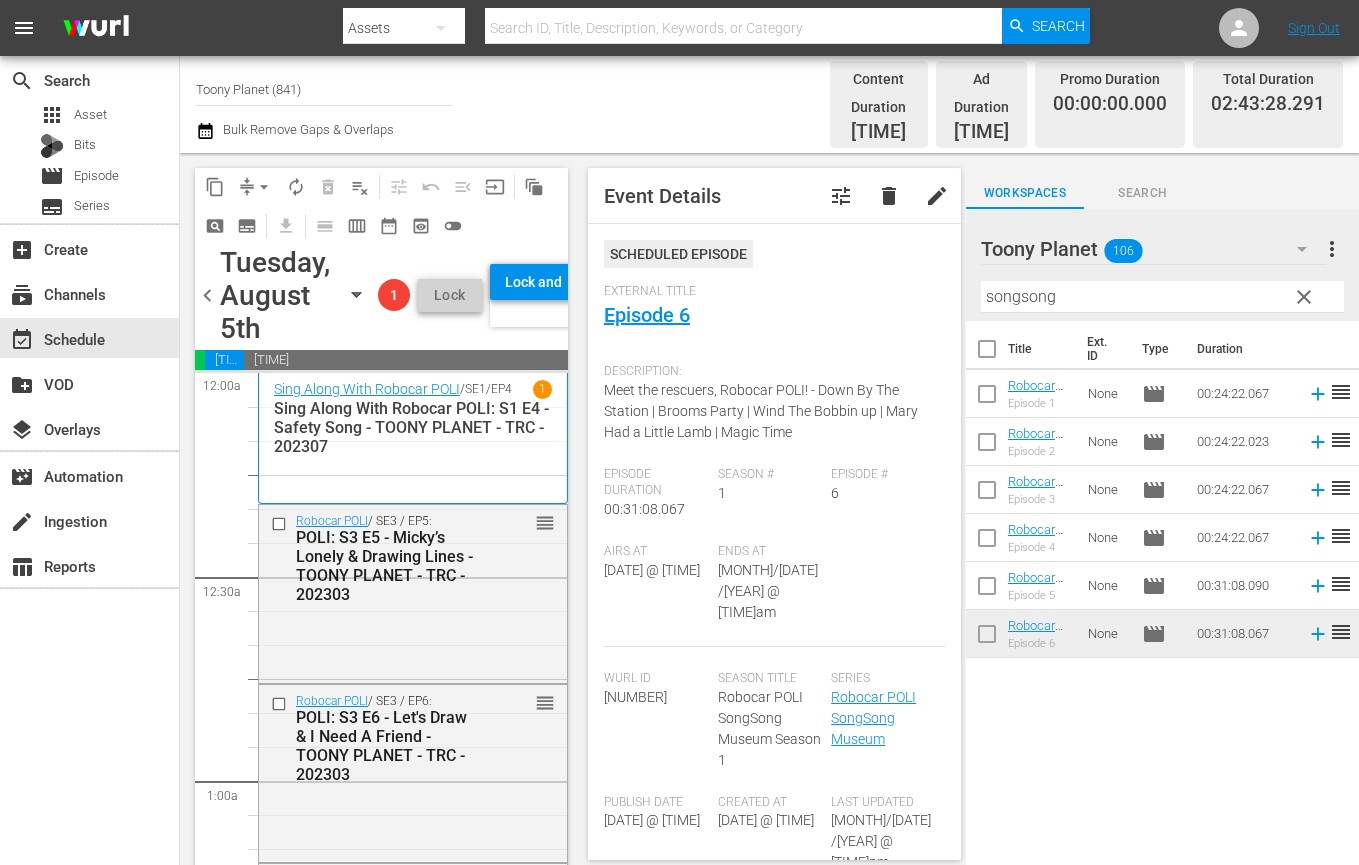 scroll, scrollTop: 0, scrollLeft: 0, axis: both 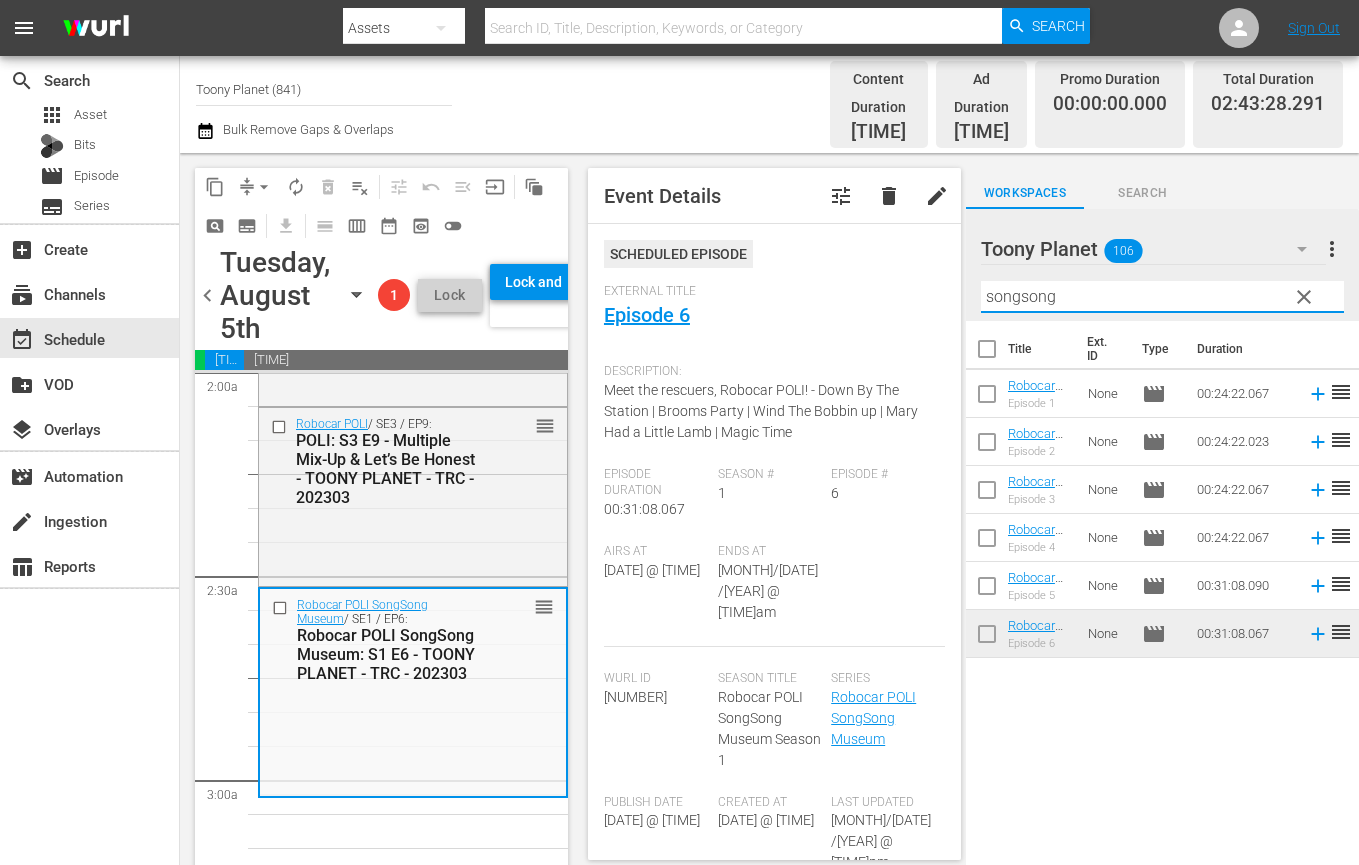 click on "songsong" at bounding box center [1162, 297] 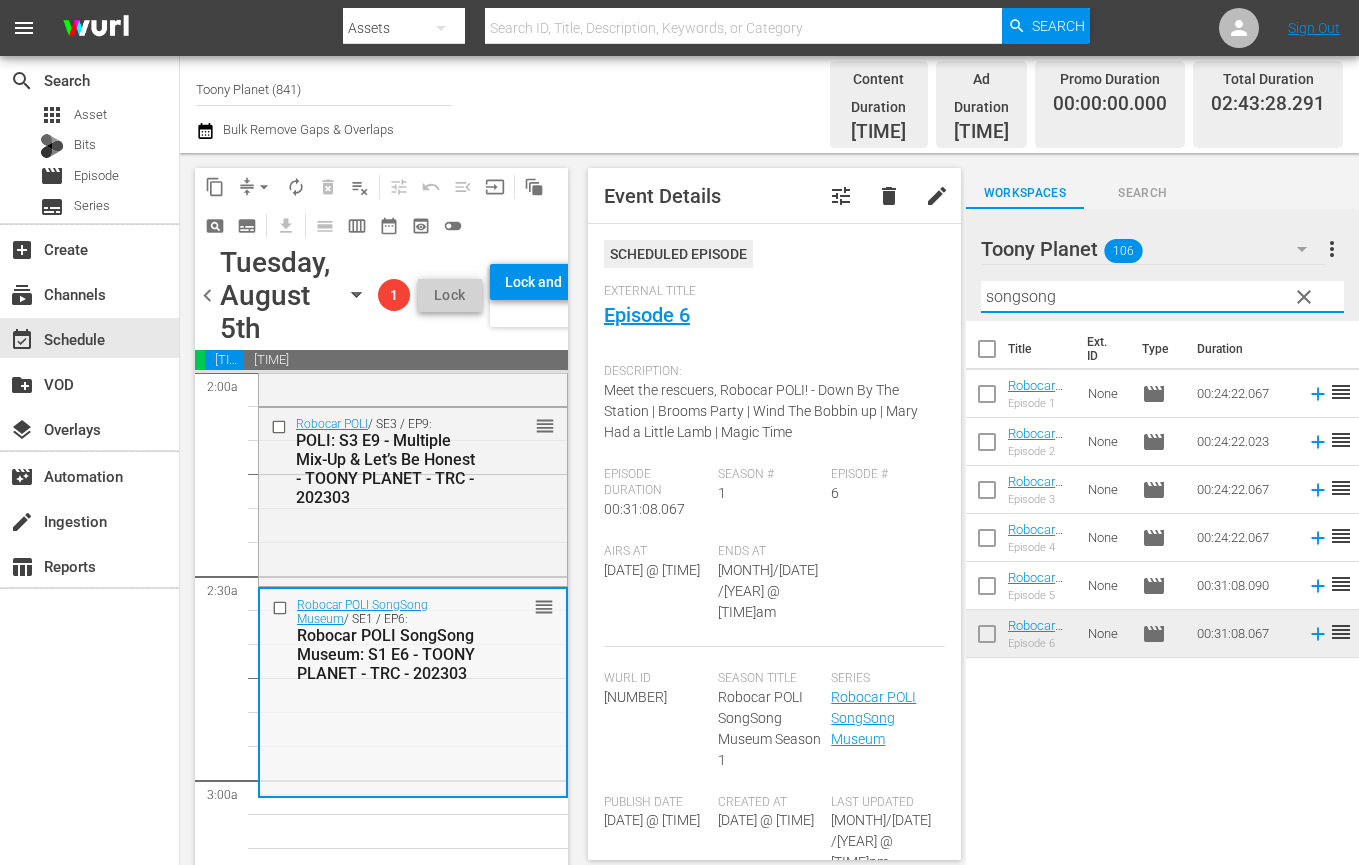 scroll, scrollTop: 947, scrollLeft: 0, axis: vertical 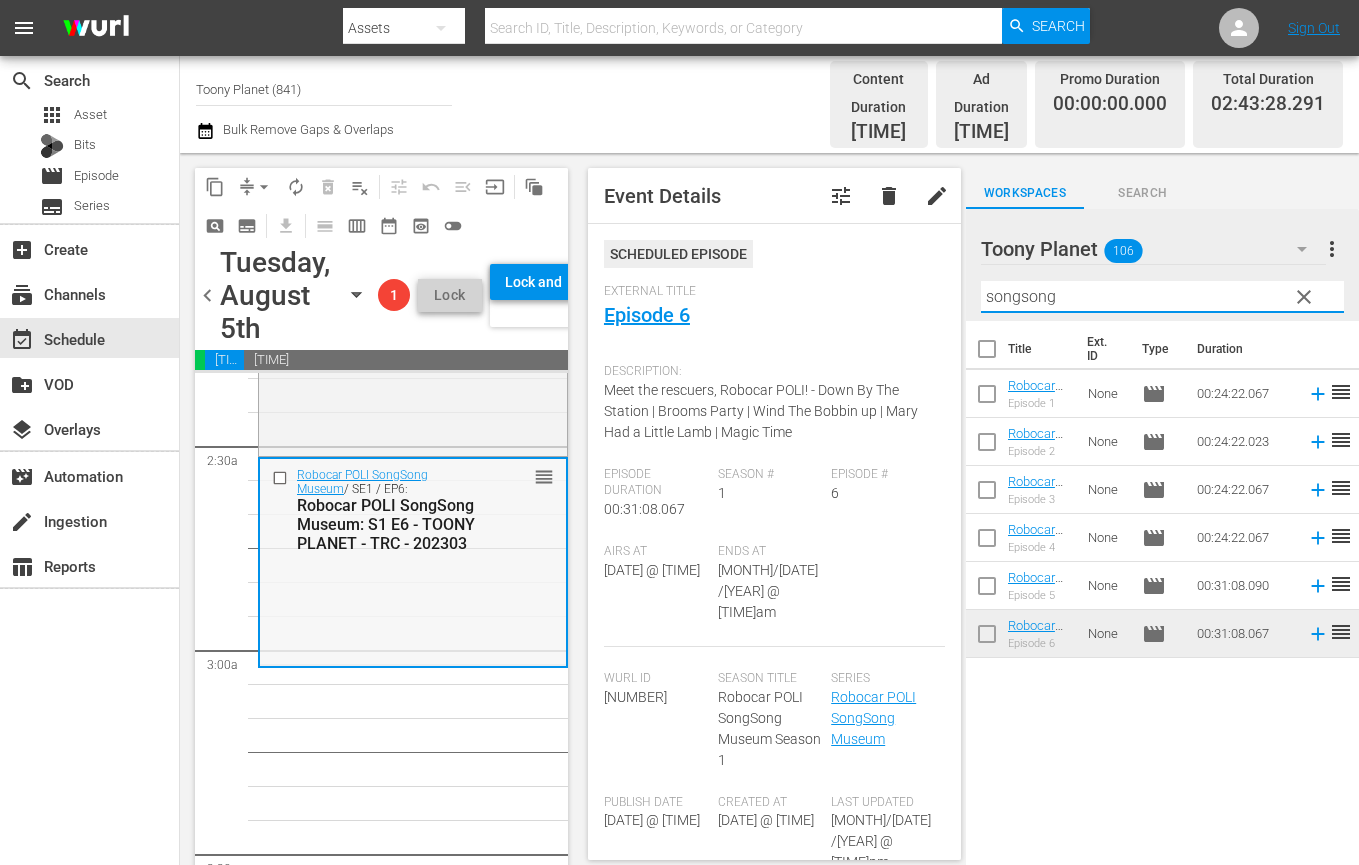 click on "Robocar POLI SongSong Museum  / SE1 / EP6:
Robocar POLI SongSong Museum: S1 E6 - TOONY PLANET - TRC - 202303 reorder" at bounding box center (413, 562) 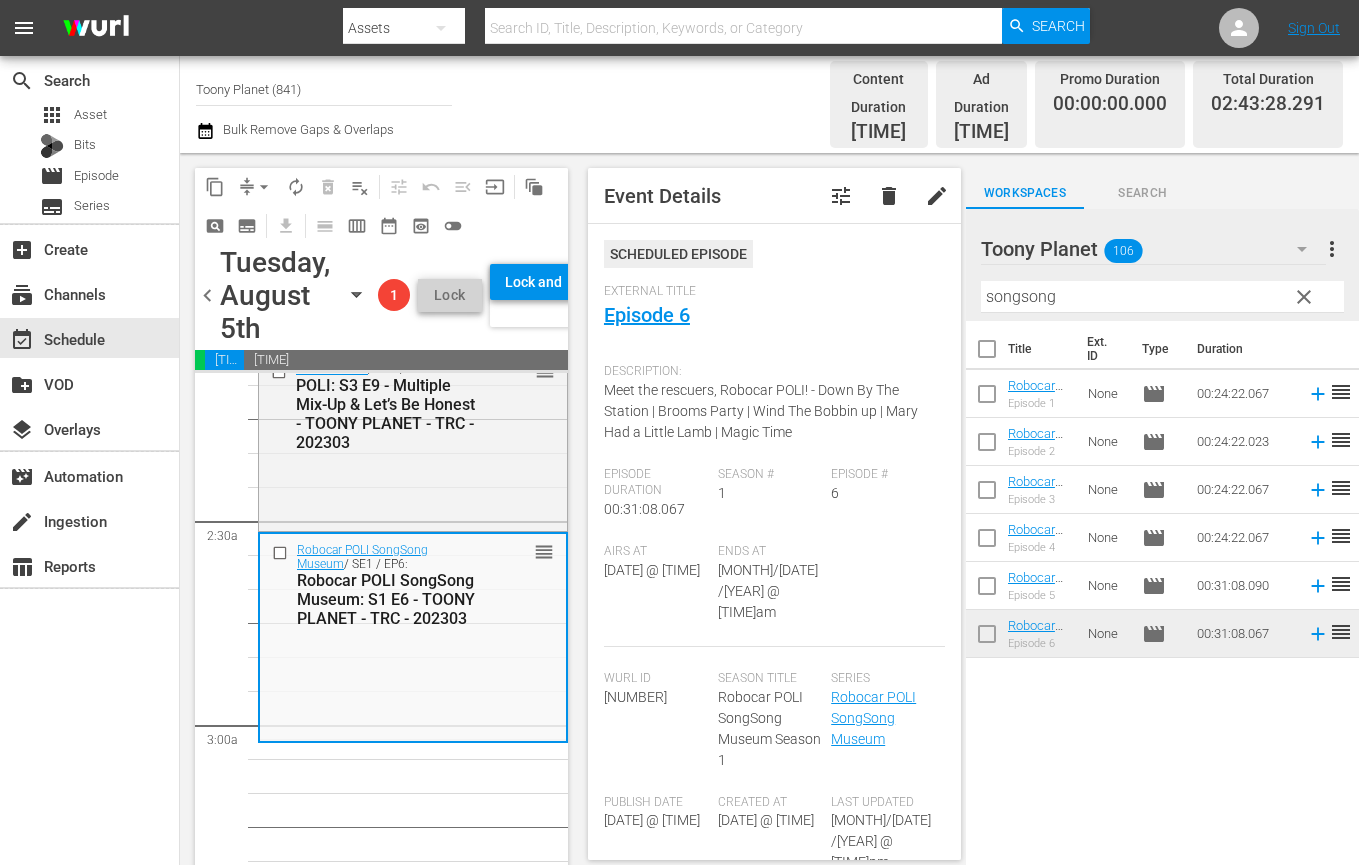 scroll, scrollTop: 944, scrollLeft: 0, axis: vertical 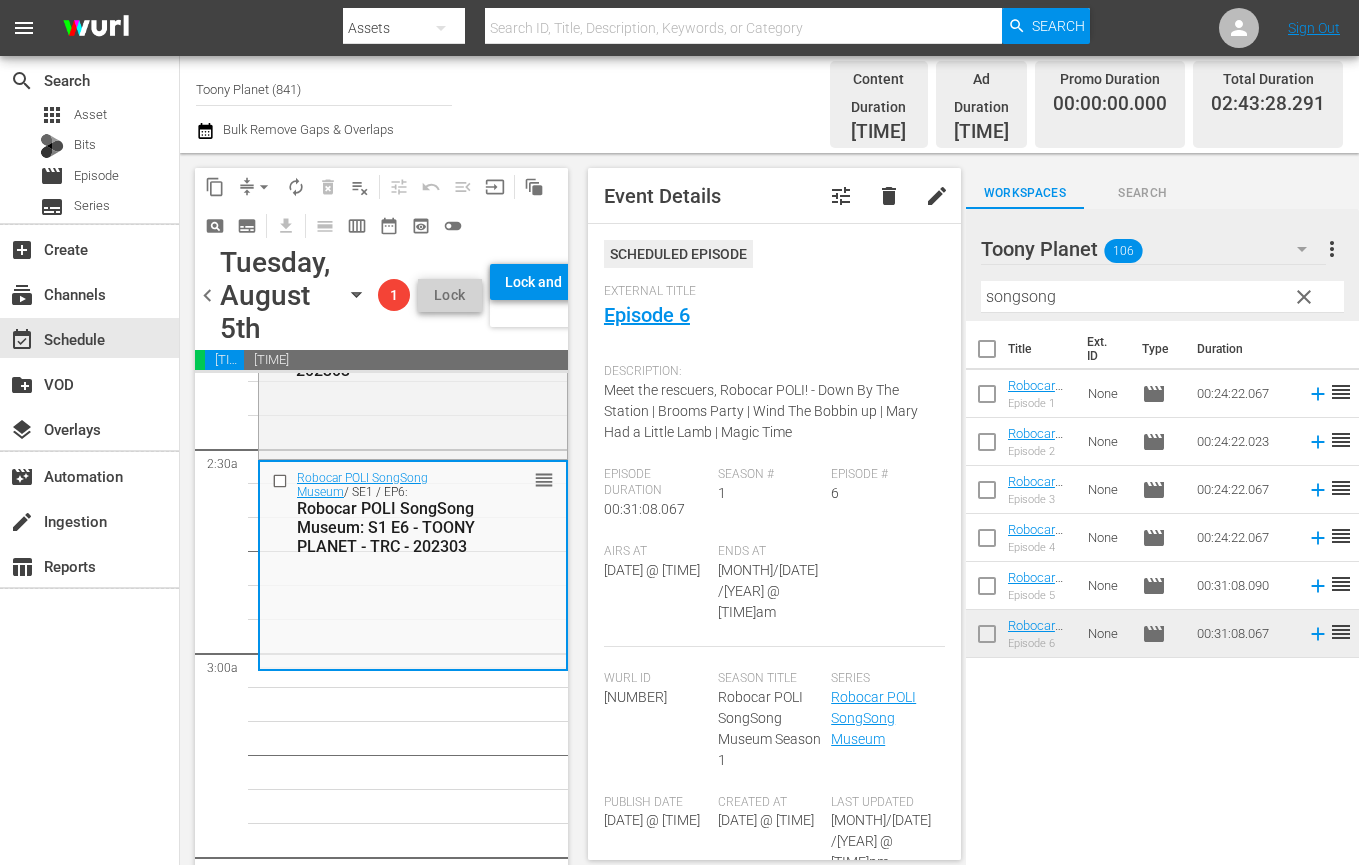 drag, startPoint x: 906, startPoint y: 285, endPoint x: 870, endPoint y: 282, distance: 36.124783 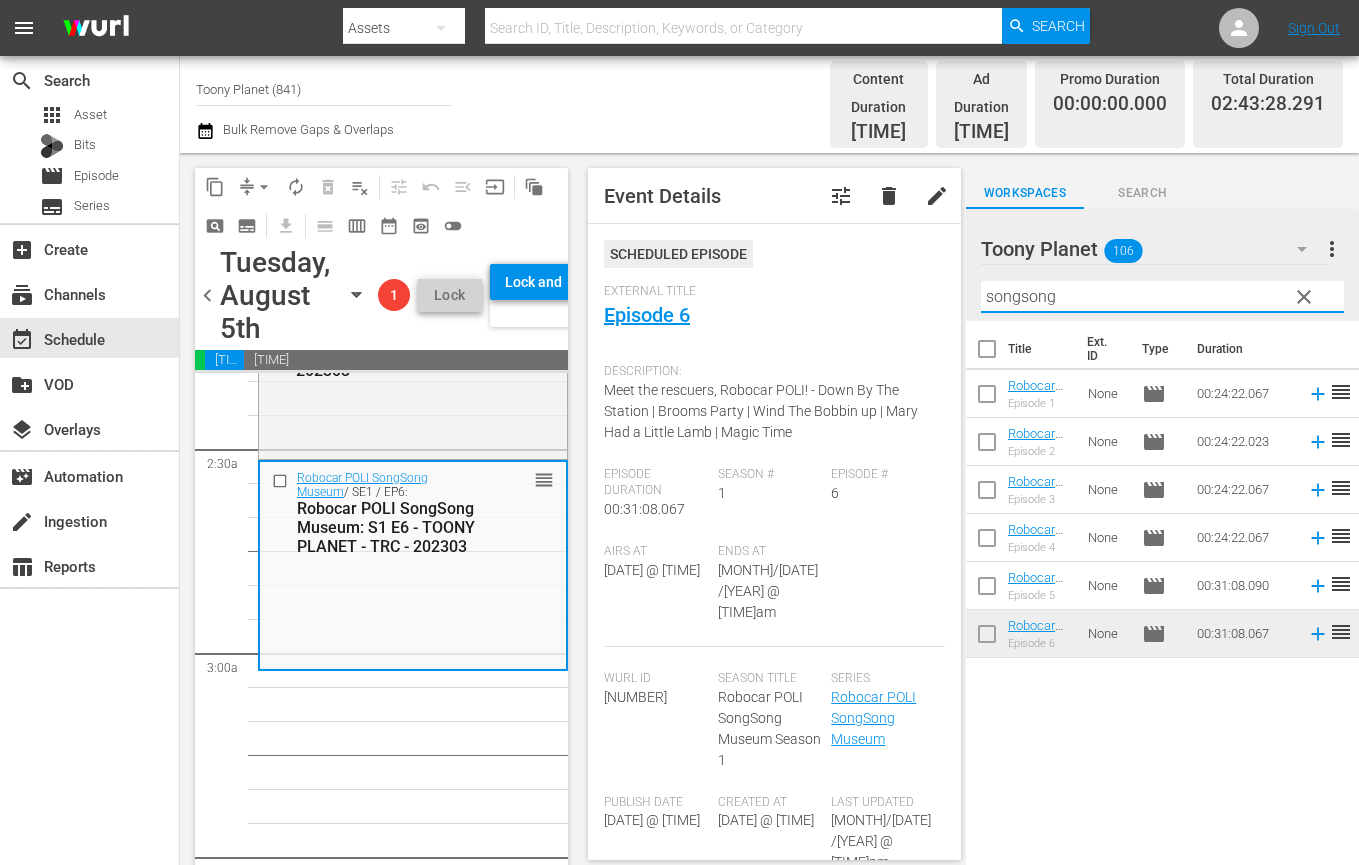 type on "ㅁ" 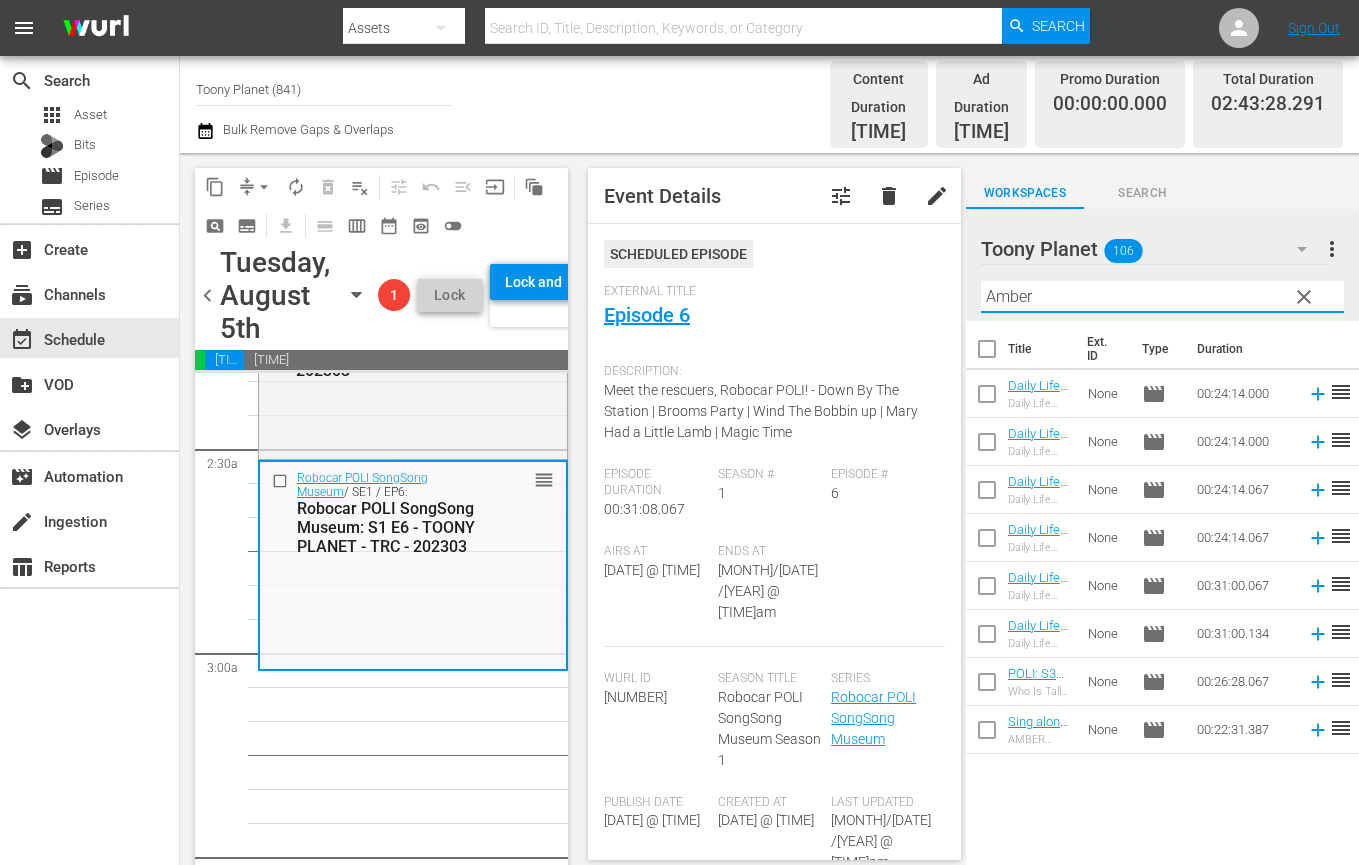 drag, startPoint x: 1016, startPoint y: 274, endPoint x: 847, endPoint y: 259, distance: 169.66437 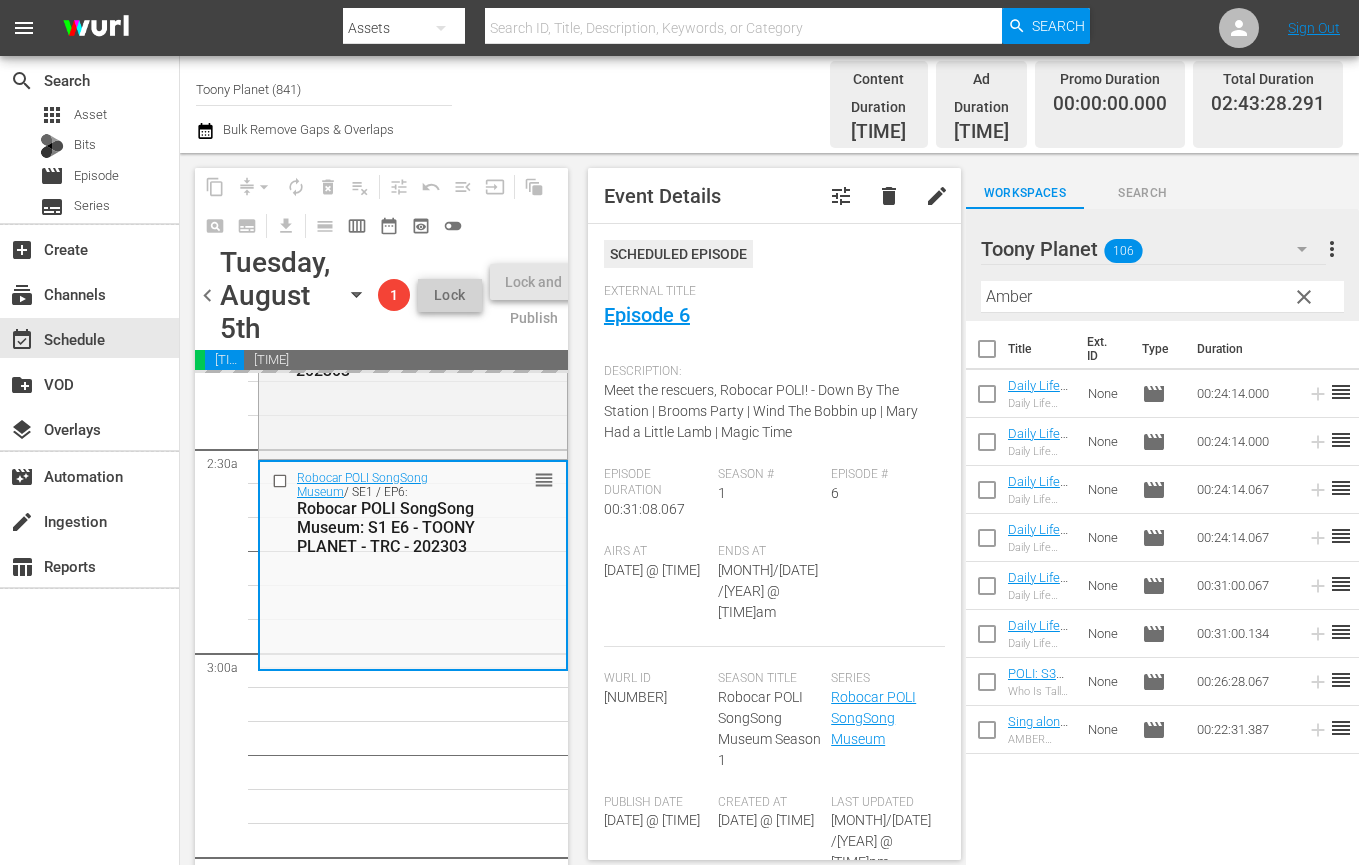 drag, startPoint x: 1048, startPoint y: 370, endPoint x: 312, endPoint y: 6, distance: 821.092 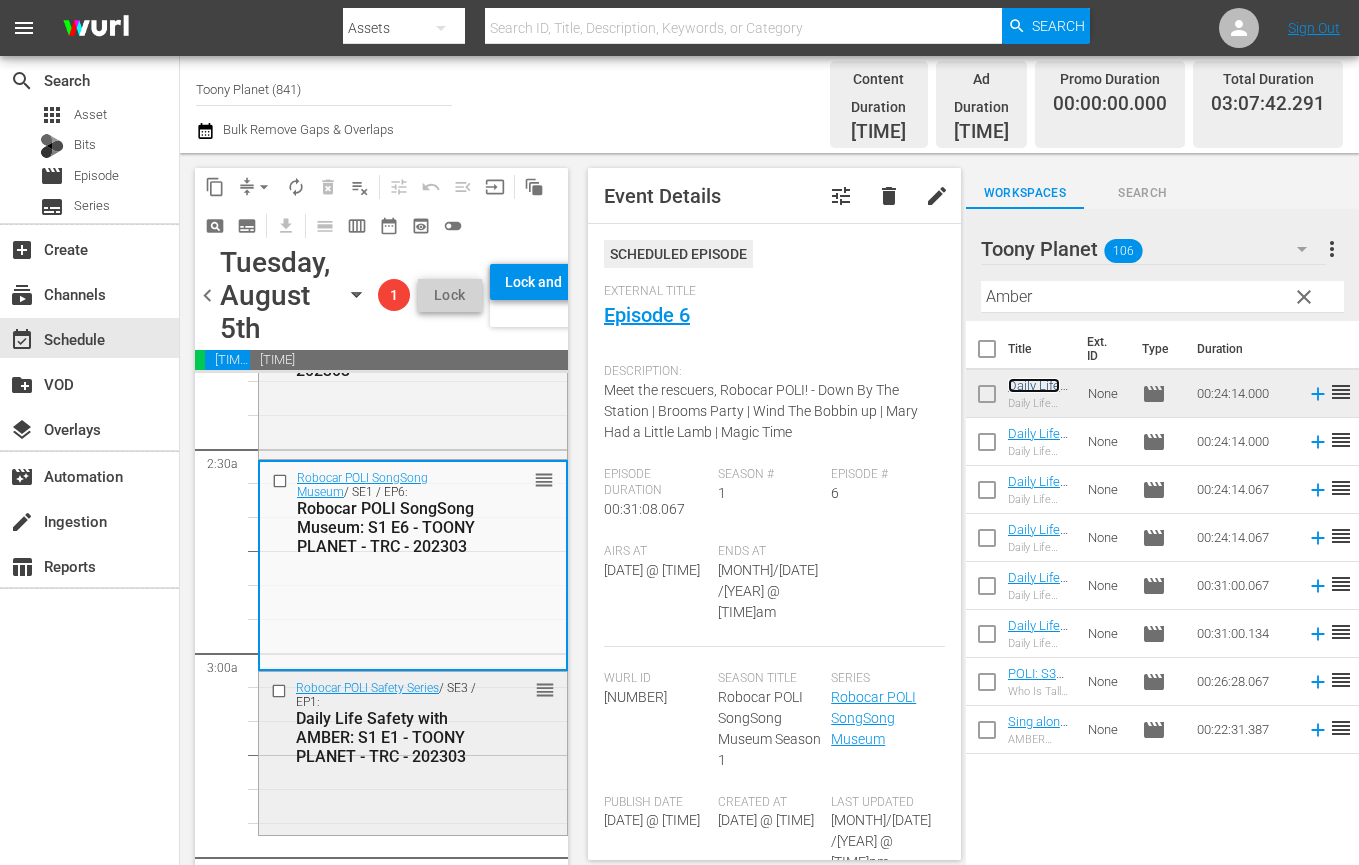 scroll, scrollTop: 1056, scrollLeft: 0, axis: vertical 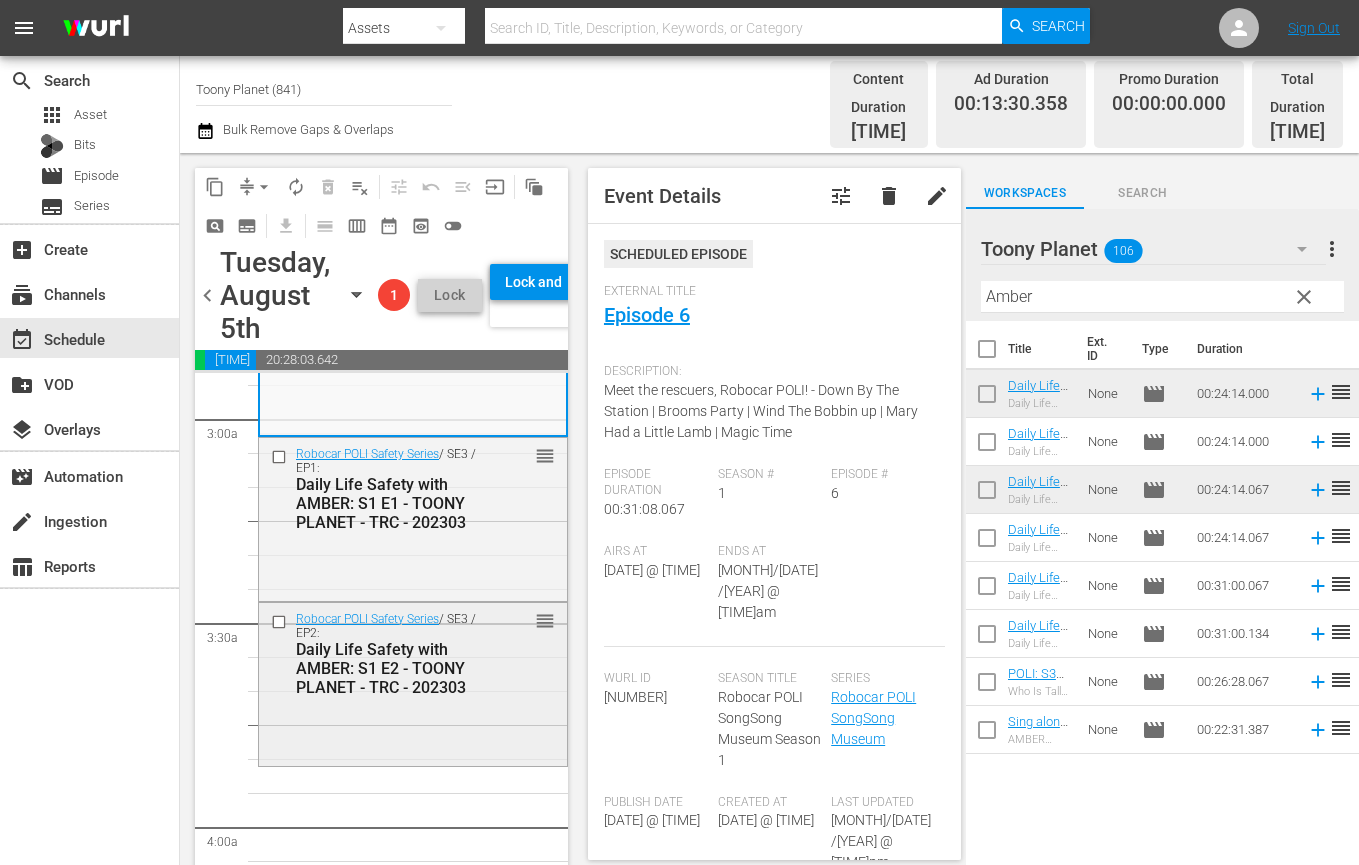 click on "[BRAND] [BRAND] Safety Series  / SE3 / EP2:
Daily Life Safety with [BRAND]: S1 E2 - [BRAND] - [YEAR] reorder" at bounding box center [413, 682] 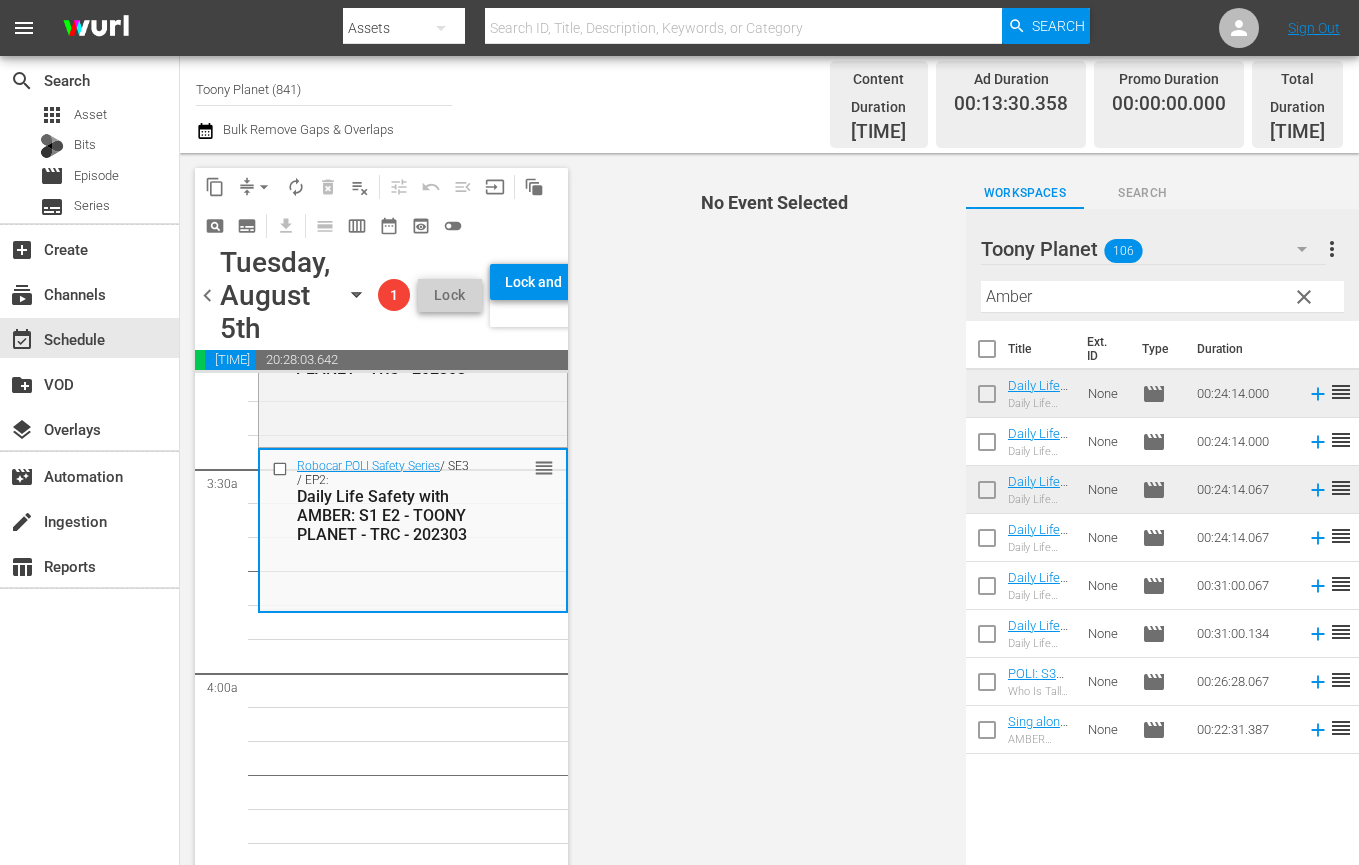 scroll, scrollTop: 1346, scrollLeft: 0, axis: vertical 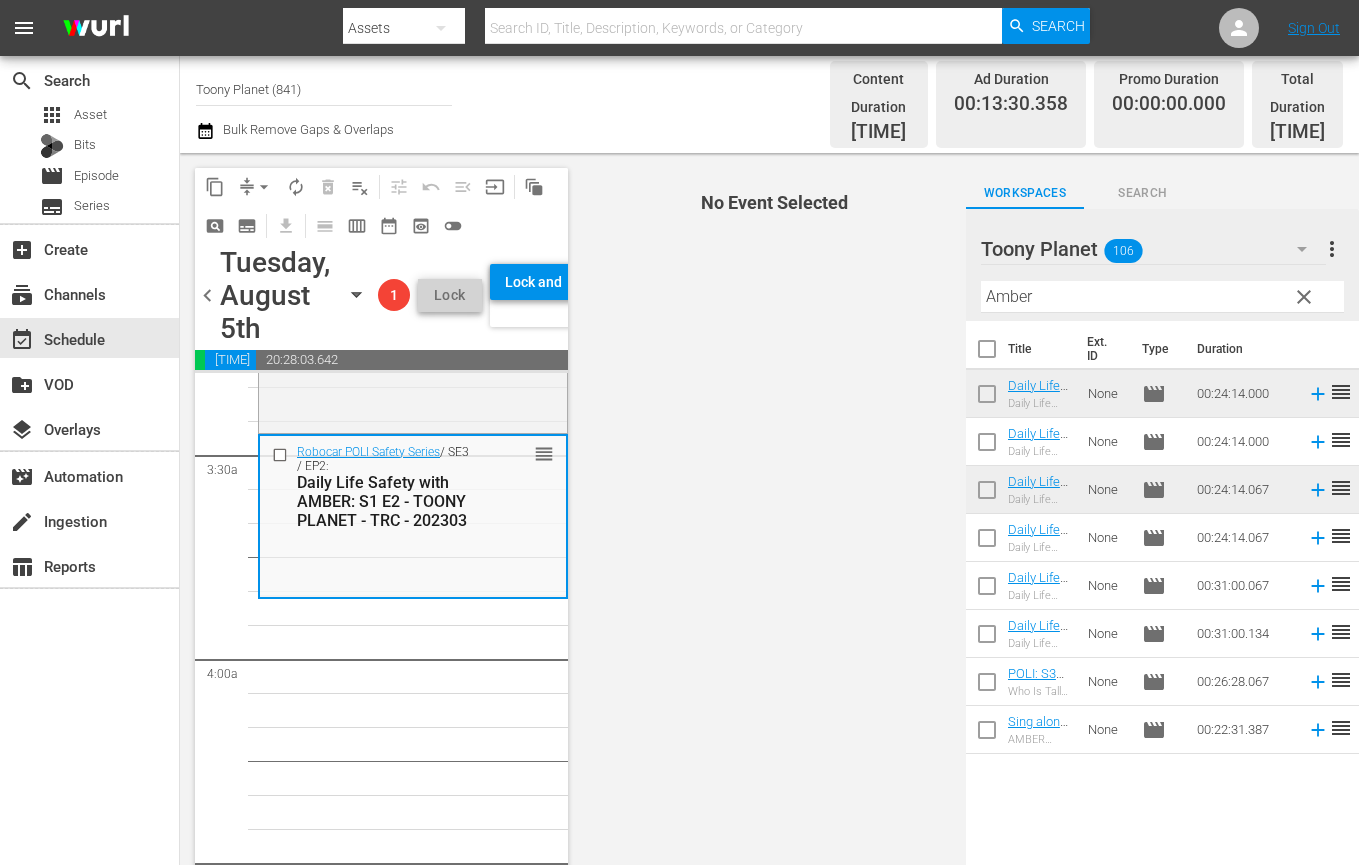 drag, startPoint x: 914, startPoint y: 284, endPoint x: 871, endPoint y: 278, distance: 43.416588 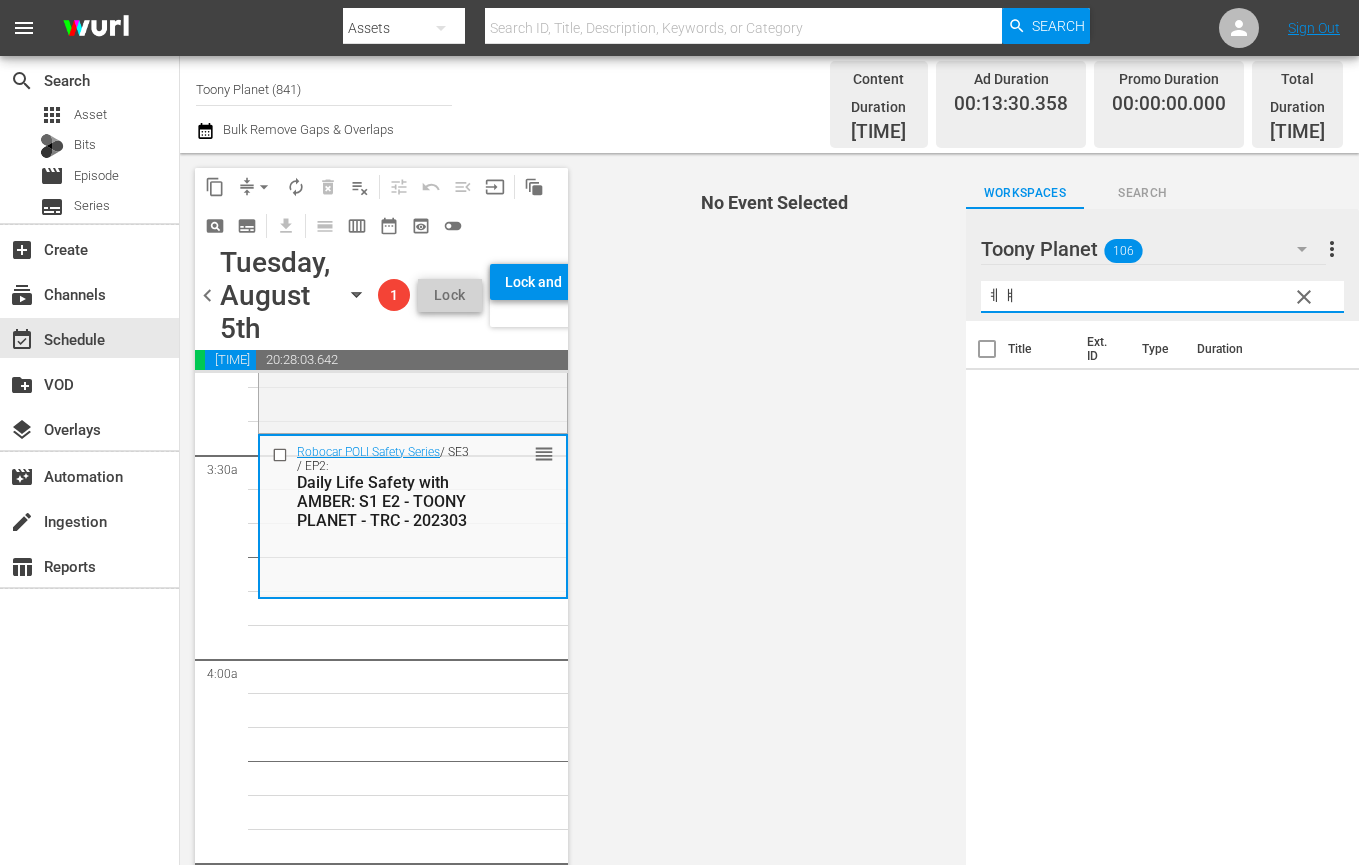 type on "ㅖ" 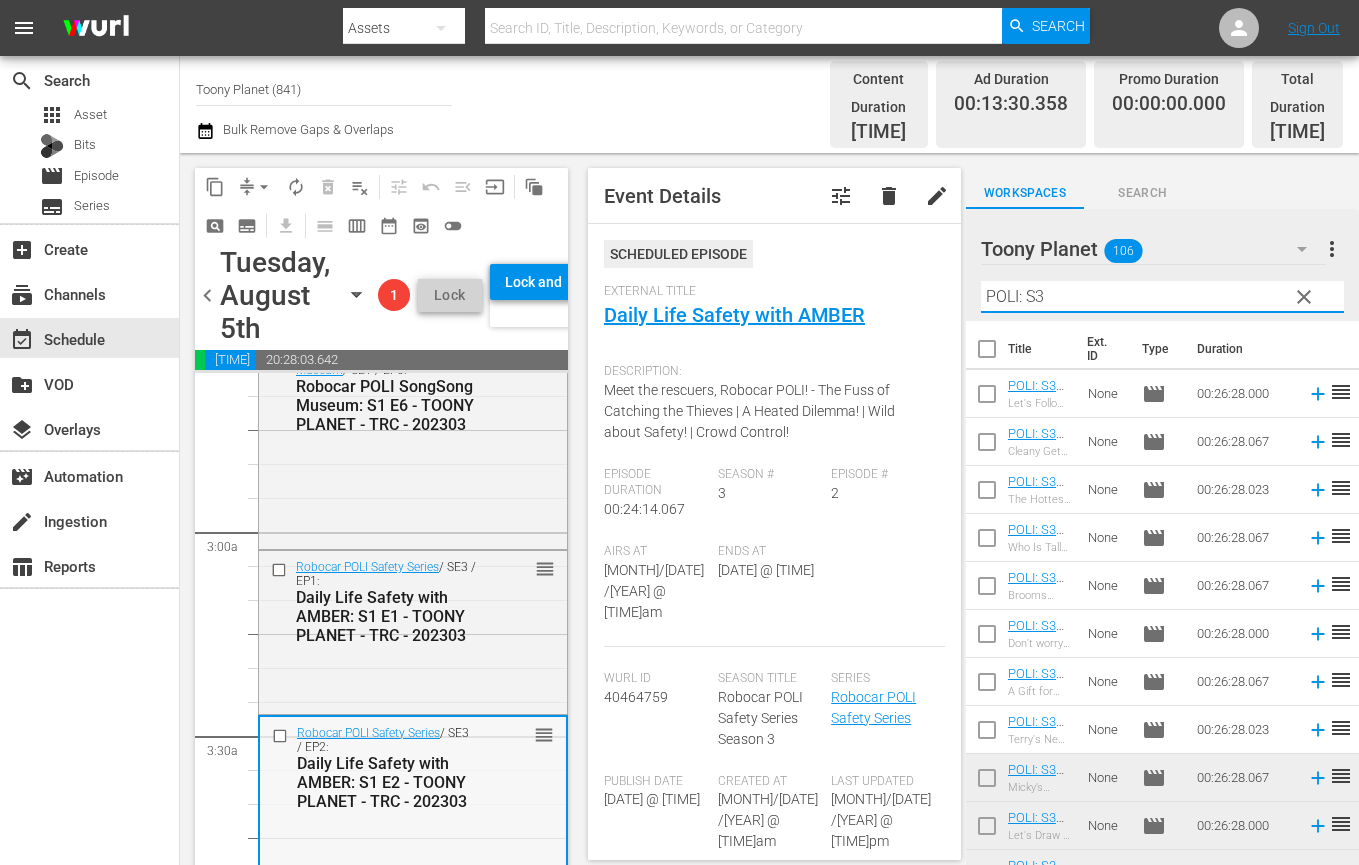 scroll, scrollTop: 1068, scrollLeft: 0, axis: vertical 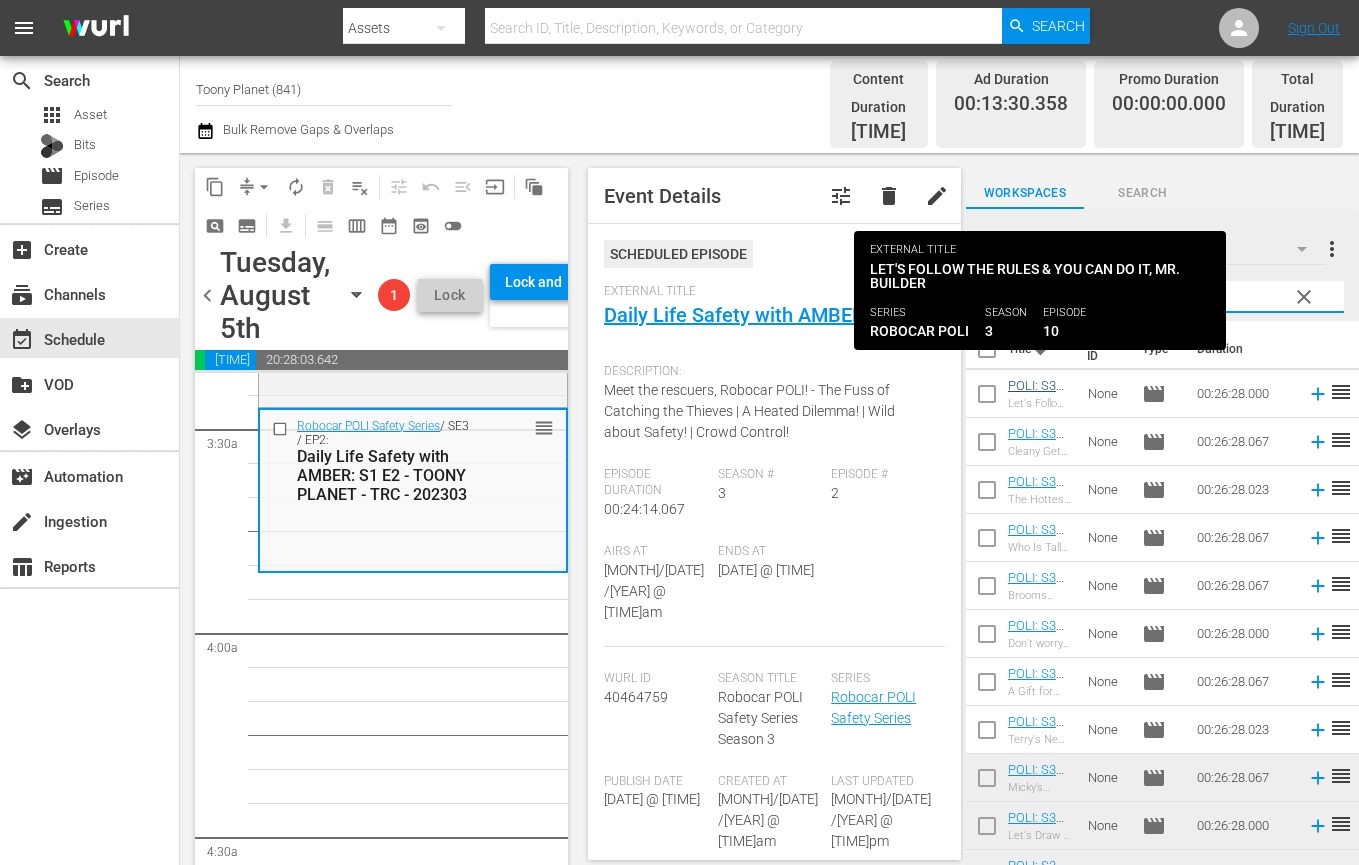 type on "POLI: S3" 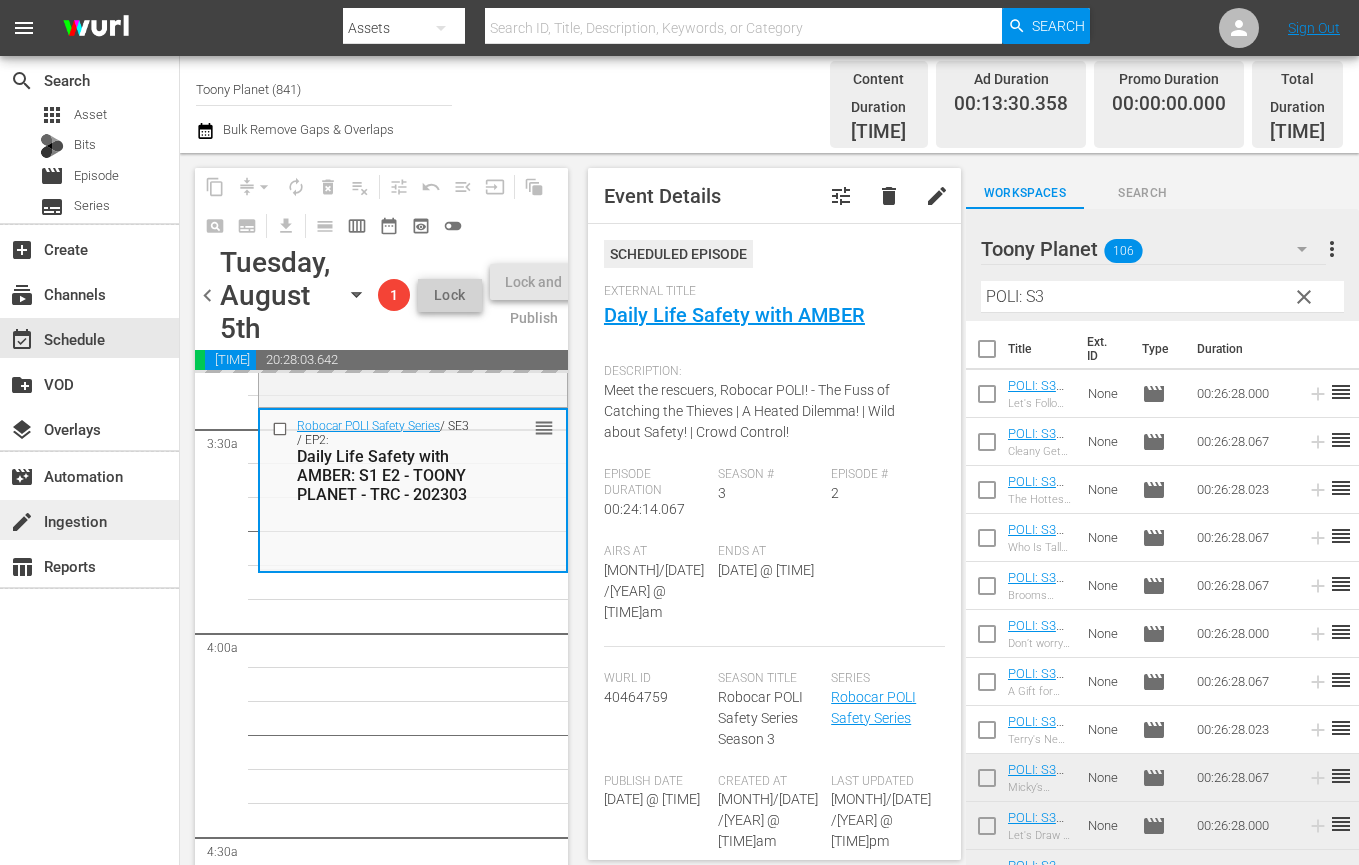 scroll, scrollTop: 609, scrollLeft: 0, axis: vertical 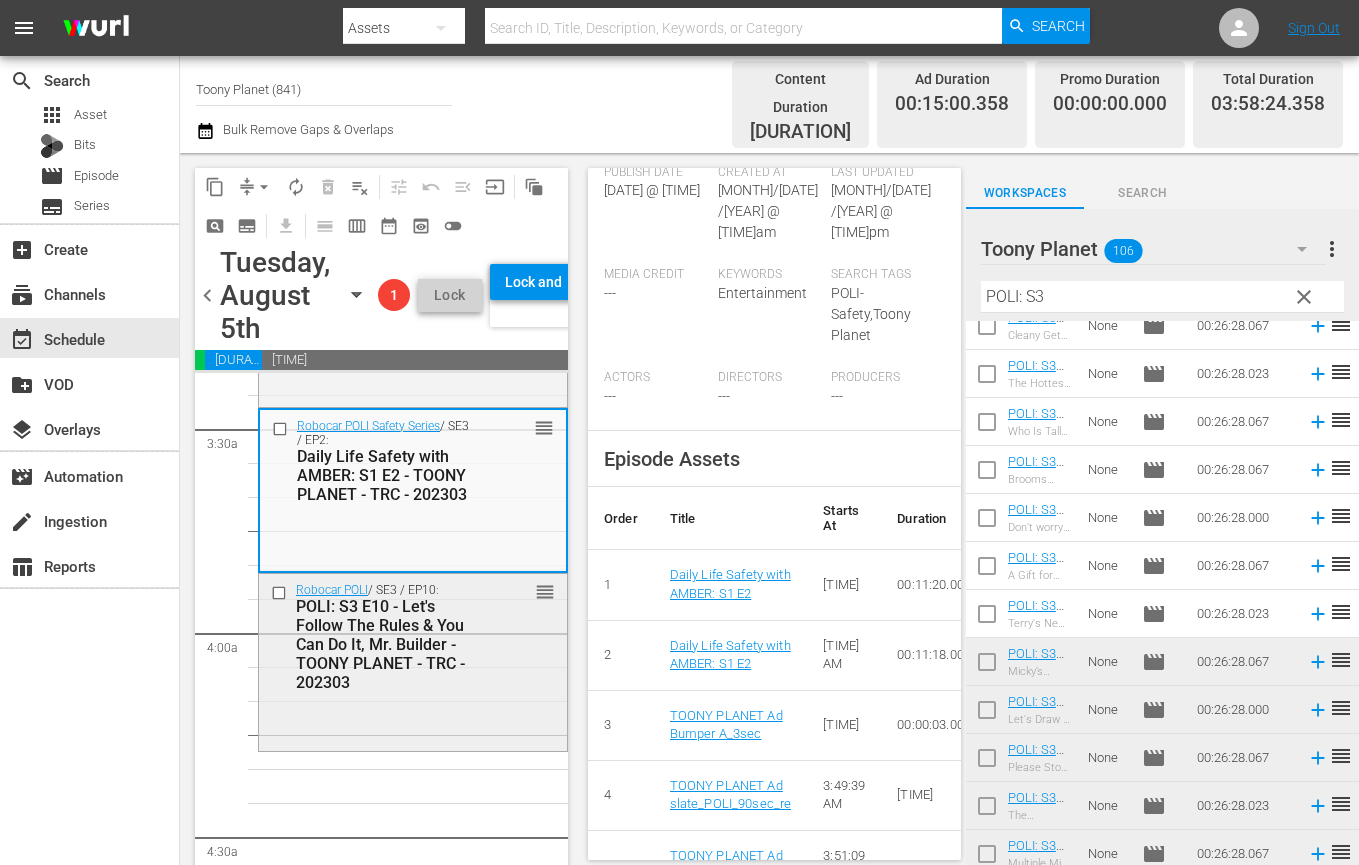 click on "POLI: S3 E10 - Let's Follow The Rules & You Can Do It, Mr. Builder - TOONY PLANET - TRC - 202303" at bounding box center [386, 644] 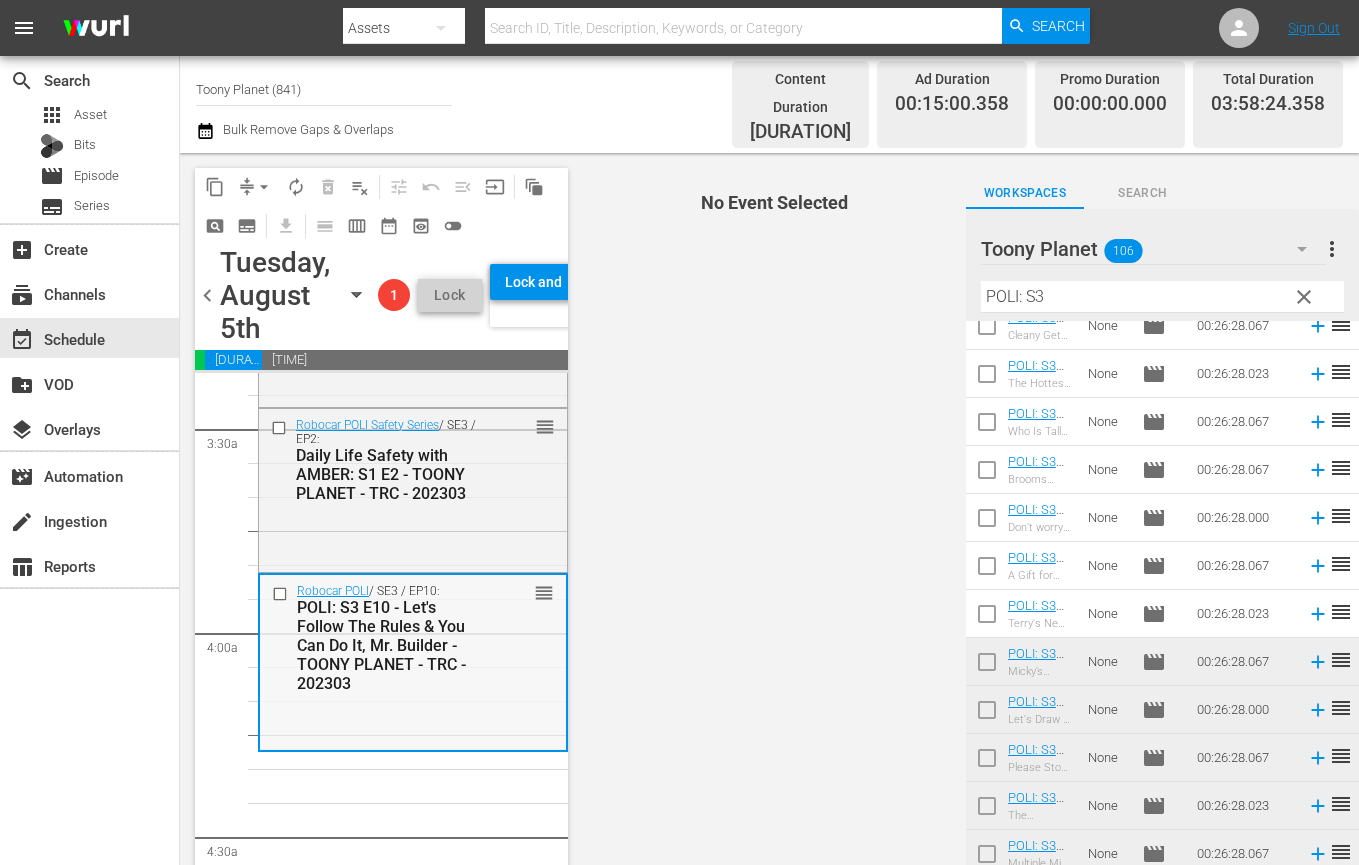 scroll, scrollTop: 1476, scrollLeft: 0, axis: vertical 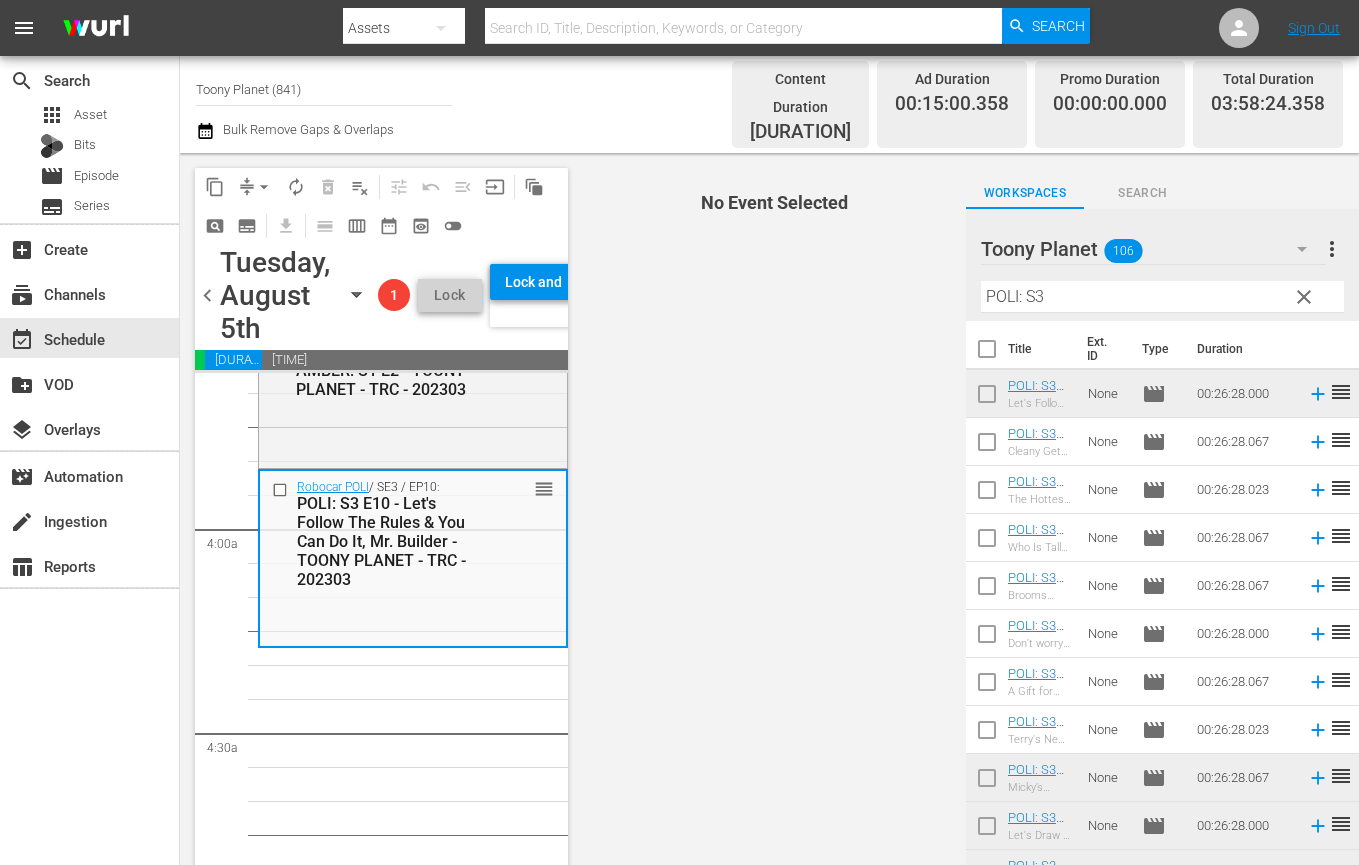 click at bounding box center [987, 446] 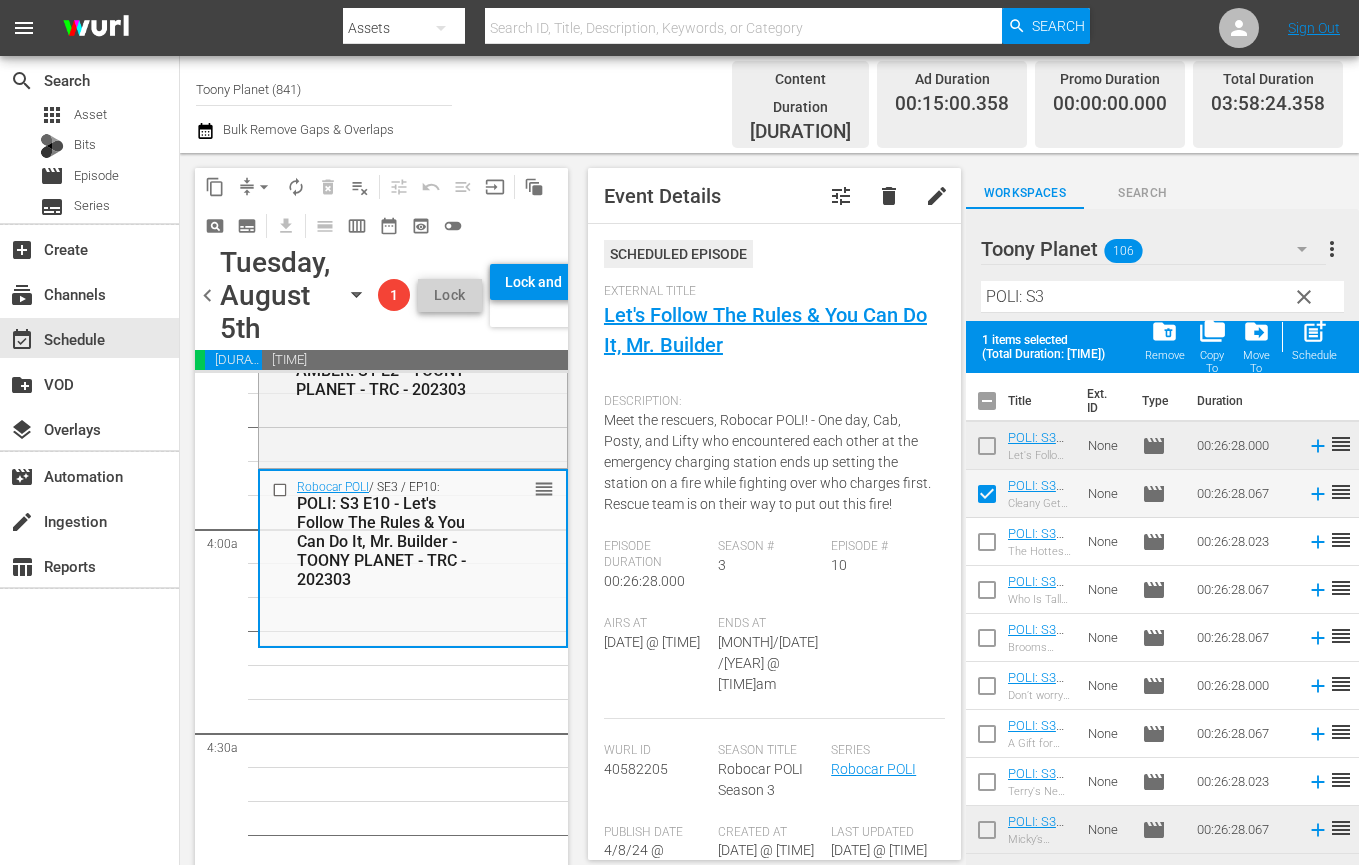 click at bounding box center [987, 594] 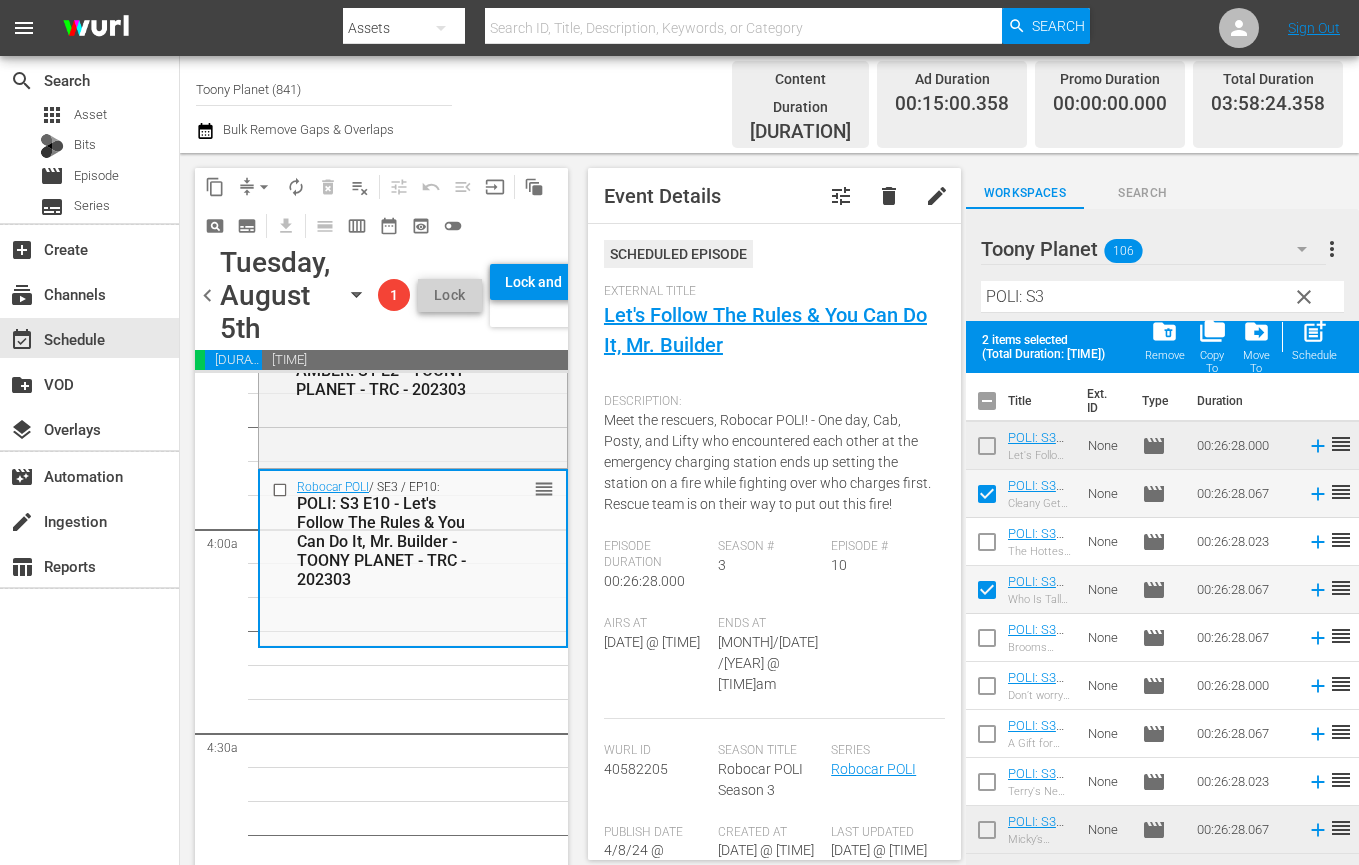 click at bounding box center [987, 546] 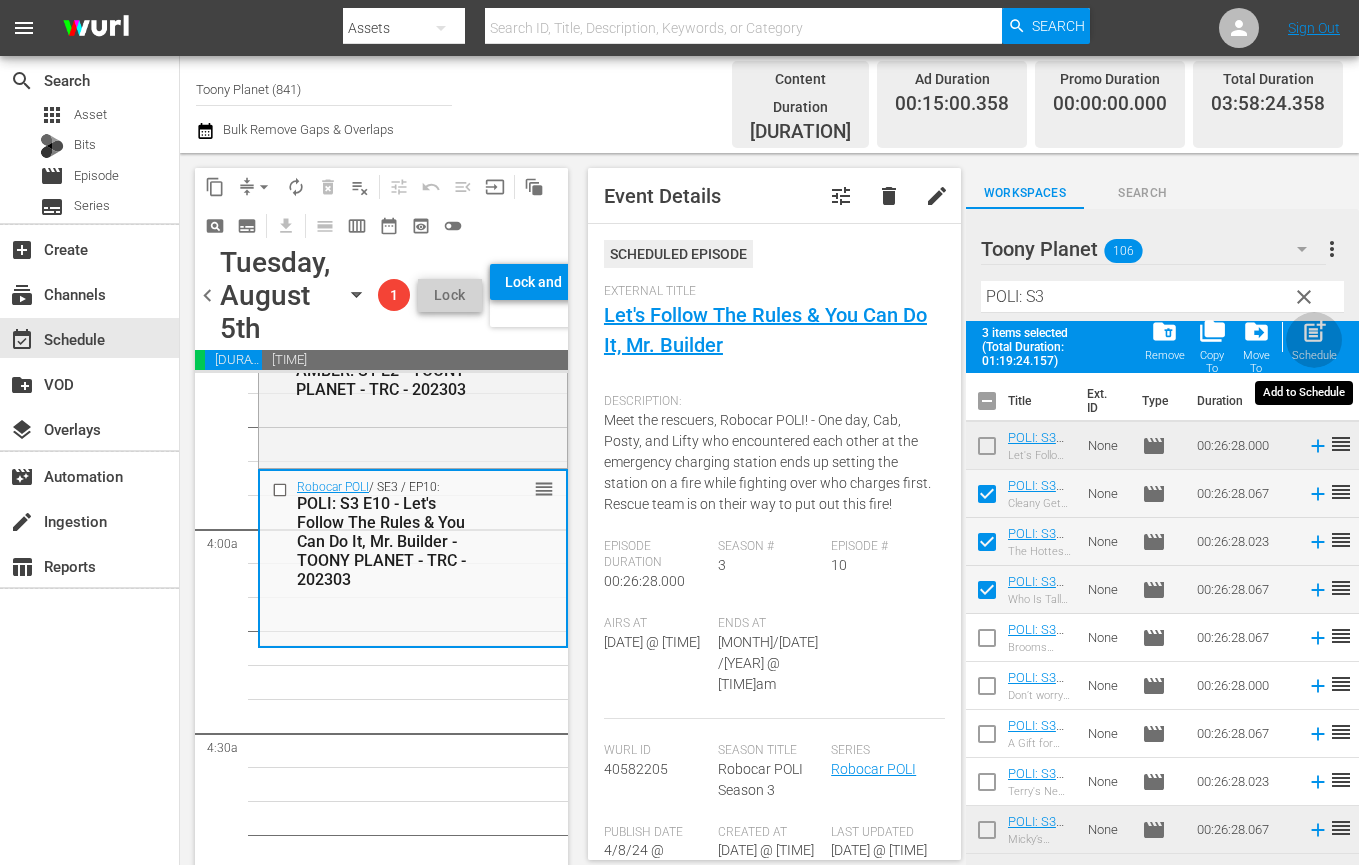 drag, startPoint x: 1306, startPoint y: 331, endPoint x: 894, endPoint y: 407, distance: 418.95108 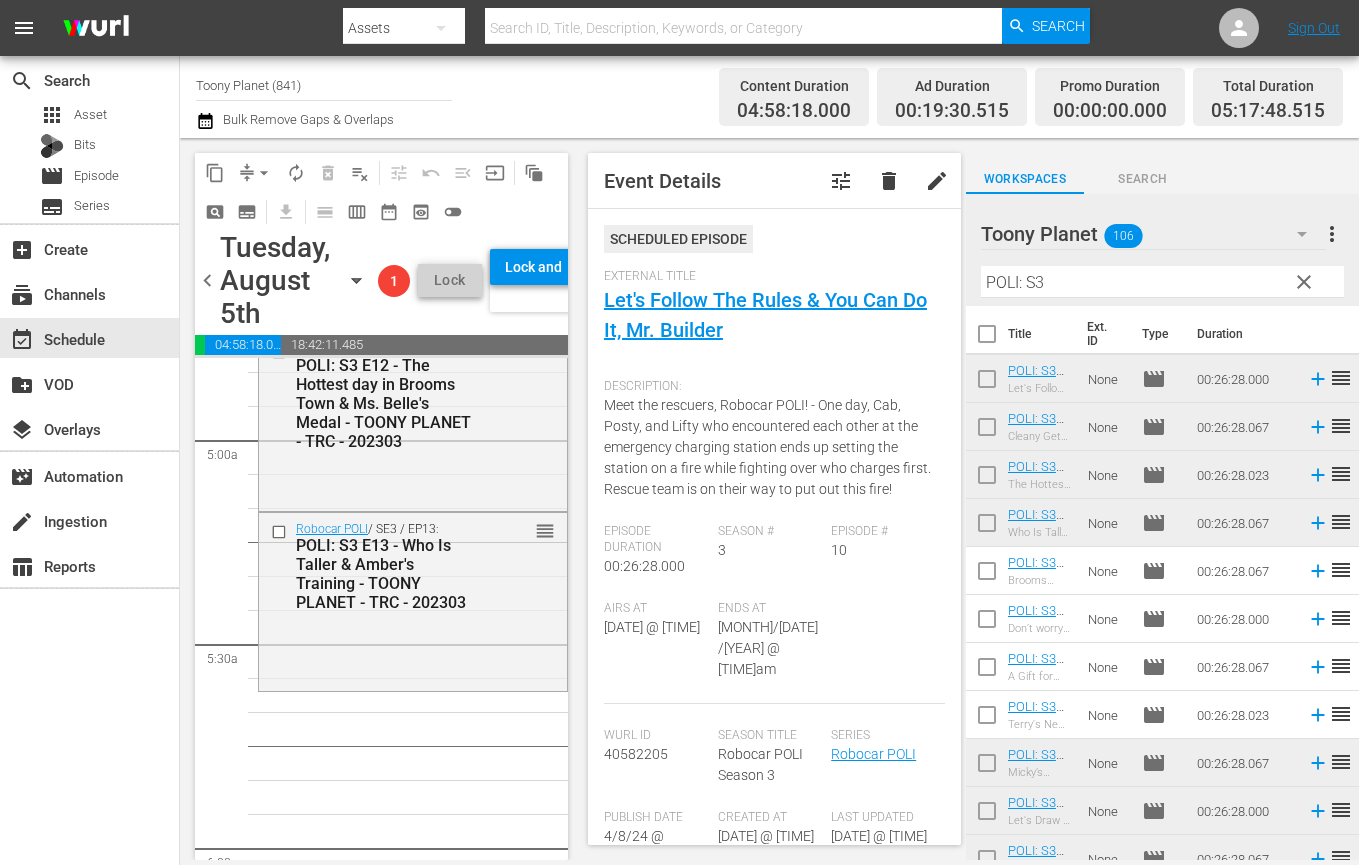scroll, scrollTop: 1956, scrollLeft: 0, axis: vertical 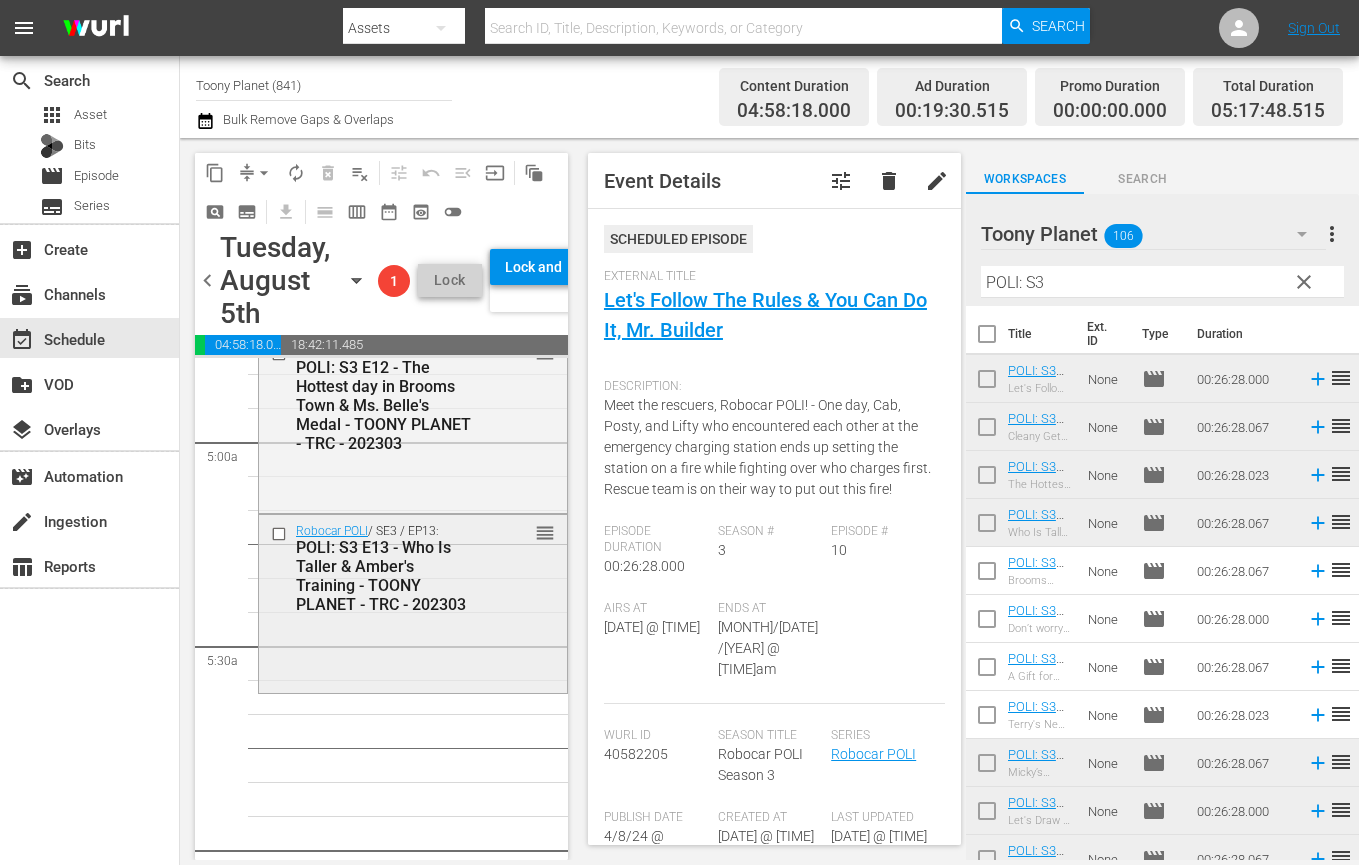 click on "Robocar POLI  / SE3 / EP13:
POLI: S3 E13 - Who Is Taller & Amber's Training - TOONY PLANET - TRC - 202303 reorder" at bounding box center [413, 602] 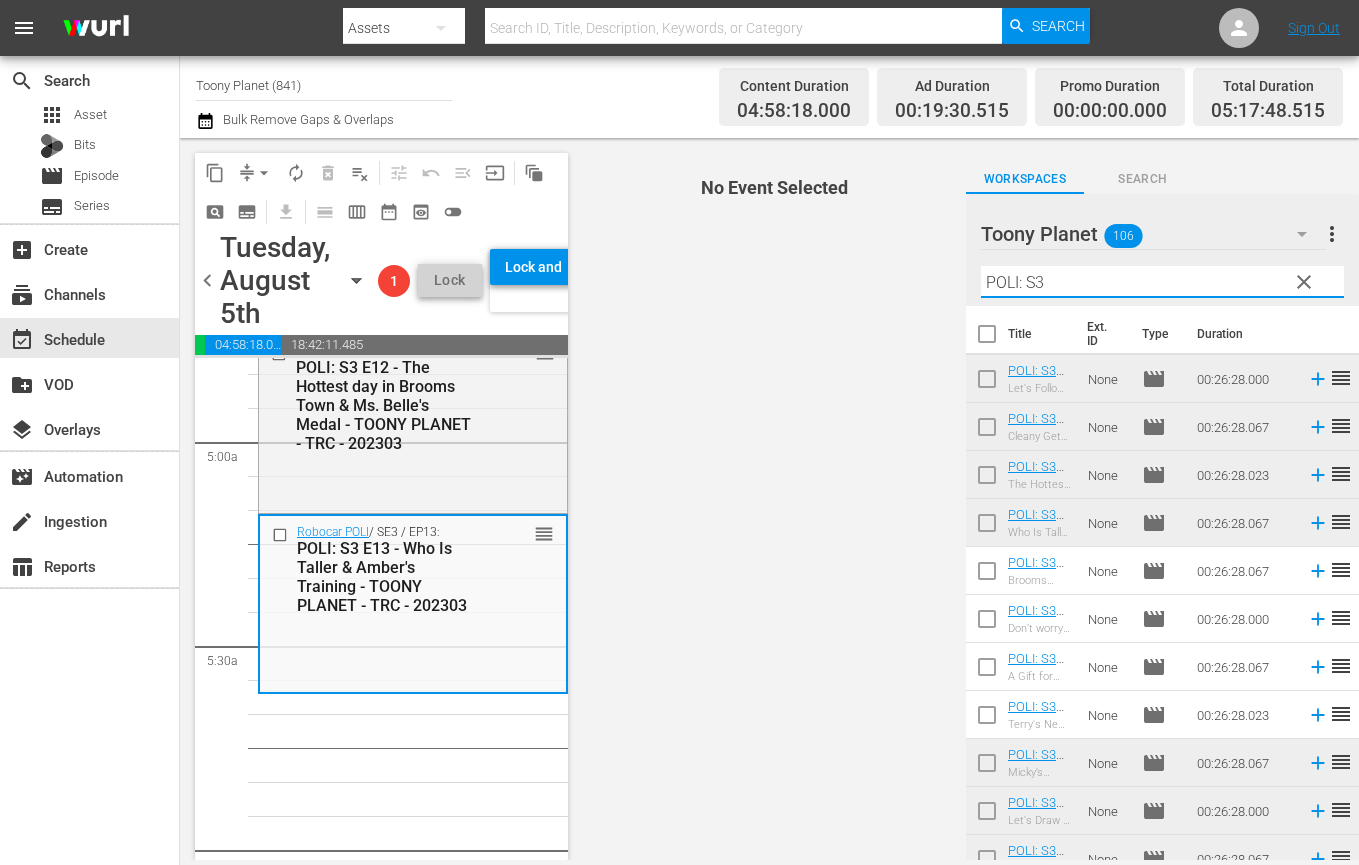 drag, startPoint x: 1058, startPoint y: 283, endPoint x: 915, endPoint y: 269, distance: 143.68369 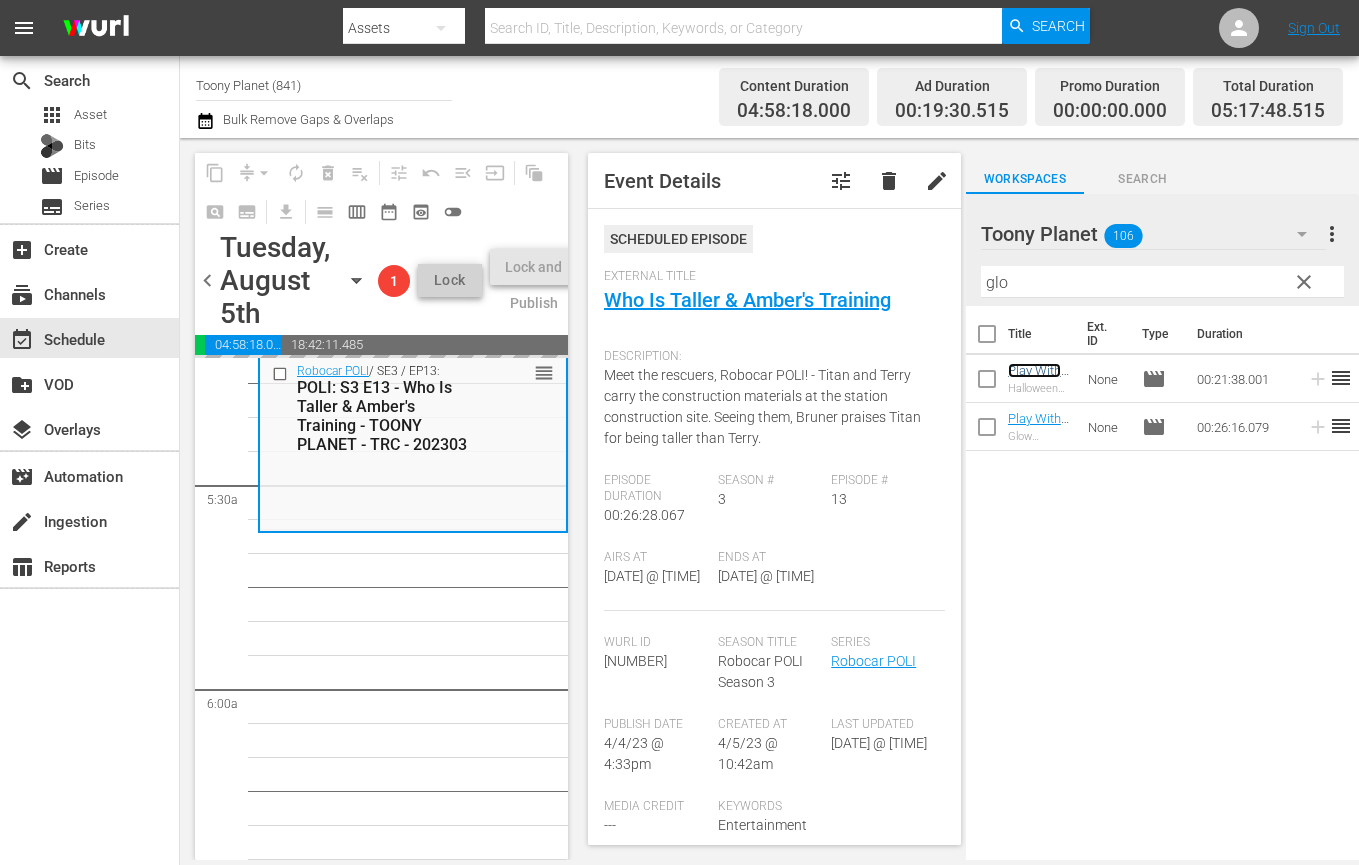 scroll, scrollTop: 2113, scrollLeft: 0, axis: vertical 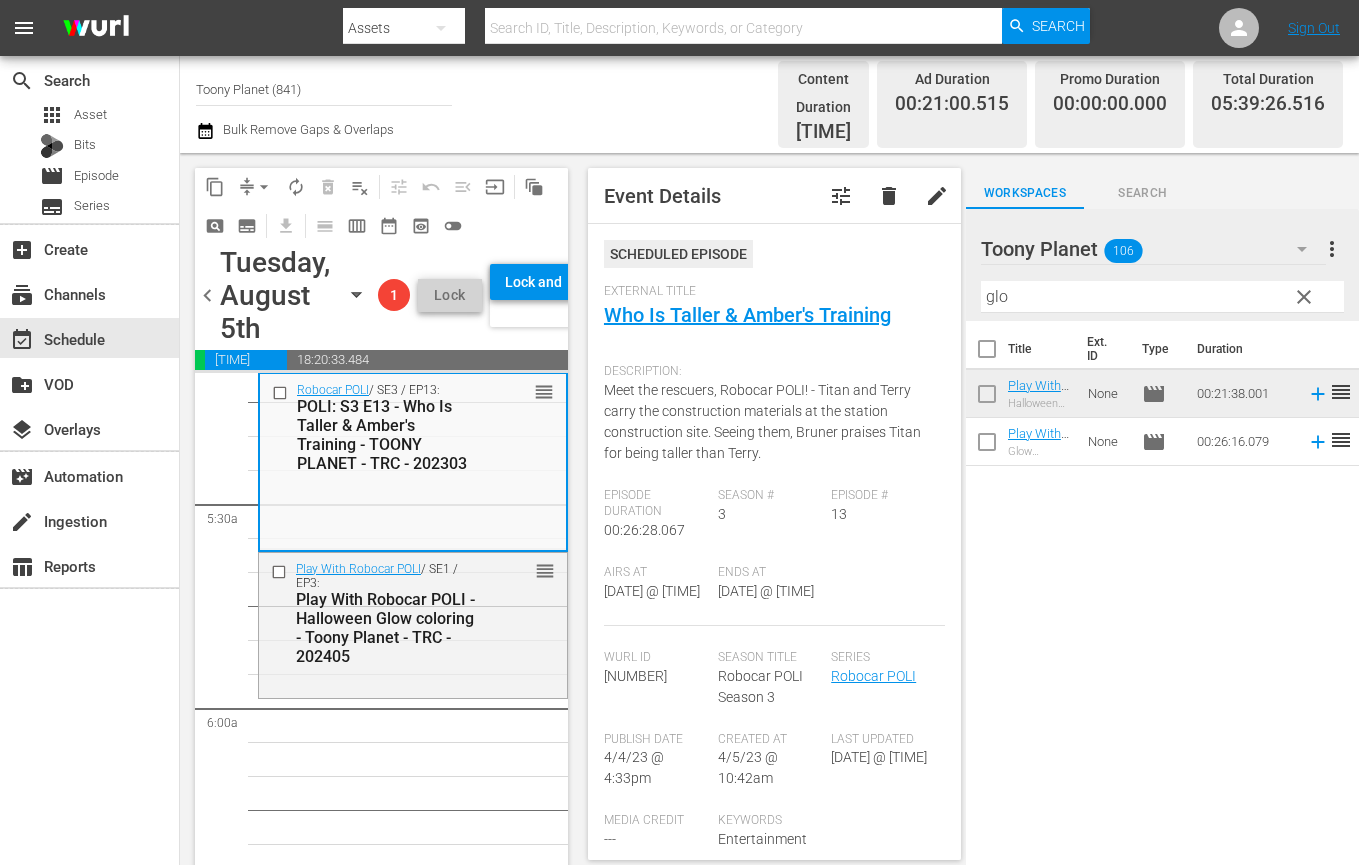 click on "glo" at bounding box center (1162, 297) 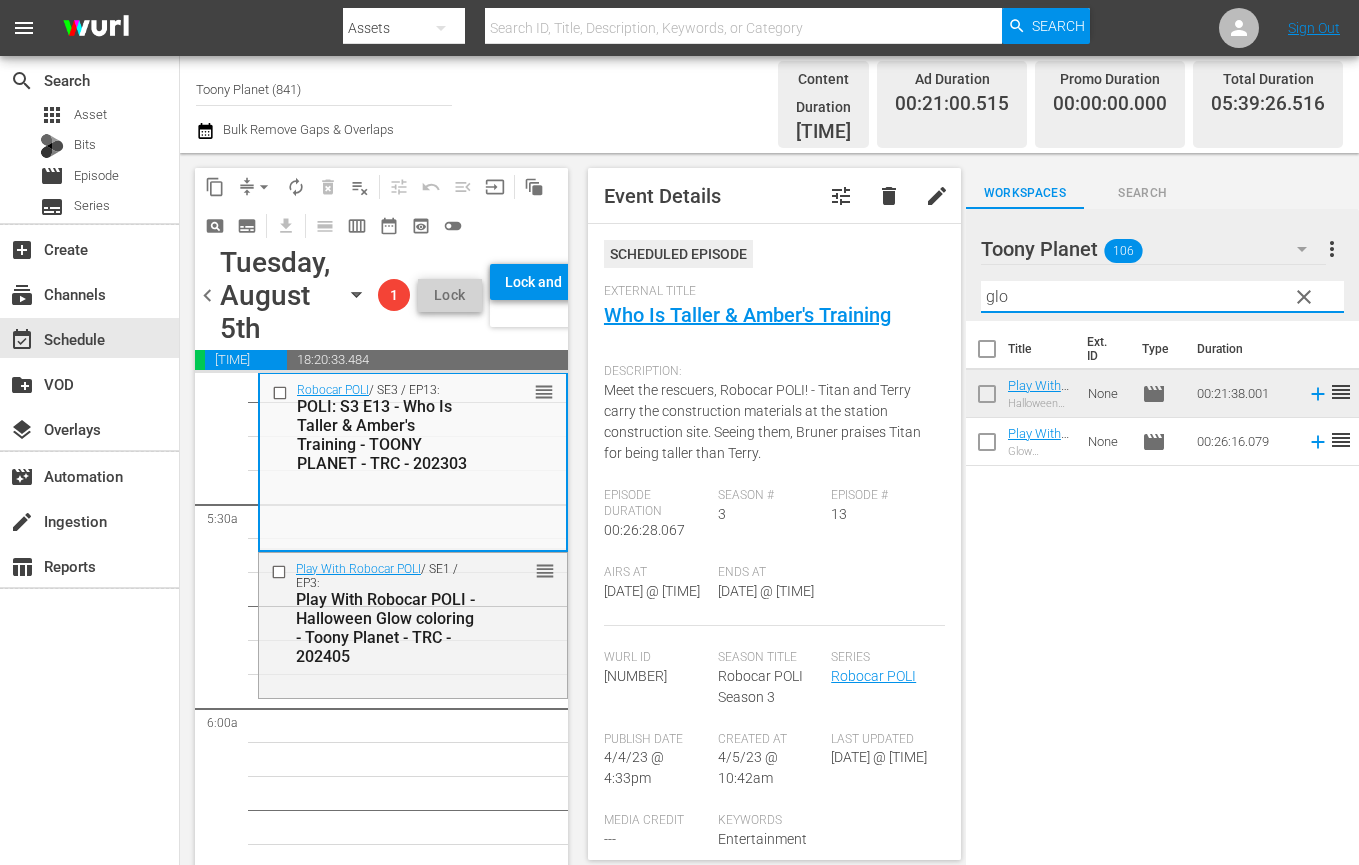 click on "glo" at bounding box center (1162, 297) 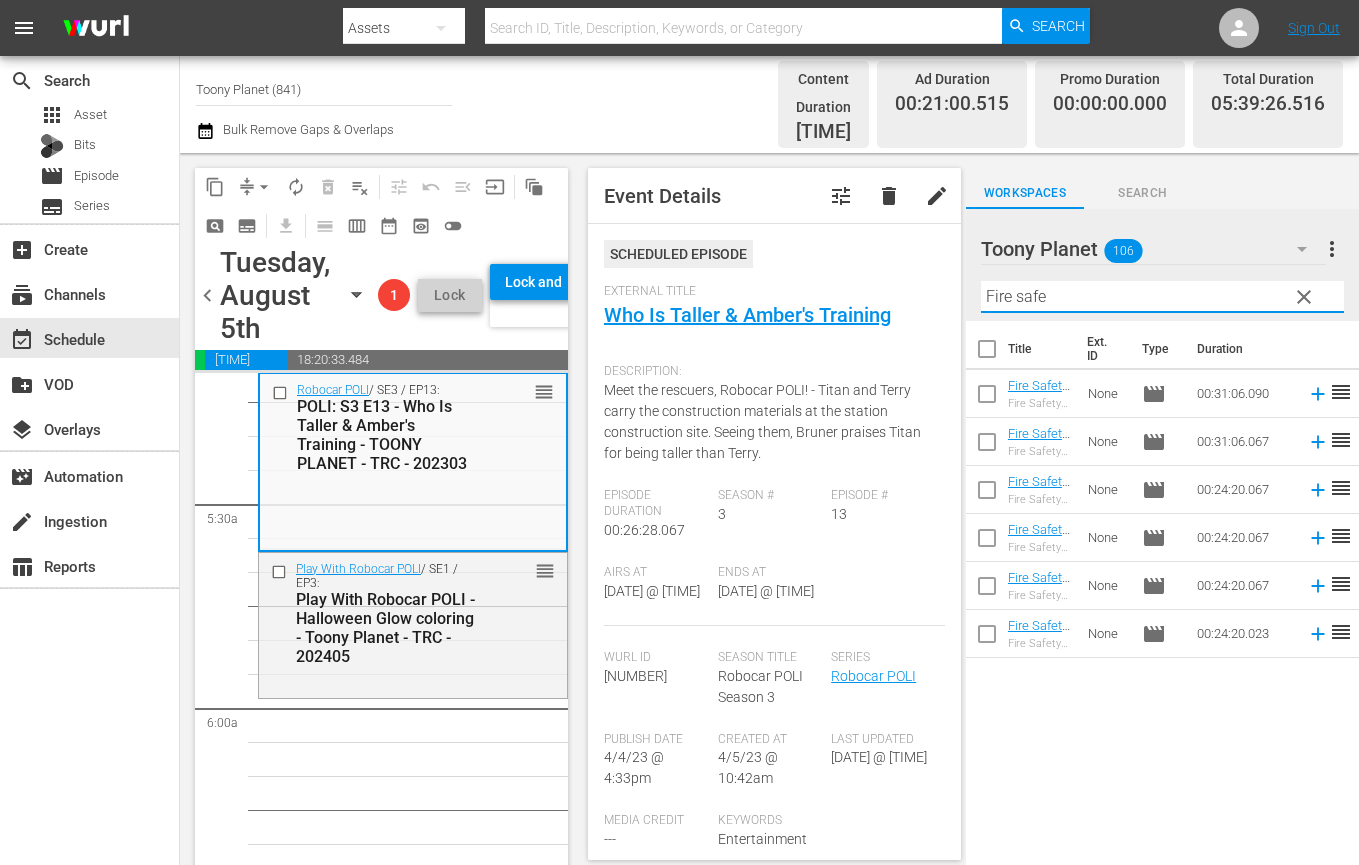 drag, startPoint x: 1072, startPoint y: 295, endPoint x: 916, endPoint y: 272, distance: 157.6864 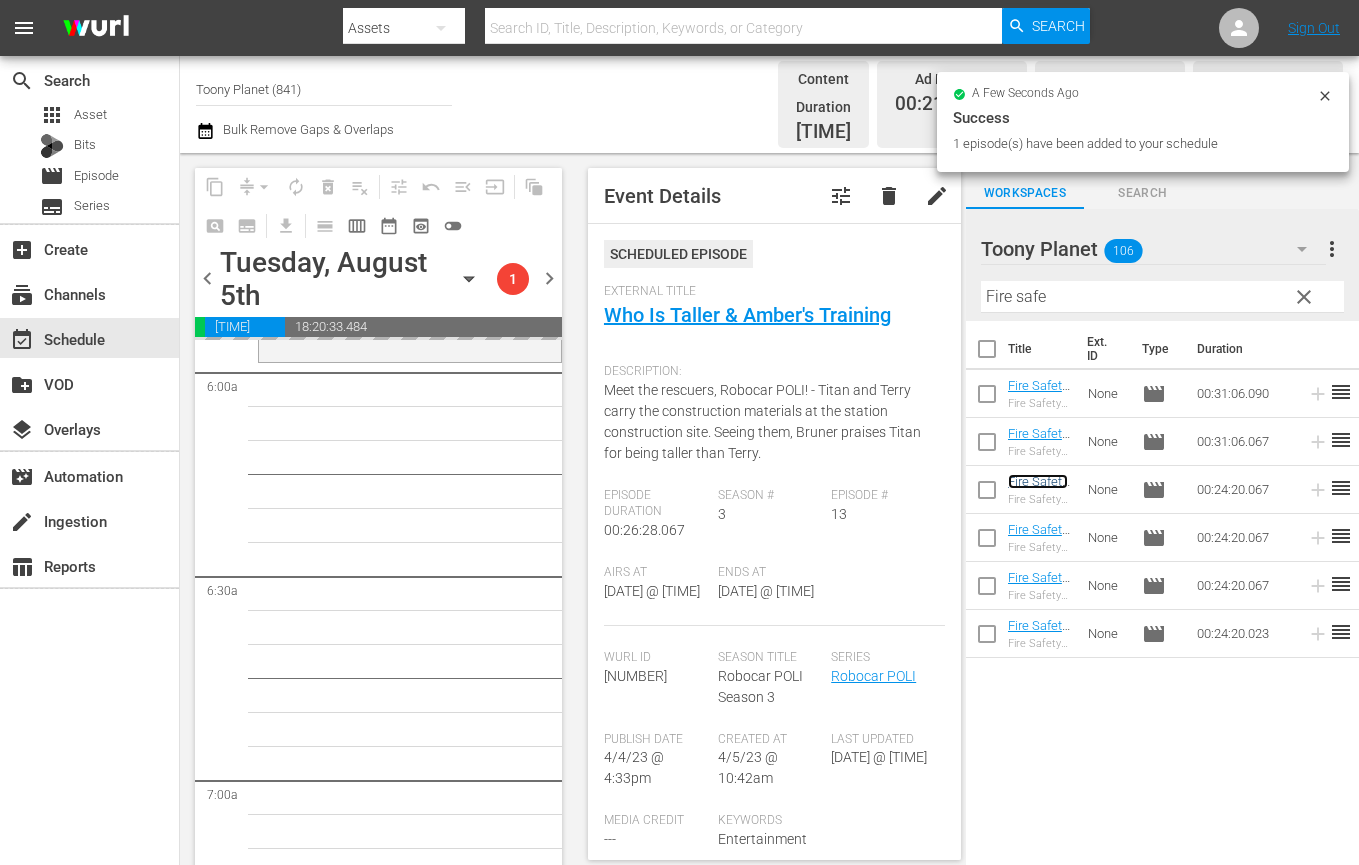 scroll, scrollTop: 2417, scrollLeft: 0, axis: vertical 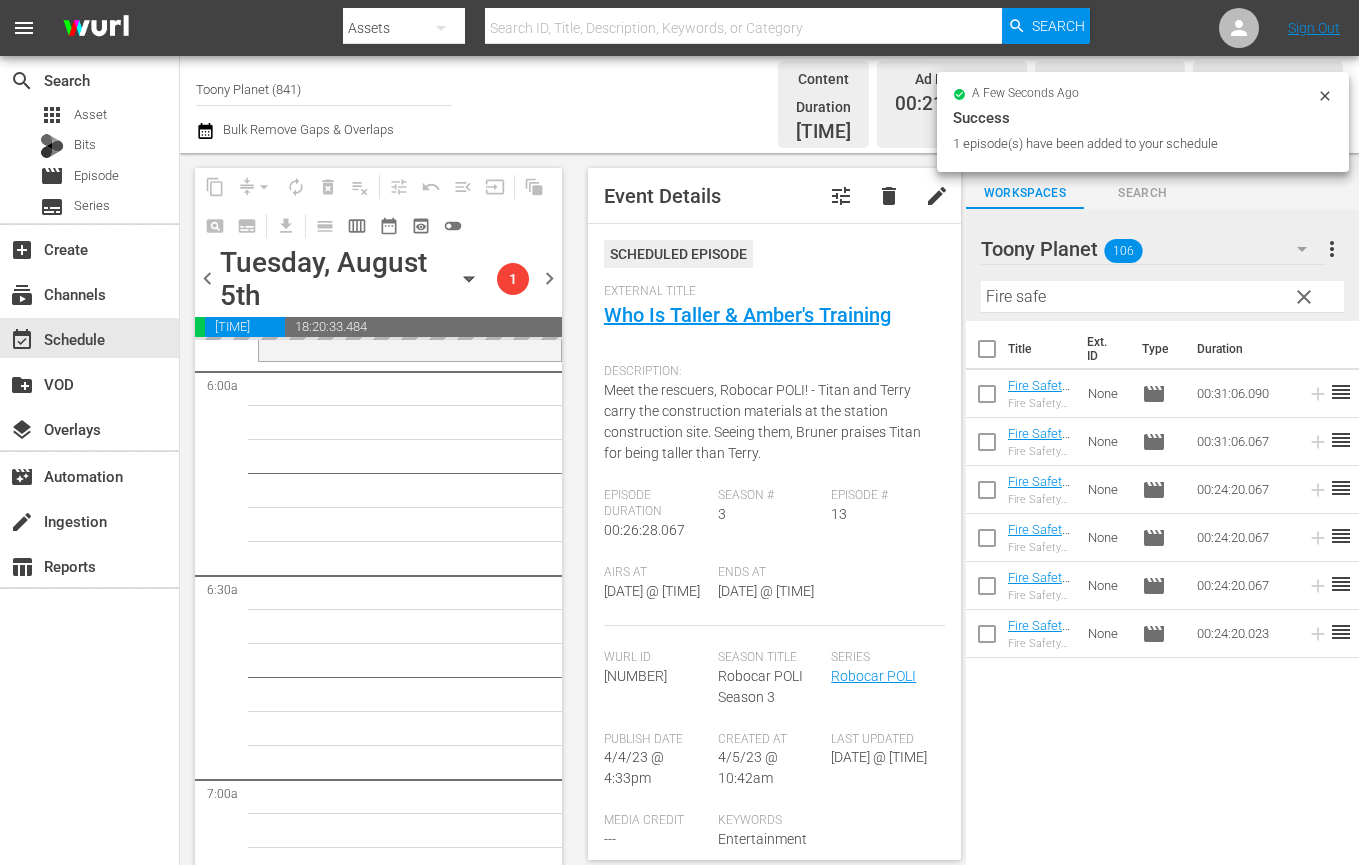 click on "Robocar POLI SongSong Museum  / SE1 / EP6:
Robocar POLI SongSong Museum: S1 E6 - TOONY PLANET - TRC - 202303 reorder Robocar POLI  / SE3 / EP5:
POLI: S3 E5 - Micky’s Lonely & Drawing Lines - TOONY PLANET - TRC - 202303 reorder Robocar POLI  / SE3 / EP7:
POLI: S3 E7 - Please Stop My Hiccups & Poli's Secret - TOONY PLANET - TRC - 202303 reorder Robocar POLI  / SE3 / EP9:
POLI: S3 E9 - Multiple Mix-Up & Let’s Be Honest - TOONY PLANET - TRC - 202303 reorder Robocar POLI  / SE3 / EP11:
POLI: S3 E11 - Cleany Gets Angry & Max Gets a Fish - TOONY PLANET - TRC - 202303 reorder Robocar POLI  / SE3 / EP13:
POLI: S3 E13 - Who Is Taller & Amber's Training - TOONY PLANET - TRC - 202303 reorder Robocar POLI  / SE3 / EP8:
POLI: S3 E8 - The Invitation & Spooky Plays Sick - TOONY PLANET - TRC - 202303 reorder Robocar POLI  / SE3 / EP12:
POLI: S3 E12 - The Hottest day in Brooms Town & Ms. Belle's Medal - TOONY PLANET - TRC - 202303 reorder Robocar POLI  / SE3 / EP6:
reorder Robocar POLI  / SE3 / EP10:" at bounding box center (410, 2819) 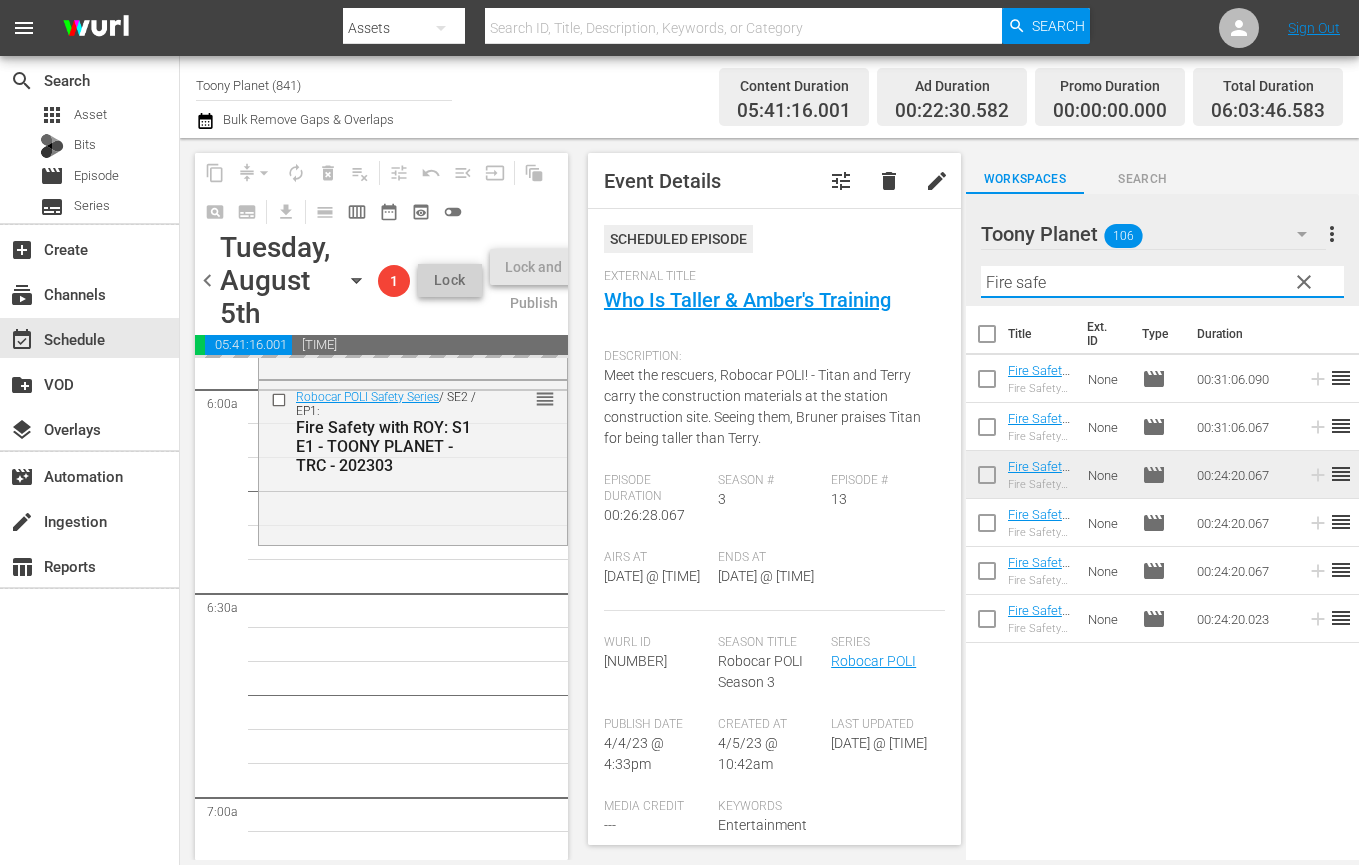 drag, startPoint x: 1043, startPoint y: 281, endPoint x: 775, endPoint y: 268, distance: 268.31512 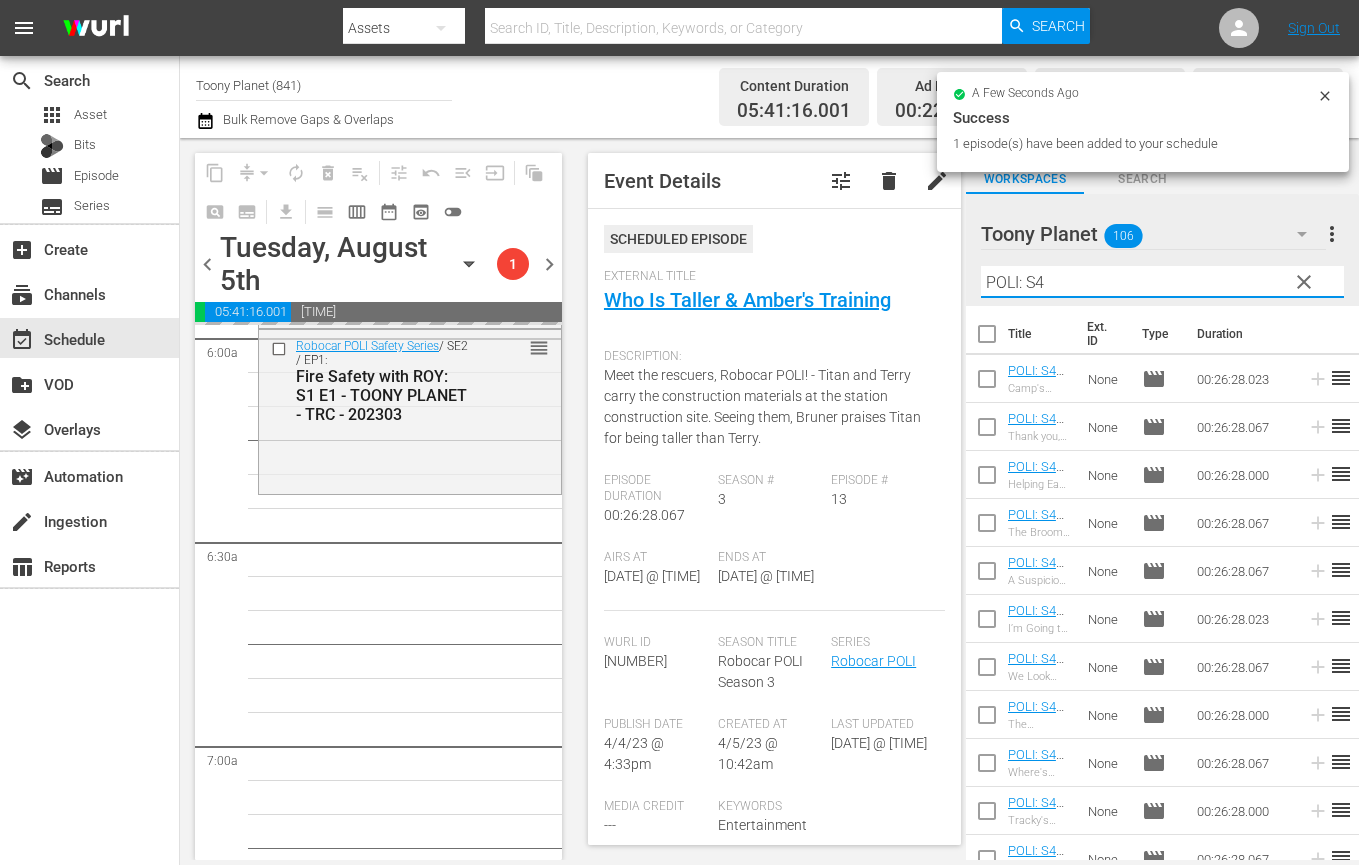scroll, scrollTop: 2481, scrollLeft: 0, axis: vertical 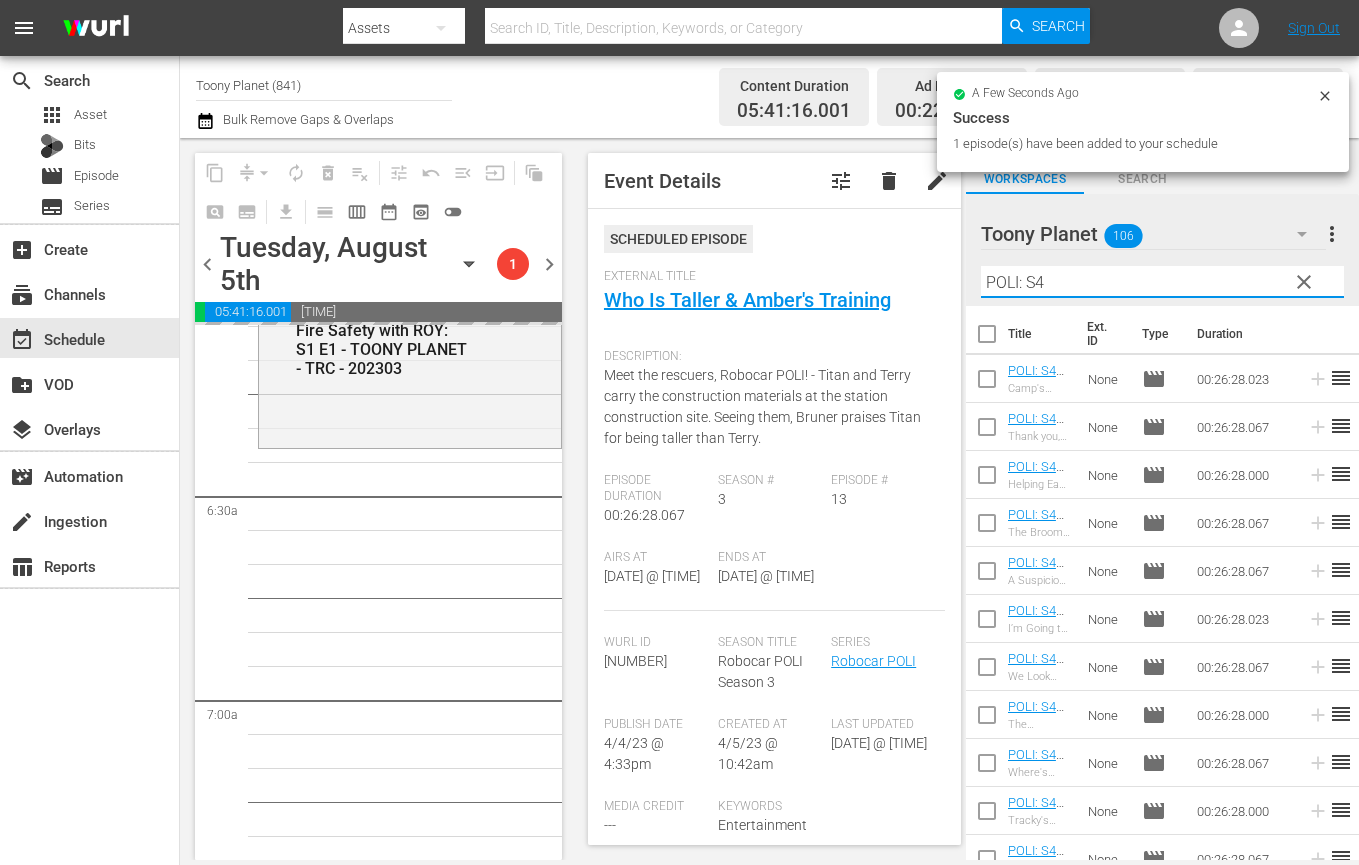 type on "POLI: S4" 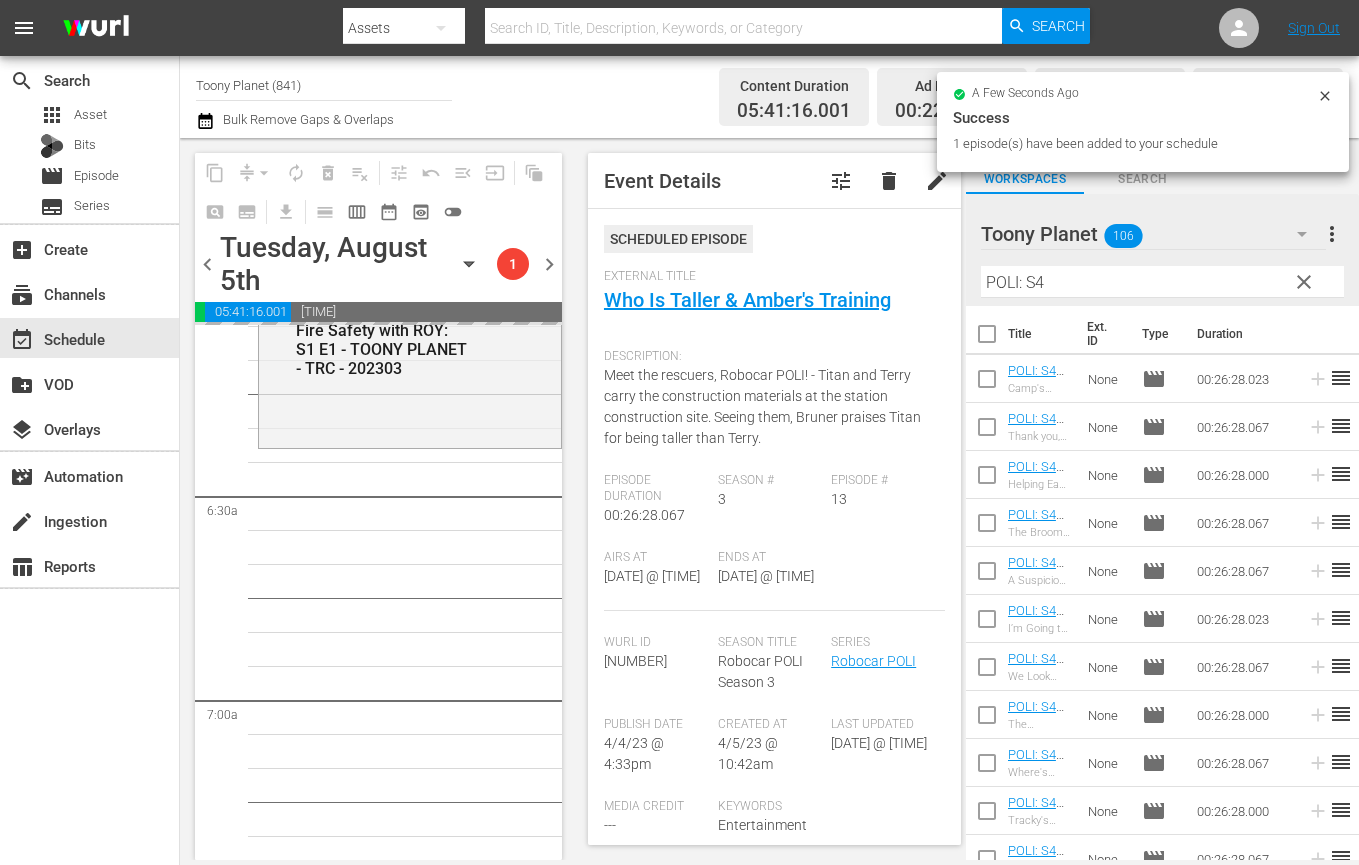 click on "Robocar POLI SongSong Museum  / SE1 / EP6:
Robocar POLI SongSong Museum: S1 E6 - TOONY PLANET - TRC - 202303 reorder Robocar POLI  / SE3 / EP5:
POLI: S3 E5 - Micky’s Lonely & Drawing Lines - TOONY PLANET - TRC - 202303 reorder Robocar POLI  / SE3 / EP7:
POLI: S3 E7 - Please Stop My Hiccups & Poli's Secret - TOONY PLANET - TRC - 202303 reorder Robocar POLI  / SE3 / EP9:
POLI: S3 E9 - Multiple Mix-Up & Let’s Be Honest - TOONY PLANET - TRC - 202303 reorder Robocar POLI  / SE3 / EP11:
POLI: S3 E11 - Cleany Gets Angry & Max Gets a Fish - TOONY PLANET - TRC - 202303 reorder Robocar POLI  / SE3 / EP13:
POLI: S3 E13 - Who Is Taller & Amber's Training - TOONY PLANET - TRC - 202303 reorder Robocar POLI  / SE3 / EP8:
POLI: S3 E8 - The Invitation & Spooky Plays Sick - TOONY PLANET - TRC - 202303 reorder Robocar POLI  / SE3 / EP12:
POLI: S3 E12 - The Hottest day in Brooms Town & Ms. Belle's Medal - TOONY PLANET - TRC - 202303 reorder Robocar POLI  / SE3 / EP6:
reorder Robocar POLI  / SE3 / EP10:" at bounding box center [410, 2740] 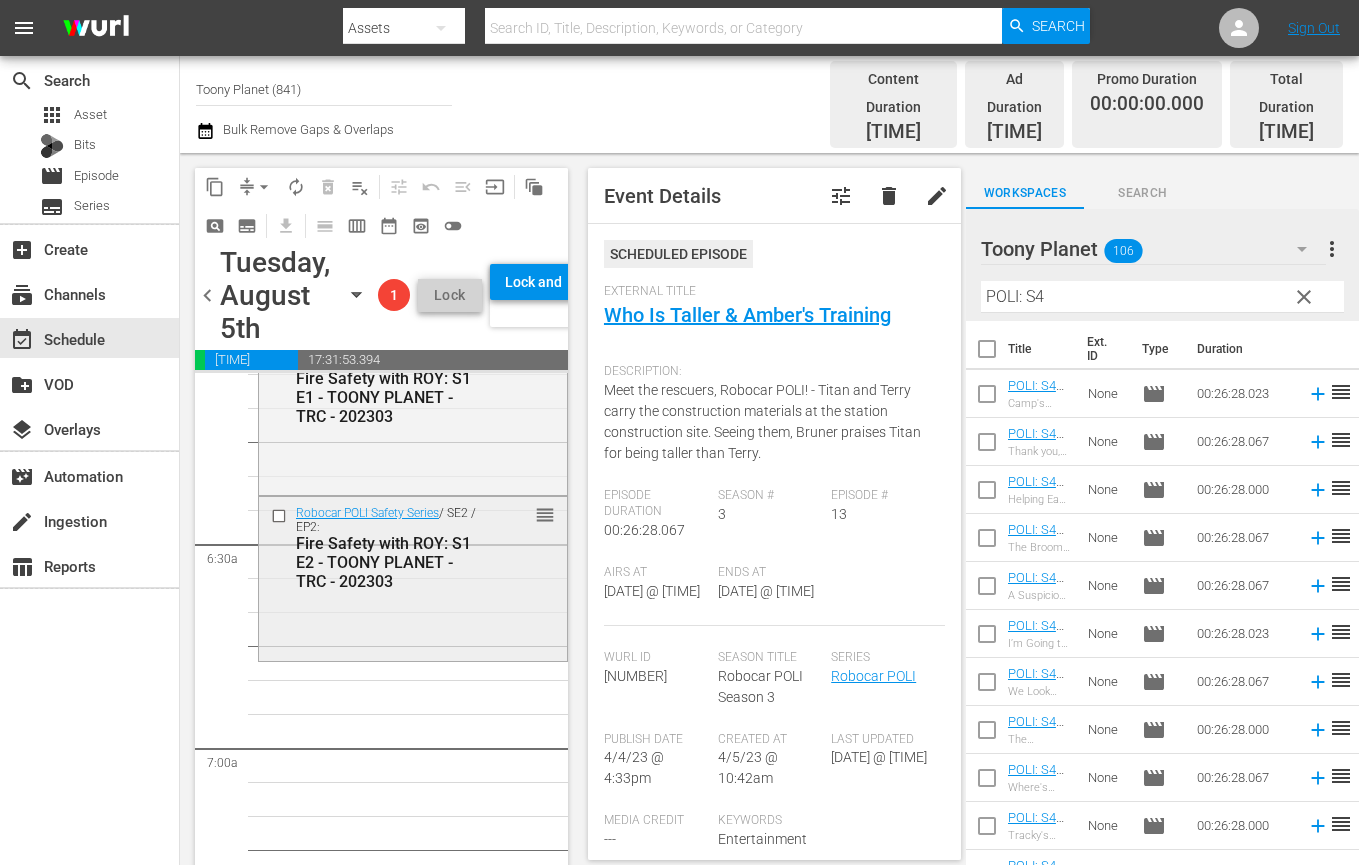 drag, startPoint x: 405, startPoint y: 664, endPoint x: 453, endPoint y: 583, distance: 94.15413 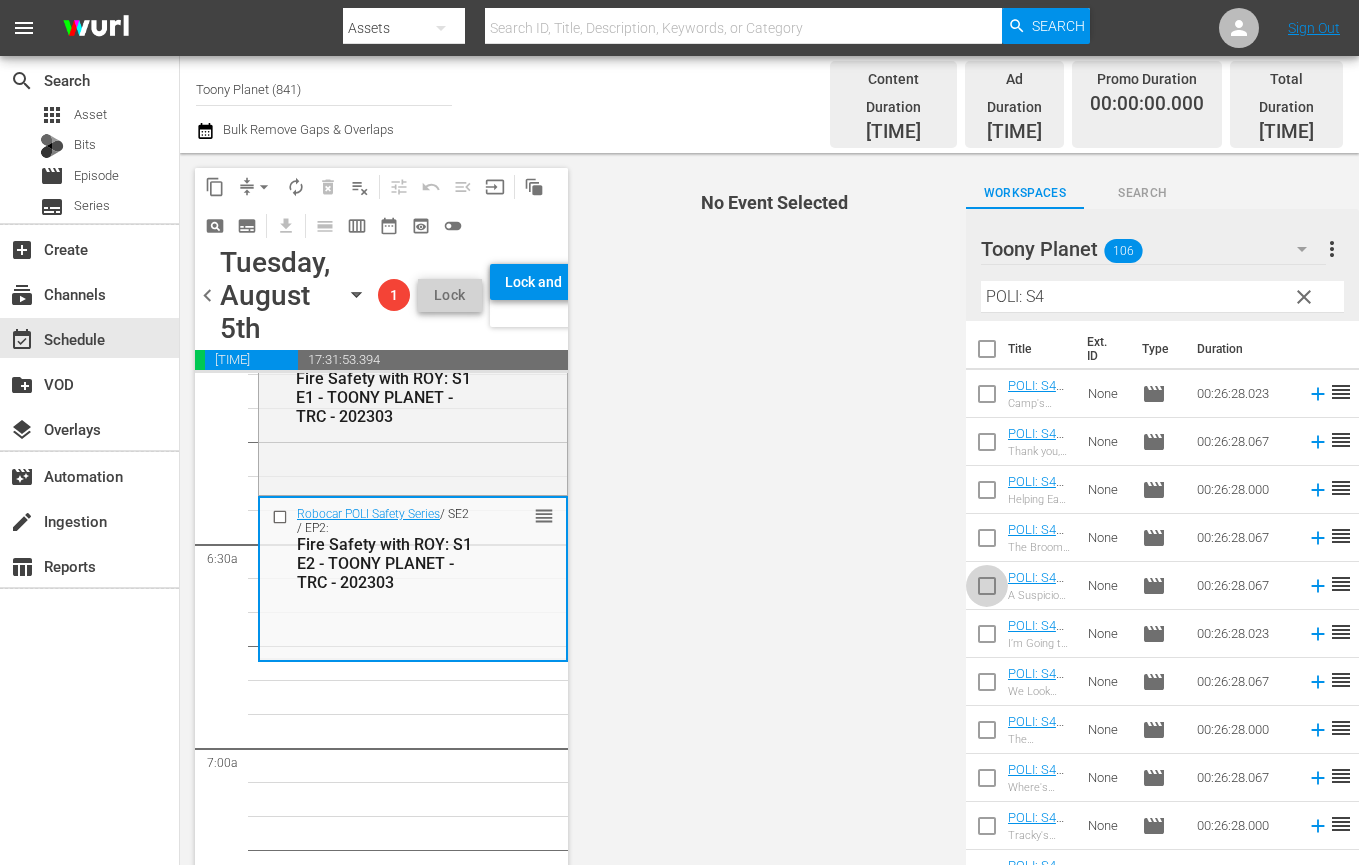 click at bounding box center [987, 590] 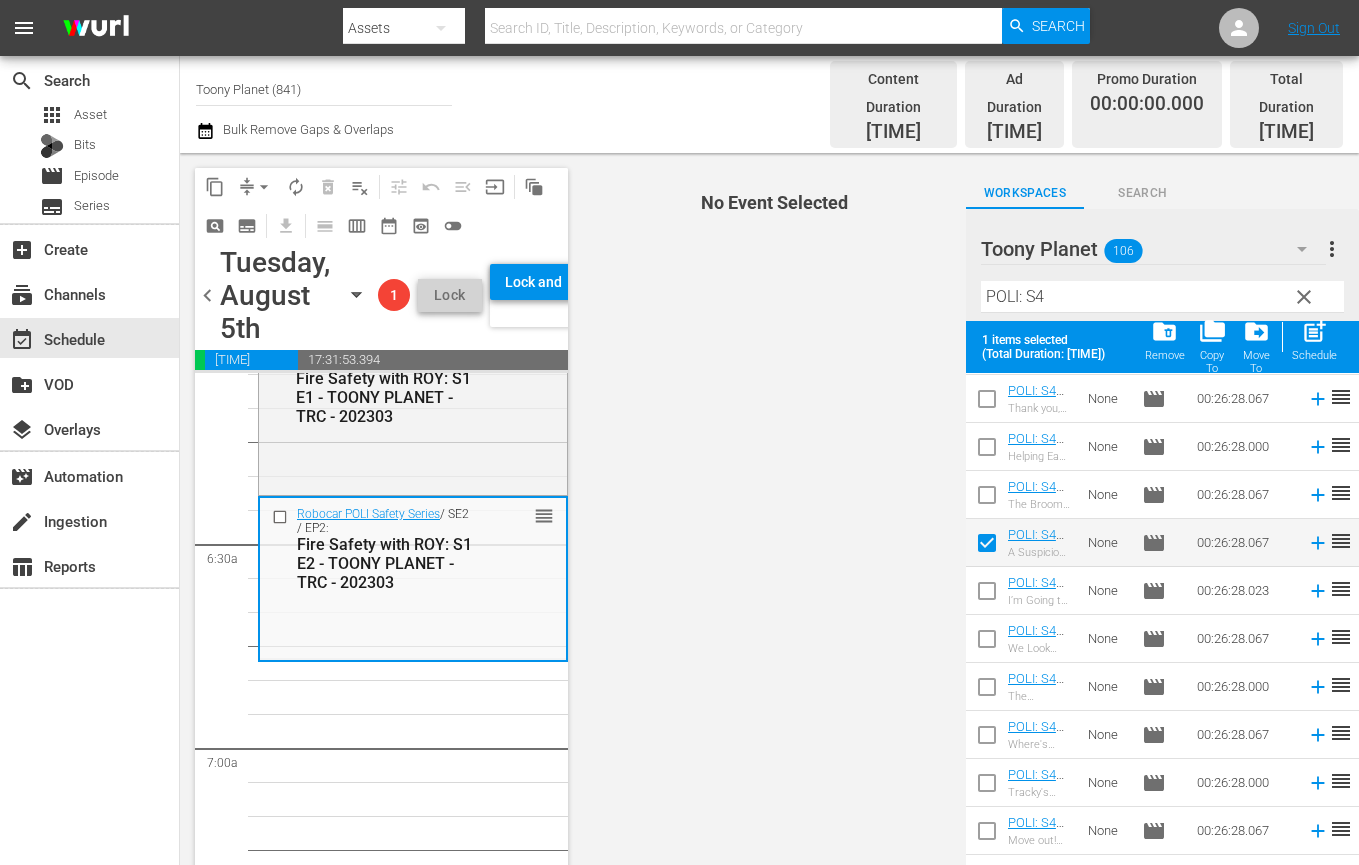 scroll, scrollTop: 115, scrollLeft: 0, axis: vertical 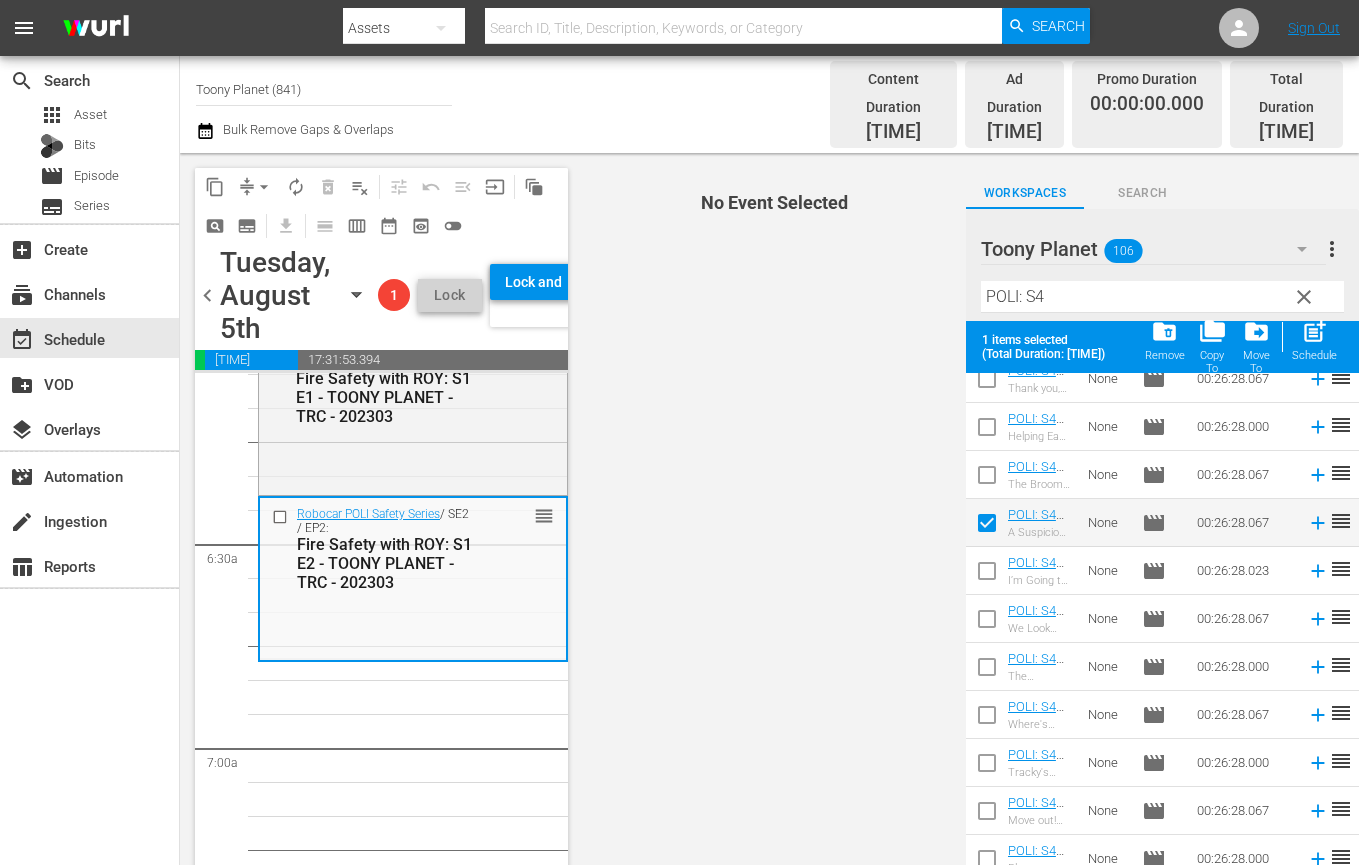 click at bounding box center [987, 575] 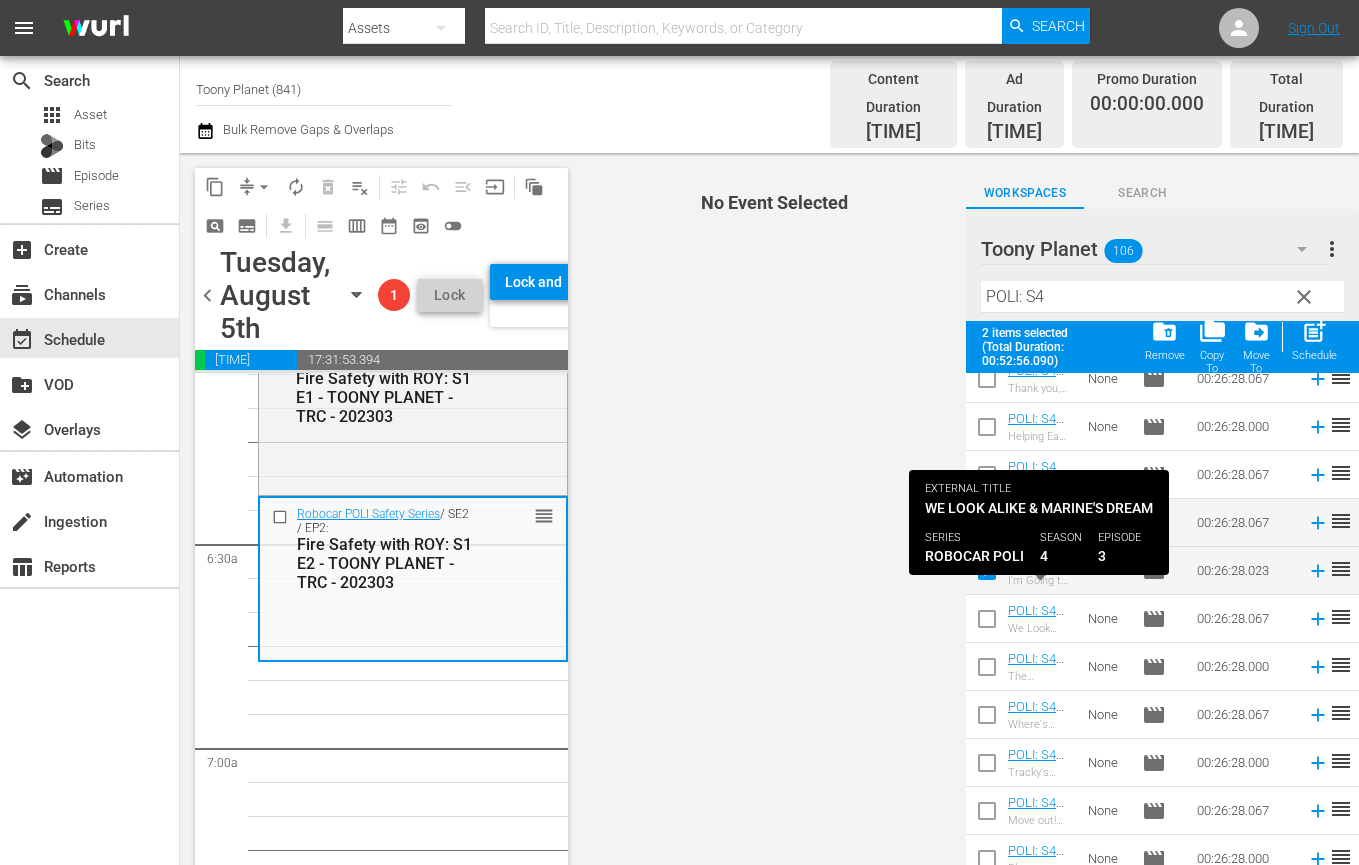 click at bounding box center [987, 623] 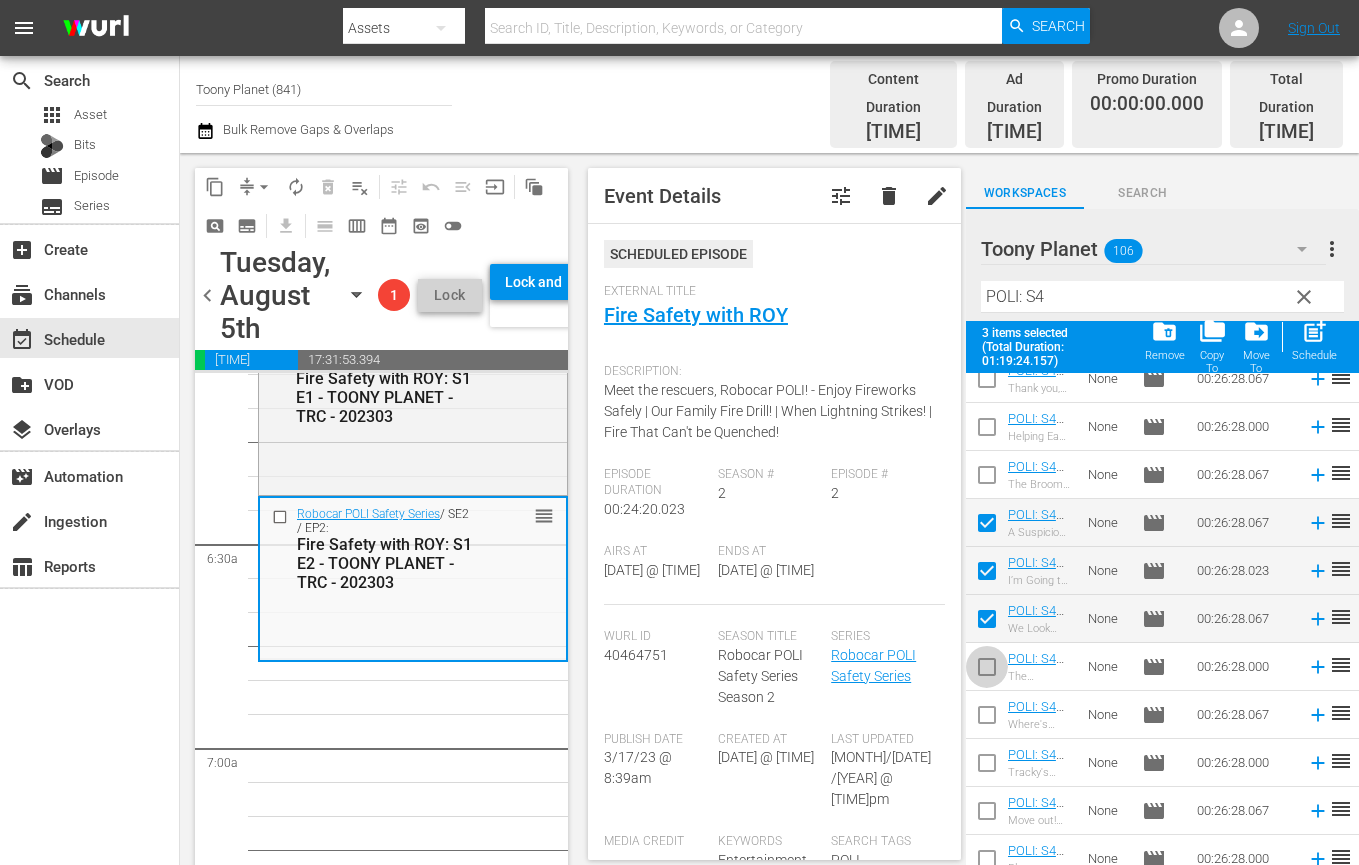 drag, startPoint x: 990, startPoint y: 653, endPoint x: 1019, endPoint y: 682, distance: 41.01219 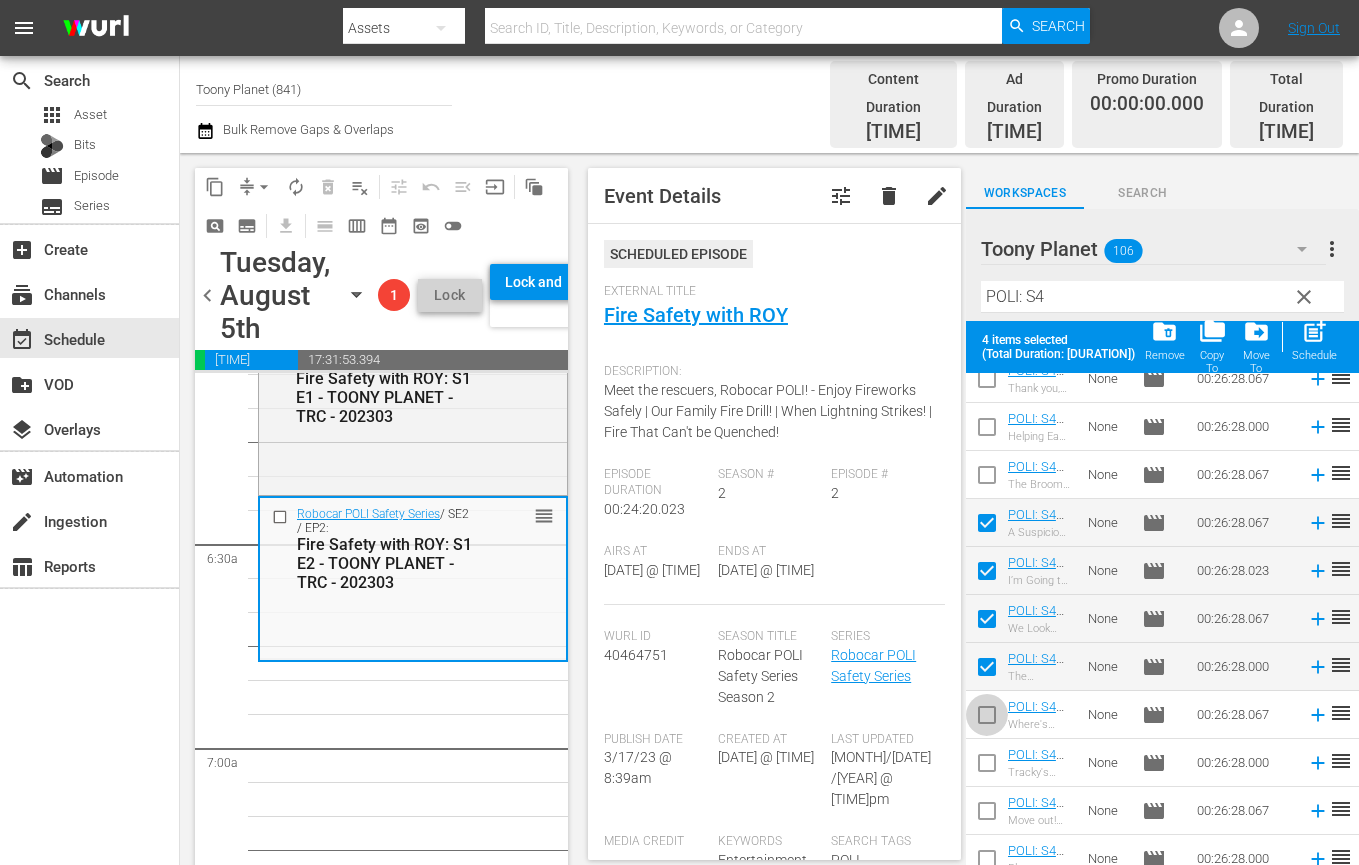 click at bounding box center (987, 719) 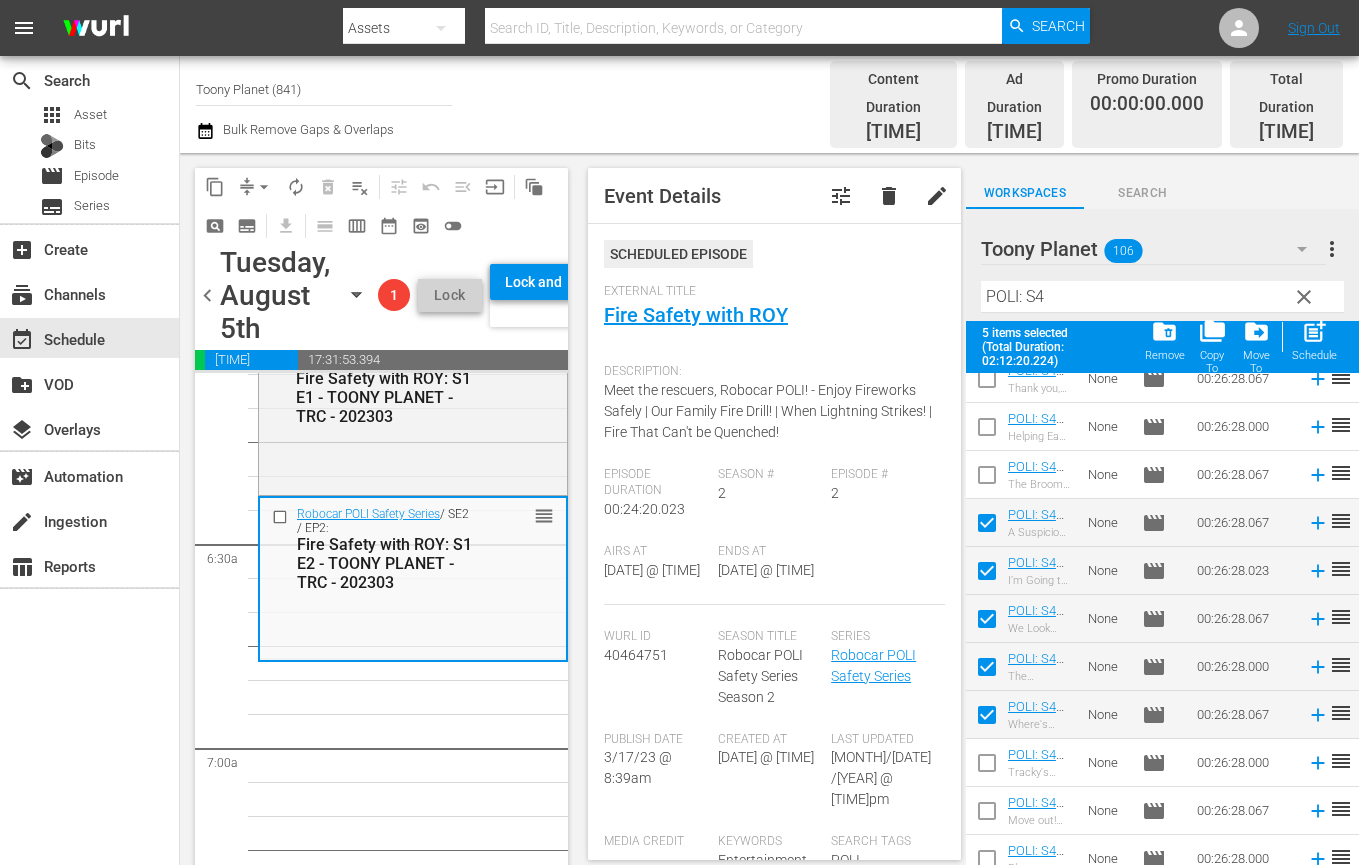 scroll, scrollTop: 168, scrollLeft: 0, axis: vertical 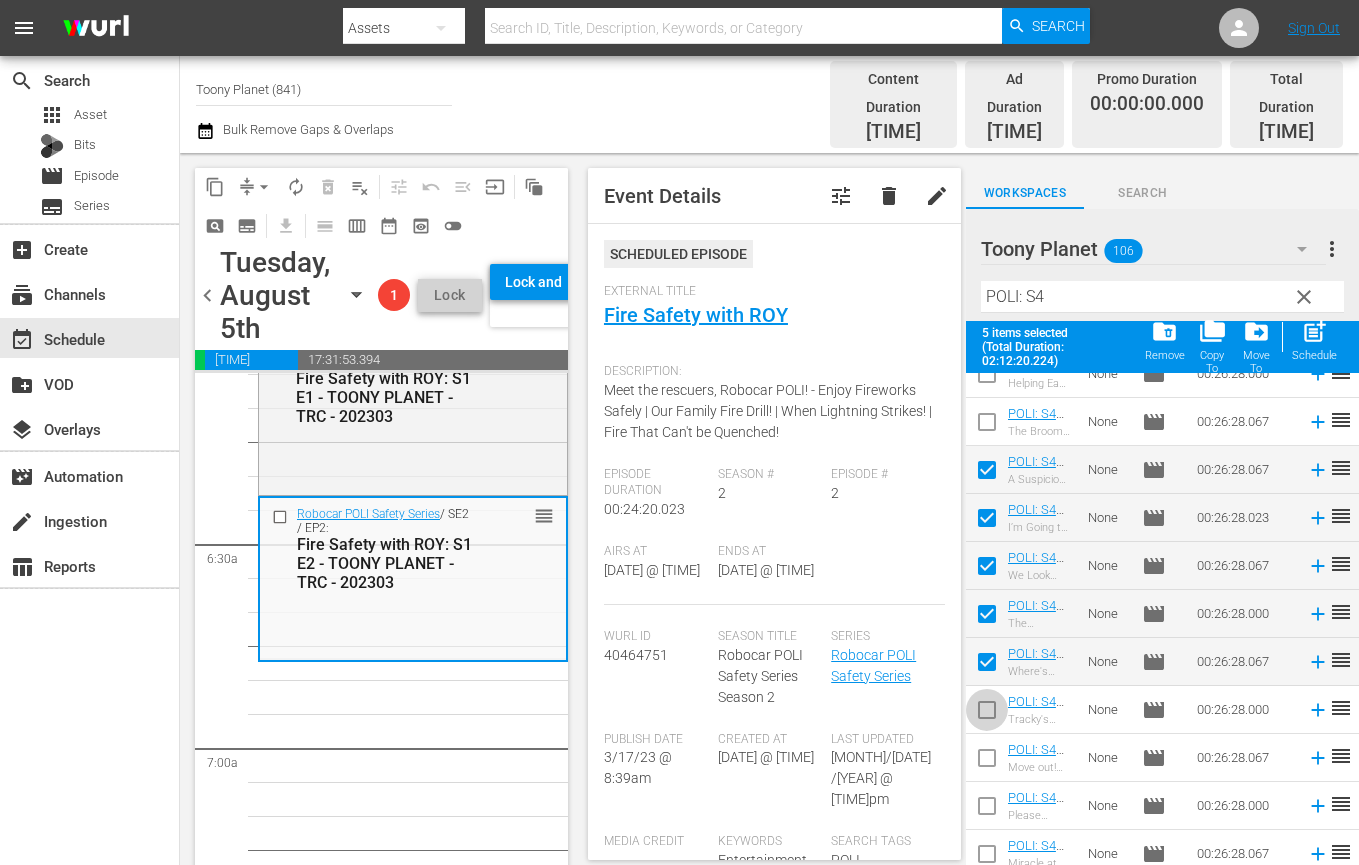 click at bounding box center (987, 714) 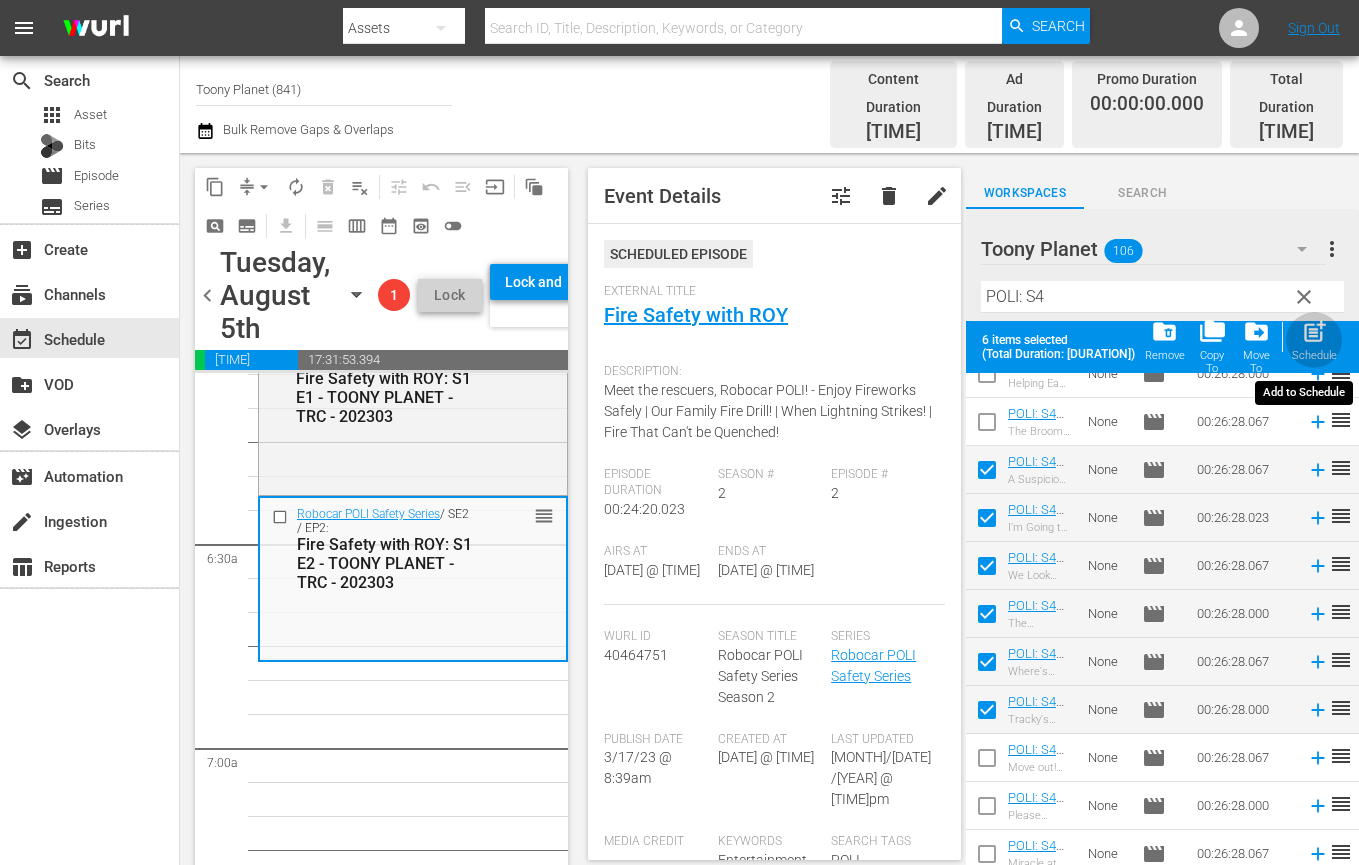 click on "post_add" at bounding box center [1314, 331] 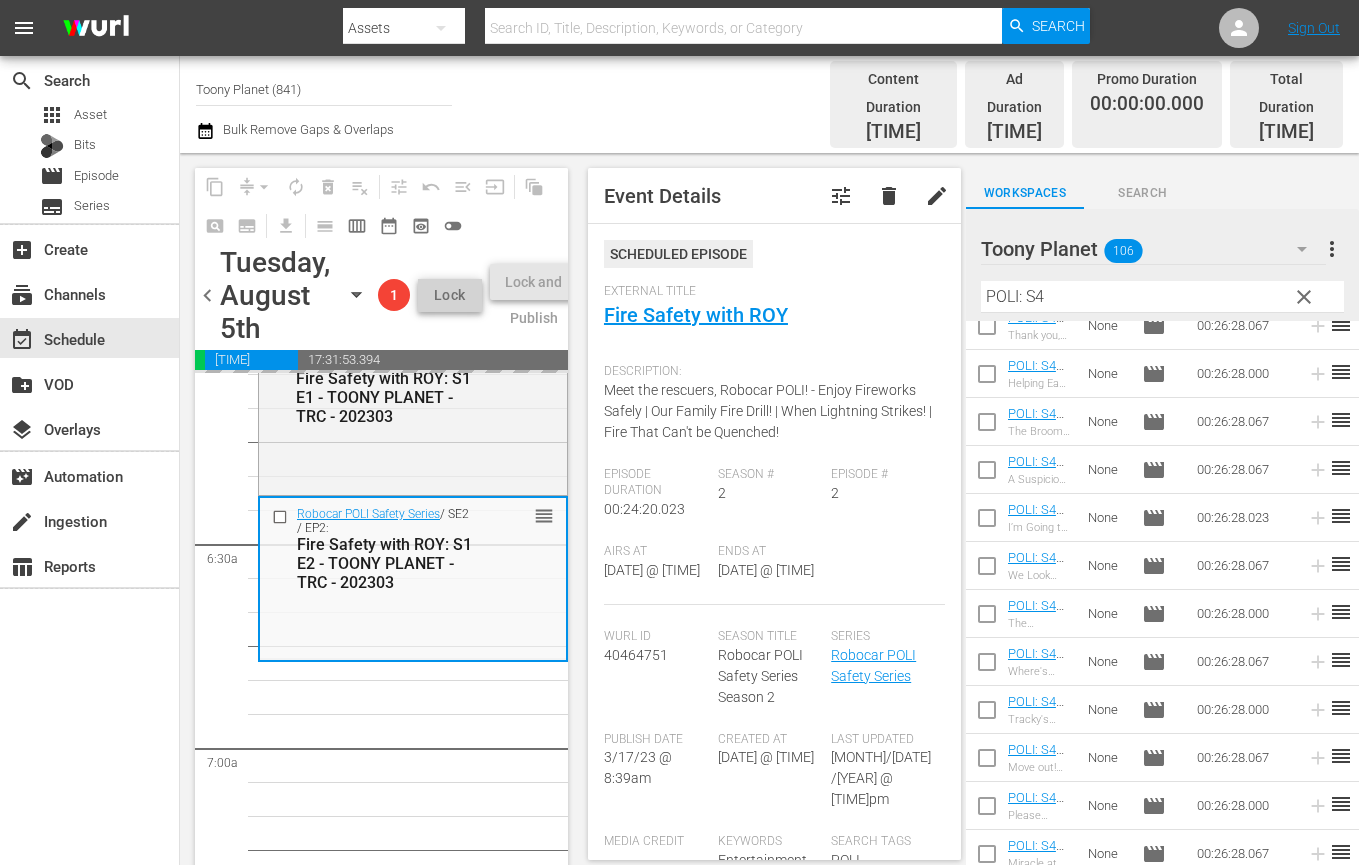 scroll, scrollTop: 0, scrollLeft: 0, axis: both 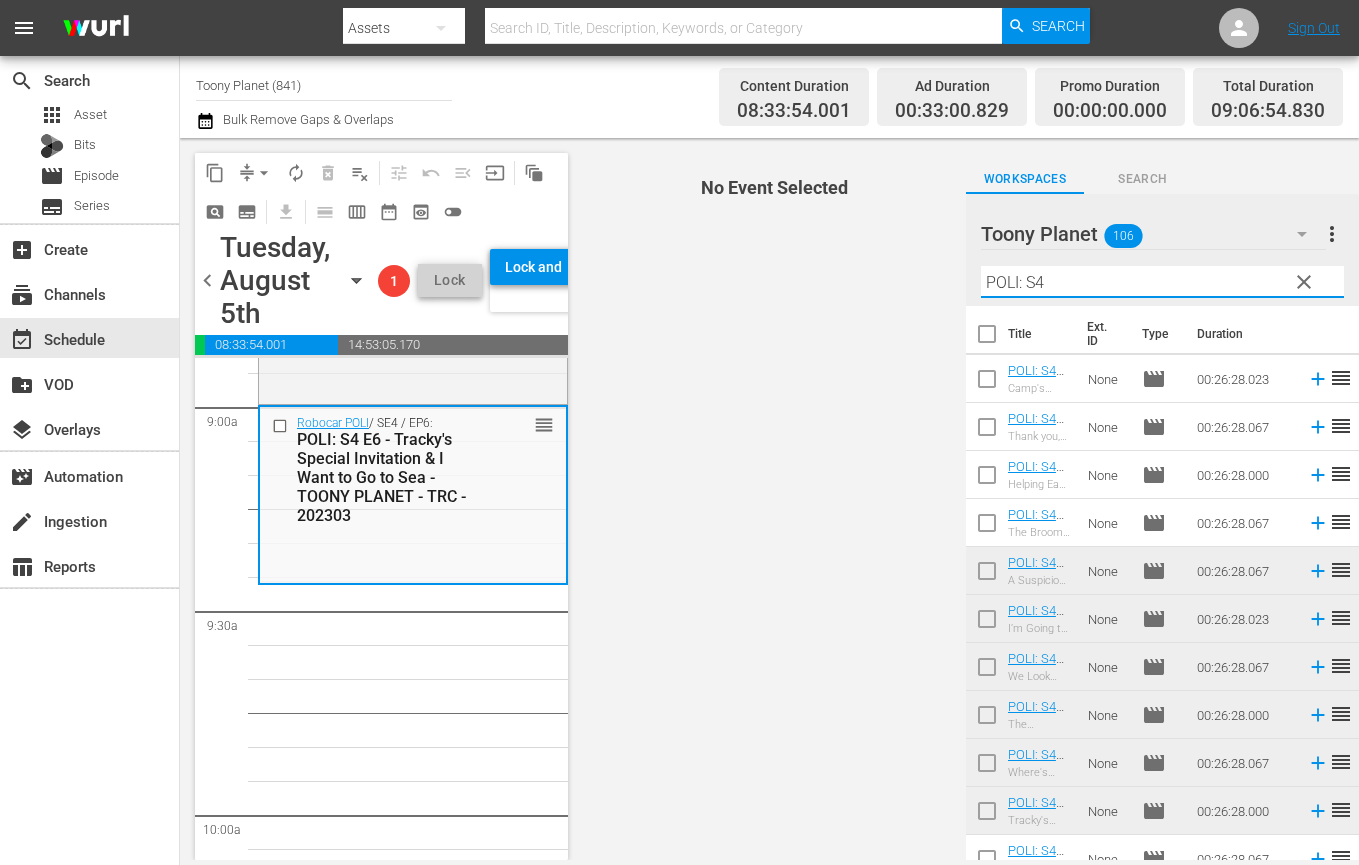 drag, startPoint x: 1088, startPoint y: 283, endPoint x: 938, endPoint y: 273, distance: 150.33296 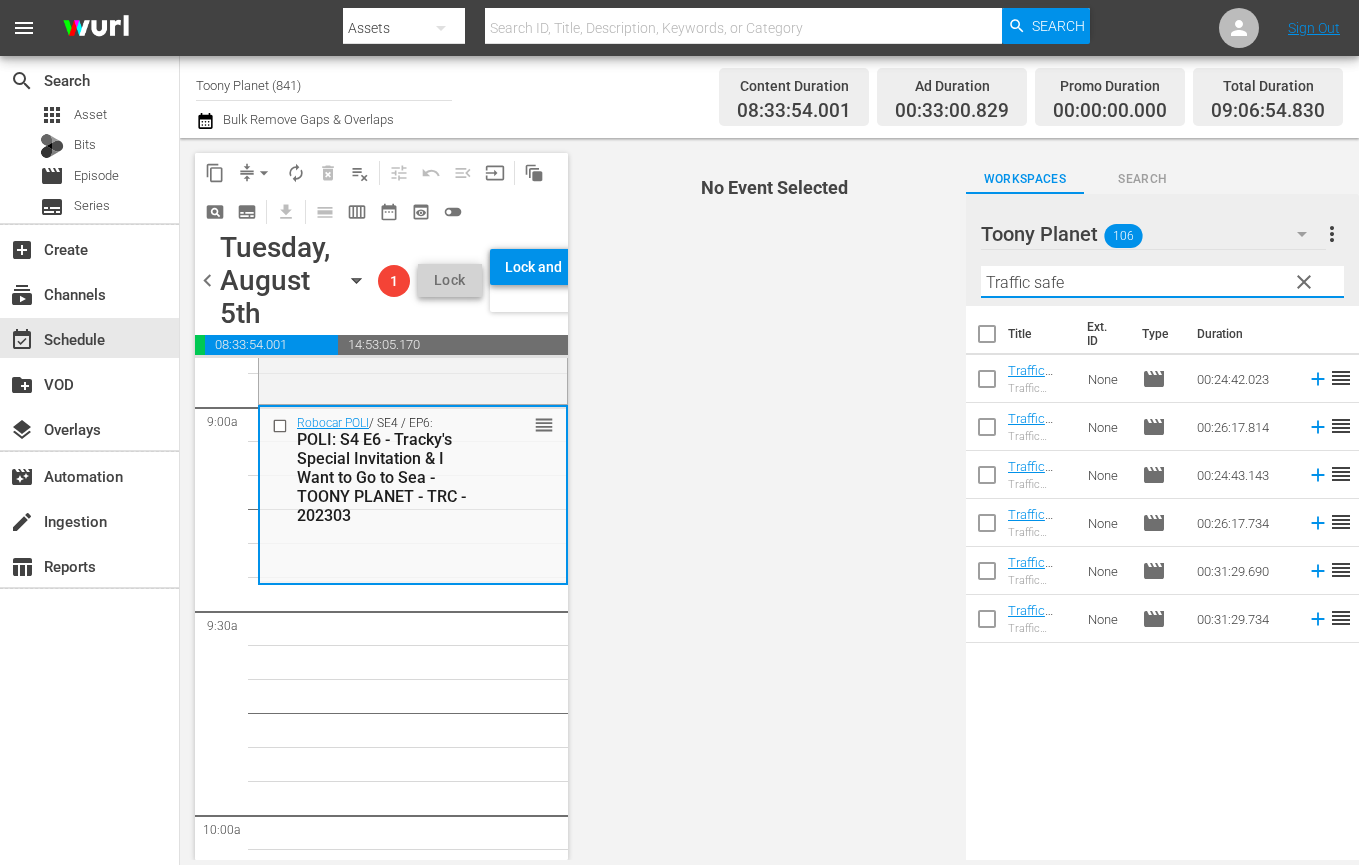 drag, startPoint x: 1130, startPoint y: 278, endPoint x: 893, endPoint y: 265, distance: 237.35628 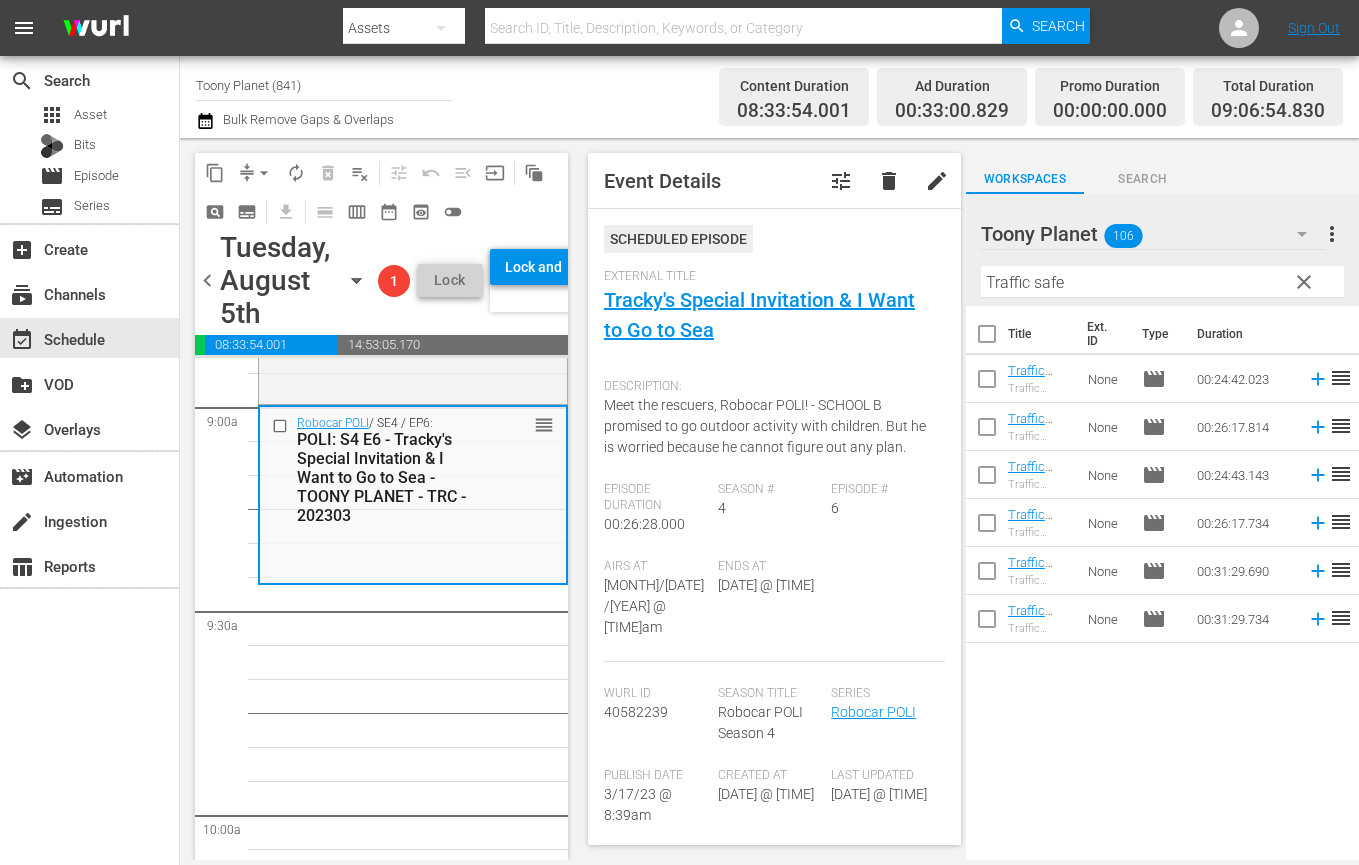 drag, startPoint x: 1025, startPoint y: 689, endPoint x: 1023, endPoint y: 538, distance: 151.01324 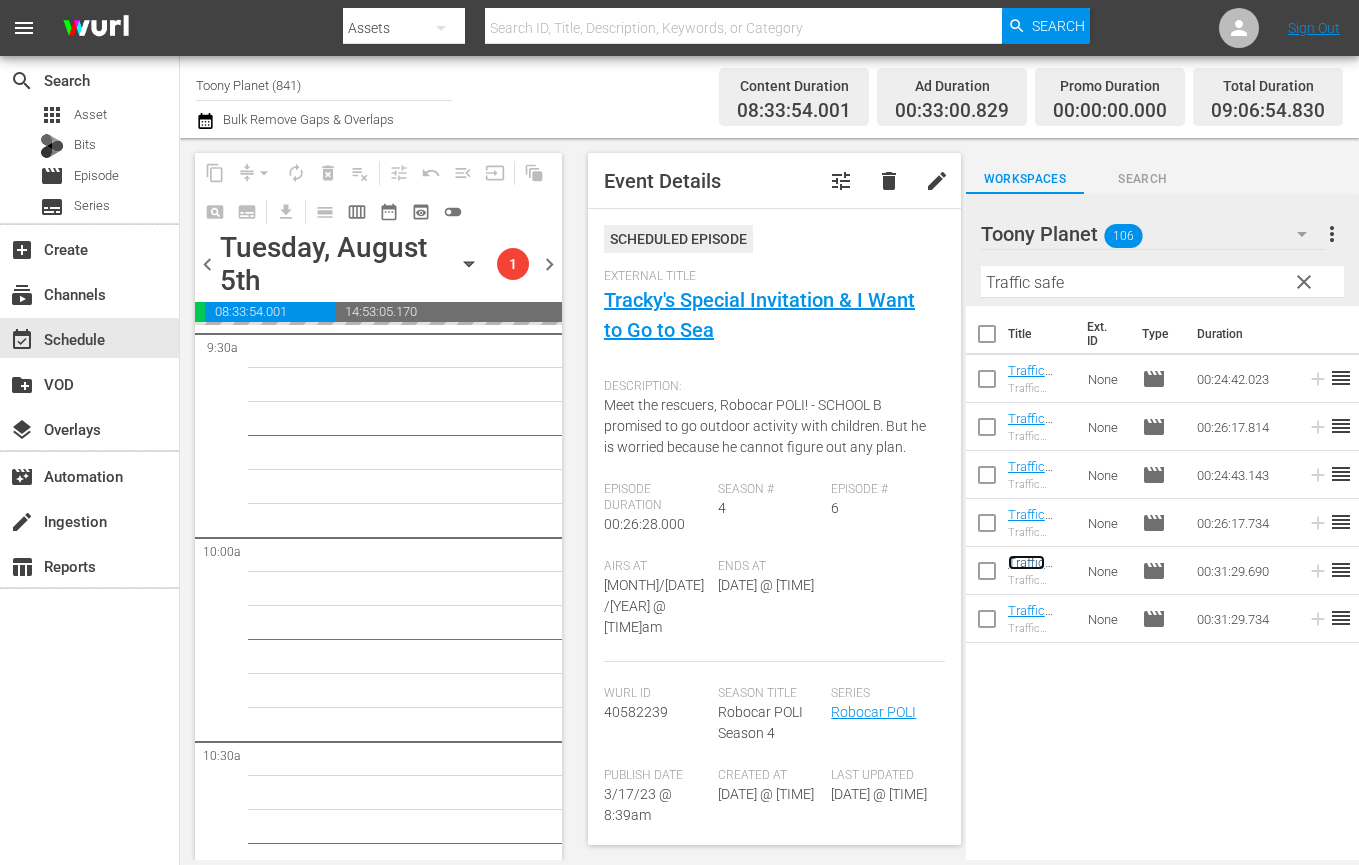 scroll, scrollTop: 3869, scrollLeft: 0, axis: vertical 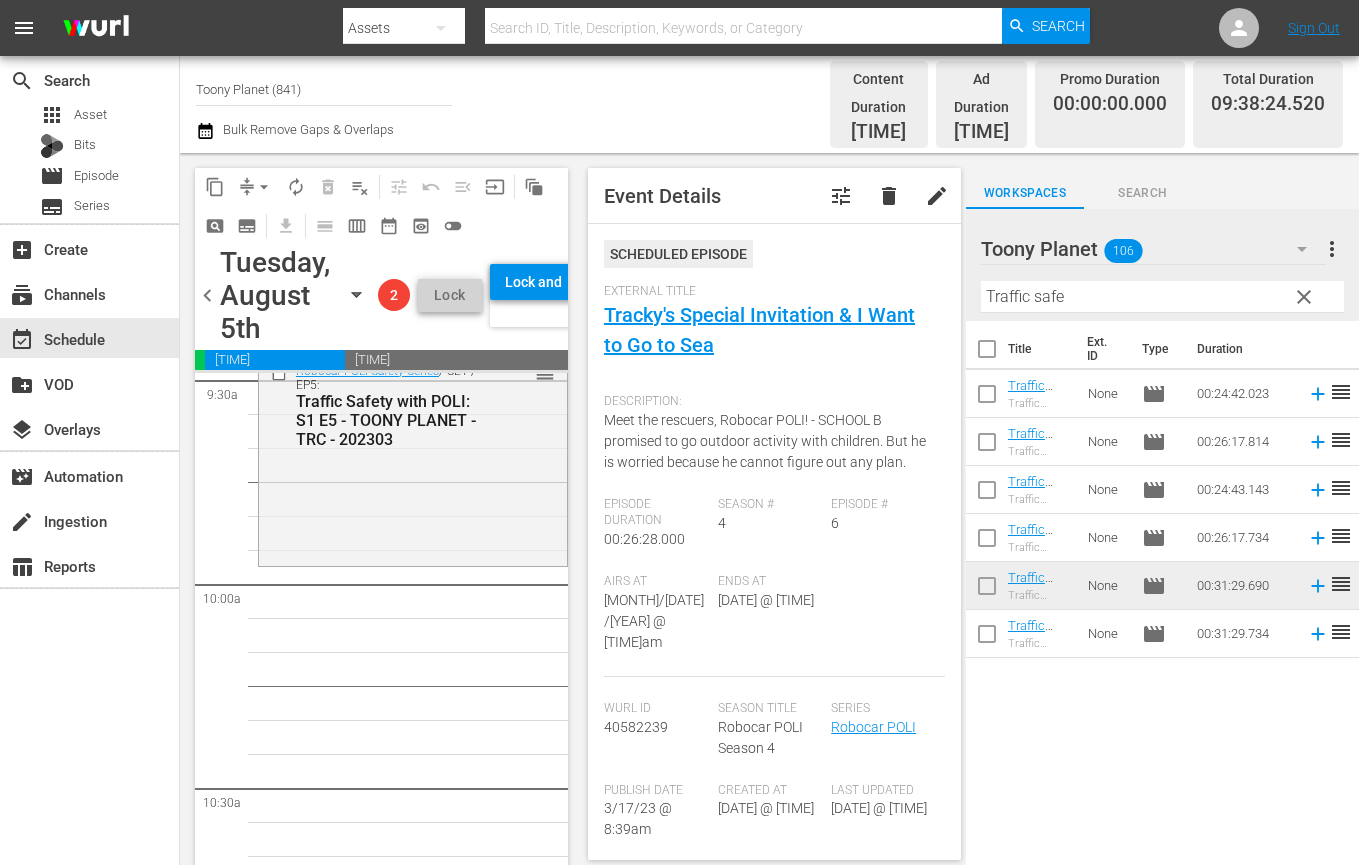 click on "Title Ext. ID Type Duration Traffic Safety with POLI: S1 E1 - TOONY PLANET - TRC - 202303 Traffic Safety with POLI None movie 00:24:42.023 reorder Traffic Safety with POLI: S1 E2 - TOONY PLANET - TRC - 202303 Traffic Safety with POLI None movie 00:26:17.814 reorder Traffic Safety with POLI: S1 E3 - TOONY PLANET - TRC - 202303 Traffic Safety with POLI None movie 00:24:43.143 reorder Traffic Safety with POLI: S1 E4 - TOONY PLANET - TRC - 202303 Traffic Safety with POLI None movie 00:26:17.734 reorder Traffic Safety with POLI: S1 E5 - TOONY PLANET - TRC - 202303 Traffic Safety with POLI None movie 00:31:29.690 reorder Traffic Safety with POLI: S1 E6 - TOONY PLANET - TRC - 202303 Traffic Safety with POLI None movie 00:31:29.734 reorder" at bounding box center [1162, 599] 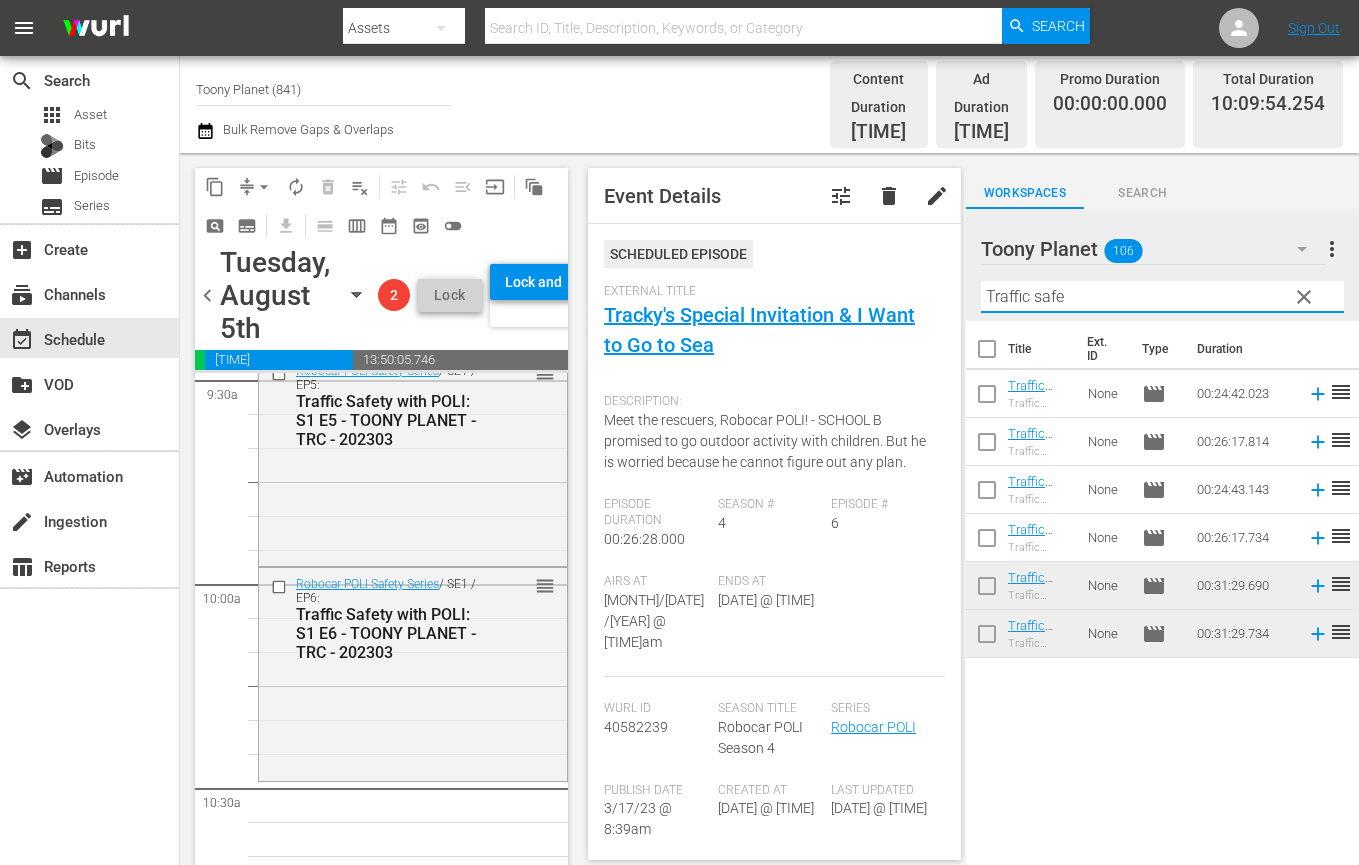 drag, startPoint x: 1090, startPoint y: 280, endPoint x: 814, endPoint y: 257, distance: 276.95667 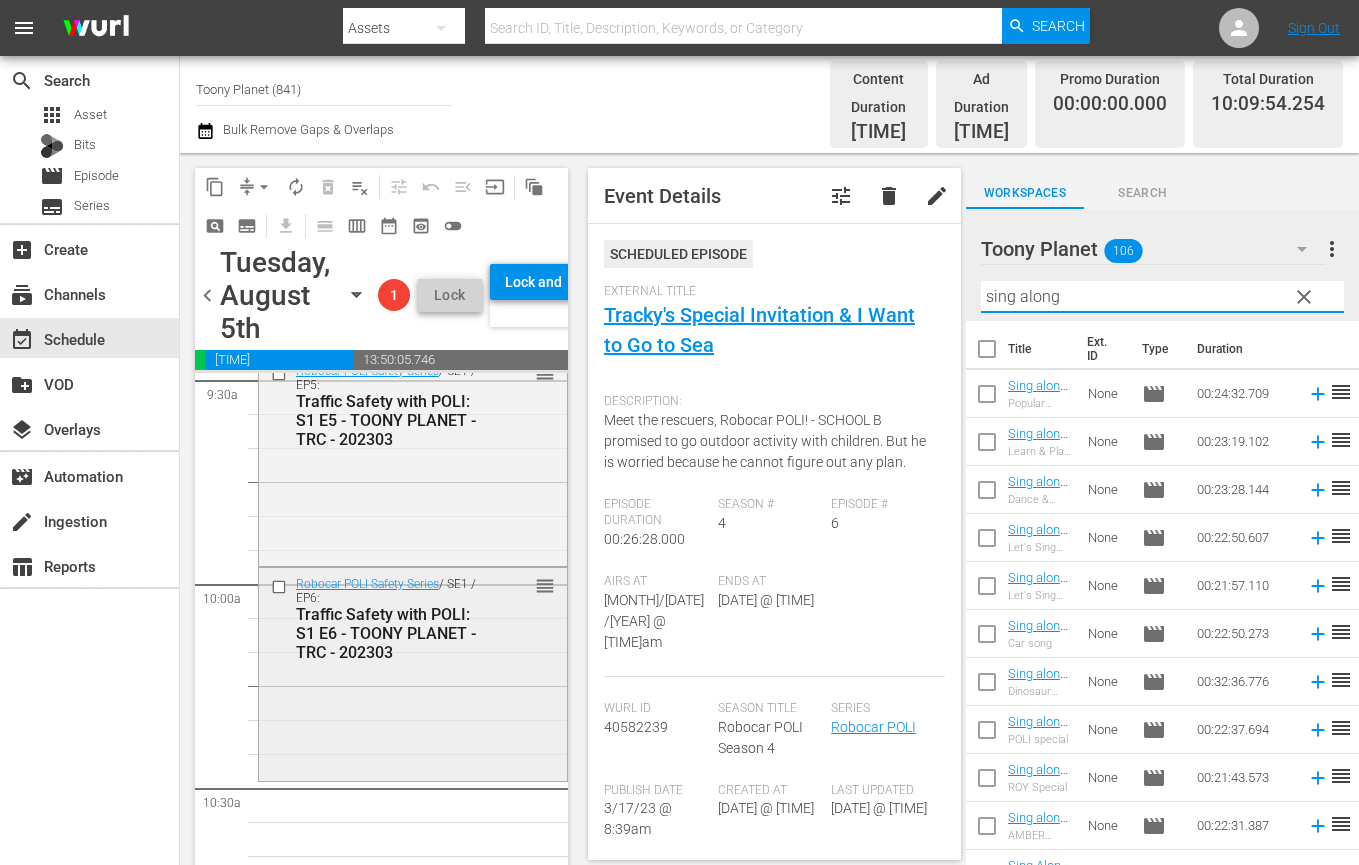 type on "sing along" 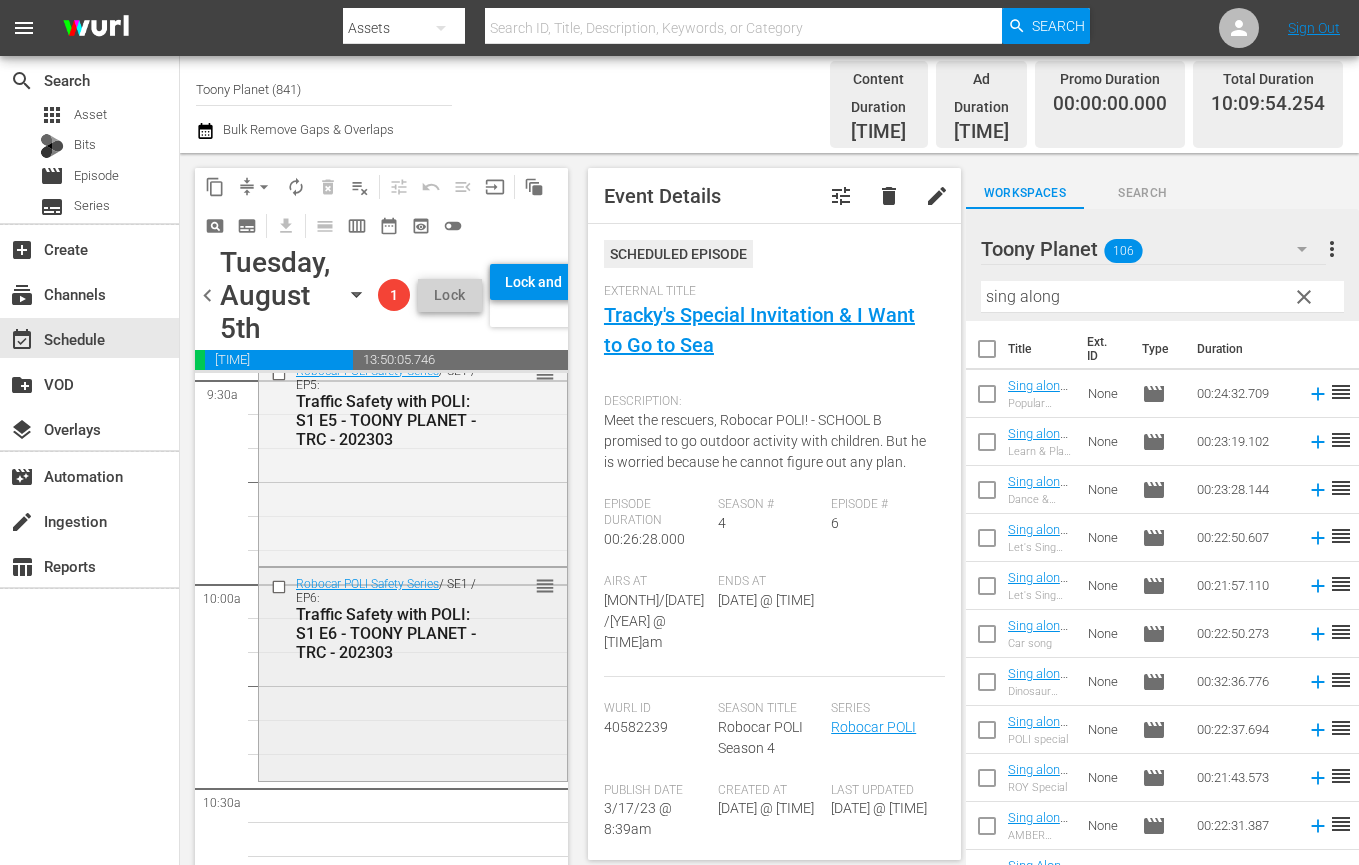 click on "Robocar POLI Safety Series  / SE1 / EP6:
Traffic Safety with POLI: S1 E6 - TOONY PLANET - TRC - 202303 reorder" at bounding box center [413, 672] 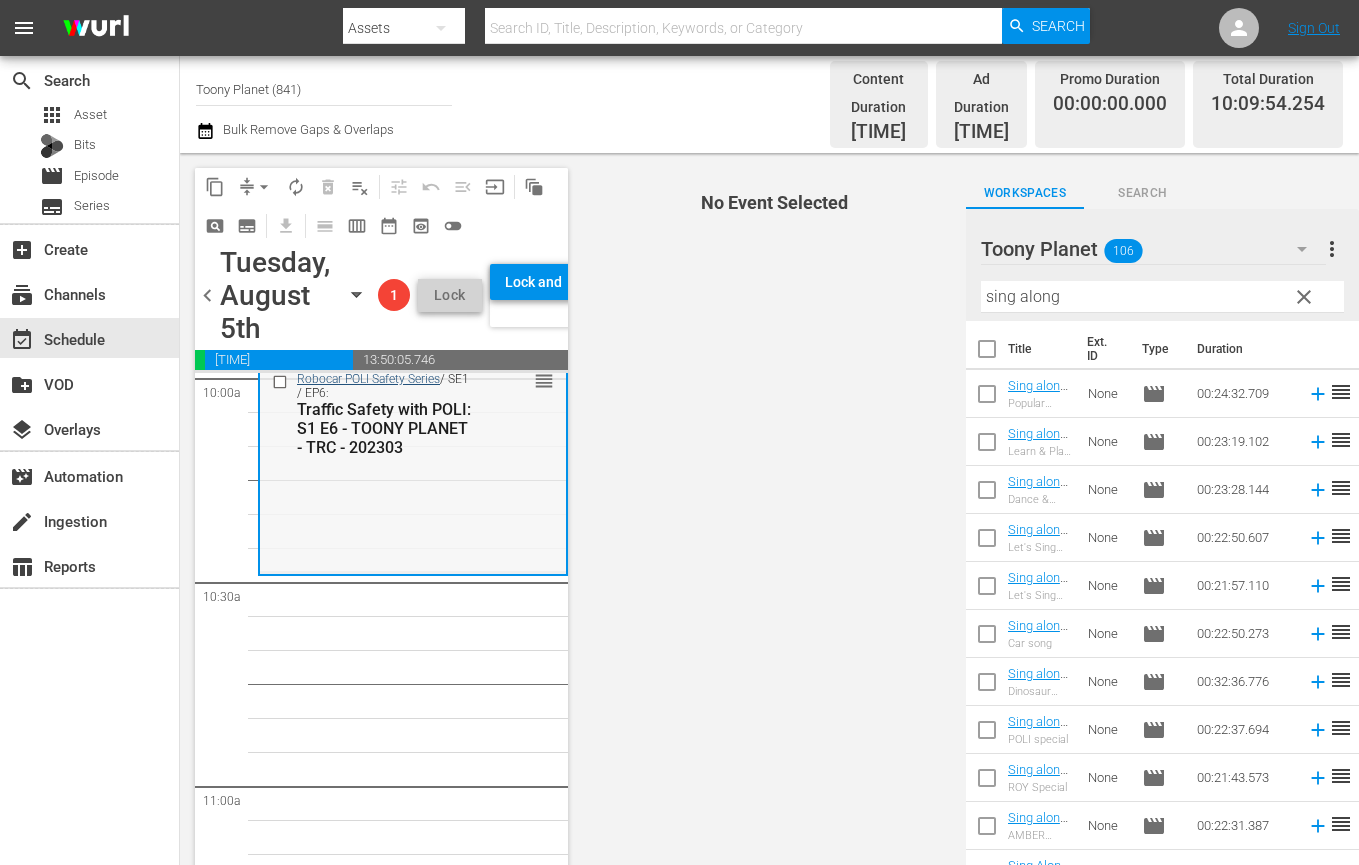 scroll, scrollTop: 4086, scrollLeft: 0, axis: vertical 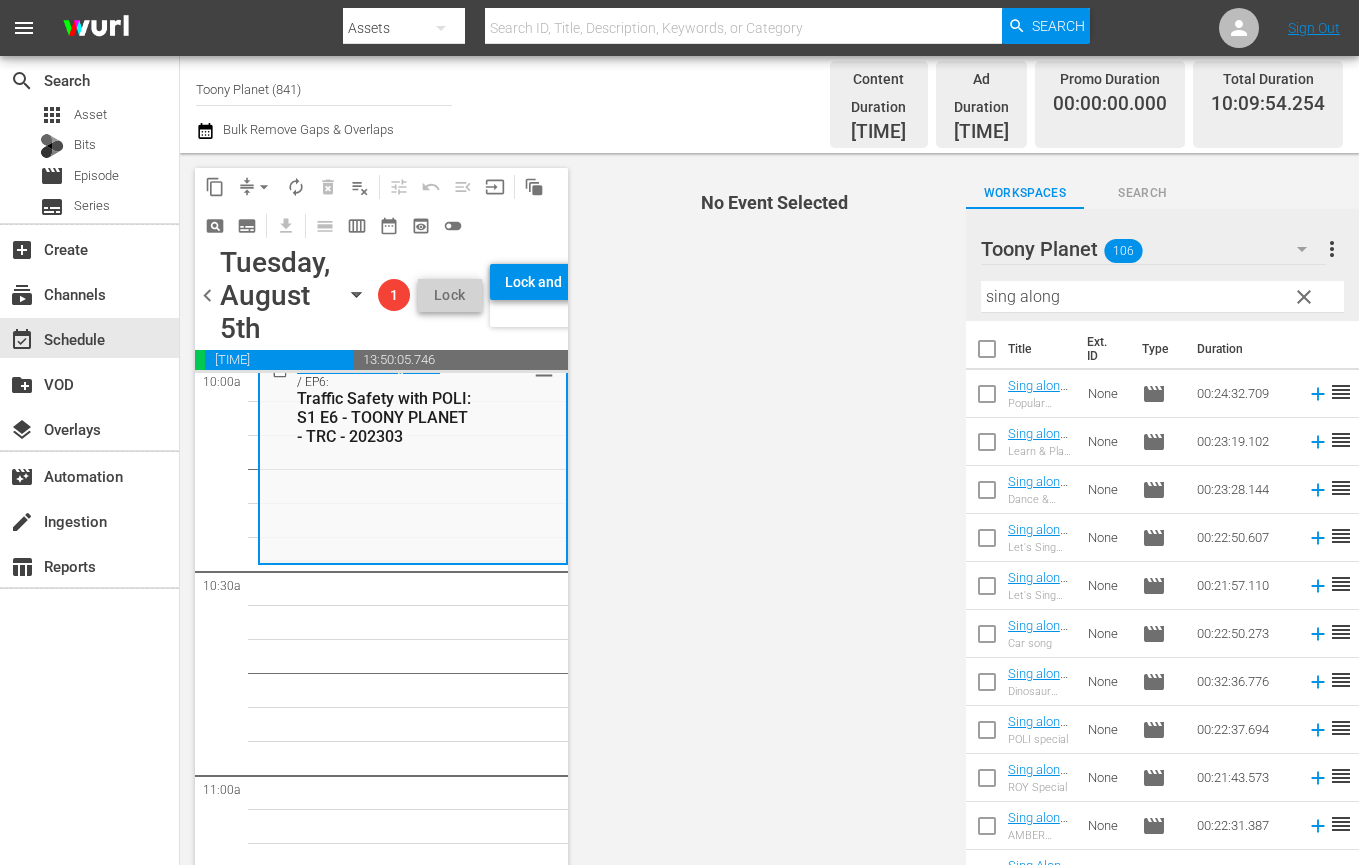 drag, startPoint x: 984, startPoint y: 526, endPoint x: 987, endPoint y: 557, distance: 31.144823 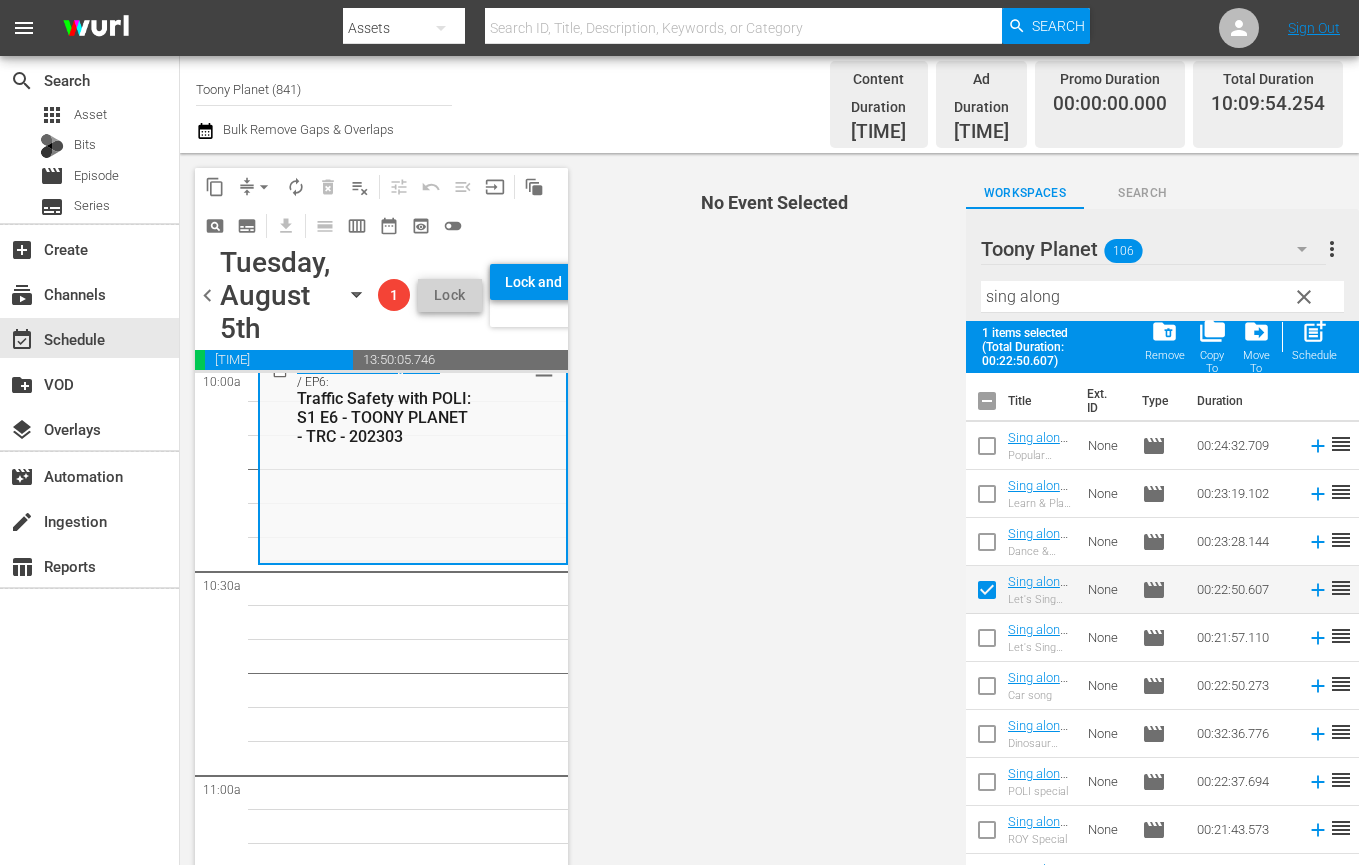 click at bounding box center (987, 642) 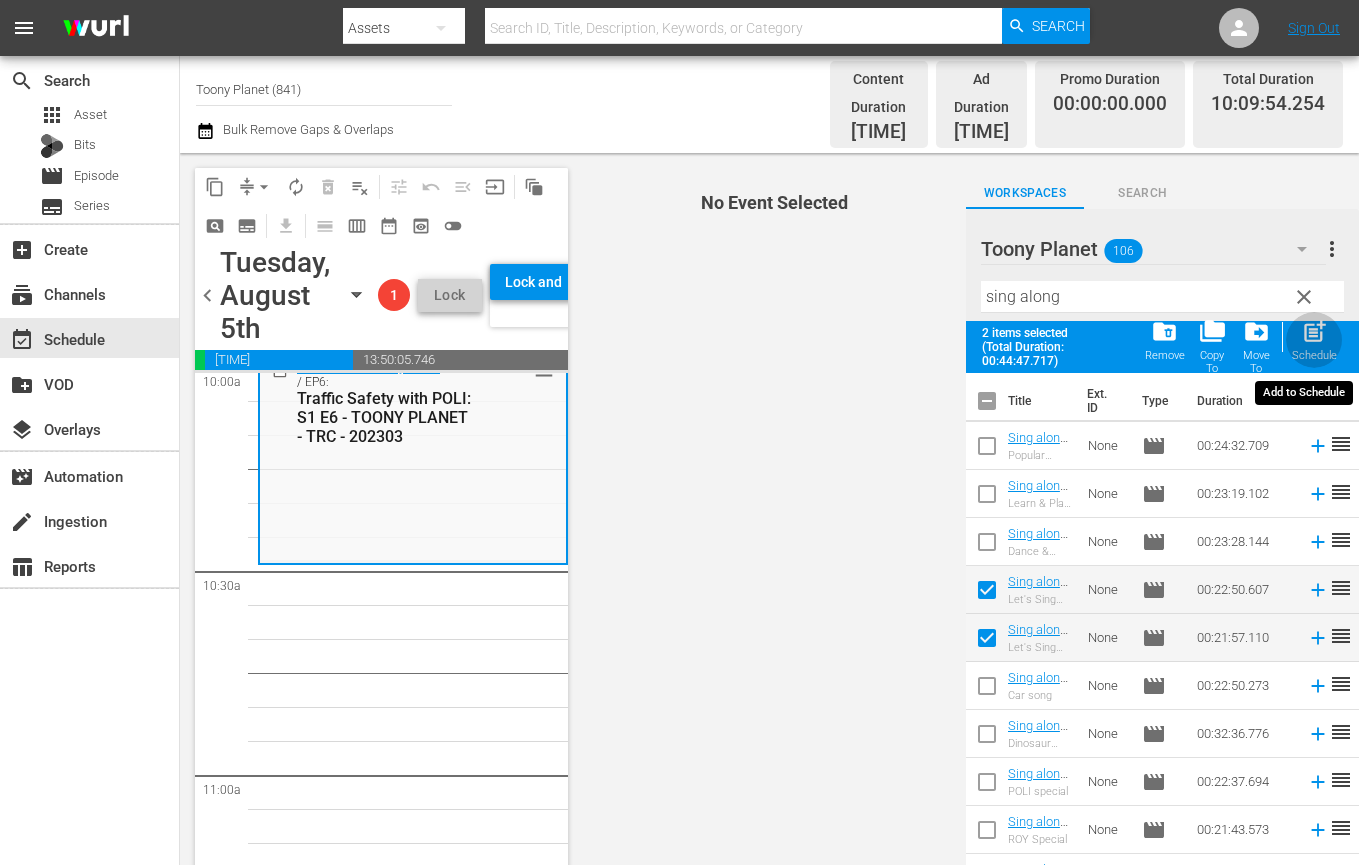 click on "post_add" at bounding box center [1314, 331] 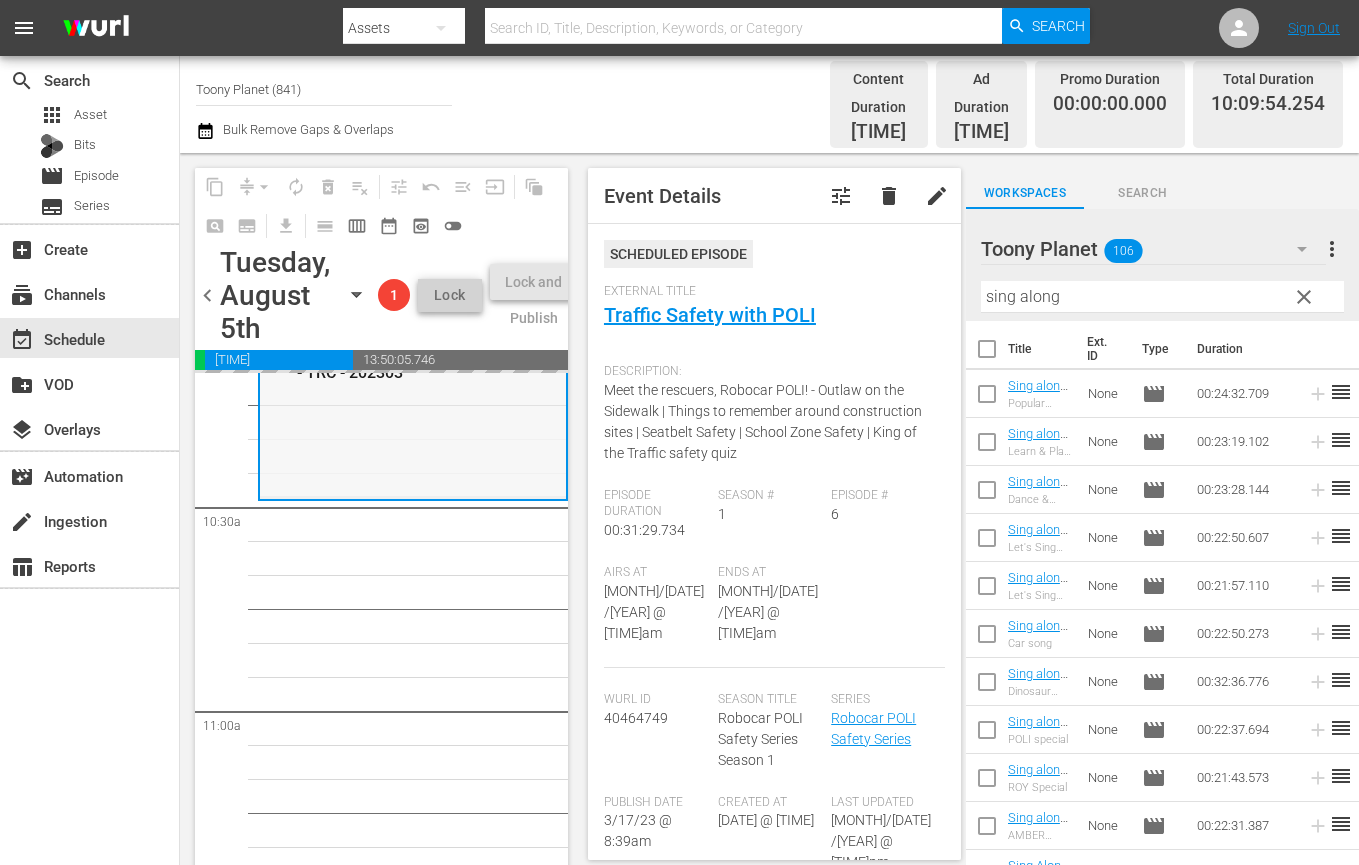 scroll, scrollTop: 4172, scrollLeft: 0, axis: vertical 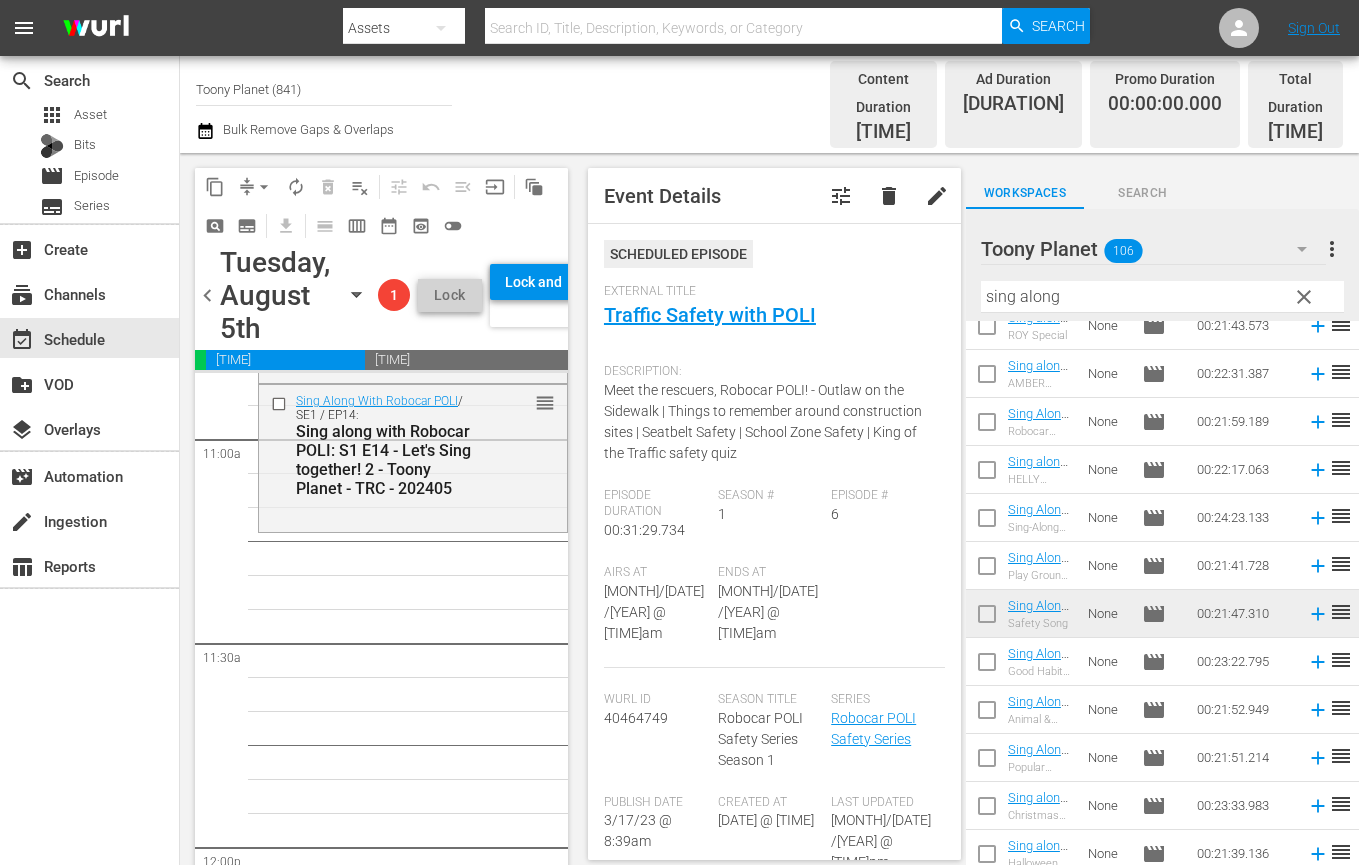 click on "Robocar POLI Safety Series  / SE1 / EP6:
Traffic Safety with POLI: S1 E6 - TOONY PLANET - TRC - 202303 reorder Robocar POLI Safety Series  / SE1 / EP5:
Traffic Safety with POLI: S1 E5 - TOONY PLANET - TRC - 202303 reorder Robocar POLI SongSong Museum  / SE1 / EP6:
Robocar POLI SongSong Museum: S1 E6 - TOONY PLANET - TRC - 202303 reorder Robocar POLI  / SE3 / EP5:
POLI: S3 E5 - Micky’s Lonely & Drawing Lines - TOONY PLANET - TRC - 202303 reorder Robocar POLI  / SE3 / EP7:
POLI: S3 E7 - Please Stop My Hiccups & Poli's Secret - TOONY PLANET - TRC - 202303 reorder Robocar POLI  / SE3 / EP9:
POLI: S3 E9 - Multiple Mix-Up & Let’s Be Honest - TOONY PLANET - TRC - 202303 reorder Robocar POLI  / SE3 / EP11:
POLI: S3 E11 - Cleany Gets Angry & Max Gets a Fish - TOONY PLANET - TRC - 202303 reorder Robocar POLI  / SE3 / EP13:
POLI: S3 E13 - Who Is Taller & Amber's Training - TOONY PLANET - TRC - 202303 reorder Robocar POLI  / SE4 / EP1:
reorder Robocar POLI  / SE4 / EP3:
reorder Robocar POLI" at bounding box center [413, 847] 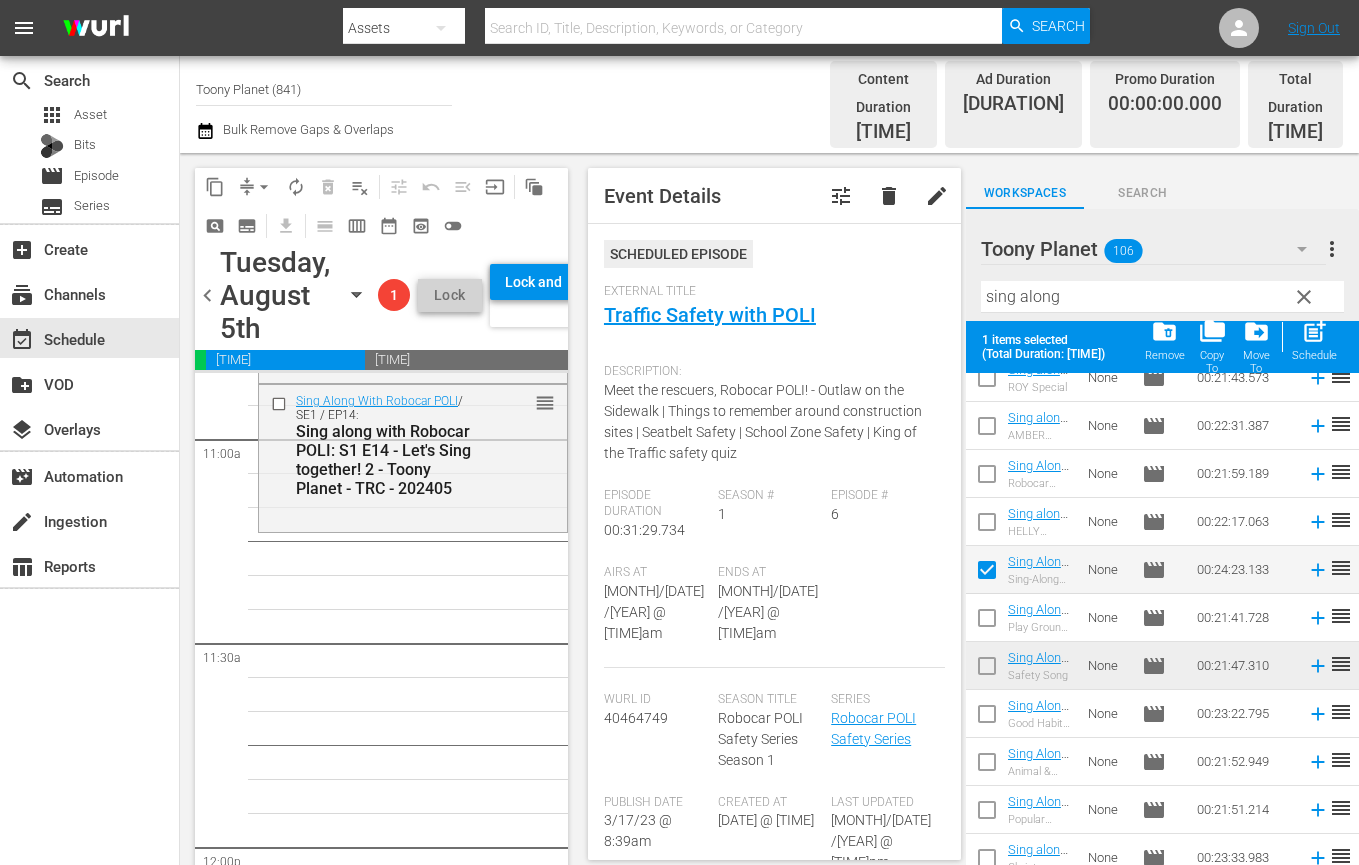 click at bounding box center (987, 622) 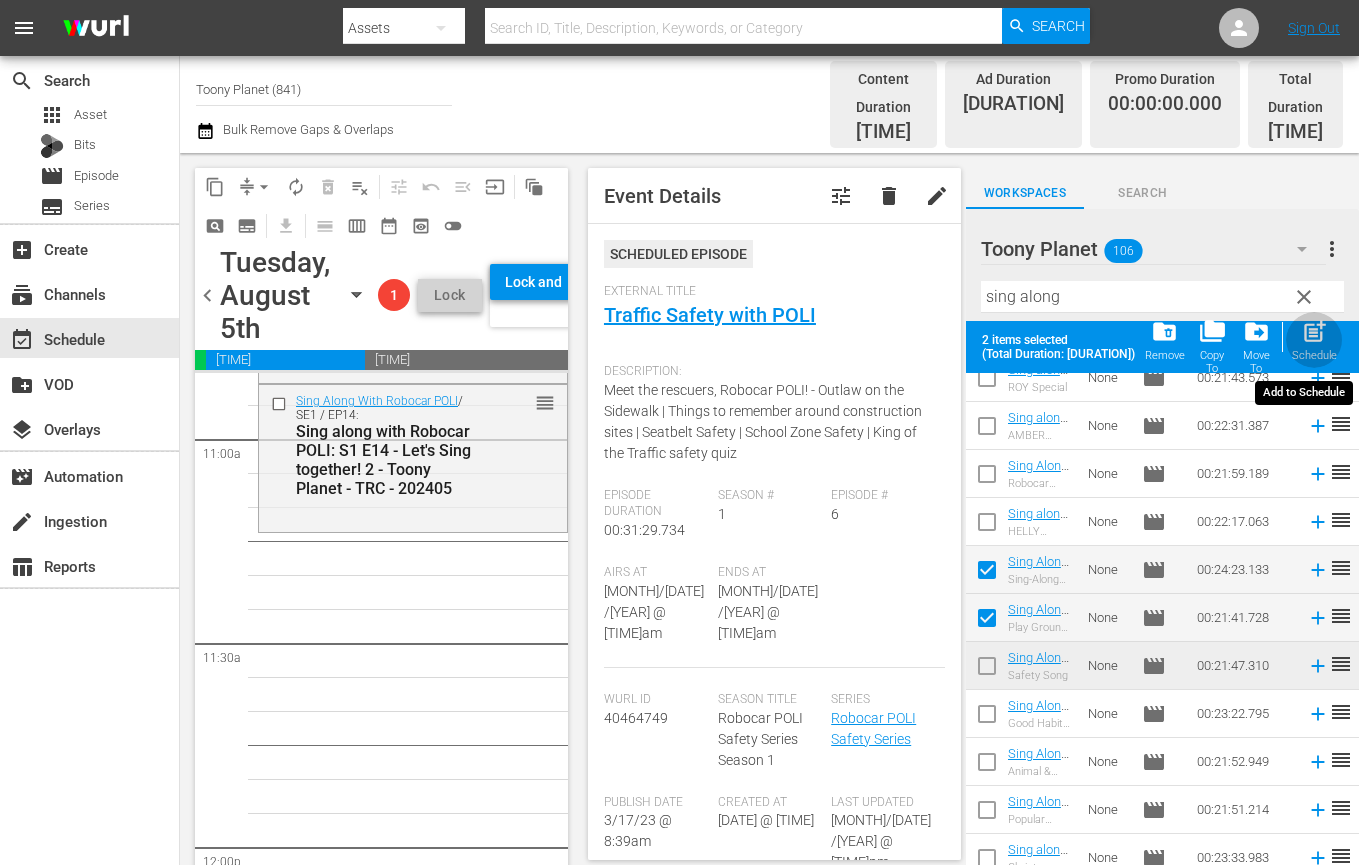 click on "Schedule" at bounding box center (1314, 355) 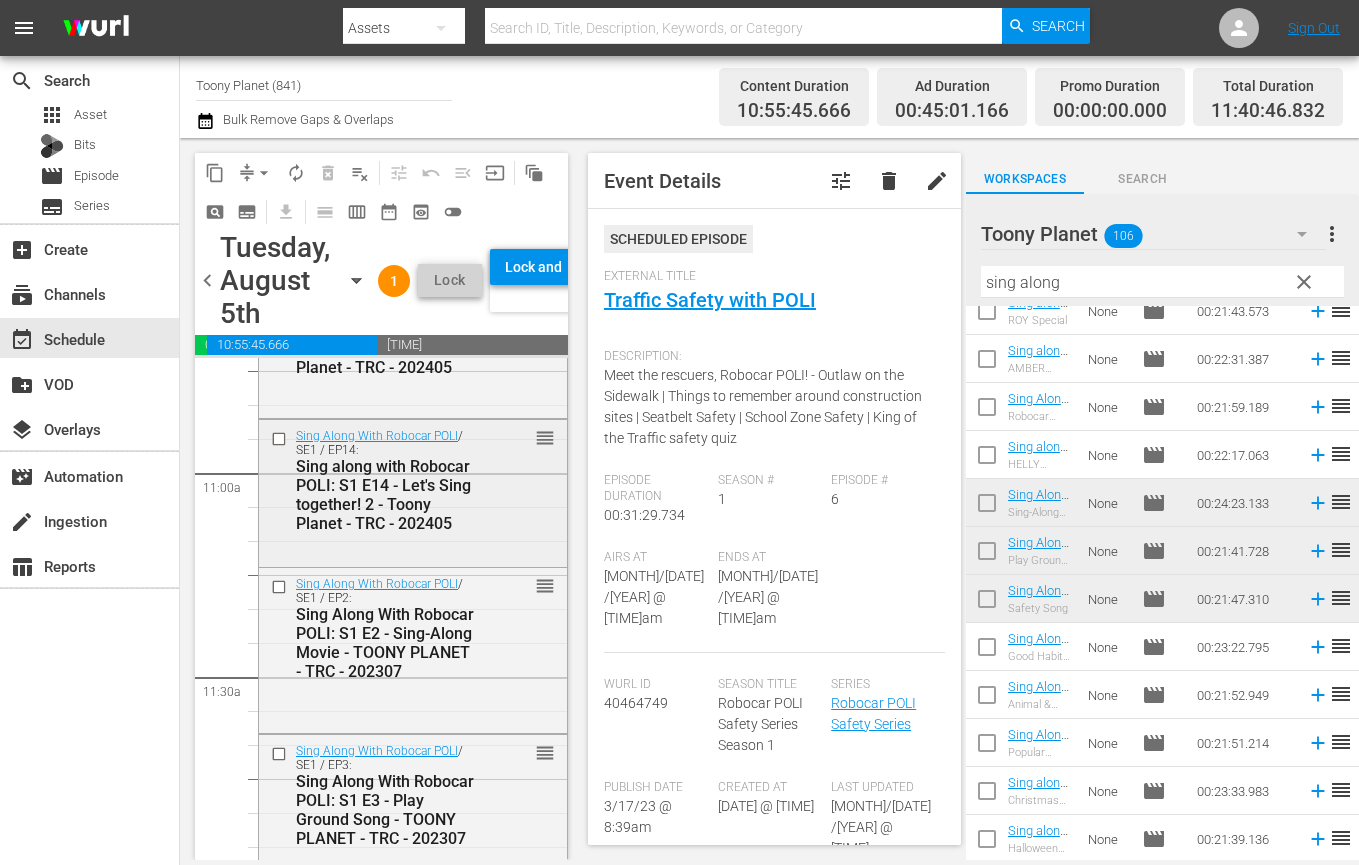 scroll, scrollTop: 4685, scrollLeft: 0, axis: vertical 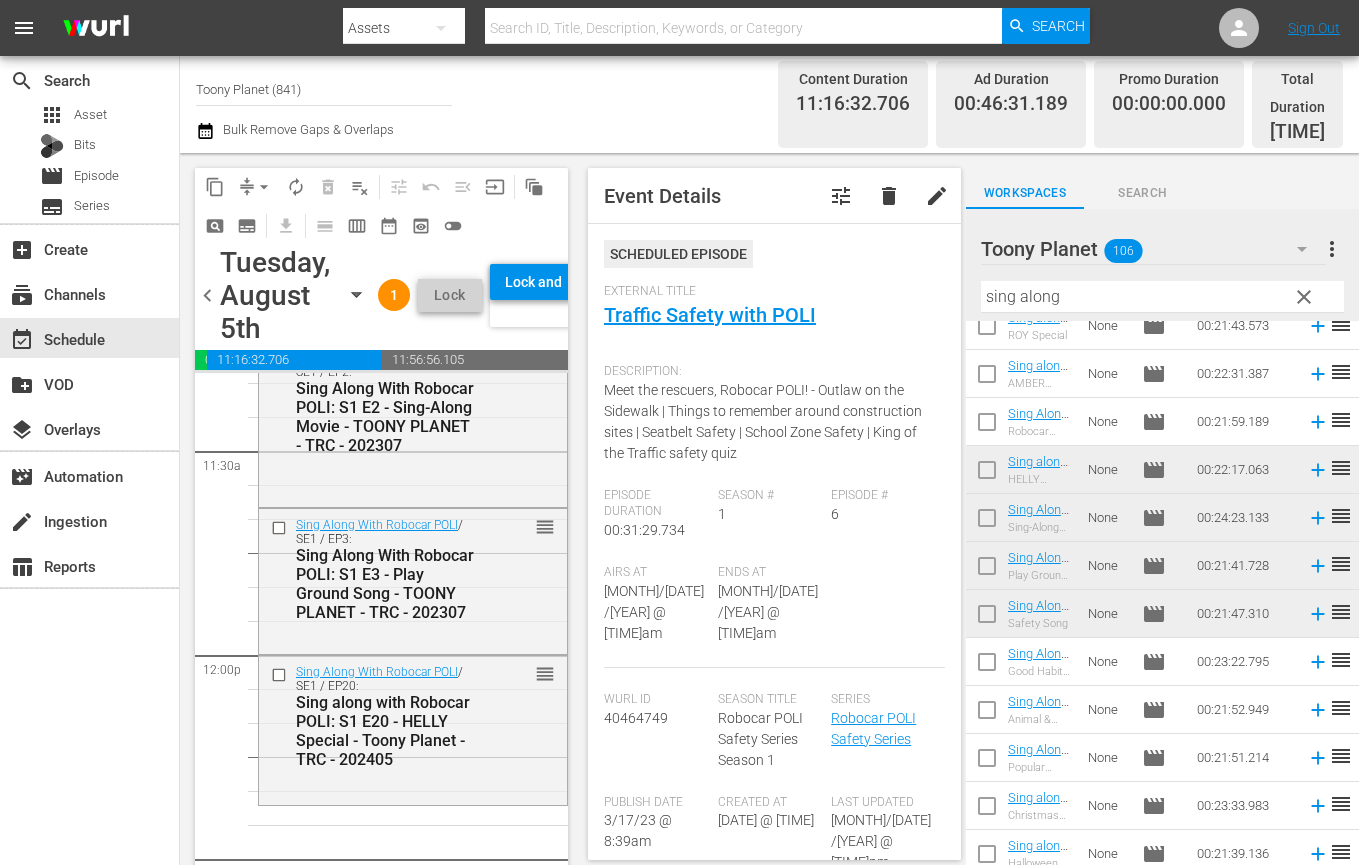 click on "autorenew_outlined" at bounding box center (296, 187) 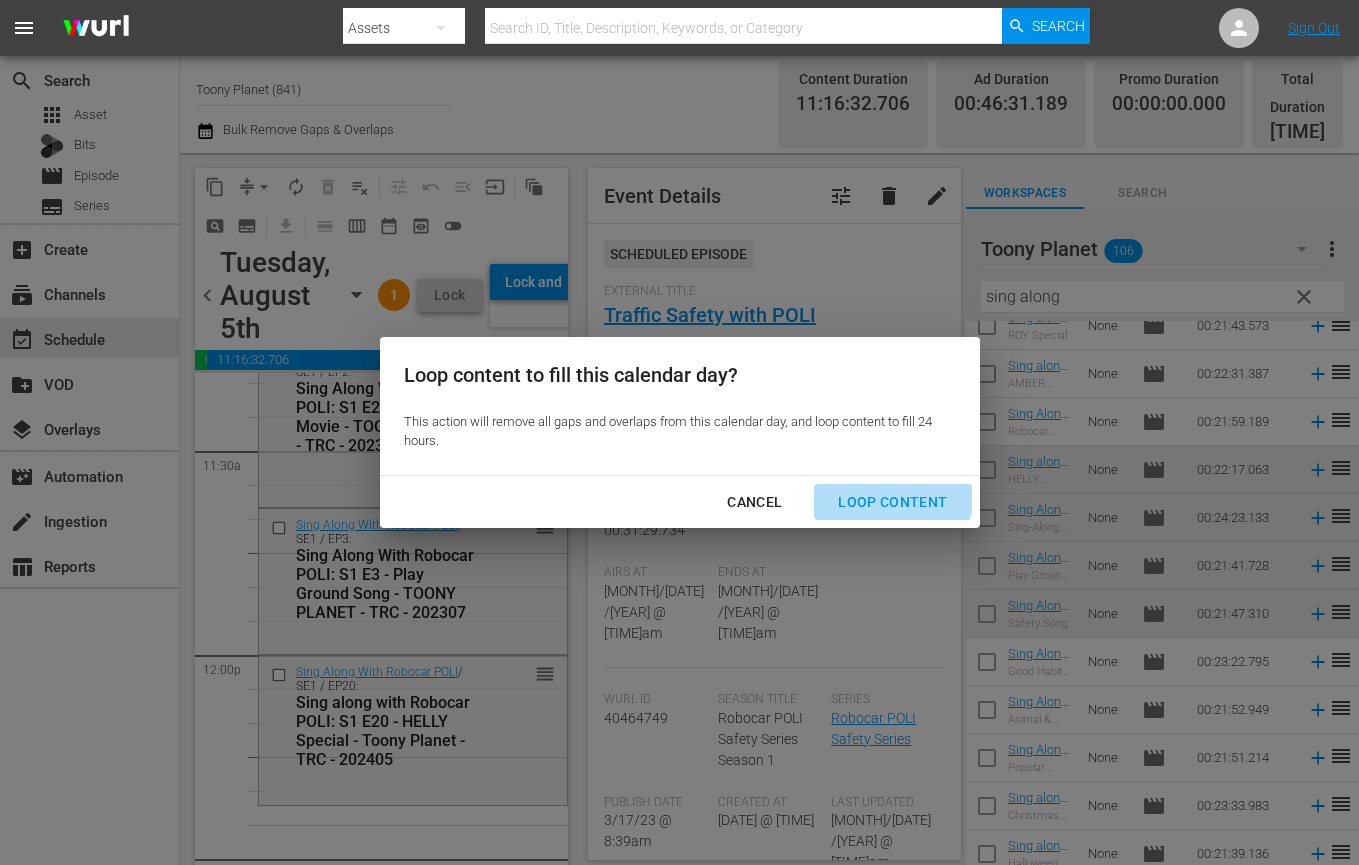 click on "Loop Content" at bounding box center (892, 502) 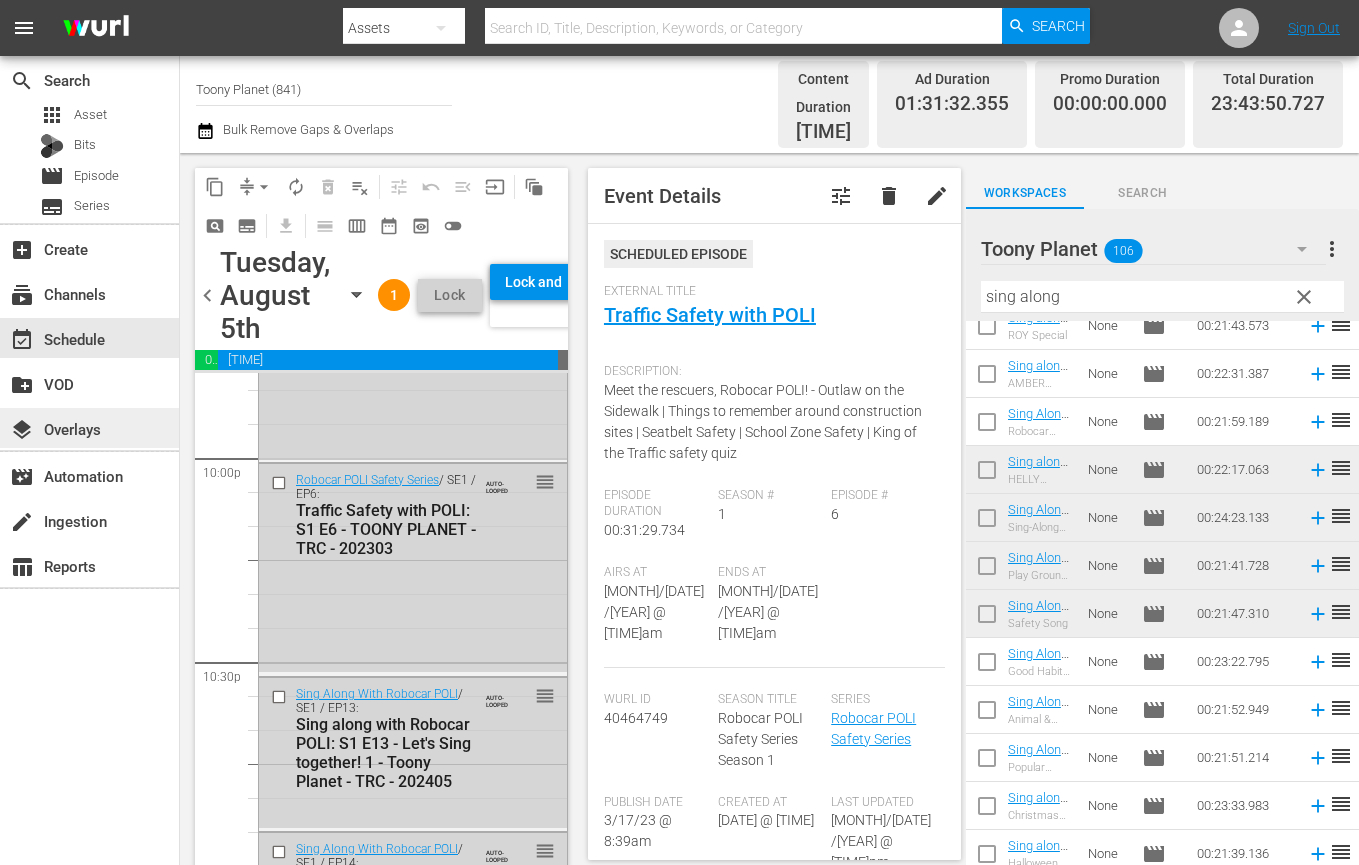 scroll, scrollTop: 9311, scrollLeft: 0, axis: vertical 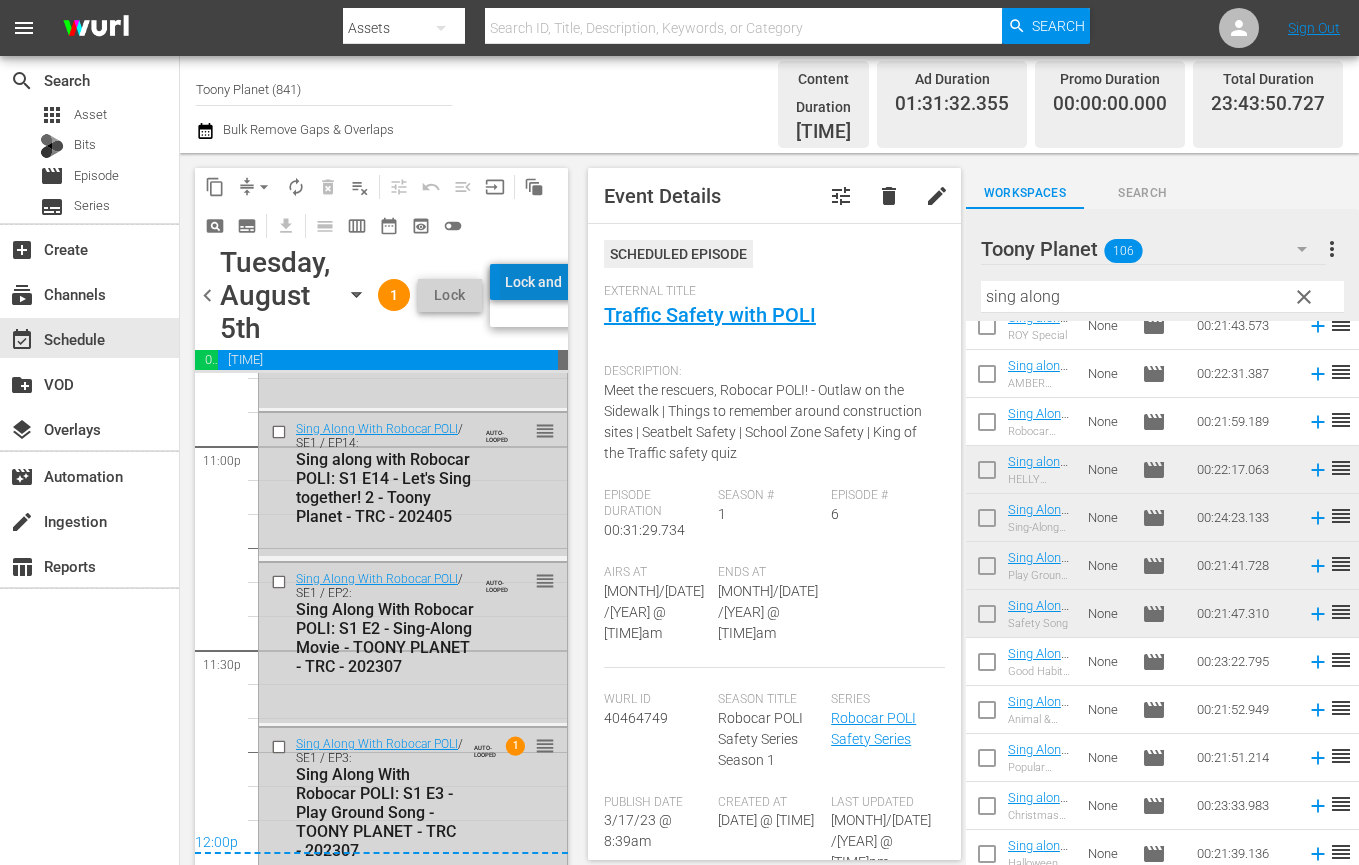 click on "Lock and Publish" at bounding box center [534, 282] 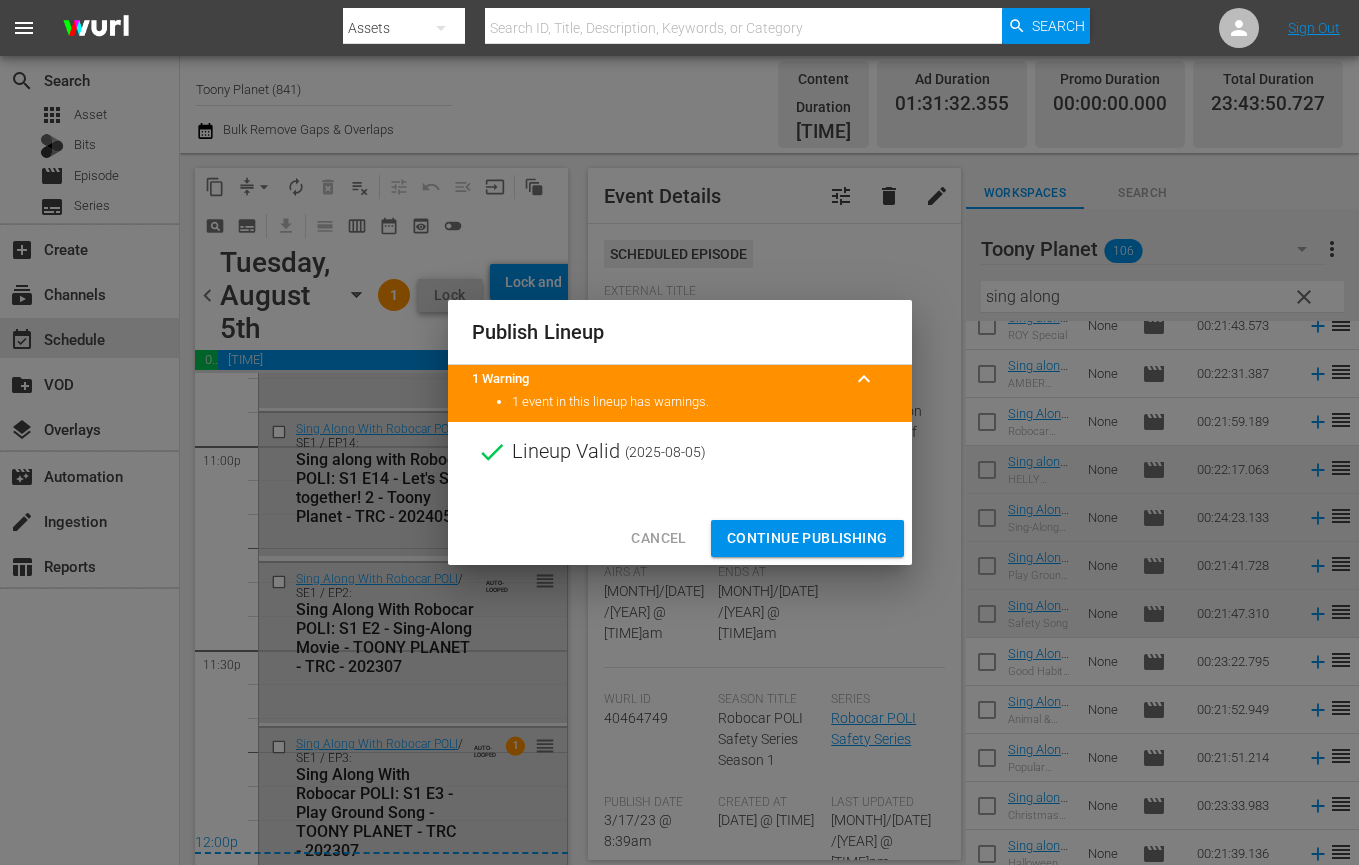 click on "Cancel Continue Publishing" at bounding box center (680, 538) 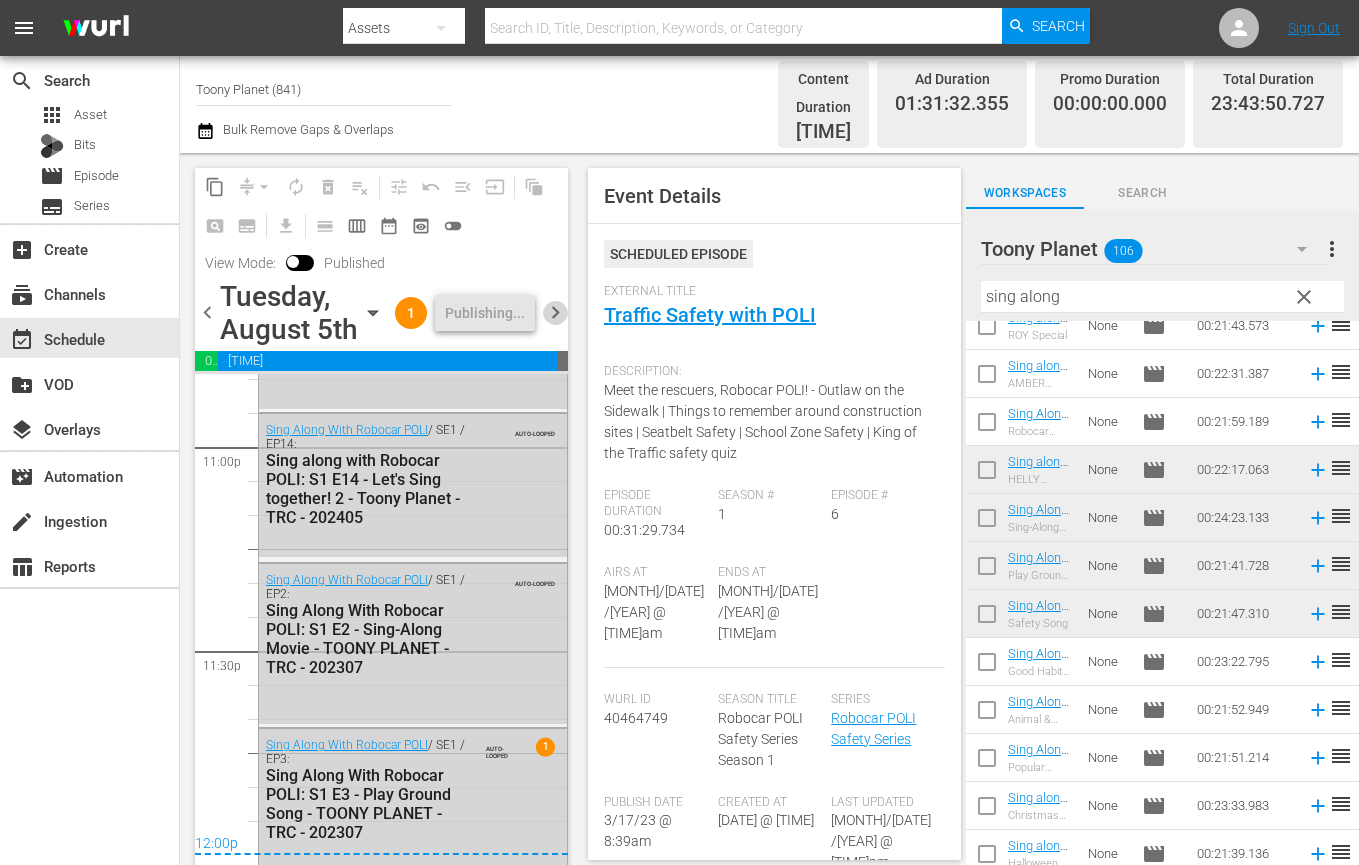 click on "chevron_right" at bounding box center (555, 312) 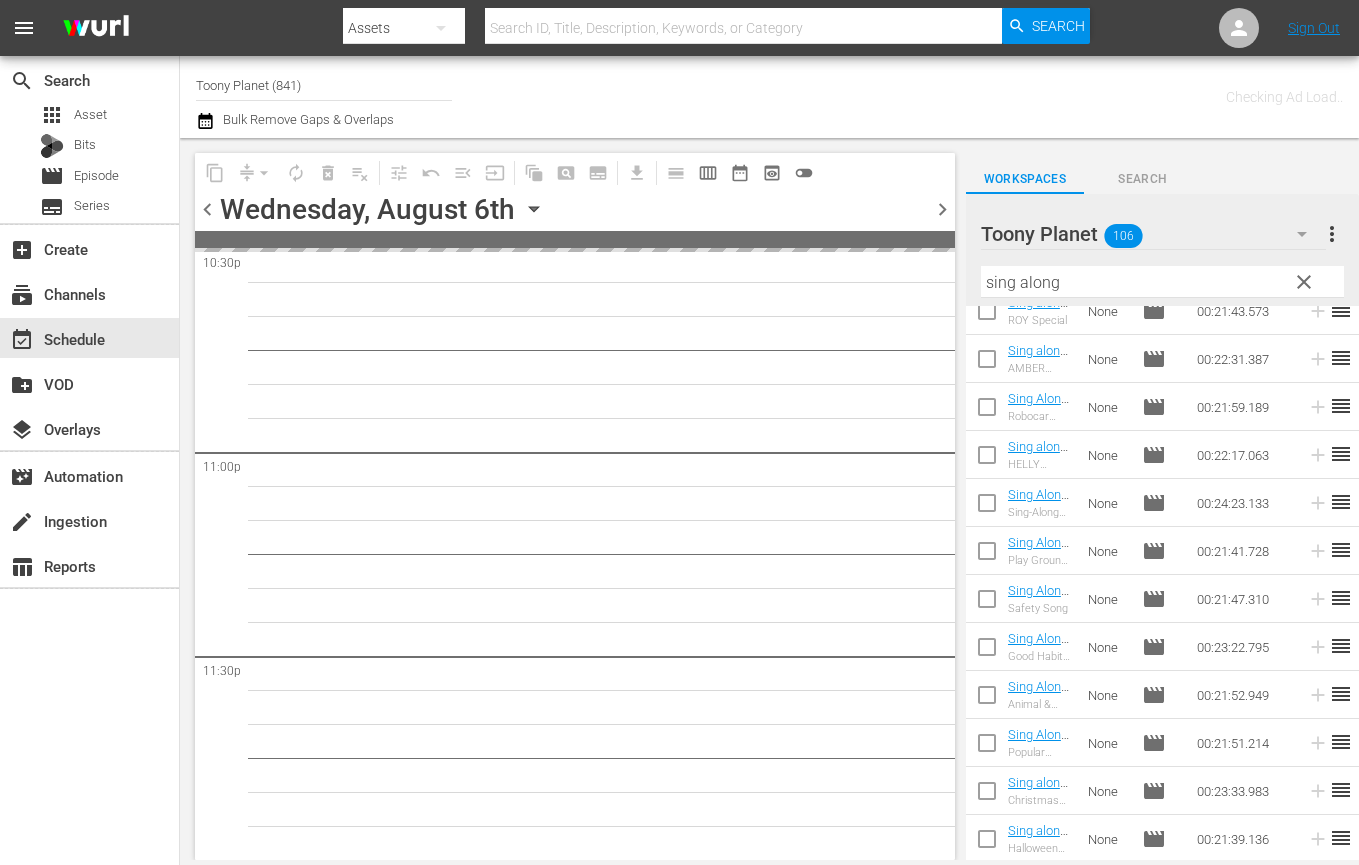 scroll, scrollTop: 9184, scrollLeft: 0, axis: vertical 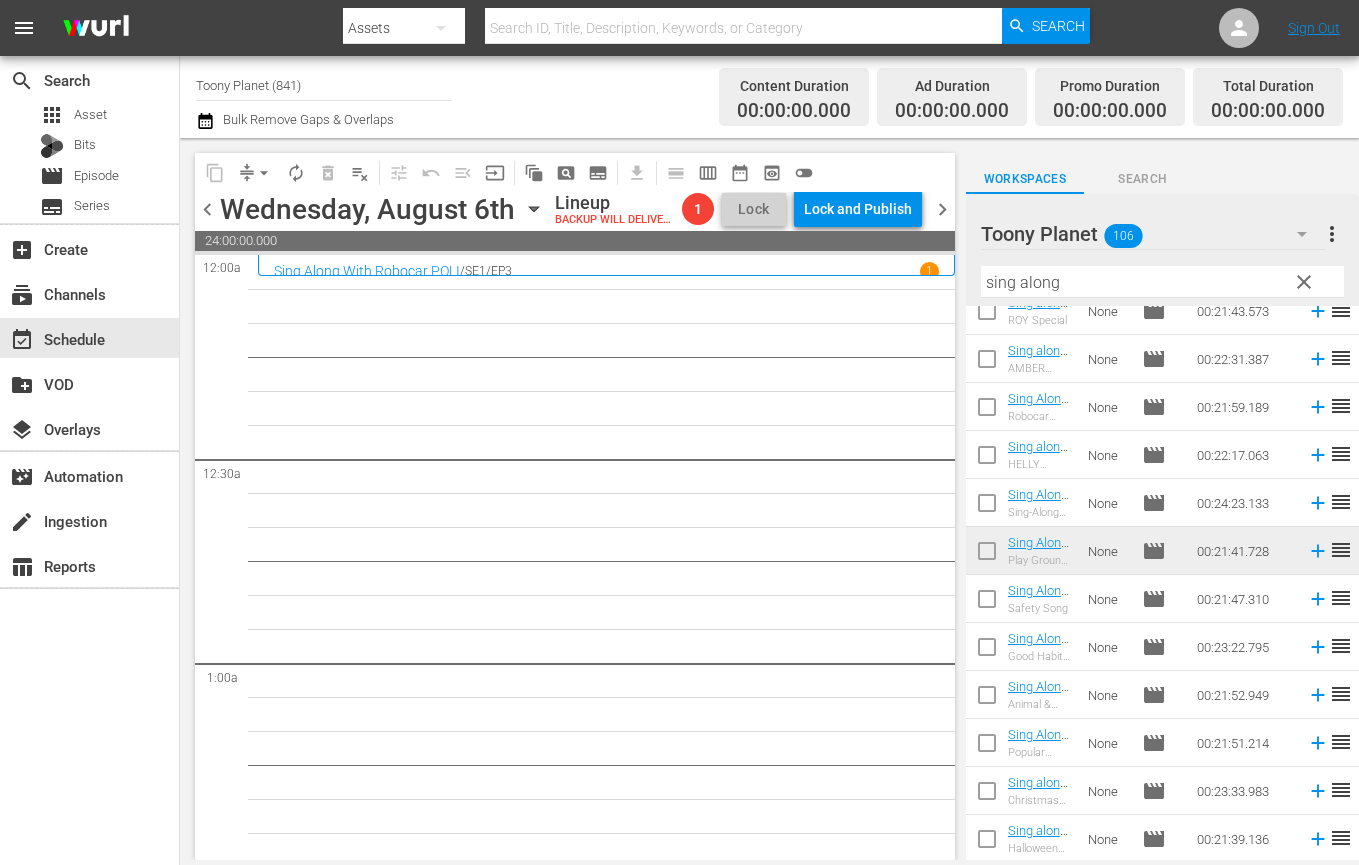 drag, startPoint x: 1025, startPoint y: 277, endPoint x: 916, endPoint y: 272, distance: 109.11462 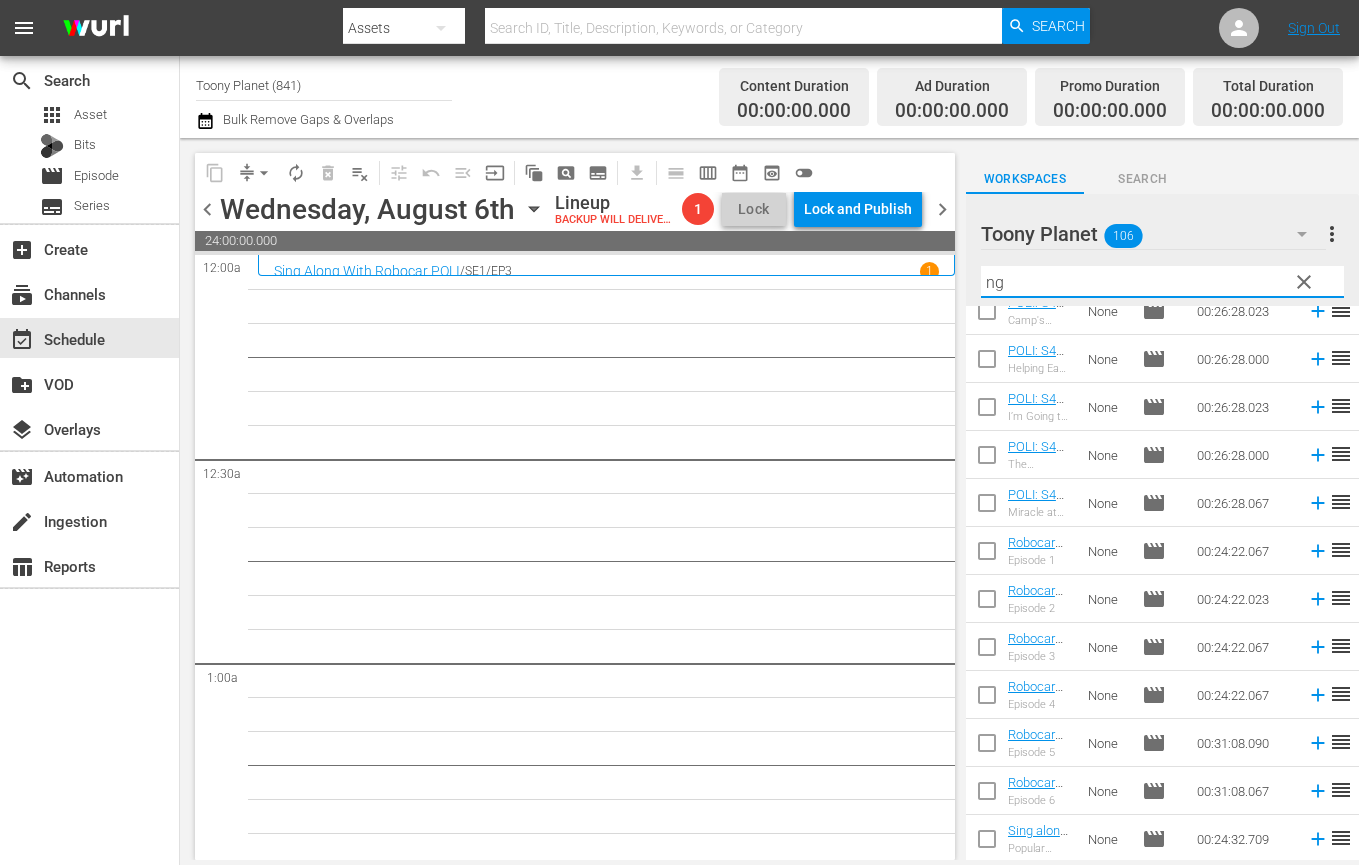 type on "n" 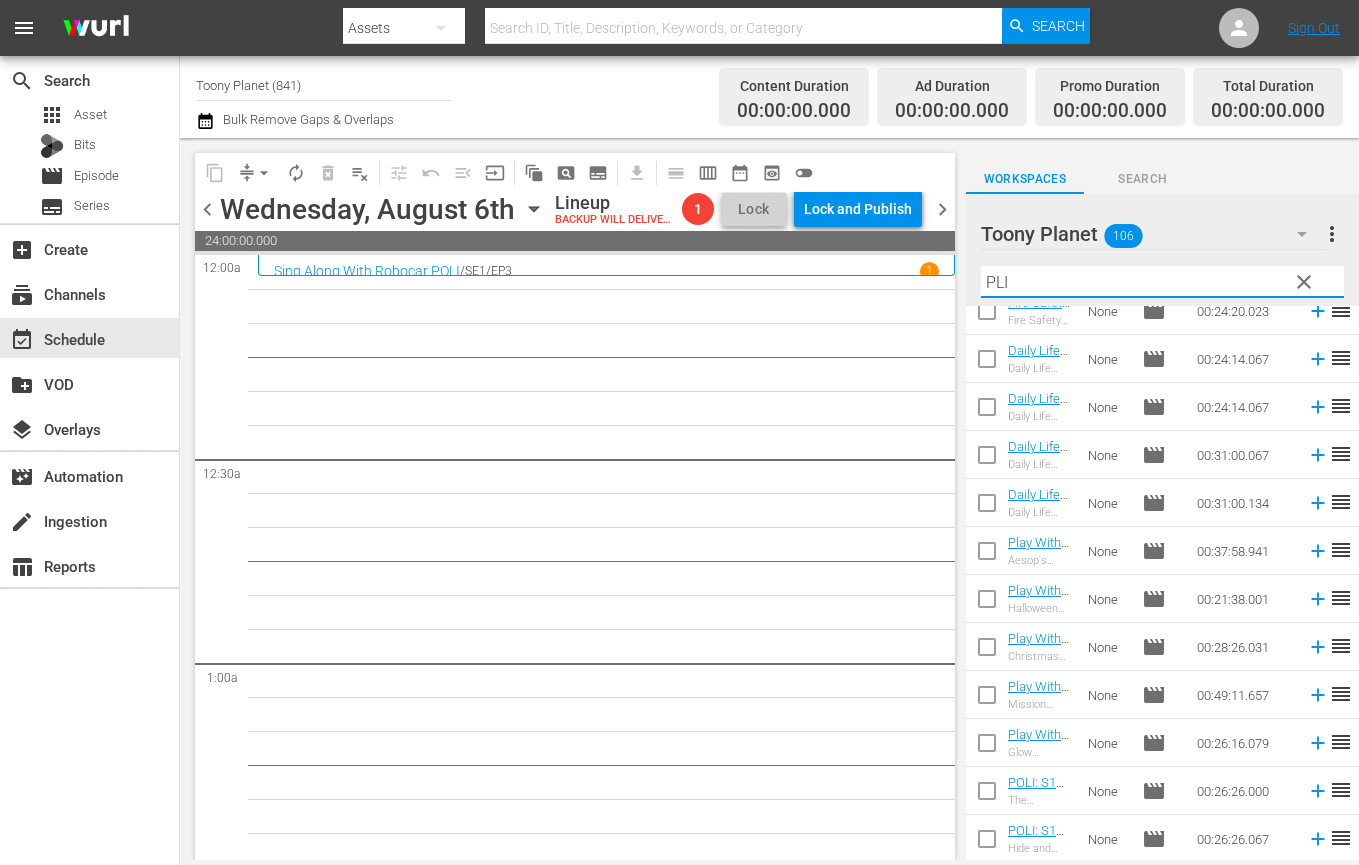 scroll, scrollTop: 0, scrollLeft: 0, axis: both 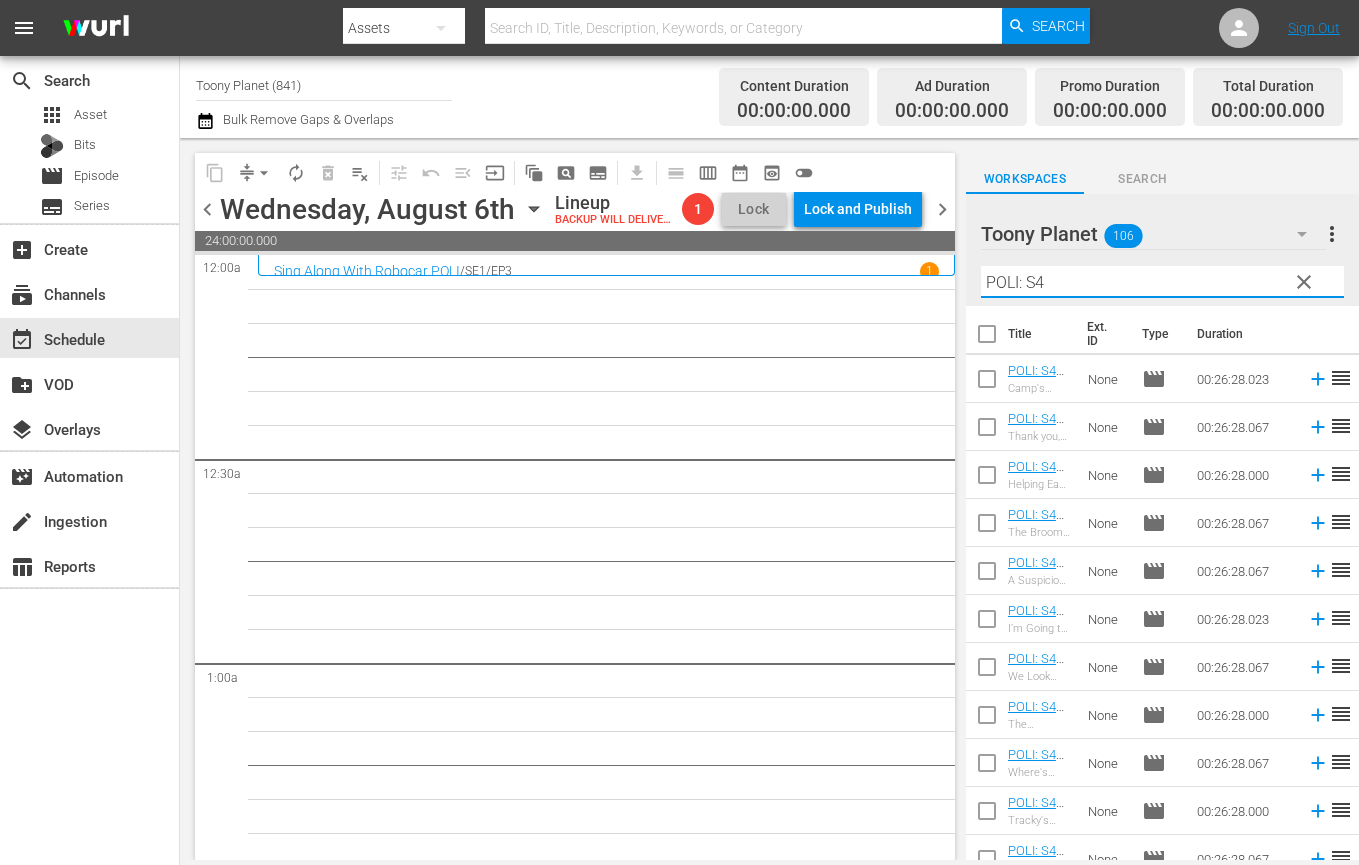 type on "POLI: S4" 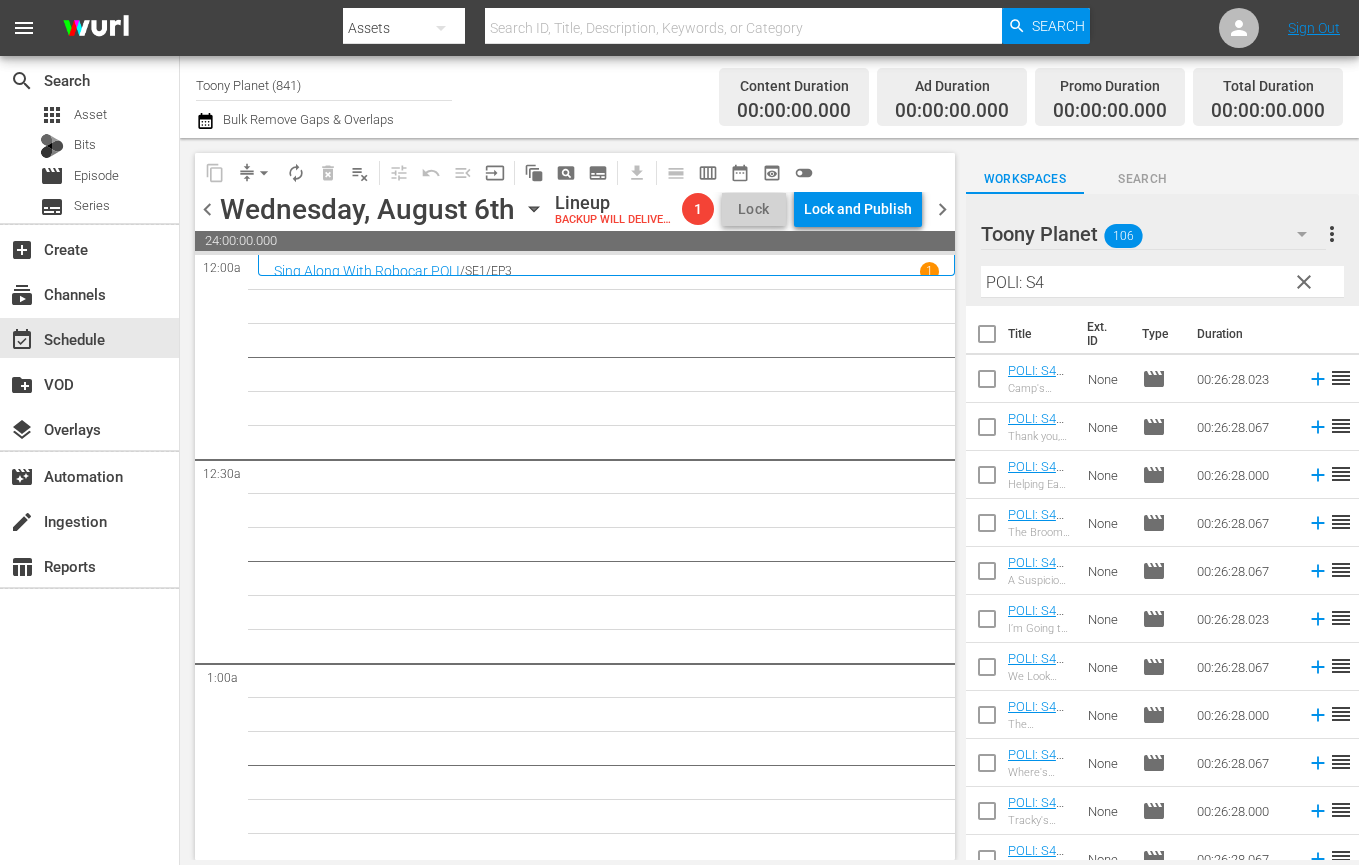 click on "6" at bounding box center [606, 5151] 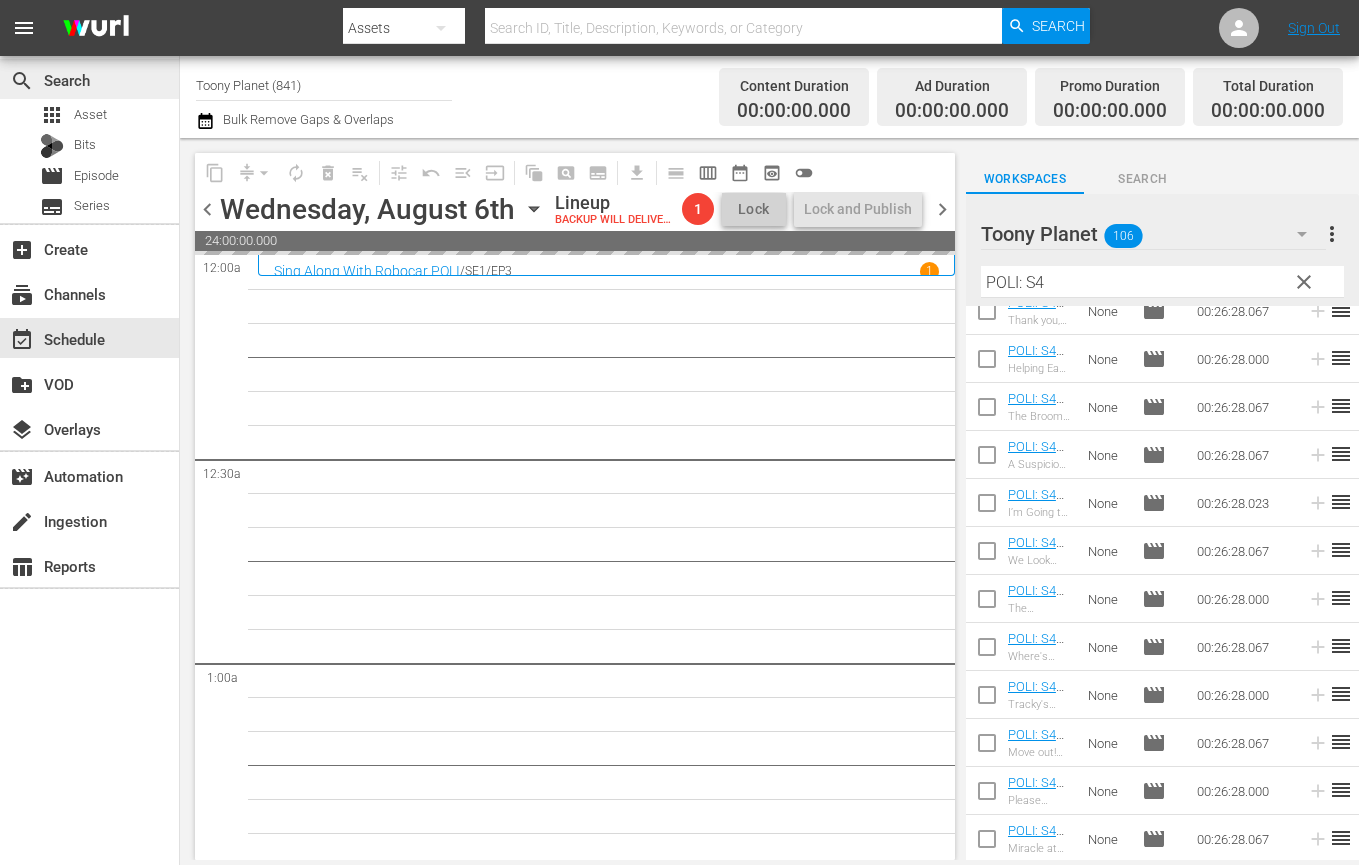 drag, startPoint x: 1035, startPoint y: 731, endPoint x: 154, endPoint y: 67, distance: 1103.203 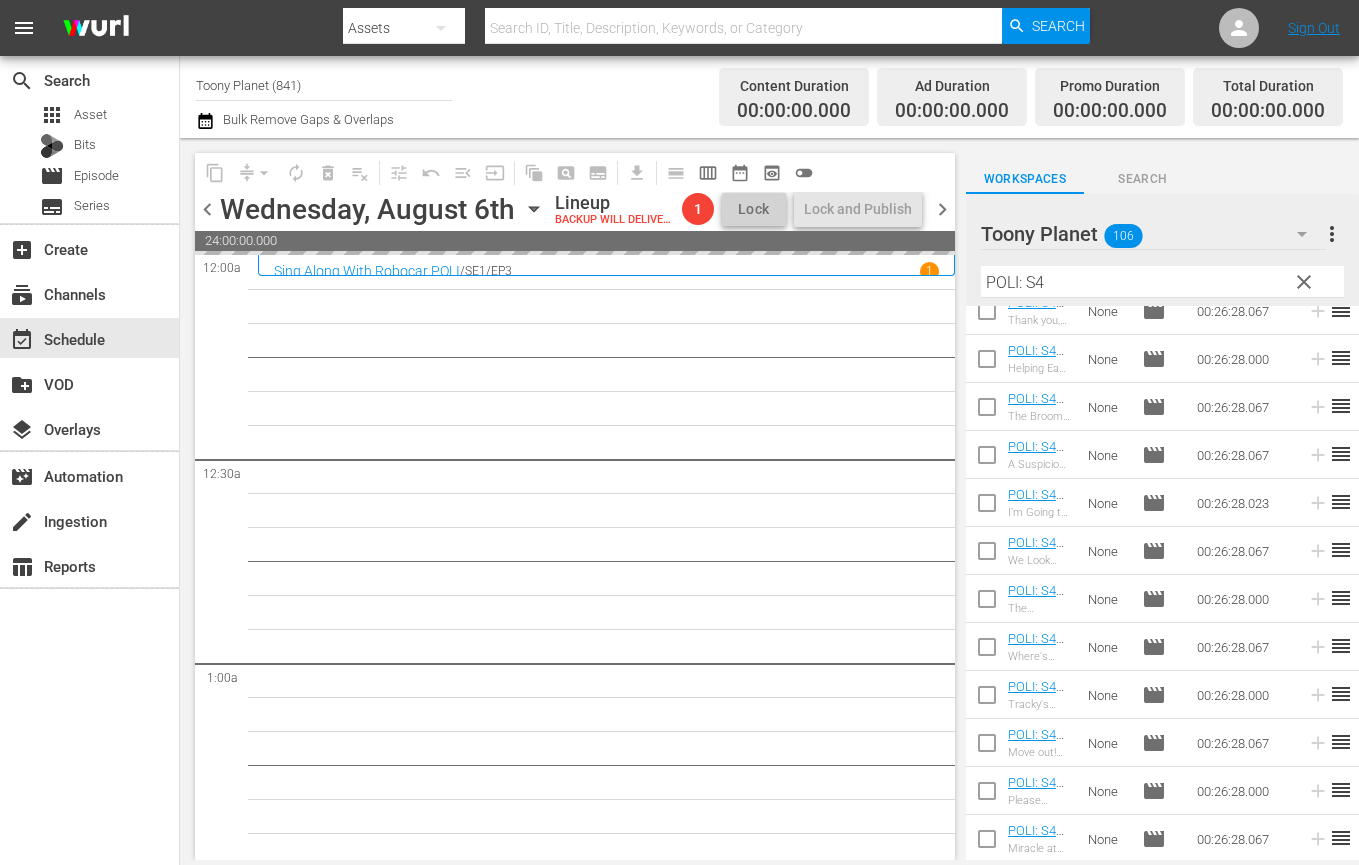 click on "6" at bounding box center (606, 5151) 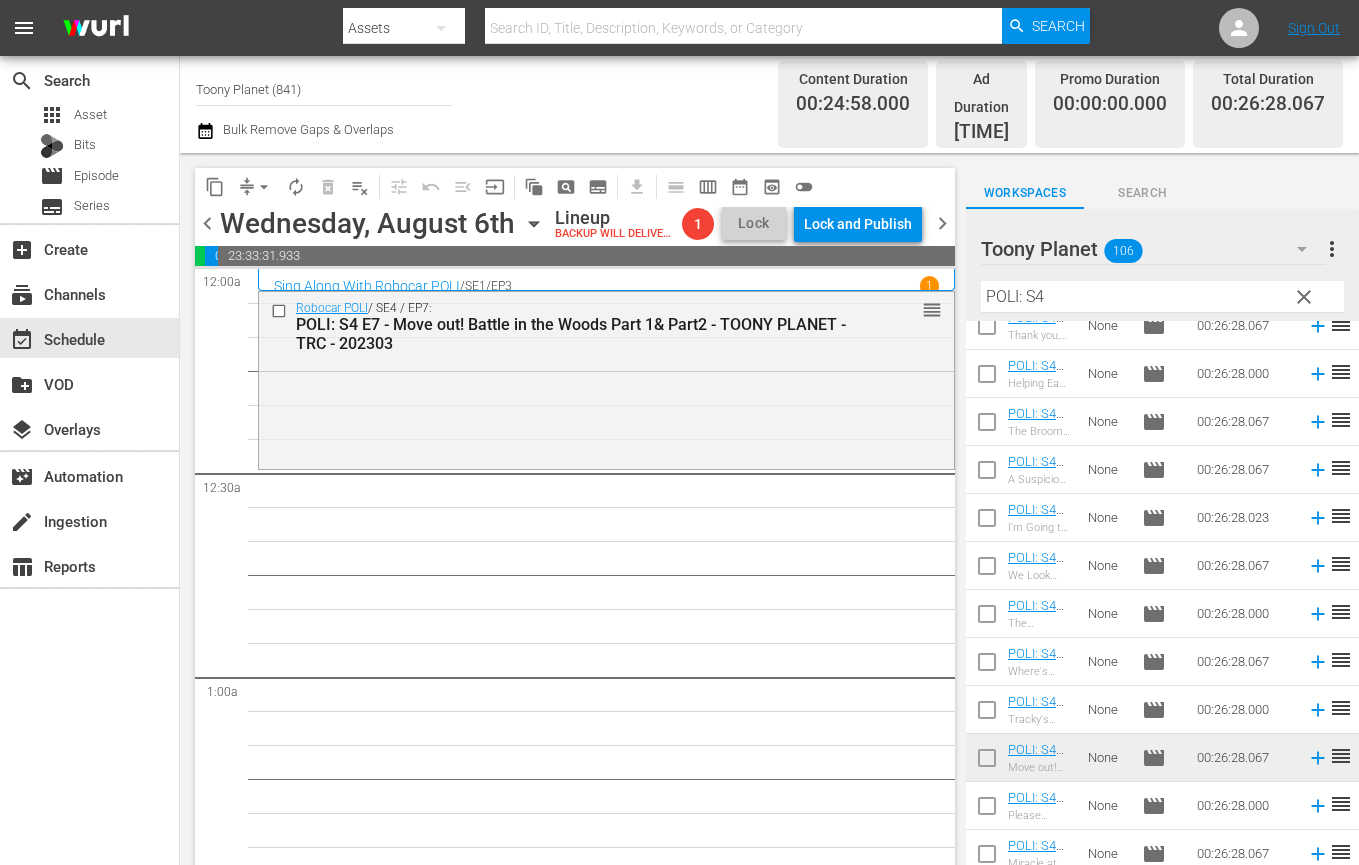 click on "Robocar POLI  / SE4 / EP7:
POLI: S4 E7 - Move out! Battle in the Woods Part 1& Part2 - TOONY PLANET - TRC - 202303 reorder" at bounding box center (606, 379) 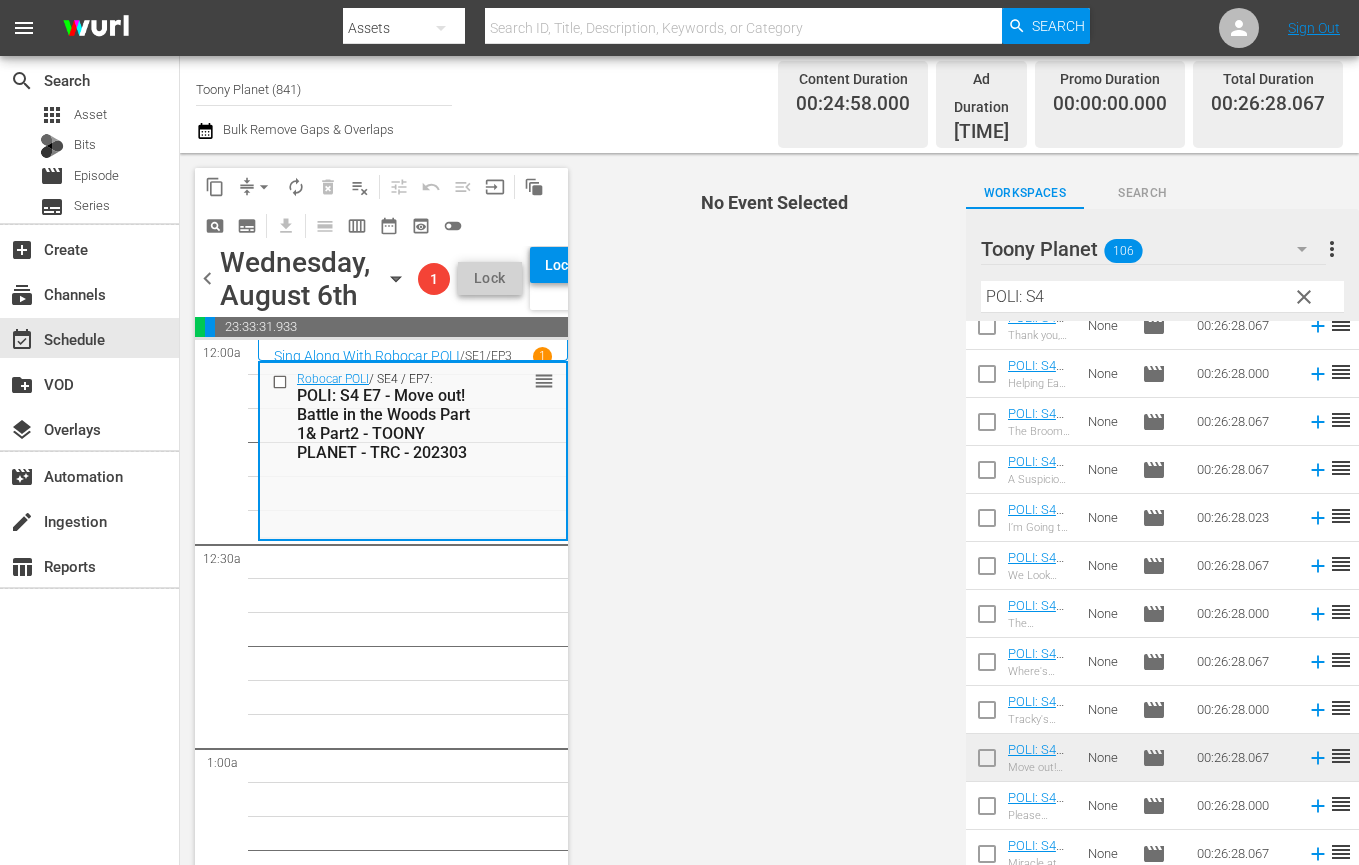 click at bounding box center (987, 810) 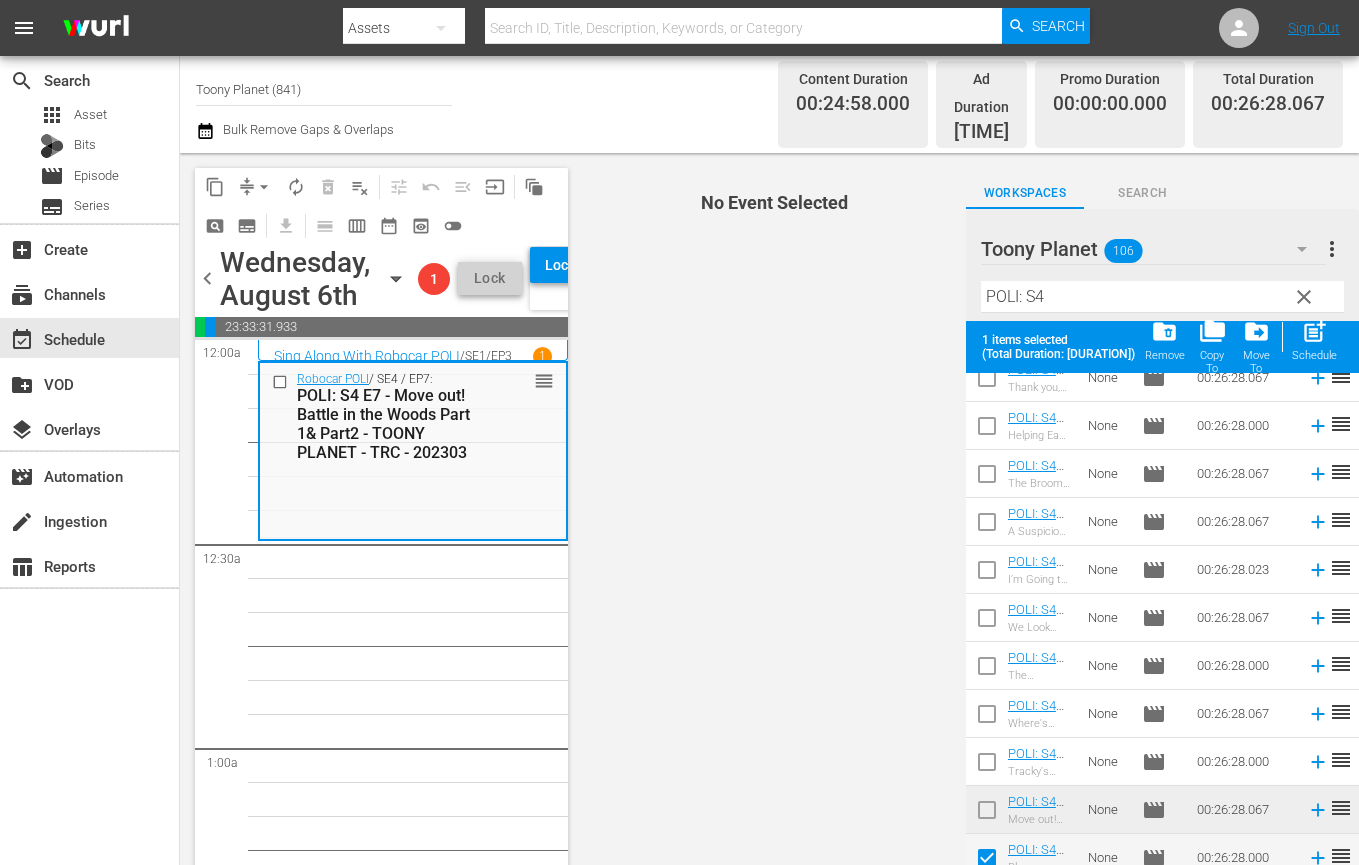 scroll, scrollTop: 168, scrollLeft: 0, axis: vertical 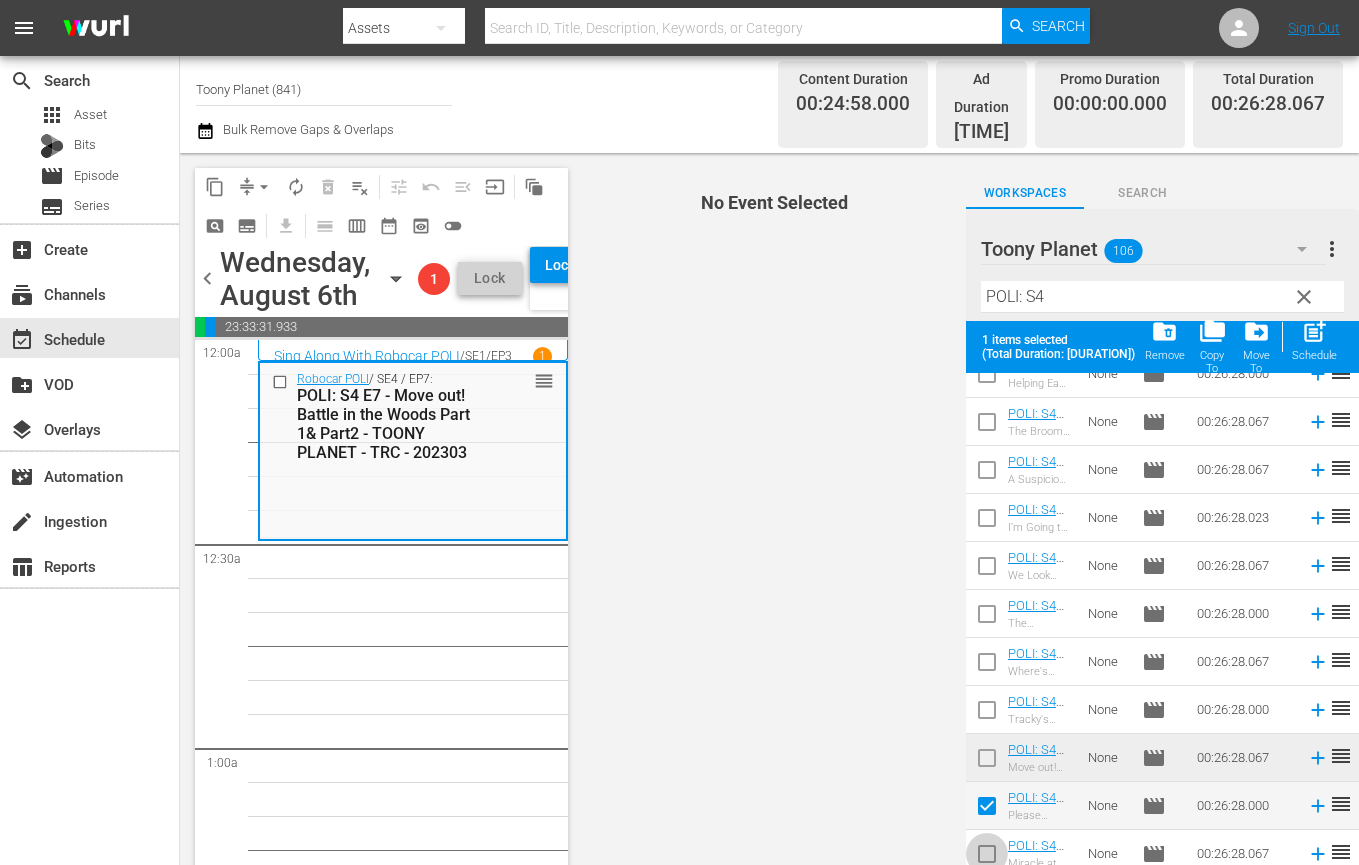 click at bounding box center [987, 858] 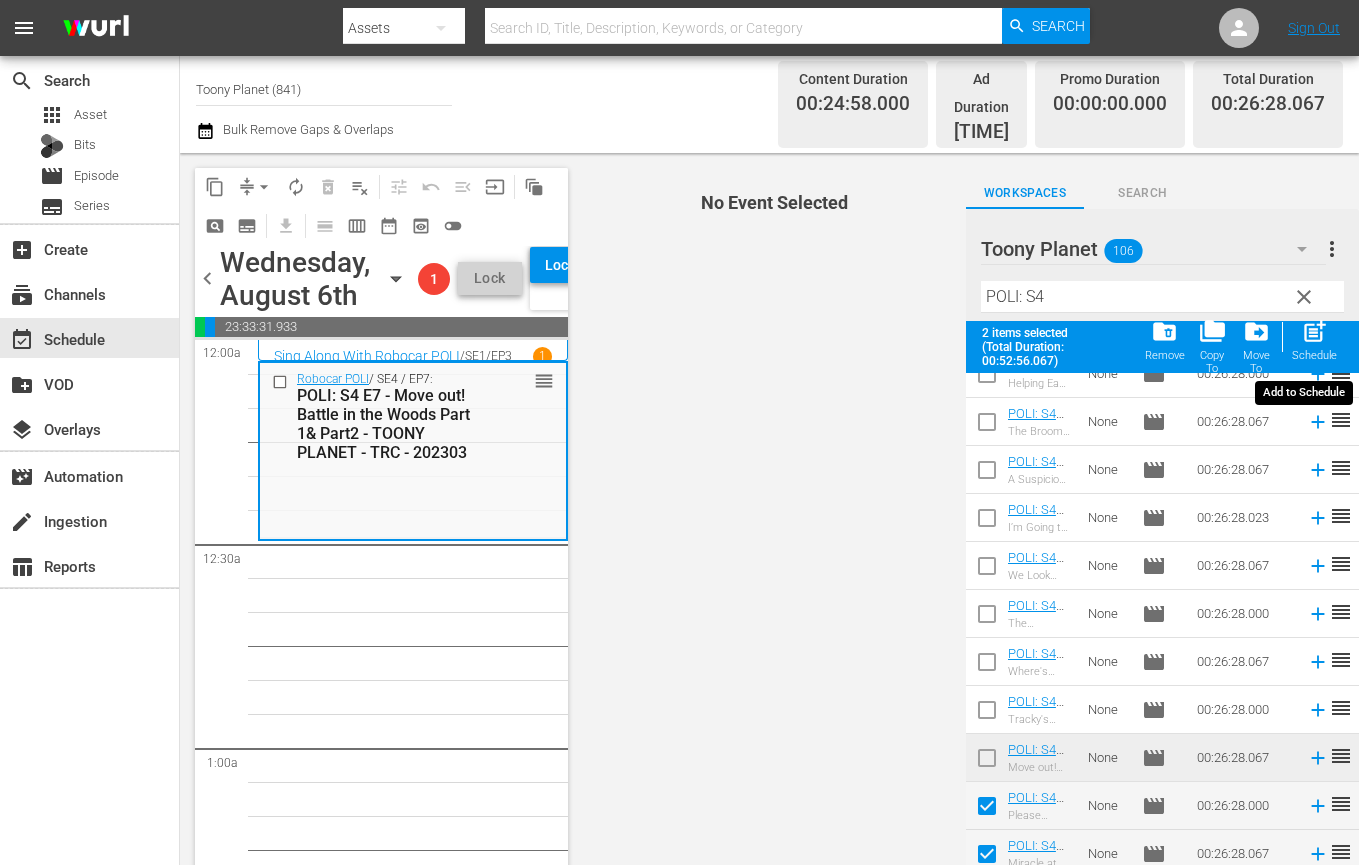 click on "Schedule" at bounding box center [1314, 355] 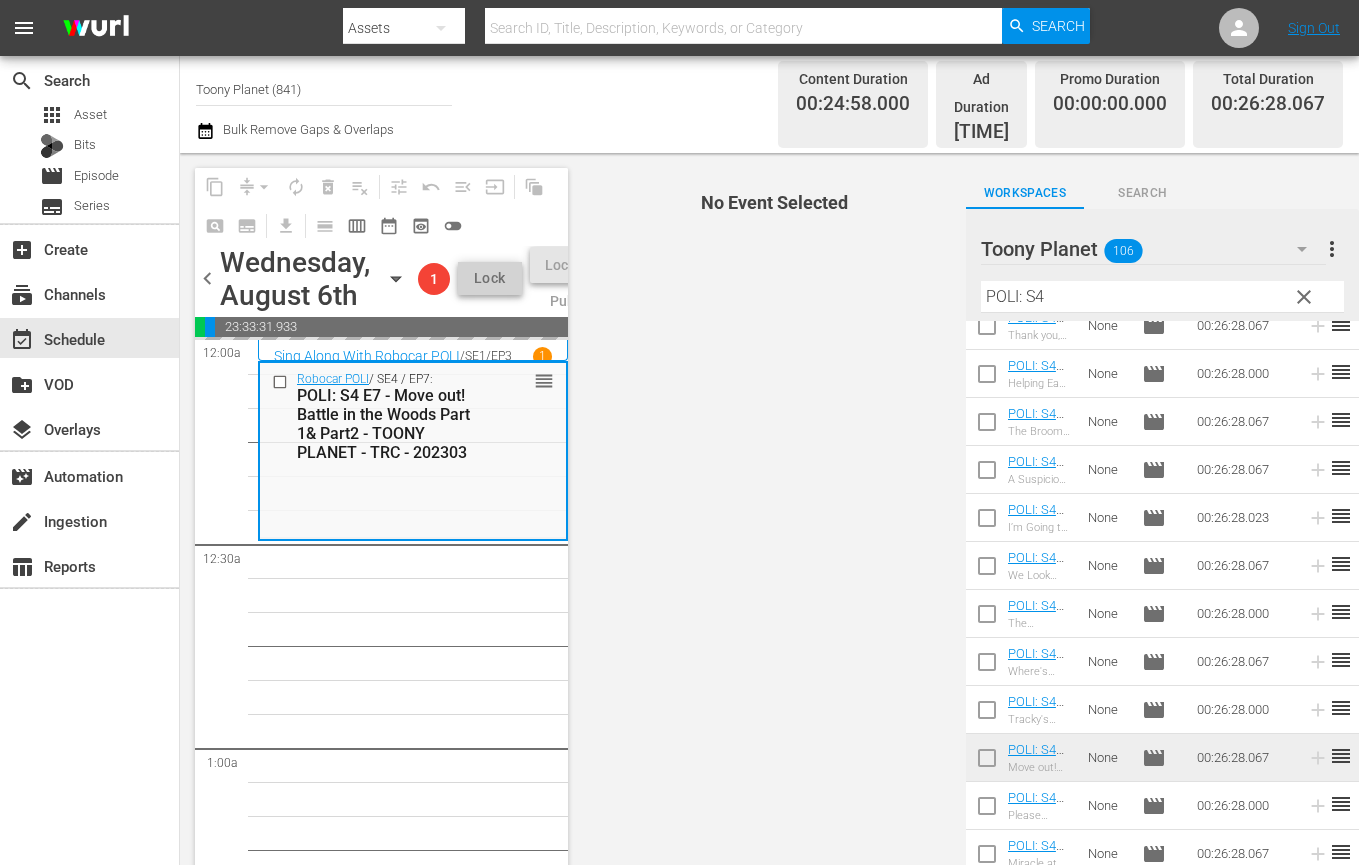 scroll, scrollTop: 116, scrollLeft: 0, axis: vertical 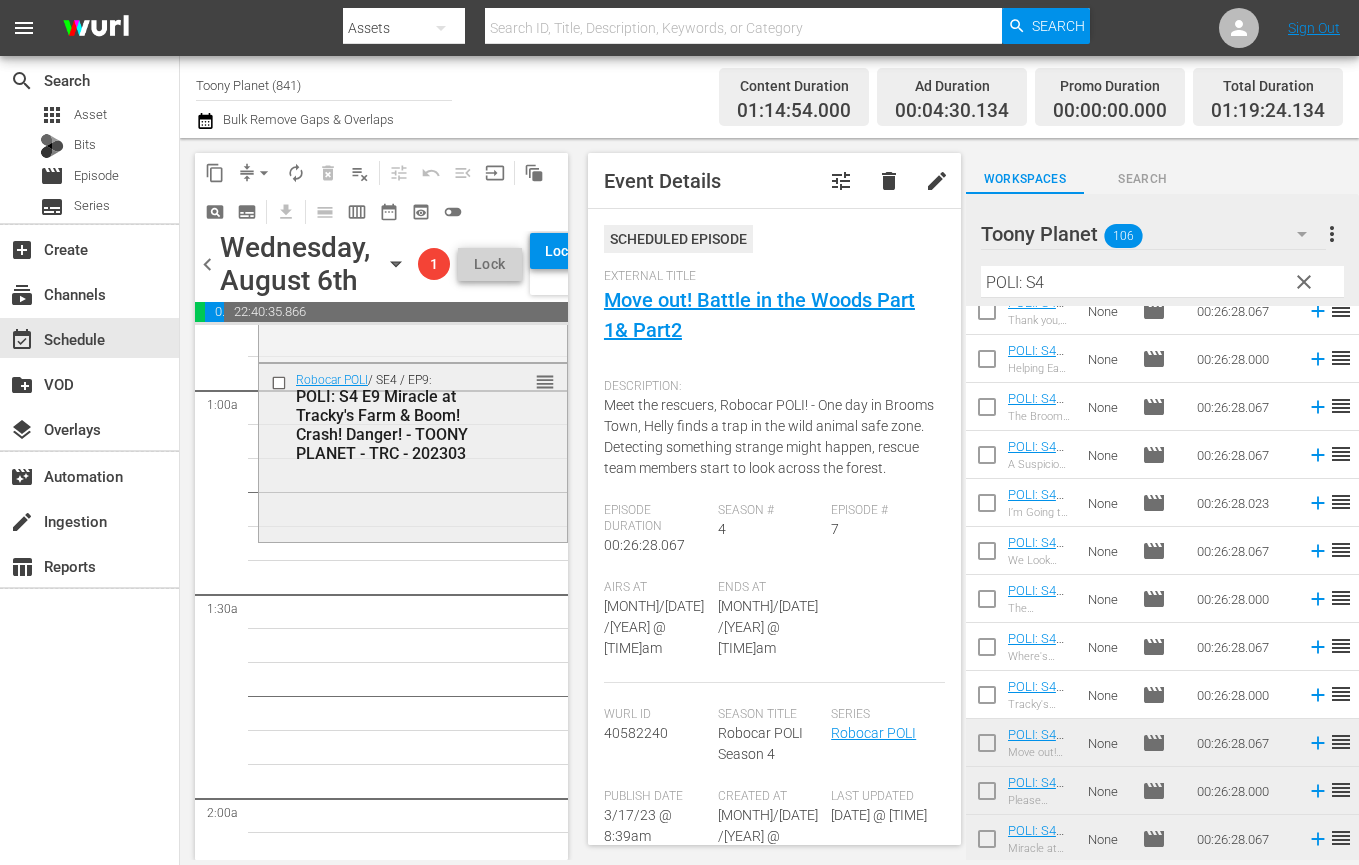 click on "Robocar POLI  / SE4 / EP9:
POLI: S4 E9 Miracle at Tracky's Farm & Boom! Crash! Danger! - TOONY PLANET - TRC - 202303 reorder" at bounding box center (413, 451) 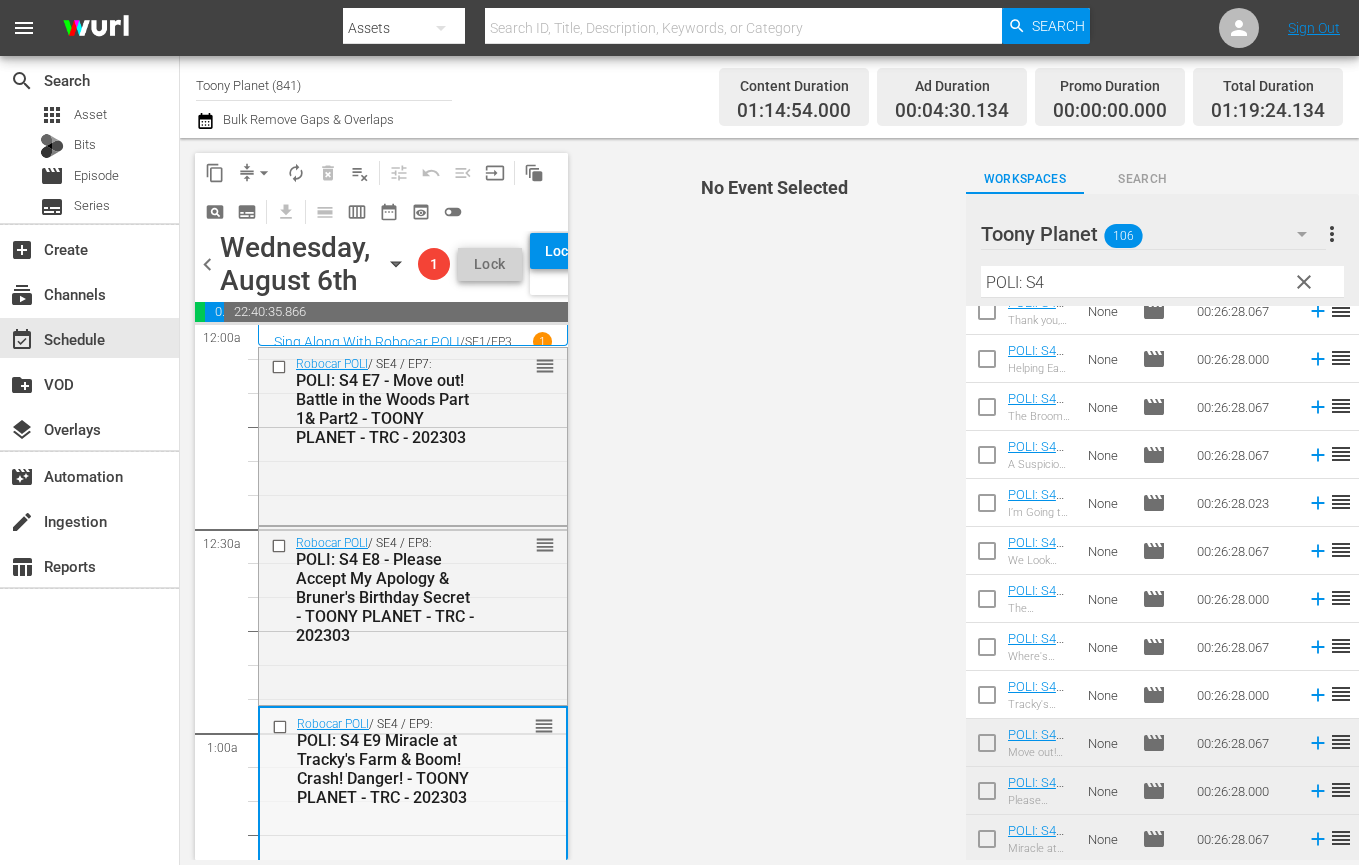scroll, scrollTop: 155, scrollLeft: 0, axis: vertical 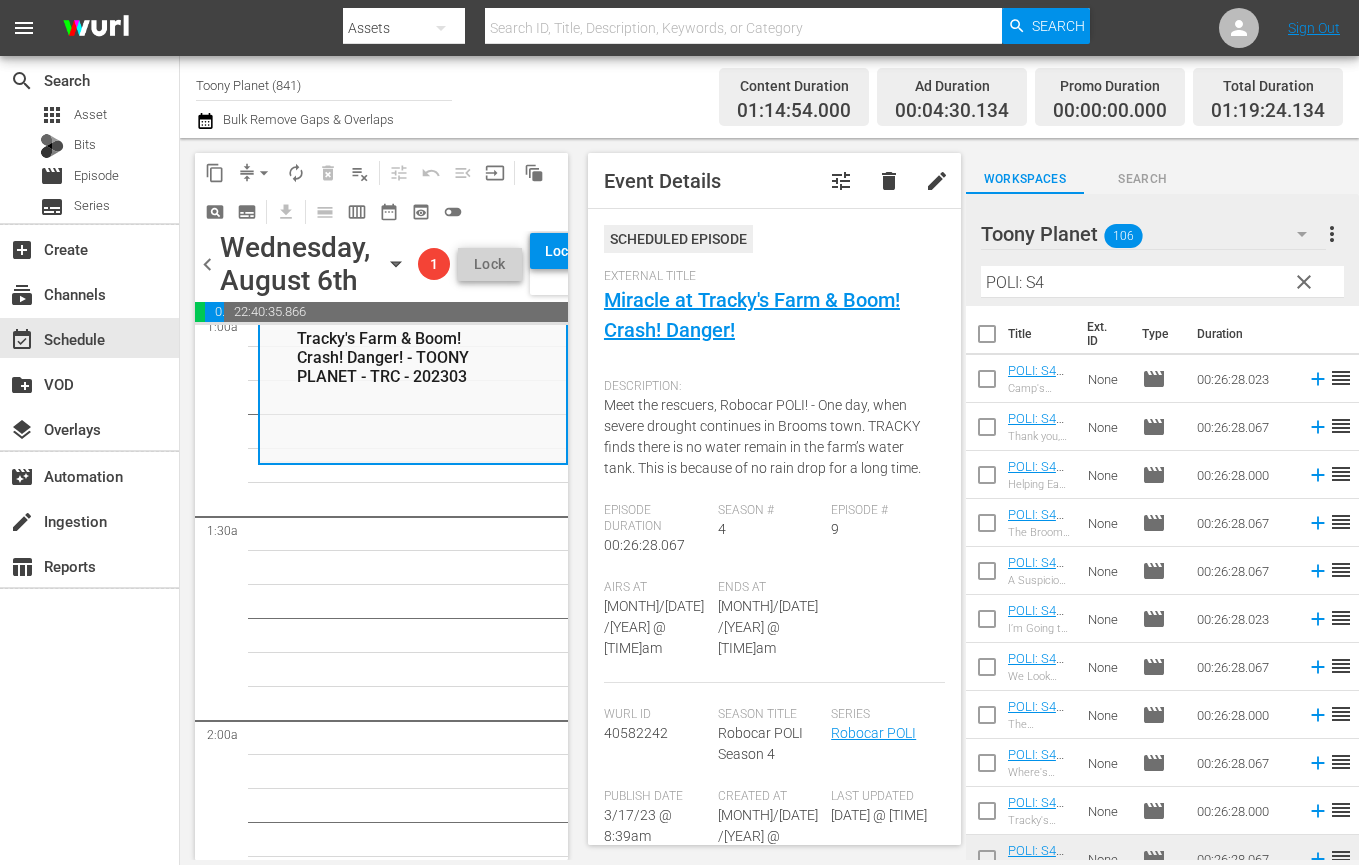 click on "Robocar POLI  / SE4 / EP7:
POLI: S4 E7 - Move out! Battle in the Woods Part 1& Part2 - TOONY PLANET - TRC - 202303 reorder Robocar POLI  / SE4 / EP9:
POLI: S4 E9 Miracle at Tracky's Farm & Boom! Crash! Danger! - TOONY PLANET - TRC - 202303 reorder Robocar POLI  / SE4 / EP8:
POLI: S4 E8 - Please Accept My Apology & Bruner's Birthday Secret - TOONY PLANET - TRC - 202303 reorder" at bounding box center (413, 4800) 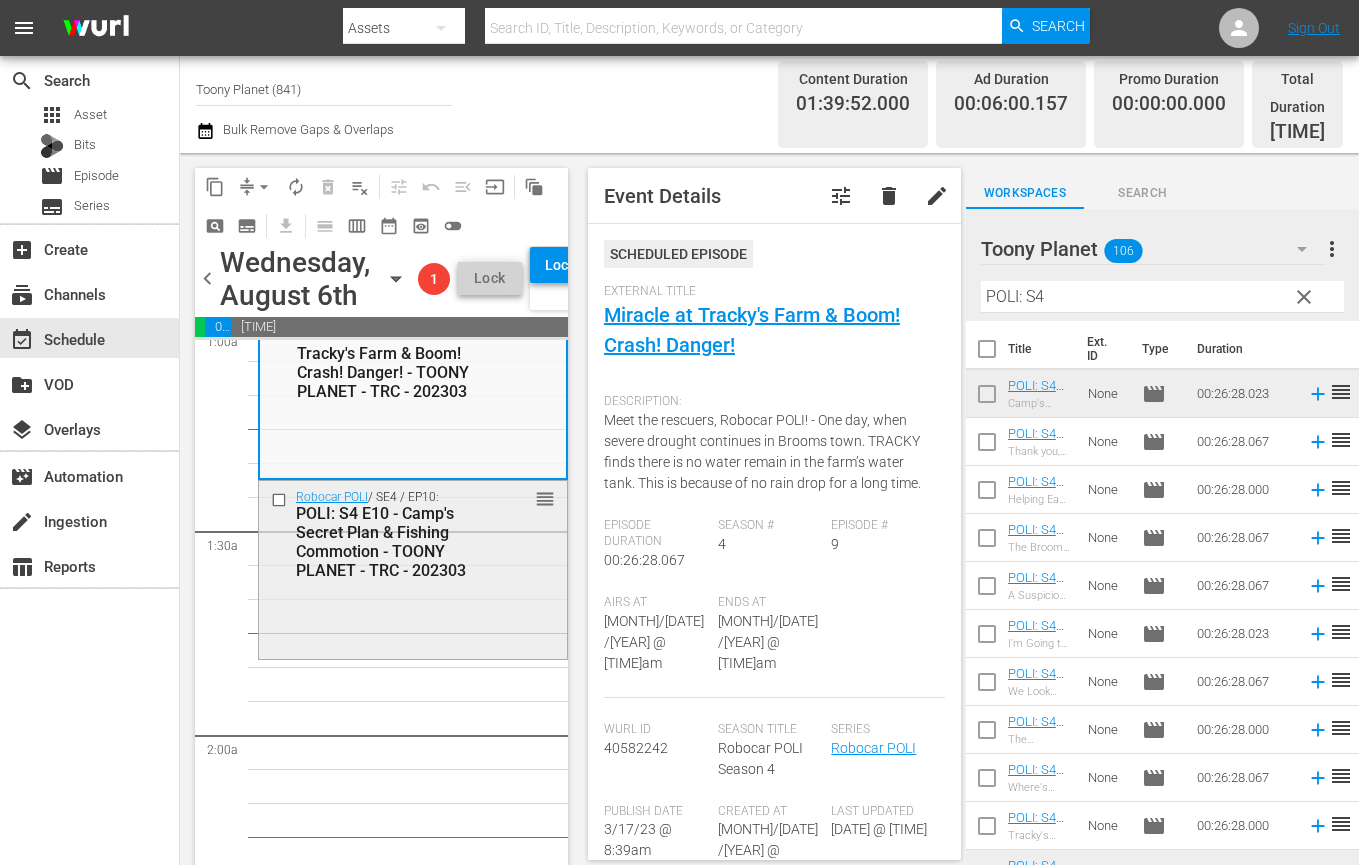 click on "Robocar POLI  / SE4 / EP10:
POLI: S4 E10 - Camp's Secret Plan & Fishing Commotion - TOONY PLANET - TRC - 202303 reorder" at bounding box center (413, 568) 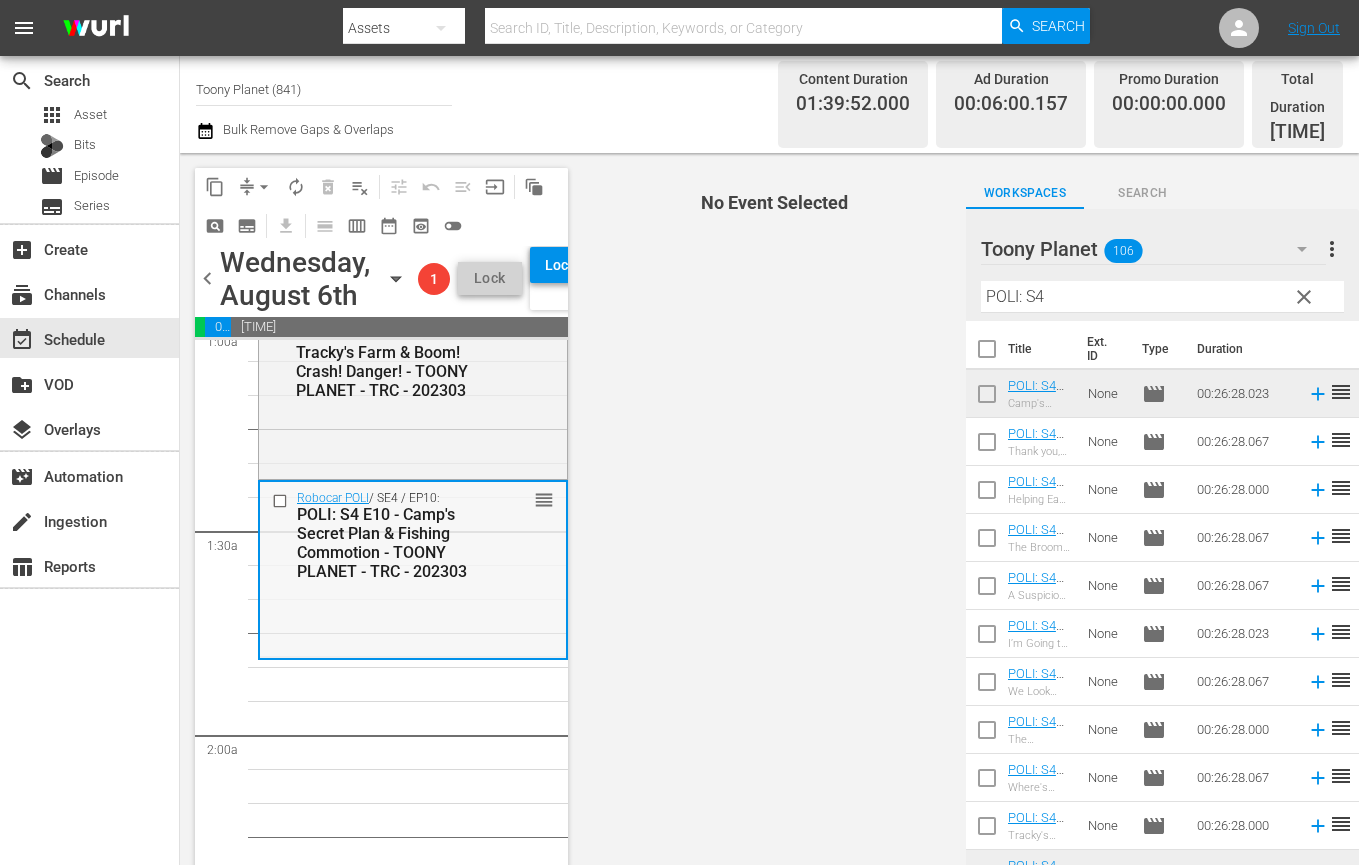 scroll, scrollTop: 480, scrollLeft: 0, axis: vertical 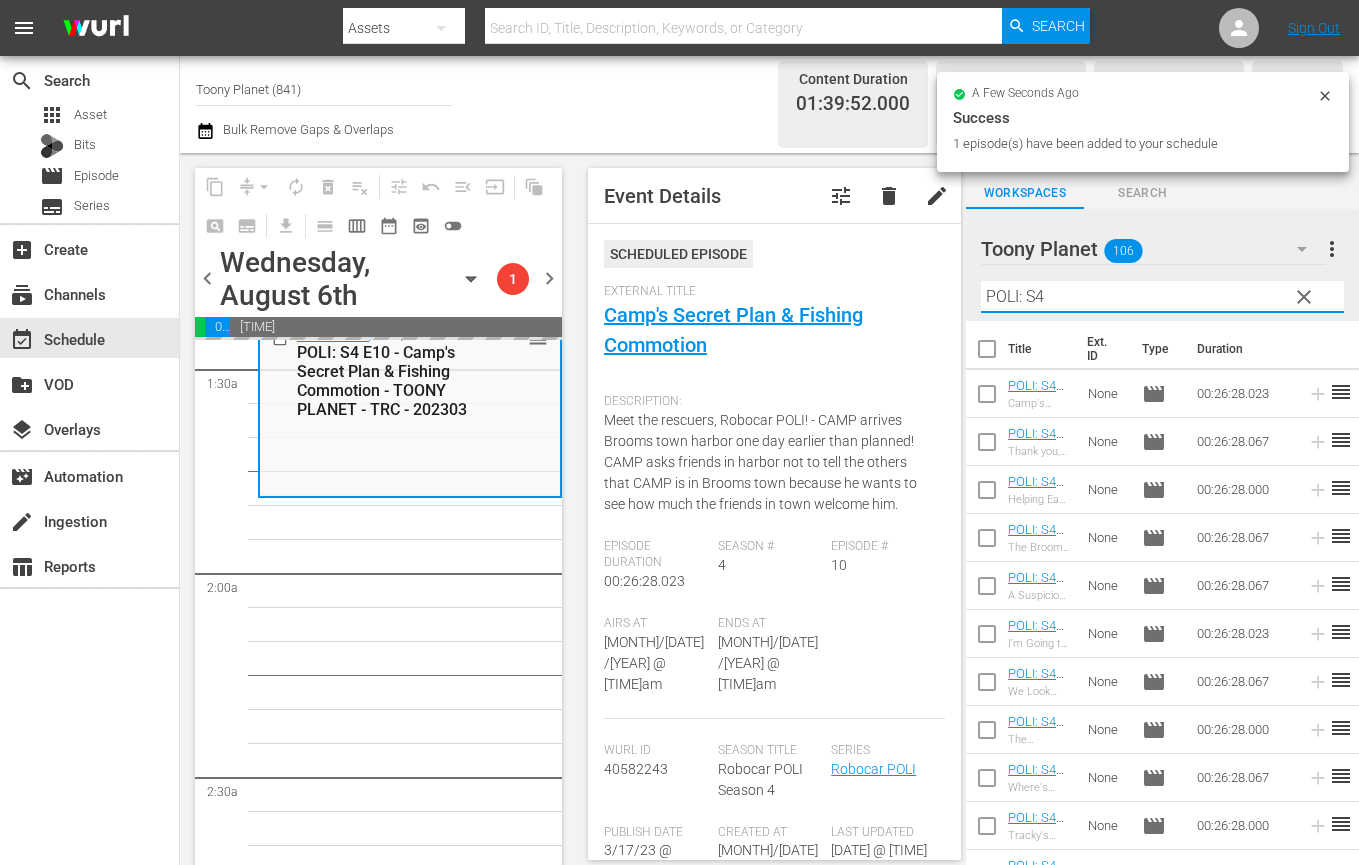 drag, startPoint x: 961, startPoint y: 274, endPoint x: 754, endPoint y: 269, distance: 207.06038 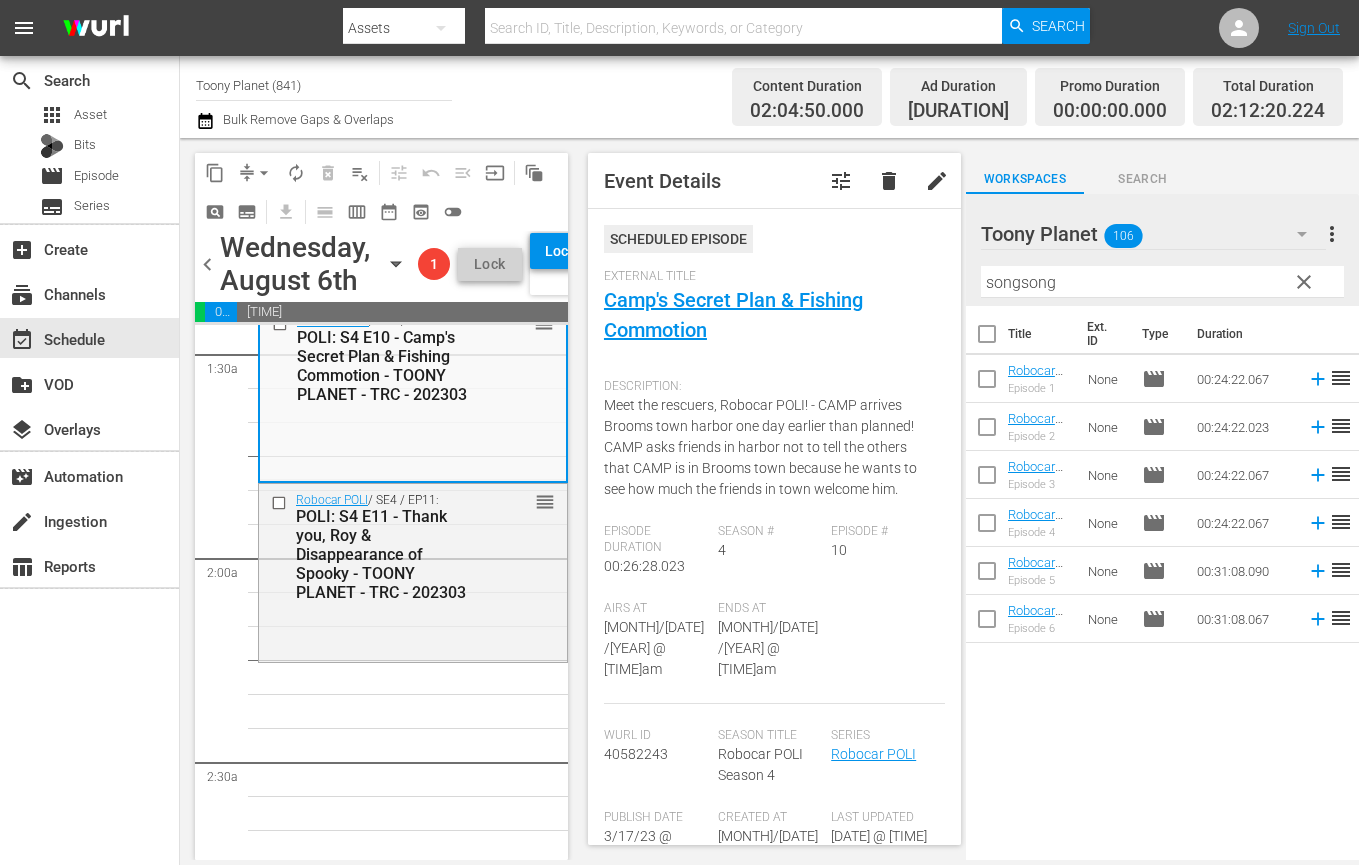 click on "Robocar POLI  / SE4 / EP7:
POLI: S4 E7 - Move out! Battle in the Woods Part 1& Part2 - TOONY PLANET - TRC - 202303 reorder Robocar POLI  / SE4 / EP9:
POLI: S4 E9 Miracle at Tracky's Farm & Boom! Crash! Danger! - TOONY PLANET - TRC - 202303 reorder Robocar POLI  / SE4 / EP11:
POLI: S4 E11 - Thank you, Roy & Disappearance of Spooky - TOONY PLANET - TRC - 202303 reorder Robocar POLI  / SE4 / EP10:
POLI: S4 E10 - Camp's Secret Plan & Fishing Commotion - TOONY PLANET - TRC - 202303 reorder Robocar POLI  / SE4 / EP8:
POLI: S4 E8 - Please Accept My Apology & Bruner's Birthday Secret - TOONY PLANET - TRC - 202303 reorder" at bounding box center [413, 4638] 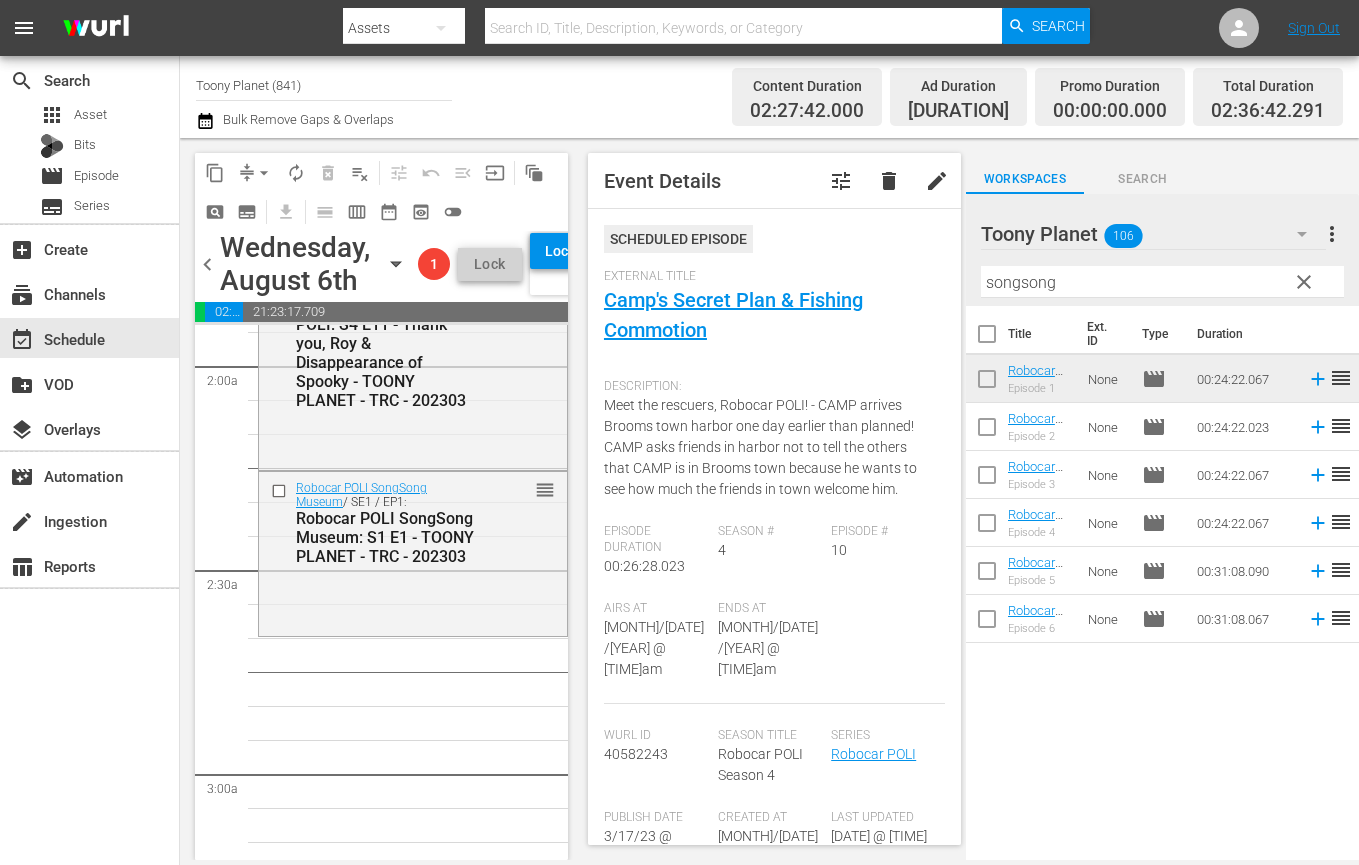 scroll, scrollTop: 786, scrollLeft: 0, axis: vertical 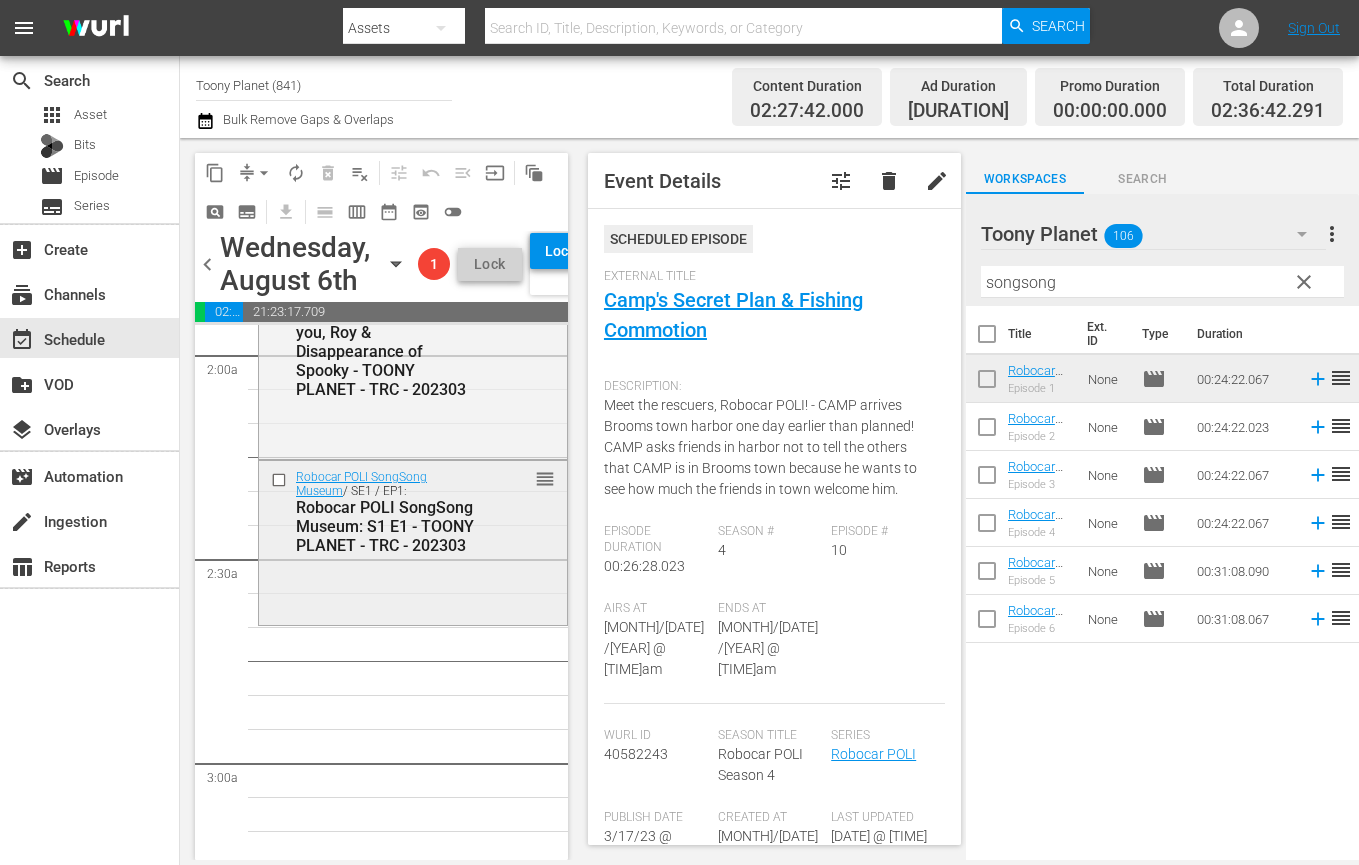 click on "Robocar POLI SongSong Museum  / SE1 / EP1:
Robocar POLI SongSong Museum: S1 E1 - TOONY PLANET - TRC - 202303 reorder" at bounding box center [413, 541] 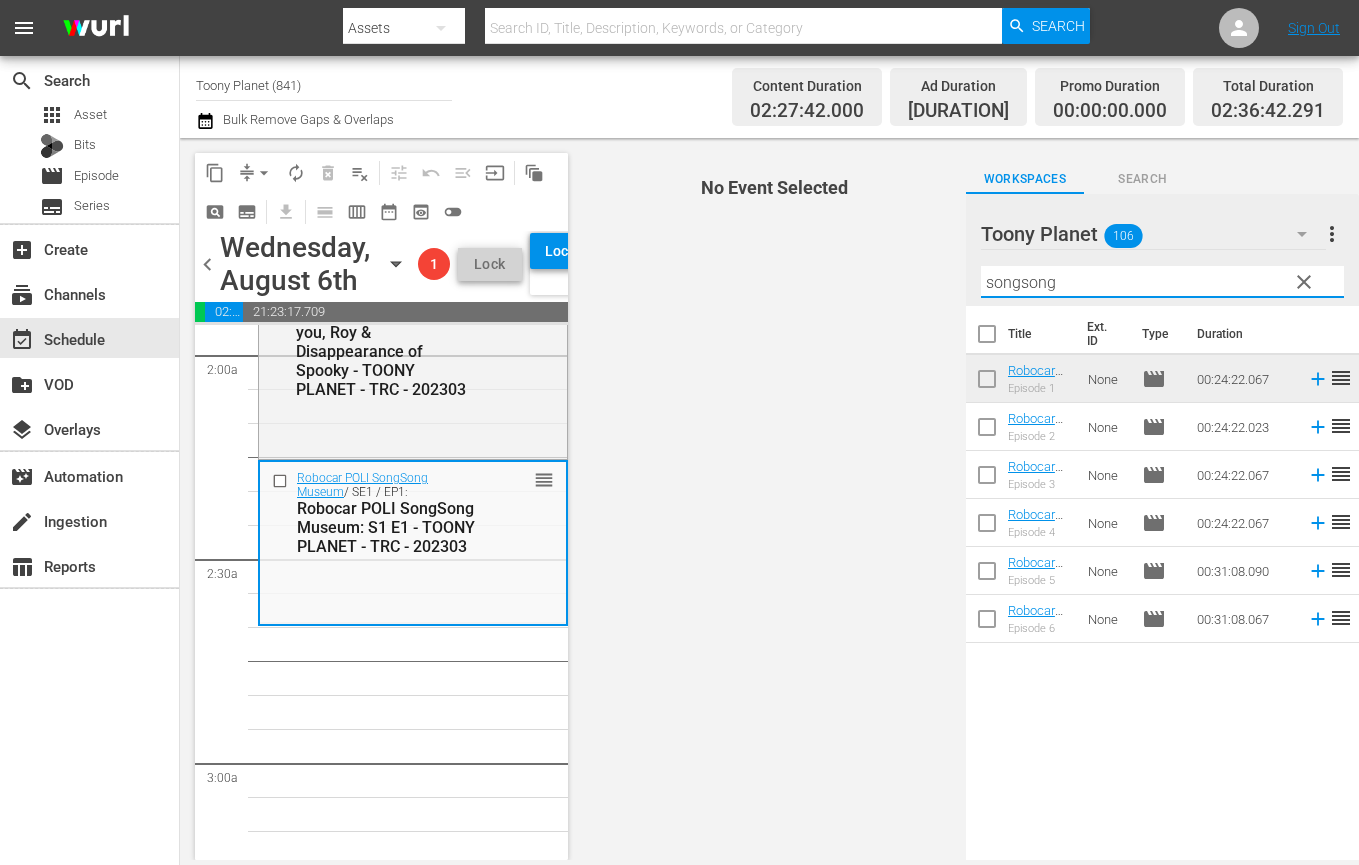 drag, startPoint x: 1074, startPoint y: 284, endPoint x: 922, endPoint y: 259, distance: 154.0422 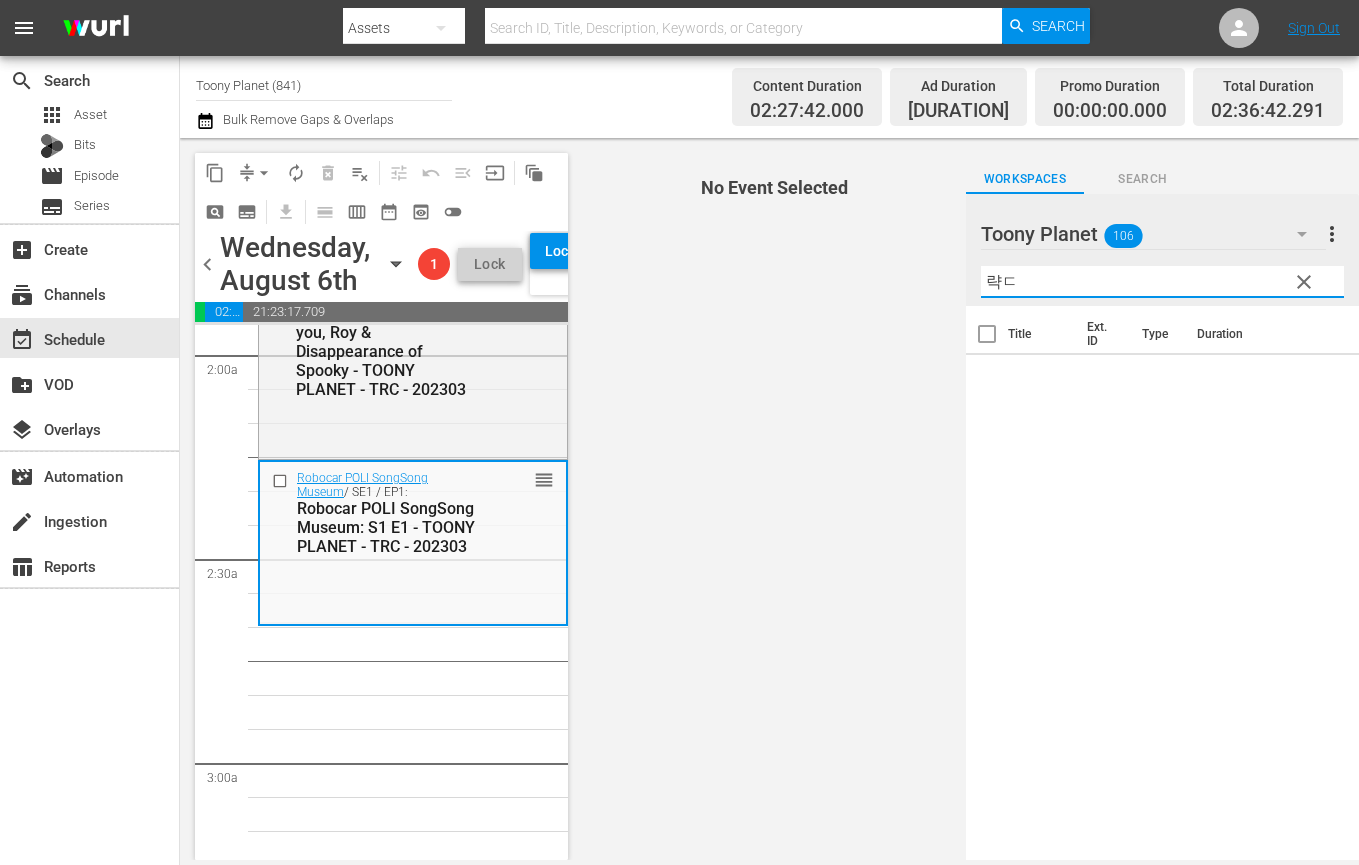 type on "략" 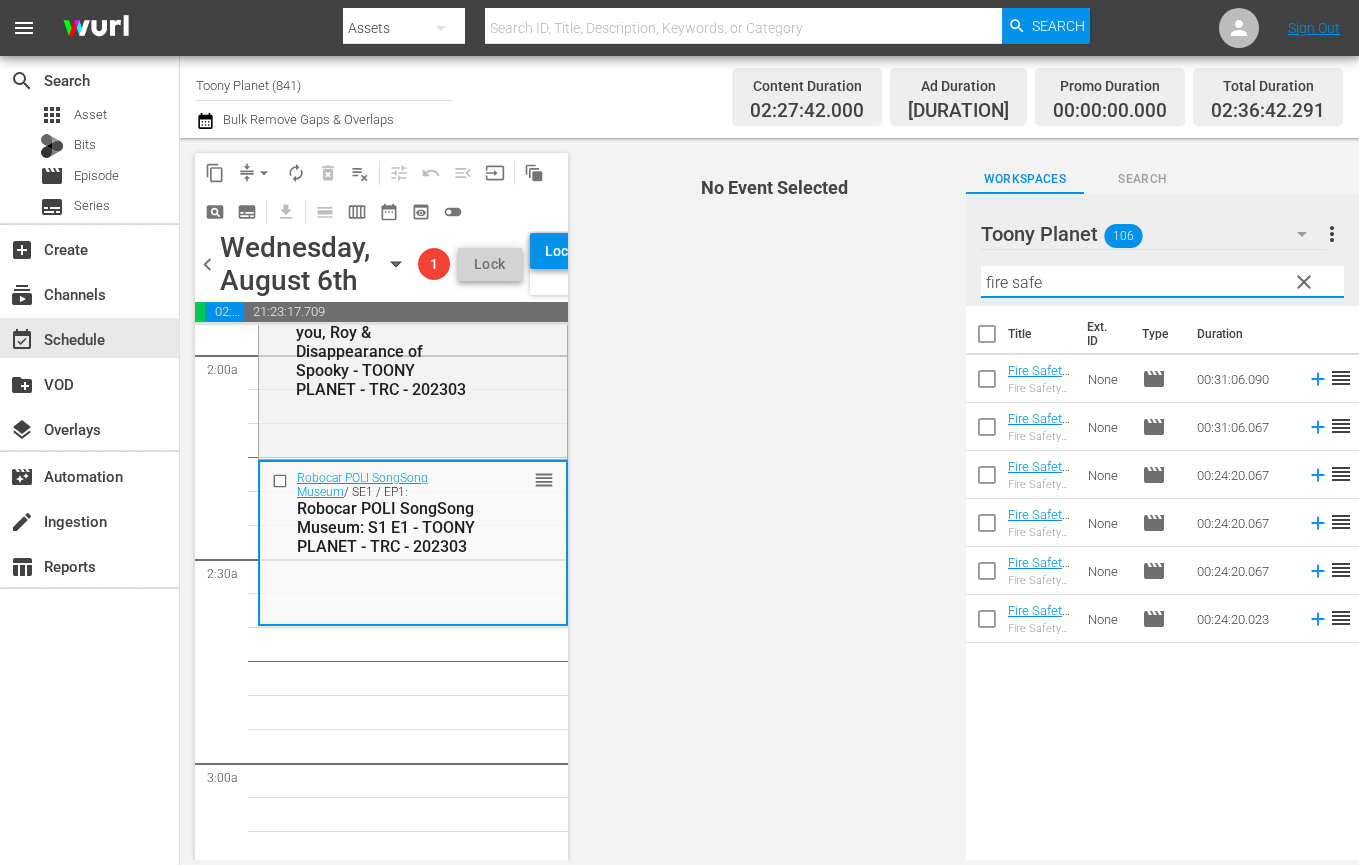 drag, startPoint x: 1080, startPoint y: 283, endPoint x: 677, endPoint y: 168, distance: 419.0871 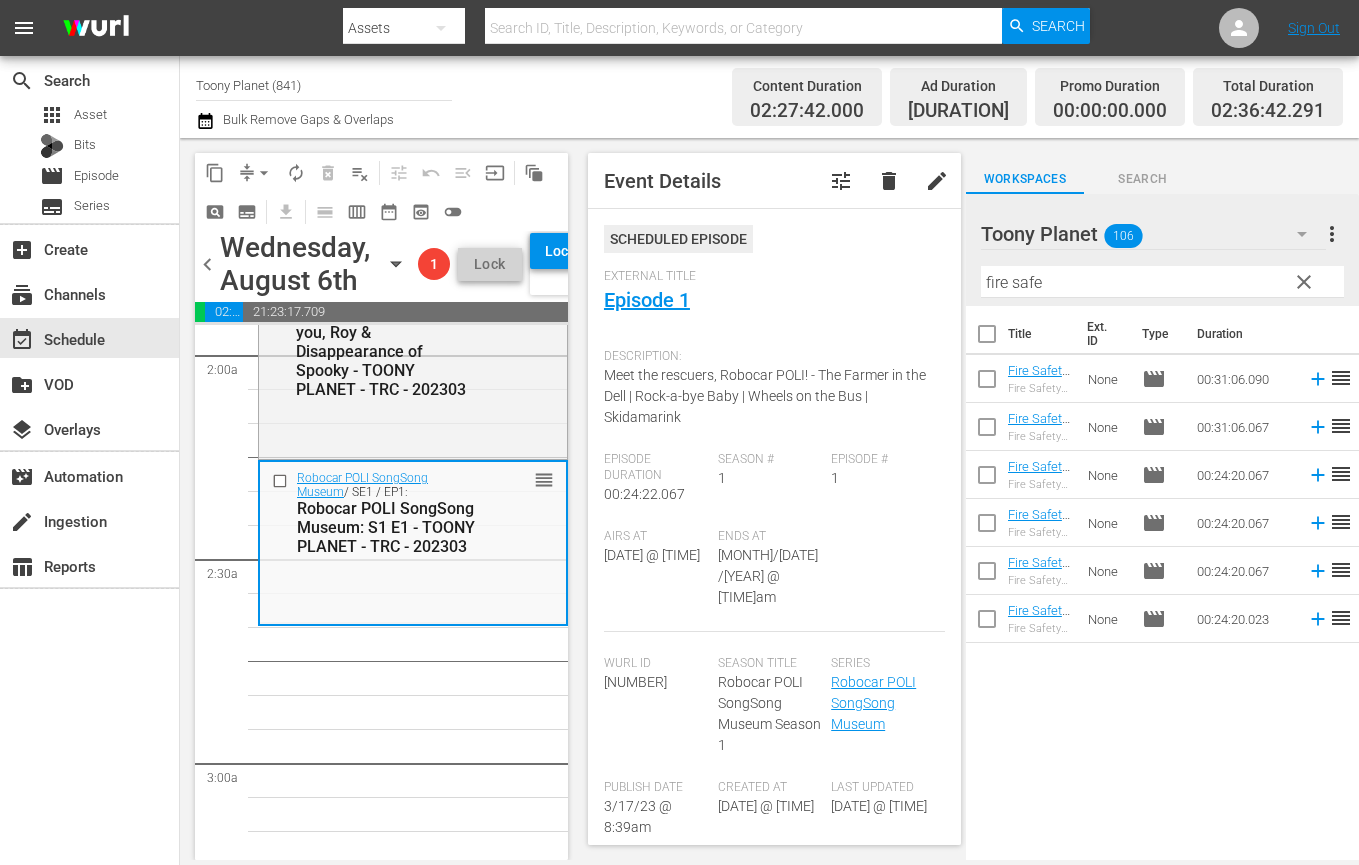 click on "Title Ext. ID Type Duration Fire Safety with ROY: S1 E6 - Toony Planet - TRC - [YEAR] Fire Safety with ROY None movie [TIME] reorder Fire Safety with ROY: S1 E5 - Toony Planet - TRC - [YEAR] Fire Safety with ROY None movie [TIME] reorder Fire Safety with ROY: S1 E1 - Toony Planet - TRC - [YEAR] Fire Safety with ROY None movie [TIME] reorder Fire Safety with ROY: S1 E3 - Toony Planet - TRC - [YEAR] Fire Safety with ROY None movie [TIME] reorder Fire Safety with ROY: S1 E4 - Toony Planet - TRC - [YEAR] Fire Safety with ROY None movie [TIME] reorder Fire Safety with ROY: S1 E2 - Toony Planet - TRC - [YEAR] Fire Safety with ROY None movie [TIME] reorder" at bounding box center [1162, 584] 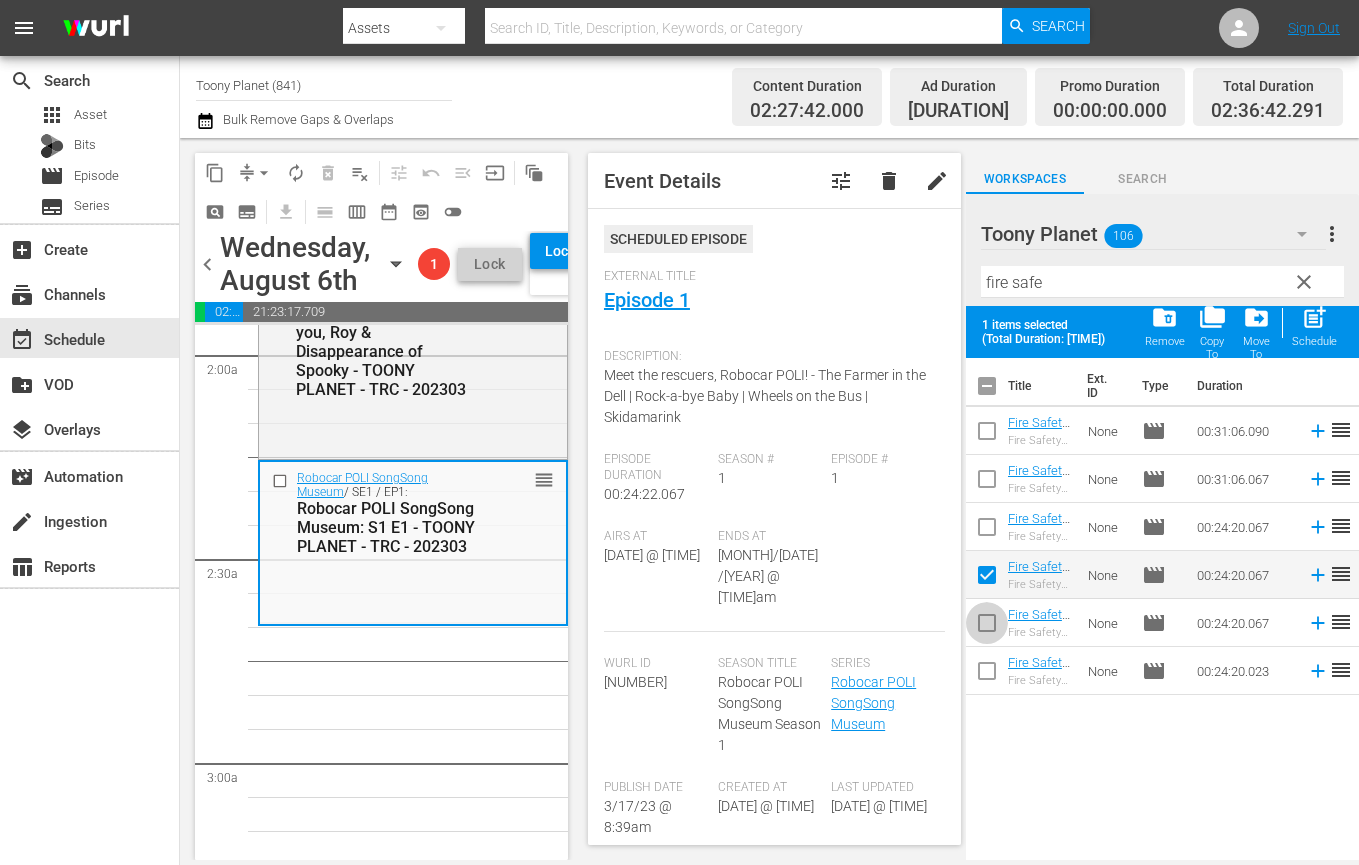 click at bounding box center (987, 627) 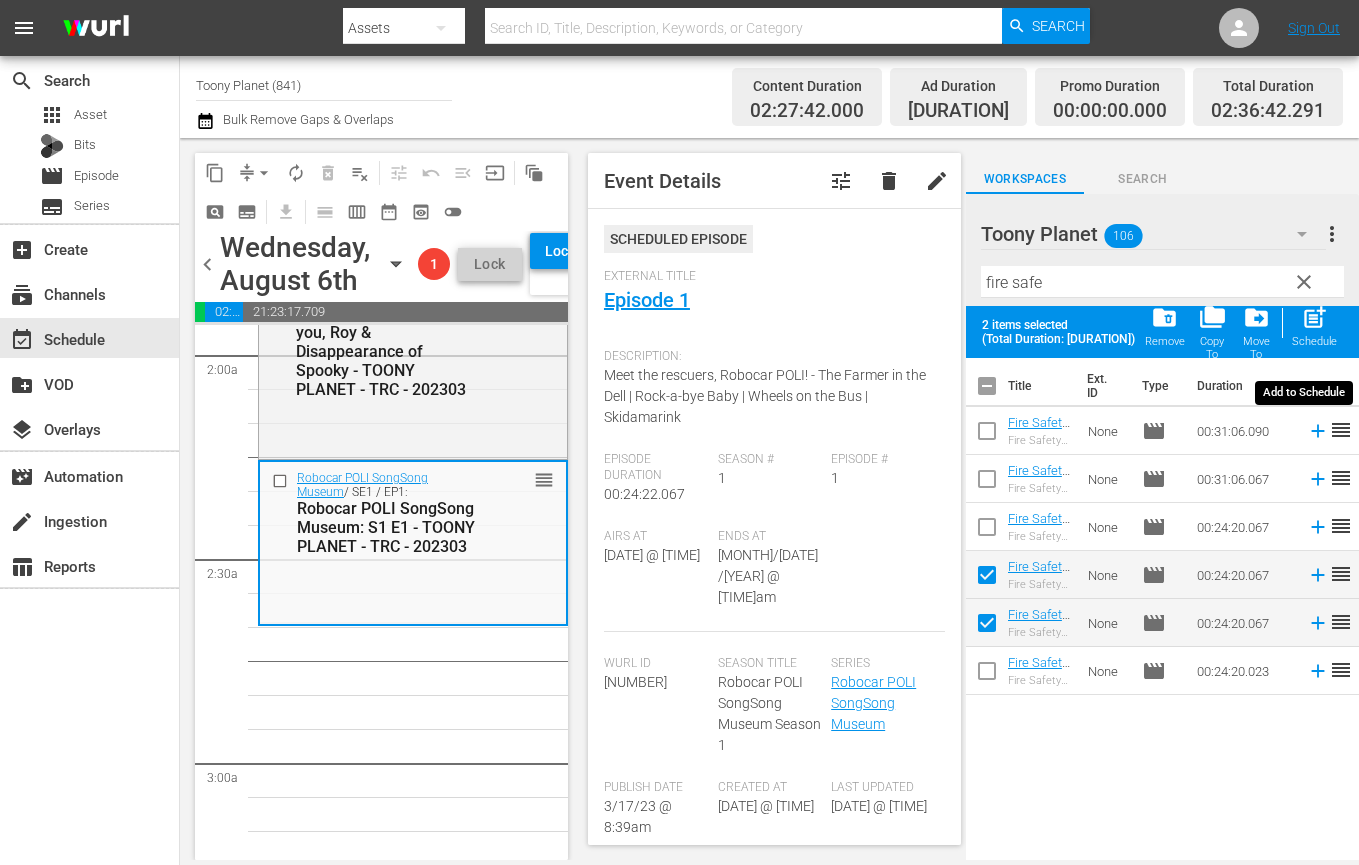 click on "post_add Schedule" at bounding box center (1314, 326) 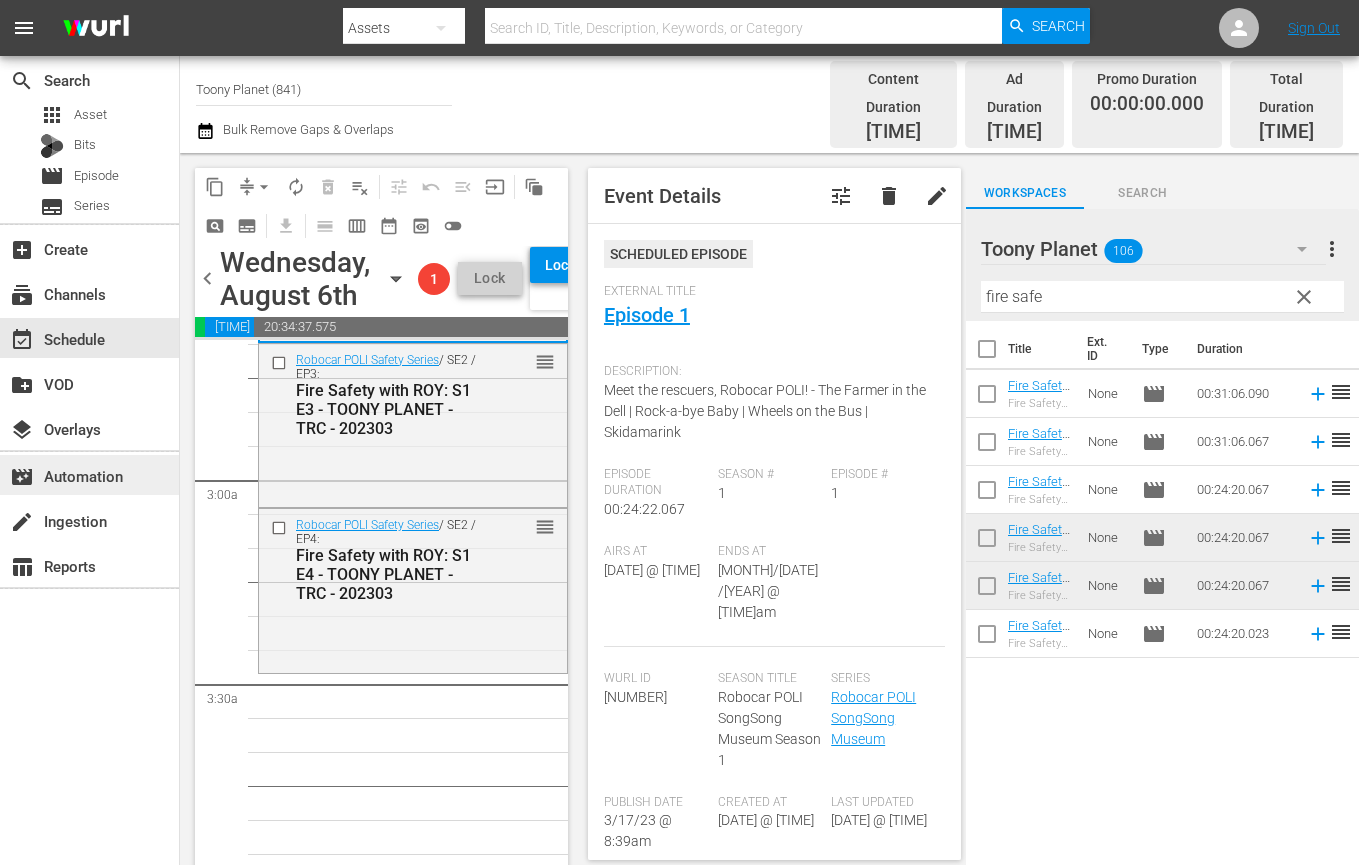 scroll, scrollTop: 1128, scrollLeft: 0, axis: vertical 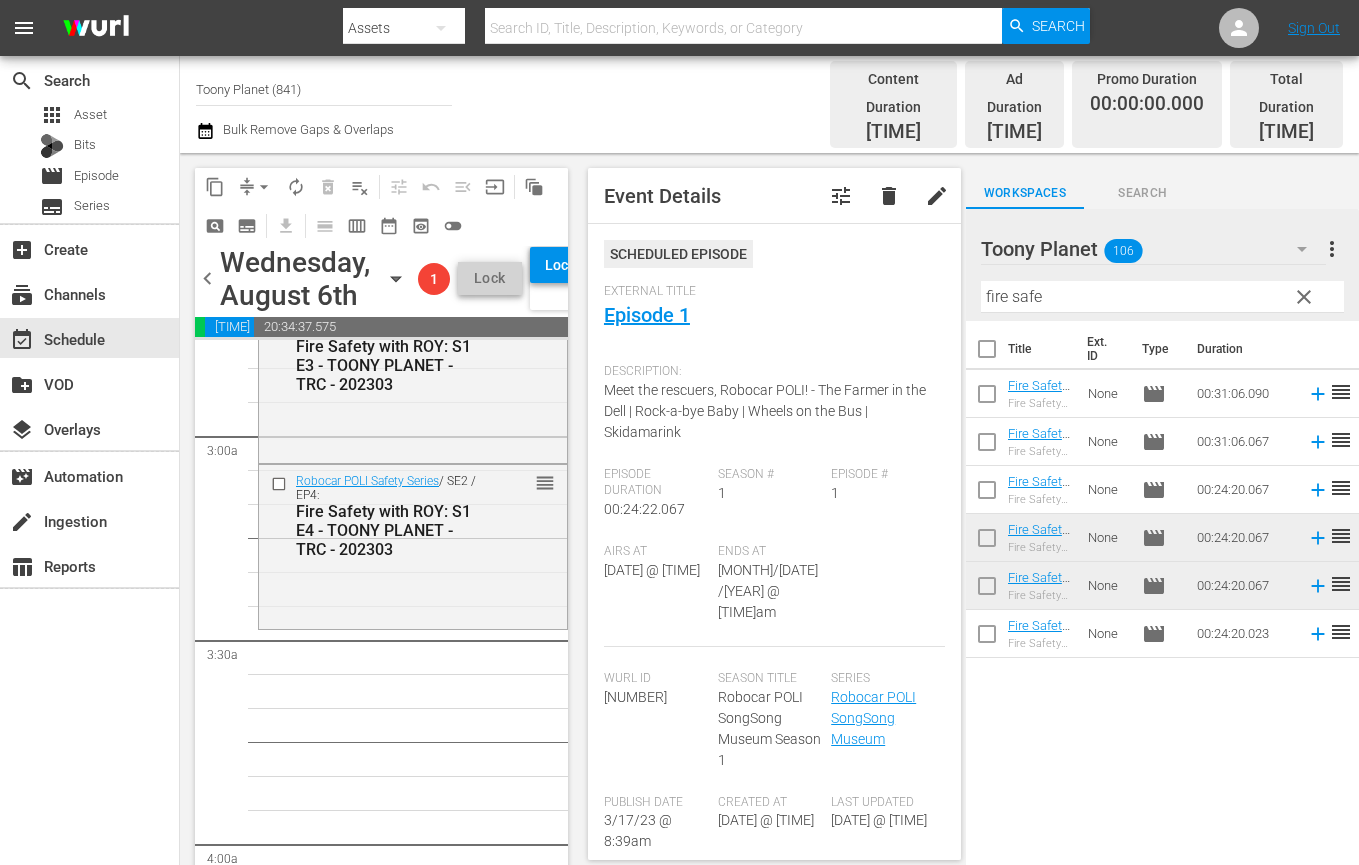 click on "Robocar POLI  / SE4 / EP7:
POLI: S4 E7 - Move out! Battle in the Woods Part 1& Part2 - TOONY PLANET - TRC - 202303 reorder Robocar POLI  / SE4 / EP9:
POLI: S4 E9 Miracle at Tracky's Farm & Boom! Crash! Danger! - TOONY PLANET - TRC - 202303 reorder Robocar POLI  / SE4 / EP11:
POLI: S4 E11 - Thank you, Roy & Disappearance of Spooky - TOONY PLANET - TRC - 202303 reorder Robocar POLI  / SE4 / EP10:
POLI: S4 E10 - Camp's Secret Plan & Fishing Commotion - TOONY PLANET - TRC - 202303 reorder Robocar POLI  / SE4 / EP8:
POLI: S4 E8 - Please Accept My Apology & Bruner's Birthday Secret - TOONY PLANET - TRC - 202303 reorder Robocar POLI SongSong Museum  / SE1 / EP1:
Robocar POLI SongSong Museum: S1 E1 - TOONY PLANET - TRC - 202303 reorder Robocar POLI Safety Series  / SE2 / EP3:
Fire Safety with ROY: S1 E3 - TOONY PLANET - TRC - 202303 reorder Robocar POLI Safety Series  / SE2 / EP4:
Fire Safety with ROY: S1 E4 - TOONY PLANET - TRC - 202303 reorder" at bounding box center (413, 4108) 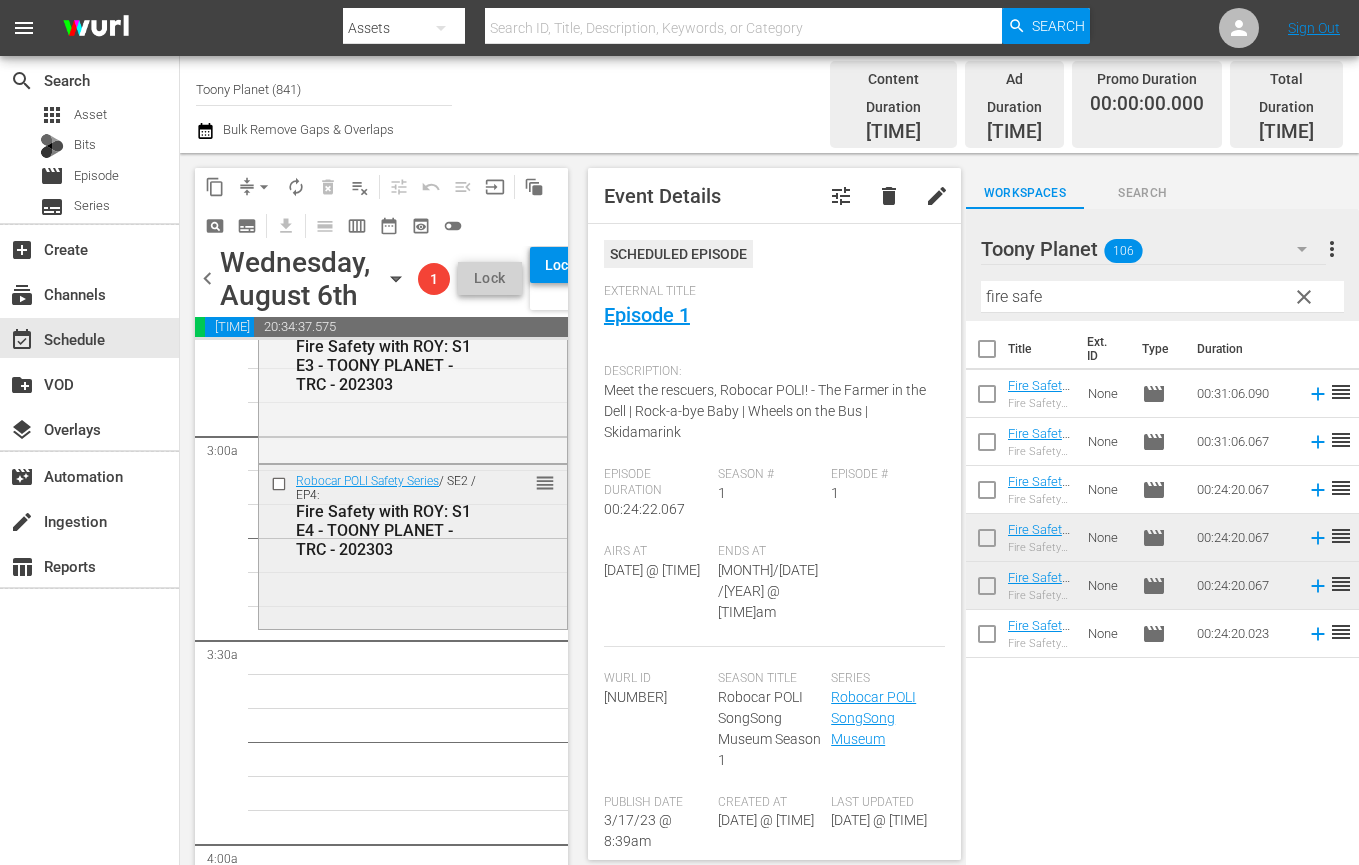 click on "Robocar POLI Safety Series  / SE2 / EP4:
Fire Safety with ROY: S1 E4 - TOONY PLANET - TRC - 202303 reorder" at bounding box center [413, 544] 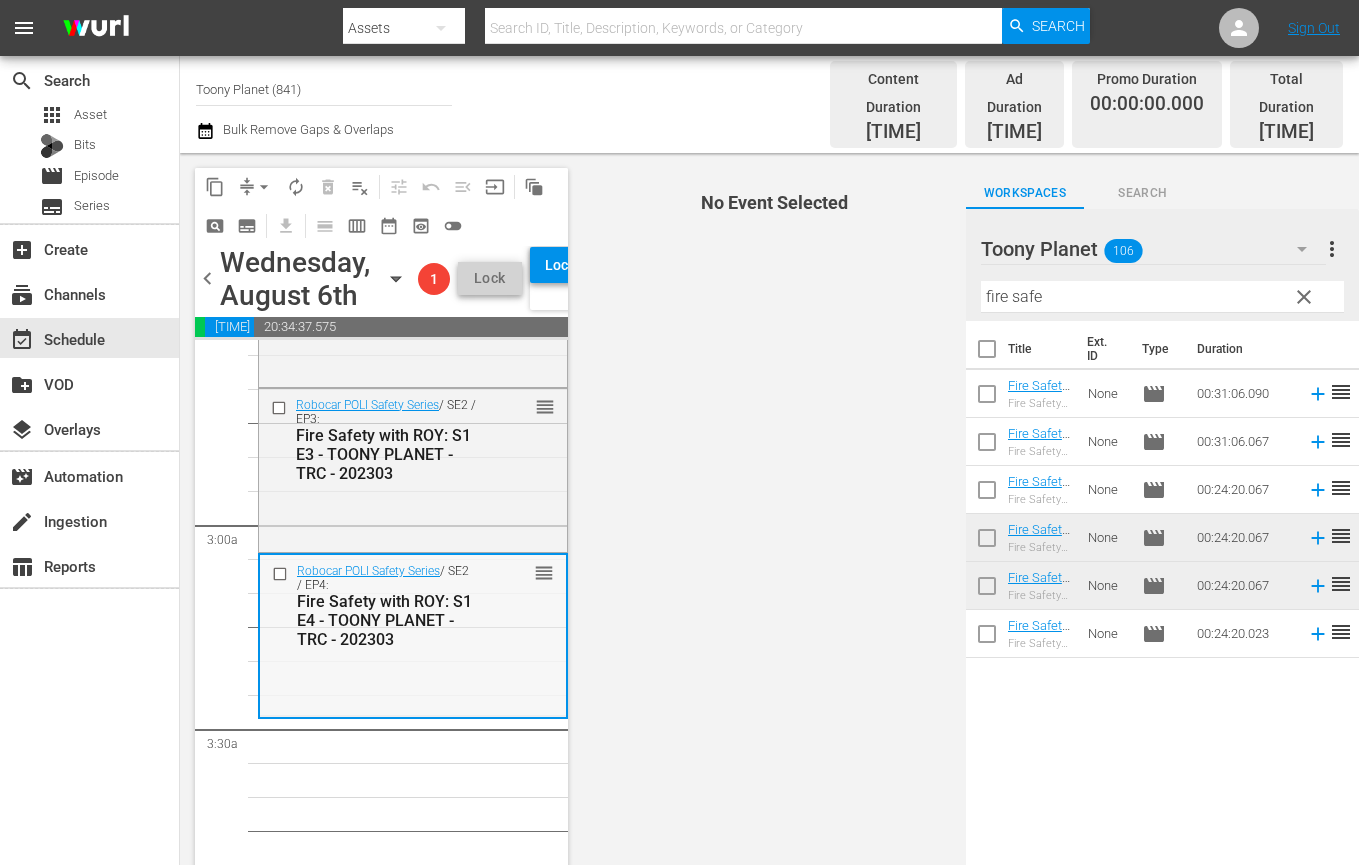 scroll, scrollTop: 1010, scrollLeft: 0, axis: vertical 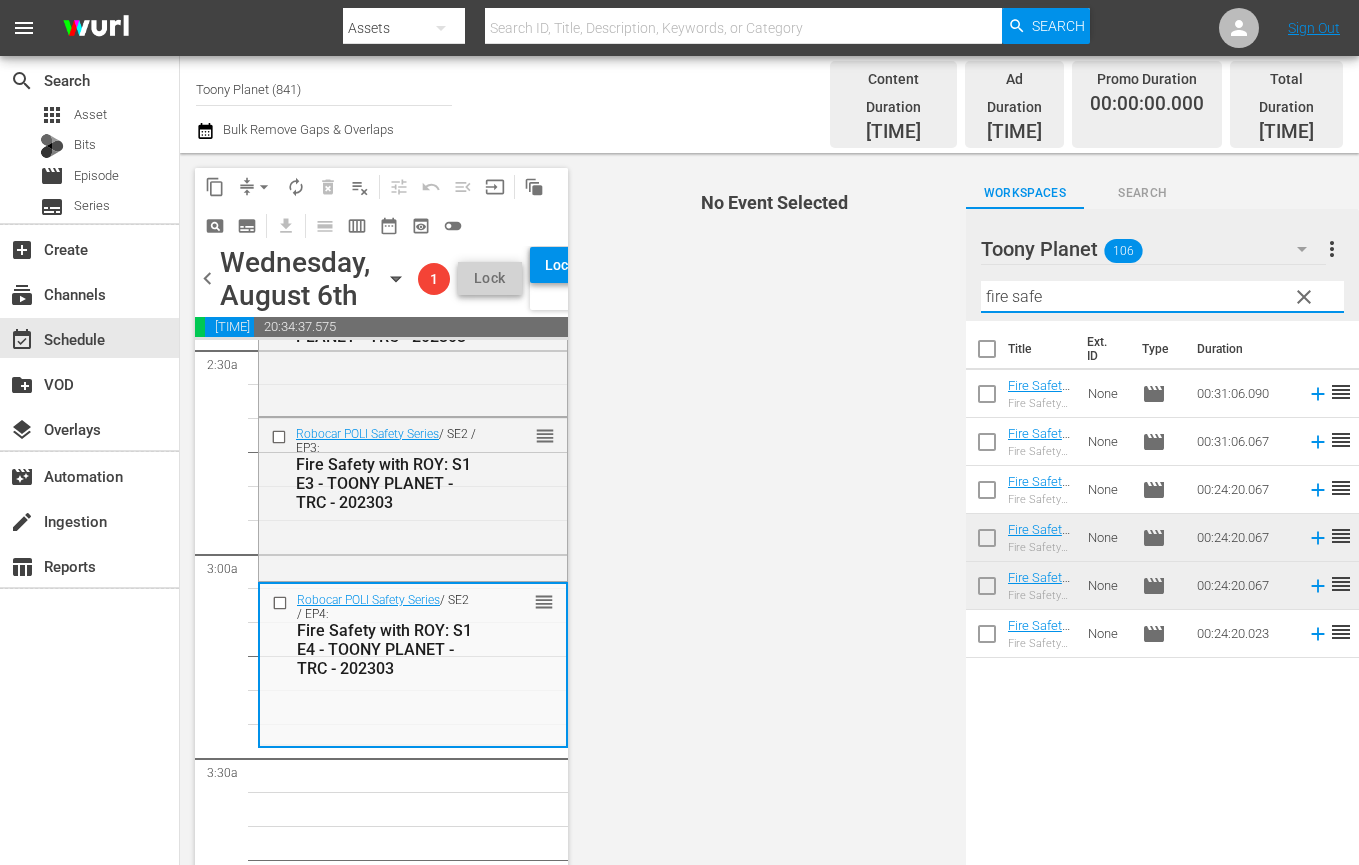 drag, startPoint x: 1039, startPoint y: 279, endPoint x: 866, endPoint y: 268, distance: 173.34937 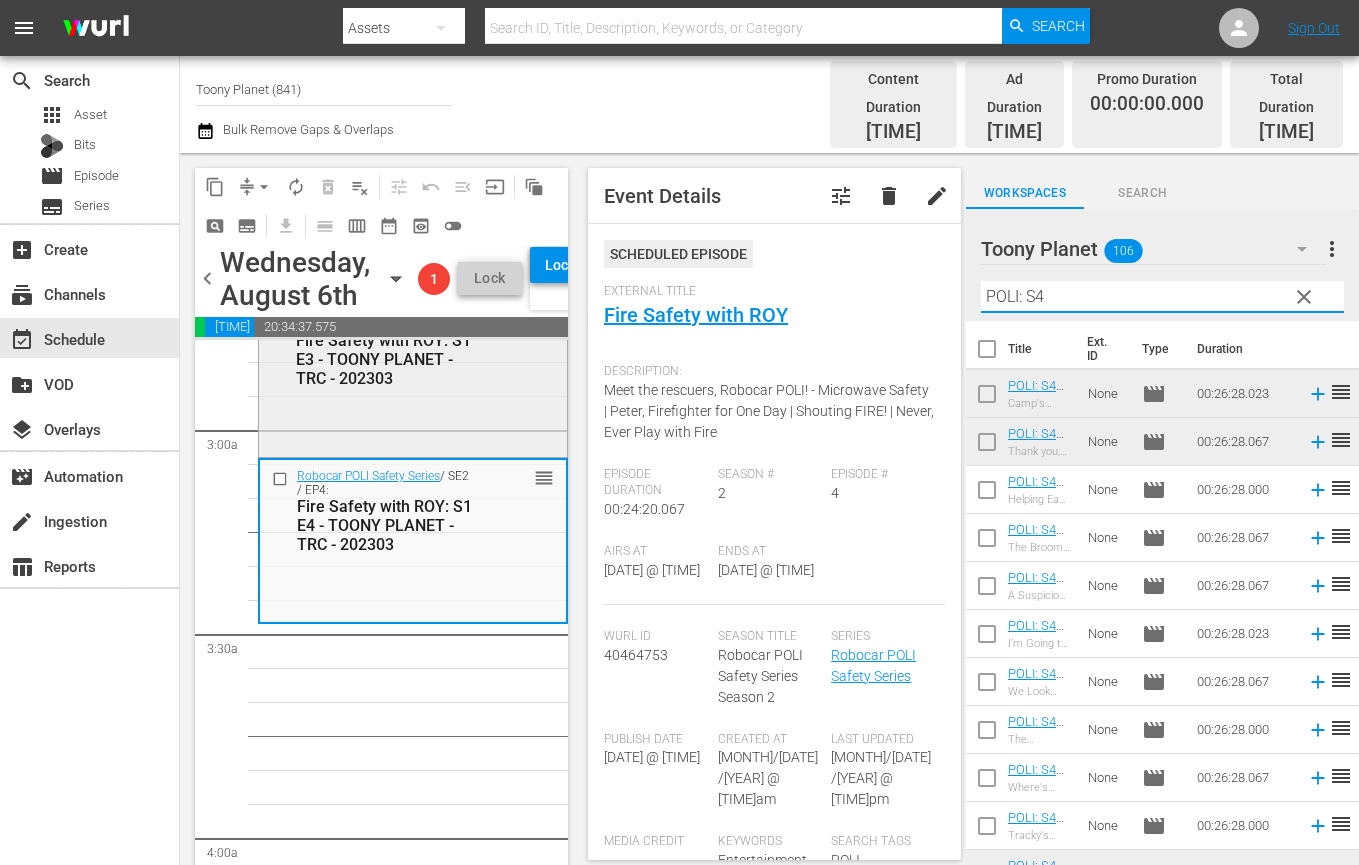scroll, scrollTop: 1137, scrollLeft: 0, axis: vertical 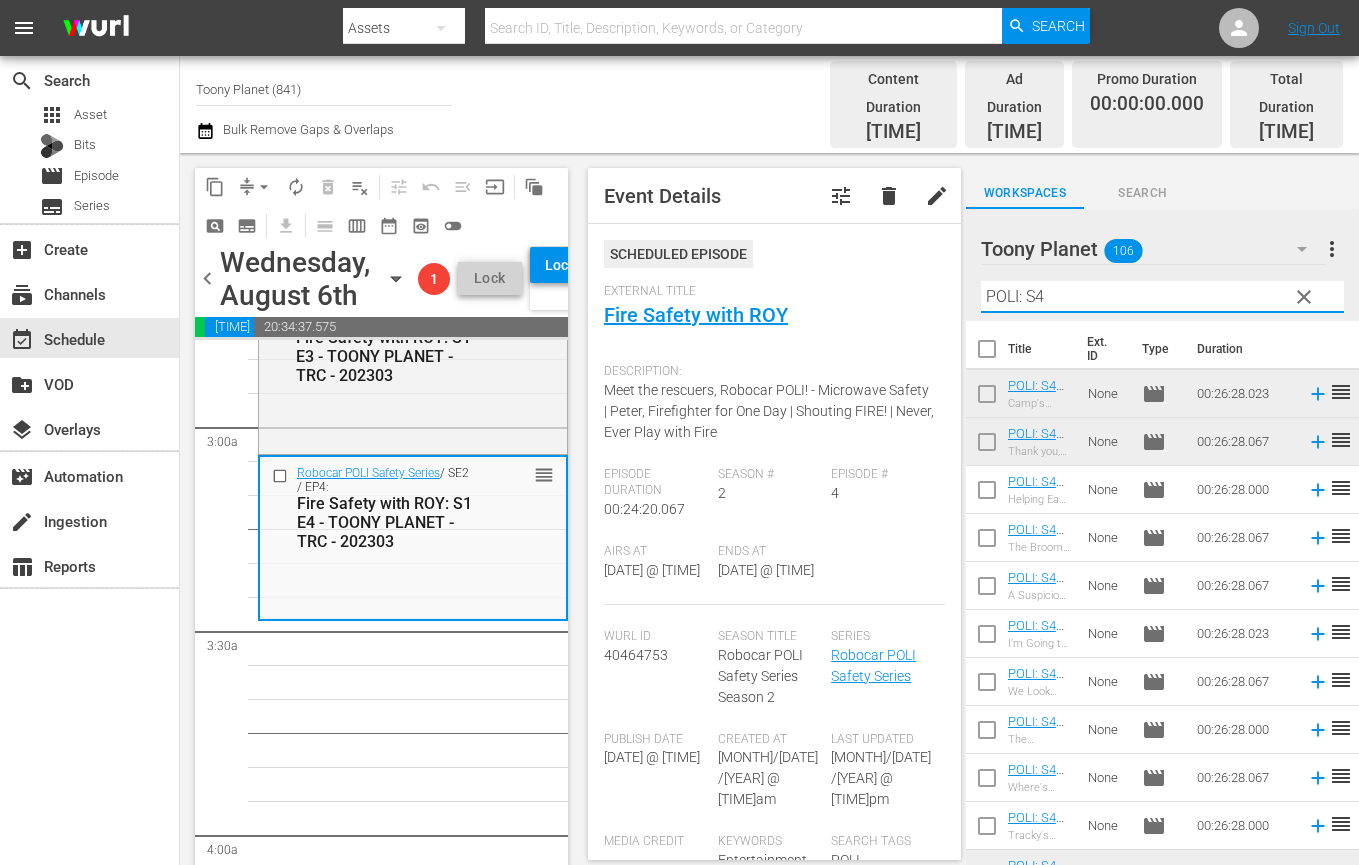 click on "Robocar POLI  / SE4 / EP7:
POLI: S4 E7 - Move out! Battle in the Woods Part 1& Part2 - TOONY PLANET - TRC - 202303 reorder Robocar POLI  / SE4 / EP9:
POLI: S4 E9 Miracle at Tracky's Farm & Boom! Crash! Danger! - TOONY PLANET - TRC - 202303 reorder Robocar POLI  / SE4 / EP11:
POLI: S4 E11 - Thank you, Roy & Disappearance of Spooky - TOONY PLANET - TRC - 202303 reorder Robocar POLI  / SE4 / EP10:
POLI: S4 E10 - Camp's Secret Plan & Fishing Commotion - TOONY PLANET - TRC - 202303 reorder Robocar POLI  / SE4 / EP8:
POLI: S4 E8 - Please Accept My Apology & Bruner's Birthday Secret - TOONY PLANET - TRC - 202303 reorder Robocar POLI SongSong Museum  / SE1 / EP1:
Robocar POLI SongSong Museum: S1 E1 - TOONY PLANET - TRC - 202303 reorder Robocar POLI Safety Series  / SE2 / EP3:
Fire Safety with ROY: S1 E3 - TOONY PLANET - TRC - 202303 reorder Robocar POLI Safety Series  / SE2 / EP4:
Fire Safety with ROY: S1 E4 - TOONY PLANET - TRC - 202303 reorder" at bounding box center [413, 4099] 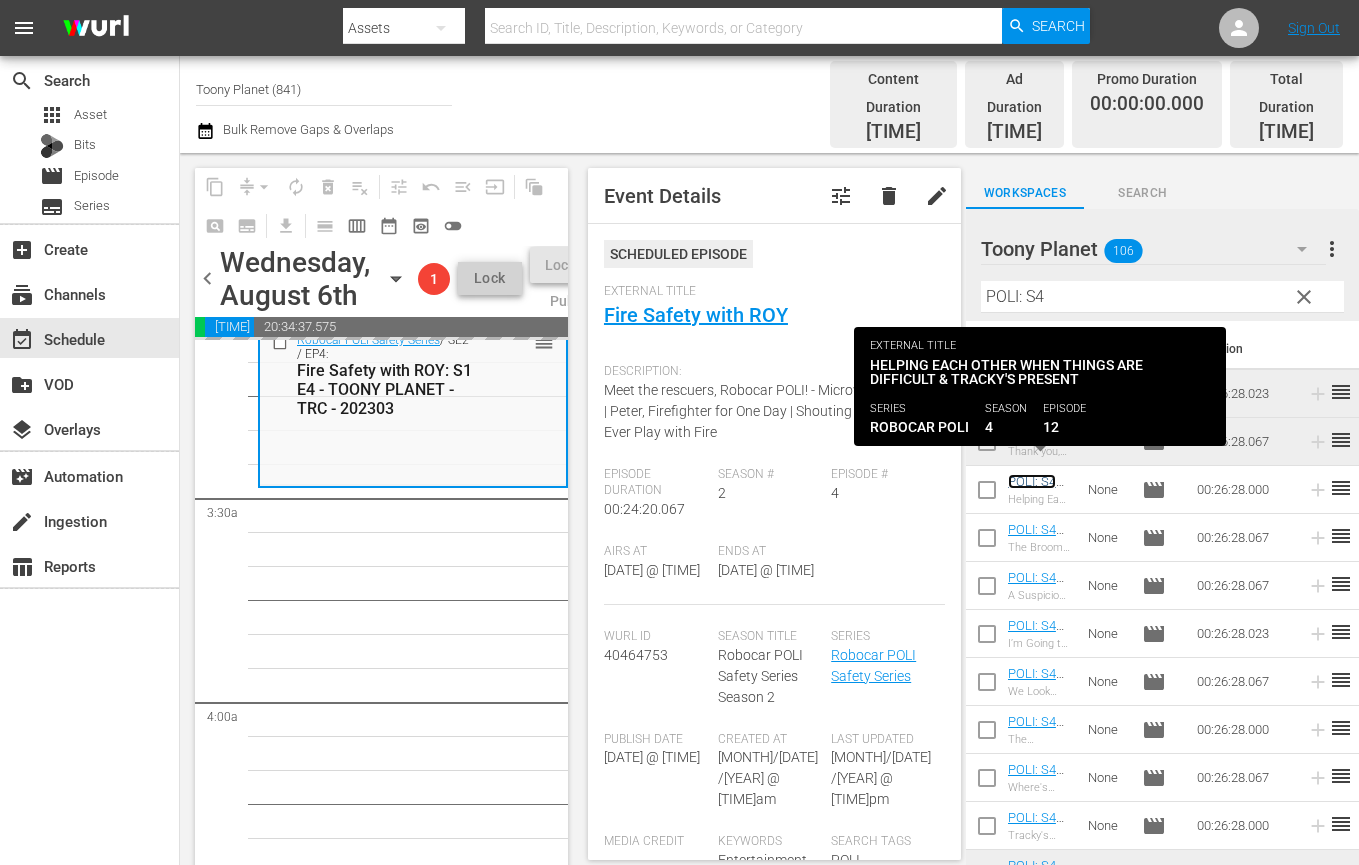 scroll, scrollTop: 1223, scrollLeft: 0, axis: vertical 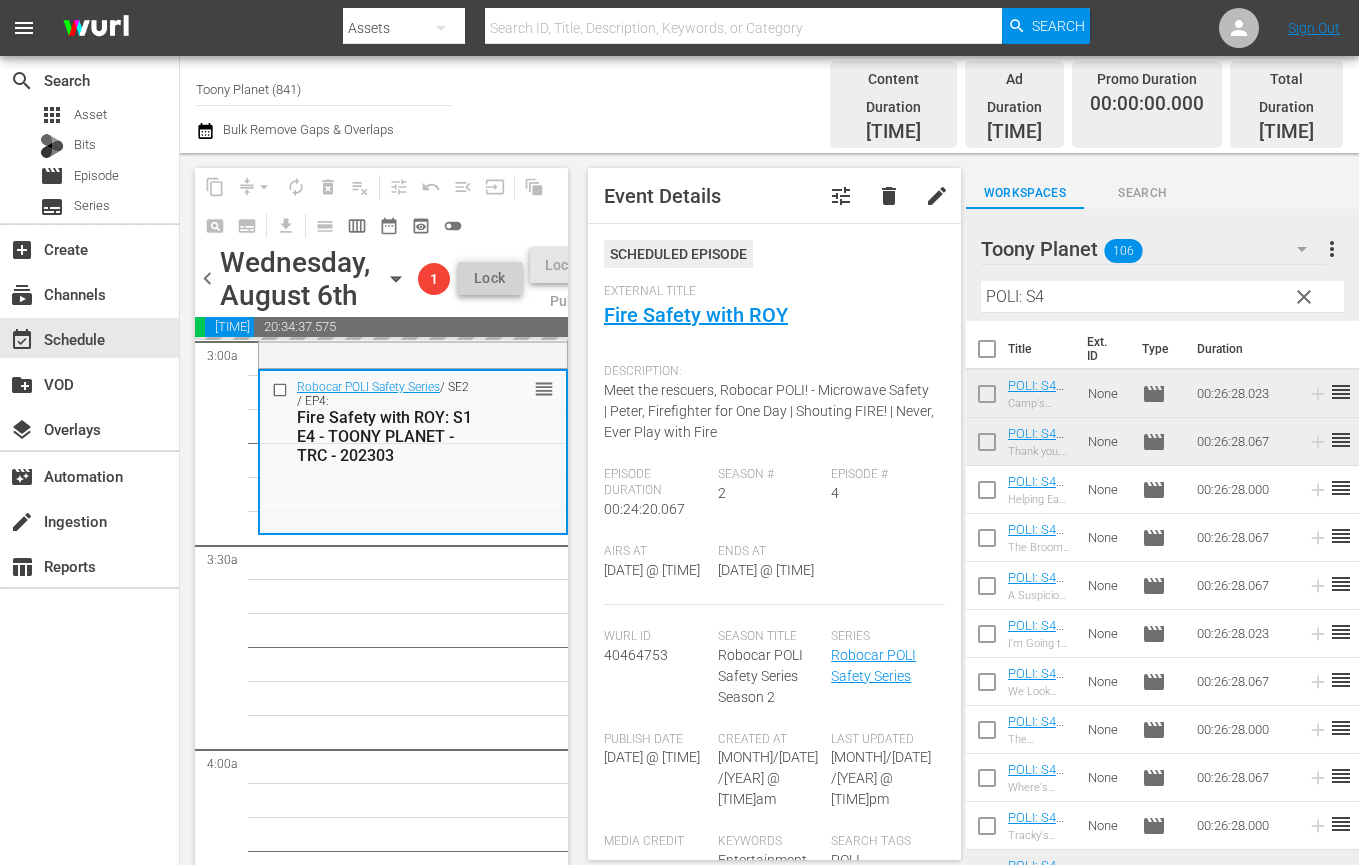 click on "Robocar POLI  / SE4 / EP7:
POLI: S4 E7 - Move out! Battle in the Woods Part 1& Part2 - TOONY PLANET - TRC - 202303 reorder Robocar POLI  / SE4 / EP9:
POLI: S4 E9 Miracle at Tracky's Farm & Boom! Crash! Danger! - TOONY PLANET - TRC - 202303 reorder Robocar POLI  / SE4 / EP11:
POLI: S4 E11 - Thank you, Roy & Disappearance of Spooky - TOONY PLANET - TRC - 202303 reorder Robocar POLI  / SE4 / EP10:
POLI: S4 E10 - Camp's Secret Plan & Fishing Commotion - TOONY PLANET - TRC - 202303 reorder Robocar POLI  / SE4 / EP8:
POLI: S4 E8 - Please Accept My Apology & Bruner's Birthday Secret - TOONY PLANET - TRC - 202303 reorder Robocar POLI SongSong Museum  / SE1 / EP1:
Robocar POLI SongSong Museum: S1 E1 - TOONY PLANET - TRC - 202303 reorder Robocar POLI Safety Series  / SE2 / EP3:
Fire Safety with ROY: S1 E3 - TOONY PLANET - TRC - 202303 reorder Robocar POLI Safety Series  / SE2 / EP4:
Fire Safety with ROY: S1 E4 - TOONY PLANET - TRC - 202303 reorder" at bounding box center (413, 4013) 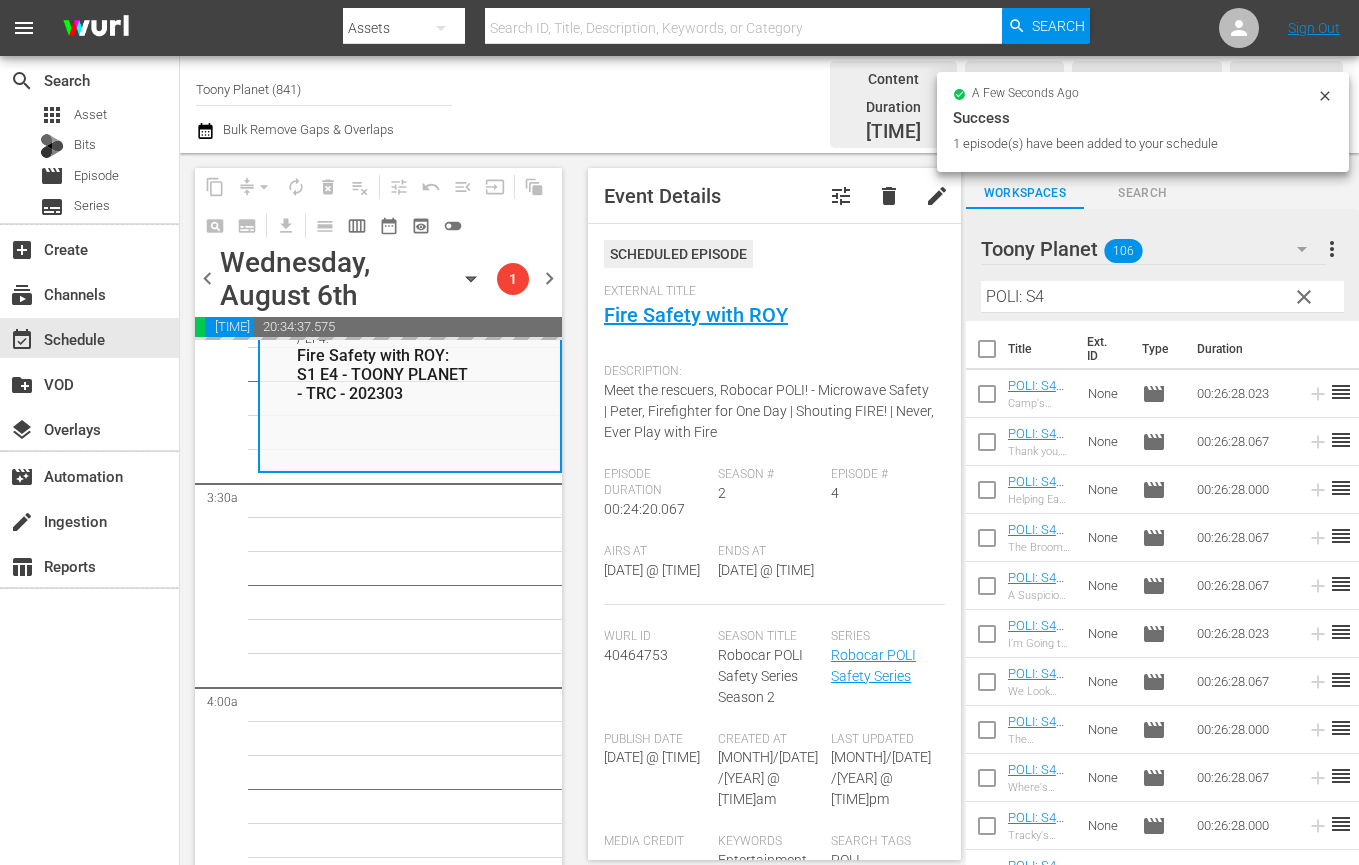 scroll, scrollTop: 1287, scrollLeft: 0, axis: vertical 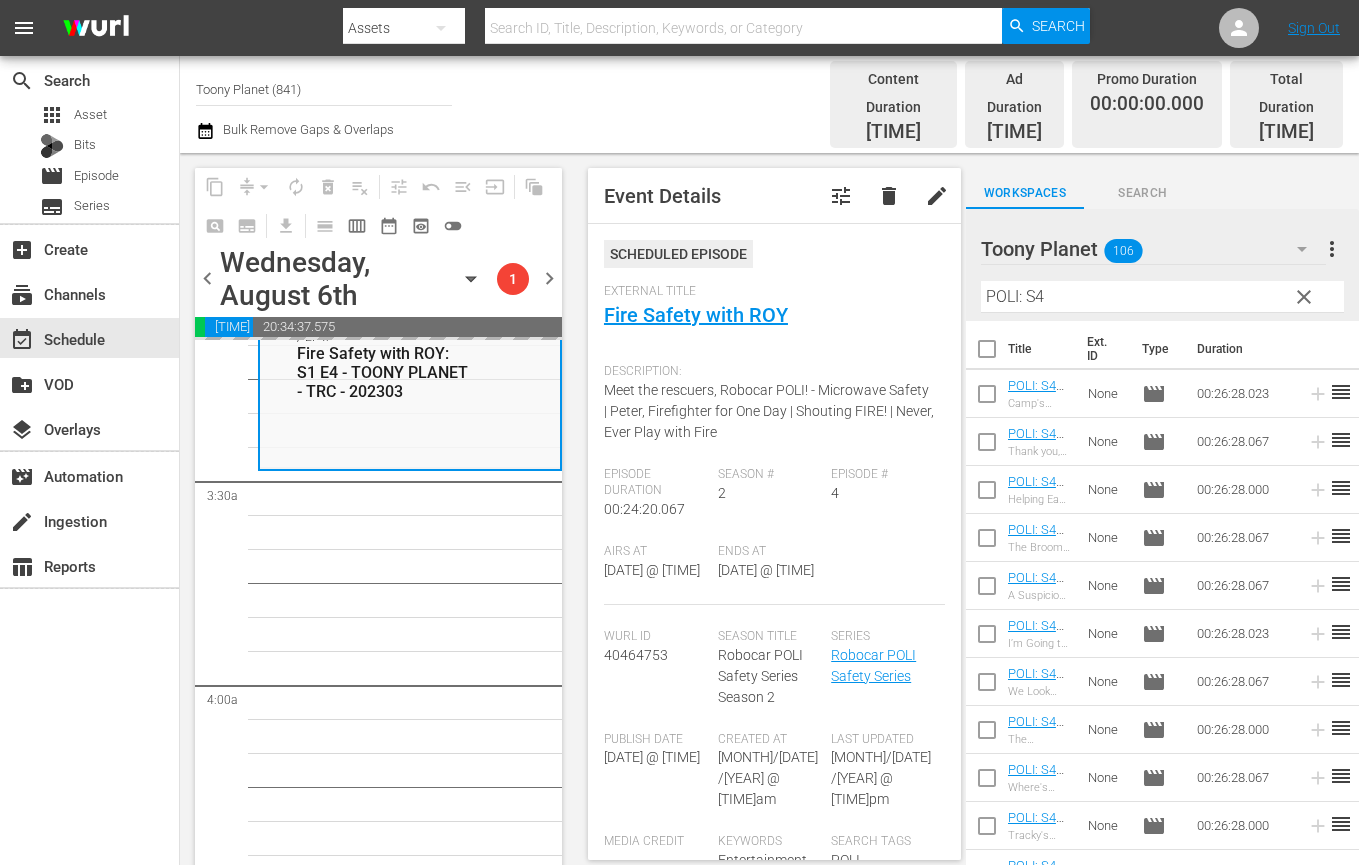 click on "Robocar POLI  / SE4 / EP7:
POLI: S4 E7 - Move out! Battle in the Woods Part 1& Part2 - TOONY PLANET - TRC - 202303 reorder Robocar POLI  / SE4 / EP9:
POLI: S4 E9 Miracle at Tracky's Farm & Boom! Crash! Danger! - TOONY PLANET - TRC - 202303 reorder Robocar POLI  / SE4 / EP11:
POLI: S4 E11 - Thank you, Roy & Disappearance of Spooky - TOONY PLANET - TRC - 202303 reorder Robocar POLI  / SE4 / EP10:
POLI: S4 E10 - Camp's Secret Plan & Fishing Commotion - TOONY PLANET - TRC - 202303 reorder Robocar POLI  / SE4 / EP8:
POLI: S4 E8 - Please Accept My Apology & Bruner's Birthday Secret - TOONY PLANET - TRC - 202303 reorder Robocar POLI SongSong Museum  / SE1 / EP1:
Robocar POLI SongSong Museum: S1 E1 - TOONY PLANET - TRC - 202303 reorder Robocar POLI Safety Series  / SE2 / EP3:
Fire Safety with ROY: S1 E3 - TOONY PLANET - TRC - 202303 reorder Robocar POLI Safety Series  / SE2 / EP4:
Fire Safety with ROY: S1 E4 - TOONY PLANET - TRC - 202303 reorder" at bounding box center [410, 3949] 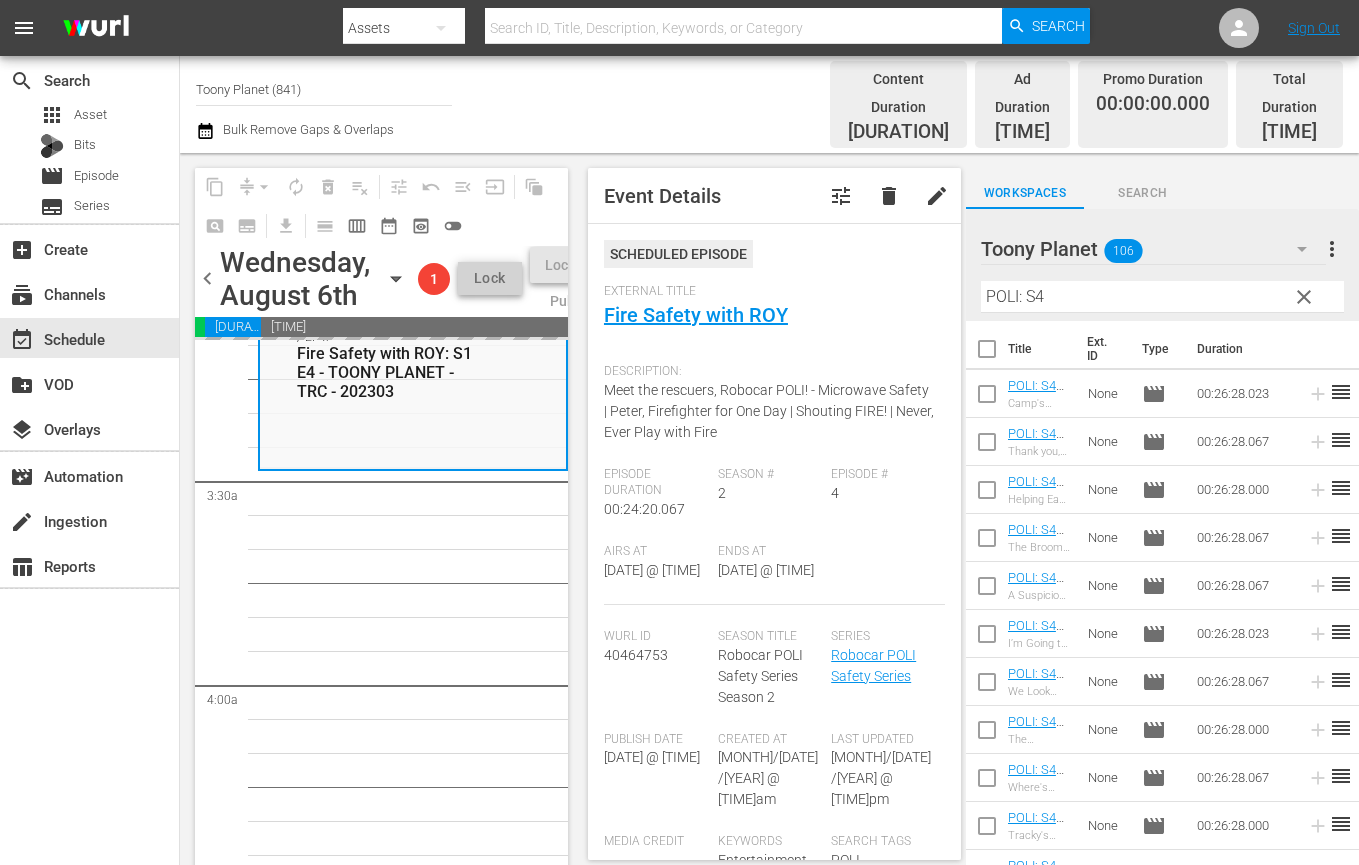 click on "Robocar POLI  / SE4 / EP7:
POLI: S4 E7 - Move out! Battle in the Woods Part 1& Part2 - TOONY PLANET - TRC - 202303 reorder Robocar POLI  / SE4 / EP9:
POLI: S4 E9 Miracle at Tracky's Farm & Boom! Crash! Danger! - TOONY PLANET - TRC - 202303 reorder Robocar POLI  / SE4 / EP11:
POLI: S4 E11 - Thank you, Roy & Disappearance of Spooky - TOONY PLANET - TRC - 202303 reorder Robocar POLI  / SE4 / EP10:
POLI: S4 E10 - Camp's Secret Plan & Fishing Commotion - TOONY PLANET - TRC - 202303 reorder Robocar POLI  / SE4 / EP8:
POLI: S4 E8 - Please Accept My Apology & Bruner's Birthday Secret - TOONY PLANET - TRC - 202303 reorder Robocar POLI SongSong Museum  / SE1 / EP1:
Robocar POLI SongSong Museum: S1 E1 - TOONY PLANET - TRC - 202303 reorder Robocar POLI Safety Series  / SE2 / EP3:
Fire Safety with ROY: S1 E3 - TOONY PLANET - TRC - 202303 reorder Robocar POLI Safety Series  / SE2 / EP4:
Fire Safety with ROY: S1 E4 - TOONY PLANET - TRC - 202303 reorder" at bounding box center (413, 3949) 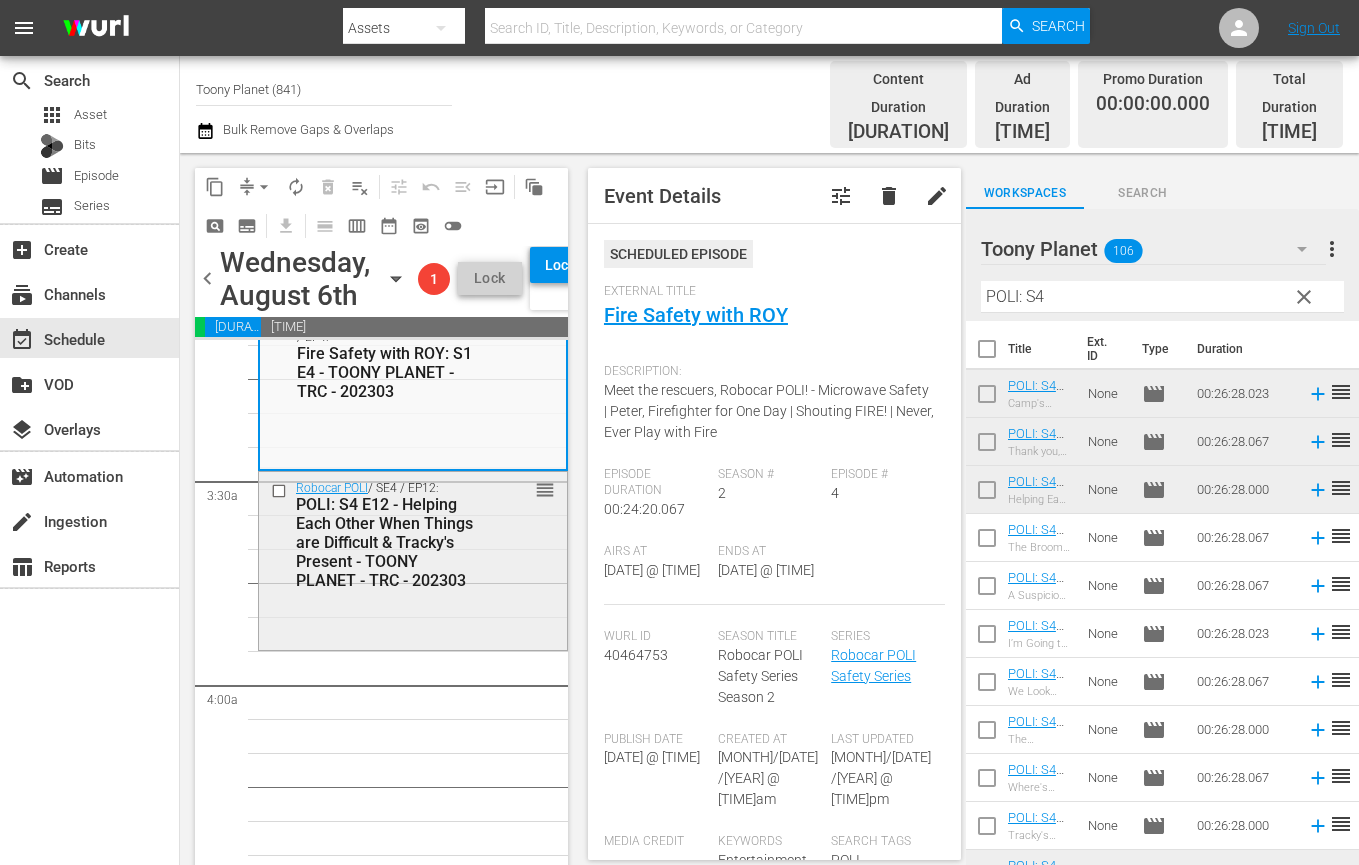 click on "POLI: S4 E12 - Helping Each Other When Things are Difficult & Tracky's Present - TOONY PLANET - TRC - 202303" at bounding box center (386, 542) 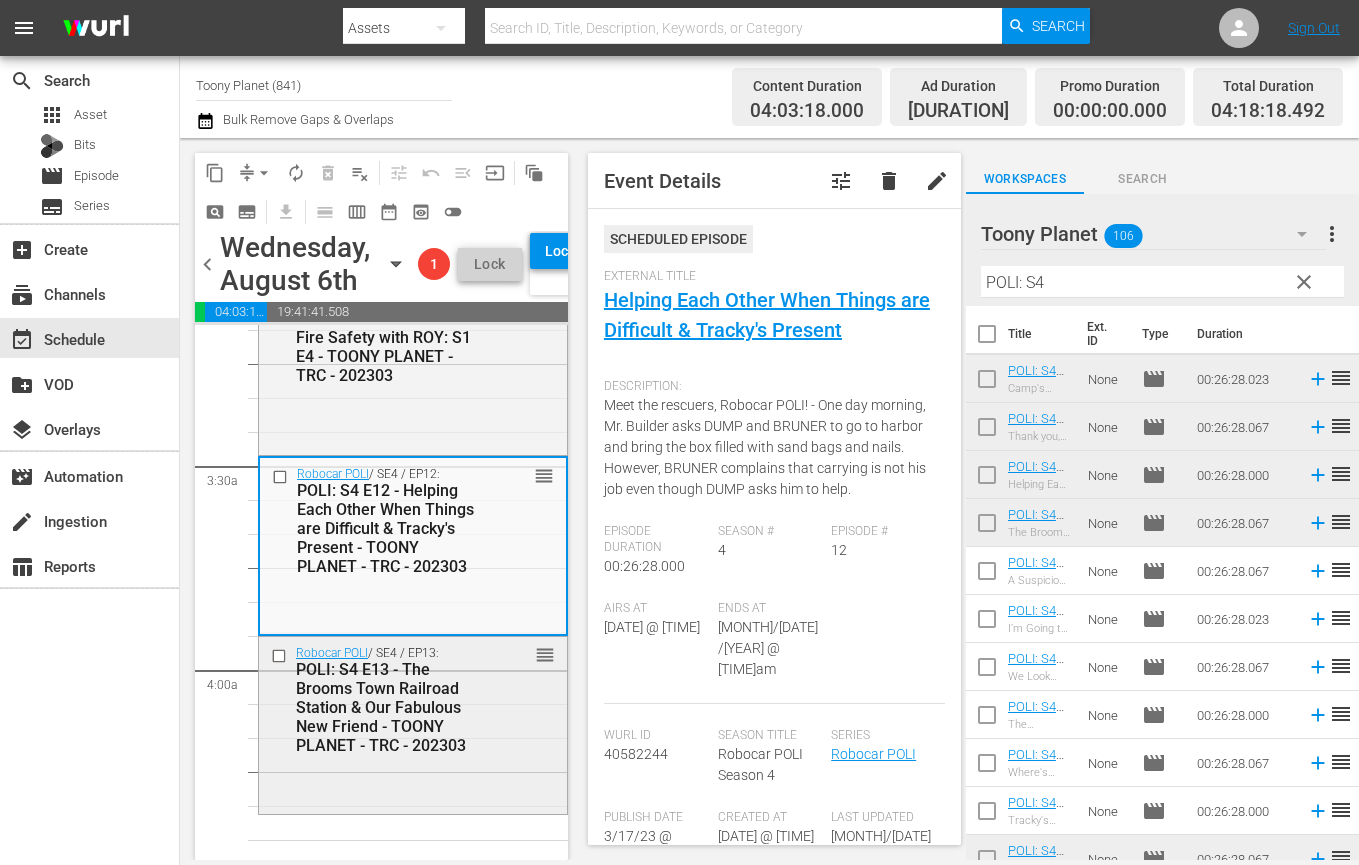 click on "POLI: S4 E13 - The Brooms Town Railroad Station & Our Fabulous New Friend - TOONY PLANET - TRC - 202303" at bounding box center [386, 707] 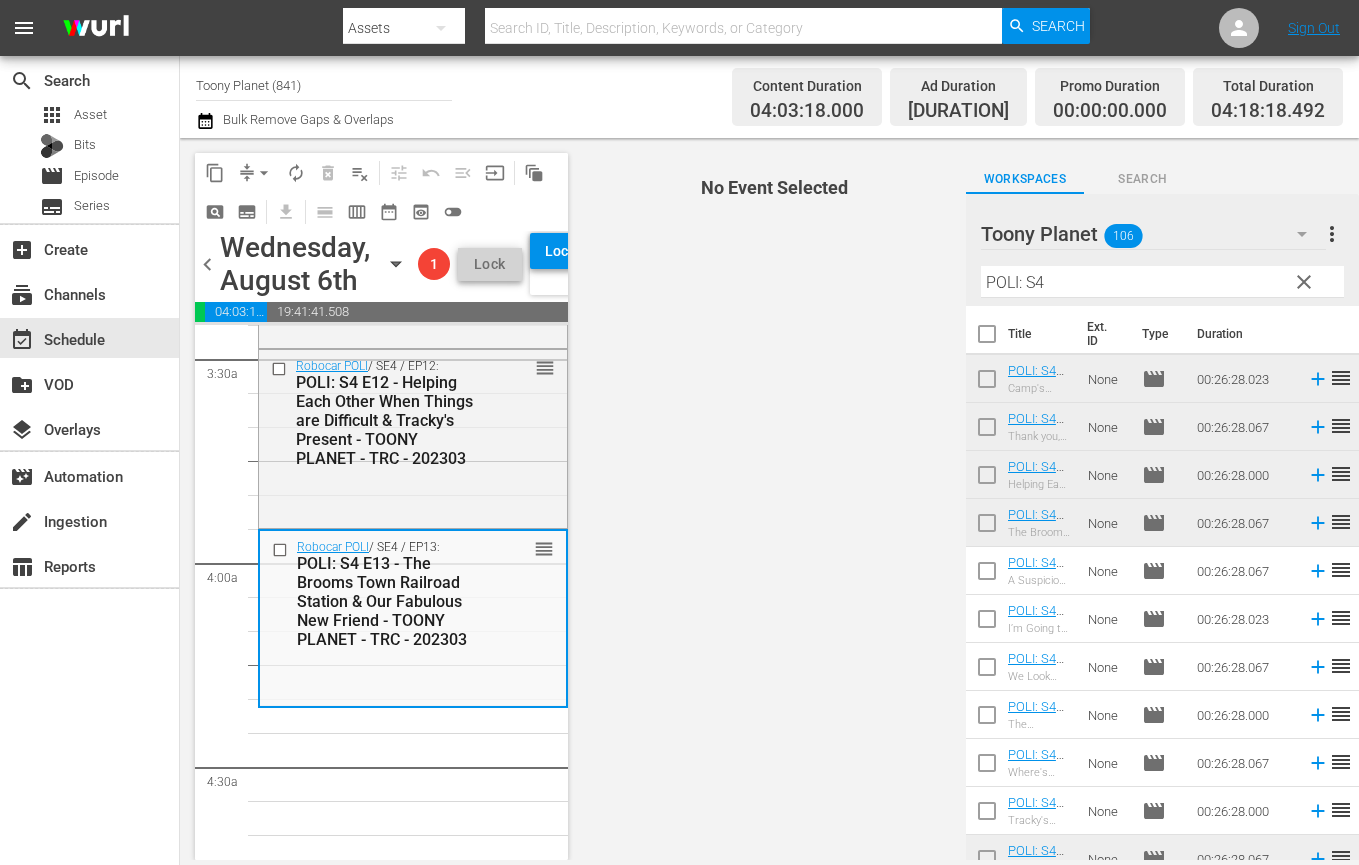scroll, scrollTop: 1413, scrollLeft: 0, axis: vertical 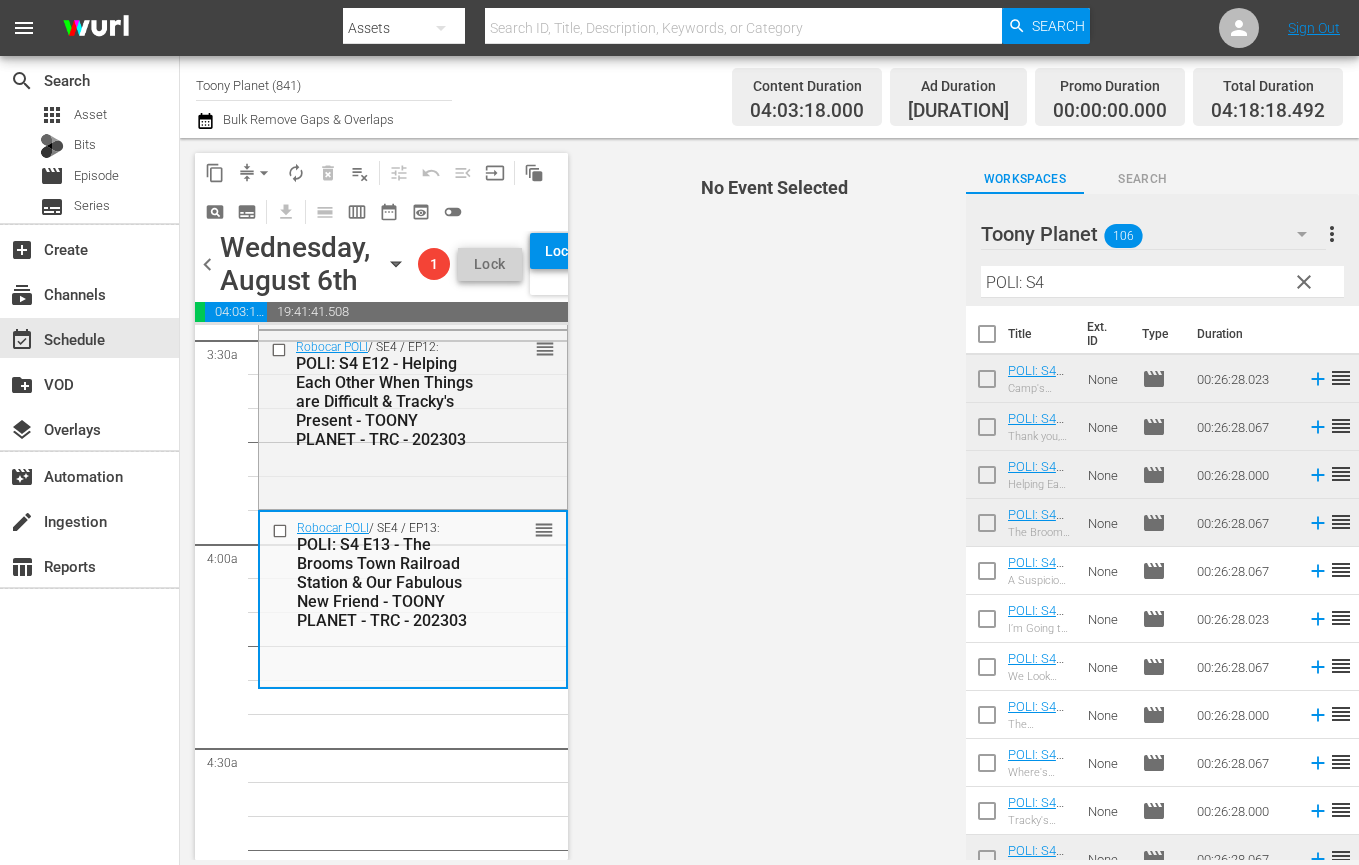 click on "POLI: S4" at bounding box center [1162, 282] 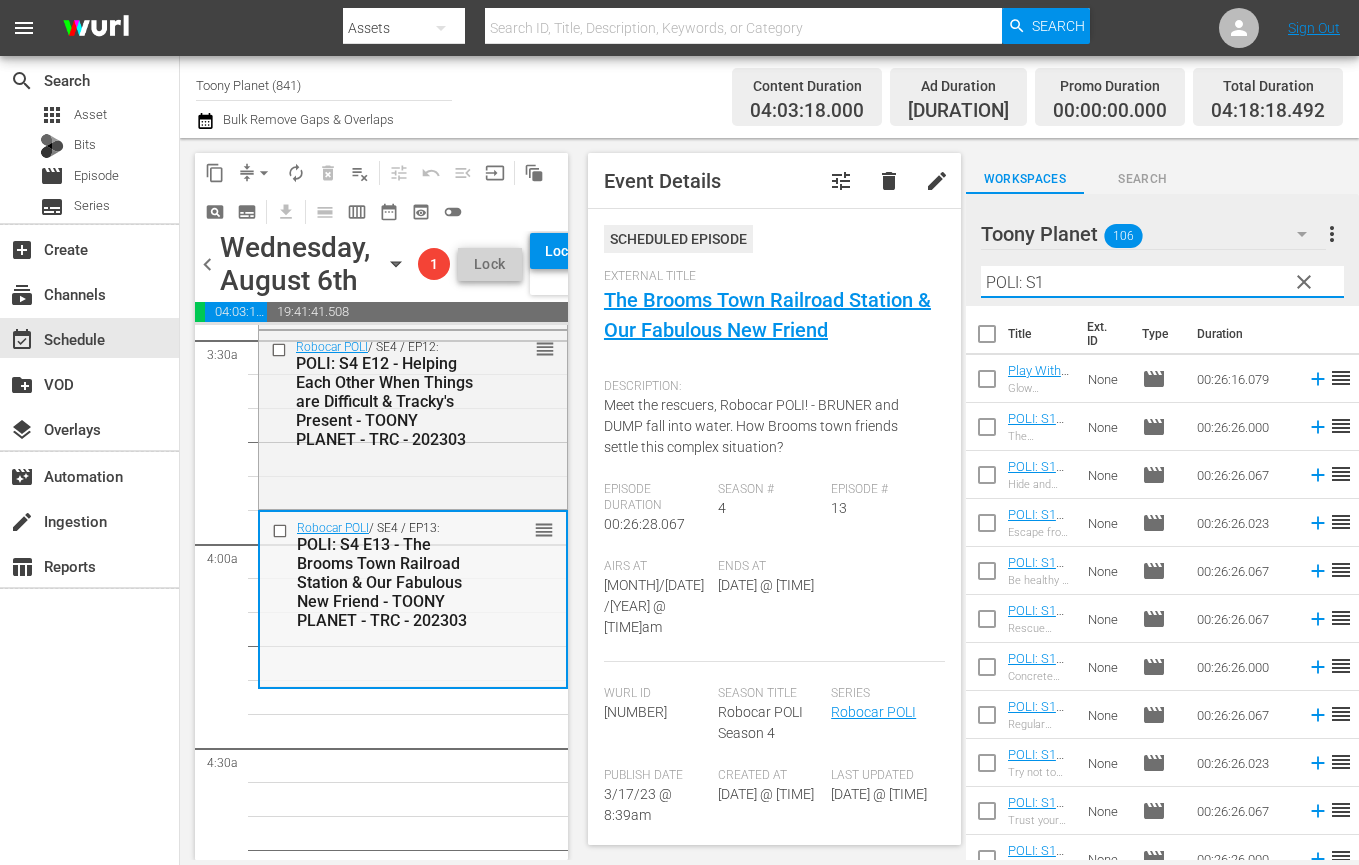type on "POLI: S1" 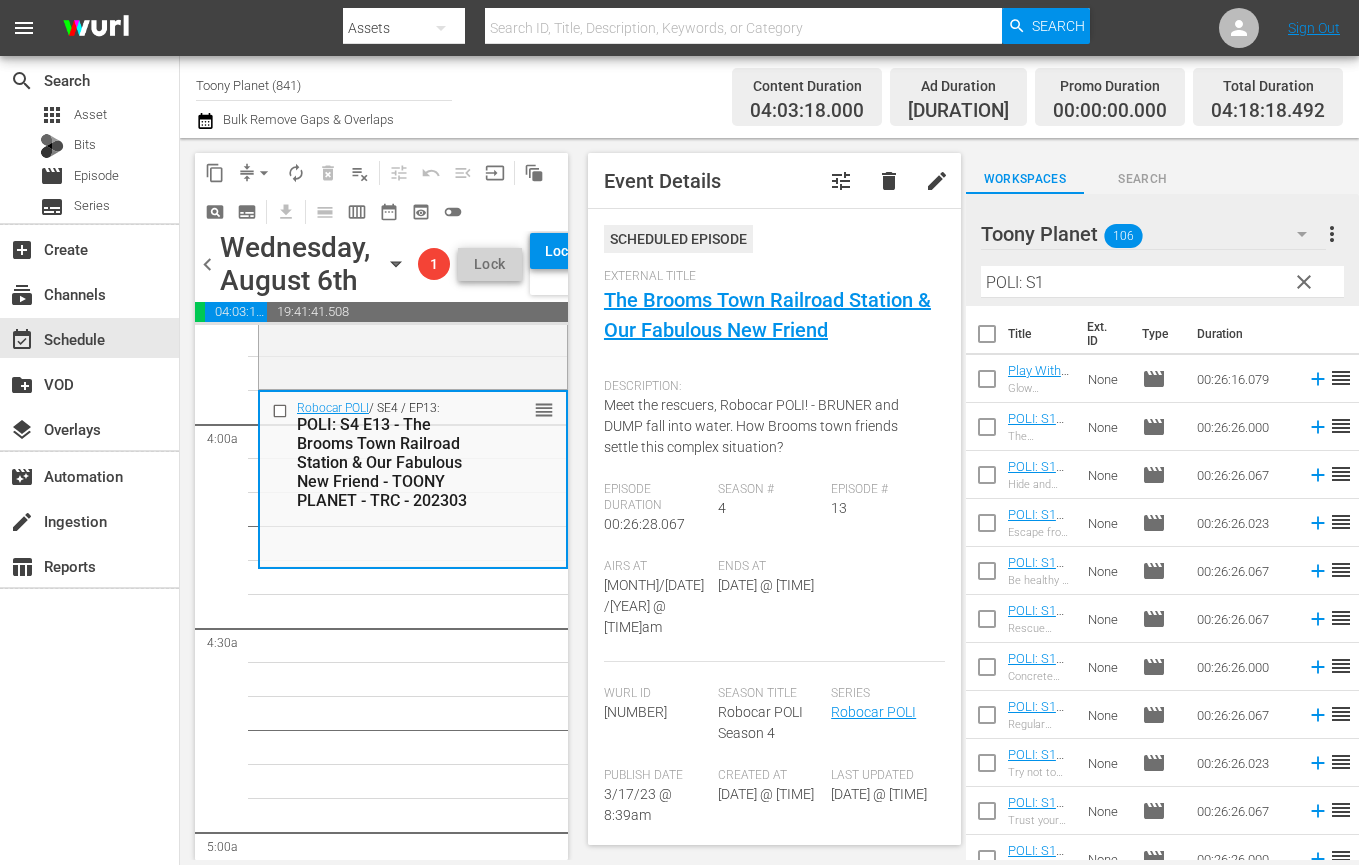 scroll, scrollTop: 1534, scrollLeft: 0, axis: vertical 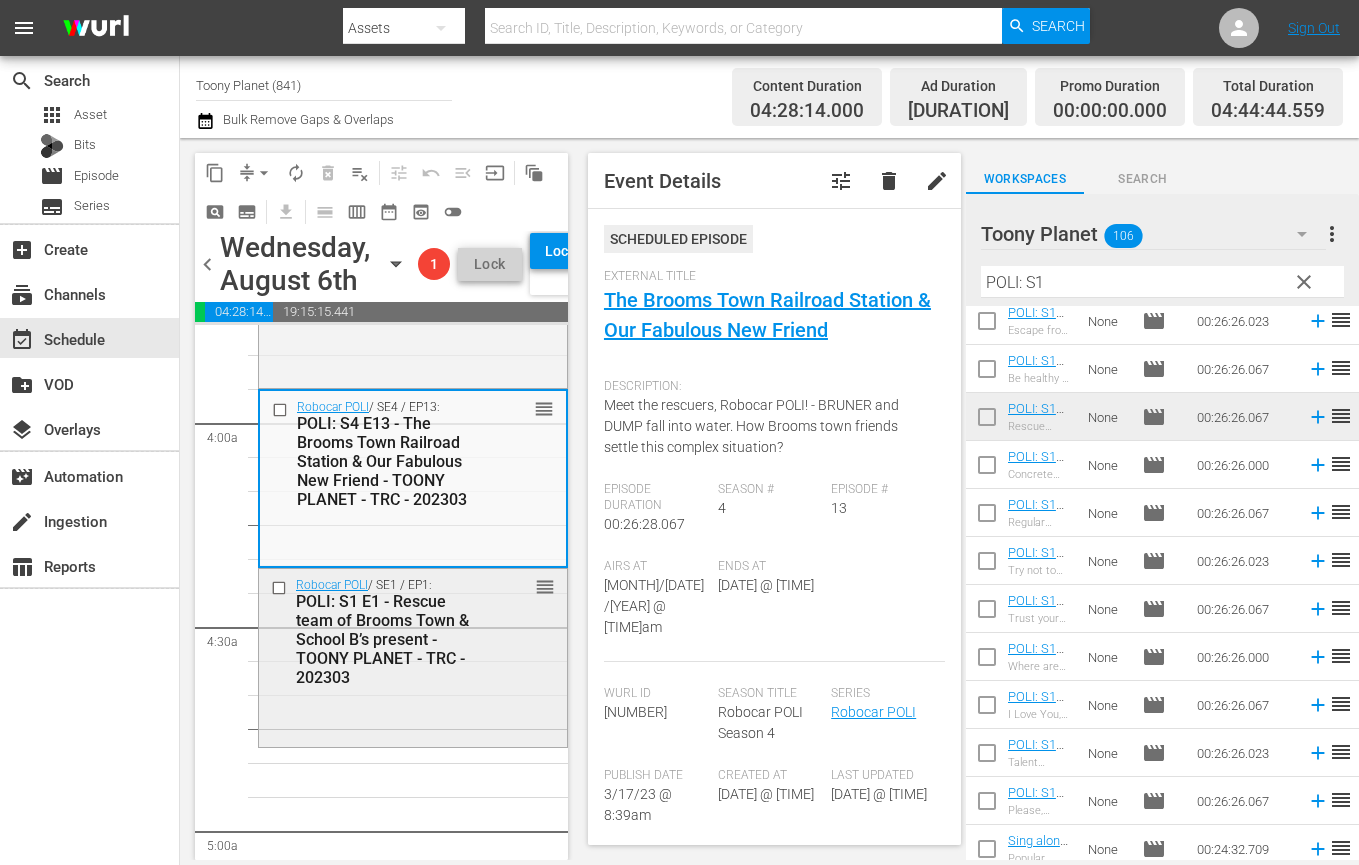 click on "POLI: S1 E1 - Rescue team of Brooms Town & School B’s present - TOONY PLANET - TRC - 202303" at bounding box center [386, 639] 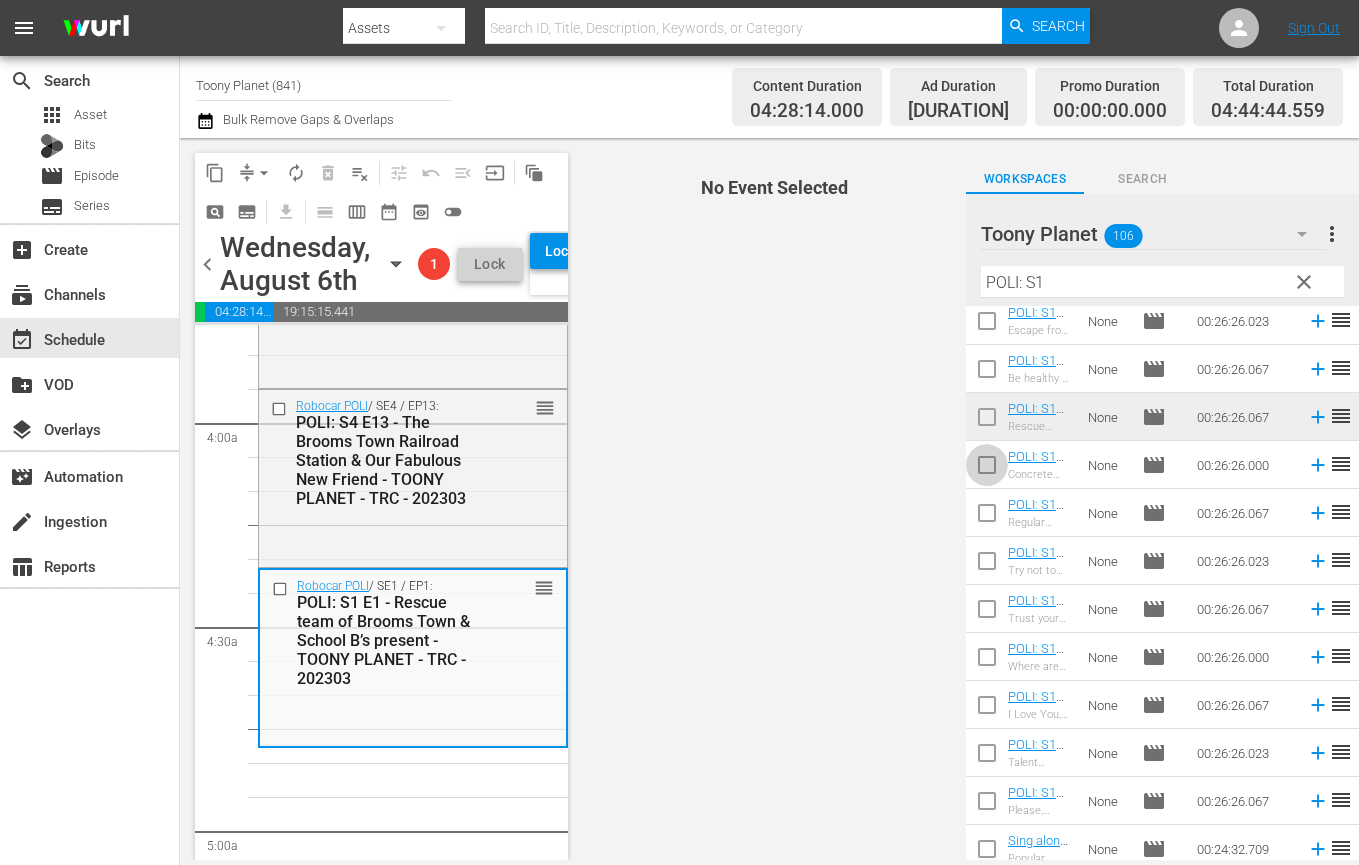 click at bounding box center [987, 469] 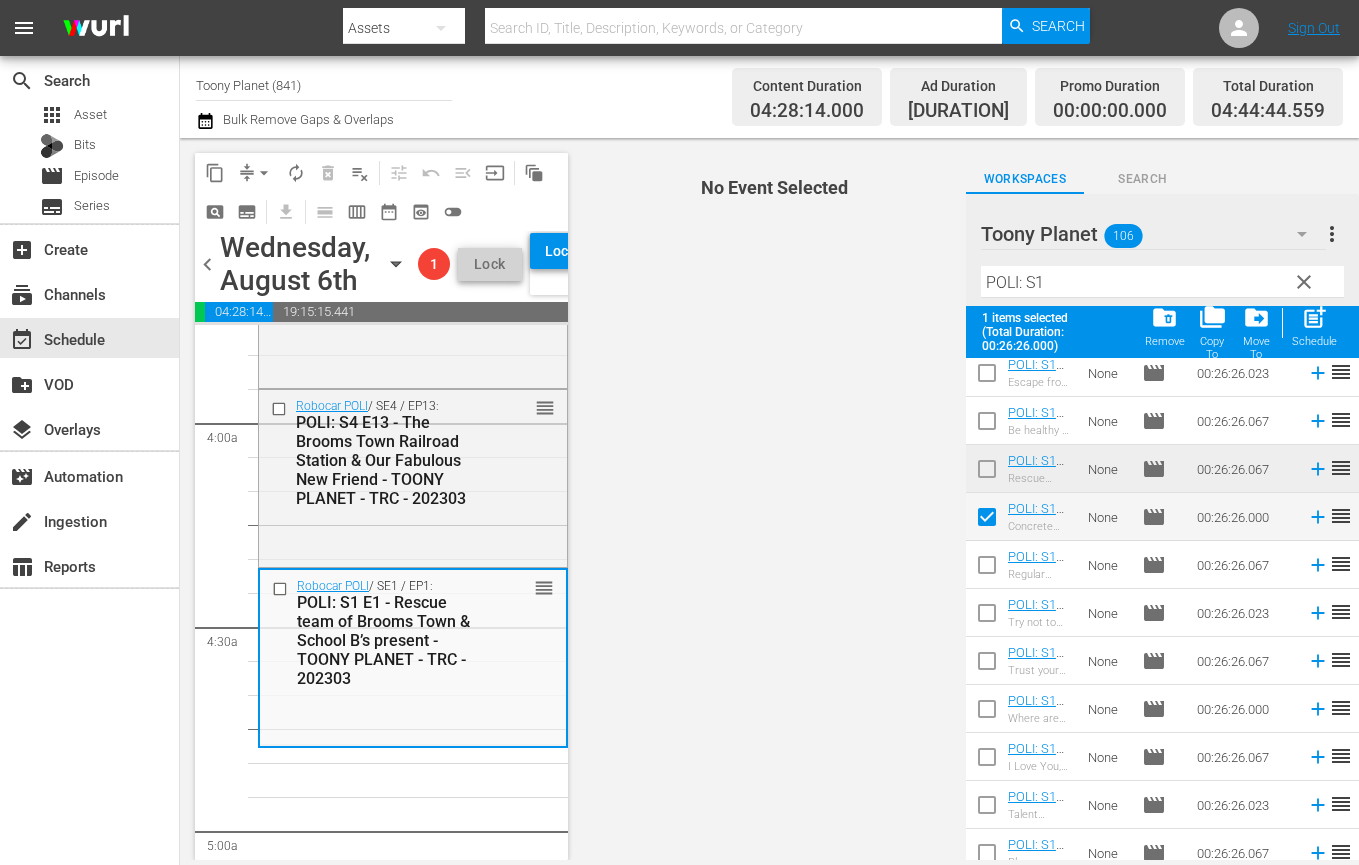 click at bounding box center (987, 569) 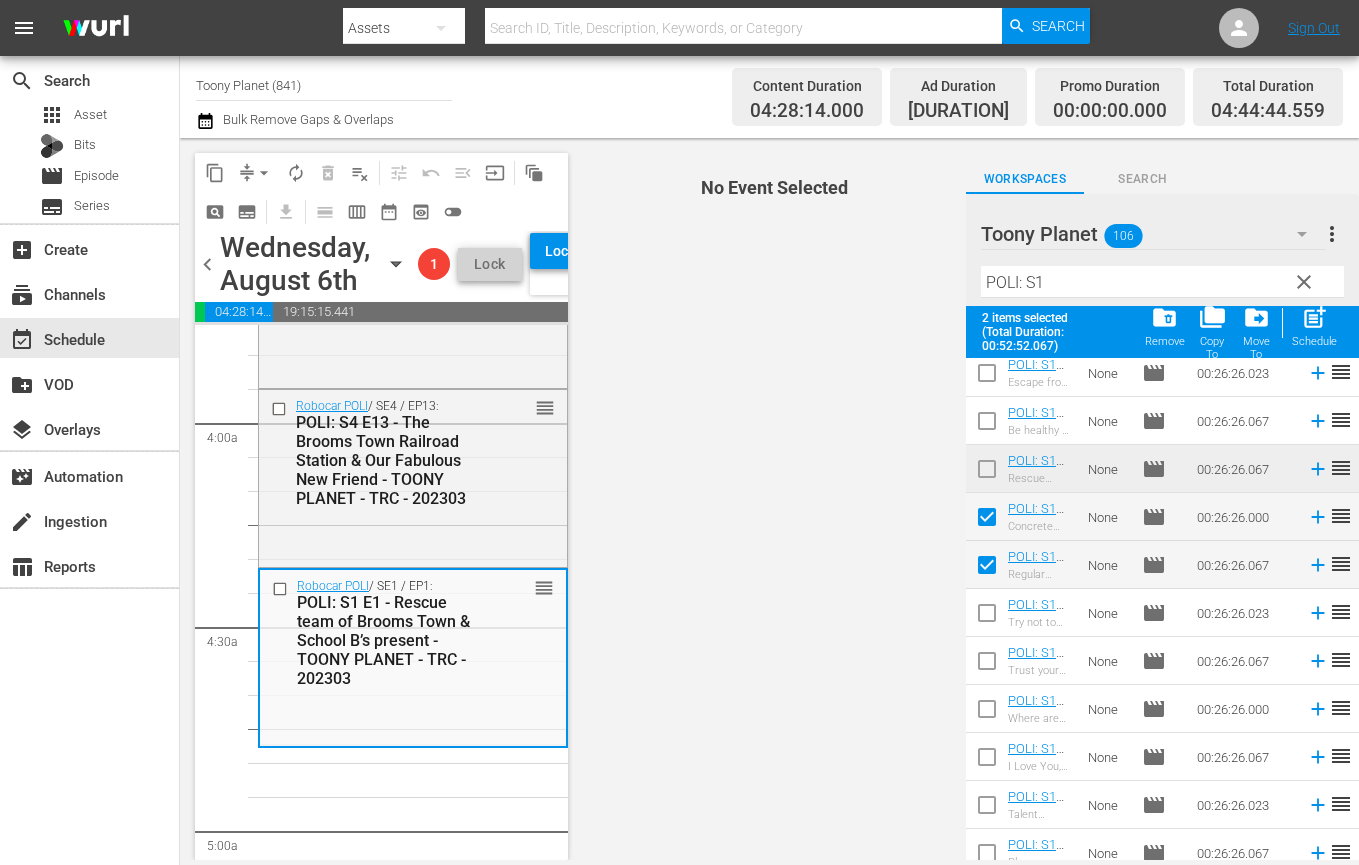 click at bounding box center [987, 617] 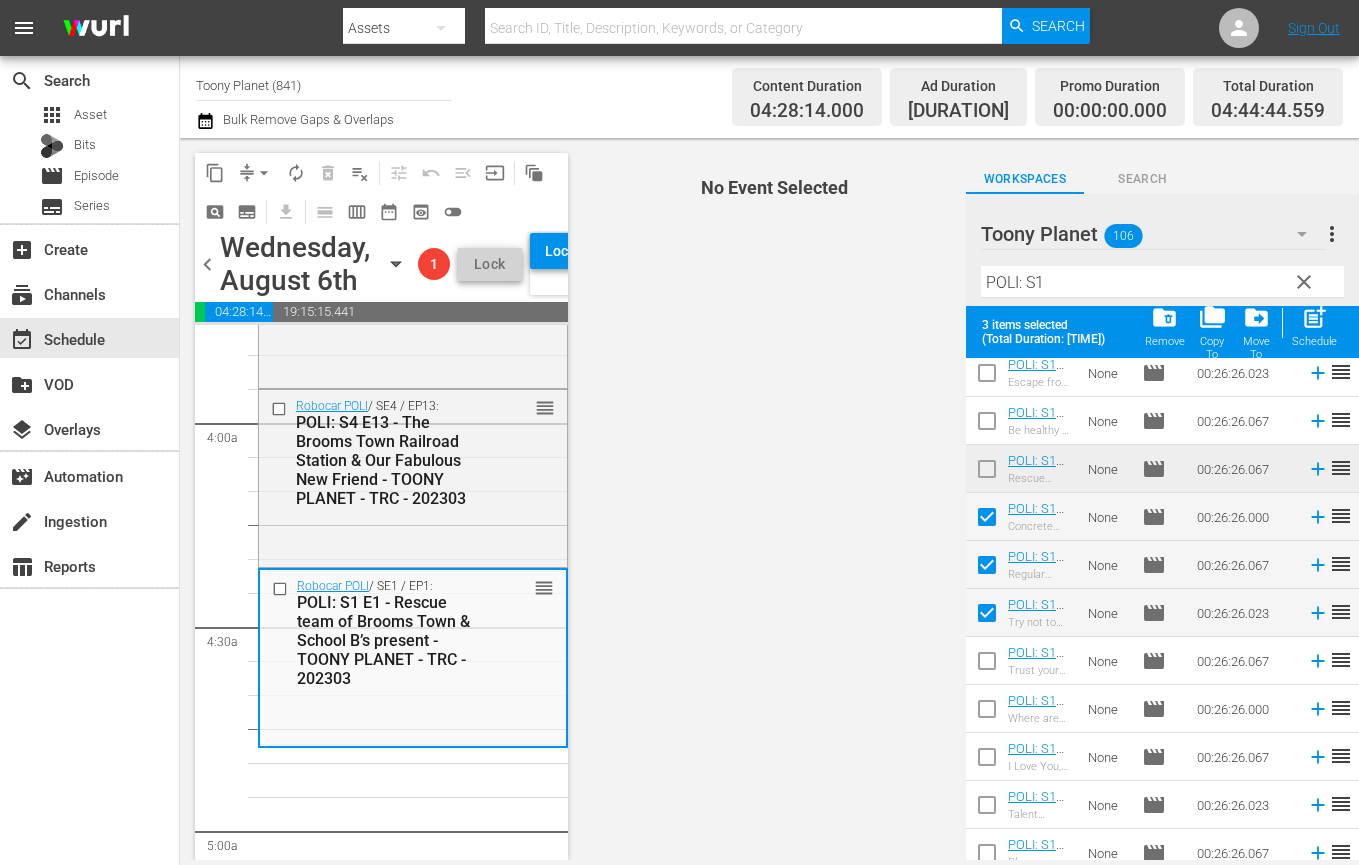 click at bounding box center [987, 665] 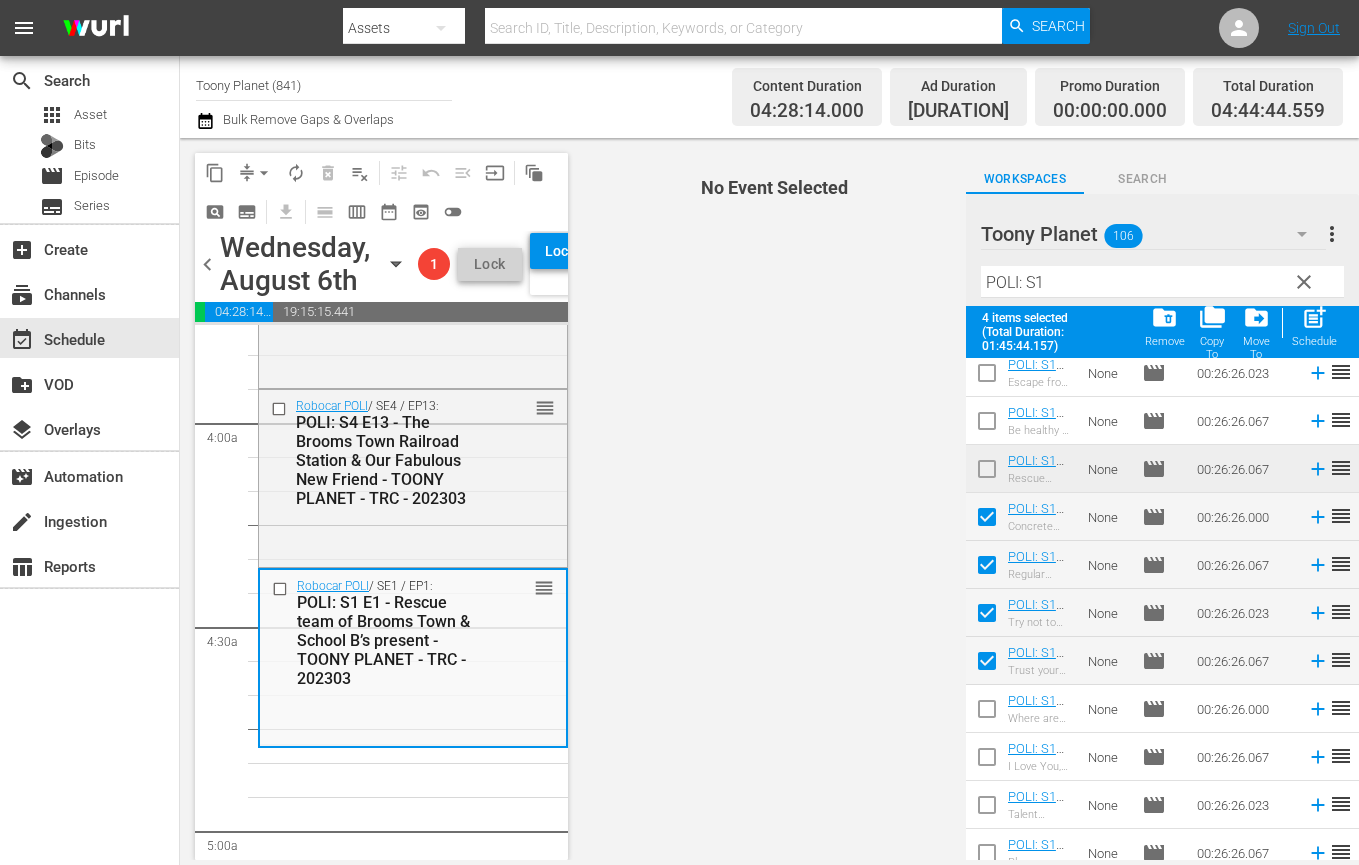 click at bounding box center [987, 665] 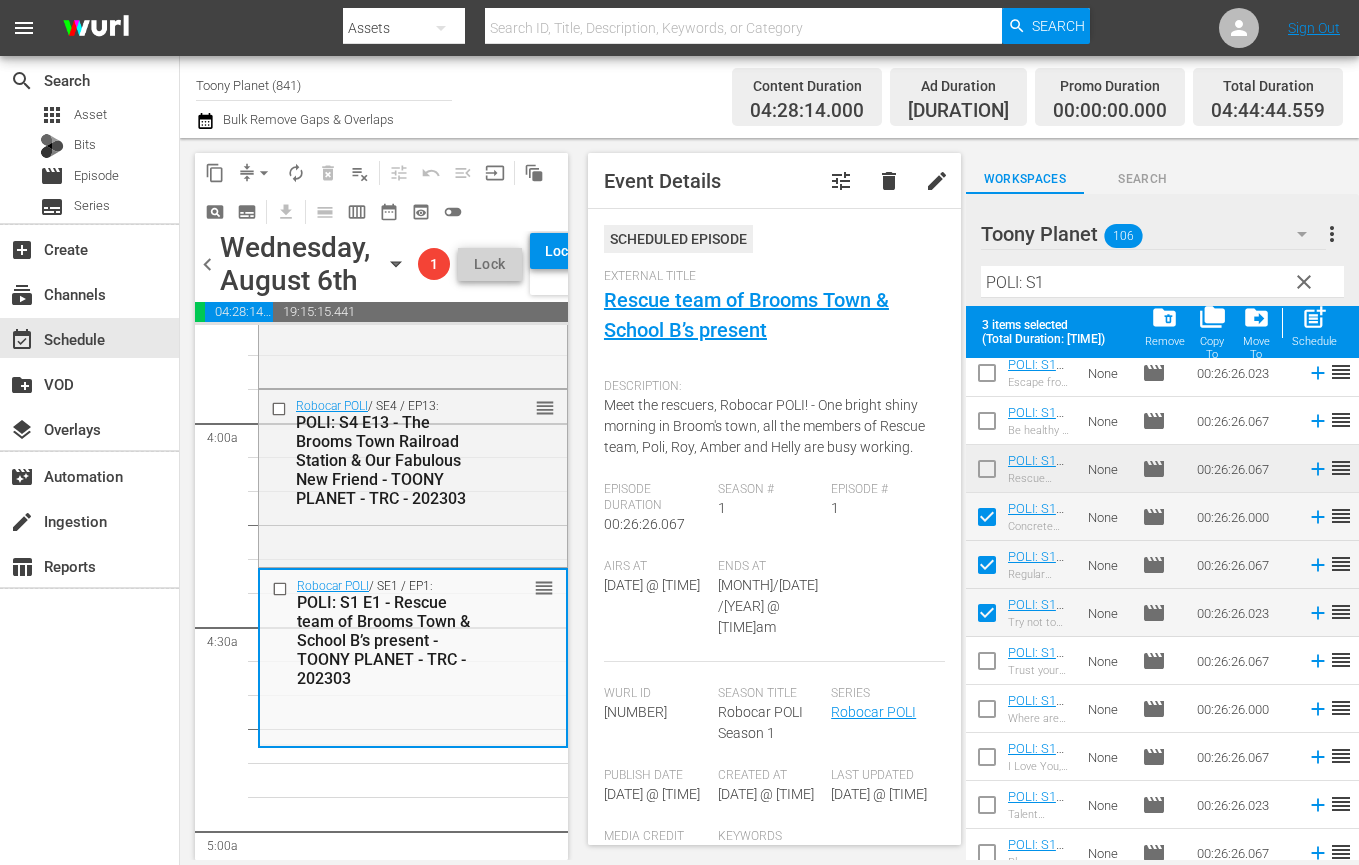 click on "post_add" at bounding box center [1314, 317] 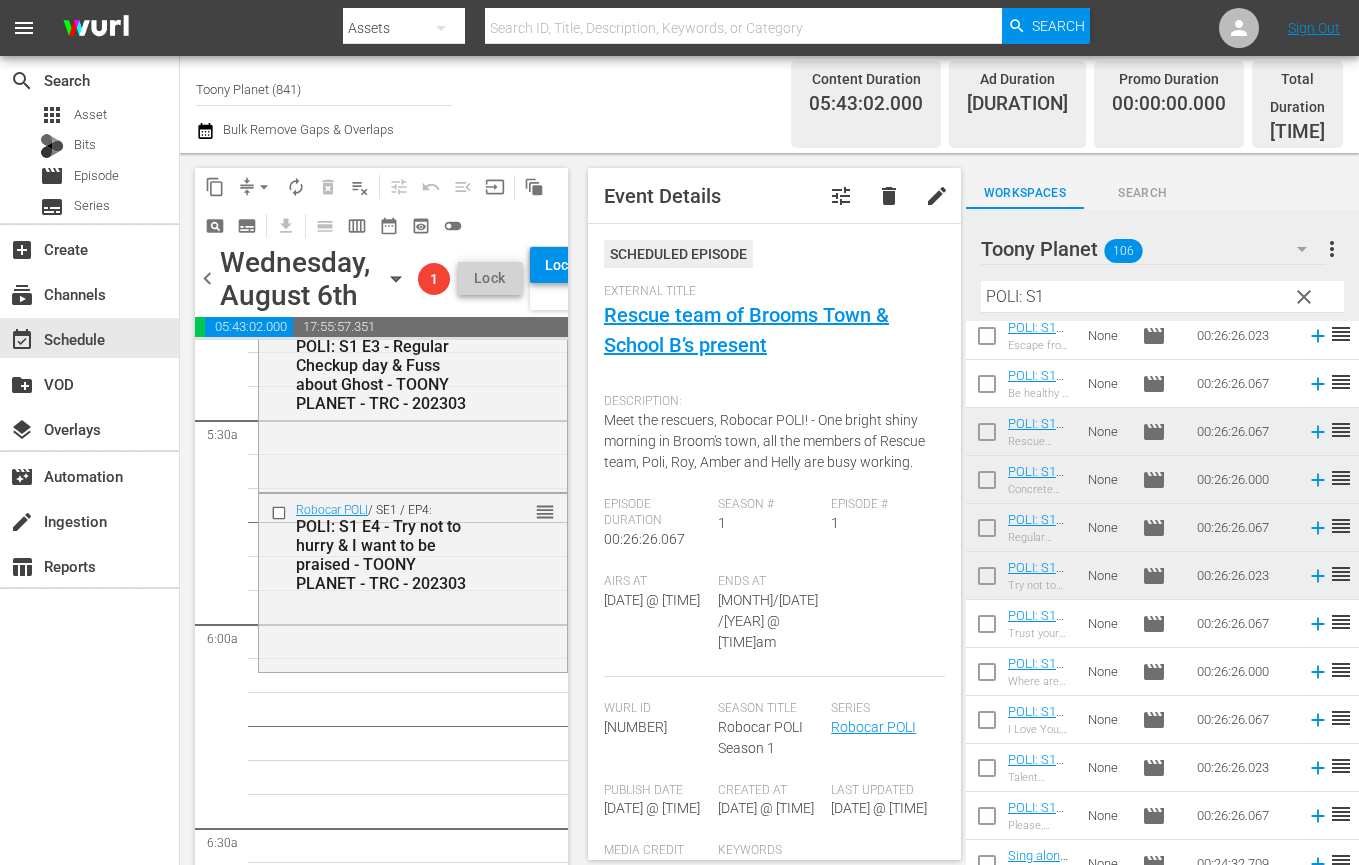 scroll, scrollTop: 2206, scrollLeft: 0, axis: vertical 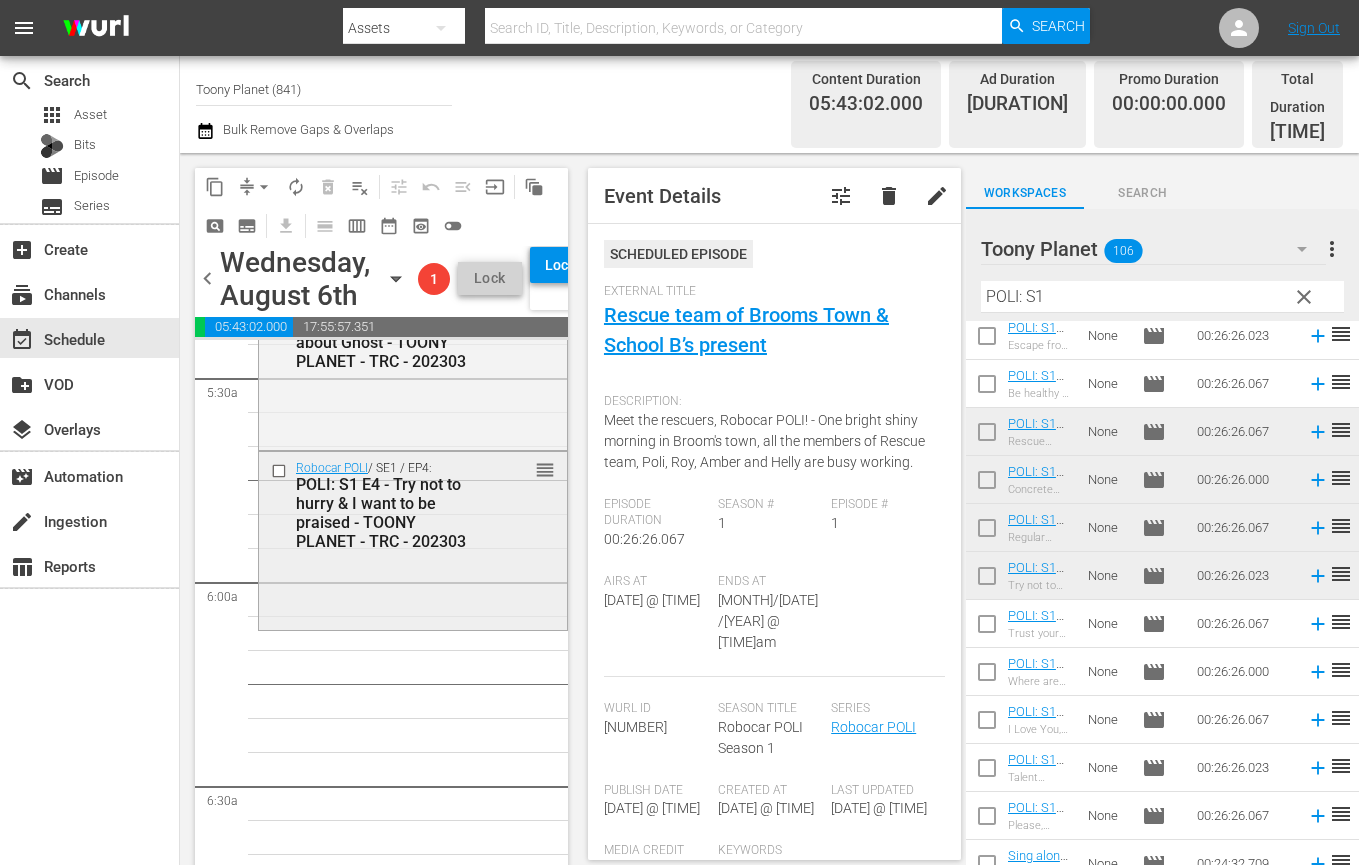 click on "Robocar POLI  / SE1 / EP4:
POLI: S1 E4 - Try not to hurry & I want to be praised - TOONY PLANET - TRC - 202303 reorder" at bounding box center [413, 505] 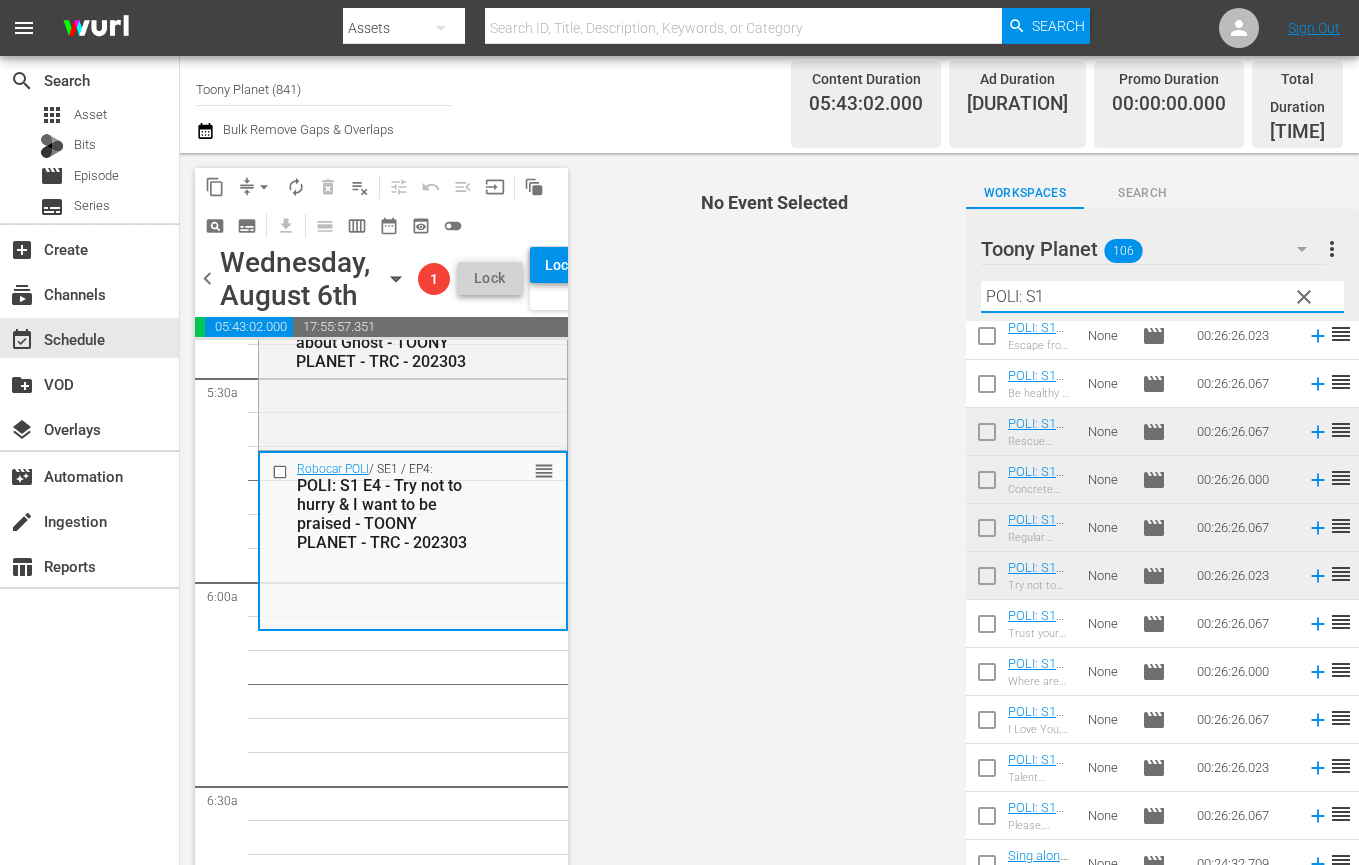 drag, startPoint x: 1068, startPoint y: 283, endPoint x: 775, endPoint y: 267, distance: 293.43652 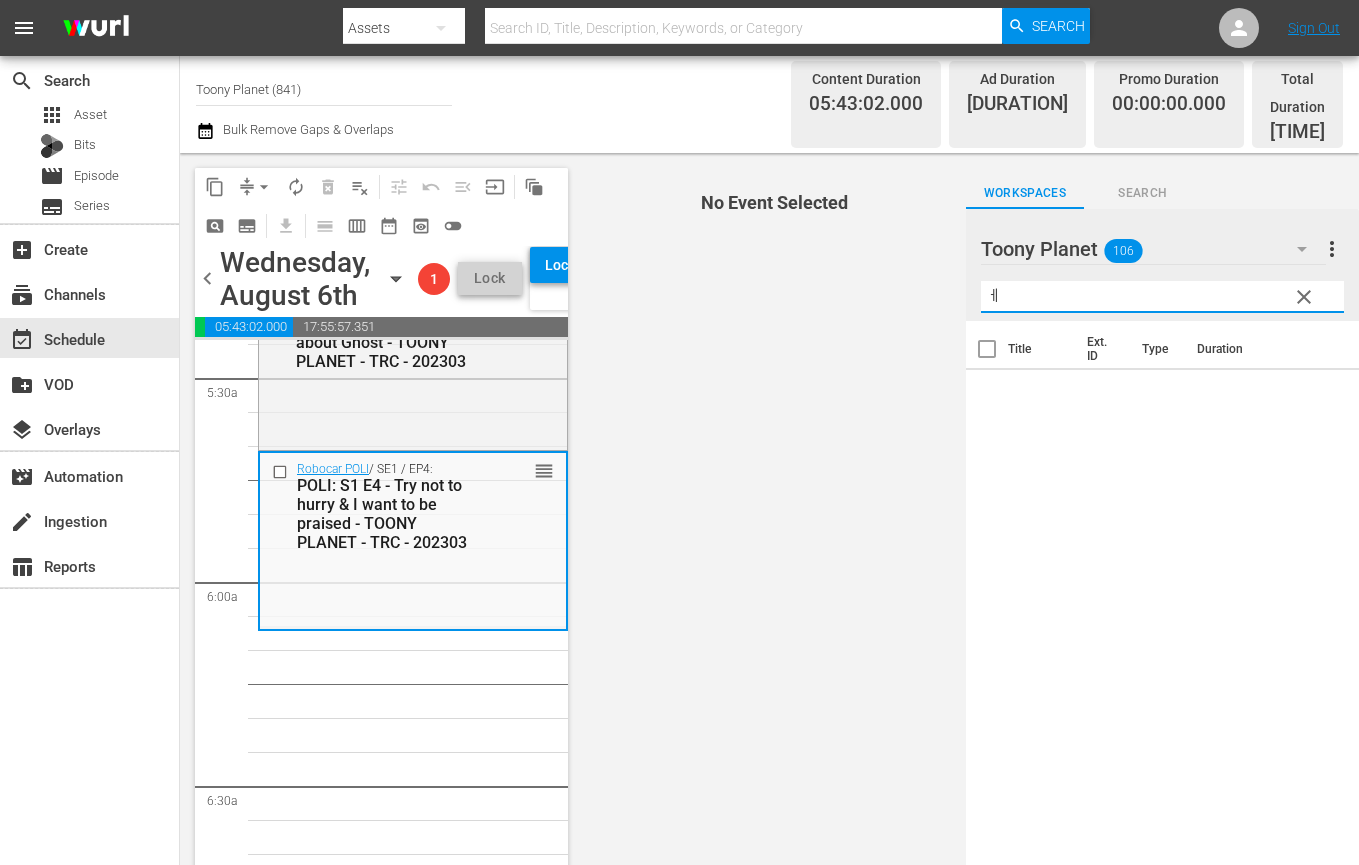 scroll, scrollTop: 0, scrollLeft: 0, axis: both 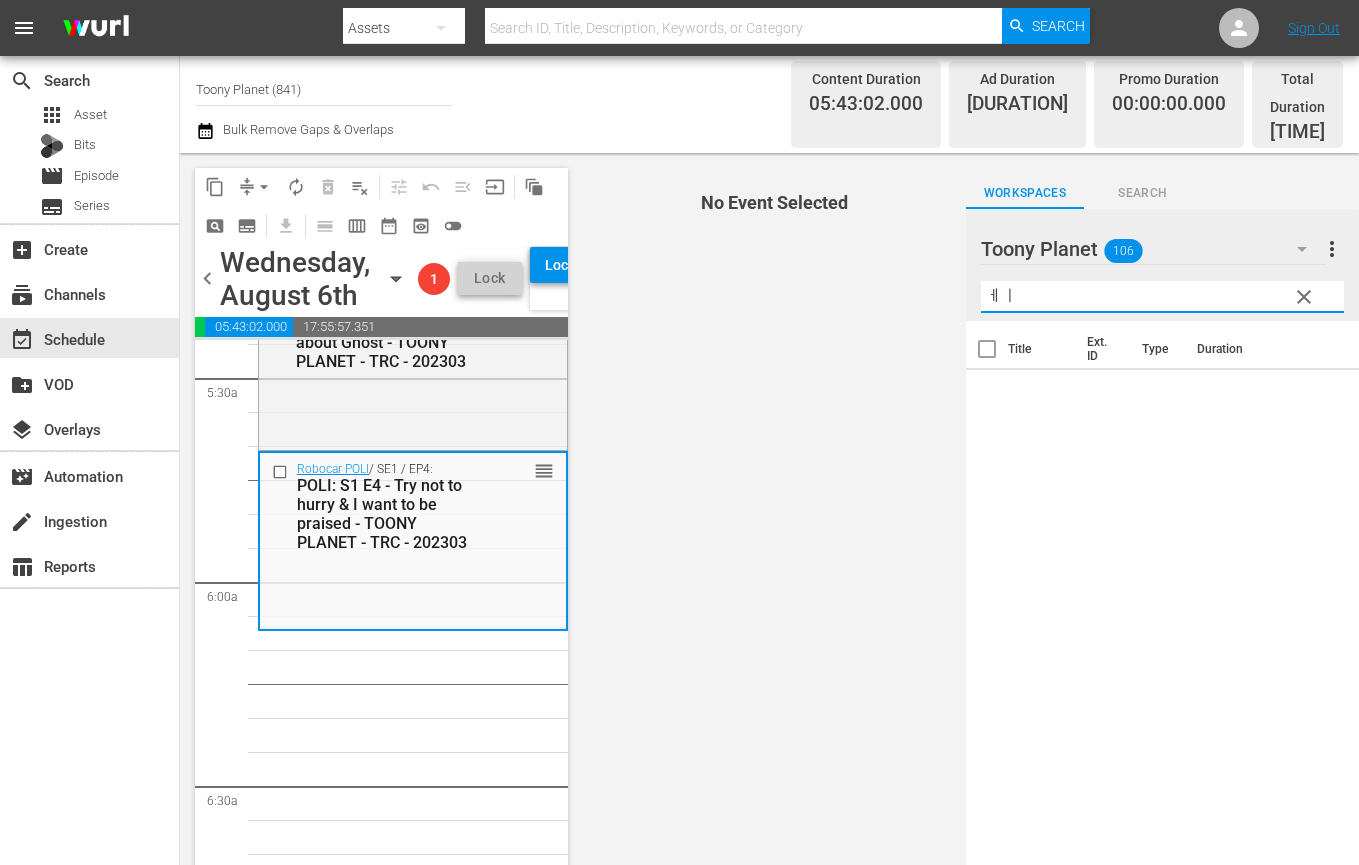 type on "ㅔ" 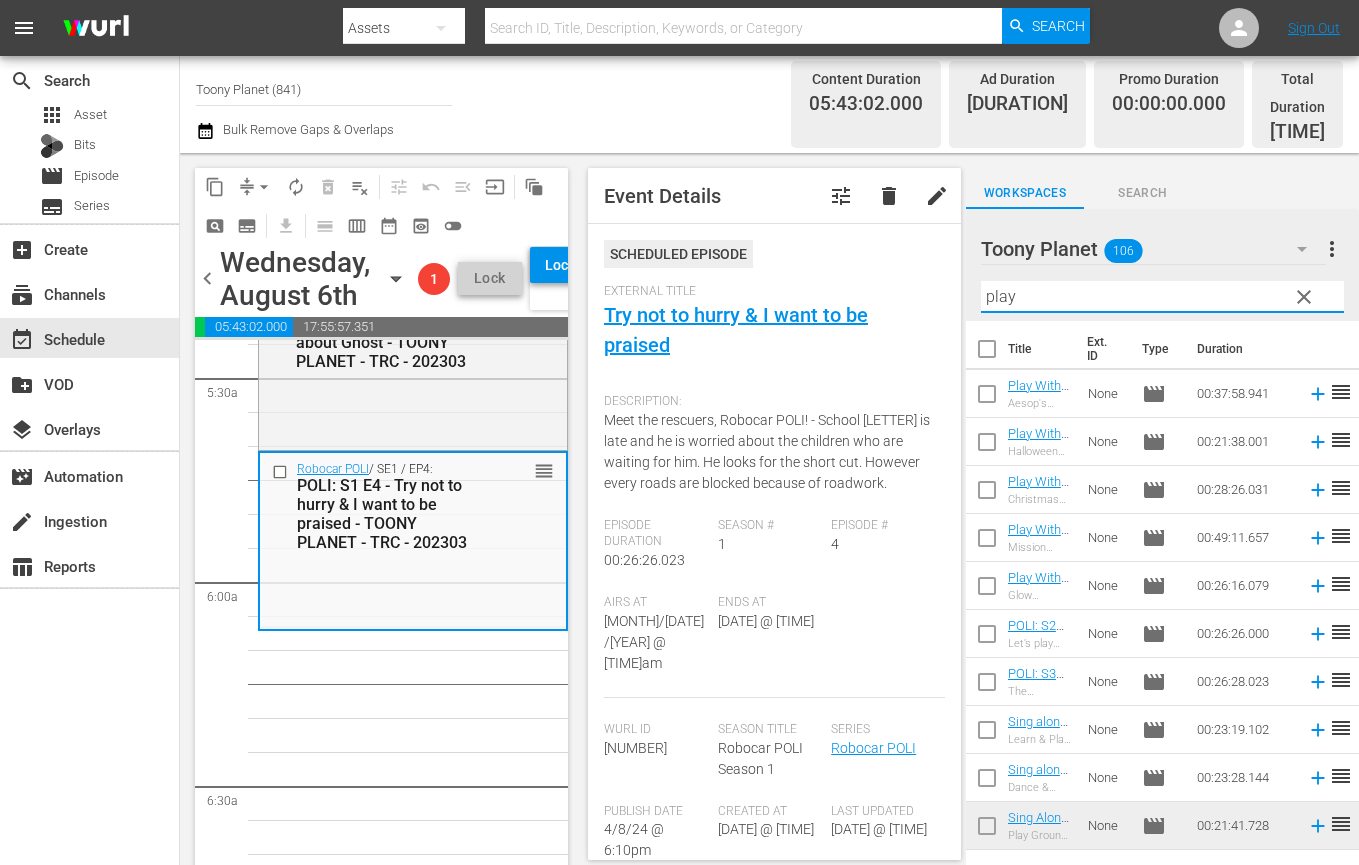 drag, startPoint x: 1052, startPoint y: 283, endPoint x: 841, endPoint y: 258, distance: 212.47588 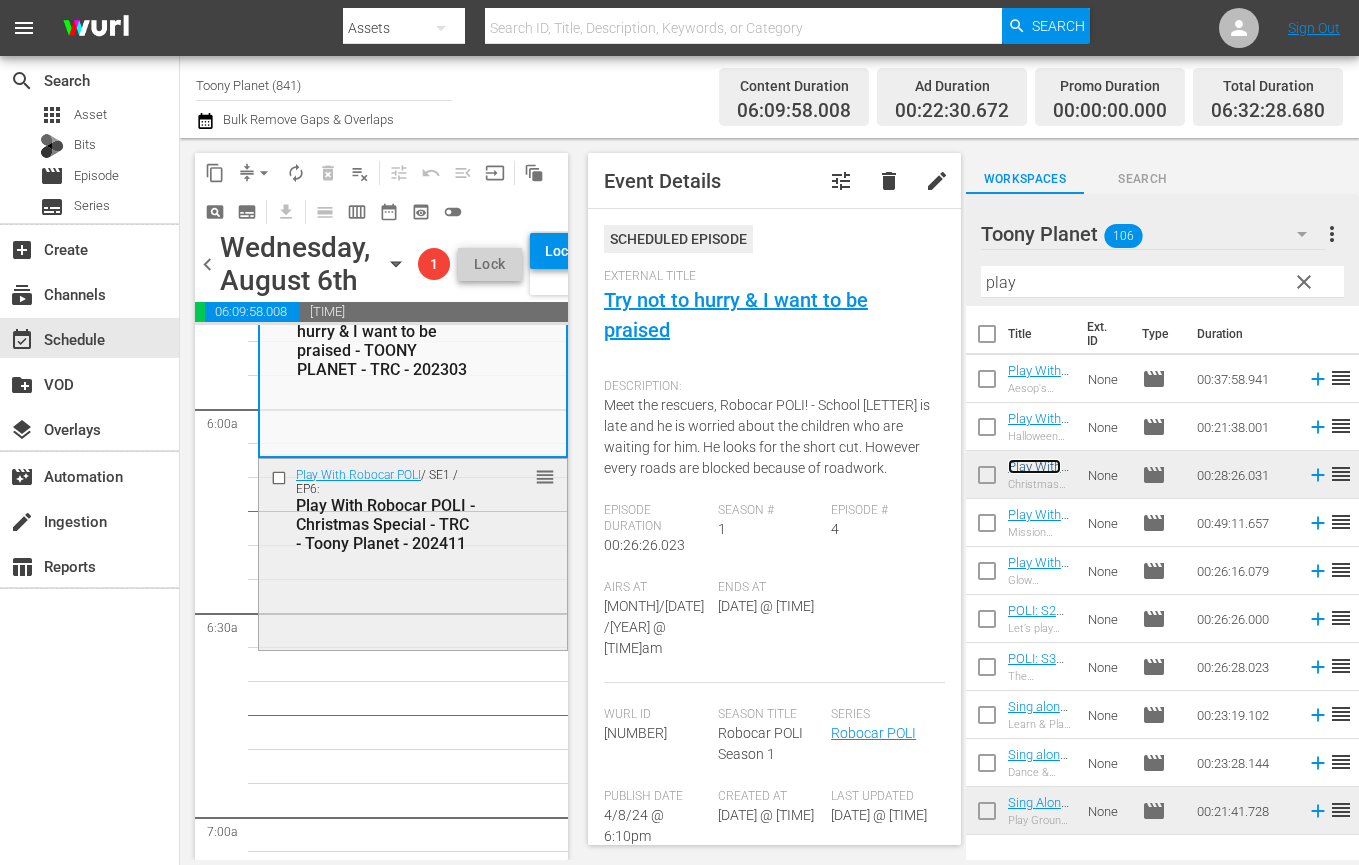 scroll, scrollTop: 2377, scrollLeft: 0, axis: vertical 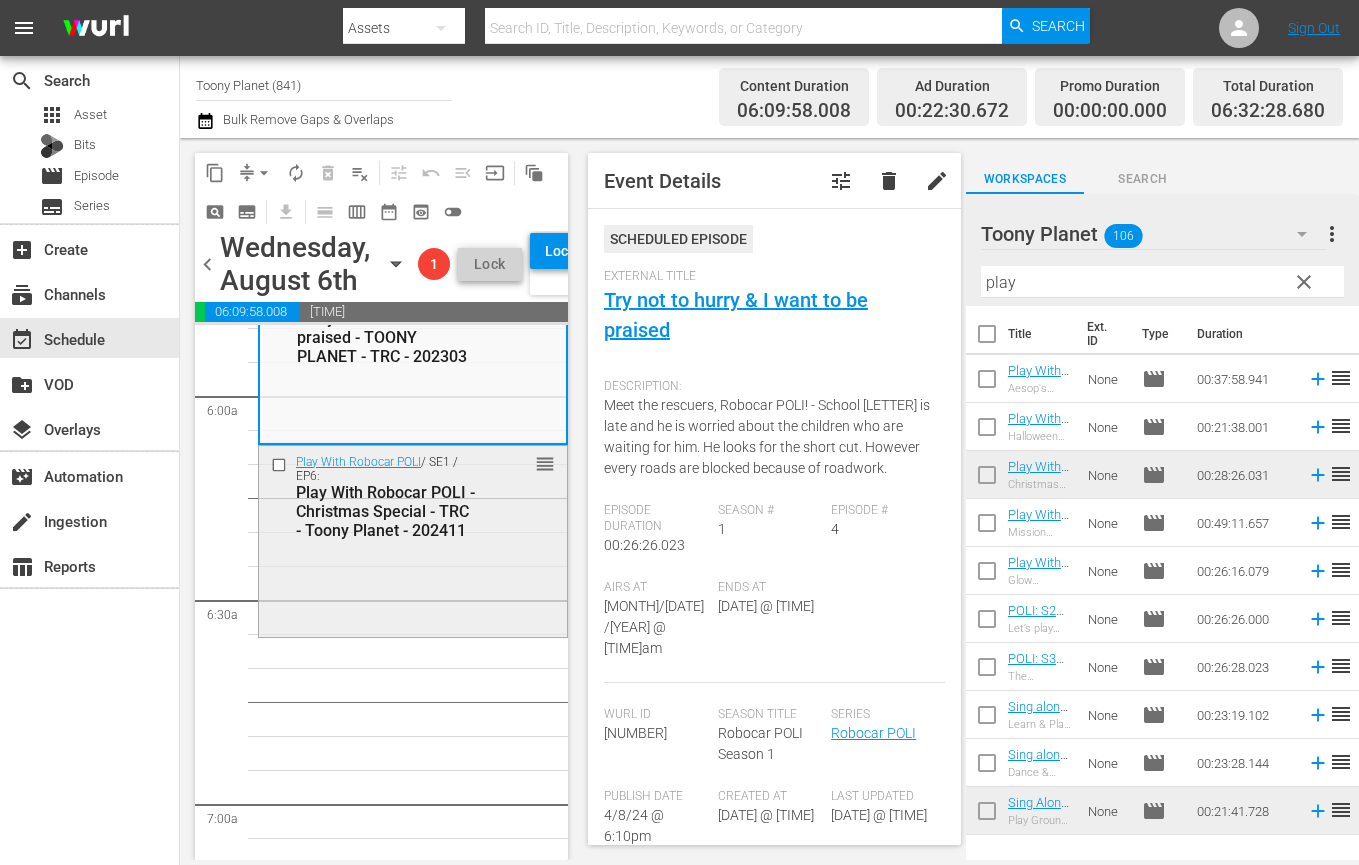 click on "Play With Robocar POLI  / SE1 / EP6:
Play With Robocar POLI - Christmas Special - TRC - Toony Planet - 202411 reorder" at bounding box center [413, 539] 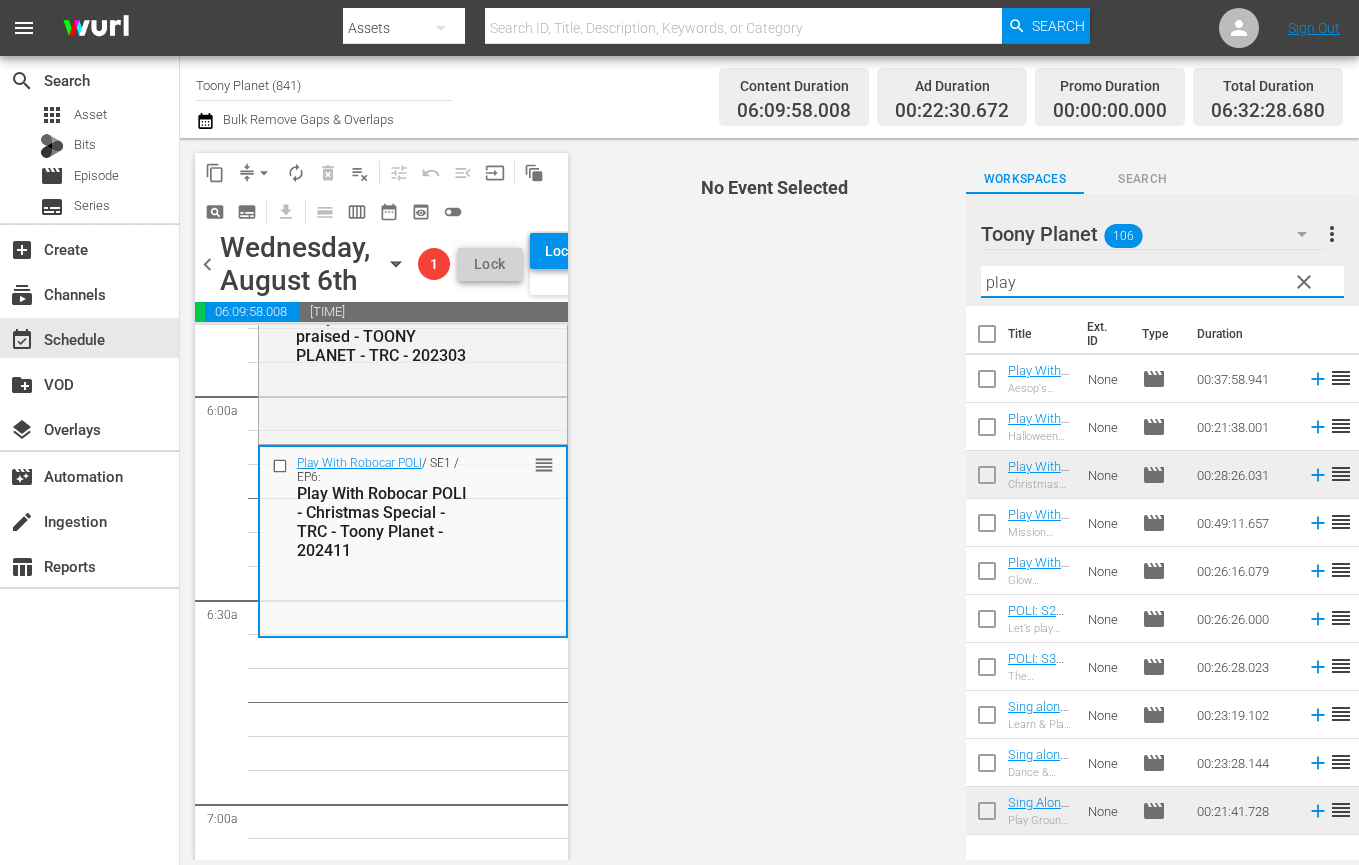drag, startPoint x: 1092, startPoint y: 281, endPoint x: 859, endPoint y: 271, distance: 233.2145 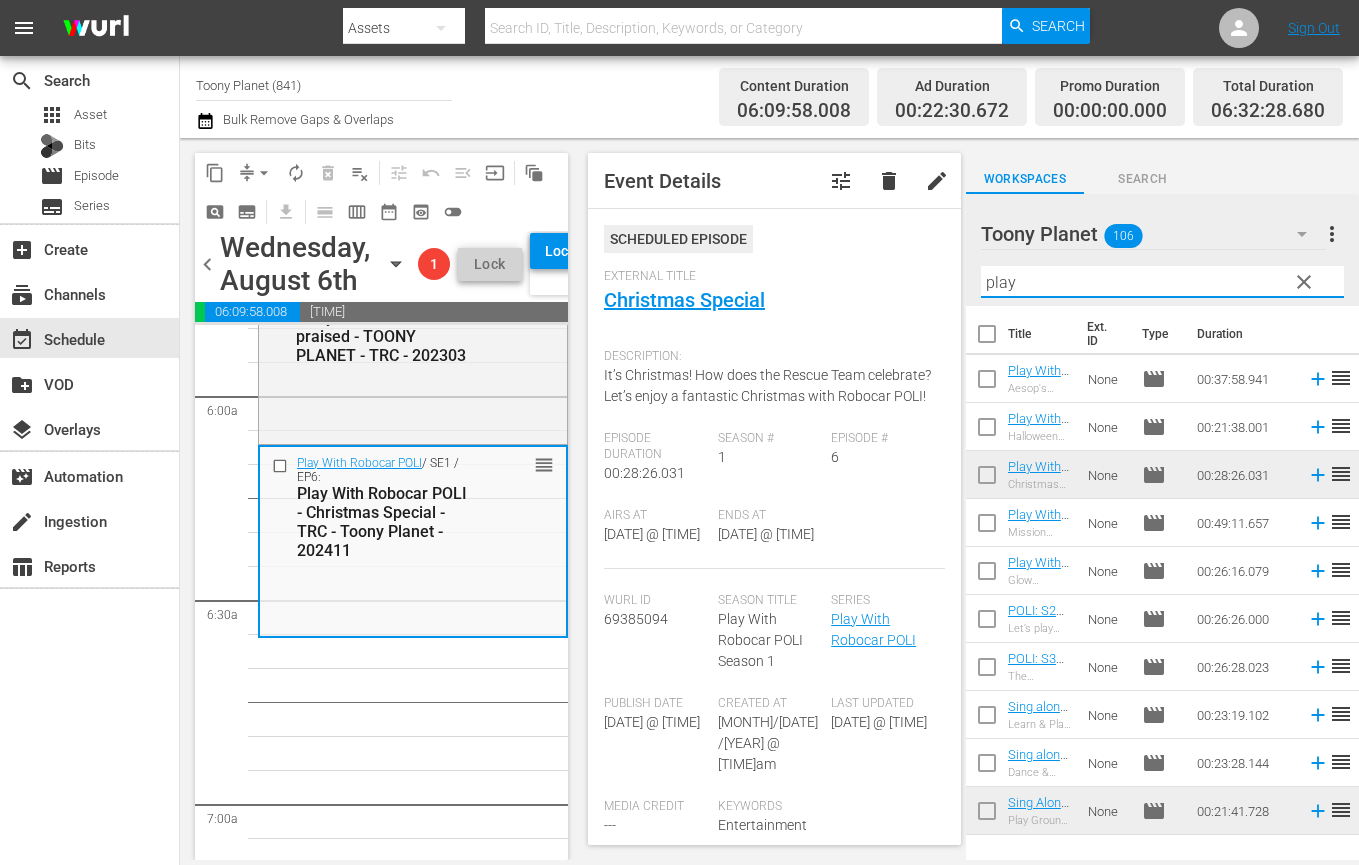 type on "ㅆ" 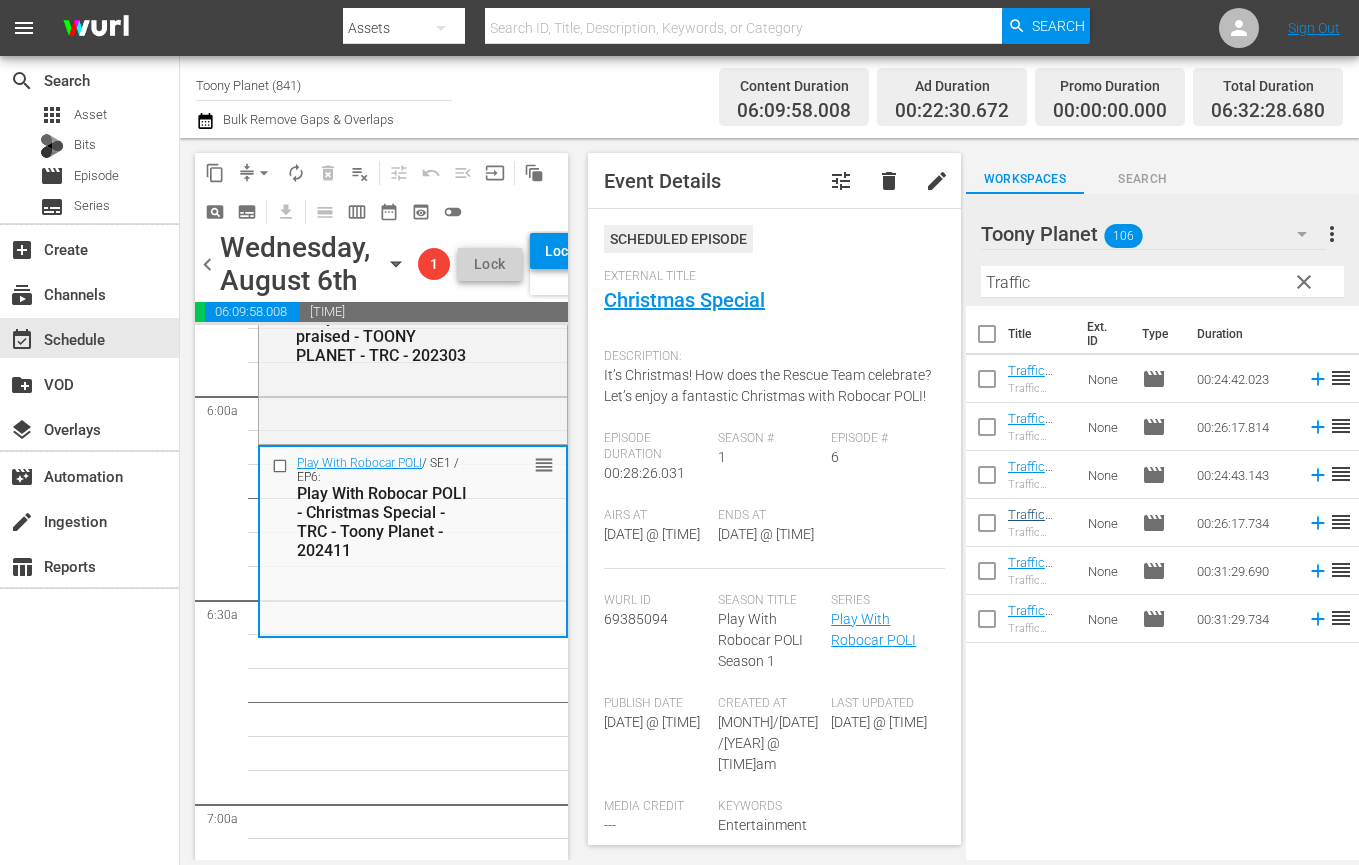 drag, startPoint x: 1055, startPoint y: 749, endPoint x: 1008, endPoint y: 518, distance: 235.7329 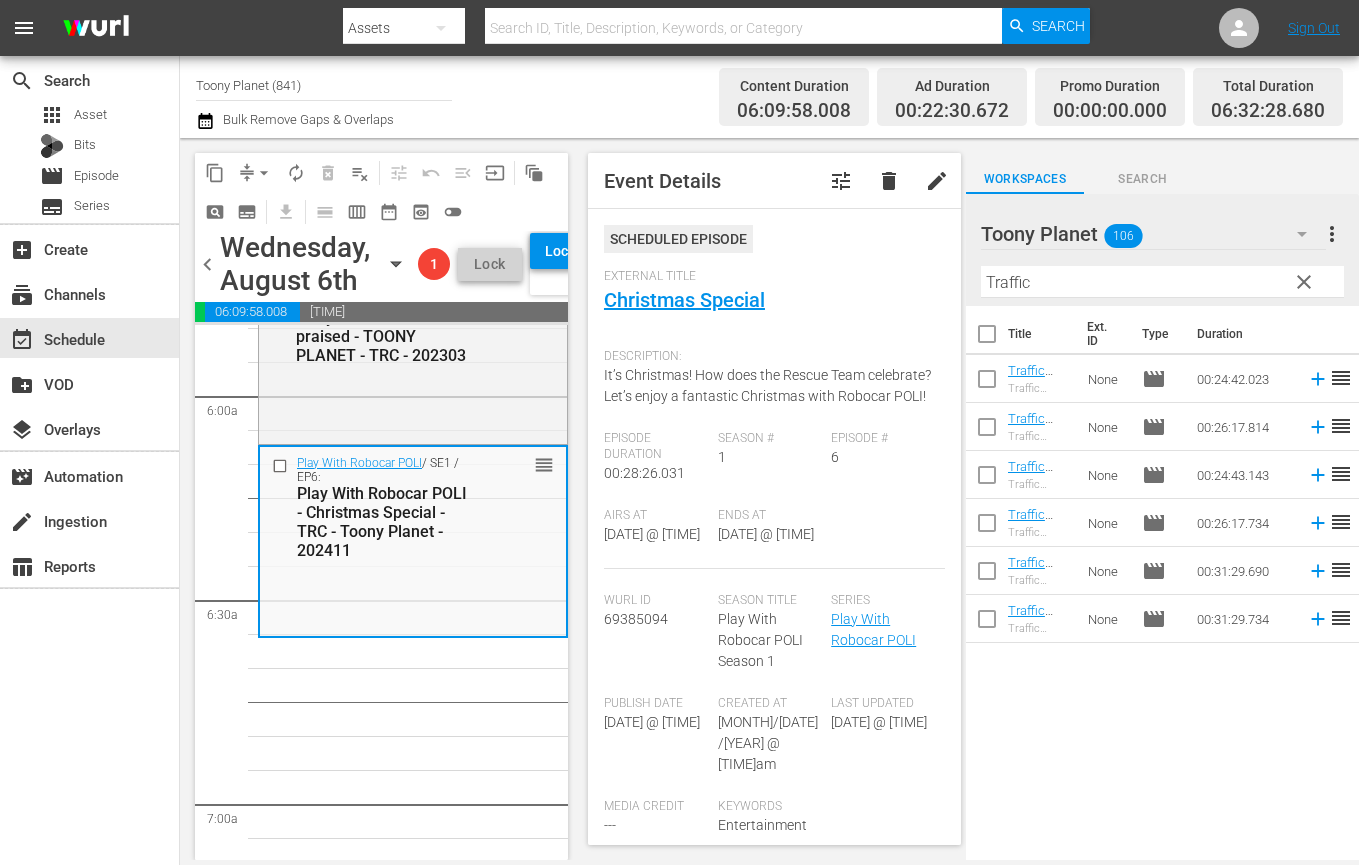 click on "Title Ext. ID Type Duration Traffic Safety with POLI: S1 E1 - TOONY PLANET - TRC - 202303 Traffic Safety with POLI None movie 00:24:42.023 reorder Traffic Safety with POLI: S1 E2 - TOONY PLANET - TRC - 202303 Traffic Safety with POLI None movie 00:26:17.814 reorder Traffic Safety with POLI: S1 E3 - TOONY PLANET - TRC - 202303 Traffic Safety with POLI None movie 00:24:43.143 reorder Traffic Safety with POLI: S1 E4 - TOONY PLANET - TRC - 202303 Traffic Safety with POLI None movie 00:26:17.734 reorder Traffic Safety with POLI: S1 E5 - TOONY PLANET - TRC - 202303 Traffic Safety with POLI None movie 00:31:29.690 reorder Traffic Safety with POLI: S1 E6 - TOONY PLANET - TRC - 202303 Traffic Safety with POLI None movie 00:31:29.734 reorder" at bounding box center (1162, 584) 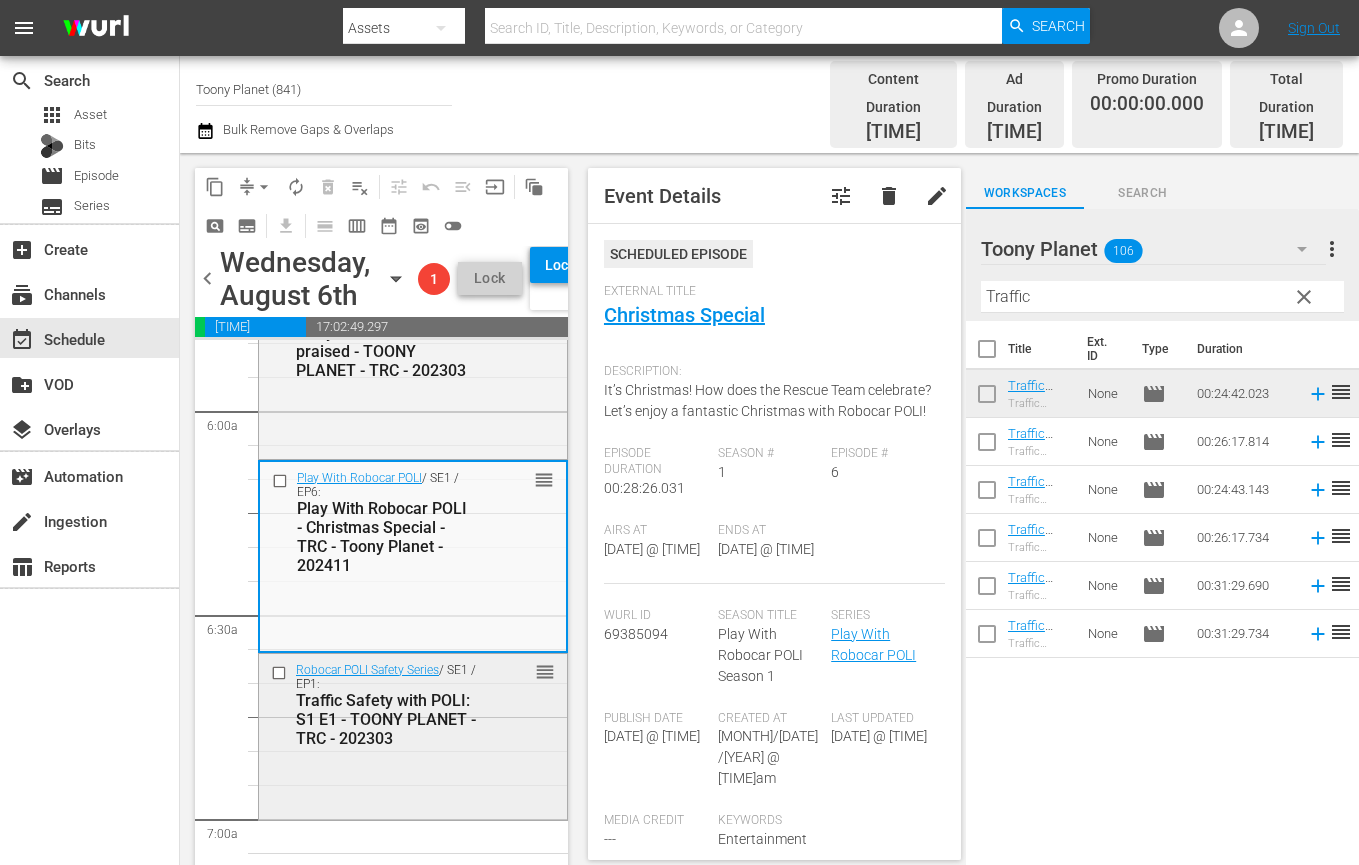 click on "Traffic Safety with POLI: S1 E1 - TOONY PLANET - TRC - 202303" at bounding box center [386, 719] 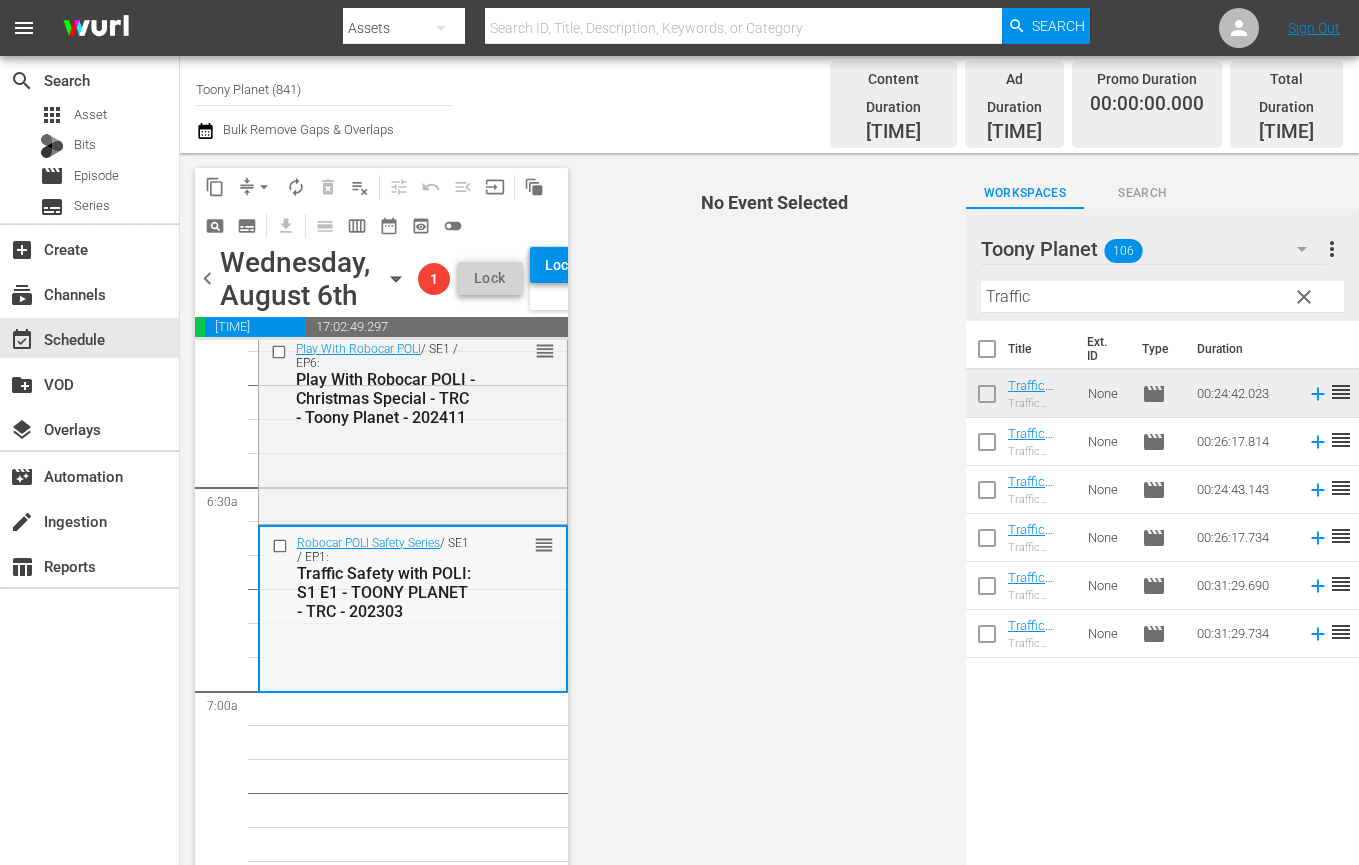 scroll, scrollTop: 2523, scrollLeft: 0, axis: vertical 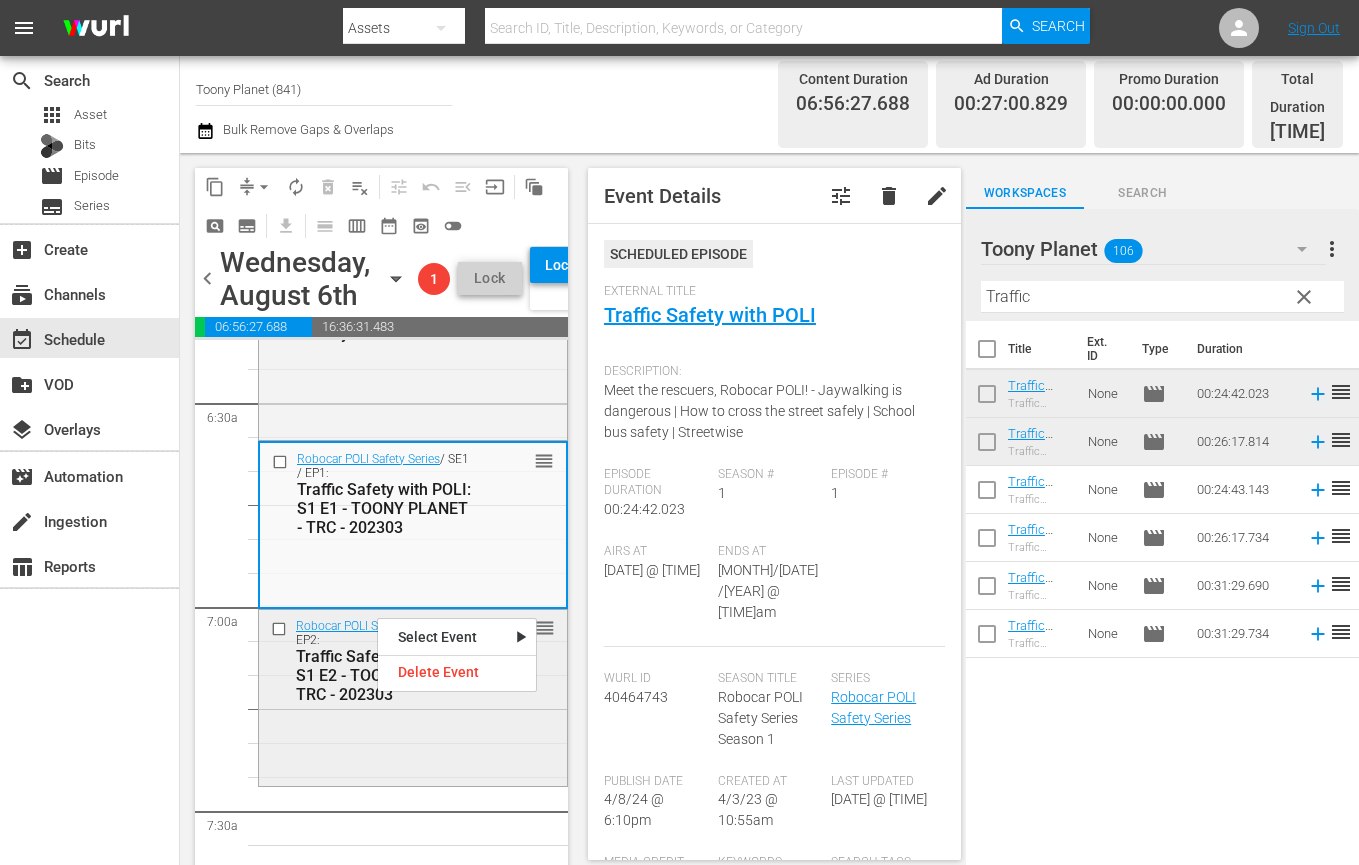 click on "Robocar POLI Safety Series  / SE1 / EP2:
Traffic Safety with POLI: S1 E2 - TOONY PLANET - TRC - 202303 reorder" at bounding box center (413, 696) 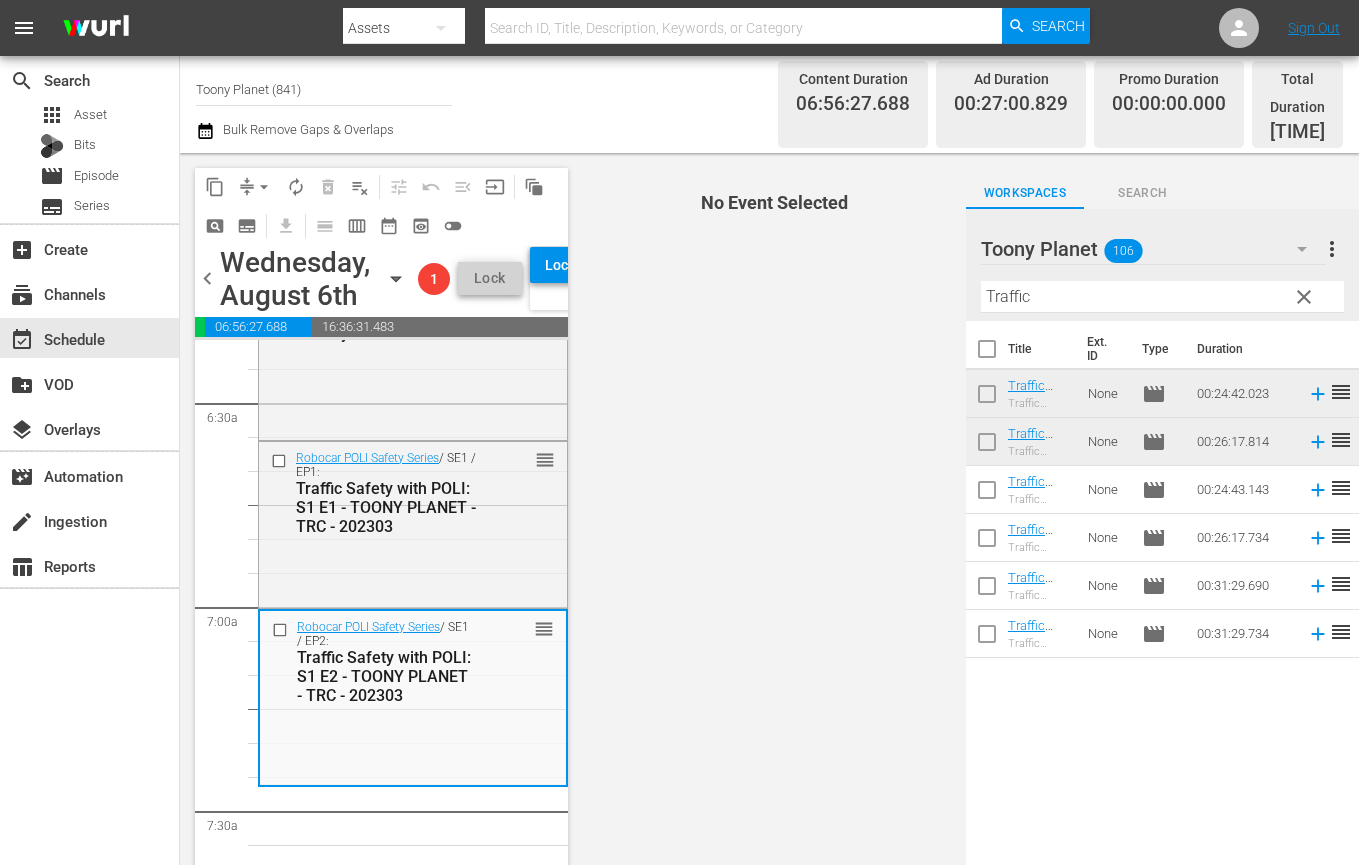 click on "Robocar POLI Safety Series  / SE1 / EP2:
Traffic Safety with POLI: S1 E2 - TOONY PLANET - TRC - 202303 reorder" at bounding box center [413, 697] 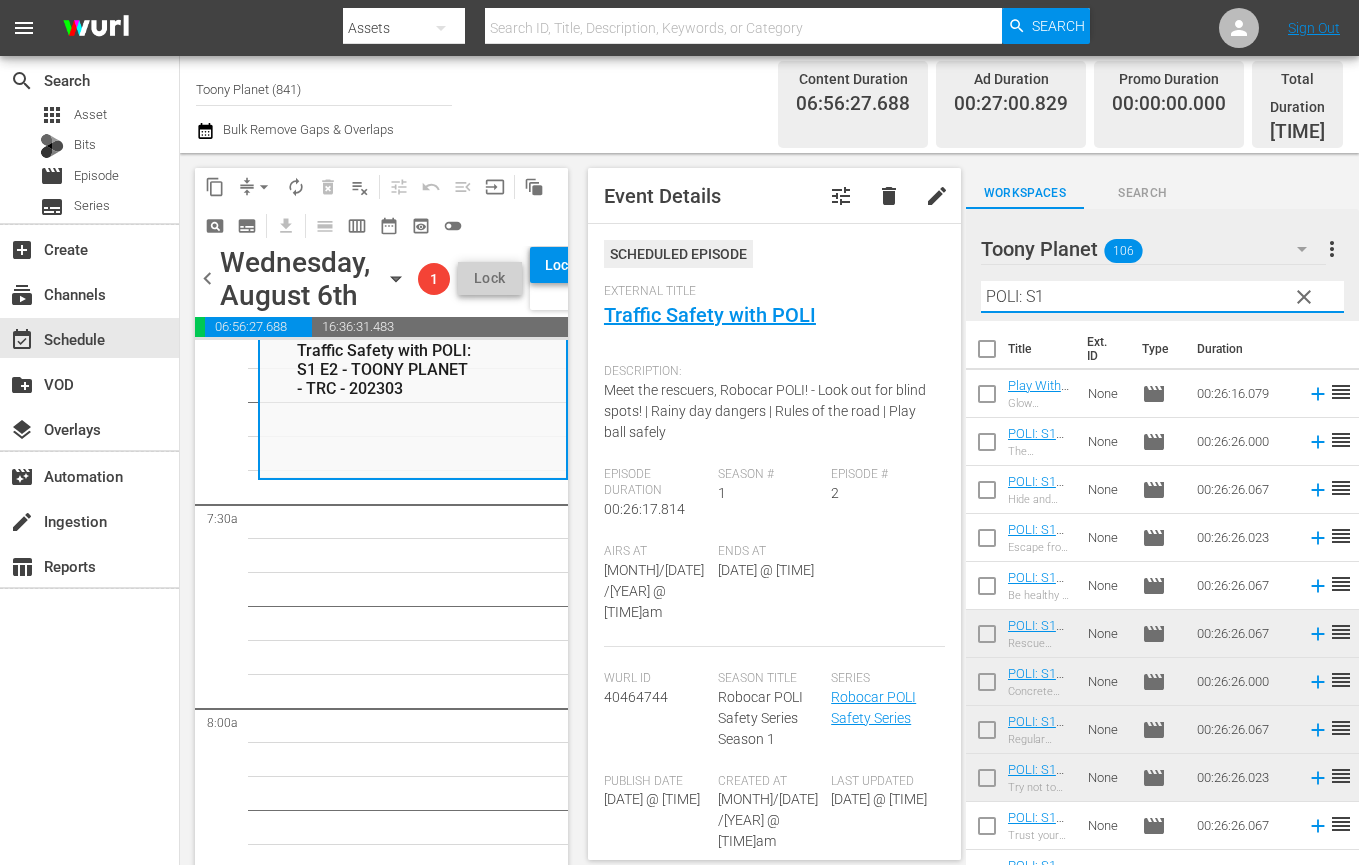 scroll, scrollTop: 2904, scrollLeft: 0, axis: vertical 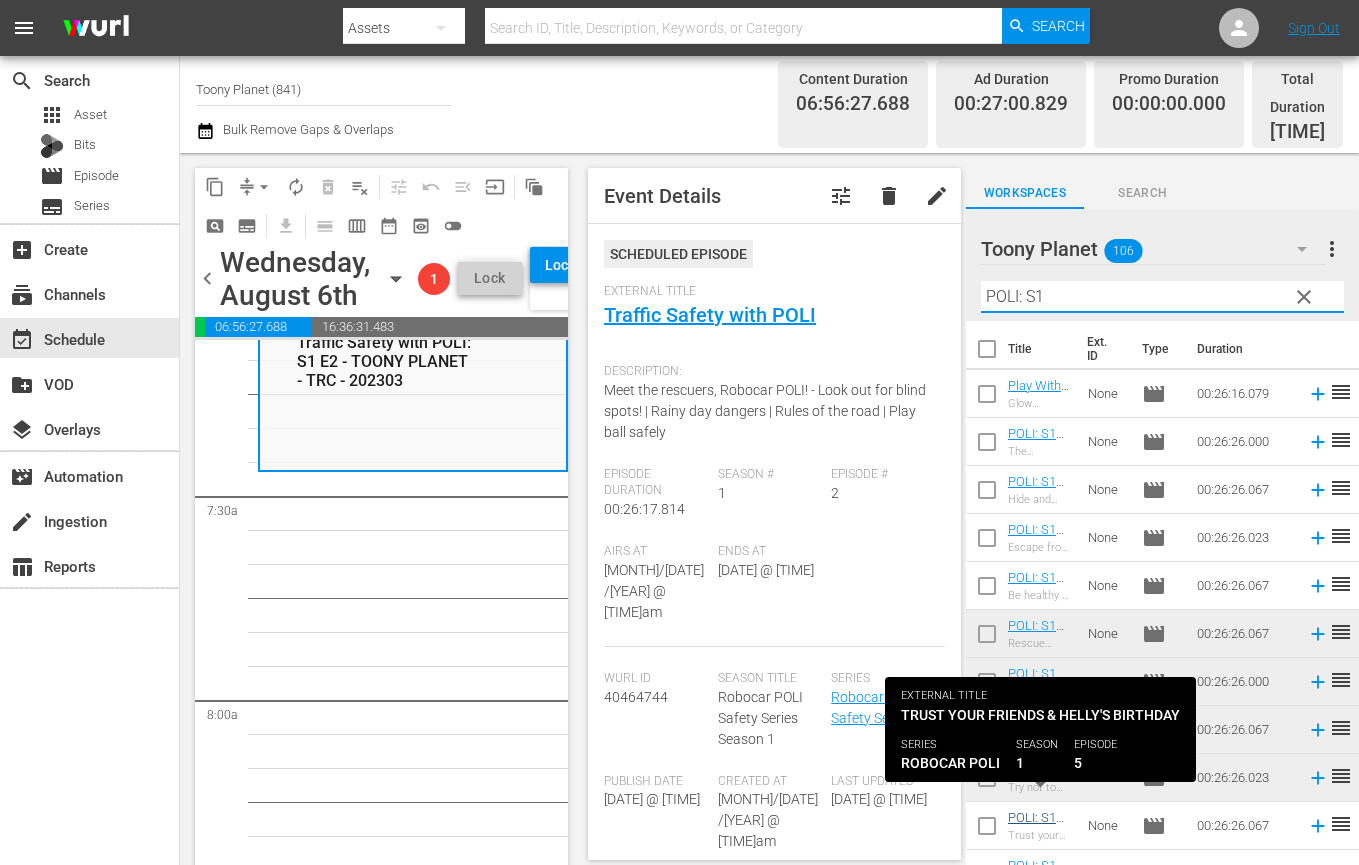 type on "POLI: S1" 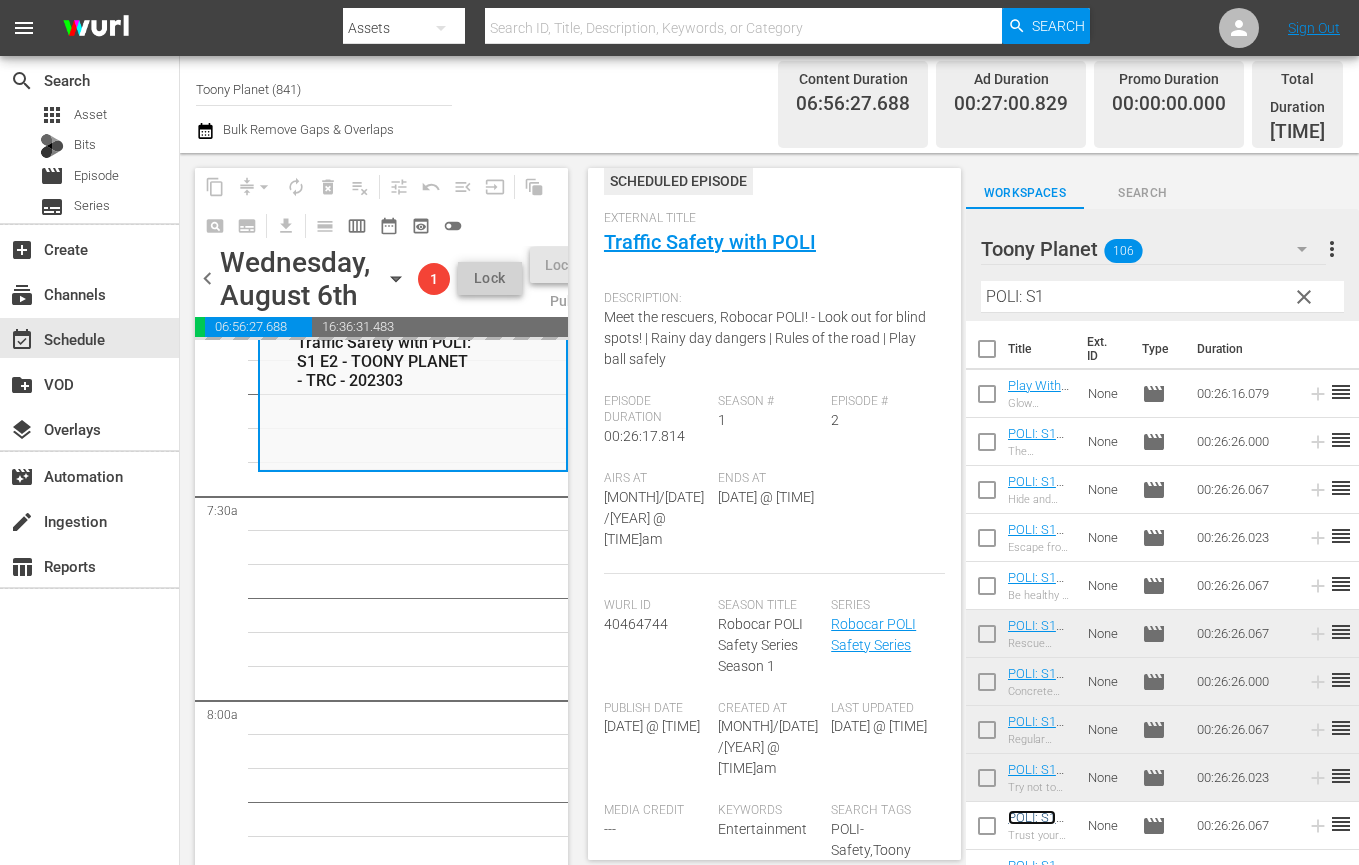 scroll, scrollTop: 9, scrollLeft: 0, axis: vertical 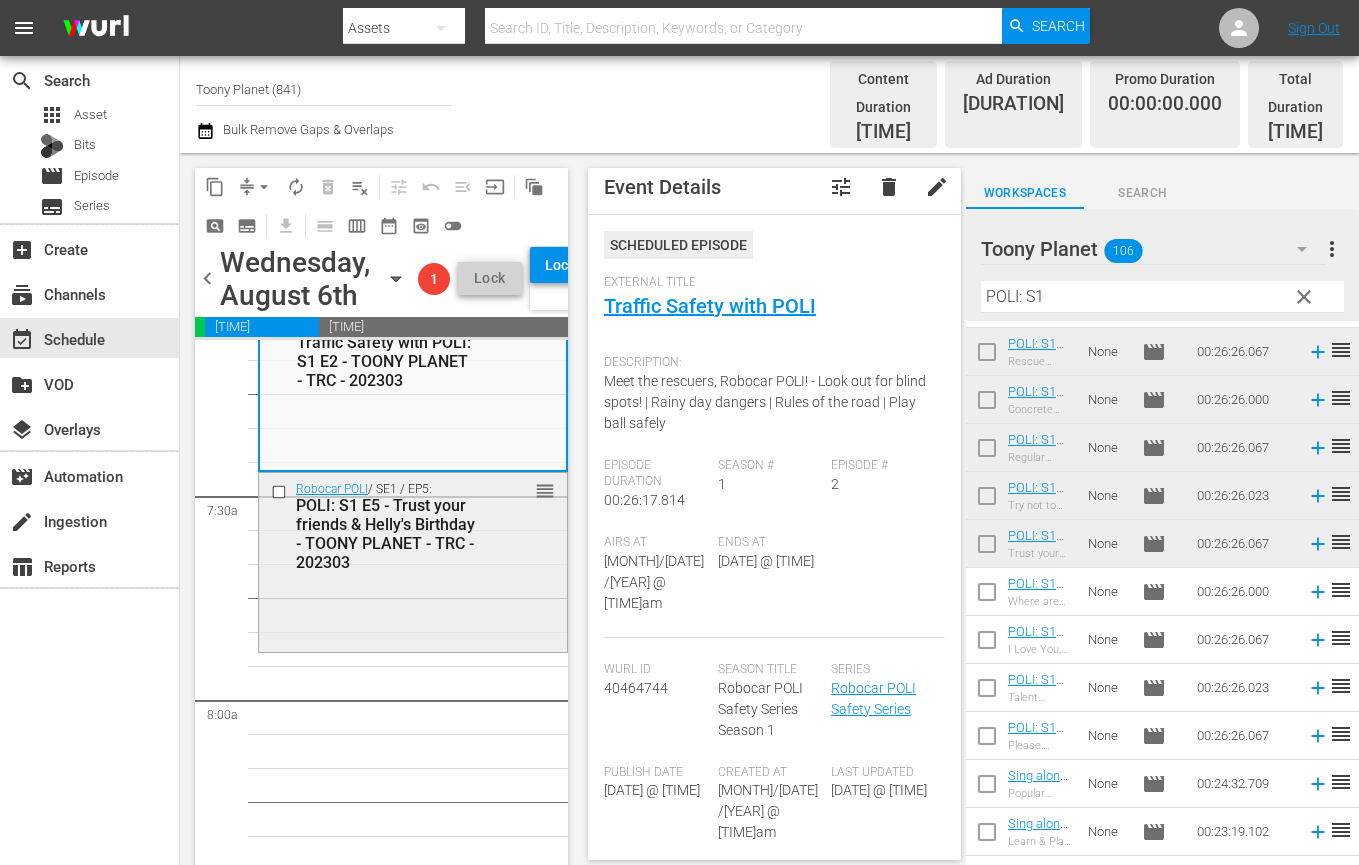 click on "Robocar POLI  / SE1 / EP5:
POLI: S1 E5 - Trust your friends & Helly's Birthday - TOONY PLANET - TRC - 202303 reorder" at bounding box center (413, 560) 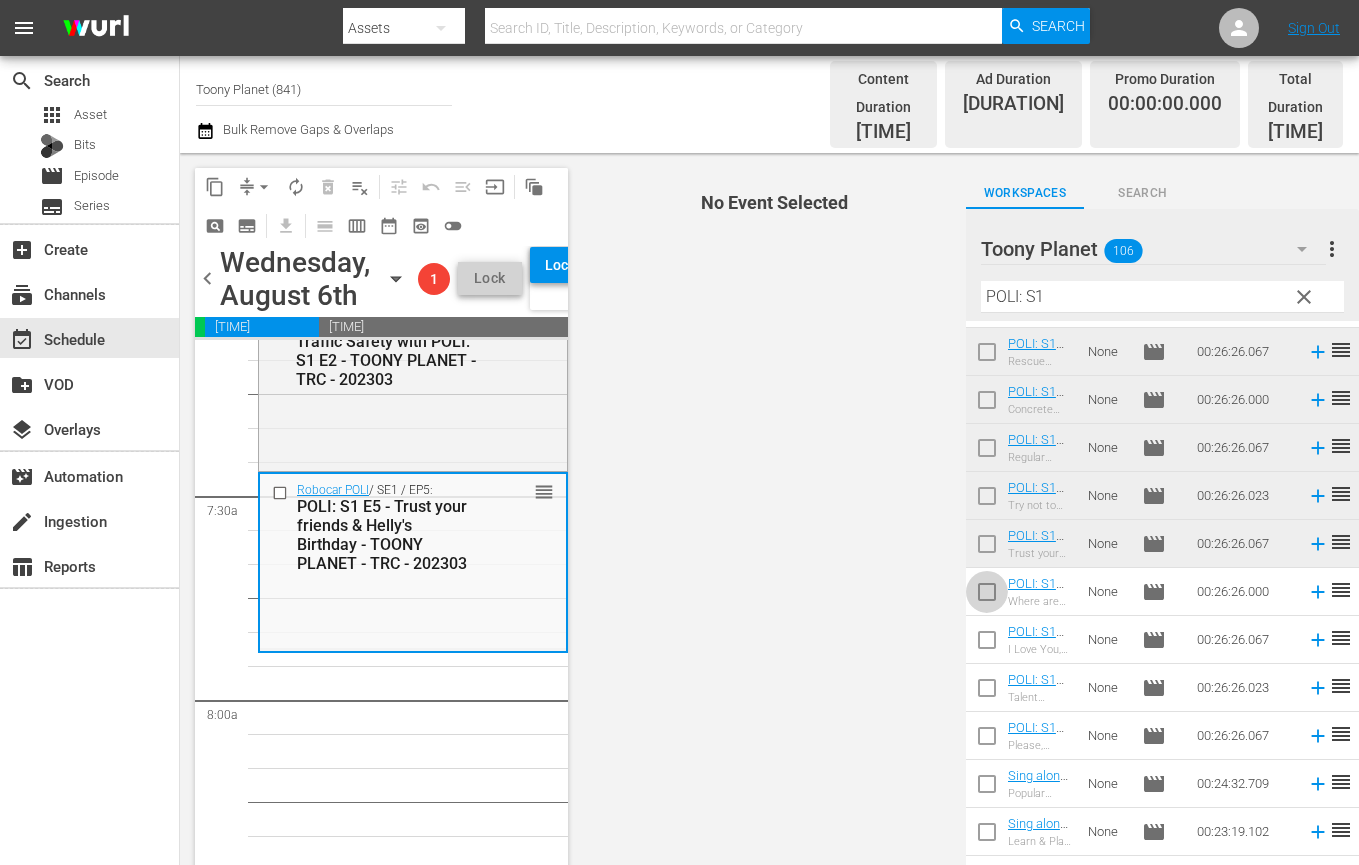 drag, startPoint x: 988, startPoint y: 581, endPoint x: 1044, endPoint y: 678, distance: 112.00446 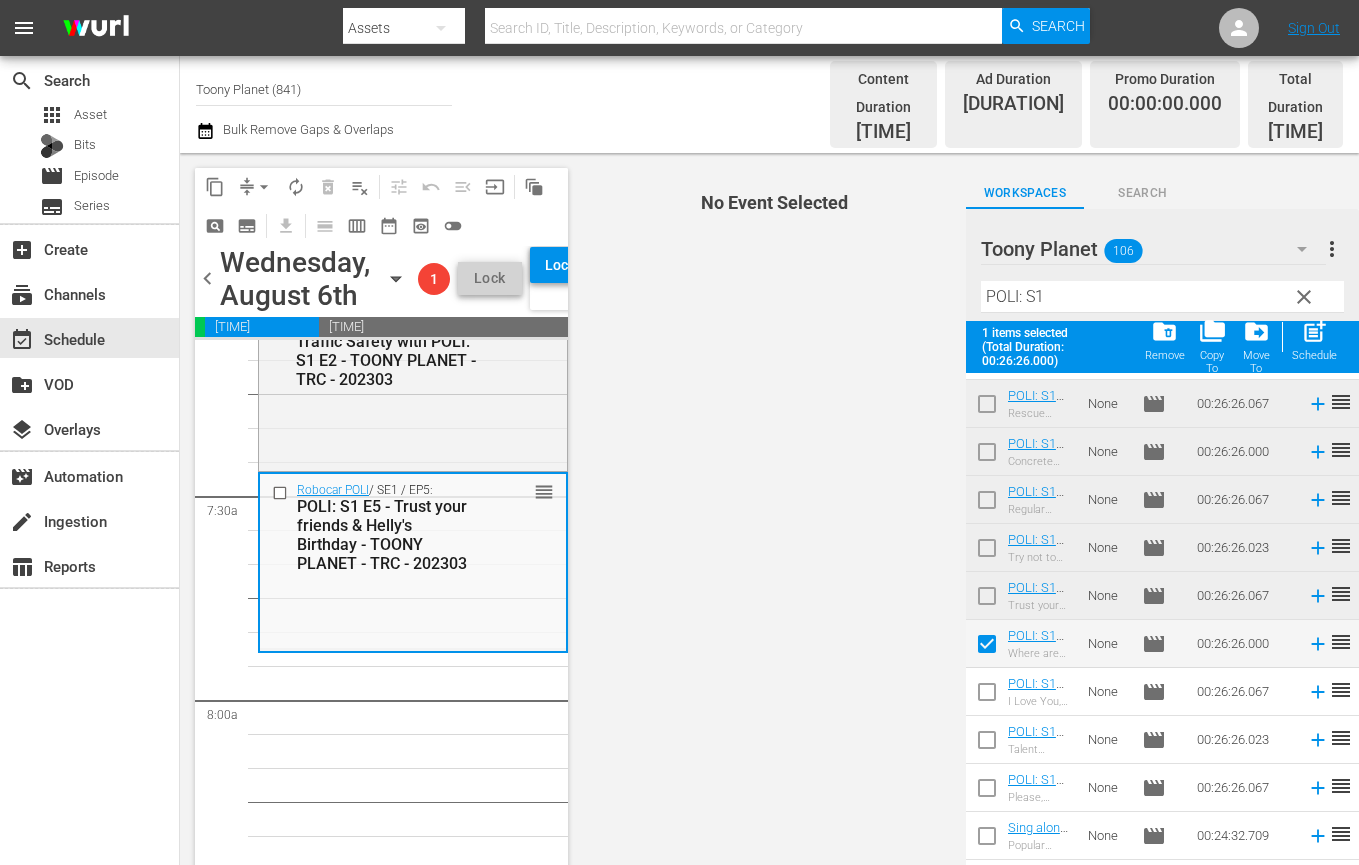 click at bounding box center [987, 696] 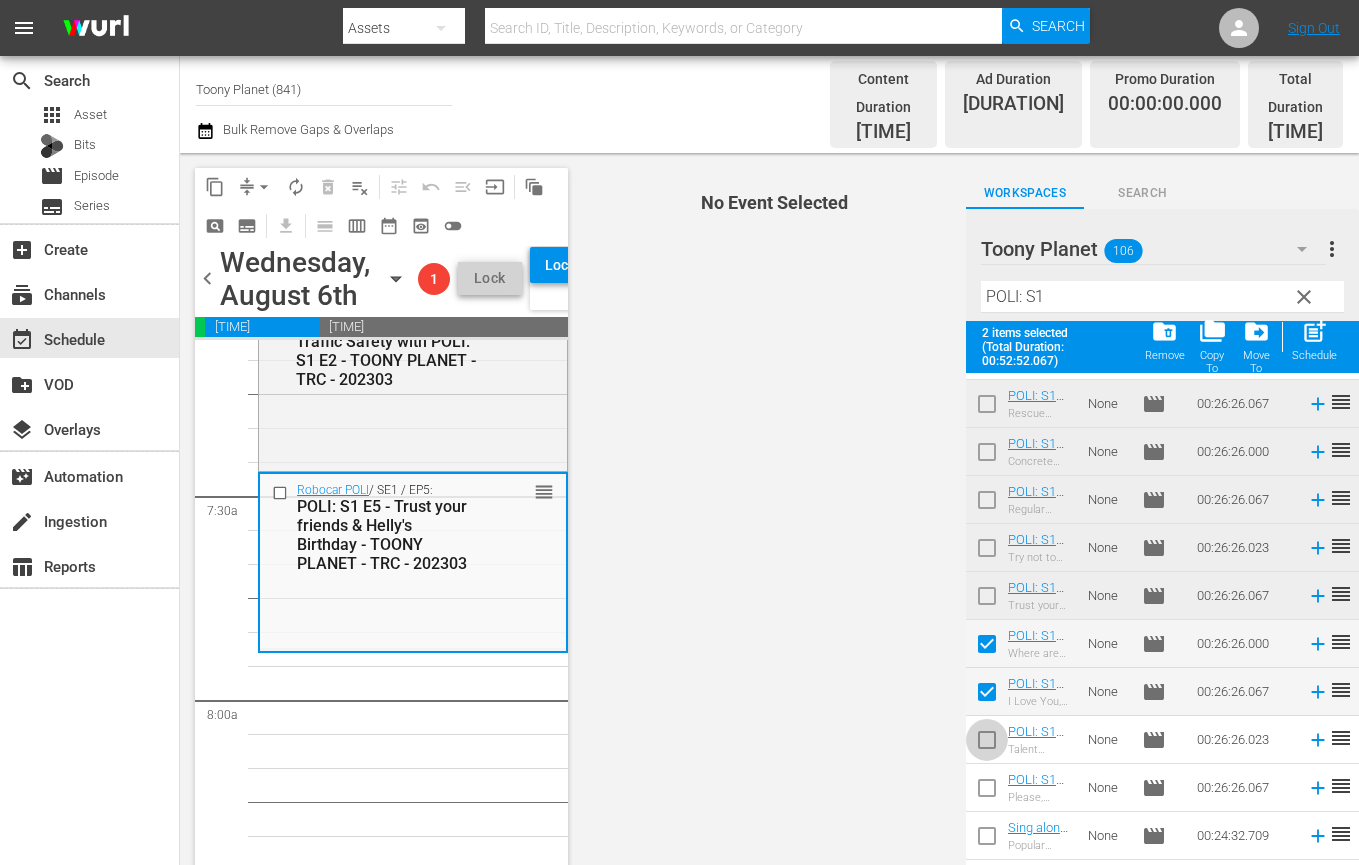 click at bounding box center (987, 744) 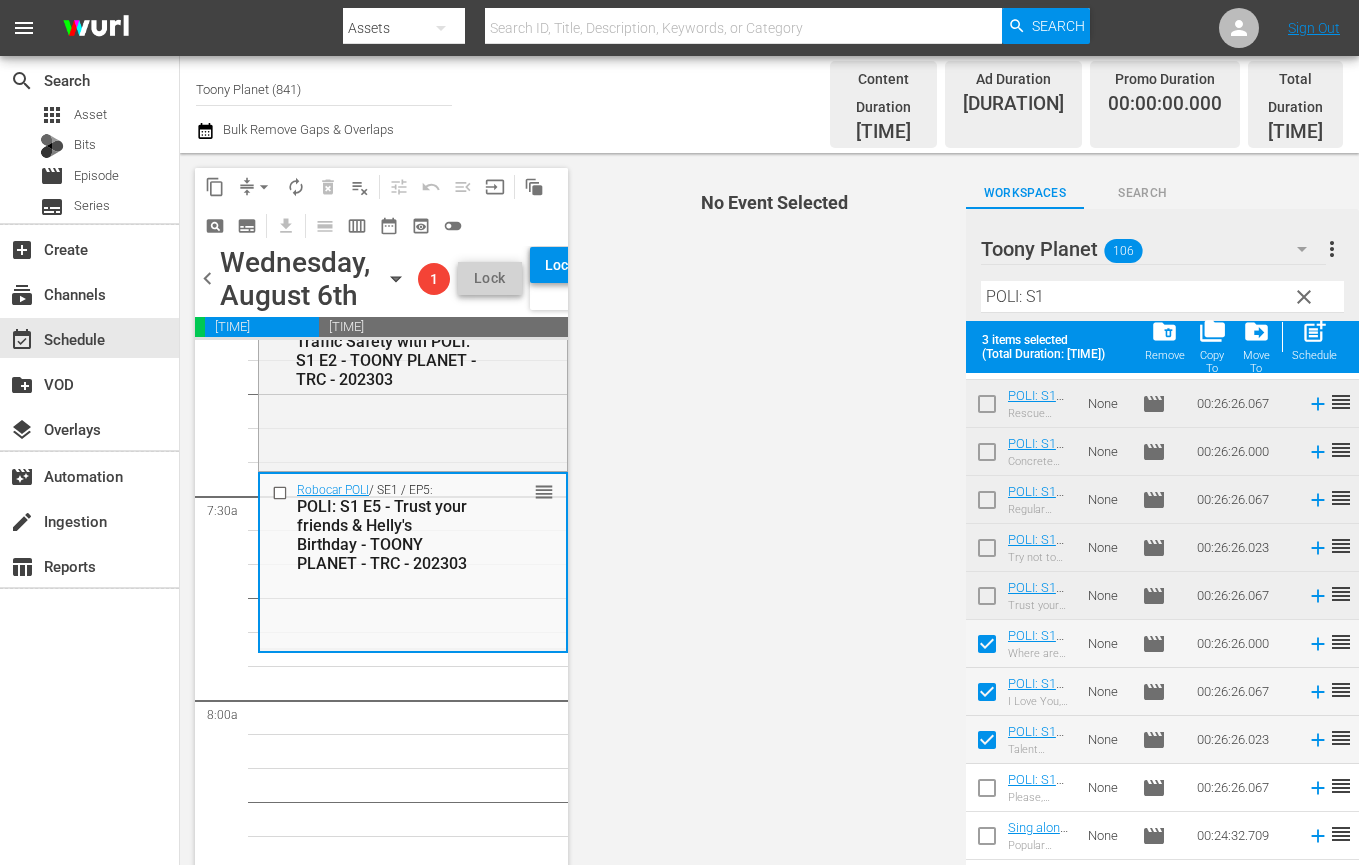 drag, startPoint x: 985, startPoint y: 767, endPoint x: 1000, endPoint y: 747, distance: 25 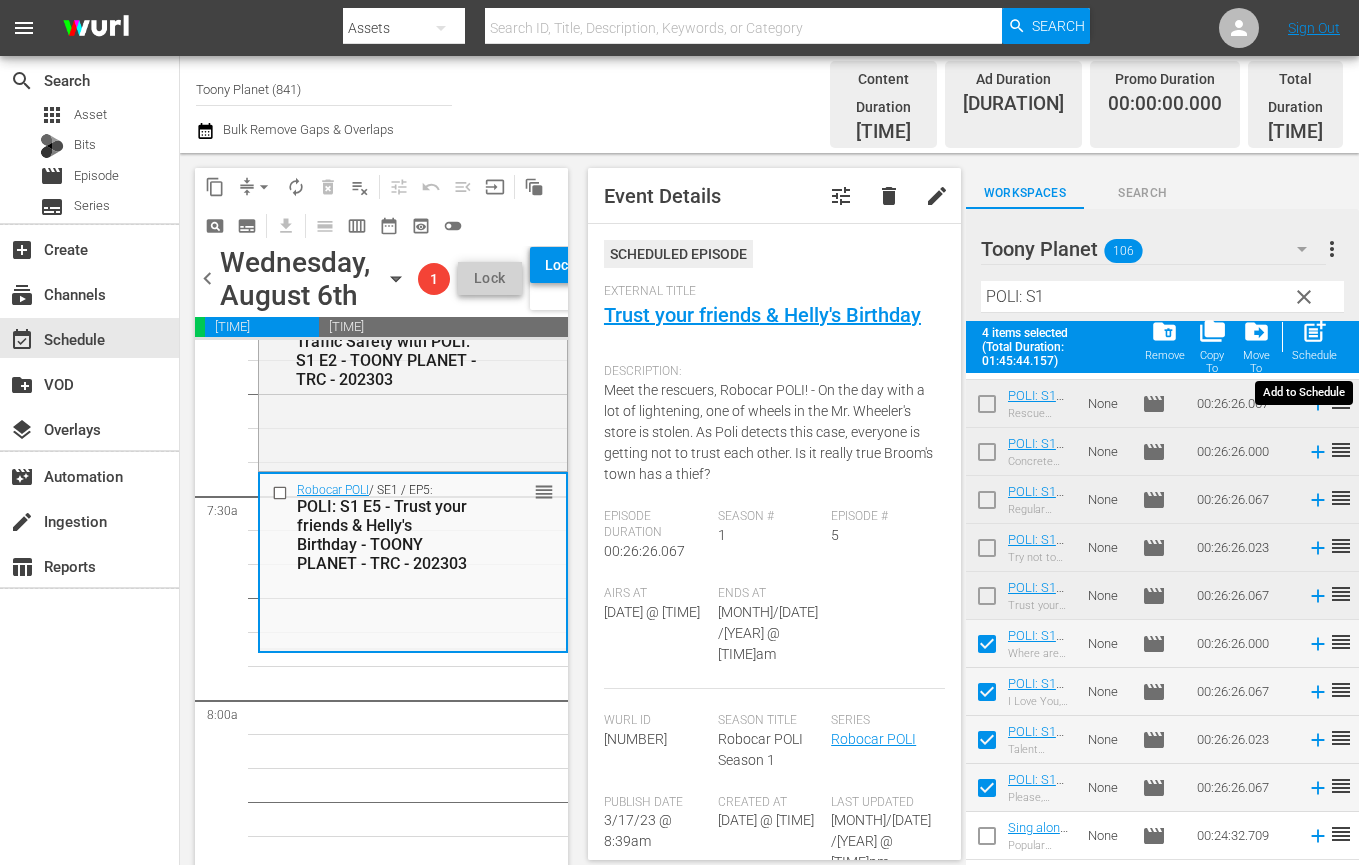 click on "post_add Schedule" at bounding box center [1314, 346] 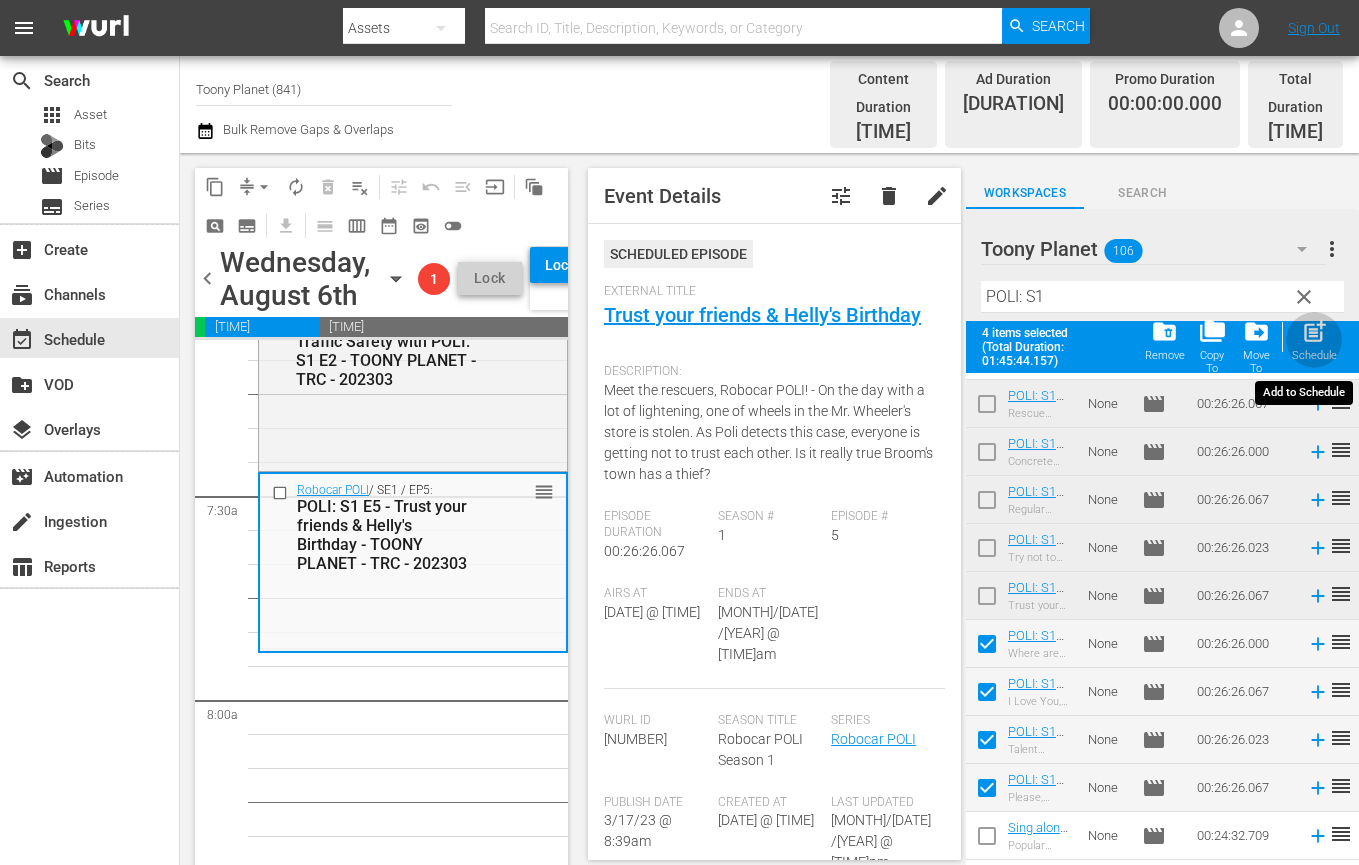 click on "Schedule" at bounding box center (1314, 355) 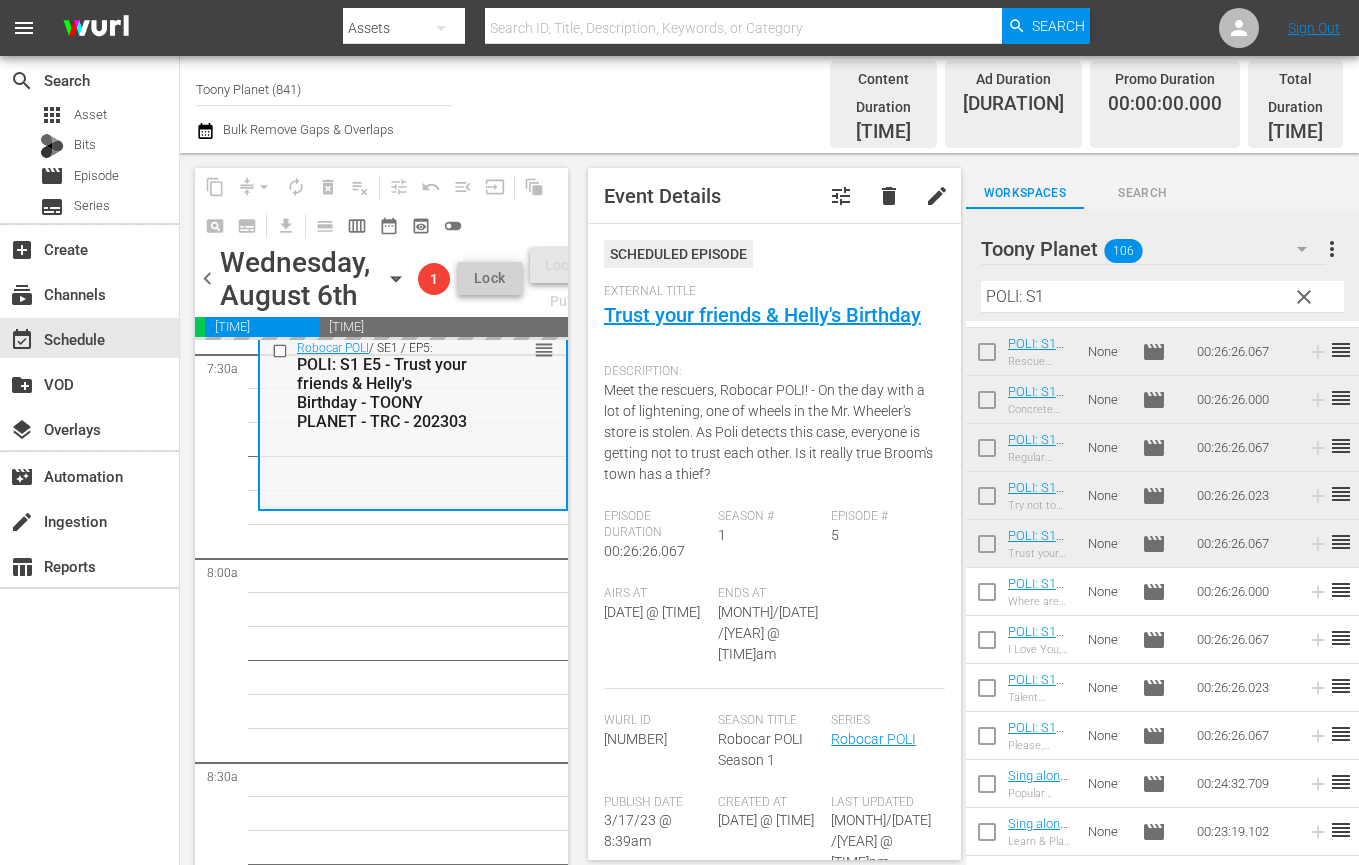 scroll, scrollTop: 3080, scrollLeft: 0, axis: vertical 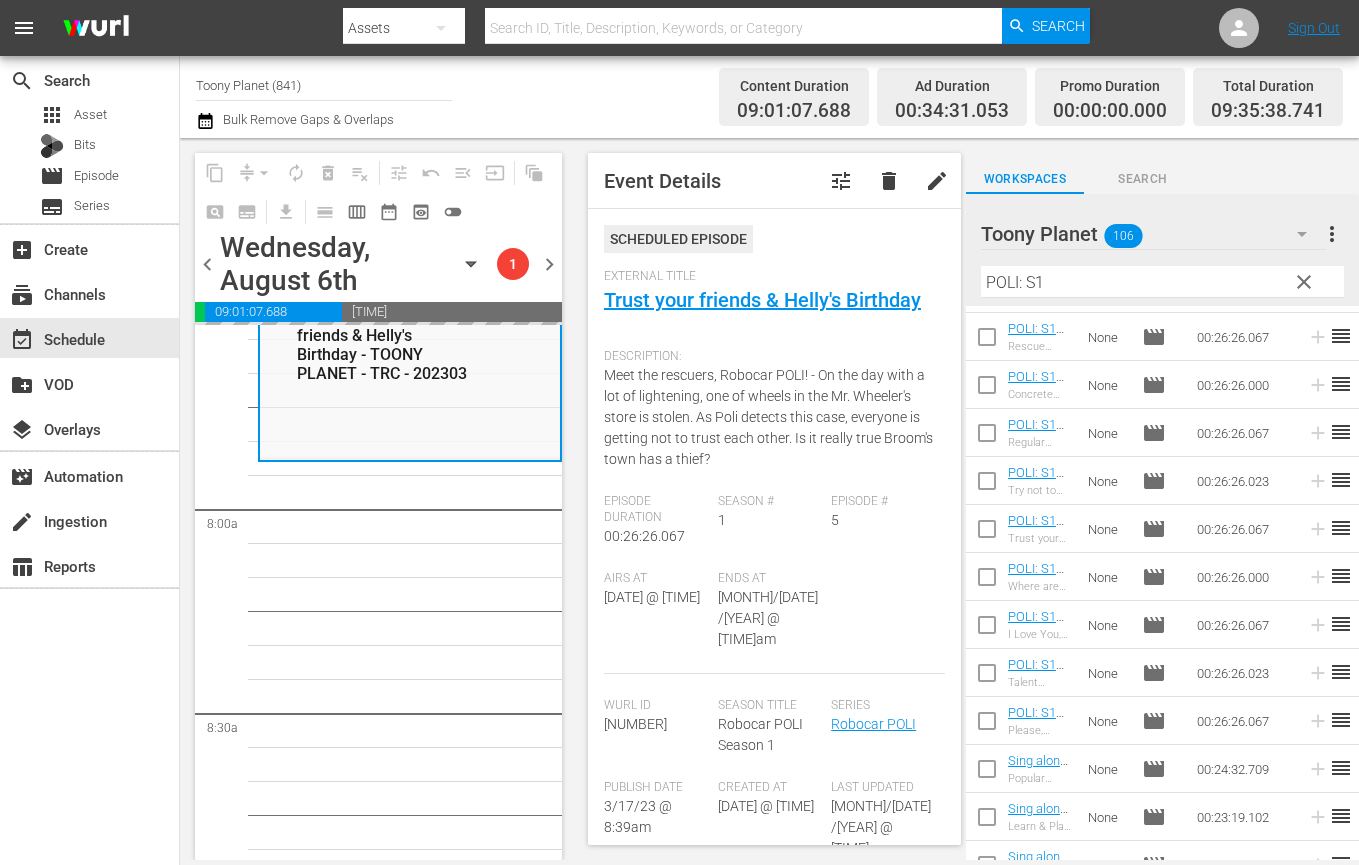 click on "Play With Robocar POLI  / SE1 / EP6:
Play With Robocar POLI - Christmas Special - TRC - Toony Planet - 202411 reorder Robocar POLI  / SE4 / EP7:
POLI: S4 E7 - Move out! Battle in the Woods Part 1& Part2 - TOONY PLANET - TRC - 202303 reorder Robocar POLI  / SE4 / EP9:
POLI: S4 E9 Miracle at Tracky's Farm & Boom! Crash! Danger! - TOONY PLANET - TRC - 202303 reorder Robocar POLI  / SE4 / EP11:
POLI: S4 E11 - Thank you, Roy & Disappearance of Spooky - TOONY PLANET - TRC - 202303 reorder Robocar POLI  / SE4 / EP13:
POLI: S4 E13 - The Brooms Town Railroad Station & Our Fabulous New Friend - TOONY PLANET - TRC - 202303 reorder Robocar POLI  / SE4 / EP10:
POLI: S4 E10 - Camp's Secret Plan & Fishing Commotion - TOONY PLANET - TRC - 202303 reorder Robocar POLI  / SE4 / EP8:
POLI: S4 E8 - Please Accept My Apology & Bruner's Birthday Secret - TOONY PLANET - TRC - 202303 reorder Robocar POLI  / SE4 / EP12:
reorder Robocar POLI  / SE1 / EP1:
reorder Robocar POLI  / SE1 / EP3:
reorder Robocar POLI" at bounding box center (410, 2141) 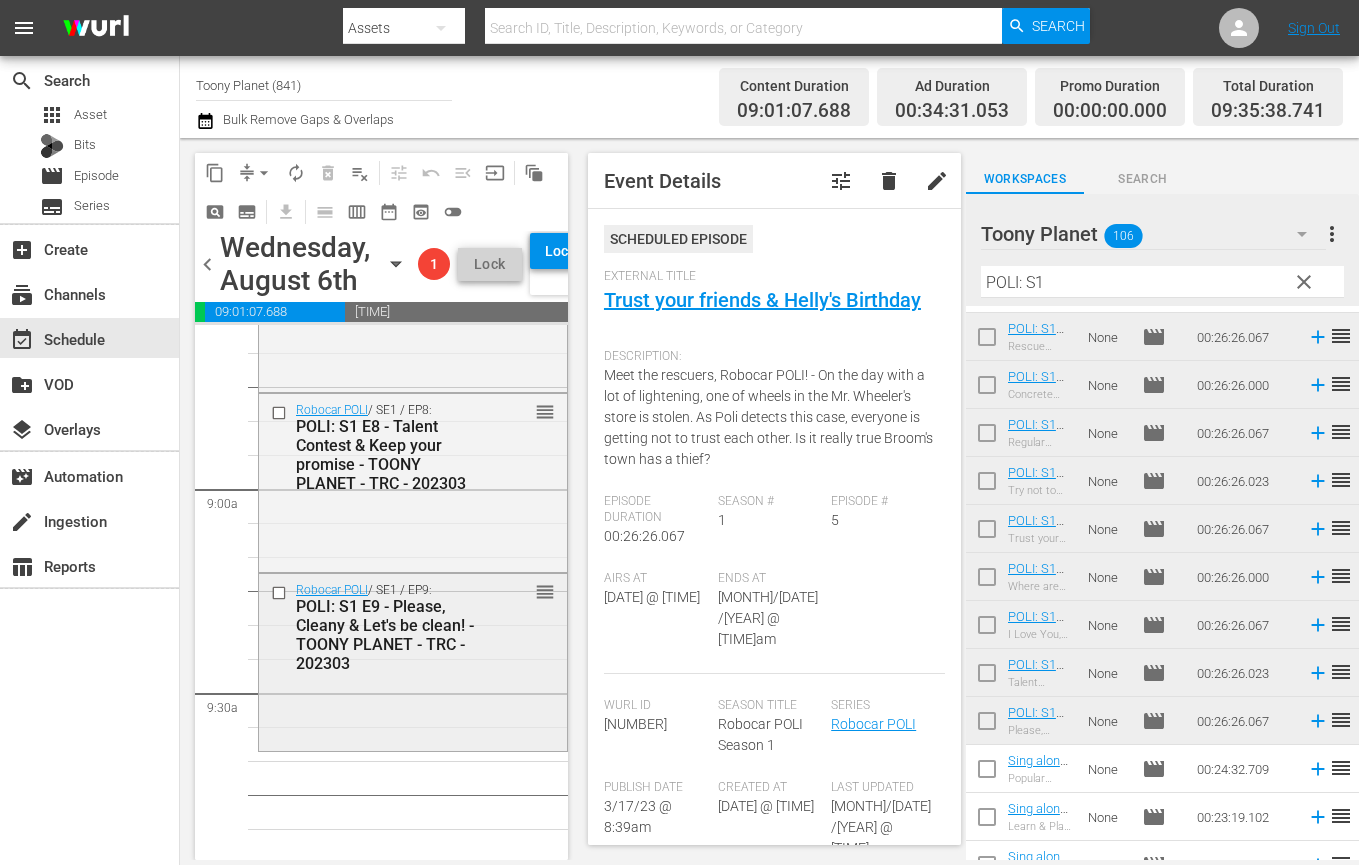 click on "Robocar POLI  / SE1 / EP9:
POLI: S1 E9 - Please, Cleany & Let's be clean! - TOONY PLANET - TRC - 202303 reorder" at bounding box center [413, 661] 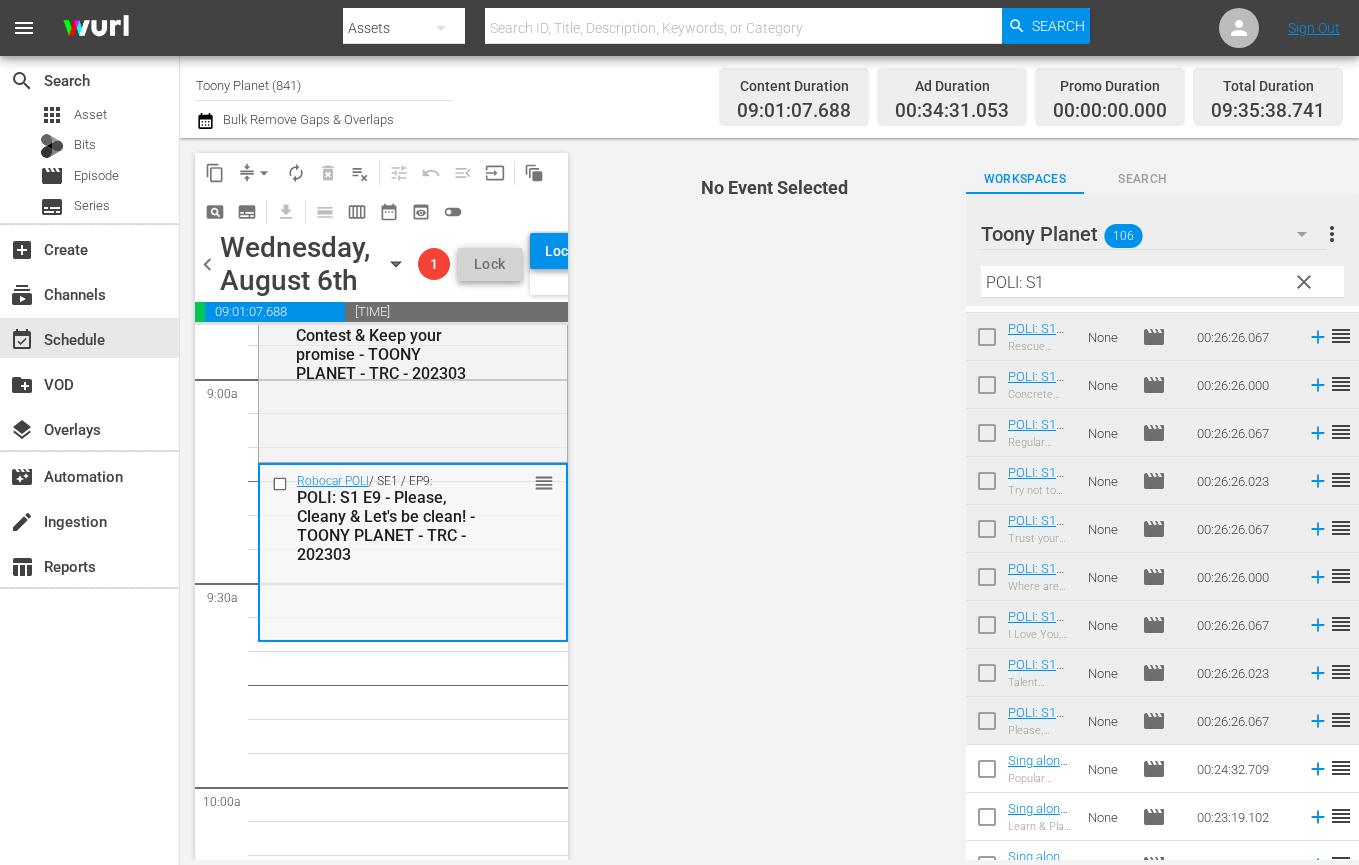 scroll, scrollTop: 3631, scrollLeft: 0, axis: vertical 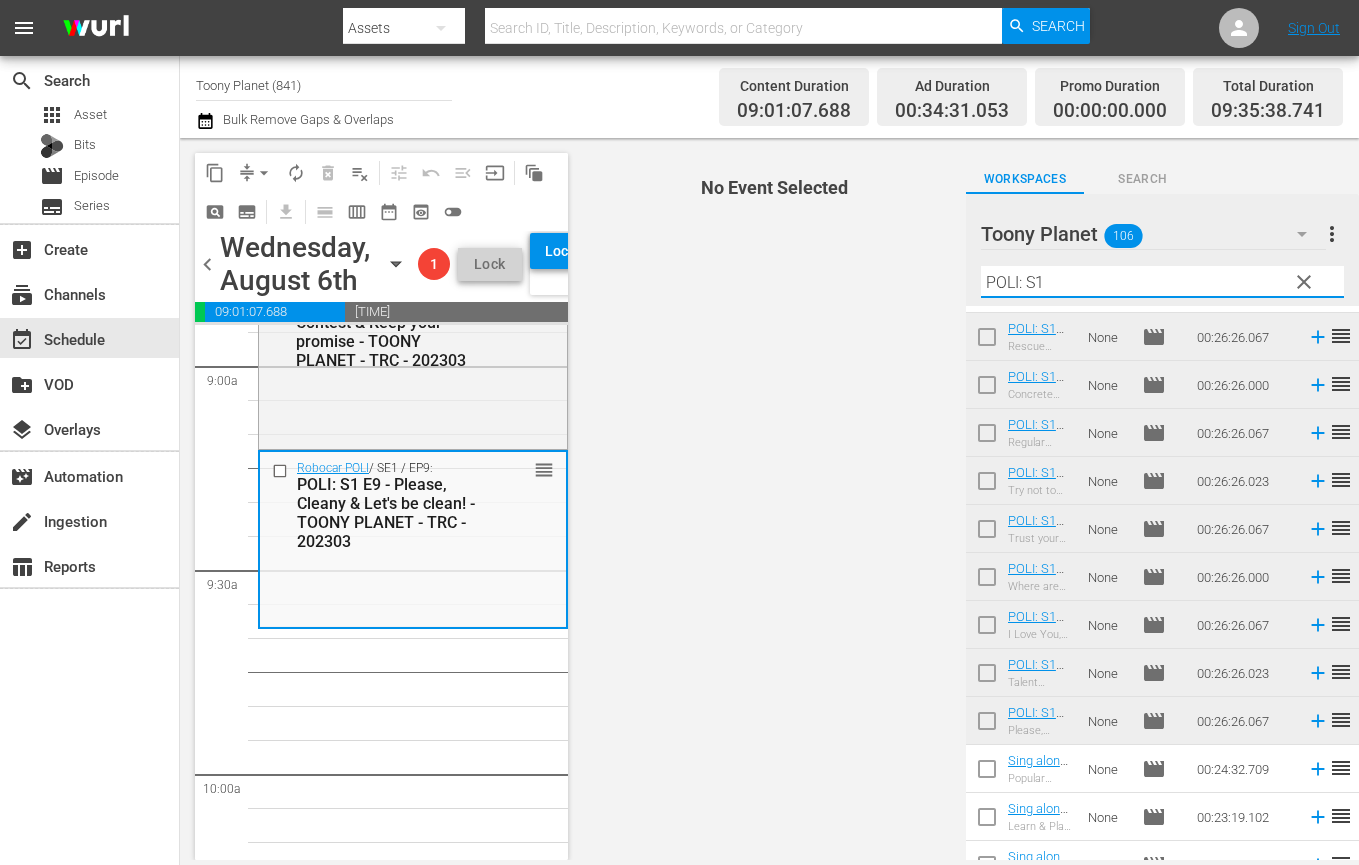 click on "content_copy compress arrow_drop_down autorenew_outlined delete_forever_outlined playlist_remove_outlined tune_outlined undo_outined menu_open input auto_awesome_motion_outlined pageview_outlined subtitles_outlined get_app calendar_view_day_outlined calendar_view_week_outlined date_range_outlined preview_outlined toggle_off chevron_left Wednesday, August 6th August 6th Lineup BACKUP WILL DELIVER: 8/5 @ 5p (local) 1 Lock Lock and Publish chevron_right 00:34:31.053 00:00:00.000 09:01:07.688 14:24:21.259 Select Event Move out! Battle in the Woods Part 1& Part2 Delete Event Select Event Please Accept My Apology & Bruner's Birthday Secret Delete Event Select Event Miracle at Tracky's Farm & Boom! Crash! Danger! Delete Event Select Event Camp's Secret Plan & Fishing Commotion Delete Event Select Event Thank you, Roy & Disappearance of Spooky Delete Event Select Event Robocar POLI SongSong Museum Delete Event Select Event Fire Safety with ROY Delete Event Select Event Fire Safety with ROY Delete Event Select Event" at bounding box center [769, 499] 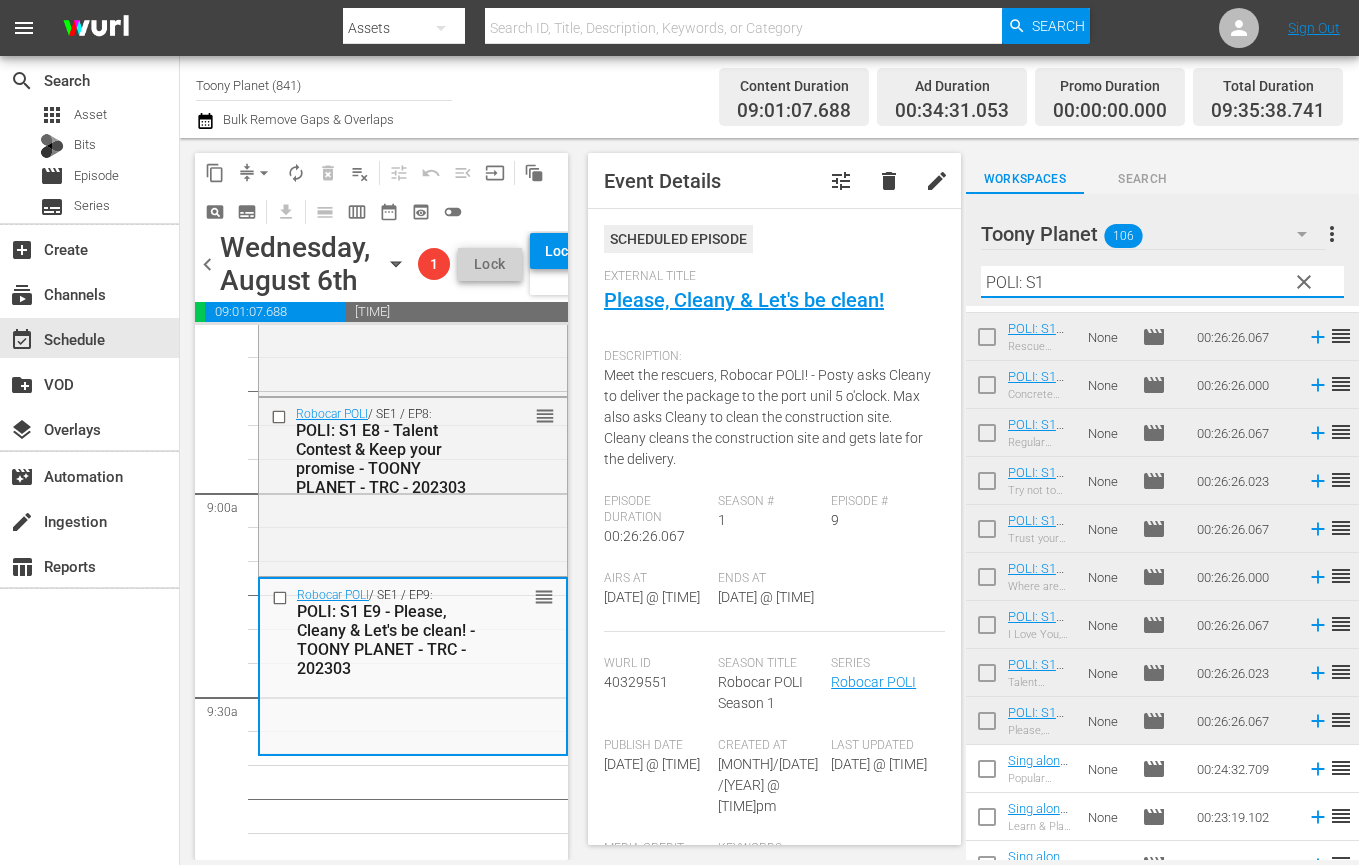 scroll, scrollTop: 3629, scrollLeft: 0, axis: vertical 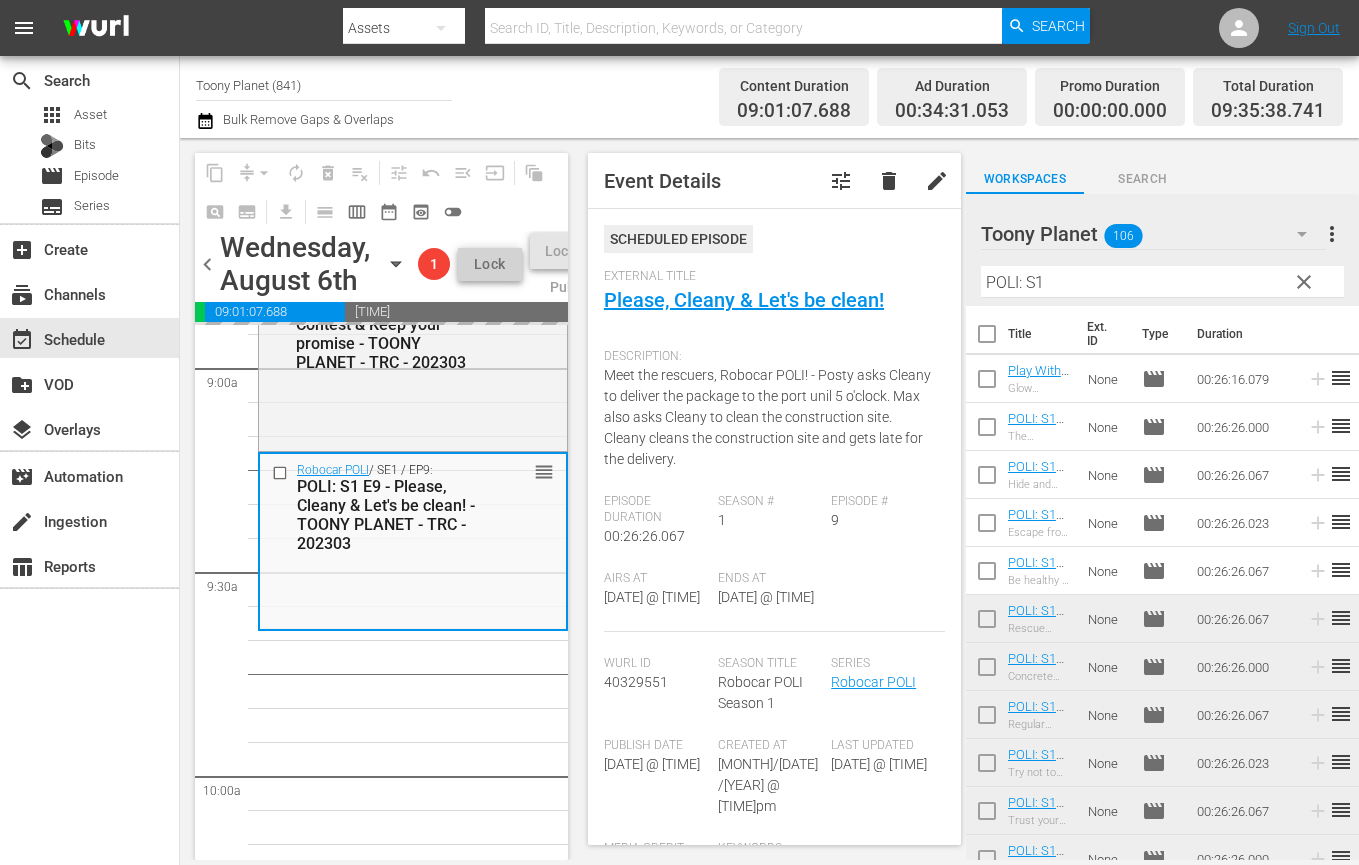 drag, startPoint x: 1042, startPoint y: 417, endPoint x: 421, endPoint y: 10, distance: 742.4891 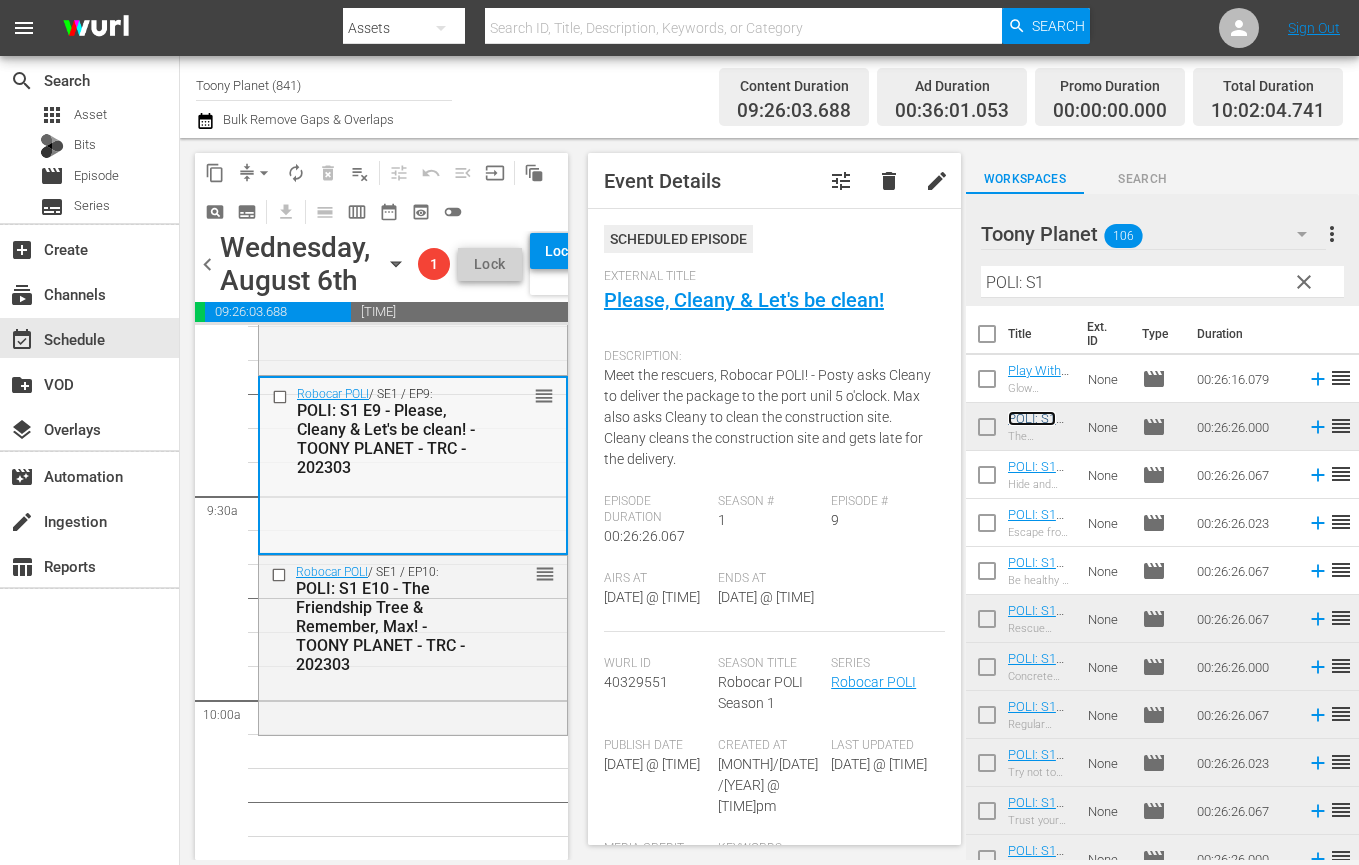 scroll, scrollTop: 3712, scrollLeft: 0, axis: vertical 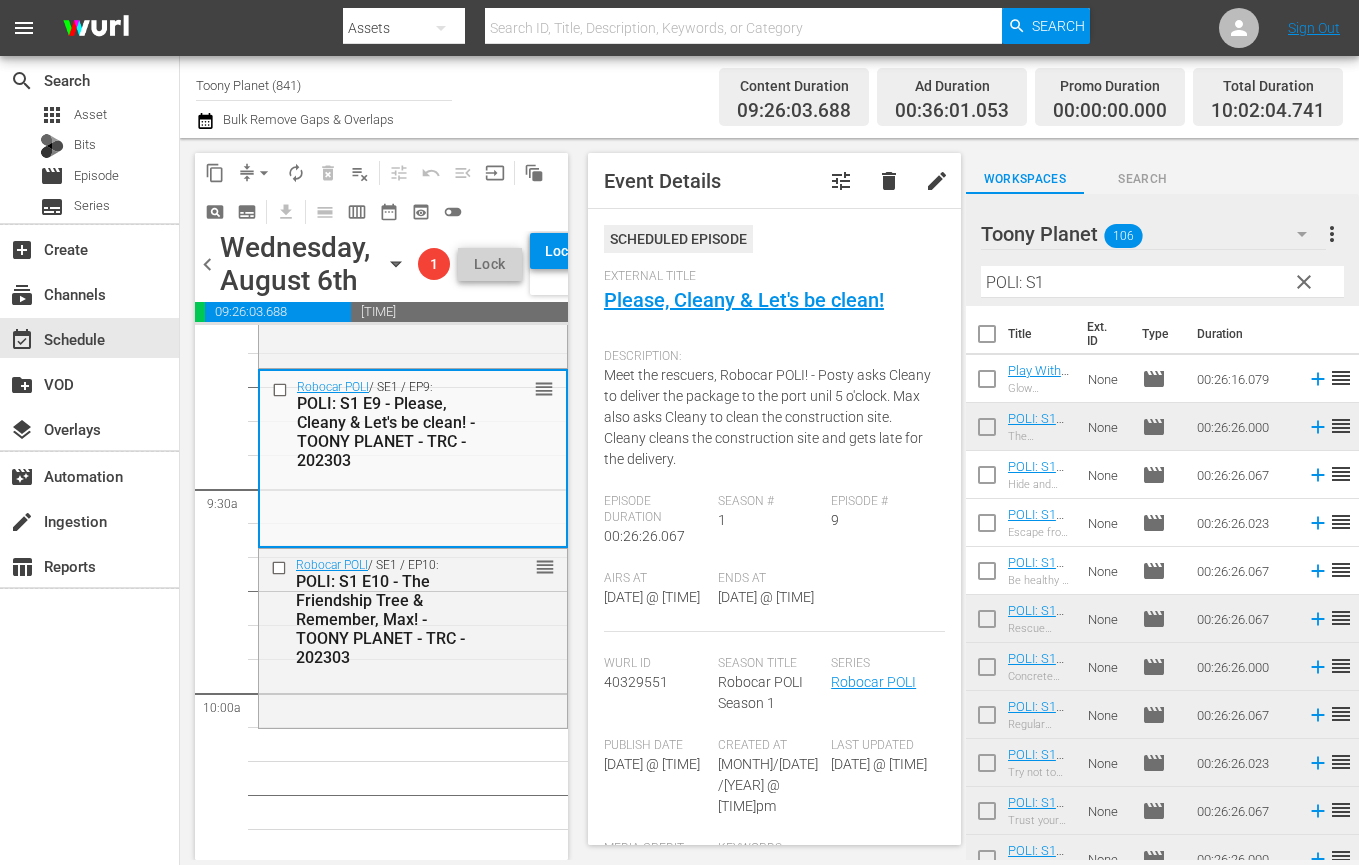 drag, startPoint x: 911, startPoint y: 271, endPoint x: 832, endPoint y: 271, distance: 79 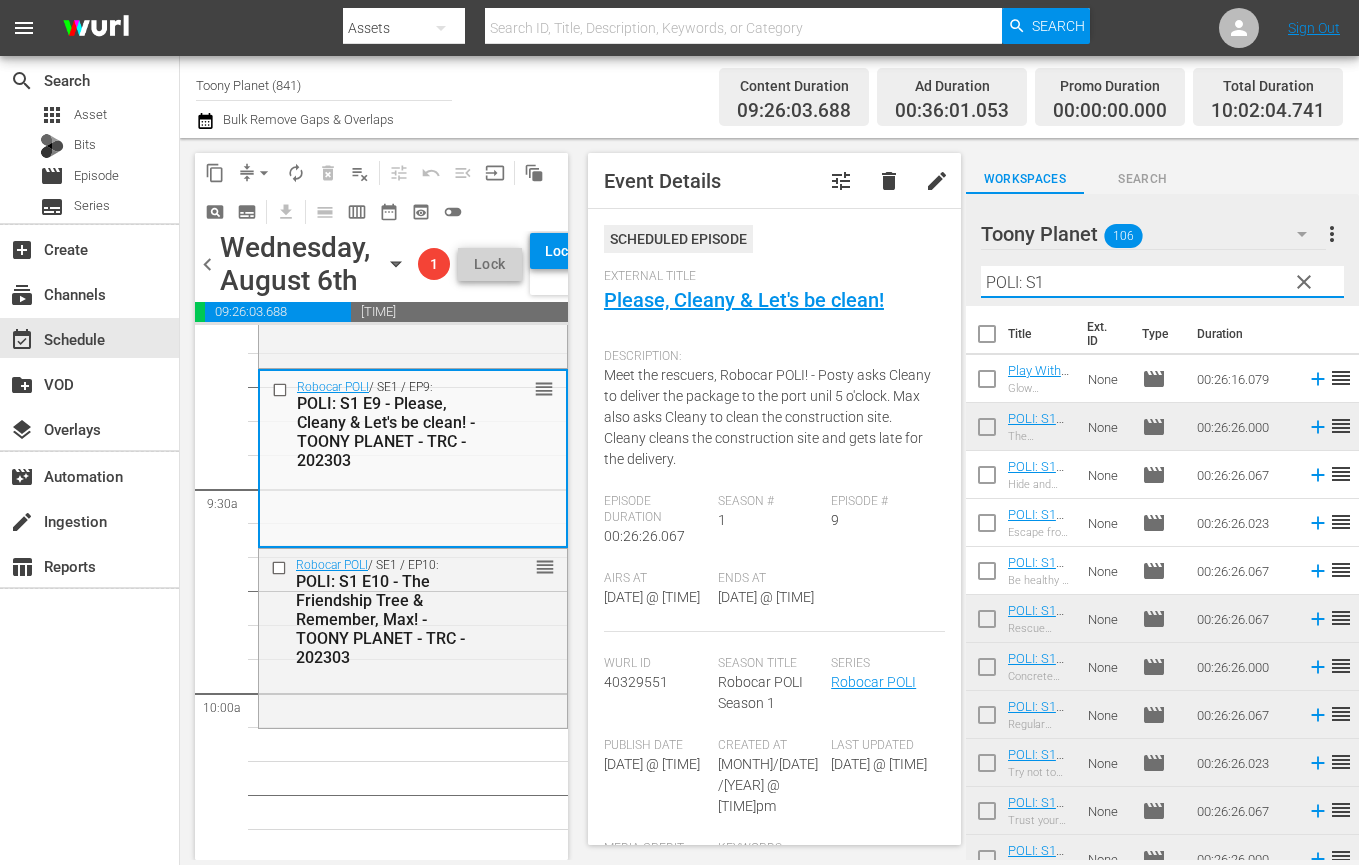 paste on "amber" 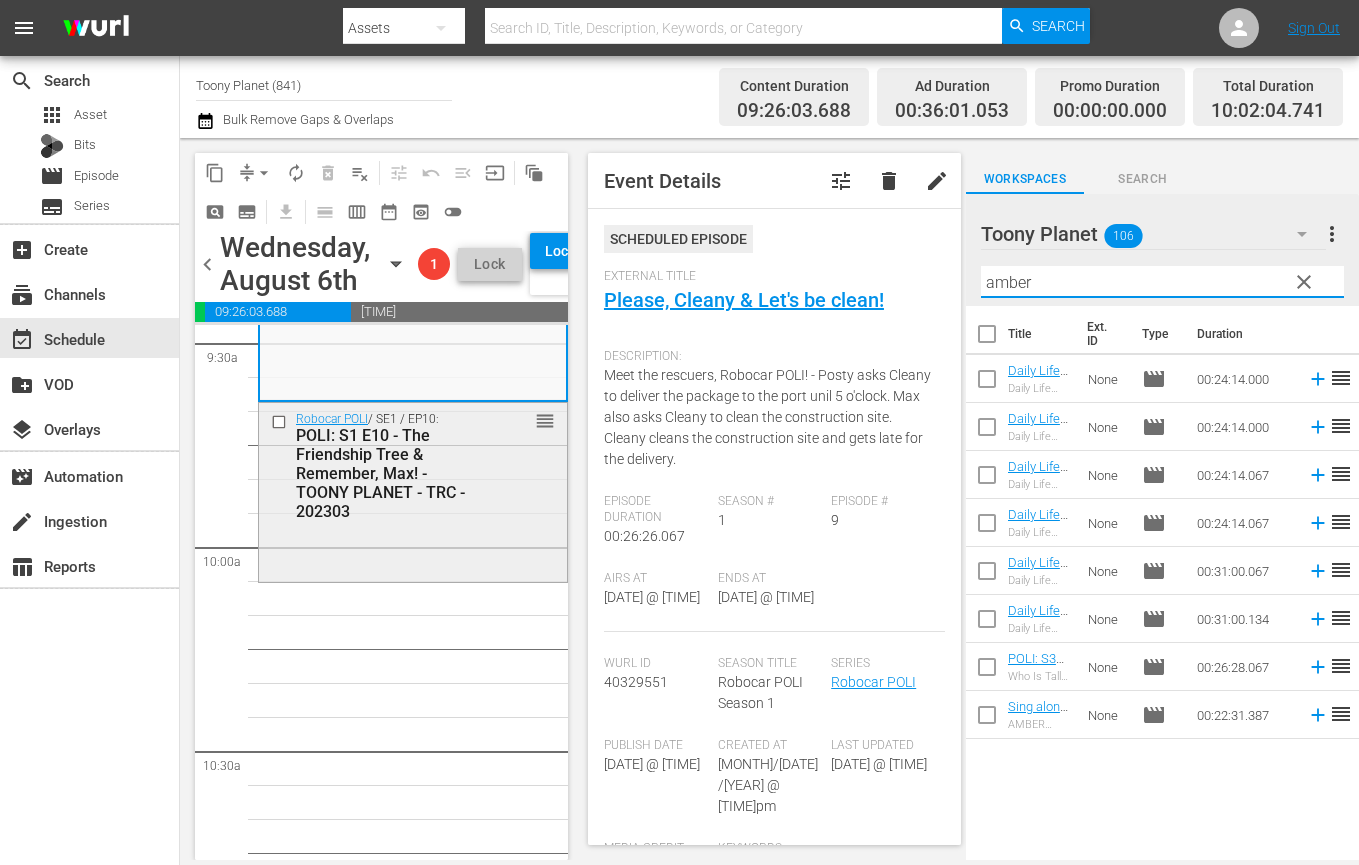 scroll, scrollTop: 3897, scrollLeft: 0, axis: vertical 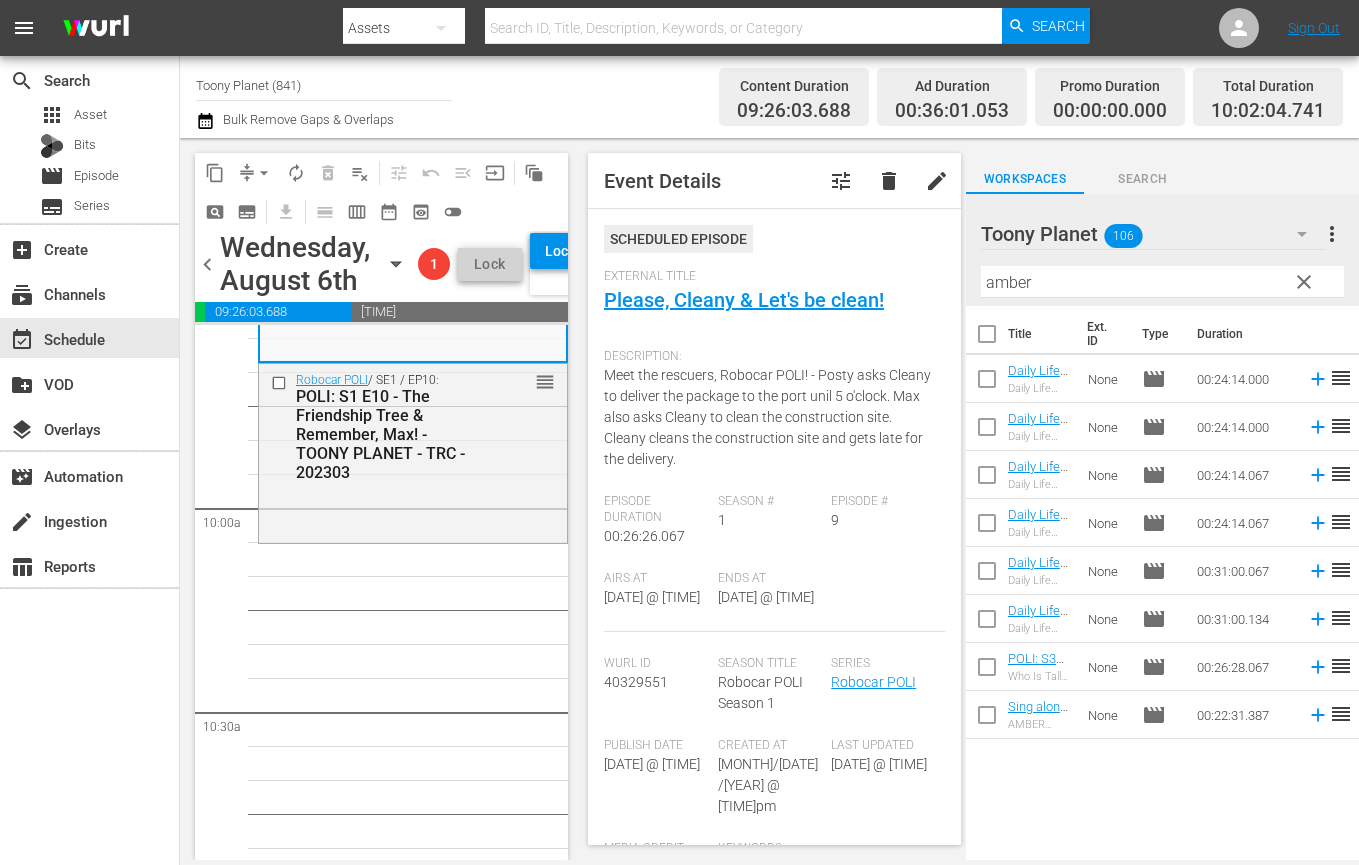 drag, startPoint x: 455, startPoint y: 620, endPoint x: 938, endPoint y: 564, distance: 486.23553 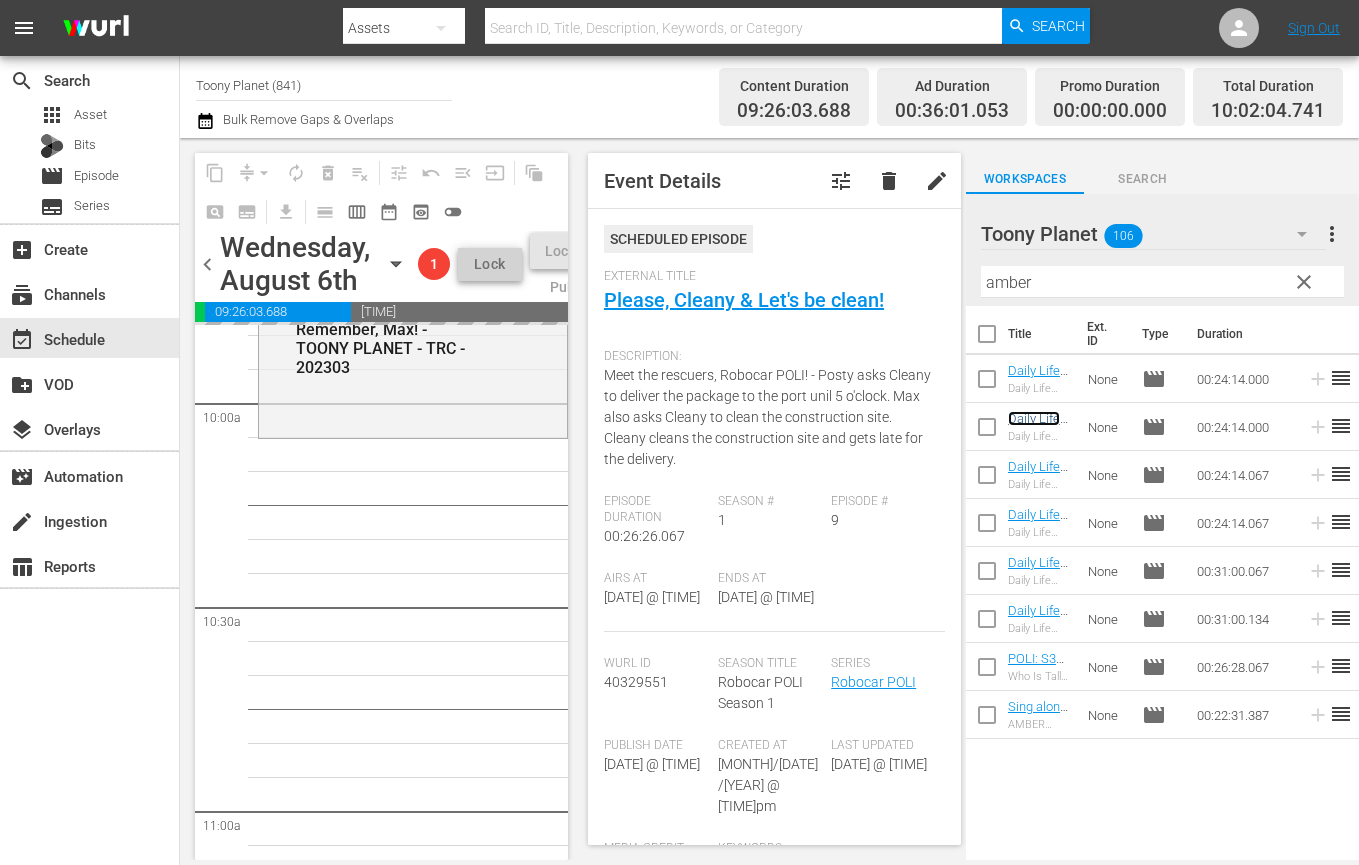 scroll, scrollTop: 4004, scrollLeft: 0, axis: vertical 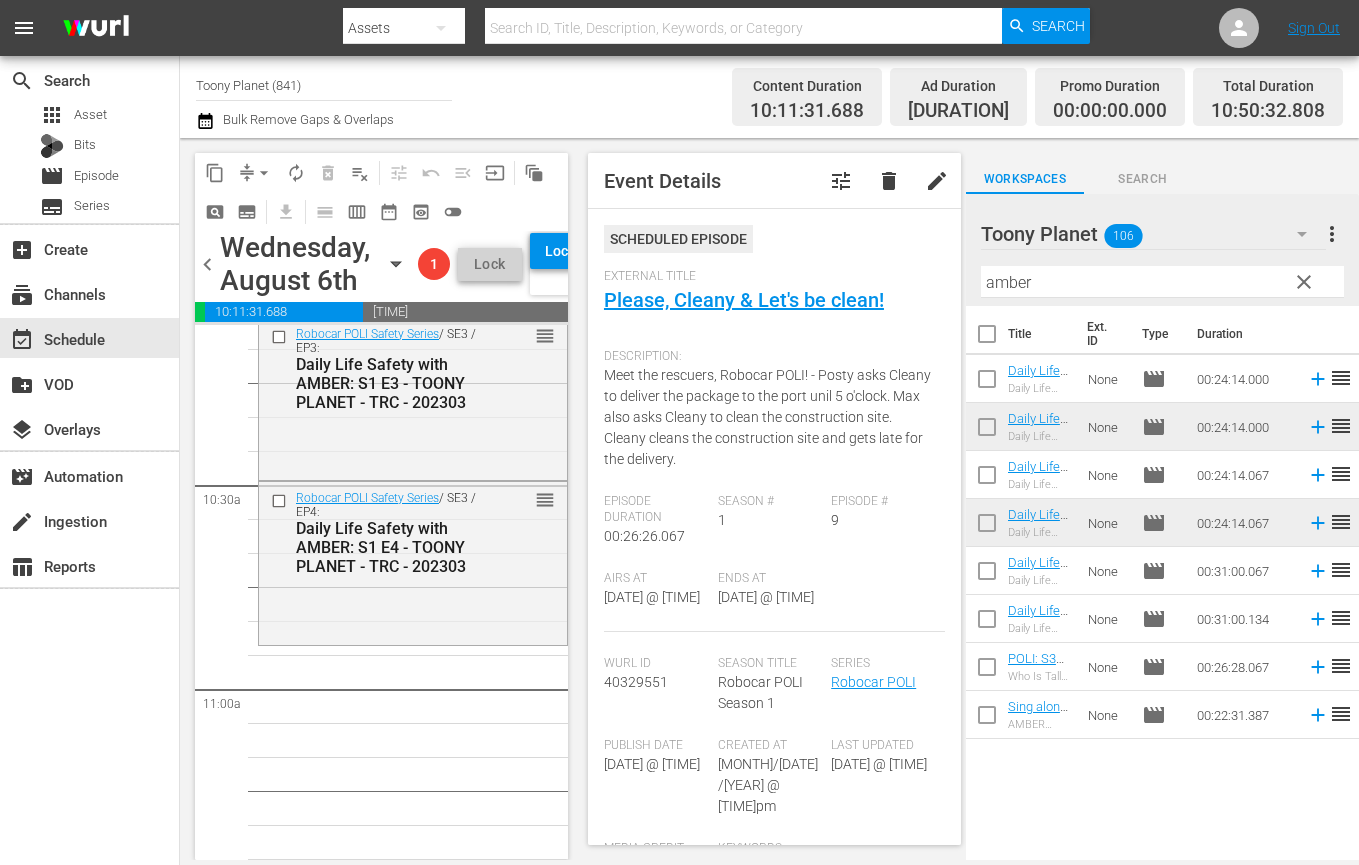 drag, startPoint x: 411, startPoint y: 613, endPoint x: 674, endPoint y: 502, distance: 285.46454 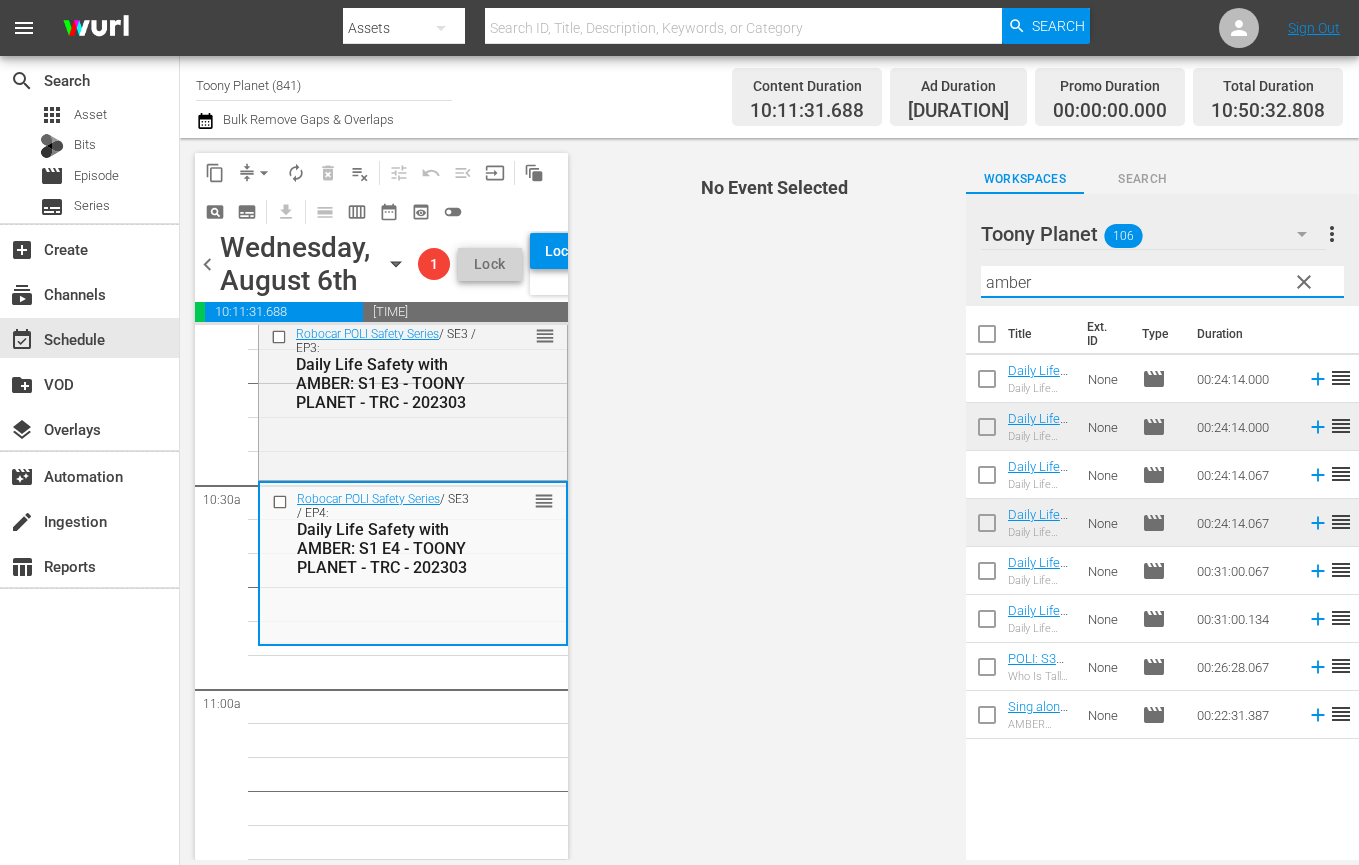 drag, startPoint x: 1028, startPoint y: 272, endPoint x: 974, endPoint y: 268, distance: 54.147945 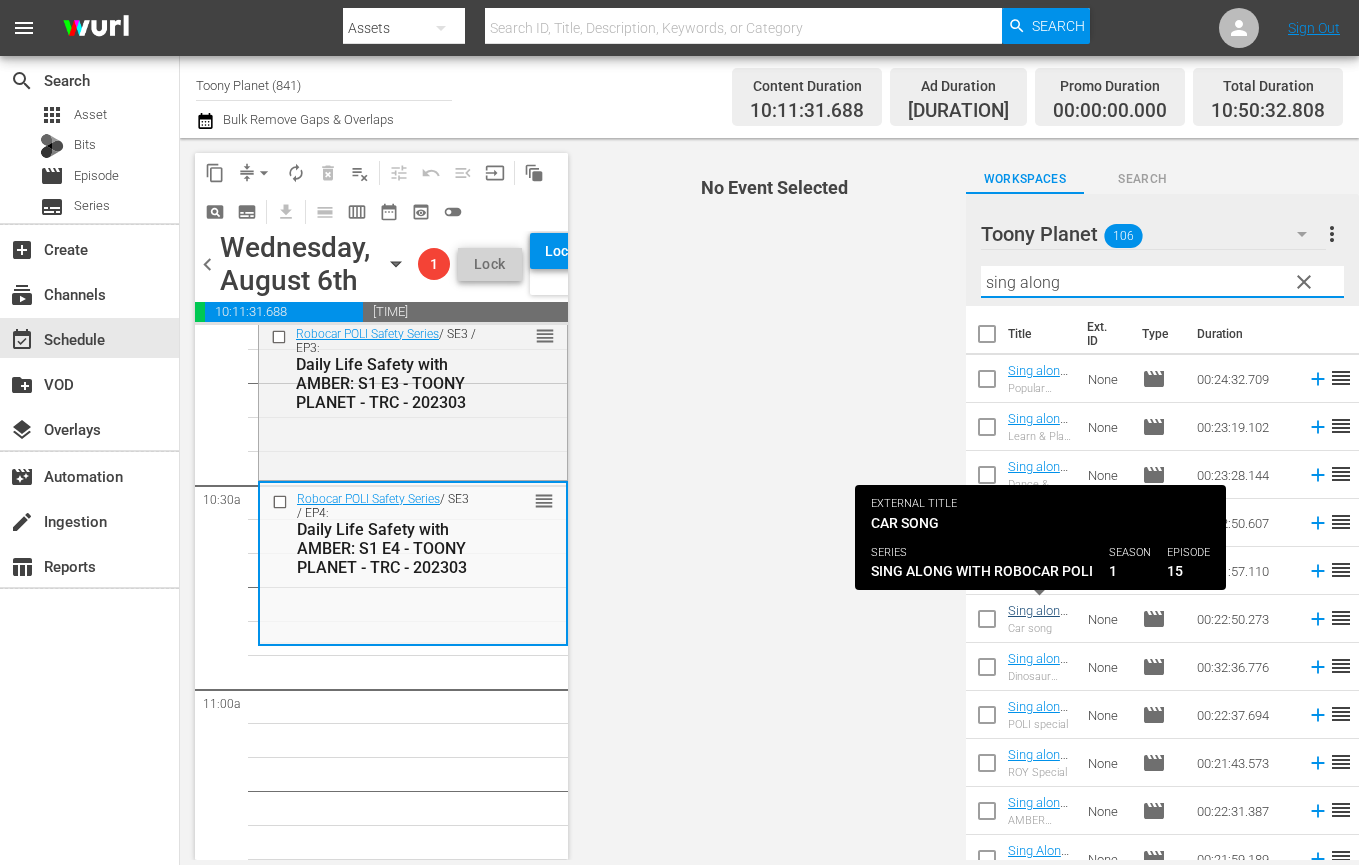 type on "sing along" 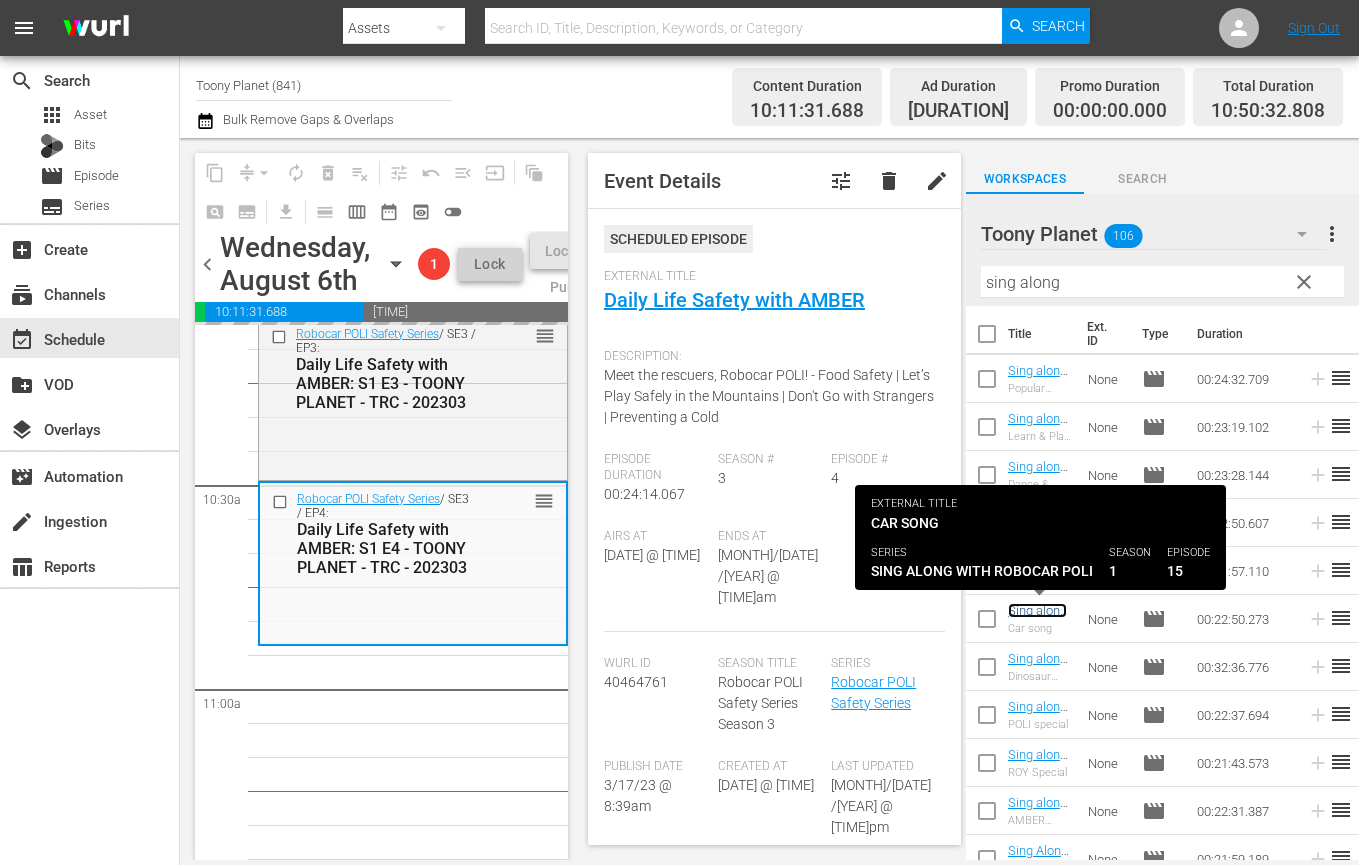 scroll, scrollTop: 4279, scrollLeft: 0, axis: vertical 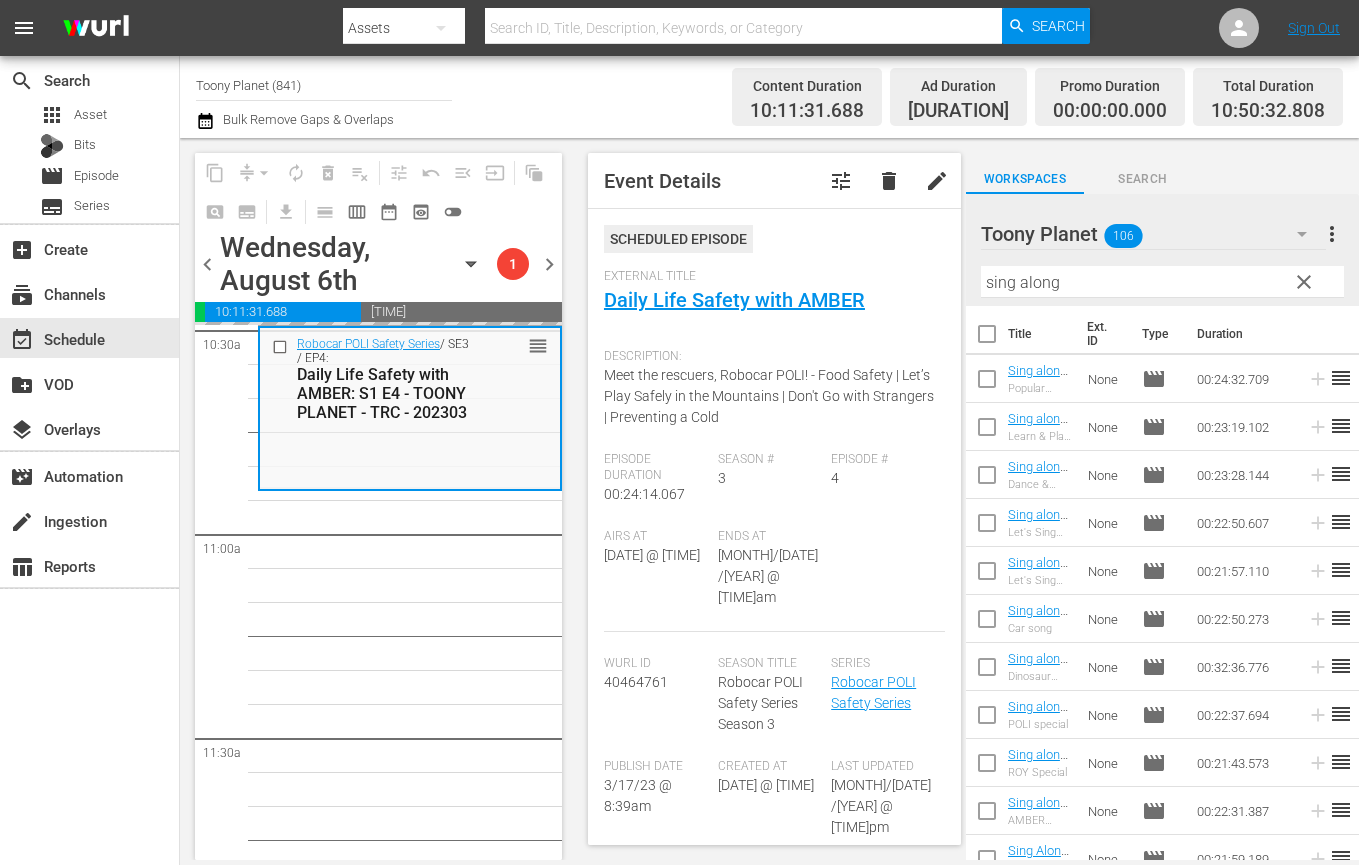 click on "Play With Robocar POLI  / SE1 / EP6:
Play With Robocar POLI - Christmas Special - TRC - Toony Planet - 202411 reorder Robocar POLI  / SE4 / EP7:
POLI: S4 E7 - Move out! Battle in the Woods Part 1& Part2 - TOONY PLANET - TRC - 202303 reorder Robocar POLI  / SE4 / EP9:
POLI: S4 E9 Miracle at Tracky's Farm & Boom! Crash! Danger! - TOONY PLANET - TRC - 202303 reorder Robocar POLI  / SE4 / EP11:
POLI: S4 E11 - Thank you, Roy & Disappearance of Spooky - TOONY PLANET - TRC - 202303 reorder Robocar POLI  / SE4 / EP13:
POLI: S4 E13 - The Brooms Town Railroad Station & Our Fabulous New Friend - TOONY PLANET - TRC - 202303 reorder Robocar POLI  / SE4 / EP10:
POLI: S4 E10 - Camp's Secret Plan & Fishing Commotion - TOONY PLANET - TRC - 202303 reorder Robocar POLI  / SE4 / EP8:
POLI: S4 E8 - Please Accept My Apology & Bruner's Birthday Secret - TOONY PLANET - TRC - 202303 reorder Robocar POLI  / SE4 / EP12:
reorder Robocar POLI  / SE1 / EP1:
reorder Robocar POLI  / SE1 / EP3:
reorder Robocar POLI" at bounding box center (410, 942) 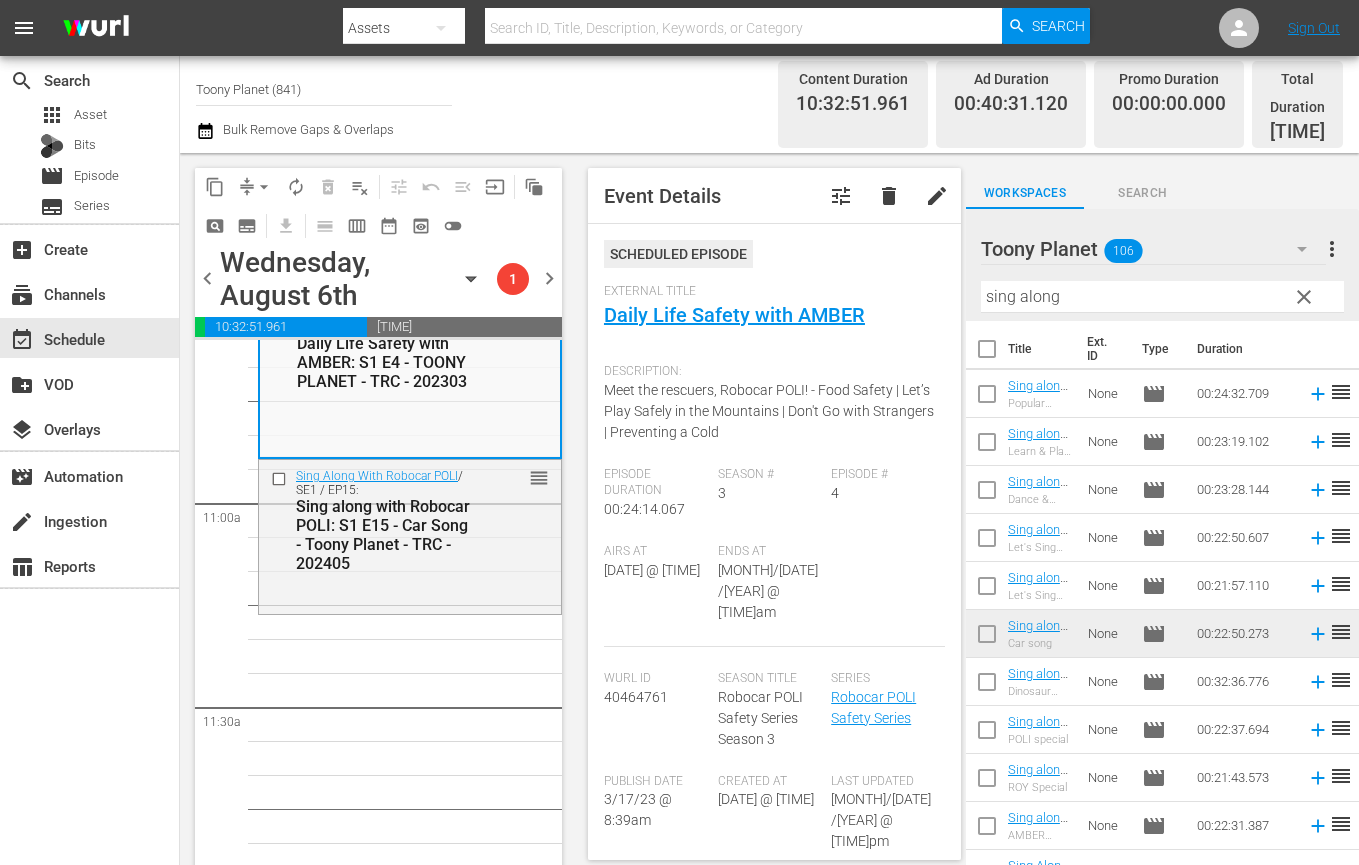 scroll, scrollTop: 4334, scrollLeft: 0, axis: vertical 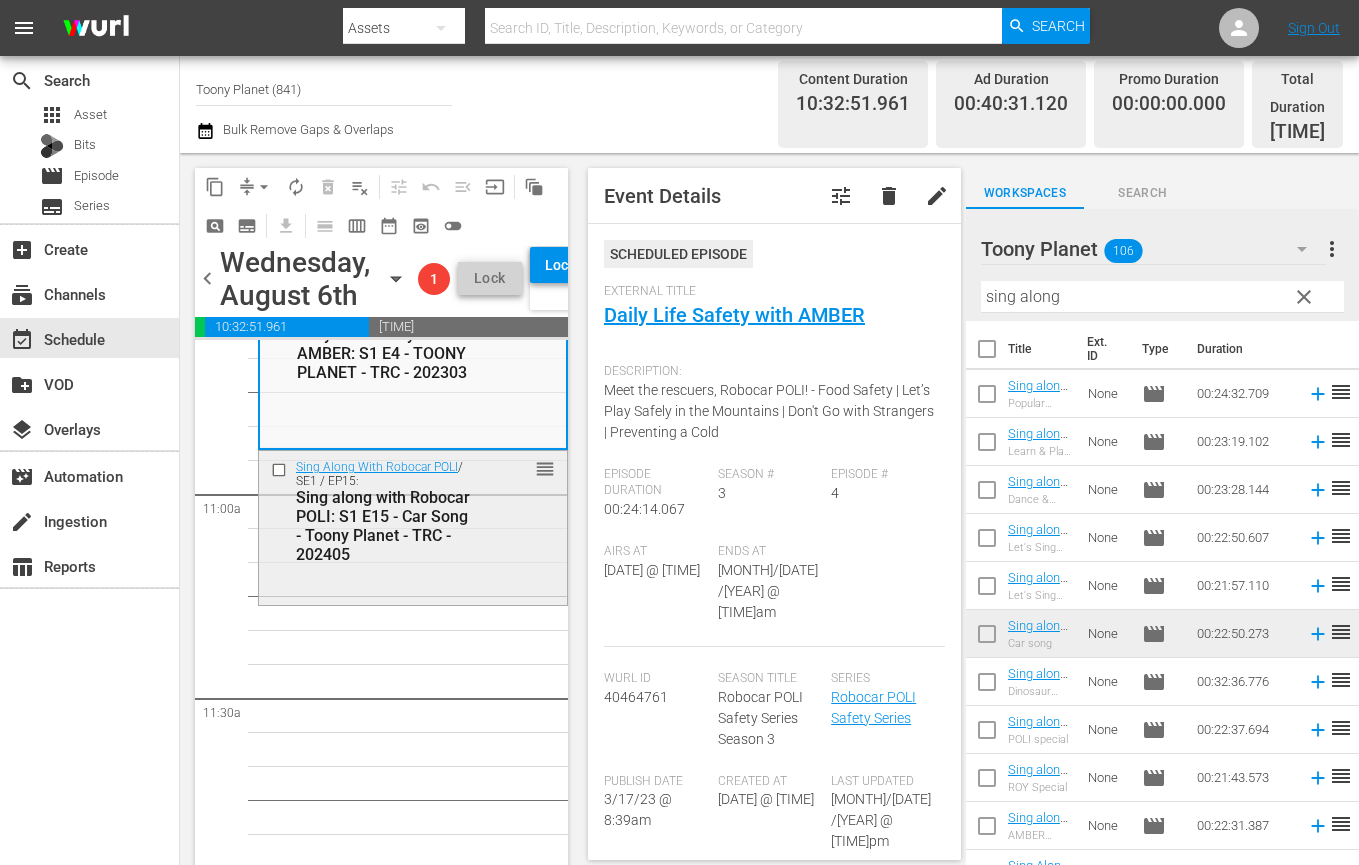 click on "Sing Along With Robocar POLI  / SE1 / EP15:
Sing along with Robocar POLI: S1 E15 - Car Song - Toony Planet - TRC - 202405 reorder" at bounding box center [413, 525] 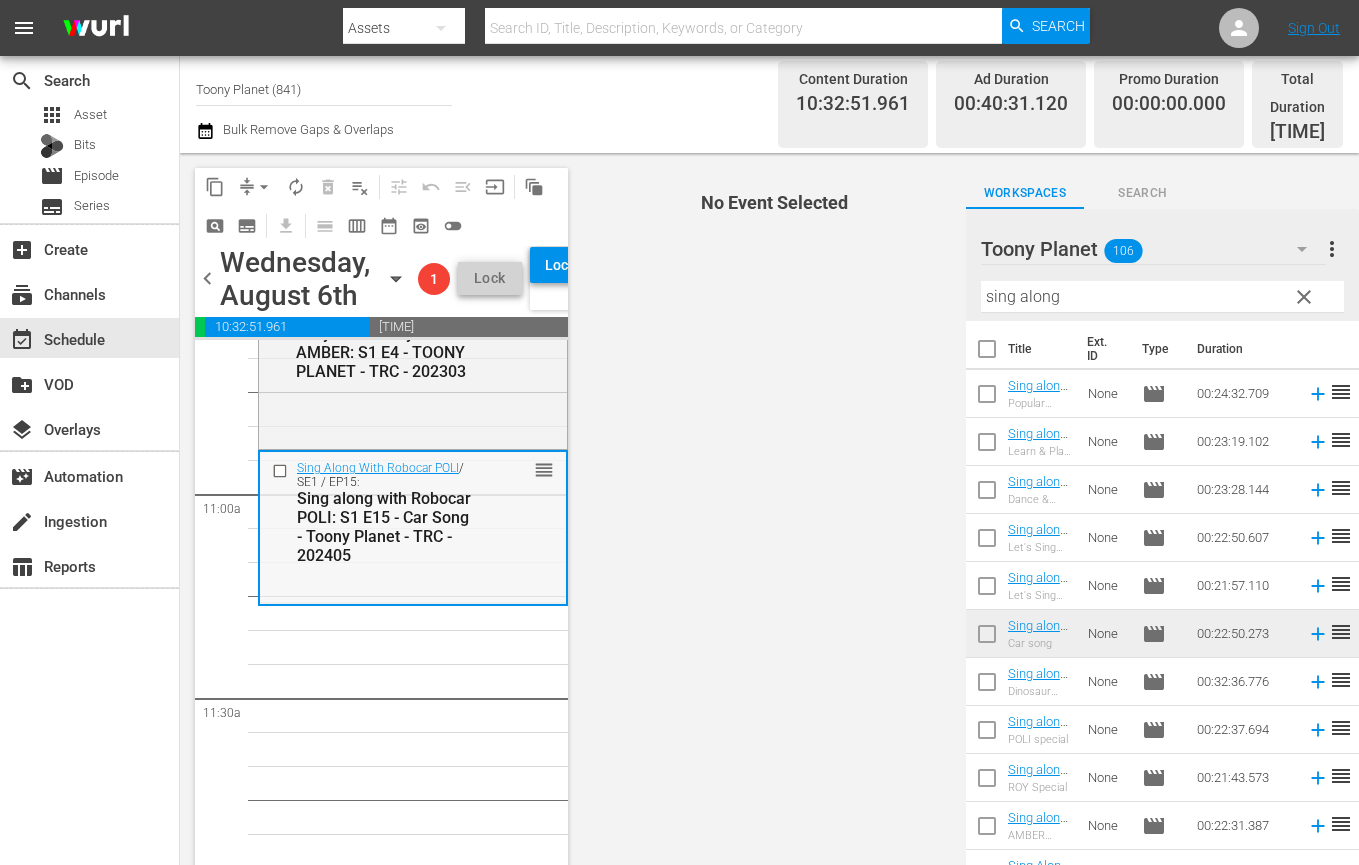 click on "Sing Along With Robocar POLI  / SE1 / EP15:
Sing along with Robocar POLI: S1 E15 - Car Song - Toony Planet - TRC - 202405 reorder" at bounding box center (413, 526) 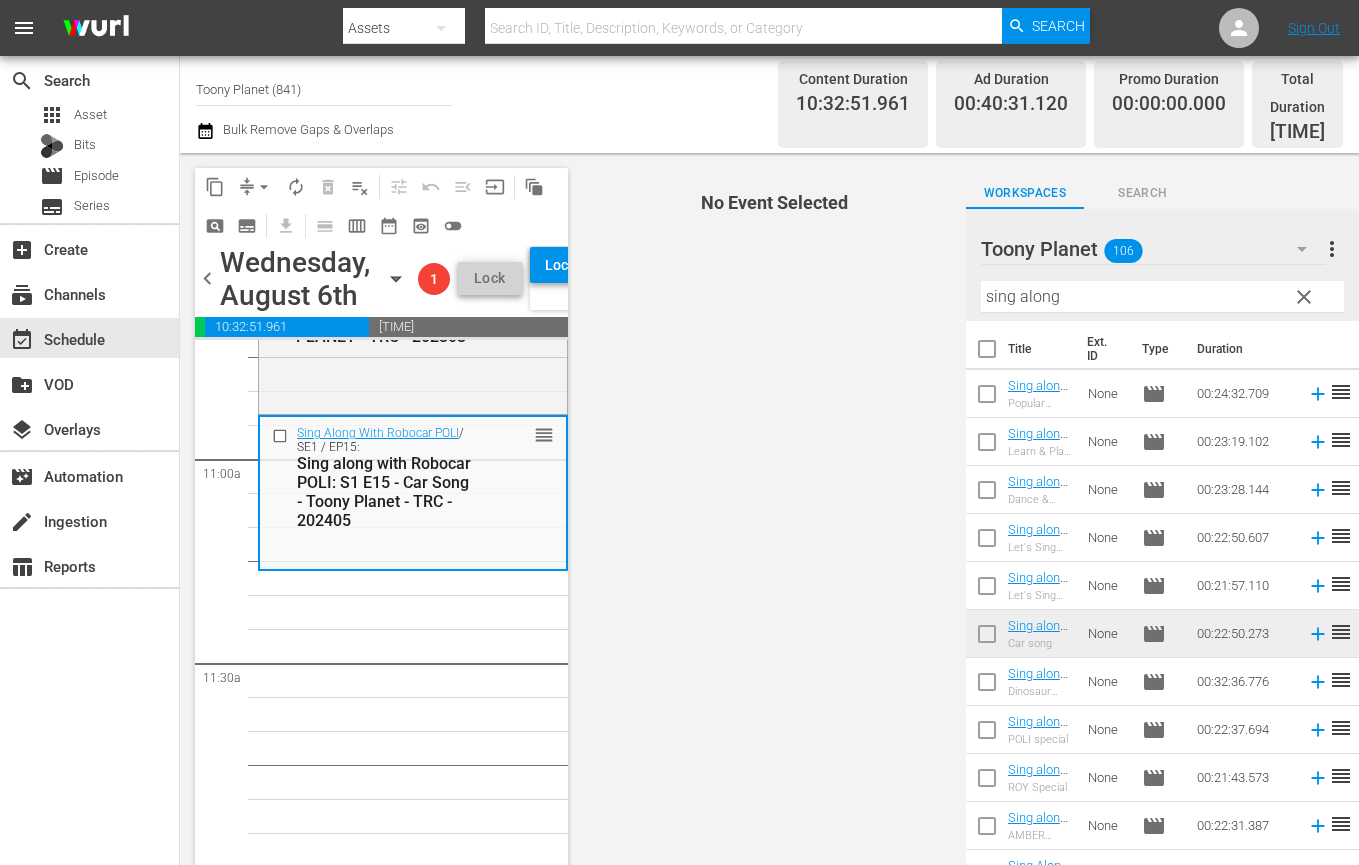 scroll, scrollTop: 4365, scrollLeft: 0, axis: vertical 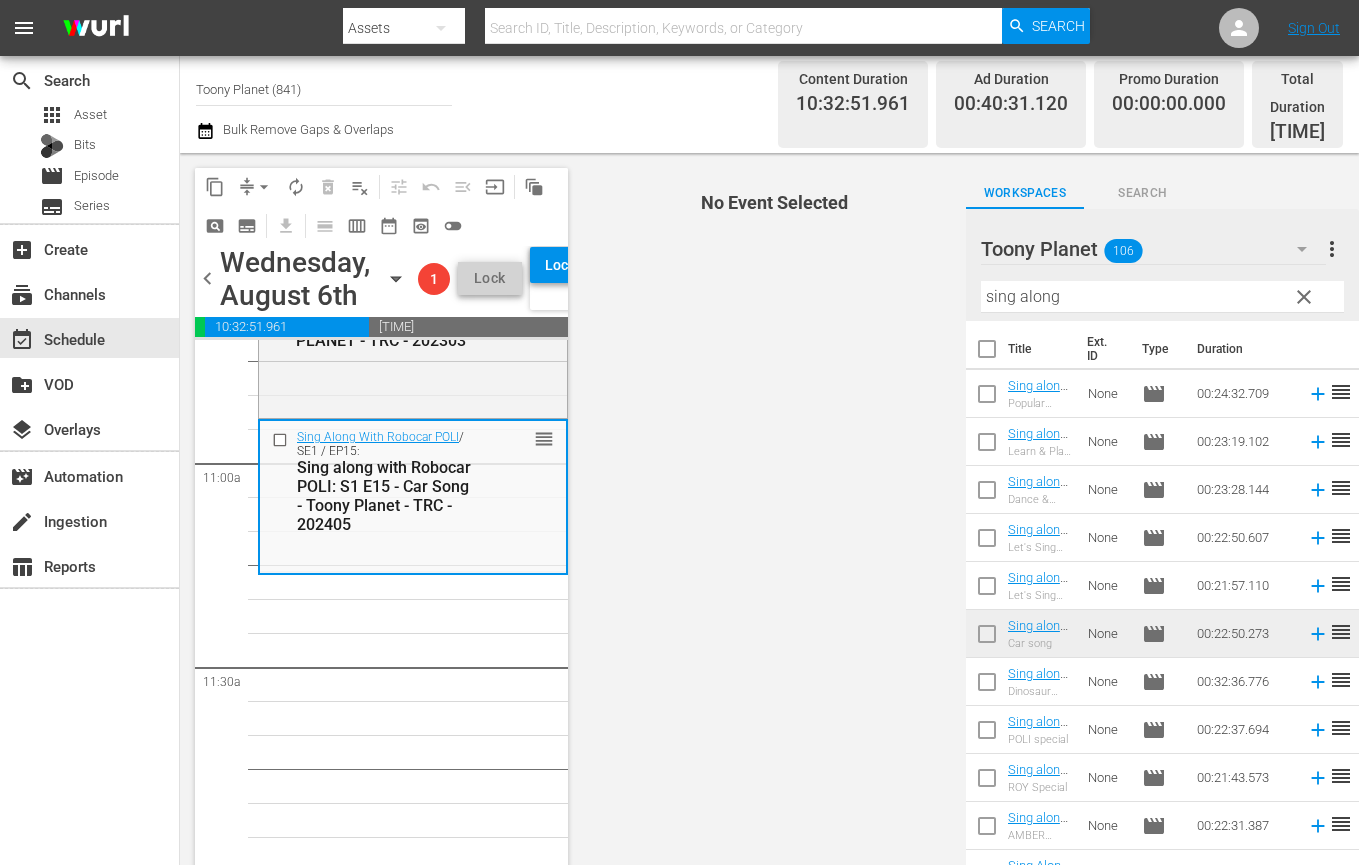 click at bounding box center [987, 446] 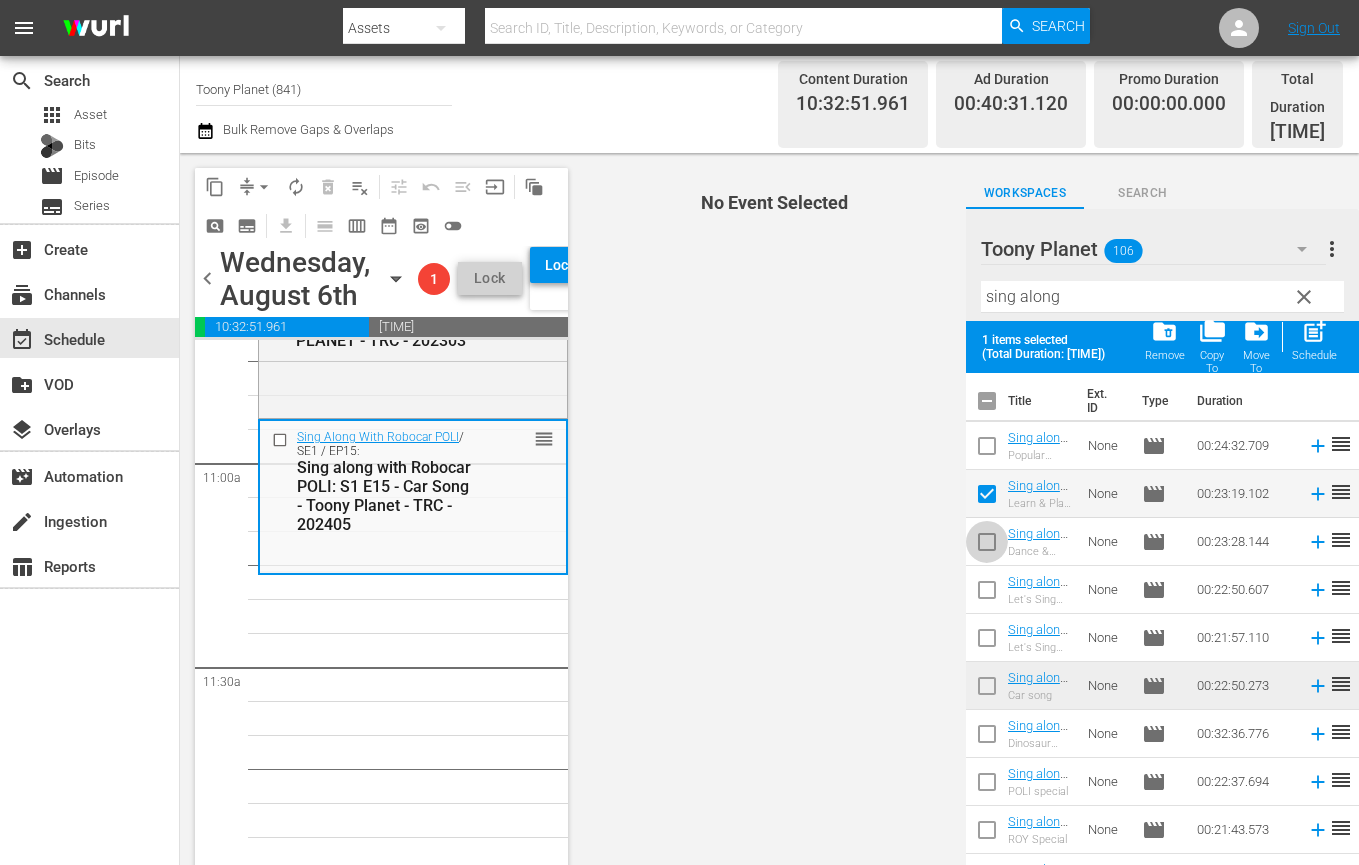 click at bounding box center (987, 546) 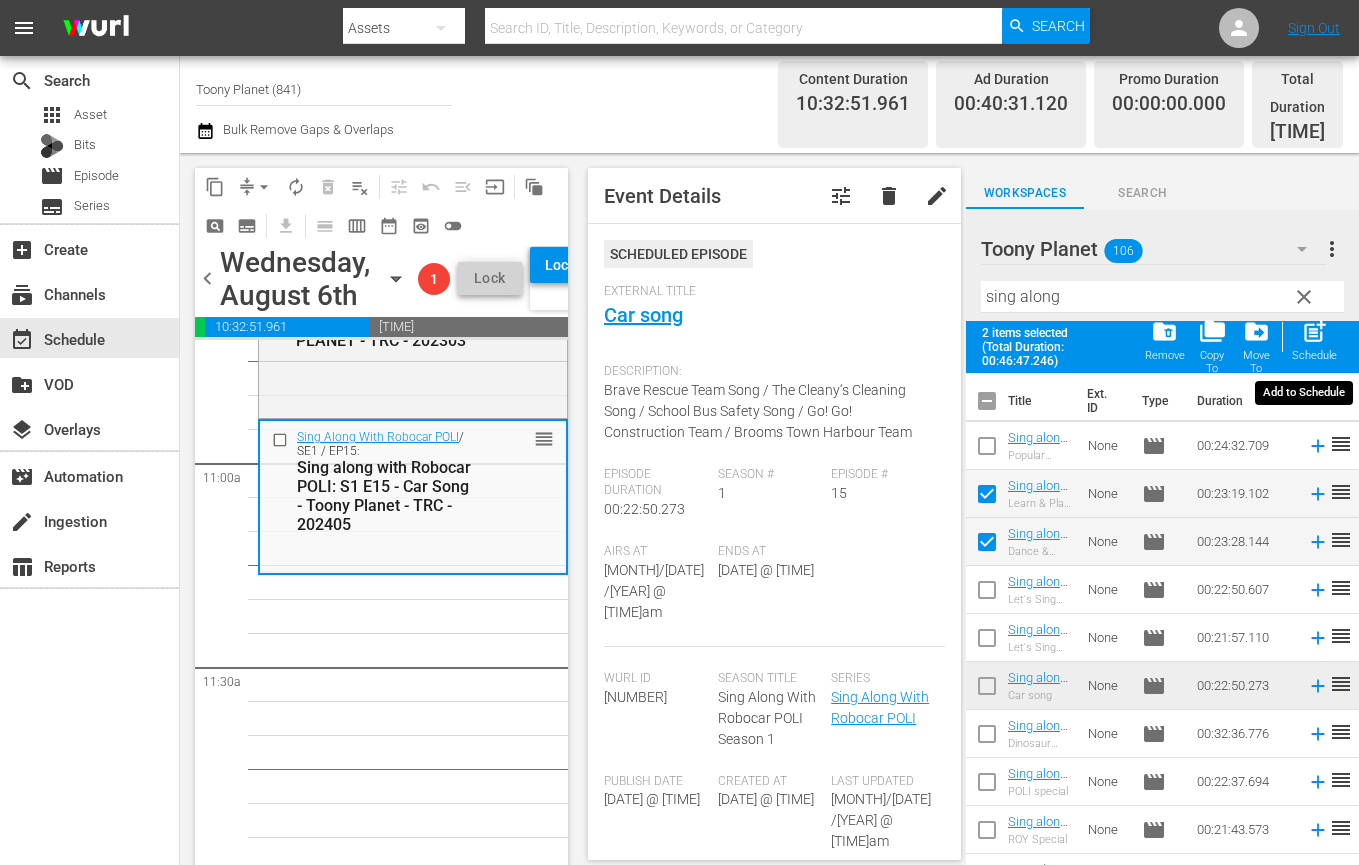 click on "post_add" at bounding box center [1314, 331] 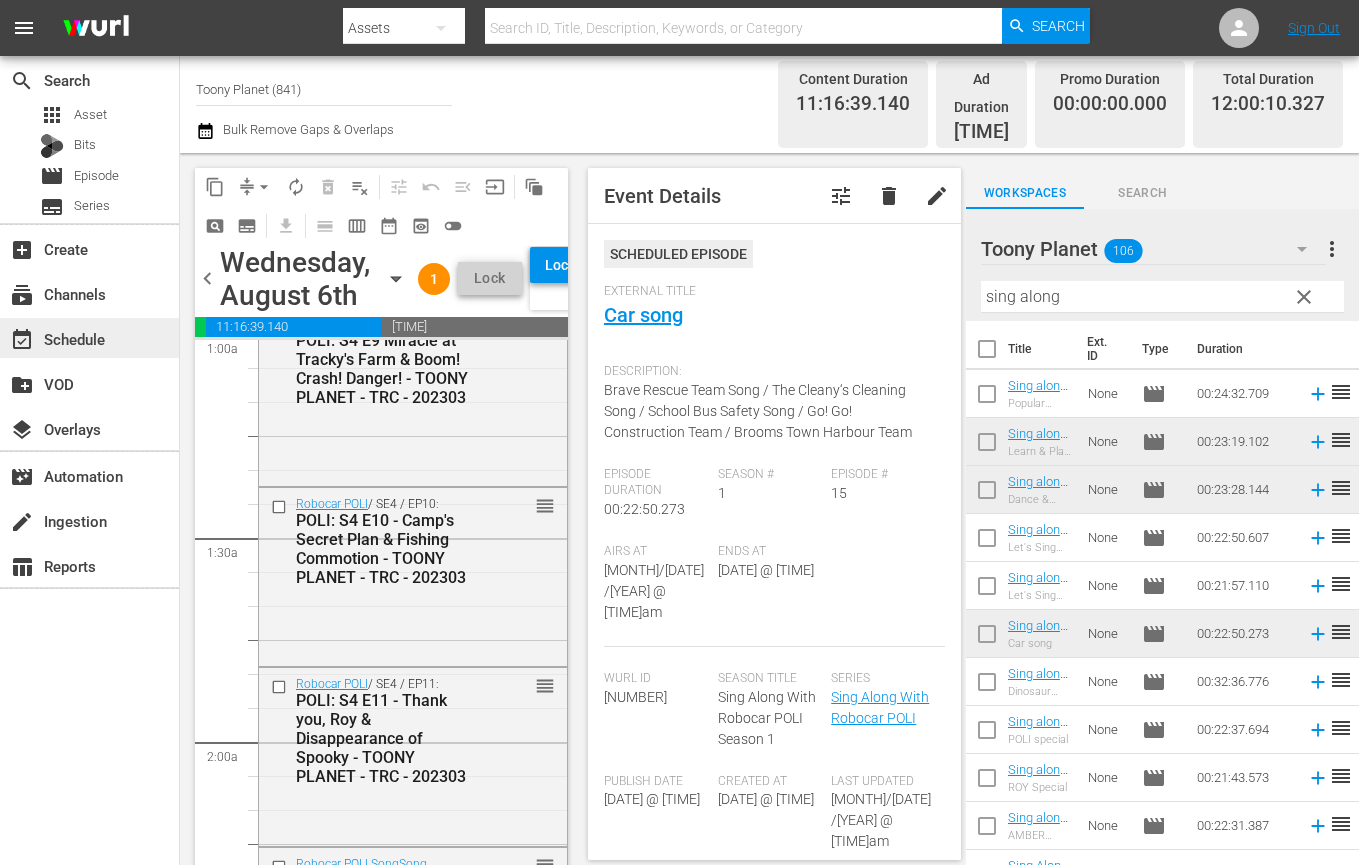 scroll, scrollTop: 0, scrollLeft: 0, axis: both 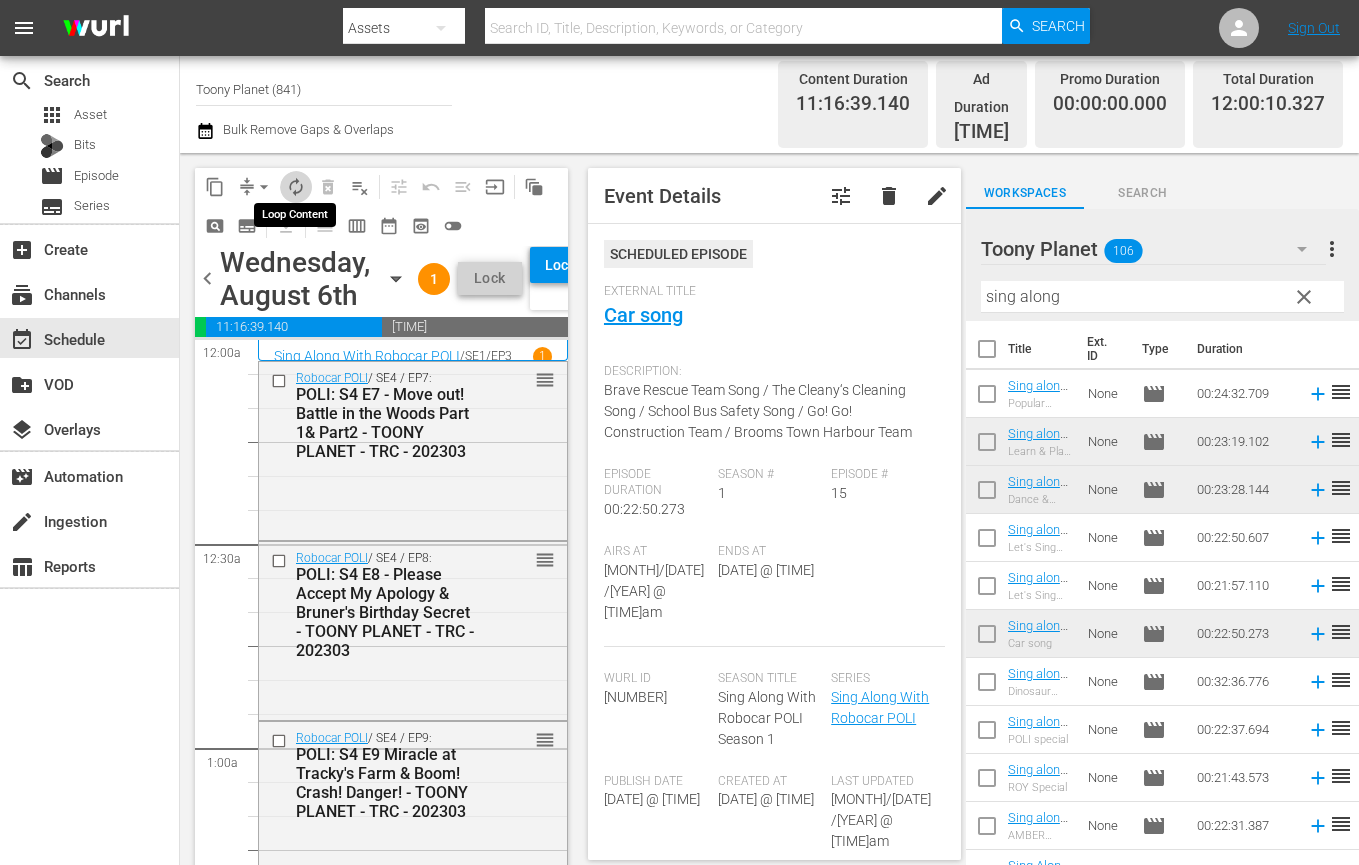 click on "autorenew_outlined" at bounding box center (296, 187) 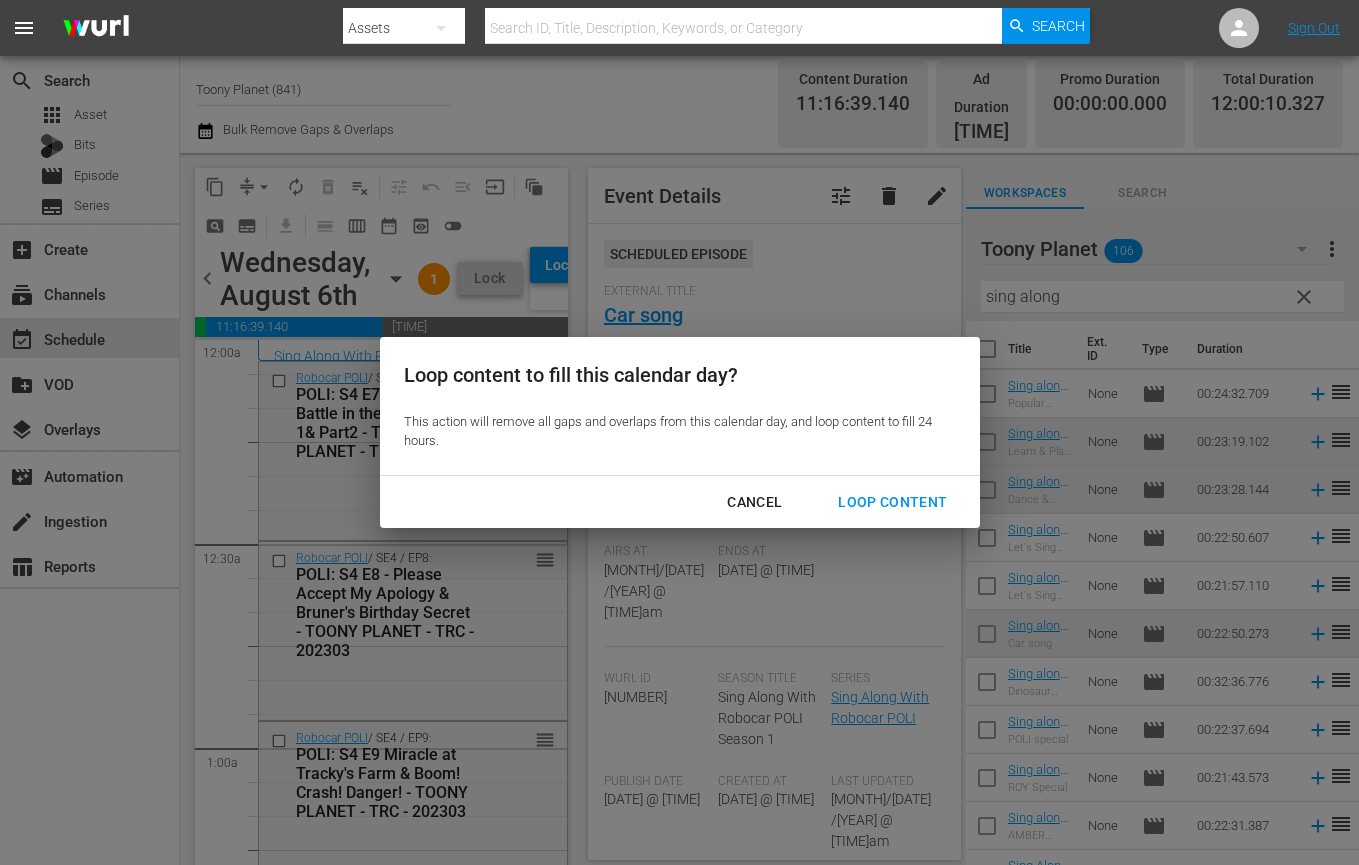 click on "Loop Content" at bounding box center (892, 502) 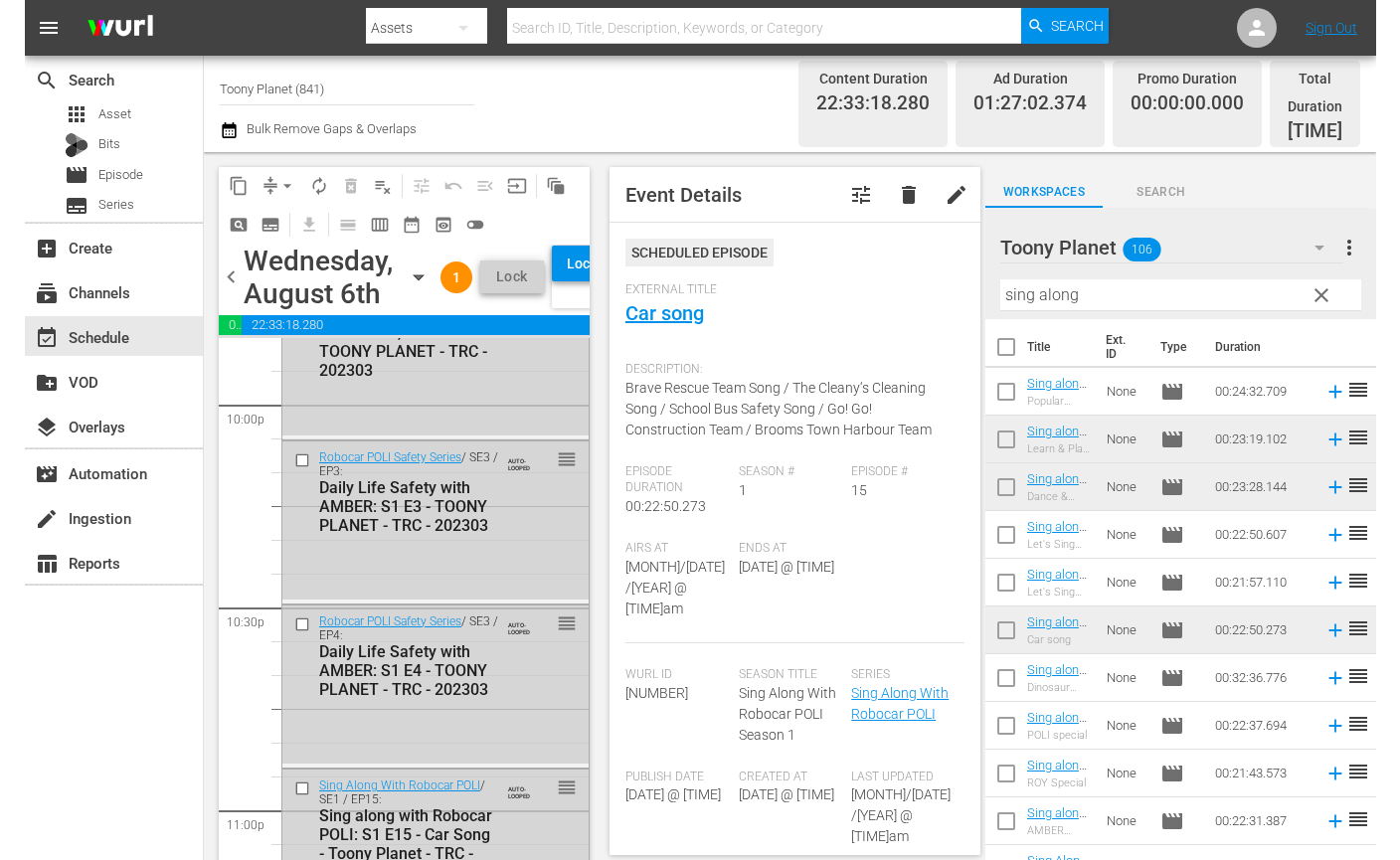 scroll, scrollTop: 9055, scrollLeft: 0, axis: vertical 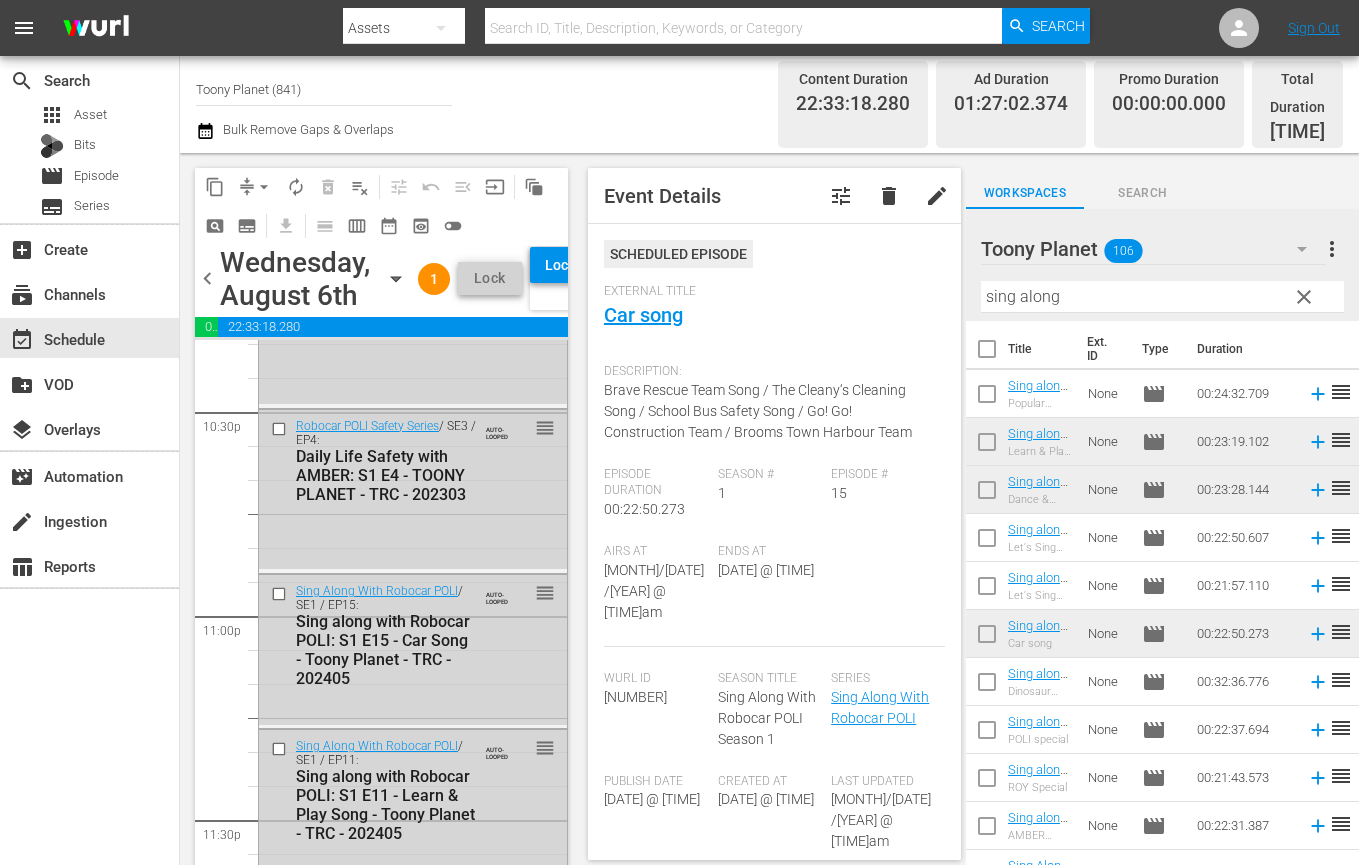 click on "Lock and Publish" at bounding box center (574, 265) 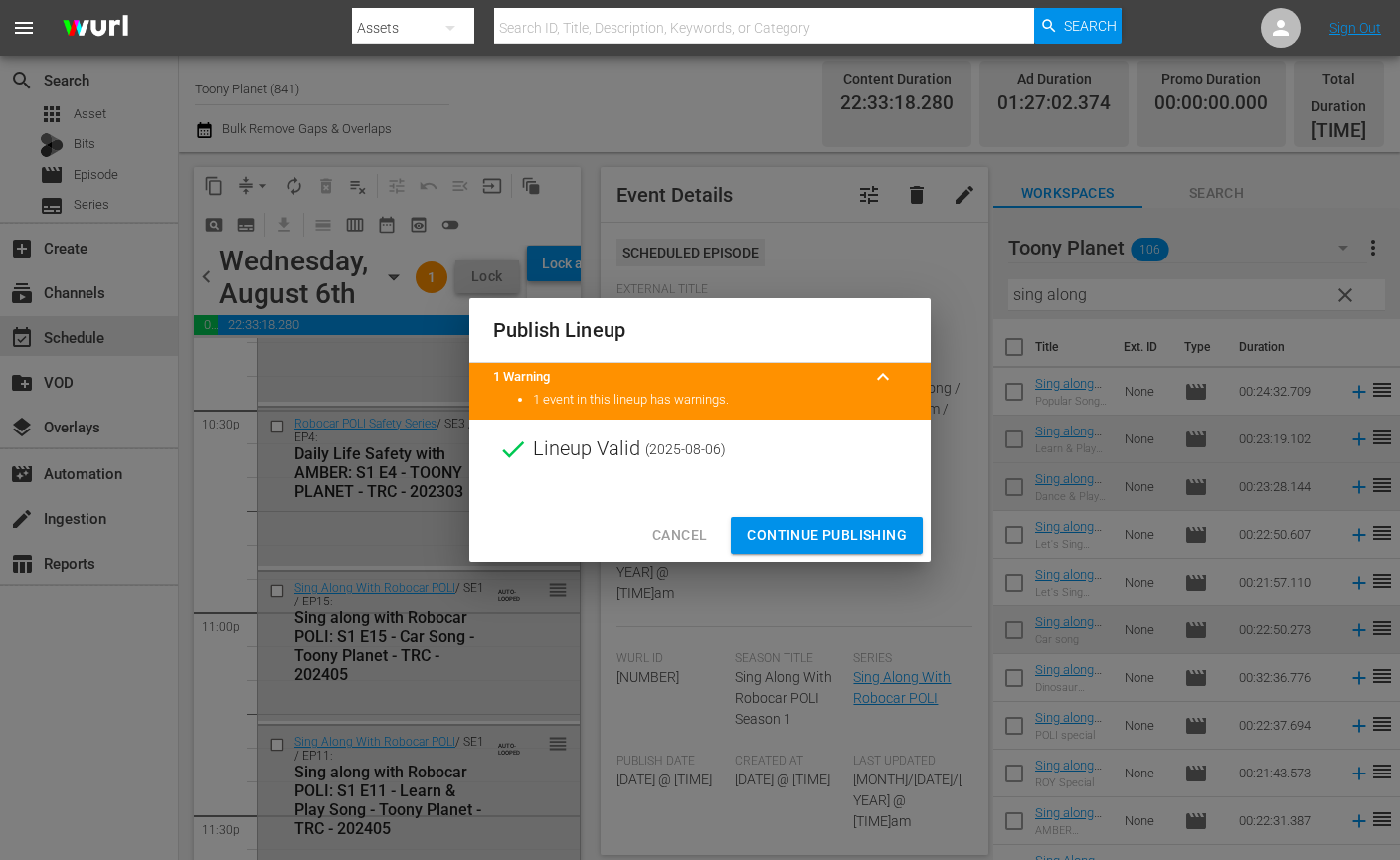 click on "Continue Publishing" at bounding box center [826, 535] 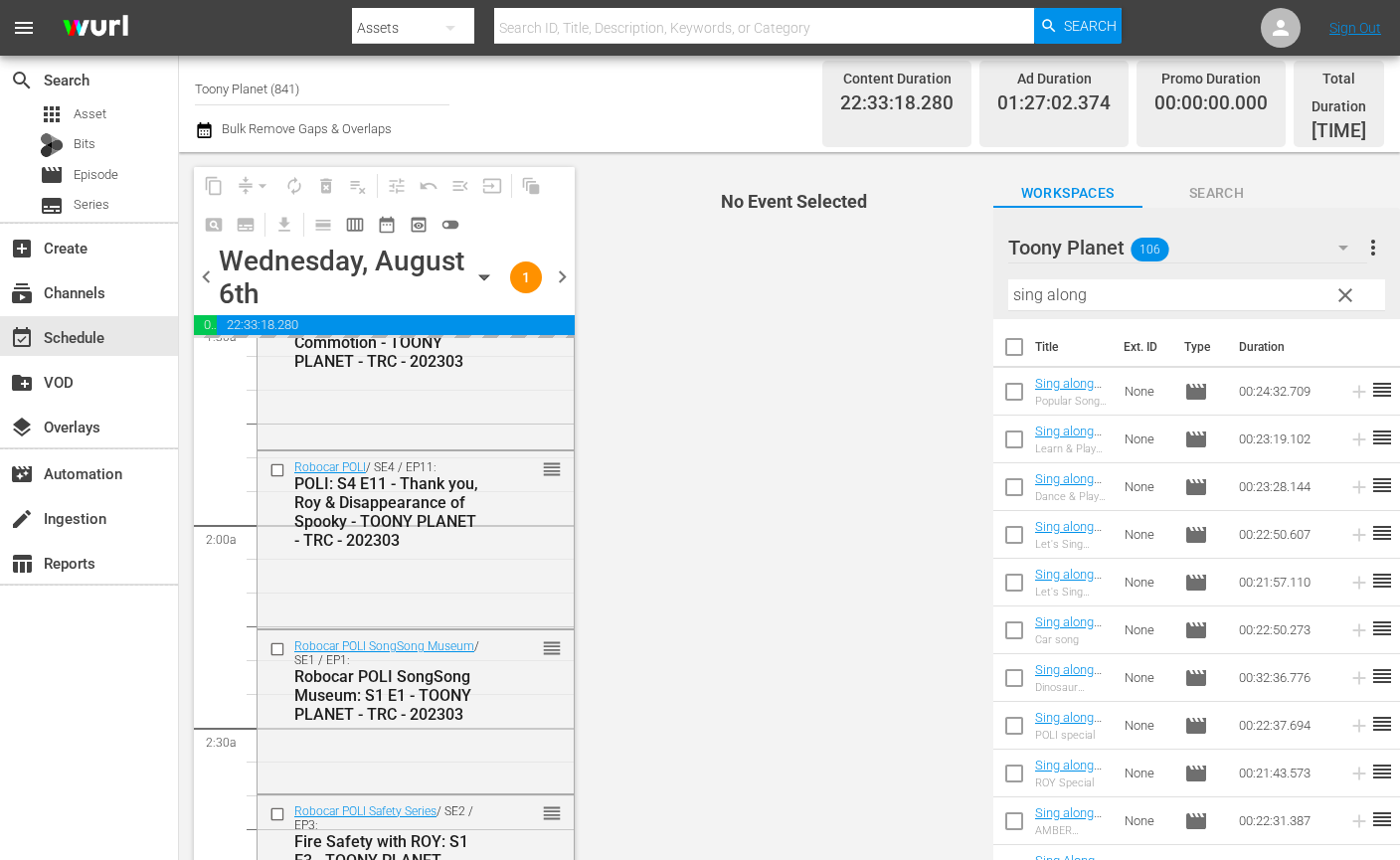 scroll, scrollTop: 752, scrollLeft: 0, axis: vertical 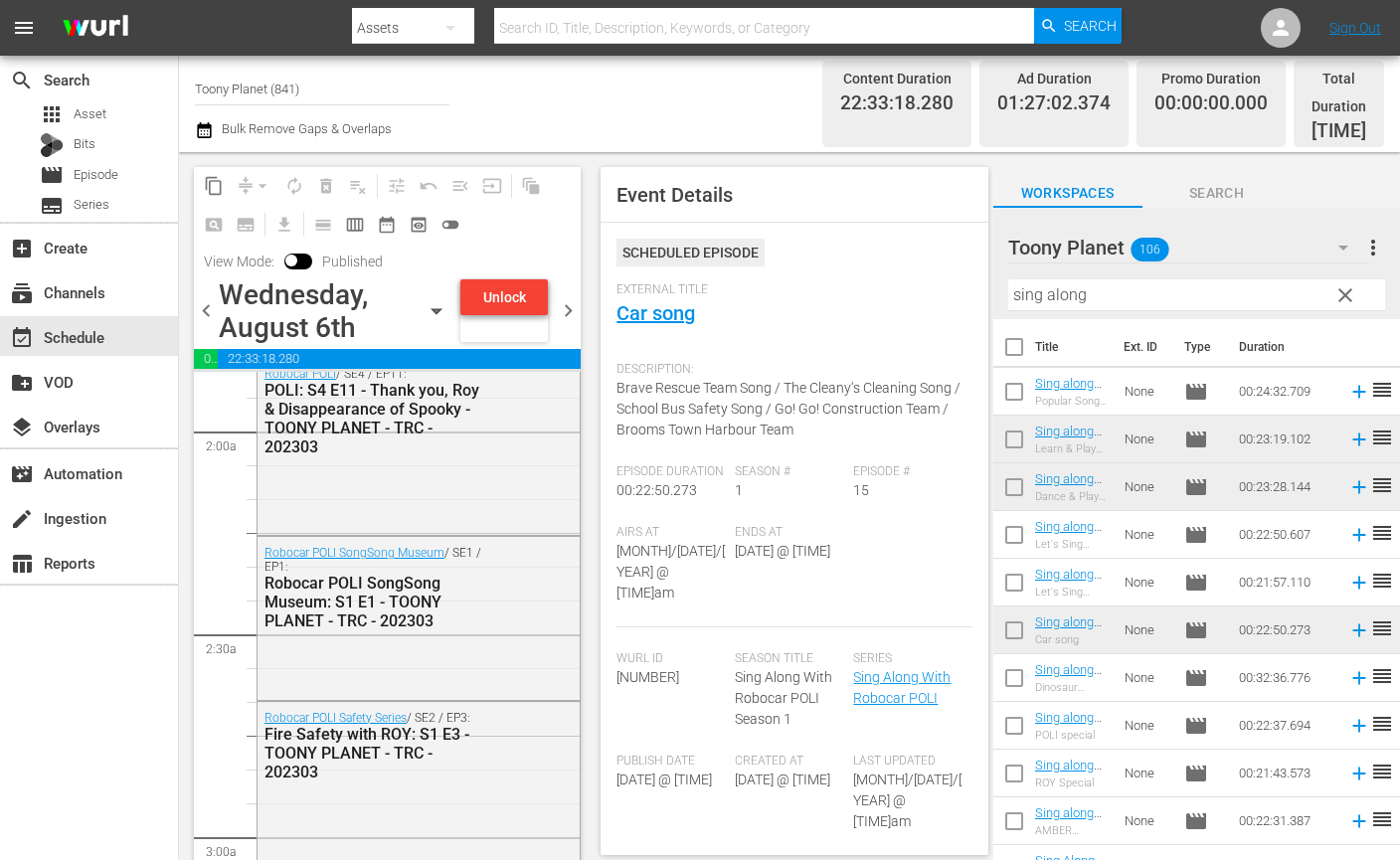 drag, startPoint x: 1131, startPoint y: 288, endPoint x: 717, endPoint y: 269, distance: 414.43576 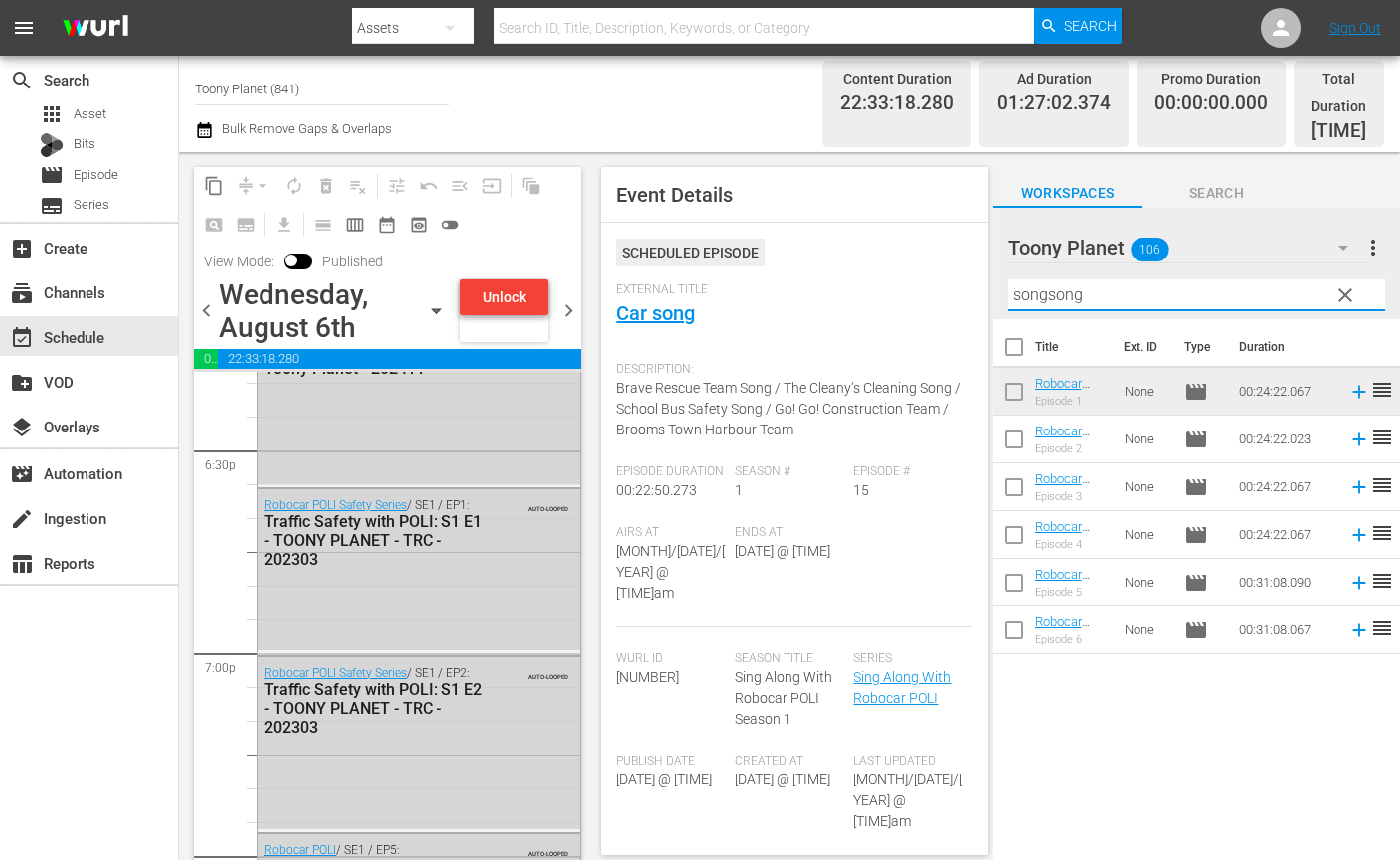 scroll, scrollTop: 7433, scrollLeft: 0, axis: vertical 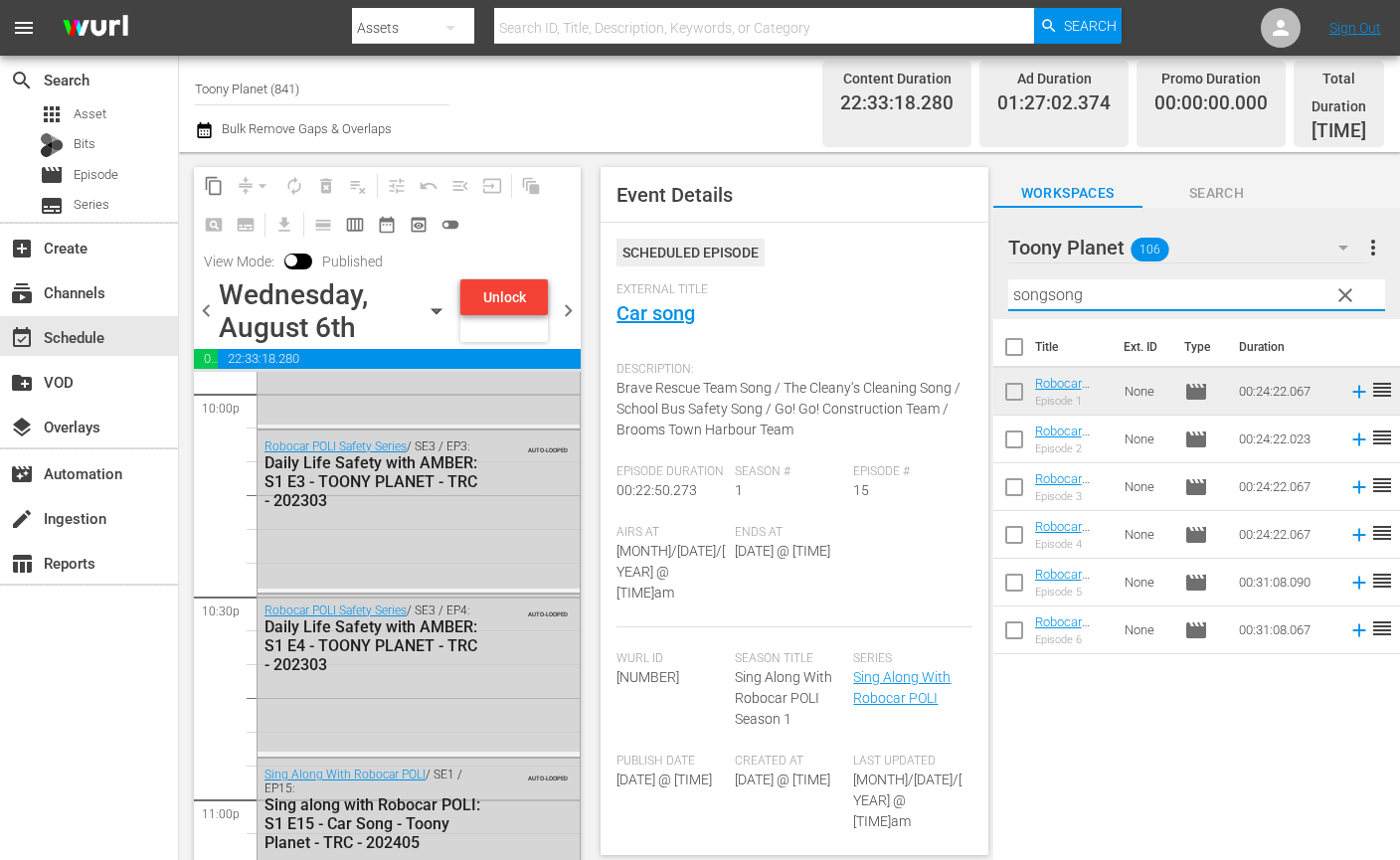 drag, startPoint x: 1146, startPoint y: 288, endPoint x: 883, endPoint y: 267, distance: 263.83707 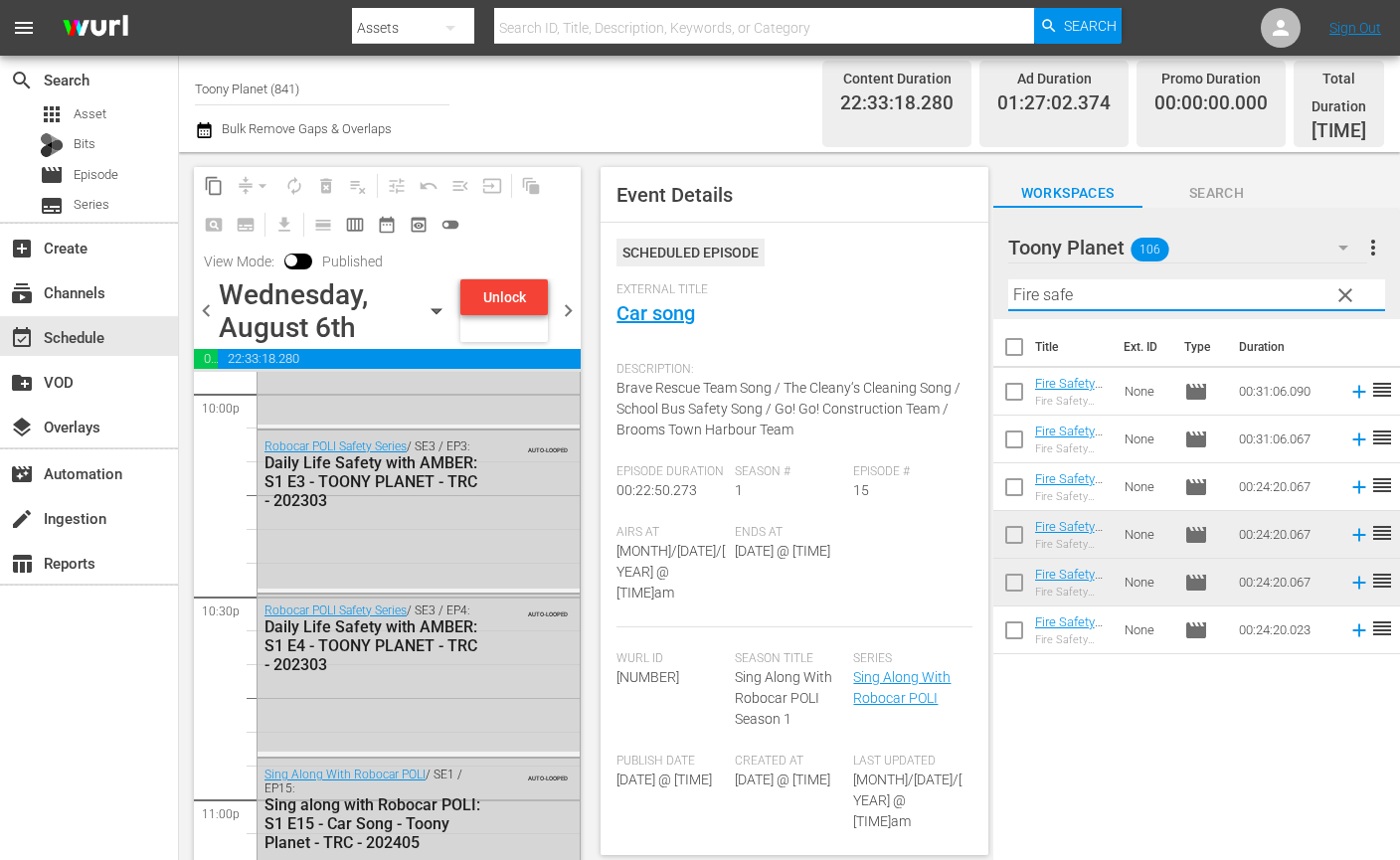 click on "chevron_right" at bounding box center (568, 310) 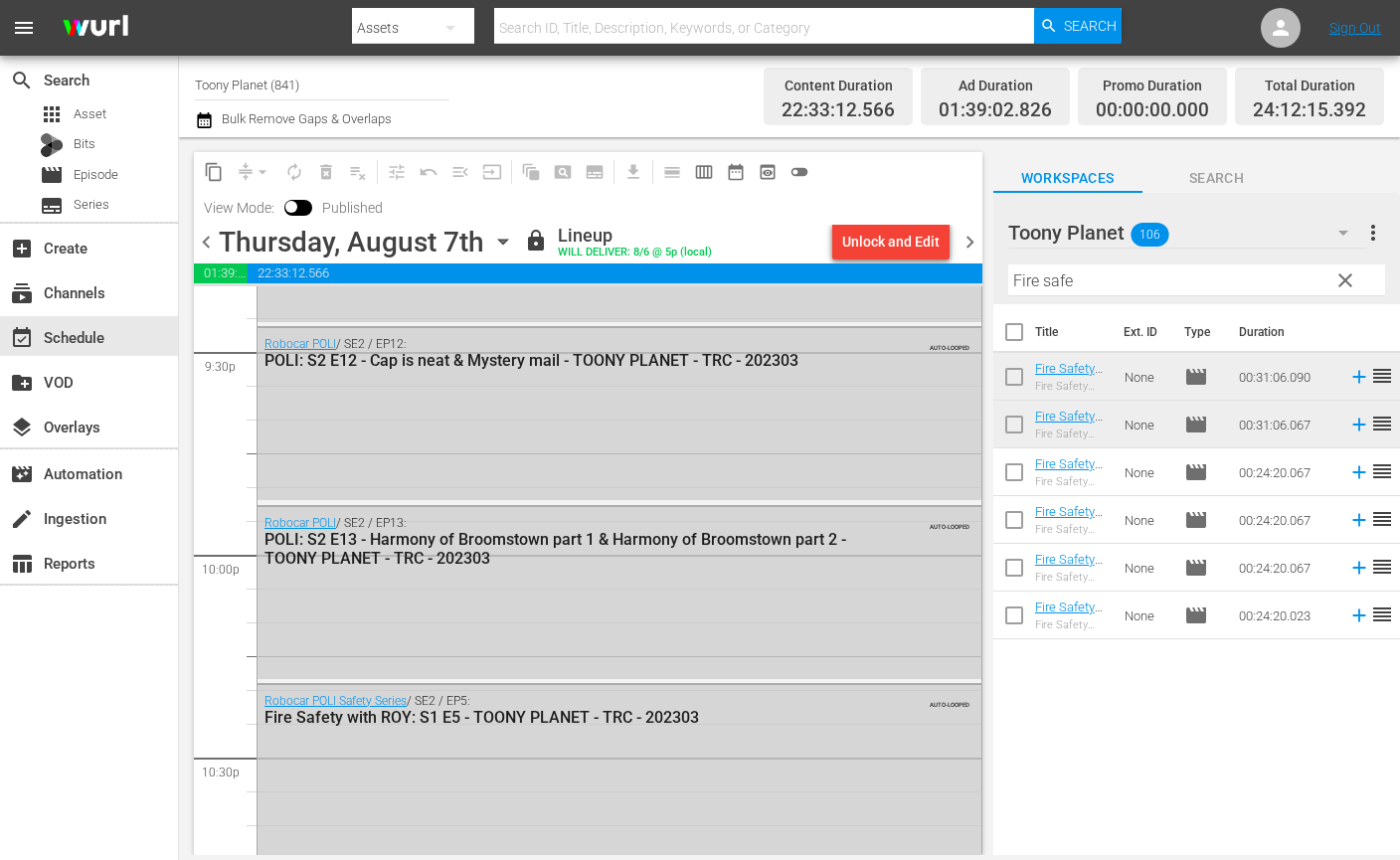 scroll, scrollTop: 8708, scrollLeft: 0, axis: vertical 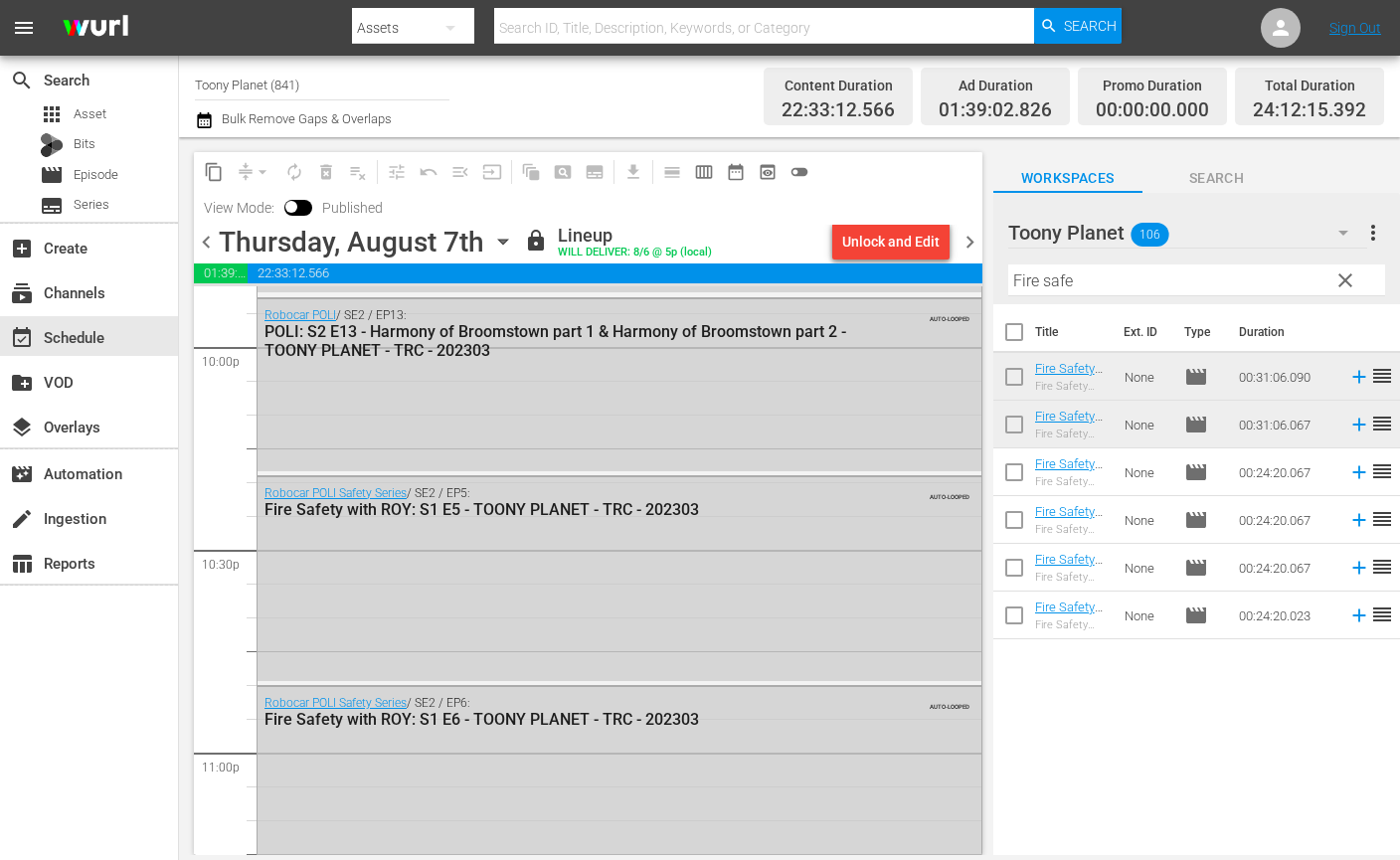 drag, startPoint x: 1052, startPoint y: 273, endPoint x: 902, endPoint y: 251, distance: 151.60475 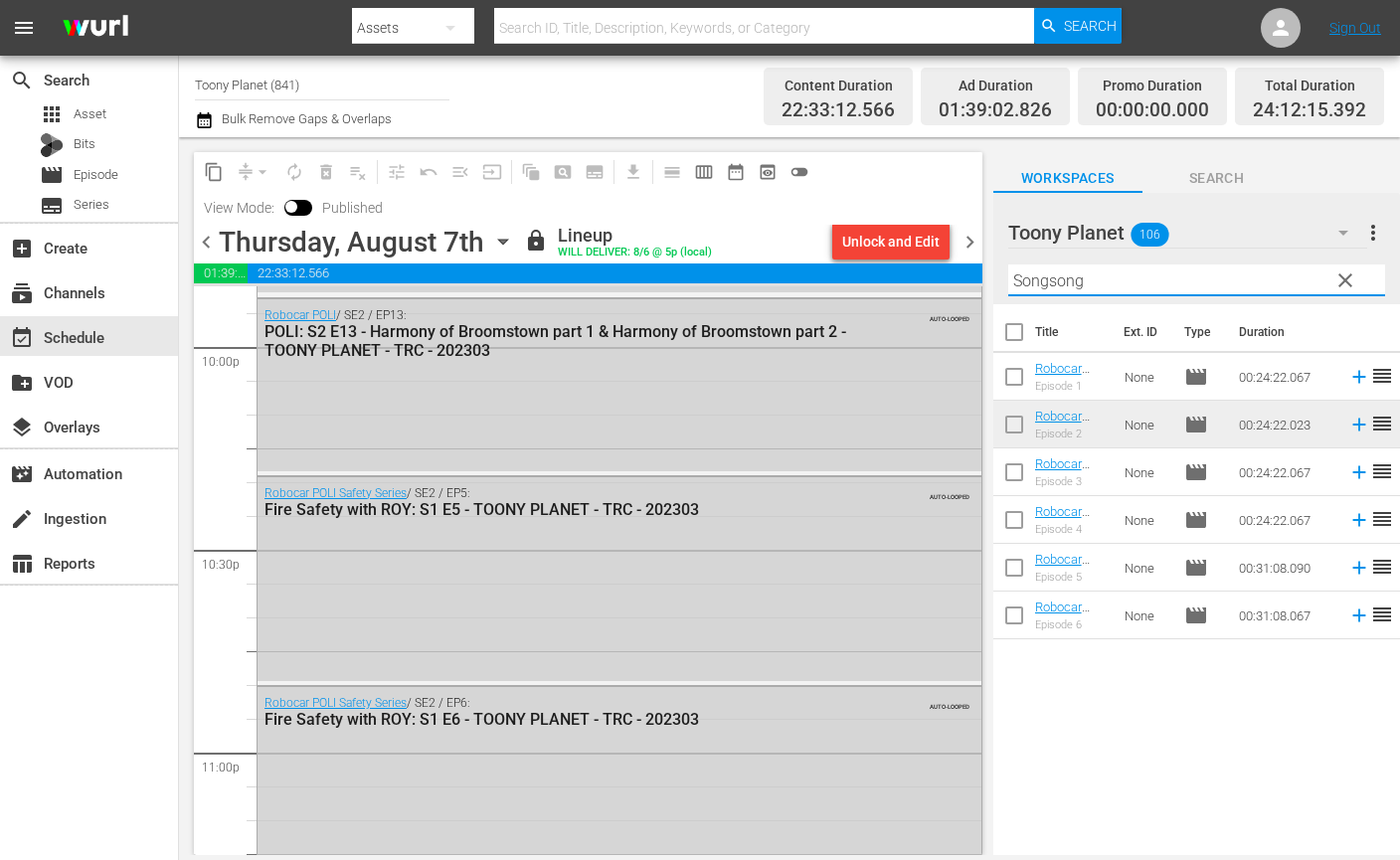 type on "Songsong" 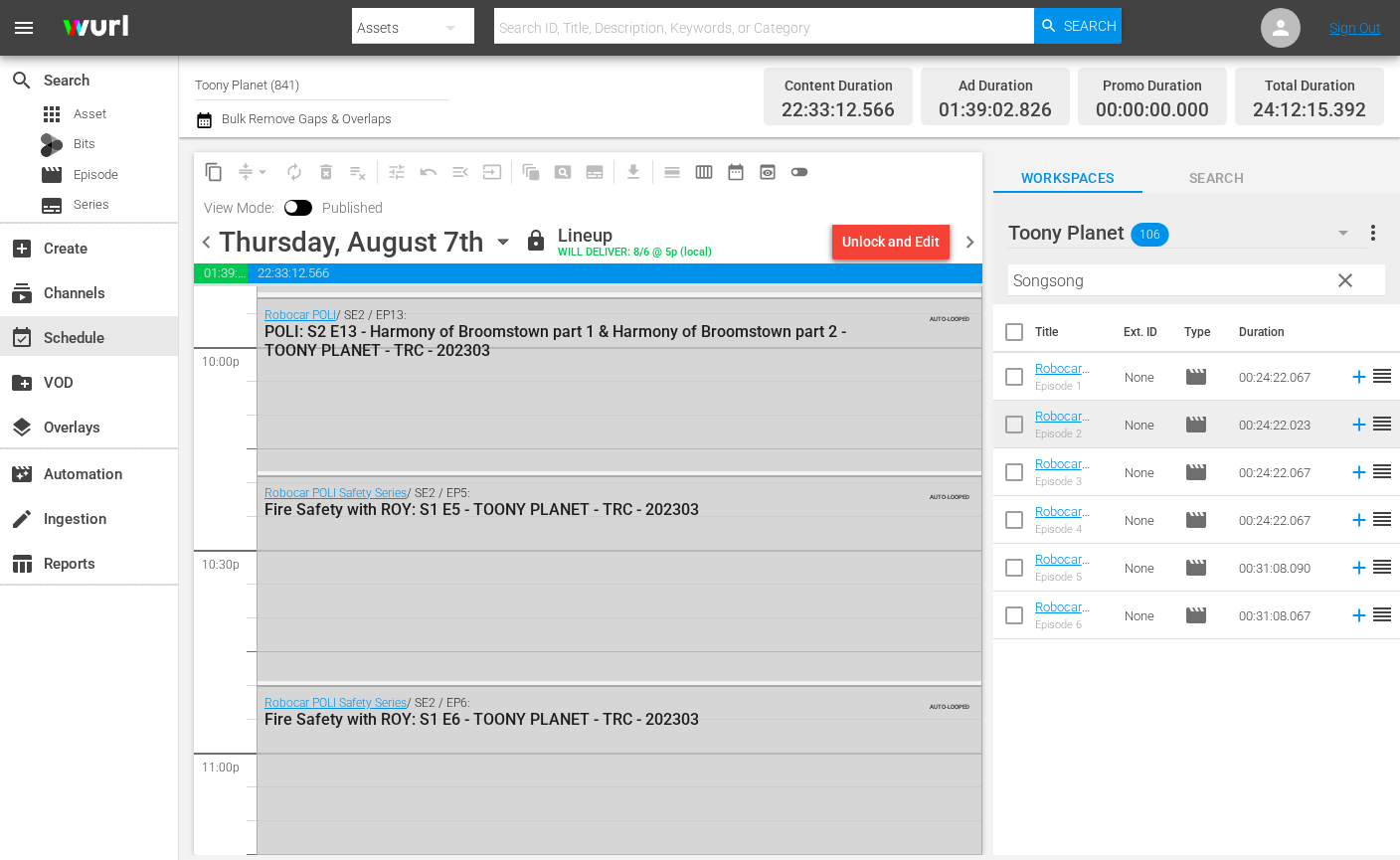drag, startPoint x: 1138, startPoint y: 715, endPoint x: 1006, endPoint y: 295, distance: 440.25447 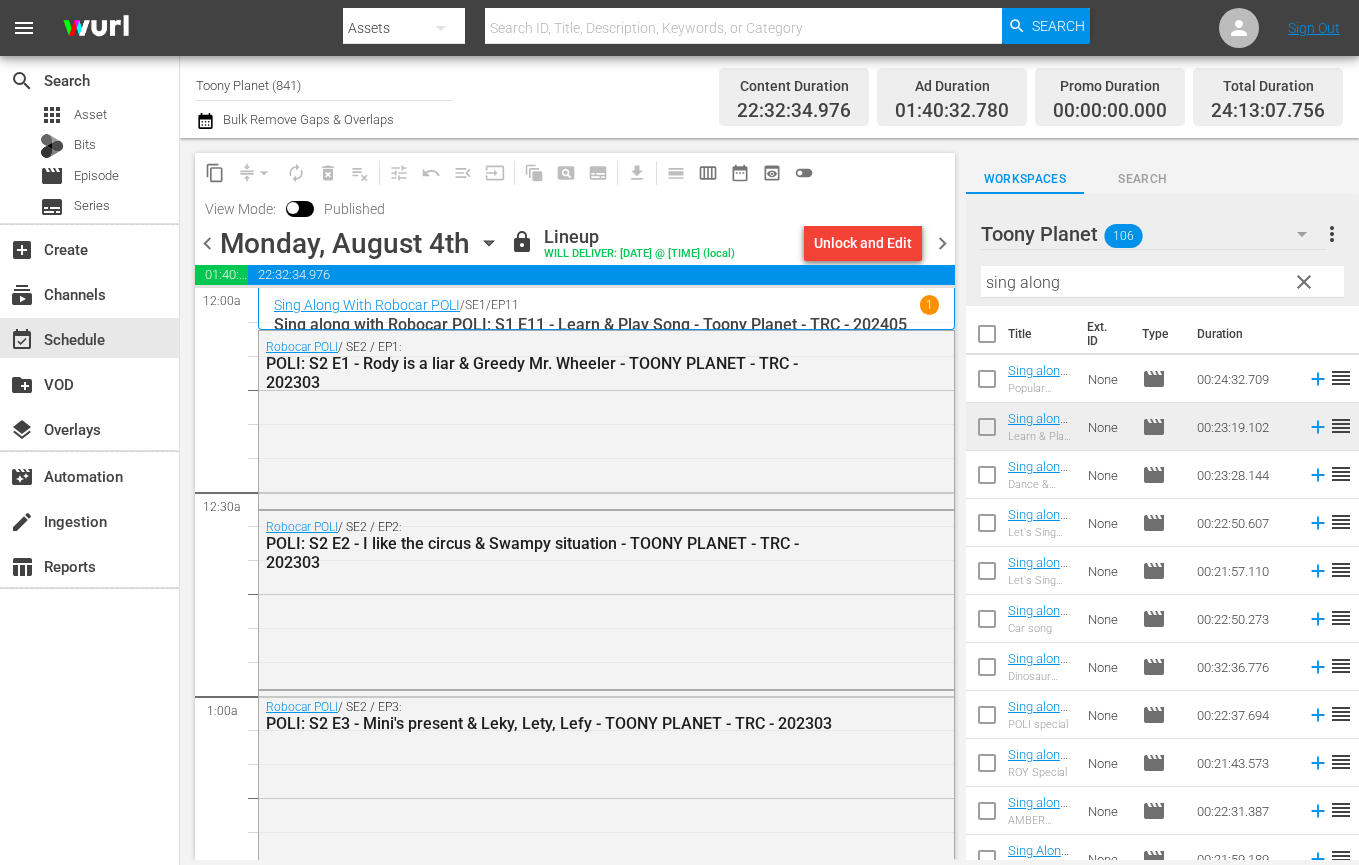 scroll, scrollTop: 0, scrollLeft: 0, axis: both 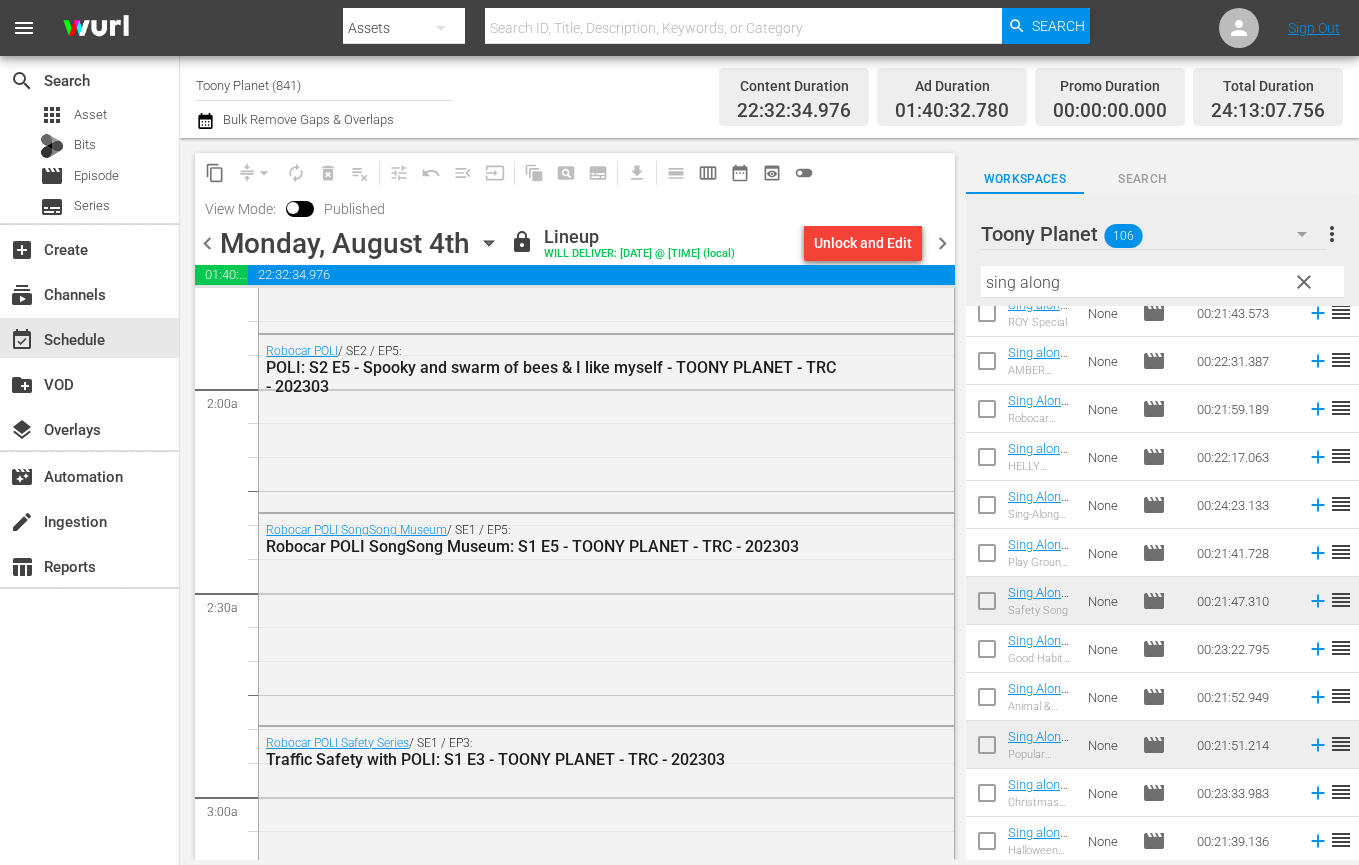 drag, startPoint x: 1108, startPoint y: 285, endPoint x: 908, endPoint y: 239, distance: 205.22183 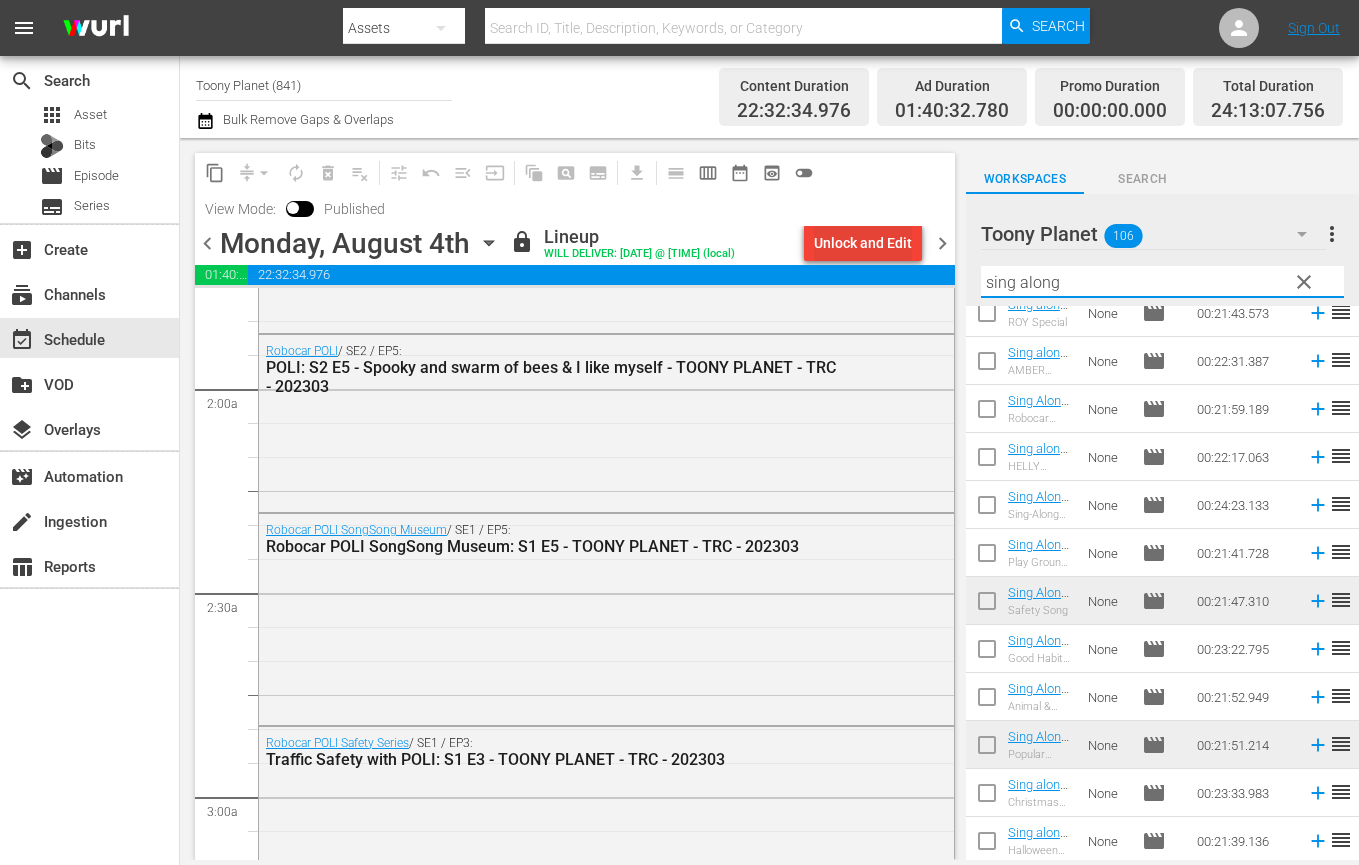 paste on "Amber" 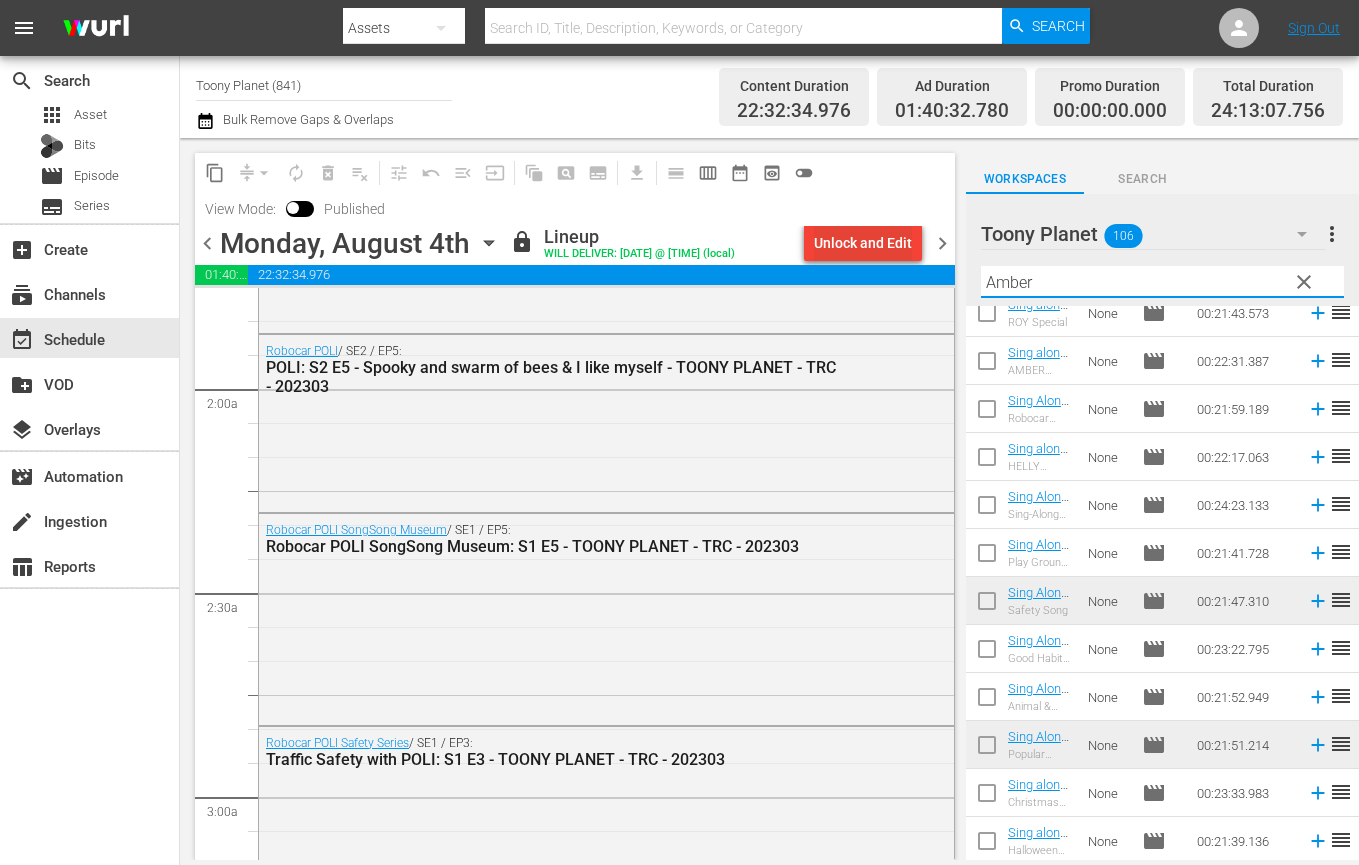 scroll, scrollTop: 0, scrollLeft: 0, axis: both 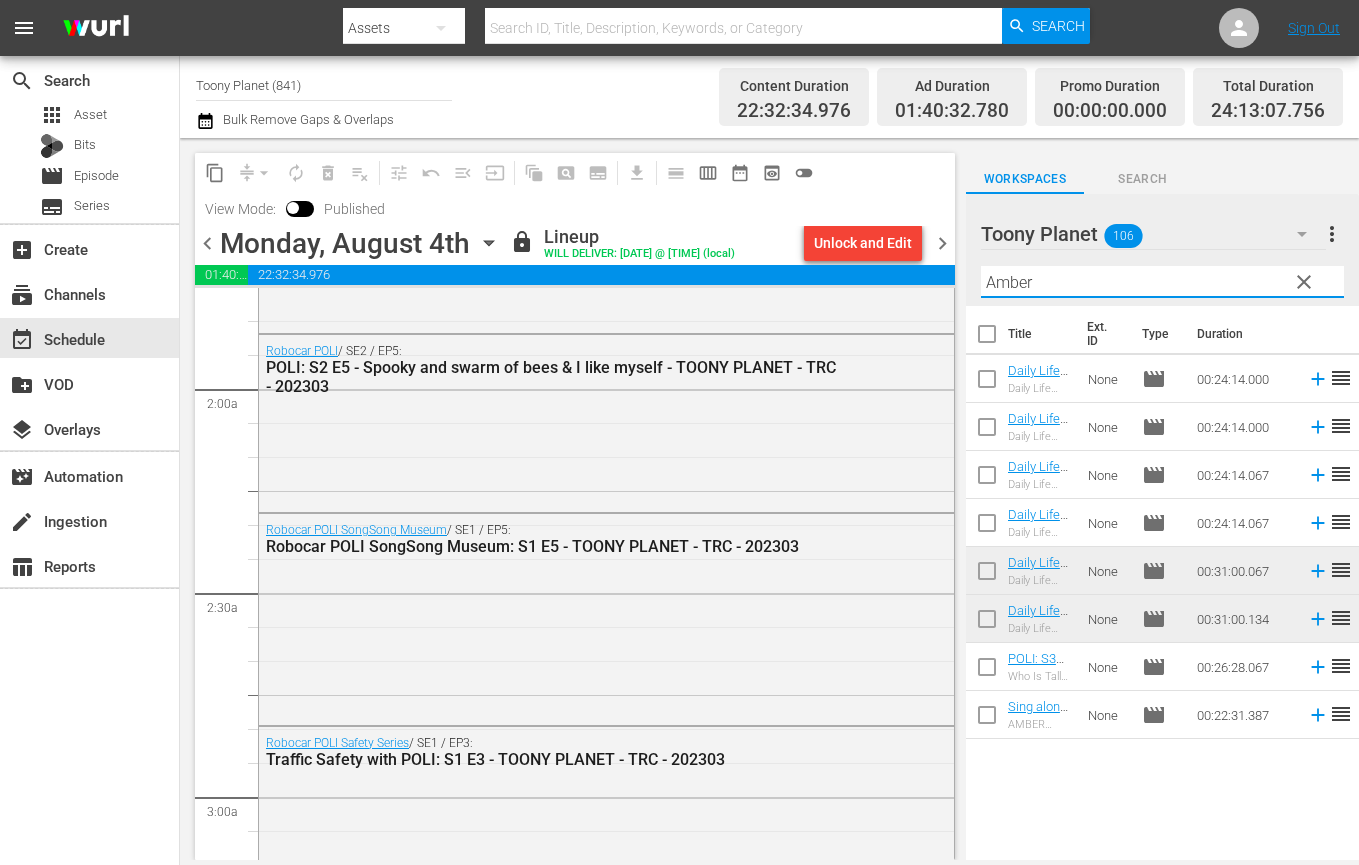 drag, startPoint x: 1014, startPoint y: 285, endPoint x: 957, endPoint y: 277, distance: 57.558666 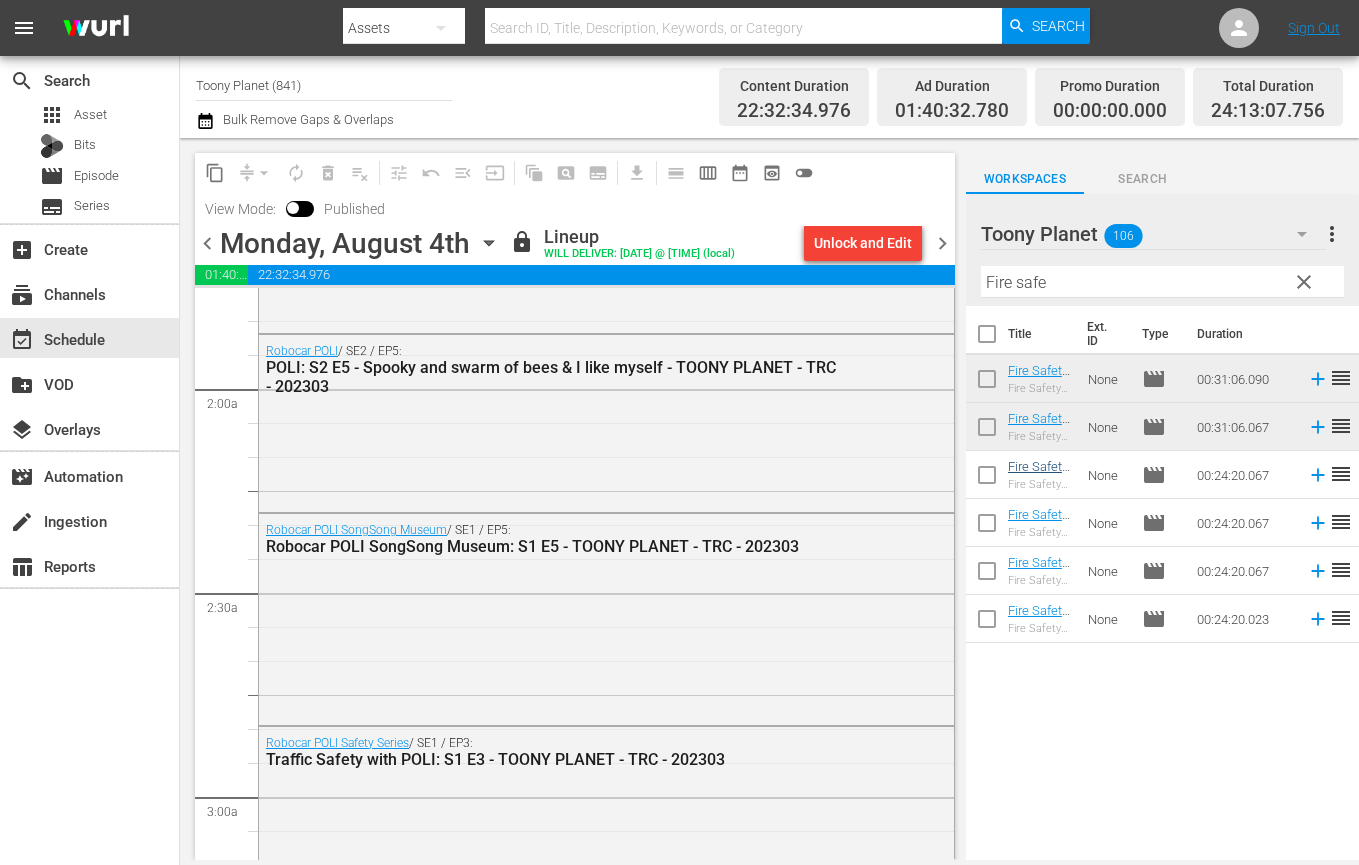 drag, startPoint x: 1087, startPoint y: 769, endPoint x: 1068, endPoint y: 465, distance: 304.59317 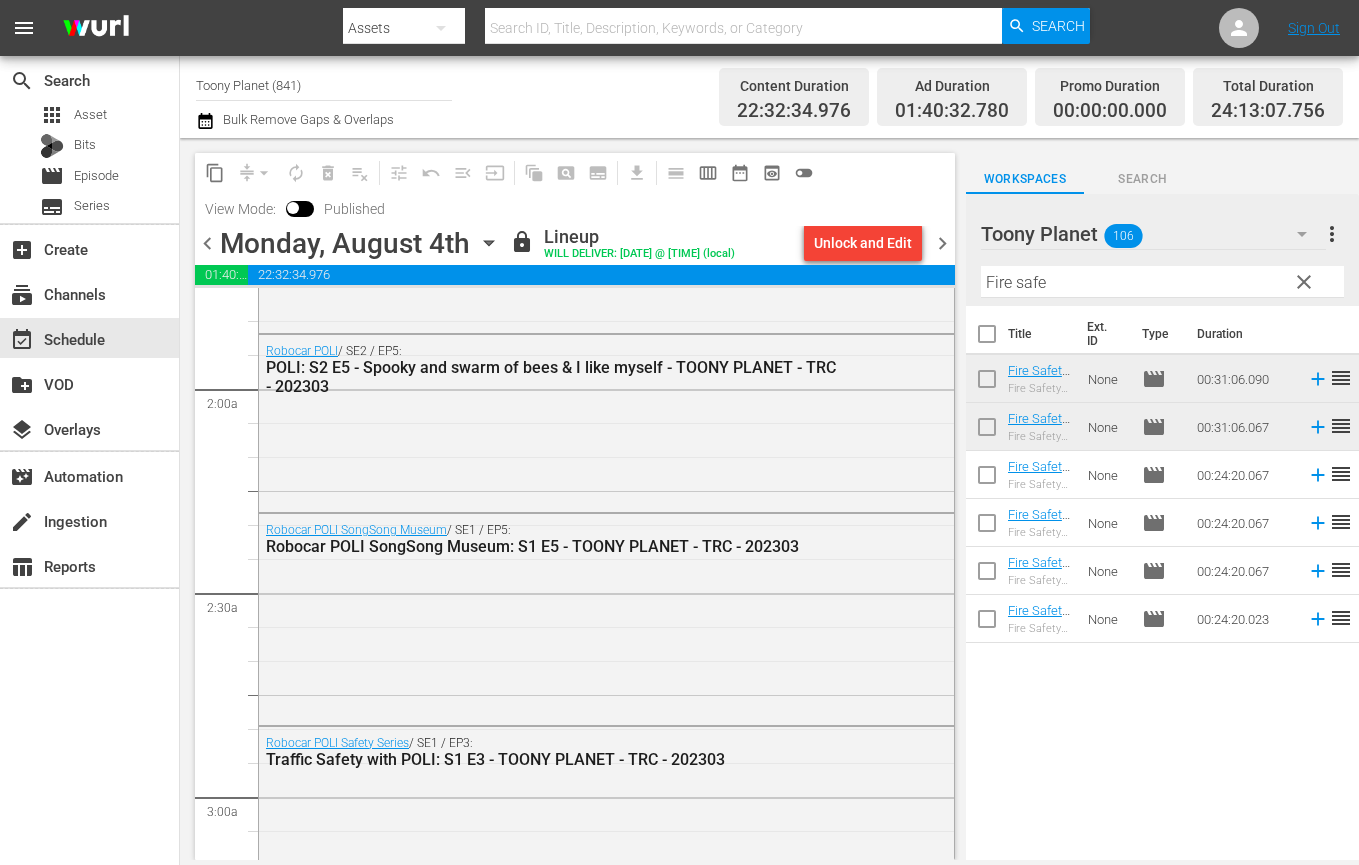 drag, startPoint x: 1095, startPoint y: 284, endPoint x: 943, endPoint y: 272, distance: 152.47295 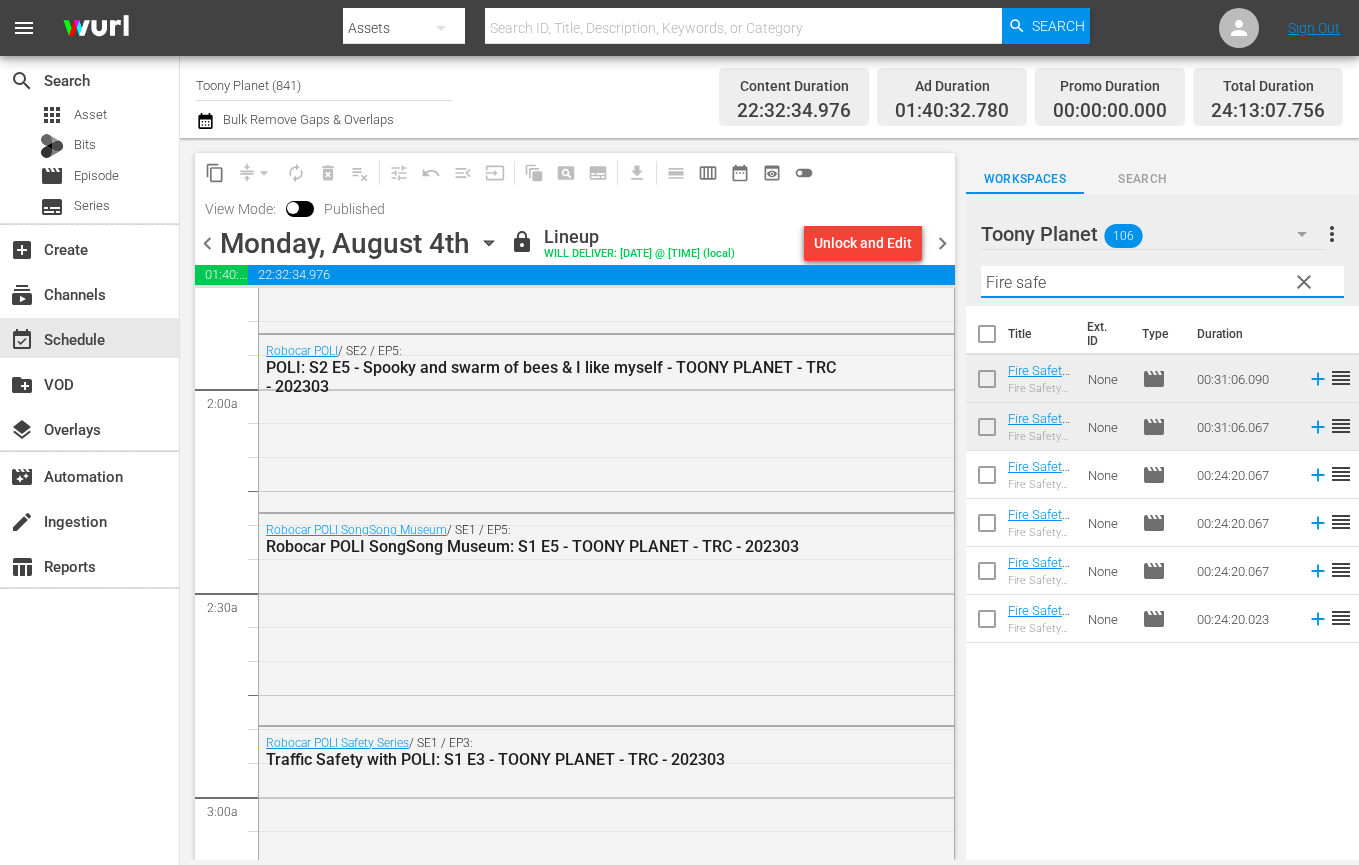 paste on "Traffic" 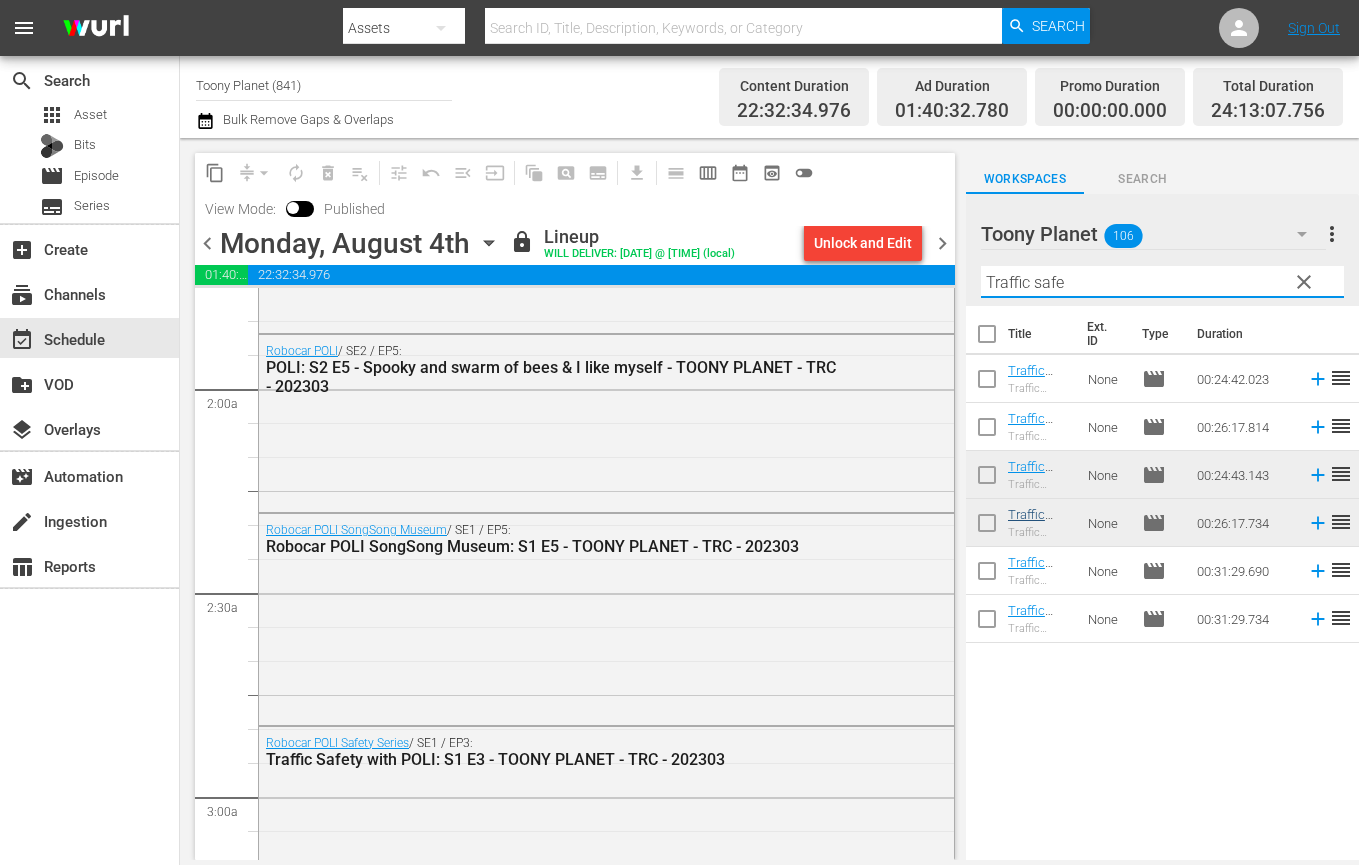 drag, startPoint x: 1093, startPoint y: 775, endPoint x: 1023, endPoint y: 521, distance: 263.46918 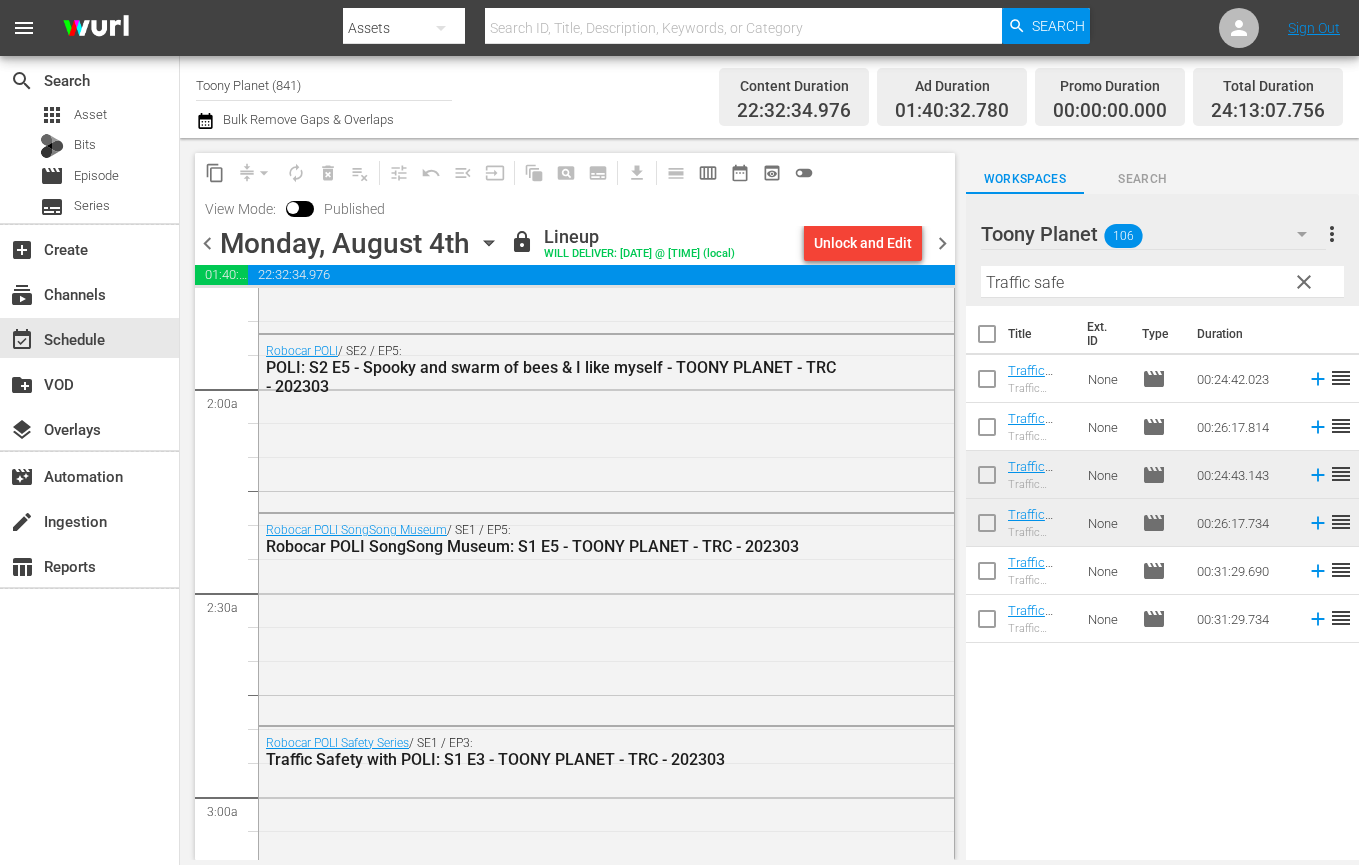 click on "chevron_right" at bounding box center [942, 243] 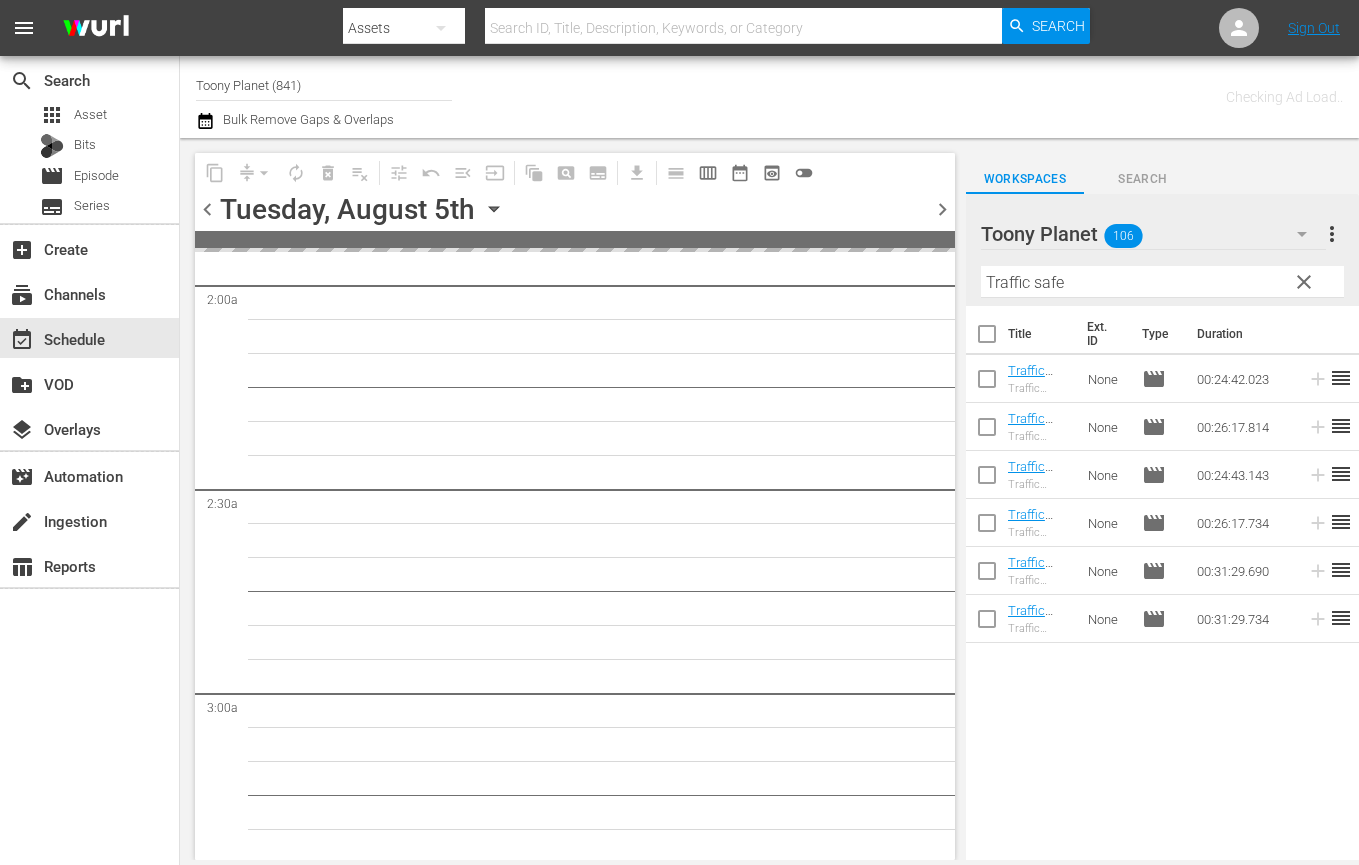scroll, scrollTop: 0, scrollLeft: 0, axis: both 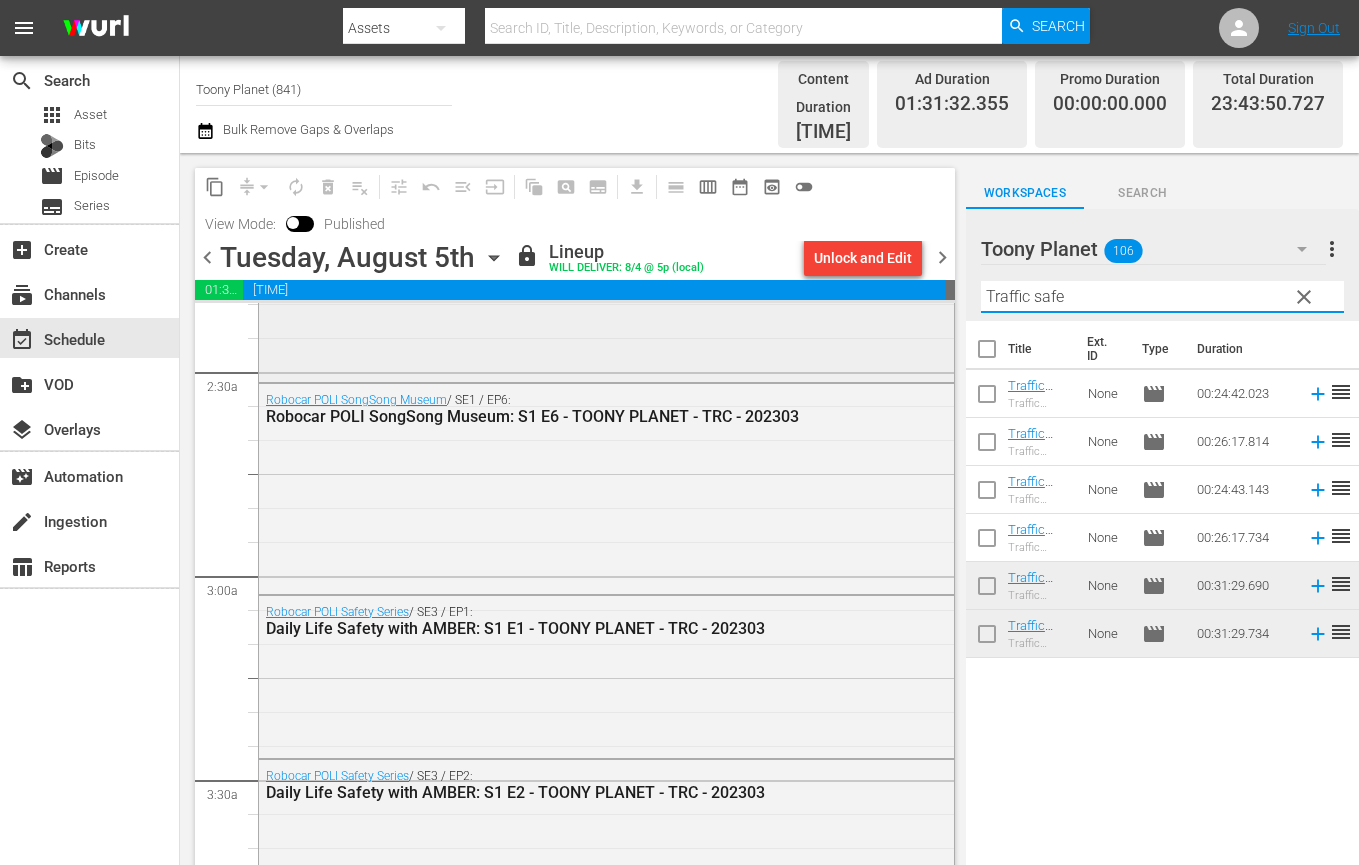 drag, startPoint x: 1097, startPoint y: 280, endPoint x: 918, endPoint y: 367, distance: 199.02261 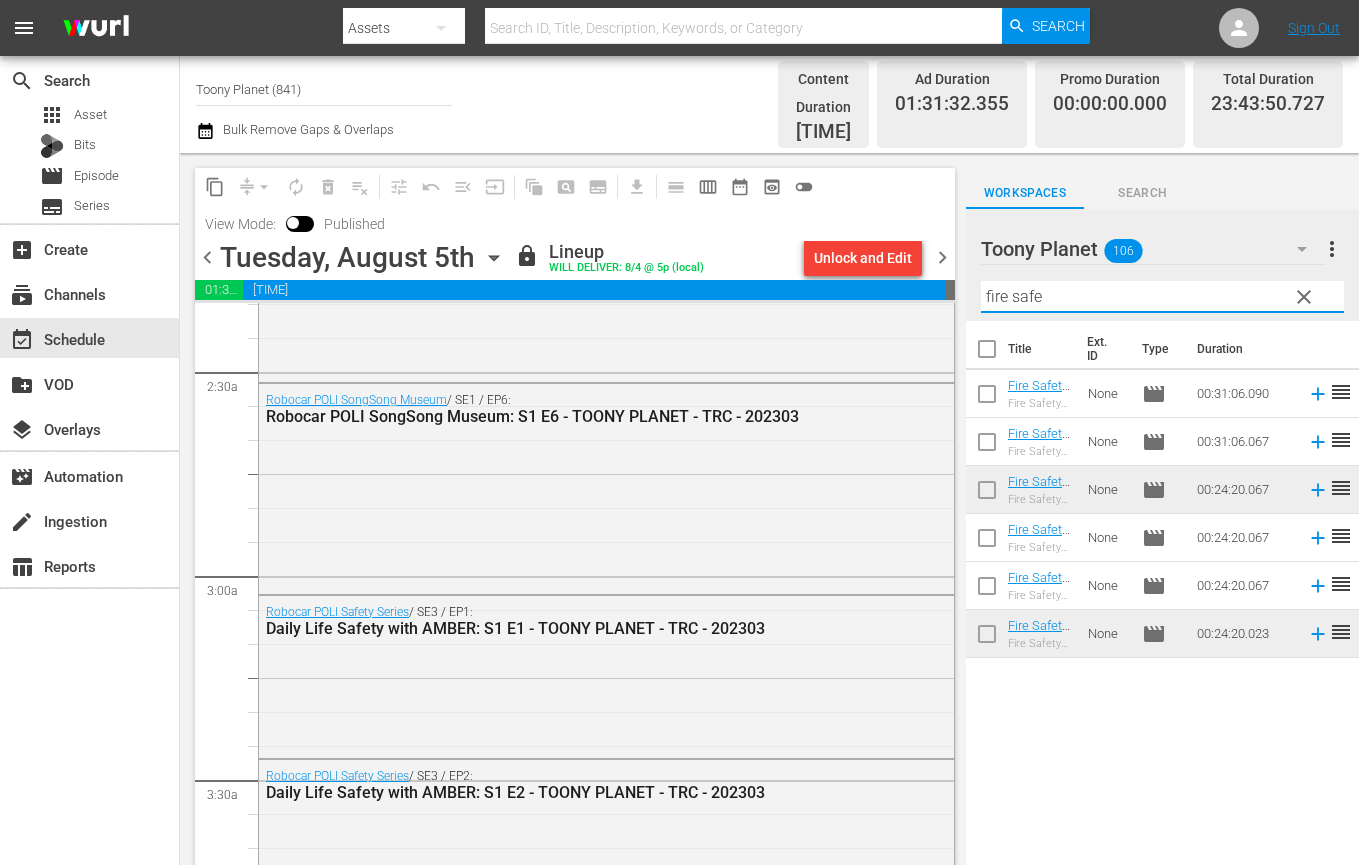 click on "Title Ext. ID Type Duration Fire Safety with ROY: S1 E6 - TOONY PLANET - TRC - 202303 Fire Safety with ROY None movie [TIME] reorder Fire Safety with ROY: S1 E5 - TOONY PLANET - TRC - 202303 Fire Safety with ROY None movie [TIME] reorder Fire Safety with ROY: S1 E1 - TOONY PLANET - TRC - 202303 Fire Safety with ROY None movie [TIME] reorder Fire Safety with ROY: S1 E3 - TOONY PLANET - TRC - 202303 Fire Safety with ROY None movie [TIME] reorder Fire Safety with ROY: S1 E4 - TOONY PLANET - TRC - 202303 Fire Safety with ROY None movie [TIME] reorder Fire Safety with ROY: S1 E2 - TOONY PLANET - TRC - 202303 Fire Safety with ROY None movie [TIME] reorder" at bounding box center [1162, 599] 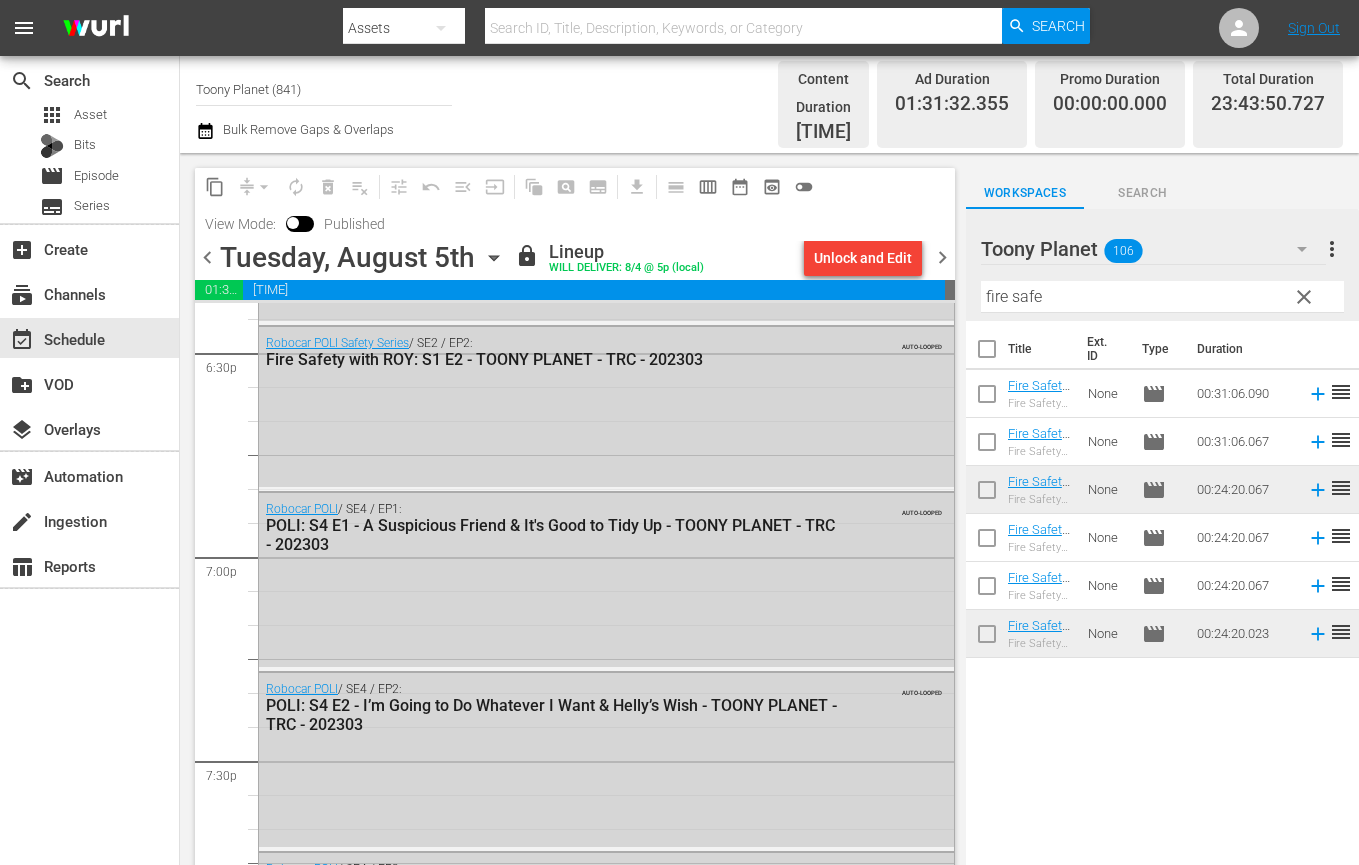 scroll, scrollTop: 7284, scrollLeft: 0, axis: vertical 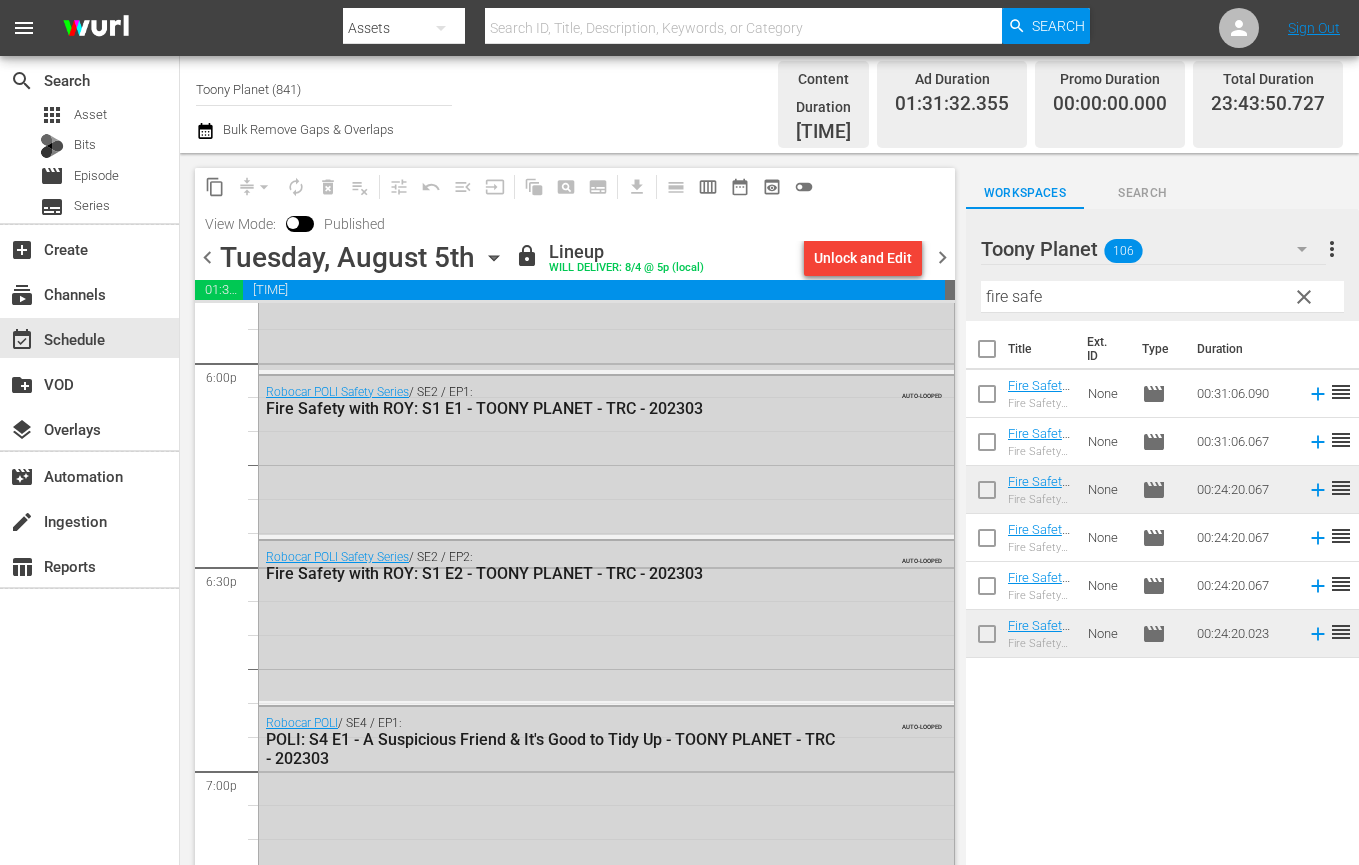click on "content_copy compress arrow_drop_down autorenew_outlined delete_forever_outlined playlist_remove_outlined tune_outlined undo_outined menu_open input auto_awesome_motion_outlined pageview_outlined subtitles_outlined get_app calendar_view_day_outlined calendar_view_week_outlined date_range_outlined preview_outlined toggle_off View Mode: Published chevron_left Tuesday, August 5th August 5th lock Lineup WILL DELIVER: 8/4 @ 5p (local) Unlock and Edit chevron_right 01:31:32.355 00:00:00.000 22:12:18.372 00:16:09.273 Select Event Micky’s Lonely & Drawing Lines Select Event Let's Draw & I Need A Friend Select Event Please Stop My Hiccups & Poli's Secret Select Event The Invitation & Spooky Plays Sick Select Event Multiple Mix-Up & Let’s Be Honest Select Event Robocar POLI SongSong Museum Select Event Daily Life Safety with AMBER Select Event Daily Life Safety with AMBER Select Event Let's Follow The Rules & You Can Do It, Mr. Builder Select Event Cleany Gets Angry & Max Gets a Fish Select Event Select Event   SE1" at bounding box center (769, 514) 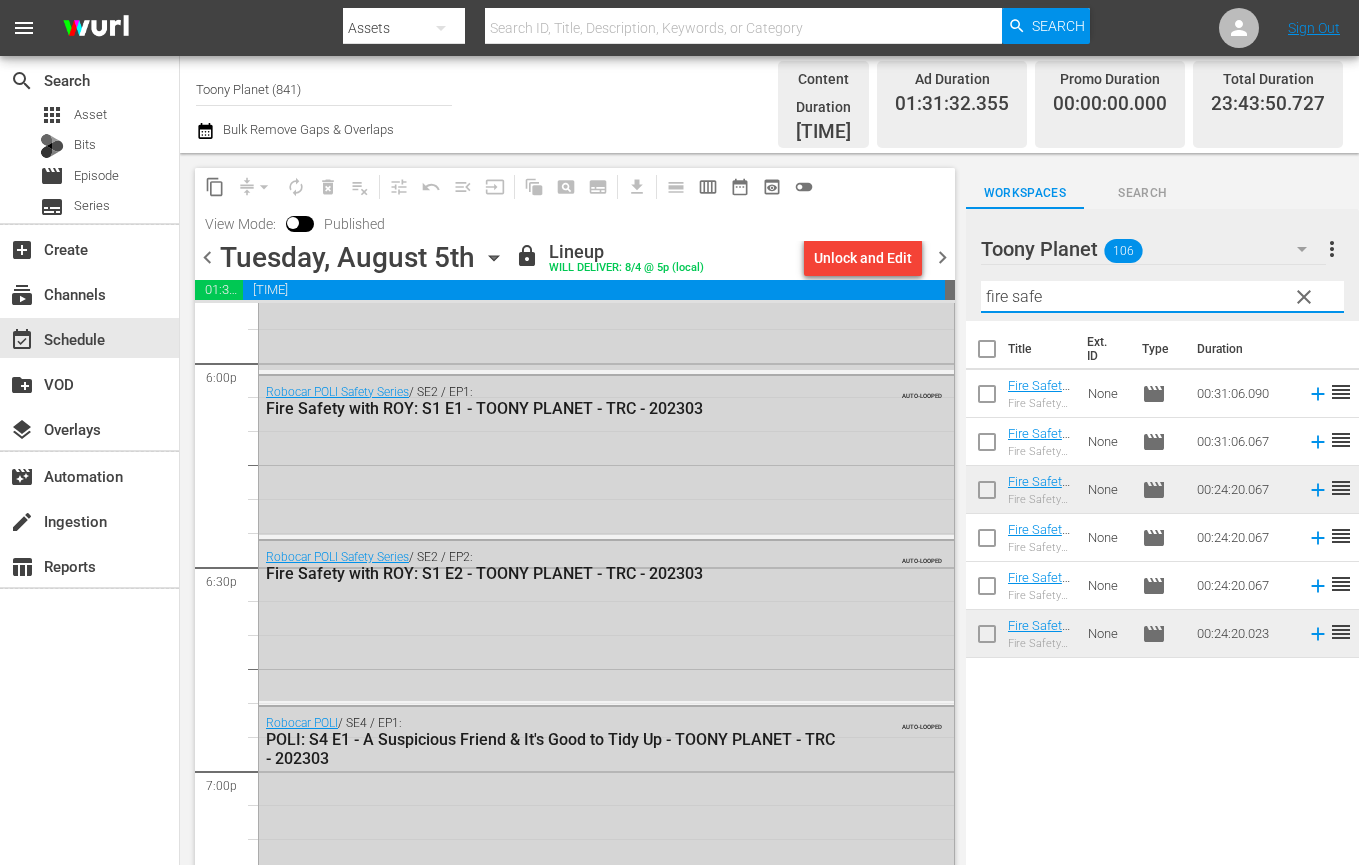 paste on "play" 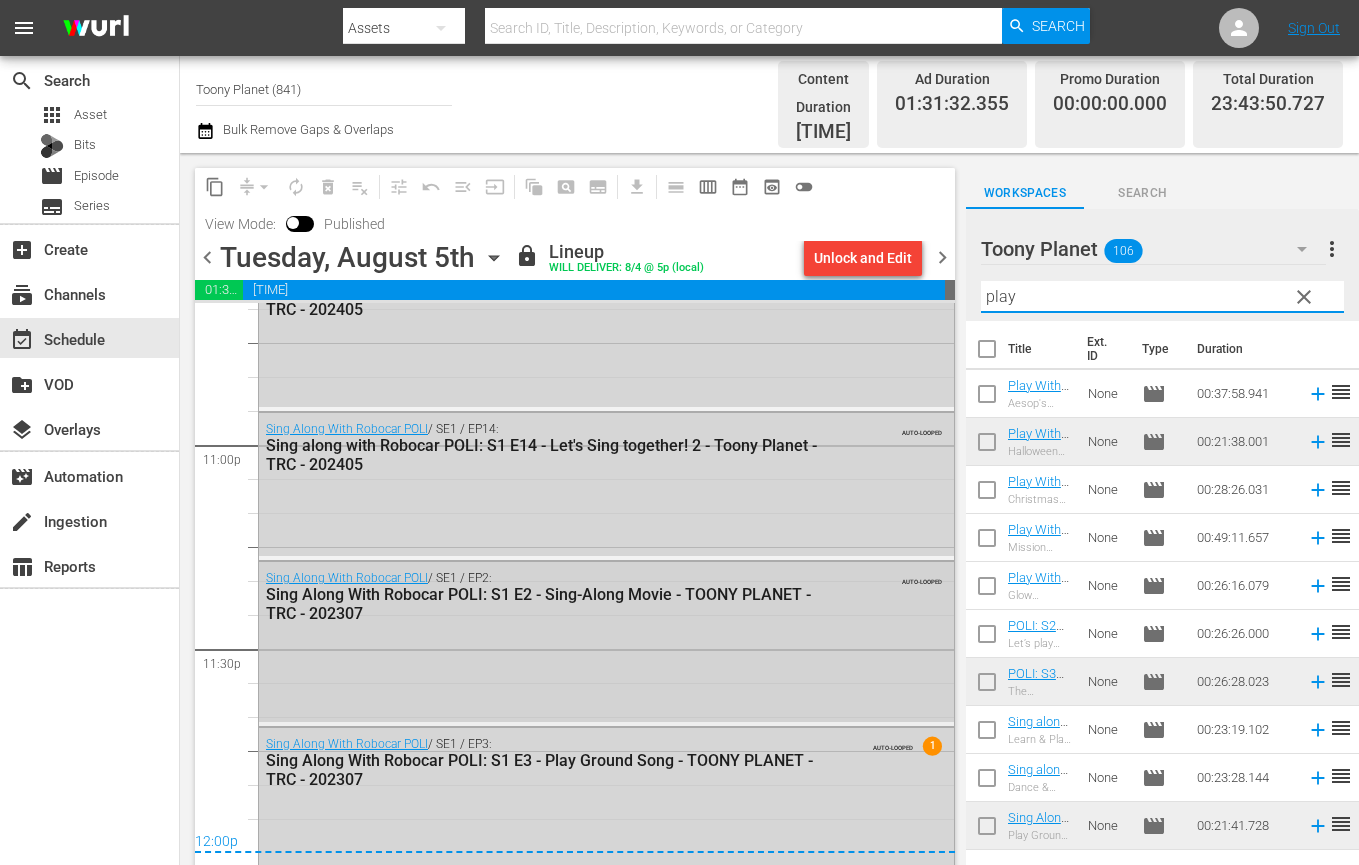 scroll, scrollTop: 8915, scrollLeft: 0, axis: vertical 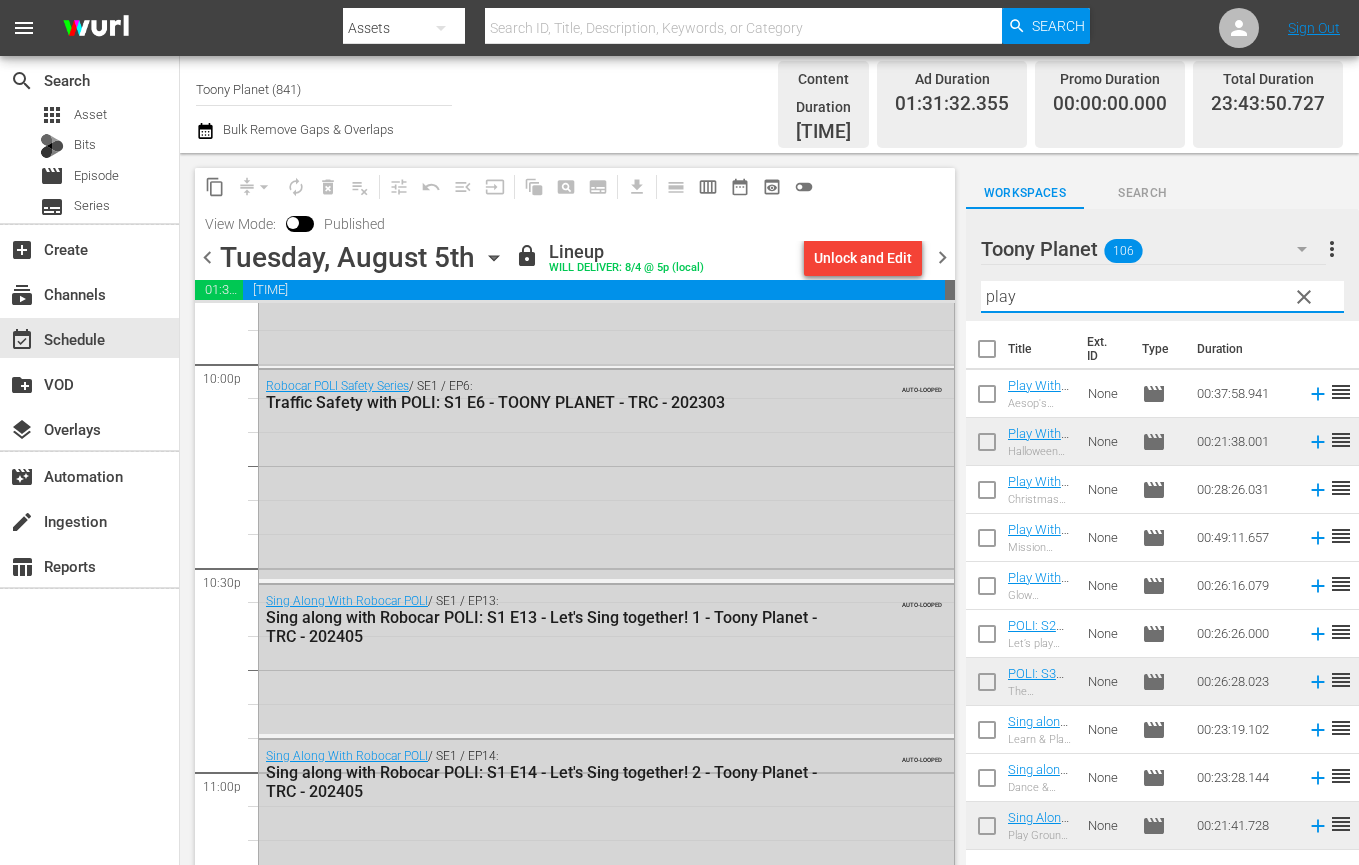 drag, startPoint x: 1016, startPoint y: 279, endPoint x: 907, endPoint y: 265, distance: 109.89541 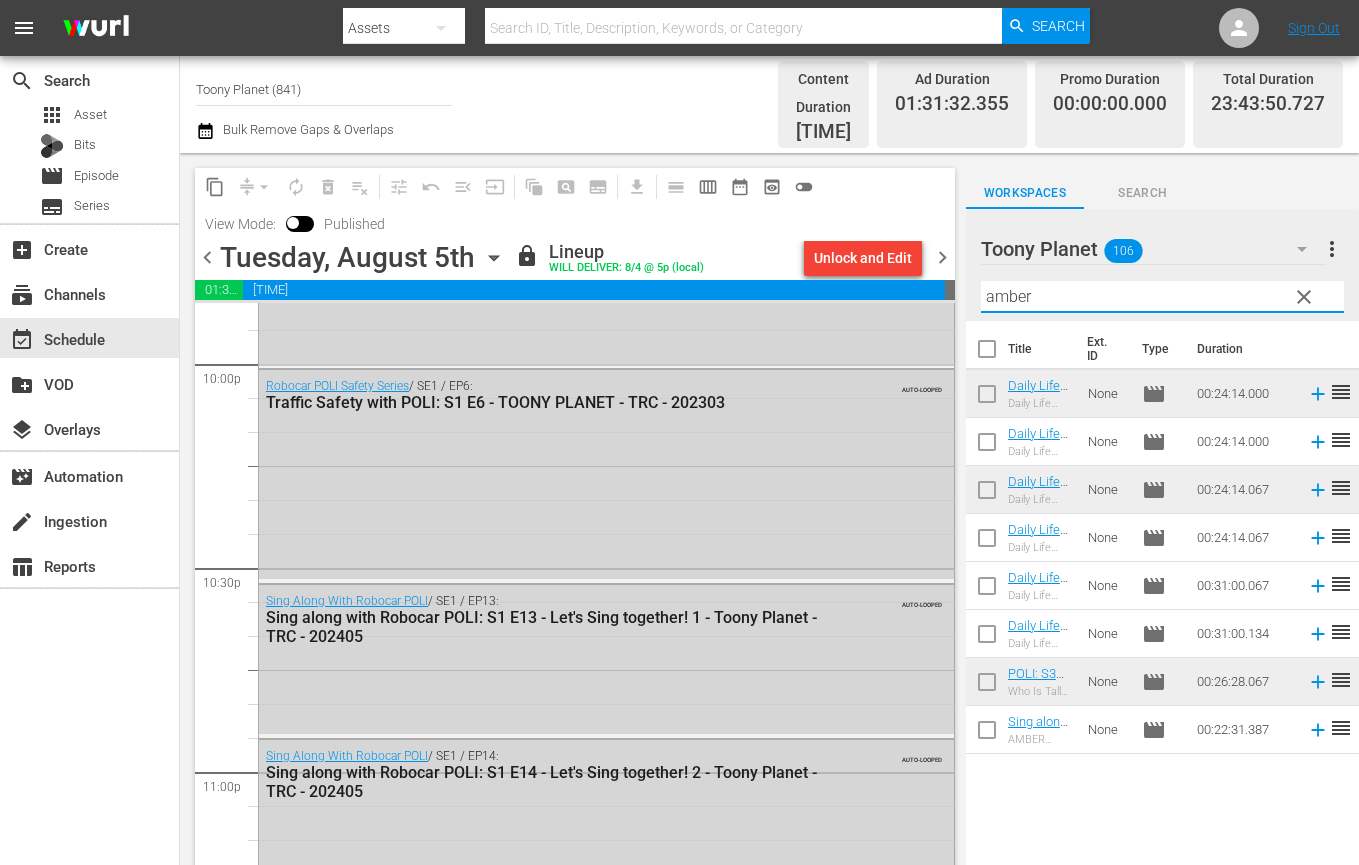 drag, startPoint x: 1080, startPoint y: 285, endPoint x: 879, endPoint y: 263, distance: 202.2004 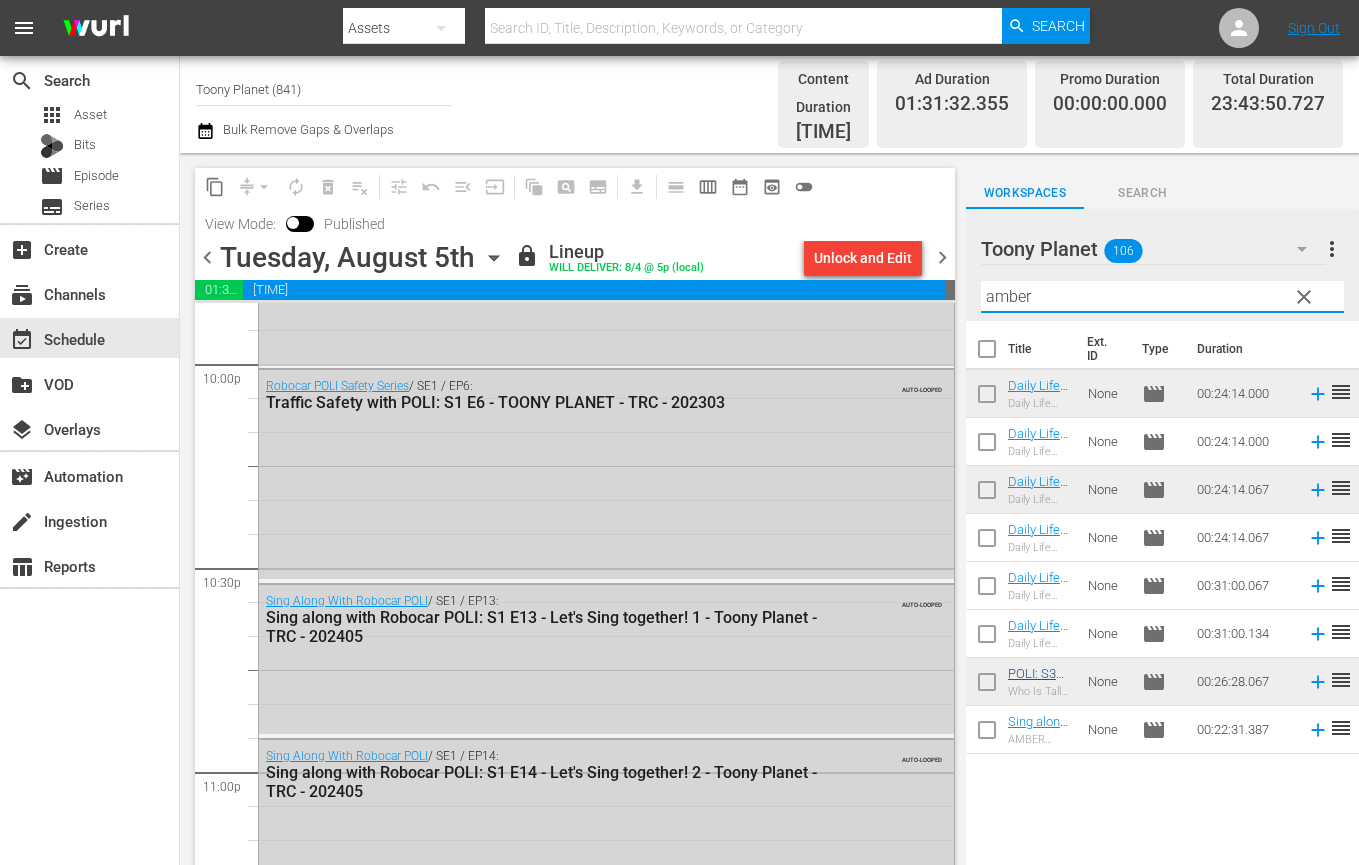 click on "Title Ext. ID Type Duration Daily Life Safety with AMBER: S1 E1 - TOONY PLANET - TRC - 202303 Daily Life Safety with AMBER None movie 00:24:14.000 reorder Daily Life Safety with AMBER: S1 E3 - TOONY PLANET - TRC - 202303 Daily Life Safety with AMBER None movie 00:24:14.000 reorder Daily Life Safety with AMBER: S1 E2 - TOONY PLANET - TRC - 202303 Daily Life Safety with AMBER None movie 00:24:14.067 reorder Daily Life Safety with AMBER: S1 E4 - TOONY PLANET - TRC - 202303 Daily Life Safety with AMBER None movie 00:24:14.067 reorder Daily Life Safety with AMBER: S1 E6 - TOONY PLANET - TRC - 202303 Daily Life Safety with AMBER None movie 00:31:00.067 reorder Daily Life Safety with AMBER: S1 E5 - TOONY PLANET - TRC - 202303 Daily Life Safety with AMBER None movie 00:31:00.134 reorder POLI: S3 E13 - Who Is Taller & Amber's Training - TOONY PLANET - TRC - 202303 Who Is Taller & Amber's Training None movie 00:26:28.067 reorder Sing along with Robocar POLI: S1 E19 - AMBER Special - Toony Planet - TRC - 202405 None" at bounding box center (1162, 599) 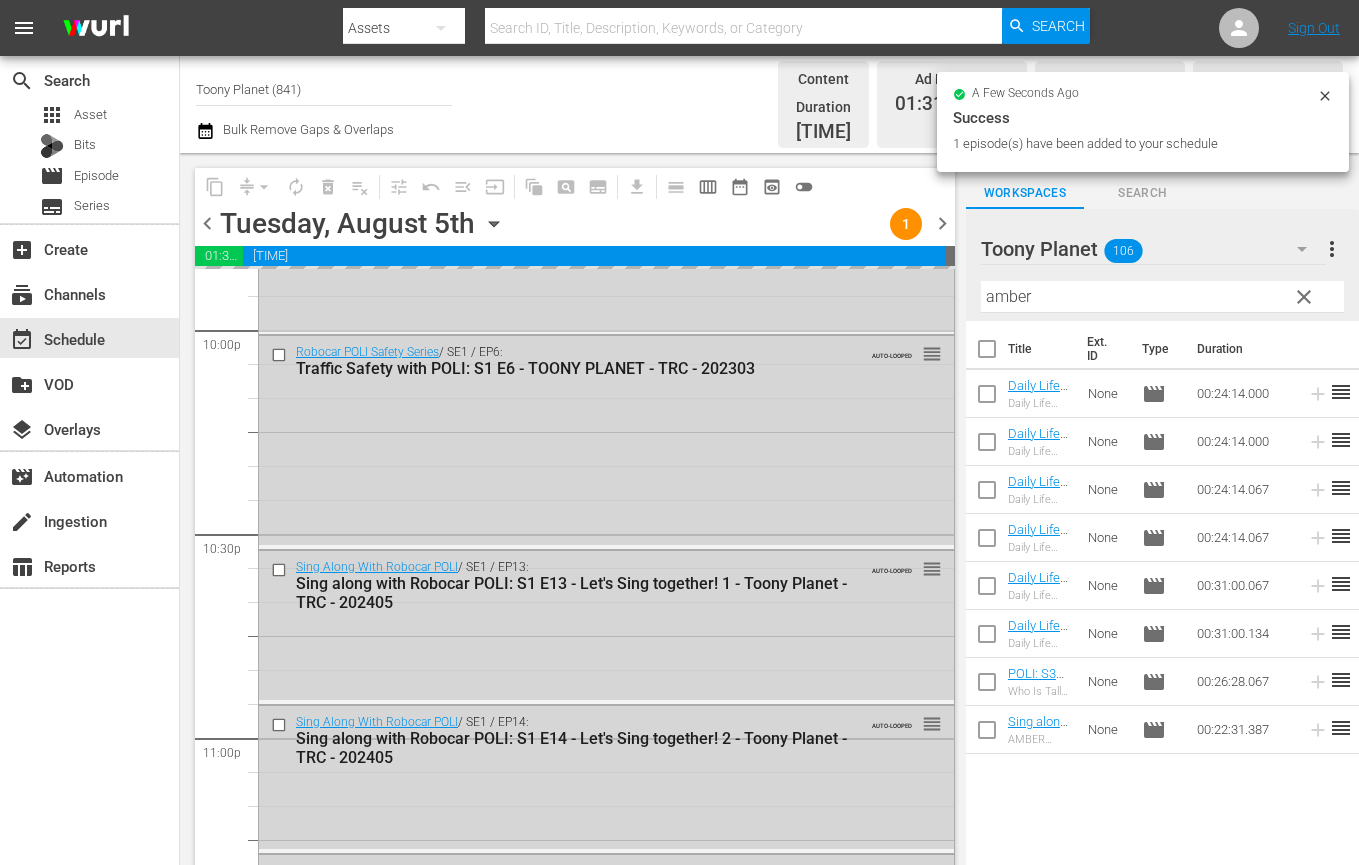 click on "Title Ext. ID Type Duration Daily Life Safety with AMBER: S1 E1 - TOONY PLANET - TRC - 202303 Daily Life Safety with AMBER None movie 00:24:14.000 reorder Daily Life Safety with AMBER: S1 E3 - TOONY PLANET - TRC - 202303 Daily Life Safety with AMBER None movie 00:24:14.000 reorder Daily Life Safety with AMBER: S1 E2 - TOONY PLANET - TRC - 202303 Daily Life Safety with AMBER None movie 00:24:14.067 reorder Daily Life Safety with AMBER: S1 E4 - TOONY PLANET - TRC - 202303 Daily Life Safety with AMBER None movie 00:24:14.067 reorder Daily Life Safety with AMBER: S1 E6 - TOONY PLANET - TRC - 202303 Daily Life Safety with AMBER None movie 00:31:00.067 reorder Daily Life Safety with AMBER: S1 E5 - TOONY PLANET - TRC - 202303 Daily Life Safety with AMBER None movie 00:31:00.134 reorder POLI: S3 E13 - Who Is Taller & Amber's Training - TOONY PLANET - TRC - 202303 Who Is Taller & Amber's Training None movie 00:26:28.067 reorder Sing along with Robocar POLI: S1 E19 - AMBER Special - Toony Planet - TRC - 202405 None" at bounding box center (1162, 599) 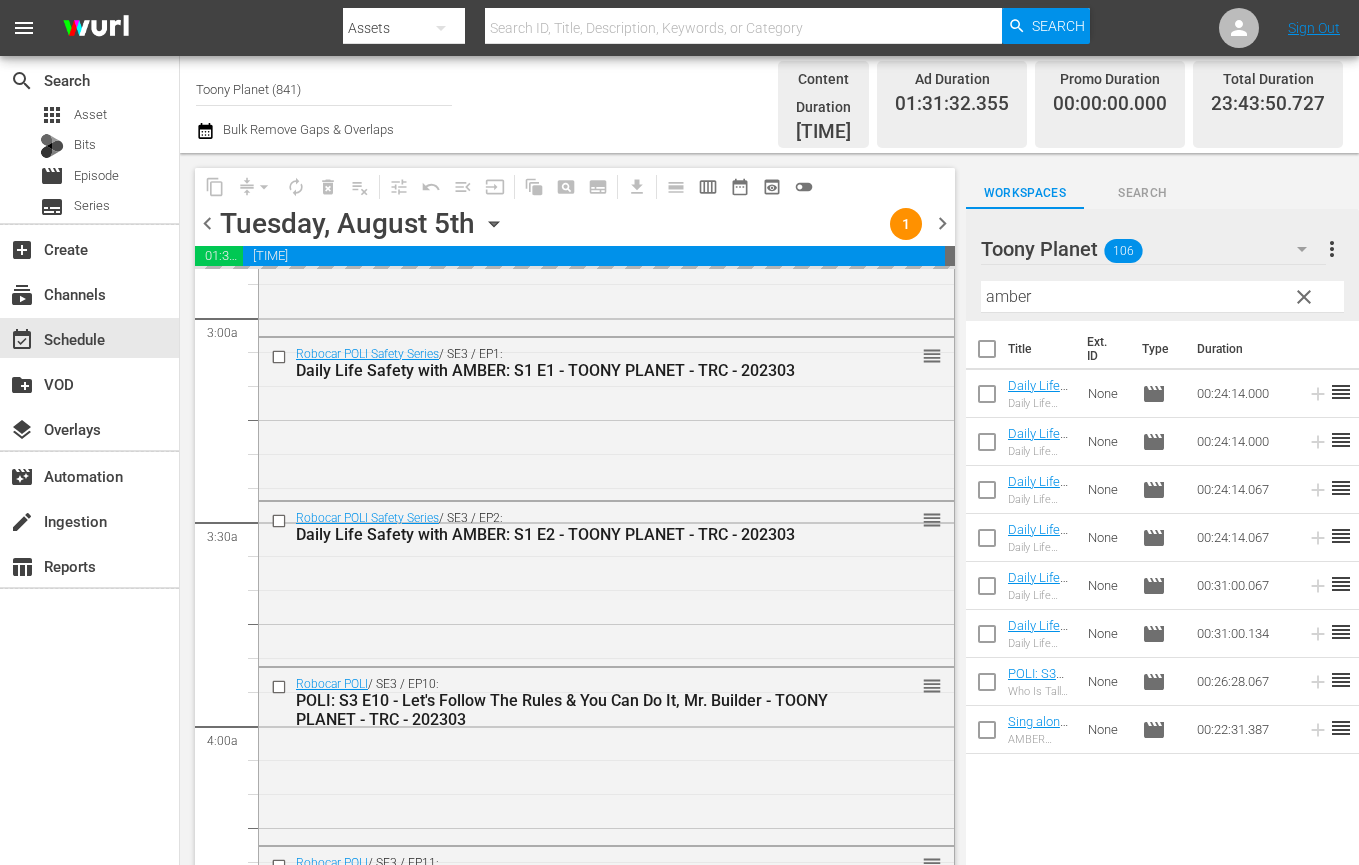 scroll, scrollTop: 0, scrollLeft: 0, axis: both 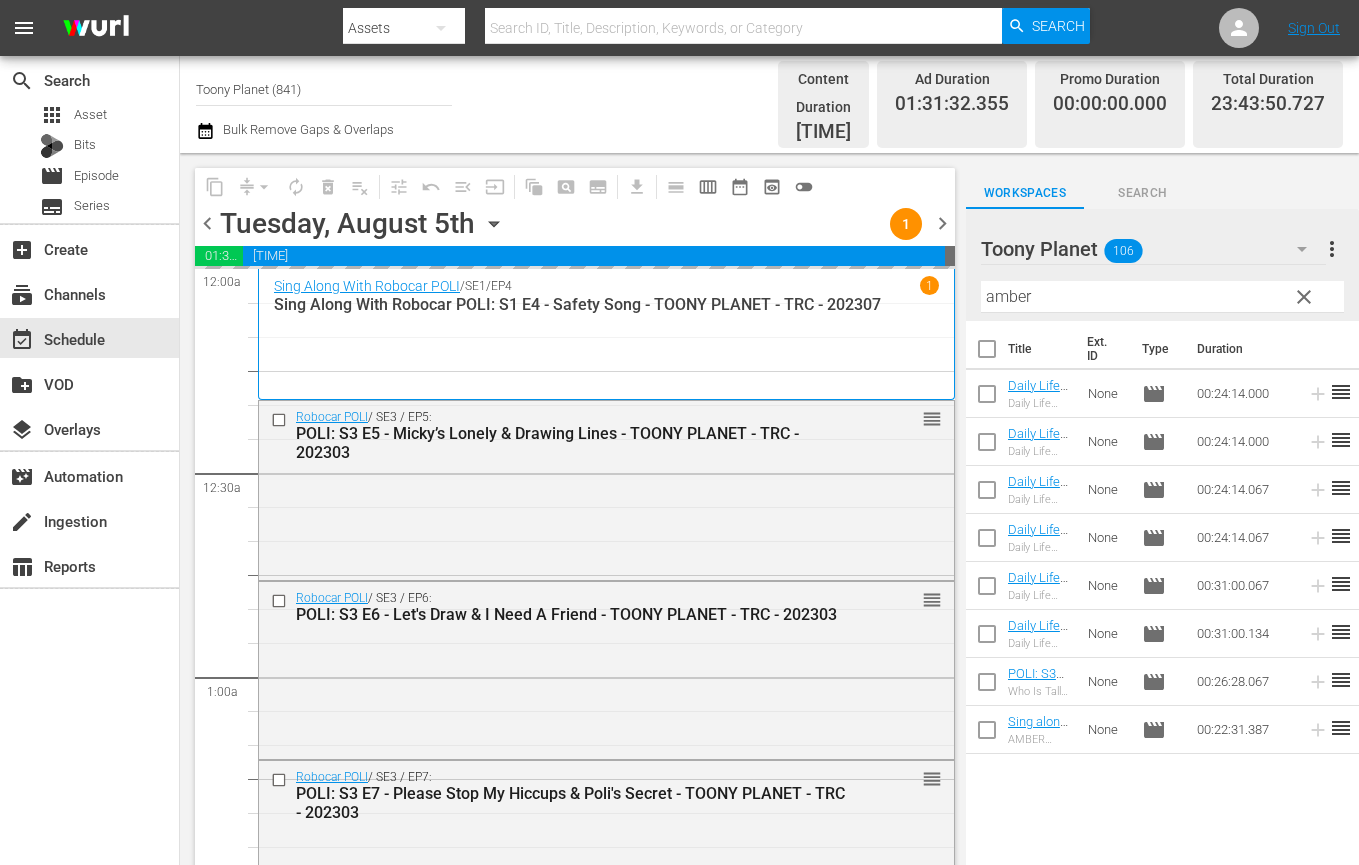 click on "Title Ext. ID Type Duration Daily Life Safety with AMBER: S1 E1 - TOONY PLANET - TRC - 202303 Daily Life Safety with AMBER None movie 00:24:14.000 reorder Daily Life Safety with AMBER: S1 E3 - TOONY PLANET - TRC - 202303 Daily Life Safety with AMBER None movie 00:24:14.000 reorder Daily Life Safety with AMBER: S1 E2 - TOONY PLANET - TRC - 202303 Daily Life Safety with AMBER None movie 00:24:14.067 reorder Daily Life Safety with AMBER: S1 E4 - TOONY PLANET - TRC - 202303 Daily Life Safety with AMBER None movie 00:24:14.067 reorder Daily Life Safety with AMBER: S1 E6 - TOONY PLANET - TRC - 202303 Daily Life Safety with AMBER None movie 00:31:00.067 reorder Daily Life Safety with AMBER: S1 E5 - TOONY PLANET - TRC - 202303 Daily Life Safety with AMBER None movie 00:31:00.134 reorder POLI: S3 E13 - Who Is Taller & Amber's Training - TOONY PLANET - TRC - 202303 Who Is Taller & Amber's Training None movie 00:26:28.067 reorder Sing along with Robocar POLI: S1 E19 - AMBER Special - Toony Planet - TRC - 202405 None" at bounding box center [1162, 599] 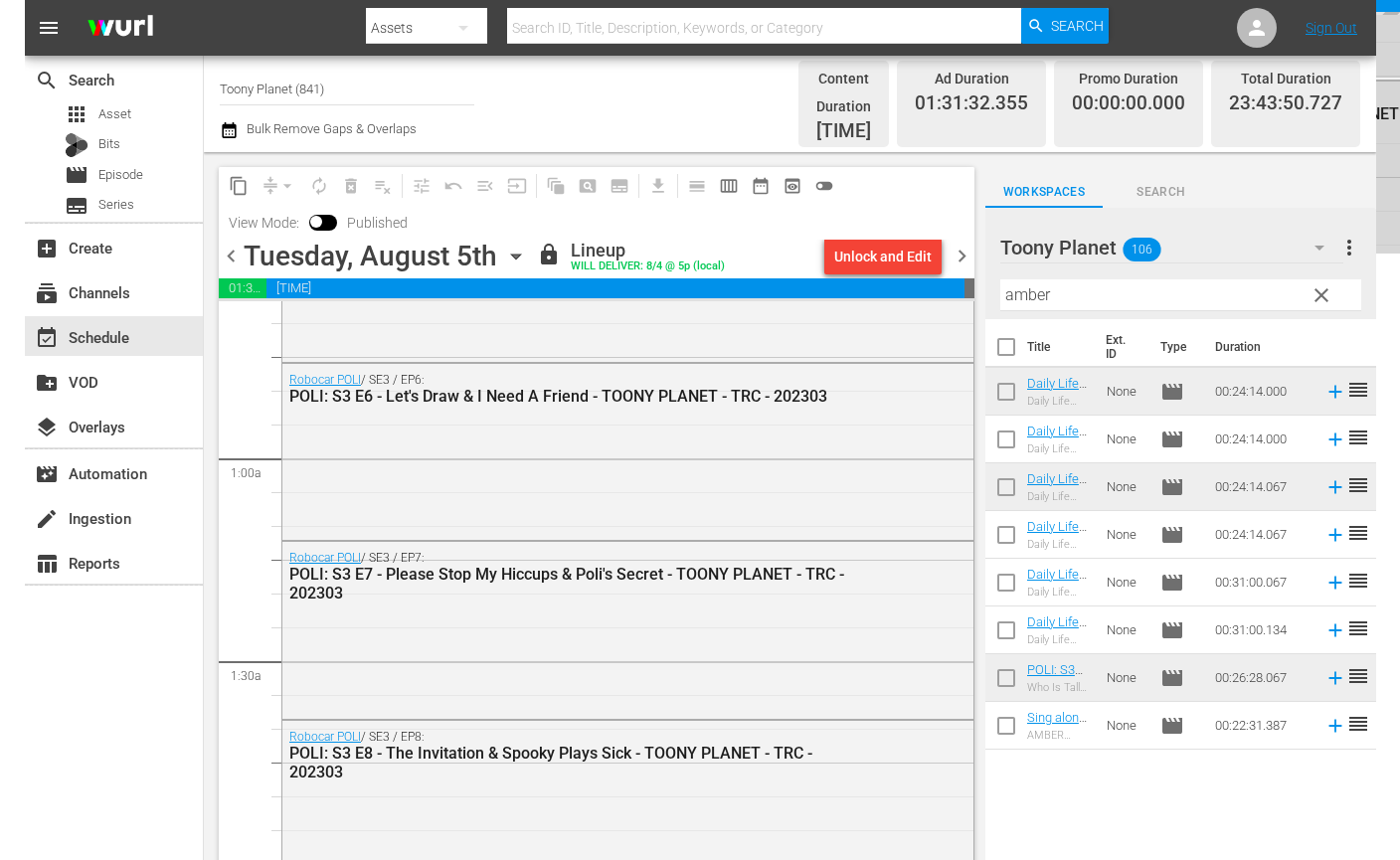 scroll, scrollTop: 256, scrollLeft: 0, axis: vertical 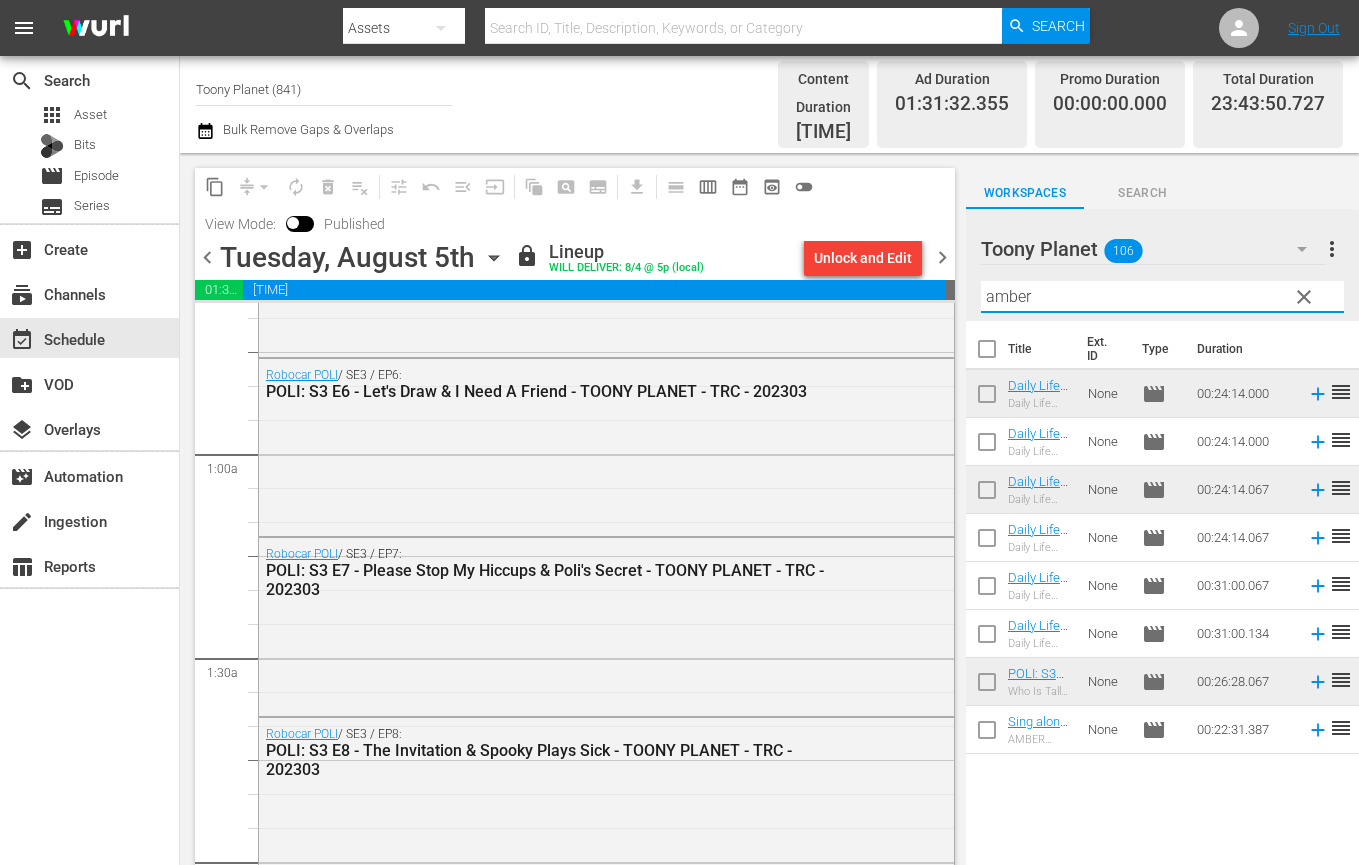 drag, startPoint x: 1099, startPoint y: 274, endPoint x: 872, endPoint y: 247, distance: 228.60008 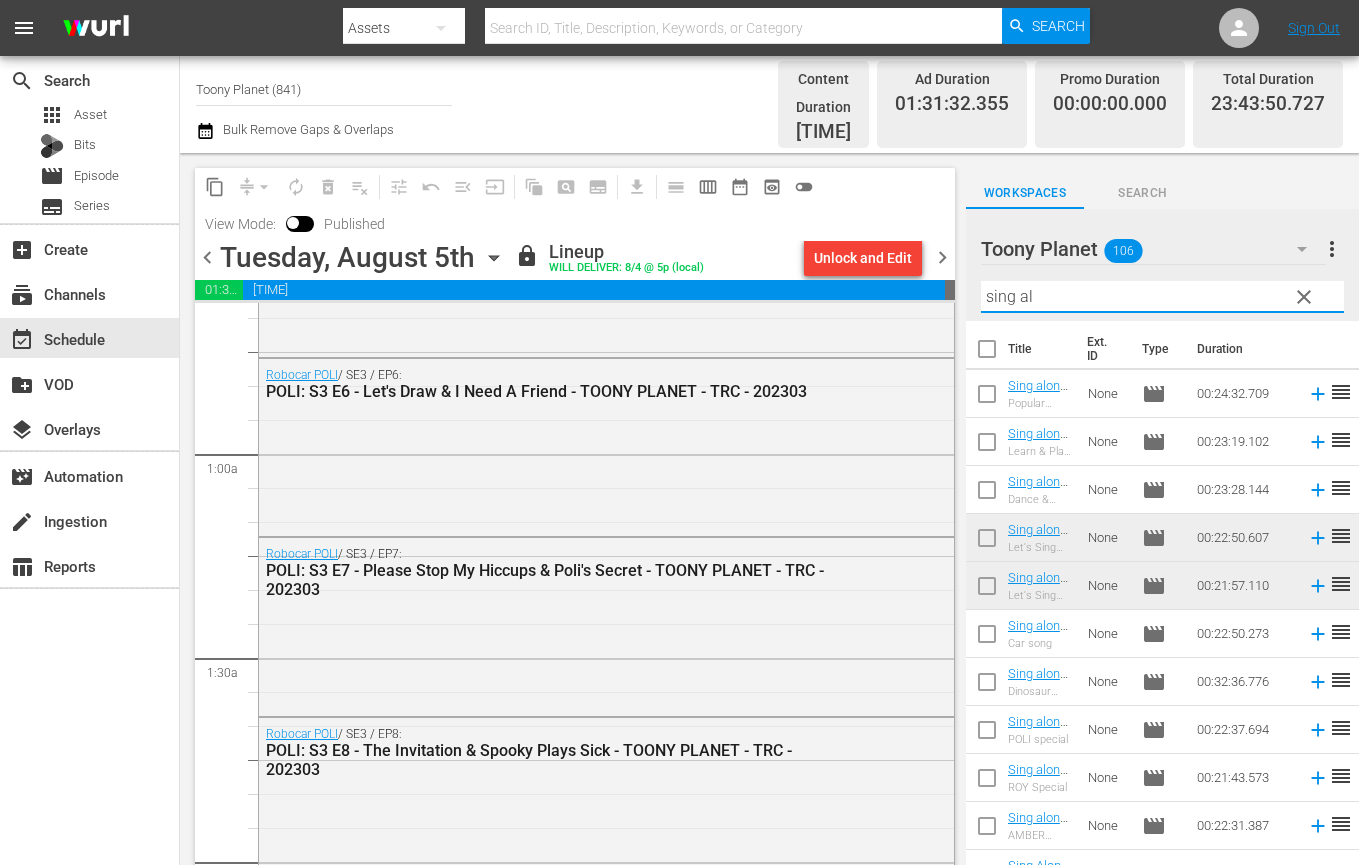 type on "sing al" 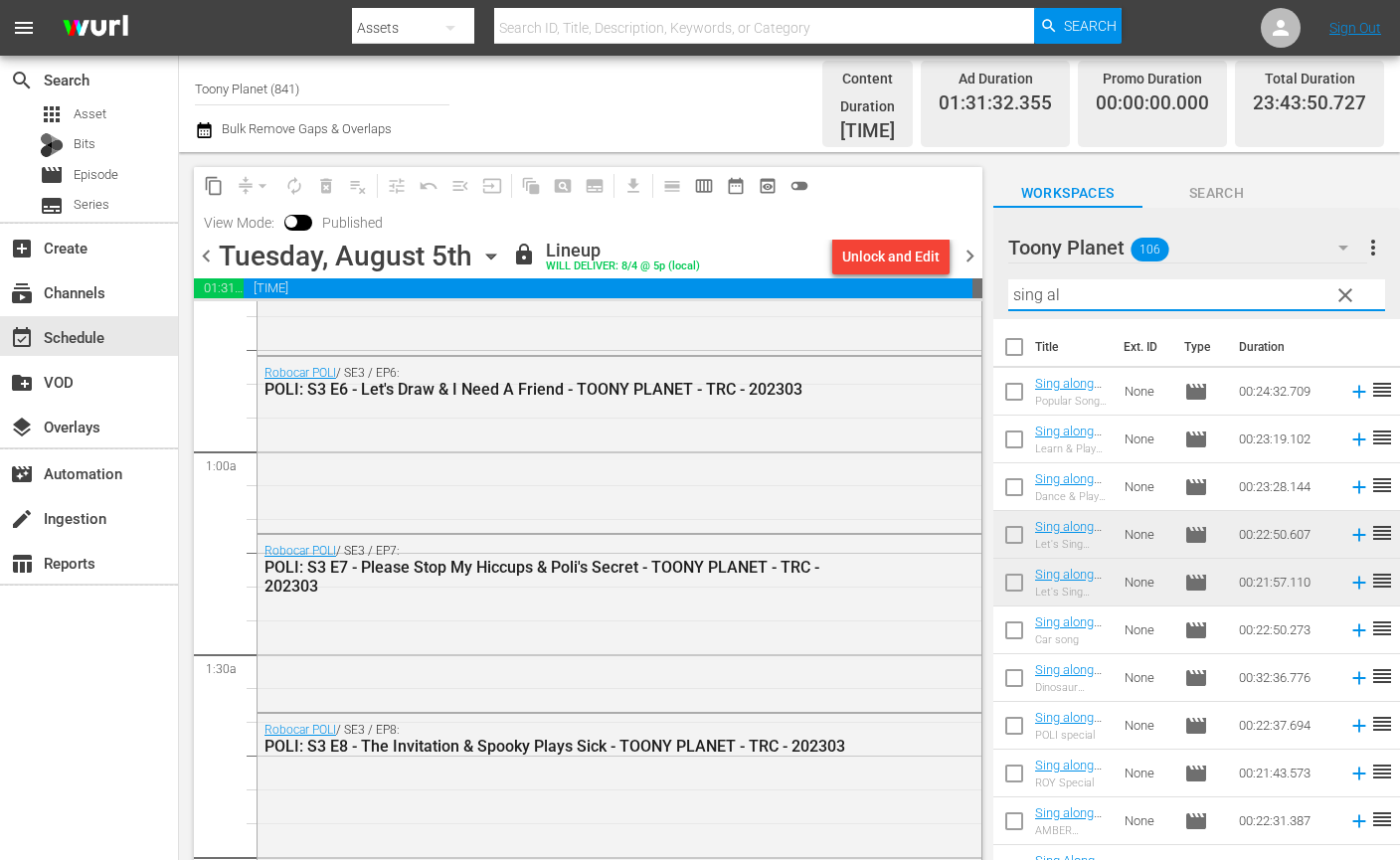 click on "chevron_right" at bounding box center (969, 256) 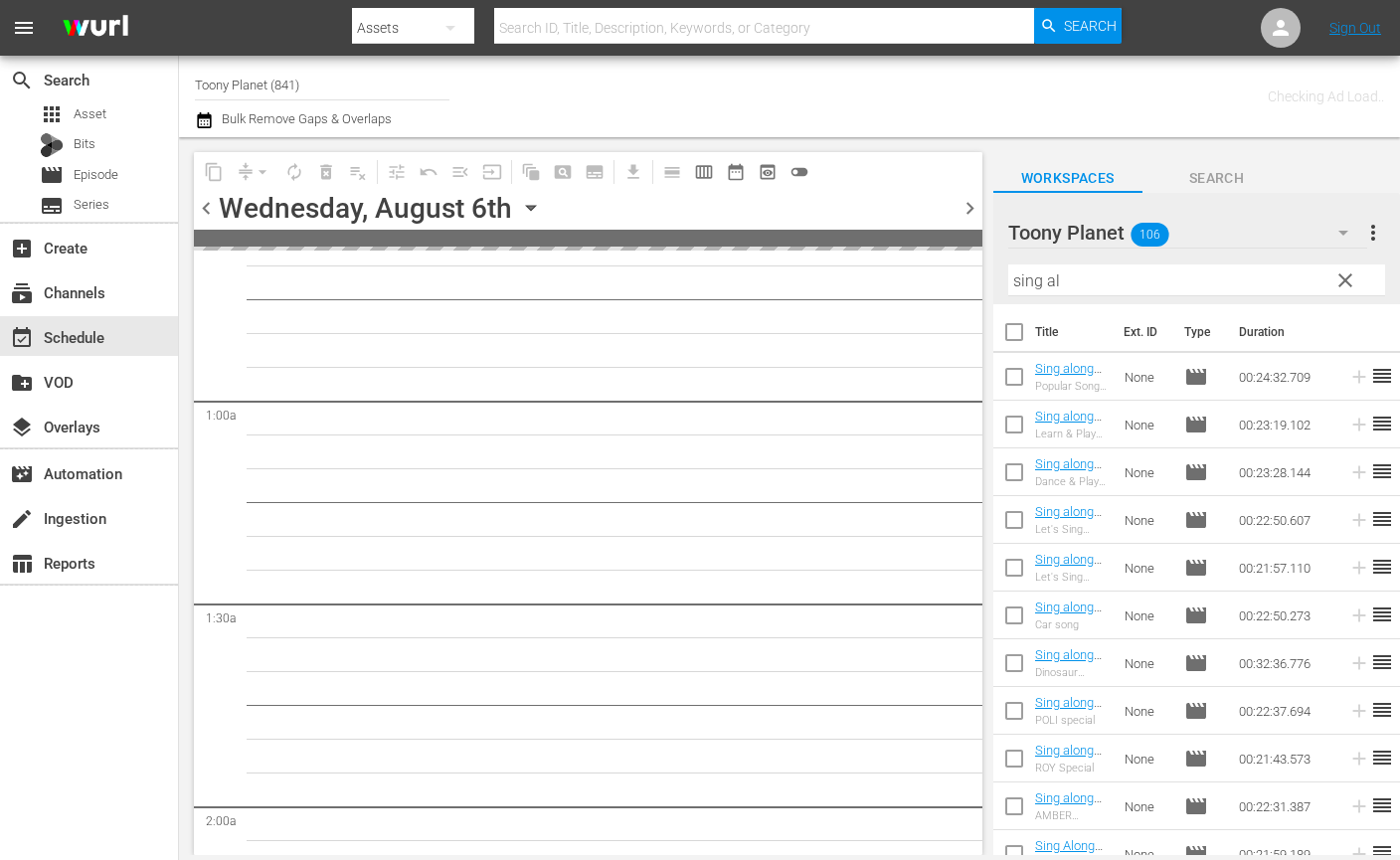 click at bounding box center (588, 238) 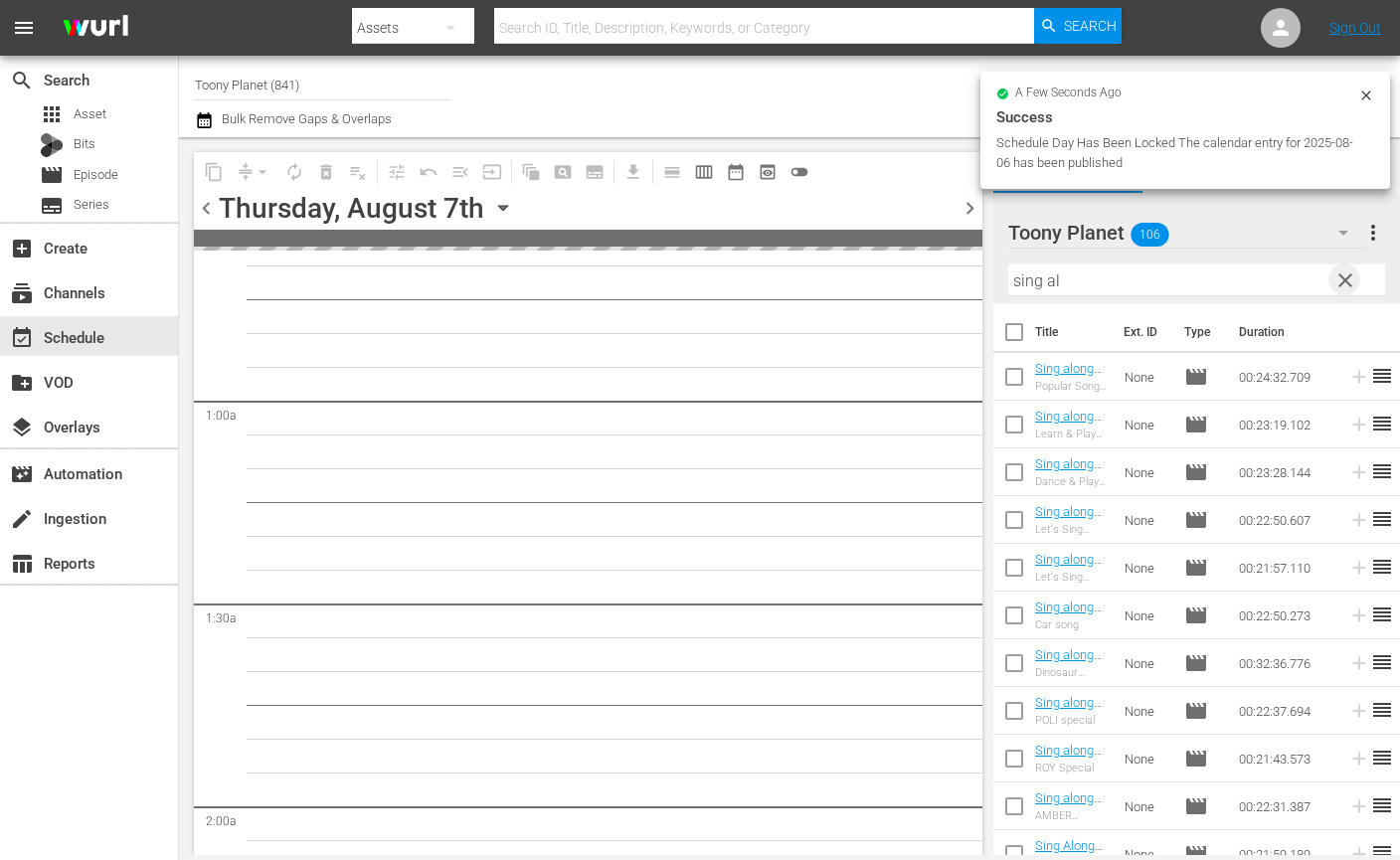 drag, startPoint x: 1347, startPoint y: 279, endPoint x: 1108, endPoint y: 231, distance: 243.77243 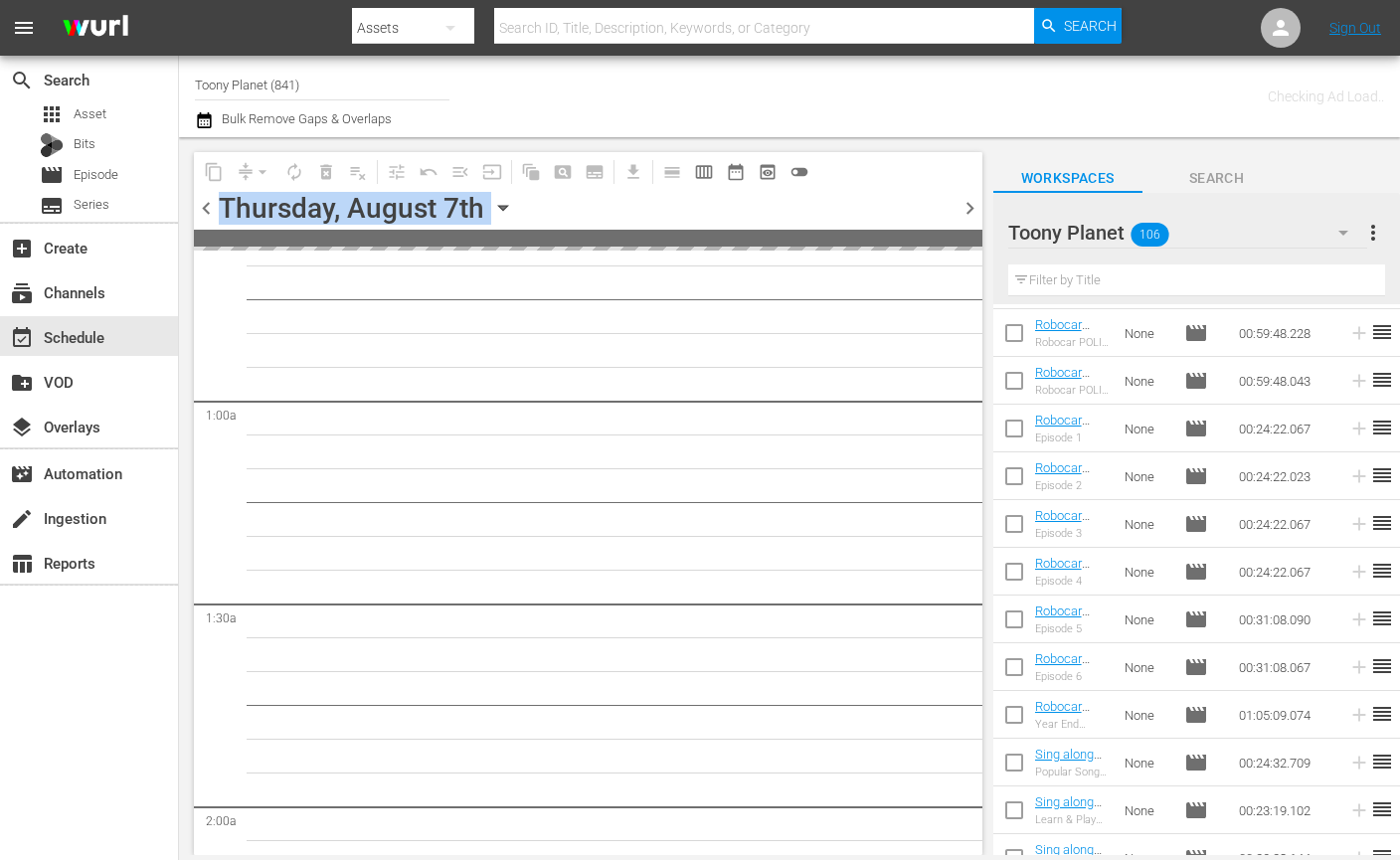 scroll, scrollTop: 4554, scrollLeft: 0, axis: vertical 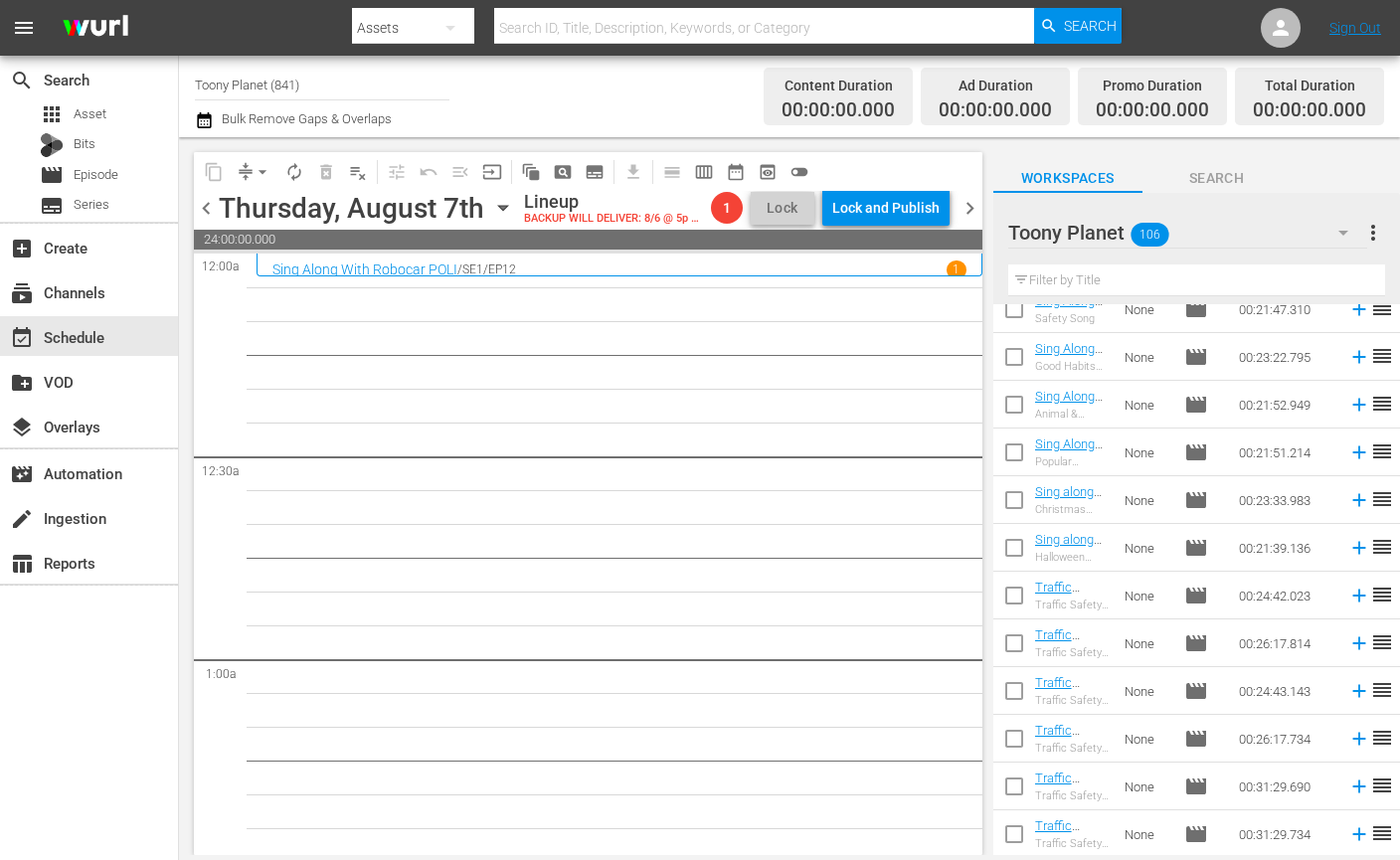 drag, startPoint x: 1039, startPoint y: 284, endPoint x: 987, endPoint y: 309, distance: 57.697487 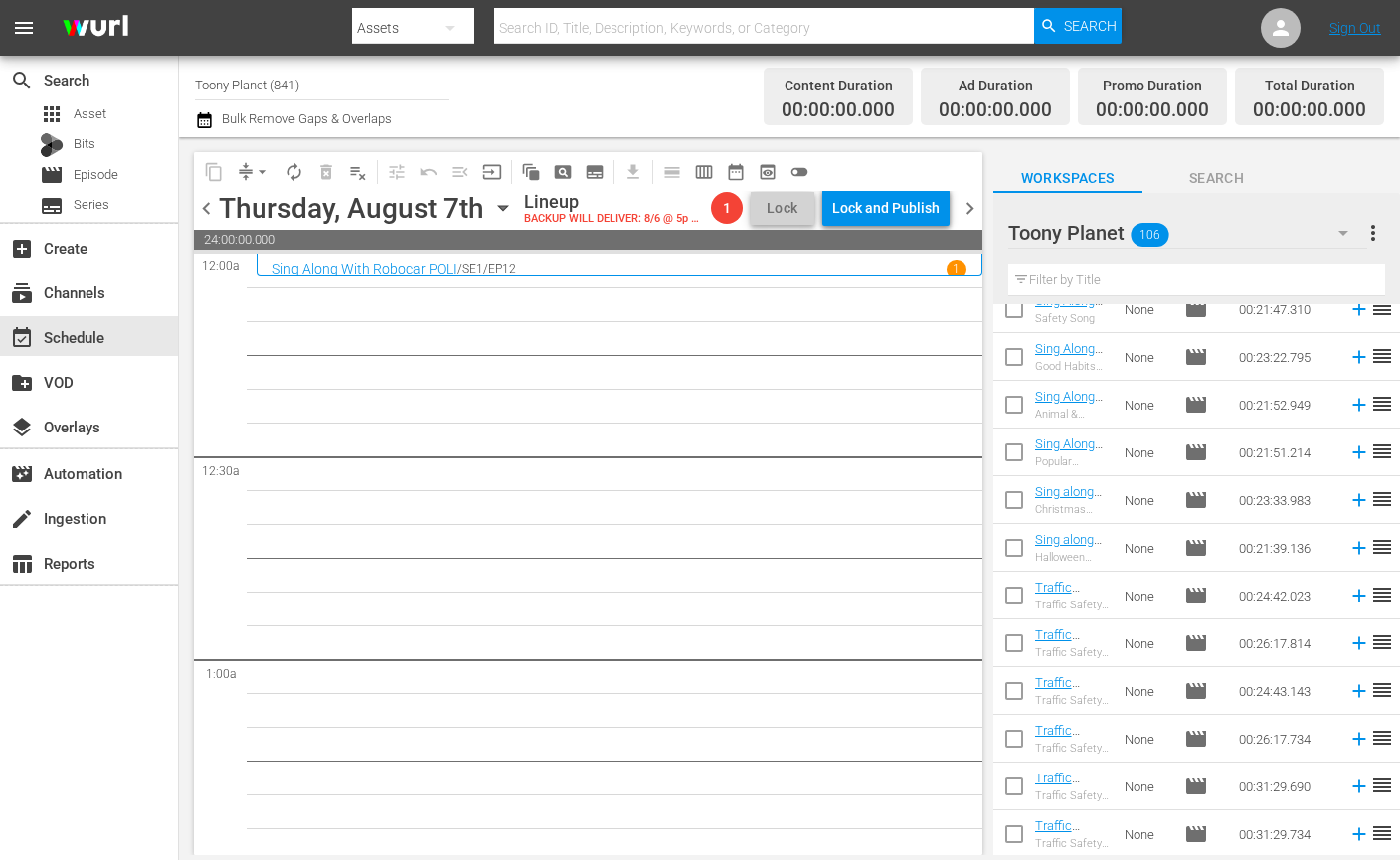 click at bounding box center [1196, 280] 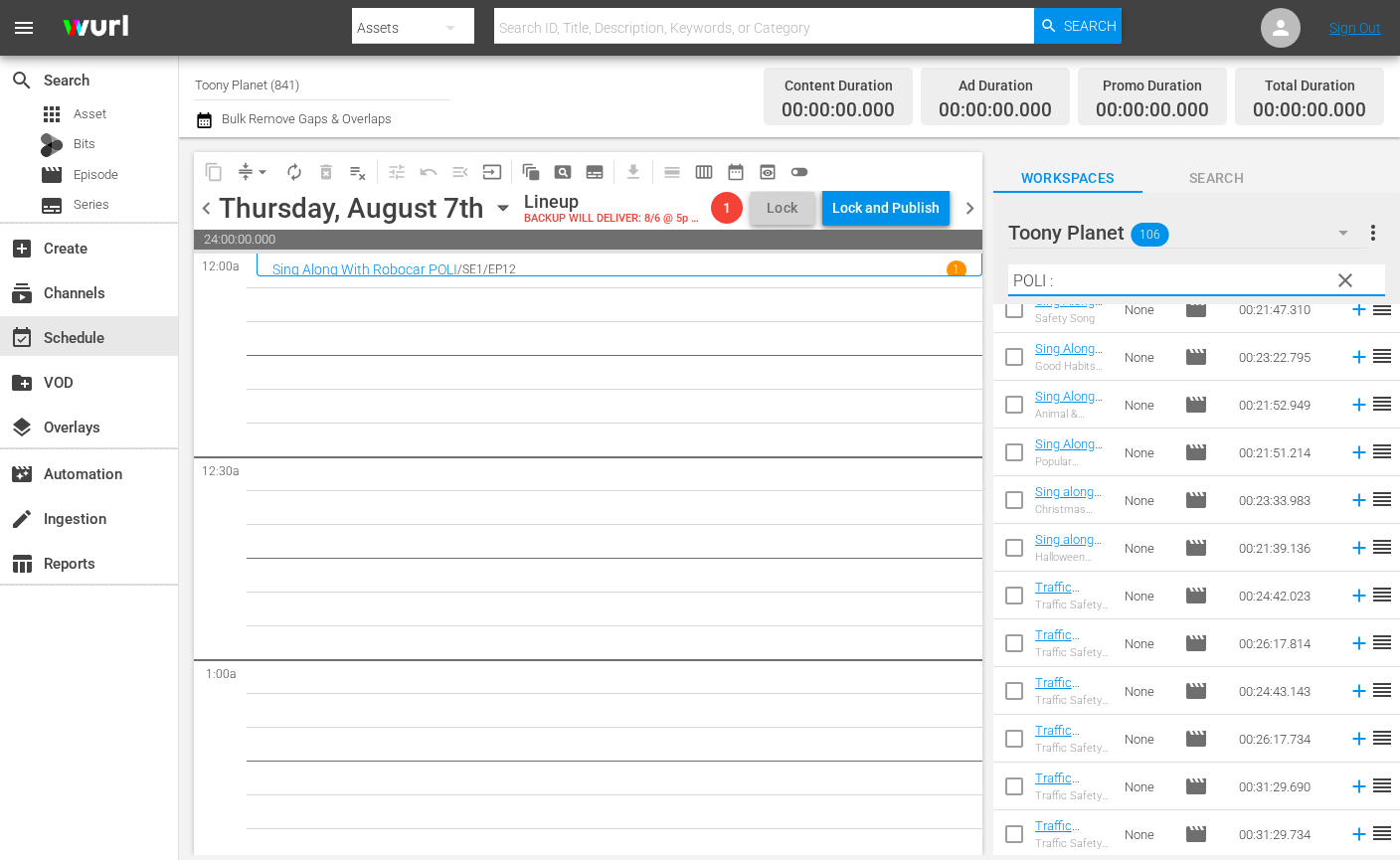 scroll, scrollTop: 0, scrollLeft: 0, axis: both 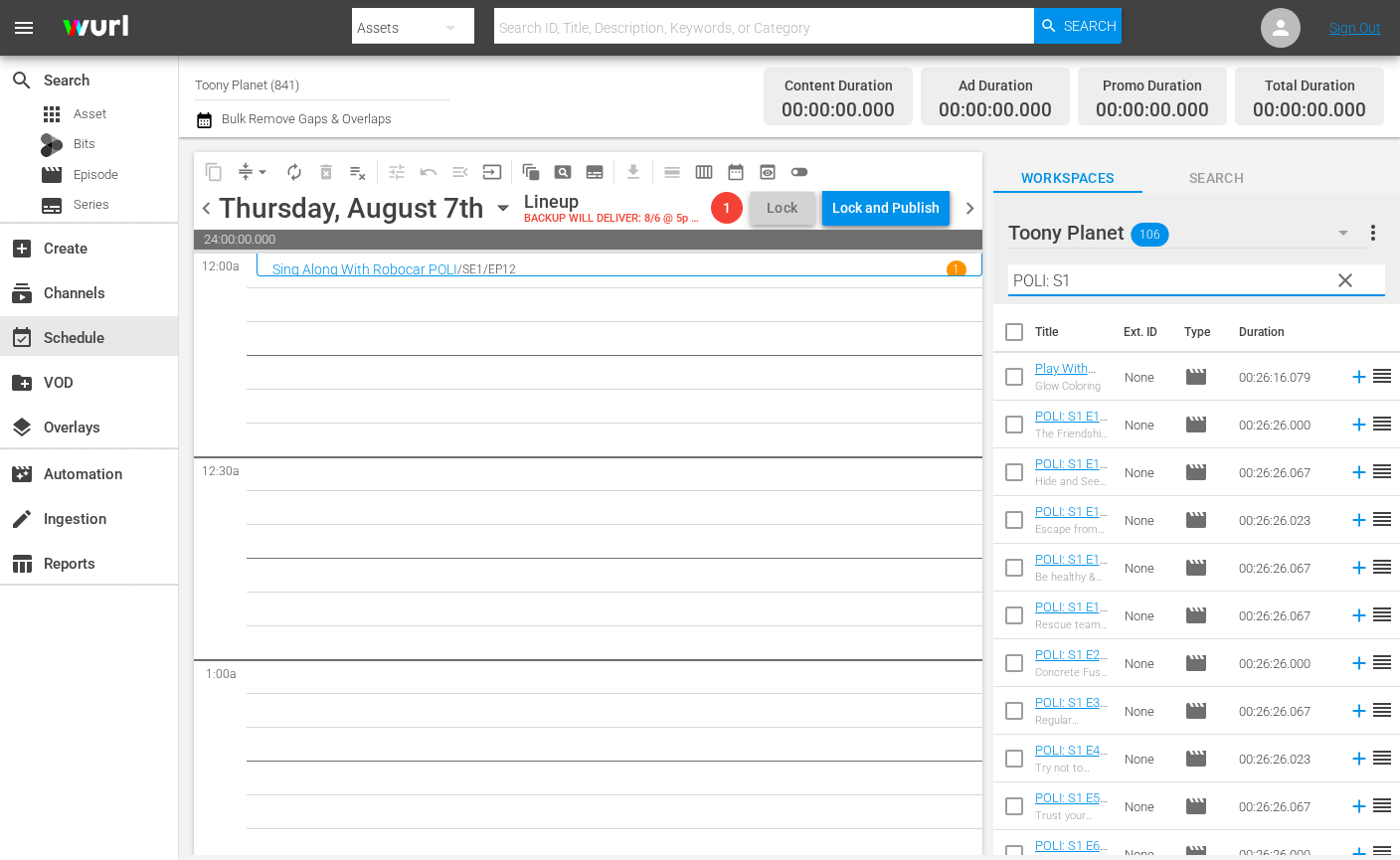 type on "POLI: S1" 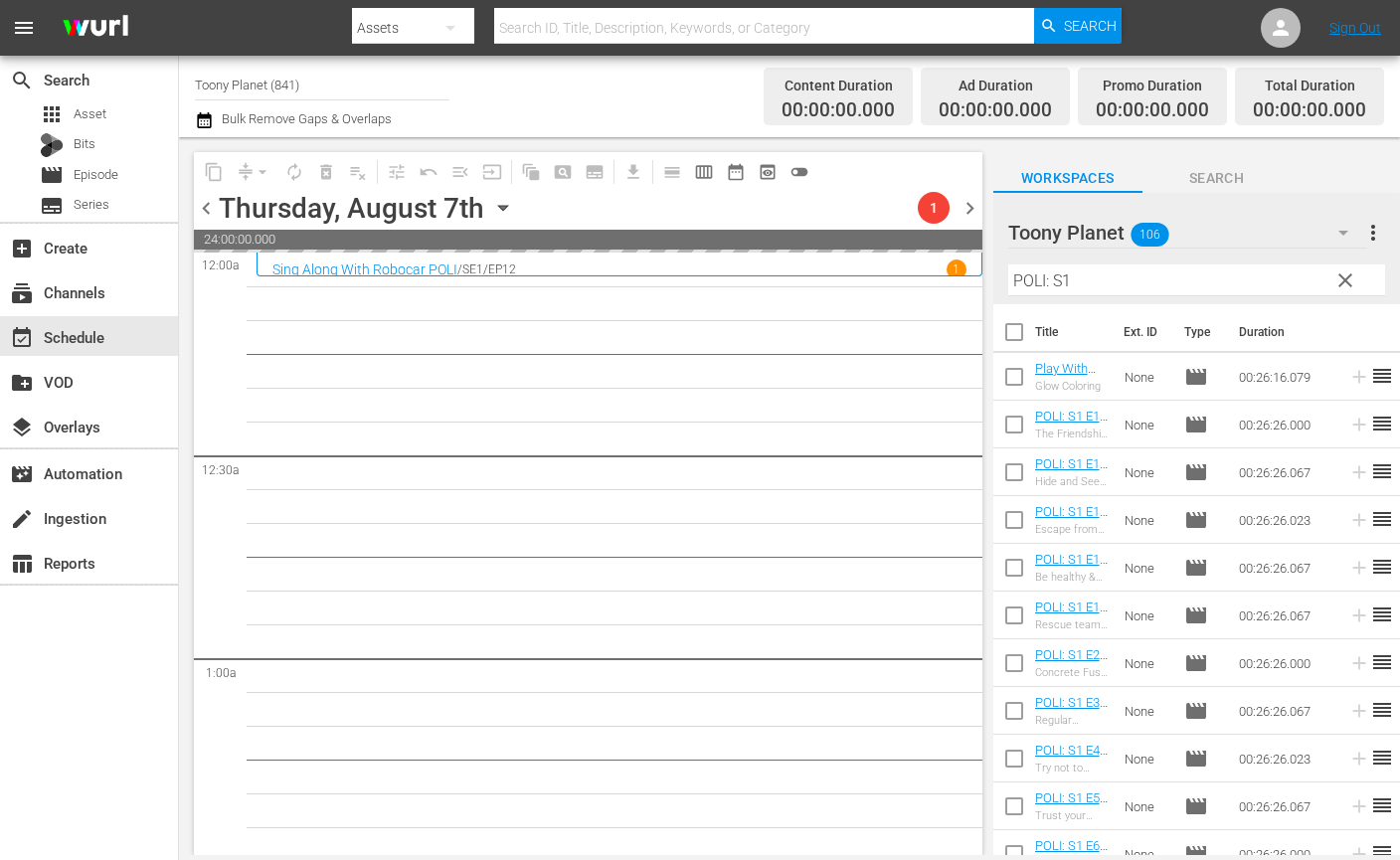 click on "7" at bounding box center (619, 5120) 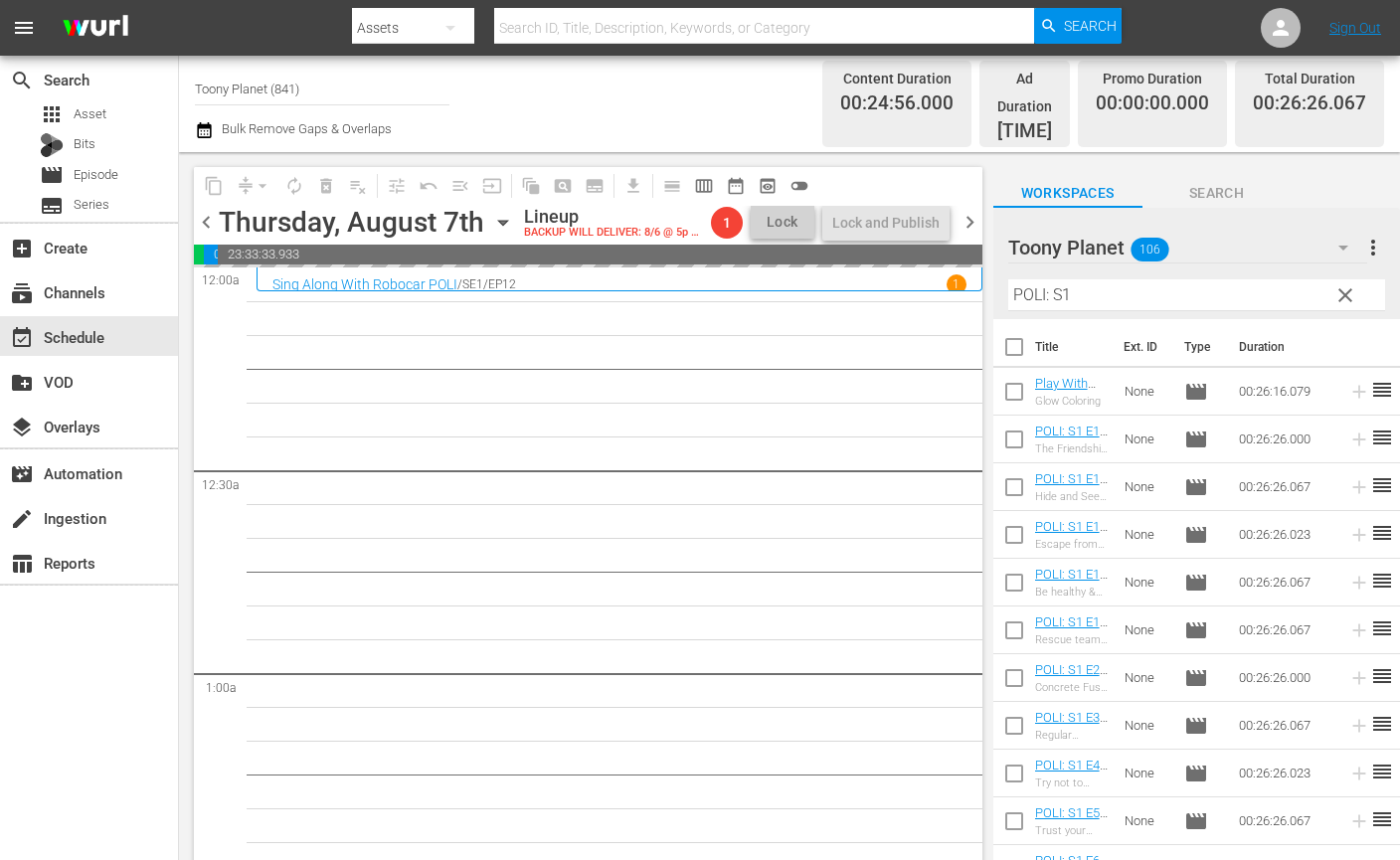 click on "7" at bounding box center (619, 5135) 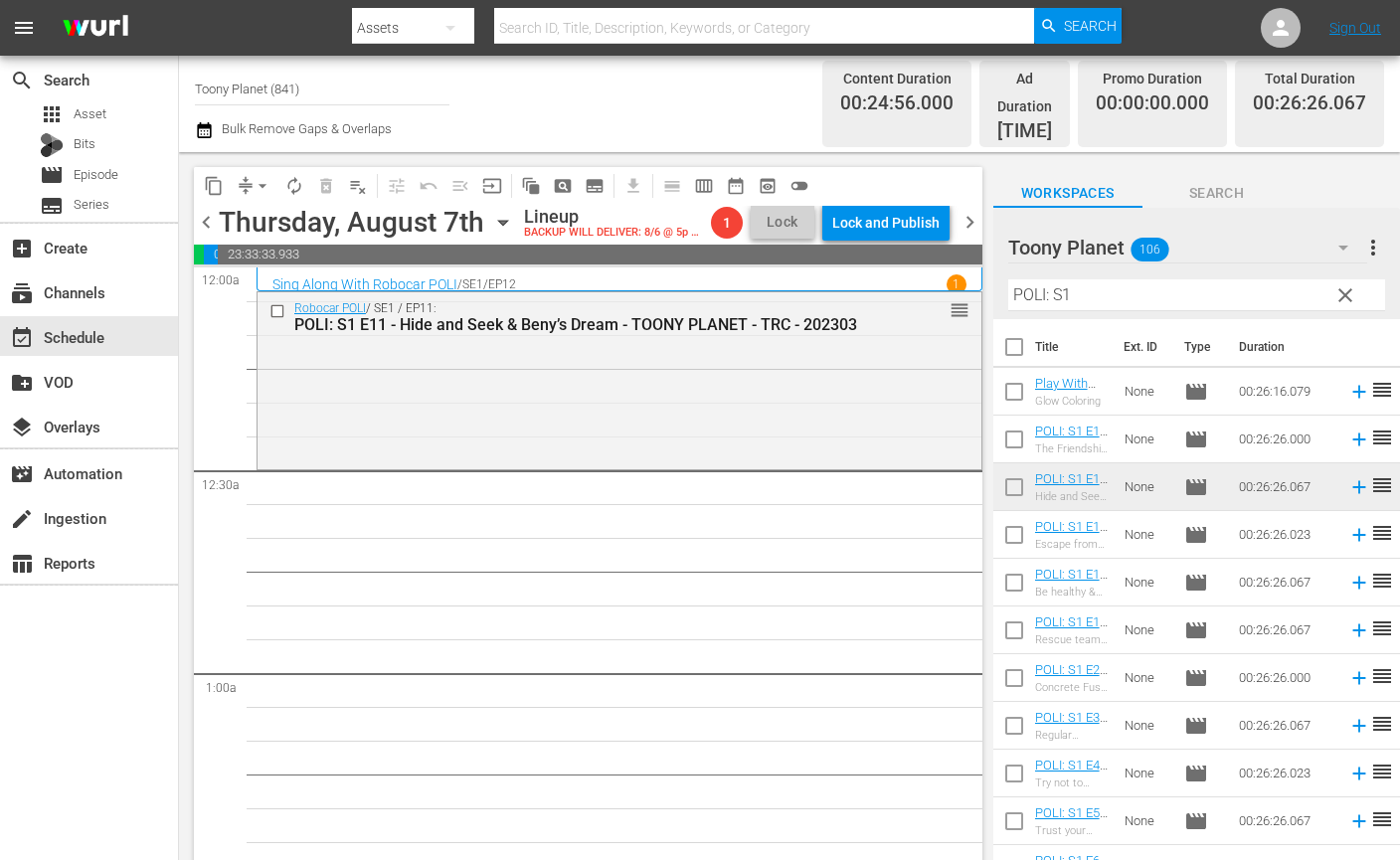 click on "Robocar POLI  / SE1 / EP11:
POLI: S1 E11 - Hide and Seek & Beny’s Dream - TOONY PLANET - TRC - 202303 reorder" at bounding box center [619, 5135] 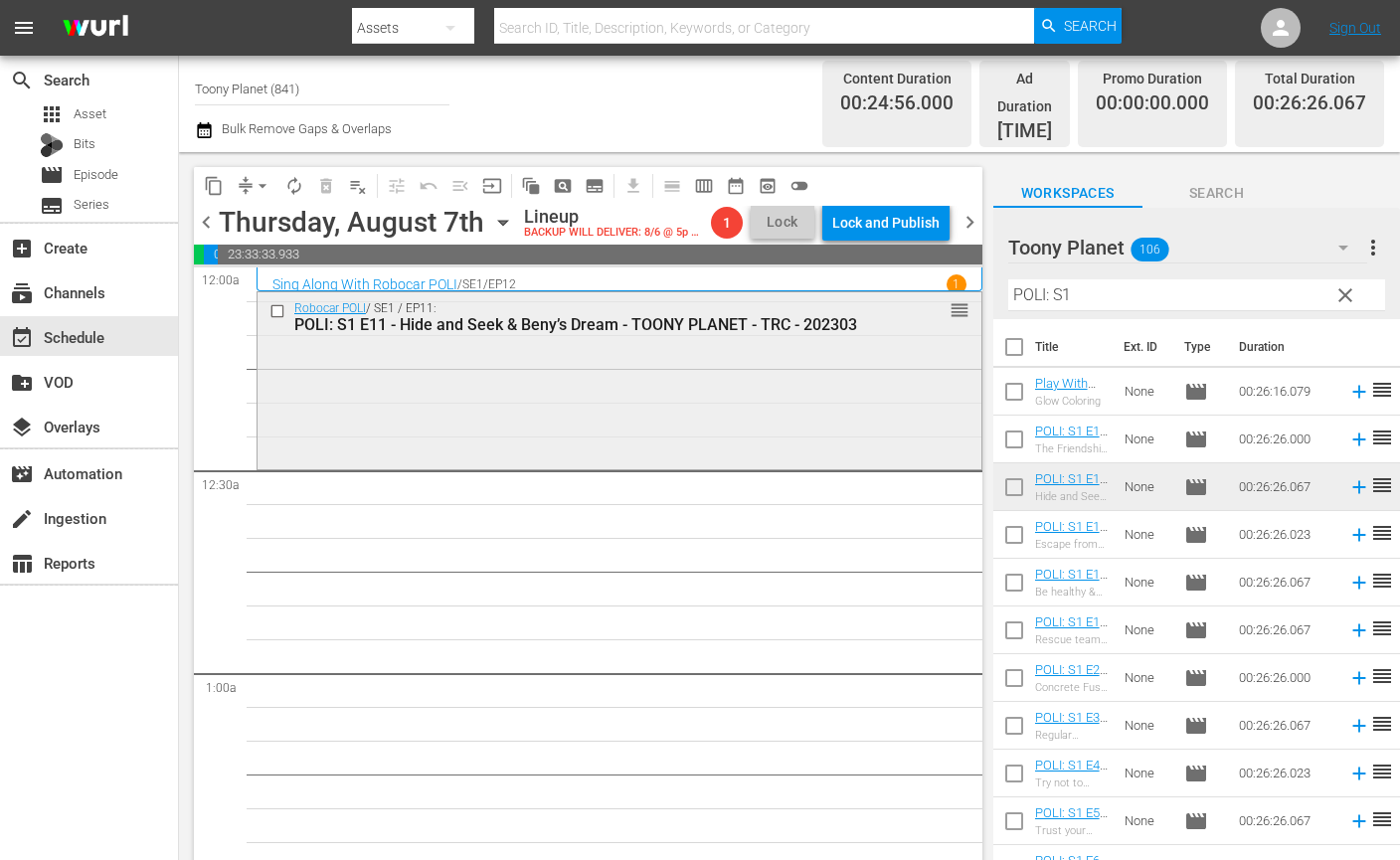 click on "Robocar POLI  / SE1 / EP11:
POLI: S1 E11 - Hide and Seek & Beny’s Dream - TOONY PLANET - TRC - 202303 reorder" at bounding box center [619, 381] 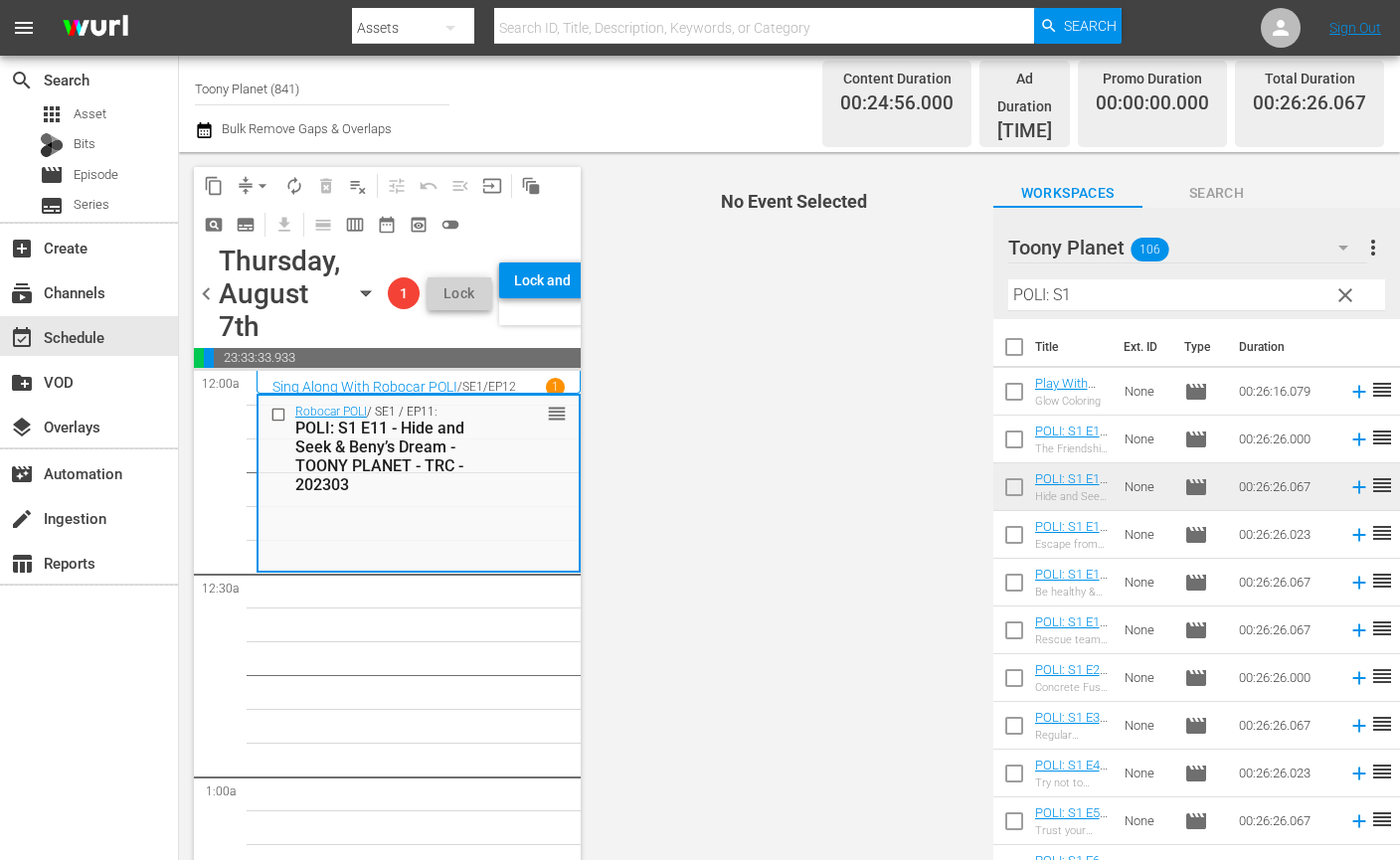 click at bounding box center [1014, 539] 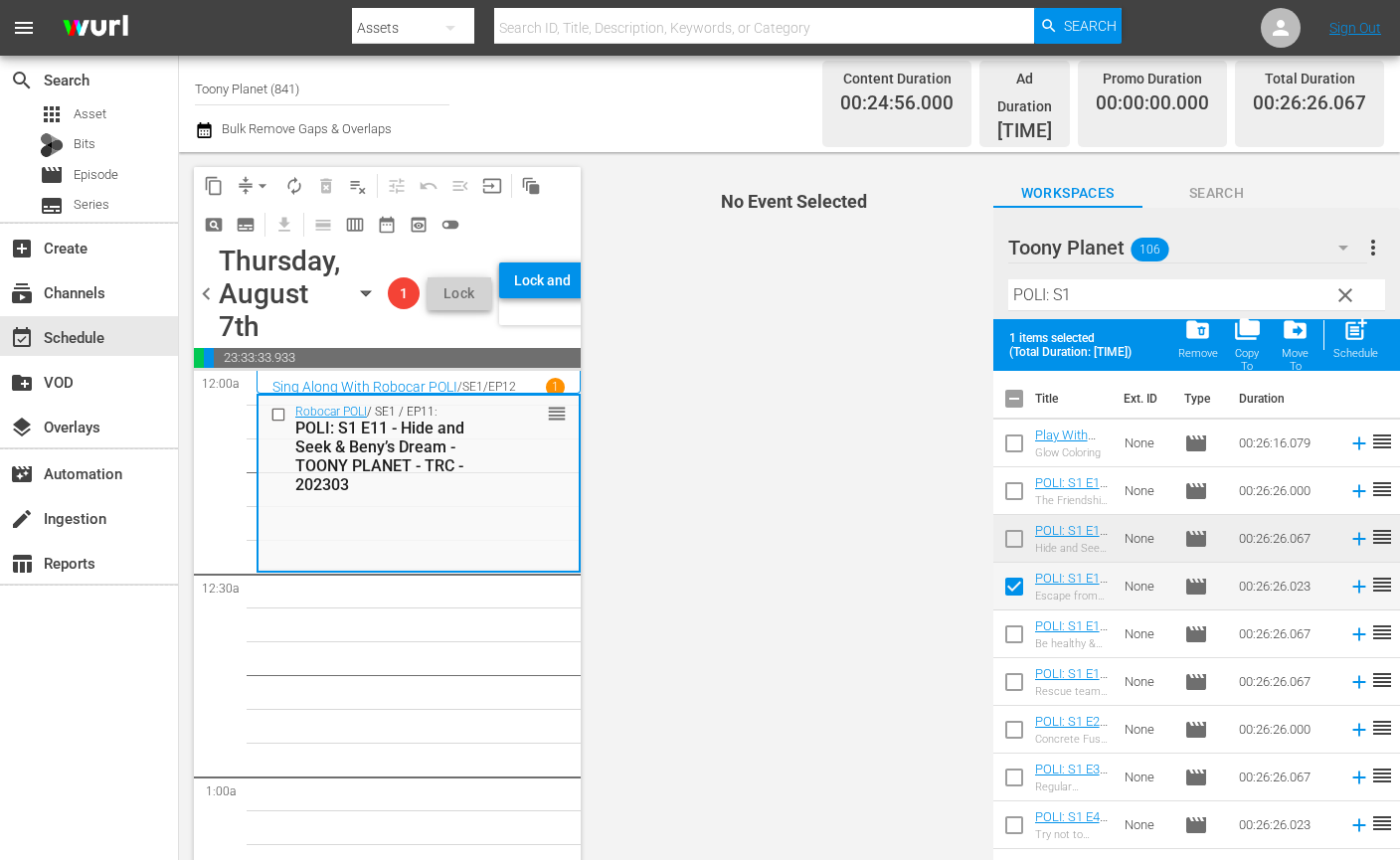 click at bounding box center [1014, 638] 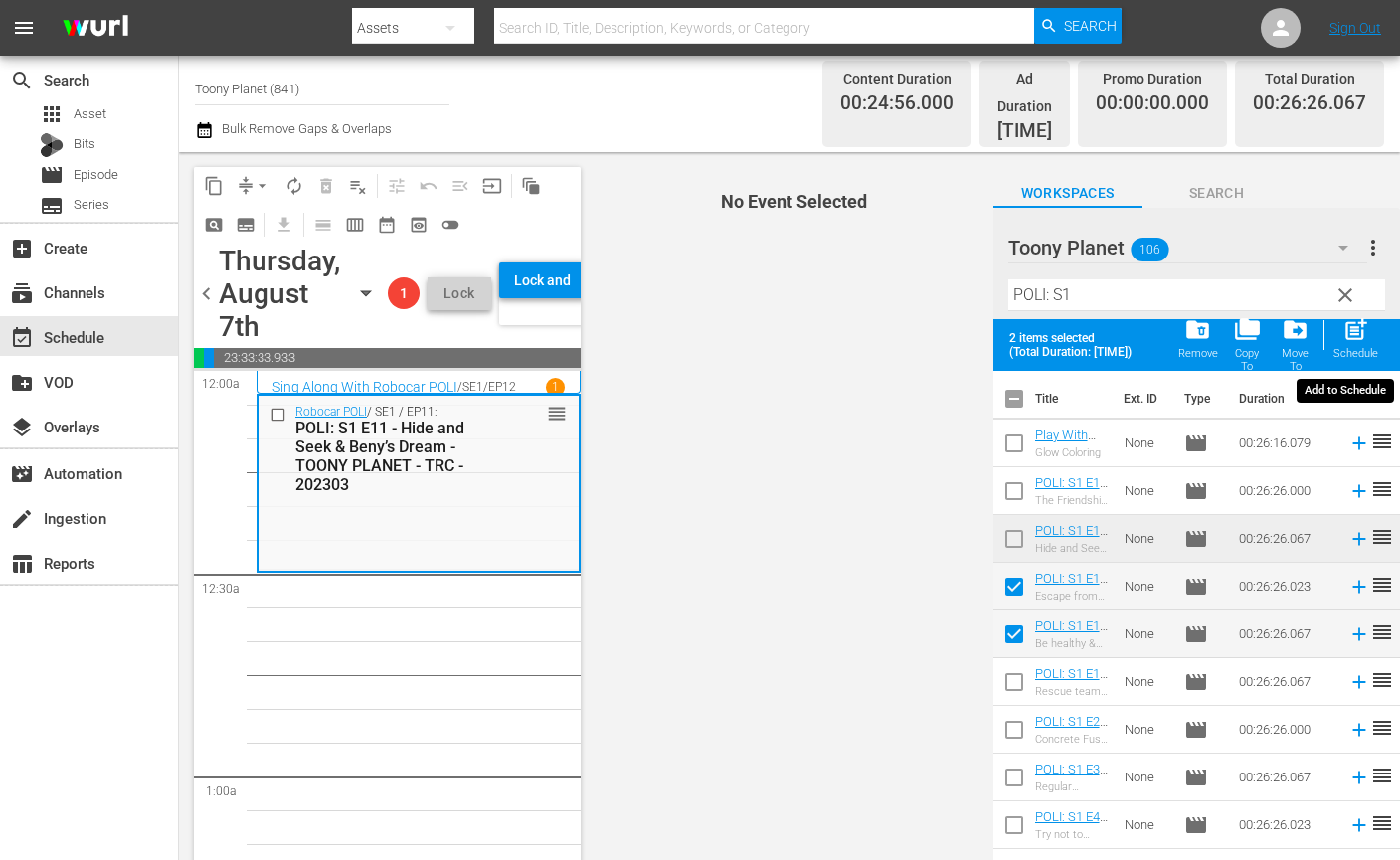 click on "post_add" at bounding box center [1355, 329] 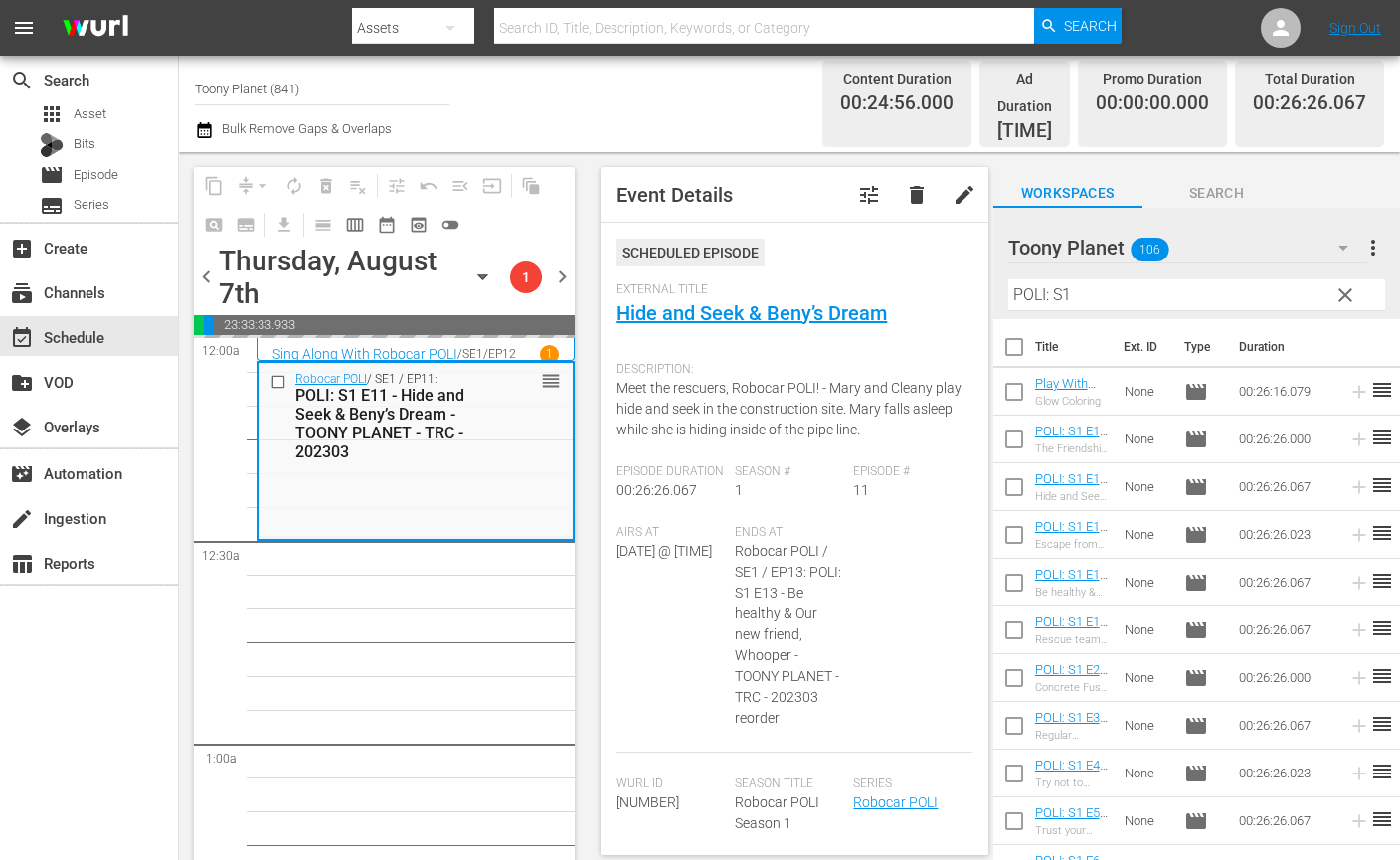 click on "Robocar POLI  / SE1 / EP11:
POLI: S1 E11 - Hide and Seek & Beny’s Dream - TOONY PLANET - TRC - 202303 reorder" at bounding box center [416, 5206] 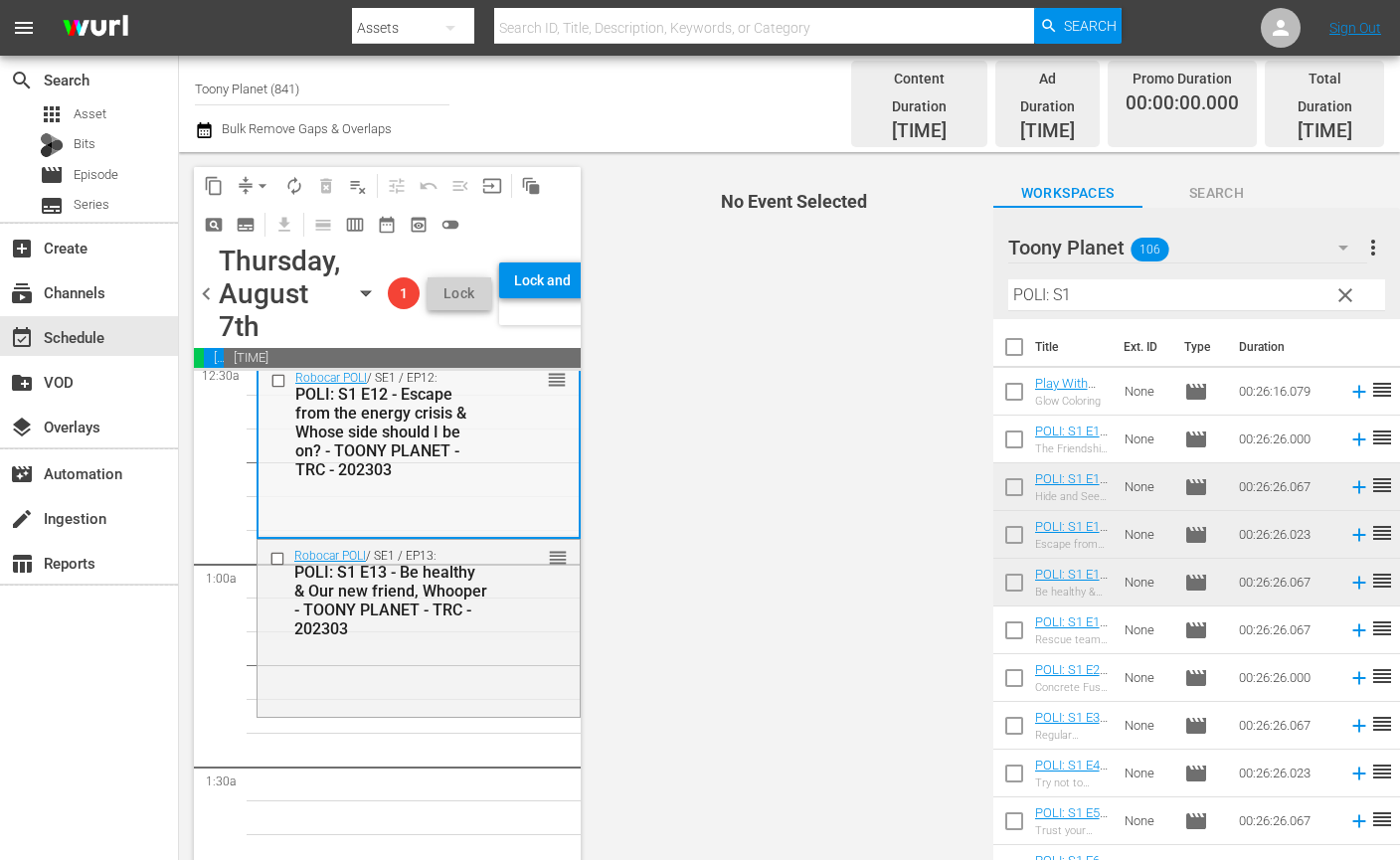 scroll, scrollTop: 224, scrollLeft: 0, axis: vertical 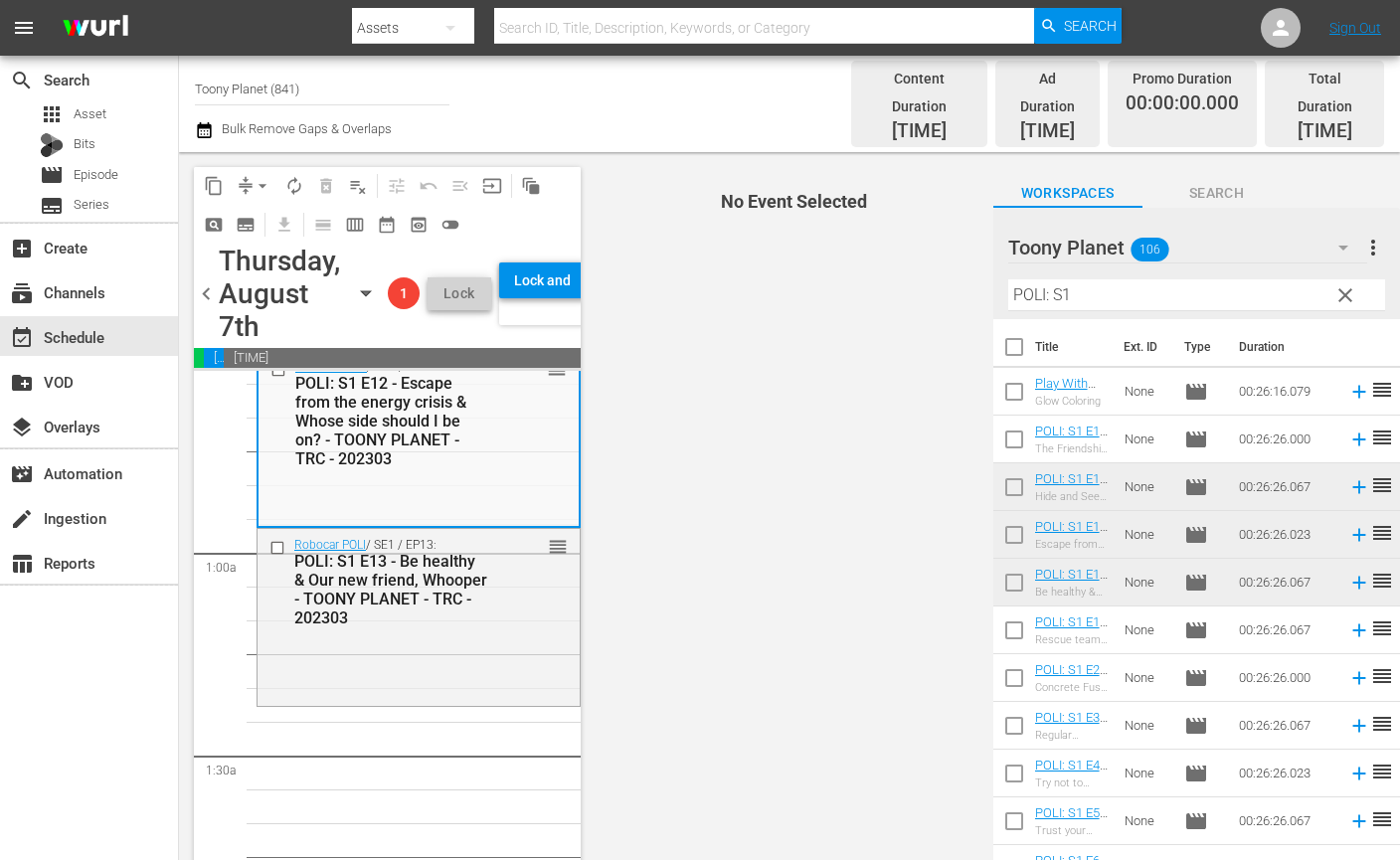 click on "Robocar POLI  / SE1 / EP11:
POLI: S1 E11 - Hide and Seek & Beny’s Dream - TOONY PLANET - TRC - 202303 reorder Robocar POLI  / SE1 / EP13:
POLI: S1 E13 - Be healthy & Our new friend, Whooper - TOONY PLANET - TRC - 202303 reorder Robocar POLI  / SE1 / EP12:
POLI: S1 E12 - Escape from the energy crisis & Whose side should I be on? - TOONY PLANET - TRC - 202303 reorder" at bounding box center [419, 5015] 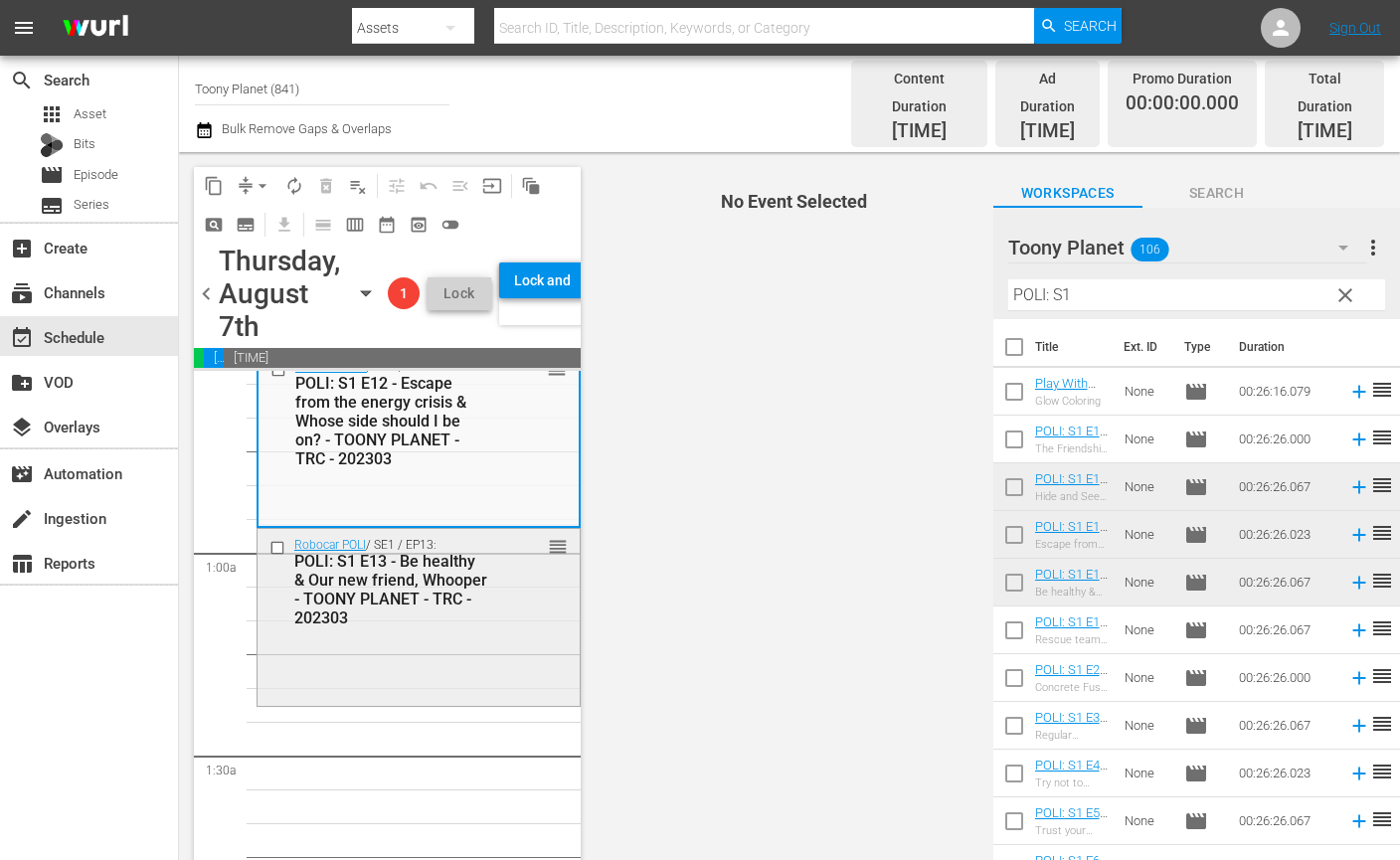 click on "Robocar POLI  / SE1 / EP13:
POLI: S1 E13 - Be healthy & Our new friend, Whooper - TOONY PLANET - TRC - 202303 reorder" at bounding box center (419, 615) 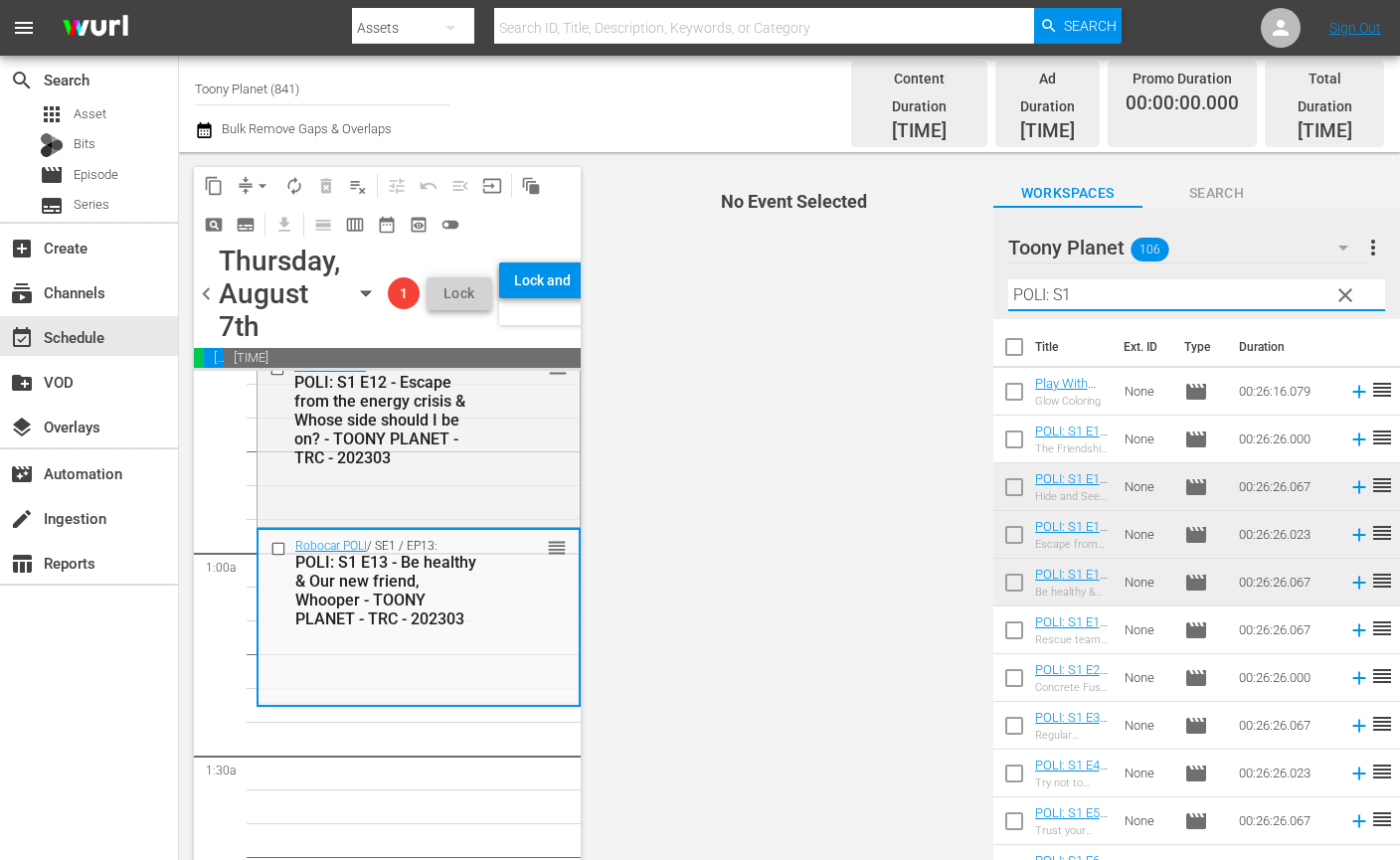 click on "POLI: S1" at bounding box center [1196, 295] 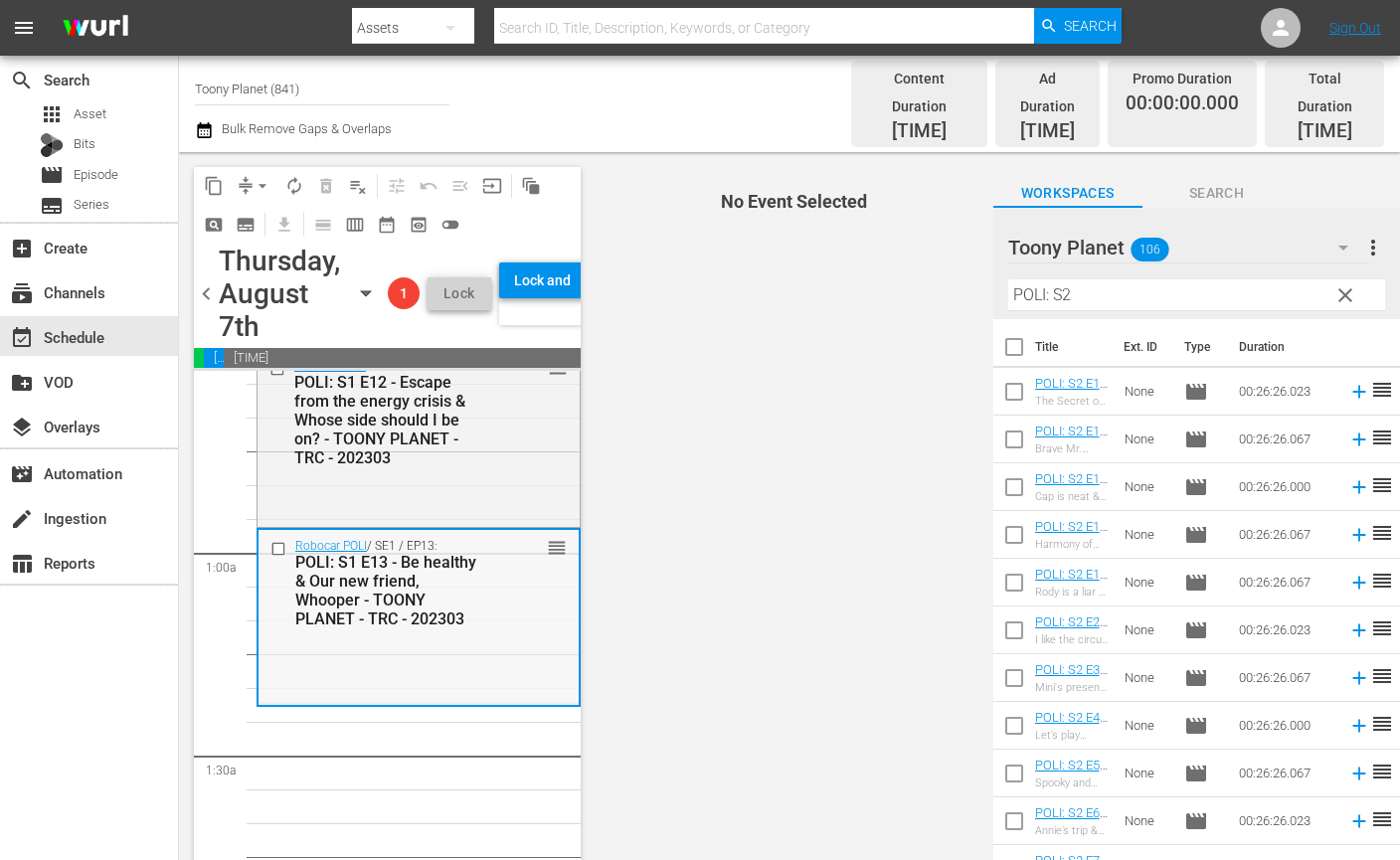 click on "Robocar POLI  / SE1 / EP13:
POLI: S1 E13 - Be healthy & Our new friend, Whooper - TOONY PLANET - TRC - 202303 reorder" at bounding box center [419, 616] 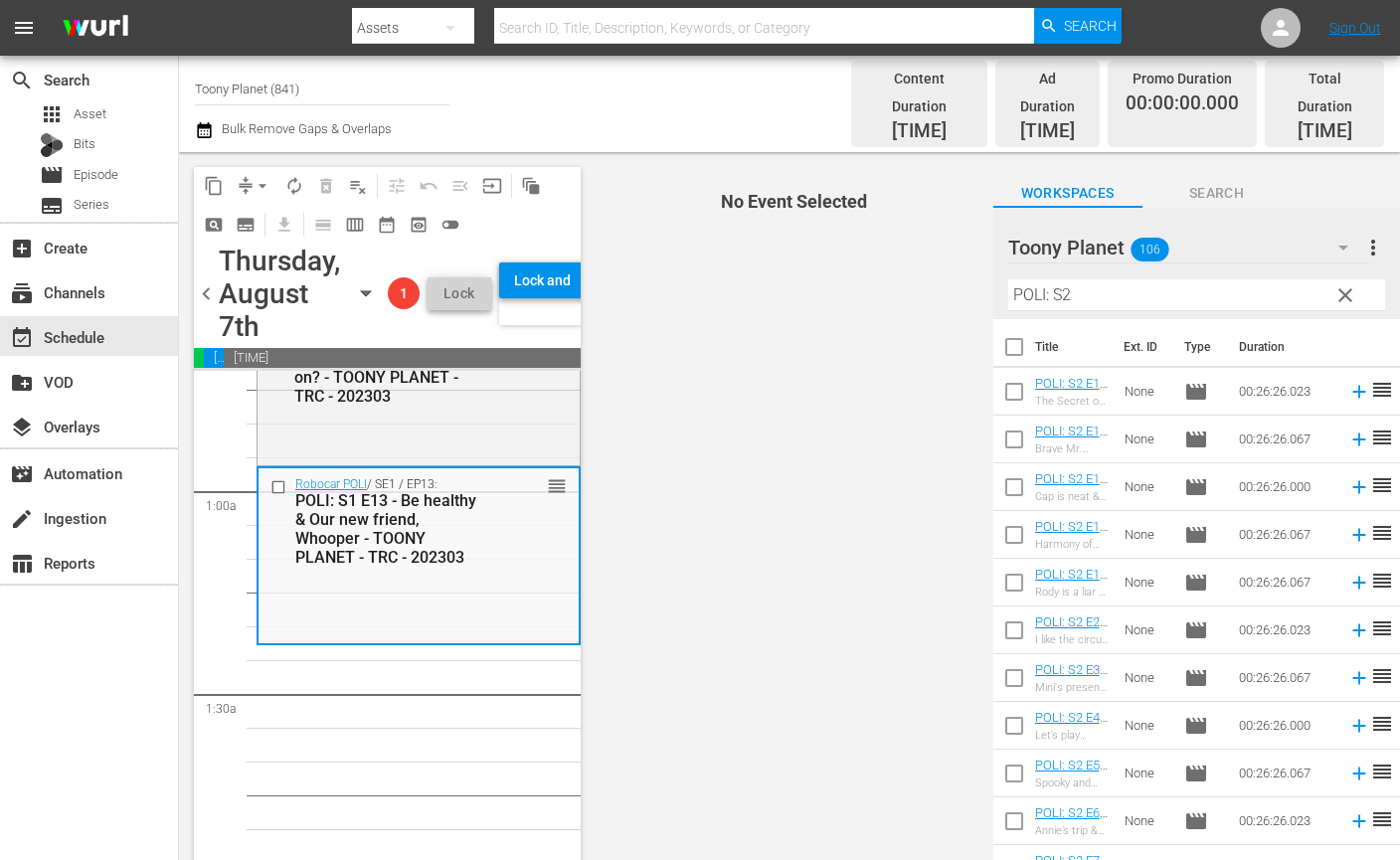 scroll, scrollTop: 290, scrollLeft: 0, axis: vertical 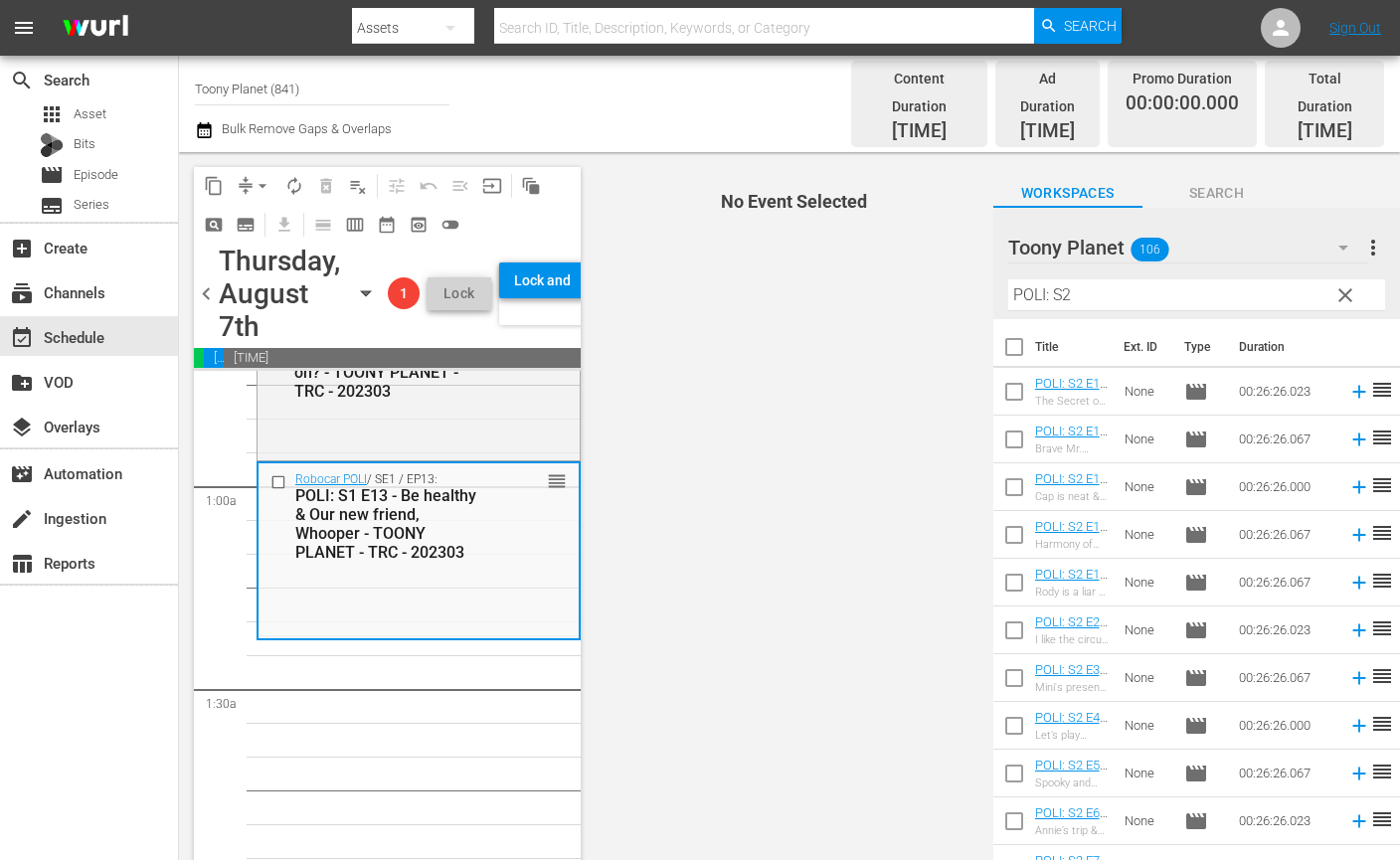 click on "No Event Selected" at bounding box center [788, 511] 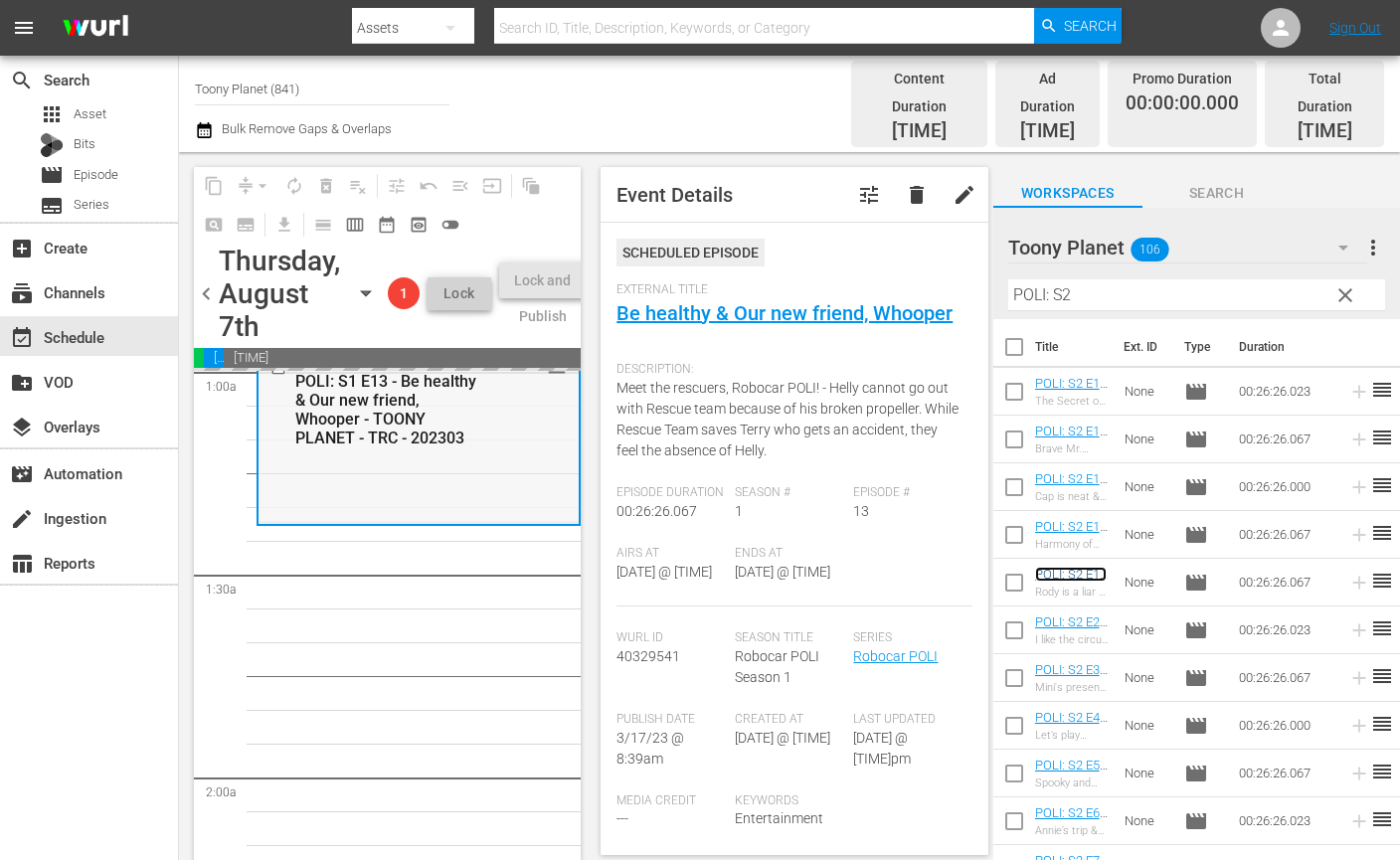 scroll, scrollTop: 448, scrollLeft: 0, axis: vertical 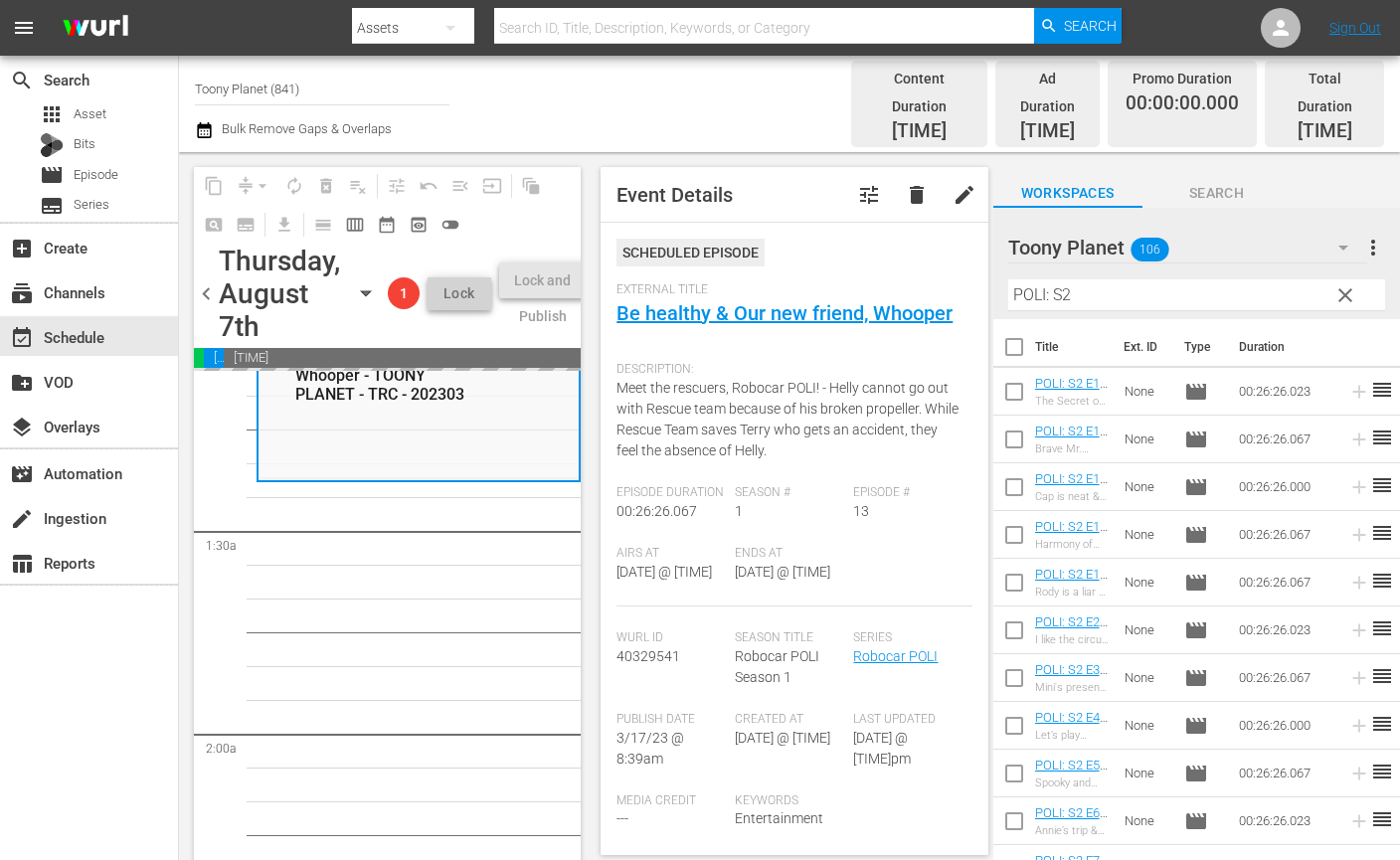 click on "Robocar POLI  / SE1 / EP11:
POLI: S1 E11 - Hide and Seek & Beny’s Dream - TOONY PLANET - TRC - 202303 reorder Robocar POLI  / SE1 / EP13:
POLI: S1 E13 - Be healthy & Our new friend, Whooper - TOONY PLANET - TRC - 202303 reorder Robocar POLI  / SE1 / EP12:
POLI: S1 E12 - Escape from the energy crisis & Whose side should I be on? - TOONY PLANET - TRC - 202303 reorder" at bounding box center [419, 4790] 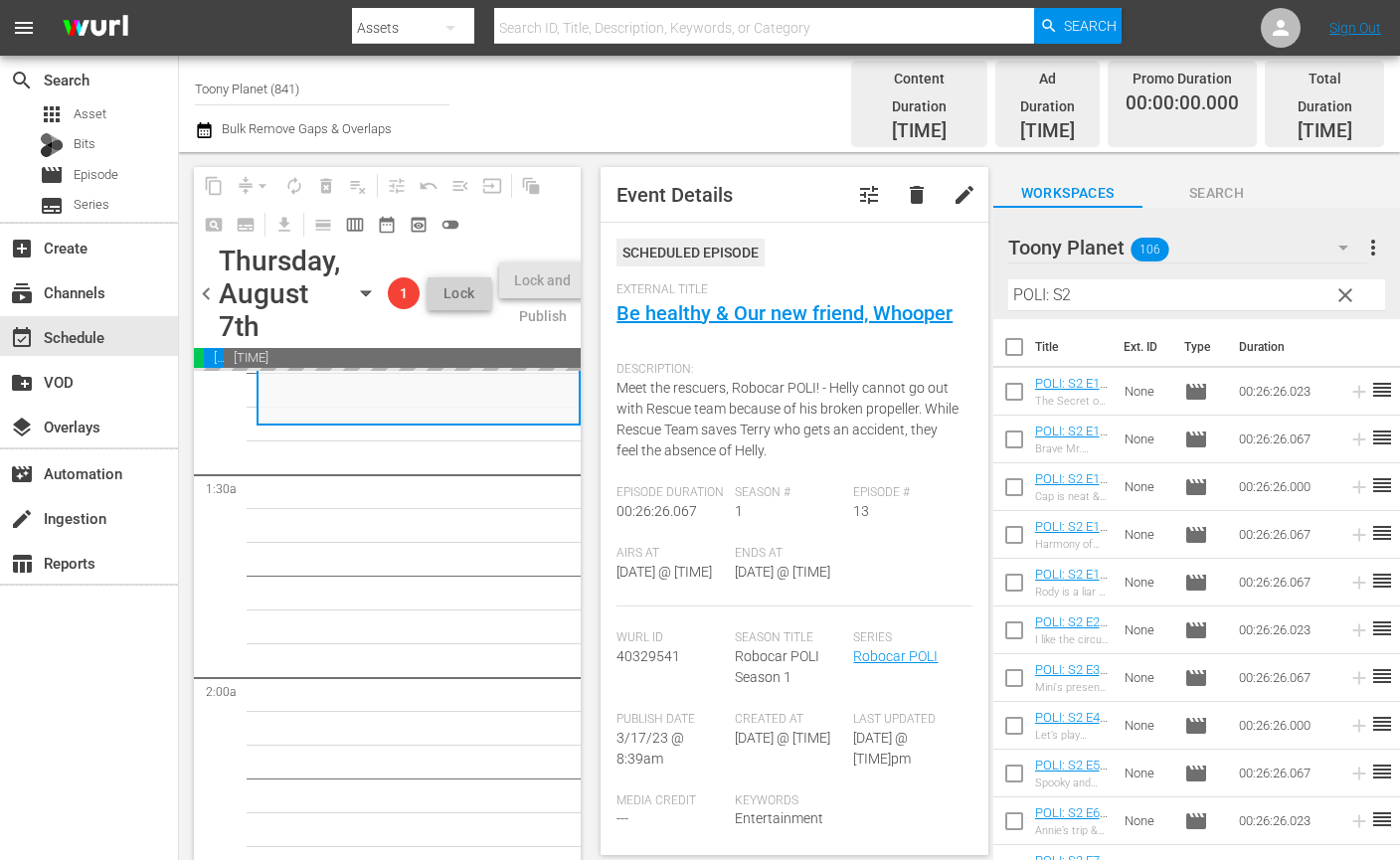 scroll, scrollTop: 509, scrollLeft: 0, axis: vertical 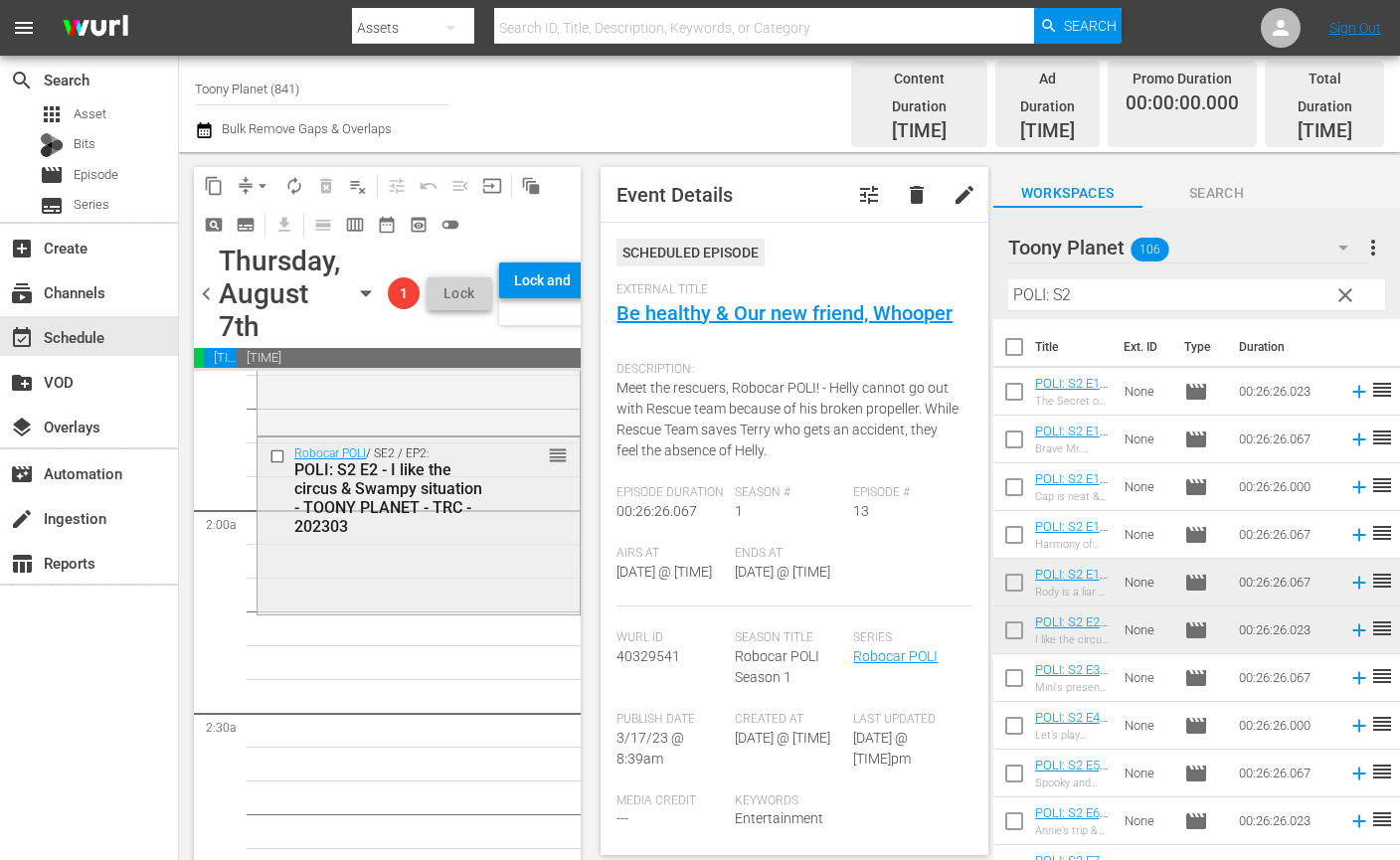 click on "Robocar POLI  / SE2 / EP2:
POLI: S2 E2 - I like the circus & Swampy situation - TOONY PLANET - TRC - 202303 reorder" at bounding box center [419, 524] 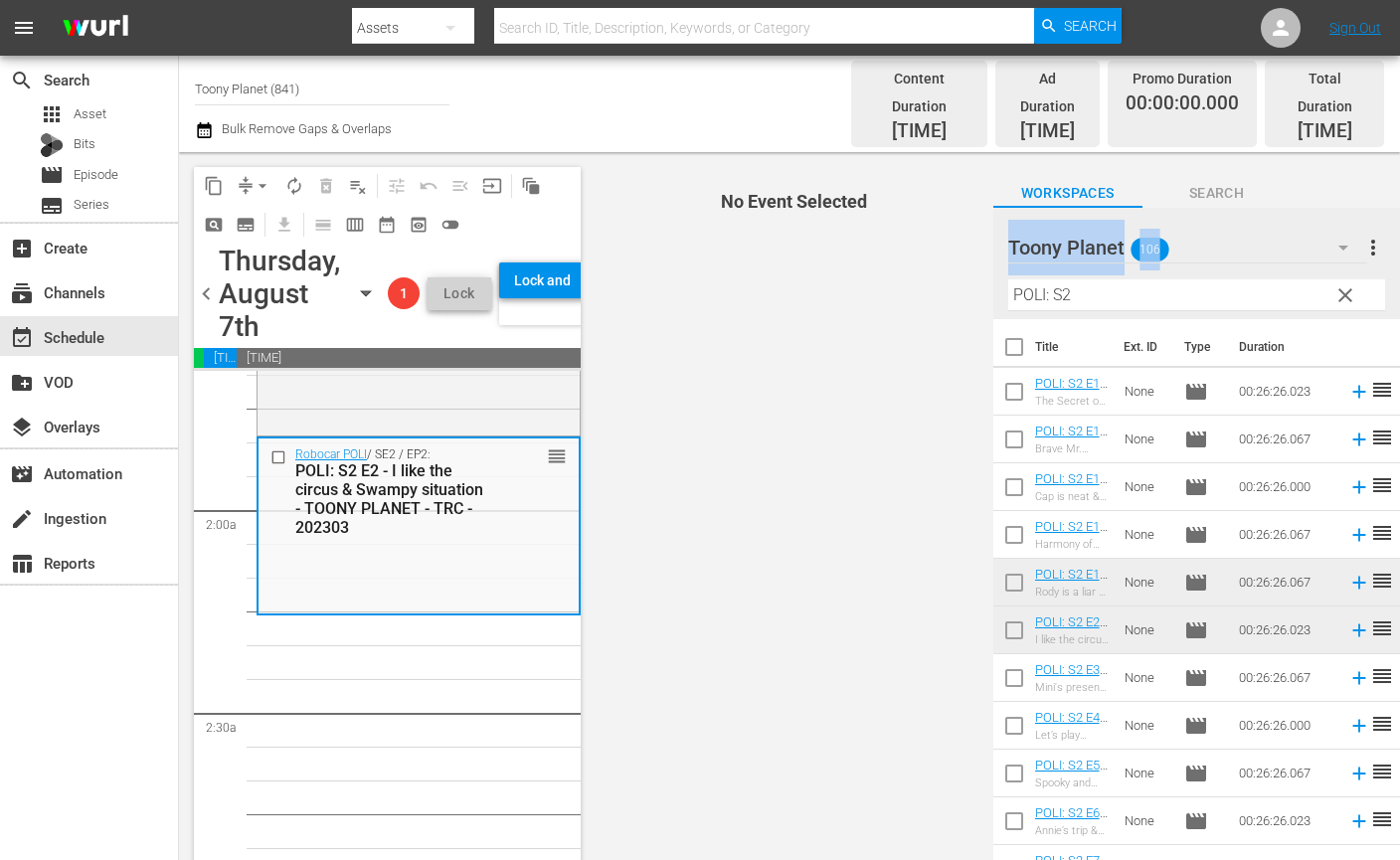 drag, startPoint x: 1091, startPoint y: 297, endPoint x: 1080, endPoint y: 276, distance: 23.70654 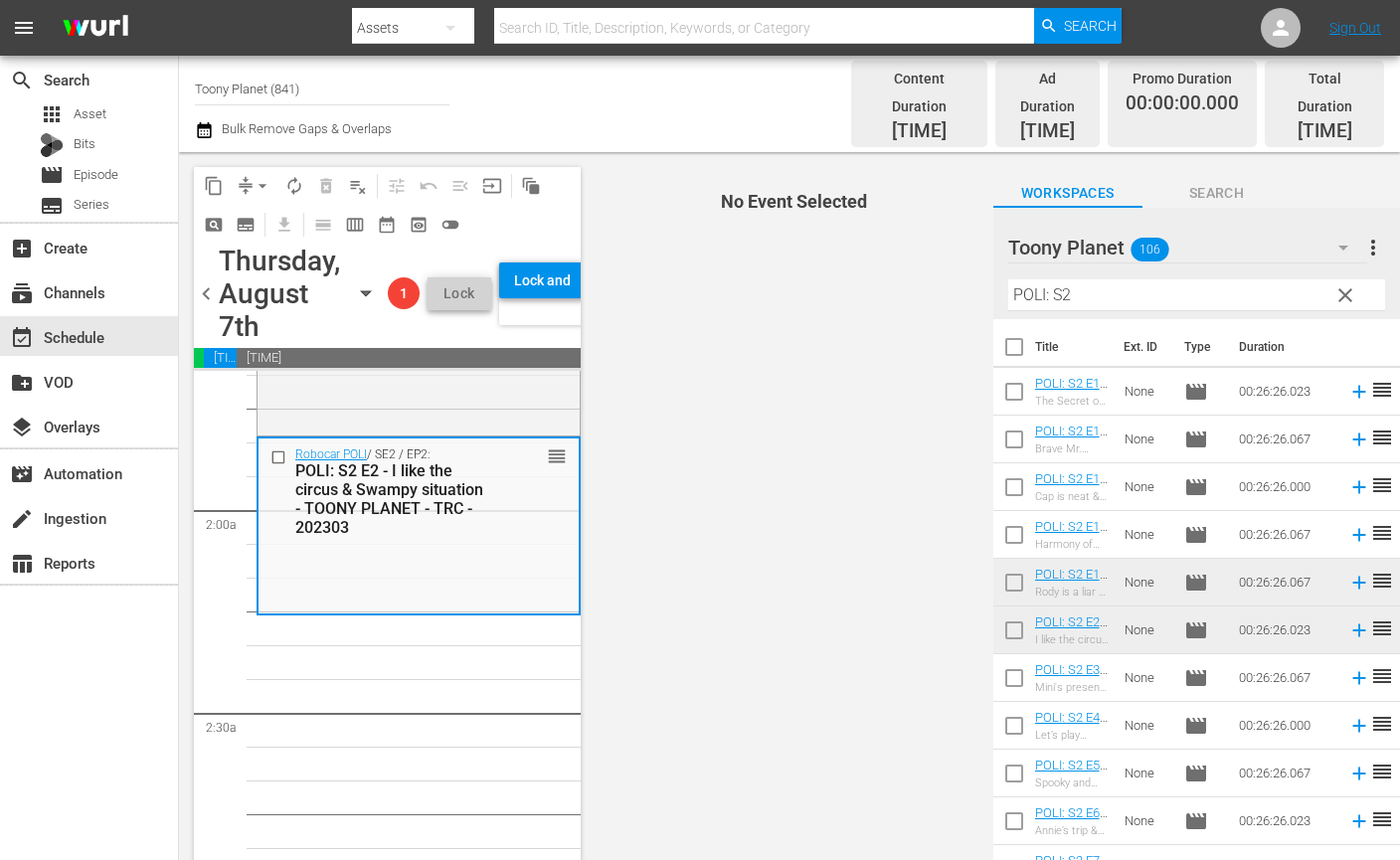 click on "POLI: S2" at bounding box center (1196, 295) 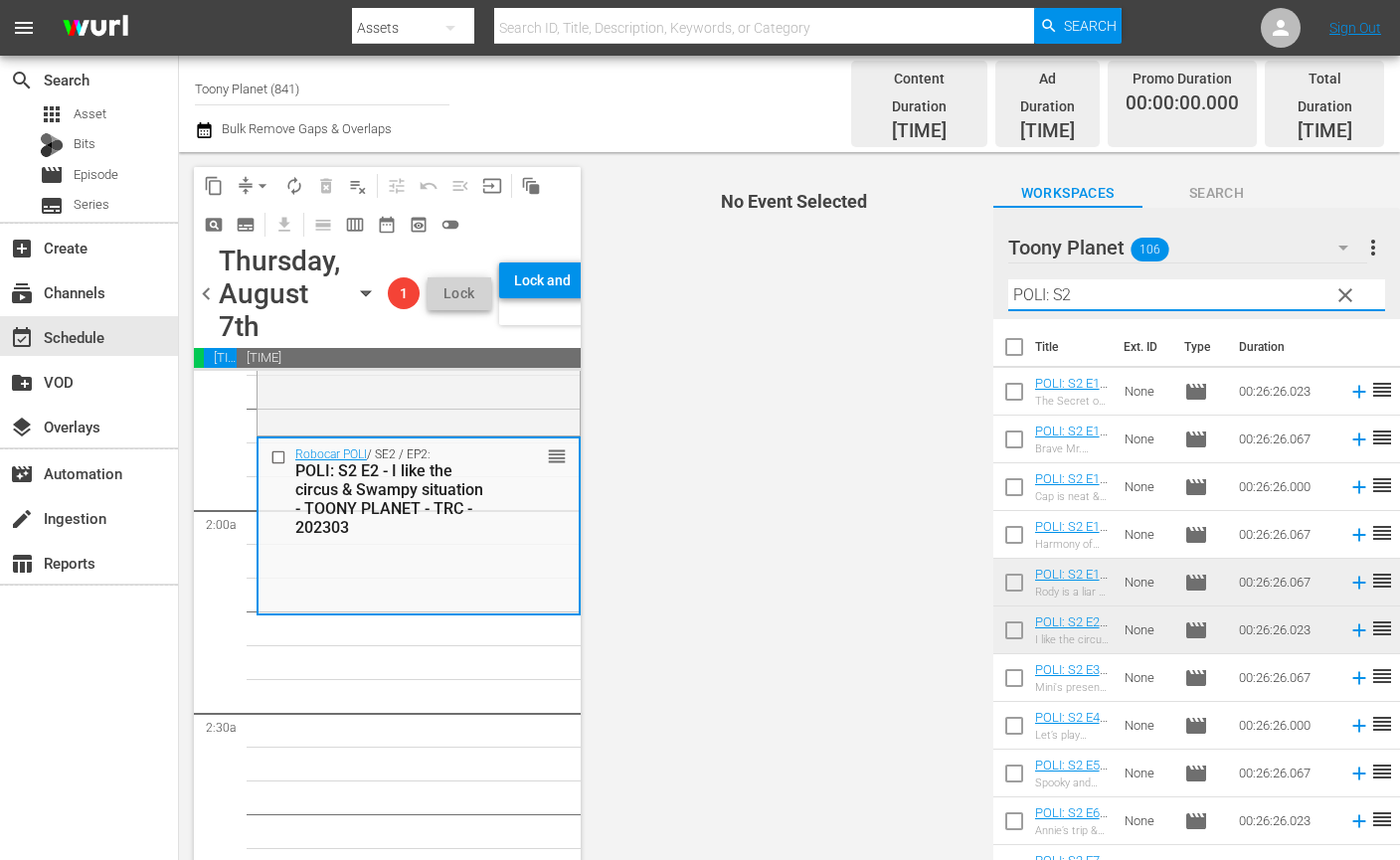 click on "POLI: S2" at bounding box center [1196, 295] 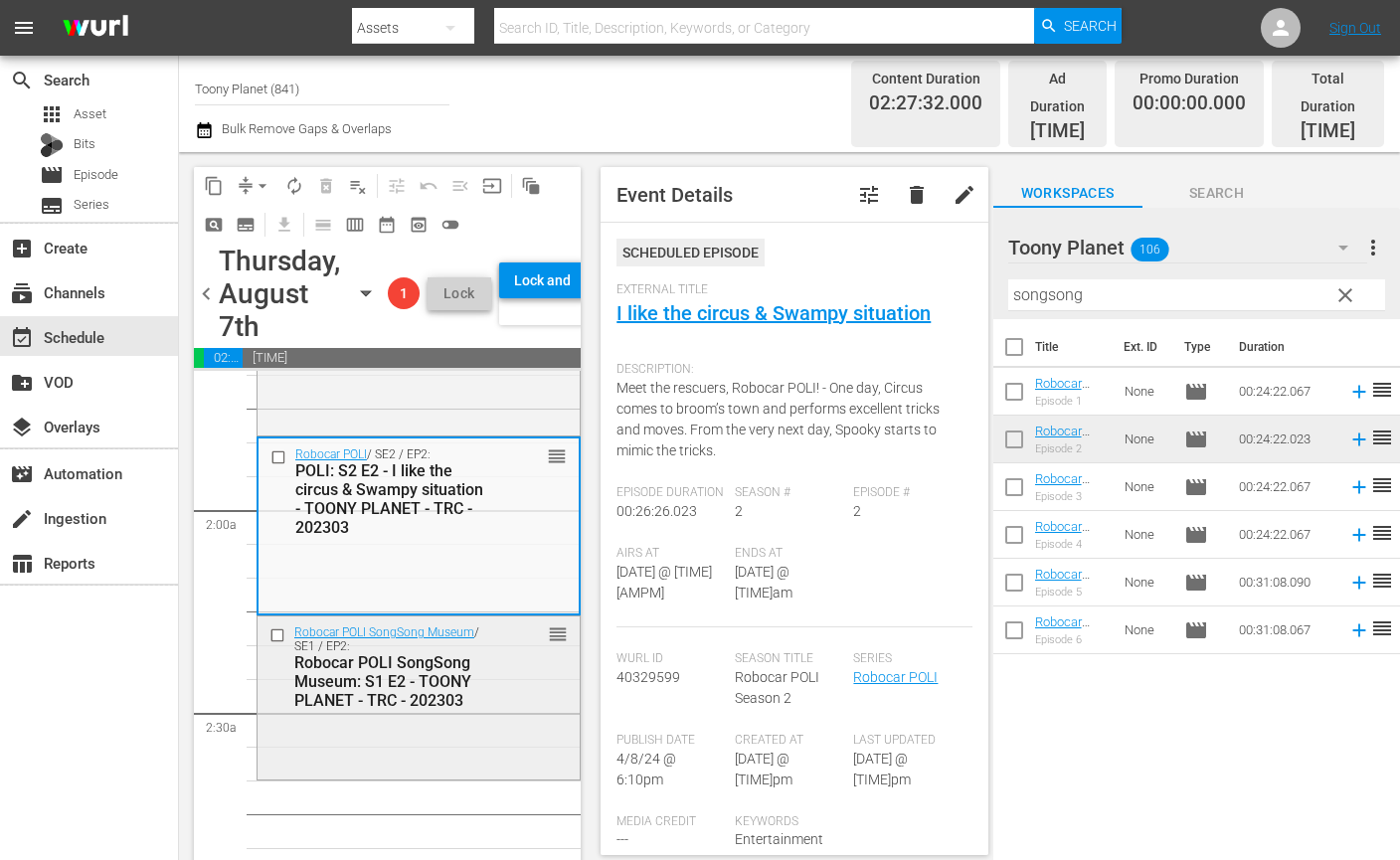 click on "Robocar POLI SongSong Museum: S1 E2 - TOONY PLANET - TRC - 202303" at bounding box center [391, 681] 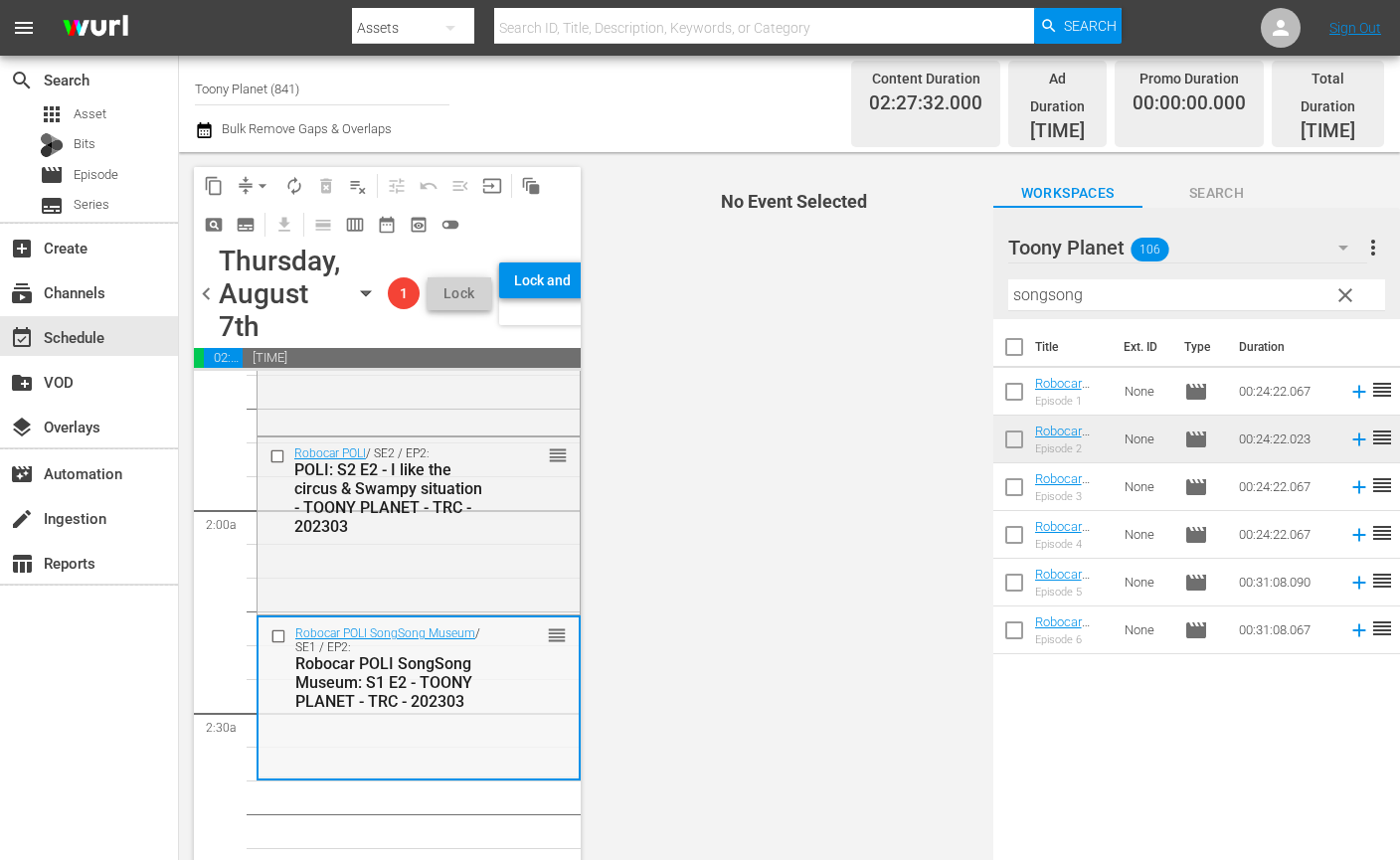click on "Robocar POLI SongSong Museum  / SE1 / EP2:
Robocar POLI SongSong Museum: S1 E2 - TOONY PLANET - TRC - 202303 reorder" at bounding box center (419, 697) 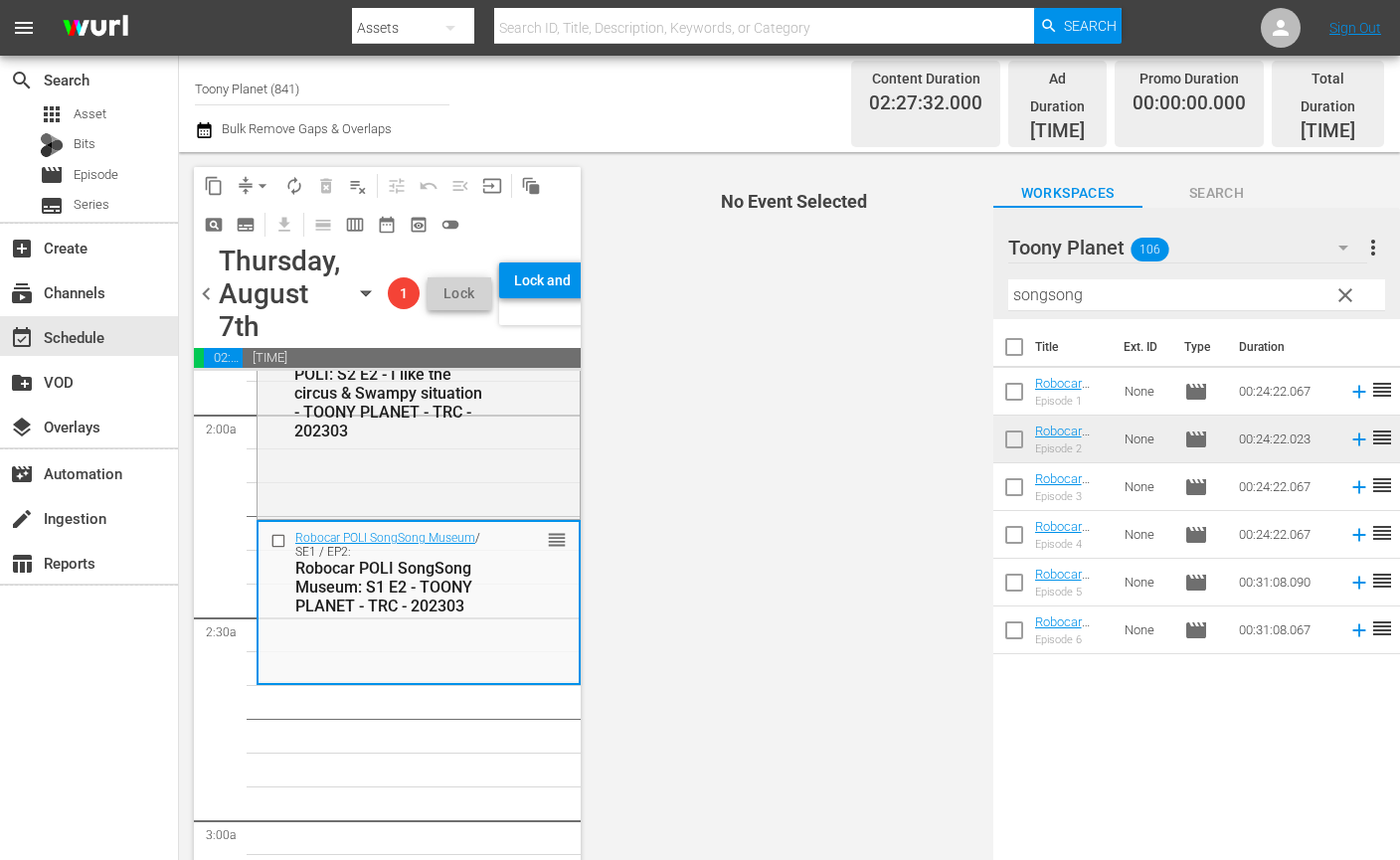scroll, scrollTop: 779, scrollLeft: 0, axis: vertical 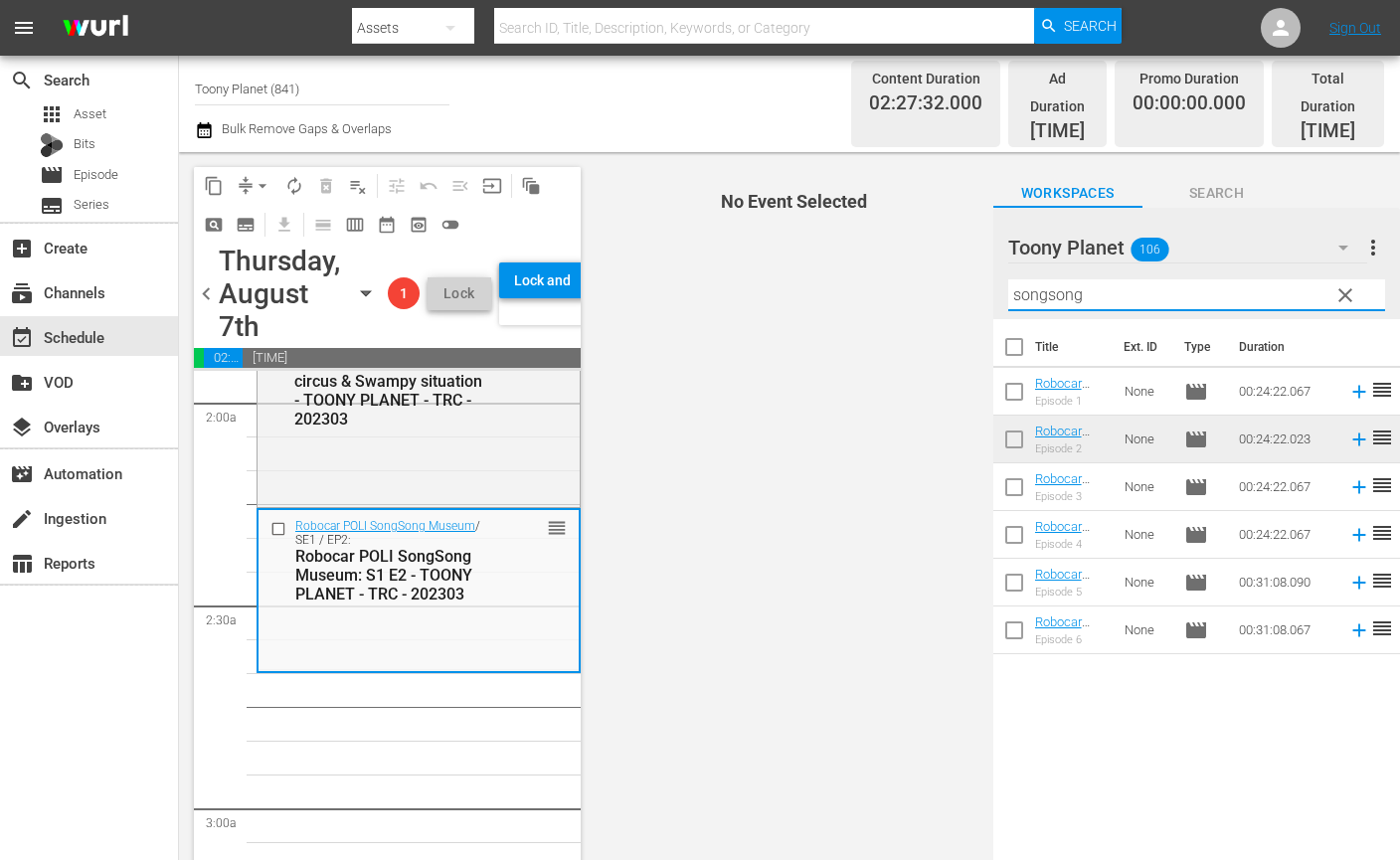 drag, startPoint x: 1098, startPoint y: 280, endPoint x: 892, endPoint y: 251, distance: 208.03125 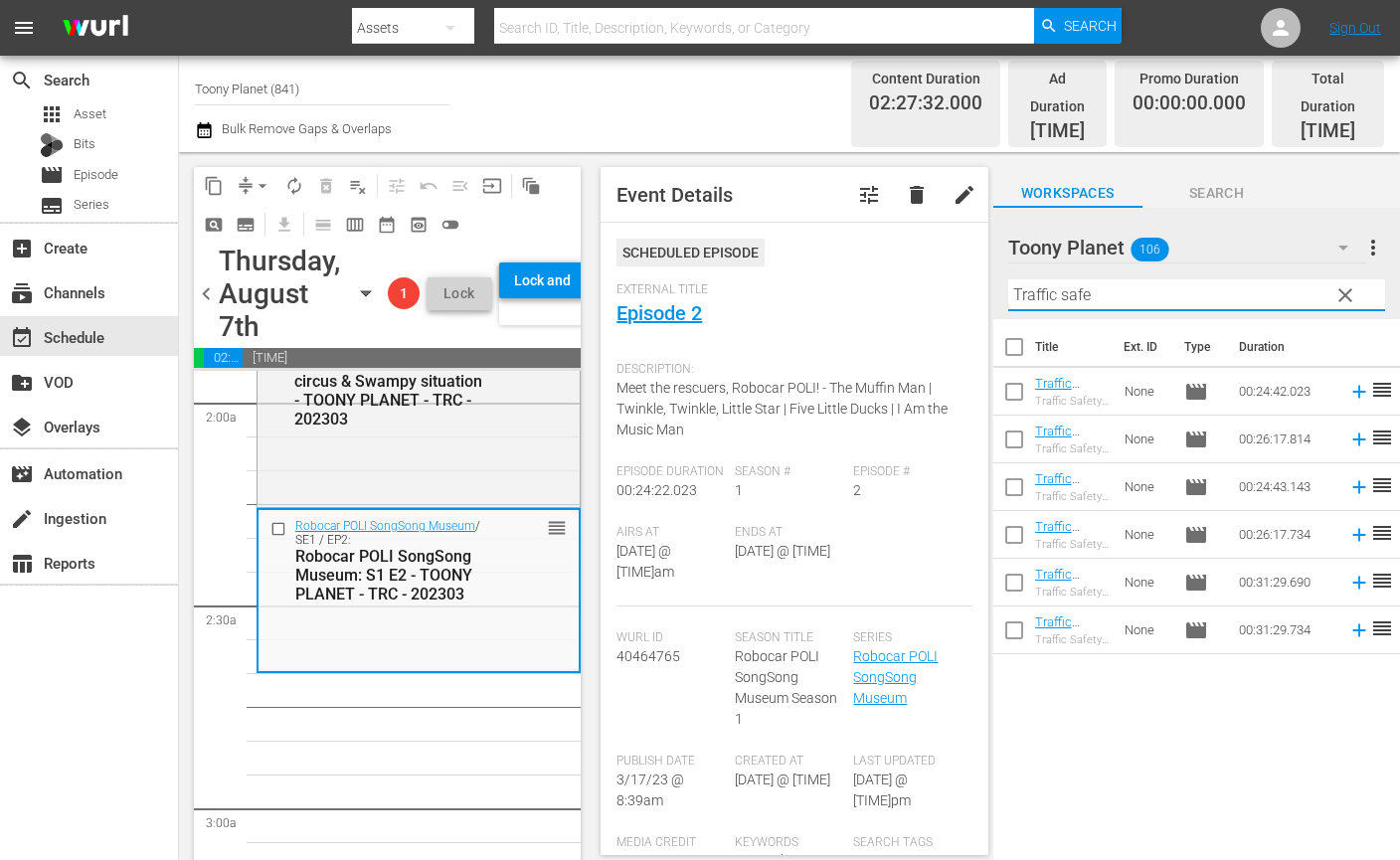 drag, startPoint x: 1078, startPoint y: 722, endPoint x: 1067, endPoint y: 534, distance: 188.32153 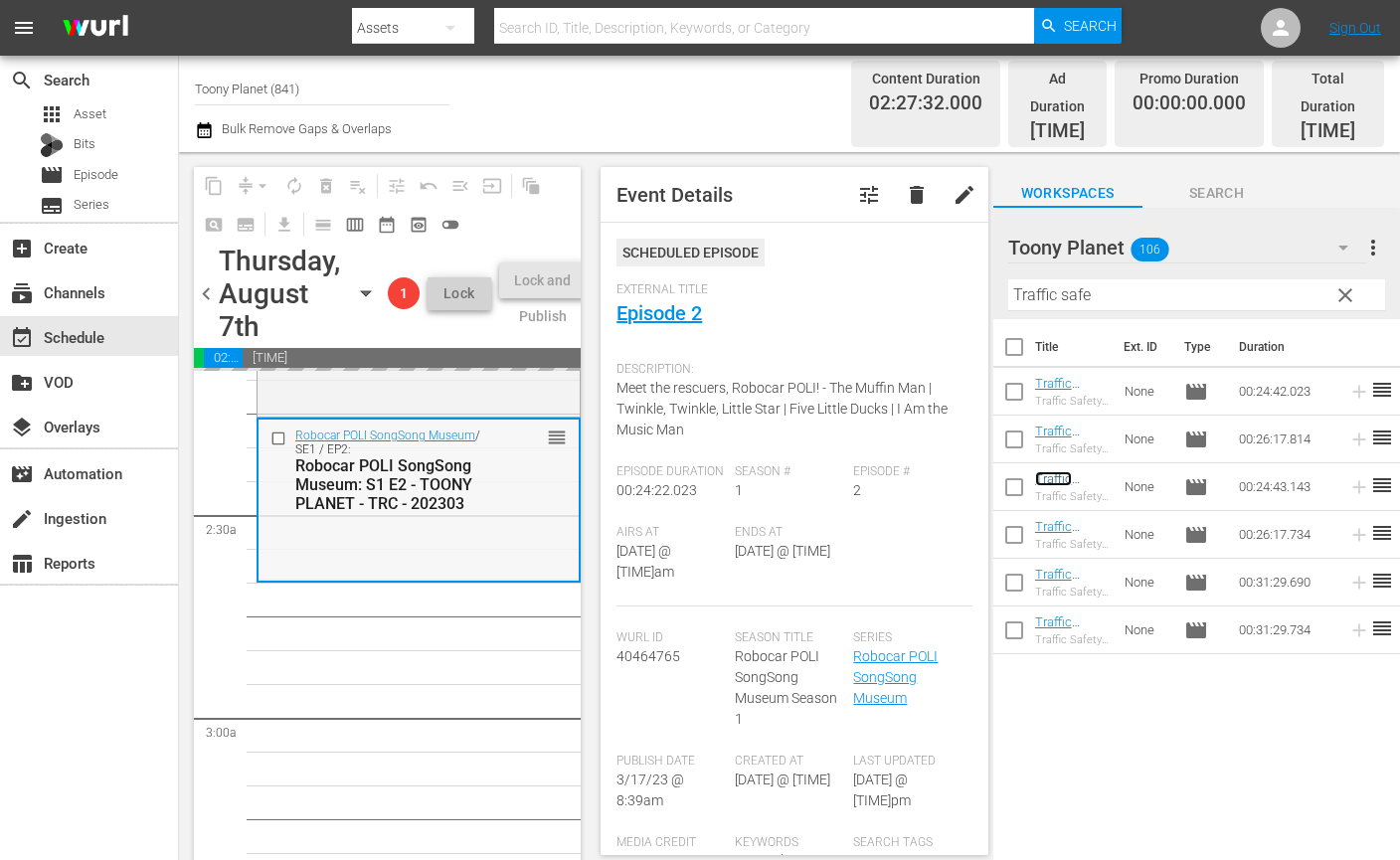 scroll, scrollTop: 868, scrollLeft: 0, axis: vertical 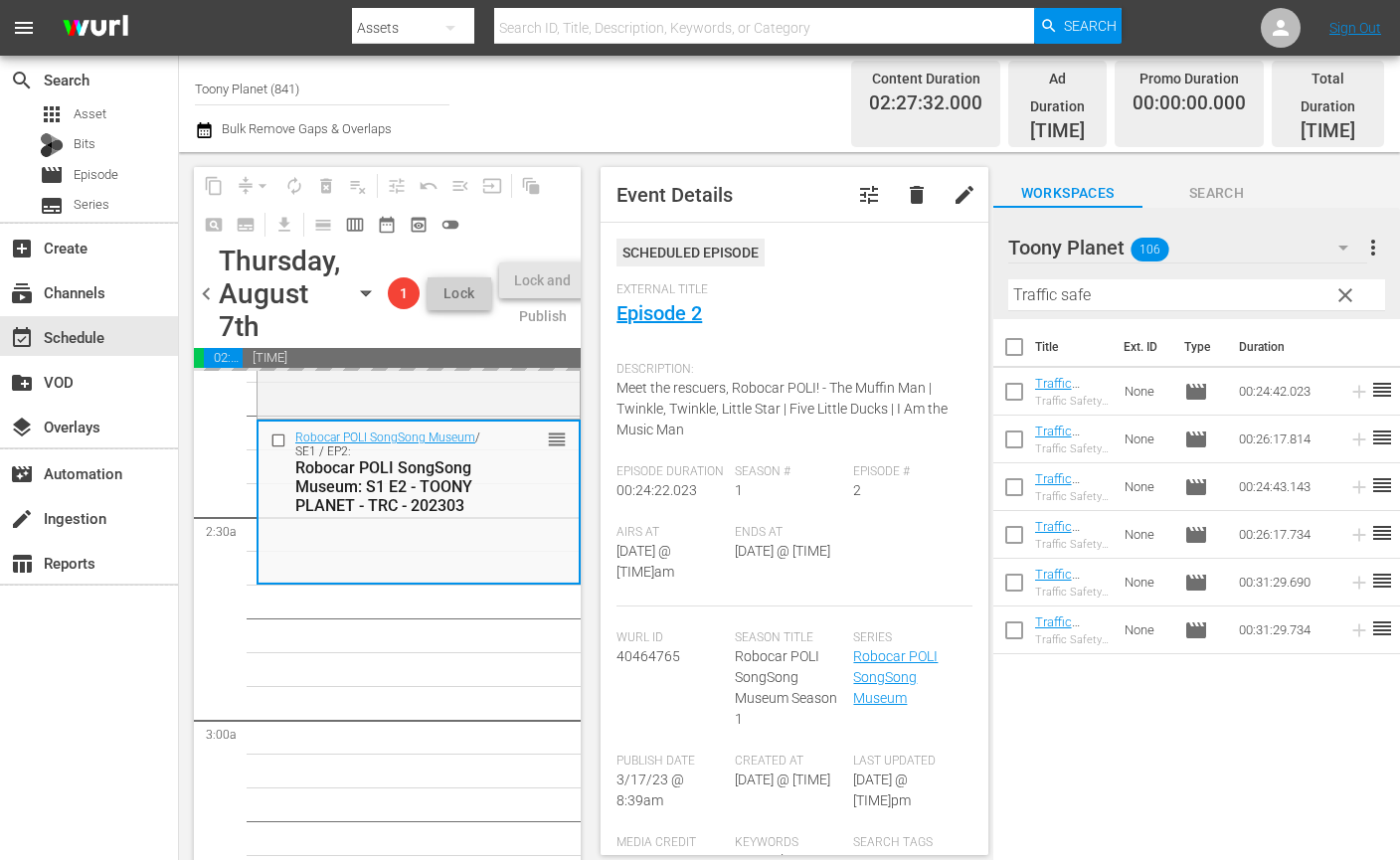 drag, startPoint x: 1049, startPoint y: 468, endPoint x: 204, endPoint y: 27, distance: 953.15581 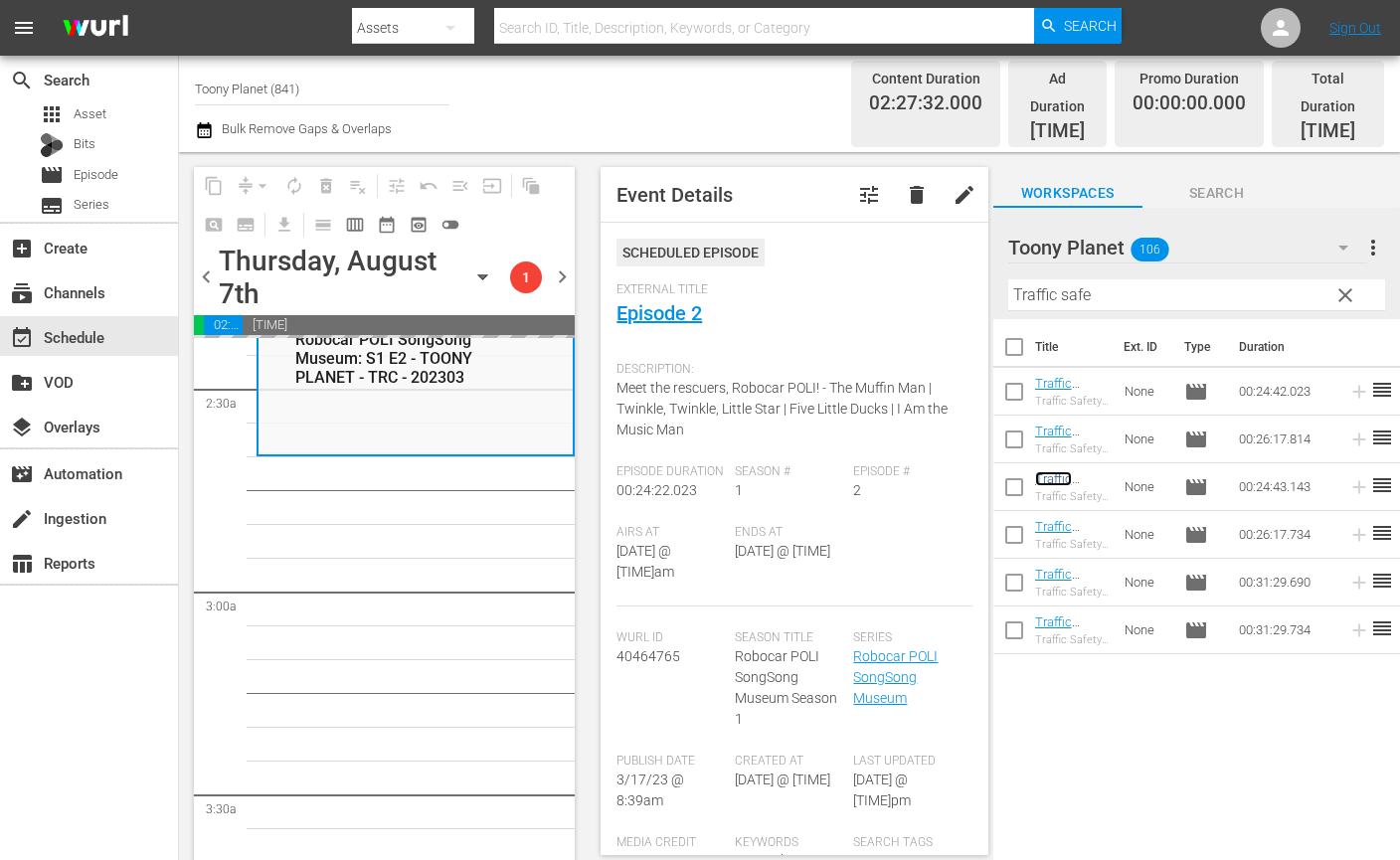 scroll, scrollTop: 982, scrollLeft: 0, axis: vertical 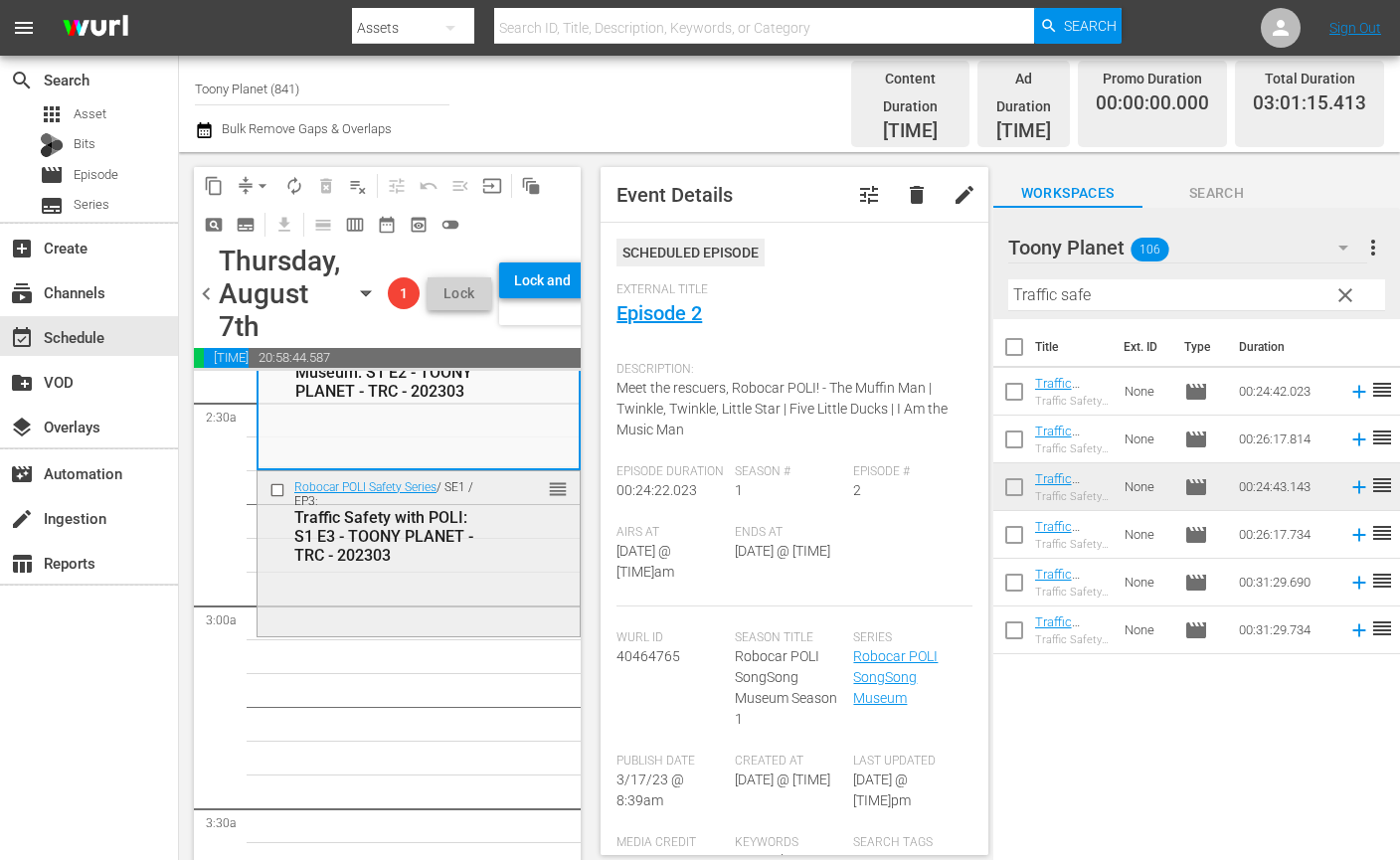 click on "Robocar POLI Safety Series  / SE1 / EP3:
Traffic Safety with POLI: S1 E3 - TOONY PLANET - TRC - 202303 reorder" at bounding box center [419, 552] 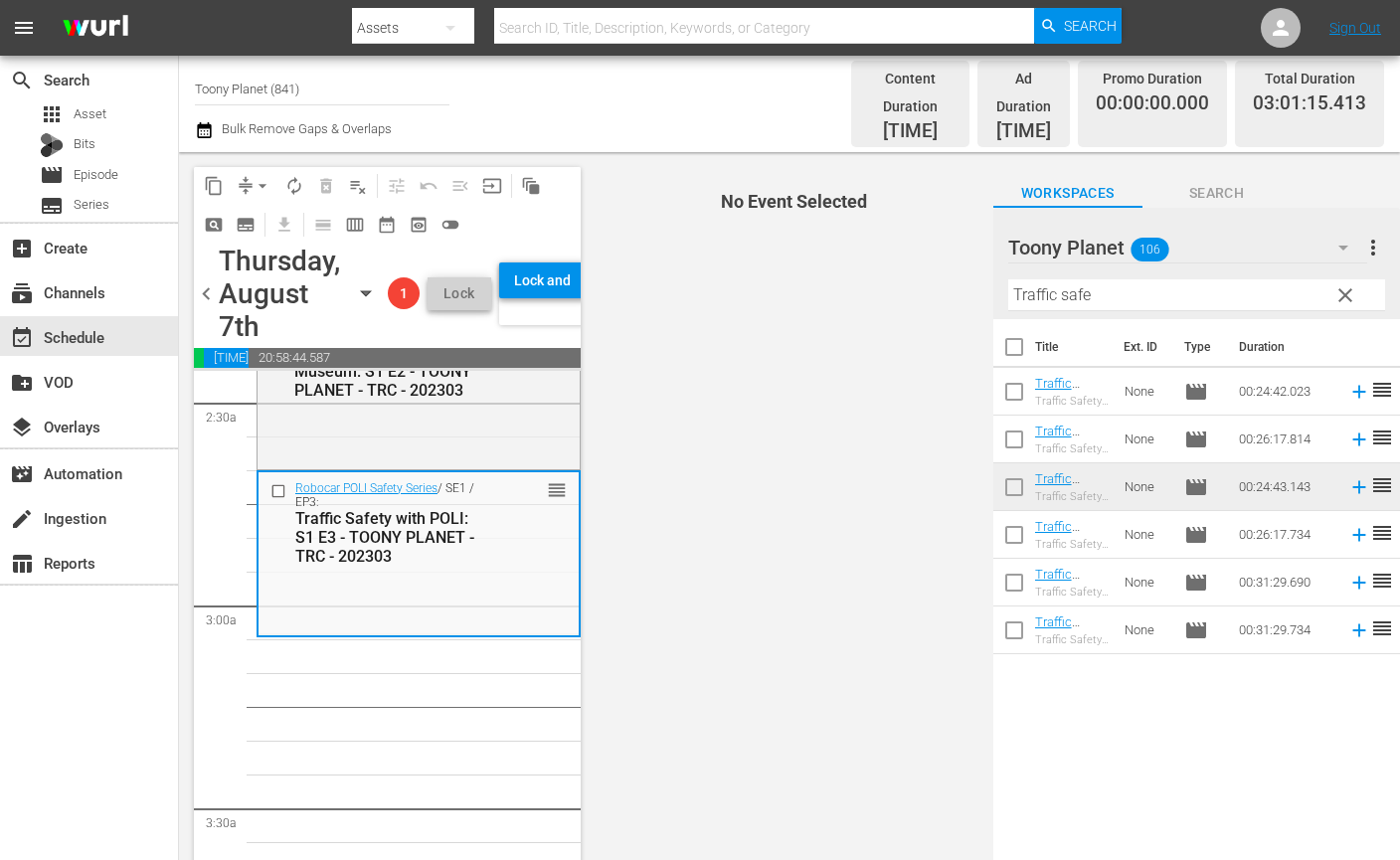 click on "Title Ext. ID Type Duration Traffic Safety with POLI: S1 E1 - Toony Planet - TRC - [YEAR] Traffic Safety with POLI None movie [TIME] reorder Traffic Safety with POLI: S1 E2 - Toony Planet - TRC - [YEAR] Traffic Safety with POLI None movie [TIME] reorder Traffic Safety with POLI: S1 E3 - Toony Planet - TRC - [YEAR] Traffic Safety with POLI None movie [TIME] reorder Traffic Safety with POLI: S1 E4 - Toony Planet - TRC - [YEAR] Traffic Safety with POLI None movie [TIME] reorder Traffic Safety with POLI: S1 E5 - Toony Planet - TRC - [YEAR] Traffic Safety with POLI None movie [TIME] reorder Traffic Safety with POLI: S1 E6 - Toony Planet - TRC - [YEAR] Traffic Safety with POLI None movie [TIME] reorder" at bounding box center [1196, 596] 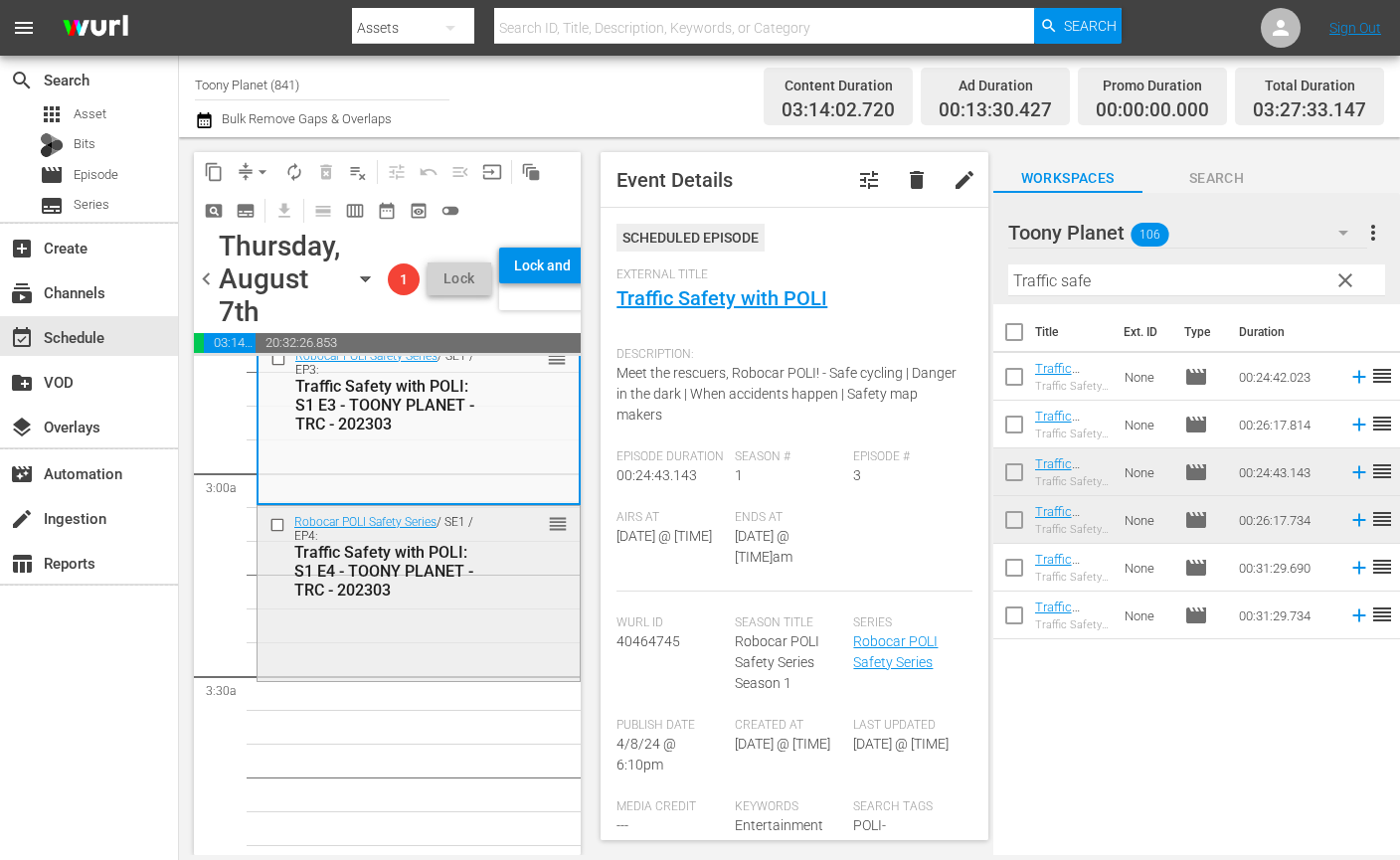 click on "Robocar POLI Safety Series  / SE1 / EP4:
Traffic Safety with POLI: S1 E4 - TOONY PLANET - TRC - 202303 reorder" at bounding box center [419, 592] 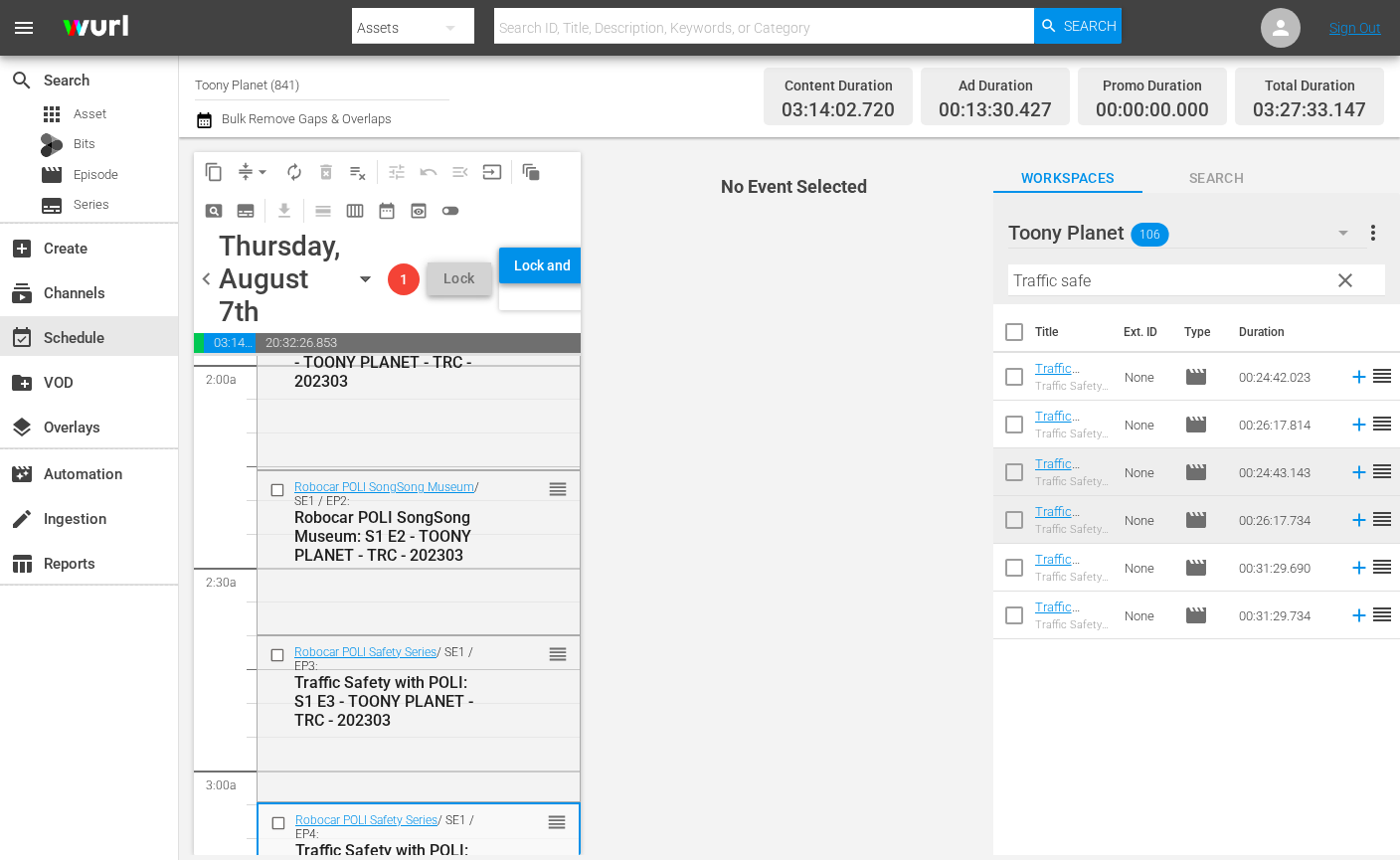 scroll, scrollTop: 728, scrollLeft: 0, axis: vertical 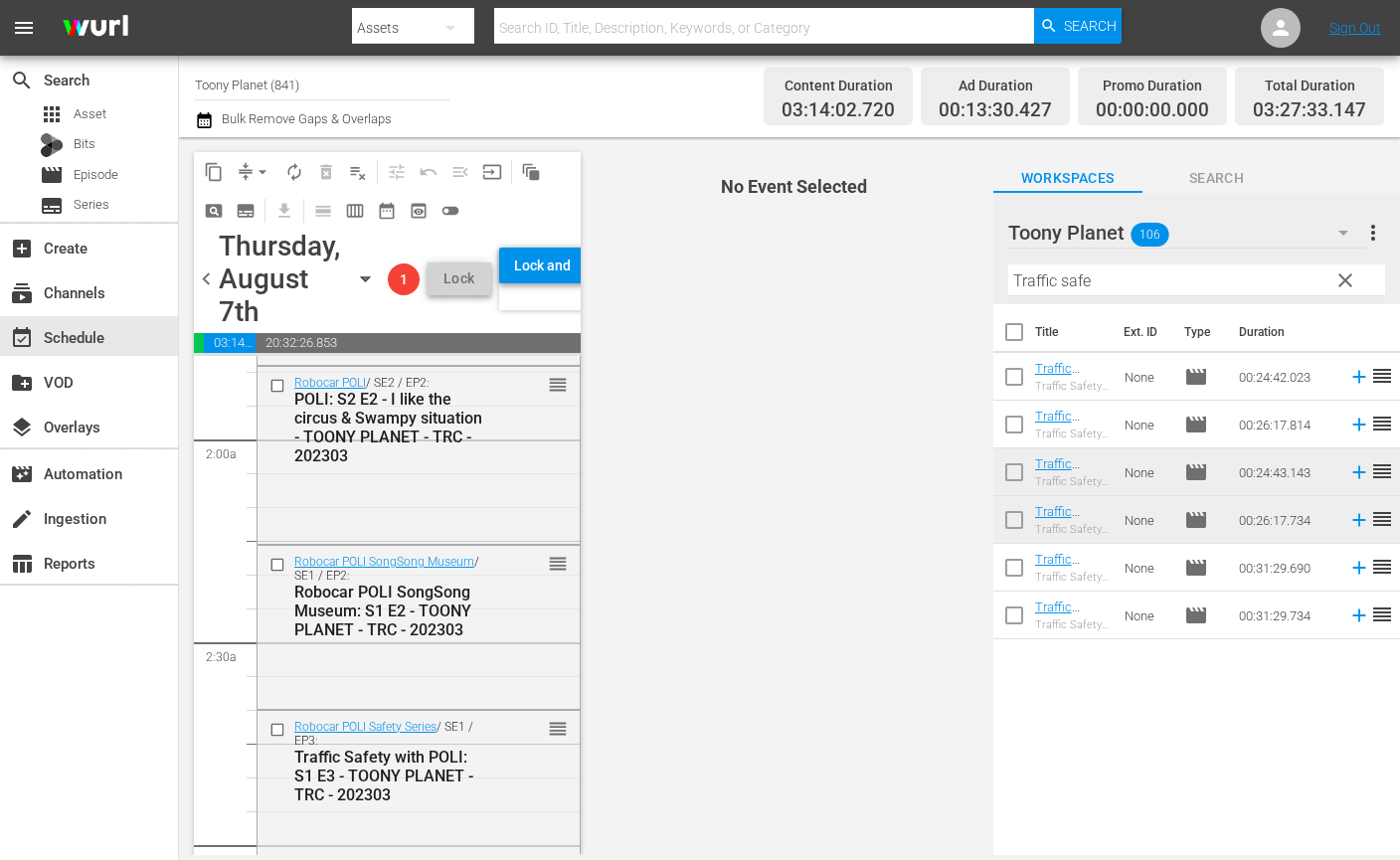 drag, startPoint x: 1120, startPoint y: 279, endPoint x: 881, endPoint y: 270, distance: 239.1694 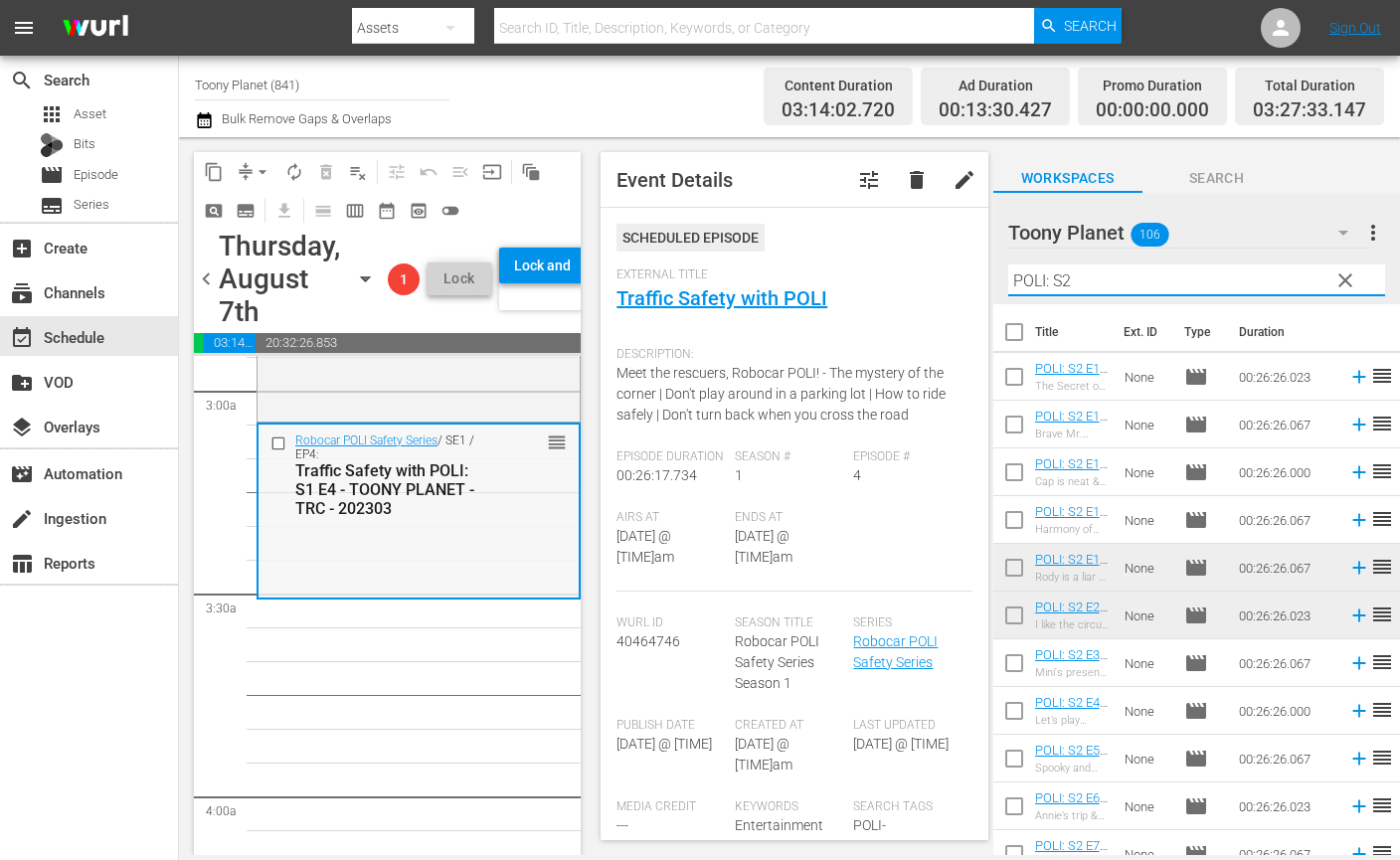 scroll, scrollTop: 1214, scrollLeft: 0, axis: vertical 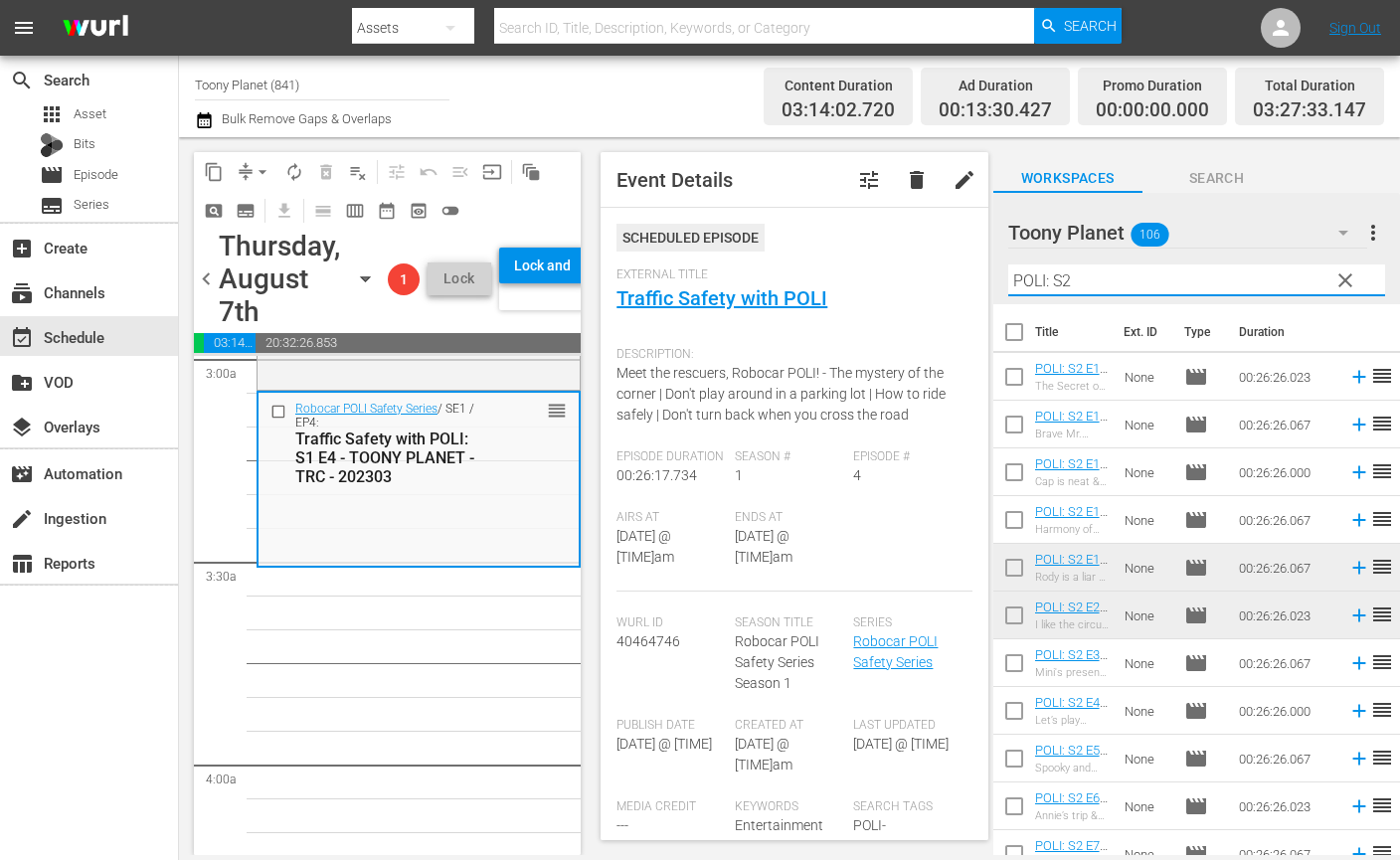 type on "POLI: S2" 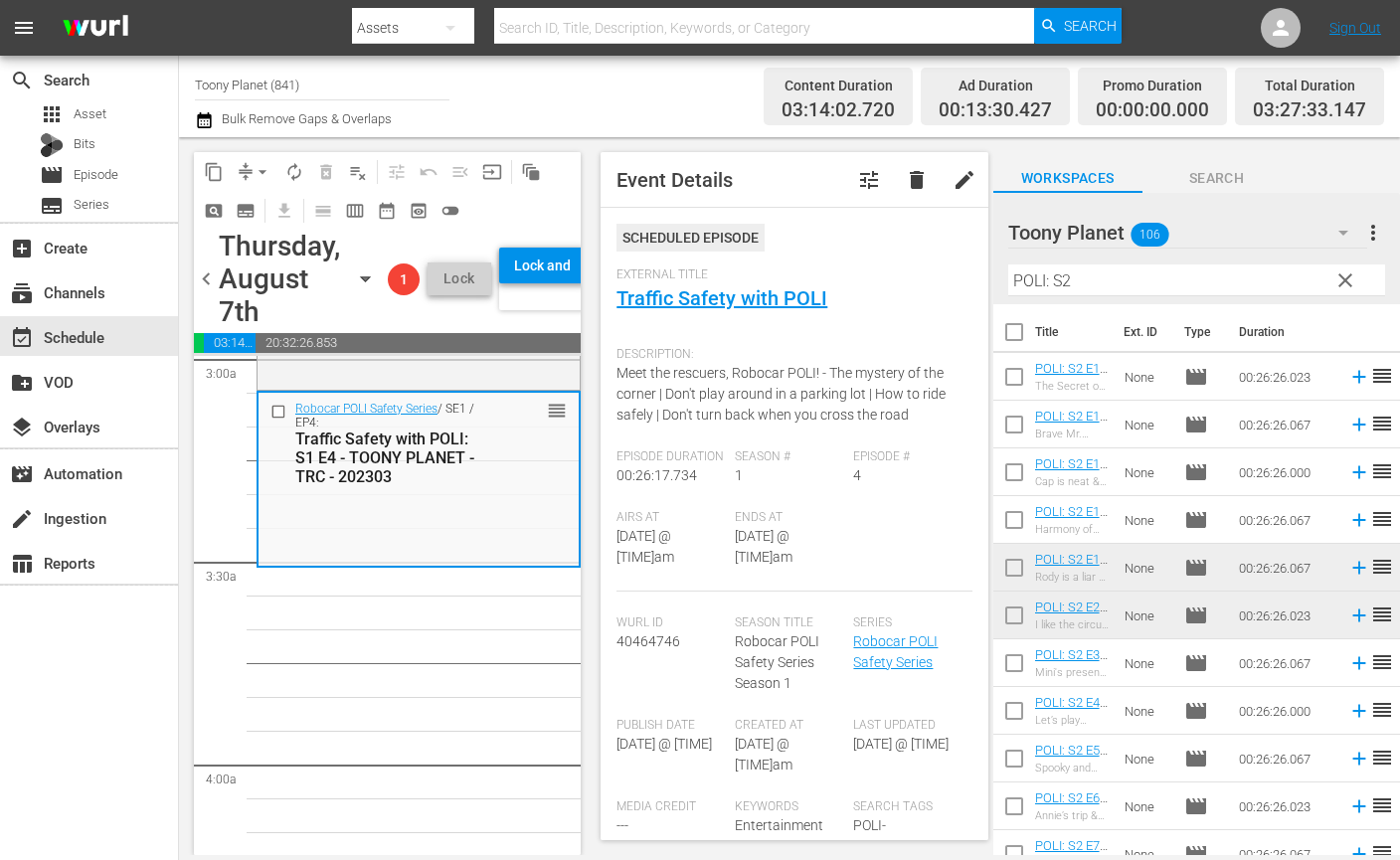 click on "Robocar POLI  / SE1 / EP11:
POLI: S1 E11 - Hide and Seek & Beny’s Dream - TOONY PLANET - TRC - 202303 reorder Robocar POLI  / SE1 / EP13:
POLI: S1 E13 - Be healthy & Our new friend, Whooper - TOONY PLANET - TRC - 202303 reorder Robocar POLI  / SE2 / EP1:
POLI: S2 E1 - Rody is a liar & Greedy Mr. Wheeler - TOONY PLANET - TRC - 202303 reorder Robocar POLI  / SE1 / EP12:
POLI: S1 E12 - Escape from the energy crisis & Whose side should I be on? - TOONY PLANET - TRC - 202303 reorder Robocar POLI  / SE2 / EP2:
POLI: S2 E2 - I like the circus & Swampy situation - TOONY PLANET - TRC - 202303 reorder Robocar POLI Safety Series  / SE1 / EP4:
Traffic Safety with POLI: S1 E4 - TOONY PLANET - TRC - 202303 reorder Robocar POLI Safety Series  / SE1 / EP3:
Traffic Safety with POLI: S1 E3 - TOONY PLANET - TRC - 202303 reorder Robocar POLI SongSong Museum  / SE1 / EP2:
Robocar POLI SongSong Museum: S1 E2 - TOONY PLANET - TRC - 202303 reorder" at bounding box center (419, 4010) 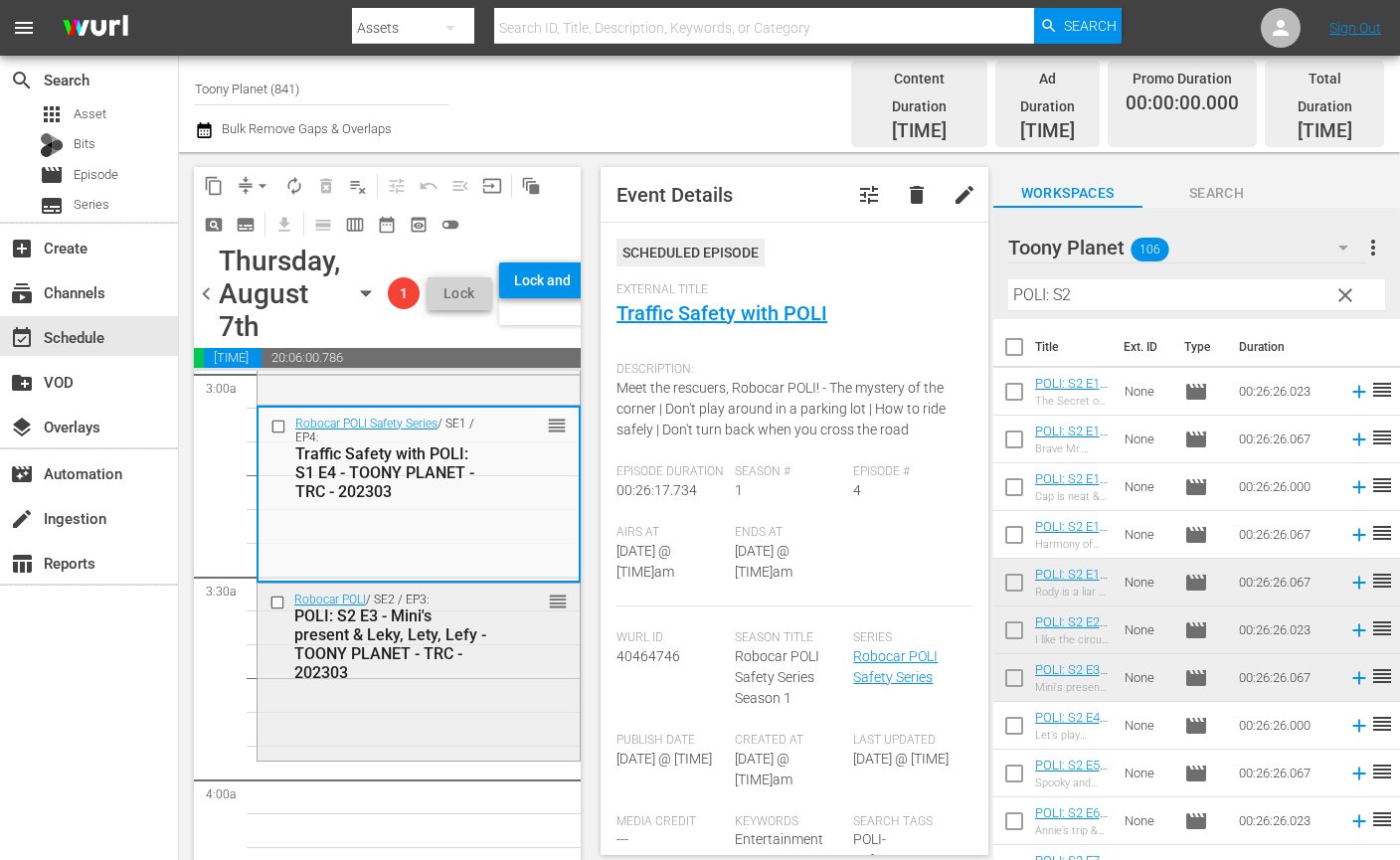 click on "POLI: S2 E3 - Mini's present & Leky, Lety, Lefy - TOONY PLANET - TRC - 202303" at bounding box center (391, 644) 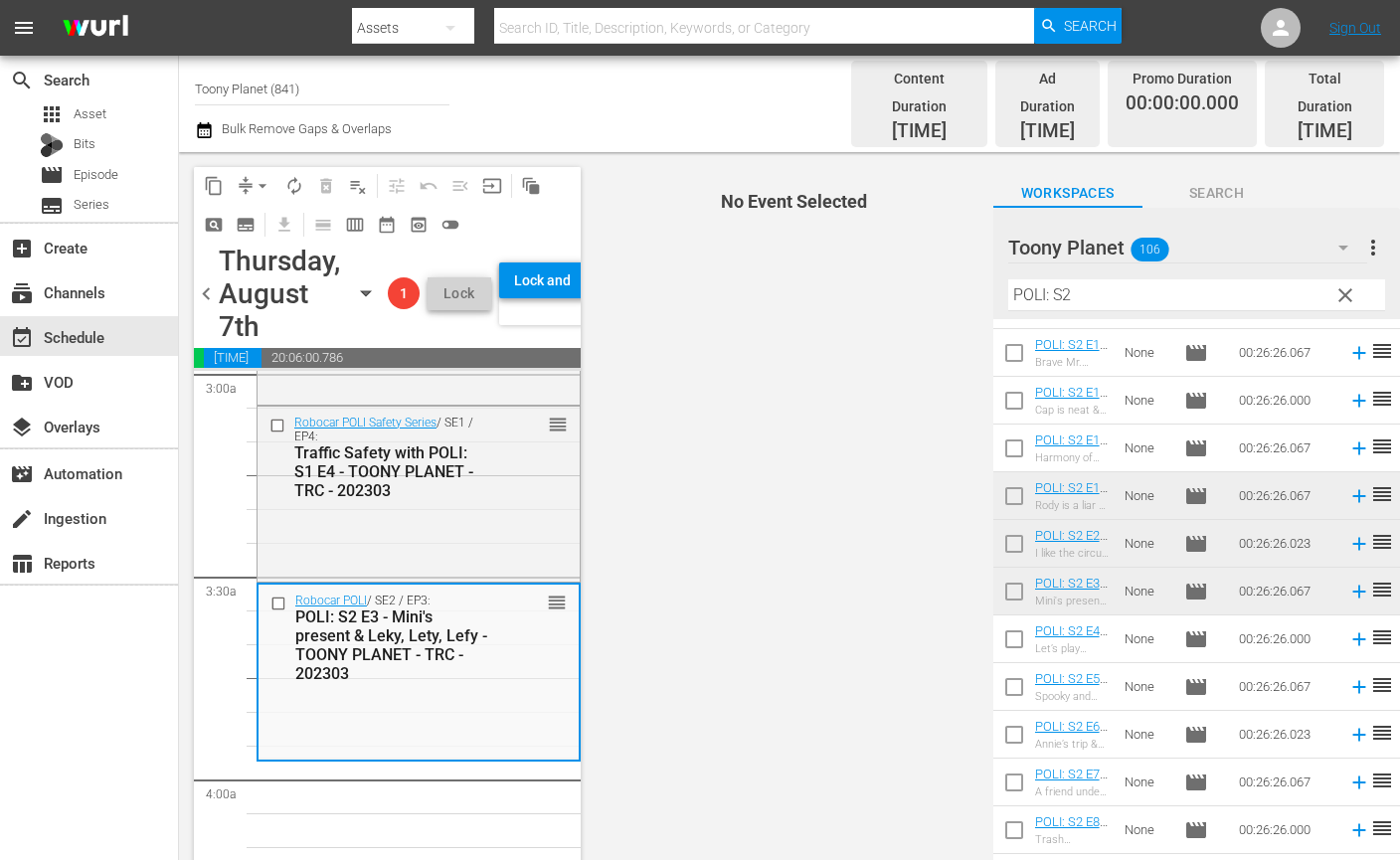 click at bounding box center (1014, 643) 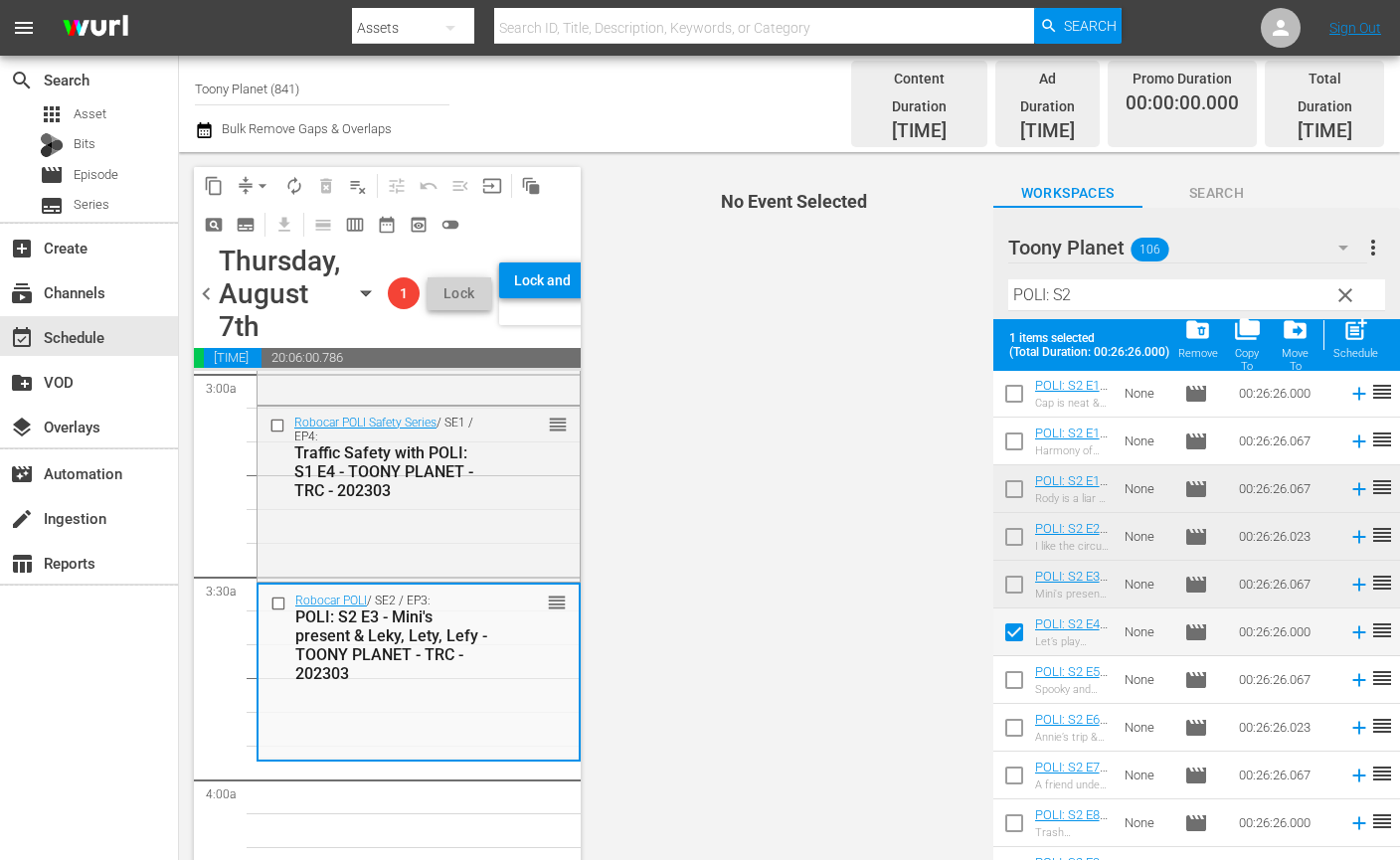 scroll, scrollTop: 149, scrollLeft: 0, axis: vertical 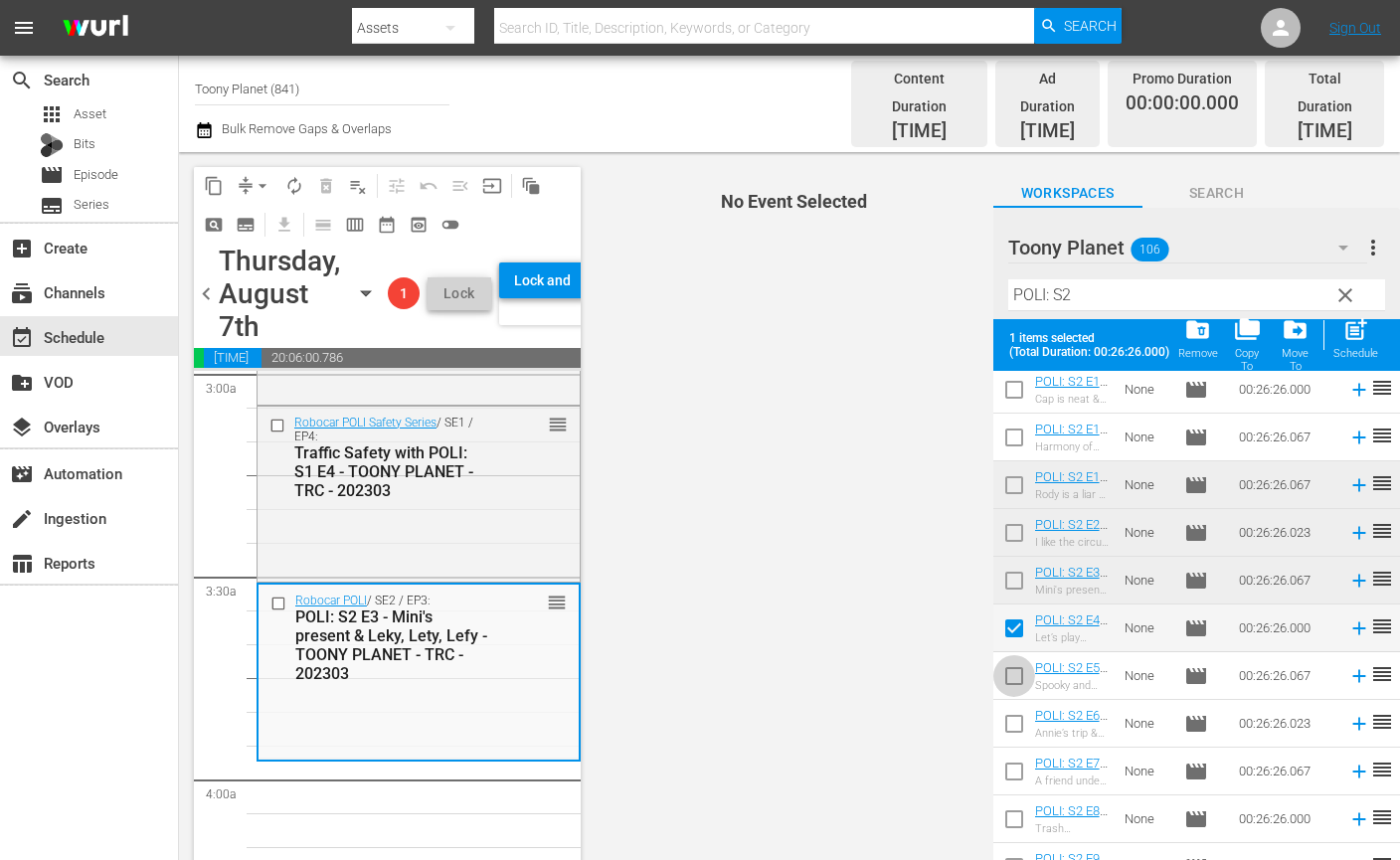 click at bounding box center (1014, 680) 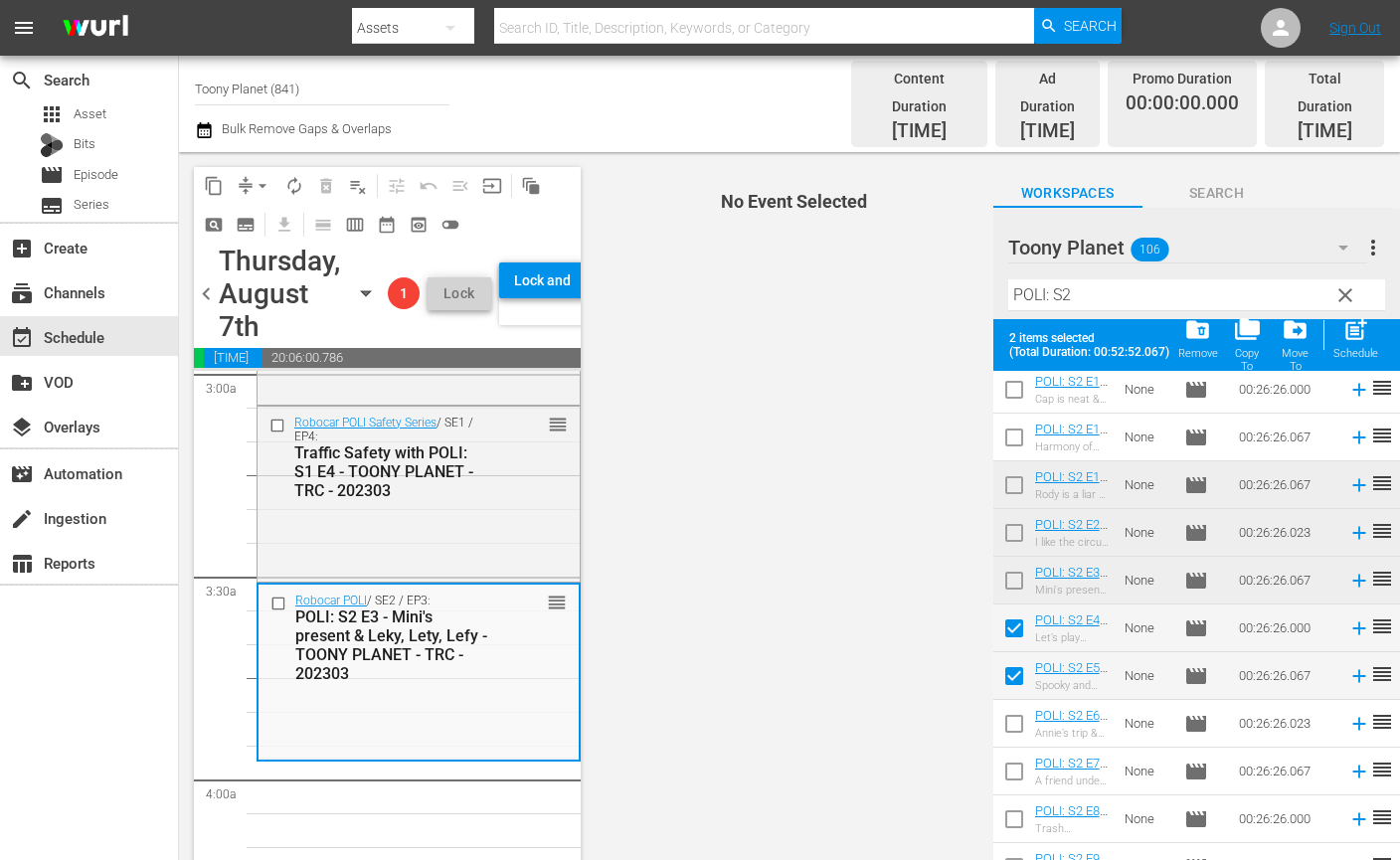 drag, startPoint x: 1011, startPoint y: 705, endPoint x: 1014, endPoint y: 735, distance: 30.149627 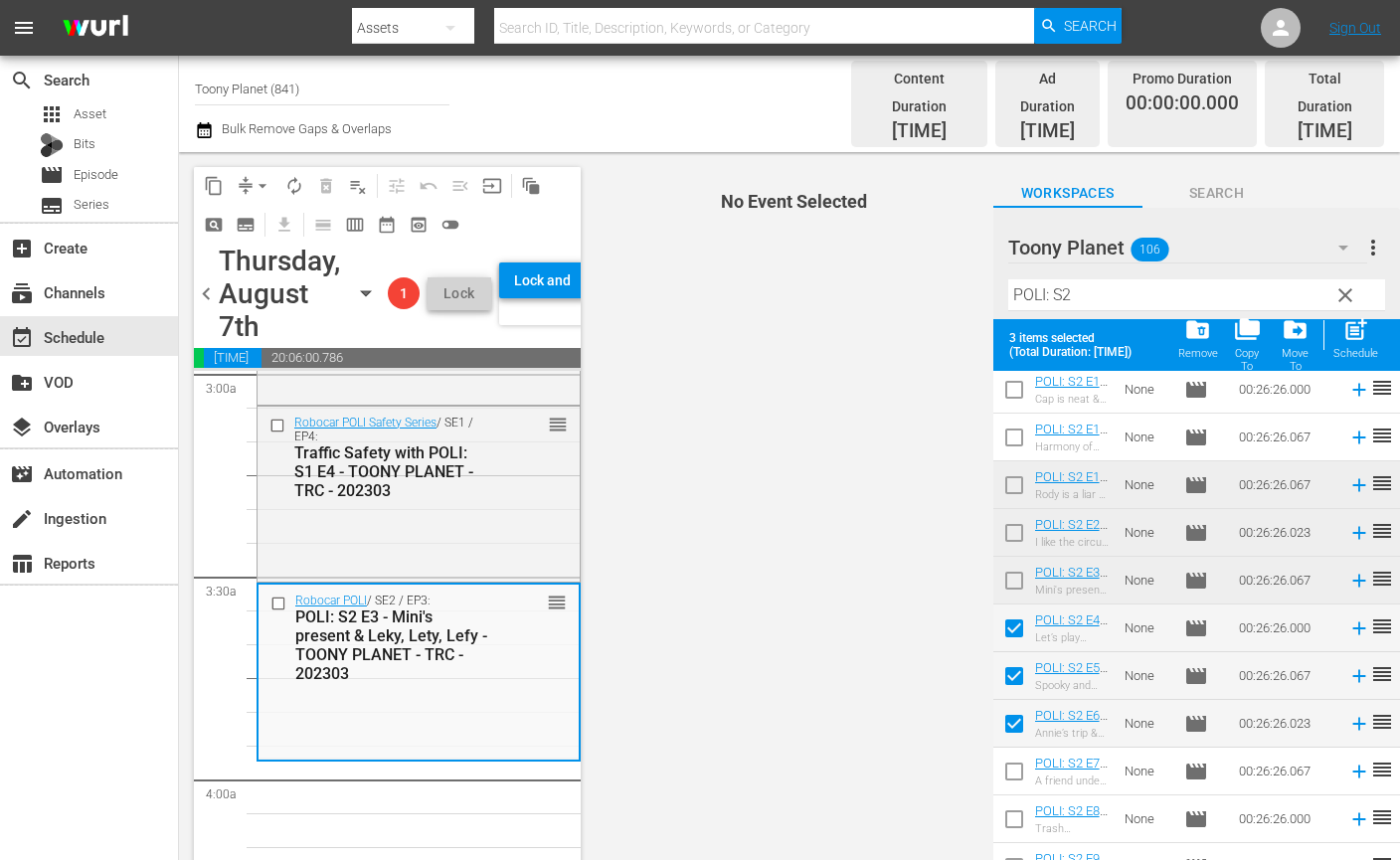 click at bounding box center [1014, 775] 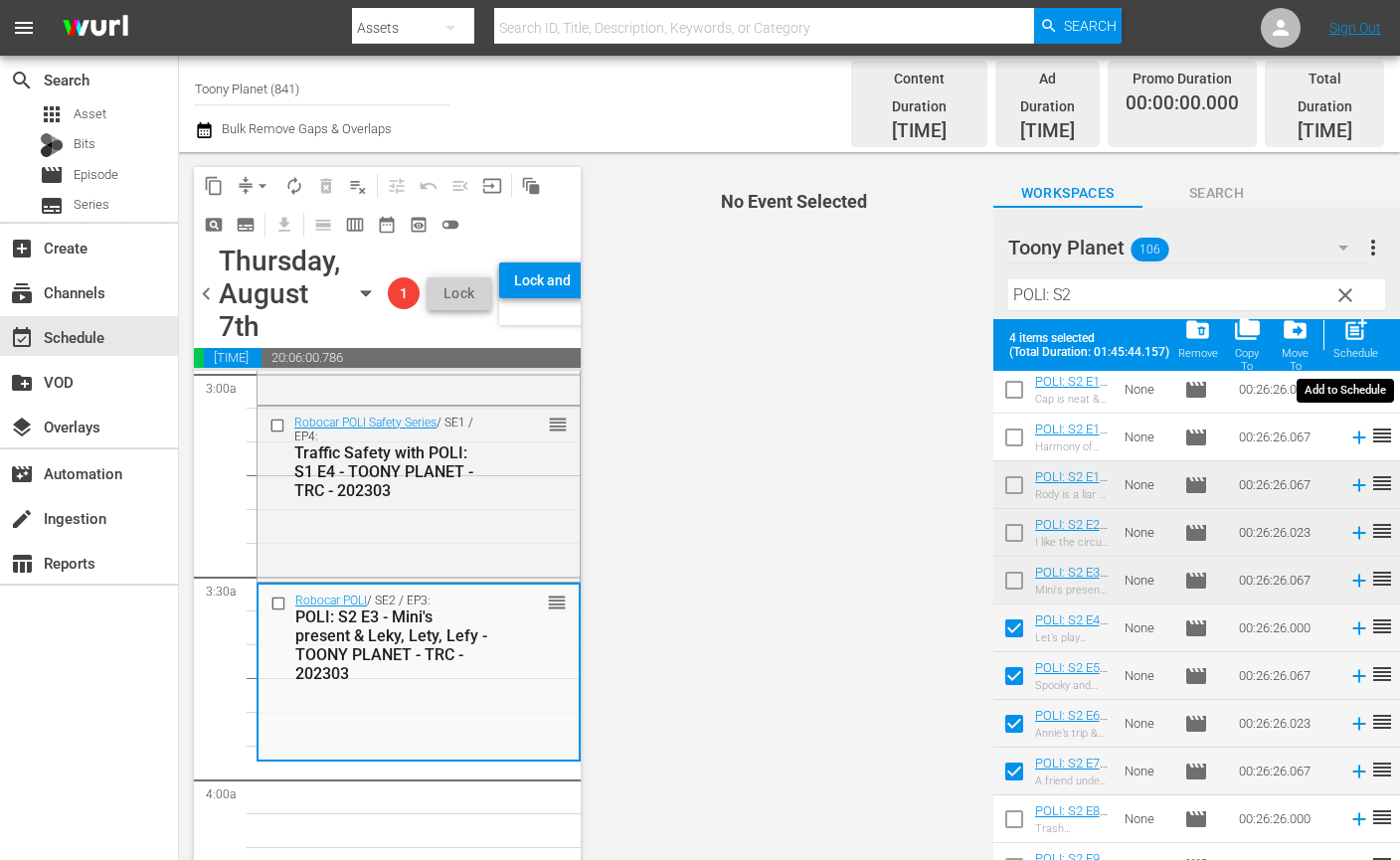 click on "Schedule" at bounding box center [1355, 353] 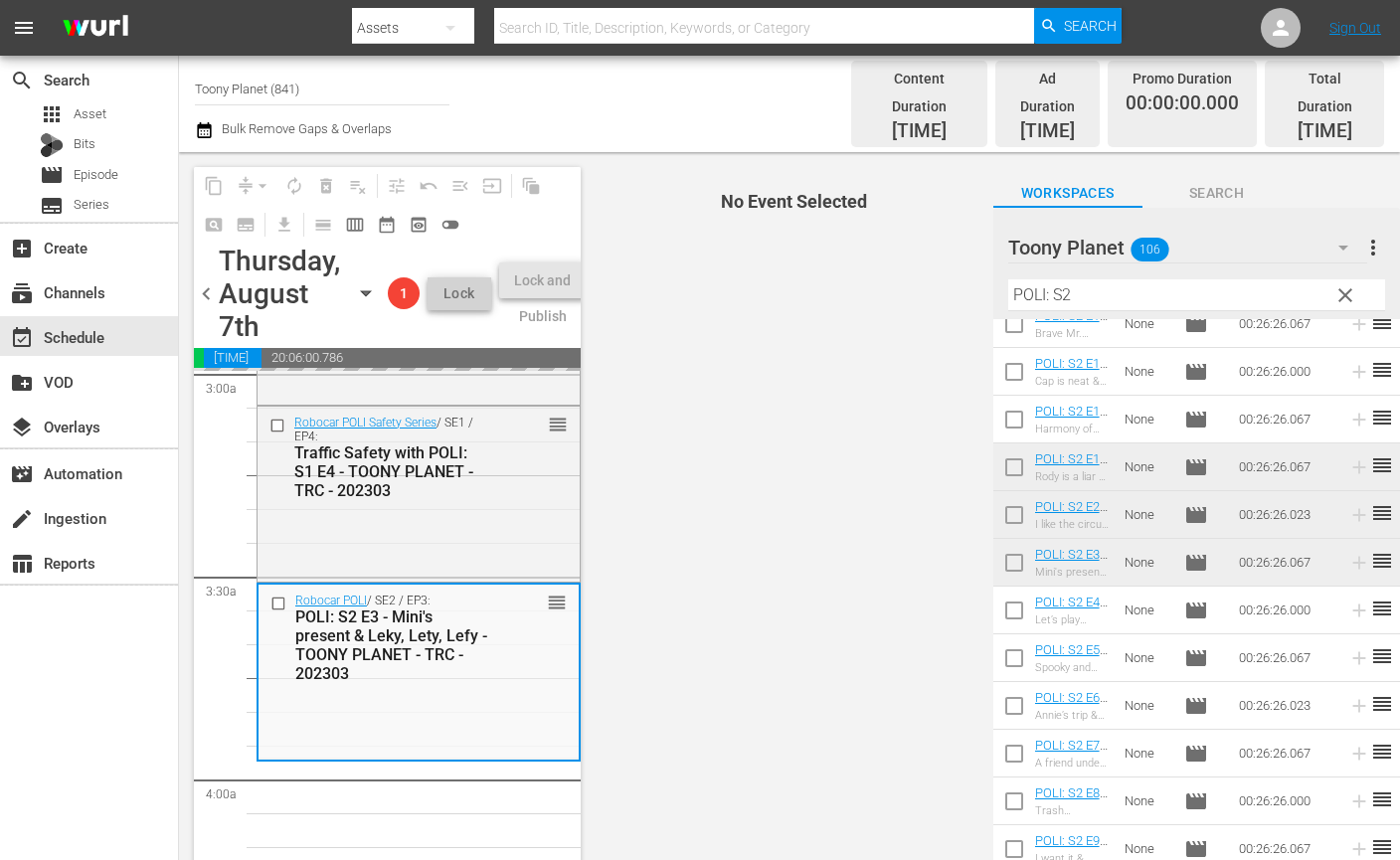 scroll, scrollTop: 115, scrollLeft: 0, axis: vertical 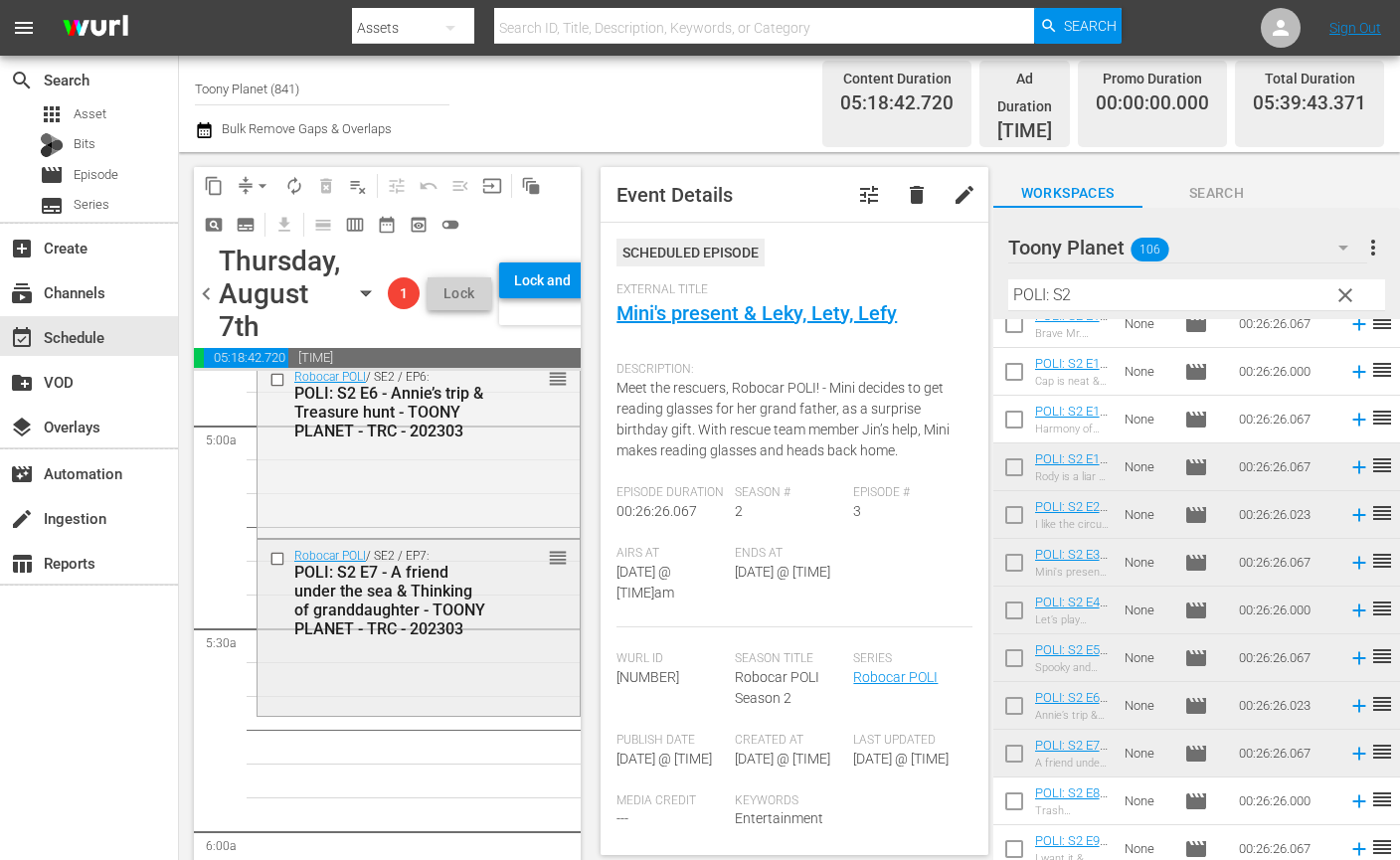 click on "Robocar POLI  / SE2 / EP7:
POLI: S2 E7 - A friend under the sea & Thinking of granddaughter - TOONY PLANET - TRC - 202303 reorder" at bounding box center [419, 626] 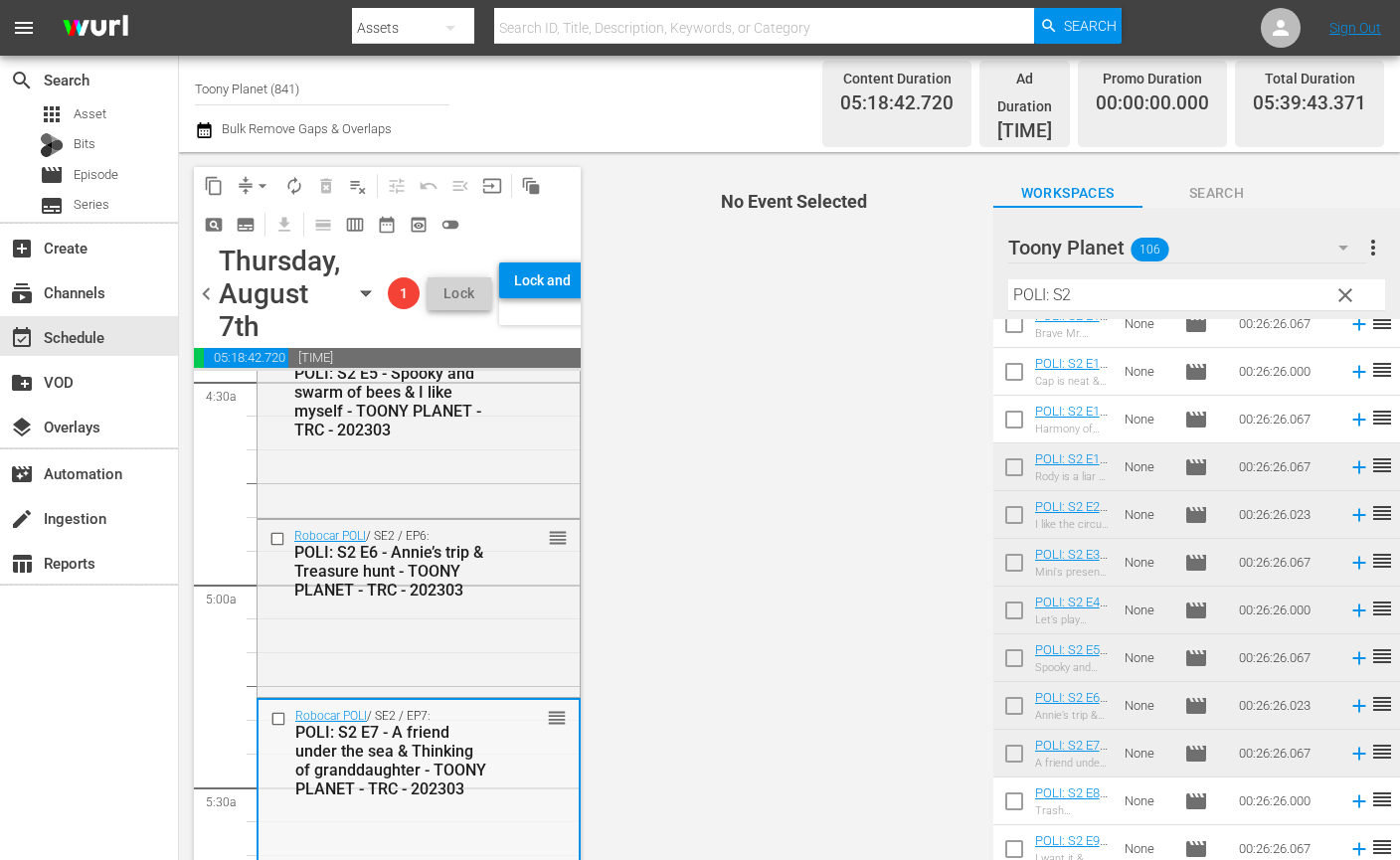 scroll, scrollTop: 1951, scrollLeft: 0, axis: vertical 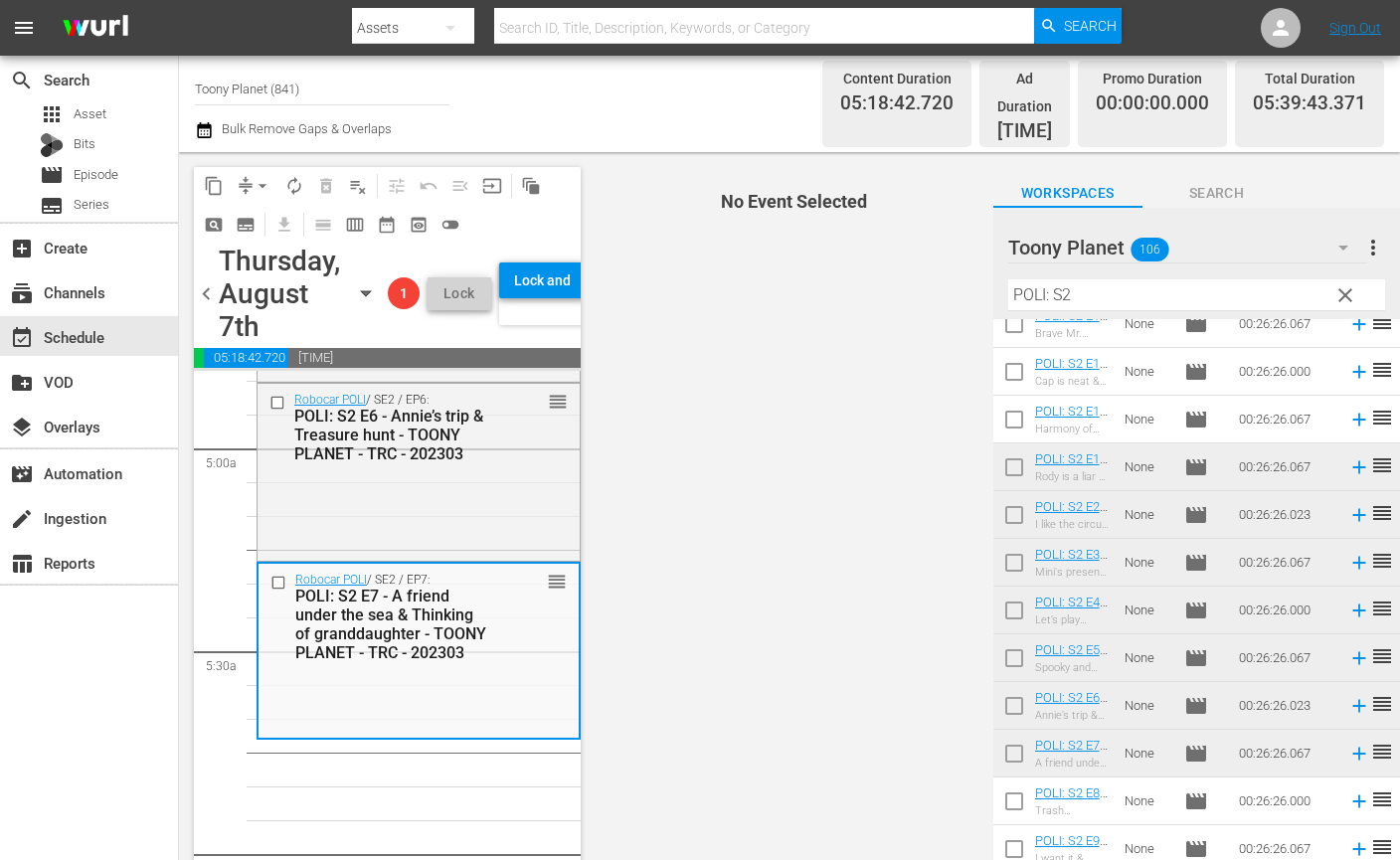 drag, startPoint x: 1132, startPoint y: 275, endPoint x: 881, endPoint y: 260, distance: 251.44781 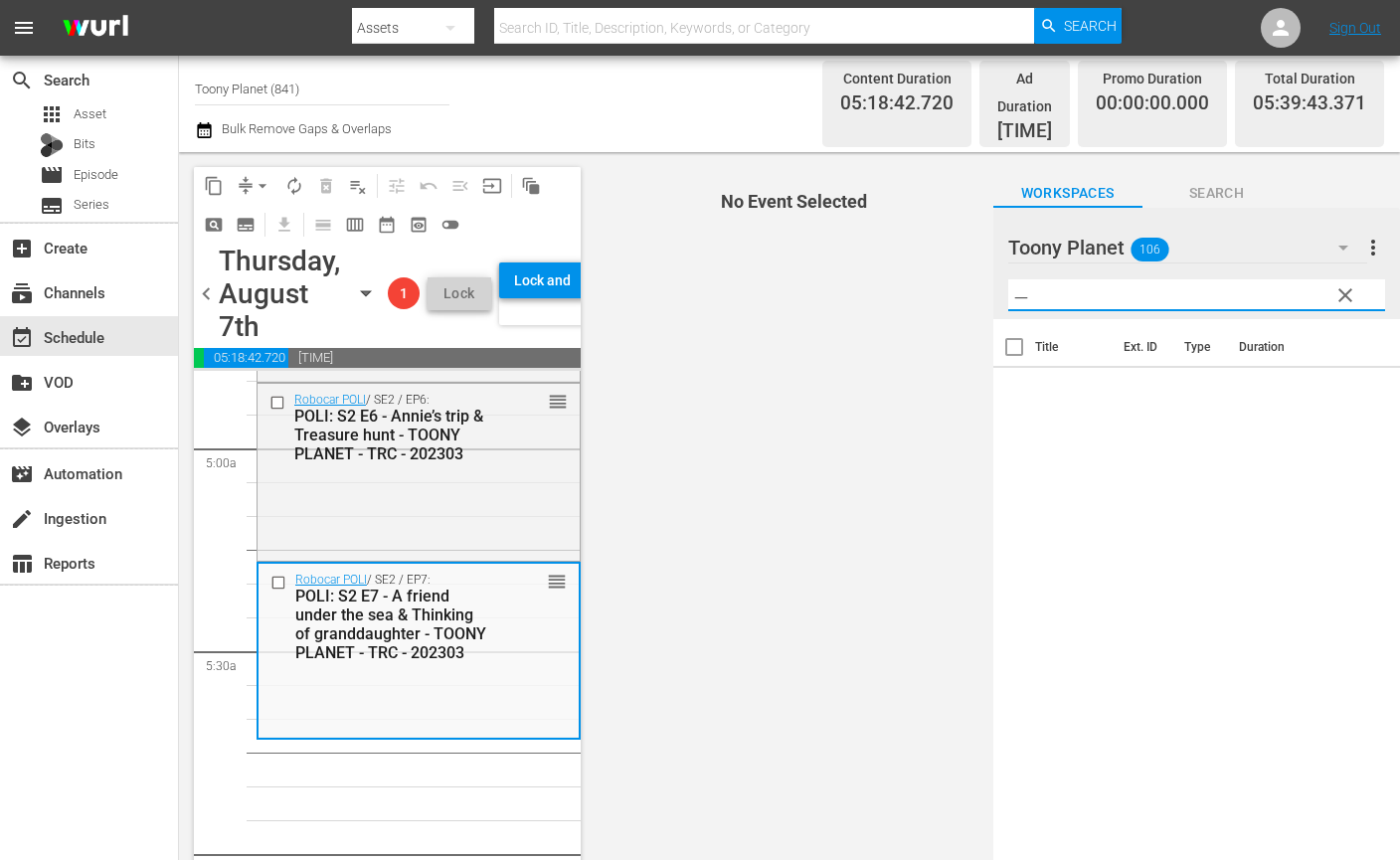 scroll, scrollTop: 0, scrollLeft: 0, axis: both 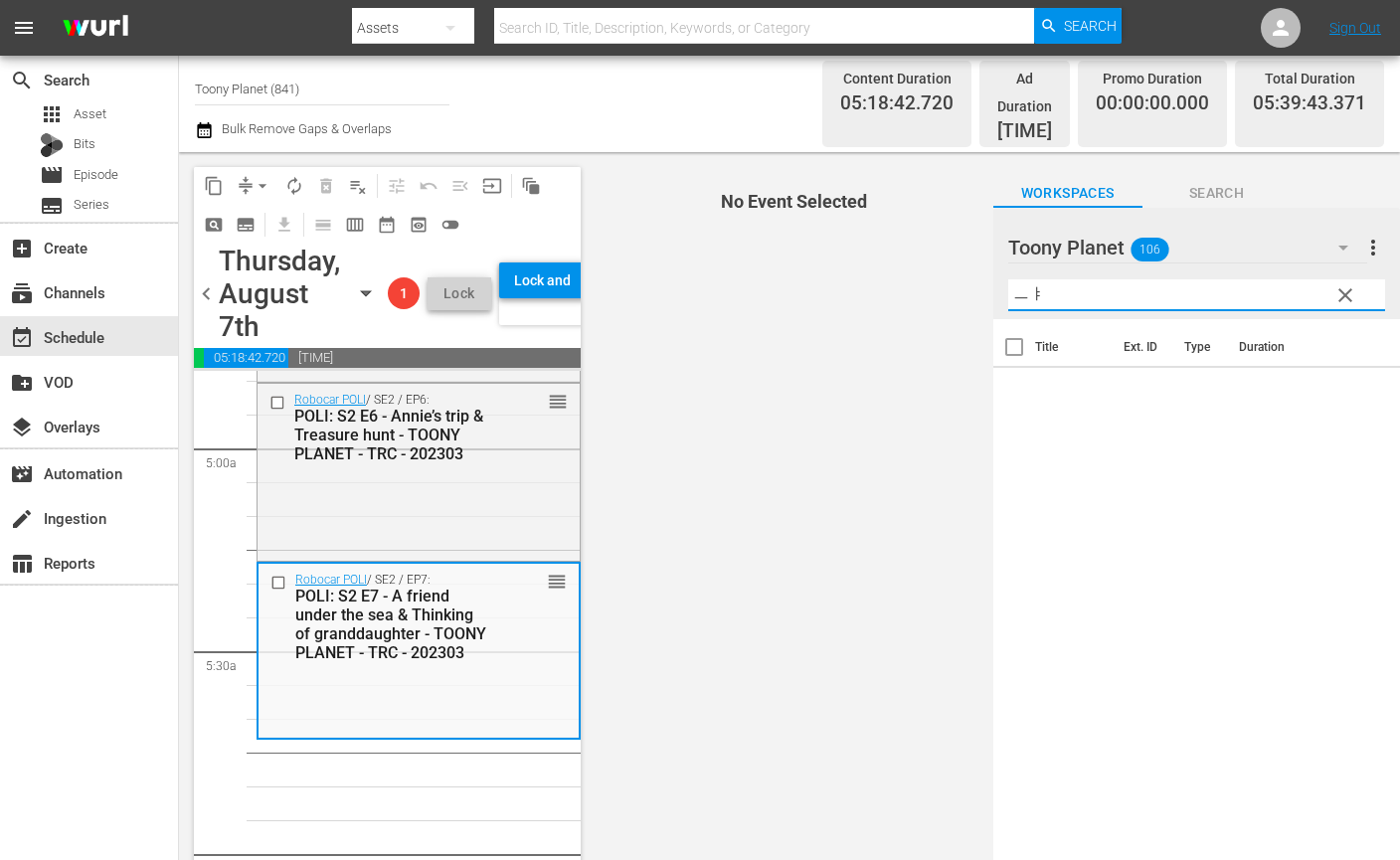 type on "ㅡ" 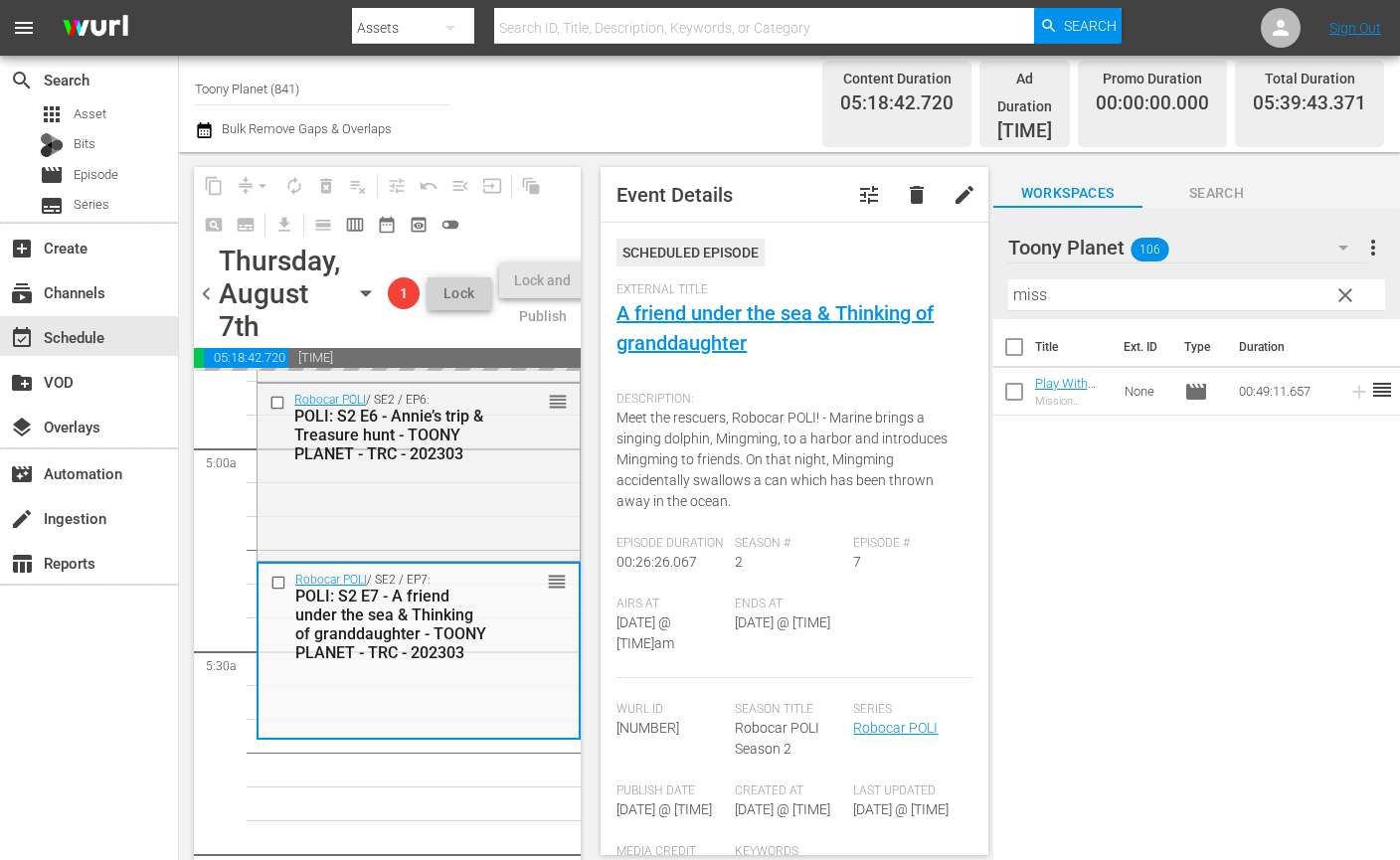 drag, startPoint x: 1068, startPoint y: 379, endPoint x: 280, endPoint y: 39, distance: 858.2214 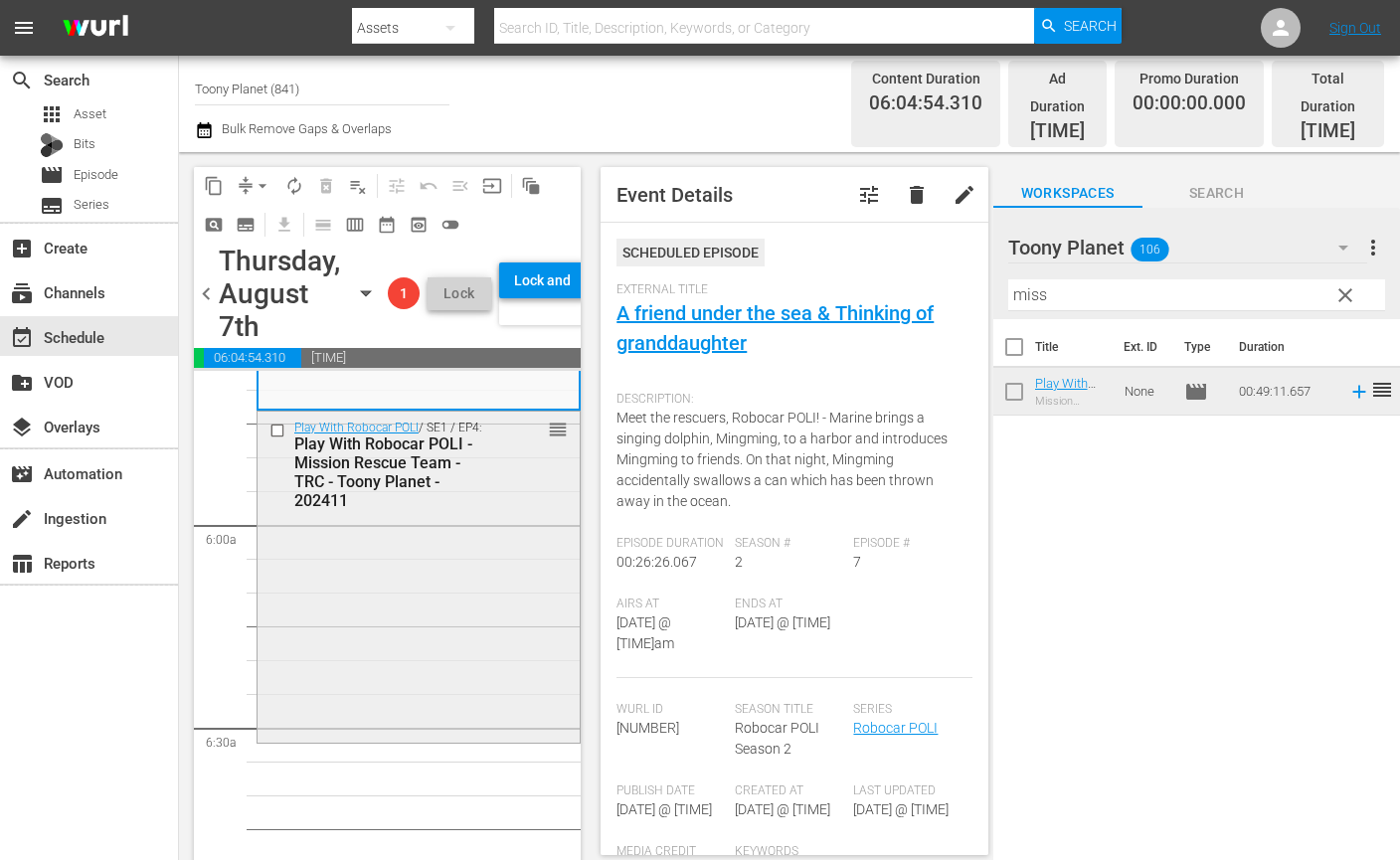 scroll, scrollTop: 2312, scrollLeft: 0, axis: vertical 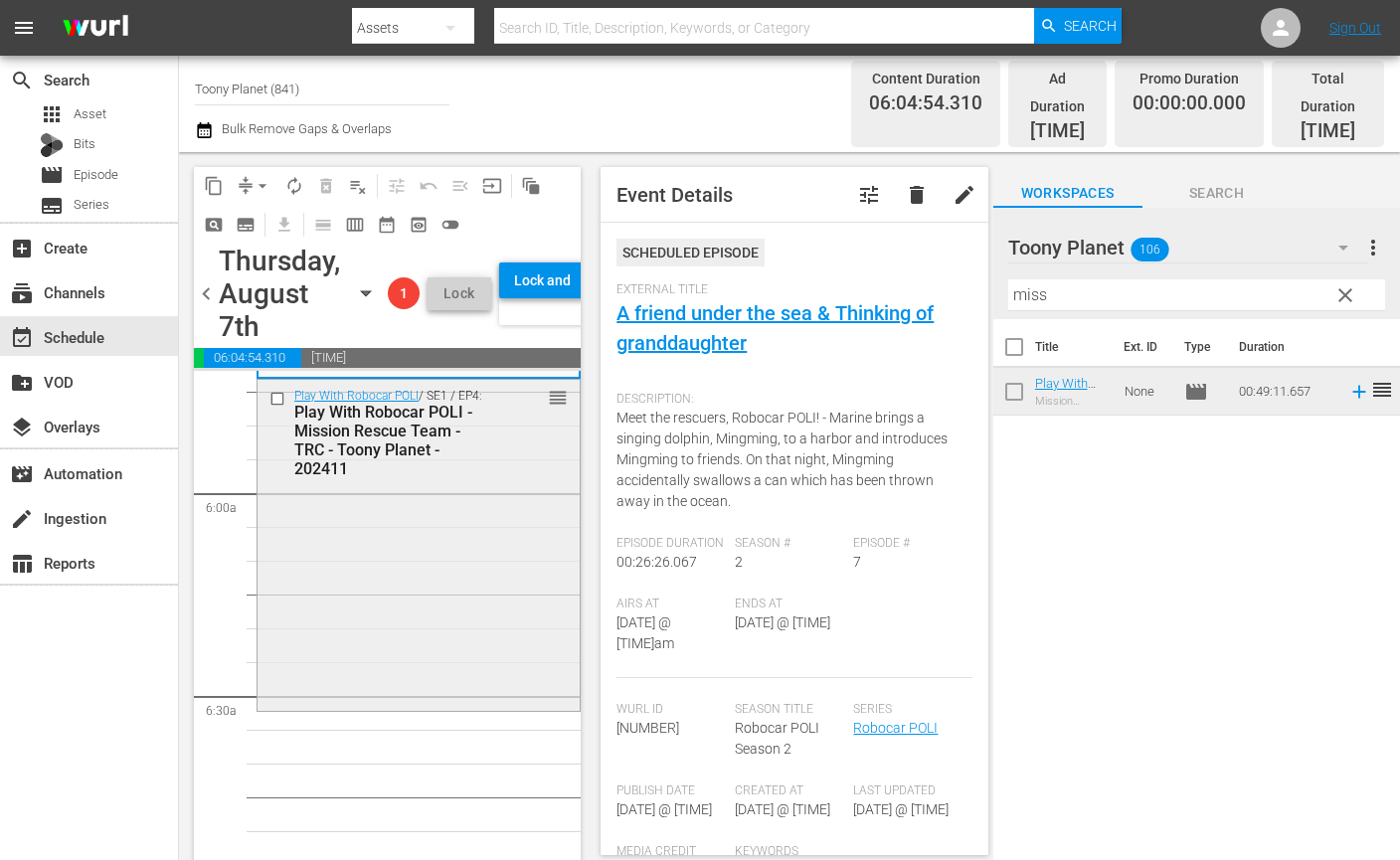 click on "Play With Robocar POLI  / SE1 / EP4:
Play With Robocar POLI - Mission Rescue Team - TRC - Toony Planet - 202411 reorder" at bounding box center [419, 543] 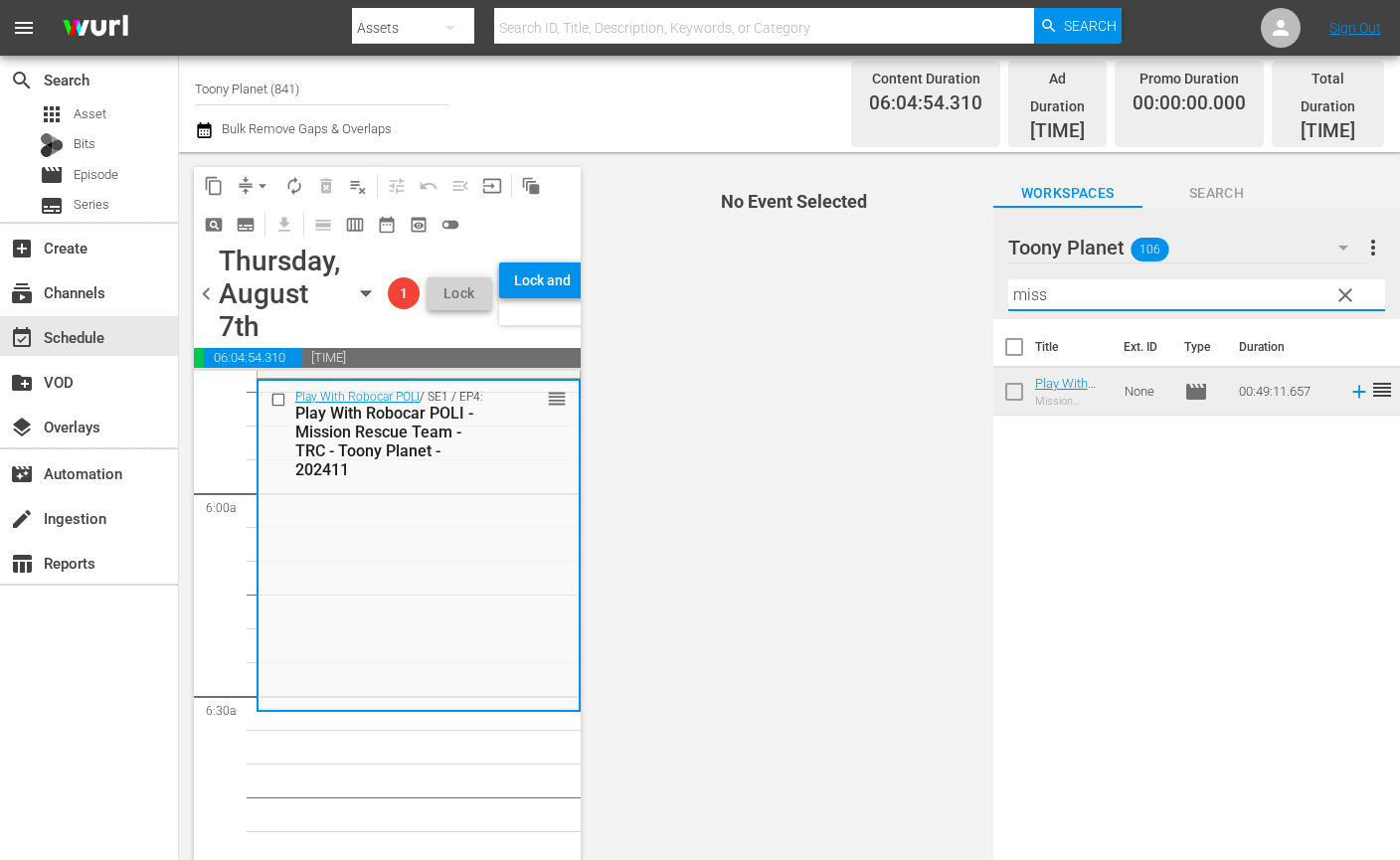 drag, startPoint x: 905, startPoint y: 248, endPoint x: 865, endPoint y: 242, distance: 40.4475 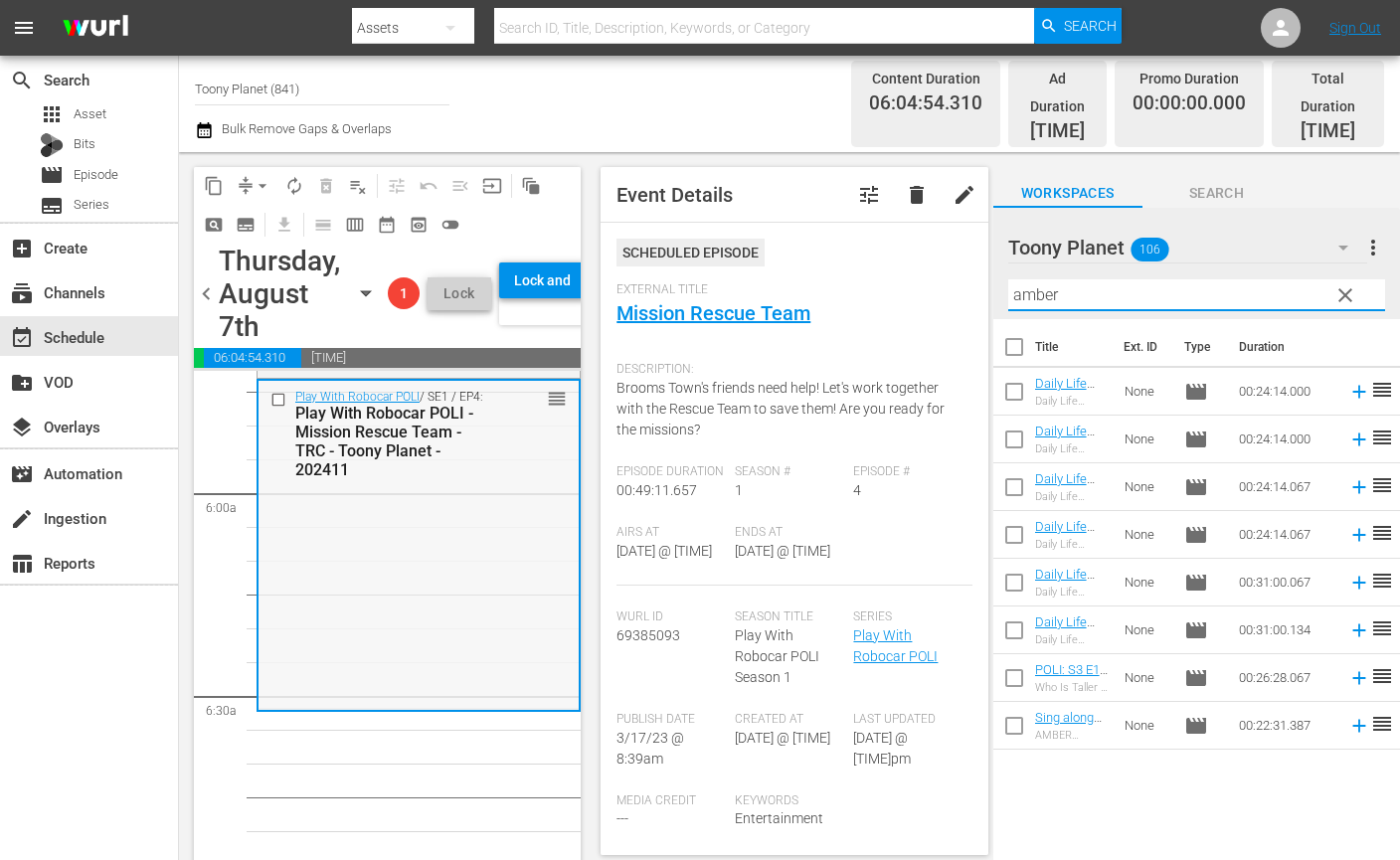click on "Play With Robocar POLI  / SE1 / EP4:
Play With Robocar POLI - Mission Rescue Team - TRC - Toony Planet - 202411 reorder" at bounding box center [419, 544] 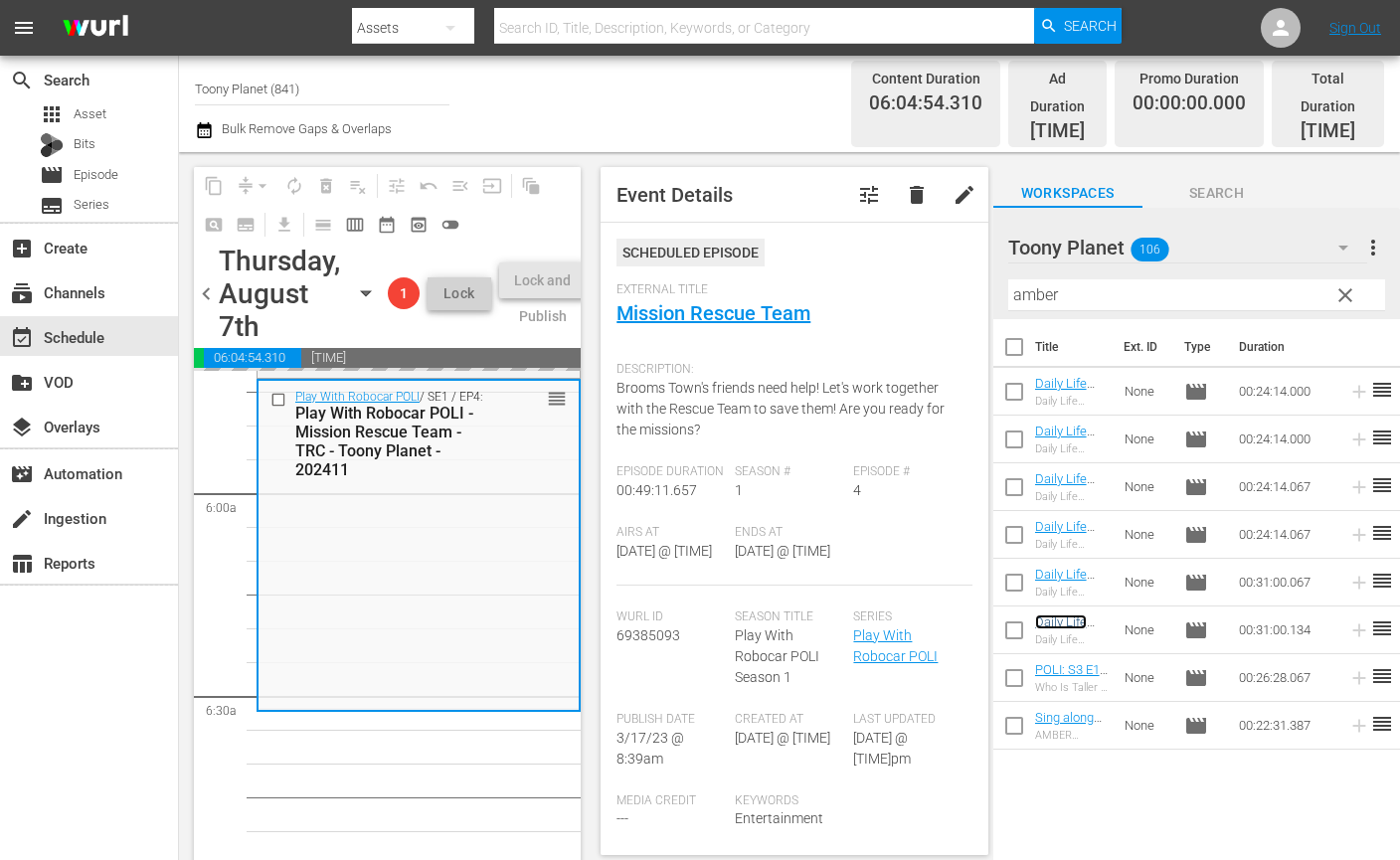 scroll, scrollTop: 2640, scrollLeft: 0, axis: vertical 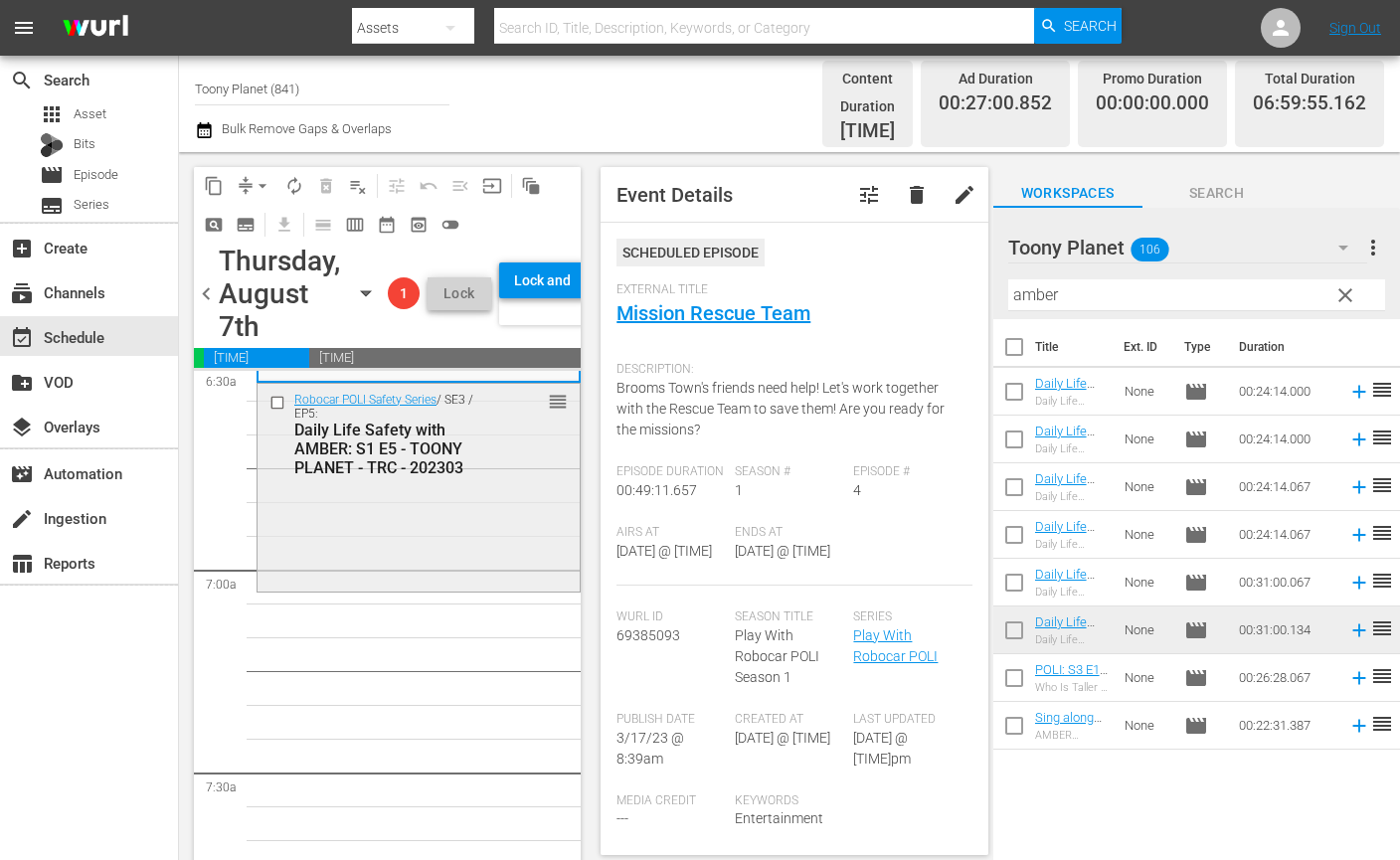 click on "Robocar POLI Safety Series  / SE3 / EP5:
Daily Life Safety with AMBER: S1 E5 - TOONY PLANET - TRC - 202303 reorder" at bounding box center [419, 485] 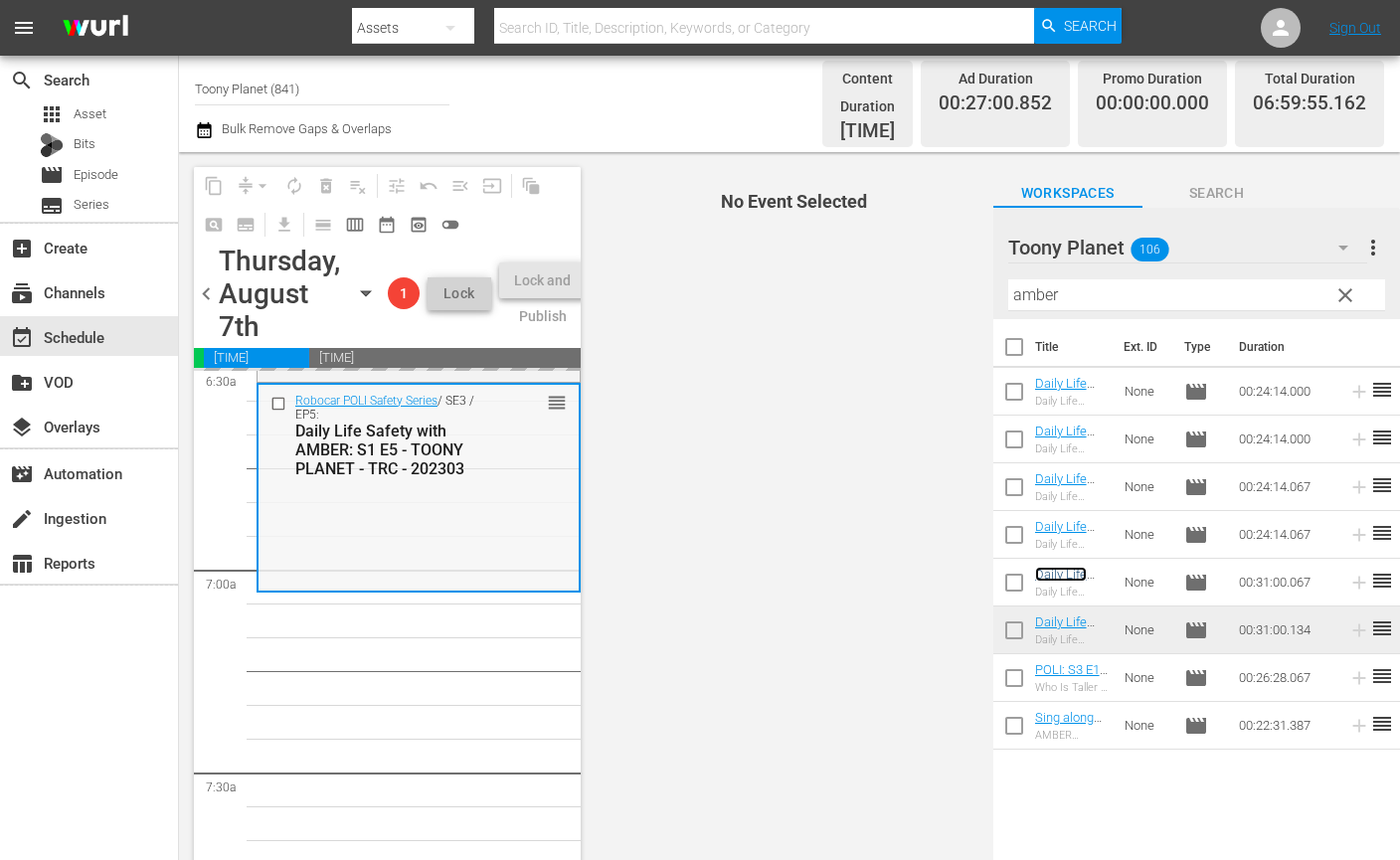 scroll, scrollTop: 2752, scrollLeft: 0, axis: vertical 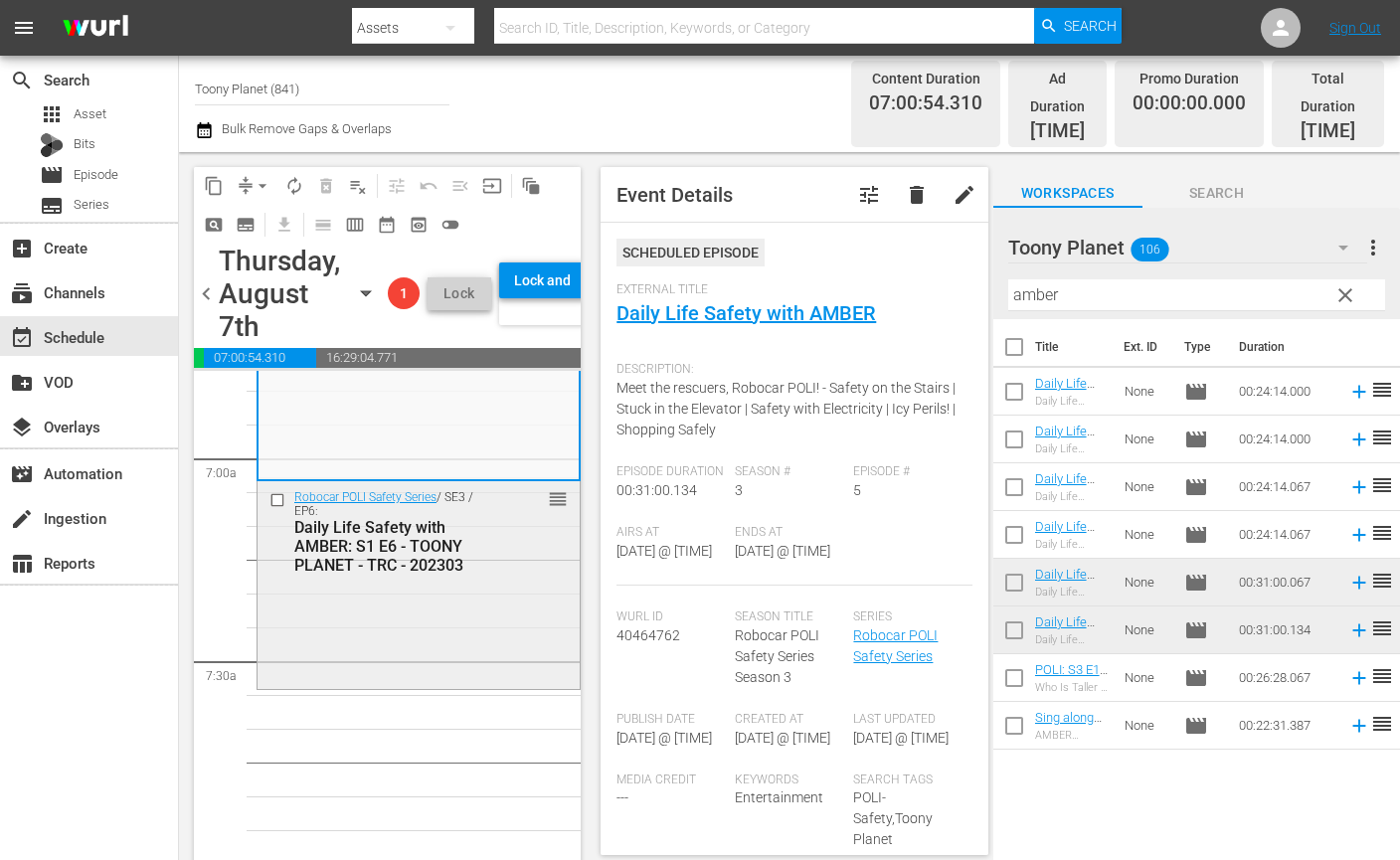 click on "Robocar POLI Safety Series  / SE3 / EP6:
Daily Life Safety with AMBER: S1 E6 - TOONY PLANET - TRC - 202303 reorder" at bounding box center [419, 583] 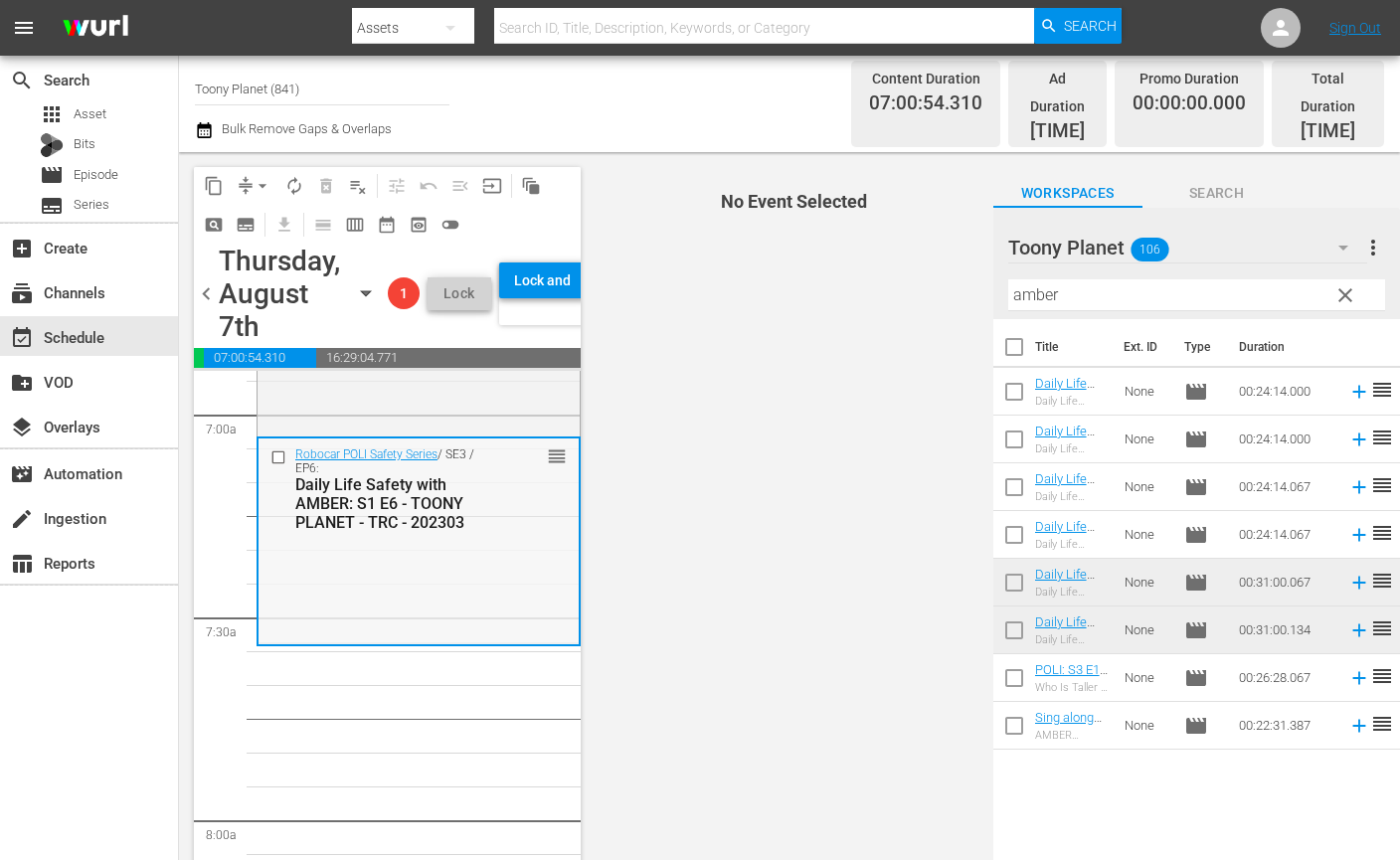 scroll, scrollTop: 2866, scrollLeft: 0, axis: vertical 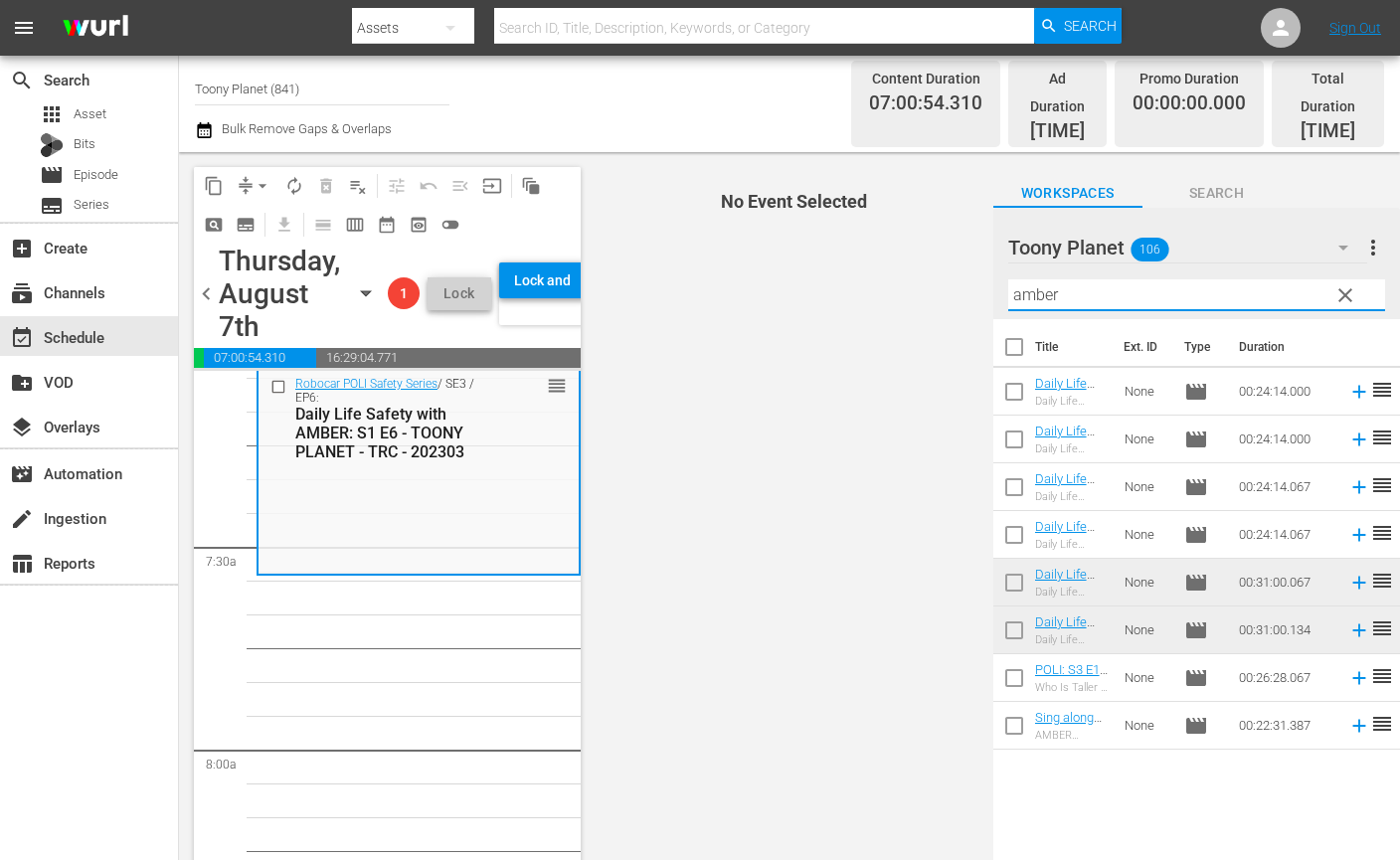drag, startPoint x: 1083, startPoint y: 268, endPoint x: 767, endPoint y: 342, distance: 324.54892 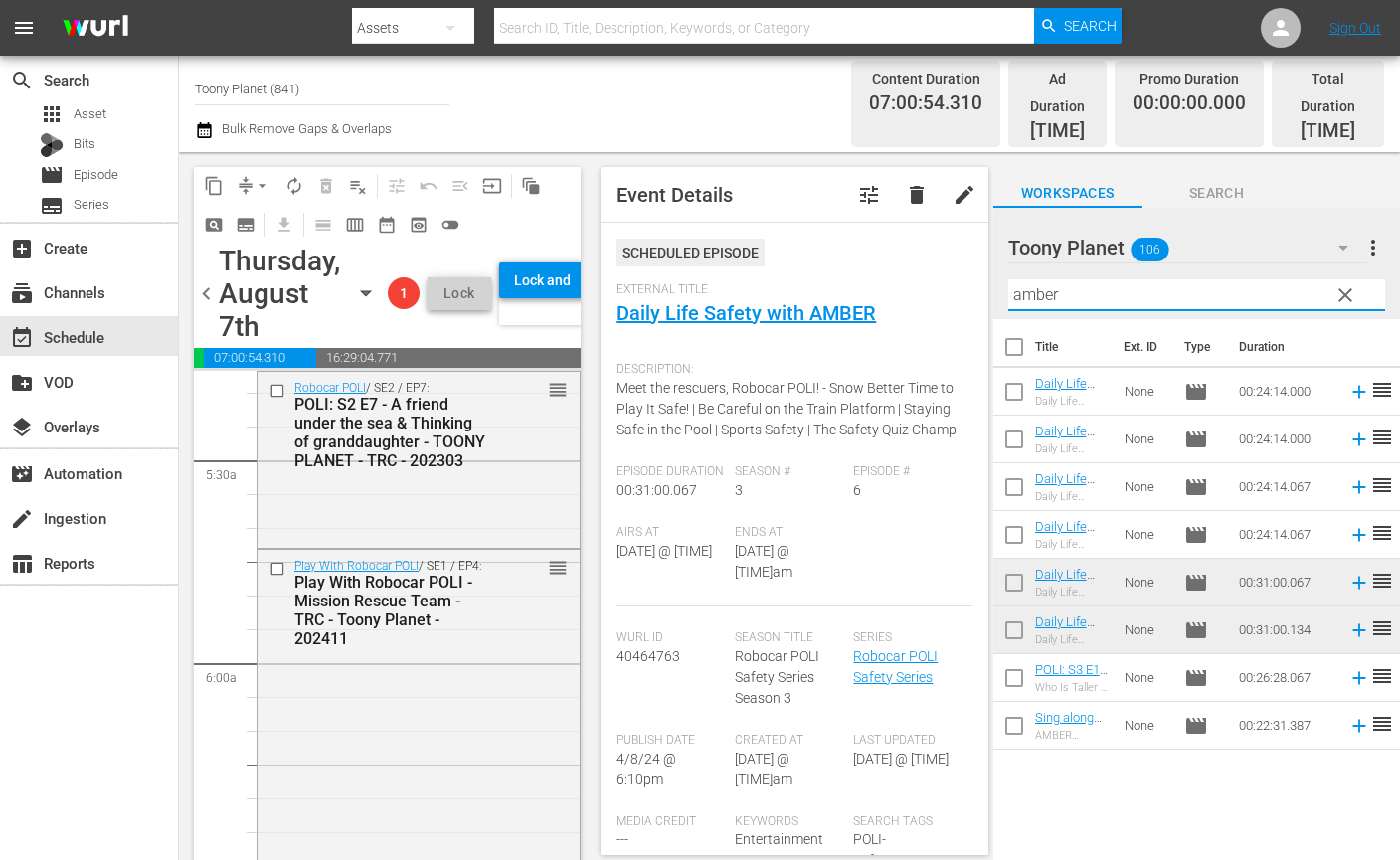 scroll, scrollTop: 2128, scrollLeft: 0, axis: vertical 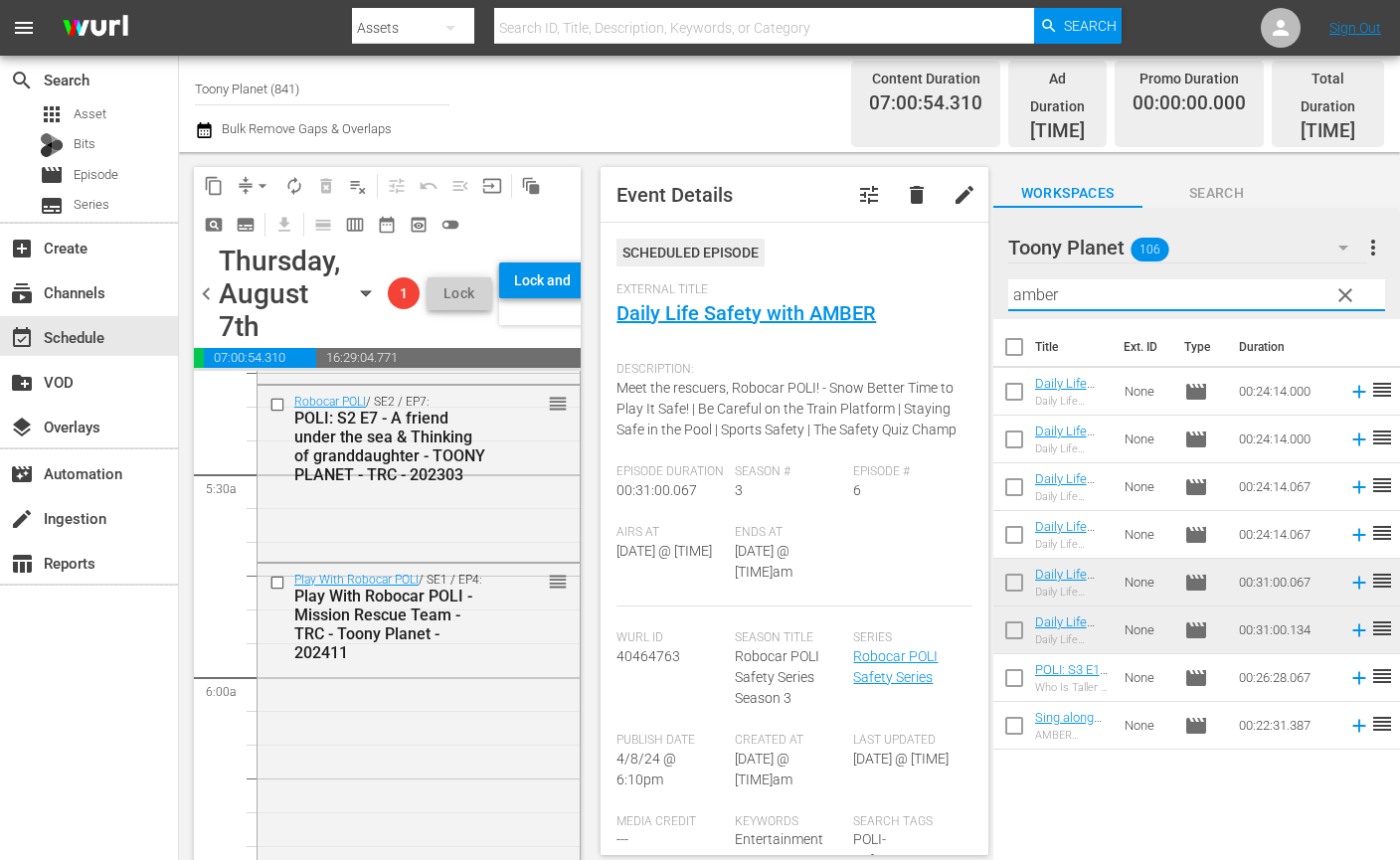 drag, startPoint x: 990, startPoint y: 267, endPoint x: 854, endPoint y: 246, distance: 137.61177 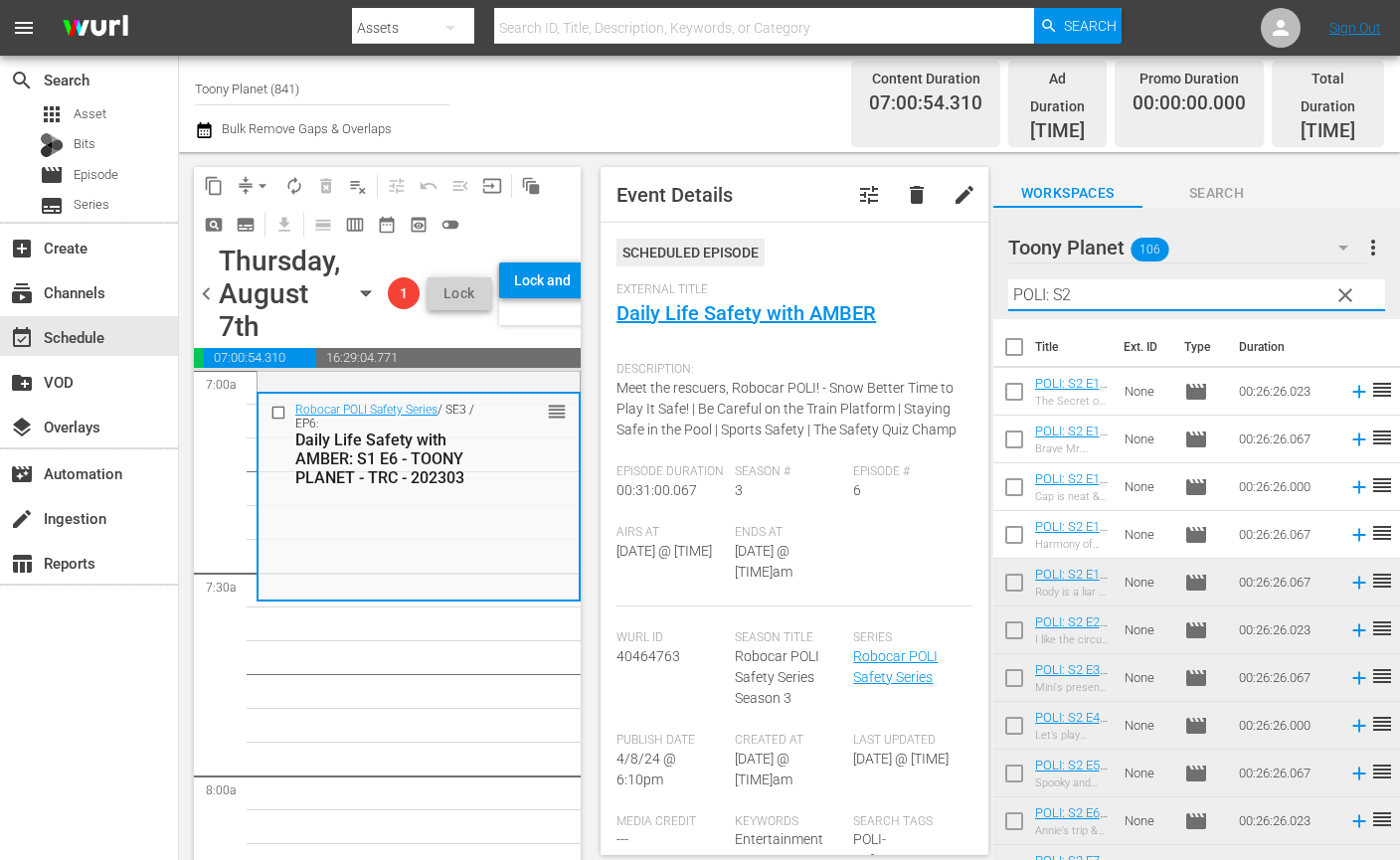 scroll, scrollTop: 2861, scrollLeft: 0, axis: vertical 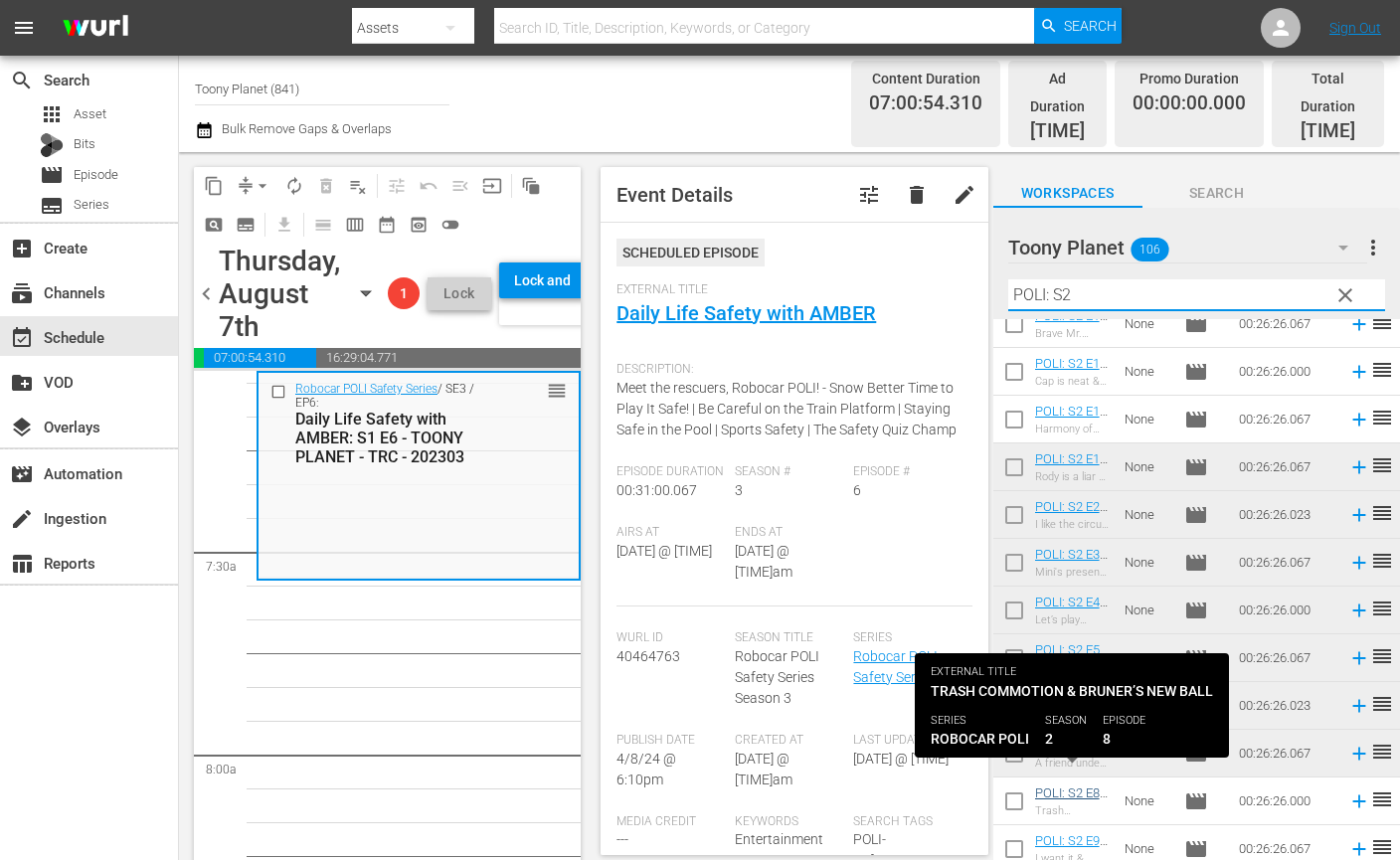 type on "POLI: S2" 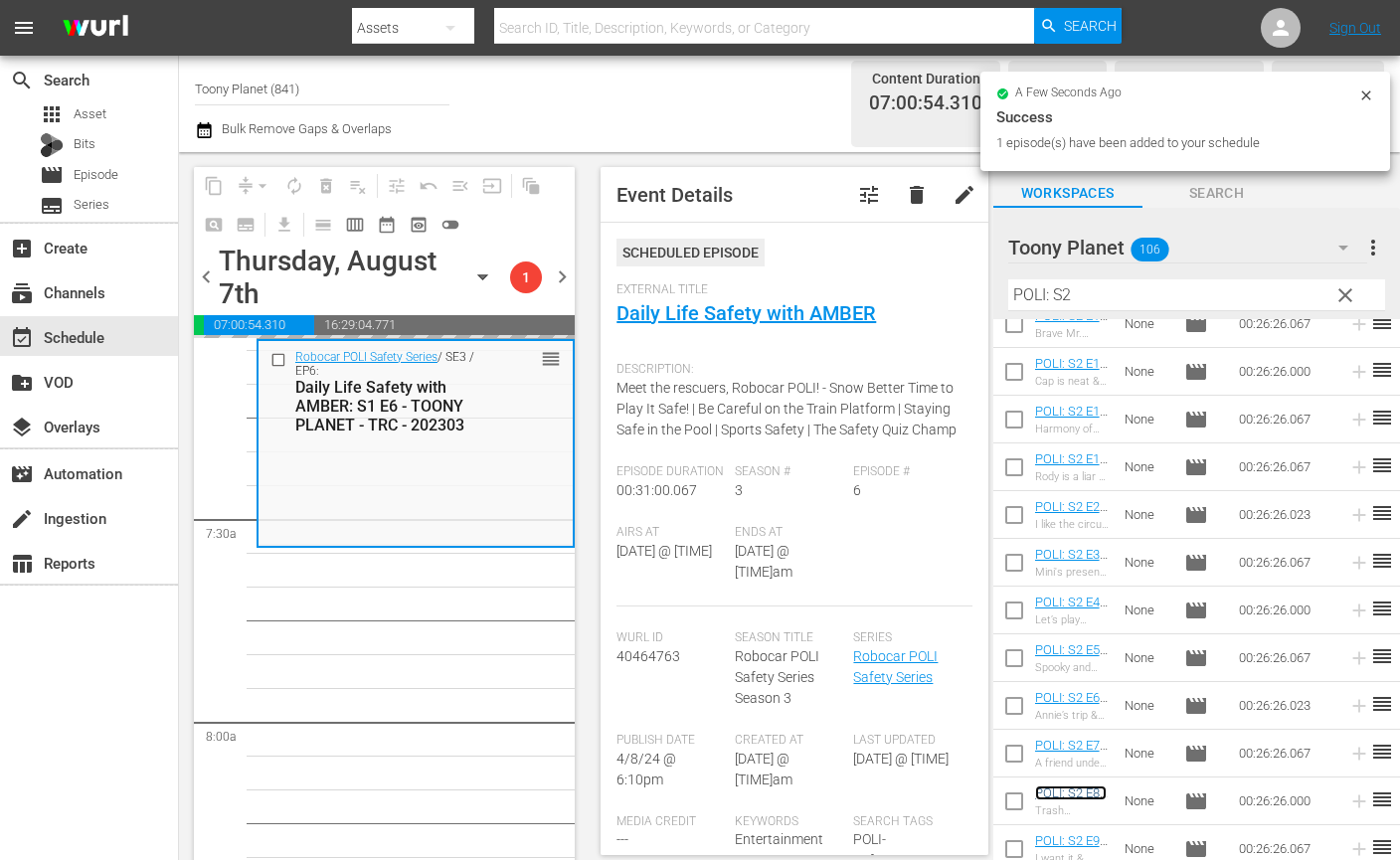 scroll, scrollTop: 2910, scrollLeft: 0, axis: vertical 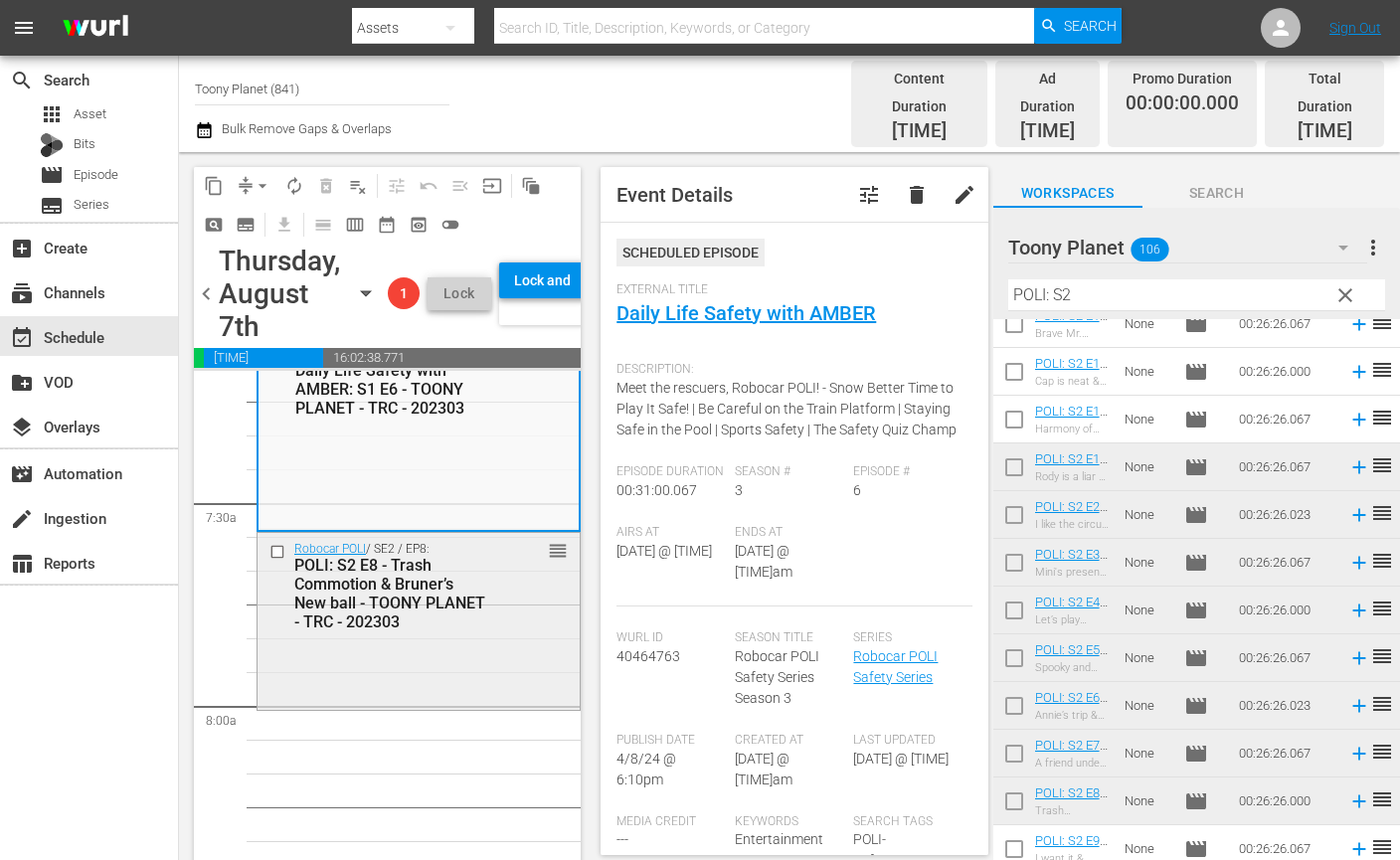 click on "Robocar POLI  / SE2 / EP8:
POLI: S2 E8 - Trash Commotion & Bruner’s New ball - TOONY PLANET - TRC - 202303 reorder" at bounding box center [419, 621] 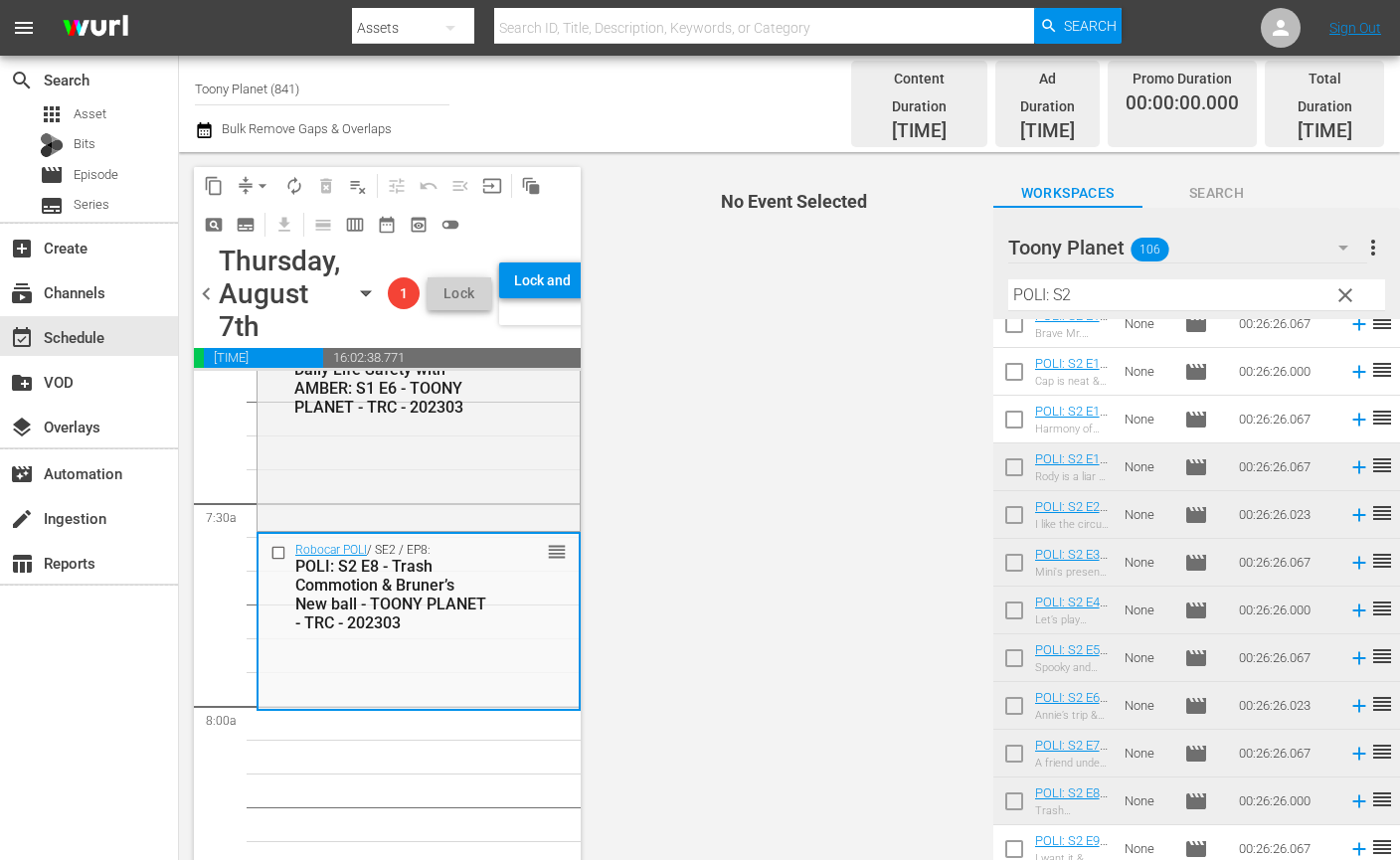 click on "Robocar POLI  / SE2 / EP8:
POLI: S2 E8 - Trash Commotion & Bruner’s New ball - TOONY PLANET - TRC - 202303 reorder" at bounding box center (419, 620) 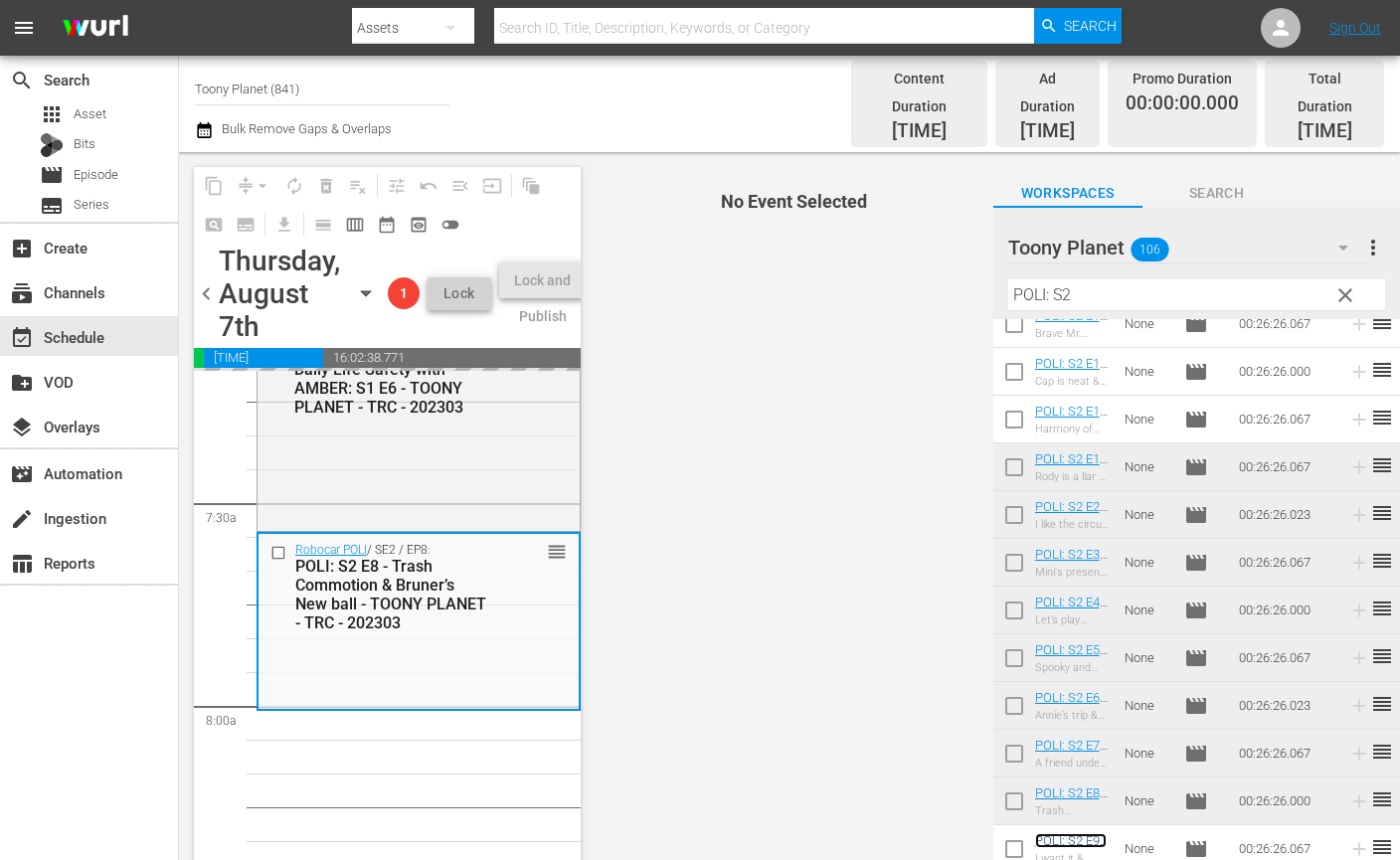 scroll, scrollTop: 0, scrollLeft: 0, axis: both 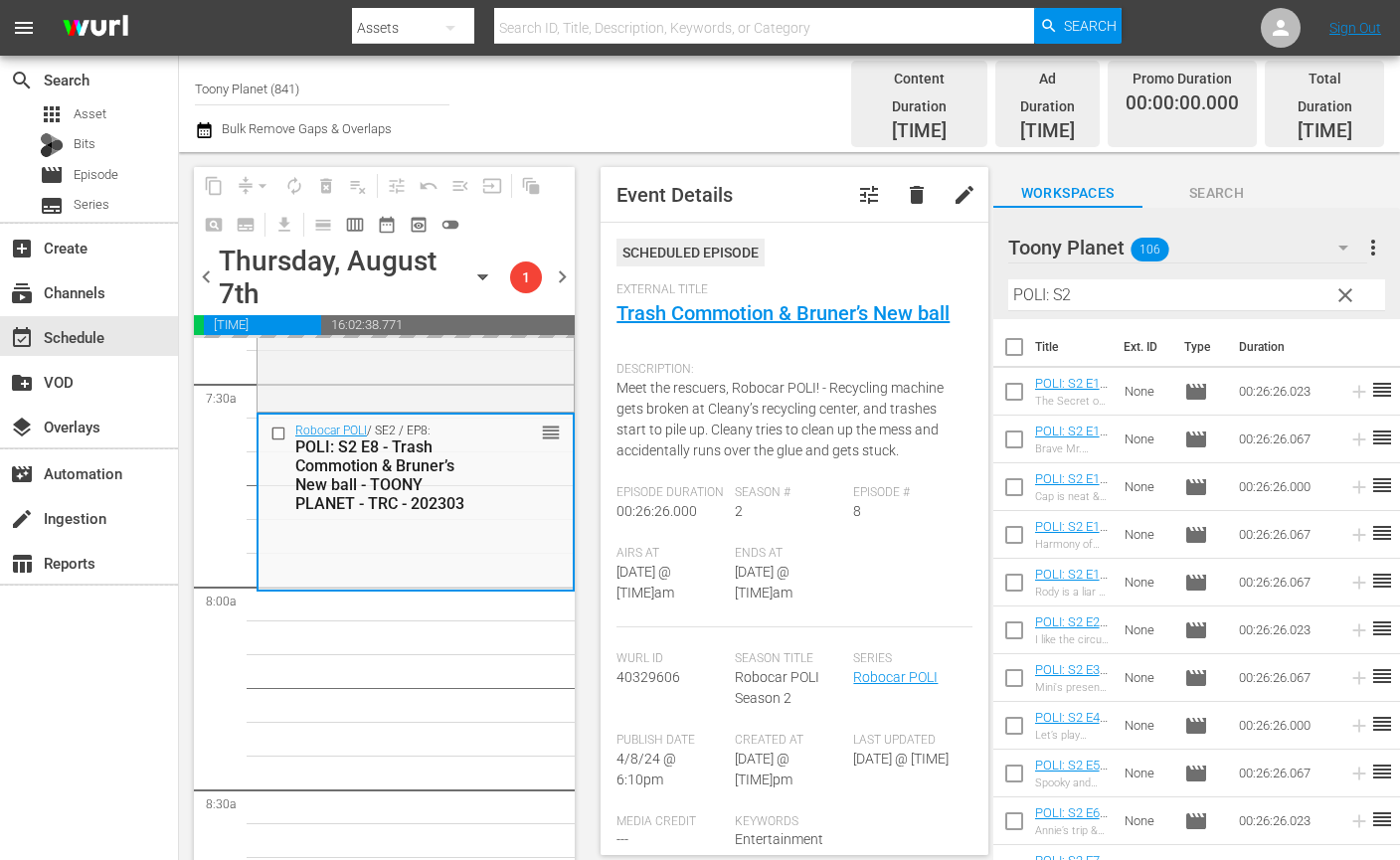 click on "Play With Robocar POLI  / SE1 / EP4:
Play With Robocar POLI - Mission Rescue Team - TRC - Toony Planet - 202411 reorder Robocar POLI Safety Series  / SE3 / EP5:
Daily Life Safety with AMBER: S1 E5 - TOONY PLANET - TRC - 202303 reorder Robocar POLI Safety Series  / SE3 / EP6:
Daily Life Safety with AMBER: S1 E6 - TOONY PLANET - TRC - 202303 reorder Robocar POLI  / SE1 / EP11:
POLI: S1 E11 - Hide and Seek & Beny’s Dream - TOONY PLANET - TRC - 202303 reorder Robocar POLI  / SE1 / EP13:
POLI: S1 E13 - Be healthy & Our new friend, Whooper - TOONY PLANET - TRC - 202303 reorder Robocar POLI  / SE2 / EP1:
POLI: S2 E1 - Rody is a liar & Greedy Mr. Wheeler - TOONY PLANET - TRC - 202303 reorder Robocar POLI  / SE2 / EP3:
POLI: S2 E3 - Mini's present & Leky, Lety, Lefy - TOONY PLANET - TRC - 202303 reorder Robocar POLI  / SE2 / EP5:
POLI: S2 E5 - Spooky and swarm of bees & I like myself - TOONY PLANET - TRC - 202303 reorder Robocar POLI  / SE2 / EP7:
reorder Robocar POLI  / SE1 / EP12:
reorder" at bounding box center [416, 2209] 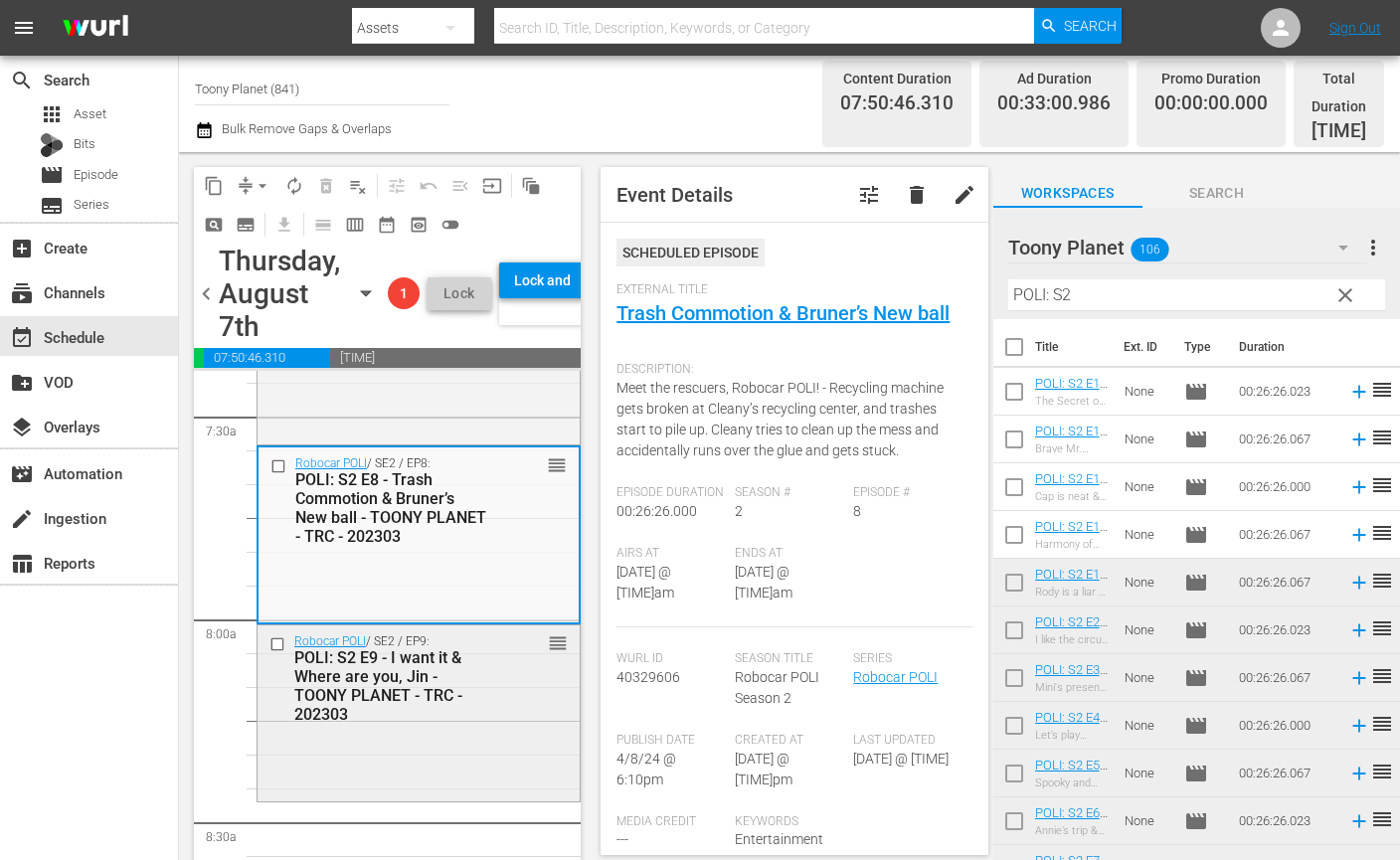 click on "POLI: S2 E9 - I want it & Where are you, Jin - TOONY PLANET - TRC - 202303" at bounding box center (391, 686) 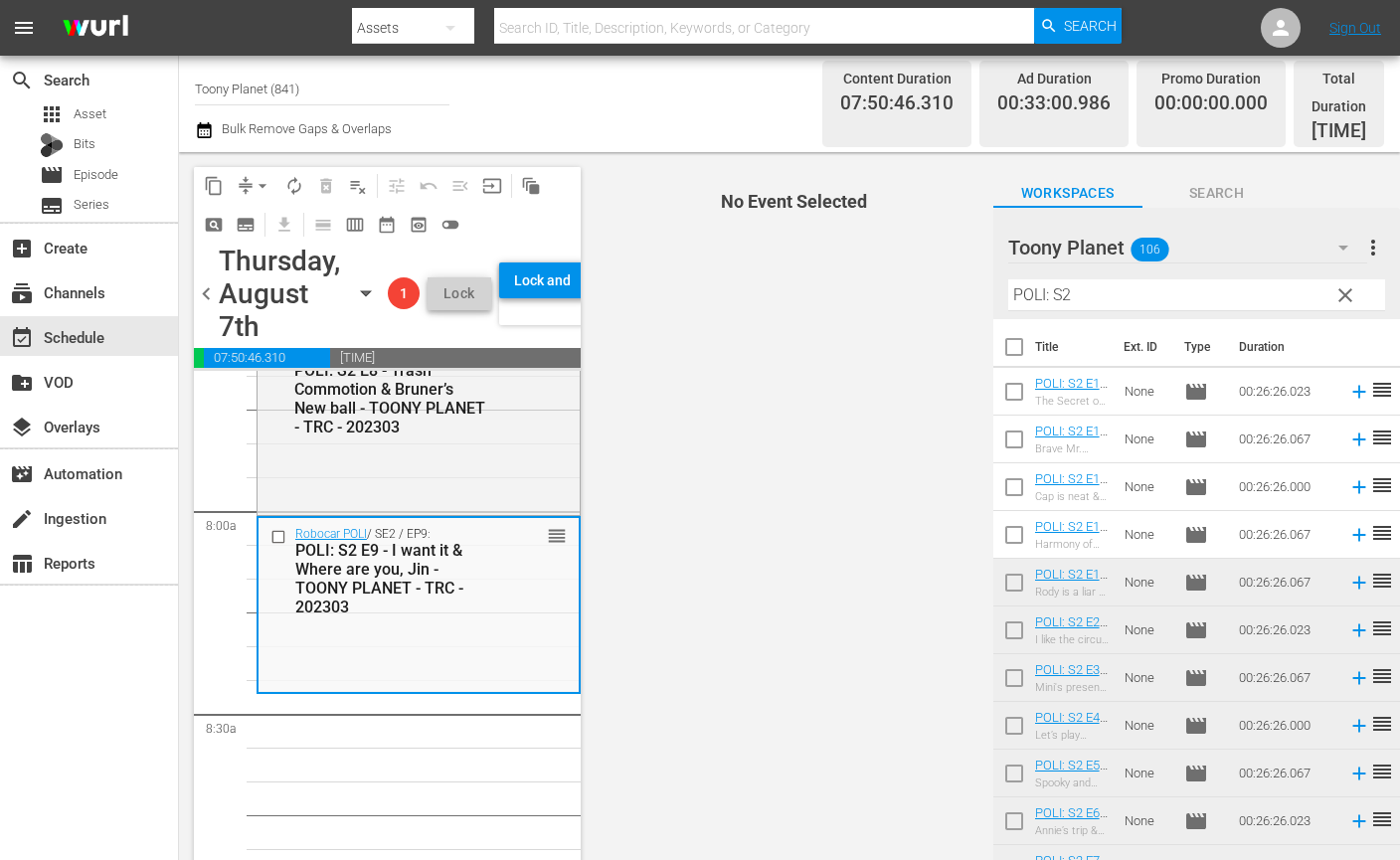 scroll, scrollTop: 3107, scrollLeft: 0, axis: vertical 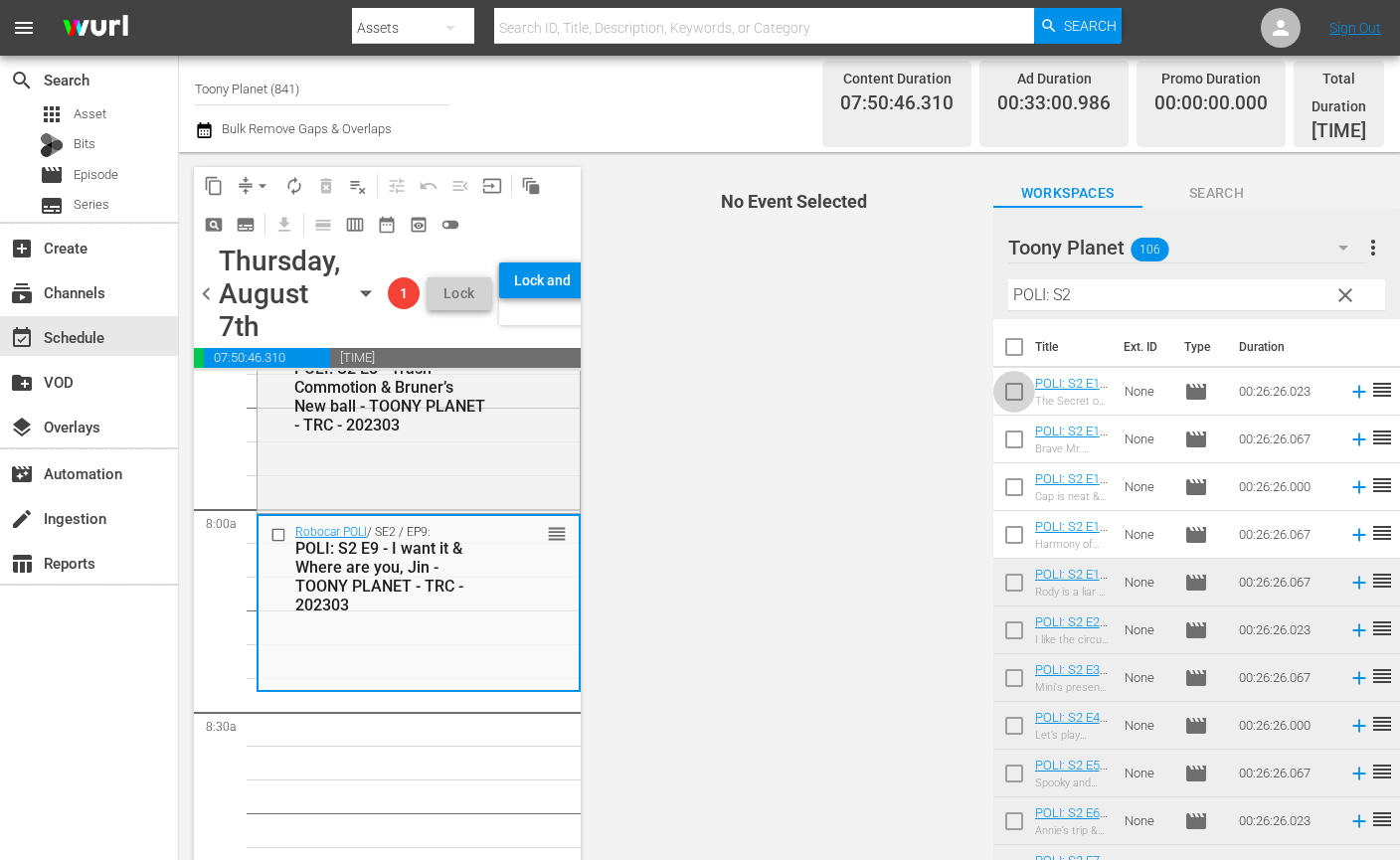 click at bounding box center [1014, 396] 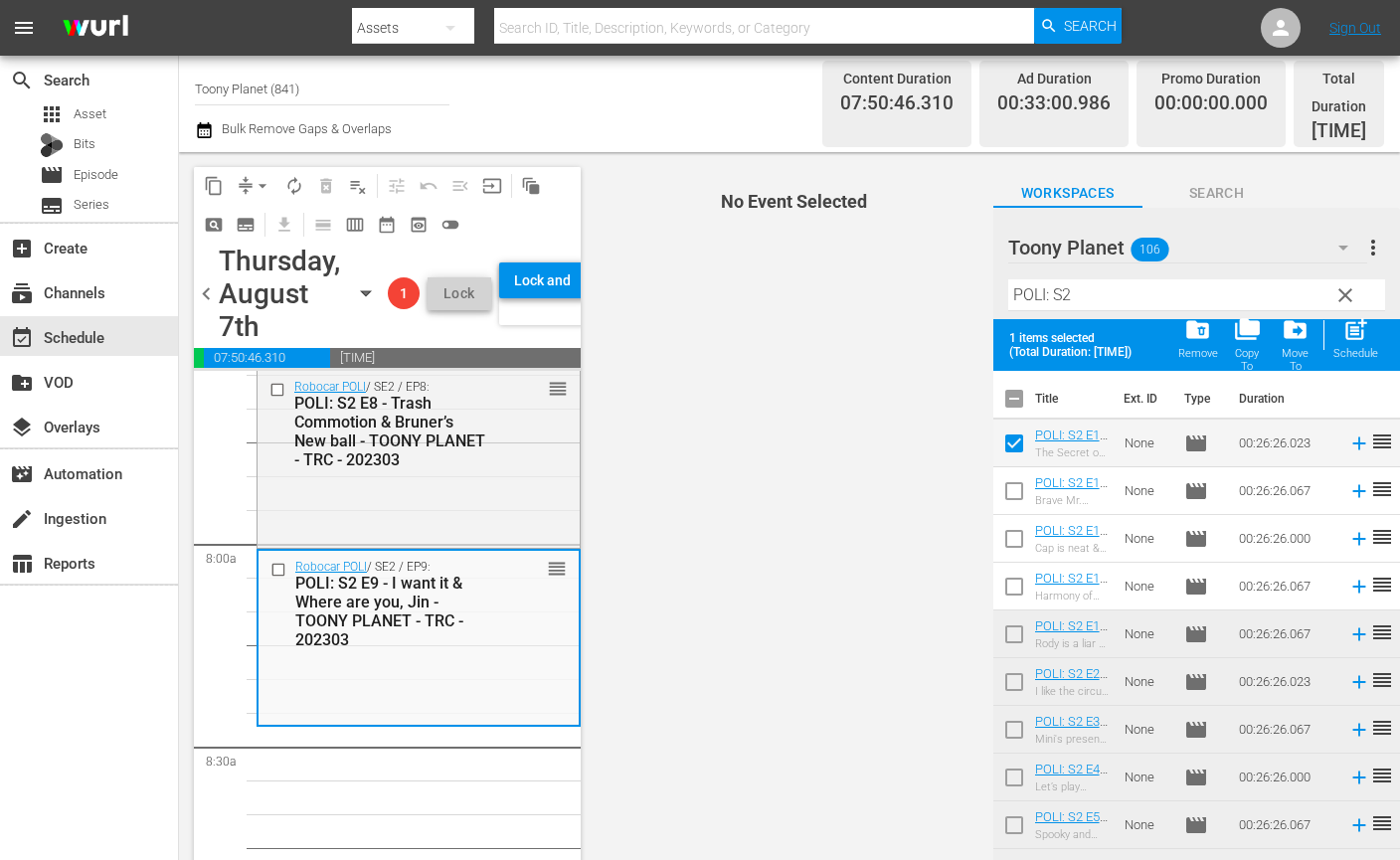 scroll, scrollTop: 3093, scrollLeft: 0, axis: vertical 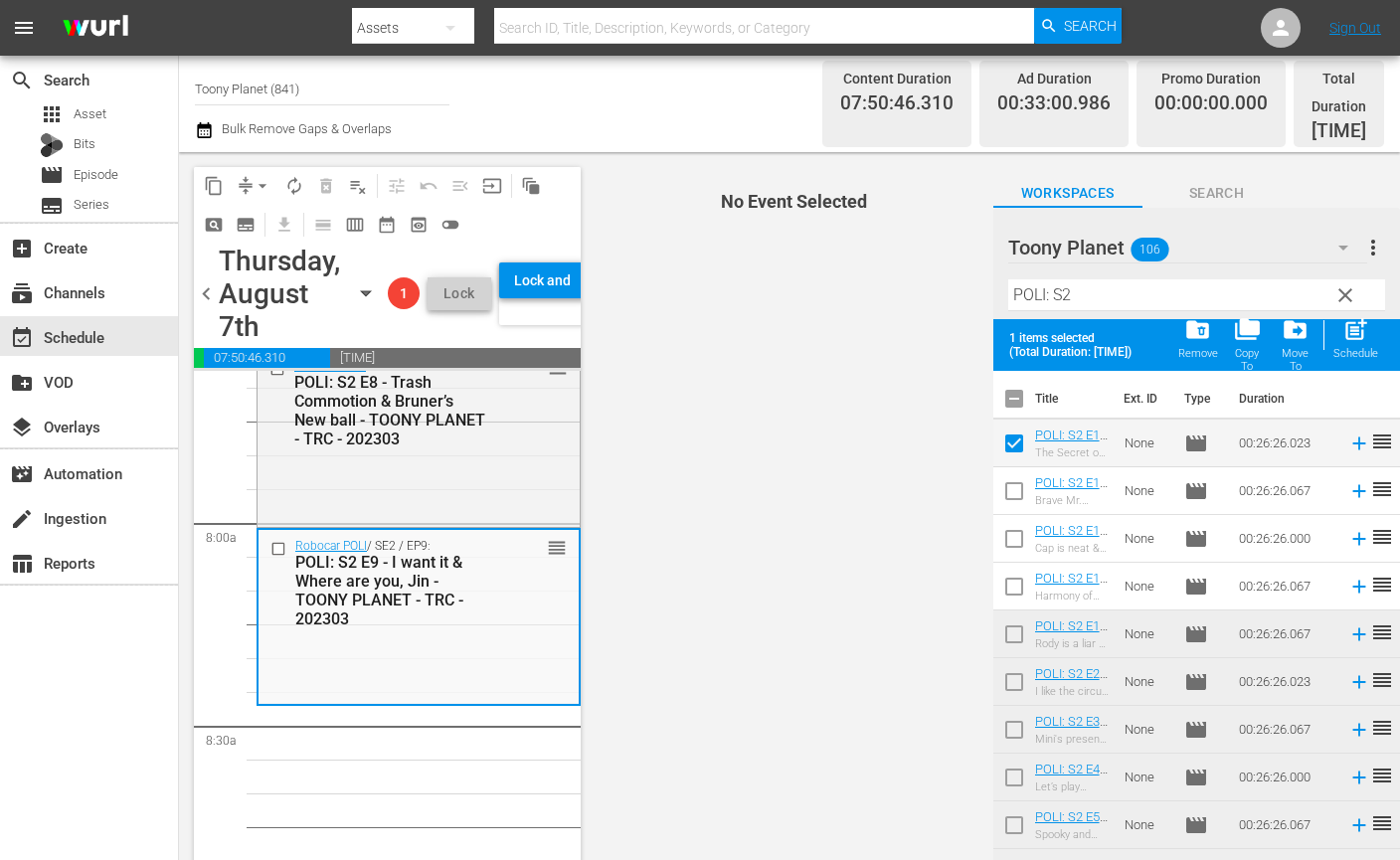 click at bounding box center (1014, 495) 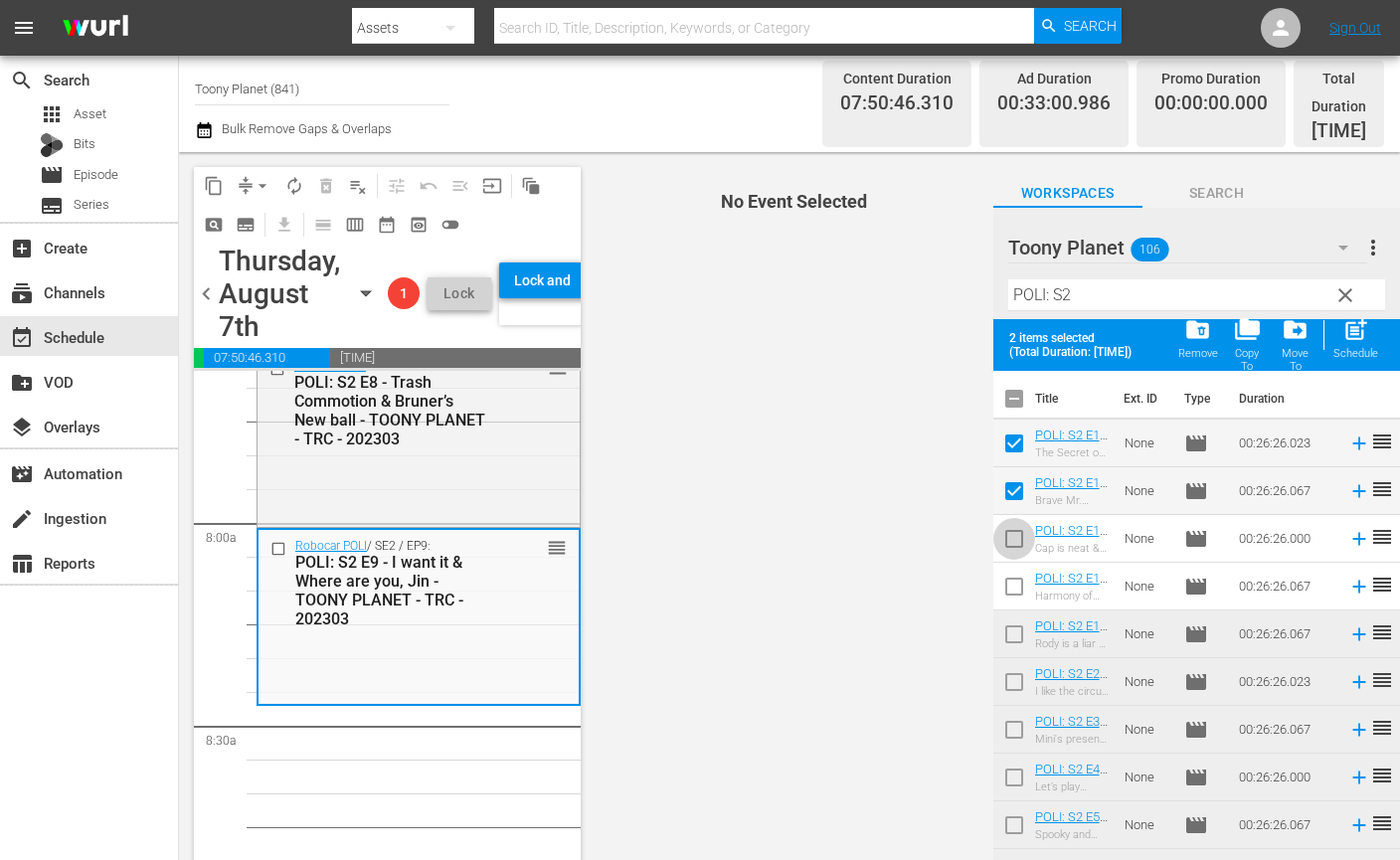 click at bounding box center [1014, 543] 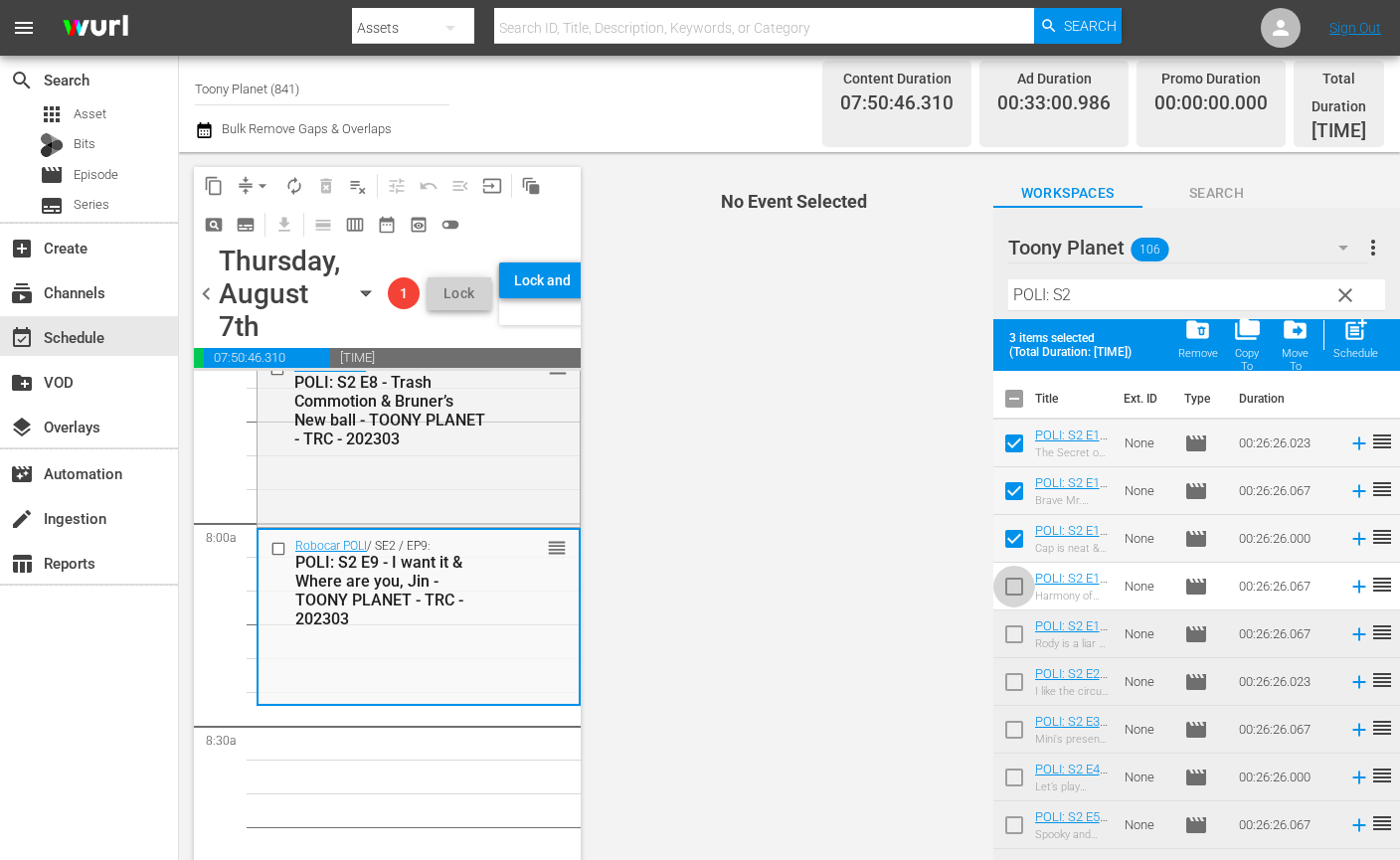 click at bounding box center (1014, 591) 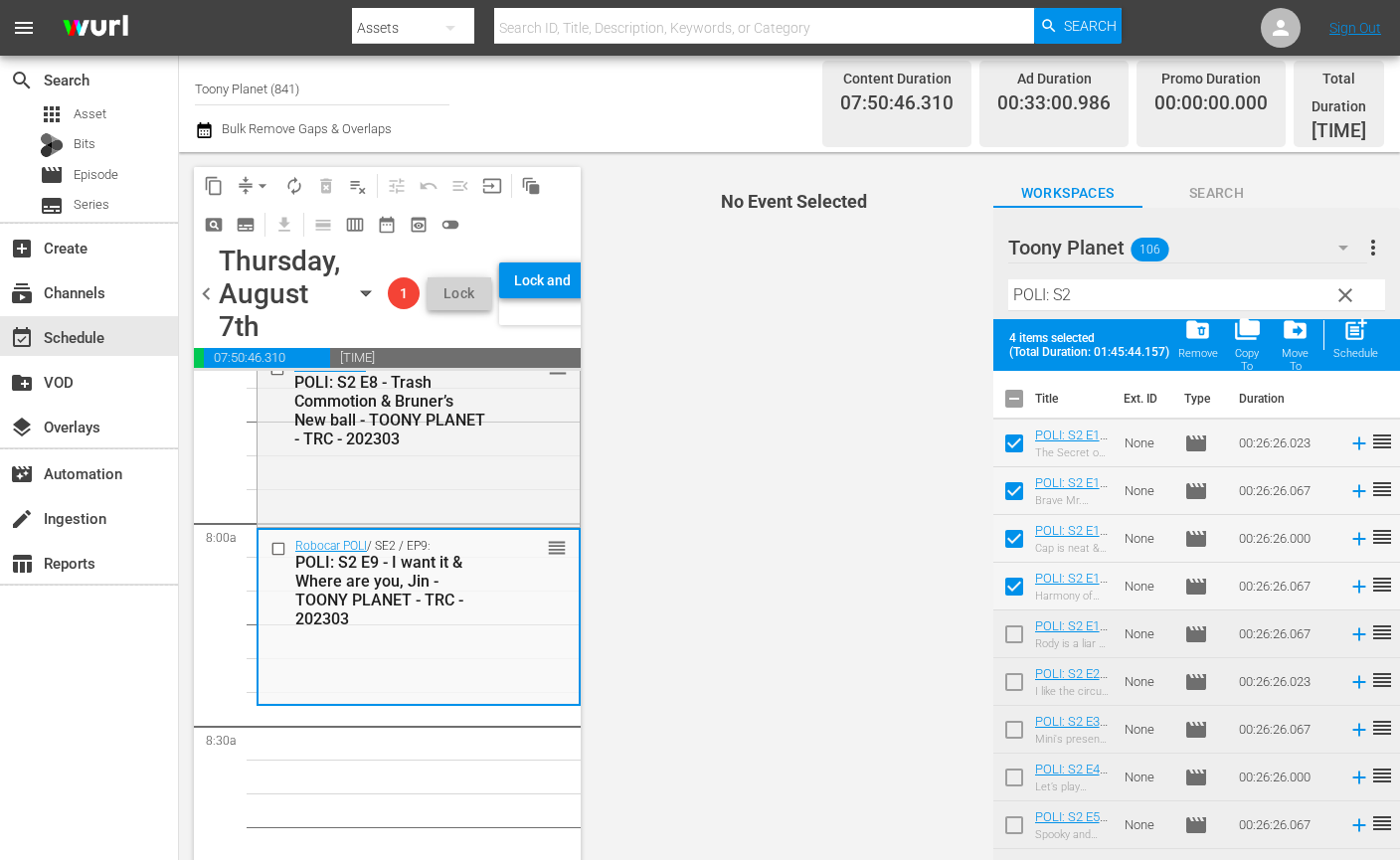 drag, startPoint x: 1356, startPoint y: 331, endPoint x: 1328, endPoint y: 344, distance: 30.870698 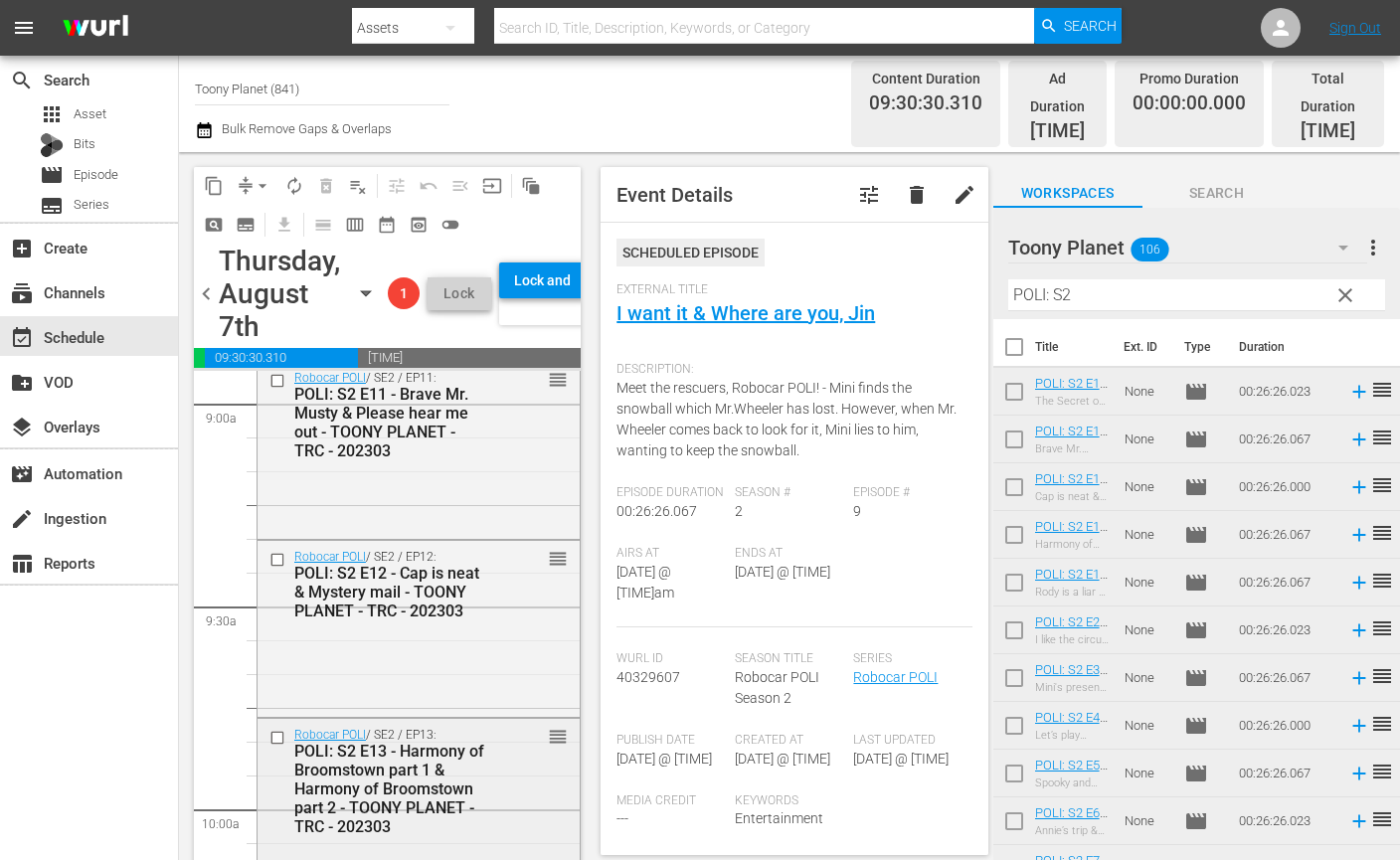 scroll, scrollTop: 3730, scrollLeft: 0, axis: vertical 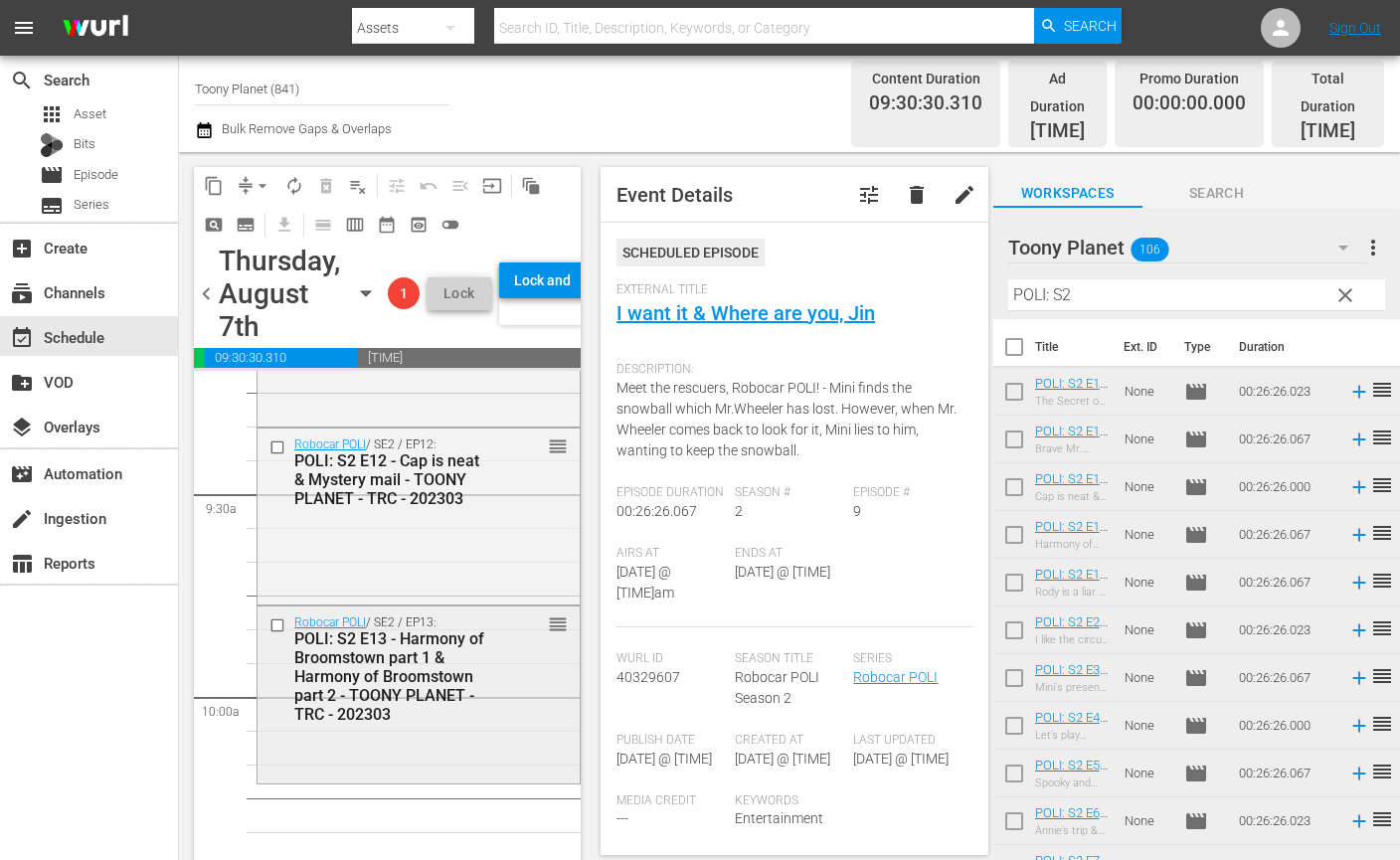 click on "Robocar POLI  / SE2 / EP13:
POLI: S2 E13 - Harmony of Broomstown part 1 & Harmony of Broomstown part 2 - TOONY PLANET - TRC - 202303 reorder" at bounding box center (419, 693) 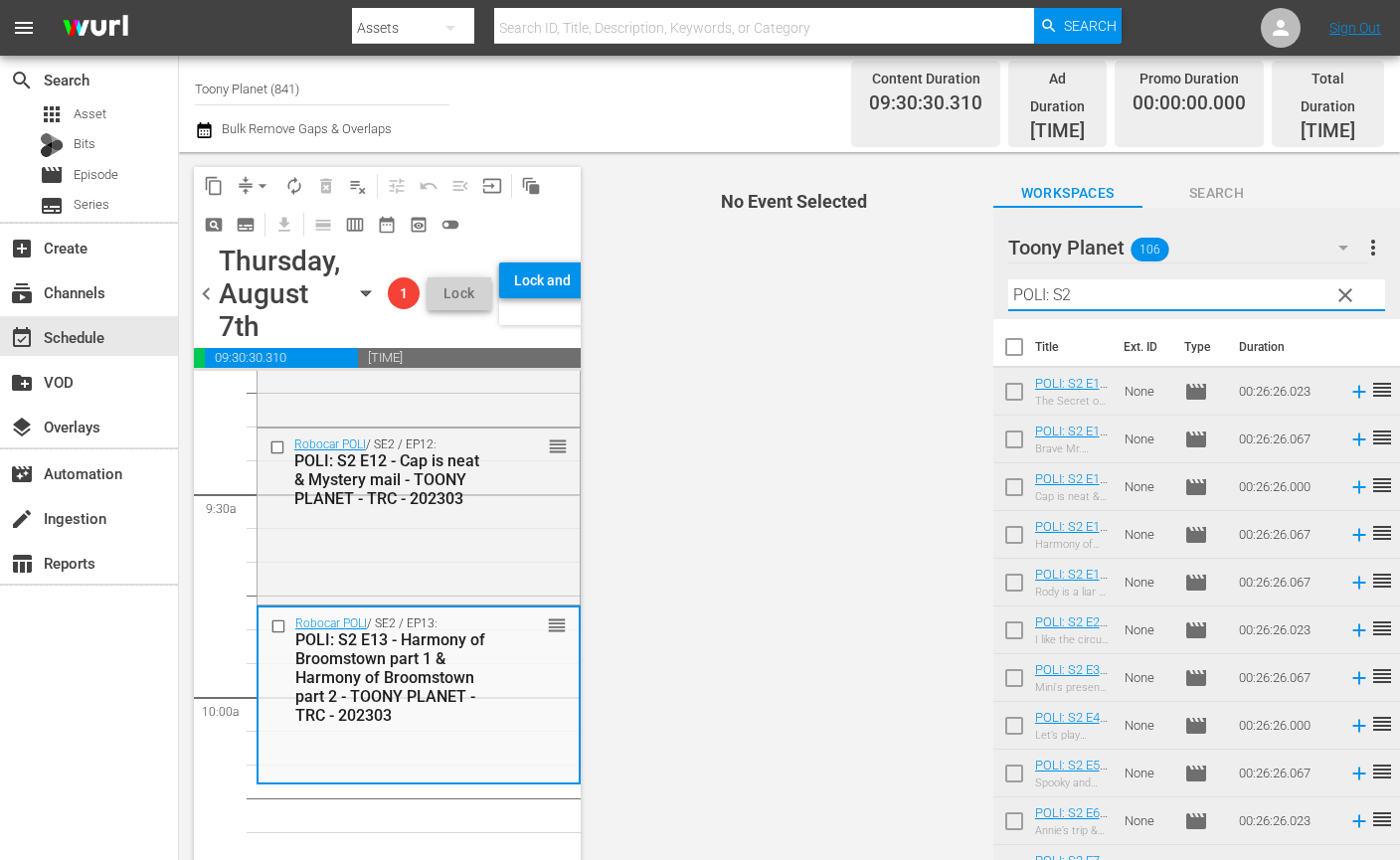 drag, startPoint x: 1122, startPoint y: 273, endPoint x: 731, endPoint y: 304, distance: 392.22698 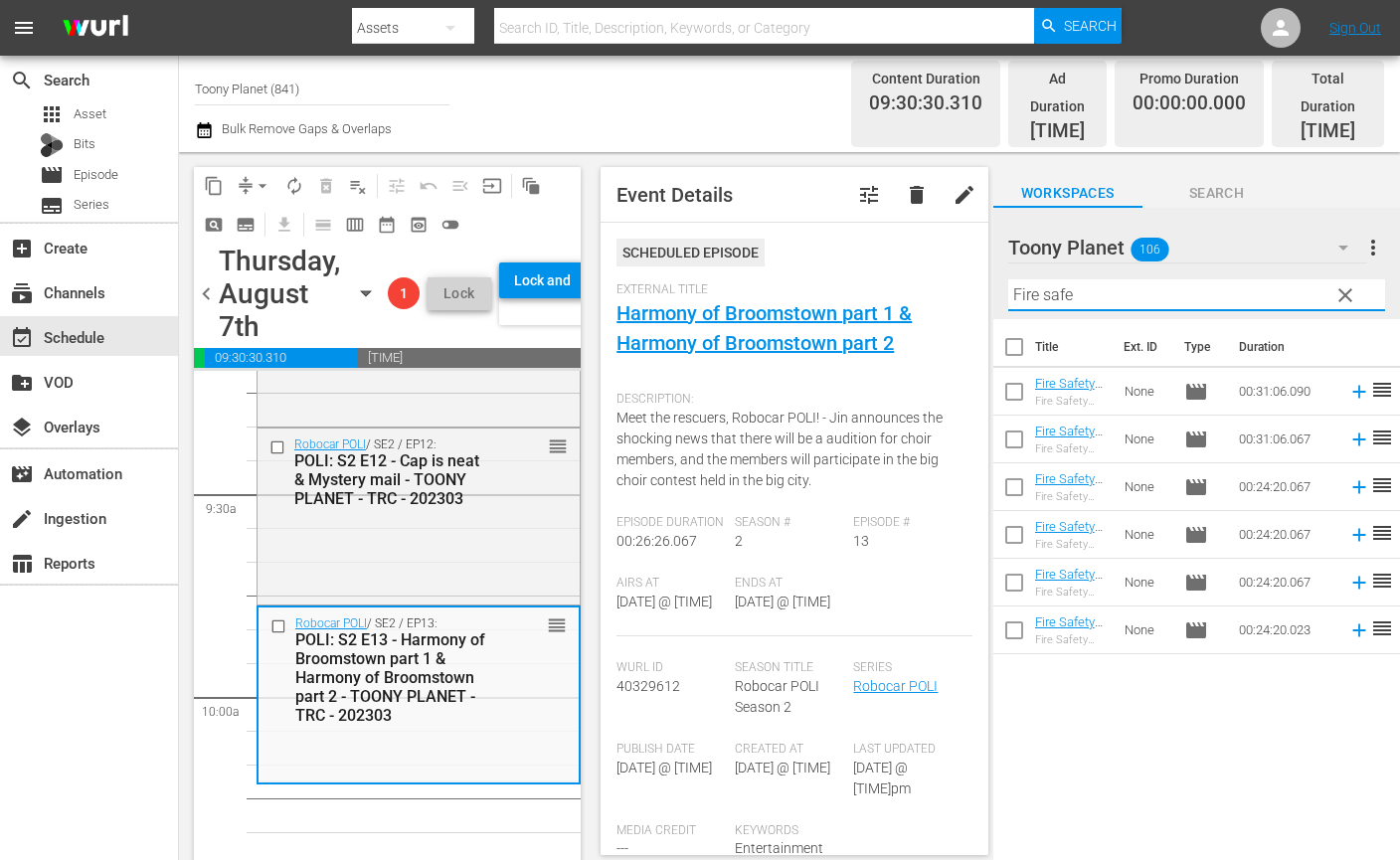 drag, startPoint x: 1102, startPoint y: 282, endPoint x: 898, endPoint y: 258, distance: 205.4069 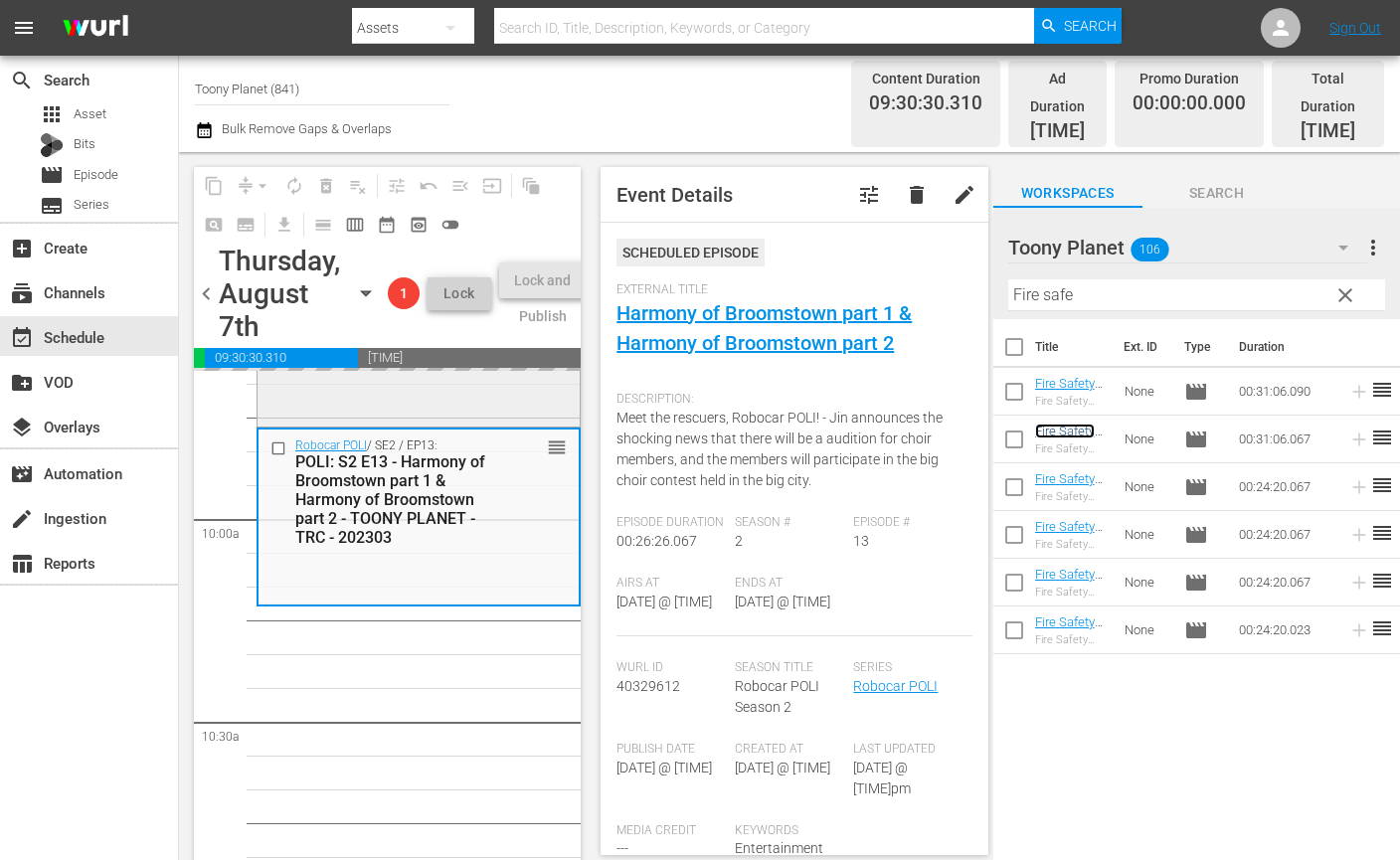 scroll, scrollTop: 3945, scrollLeft: 0, axis: vertical 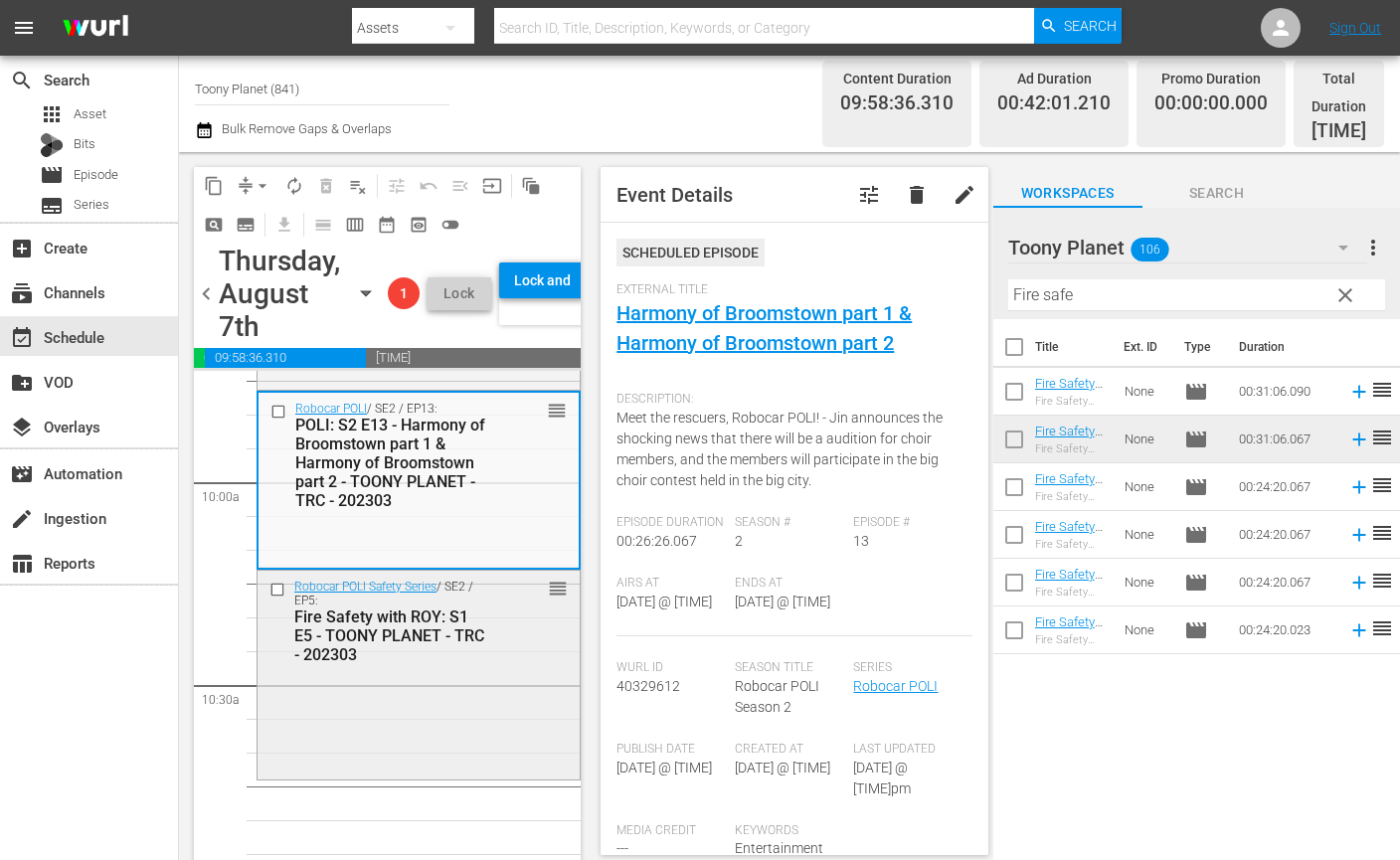 click on "Robocar POLI Safety Series  / SE2 / EP5:
Fire Safety with ROY: S1 E5 - TOONY PLANET - TRC - 202303 reorder" at bounding box center [419, 672] 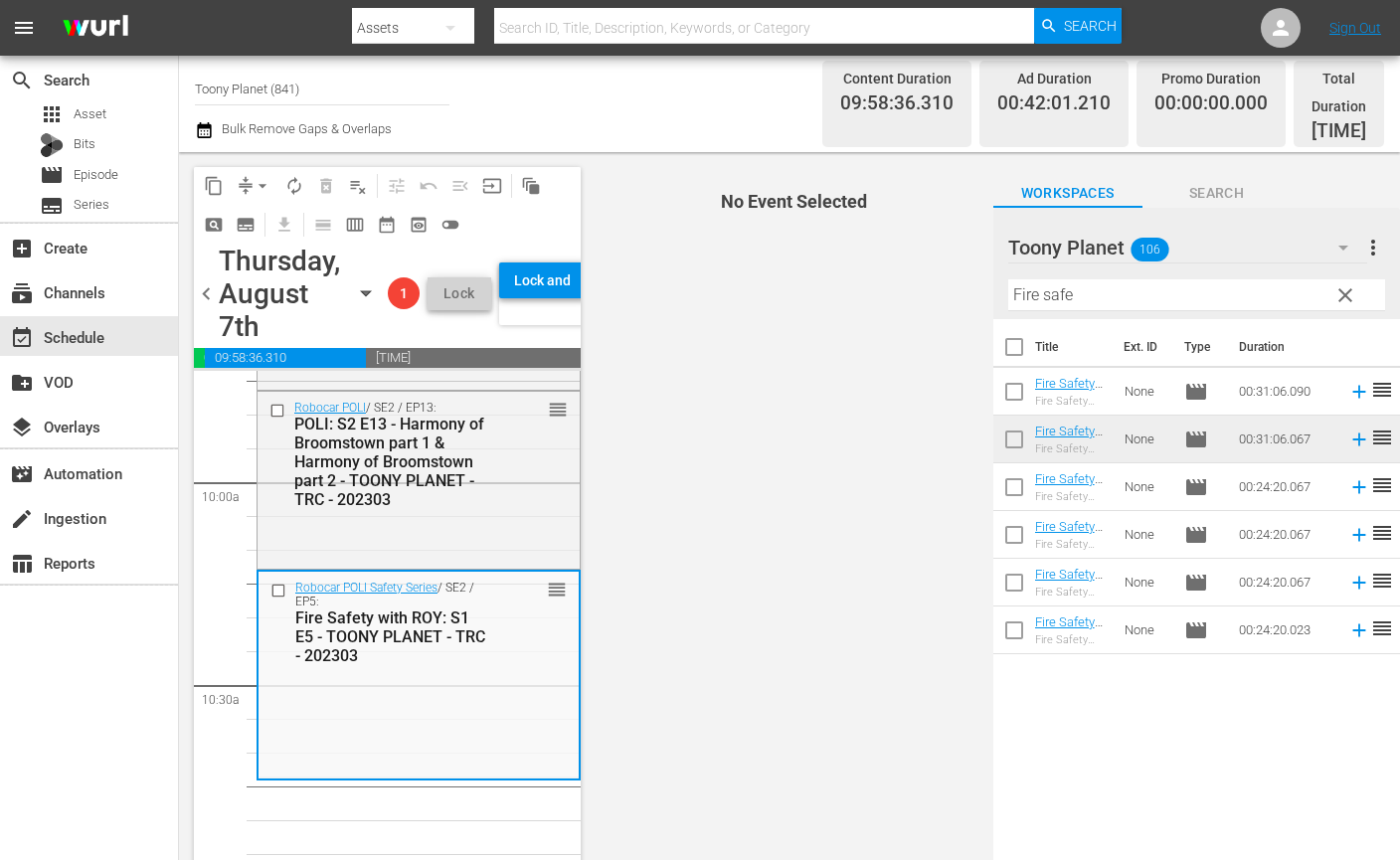 click on "Robocar POLI Safety Series  / SE2 / EP5:
Fire Safety with ROY: S1 E5 - TOONY PLANET - TRC - 202303 reorder" at bounding box center [419, 673] 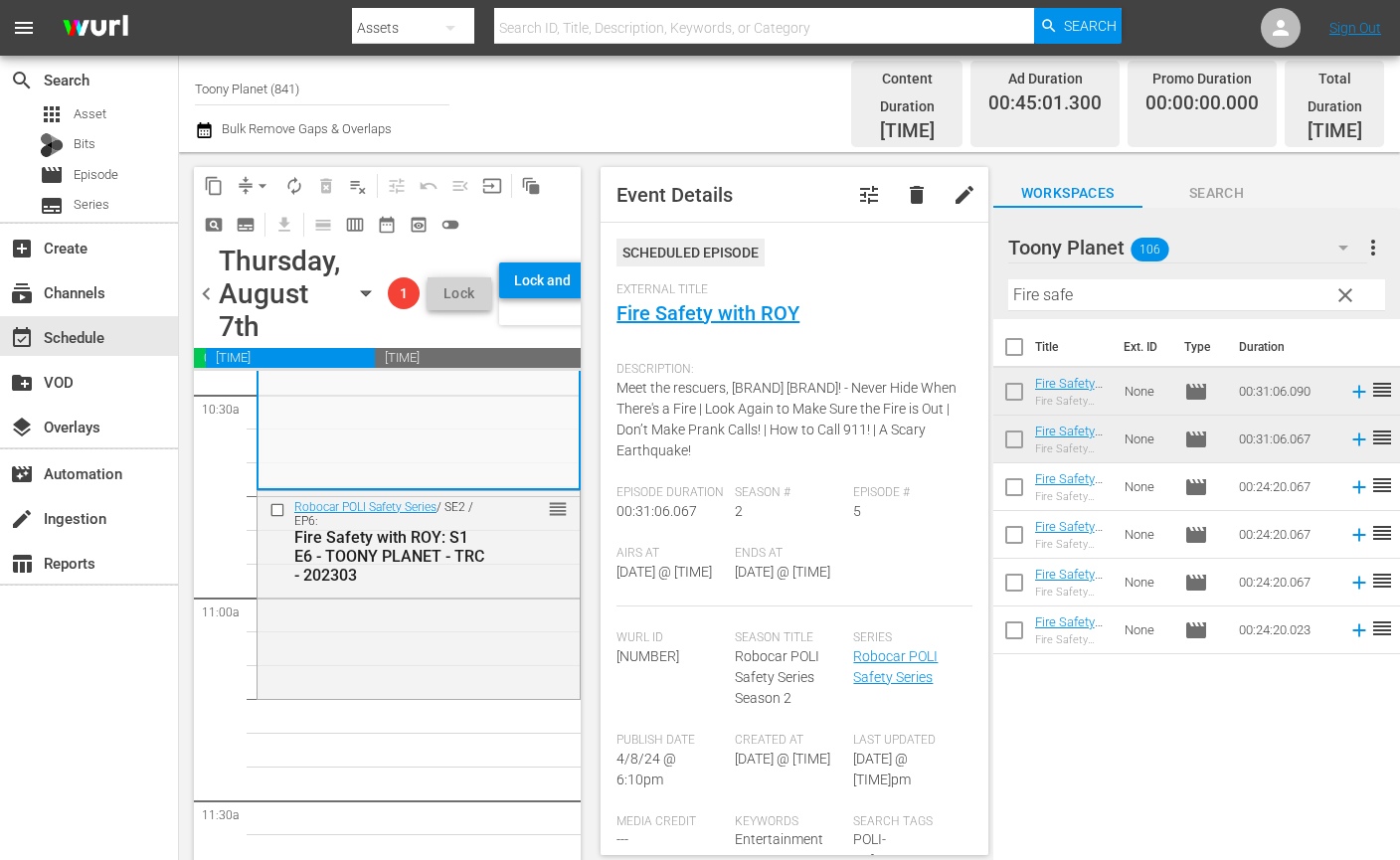 scroll, scrollTop: 4277, scrollLeft: 0, axis: vertical 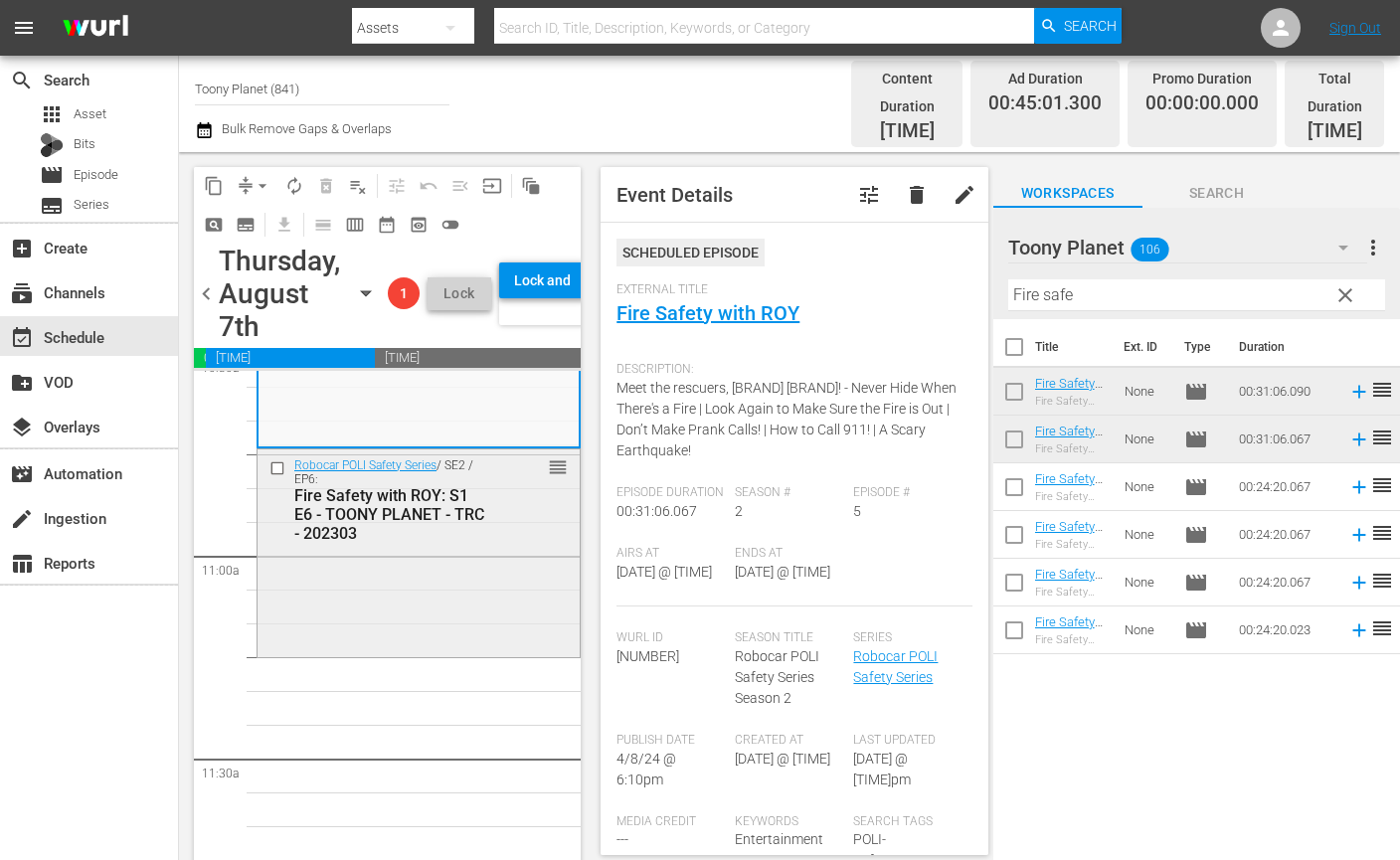 click on "Robocar POLI Safety Series  / SE2 / EP6:
Fire Safety with ROY: S1 E6 - TOONY PLANET - TRC - 202303 reorder" at bounding box center [419, 551] 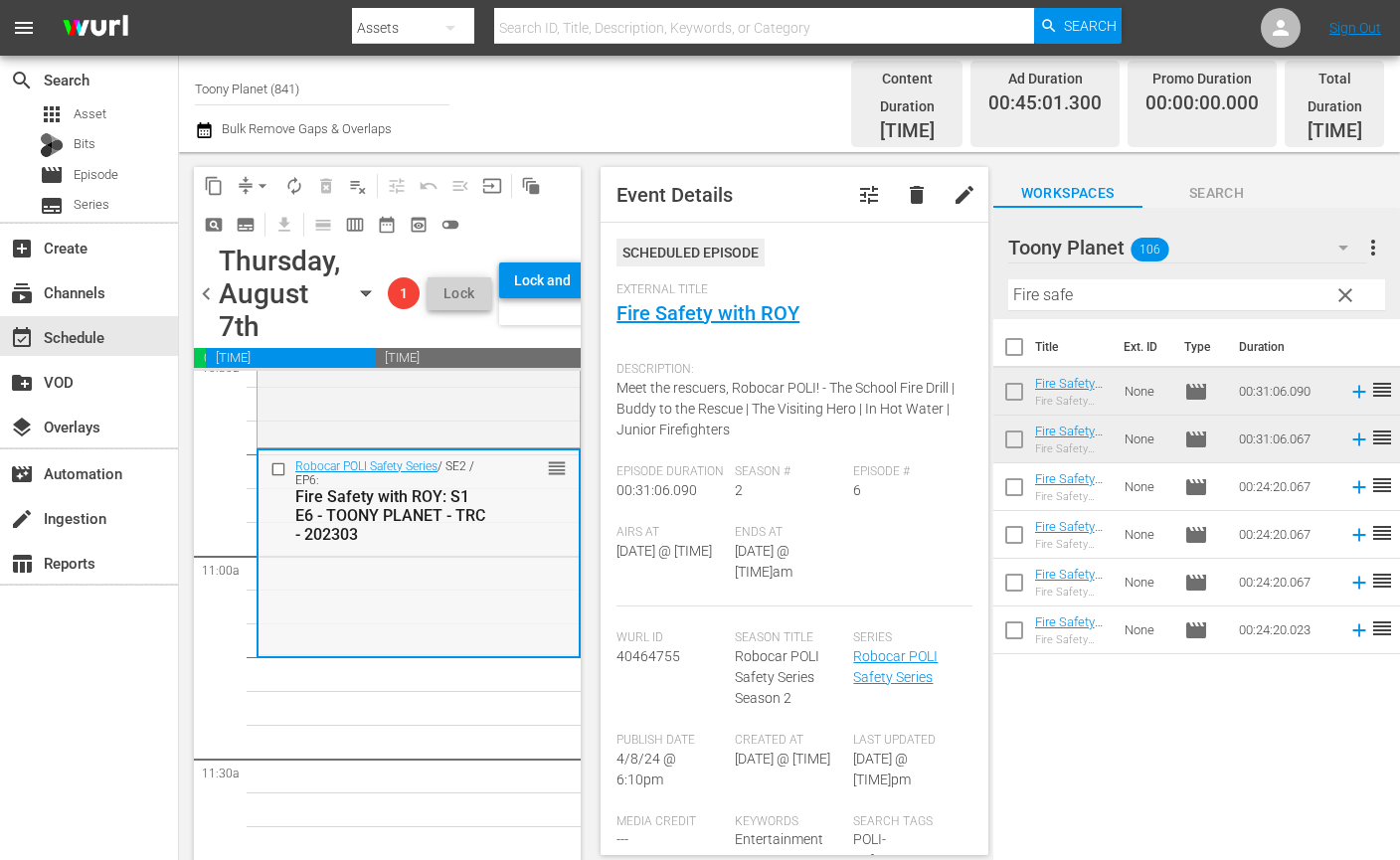 click on "Robocar POLI Safety Series  / SE2 / EP6:
Fire Safety with ROY: S1 E6 - TOONY PLANET - TRC - 202303 reorder" at bounding box center [419, 552] 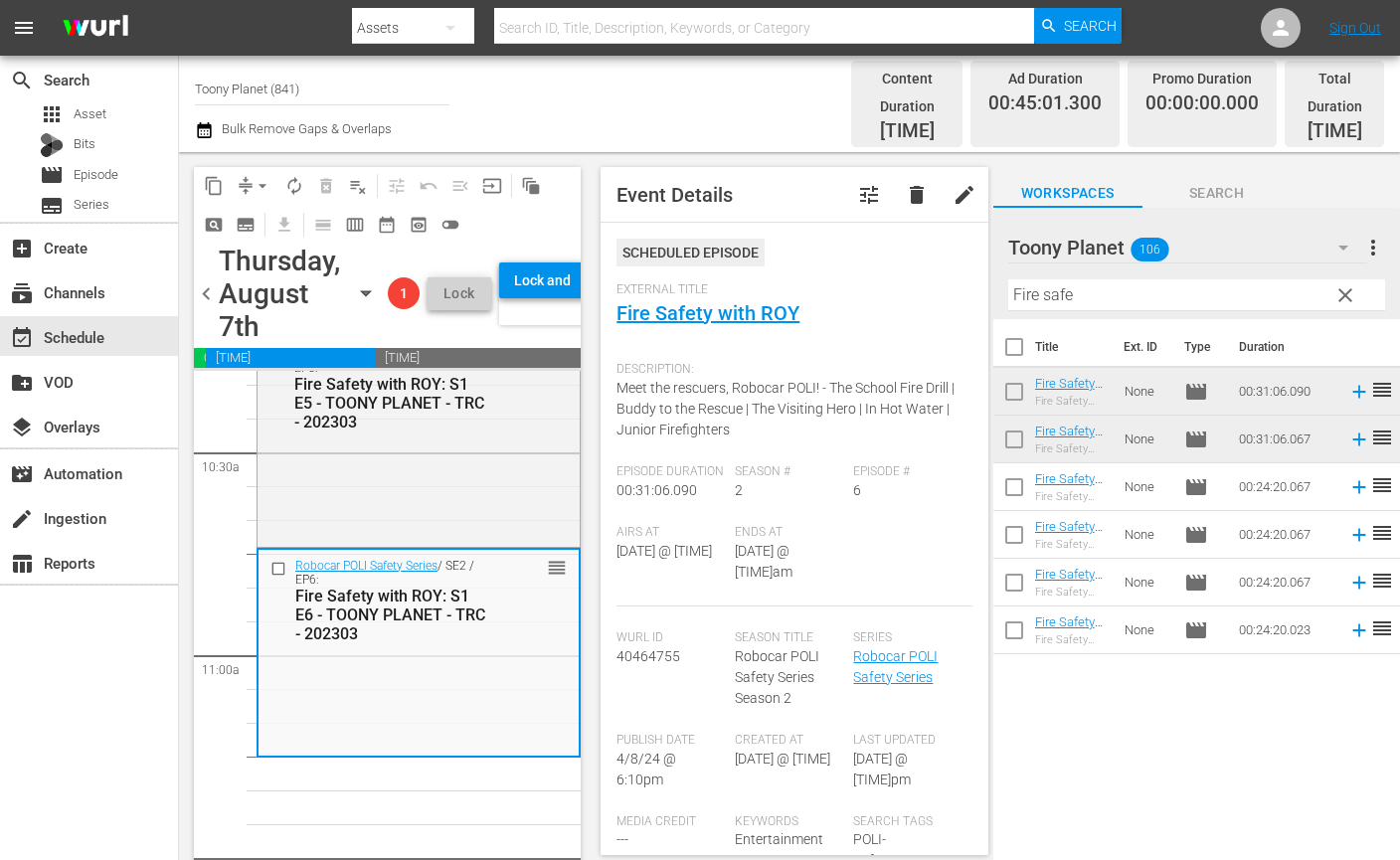 scroll, scrollTop: 4210, scrollLeft: 0, axis: vertical 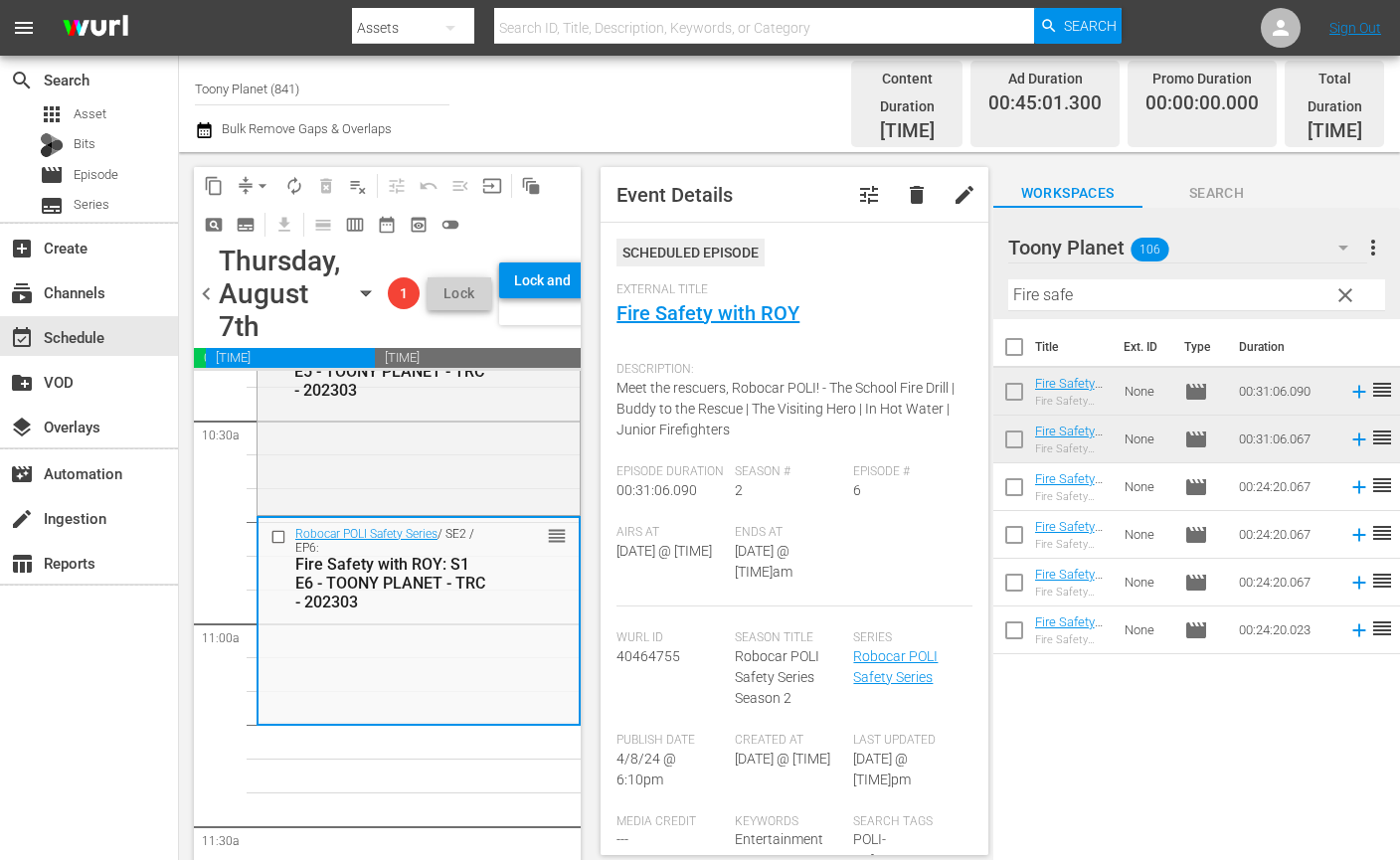 drag, startPoint x: 1104, startPoint y: 277, endPoint x: 868, endPoint y: 271, distance: 236.07626 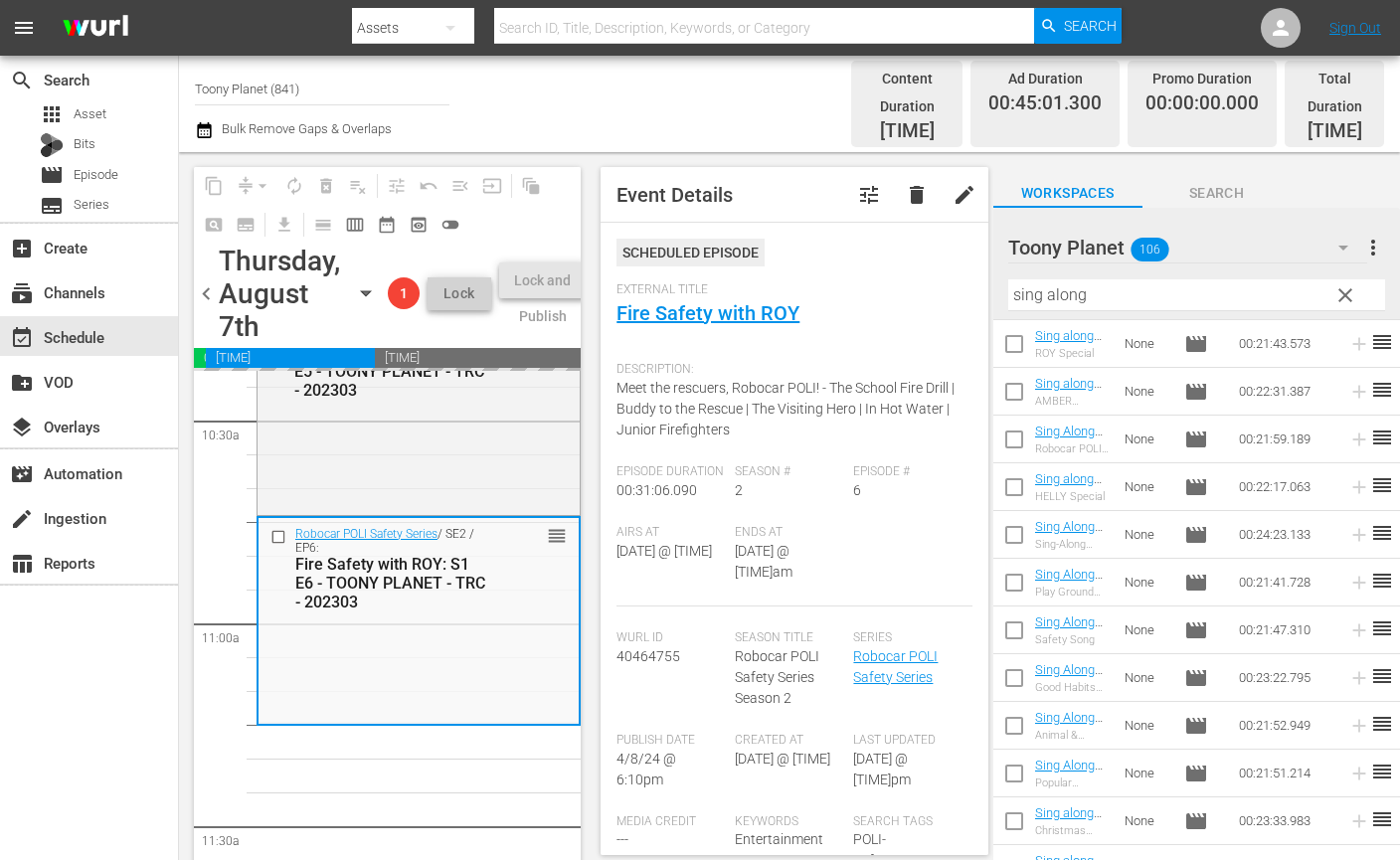 scroll, scrollTop: 449, scrollLeft: 0, axis: vertical 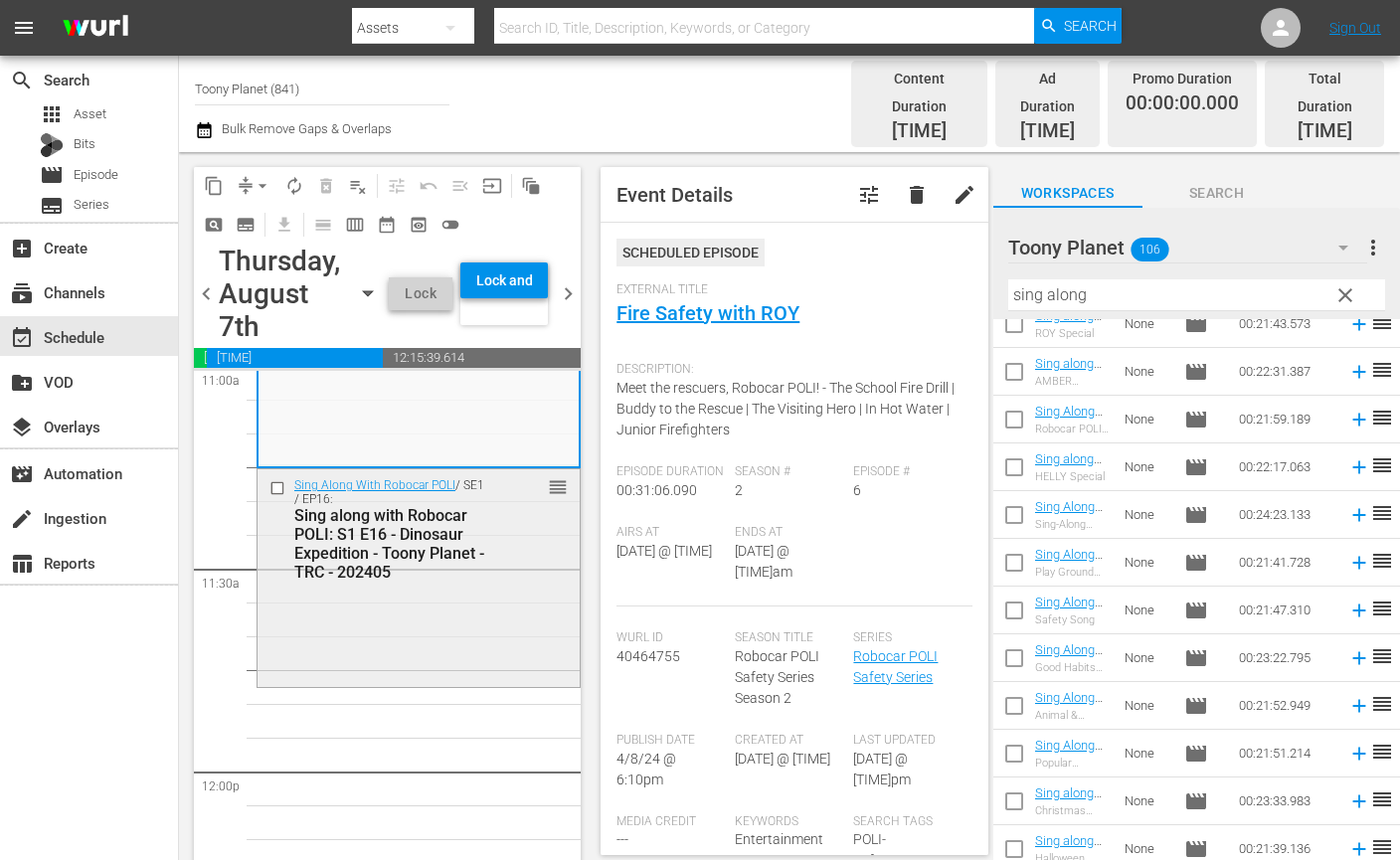 click on "Sing Along With Robocar POLI  / SE1 / EP16:
Sing along with Robocar POLI: S1 E16 - Dinosaur Expedition - Toony Planet - TRC - 202405 reorder" at bounding box center (419, 577) 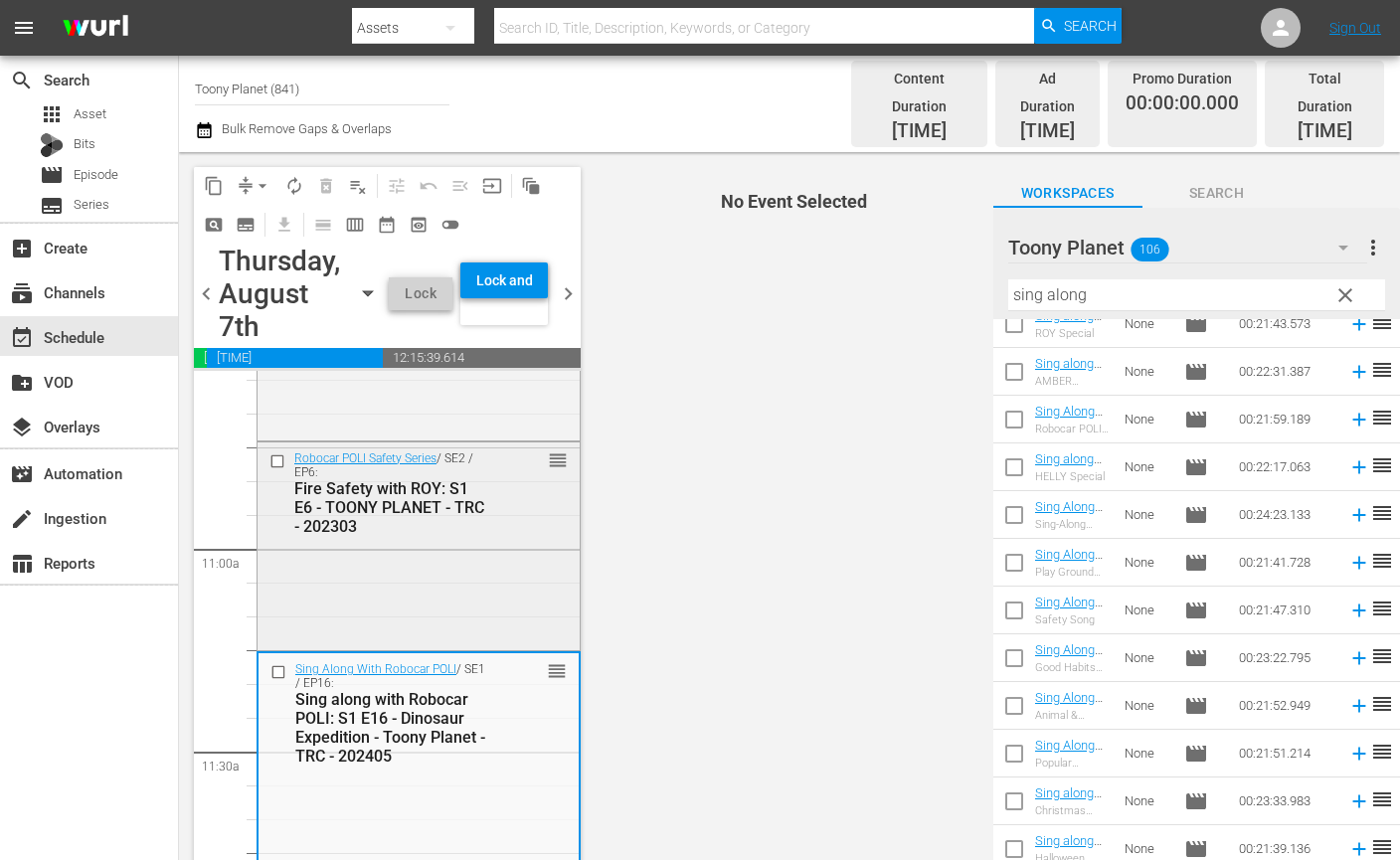 scroll, scrollTop: 4445, scrollLeft: 0, axis: vertical 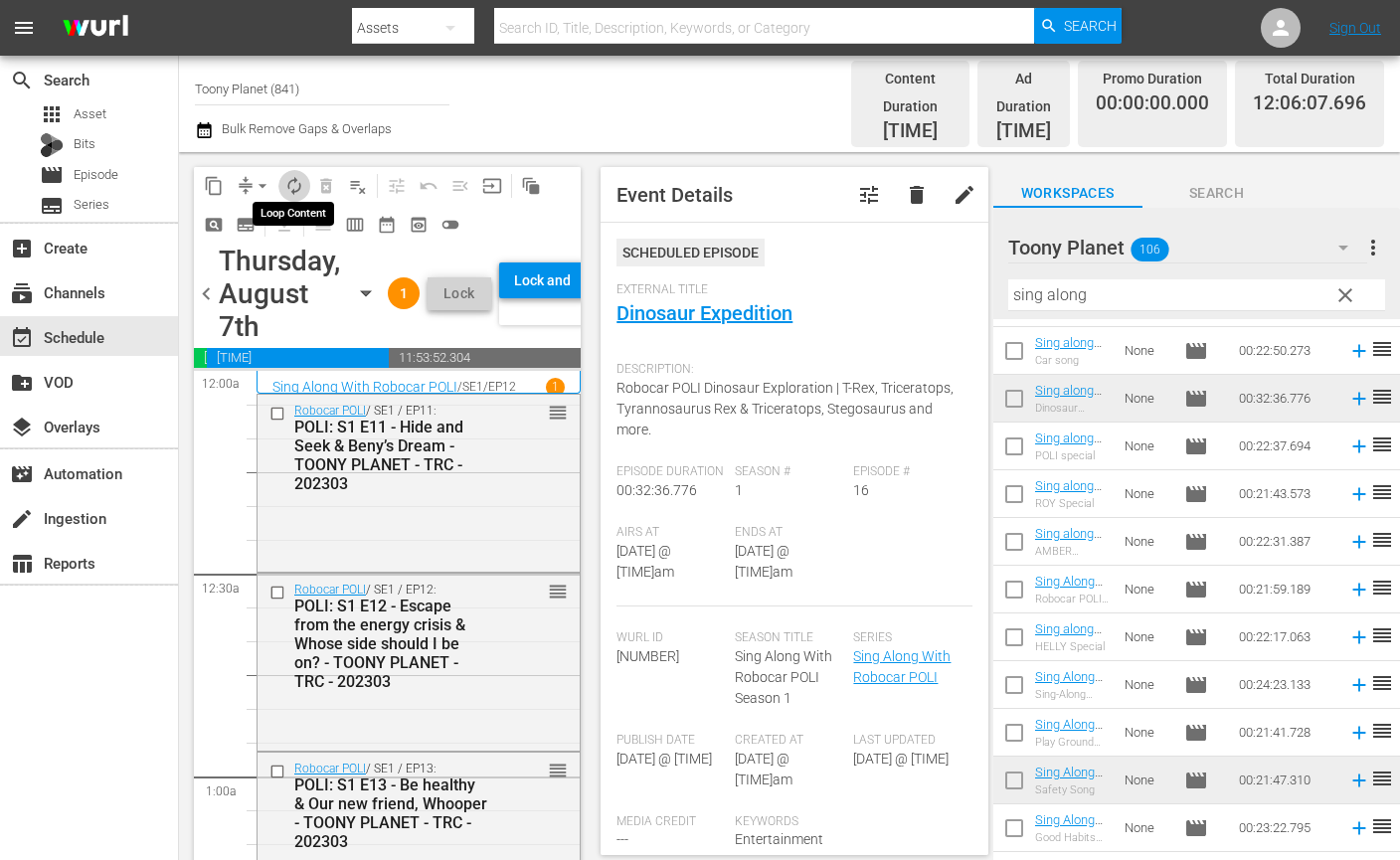 click on "autorenew_outlined" at bounding box center [294, 186] 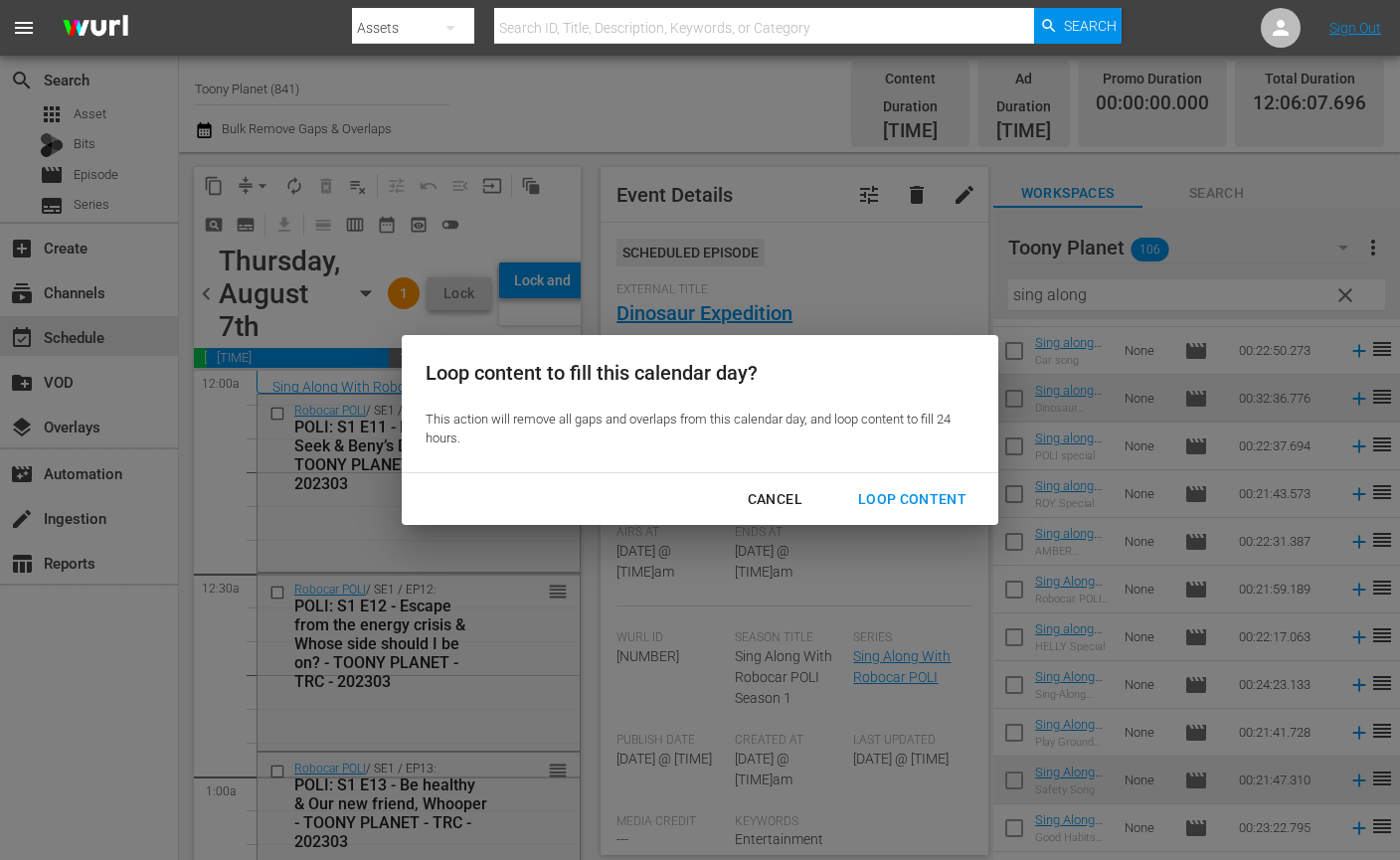 drag, startPoint x: 895, startPoint y: 500, endPoint x: 160, endPoint y: 518, distance: 735.2204 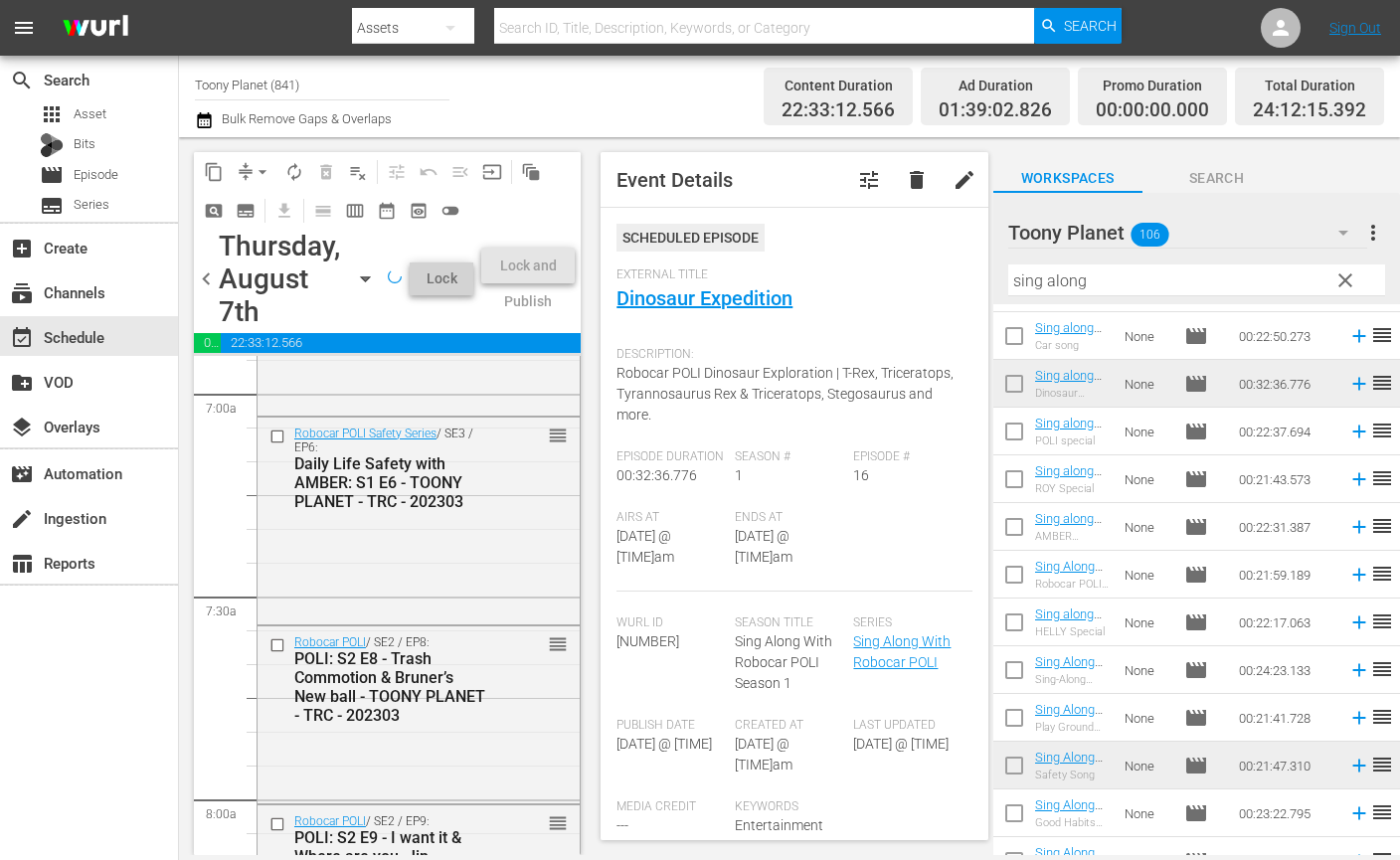 scroll, scrollTop: 0, scrollLeft: 0, axis: both 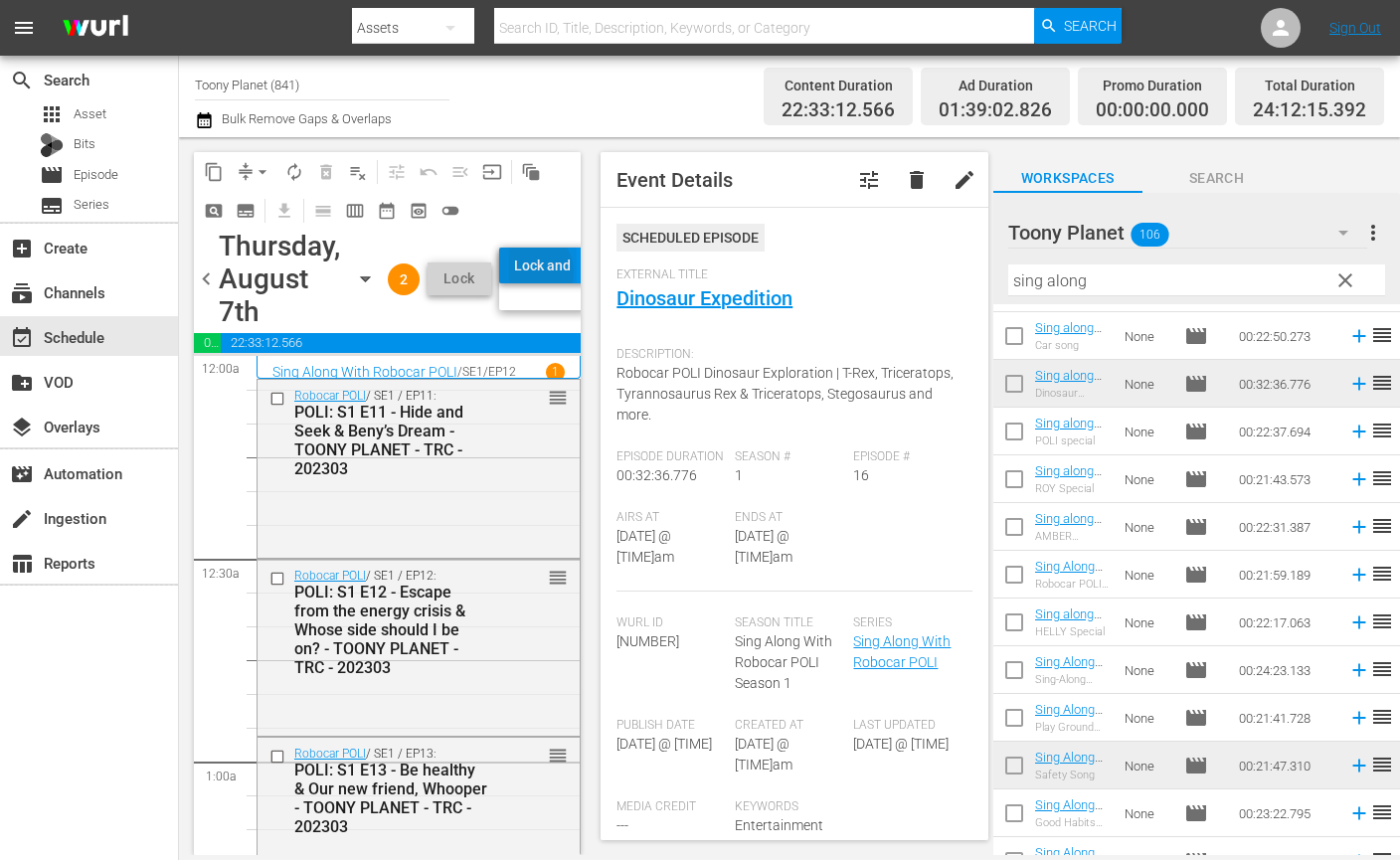 click on "Lock and Publish" at bounding box center (543, 265) 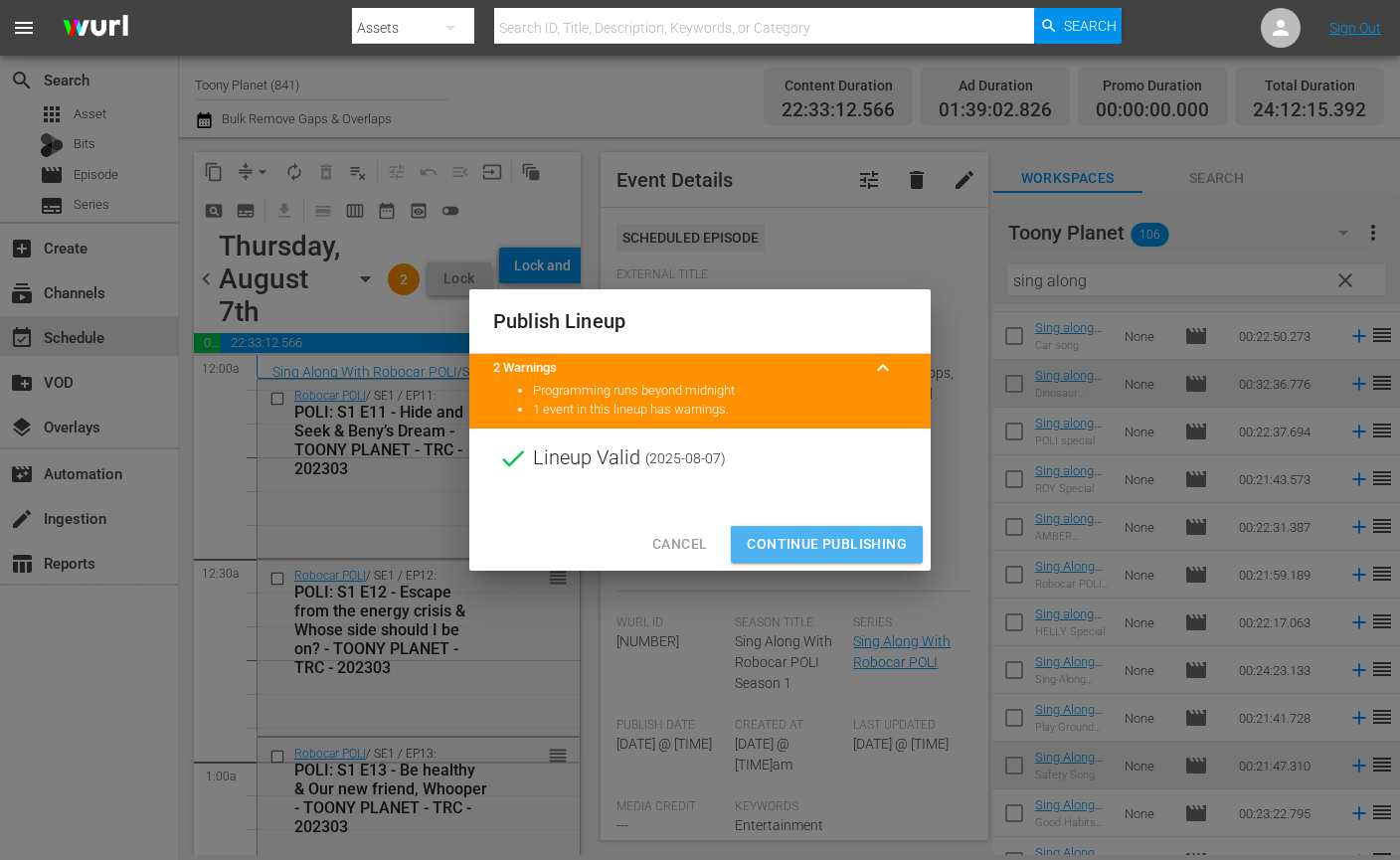 drag, startPoint x: 809, startPoint y: 540, endPoint x: 668, endPoint y: 523, distance: 142.02113 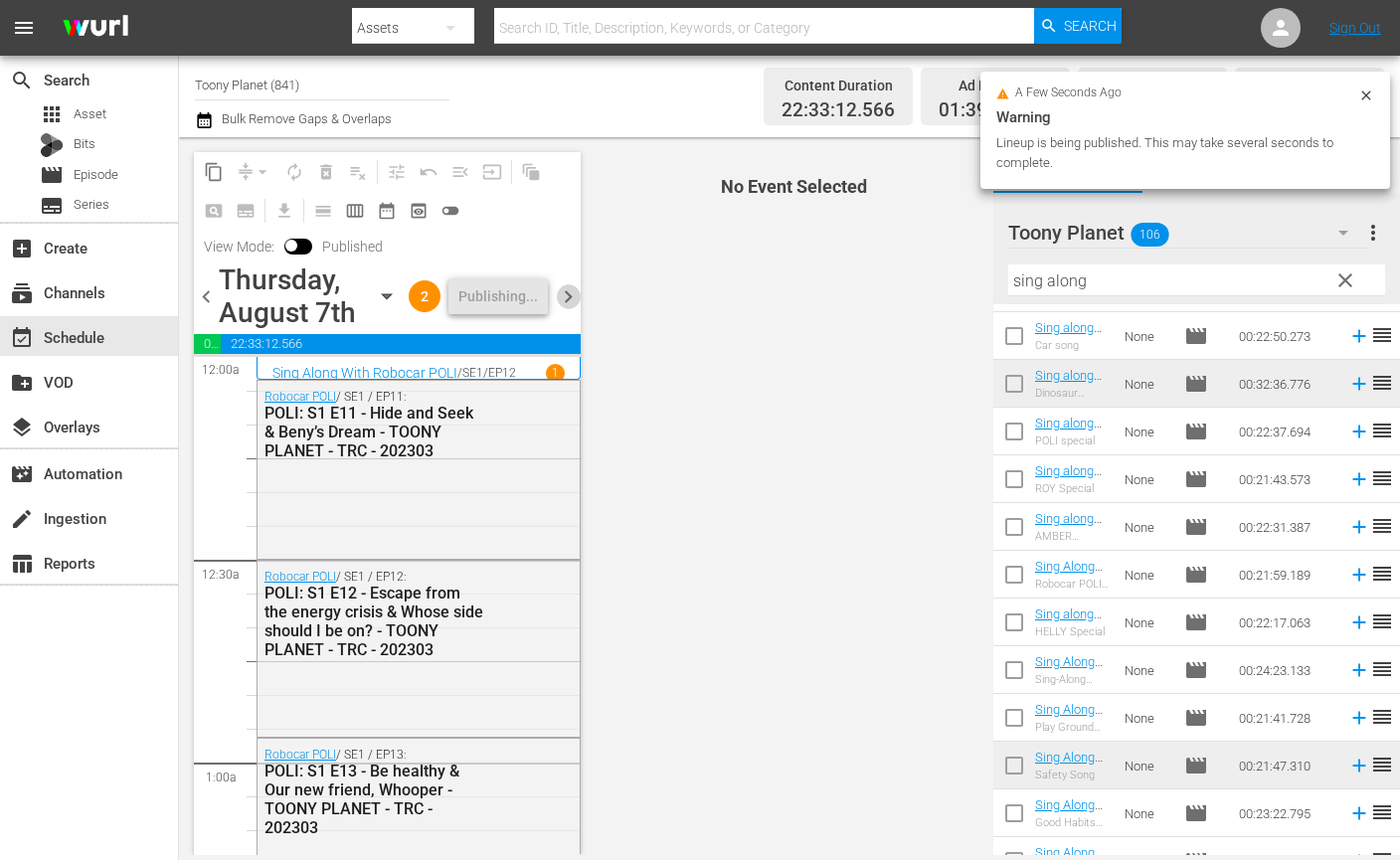 click on "chevron_right" at bounding box center [568, 296] 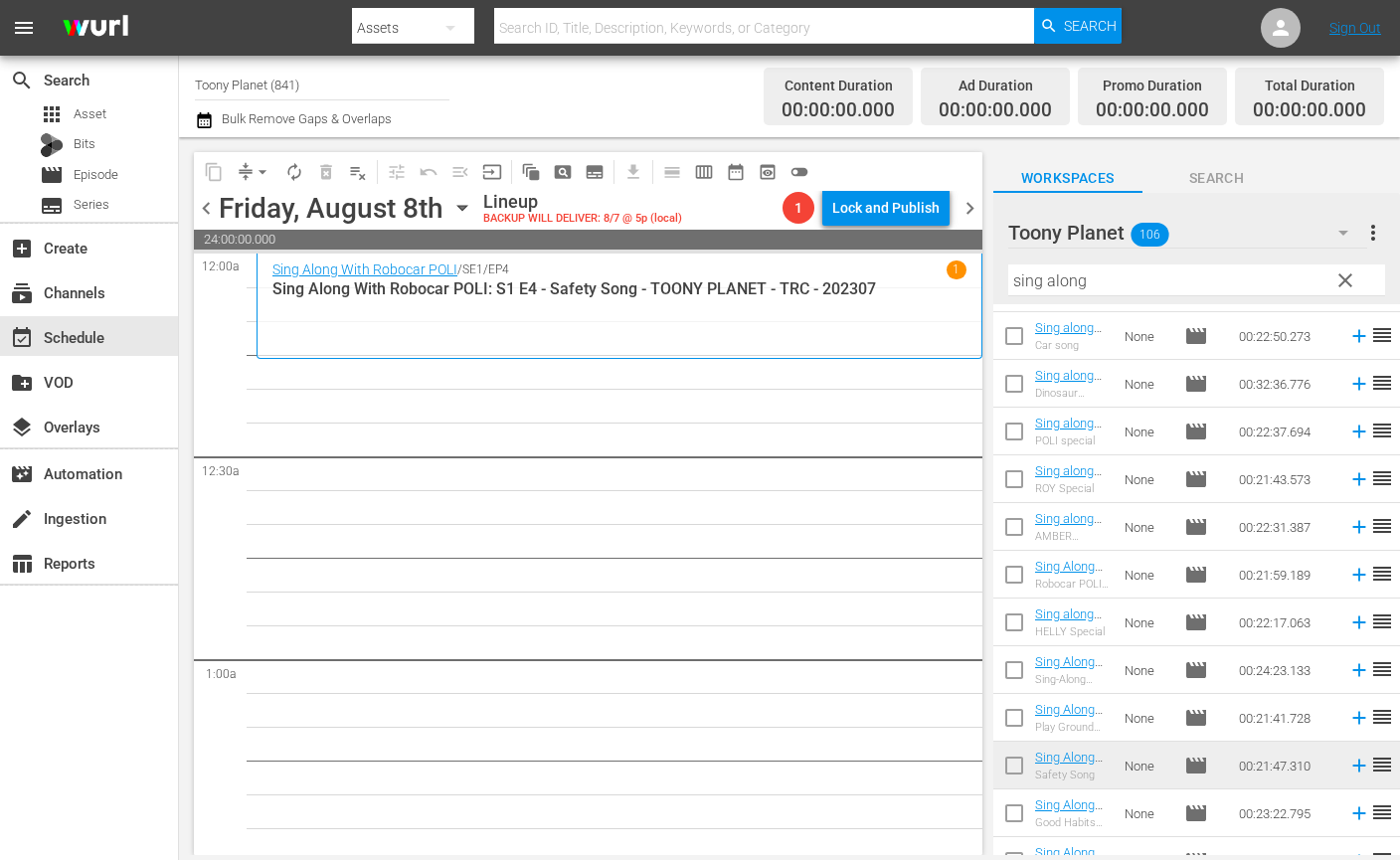 click on "8" at bounding box center [619, 5121] 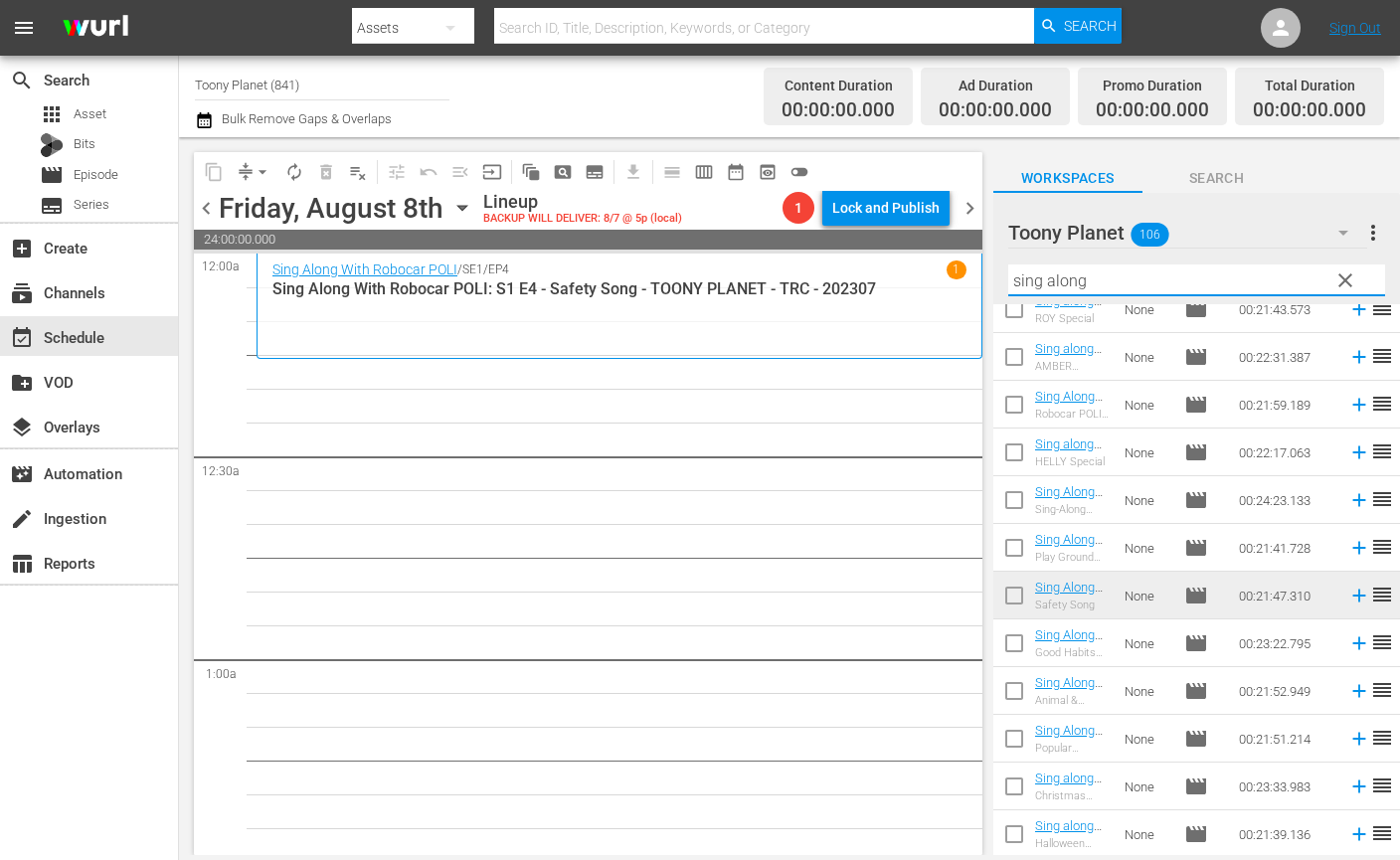 drag, startPoint x: 1004, startPoint y: 275, endPoint x: 919, endPoint y: 266, distance: 85.47514 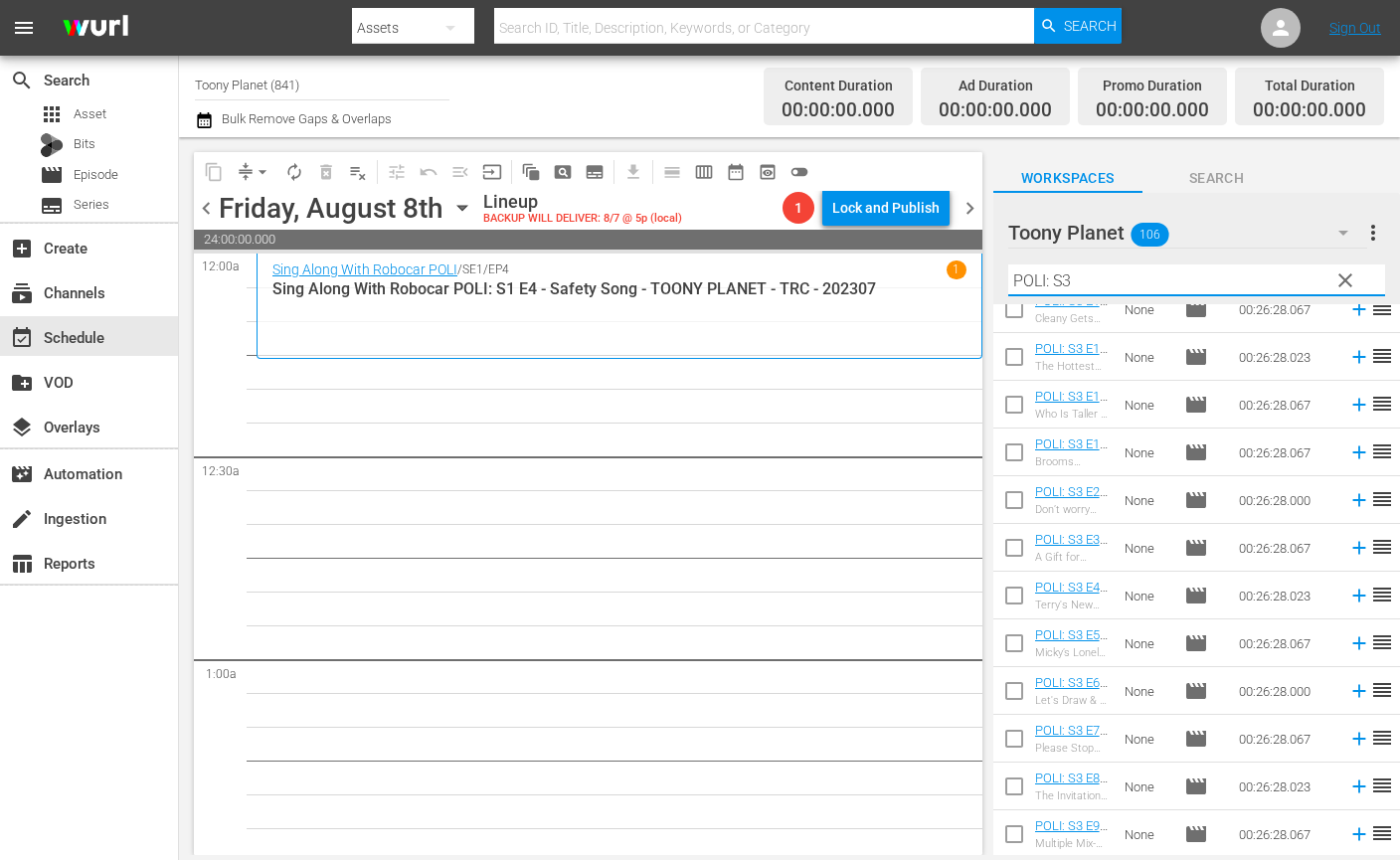 scroll, scrollTop: 115, scrollLeft: 0, axis: vertical 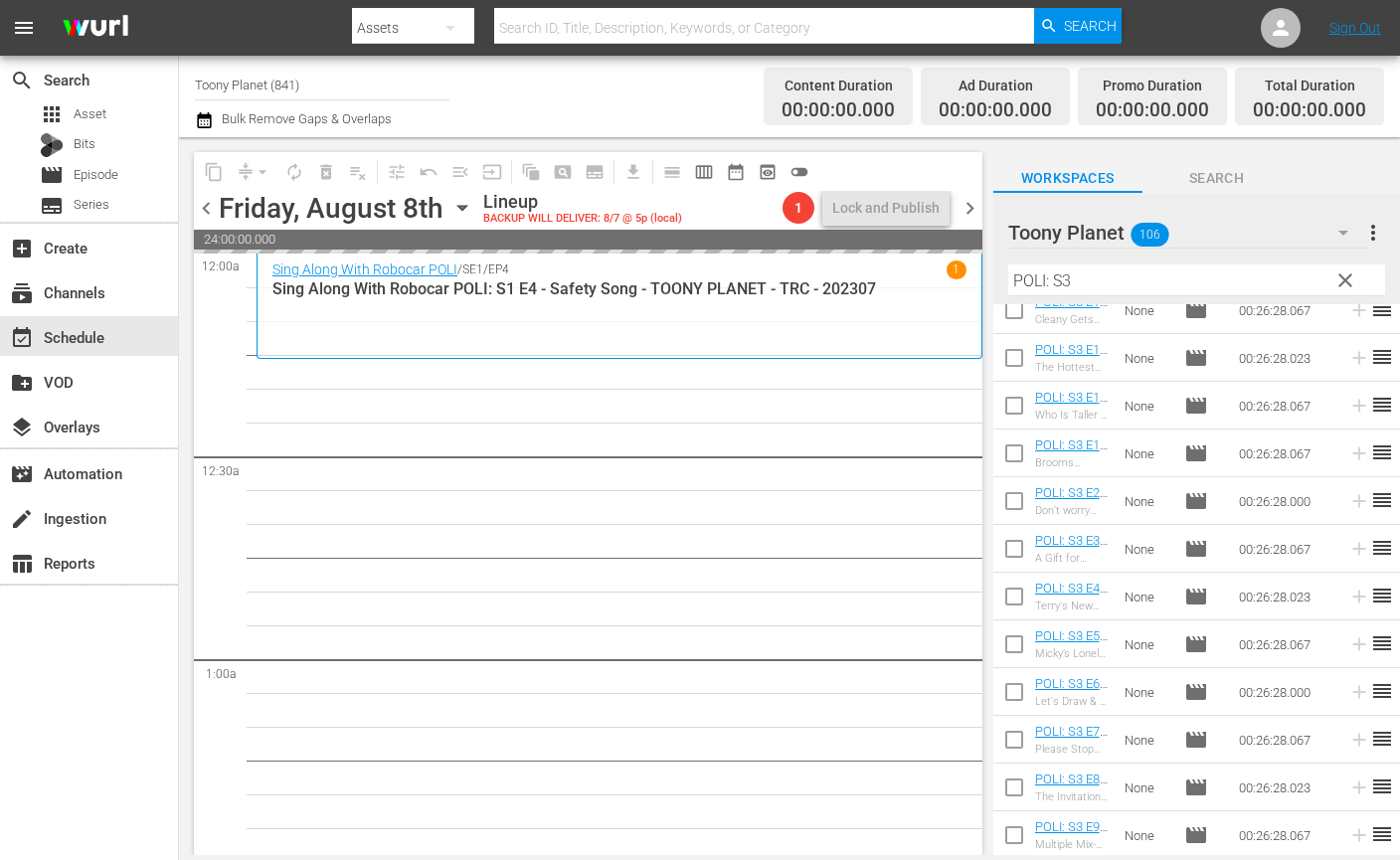 drag, startPoint x: 1080, startPoint y: 441, endPoint x: 723, endPoint y: 40, distance: 536.88919 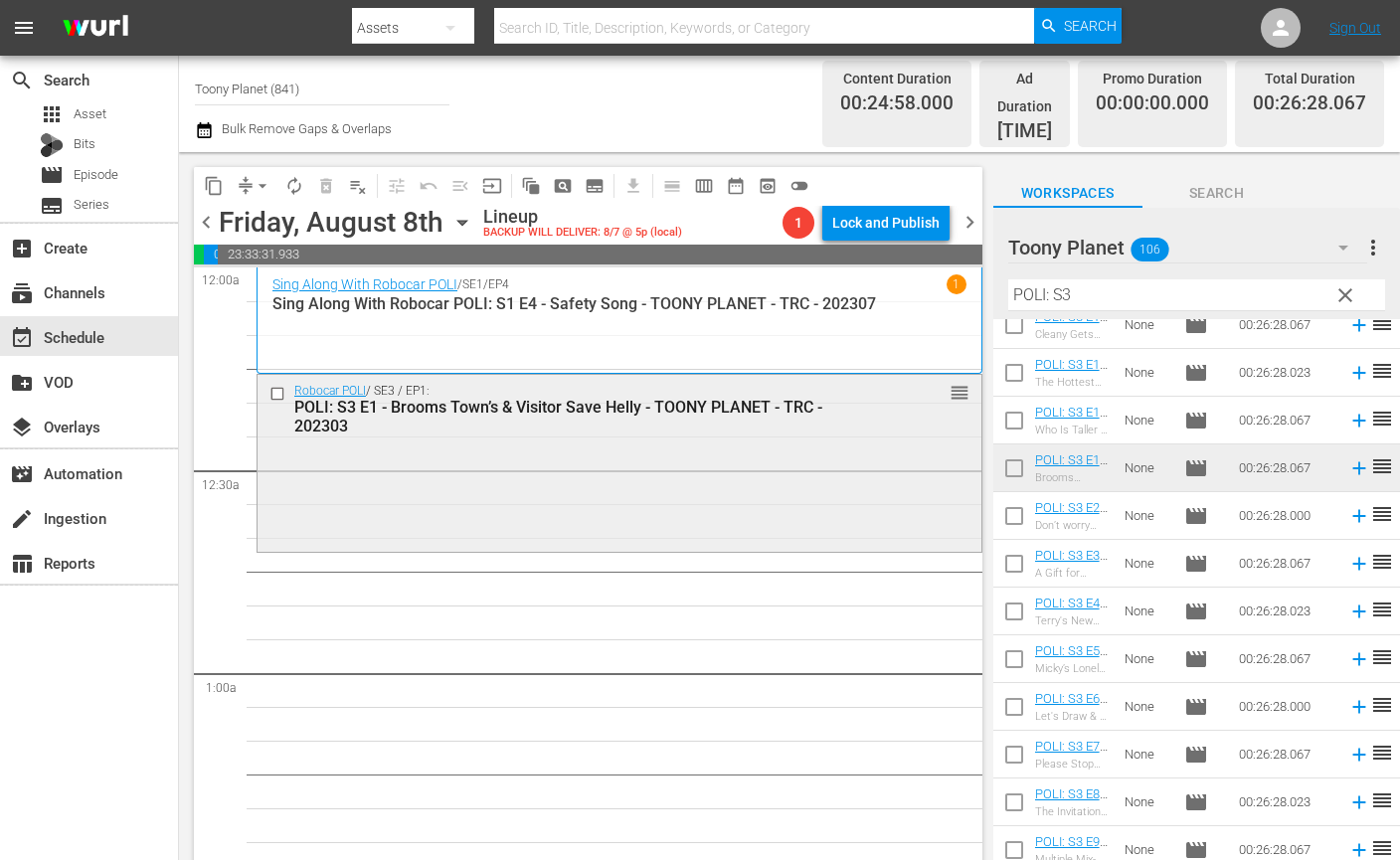 click on "Robocar POLI  / SE3 / EP1:
POLI: S3 E1 - Brooms Town’s & Visitor Save Helly - TOONY PLANET - TRC - 202303 reorder" at bounding box center (619, 461) 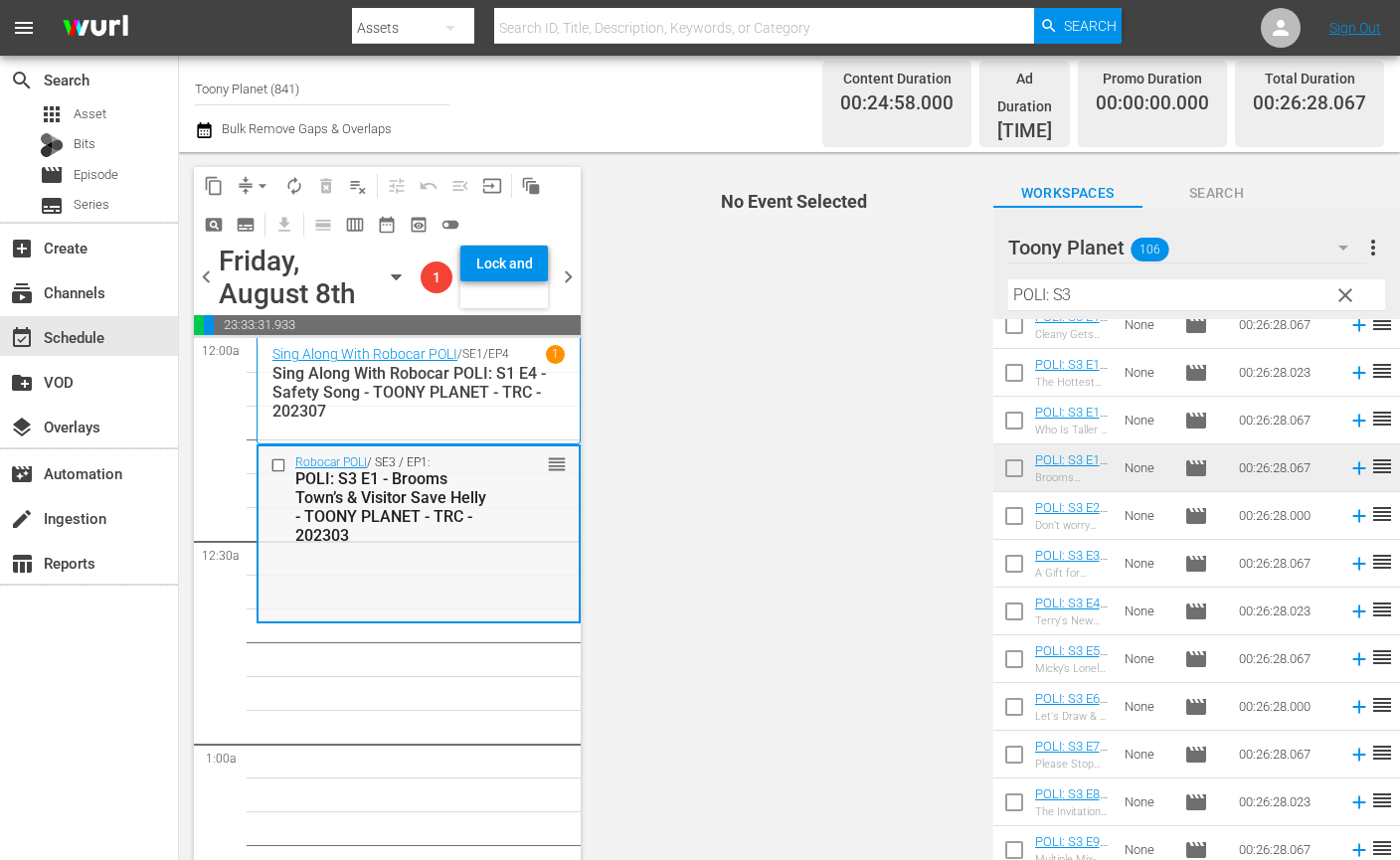 scroll, scrollTop: 11, scrollLeft: 0, axis: vertical 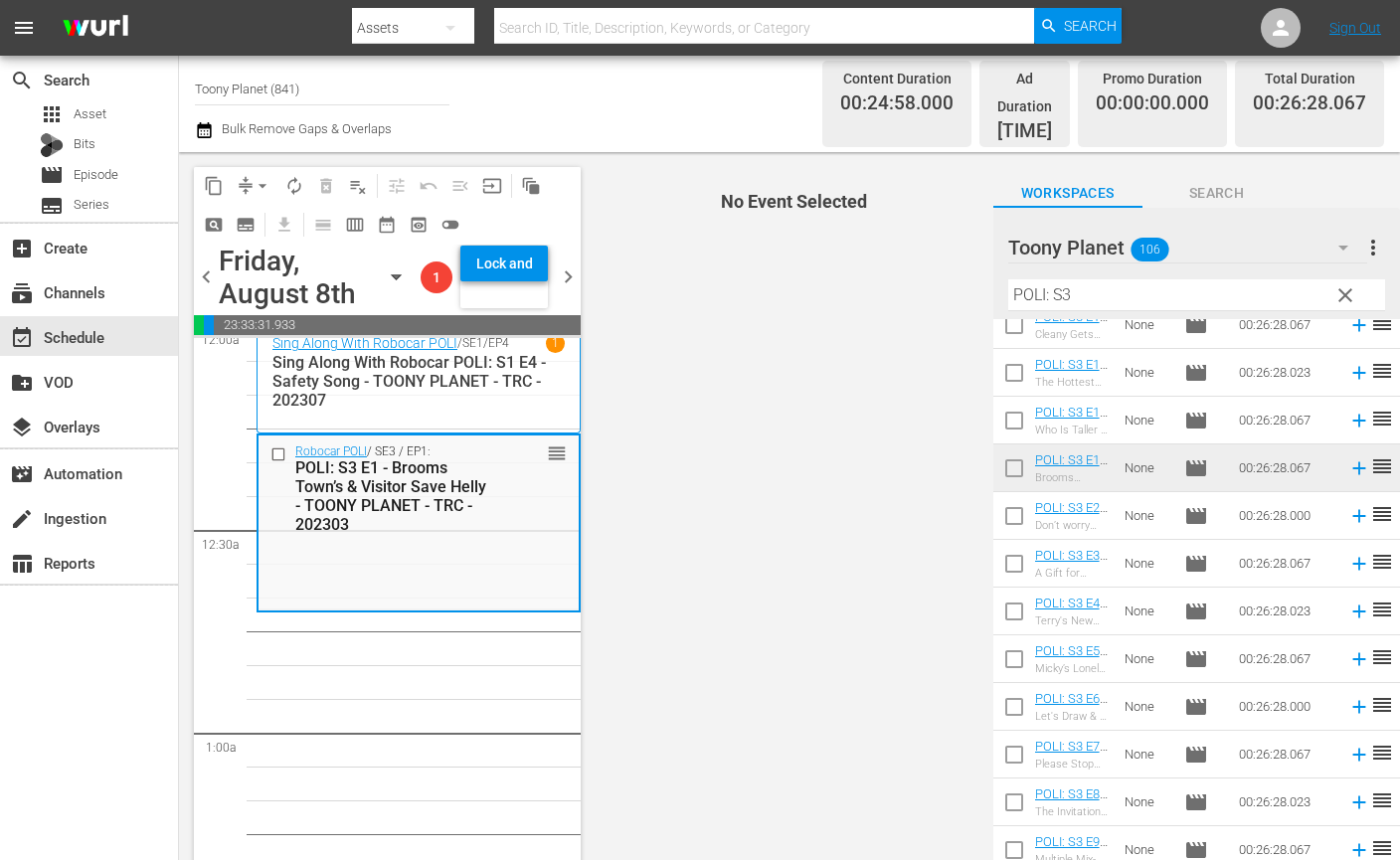 click at bounding box center [1014, 520] 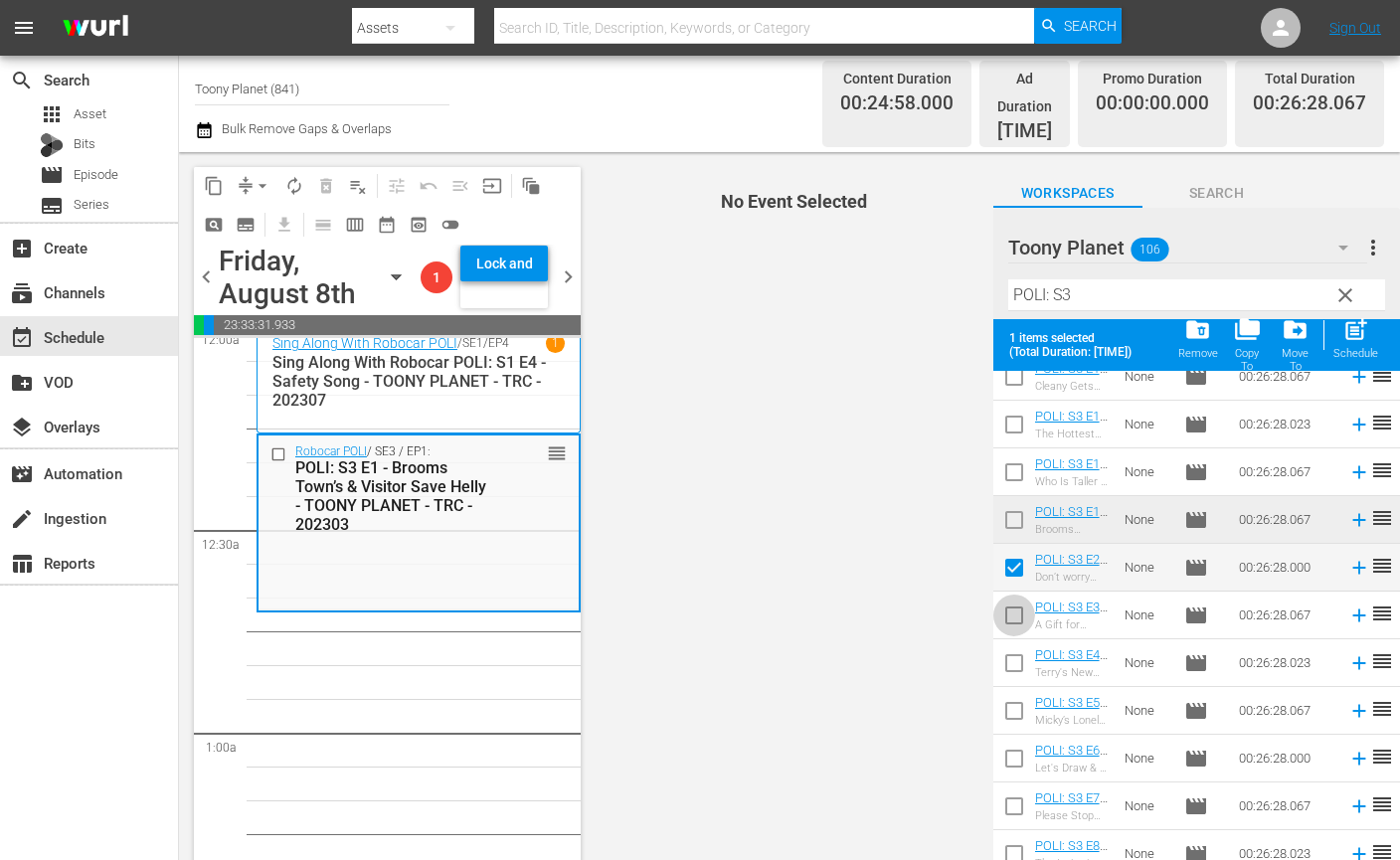 drag, startPoint x: 1006, startPoint y: 596, endPoint x: 1043, endPoint y: 629, distance: 49.57822 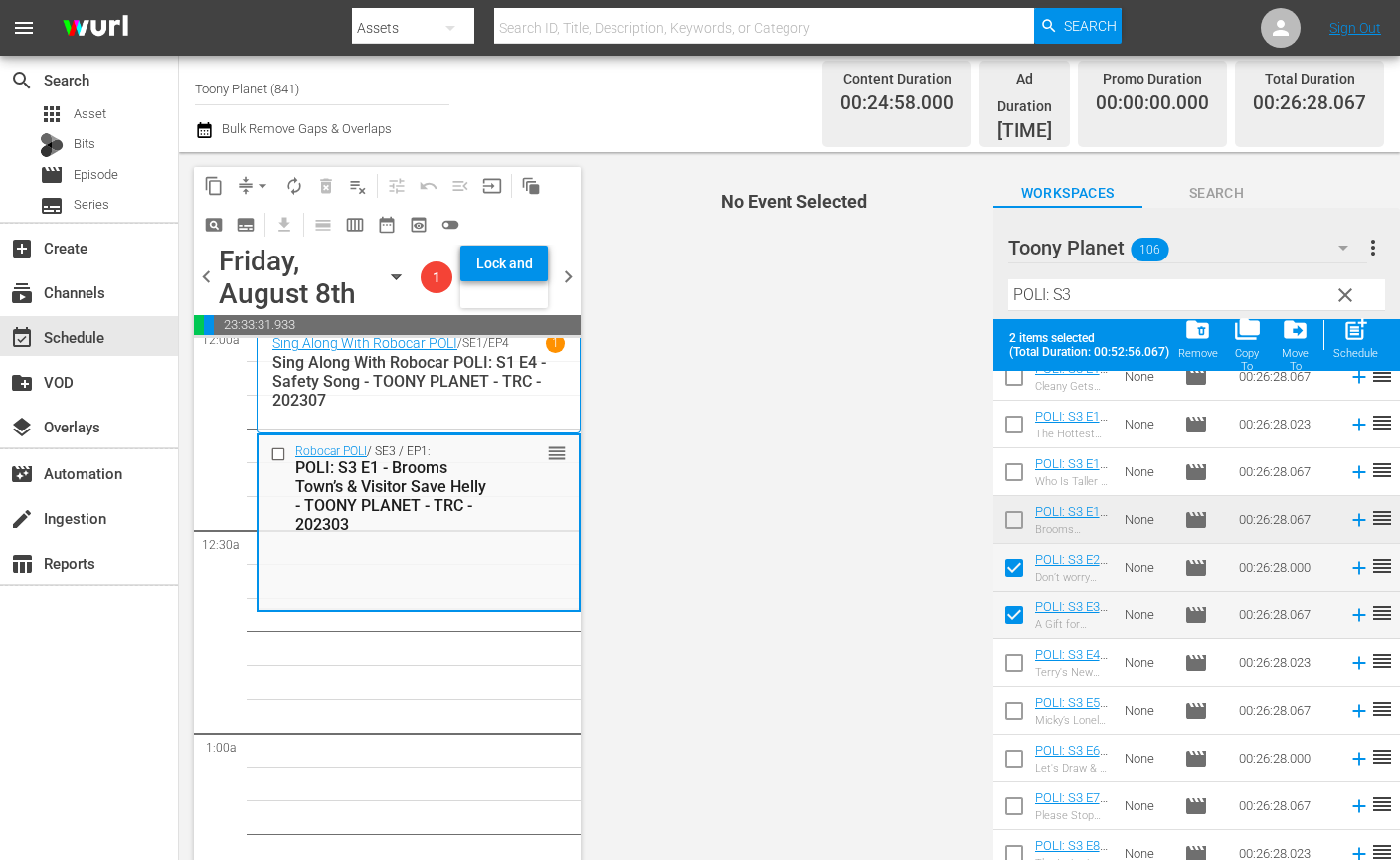click at bounding box center (1014, 667) 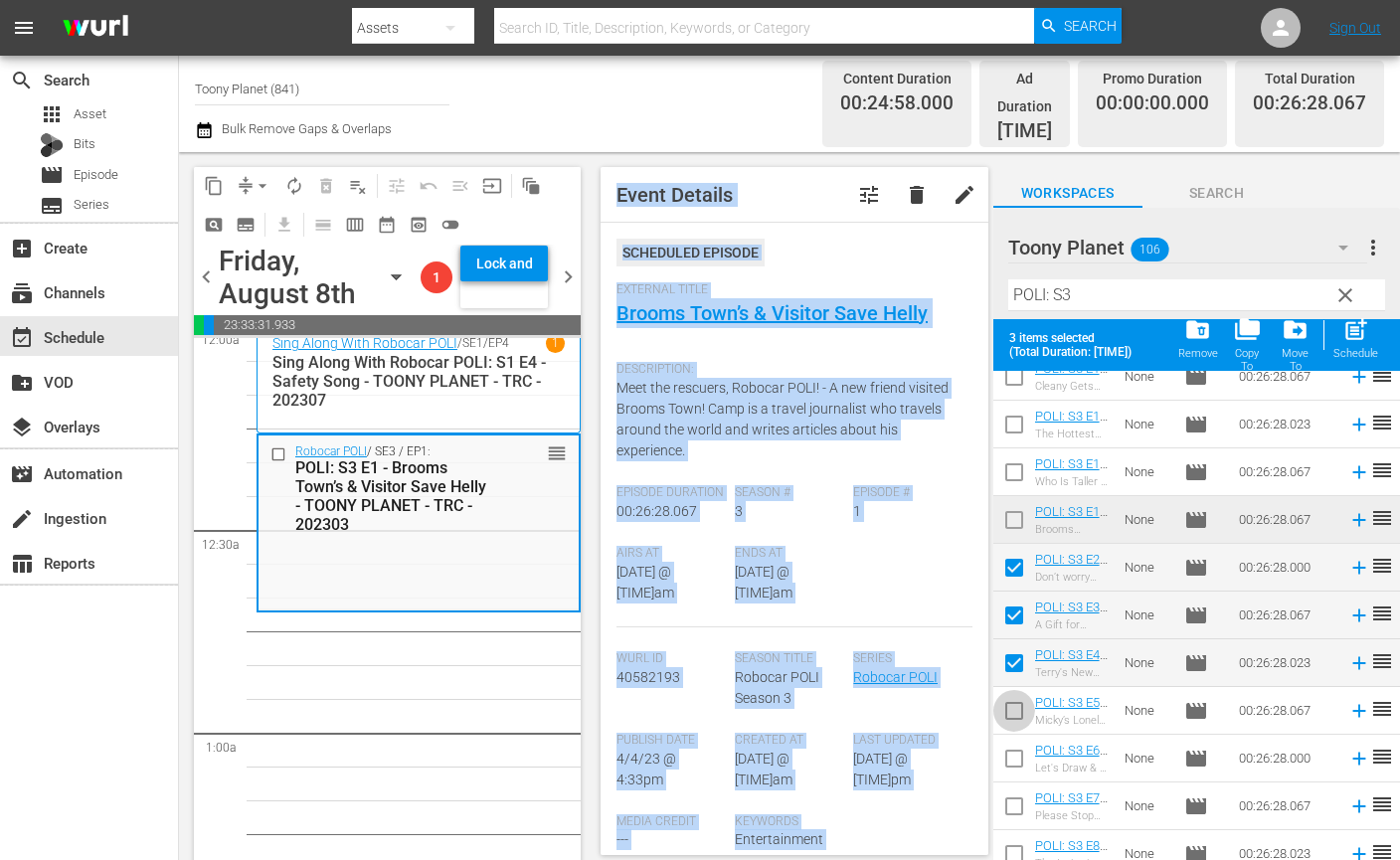 click at bounding box center (1014, 715) 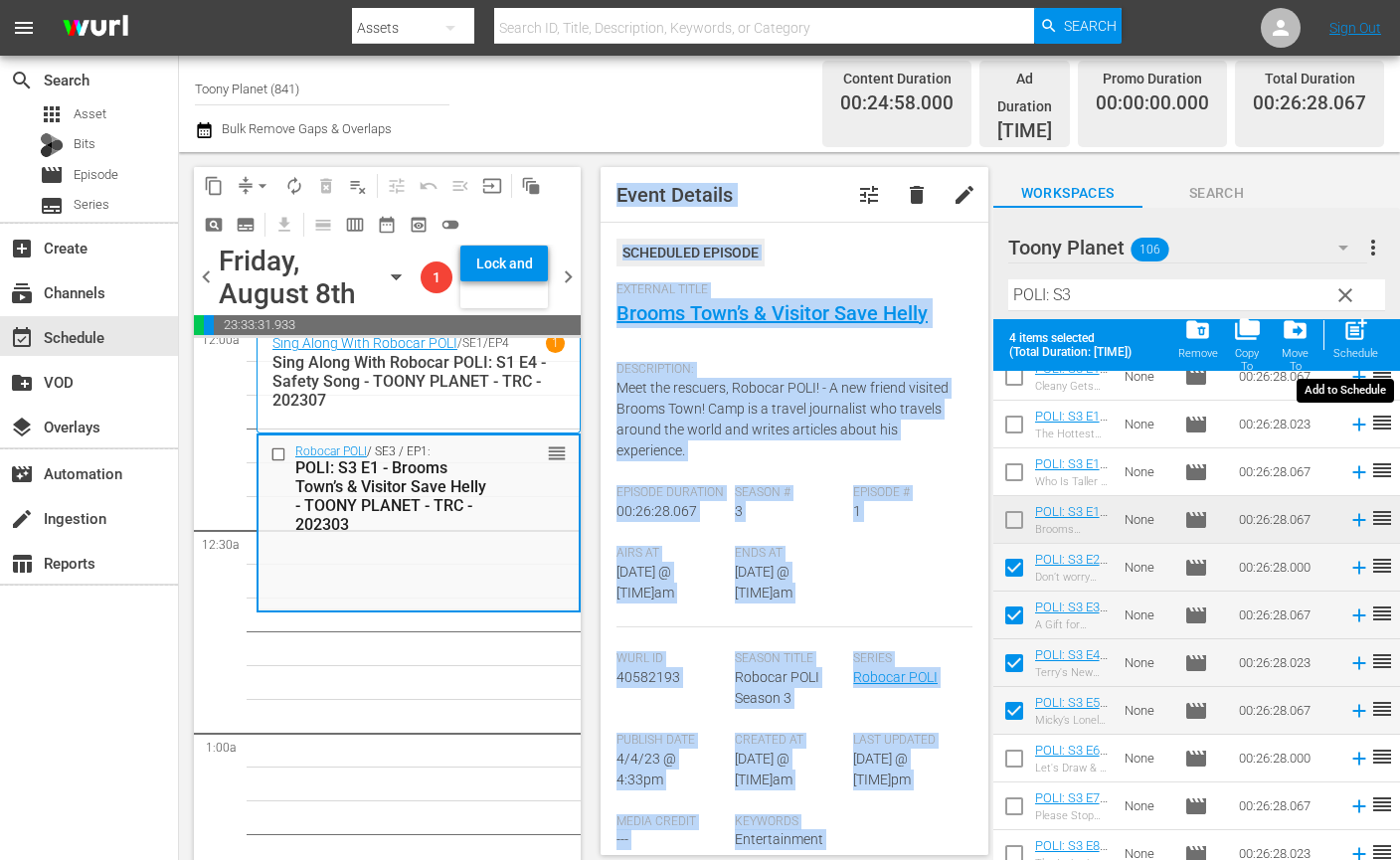 click on "post_add" at bounding box center [1355, 329] 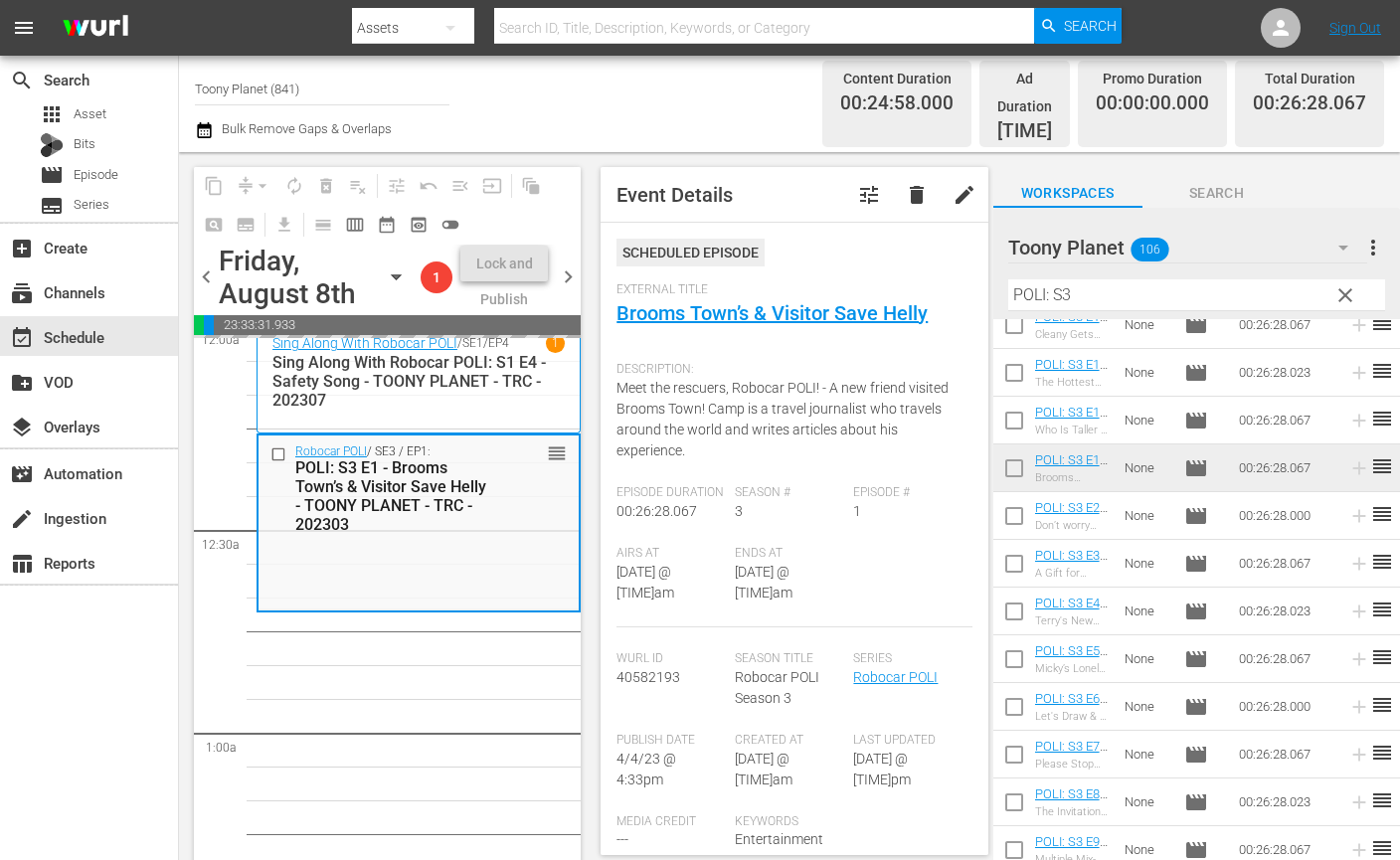 drag, startPoint x: 419, startPoint y: 712, endPoint x: 450, endPoint y: 732, distance: 36.891733 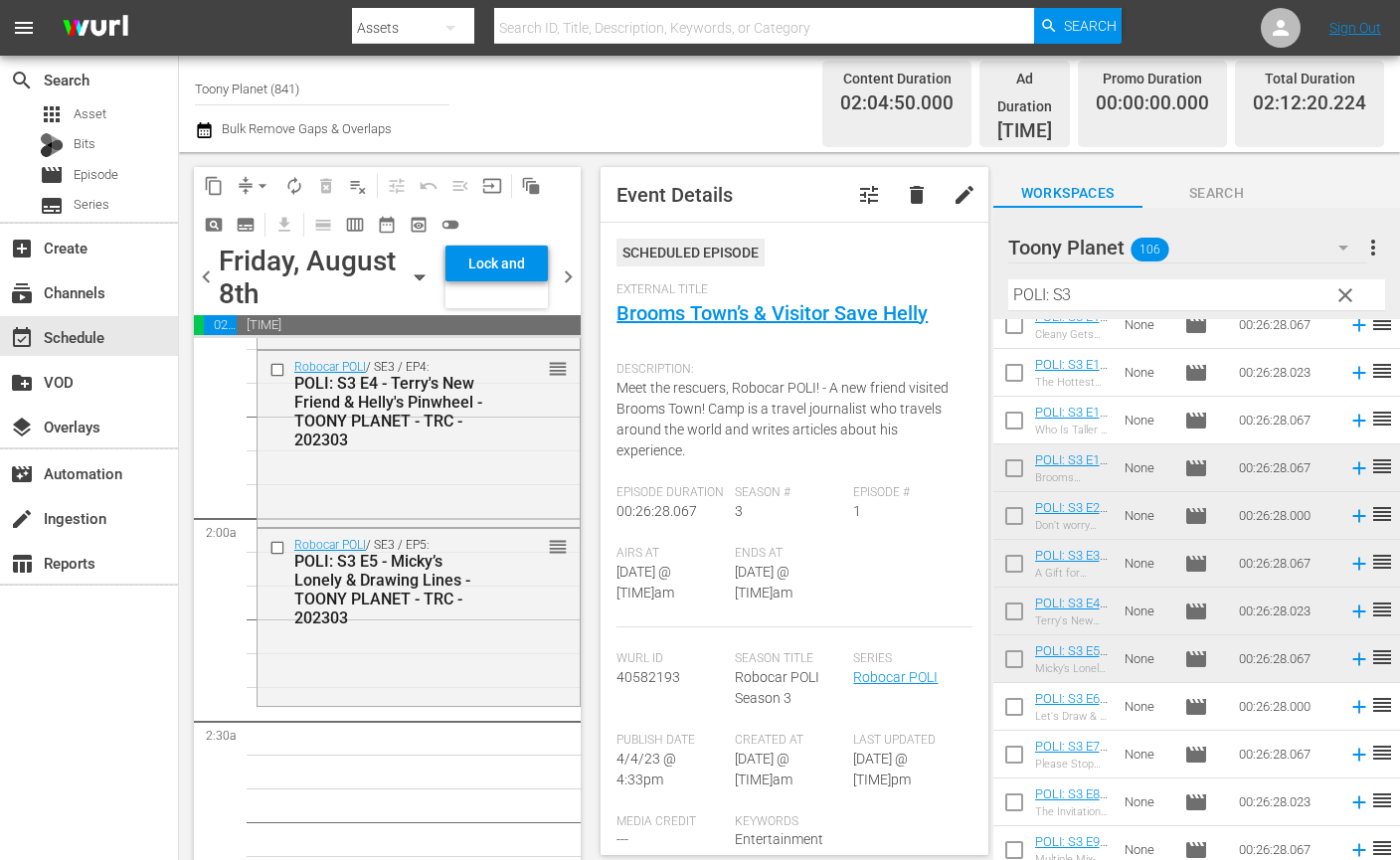scroll, scrollTop: 637, scrollLeft: 0, axis: vertical 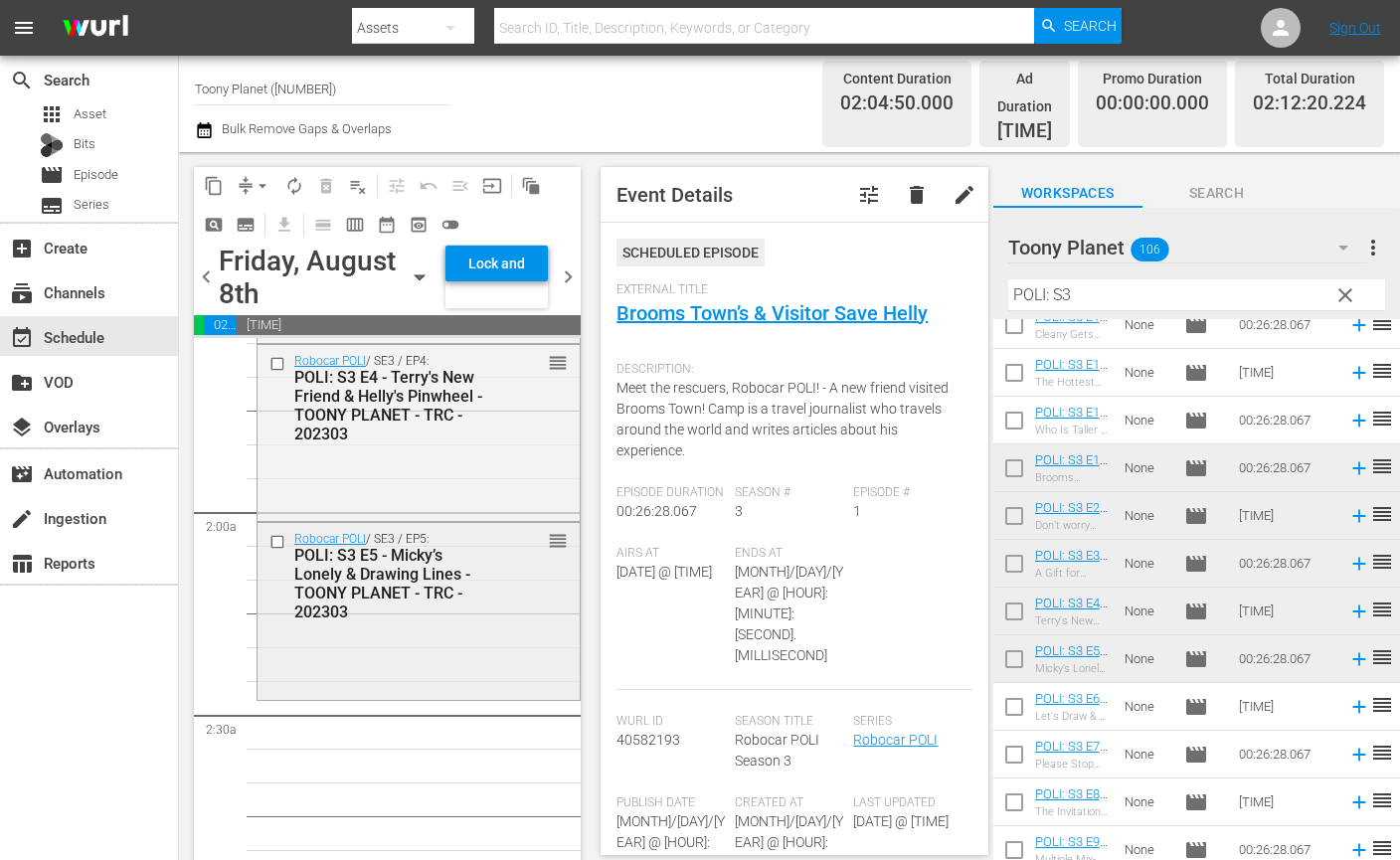 click on "POLI: S3 E5 - Micky’s Lonely & Drawing Lines - TOONY PLANET - TRC - 202303" 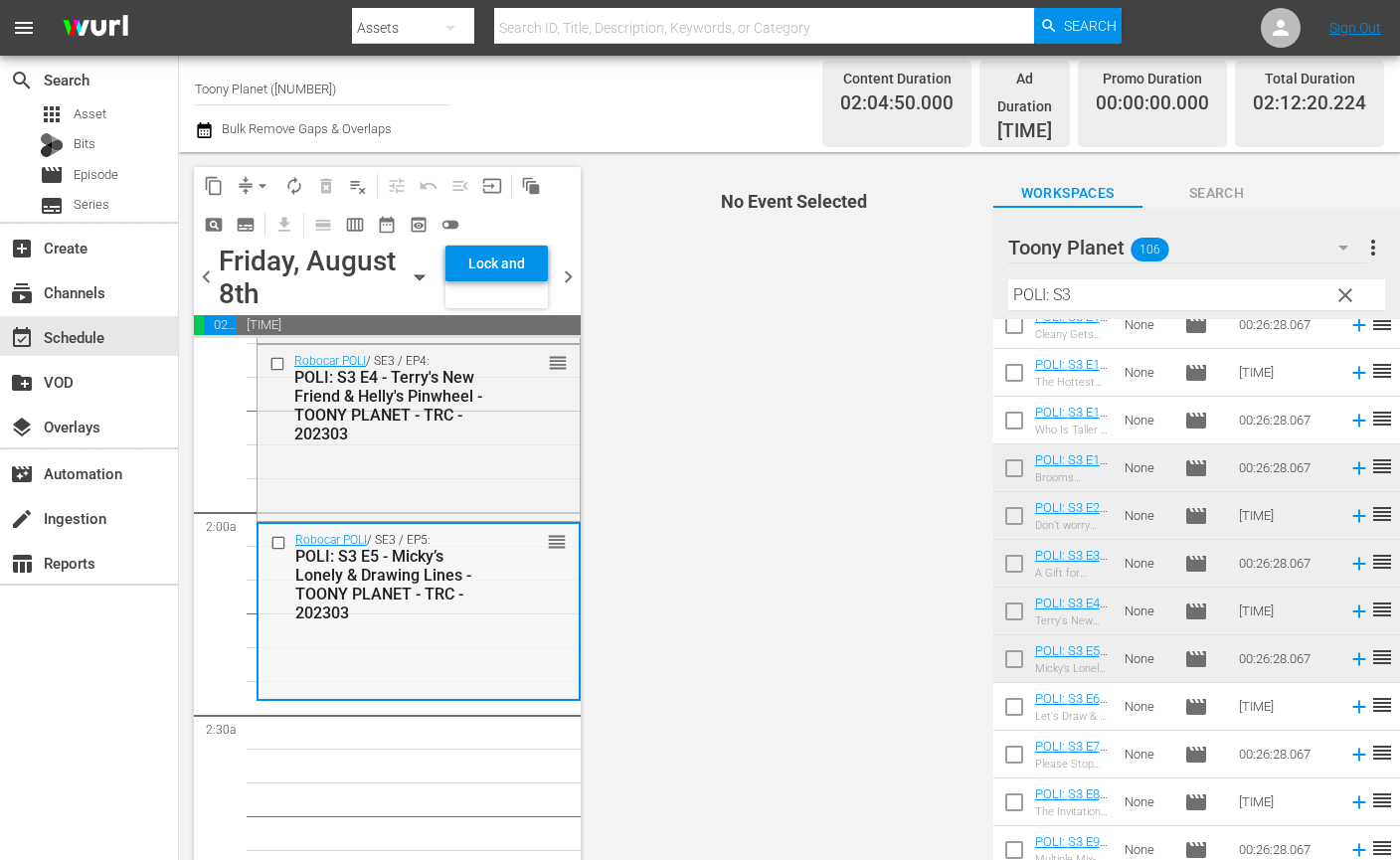 click on "Robocar POLI  / SE3 / EP5:
POLI: S3 E5 - Micky’s Lonely & Drawing Lines - TOONY PLANET - TRC - 202303 reorder" 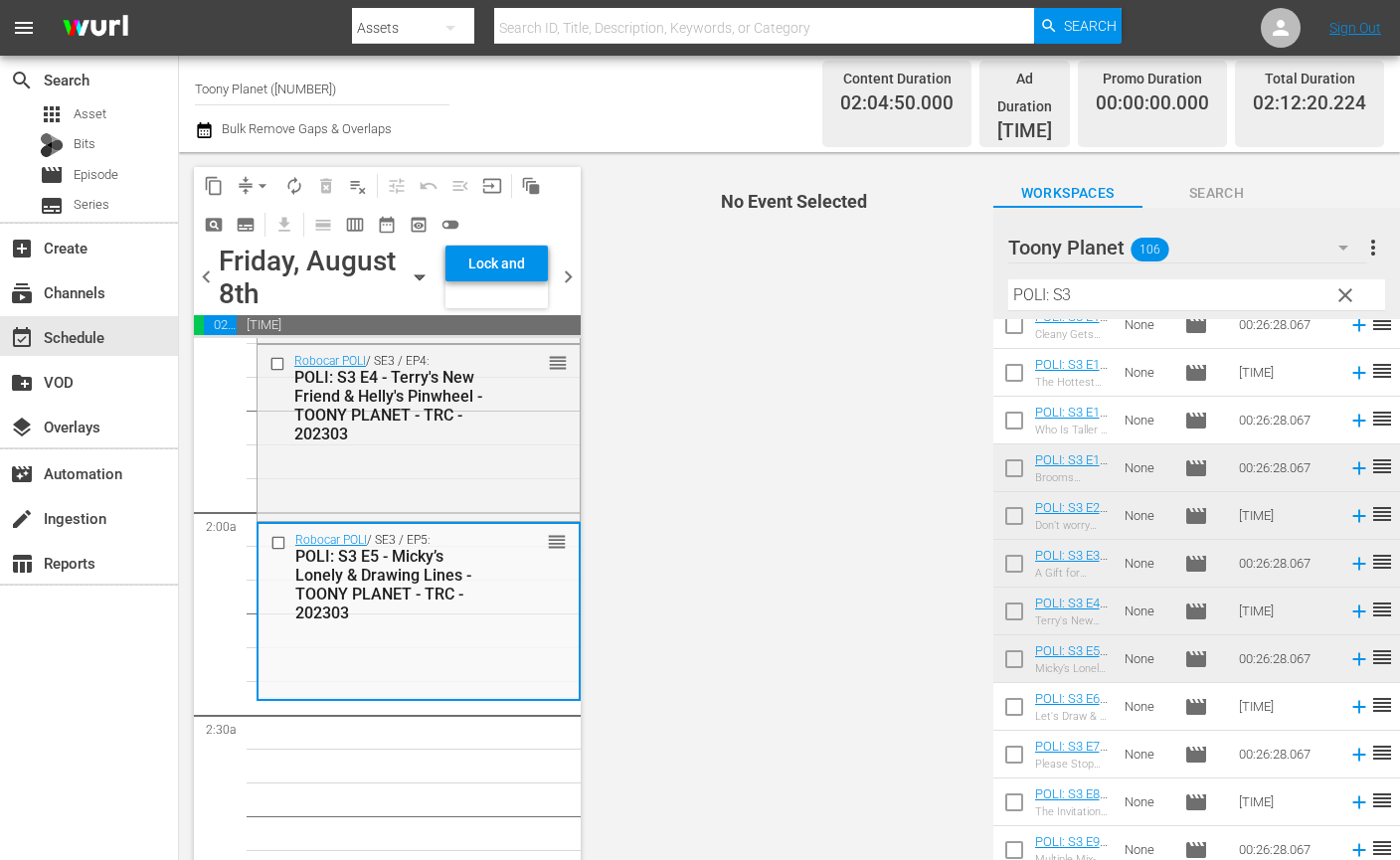 drag, startPoint x: 1016, startPoint y: 272, endPoint x: 925, endPoint y: 268, distance: 91.08787 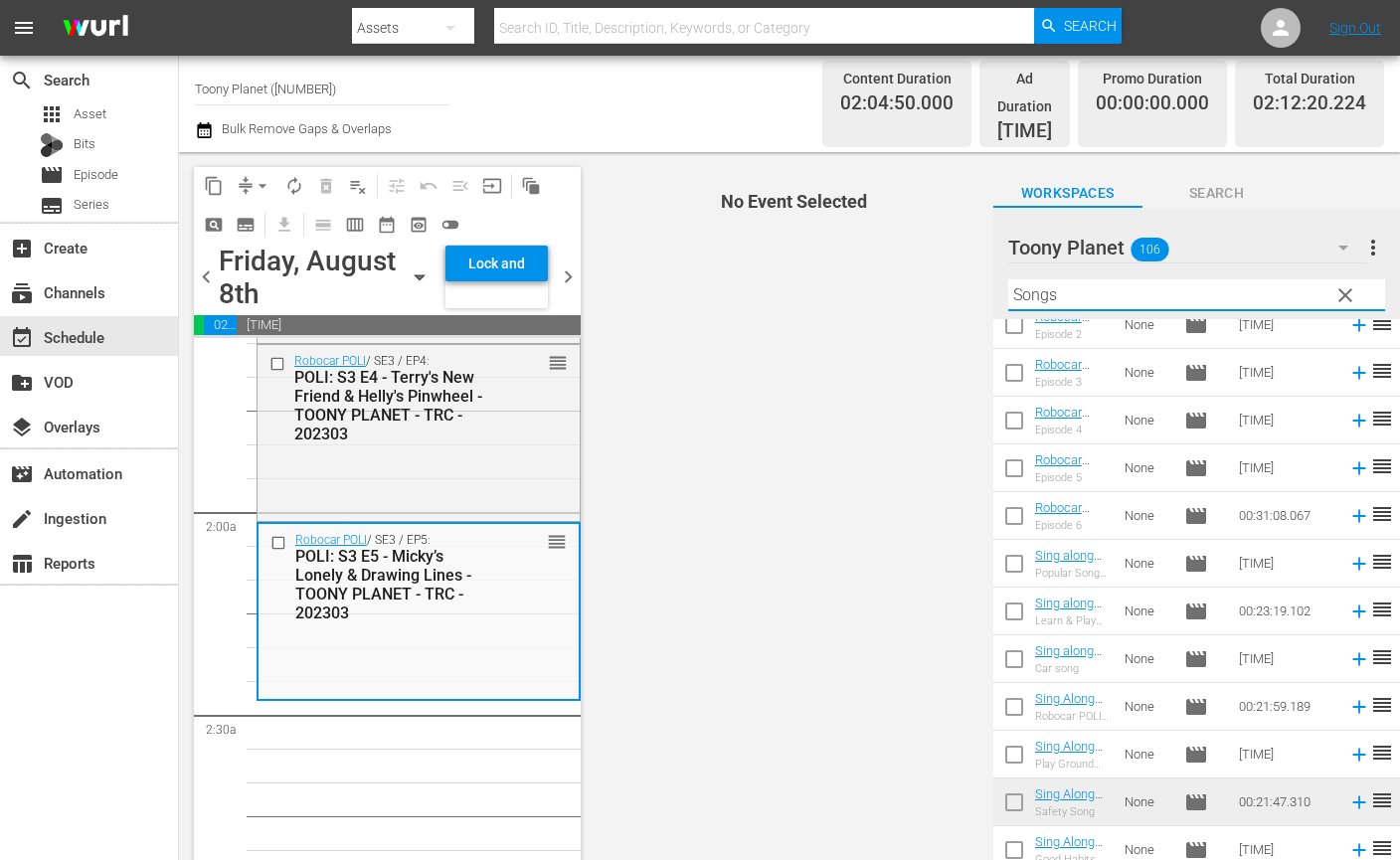 scroll, scrollTop: 0, scrollLeft: 0, axis: both 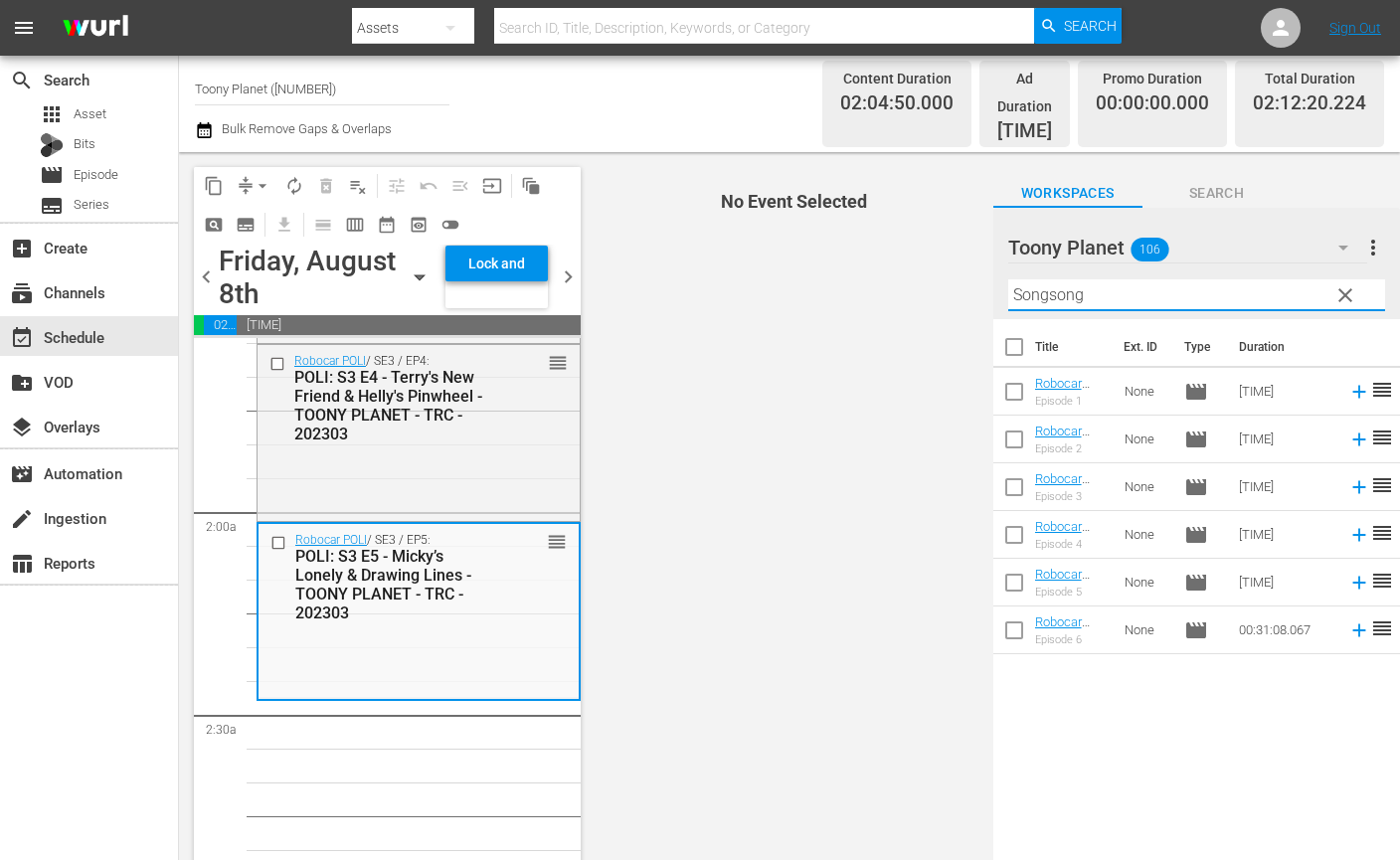 drag, startPoint x: 1023, startPoint y: 283, endPoint x: 923, endPoint y: 279, distance: 100.07997 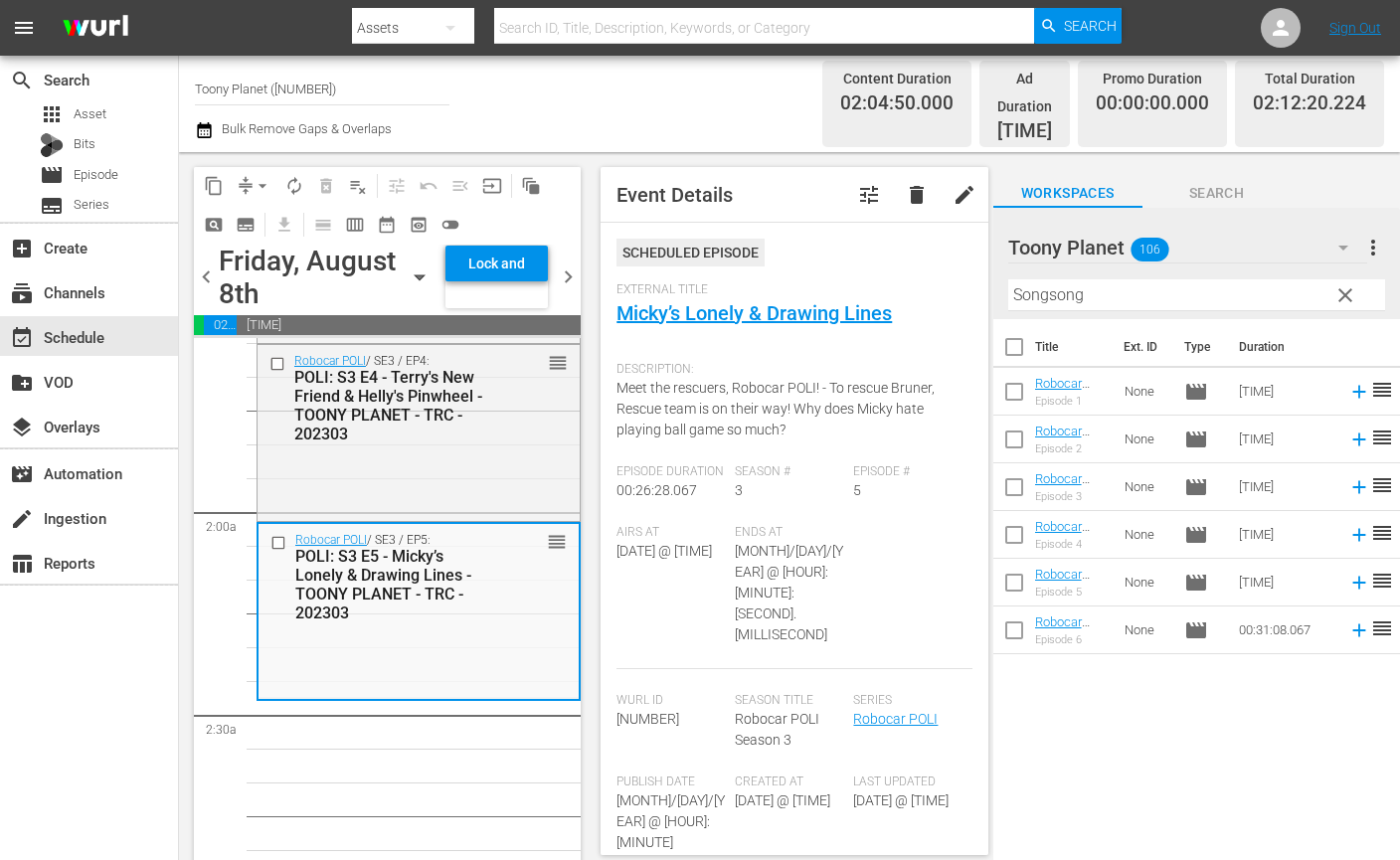 drag, startPoint x: 1140, startPoint y: 685, endPoint x: 1088, endPoint y: 452, distance: 238.73207 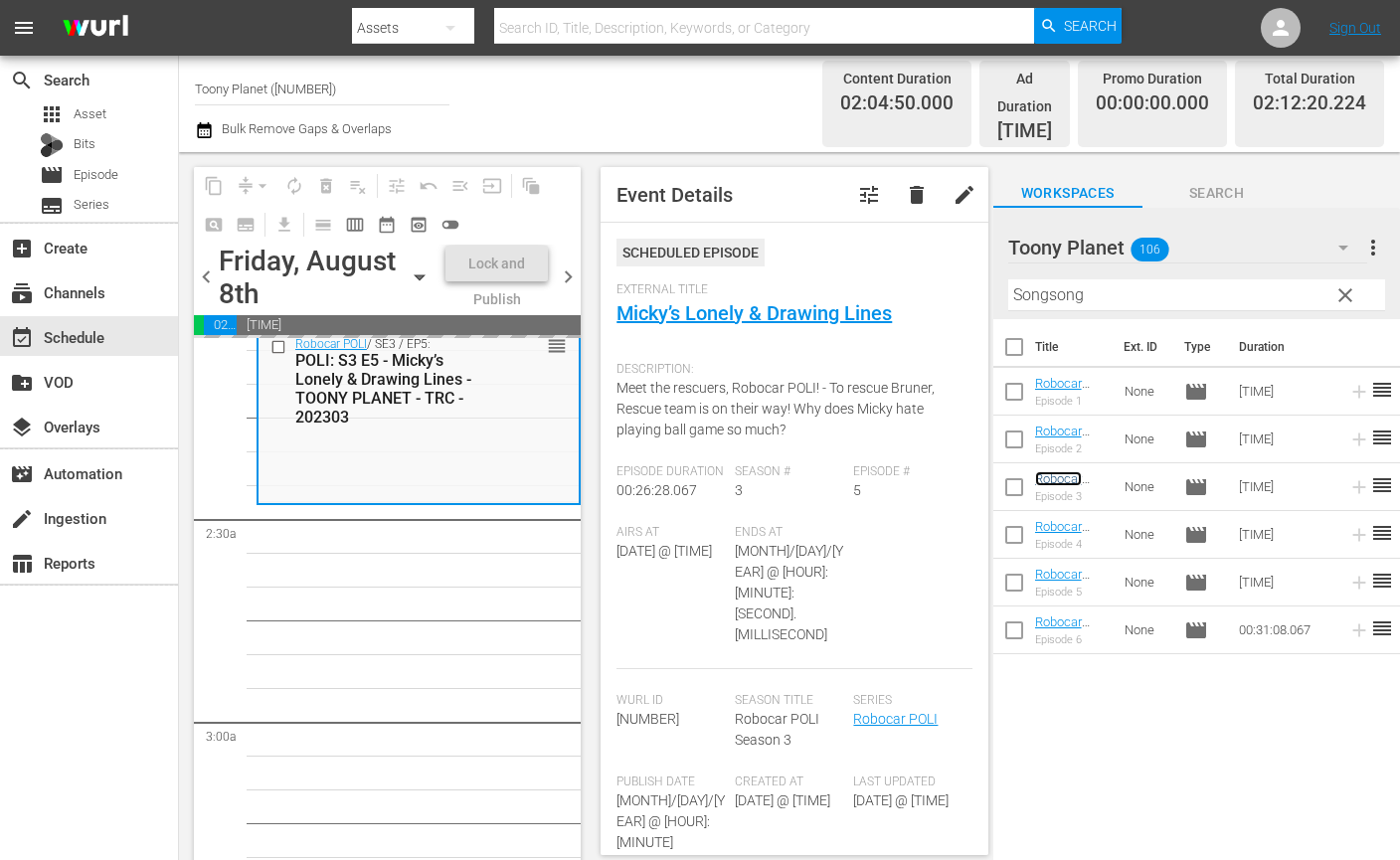scroll, scrollTop: 925, scrollLeft: 0, axis: vertical 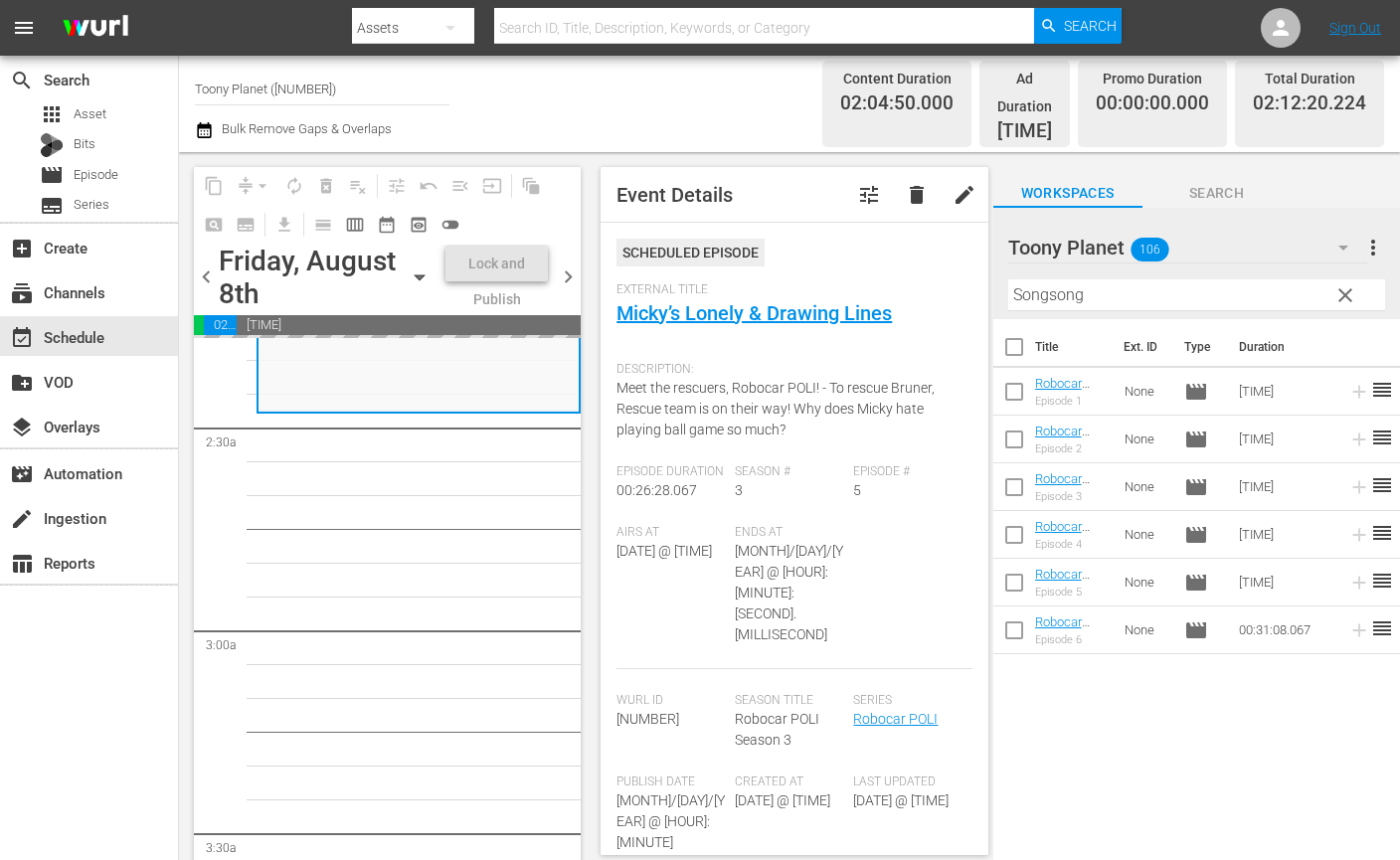click on "Robocar POLI  / SE3 / EP1:
POLI: S3 E1 - Brooms Town’s & Visitor Save Helly - TOONY PLANET - TRC - 202303 reorder Robocar POLI  / SE3 / EP3:
POLI: S3 E3 - A Gift for Cleany & Our Secret Club House - TOONY PLANET - TRC - 202303 reorder Robocar POLI  / SE3 / EP5:
POLI: S3 E5 - Micky’s Lonely & Drawing Lines - TOONY PLANET - TRC - 202303 reorder Robocar POLI  / SE3 / EP4:
POLI: S3 E4 - Terry's New Friend & Helly's Pinwheel - TOONY PLANET - TRC - 202303 reorder Robocar POLI  / SE3 / EP2:
POLI: S3 E2 - Don’t worry SchoolB & Bruner's Little cousin - TOONY PLANET - TRC - 202303 reorder" 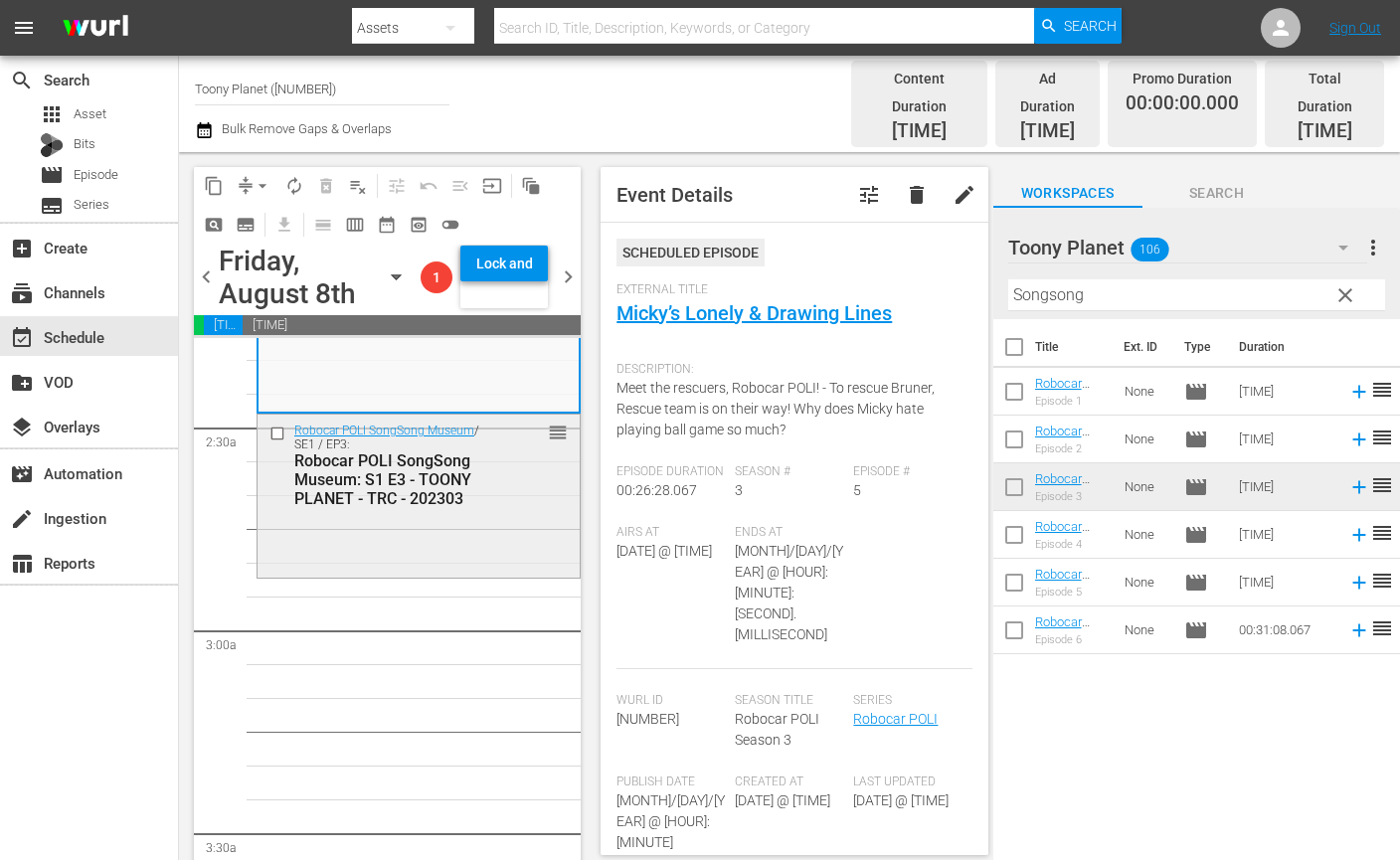 click on "Robocar POLI SongSong Museum  / SE1 / EP3:
Robocar POLI SongSong Museum: S1 E3 - TOONY PLANET - TRC - 202303 reorder" 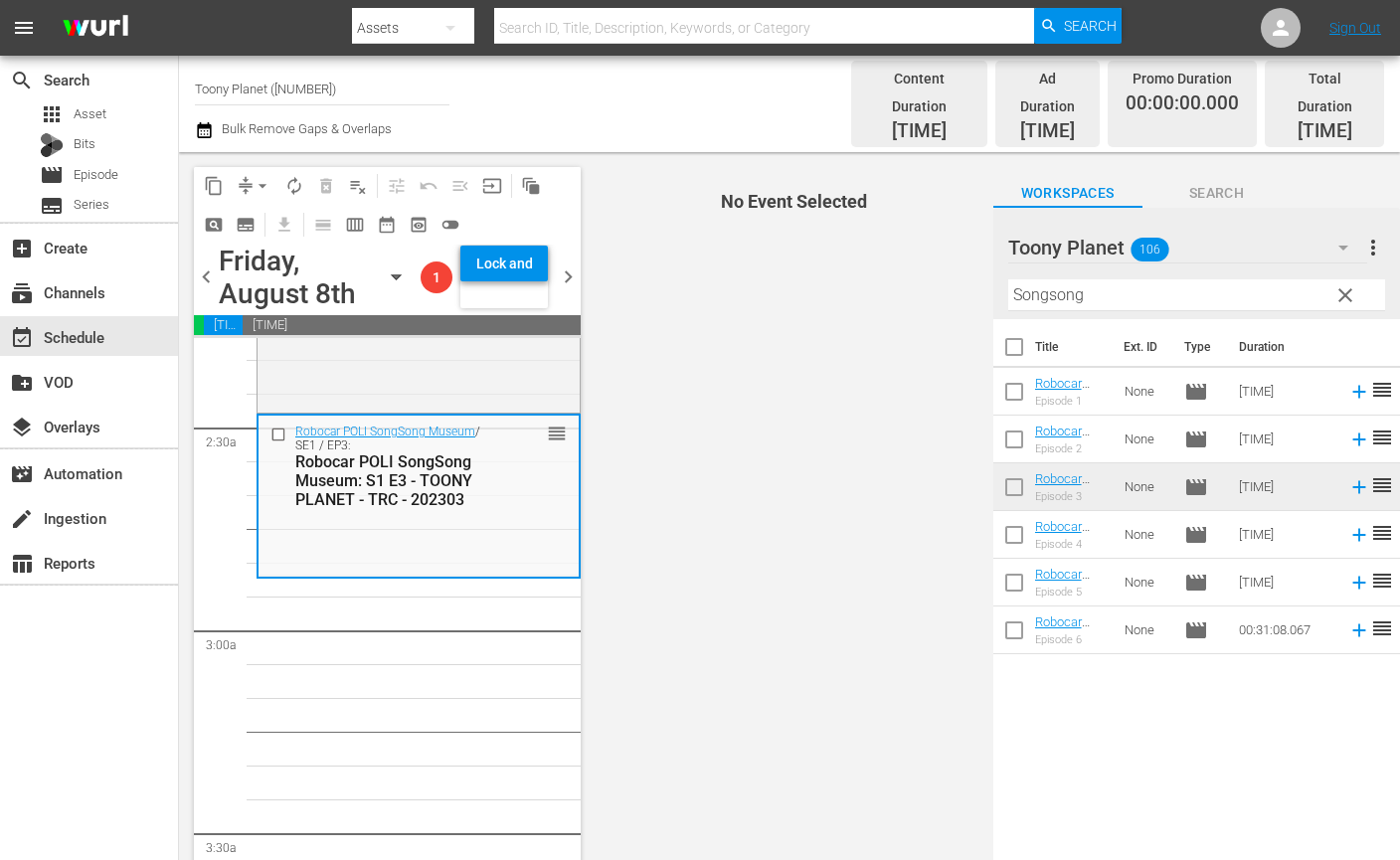 click on "Robocar POLI SongSong Museum  / SE1 / EP3:
Robocar POLI SongSong Museum: S1 E3 - TOONY PLANET - TRC - 202303 reorder" 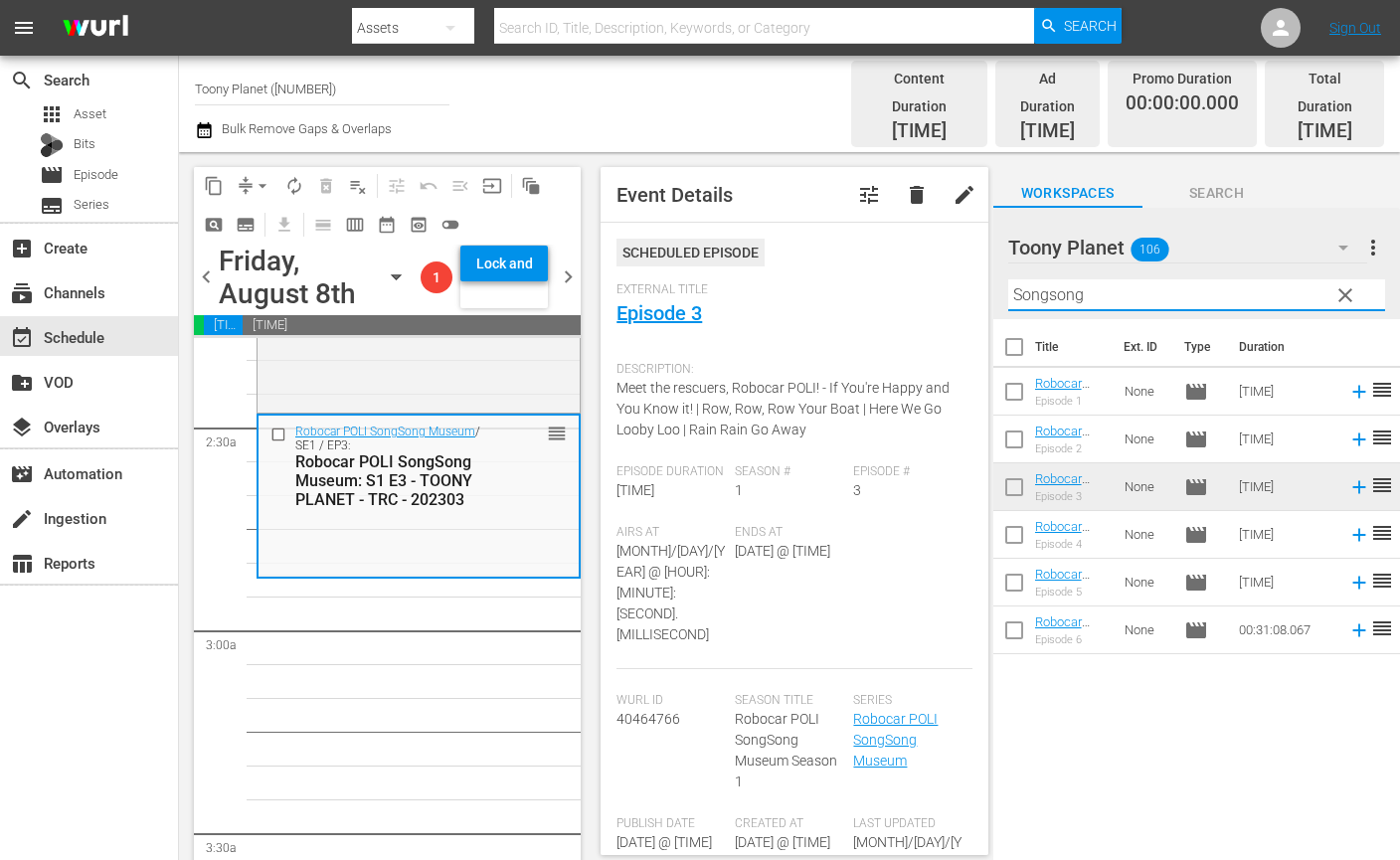 drag, startPoint x: 1094, startPoint y: 274, endPoint x: 950, endPoint y: 251, distance: 145.8252 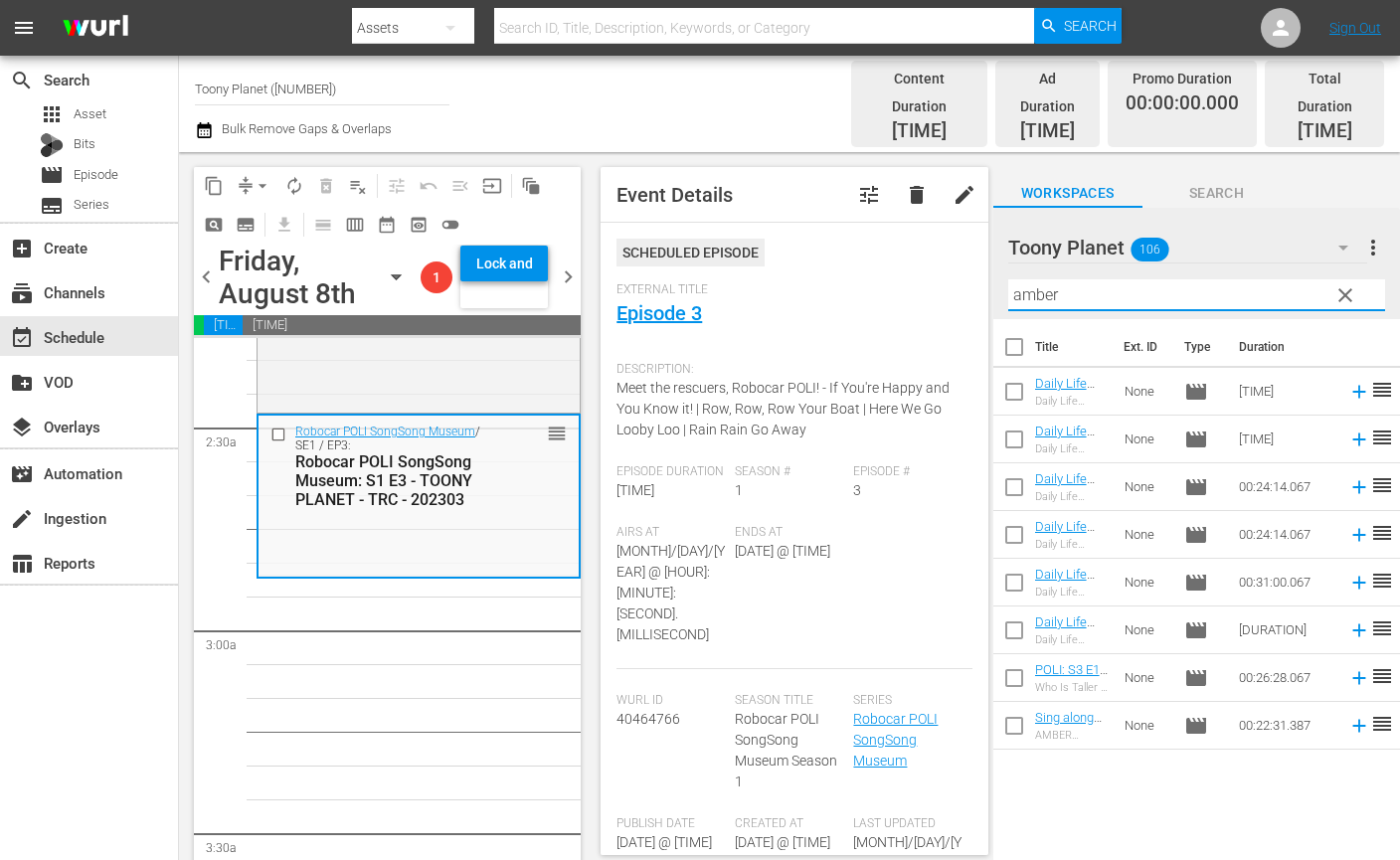 click on "Robocar POLI  / SE3 / EP1:
POLI: S3 E1 - Brooms Town’s & Visitor Save Helly - TOONY PLANET - TRC - 202303 reorder Robocar POLI  / SE3 / EP3:
POLI: S3 E3 - A Gift for Cleany & Our Secret Club House - TOONY PLANET - TRC - 202303 reorder Robocar POLI  / SE3 / EP5:
POLI: S3 E5 - Micky’s Lonely & Drawing Lines - TOONY PLANET - TRC - 202303 reorder Robocar POLI  / SE3 / EP4:
POLI: S3 E4 - Terry's New Friend & Helly's Pinwheel - TOONY PLANET - TRC - 202303 reorder Robocar POLI  / SE3 / EP2:
POLI: S3 E2 - Don’t worry SchoolB & Bruner's Little cousin - TOONY PLANET - TRC - 202303 reorder Robocar POLI SongSong Museum  / SE1 / EP3:
Robocar POLI SongSong Museum: S1 E3 - TOONY PLANET - TRC - 202303 reorder" 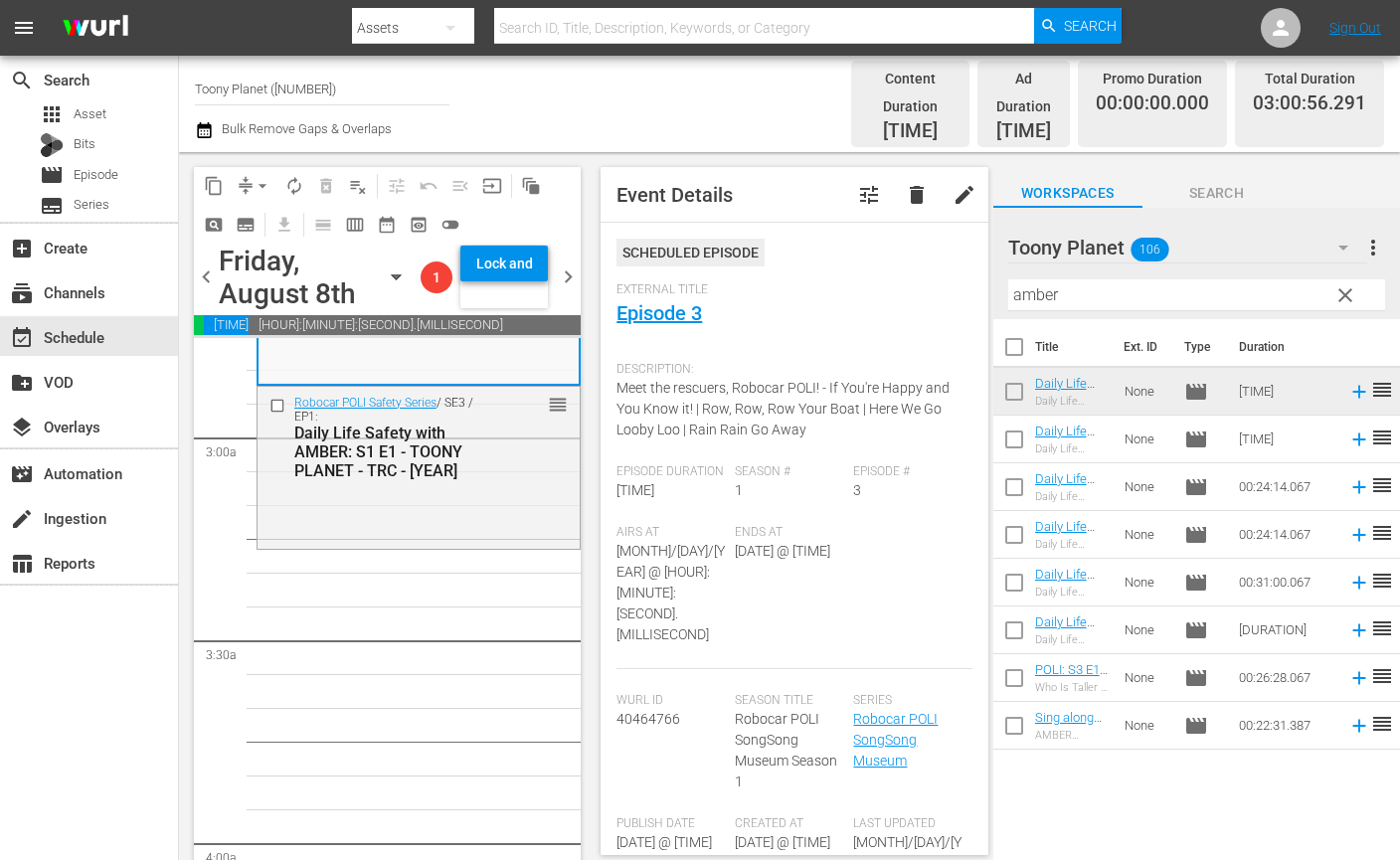 scroll, scrollTop: 1141, scrollLeft: 0, axis: vertical 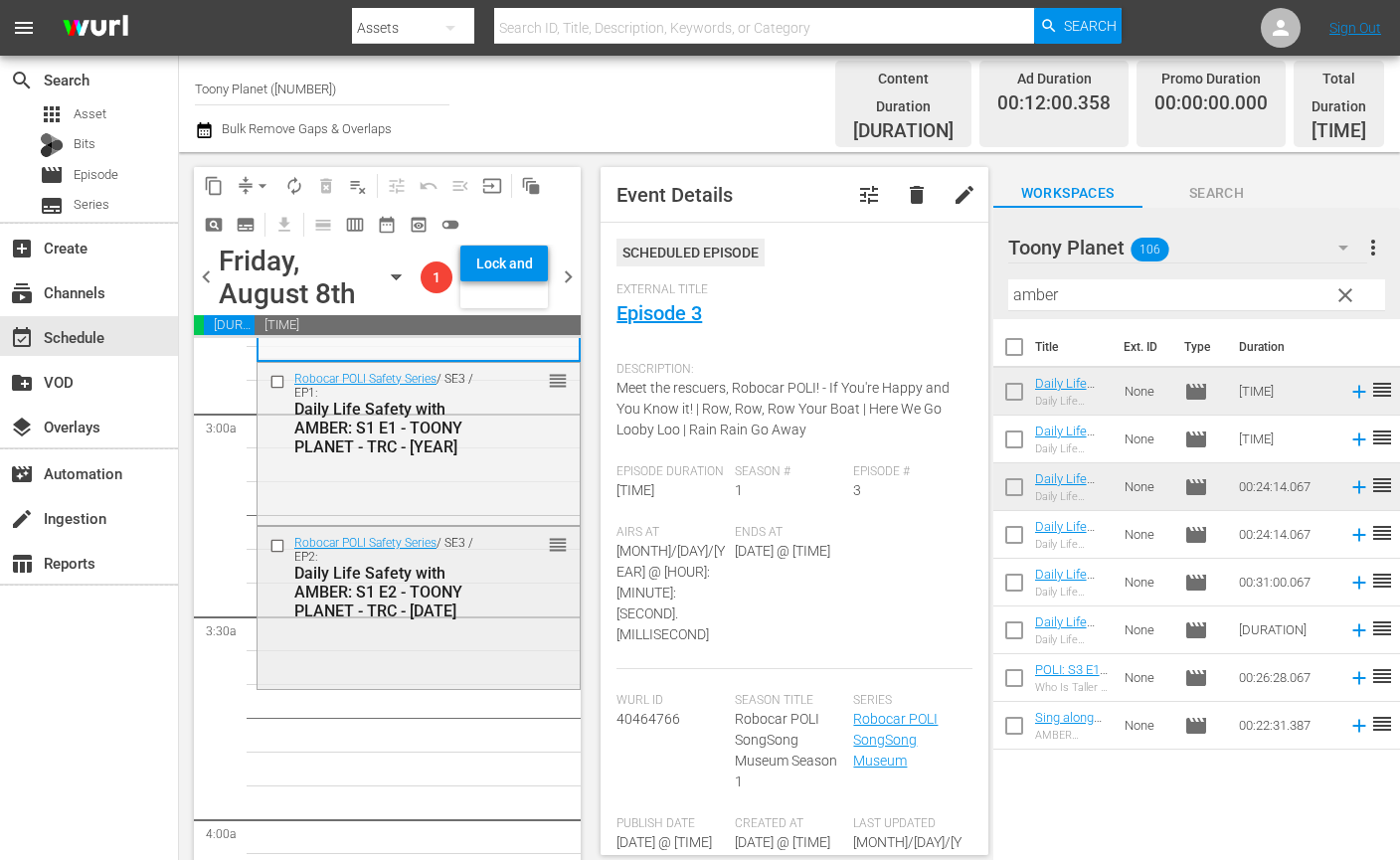 click on "Robocar POLI Safety Series  / SE3 / EP2:
Daily Life Safety with AMBER: S1 E2 - TOONY PLANET - TRC - 202303 reorder" 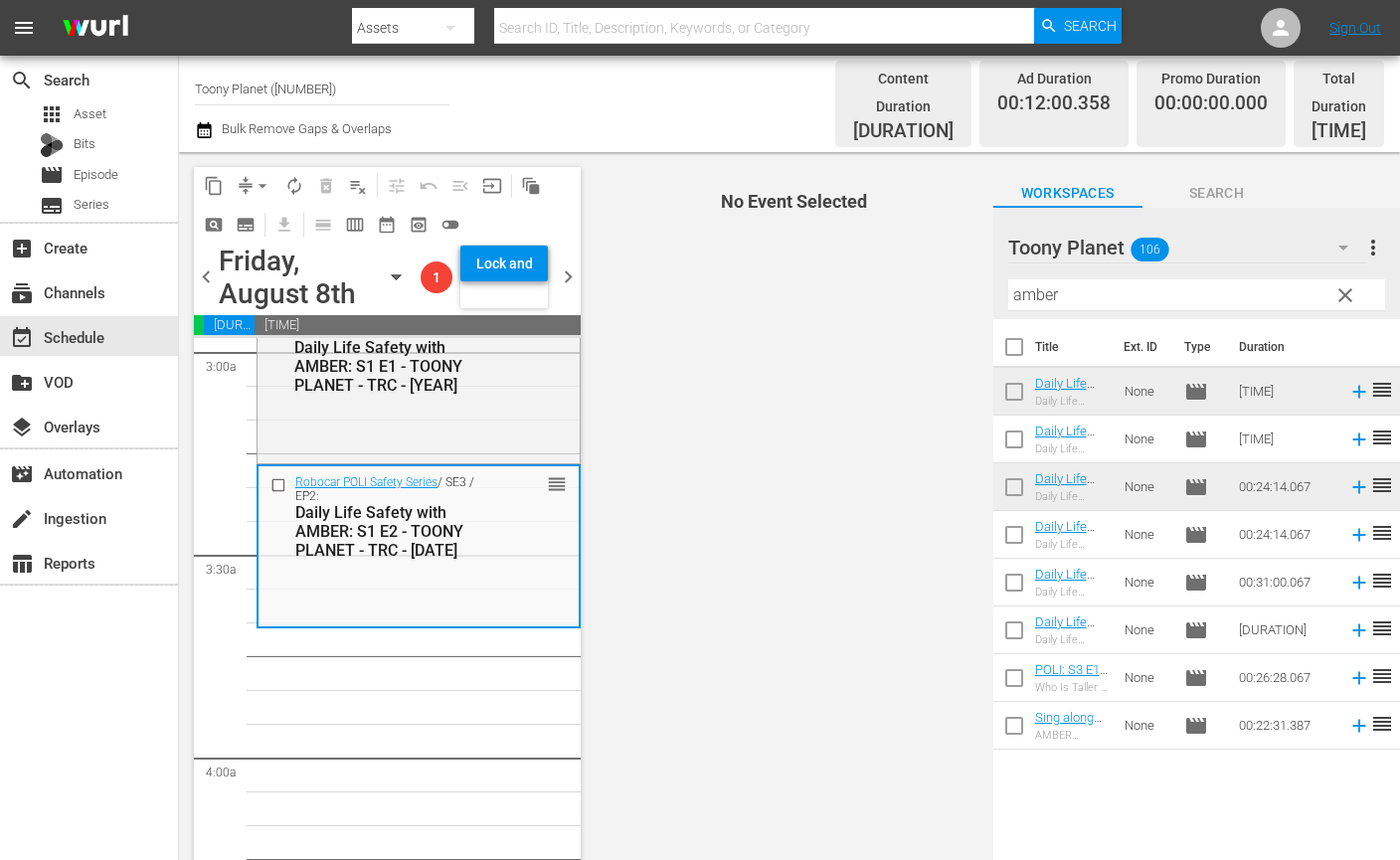 scroll, scrollTop: 1209, scrollLeft: 0, axis: vertical 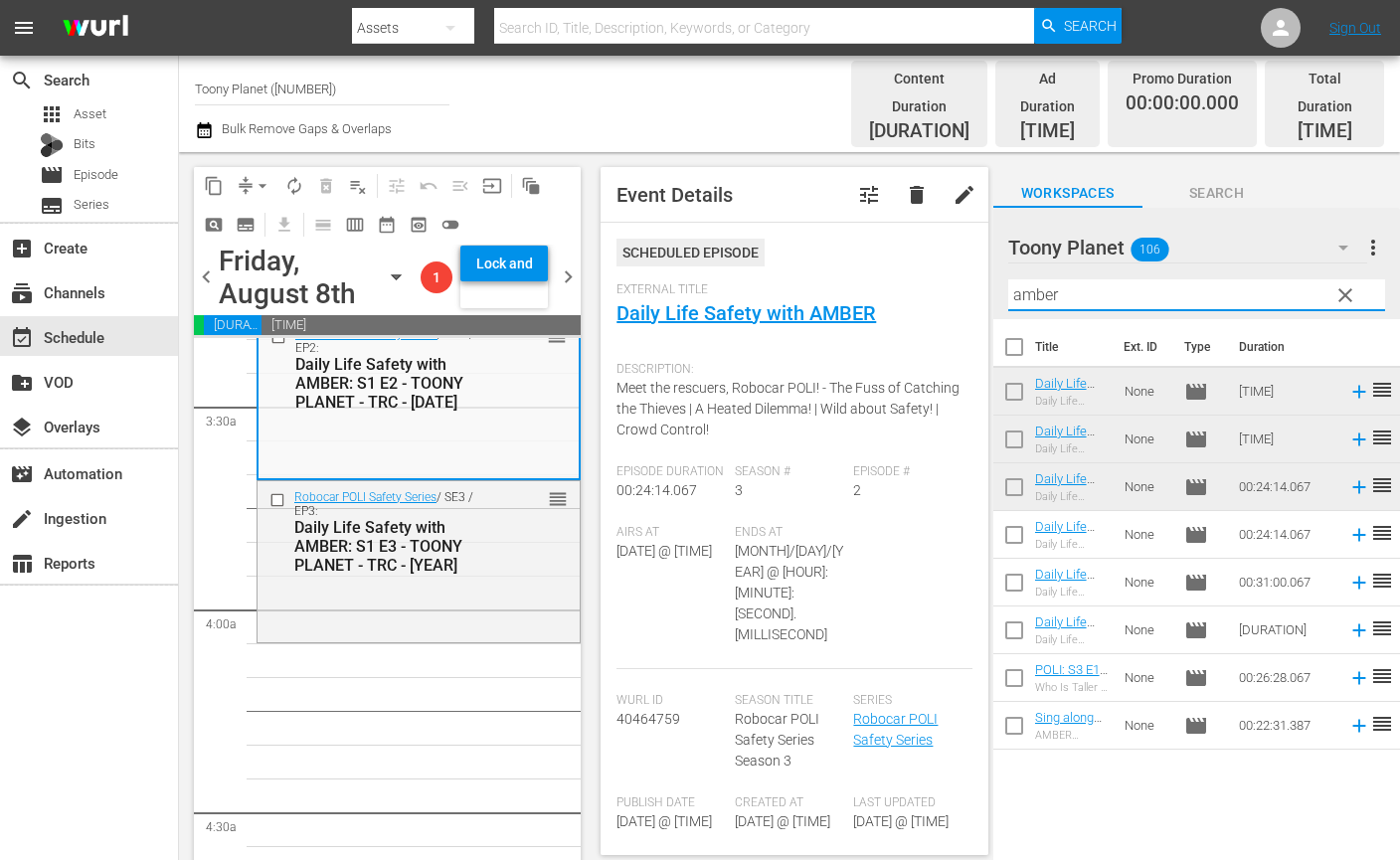 drag, startPoint x: 1011, startPoint y: 280, endPoint x: 914, endPoint y: 274, distance: 97.1854 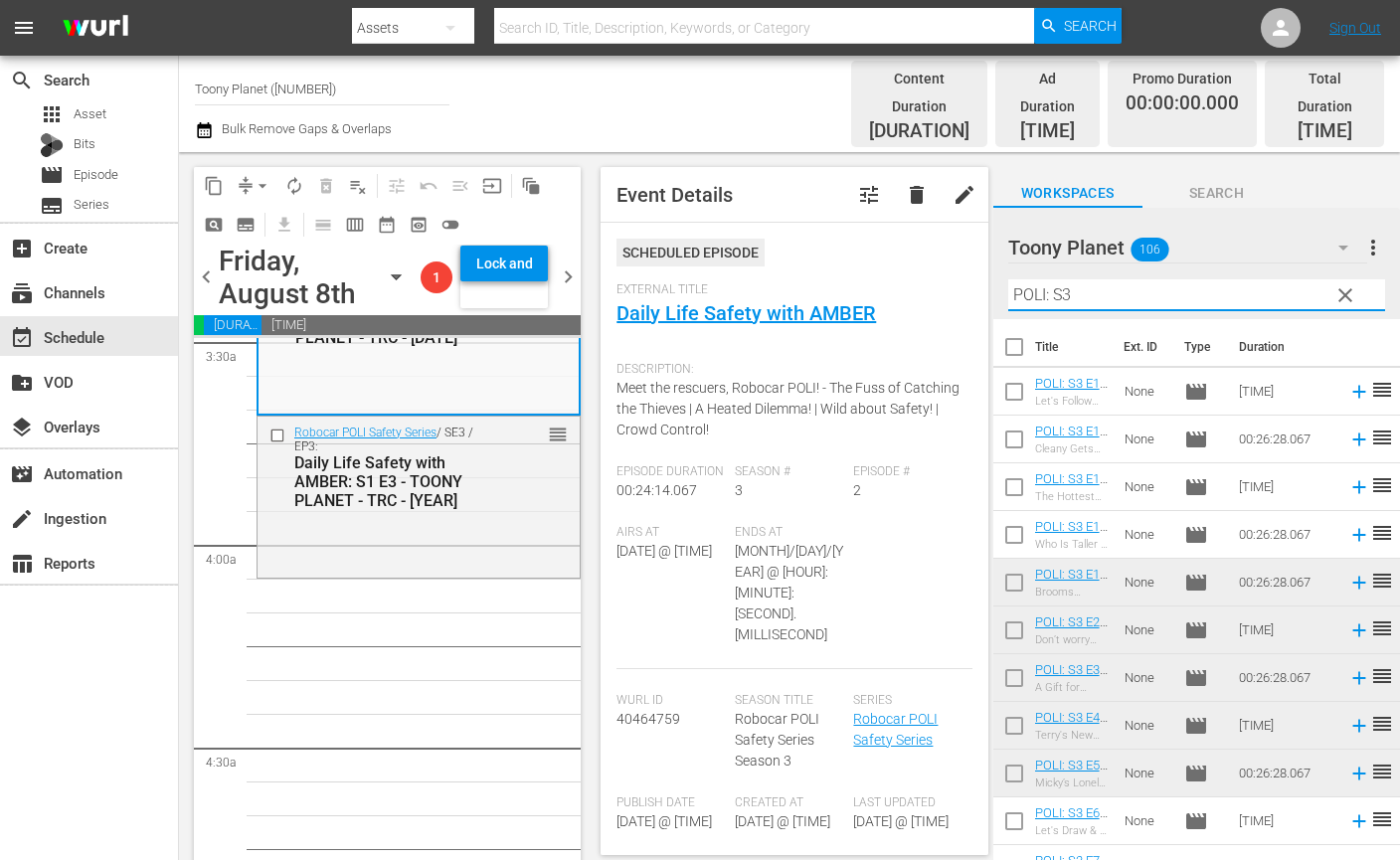 scroll, scrollTop: 1440, scrollLeft: 0, axis: vertical 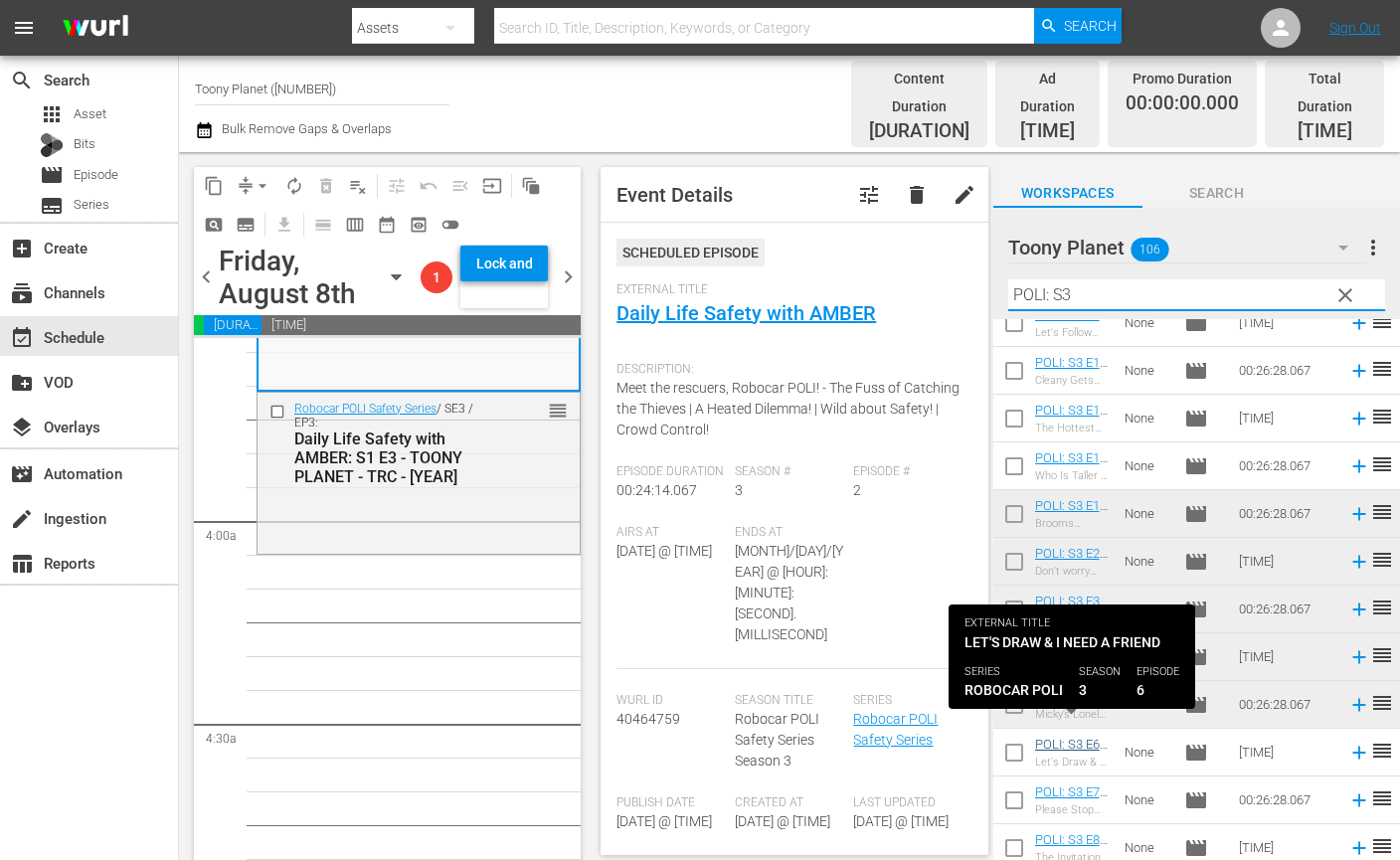 type on "POLI: S3" 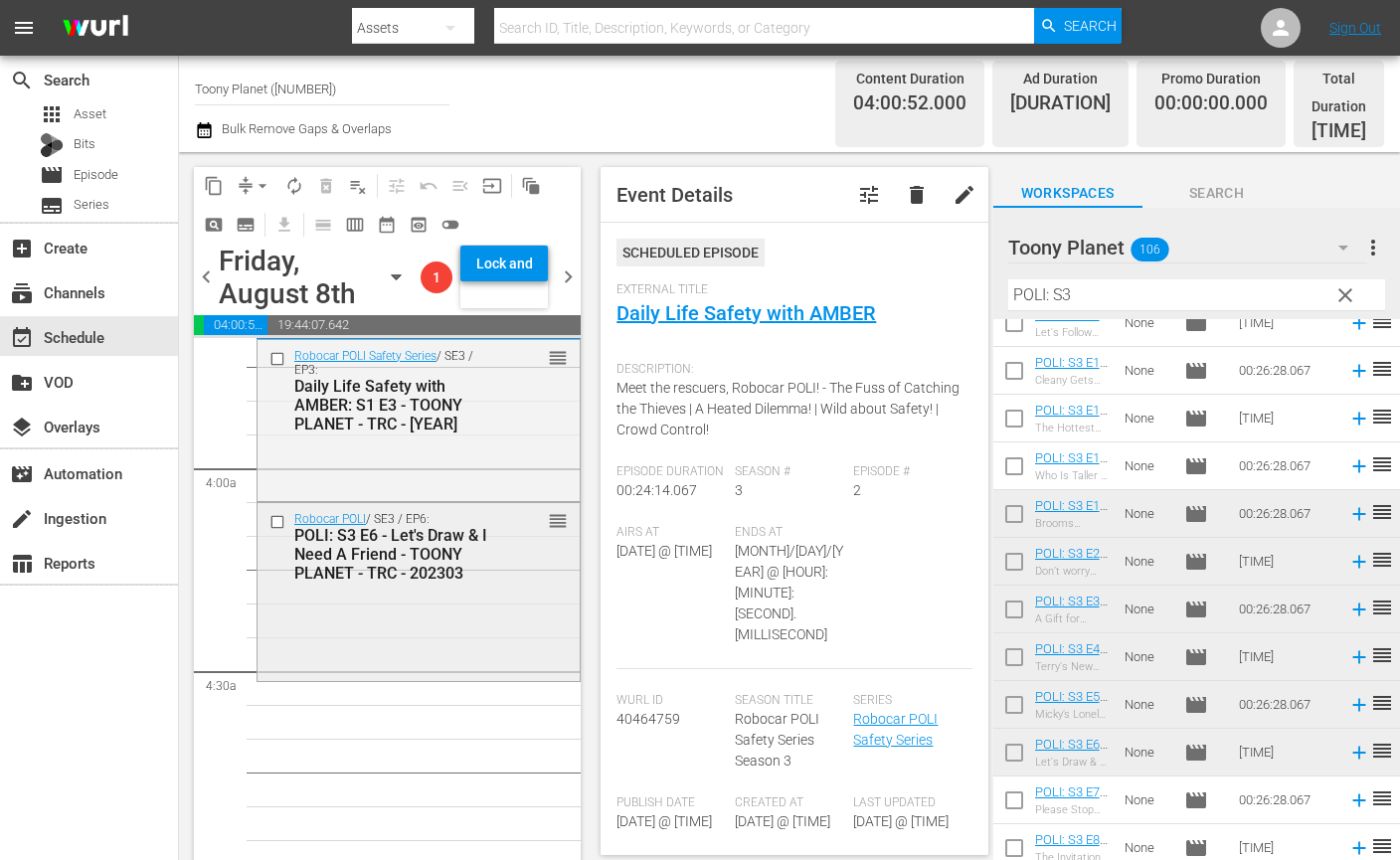 click on "Robocar POLI  / SE3 / EP6:
POLI: S3 E6 - Let's Draw & I Need A Friend - TOONY PLANET - TRC - 202303 reorder" 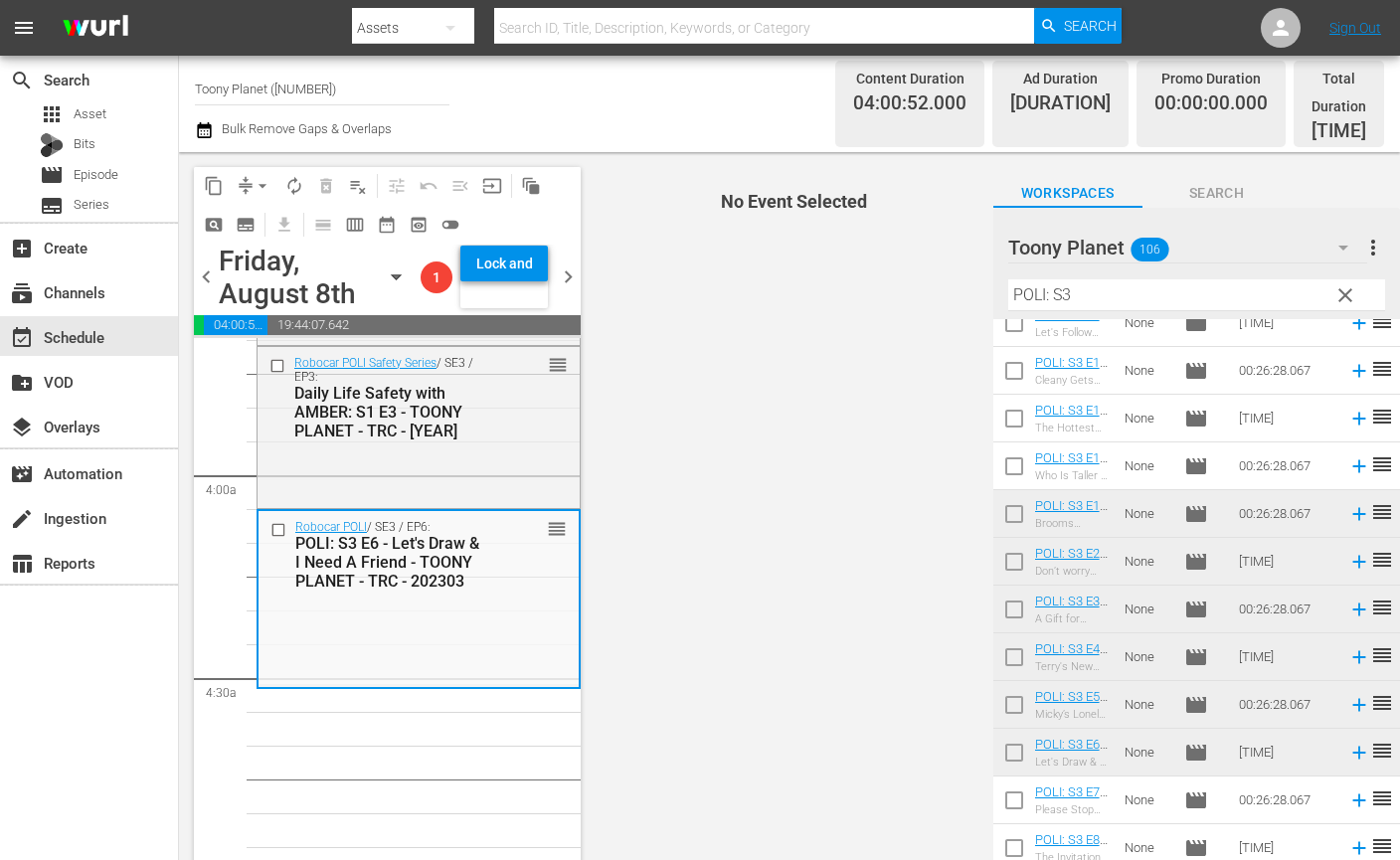 scroll, scrollTop: 1548, scrollLeft: 0, axis: vertical 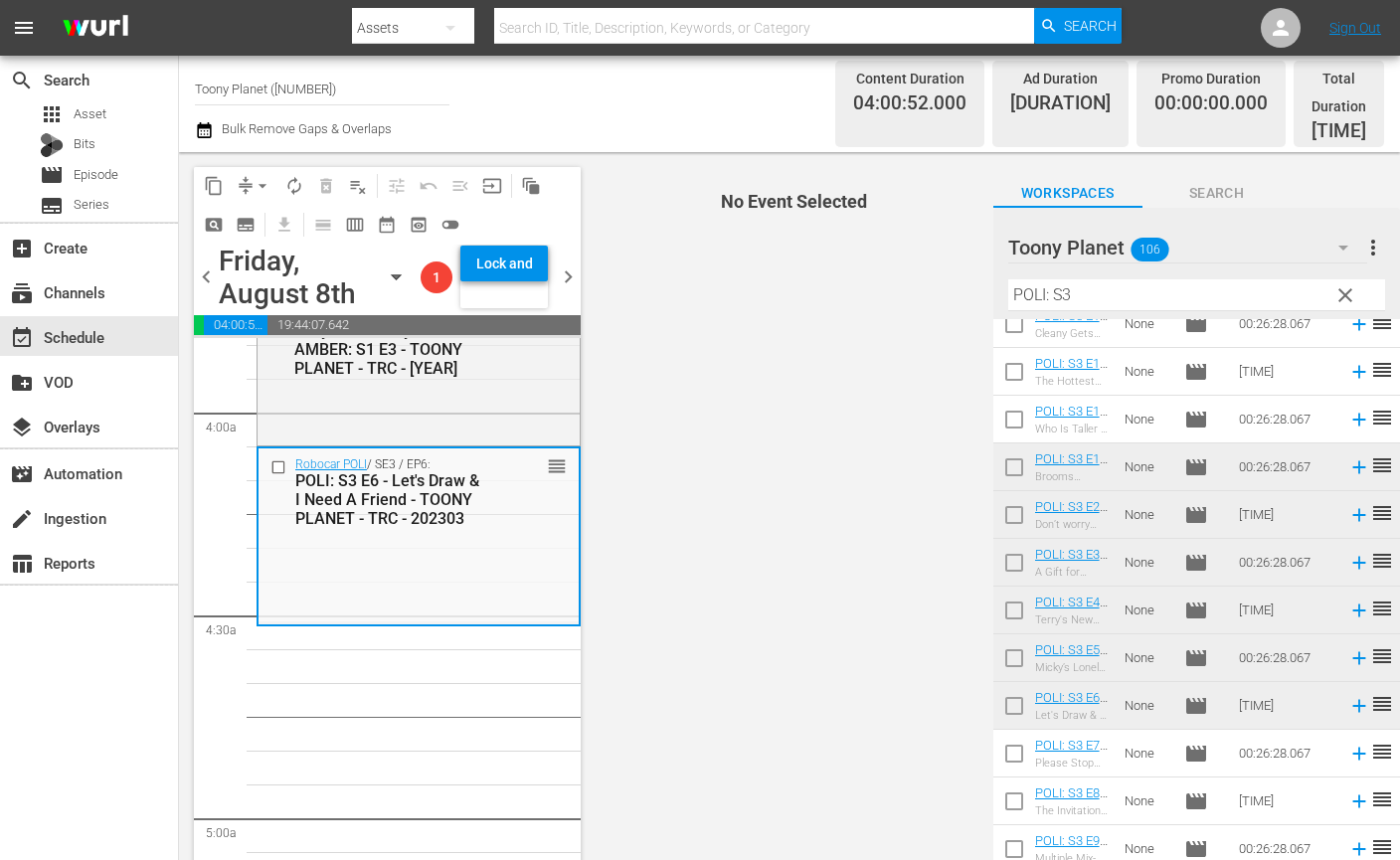 click 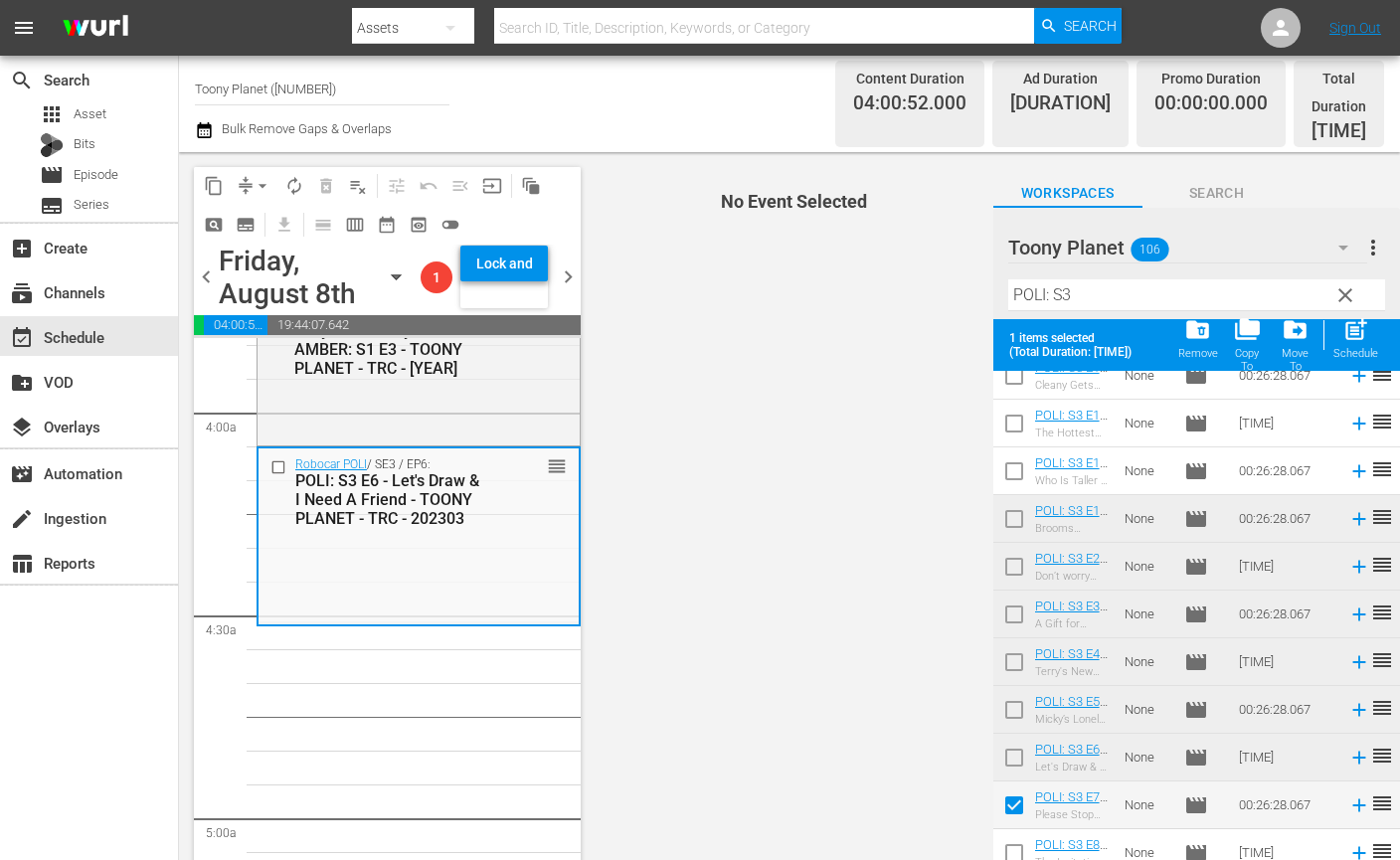 scroll, scrollTop: 167, scrollLeft: 0, axis: vertical 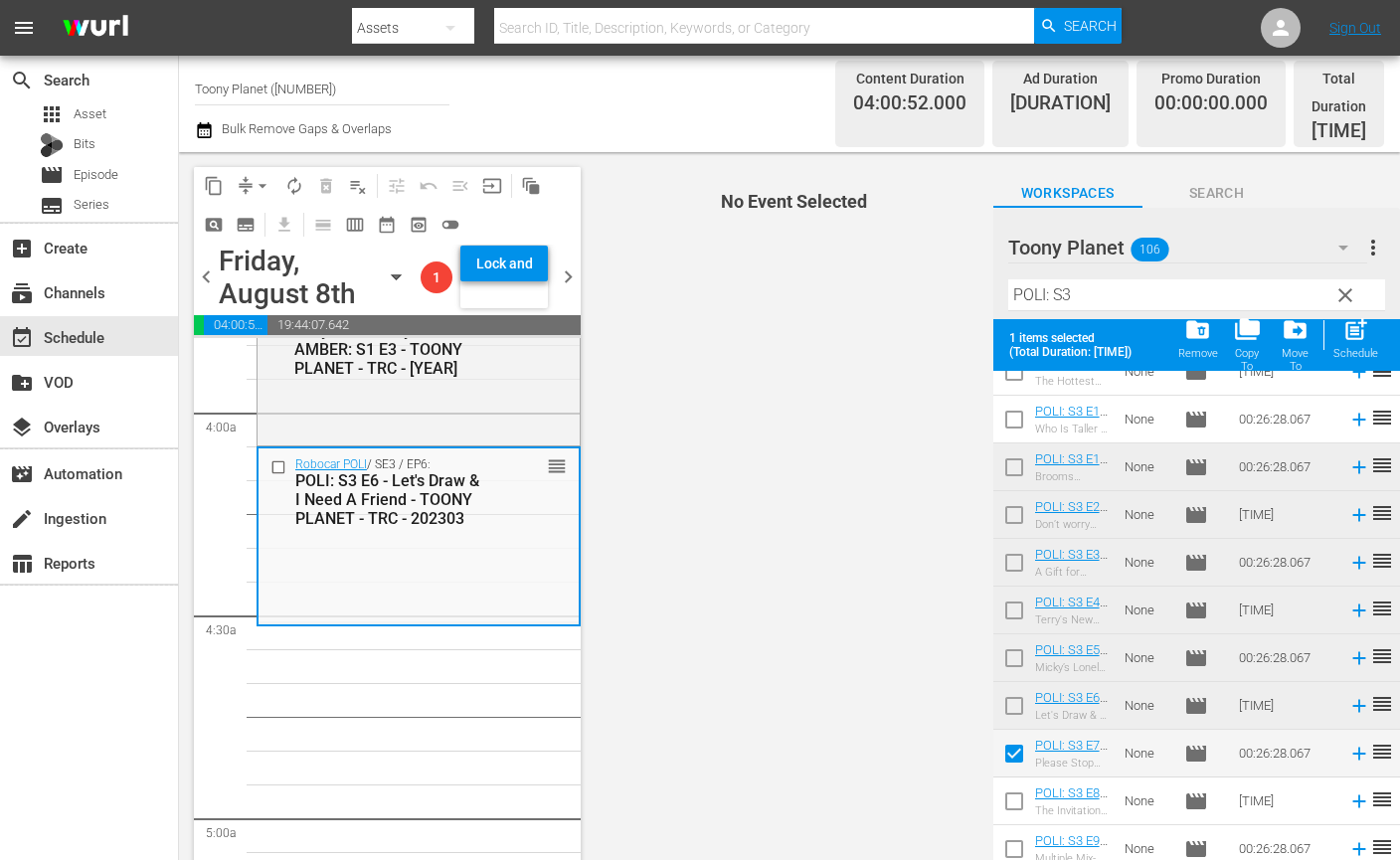 click 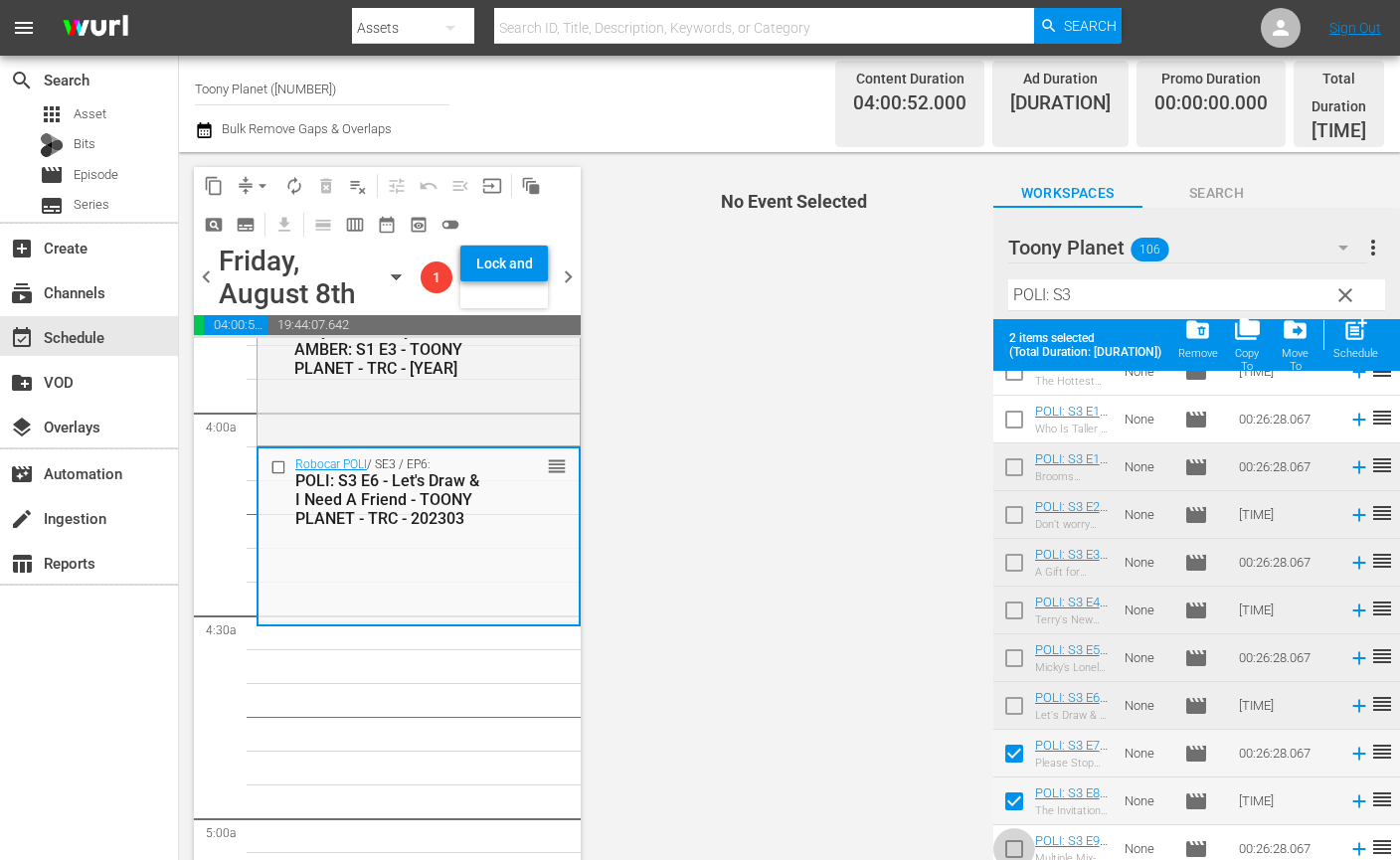click 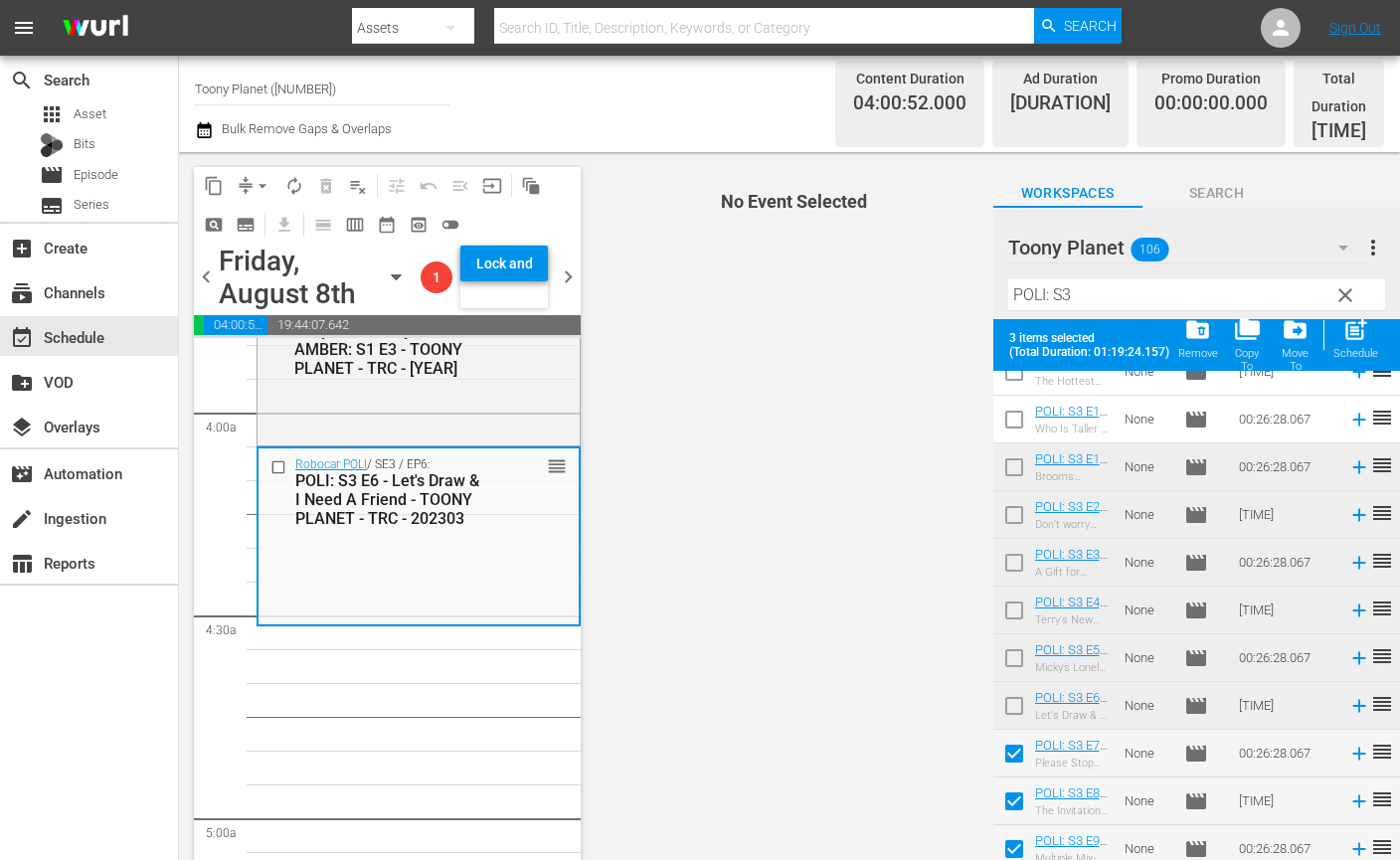 drag, startPoint x: 1361, startPoint y: 329, endPoint x: 1112, endPoint y: 433, distance: 269.8463 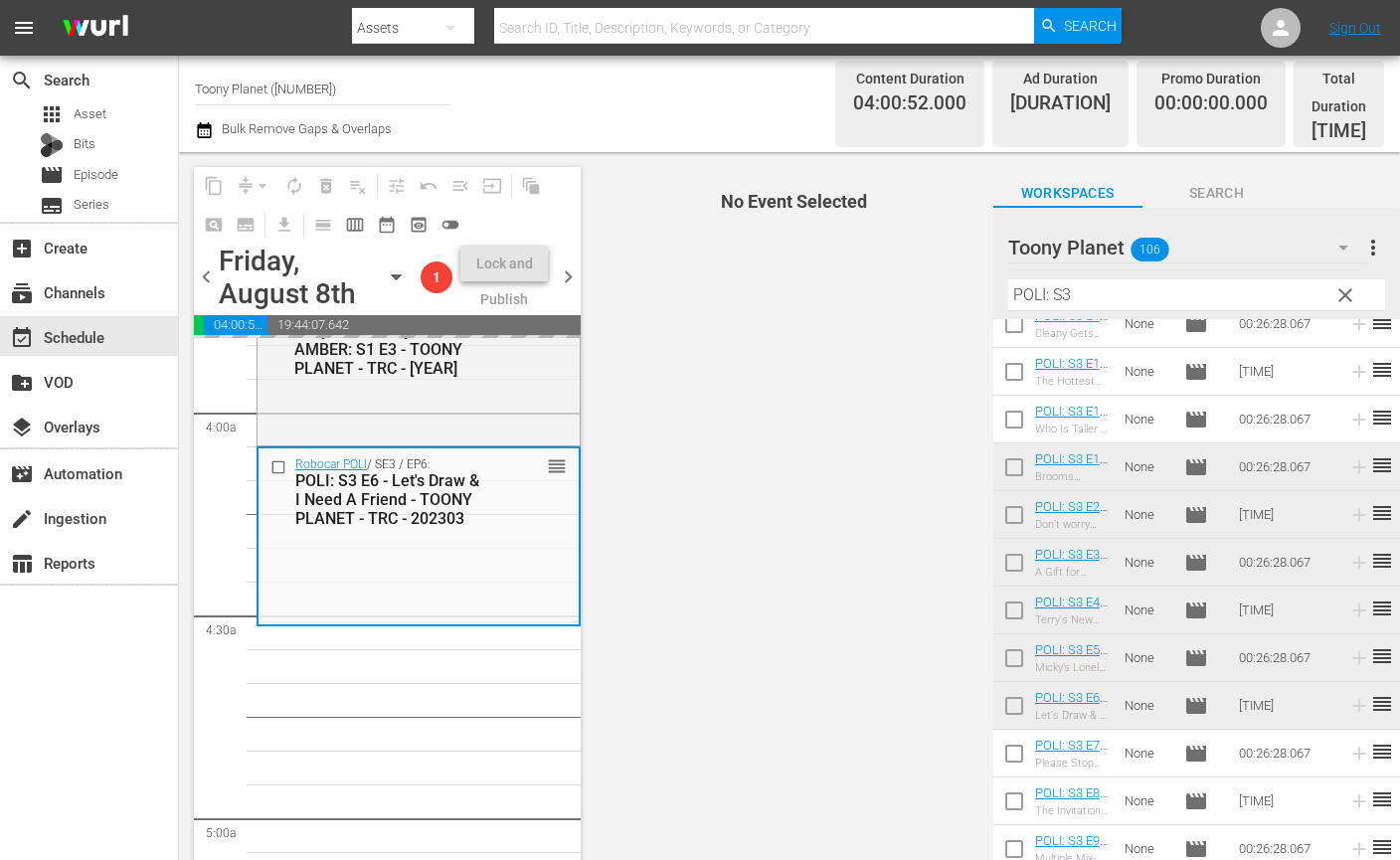 scroll, scrollTop: 115, scrollLeft: 0, axis: vertical 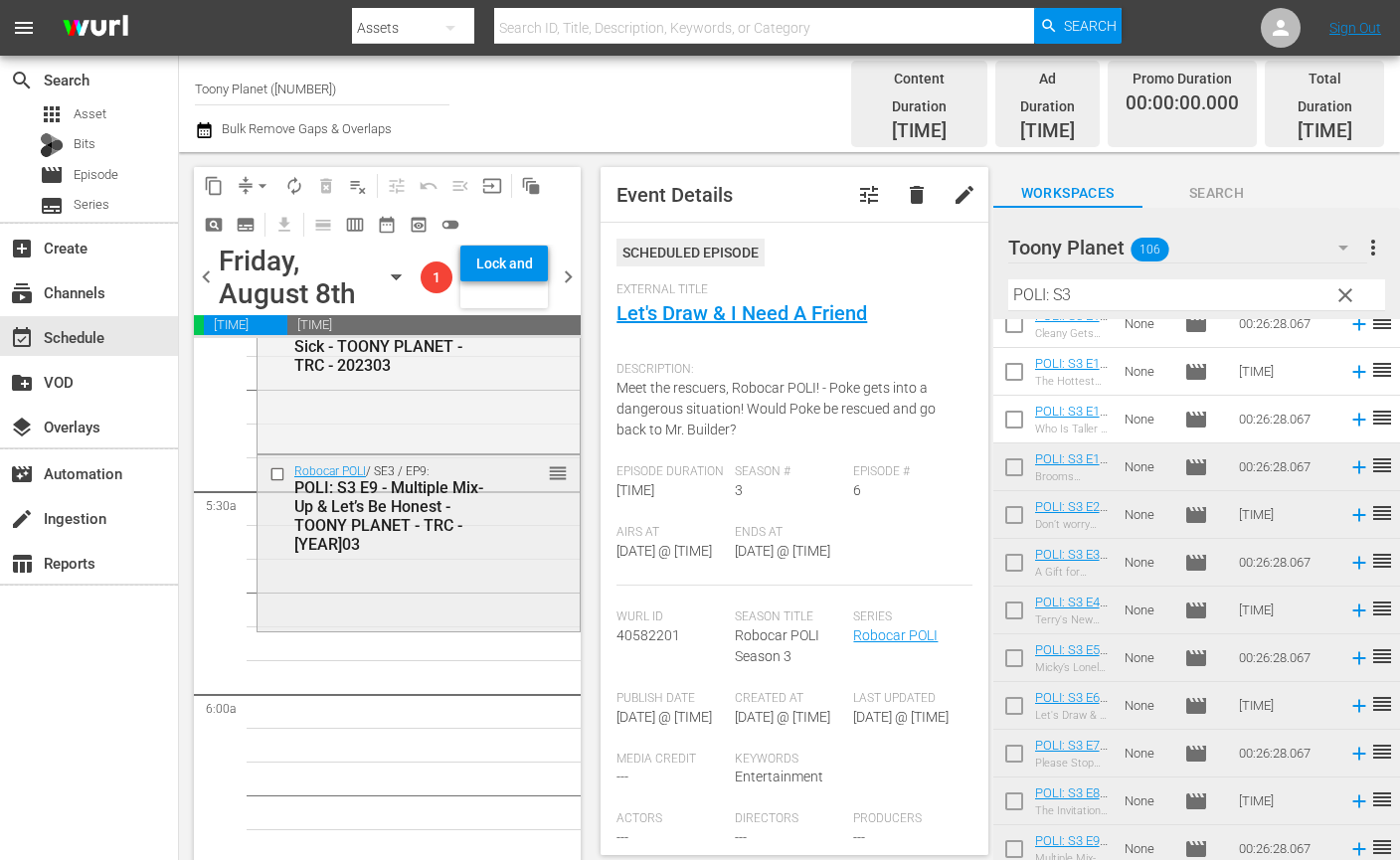 click on "Robocar POLI  / SE3 / EP9:
POLI: S3 E9 - Multiple Mix-Up & Let’s Be Honest - TOONY PLANET - TRC - 202303 reorder" 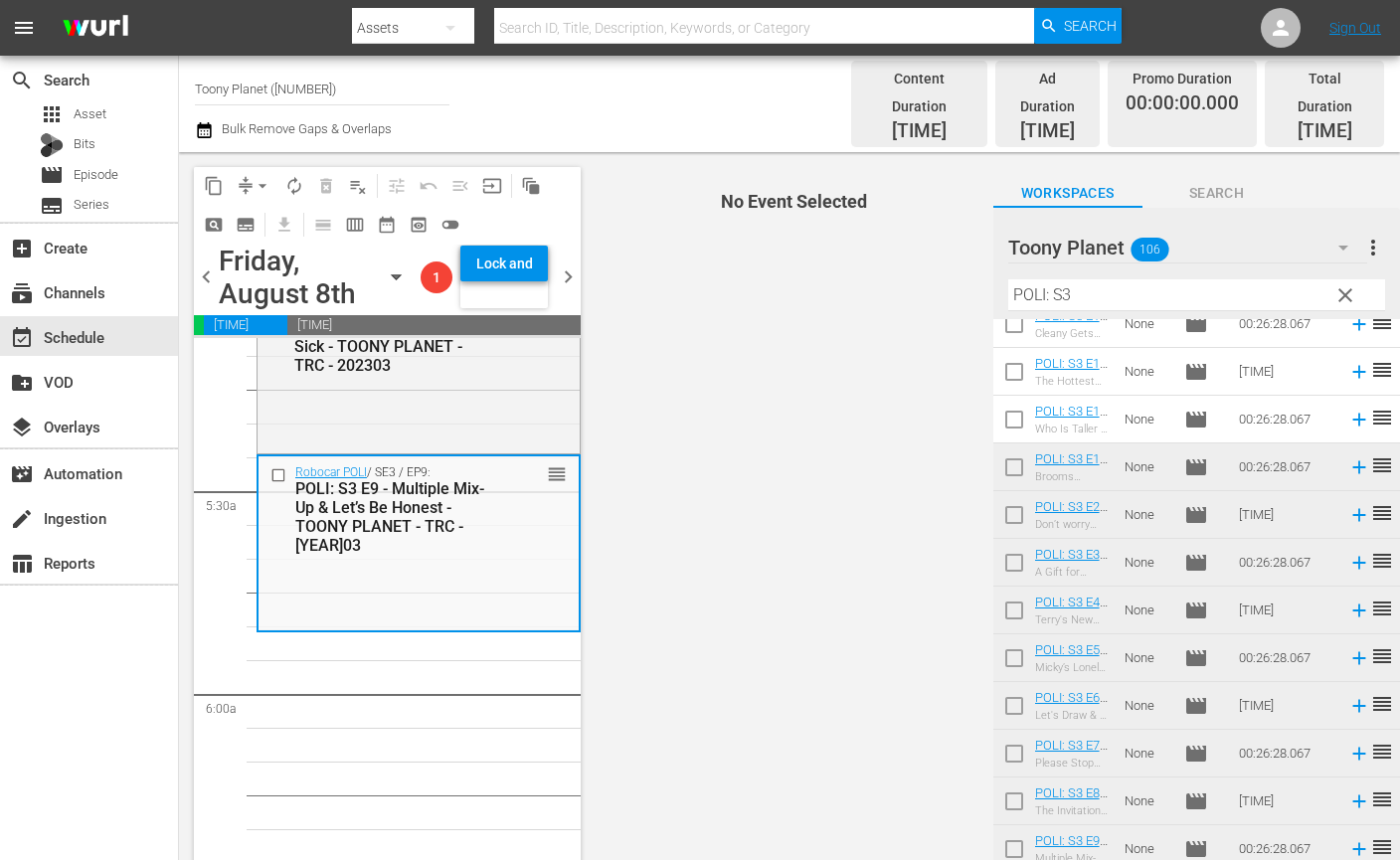 drag, startPoint x: 1077, startPoint y: 281, endPoint x: 761, endPoint y: 291, distance: 316.1582 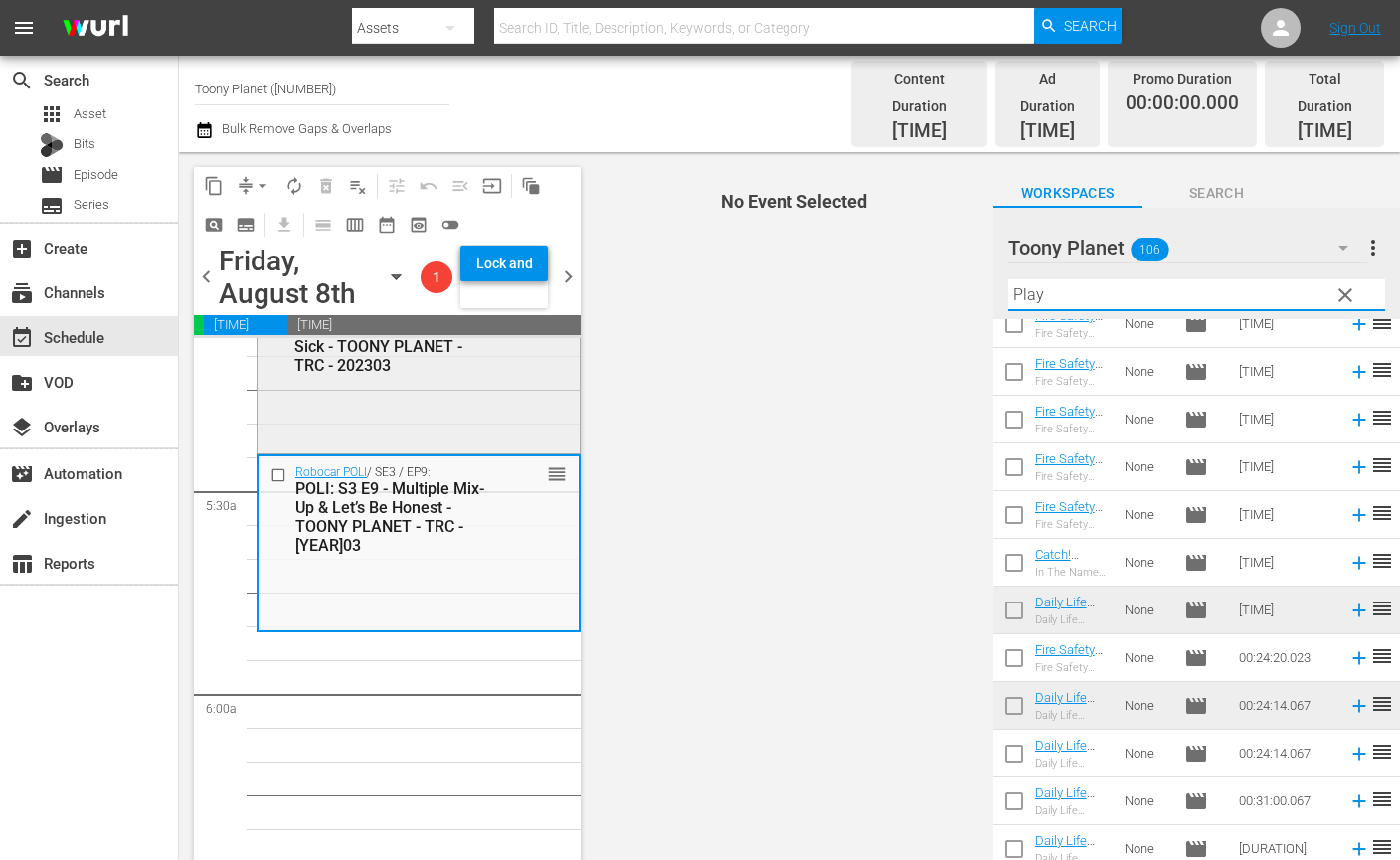 scroll, scrollTop: 0, scrollLeft: 0, axis: both 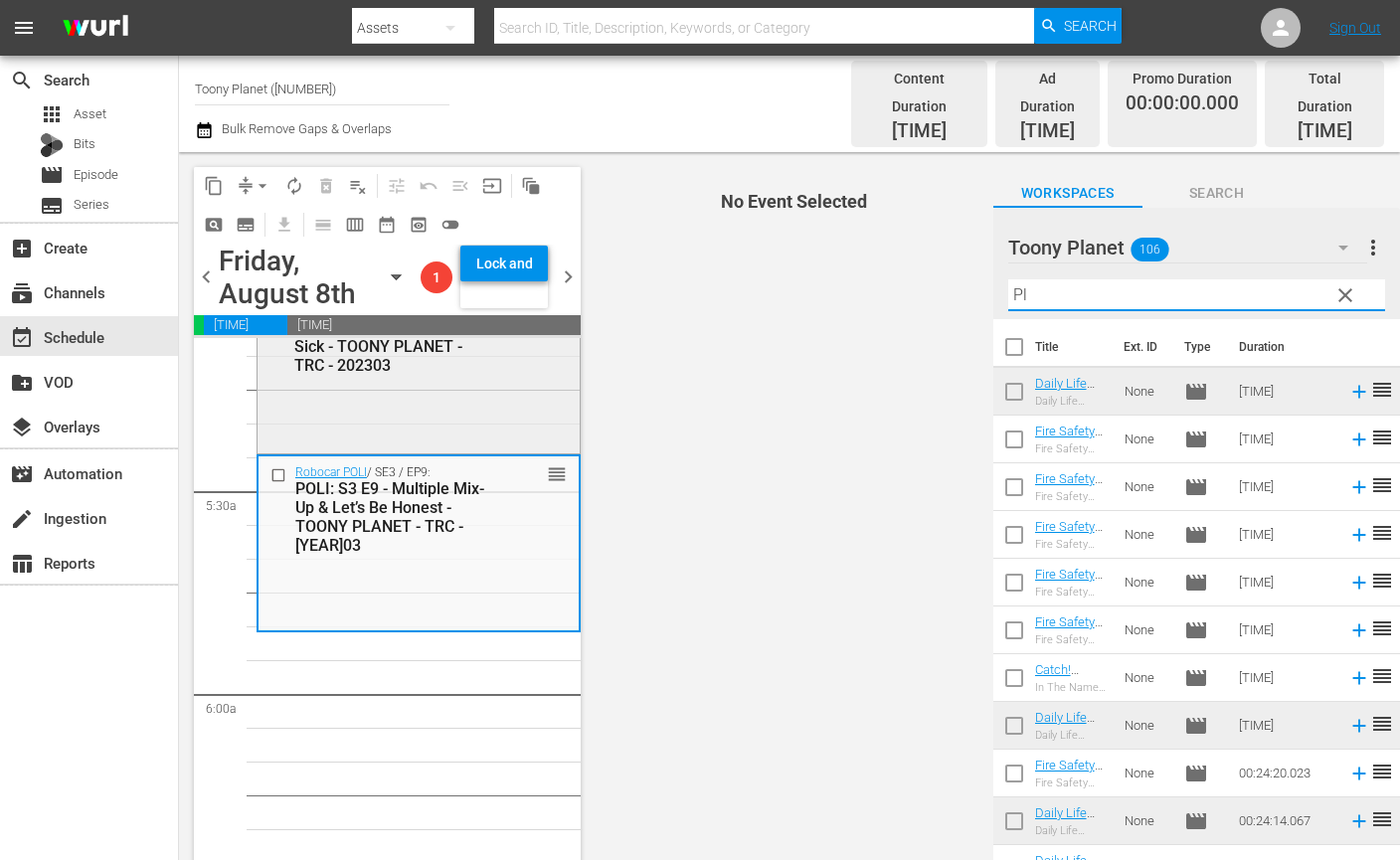 type on "P" 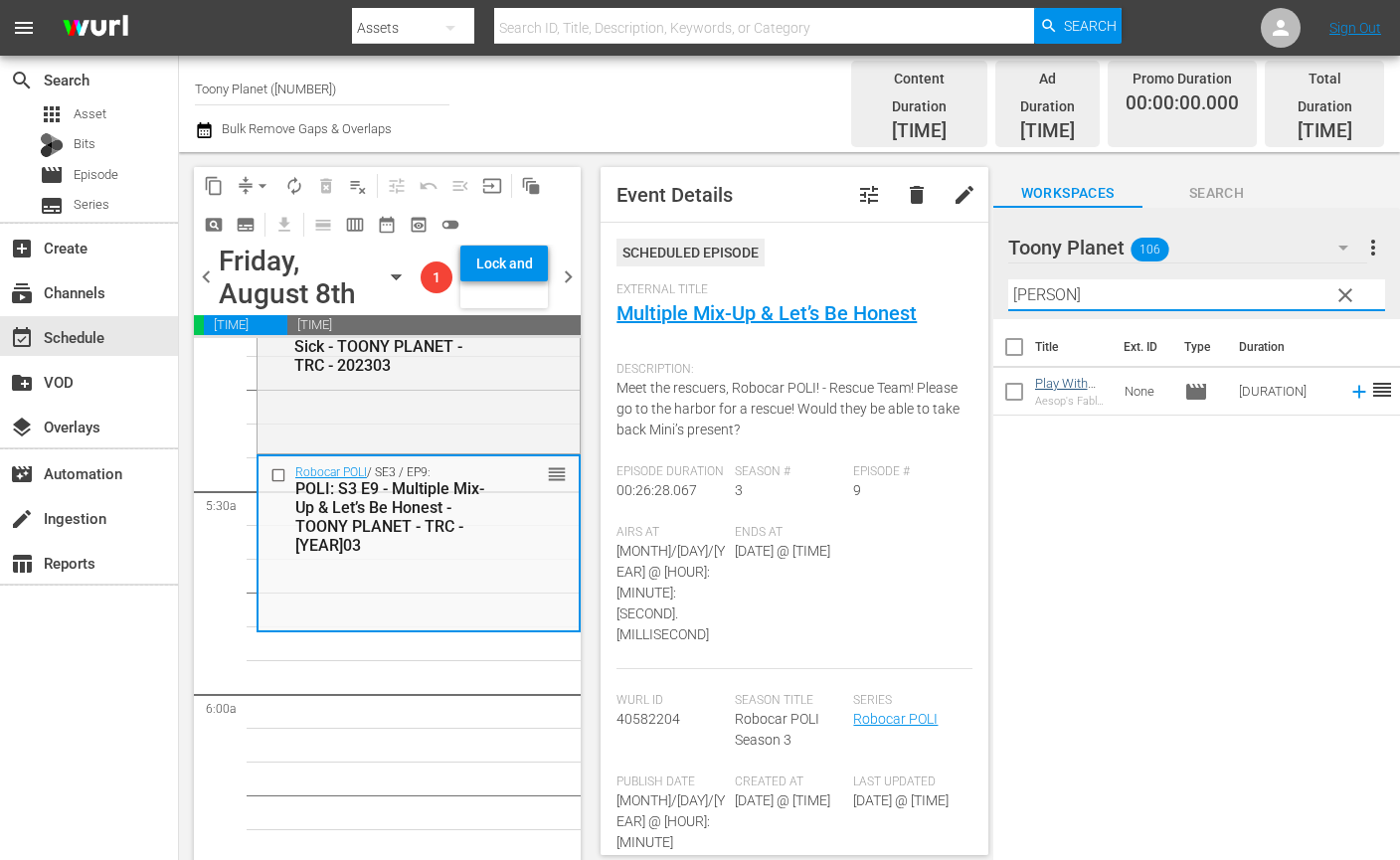 type on "aesop" 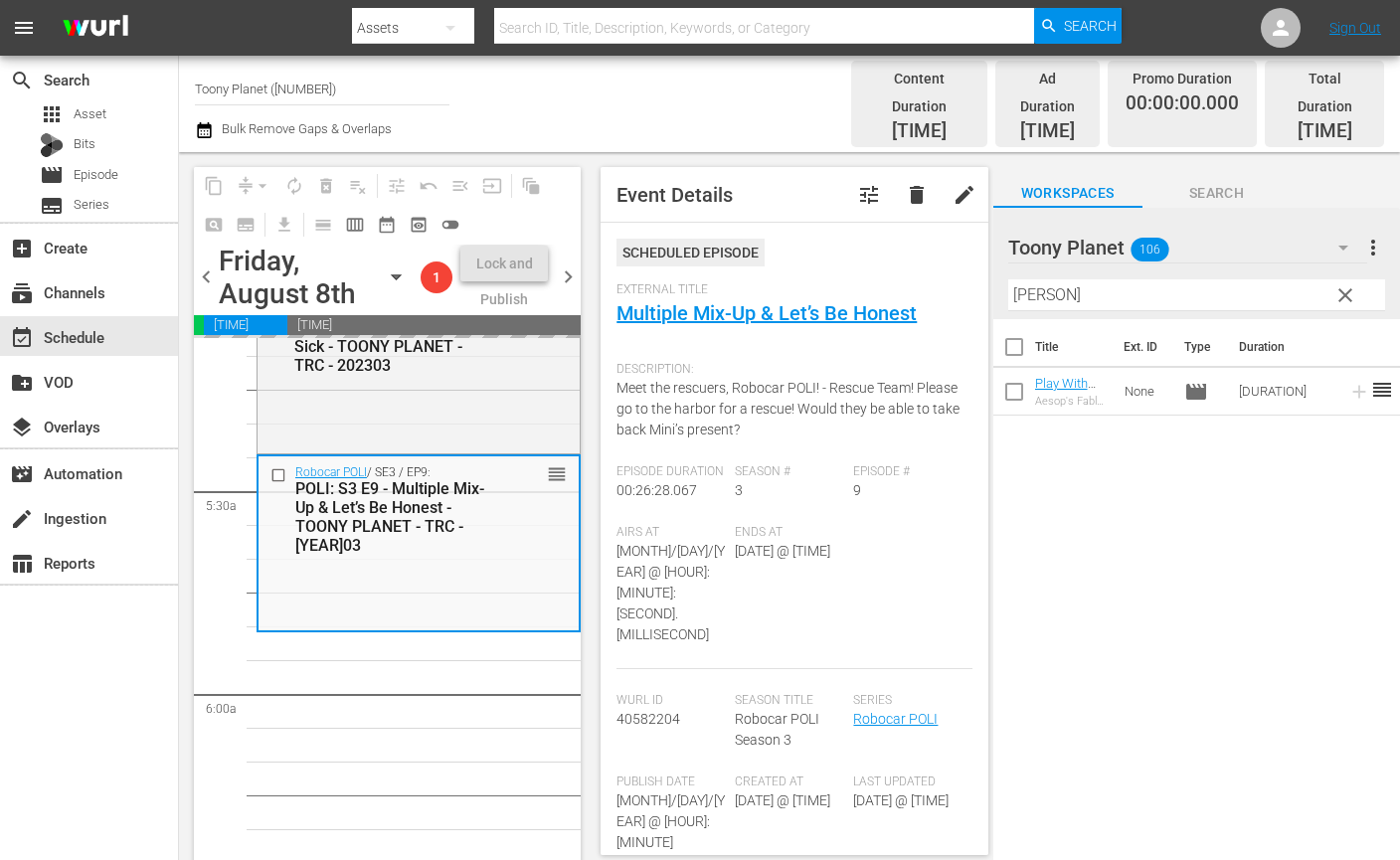 drag, startPoint x: 1070, startPoint y: 375, endPoint x: 397, endPoint y: 35, distance: 754.0086 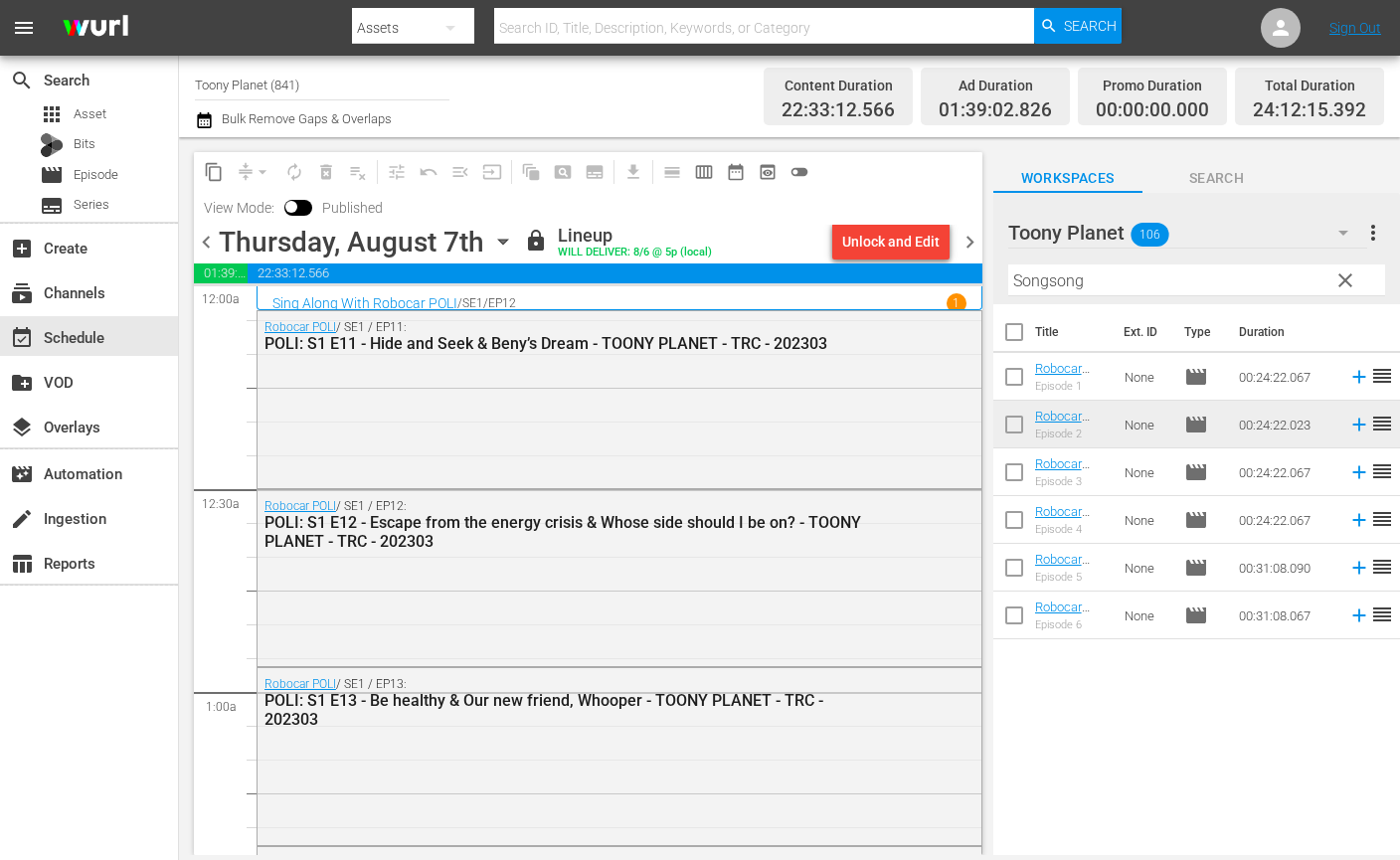 scroll, scrollTop: 0, scrollLeft: 0, axis: both 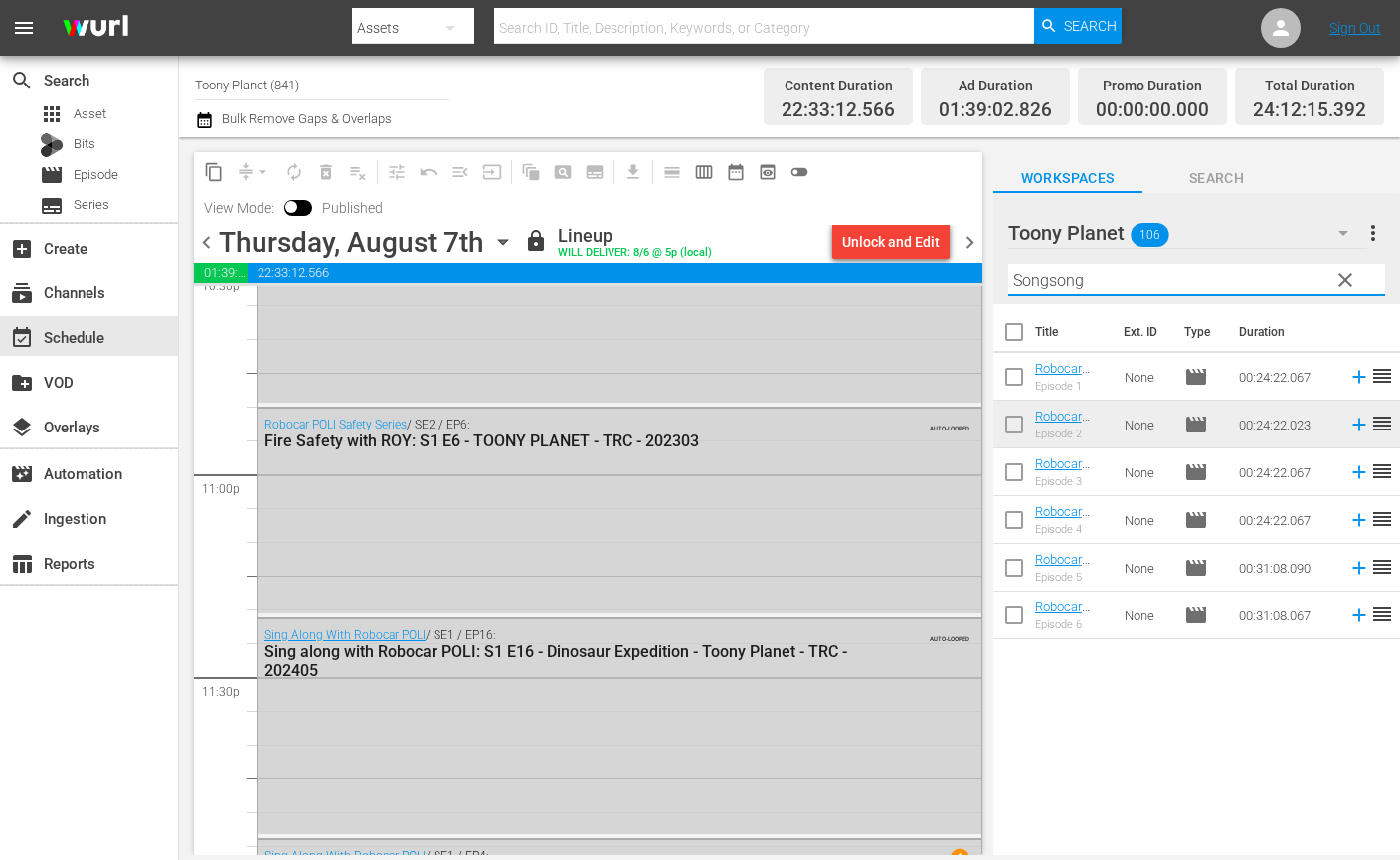 drag, startPoint x: 1103, startPoint y: 281, endPoint x: 820, endPoint y: 236, distance: 286.5554 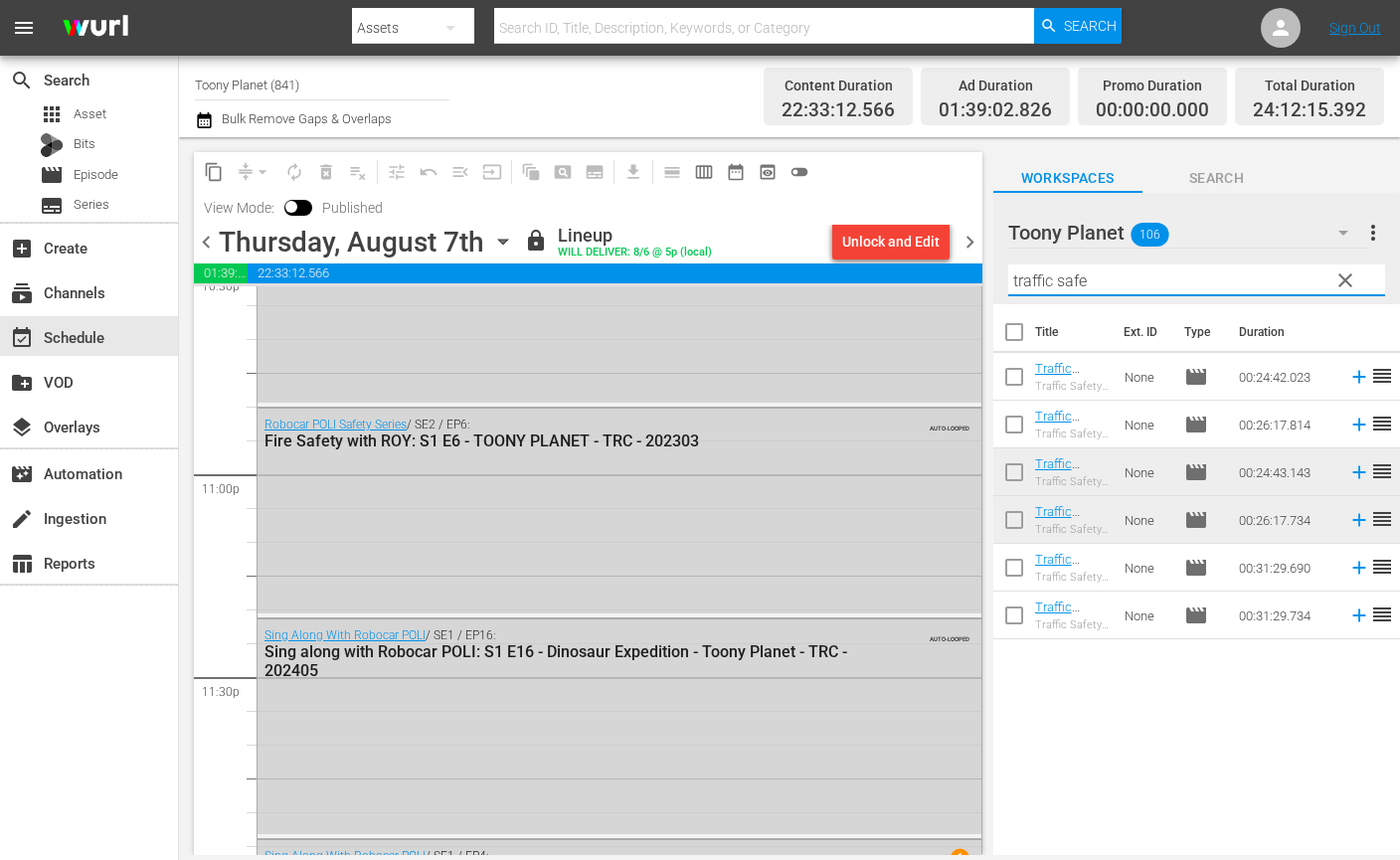type on "traffic safe" 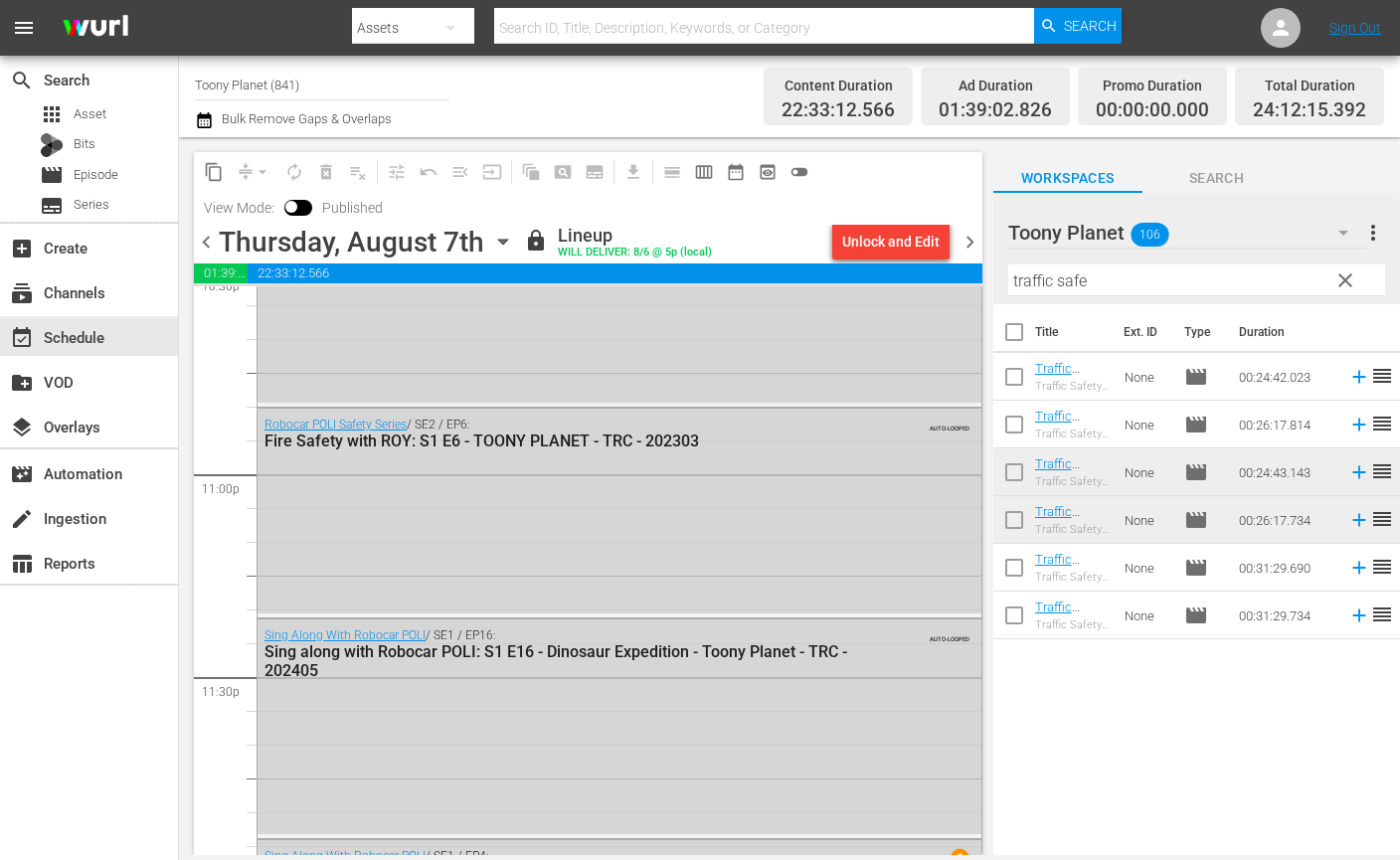 drag, startPoint x: 961, startPoint y: 246, endPoint x: 994, endPoint y: 242, distance: 33.24154 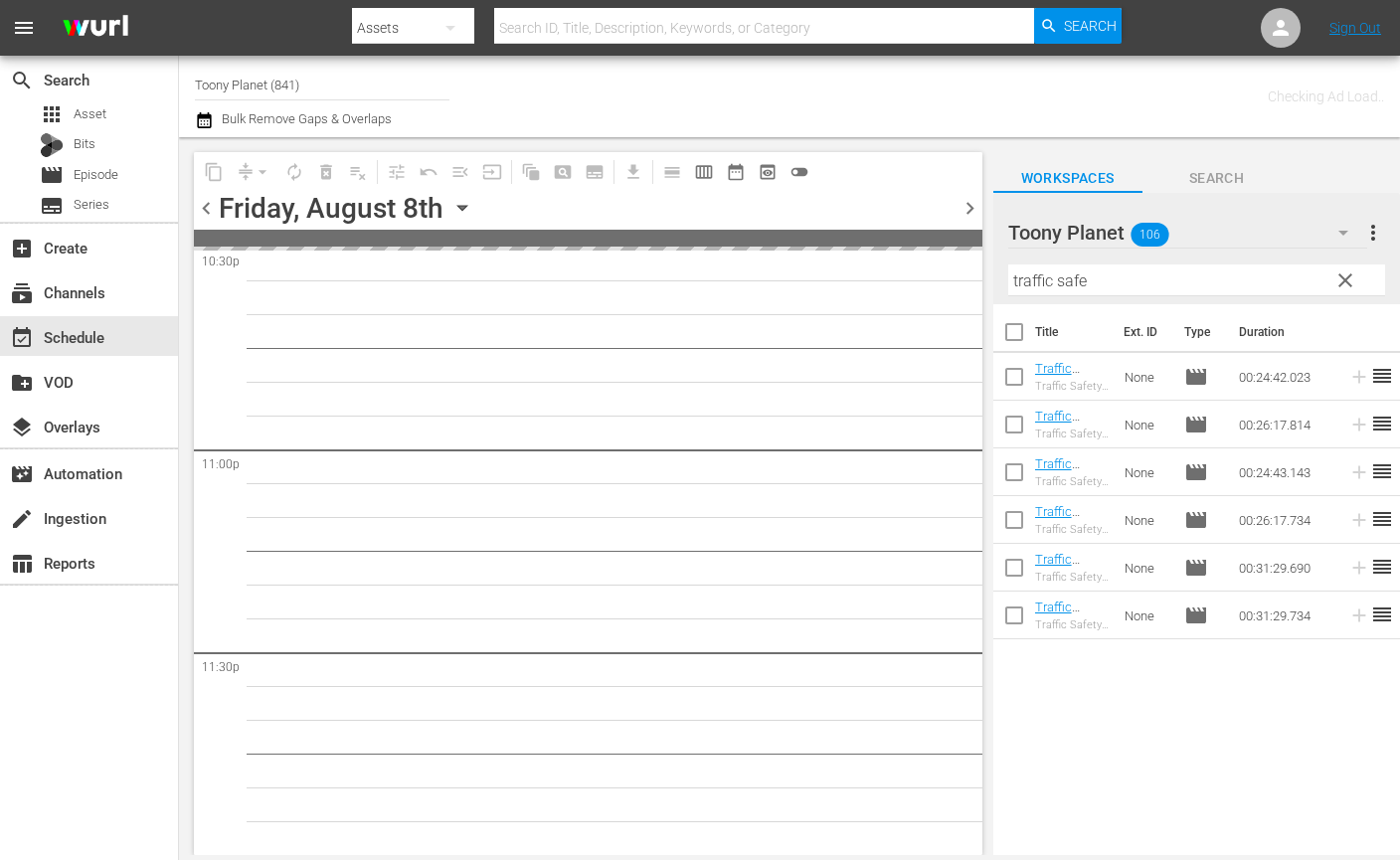 scroll, scrollTop: 9131, scrollLeft: 0, axis: vertical 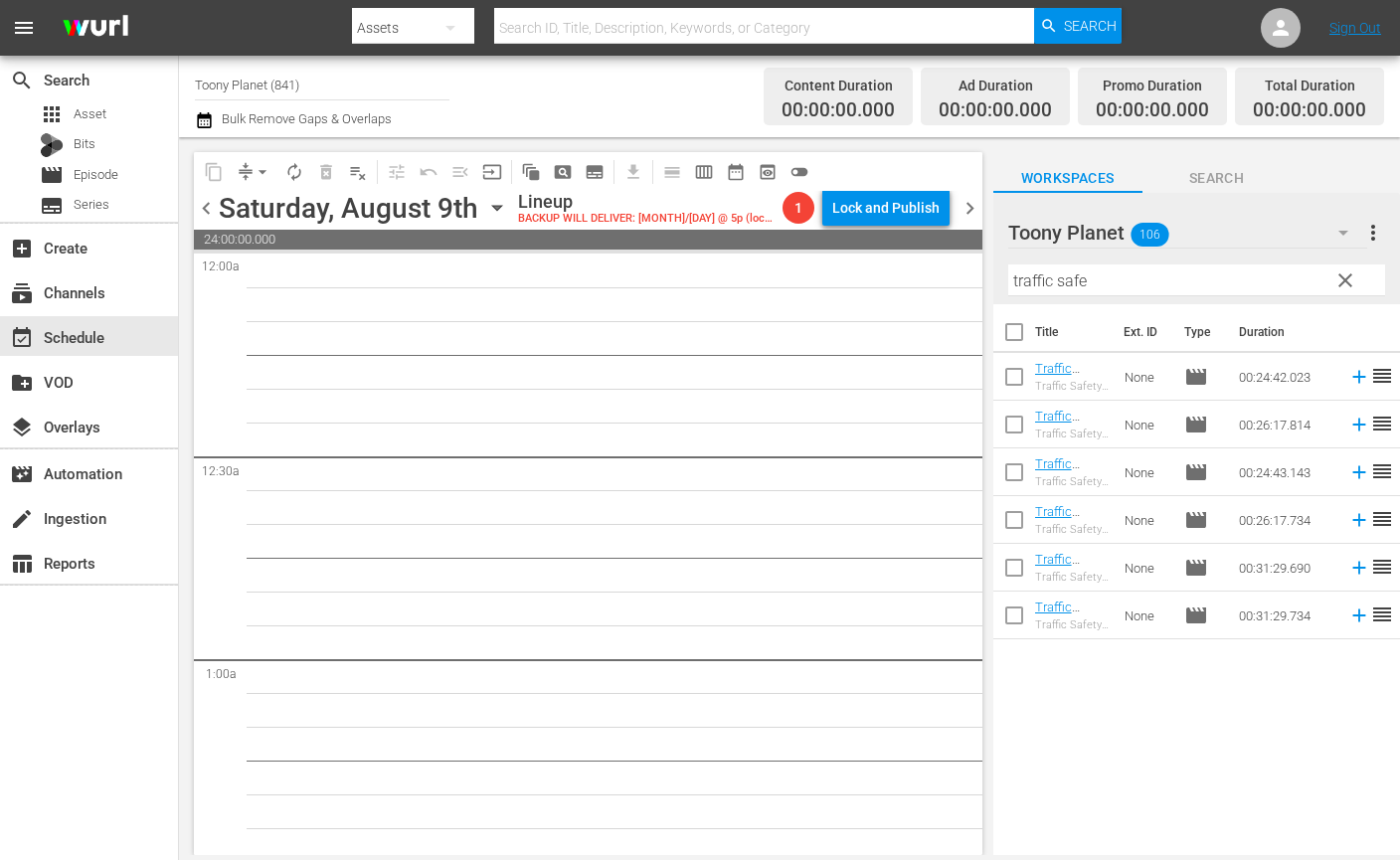 click on "9" at bounding box center [619, 5121] 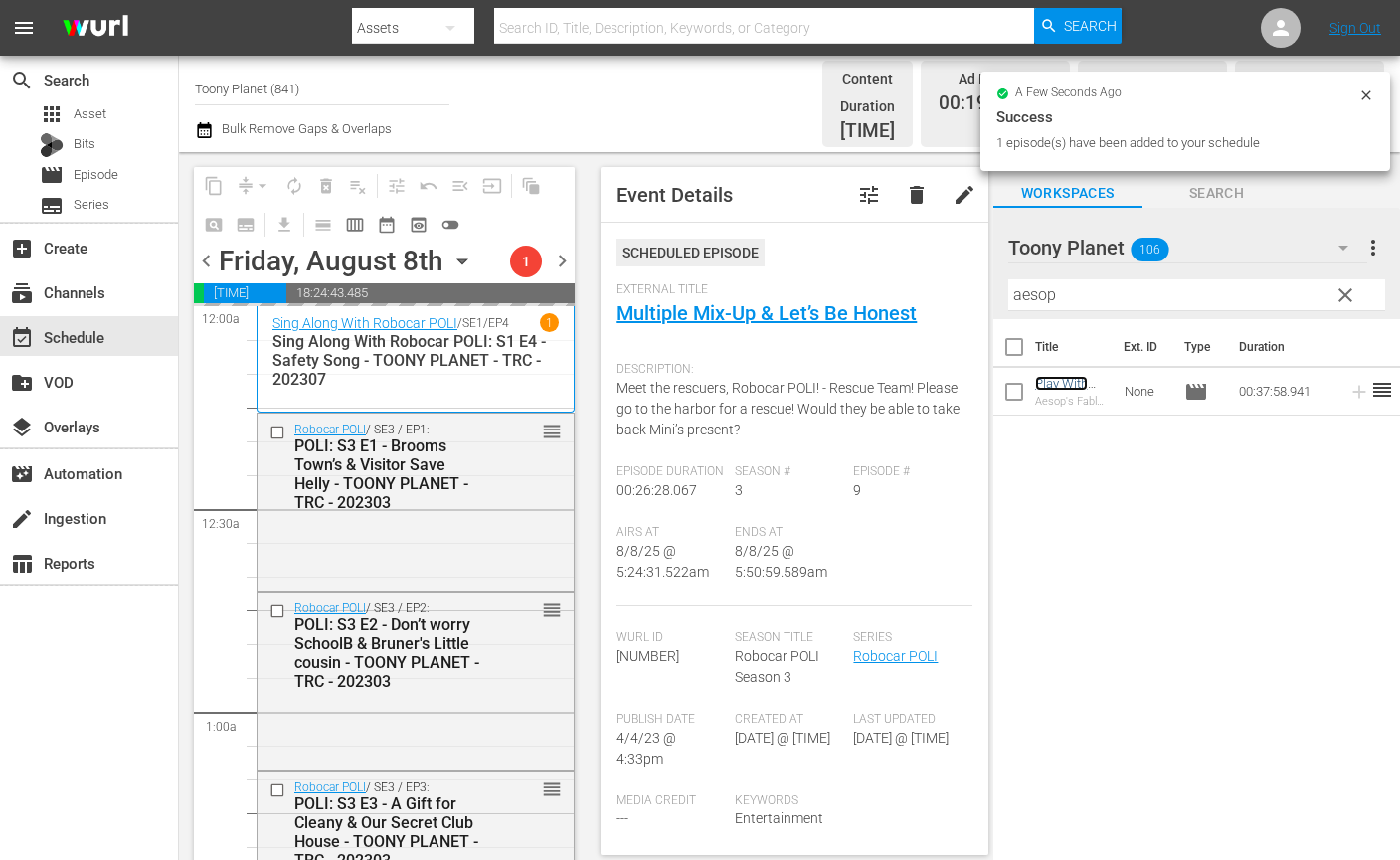 scroll, scrollTop: 0, scrollLeft: 0, axis: both 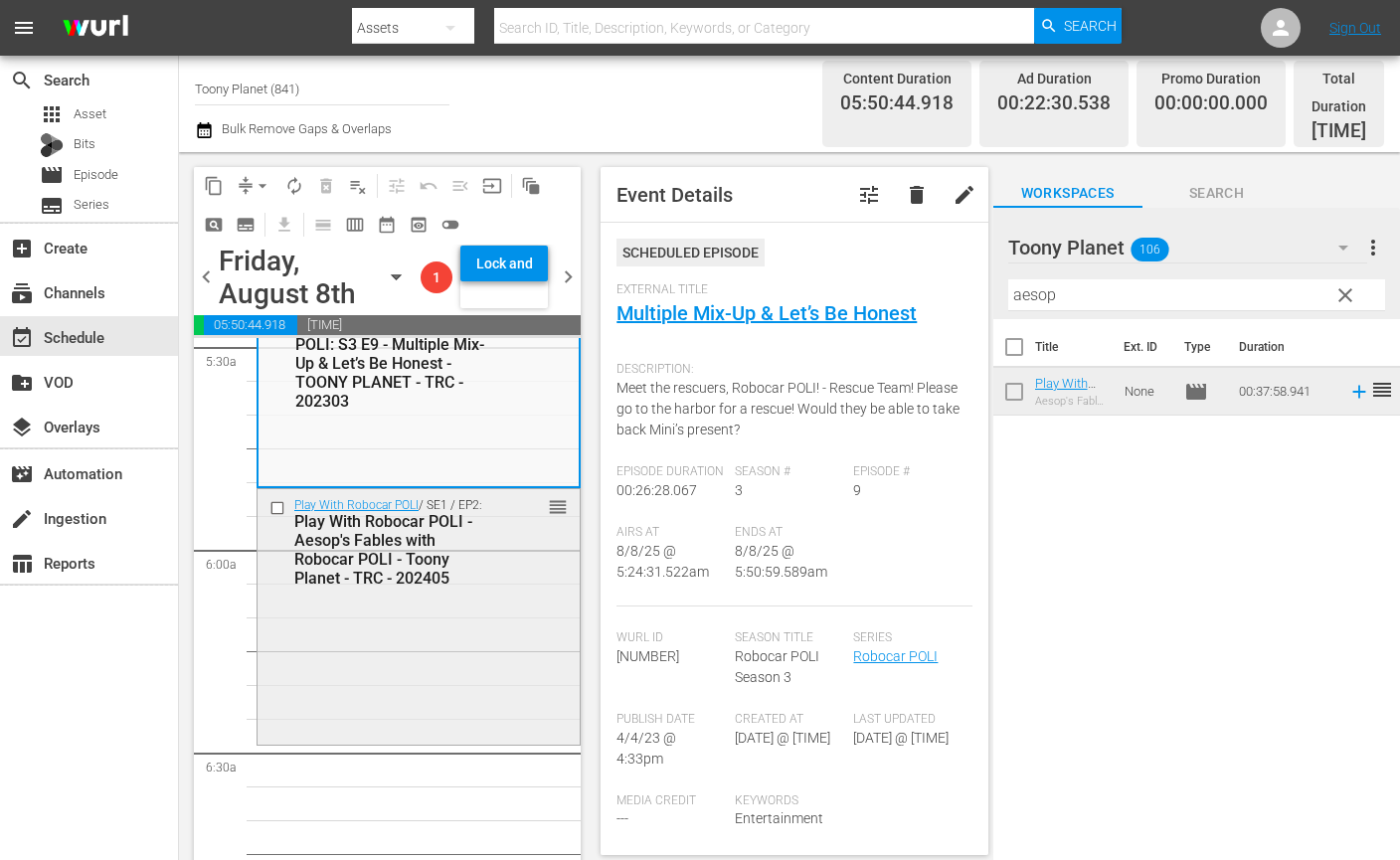click on "Play With  Robocar POLI  / SE1 / EP2:
Play With Robocar POLI - Aesop's Fables with Robocar POLI - Toony Planet - TRC - 202405 reorder" at bounding box center [419, 614] 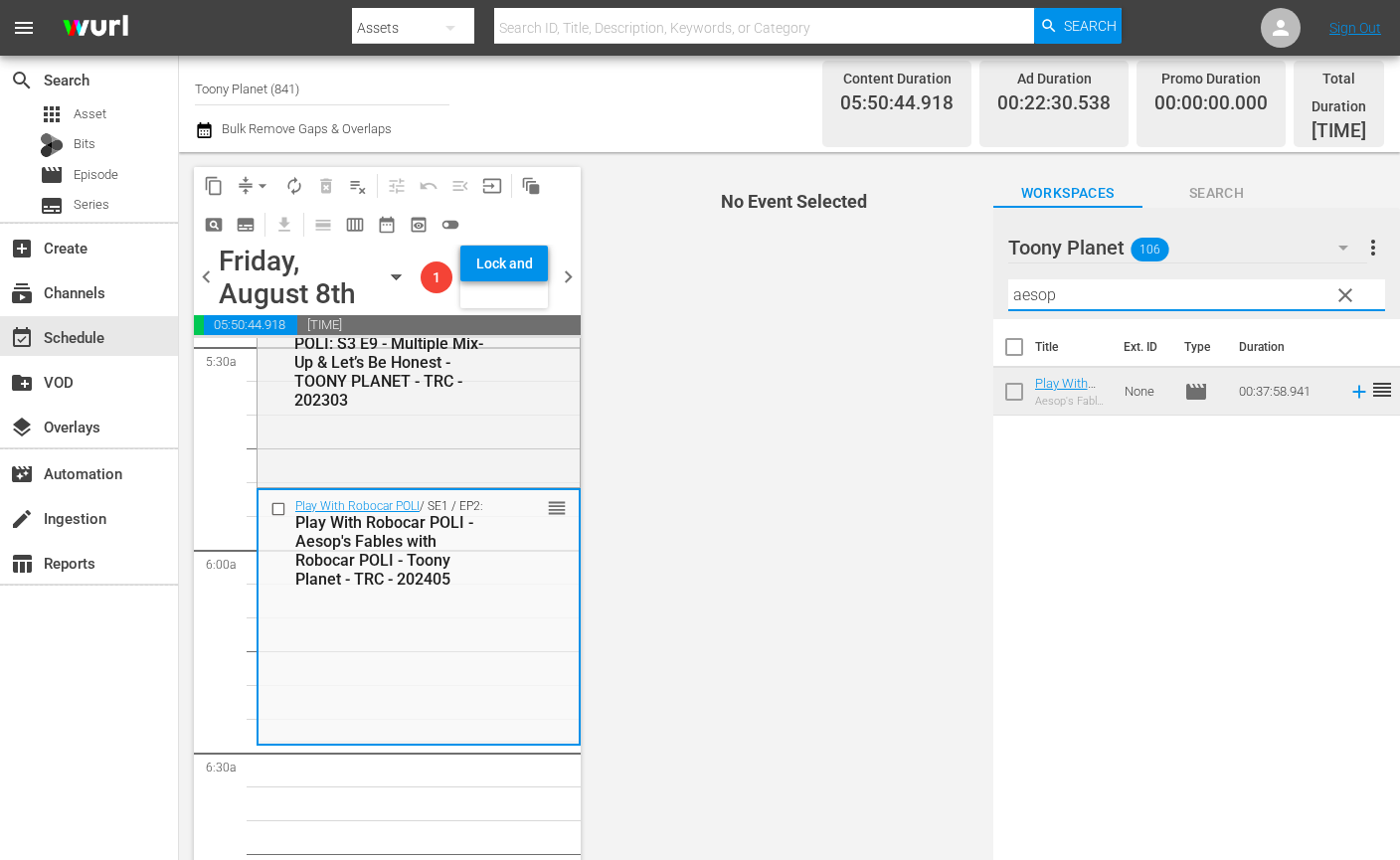 drag, startPoint x: 975, startPoint y: 273, endPoint x: 923, endPoint y: 270, distance: 52.08647 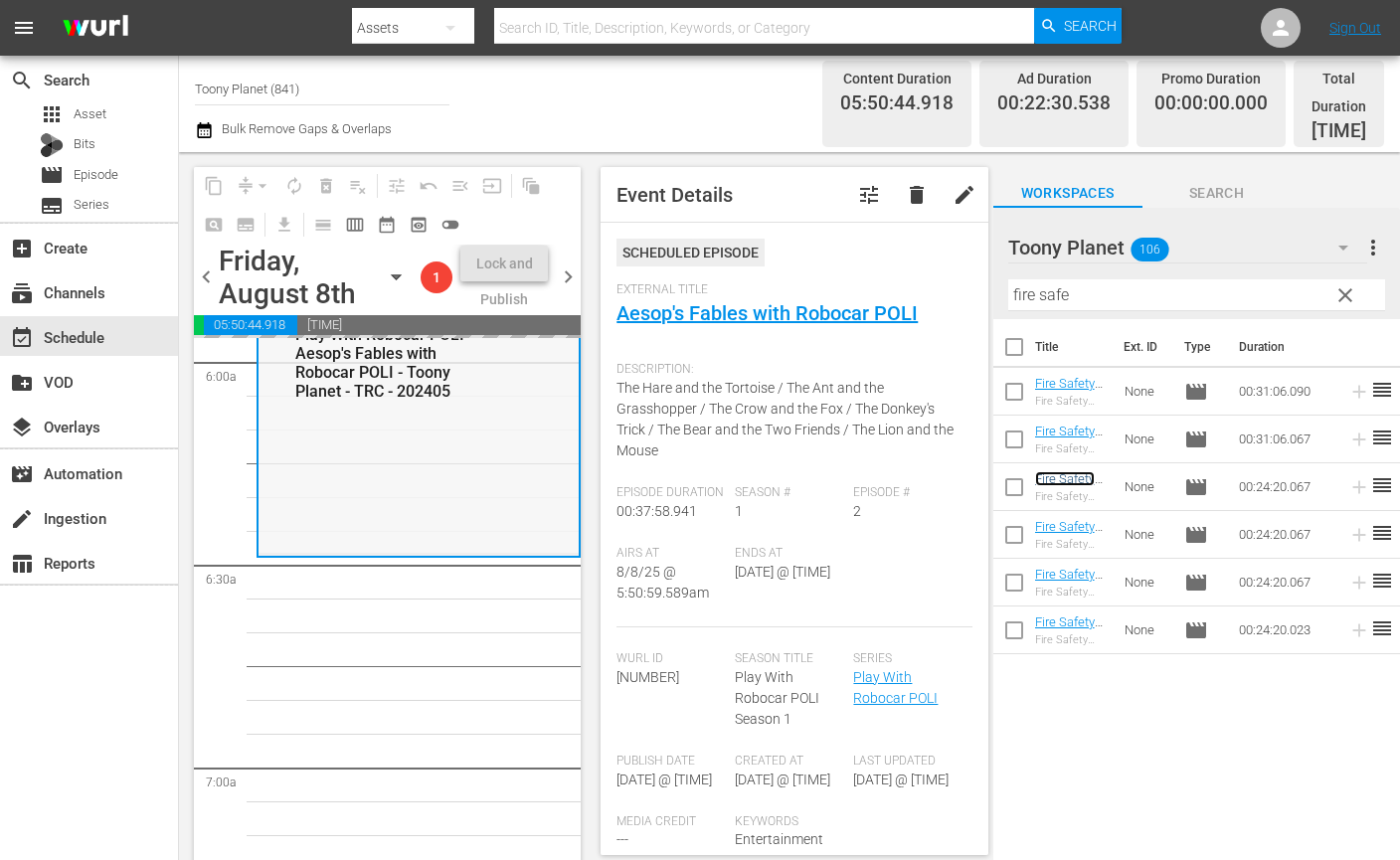scroll, scrollTop: 2448, scrollLeft: 0, axis: vertical 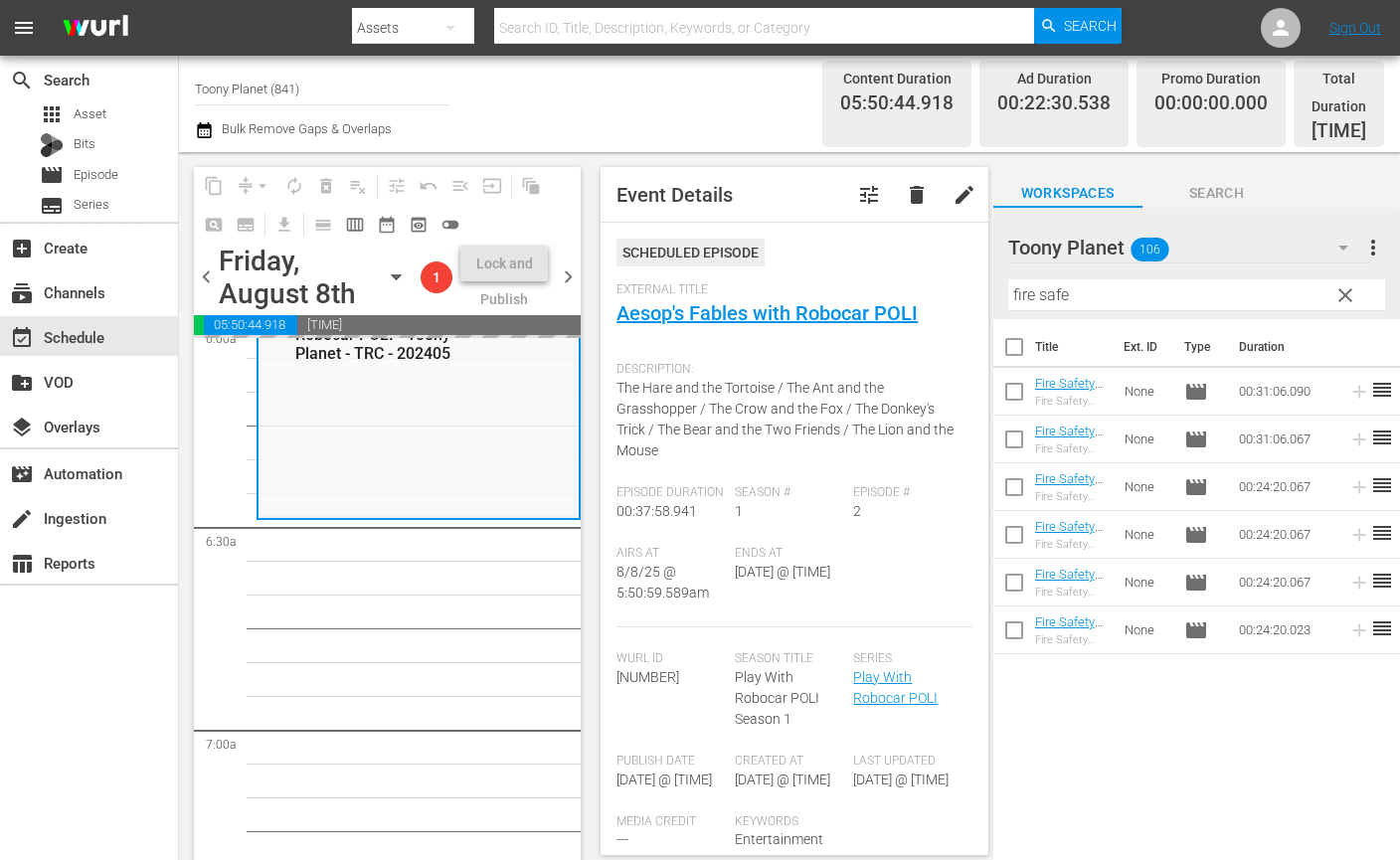 click on "Play With  Robocar POLI  / SE1 / EP2:
Play With Robocar POLI - Aesop's Fables with Robocar POLI - Toony Planet - TRC - 202405 reorder Robocar POLI  / SE3 / EP1:
POLI: S3 E1 - Brooms Town’s & Visitor Save Helly - TOONY PLANET - TRC - 202303 reorder Robocar POLI  / SE3 / EP3:
POLI: S3 E3 - A Gift for Cleany & Our Secret Club House - TOONY PLANET - TRC - 202303 reorder Robocar POLI  / SE3 / EP5:
POLI: S3 E5 - Micky’s Lonely & Drawing Lines - TOONY PLANET - TRC - 202303 reorder Robocar POLI  / SE3 / EP7:
POLI: S3 E7 - Please Stop My Hiccups & Poli's Secret - TOONY PLANET - TRC - 202303 reorder Robocar POLI  / SE3 / EP9:
POLI: S3 E9 - Multiple Mix-Up & Let’s Be Honest - TOONY PLANET - TRC - 202303 reorder Robocar POLI  / SE3 / EP4:
POLI: S3 E4 - Terry's New Friend & Helly's Pinwheel - TOONY PLANET - TRC - 202303 reorder Robocar POLI  / SE3 / EP8:
POLI: S3 E8 - The Invitation & Spooky Plays Sick - TOONY PLANET - TRC - 202303 reorder Robocar POLI  / SE3 / EP2:
reorder Robocar POLI reorder" at bounding box center (419, 2758) 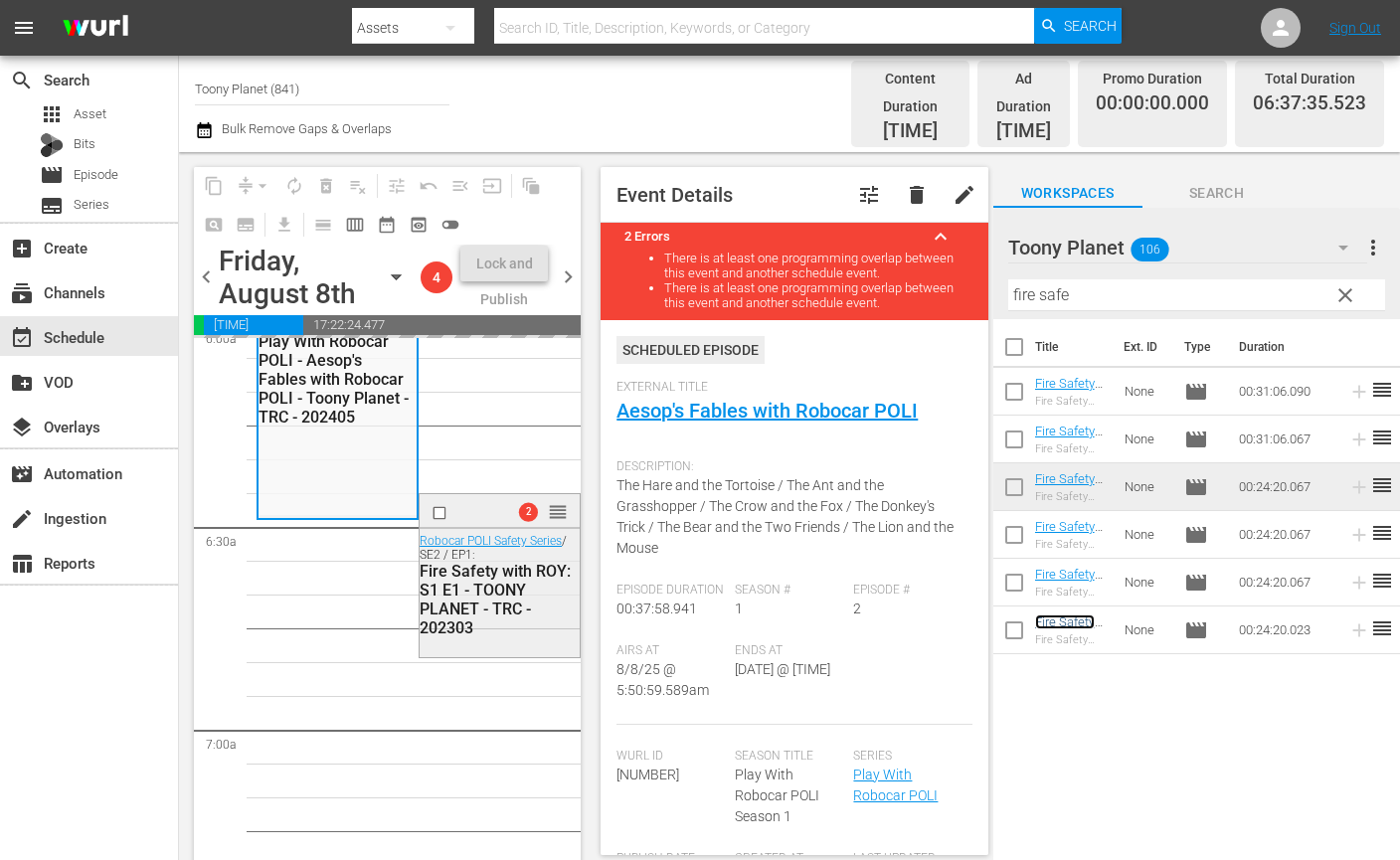 scroll, scrollTop: 2677, scrollLeft: 0, axis: vertical 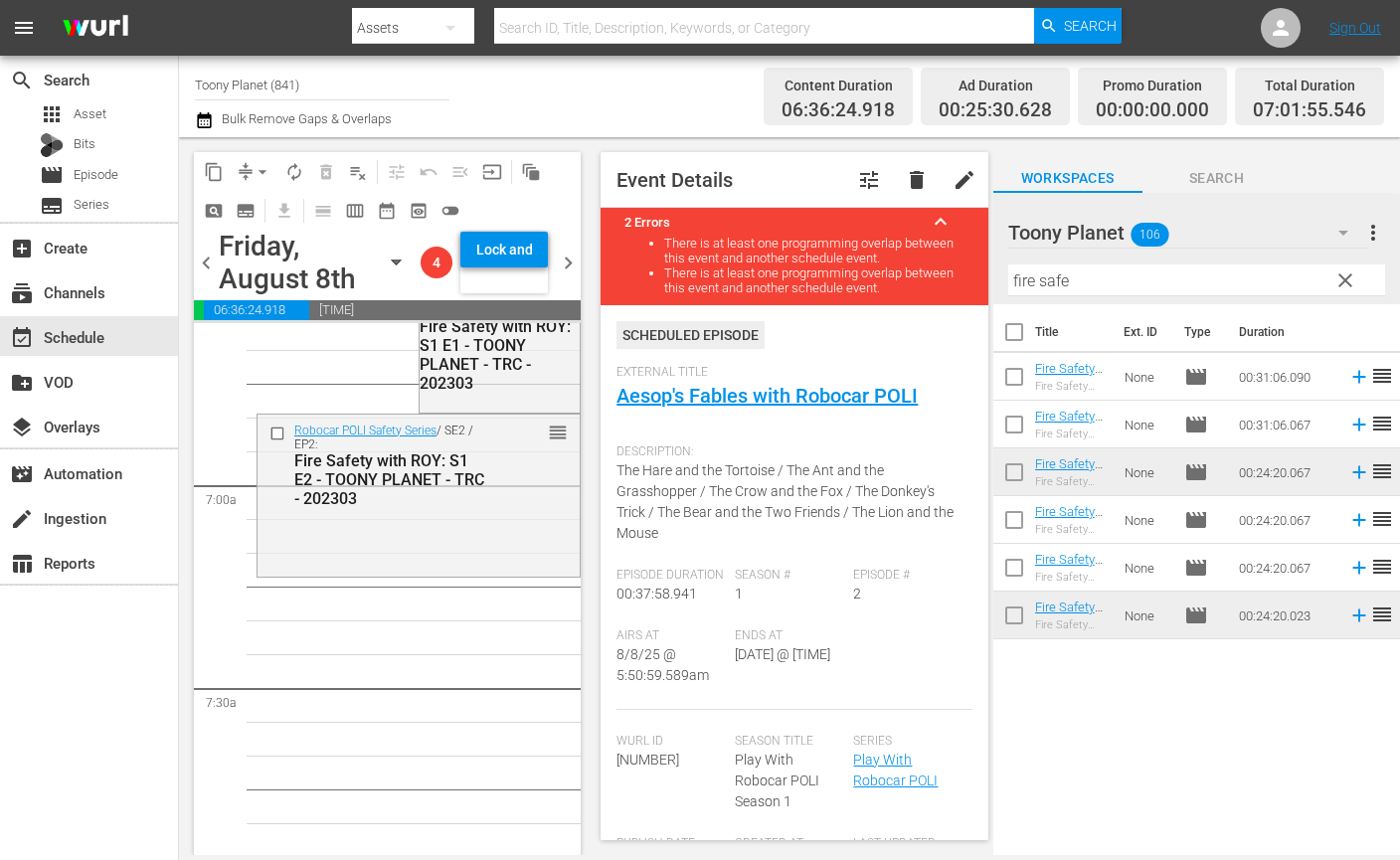 drag, startPoint x: 343, startPoint y: 528, endPoint x: 242, endPoint y: 437, distance: 135.94852 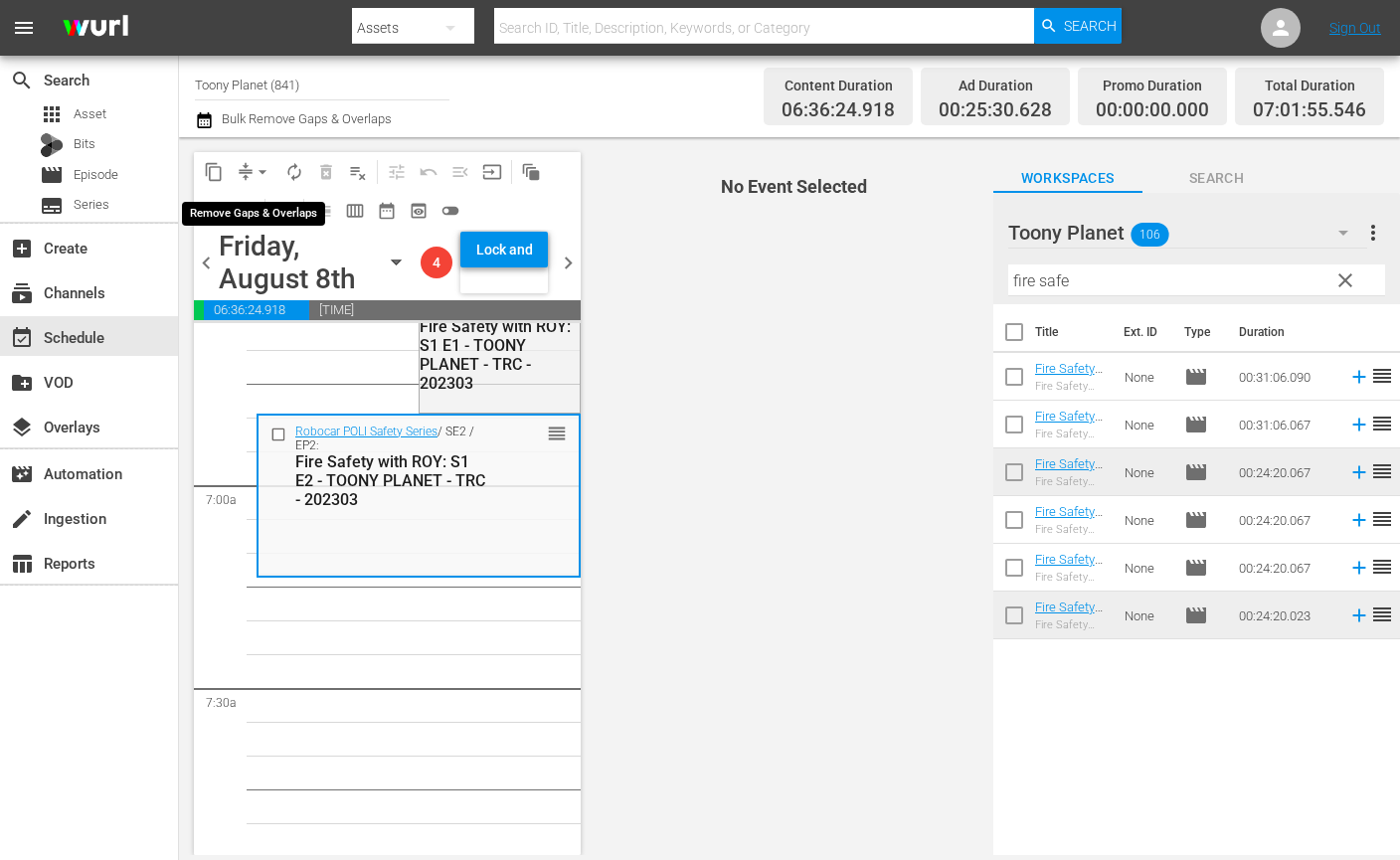 click on "arrow_drop_down" at bounding box center [262, 172] 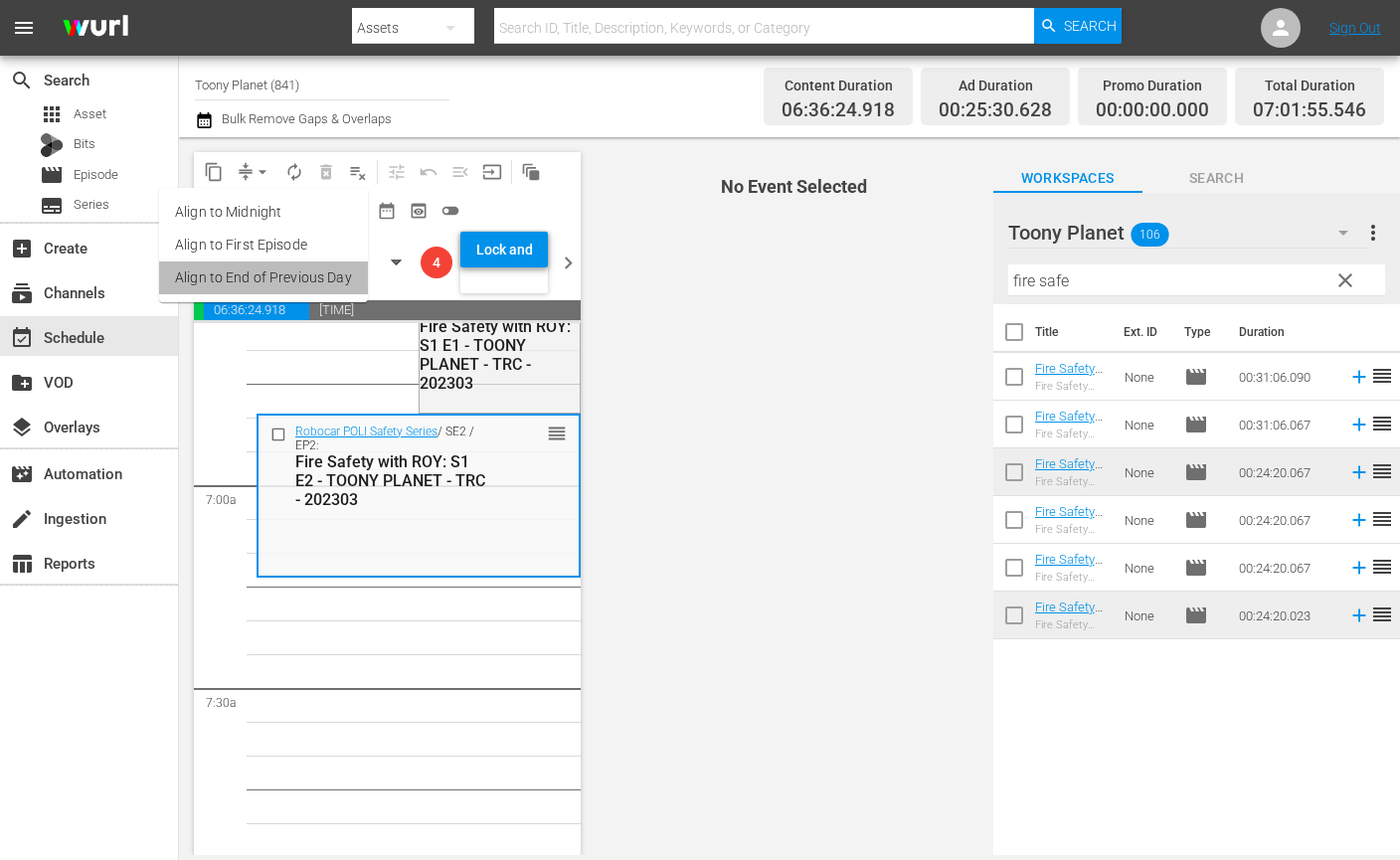 click on "Align to End of Previous Day" at bounding box center (263, 277) 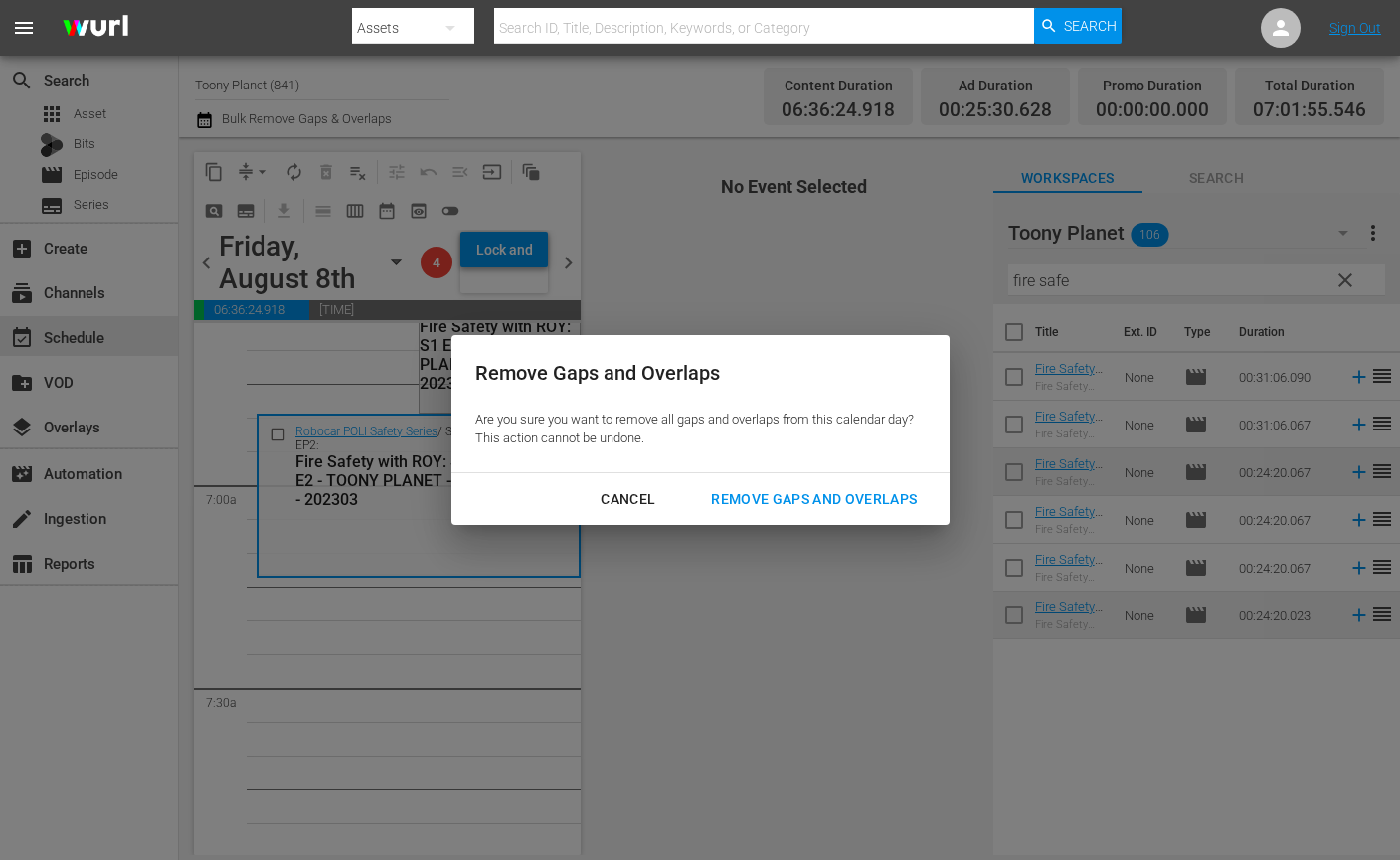drag, startPoint x: 826, startPoint y: 502, endPoint x: 602, endPoint y: 507, distance: 224.0558 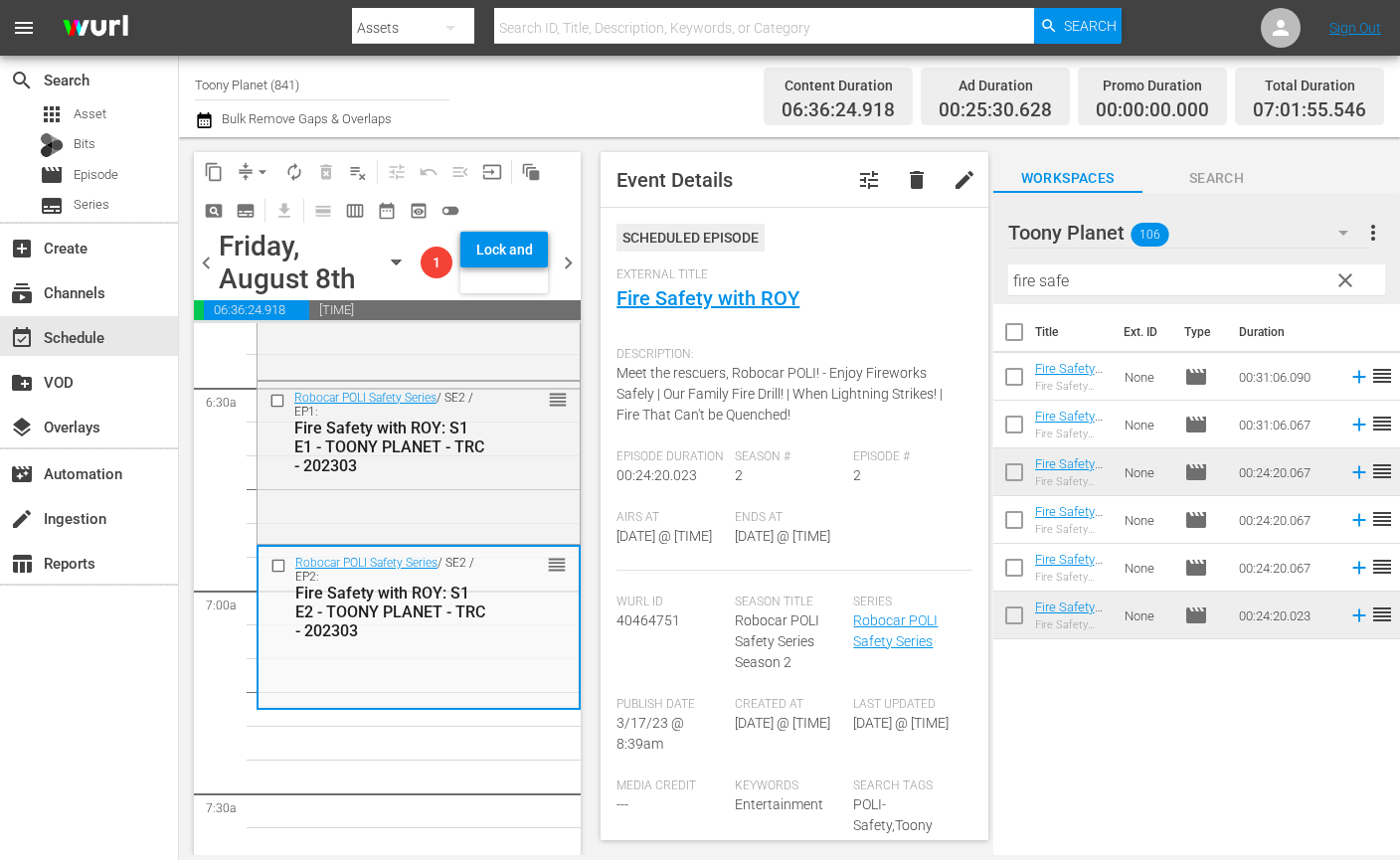 scroll, scrollTop: 2609, scrollLeft: 0, axis: vertical 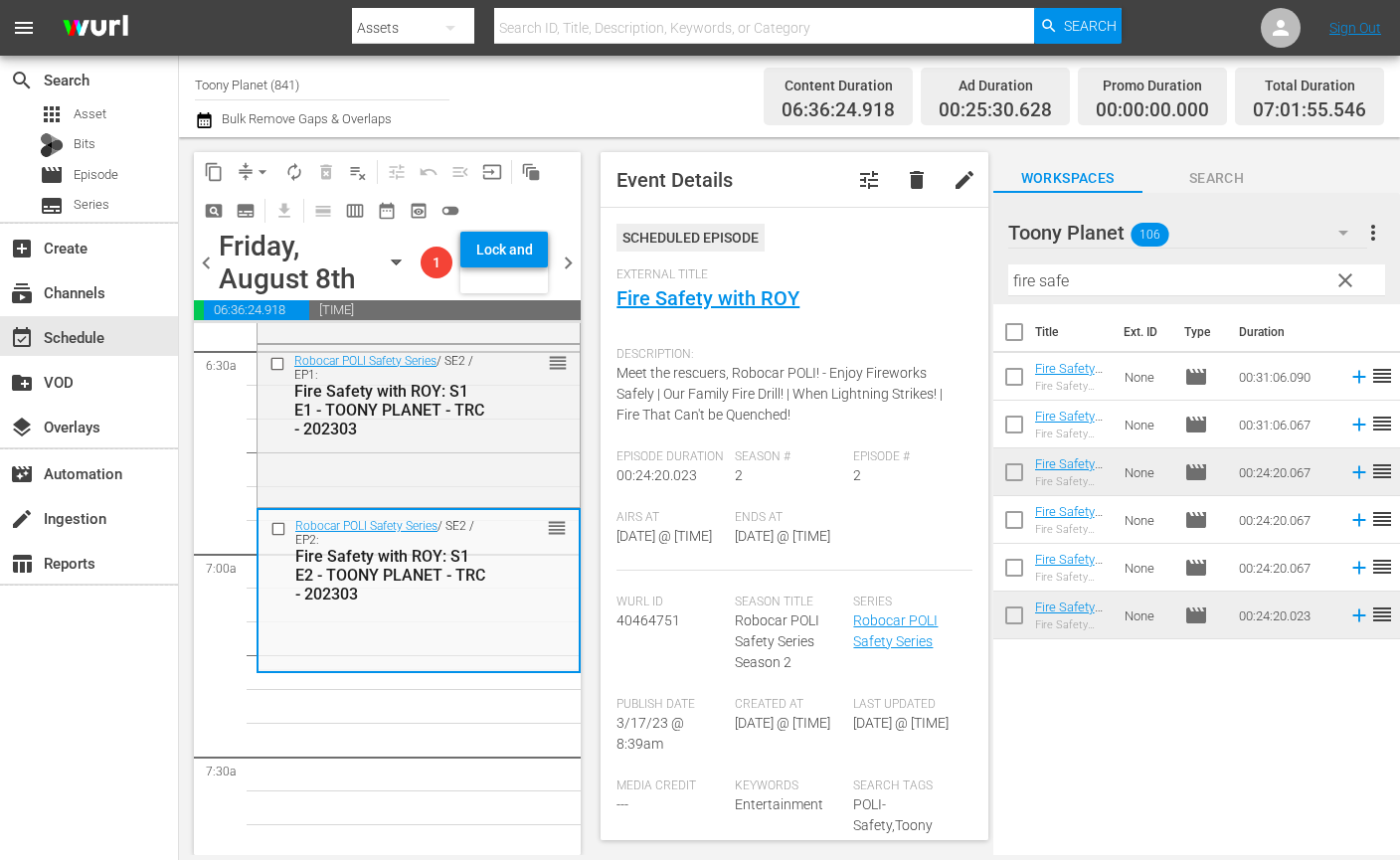 drag, startPoint x: 1100, startPoint y: 293, endPoint x: 924, endPoint y: 282, distance: 176.34341 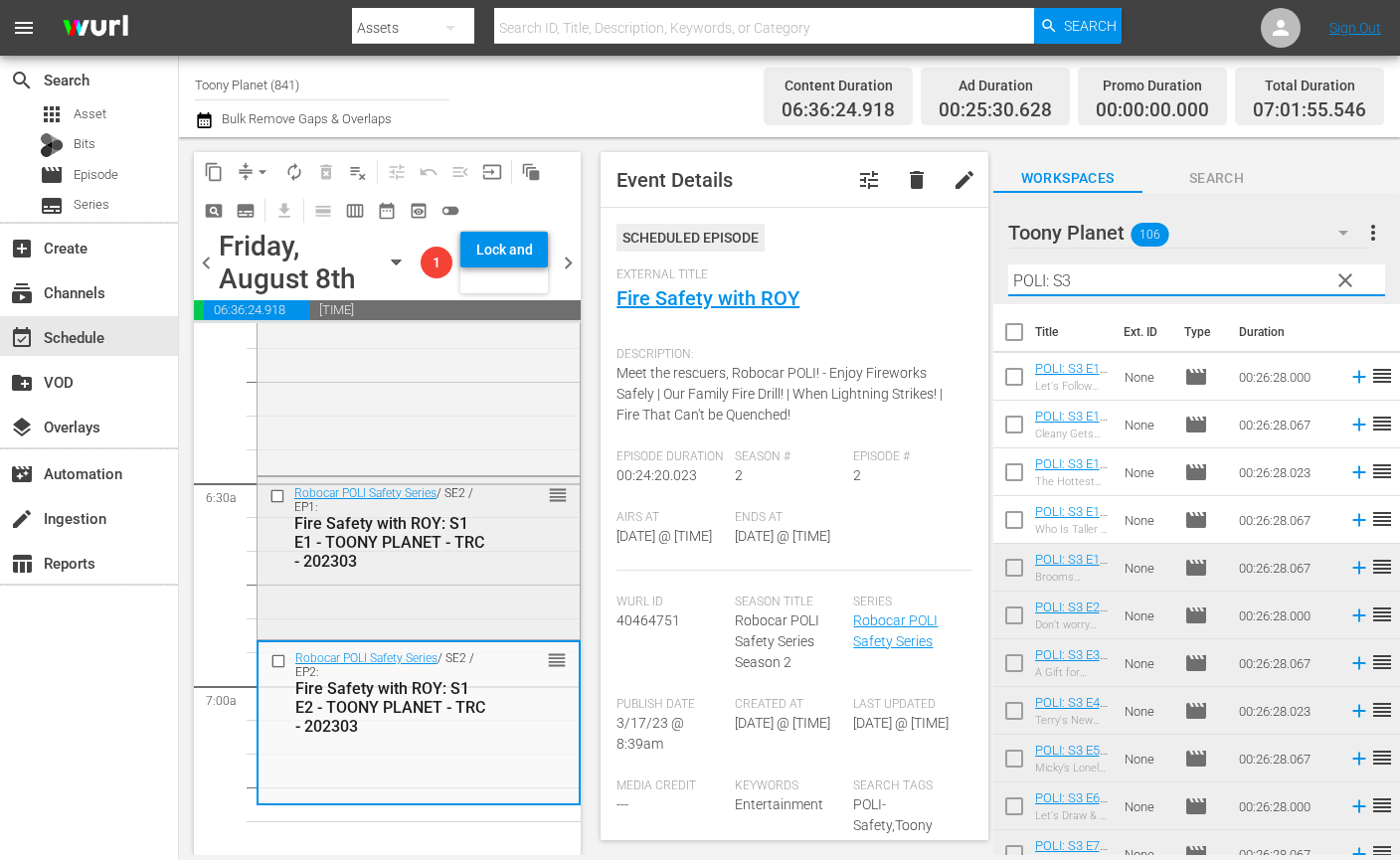 scroll, scrollTop: 2638, scrollLeft: 0, axis: vertical 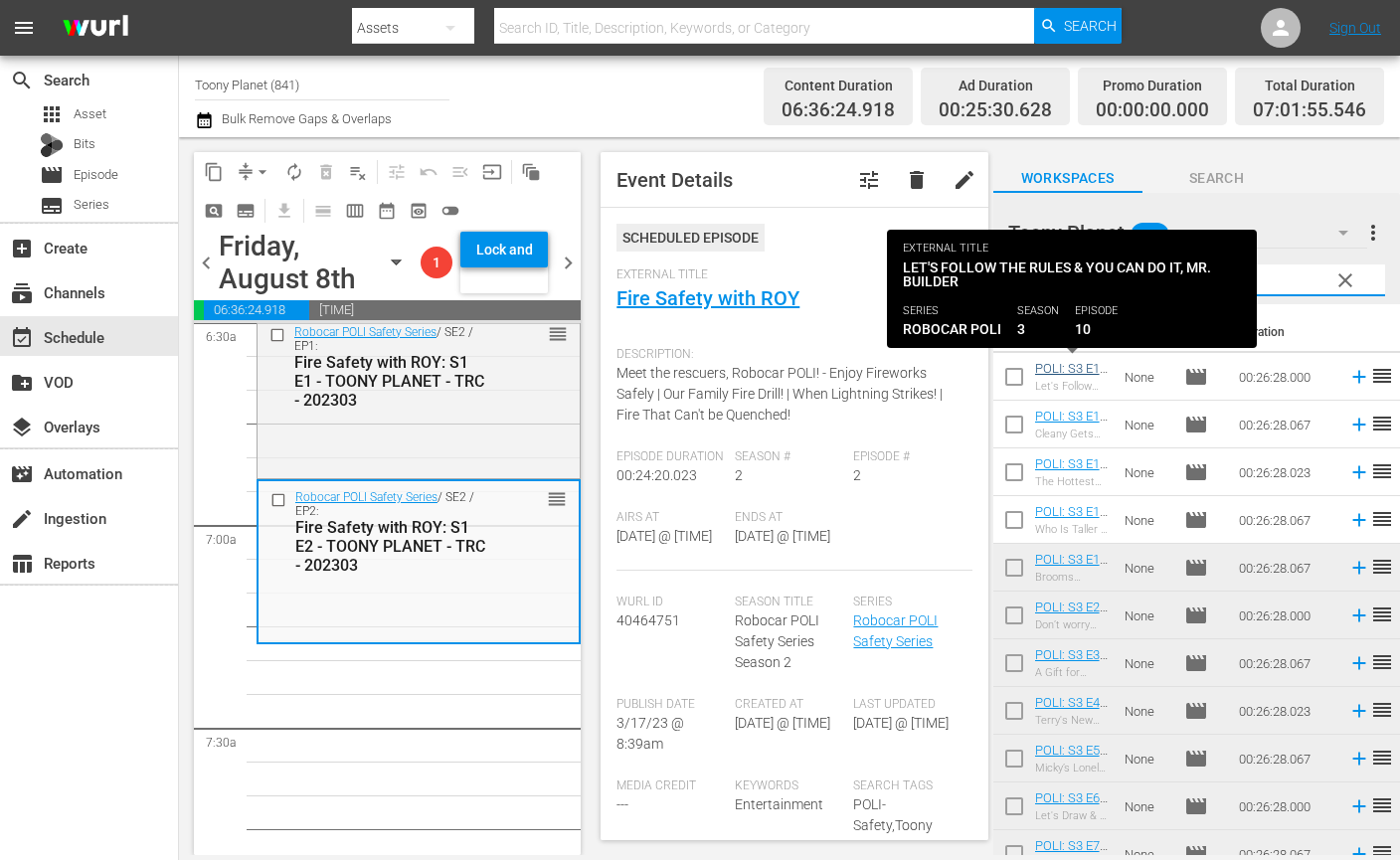 type on "POLI: S3" 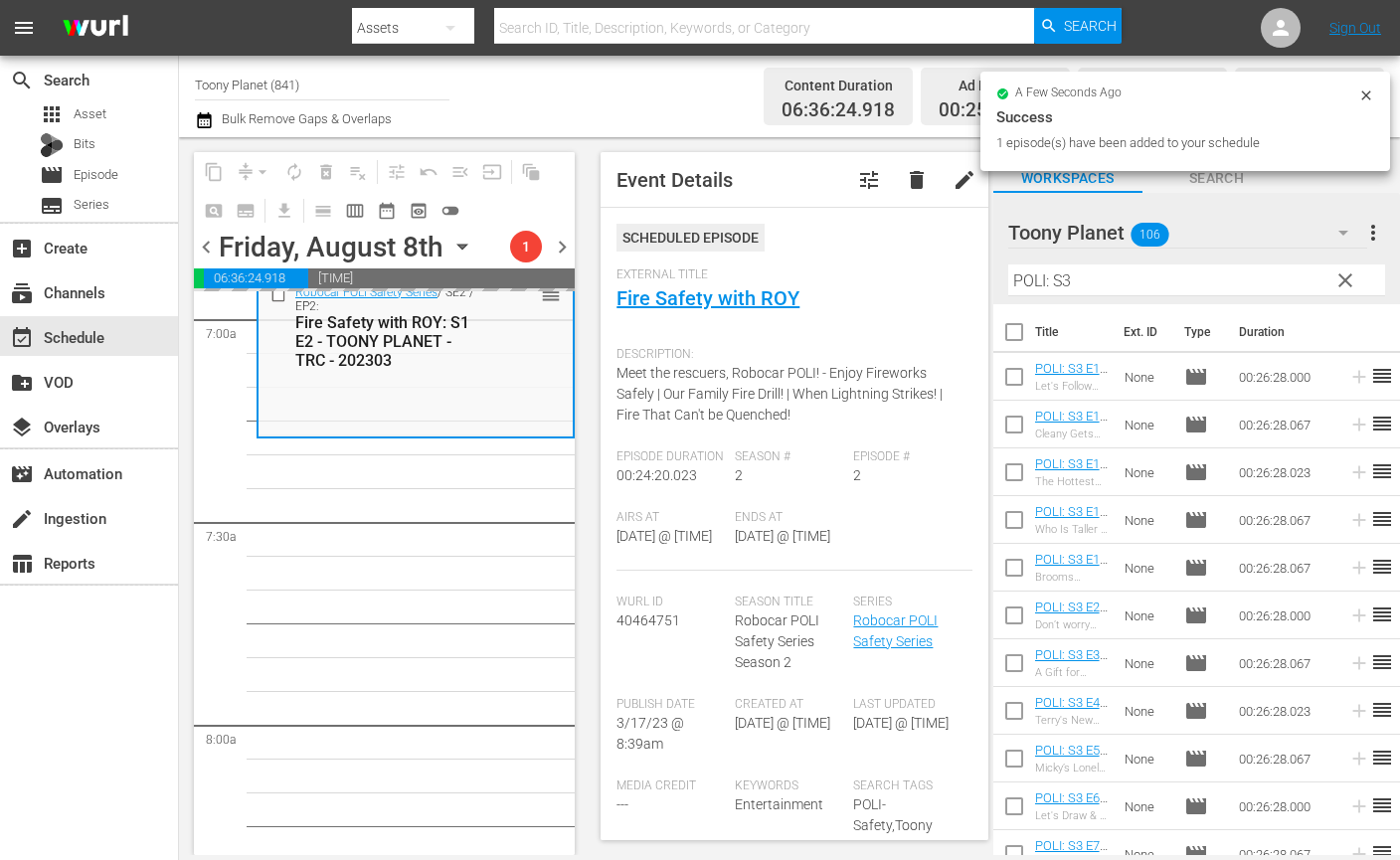 scroll, scrollTop: 2860, scrollLeft: 0, axis: vertical 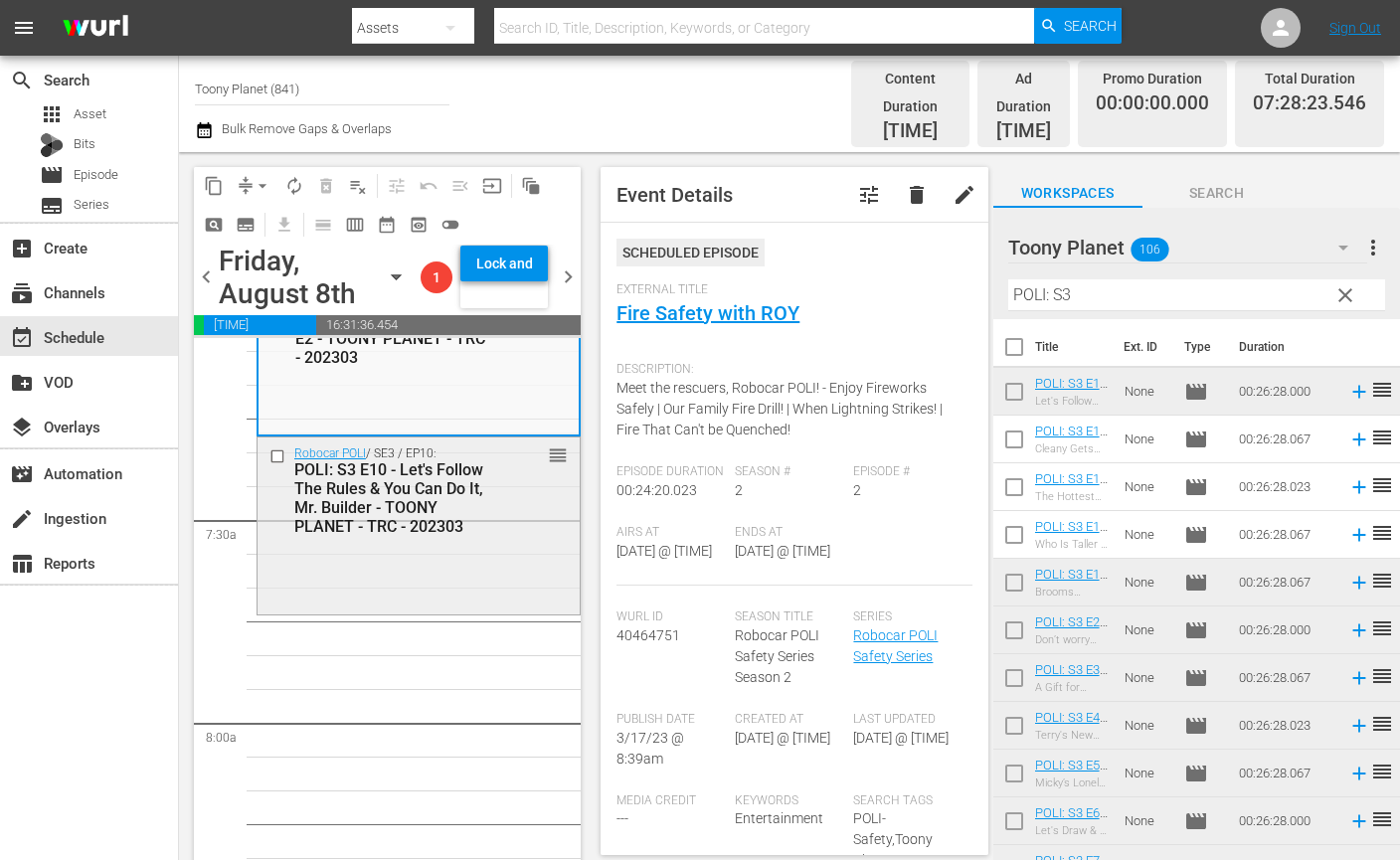 click on "POLI: S3 E10 - Let's Follow The Rules & You Can Do It, Mr. Builder - TOONY PLANET - TRC - 202303" at bounding box center [391, 498] 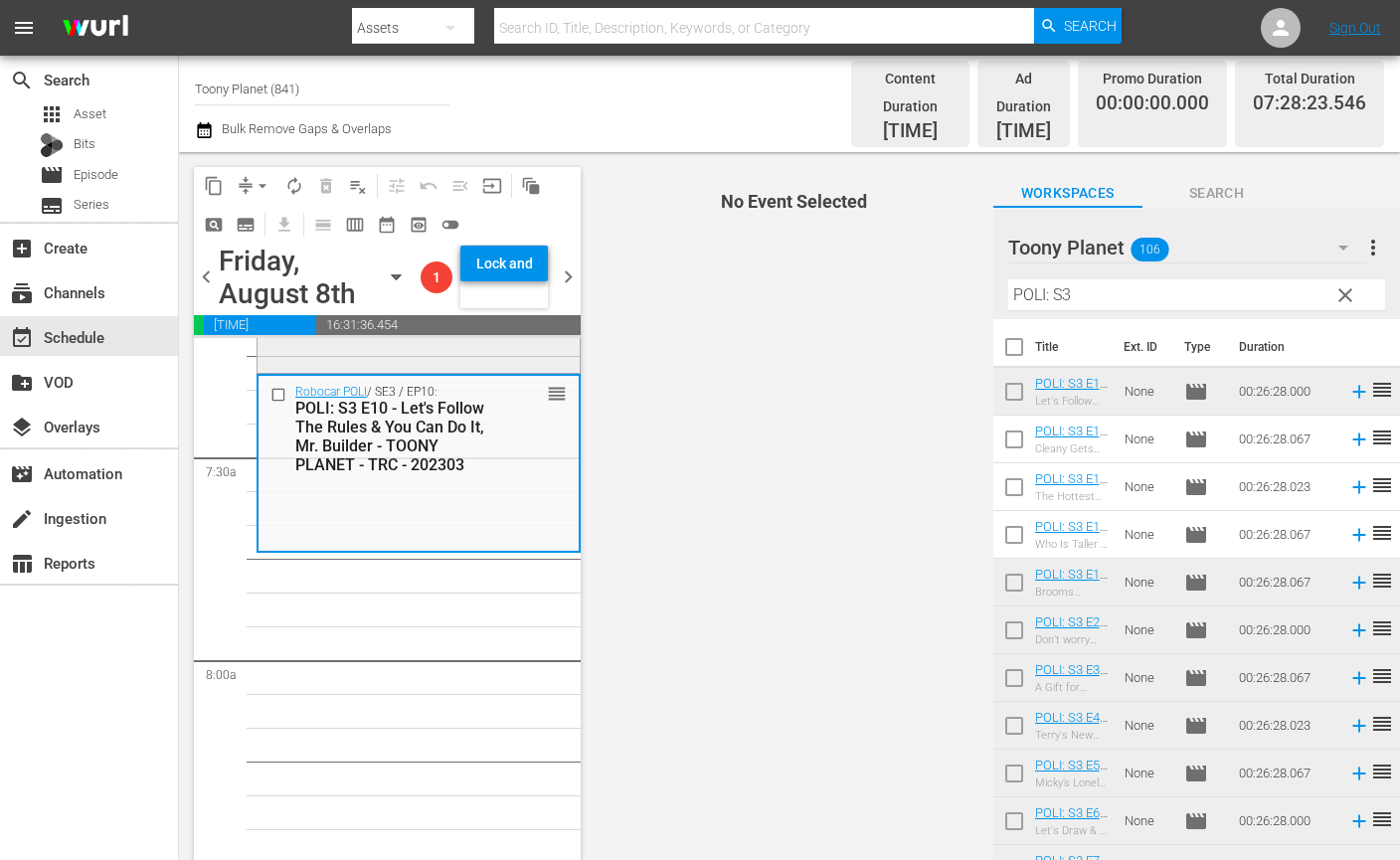scroll, scrollTop: 3019, scrollLeft: 0, axis: vertical 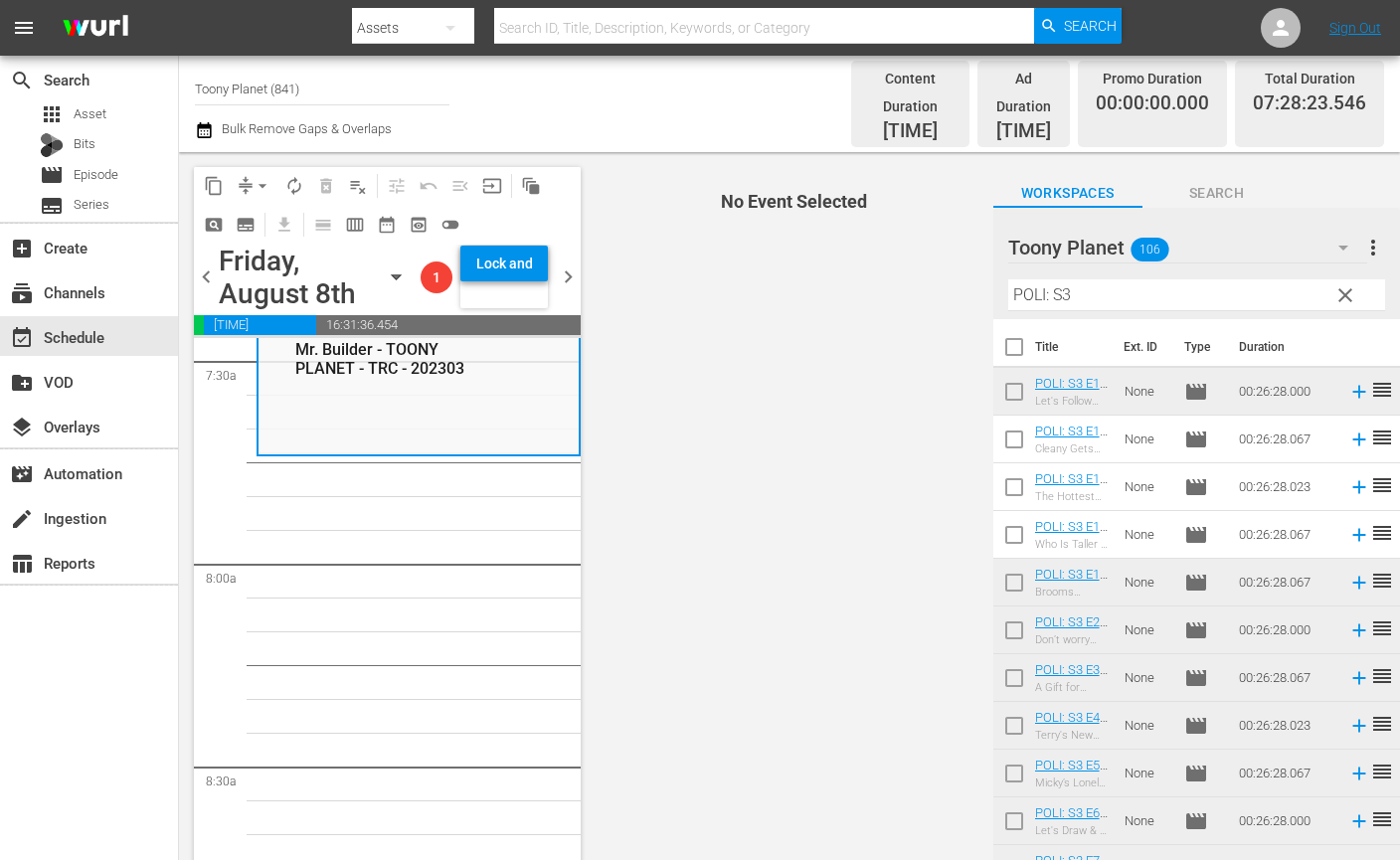 click at bounding box center (1014, 443) 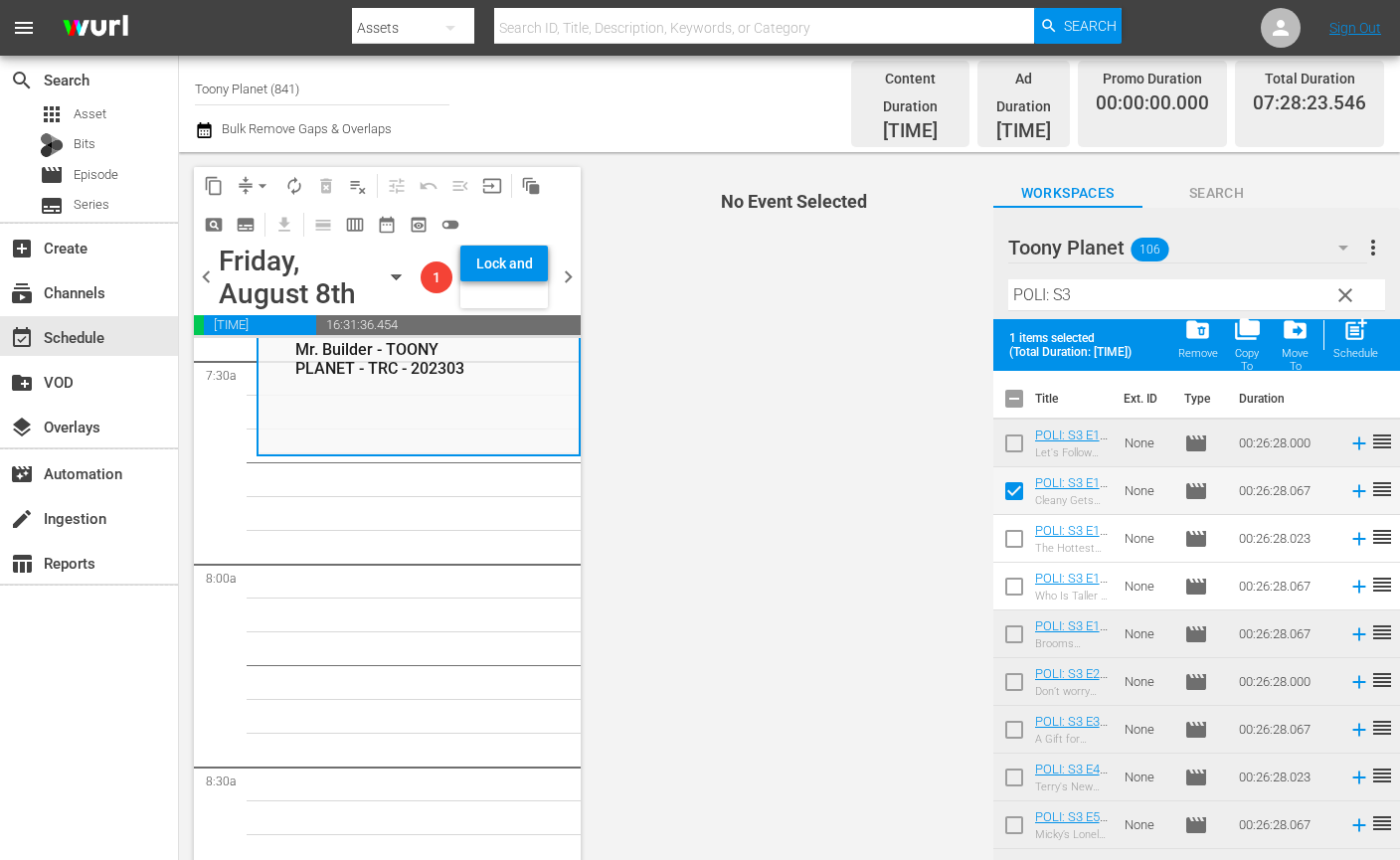click at bounding box center (1014, 543) 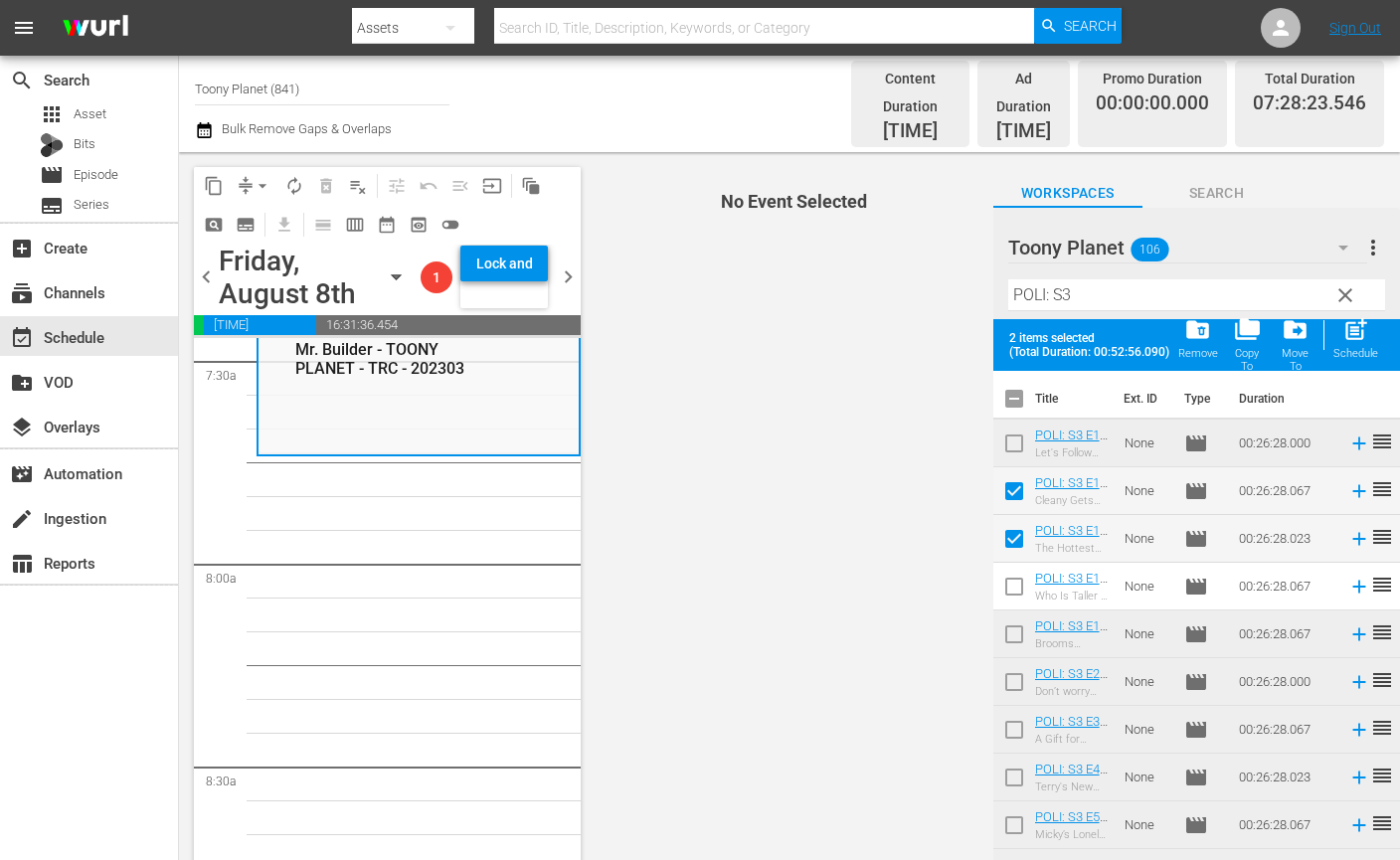 drag, startPoint x: 1011, startPoint y: 568, endPoint x: 1163, endPoint y: 469, distance: 181.39735 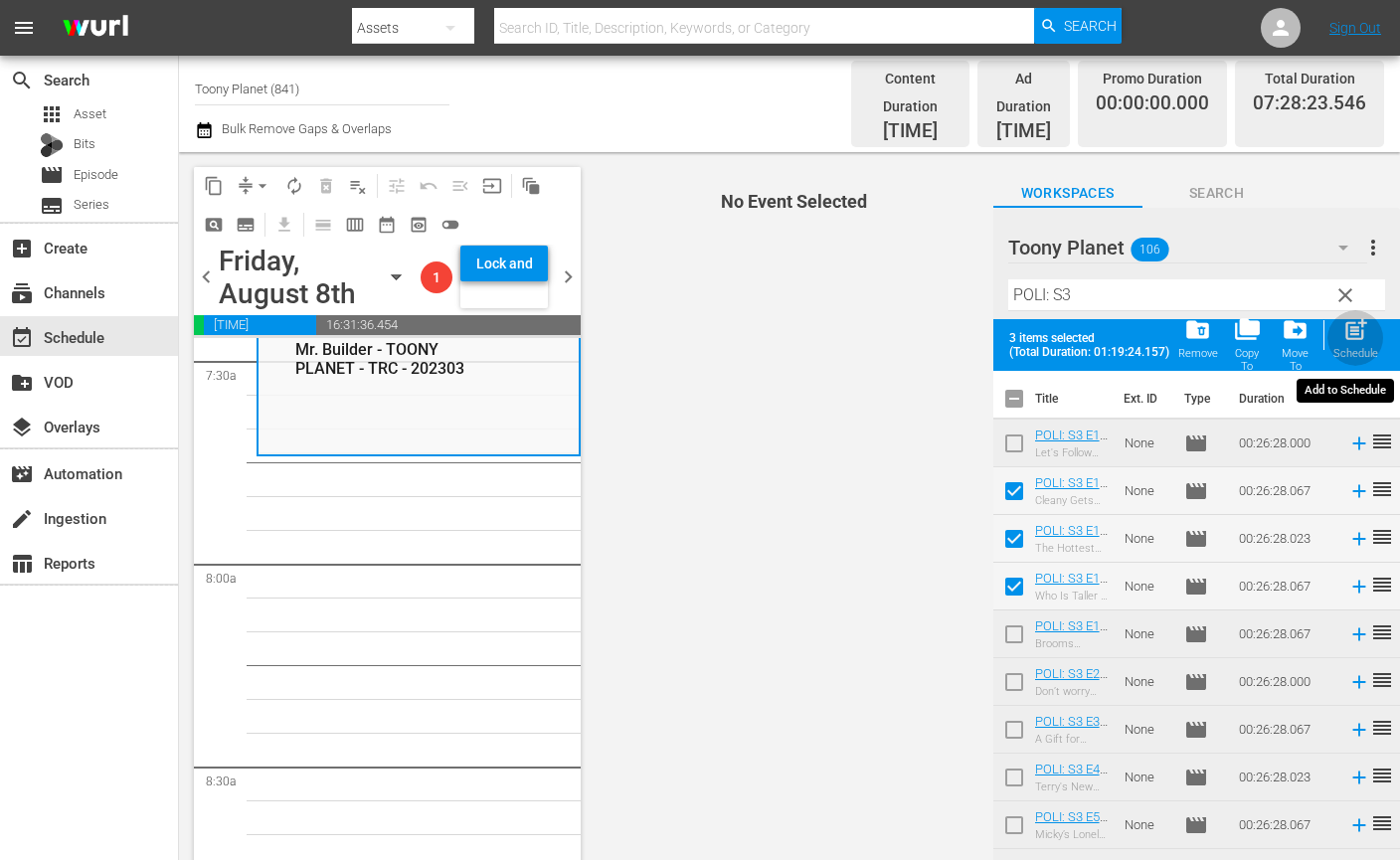 click on "post_add Schedule" at bounding box center [1355, 338] 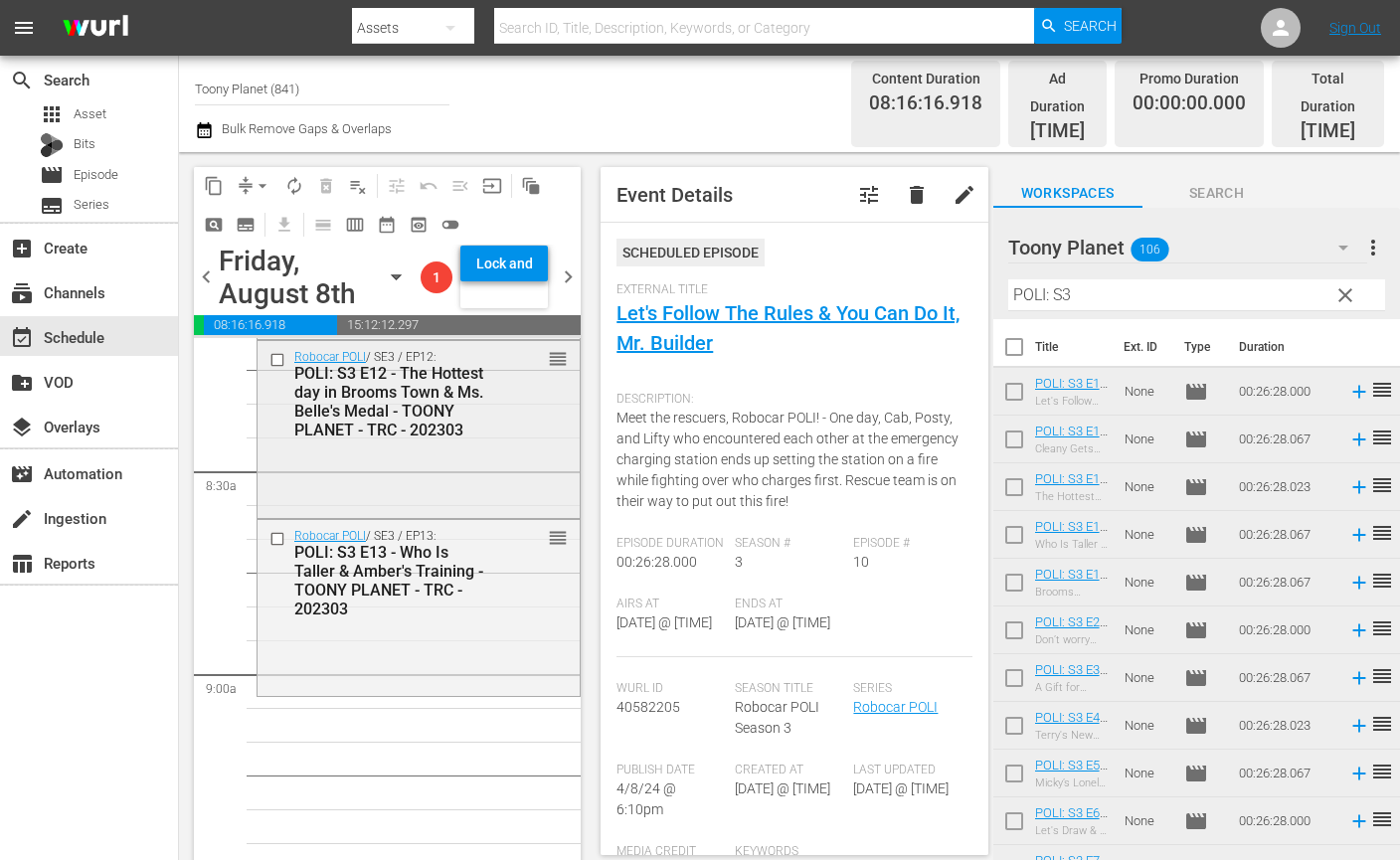 scroll, scrollTop: 3335, scrollLeft: 0, axis: vertical 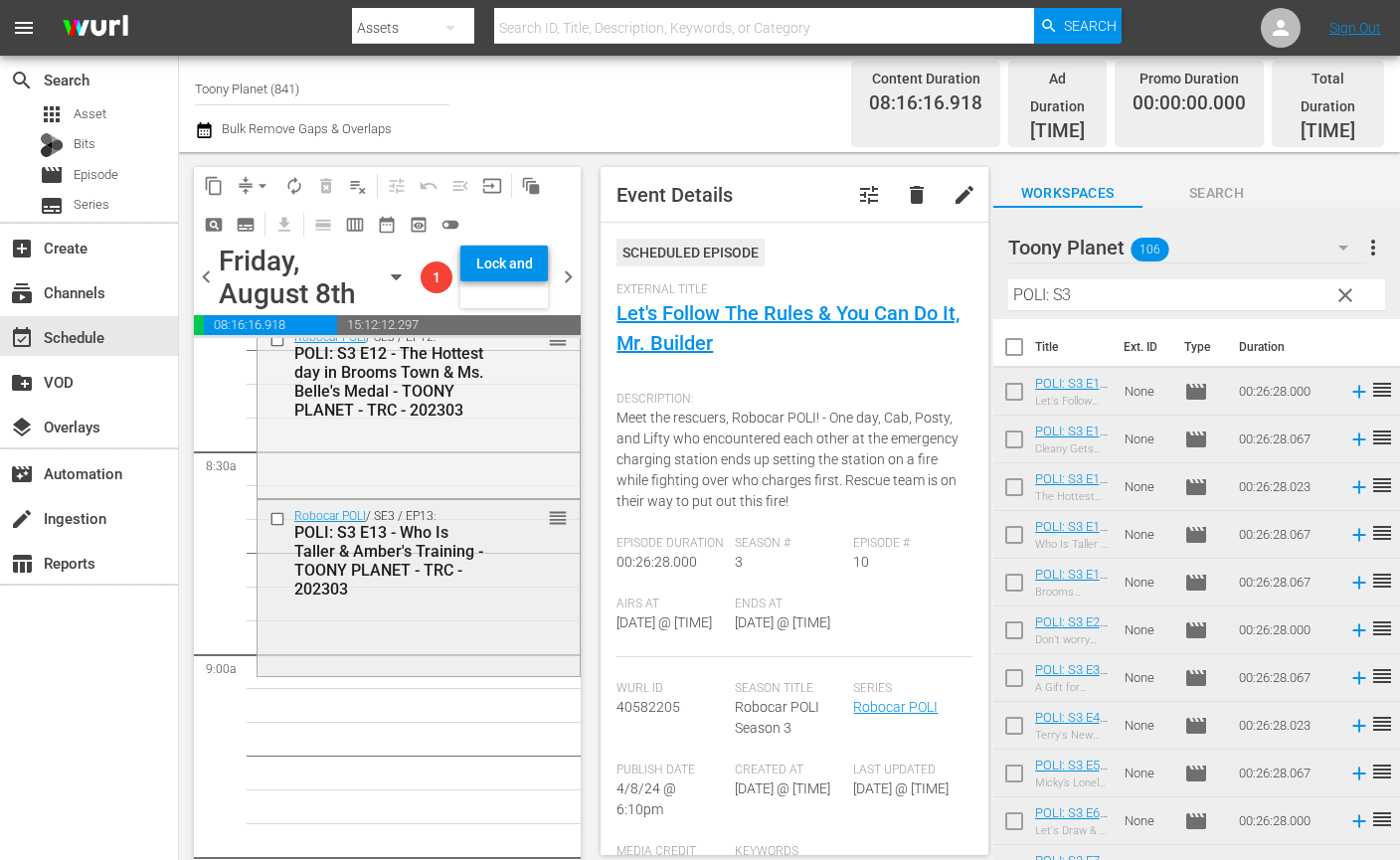 click on "Robocar POLI  / SE3 / EP13:
POLI: S3 E13 - Who Is Taller & Amber's Training - TOONY PLANET - TRC - 202303 reorder" at bounding box center (419, 587) 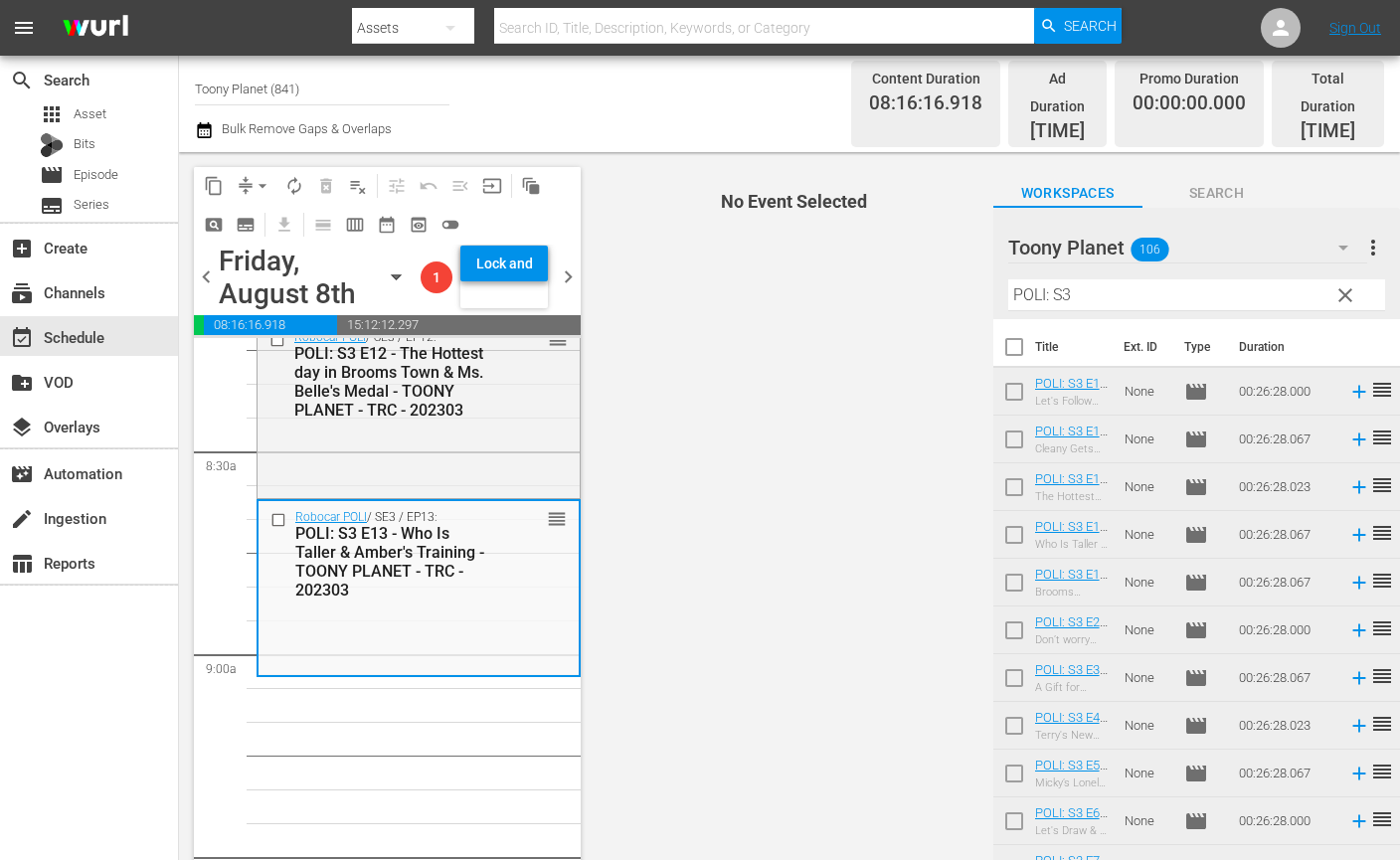 click on "content_copy compress arrow_drop_down autorenew_outlined delete_forever_outlined playlist_remove_outlined tune_outlined undo_outined menu_open input auto_awesome_motion_outlined pageview_outlined subtitles_outlined get_app calendar_view_day_outlined calendar_view_week_outlined date_range_outlined preview_outlined toggle_off chevron_left Friday, August 8th August 8th Lineup BACKUP WILL DELIVER: 8/7 @ 5p (local) 1 Lock and Publish chevron_right 00:31:30.785 00:00:00.000 08:16:16.918 15:12:12.297 Select Event Brooms Town’s & Visitor Save Helly Delete Event Select Event Don’t worry SchoolB & Bruner's Little cousin Delete Event Select Event A Gift for Cleany & Our Secret Club House Delete Event Select Event Terry's New Friend & Helly's Pinwheel Delete Event Select Event Micky’s Lonely & Drawing Lines Delete Event Select Event Robocar POLI SongSong Museum Delete Event Select Event Daily Life Safety with AMBER Delete Event Select Event Daily Life Safety with AMBER Delete Event Select Event Delete Event S N A P" at bounding box center (789, 511) 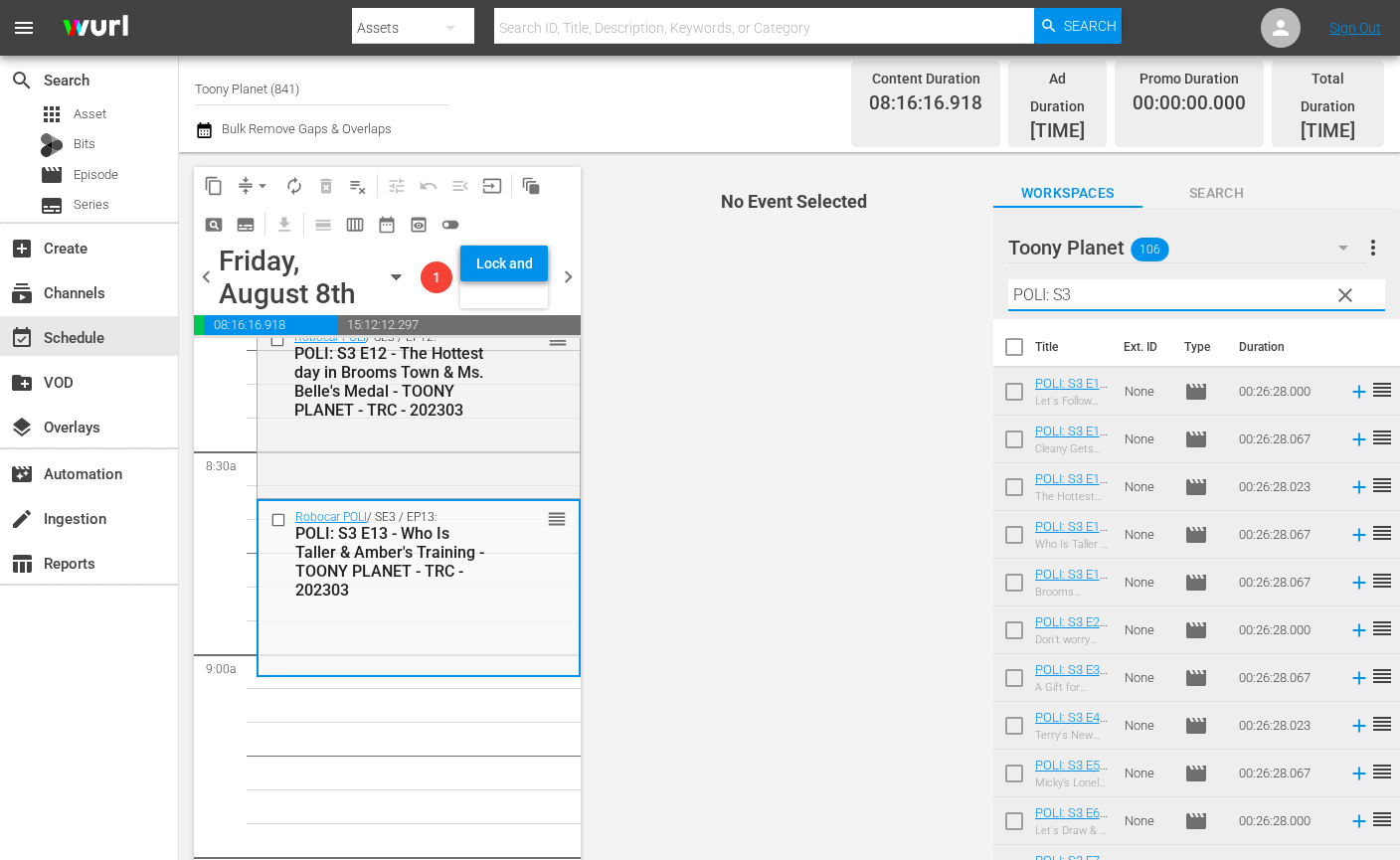 type on "f" 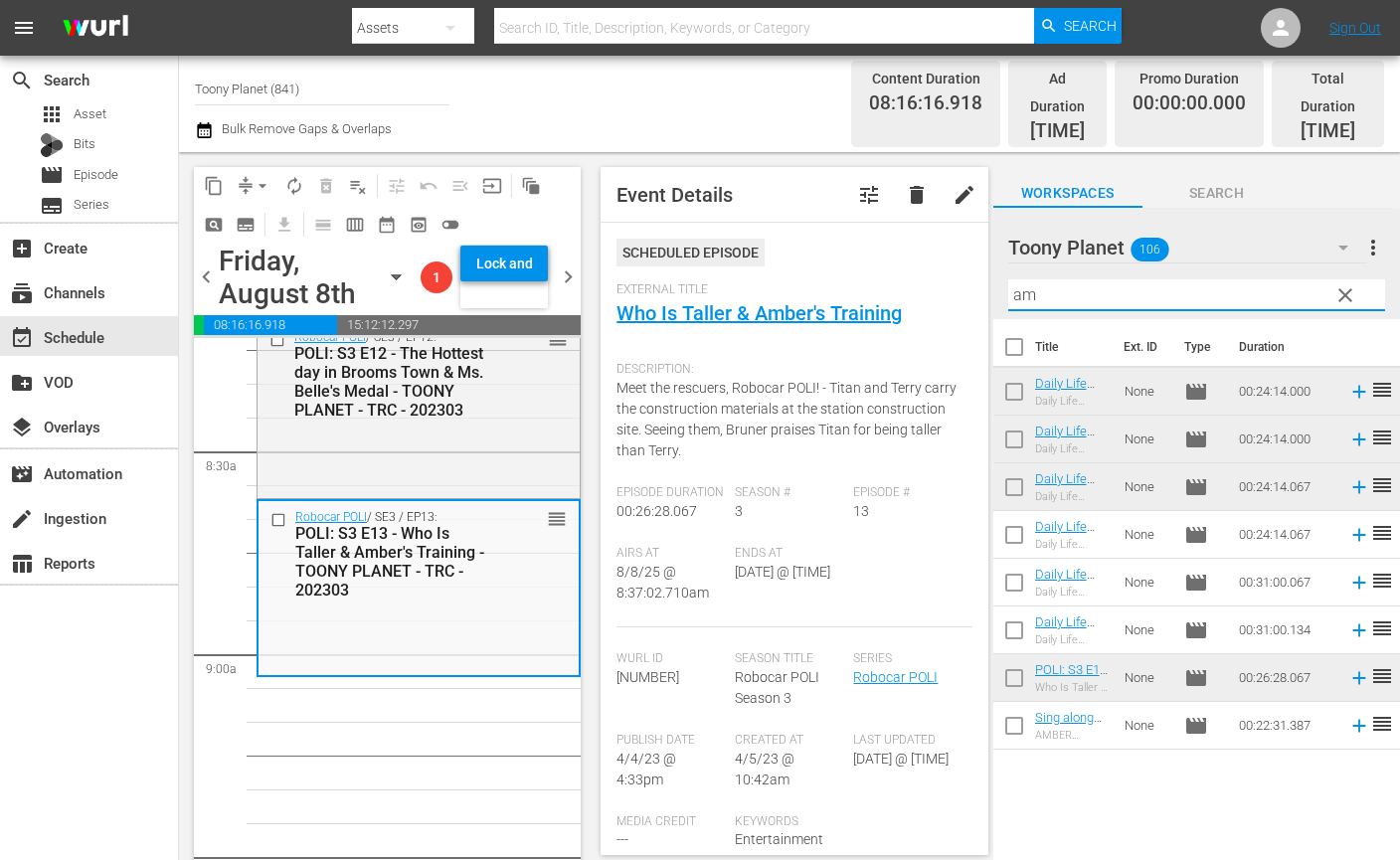 type on "a" 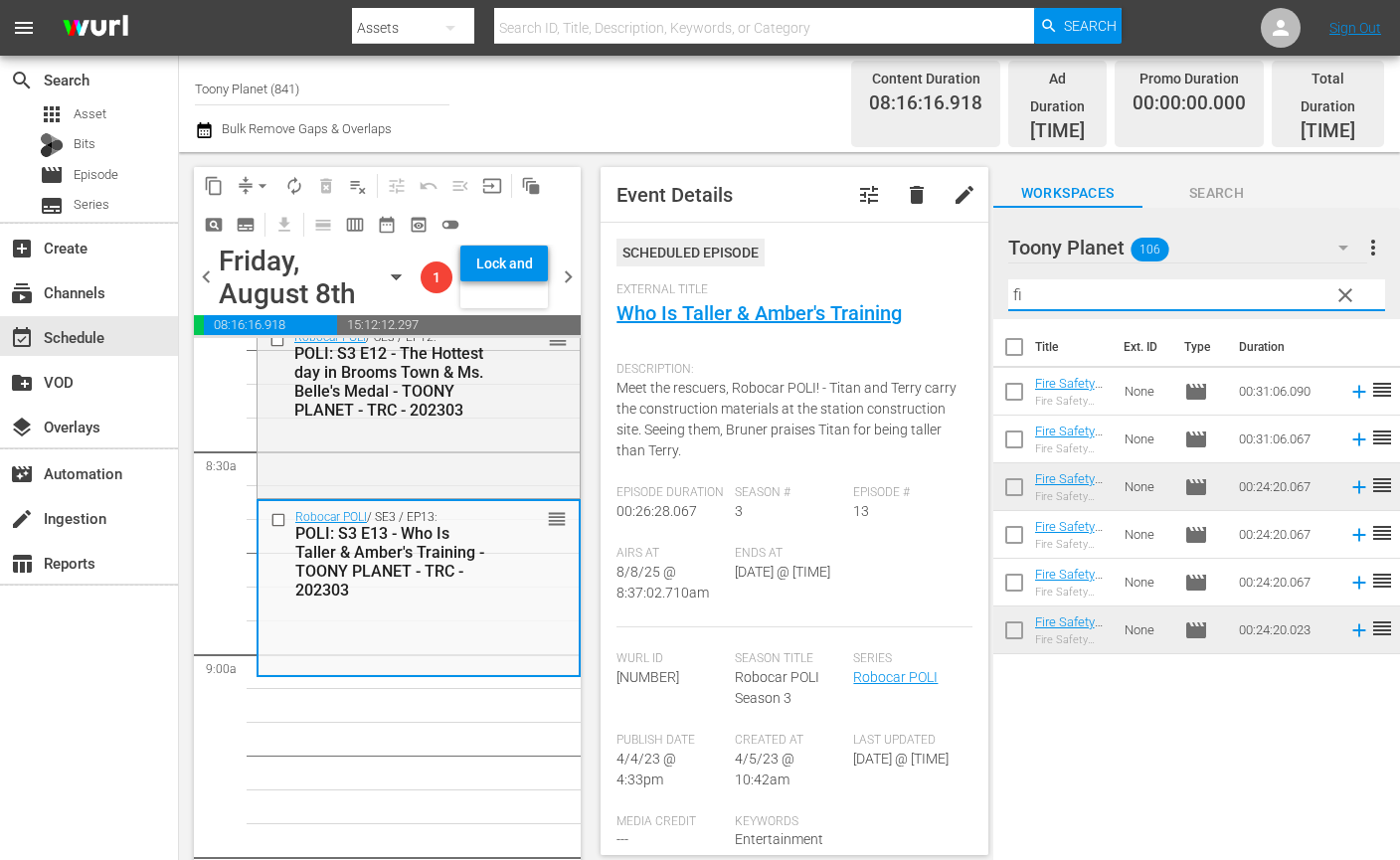 type on "f" 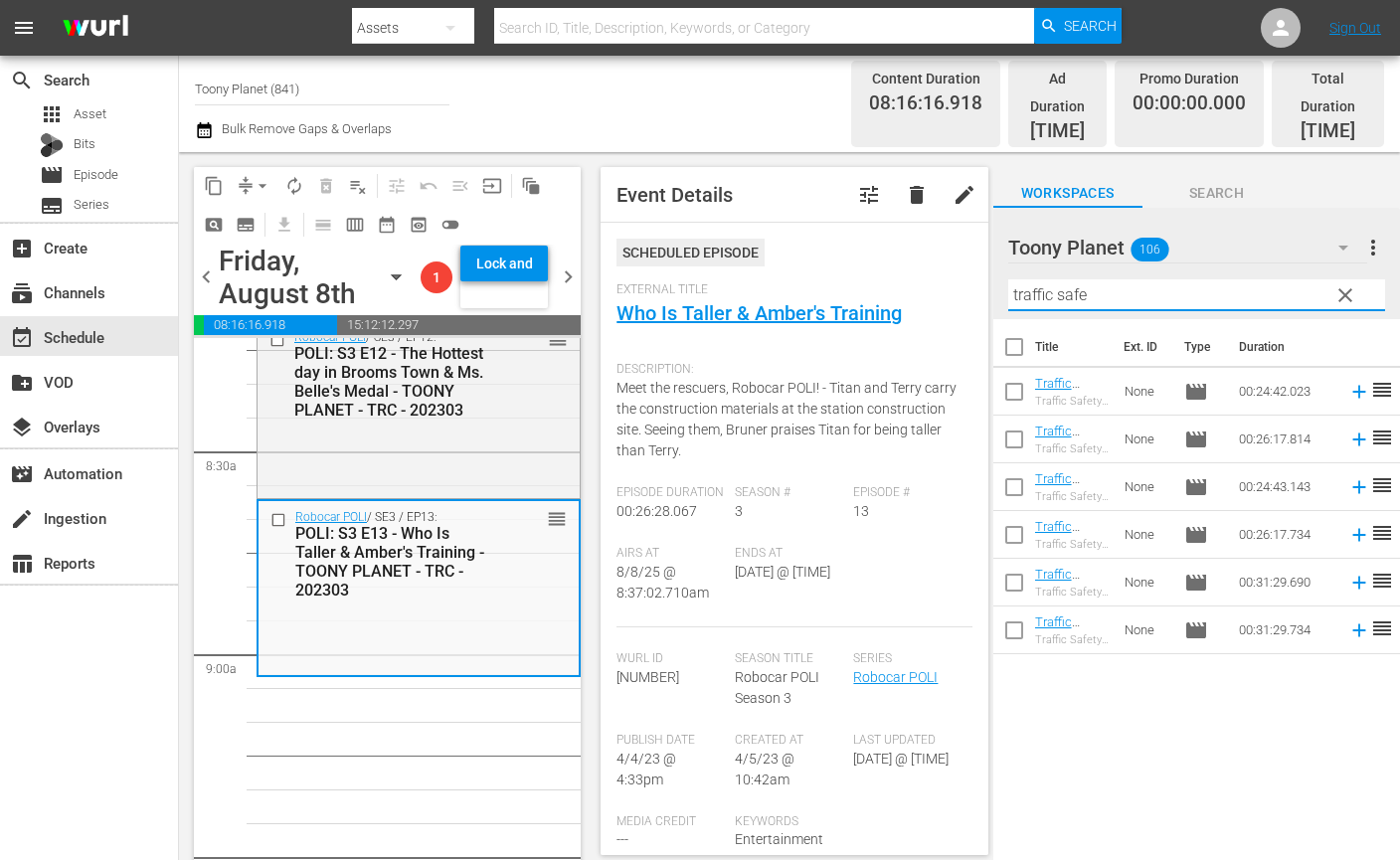 drag, startPoint x: 1073, startPoint y: 268, endPoint x: 560, endPoint y: 165, distance: 523.238 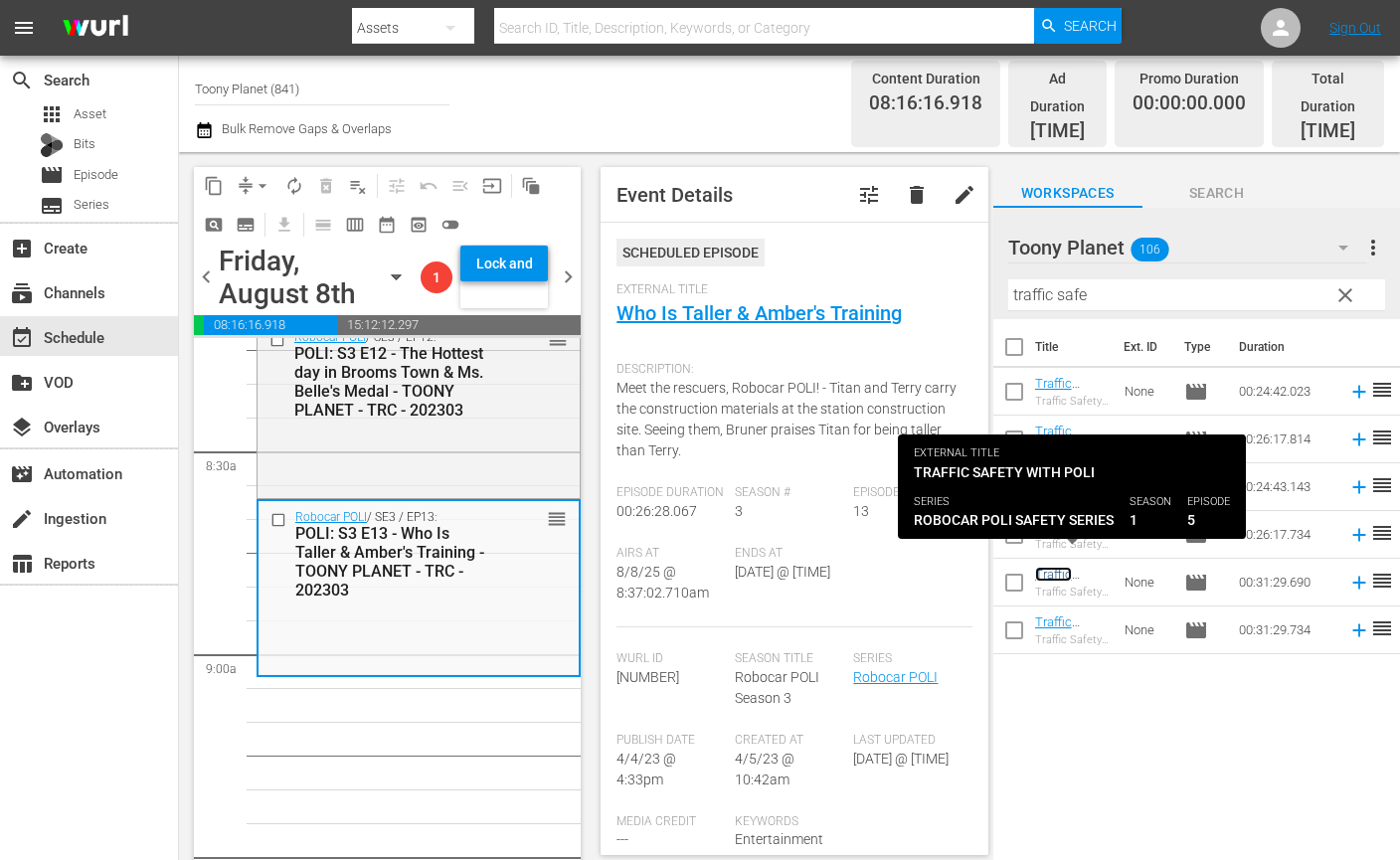 scroll, scrollTop: 54, scrollLeft: 0, axis: vertical 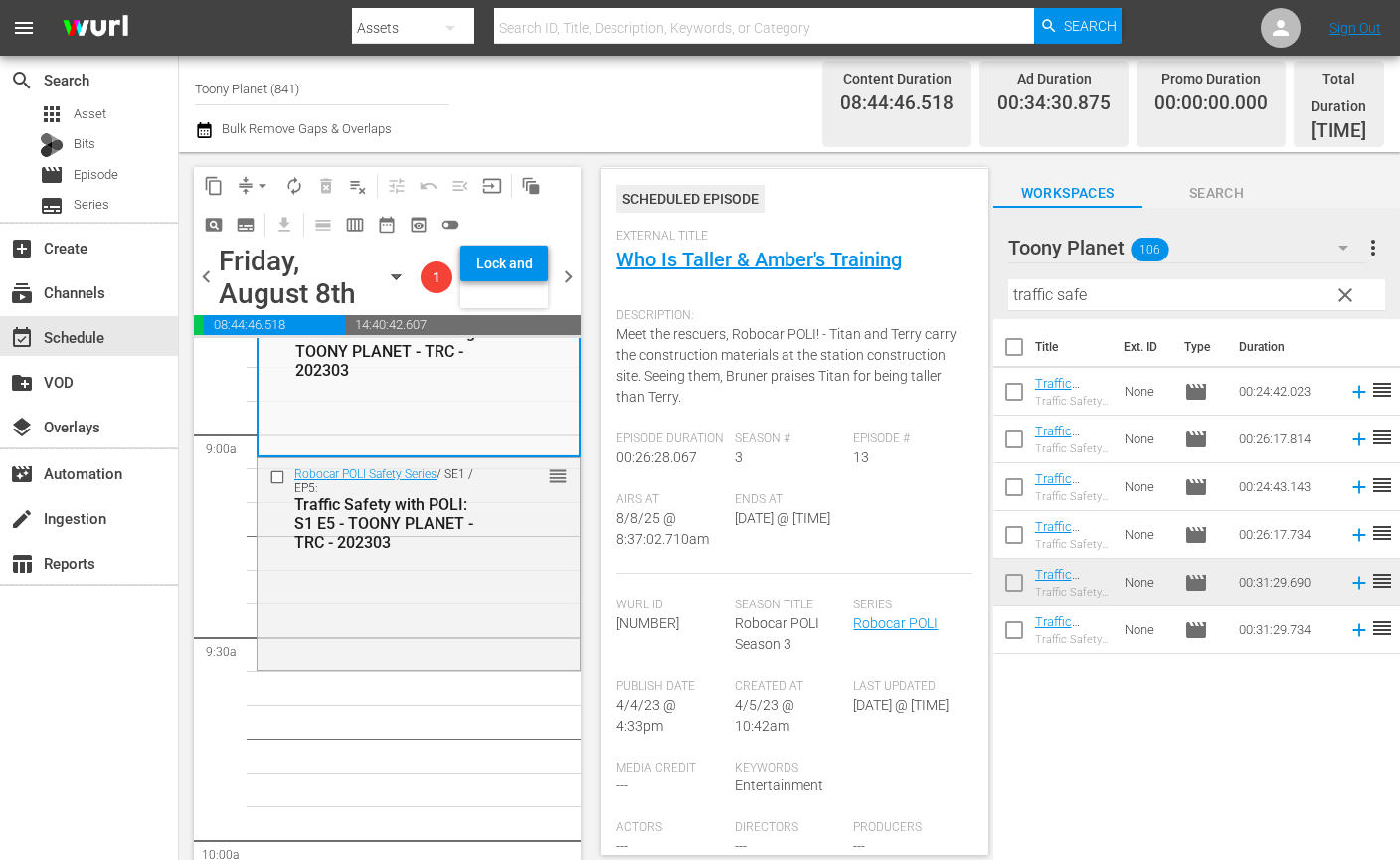 drag, startPoint x: 476, startPoint y: 584, endPoint x: 825, endPoint y: 606, distance: 349.69272 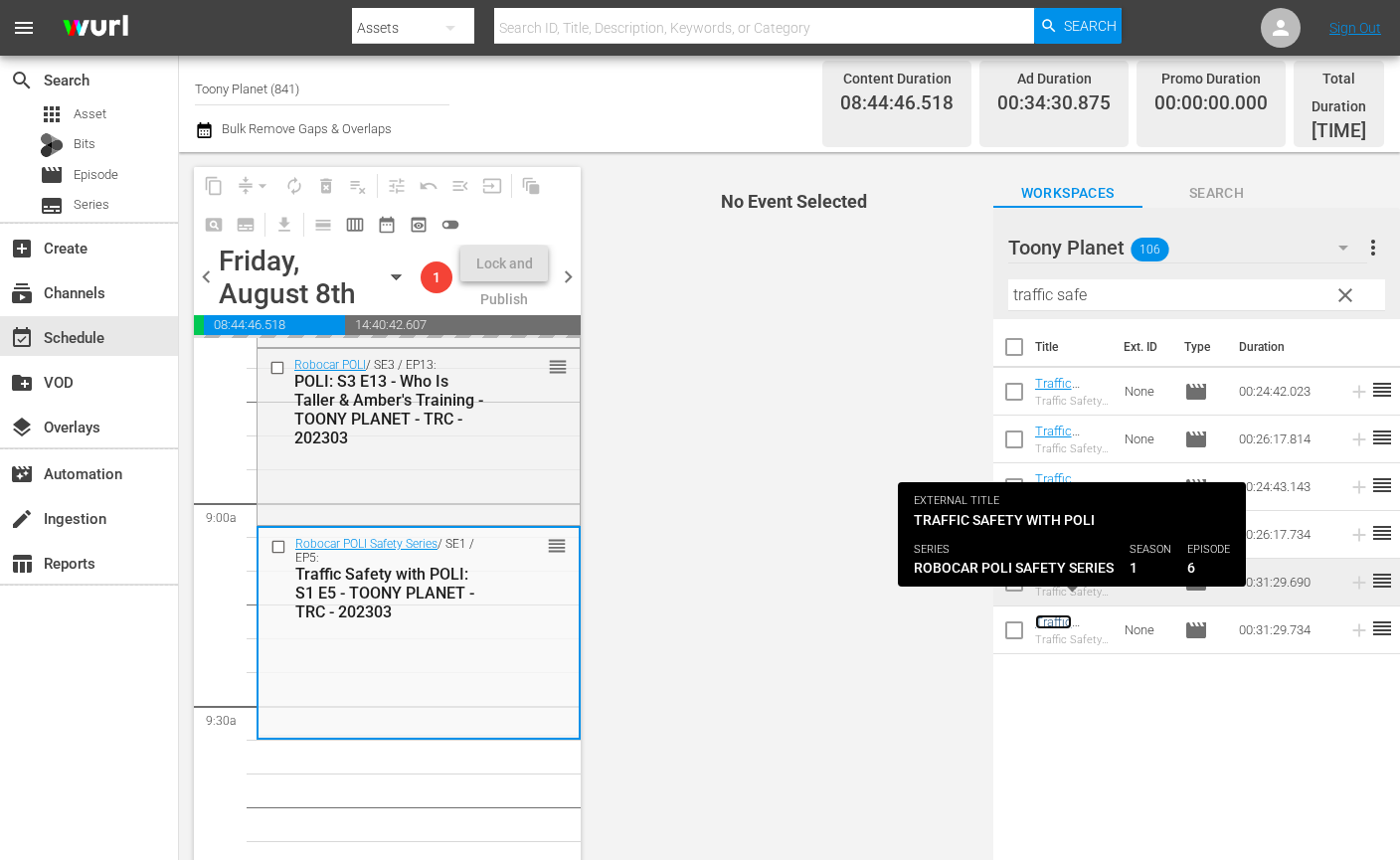 scroll, scrollTop: 3510, scrollLeft: 0, axis: vertical 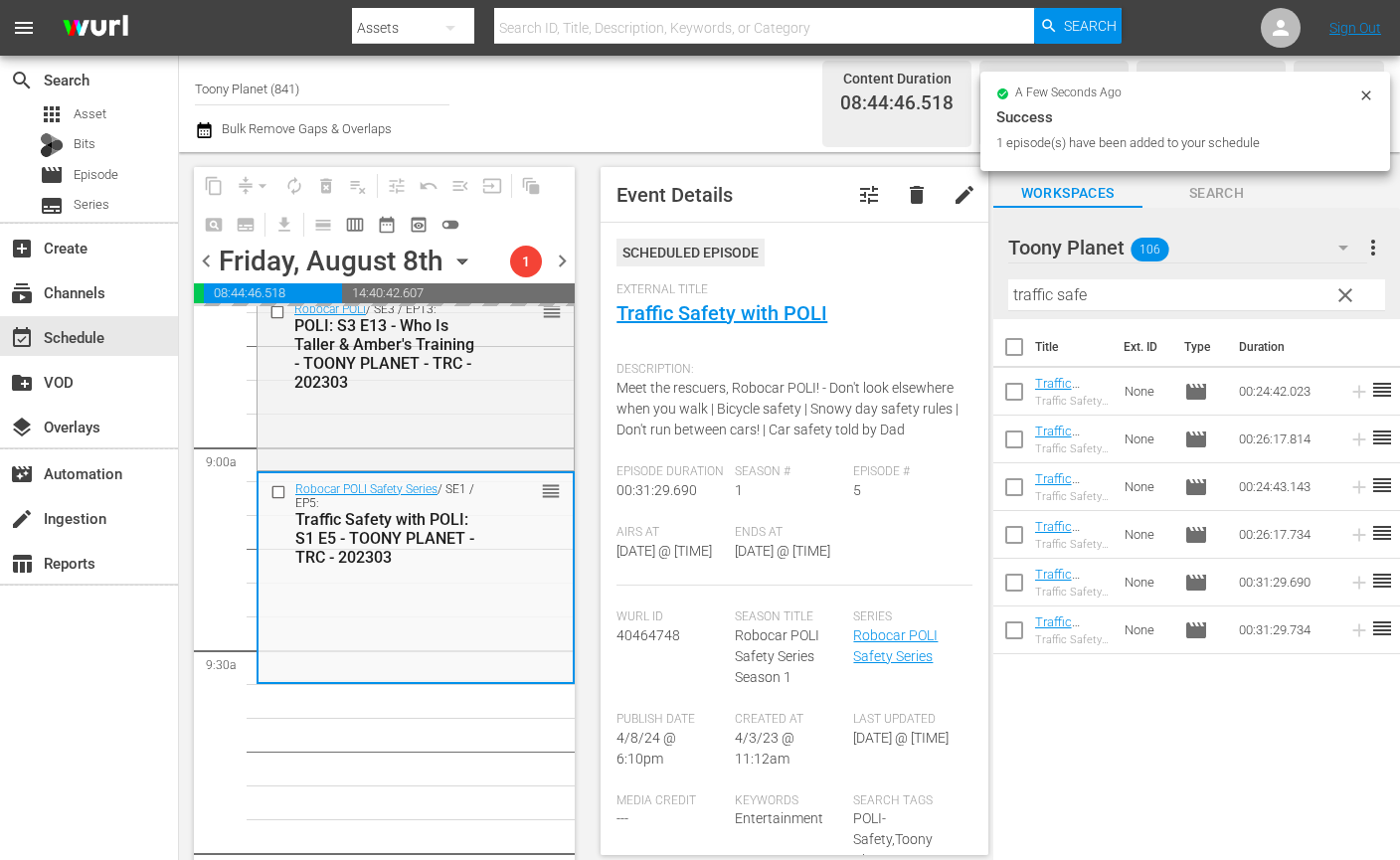 drag, startPoint x: 1066, startPoint y: 612, endPoint x: 584, endPoint y: 842, distance: 534.064 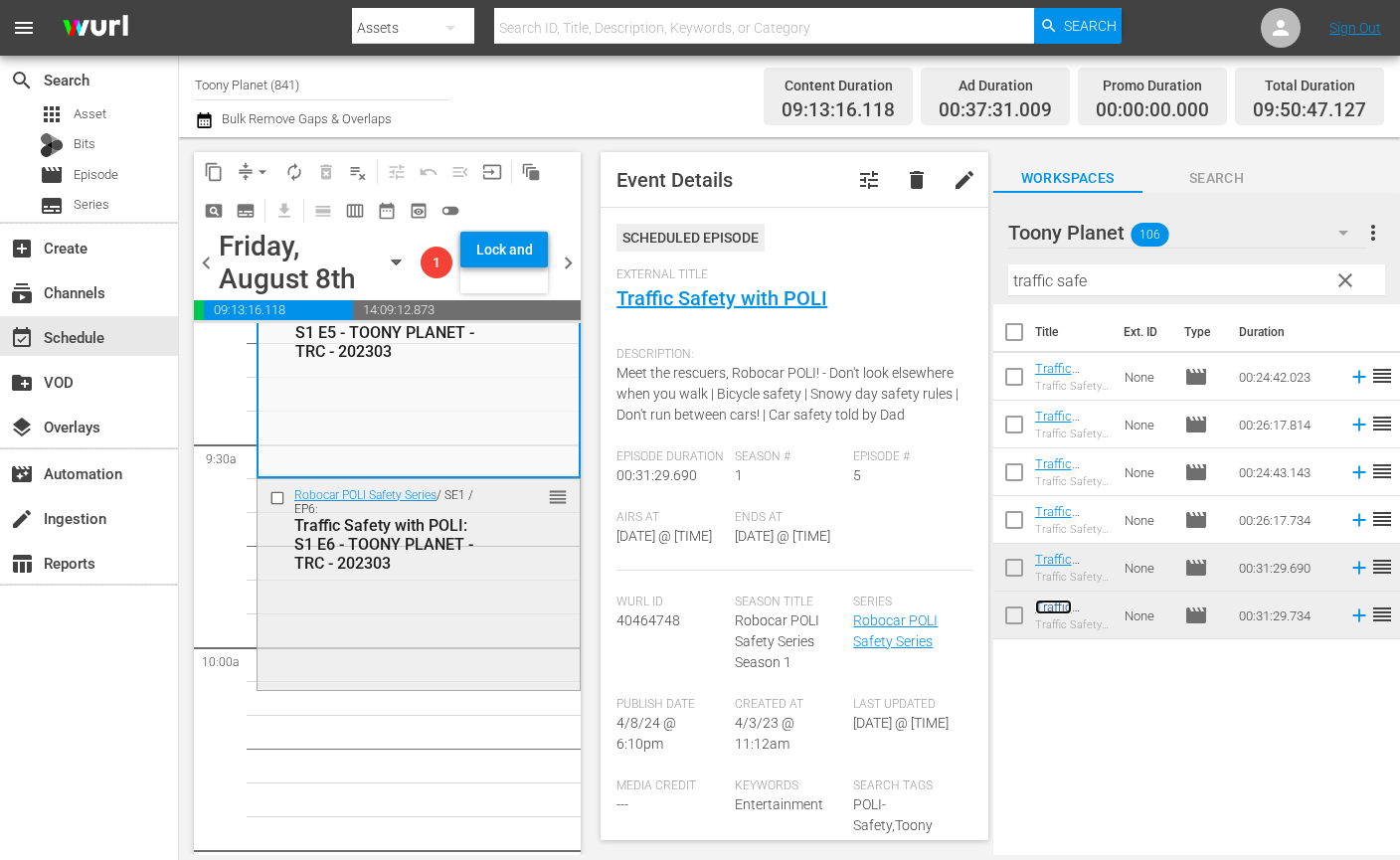 scroll, scrollTop: 3754, scrollLeft: 0, axis: vertical 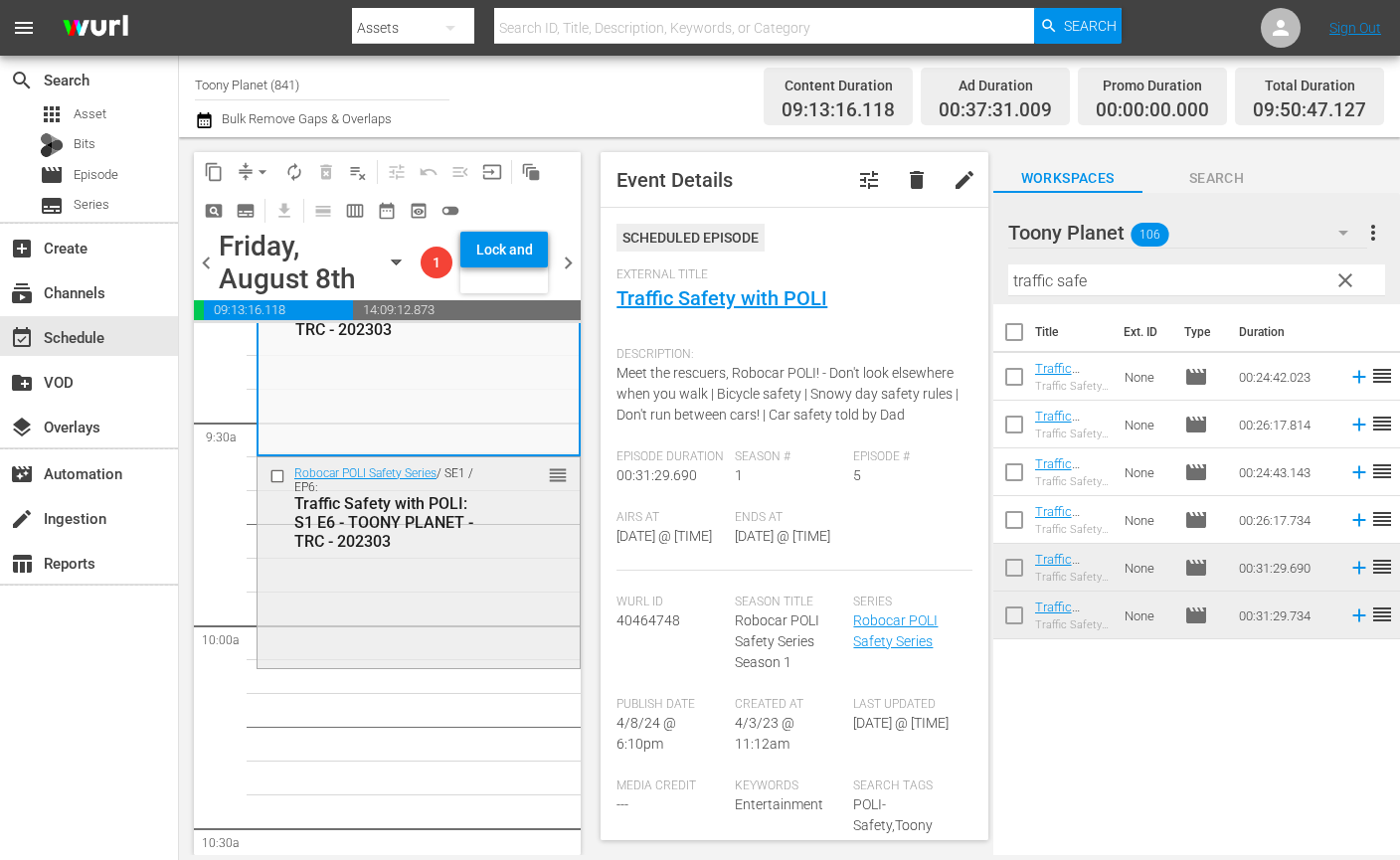 click on "Robocar POLI Safety Series  / SE1 / EP6:
Traffic Safety with POLI: S1 E6 - TOONY PLANET - TRC - 202303 reorder" at bounding box center (419, 561) 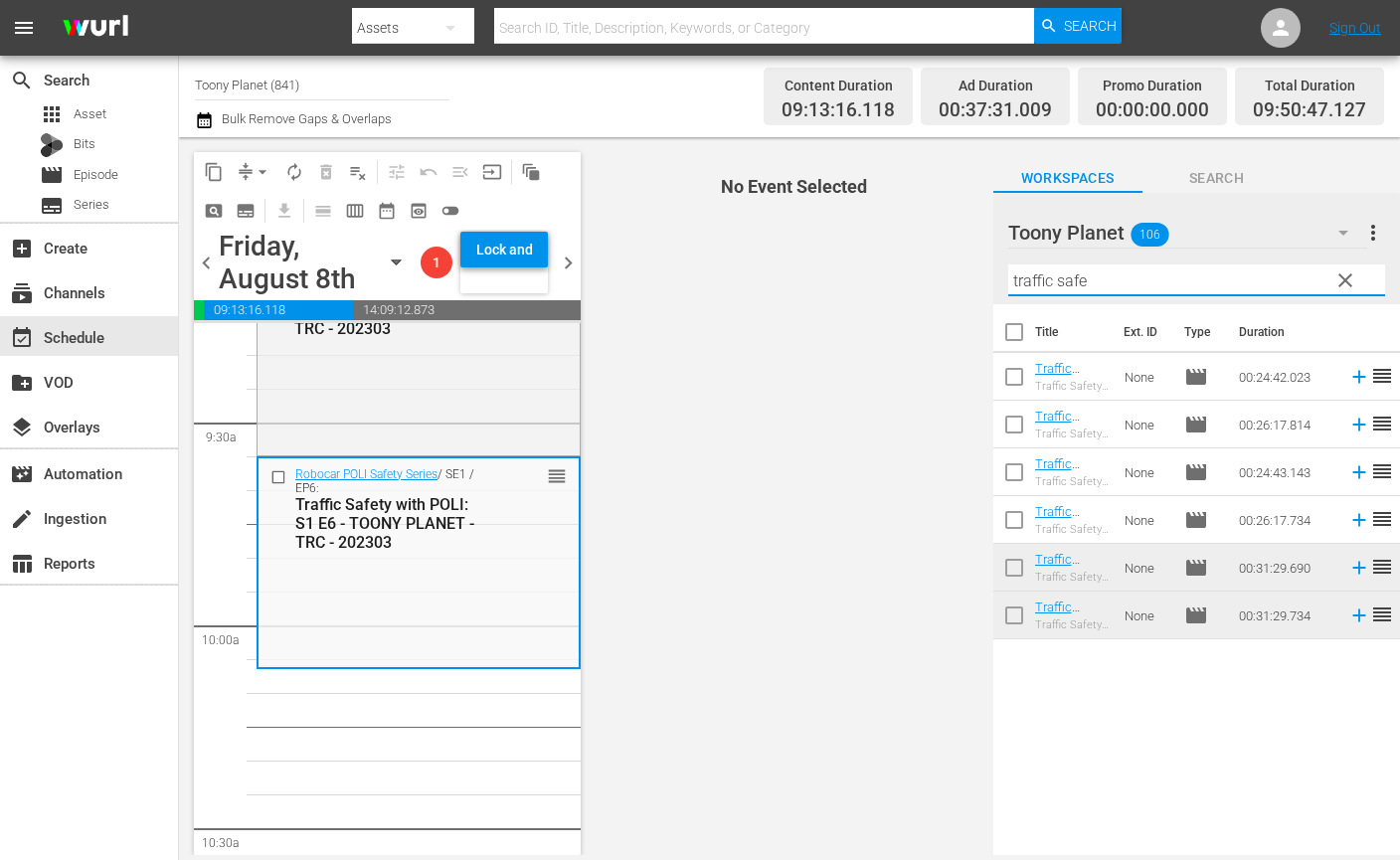 drag, startPoint x: 1120, startPoint y: 271, endPoint x: 828, endPoint y: 260, distance: 292.20712 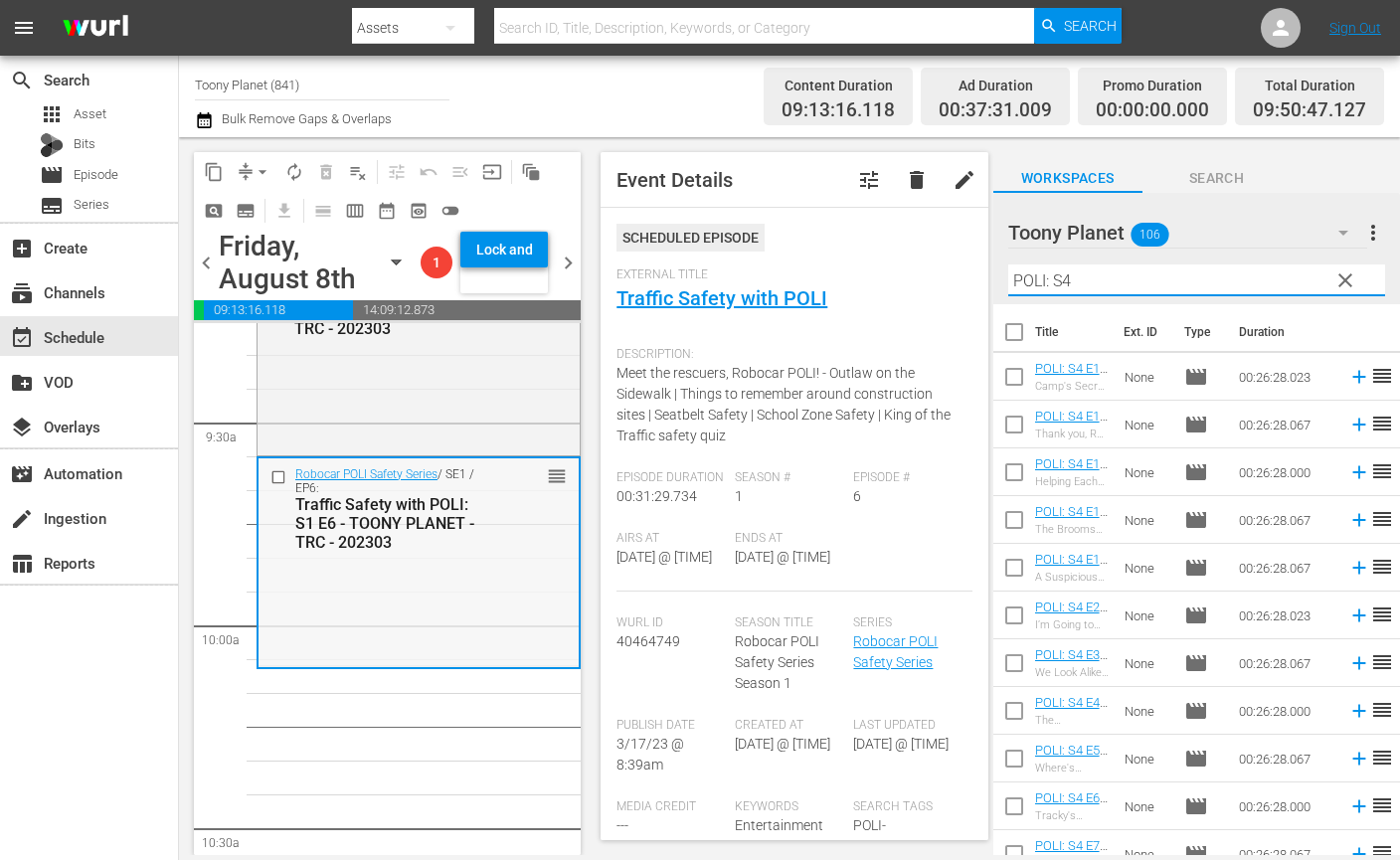 click on "Robocar POLI Safety Series  / SE1 / EP6:
Traffic Safety with POLI: S1 E6 - TOONY PLANET - TRC - 202303 reorder" at bounding box center (419, 562) 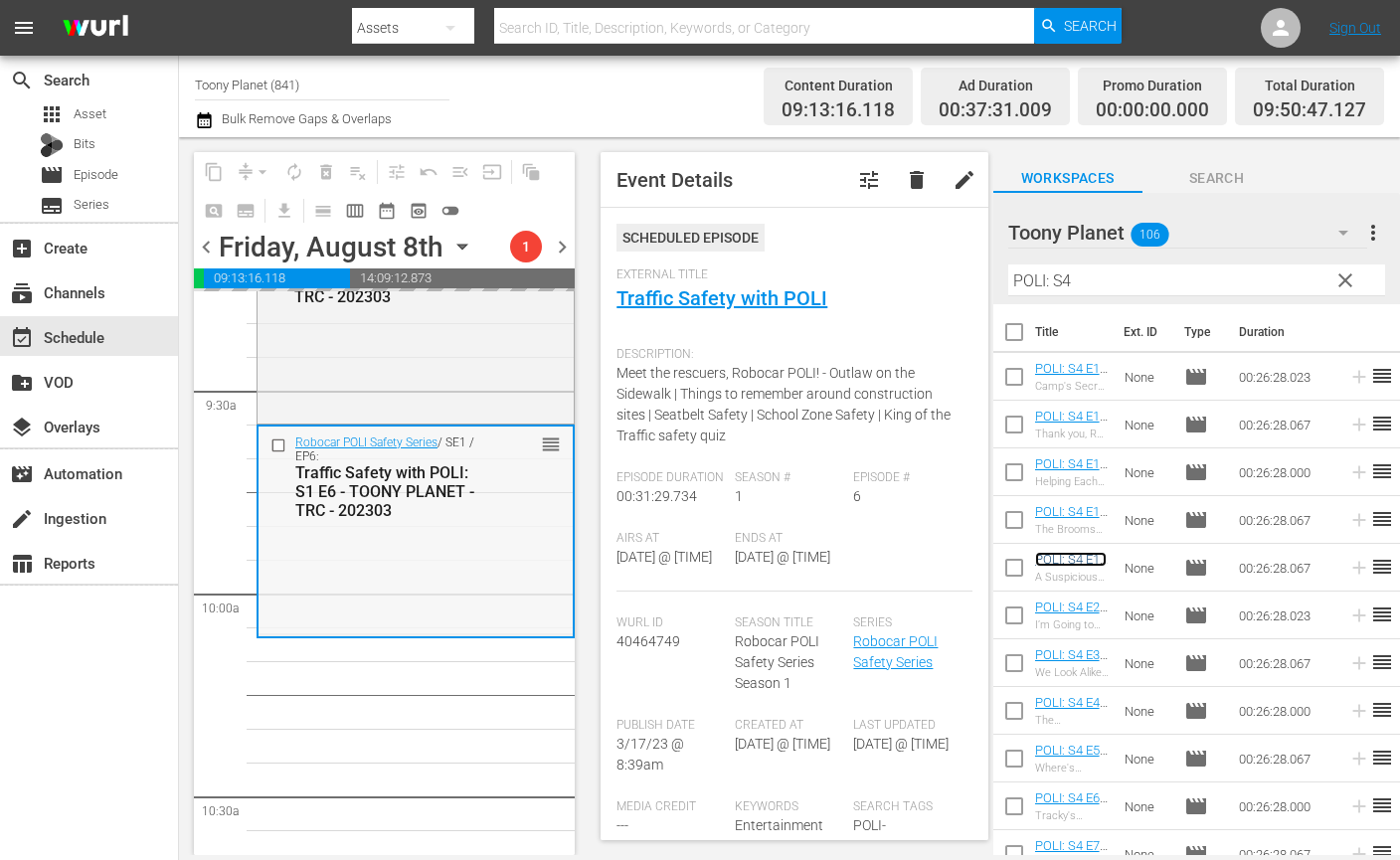 scroll, scrollTop: 3857, scrollLeft: 0, axis: vertical 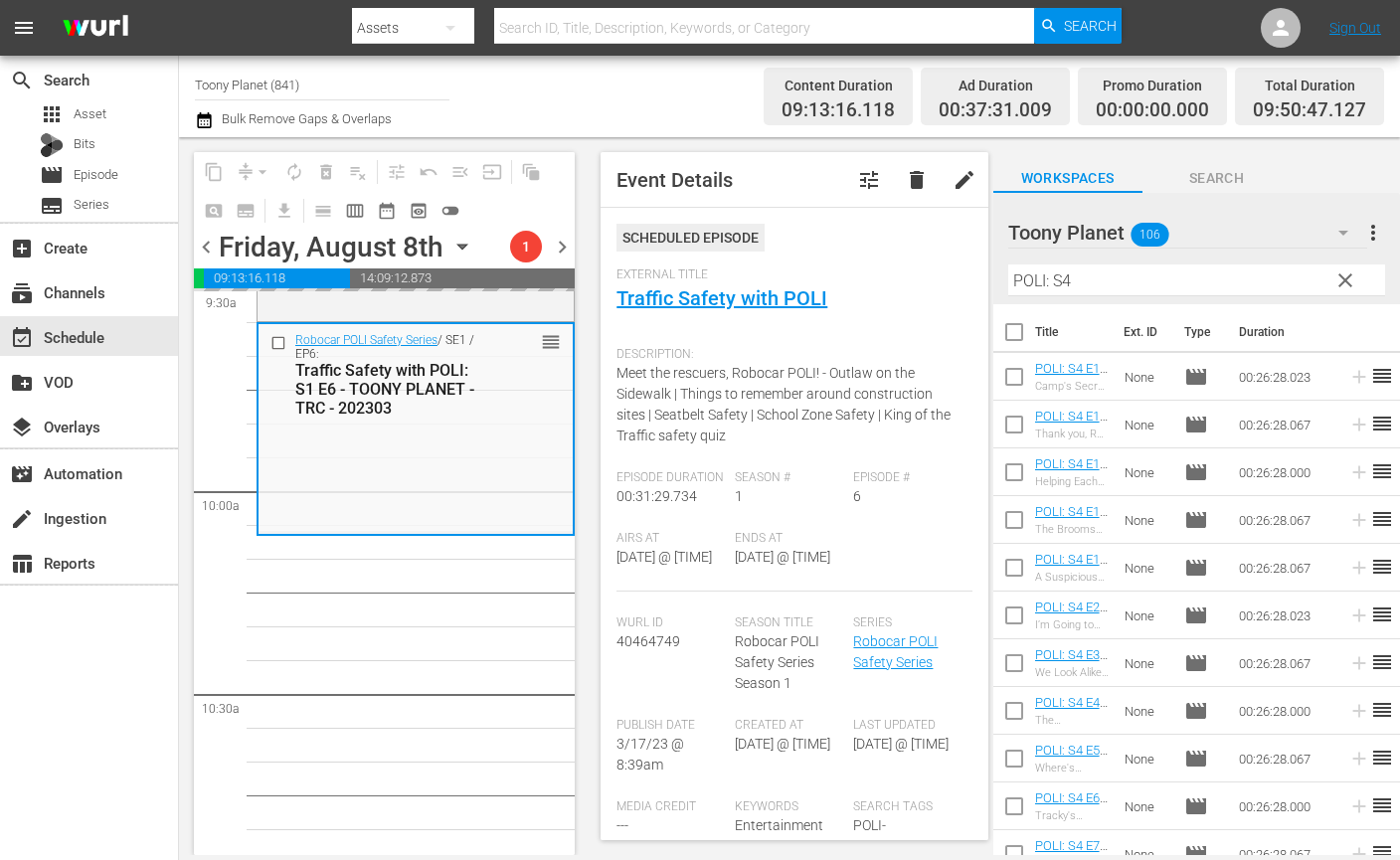 click on "Play With  Robocar POLI  / SE1 / EP2:
Play With Robocar POLI - Aesop's Fables with Robocar POLI - Toony Planet - TRC - 202405 reorder Robocar POLI Safety Series  / SE1 / EP6:
Traffic Safety with POLI: S1 E6 - TOONY PLANET - TRC - 202303 reorder Robocar POLI Safety Series  / SE1 / EP5:
Traffic Safety with POLI: S1 E5 - TOONY PLANET - TRC - 202303 reorder Robocar POLI  / SE3 / EP1:
POLI: S3 E1 - Brooms Town’s & Visitor Save Helly - TOONY PLANET - TRC - 202303 reorder Robocar POLI  / SE3 / EP3:
POLI: S3 E3 - A Gift for Cleany & Our Secret Club House - TOONY PLANET - TRC - 202303 reorder Robocar POLI  / SE3 / EP5:
POLI: S3 E5 - Micky’s Lonely & Drawing Lines - TOONY PLANET - TRC - 202303 reorder Robocar POLI  / SE3 / EP7:
POLI: S3 E7 - Please Stop My Hiccups & Poli's Secret - TOONY PLANET - TRC - 202303 reorder Robocar POLI  / SE3 / EP9:
POLI: S3 E9 - Multiple Mix-Up & Let’s Be Honest - TOONY PLANET - TRC - 202303 reorder Robocar POLI  / SE3 / EP11:
reorder Robocar POLI  / SE3 / EP13:" at bounding box center [416, 1302] 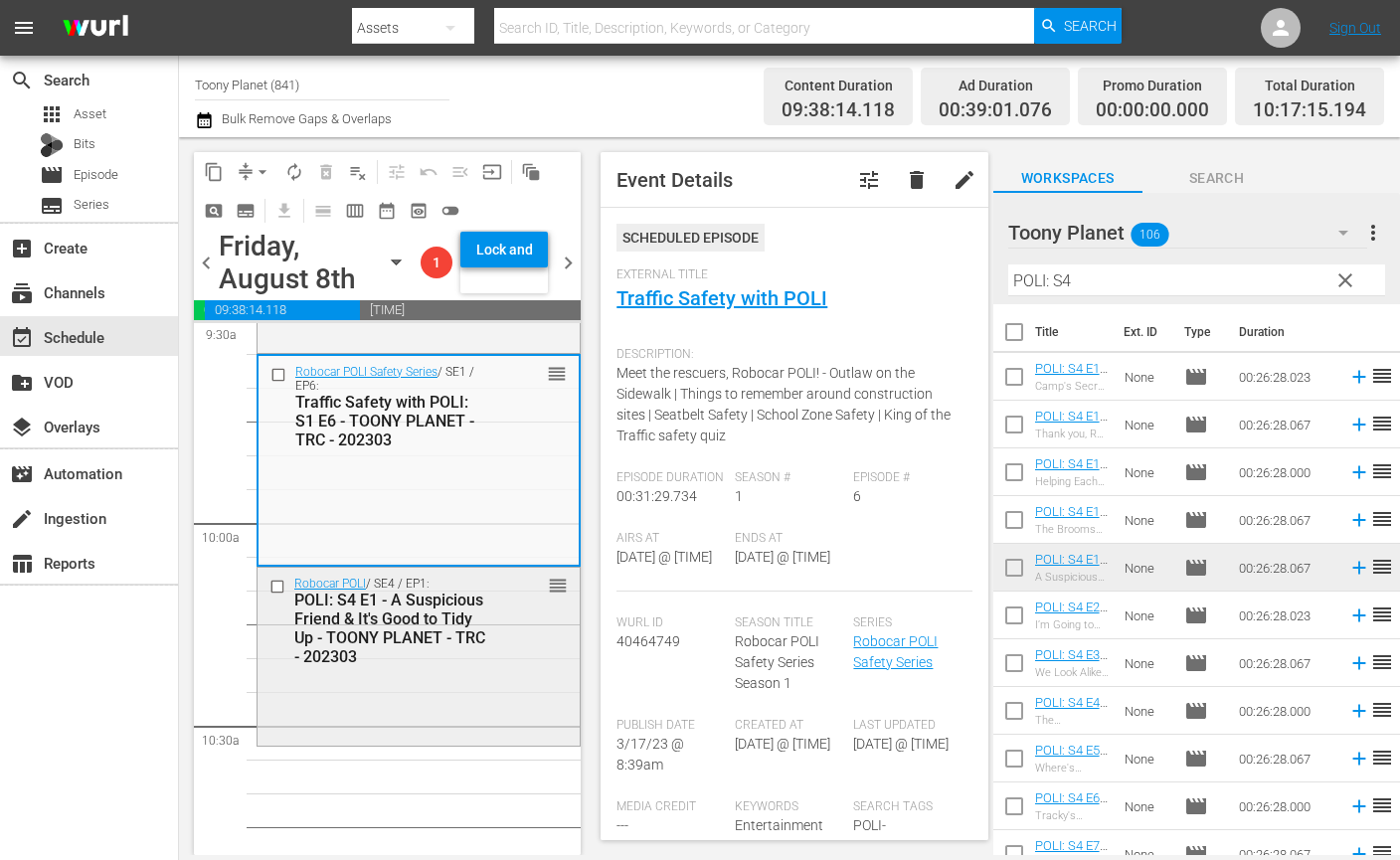 drag, startPoint x: 1064, startPoint y: 564, endPoint x: 338, endPoint y: 658, distance: 732.0601 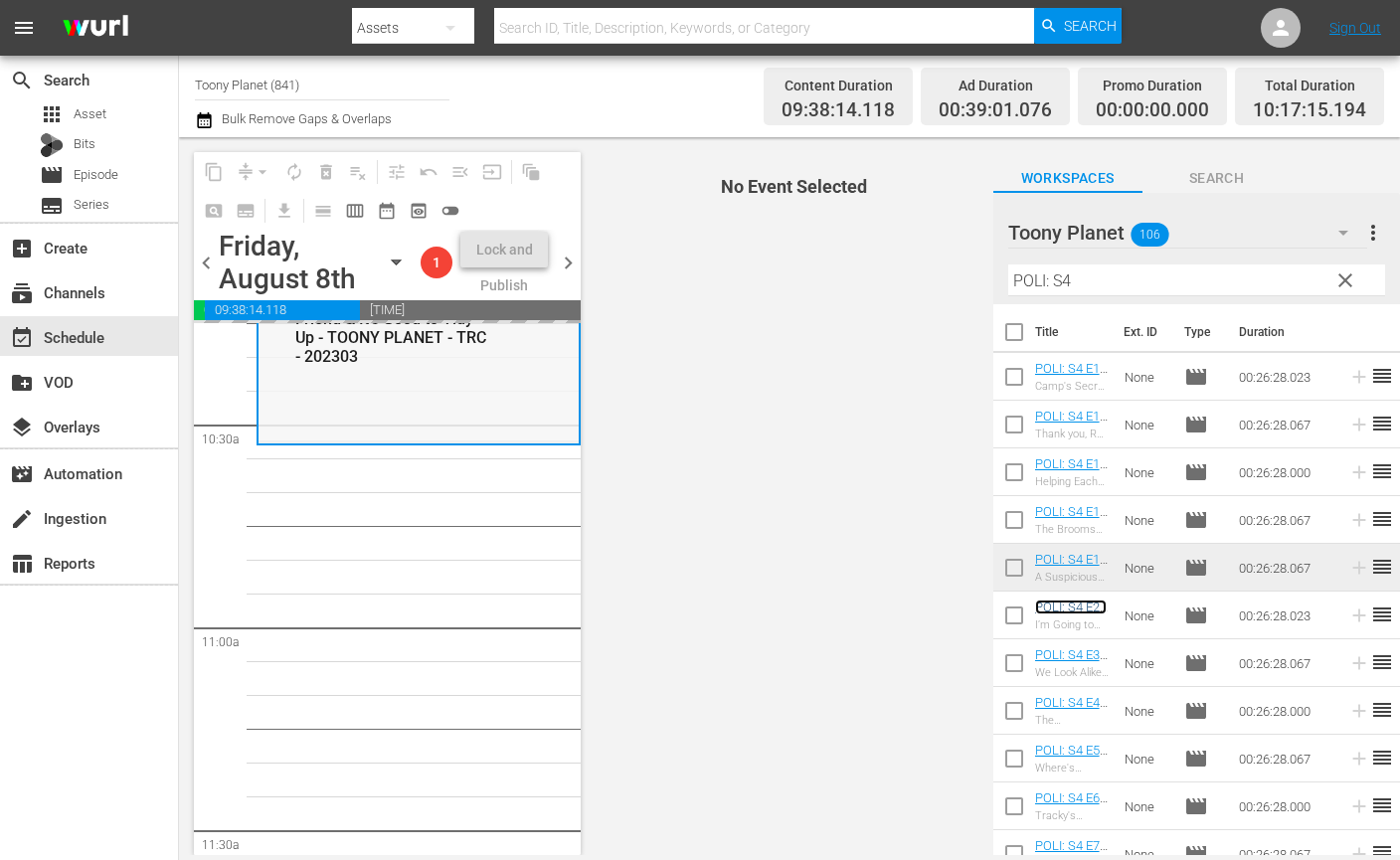 scroll, scrollTop: 4170, scrollLeft: 0, axis: vertical 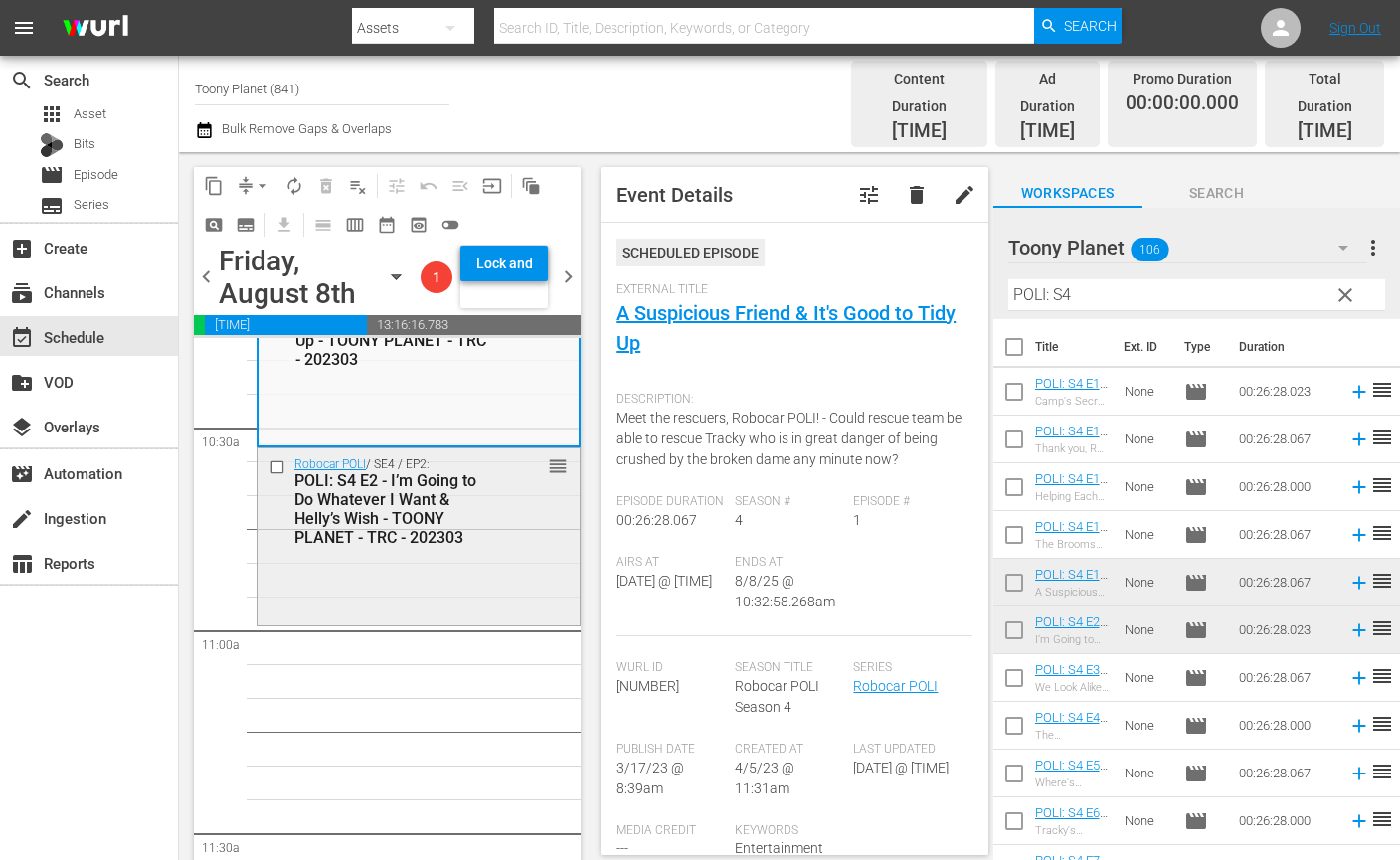click on "Robocar POLI  / SE4 / EP2:
POLI: S4 E2 - I’m Going to Do Whatever I Want & Helly’s Wish - TOONY PLANET - TRC - 202303" at bounding box center [376, 501] 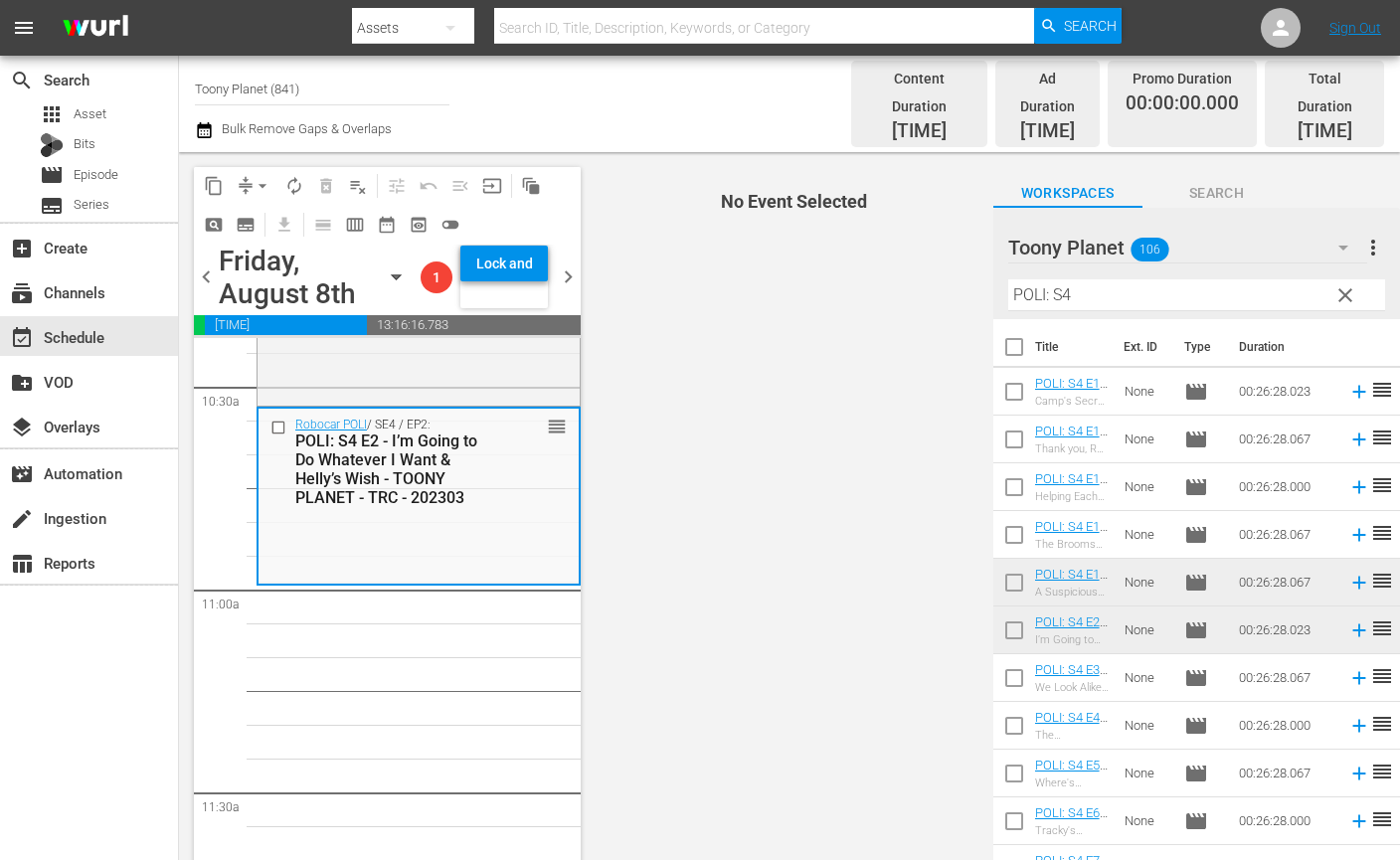 scroll, scrollTop: 4212, scrollLeft: 0, axis: vertical 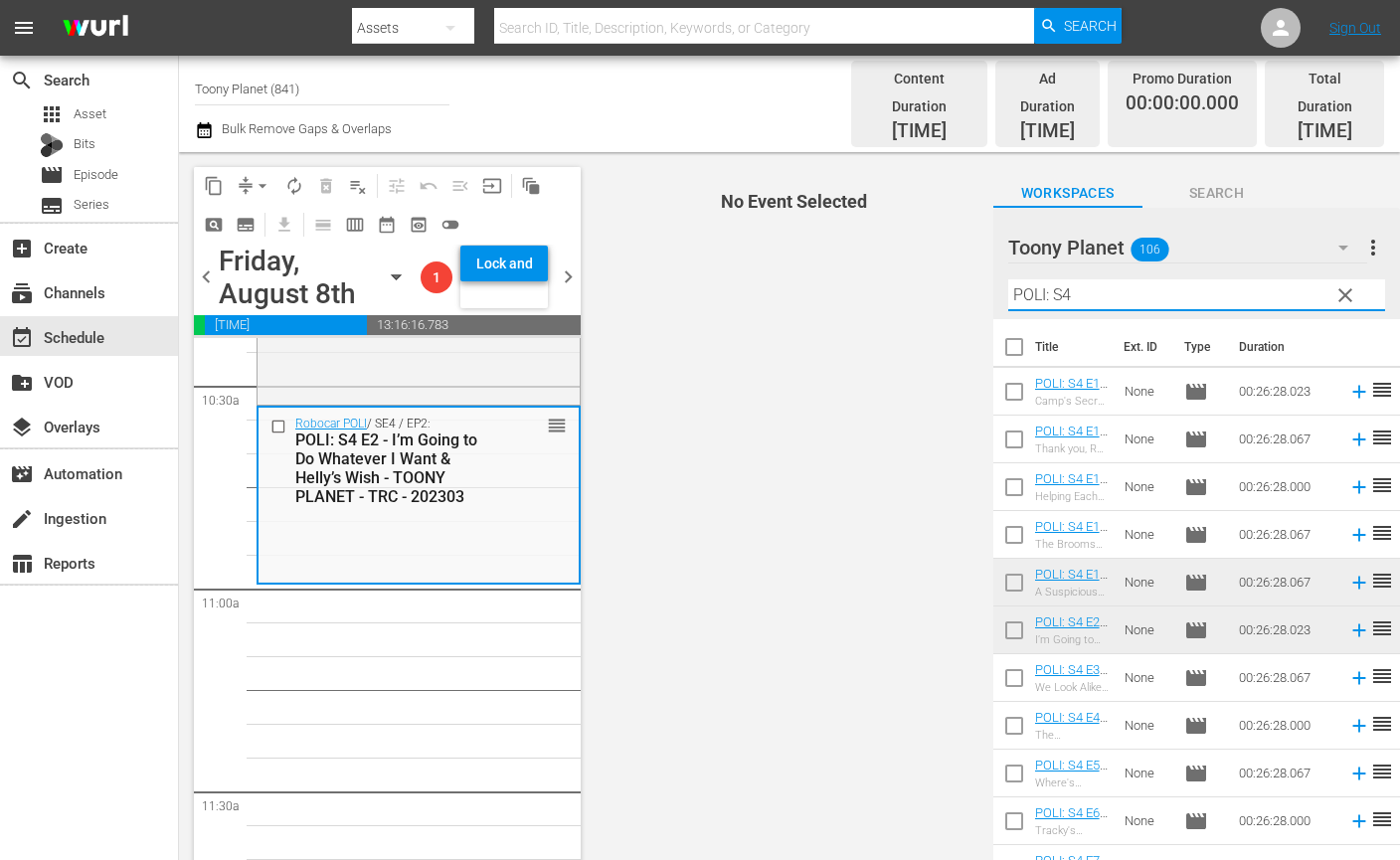 drag, startPoint x: 1033, startPoint y: 281, endPoint x: 900, endPoint y: 262, distance: 134.35029 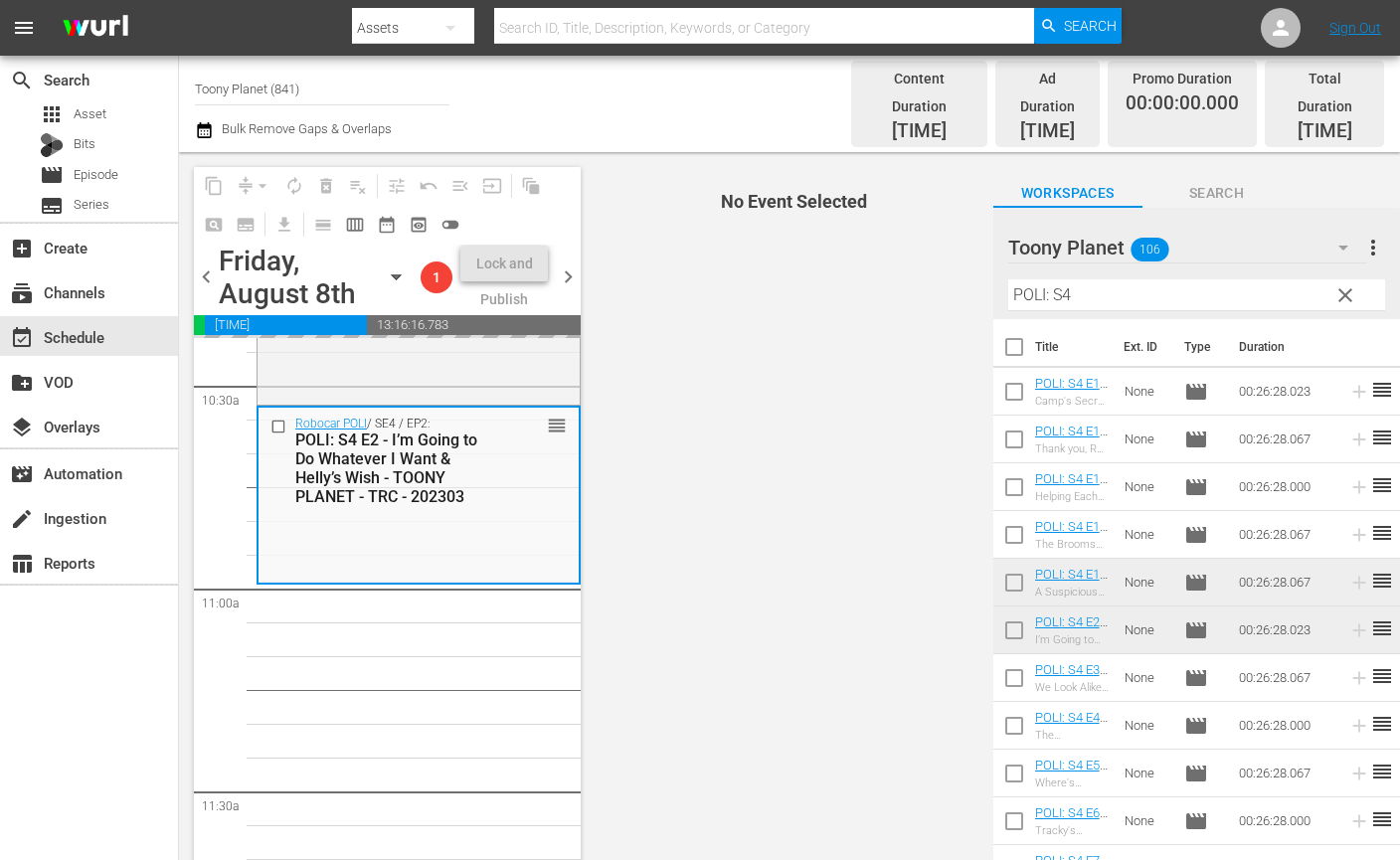 click on "content_copy compress arrow_drop_down autorenew_outlined delete_forever_outlined playlist_remove_outlined tune_outlined undo_outined menu_open input auto_awesome_motion_outlined pageview_outlined subtitles_outlined get_app calendar_view_day_outlined calendar_view_week_outlined date_range_outlined preview_outlined toggle_off chevron_left Friday, August 8th August 8th Lineup BACKUP WILL DELIVER: 8/7 @ 5p (local) 1 Lock and Publish chevron_right 00:40:31.099 00:00:00.000 10:03:12.118 13:16:16.783 Select Event Brooms Town’s & Visitor Save Helly Delete Event Select Event Don’t worry SchoolB & Bruner's Little cousin Delete Event Select Event A Gift for Cleany & Our Secret Club House Delete Event Select Event Terry's New Friend & Helly's Pinwheel Delete Event Select Event Micky’s Lonely & Drawing Lines Delete Event Select Event Robocar POLI SongSong Museum Delete Event Select Event Daily Life Safety with AMBER Delete Event Select Event Daily Life Safety with AMBER Delete Event Select Event Delete Event S N A P" at bounding box center (789, 511) 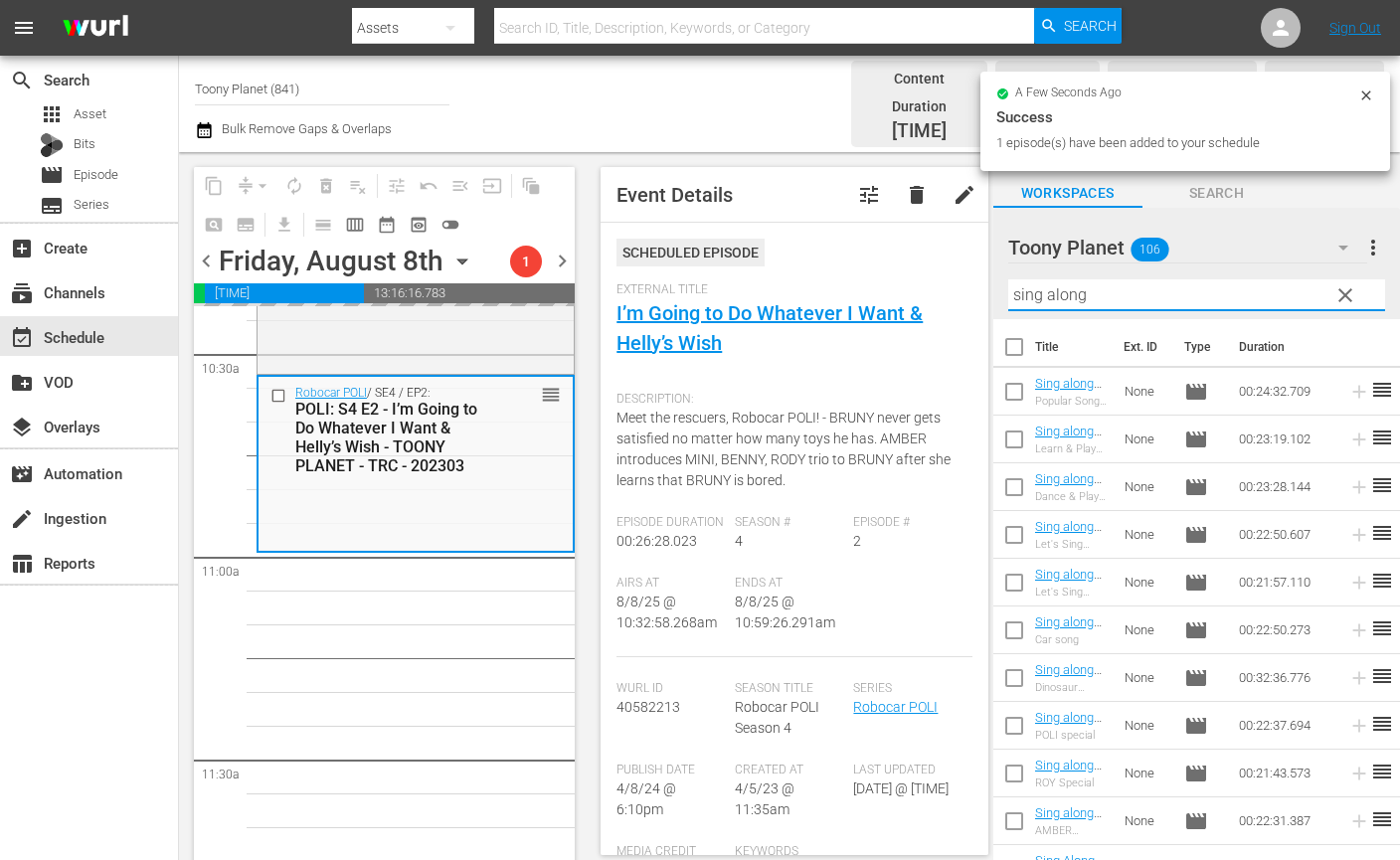 scroll, scrollTop: 449, scrollLeft: 0, axis: vertical 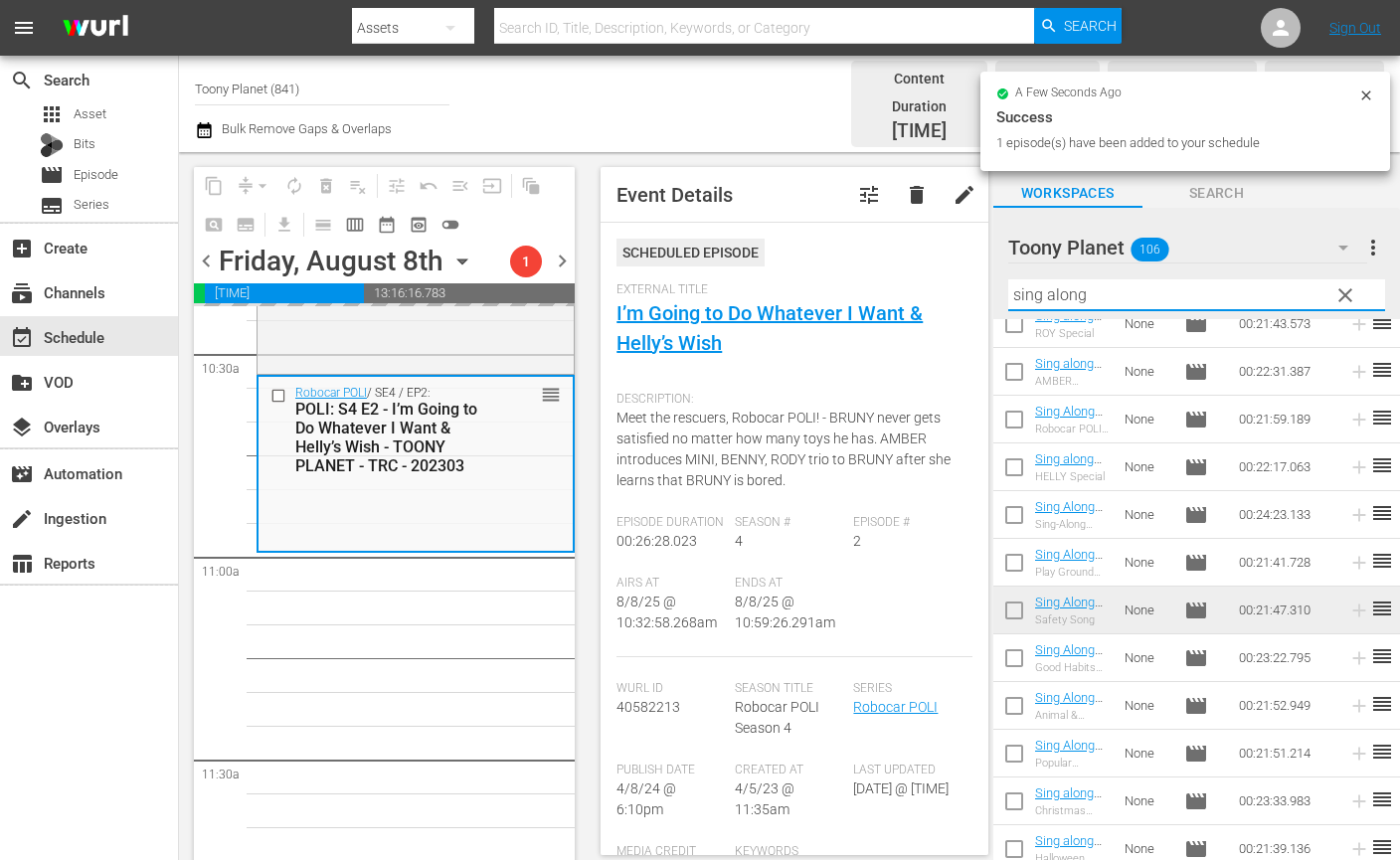 type on "sing along" 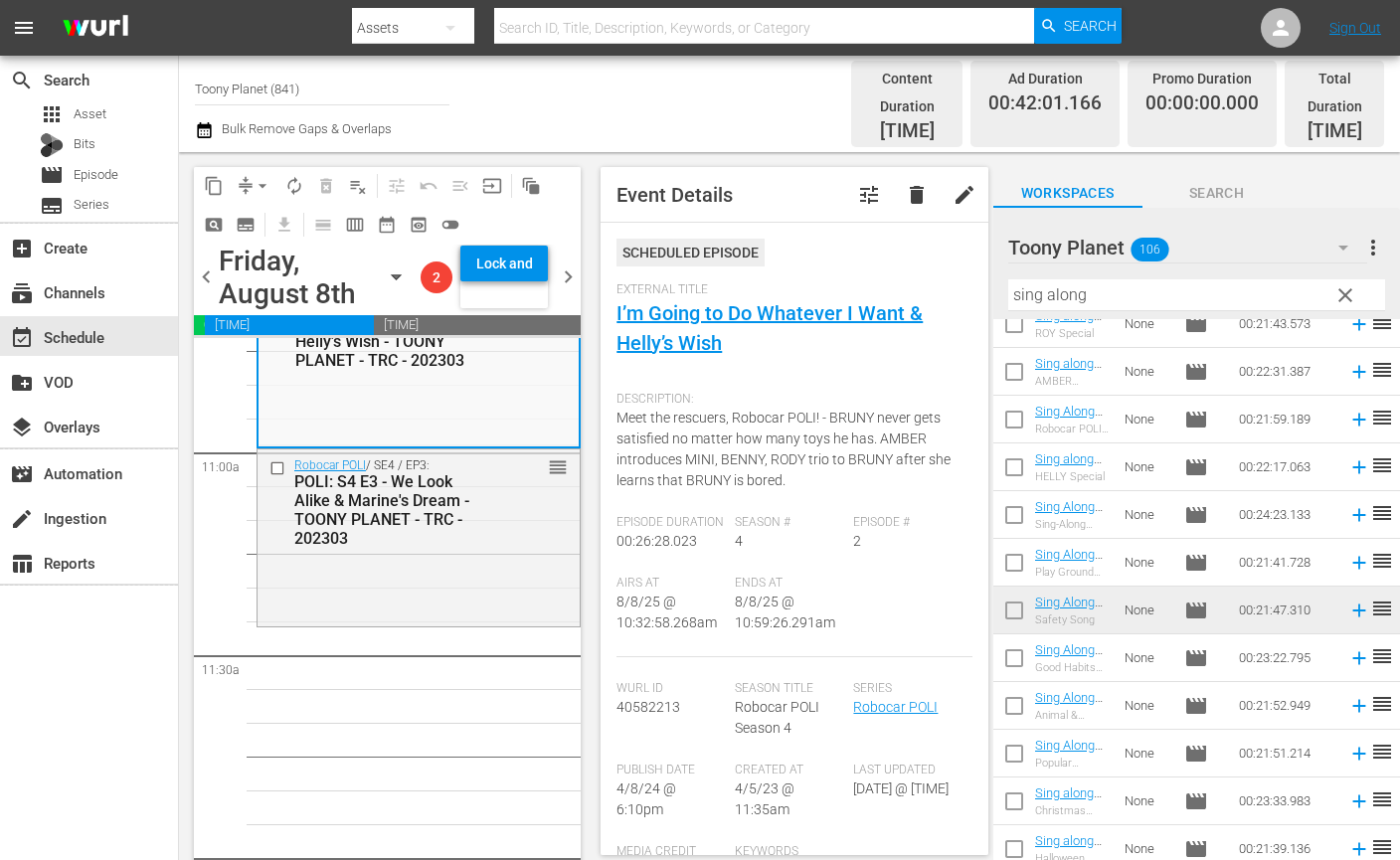 scroll, scrollTop: 4349, scrollLeft: 0, axis: vertical 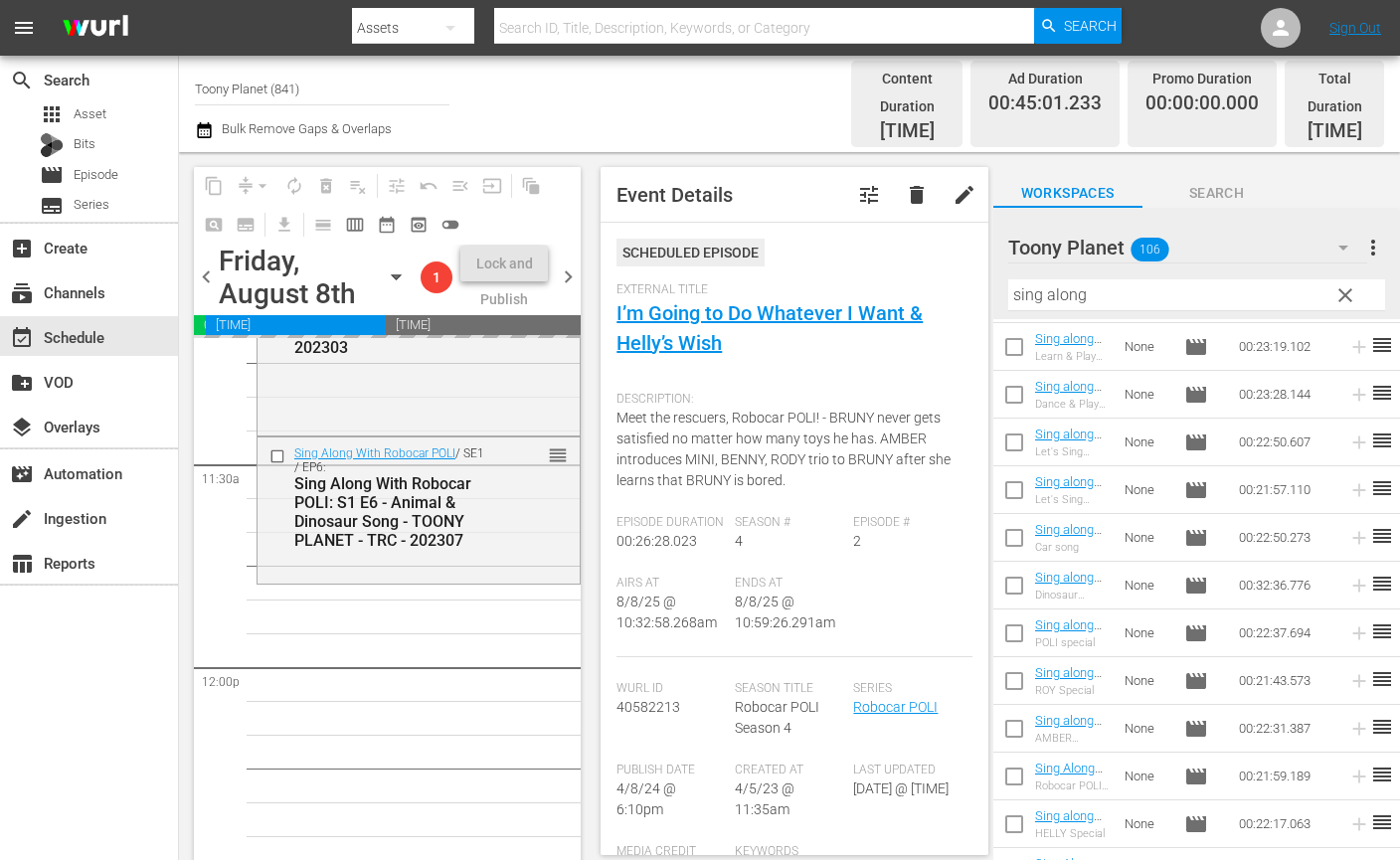 click on "Play With  Robocar POLI  / SE1 / EP2:
Play With Robocar POLI - Aesop's Fables with Robocar POLI - Toony Planet - TRC - 202405 reorder Robocar POLI Safety Series  / SE1 / EP6:
Traffic Safety with POLI: S1 E6 - TOONY PLANET - TRC - 202303 reorder Robocar POLI Safety Series  / SE1 / EP5:
Traffic Safety with POLI: S1 E5 - TOONY PLANET - TRC - 202303 reorder Robocar POLI  / SE3 / EP1:
POLI: S3 E1 - Brooms Town’s & Visitor Save Helly - TOONY PLANET - TRC - 202303 reorder Robocar POLI  / SE3 / EP3:
POLI: S3 E3 - A Gift for Cleany & Our Secret Club House - TOONY PLANET - TRC - 202303 reorder Robocar POLI  / SE3 / EP5:
POLI: S3 E5 - Micky’s Lonely & Drawing Lines - TOONY PLANET - TRC - 202303 reorder Robocar POLI  / SE3 / EP7:
POLI: S3 E7 - Please Stop My Hiccups & Poli's Secret - TOONY PLANET - TRC - 202303 reorder Robocar POLI  / SE3 / EP9:
POLI: S3 E9 - Multiple Mix-Up & Let’s Be Honest - TOONY PLANET - TRC - 202303 reorder Robocar POLI  / SE3 / EP11:
reorder Robocar POLI  / SE3 / EP13:" at bounding box center [419, 667] 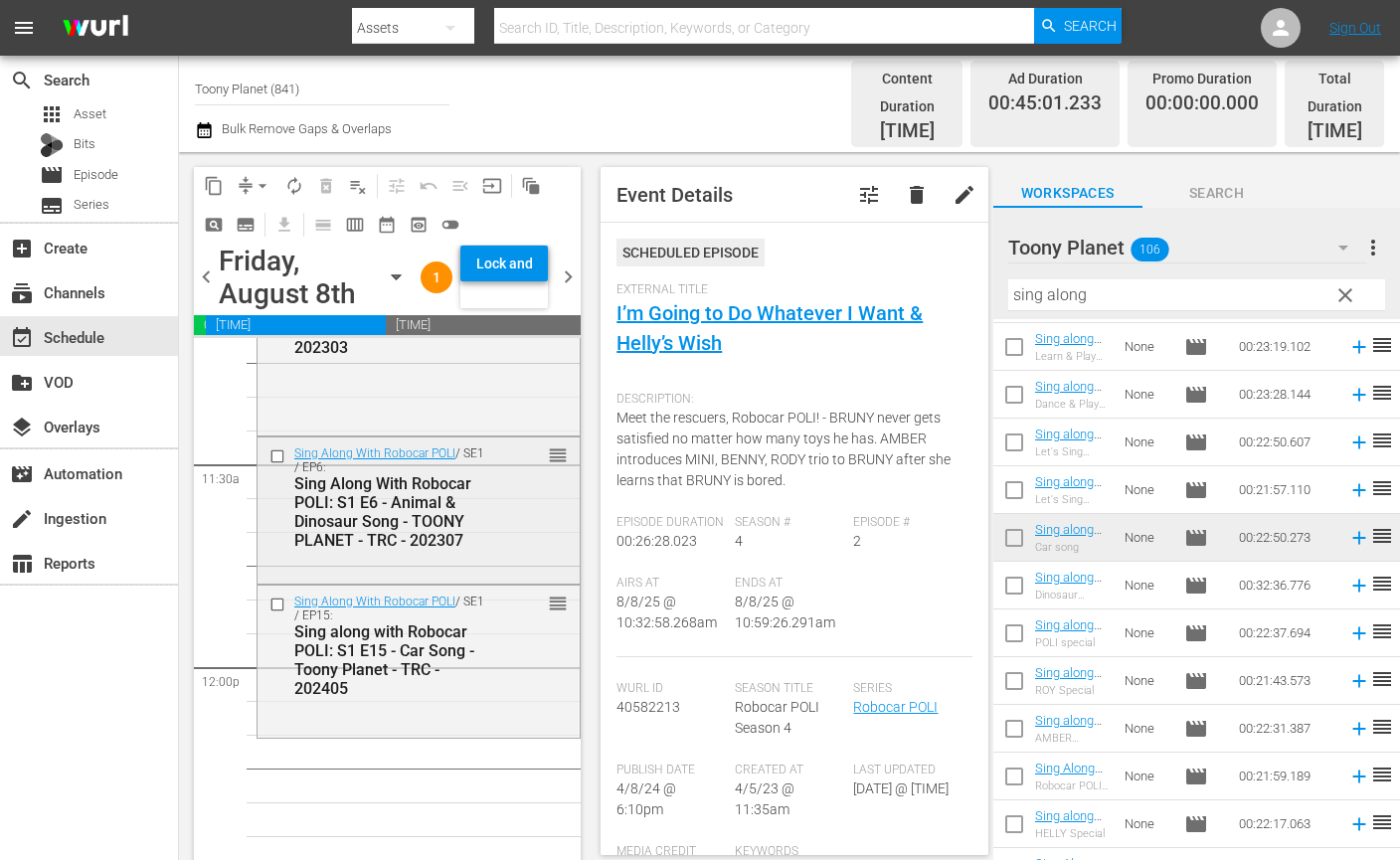 click on "Sing Along With Robocar POLI  / SE1 / EP6:
Sing Along With Robocar POLI: S1 E6 - Animal & Dinosaur Song - TOONY PLANET - TRC - 202307 reorder" at bounding box center [419, 510] 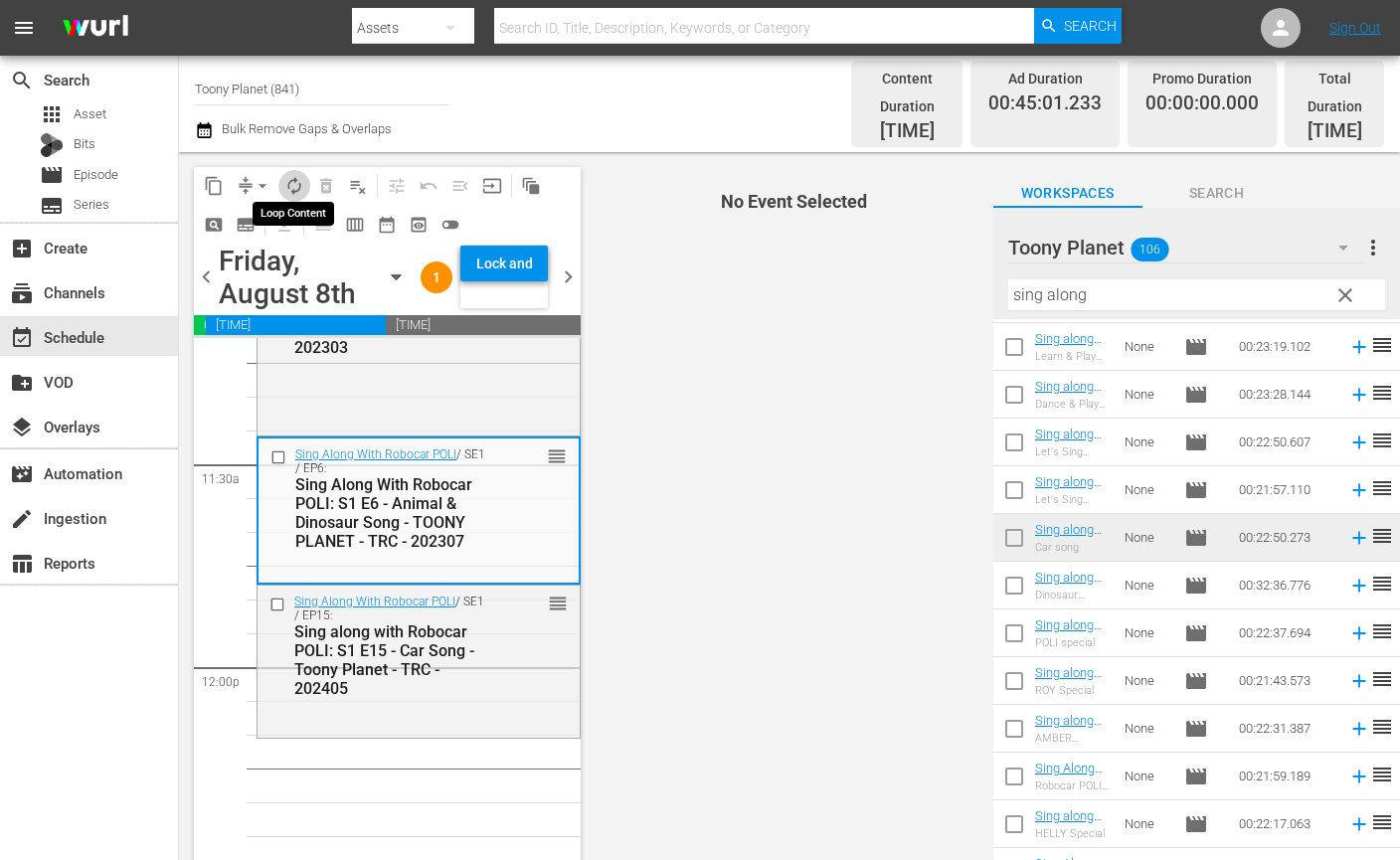 click on "autorenew_outlined" at bounding box center (294, 186) 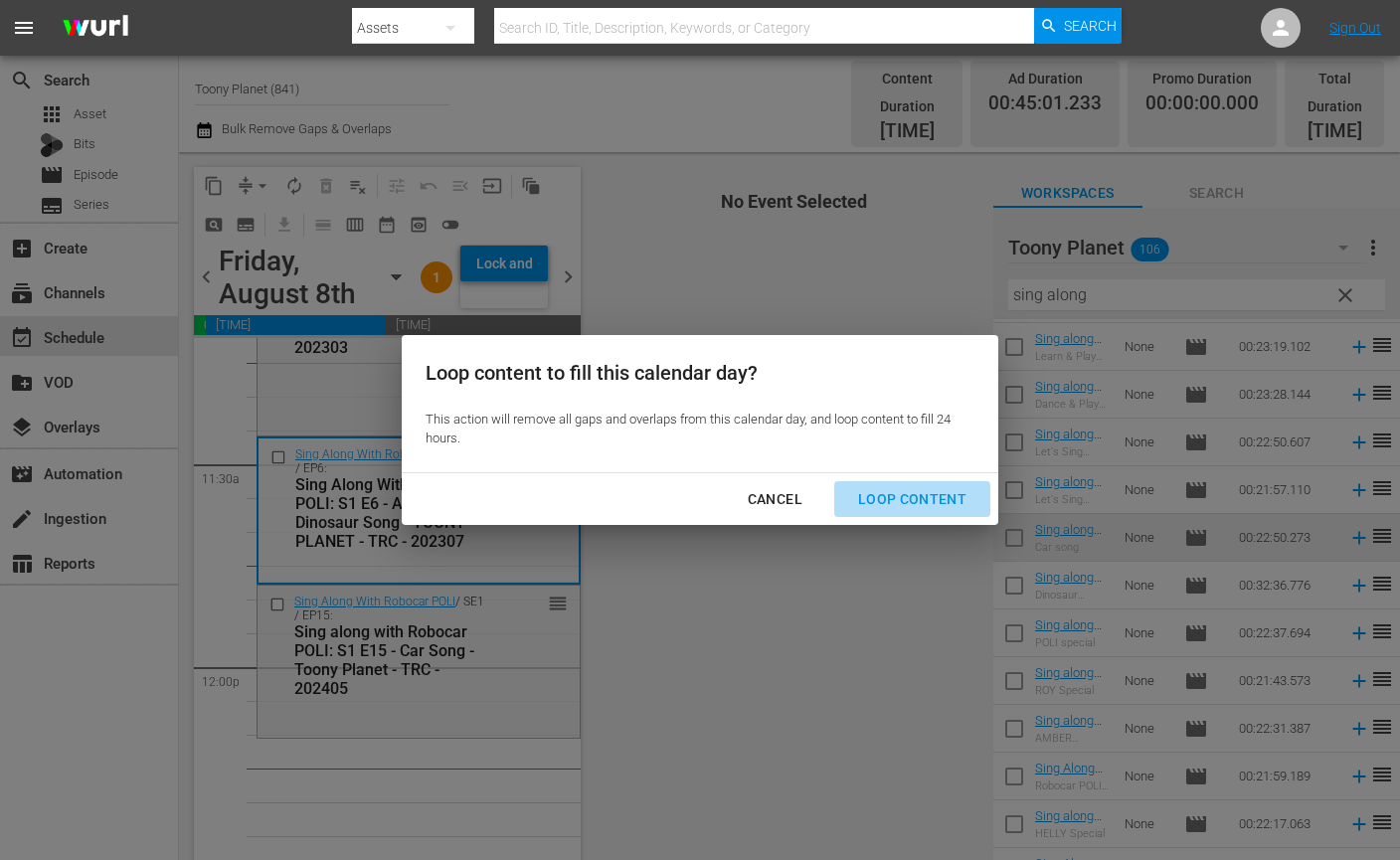 drag, startPoint x: 933, startPoint y: 495, endPoint x: 163, endPoint y: 538, distance: 771.19971 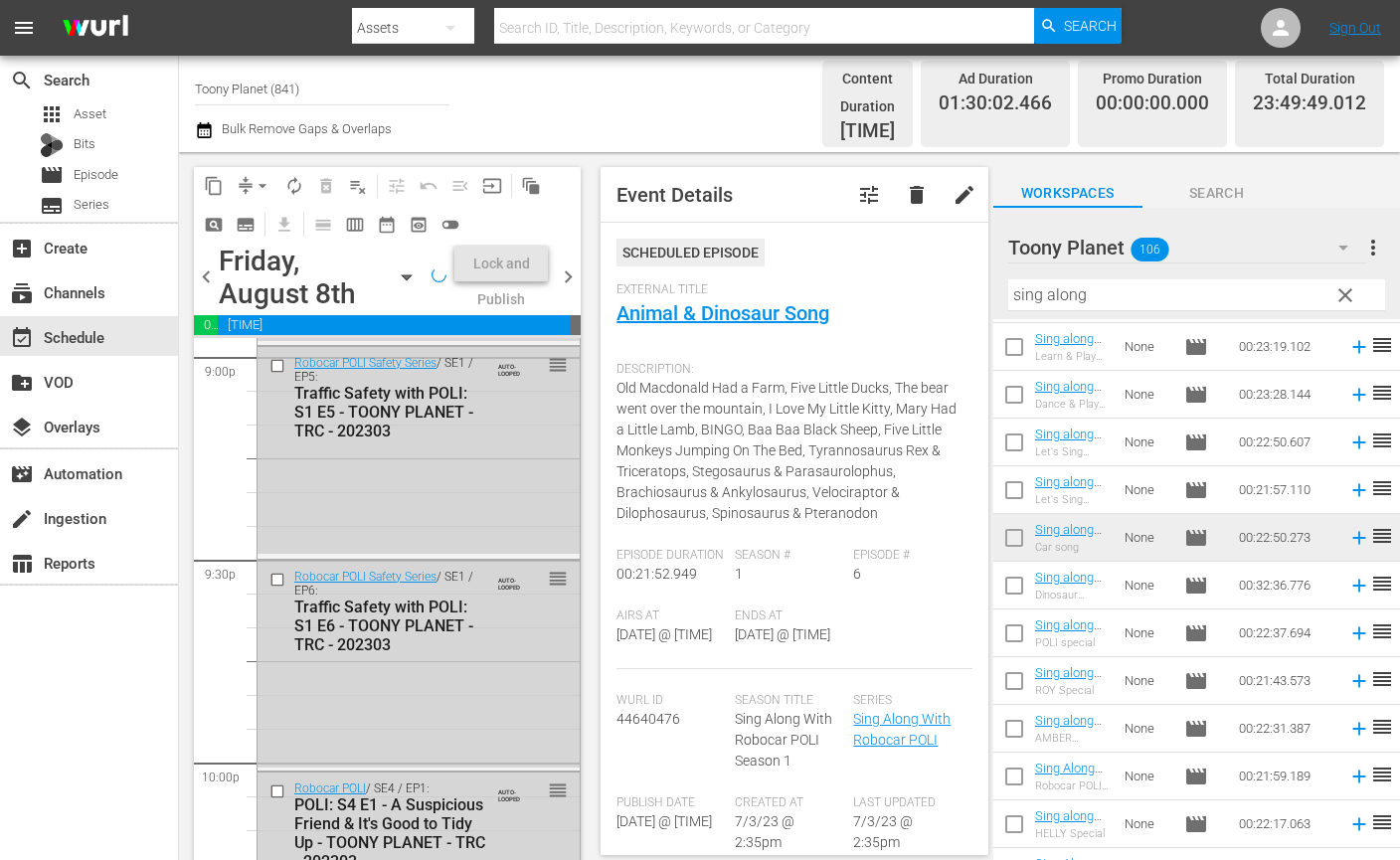 scroll, scrollTop: 9240, scrollLeft: 0, axis: vertical 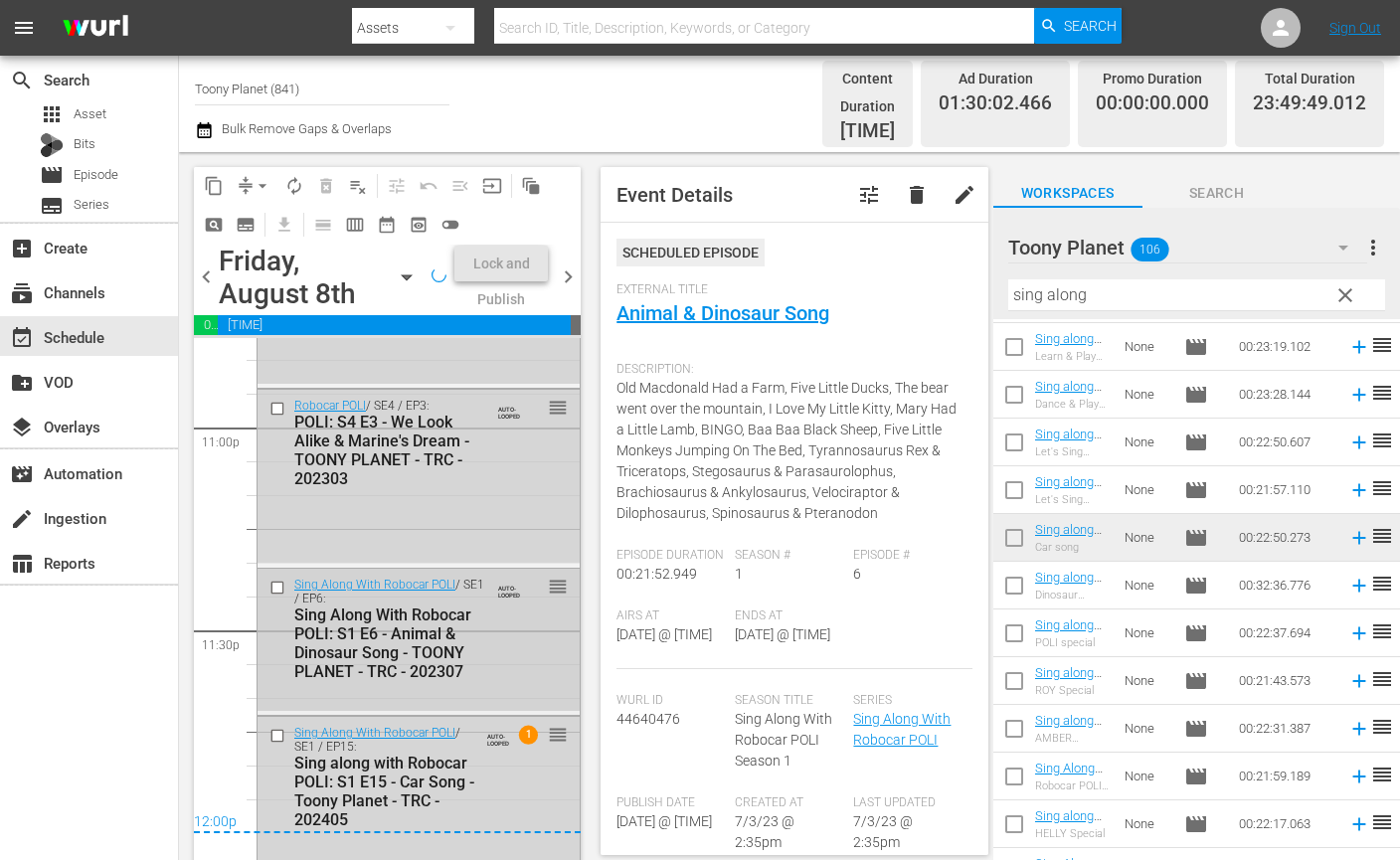 click on "Sing Along With Robocar POLI: S1 E6 - Animal & Dinosaur Song - TOONY PLANET - TRC - 202307" at bounding box center [391, 643] 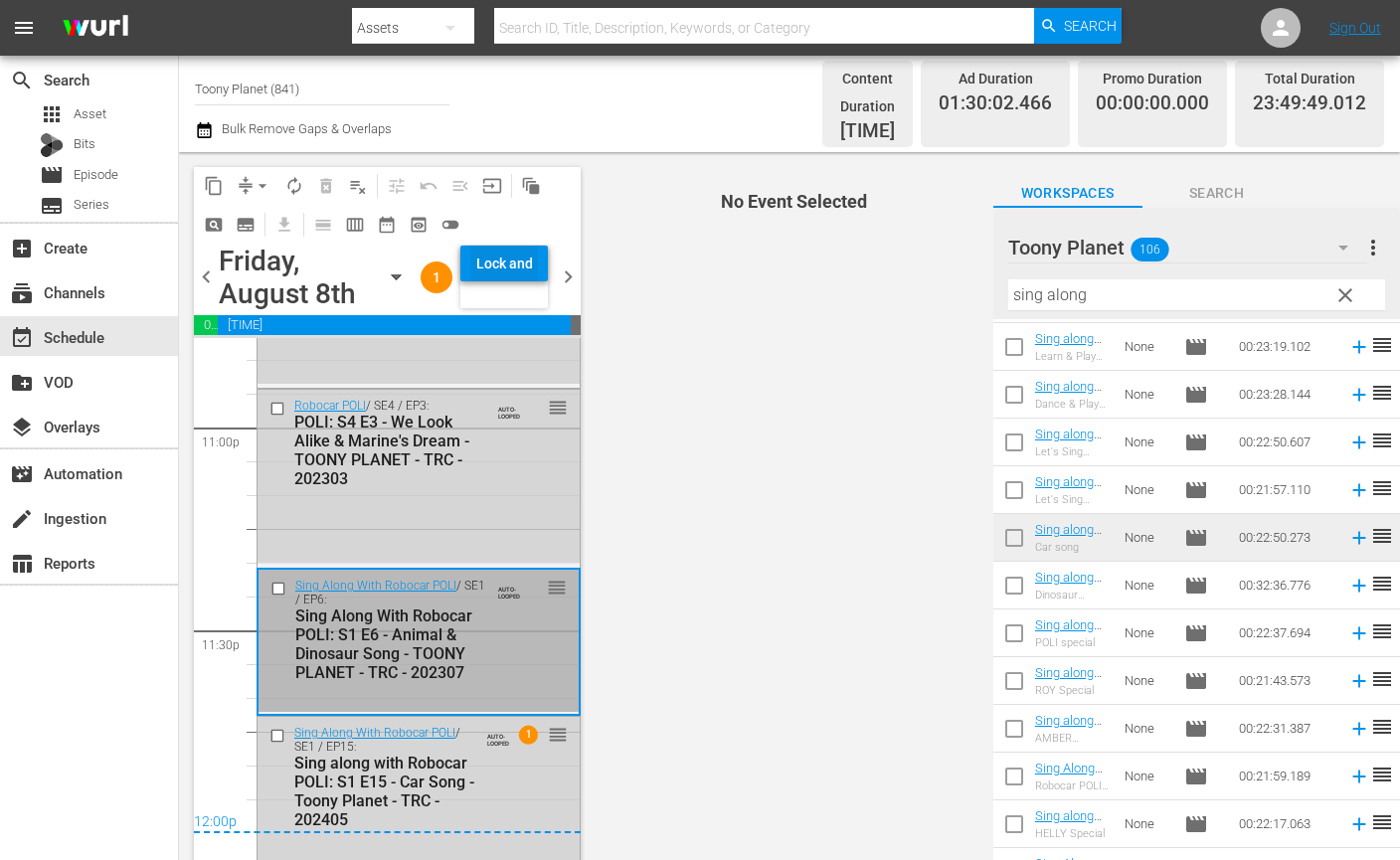 click on "Lock and Publish" at bounding box center (504, 263) 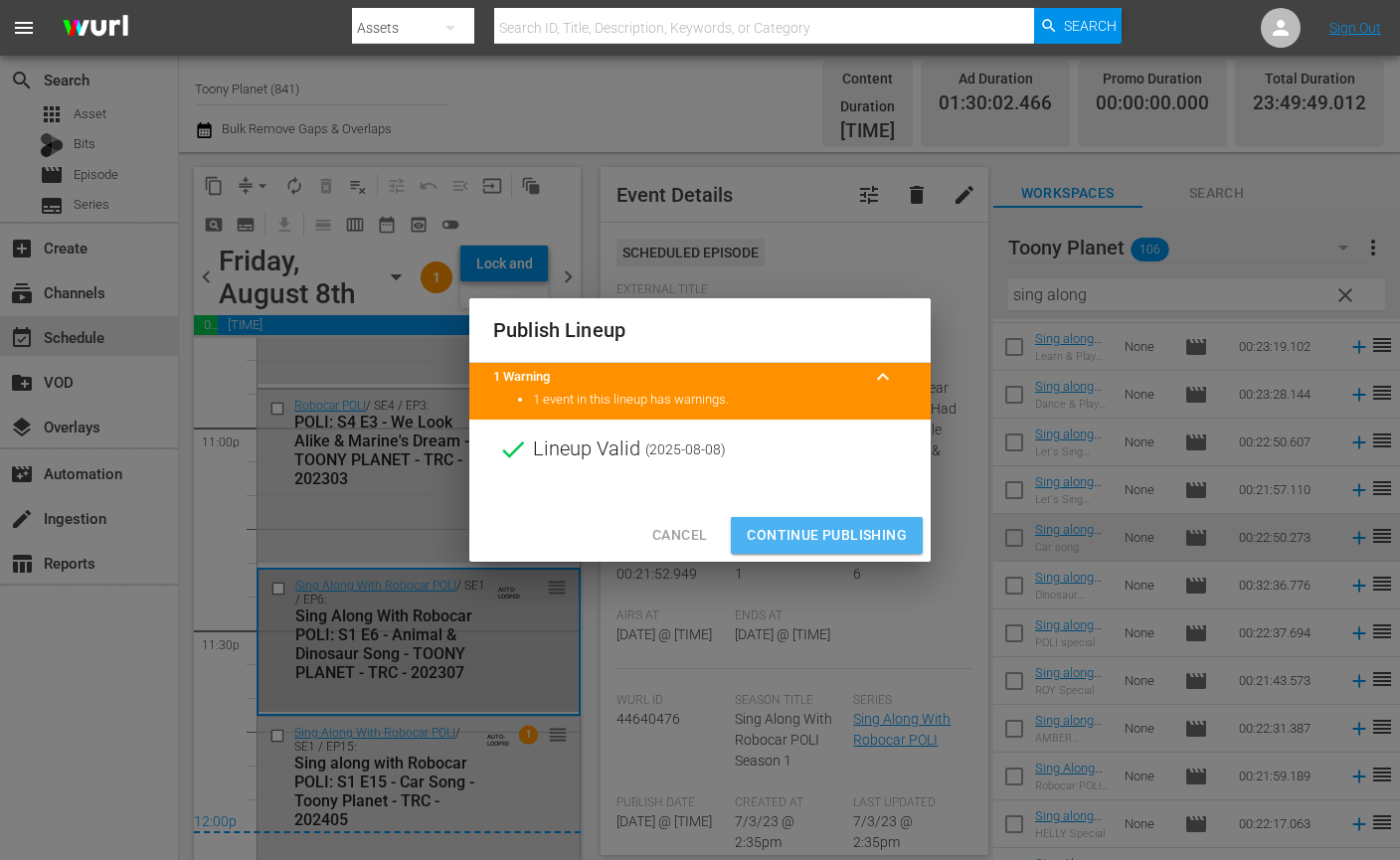 click on "Continue Publishing" at bounding box center (826, 535) 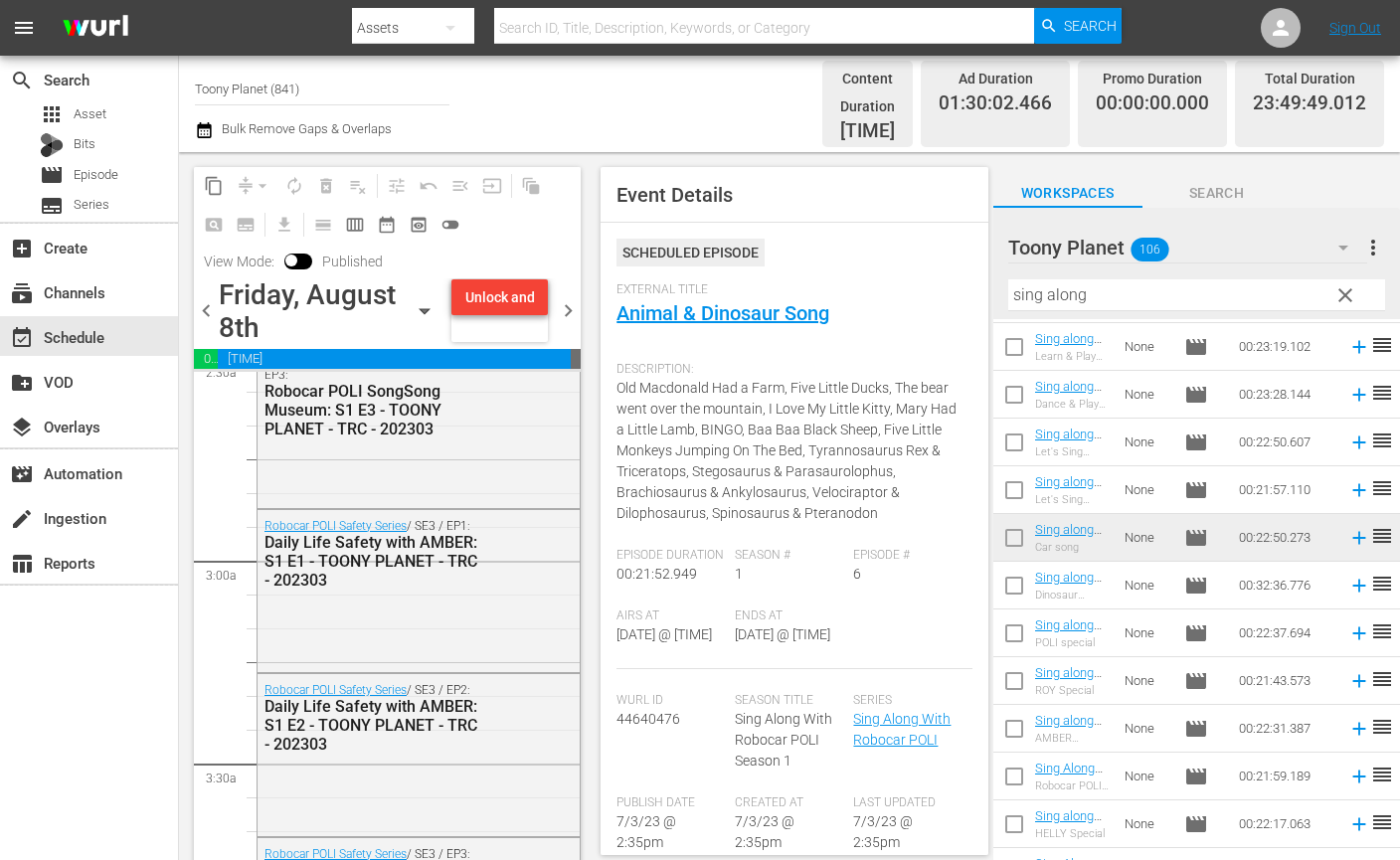 scroll, scrollTop: 1054, scrollLeft: 0, axis: vertical 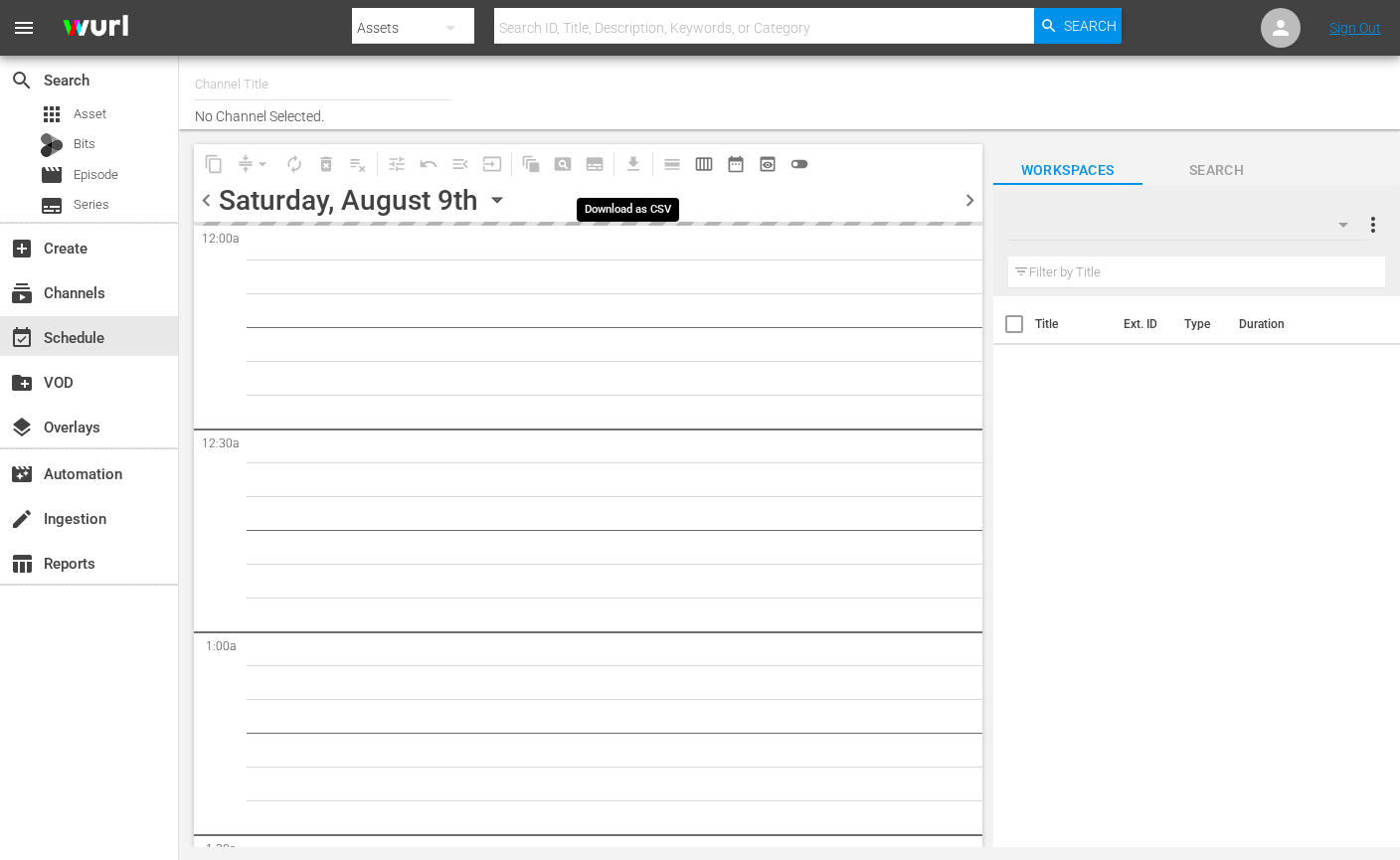 type on "Toony Planet (841)" 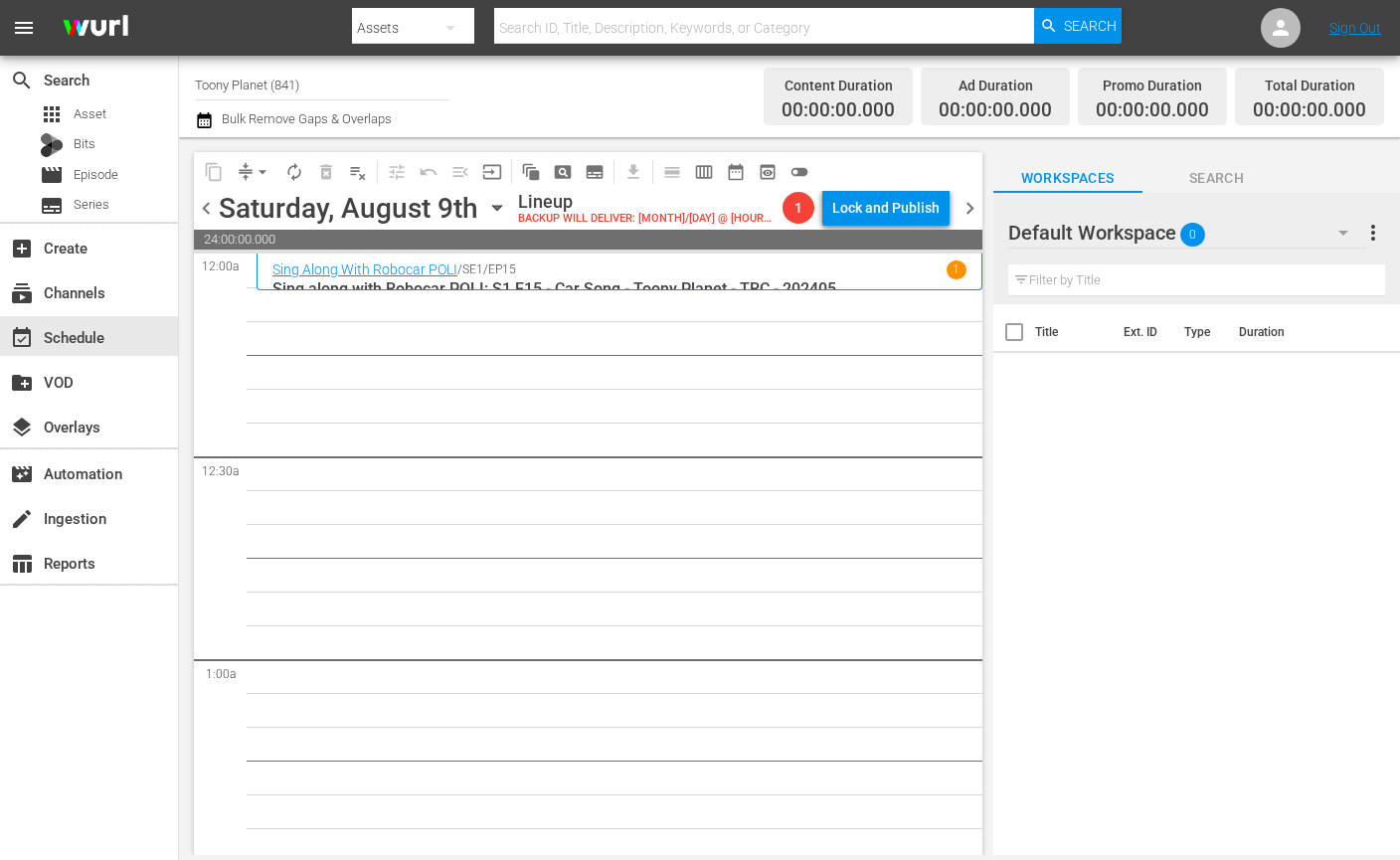 click on "Default Workspace 0" at bounding box center (1187, 233) 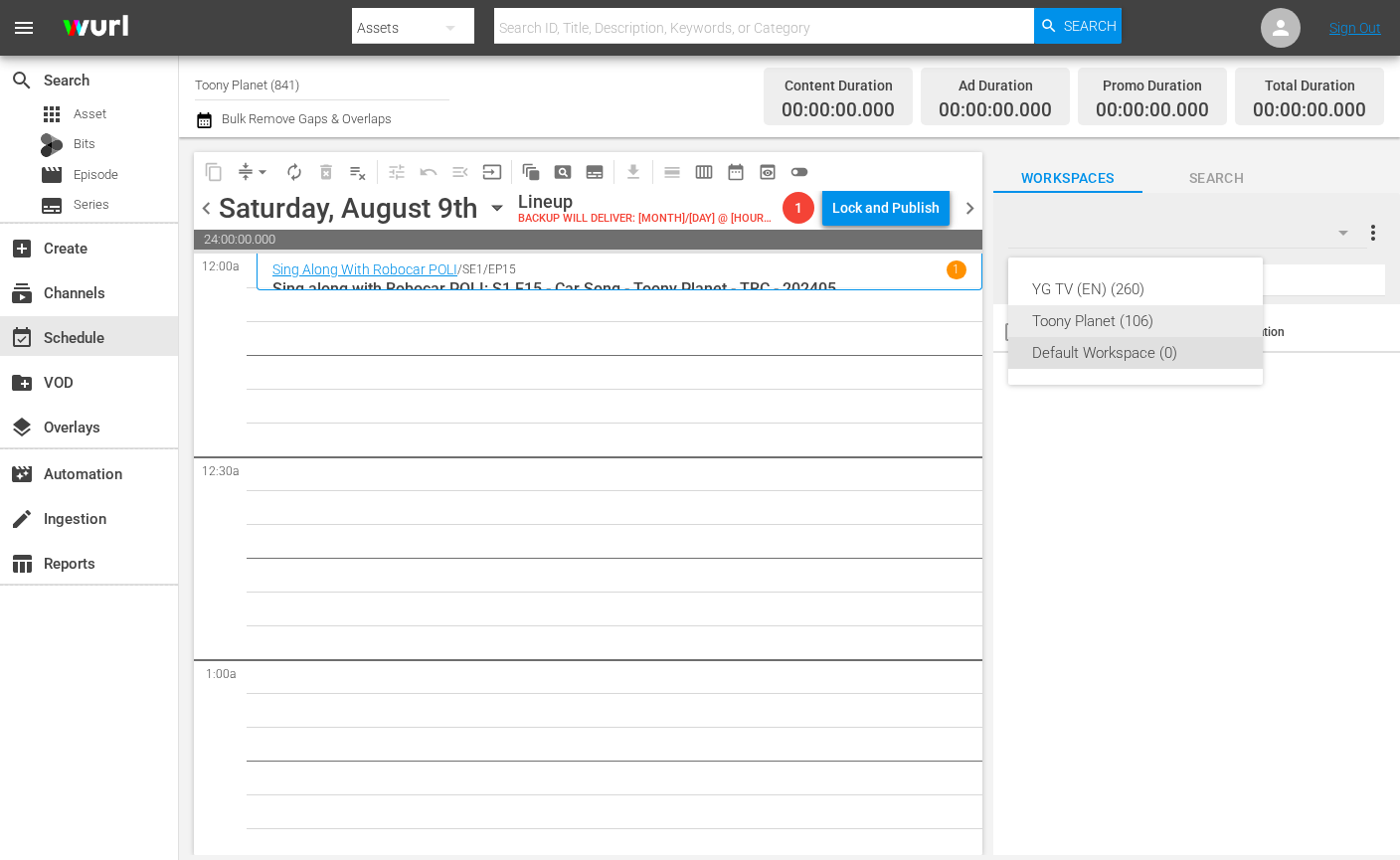 click on "Toony Planet (106)" at bounding box center (1136, 321) 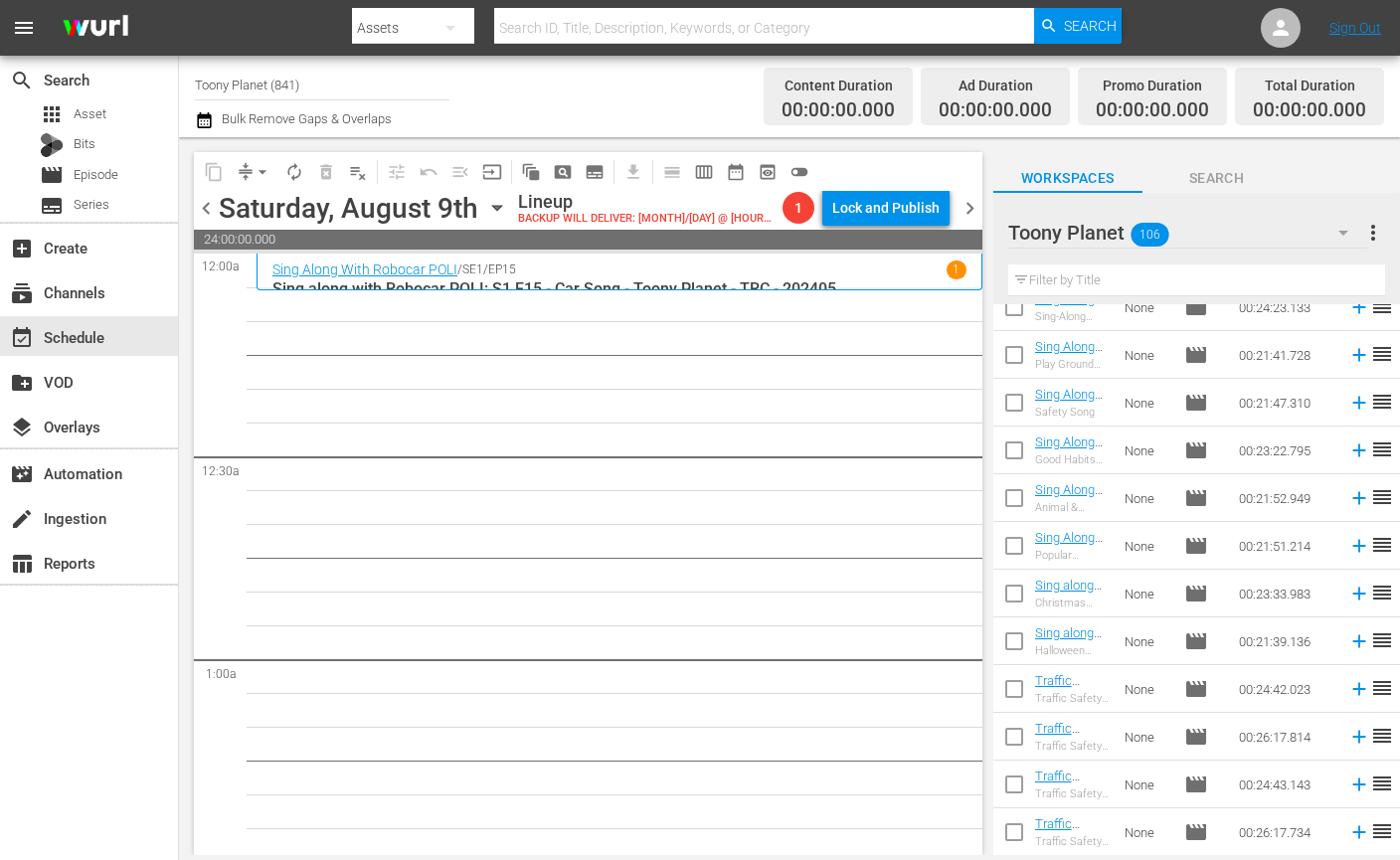 scroll, scrollTop: 4554, scrollLeft: 0, axis: vertical 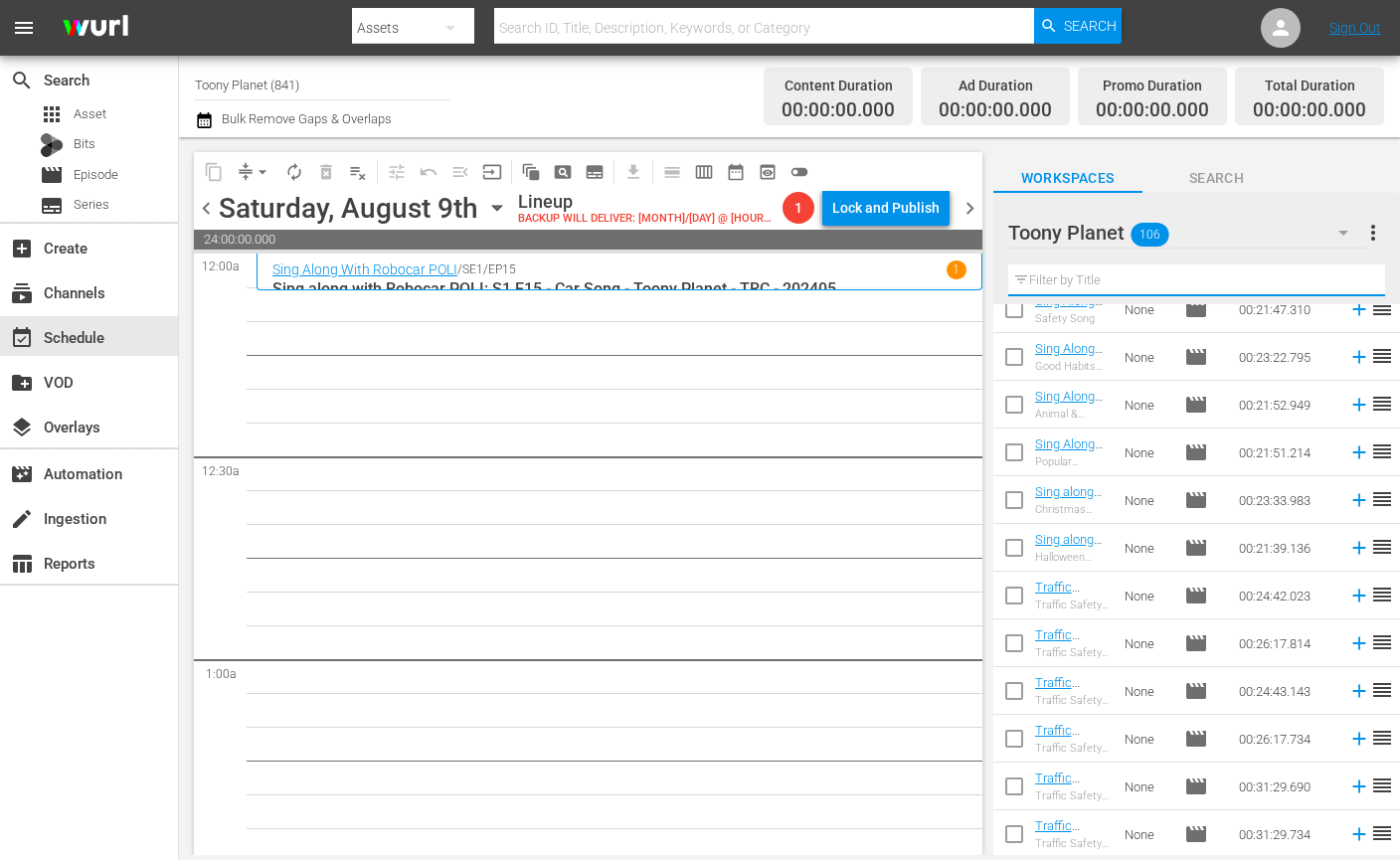 click at bounding box center [1196, 280] 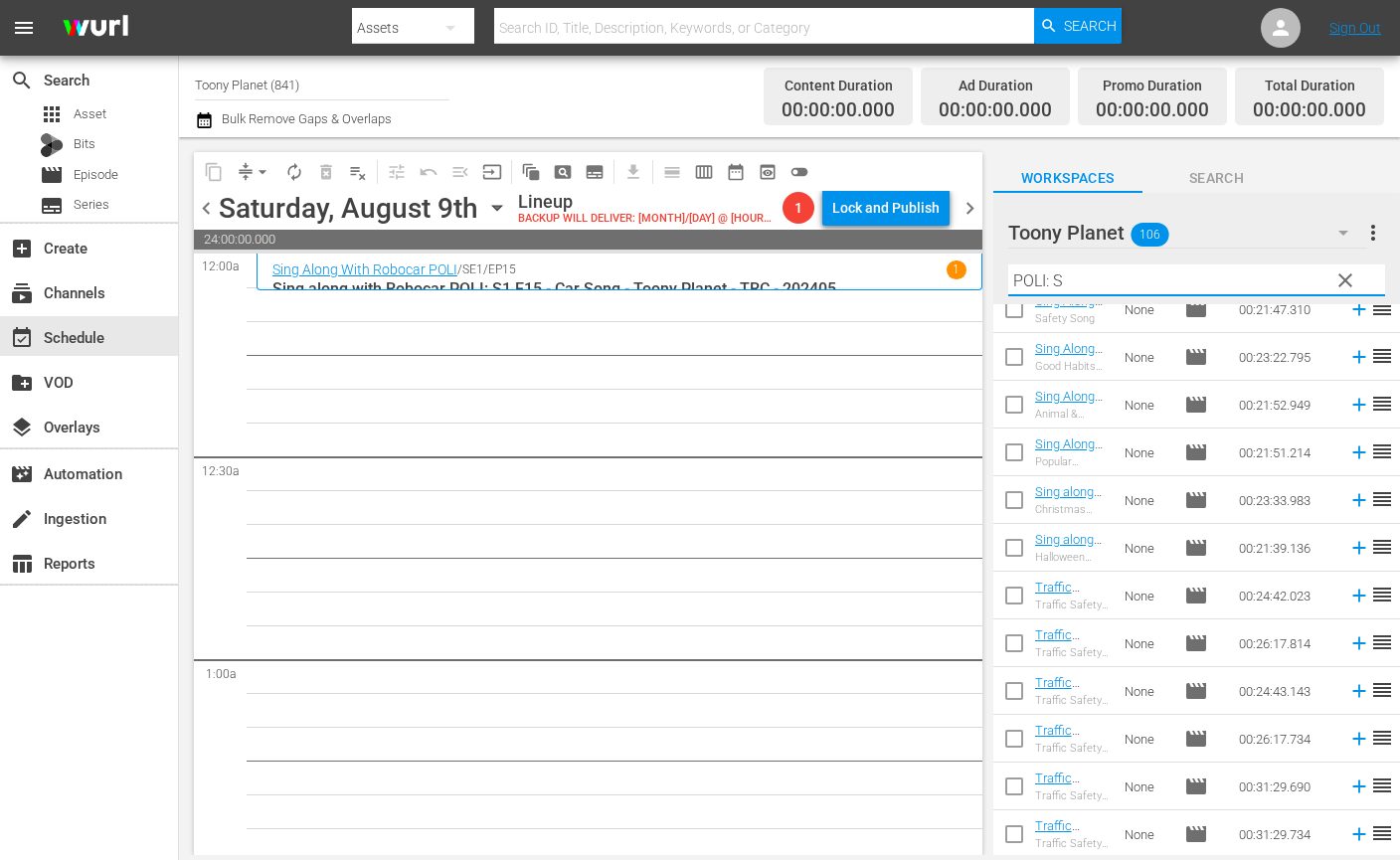 scroll, scrollTop: 3265, scrollLeft: 0, axis: vertical 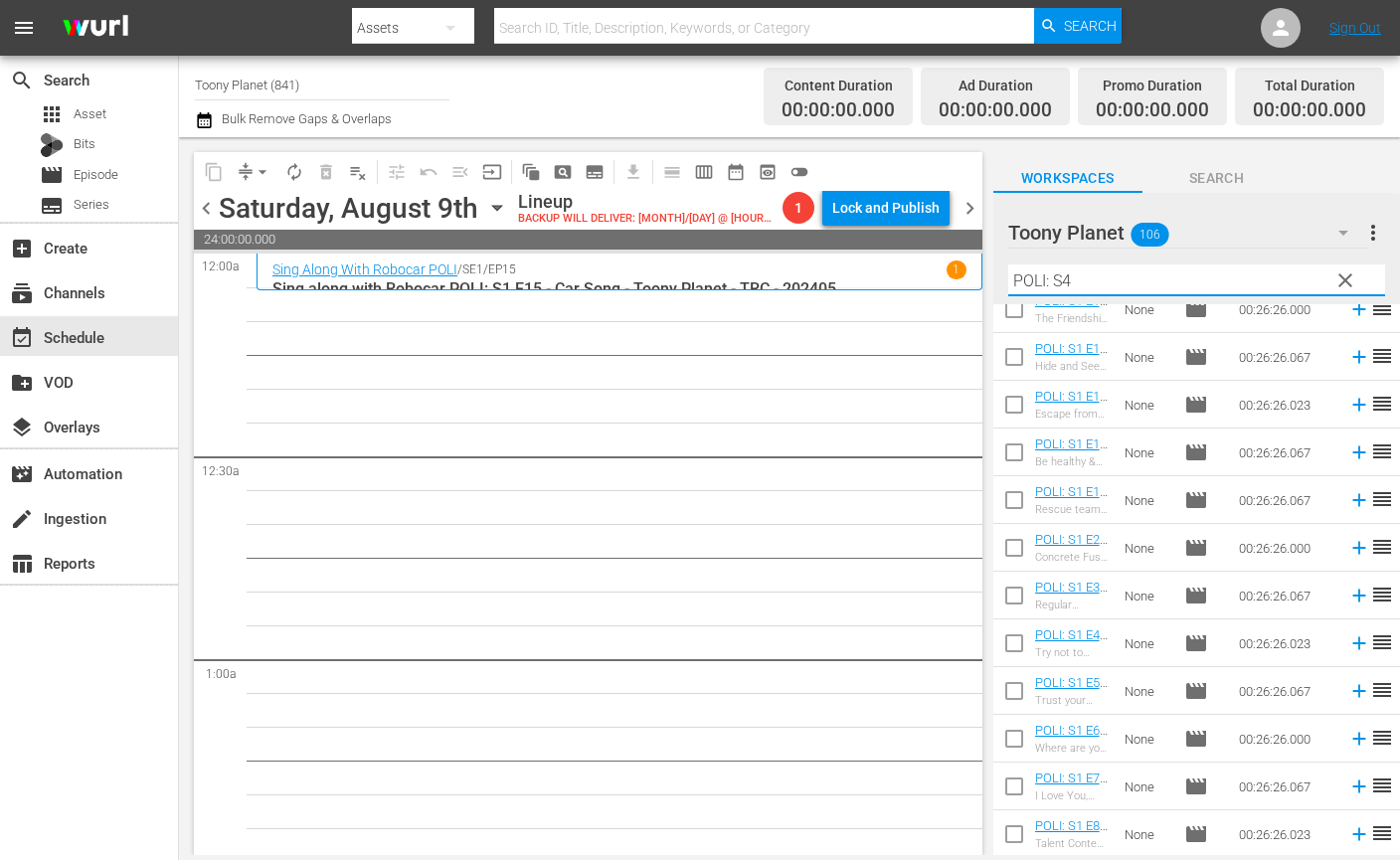 type on "POLI: S4" 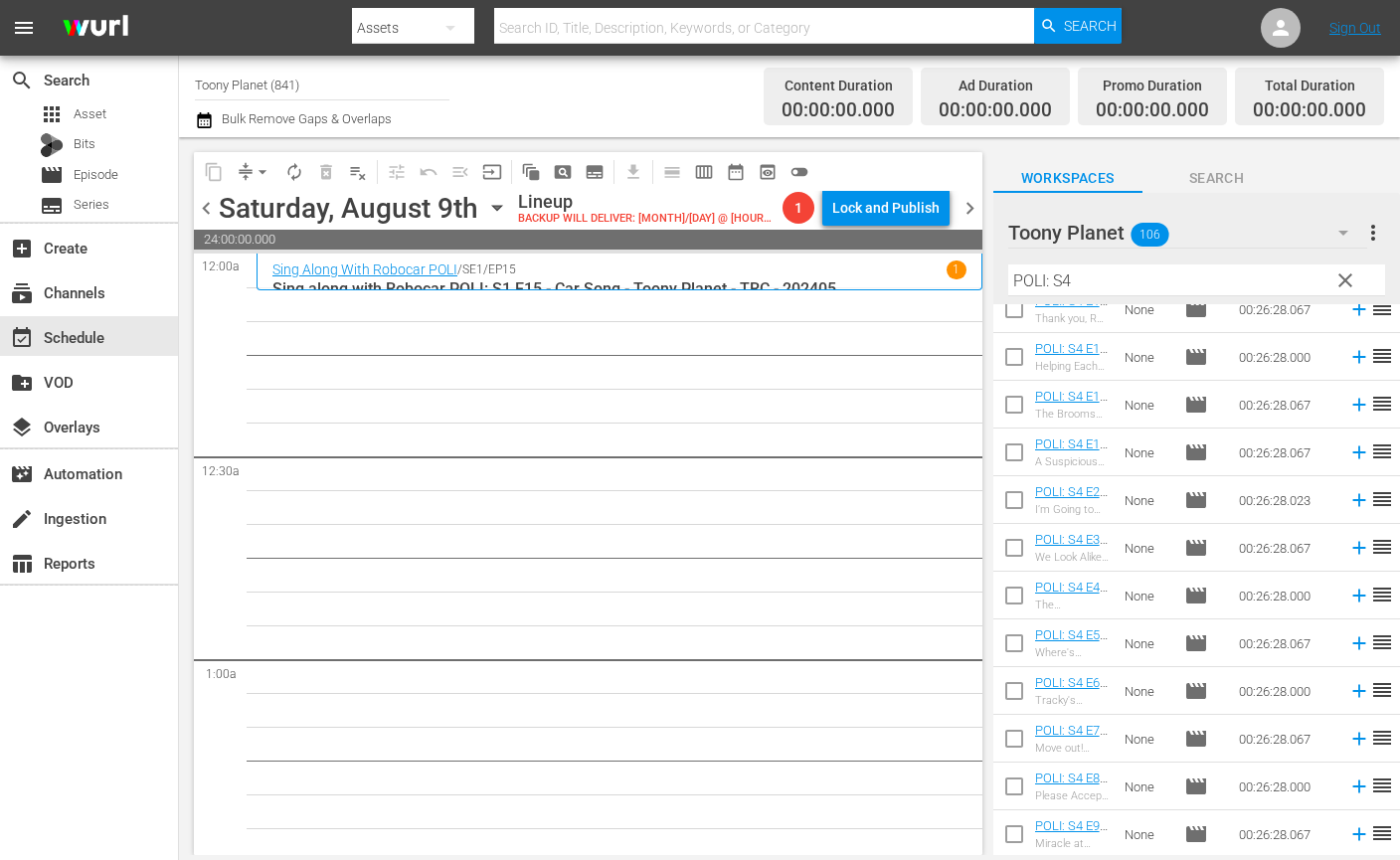 click on "9" at bounding box center (619, 5121) 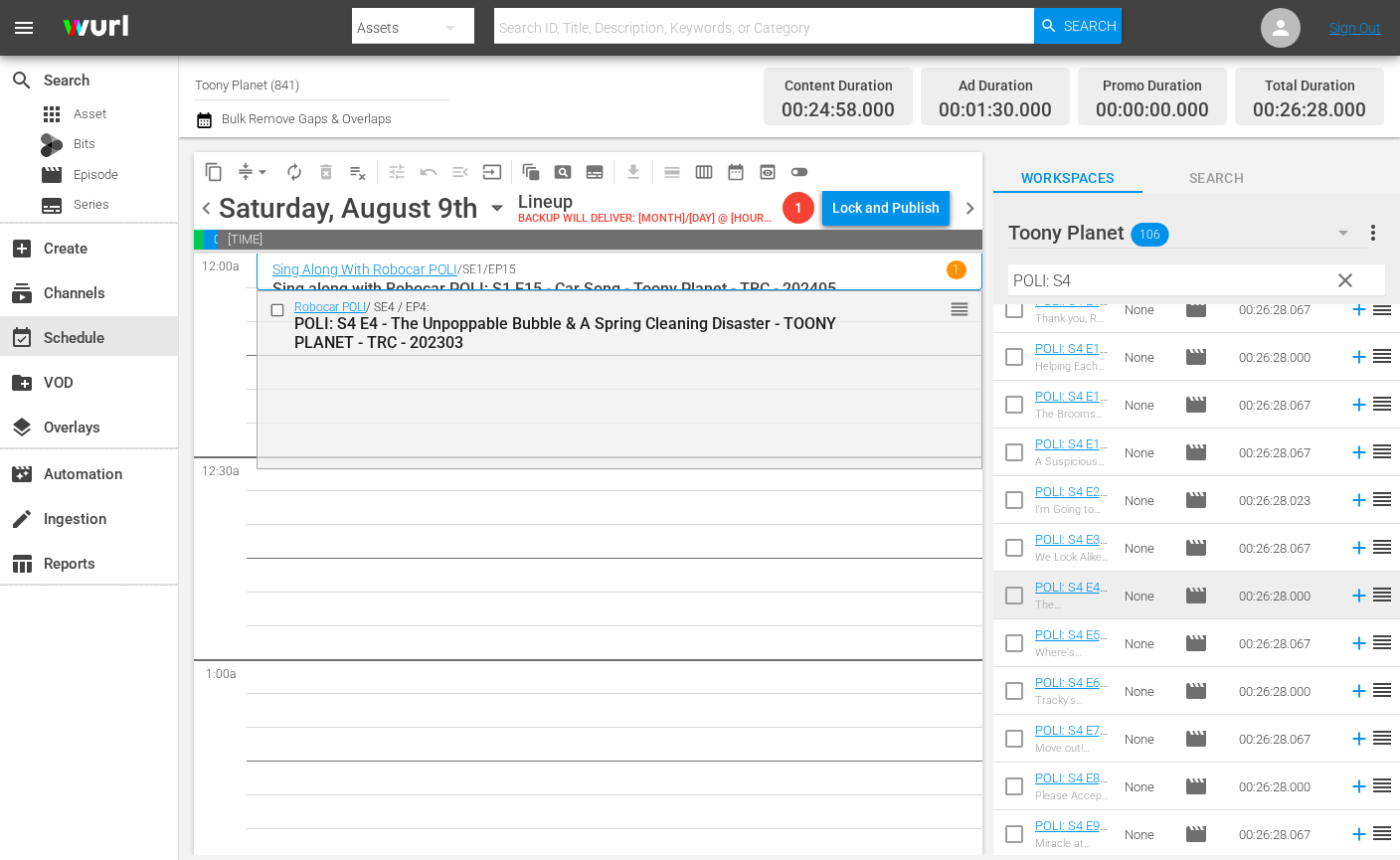 drag, startPoint x: 745, startPoint y: 689, endPoint x: 1097, endPoint y: 627, distance: 357.41852 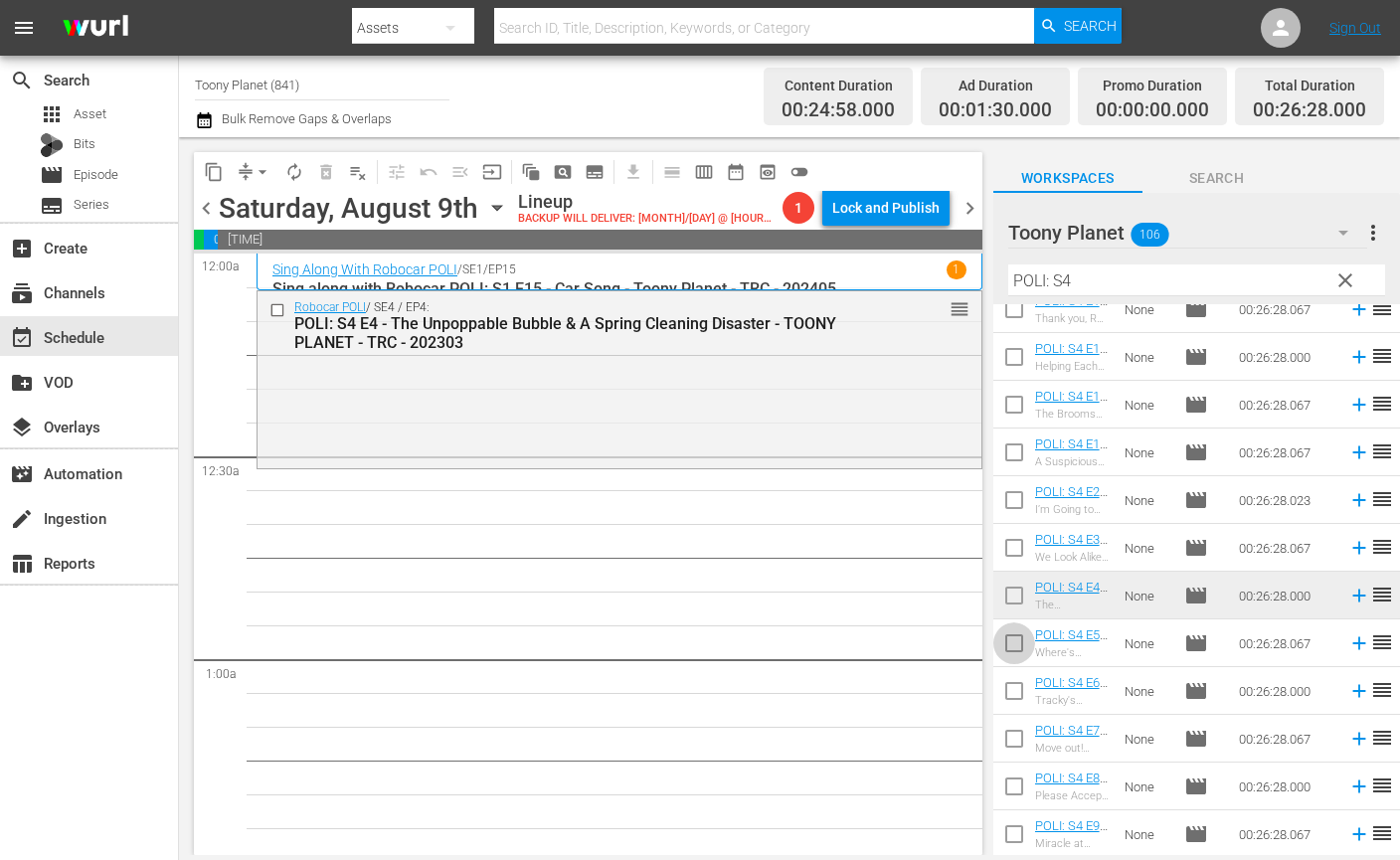 click at bounding box center (1014, 647) 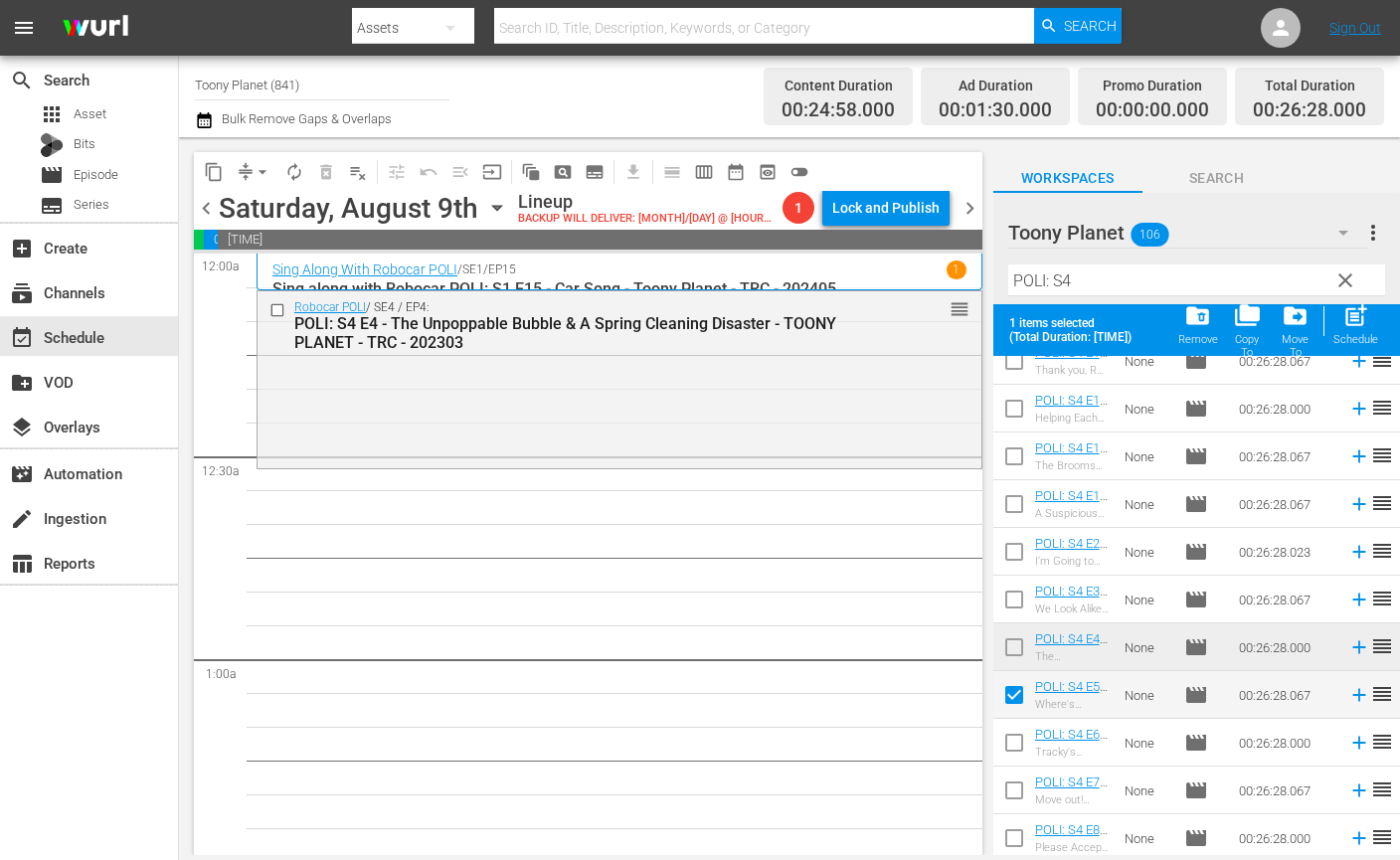 scroll, scrollTop: 167, scrollLeft: 0, axis: vertical 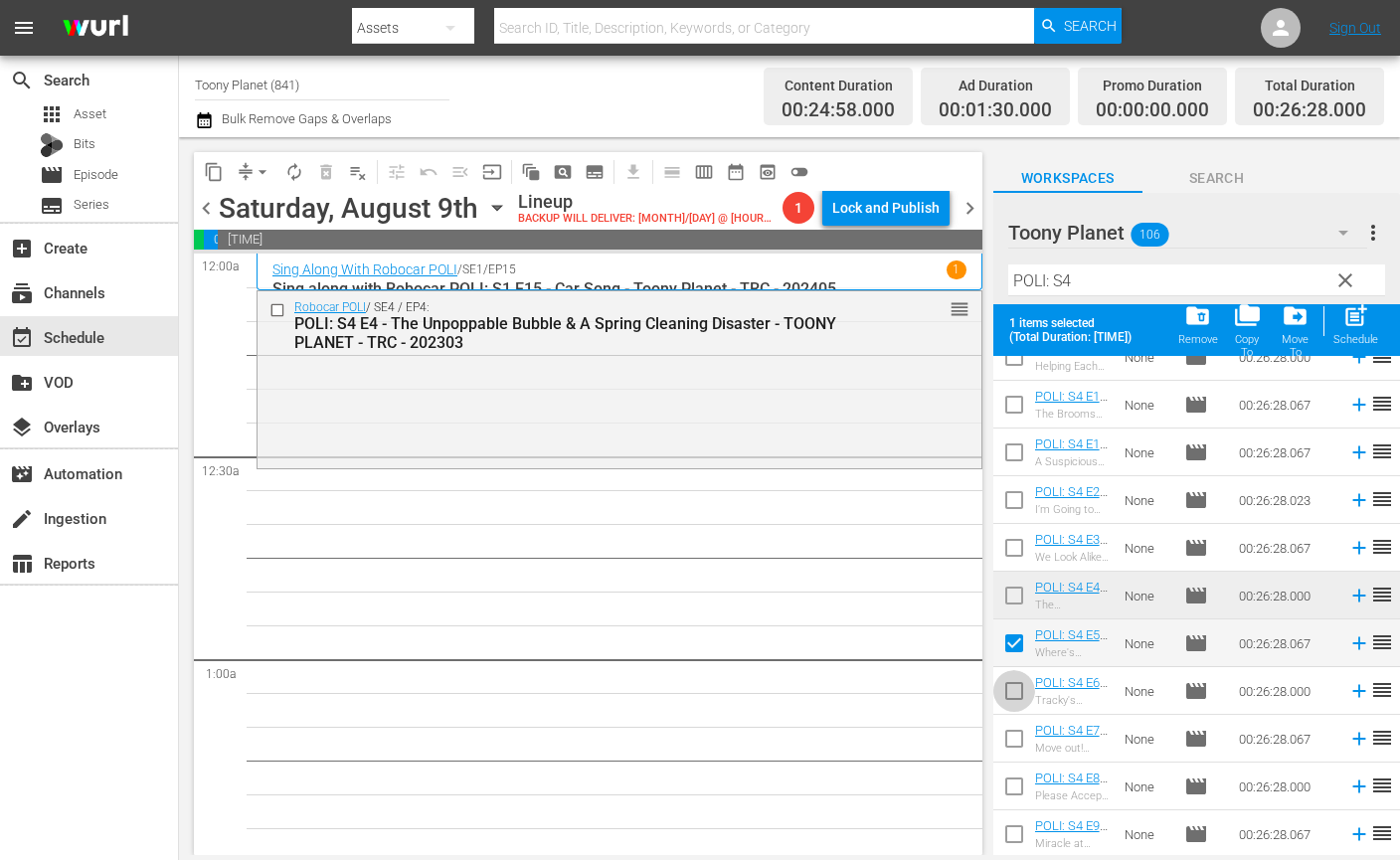 click at bounding box center (1014, 695) 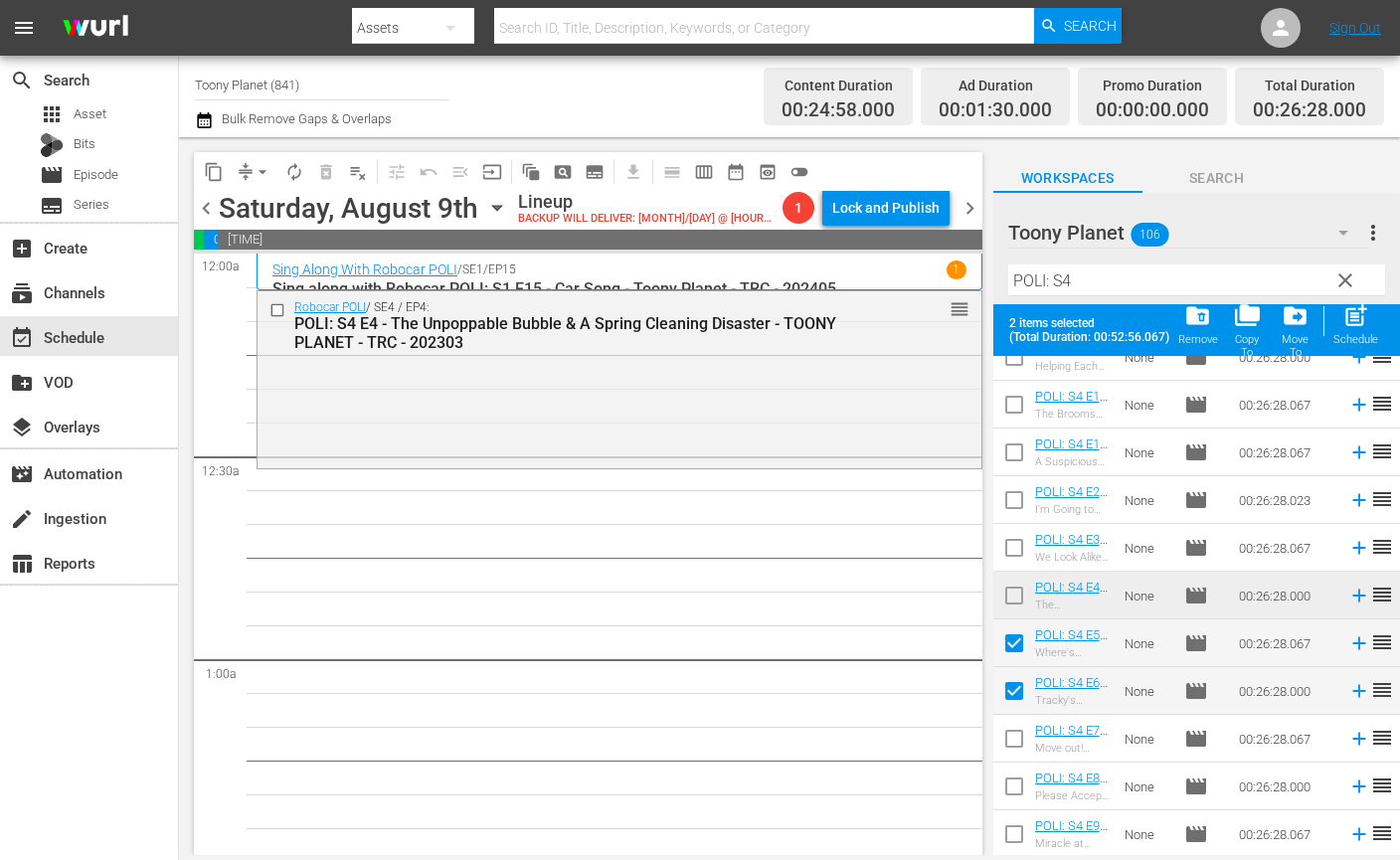 click at bounding box center [1014, 743] 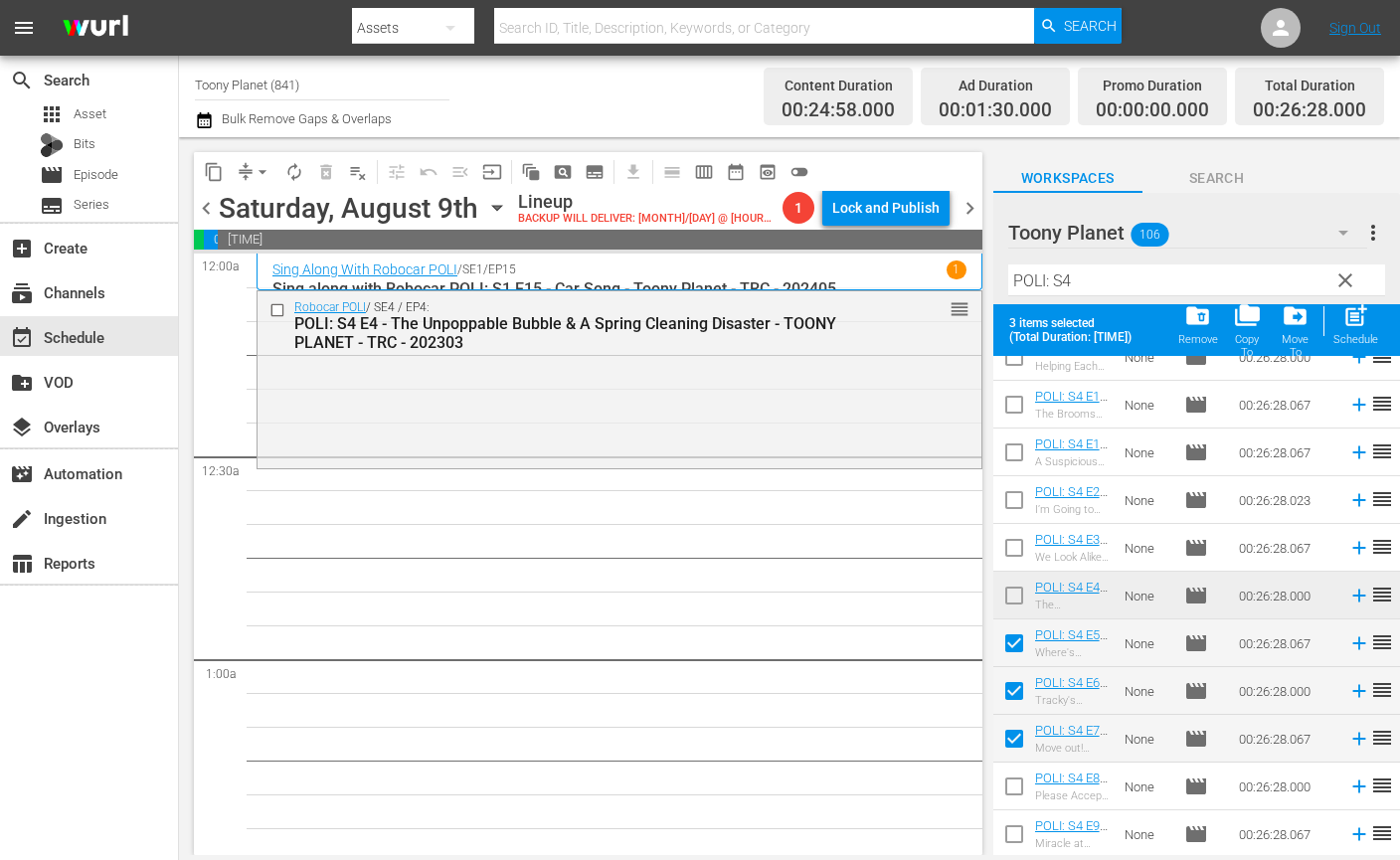 click at bounding box center [1014, 790] 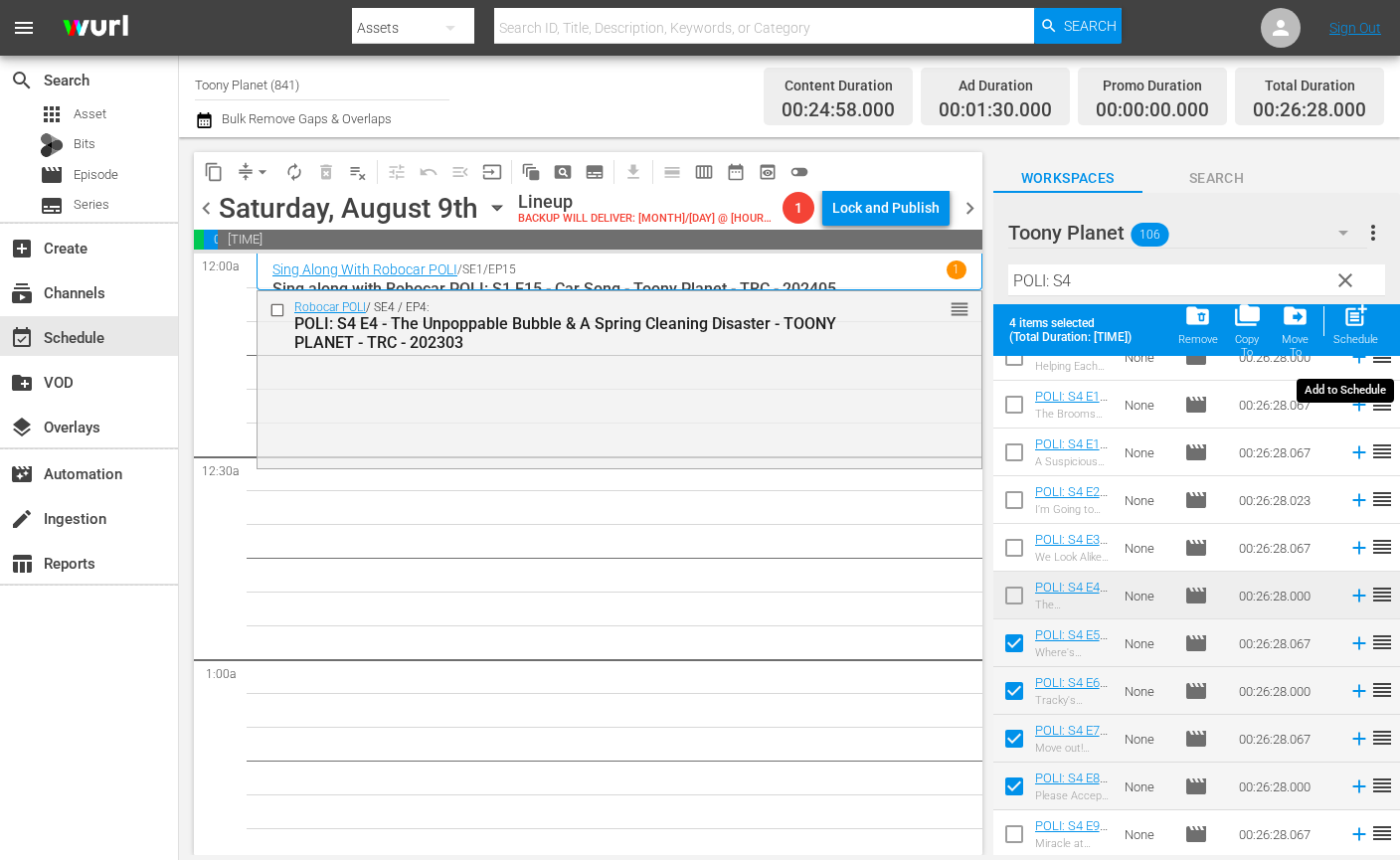 click on "post_add Schedule" at bounding box center (1355, 324) 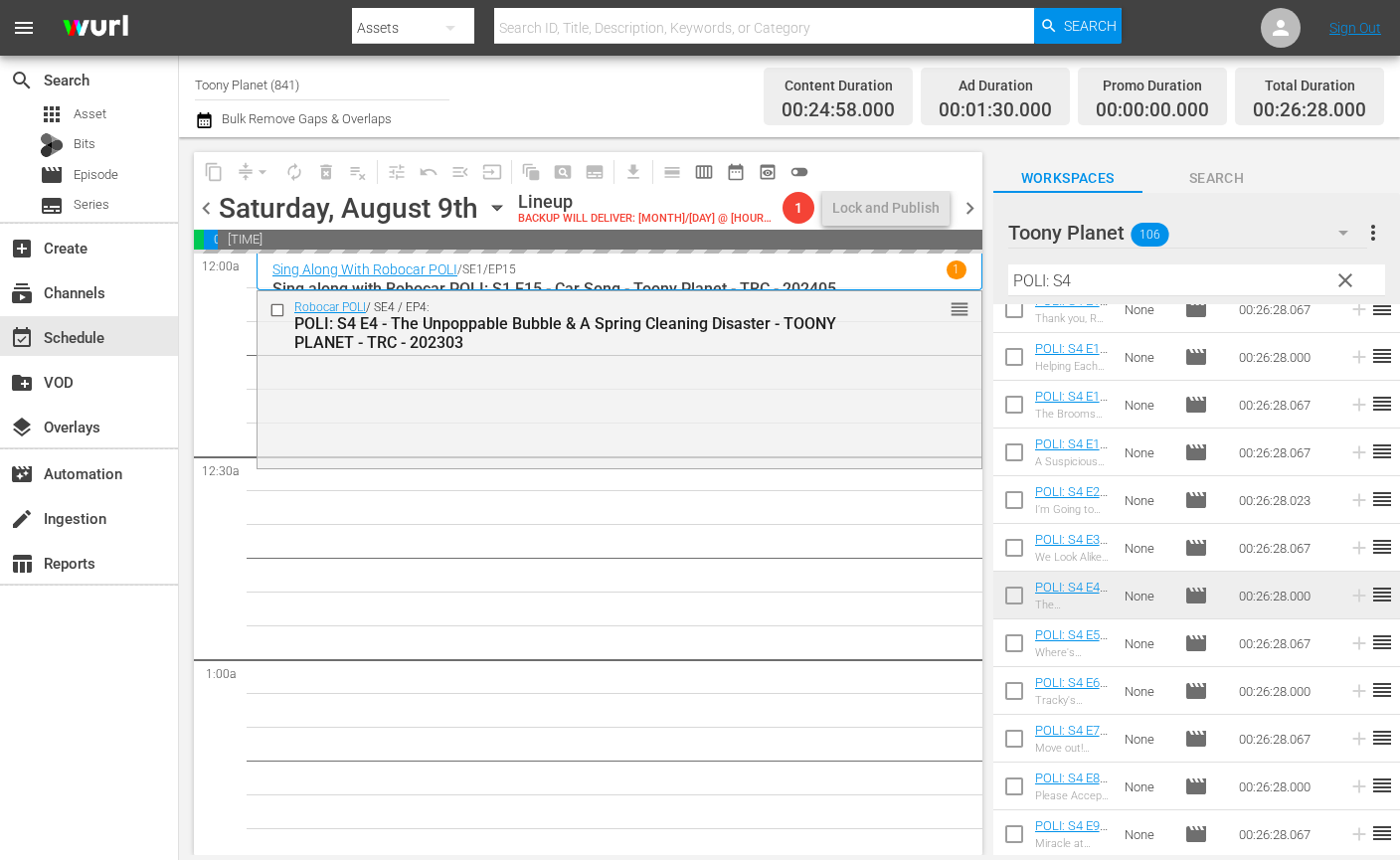 scroll, scrollTop: 115, scrollLeft: 0, axis: vertical 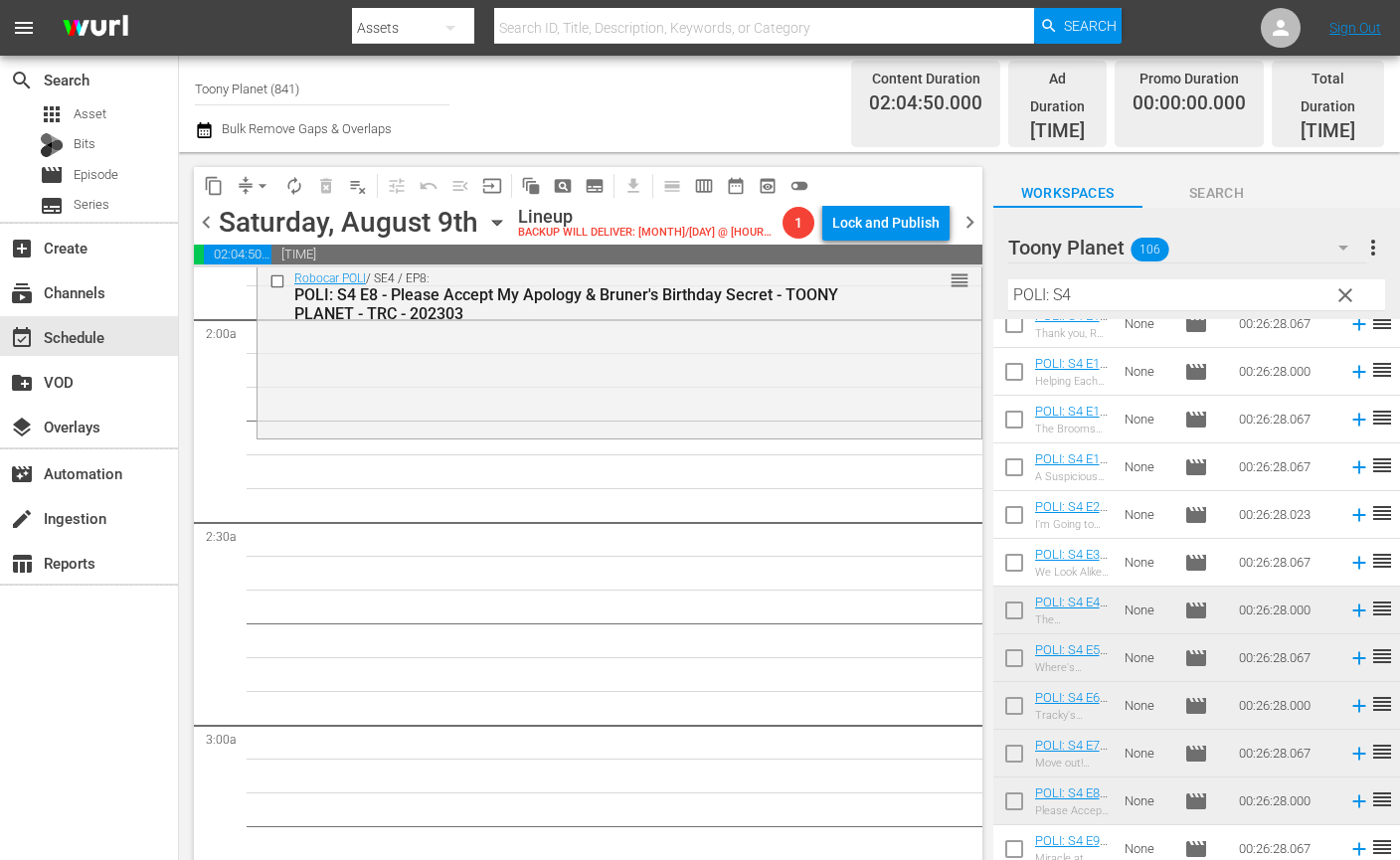 click on "content_copy compress arrow_drop_down autorenew_outlined delete_forever_outlined playlist_remove_outlined tune_outlined undo_outined menu_open input auto_awesome_motion_outlined pageview_outlined subtitles_outlined get_app calendar_view_day_outlined calendar_view_week_outlined date_range_outlined preview_outlined toggle_off chevron_left Saturday, [MONTH] [DAY]th [MONTH] [DAY] Lineup BACKUP WILL DELIVER: [MONTH]/[DAY] @ [HOUR]p (local) 1 Lock and Publish chevron_right [TIME] [TIME] [TIME] [TIME] Select Event A Suspicious Friend & It's Good to Tidy Up Delete Event Select Event Where's Bruny? & The Fortune Cookie Delete Event Select Event Tracky's Special Invitation & I Want to Go to Sea Delete Event Select Event Move out! Battle in the Woods Part 1& Part2 Delete Event Select Event Please Accept My Apology & Bruner's Birthday Secret Delete Event Select Event Car song S N A P S N A P S N A P S N A P S N A P S N A P S N A P S N A P S N A P S N A P S N A P S N A P S N A P S N A P S N A P S N A P S N A P S N A P" at bounding box center [789, 511] 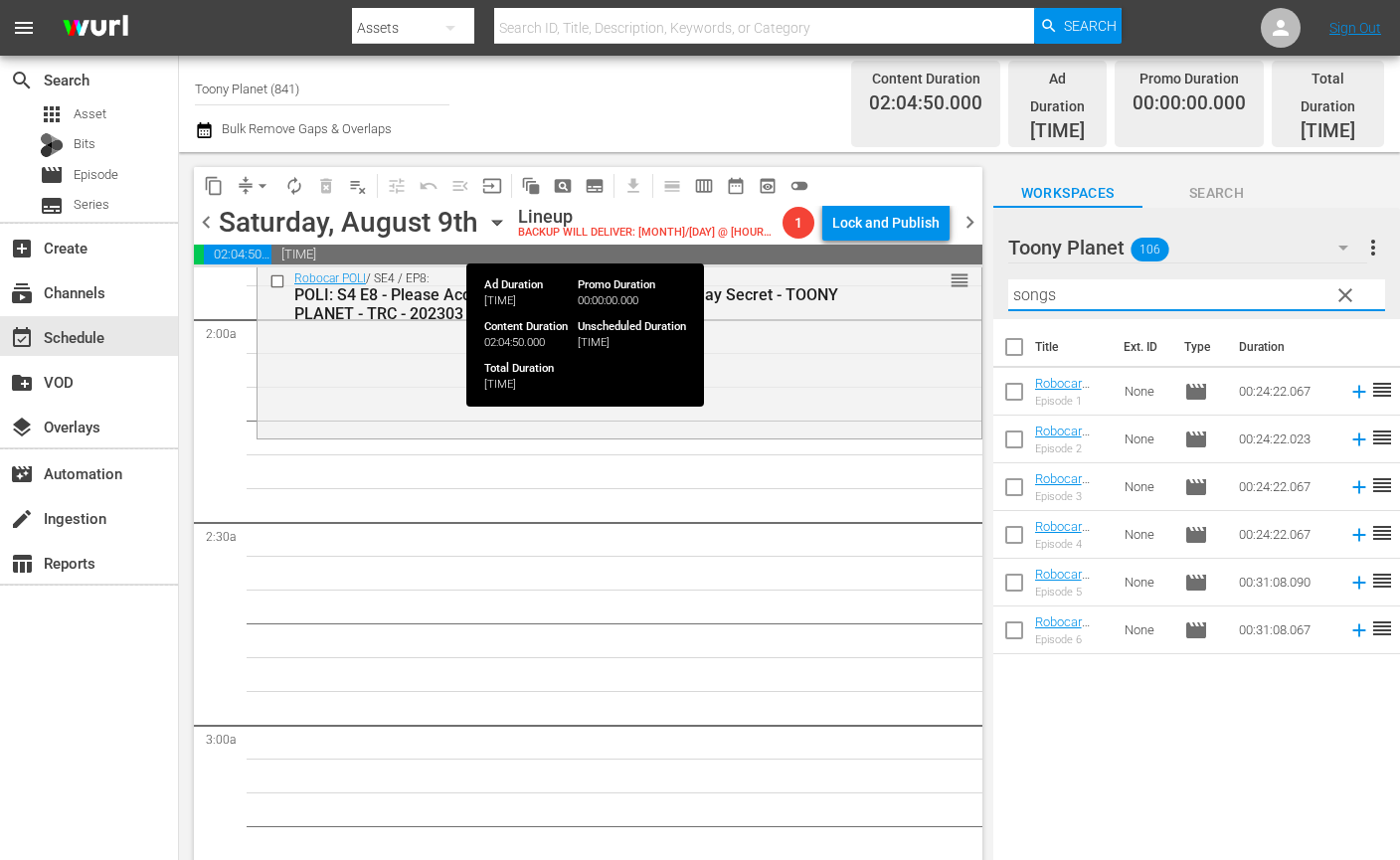 scroll, scrollTop: 0, scrollLeft: 0, axis: both 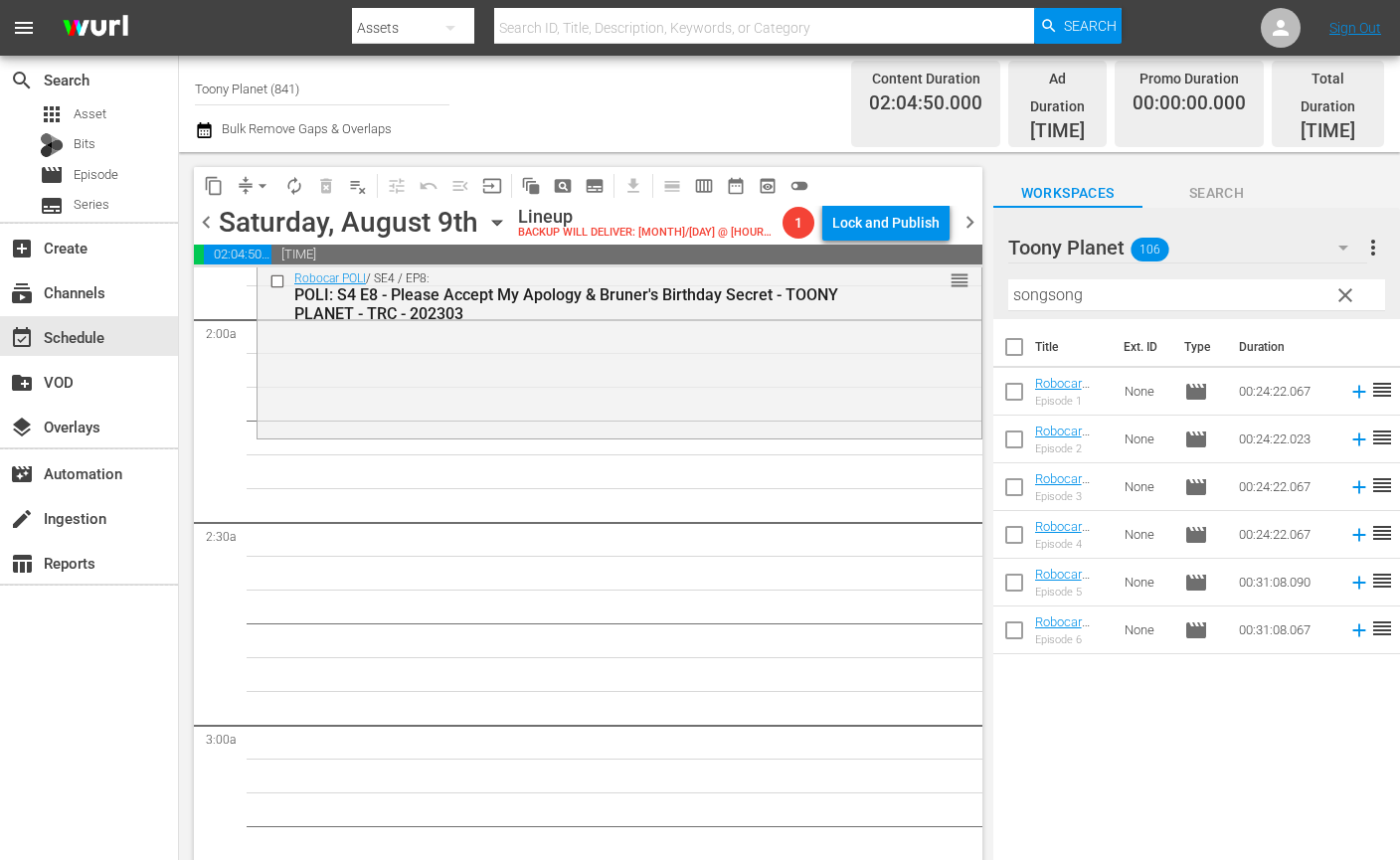 drag, startPoint x: 834, startPoint y: 555, endPoint x: 858, endPoint y: 548, distance: 25 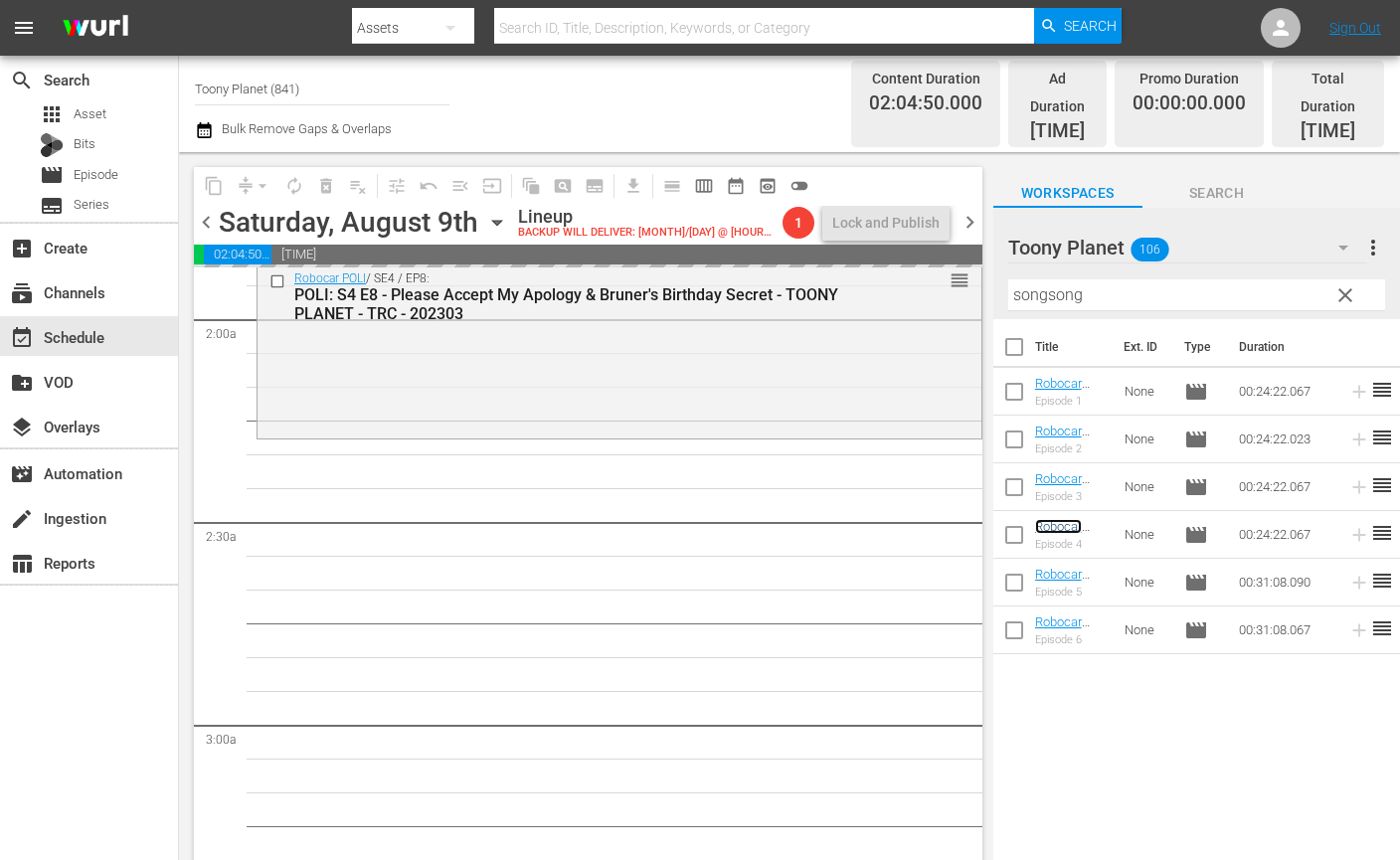 drag, startPoint x: 1067, startPoint y: 510, endPoint x: 272, endPoint y: 38, distance: 924.55881 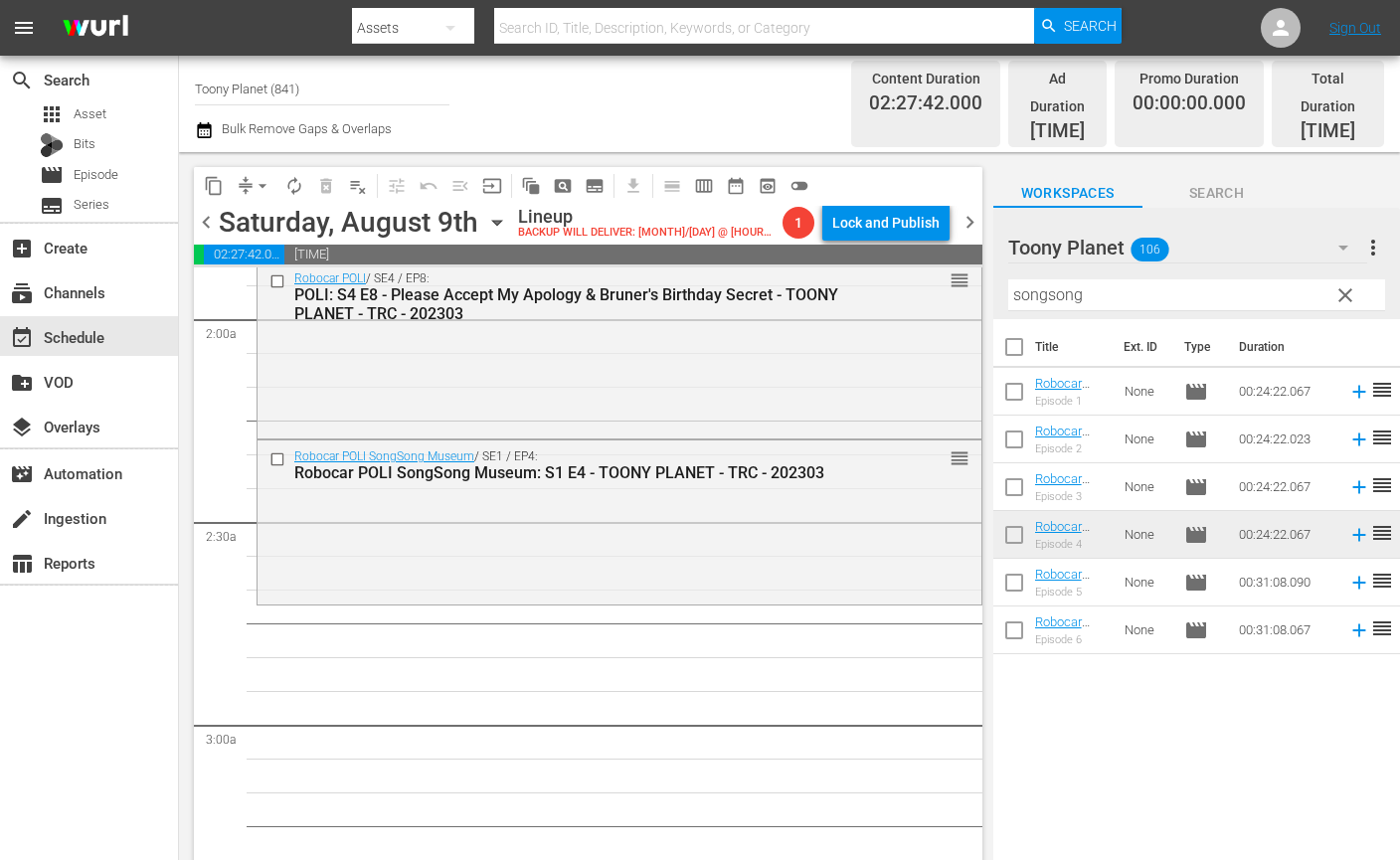 click on "Robocar POLI SongSong Museum  / SE1 / EP4:
Robocar POLI SongSong Museum: S1 E4 - TOONY PLANET - TRC - 202303 reorder" at bounding box center [619, 520] 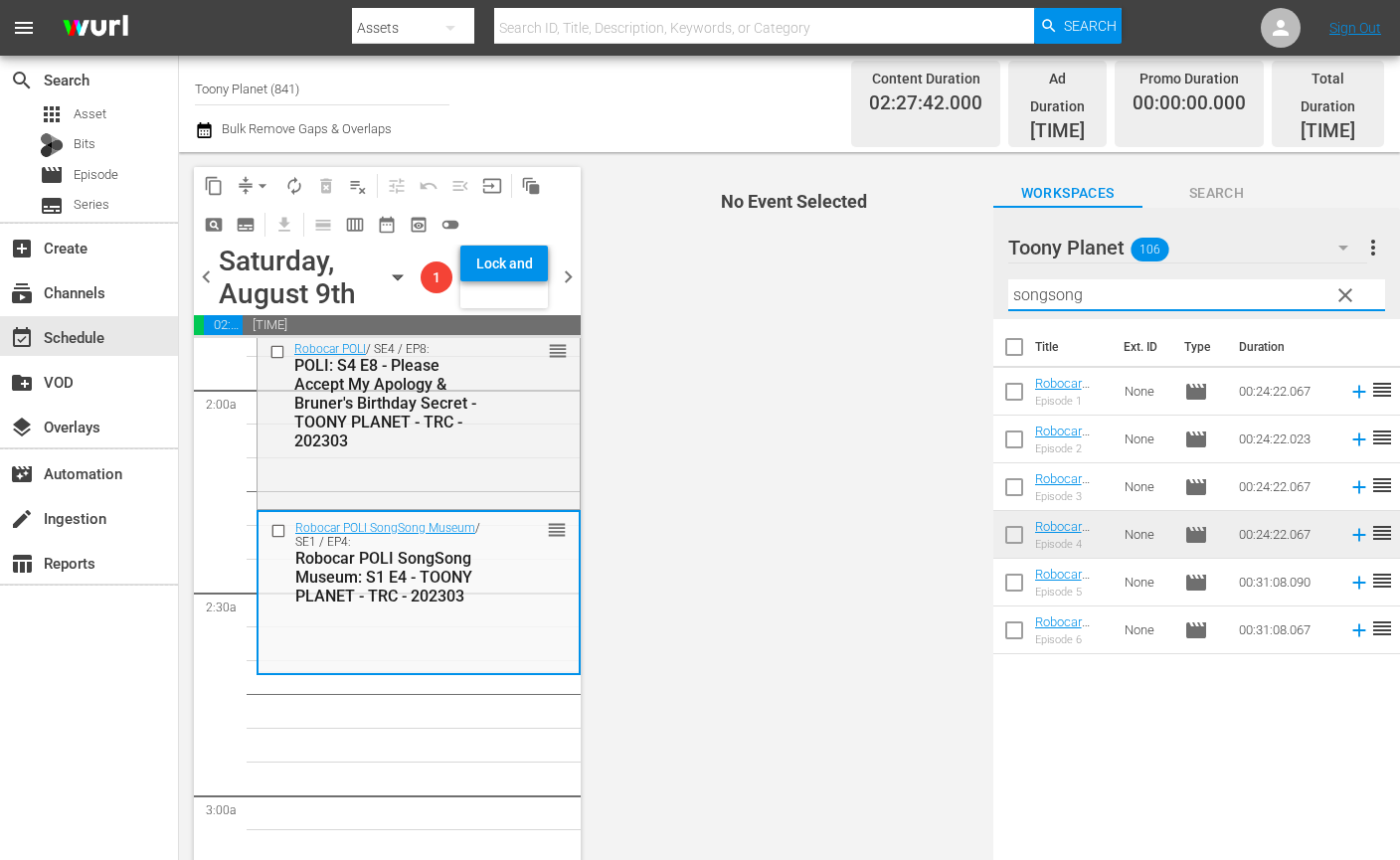 drag, startPoint x: 1155, startPoint y: 283, endPoint x: 647, endPoint y: 155, distance: 523.8778 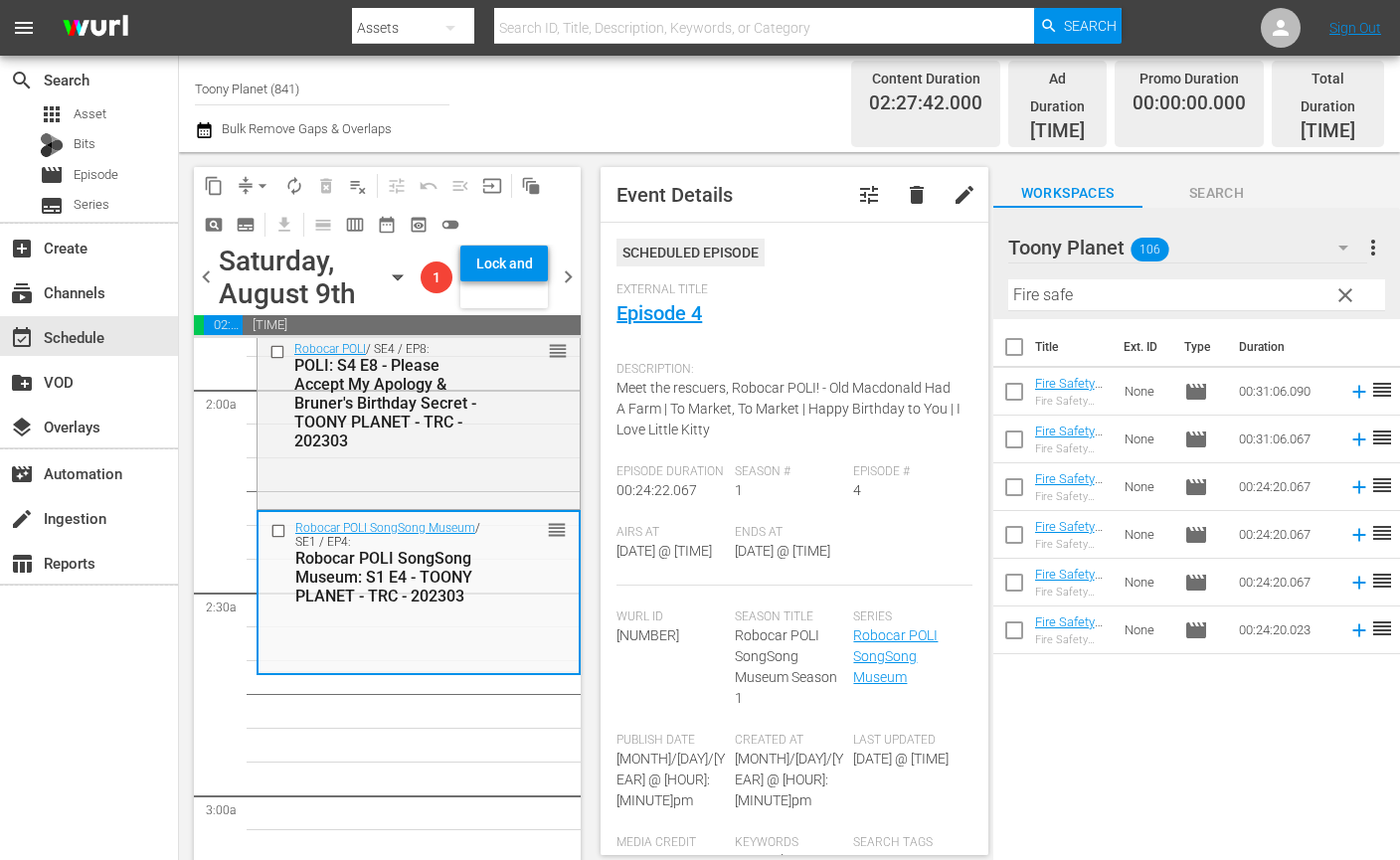 drag, startPoint x: 1042, startPoint y: 704, endPoint x: 1100, endPoint y: 492, distance: 219.79081 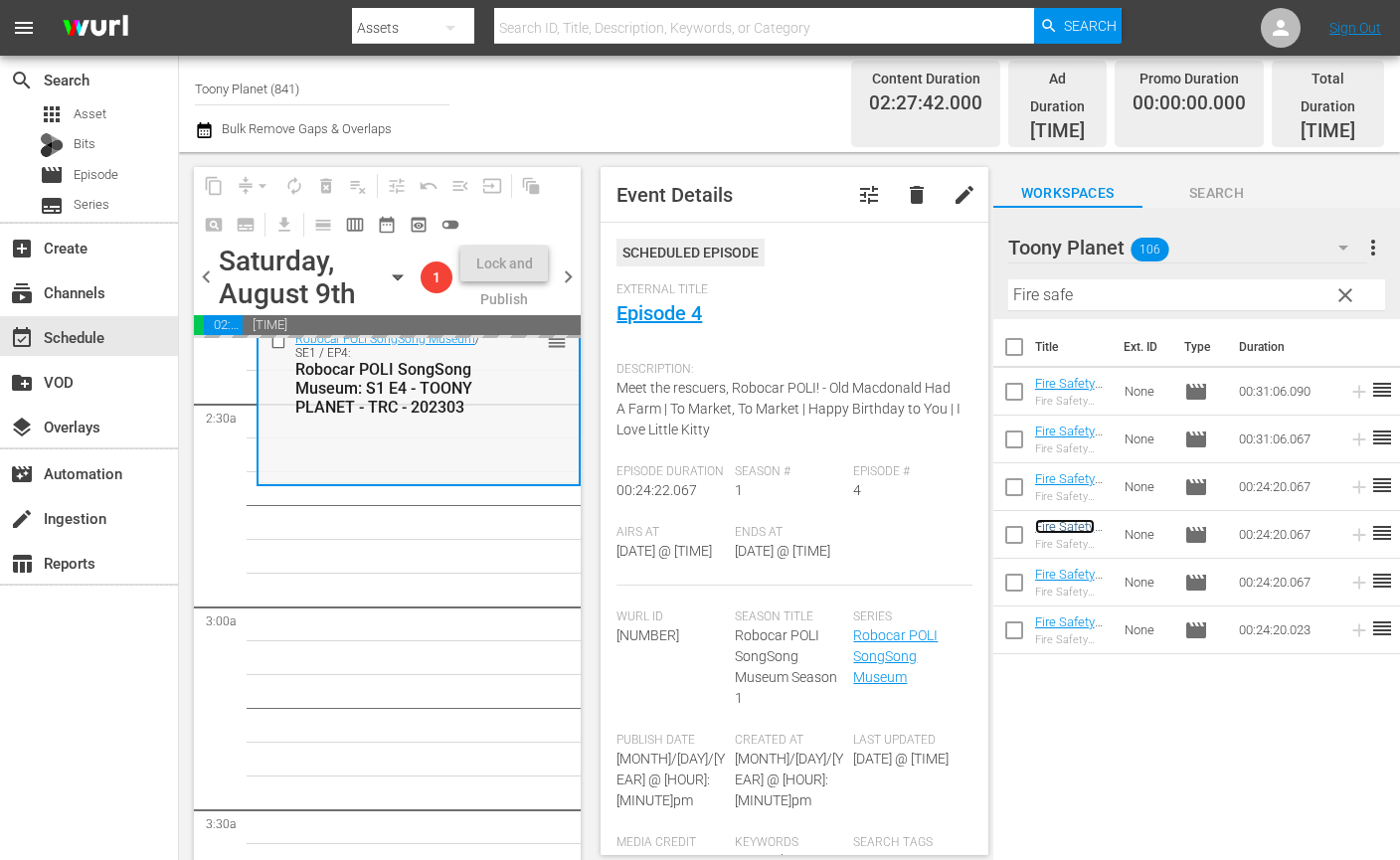 scroll, scrollTop: 978, scrollLeft: 0, axis: vertical 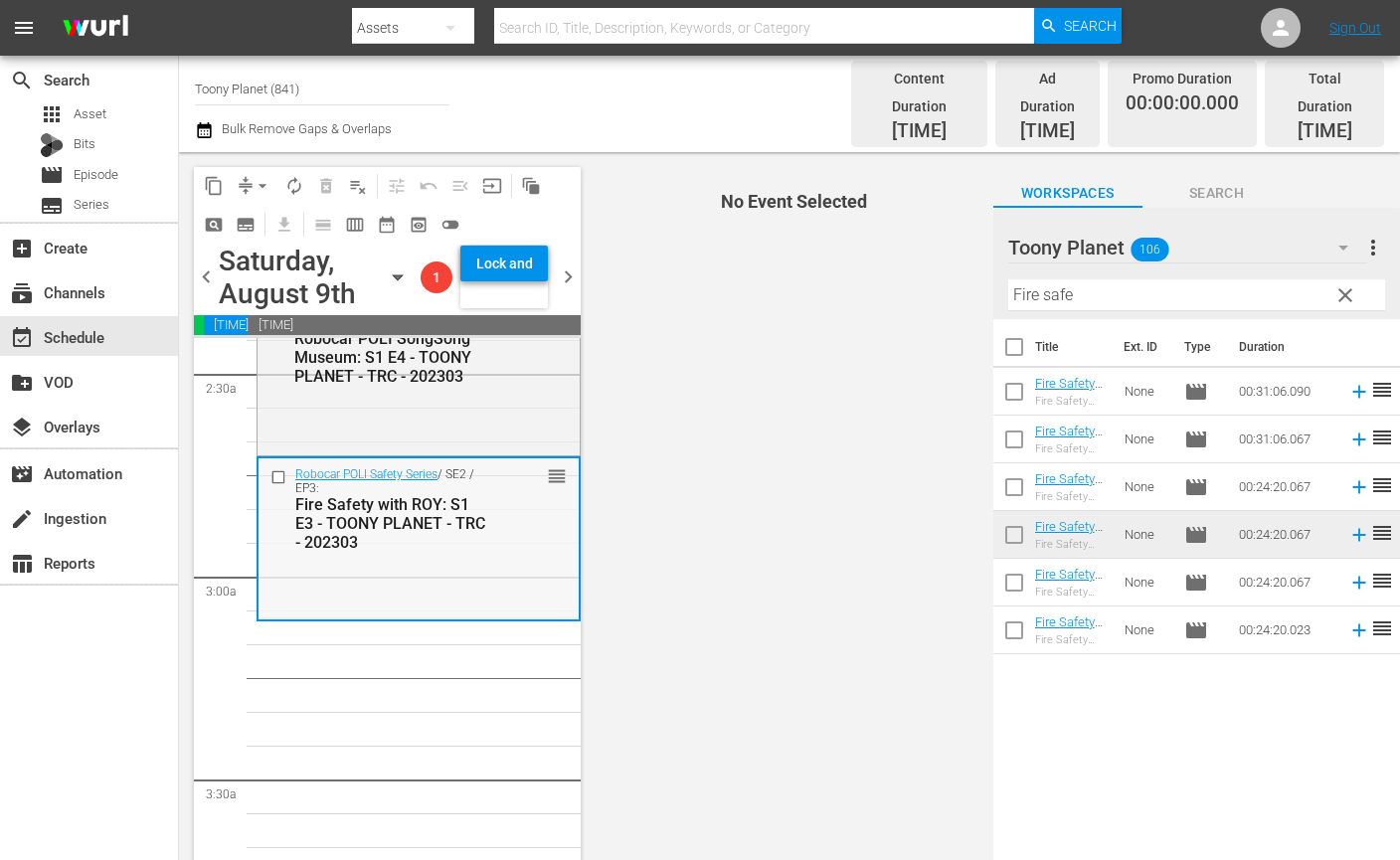 click on "Robocar POLI Safety Series  / SE2 / EP3:
Fire Safety with ROY: S1 E3 - TOONY PLANET - TRC - 202303 reorder" at bounding box center [419, 537] 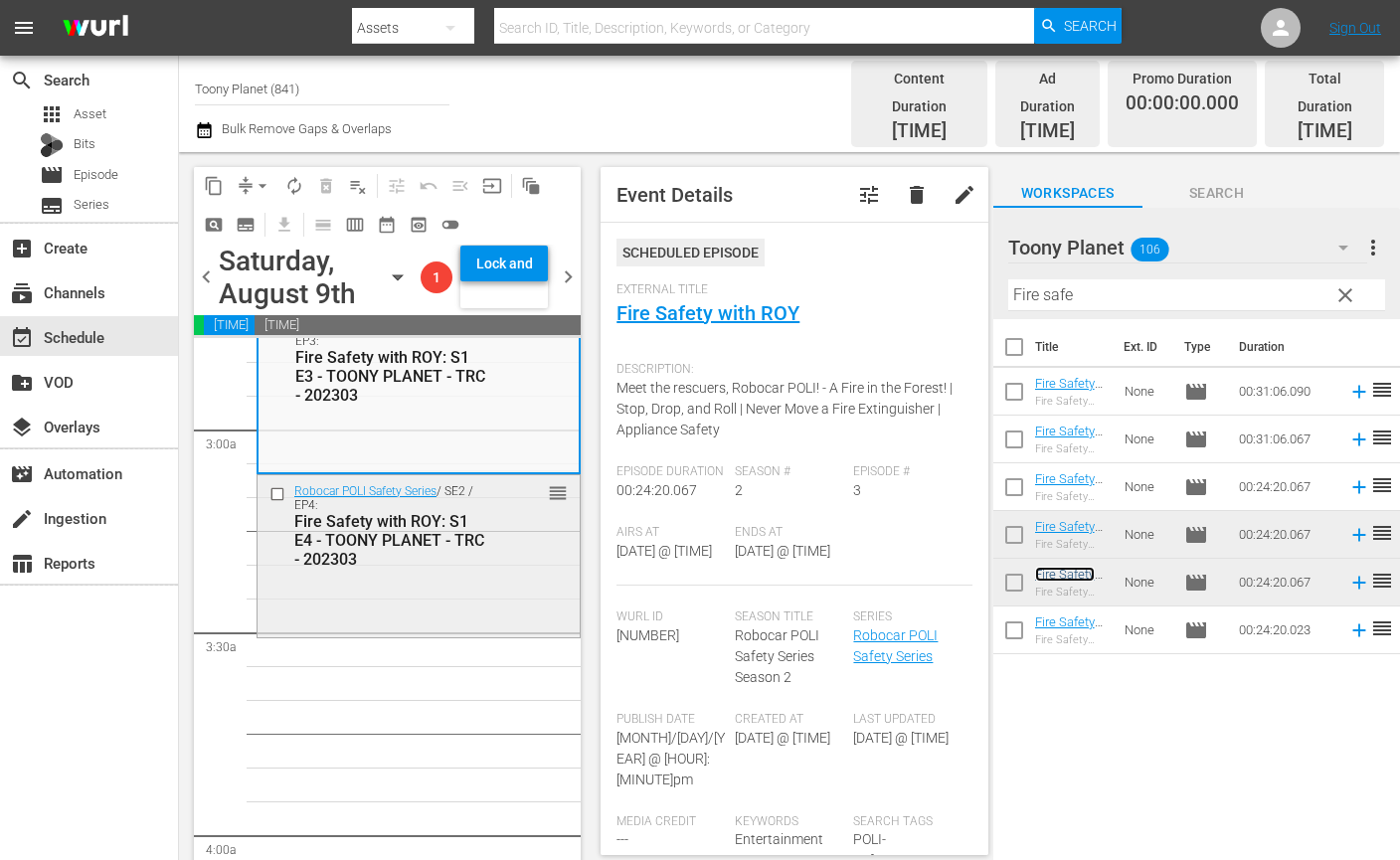scroll, scrollTop: 1141, scrollLeft: 0, axis: vertical 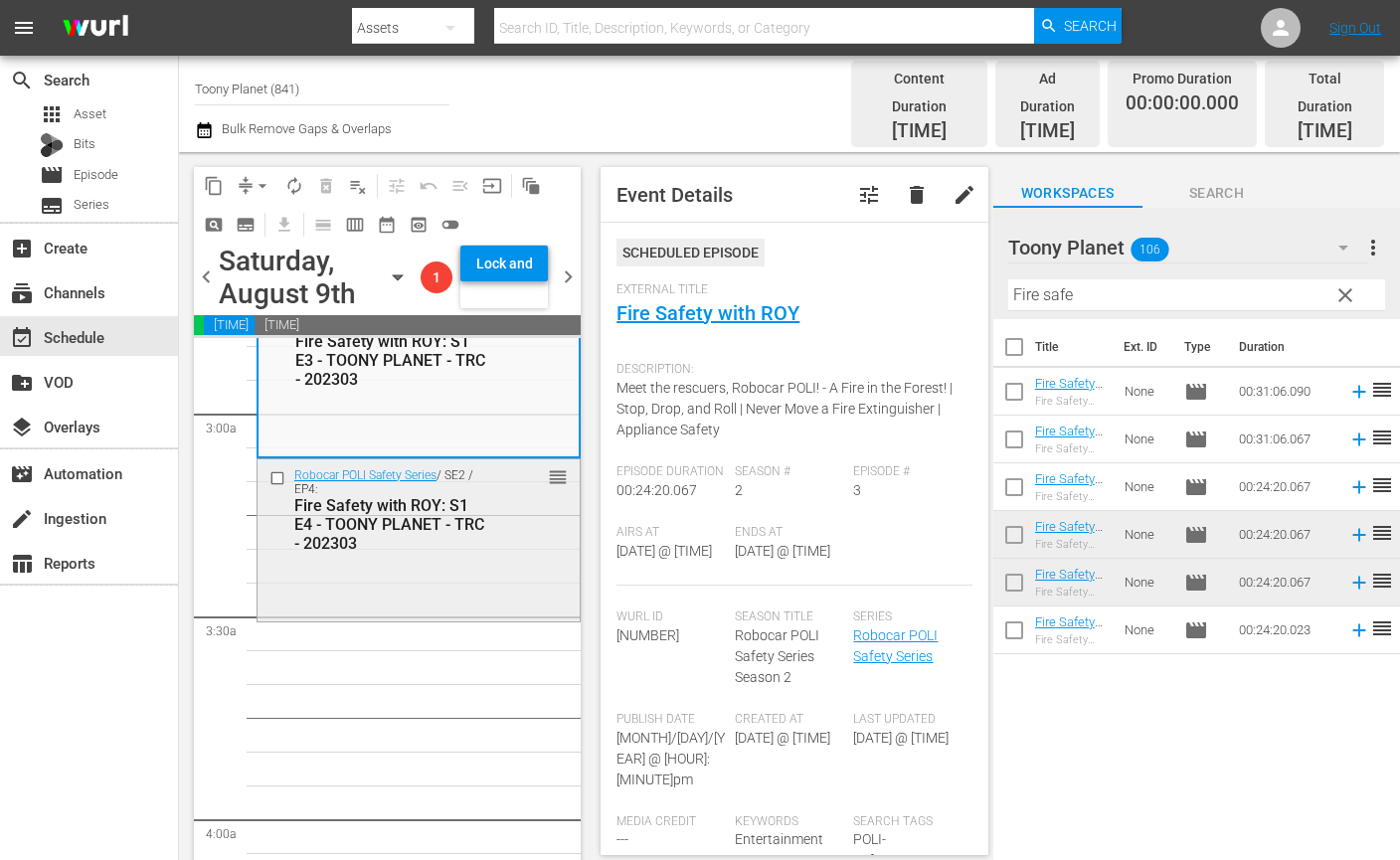 click on "Robocar POLI Safety Series  / SE2 / EP4:
Fire Safety with ROY: S1 E4 - TOONY PLANET - TRC - 202303 reorder" at bounding box center [419, 538] 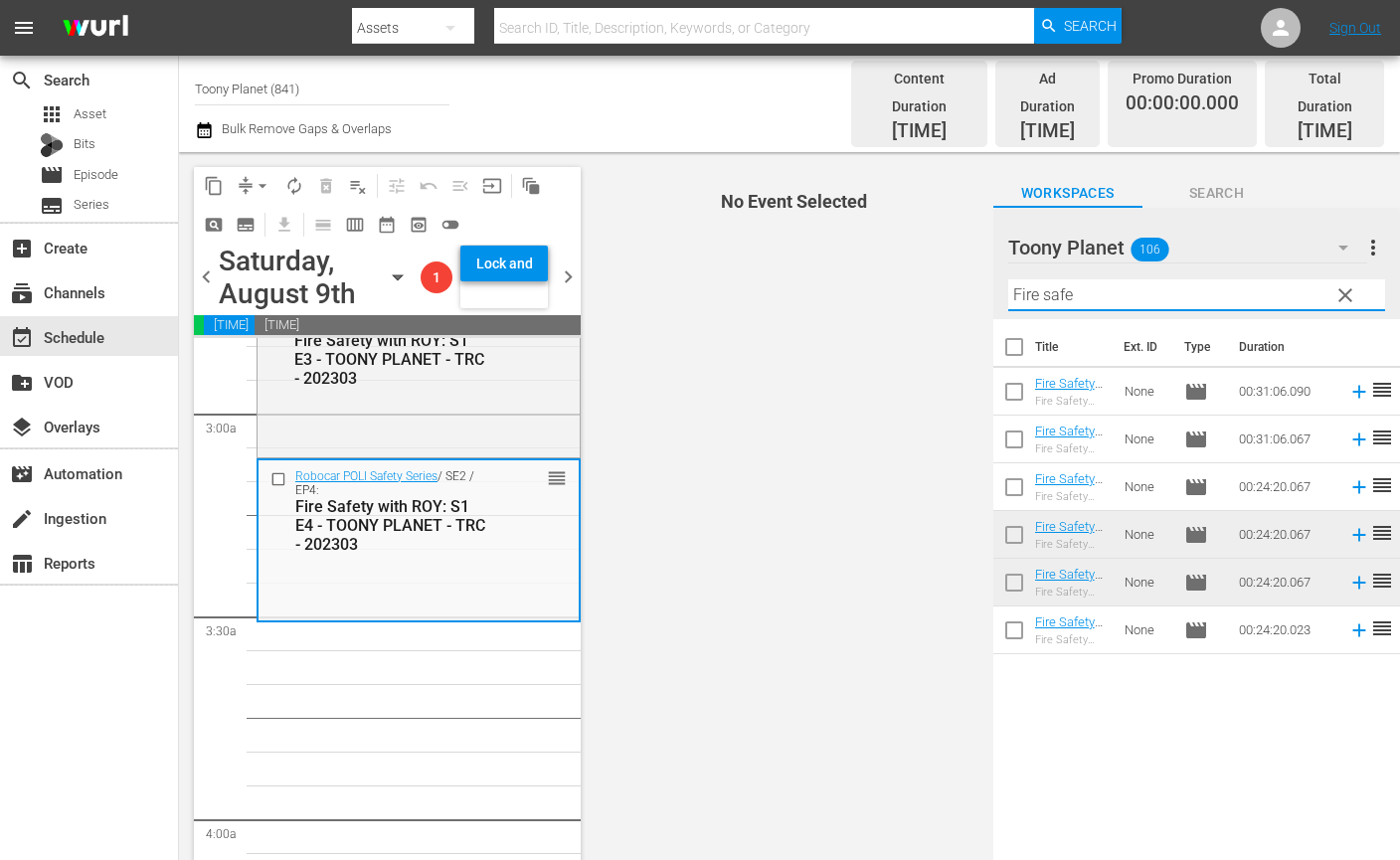 drag, startPoint x: 1114, startPoint y: 294, endPoint x: 951, endPoint y: 262, distance: 166.11141 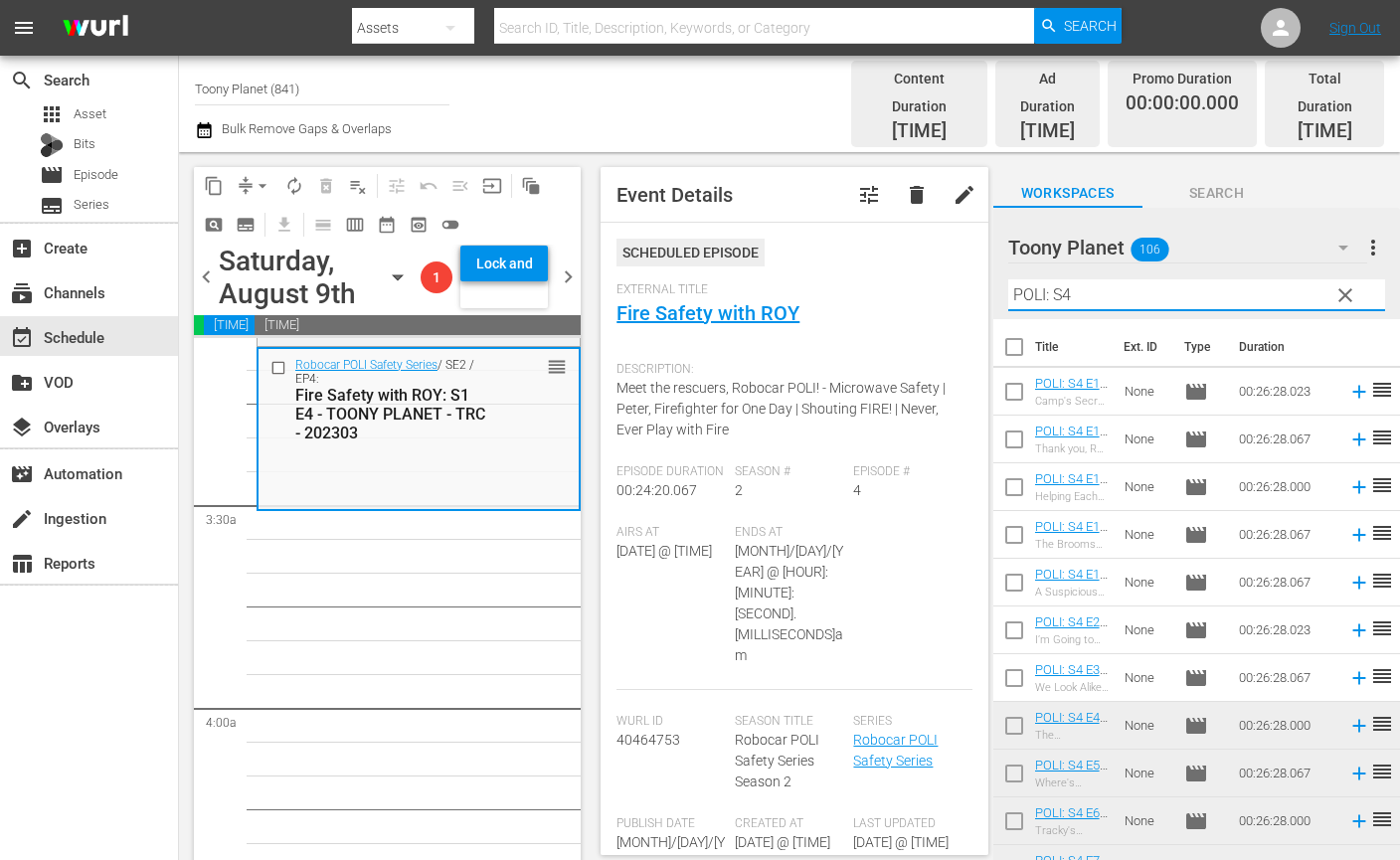 scroll, scrollTop: 1252, scrollLeft: 0, axis: vertical 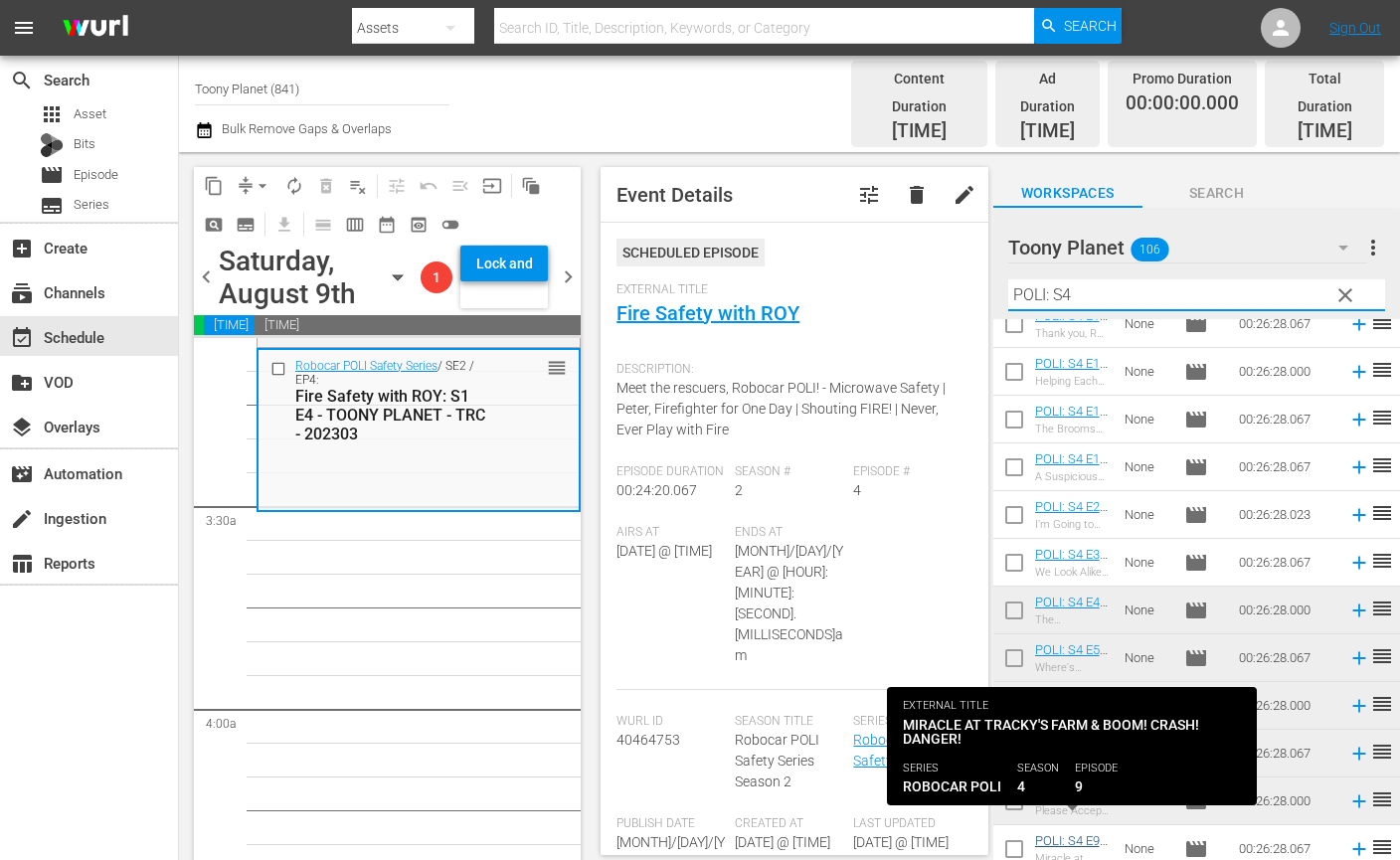 type on "POLI: S4" 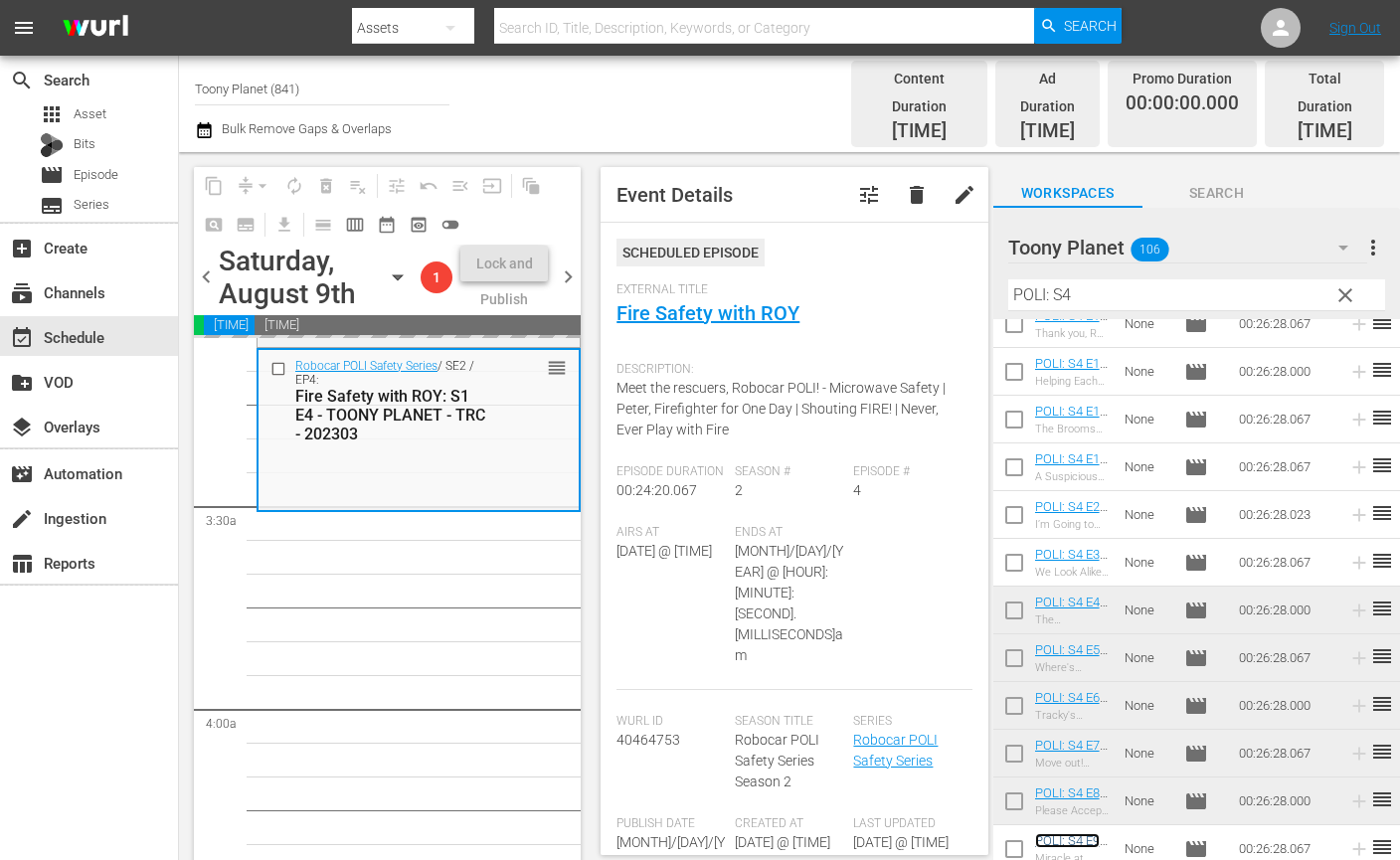 scroll, scrollTop: 0, scrollLeft: 0, axis: both 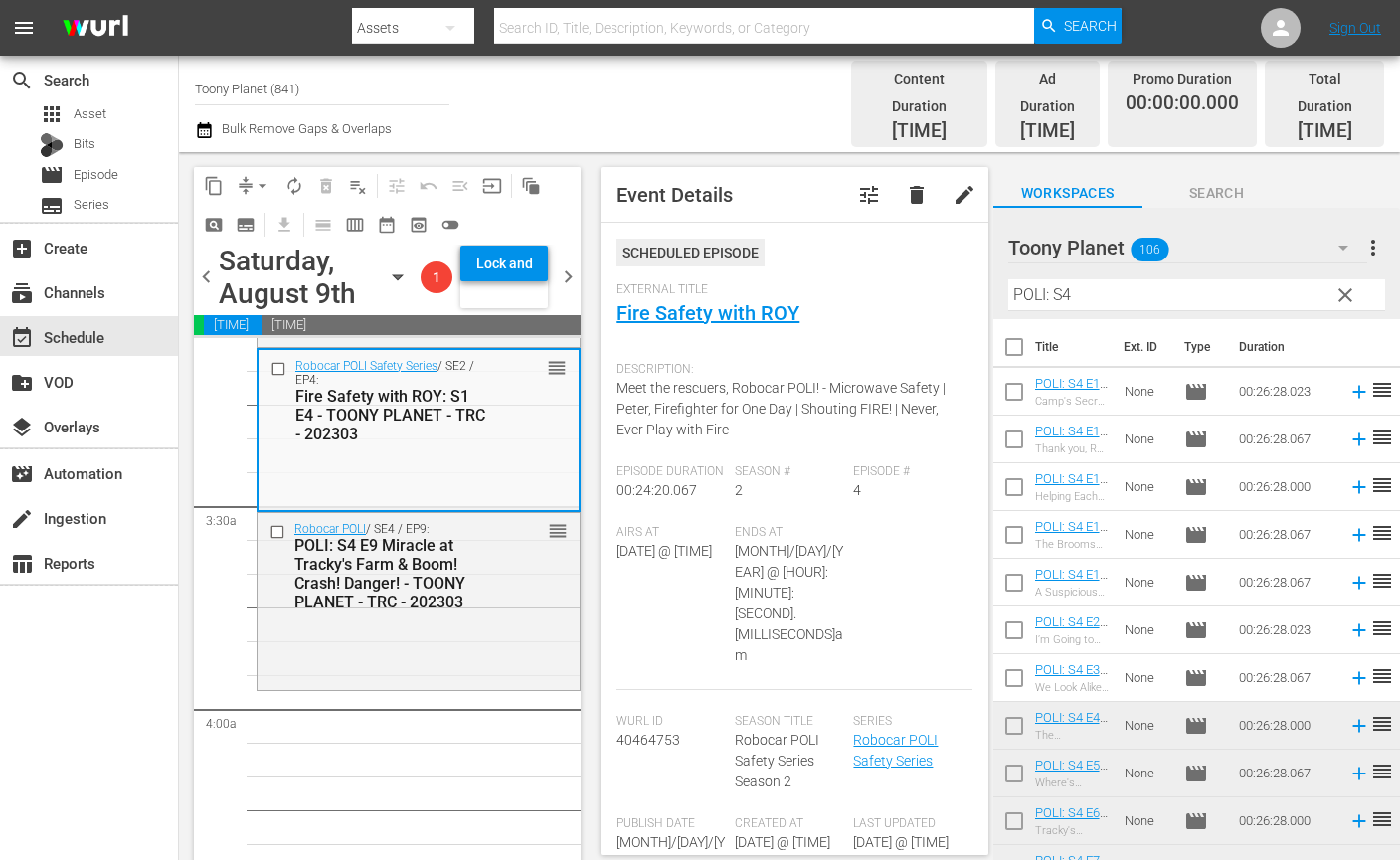 click on "Robocar POLI  / SE4 / EP9:
POLI: S4 E9 Miracle at Tracky's Farm & Boom! Crash! Danger! - TOONY PLANET - TRC - 202303 reorder" at bounding box center [419, 600] 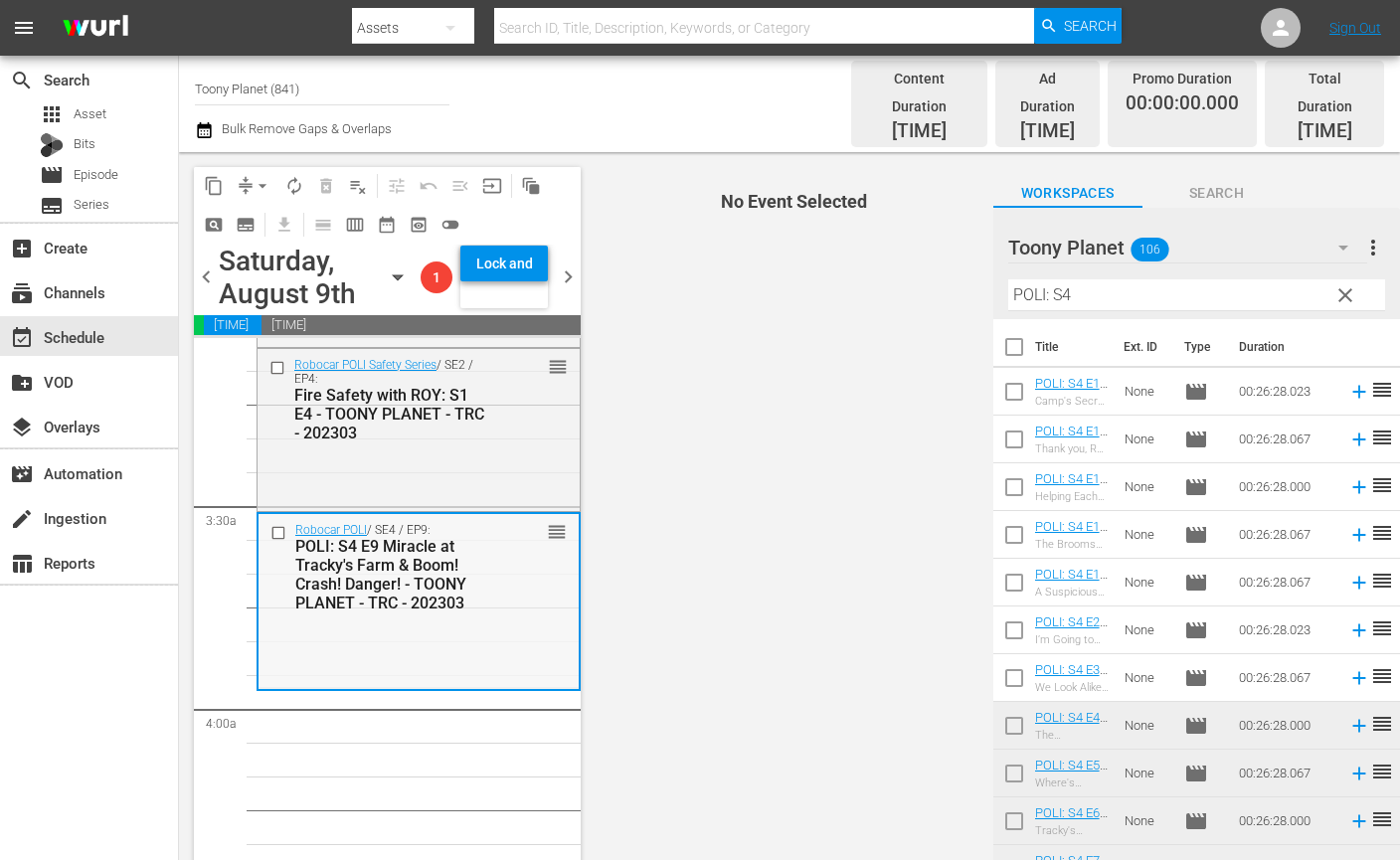 click on "POLI: S4 E9 Miracle at Tracky's Farm & Boom! Crash! Danger! - TOONY PLANET - TRC - 202303" at bounding box center [392, 575] 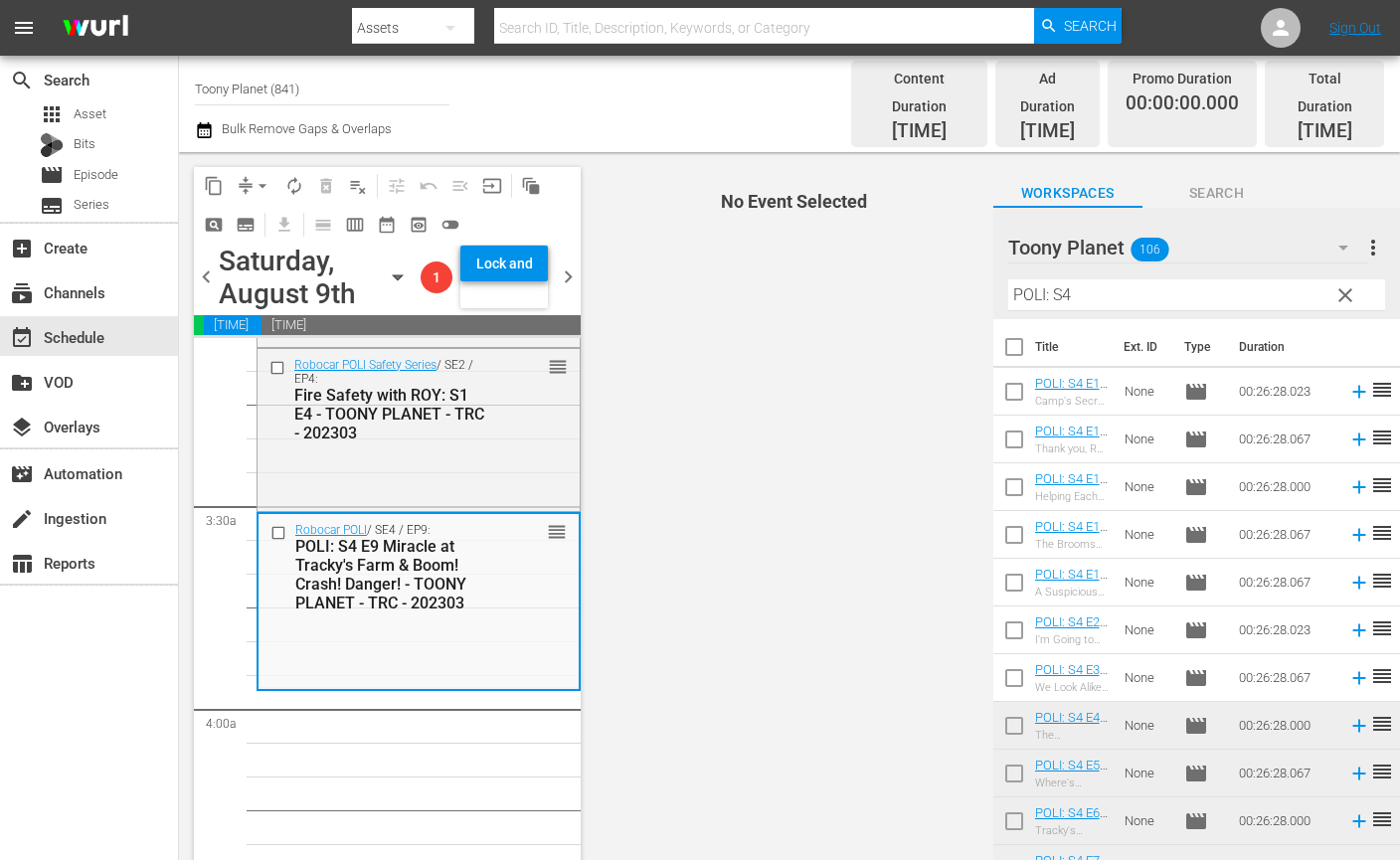 click at bounding box center (1014, 396) 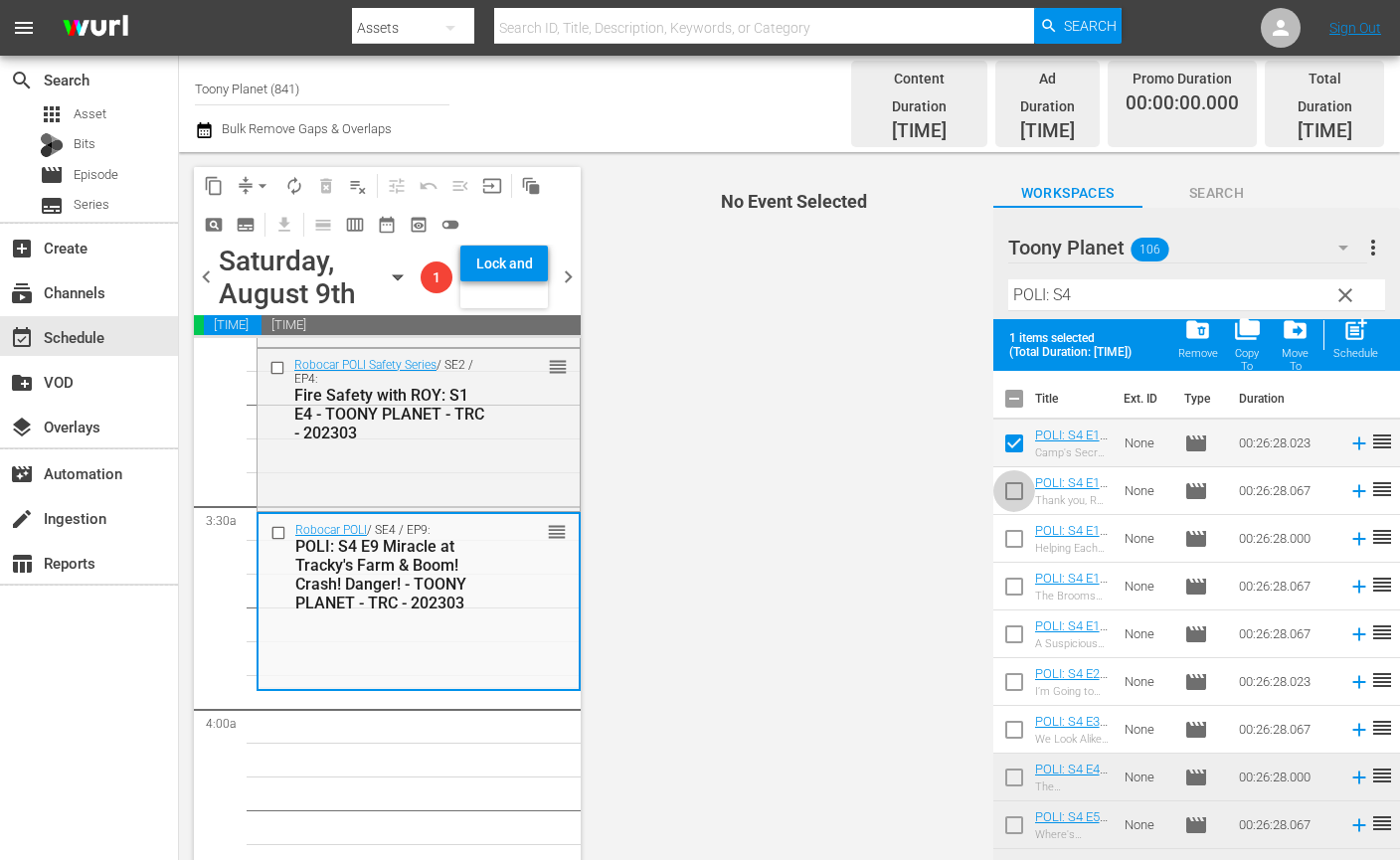click at bounding box center [1014, 495] 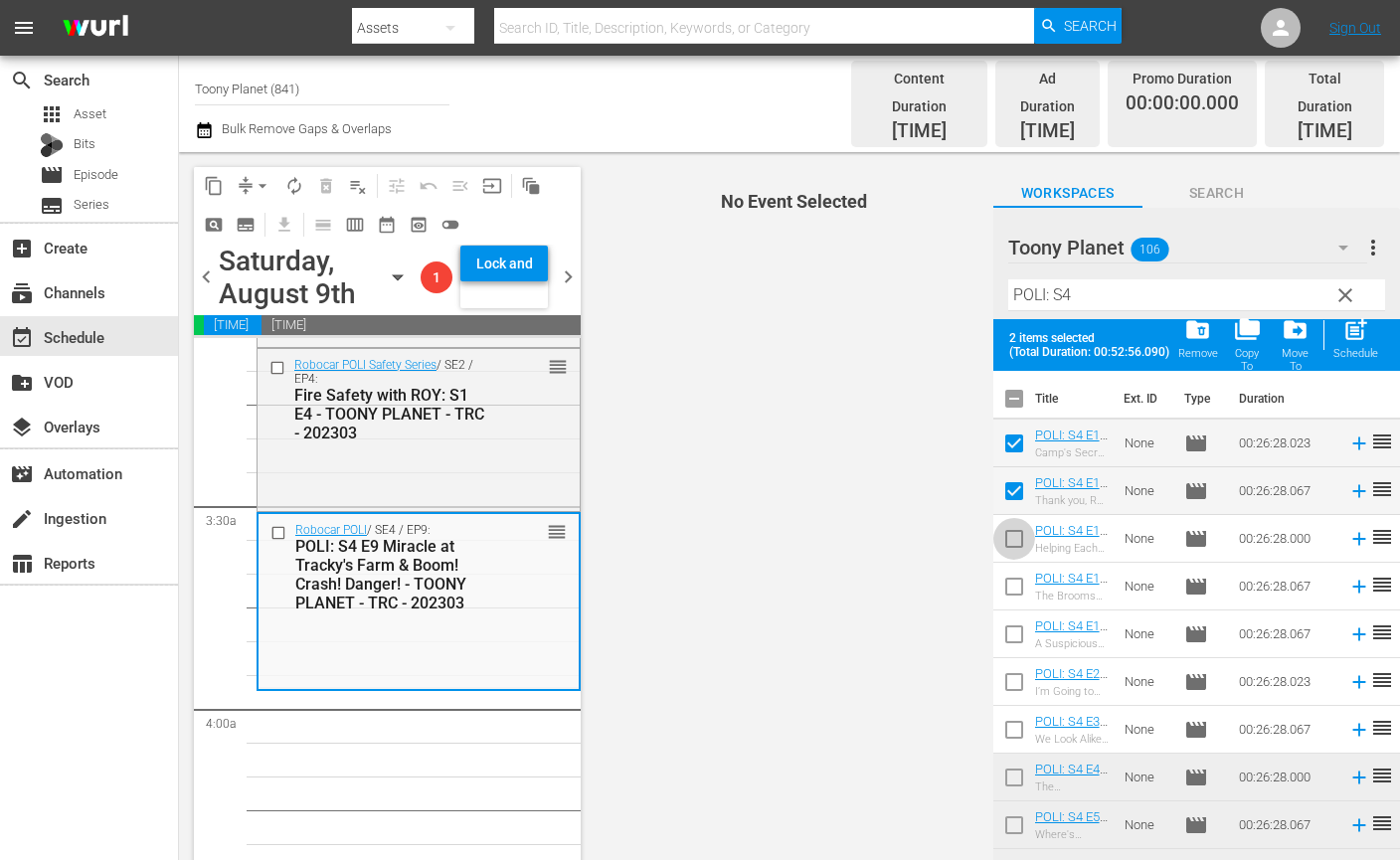 click at bounding box center (1014, 543) 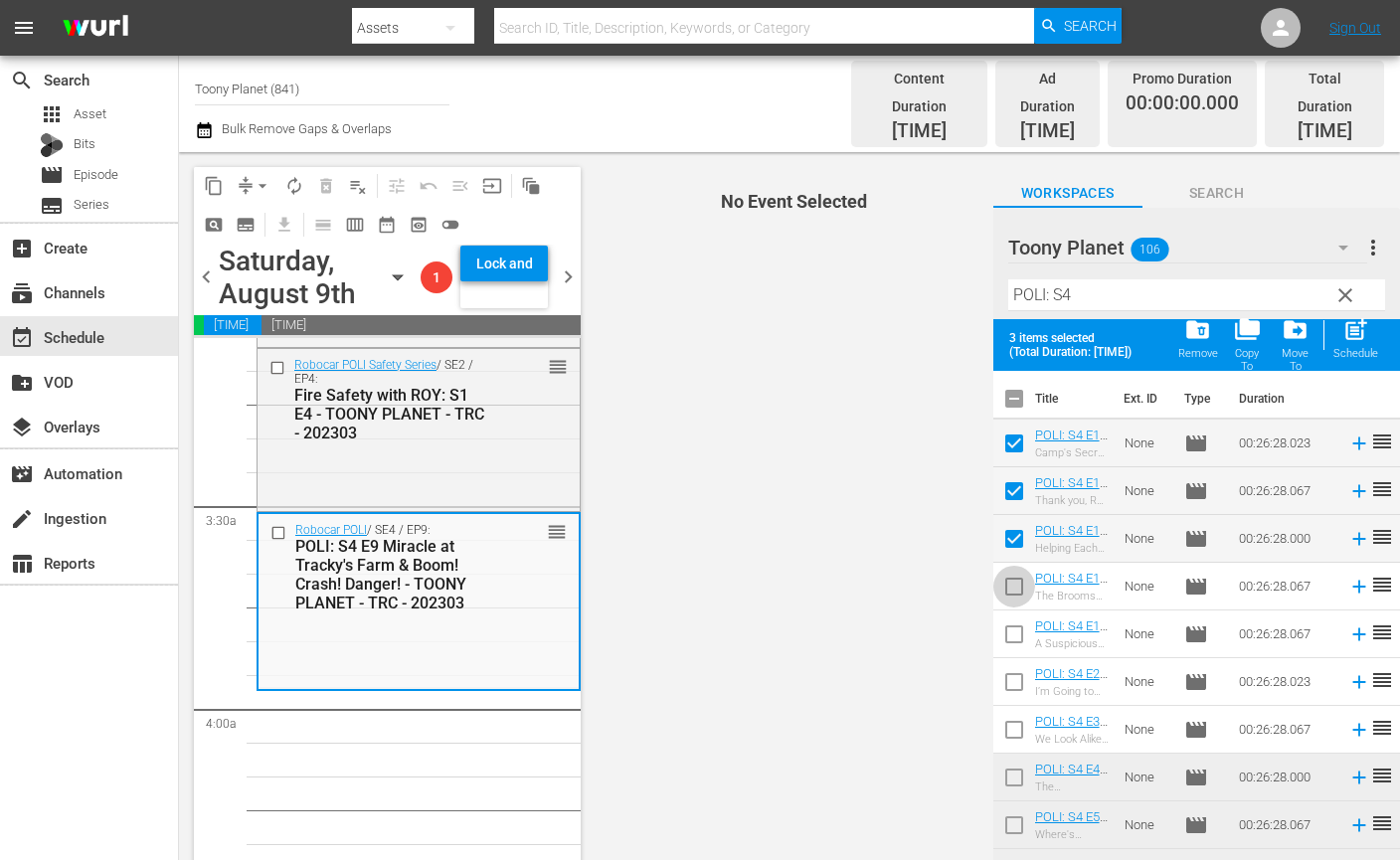 click at bounding box center (1014, 591) 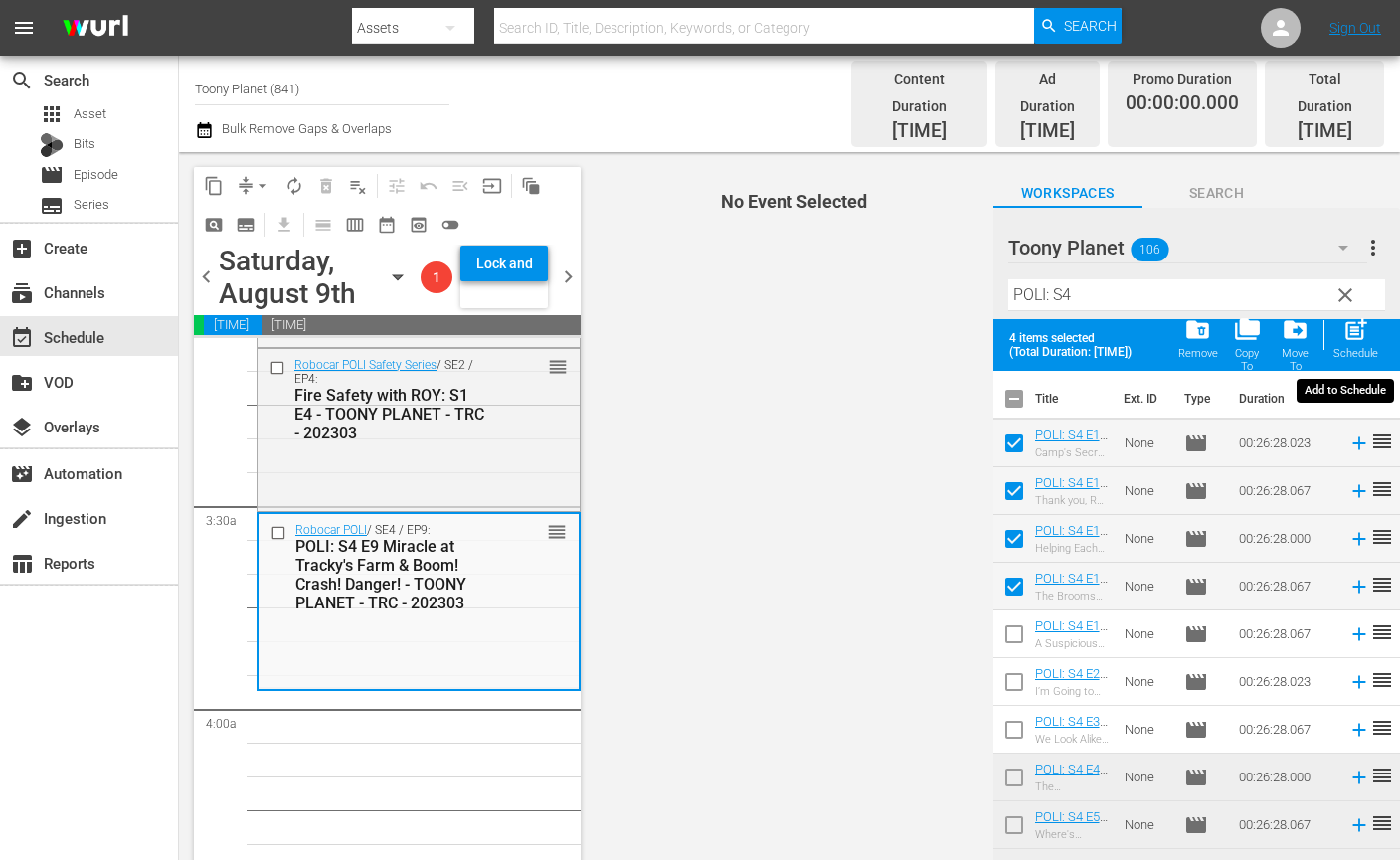 drag, startPoint x: 1344, startPoint y: 329, endPoint x: 1353, endPoint y: 309, distance: 21.931712 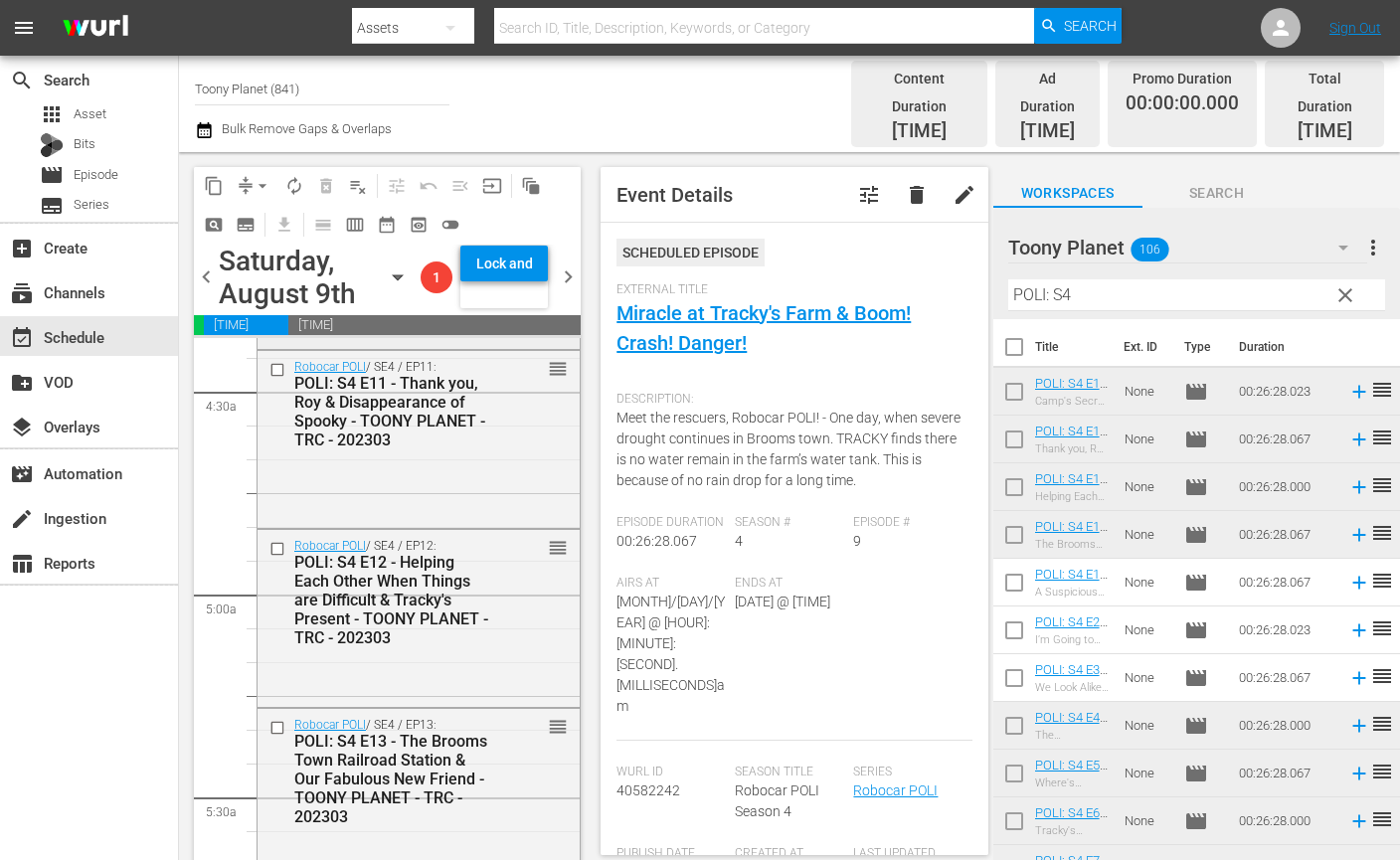 scroll, scrollTop: 1905, scrollLeft: 0, axis: vertical 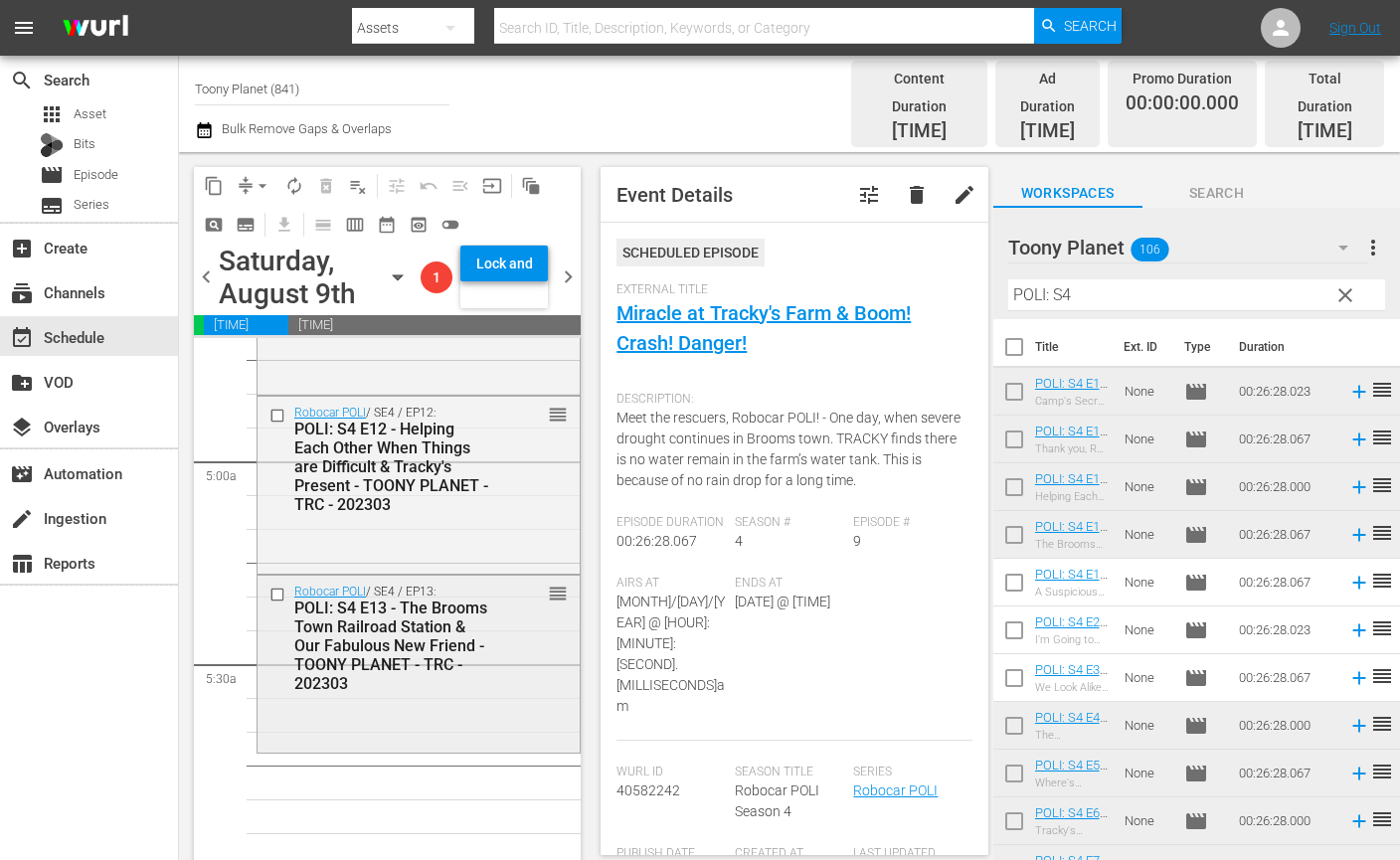 click on "POLI: S4 E13 - The Brooms Town Railroad Station & Our Fabulous New Friend - TOONY PLANET - TRC - 202303" at bounding box center (391, 645) 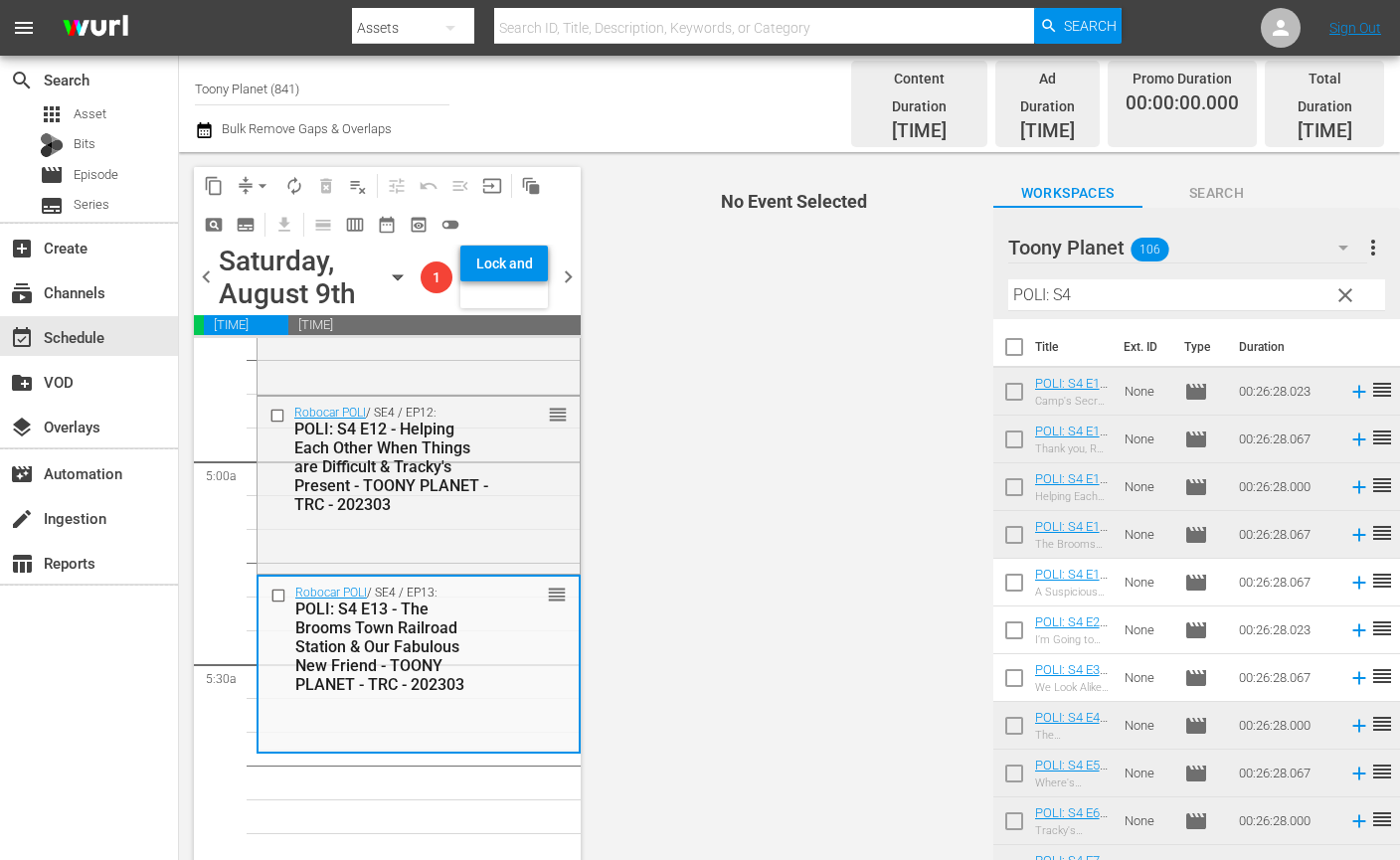 scroll, scrollTop: 1916, scrollLeft: 0, axis: vertical 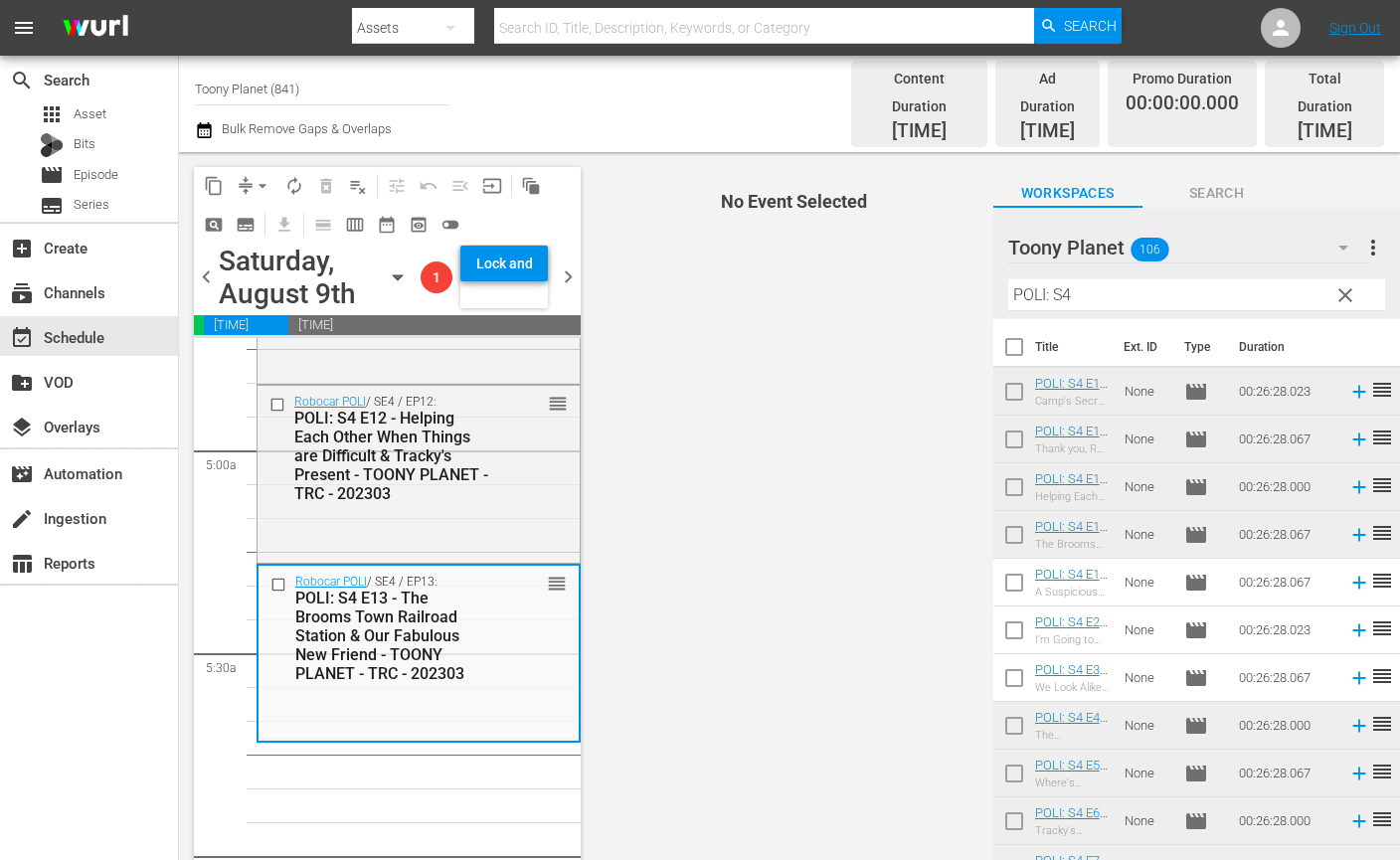 drag, startPoint x: 1118, startPoint y: 270, endPoint x: 966, endPoint y: 265, distance: 152.08221 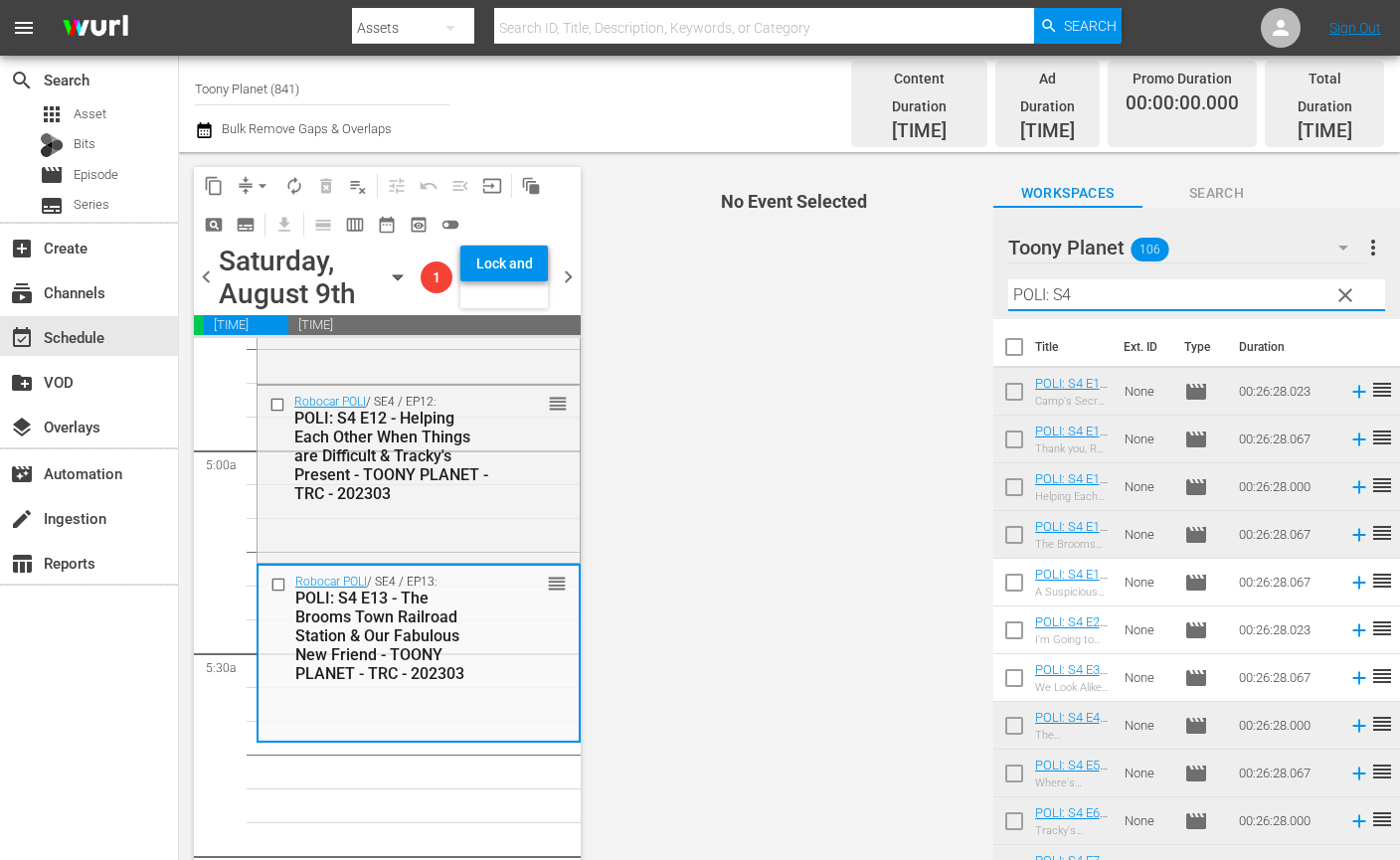 click on "content_copy compress arrow_drop_down autorenew_outlined delete_forever_outlined playlist_remove_outlined tune_outlined undo_outined menu_open input auto_awesome_motion_outlined pageview_outlined subtitles_outlined get_app calendar_view_day_outlined calendar_view_week_outlined date_range_outlined preview_outlined toggle_off chevron_left Saturday, [DATE] [DATE] Lineup BACKUP WILL DELIVER: [DATE] @ [TIME] 1 Lock and Publish chevron_right [TIME] [TIME] [TIME] [TIME] Select Event A Suspicious Friend & It's Good to Tidy Up Delete Event Select Event Where's Bruny? & The Fortune Cookie Delete Event Select Event Tracky's Special Invitation & I Want to Go to Sea Delete Event Select Event Move out! Battle in the Woods Part 1& Part2 Delete Event Select Event Please Accept My Apology & Bruner's Birthday Secret Delete Event Select Event Robocar POLI SongSong Museum Delete Event Select Event Fire Safety with ROY Delete Event Select Event Fire Safety with ROY Delete Event Select Event   /" at bounding box center (789, 511) 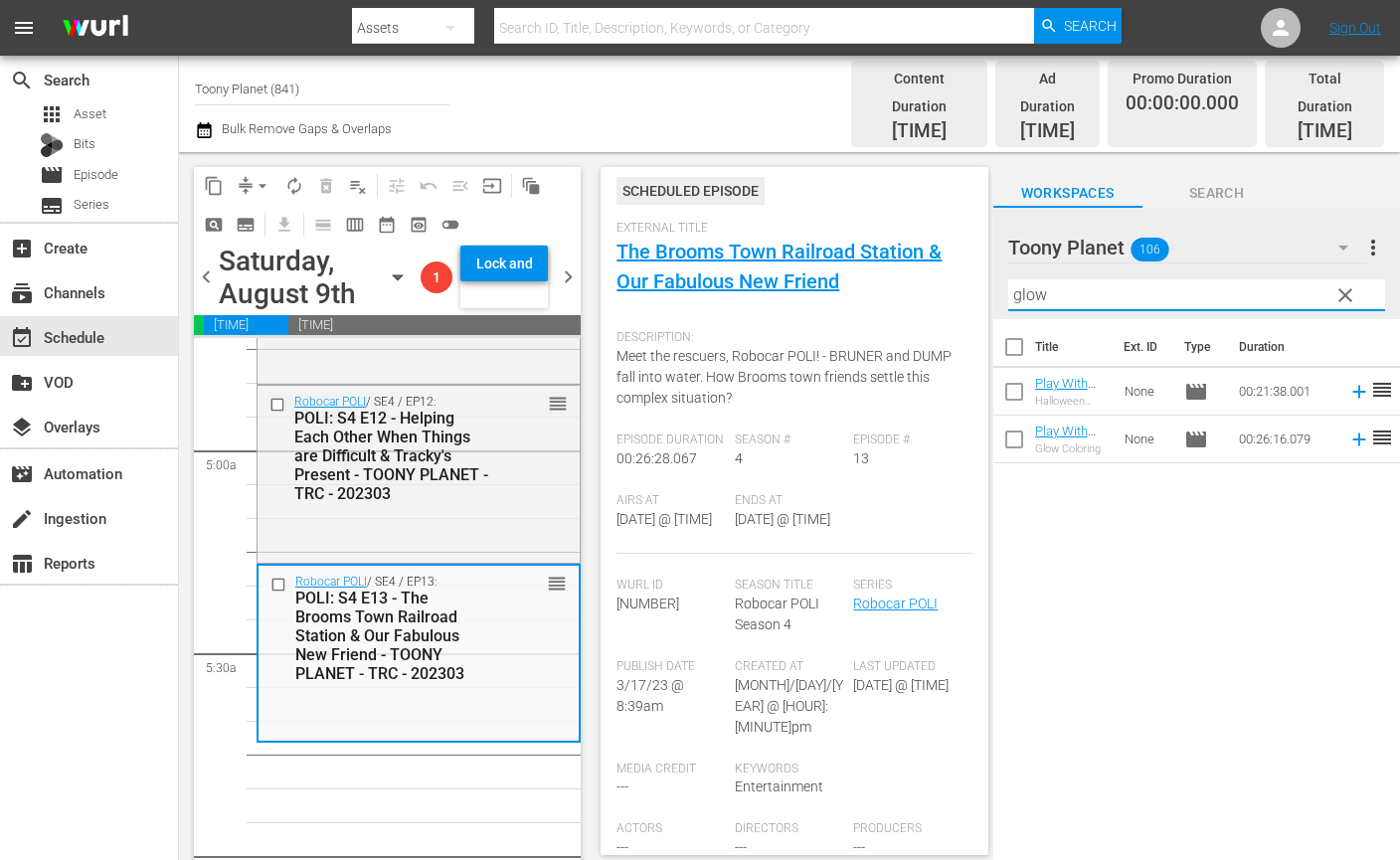scroll, scrollTop: 55, scrollLeft: 0, axis: vertical 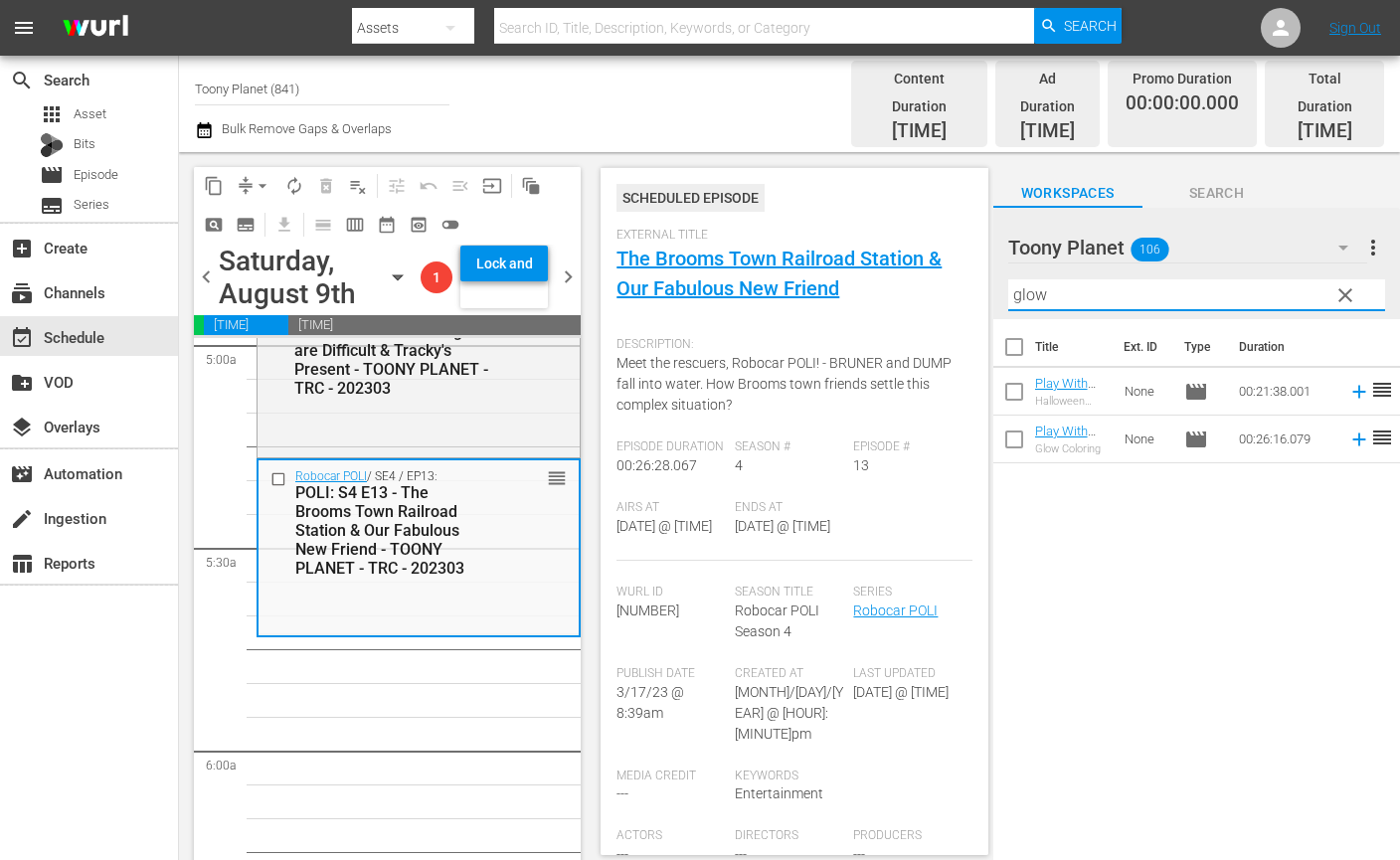 click on "Title Ext. ID Type Duration Play With Robocar POLI - Halloween Glow coloring - Toony Planet -  TRC - 202405 Halloween Glow coloring None movie [TIME] reorder Play With Robocar POLI: S1 E1 - Glow Coloring - Toony Planet -  TRC - 202405 Glow Coloring None movie [TIME] reorder" at bounding box center [1196, 596] 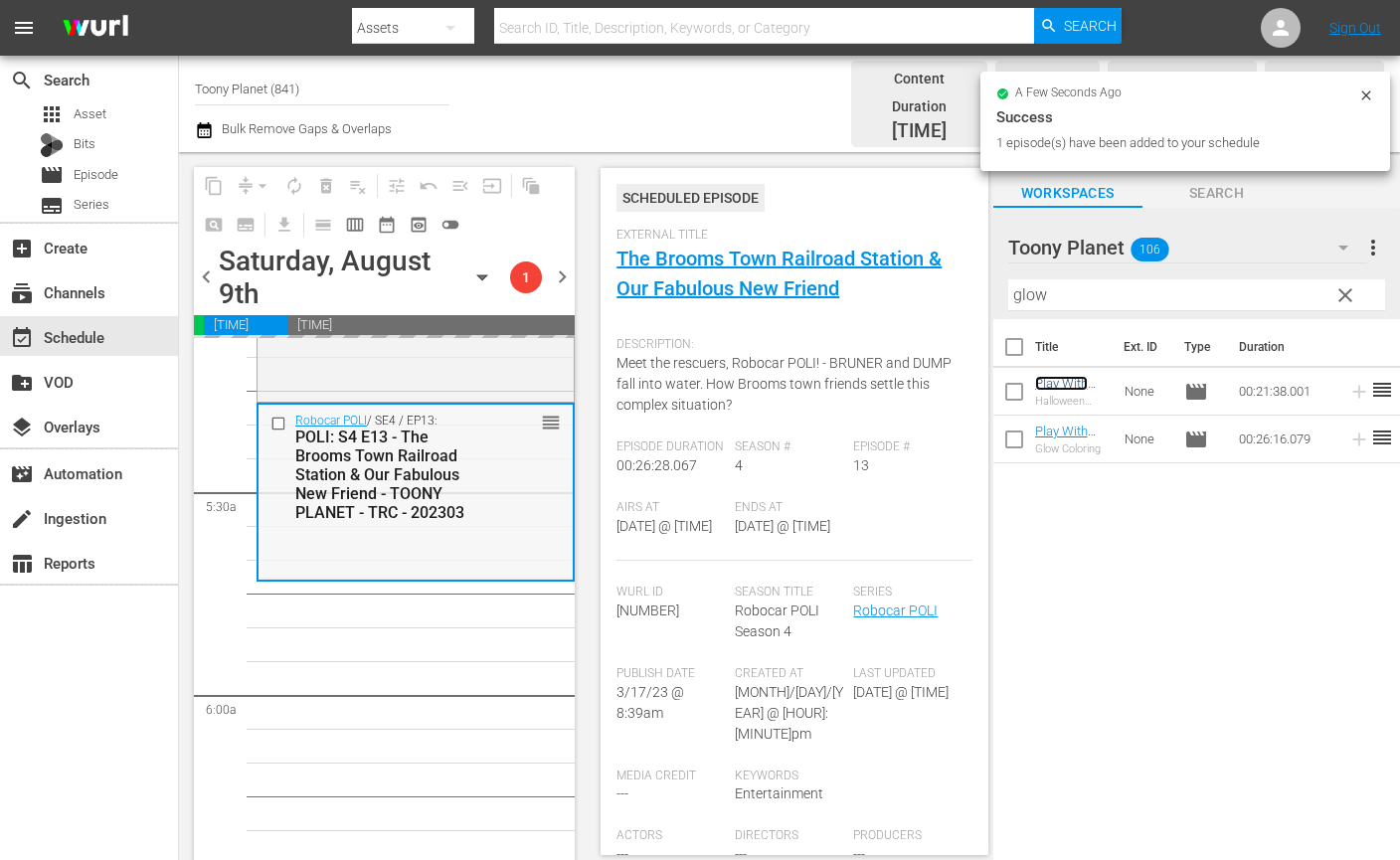 scroll, scrollTop: 2079, scrollLeft: 0, axis: vertical 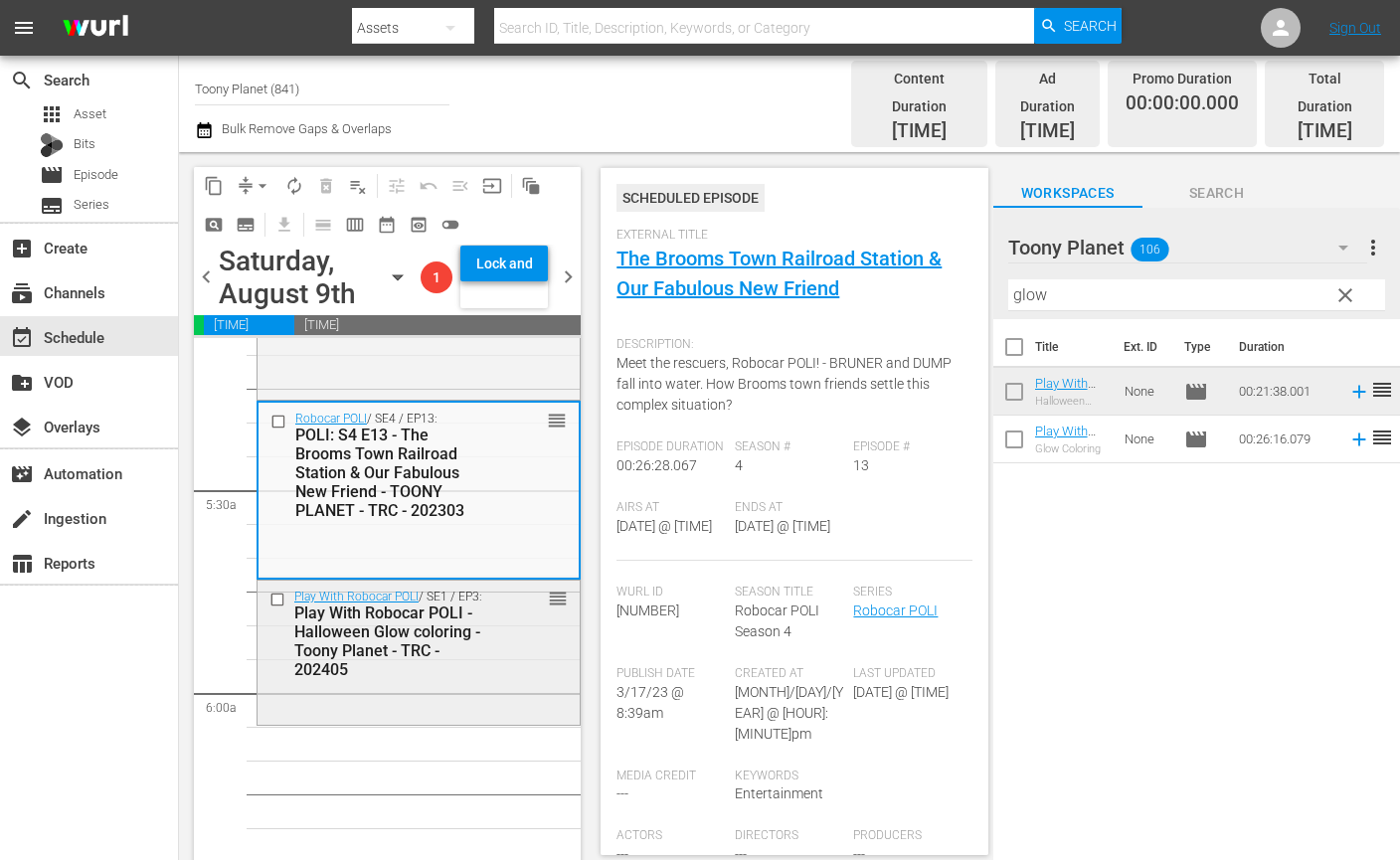 click on "Play With Robocar POLI - Halloween Glow coloring - Toony Planet - TRC - 202405" at bounding box center [391, 641] 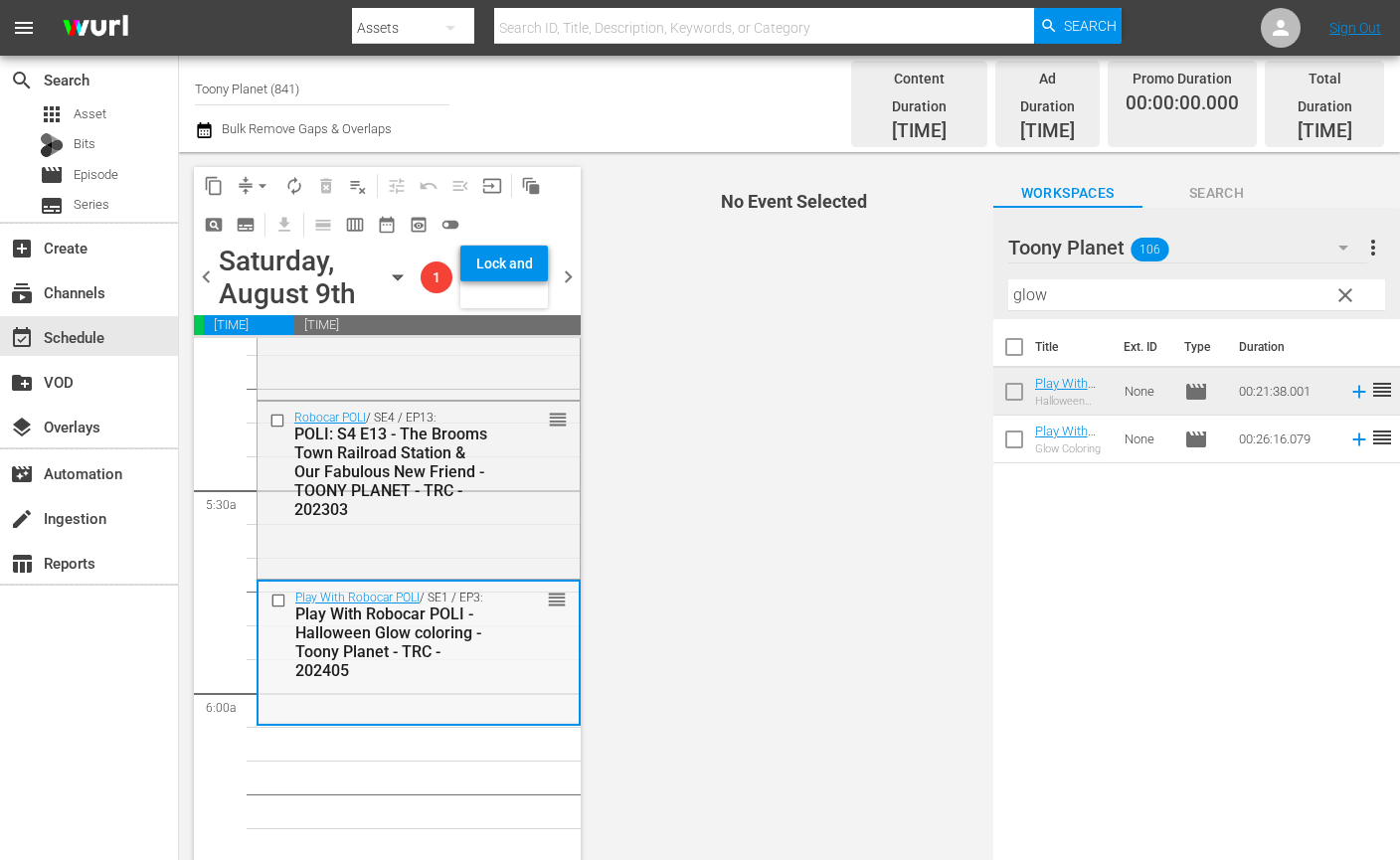 click on "Play With Robocar POLI - Halloween Glow coloring - Toony Planet - TRC - 202405" at bounding box center [392, 642] 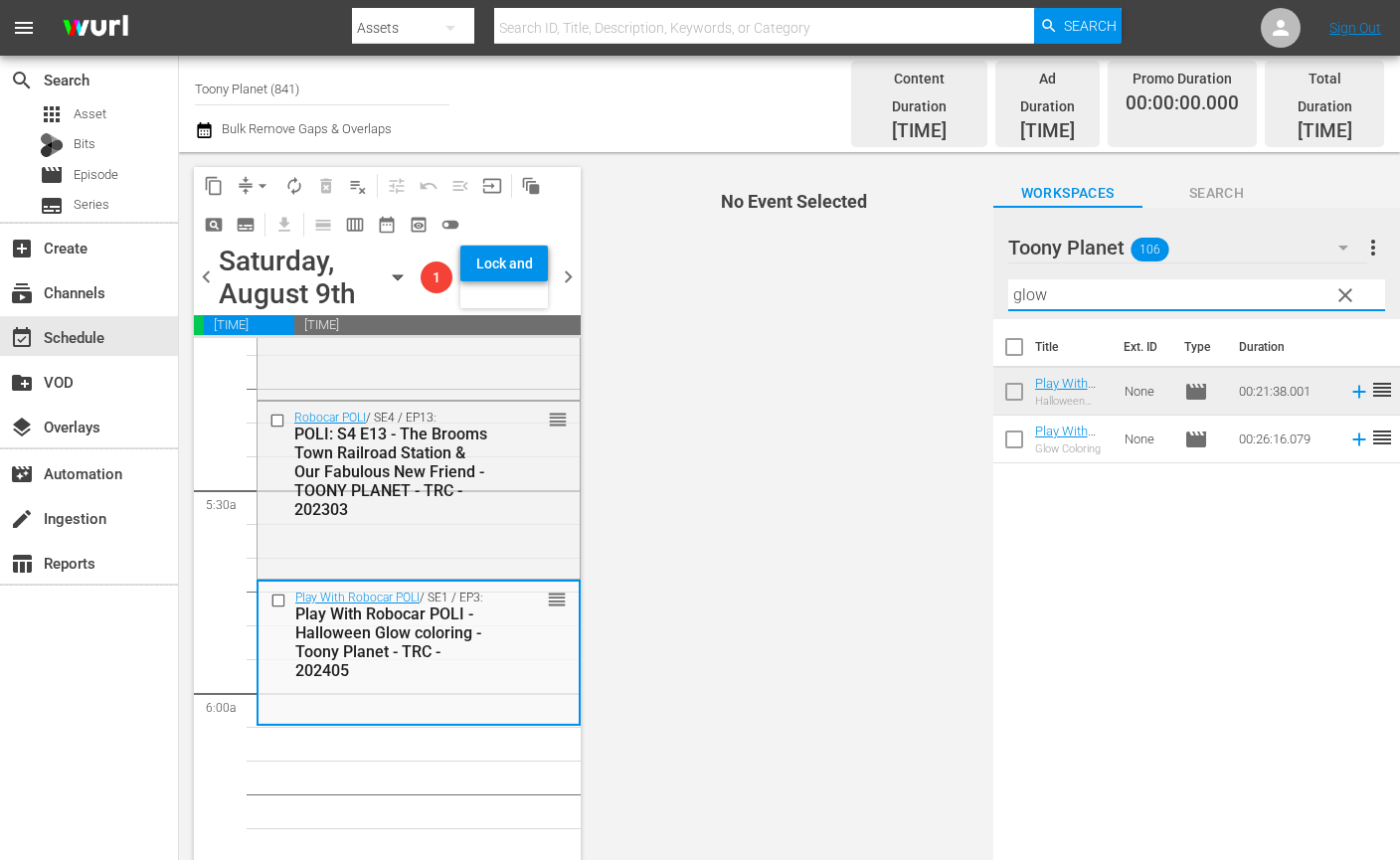drag, startPoint x: 1033, startPoint y: 272, endPoint x: 843, endPoint y: 285, distance: 190.4442 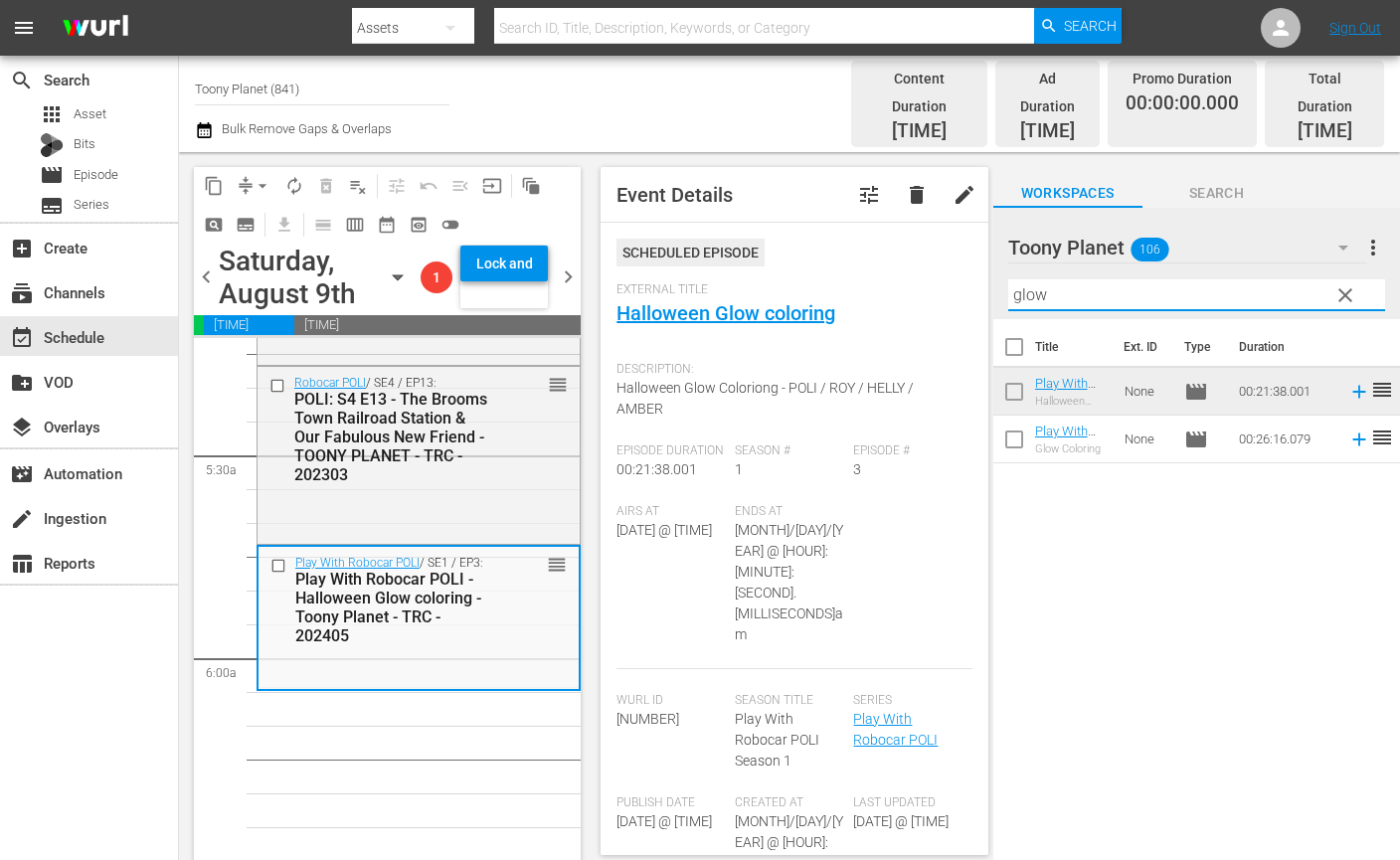 scroll, scrollTop: 2122, scrollLeft: 0, axis: vertical 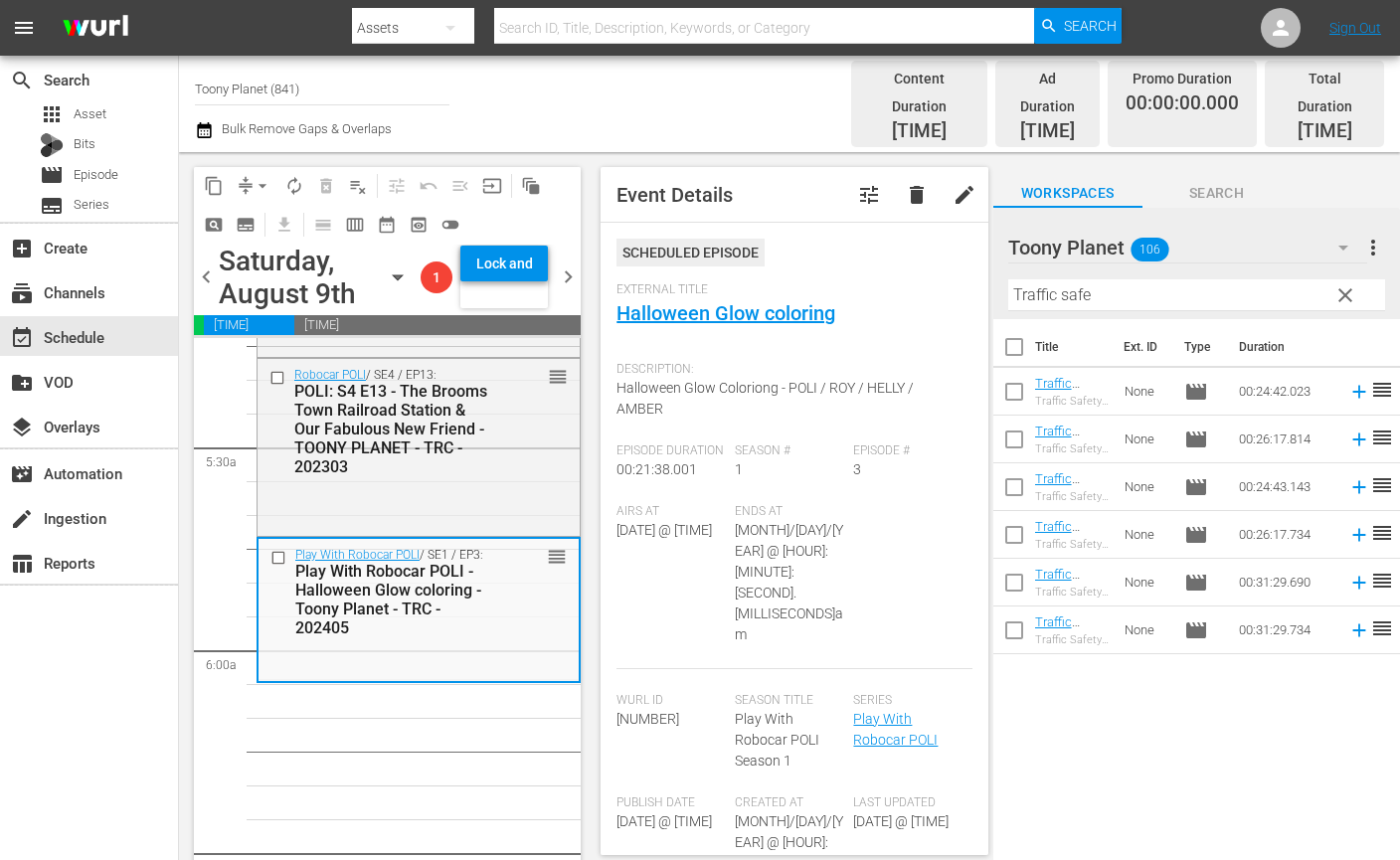 drag, startPoint x: 1127, startPoint y: 750, endPoint x: 1029, endPoint y: 424, distance: 340.41152 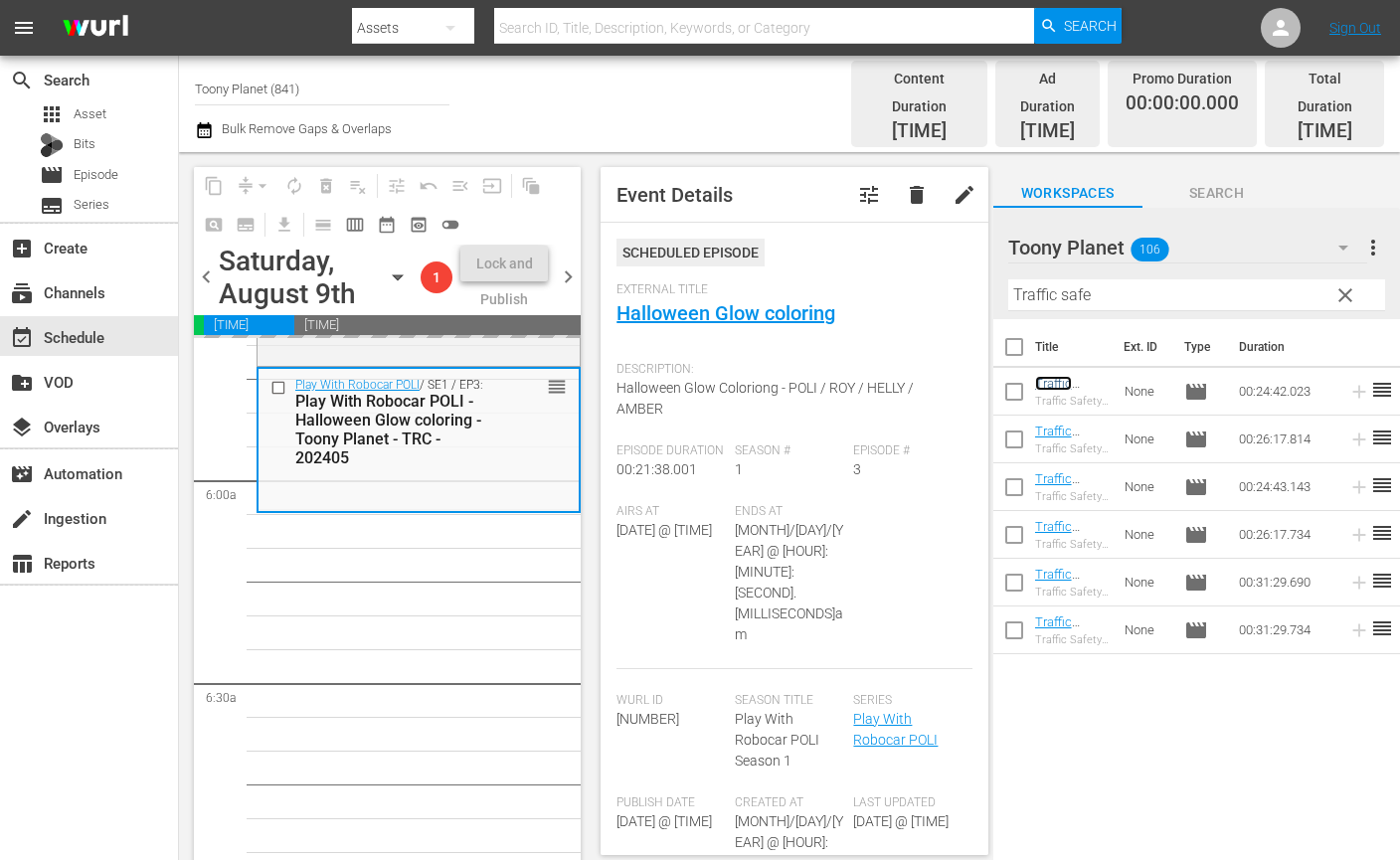 scroll, scrollTop: 2295, scrollLeft: 0, axis: vertical 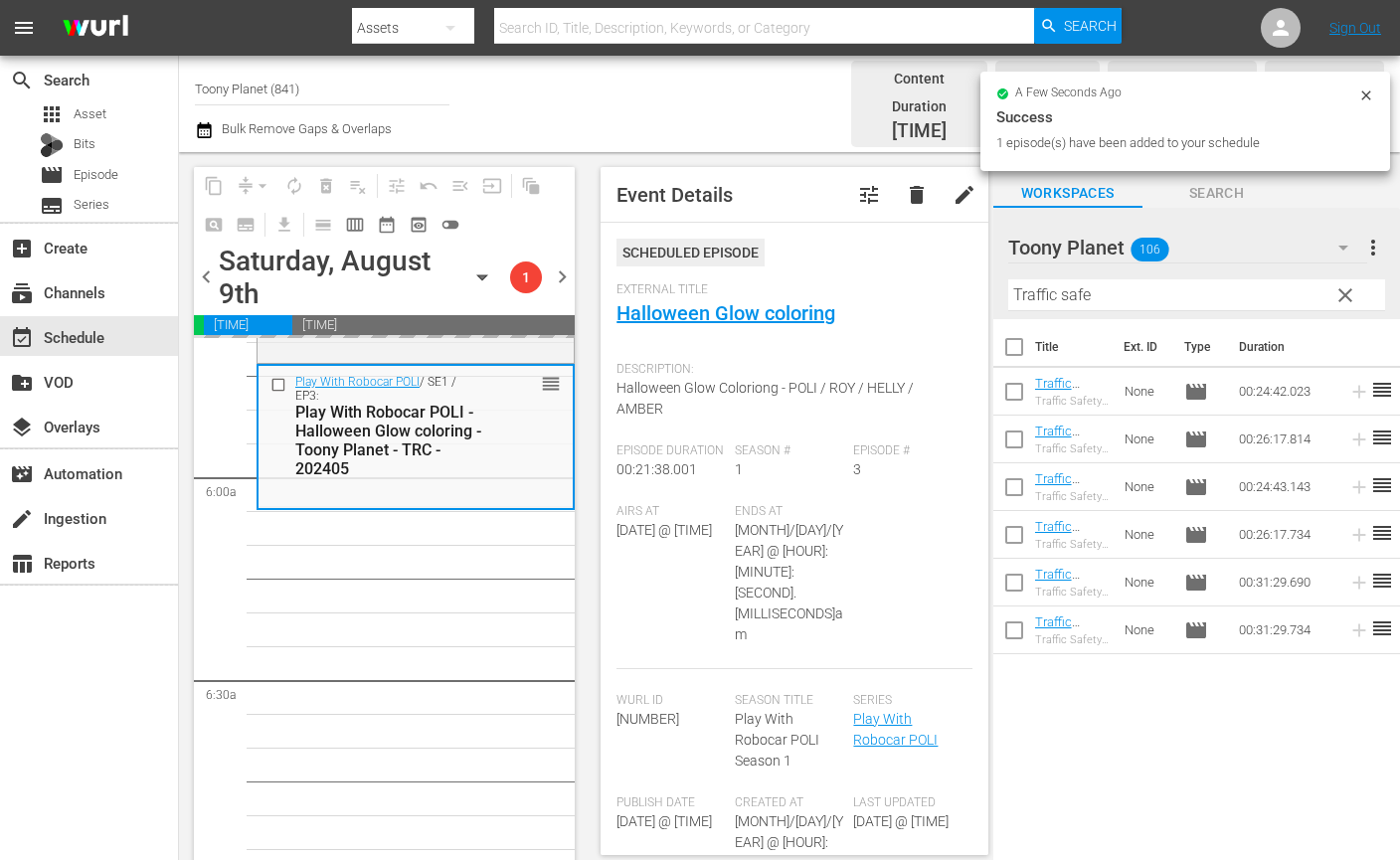 click on "Robocar POLI  / SE4 / EP5:
POLI: S4 E5 - Where's Bruny? & The Fortune Cookie - TOONY PLANET - TRC - 202303 reorder Robocar POLI  / SE4 / EP7:
POLI: S4 E7 - Move out! Battle in the Woods Part 1& Part2 - TOONY PLANET - TRC - 202303 reorder Robocar POLI  / SE4 / EP9:
POLI: S4 E9 Miracle at Tracky's Farm & Boom! Crash! Danger! - TOONY PLANET - TRC - 202303 reorder Robocar POLI  / SE4 / EP11:
POLI: S4 E11 - Thank you, Roy & Disappearance of Spooky - TOONY PLANET - TRC - 202303 reorder Robocar POLI  / SE4 / EP13:
POLI: S4 E13 - The Brooms Town Railroad Station & Our Fabulous New Friend - TOONY PLANET - TRC - 202303 reorder Robocar POLI  / SE4 / EP10:
POLI: S4 E10 - Camp's Secret Plan & Fishing Commotion - TOONY PLANET - TRC - 202303 reorder Robocar POLI  / SE4 / EP4:
POLI: S4 E4 - The Unpoppable Bubble & A Spring Cleaning Disaster - TOONY PLANET - TRC - 202303 reorder Robocar POLI  / SE4 / EP6:
POLI: S4 E6 - Tracky's Special Invitation & I Want to Go to Sea - TOONY PLANET - TRC - 202303 reorder" at bounding box center [416, 2911] 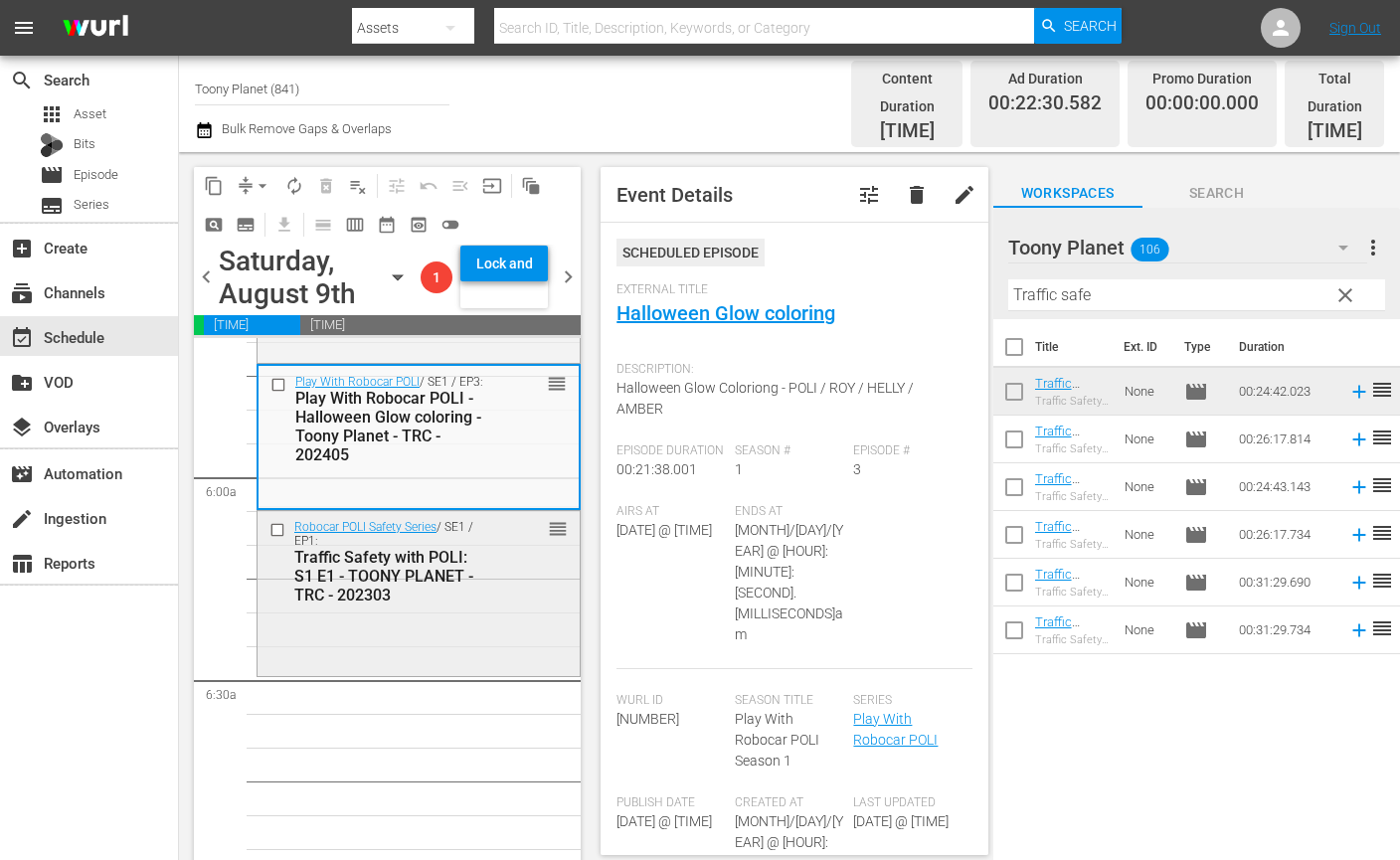 click on "Robocar POLI Safety Series  / SE1 / EP1:
Traffic Safety with POLI: S1 E1 - TOONY PLANET - TRC - 202303 reorder" at bounding box center (419, 592) 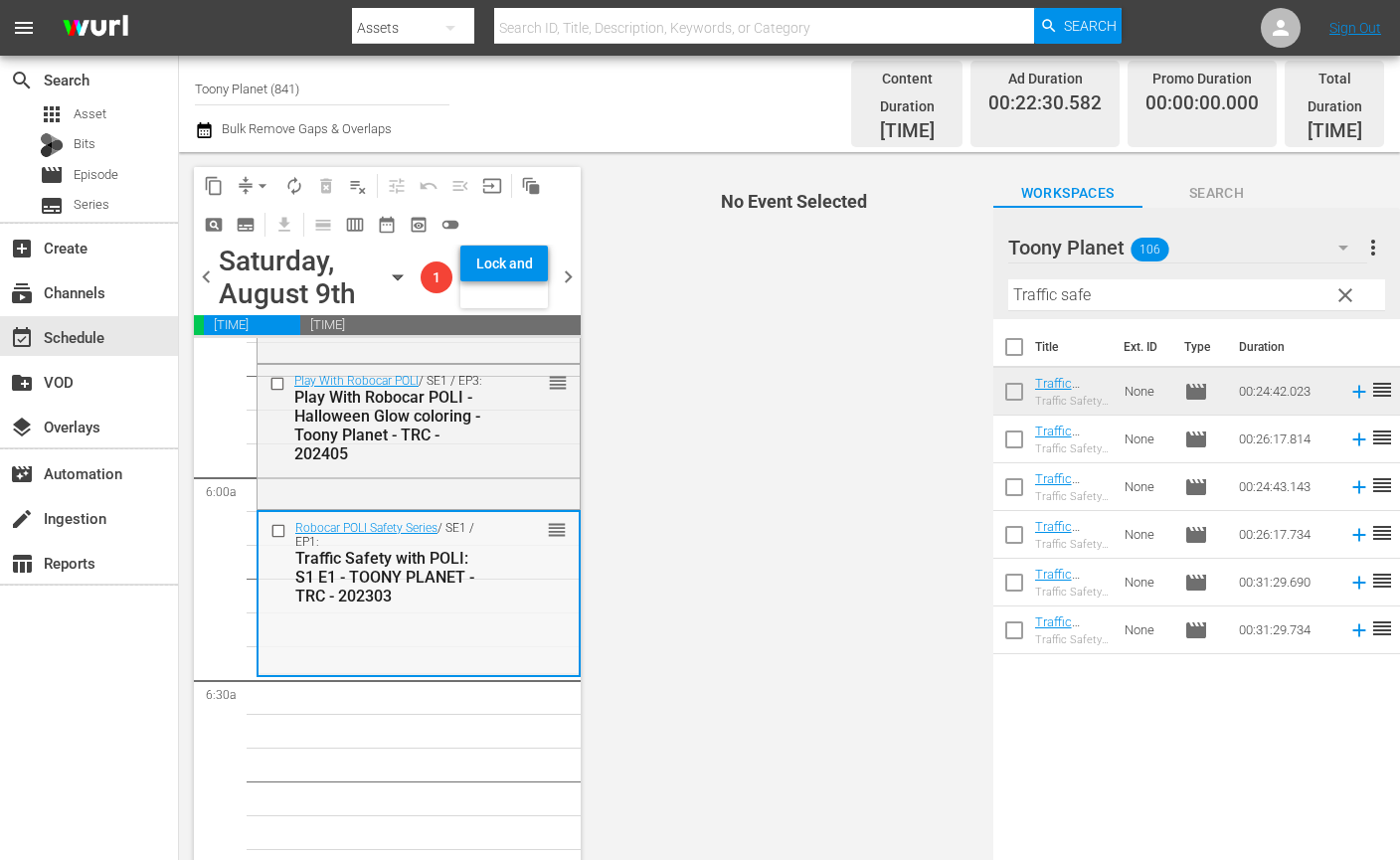 drag, startPoint x: 383, startPoint y: 654, endPoint x: 383, endPoint y: 609, distance: 45 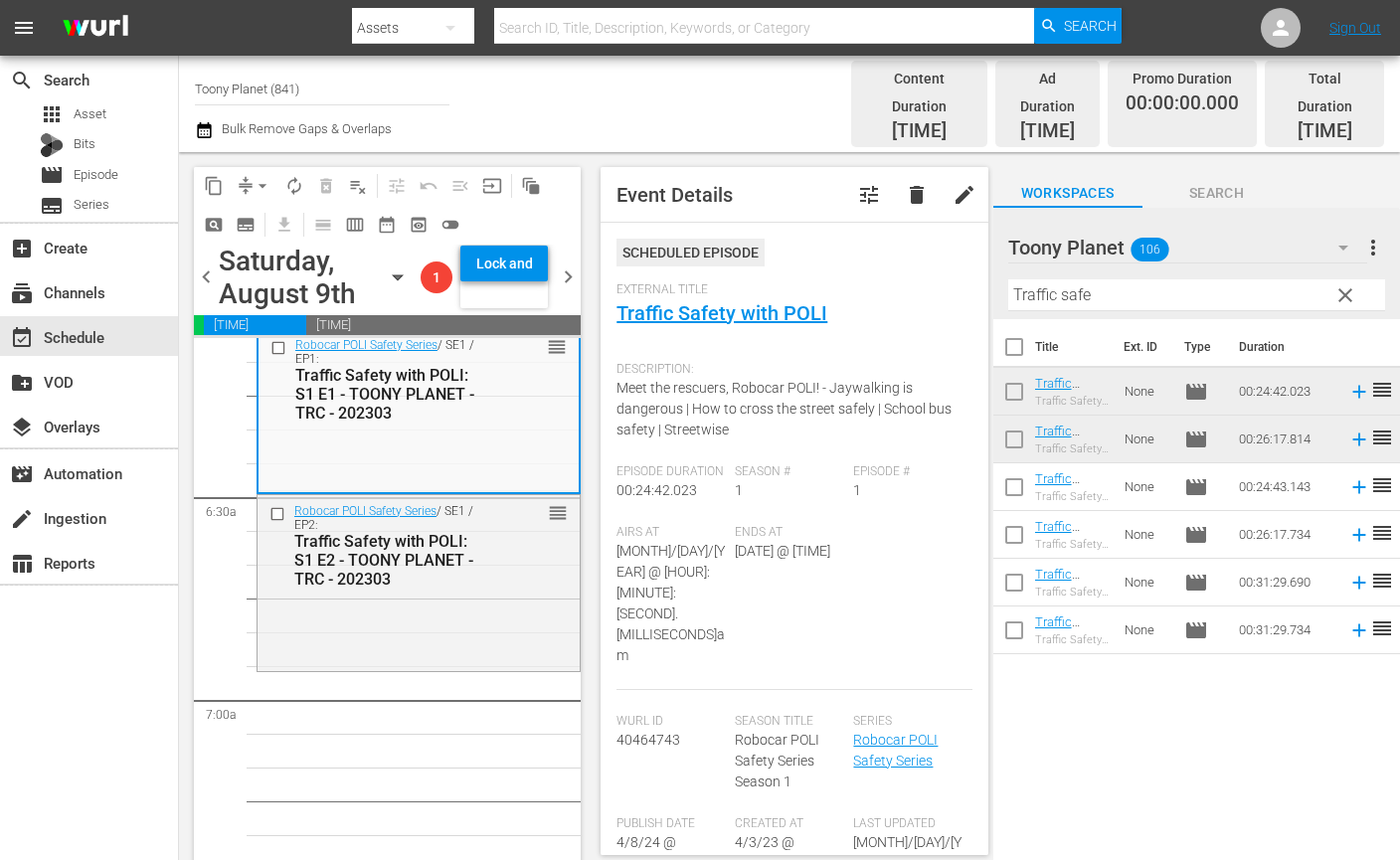 scroll, scrollTop: 2486, scrollLeft: 0, axis: vertical 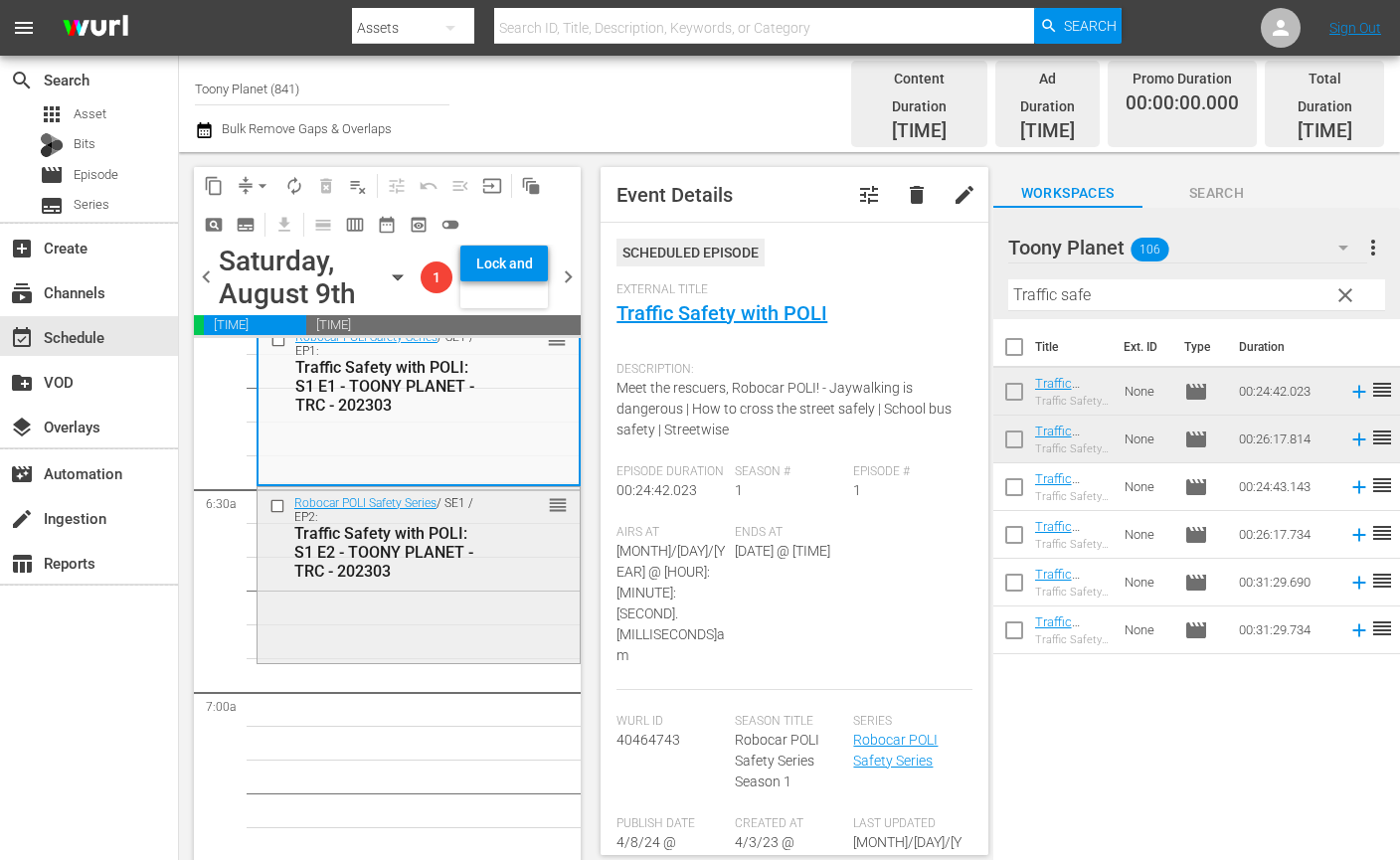 click on "Robocar POLI Safety Series  / SE1 / EP2:
Traffic Safety with POLI: S1 E2 - TOONY PLANET - TRC - 202303 reorder" at bounding box center (419, 573) 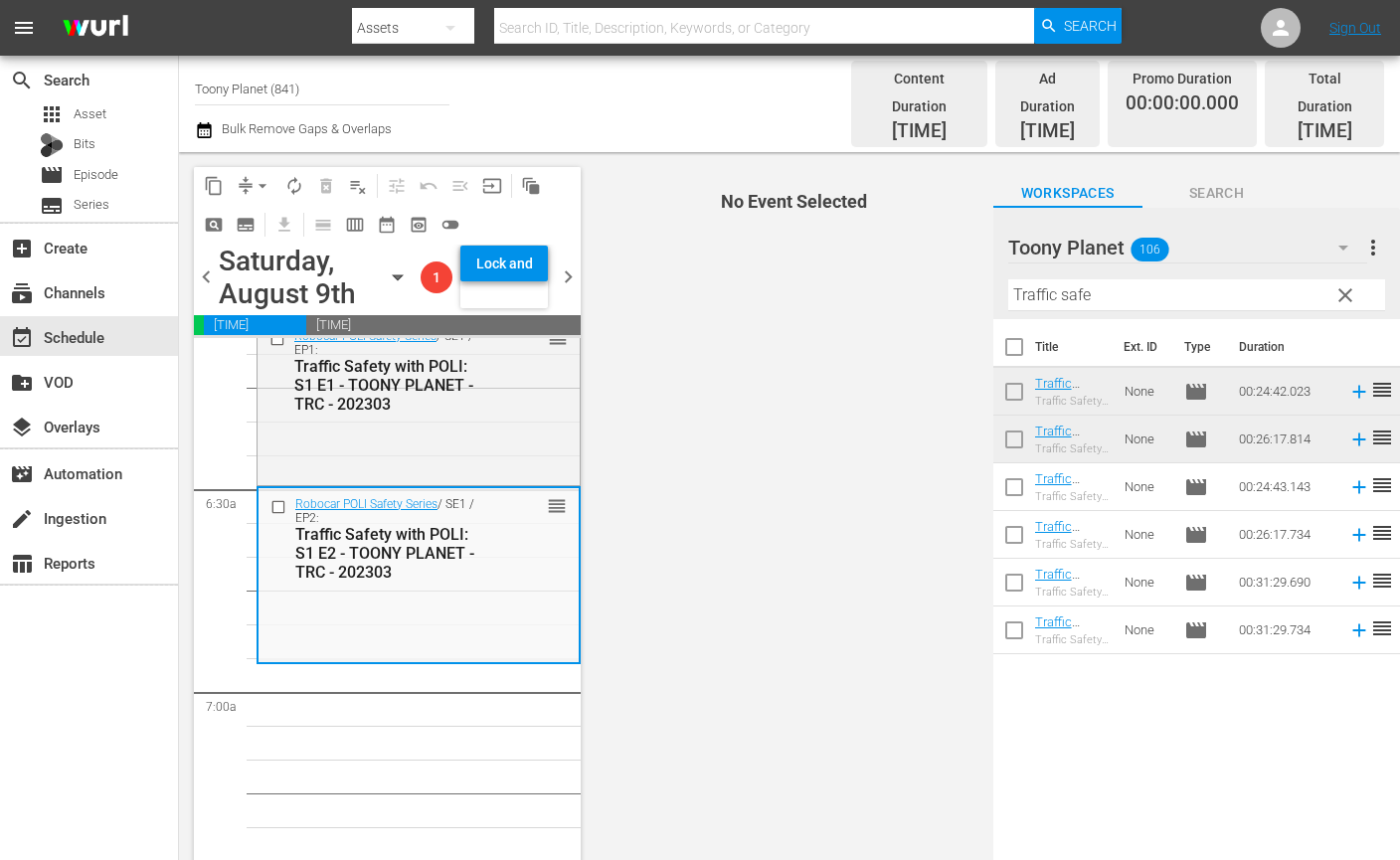 drag, startPoint x: 1139, startPoint y: 273, endPoint x: 826, endPoint y: 255, distance: 313.5171 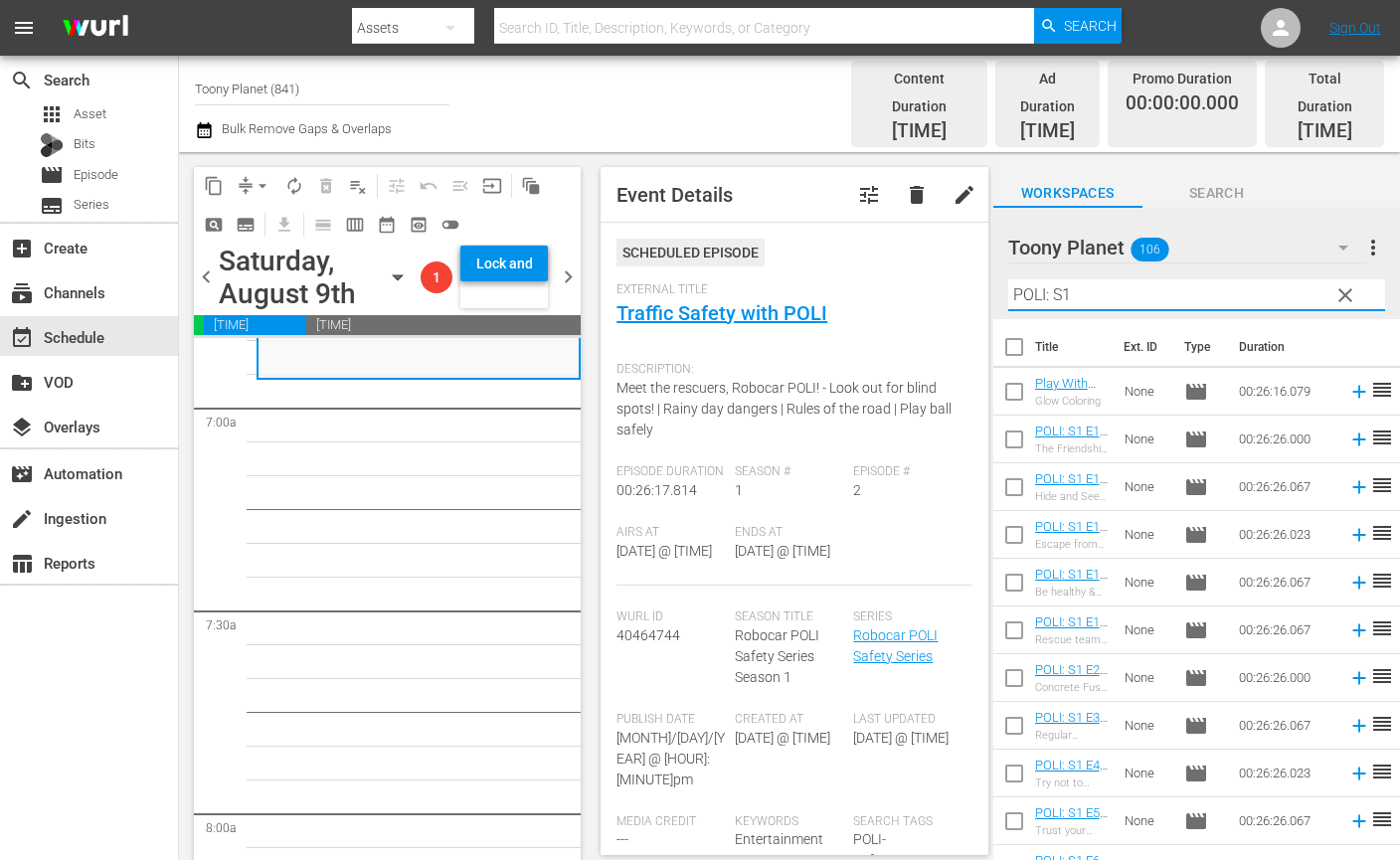 scroll, scrollTop: 2772, scrollLeft: 0, axis: vertical 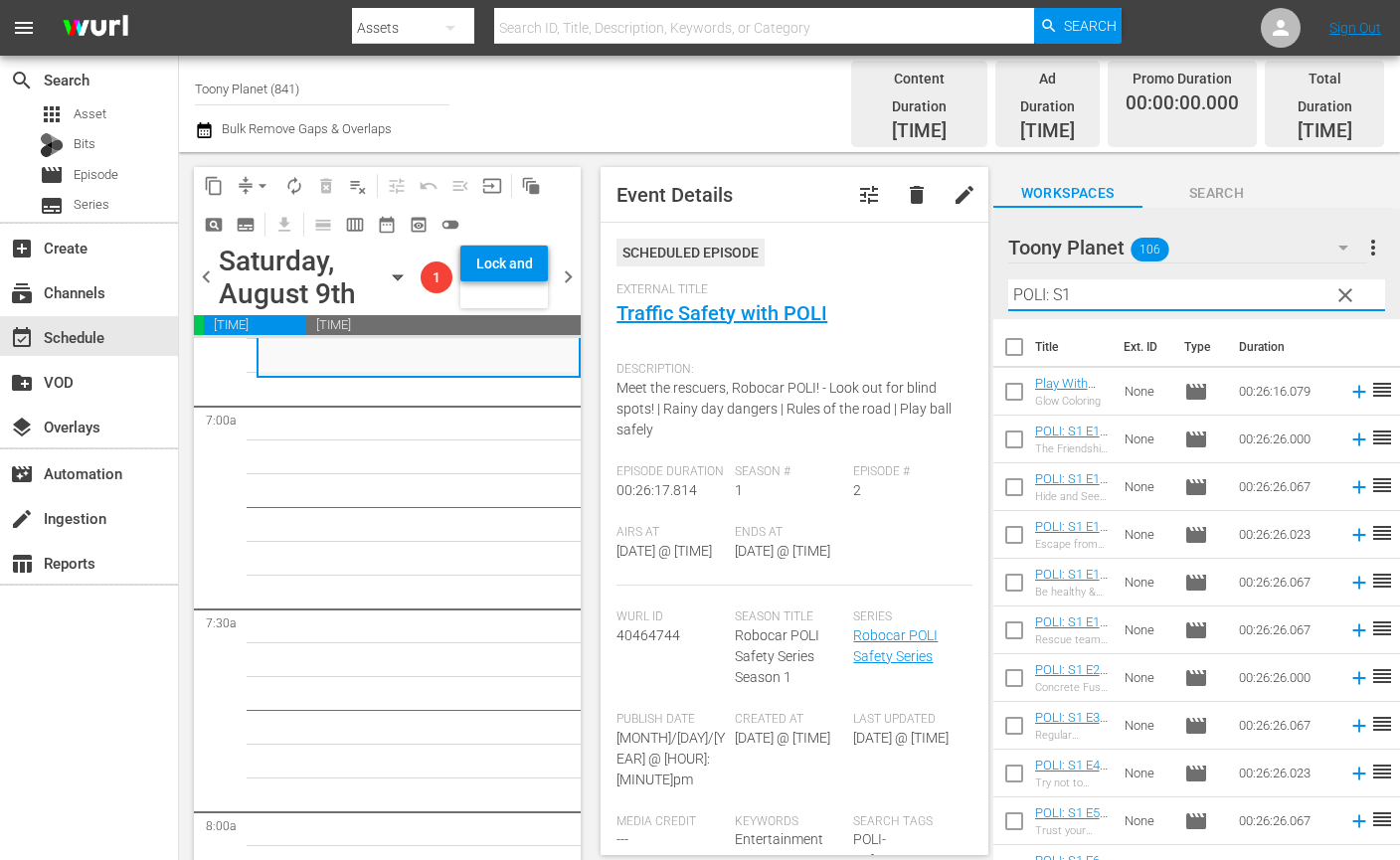 type on "POLI: S1" 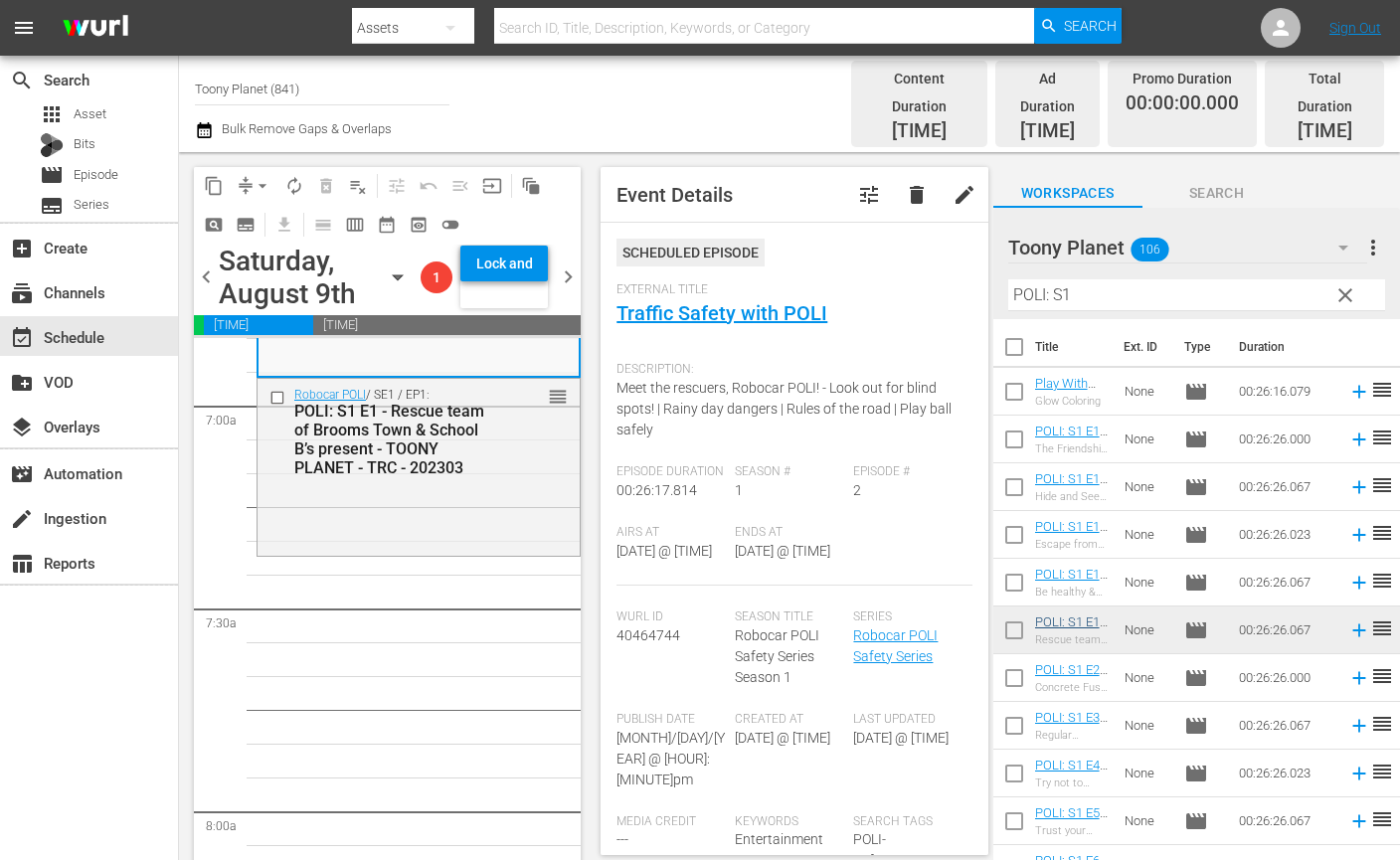 scroll, scrollTop: 83, scrollLeft: 0, axis: vertical 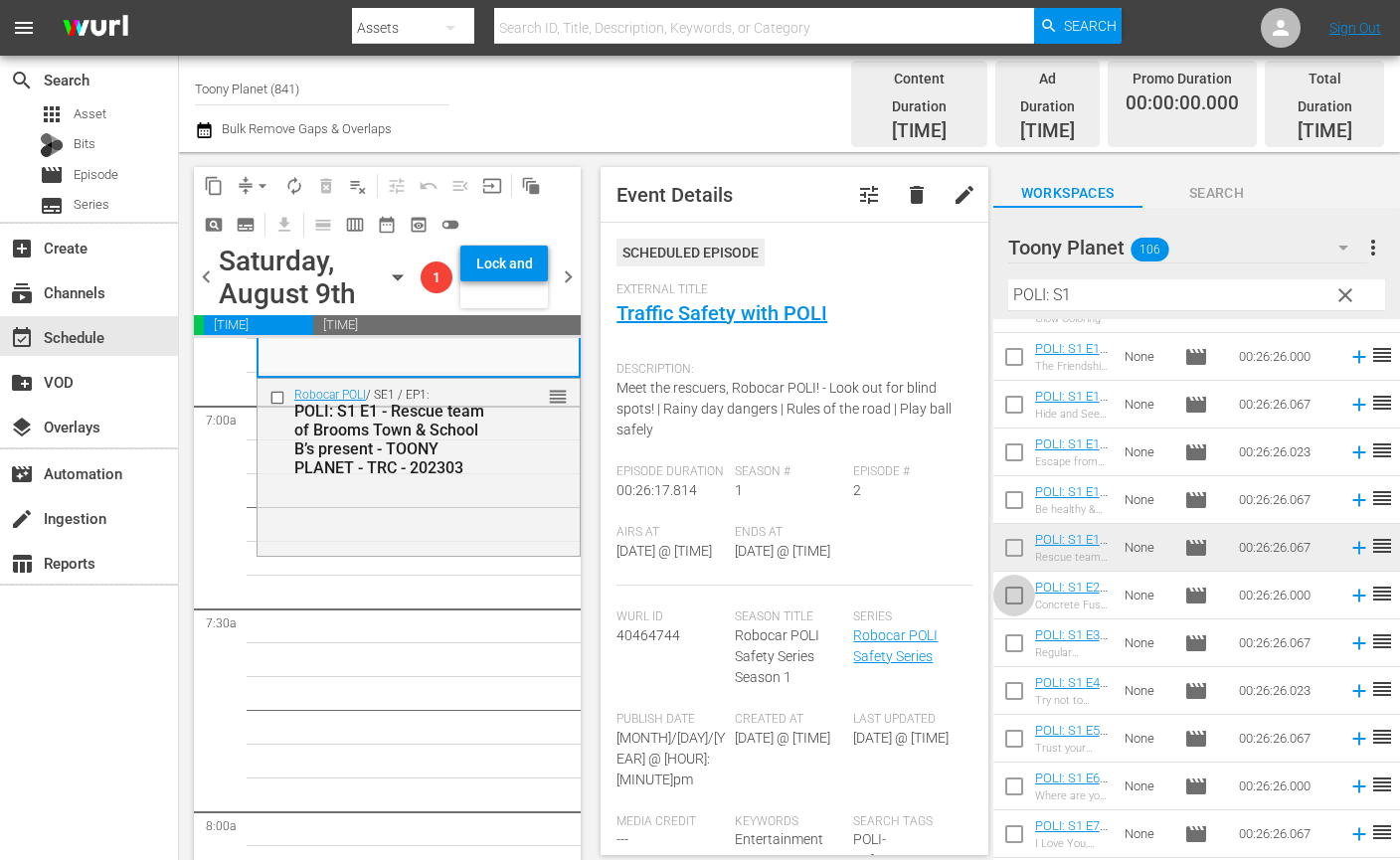 click at bounding box center (1014, 600) 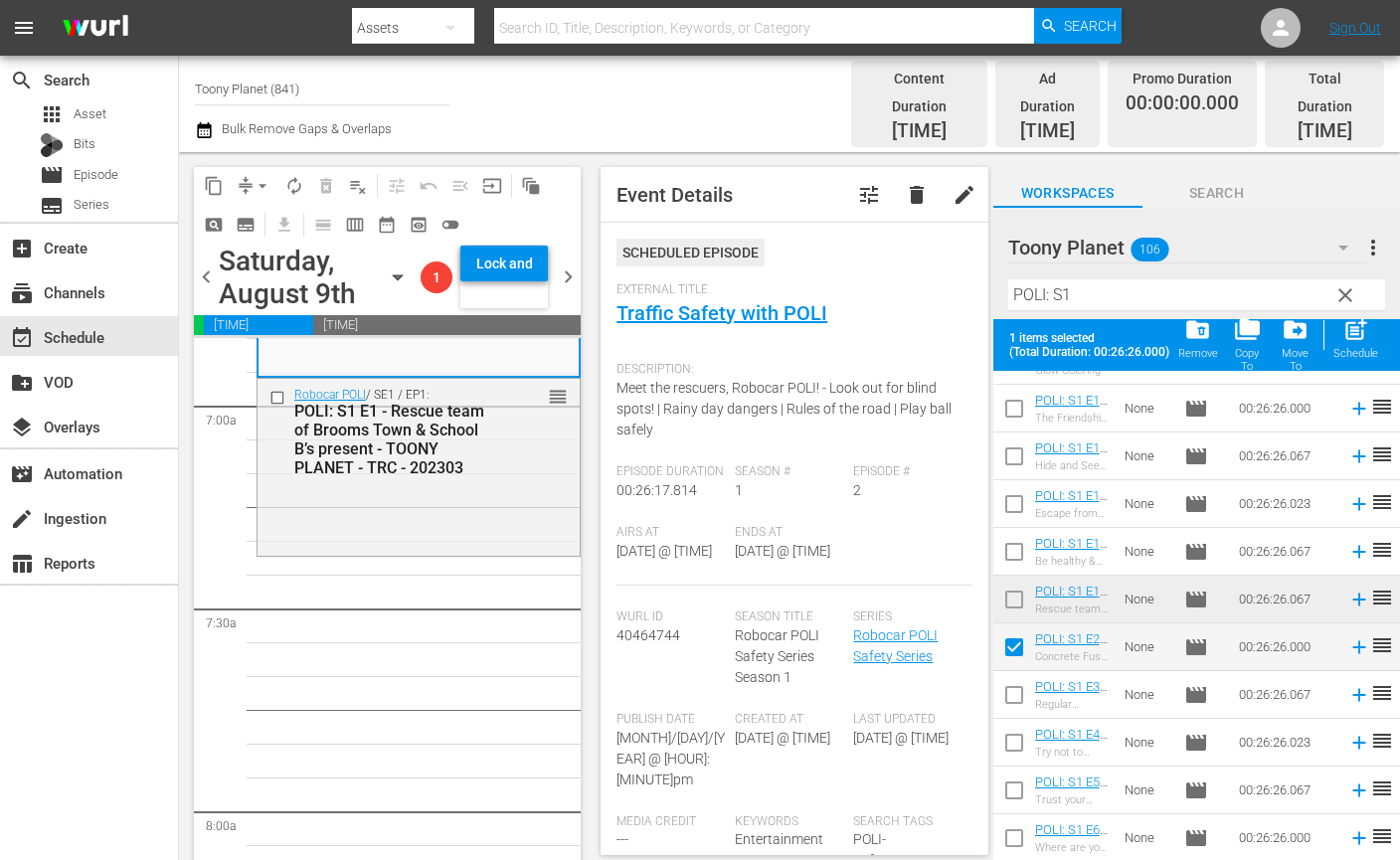 click at bounding box center [1014, 699] 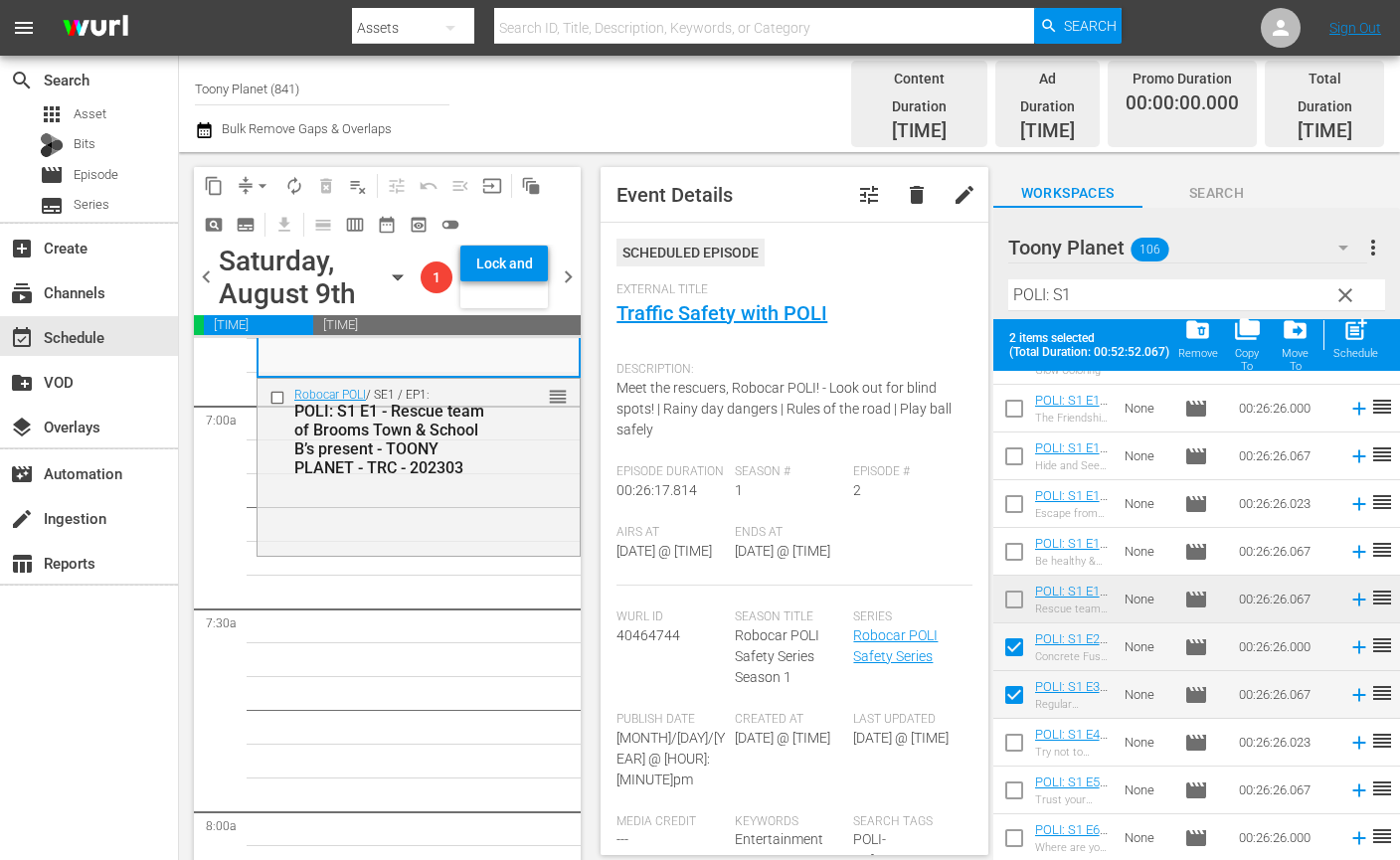 drag, startPoint x: 1010, startPoint y: 740, endPoint x: 1009, endPoint y: 755, distance: 15.033296 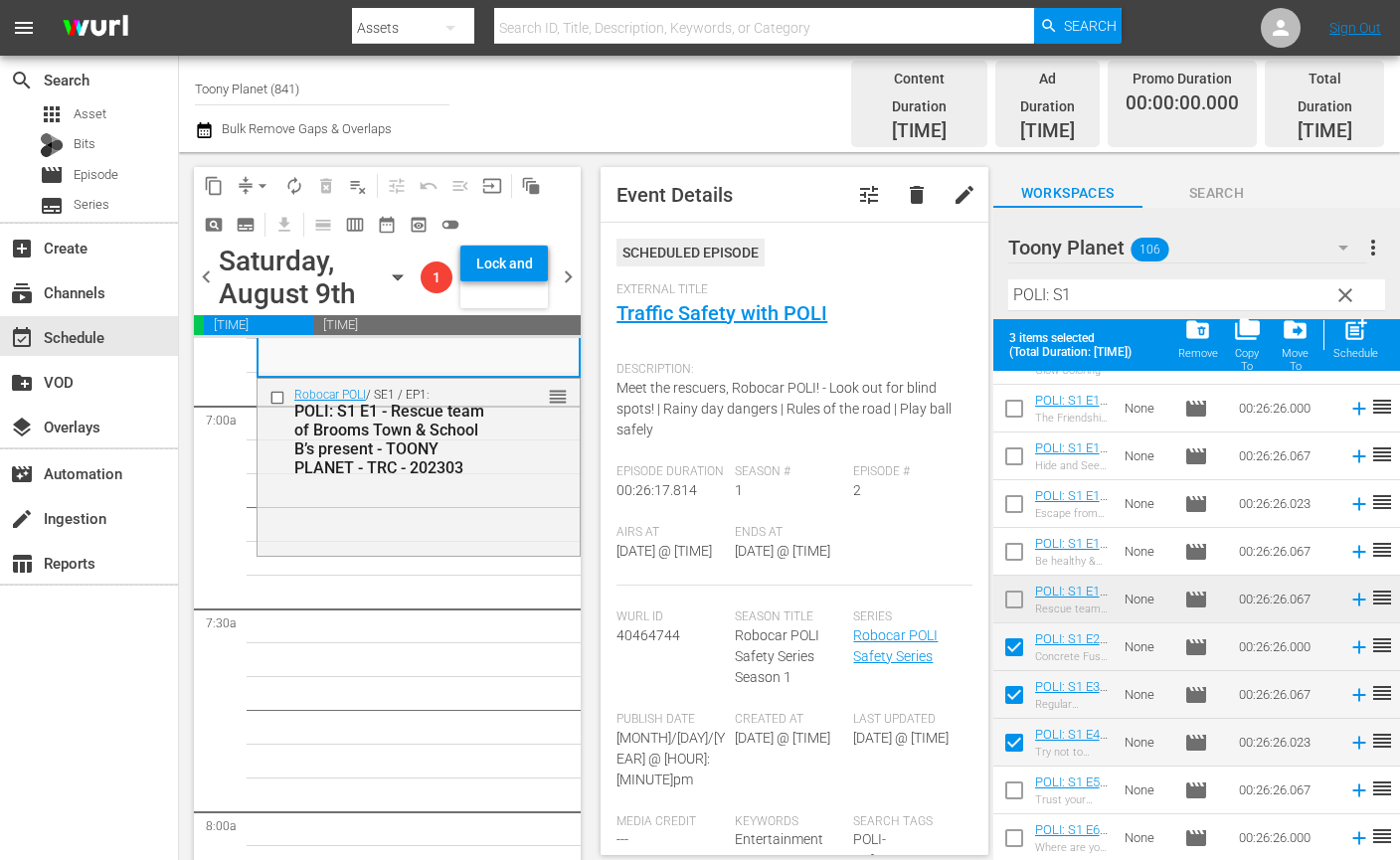 drag, startPoint x: 1004, startPoint y: 776, endPoint x: 1042, endPoint y: 738, distance: 53.740115 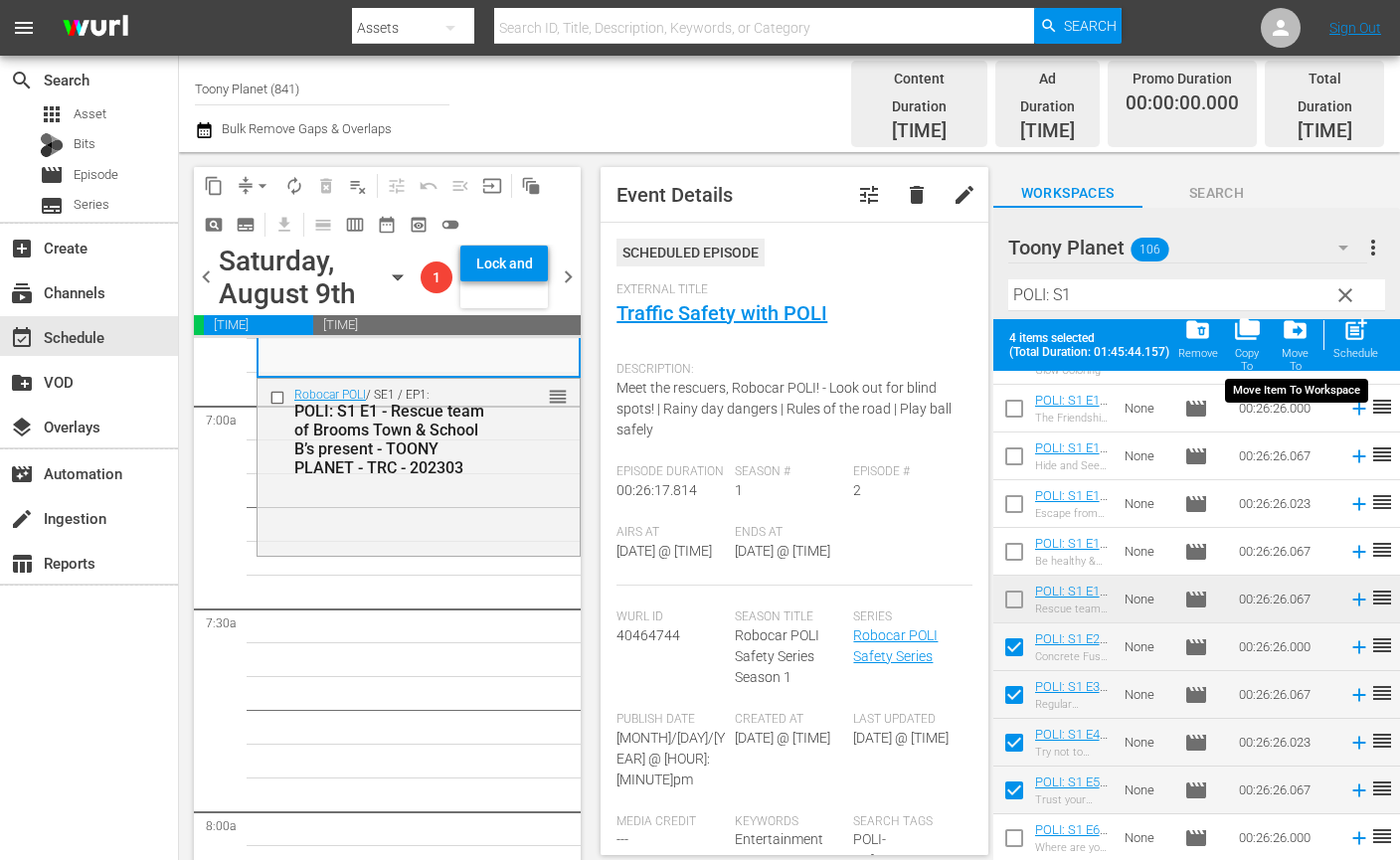 click on "post_add" at bounding box center [1355, 329] 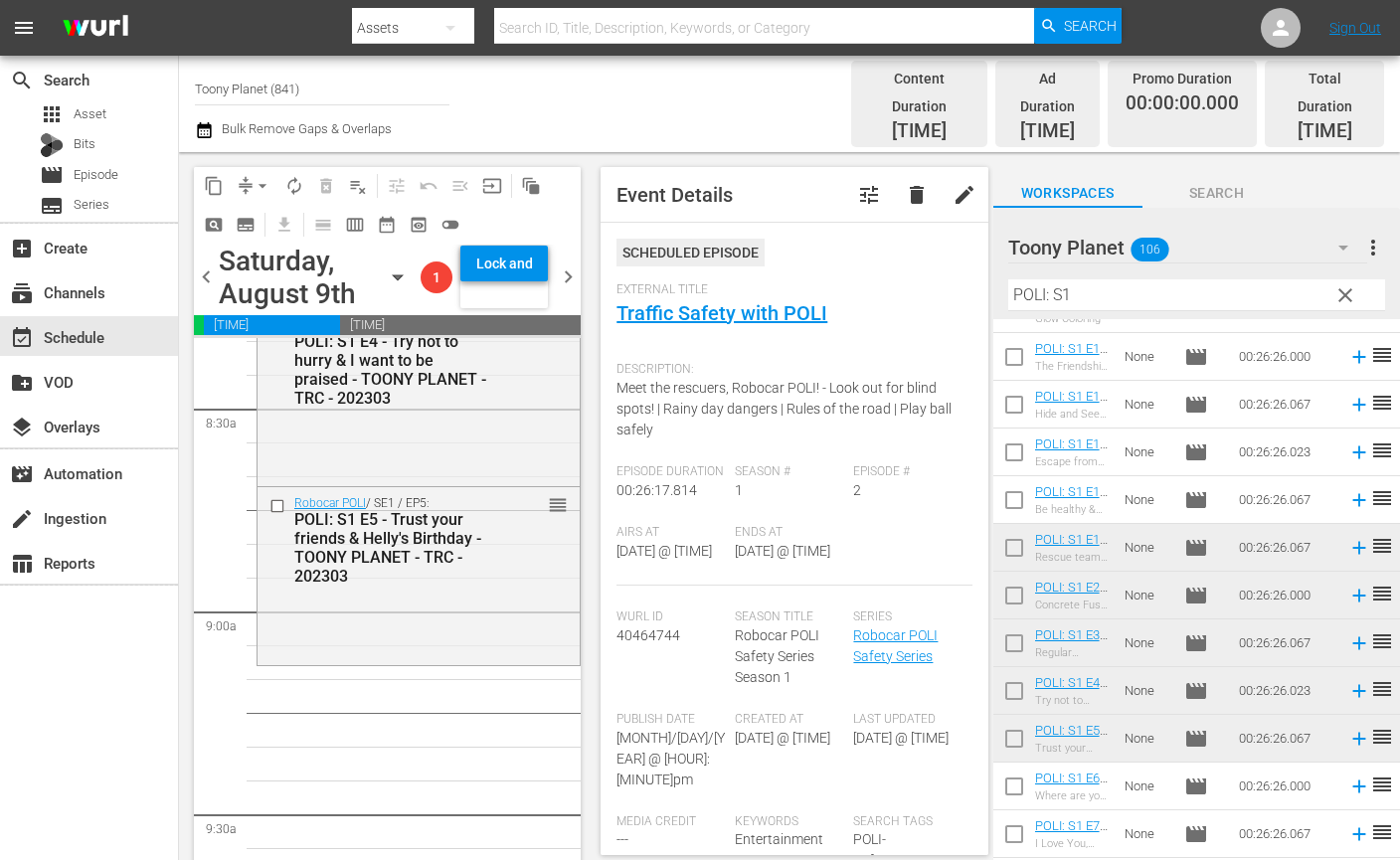 scroll, scrollTop: 3351, scrollLeft: 0, axis: vertical 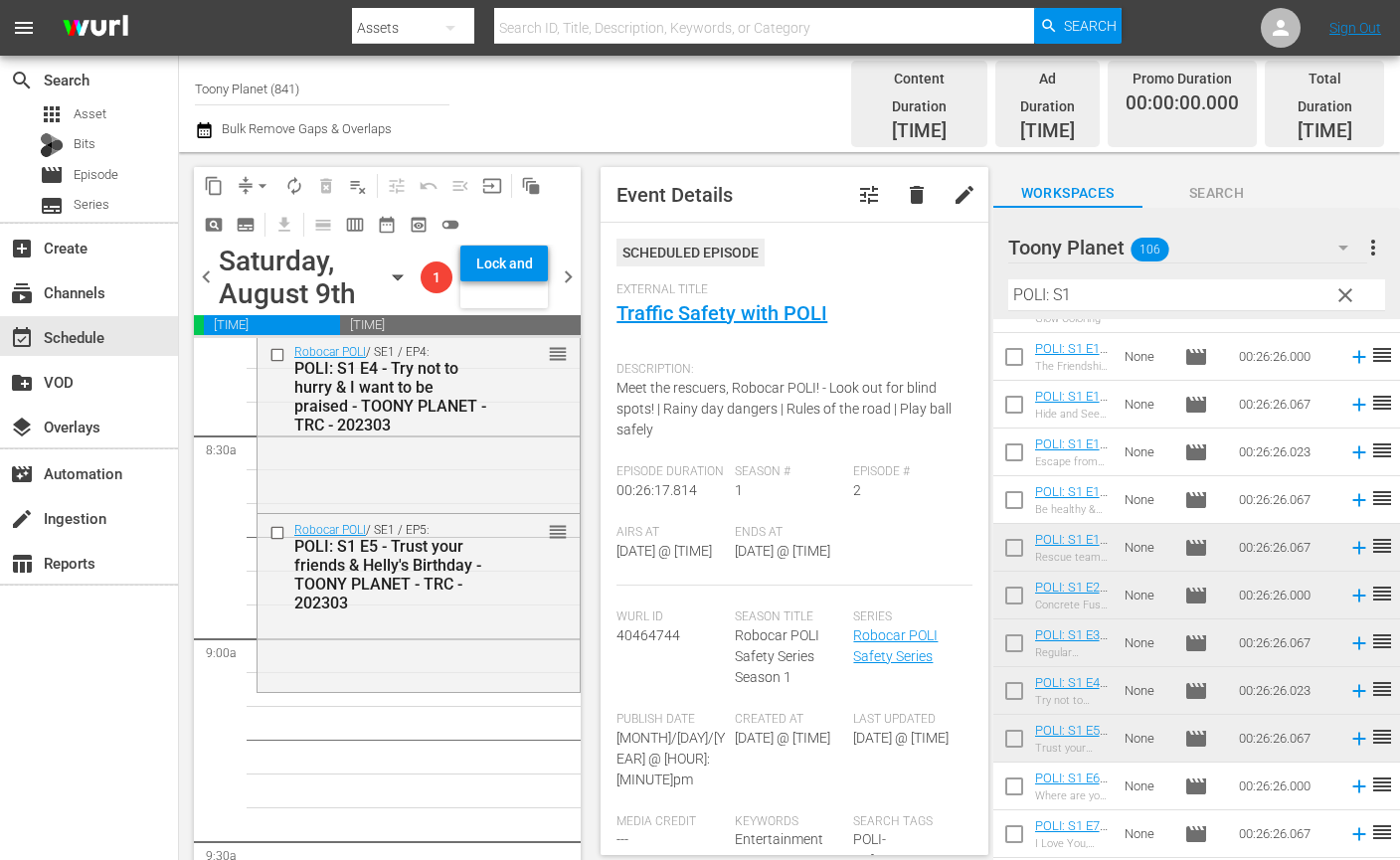 click on "Robocar POLI  / SE1 / EP5:
POLI: S1 E5 - Trust your friends & Helly's Birthday - TOONY PLANET - TRC - 202303 reorder" at bounding box center (419, 601) 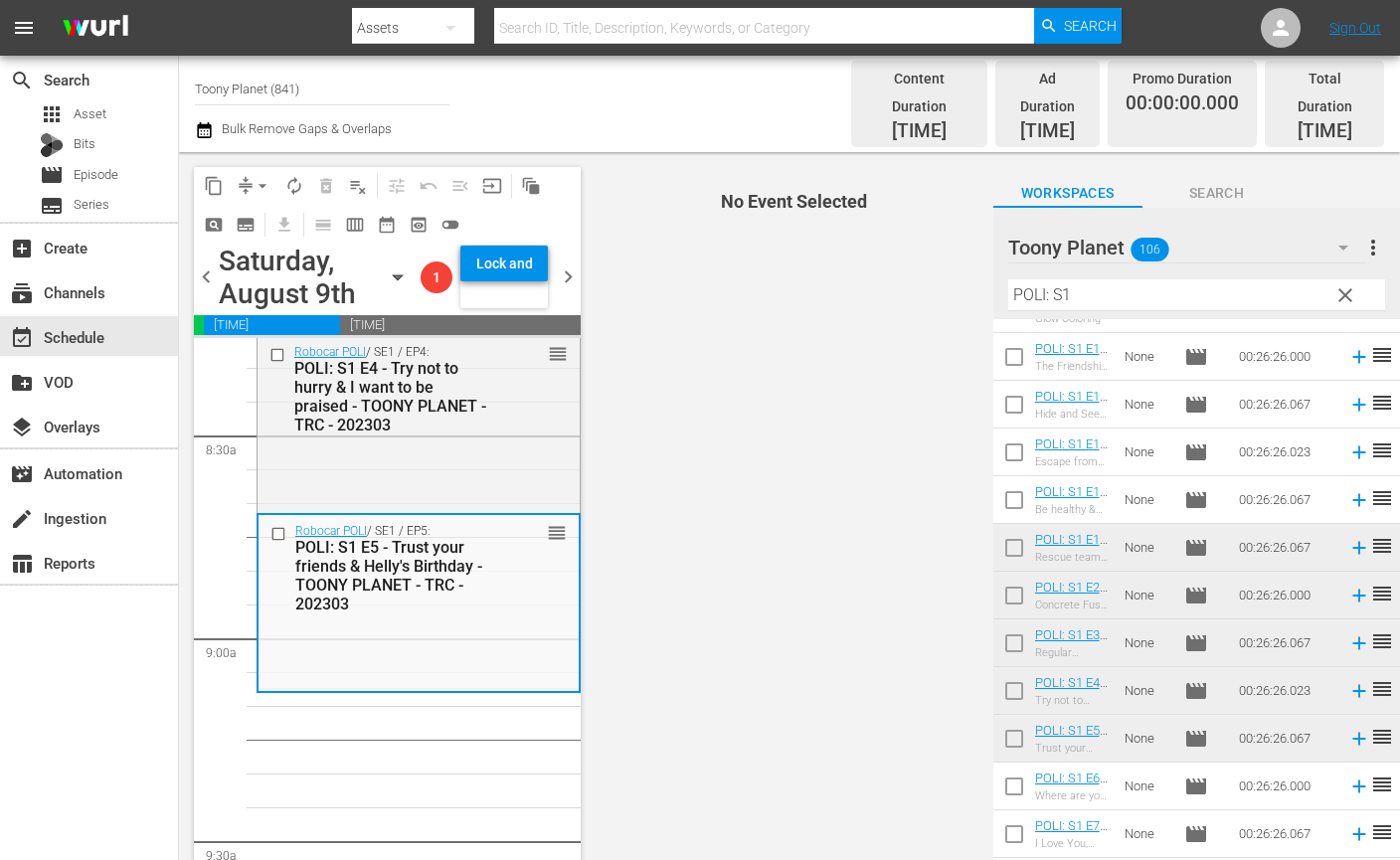 drag, startPoint x: 1104, startPoint y: 282, endPoint x: 910, endPoint y: 272, distance: 194.25756 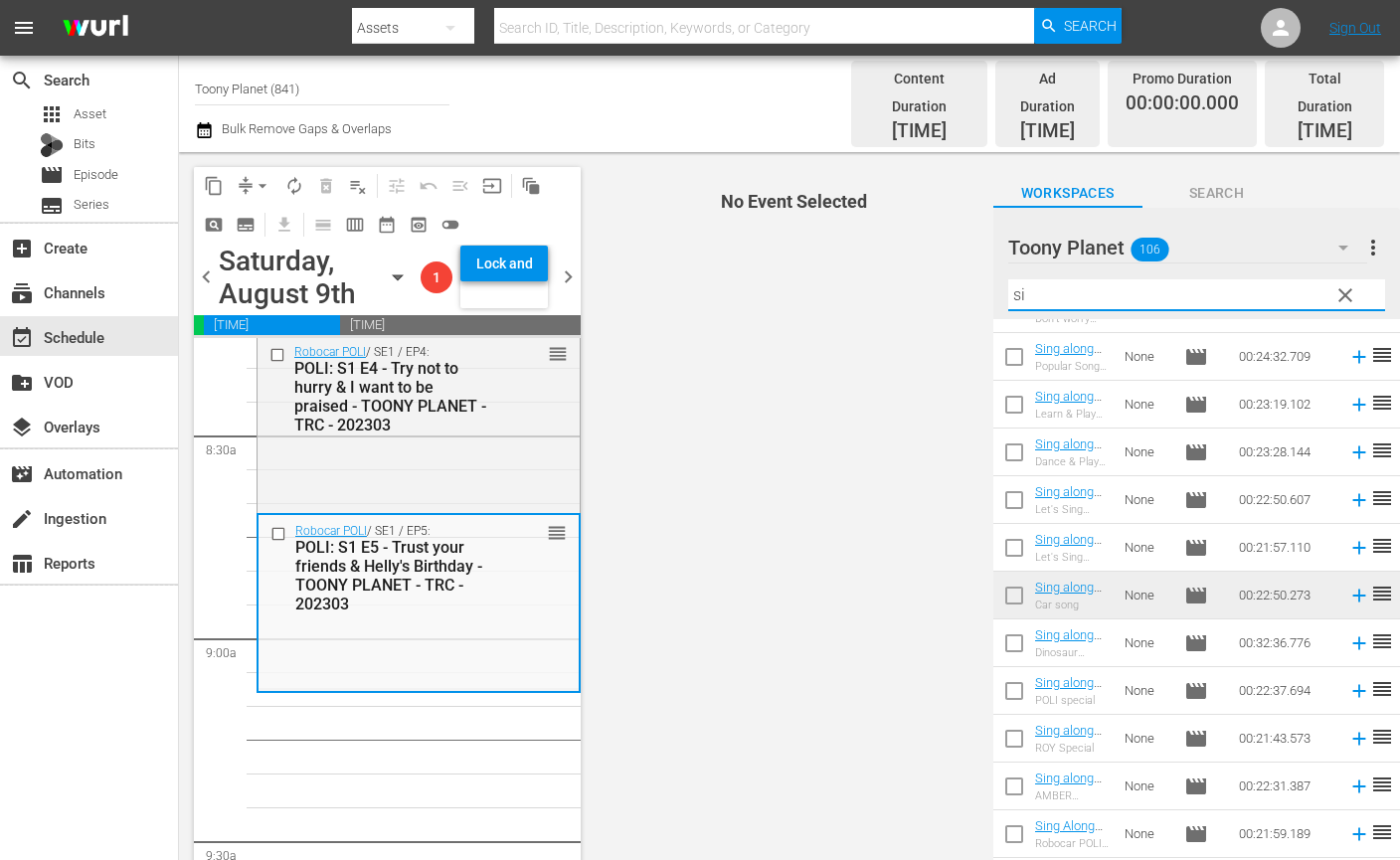 type on "s" 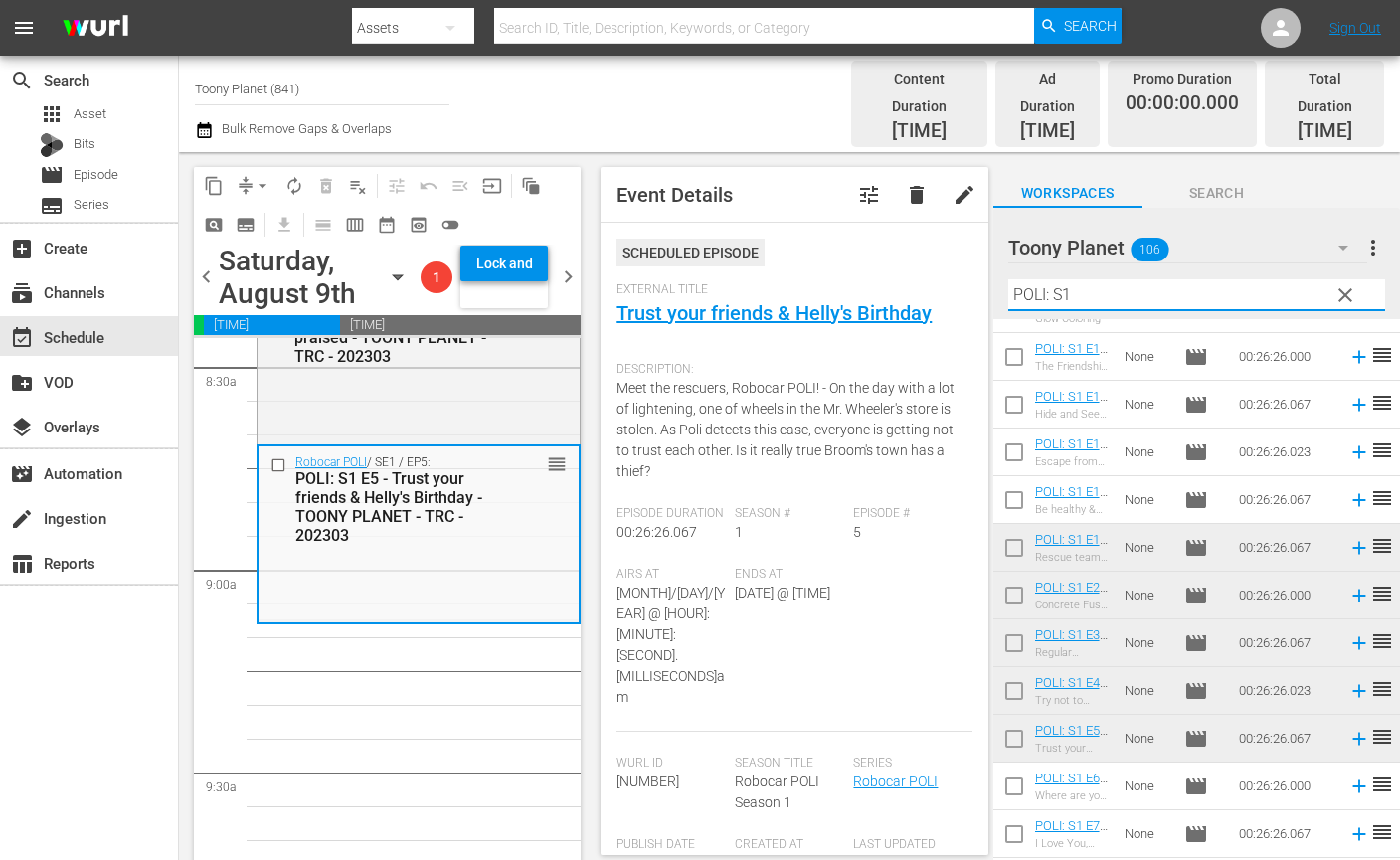 scroll, scrollTop: 3423, scrollLeft: 0, axis: vertical 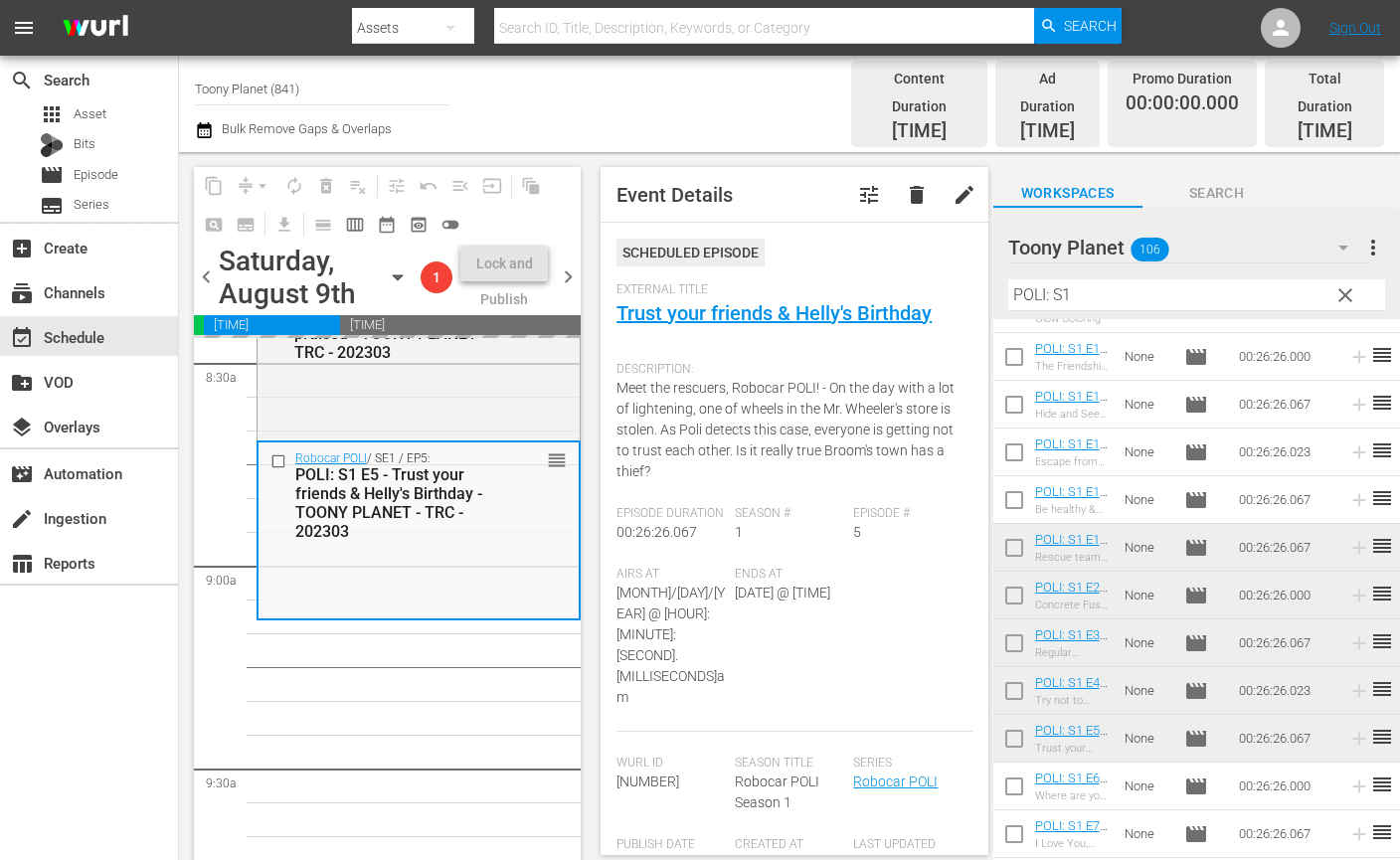 drag, startPoint x: 1080, startPoint y: 759, endPoint x: 274, endPoint y: 6, distance: 1103.0163 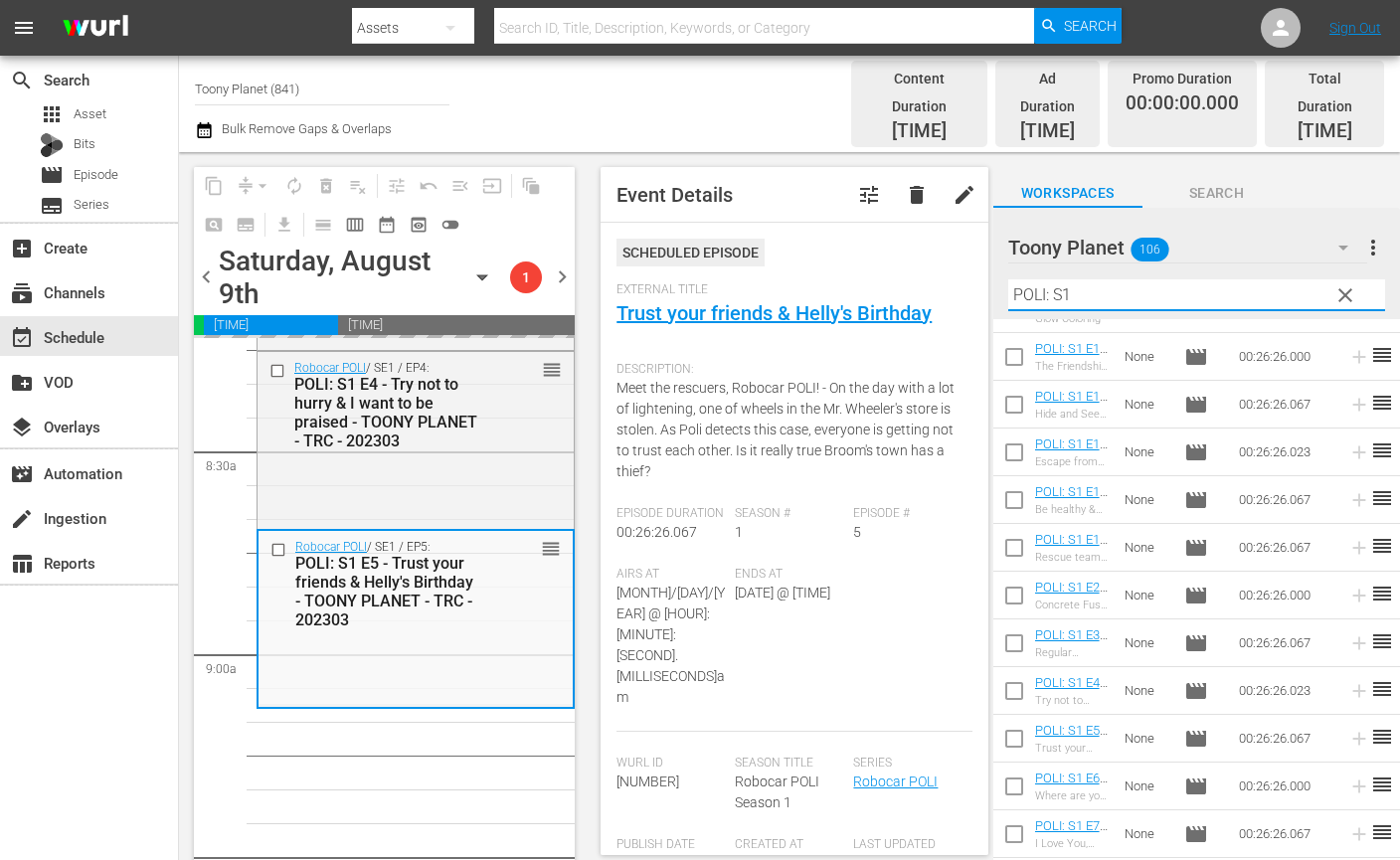 scroll, scrollTop: 3430, scrollLeft: 0, axis: vertical 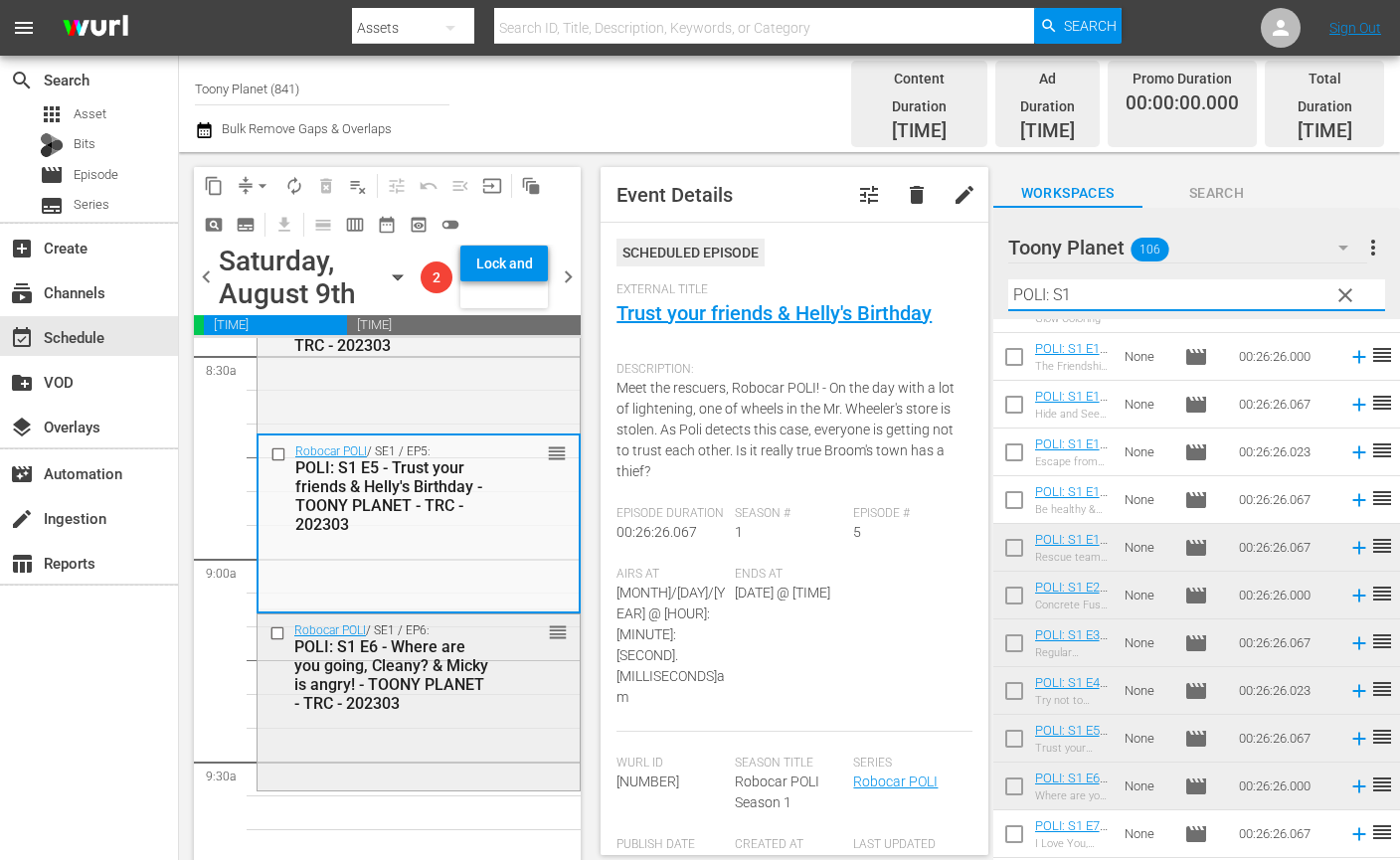 click on "Robocar POLI  / SE1 / EP6:
POLI: S1 E6 - Where are you going, Cleany? & Micky is angry! - TOONY PLANET - TRC - 202303 reorder" at bounding box center [419, 667] 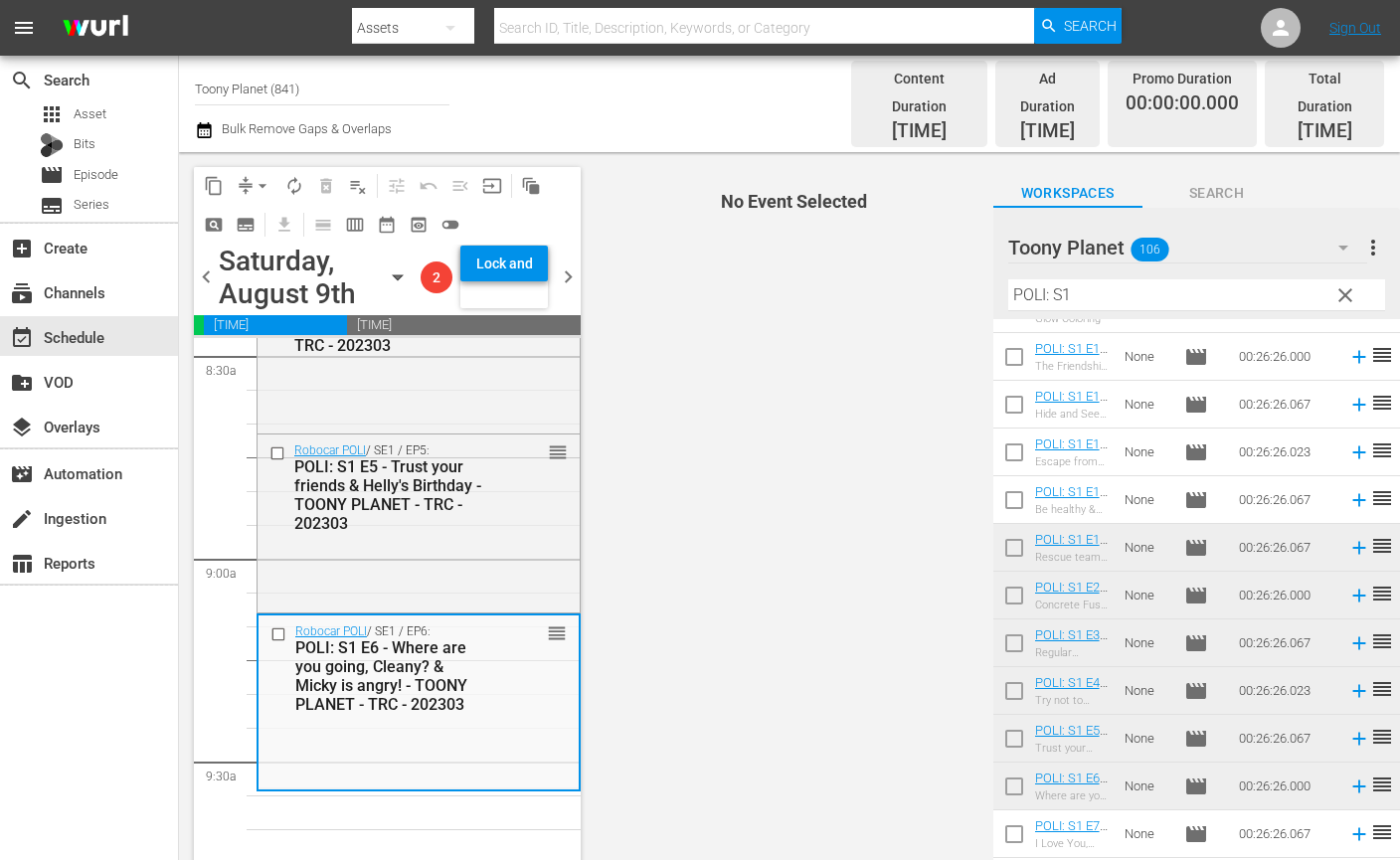 drag, startPoint x: 851, startPoint y: 253, endPoint x: 828, endPoint y: 248, distance: 23.537205 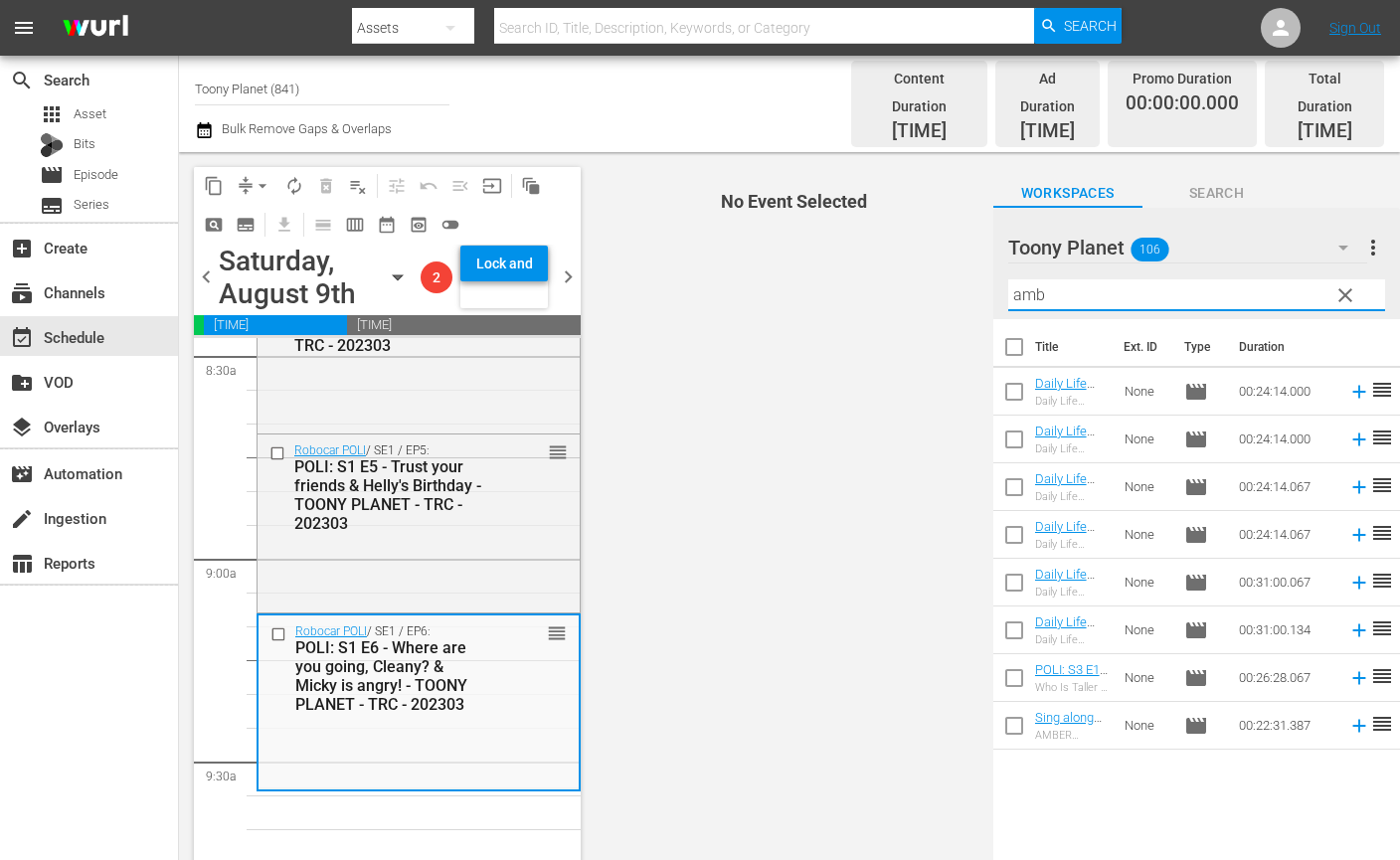 scroll, scrollTop: 0, scrollLeft: 0, axis: both 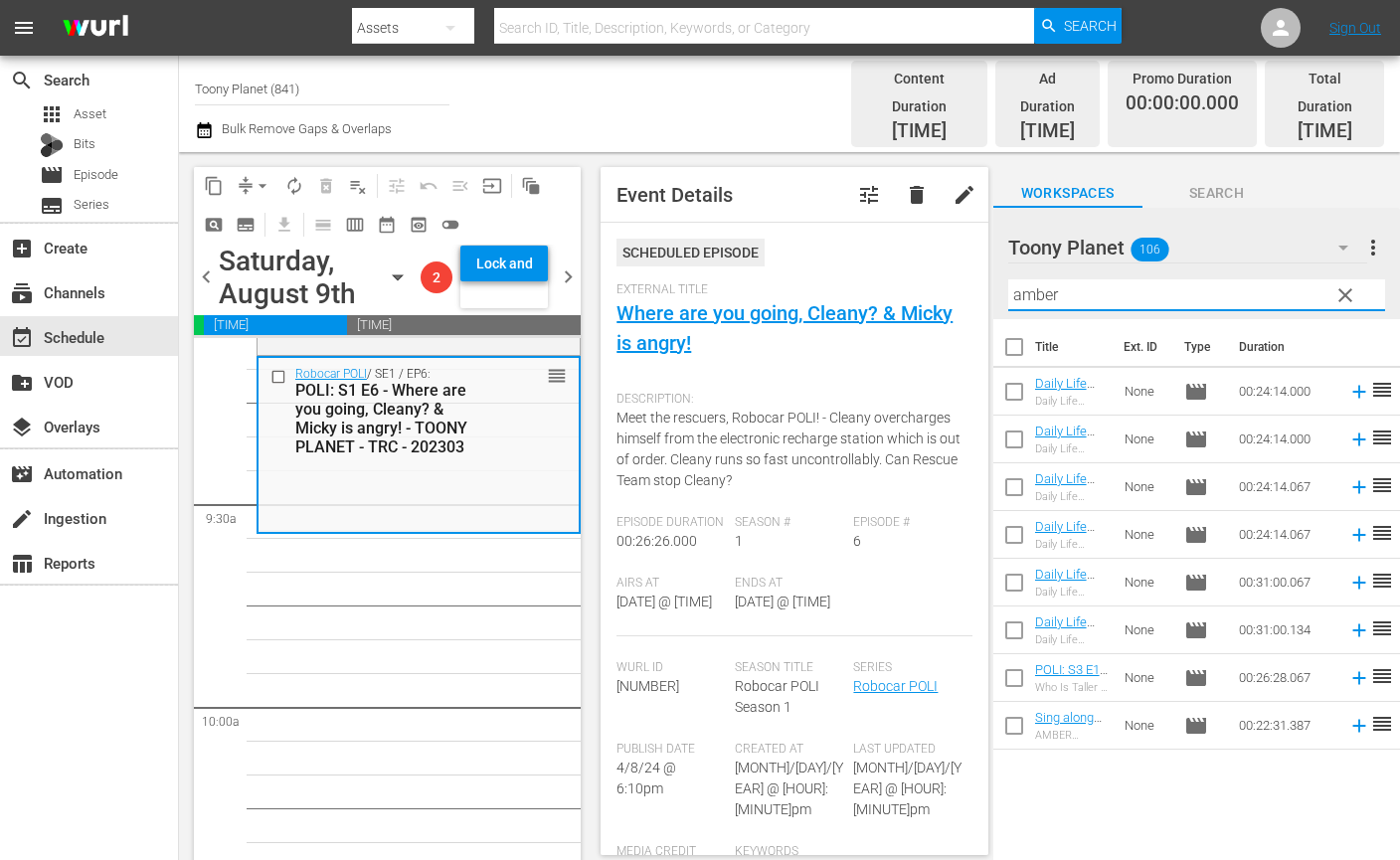 drag, startPoint x: 532, startPoint y: 598, endPoint x: 817, endPoint y: 609, distance: 285.2122 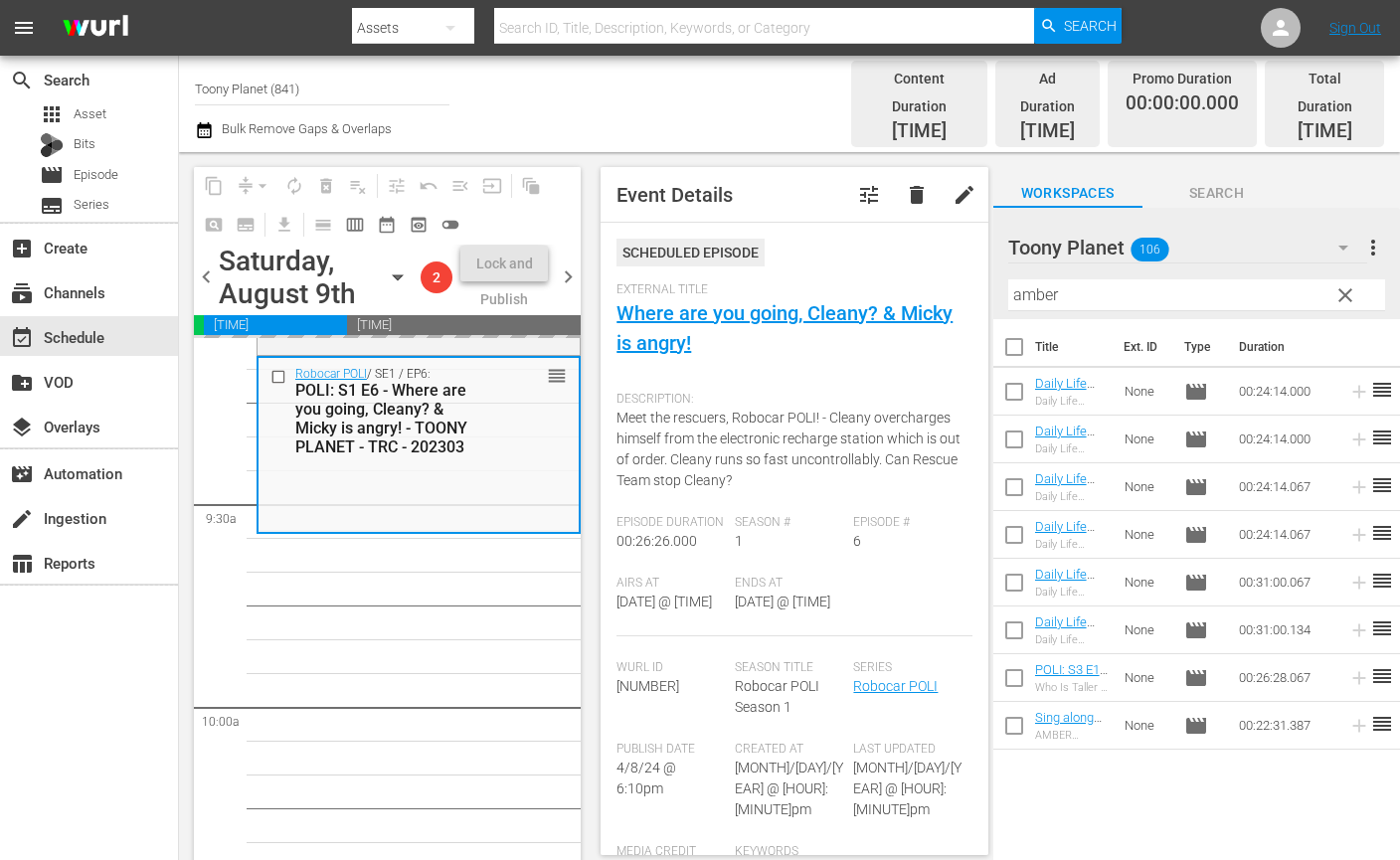 click on "Robocar POLI  / SE4 / EP5:
POLI: S4 E5 - Where's Bruny? & The Fortune Cookie - TOONY PLANET - TRC - 202303 reorder Robocar POLI  / SE4 / EP7:
POLI: S4 E7 - Move out! Battle in the Woods Part 1& Part2 - TOONY PLANET - TRC - 202303 reorder Robocar POLI  / SE4 / EP9:
POLI: S4 E9 Miracle at Tracky's Farm & Boom! Crash! Danger! - TOONY PLANET - TRC - 202303 reorder Robocar POLI  / SE4 / EP11:
POLI: S4 E11 - Thank you, Roy & Disappearance of Spooky - TOONY PLANET - TRC - 202303 reorder Robocar POLI  / SE4 / EP13:
POLI: S4 E13 - The Brooms Town Railroad Station & Our Fabulous New Friend - TOONY PLANET - TRC - 202303 reorder Robocar POLI  / SE4 / EP10:
POLI: S4 E10 - Camp's Secret Plan & Fishing Commotion - TOONY PLANET - TRC - 202303 reorder Robocar POLI  / SE4 / EP4:
POLI: S4 E4 - The Unpoppable Bubble & A Spring Cleaning Disaster - TOONY PLANET - TRC - 202303 reorder Robocar POLI  / SE4 / EP6:
POLI: S4 E6 - Tracky's Special Invitation & I Want to Go to Sea - TOONY PLANET - TRC - 202303 reorder" at bounding box center [419, 1518] 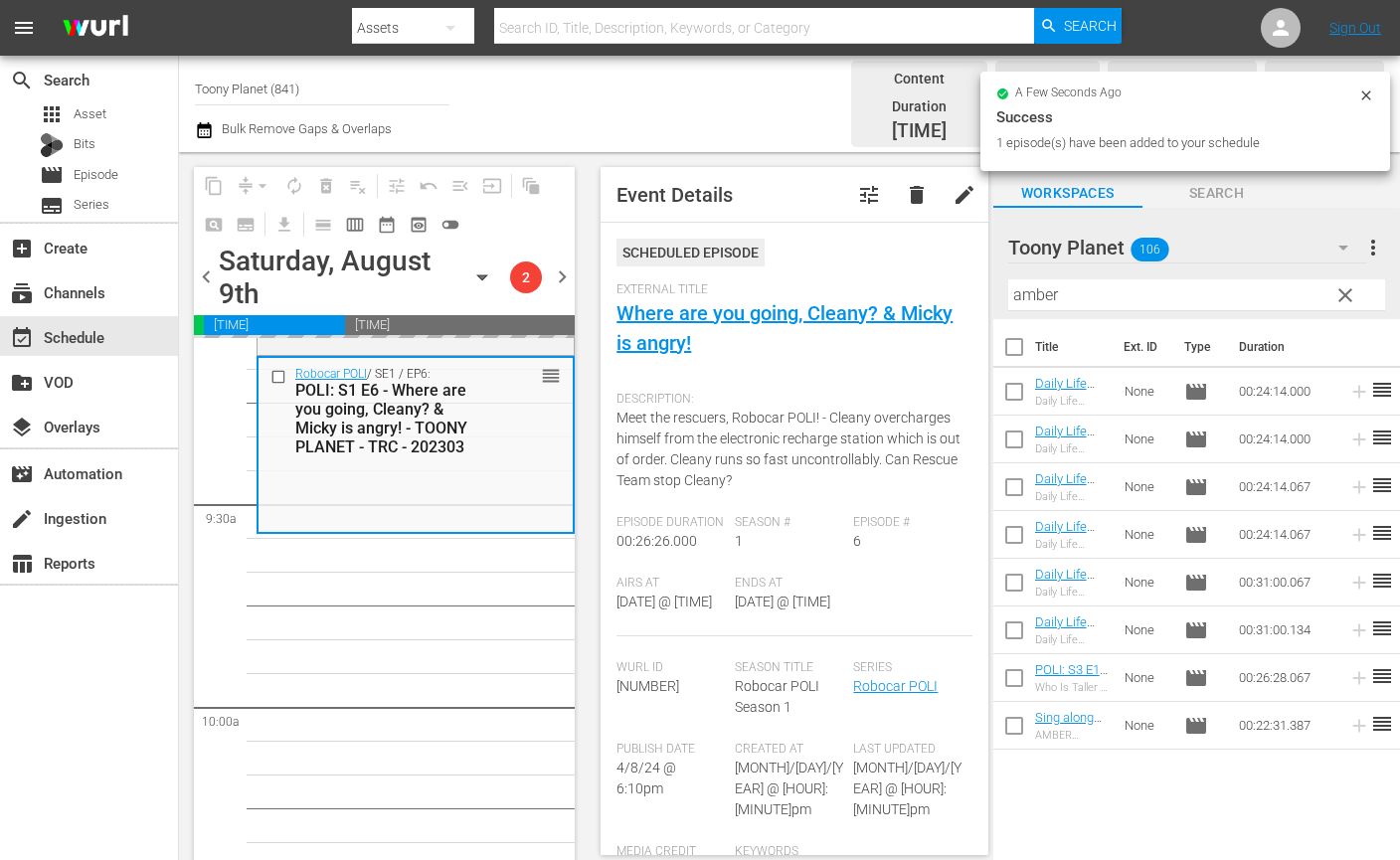 click on "Robocar POLI  / SE4 / EP5:
POLI: S4 E5 - Where's Bruny? & The Fortune Cookie - TOONY PLANET - TRC - 202303 reorder Robocar POLI  / SE4 / EP7:
POLI: S4 E7 - Move out! Battle in the Woods Part 1& Part2 - TOONY PLANET - TRC - 202303 reorder Robocar POLI  / SE4 / EP9:
POLI: S4 E9 Miracle at Tracky's Farm & Boom! Crash! Danger! - TOONY PLANET - TRC - 202303 reorder Robocar POLI  / SE4 / EP11:
POLI: S4 E11 - Thank you, Roy & Disappearance of Spooky - TOONY PLANET - TRC - 202303 reorder Robocar POLI  / SE4 / EP13:
POLI: S4 E13 - The Brooms Town Railroad Station & Our Fabulous New Friend - TOONY PLANET - TRC - 202303 reorder Robocar POLI  / SE4 / EP10:
POLI: S4 E10 - Camp's Secret Plan & Fishing Commotion - TOONY PLANET - TRC - 202303 reorder Robocar POLI  / SE4 / EP4:
POLI: S4 E4 - The Unpoppable Bubble & A Spring Cleaning Disaster - TOONY PLANET - TRC - 202303 reorder Robocar POLI  / SE4 / EP6:
POLI: S4 E6 - Tracky's Special Invitation & I Want to Go to Sea - TOONY PLANET - TRC - 202303 reorder" at bounding box center [416, 1518] 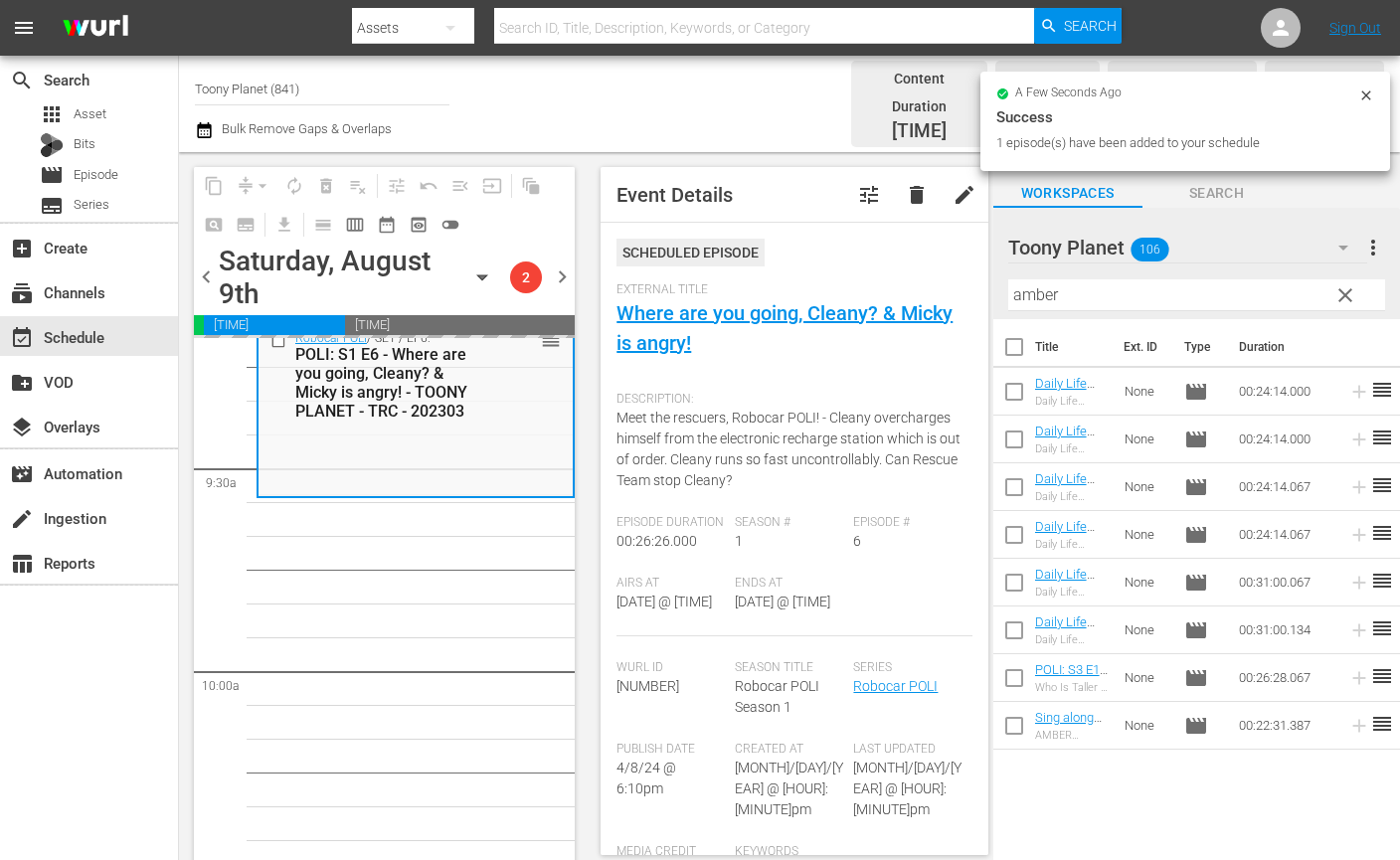 scroll, scrollTop: 3726, scrollLeft: 0, axis: vertical 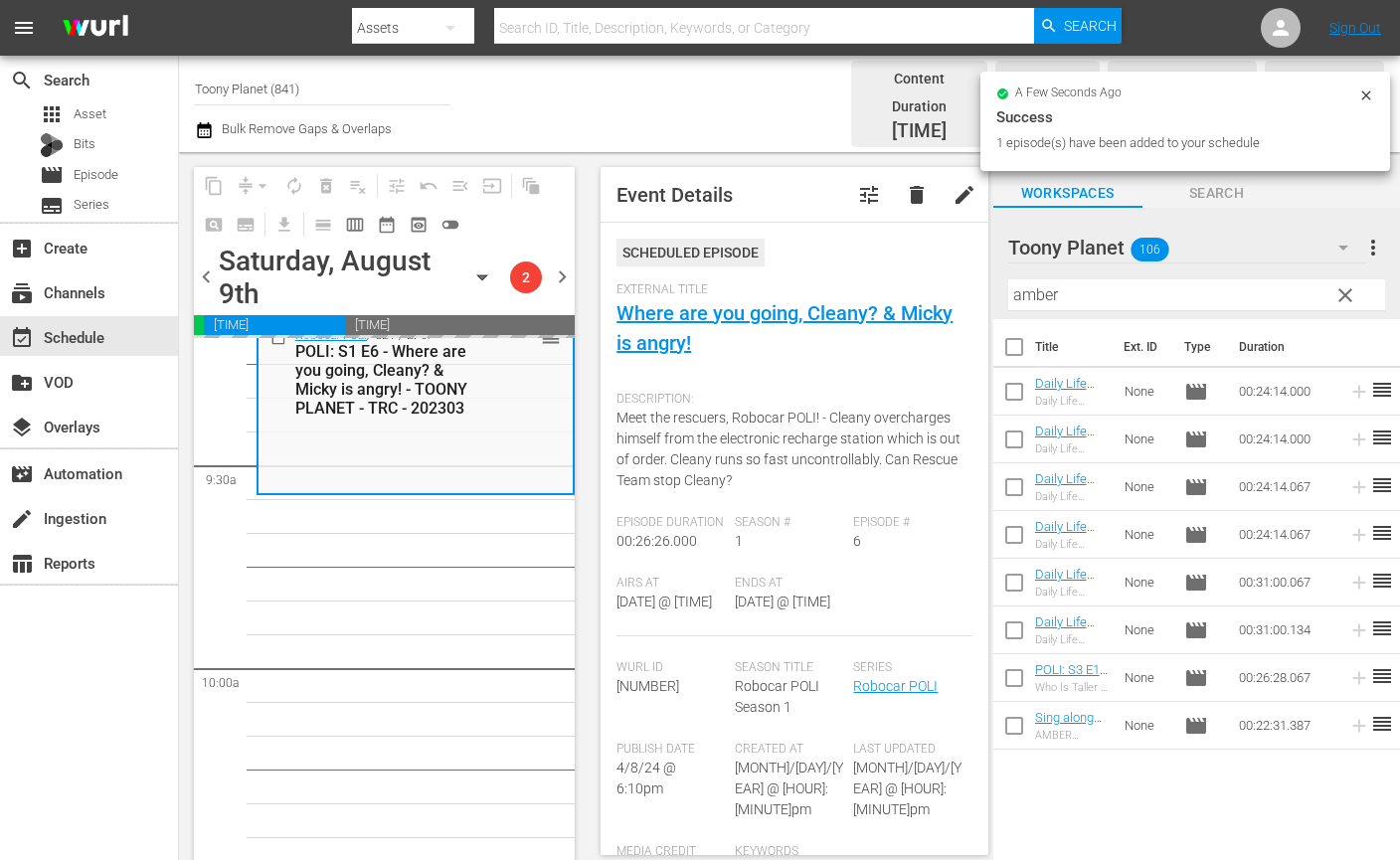 click on "Robocar POLI  / SE4 / EP5:
POLI: S4 E5 - Where's Bruny? & The Fortune Cookie - TOONY PLANET - TRC - 202303 reorder Robocar POLI  / SE4 / EP7:
POLI: S4 E7 - Move out! Battle in the Woods Part 1& Part2 - TOONY PLANET - TRC - 202303 reorder Robocar POLI  / SE4 / EP9:
POLI: S4 E9 Miracle at Tracky's Farm & Boom! Crash! Danger! - TOONY PLANET - TRC - 202303 reorder Robocar POLI  / SE4 / EP11:
POLI: S4 E11 - Thank you, Roy & Disappearance of Spooky - TOONY PLANET - TRC - 202303 reorder Robocar POLI  / SE4 / EP13:
POLI: S4 E13 - The Brooms Town Railroad Station & Our Fabulous New Friend - TOONY PLANET - TRC - 202303 reorder Robocar POLI  / SE4 / EP10:
POLI: S4 E10 - Camp's Secret Plan & Fishing Commotion - TOONY PLANET - TRC - 202303 reorder Robocar POLI  / SE4 / EP4:
POLI: S4 E4 - The Unpoppable Bubble & A Spring Cleaning Disaster - TOONY PLANET - TRC - 202303 reorder Robocar POLI  / SE4 / EP6:
POLI: S4 E6 - Tracky's Special Invitation & I Want to Go to Sea - TOONY PLANET - TRC - 202303 reorder" at bounding box center [416, 1479] 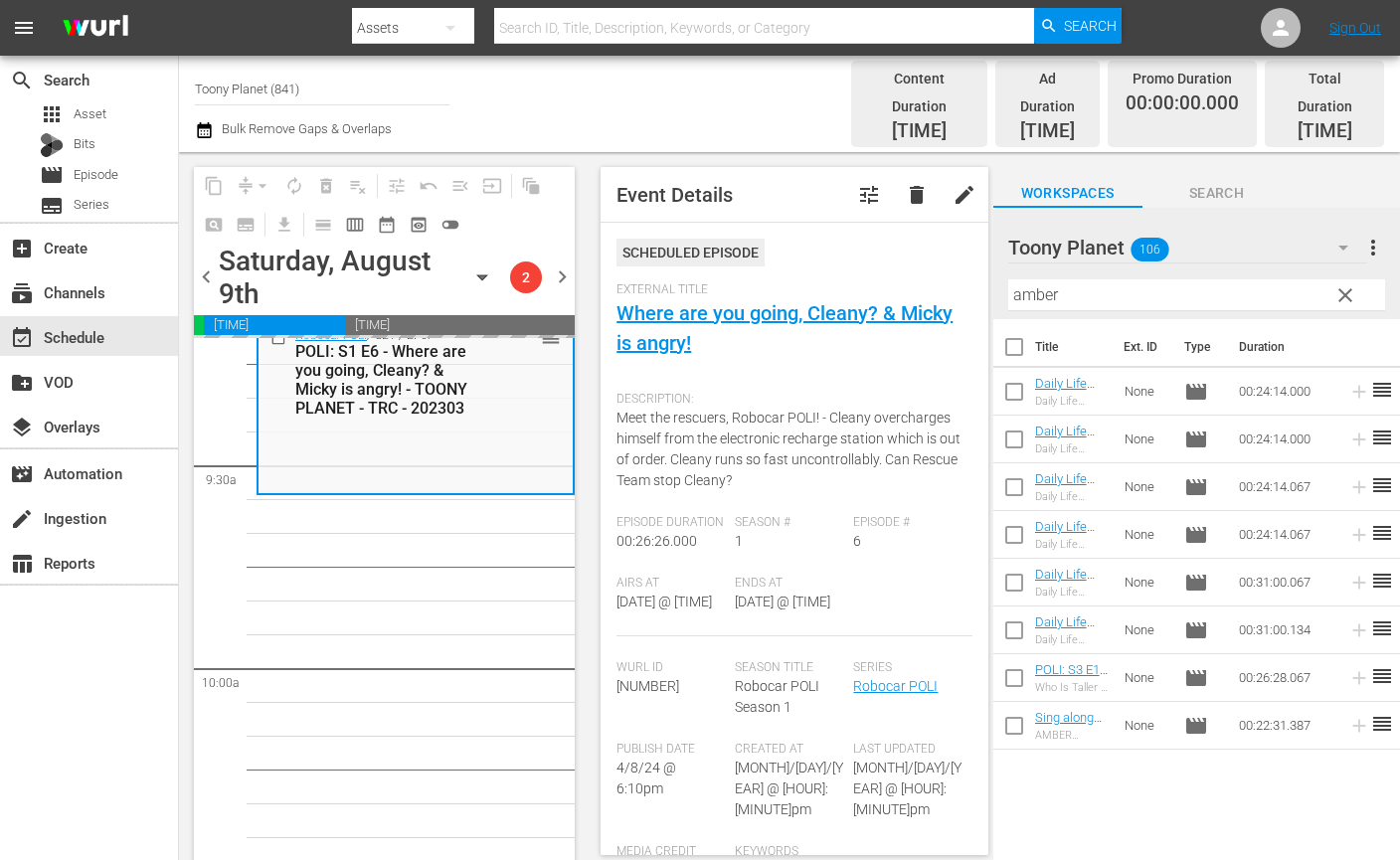 click on "Robocar POLI  / SE4 / EP5:
POLI: S4 E5 - Where's Bruny? & The Fortune Cookie - TOONY PLANET - TRC - 202303 reorder Robocar POLI  / SE4 / EP7:
POLI: S4 E7 - Move out! Battle in the Woods Part 1& Part2 - TOONY PLANET - TRC - 202303 reorder Robocar POLI  / SE4 / EP9:
POLI: S4 E9 Miracle at Tracky's Farm & Boom! Crash! Danger! - TOONY PLANET - TRC - 202303 reorder Robocar POLI  / SE4 / EP11:
POLI: S4 E11 - Thank you, Roy & Disappearance of Spooky - TOONY PLANET - TRC - 202303 reorder Robocar POLI  / SE4 / EP13:
POLI: S4 E13 - The Brooms Town Railroad Station & Our Fabulous New Friend - TOONY PLANET - TRC - 202303 reorder Robocar POLI  / SE4 / EP10:
POLI: S4 E10 - Camp's Secret Plan & Fishing Commotion - TOONY PLANET - TRC - 202303 reorder Robocar POLI  / SE4 / EP4:
POLI: S4 E4 - The Unpoppable Bubble & A Spring Cleaning Disaster - TOONY PLANET - TRC - 202303 reorder Robocar POLI  / SE4 / EP6:
POLI: S4 E6 - Tracky's Special Invitation & I Want to Go to Sea - TOONY PLANET - TRC - 202303 reorder" at bounding box center (416, 1479) 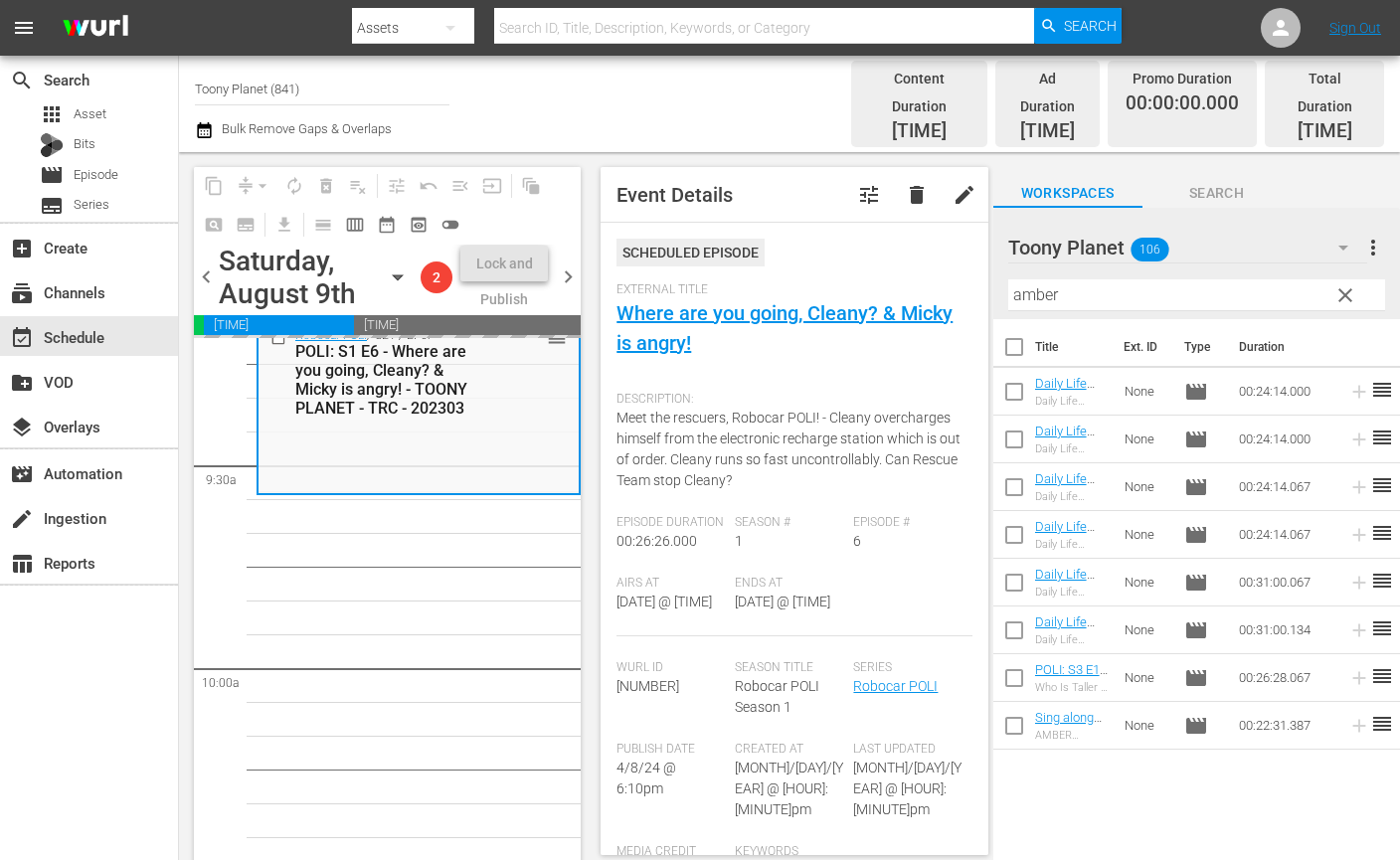 click on "Robocar POLI  / SE4 / EP5:
POLI: S4 E5 - Where's Bruny? & The Fortune Cookie - TOONY PLANET - TRC - 202303 reorder Robocar POLI  / SE4 / EP7:
POLI: S4 E7 - Move out! Battle in the Woods Part 1& Part2 - TOONY PLANET - TRC - 202303 reorder Robocar POLI  / SE4 / EP9:
POLI: S4 E9 Miracle at Tracky's Farm & Boom! Crash! Danger! - TOONY PLANET - TRC - 202303 reorder Robocar POLI  / SE4 / EP11:
POLI: S4 E11 - Thank you, Roy & Disappearance of Spooky - TOONY PLANET - TRC - 202303 reorder Robocar POLI  / SE4 / EP13:
POLI: S4 E13 - The Brooms Town Railroad Station & Our Fabulous New Friend - TOONY PLANET - TRC - 202303 reorder Robocar POLI  / SE4 / EP10:
POLI: S4 E10 - Camp's Secret Plan & Fishing Commotion - TOONY PLANET - TRC - 202303 reorder Robocar POLI  / SE4 / EP4:
POLI: S4 E4 - The Unpoppable Bubble & A Spring Cleaning Disaster - TOONY PLANET - TRC - 202303 reorder Robocar POLI  / SE4 / EP6:
POLI: S4 E6 - Tracky's Special Invitation & I Want to Go to Sea - TOONY PLANET - TRC - 202303 reorder" at bounding box center [419, 1479] 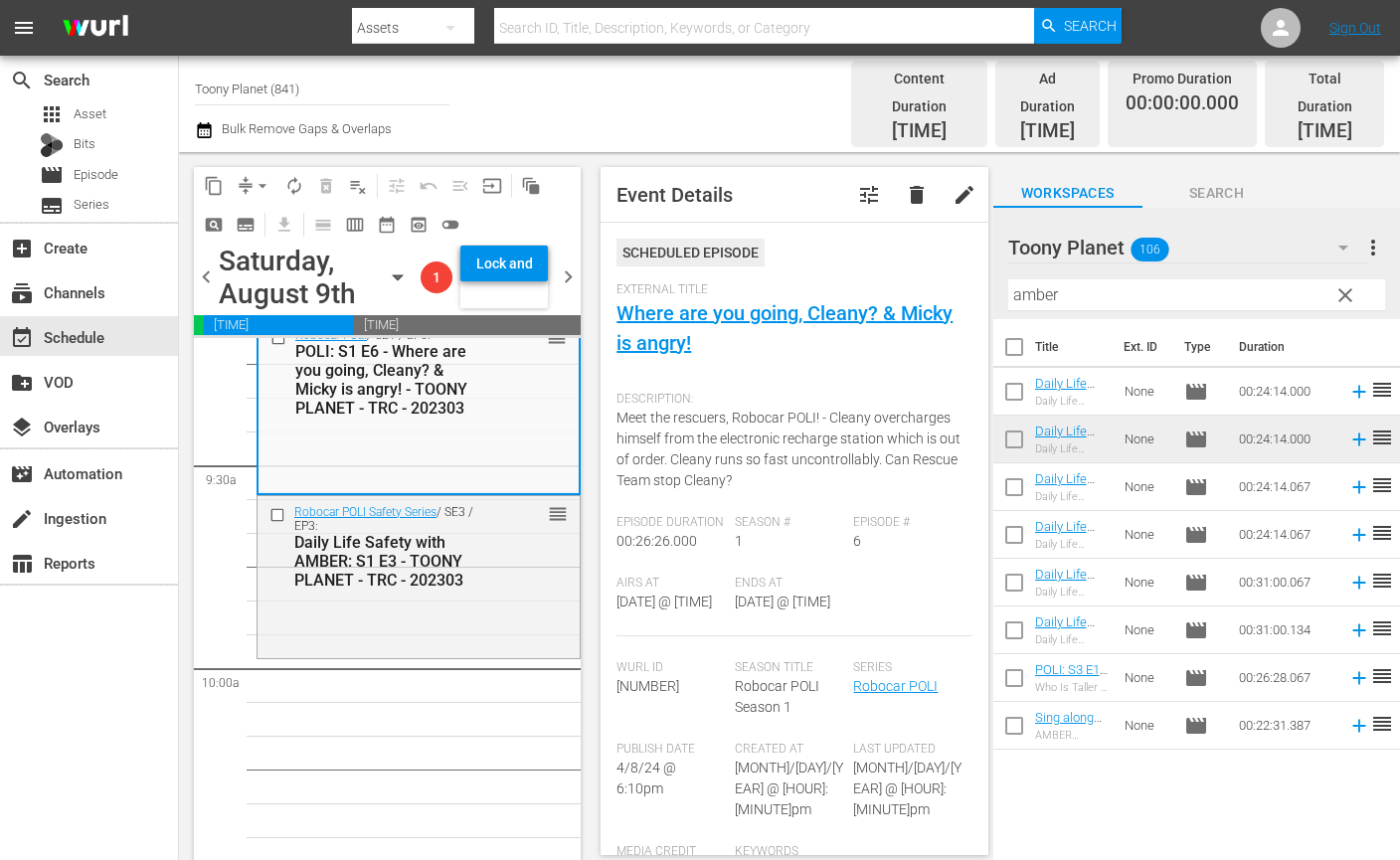 drag, startPoint x: 423, startPoint y: 584, endPoint x: 629, endPoint y: 584, distance: 206 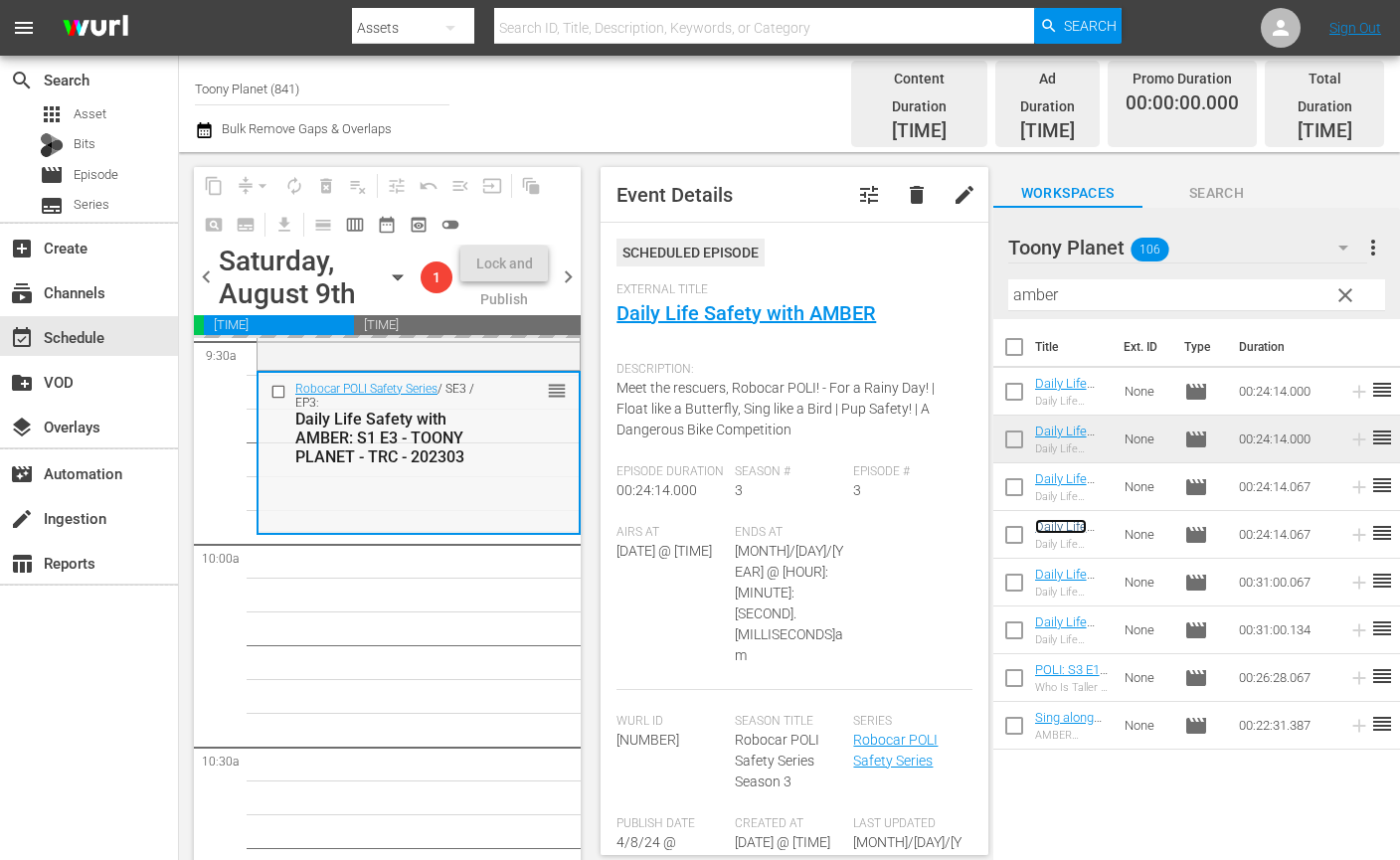 scroll, scrollTop: 3886, scrollLeft: 0, axis: vertical 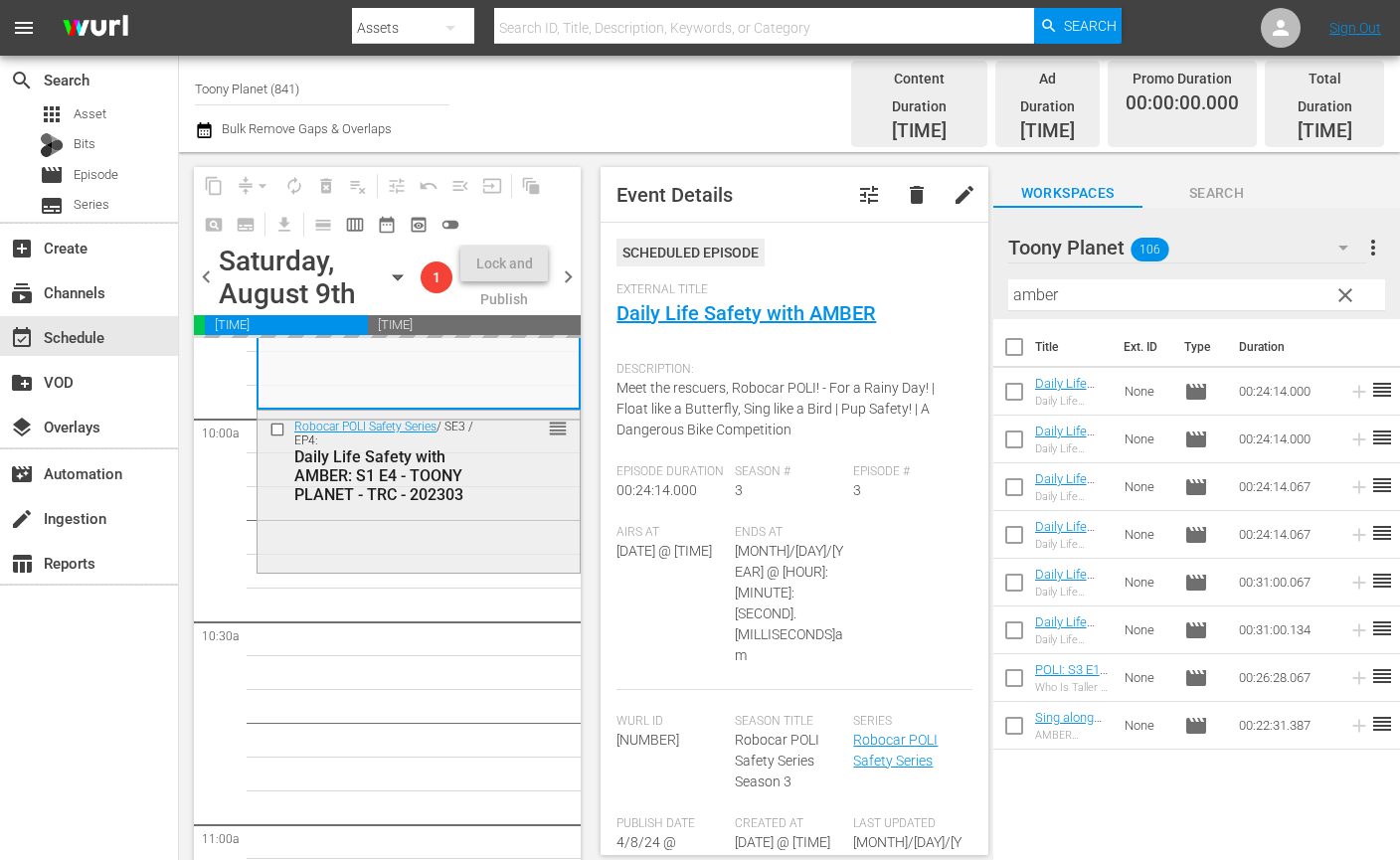 click on "Robocar POLI Safety Series  / SE3 / EP4:
Daily Life Safety with AMBER: S1 E4 - TOONY PLANET - TRC - 202303 reorder" at bounding box center (419, 489) 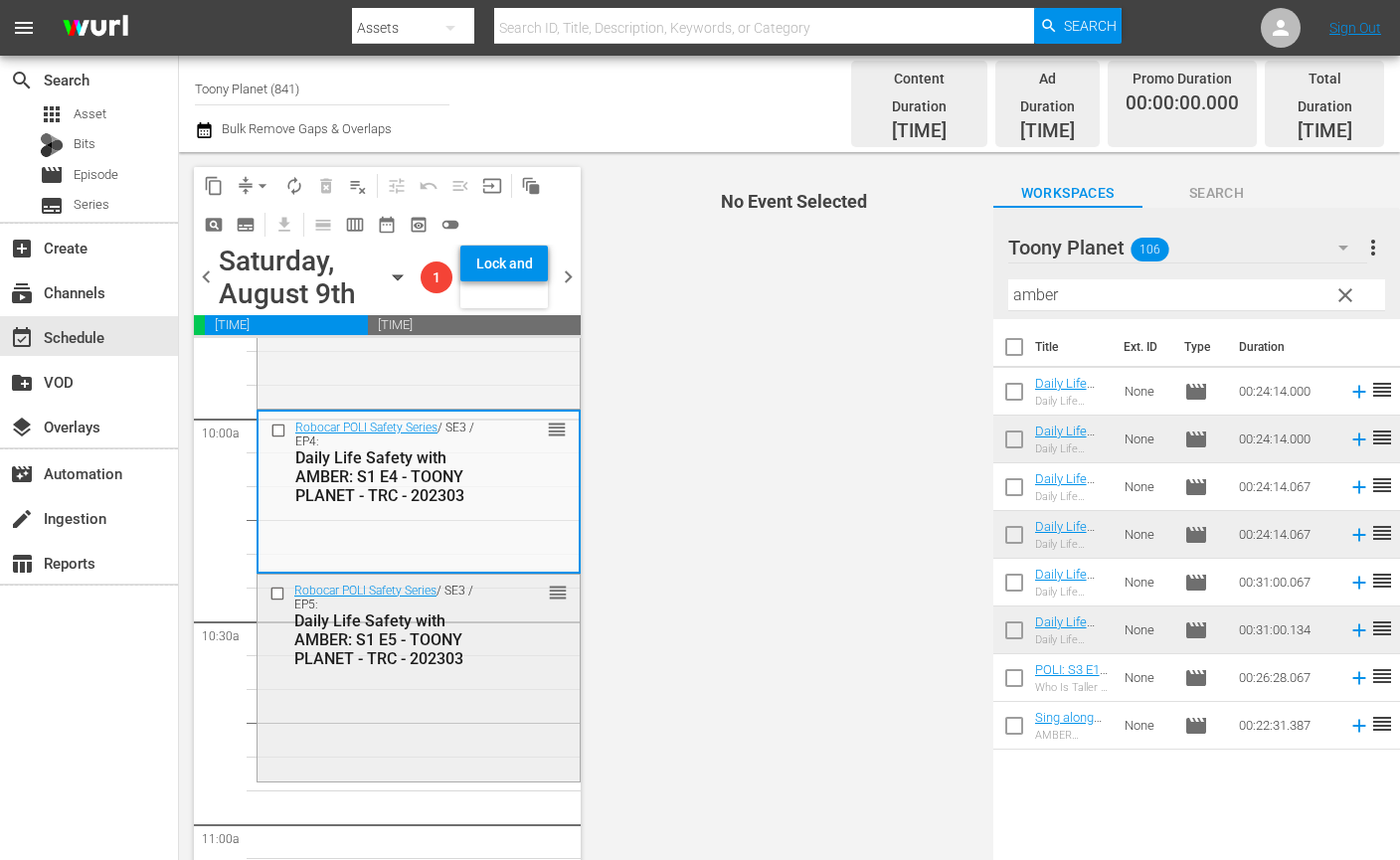 click on "Robocar POLI Safety Series  / SE3 / EP5:
Daily Life Safety with AMBER: S1 E5 - TOONY PLANET - TRC - 202303 reorder" at bounding box center [419, 676] 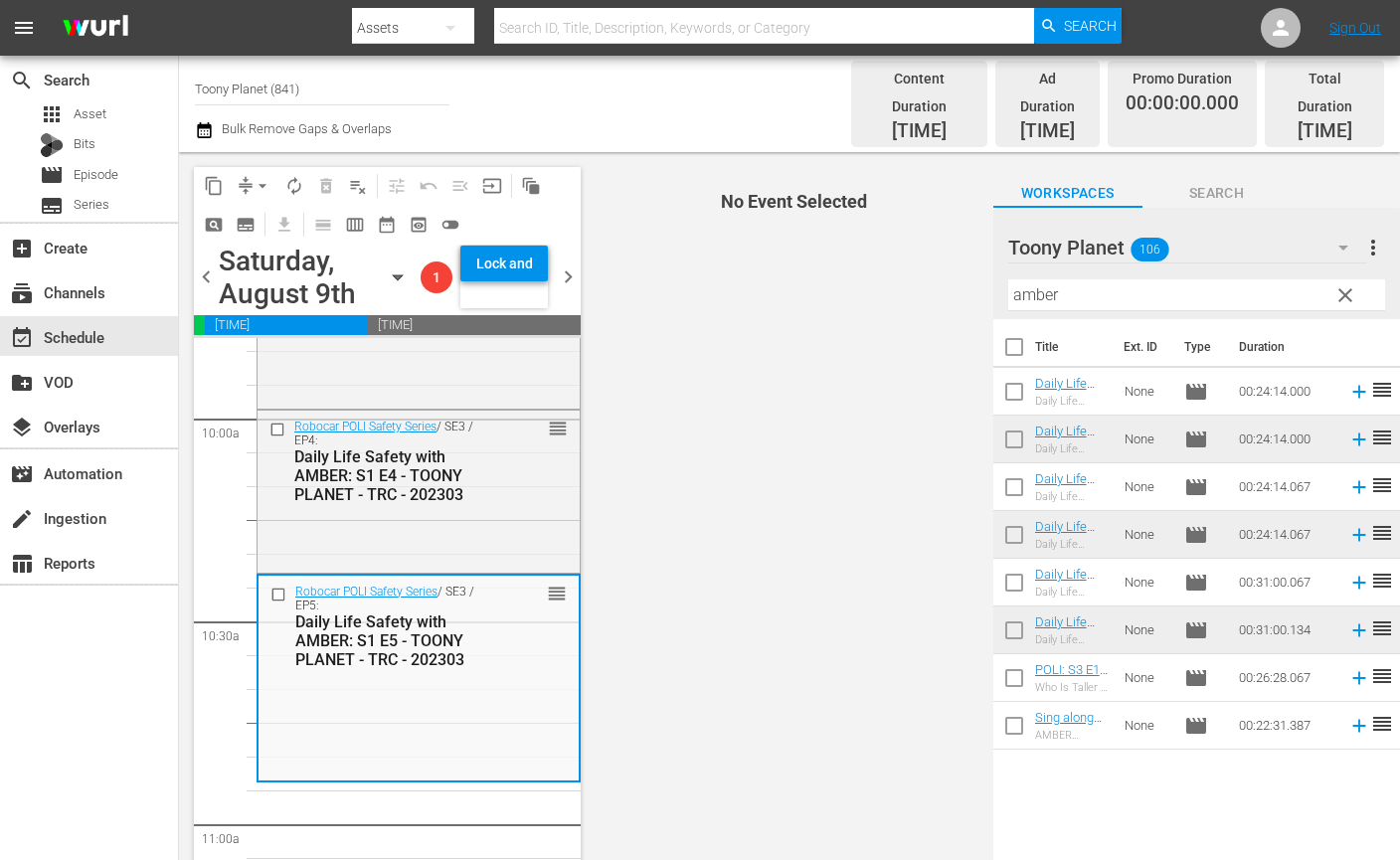 scroll, scrollTop: 4050, scrollLeft: 0, axis: vertical 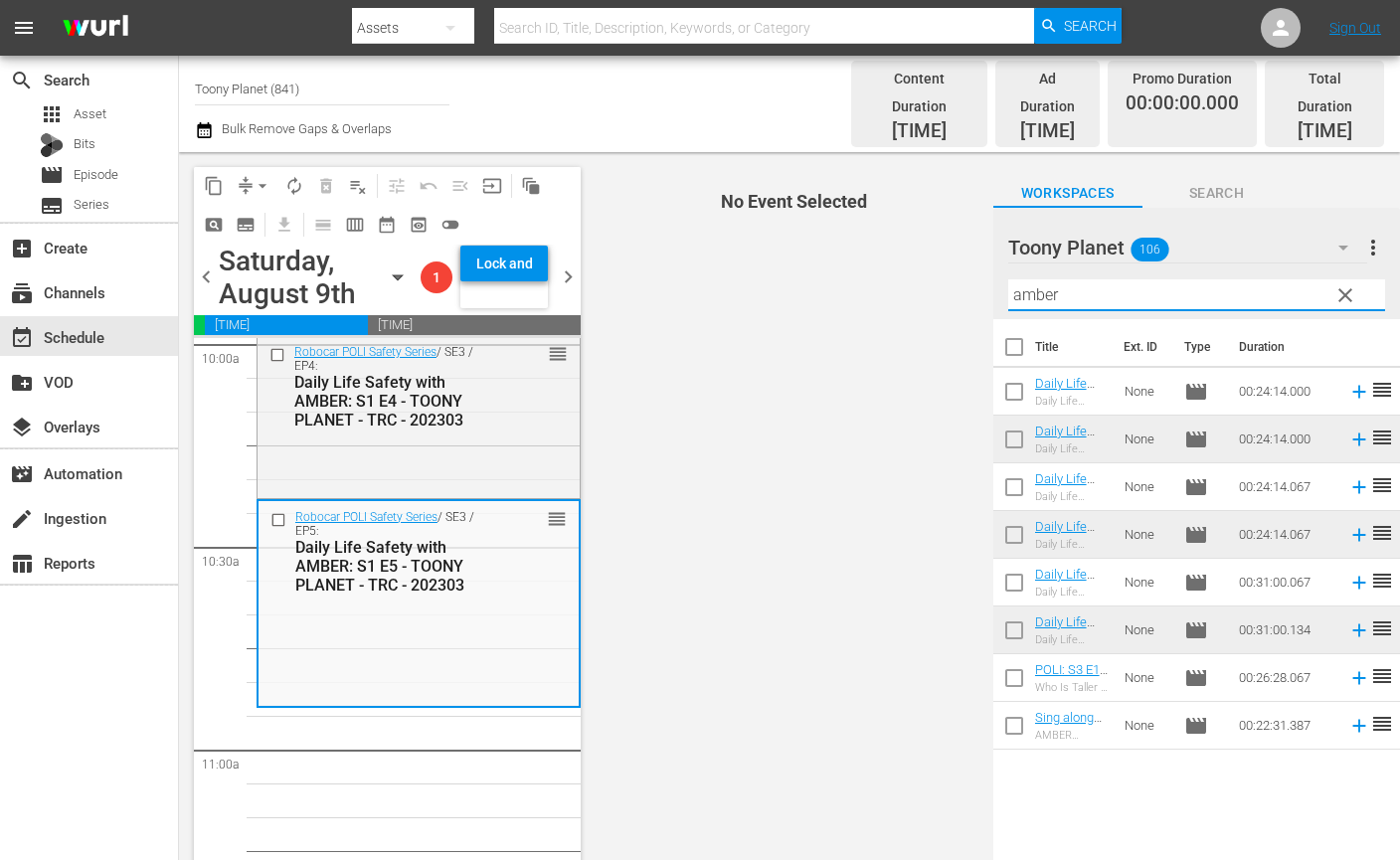 drag, startPoint x: 1103, startPoint y: 281, endPoint x: 980, endPoint y: 269, distance: 123.58398 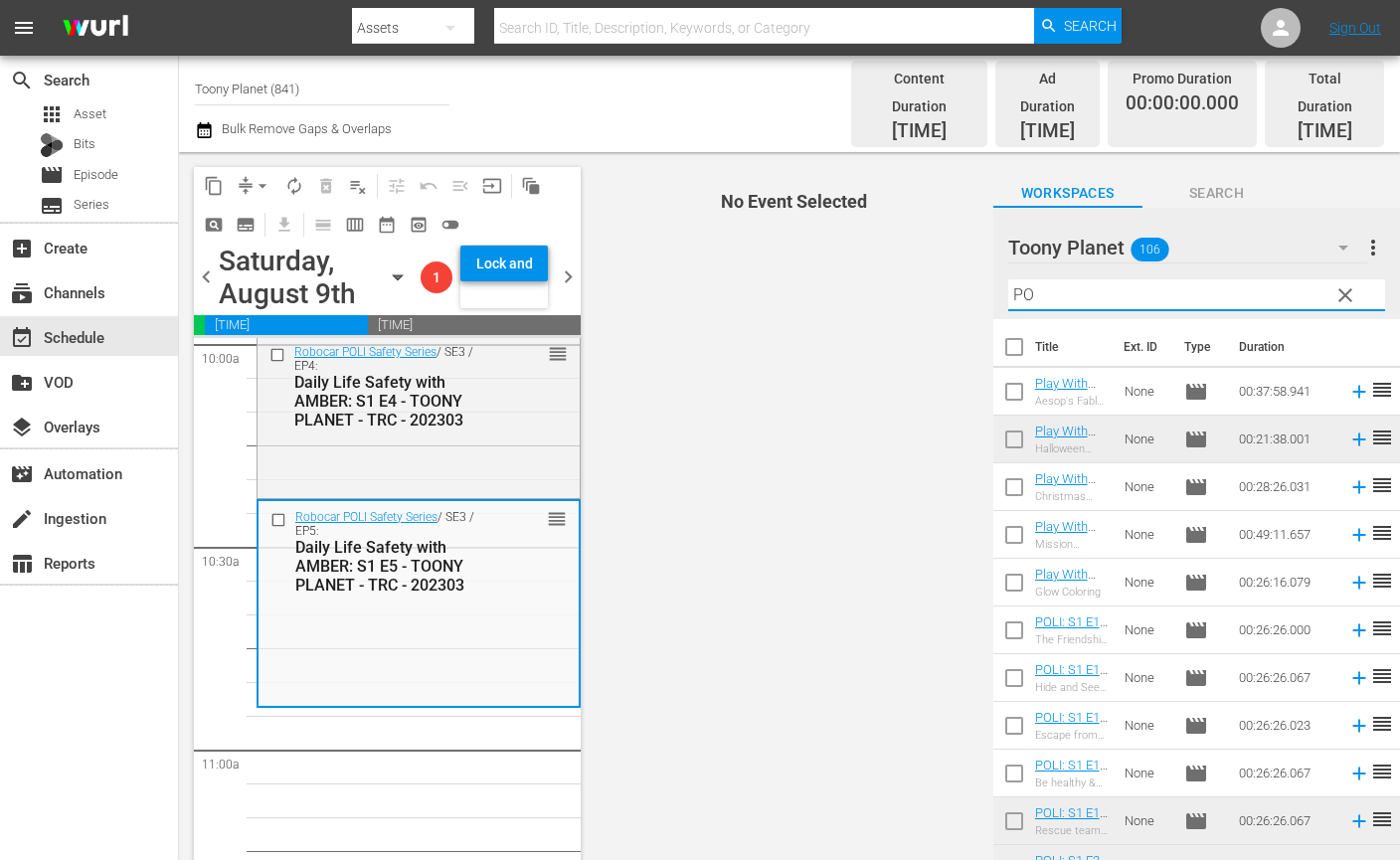 type on "P" 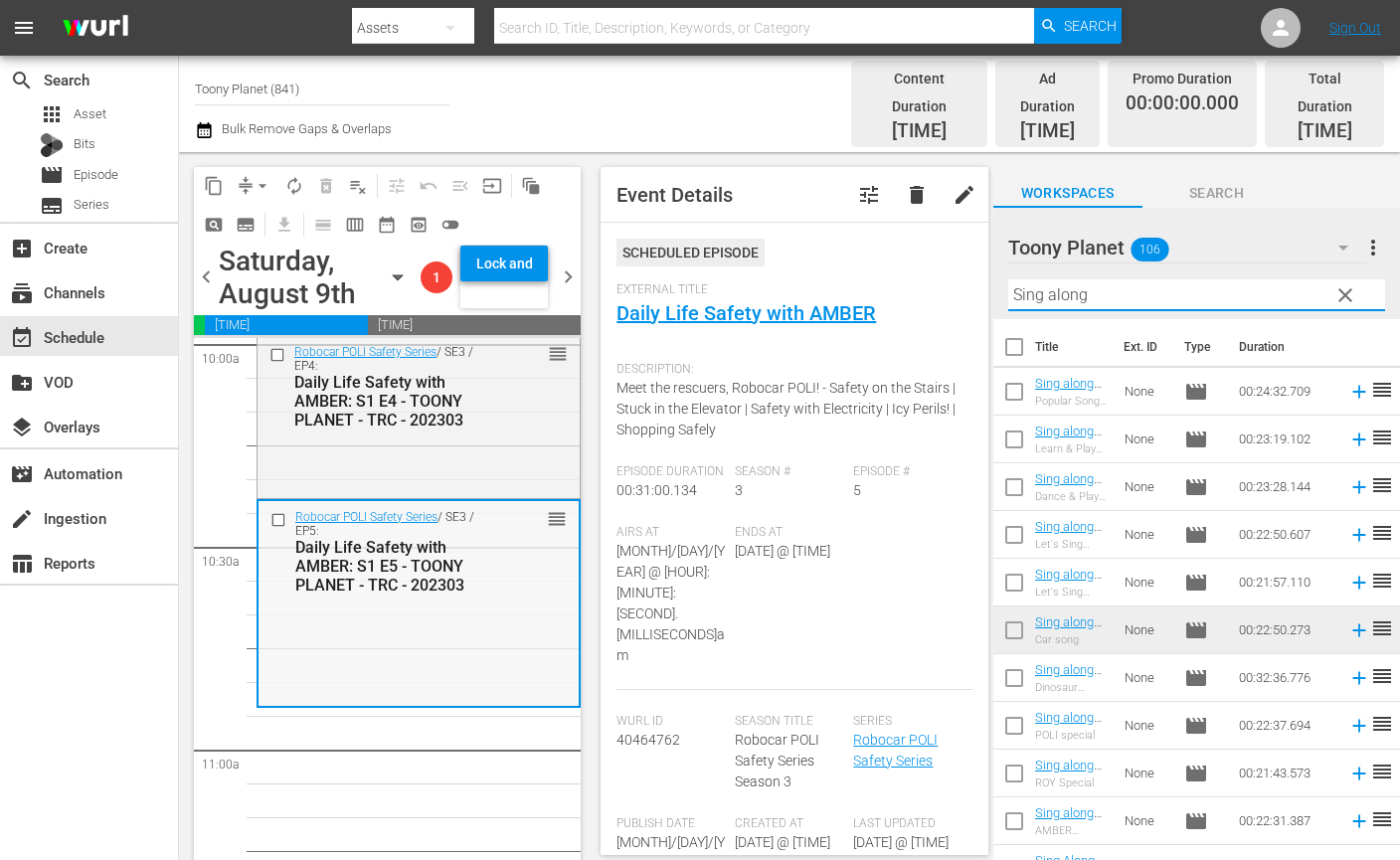 type on "Sing along" 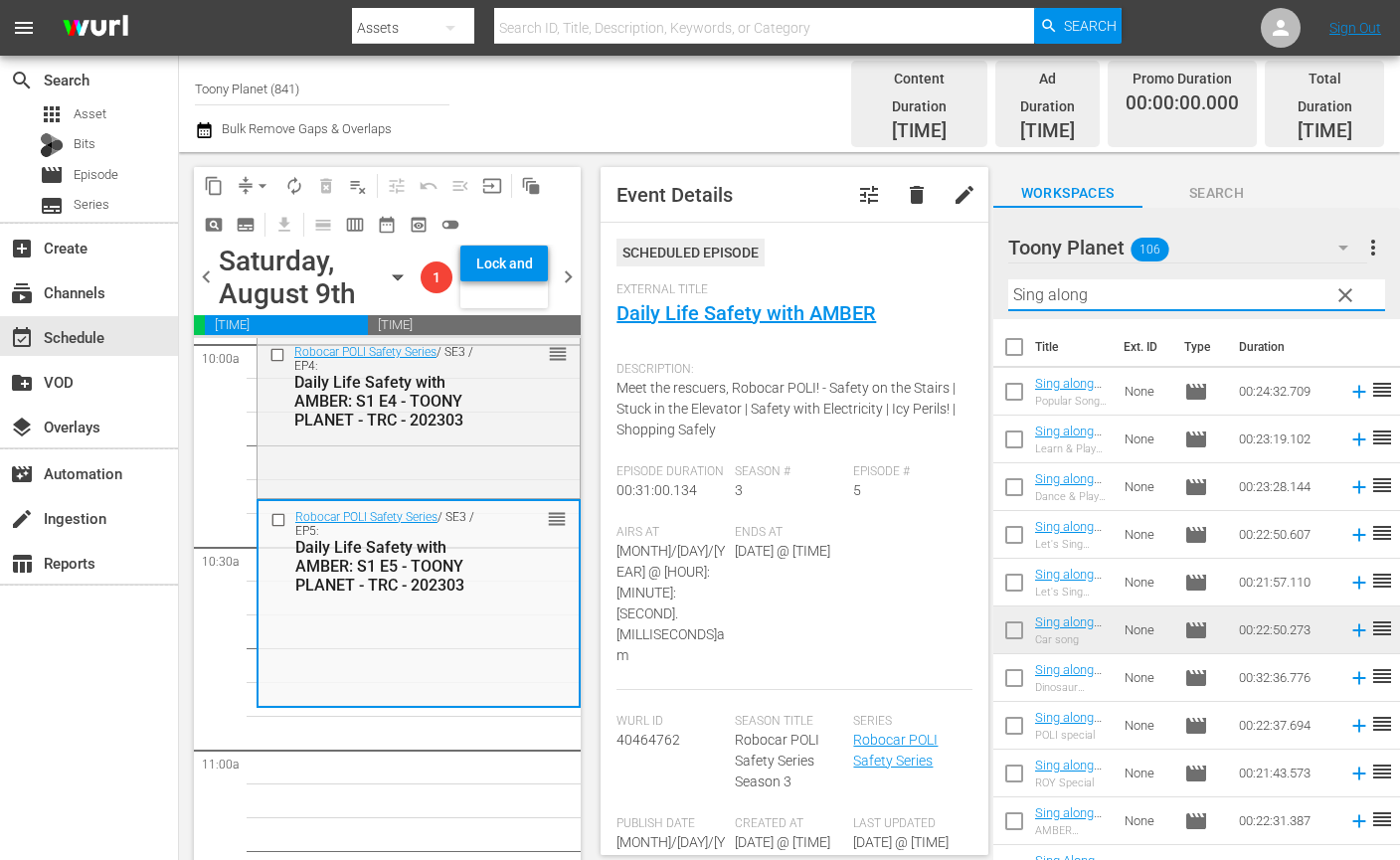 drag, startPoint x: 460, startPoint y: 590, endPoint x: 740, endPoint y: 588, distance: 280.0071 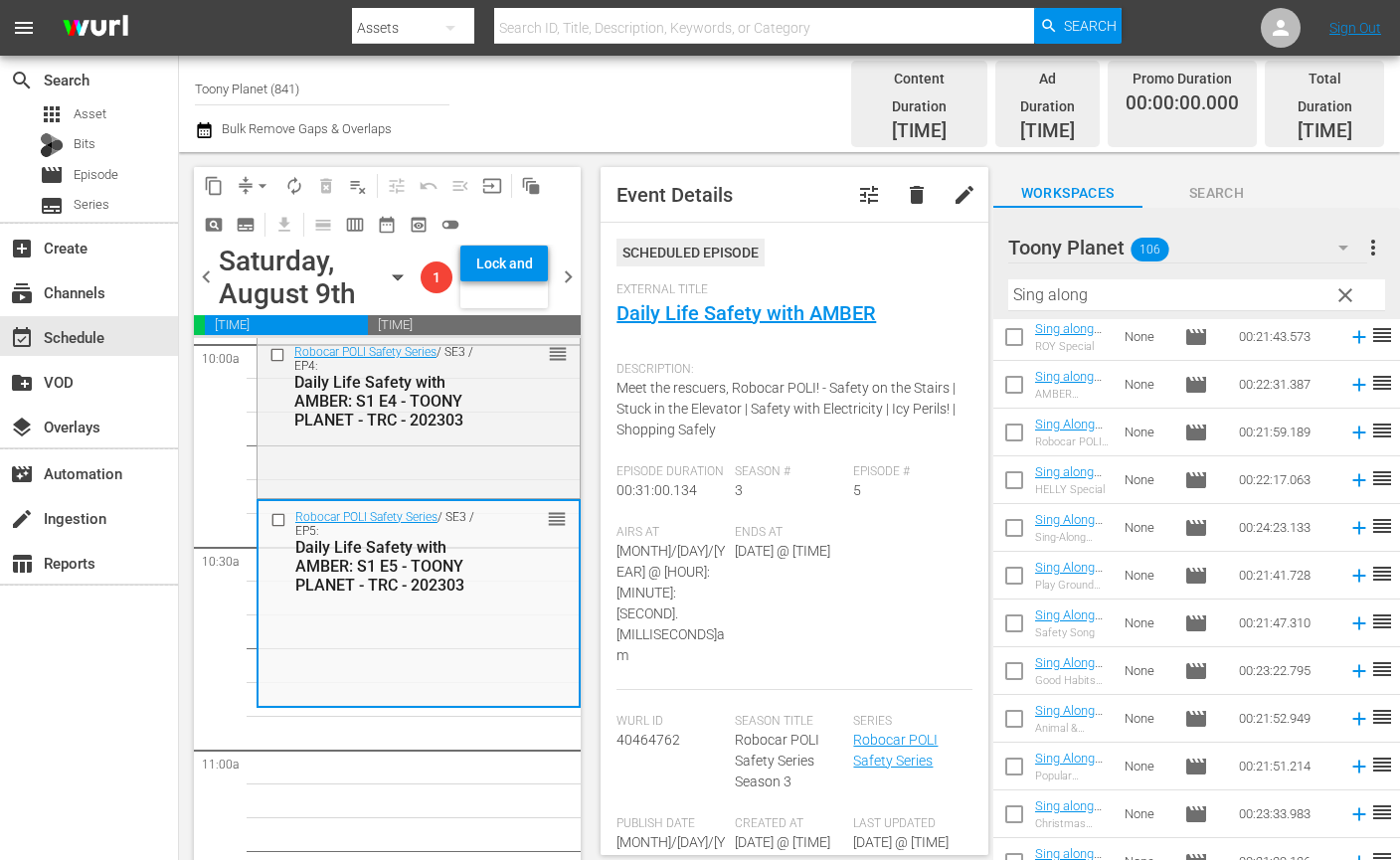 scroll, scrollTop: 449, scrollLeft: 0, axis: vertical 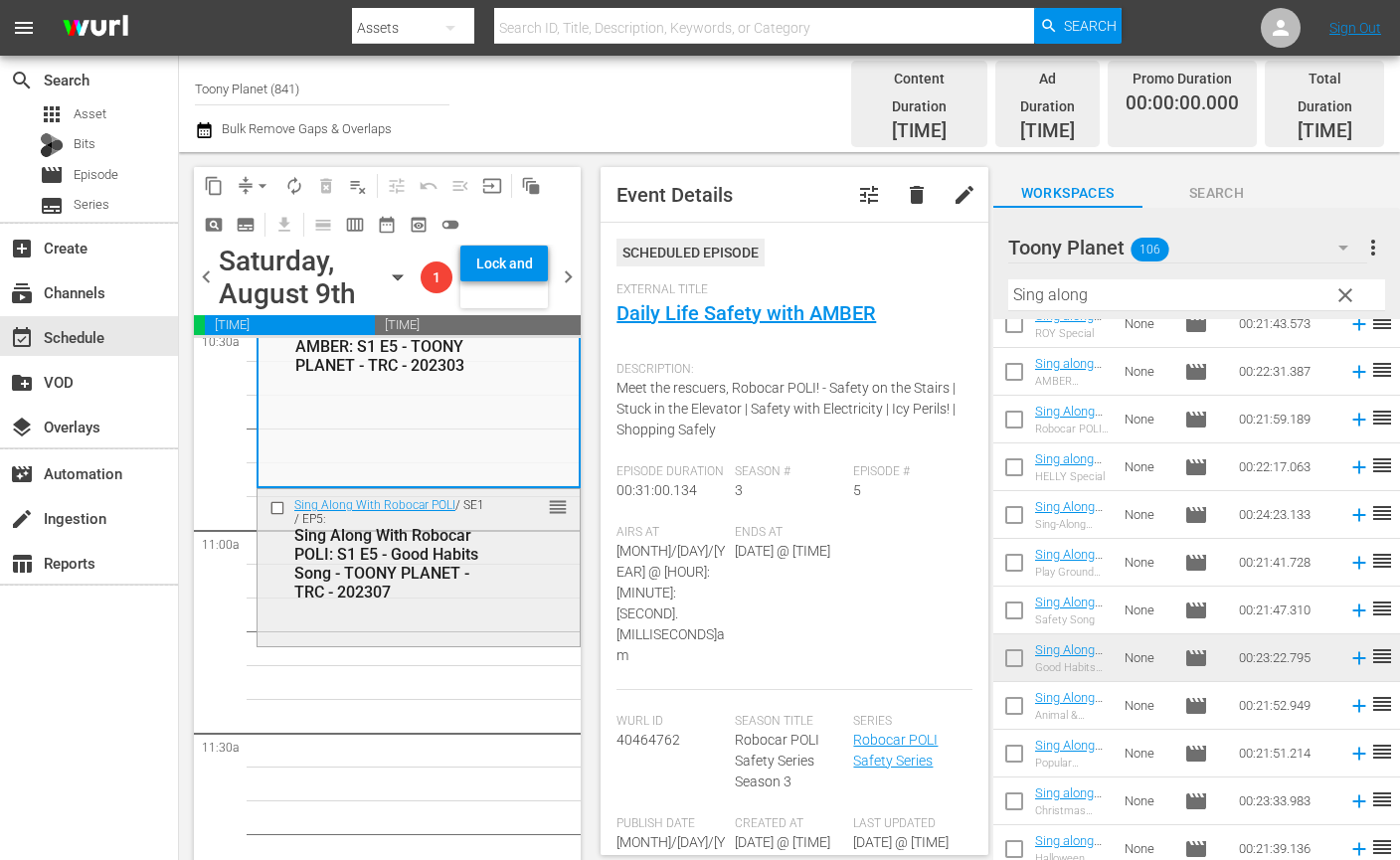click on "Sing Along With Robocar POLI  / SE1 / EP5:
Sing Along With Robocar POLI: S1 E5 - Good Habits Song - TOONY PLANET - TRC - 202307 reorder" at bounding box center [419, 565] 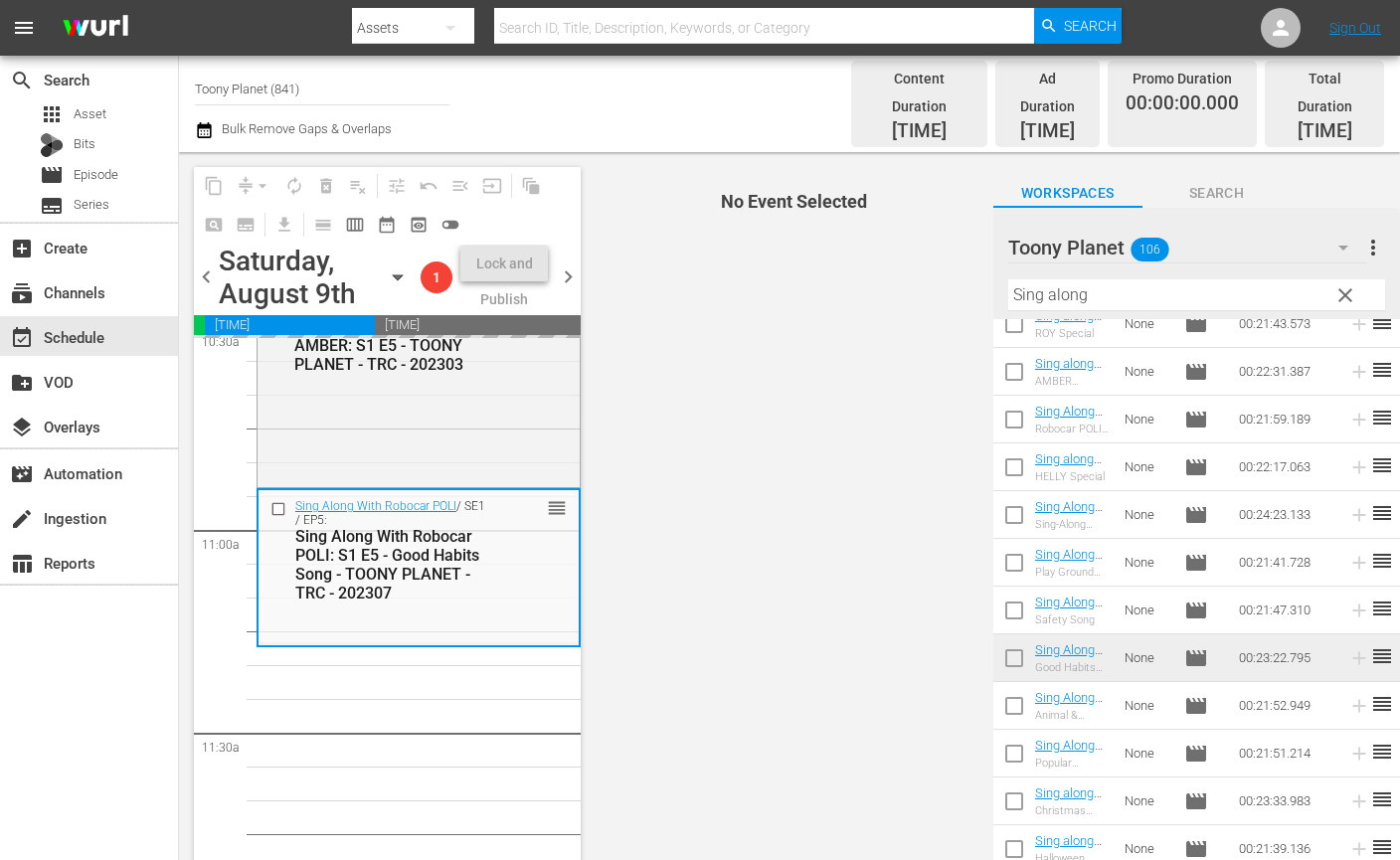 drag, startPoint x: 1060, startPoint y: 737, endPoint x: 229, endPoint y: 7, distance: 1106.102 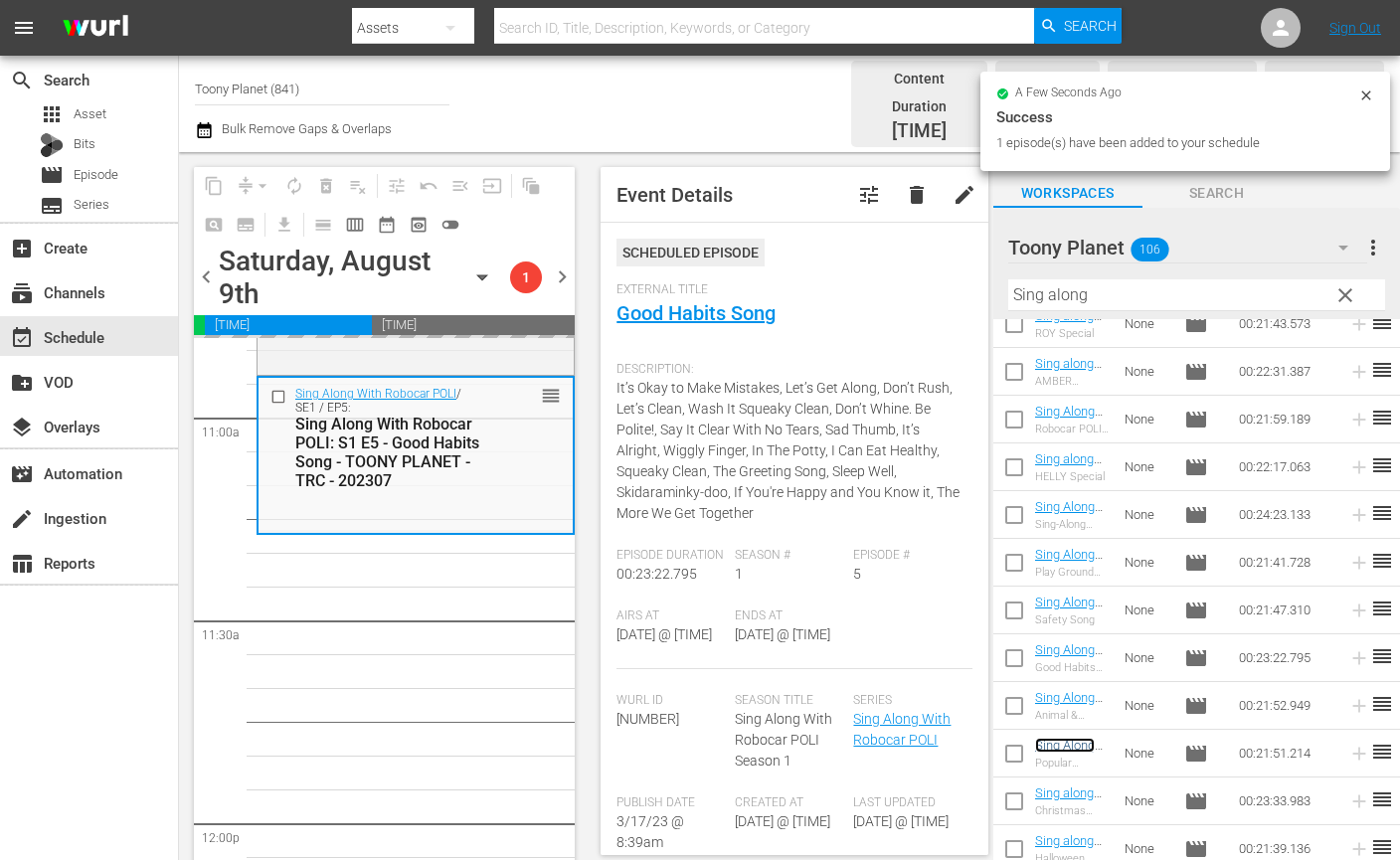 scroll, scrollTop: 4384, scrollLeft: 0, axis: vertical 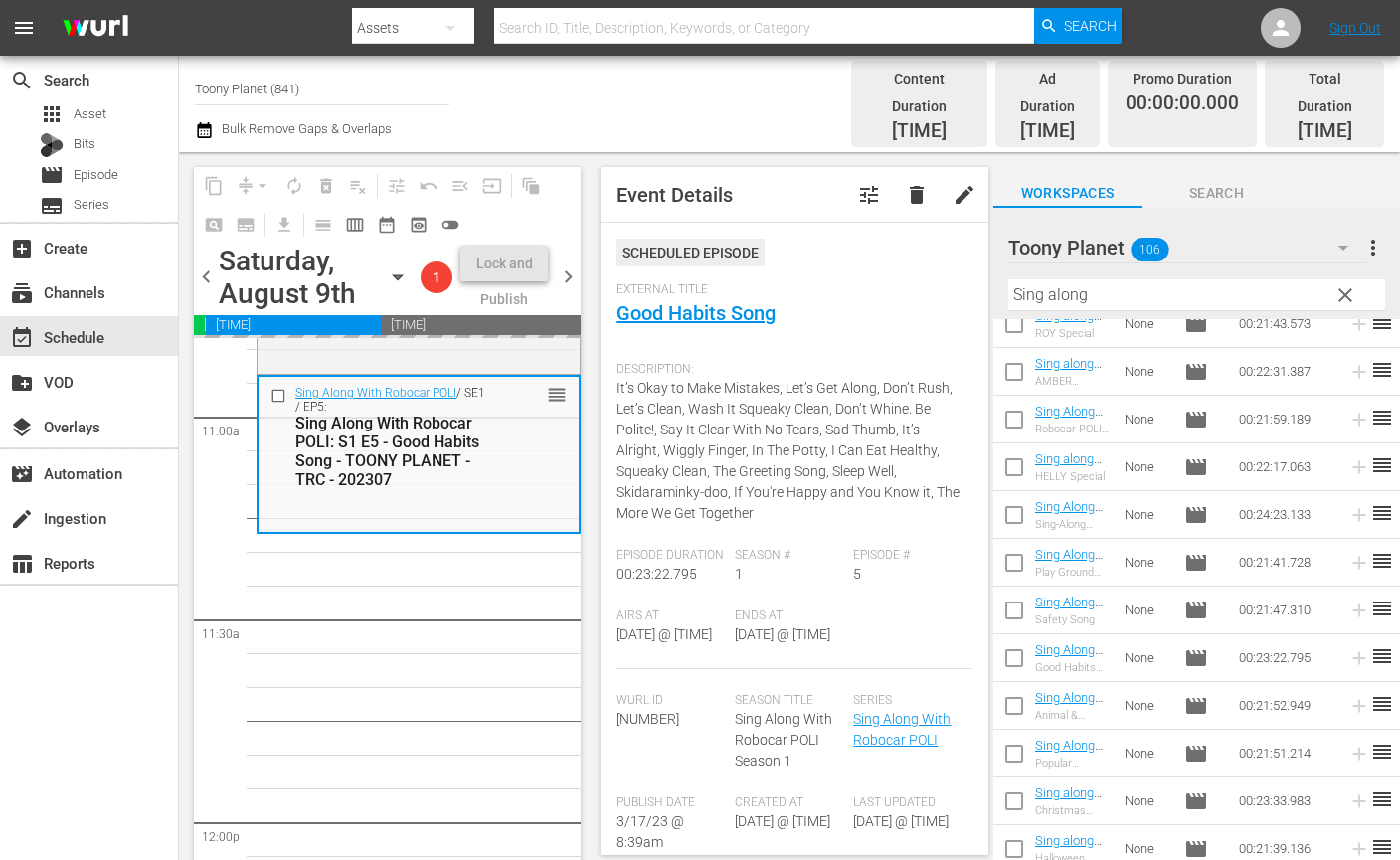 click on "Robocar POLI Safety Series  / SE3 / EP5:
Daily Life Safety with AMBER: S1 E5 - TOONY PLANET - TRC - 202303 reorder Robocar POLI  / SE4 / EP5:
POLI: S4 E5 - Where's Bruny? & The Fortune Cookie - TOONY PLANET - TRC - 202303 reorder Robocar POLI  / SE4 / EP7:
POLI: S4 E7 - Move out! Battle in the Woods Part 1& Part2 - TOONY PLANET - TRC - 202303 reorder Robocar POLI  / SE4 / EP9:
POLI: S4 E9 Miracle at Tracky's Farm & Boom! Crash! Danger! - TOONY PLANET - TRC - 202303 reorder Robocar POLI  / SE4 / EP11:
POLI: S4 E11 - Thank you, Roy & Disappearance of Spooky - TOONY PLANET - TRC - 202303 reorder Robocar POLI  / SE4 / EP13:
POLI: S4 E13 - The Brooms Town Railroad Station & Our Fabulous New Friend - TOONY PLANET - TRC - 202303 reorder Robocar POLI  / SE4 / EP10:
POLI: S4 E10 - Camp's Secret Plan & Fishing Commotion - TOONY PLANET - TRC - 202303 reorder Robocar POLI  / SE4 / EP4:
POLI: S4 E4 - The Unpoppable Bubble & A Spring Cleaning Disaster - TOONY PLANET - TRC - 202303 reorder Robocar POLI" at bounding box center (419, 822) 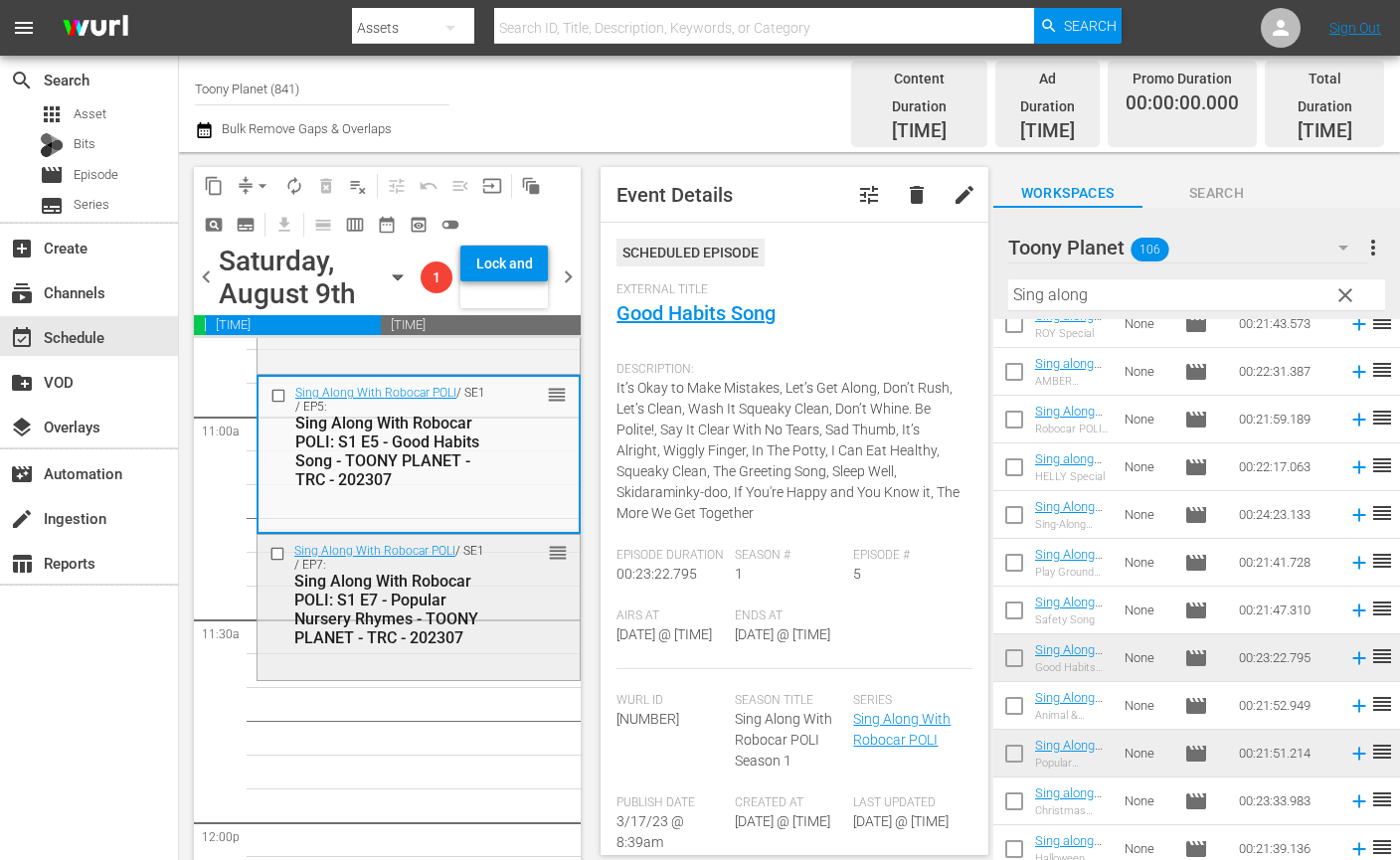 click on "Sing Along With Robocar POLI: S1 E7 - Popular Nursery Rhymes - TOONY PLANET - TRC - 202307" at bounding box center (391, 609) 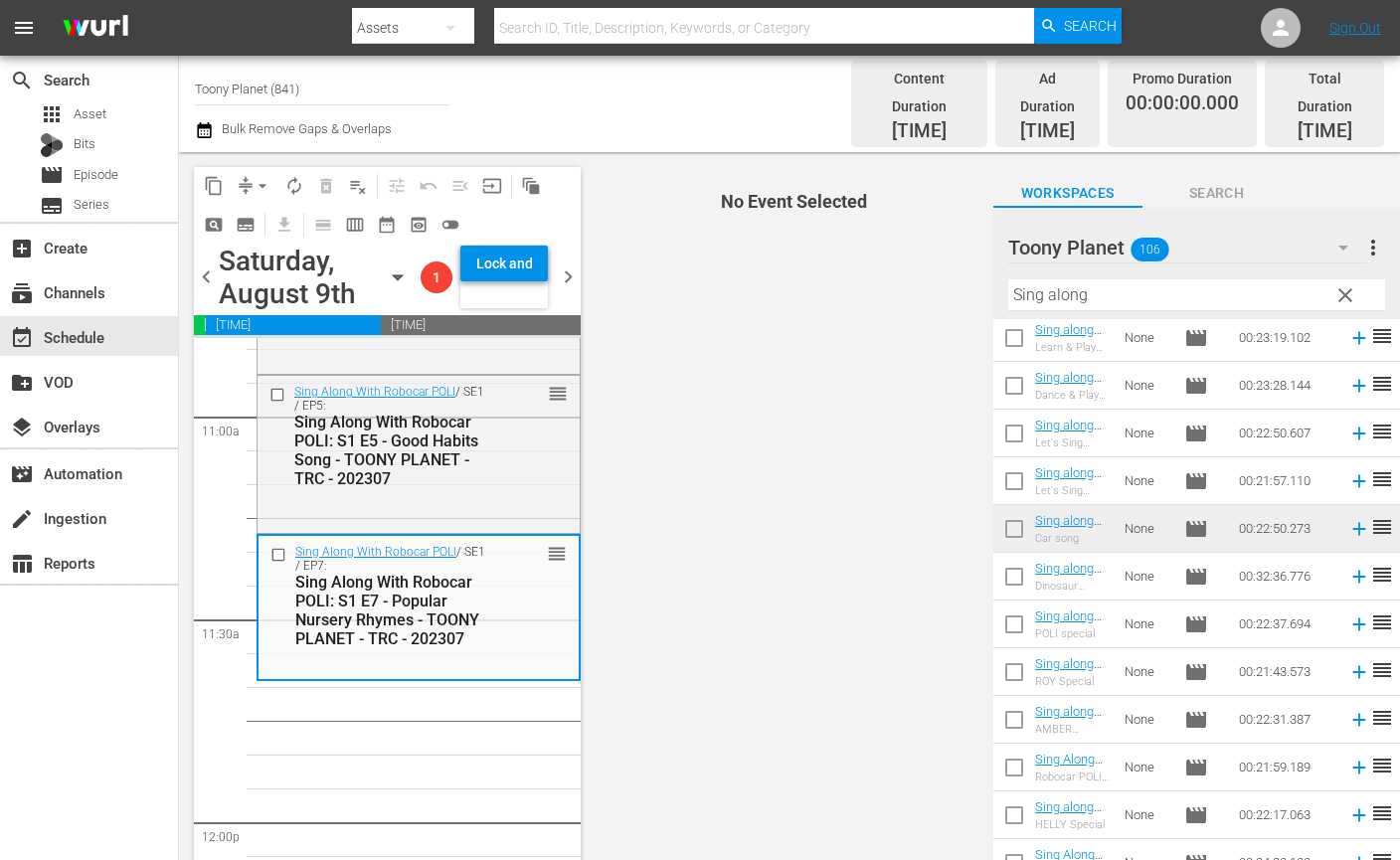 scroll, scrollTop: 88, scrollLeft: 0, axis: vertical 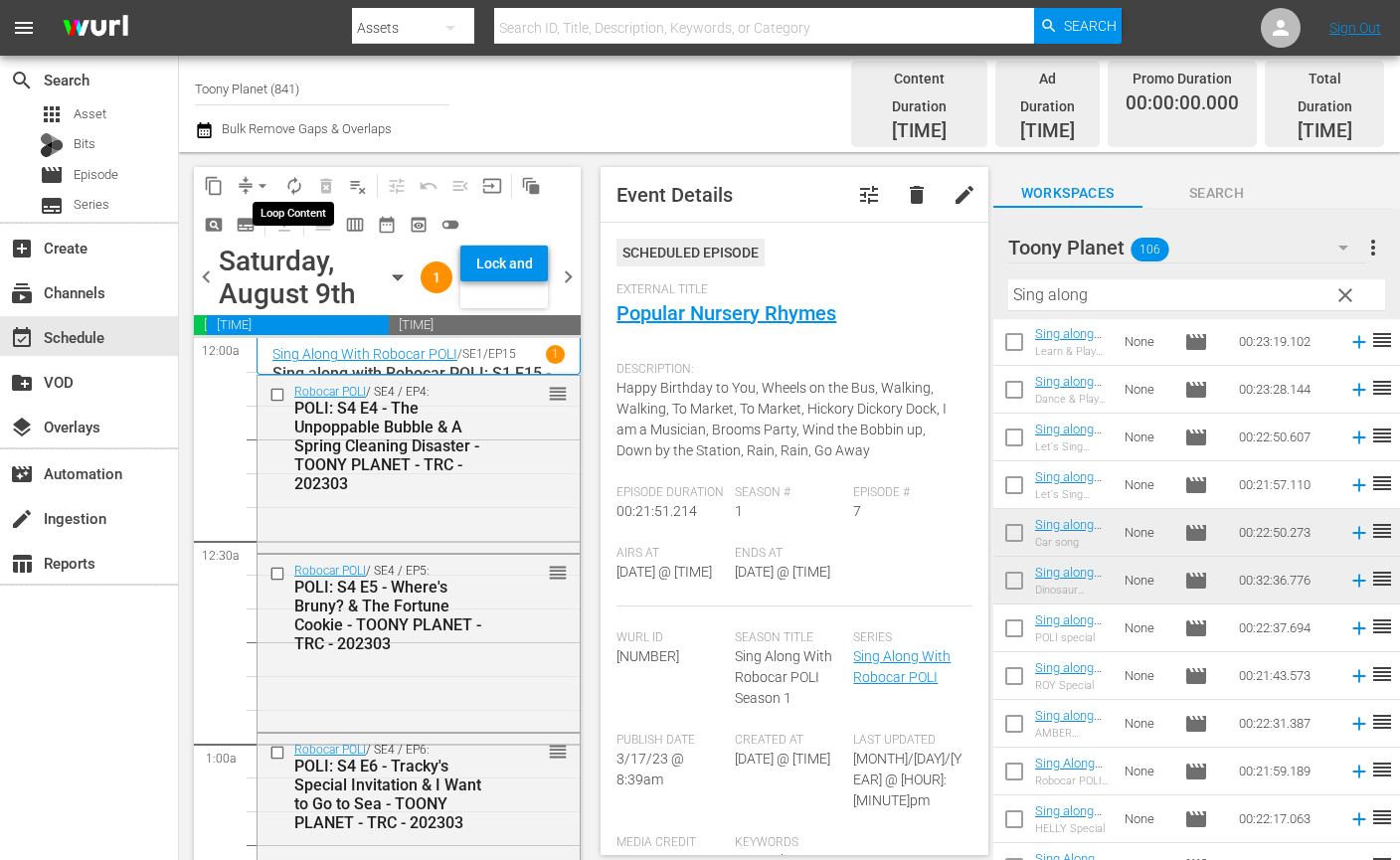 click on "autorenew_outlined" at bounding box center [294, 186] 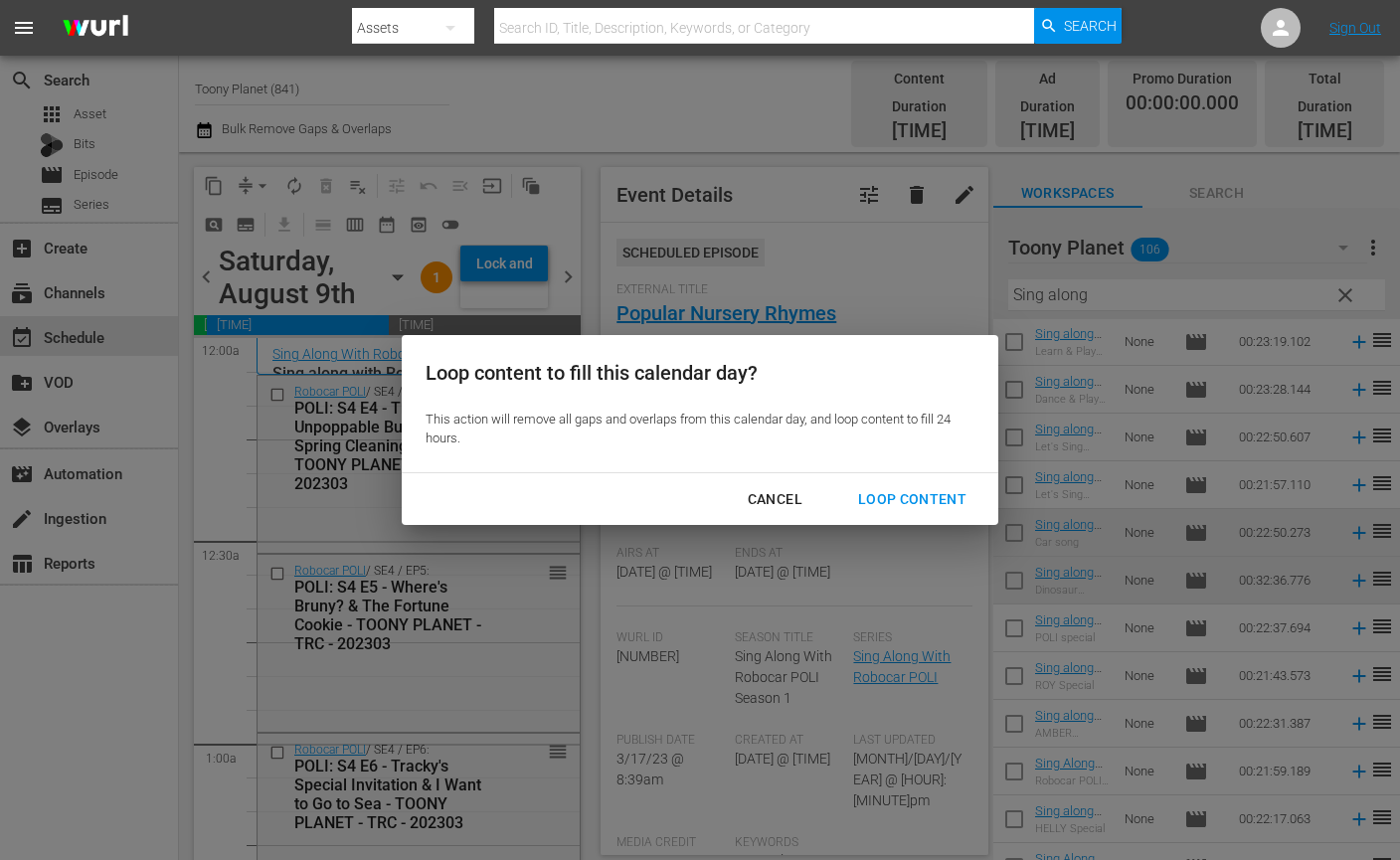 click on "Cancel Loop Content" at bounding box center [700, 499] 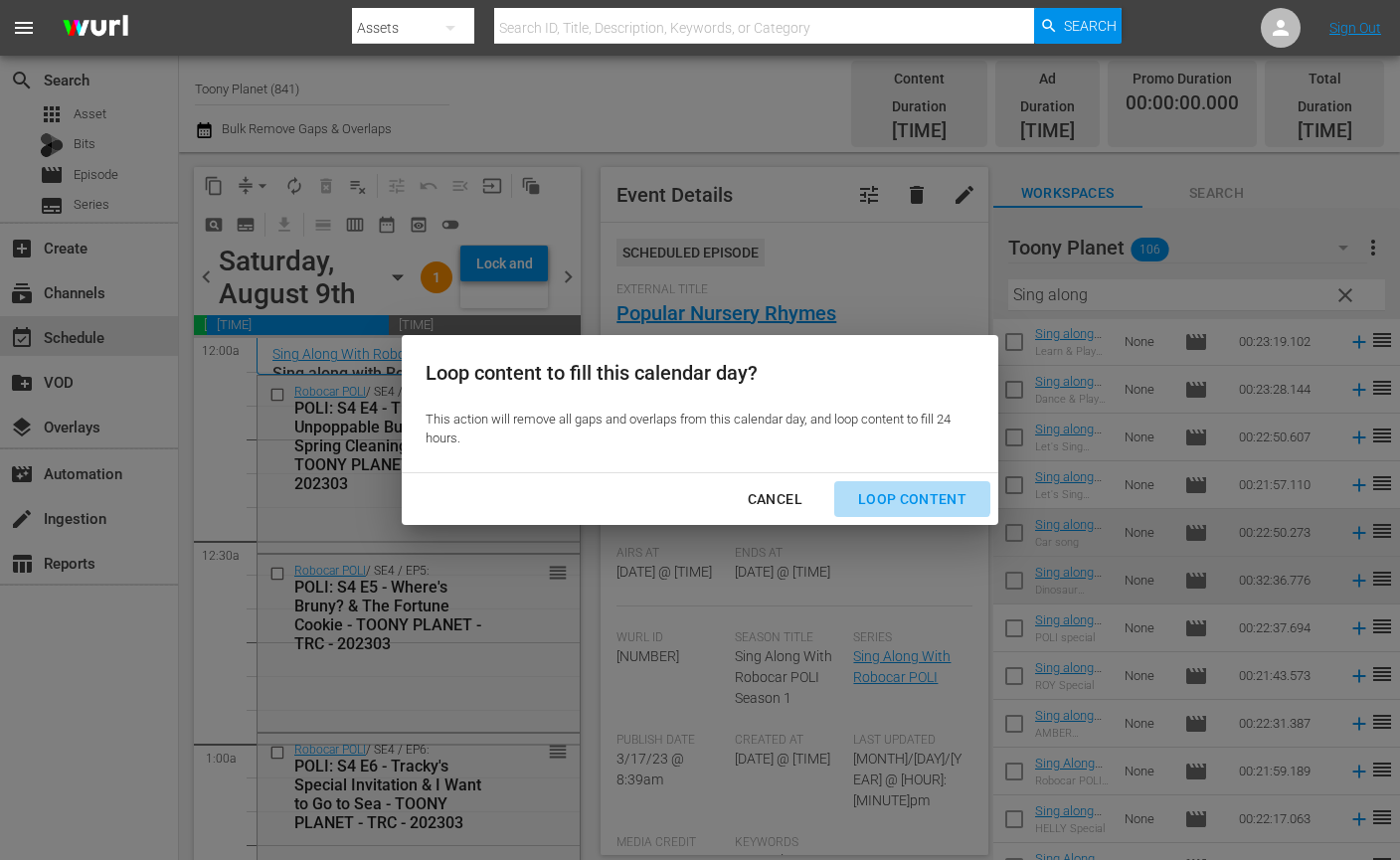 drag, startPoint x: 907, startPoint y: 483, endPoint x: 461, endPoint y: 540, distance: 449.62762 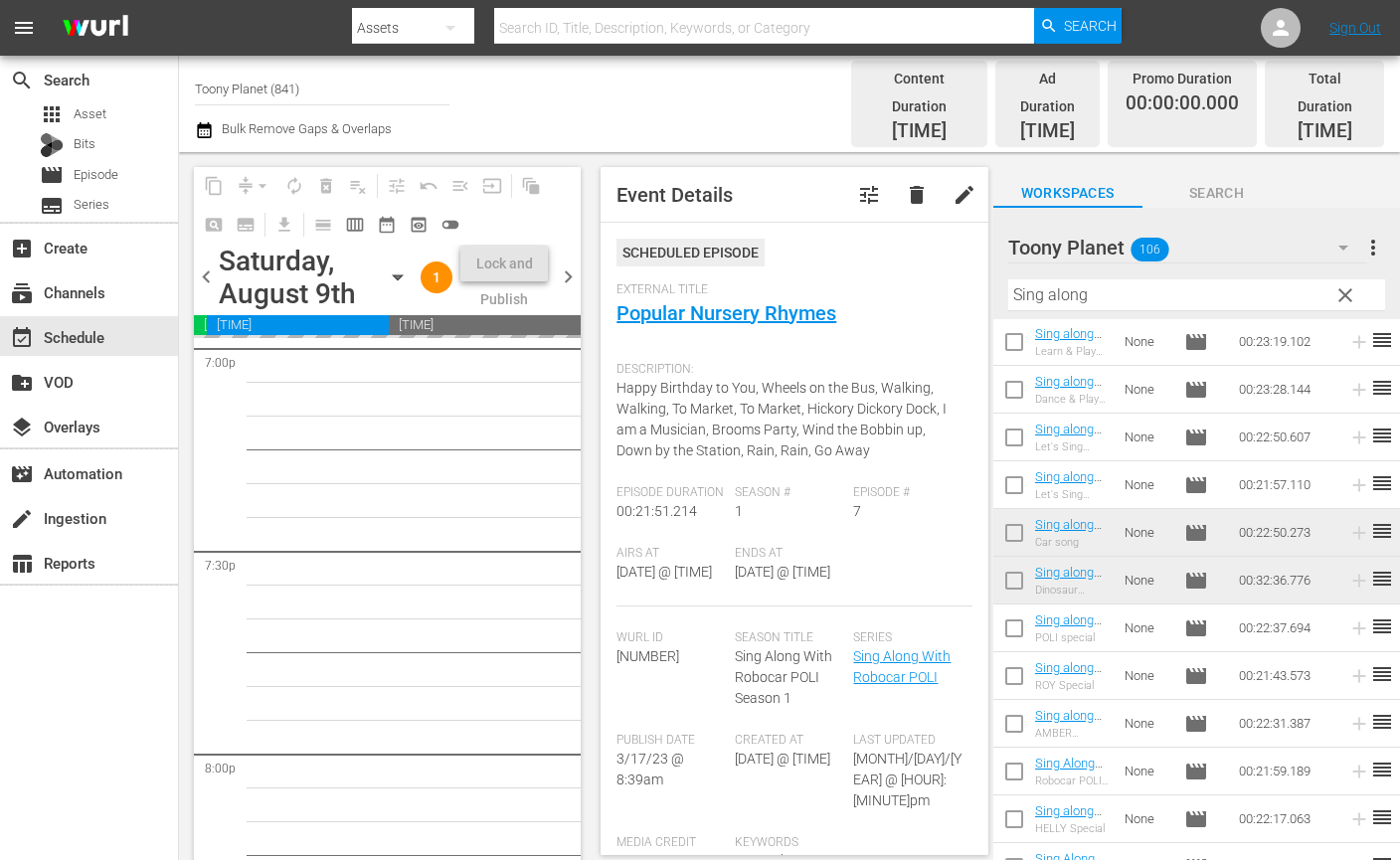 scroll, scrollTop: 7710, scrollLeft: 0, axis: vertical 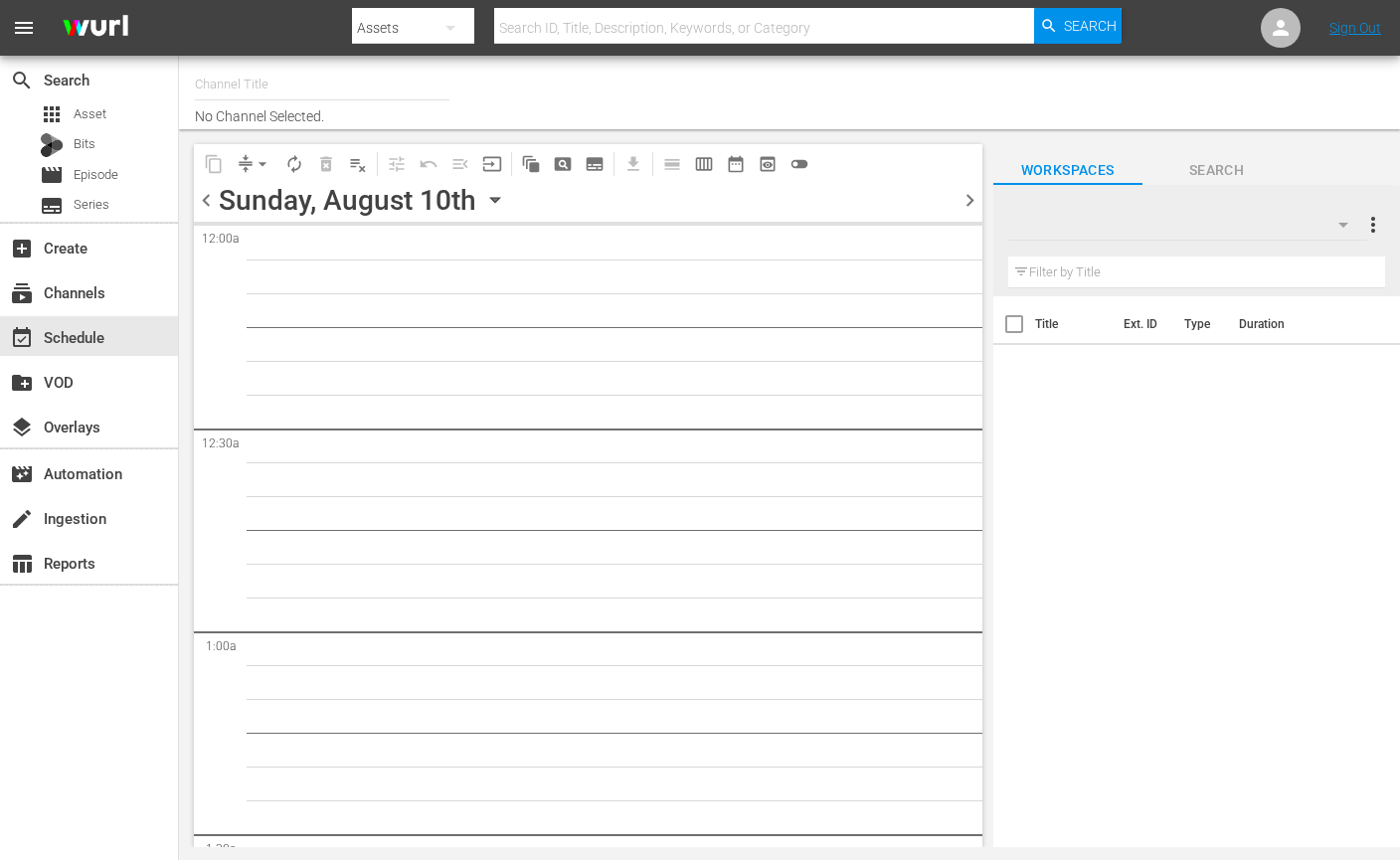 type on "Toony Planet (841)" 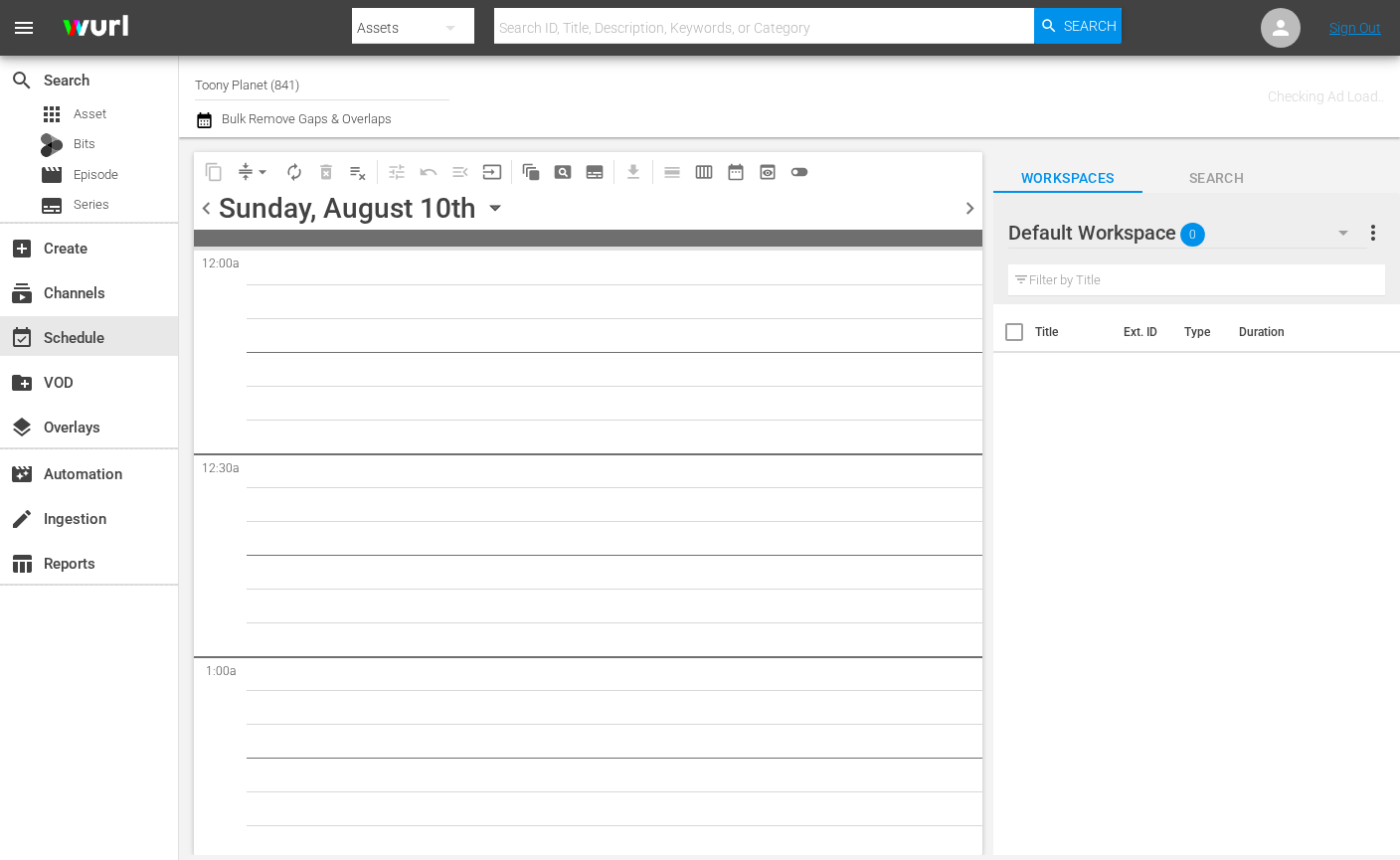 scroll, scrollTop: 0, scrollLeft: 0, axis: both 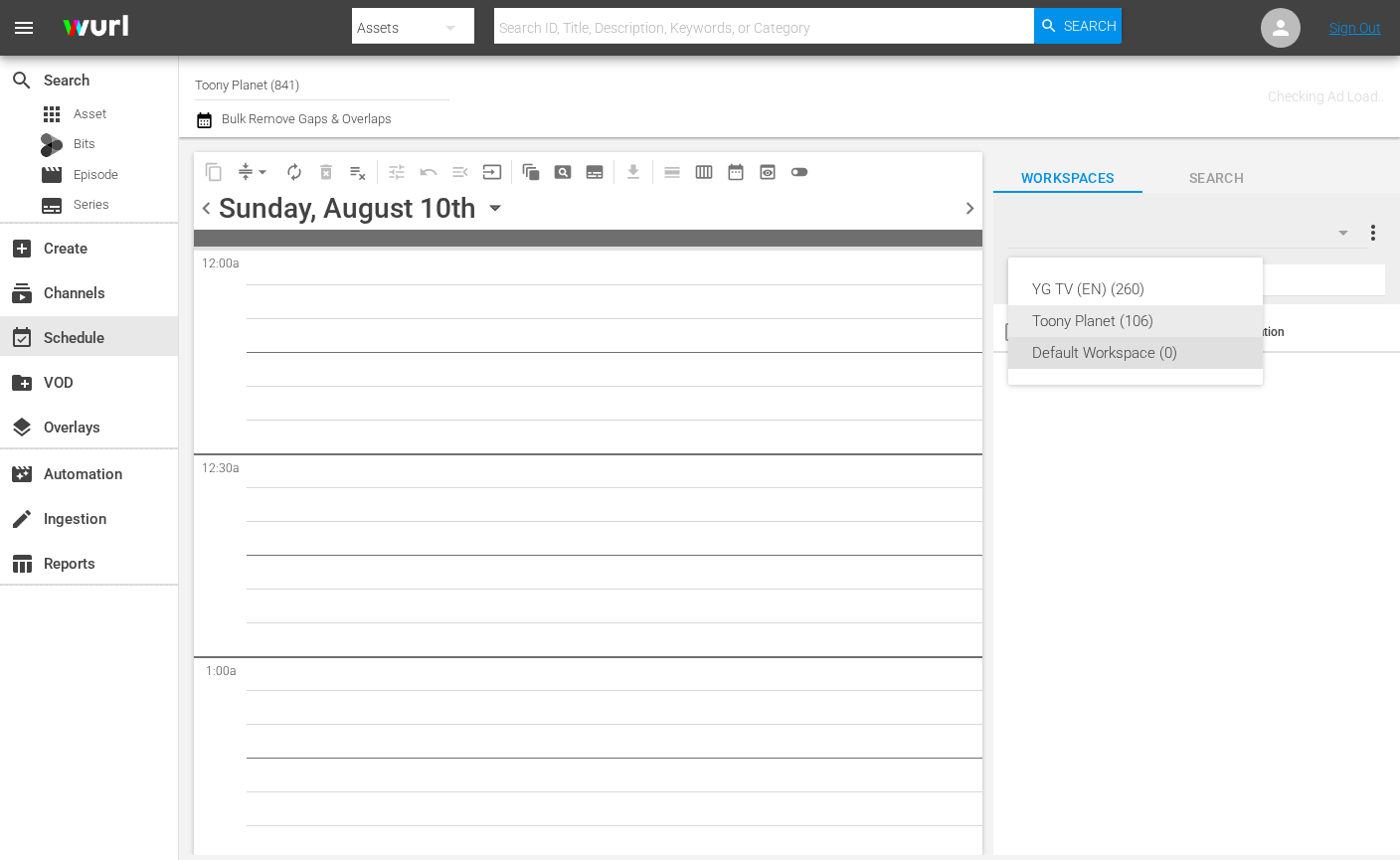 click on "Toony Planet (106)" at bounding box center [1136, 321] 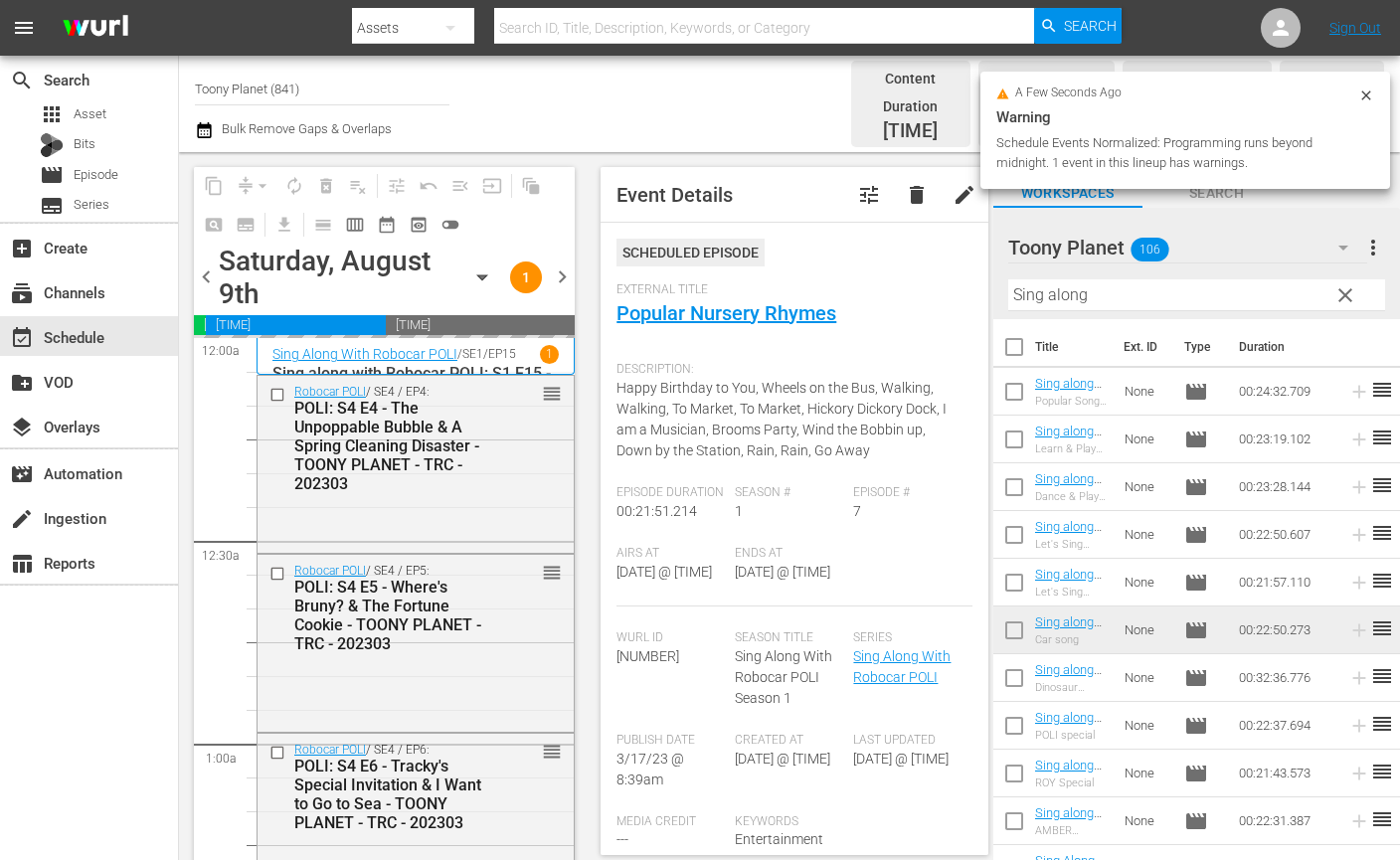 scroll, scrollTop: 0, scrollLeft: 0, axis: both 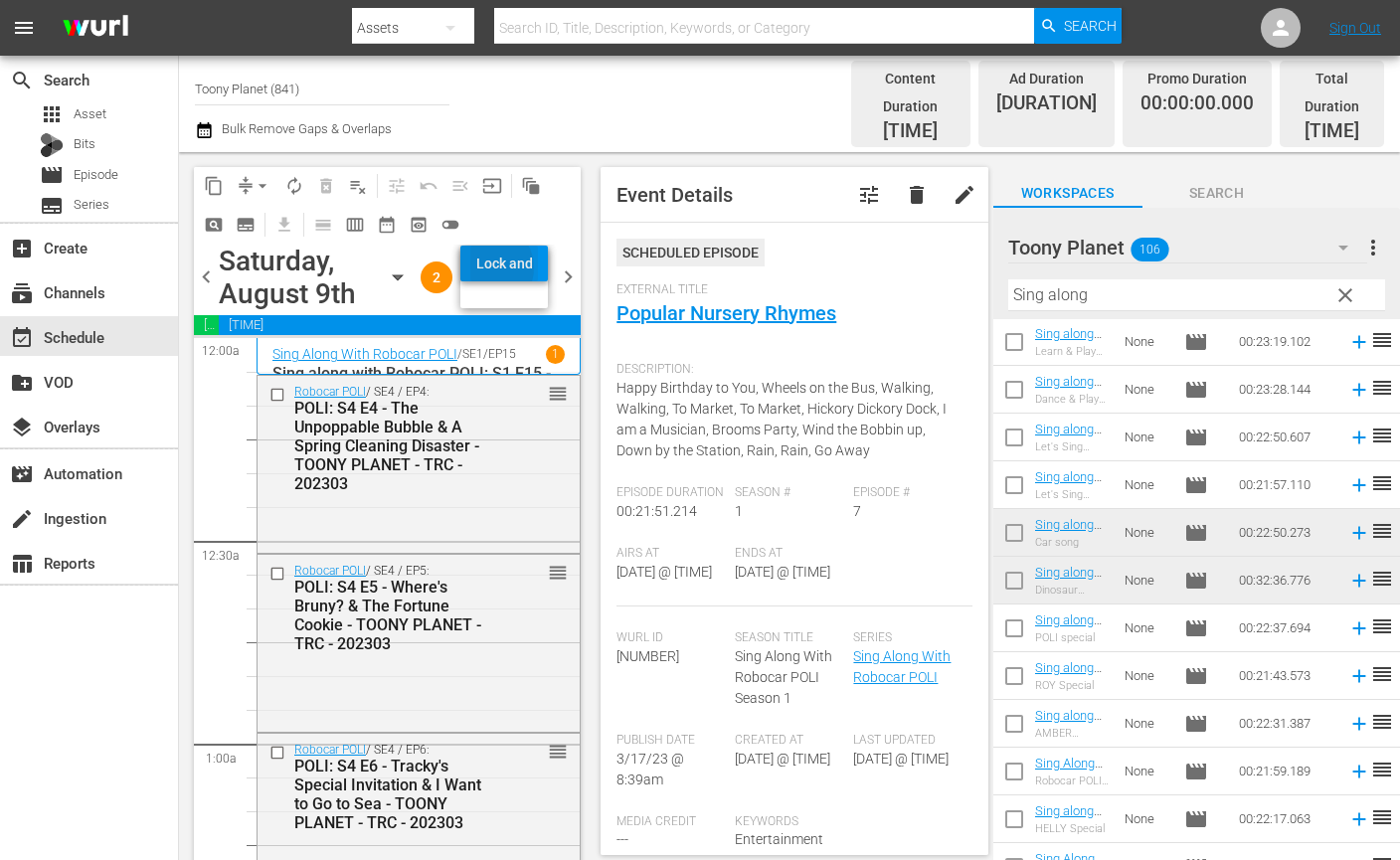 click on "Lock and Publish" at bounding box center [504, 263] 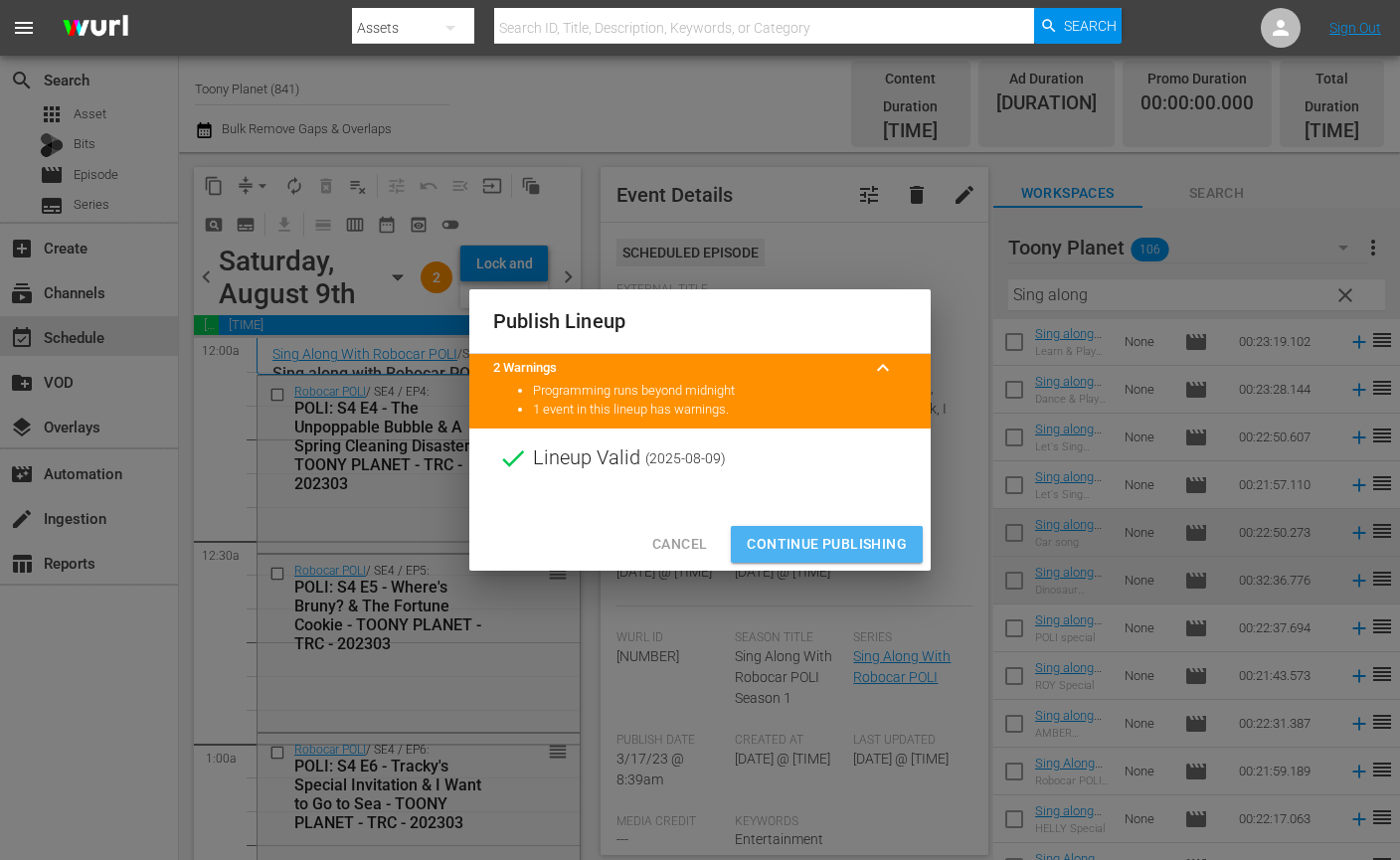 click on "Continue Publishing" at bounding box center (826, 544) 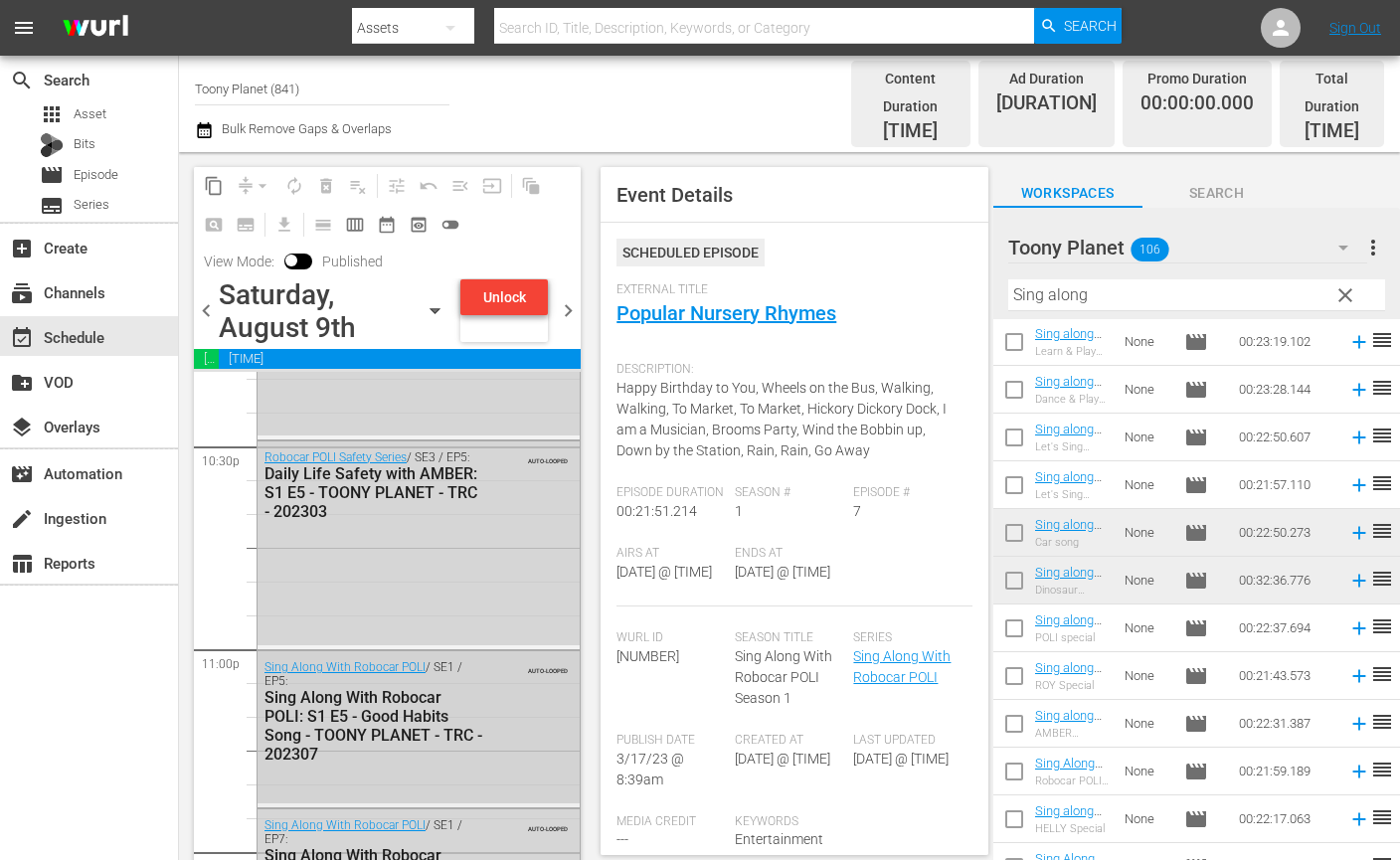 scroll, scrollTop: 9359, scrollLeft: 0, axis: vertical 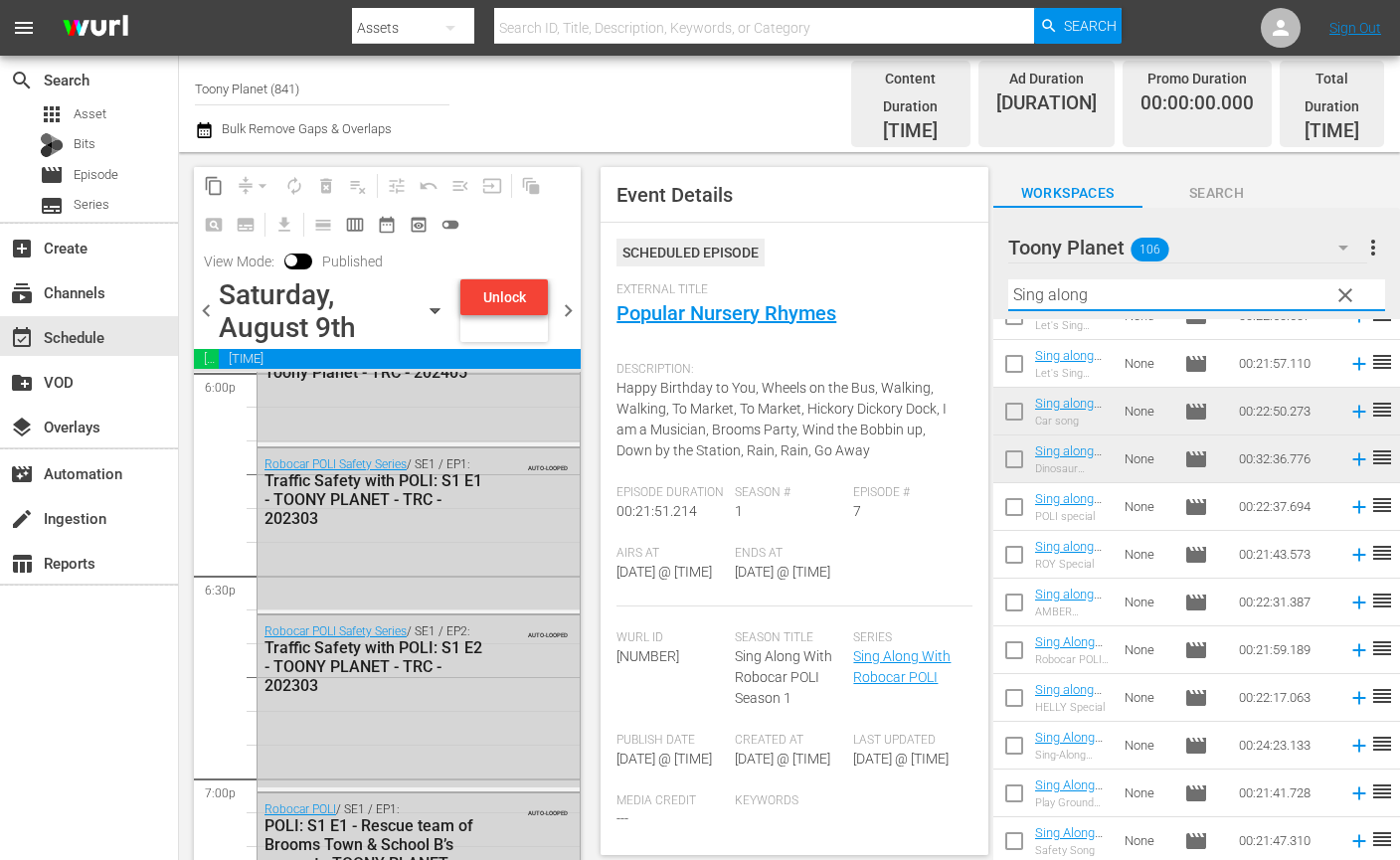 drag, startPoint x: 1121, startPoint y: 274, endPoint x: 848, endPoint y: 241, distance: 274.98727 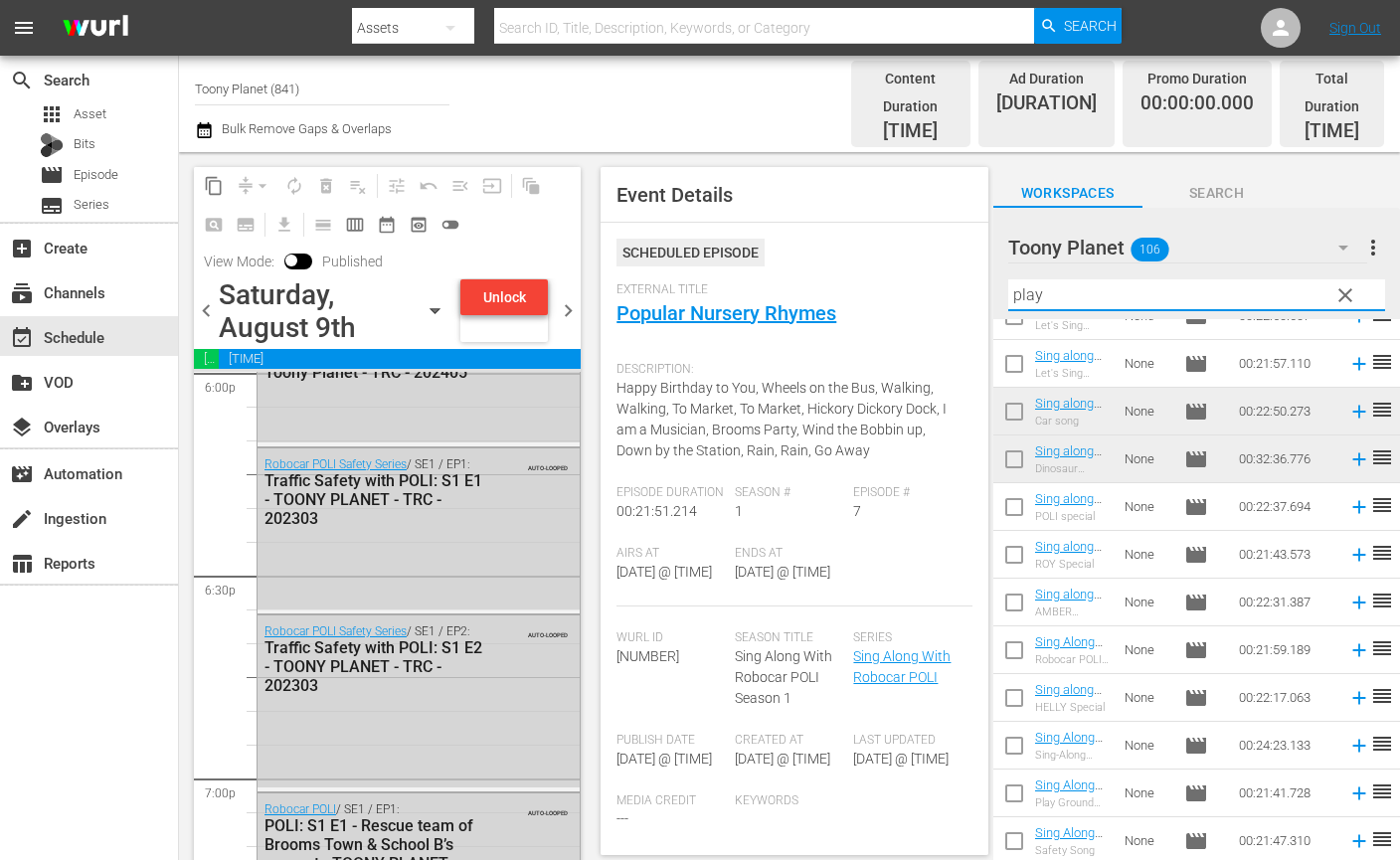 scroll, scrollTop: 0, scrollLeft: 0, axis: both 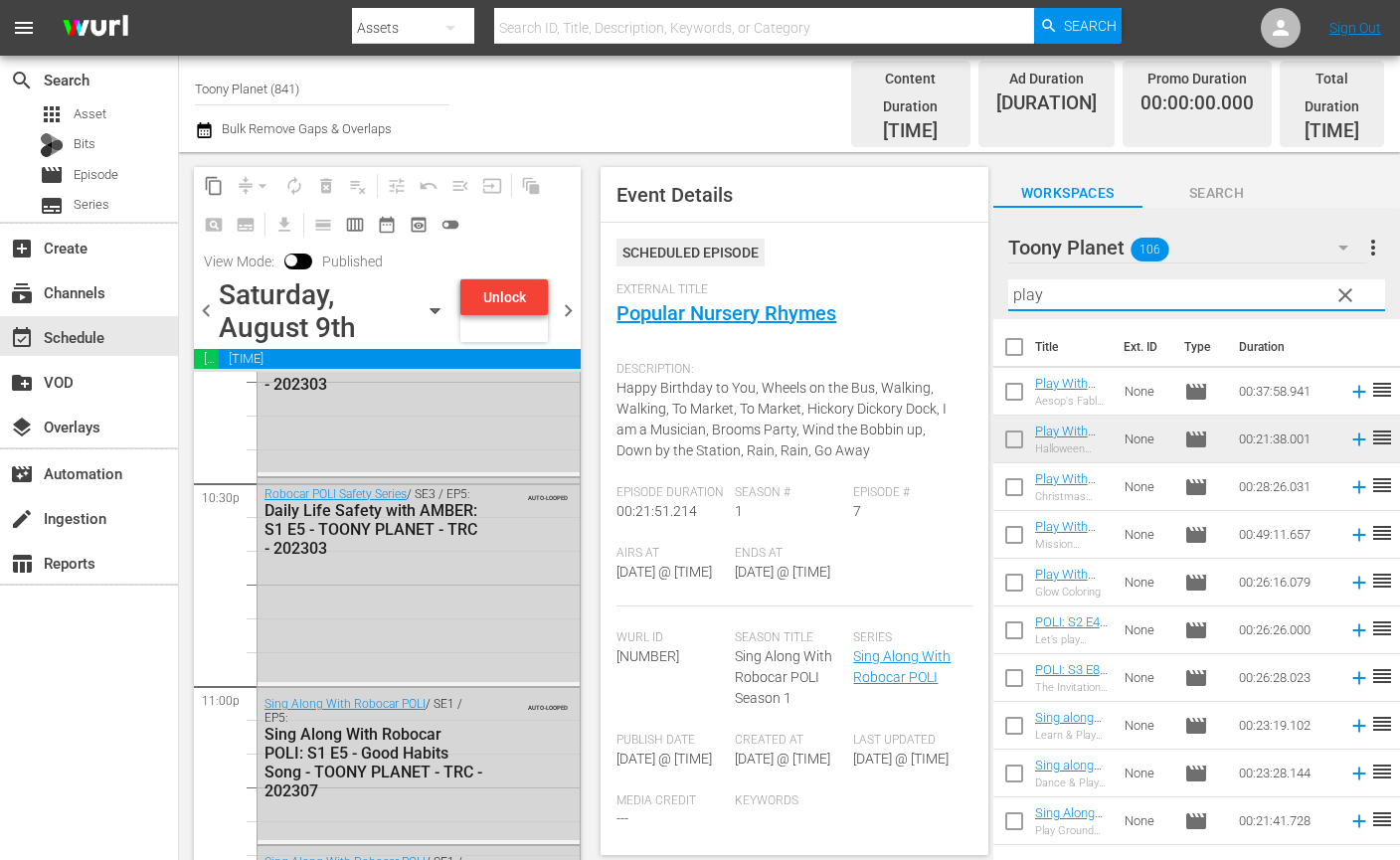 drag, startPoint x: 1148, startPoint y: 292, endPoint x: 970, endPoint y: 262, distance: 180.51039 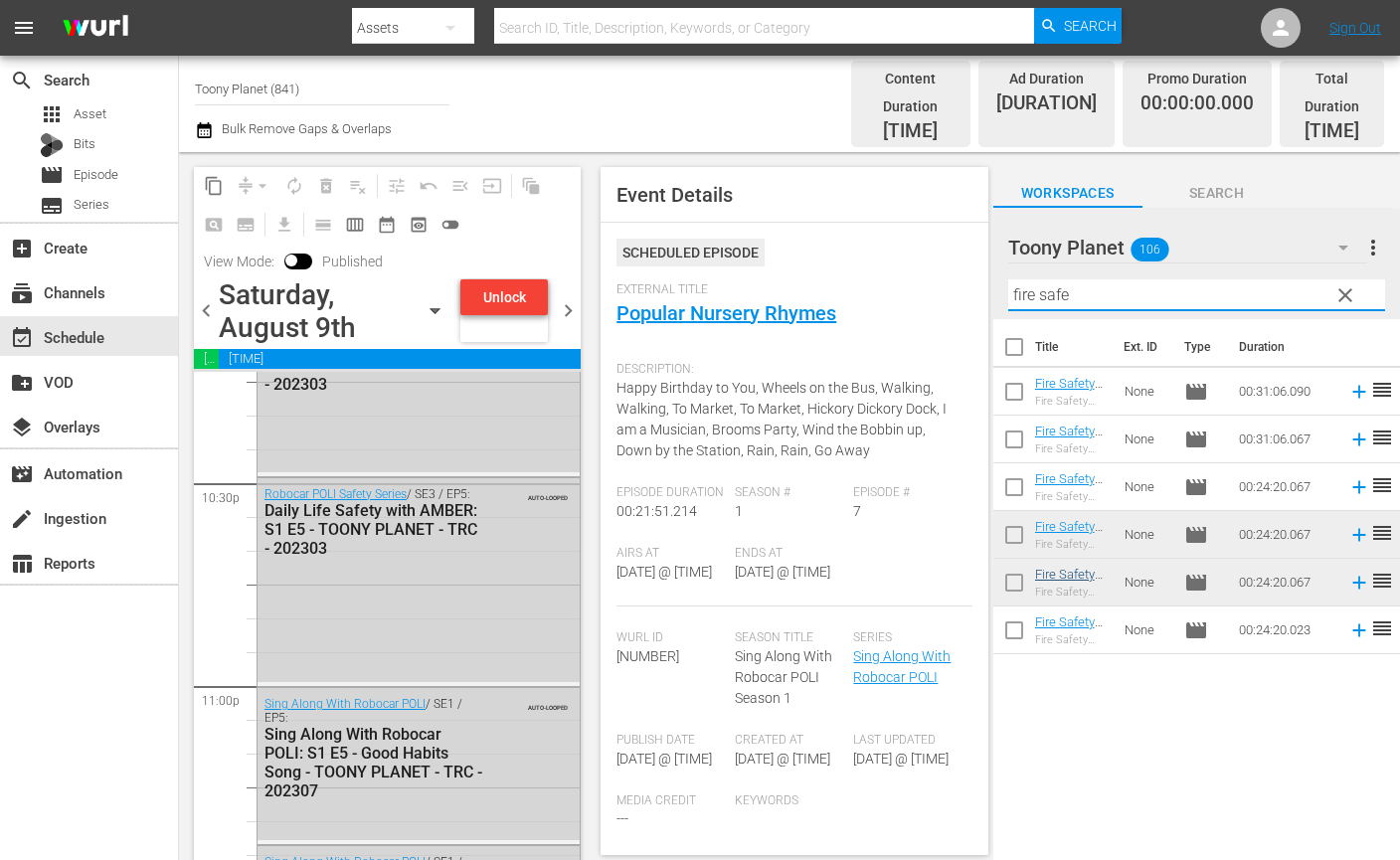 drag, startPoint x: 1100, startPoint y: 710, endPoint x: 1061, endPoint y: 553, distance: 161.77144 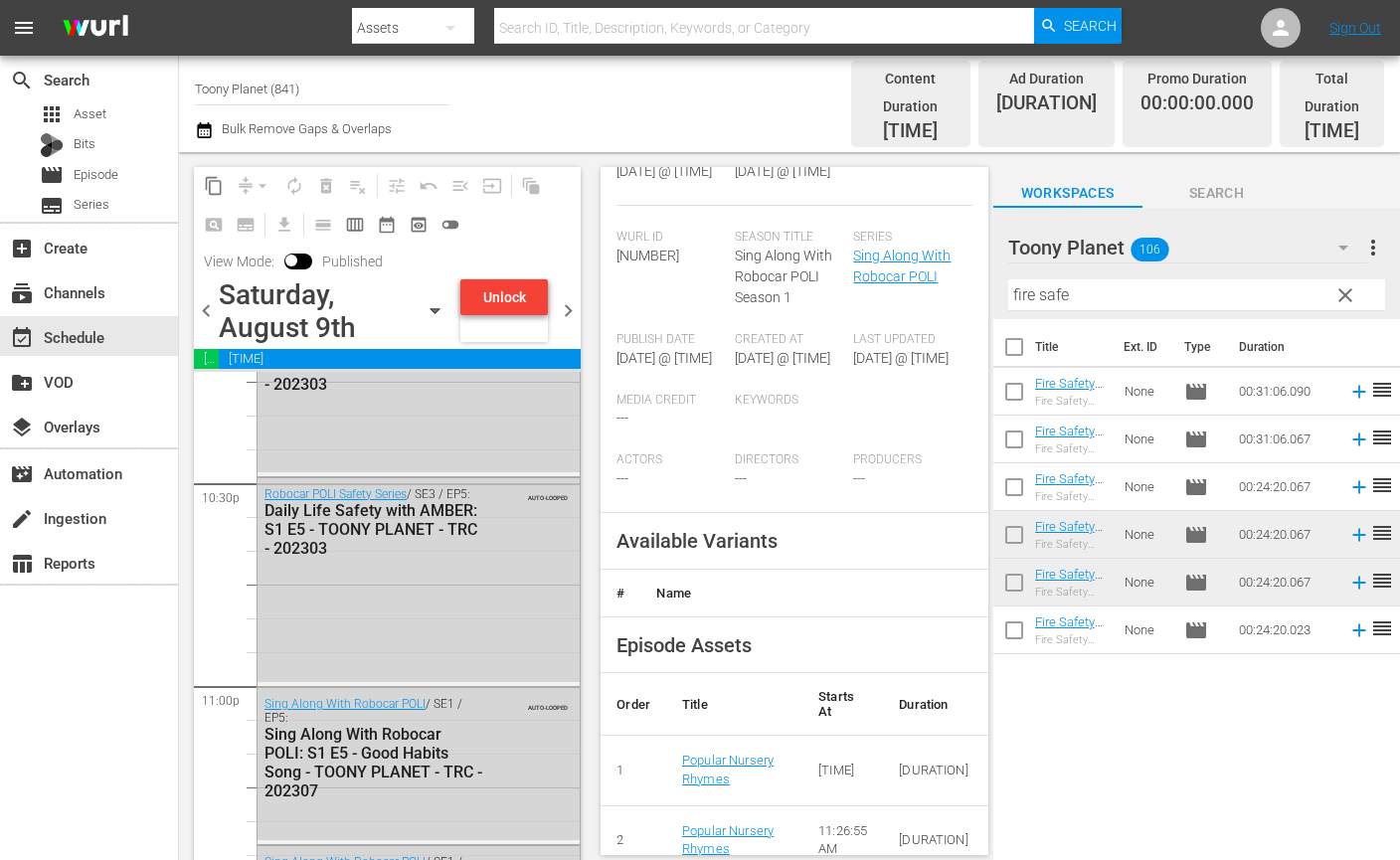 scroll, scrollTop: 430, scrollLeft: 0, axis: vertical 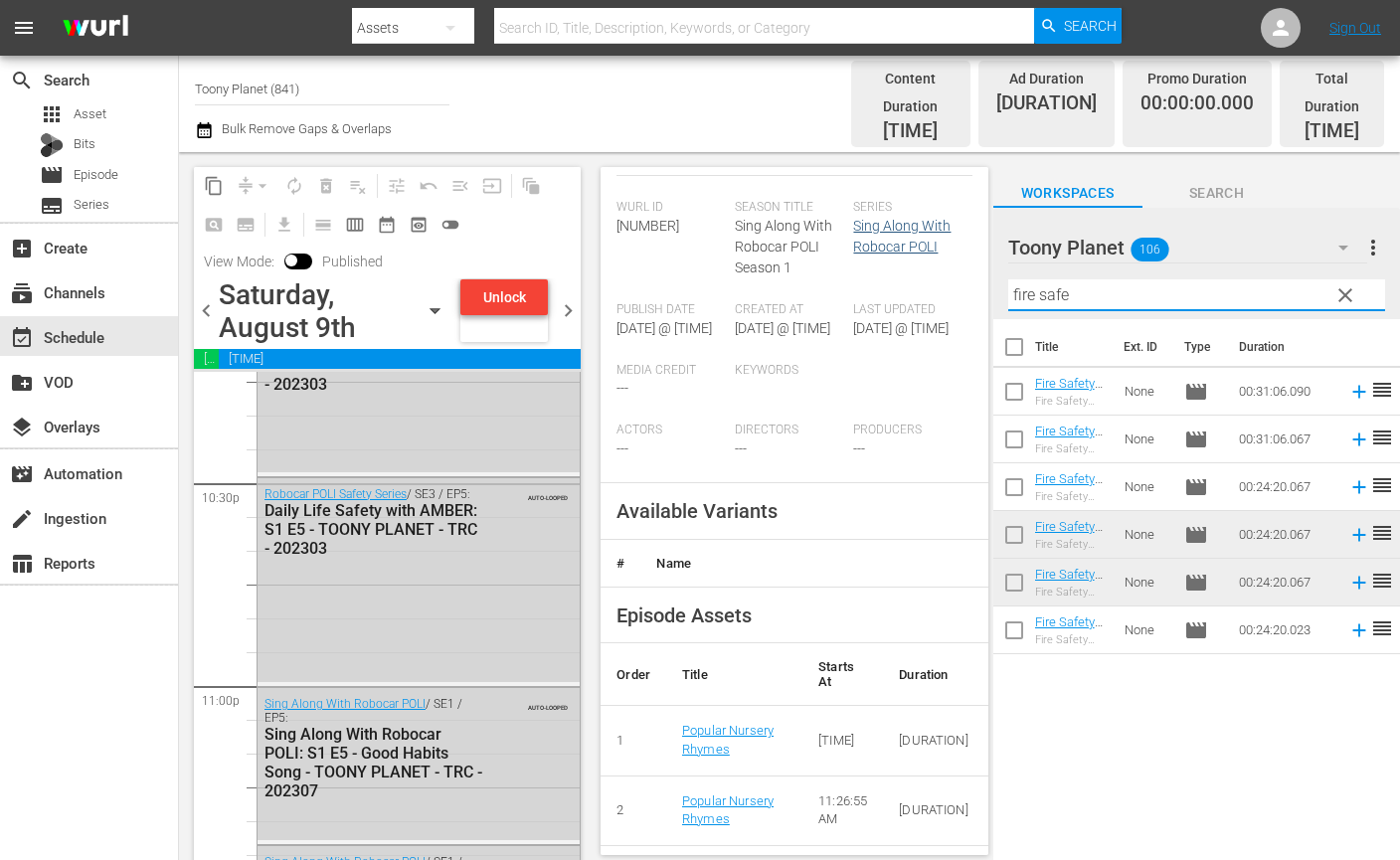 drag, startPoint x: 1139, startPoint y: 279, endPoint x: 908, endPoint y: 260, distance: 231.78007 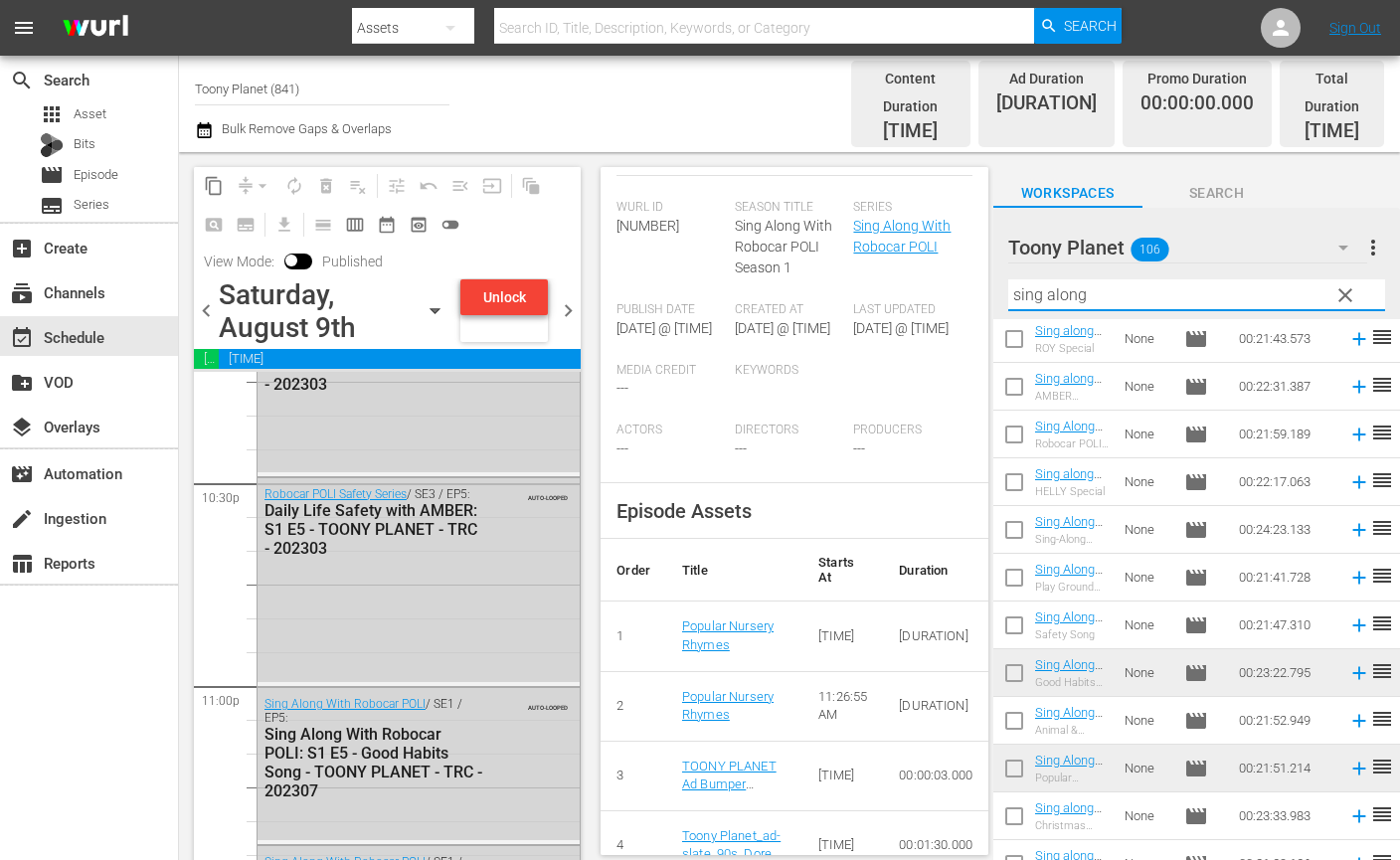 scroll, scrollTop: 432, scrollLeft: 0, axis: vertical 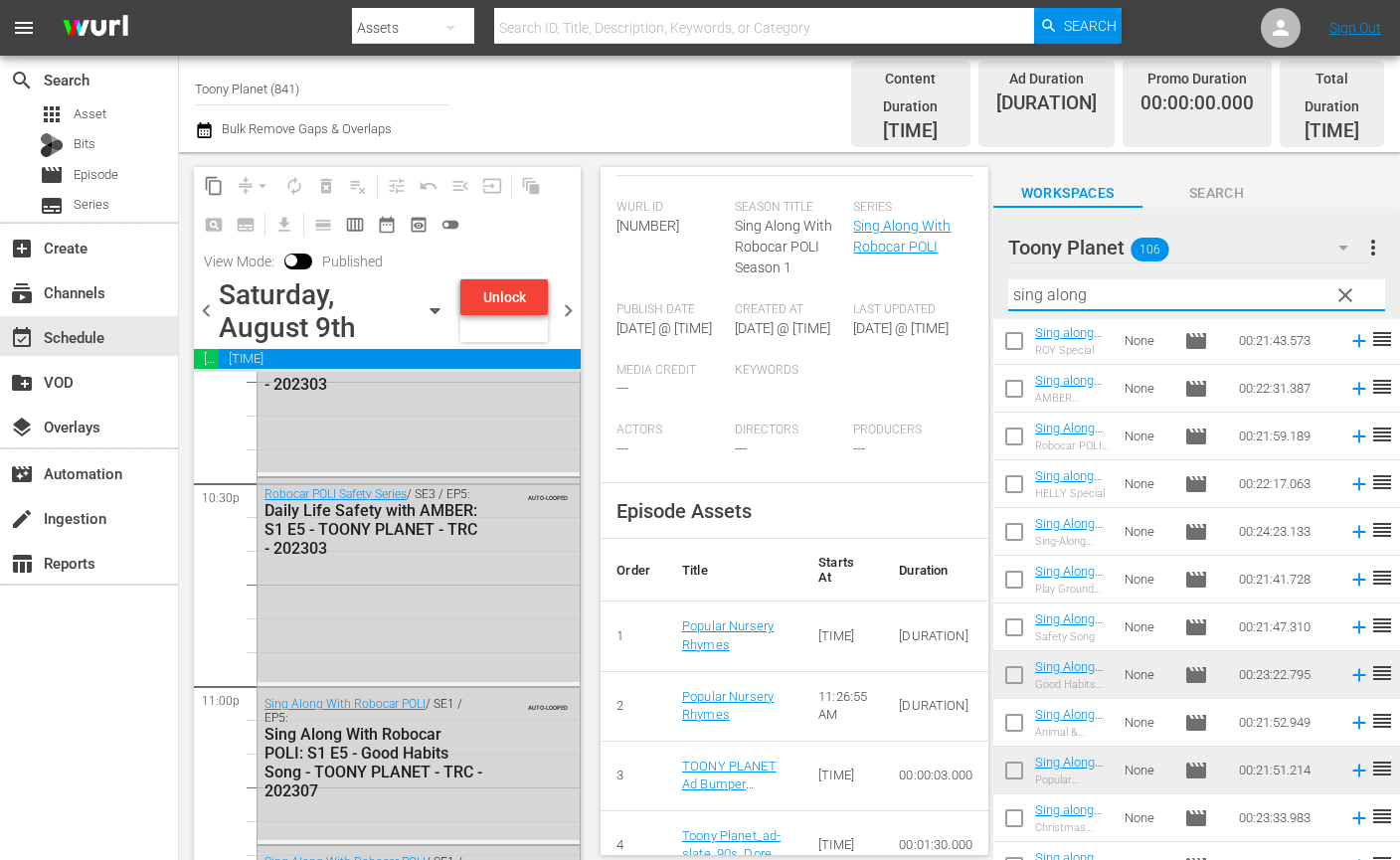 type on "sing along" 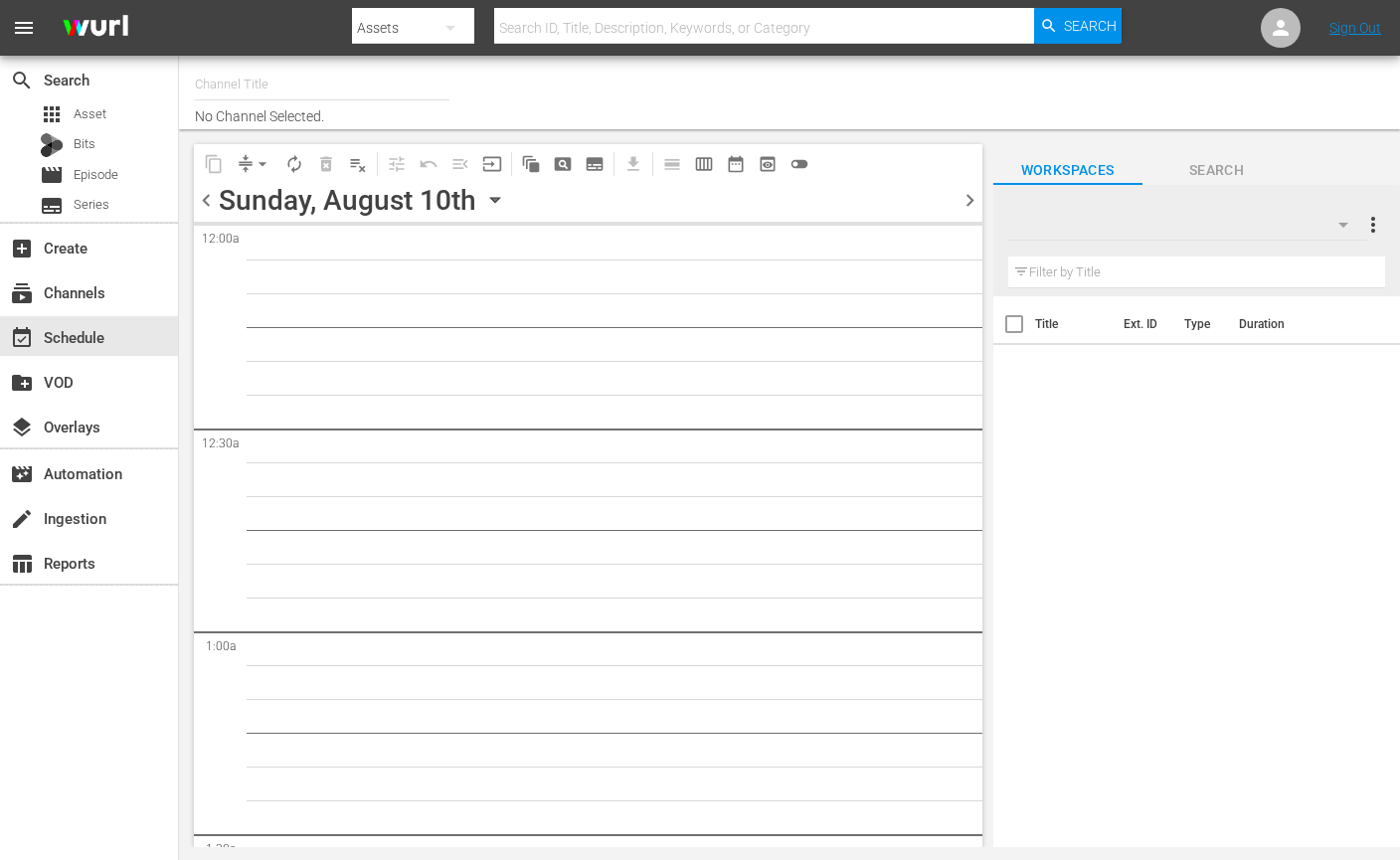 scroll, scrollTop: 0, scrollLeft: 0, axis: both 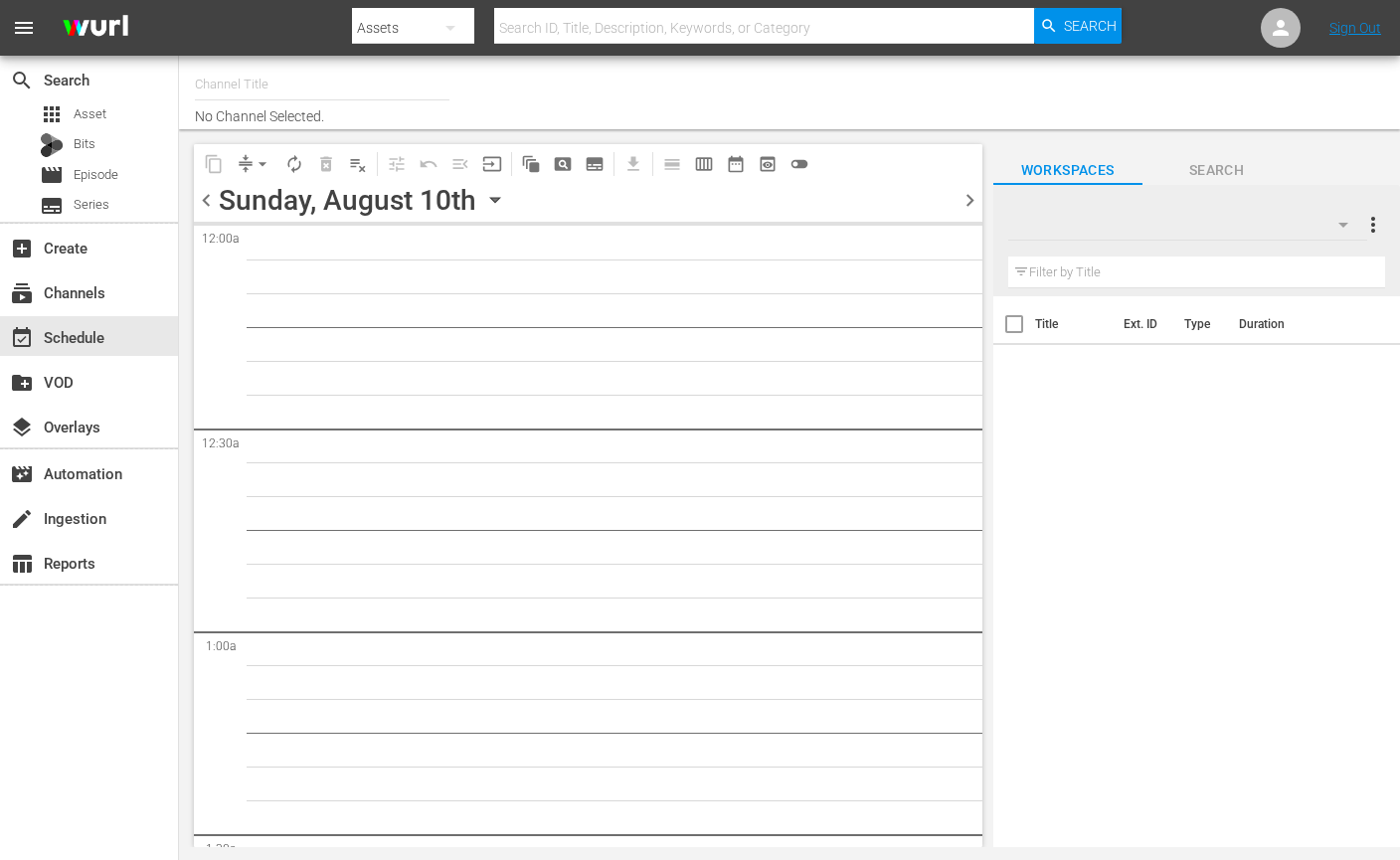 click at bounding box center (1187, 225) 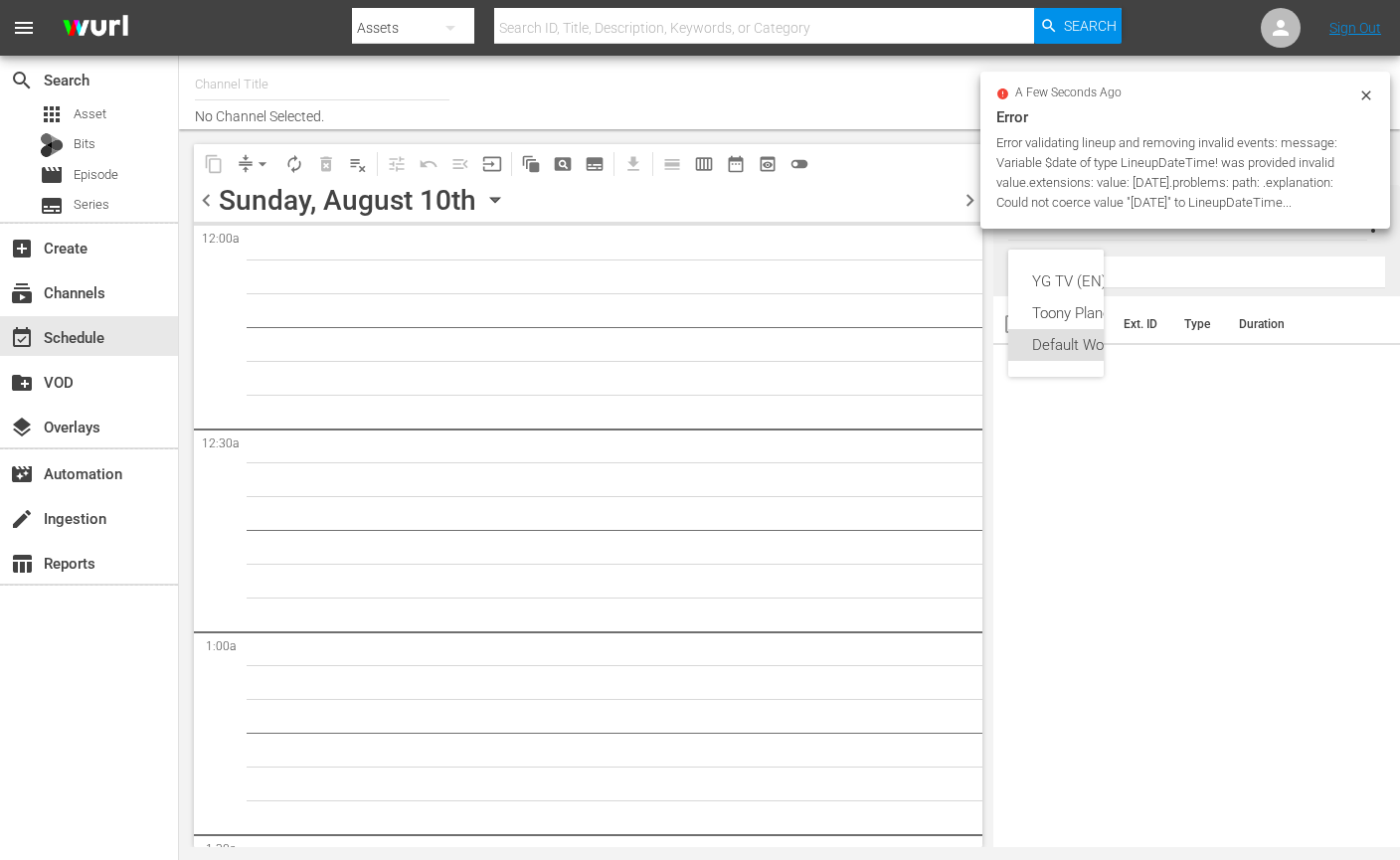 click on "YG TV (EN) (260) Toony Planet (106) Default Workspace (0)" at bounding box center [700, 430] 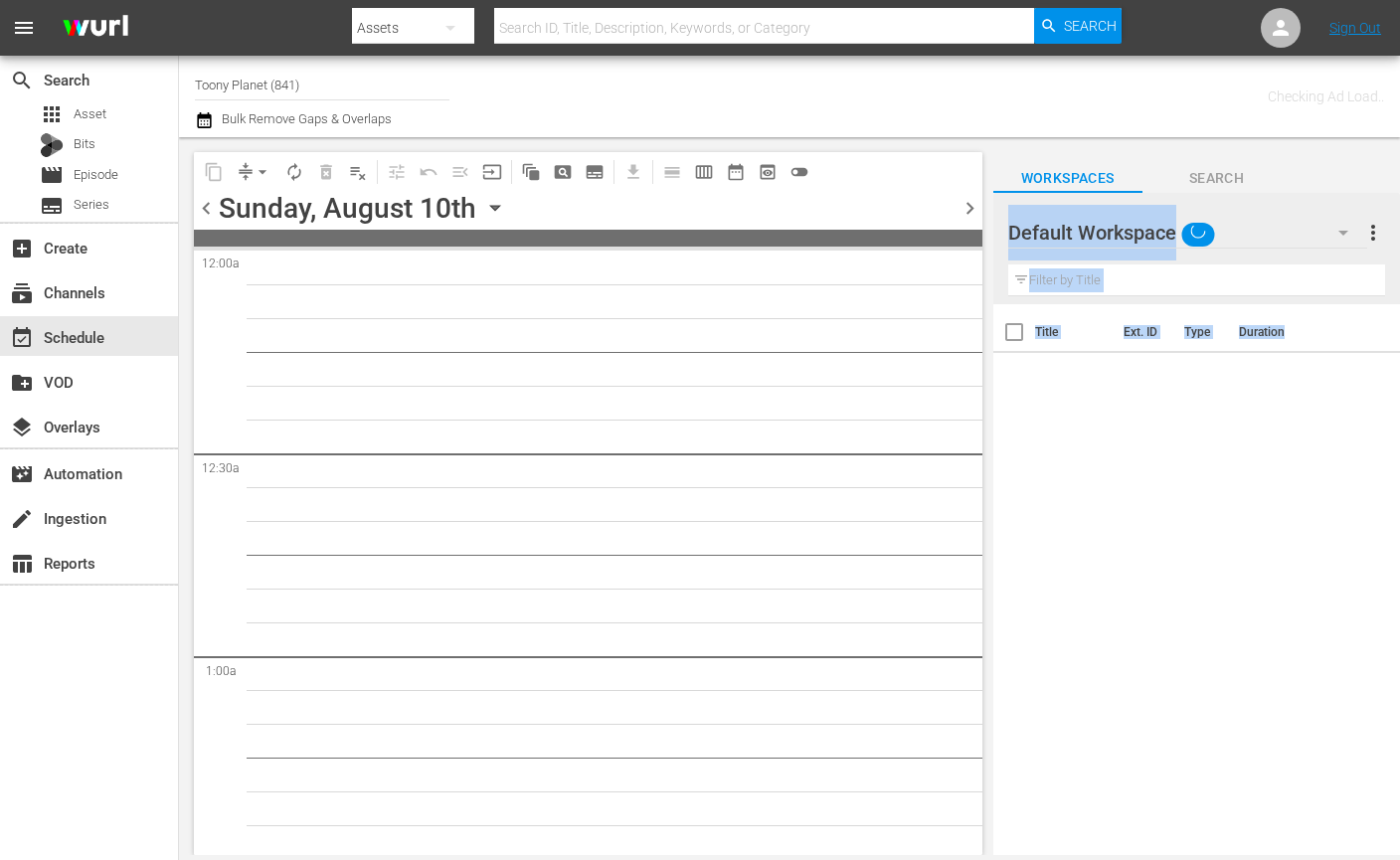 click on "10" at bounding box center (619, 5118) 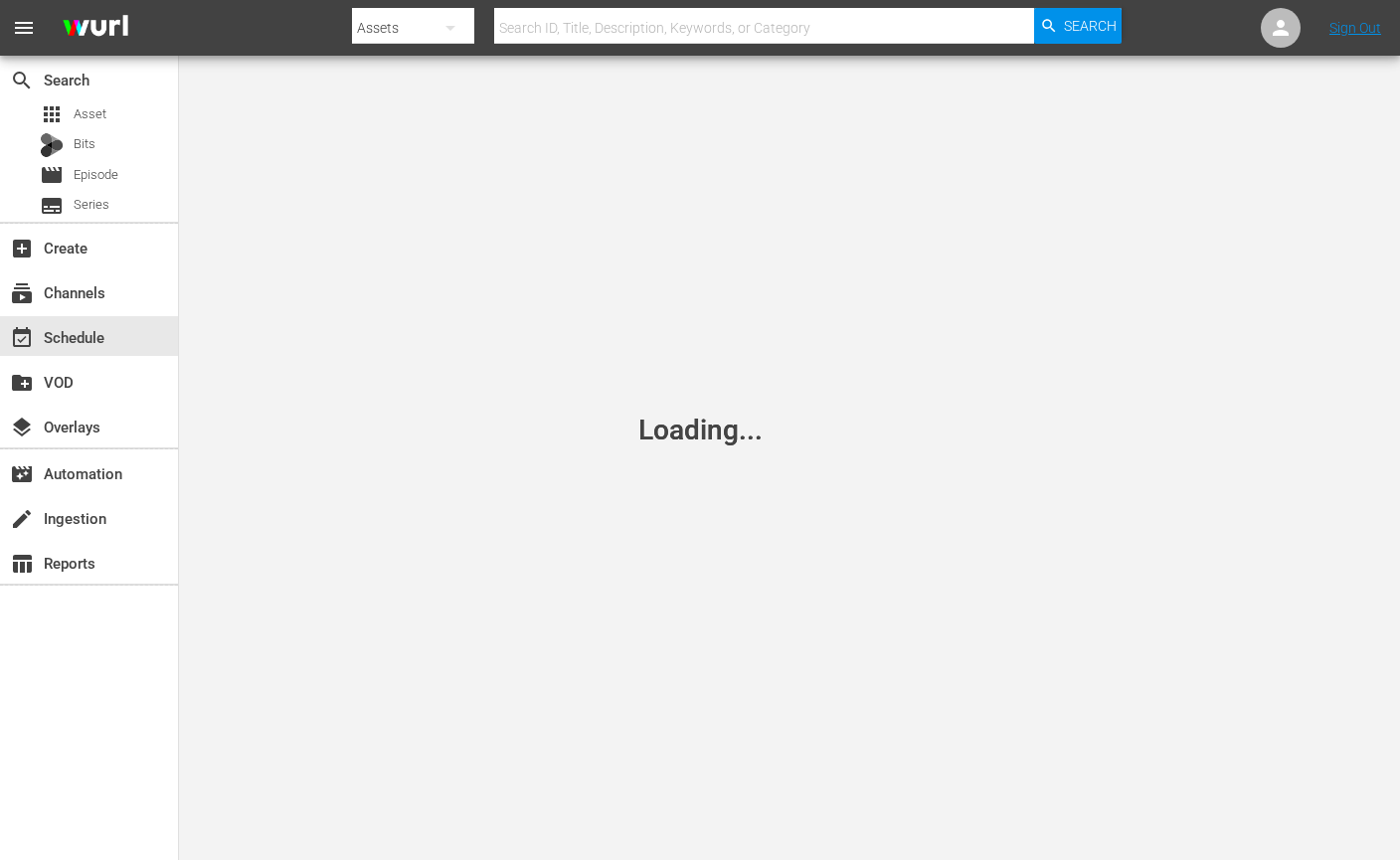 scroll, scrollTop: 0, scrollLeft: 0, axis: both 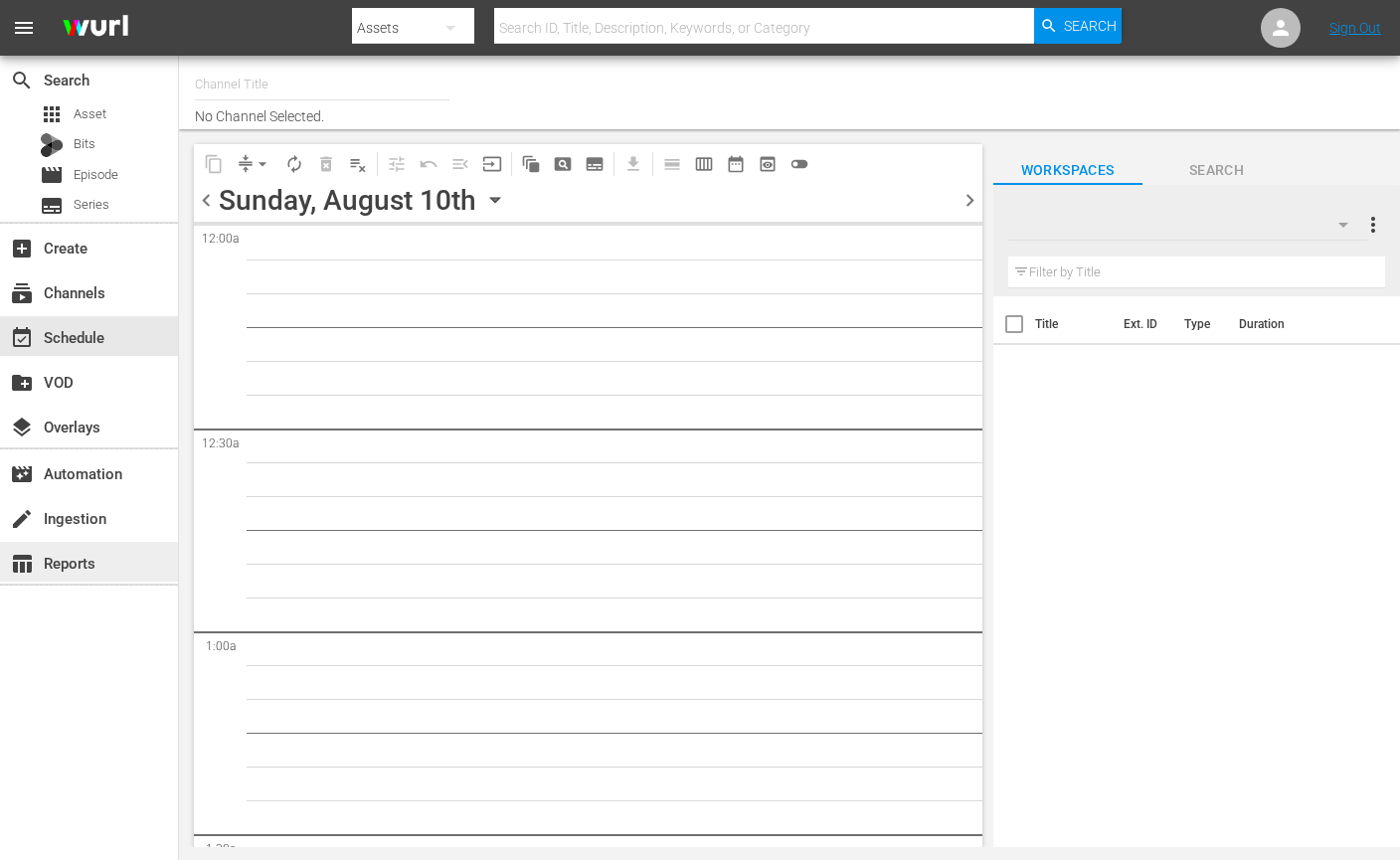 type on "Toony Planet (841)" 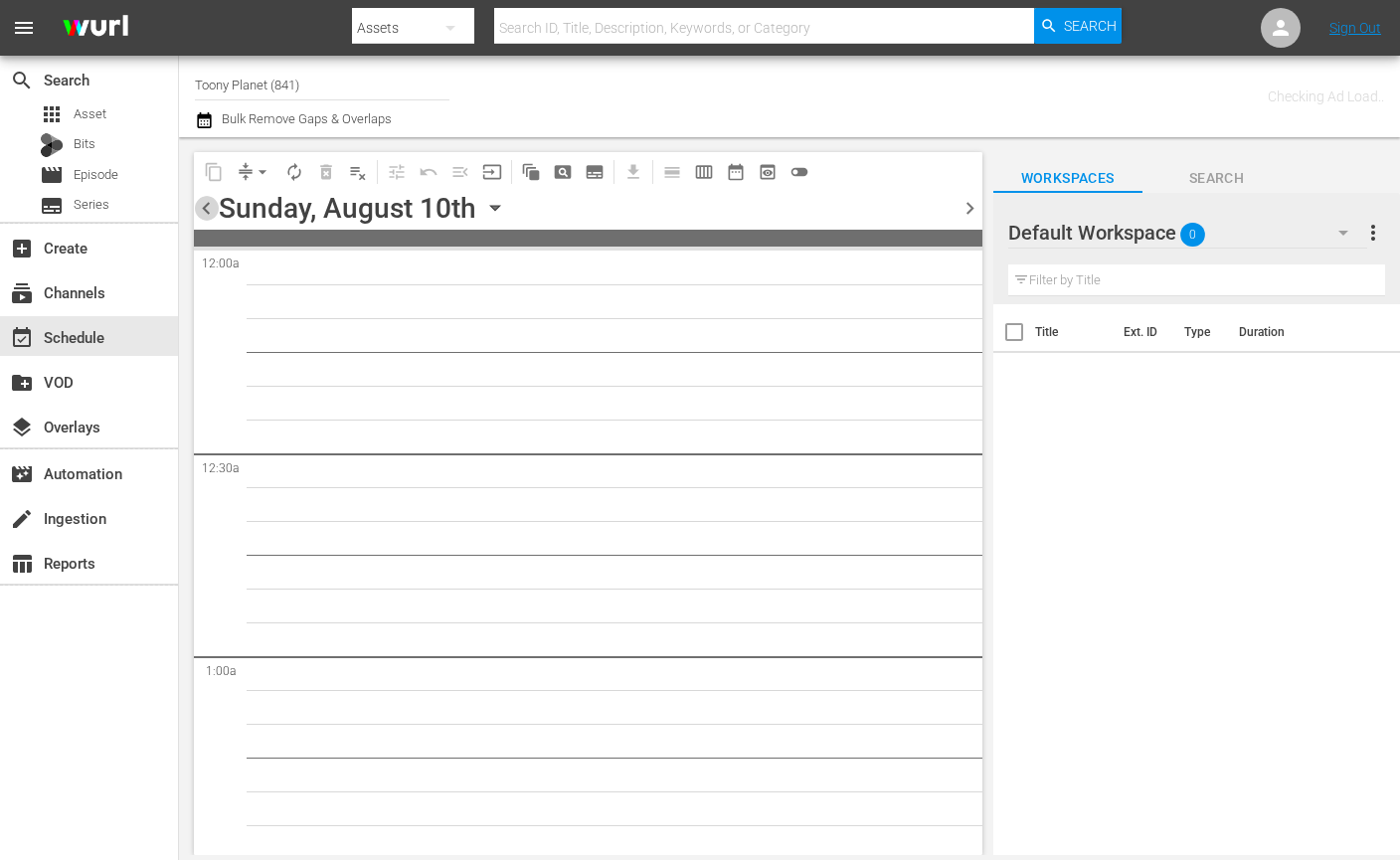click on "chevron_left" at bounding box center (206, 208) 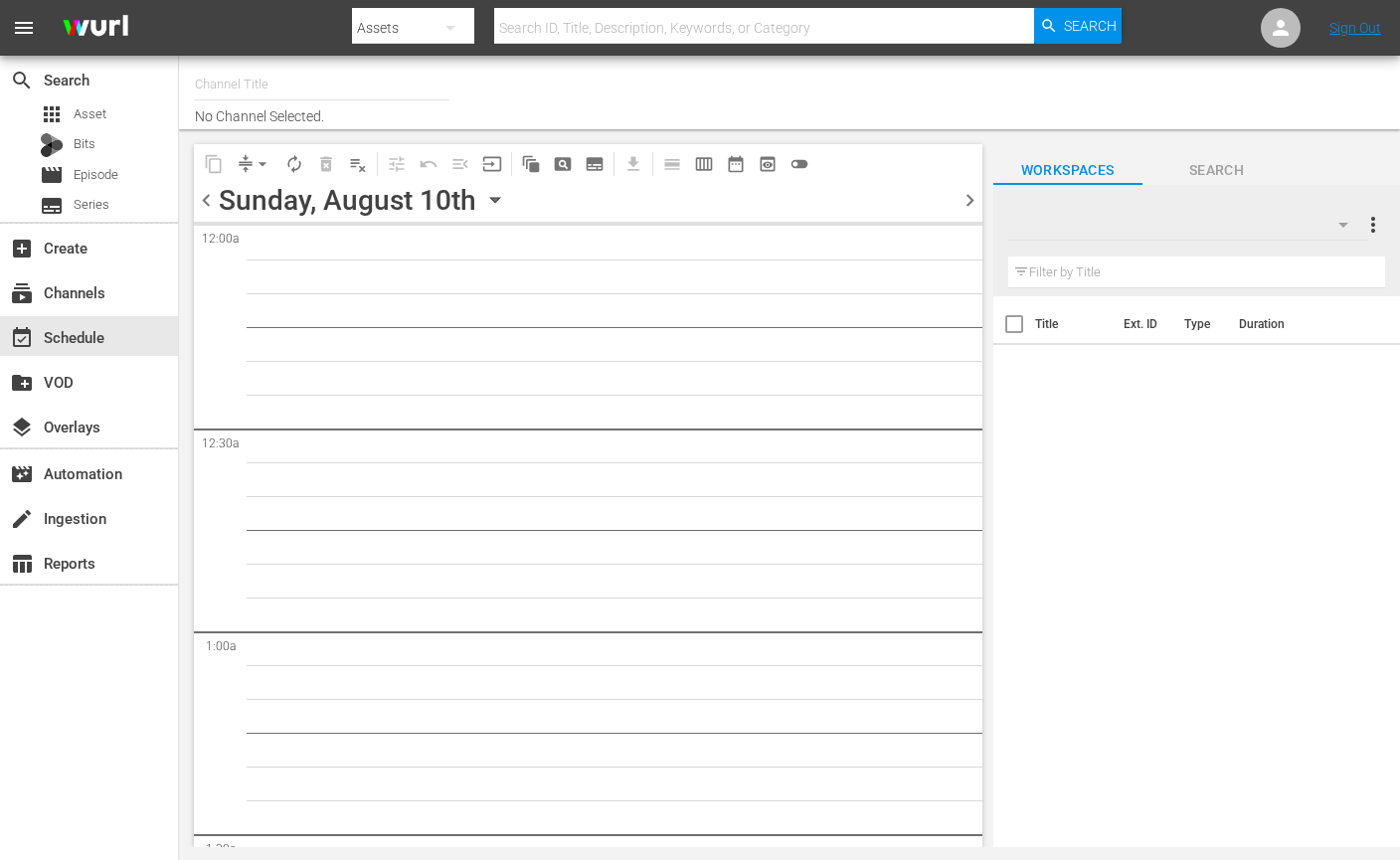 scroll, scrollTop: 0, scrollLeft: 0, axis: both 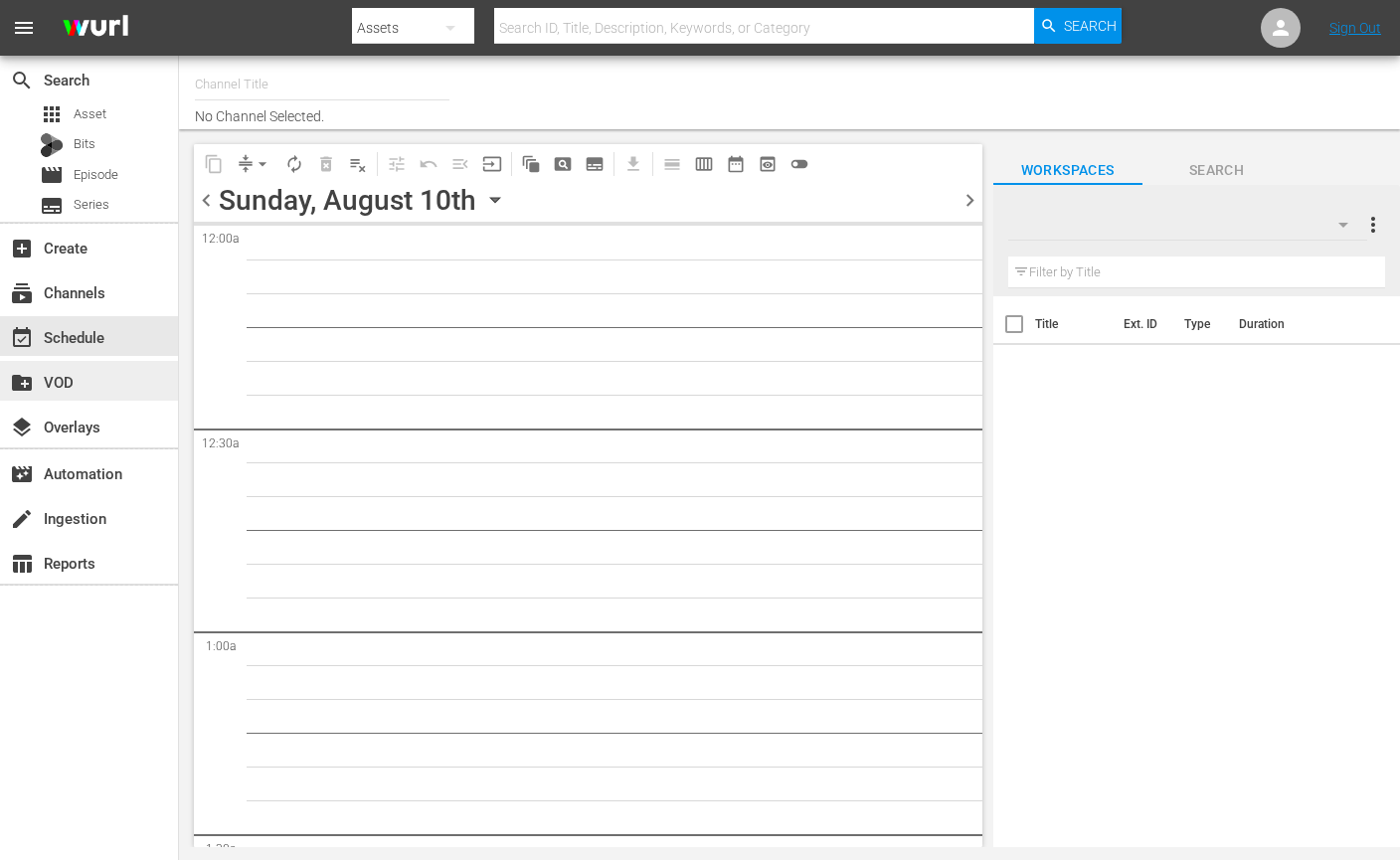 type on "Toony Planet (841)" 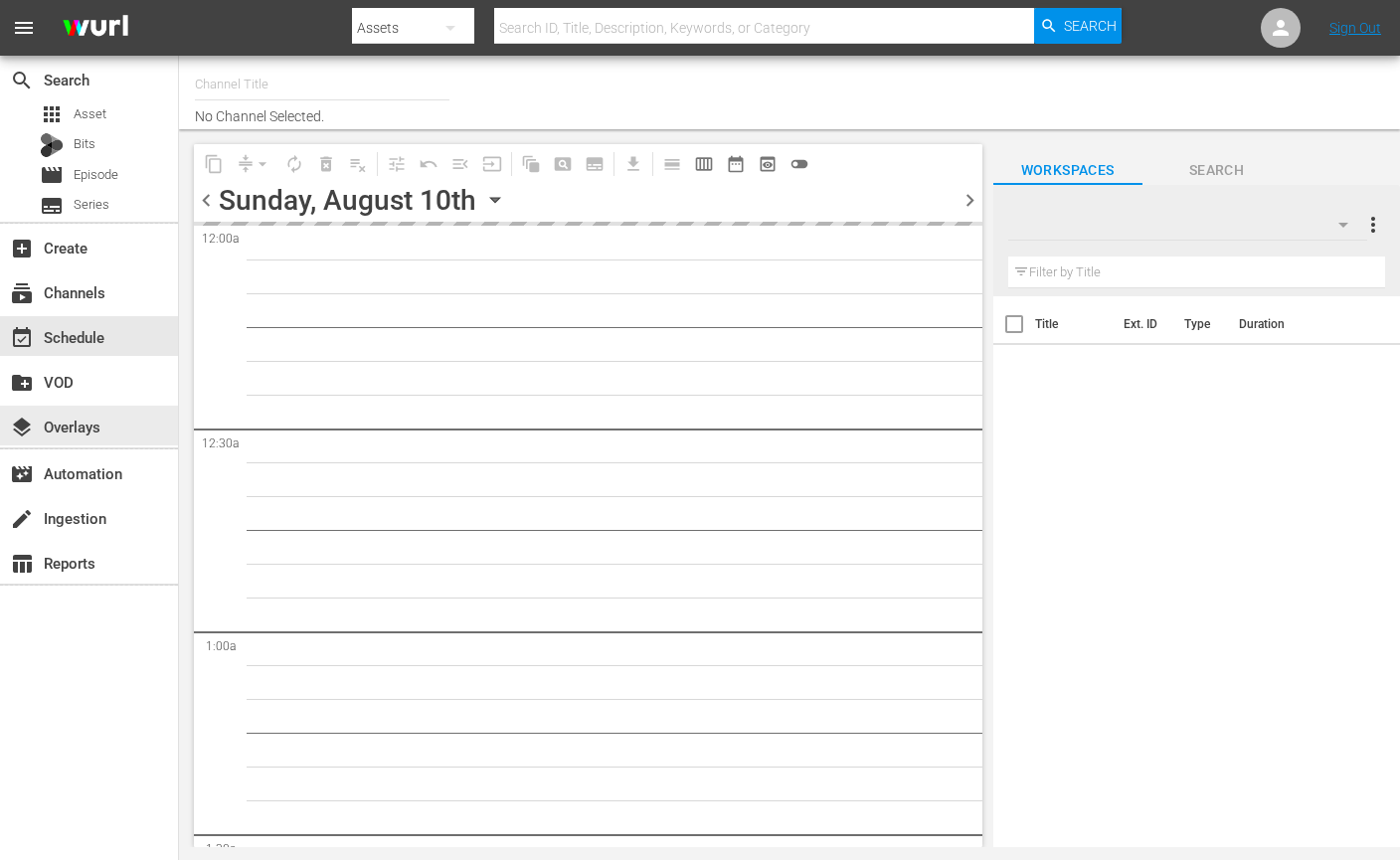 scroll, scrollTop: 0, scrollLeft: 0, axis: both 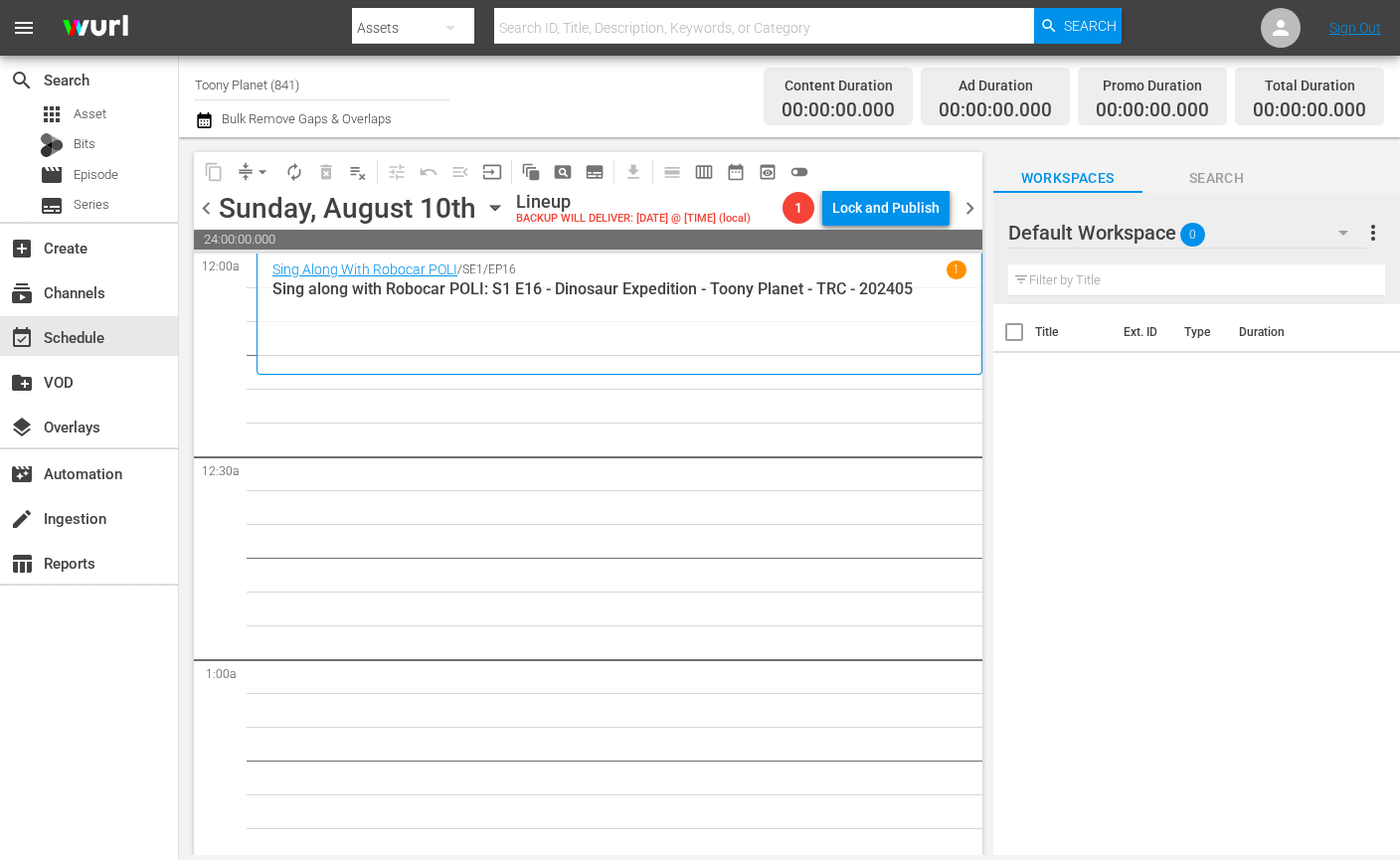 click on "Default Workspace 0" at bounding box center [1187, 233] 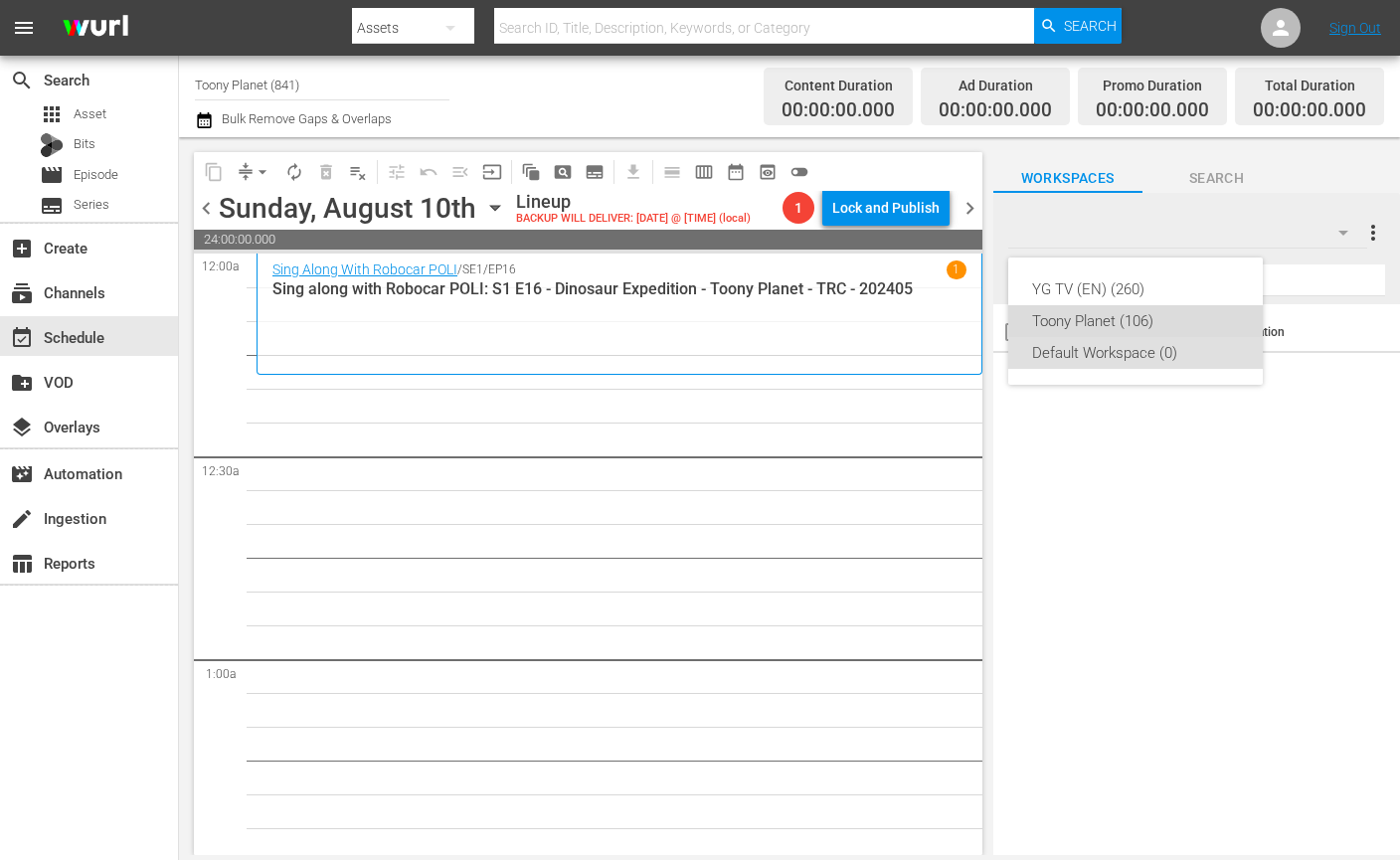click on "Toony Planet (106)" at bounding box center (1136, 321) 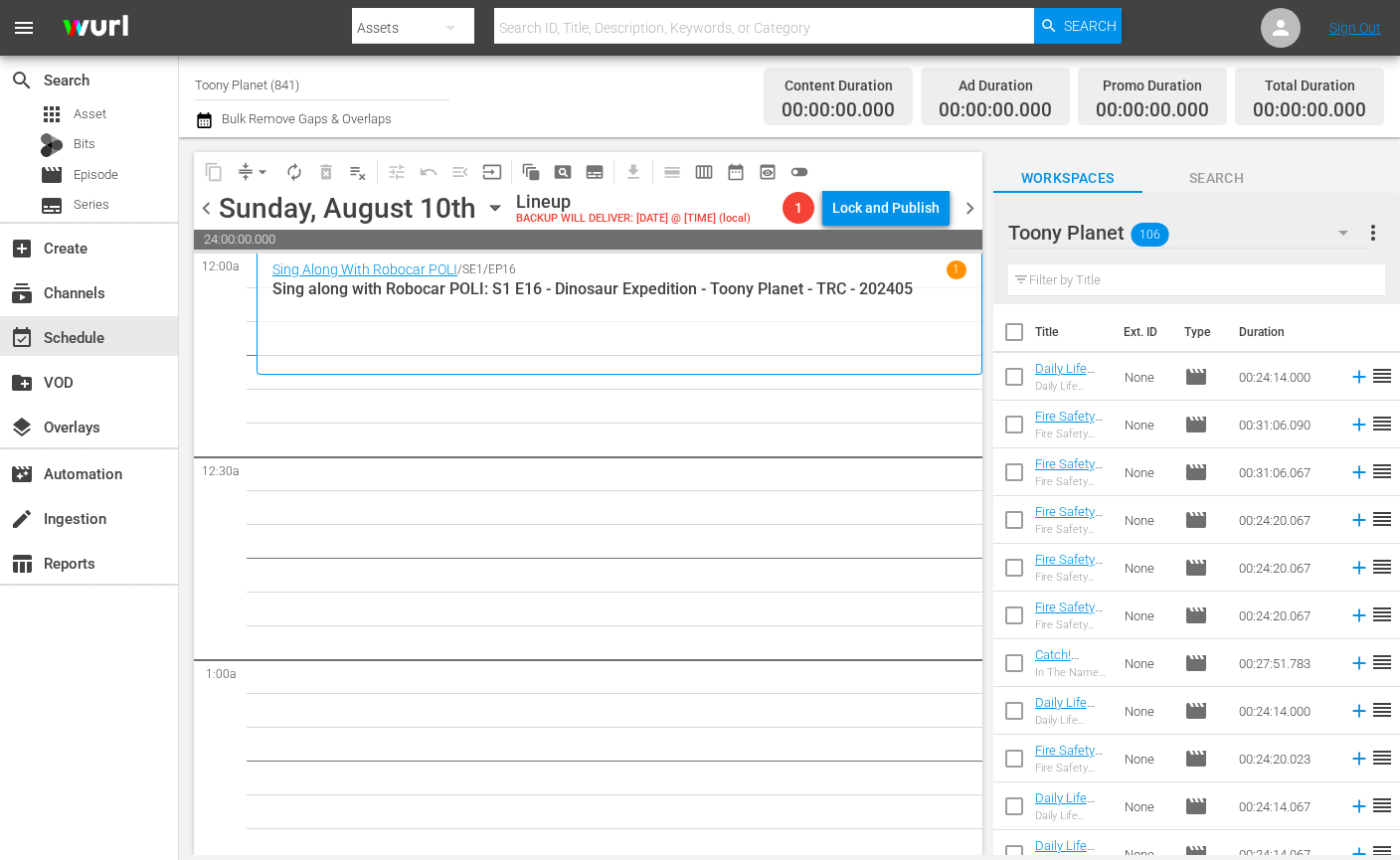 scroll, scrollTop: 974, scrollLeft: 0, axis: vertical 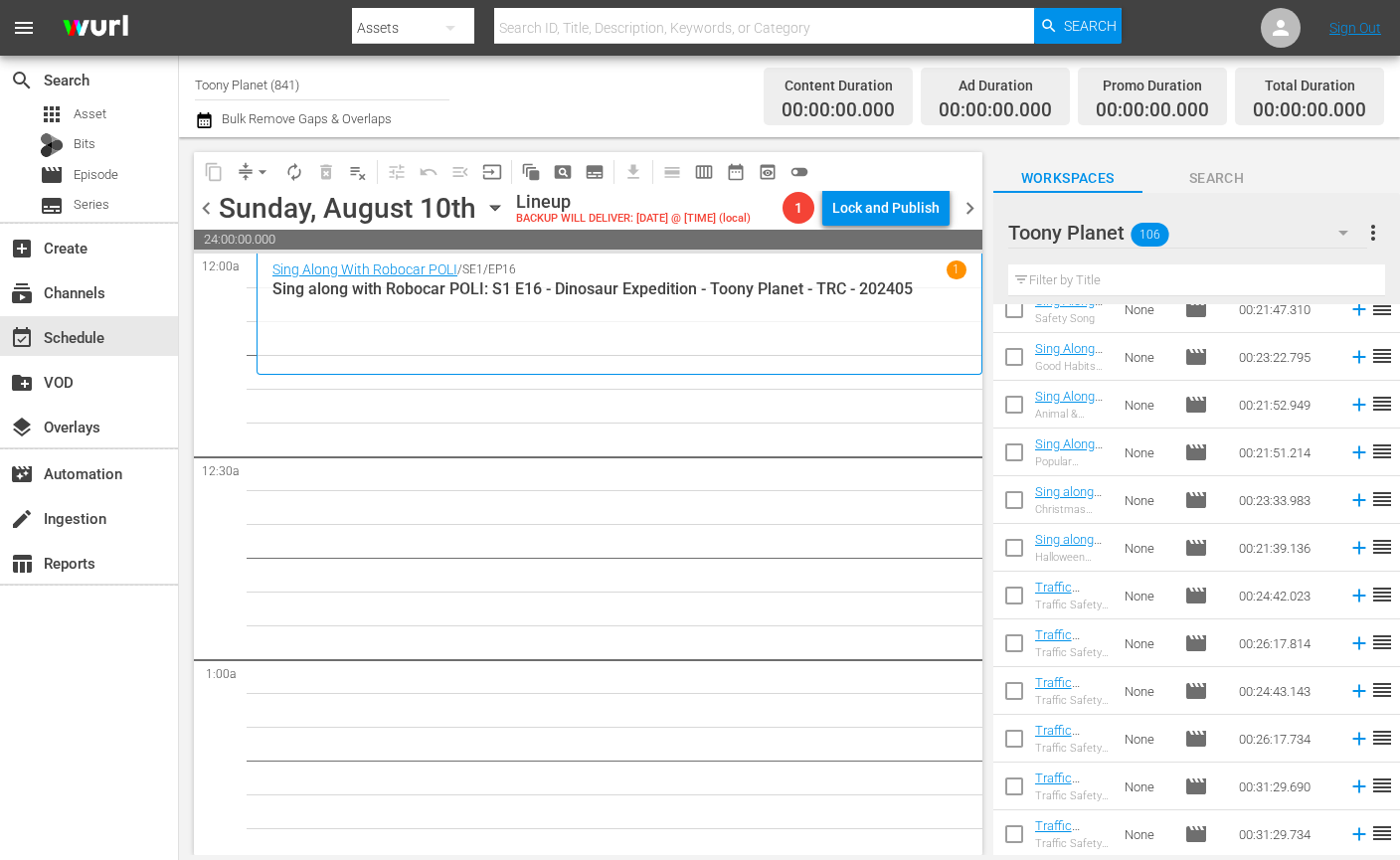 click at bounding box center [1196, 280] 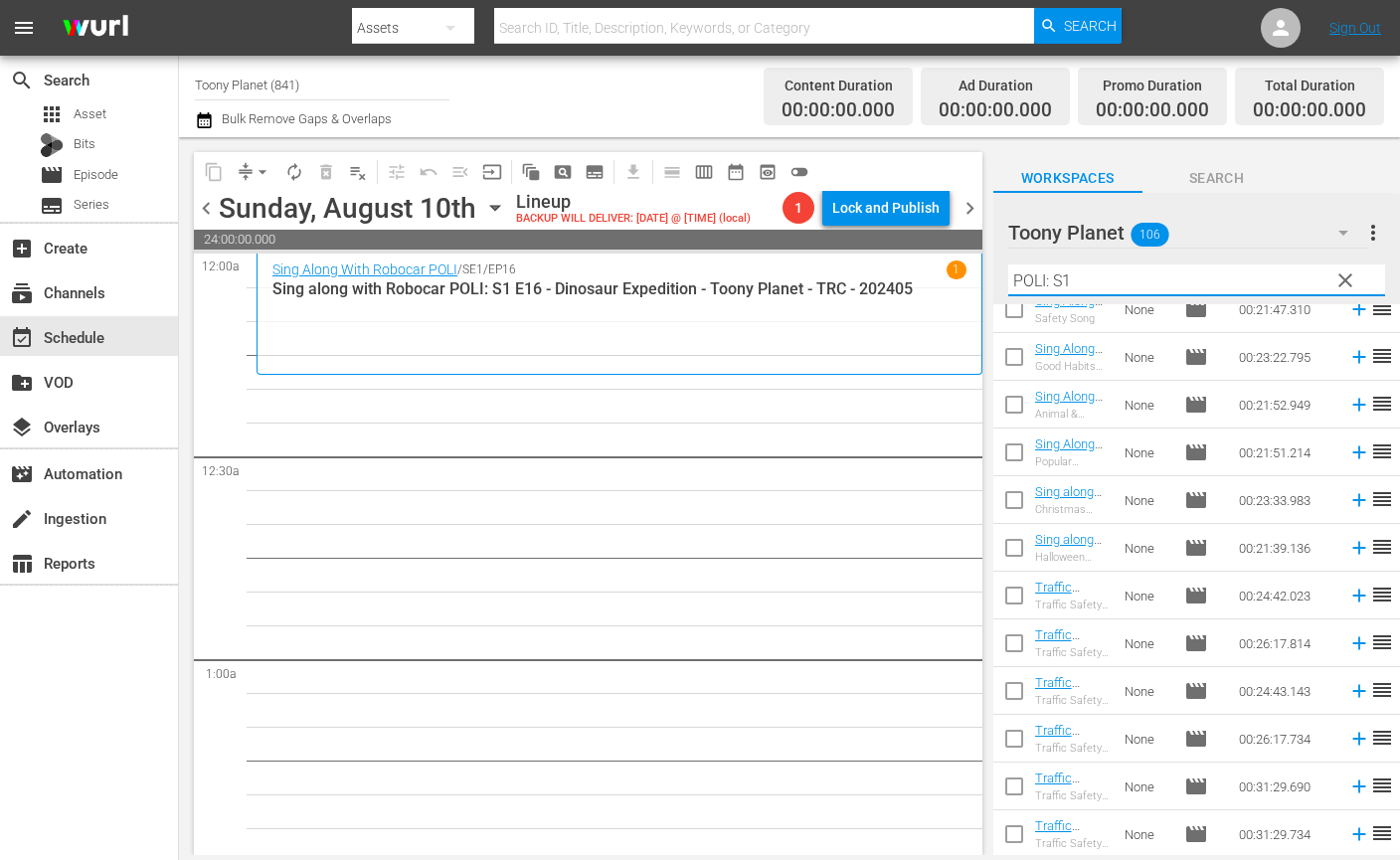 type on "POLI: S1" 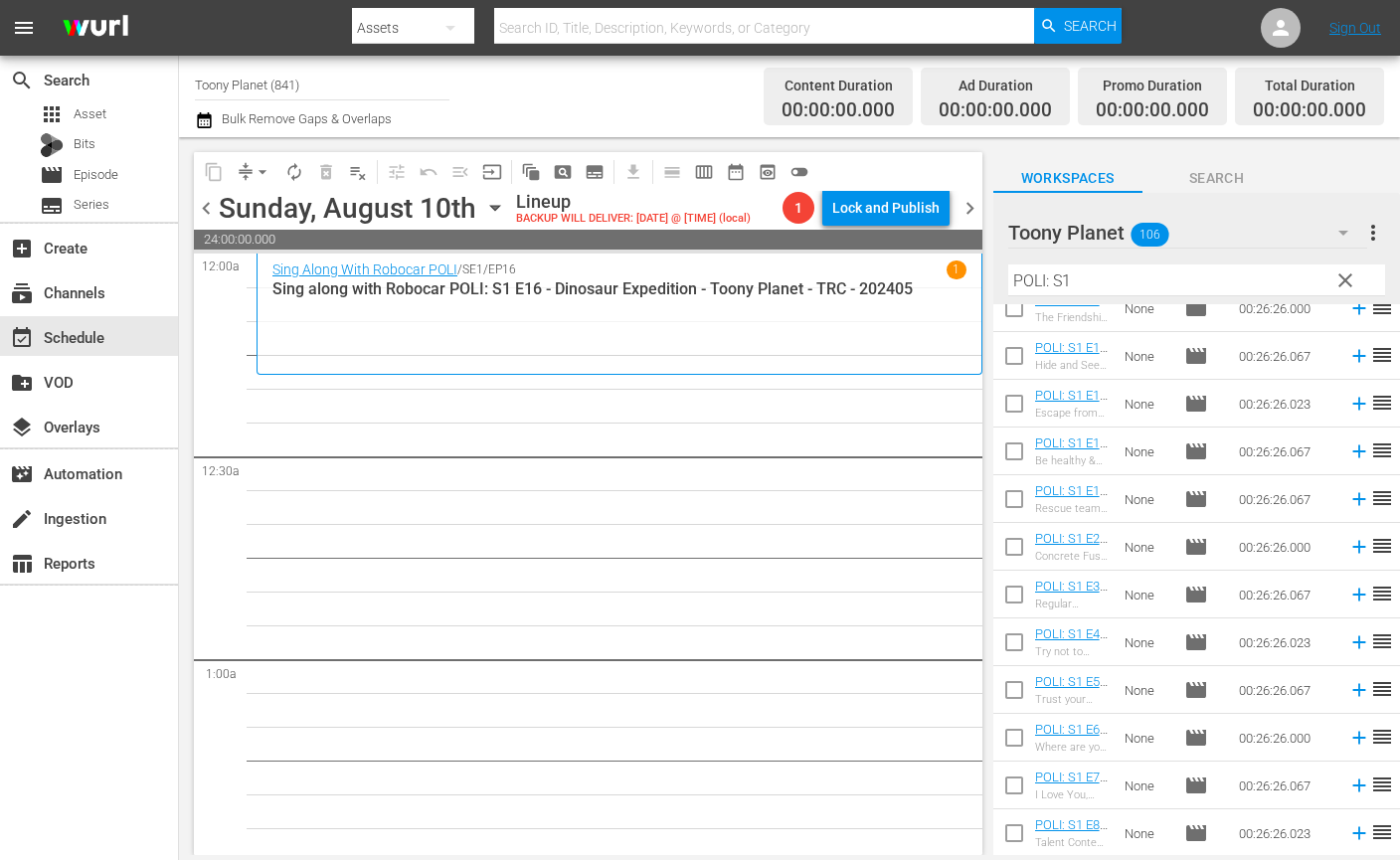 scroll, scrollTop: 145, scrollLeft: 0, axis: vertical 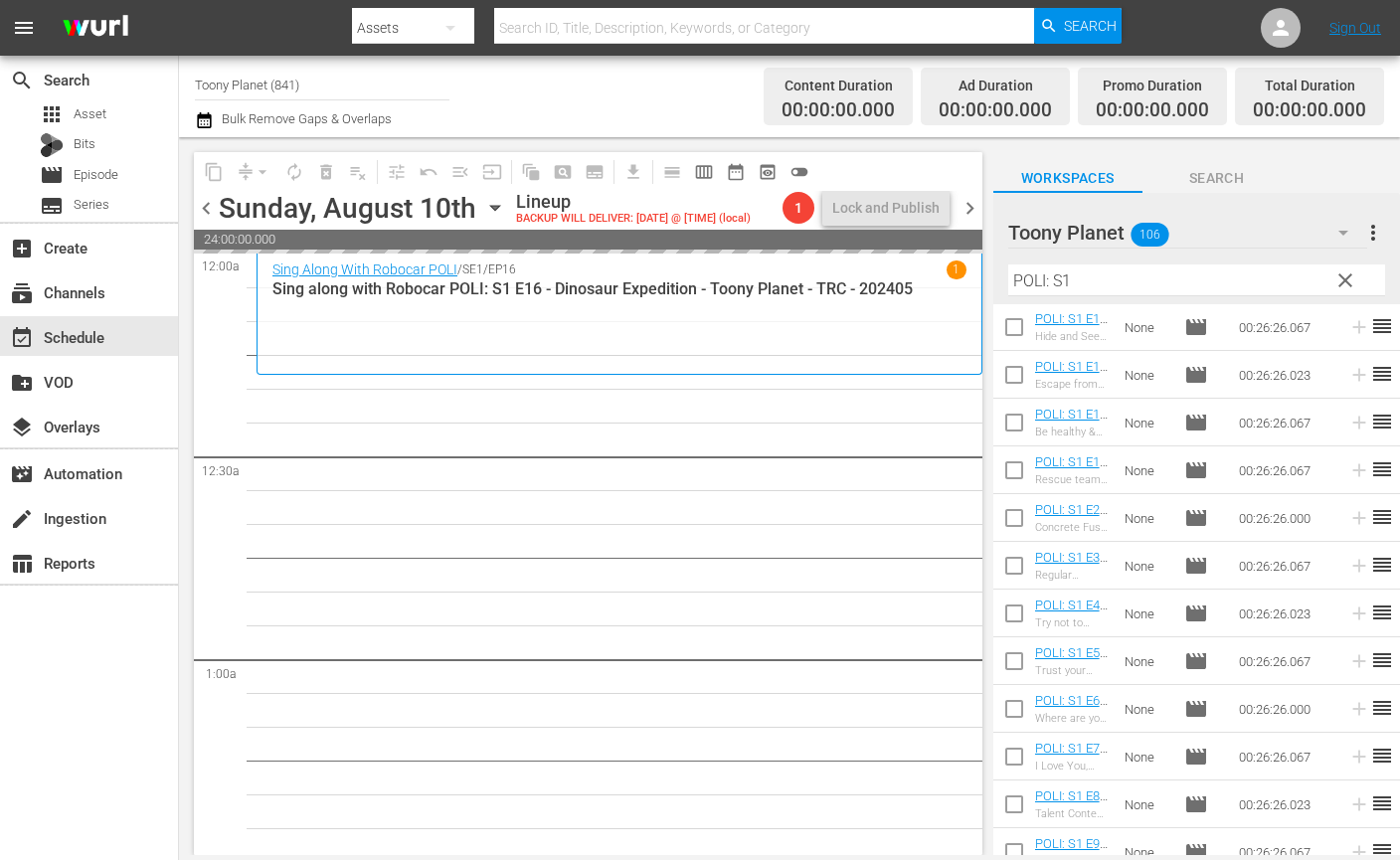 drag, startPoint x: 1060, startPoint y: 748, endPoint x: 211, endPoint y: 13, distance: 1122.9541 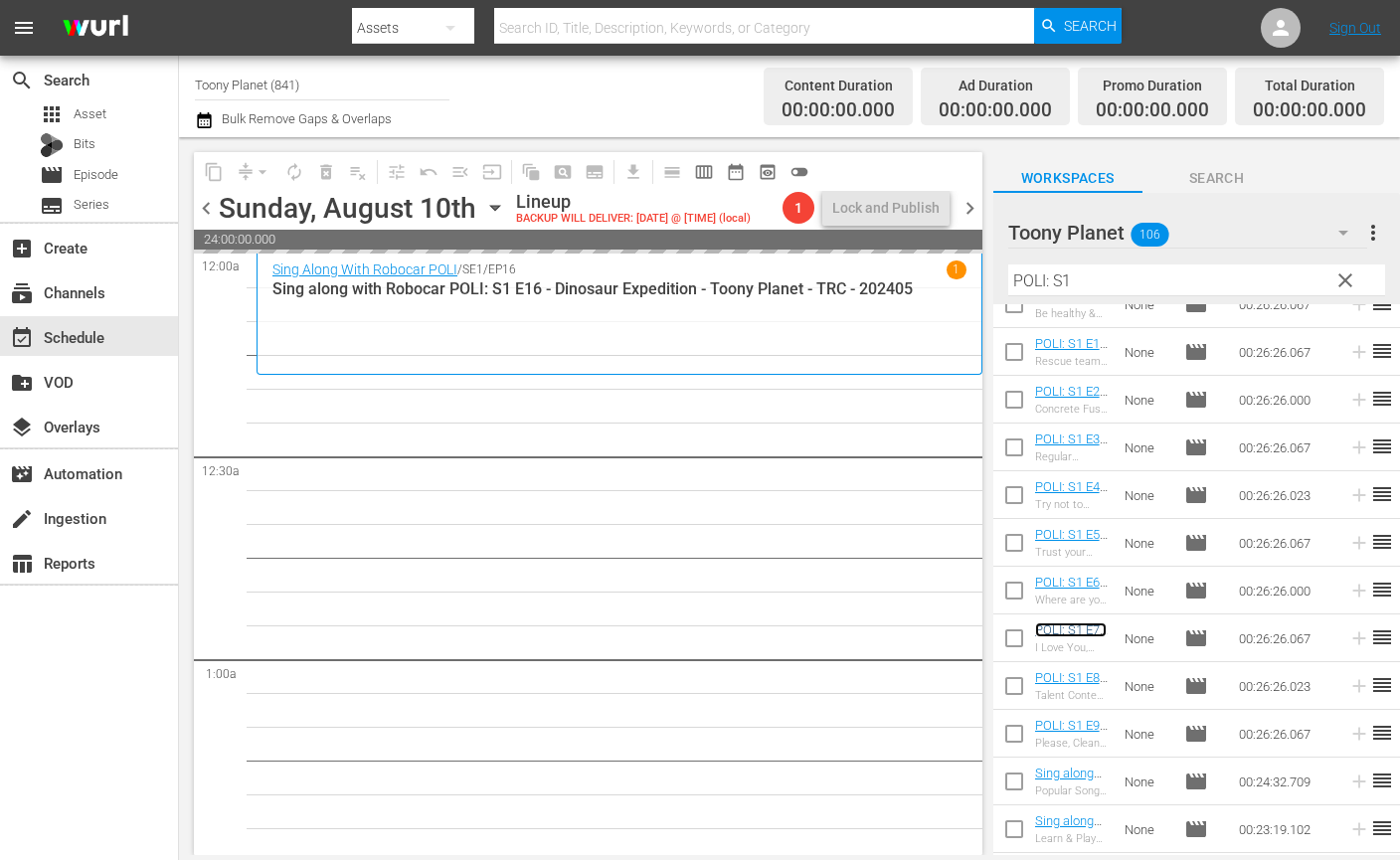 scroll, scrollTop: 355, scrollLeft: 0, axis: vertical 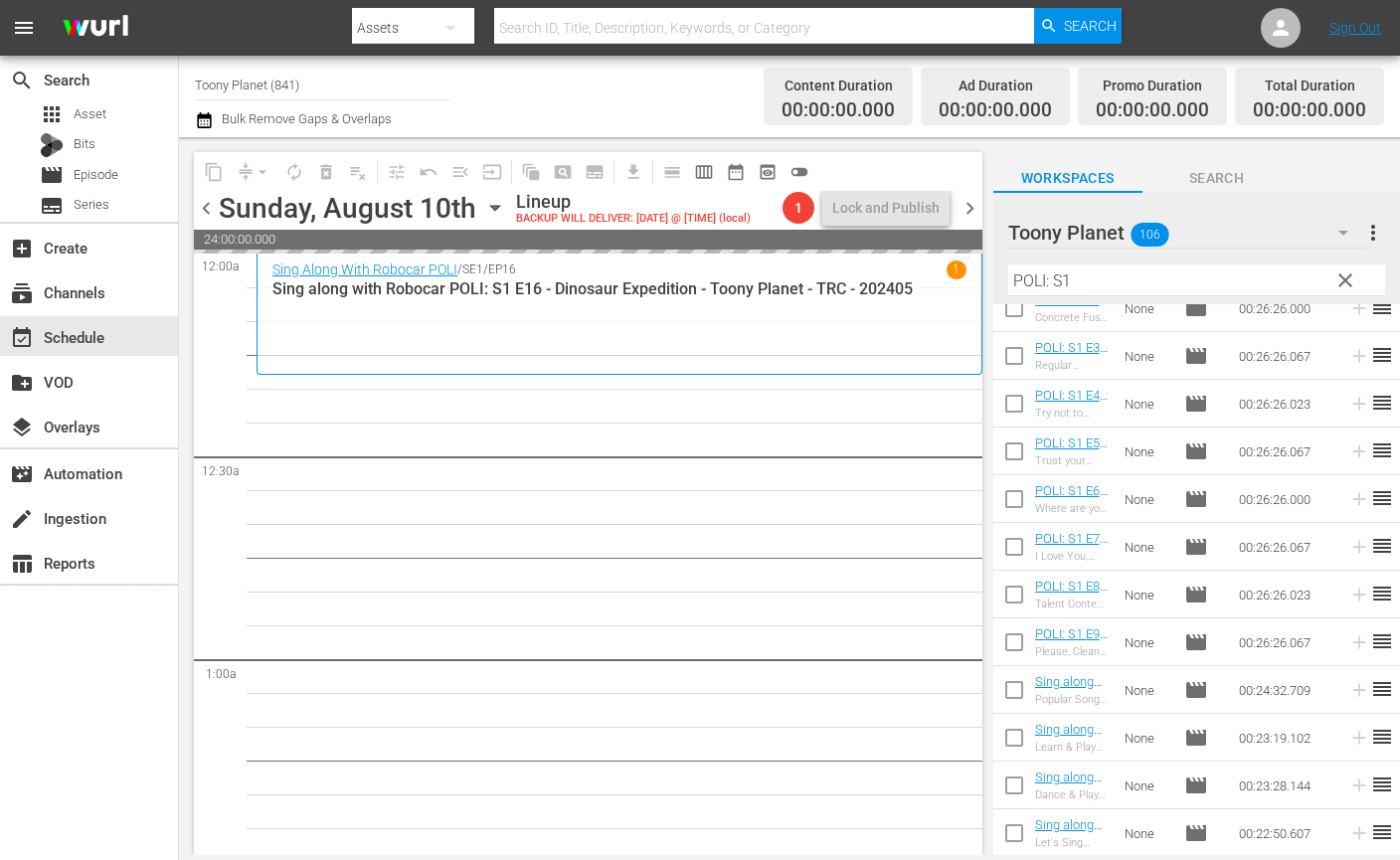 click on "10" at bounding box center (619, 5121) 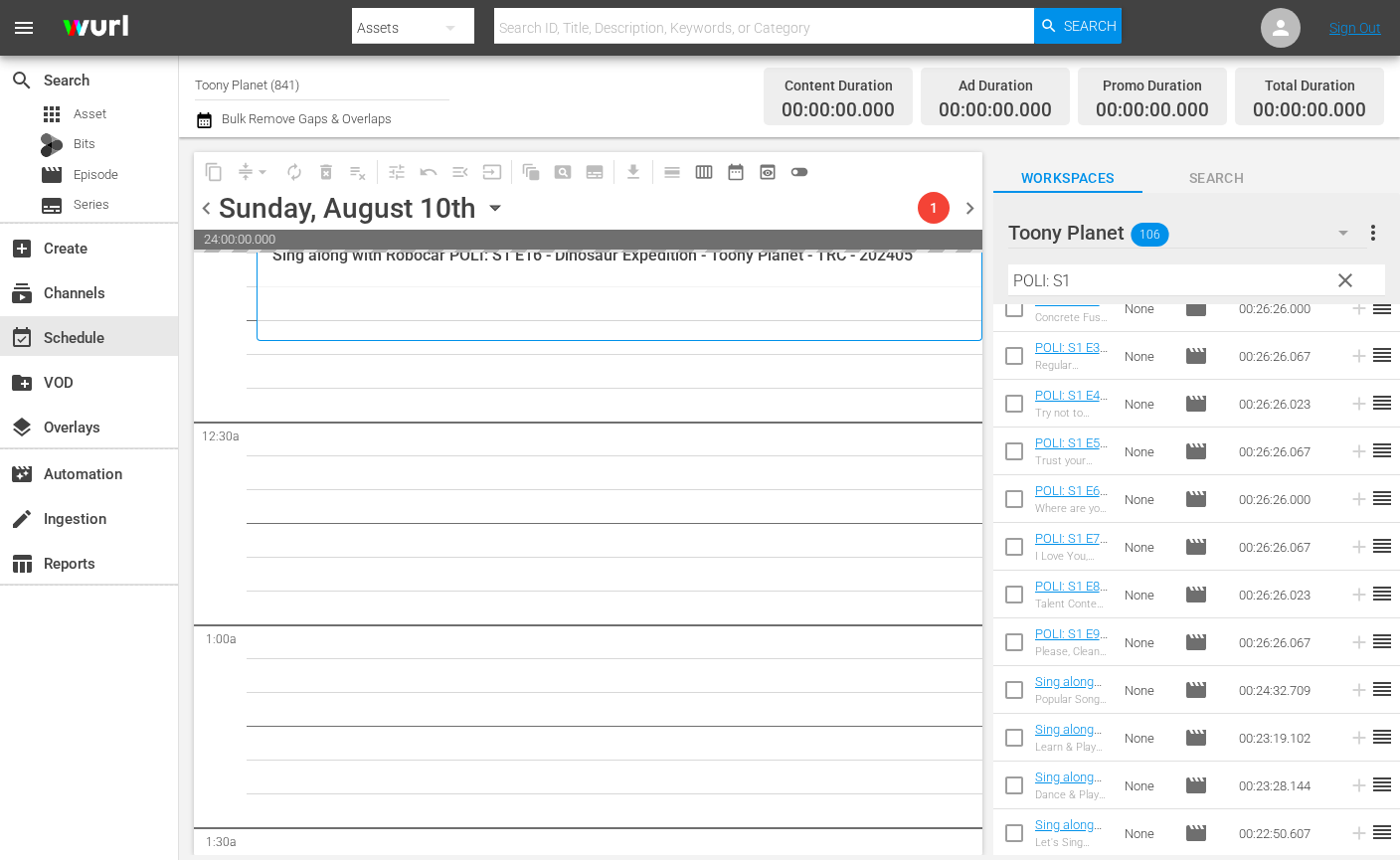 scroll, scrollTop: 37, scrollLeft: 0, axis: vertical 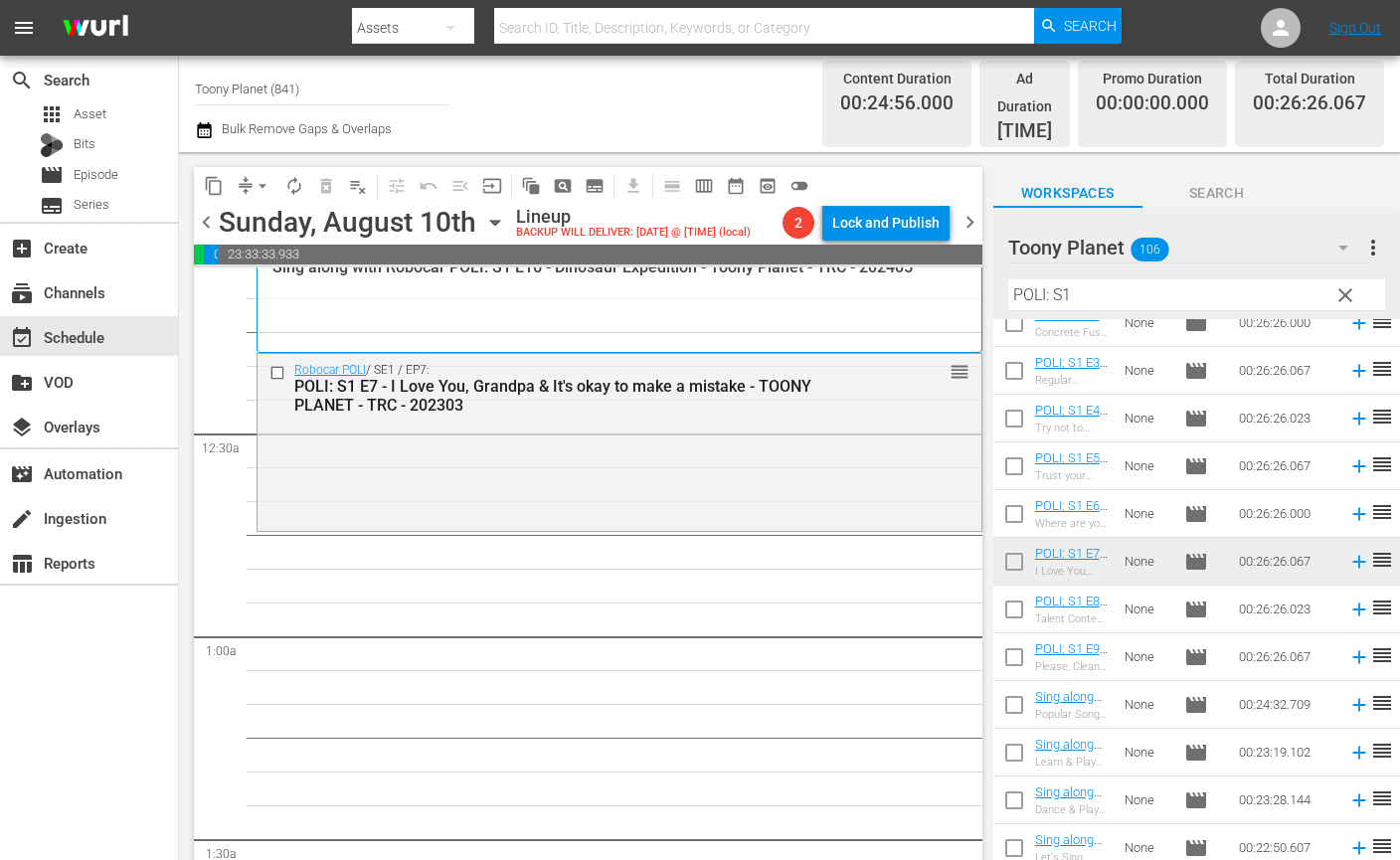 drag, startPoint x: 562, startPoint y: 442, endPoint x: 722, endPoint y: 498, distance: 169.51696 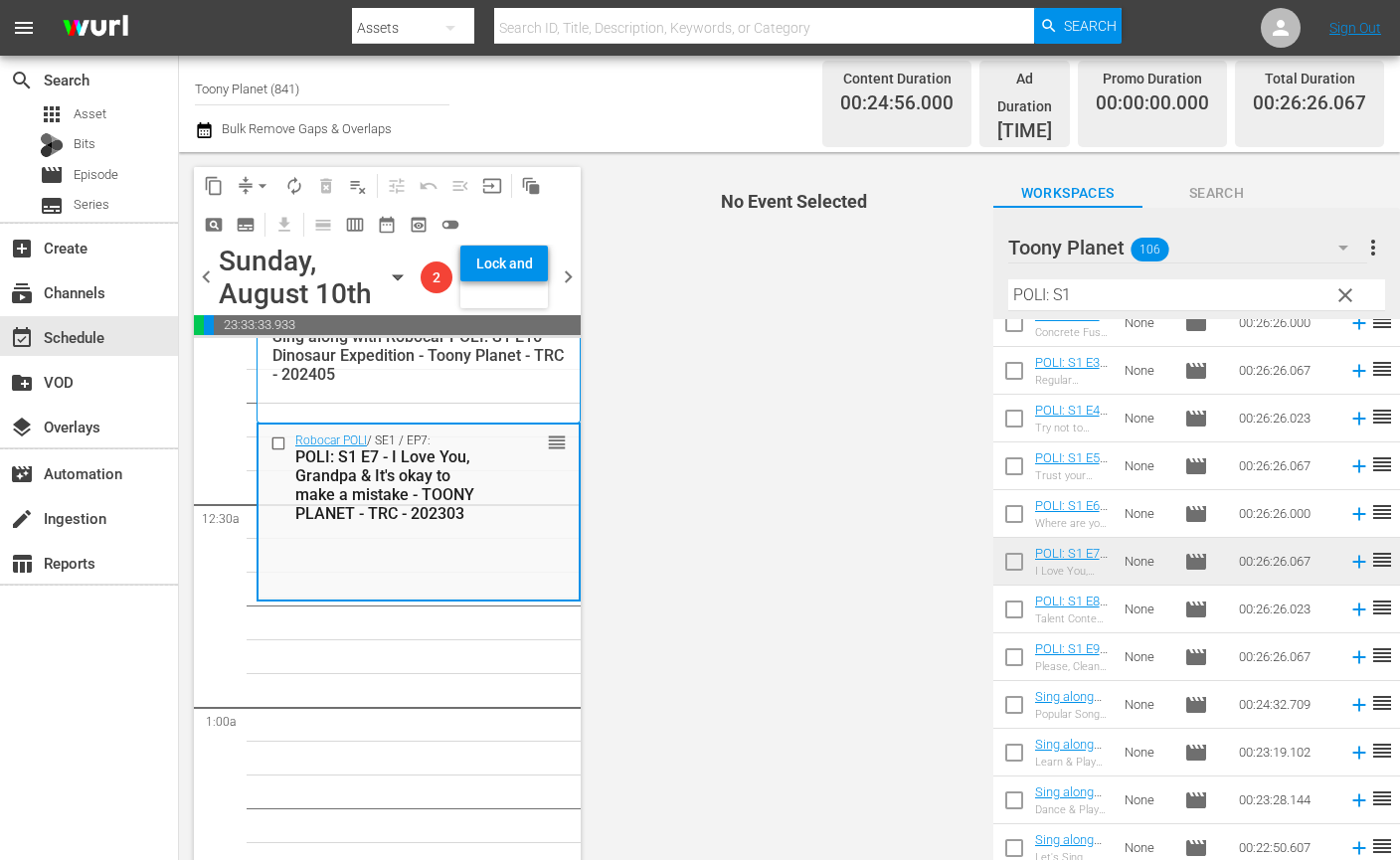 click at bounding box center (1014, 613) 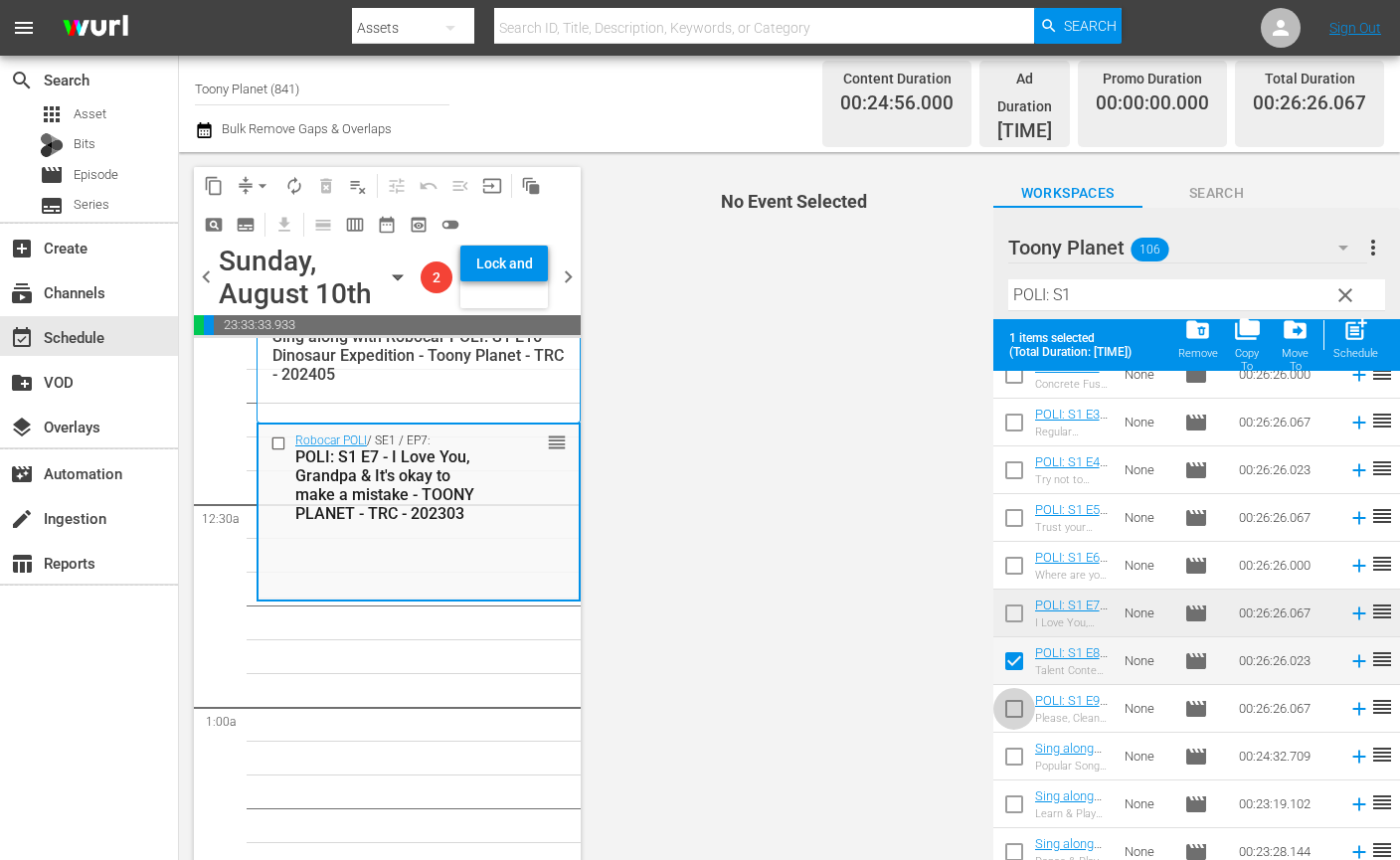 click at bounding box center (1014, 713) 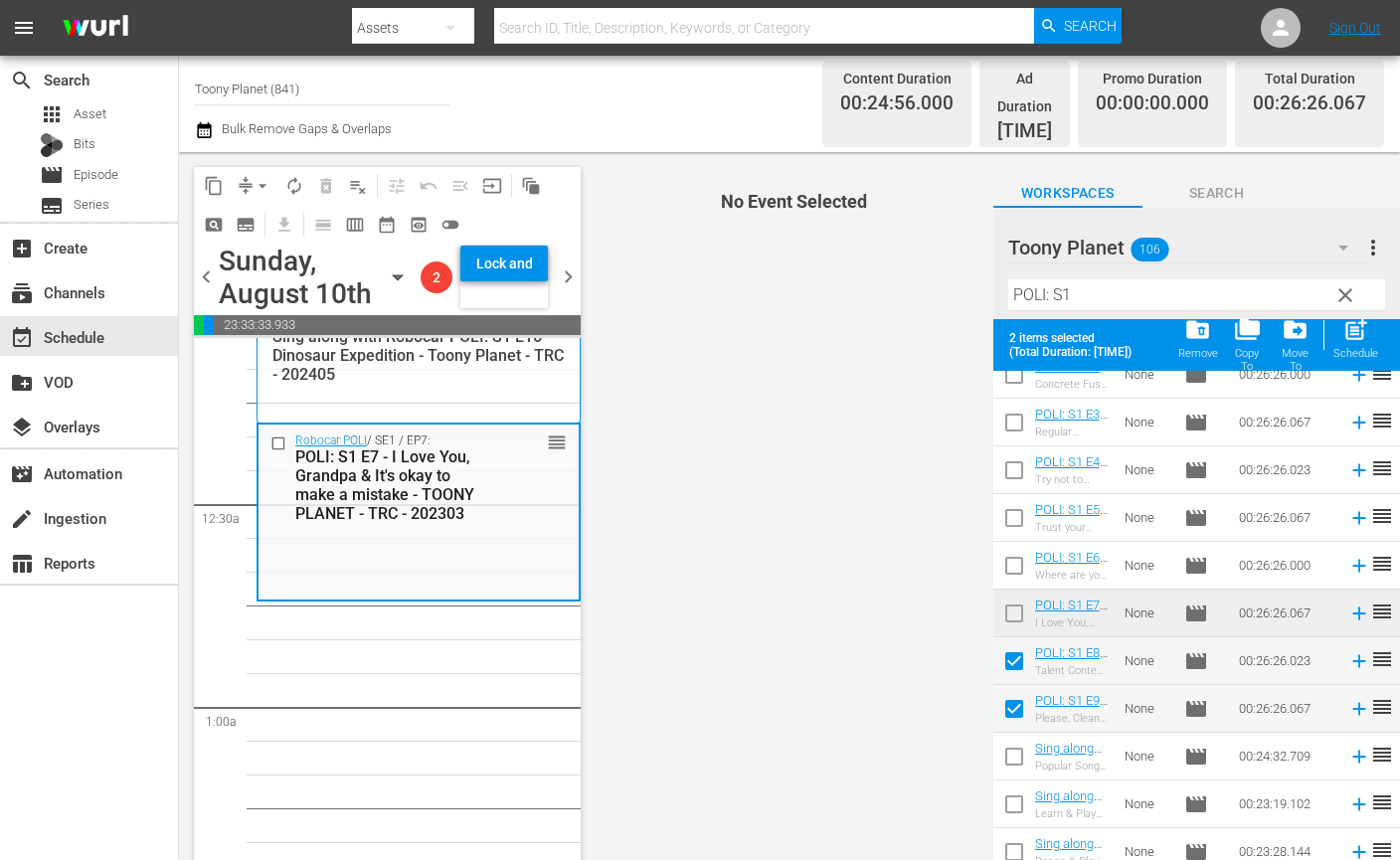 click on "post_add Schedule" at bounding box center [1355, 338] 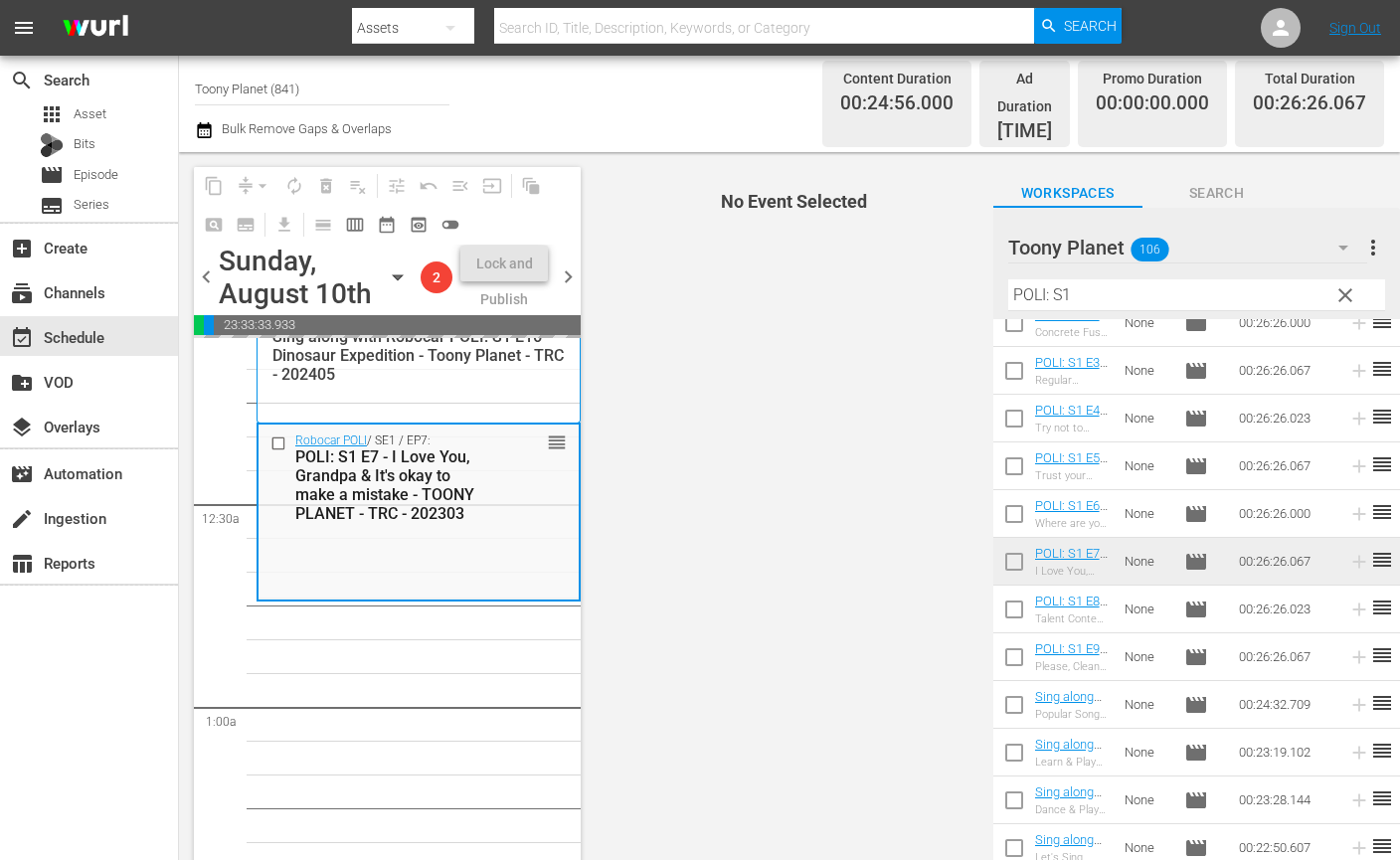 checkbox on "false" 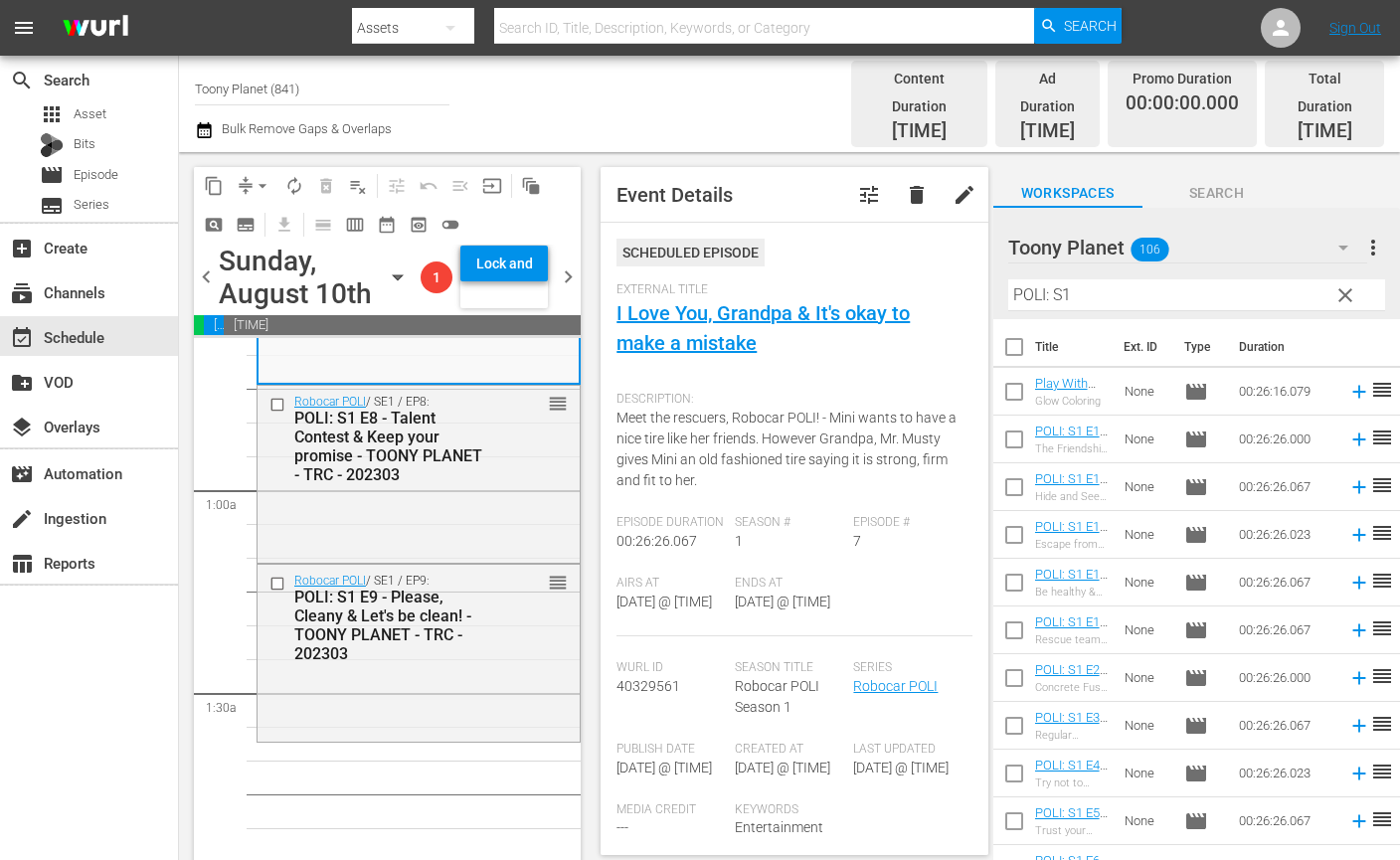 scroll, scrollTop: 296, scrollLeft: 0, axis: vertical 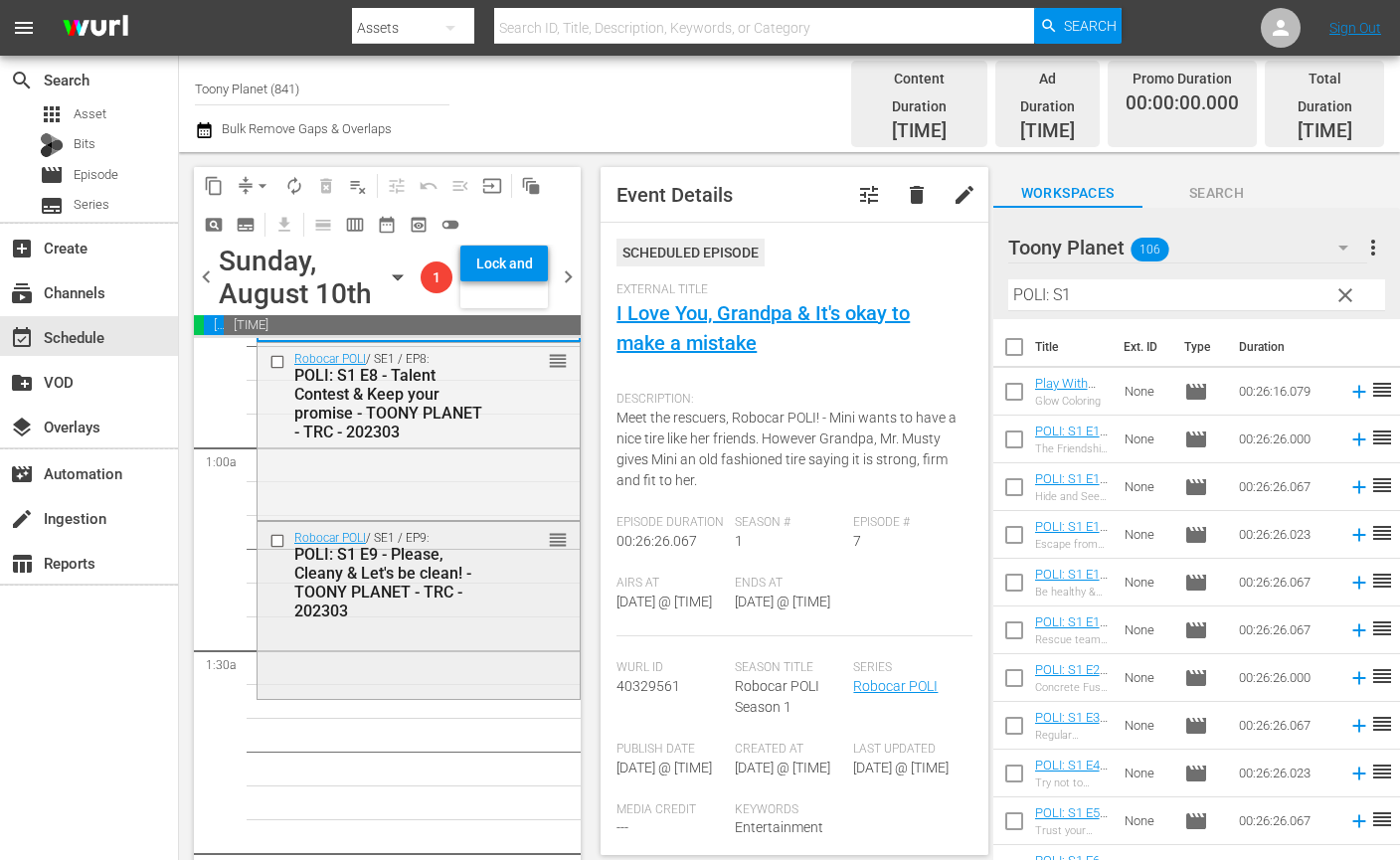 click on "Robocar POLI  / SE1 / EP9:
POLI: S1 E9 - Please, Cleany & Let's be clean! - TOONY PLANET - TRC - 202303 reorder" at bounding box center [419, 608] 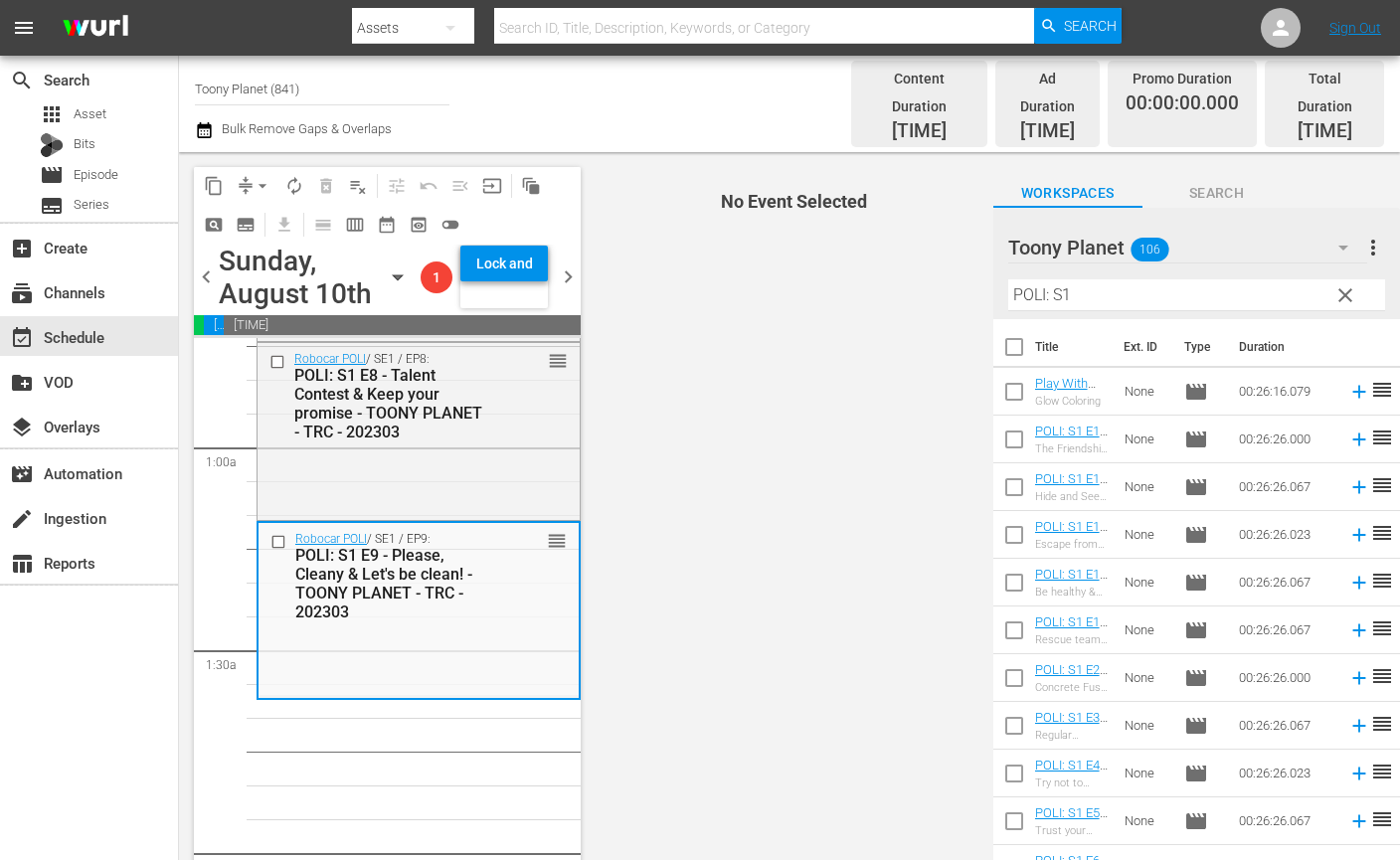 click at bounding box center [1014, 443] 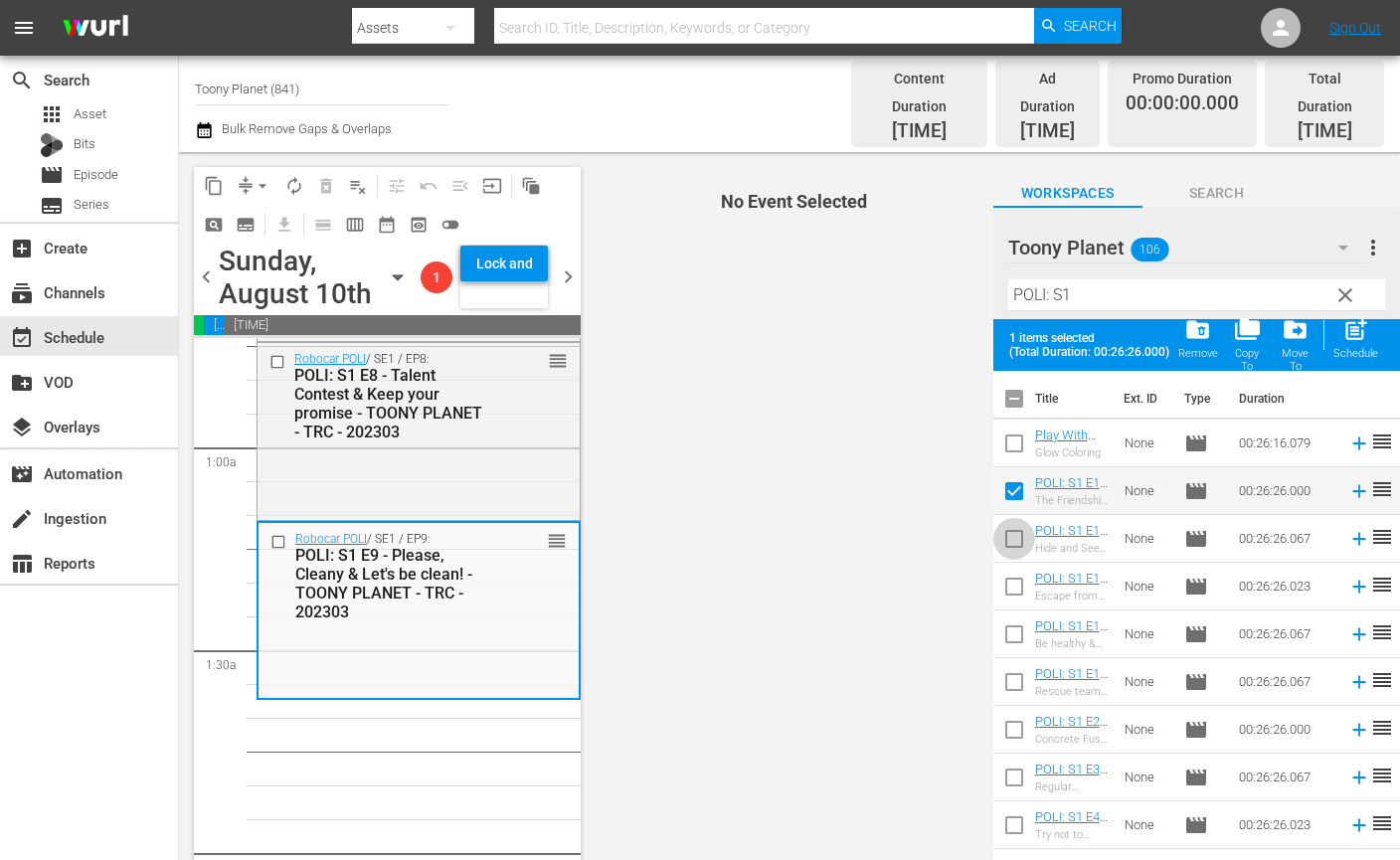 click at bounding box center (1014, 543) 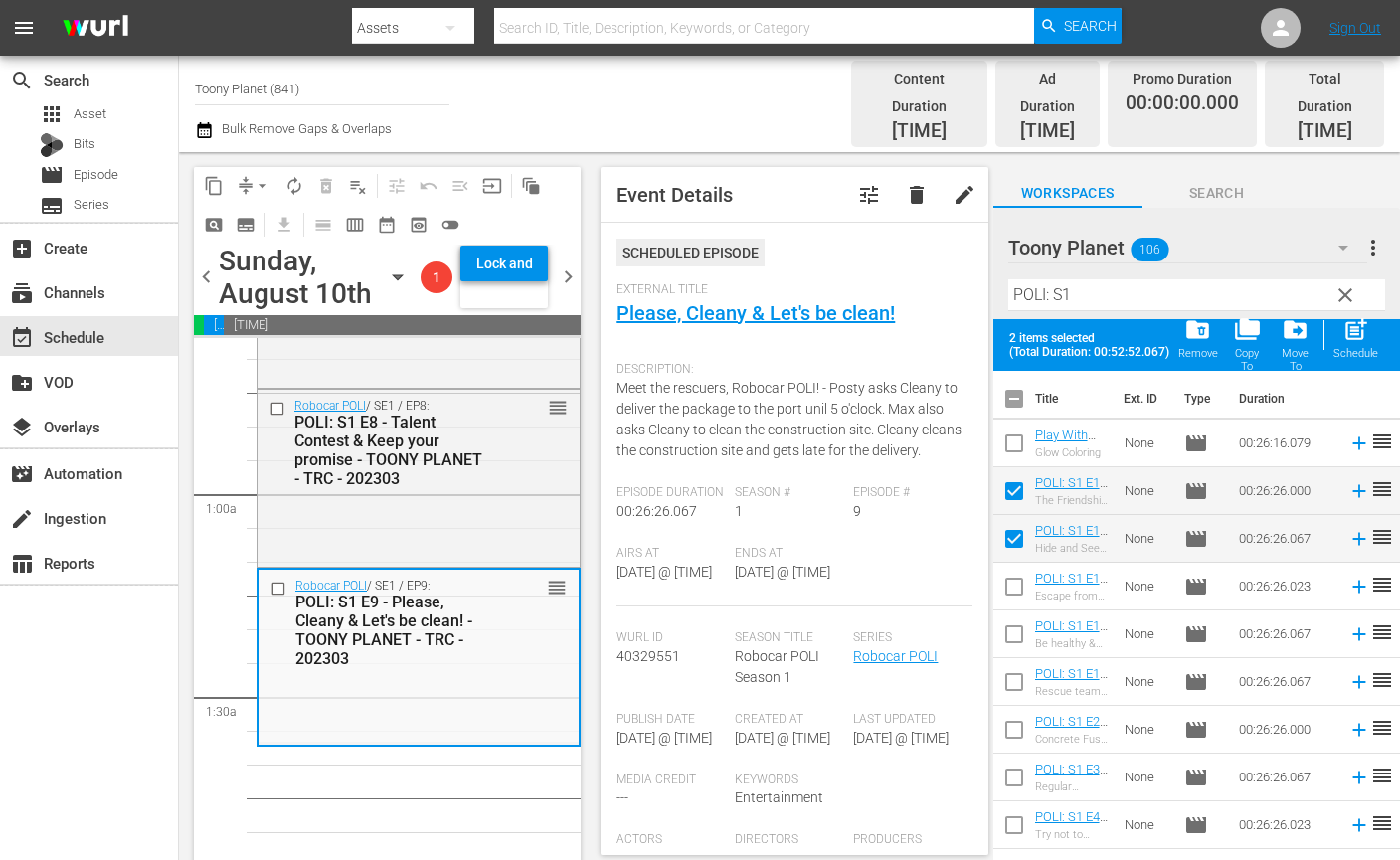 scroll, scrollTop: 256, scrollLeft: 0, axis: vertical 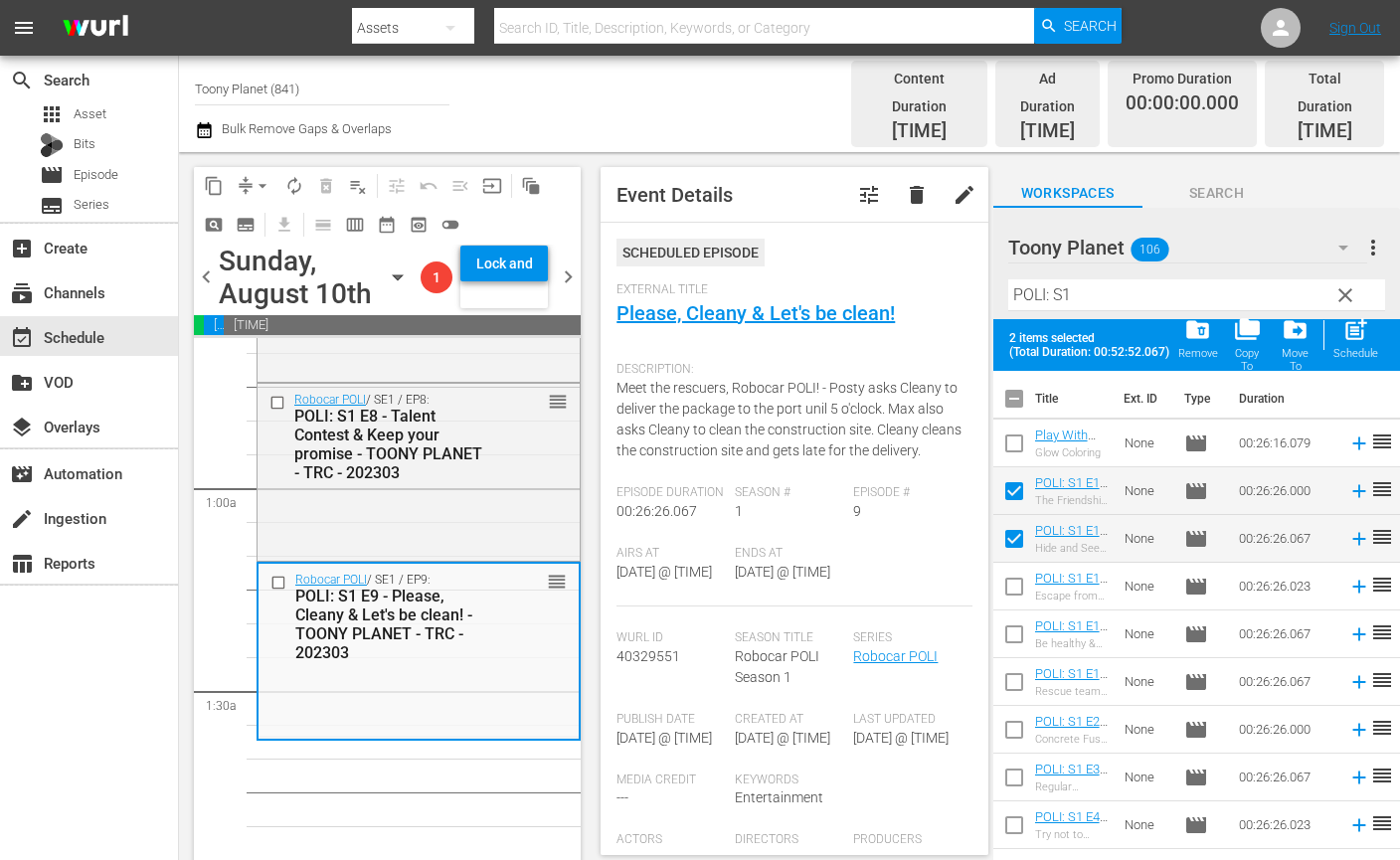 click at bounding box center (1014, 543) 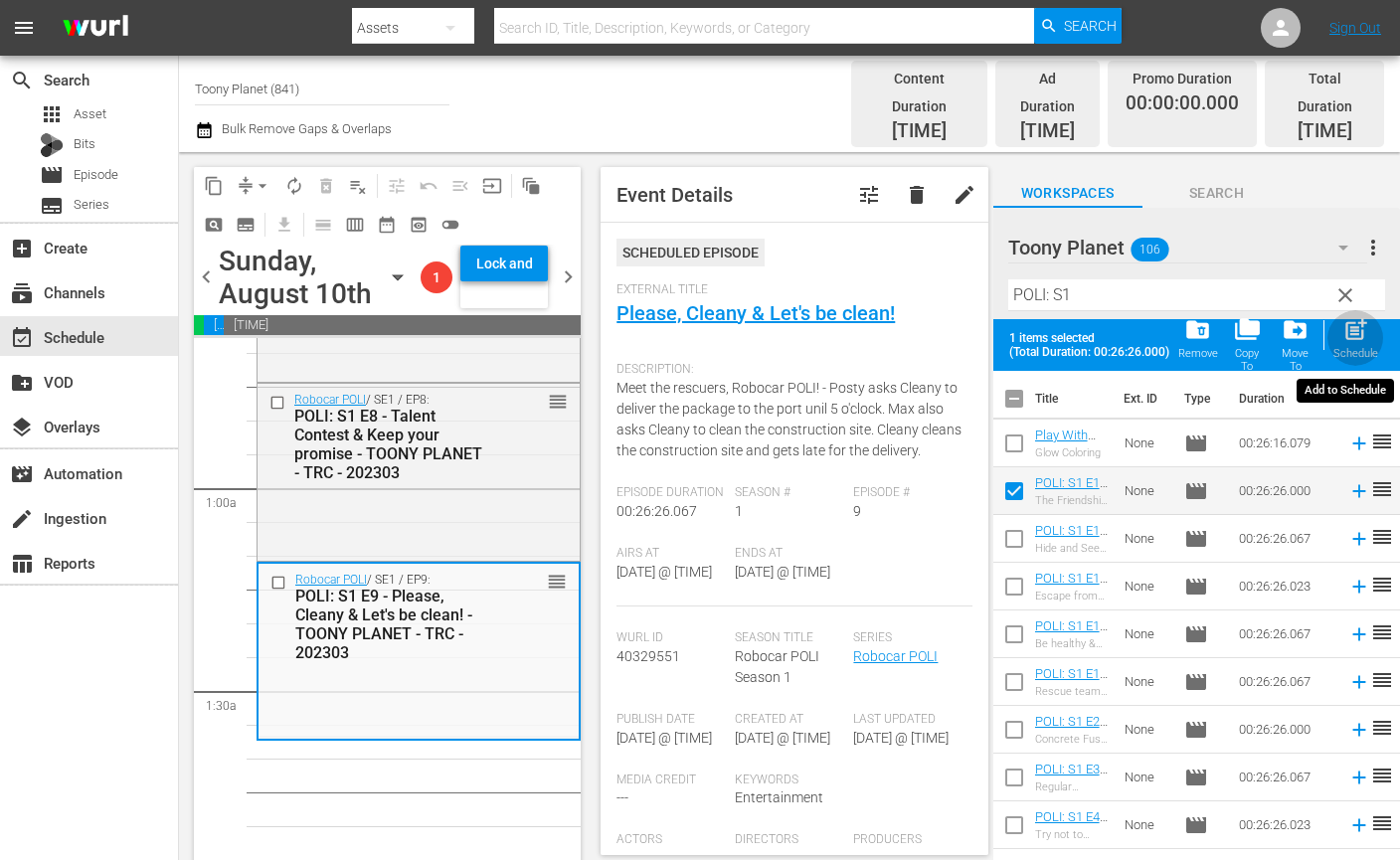 click on "post_add" at bounding box center (1355, 329) 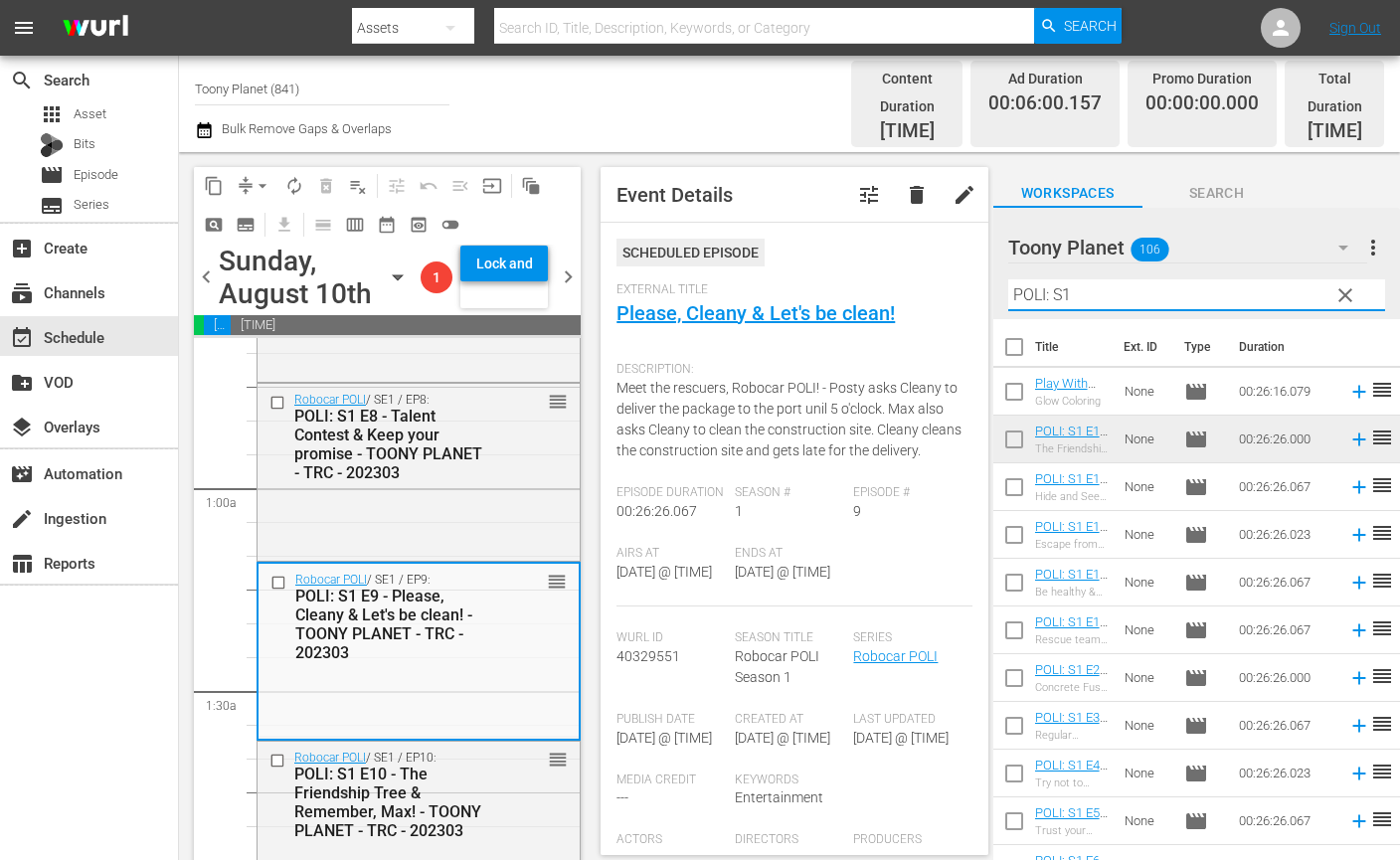 click on "content_copy compress arrow_drop_down autorenew_outlined delete_forever_outlined playlist_remove_outlined tune_outlined undo_outined menu_open input auto_awesome_motion_outlined pageview_outlined subtitles_outlined get_app calendar_view_day_outlined calendar_view_week_outlined date_range_outlined preview_outlined toggle_off chevron_left Sunday, August 10th August 10th Lineup BACKUP WILL DELIVER: 8/9 @ 5p (local) 1 Lock and Publish chevron_right 00:06:00.157 00:00:00.000 01:39:44.000 22:14:15.843 Select Event I Love You, Grandpa & It's okay to make a mistake Delete Event Select Event Talent Contest & Keep your promise Delete Event Select Event Please, Cleany & Let's be clean! Delete Event Select Event The Friendship Tree & Remember, Max! Delete Event Select Event Dinosaur Expedition S N A P S N A P S N A P S N A P S N A P S N A P S N A P S N A P S N A P S N A P S N A P S N A P S N A P S N A P S N A P S N A P S N A P S N A P S N A P S N A P S N A P S N A P S N A P S N A P S N A P S N A P S N A P S N A P S N A P" at bounding box center (789, 511) 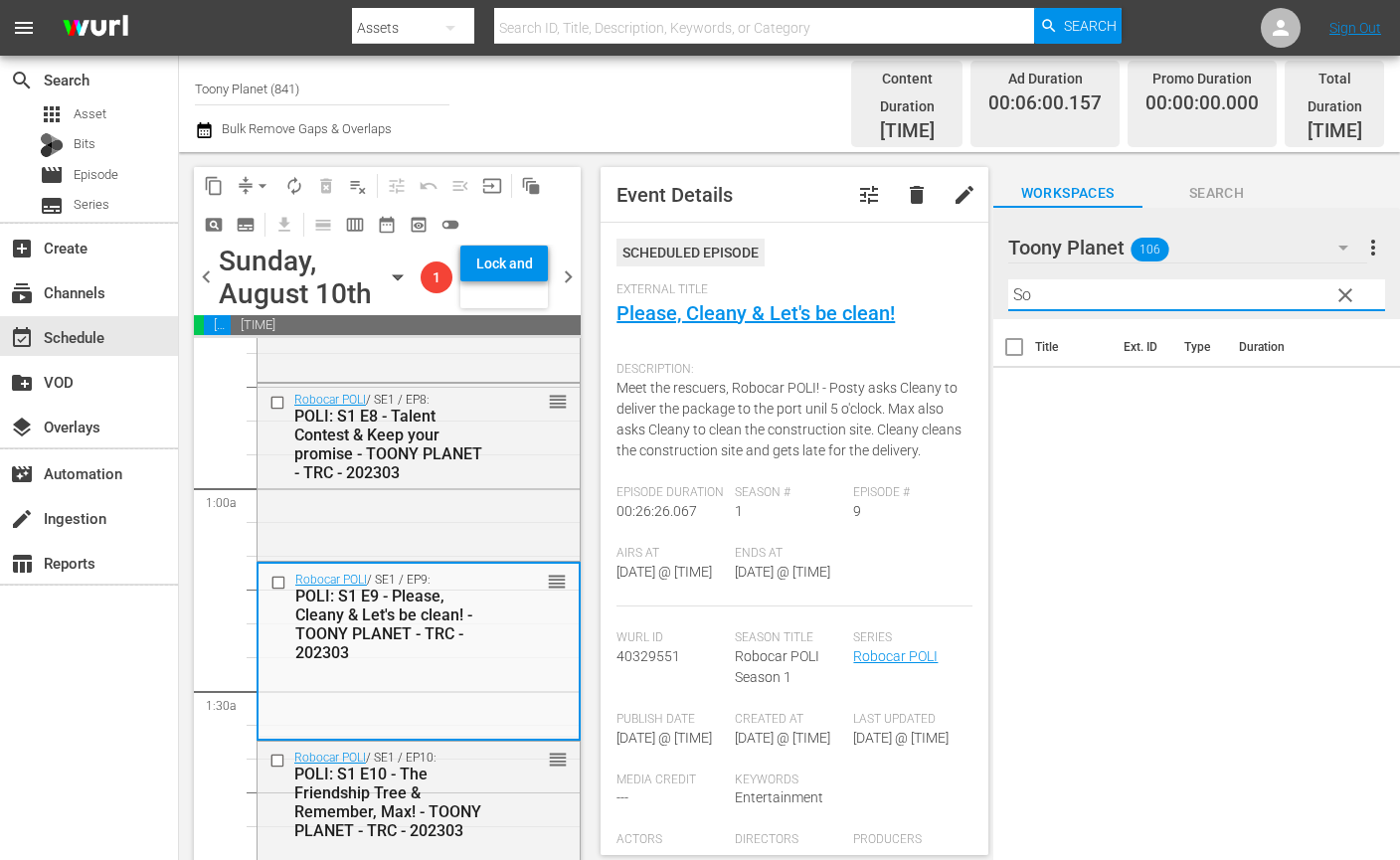 type on "S" 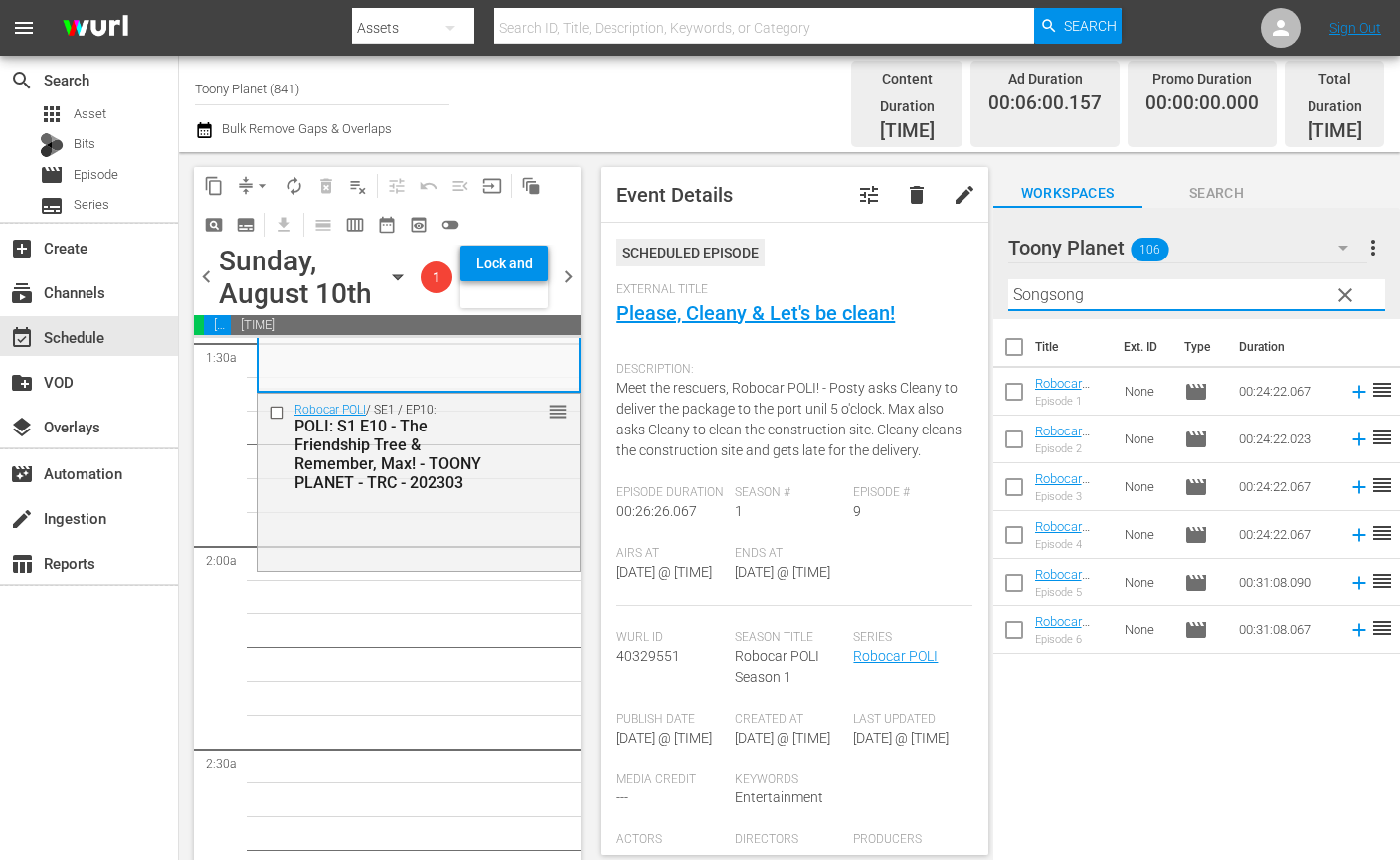 scroll, scrollTop: 605, scrollLeft: 0, axis: vertical 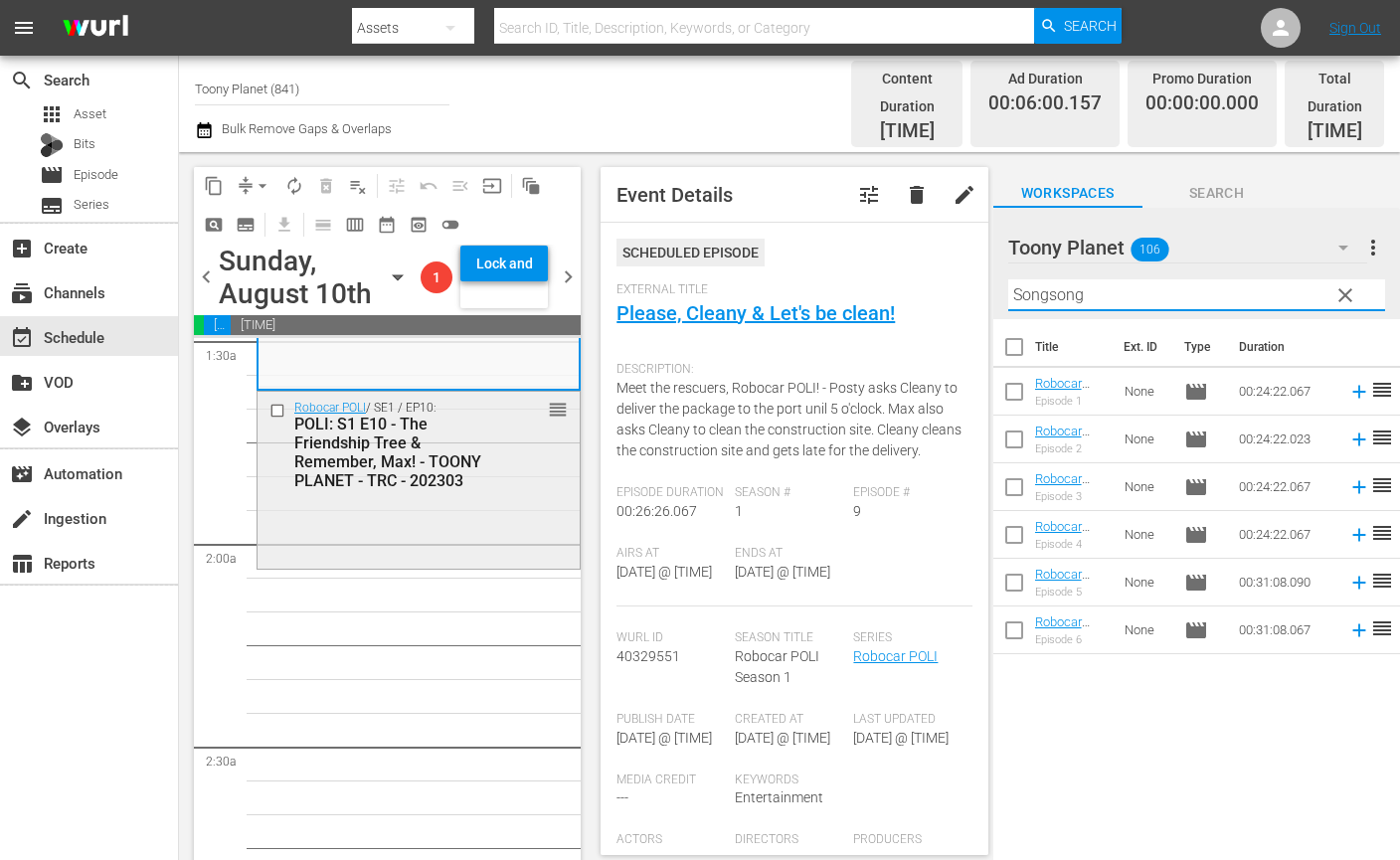 click on "Robocar POLI  / SE1 / EP10:
POLI: S1 E10 - The Friendship Tree & Remember, Max! - TOONY PLANET - TRC - 202303 reorder" at bounding box center (419, 478) 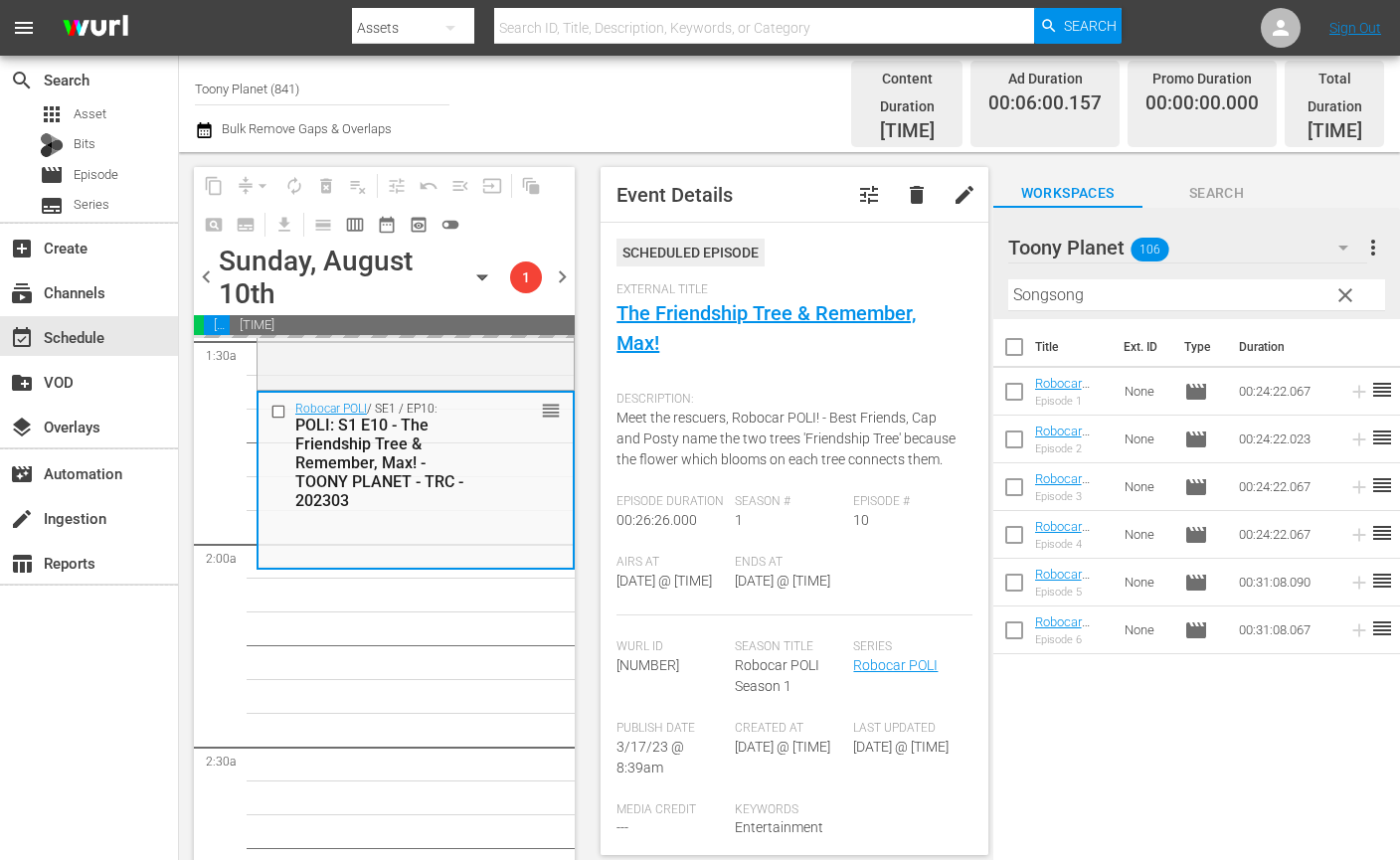 click on "Robocar POLI  / SE1 / EP7:
POLI: S1 E7 - I Love You, Grandpa & It's okay to make a mistake - TOONY PLANET - TRC - 202303 reorder Robocar POLI  / SE1 / EP9:
POLI: S1 E9 - Please, Cleany & Let's be clean! - TOONY PLANET - TRC - 202303 reorder Robocar POLI  / SE1 / EP8:
POLI: S1 E8 - Talent Contest & Keep your promise - TOONY PLANET - TRC - 202303 reorder Robocar POLI  / SE1 / EP10:
POLI: S1 E10 - The Friendship Tree & Remember, Max! - TOONY PLANET - TRC - 202303 reorder" at bounding box center (416, 4600) 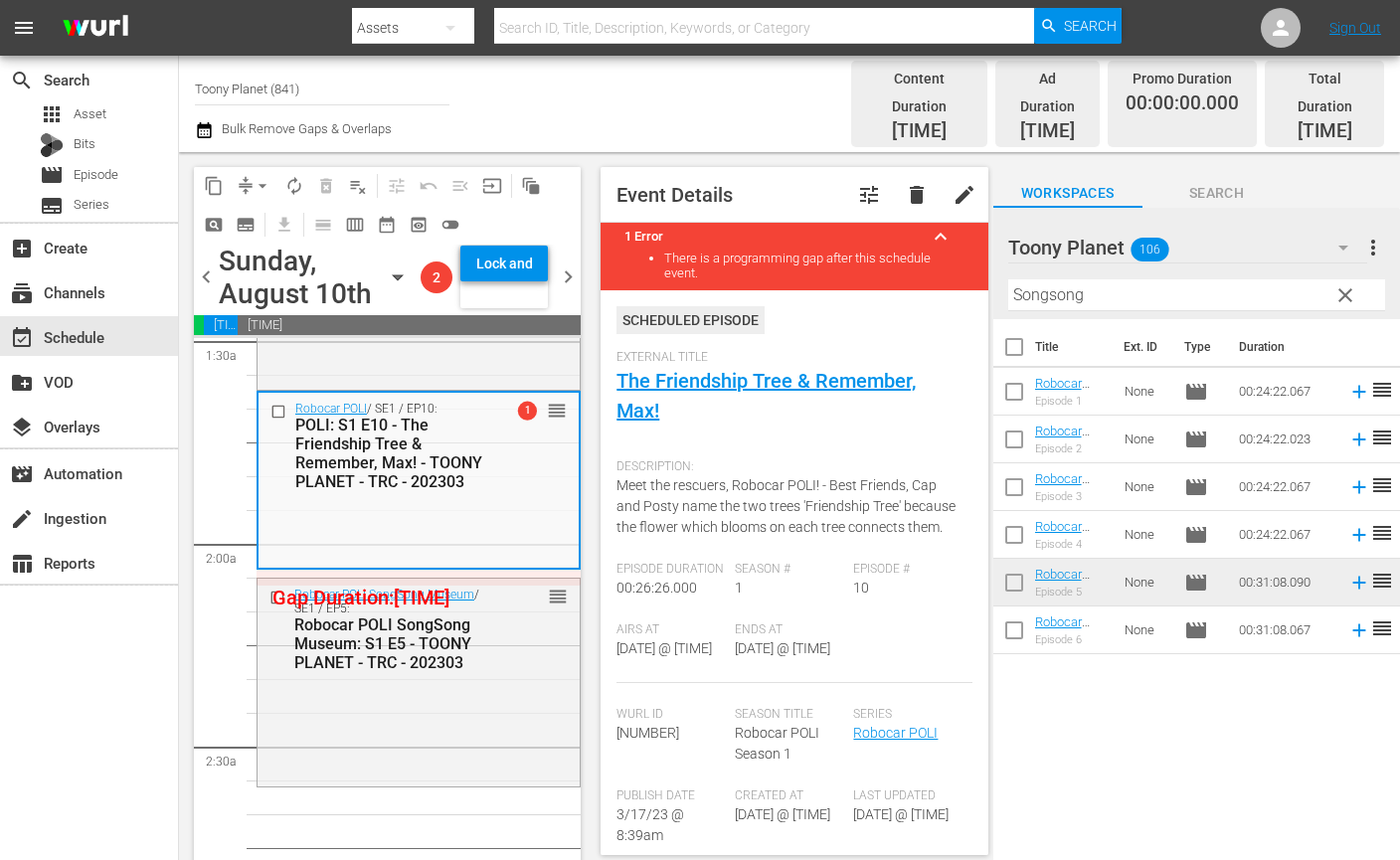 scroll, scrollTop: 674, scrollLeft: 0, axis: vertical 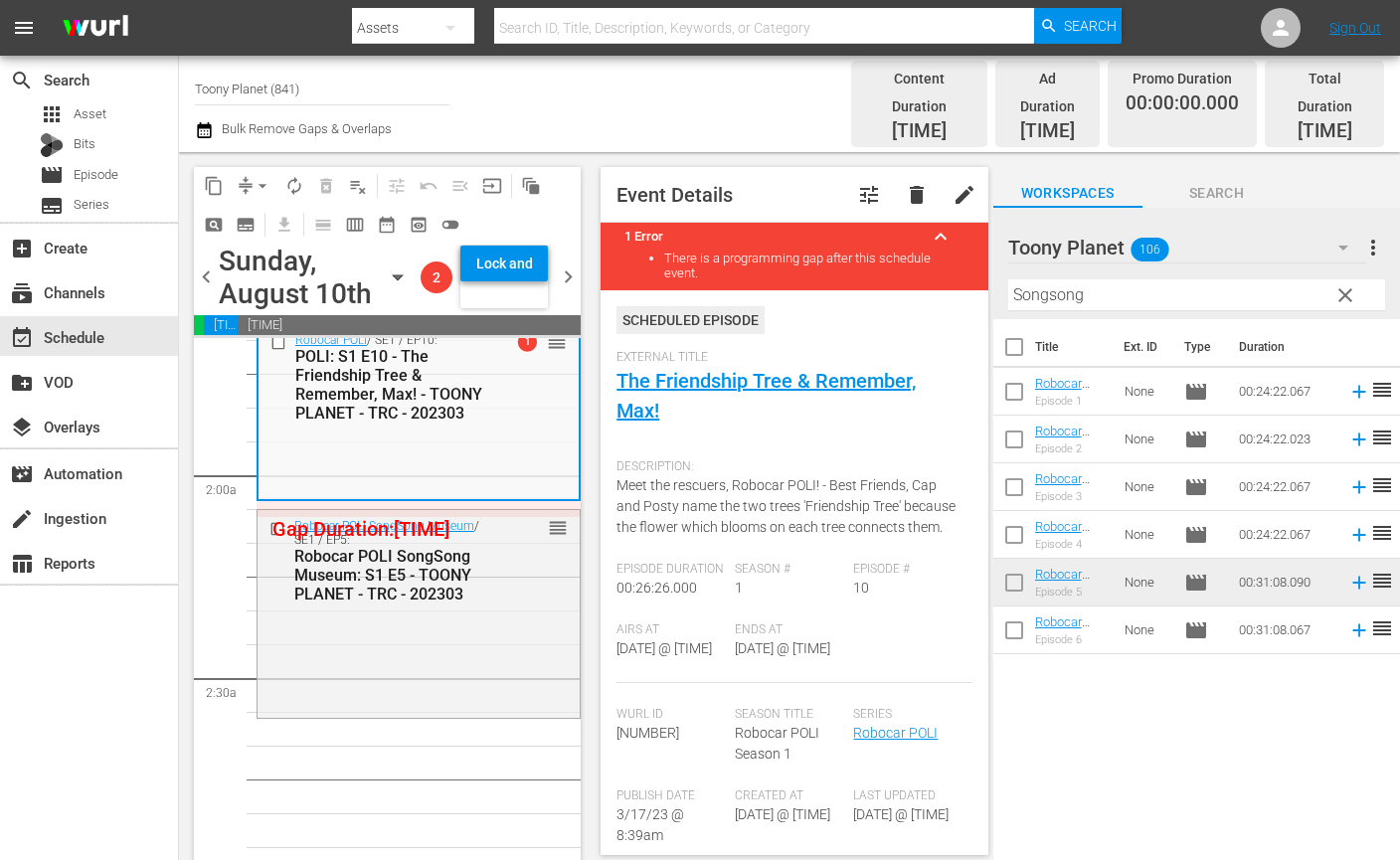 click on "Robocar POLI SongSong Museum  / SE1 / EP5:
Robocar POLI SongSong Museum: S1 E5 - TOONY PLANET - TRC - 202303 reorder" at bounding box center [419, 612] 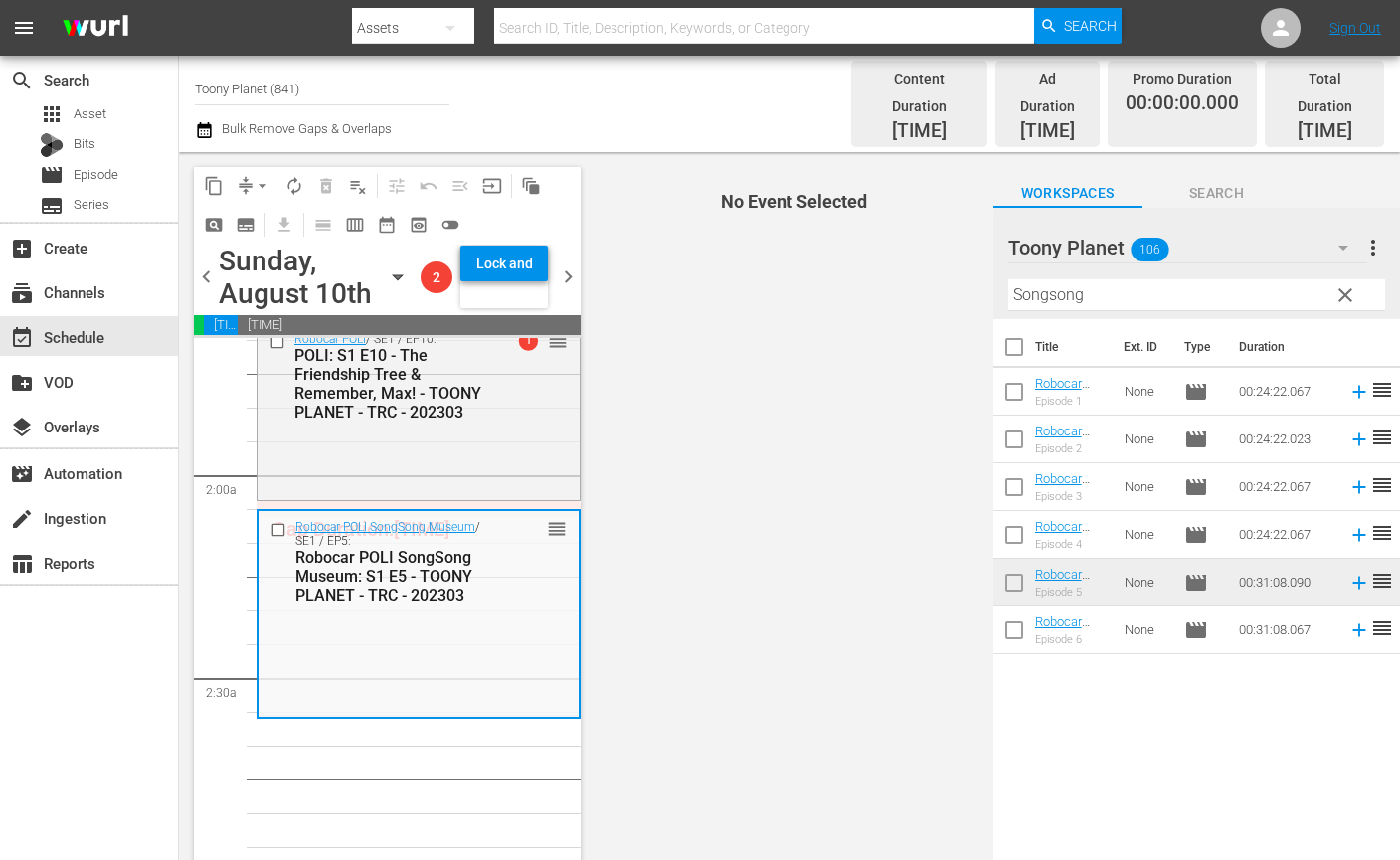 click on "arrow_drop_down" at bounding box center (262, 186) 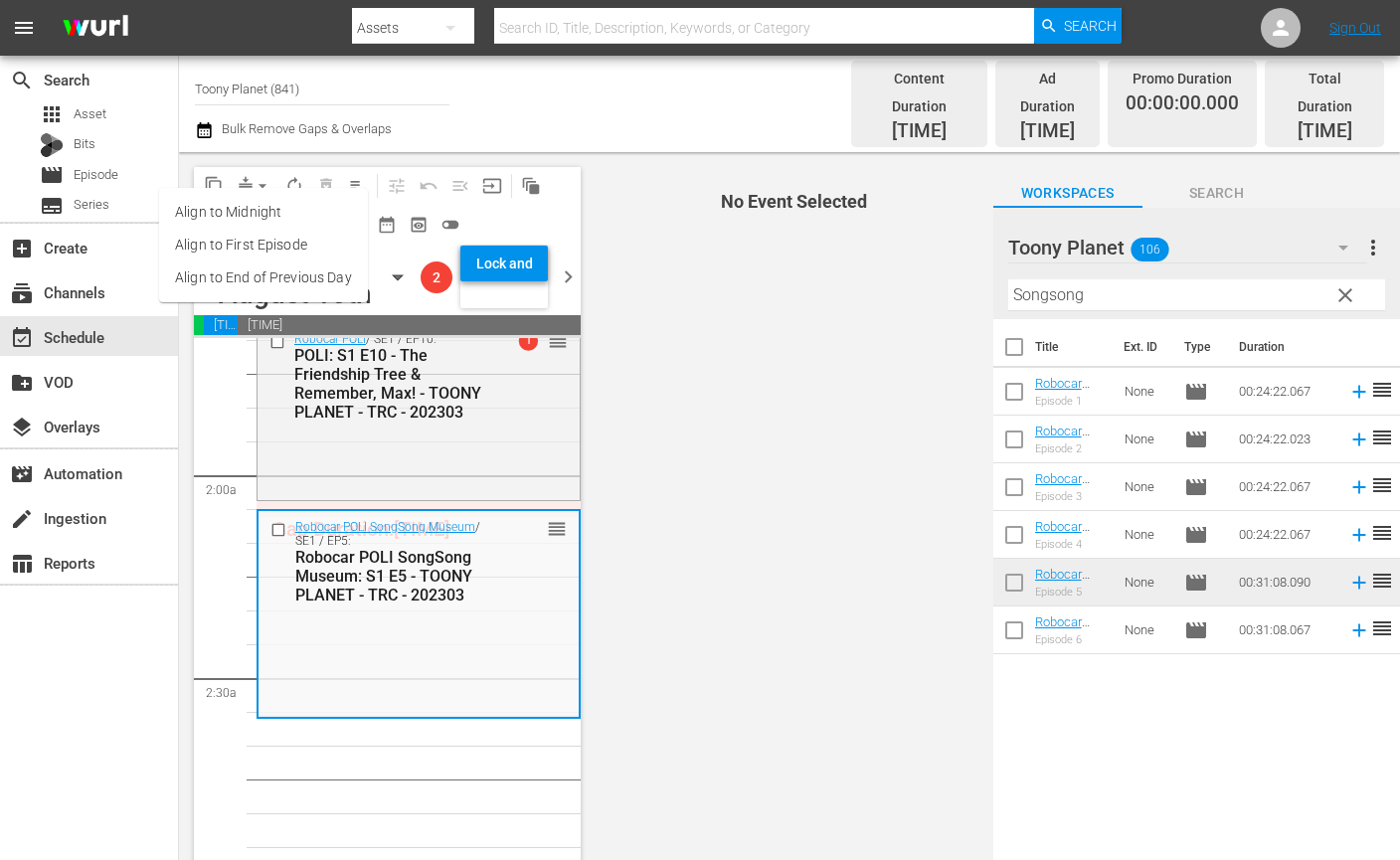 click on "Align to Midnight Align to First Episode Align to End of Previous Day" at bounding box center (263, 245) 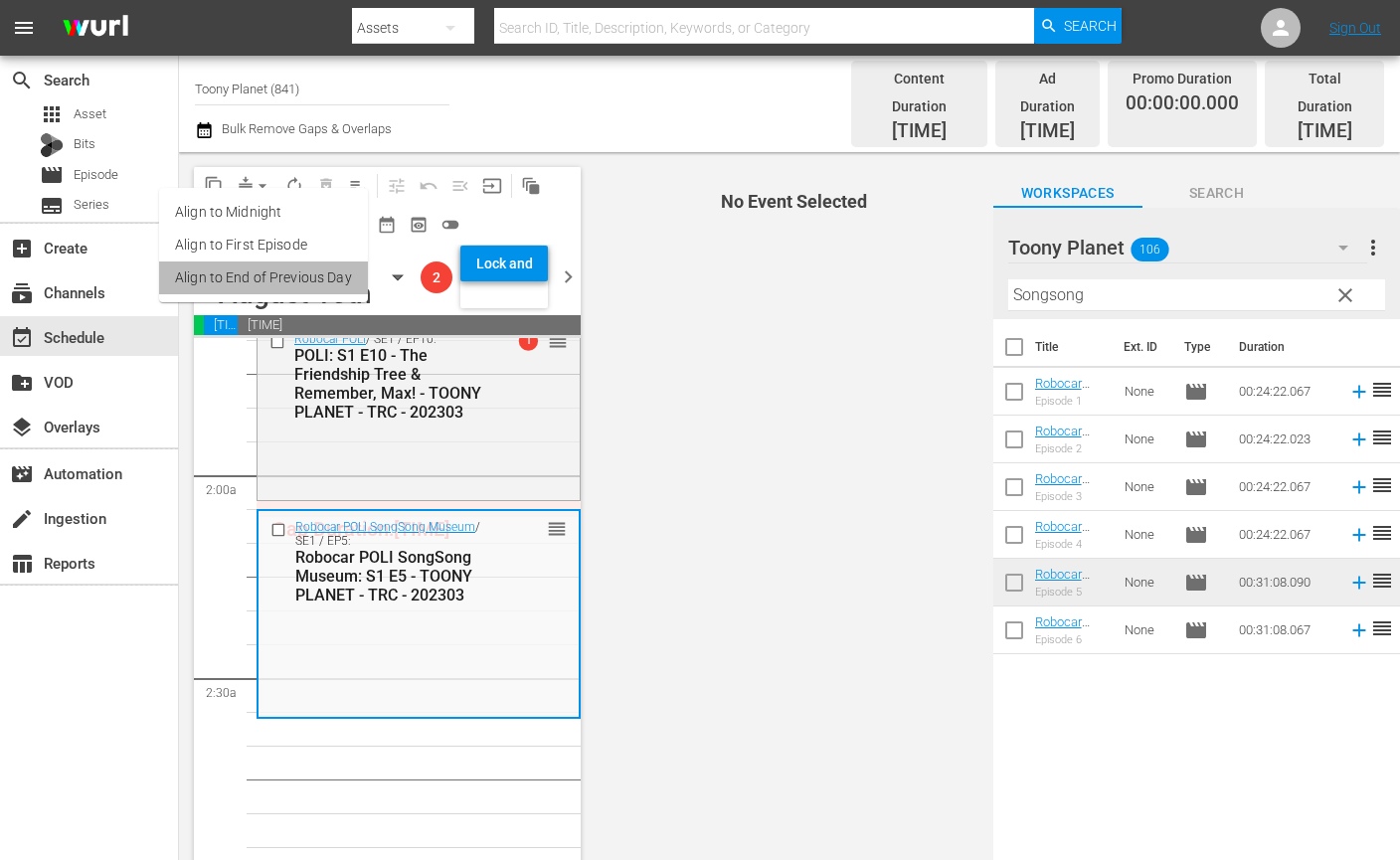 click on "Align to End of Previous Day" at bounding box center (263, 277) 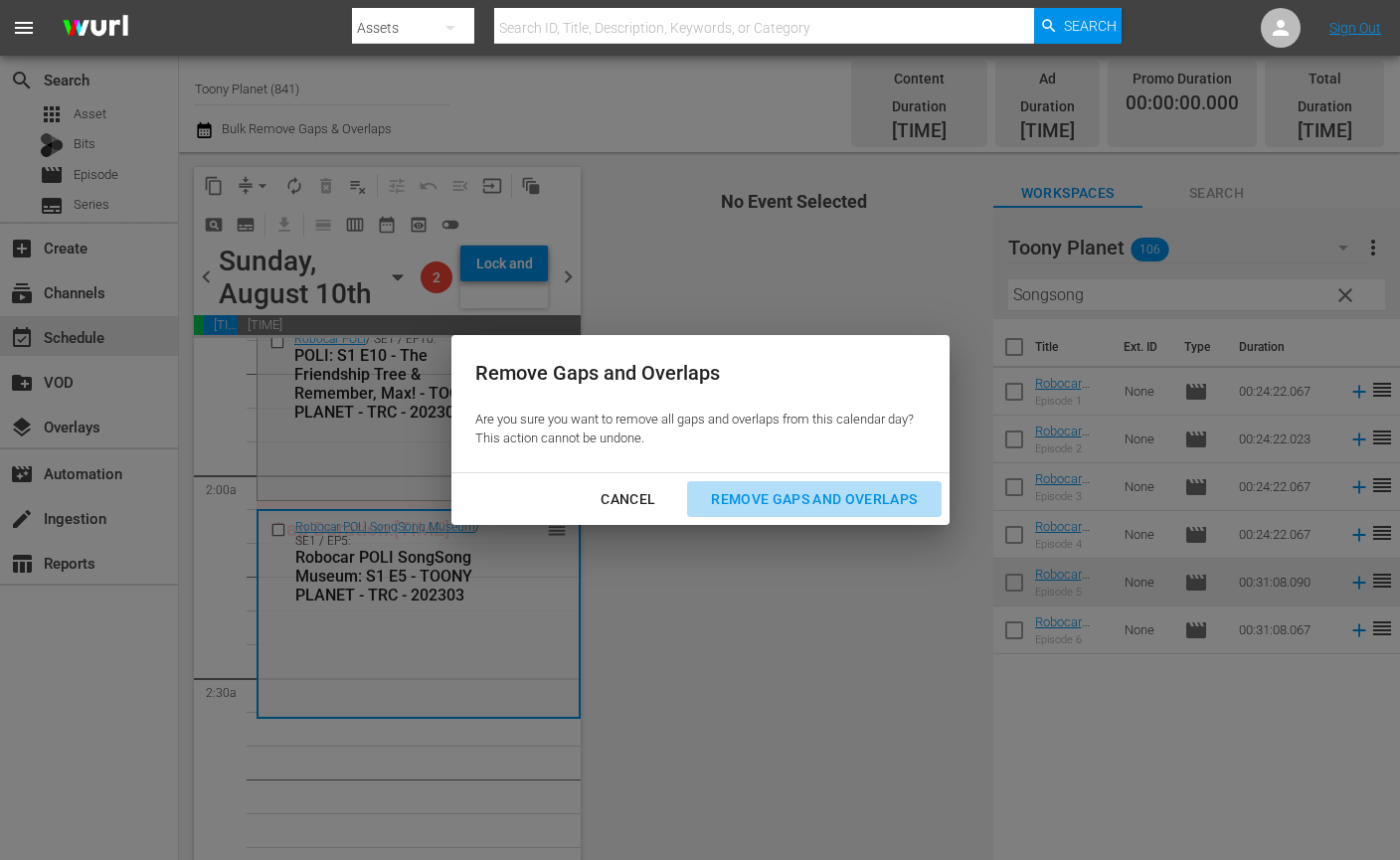 click on "Remove Gaps and Overlaps" at bounding box center (813, 499) 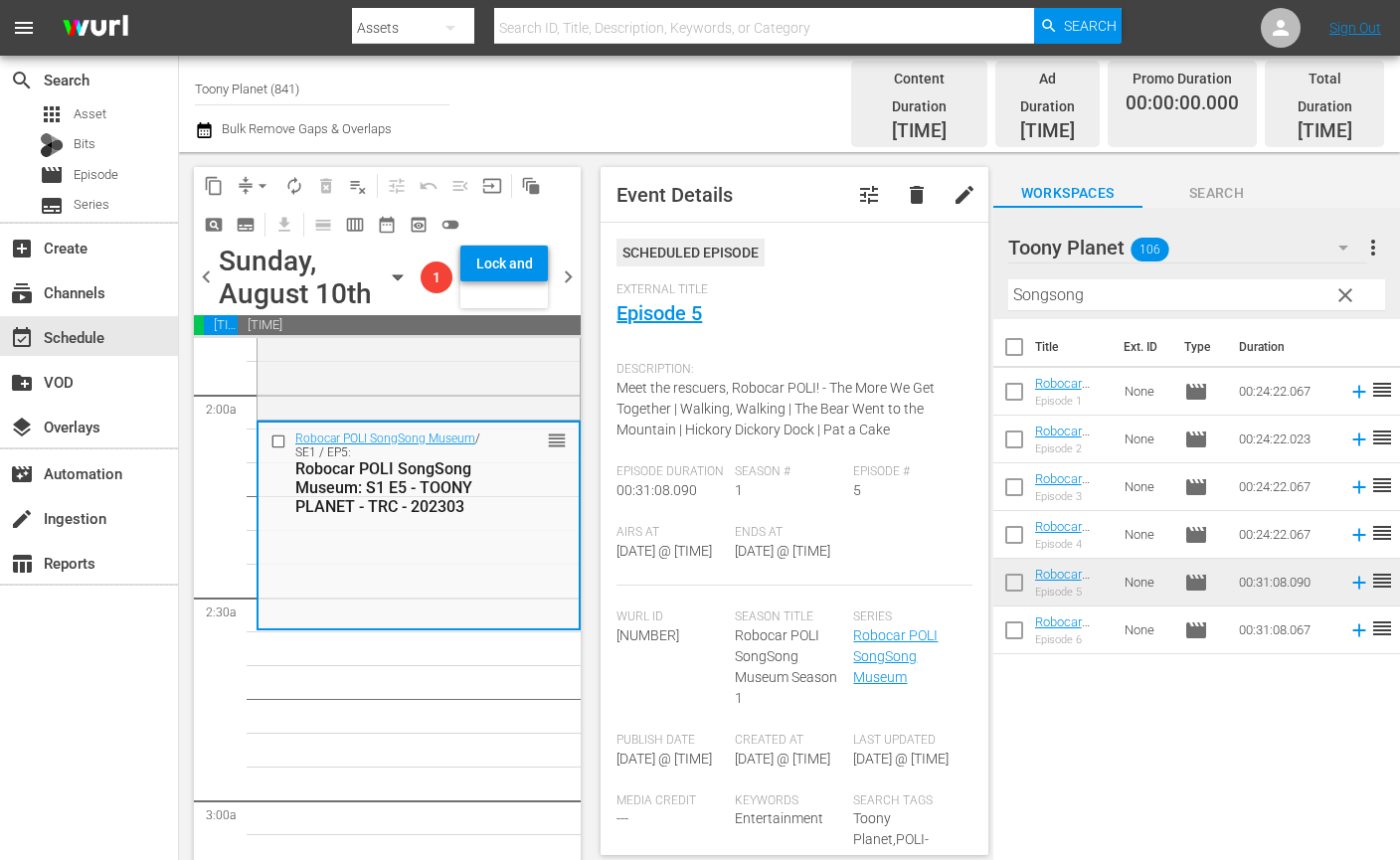 scroll, scrollTop: 758, scrollLeft: 0, axis: vertical 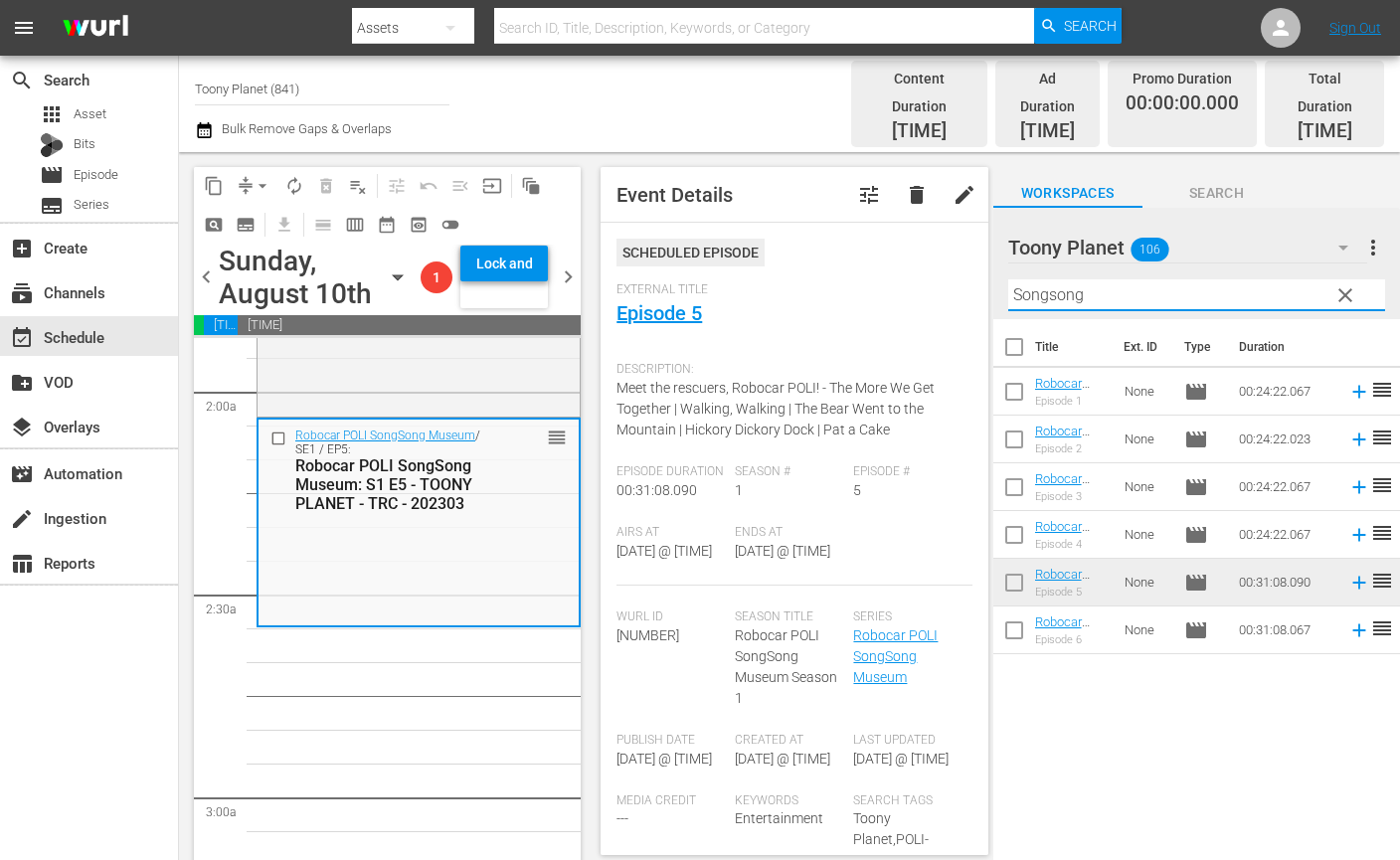 drag, startPoint x: 958, startPoint y: 274, endPoint x: 750, endPoint y: 269, distance: 208.0601 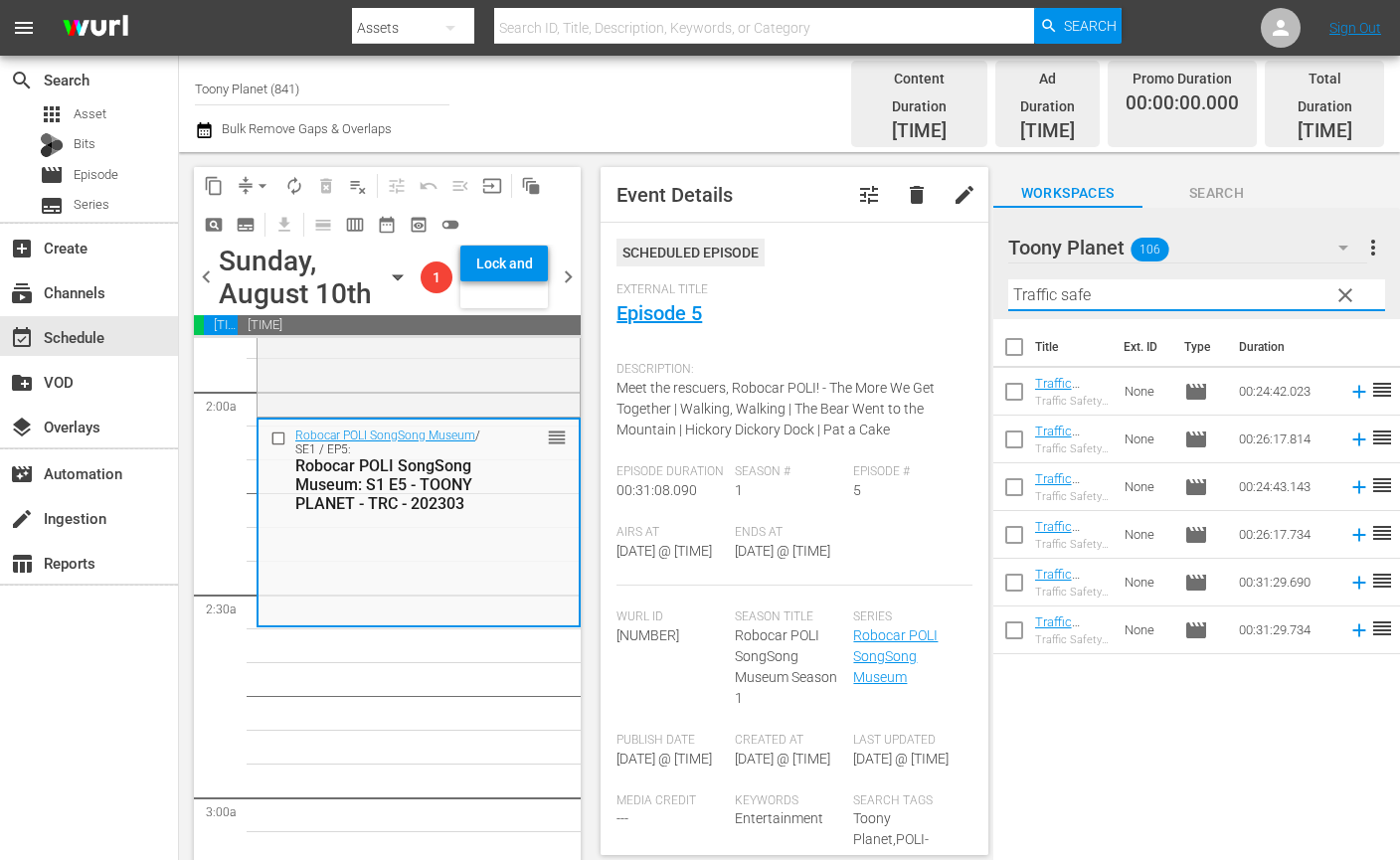type on "Traffic safe" 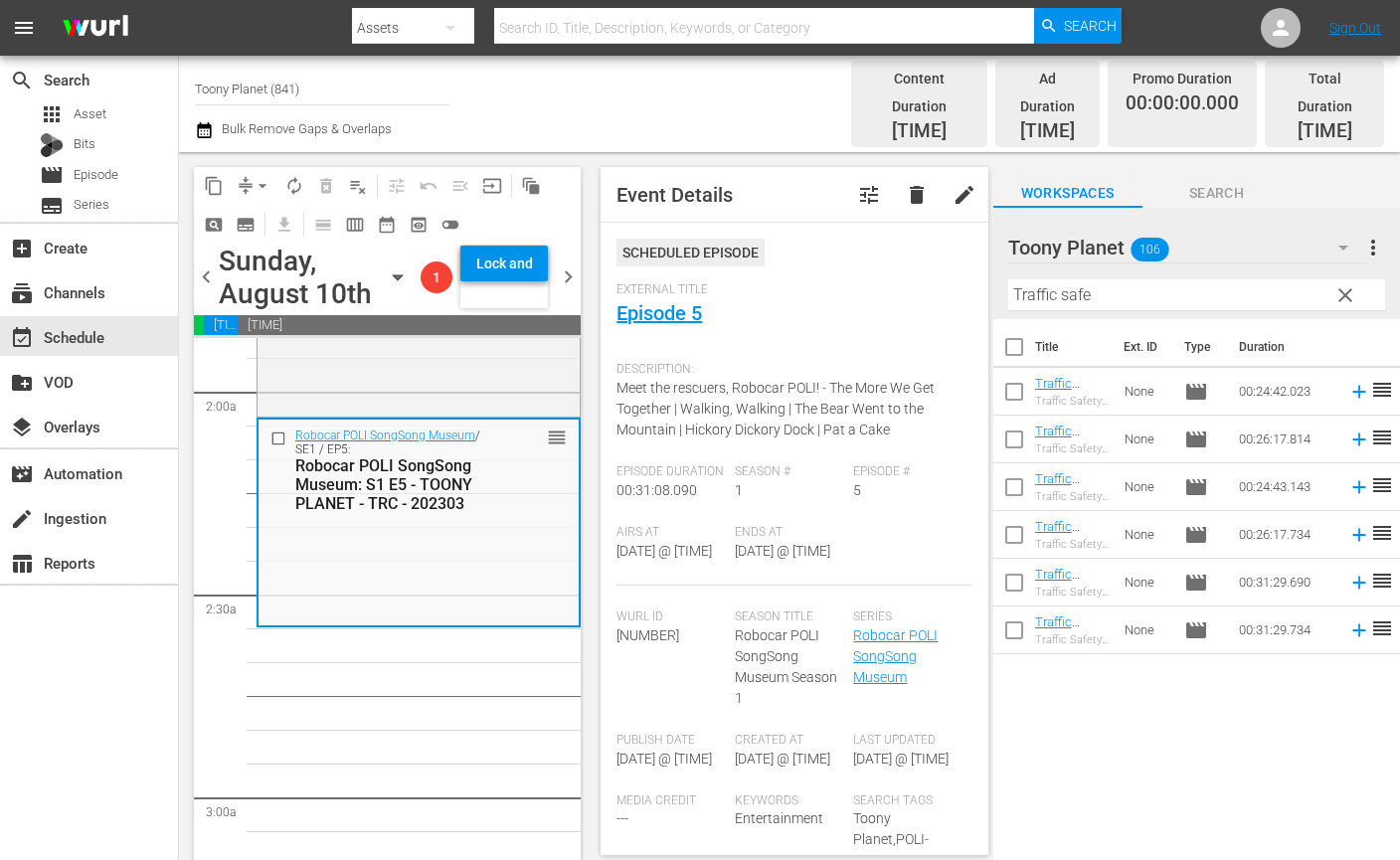 drag, startPoint x: 1235, startPoint y: 732, endPoint x: 1102, endPoint y: 493, distance: 273.5142 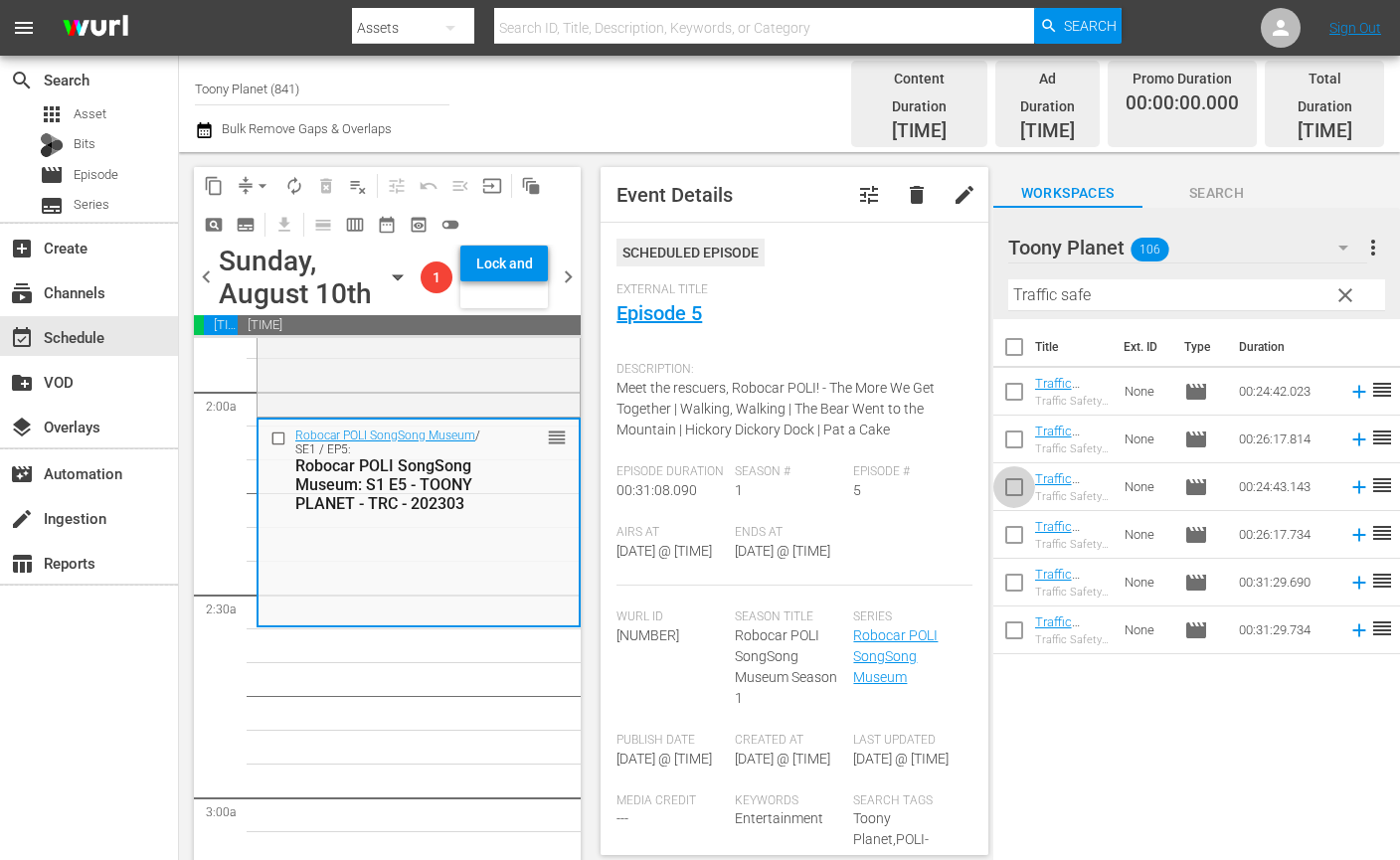 click at bounding box center (1014, 491) 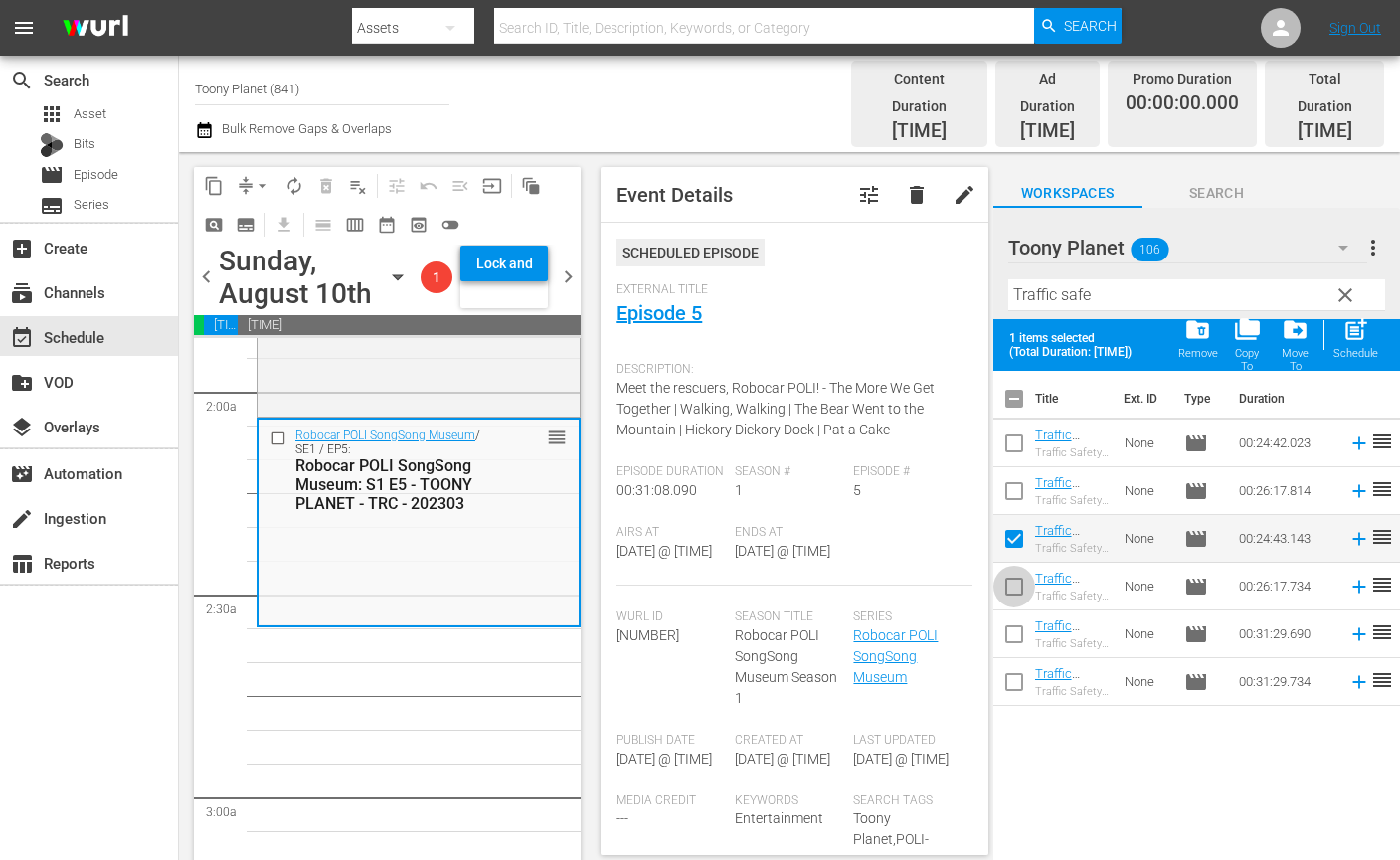 drag, startPoint x: 1010, startPoint y: 566, endPoint x: 1080, endPoint y: 508, distance: 90.90655 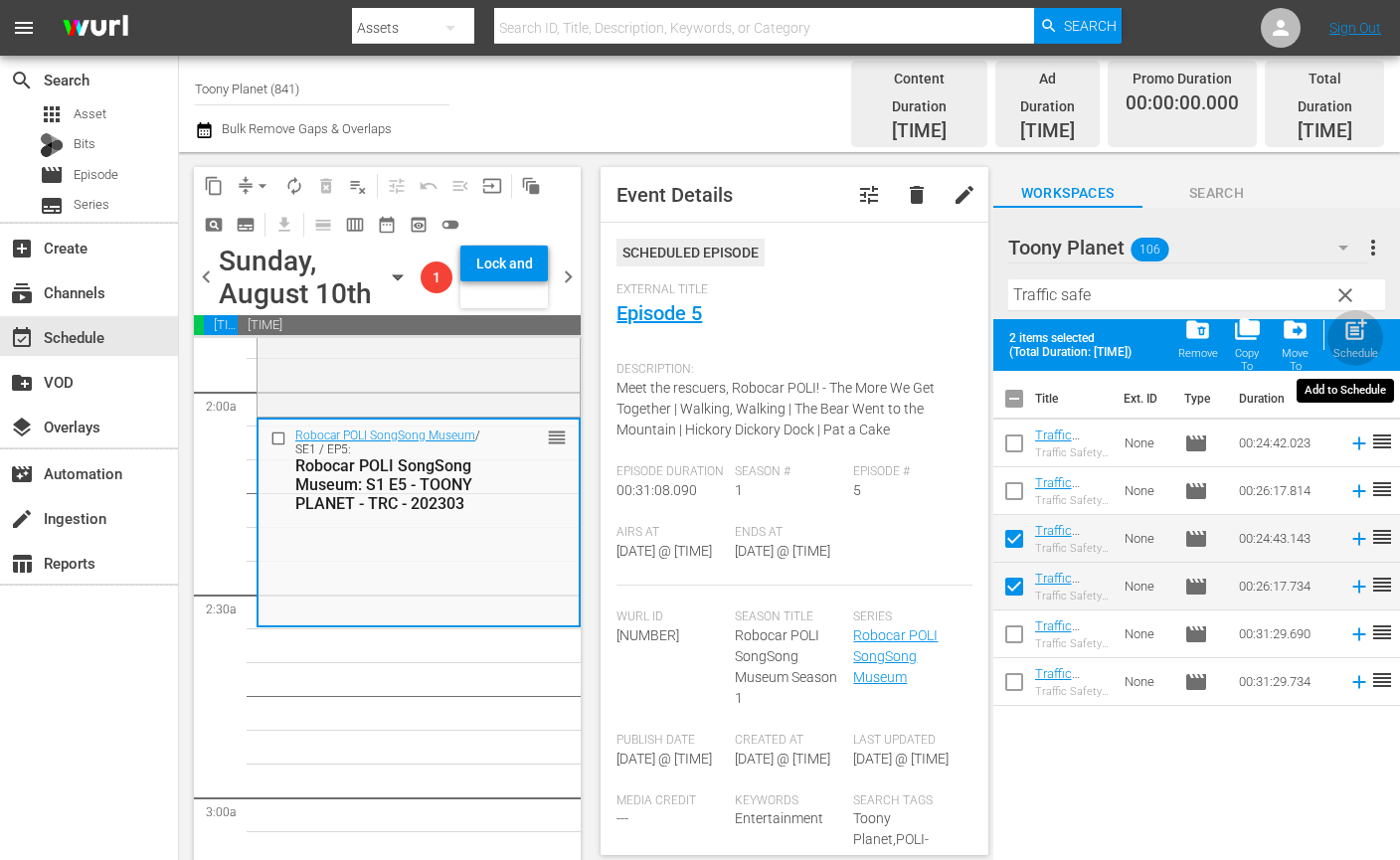 click on "post_add" at bounding box center (1355, 329) 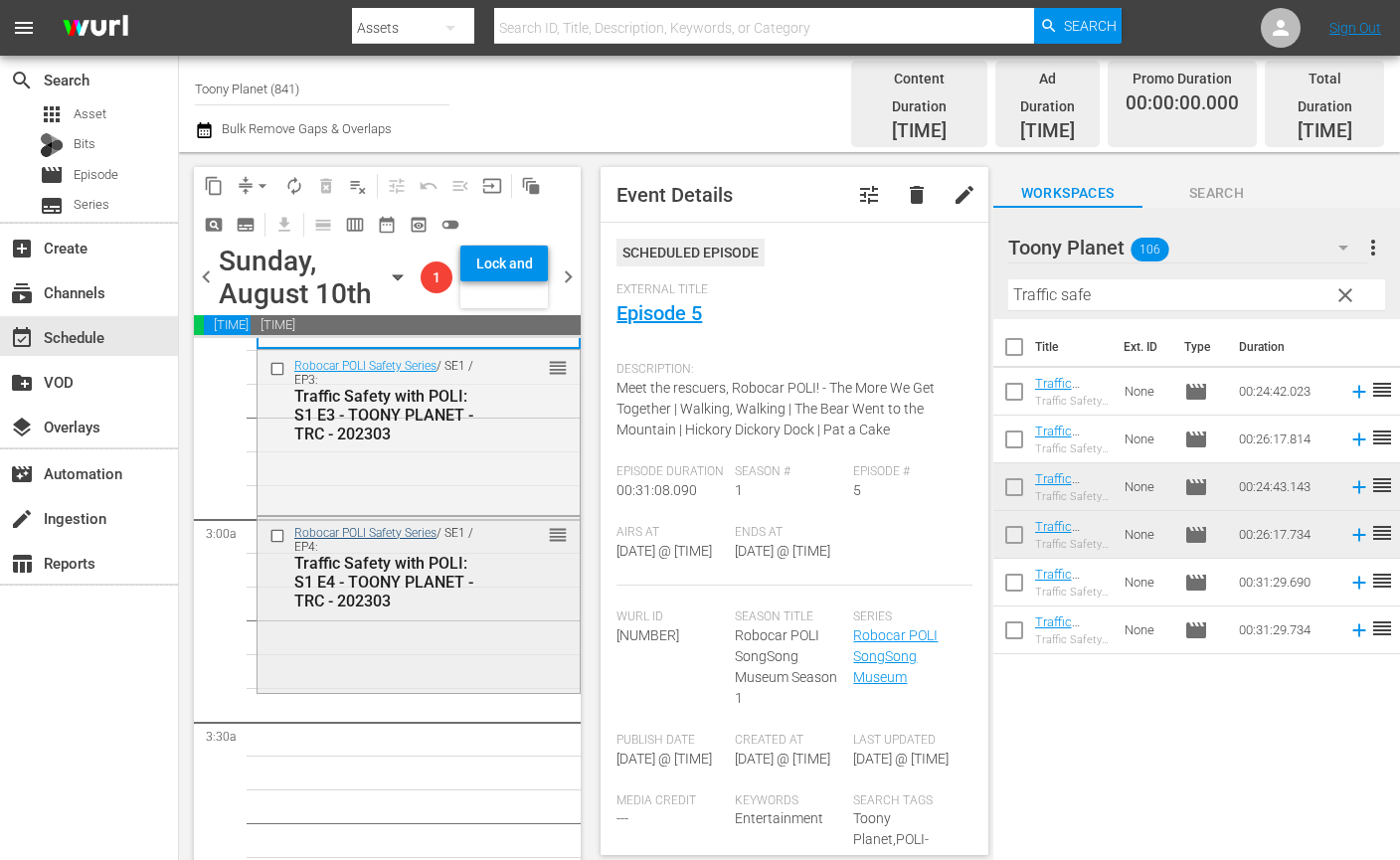 scroll, scrollTop: 1045, scrollLeft: 0, axis: vertical 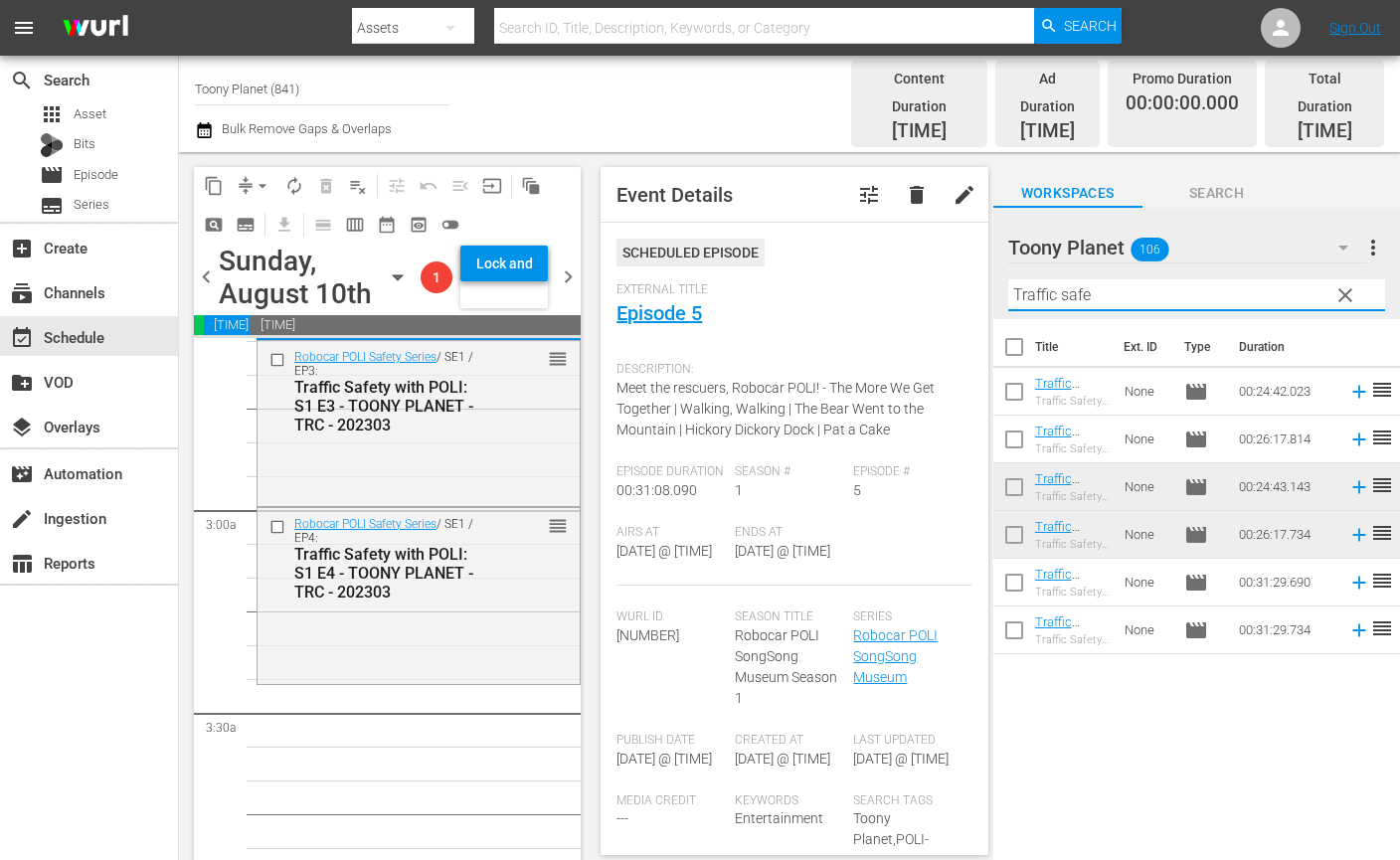 drag, startPoint x: 1155, startPoint y: 291, endPoint x: 804, endPoint y: 273, distance: 351.46124 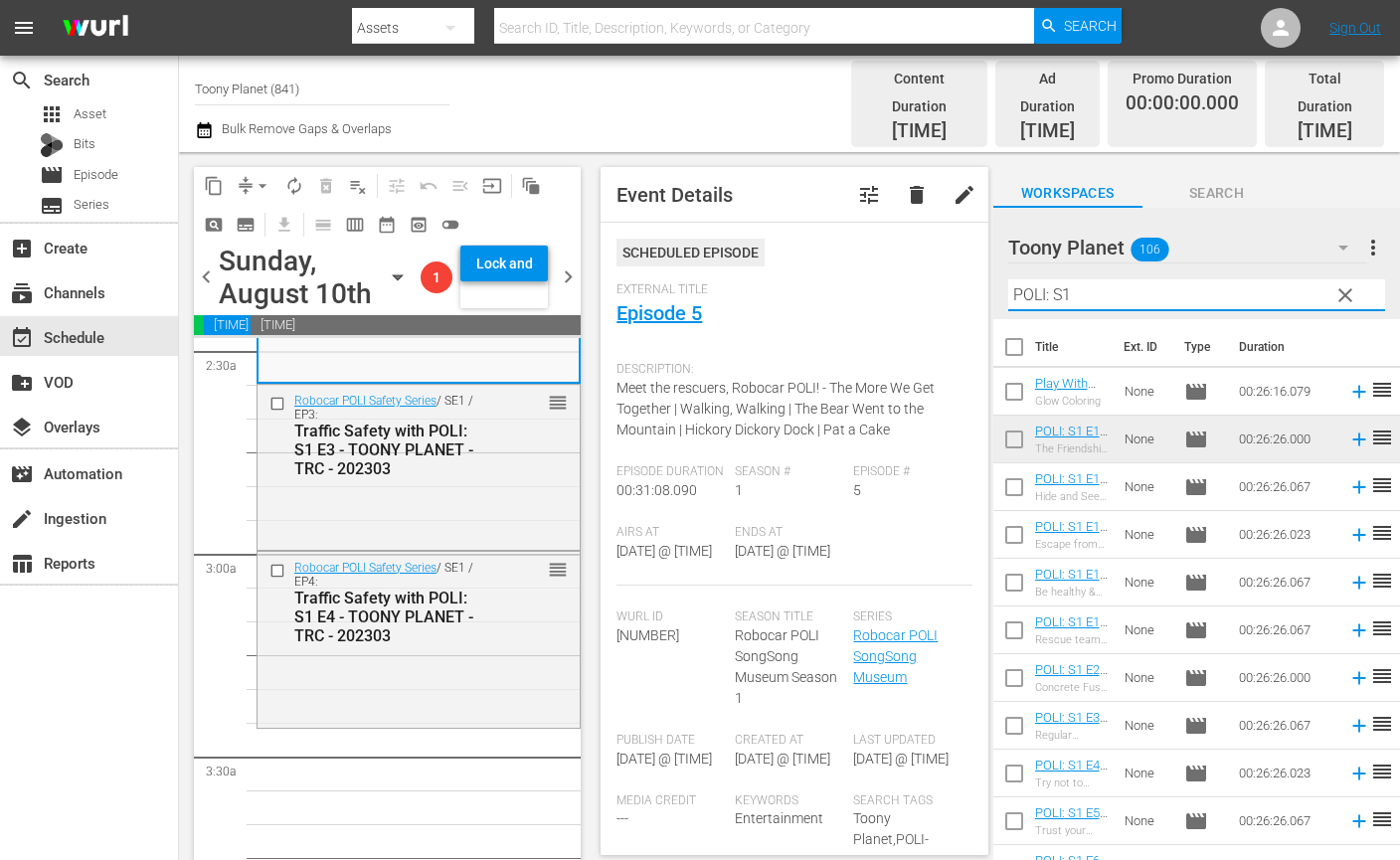 scroll, scrollTop: 1118, scrollLeft: 0, axis: vertical 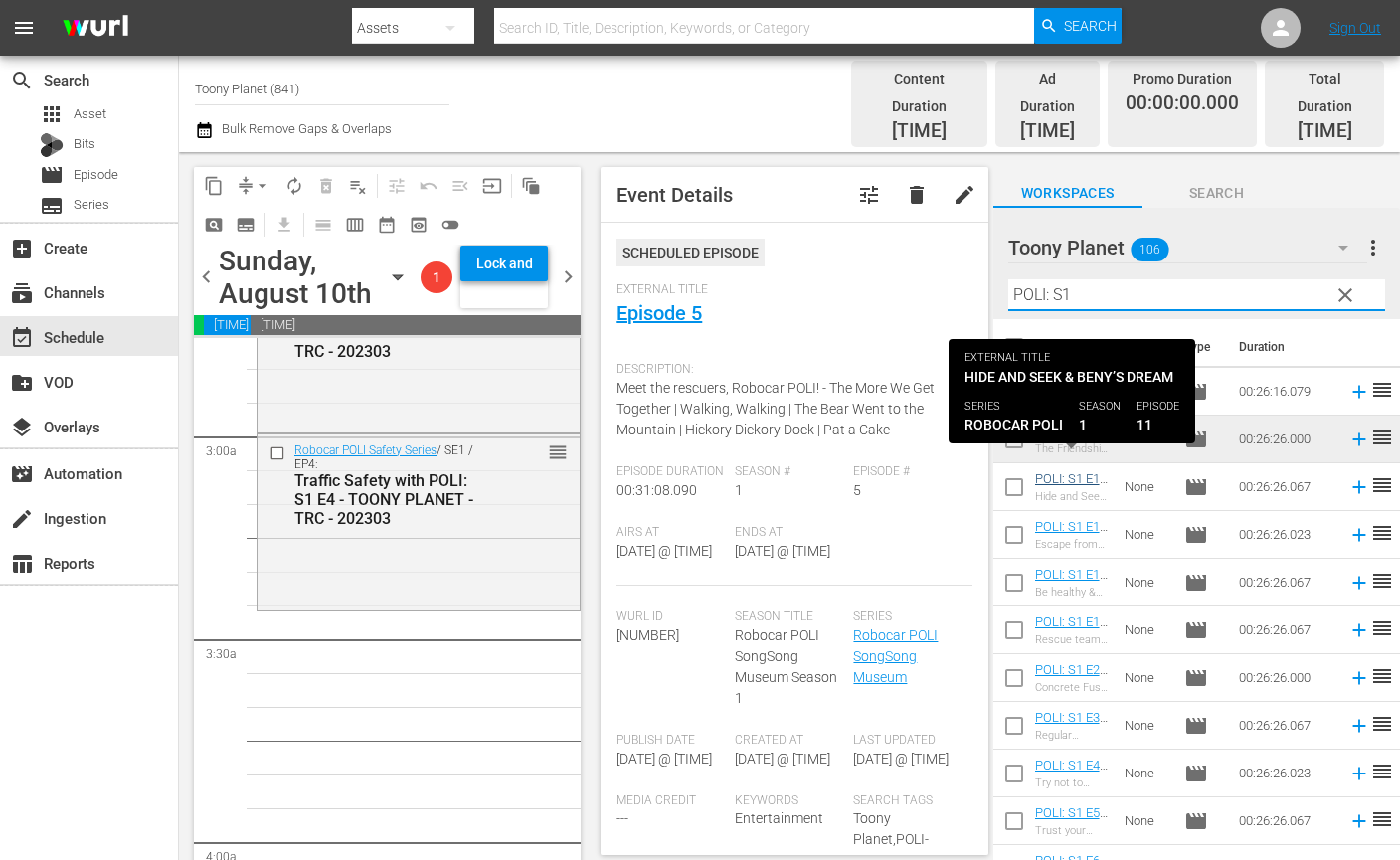 type on "POLI: S1" 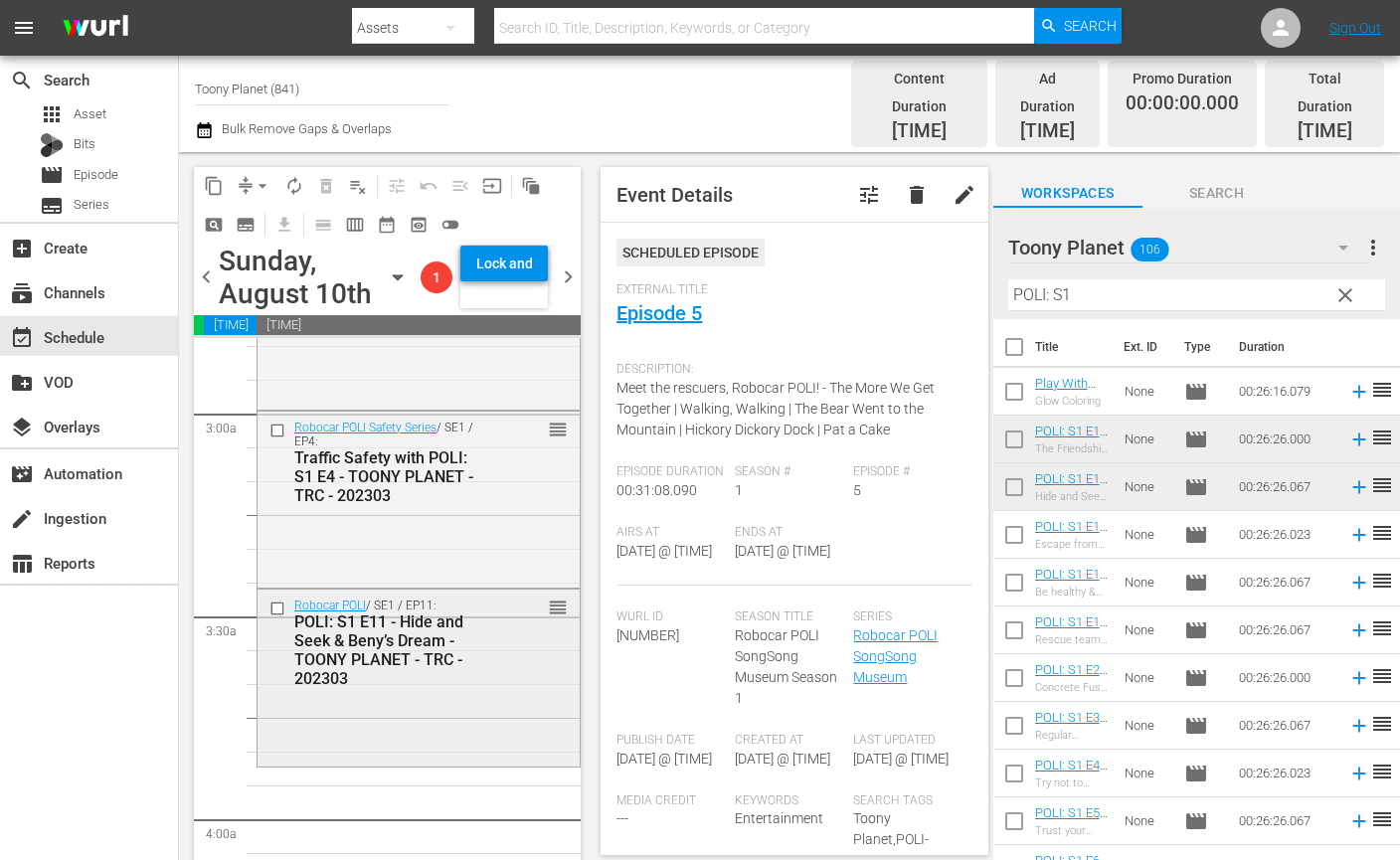 click on "POLI: S1 E11 - Hide and Seek & Beny’s Dream - TOONY PLANET - TRC - 202303" at bounding box center (391, 650) 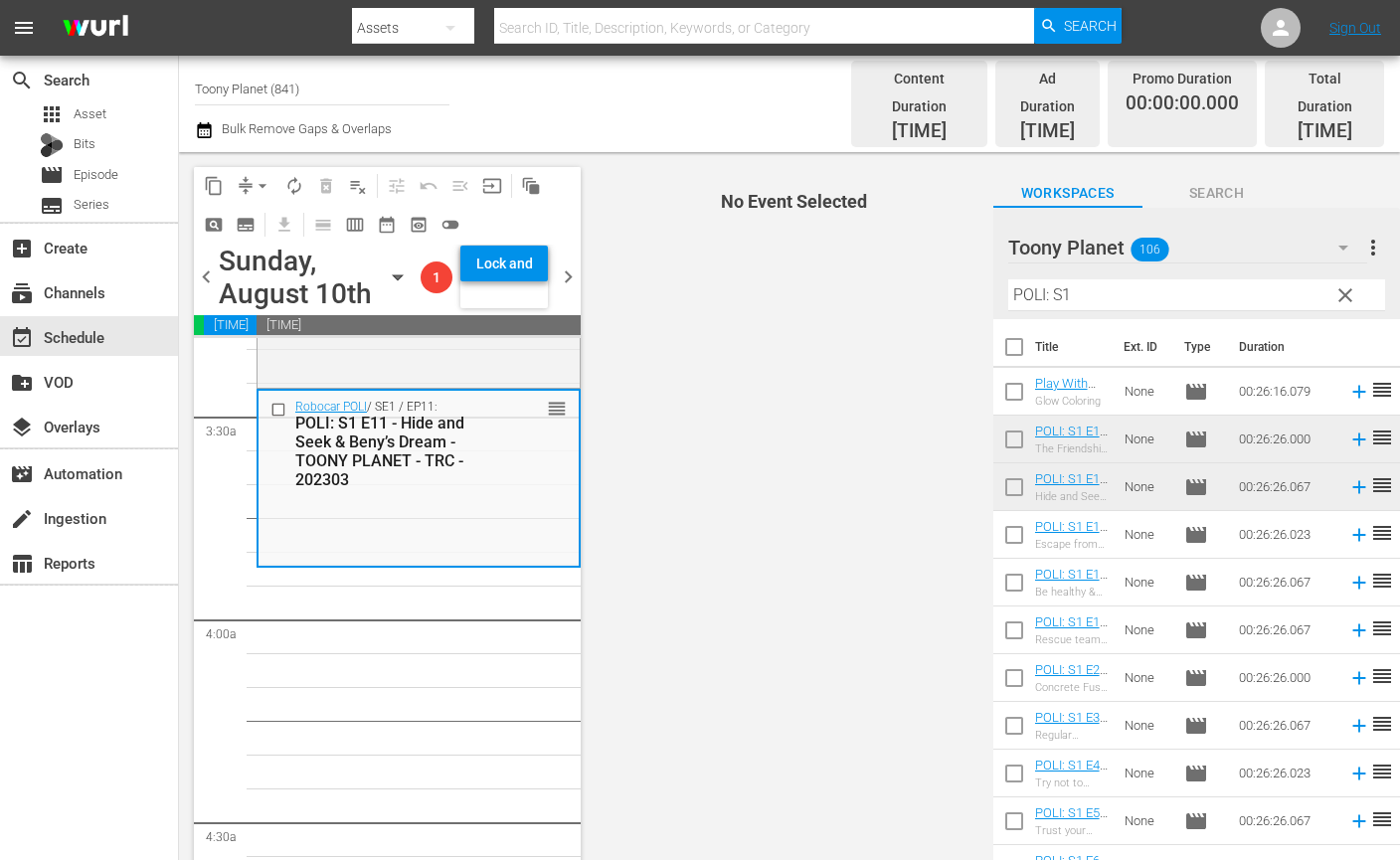 scroll, scrollTop: 1409, scrollLeft: 0, axis: vertical 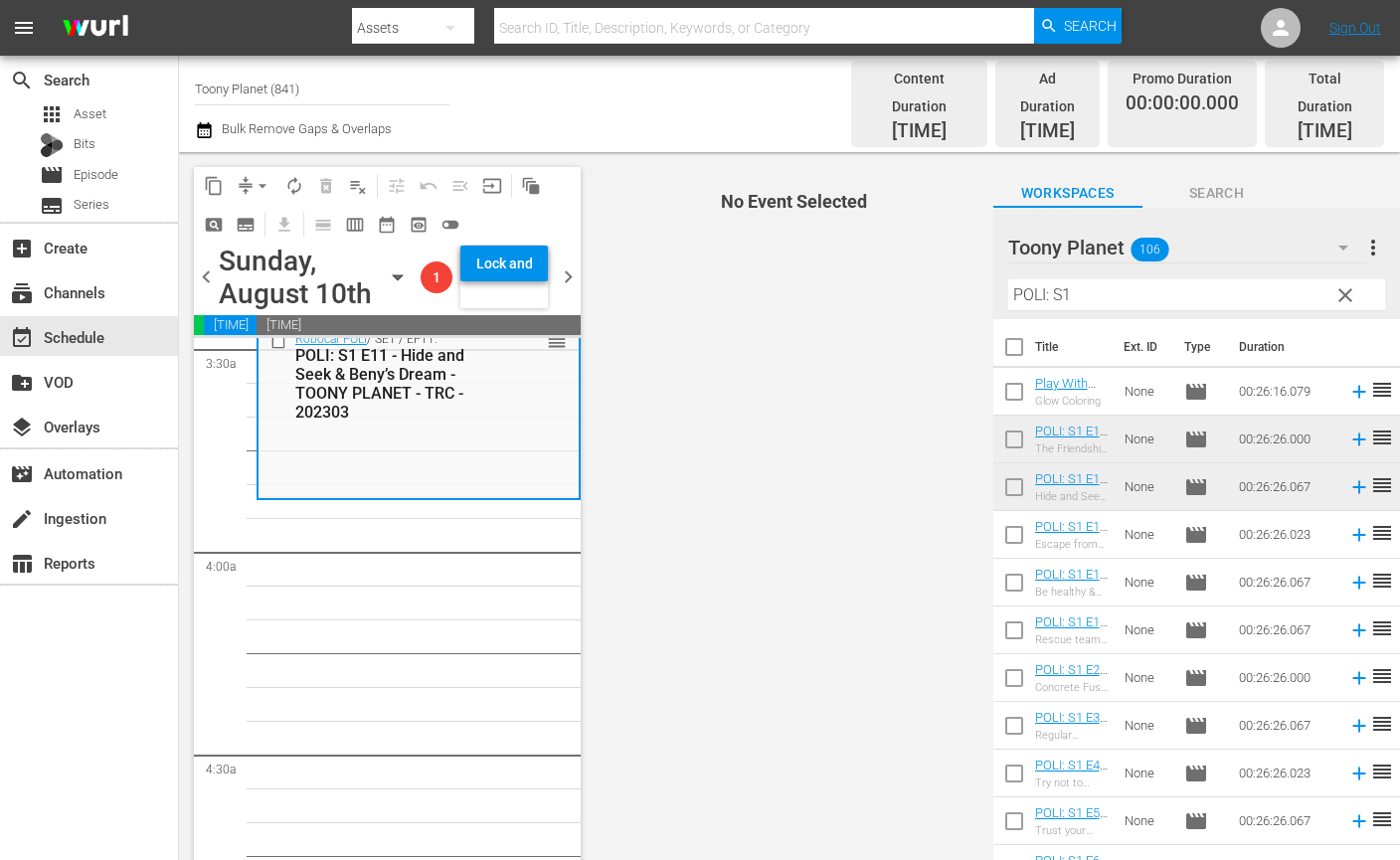 click on "Robocar POLI SongSong Museum  / SE1 / EP5:
Robocar POLI SongSong Museum: S1 E5 - TOONY PLANET - TRC - 202303 reorder Robocar POLI  / SE1 / EP7:
POLI: S1 E7 - I Love You, Grandpa & It's okay to make a mistake - TOONY PLANET - TRC - 202303 reorder Robocar POLI  / SE1 / EP9:
POLI: S1 E9 - Please, Cleany & Let's be clean! - TOONY PLANET - TRC - 202303 reorder Robocar POLI  / SE1 / EP11:
POLI: S1 E11 - Hide and Seek & Beny’s Dream - TOONY PLANET - TRC - 202303 reorder Robocar POLI  / SE1 / EP8:
POLI: S1 E8 - Talent Contest & Keep your promise - TOONY PLANET - TRC - 202303 reorder Robocar POLI  / SE1 / EP10:
POLI: S1 E10 - The Friendship Tree & Remember, Max! - TOONY PLANET - TRC - 202303 reorder Robocar POLI Safety Series  / SE1 / EP4:
Traffic Safety with POLI: S1 E4 - TOONY PLANET - TRC - 202303 reorder Robocar POLI Safety Series  / SE1 / EP3:
Traffic Safety with POLI: S1 E3 - TOONY PLANET - TRC - 202303 reorder" at bounding box center (419, 3797) 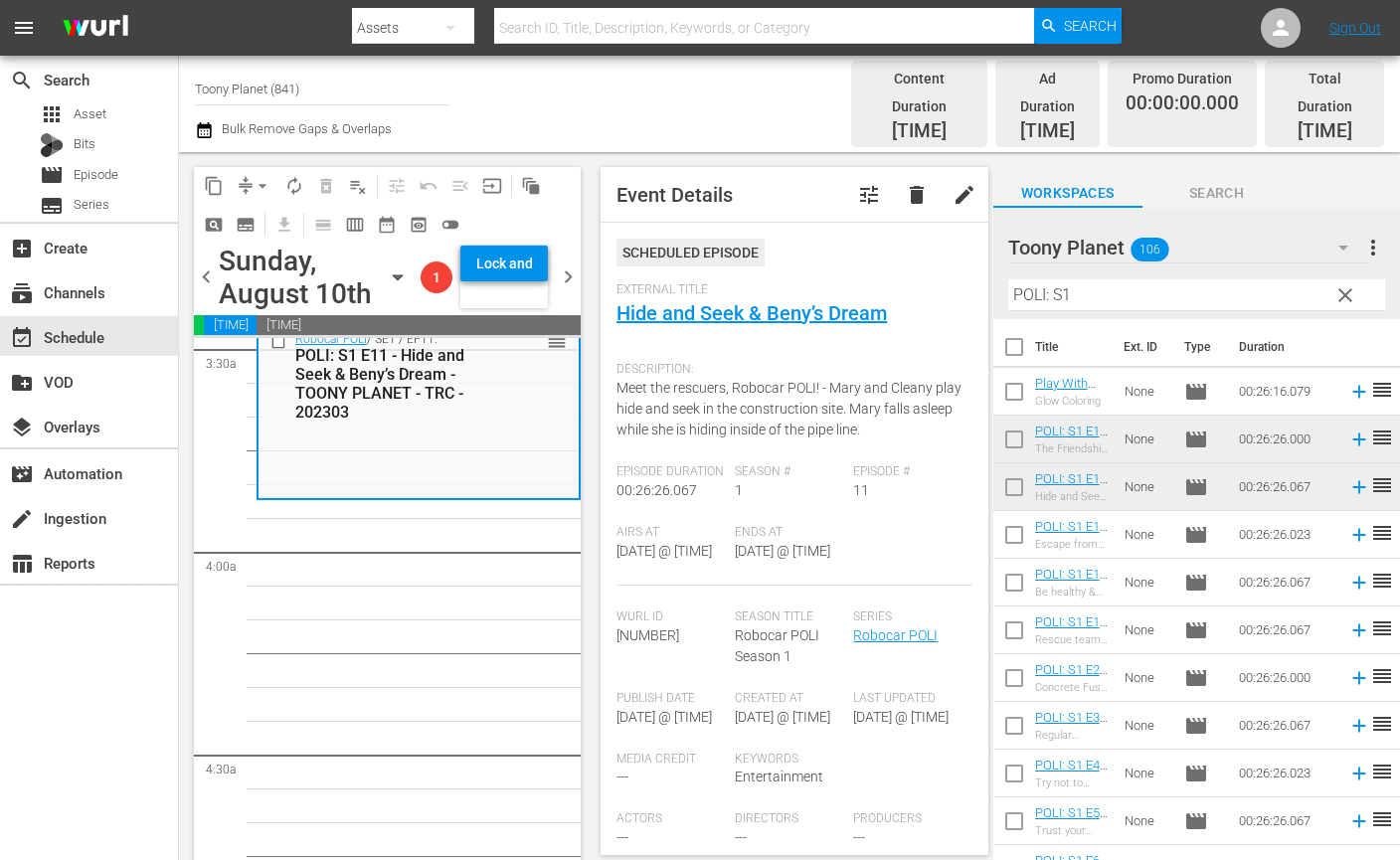 click at bounding box center (1014, 539) 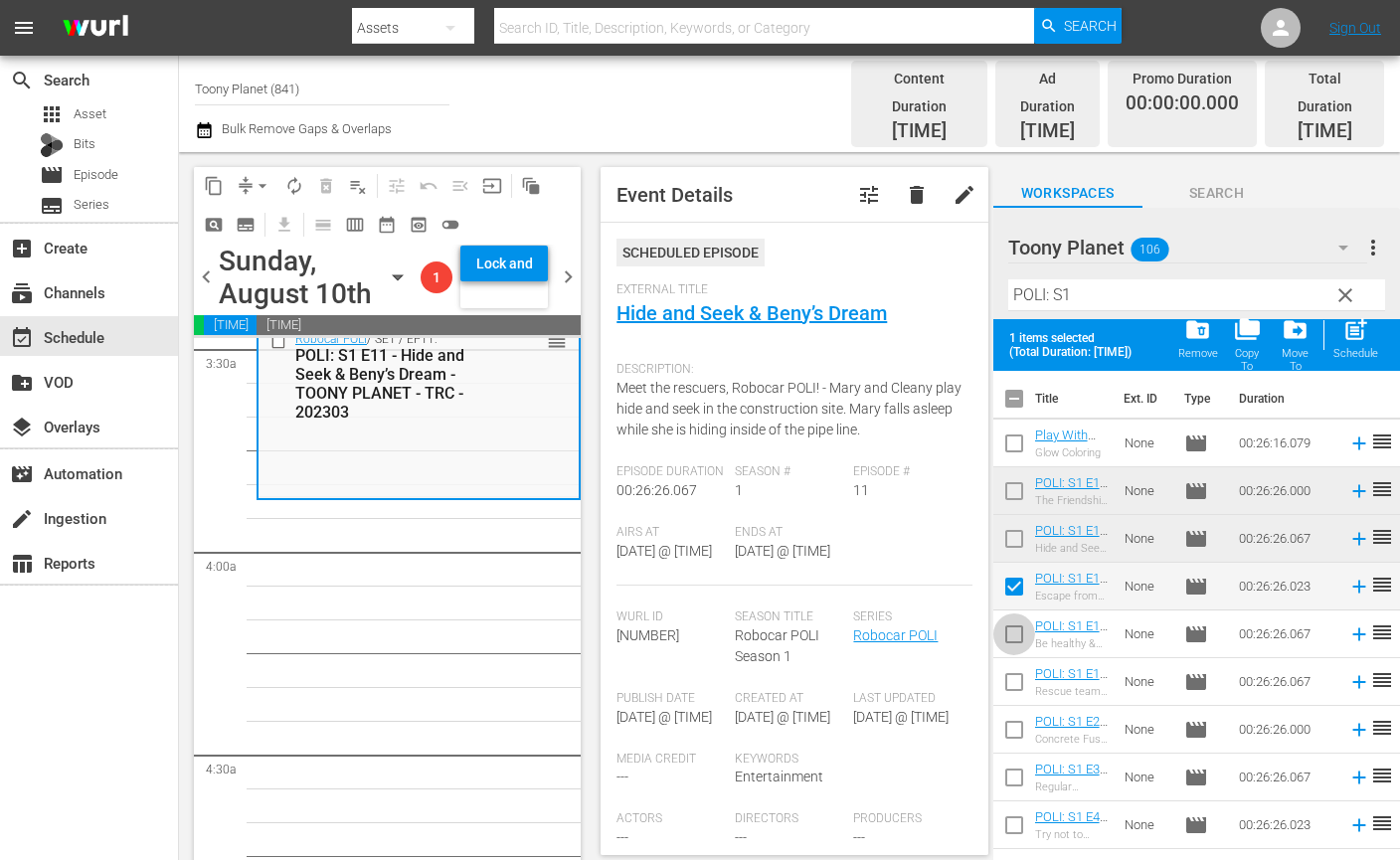 click at bounding box center (1014, 638) 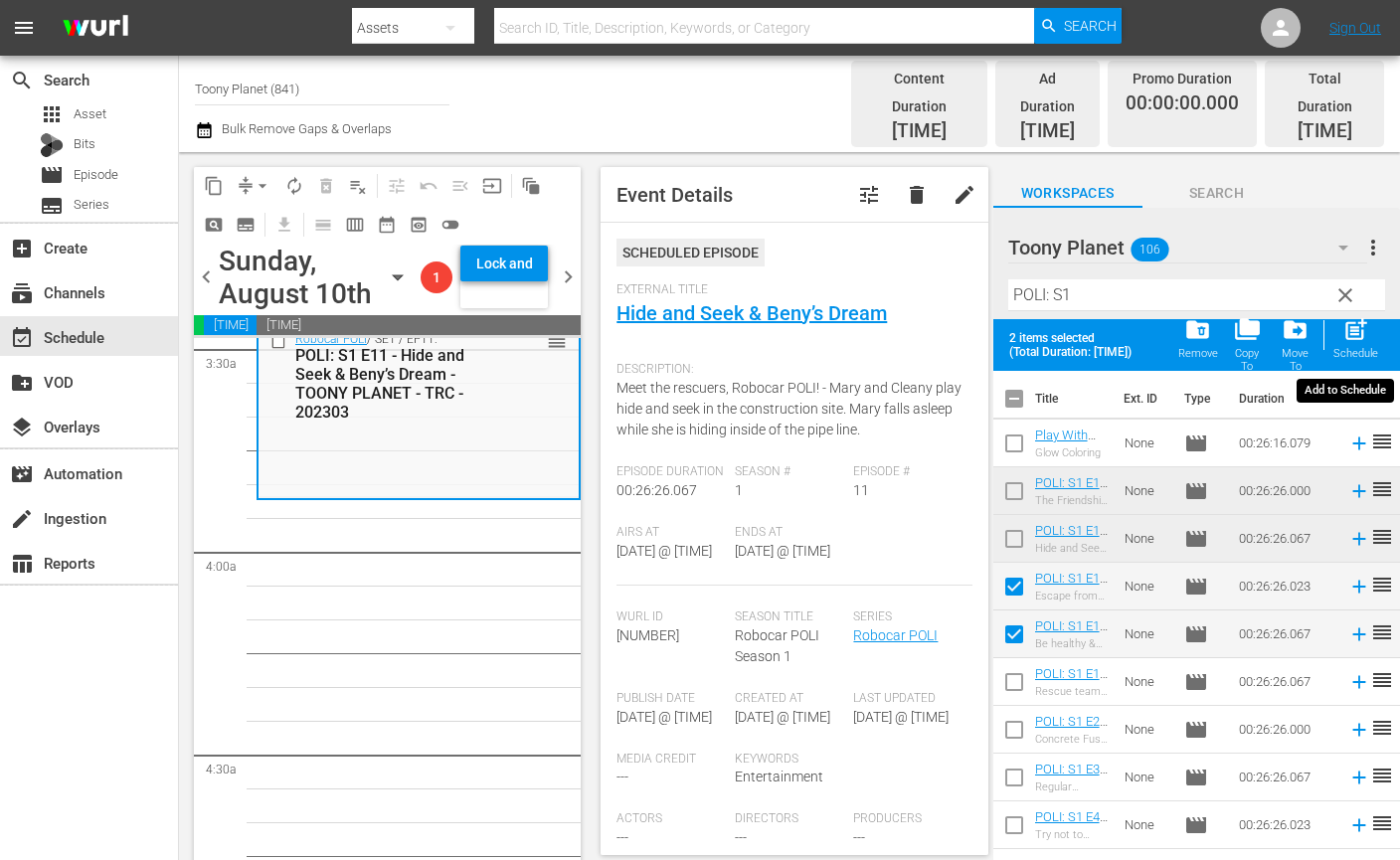 click on "post_add" at bounding box center (1355, 329) 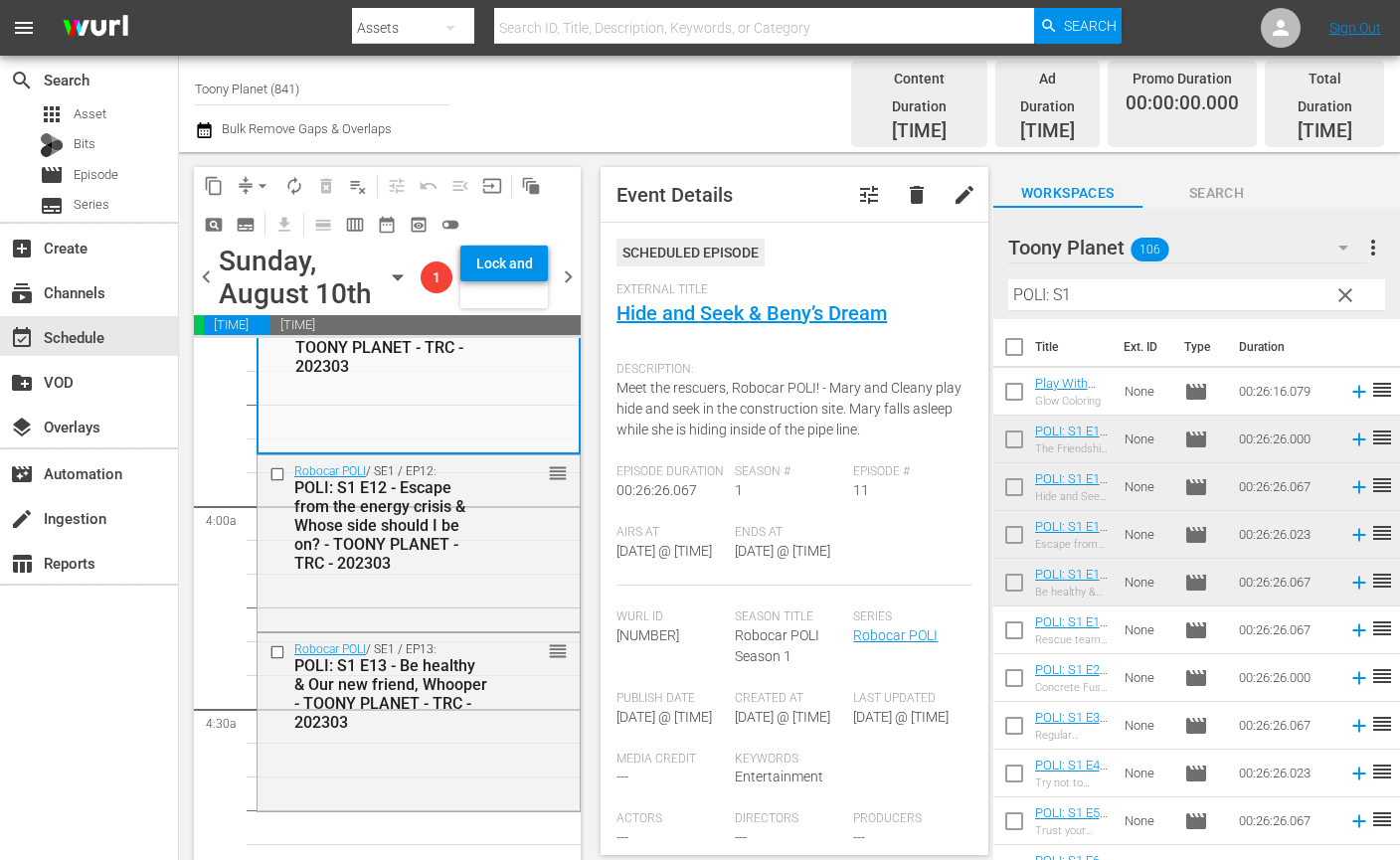 scroll, scrollTop: 1459, scrollLeft: 0, axis: vertical 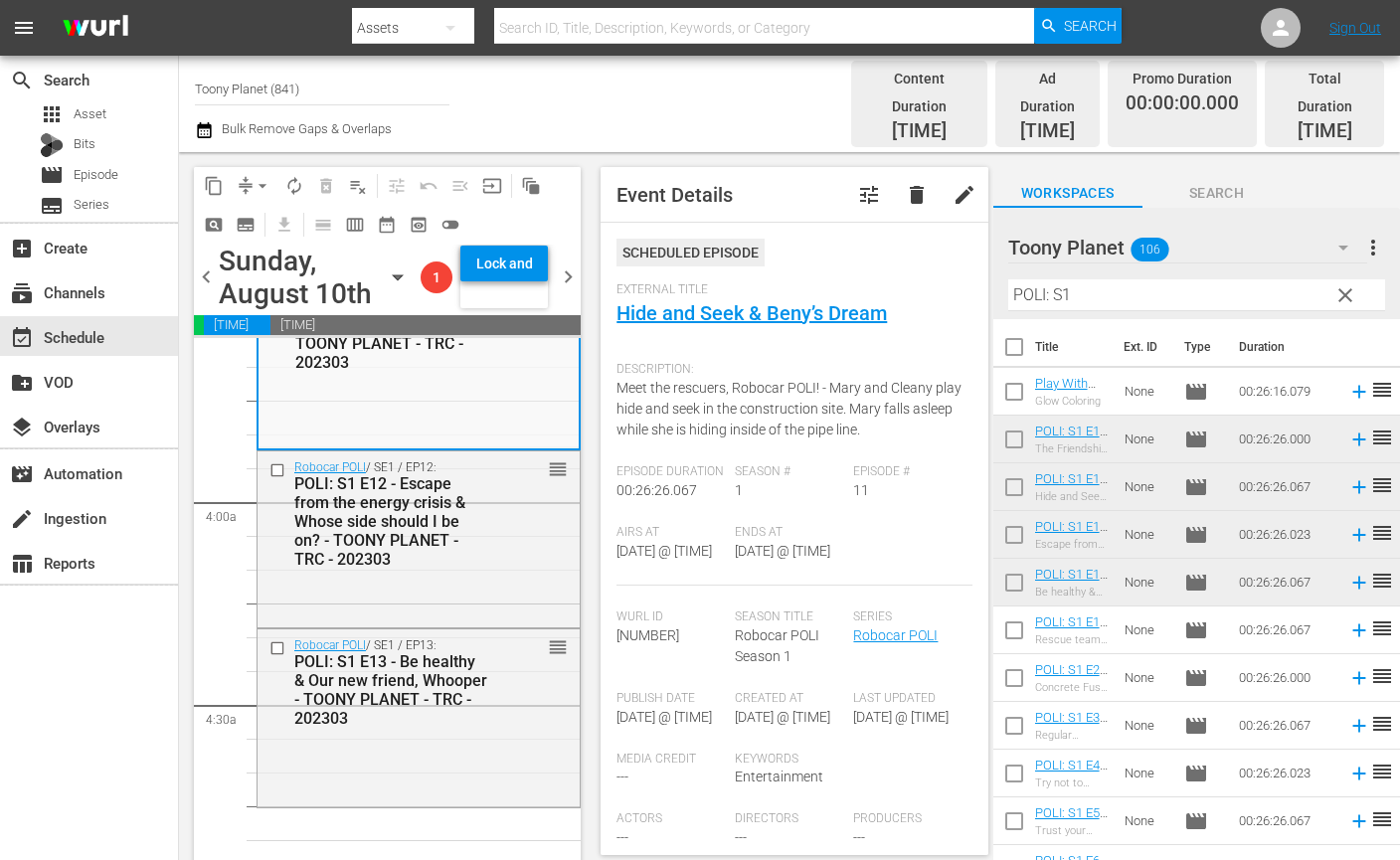 click on "POLI: S1" at bounding box center (1196, 295) 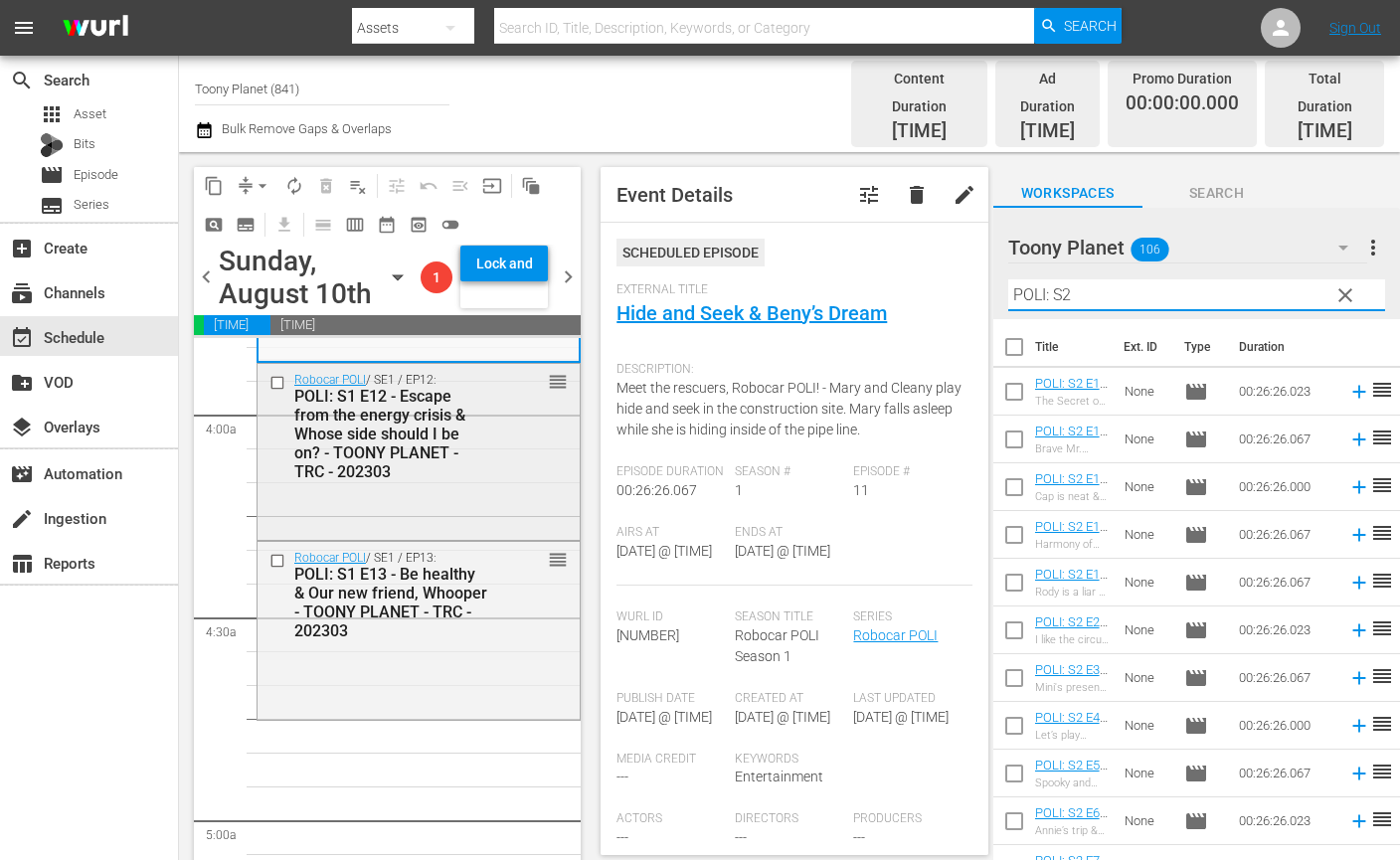 scroll, scrollTop: 1564, scrollLeft: 0, axis: vertical 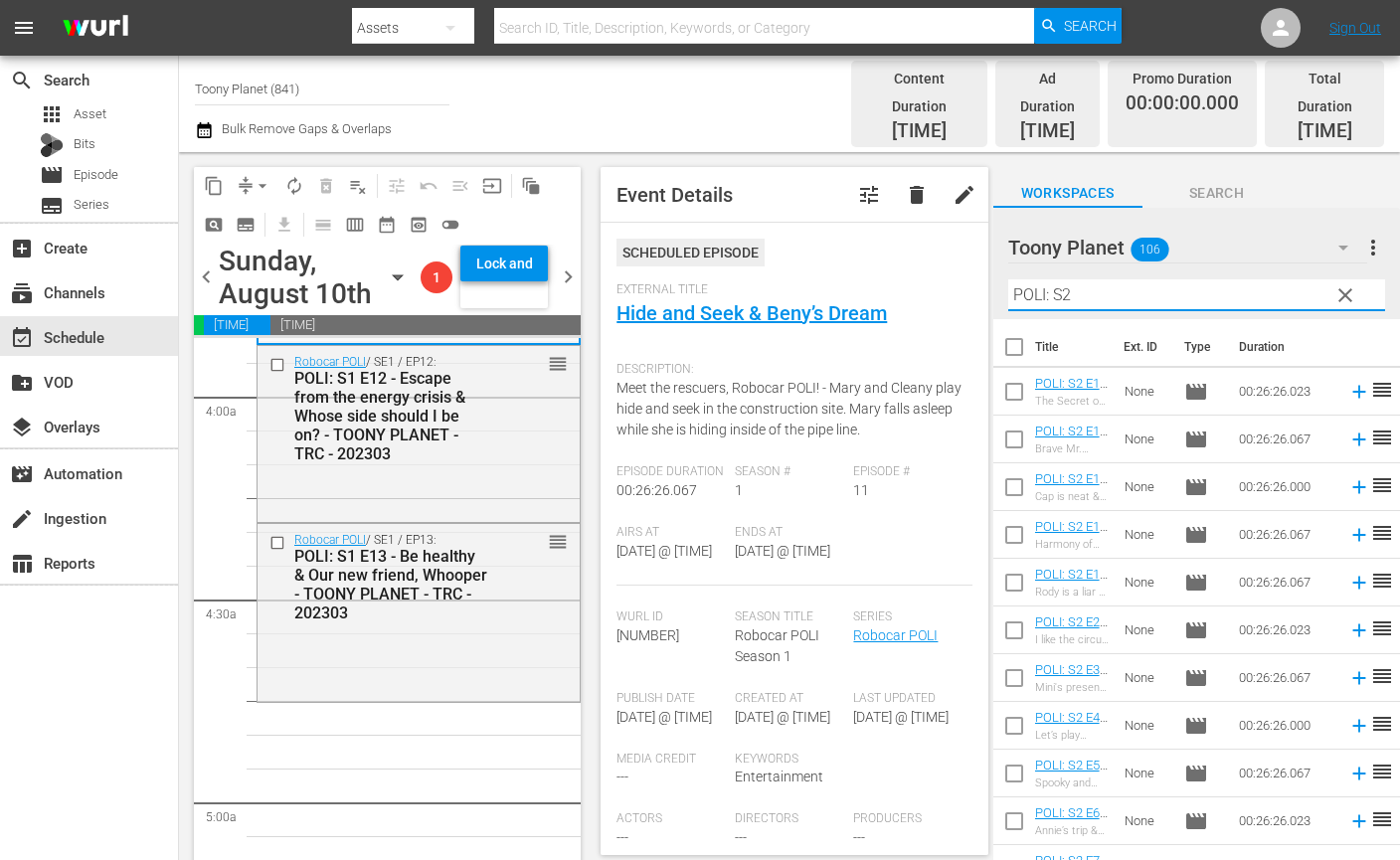 type on "POLI: S2" 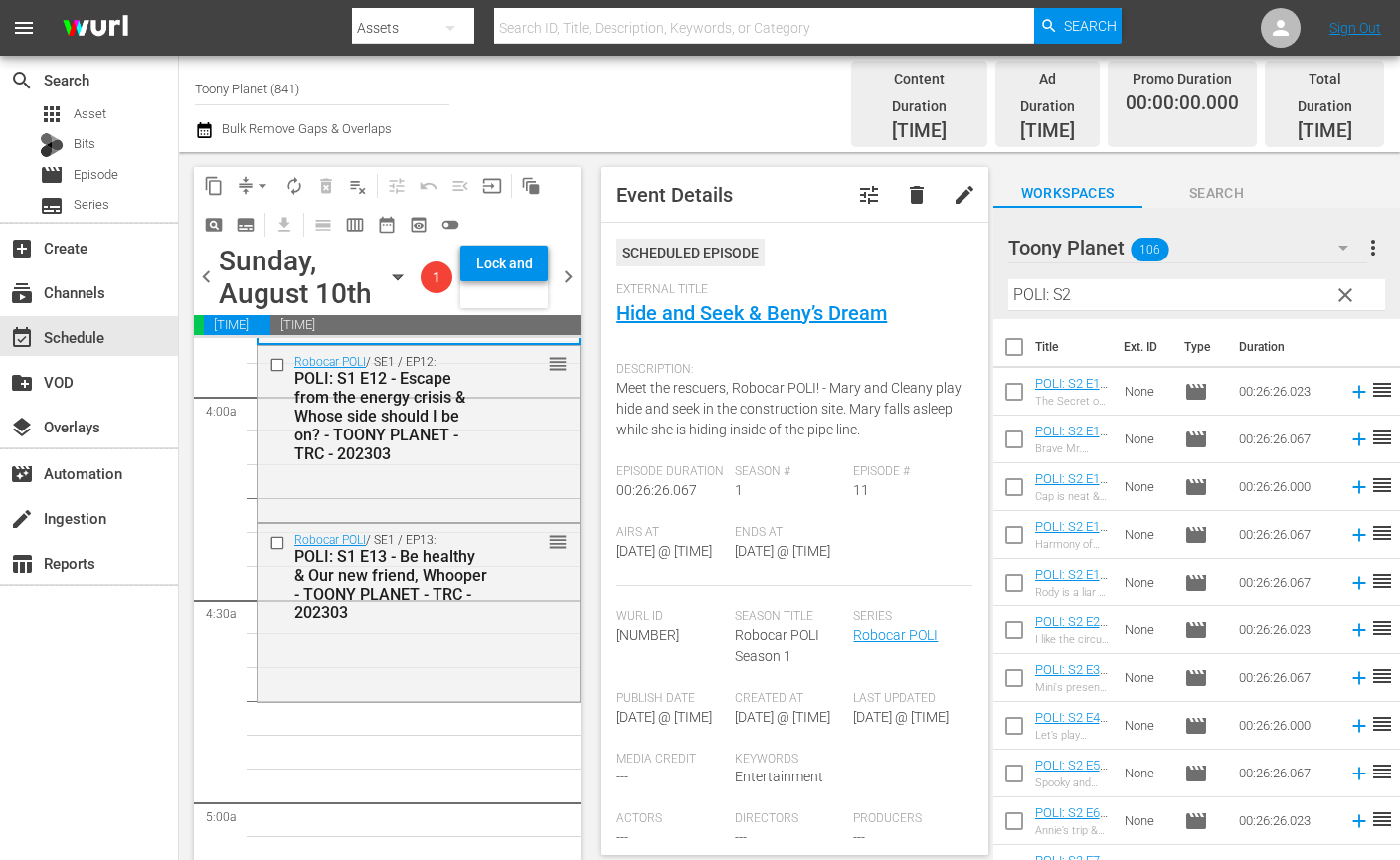 click on "Robocar POLI SongSong Museum  / SE1 / EP5:
Robocar POLI SongSong Museum: S1 E5 - TOONY PLANET - TRC - 202303 reorder Robocar POLI  / SE1 / EP7:
POLI: S1 E7 - I Love You, Grandpa & It's okay to make a mistake - TOONY PLANET - TRC - 202303 reorder Robocar POLI  / SE1 / EP9:
POLI: S1 E9 - Please, Cleany & Let's be clean! - TOONY PLANET - TRC - 202303 reorder Robocar POLI  / SE1 / EP11:
POLI: S1 E11 - Hide and Seek & Beny’s Dream - TOONY PLANET - TRC - 202303 reorder Robocar POLI  / SE1 / EP13:
POLI: S1 E13 - Be healthy & Our new friend, Whooper - TOONY PLANET - TRC - 202303 reorder Robocar POLI  / SE1 / EP8:
POLI: S1 E8 - Talent Contest & Keep your promise - TOONY PLANET - TRC - 202303 reorder Robocar POLI  / SE1 / EP12:
POLI: S1 E12 - Escape from the energy crisis & Whose side should I be on? - TOONY PLANET - TRC - 202303 reorder Robocar POLI  / SE1 / EP10:
POLI: S1 E10 - The Friendship Tree & Remember, Max! - TOONY PLANET - TRC - 202303 reorder Robocar POLI Safety Series  / SE1 / EP4:" at bounding box center [419, 3642] 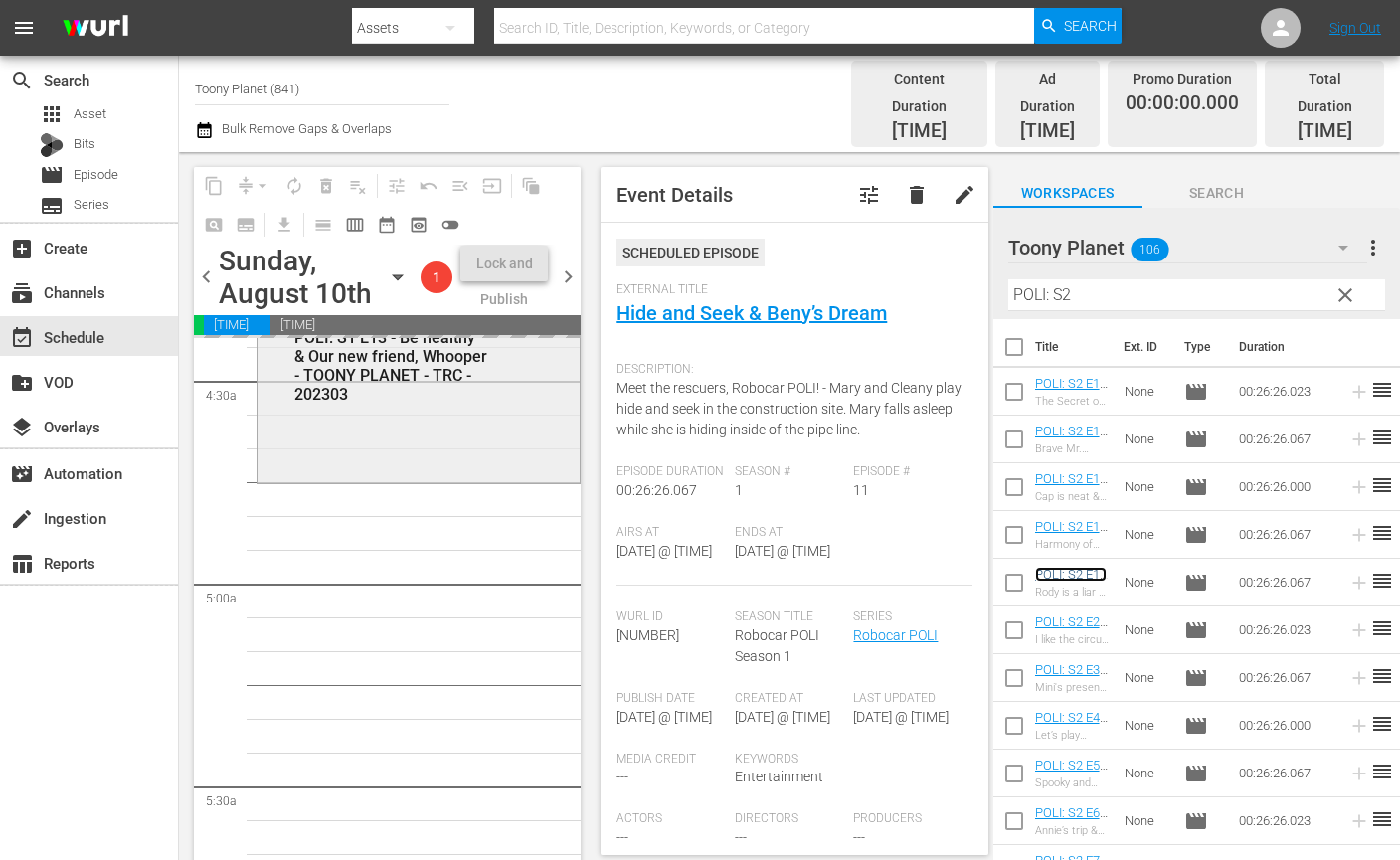 scroll, scrollTop: 1806, scrollLeft: 0, axis: vertical 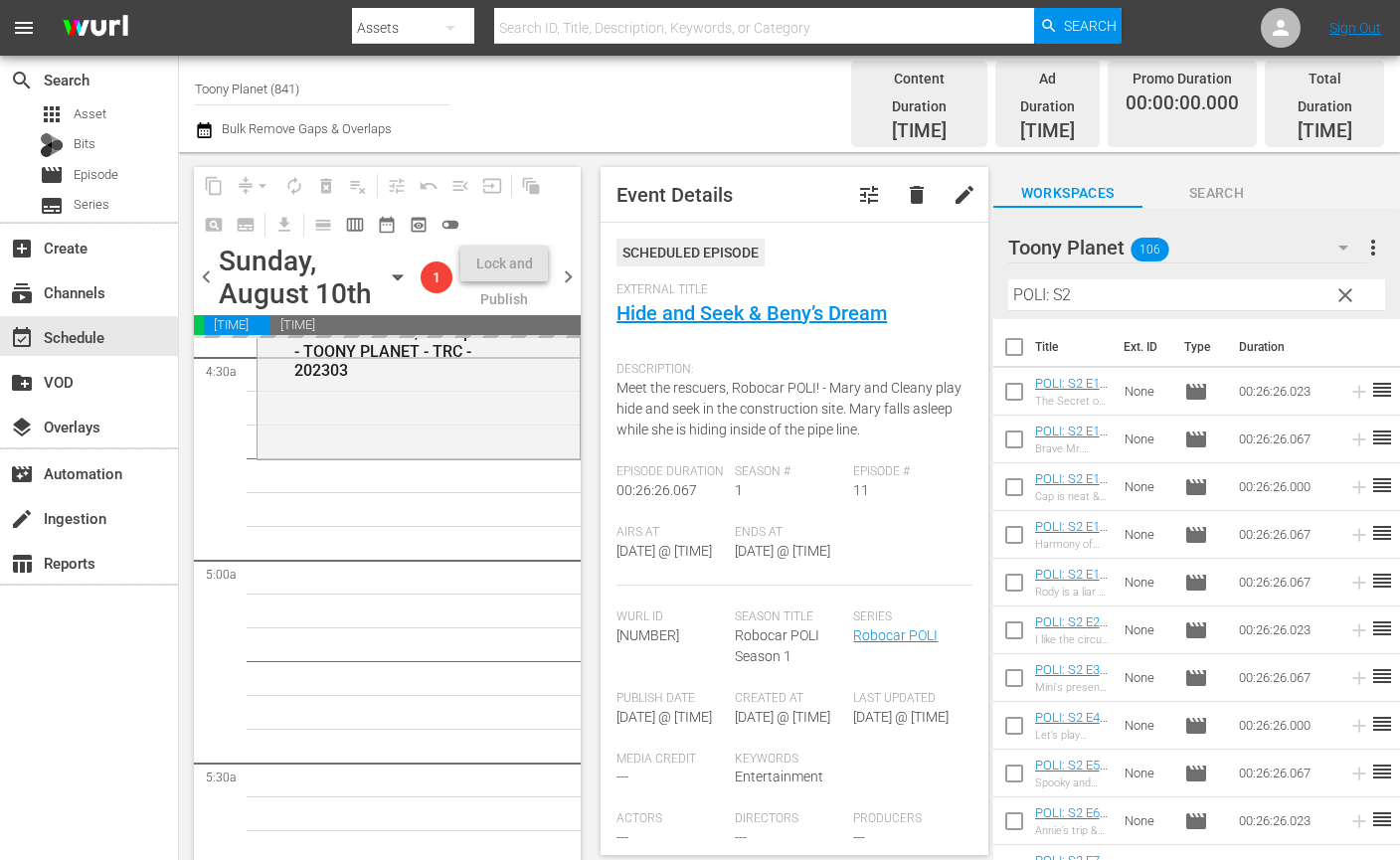 click on "Robocar POLI SongSong Museum  / SE1 / EP5:
Robocar POLI SongSong Museum: S1 E5 - TOONY PLANET - TRC - 202303 reorder Robocar POLI  / SE1 / EP7:
POLI: S1 E7 - I Love You, Grandpa & It's okay to make a mistake - TOONY PLANET - TRC - 202303 reorder Robocar POLI  / SE1 / EP9:
POLI: S1 E9 - Please, Cleany & Let's be clean! - TOONY PLANET - TRC - 202303 reorder Robocar POLI  / SE1 / EP11:
POLI: S1 E11 - Hide and Seek & Beny’s Dream - TOONY PLANET - TRC - 202303 reorder Robocar POLI  / SE1 / EP13:
POLI: S1 E13 - Be healthy & Our new friend, Whooper - TOONY PLANET - TRC - 202303 reorder Robocar POLI  / SE1 / EP8:
POLI: S1 E8 - Talent Contest & Keep your promise - TOONY PLANET - TRC - 202303 reorder Robocar POLI  / SE1 / EP12:
POLI: S1 E12 - Escape from the energy crisis & Whose side should I be on? - TOONY PLANET - TRC - 202303 reorder Robocar POLI  / SE1 / EP10:
POLI: S1 E10 - The Friendship Tree & Remember, Max! - TOONY PLANET - TRC - 202303 reorder Robocar POLI Safety Series  / SE1 / EP4:" at bounding box center (419, 3399) 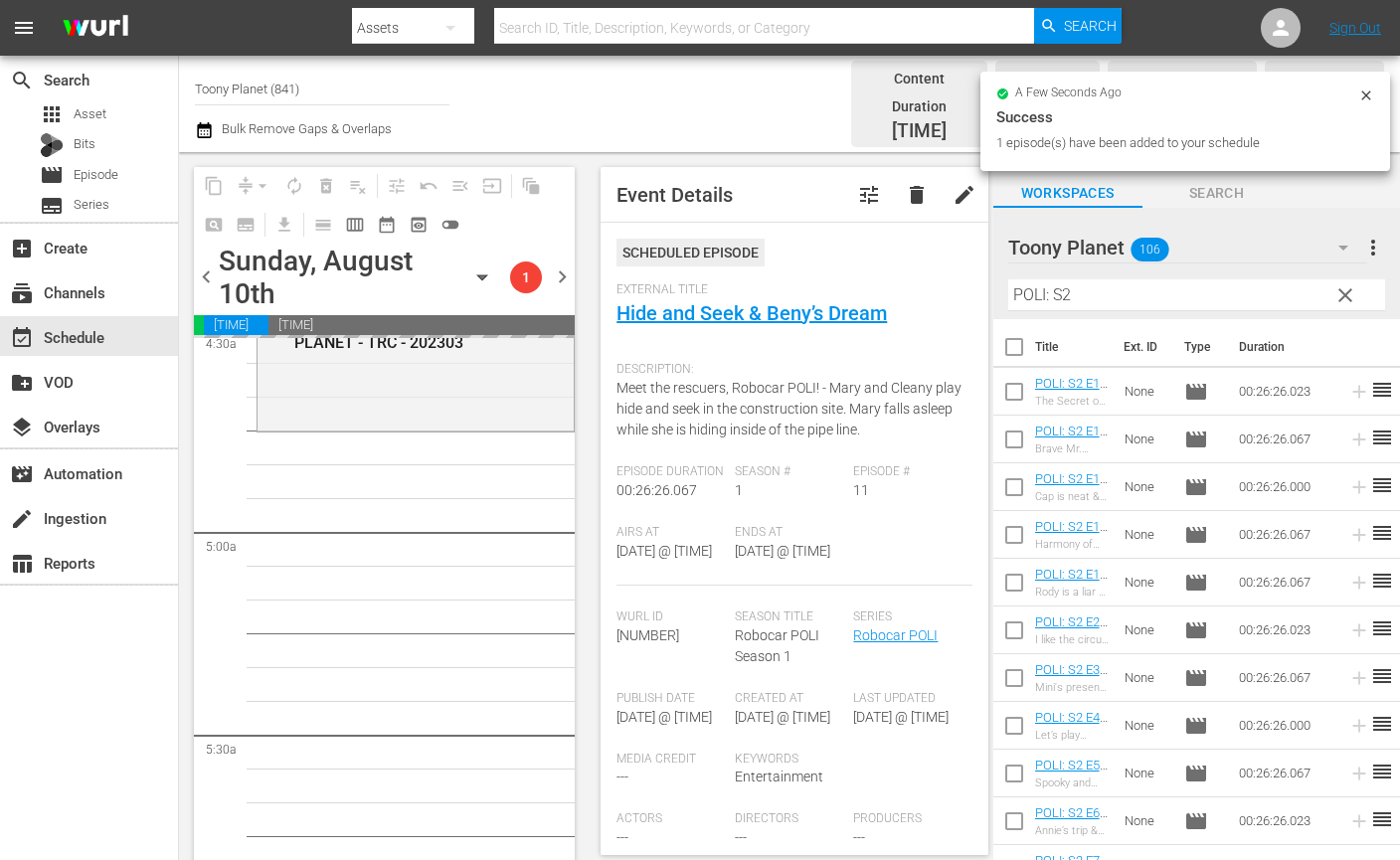 scroll, scrollTop: 1844, scrollLeft: 0, axis: vertical 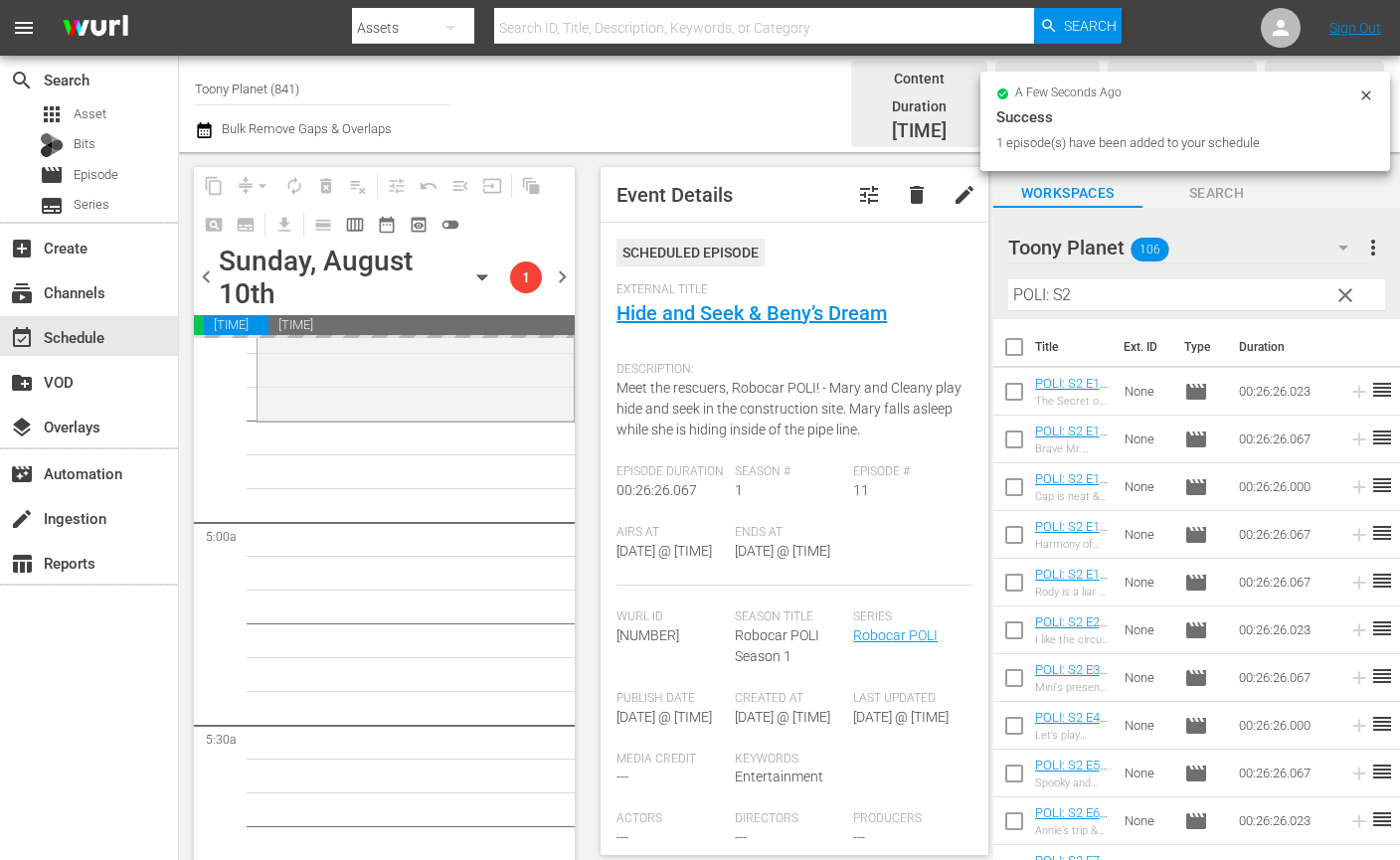 click on "Robocar POLI SongSong Museum  / SE1 / EP5:
Robocar POLI SongSong Museum: S1 E5 - TOONY PLANET - TRC - 202303 reorder Robocar POLI  / SE1 / EP7:
POLI: S1 E7 - I Love You, Grandpa & It's okay to make a mistake - TOONY PLANET - TRC - 202303 reorder Robocar POLI  / SE1 / EP9:
POLI: S1 E9 - Please, Cleany & Let's be clean! - TOONY PLANET - TRC - 202303 reorder Robocar POLI  / SE1 / EP11:
POLI: S1 E11 - Hide and Seek & Beny’s Dream - TOONY PLANET - TRC - 202303 reorder Robocar POLI  / SE1 / EP13:
POLI: S1 E13 - Be healthy & Our new friend, Whooper - TOONY PLANET - TRC - 202303 reorder Robocar POLI  / SE1 / EP8:
POLI: S1 E8 - Talent Contest & Keep your promise - TOONY PLANET - TRC - 202303 reorder Robocar POLI  / SE1 / EP12:
POLI: S1 E12 - Escape from the energy crisis & Whose side should I be on? - TOONY PLANET - TRC - 202303 reorder Robocar POLI  / SE1 / EP10:
POLI: S1 E10 - The Friendship Tree & Remember, Max! - TOONY PLANET - TRC - 202303 reorder Robocar POLI Safety Series  / SE1 / EP4:" at bounding box center (416, 3361) 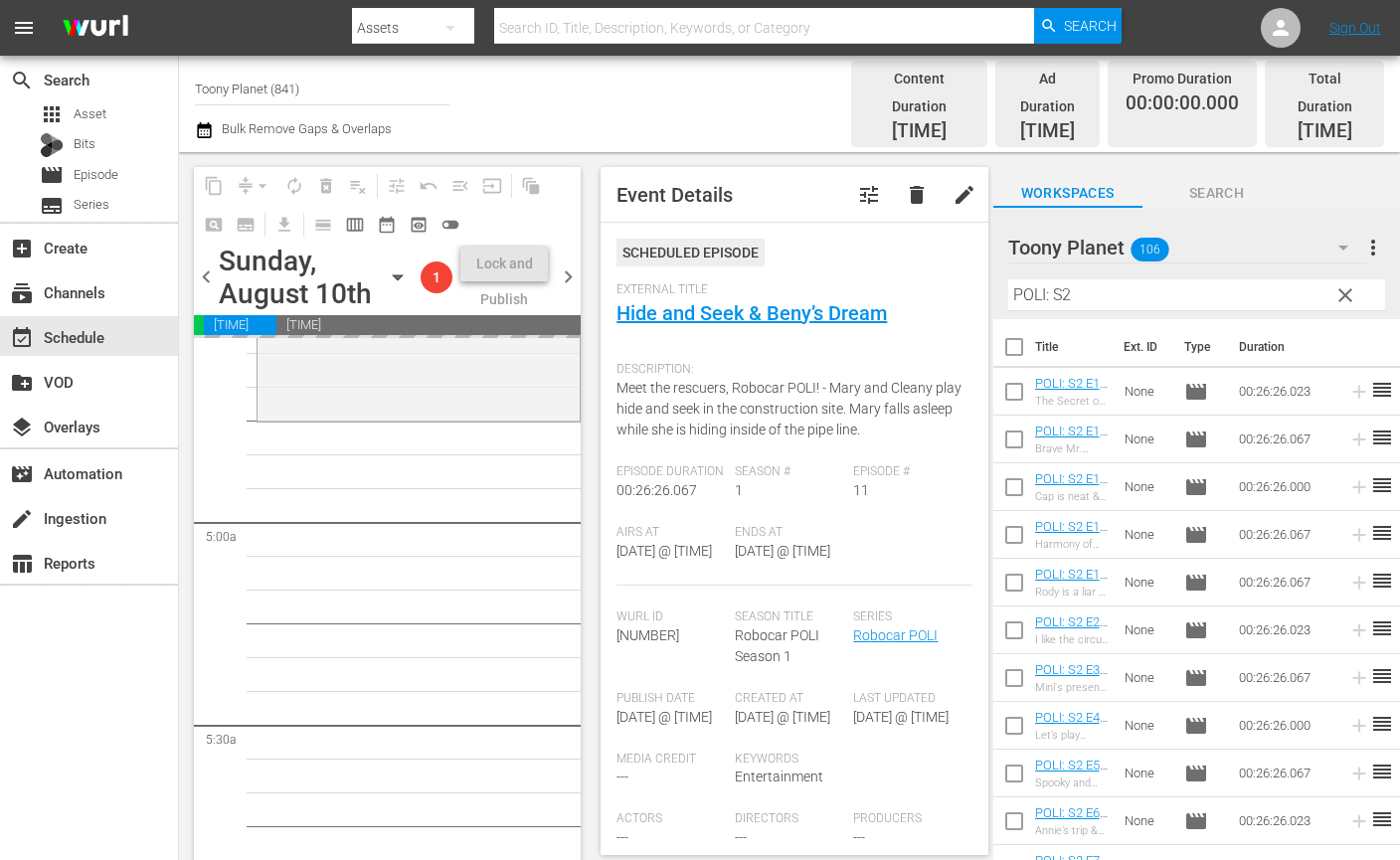 click on "Robocar POLI SongSong Museum  / SE1 / EP5:
Robocar POLI SongSong Museum: S1 E5 - TOONY PLANET - TRC - 202303 reorder Robocar POLI  / SE1 / EP7:
POLI: S1 E7 - I Love You, Grandpa & It's okay to make a mistake - TOONY PLANET - TRC - 202303 reorder Robocar POLI  / SE1 / EP9:
POLI: S1 E9 - Please, Cleany & Let's be clean! - TOONY PLANET - TRC - 202303 reorder Robocar POLI  / SE1 / EP11:
POLI: S1 E11 - Hide and Seek & Beny’s Dream - TOONY PLANET - TRC - 202303 reorder Robocar POLI  / SE1 / EP13:
POLI: S1 E13 - Be healthy & Our new friend, Whooper - TOONY PLANET - TRC - 202303 reorder Robocar POLI  / SE1 / EP8:
POLI: S1 E8 - Talent Contest & Keep your promise - TOONY PLANET - TRC - 202303 reorder Robocar POLI  / SE1 / EP12:
POLI: S1 E12 - Escape from the energy crisis & Whose side should I be on? - TOONY PLANET - TRC - 202303 reorder Robocar POLI  / SE1 / EP10:
POLI: S1 E10 - The Friendship Tree & Remember, Max! - TOONY PLANET - TRC - 202303 reorder Robocar POLI Safety Series  / SE1 / EP4:" at bounding box center (419, 3361) 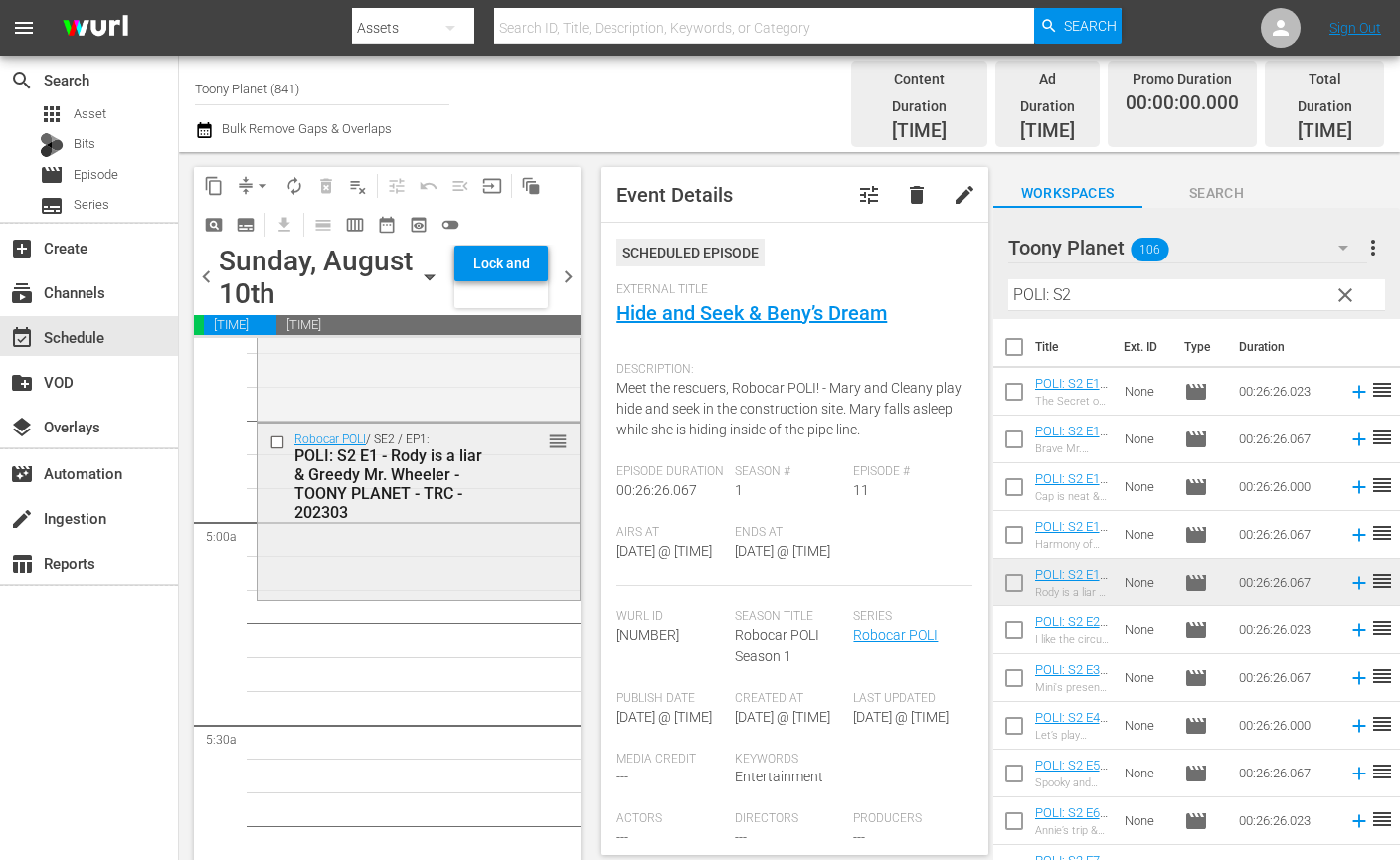 drag, startPoint x: 414, startPoint y: 551, endPoint x: 419, endPoint y: 506, distance: 45.276926 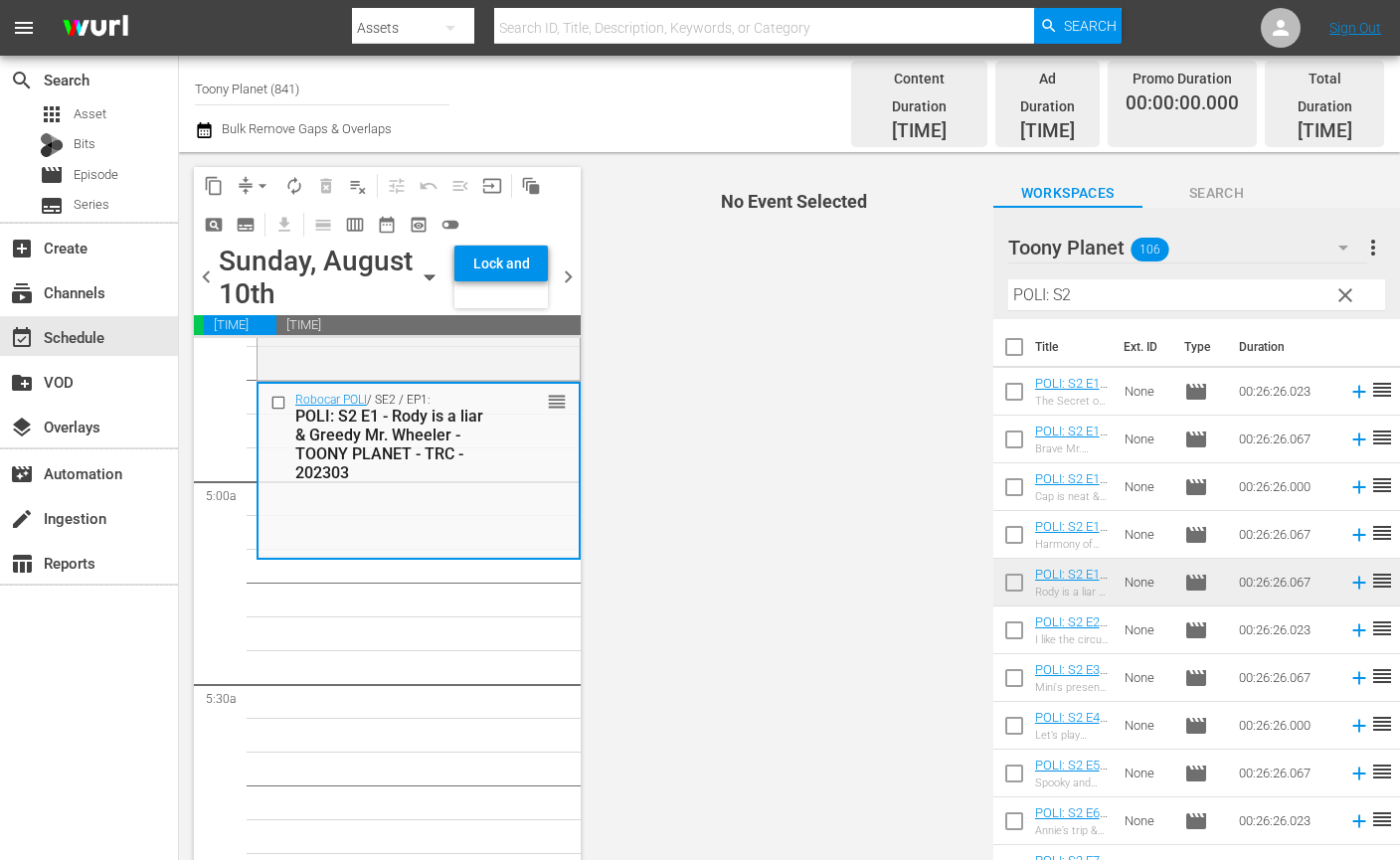 scroll, scrollTop: 1890, scrollLeft: 0, axis: vertical 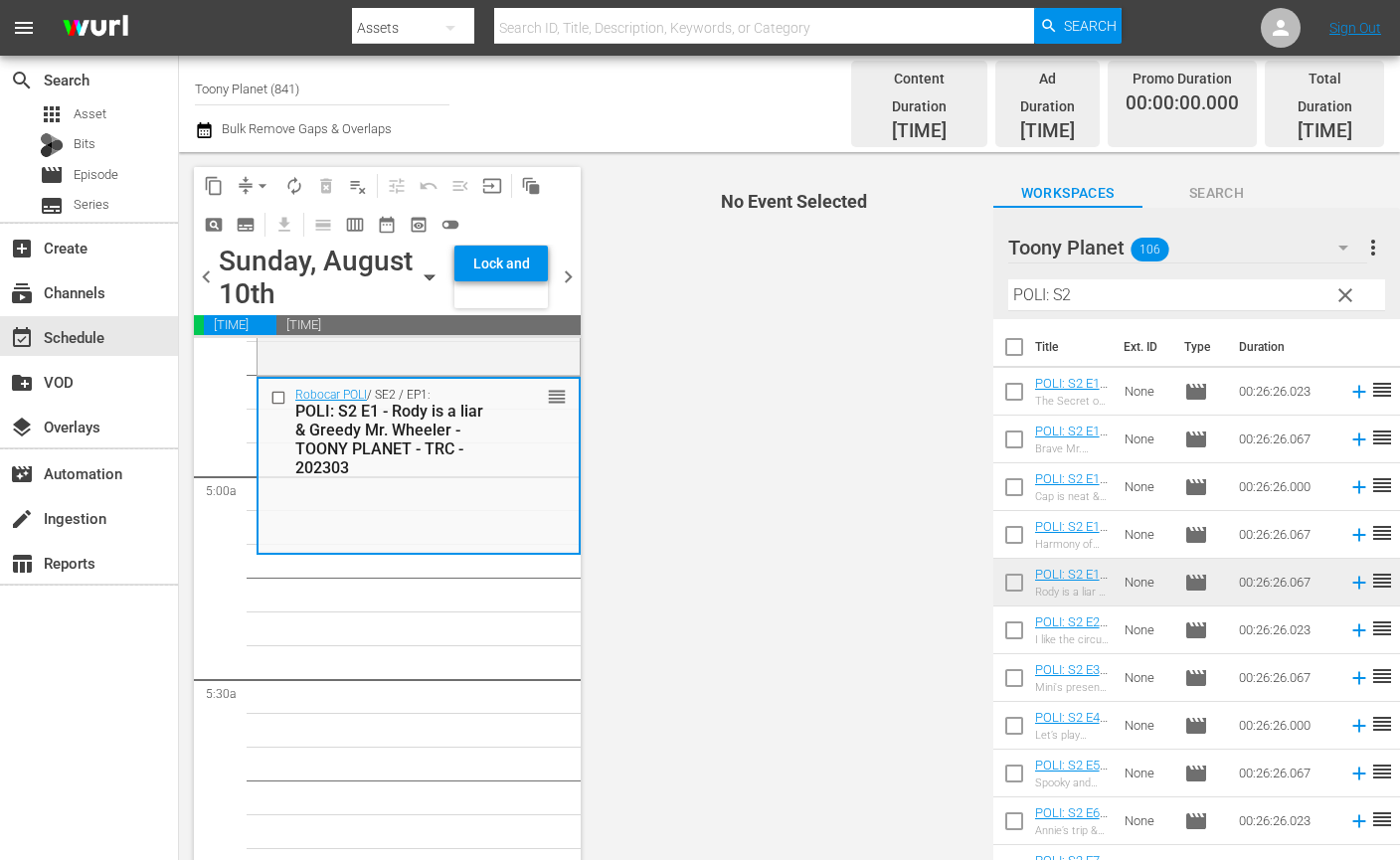 click at bounding box center (1014, 634) 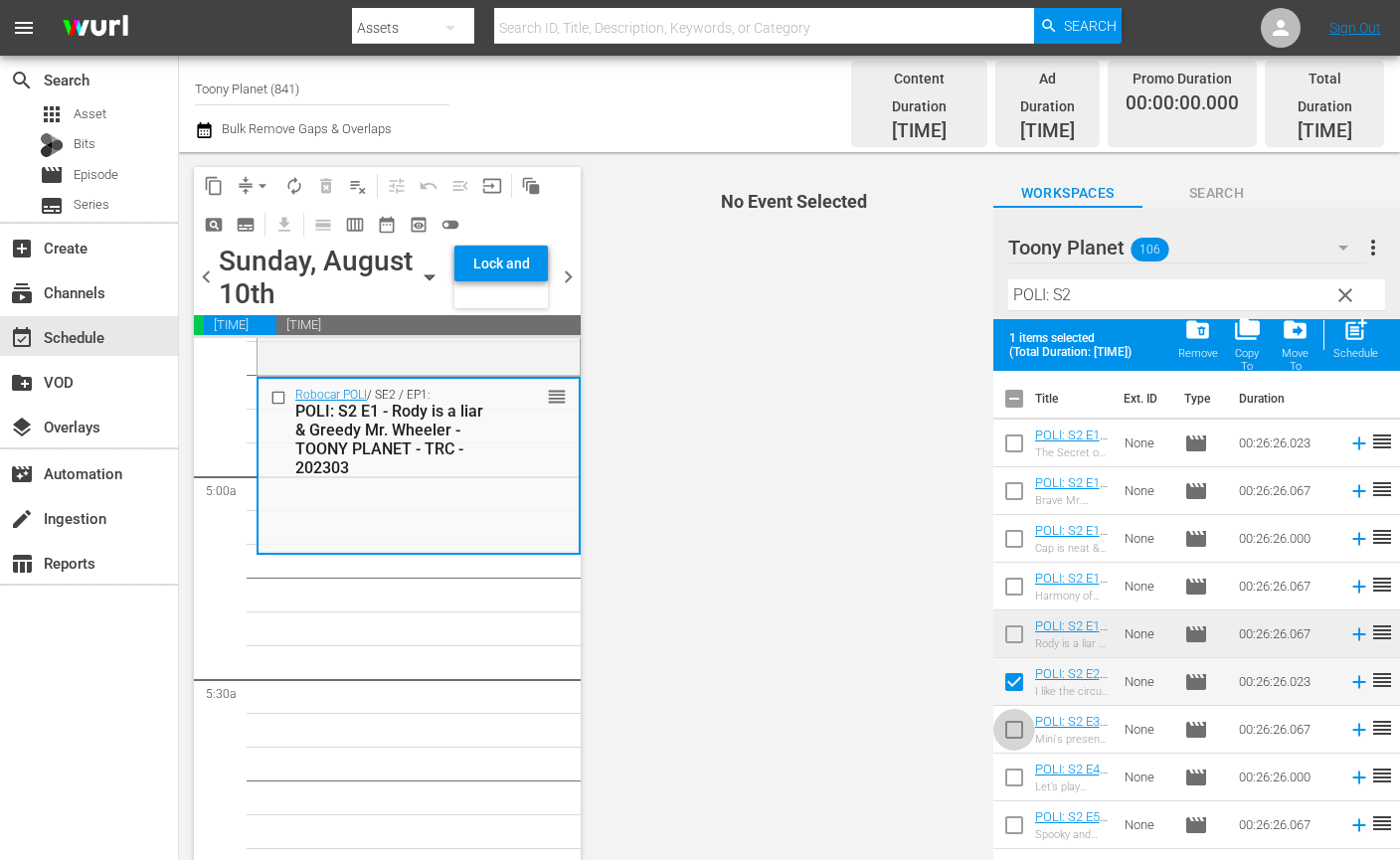 click at bounding box center [1014, 734] 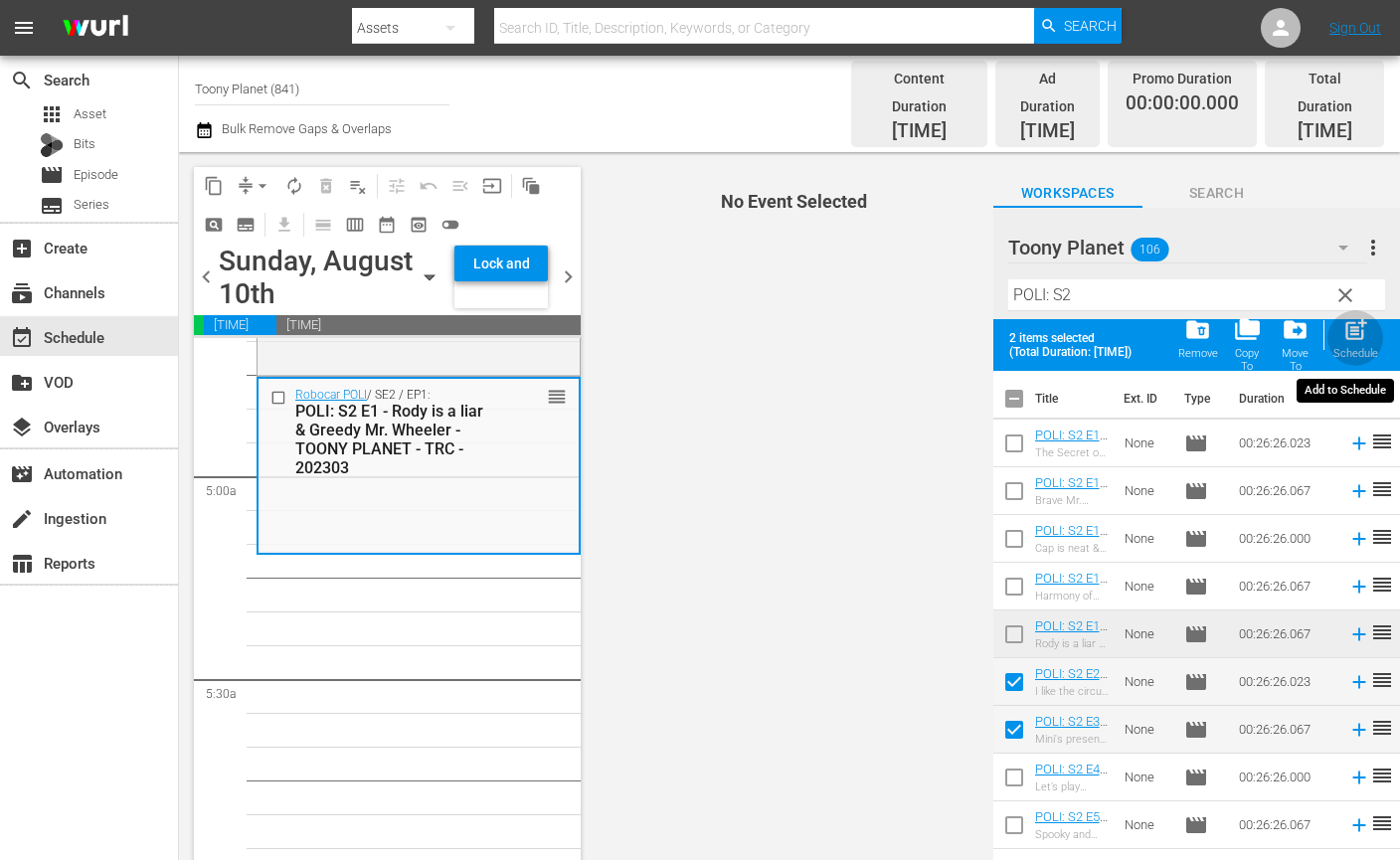 click on "post_add" at bounding box center (1355, 329) 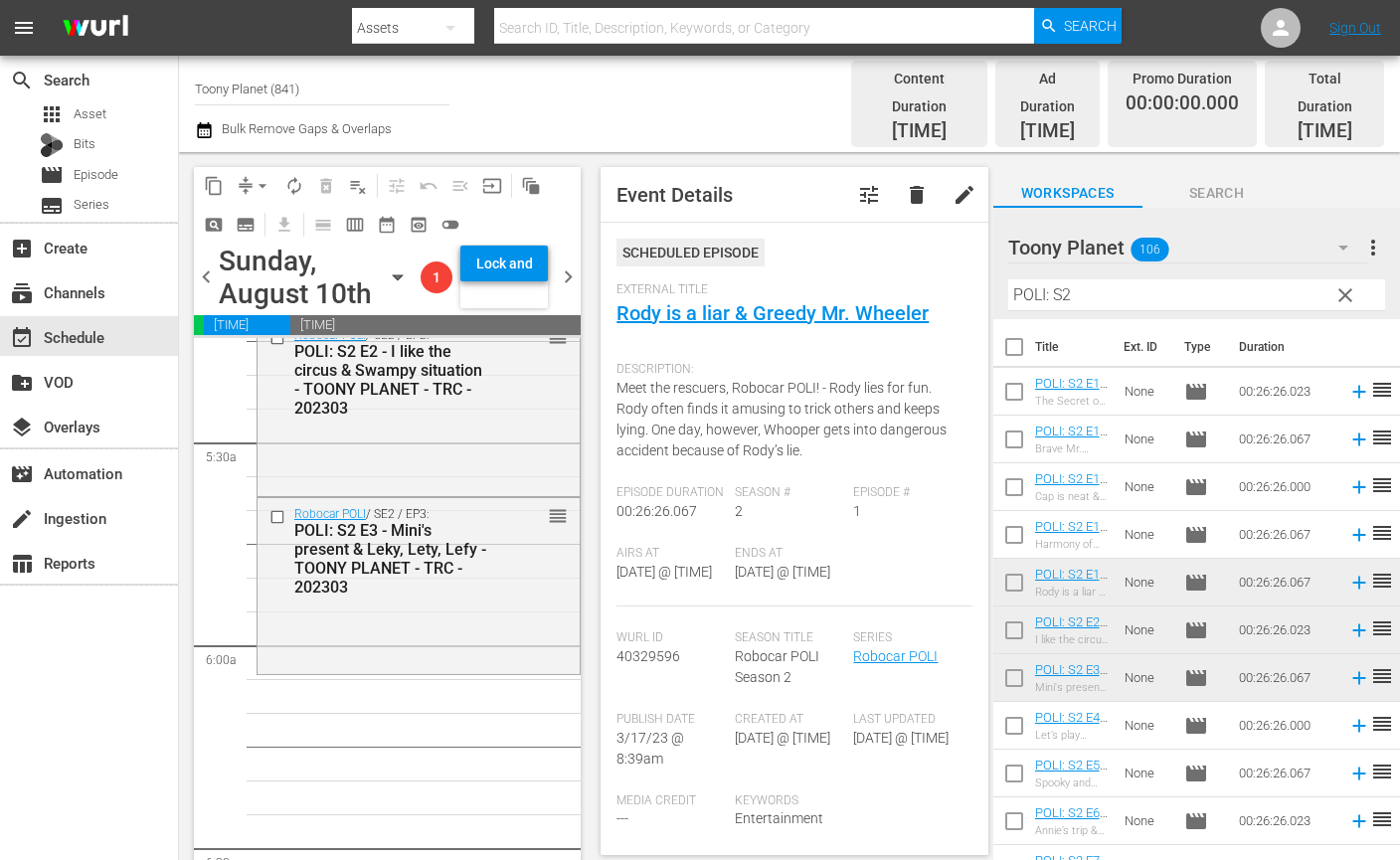 scroll, scrollTop: 2129, scrollLeft: 0, axis: vertical 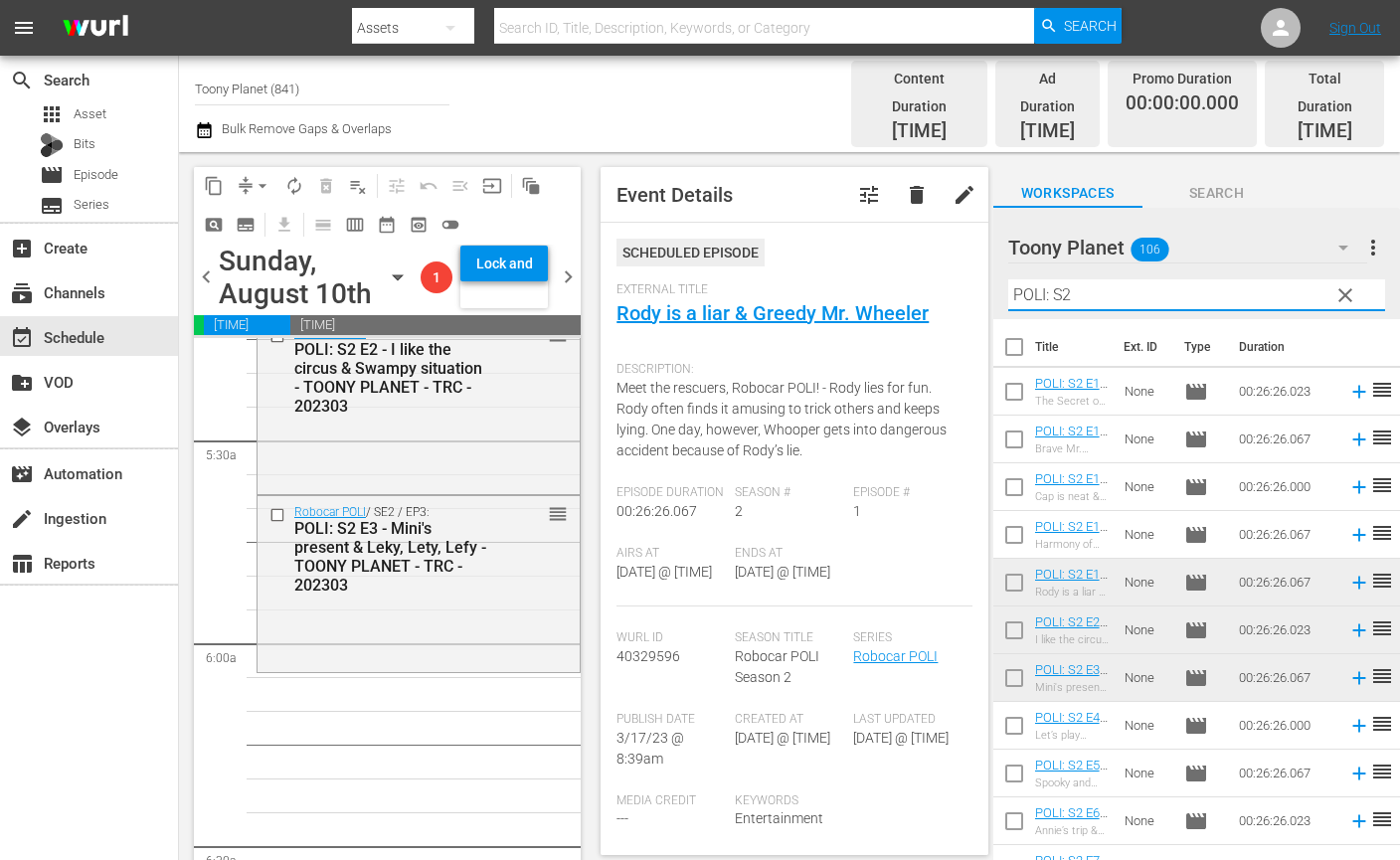 drag, startPoint x: 1071, startPoint y: 282, endPoint x: 917, endPoint y: 264, distance: 155.04838 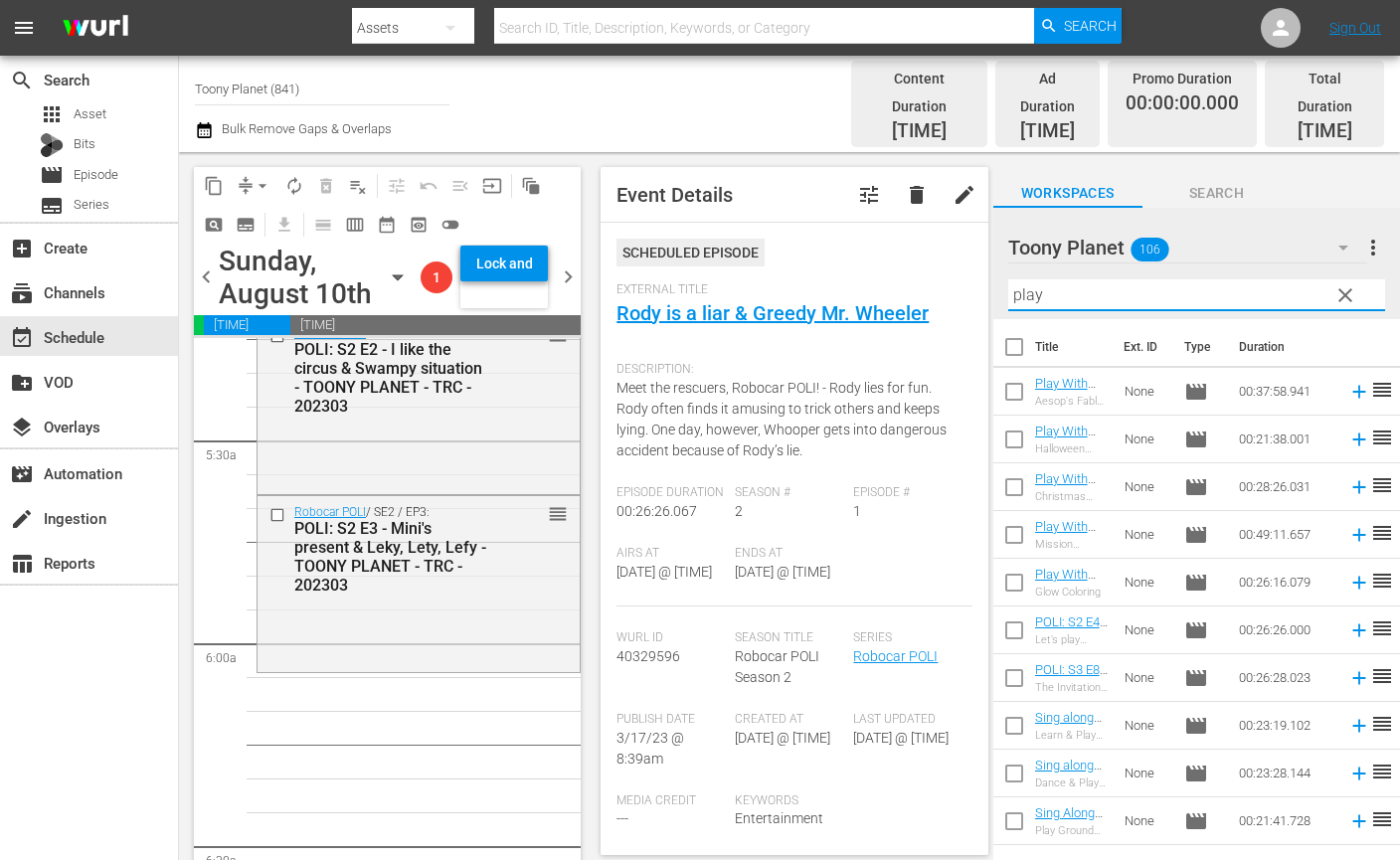 drag, startPoint x: 1082, startPoint y: 286, endPoint x: 849, endPoint y: 271, distance: 233.48233 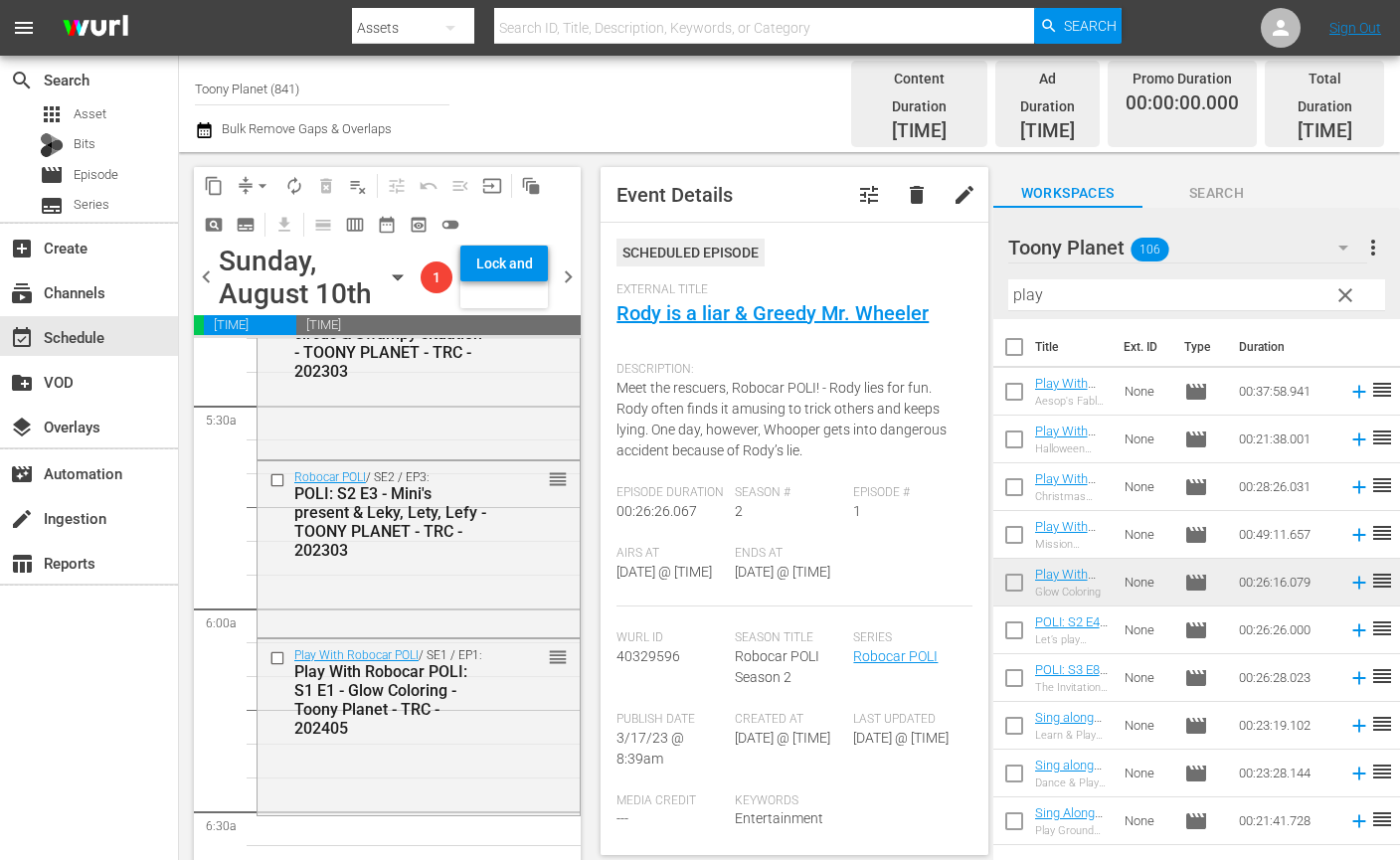 scroll, scrollTop: 2157, scrollLeft: 0, axis: vertical 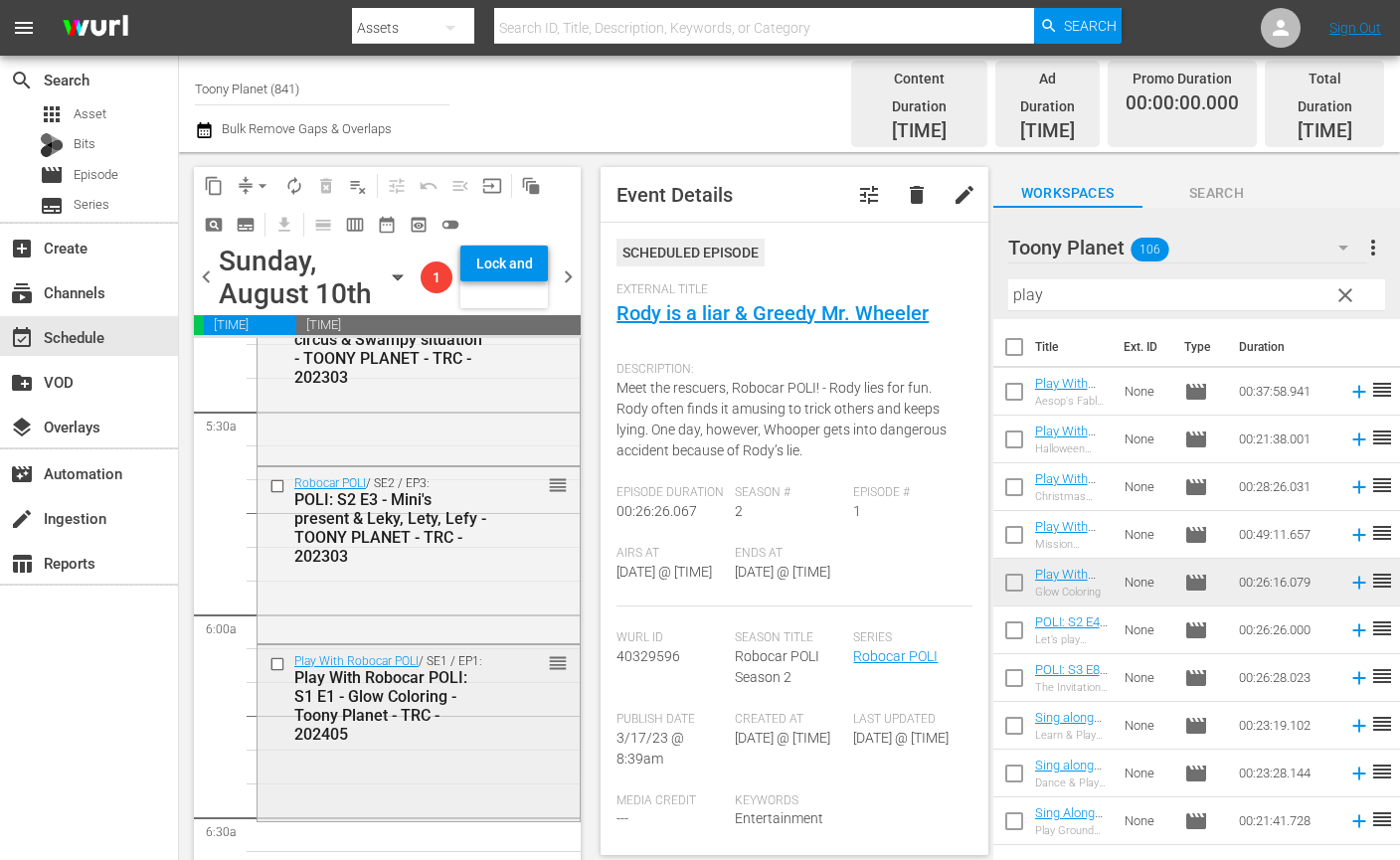 click on "Play With Robocar POLI: S1 E1 - Glow Coloring - Toony Planet -  TRC - 202405" at bounding box center (391, 706) 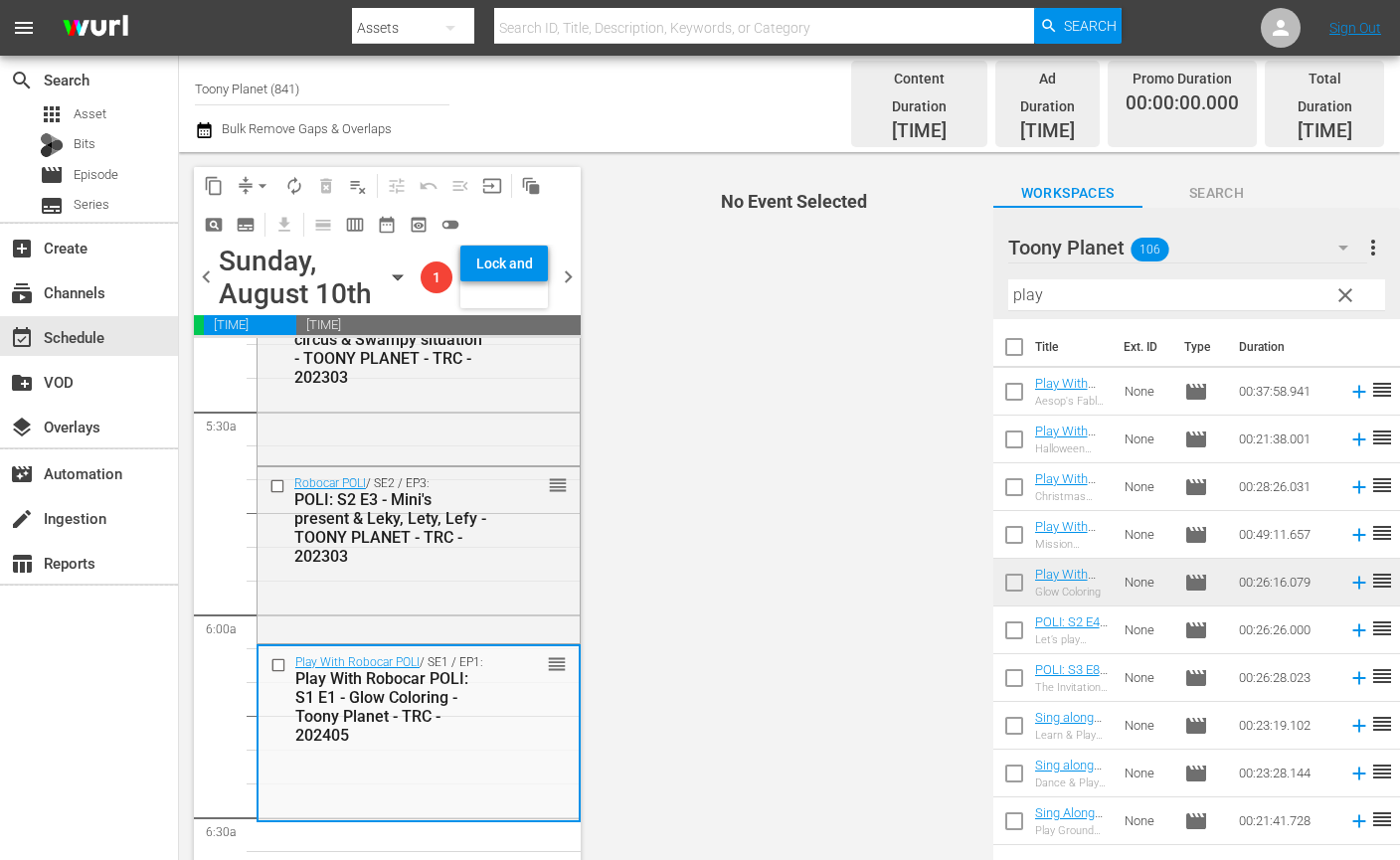 scroll, scrollTop: 2299, scrollLeft: 0, axis: vertical 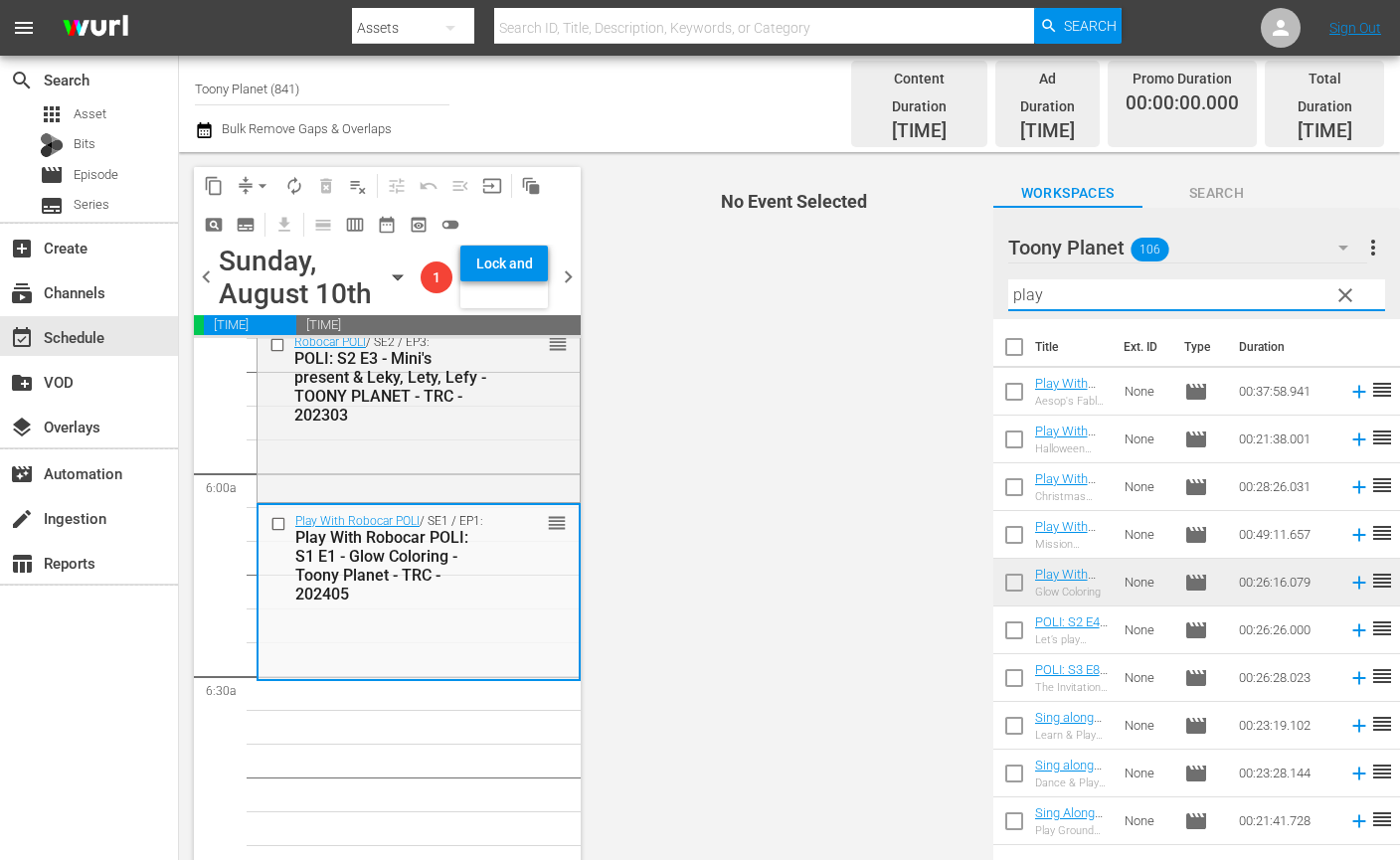 drag, startPoint x: 1046, startPoint y: 278, endPoint x: 919, endPoint y: 249, distance: 130.26895 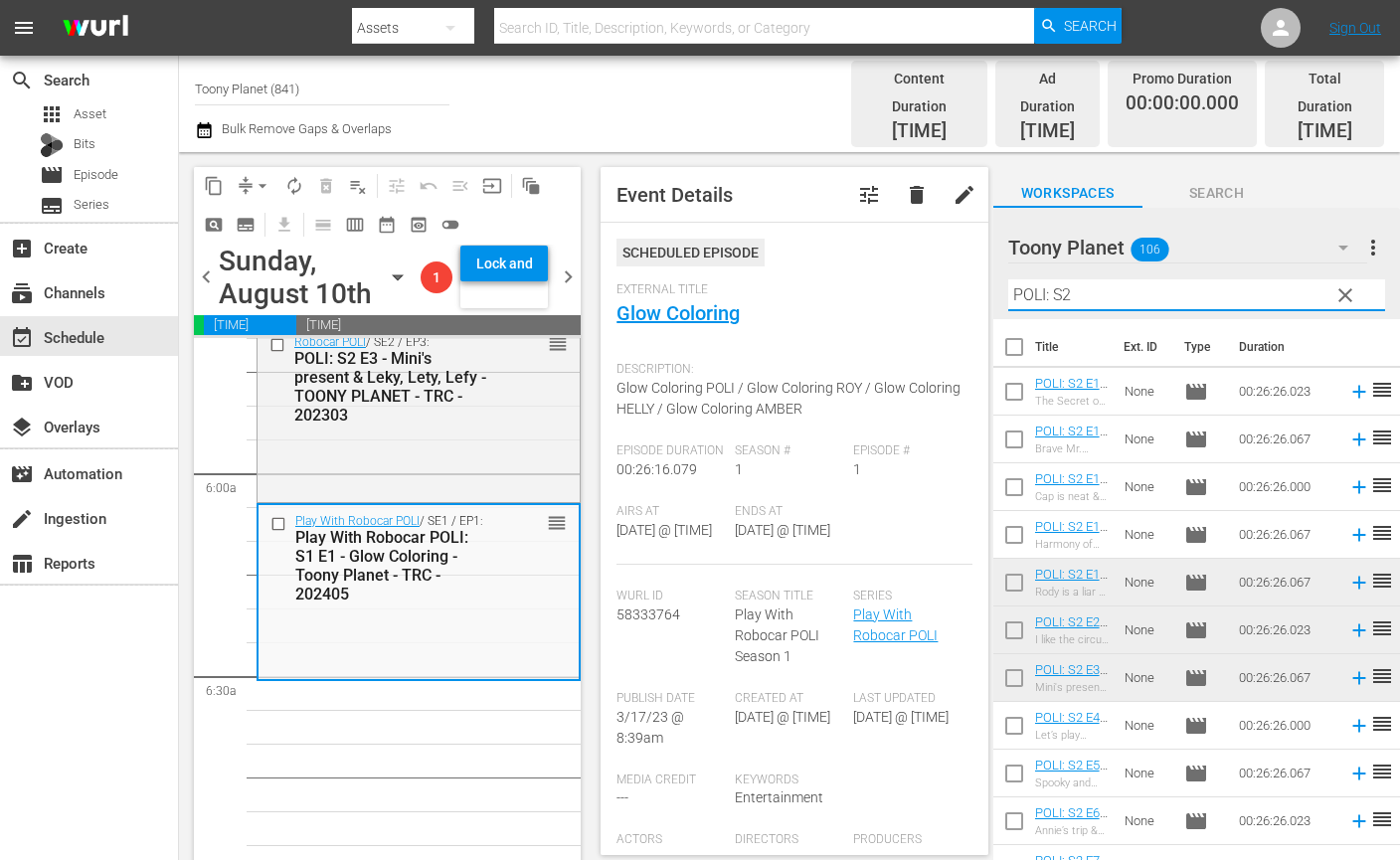drag, startPoint x: 1023, startPoint y: 273, endPoint x: 964, endPoint y: 265, distance: 59.5399 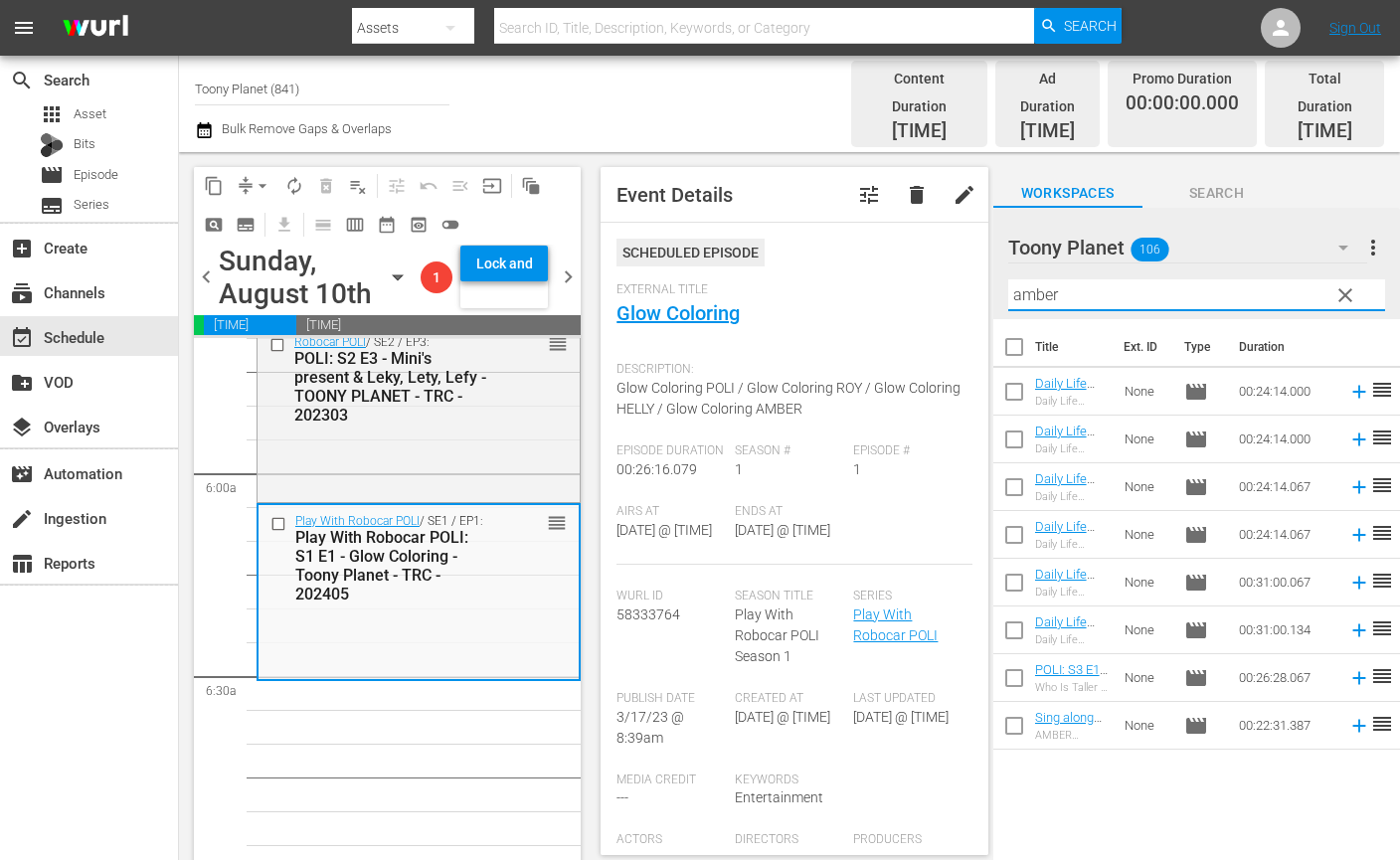 type on "amber" 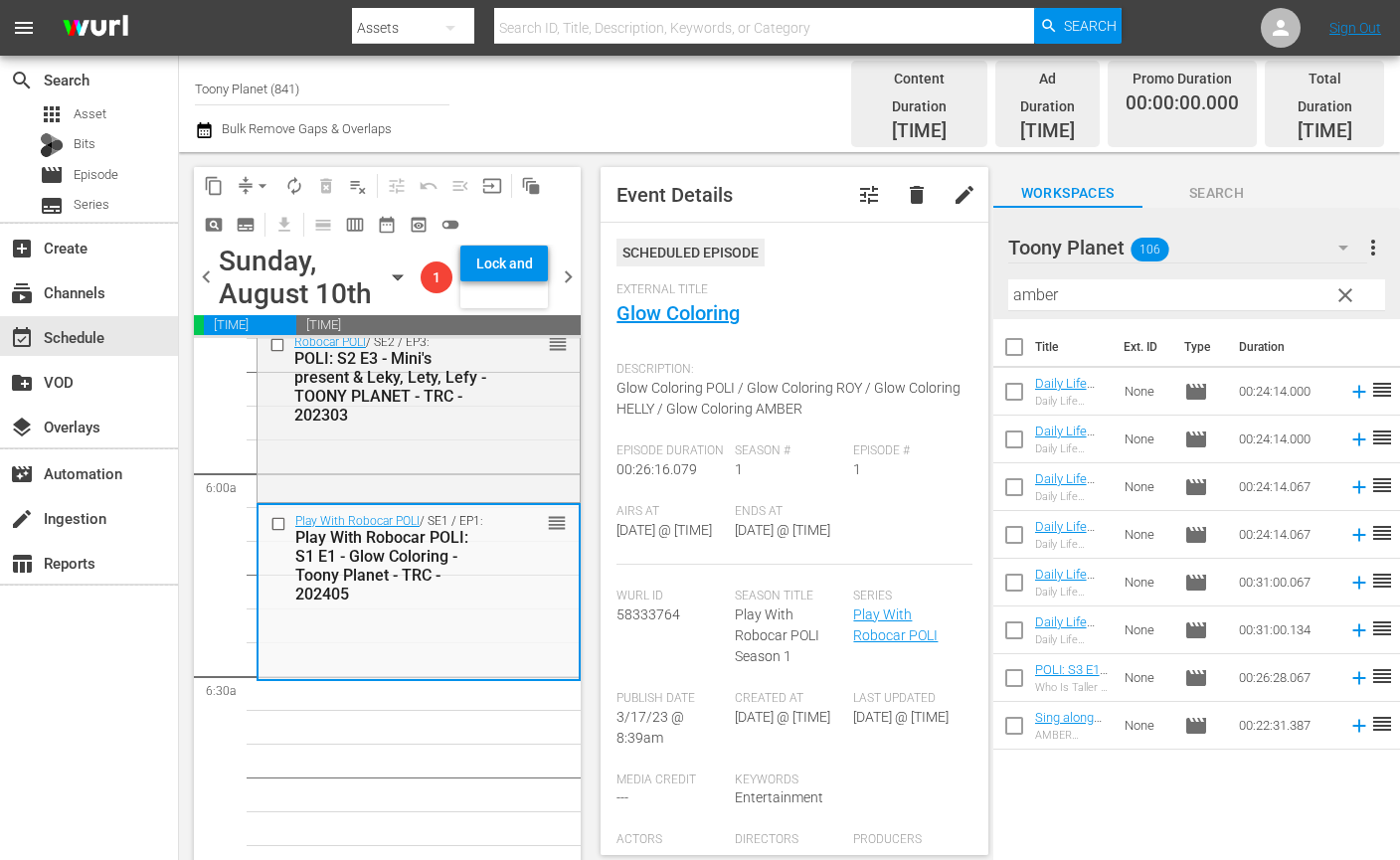 scroll, scrollTop: 2346, scrollLeft: 0, axis: vertical 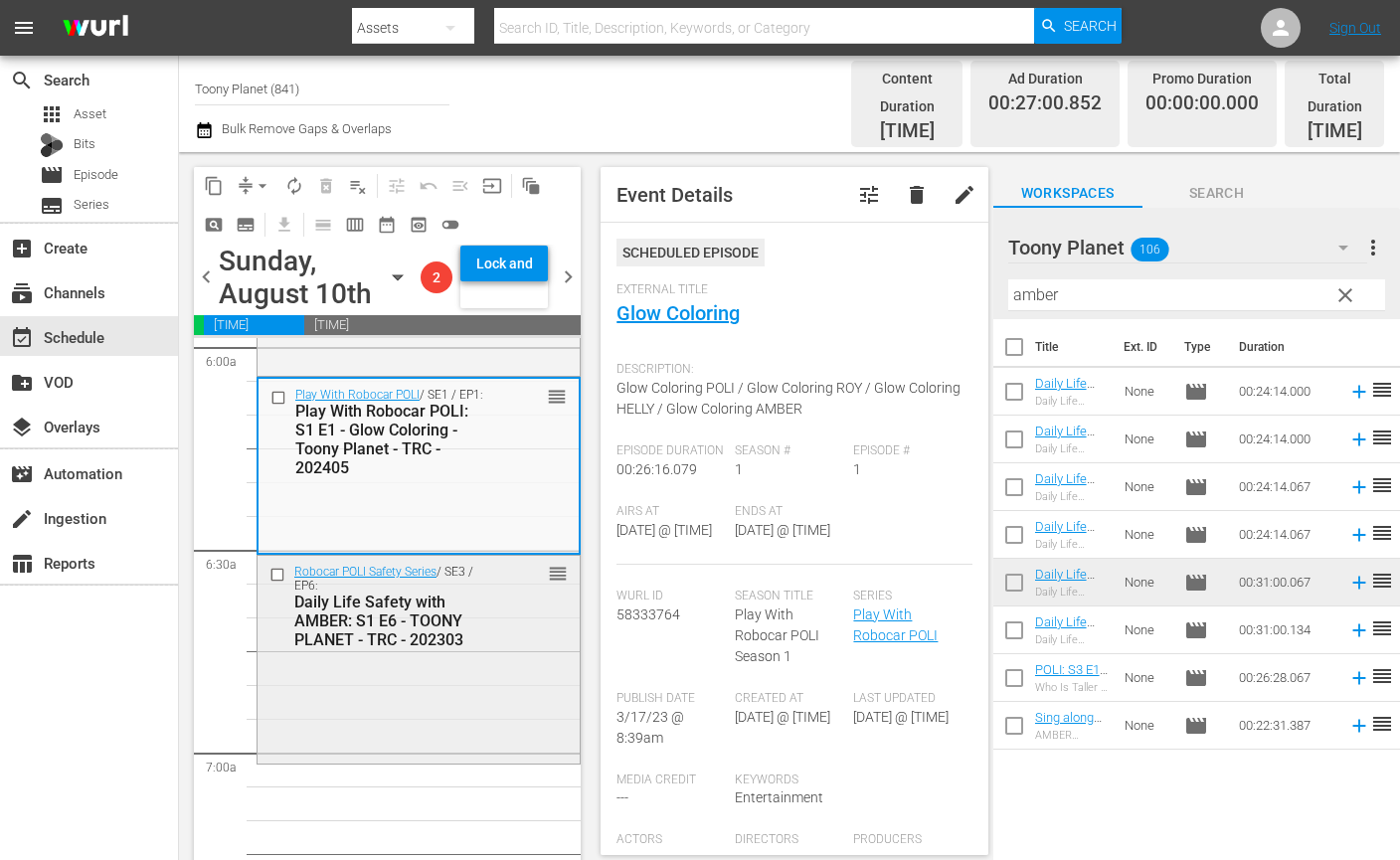 click on "Robocar POLI Safety Series  / SE3 / EP6:
Daily Life Safety with AMBER: S1 E6 - TOONY PLANET - TRC - 202303 reorder" at bounding box center [419, 657] 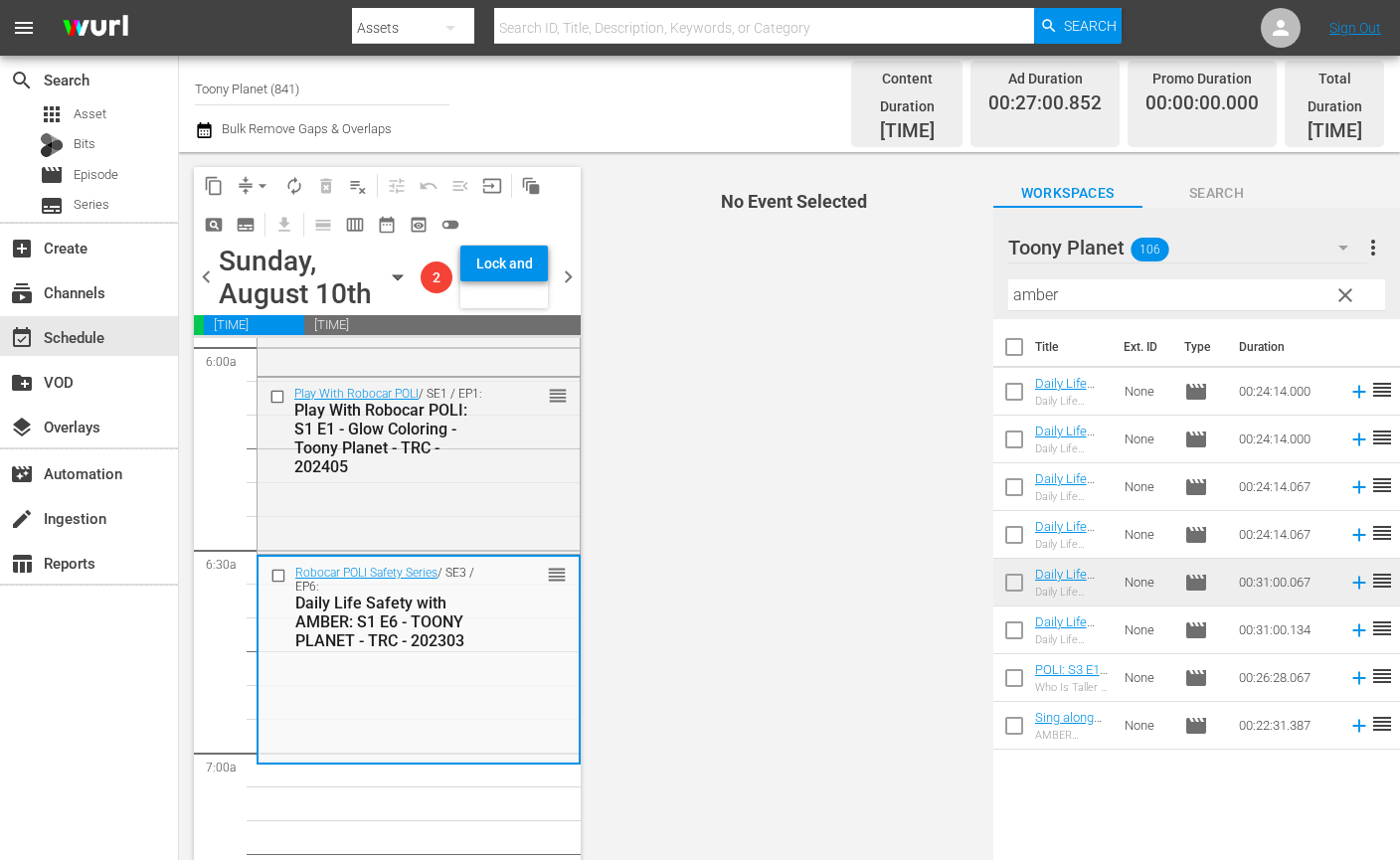click at bounding box center (1014, 396) 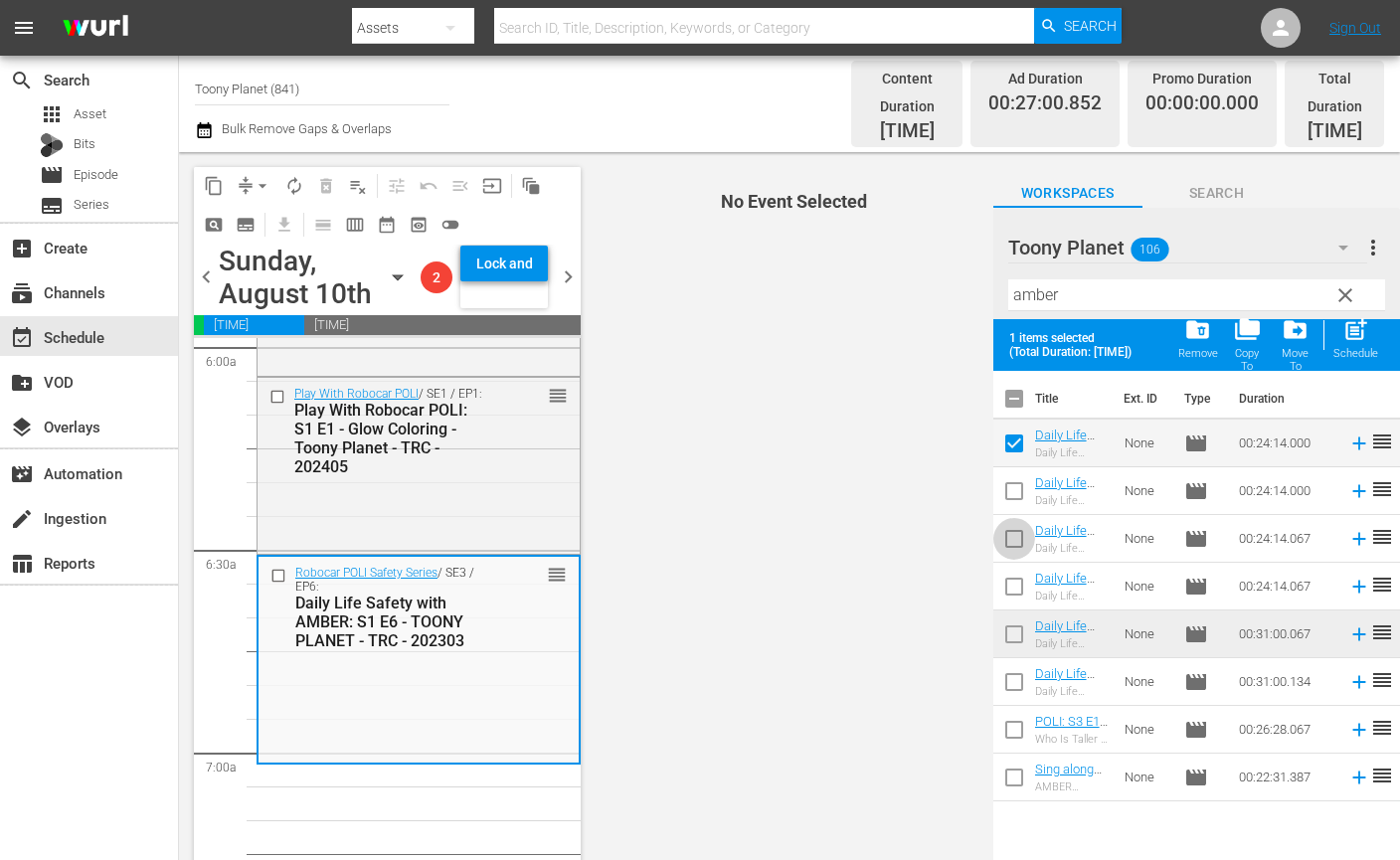 click at bounding box center (1014, 543) 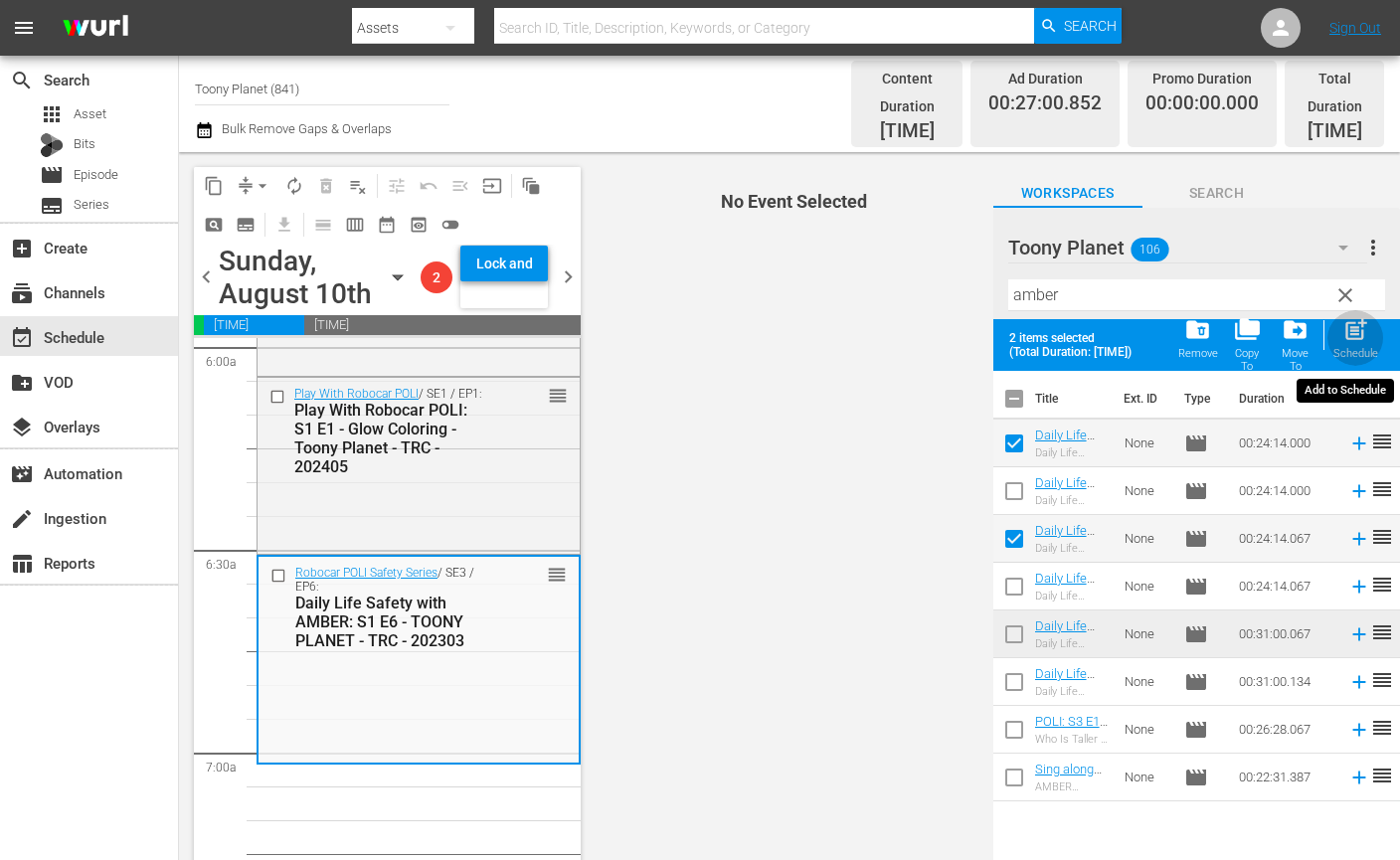 click on "Schedule" at bounding box center (1355, 353) 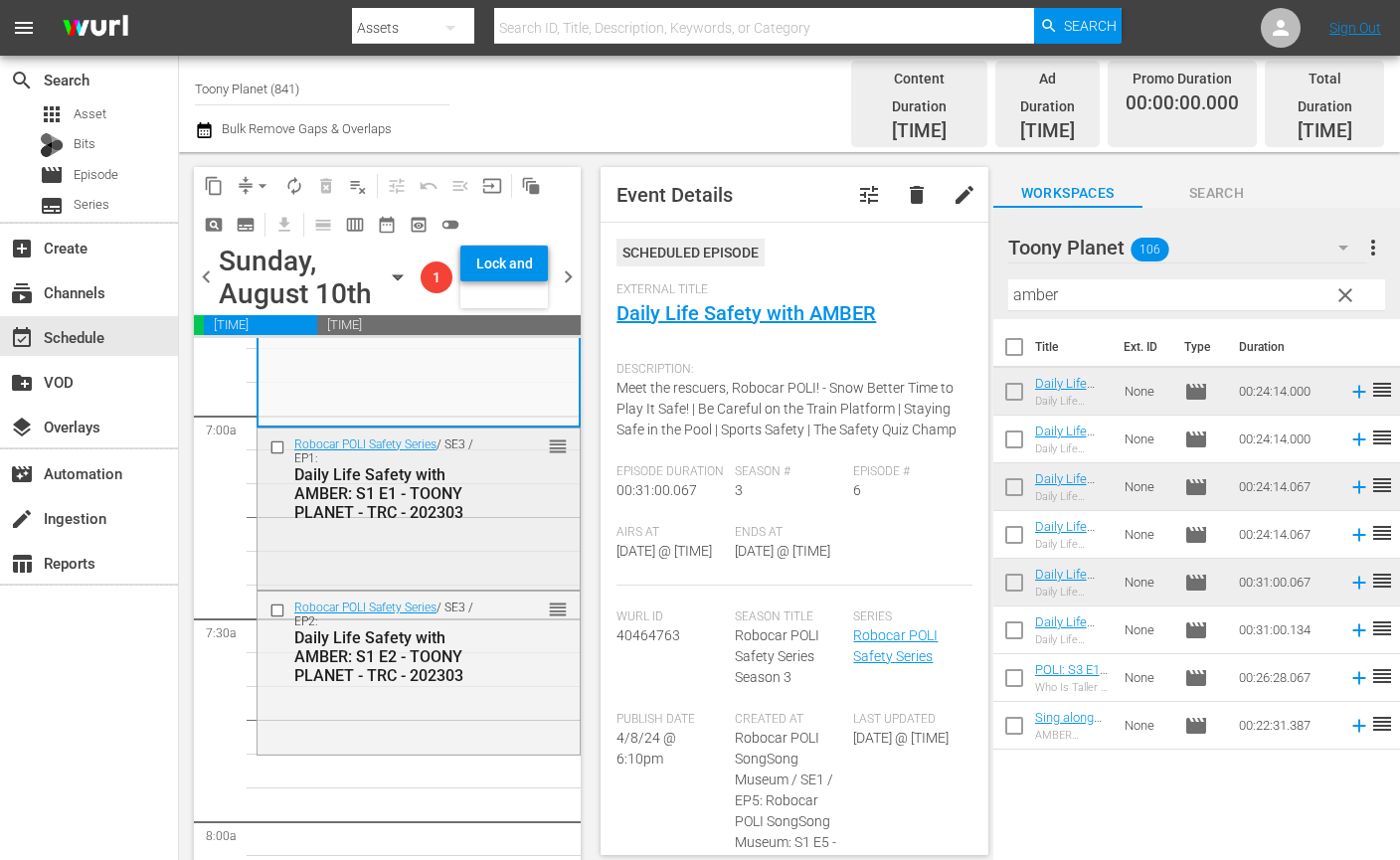 scroll, scrollTop: 2790, scrollLeft: 0, axis: vertical 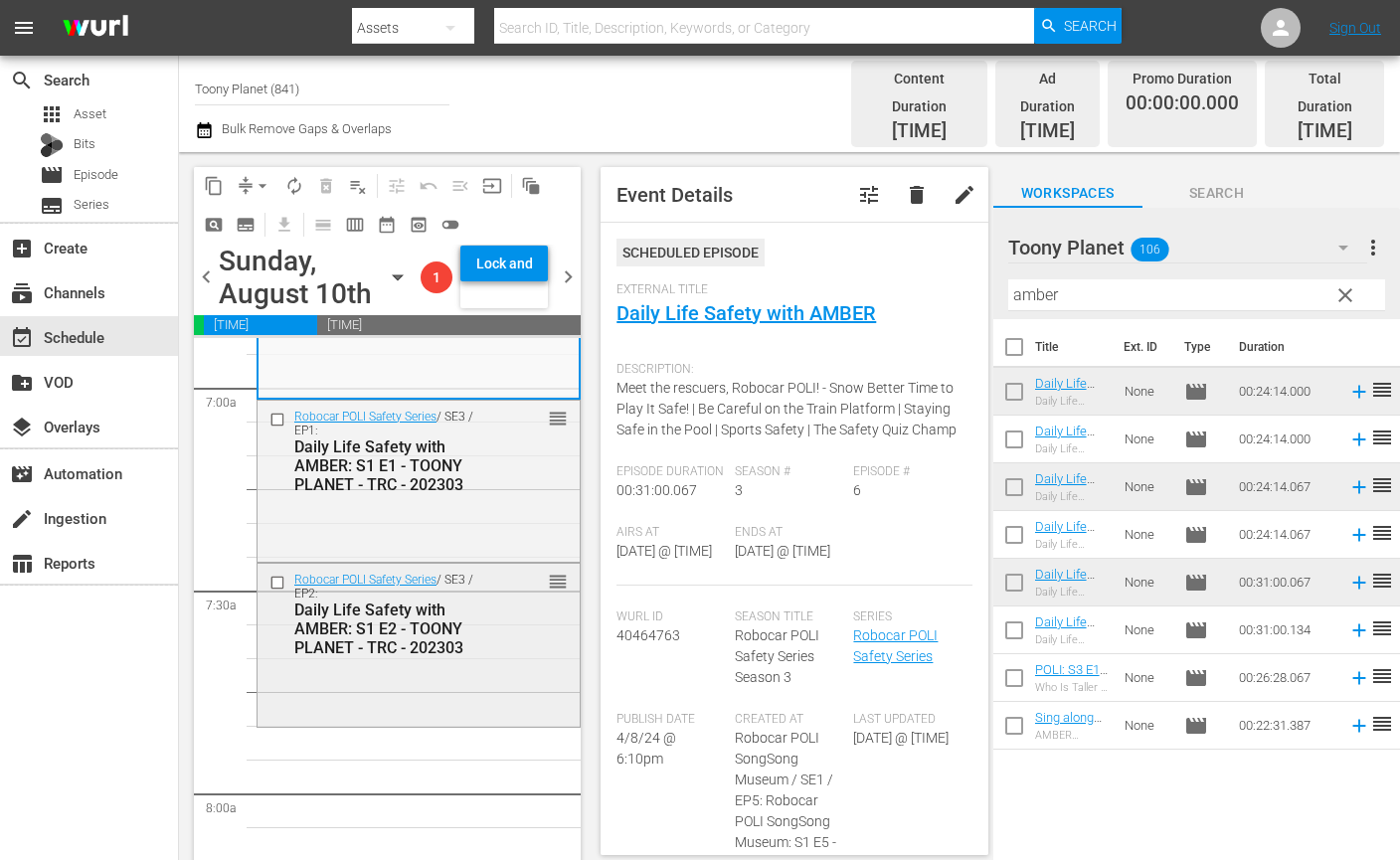 click on "Robocar POLI Safety Series  / SE3 / EP2:
Daily Life Safety with AMBER: S1 E2 - TOONY PLANET - TRC - 202303 reorder" at bounding box center (419, 642) 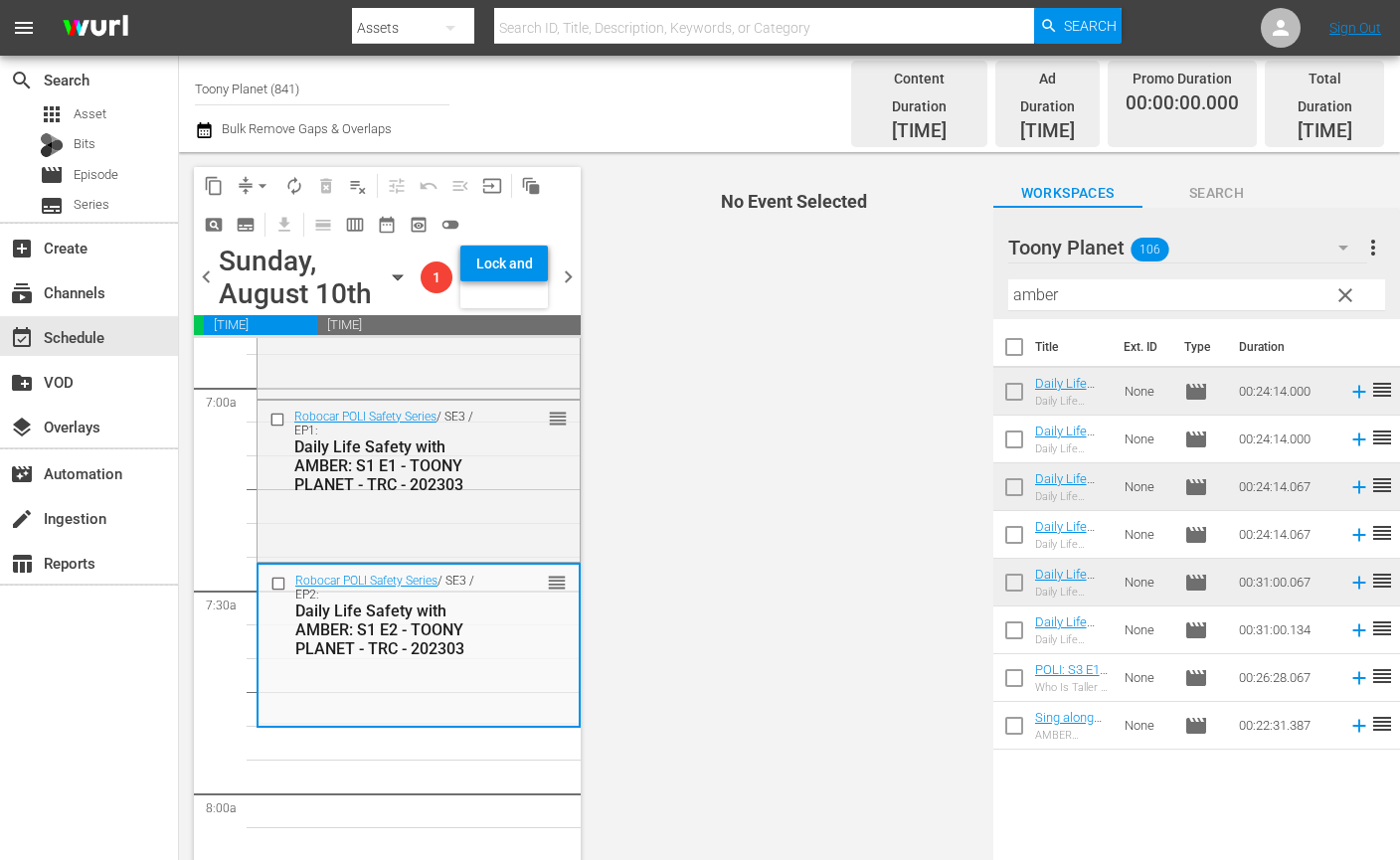 scroll, scrollTop: 2757, scrollLeft: 0, axis: vertical 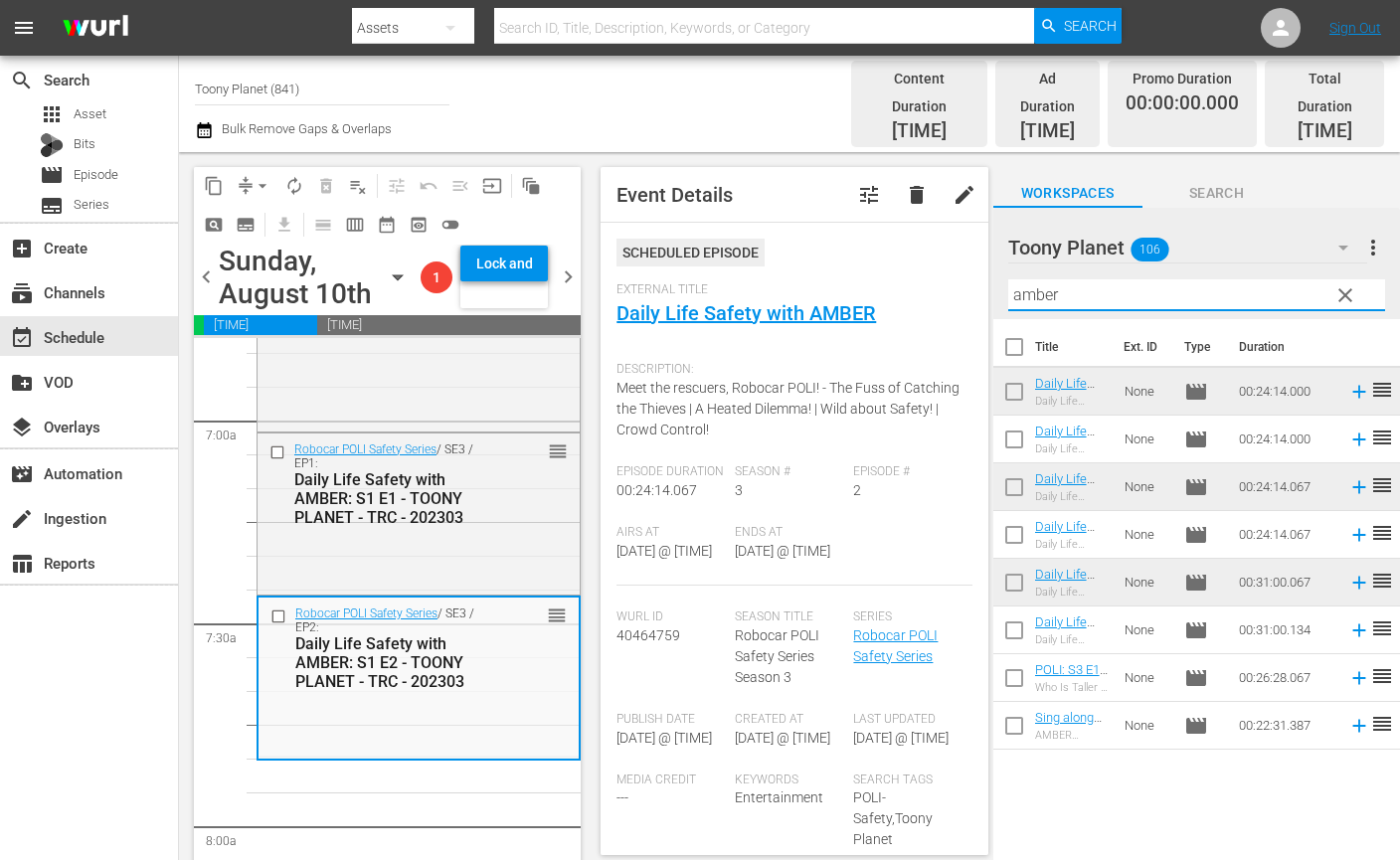 drag, startPoint x: 1064, startPoint y: 277, endPoint x: 916, endPoint y: 256, distance: 149.4824 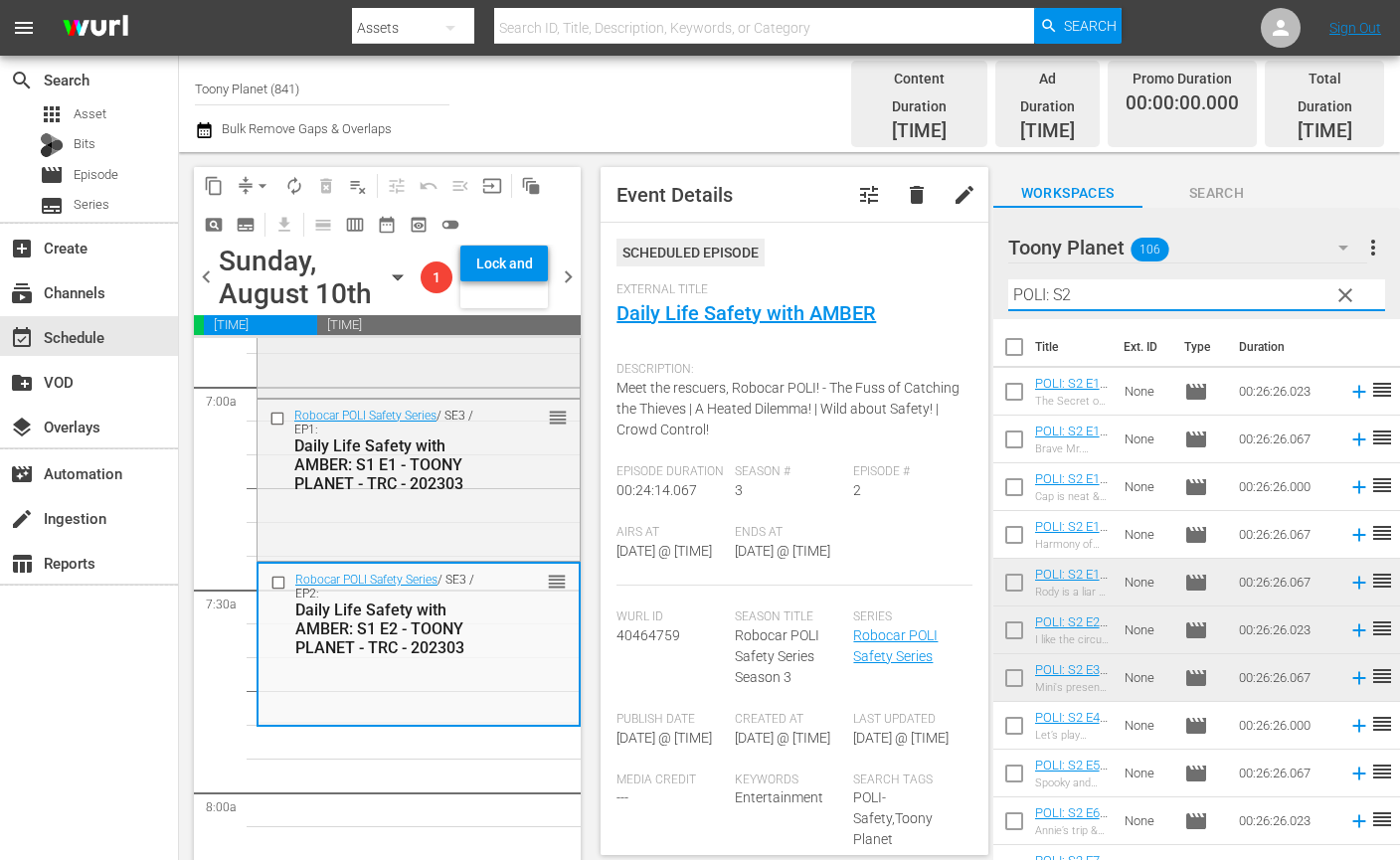 scroll, scrollTop: 2902, scrollLeft: 0, axis: vertical 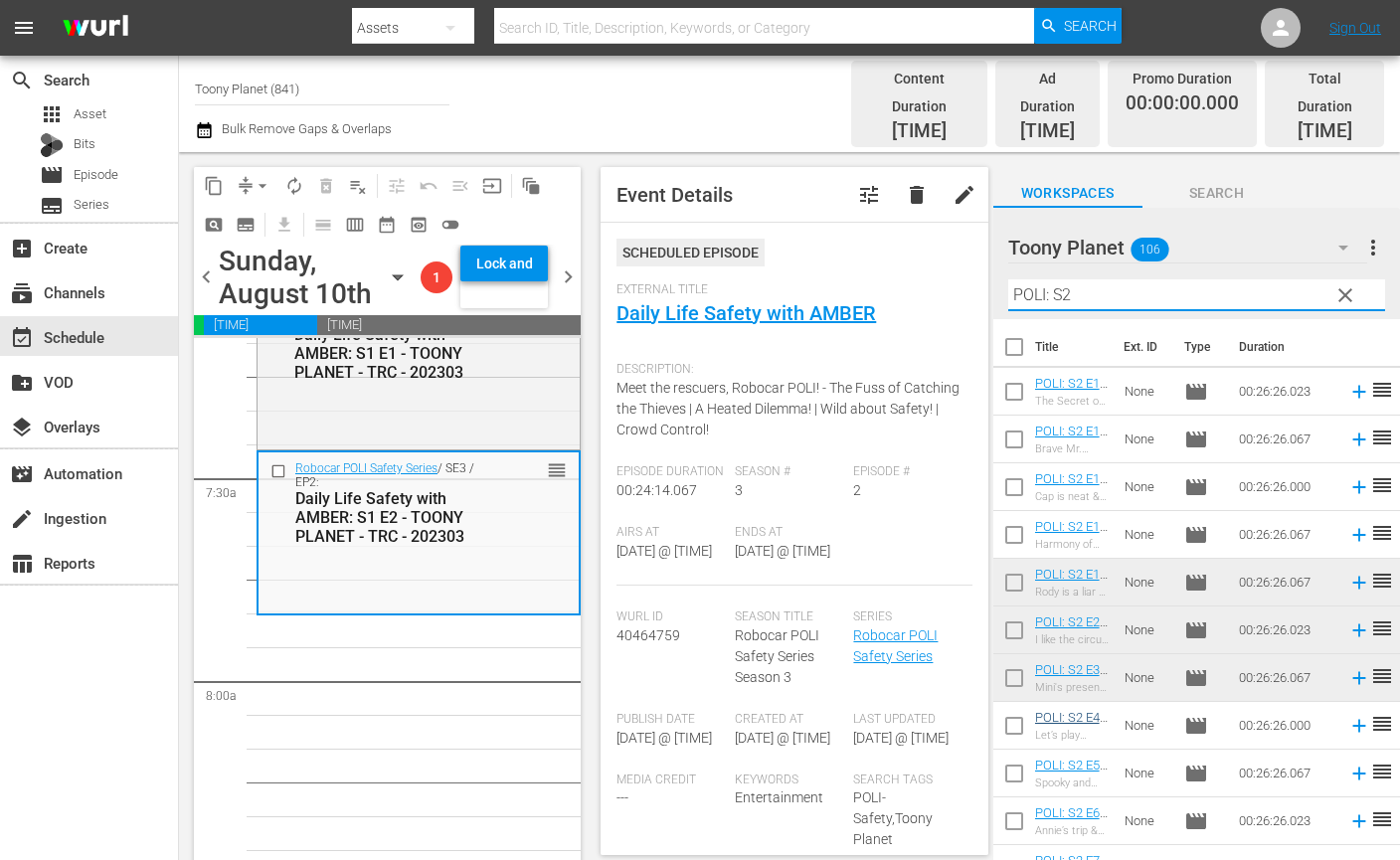 type on "POLI: S2" 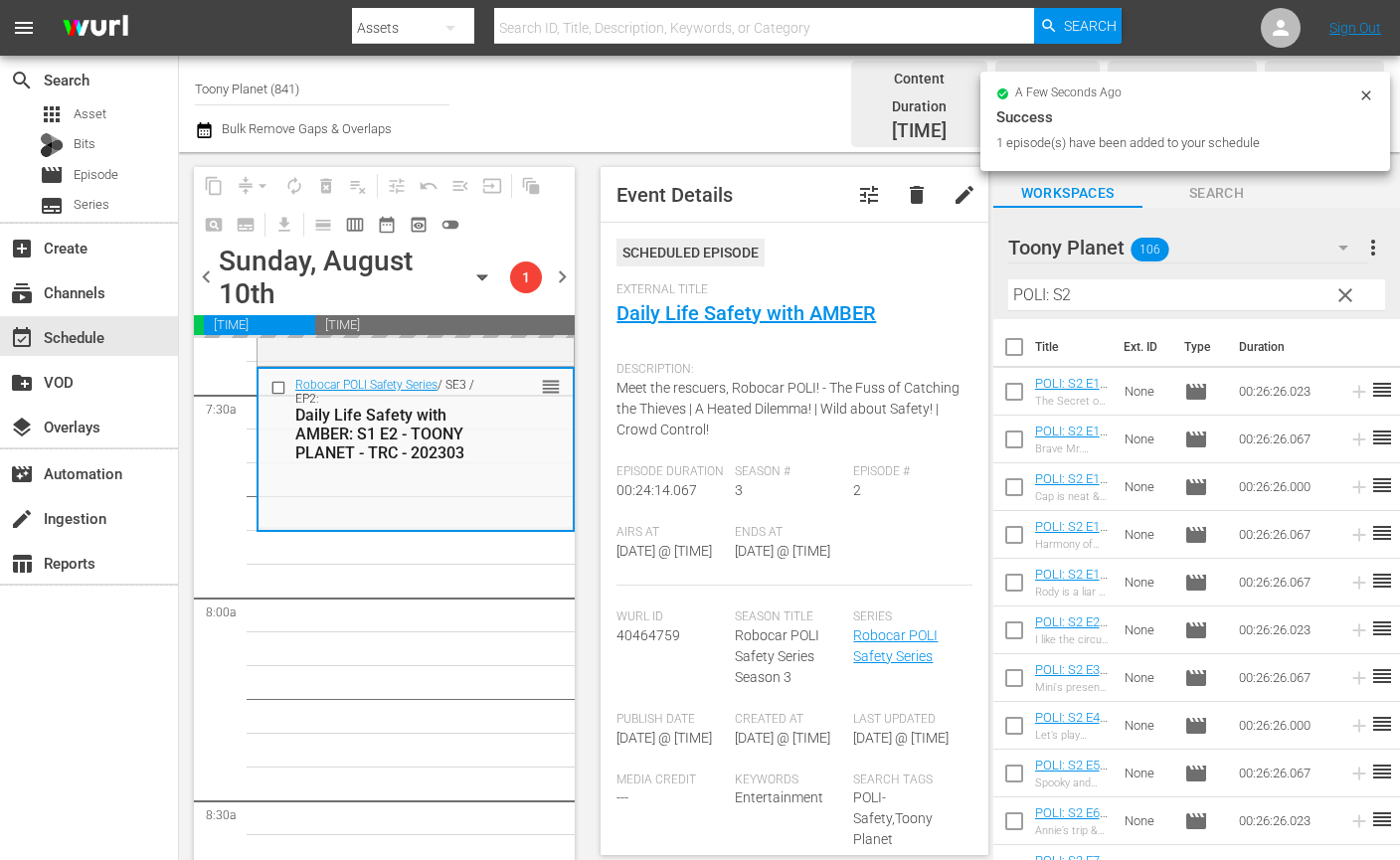 scroll, scrollTop: 2995, scrollLeft: 0, axis: vertical 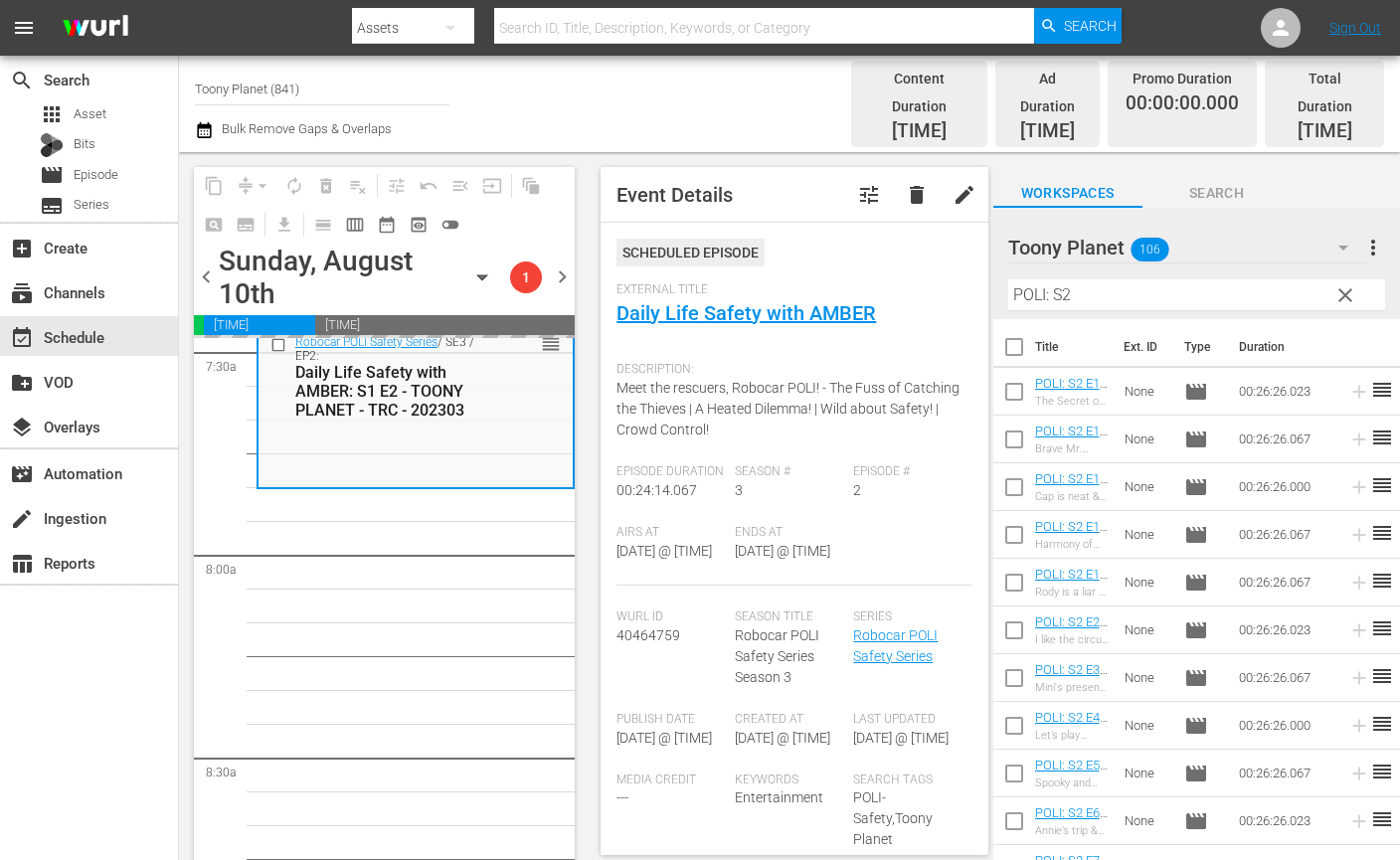 click on "Robocar POLI SongSong Museum  / SE1 / EP5:
Robocar POLI SongSong Museum: S1 E5 - TOONY PLANET - TRC - 202303 reorder Robocar POLI Safety Series  / SE3 / EP6:
Daily Life Safety with AMBER: S1 E6 - TOONY PLANET - TRC - 202303 reorder Robocar POLI  / SE1 / EP7:
POLI: S1 E7 - I Love You, Grandpa & It's okay to make a mistake - TOONY PLANET - TRC - 202303 reorder Robocar POLI  / SE1 / EP9:
POLI: S1 E9 - Please, Cleany & Let's be clean! - TOONY PLANET - TRC - 202303 reorder Robocar POLI  / SE1 / EP11:
POLI: S1 E11 - Hide and Seek & Beny’s Dream - TOONY PLANET - TRC - 202303 reorder Robocar POLI  / SE1 / EP13:
POLI: S1 E13 - Be healthy & Our new friend, Whooper - TOONY PLANET - TRC - 202303 reorder Robocar POLI  / SE2 / EP1:
POLI: S2 E1 - Rody is a liar & Greedy Mr. Wheeler - TOONY PLANET - TRC - 202303 reorder Robocar POLI  / SE2 / EP3:
POLI: S2 E3 - Mini's present & Leky, Lety, Lefy - TOONY PLANET - TRC - 202303 reorder Robocar POLI  / SE1 / EP8:
reorder Robocar POLI  / SE1 / EP12:
reorder" at bounding box center (416, 2177) 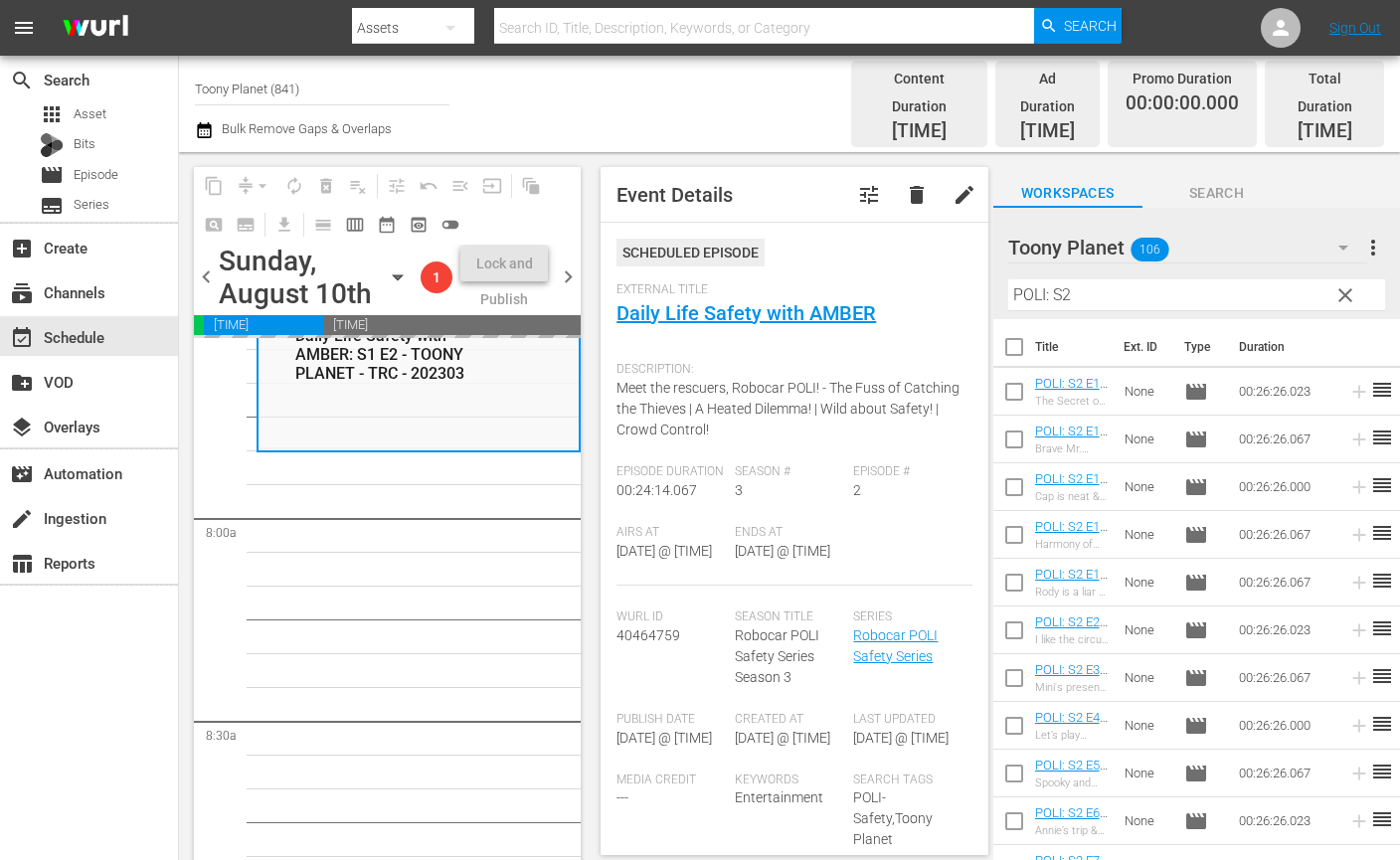 scroll, scrollTop: 3064, scrollLeft: 0, axis: vertical 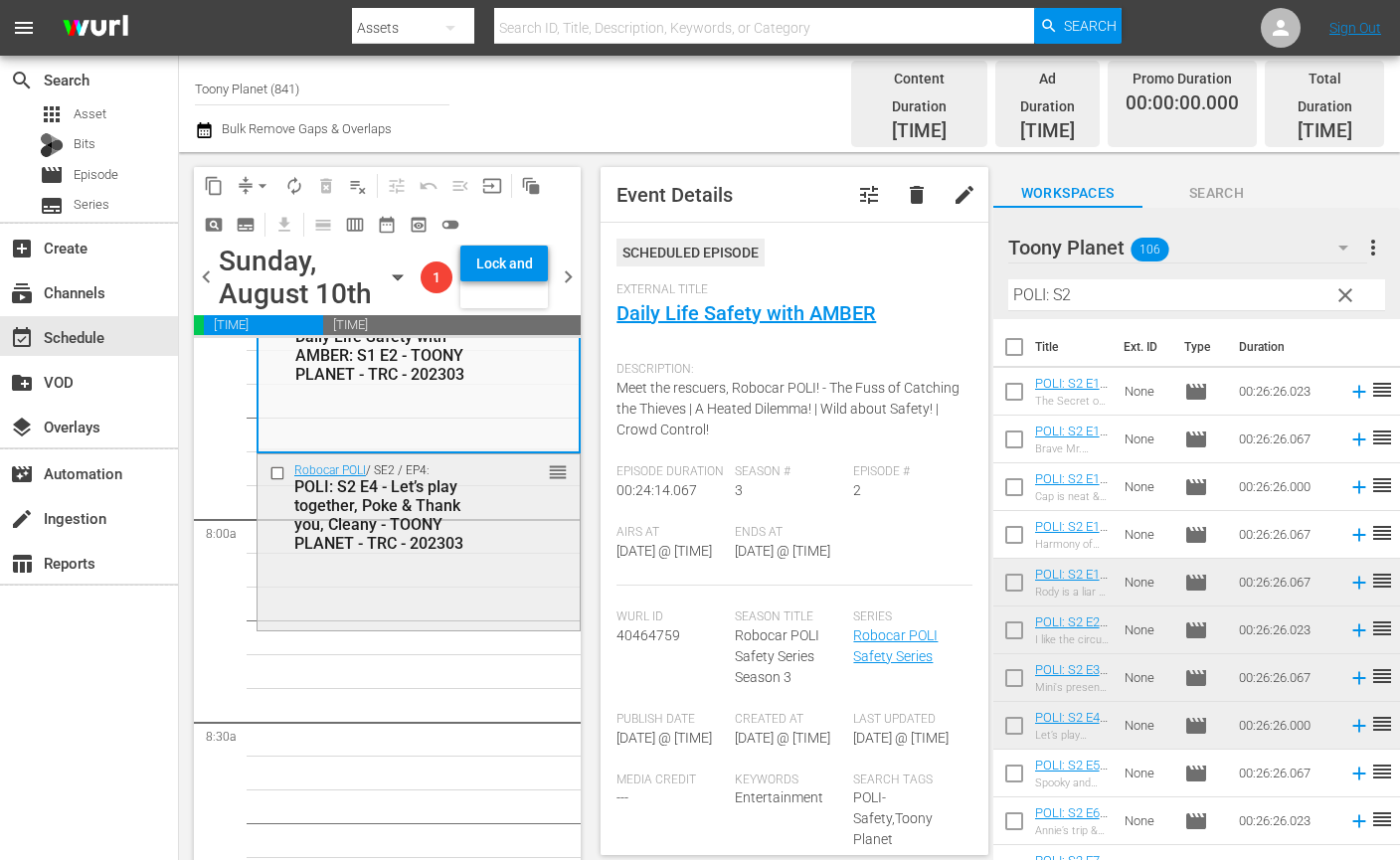 click on "Robocar POLI  / SE2 / EP4:
POLI: S2 E4 - Let’s play together, Poke & Thank you, Cleany - TOONY PLANET - TRC - 202303 reorder" at bounding box center (419, 541) 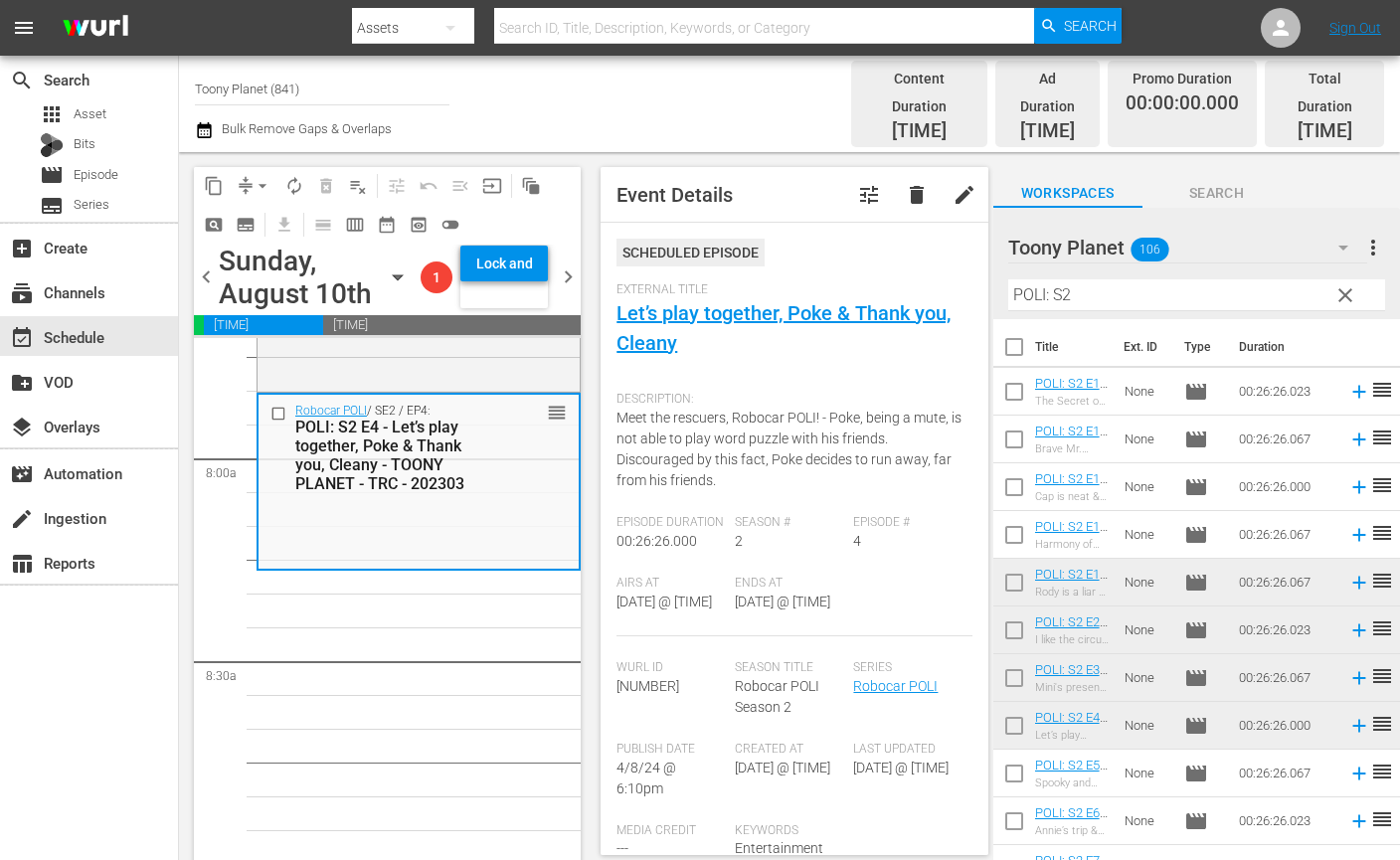 scroll, scrollTop: 3166, scrollLeft: 0, axis: vertical 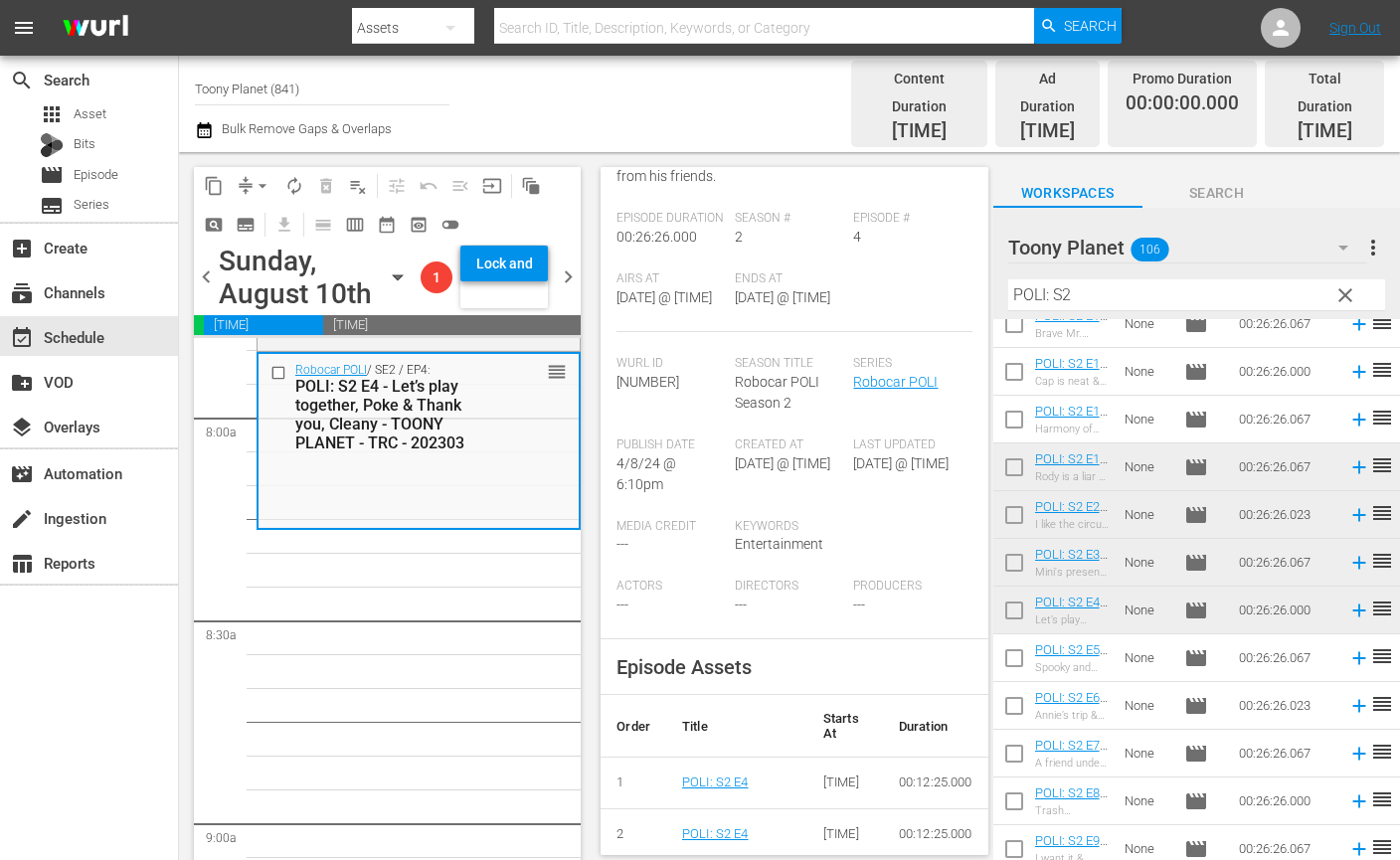 click at bounding box center (1014, 662) 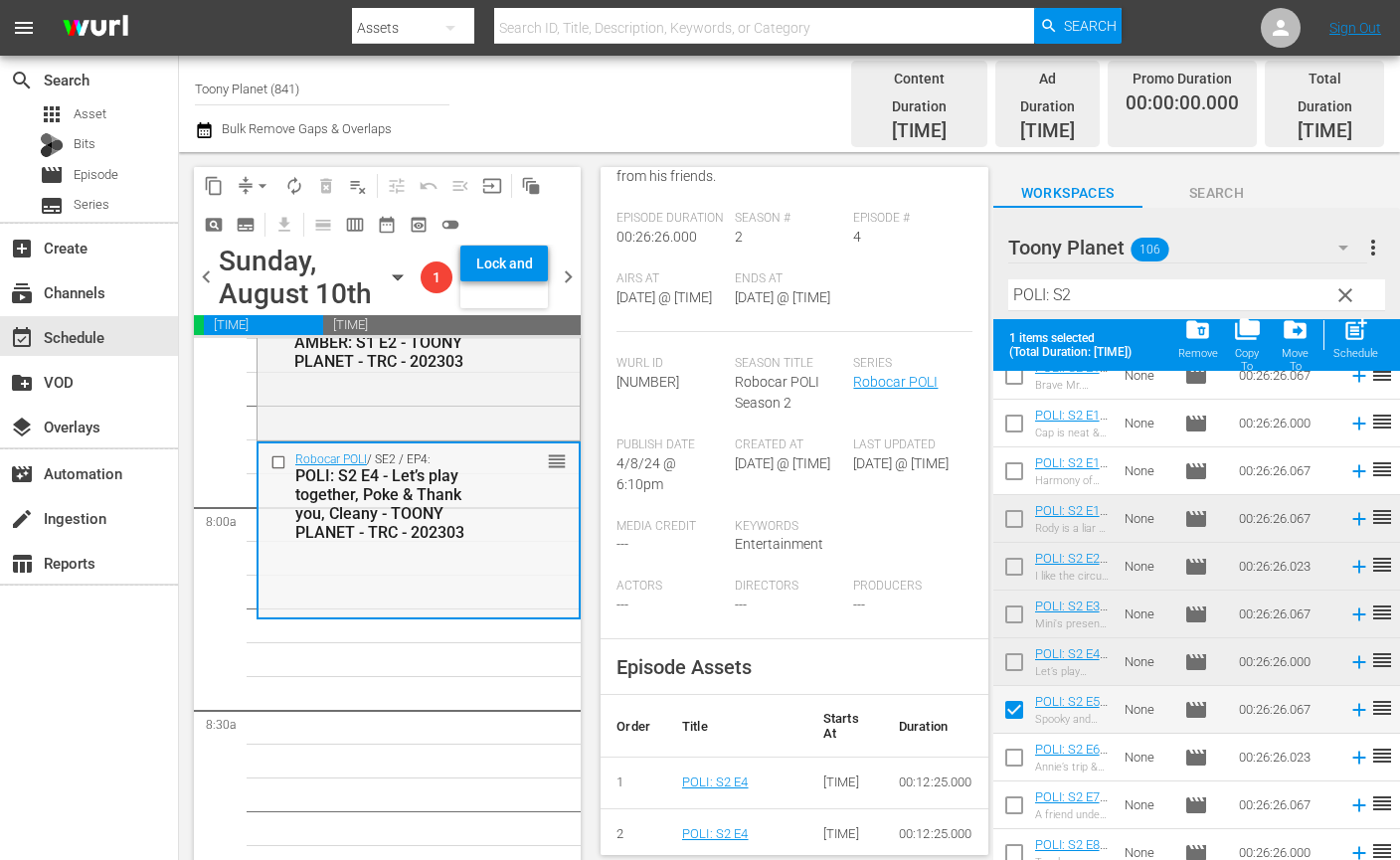 scroll, scrollTop: 3118, scrollLeft: 0, axis: vertical 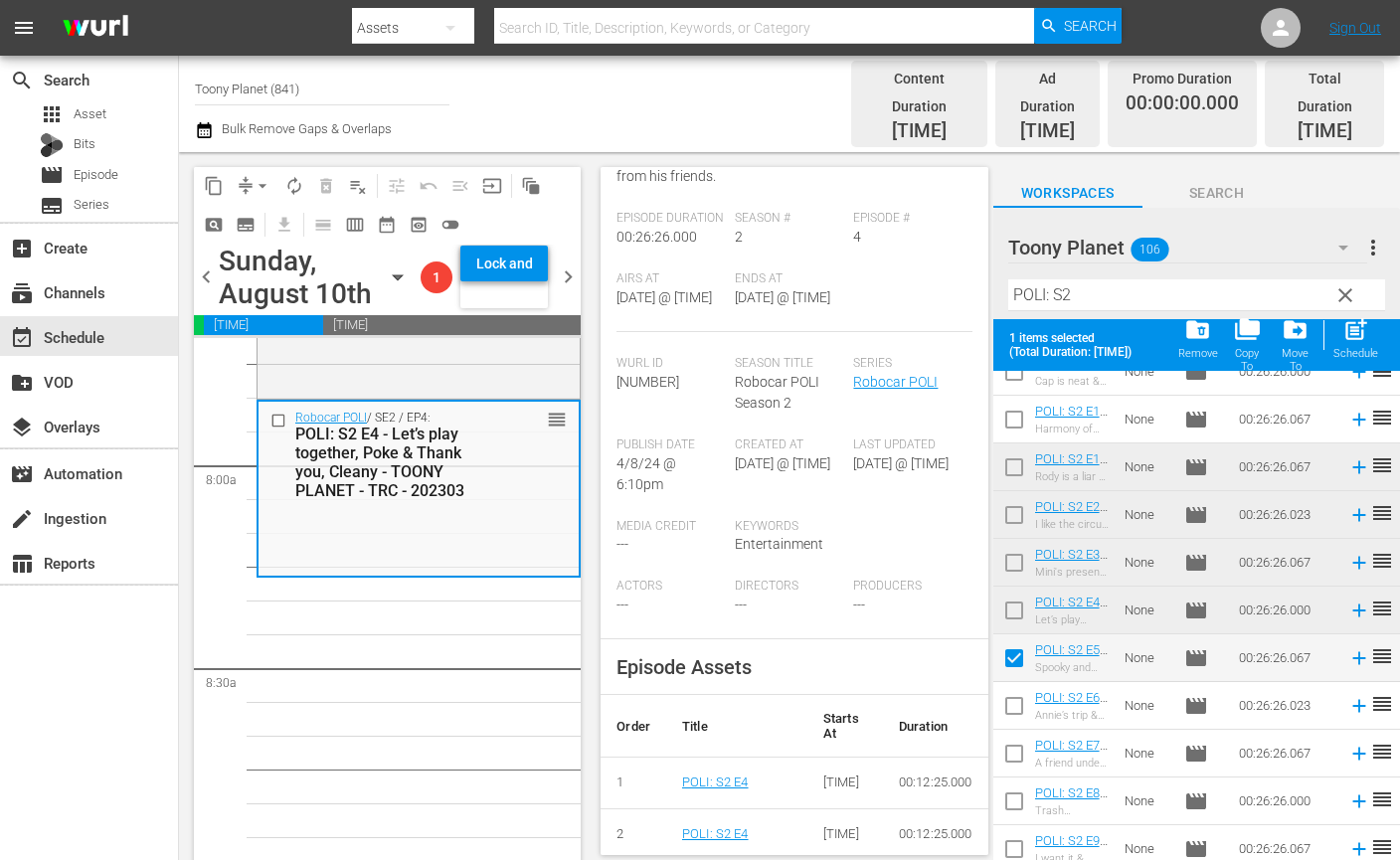 click at bounding box center (1014, 710) 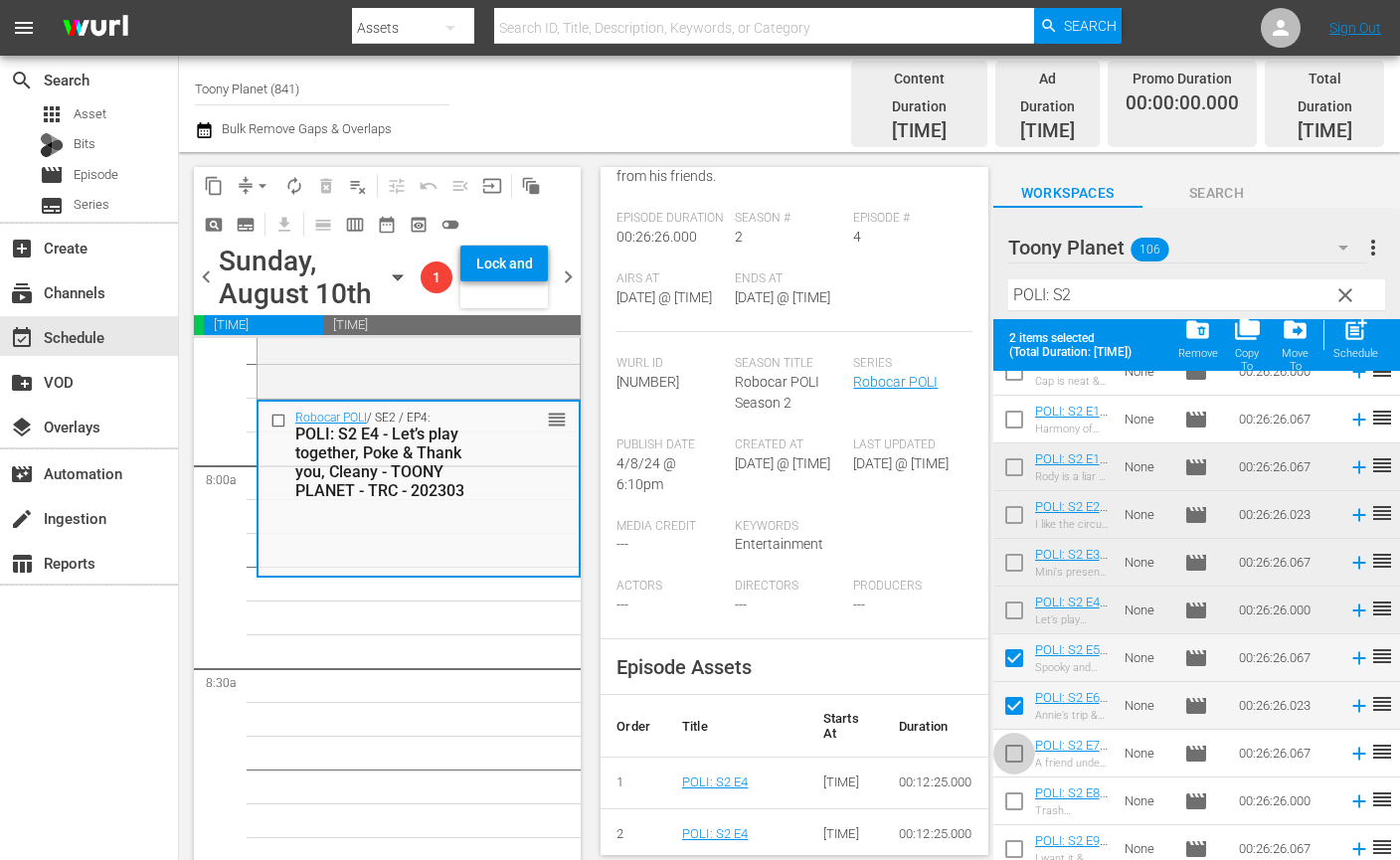 click at bounding box center (1014, 758) 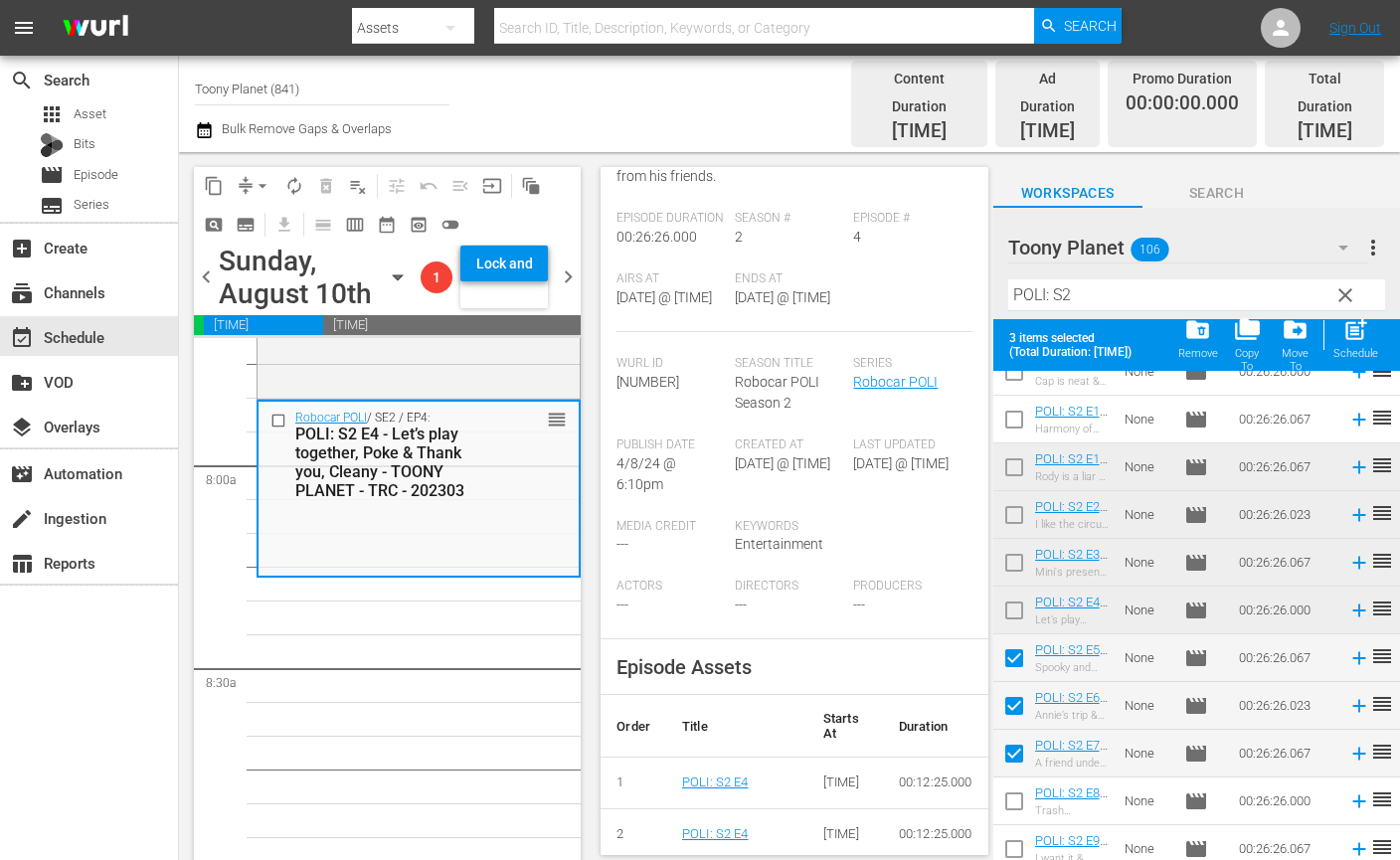 click at bounding box center [1014, 805] 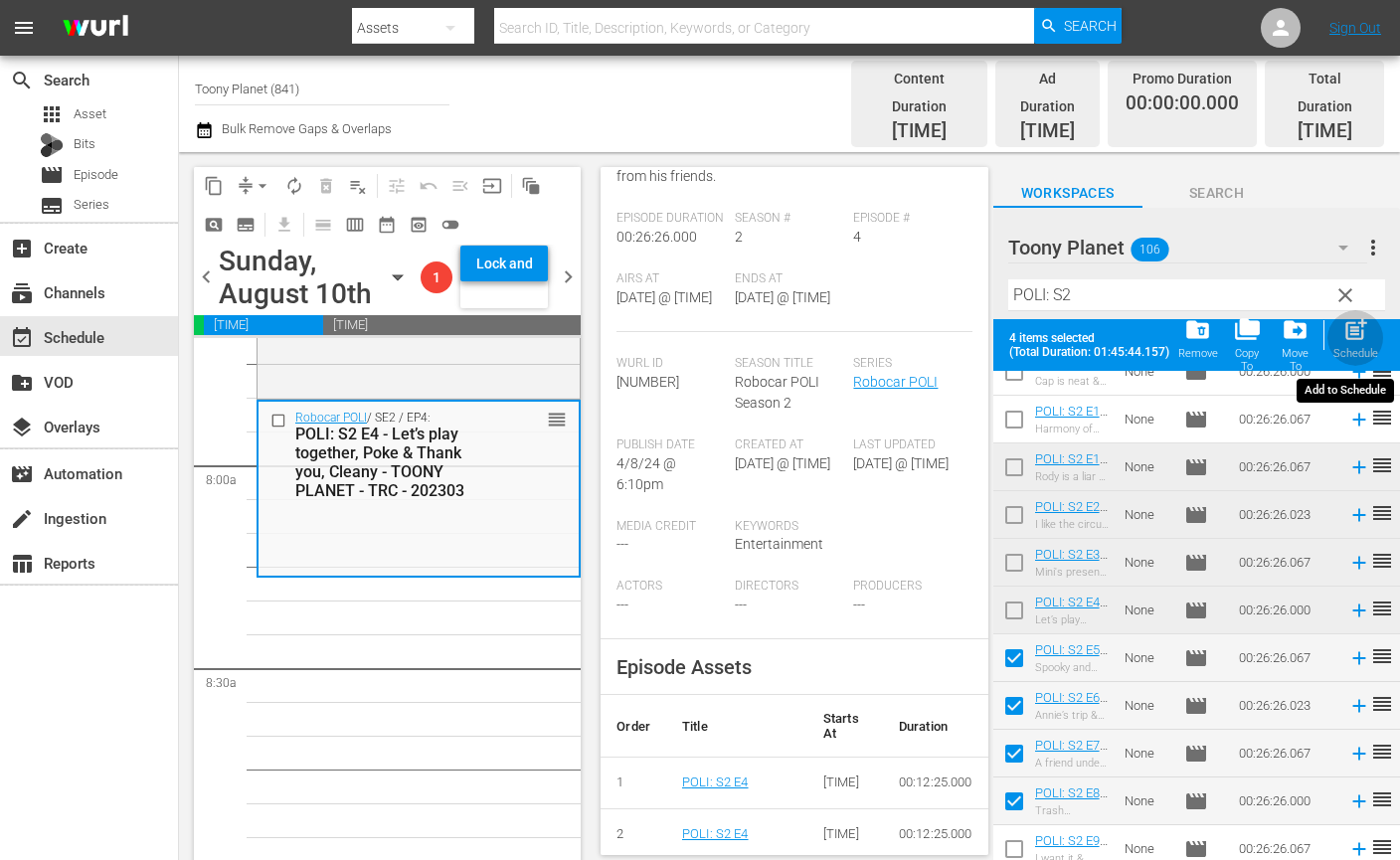 drag, startPoint x: 1358, startPoint y: 320, endPoint x: 1138, endPoint y: 454, distance: 257.59658 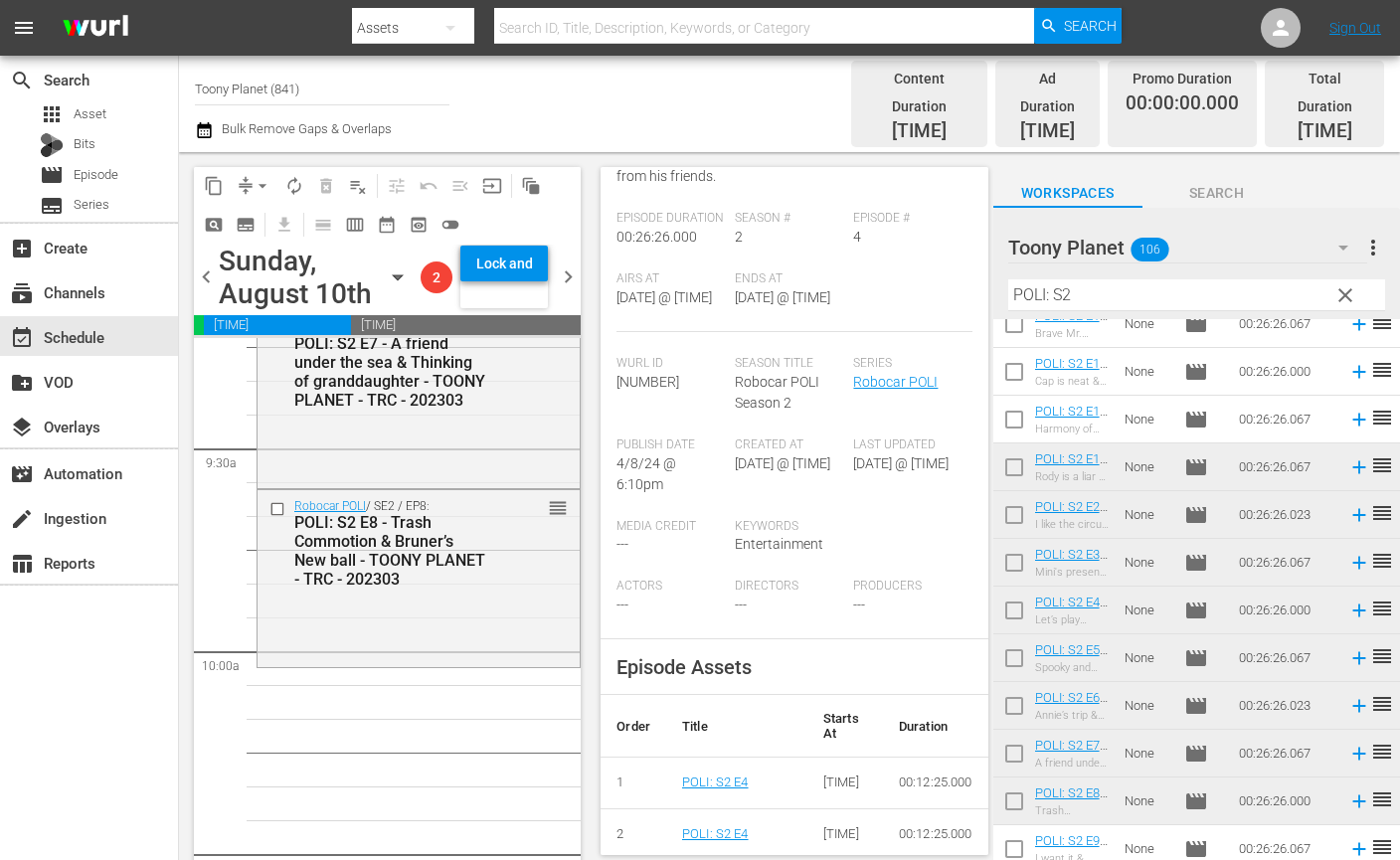 scroll, scrollTop: 3747, scrollLeft: 0, axis: vertical 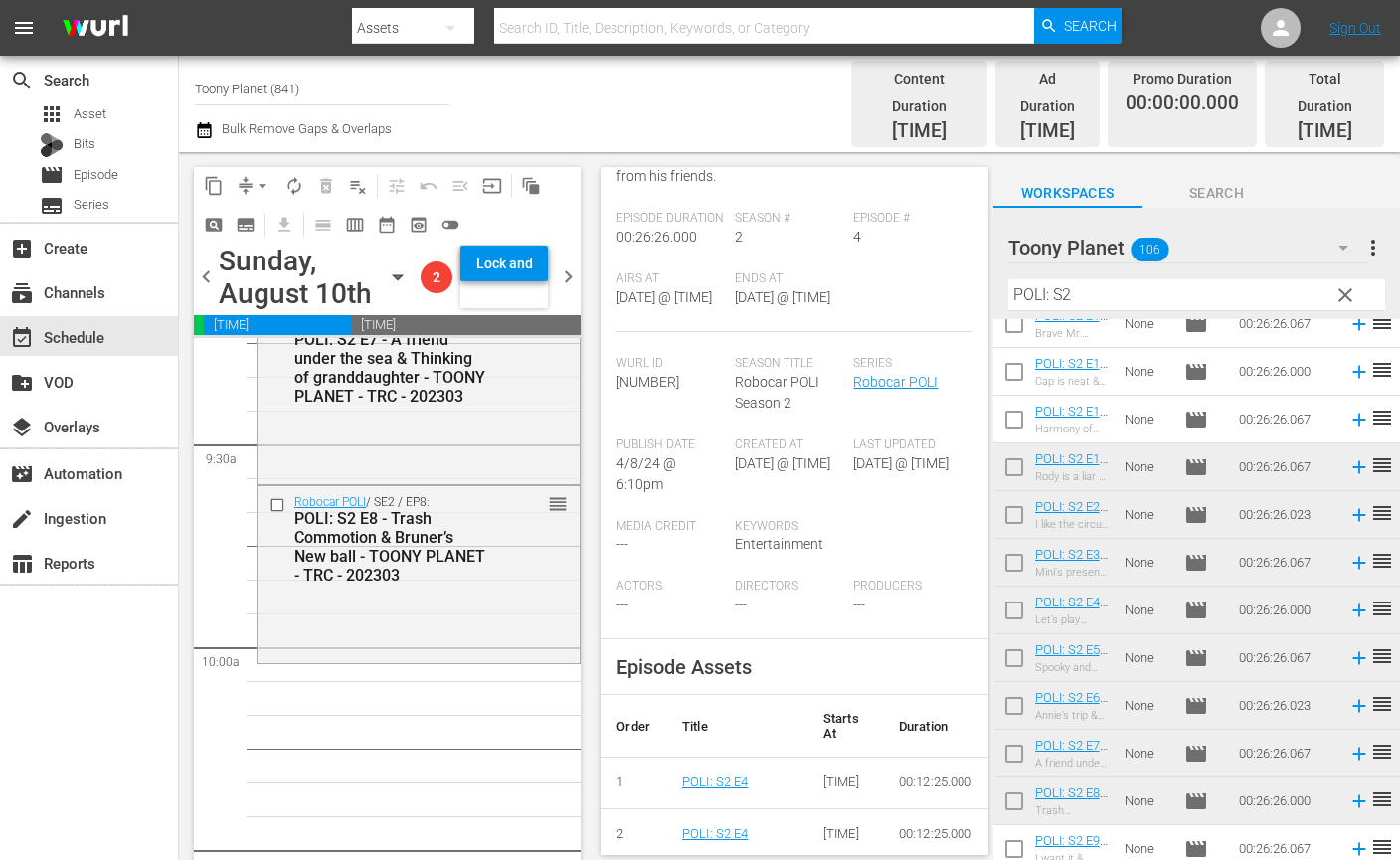 click on "Robocar POLI  / SE2 / EP8:
POLI: S2 E8 - Trash Commotion & Bruner’s New ball - TOONY PLANET - TRC - 202303 reorder" at bounding box center (419, 573) 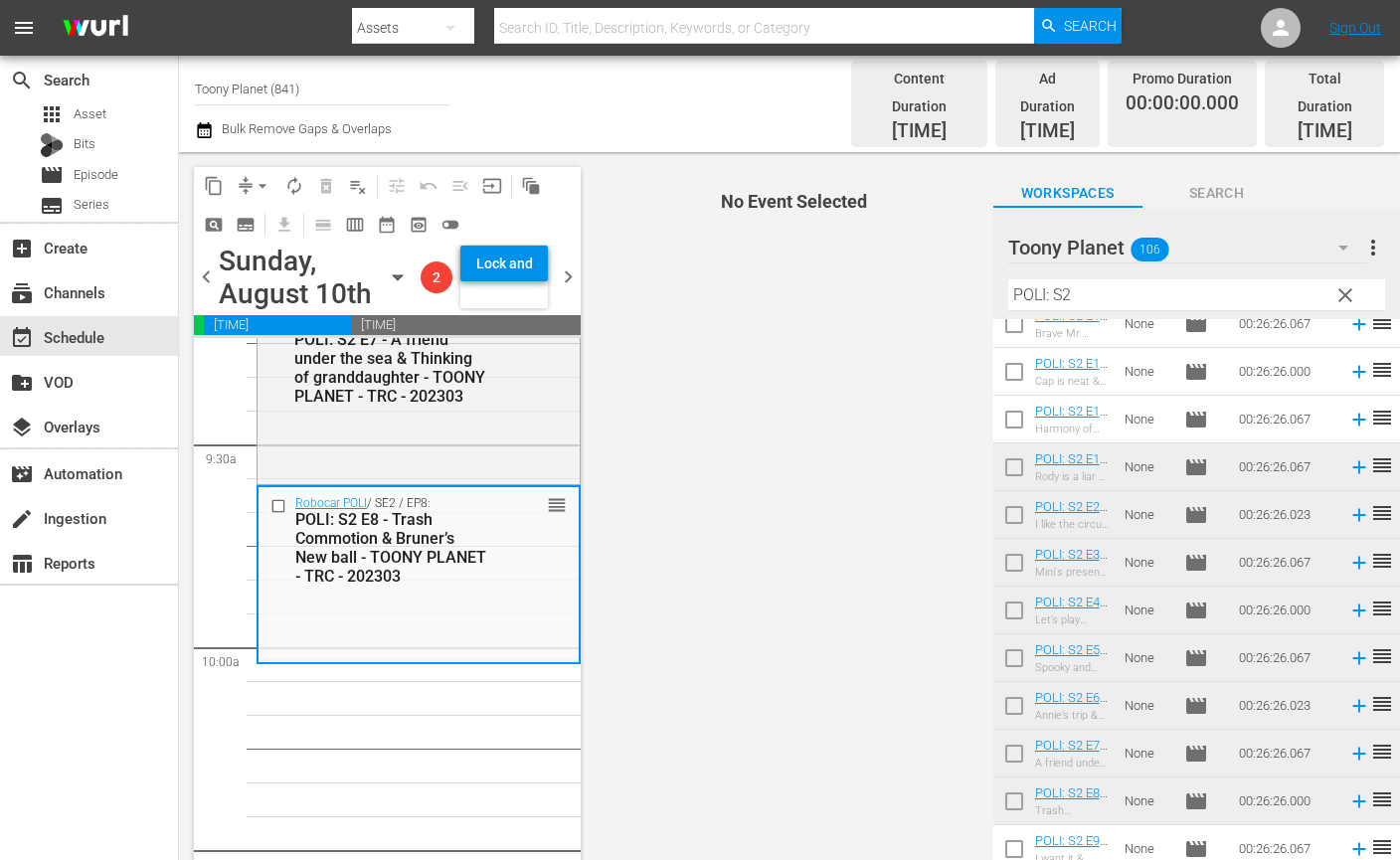scroll, scrollTop: 3815, scrollLeft: 0, axis: vertical 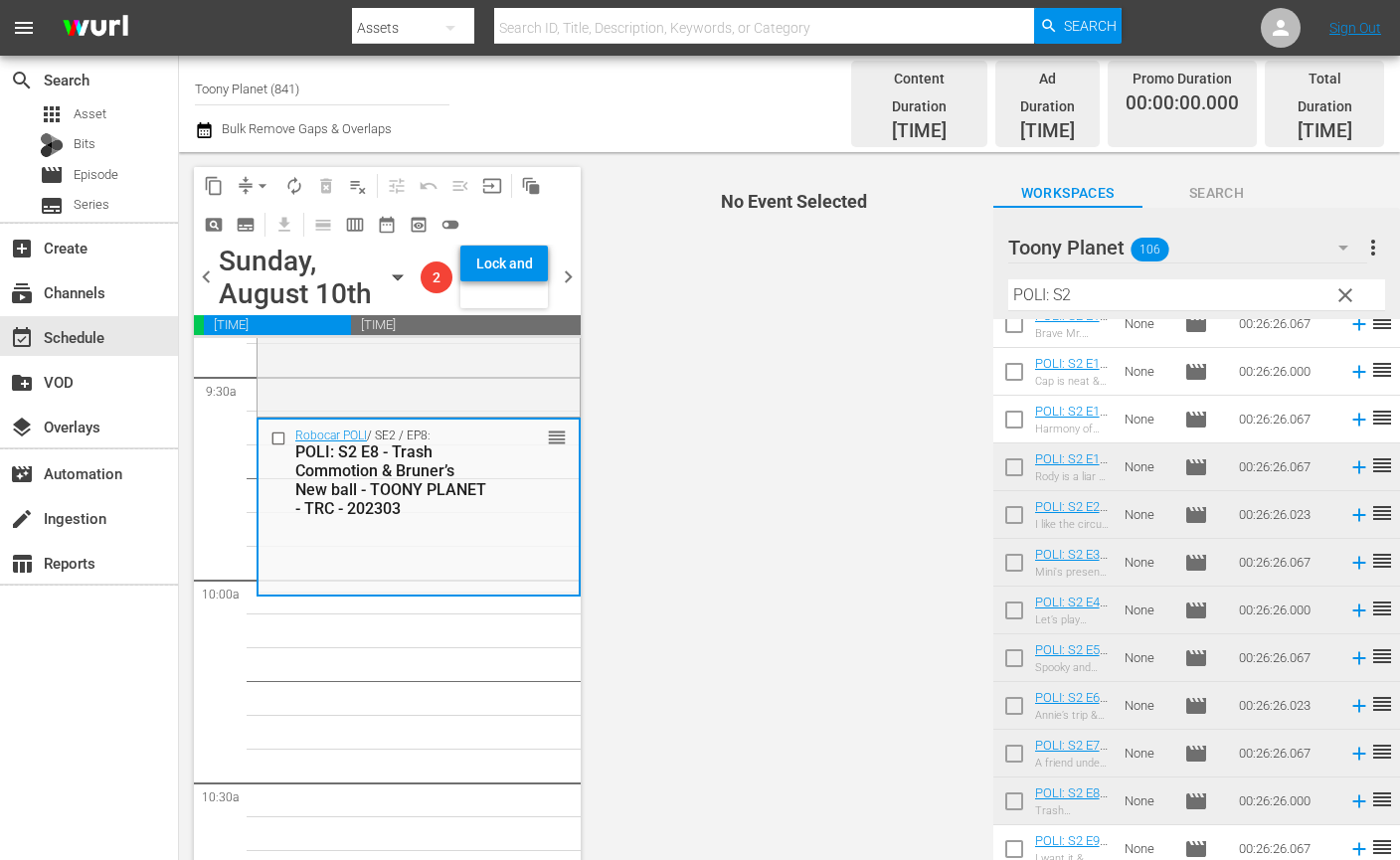 drag, startPoint x: 1105, startPoint y: 282, endPoint x: 1041, endPoint y: 273, distance: 64.629715 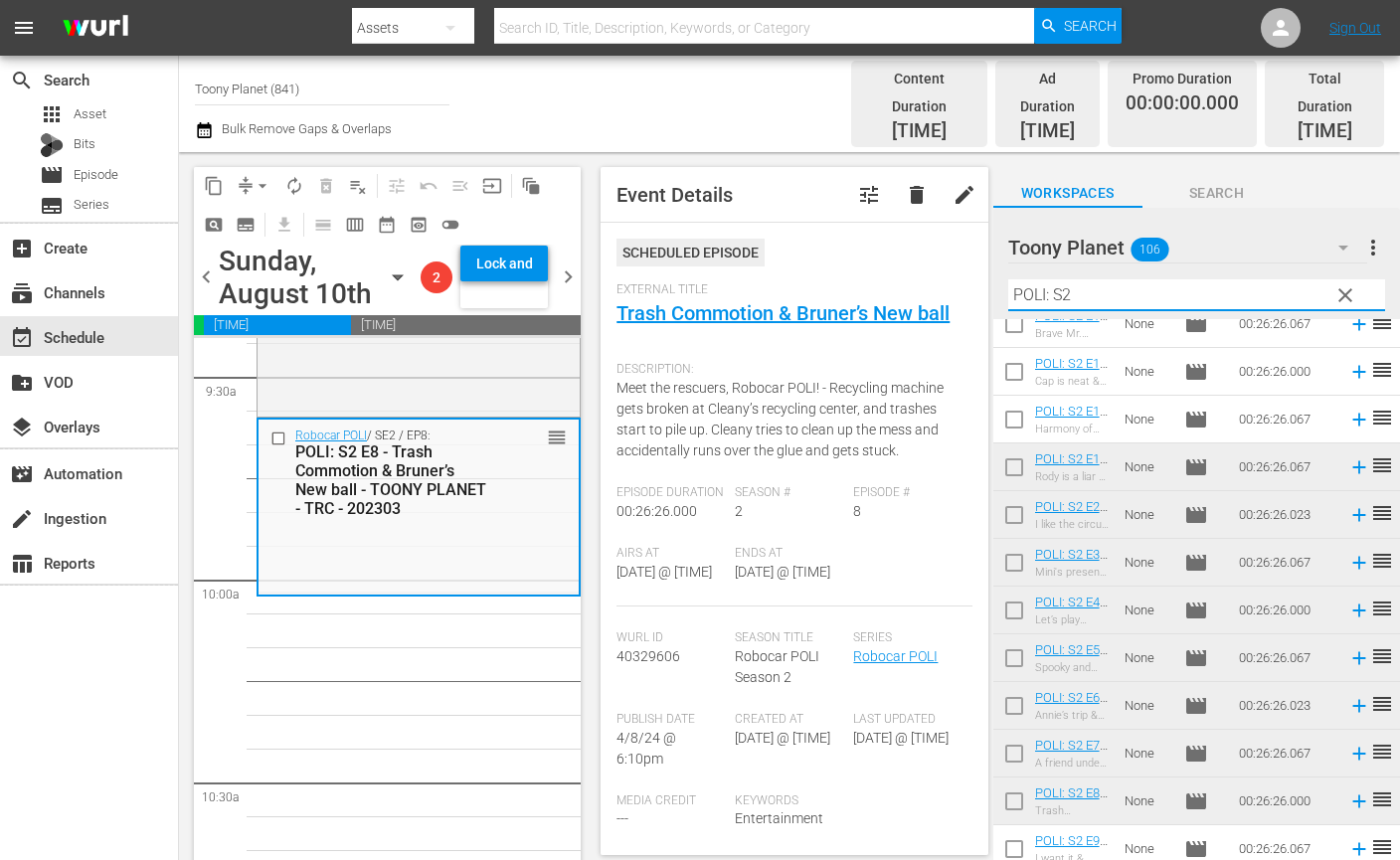 click on "POLI: S2" at bounding box center (1196, 295) 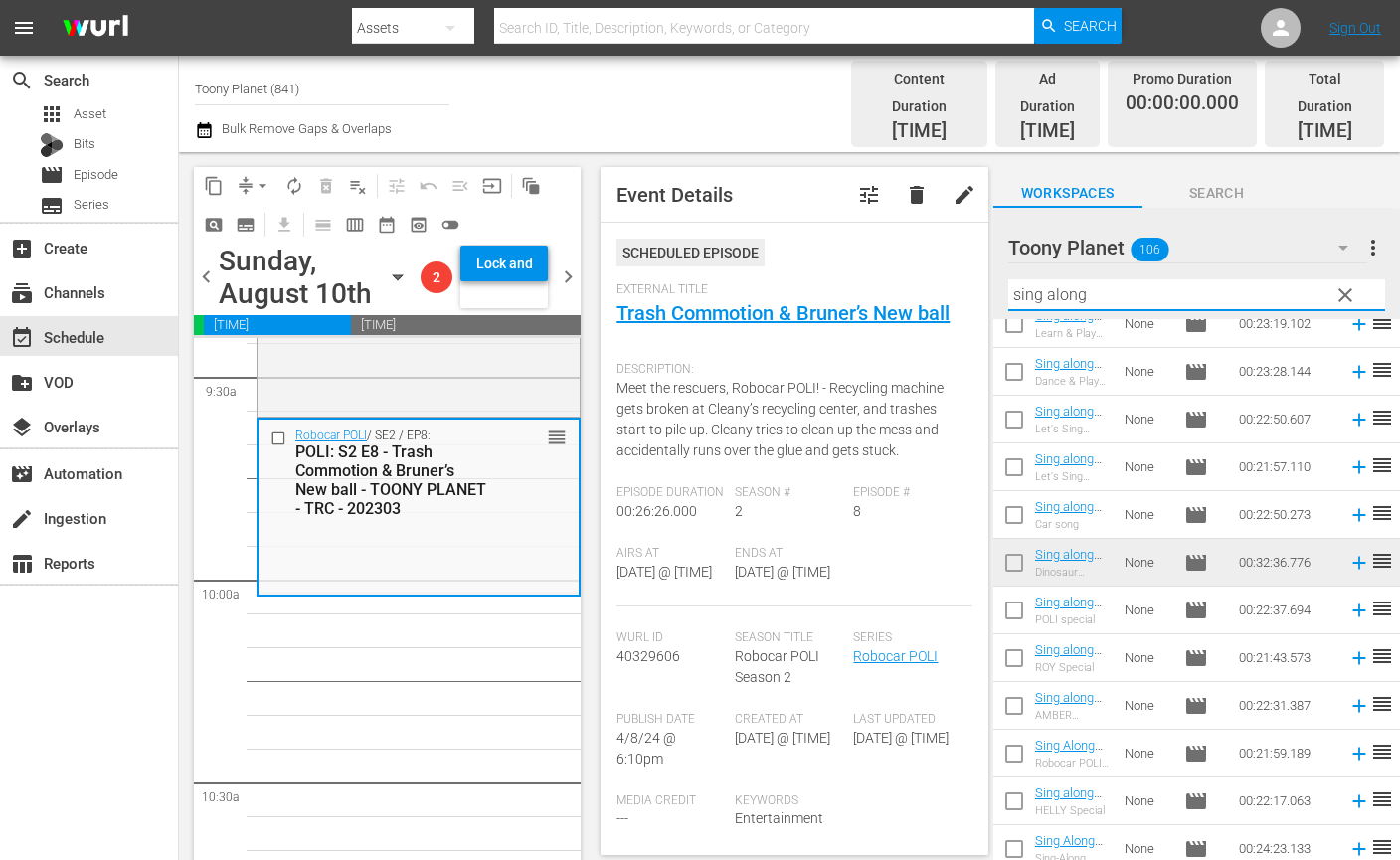 drag, startPoint x: 1119, startPoint y: 281, endPoint x: 940, endPoint y: 269, distance: 179.40178 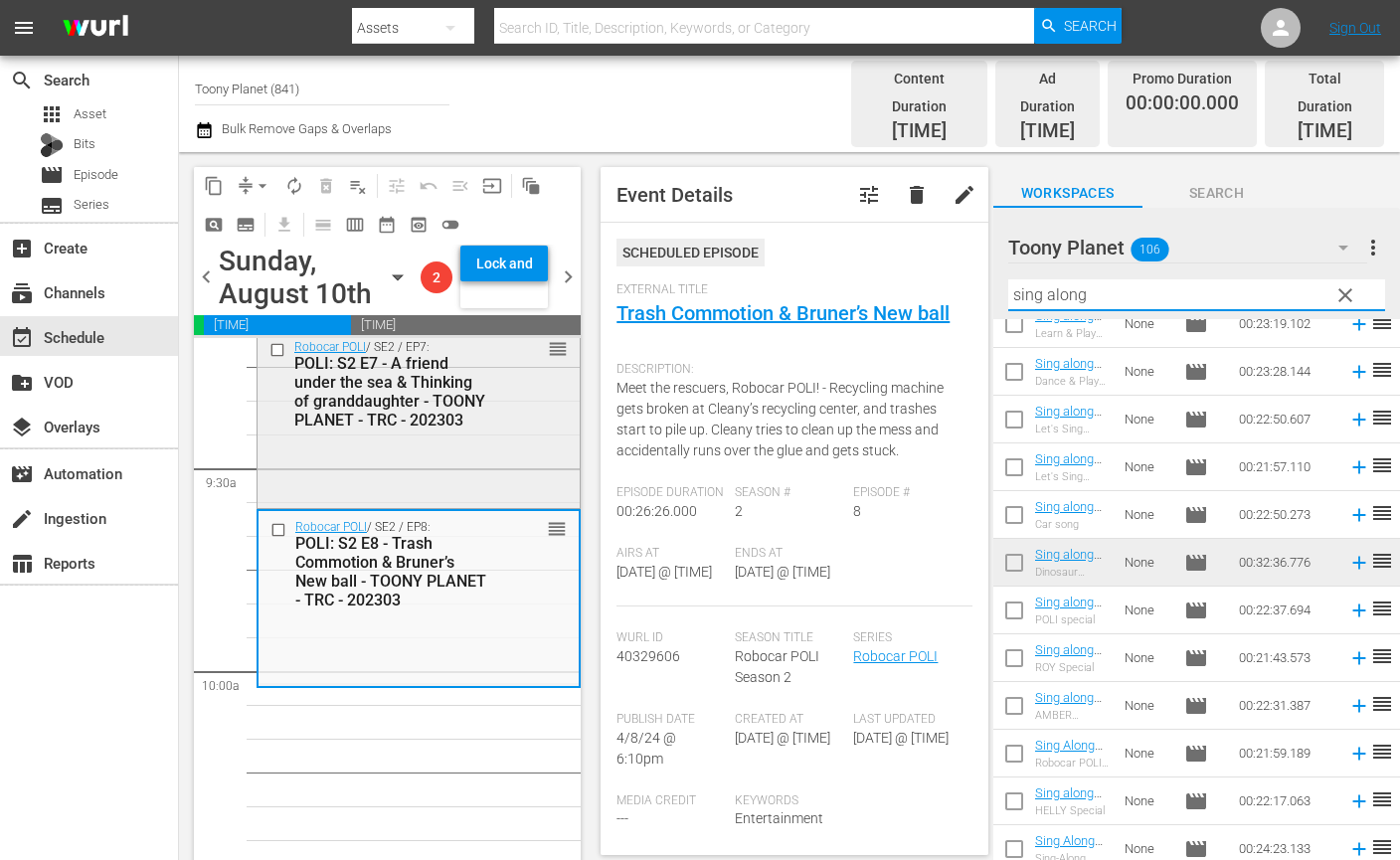 scroll, scrollTop: 3735, scrollLeft: 0, axis: vertical 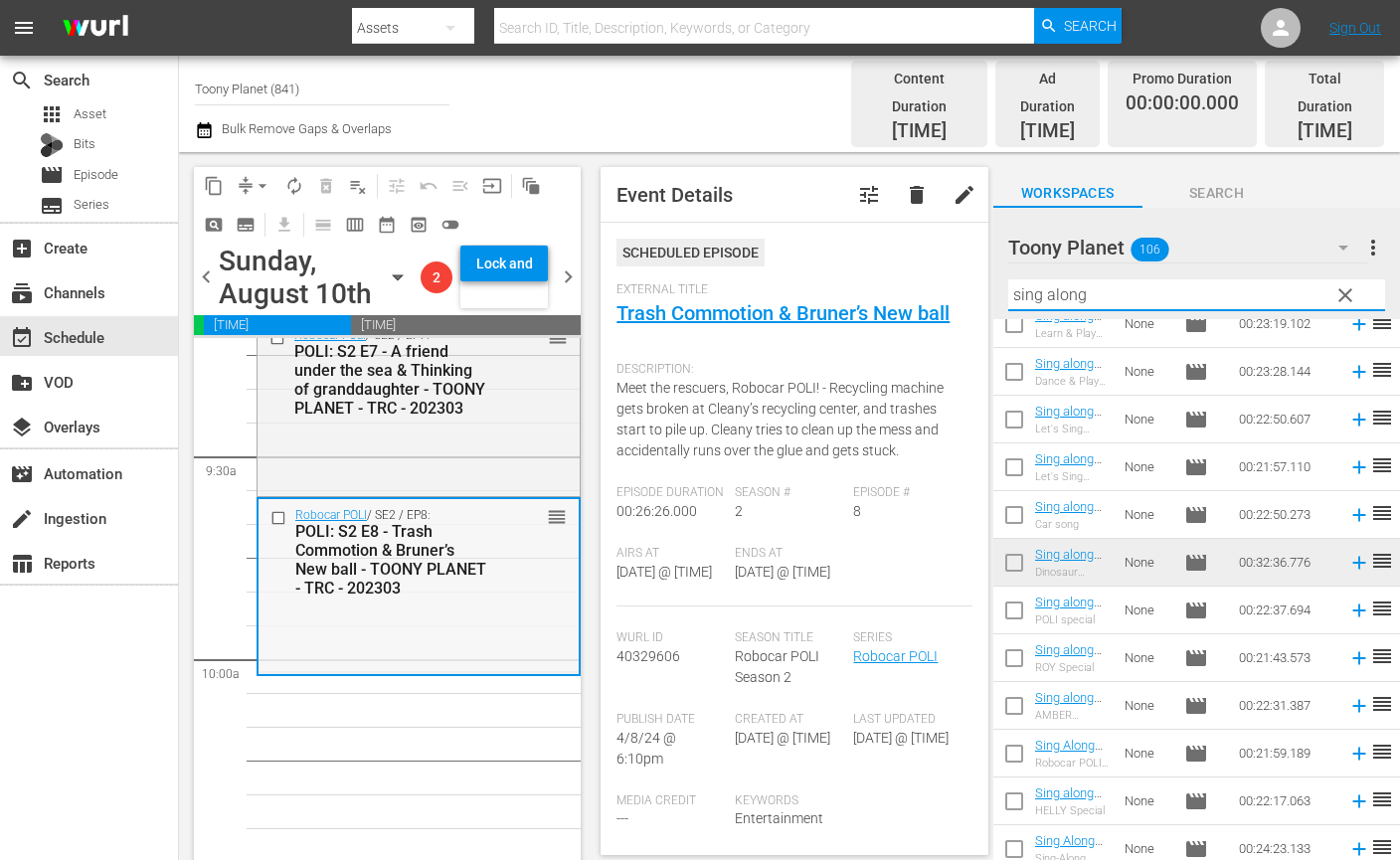 click on "Robocar POLI  / SE2 / EP8:
POLI: S2 E8 - Trash Commotion & Bruner’s New ball - TOONY PLANET - TRC - 202303 reorder" at bounding box center (419, 586) 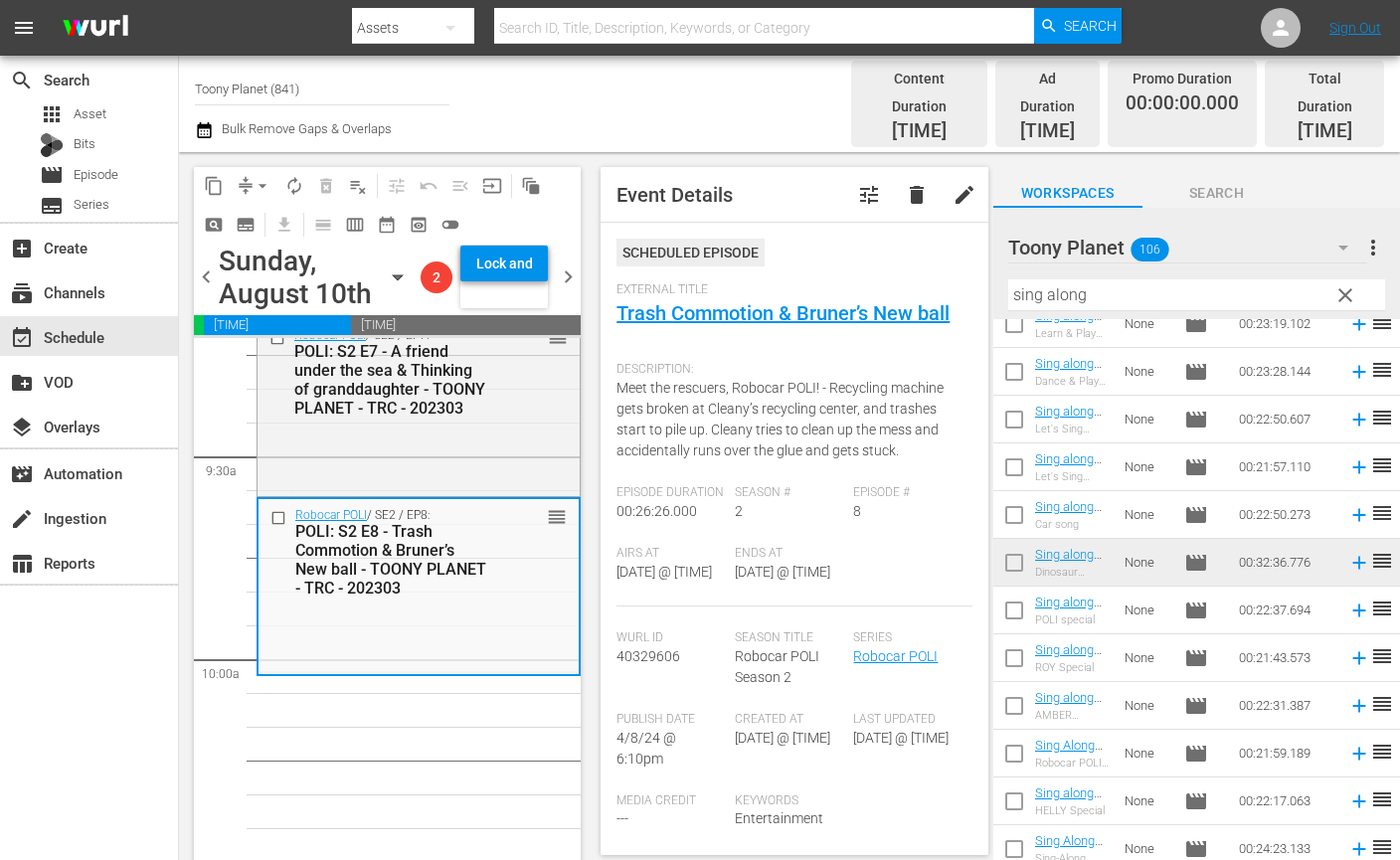 drag, startPoint x: 902, startPoint y: 258, endPoint x: 871, endPoint y: 256, distance: 31.06445 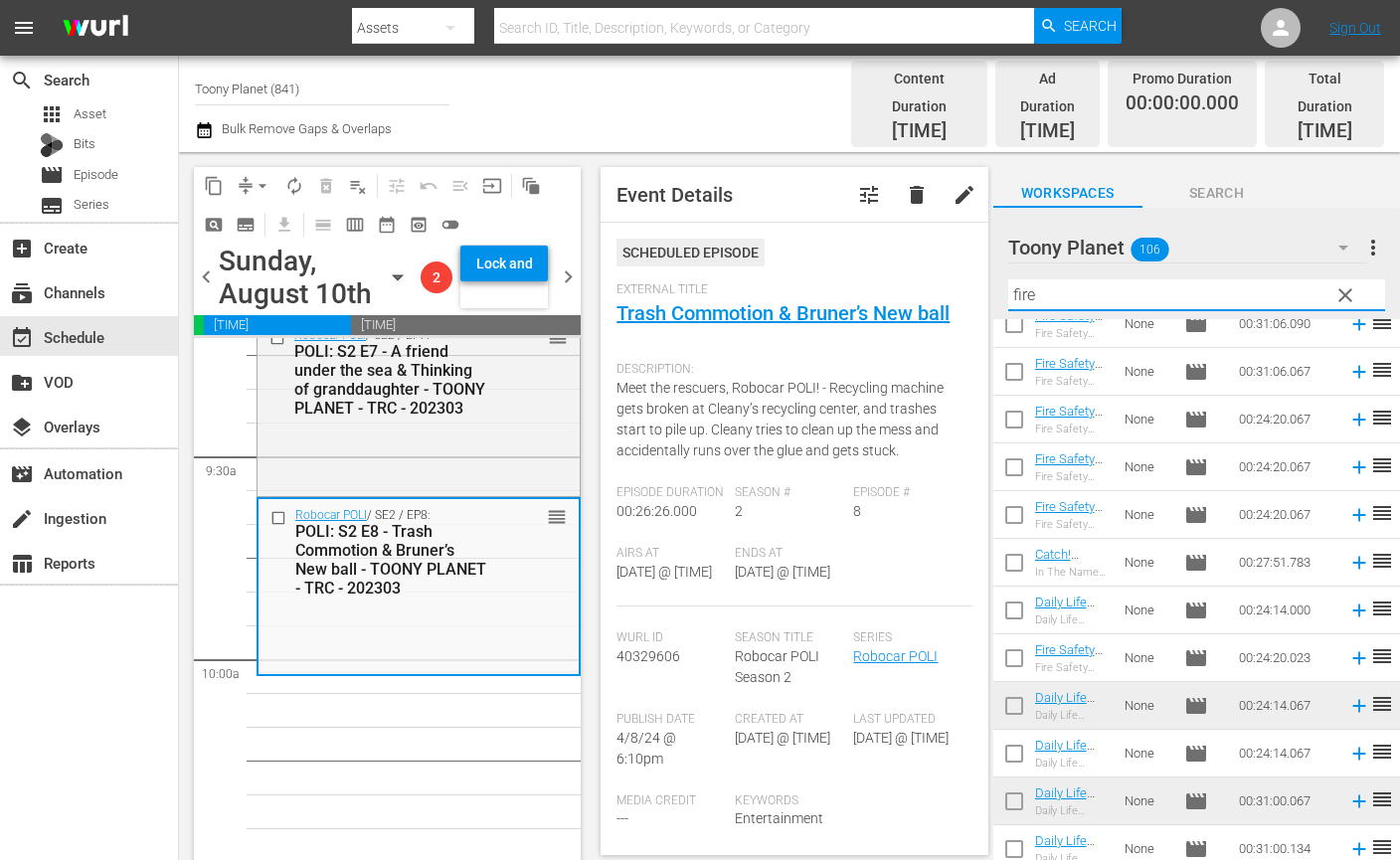 scroll, scrollTop: 0, scrollLeft: 0, axis: both 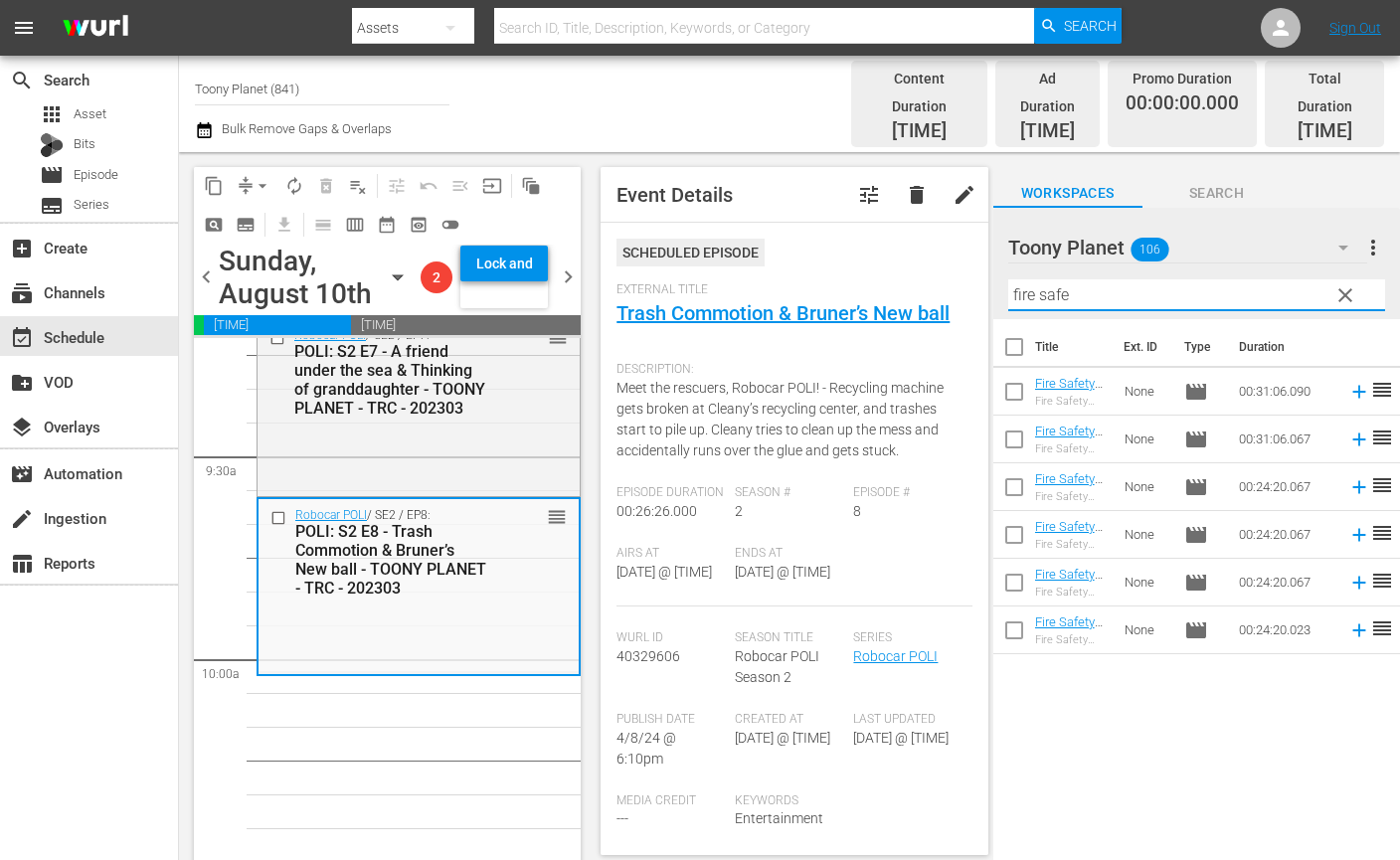 drag, startPoint x: 992, startPoint y: 256, endPoint x: 871, endPoint y: 247, distance: 121.33425 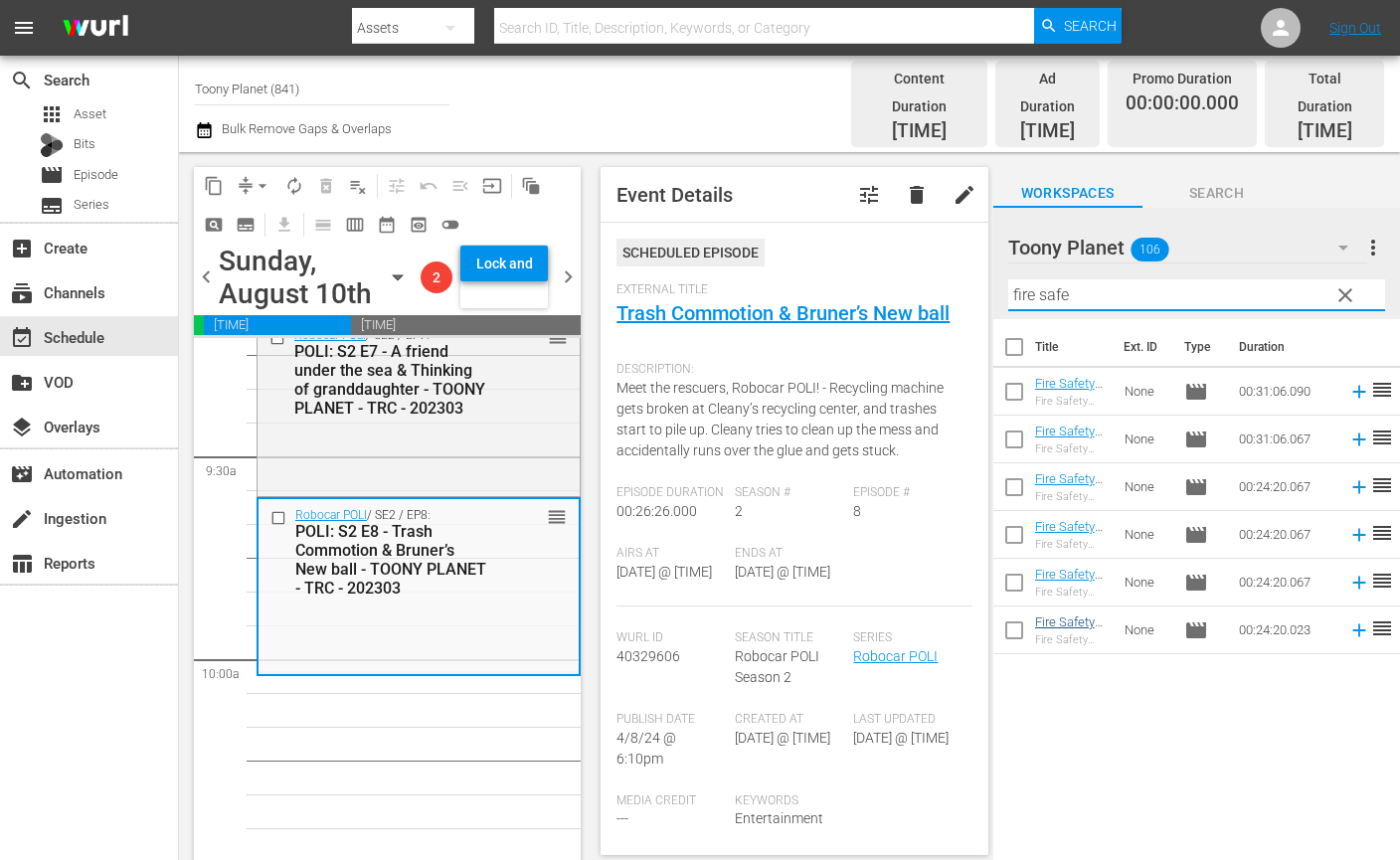 drag, startPoint x: 1116, startPoint y: 702, endPoint x: 1088, endPoint y: 600, distance: 105.773 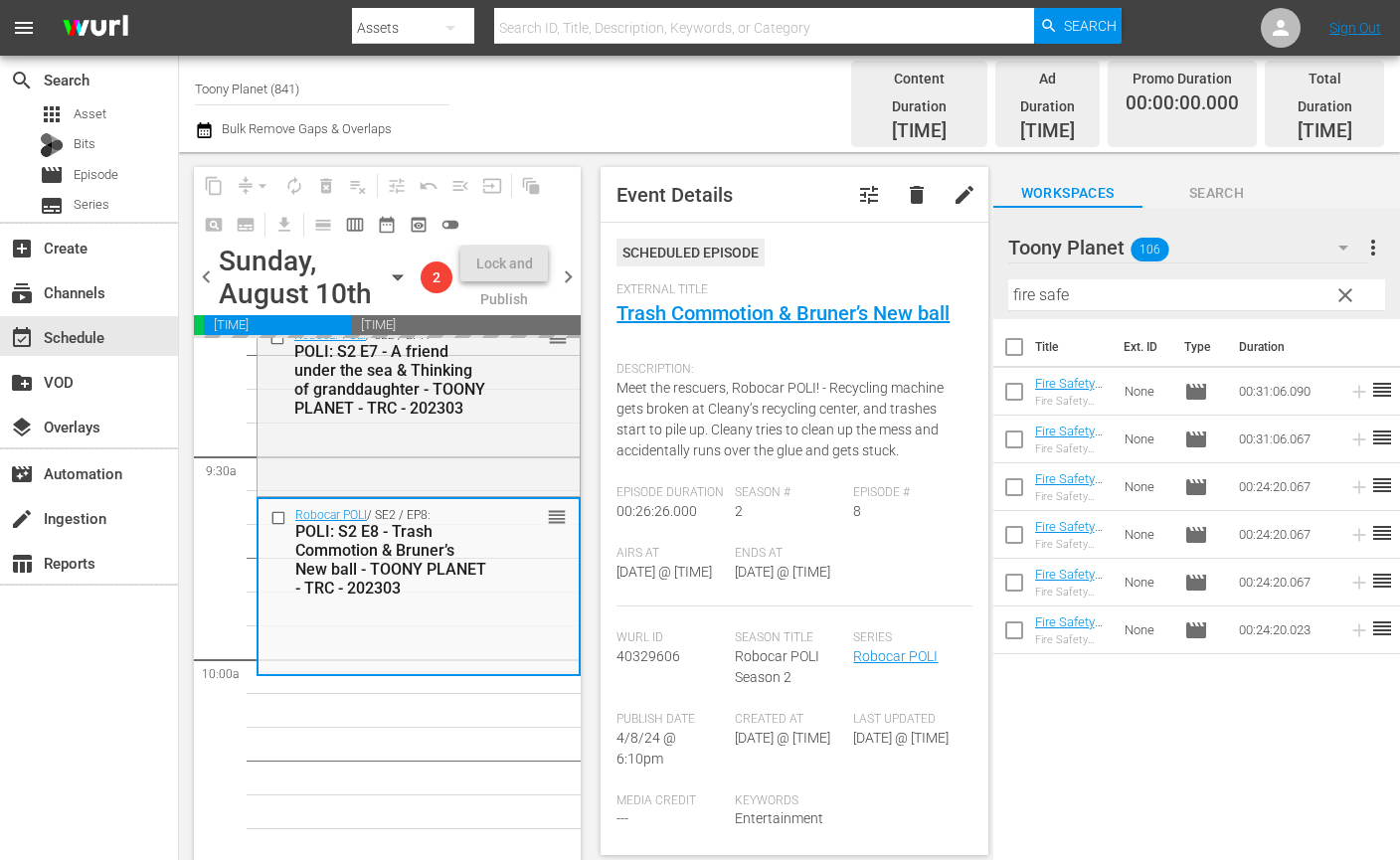 drag, startPoint x: 1069, startPoint y: 766, endPoint x: 1110, endPoint y: 585, distance: 185.58556 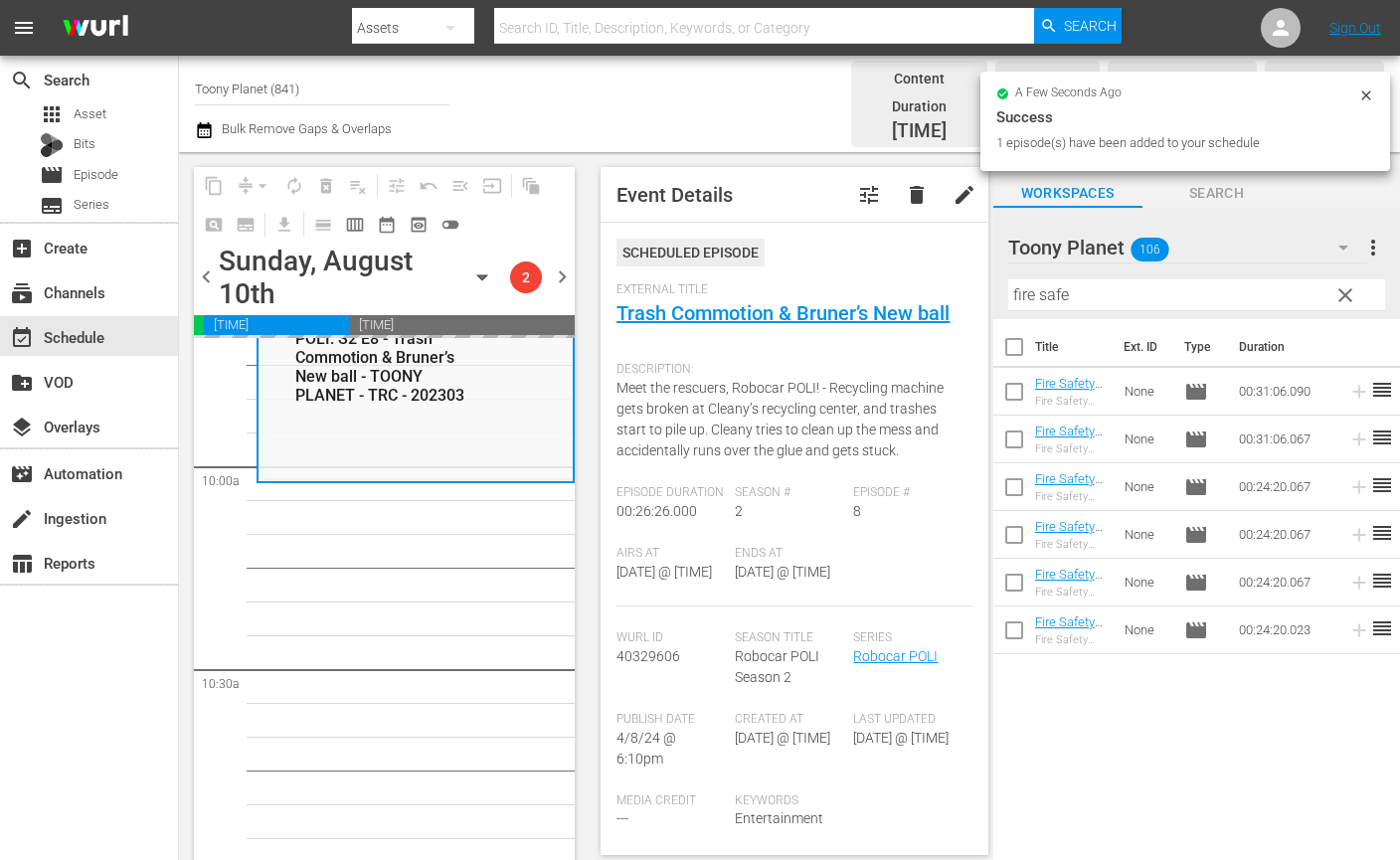 scroll, scrollTop: 3937, scrollLeft: 0, axis: vertical 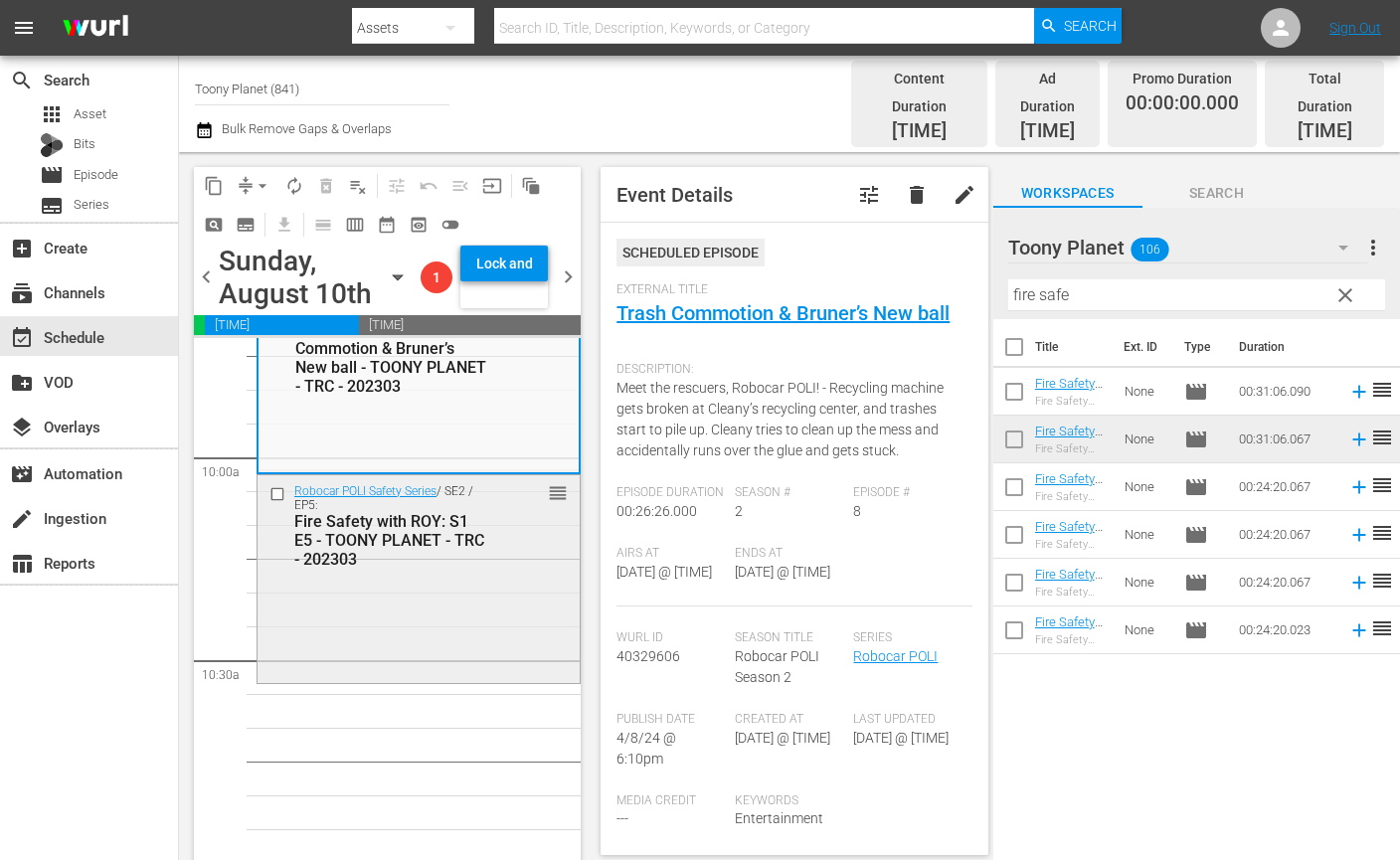 click on "Robocar POLI Safety Series  / SE2 / EP5:
Fire Safety with ROY: S1 E5 - TOONY PLANET - TRC - 202303 reorder" at bounding box center [419, 580] 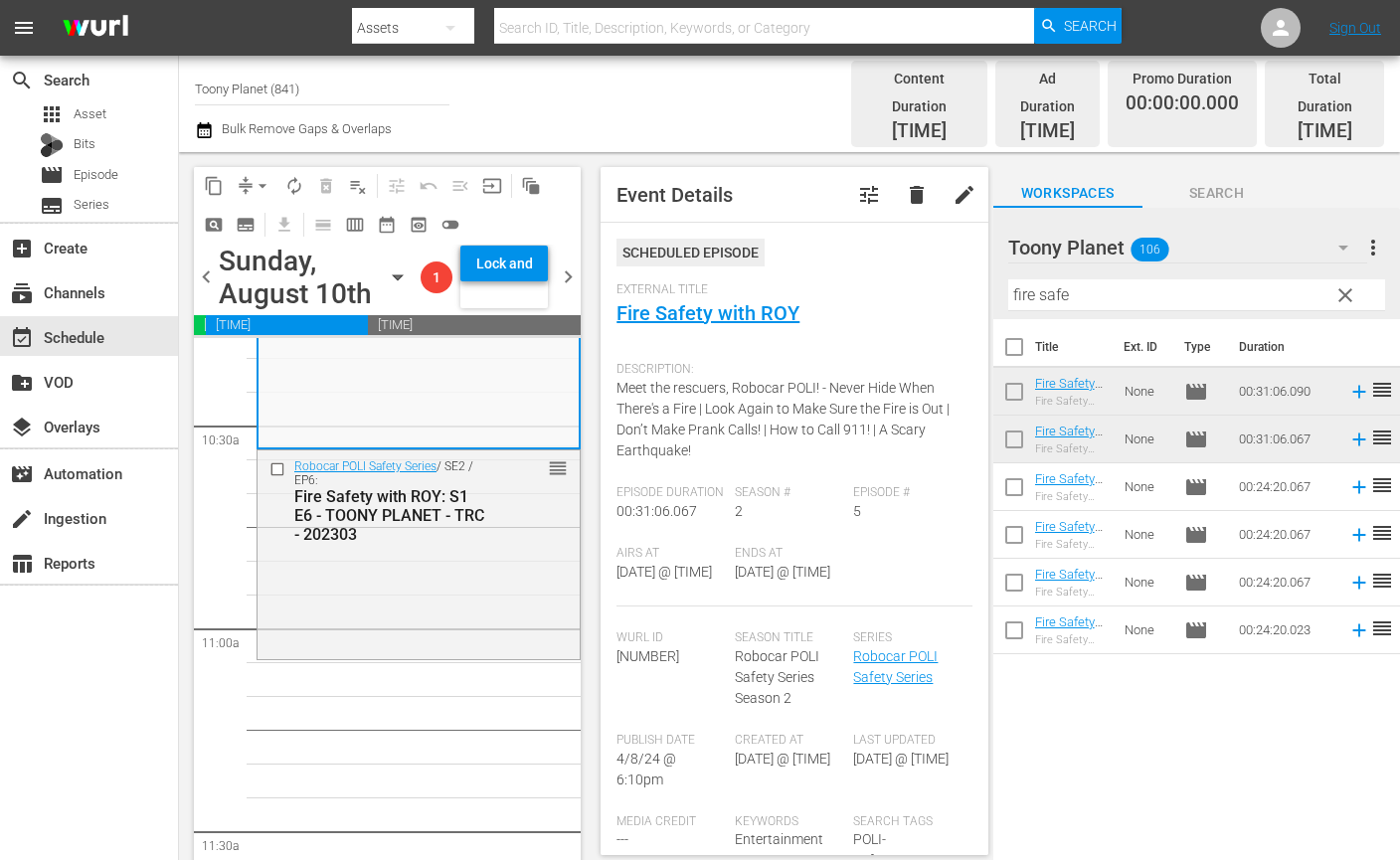 scroll, scrollTop: 4173, scrollLeft: 0, axis: vertical 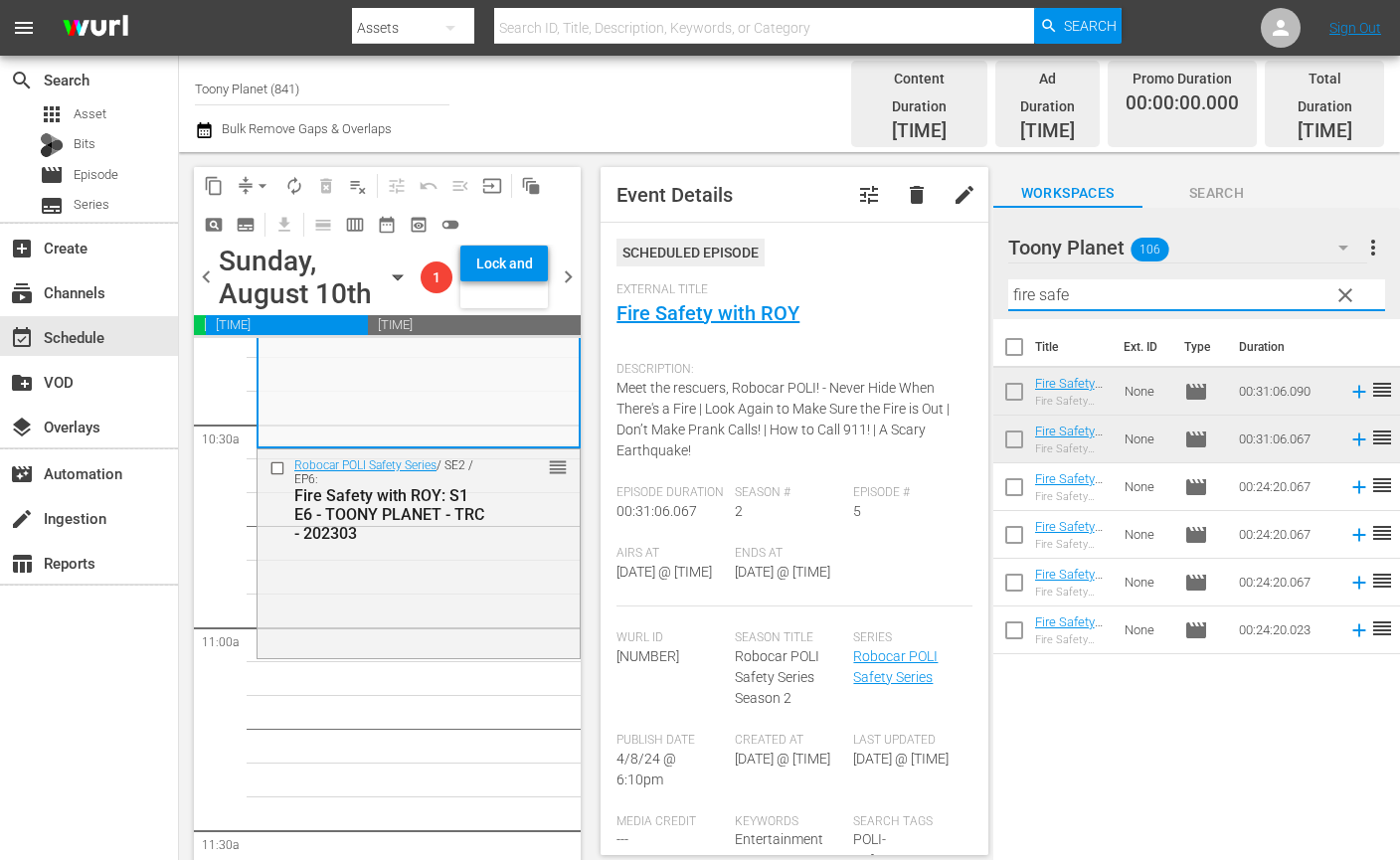 drag, startPoint x: 1100, startPoint y: 282, endPoint x: 893, endPoint y: 258, distance: 208.38666 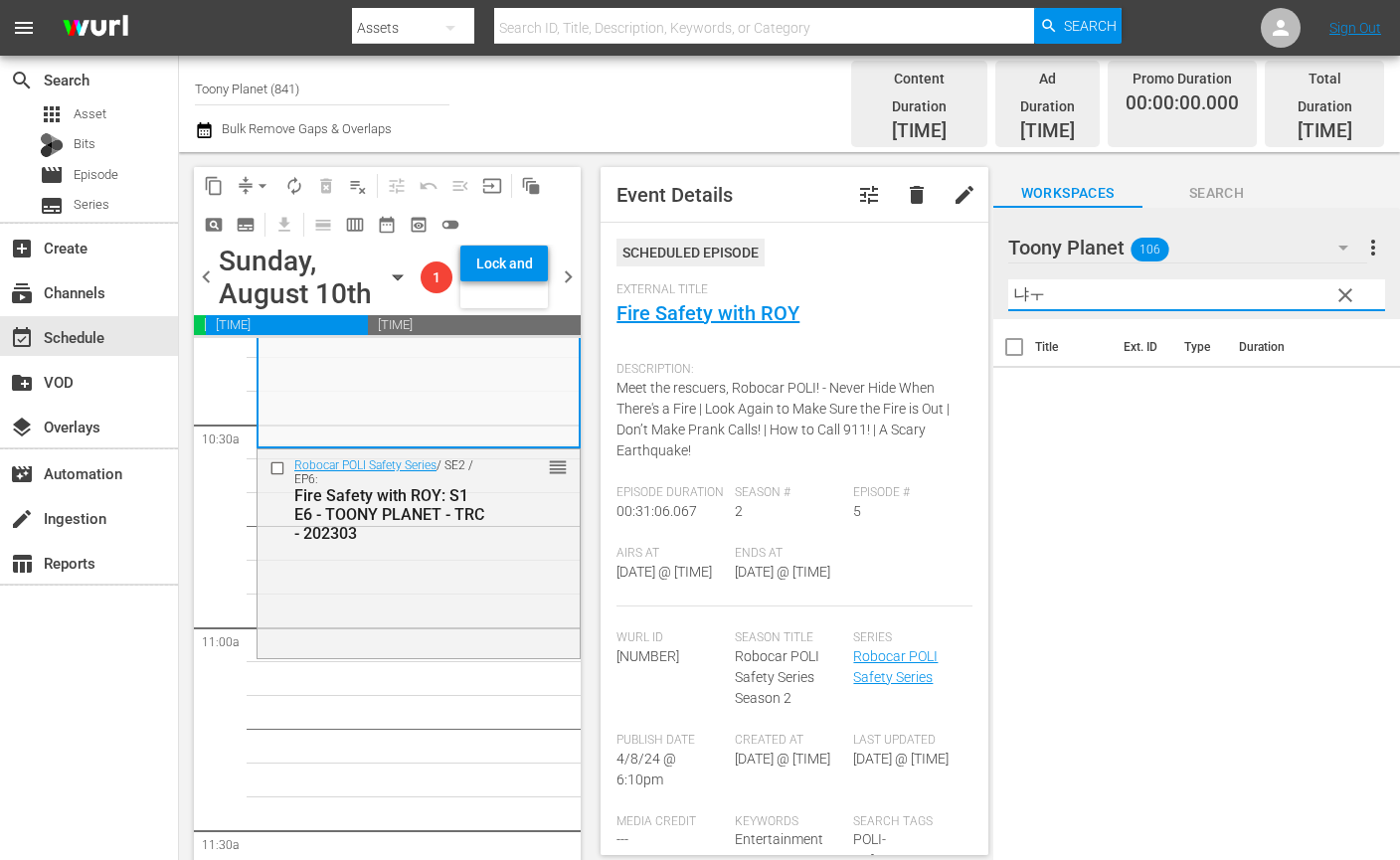 type on "냐" 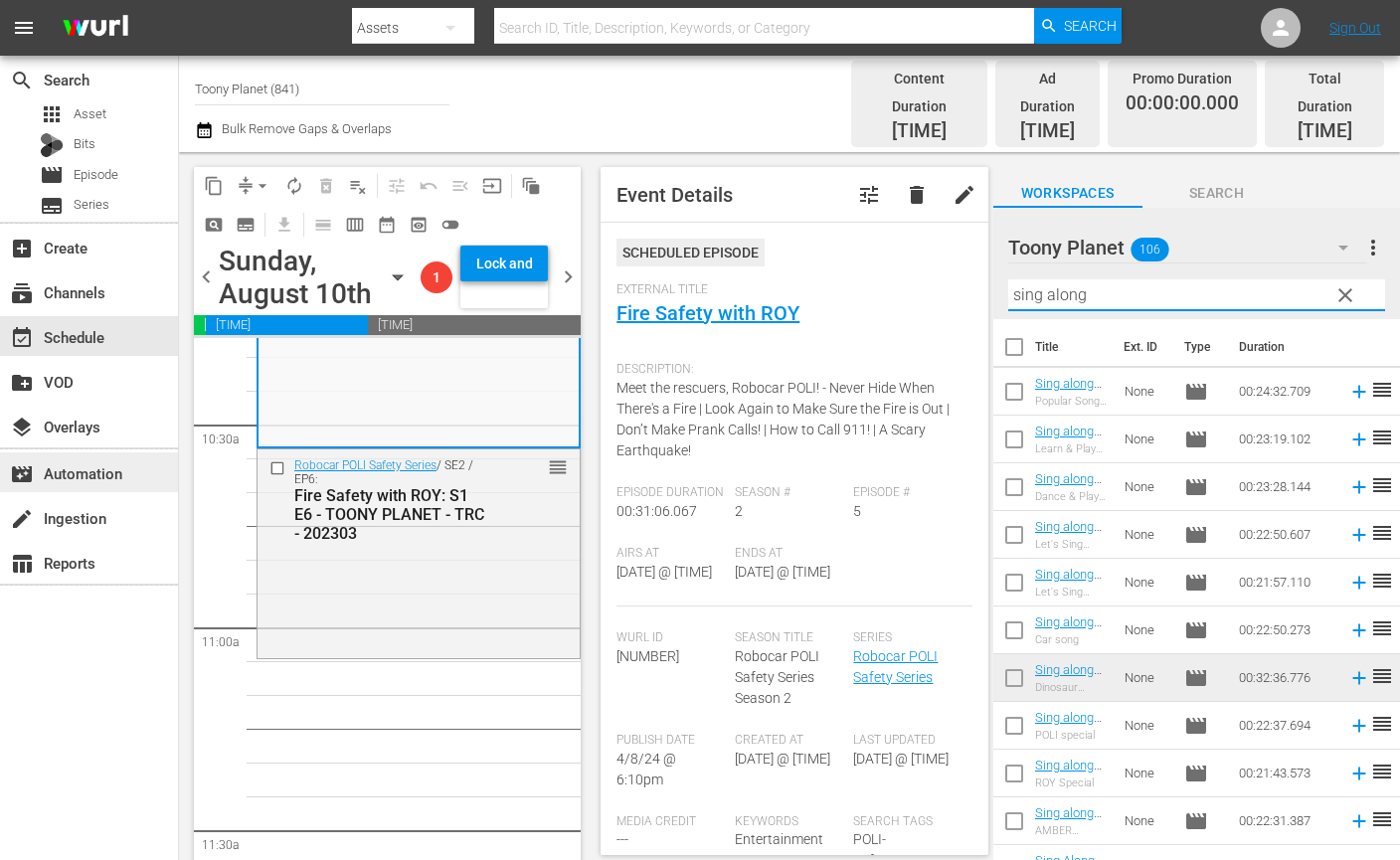 type on "sing along" 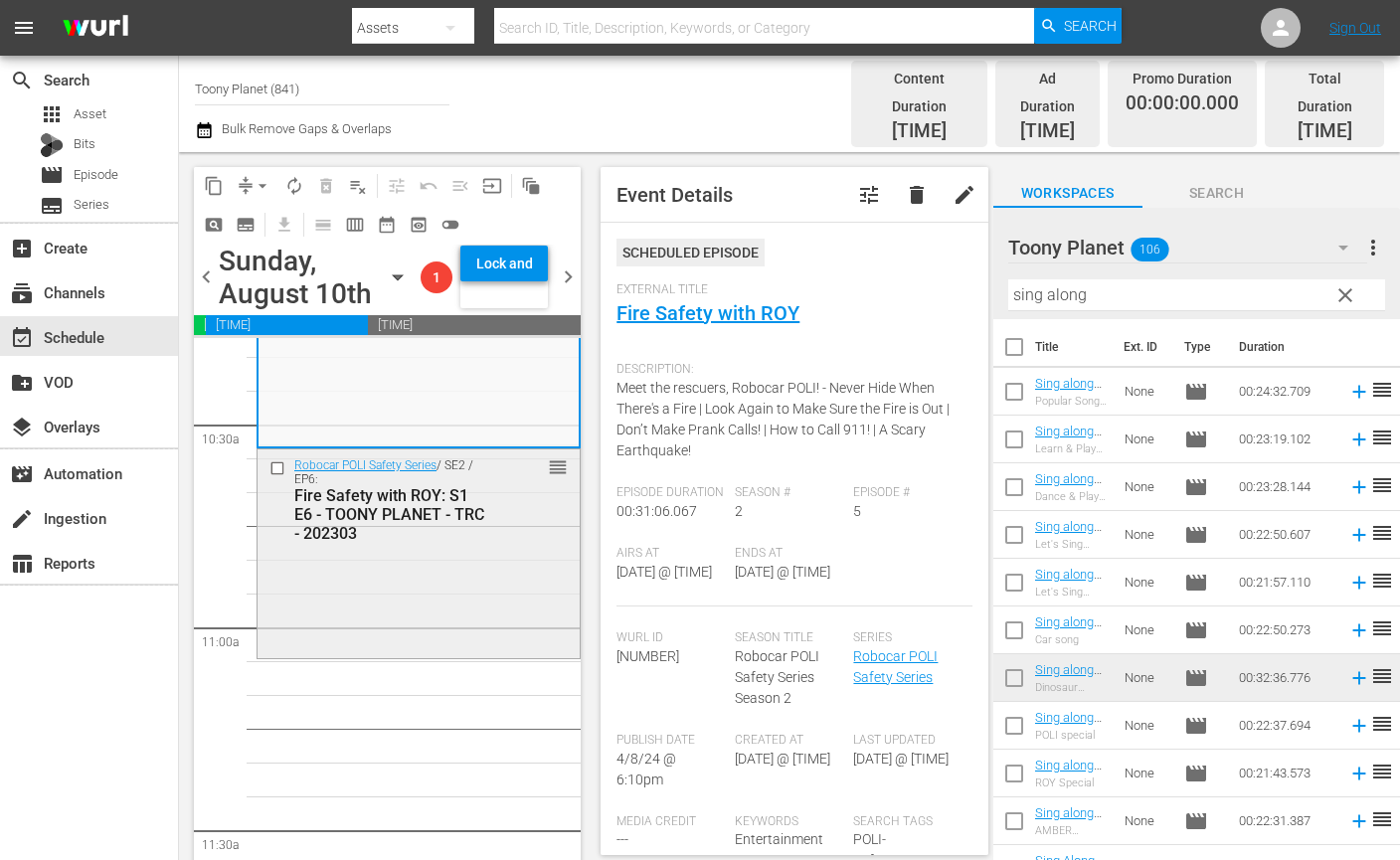 click on "Robocar POLI Safety Series  / SE2 / EP6:
Fire Safety with ROY: S1 E6 - TOONY PLANET - TRC - 202303 reorder" at bounding box center [419, 551] 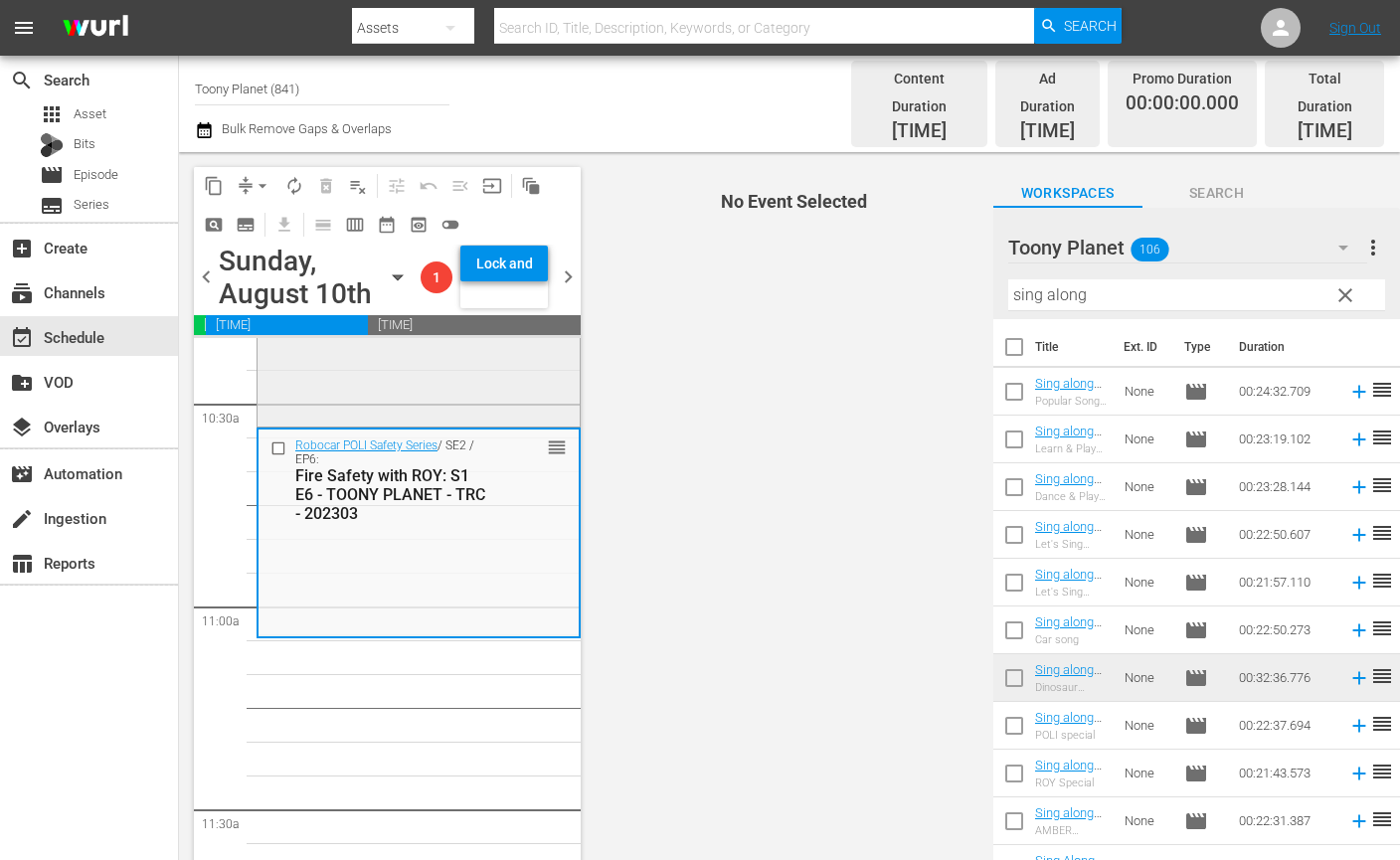 scroll, scrollTop: 4196, scrollLeft: 0, axis: vertical 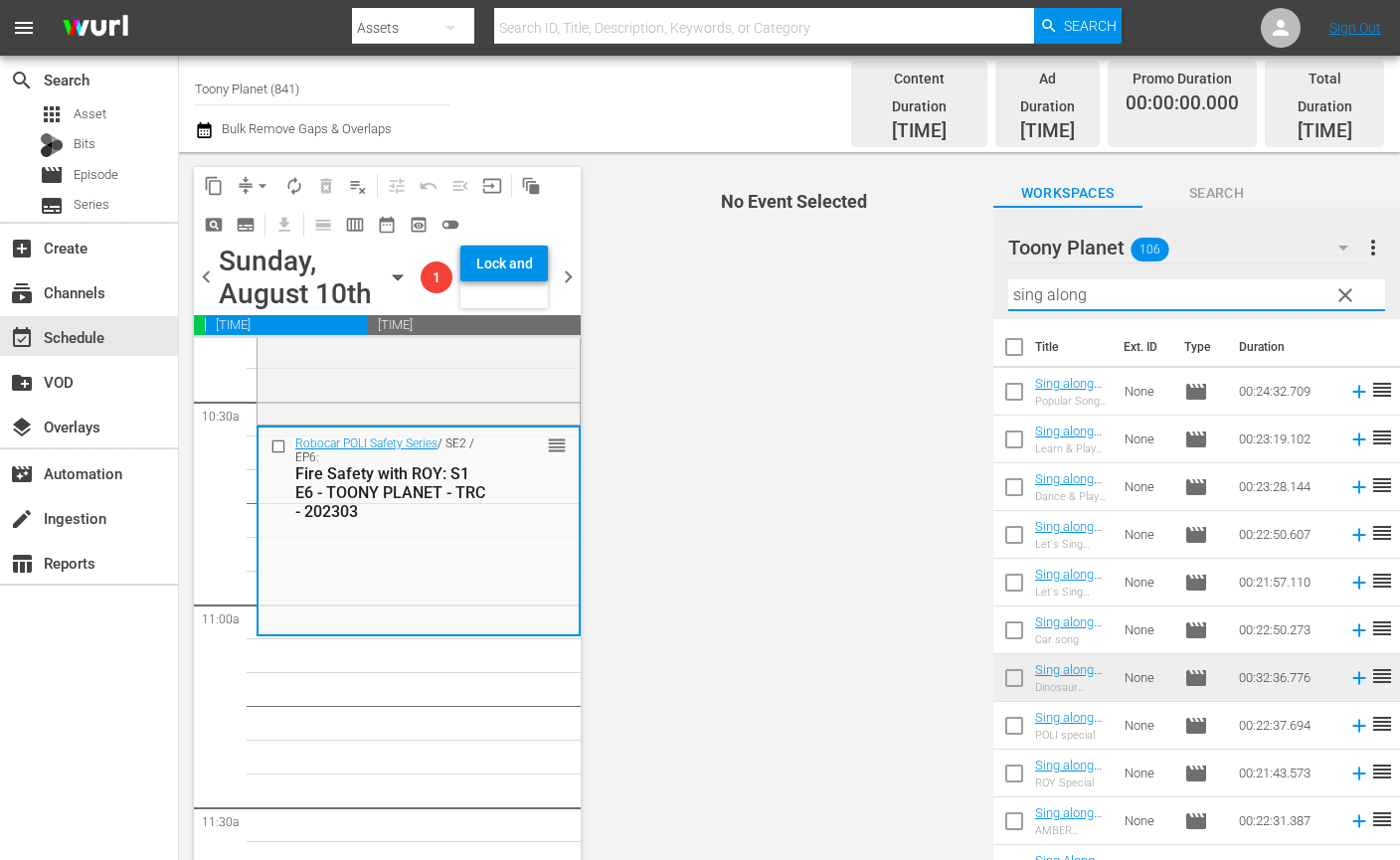 drag, startPoint x: 916, startPoint y: 273, endPoint x: 881, endPoint y: 276, distance: 35.128336 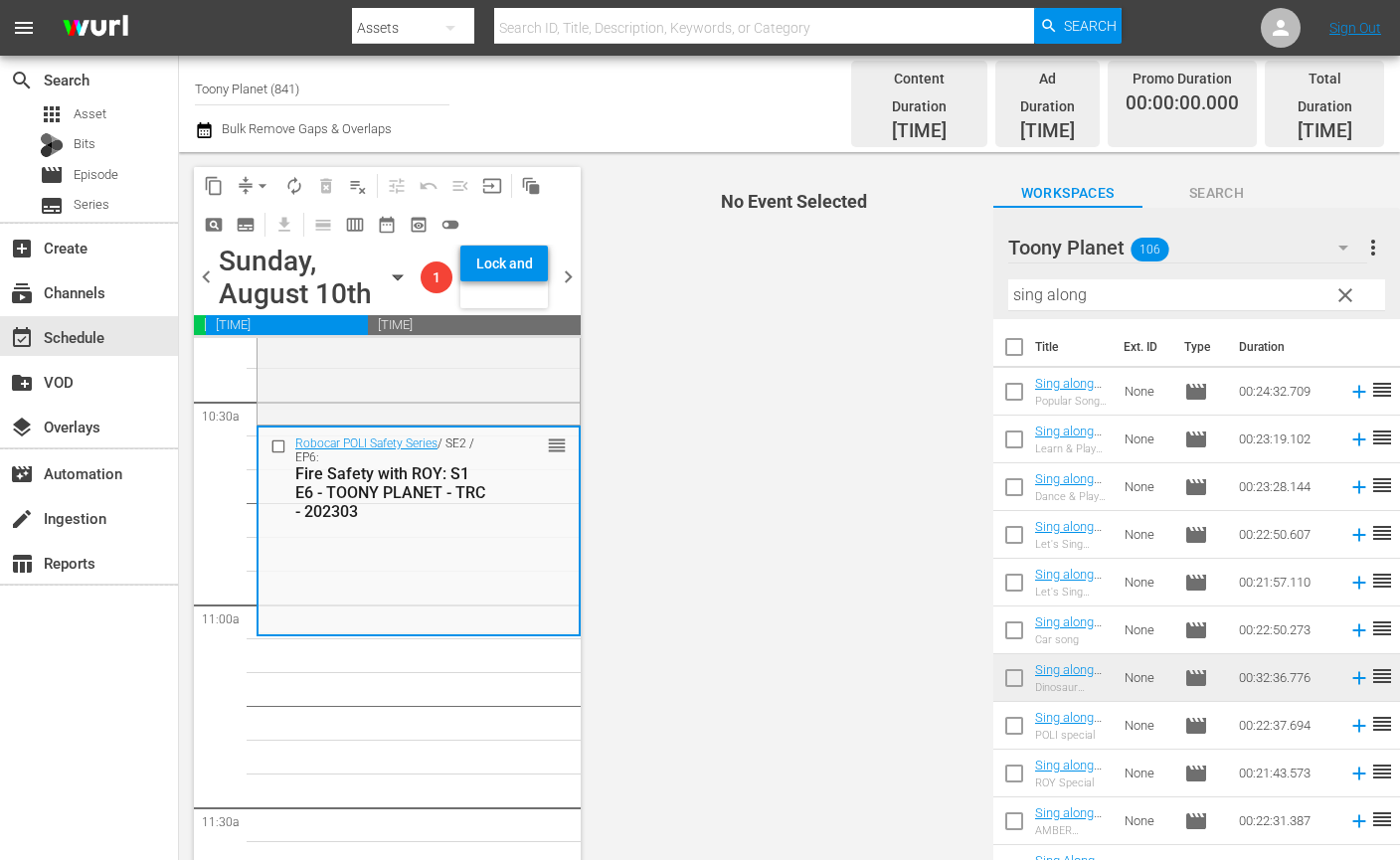 click on "No Event Selected" at bounding box center [788, 511] 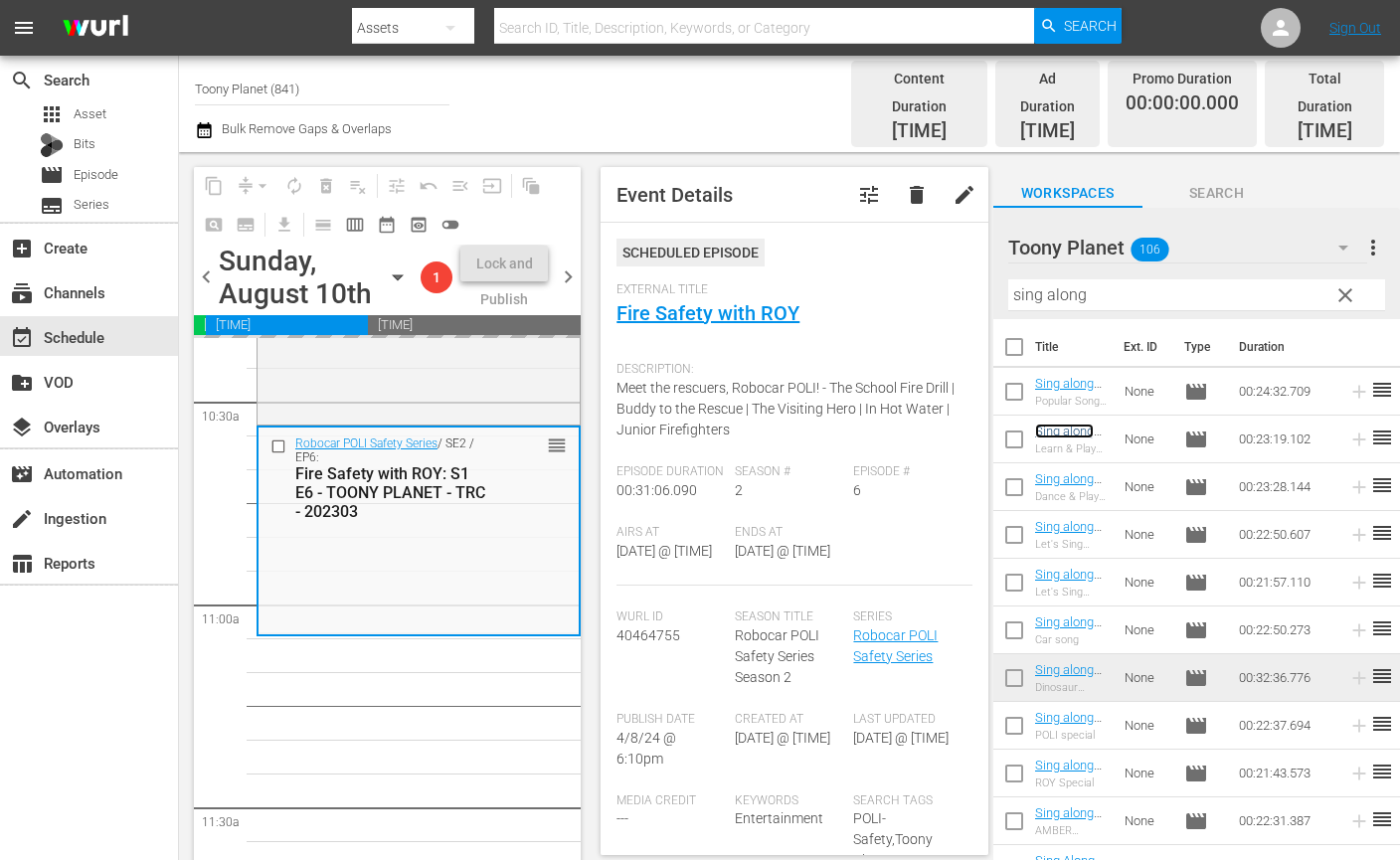 scroll, scrollTop: 449, scrollLeft: 0, axis: vertical 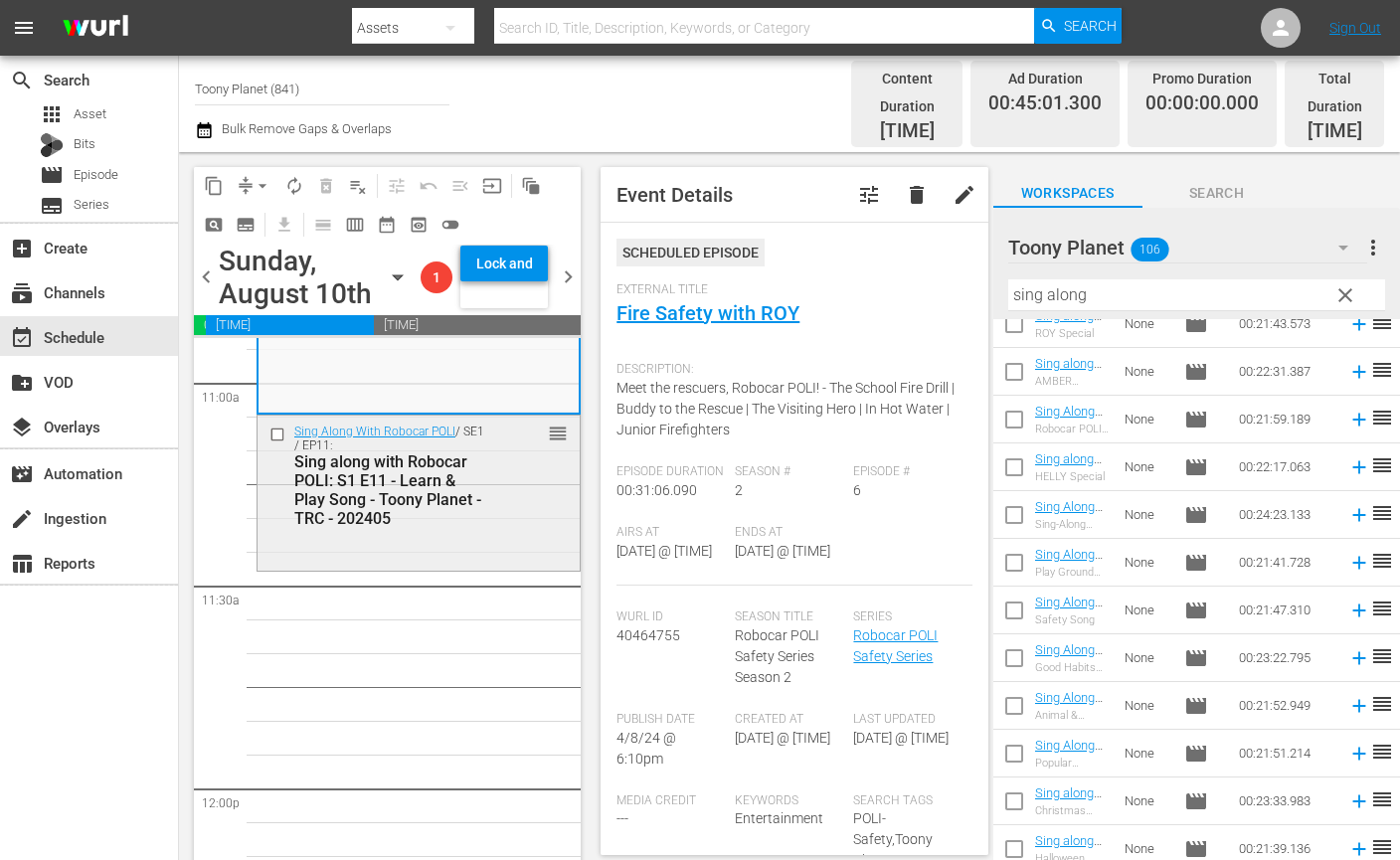 click on "Sing Along With Robocar POLI  / SE1 / EP11:
Sing along with Robocar POLI: S1 E11 - Learn & Play Song - Toony Planet - TRC - 202405 reorder" at bounding box center (419, 475) 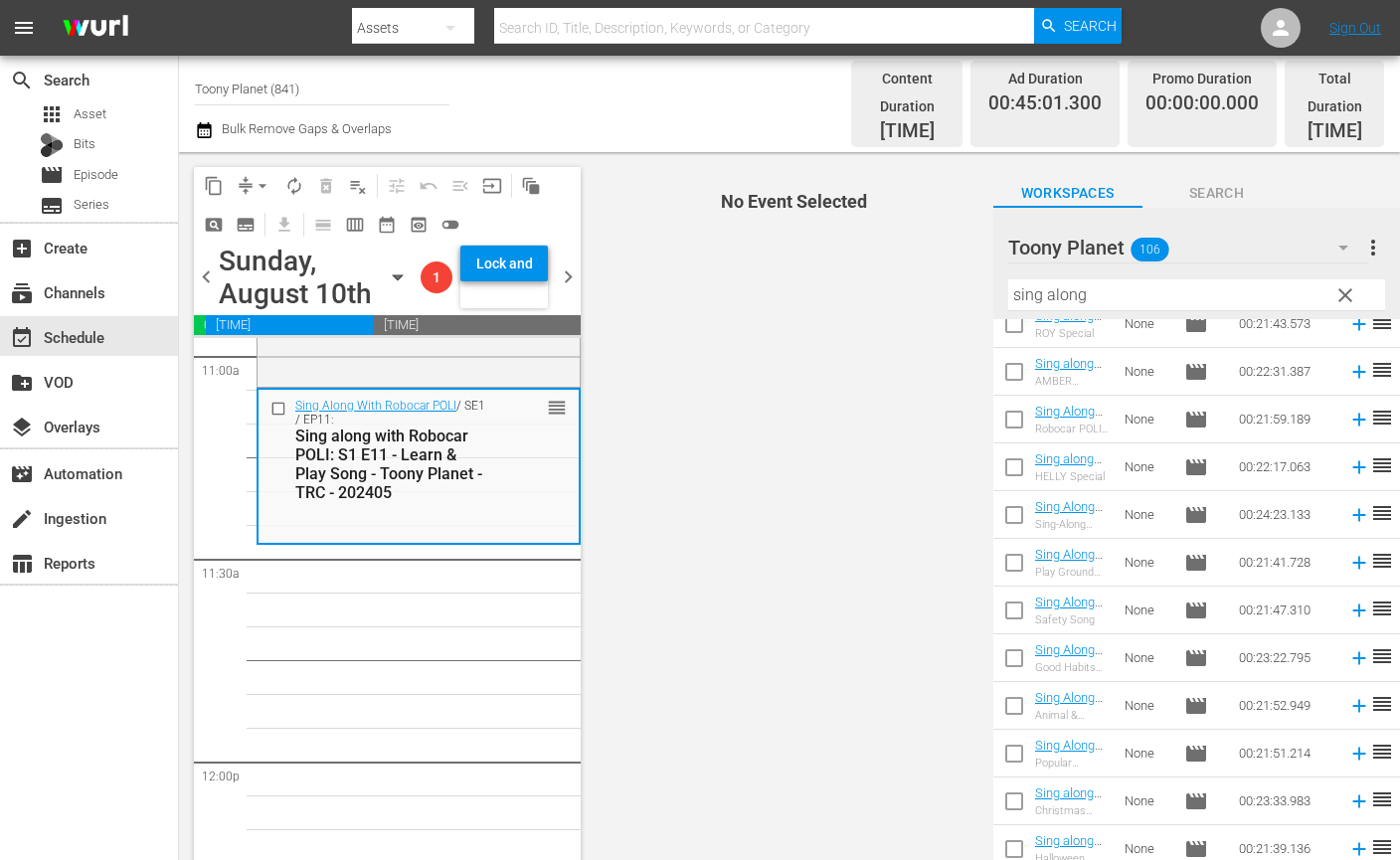 scroll, scrollTop: 4447, scrollLeft: 0, axis: vertical 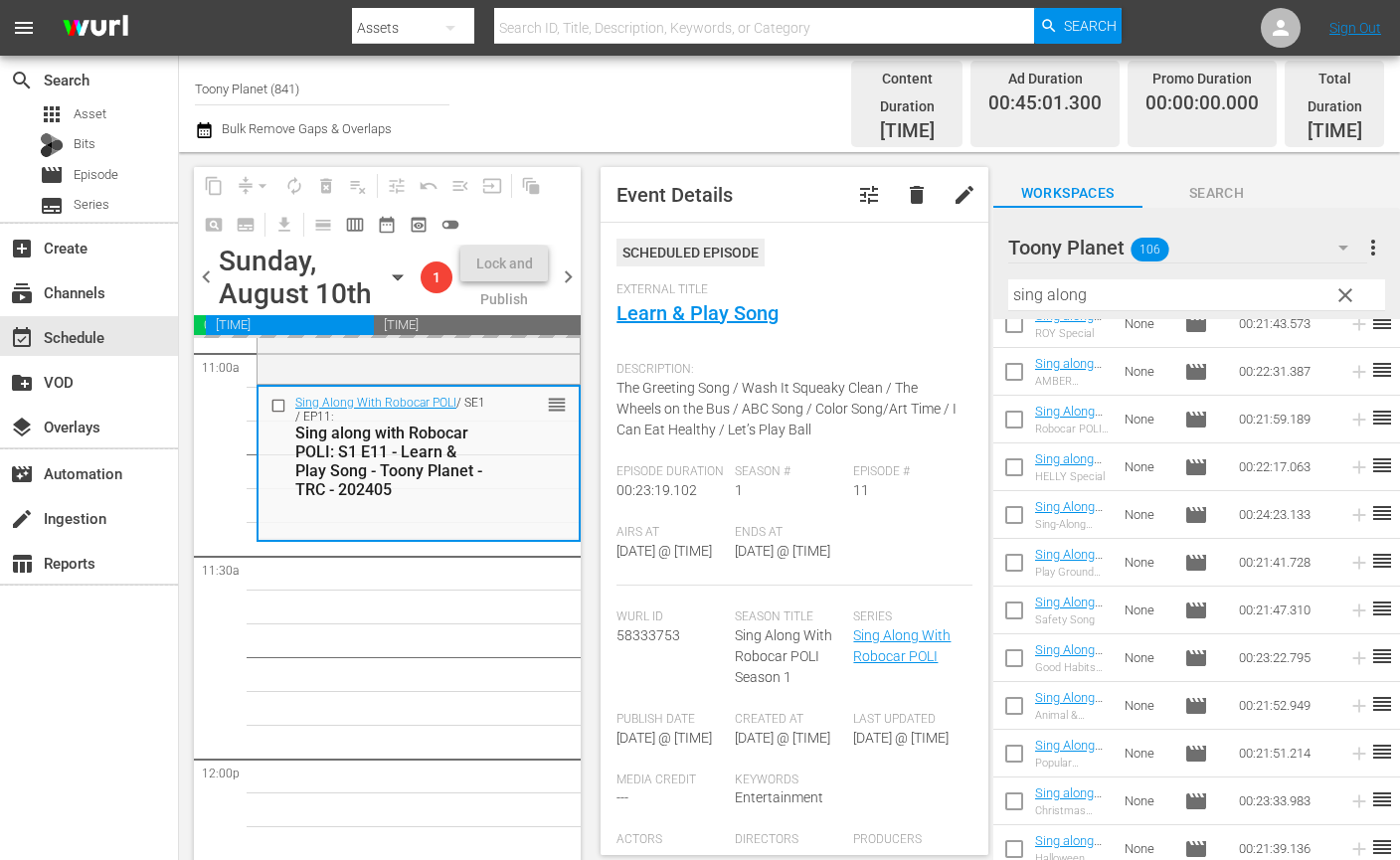 drag, startPoint x: 1077, startPoint y: 588, endPoint x: 135, endPoint y: 9, distance: 1105.7147 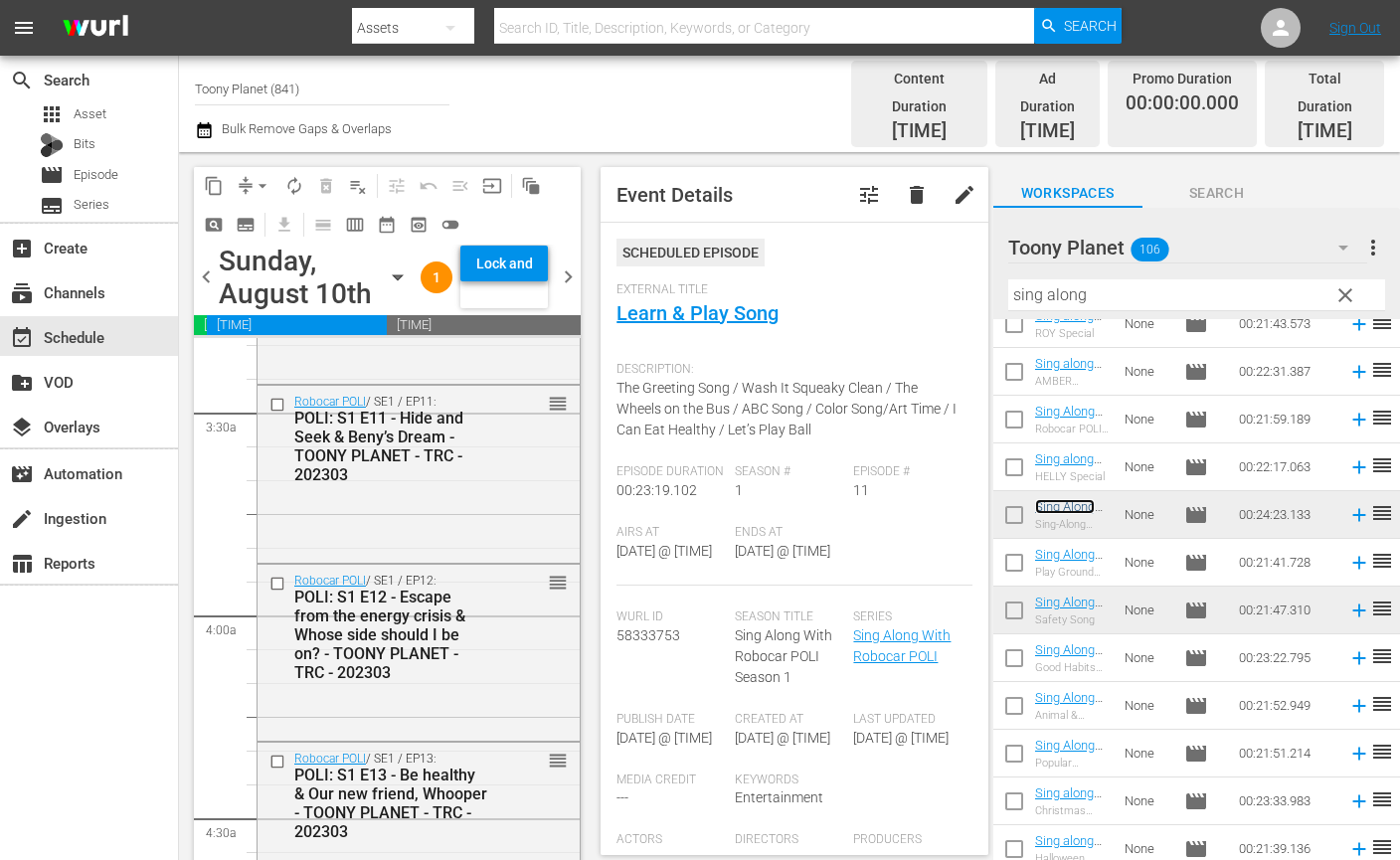 scroll, scrollTop: 0, scrollLeft: 0, axis: both 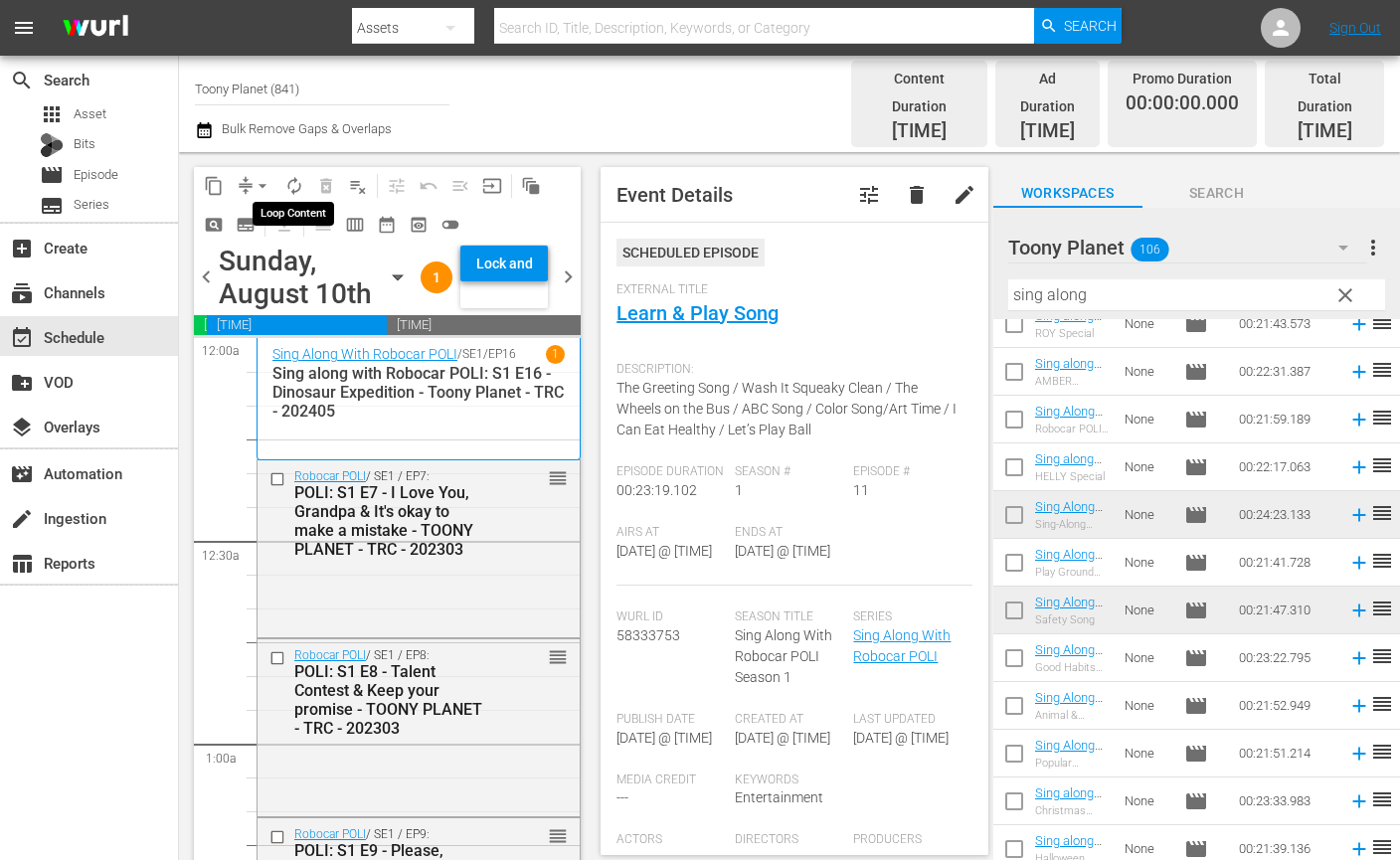 click on "autorenew_outlined" at bounding box center (294, 186) 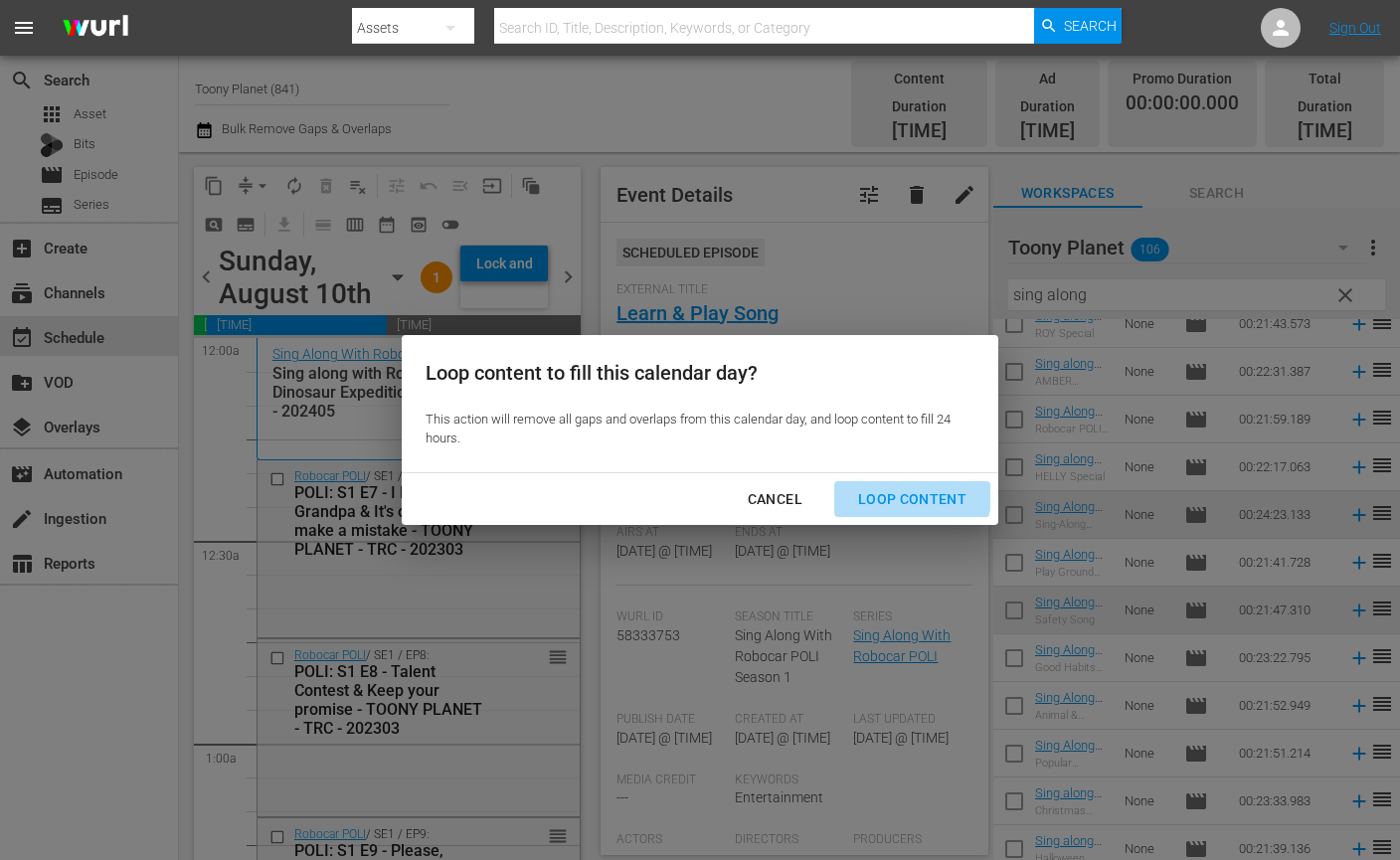 click on "Loop Content" at bounding box center [912, 499] 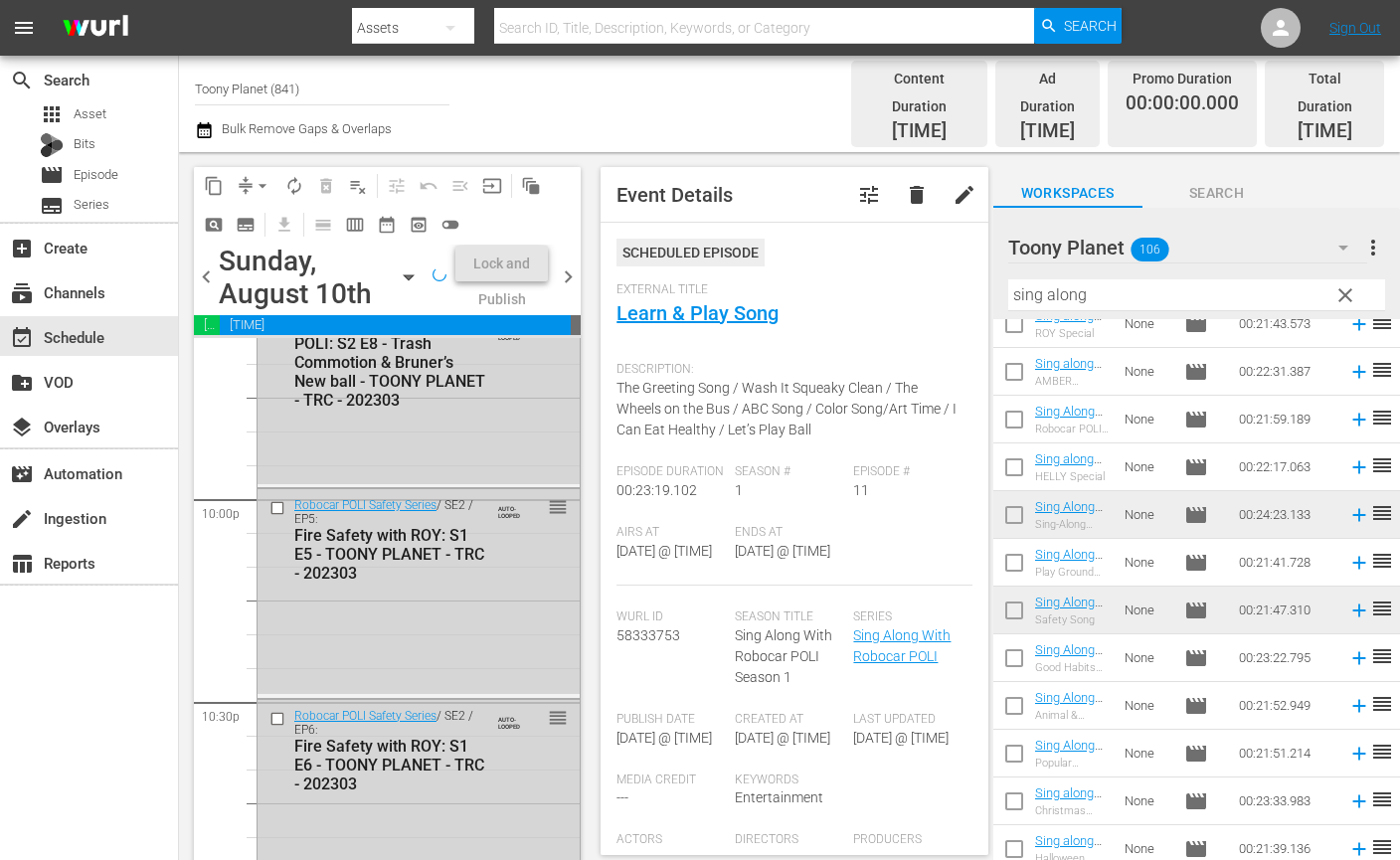 scroll, scrollTop: 9272, scrollLeft: 0, axis: vertical 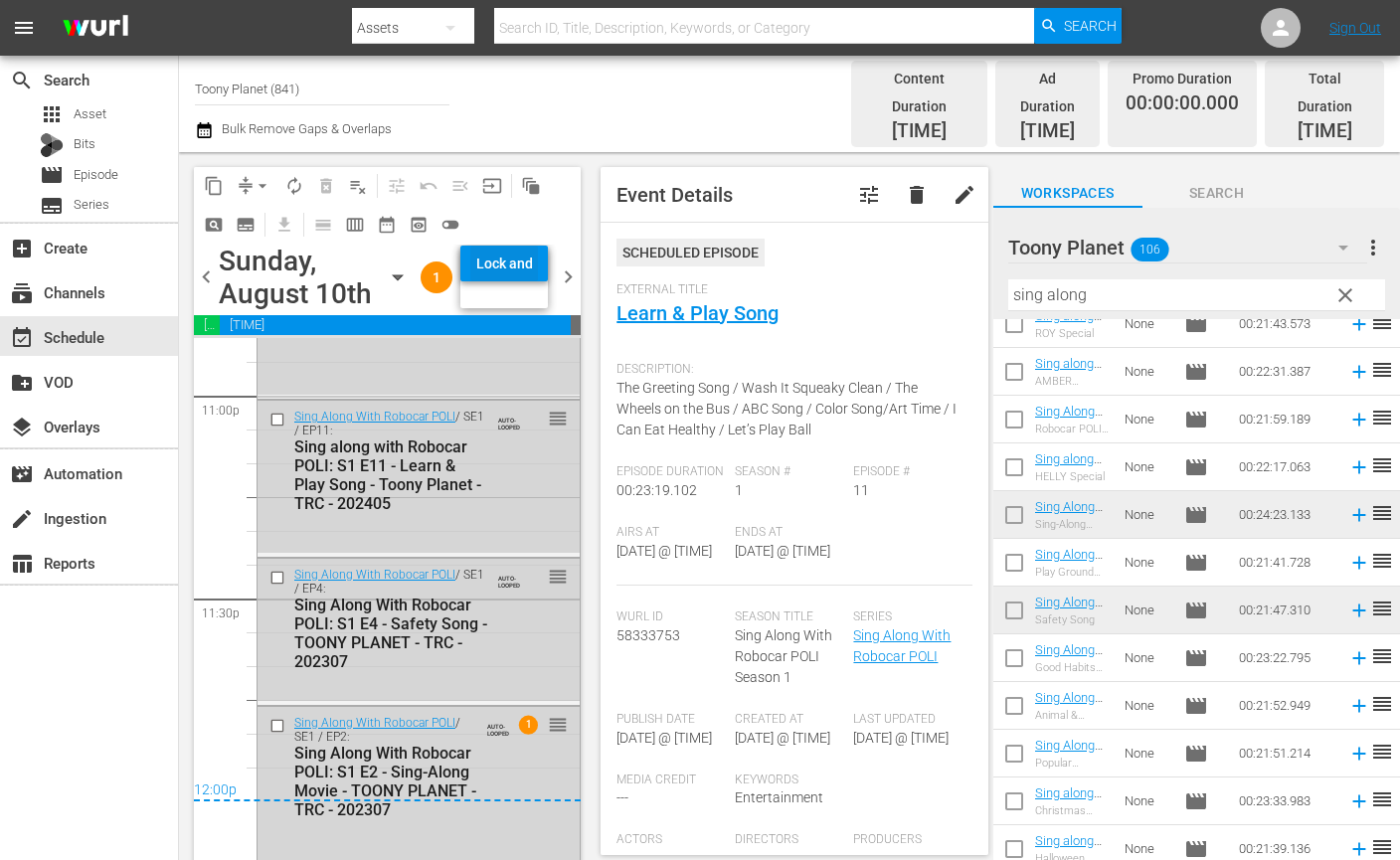 click on "Lock and Publish" at bounding box center (504, 263) 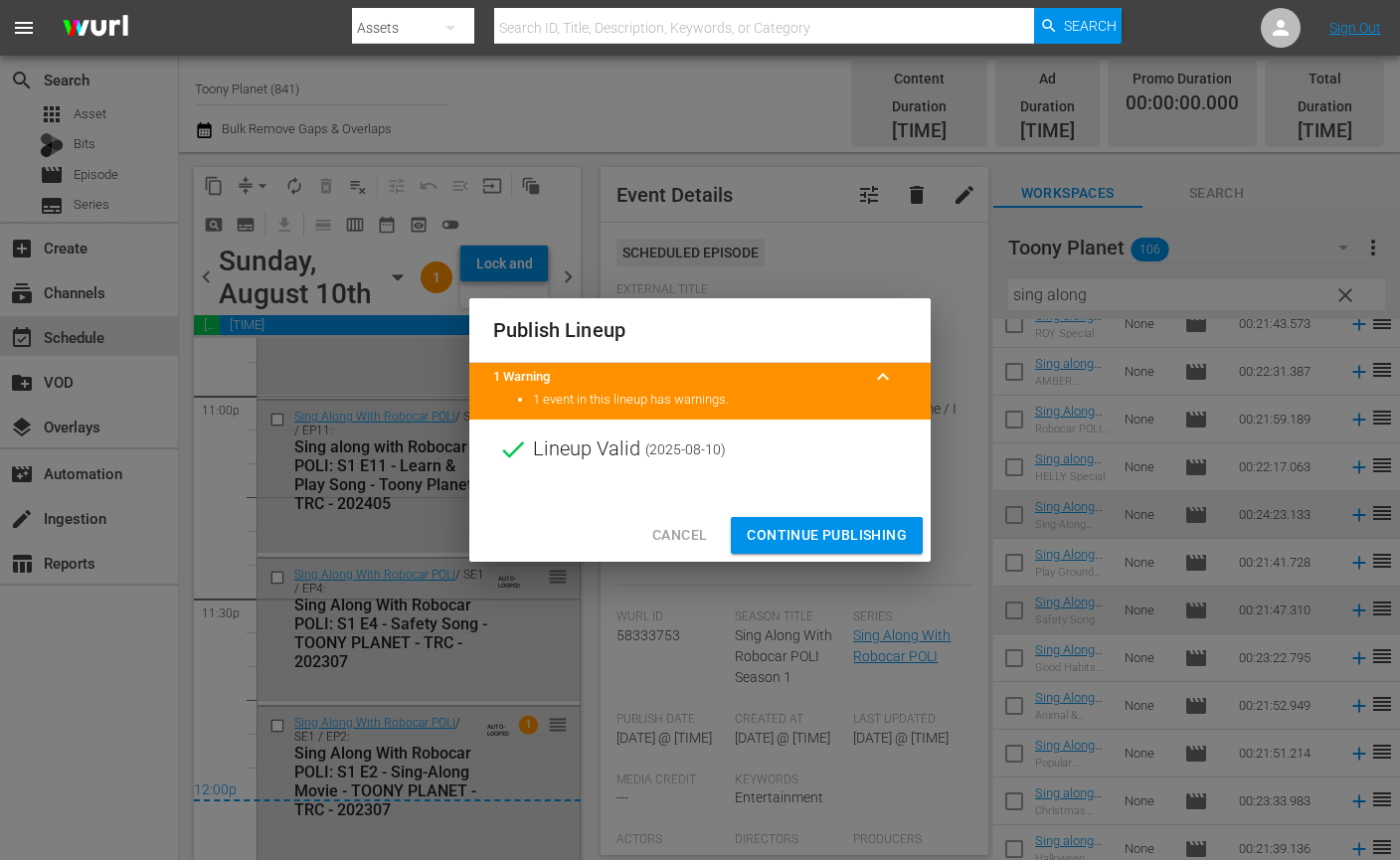 click on "Continue Publishing" at bounding box center (826, 535) 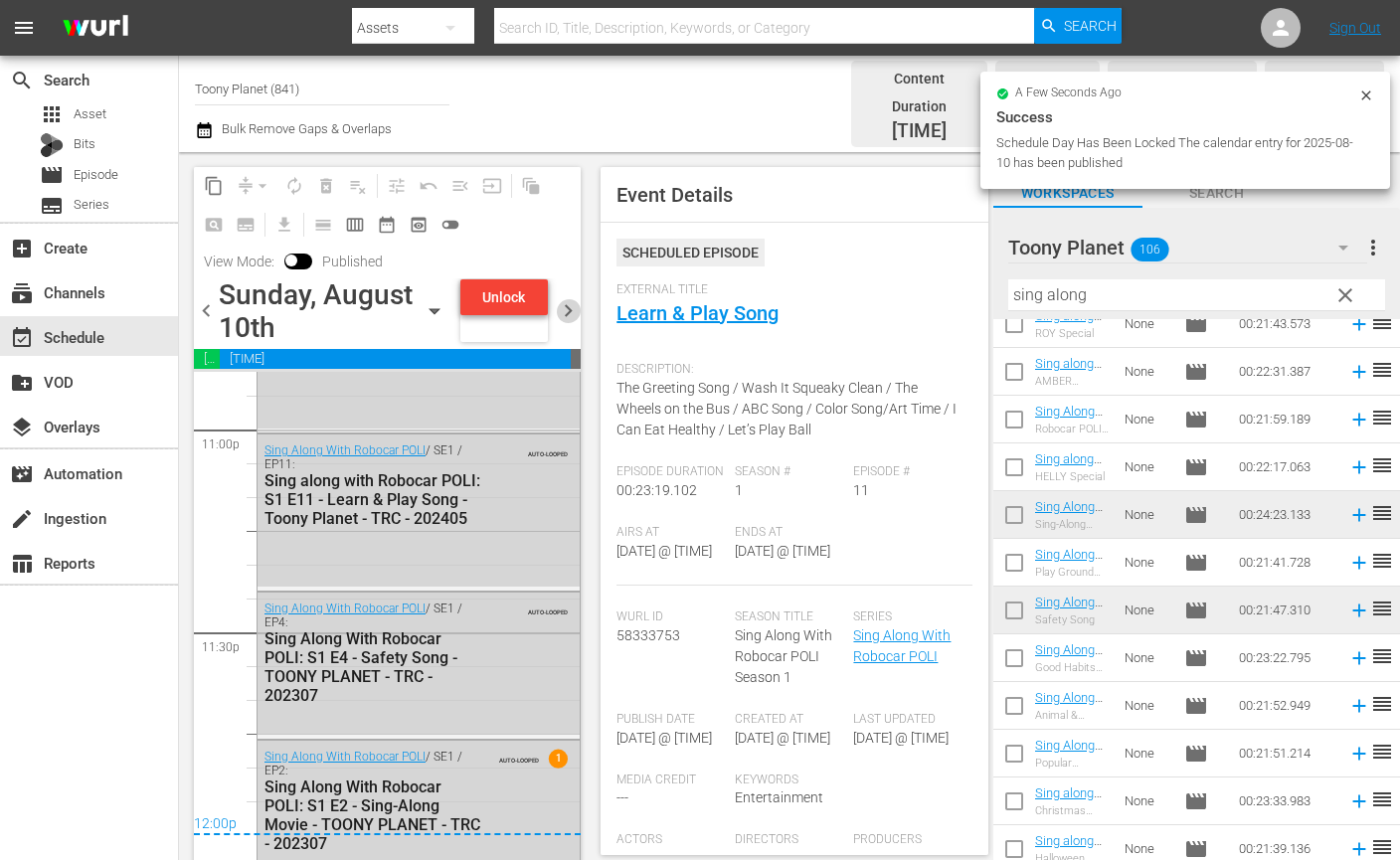 click on "chevron_right" at bounding box center (568, 310) 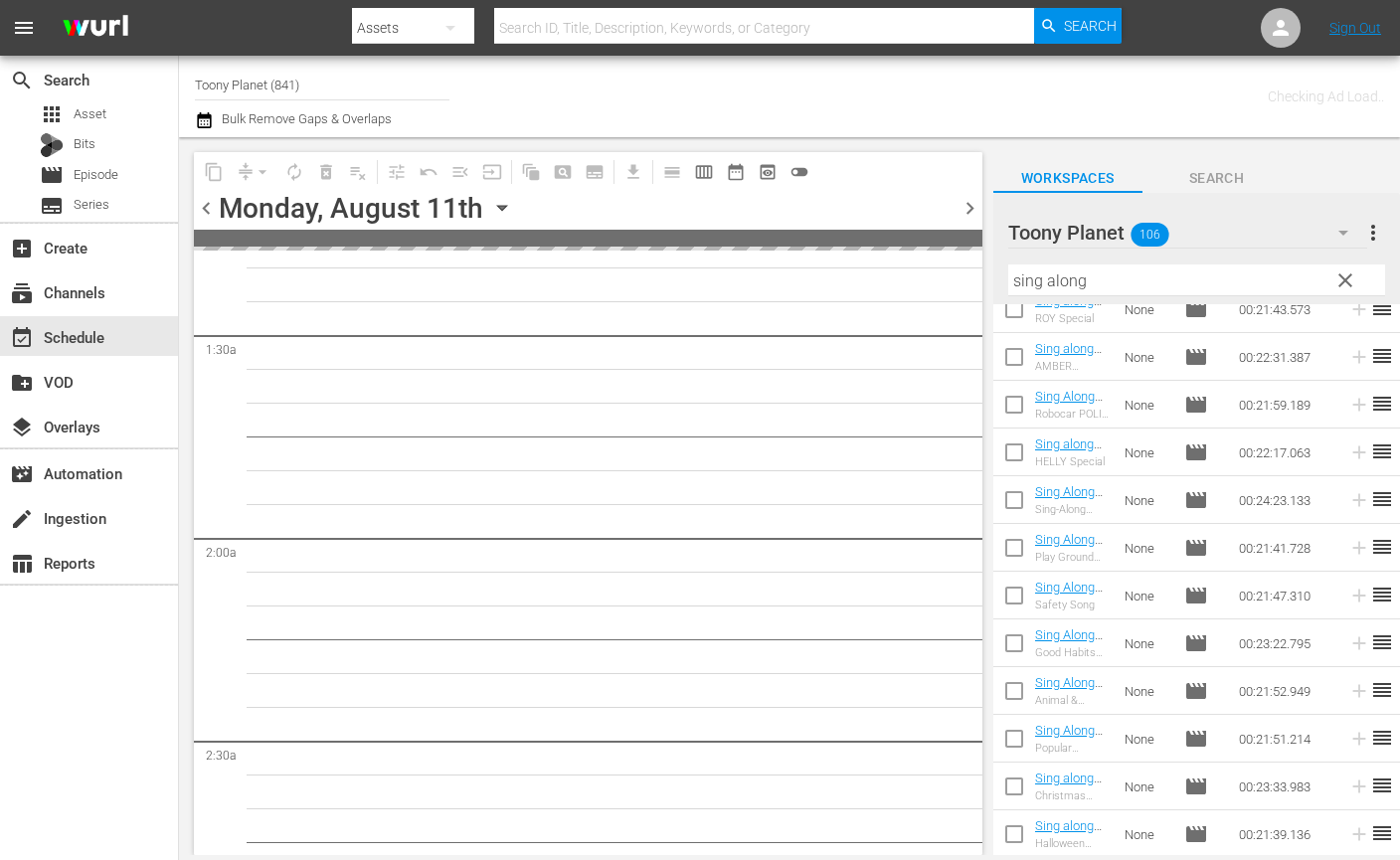 scroll, scrollTop: 0, scrollLeft: 0, axis: both 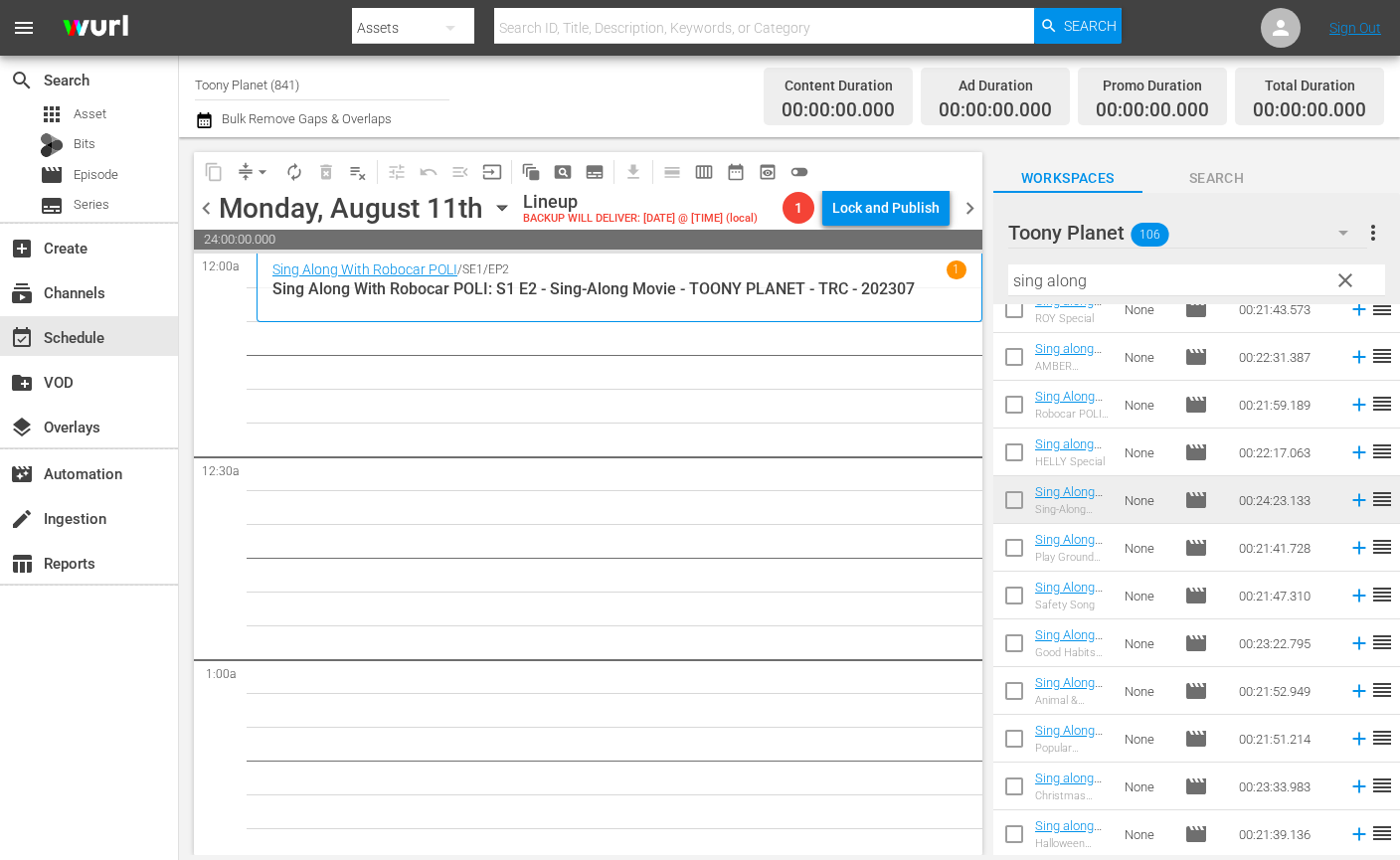 click on "11" at bounding box center [619, 5121] 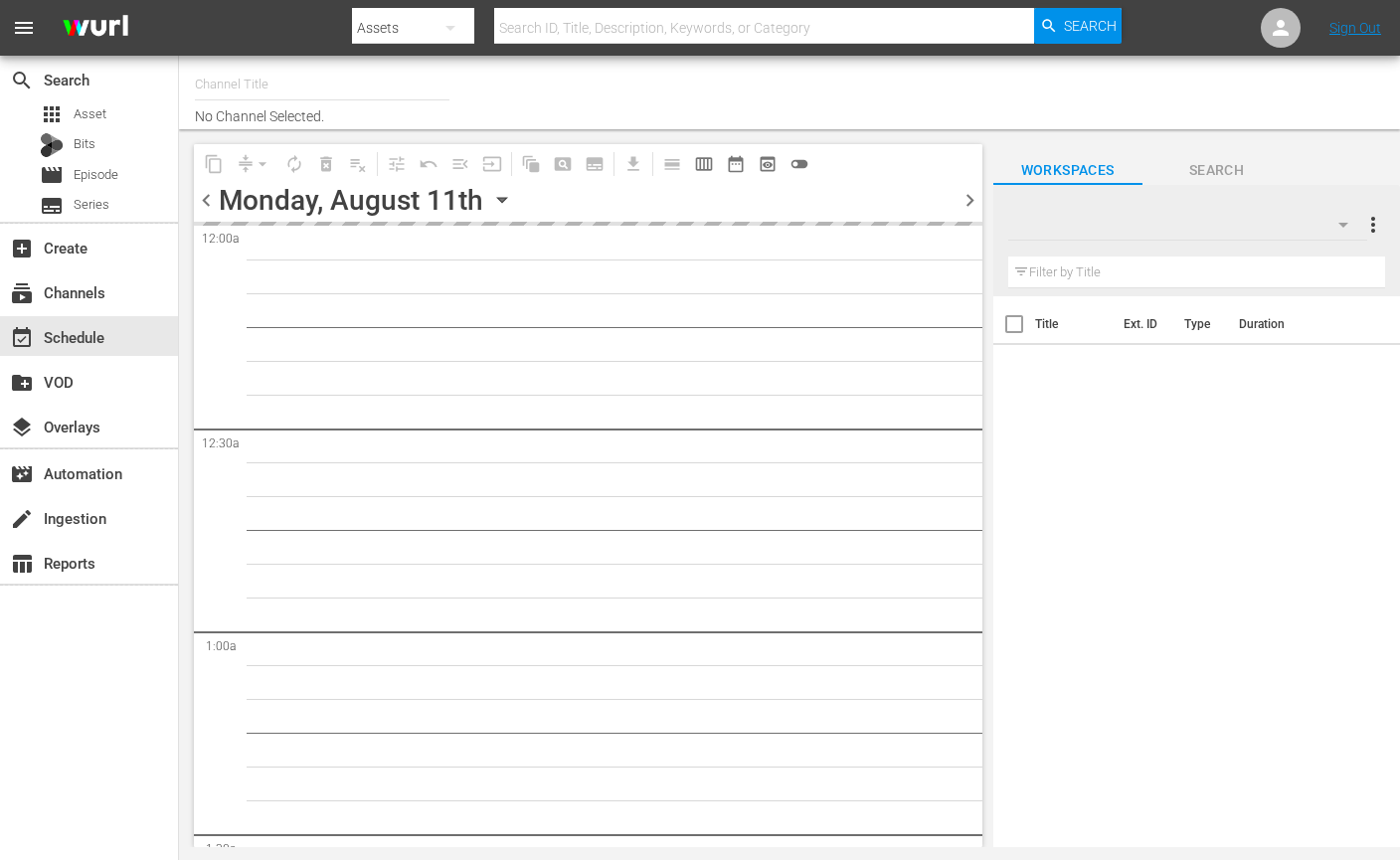 type on "YG TV (900)" 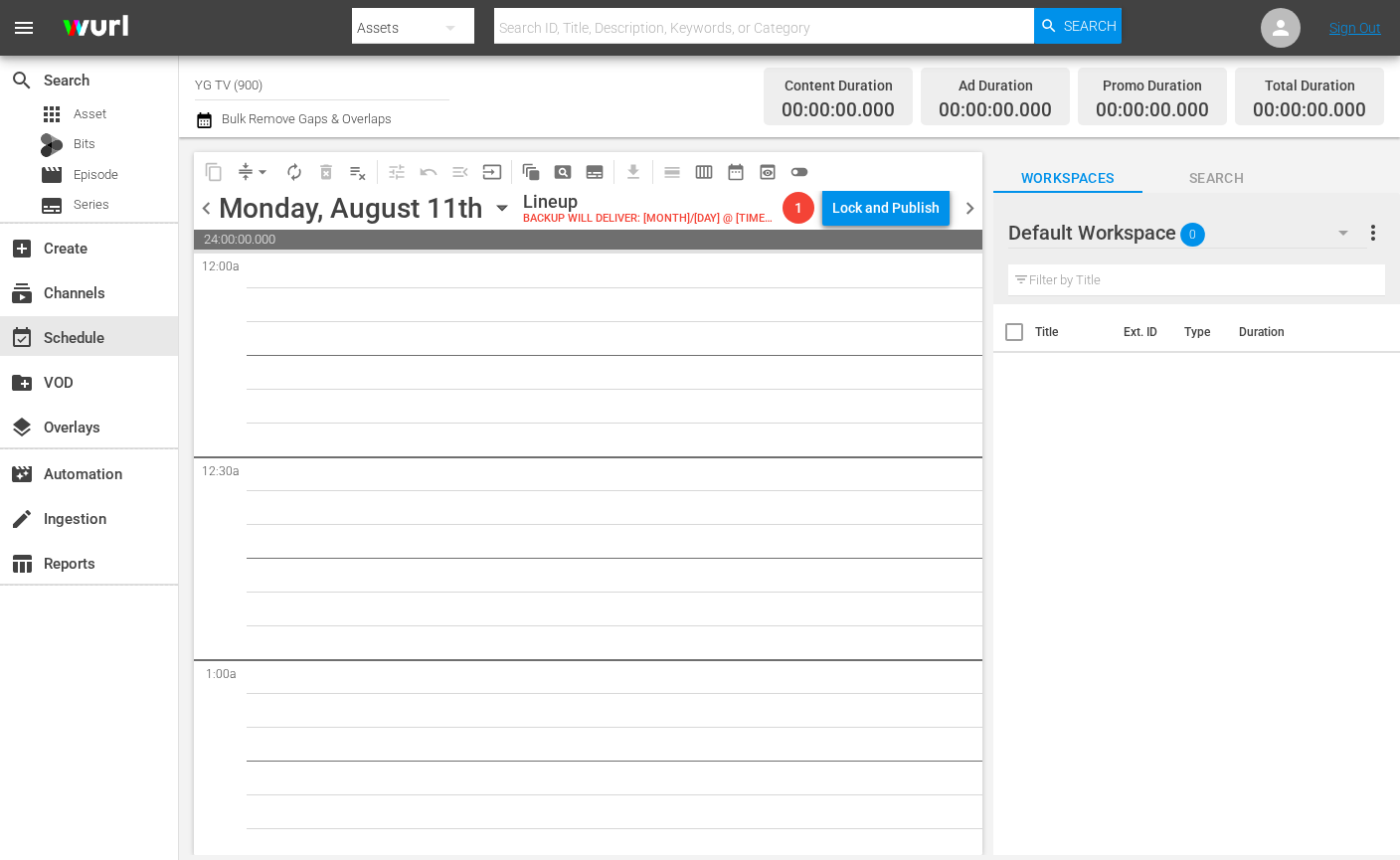 scroll, scrollTop: 0, scrollLeft: 0, axis: both 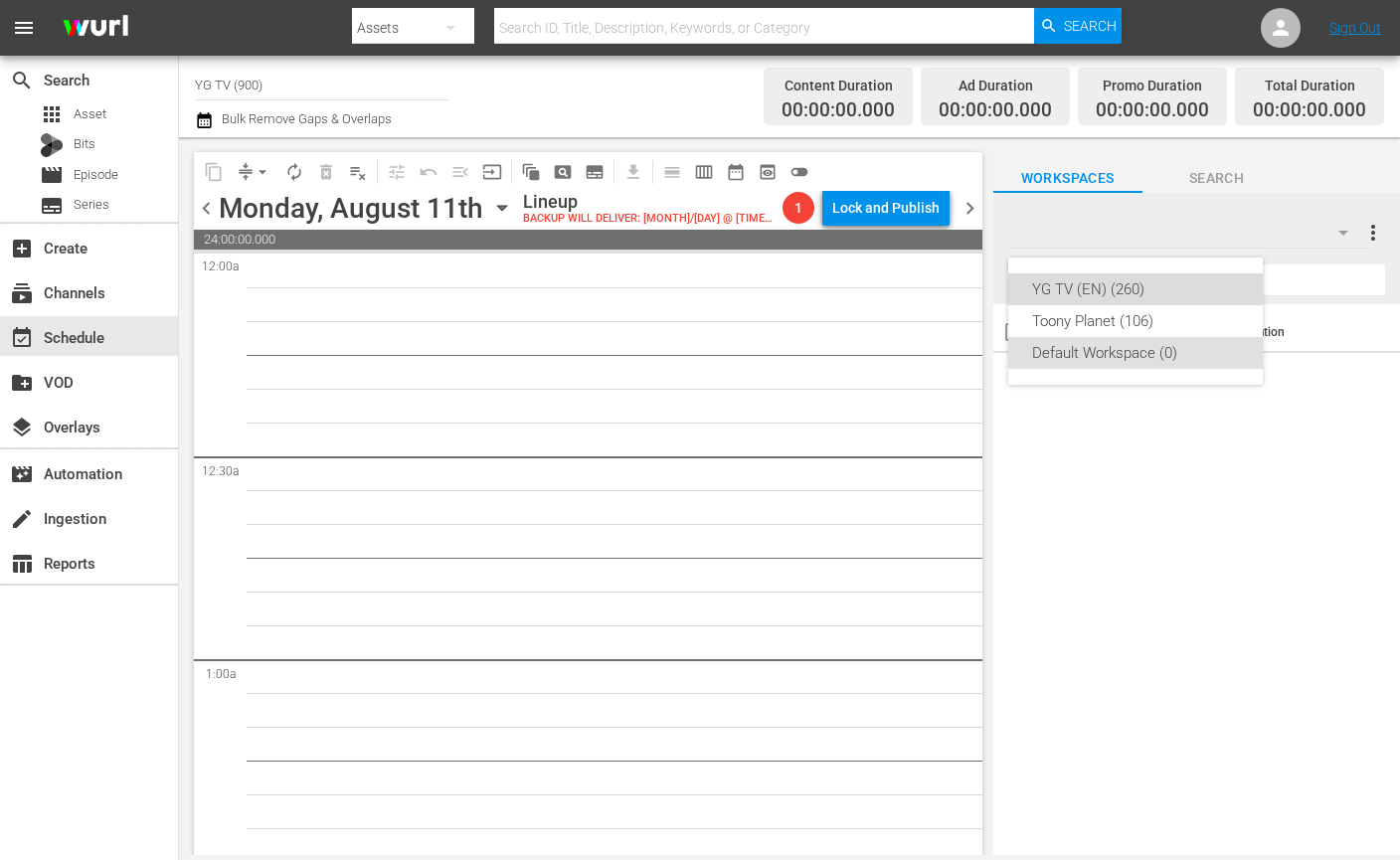 click on "YG TV (EN) (260)" at bounding box center [1136, 289] 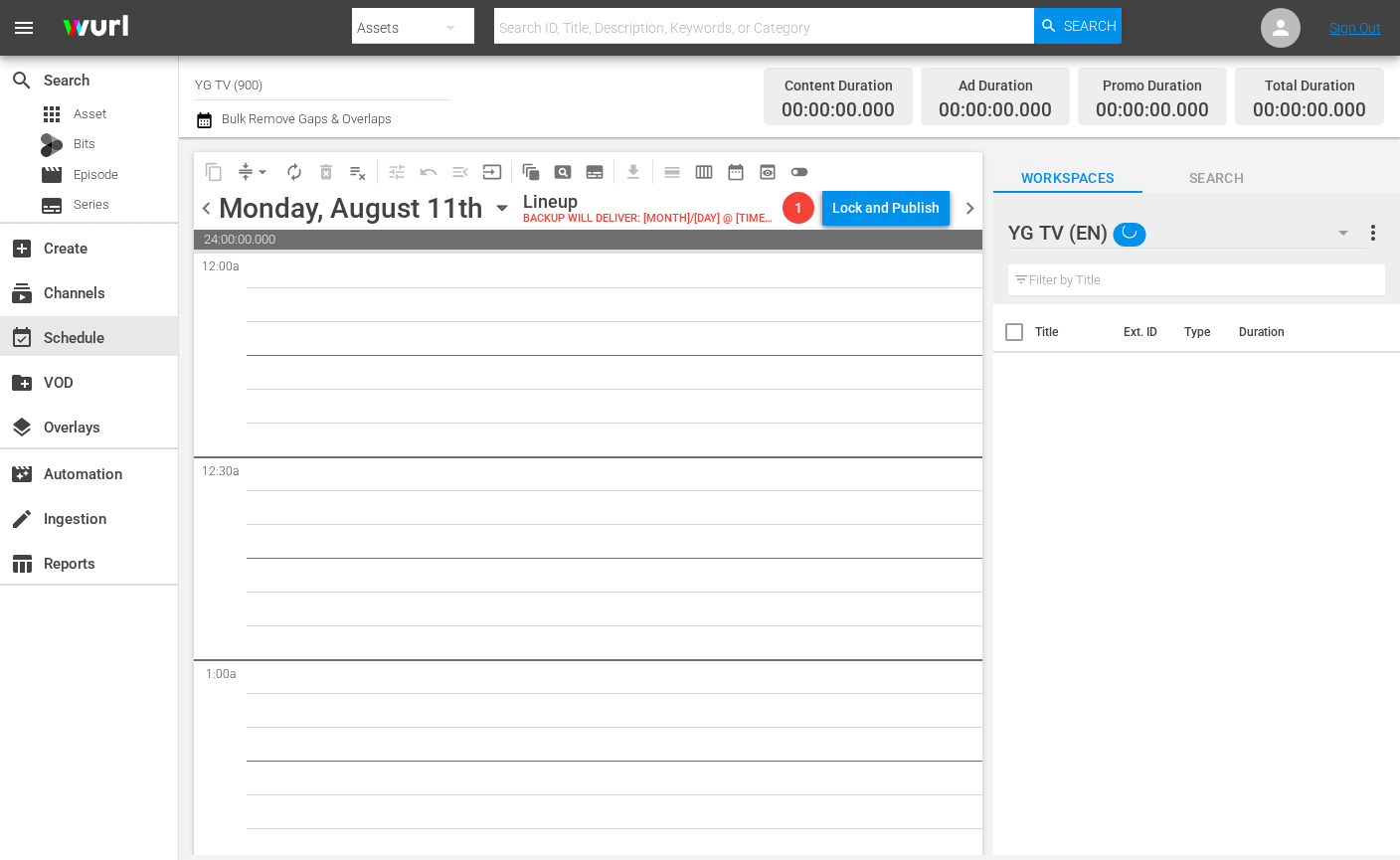 click on "chevron_left" at bounding box center [206, 208] 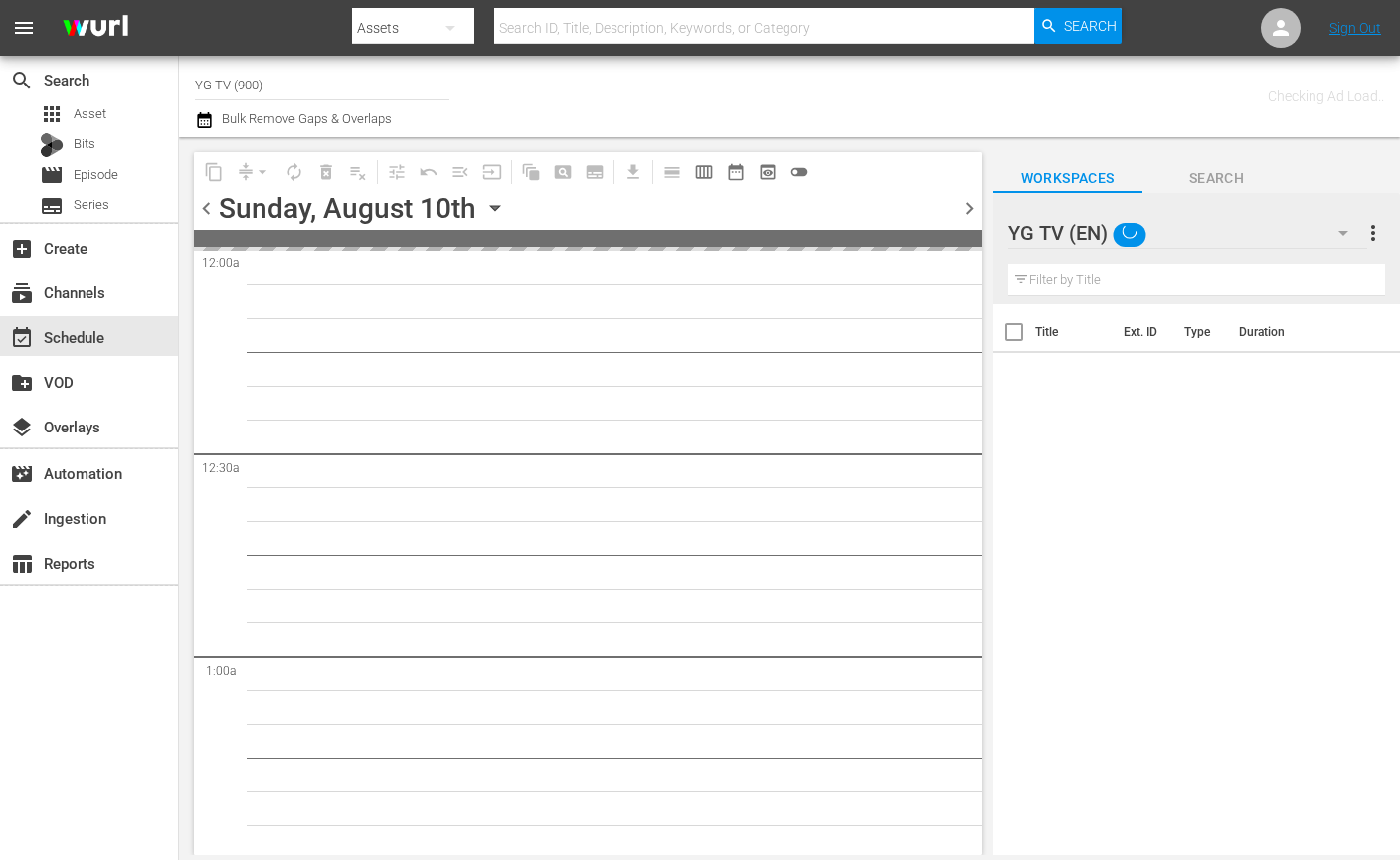 click on "chevron_left" at bounding box center (206, 208) 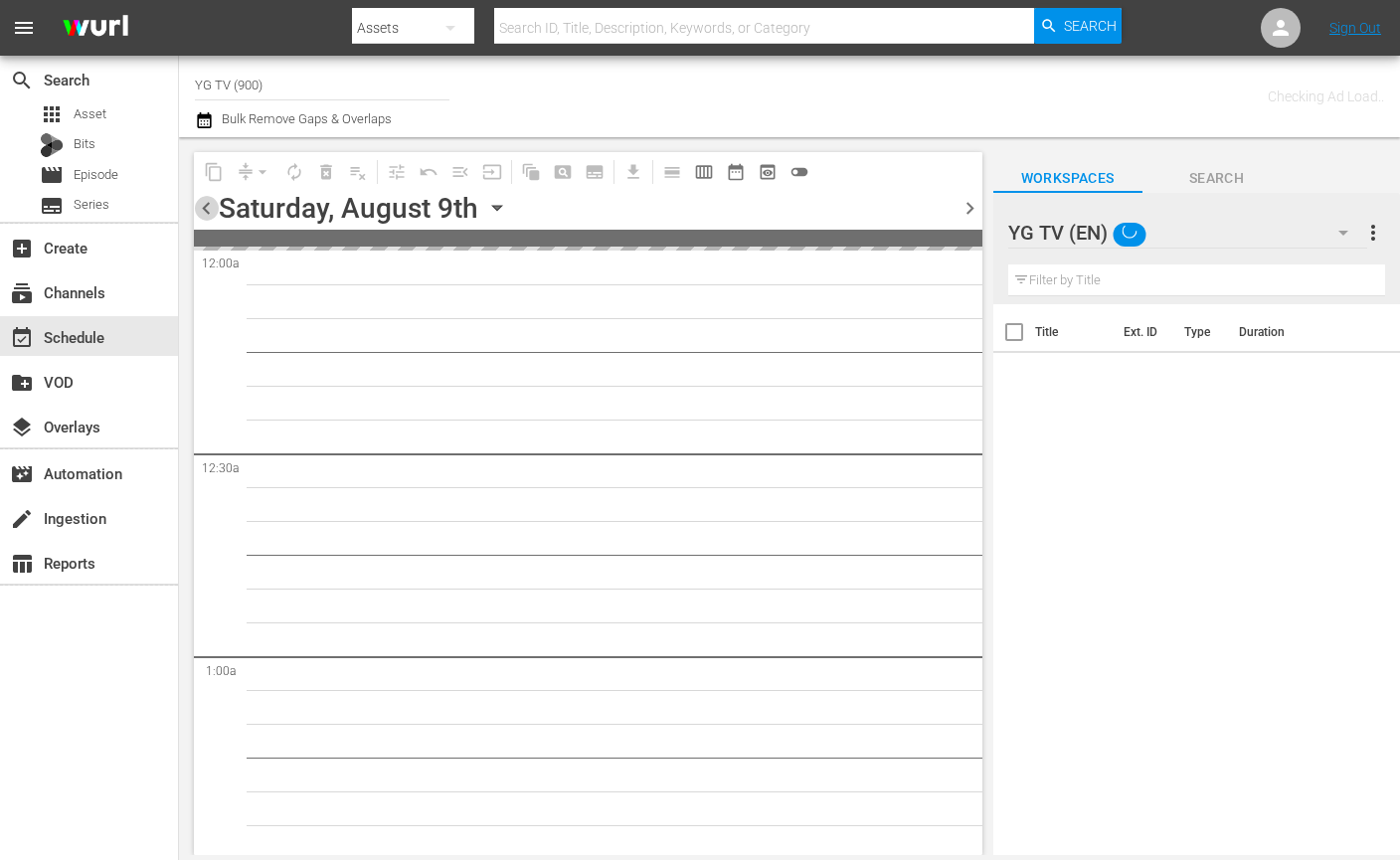 click on "chevron_left" at bounding box center [206, 208] 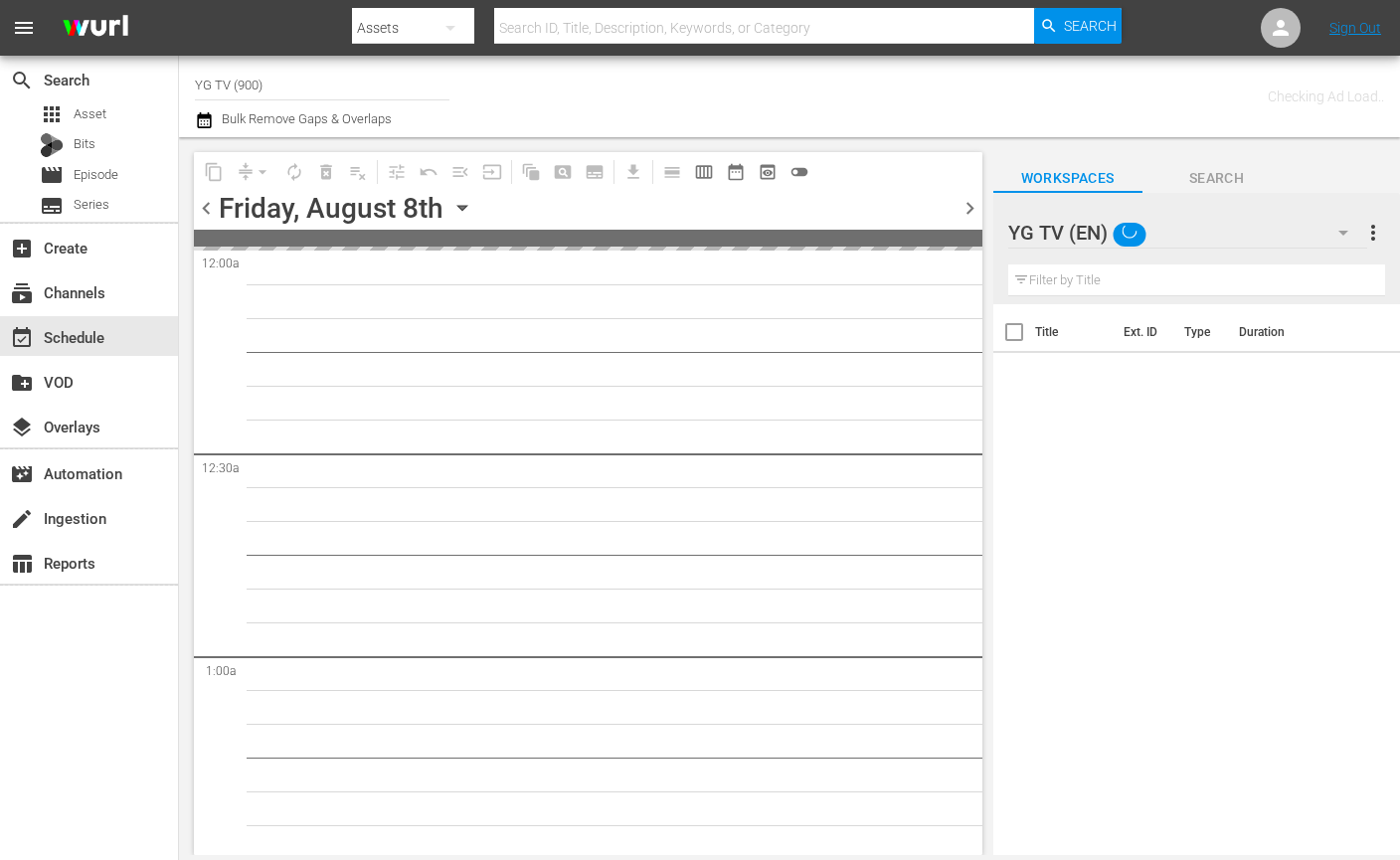 click on "chevron_left" at bounding box center (206, 208) 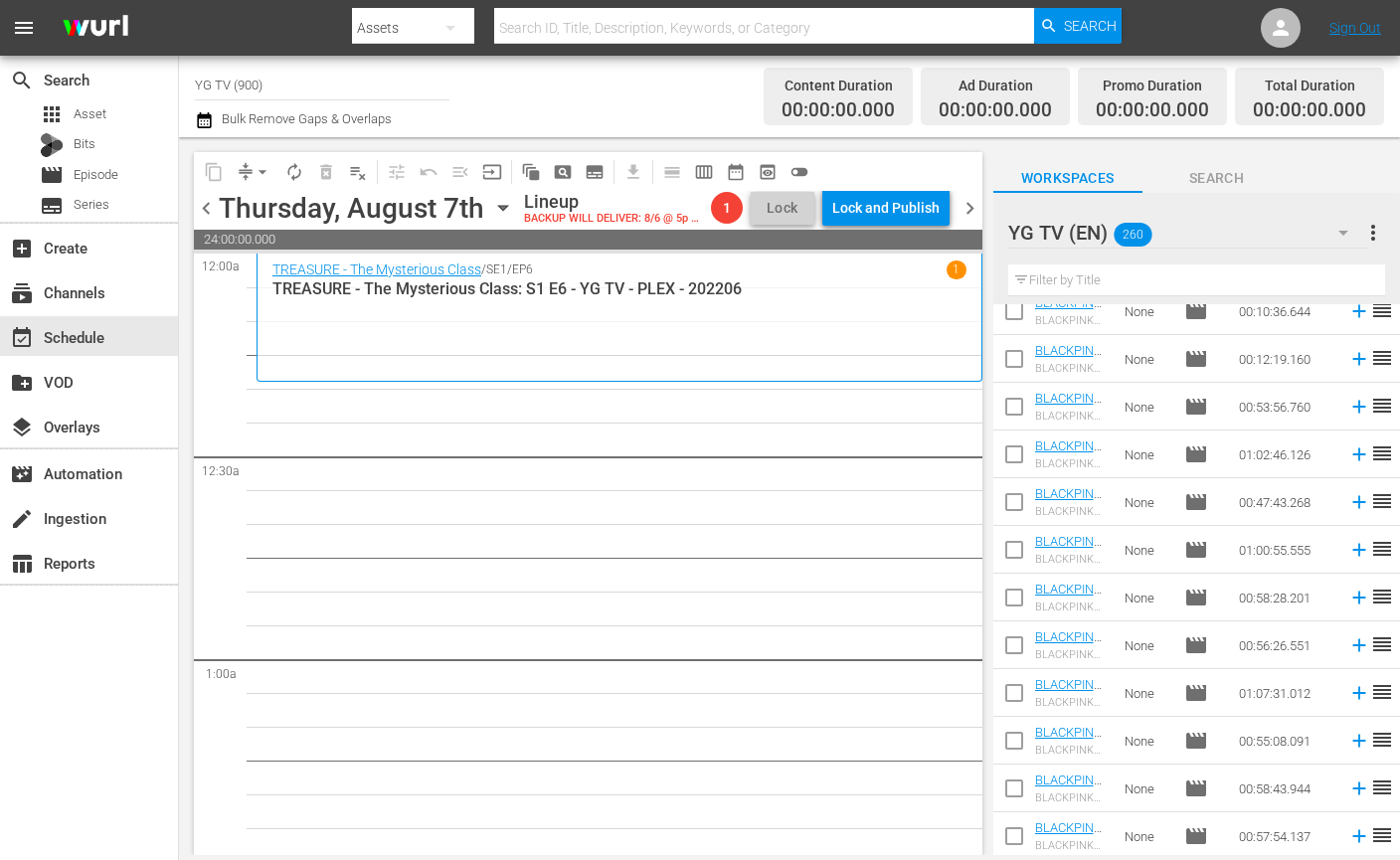scroll, scrollTop: 3838, scrollLeft: 0, axis: vertical 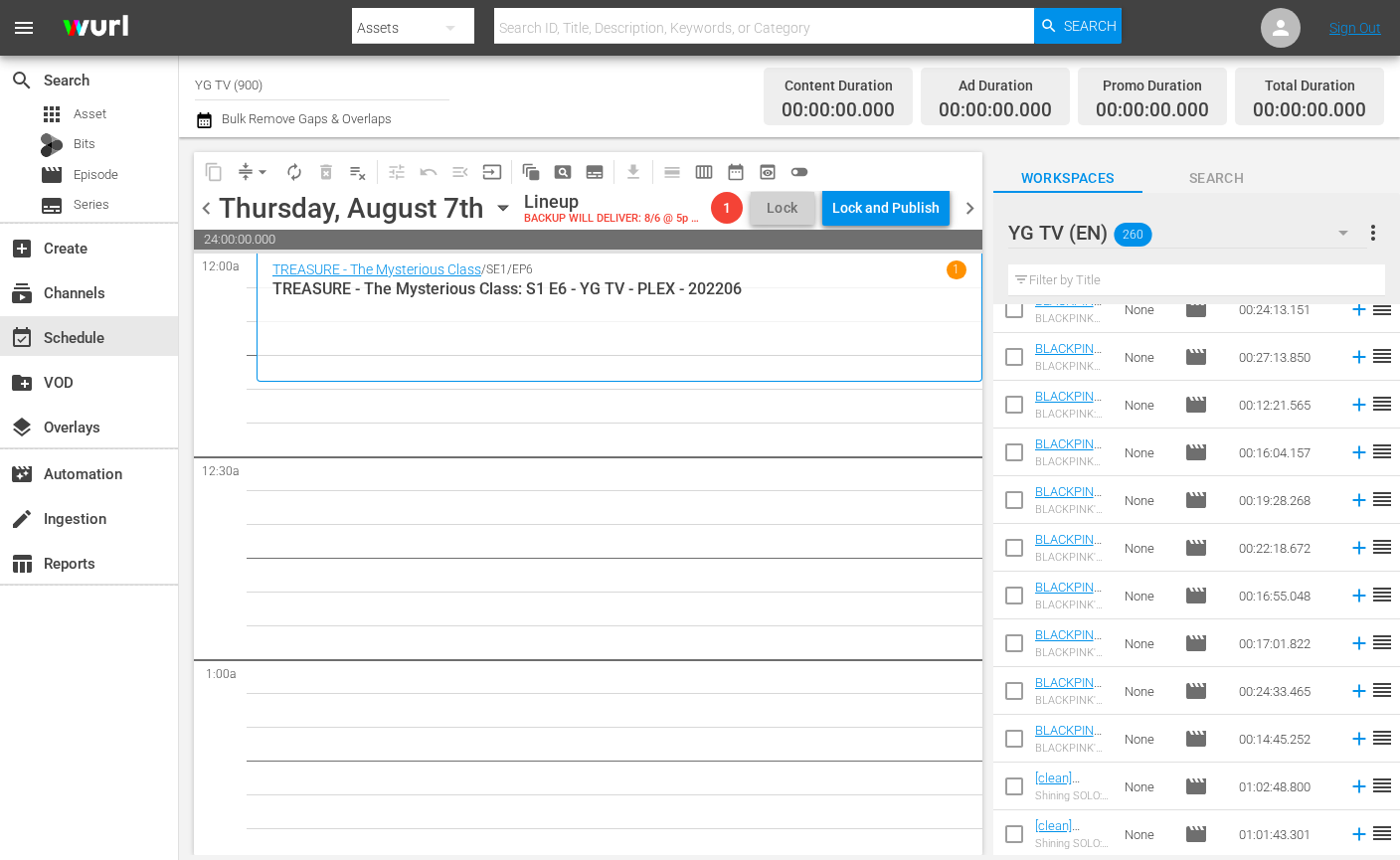 click on "7" at bounding box center [619, 5121] 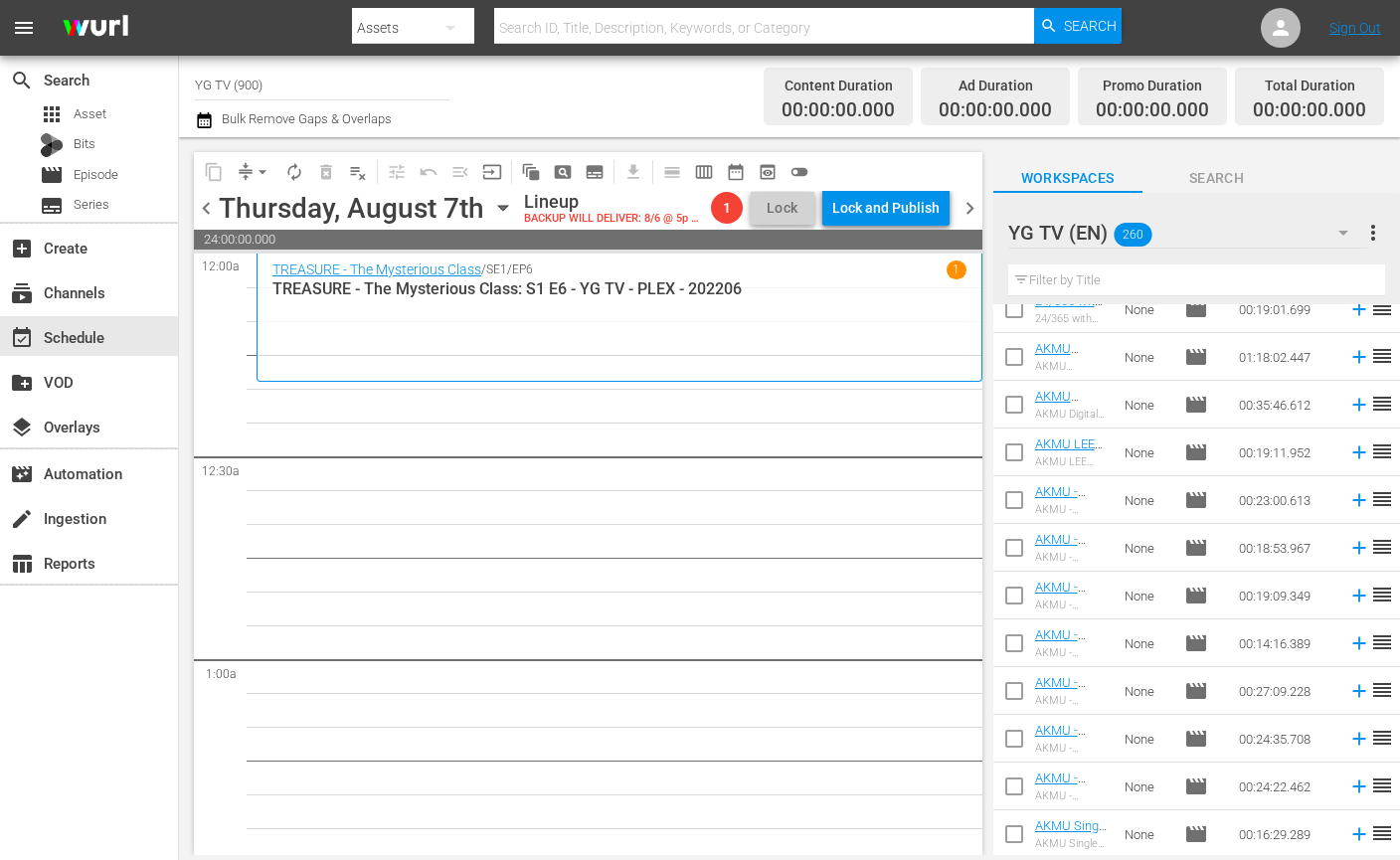 scroll, scrollTop: 0, scrollLeft: 0, axis: both 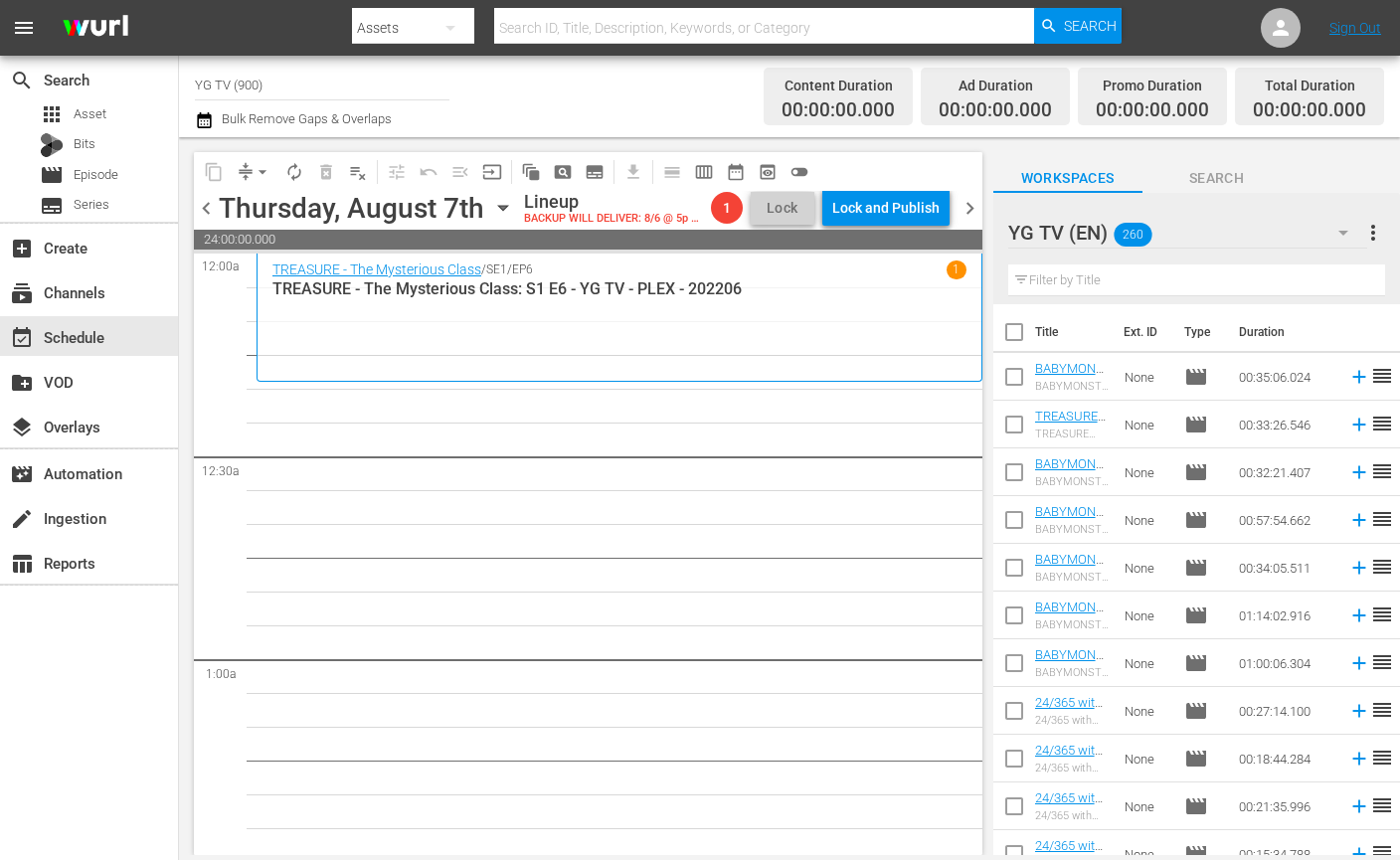 click at bounding box center (1196, 280) 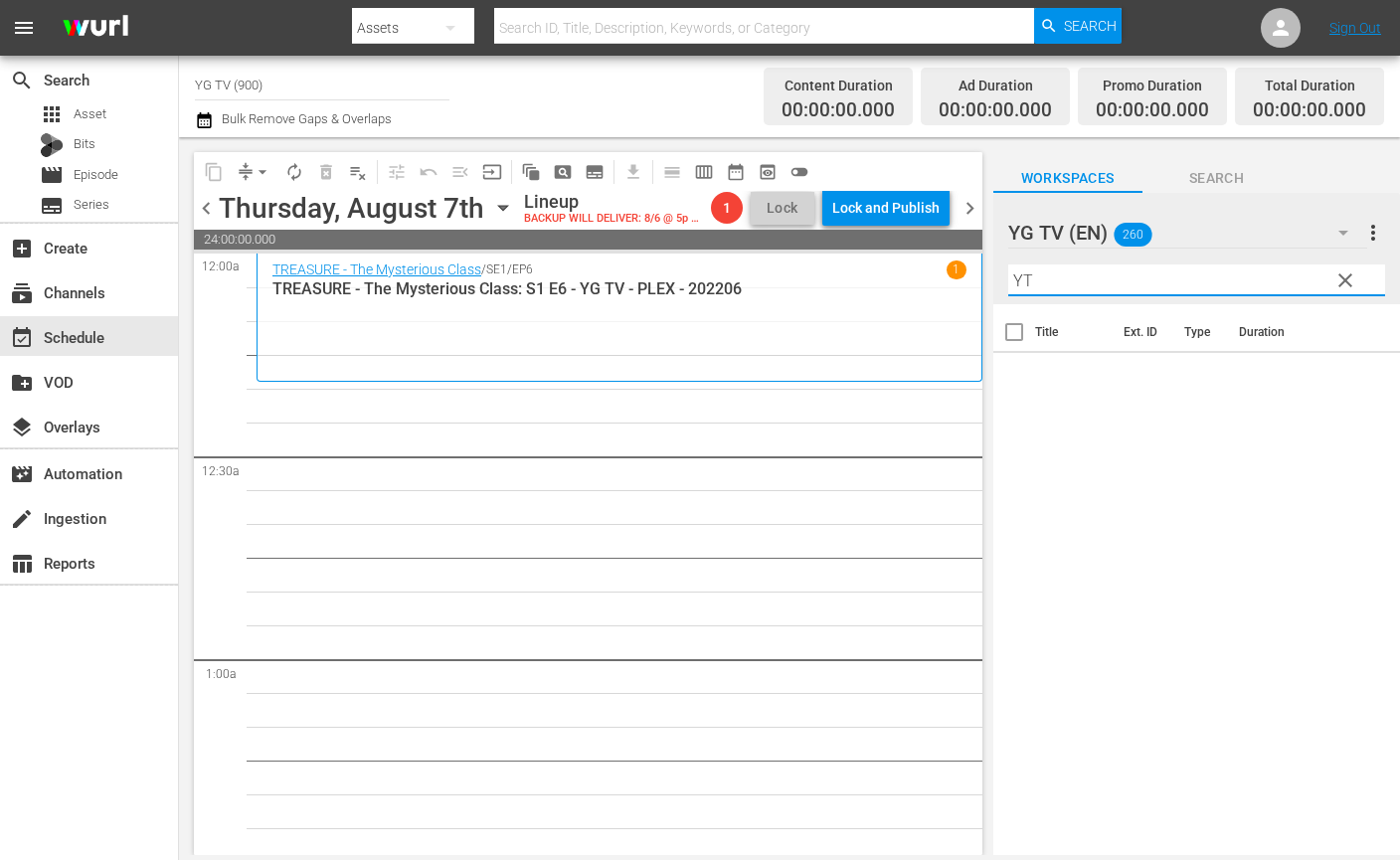 type on "Y" 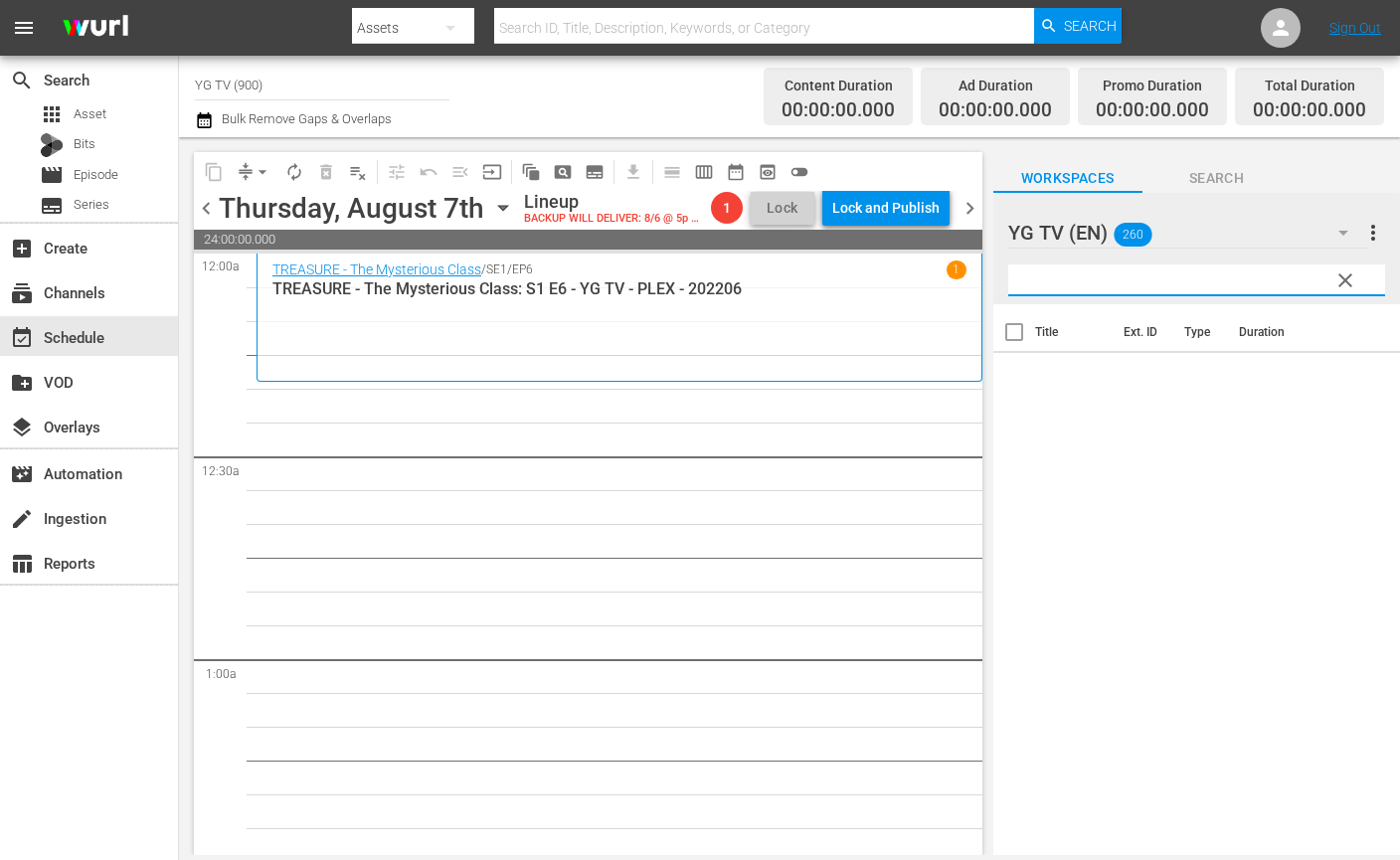 type on "Y" 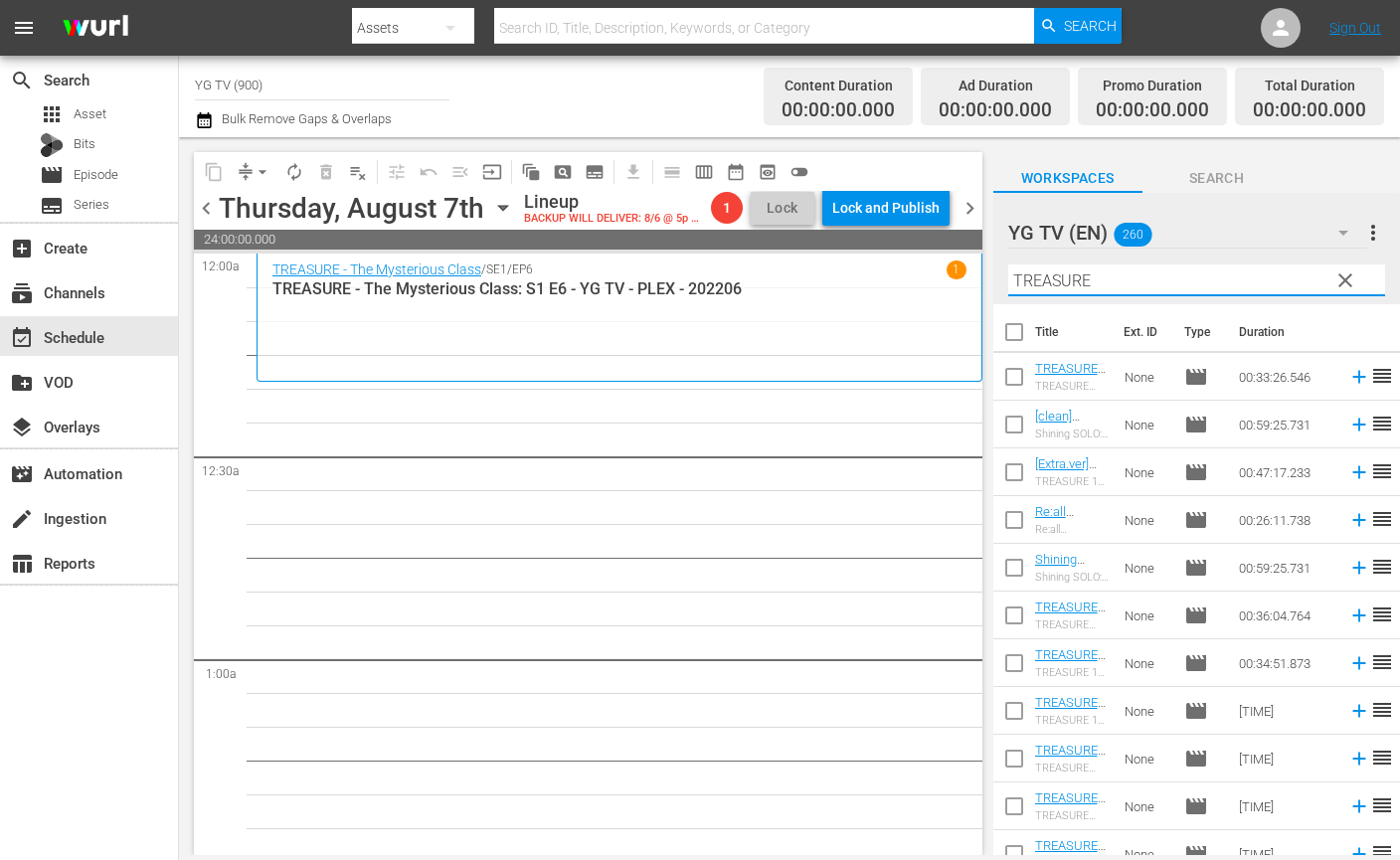 click on "7" at bounding box center [619, 5121] 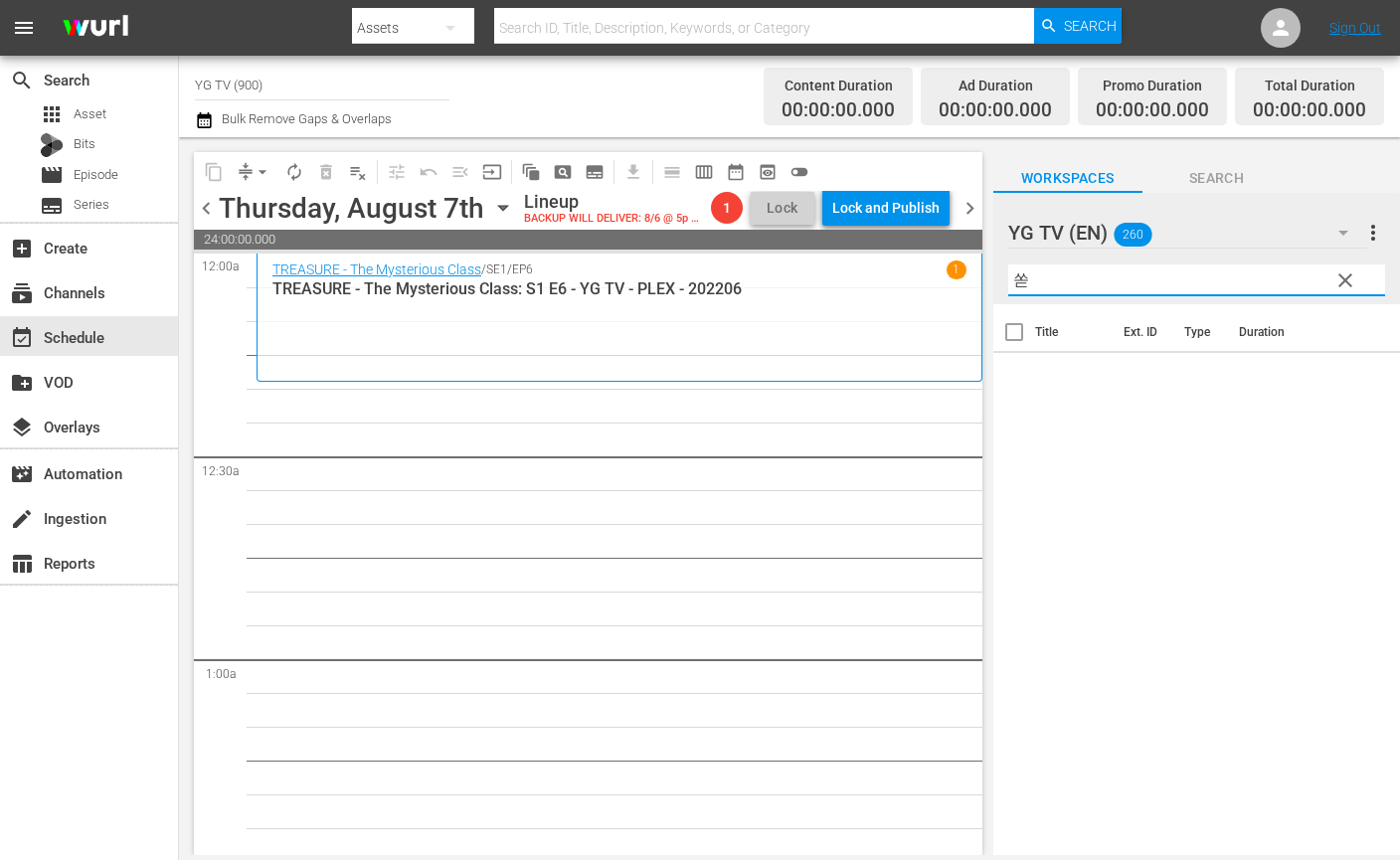 type on "쏟" 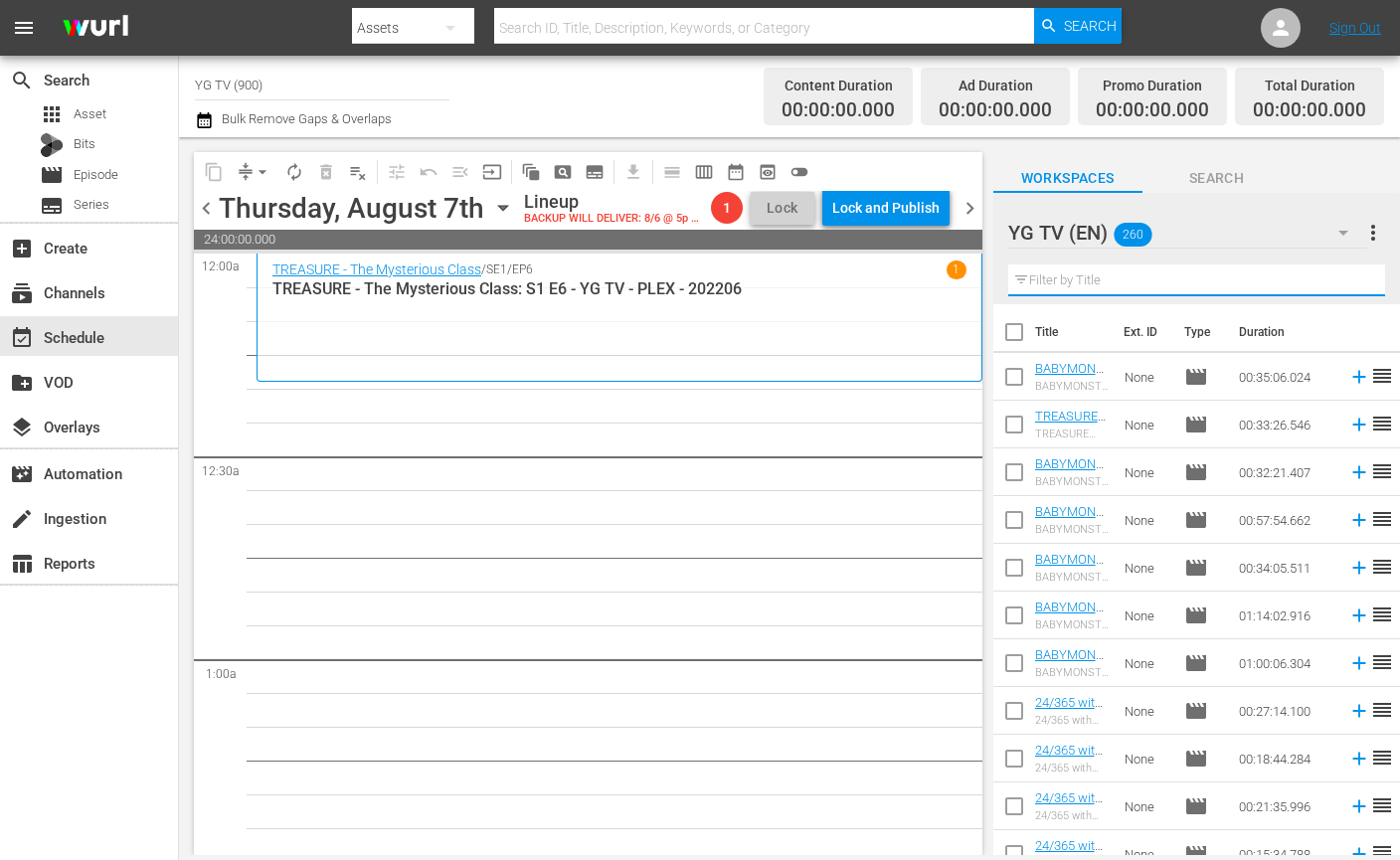 type on "h" 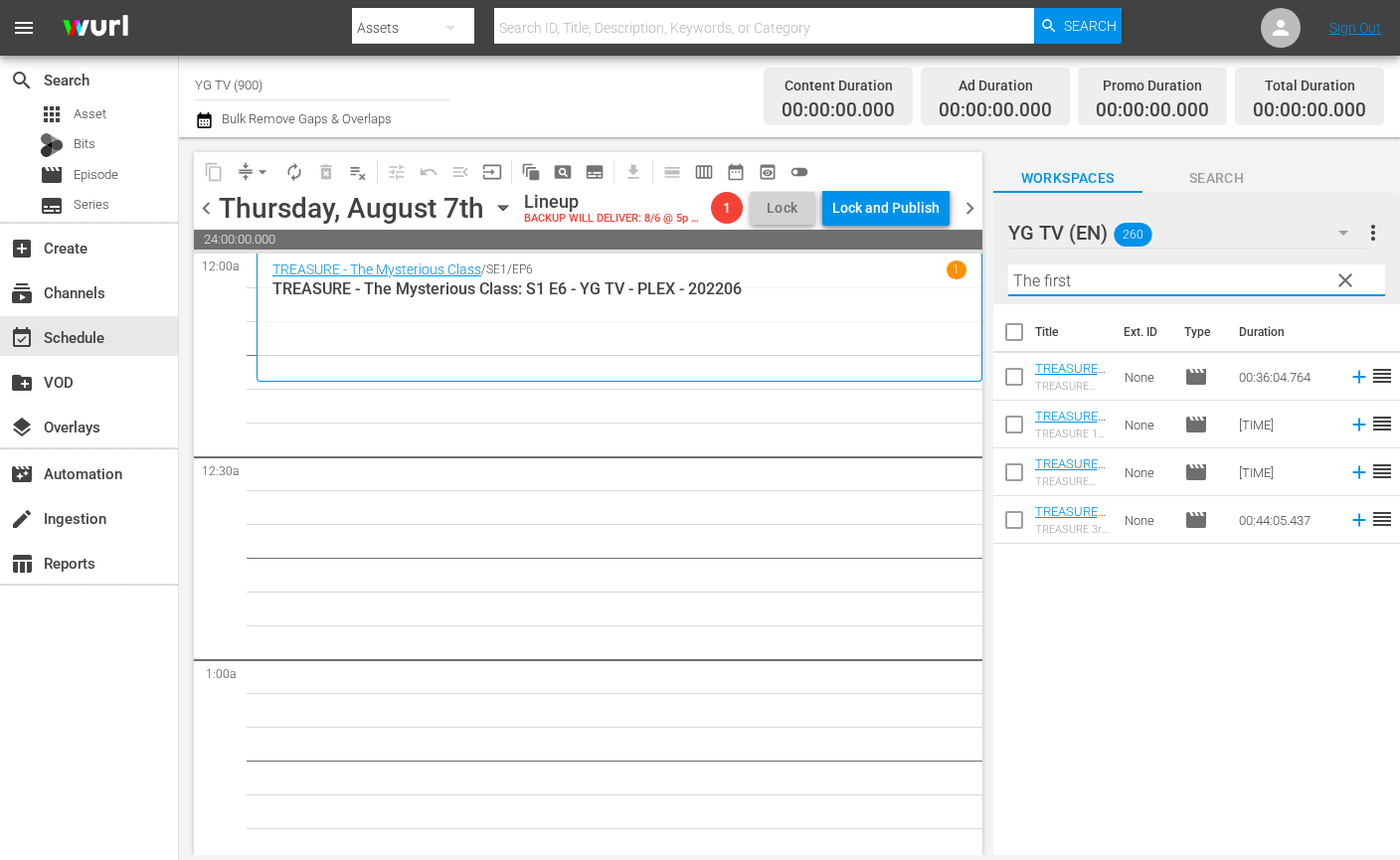 click on "Title Ext. ID Type Duration TREASURE 1ST Album 'THE FIRST STEP : TREASURE EFFECT' Special - YG TV - PLEX - [YEAR] TREASURE 1ST Album 'THE FIRST STEP : TREASURE EFFECT' Special None movie [TIME] reorder TREASURE 1st Single Album 'THE FIRST STEP : CHAPTER ONE' Special - YG TV - PLEX - [YEAR] TREASURE 1st Single Album 'THE FIRST STEP : CHAPTER ONE' Special None movie [TIME] reorder TREASURE 2nd Single Album 'THE FIRST STEP : CHAPTER TWO' Special - YG TV - PLEX - [YEAR] TREASURE 2nd Single Album 'THE FIRST STEP : CHAPTER TWO' Special None movie [TIME] reorder TREASURE 3rd Single Album 'THE FIRST STEP : CHAPTER THREE' Special - YG TV - PLEX - [YEAR] TREASURE 3rd Single Album 'THE FIRST STEP : CHAPTER THREE' Special None movie [TIME] reorder" at bounding box center [1196, 581] 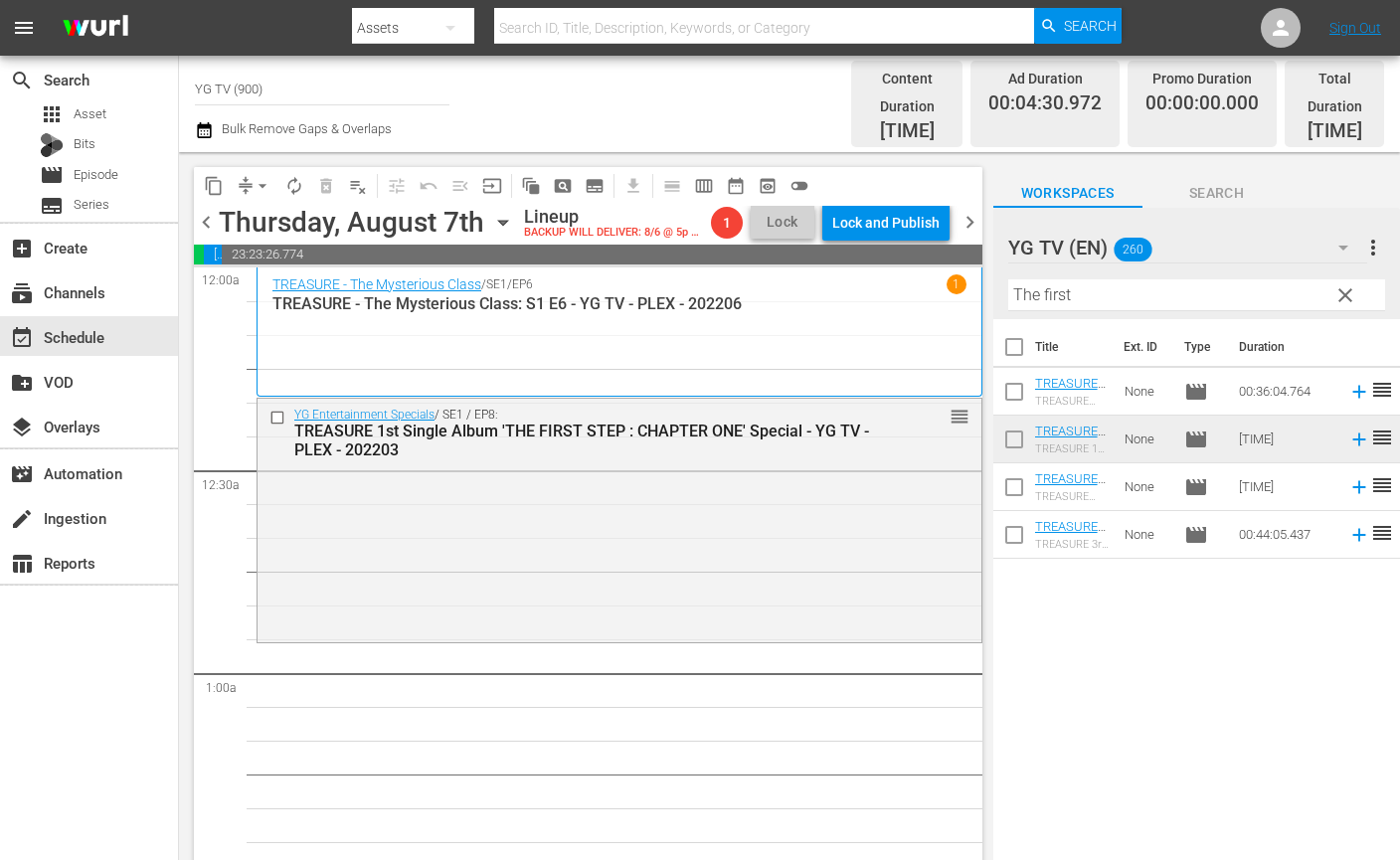 drag, startPoint x: 676, startPoint y: 543, endPoint x: 875, endPoint y: 560, distance: 199.7248 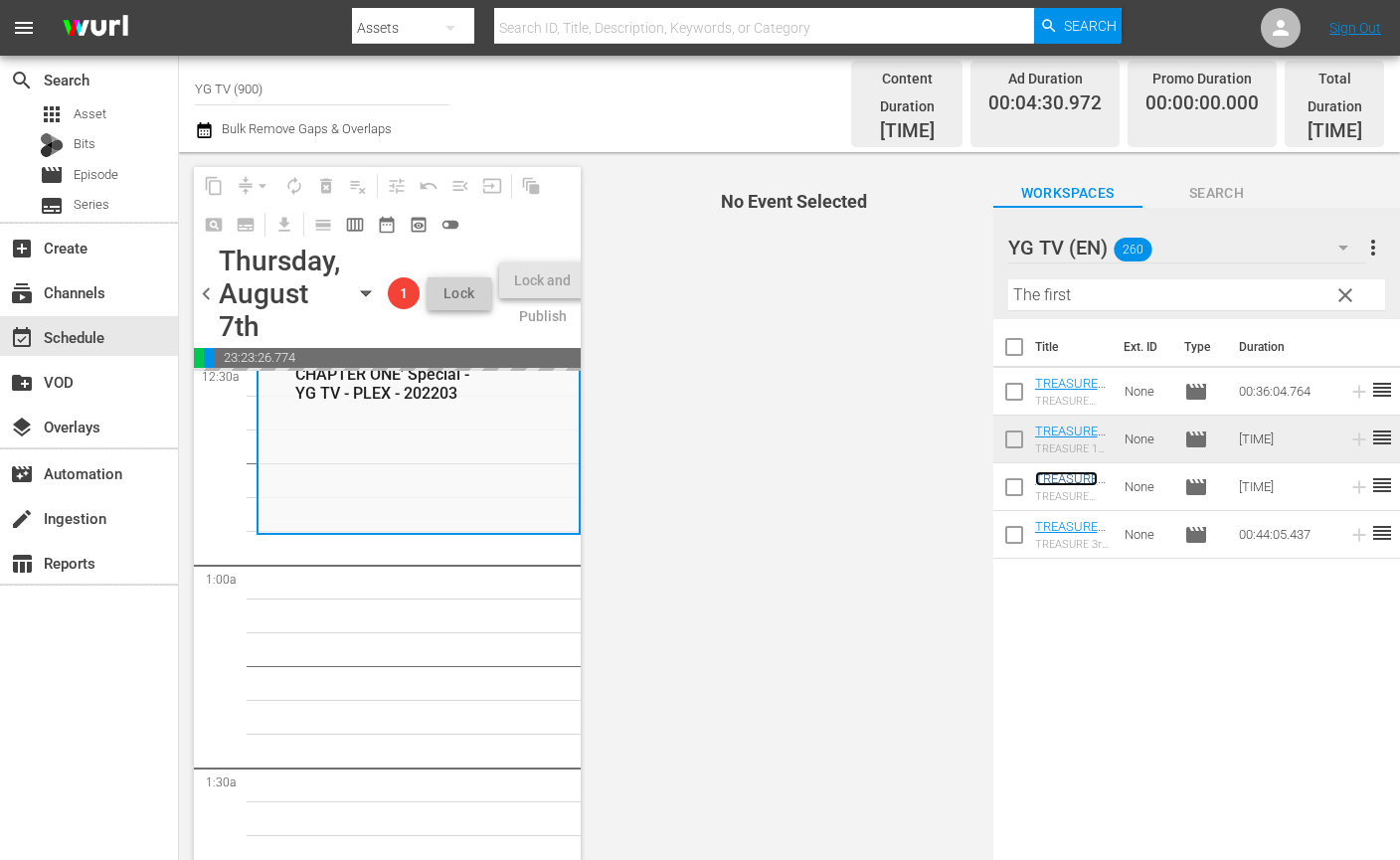 scroll, scrollTop: 303, scrollLeft: 0, axis: vertical 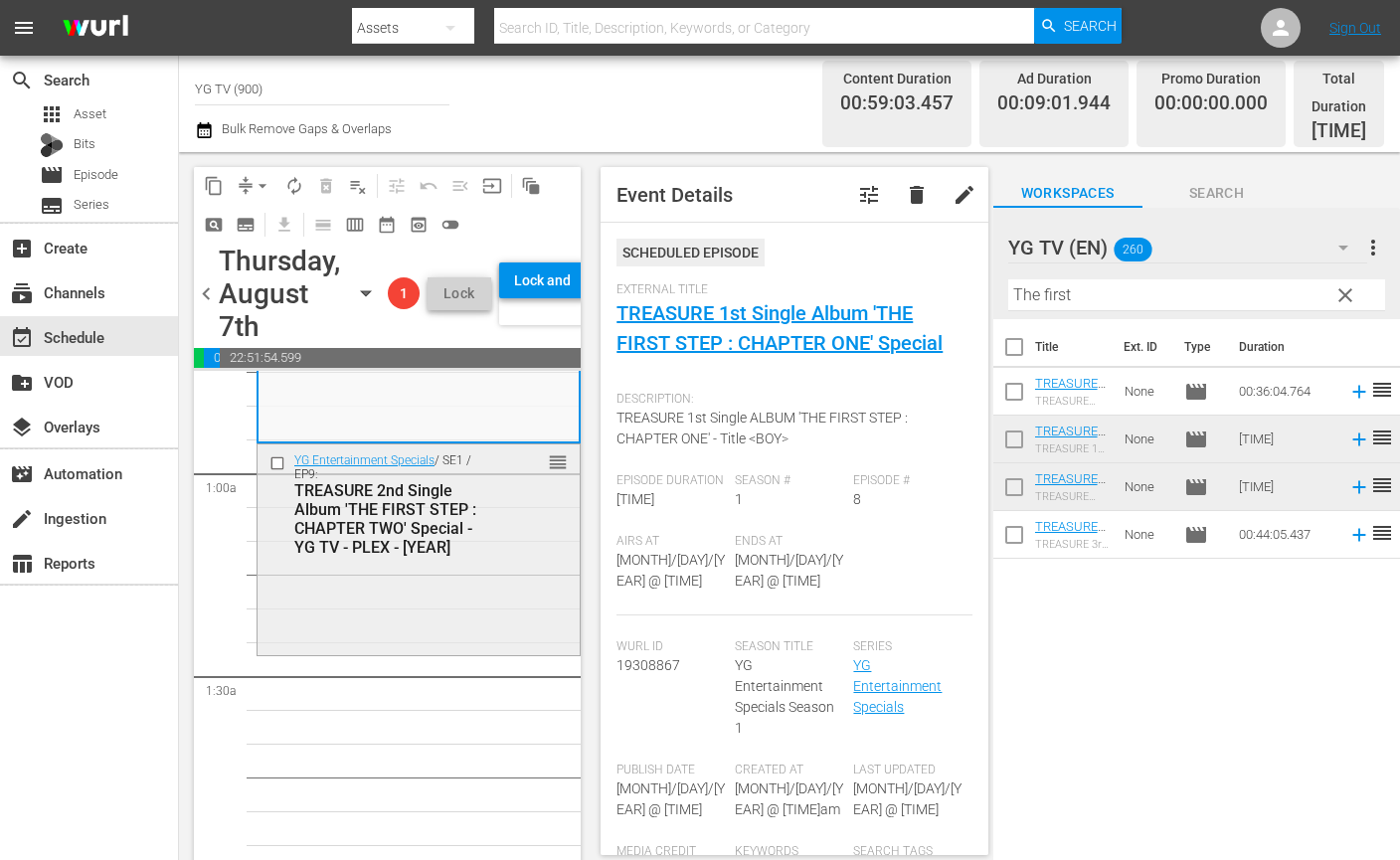 click on "YG Entertainment Specials  / SE1 / EP9:
TREASURE 2nd Single Album 'THE FIRST STEP : CHAPTER TWO' Special - YG TV - PLEX - 202203 reorder" at bounding box center [419, 548] 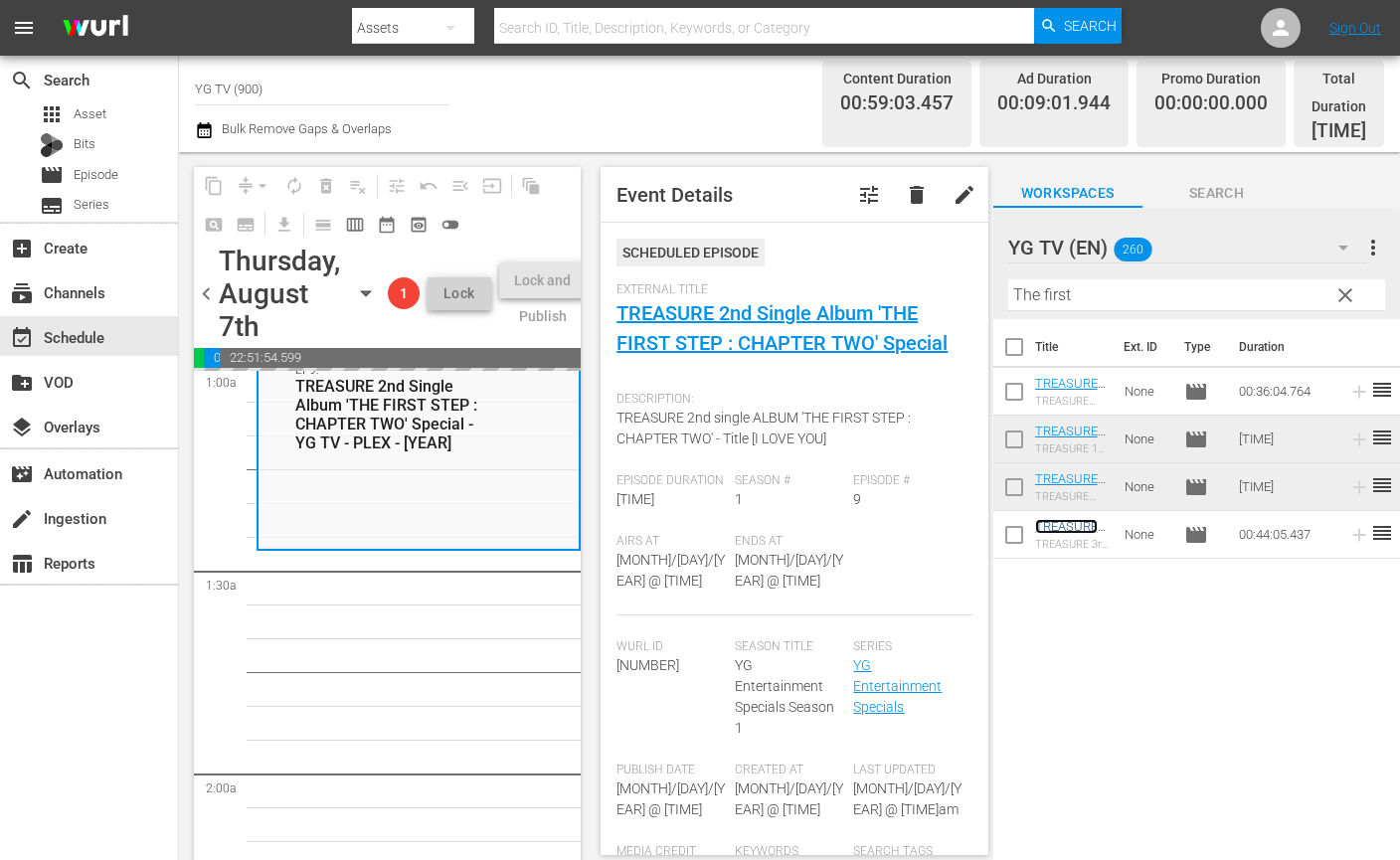 scroll, scrollTop: 410, scrollLeft: 0, axis: vertical 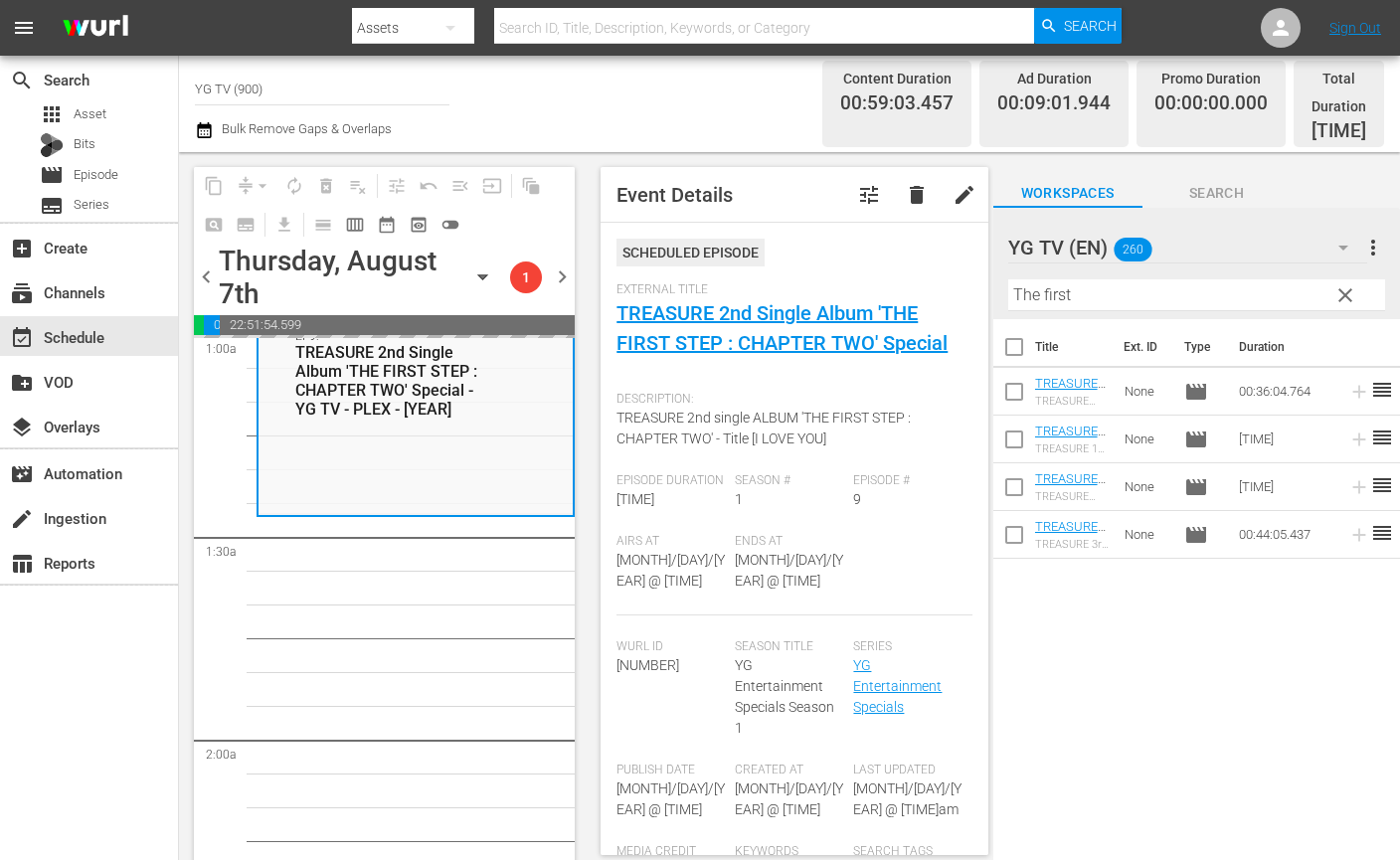click on "YG Entertainment Specials  / SE1 / EP8:
TREASURE 1st Single Album 'THE FIRST STEP : CHAPTER ONE' Special - YG TV - PLEX - 202203 reorder YG Entertainment Specials  / SE1 / EP9:
TREASURE 2nd Single Album 'THE FIRST STEP : CHAPTER TWO' Special - YG TV - PLEX - 202203 reorder" at bounding box center [416, 4796] 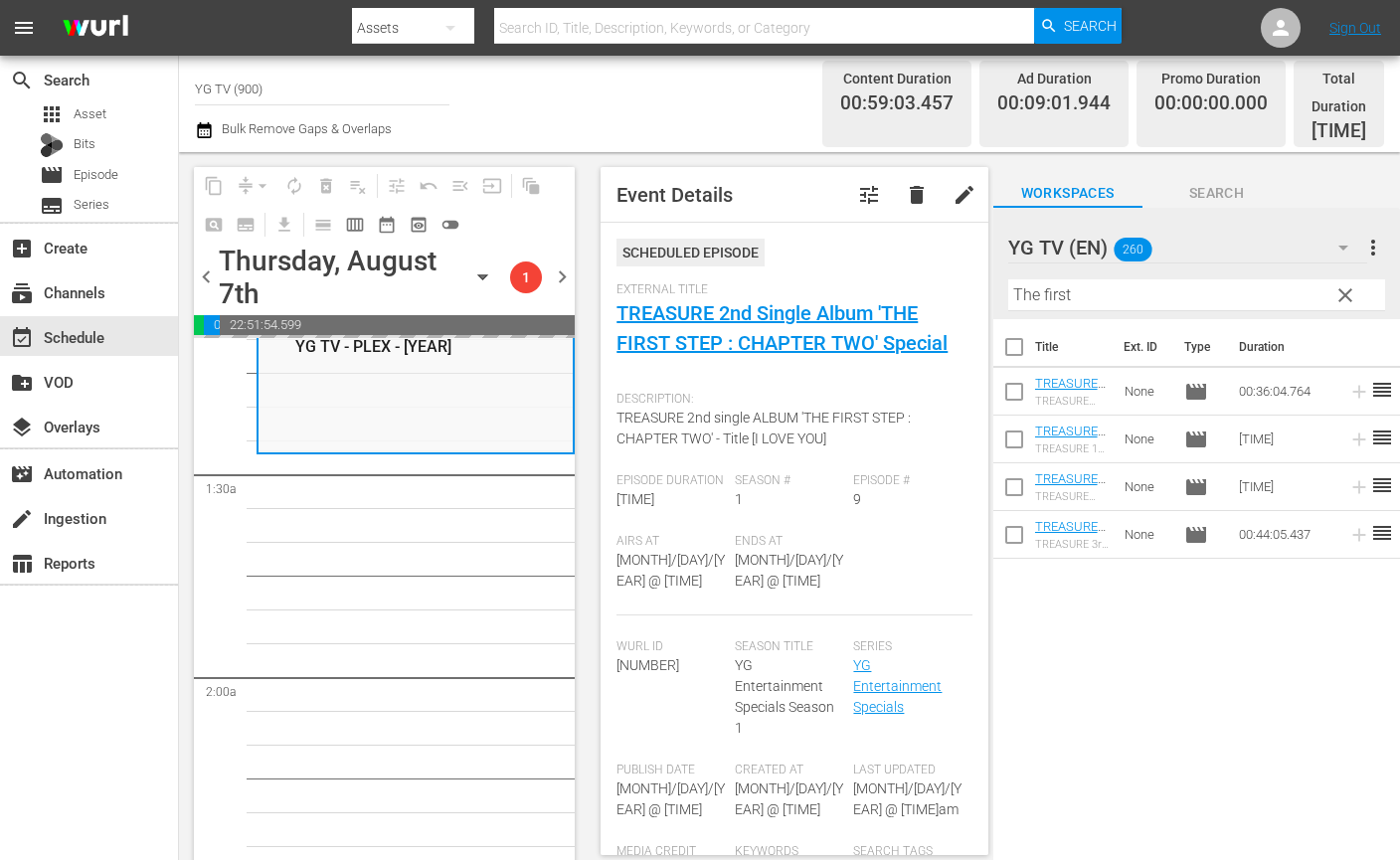 scroll, scrollTop: 493, scrollLeft: 0, axis: vertical 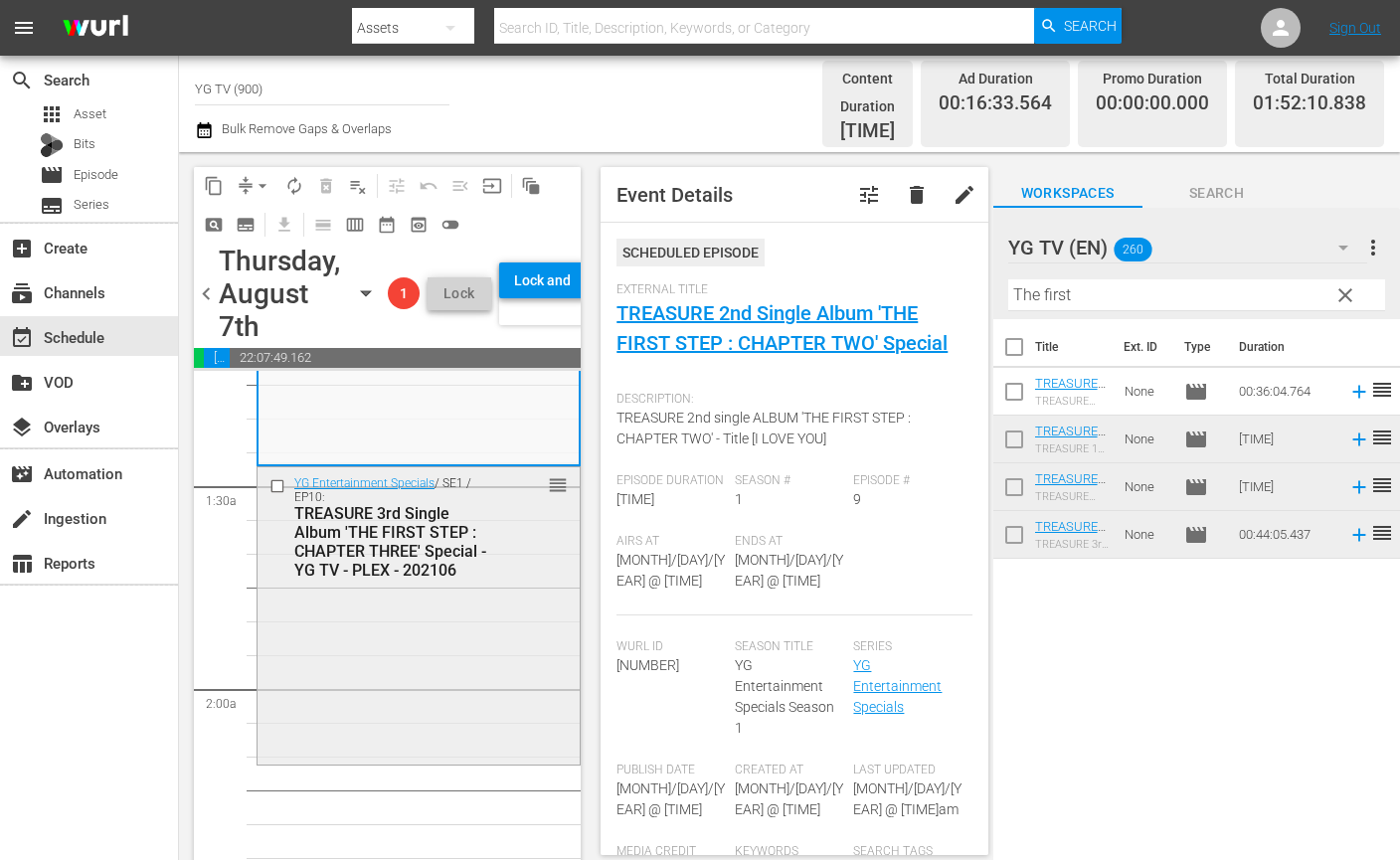 click on "YG Entertainment Specials / SE1 / EP10:
[PERSON] 3rd Single Album 'THE FIRST STEP : CHAPTER THREE' Special - YG TV - PLEX - [YEAR] reorder" at bounding box center (419, 613) 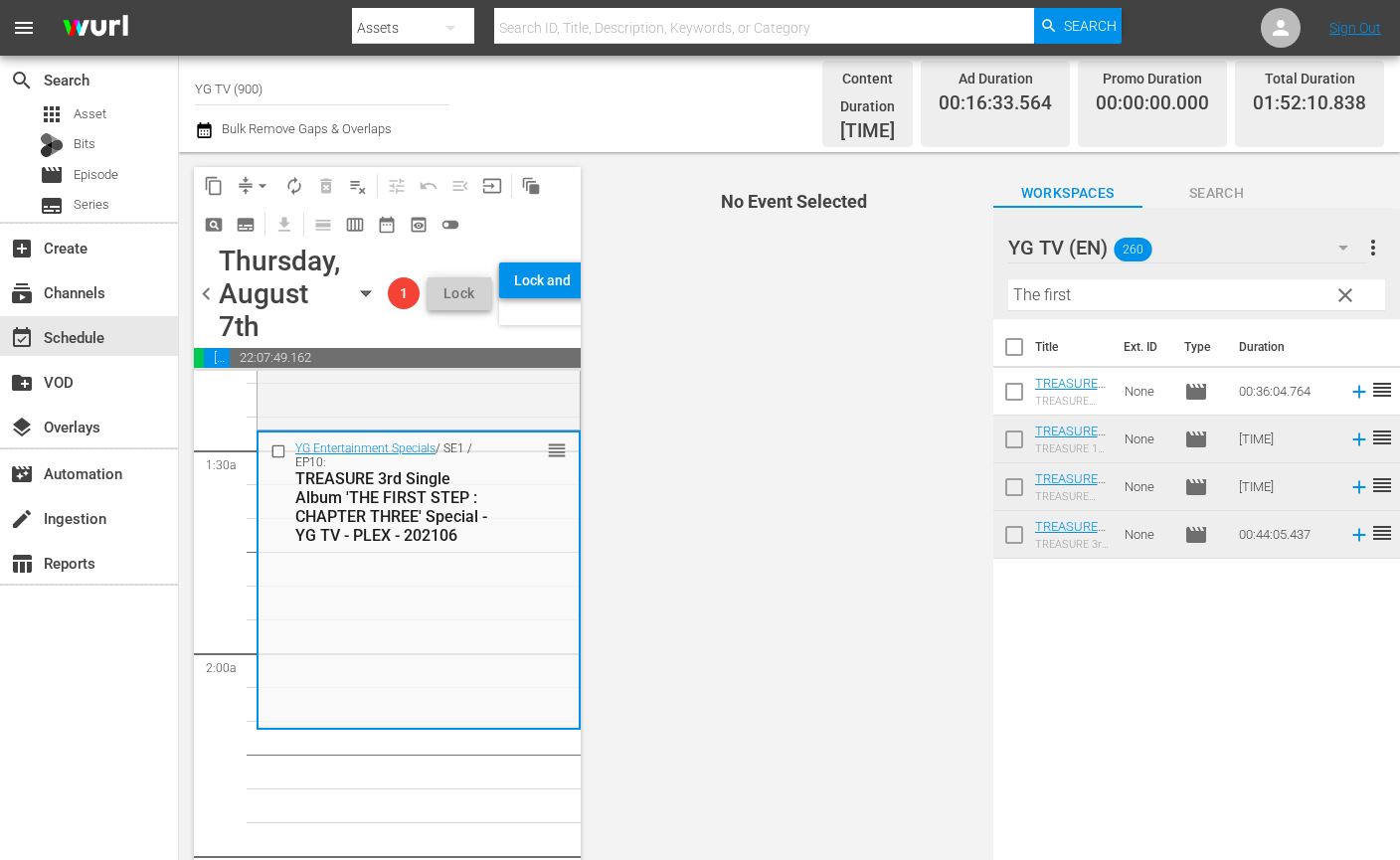 scroll, scrollTop: 539, scrollLeft: 0, axis: vertical 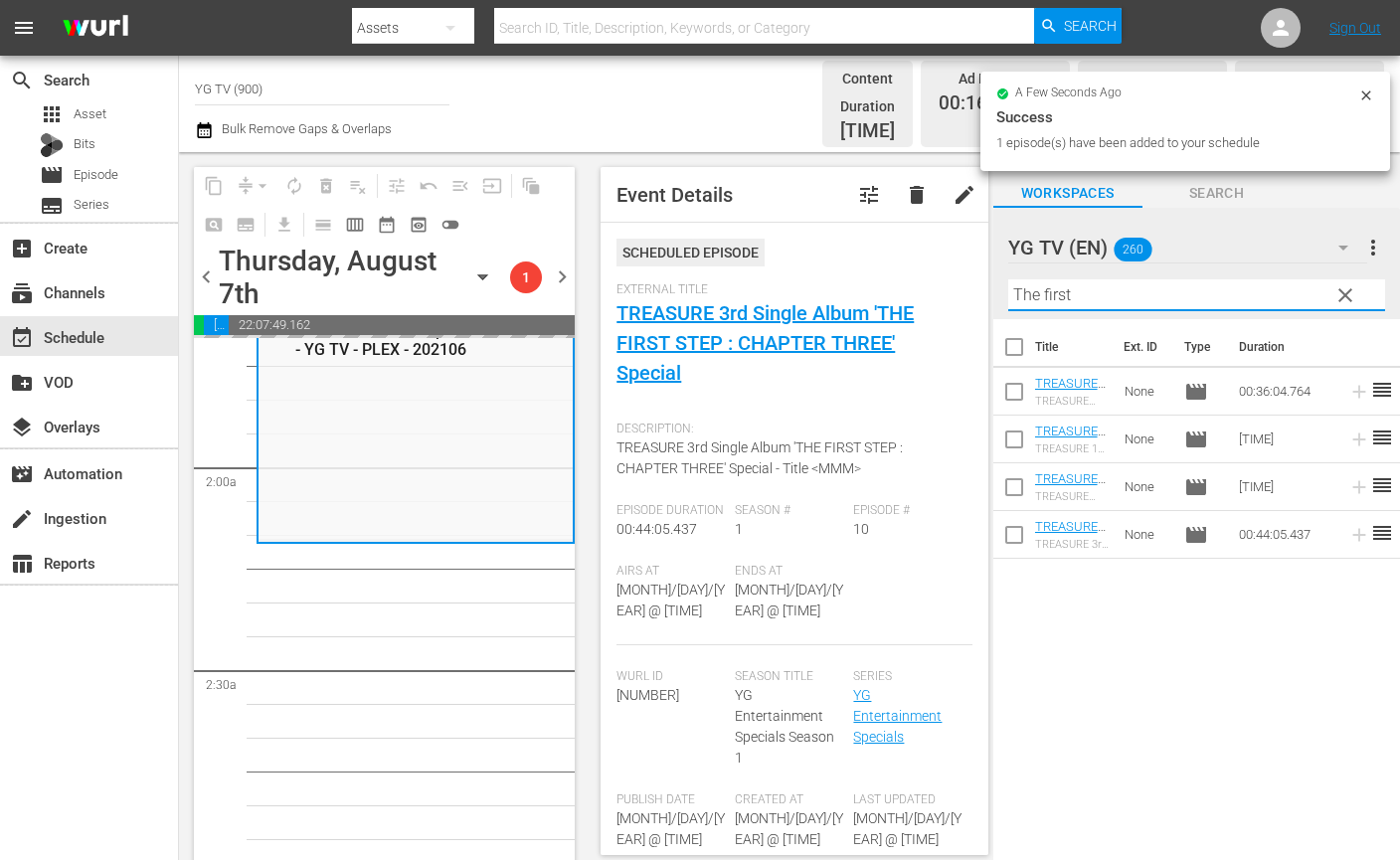 drag, startPoint x: 1114, startPoint y: 283, endPoint x: 885, endPoint y: 257, distance: 230.47126 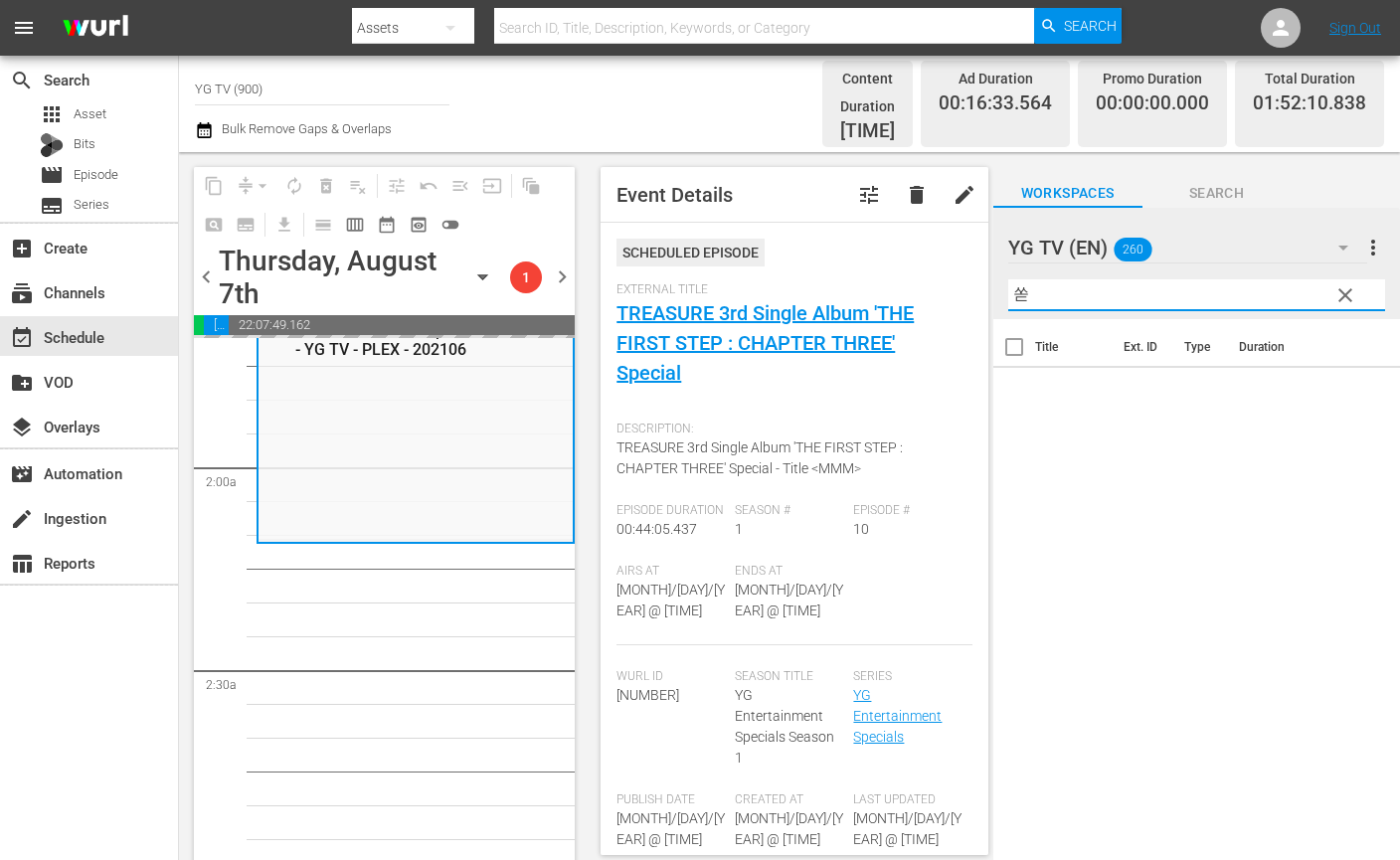 type on "쏟" 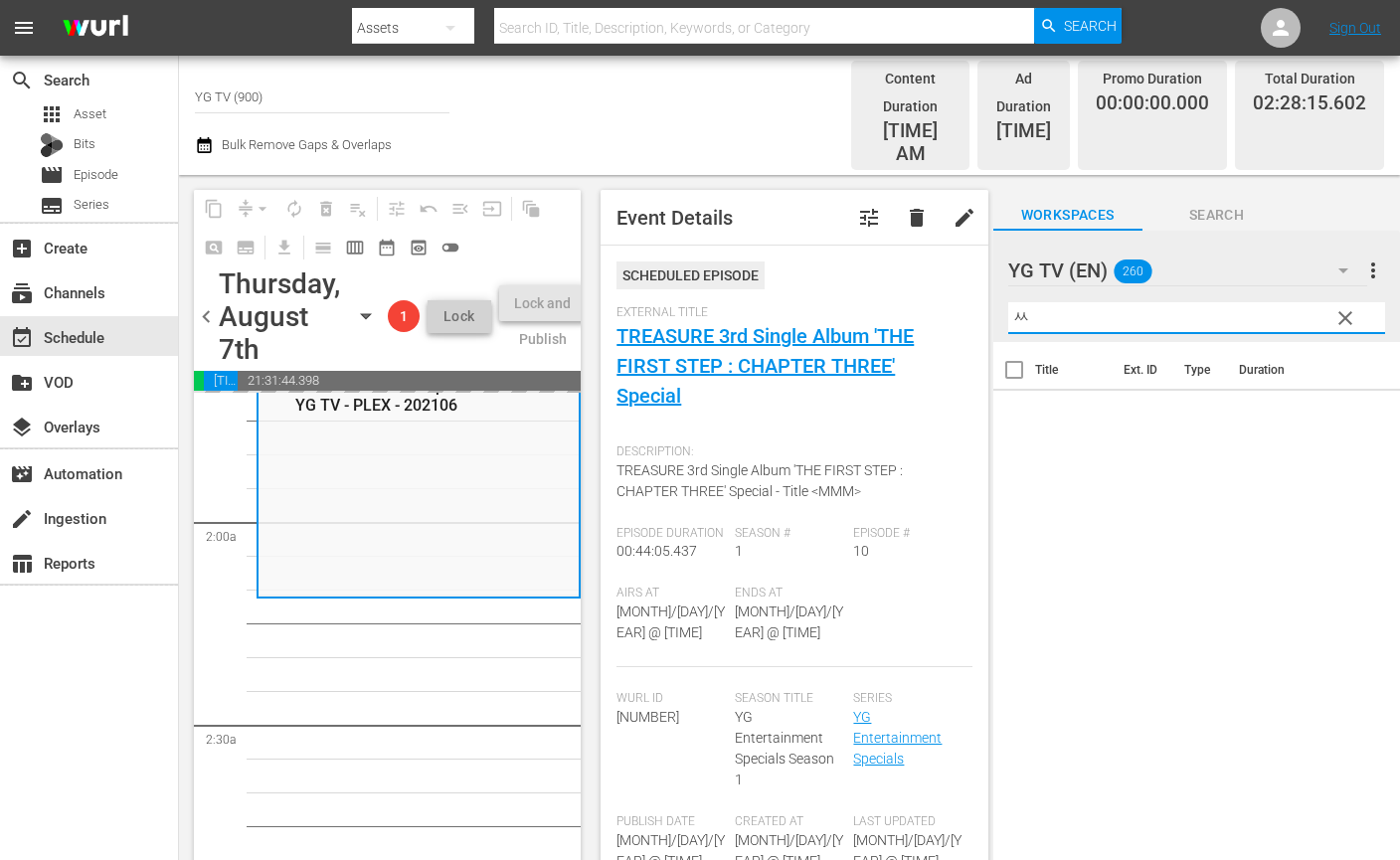 type on "ㅅ" 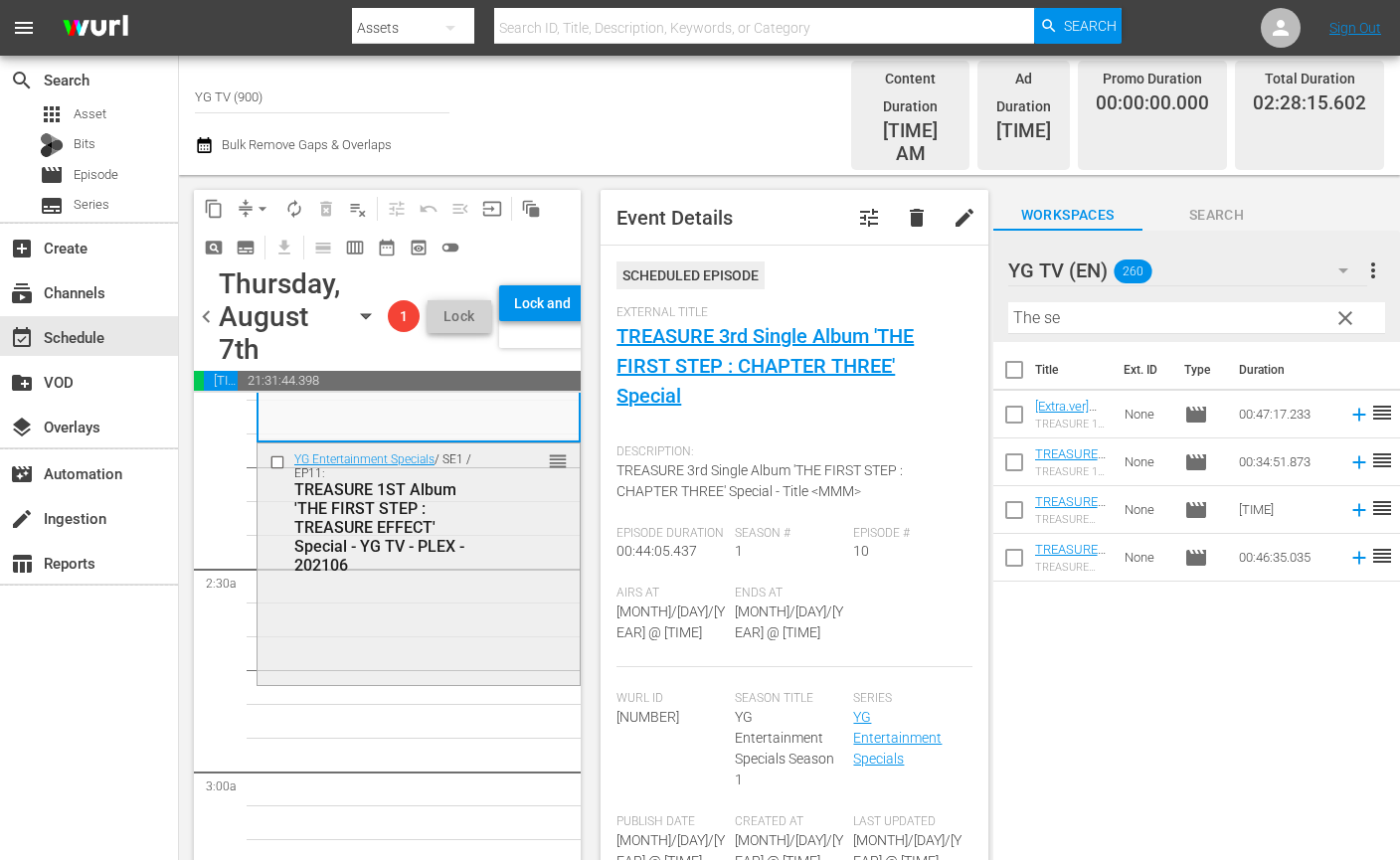 click on "YG Entertainment Specials / SE1 / EP11:
[PERSON] 1ST Album 'THE FIRST STEP : TREASURE EFFECT' Special - YG TV - PLEX - [YEAR] reorder" at bounding box center [419, 562] 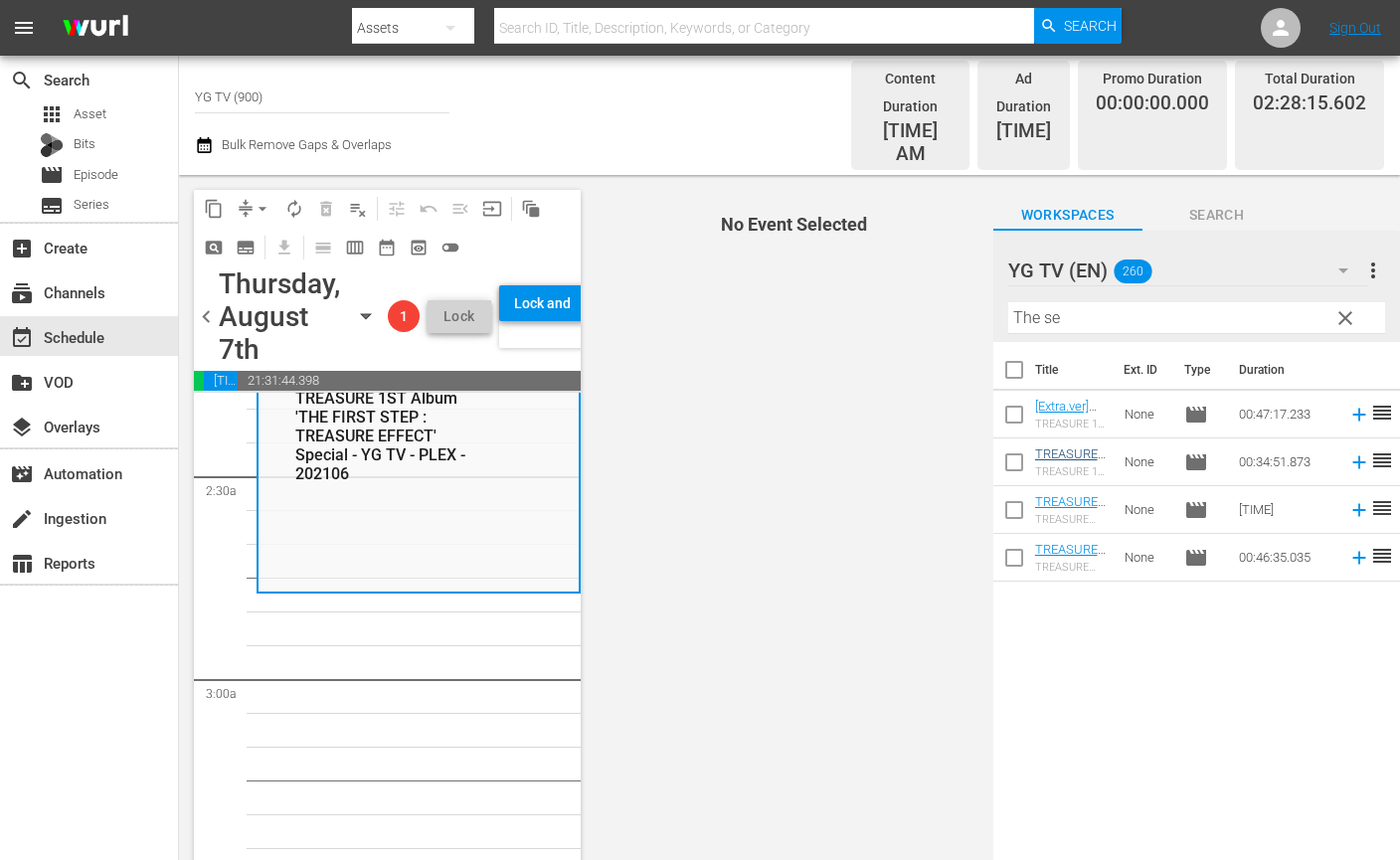 scroll, scrollTop: 946, scrollLeft: 0, axis: vertical 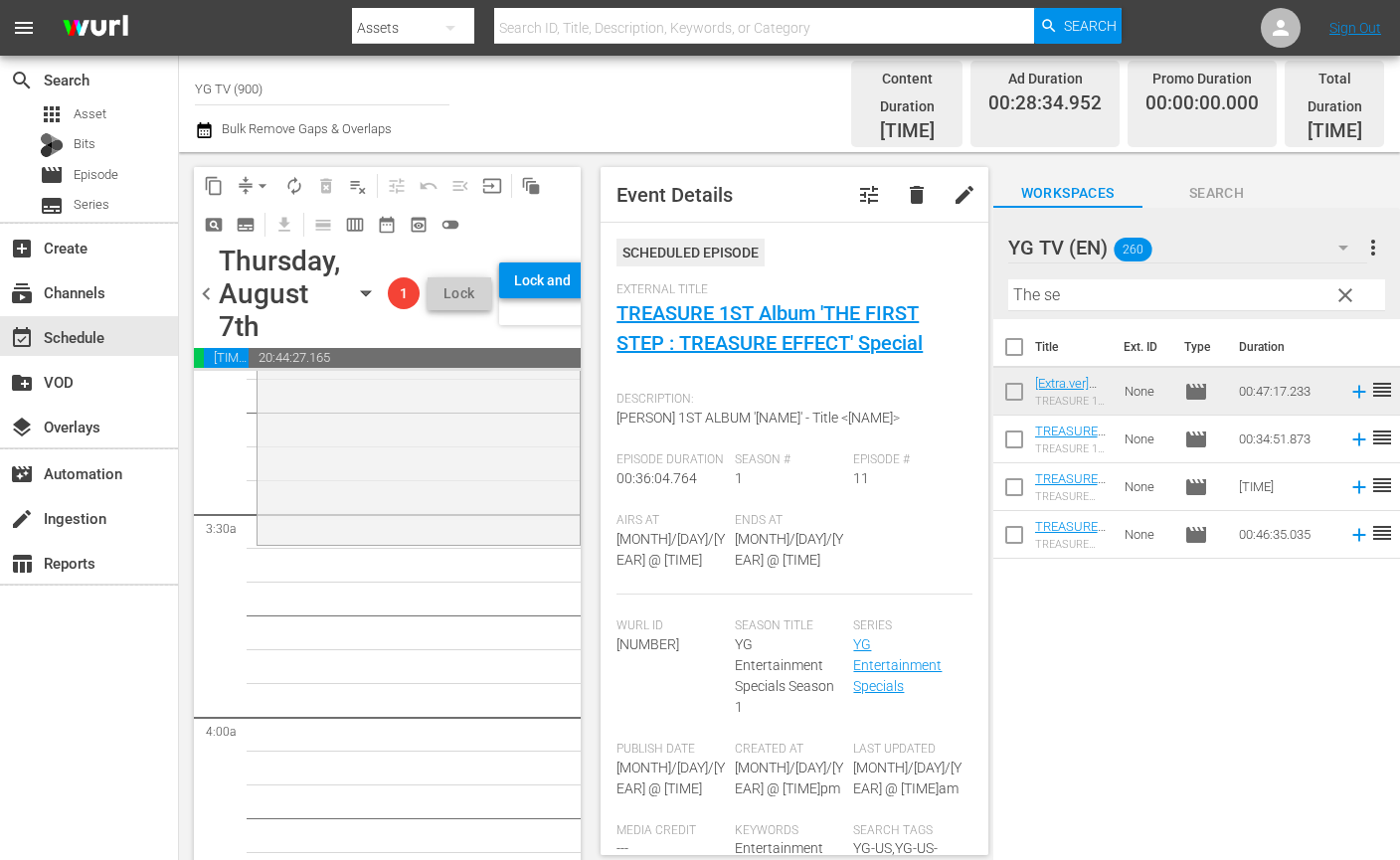 drag, startPoint x: 1170, startPoint y: 689, endPoint x: 1121, endPoint y: 495, distance: 200.09248 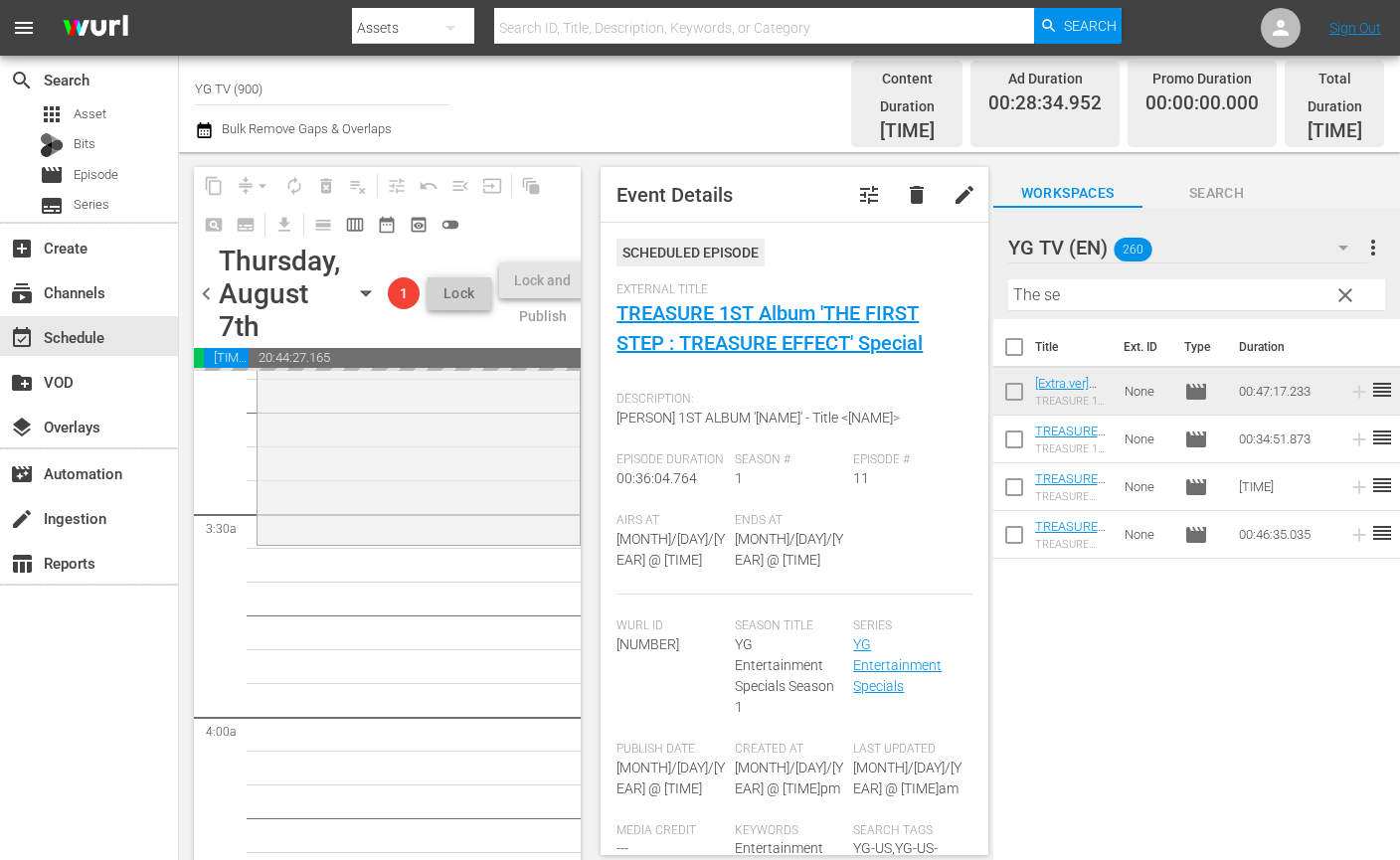 drag, startPoint x: 1239, startPoint y: 673, endPoint x: 1074, endPoint y: 522, distance: 223.66493 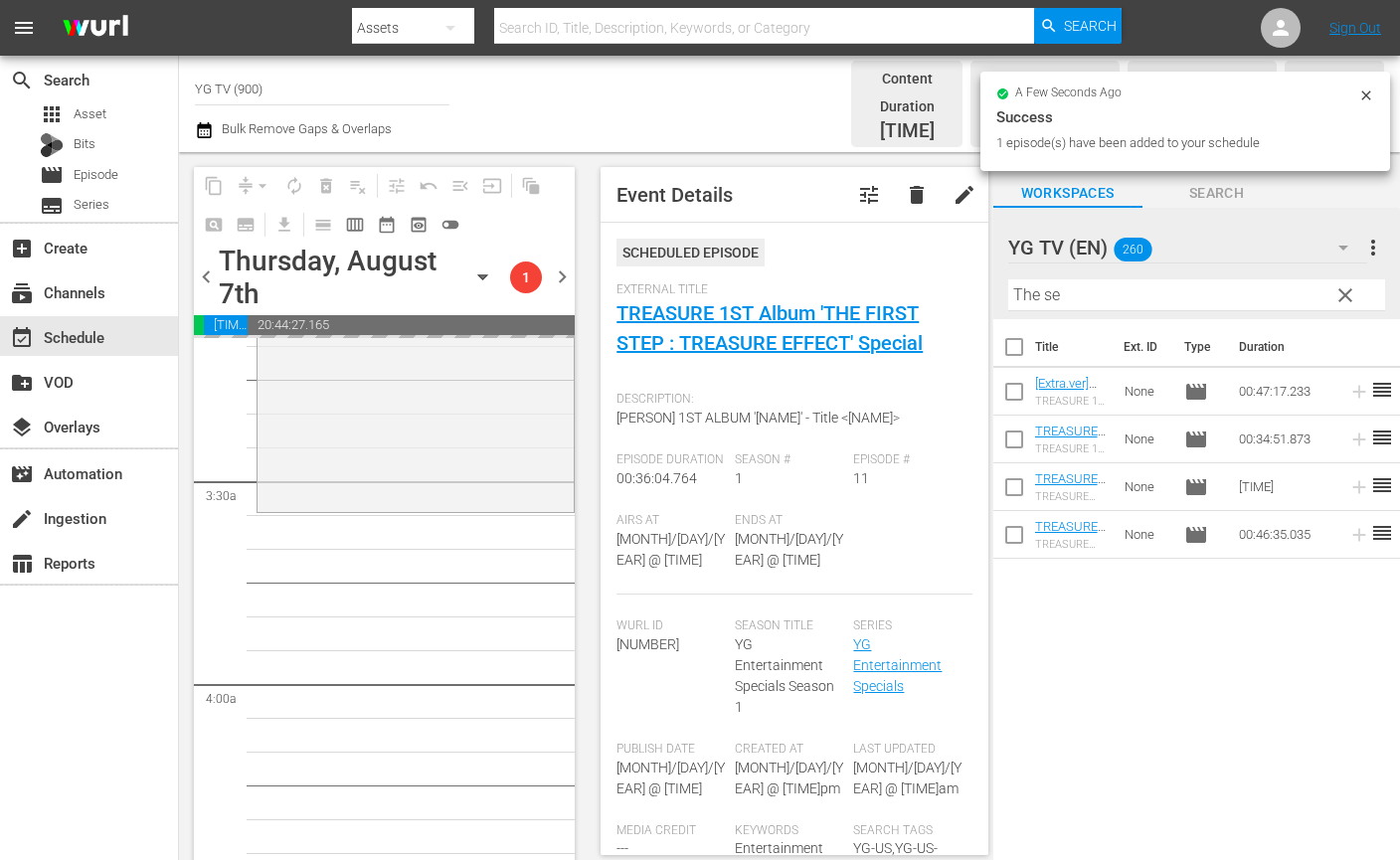 click on "YG Entertainment Specials  / SE1 / EP12:
[Extra.ver] TREASURE 1st Mini Album 'THE SECOND STEP : CHAPTER ONE' Special - YG TV - PLEX - 202209 reorder YG Entertainment Specials  / SE1 / EP10:
TREASURE 3rd Single Album 'THE FIRST STEP : CHAPTER THREE' Special - YG TV - PLEX - 202106 reorder YG Entertainment Specials  / SE1 / EP8:
TREASURE 1st Single Album 'THE FIRST STEP : CHAPTER ONE' Special - YG TV - PLEX - 202203 reorder YG Entertainment Specials  / SE1 / EP11:
TREASURE 1ST Album 'THE FIRST STEP : TREASURE EFFECT' Special - YG TV - PLEX - 202106 reorder YG Entertainment Specials  / SE1 / EP9:
TREASURE 2nd Single Album 'THE FIRST STEP : CHAPTER TWO' Special - YG TV - PLEX - 202203 reorder" at bounding box center (416, 3929) 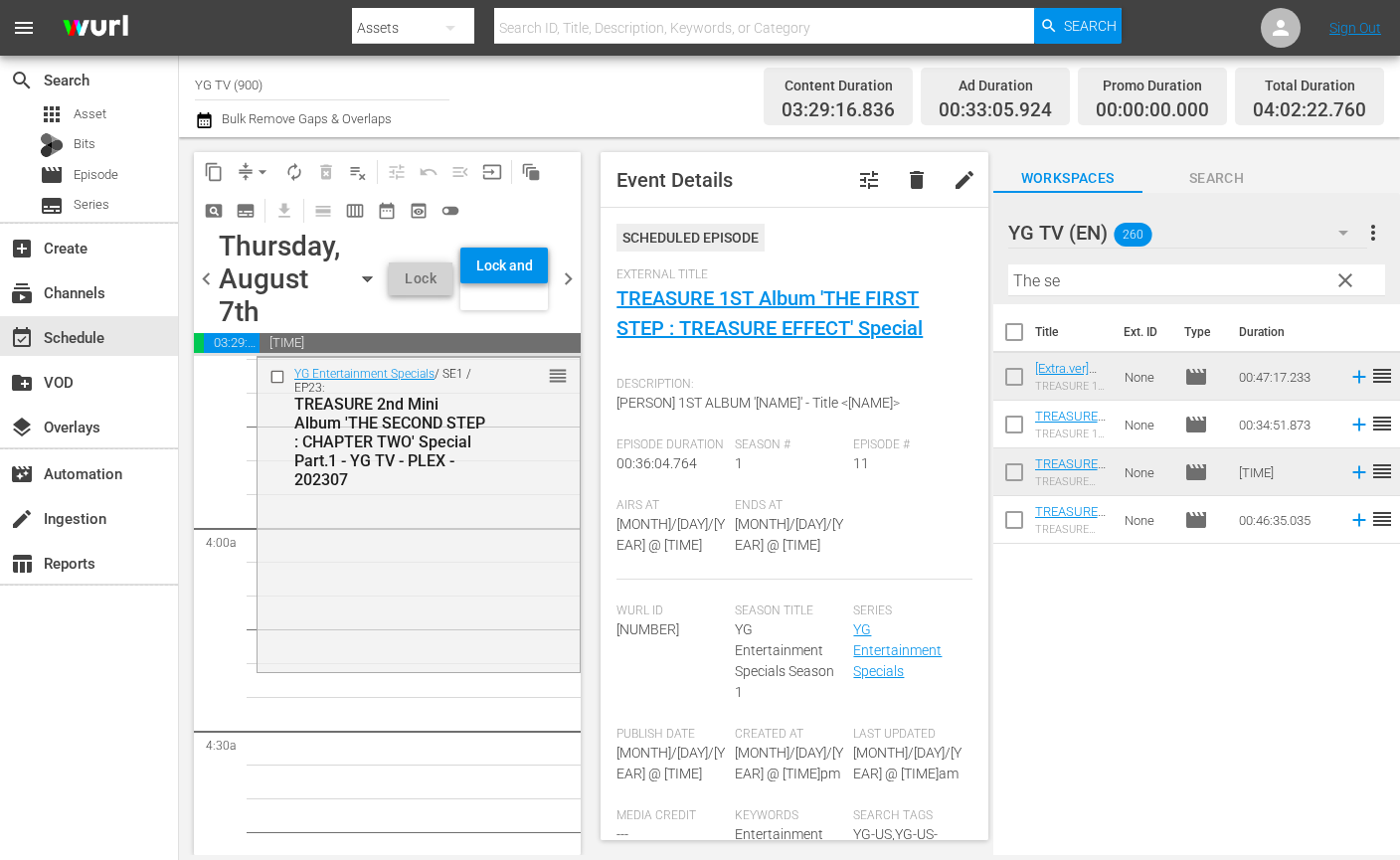 scroll, scrollTop: 1452, scrollLeft: 0, axis: vertical 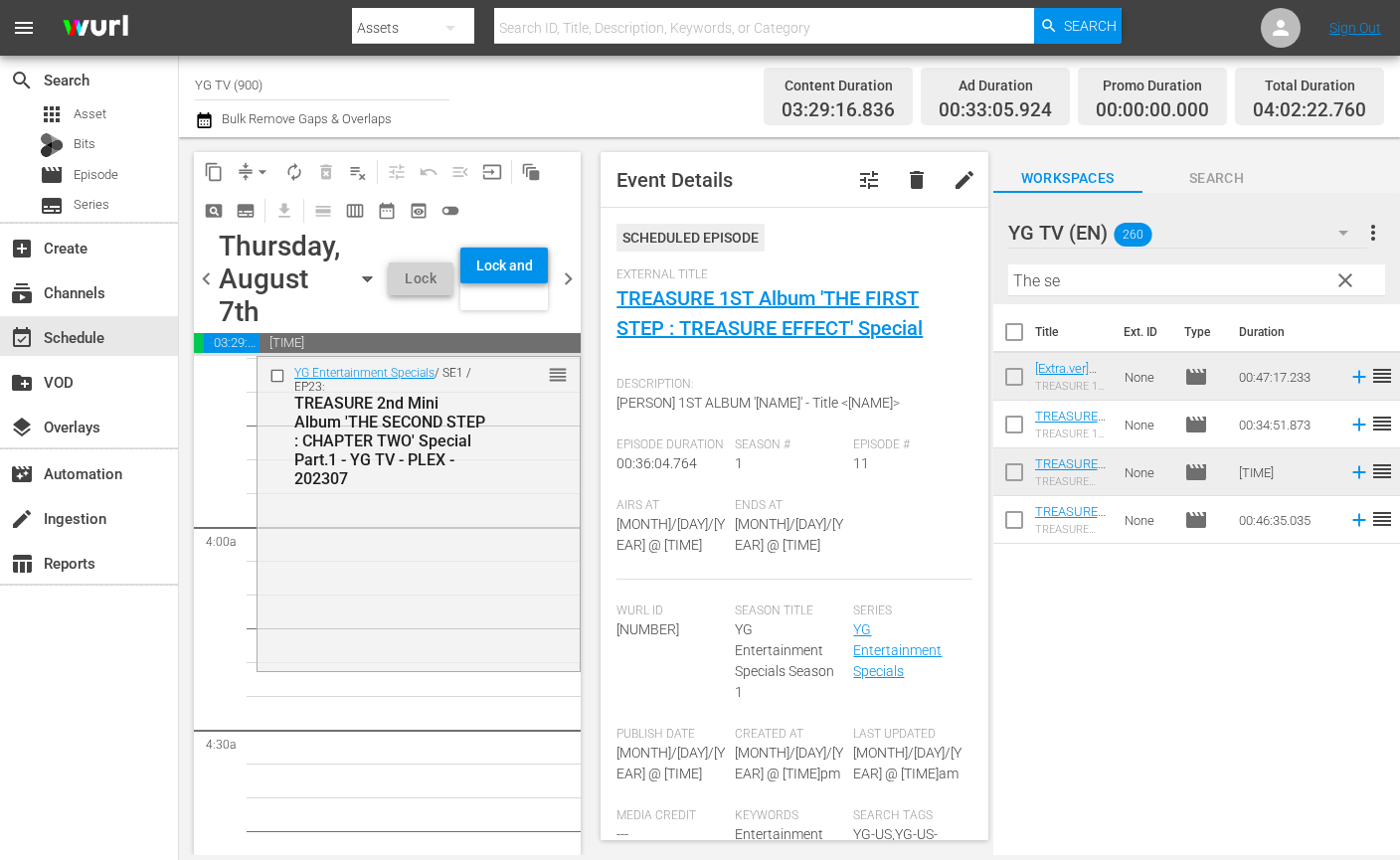 click on "YG Entertainment Specials  / SE1 / EP12:
[Extra.ver] TREASURE 1st Mini Album 'THE SECOND STEP : CHAPTER ONE' Special - YG TV - PLEX - 202209 reorder YG Entertainment Specials  / SE1 / EP23:
TREASURE 2nd Mini Album 'THE SECOND STEP : CHAPTER TWO' Special Part.1 - YG TV - PLEX - 202307 reorder YG Entertainment Specials  / SE1 / EP10:
TREASURE 3rd Single Album 'THE FIRST STEP : CHAPTER THREE' Special - YG TV - PLEX - 202106 reorder YG Entertainment Specials  / SE1 / EP8:
TREASURE 1st Single Album 'THE FIRST STEP : CHAPTER ONE' Special - YG TV - PLEX - 202203 reorder YG Entertainment Specials  / SE1 / EP11:
TREASURE 1ST Album 'THE FIRST STEP : TREASURE EFFECT' Special - YG TV - PLEX - 202106 reorder YG Entertainment Specials  / SE1 / EP9:
TREASURE 2nd Single Album 'THE FIRST STEP : CHAPTER TWO' Special - YG TV - PLEX - 202203 reorder" at bounding box center [419, 3772] 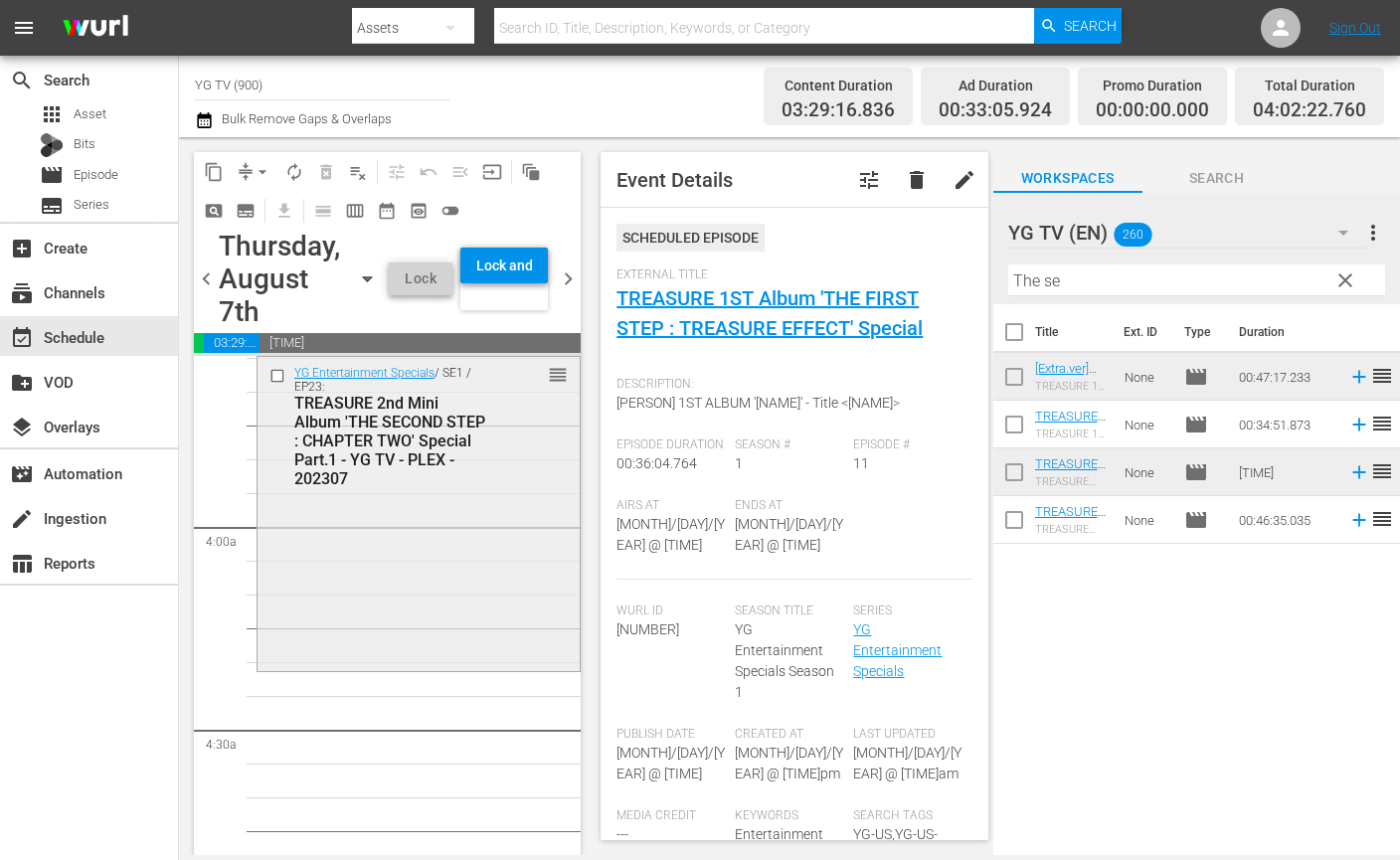 click on "YG Entertainment Specials / SE1 / EP23:
[PERSON] 2nd Mini Album 'THE SECOND STEP : CHAPTER TWO' Special Part.1 - YG TV - PLEX - [YEAR] reorder" at bounding box center (419, 512) 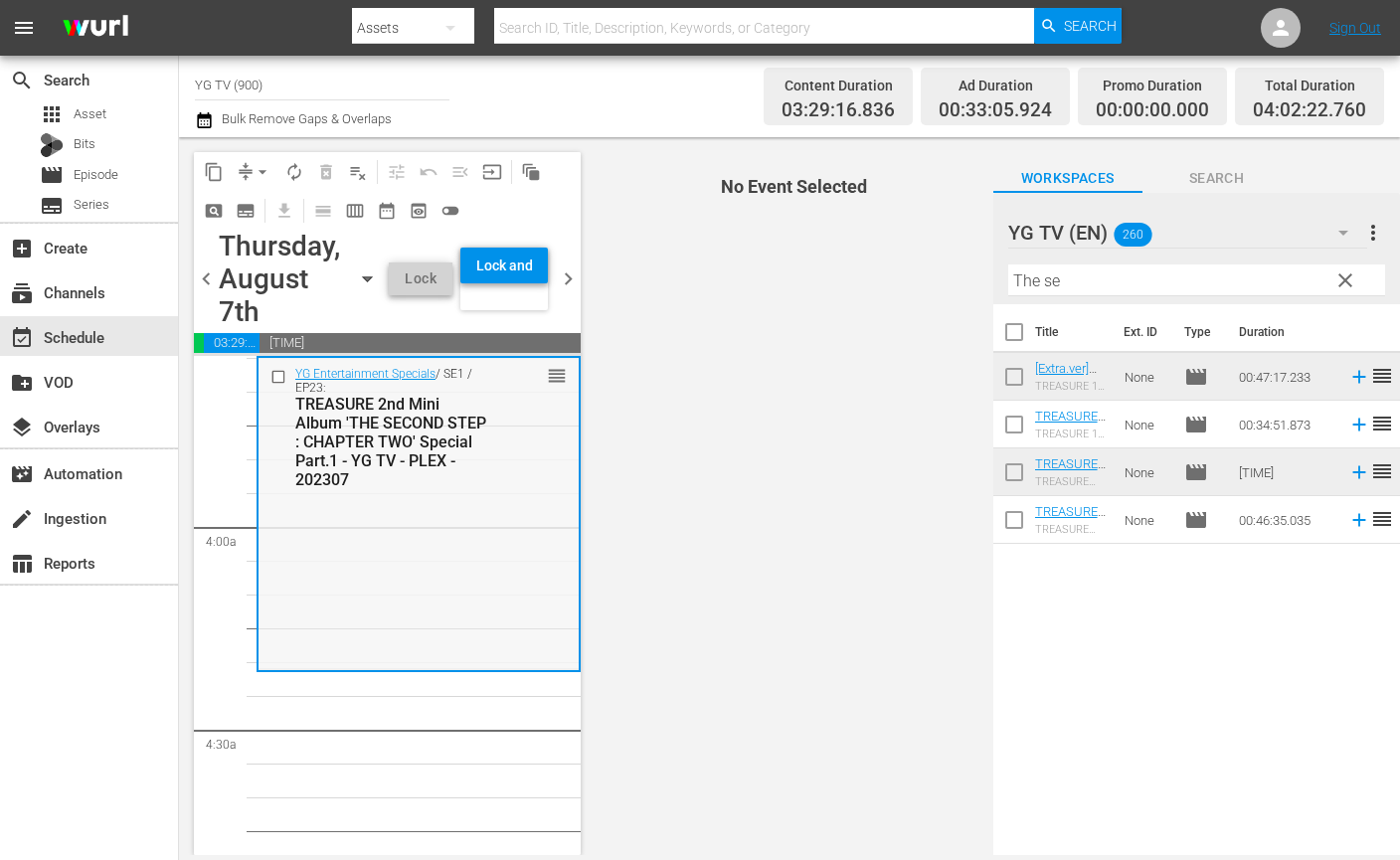 click on "YG Entertainment Specials / SE1 / EP23:
[PERSON] 2nd Mini Album 'THE SECOND STEP : CHAPTER TWO' Special Part.1 - YG TV - PLEX - [YEAR] reorder" at bounding box center [419, 513] 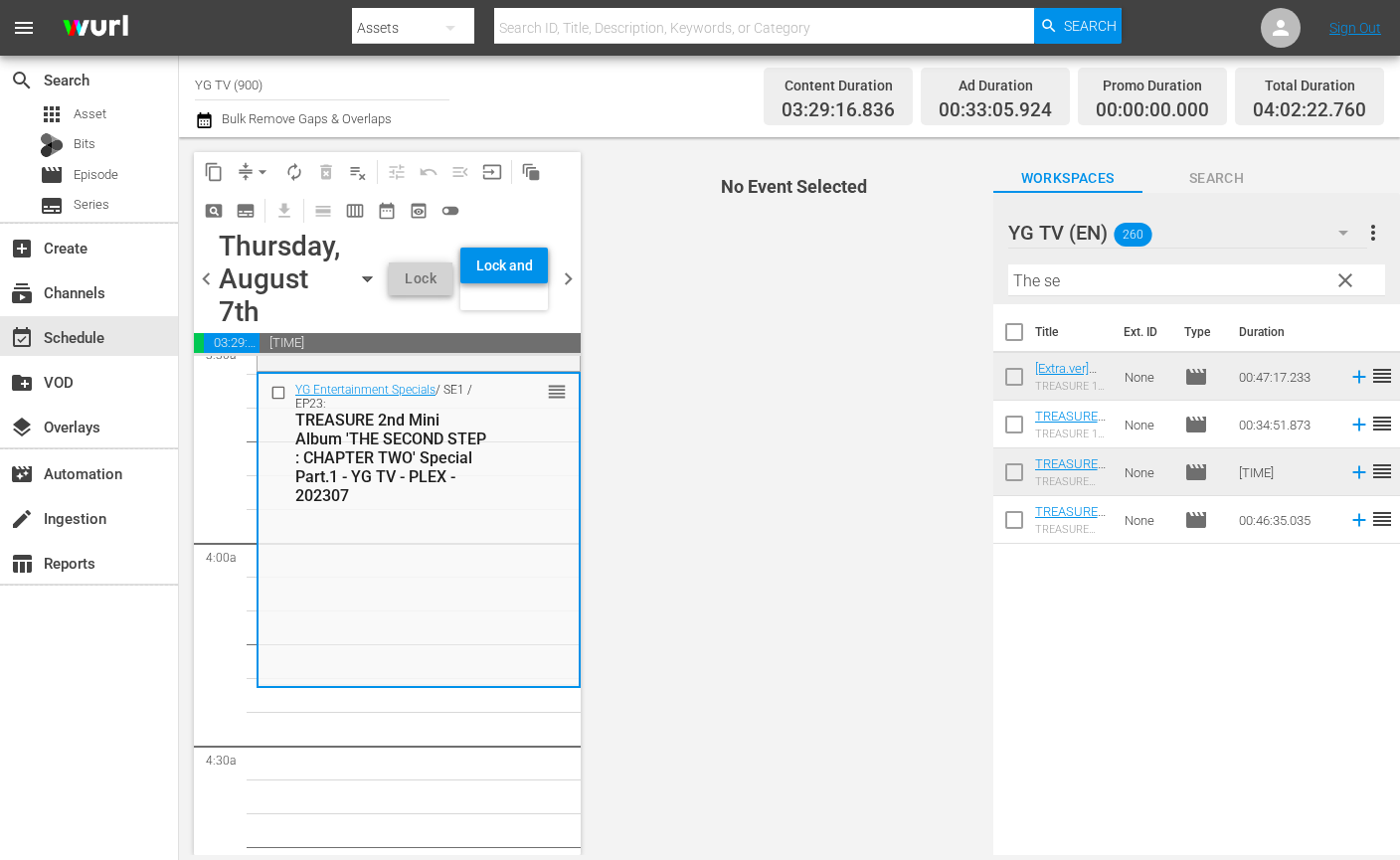 drag, startPoint x: 1068, startPoint y: 290, endPoint x: 832, endPoint y: 267, distance: 237.11811 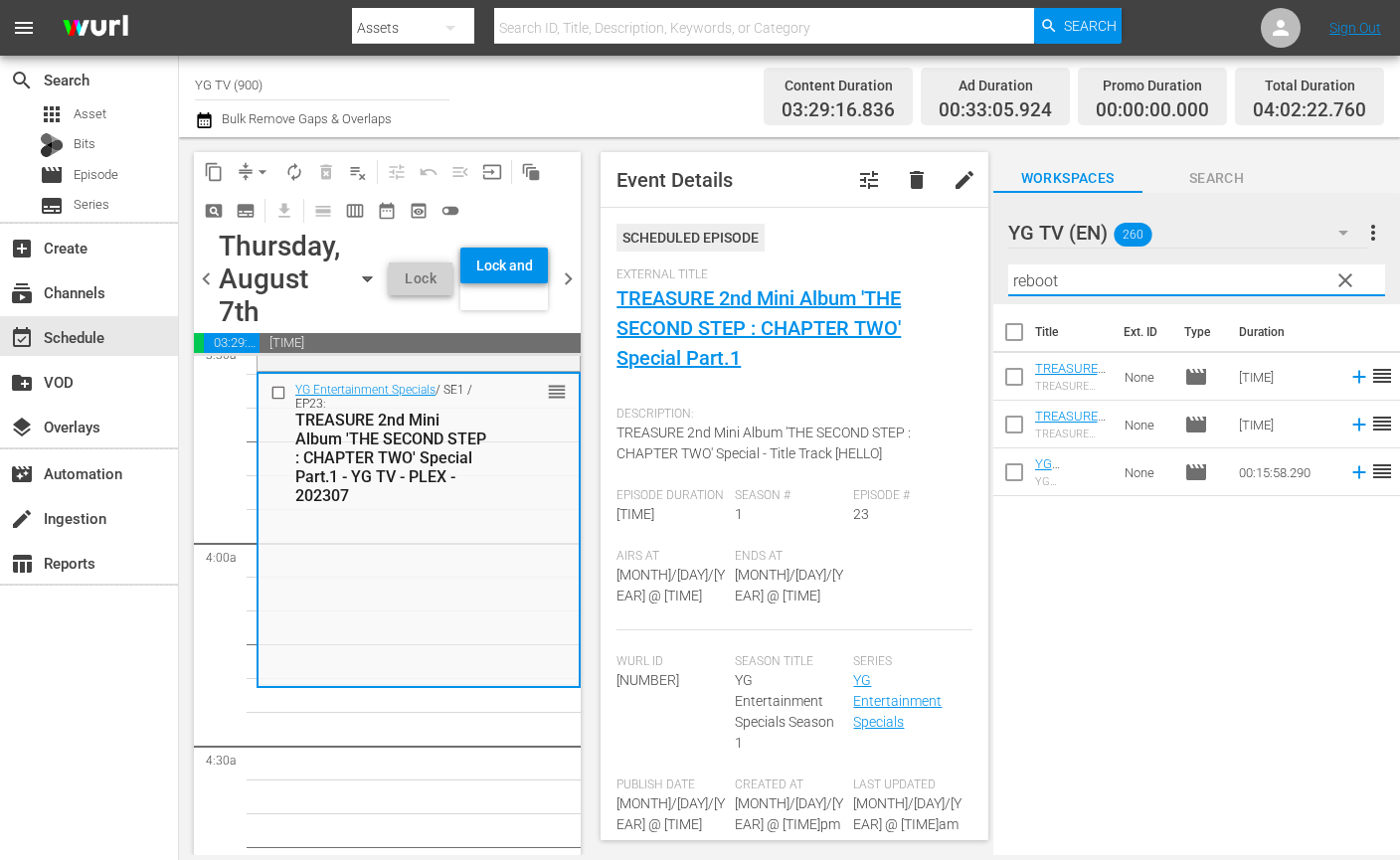 click on "Title Ext. ID Type Duration TREASURE 2nd Full Album [REBOOT] Special - YG TV - PLEX - 202402 TREASURE 2nd Full Album [REBOOT] Special None movie 00:25:55.230 reorder TREASURE 2nd Full Album [REBOOT] Track Video Playlist - YG TV - PLEX - 202402 TREASURE 2nd Full Album [REBOOT] Track Video Playlist None movie 00:26:17.810 reorder YG PRODUCTION Making Documentary: TREASURE CONCERT [REBOOT] - YG TV - PLEX - 202409 YG PRODUCTION Making Documentary: TREASURE CONCERT [REBOOT] None movie 00:15:58.290 reorder" at bounding box center [1196, 581] 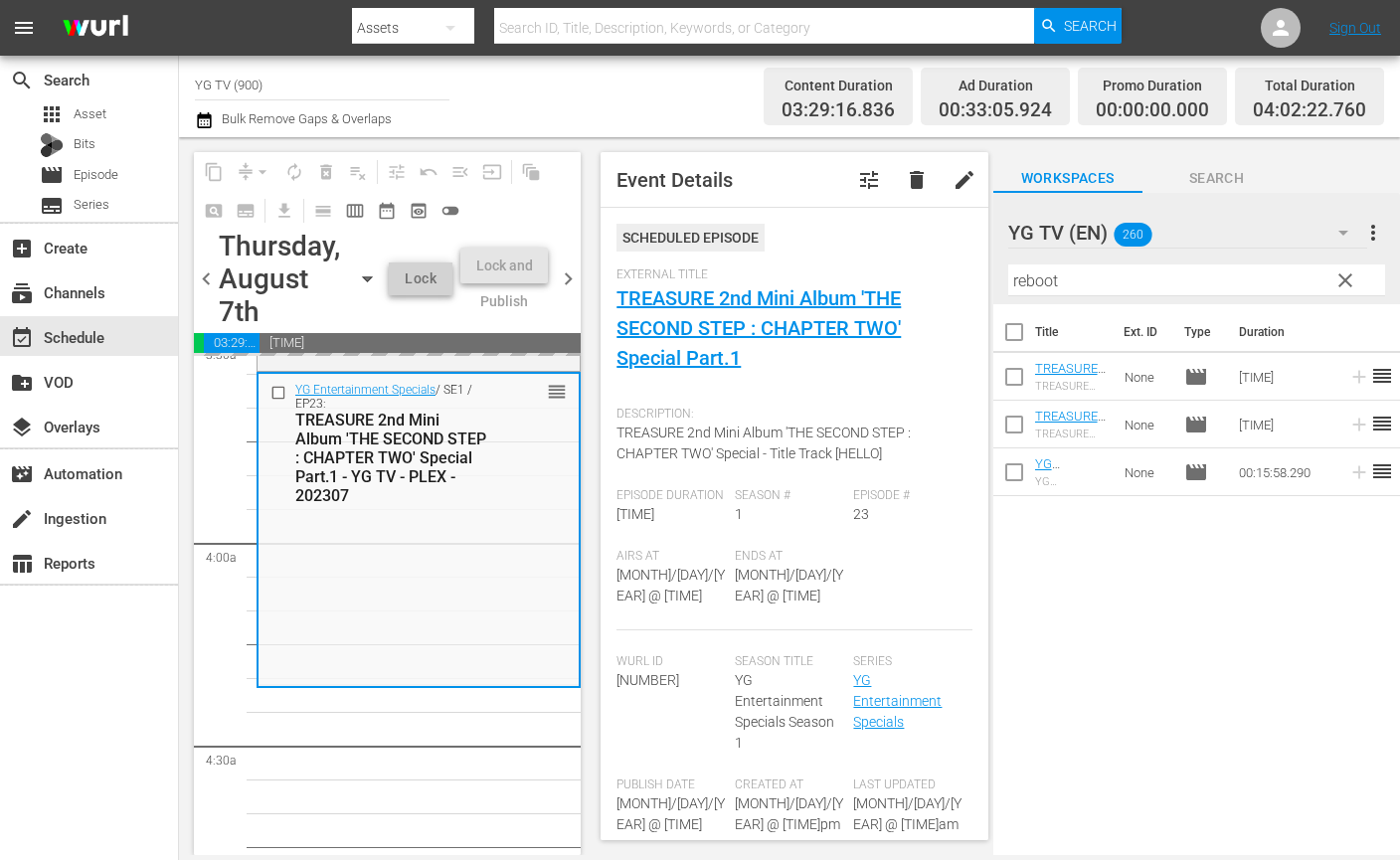 drag, startPoint x: 1072, startPoint y: 368, endPoint x: 800, endPoint y: 15, distance: 445.63775 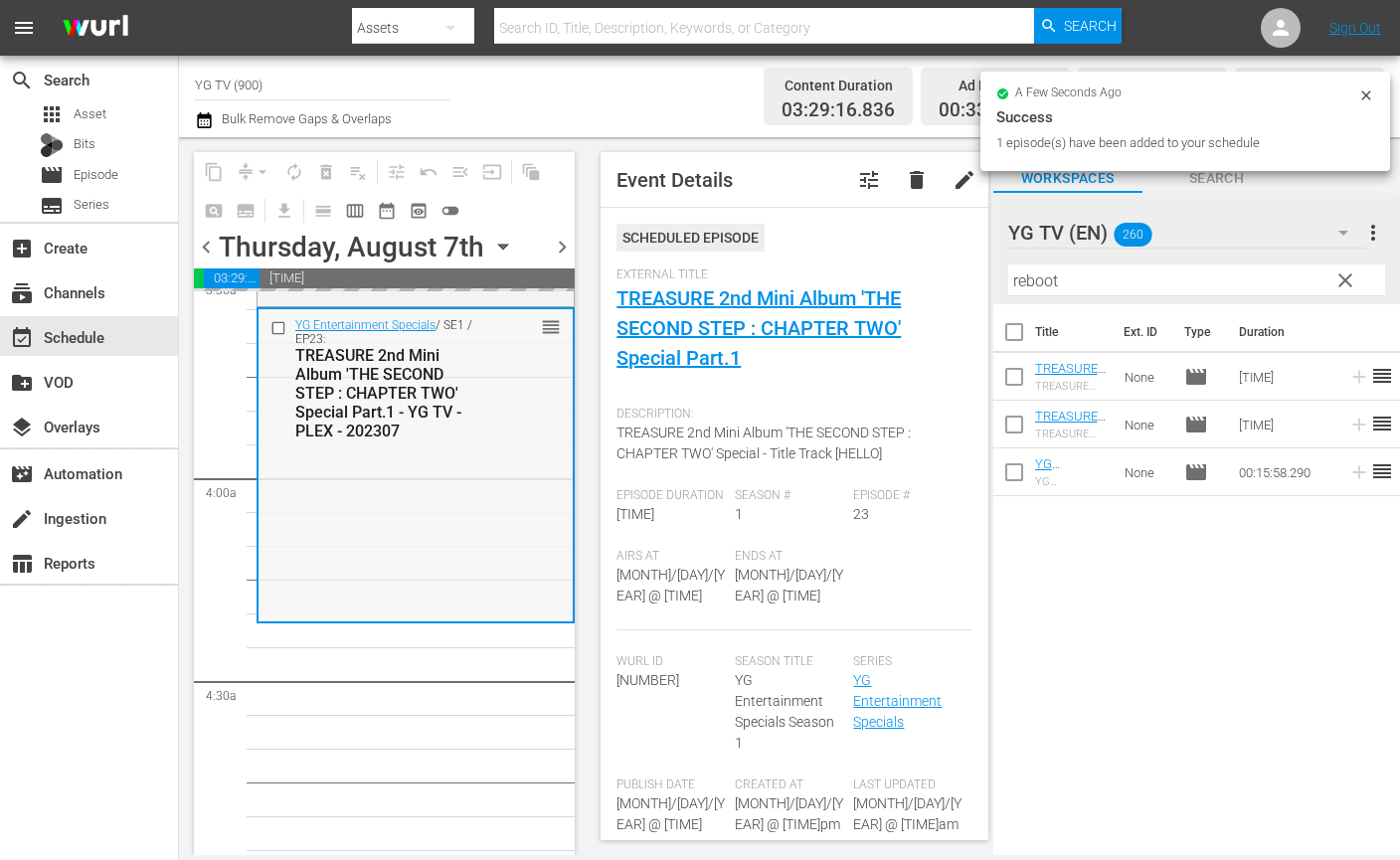 click on "YG Entertainment Specials / SE1 / EP23:
[PERSON] 2nd Mini Album 'THE SECOND STEP : CHAPTER TWO' Special Part.1 - YG TV - PLEX - [YEAR] reorder" at bounding box center (416, 464) 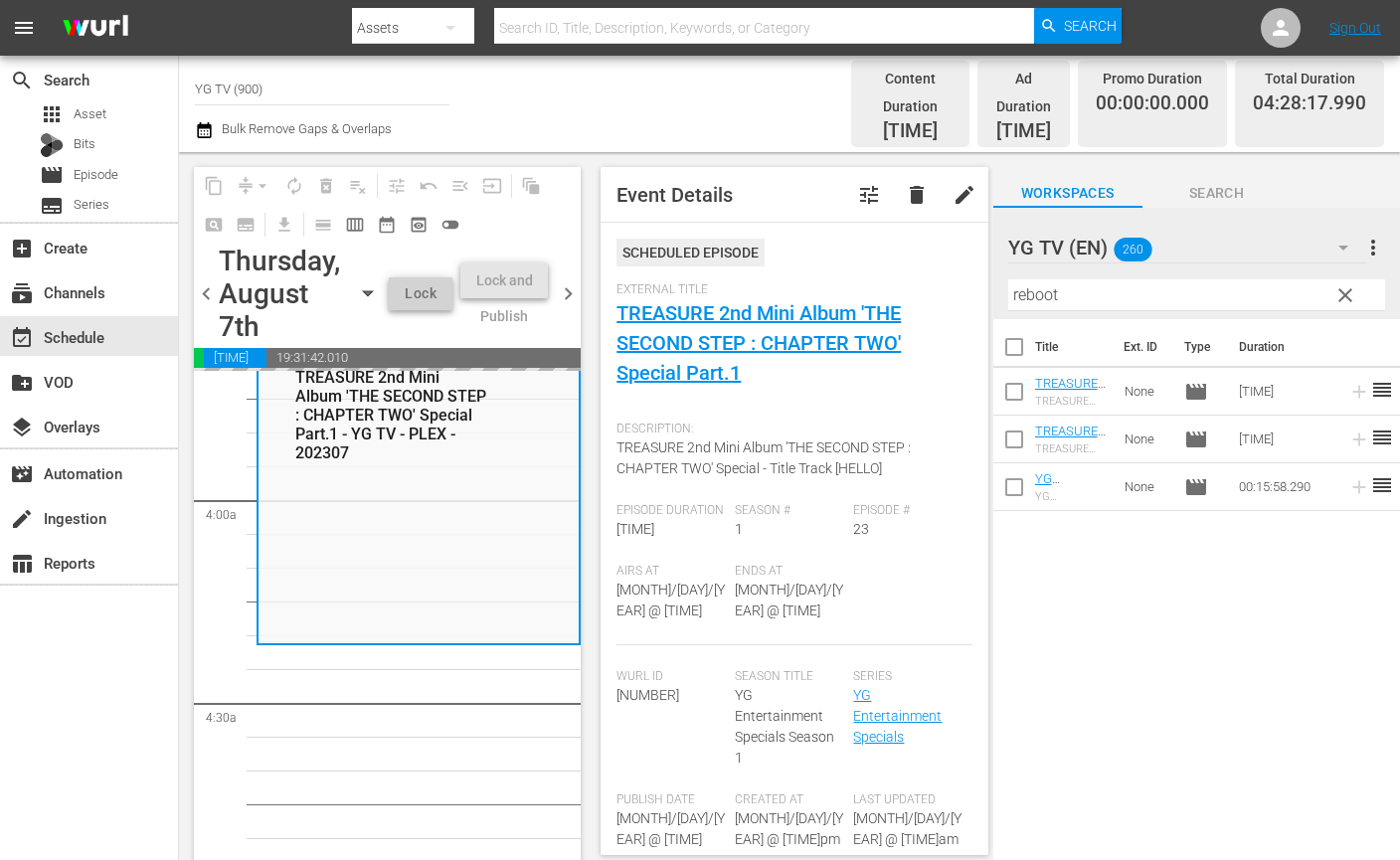 scroll, scrollTop: 1503, scrollLeft: 0, axis: vertical 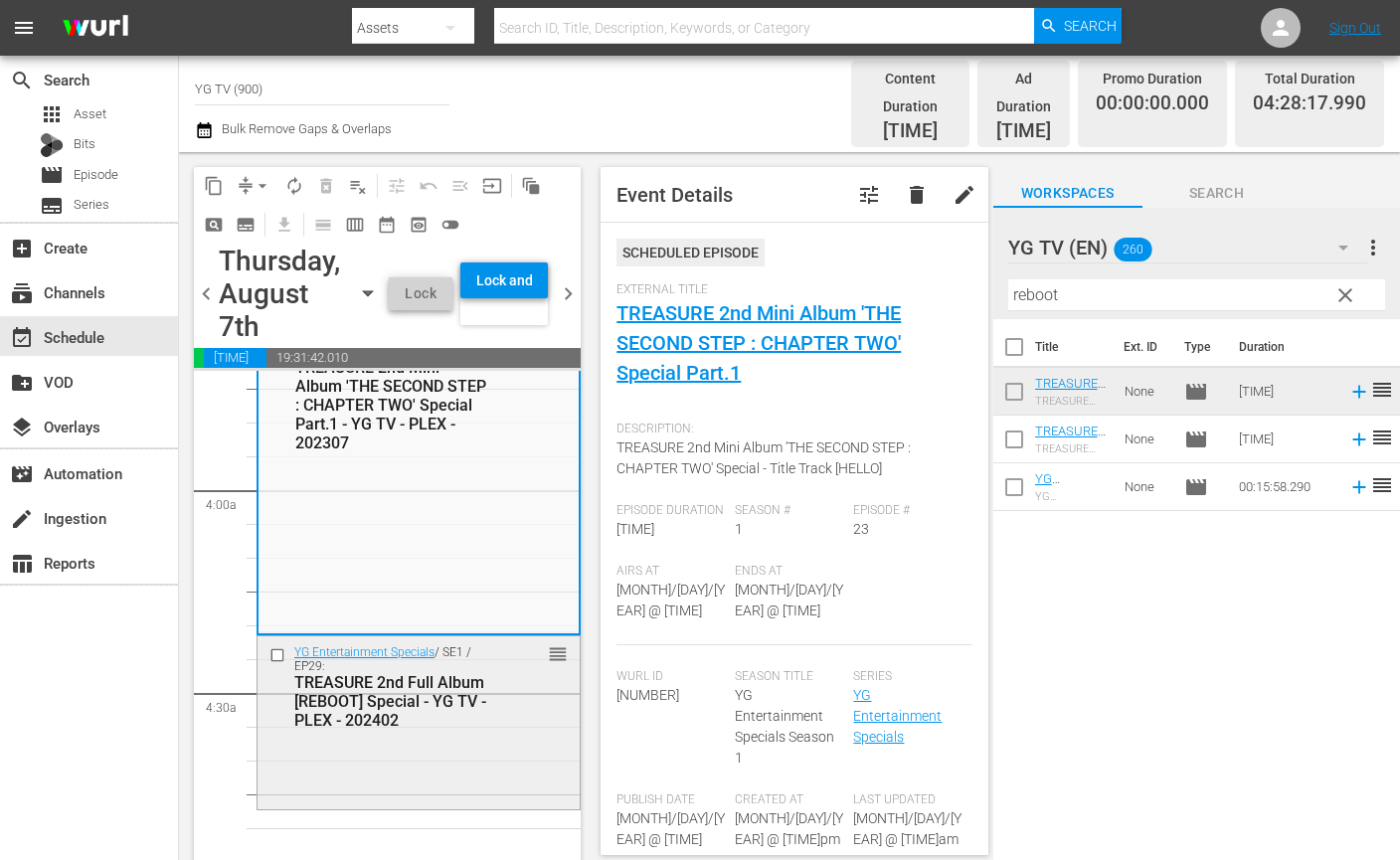 click on "YG Entertainment Specials  / SE1 / EP29:
TREASURE 2nd Full Album [REBOOT] Special - YG TV - PLEX - 202402 reorder" at bounding box center [419, 721] 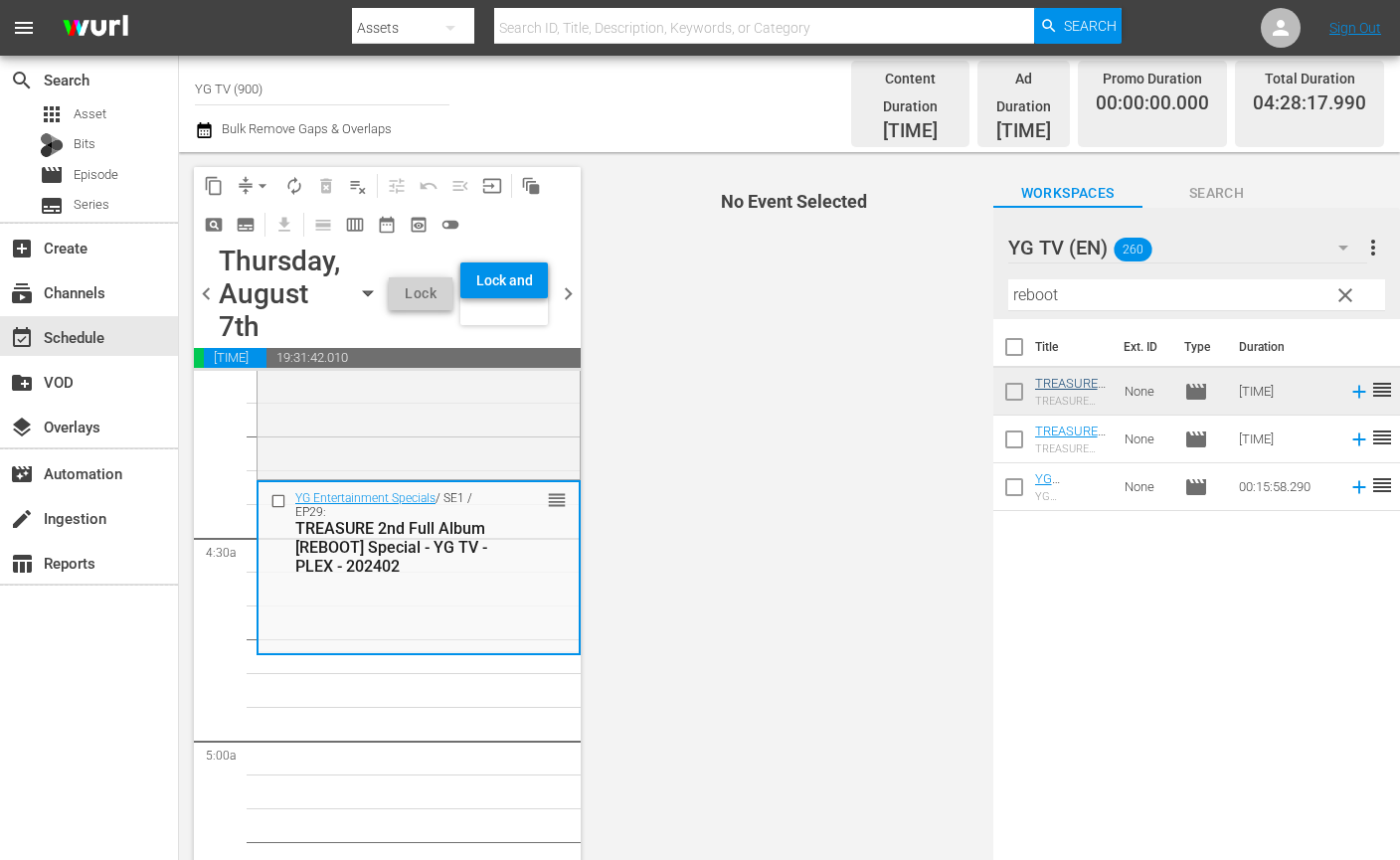 scroll, scrollTop: 1673, scrollLeft: 0, axis: vertical 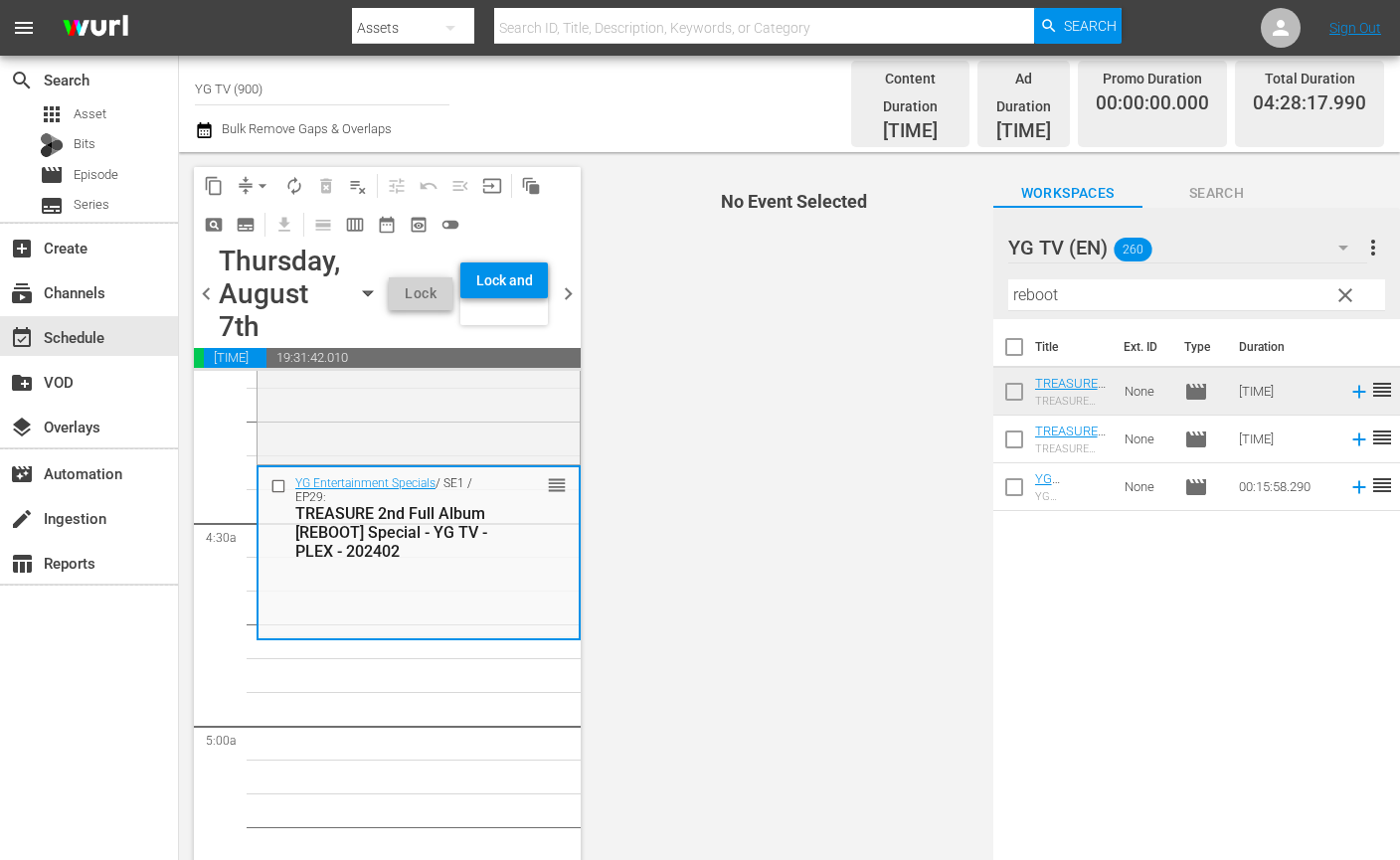 drag, startPoint x: 1118, startPoint y: 286, endPoint x: 972, endPoint y: 273, distance: 146.57762 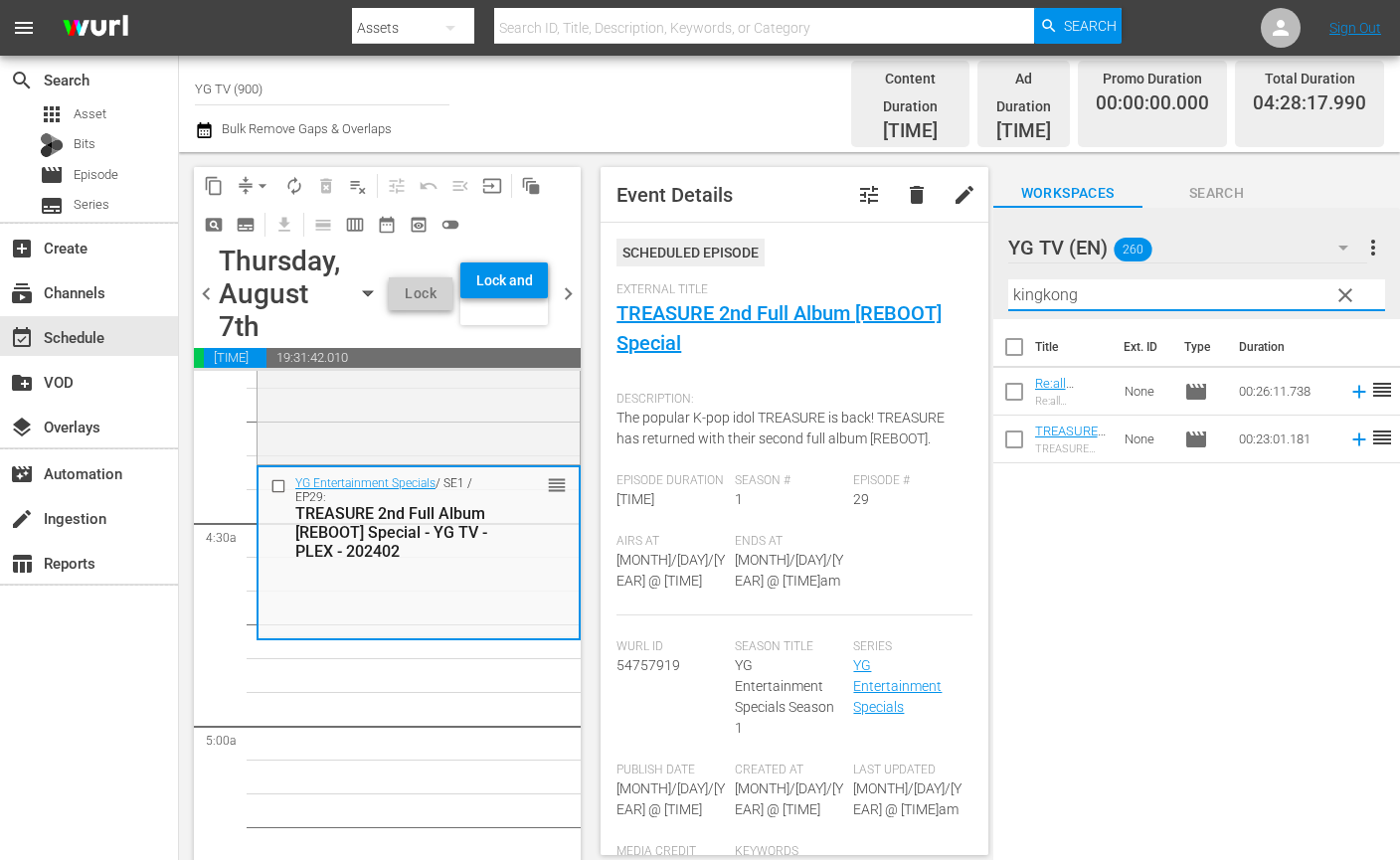 click on "Title Ext. ID Type Duration Re:all TREASURE - 'KINGKONG' Behind The Scenes - YG TV - PLEX - 202411 Re:all TREASURE - 'KINGKONG' Behind The Scenes None movie 00:26:11.738 reorder TREASURE The 2nd Digital Single 'KINGKONG' Special - YG TV - PLEX - 202409 TREASURE The 2nd Digital Single 'KINGKONG' Special None movie 00:23:01.181 reorder" at bounding box center [1196, 596] 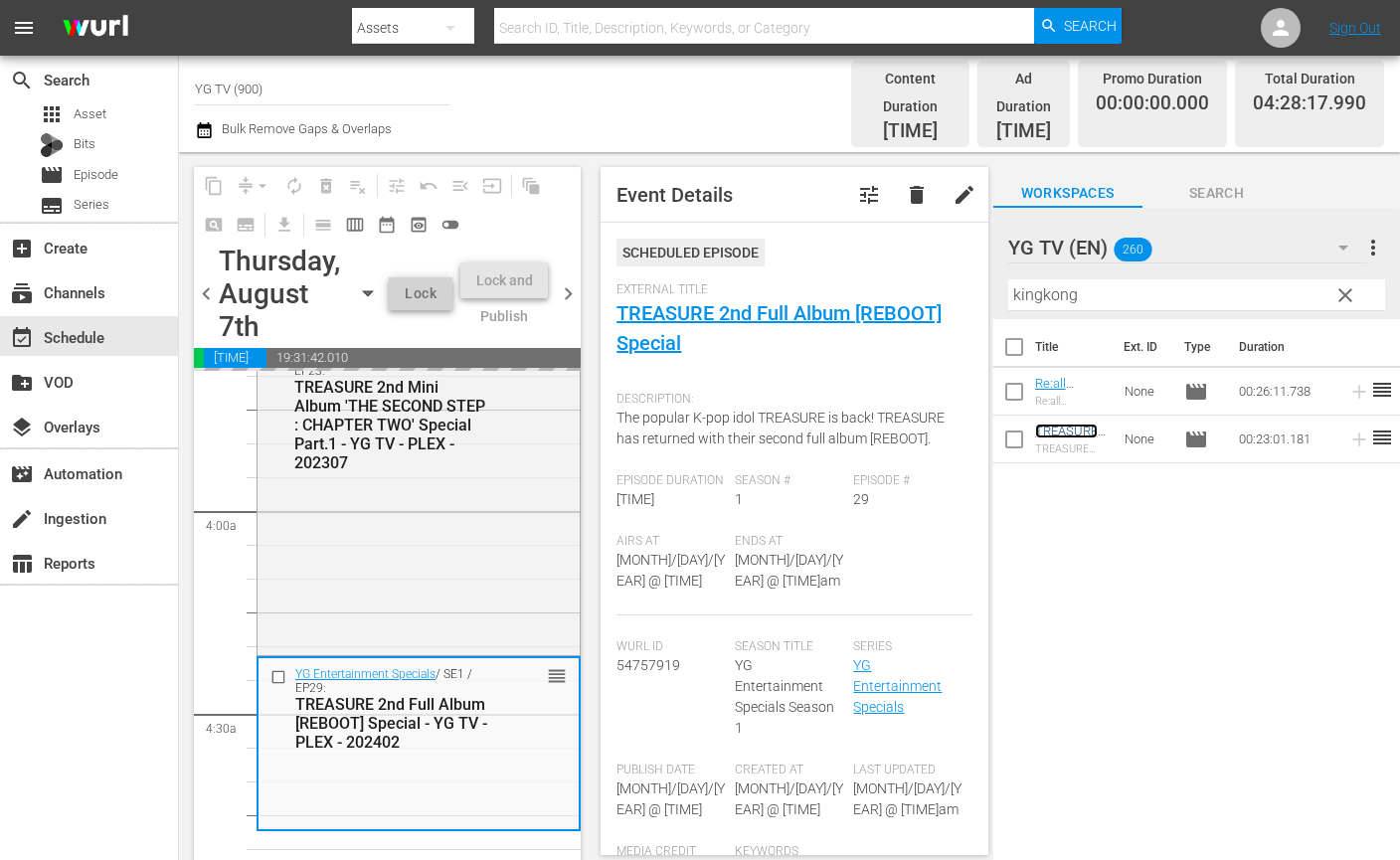 scroll, scrollTop: 1926, scrollLeft: 0, axis: vertical 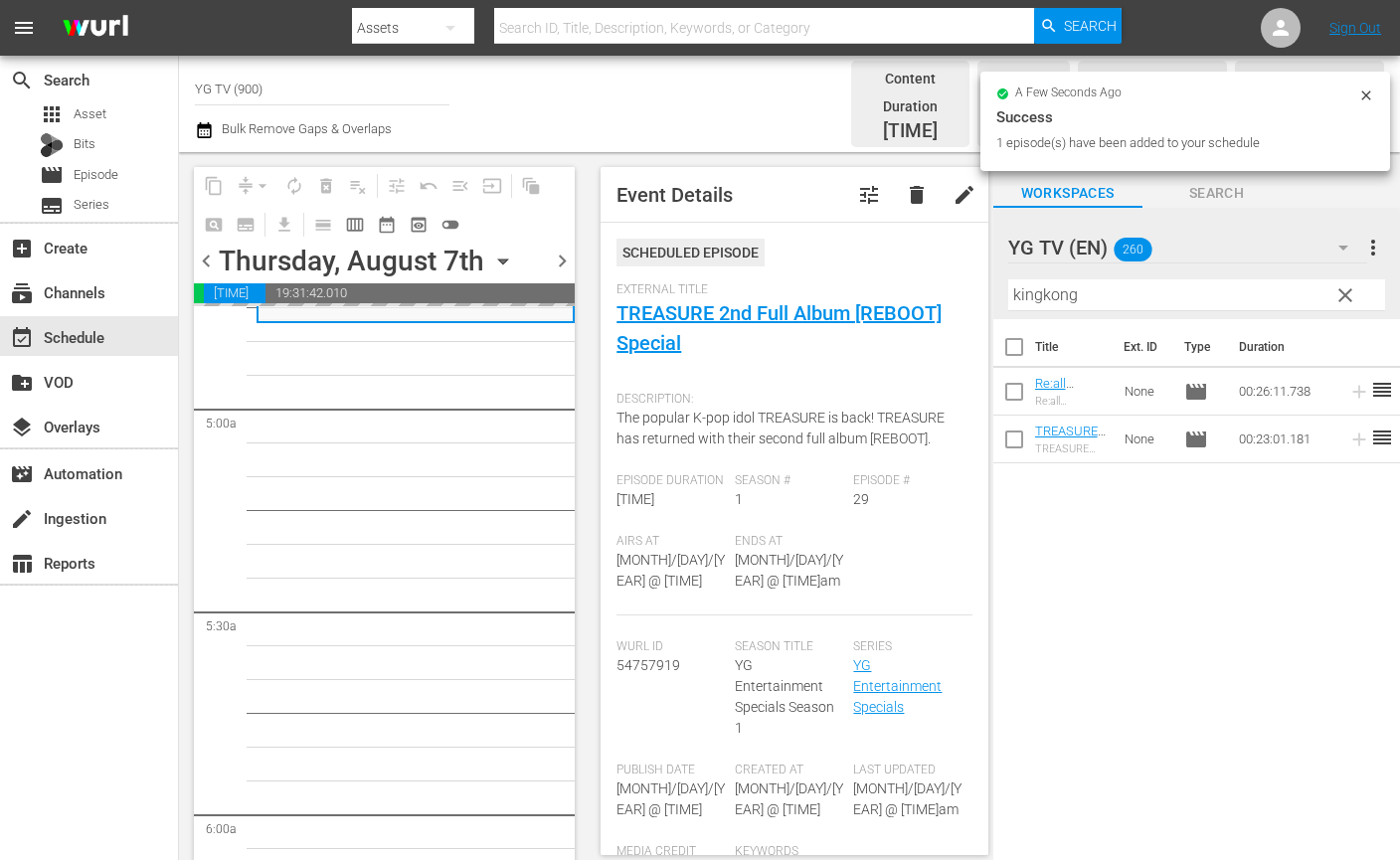 click on "YG Entertainment Specials  / SE1 / EP12:
[Extra.ver] TREASURE 1st Mini Album 'THE SECOND STEP : CHAPTER ONE' Special - YG TV - PLEX - 202209 reorder YG Entertainment Specials  / SE1 / EP23:
TREASURE 2nd Mini Album 'THE SECOND STEP : CHAPTER TWO' Special Part.1 - YG TV - PLEX - 202307 reorder YG Entertainment Specials  / SE1 / EP10:
TREASURE 3rd Single Album 'THE FIRST STEP : CHAPTER THREE' Special - YG TV - PLEX - 202106 reorder YG Entertainment Specials  / SE1 / EP8:
TREASURE 1st Single Album 'THE FIRST STEP : CHAPTER ONE' Special - YG TV - PLEX - 202203 reorder YG Entertainment Specials  / SE1 / EP11:
TREASURE 1ST Album 'THE FIRST STEP : TREASURE EFFECT' Special - YG TV - PLEX - 202106 reorder YG Entertainment Specials  / SE1 / EP9:
TREASURE 2nd Single Album 'THE FIRST STEP : CHAPTER TWO' Special - YG TV - PLEX - 202203 reorder YG Entertainment Specials  / SE1 / EP29:
TREASURE 2nd Full Album [REBOOT] Special - YG TV - PLEX - 202402 reorder" at bounding box center [416, 3248] 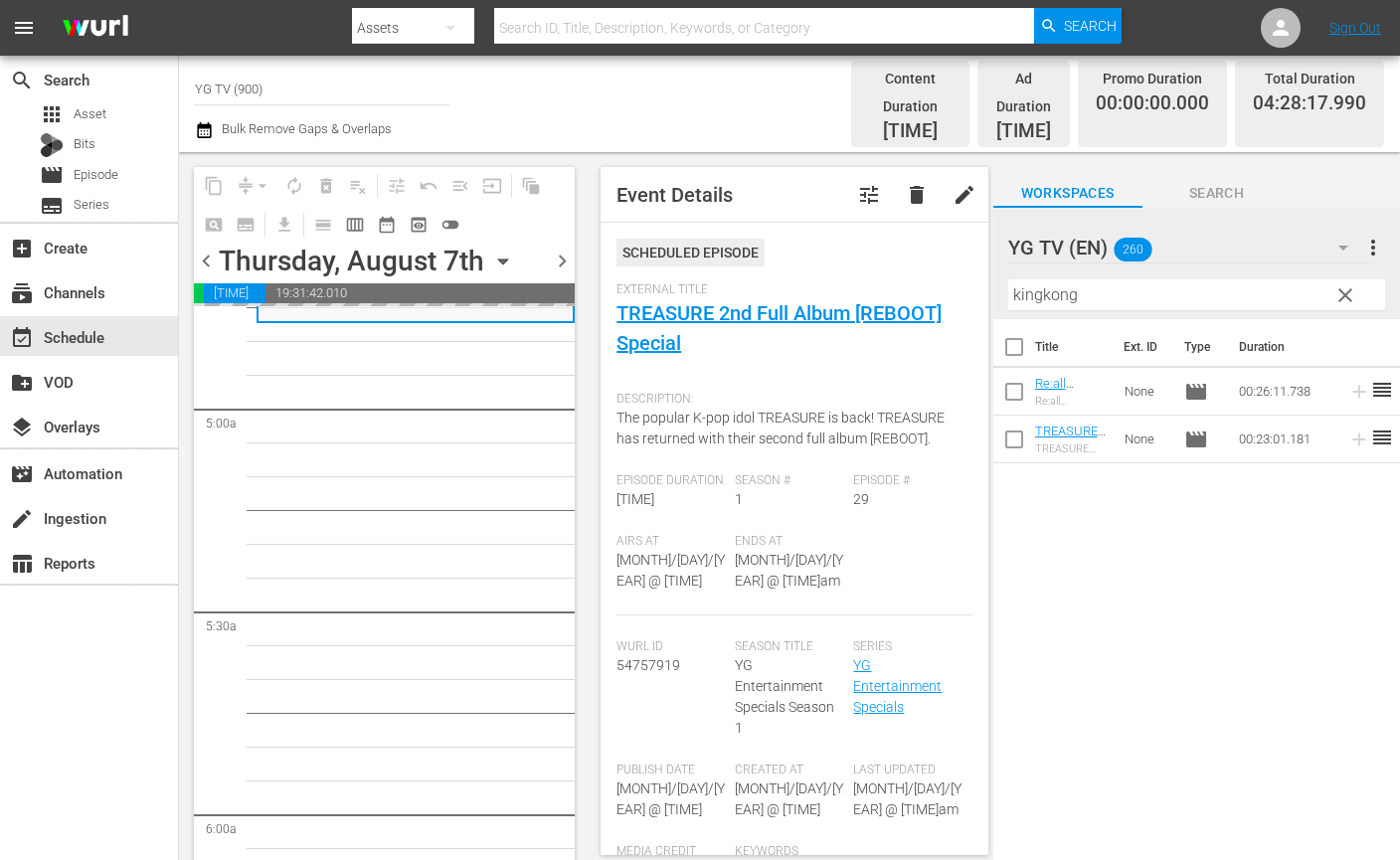 click on "YG Entertainment Specials  / SE1 / EP12:
[Extra.ver] TREASURE 1st Mini Album 'THE SECOND STEP : CHAPTER ONE' Special - YG TV - PLEX - 202209 reorder YG Entertainment Specials  / SE1 / EP23:
TREASURE 2nd Mini Album 'THE SECOND STEP : CHAPTER TWO' Special Part.1 - YG TV - PLEX - 202307 reorder YG Entertainment Specials  / SE1 / EP10:
TREASURE 3rd Single Album 'THE FIRST STEP : CHAPTER THREE' Special - YG TV - PLEX - 202106 reorder YG Entertainment Specials  / SE1 / EP8:
TREASURE 1st Single Album 'THE FIRST STEP : CHAPTER ONE' Special - YG TV - PLEX - 202203 reorder YG Entertainment Specials  / SE1 / EP11:
TREASURE 1ST Album 'THE FIRST STEP : TREASURE EFFECT' Special - YG TV - PLEX - 202106 reorder YG Entertainment Specials  / SE1 / EP9:
TREASURE 2nd Single Album 'THE FIRST STEP : CHAPTER TWO' Special - YG TV - PLEX - 202203 reorder YG Entertainment Specials  / SE1 / EP29:
TREASURE 2nd Full Album [REBOOT] Special - YG TV - PLEX - 202402 reorder" at bounding box center (416, 3248) 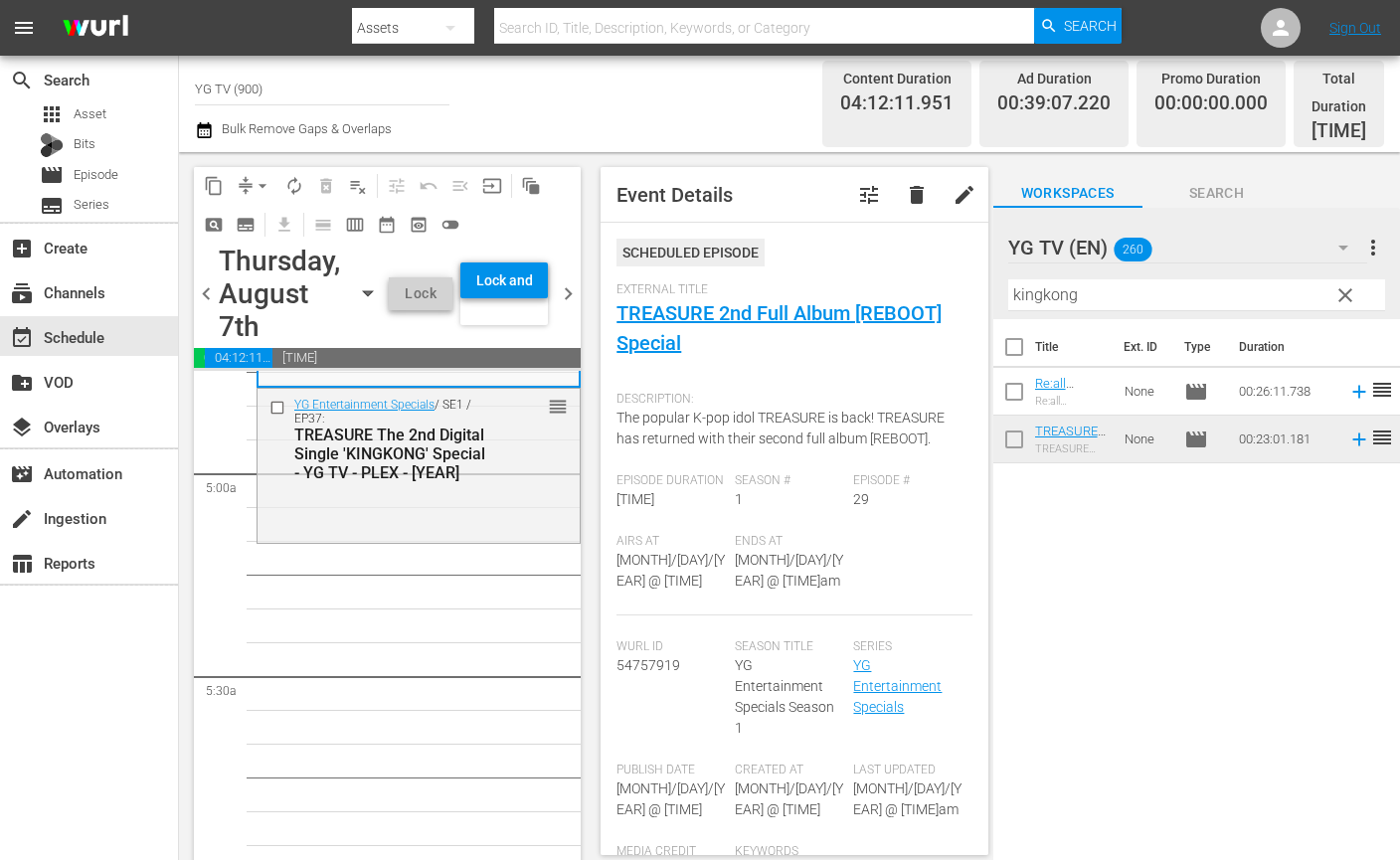 click on "YG Entertainment Specials  / SE1 / EP12:
[Extra.ver] TREASURE 1st Mini Album 'THE SECOND STEP : CHAPTER ONE' Special - YG TV - PLEX - 202209 reorder YG Entertainment Specials  / SE1 / EP23:
TREASURE 2nd Mini Album 'THE SECOND STEP : CHAPTER TWO' Special Part.1 - YG TV - PLEX - 202307 reorder YG Entertainment Specials  / SE1 / EP10:
TREASURE 3rd Single Album 'THE FIRST STEP : CHAPTER THREE' Special - YG TV - PLEX - 202106 reorder YG Entertainment Specials  / SE1 / EP8:
TREASURE 1st Single Album 'THE FIRST STEP : CHAPTER ONE' Special - YG TV - PLEX - 202203 reorder YG Entertainment Specials  / SE1 / EP11:
TREASURE 1ST Album 'THE FIRST STEP : TREASURE EFFECT' Special - YG TV - PLEX - 202106 reorder YG Entertainment Specials  / SE1 / EP9:
TREASURE 2nd Single Album 'THE FIRST STEP : CHAPTER TWO' Special - YG TV - PLEX - 202203 reorder YG Entertainment Specials  / SE1 / EP29:
TREASURE 2nd Full Album [REBOOT] Special - YG TV - PLEX - 202402 reorder YG Entertainment Specials  / SE1 / EP37:
reorder" at bounding box center [419, 3313] 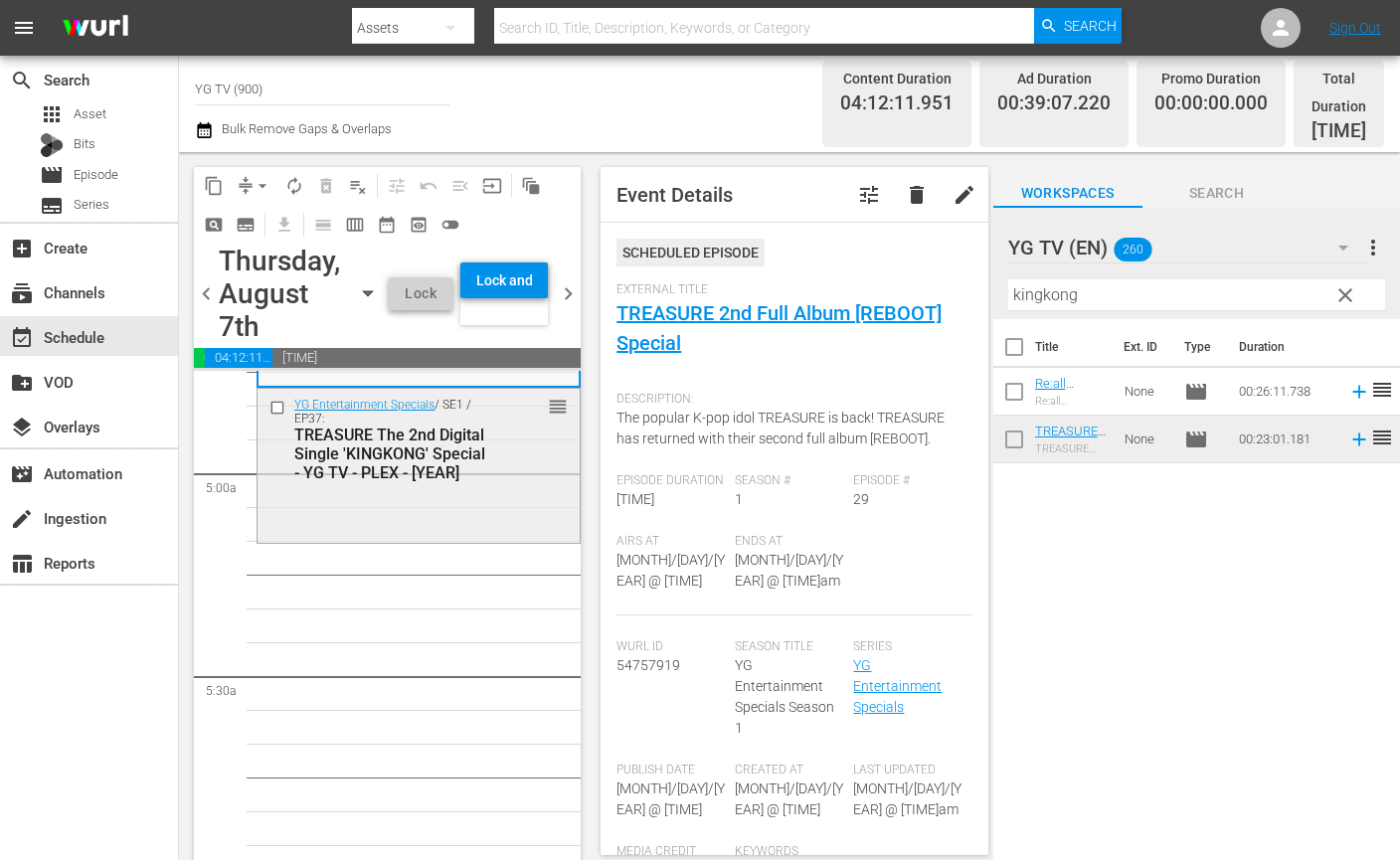 click on "YG Entertainment Specials  / SE1 / EP37:
TREASURE The 2nd Digital Single 'KINGKONG' Special - YG TV - PLEX - 202409 reorder" at bounding box center [419, 463] 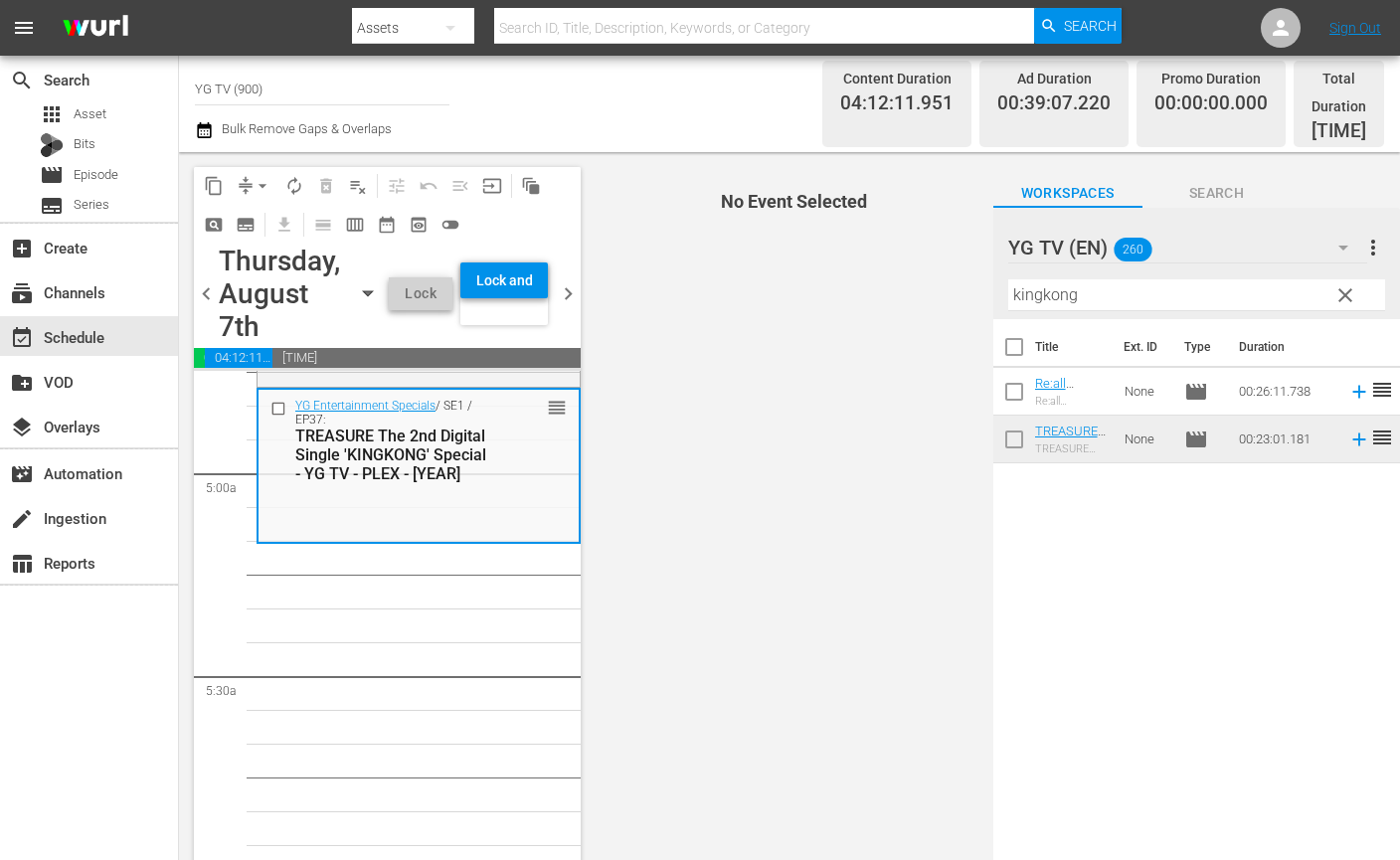 drag, startPoint x: 457, startPoint y: 536, endPoint x: 469, endPoint y: 497, distance: 40.804412 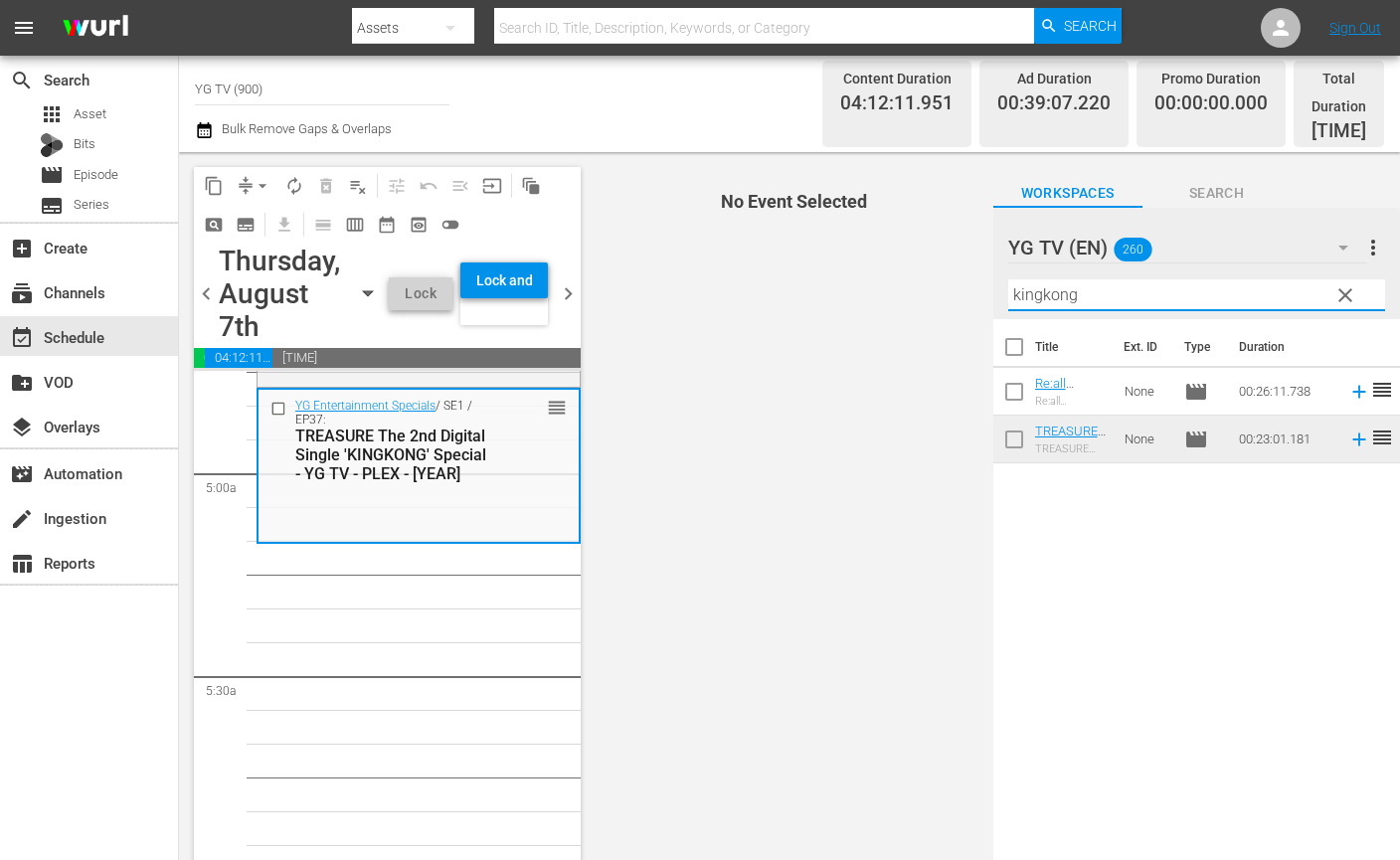drag, startPoint x: 1081, startPoint y: 274, endPoint x: 952, endPoint y: 261, distance: 129.65338 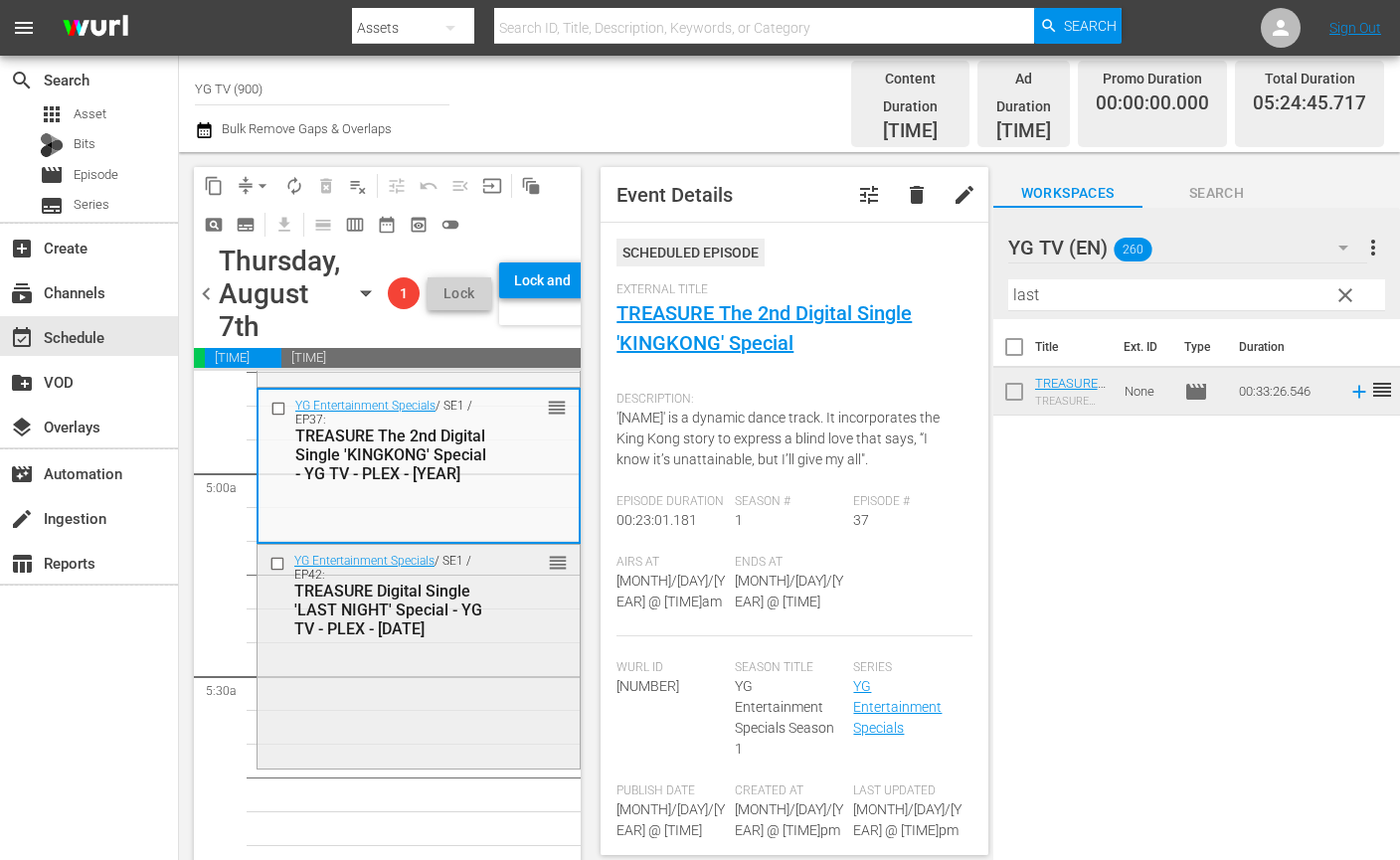 click on "YG Entertainment Specials  / SE1 / EP42:
TREASURE Digital Single 'LAST NIGHT' Special - YG TV - PLEX - 202503 reorder" at bounding box center [419, 595] 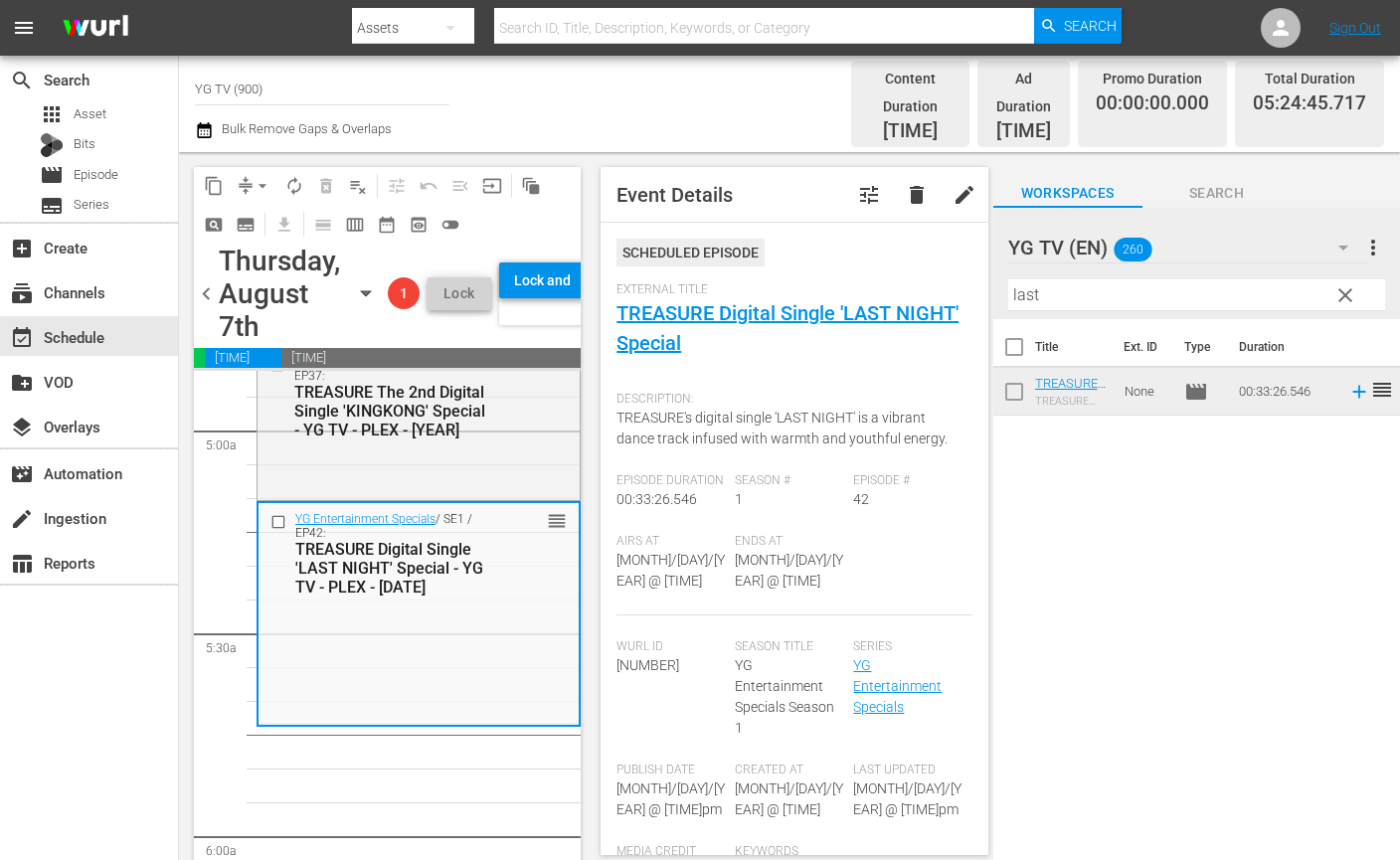 scroll, scrollTop: 2051, scrollLeft: 0, axis: vertical 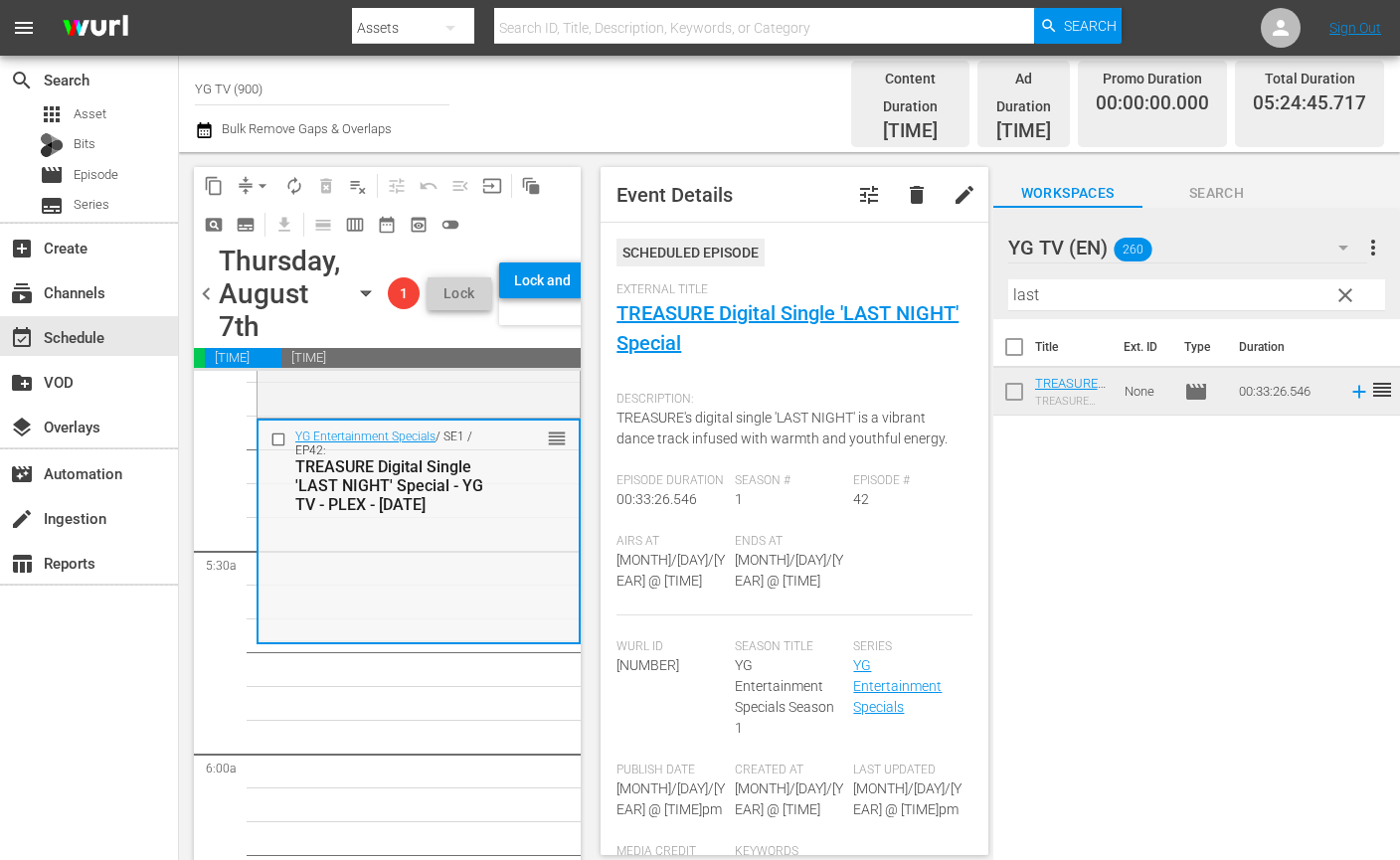 click on "YG Entertainment Specials  / SE1 / EP42:
TREASURE Digital Single 'LAST NIGHT' Special - YG TV - PLEX - 202503 reorder" at bounding box center [419, 530] 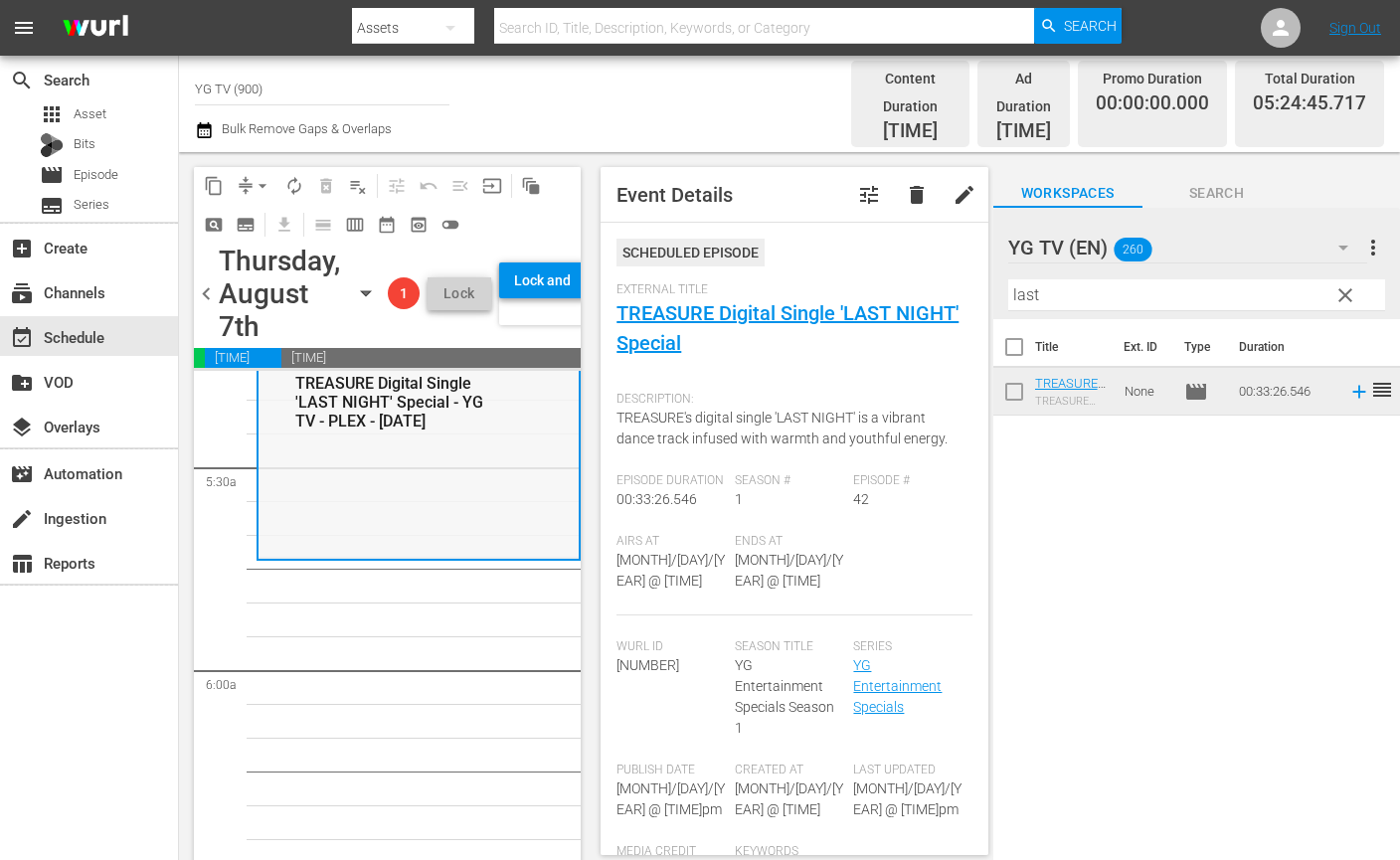 scroll, scrollTop: 2079, scrollLeft: 0, axis: vertical 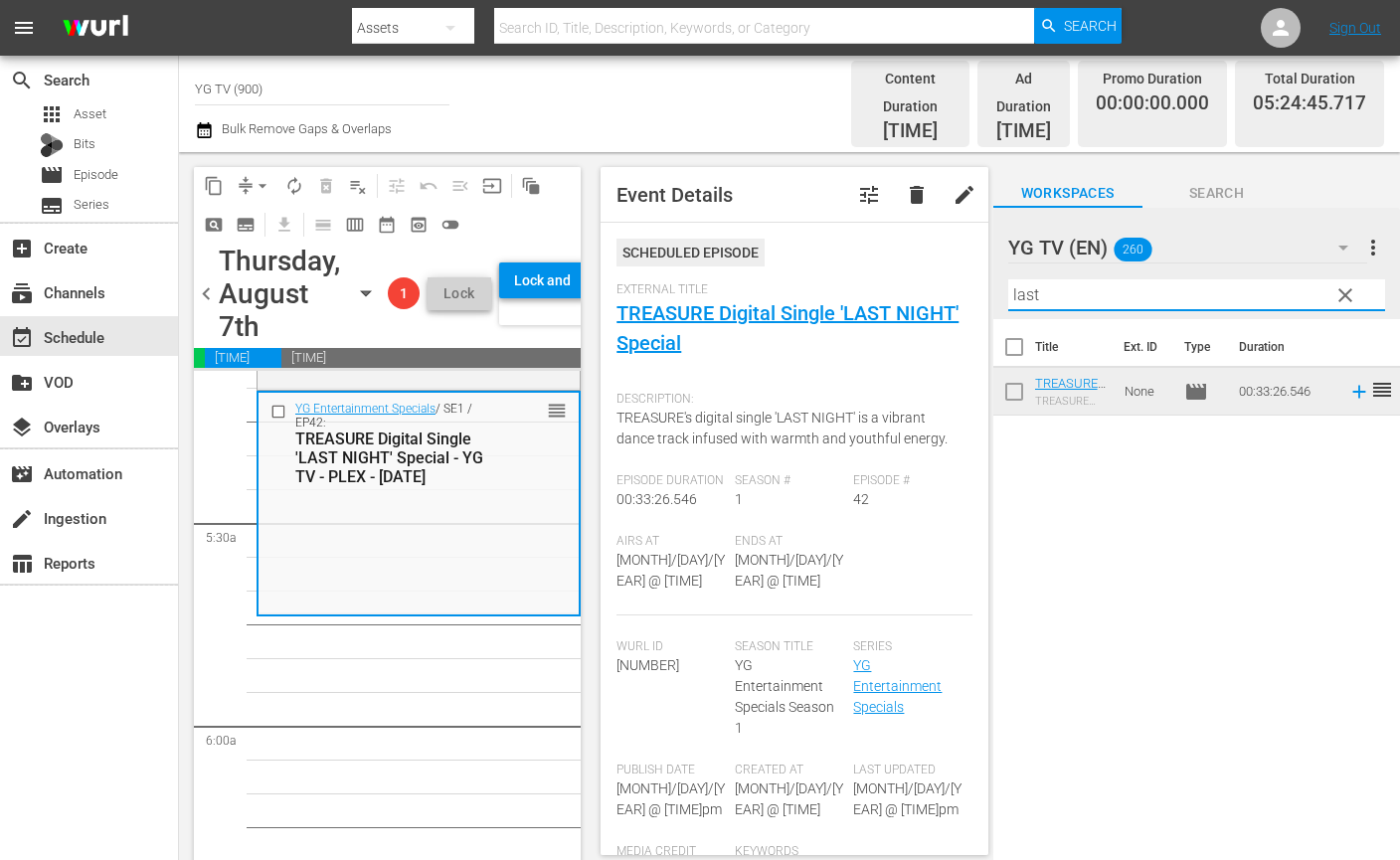 drag, startPoint x: 948, startPoint y: 263, endPoint x: 924, endPoint y: 262, distance: 24.020824 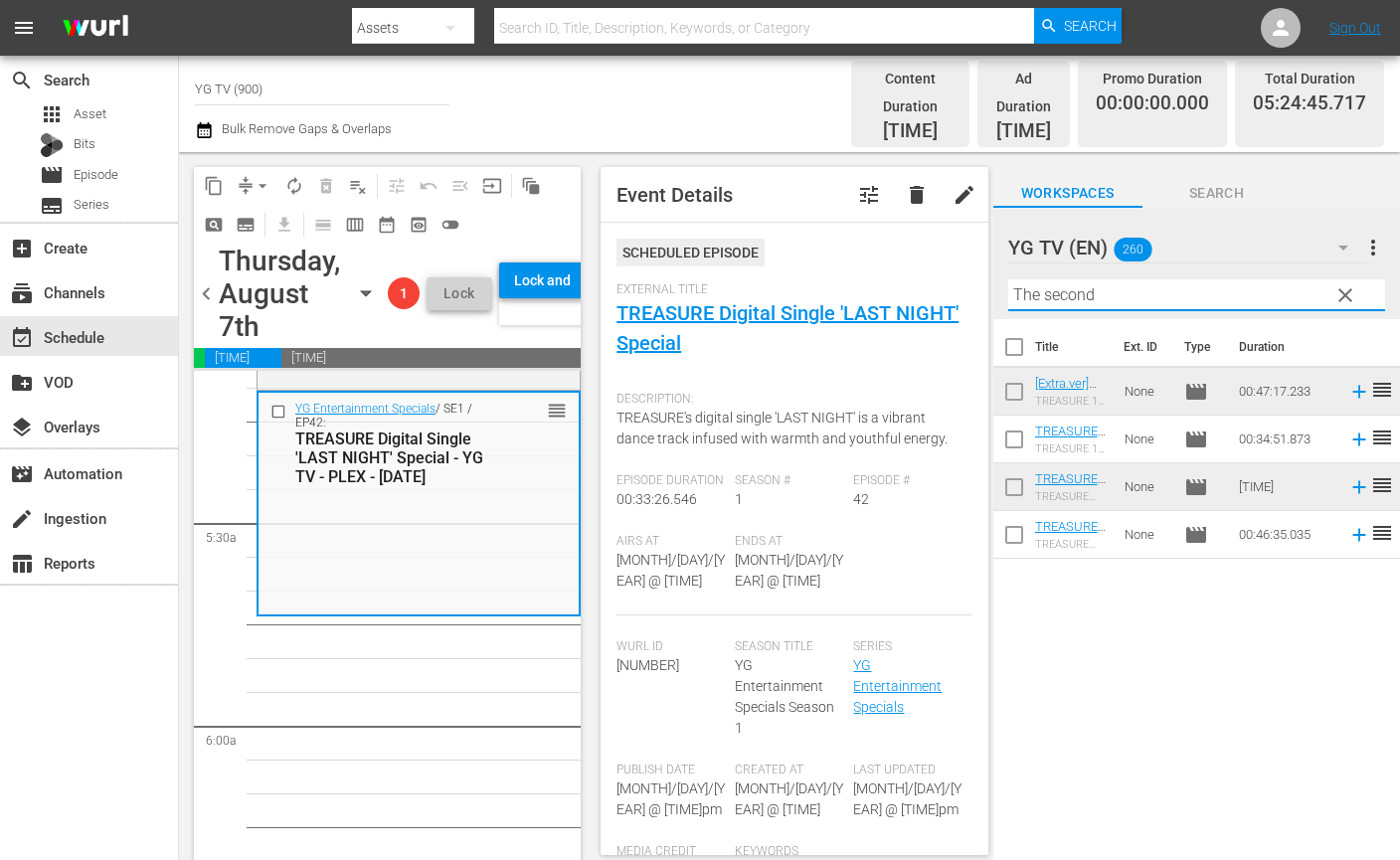 click on "Title Ext. ID Type Duration [Extra.ver] TREASURE 1st Mini Album 'THE SECOND STEP : CHAPTER ONE' Special - YG TV - PLEX - 202209 TREASURE 1st Mini Album 'THE SECOND STEP : CHAPTER ONE' Special None movie 00:47:17.233 reorder TREASURE 1st Mini Album 'THE SECOND STEP : CHAPTER ONE' Special - YG TV - PLEX - 202207 TREASURE 1st Mini Album 'THE SECOND STEP : CHAPTER ONE' Special None movie 00:34:51.873 reorder TREASURE 2nd Mini Album 'THE SECOND STEP : CHAPTER TWO' Special Part.1 - YG TV - PLEX - 202307 TREASURE 2nd Mini Album 'THE SECOND STEP : CHAPTER TWO' Special Part.1 None movie 00:46:49.925 reorder TREASURE 2nd Mini Album 'THE SECOND STEP : CHAPTER TWO' Special Part.2 - YG TV - PLEX - 202307 TREASURE 2nd Mini Album 'THE SECOND STEP : CHAPTER TWO' Special Part.2 None movie 00:46:35.035 reorder" at bounding box center (1196, 596) 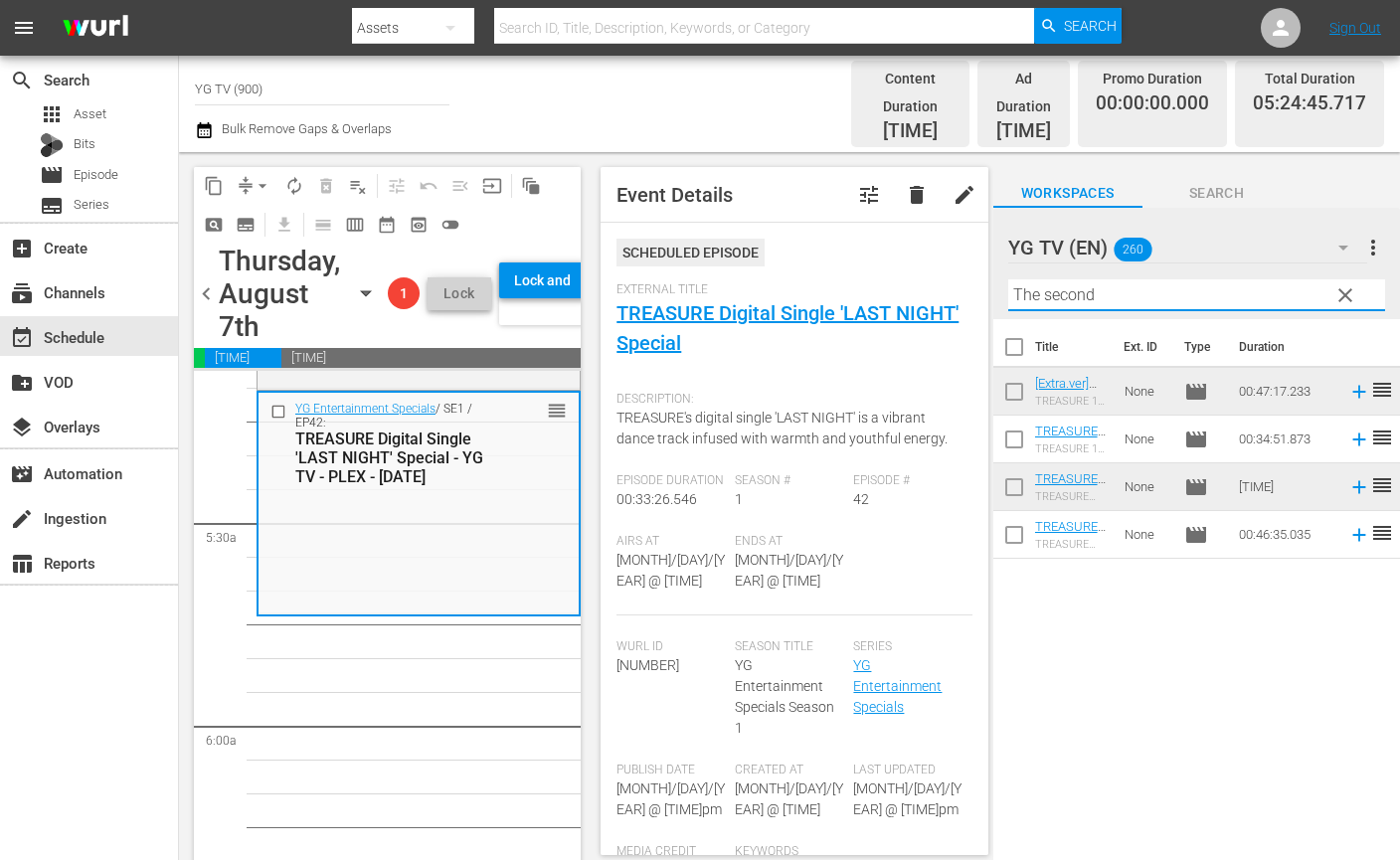 drag, startPoint x: 1013, startPoint y: 260, endPoint x: 911, endPoint y: 251, distance: 102.3963 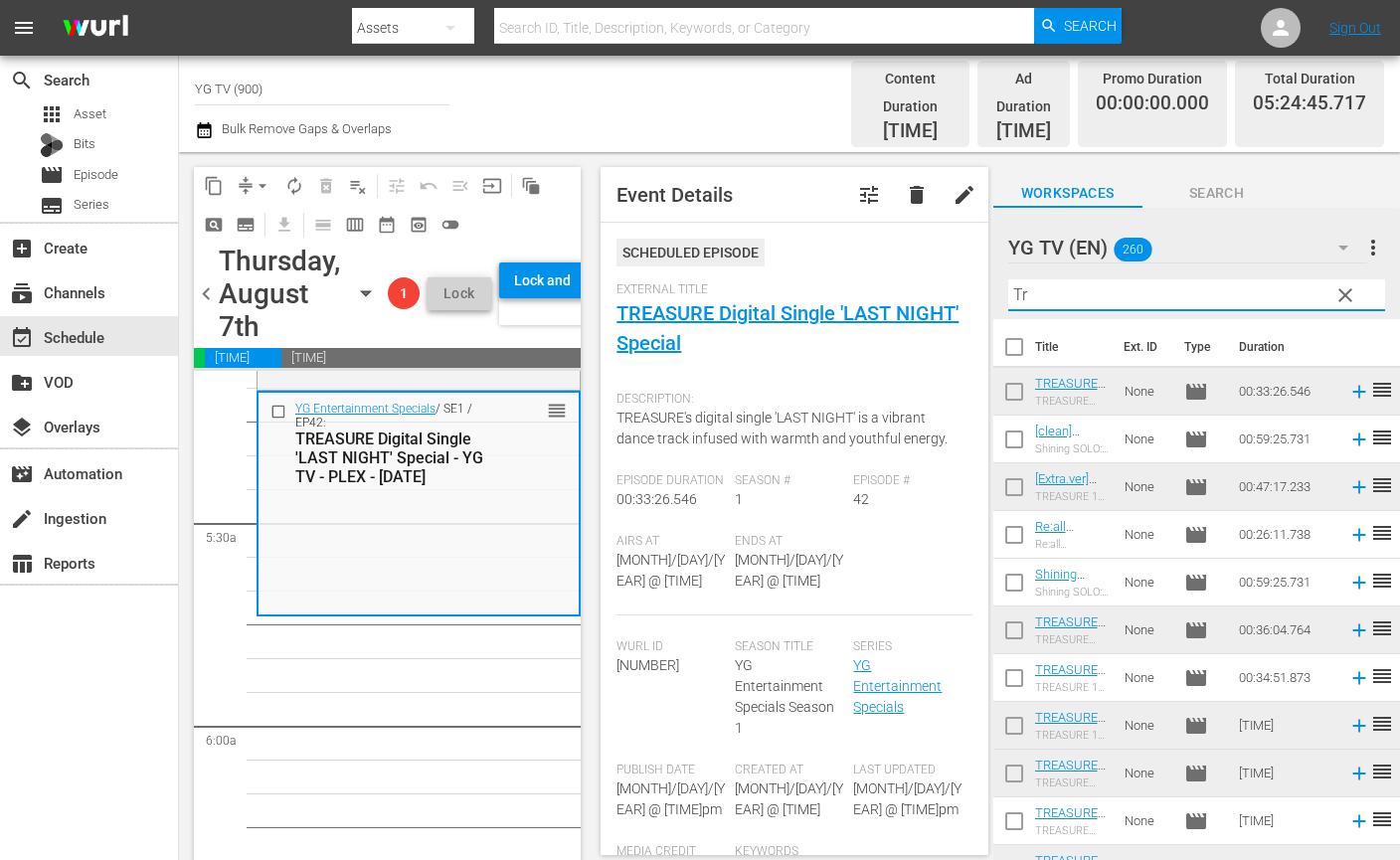 type on "T" 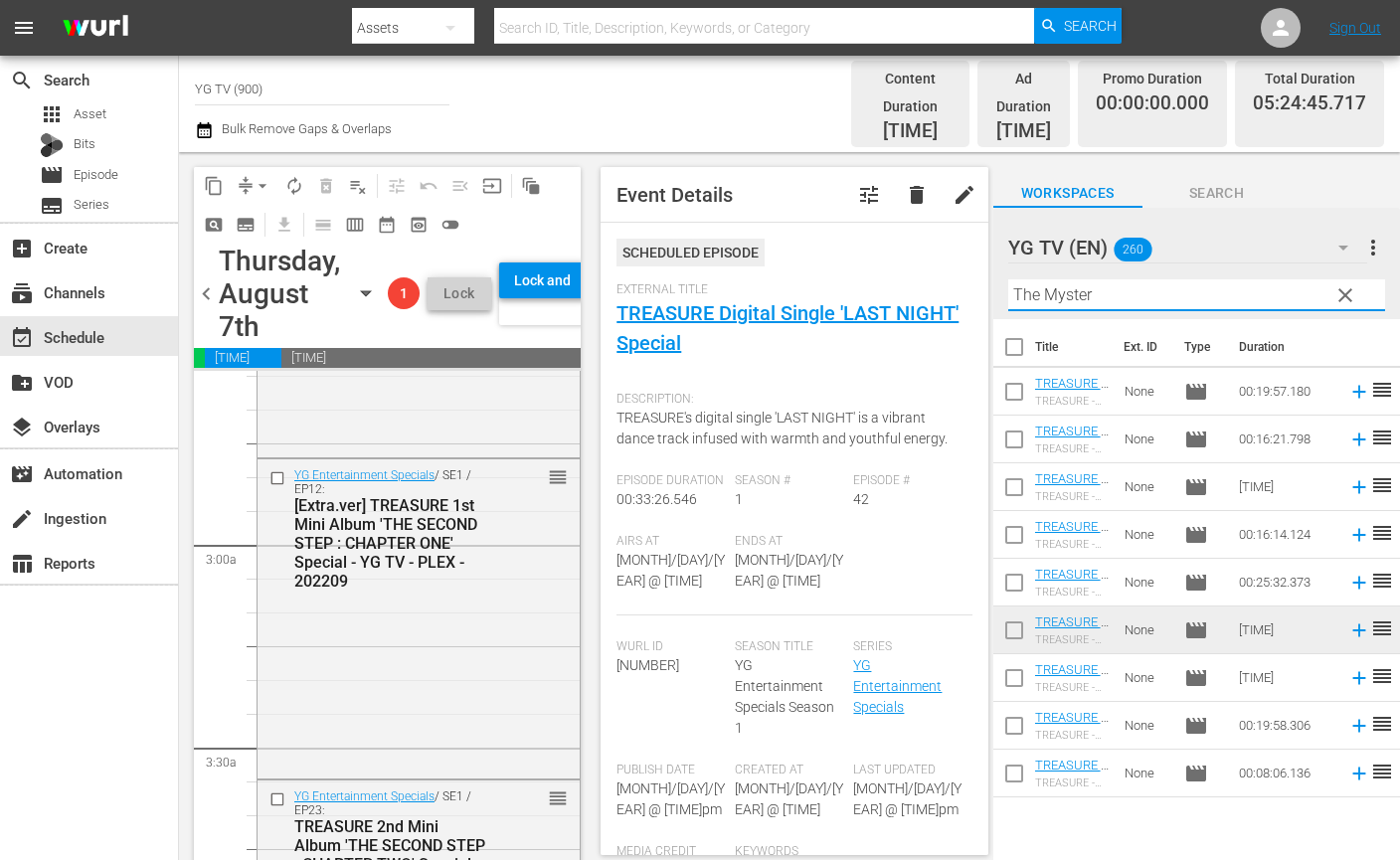 scroll, scrollTop: 0, scrollLeft: 0, axis: both 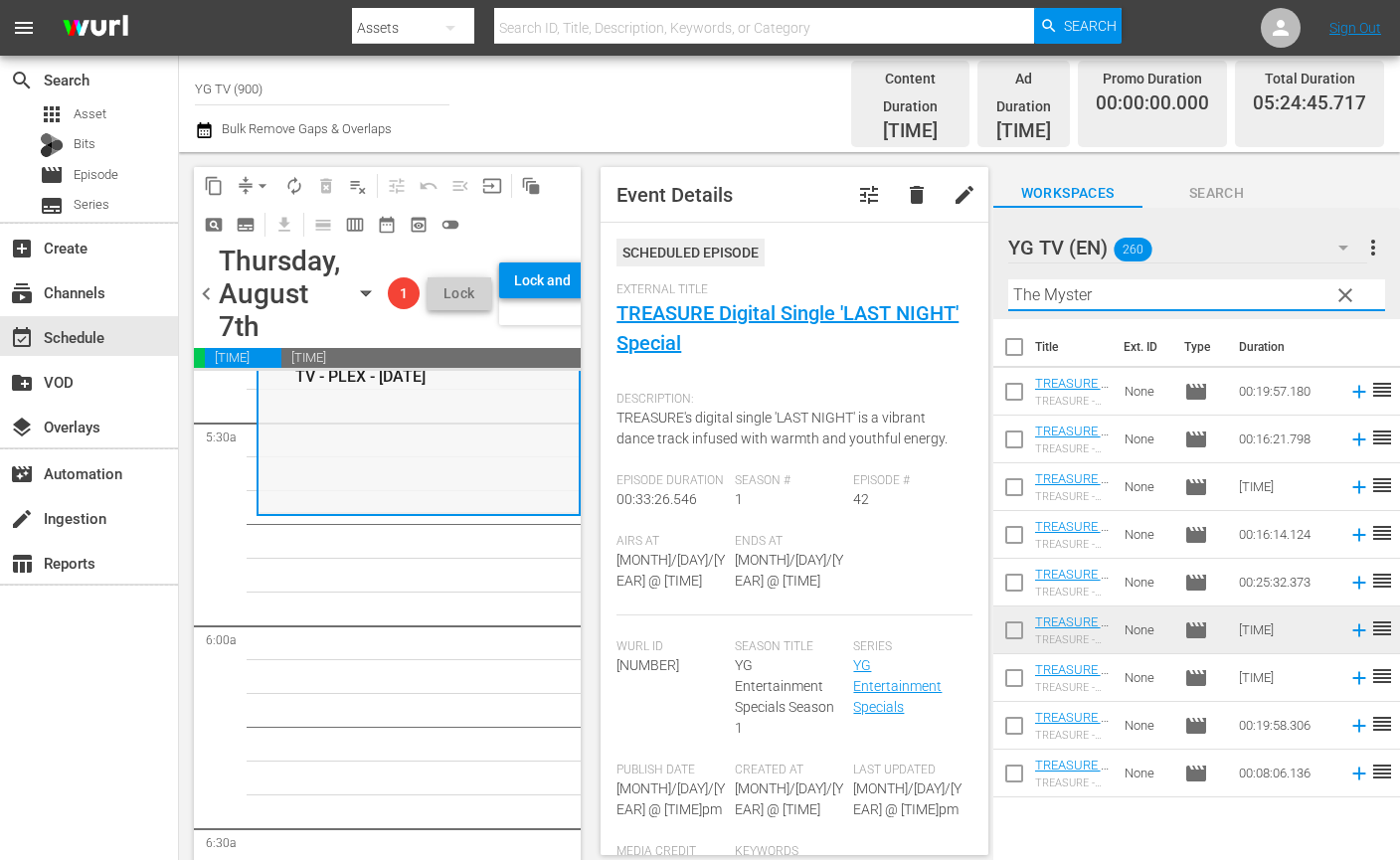 click on "YG Entertainment Specials  / SE1 / EP42:
TREASURE Digital Single 'LAST NIGHT' Special - YG TV - PLEX - 202503 reorder" at bounding box center [419, 402] 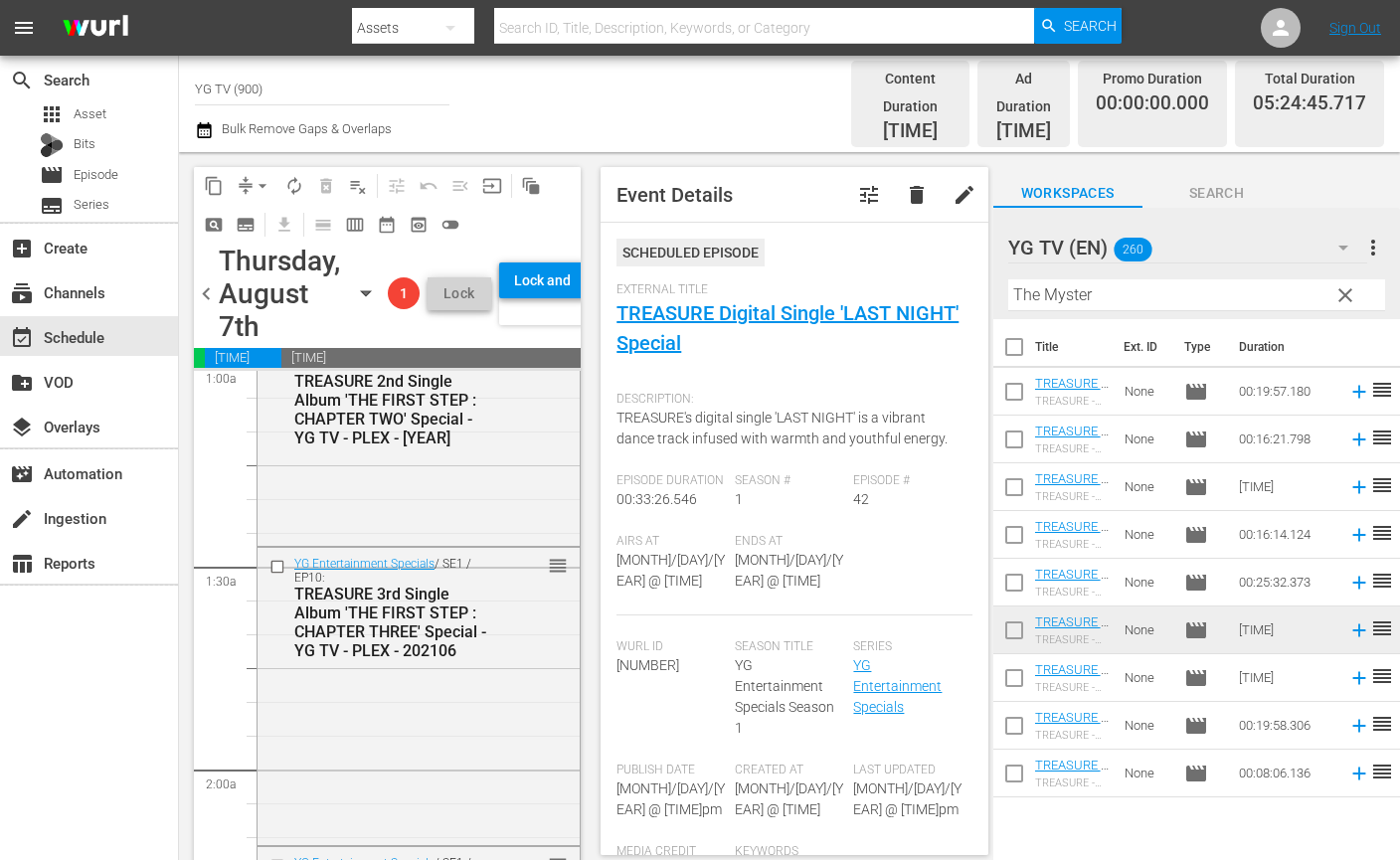 scroll, scrollTop: 0, scrollLeft: 0, axis: both 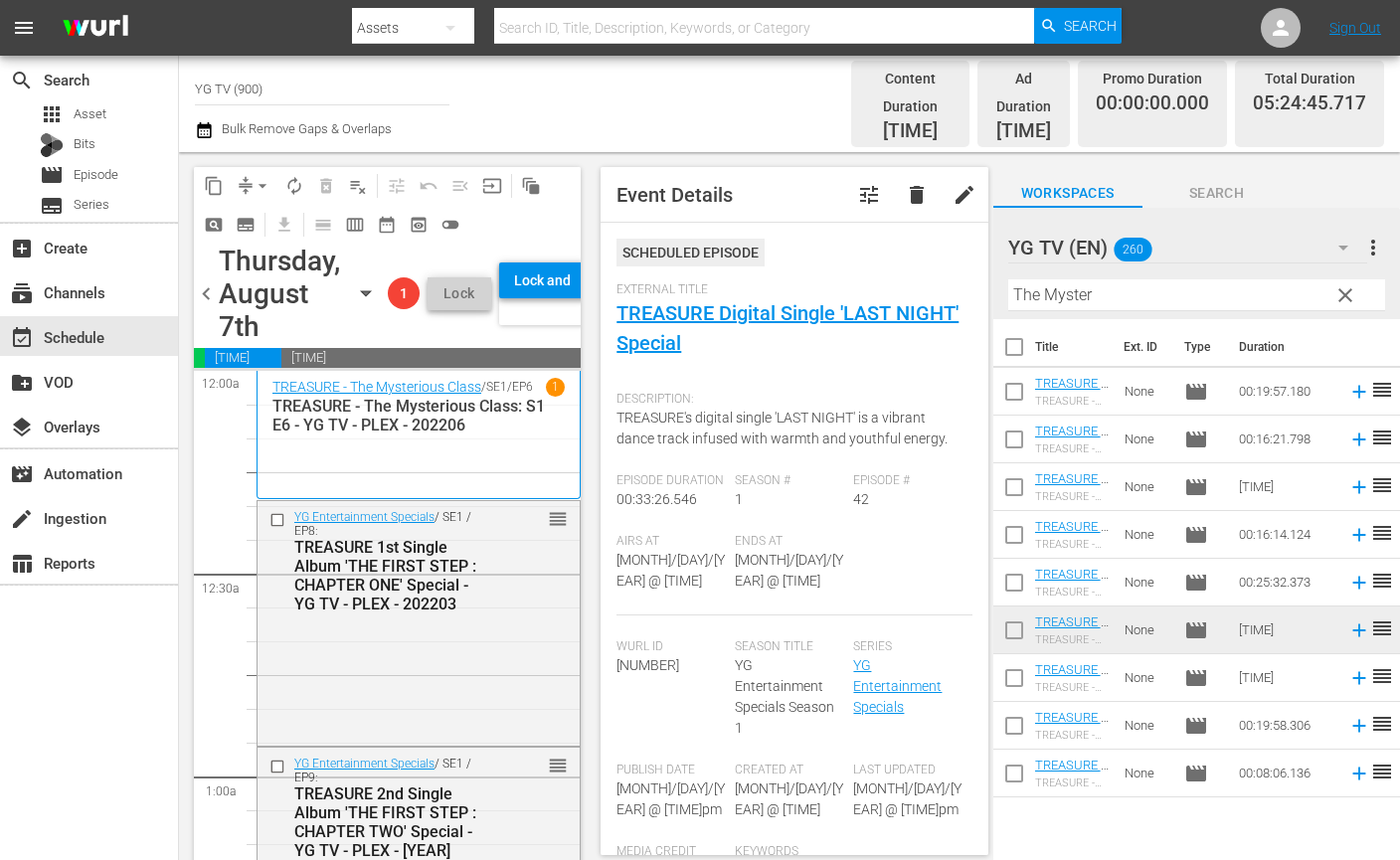 click on "TREASURE - The Mysterious Class   /    SE1  /    EP6 1 TREASURE - The Mysterious Class: S1 E6 - YG TV - PLEX - 202206" at bounding box center (419, 434) 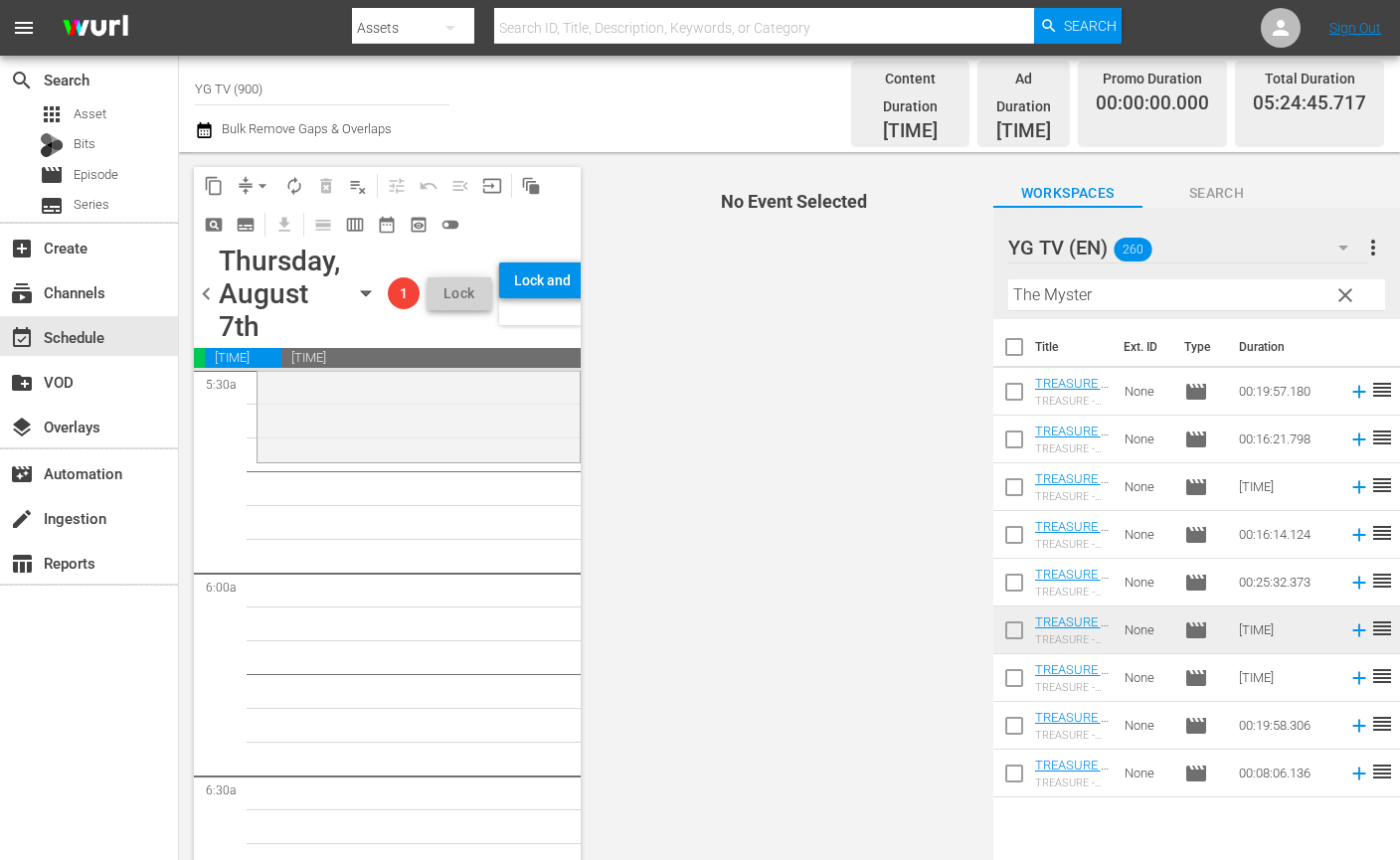 scroll, scrollTop: 2071, scrollLeft: 0, axis: vertical 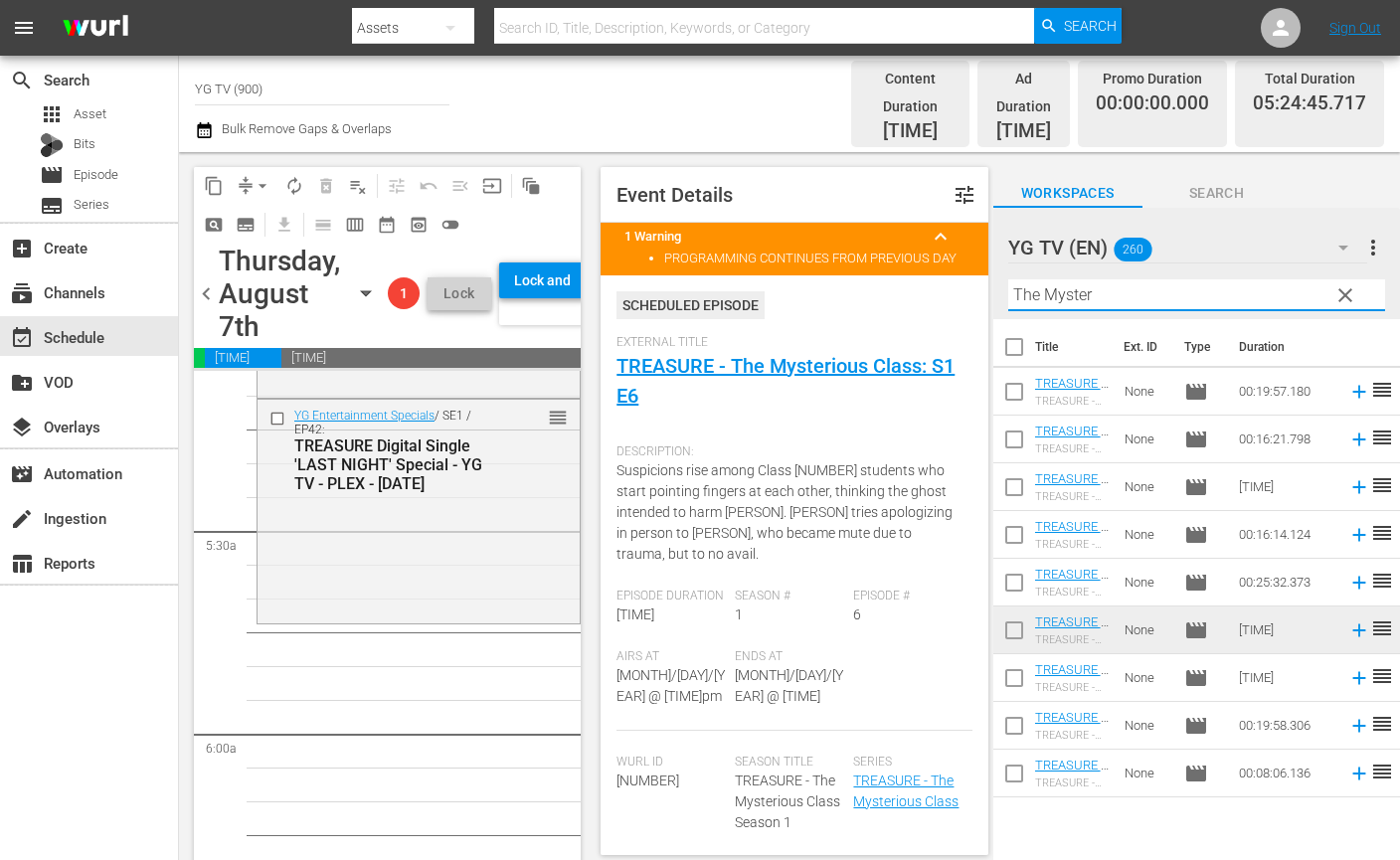 click on "The Myster" at bounding box center (1196, 295) 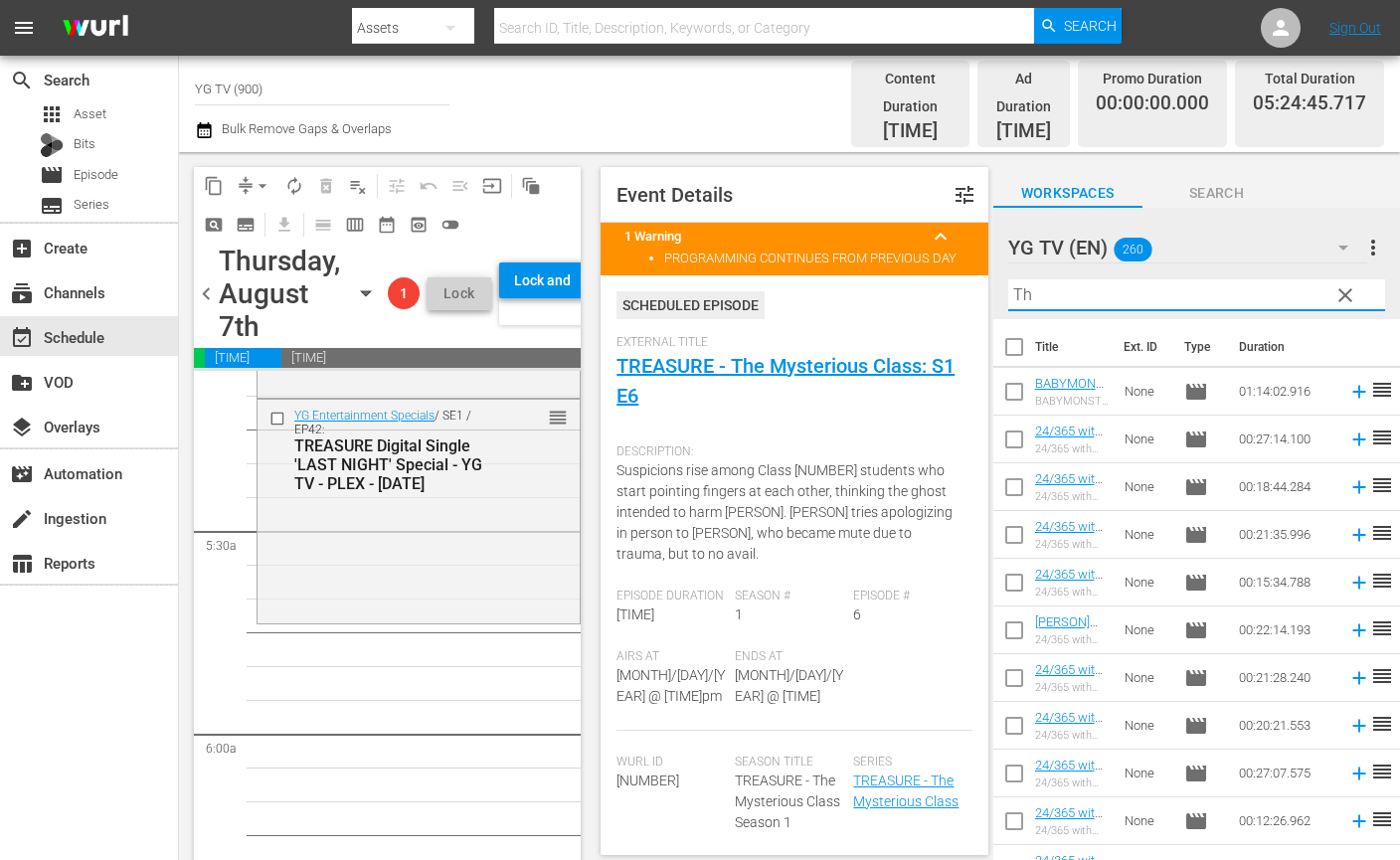 type on "T" 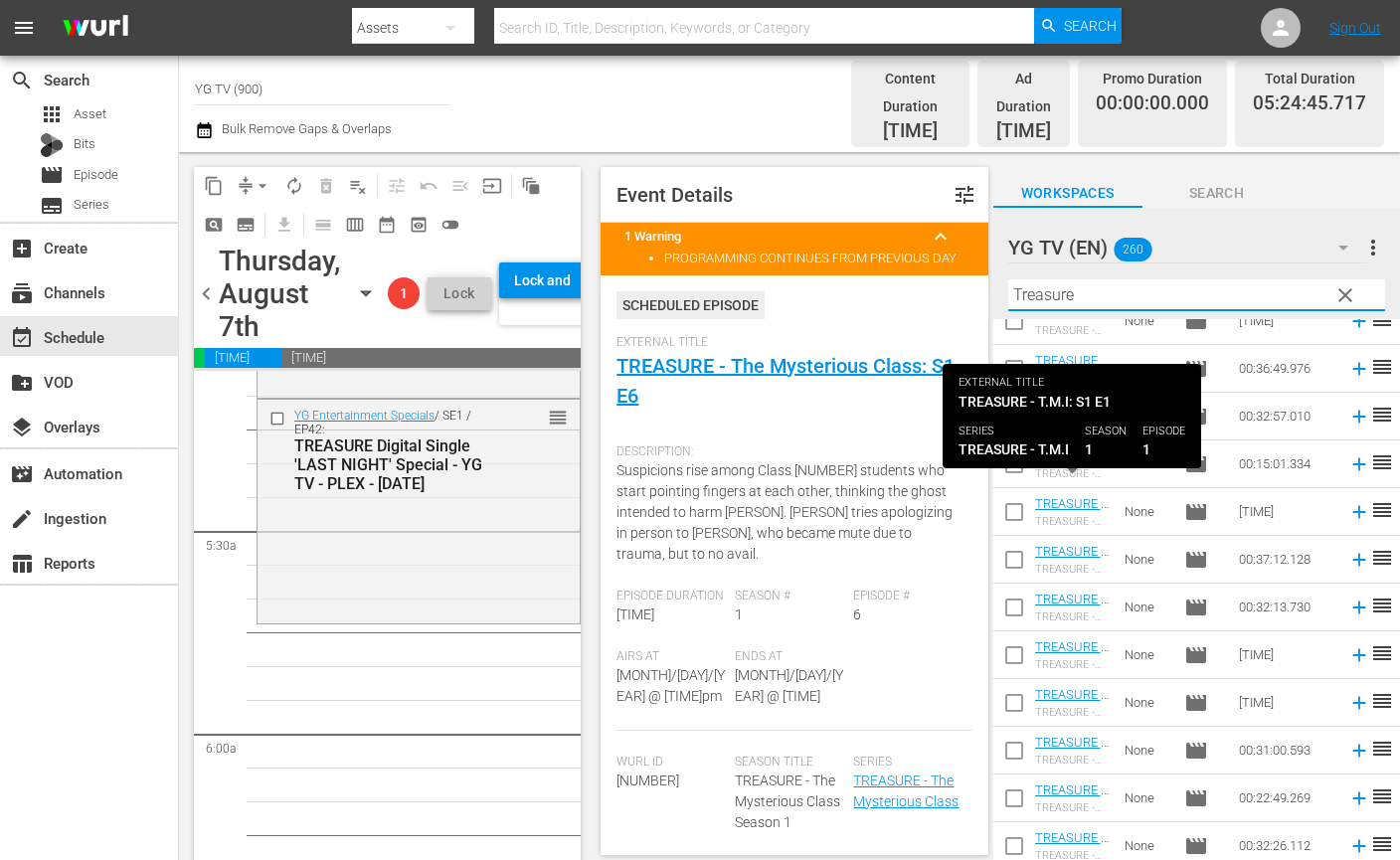 scroll, scrollTop: 3754, scrollLeft: 0, axis: vertical 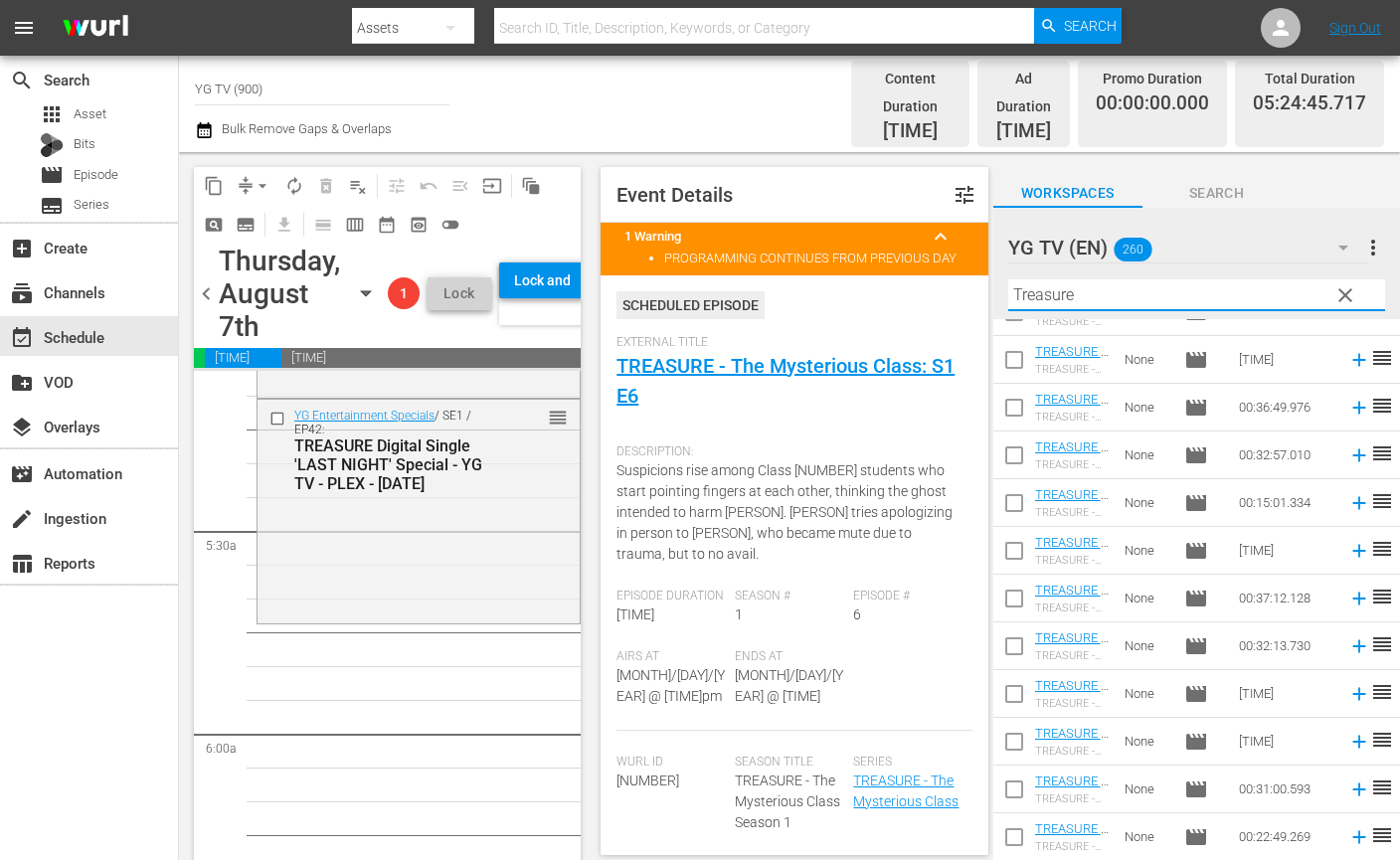 drag, startPoint x: 1075, startPoint y: 276, endPoint x: 852, endPoint y: 256, distance: 223.89506 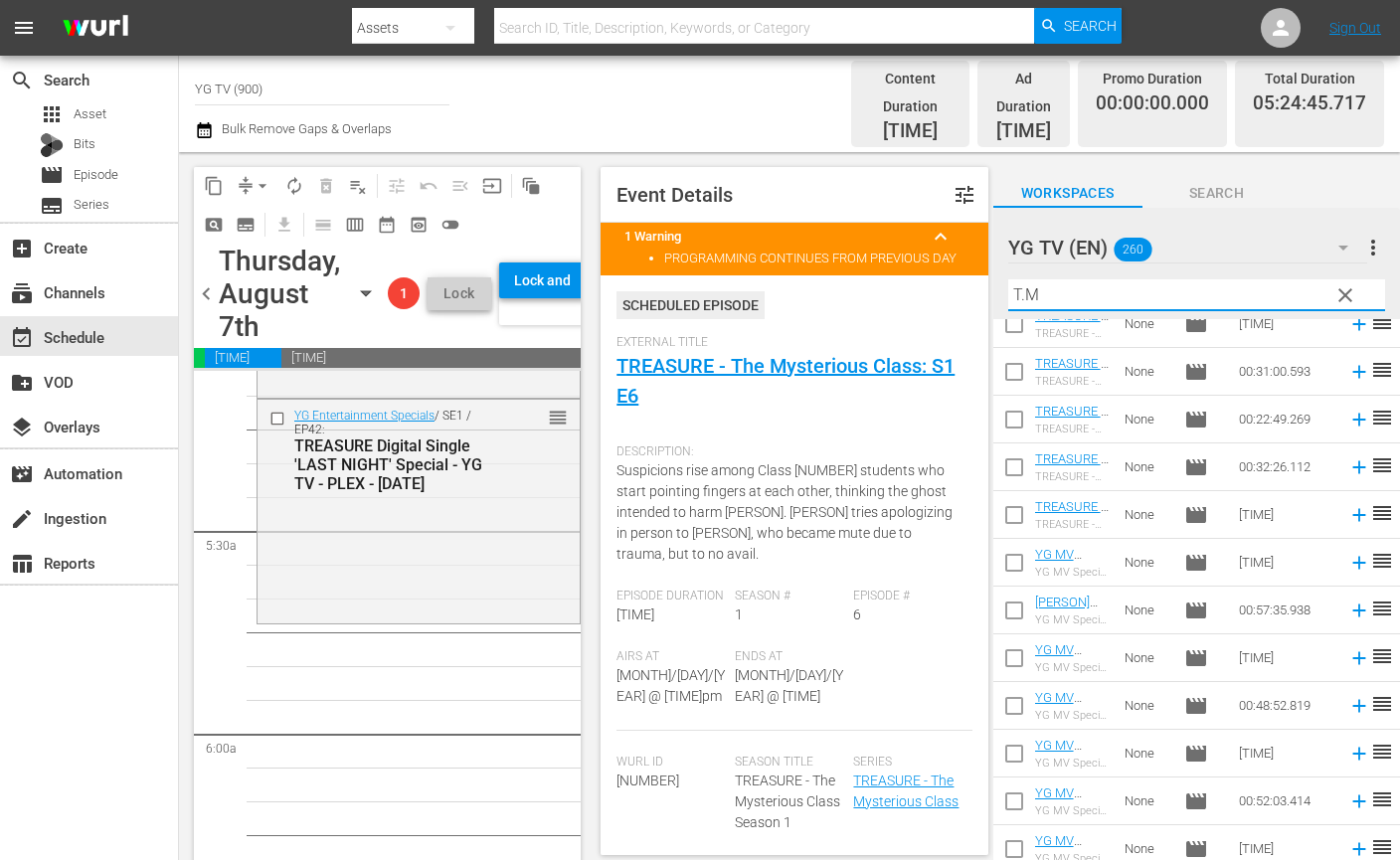 scroll, scrollTop: 0, scrollLeft: 0, axis: both 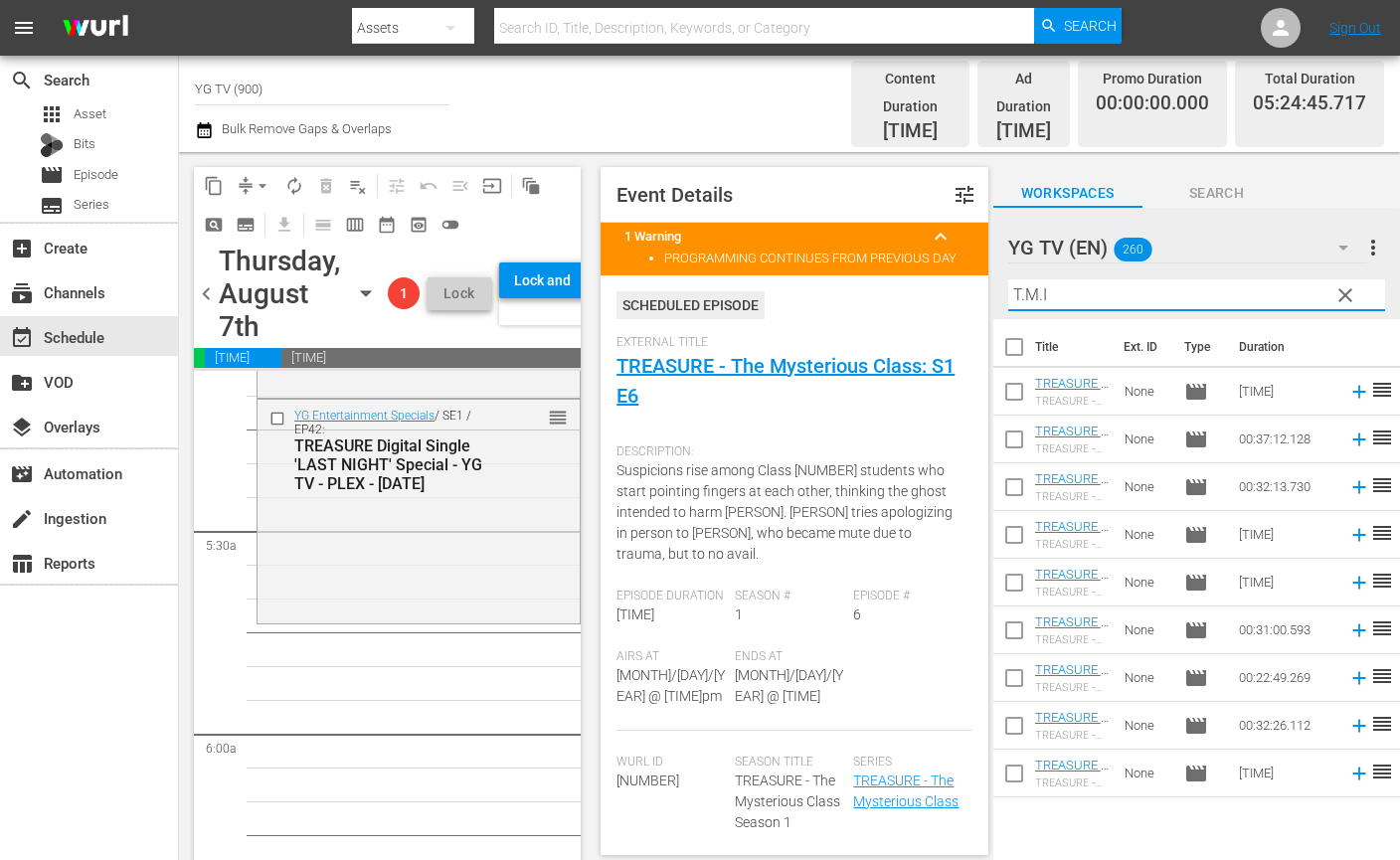 type on "T.M.I" 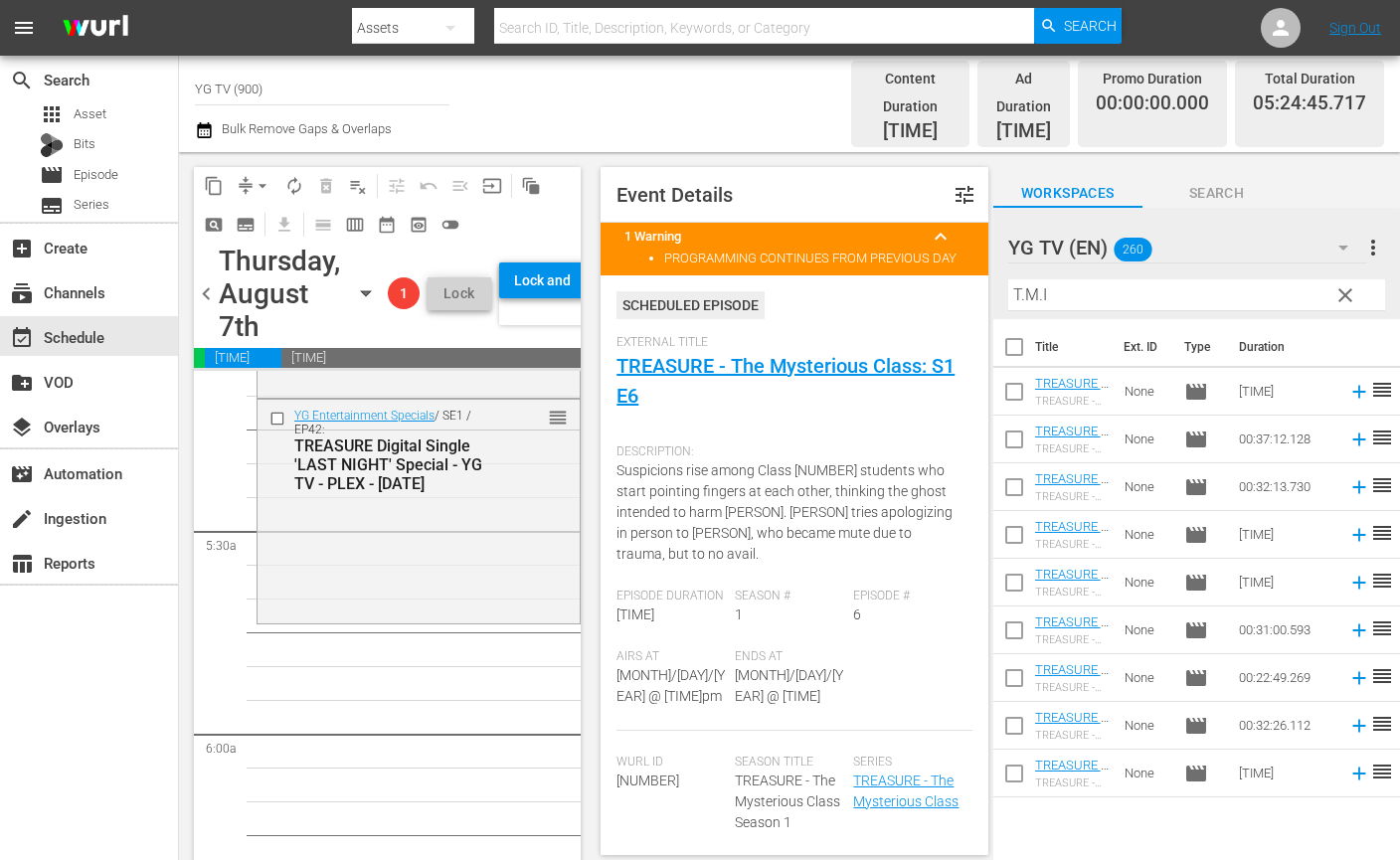 drag, startPoint x: 1147, startPoint y: 824, endPoint x: 1116, endPoint y: 737, distance: 92.357999 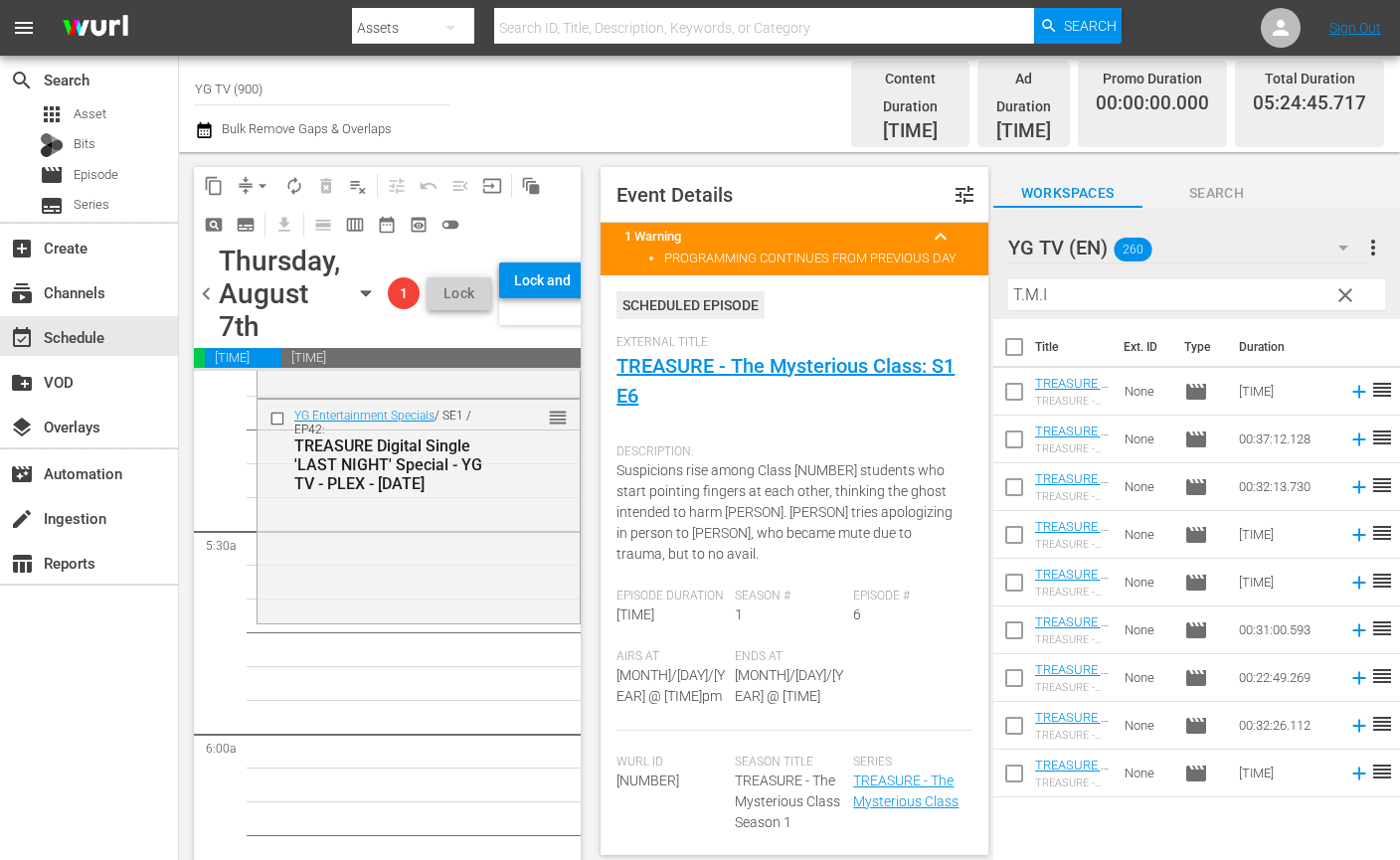 click at bounding box center (1014, 587) 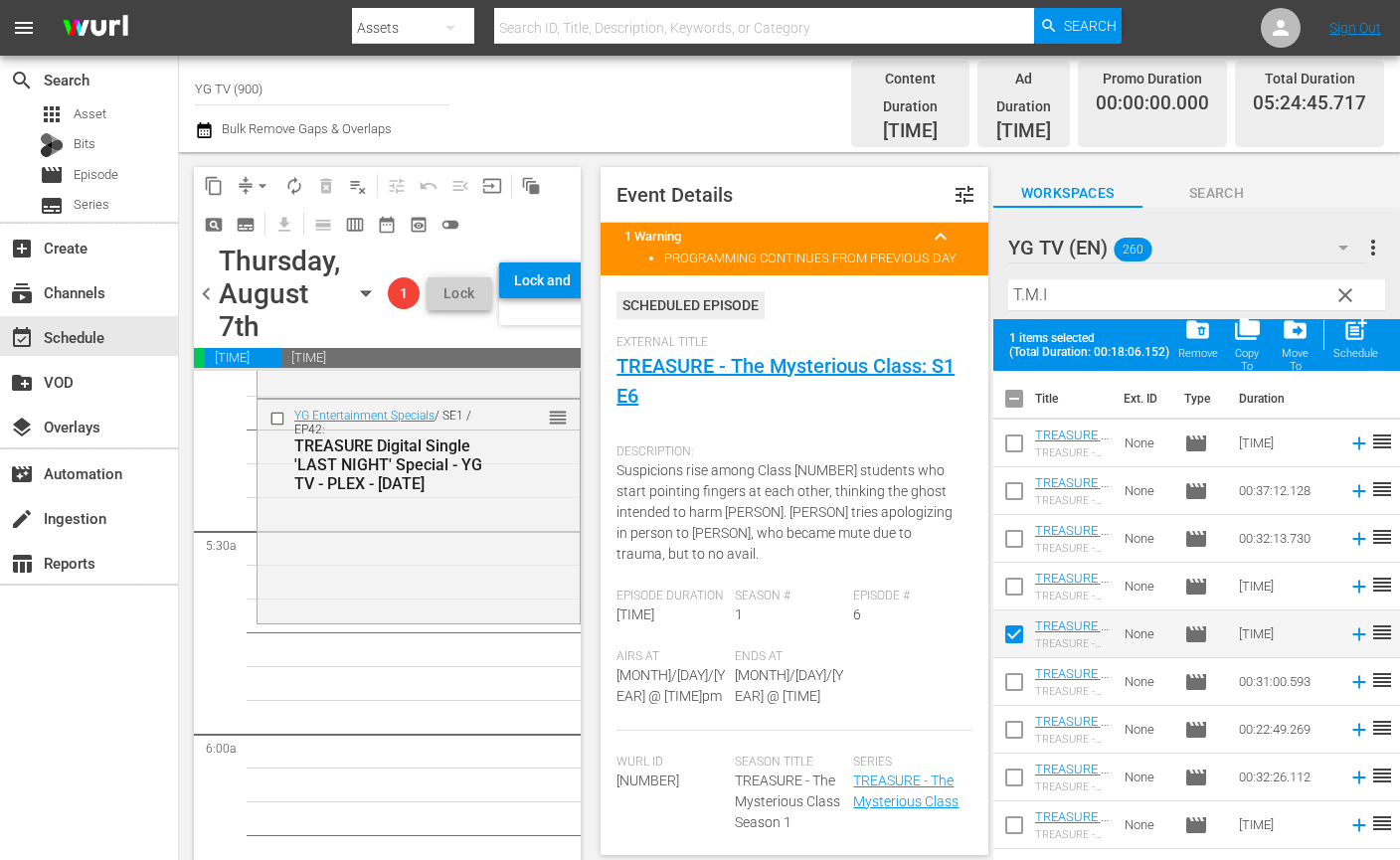 click at bounding box center (1014, 686) 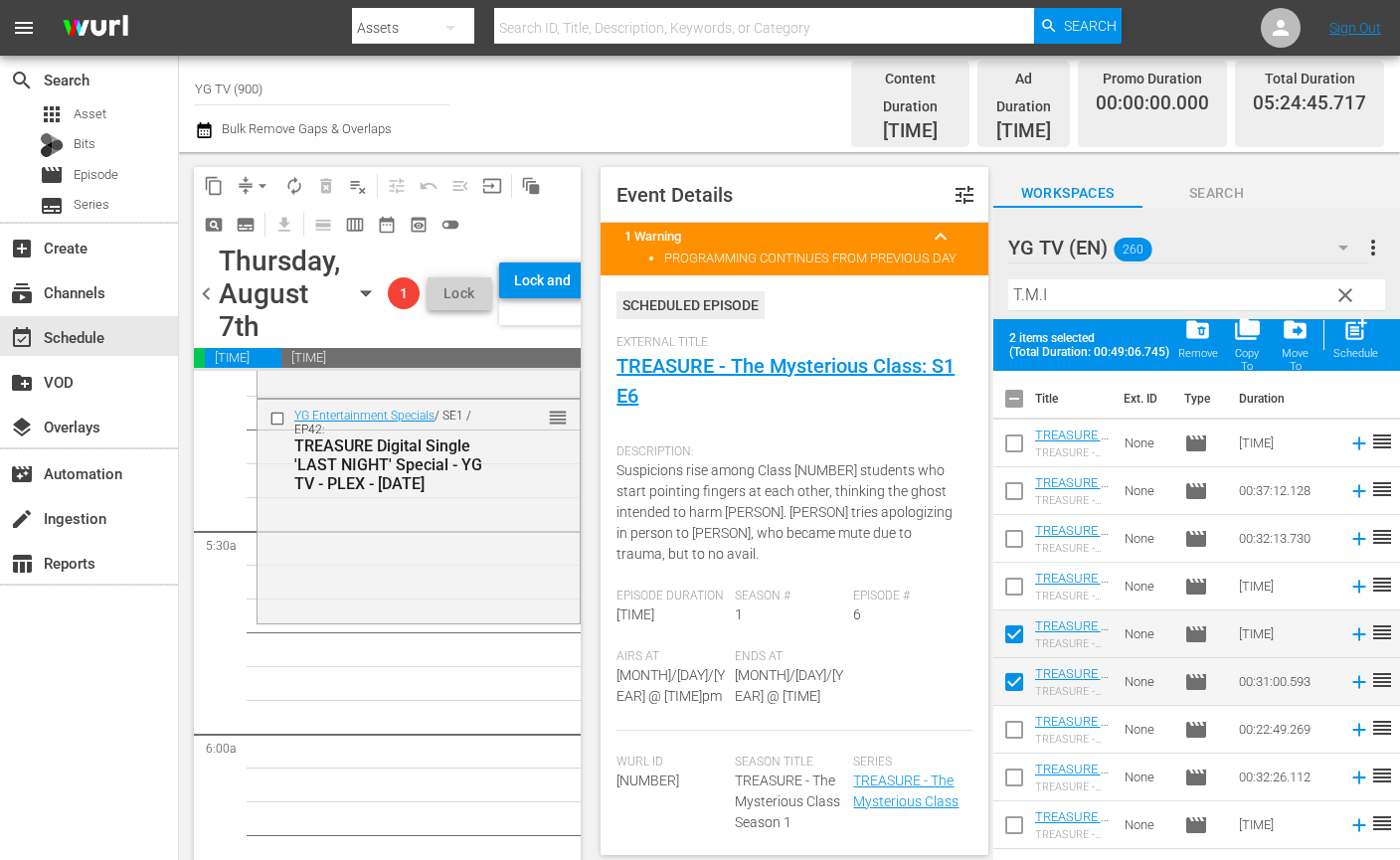 click at bounding box center [1014, 638] 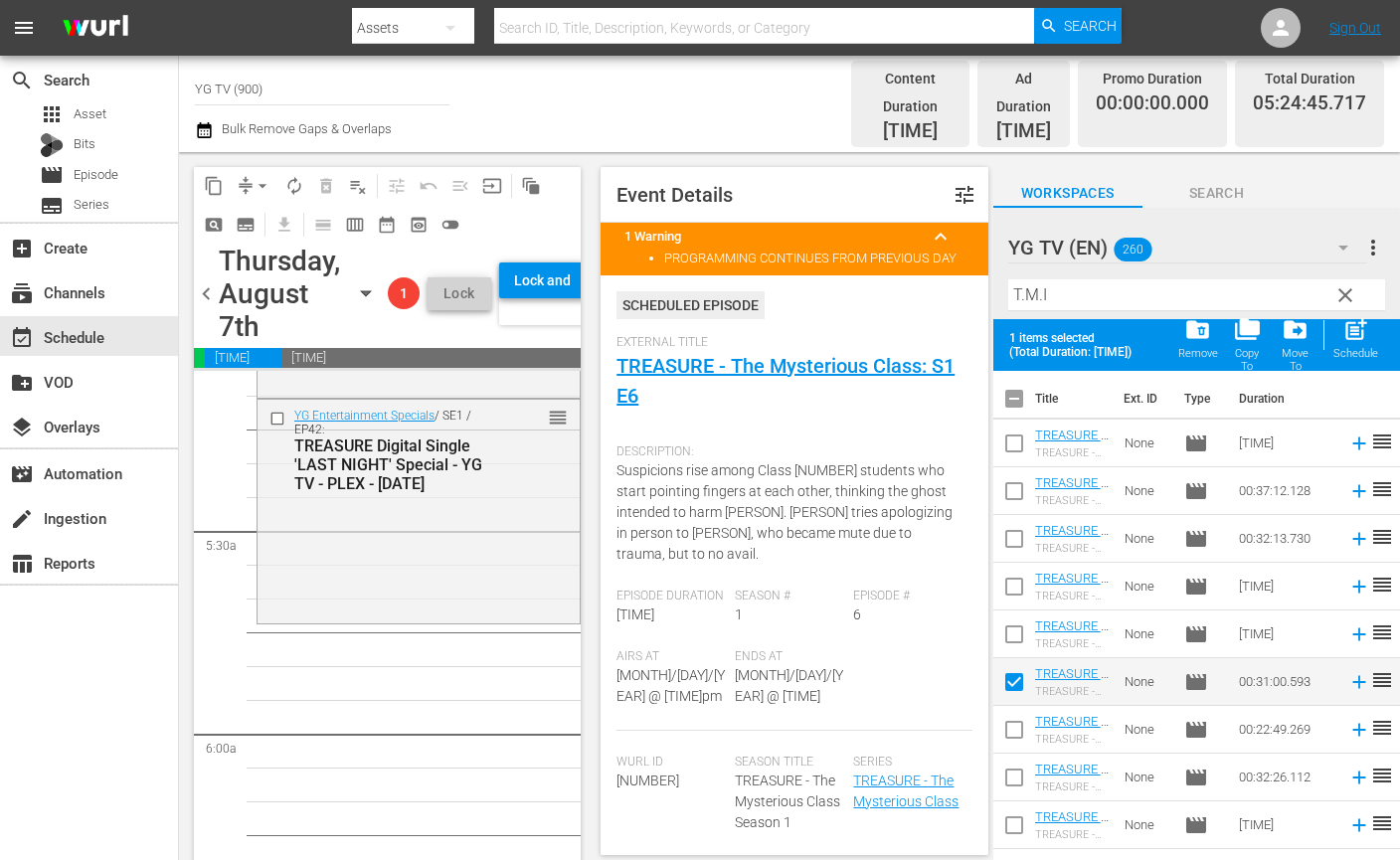 click at bounding box center (1014, 734) 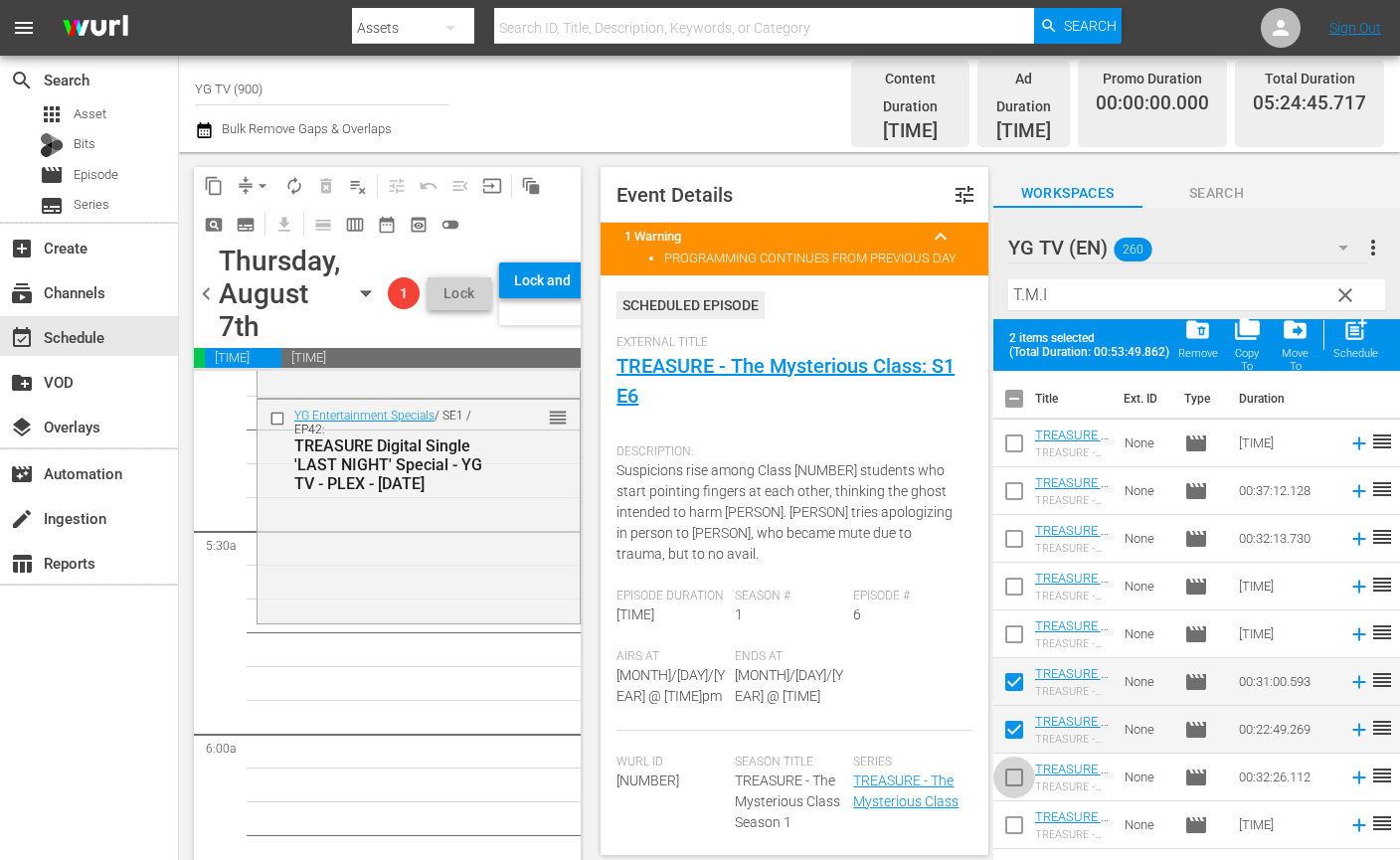 click at bounding box center (1014, 781) 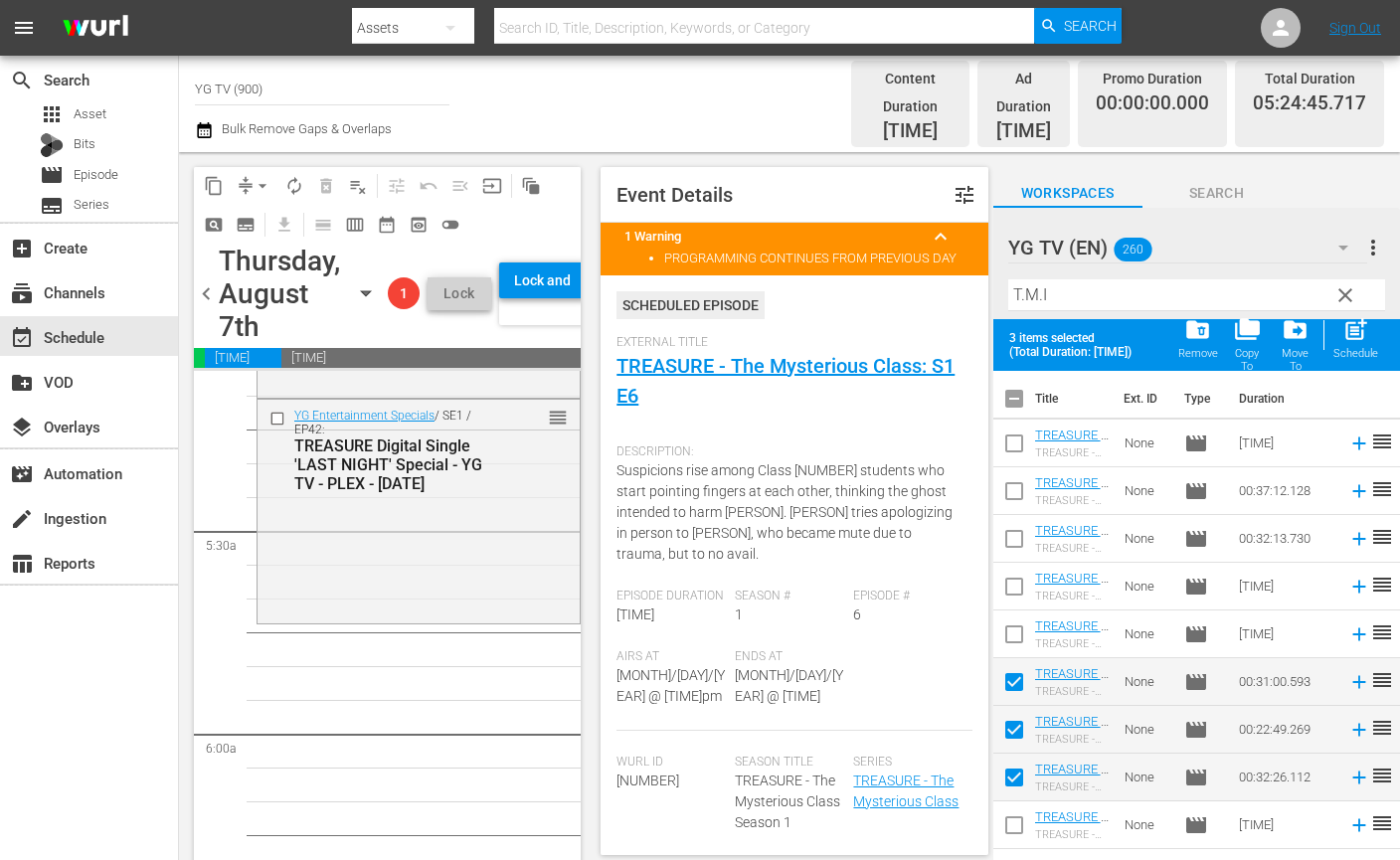 click at bounding box center [1014, 829] 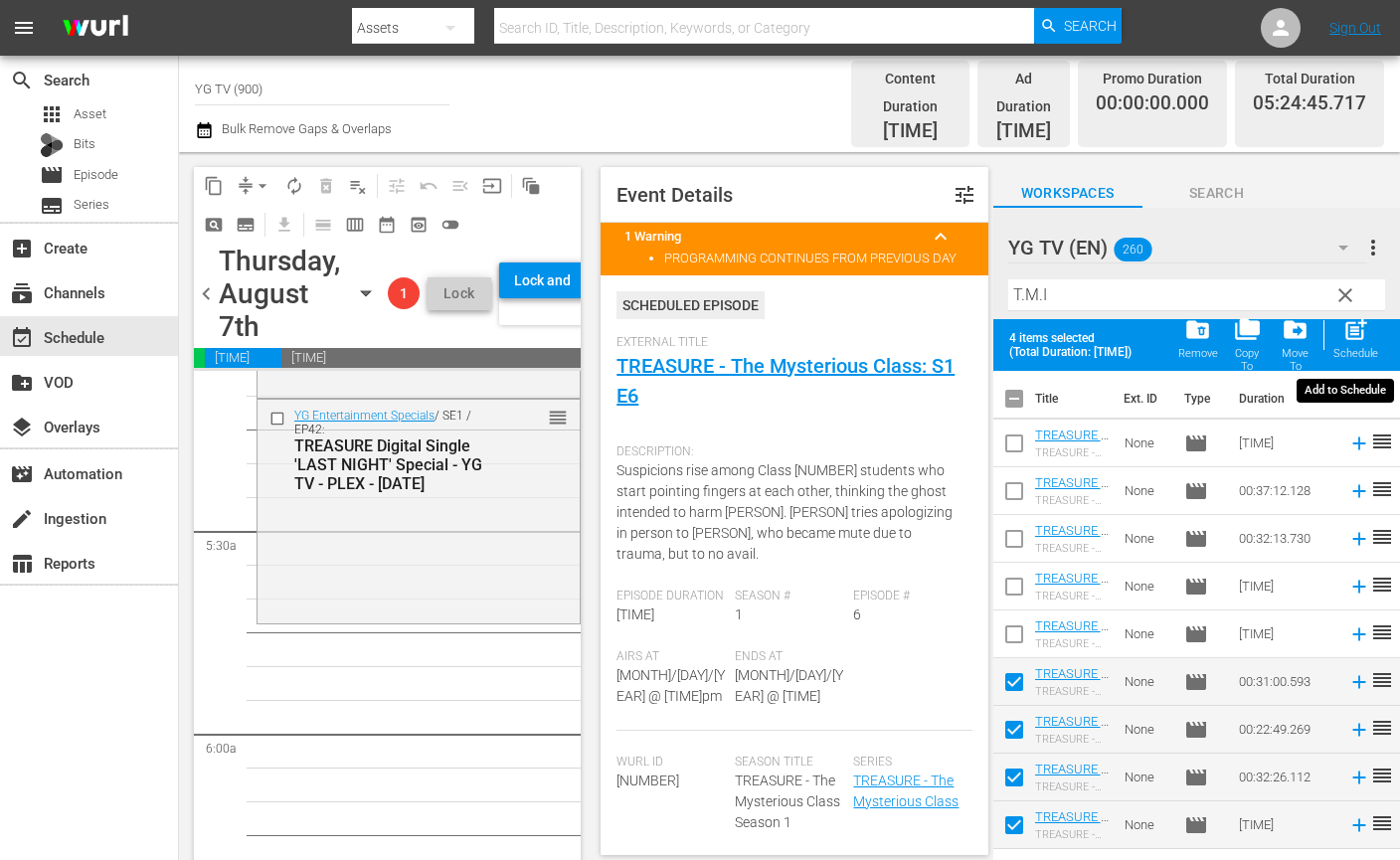 click on "Schedule" at bounding box center (1355, 353) 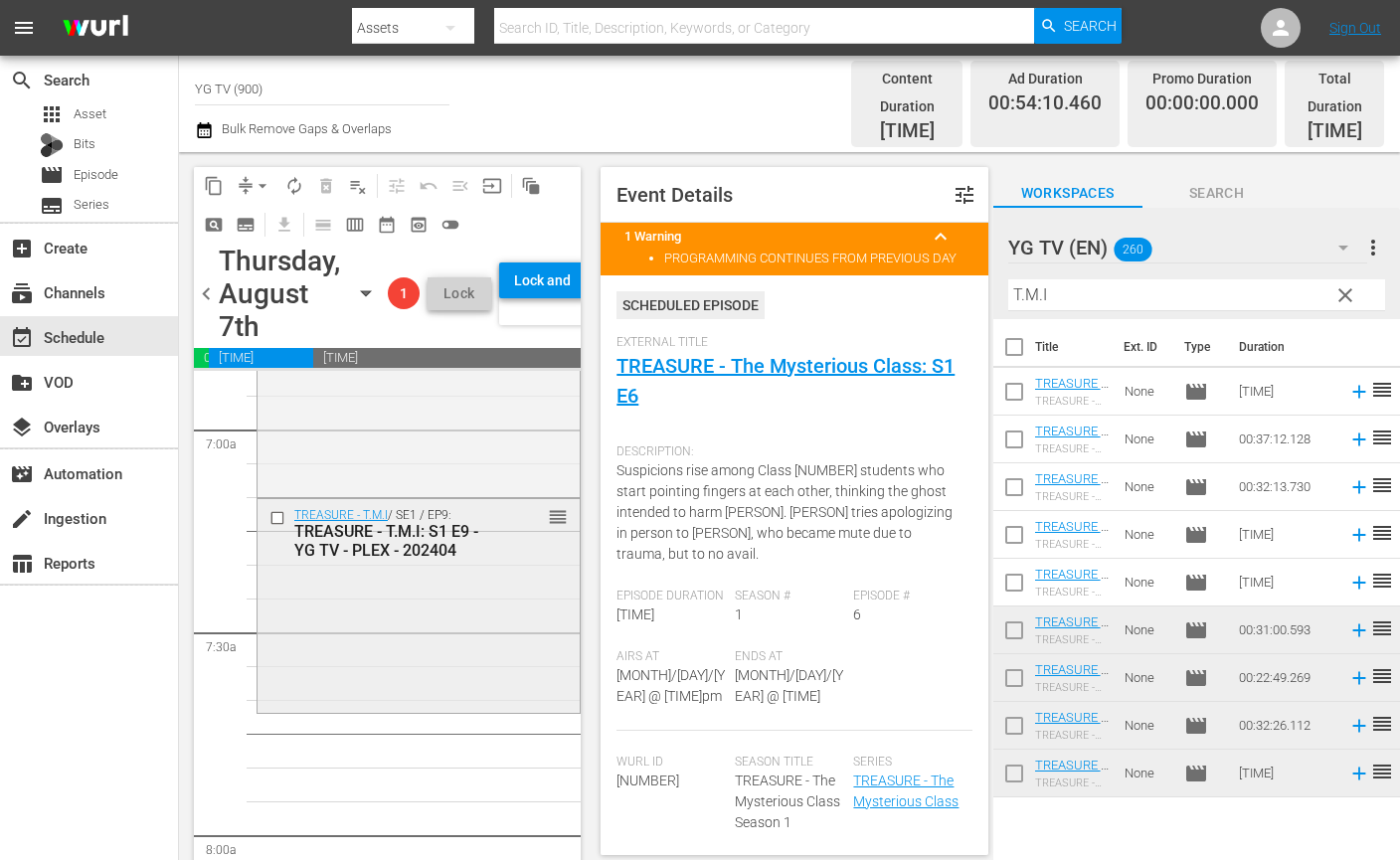 scroll, scrollTop: 2763, scrollLeft: 0, axis: vertical 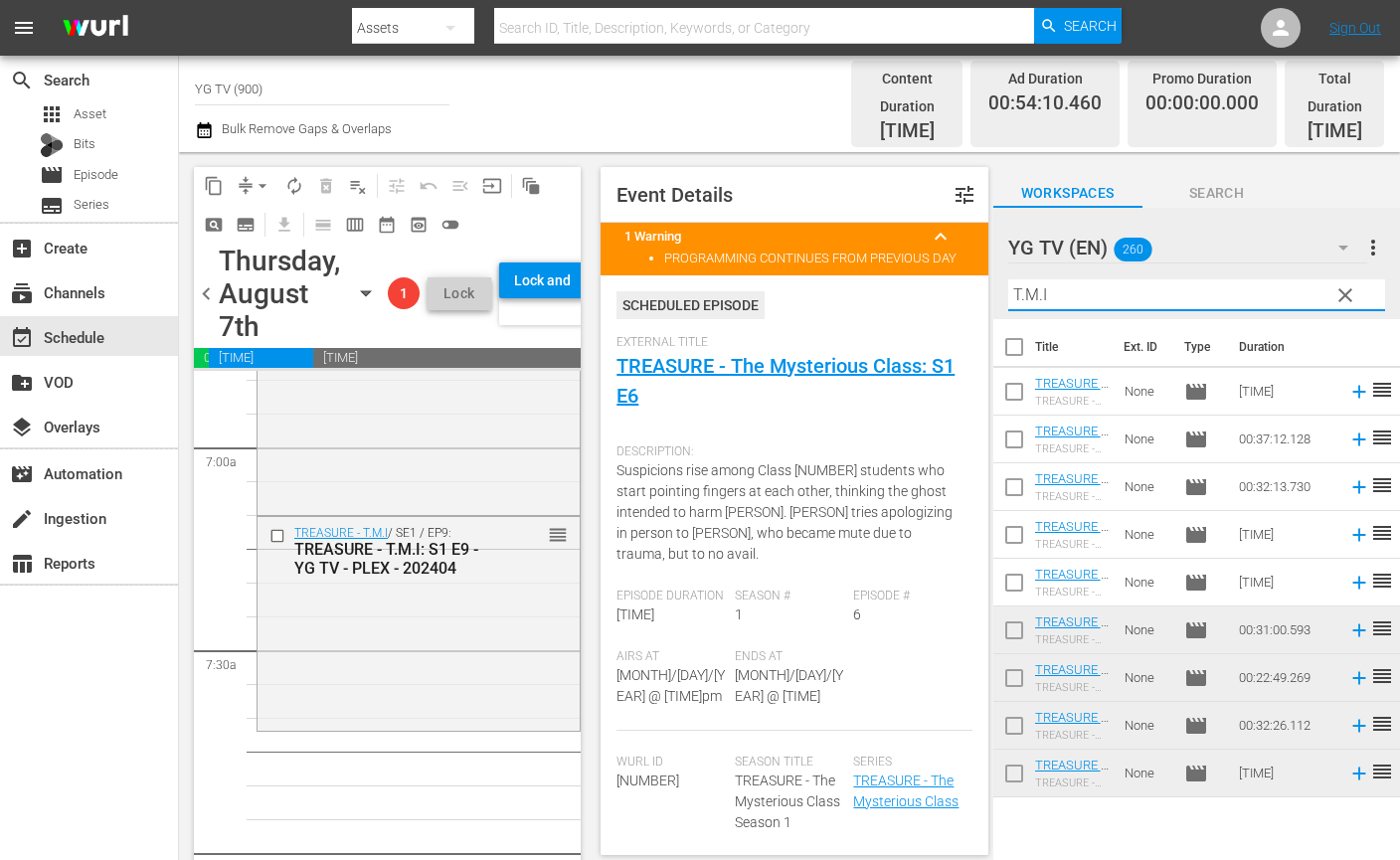drag, startPoint x: 1049, startPoint y: 281, endPoint x: 936, endPoint y: 272, distance: 113.35784 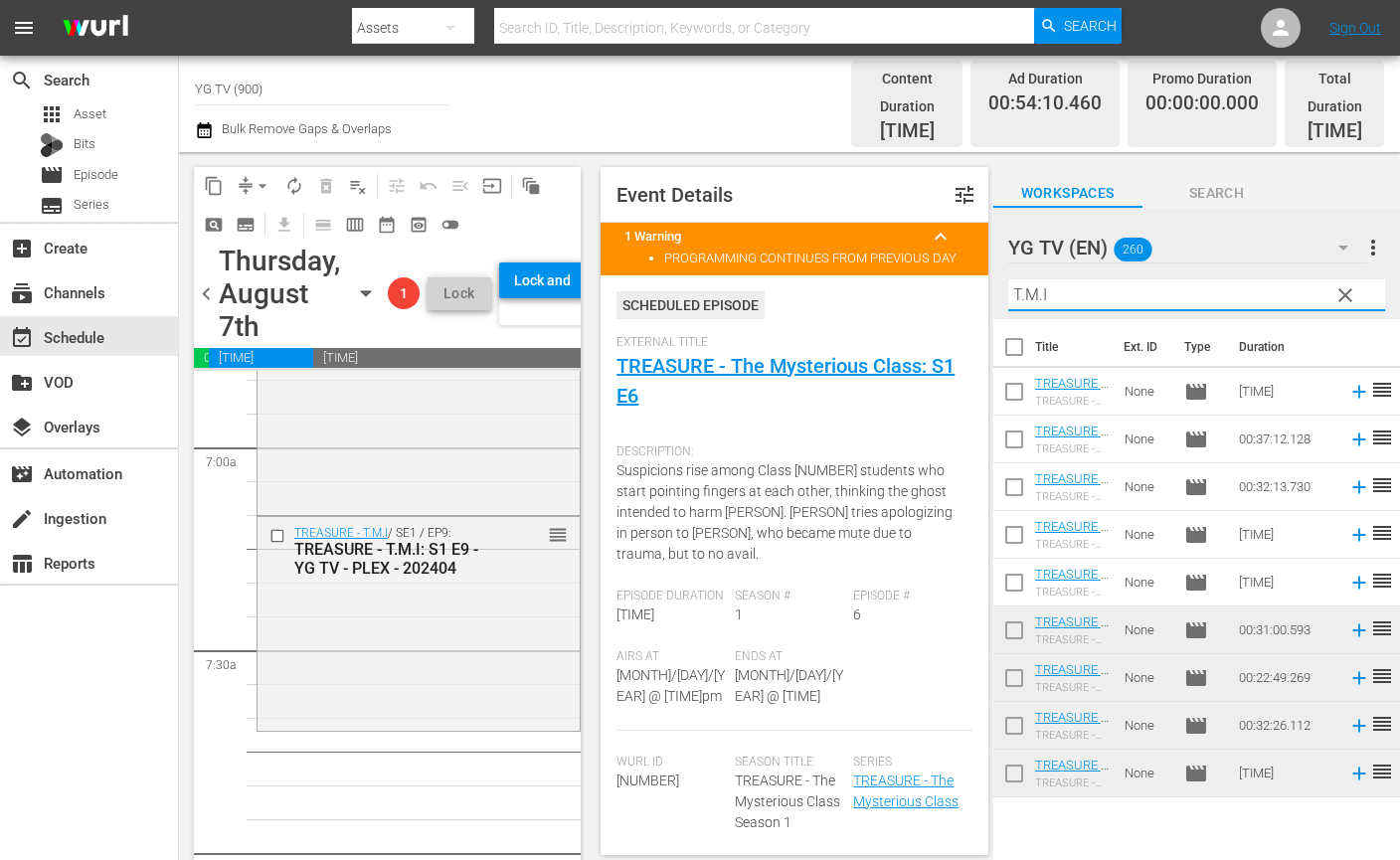 type on "T" 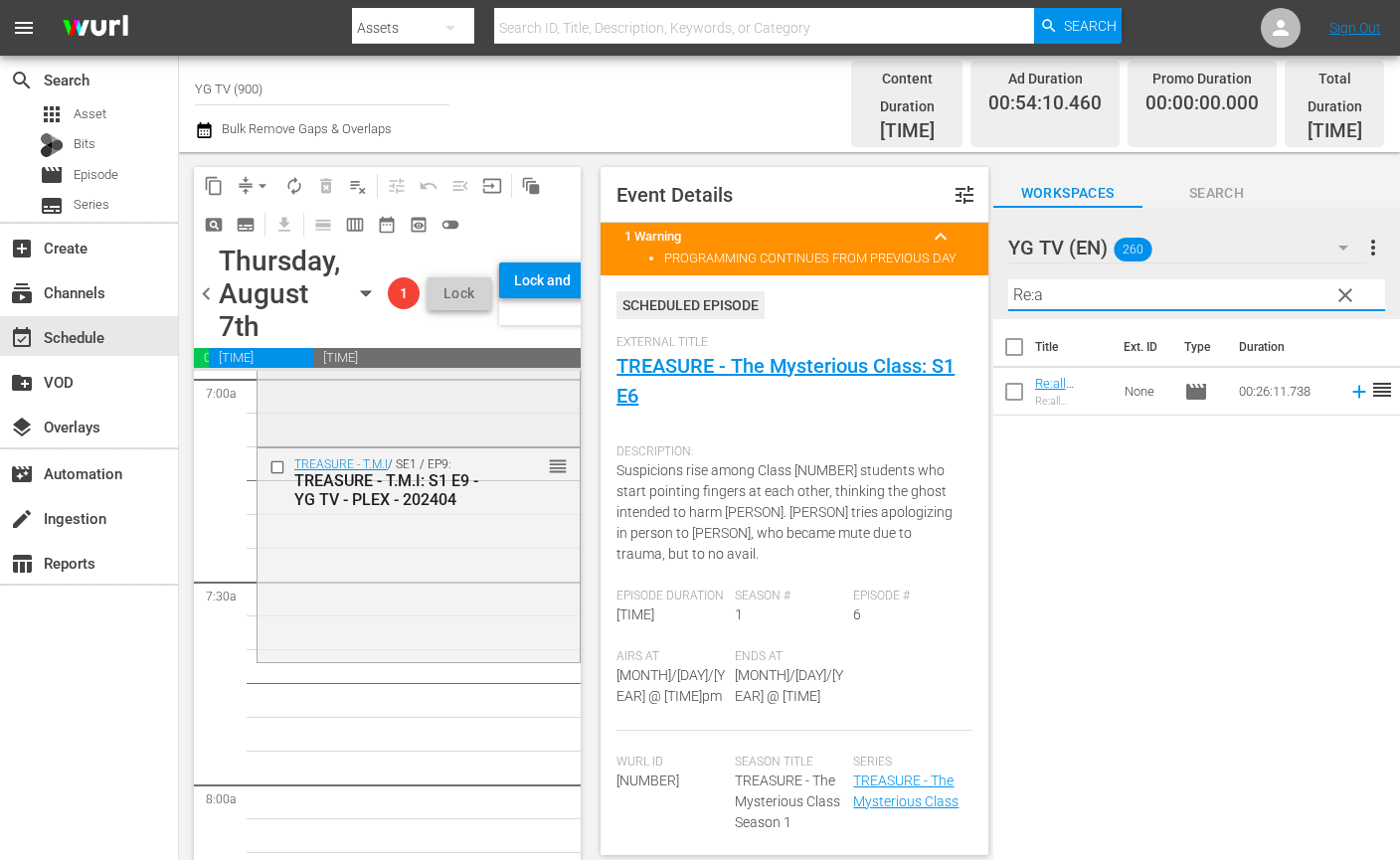 scroll, scrollTop: 2843, scrollLeft: 0, axis: vertical 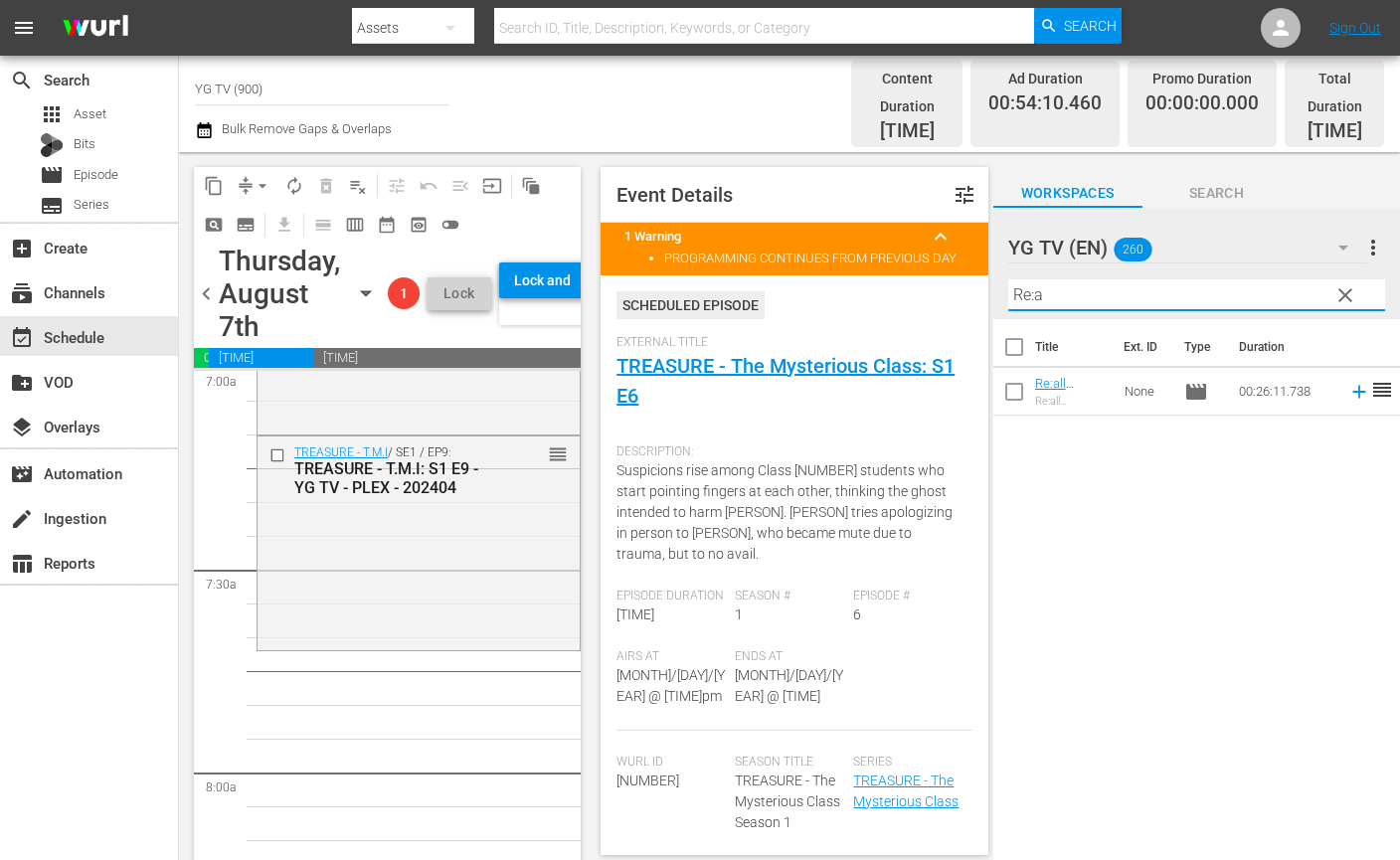 drag, startPoint x: 1098, startPoint y: 523, endPoint x: 1032, endPoint y: 428, distance: 115.676272 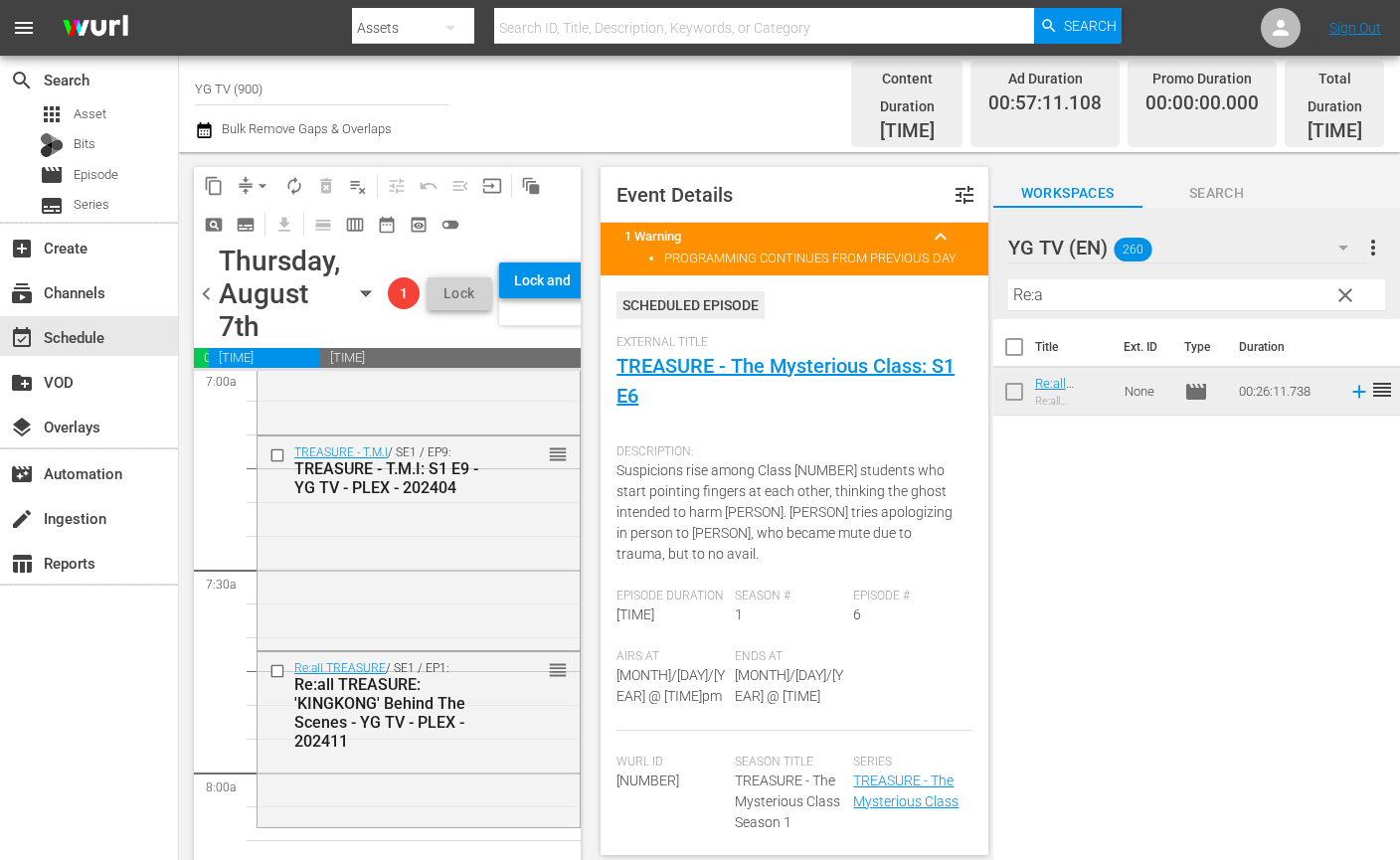 scroll, scrollTop: 3008, scrollLeft: 0, axis: vertical 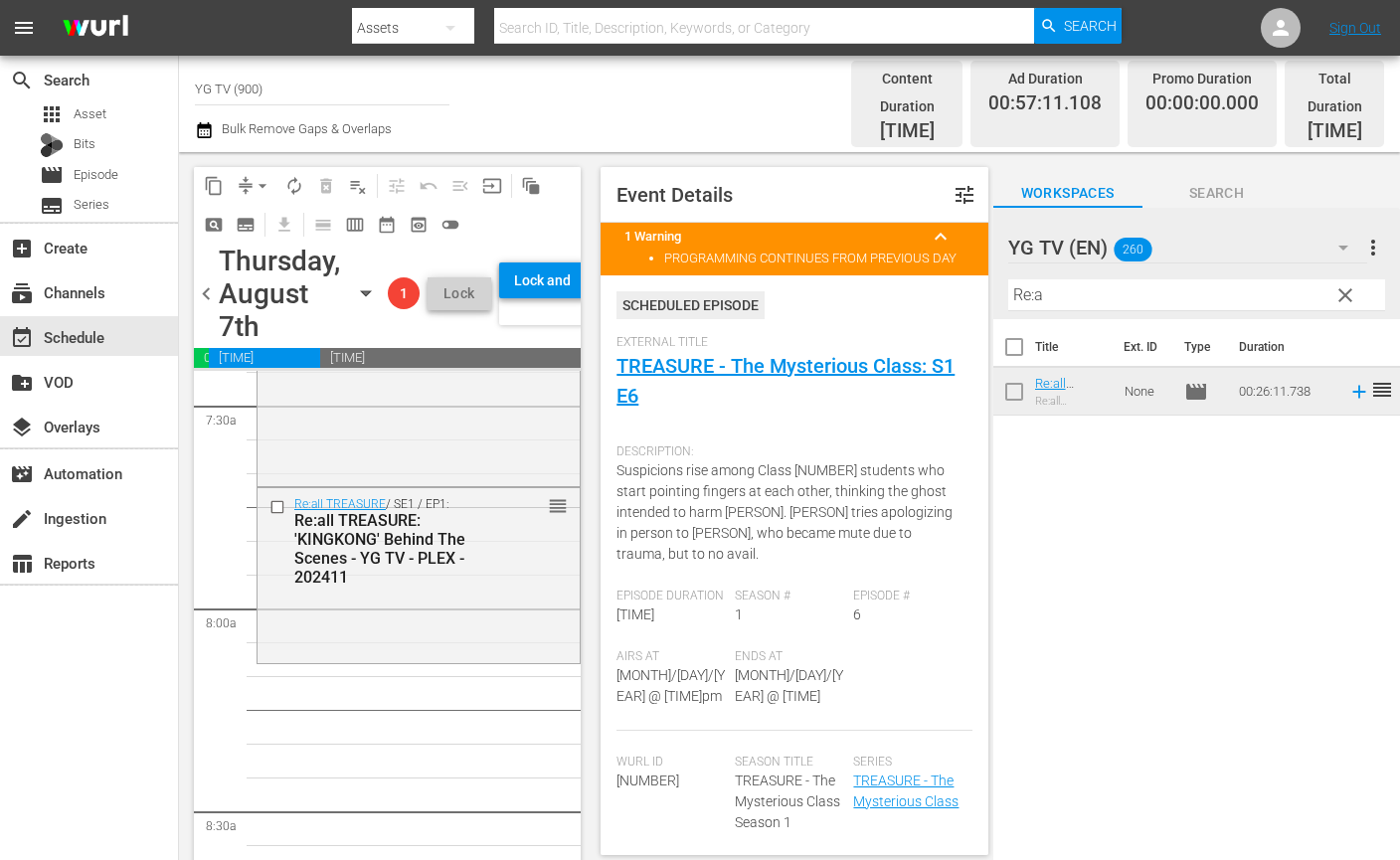 drag, startPoint x: 1081, startPoint y: 290, endPoint x: 856, endPoint y: 272, distance: 225.71885 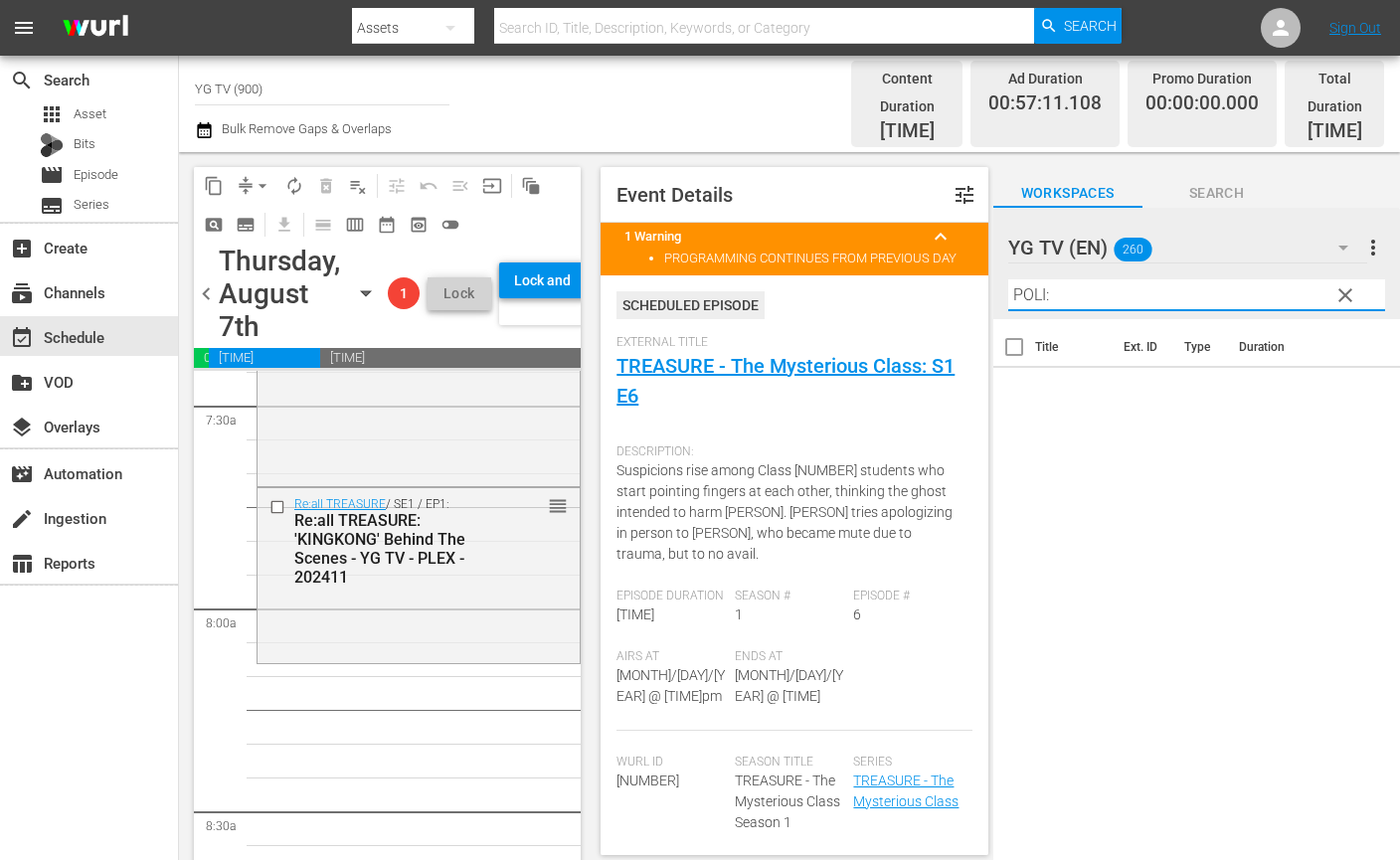 type on "POLI:" 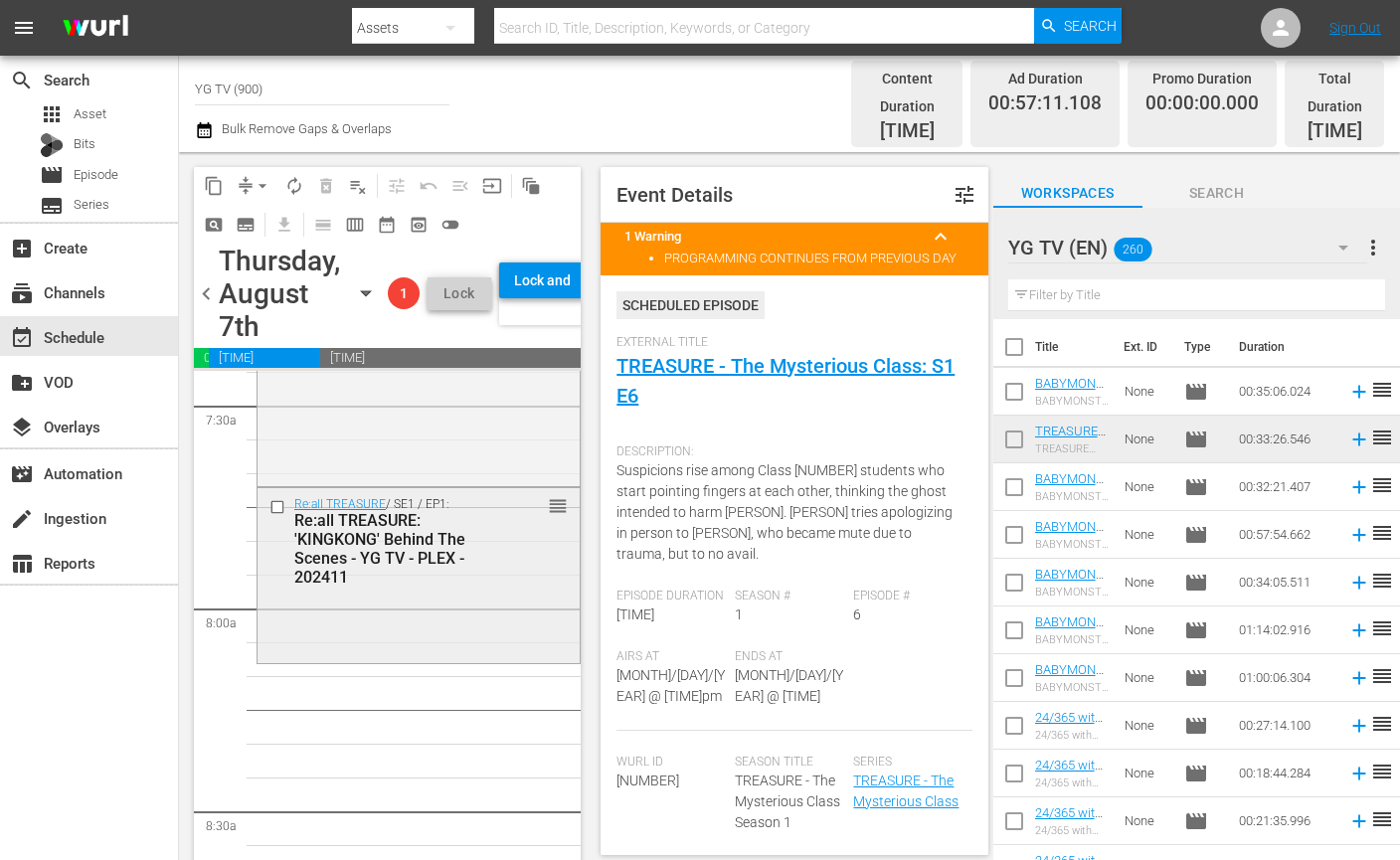 click on "Re:all TREASURE  / SE1 / EP1:
Re:all TREASURE: 'KINGKONG' Behind The Scenes - YG TV - PLEX - 202411 reorder" at bounding box center (419, 574) 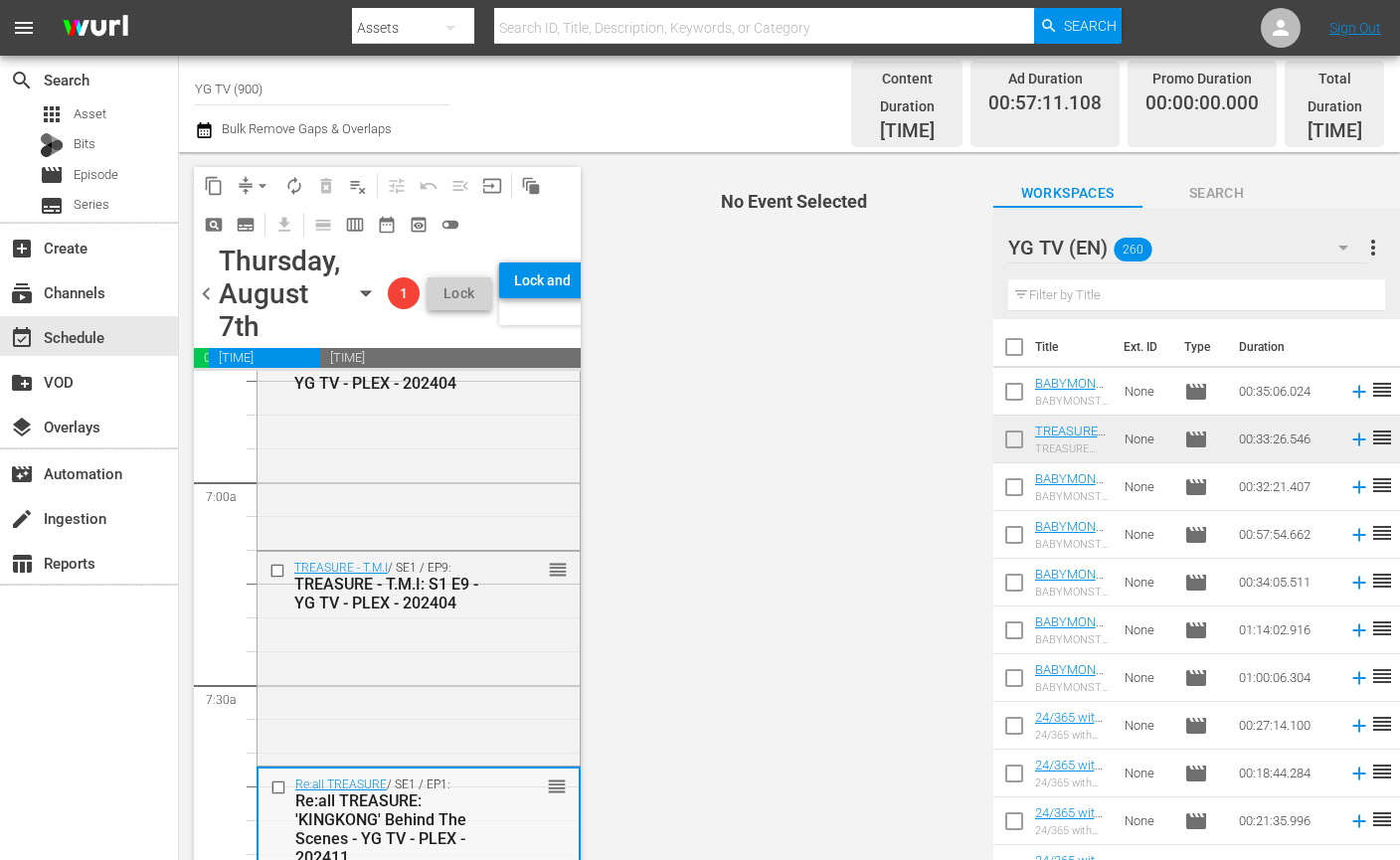 scroll, scrollTop: 3010, scrollLeft: 0, axis: vertical 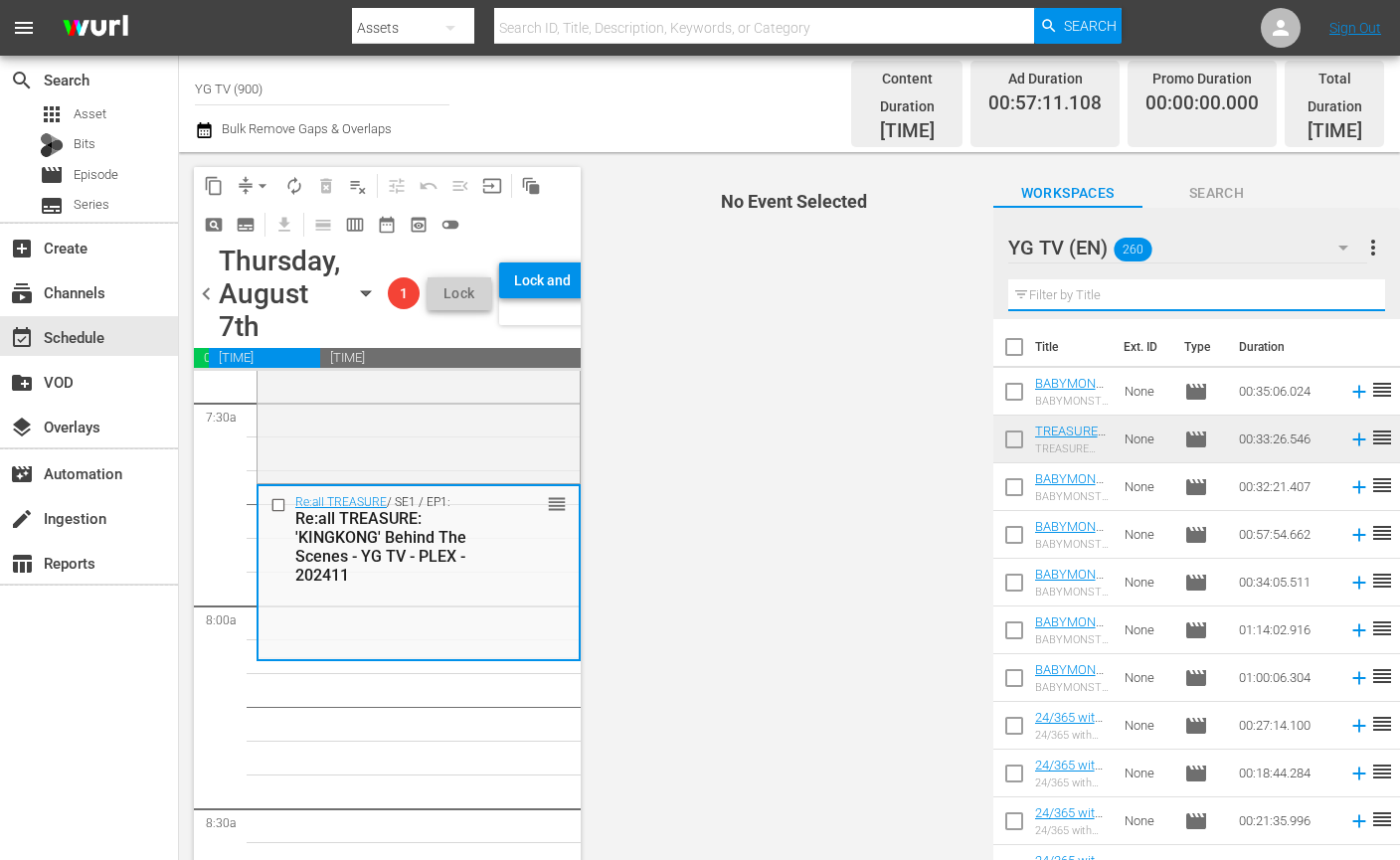 click at bounding box center [1196, 295] 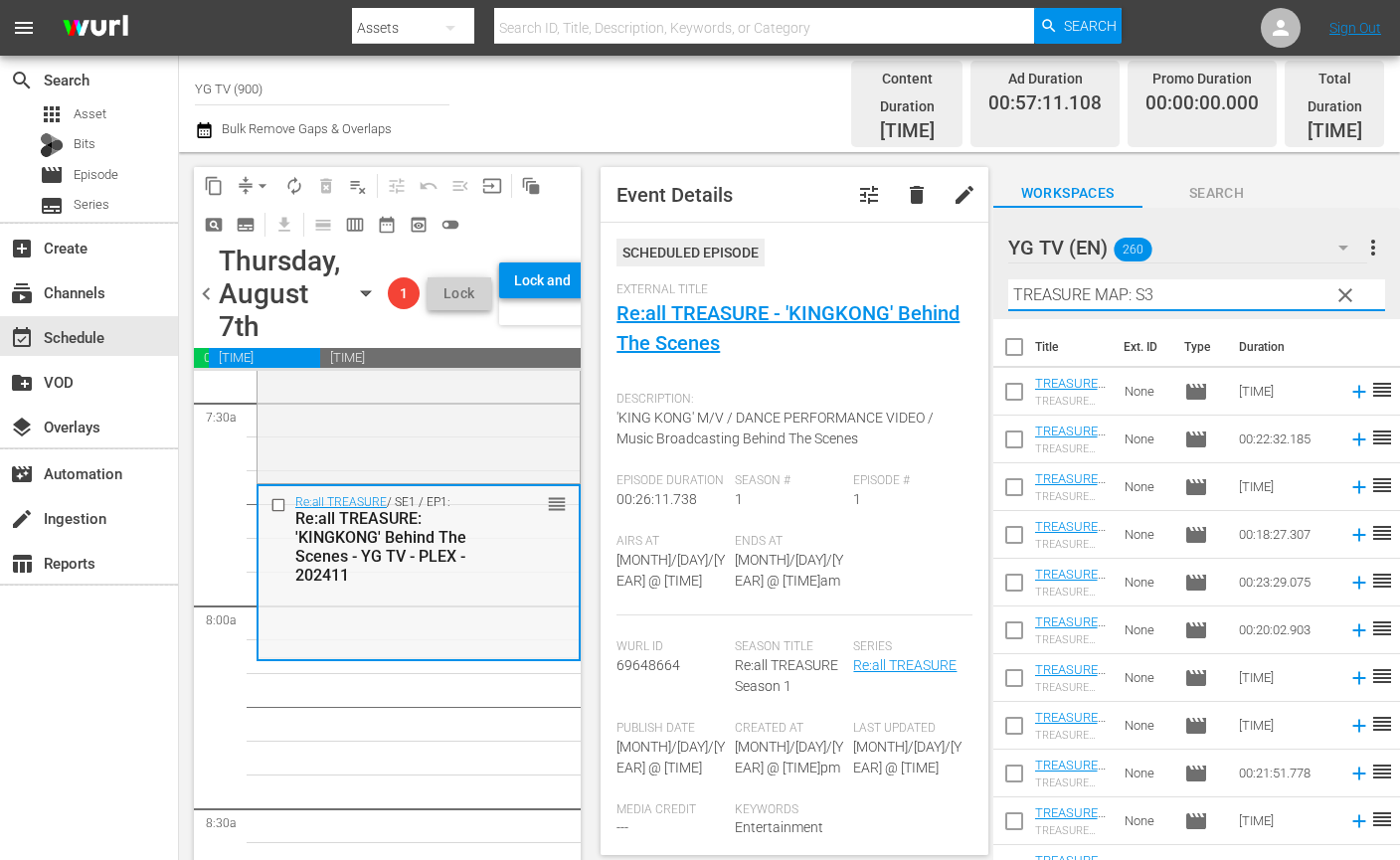 type on "TREASURE MAP: S3" 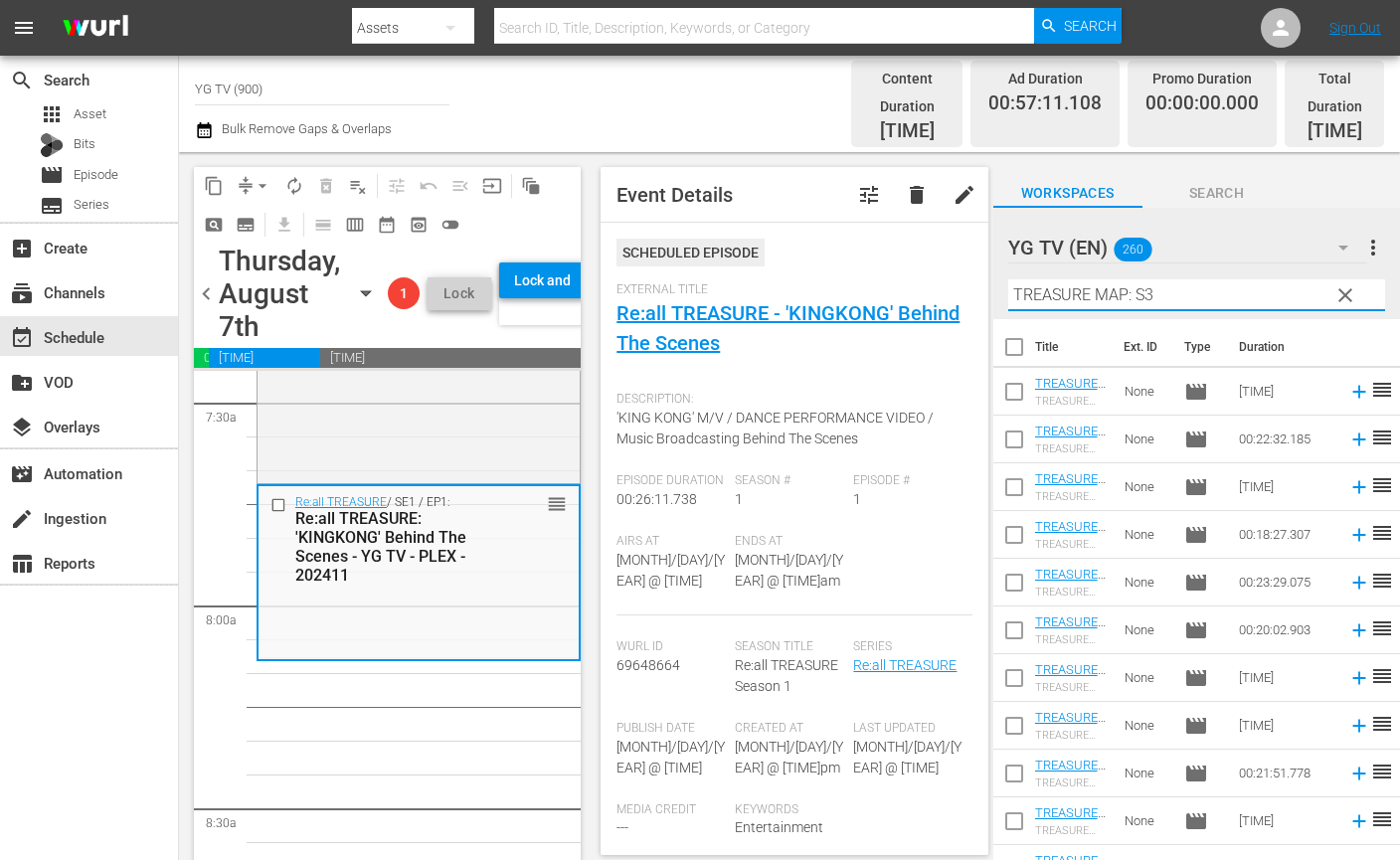 drag, startPoint x: 460, startPoint y: 601, endPoint x: 756, endPoint y: 549, distance: 300.53286 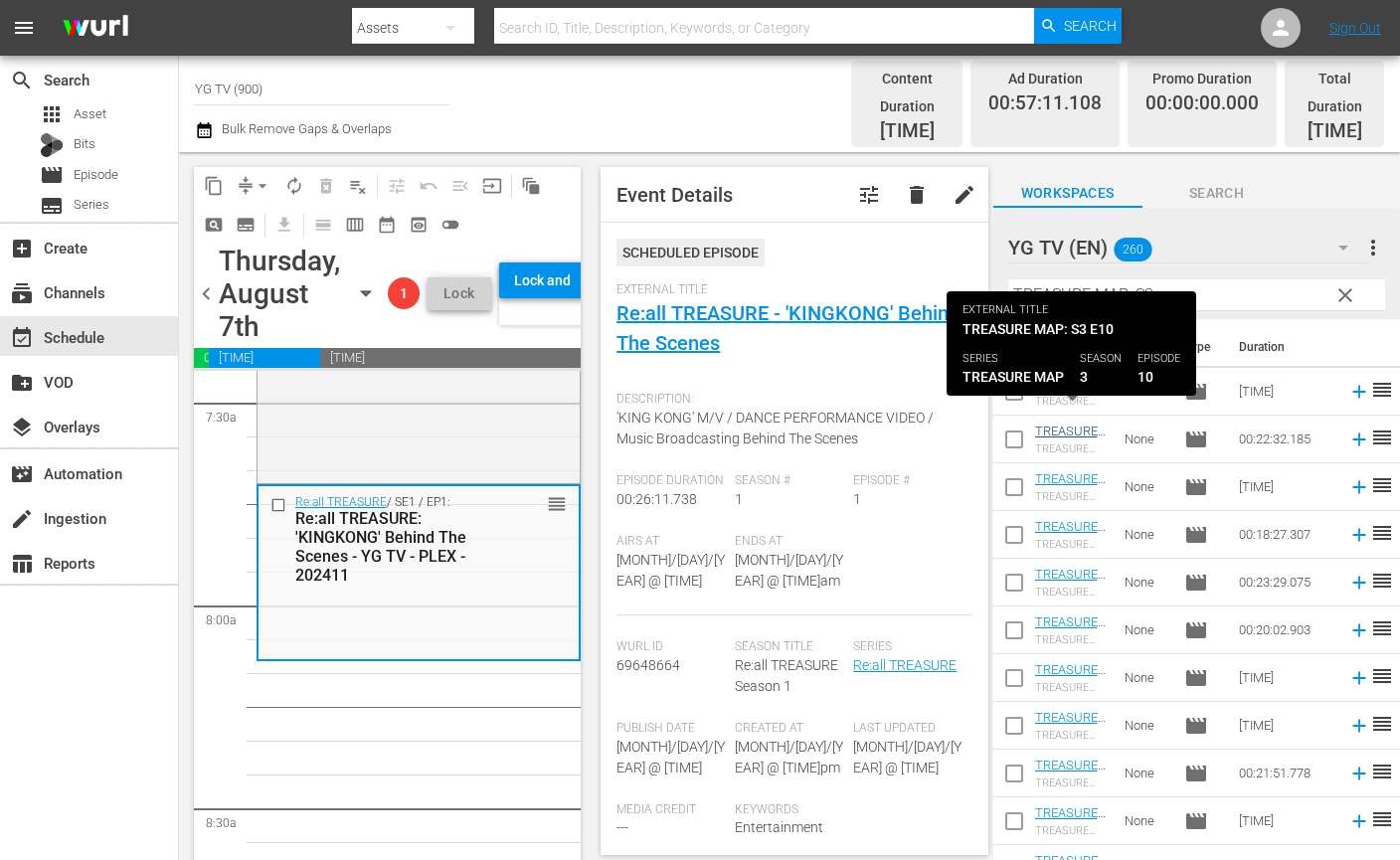 scroll, scrollTop: 354, scrollLeft: 0, axis: vertical 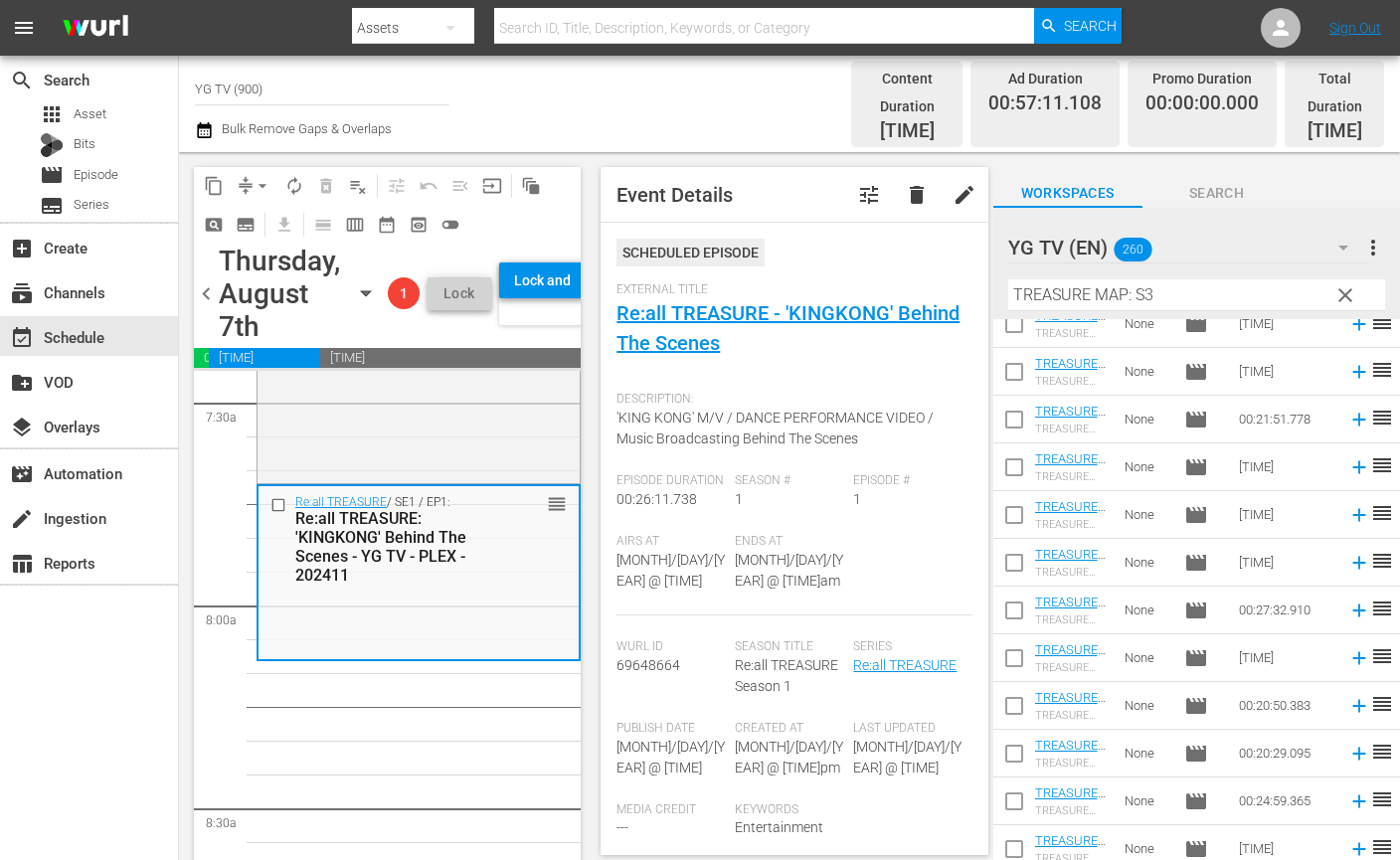 click at bounding box center [1014, 424] 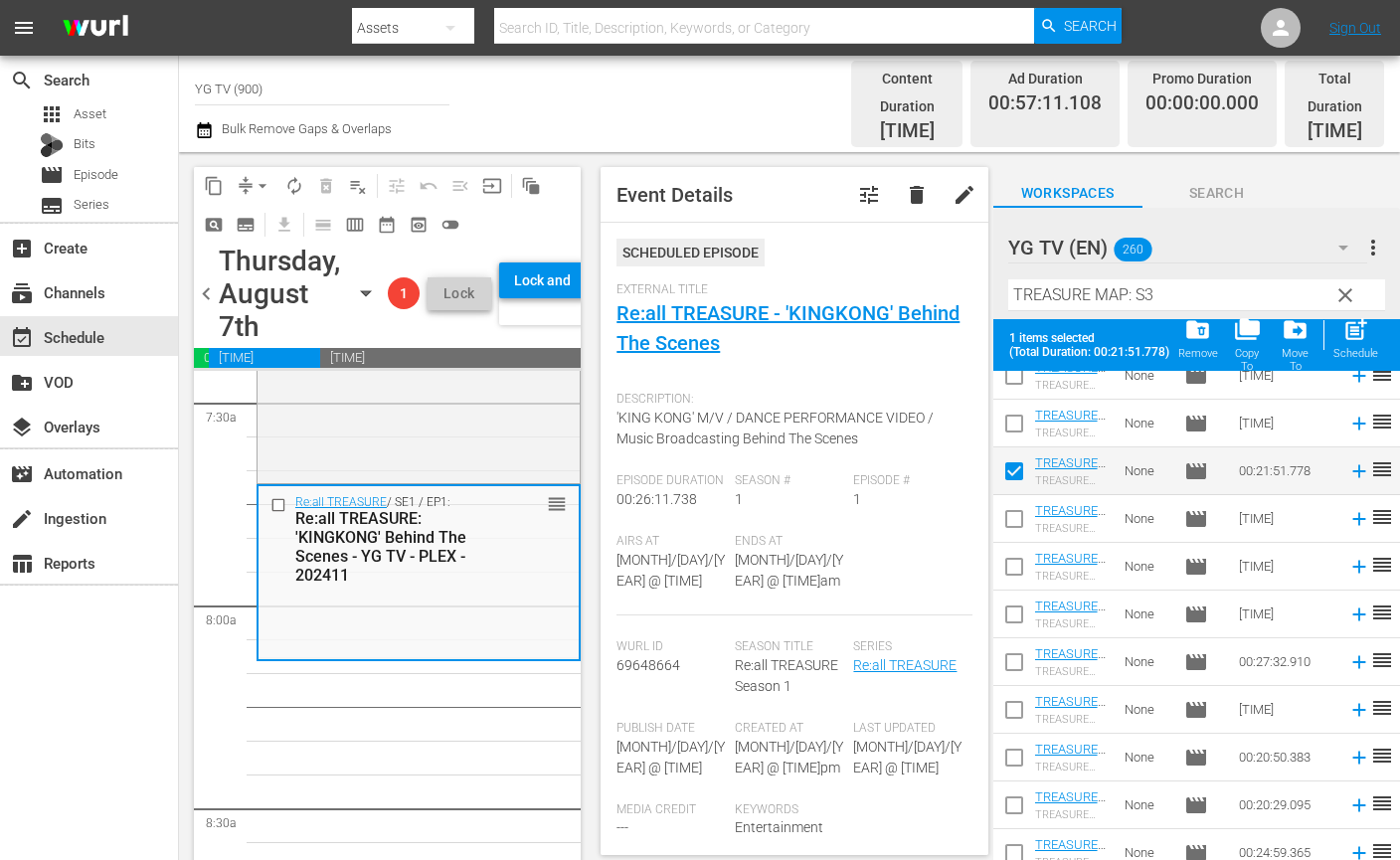 scroll, scrollTop: 406, scrollLeft: 0, axis: vertical 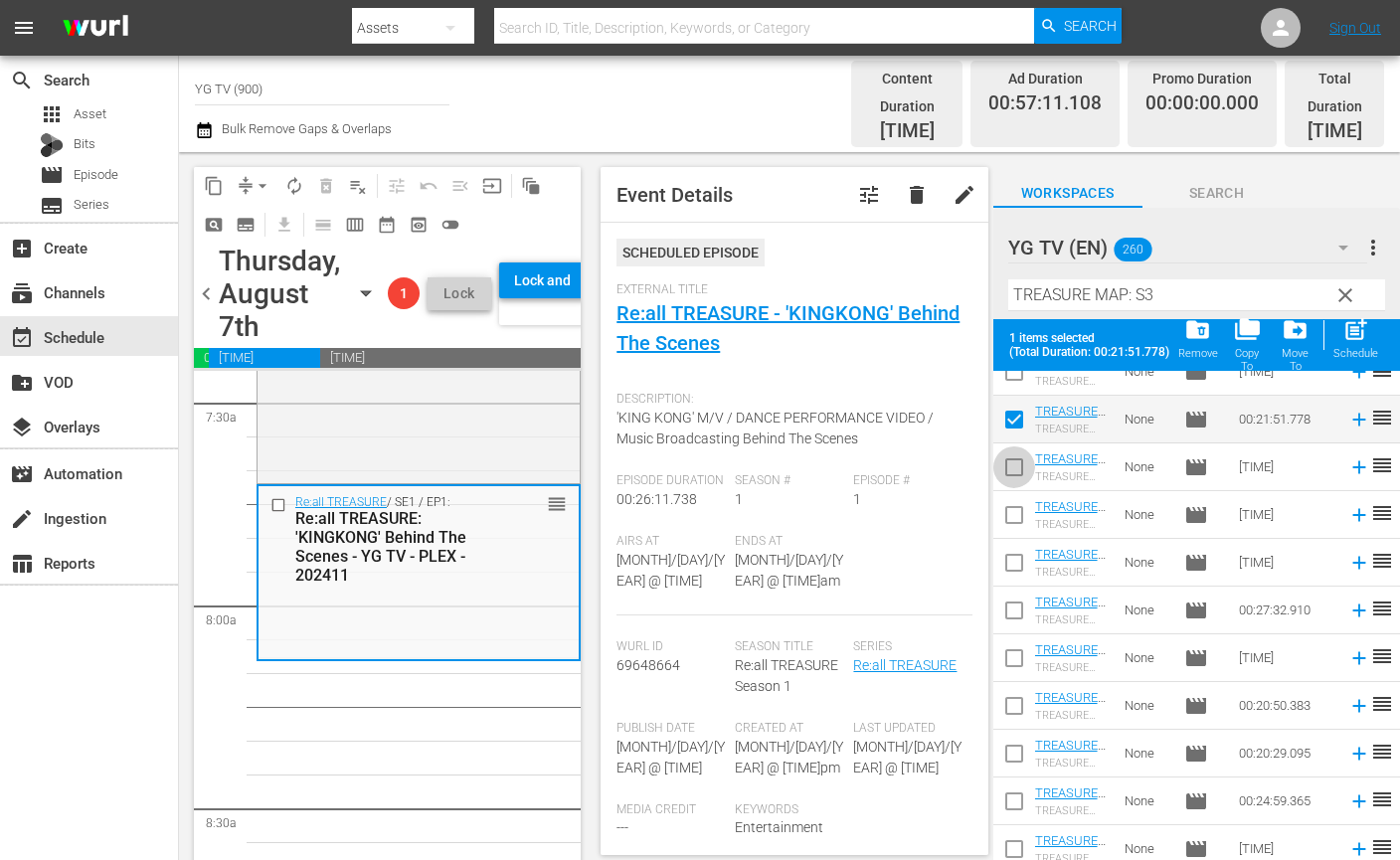 drag, startPoint x: 1003, startPoint y: 441, endPoint x: 1010, endPoint y: 462, distance: 22.135944 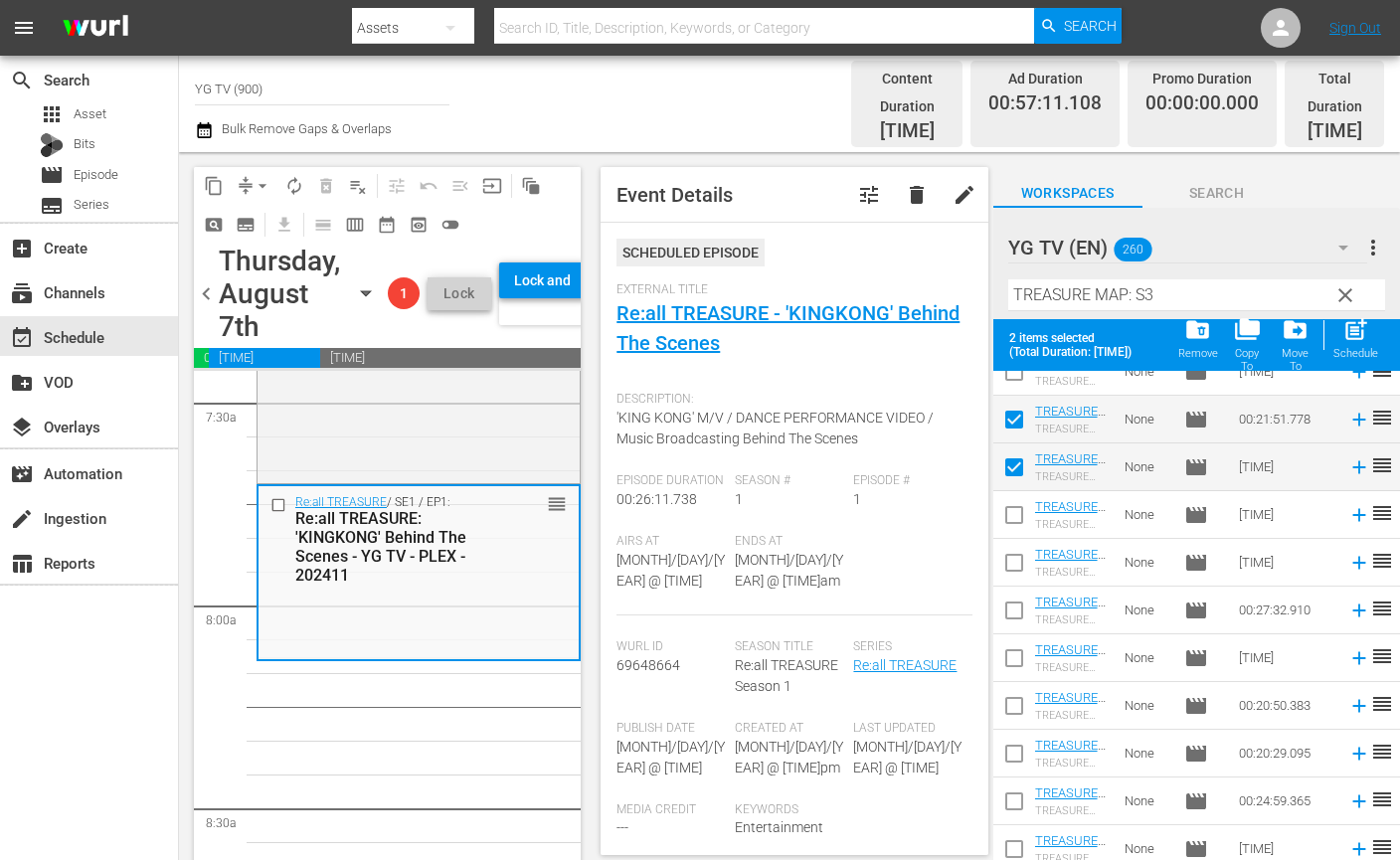 click at bounding box center (1014, 519) 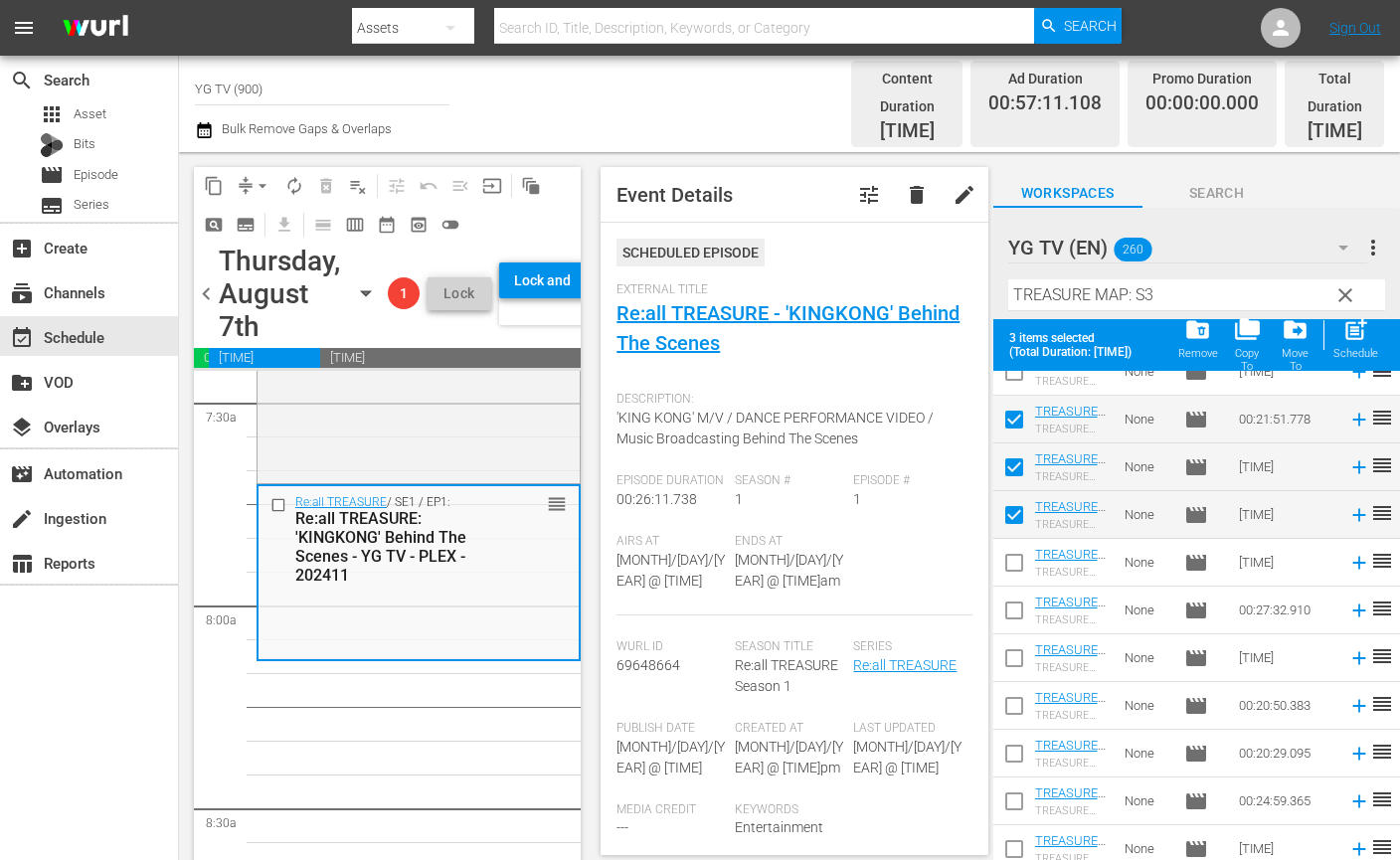 click at bounding box center [1014, 567] 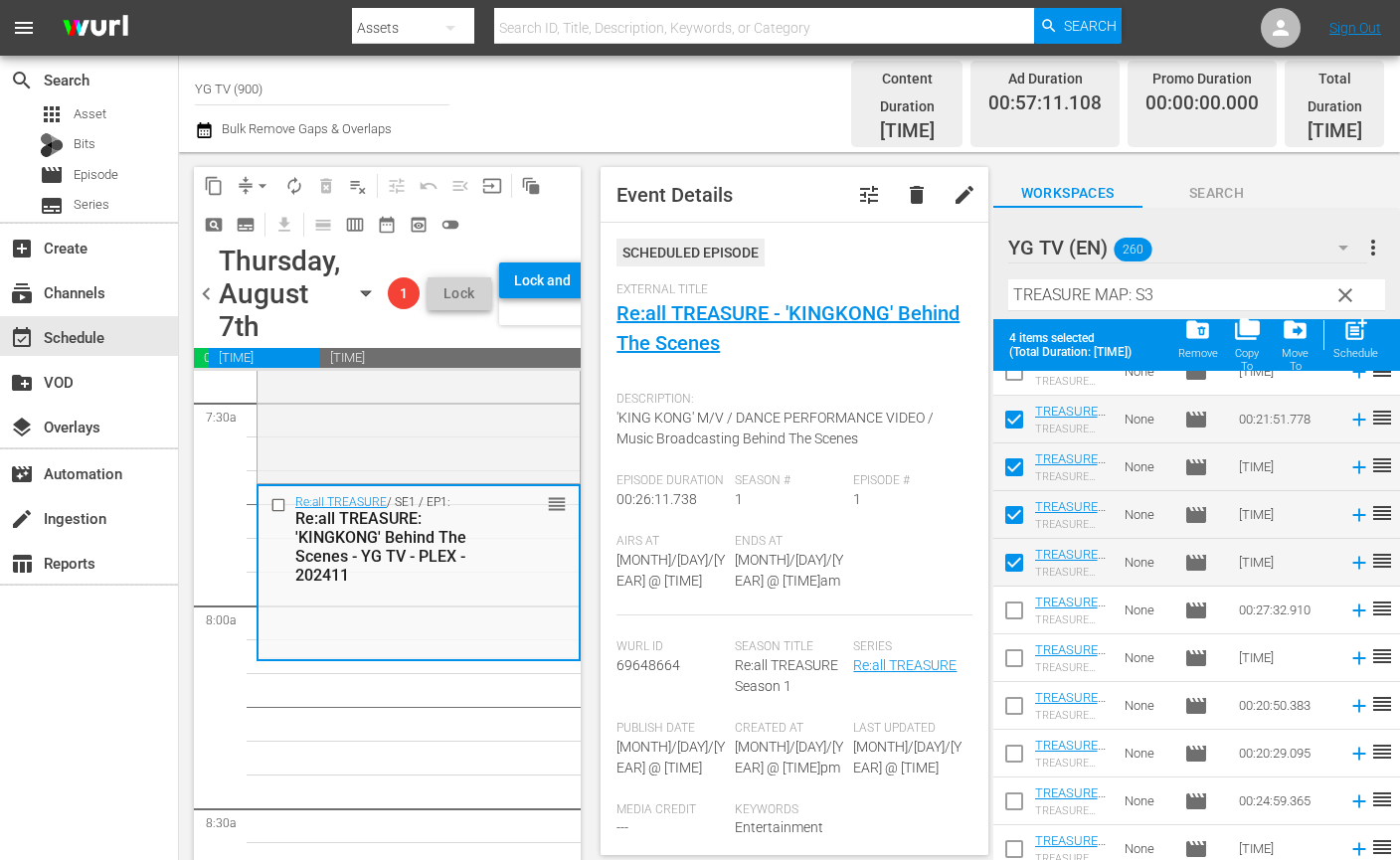 click at bounding box center [1014, 614] 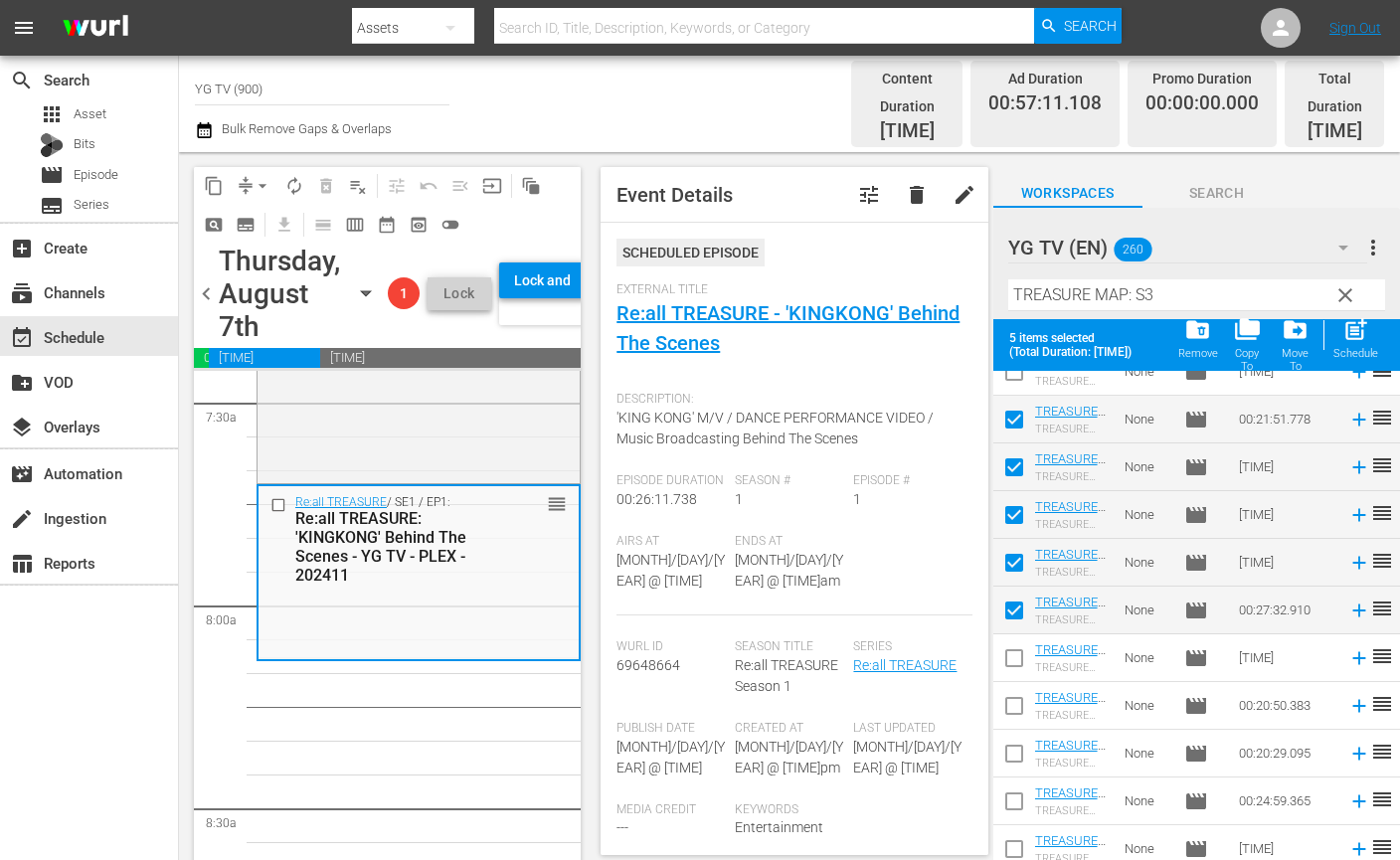 drag, startPoint x: 1016, startPoint y: 638, endPoint x: 1054, endPoint y: 646, distance: 38.832976 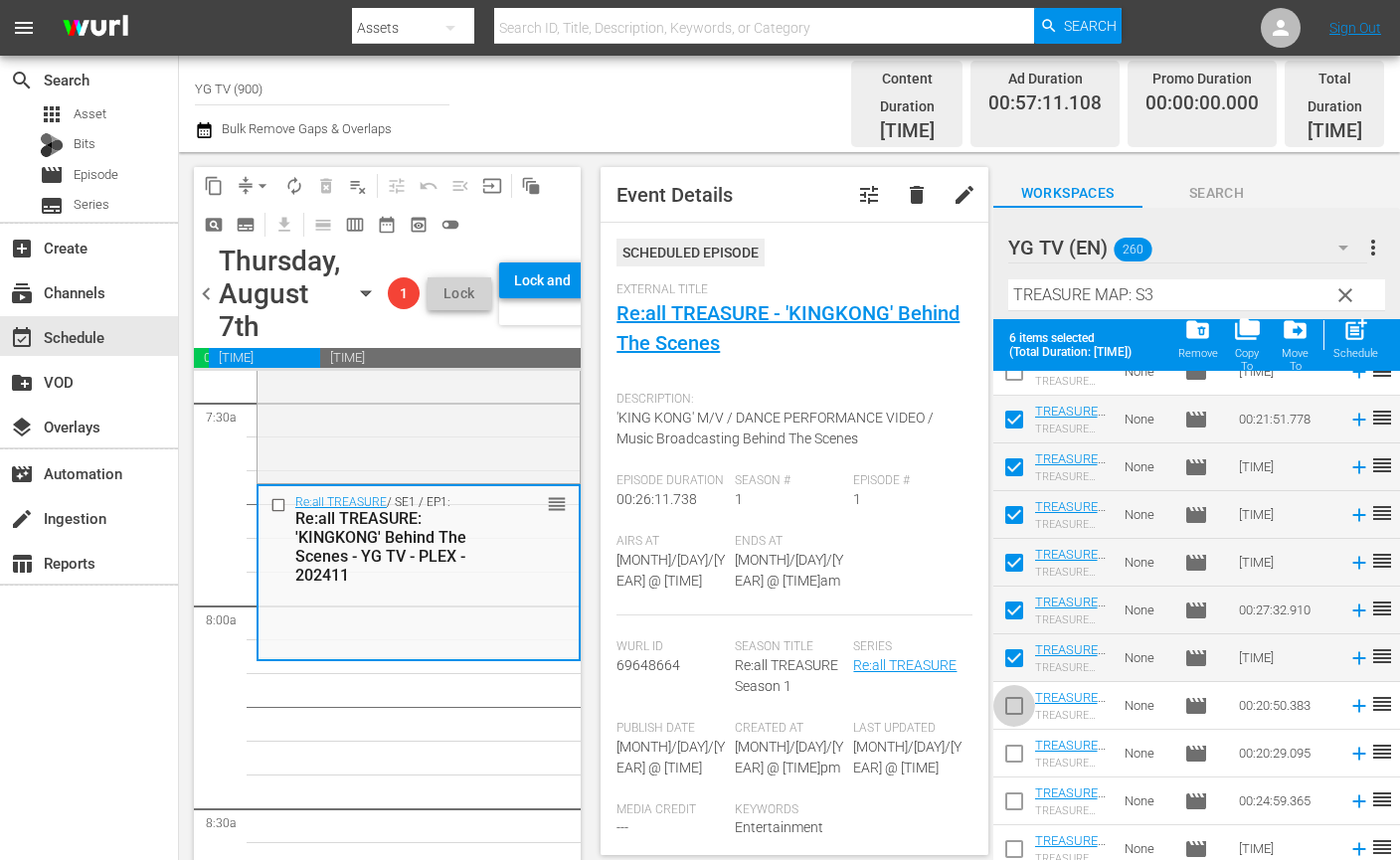 click at bounding box center (1014, 710) 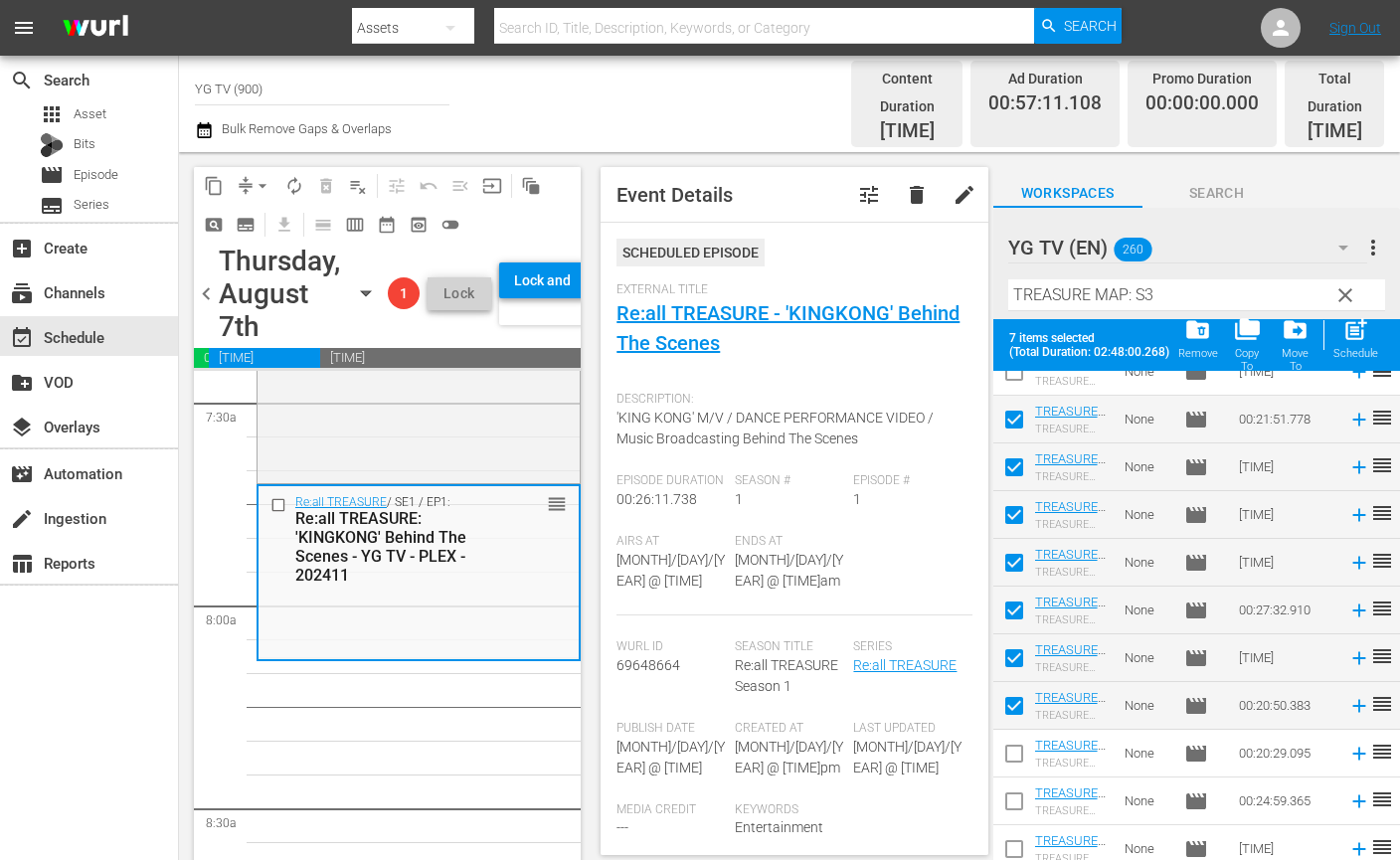 click at bounding box center [1014, 758] 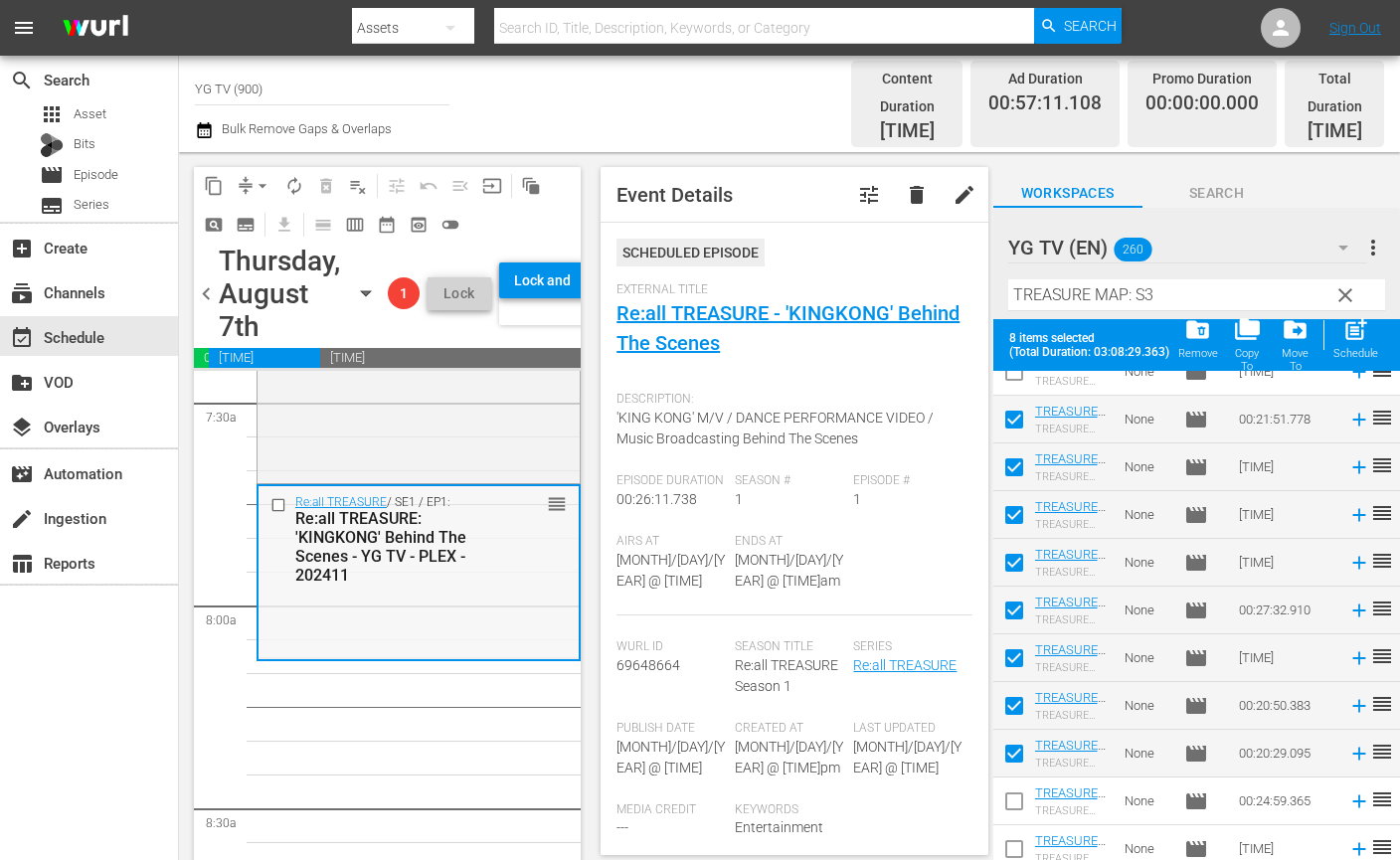 scroll, scrollTop: 3041, scrollLeft: 0, axis: vertical 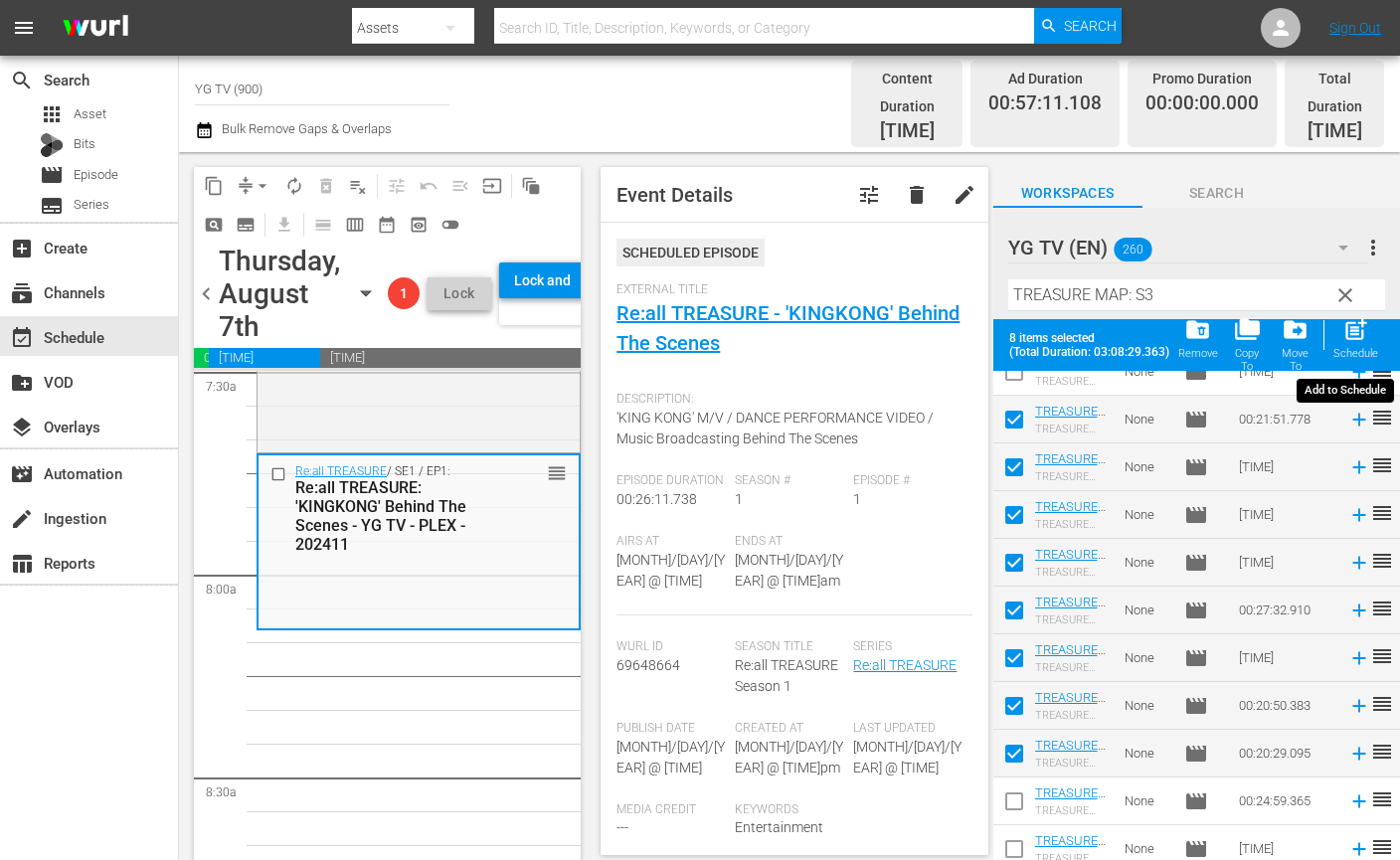 click on "Schedule" at bounding box center (1355, 353) 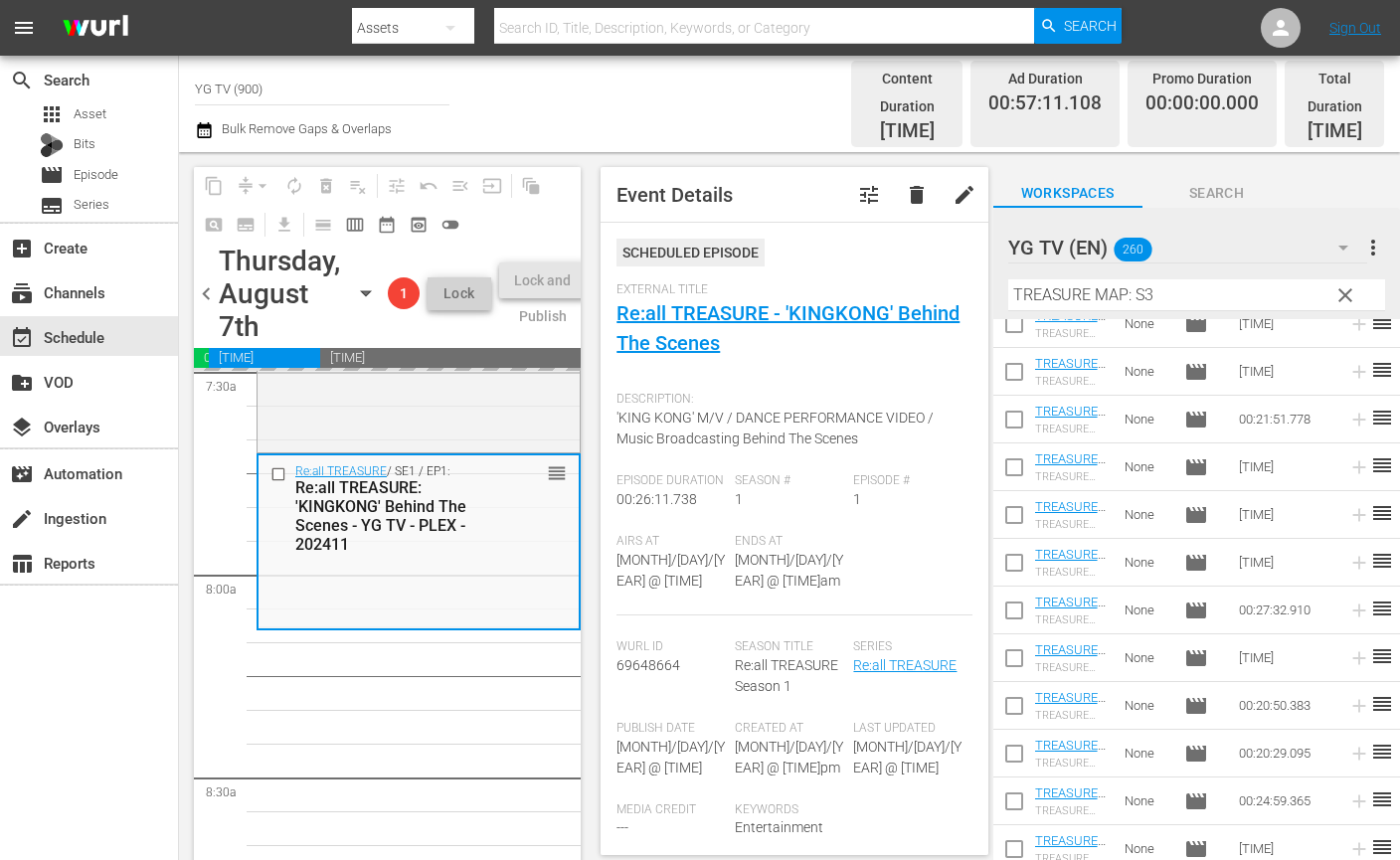 scroll, scrollTop: 354, scrollLeft: 0, axis: vertical 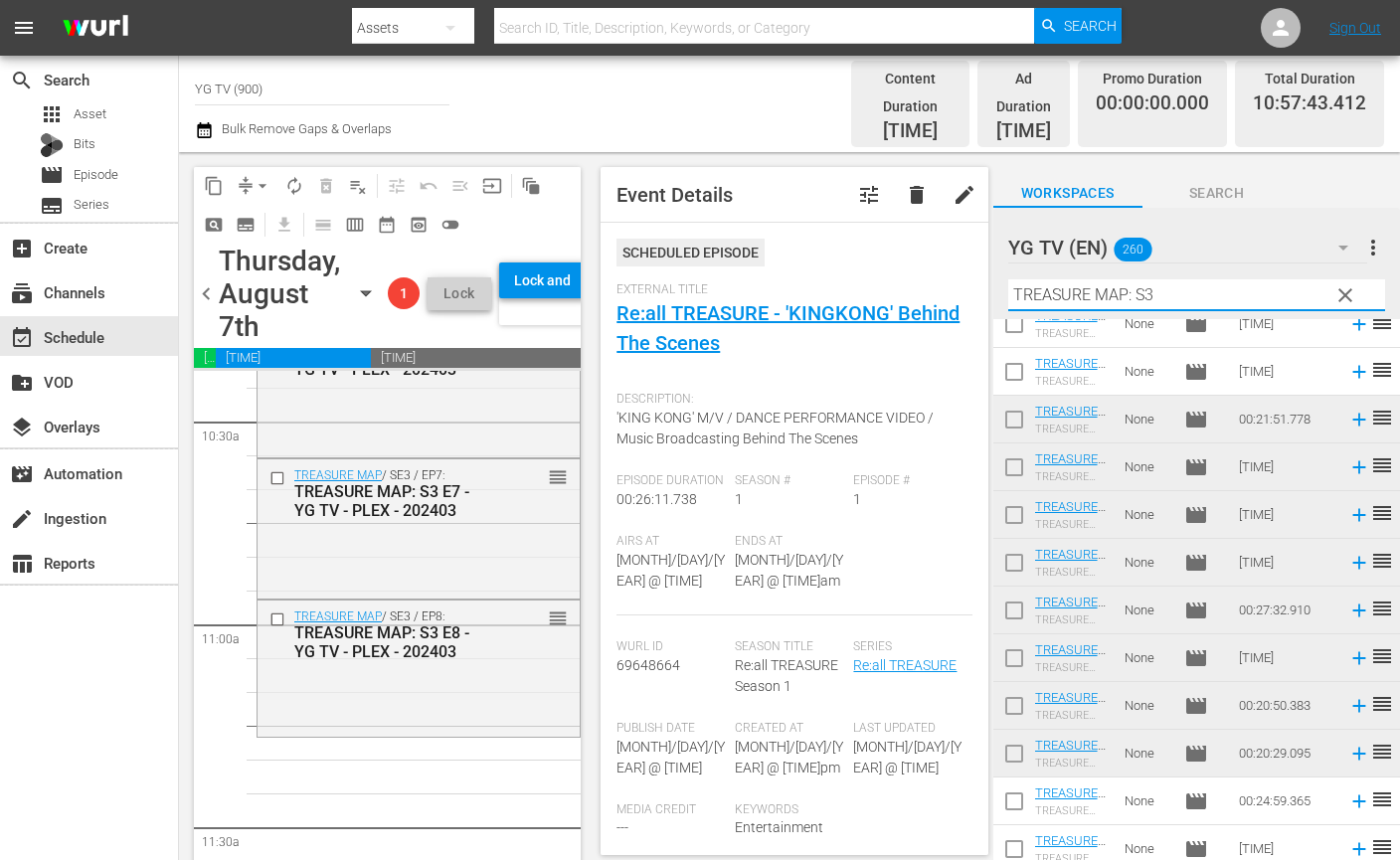 drag, startPoint x: 1185, startPoint y: 273, endPoint x: 1095, endPoint y: 272, distance: 90.00556 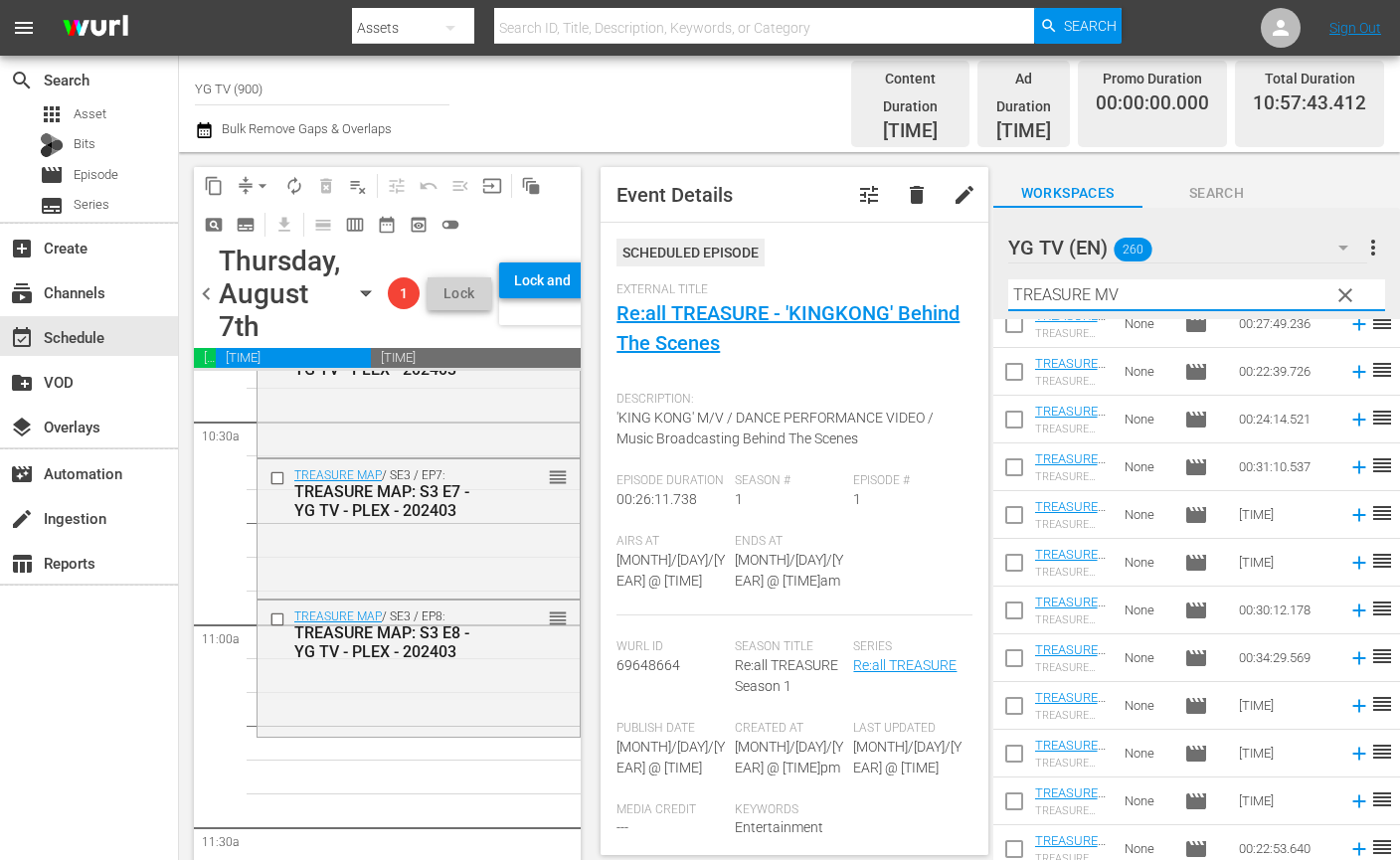 scroll, scrollTop: 0, scrollLeft: 0, axis: both 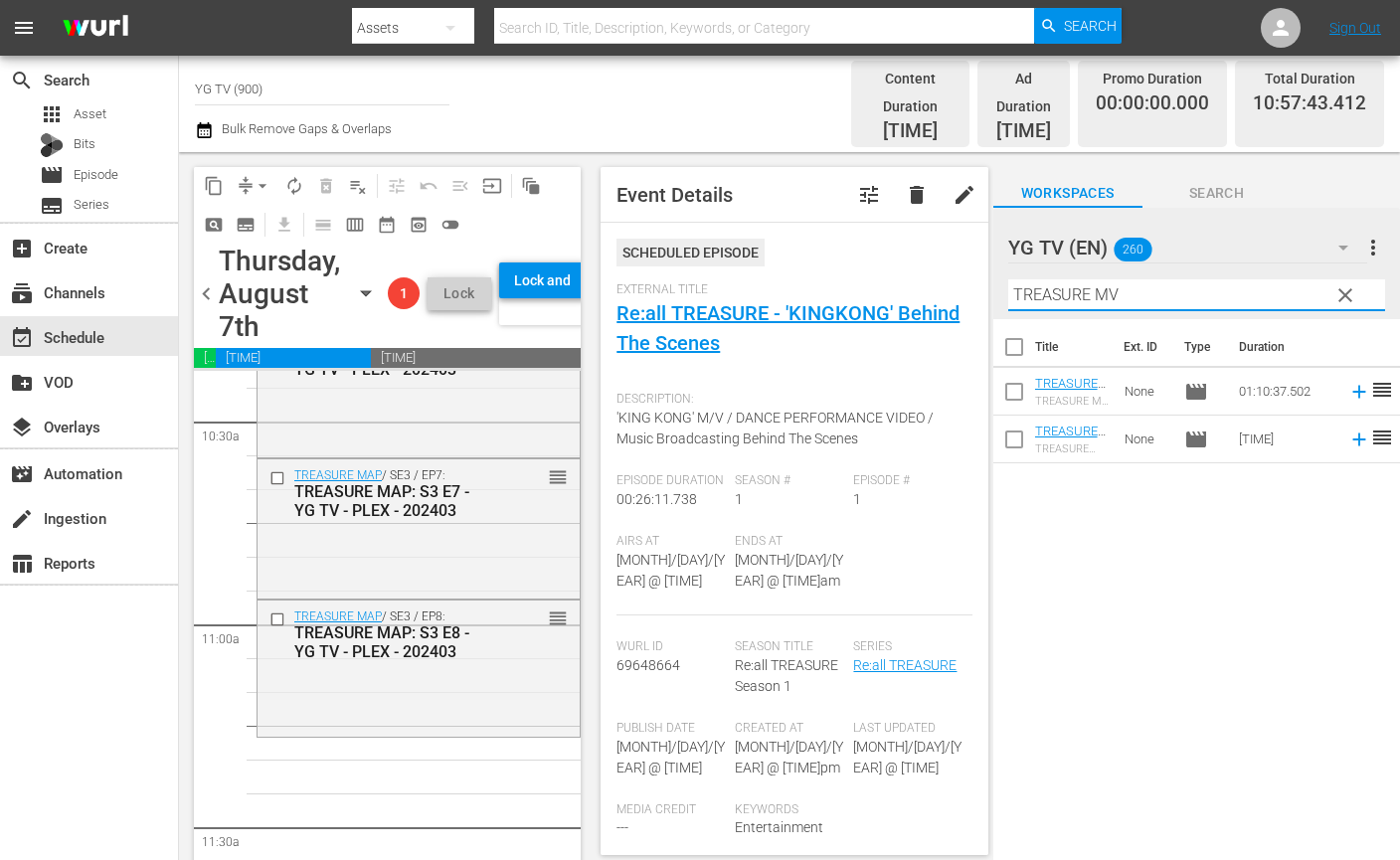 type on "TREASURE MV" 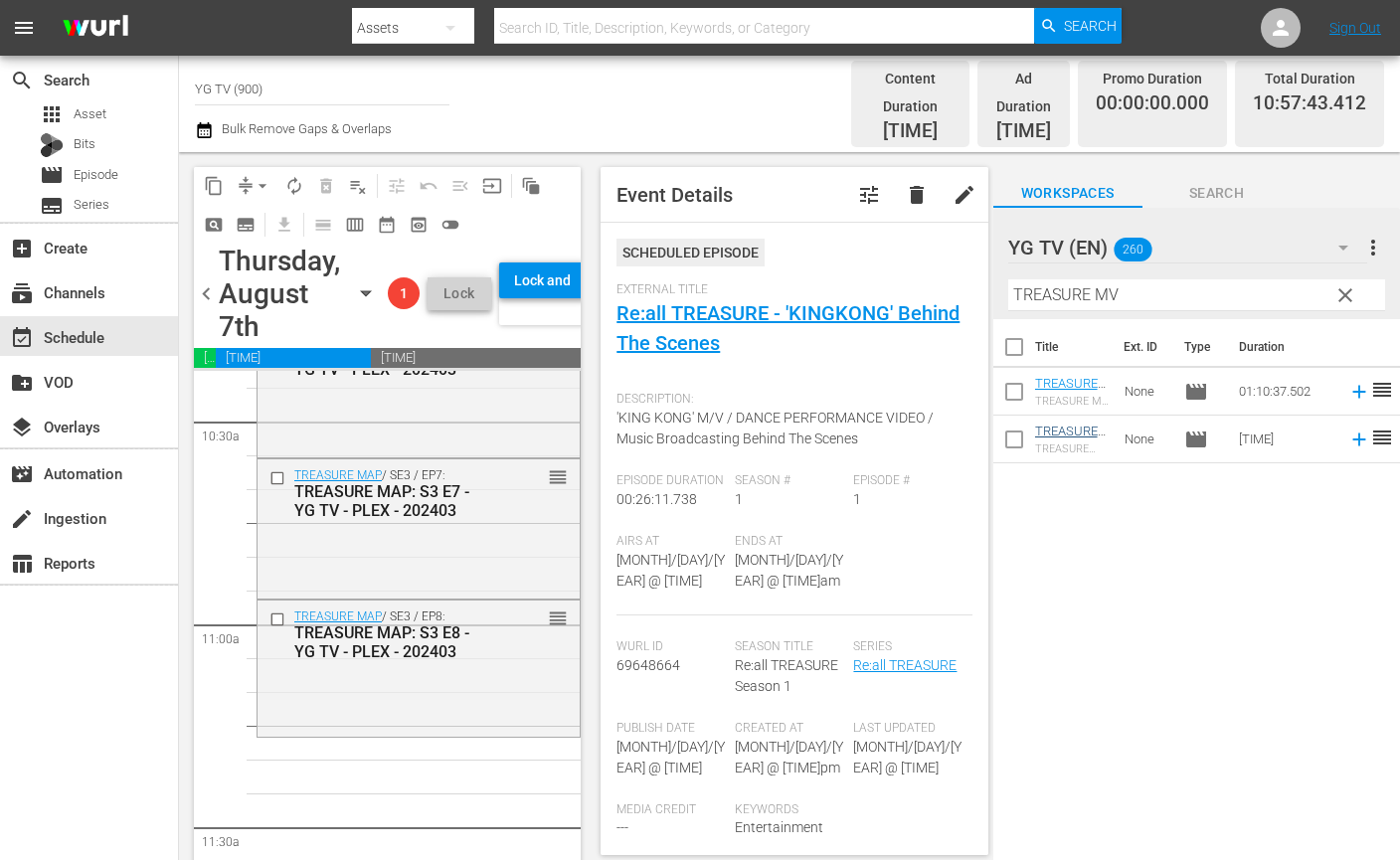 drag, startPoint x: 1096, startPoint y: 546, endPoint x: 1066, endPoint y: 415, distance: 134.39122 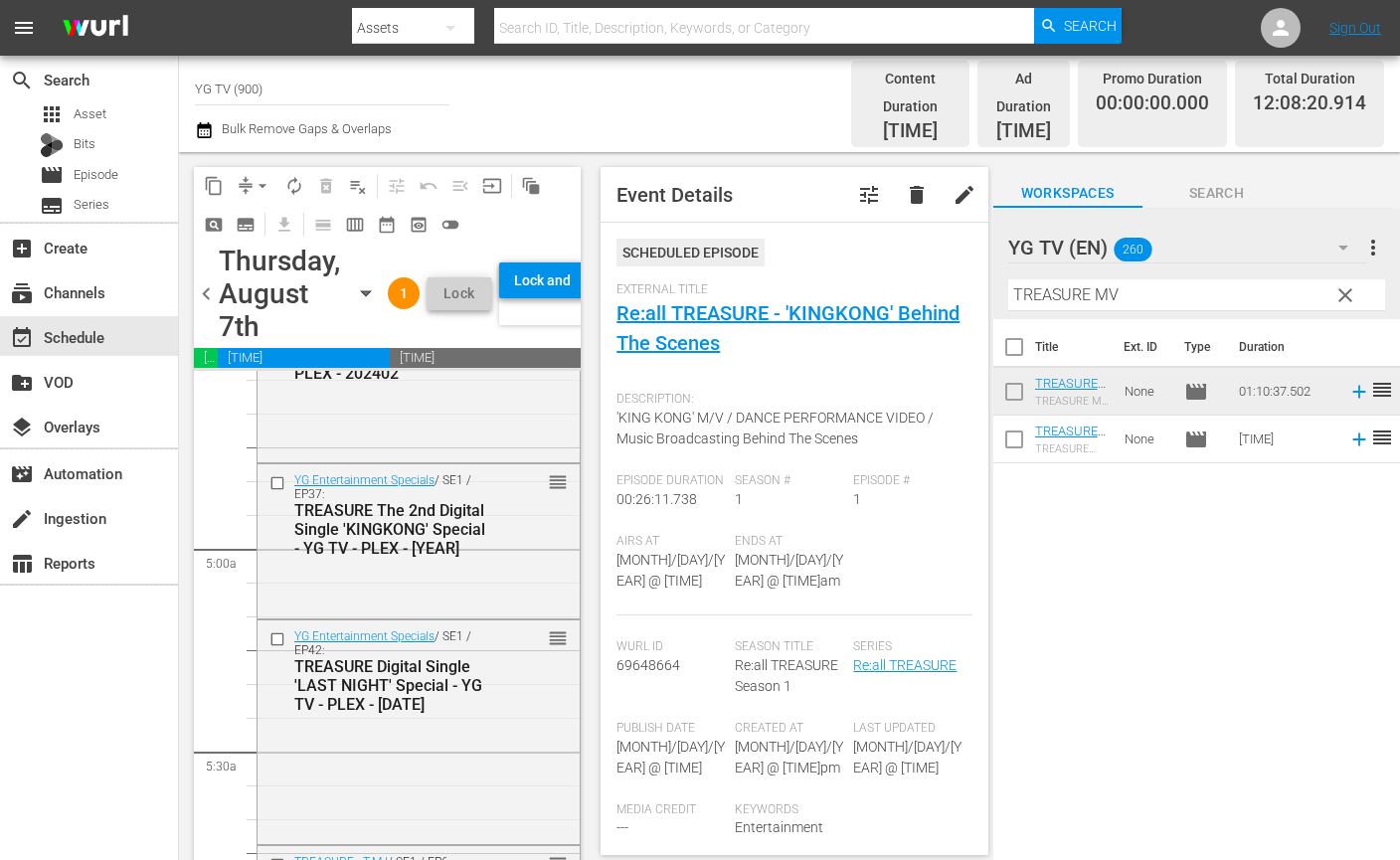 scroll, scrollTop: 0, scrollLeft: 0, axis: both 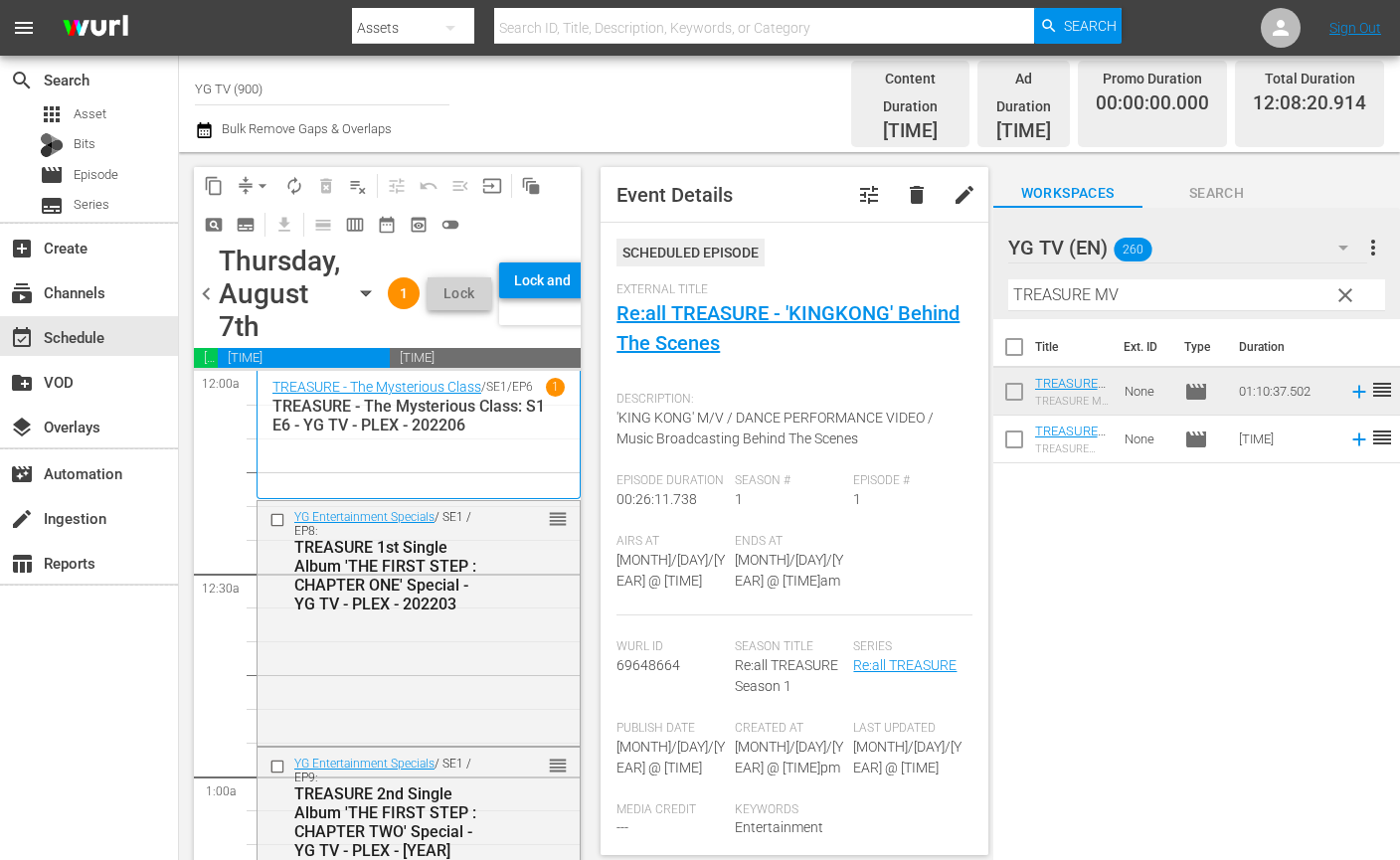 click on "autorenew_outlined" at bounding box center (294, 186) 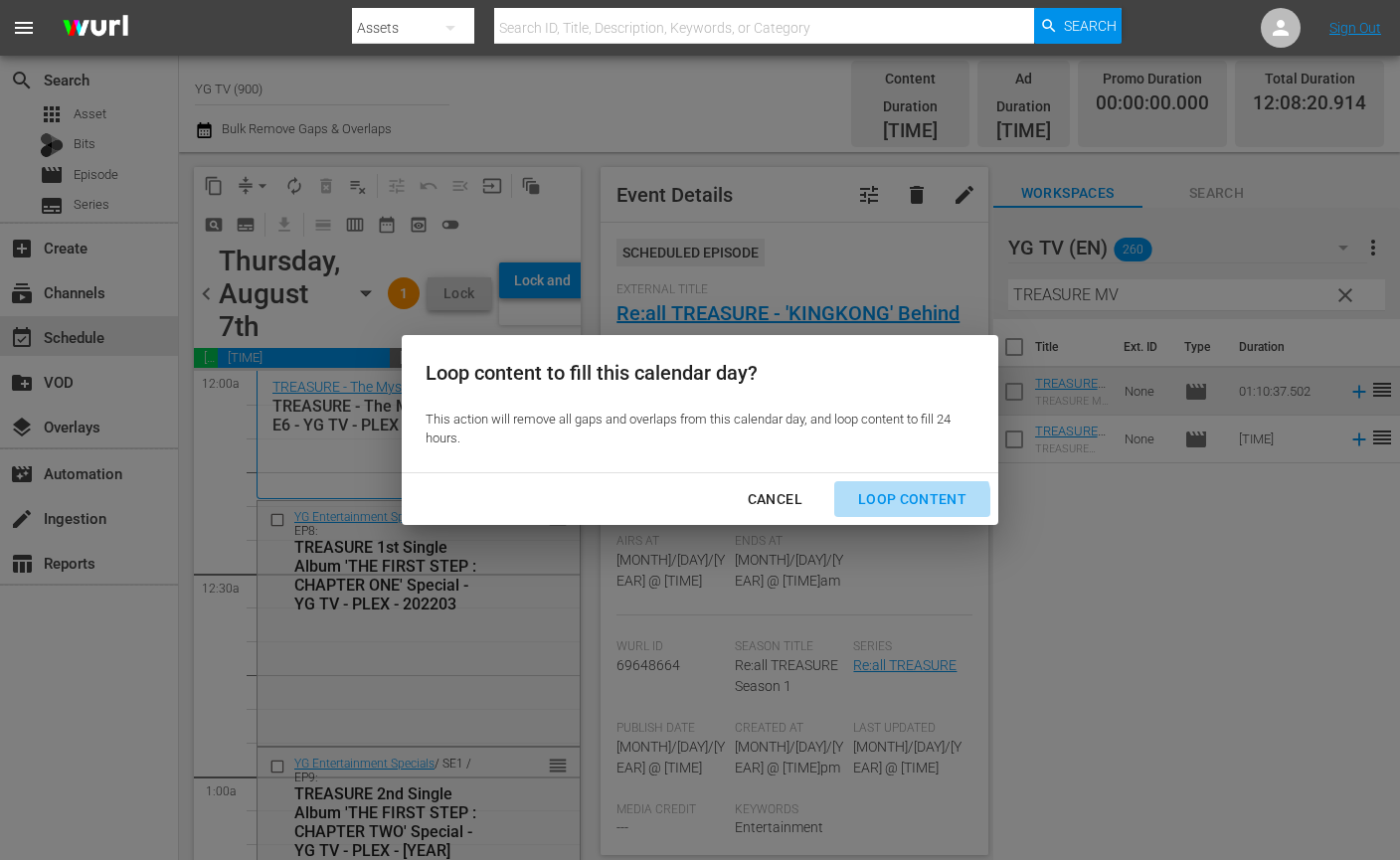 click on "Loop Content" at bounding box center (912, 499) 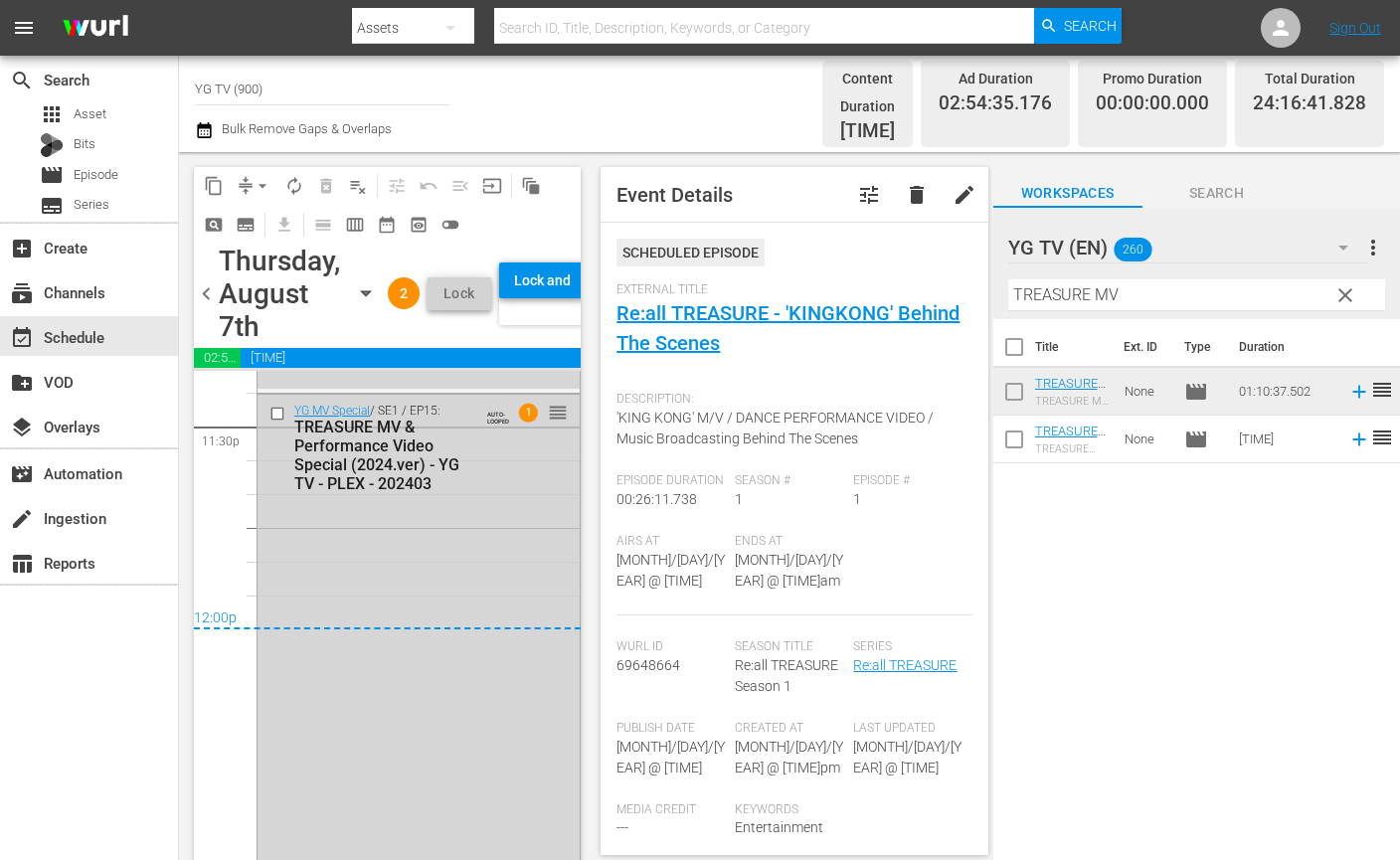 scroll, scrollTop: 9209, scrollLeft: 0, axis: vertical 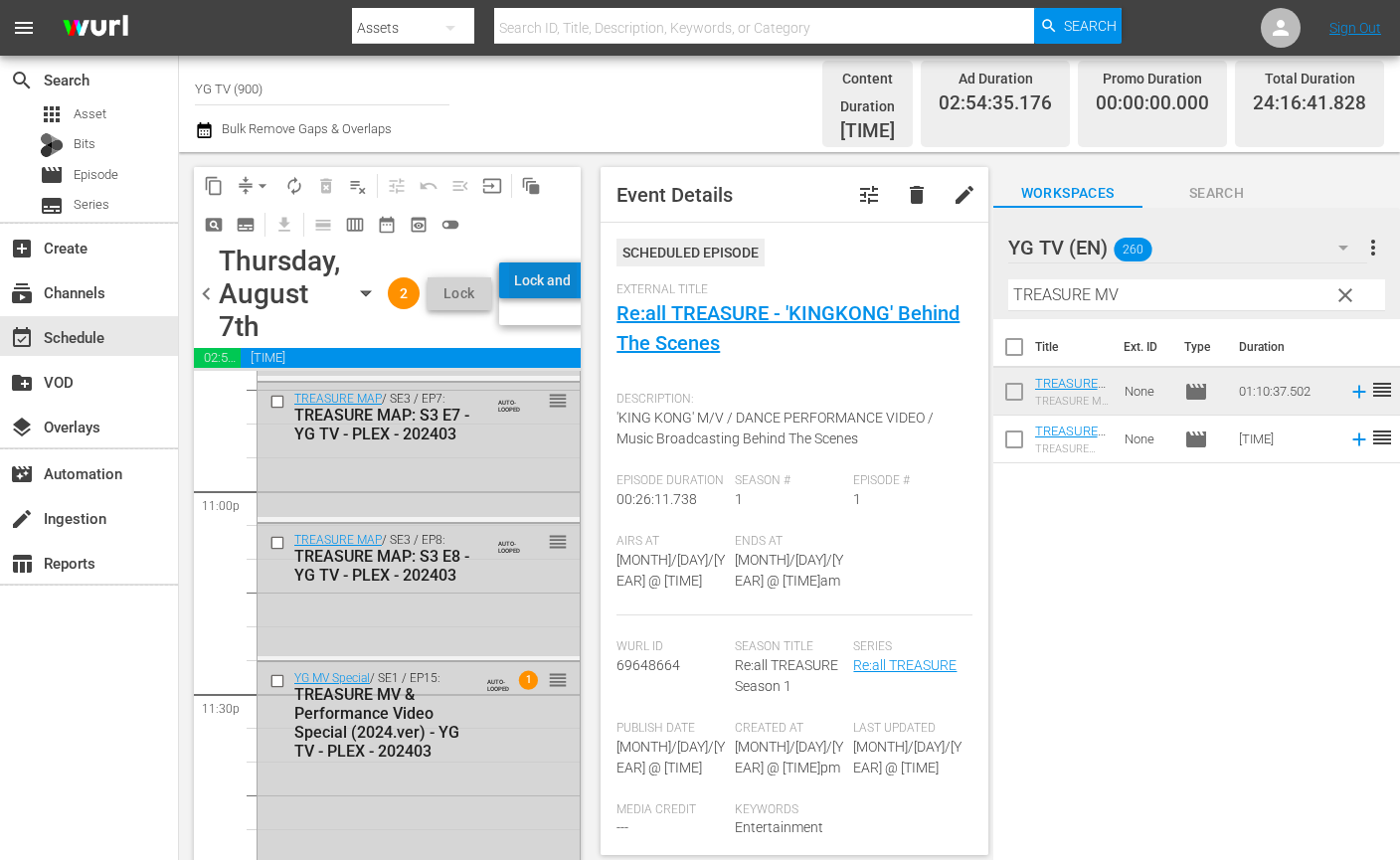 click on "Lock and Publish" at bounding box center [543, 280] 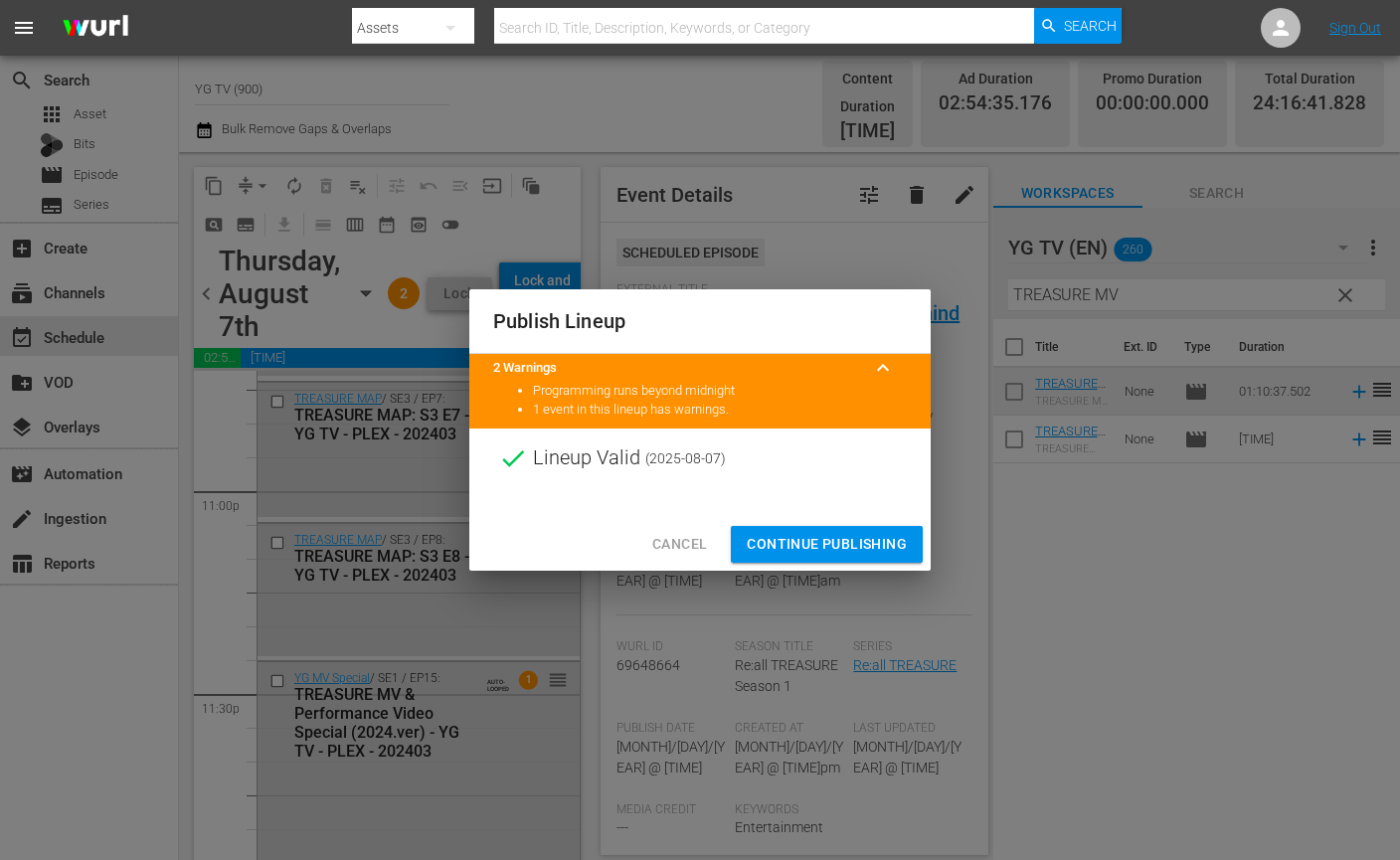 click on "Continue Publishing" at bounding box center (826, 544) 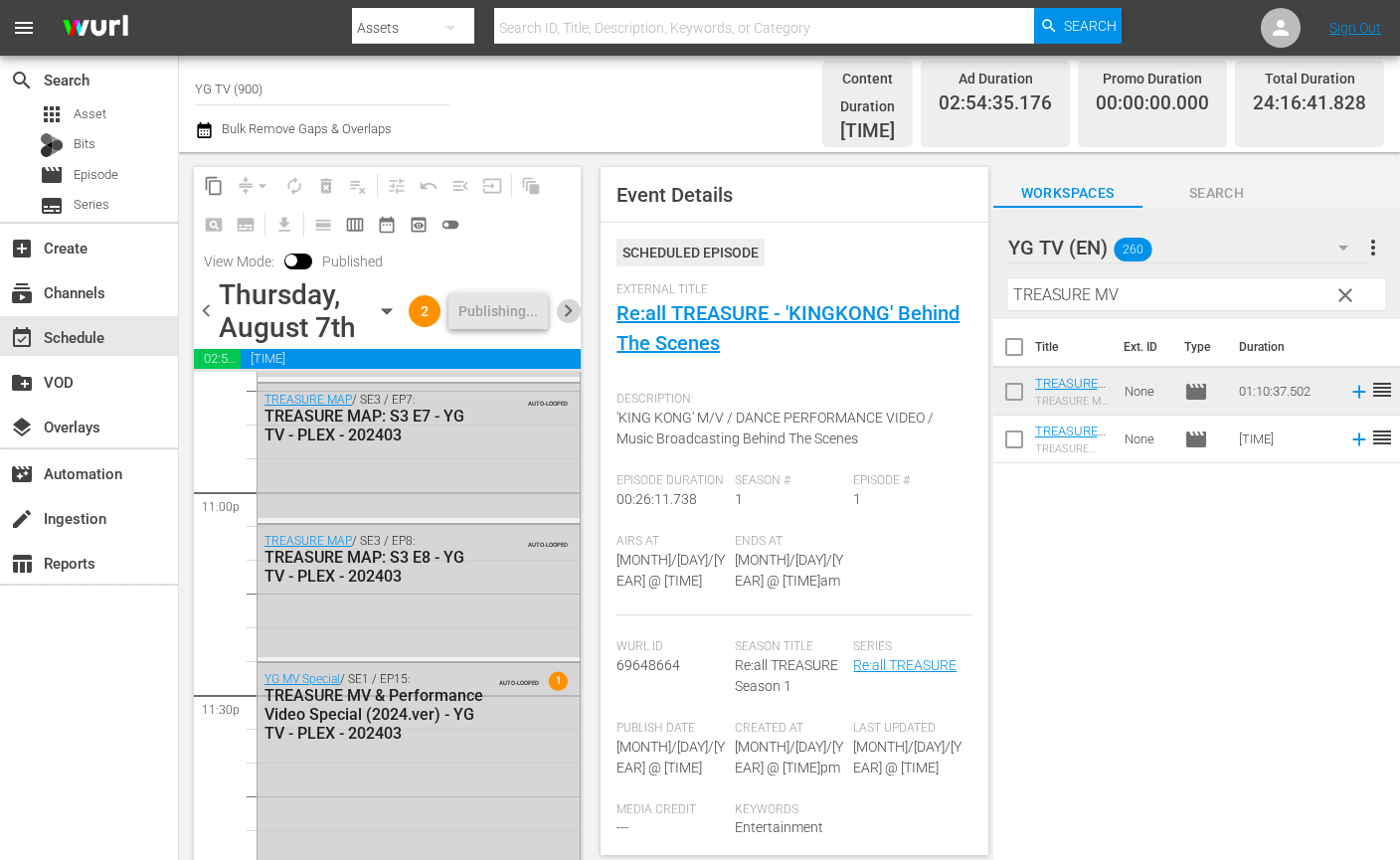 click on "chevron_right" at bounding box center [568, 310] 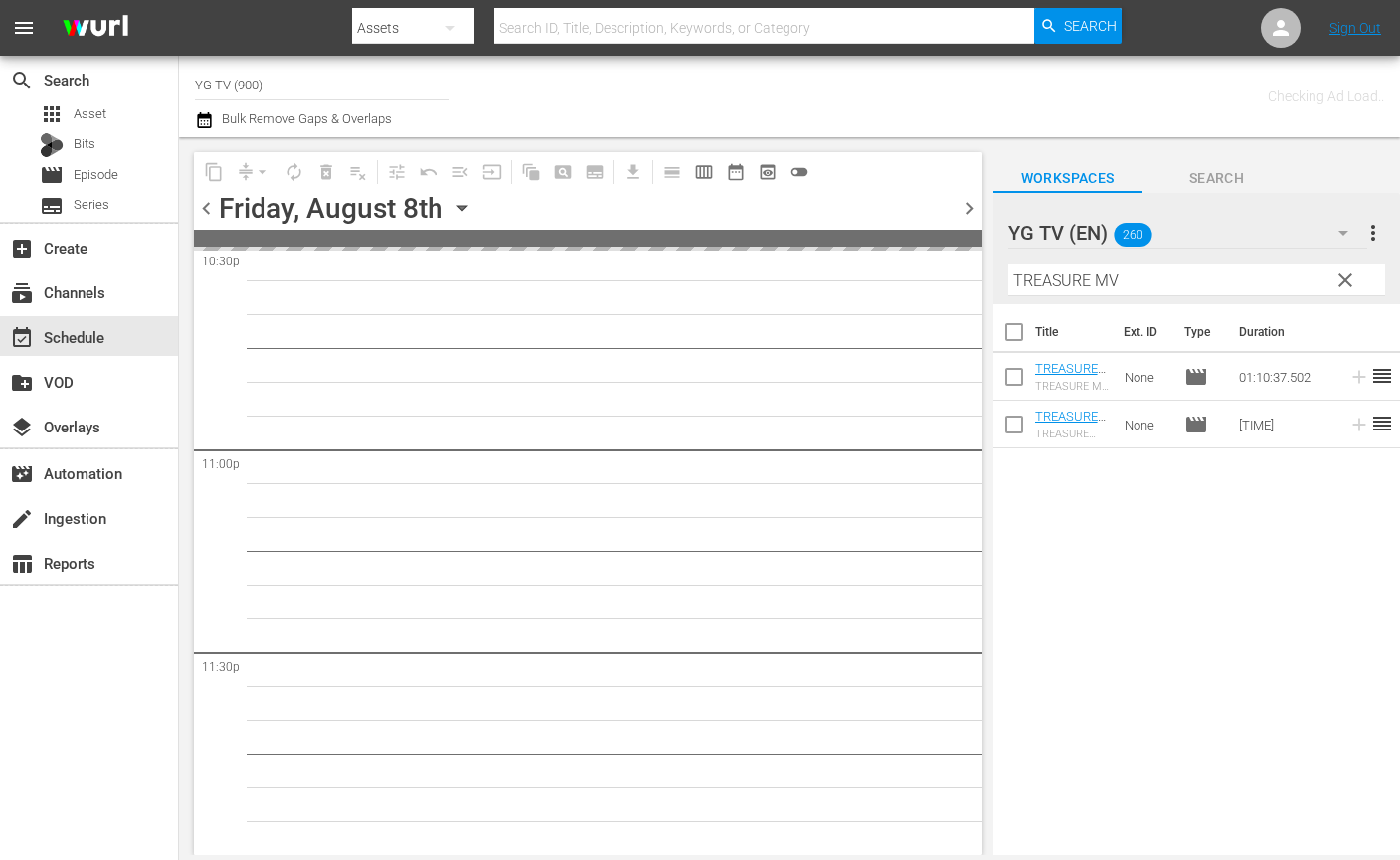 scroll, scrollTop: 9131, scrollLeft: 0, axis: vertical 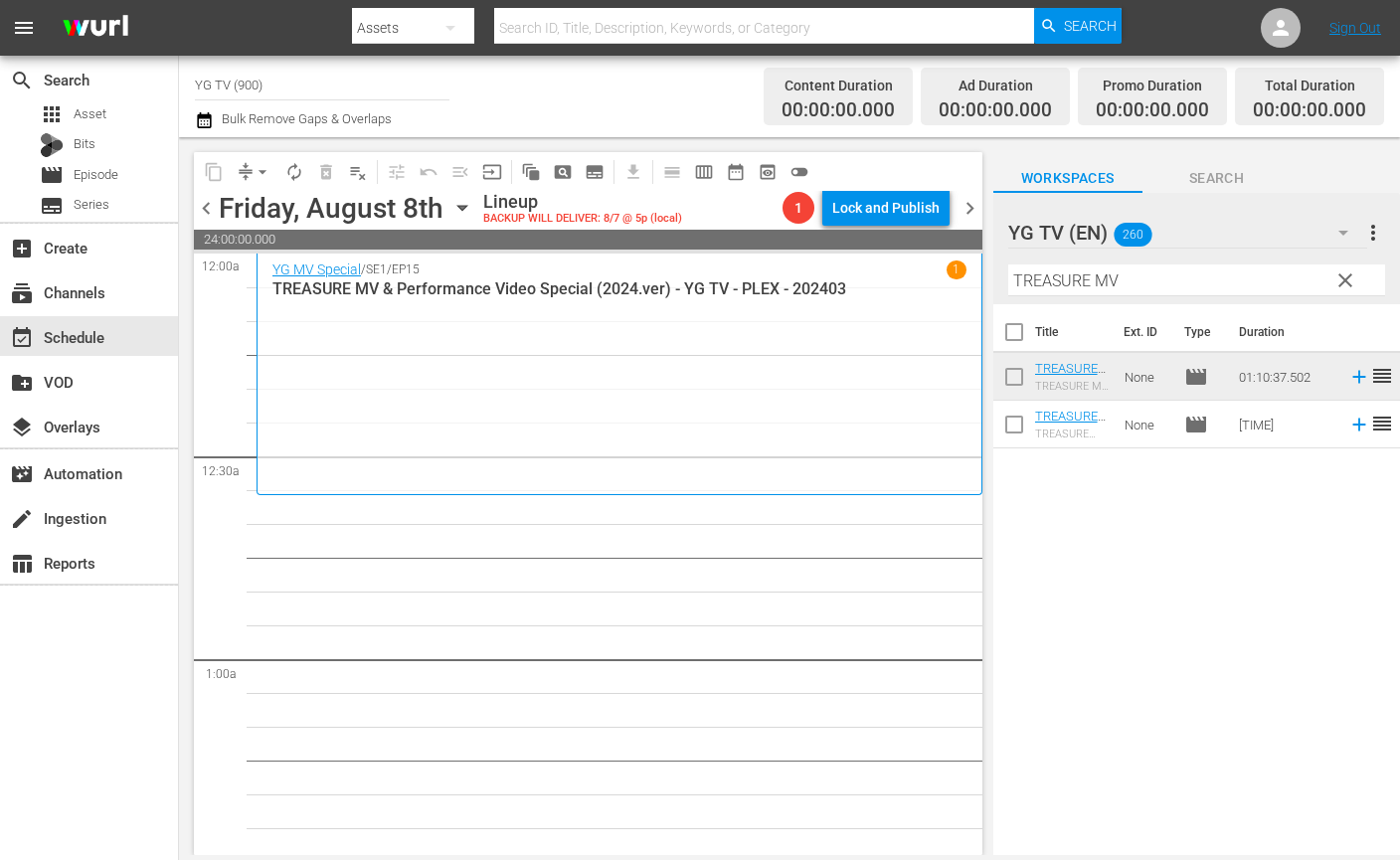 click on "TREASURE MV" at bounding box center [1196, 280] 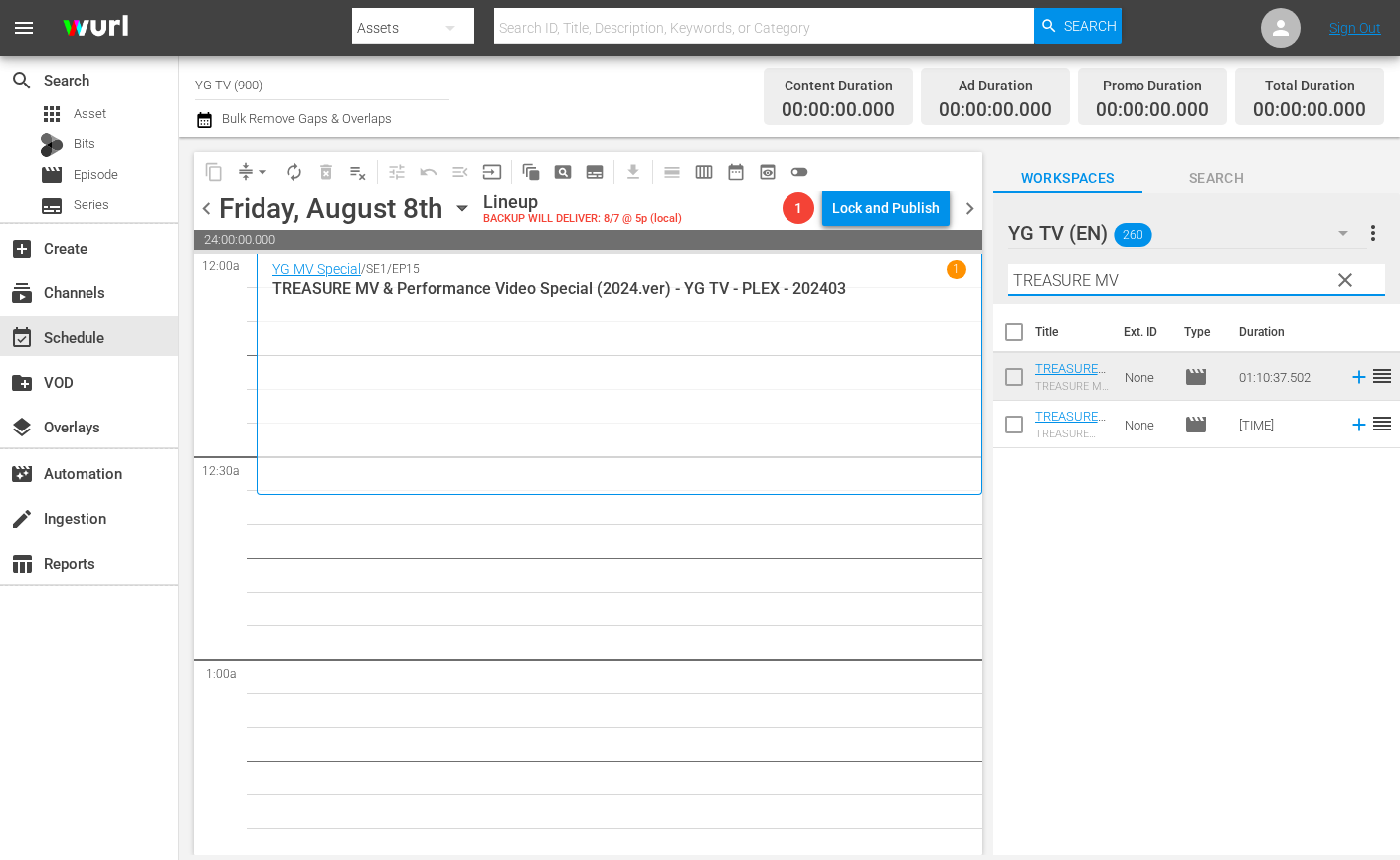 click on "clear" at bounding box center [1345, 280] 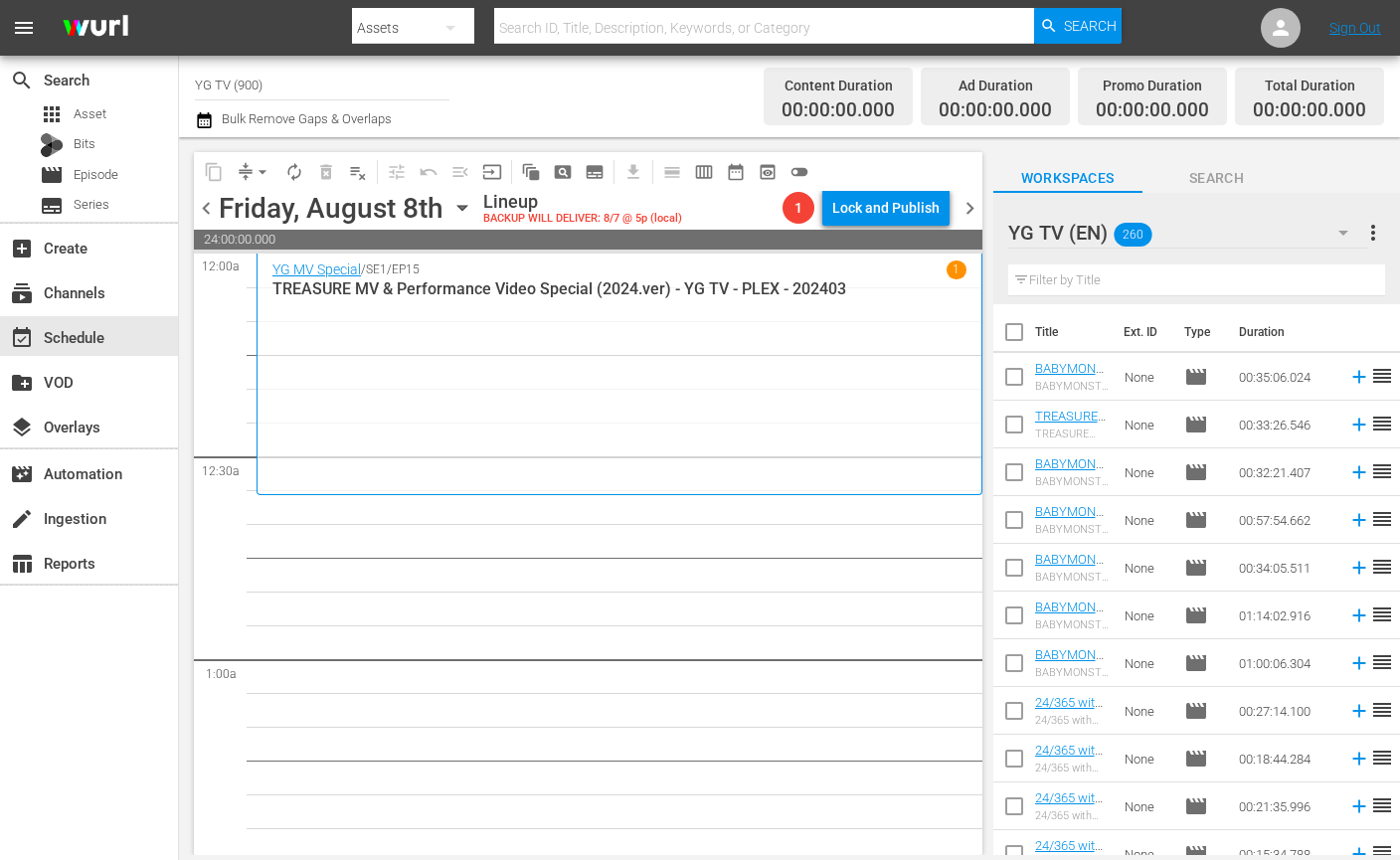 click at bounding box center (1196, 280) 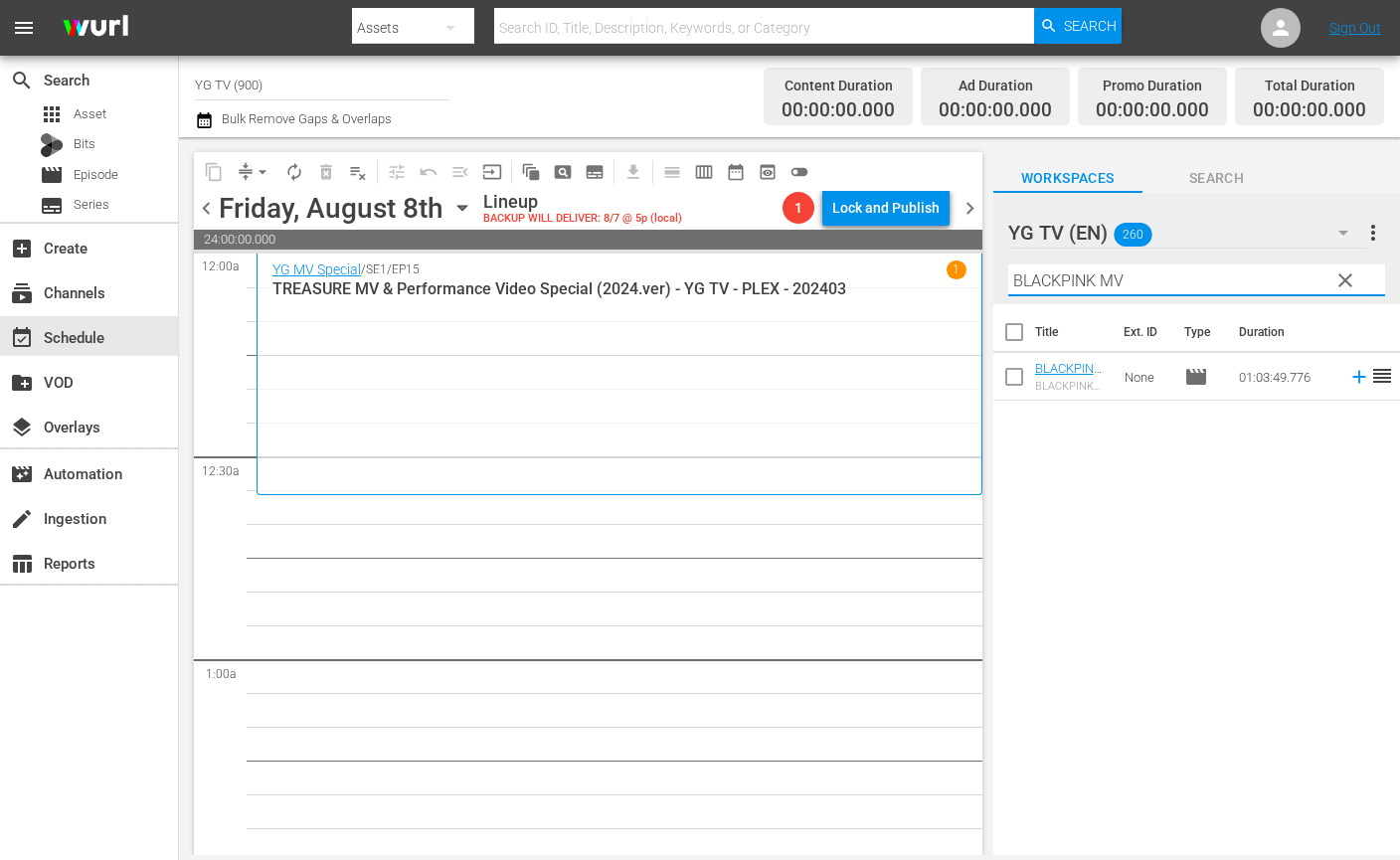 type on "BLACKPINK MV" 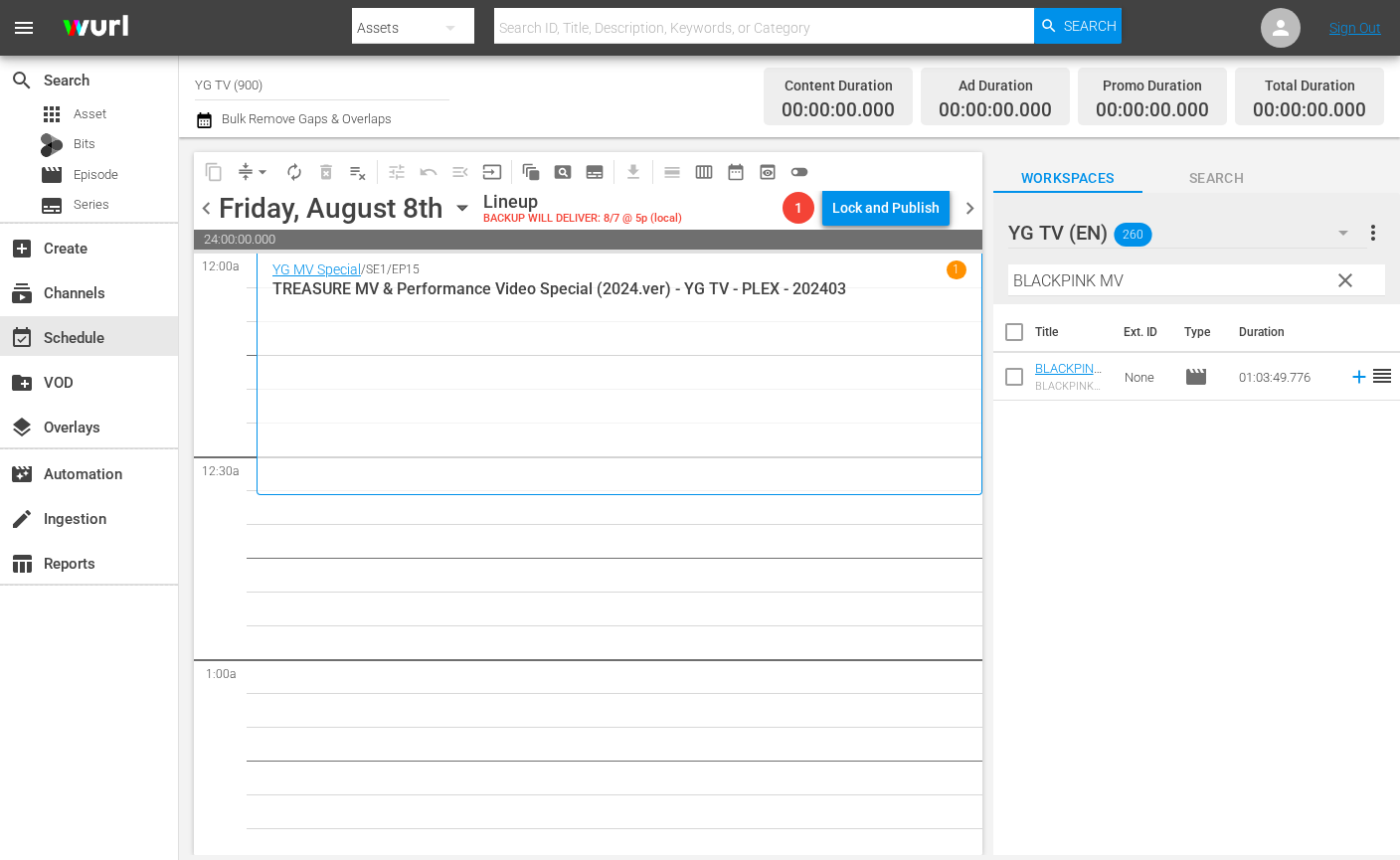 drag, startPoint x: 1153, startPoint y: 510, endPoint x: 1105, endPoint y: 408, distance: 112.729765 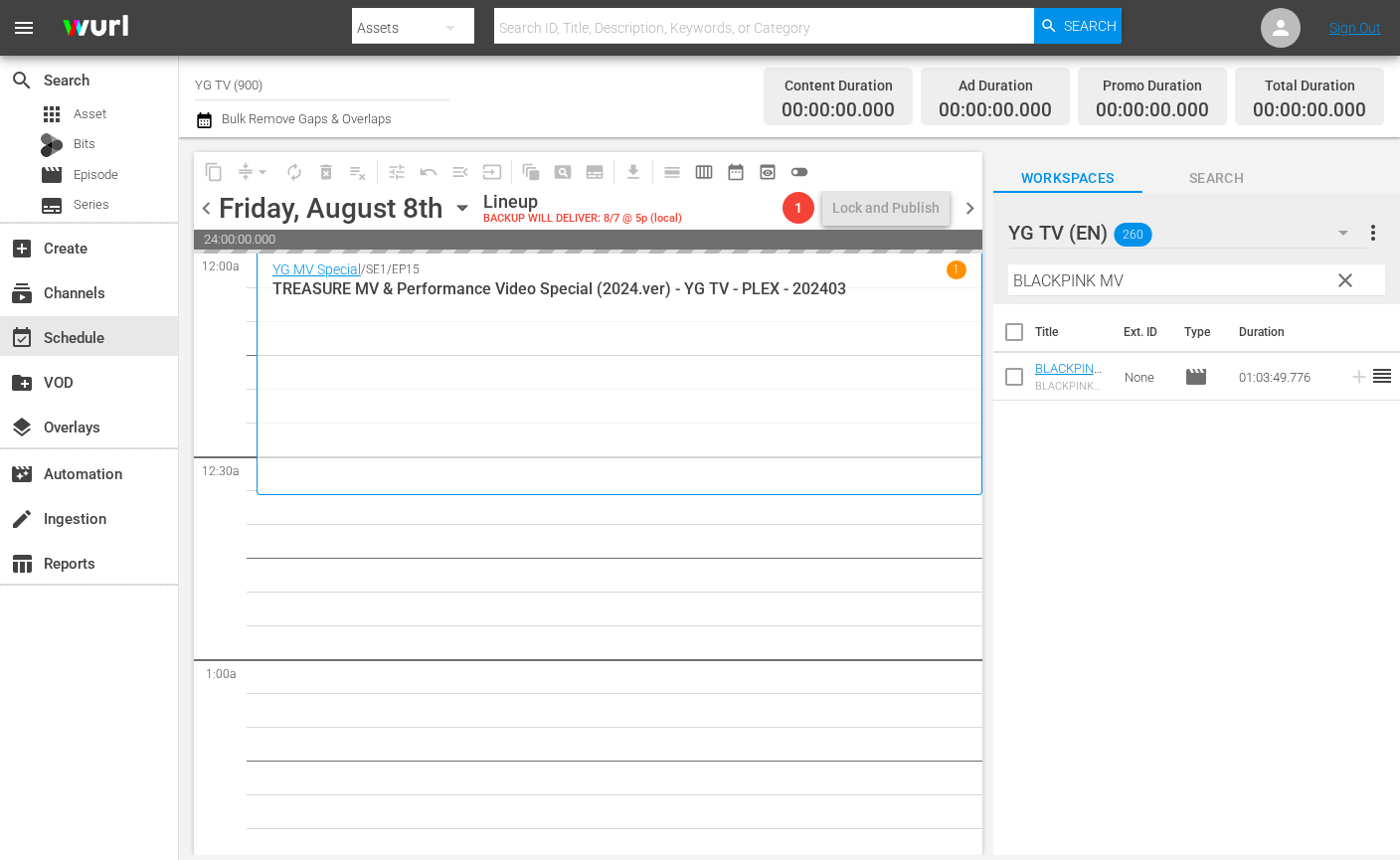 drag, startPoint x: 1050, startPoint y: 370, endPoint x: 1117, endPoint y: 1, distance: 375.0333 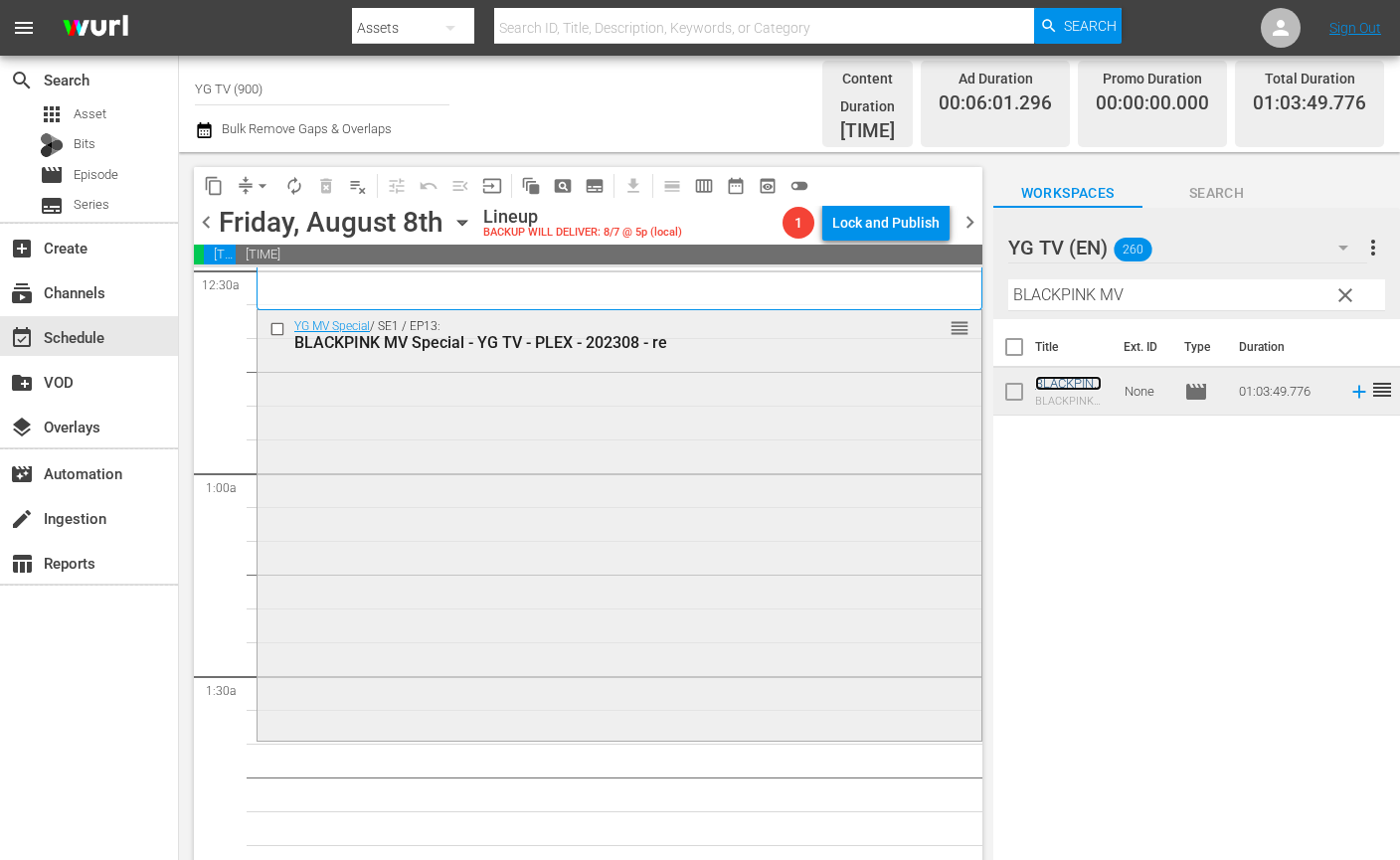 scroll, scrollTop: 158, scrollLeft: 0, axis: vertical 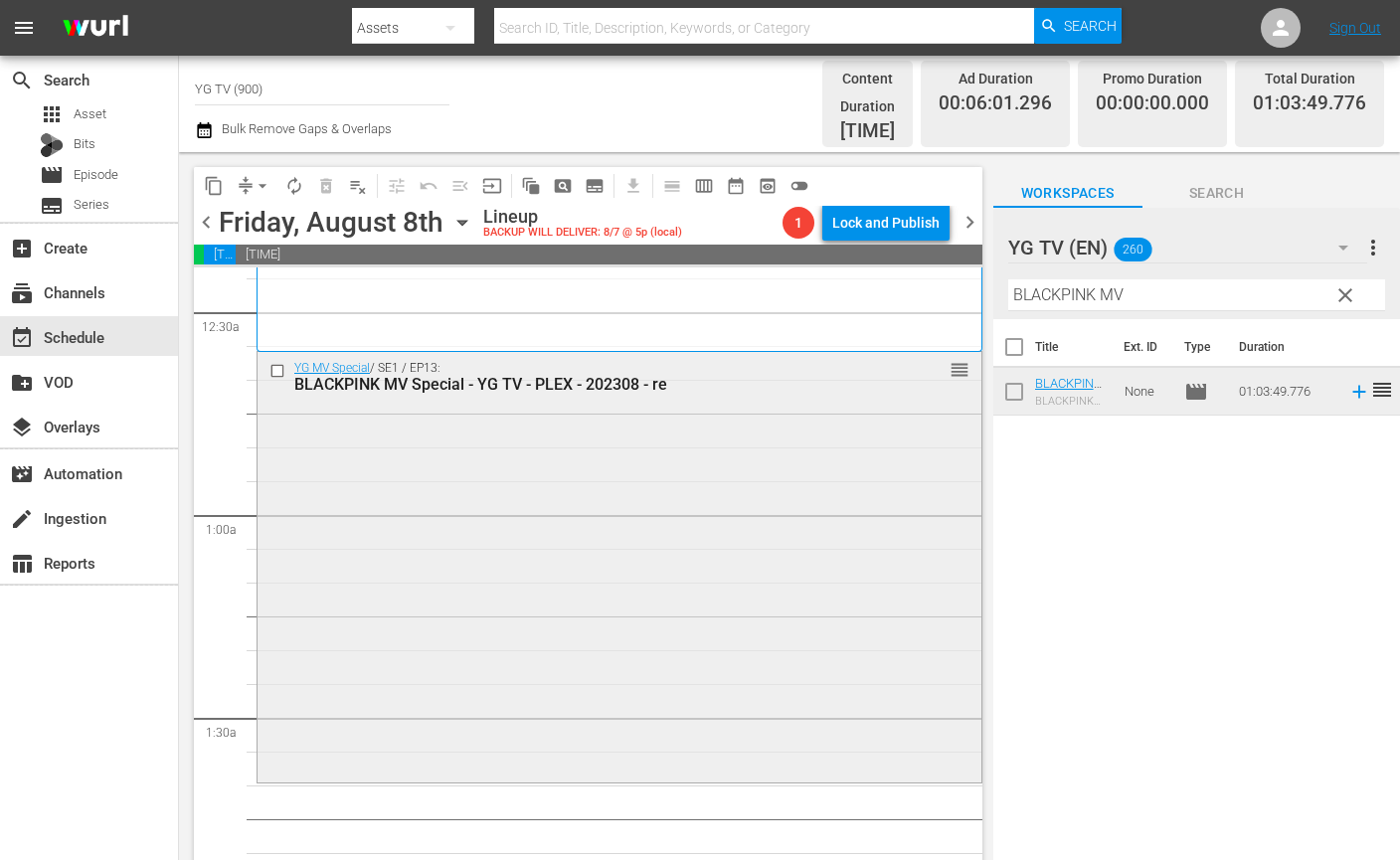 click on "YG MV Special / SE1 / EP13: BLACKPINK MV Special - YG TV - PLEX - [YEAR] - re reorder" at bounding box center (619, 565) 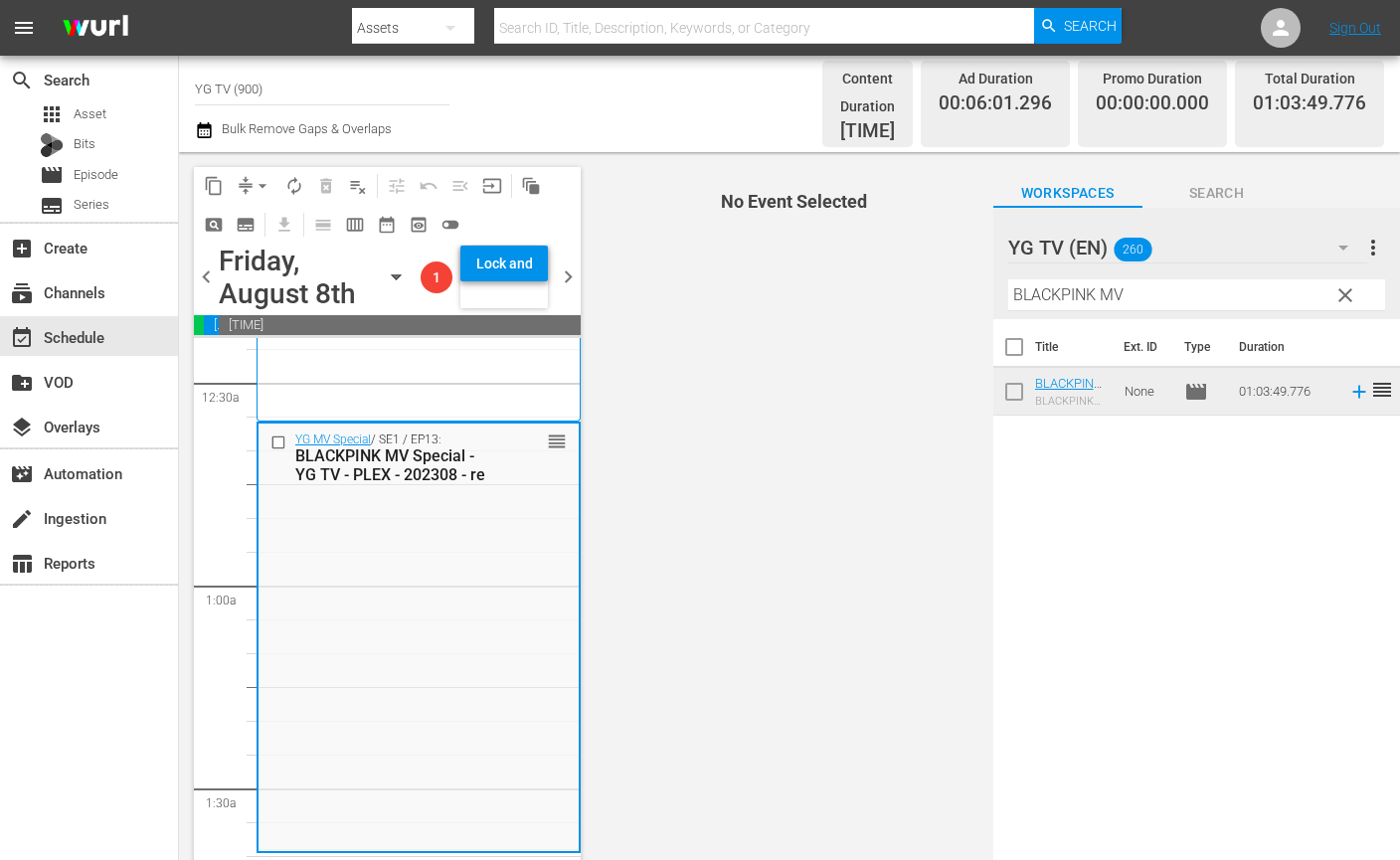 drag, startPoint x: 1152, startPoint y: 283, endPoint x: 889, endPoint y: 247, distance: 265.45244 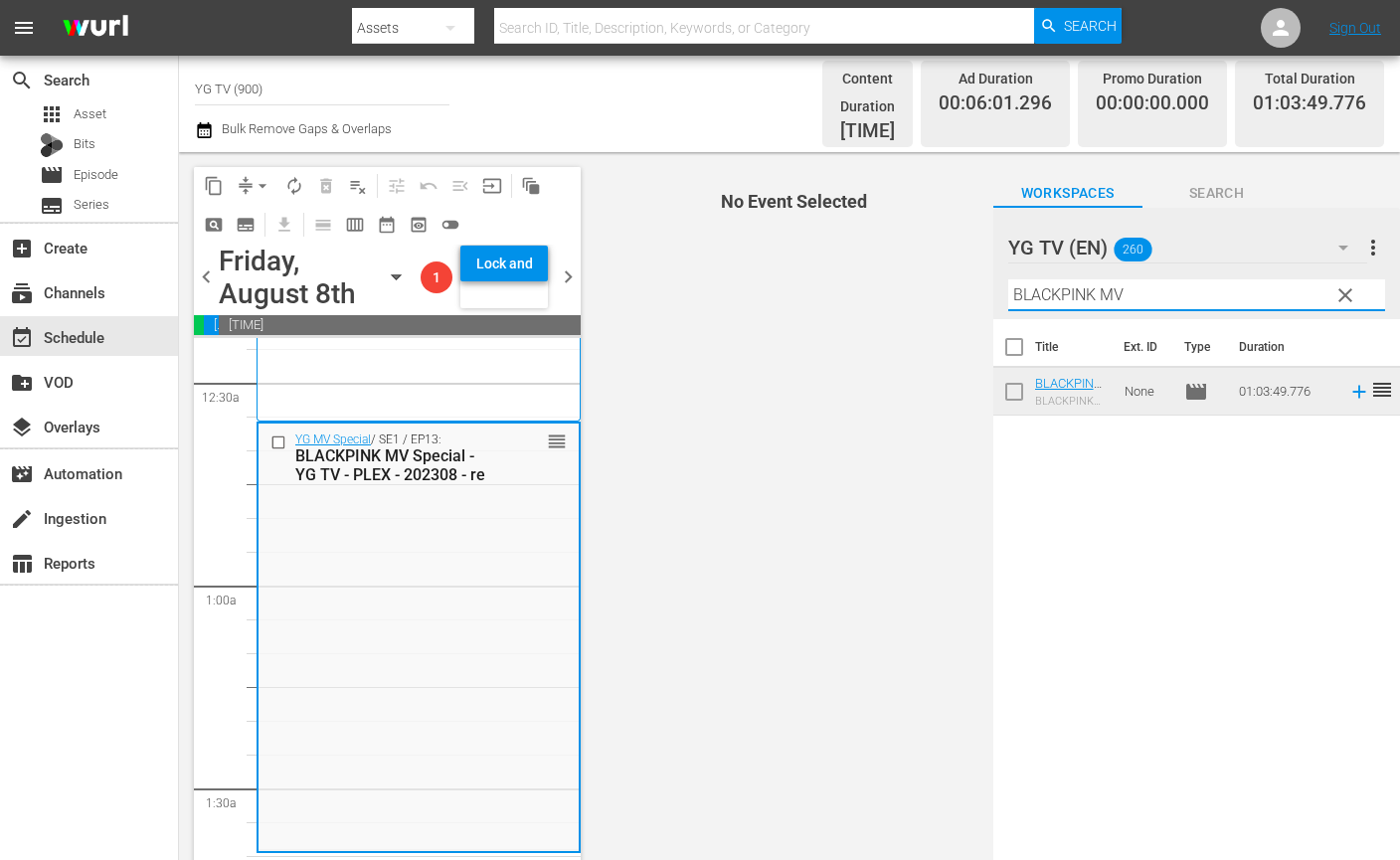 click on "clear" at bounding box center (1345, 295) 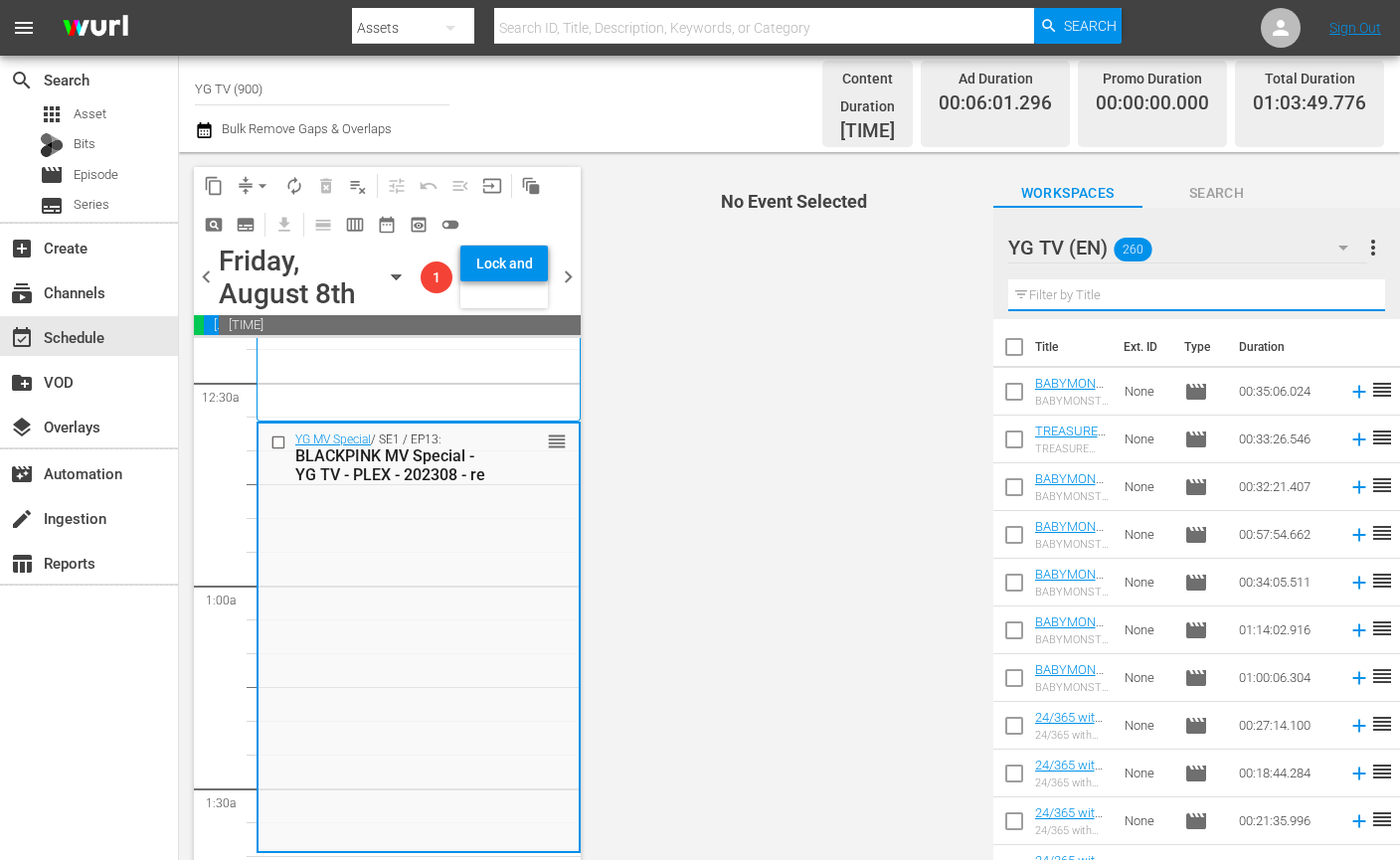 click at bounding box center (1196, 295) 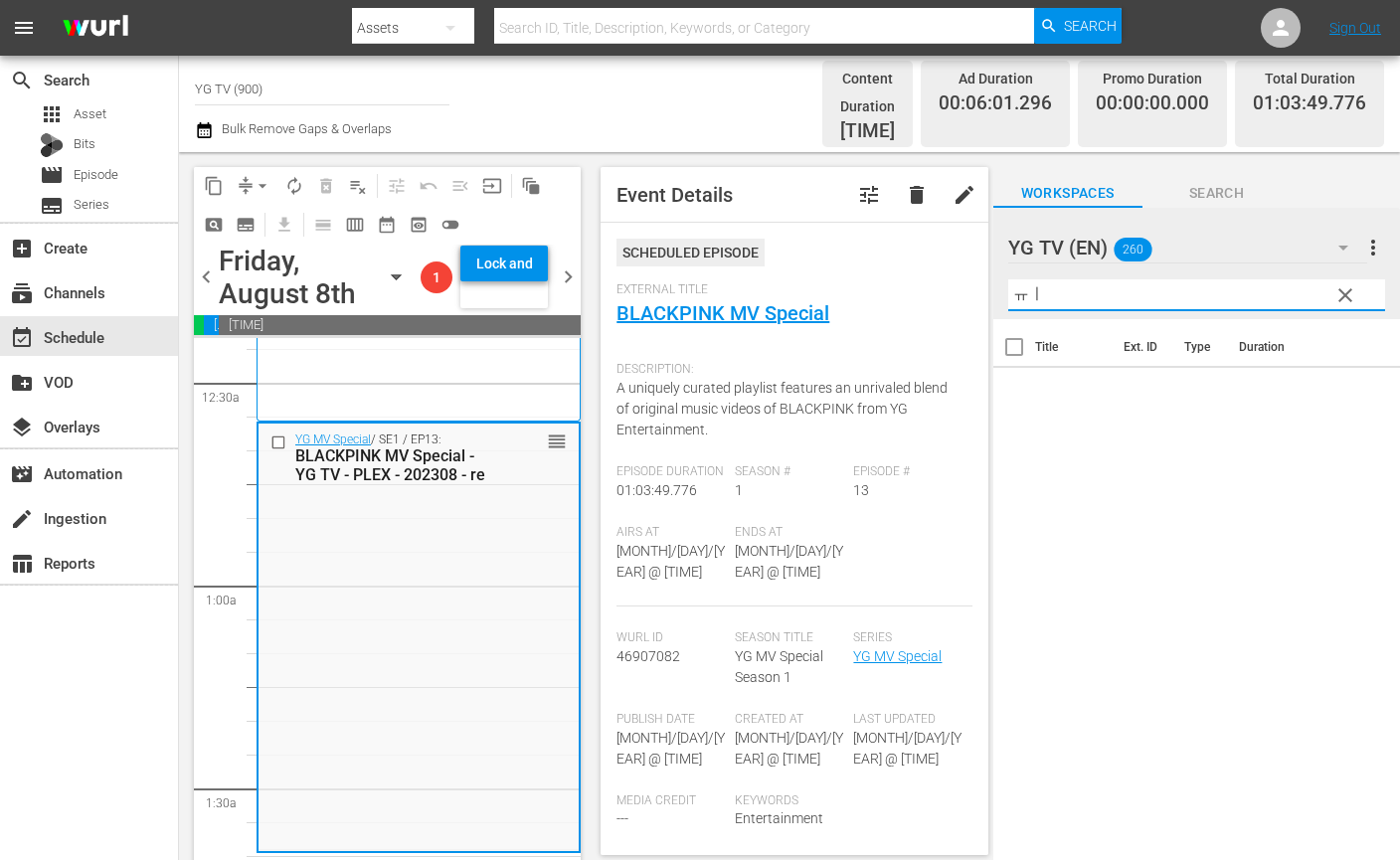 type on "ㅠ" 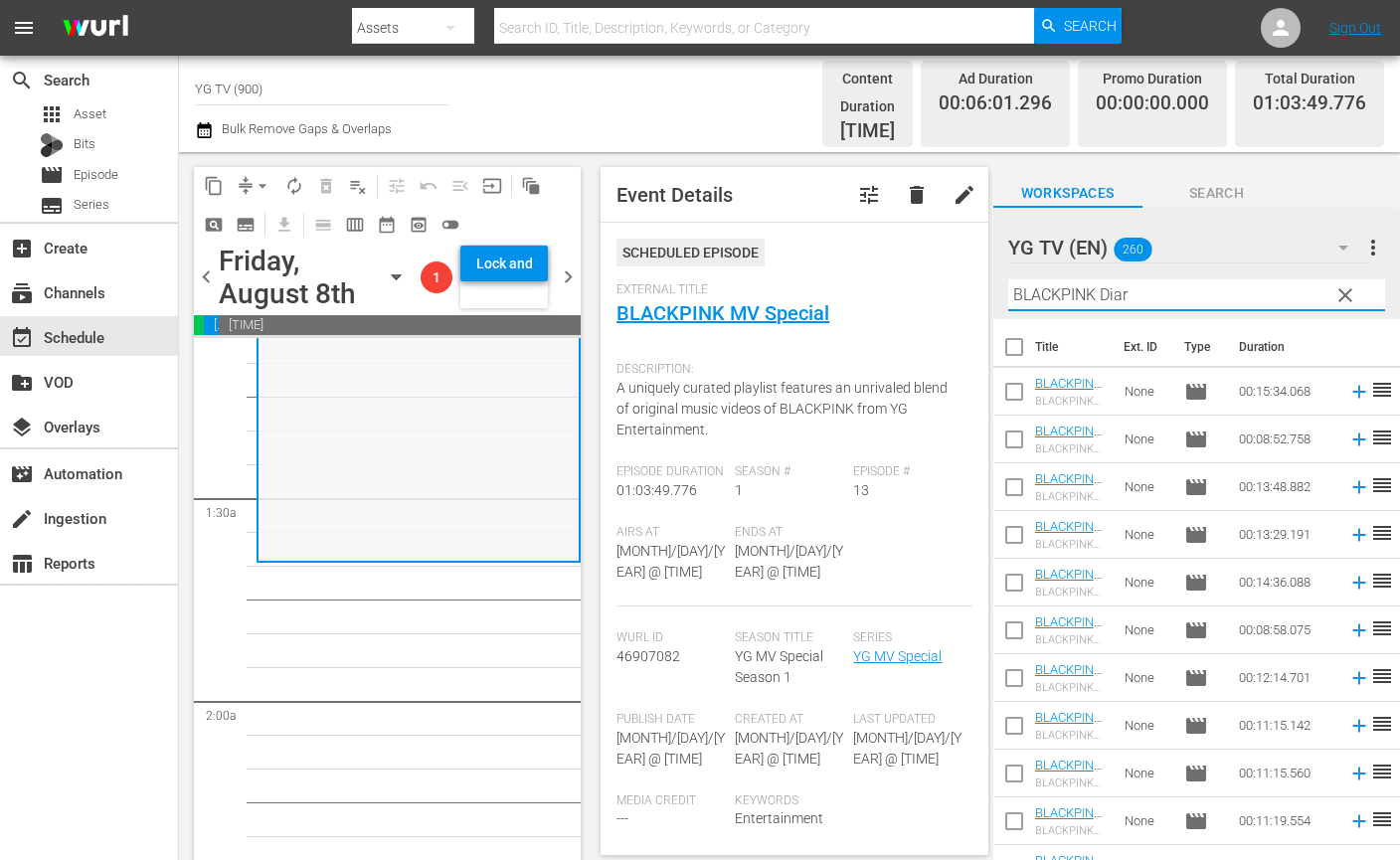 scroll, scrollTop: 536, scrollLeft: 0, axis: vertical 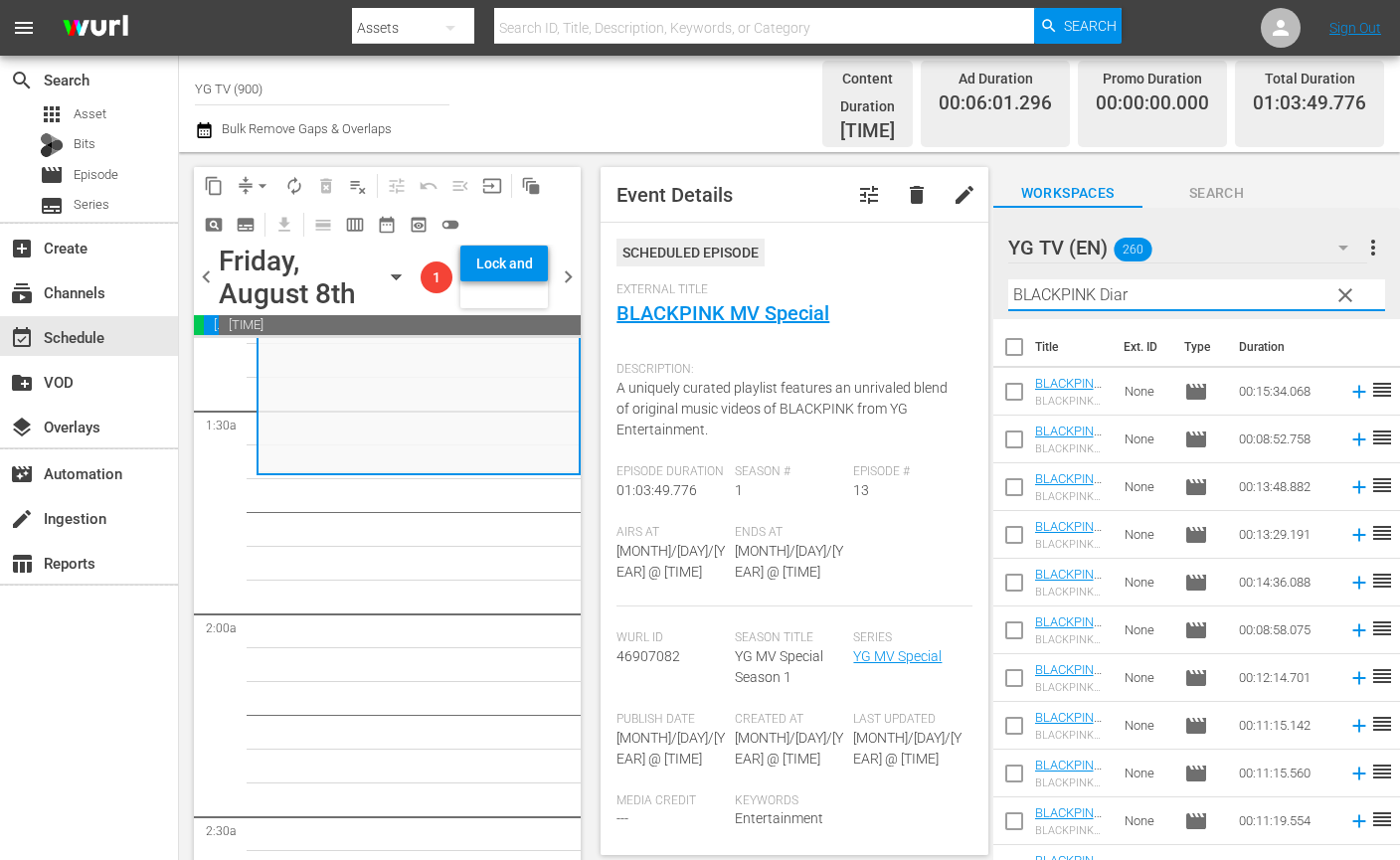 type on "BLACKPINK Diar" 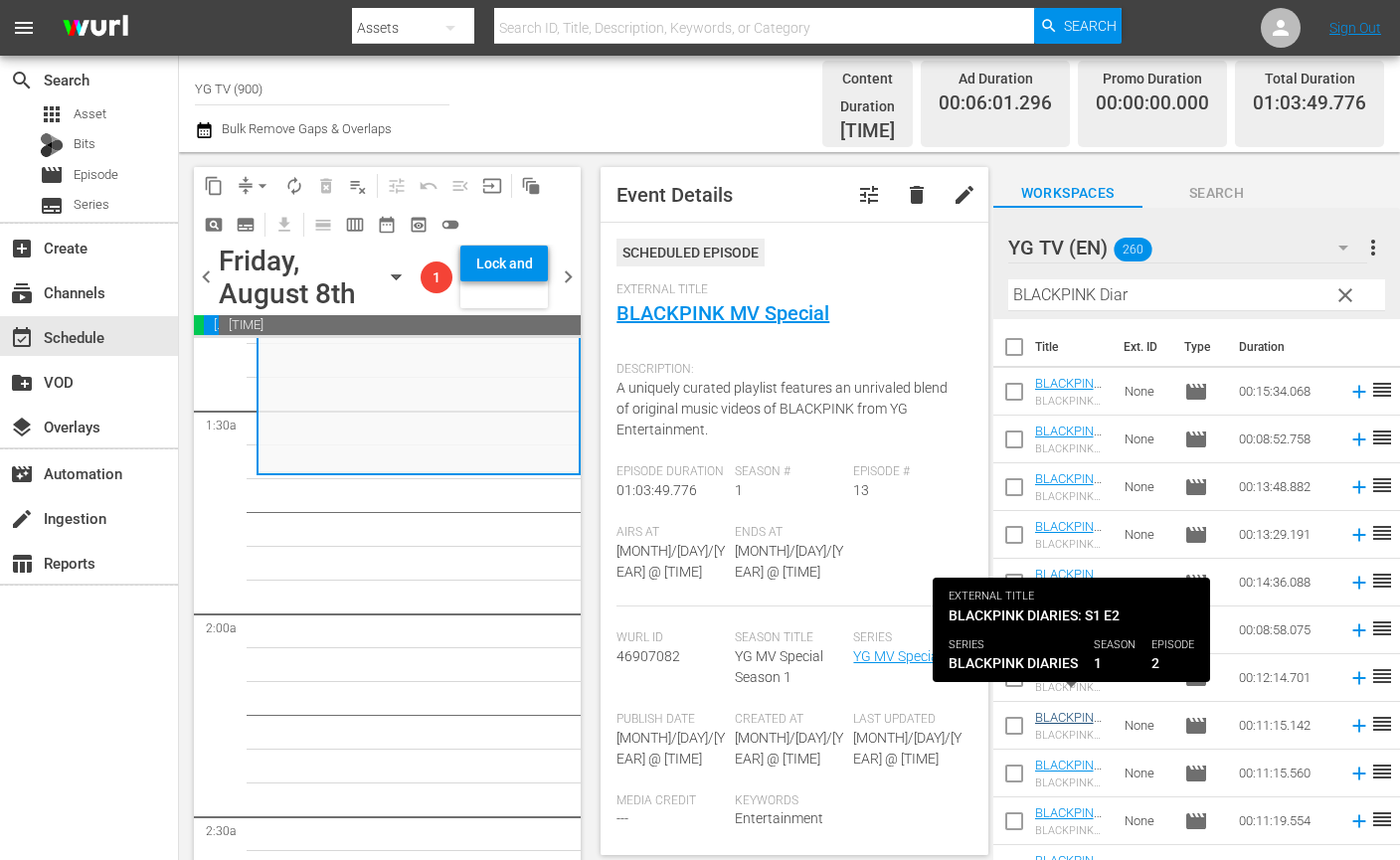 scroll, scrollTop: 115, scrollLeft: 0, axis: vertical 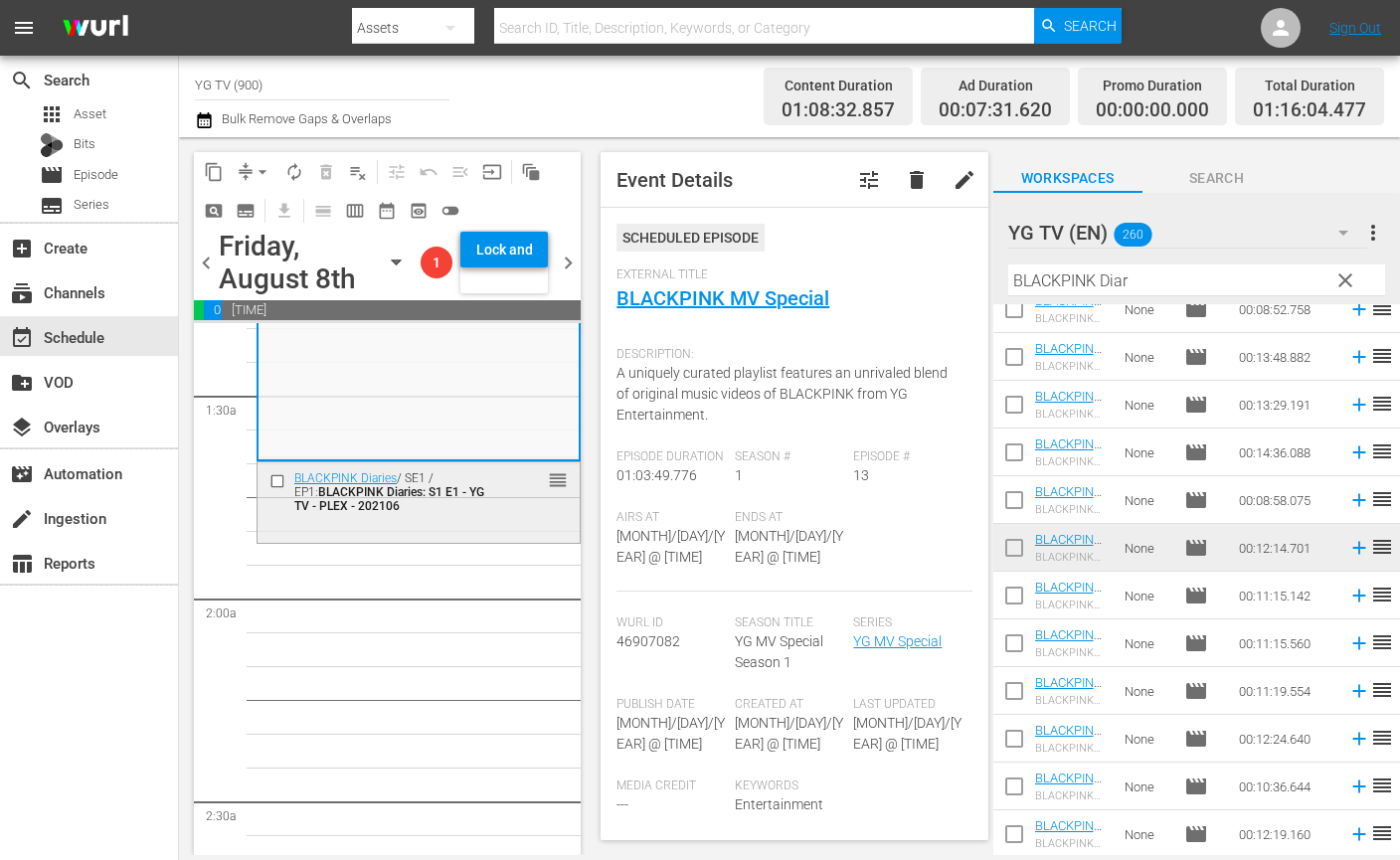 click on "BLACKPINK Diaries  / SE1 / EP1:
BLACKPINK Diaries: S1 E1 - YG TV - PLEX - 202106 reorder" at bounding box center (419, 502) 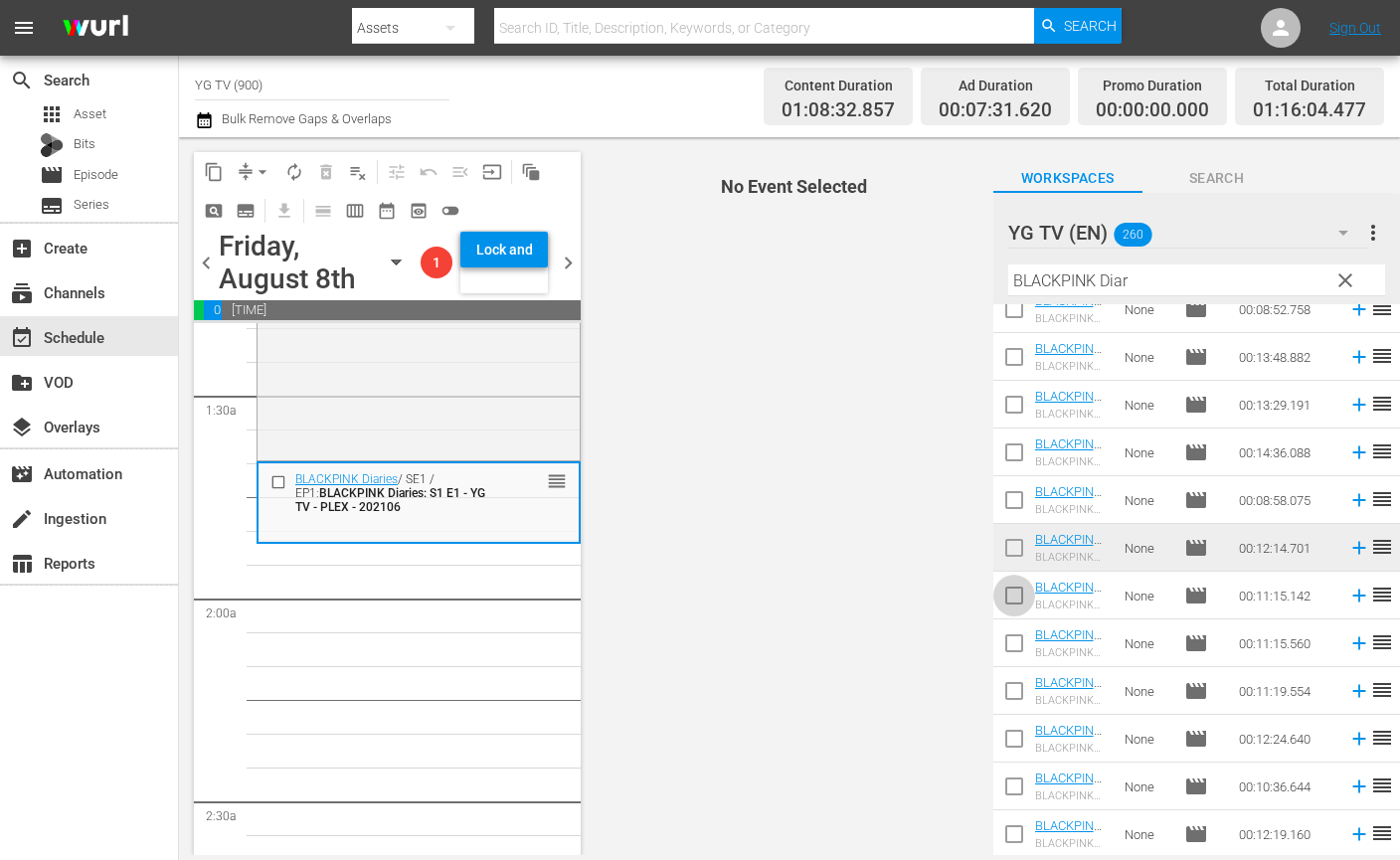 click at bounding box center (1014, 600) 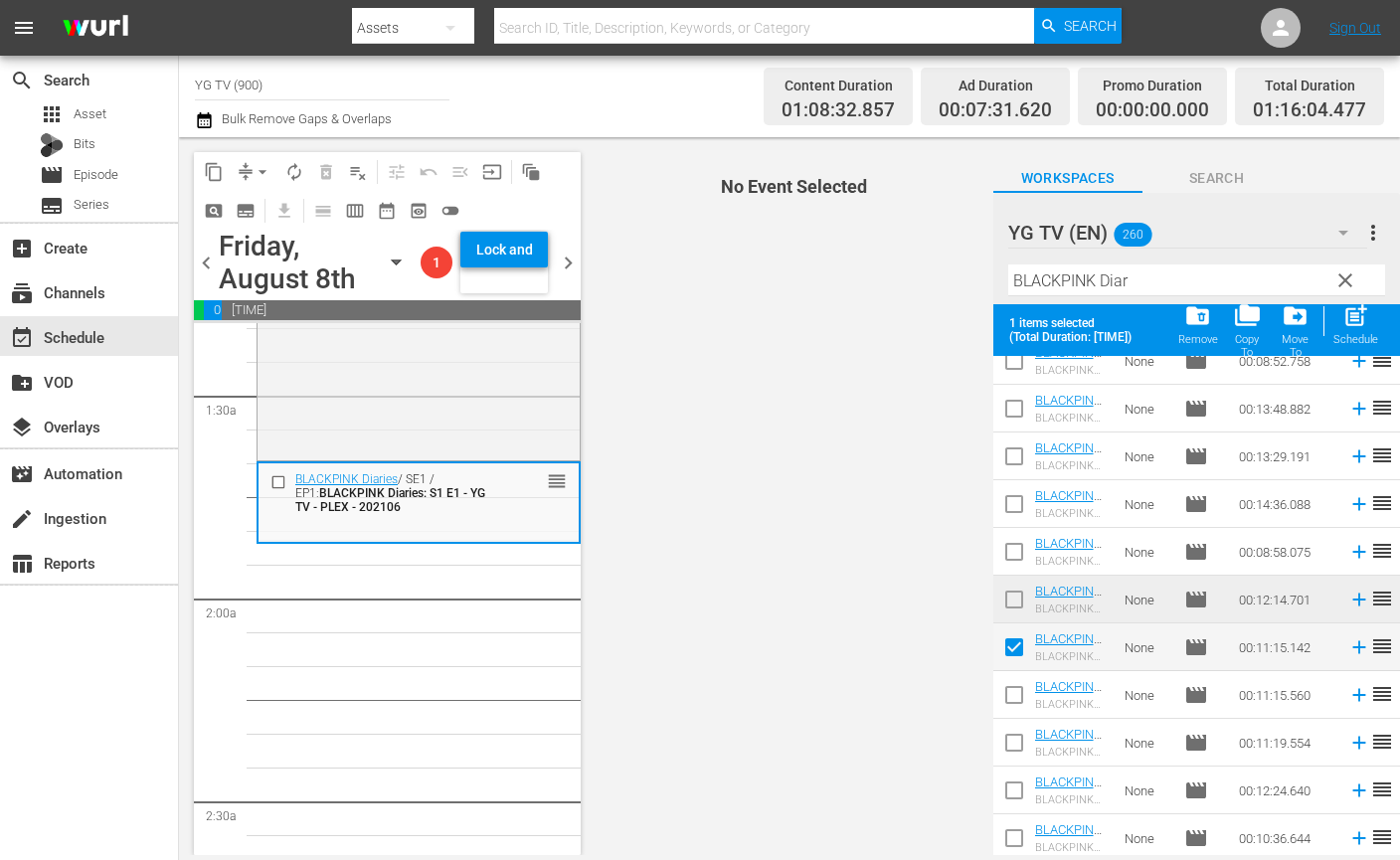 scroll, scrollTop: 167, scrollLeft: 0, axis: vertical 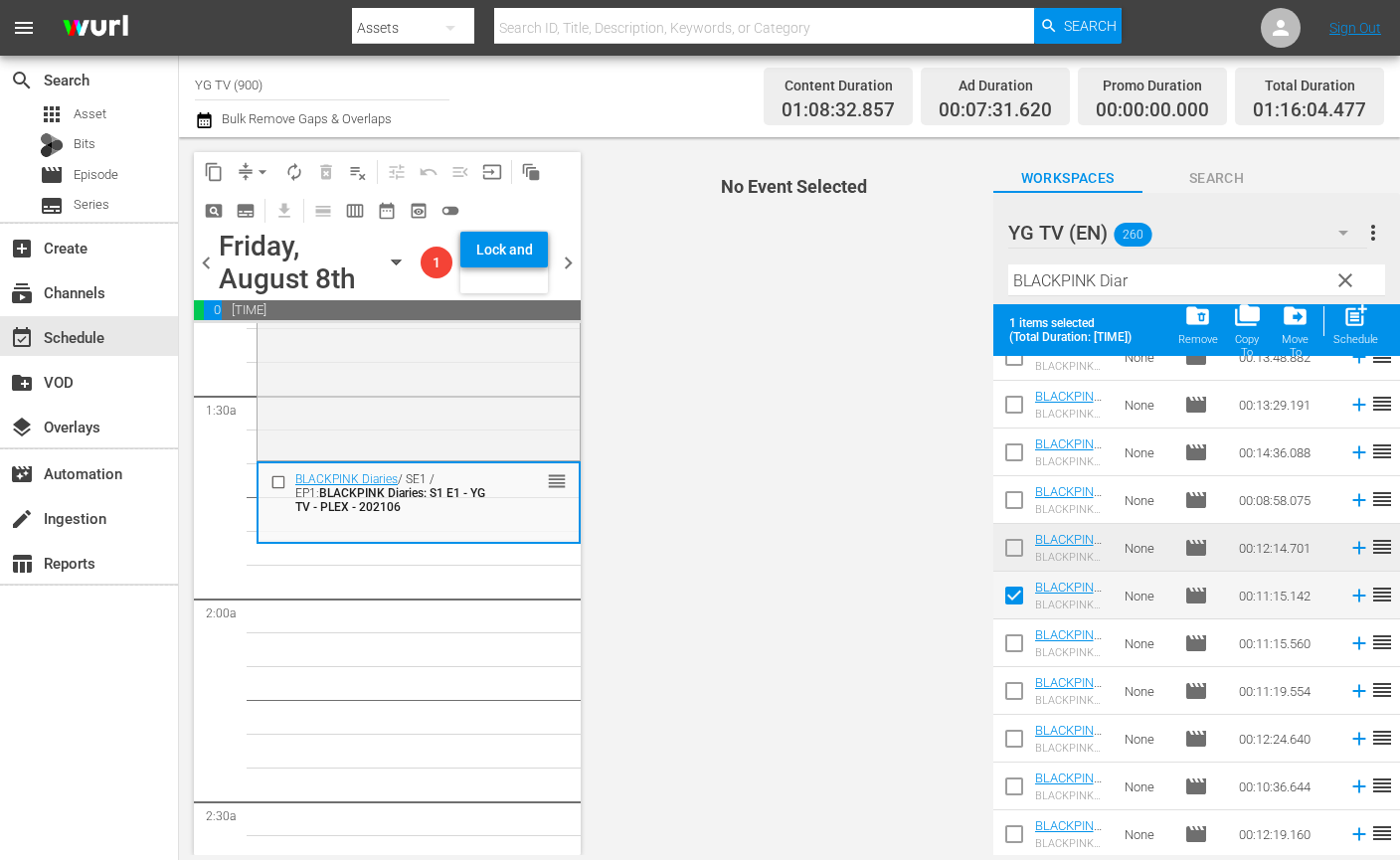 click at bounding box center (1014, 647) 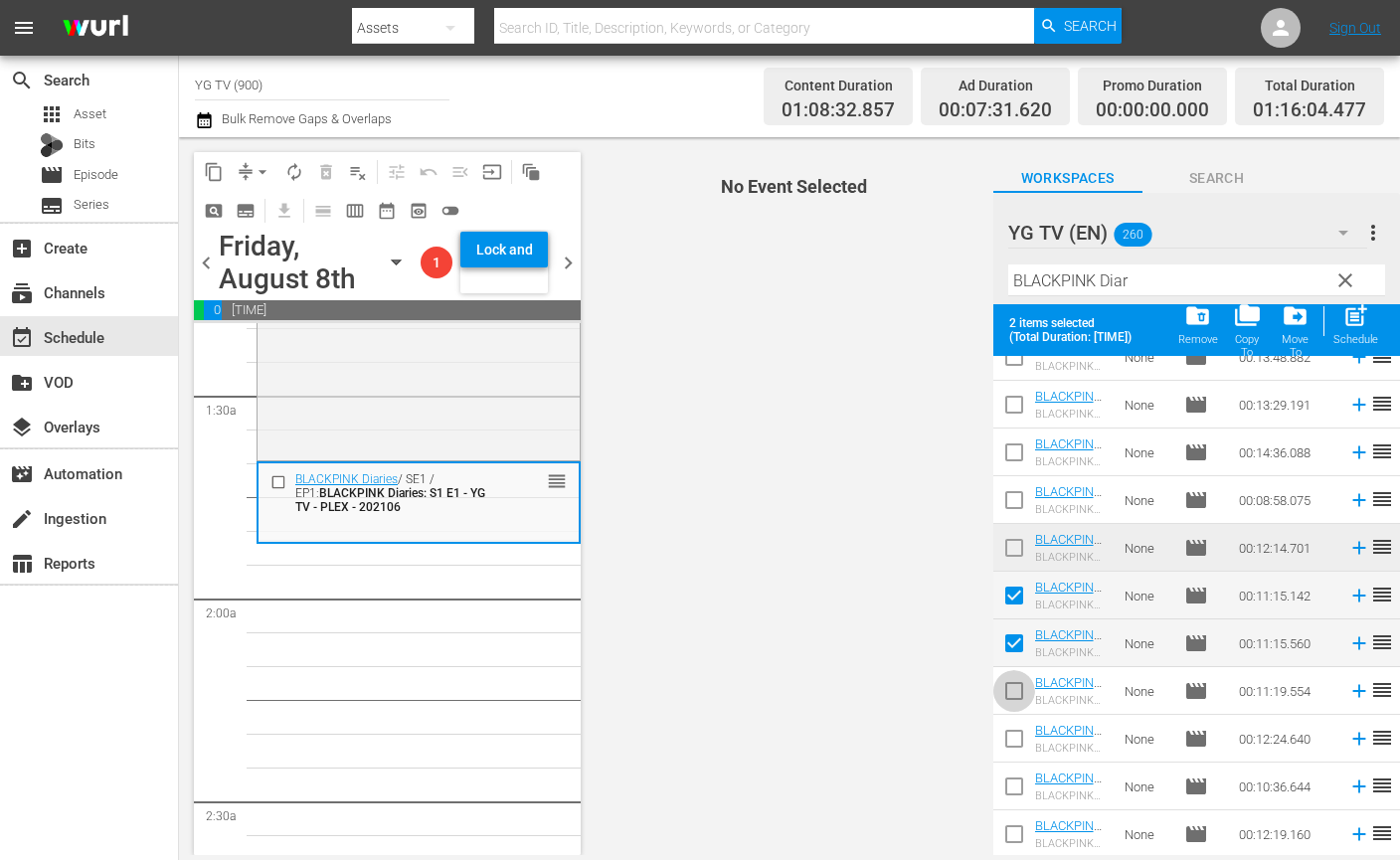 drag, startPoint x: 1013, startPoint y: 688, endPoint x: 1014, endPoint y: 718, distance: 30.016662 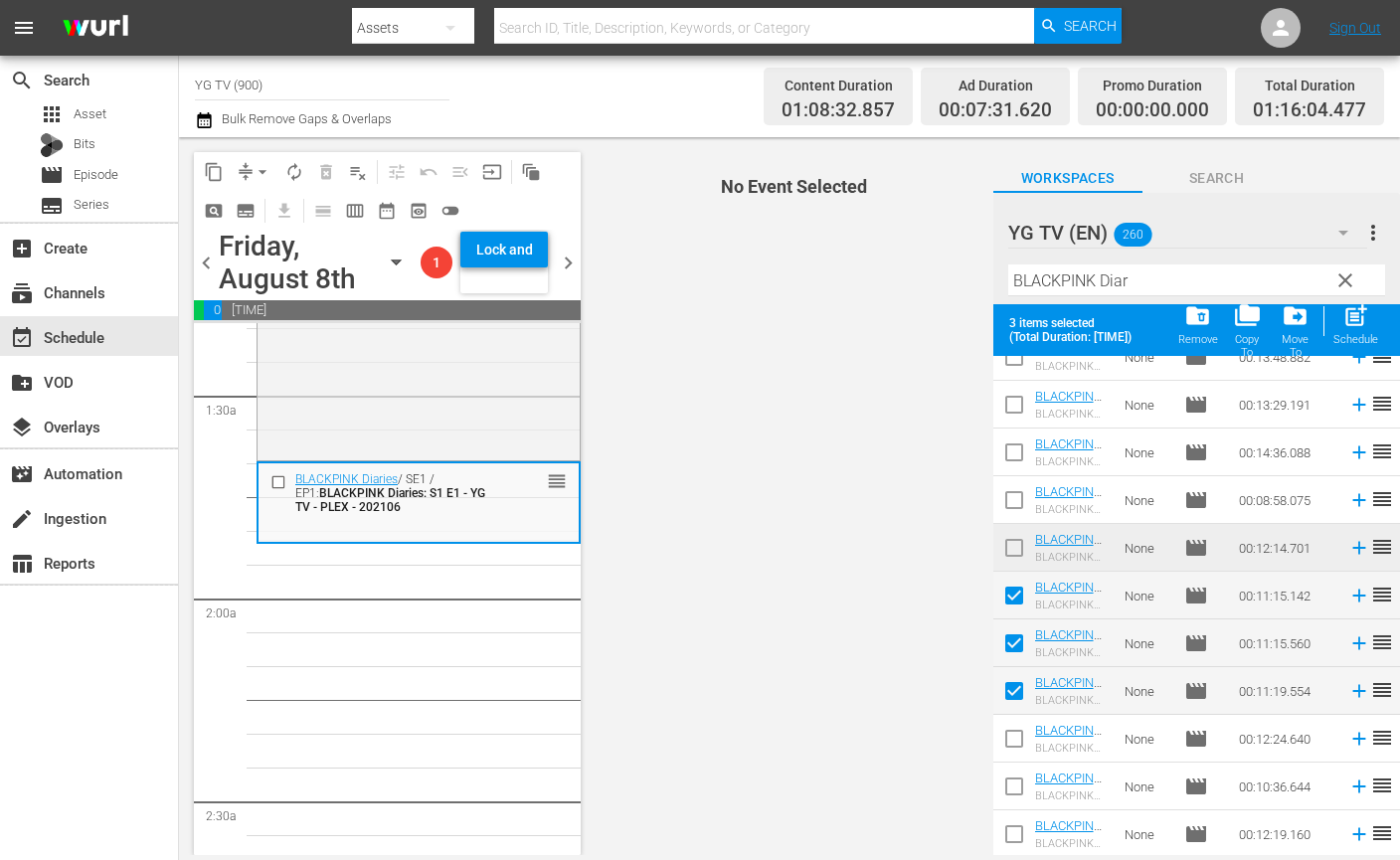 drag, startPoint x: 1012, startPoint y: 733, endPoint x: 1012, endPoint y: 772, distance: 39 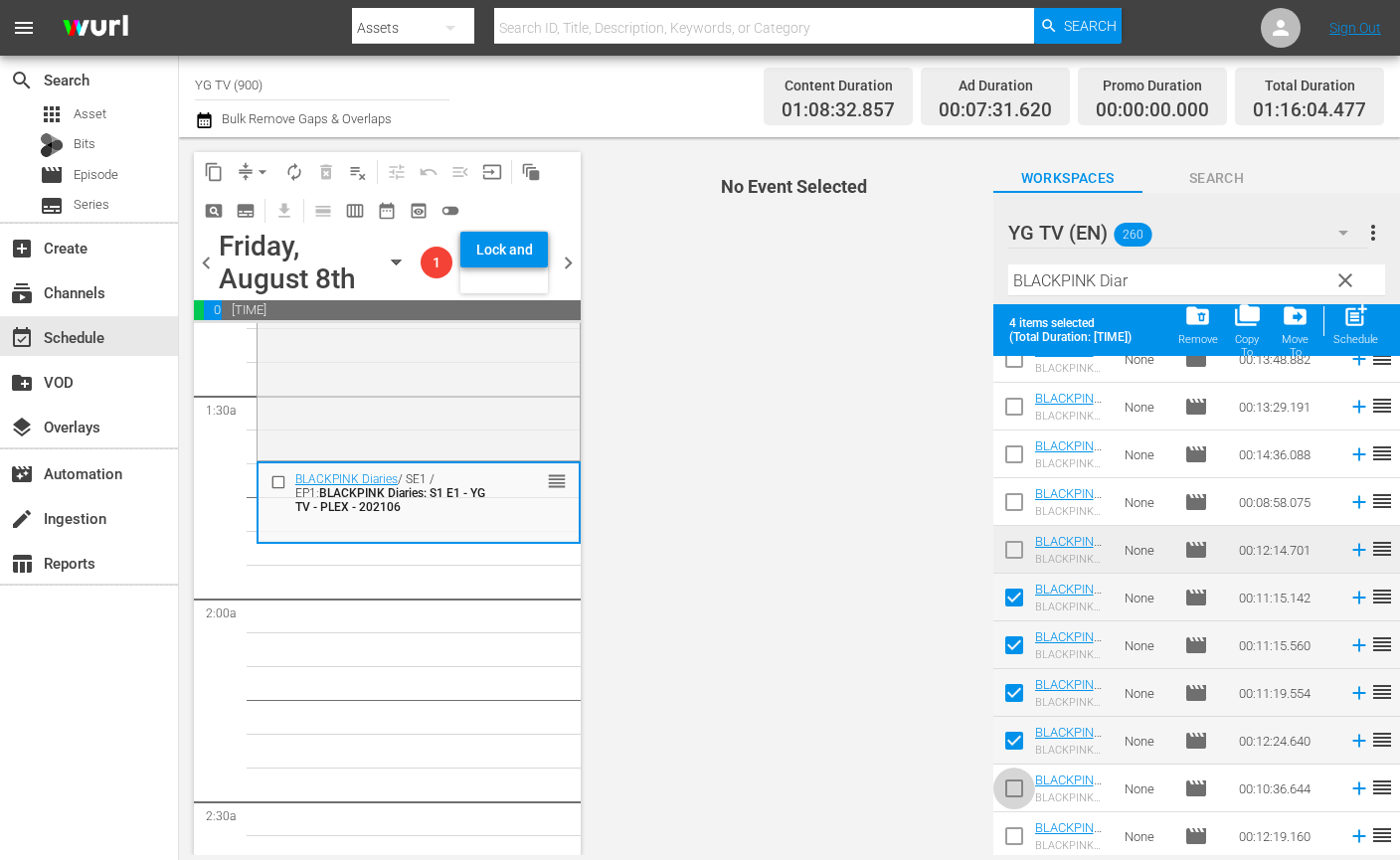 click at bounding box center [1014, 792] 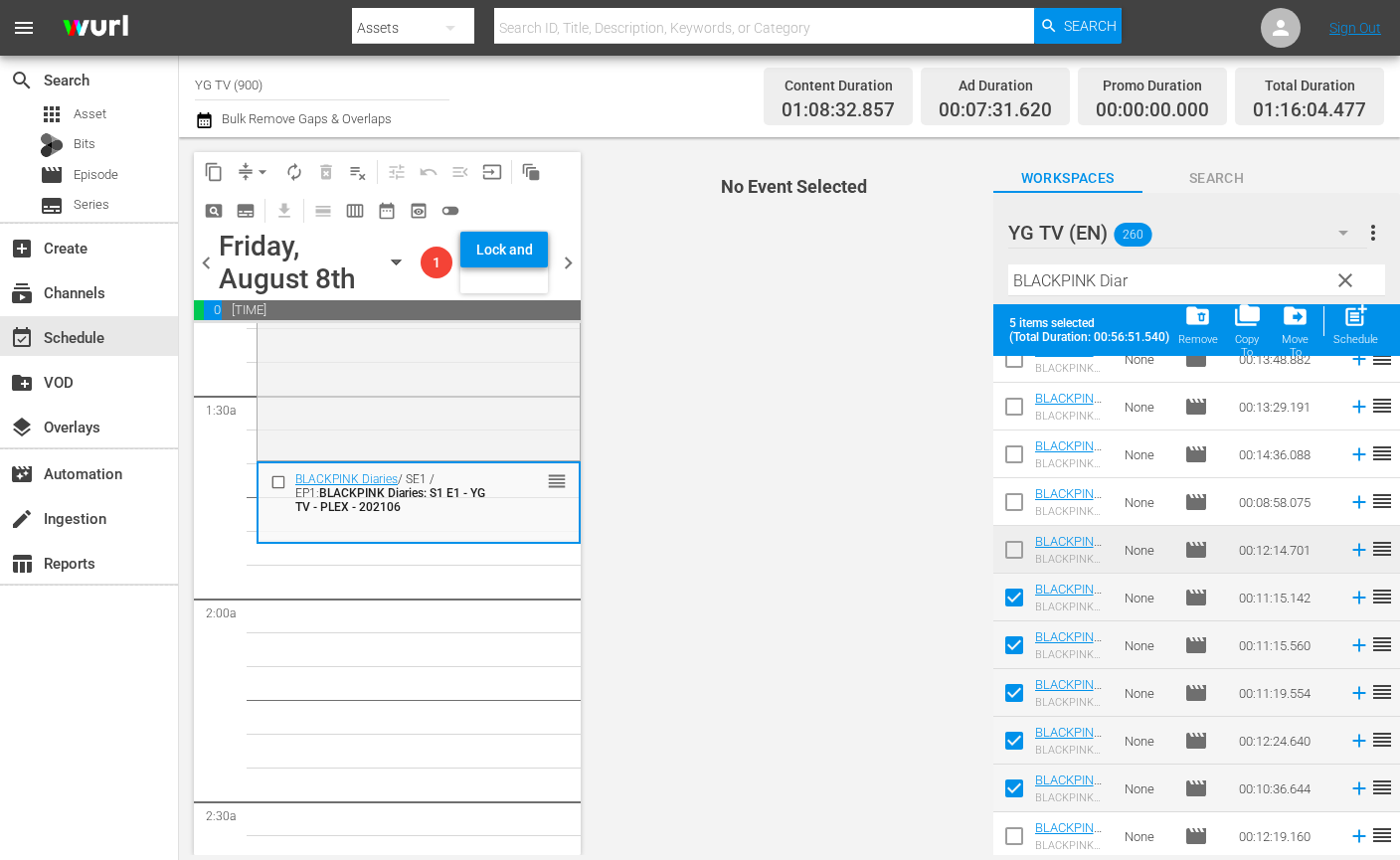 click at bounding box center [1014, 840] 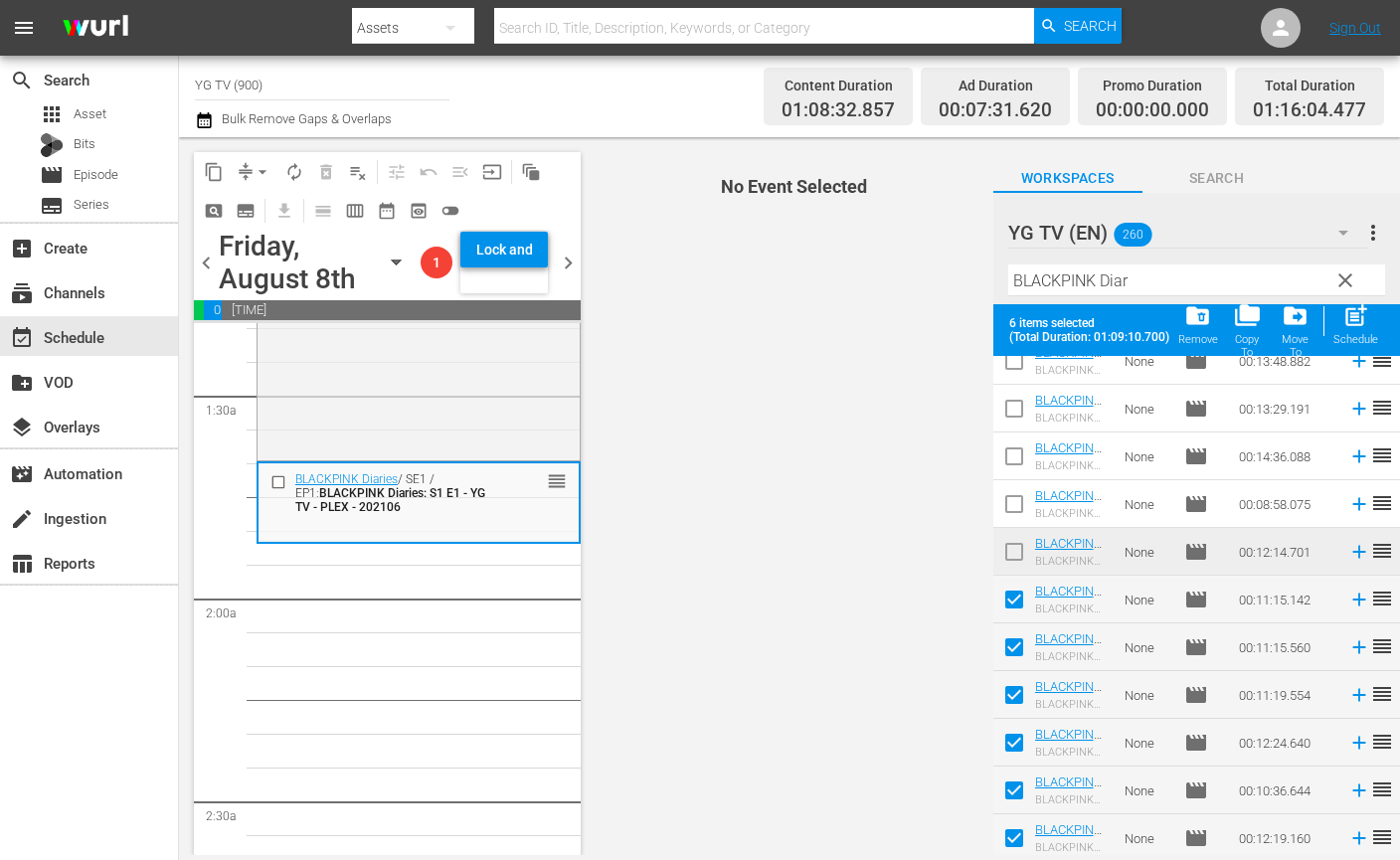 scroll, scrollTop: 161, scrollLeft: 0, axis: vertical 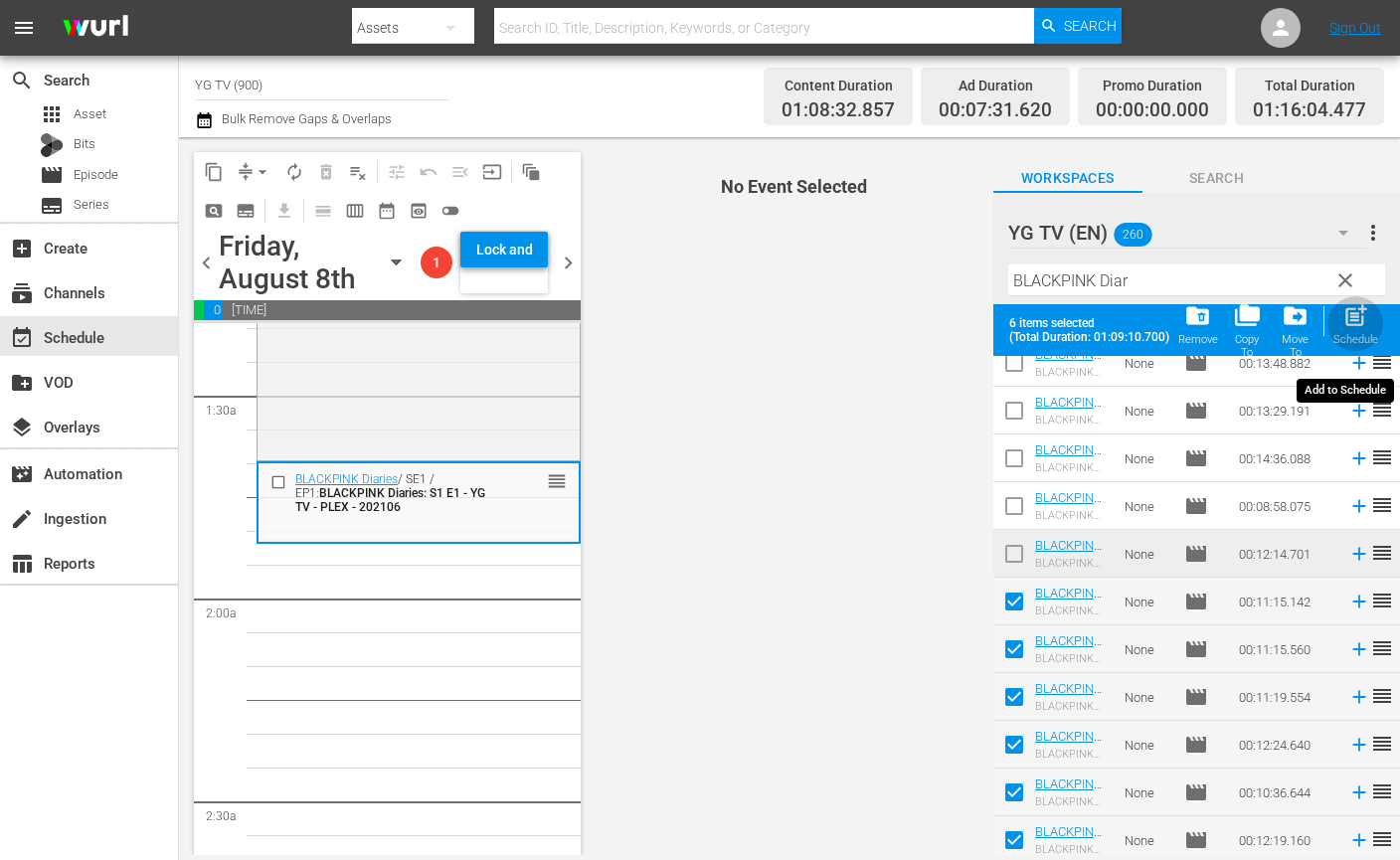 click on "post_add" at bounding box center (1355, 315) 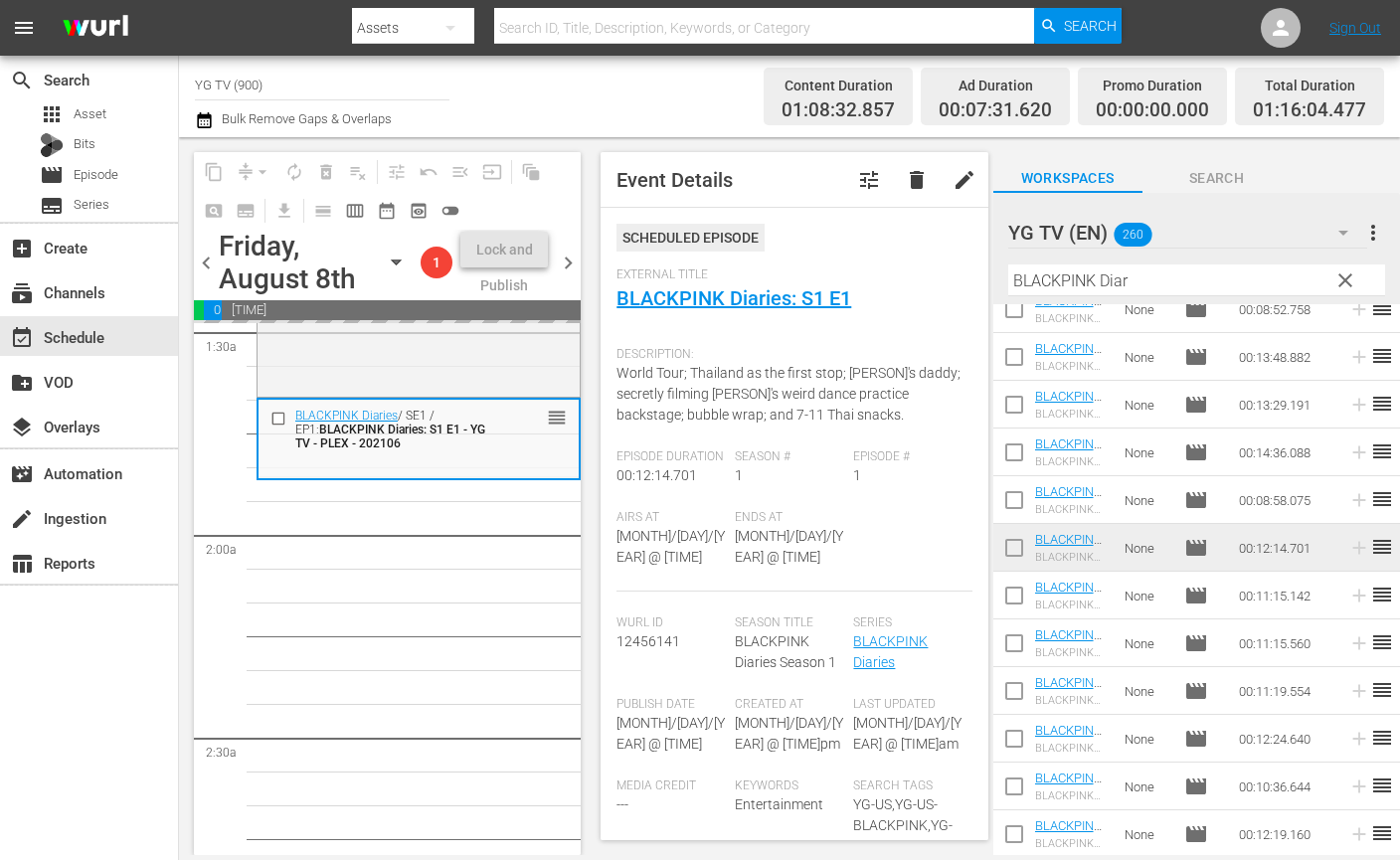scroll, scrollTop: 602, scrollLeft: 0, axis: vertical 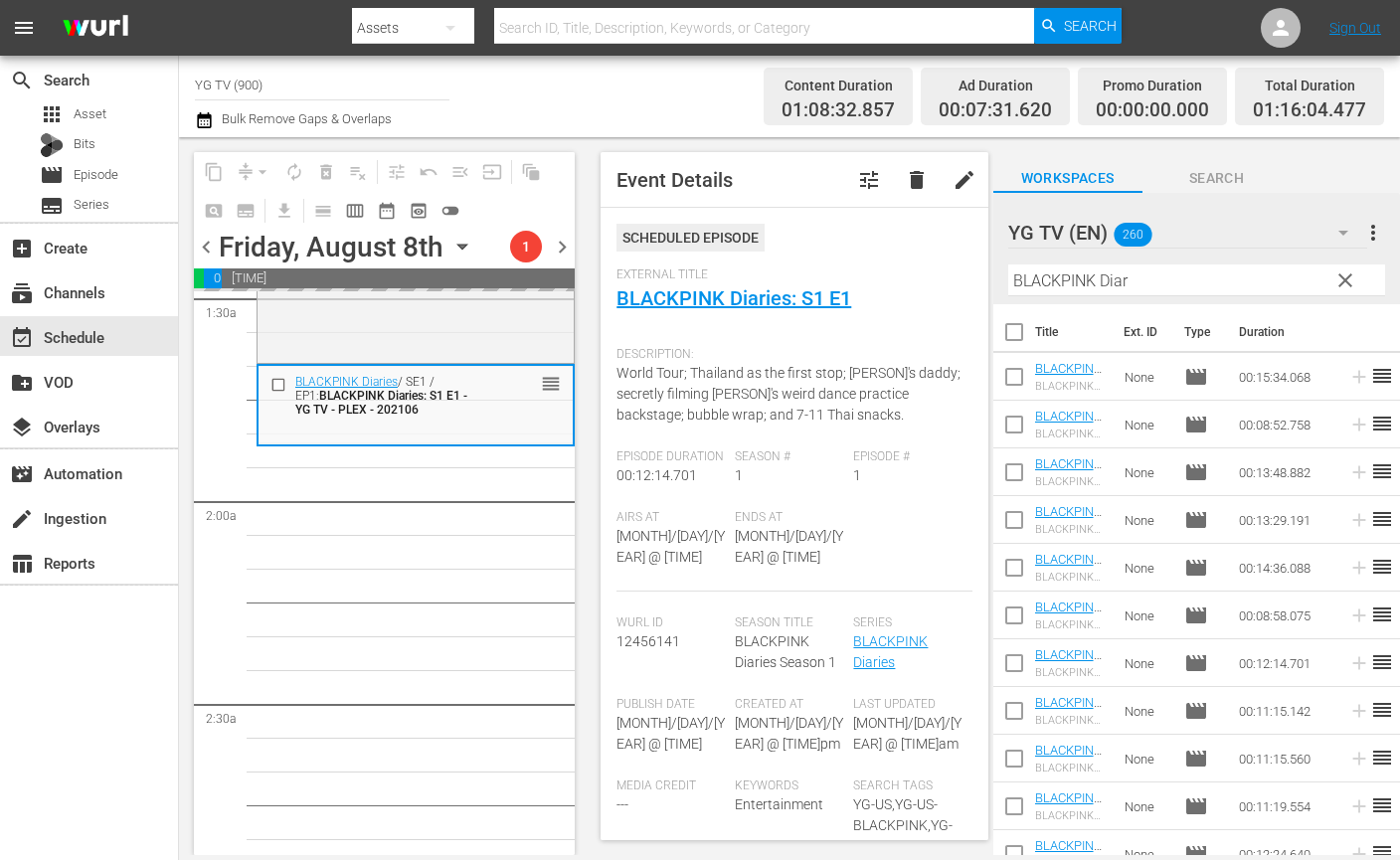 click on "YG MV Special  / SE1 / EP13:
BLACKPINK MV Special - YG TV - PLEX - 202308 - re reorder BLACKPINK Diaries  / SE1 / EP1:
BLACKPINK Diaries: S1 E1 - YG TV - PLEX - 202106 reorder" at bounding box center (416, 4558) 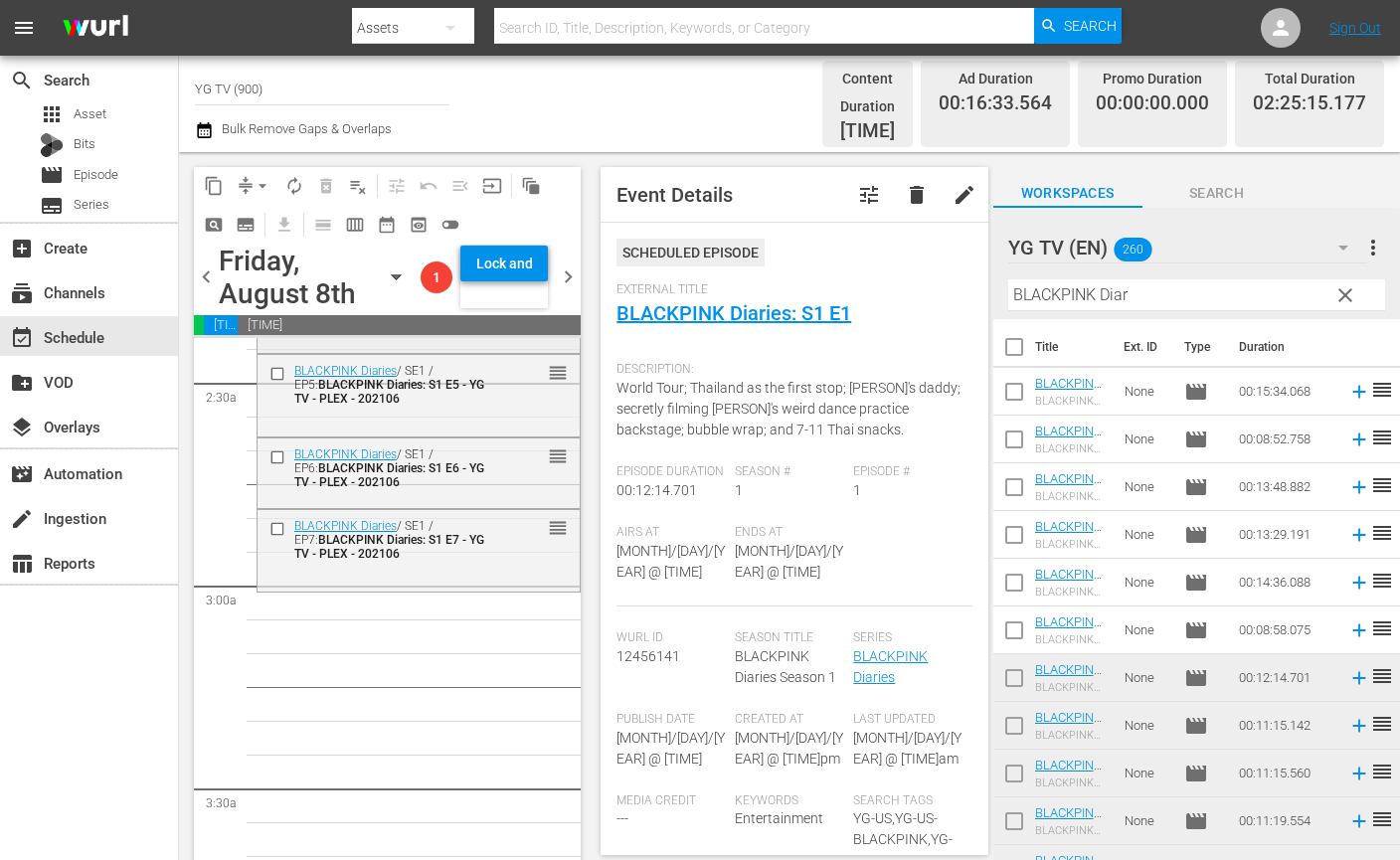 scroll, scrollTop: 971, scrollLeft: 0, axis: vertical 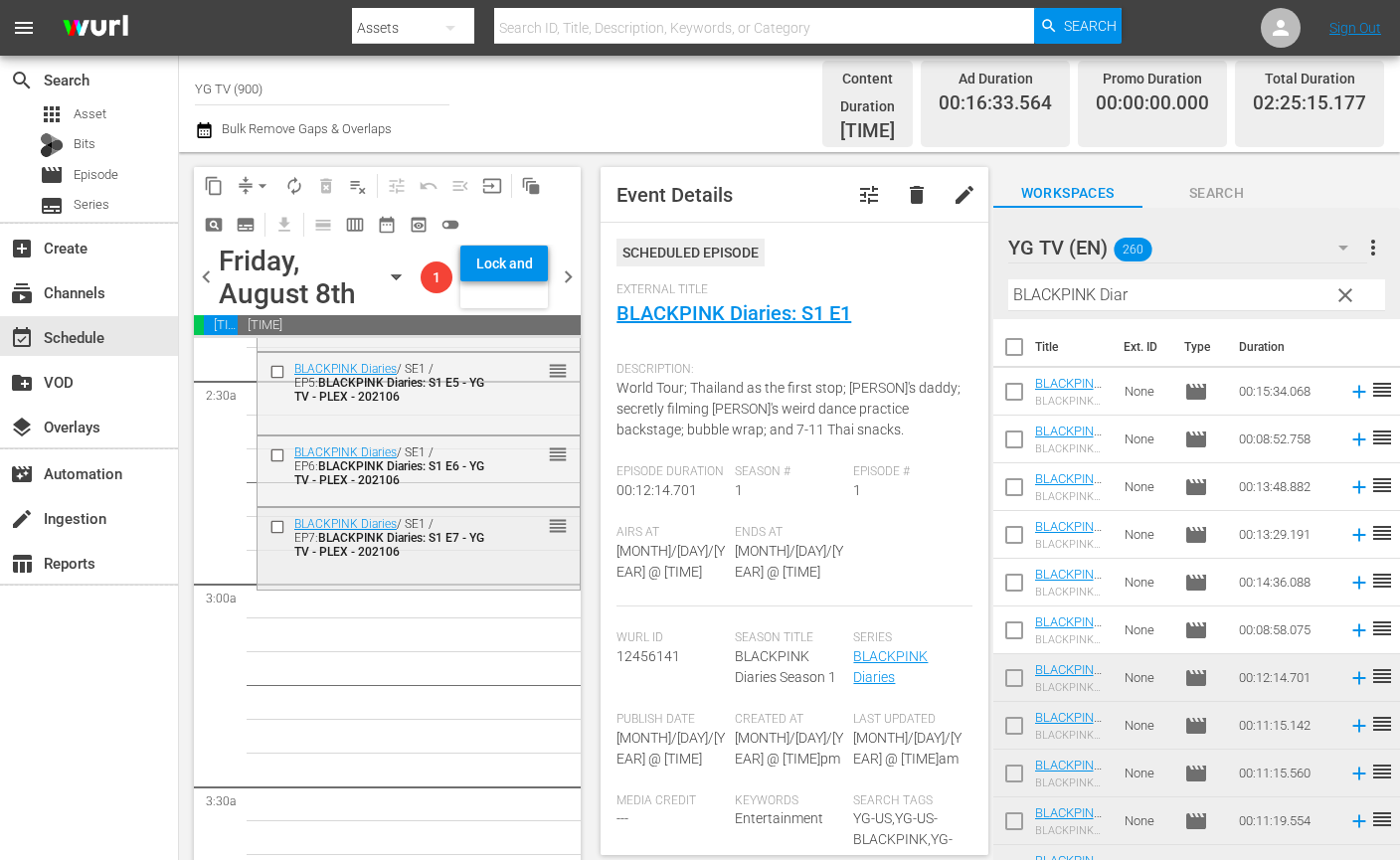 click on "BLACKPINK Diaries  / SE1 / EP7:
BLACKPINK Diaries: S1 E7 - YG TV - PLEX - 202106" at bounding box center [391, 538] 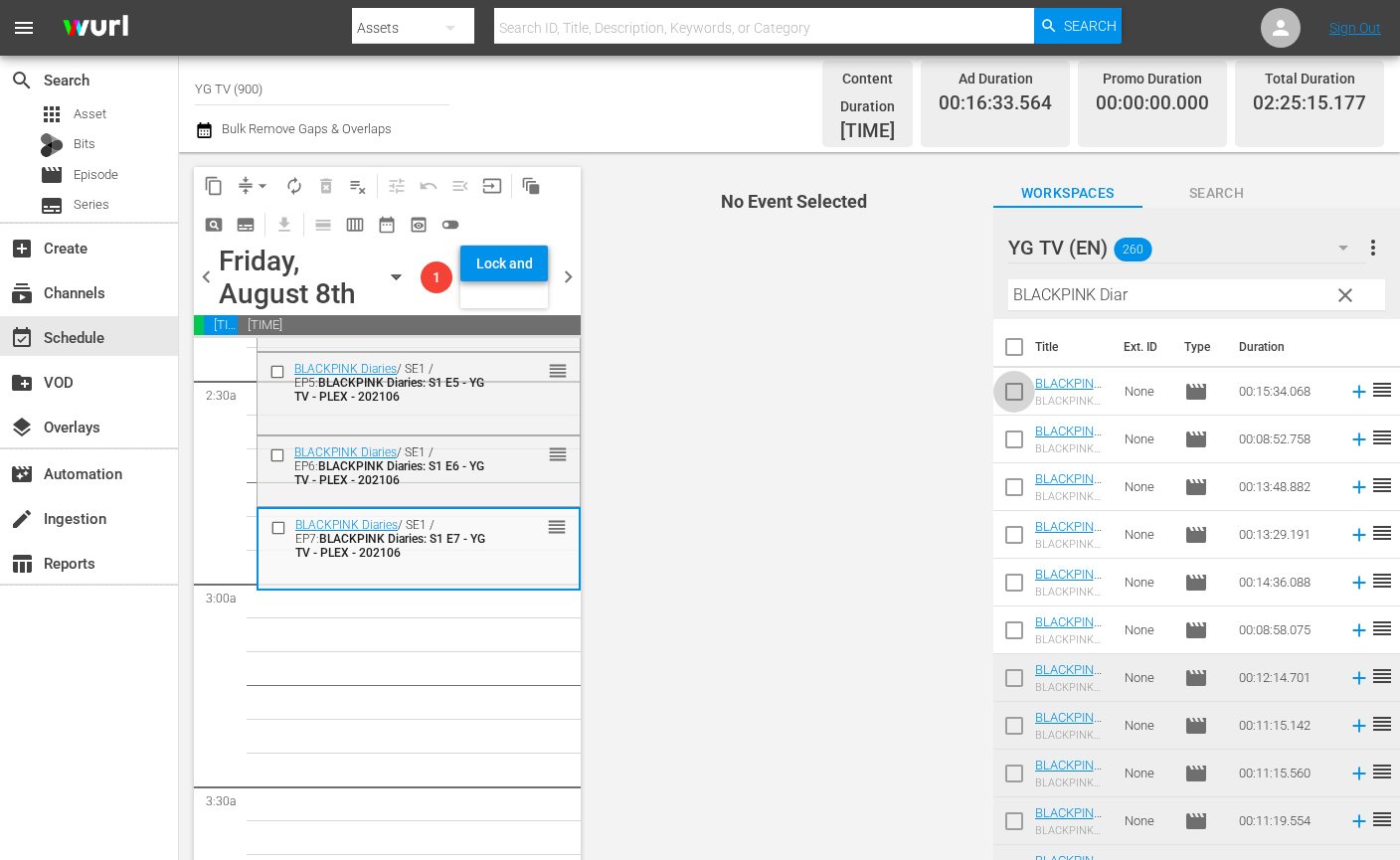click at bounding box center [1014, 396] 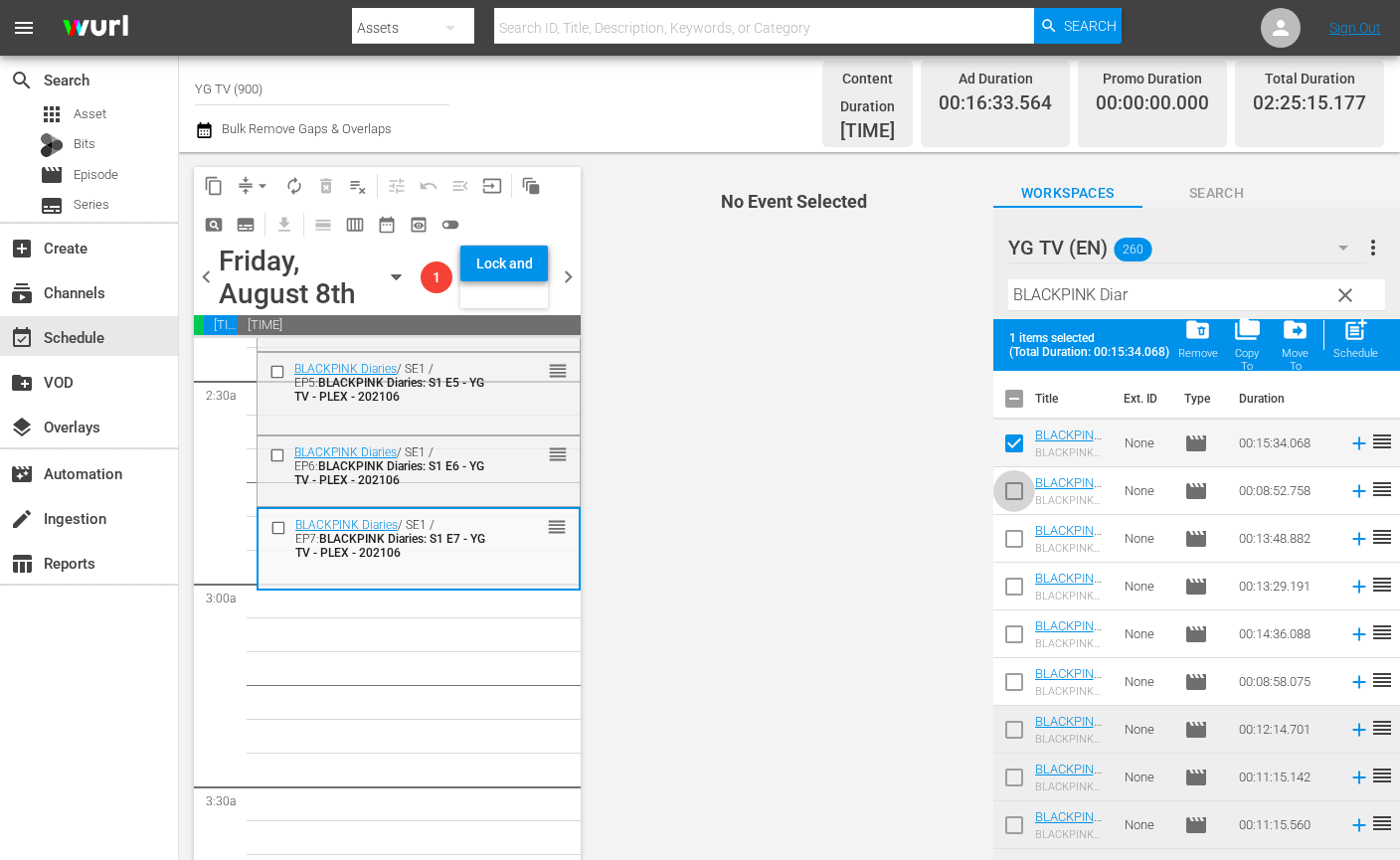drag, startPoint x: 1014, startPoint y: 475, endPoint x: 1033, endPoint y: 538, distance: 65.802736 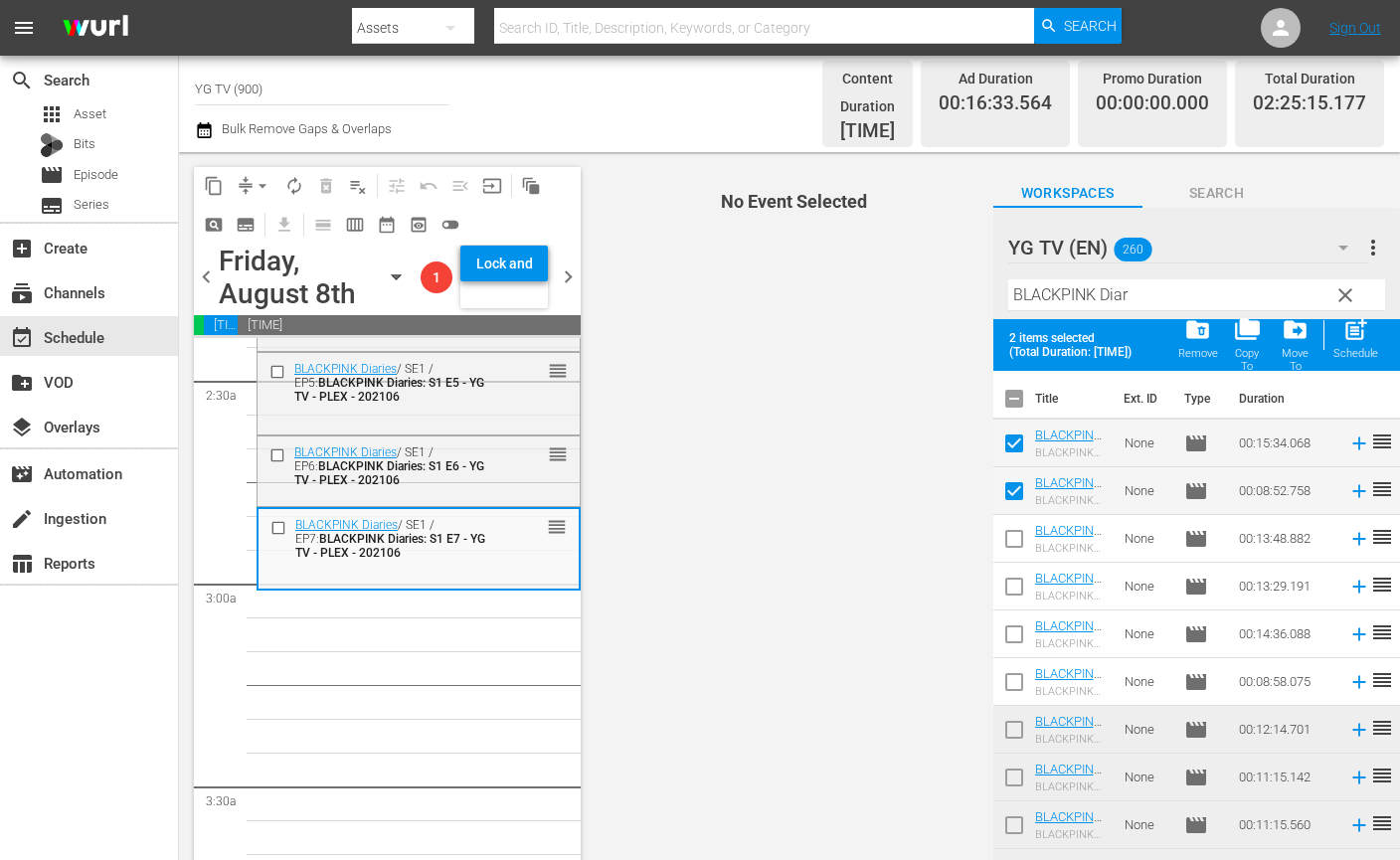 click at bounding box center (1014, 543) 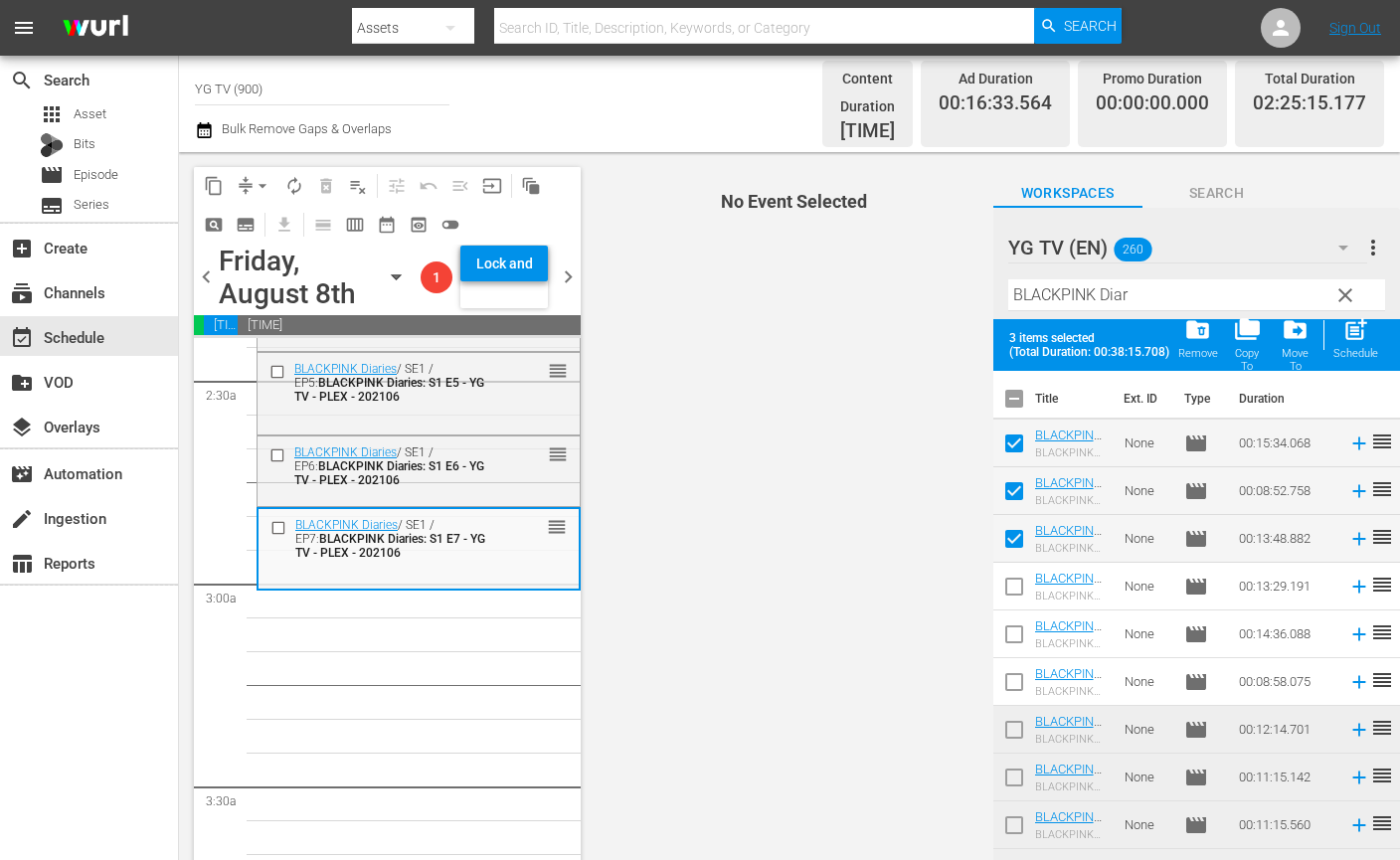 click at bounding box center [1014, 591] 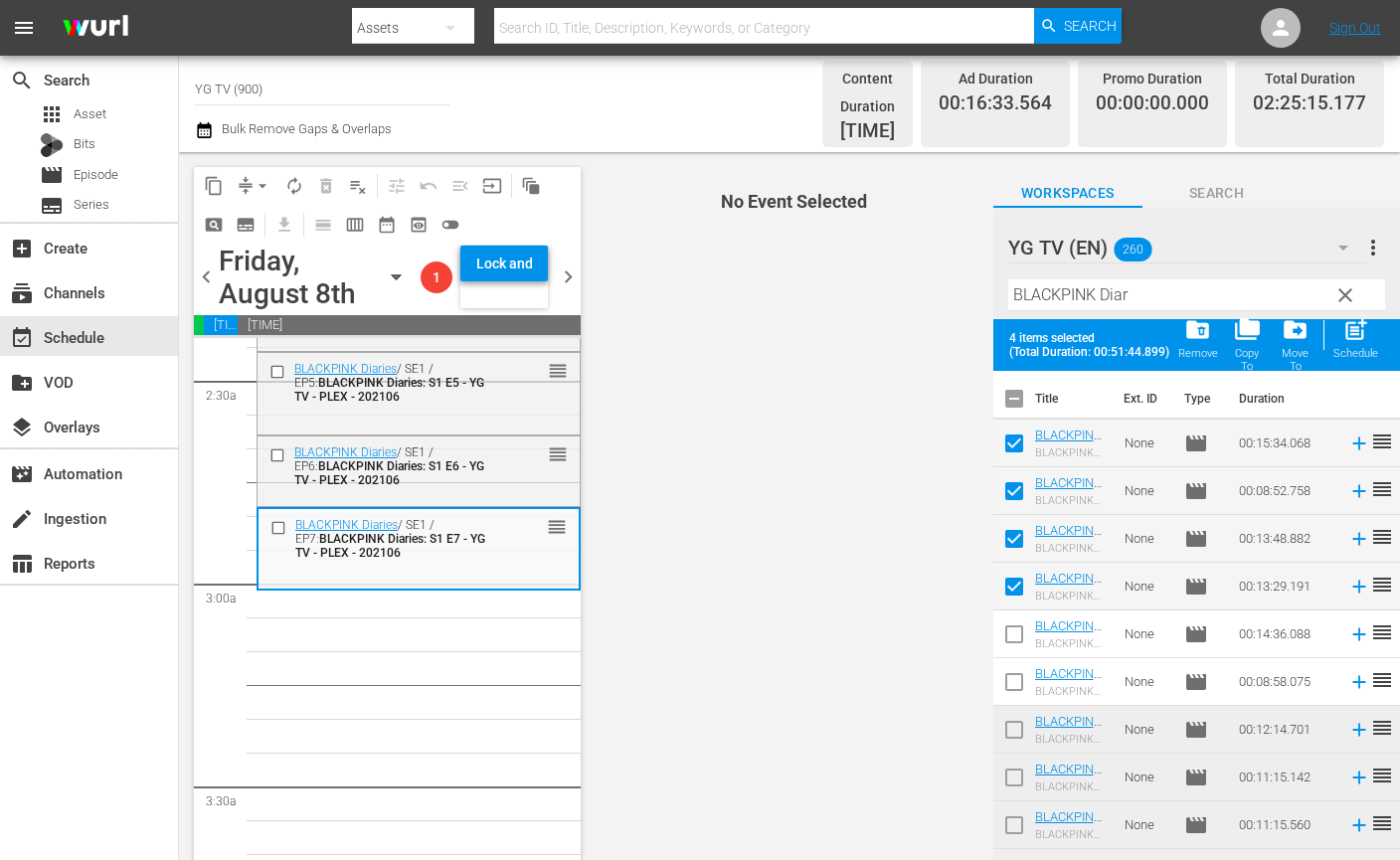 click at bounding box center [1014, 638] 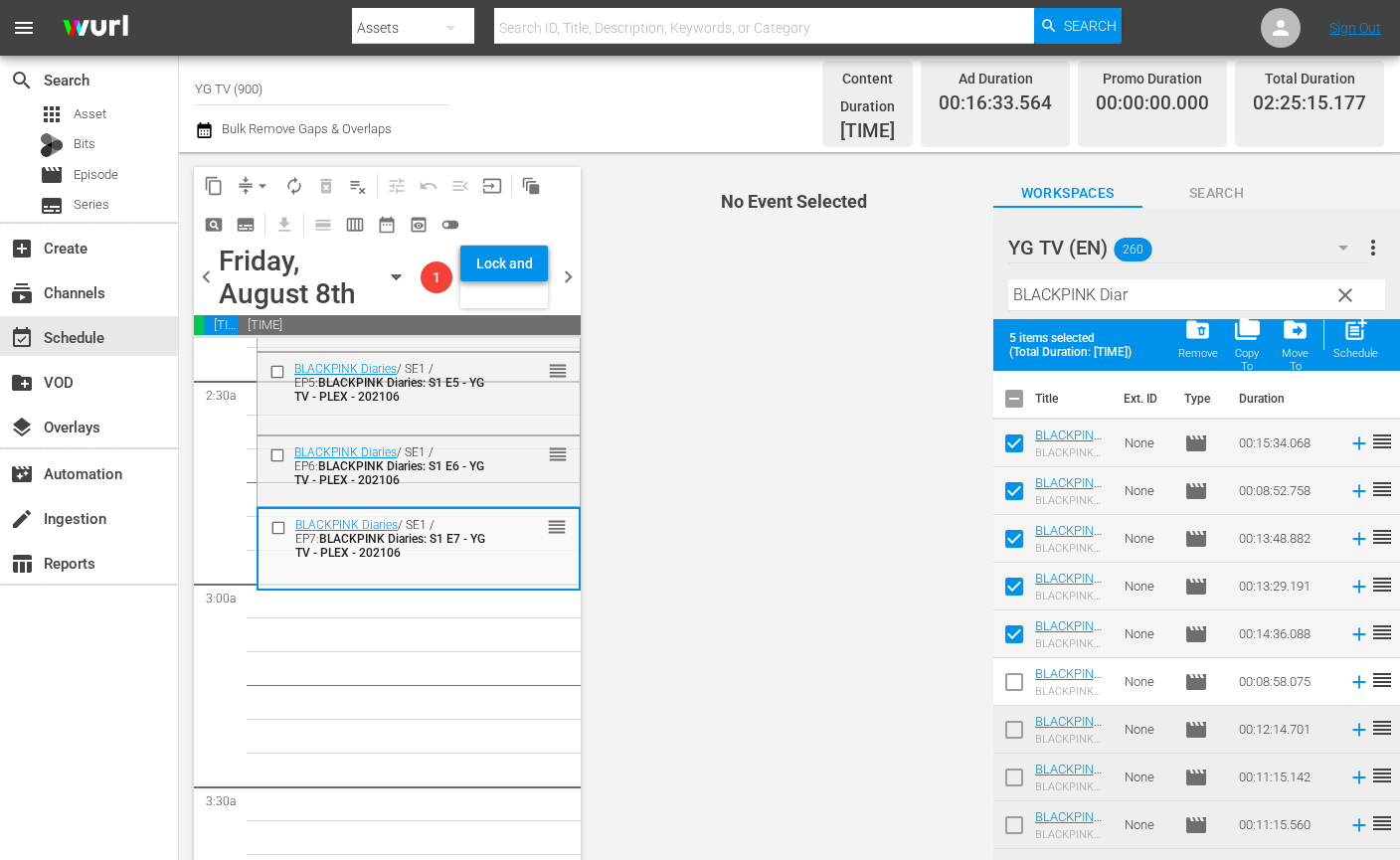 click at bounding box center (1014, 686) 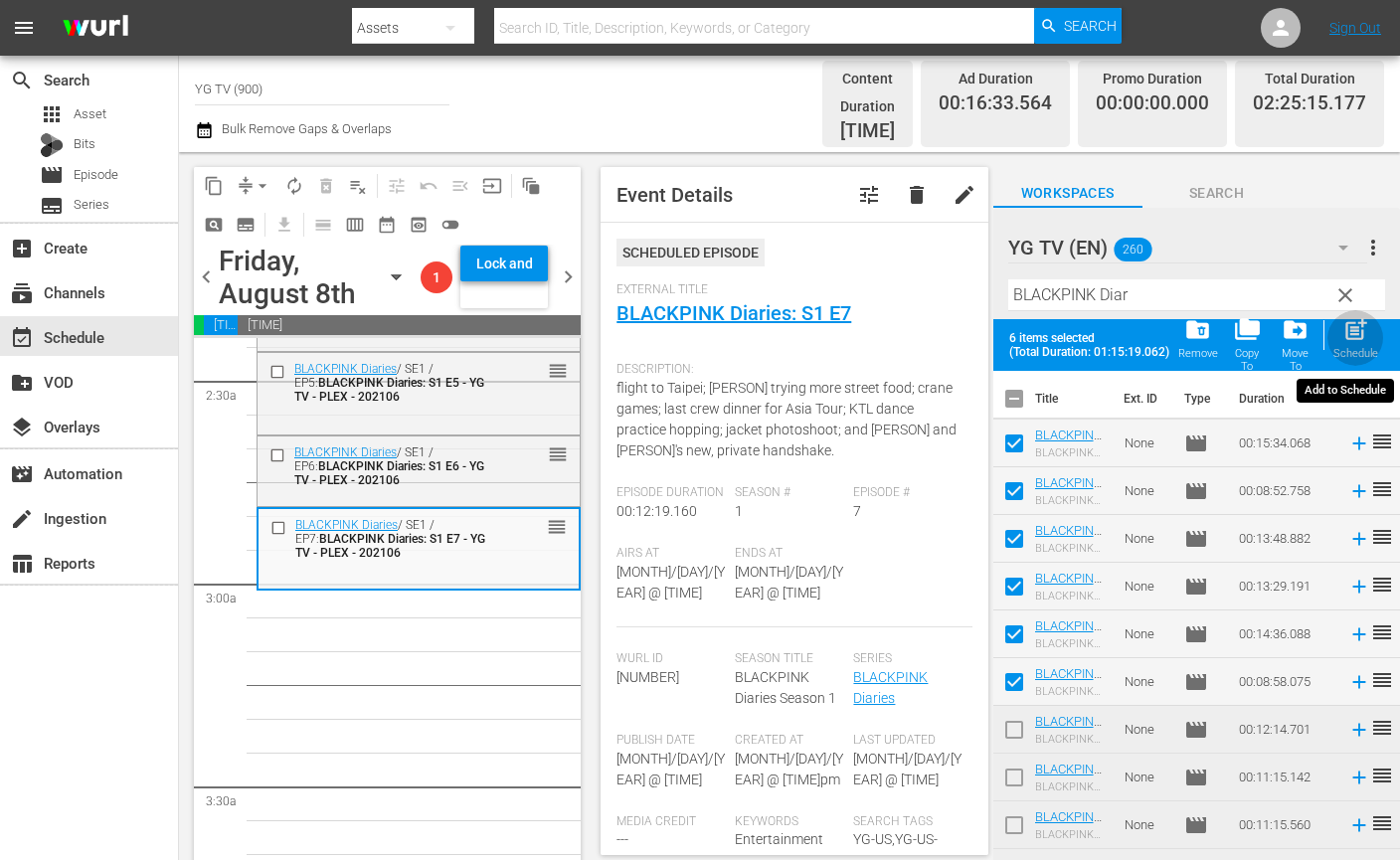 click on "post_add" at bounding box center (1355, 329) 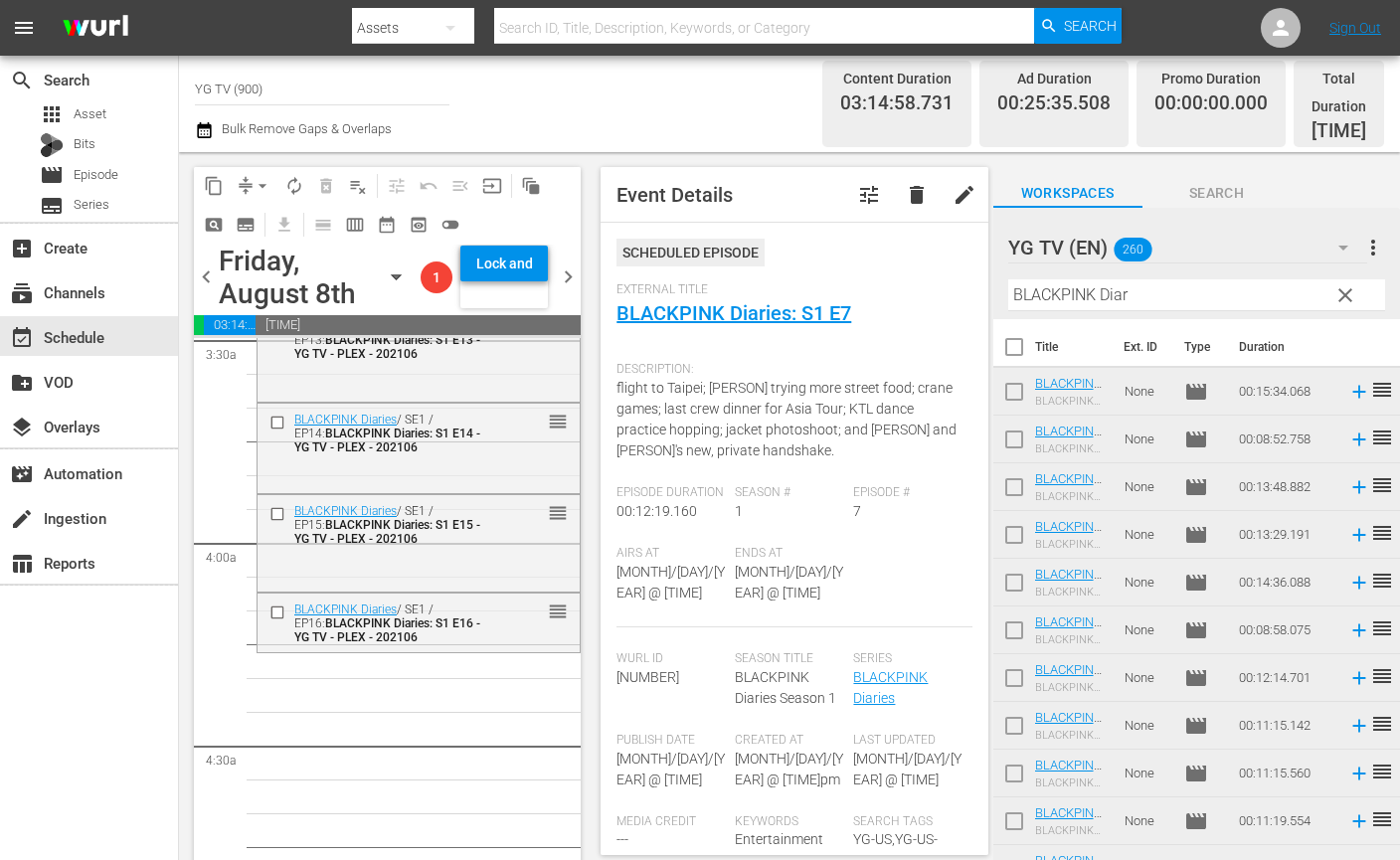 scroll, scrollTop: 1436, scrollLeft: 0, axis: vertical 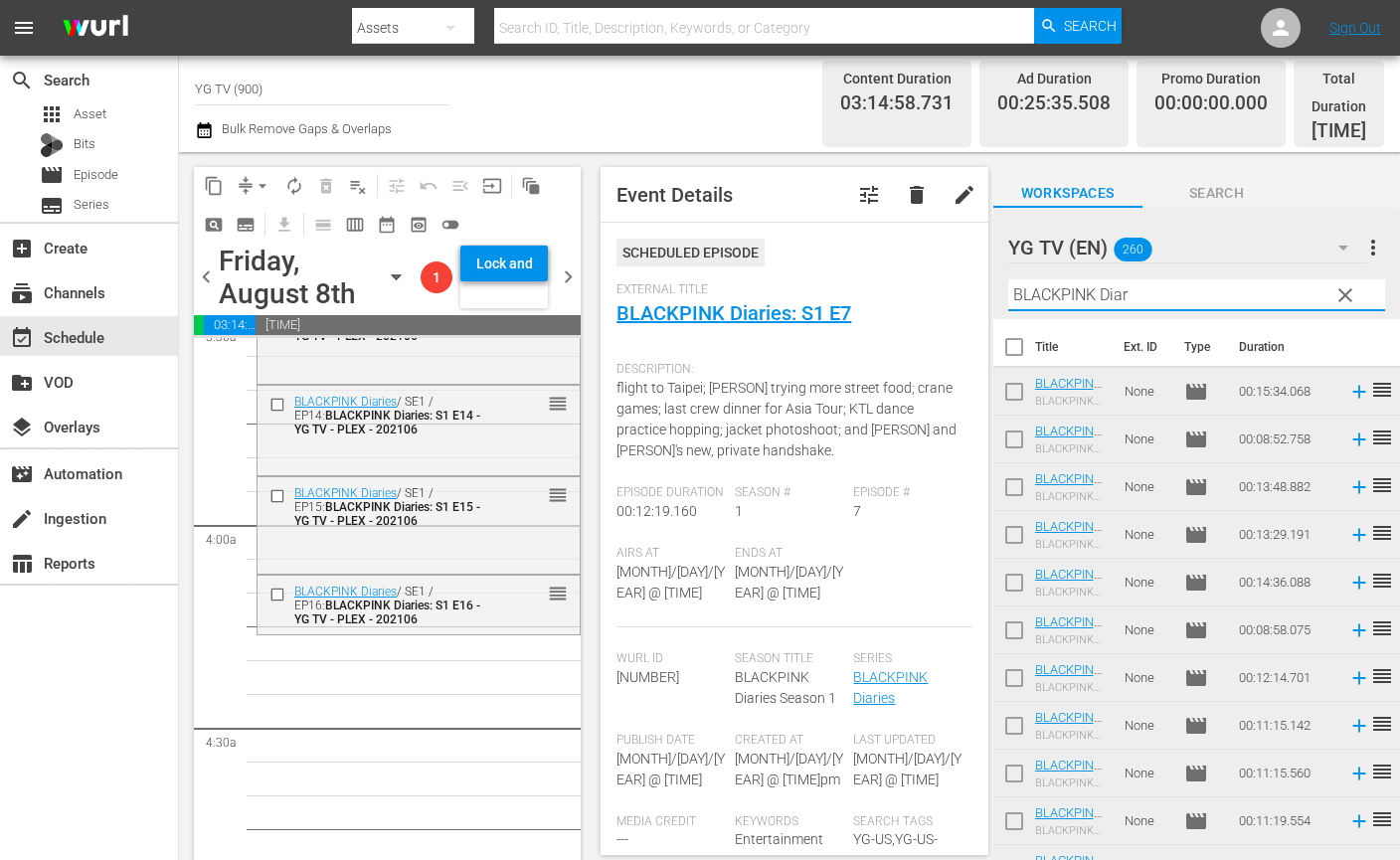 drag, startPoint x: 1122, startPoint y: 288, endPoint x: 830, endPoint y: 271, distance: 292.49444 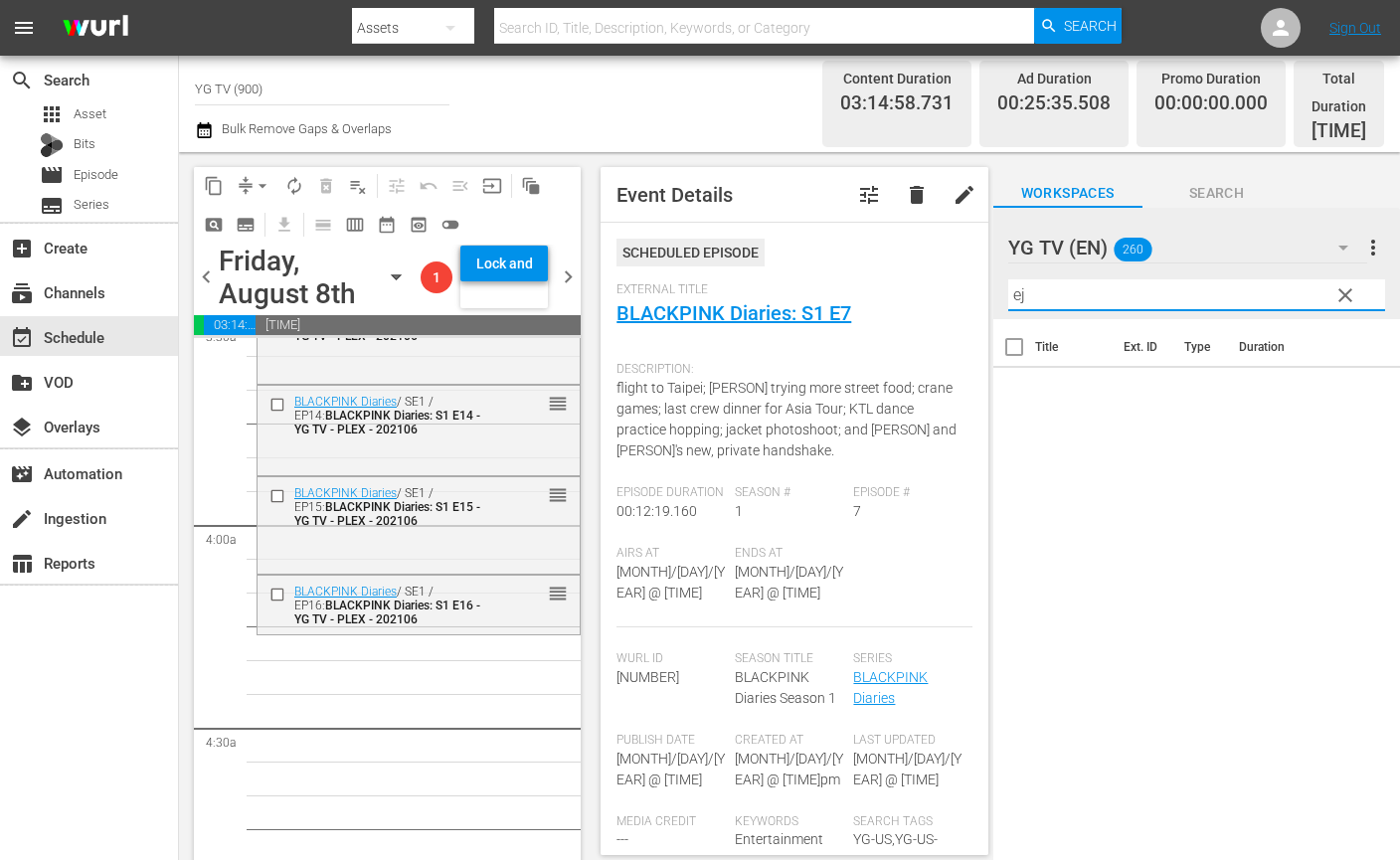 type on "e" 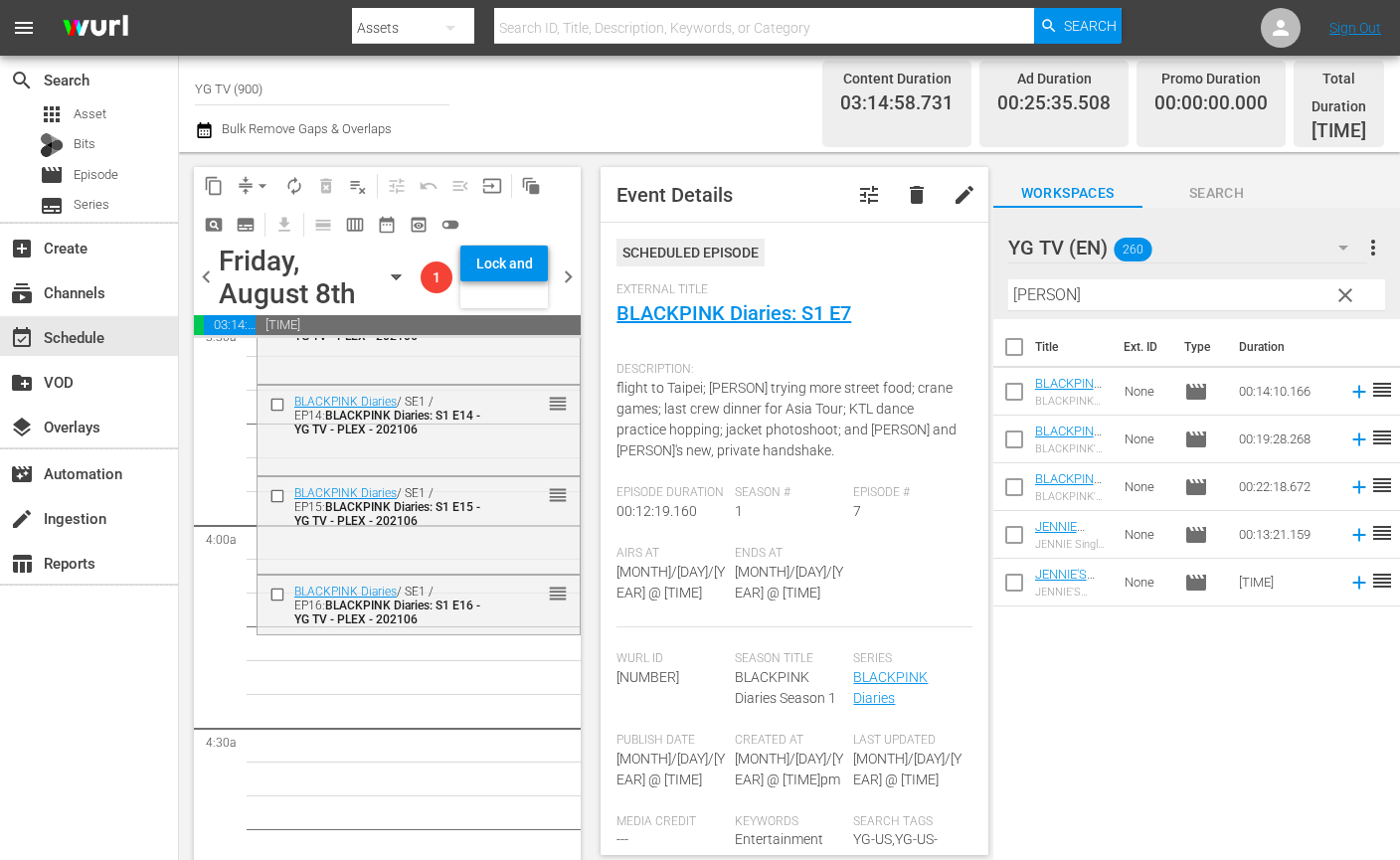 drag, startPoint x: 1097, startPoint y: 612, endPoint x: 1071, endPoint y: 490, distance: 124.73973 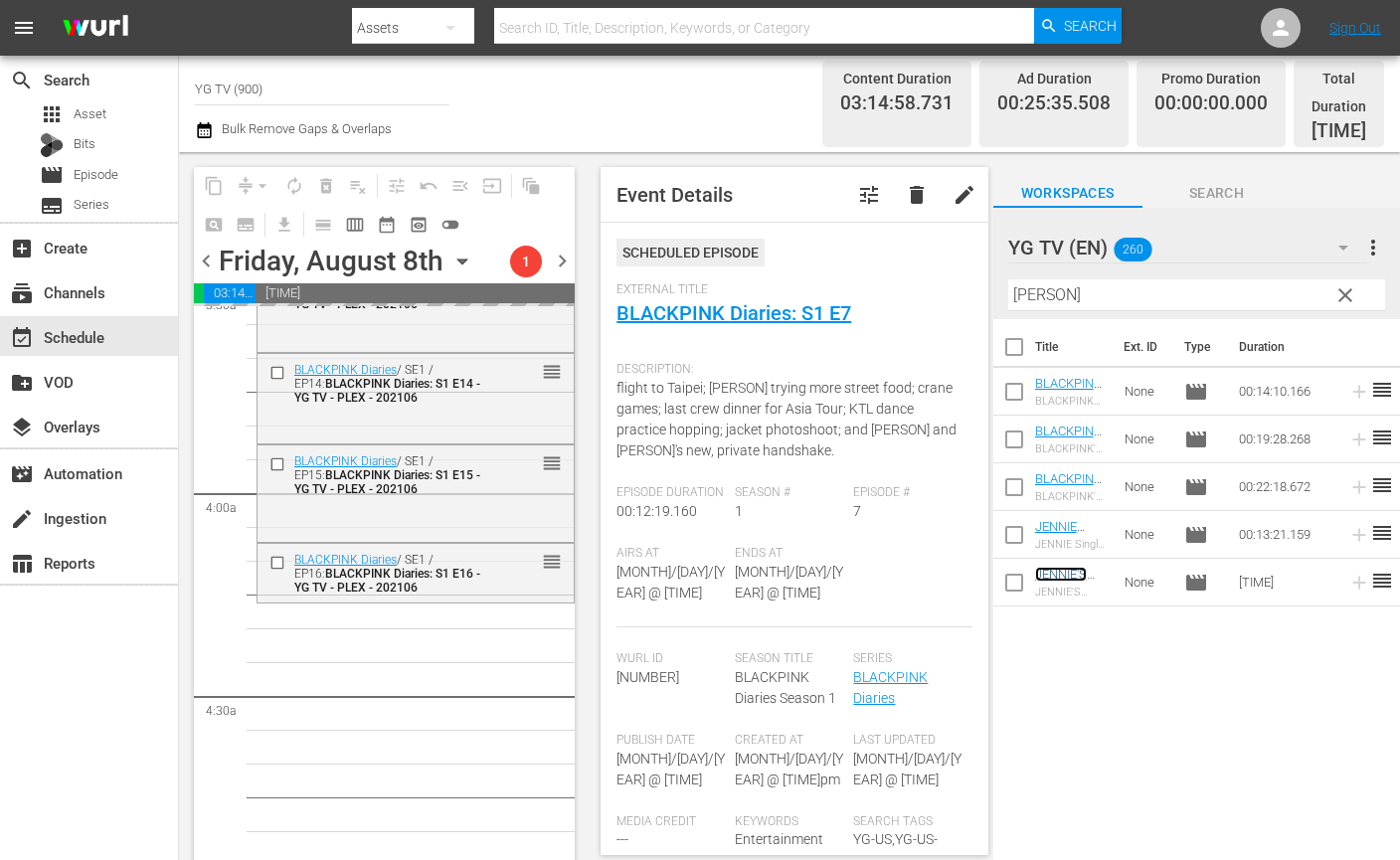 scroll, scrollTop: 1437, scrollLeft: 0, axis: vertical 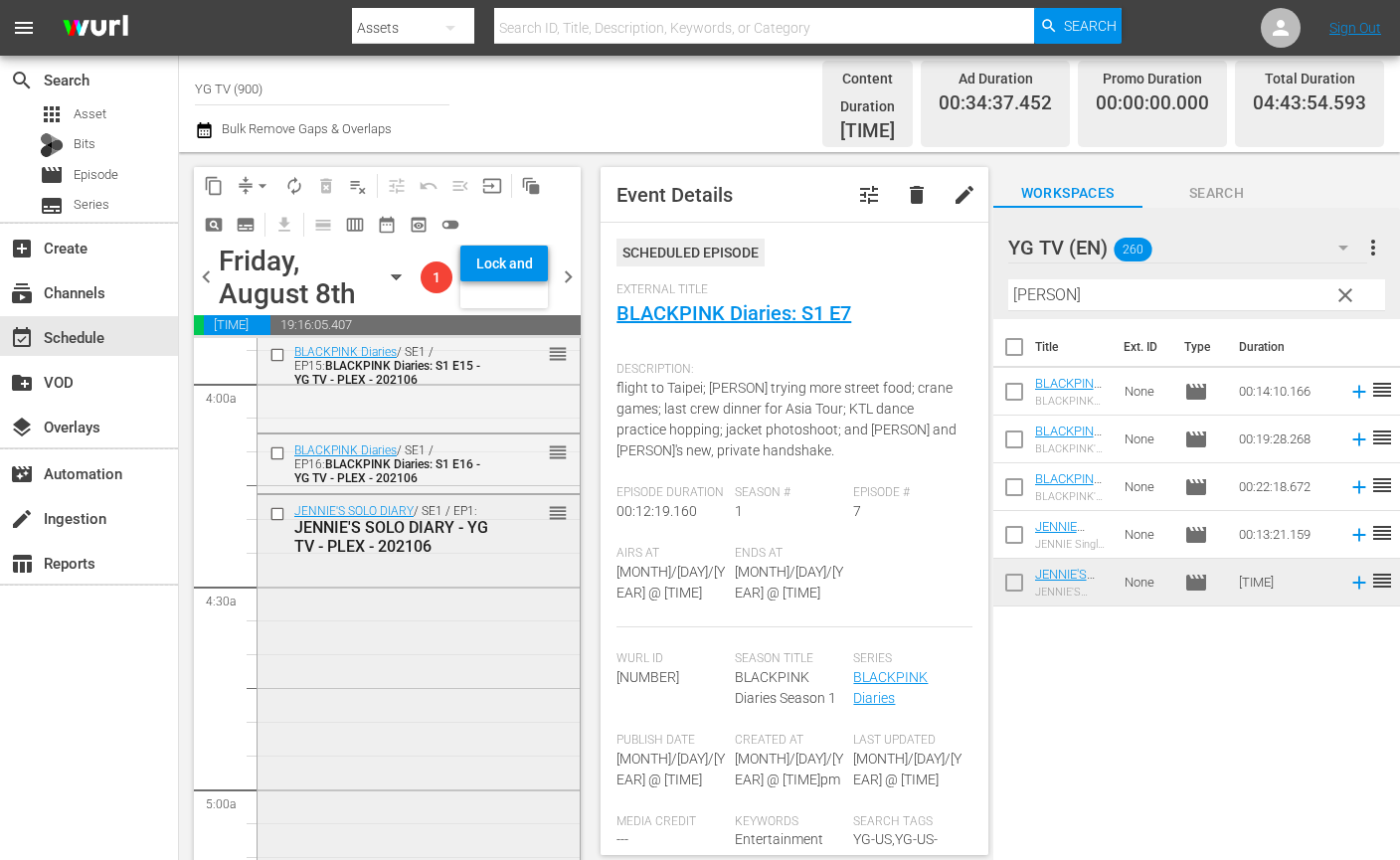 click on "JENNIE'S SOLO DIARY  / SE1 / EP1:
JENNIE'S SOLO DIARY - YG TV - PLEX - 202106 reorder" at bounding box center [419, 706] 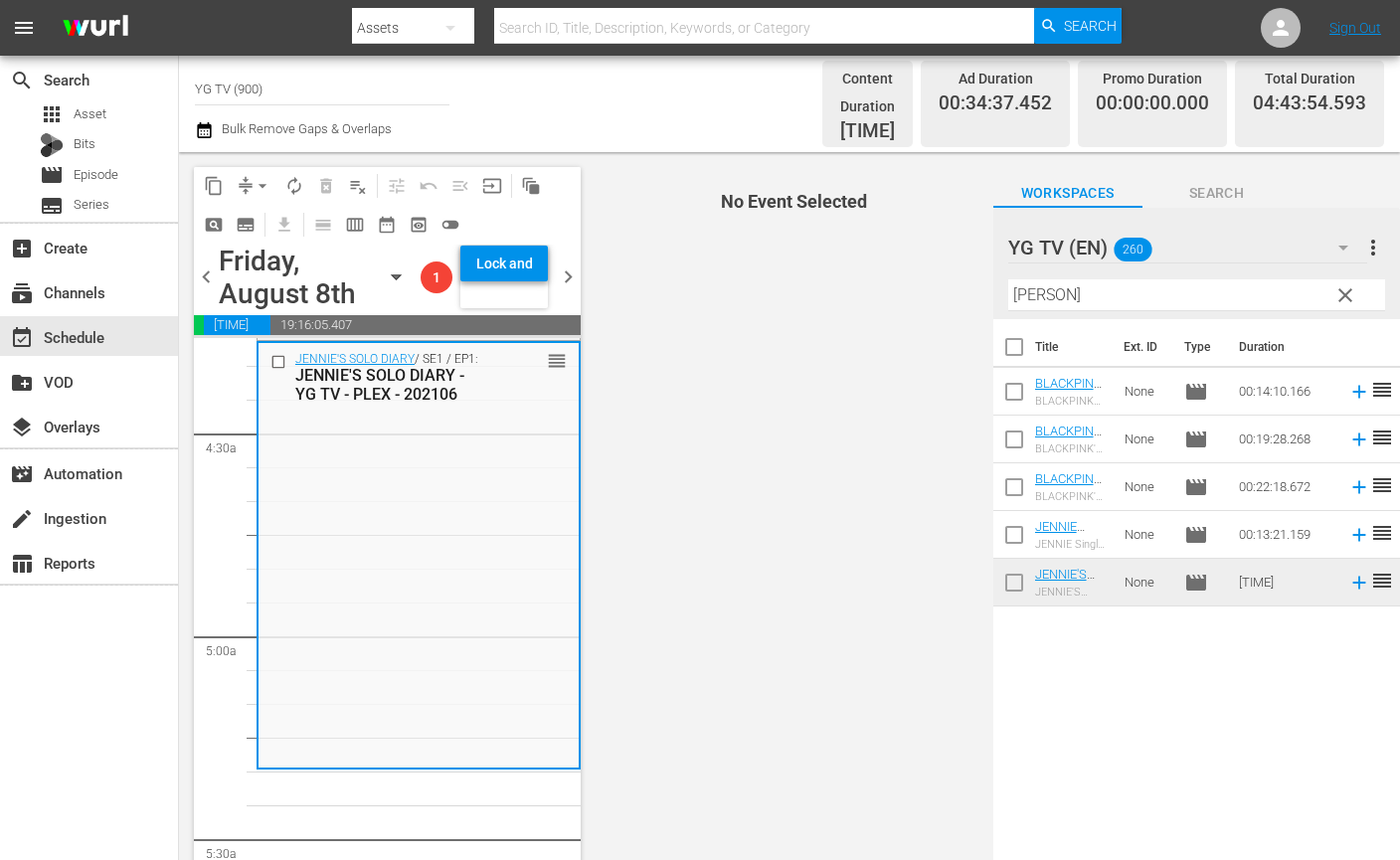 scroll, scrollTop: 1732, scrollLeft: 0, axis: vertical 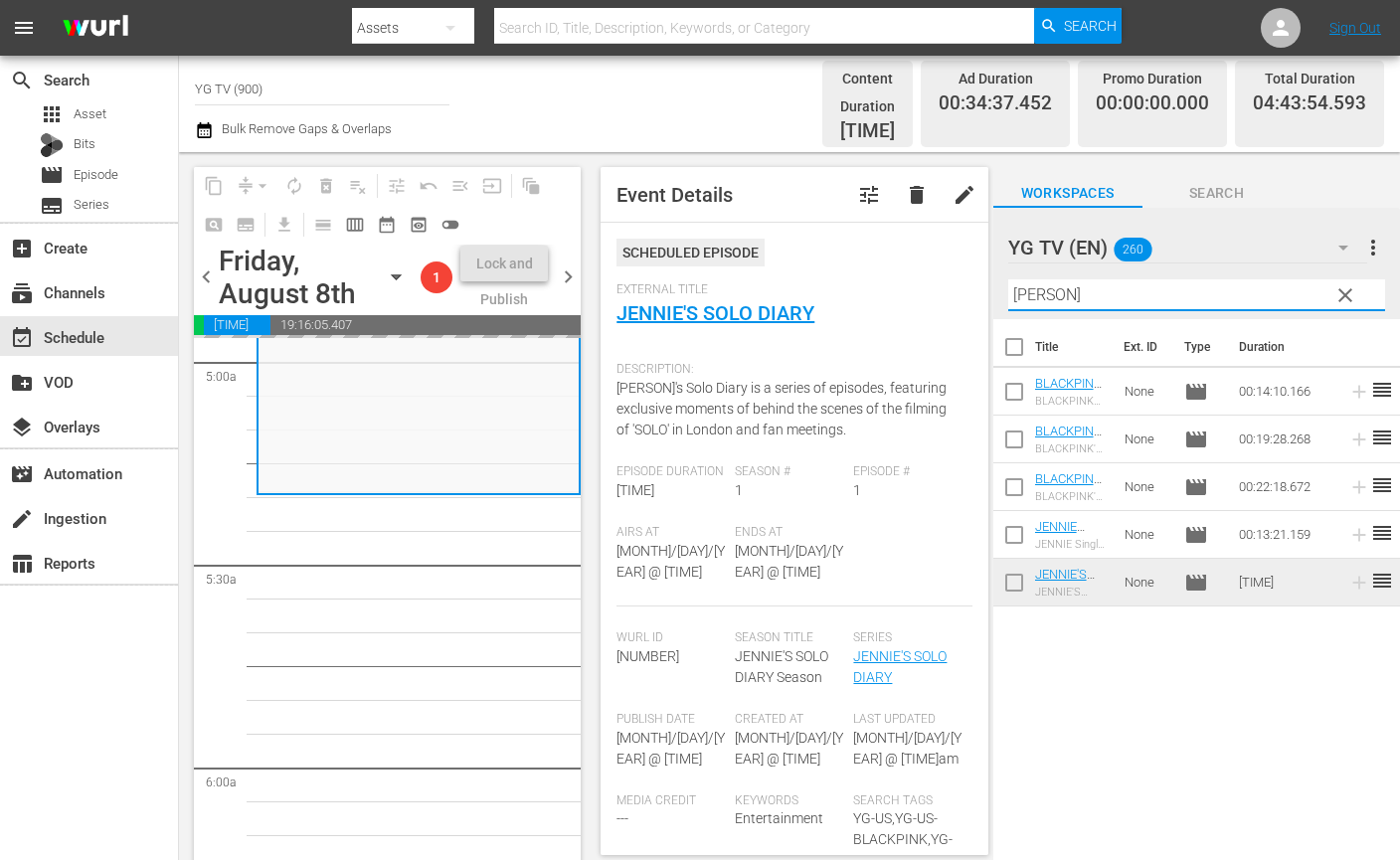 drag, startPoint x: 1061, startPoint y: 275, endPoint x: 876, endPoint y: 289, distance: 185.52897 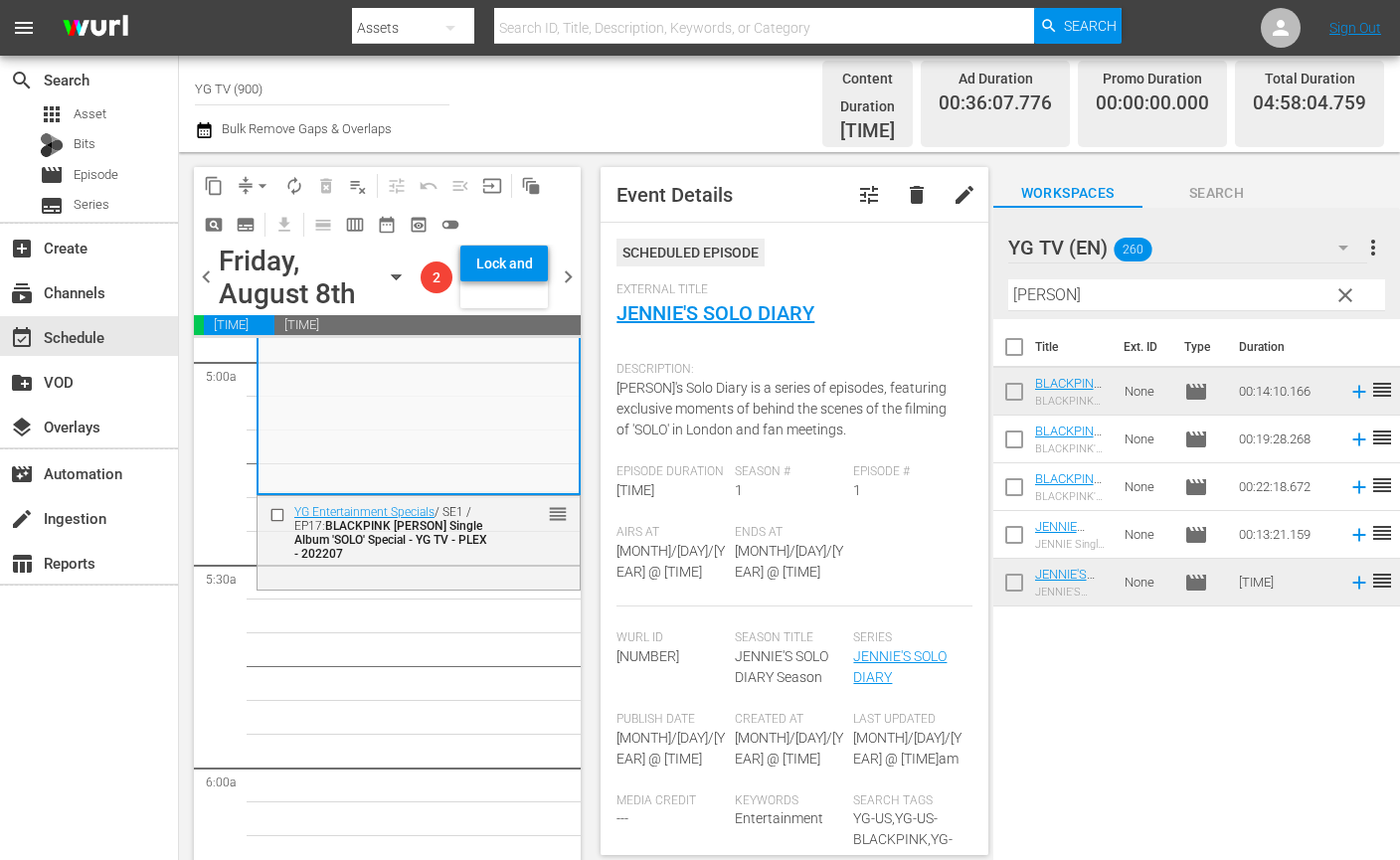 click on "YG MV Special  / SE1 / EP13:
BLACKPINK MV Special - YG TV - PLEX - 202308 - re reorder JENNIE'S SOLO DIARY  / SE1 / EP1:
JENNIE'S SOLO DIARY - YG TV - PLEX - 202106 reorder BLACKPINK Diaries  / SE1 / EP11:
BLACKPINK Diaries: S1 E11 - YG TV - PLEX - 202106 reorder BLACKPINK Diaries  / SE1 / EP15:
BLACKPINK Diaries: S1 E15 - YG TV - PLEX - 202106 reorder YG Entertainment Specials  / SE1 / EP17:
BLACKPINK JENNIE Single Album 'SOLO' Special - YG TV - PLEX - 202207 reorder BLACKPINK Diaries  / SE1 / EP13:
BLACKPINK Diaries: S1 E13 - YG TV - PLEX - 202106 reorder BLACKPINK Diaries  / SE1 / EP14:
BLACKPINK Diaries: S1 E14 - YG TV - PLEX - 202106 reorder BLACKPINK Diaries  / SE1 / EP5:
BLACKPINK Diaries: S1 E5 - YG TV - PLEX - 202106 reorder BLACKPINK Diaries  / SE1 / EP7:
BLACKPINK Diaries: S1 E7 - YG TV - PLEX - 202106 reorder BLACKPINK Diaries  / SE1 / EP1:
BLACKPINK Diaries: S1 E1 - YG TV - PLEX - 202106 reorder BLACKPINK Diaries  / SE1 / EP4:
BLACKPINK Diaries: S1 E4 - YG TV - PLEX - 202106" at bounding box center (419, 3201) 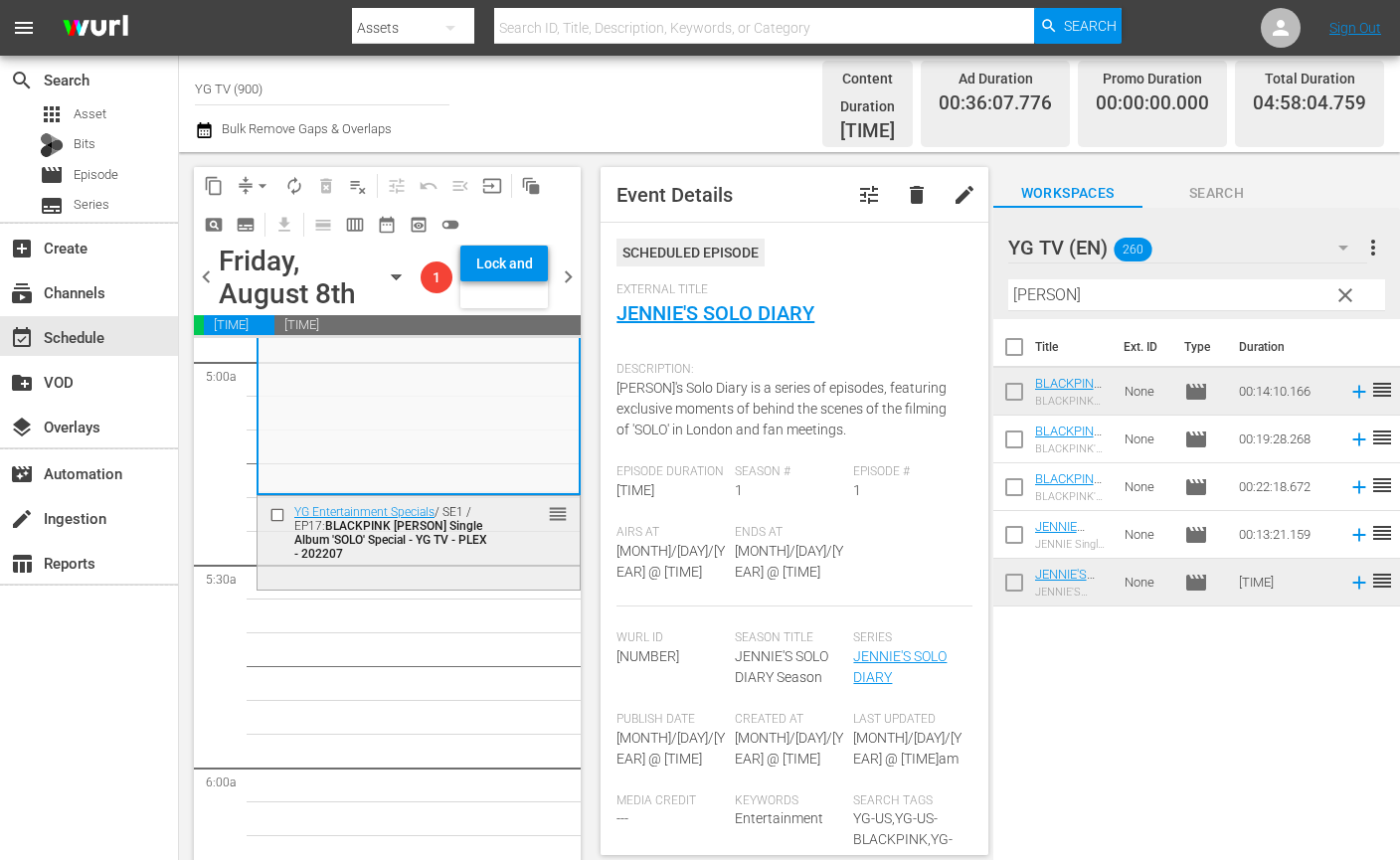 click on "YG Entertainment Specials  / SE1 / EP17:
BLACKPINK JENNIE Single Album 'SOLO' Special - YG TV - PLEX - 202207 reorder" at bounding box center [419, 541] 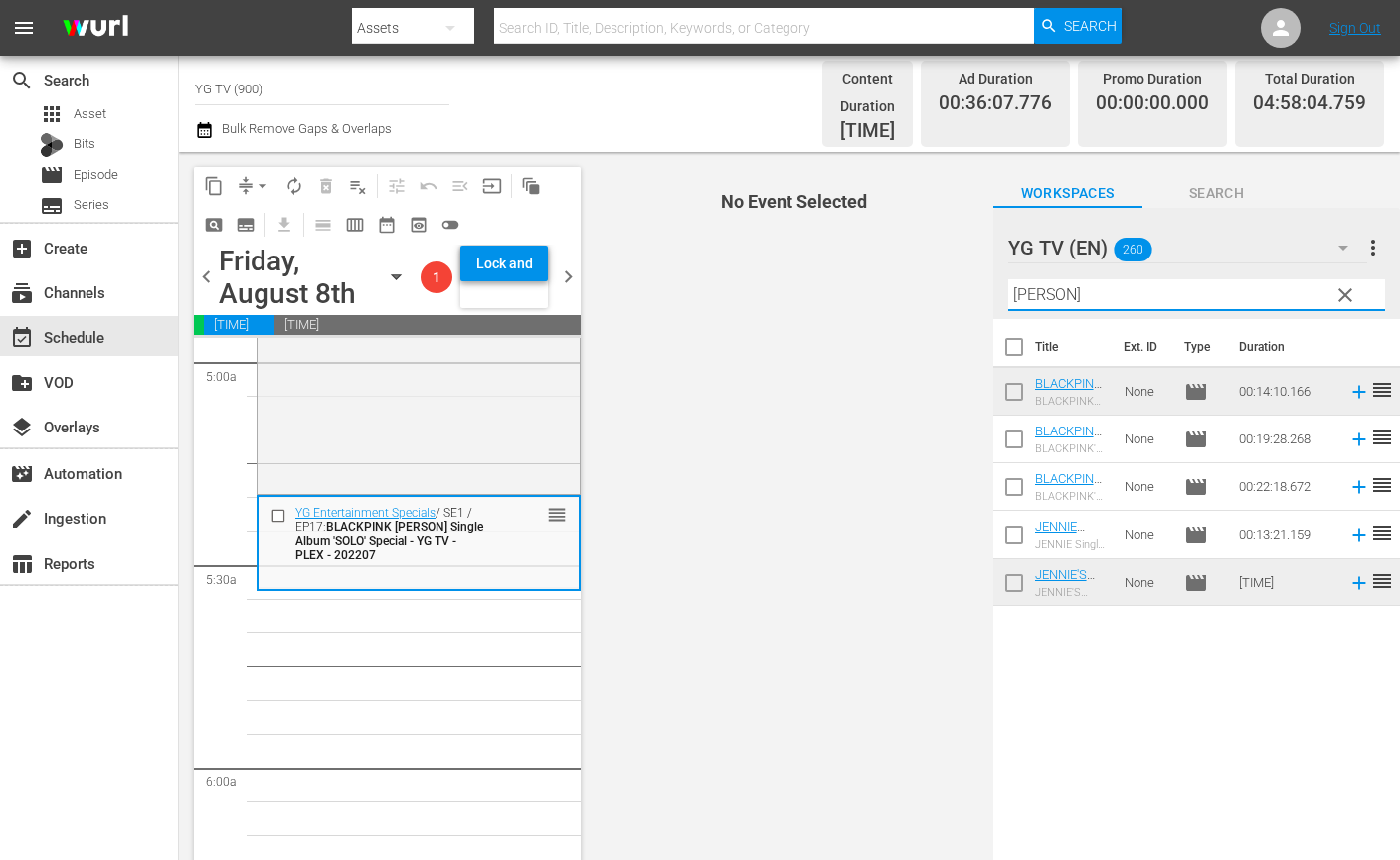 drag, startPoint x: 1007, startPoint y: 272, endPoint x: 945, endPoint y: 264, distance: 62.513998 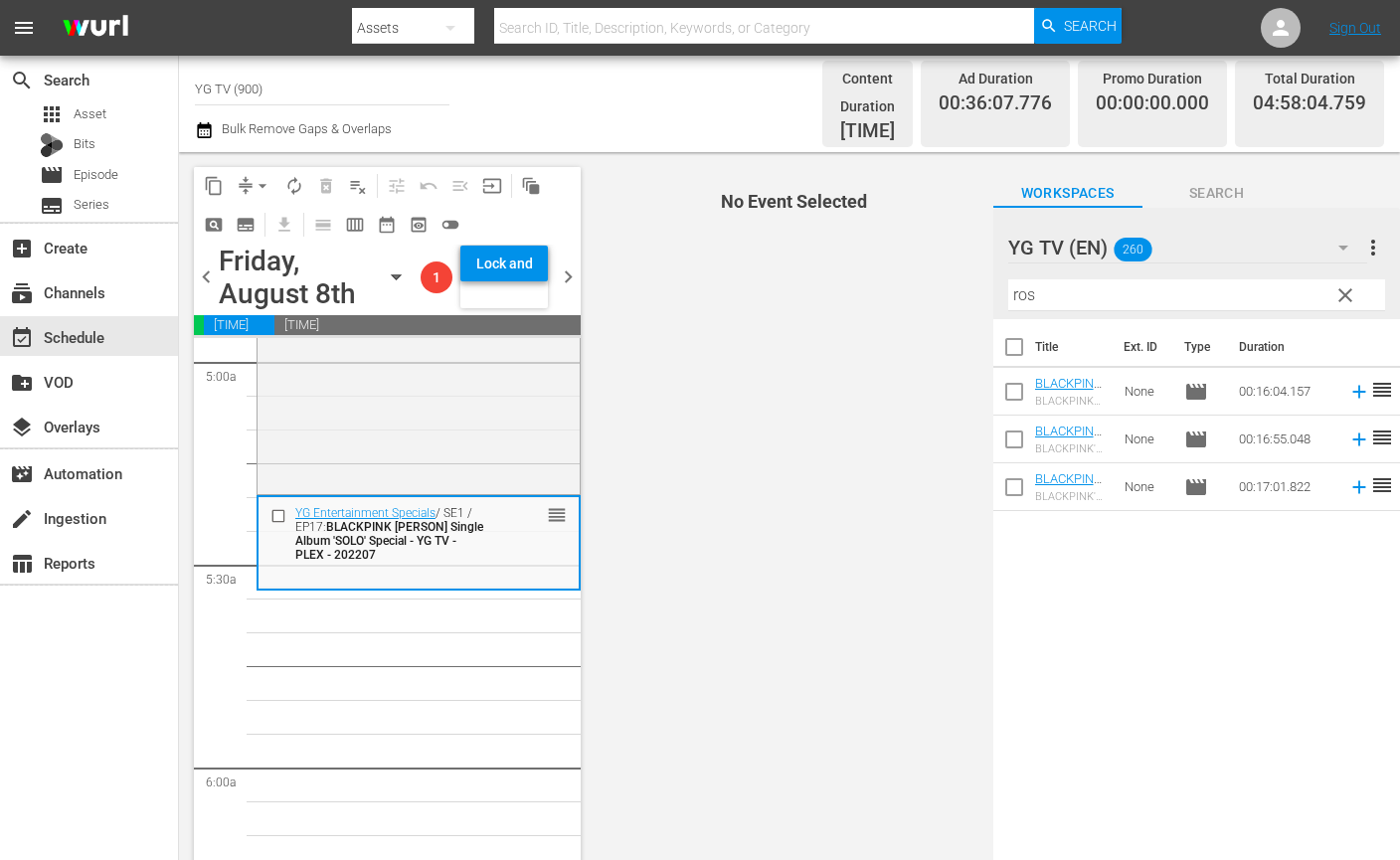 drag, startPoint x: 878, startPoint y: 565, endPoint x: 1057, endPoint y: 440, distance: 218.32545 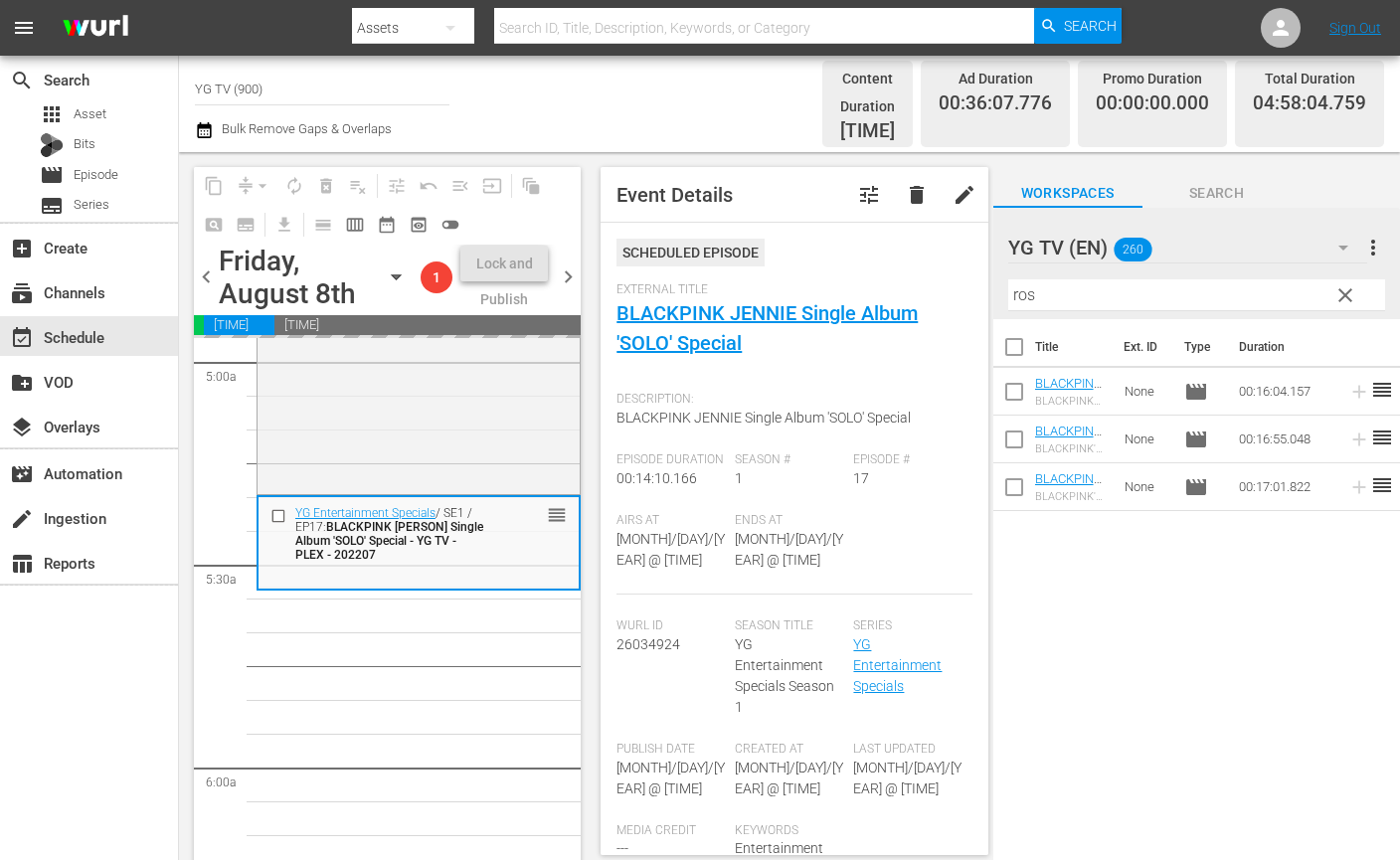 drag, startPoint x: 1069, startPoint y: 283, endPoint x: 842, endPoint y: 272, distance: 227.2664 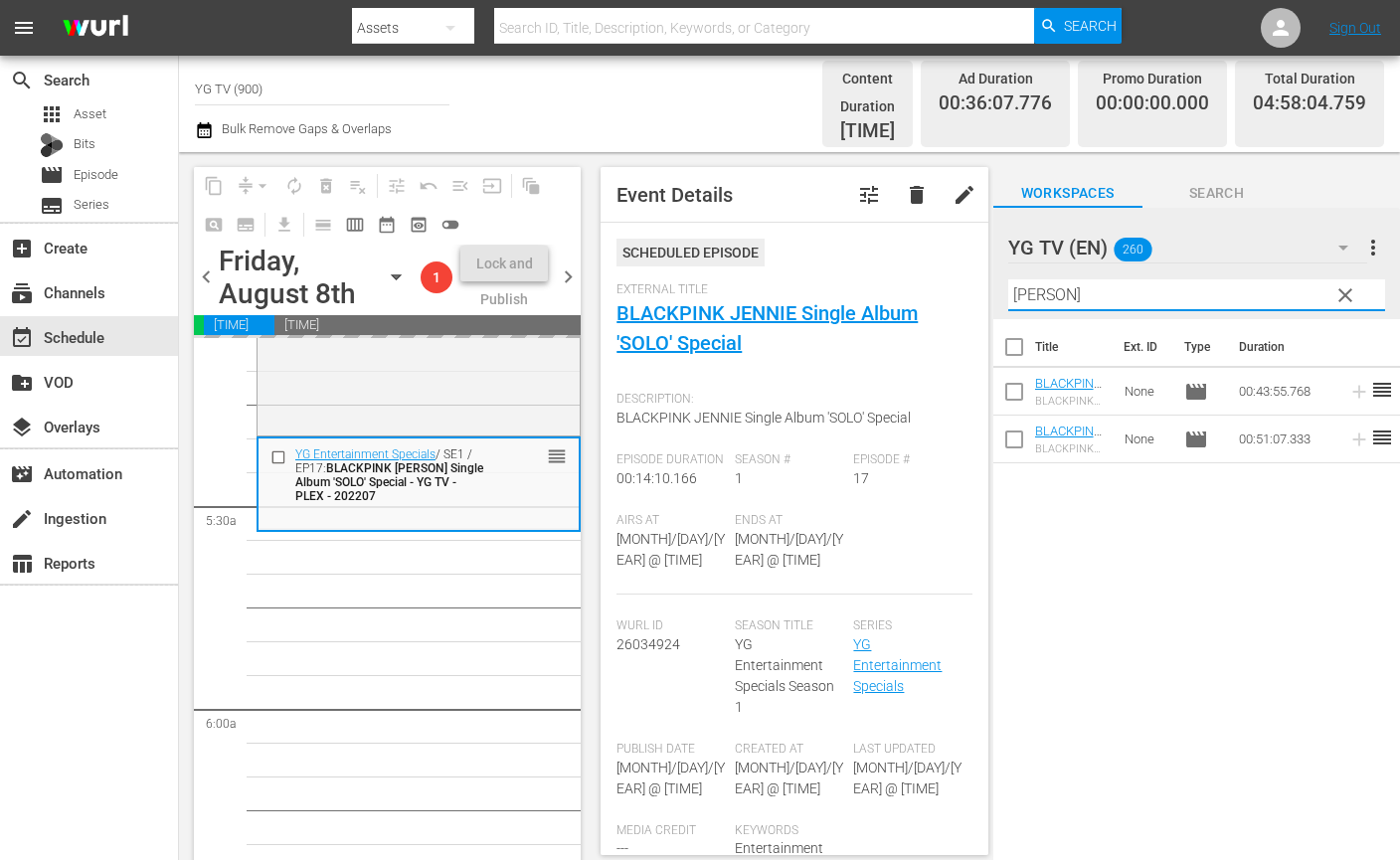 scroll, scrollTop: 2073, scrollLeft: 0, axis: vertical 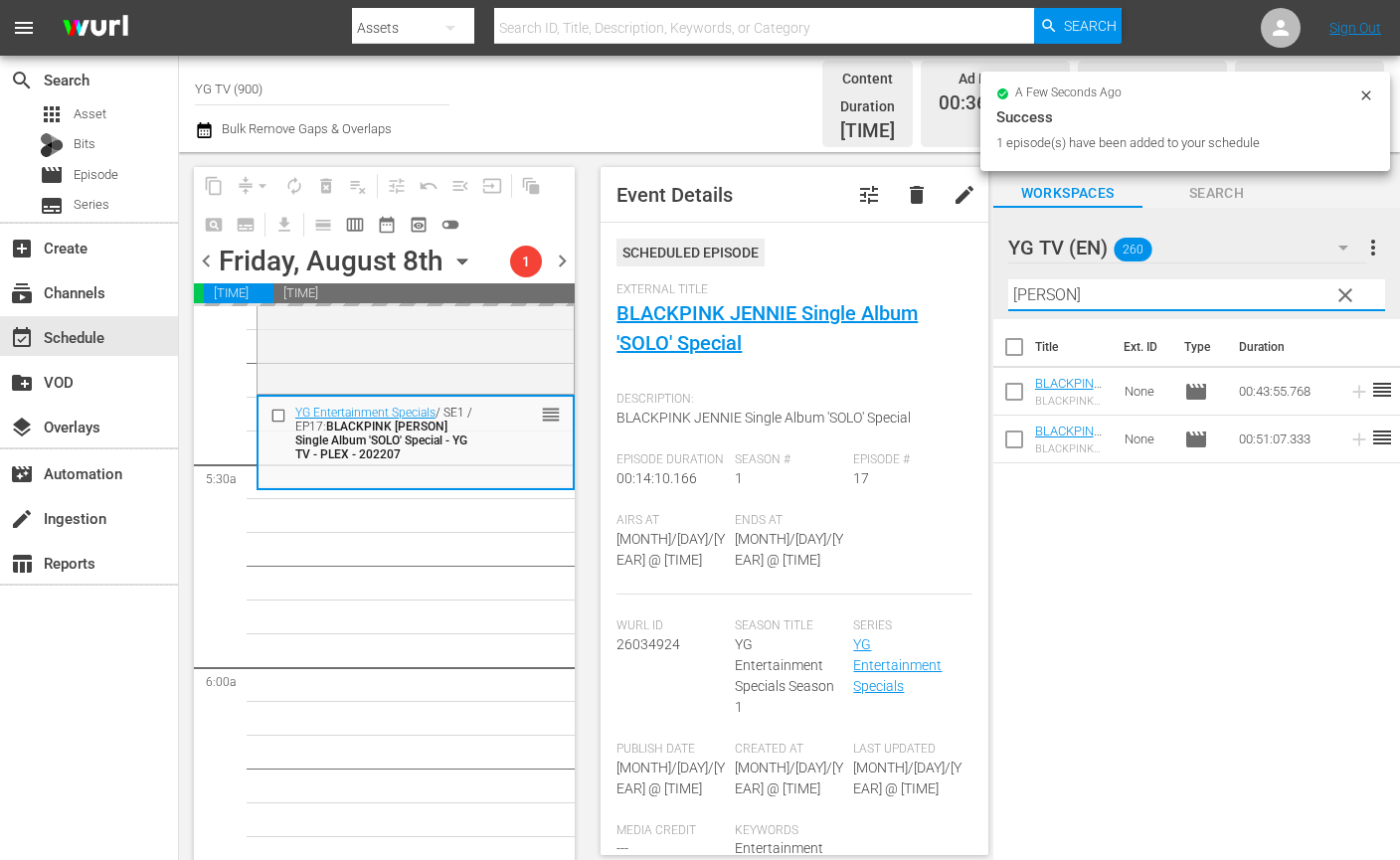 click on "YG MV Special  / SE1 / EP13:
BLACKPINK MV Special - YG TV - PLEX - 202308 - re reorder JENNIE'S SOLO DIARY  / SE1 / EP1:
JENNIE'S SOLO DIARY - YG TV - PLEX - 202106 reorder BLACKPINK Diaries  / SE1 / EP11:
BLACKPINK Diaries: S1 E11 - YG TV - PLEX - 202106 reorder BLACKPINK Diaries  / SE1 / EP15:
BLACKPINK Diaries: S1 E15 - YG TV - PLEX - 202106 reorder YG Entertainment Specials  / SE1 / EP17:
BLACKPINK JENNIE Single Album 'SOLO' Special - YG TV - PLEX - 202207 reorder BLACKPINK Diaries  / SE1 / EP13:
BLACKPINK Diaries: S1 E13 - YG TV - PLEX - 202106 reorder BLACKPINK Diaries  / SE1 / EP14:
BLACKPINK Diaries: S1 E14 - YG TV - PLEX - 202106 reorder BLACKPINK Diaries  / SE1 / EP5:
BLACKPINK Diaries: S1 E5 - YG TV - PLEX - 202106 reorder BLACKPINK Diaries  / SE1 / EP7:
BLACKPINK Diaries: S1 E7 - YG TV - PLEX - 202106 reorder BLACKPINK Diaries  / SE1 / EP1:
BLACKPINK Diaries: S1 E1 - YG TV - PLEX - 202106 reorder BLACKPINK Diaries  / SE1 / EP4:
BLACKPINK Diaries: S1 E4 - YG TV - PLEX - 202106" at bounding box center (416, 3101) 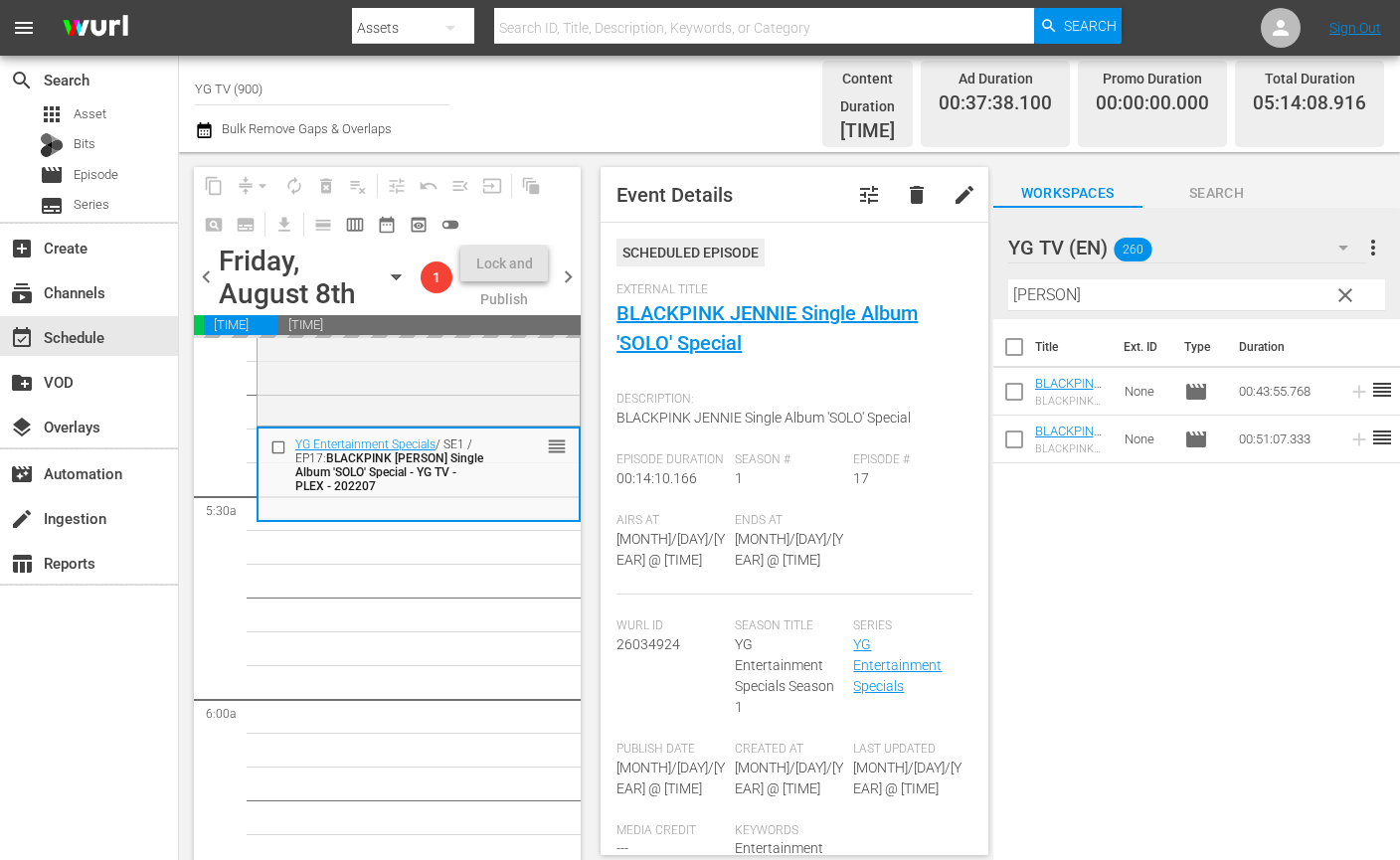 drag, startPoint x: 1138, startPoint y: 516, endPoint x: 1118, endPoint y: 494, distance: 29.732137 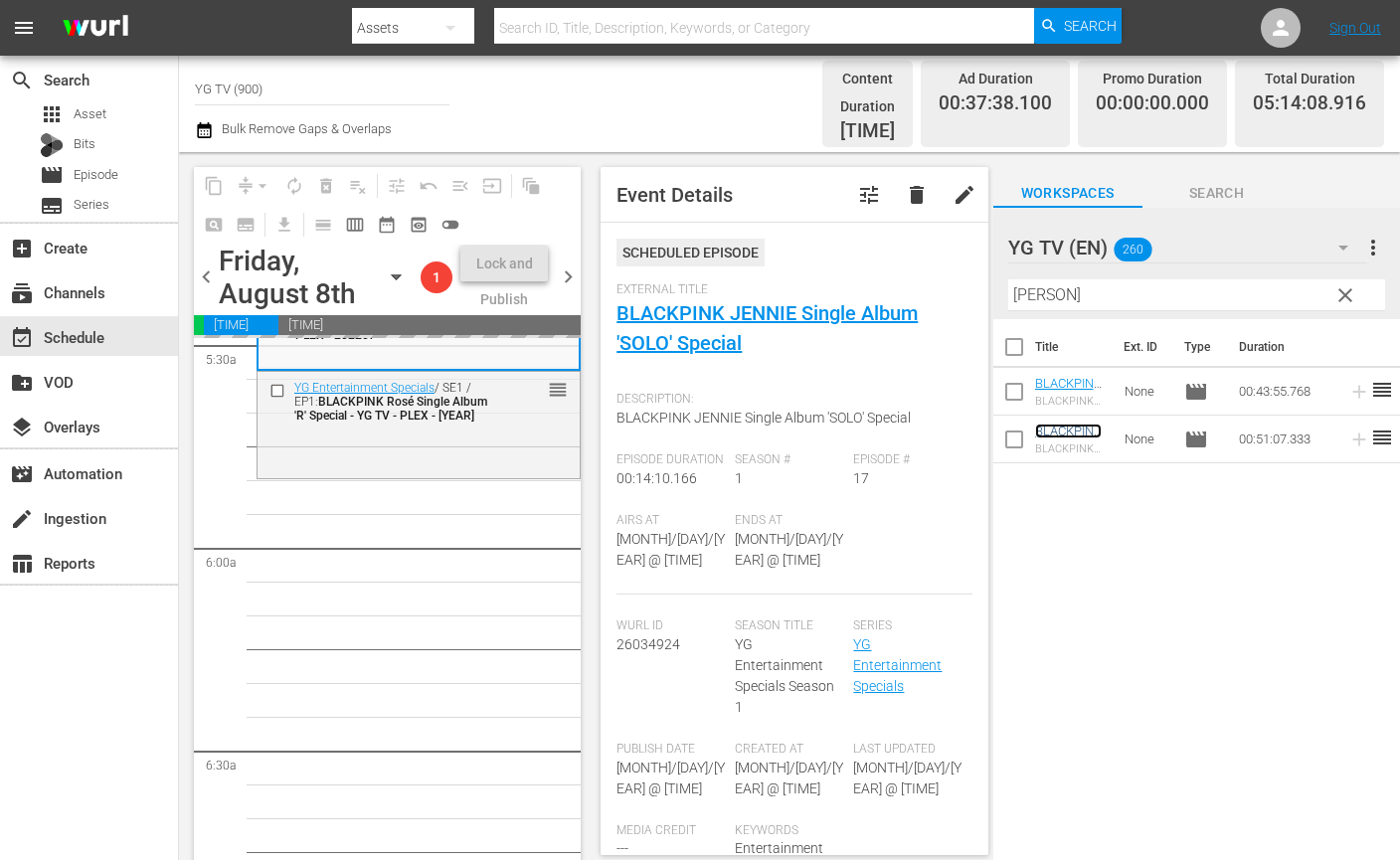 scroll, scrollTop: 2223, scrollLeft: 0, axis: vertical 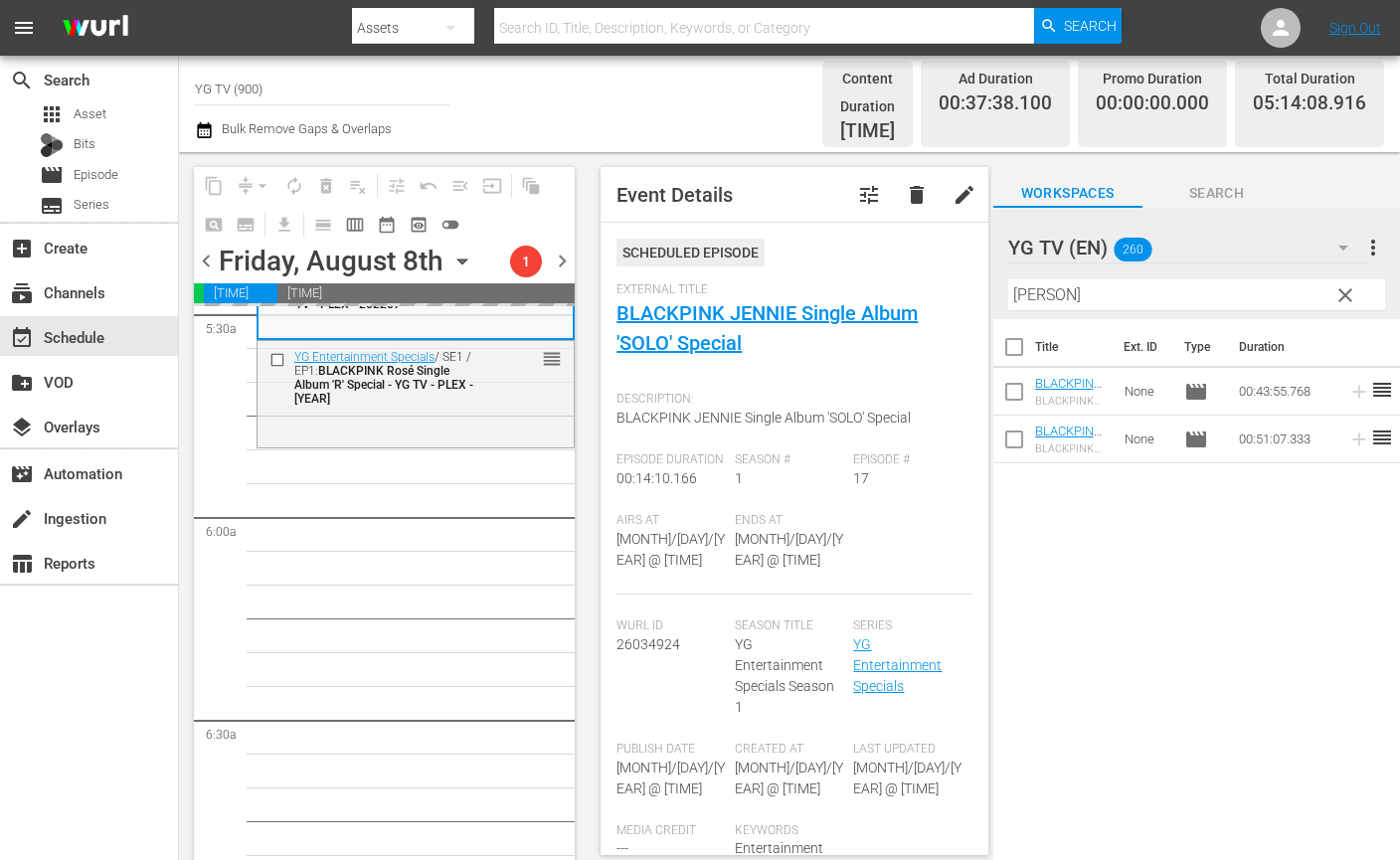 click on "YG MV Special  / SE1 / EP13:
BLACKPINK MV Special - YG TV - PLEX - 202308 - re reorder JENNIE'S SOLO DIARY  / SE1 / EP1:
JENNIE'S SOLO DIARY - YG TV - PLEX - 202106 reorder YG Entertainment Specials  / SE1 / EP1:
BLACKPINK Rosé Single Album 'R' Special - YG TV - PLEX - 202106 reorder BLACKPINK Diaries  / SE1 / EP11:
BLACKPINK Diaries: S1 E11 - YG TV - PLEX - 202106 reorder BLACKPINK Diaries  / SE1 / EP15:
BLACKPINK Diaries: S1 E15 - YG TV - PLEX - 202106 reorder YG Entertainment Specials  / SE1 / EP17:
BLACKPINK JENNIE Single Album 'SOLO' Special - YG TV - PLEX - 202207 reorder BLACKPINK Diaries  / SE1 / EP13:
BLACKPINK Diaries: S1 E13 - YG TV - PLEX - 202106 reorder BLACKPINK Diaries  / SE1 / EP14:
BLACKPINK Diaries: S1 E14 - YG TV - PLEX - 202106 reorder BLACKPINK Diaries  / SE1 / EP5:
BLACKPINK Diaries: S1 E5 - YG TV - PLEX - 202106 reorder BLACKPINK Diaries  / SE1 / EP7:
BLACKPINK Diaries: S1 E7 - YG TV - PLEX - 202106 reorder BLACKPINK Diaries  / SE1 / EP1:
reorder  / SE1 / EP4:" at bounding box center (416, 2951) 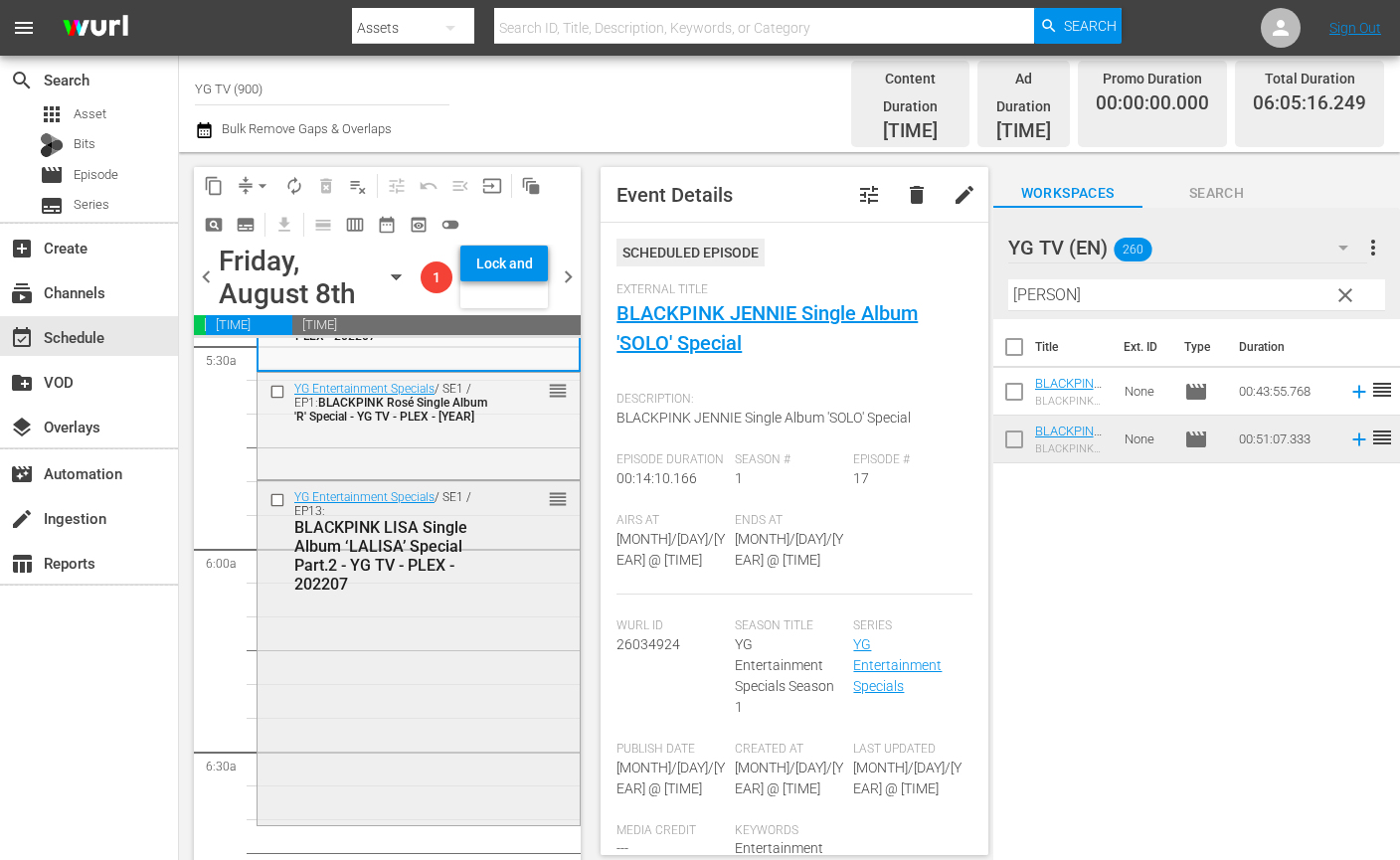 click on "YG Entertainment Specials  / SE1 / EP13:
BLACKPINK LISA Single Album ‘LALISA’ Special Part.2 - YG TV - PLEX - 202207 reorder" at bounding box center [419, 651] 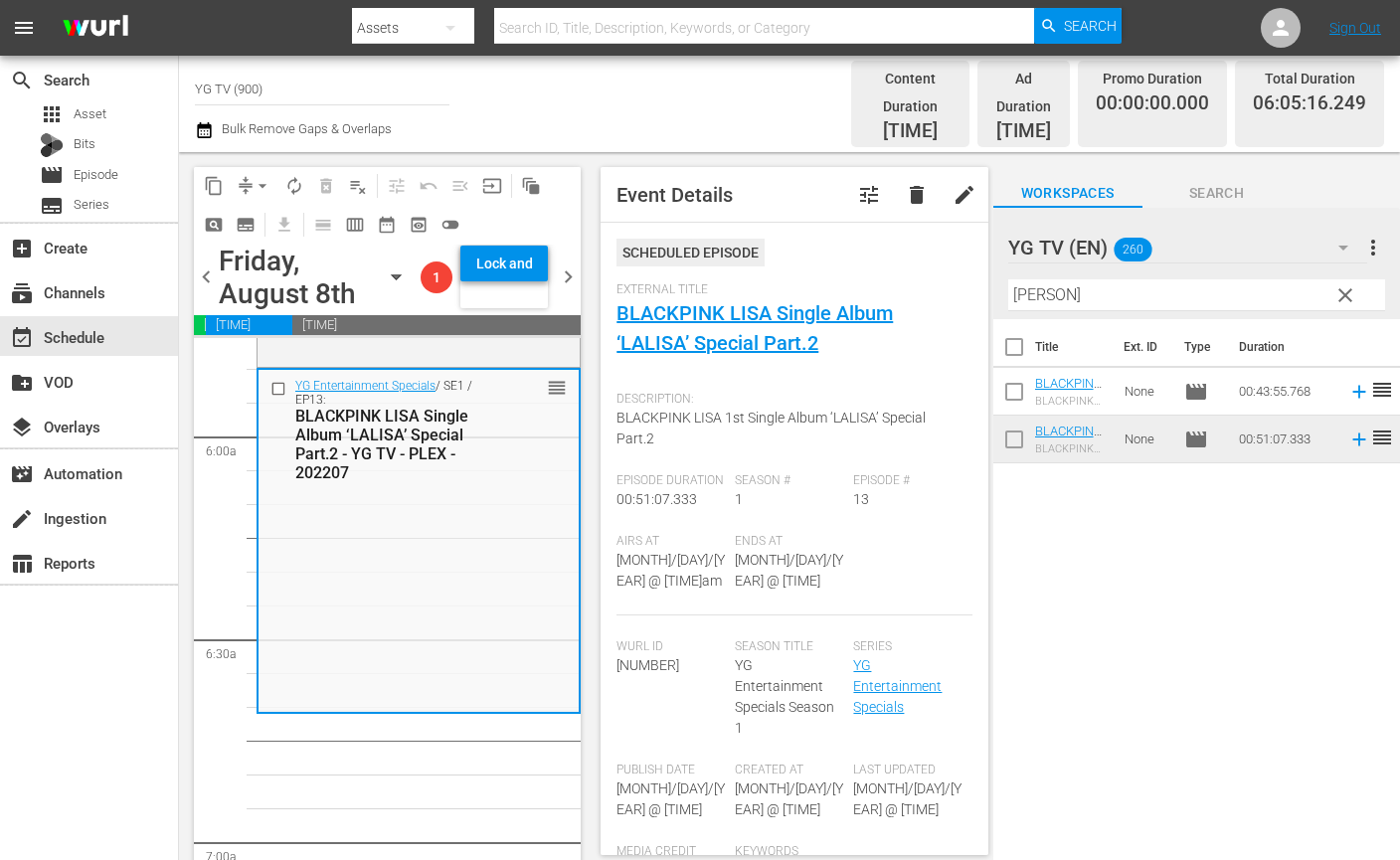 scroll, scrollTop: 2356, scrollLeft: 0, axis: vertical 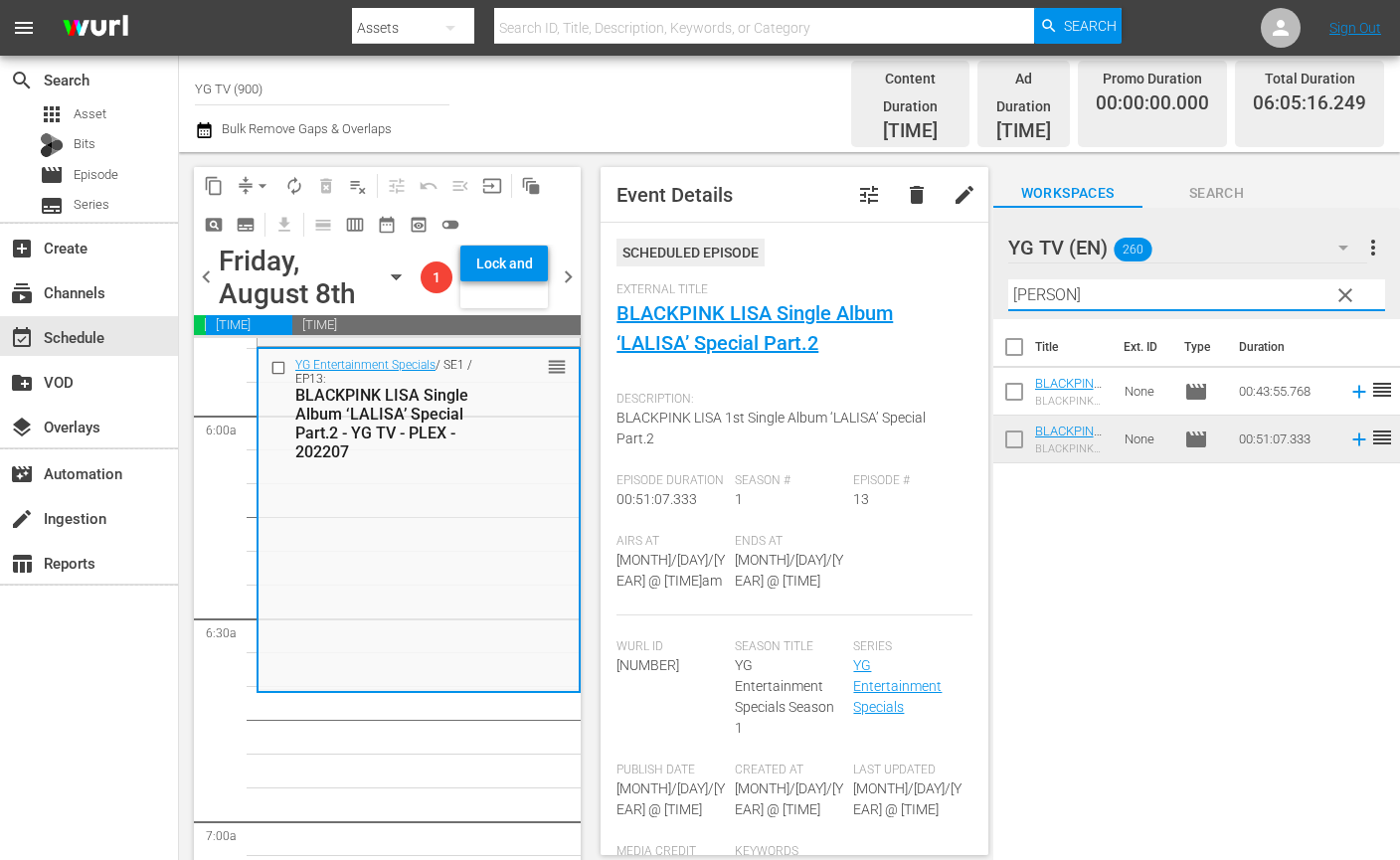 drag, startPoint x: 986, startPoint y: 275, endPoint x: 898, endPoint y: 274, distance: 88.005682 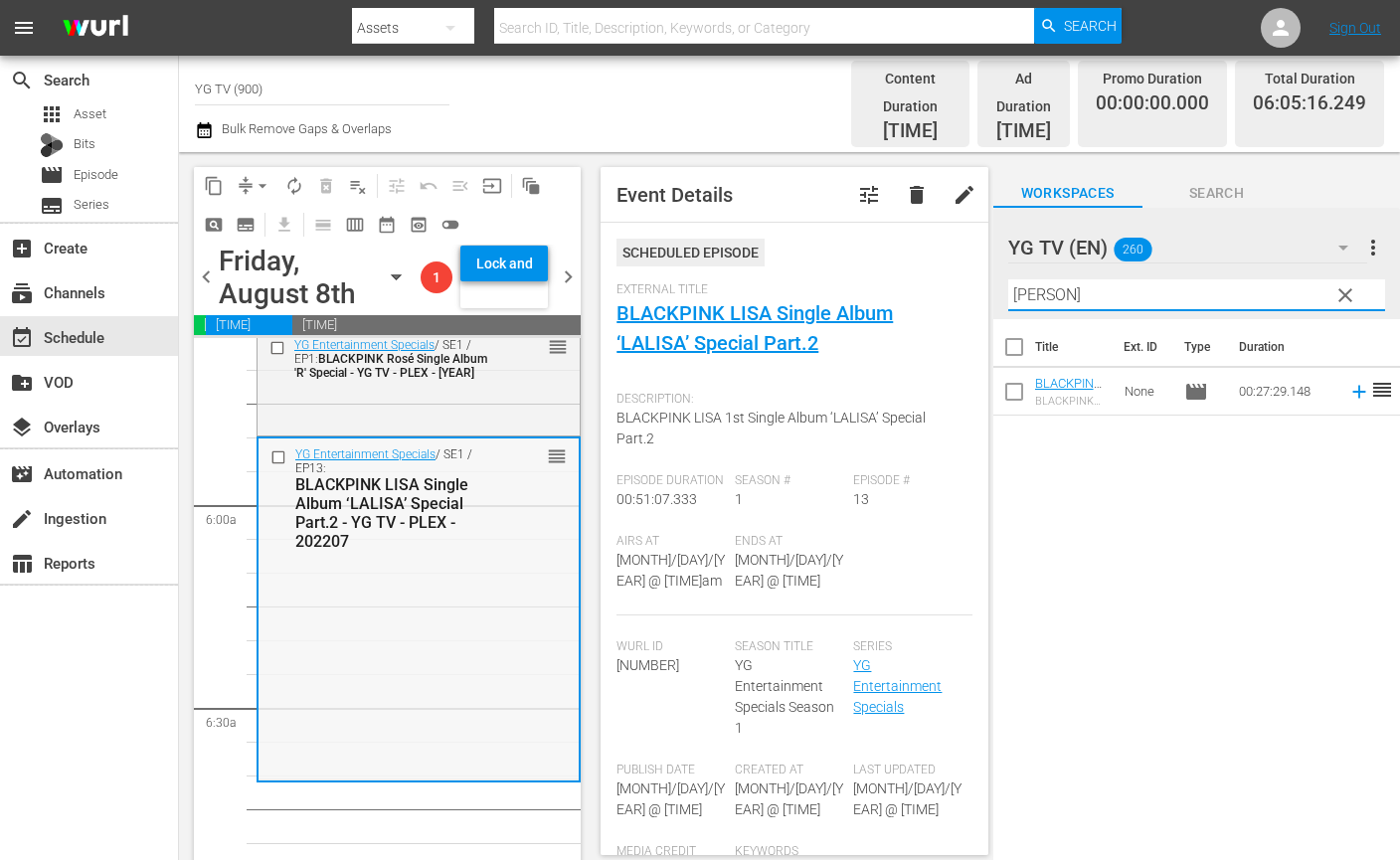 scroll, scrollTop: 2456, scrollLeft: 0, axis: vertical 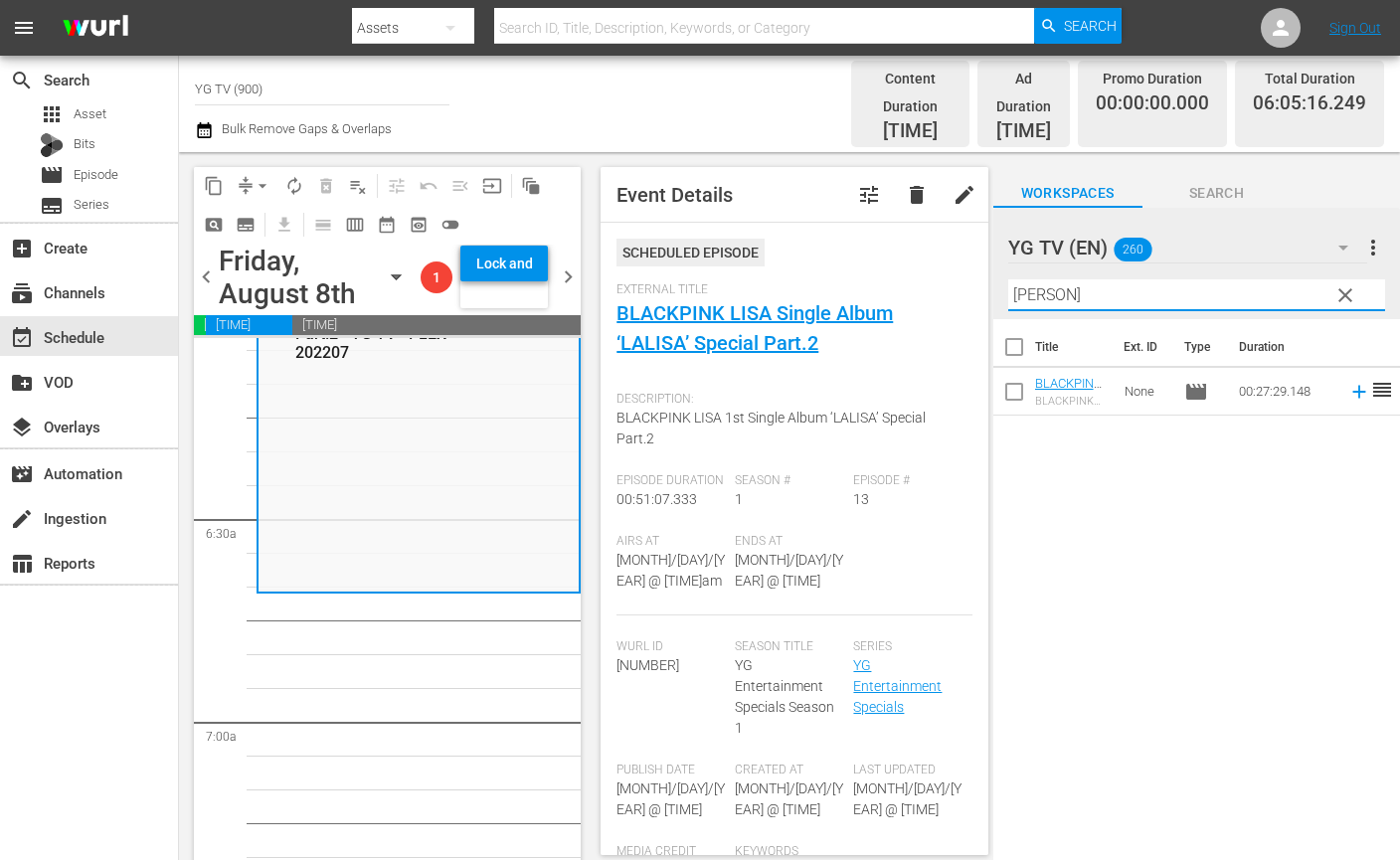 type on "[NAME]" 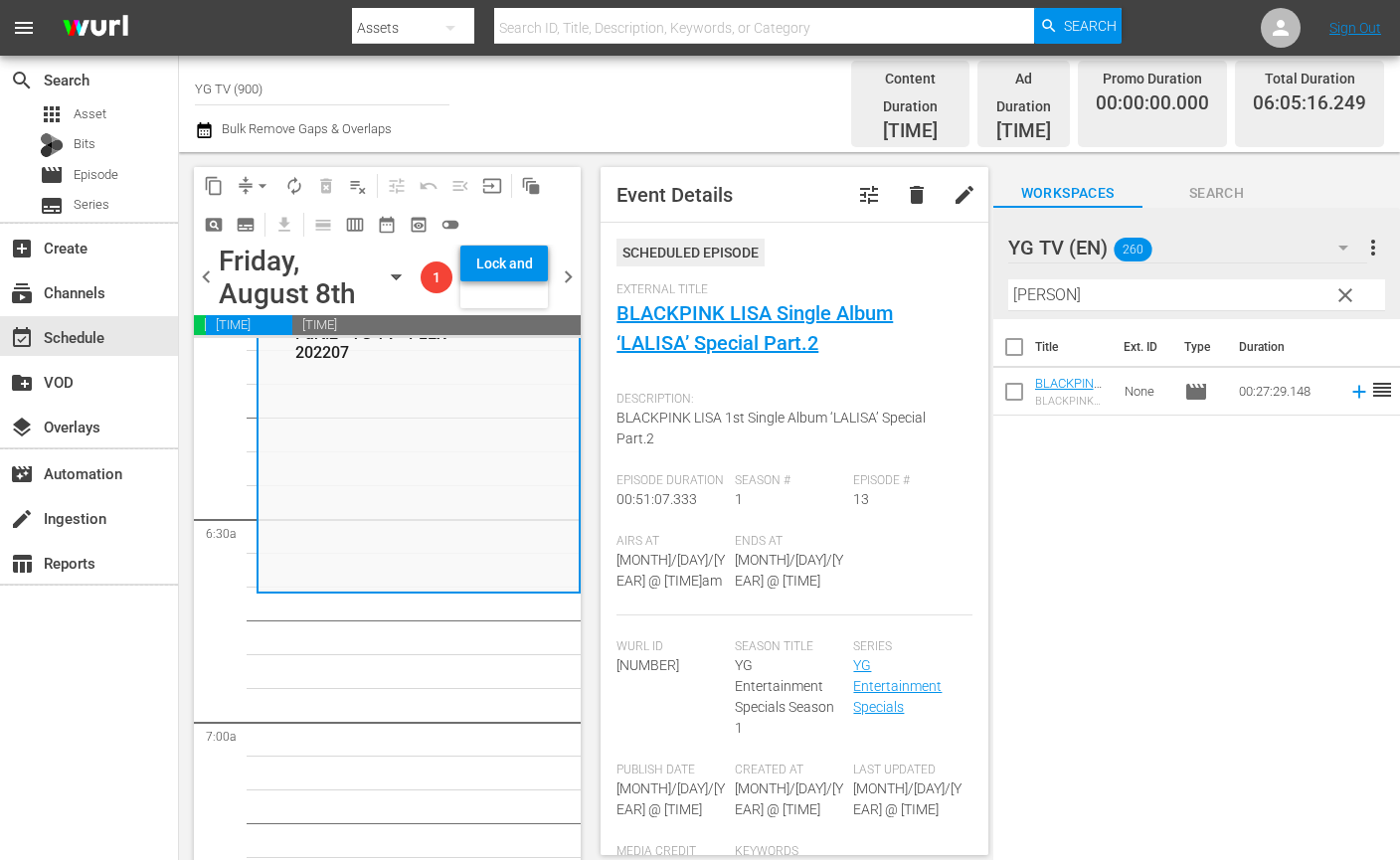 drag, startPoint x: 358, startPoint y: 664, endPoint x: 587, endPoint y: 608, distance: 235.74775 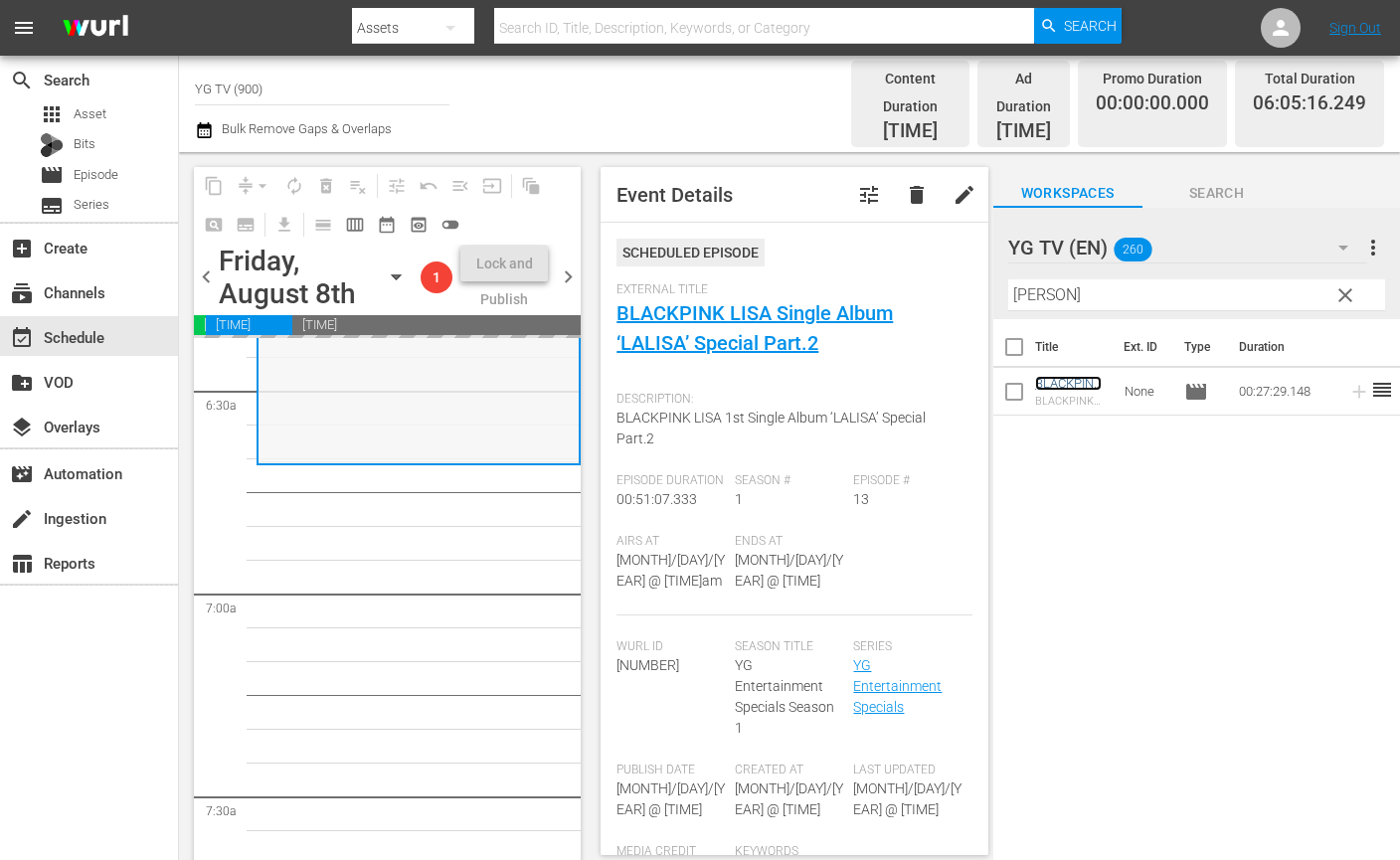scroll, scrollTop: 2585, scrollLeft: 0, axis: vertical 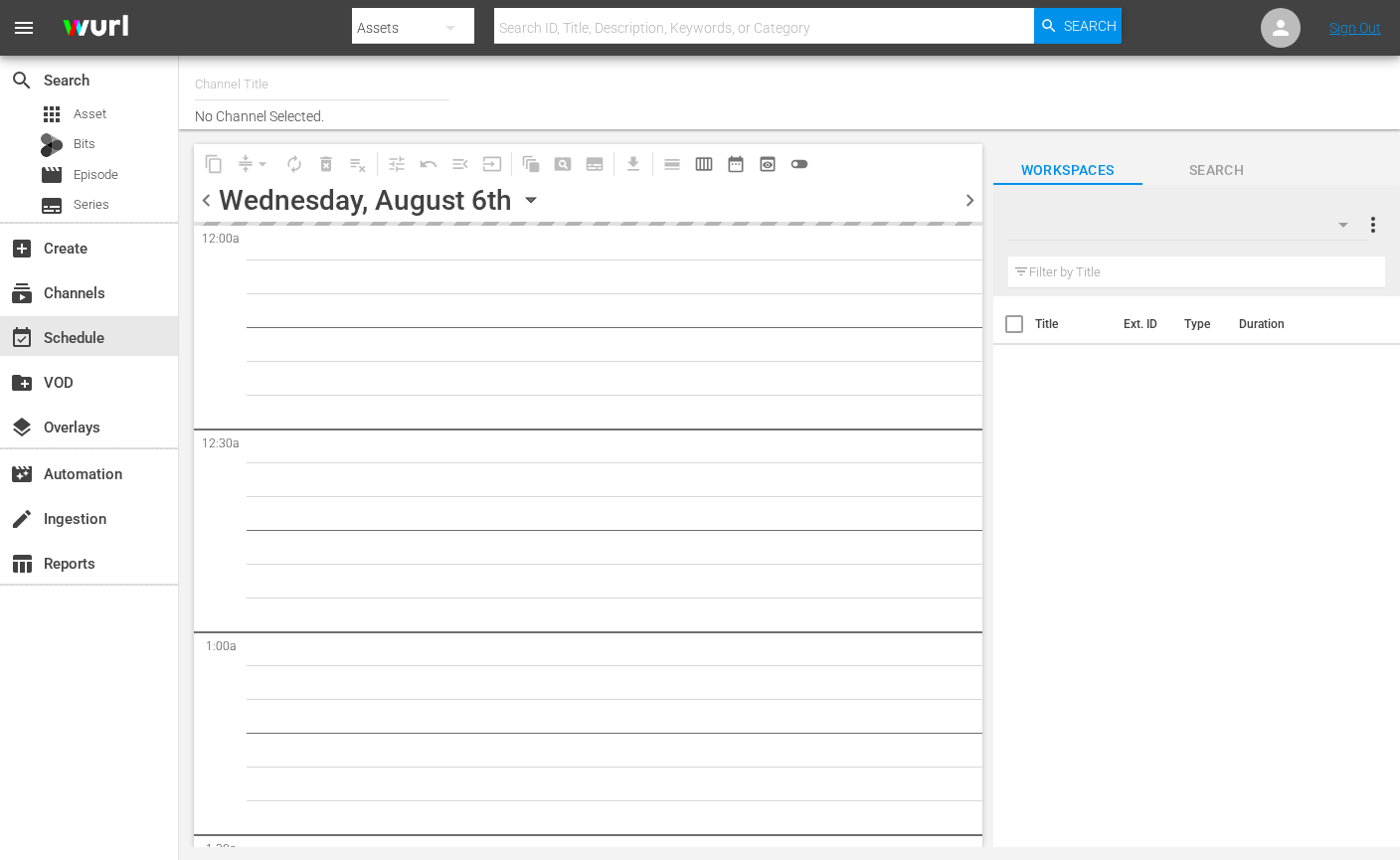 type on "YG TV (900)" 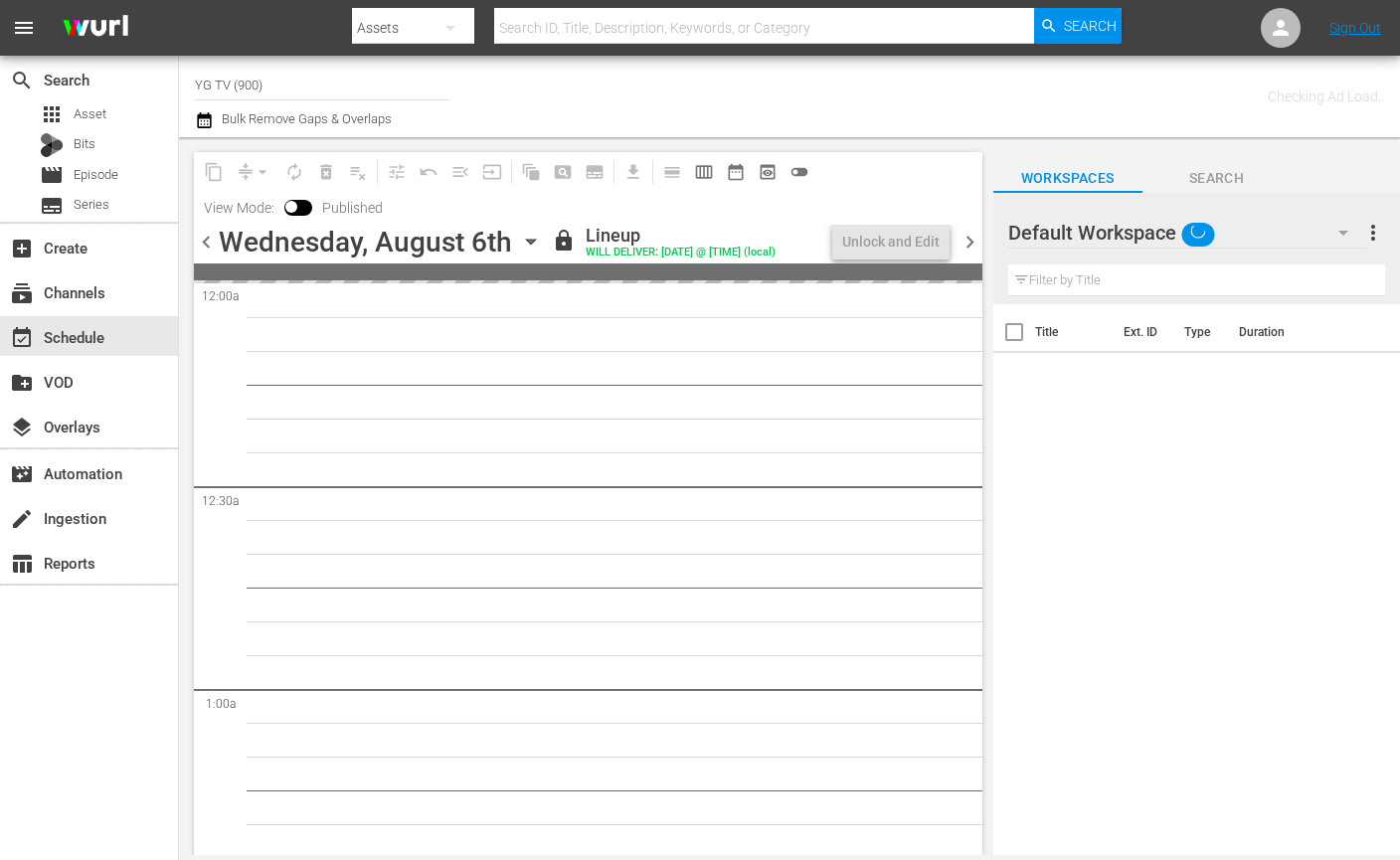 scroll, scrollTop: 0, scrollLeft: 0, axis: both 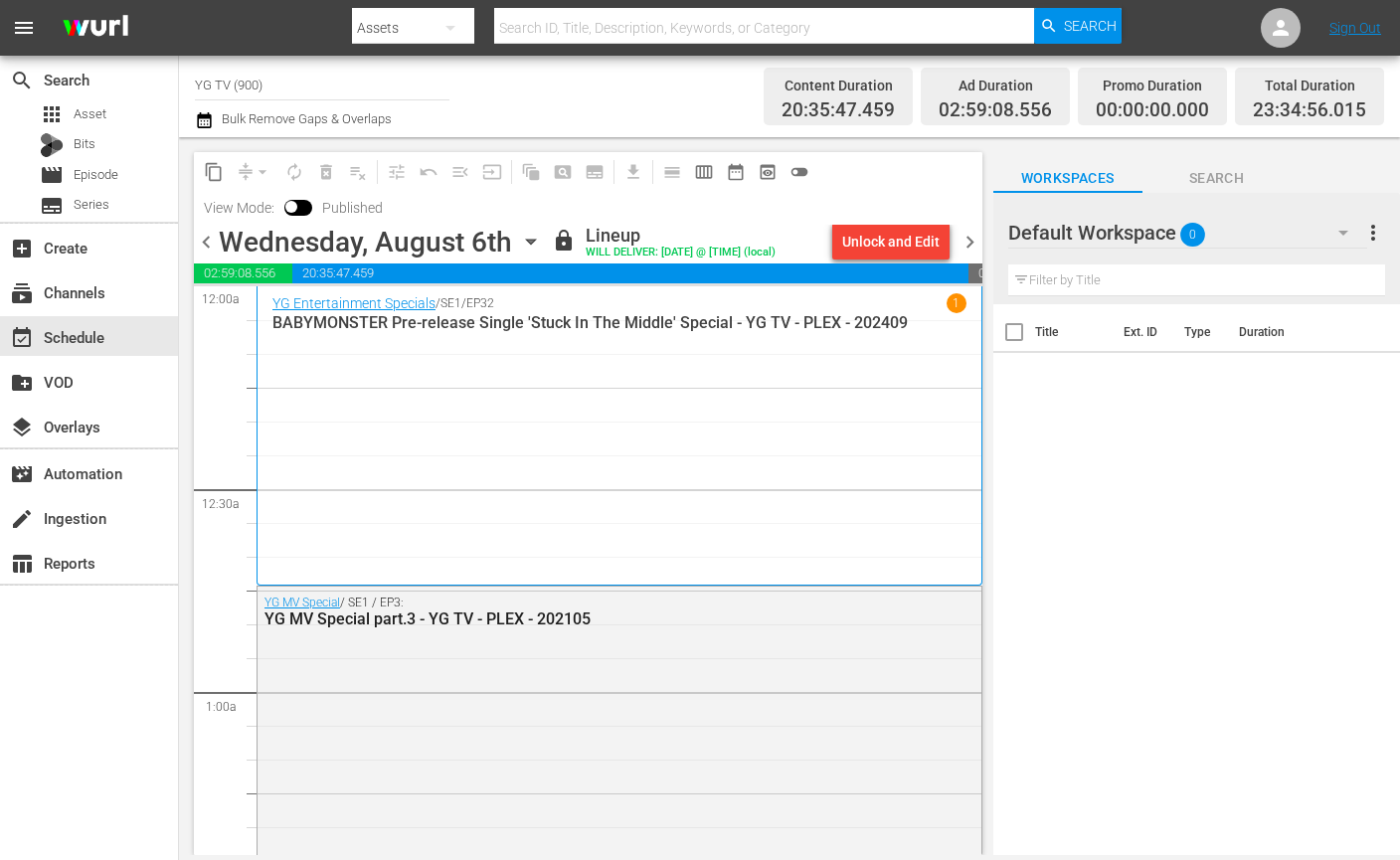 click on "Default Workspace 0" at bounding box center (1187, 233) 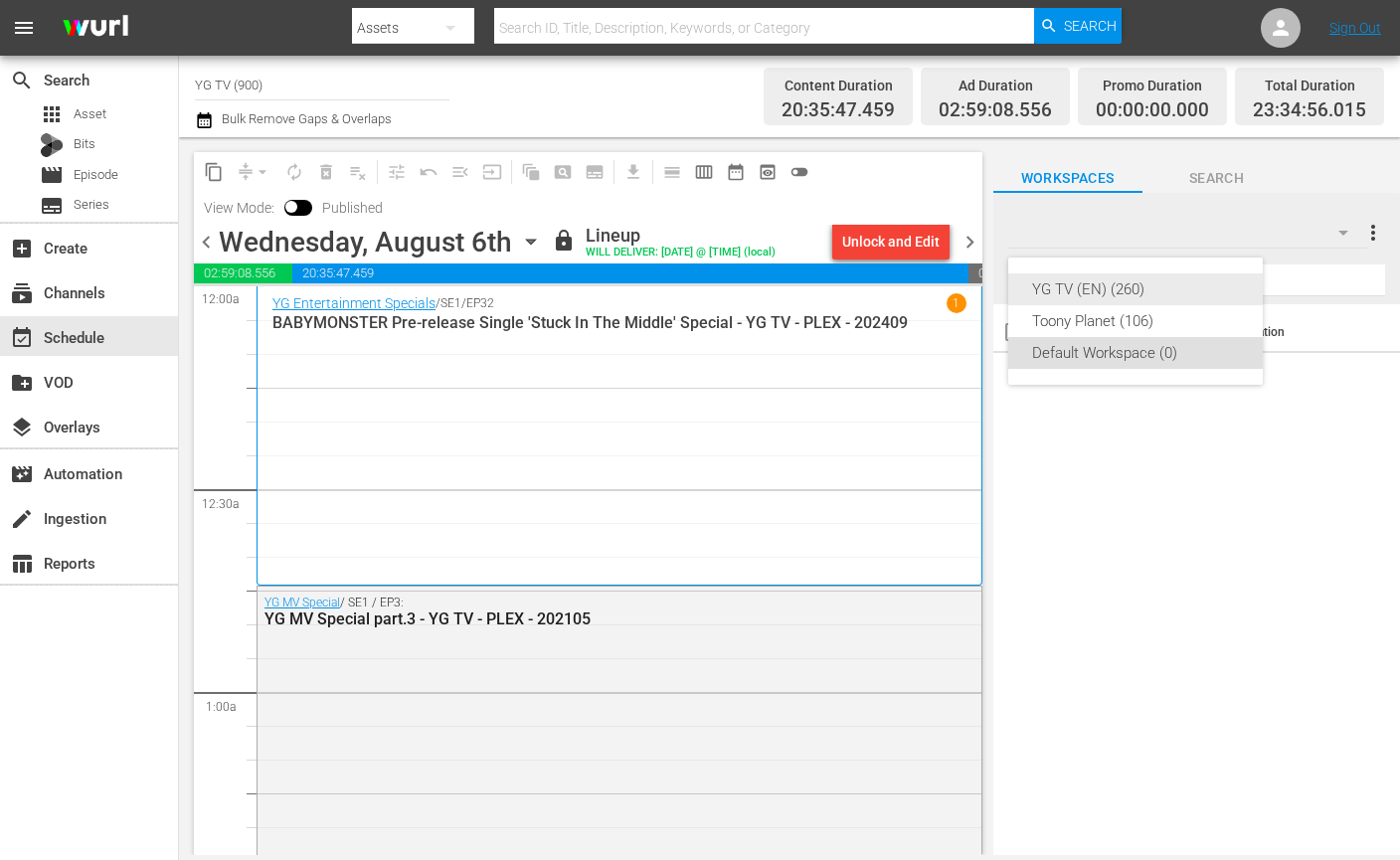 click on "YG TV (EN) (260)" at bounding box center [1136, 289] 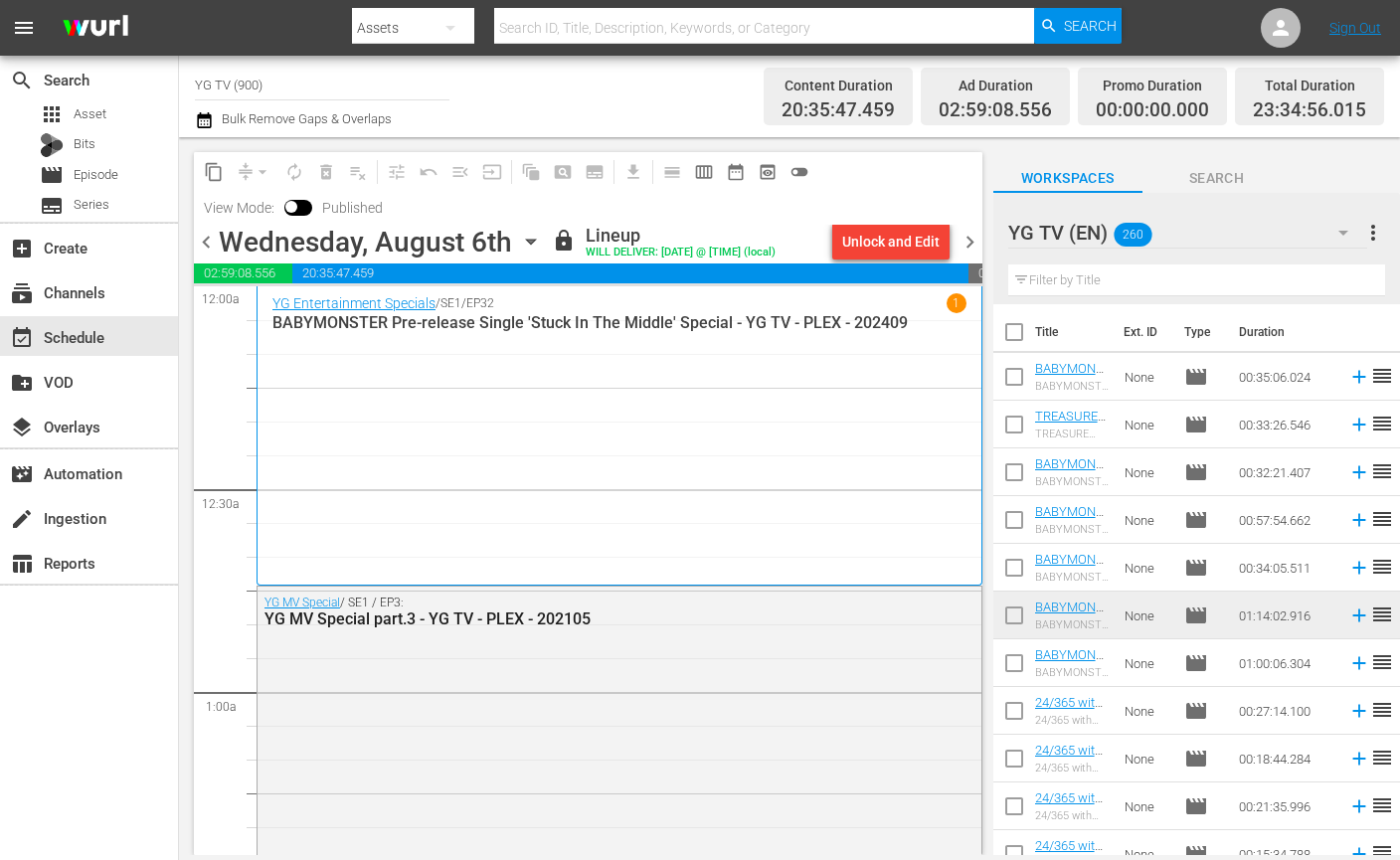 scroll, scrollTop: 974, scrollLeft: 0, axis: vertical 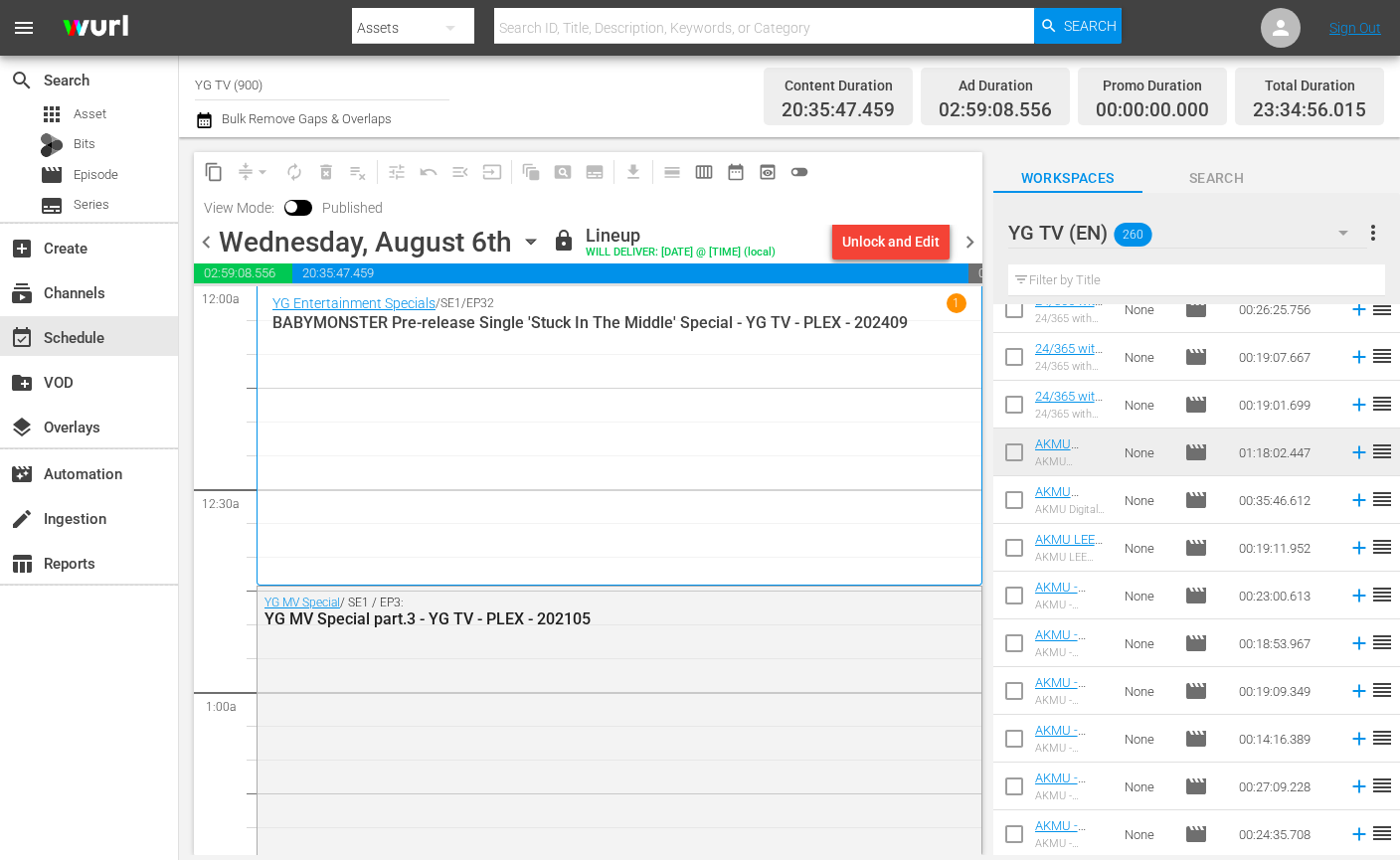 click on "chevron_right" at bounding box center (969, 242) 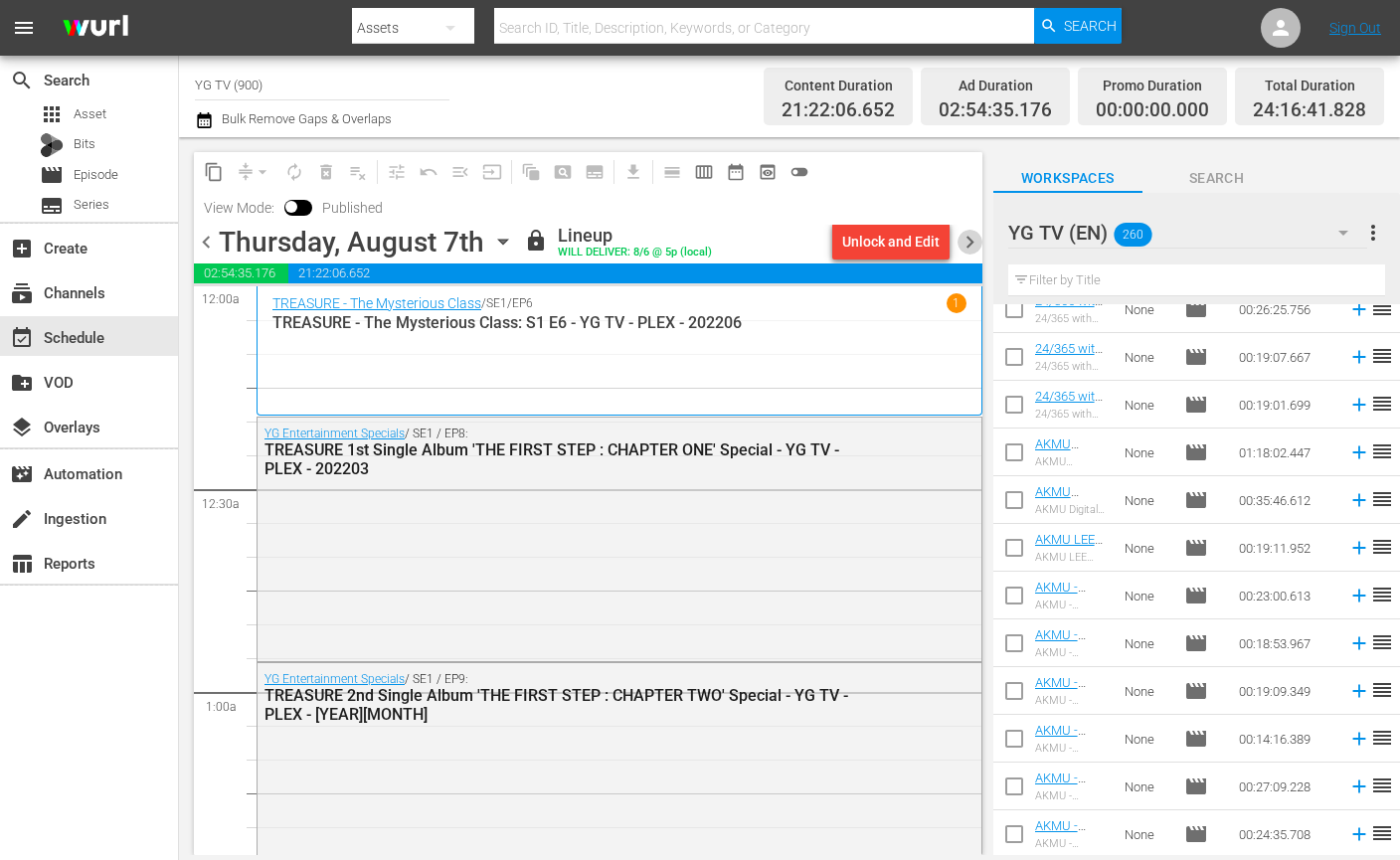 click on "chevron_right" at bounding box center (969, 242) 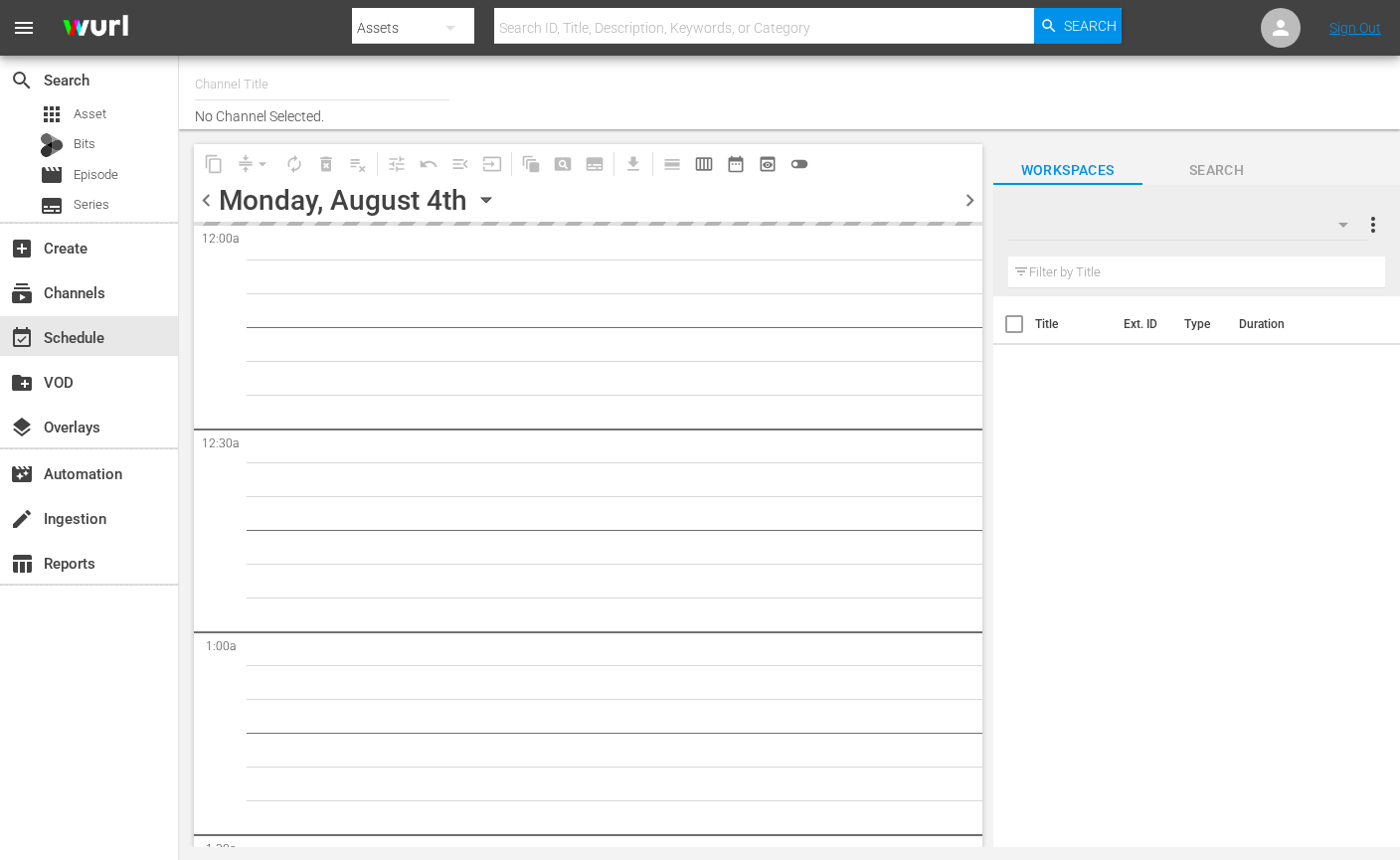 type on "YG TV (900)" 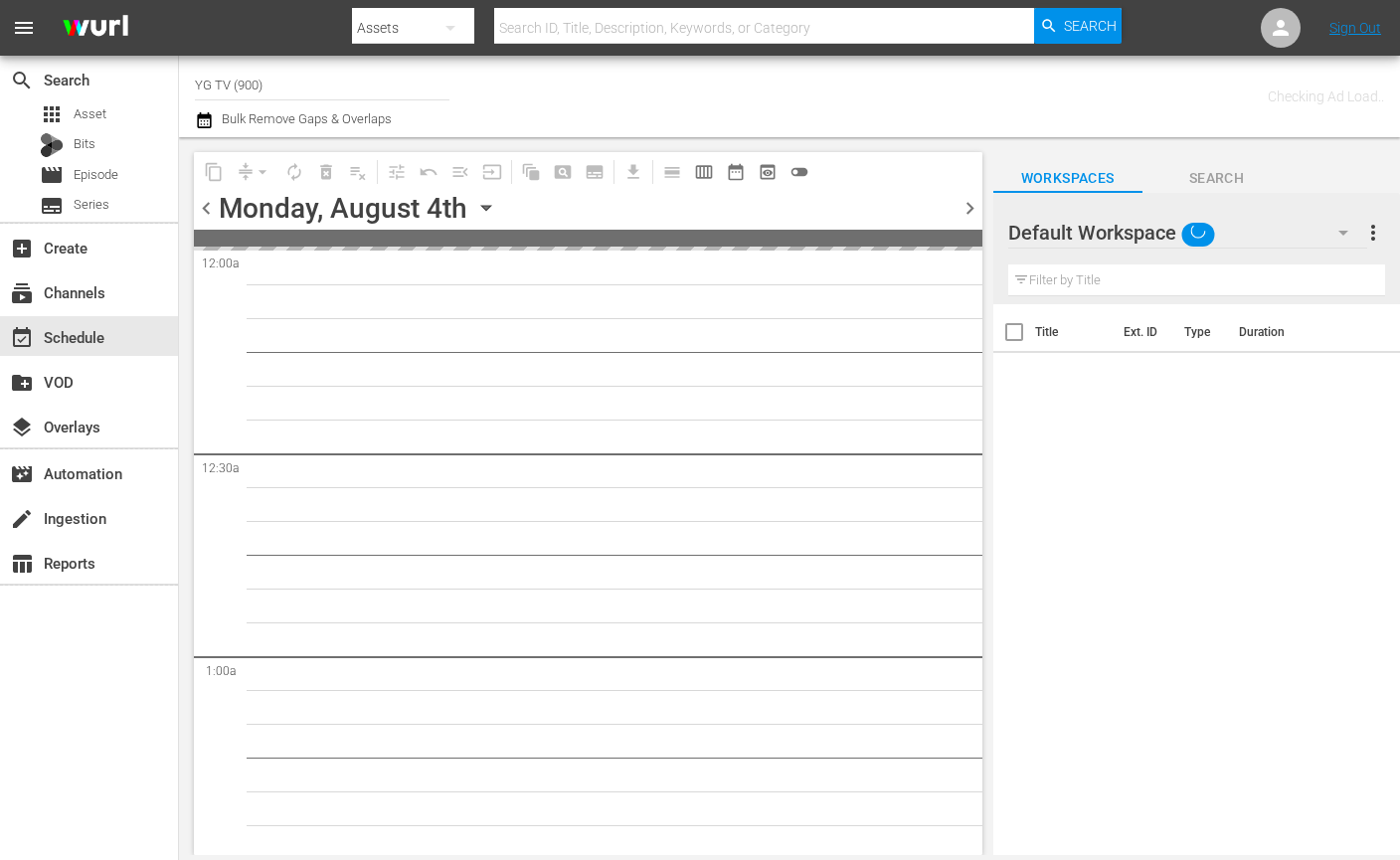 scroll, scrollTop: 0, scrollLeft: 0, axis: both 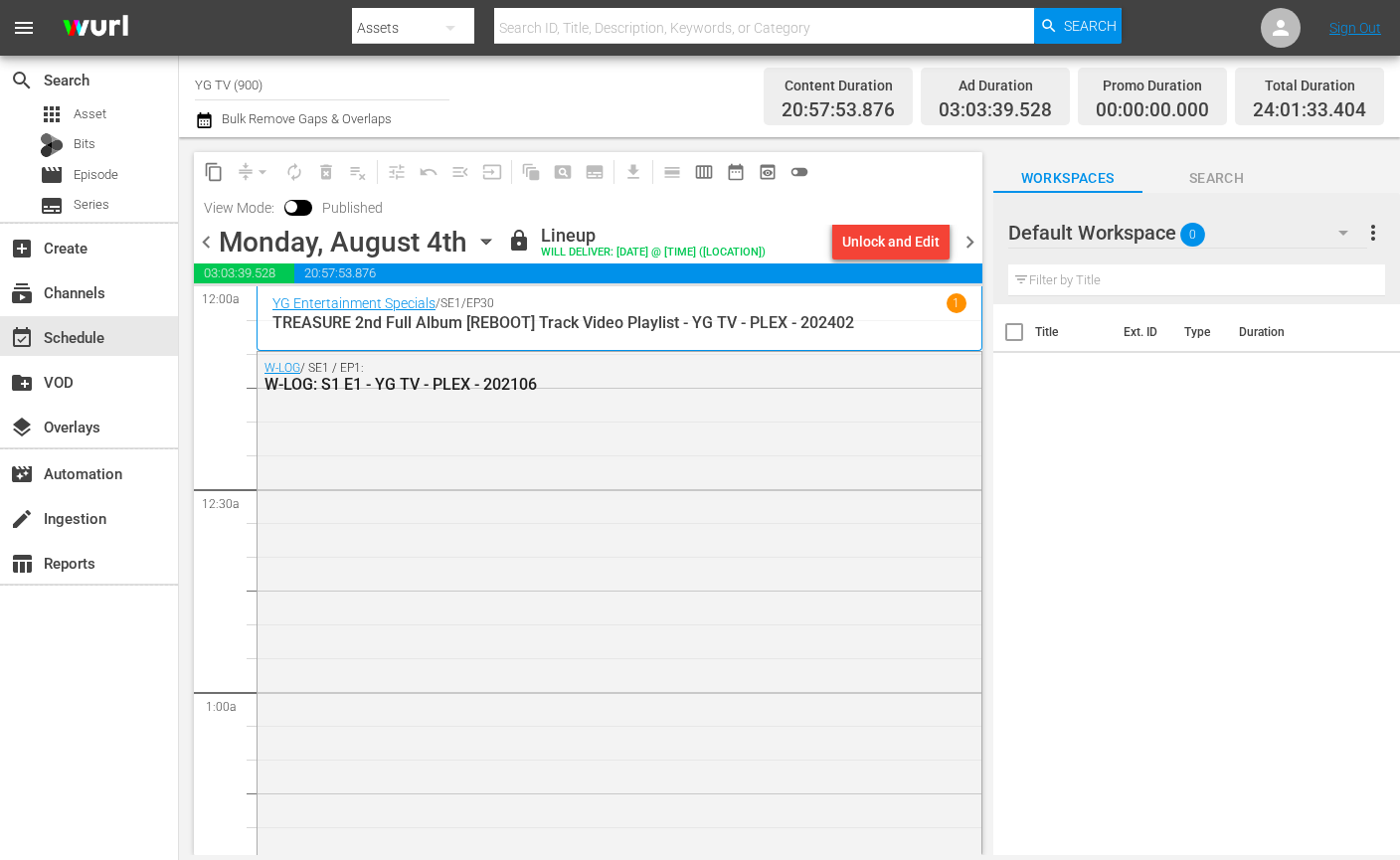click on "Default Workspace 0" at bounding box center [1187, 233] 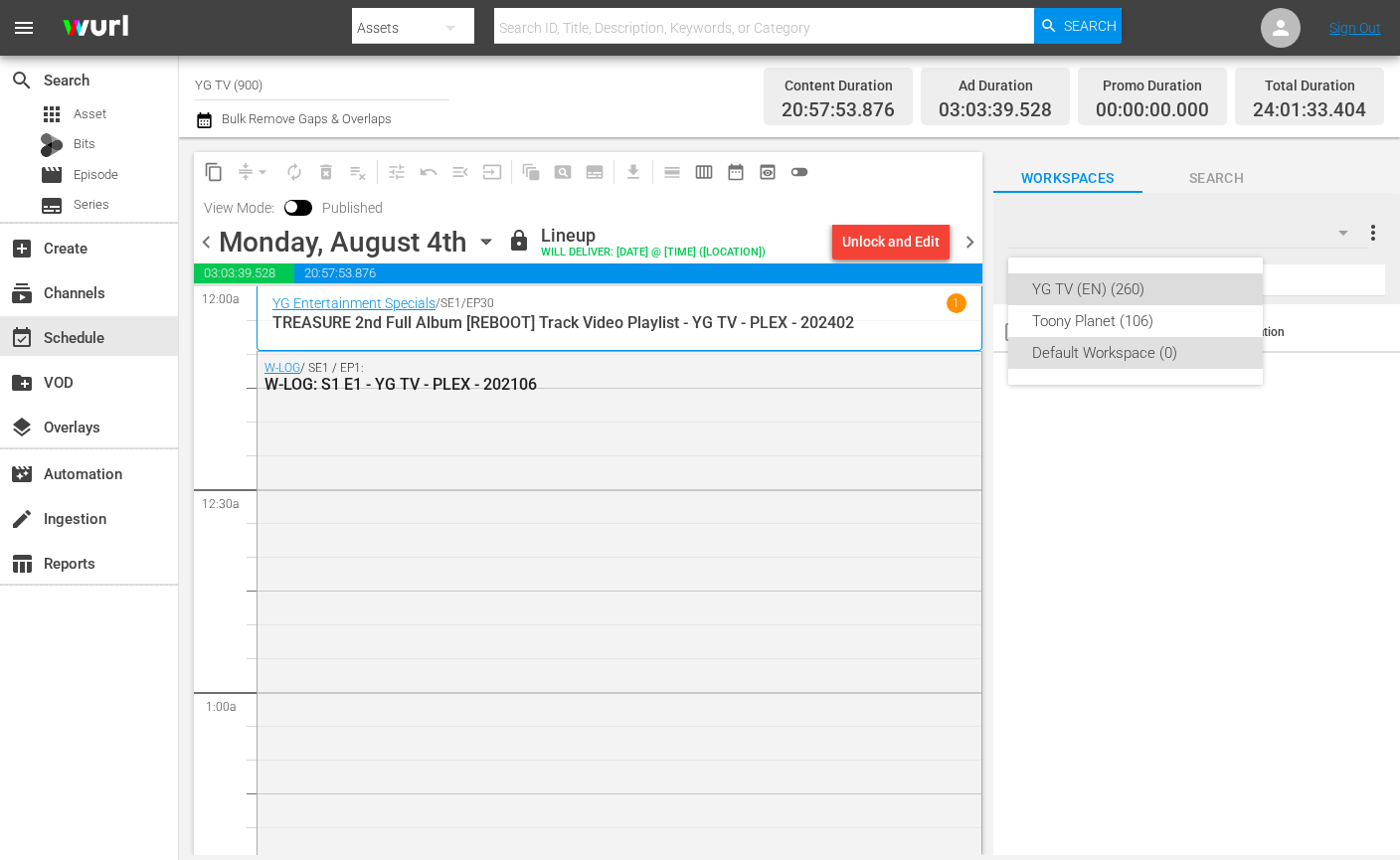 click on "YG TV (EN) (260)" at bounding box center (1136, 289) 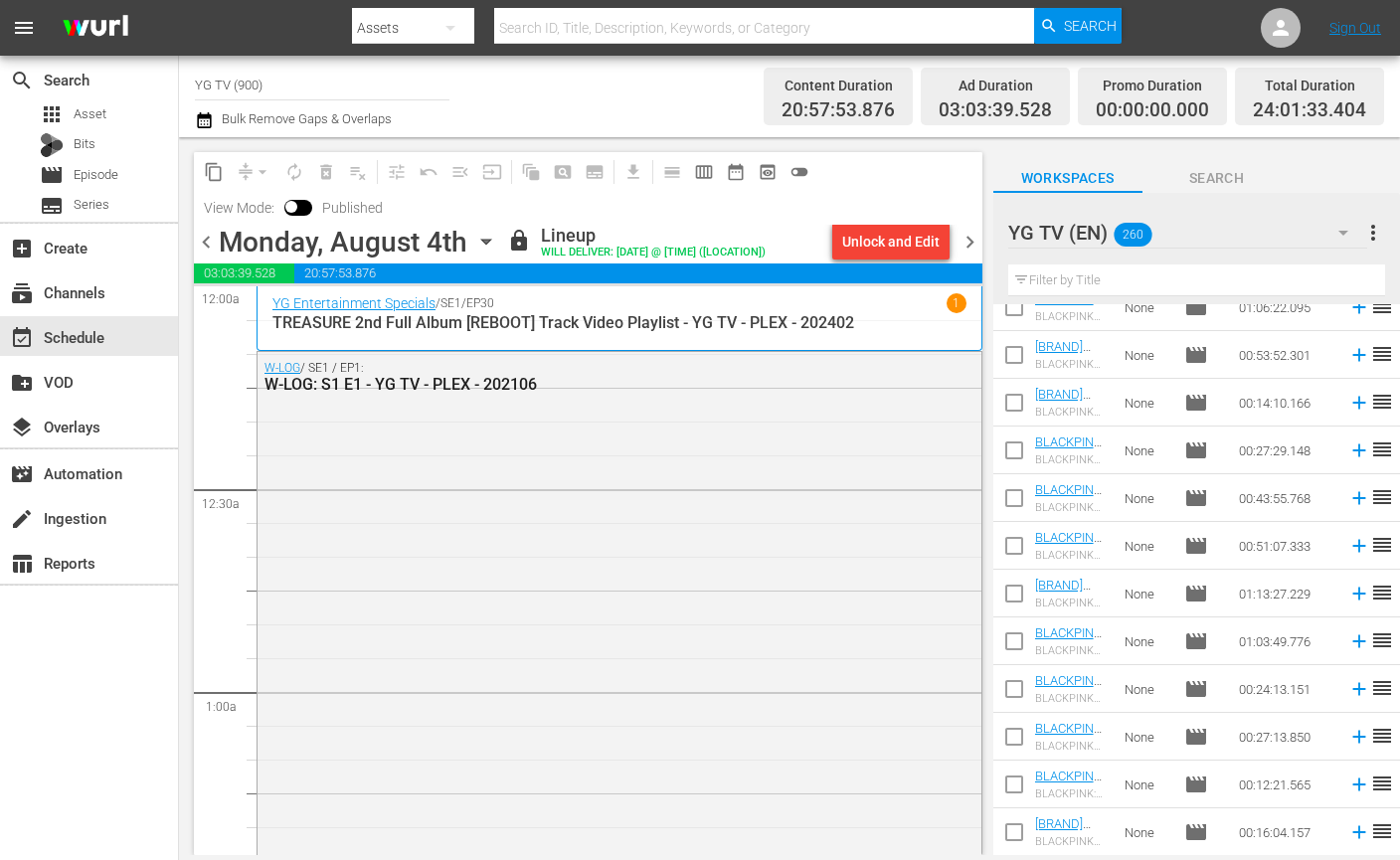 scroll, scrollTop: 3838, scrollLeft: 0, axis: vertical 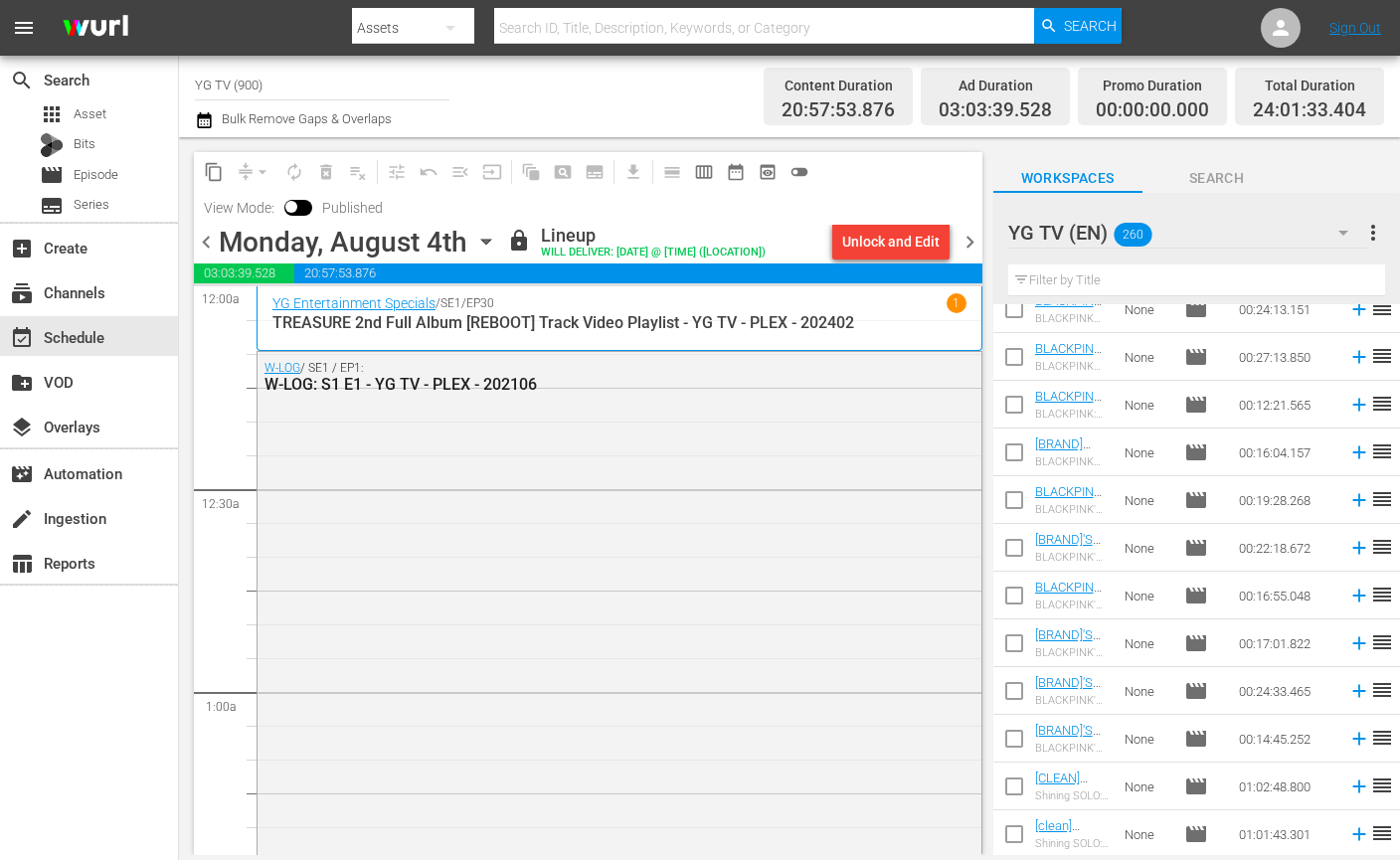 click on "chevron_right" at bounding box center (969, 242) 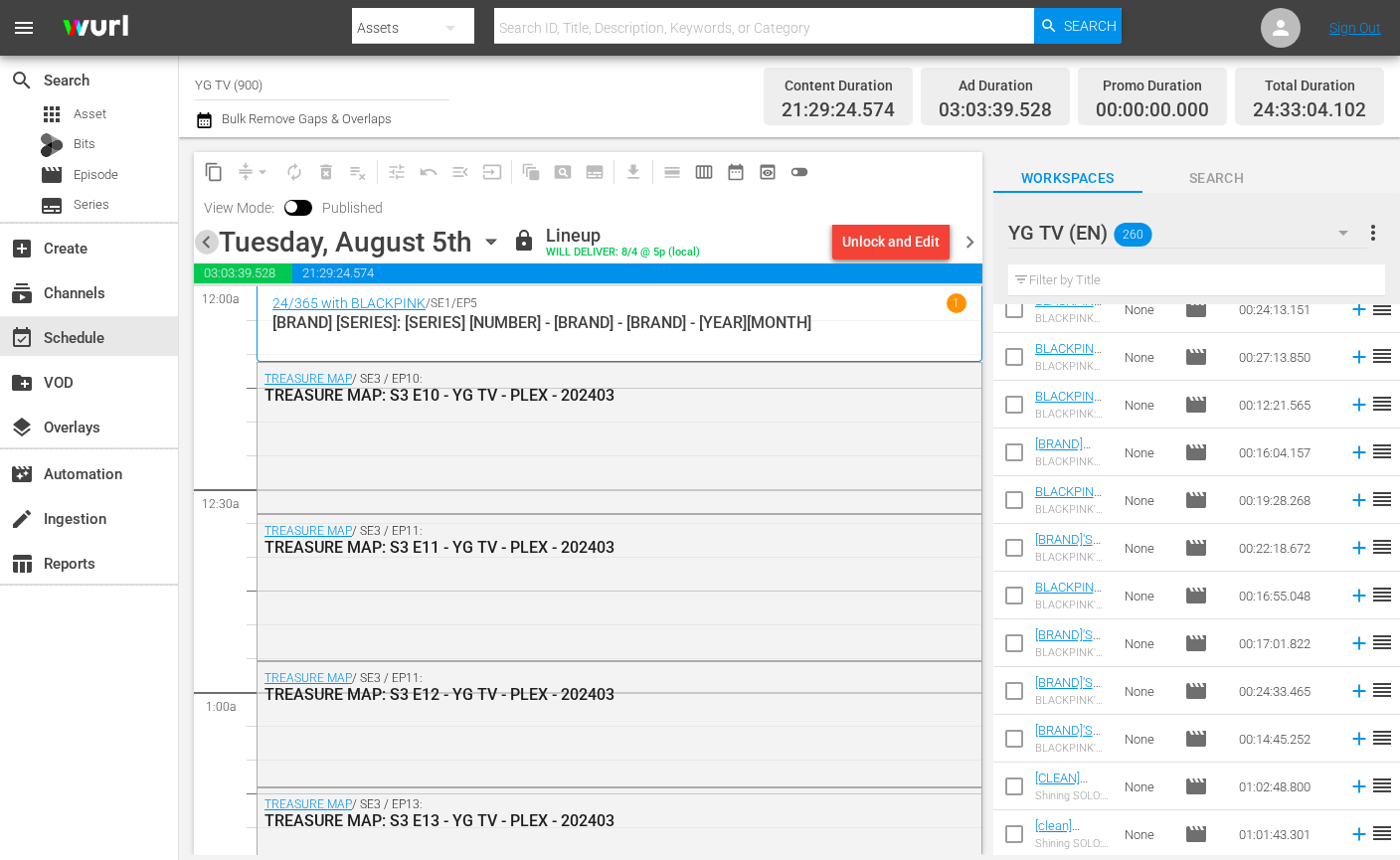 click on "chevron_left" at bounding box center [206, 242] 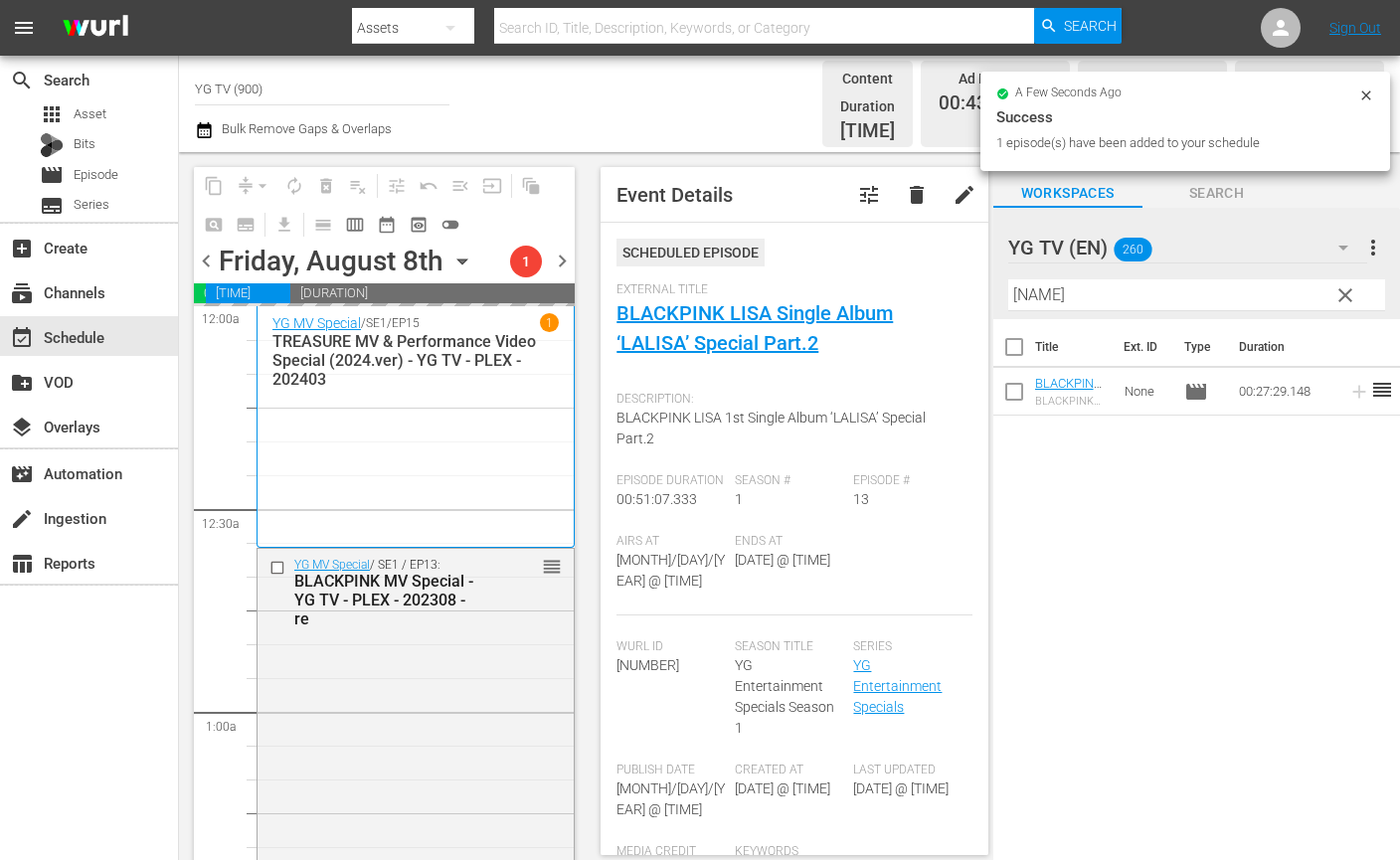 scroll, scrollTop: 0, scrollLeft: 0, axis: both 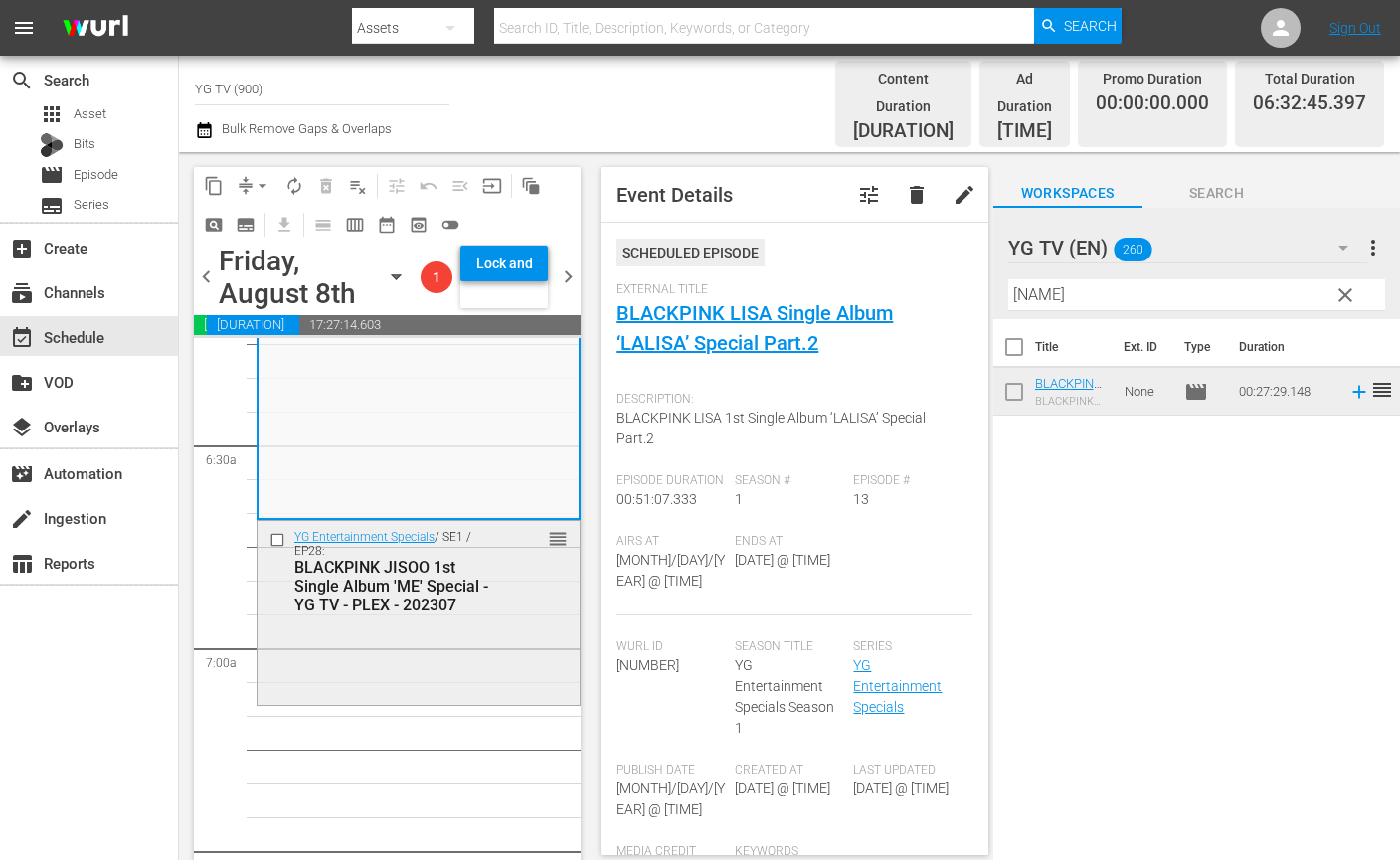 click on "YG Entertainment Specials  / SE1 / EP28:
[ARTIST] [ARTIST_NAME] 1st Single Album 'ME' Special - YG TV - PLEX - 202307 reorder" at bounding box center [419, 571] 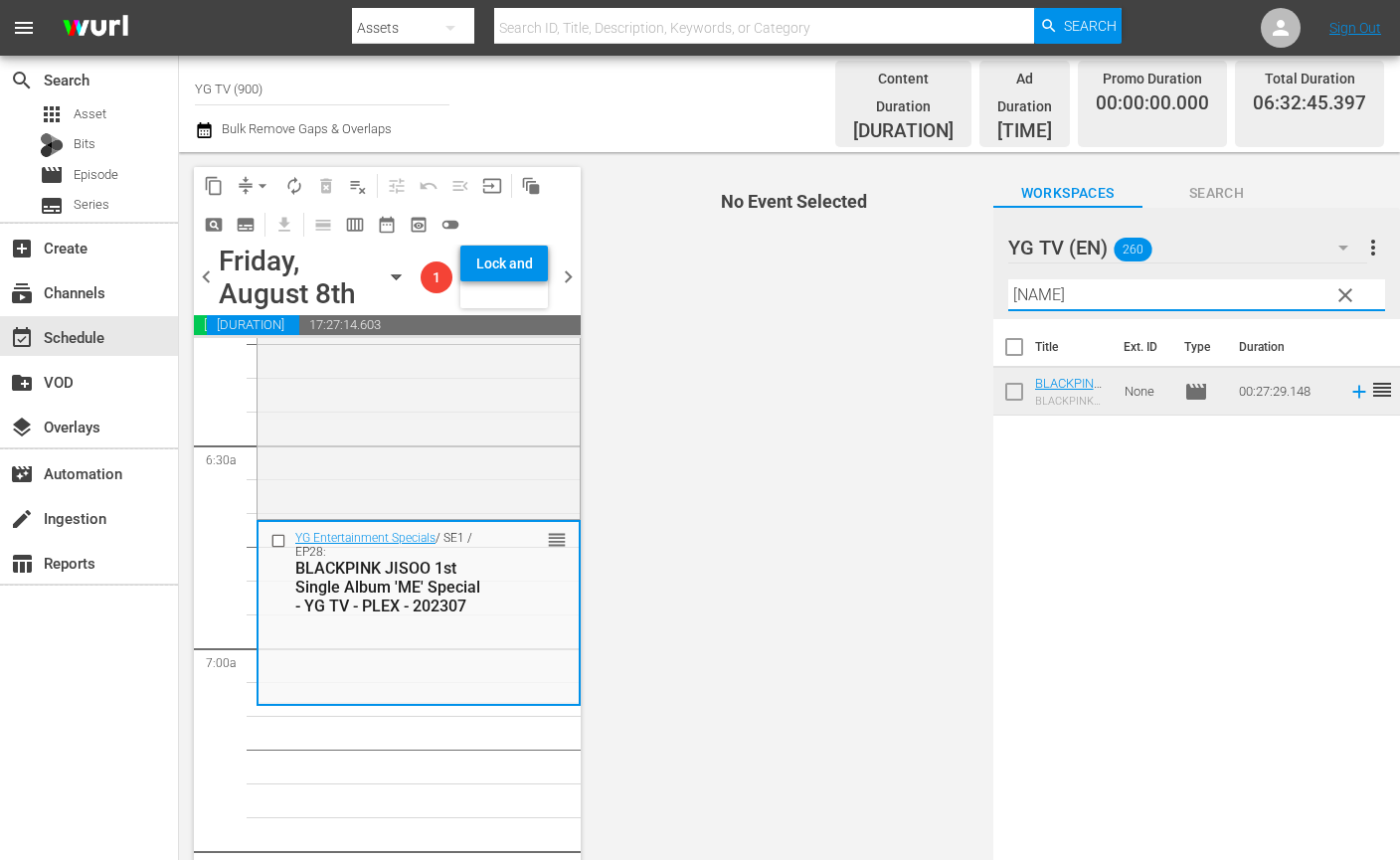 drag, startPoint x: 983, startPoint y: 272, endPoint x: 906, endPoint y: 262, distance: 77.64664 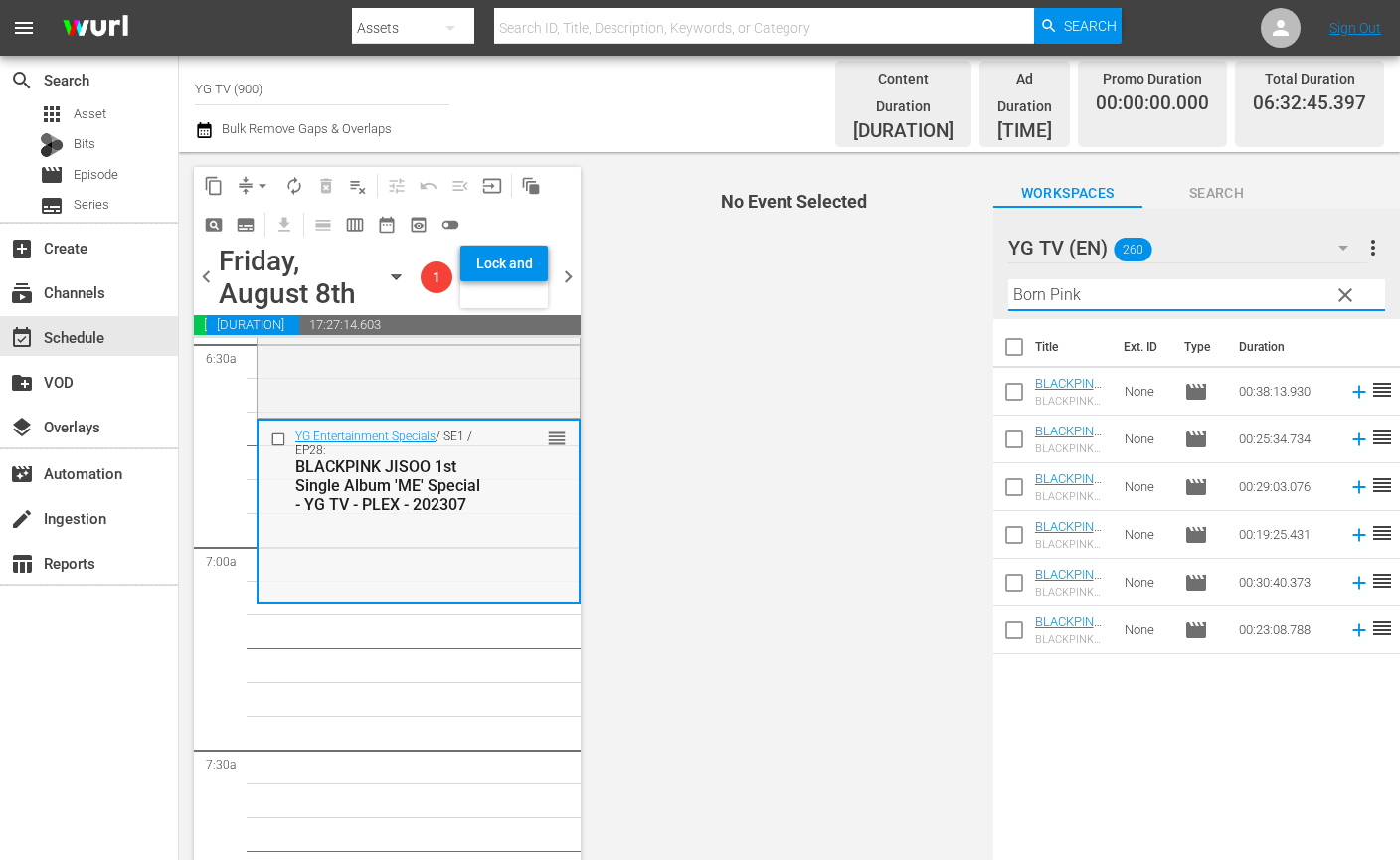 scroll, scrollTop: 2667, scrollLeft: 0, axis: vertical 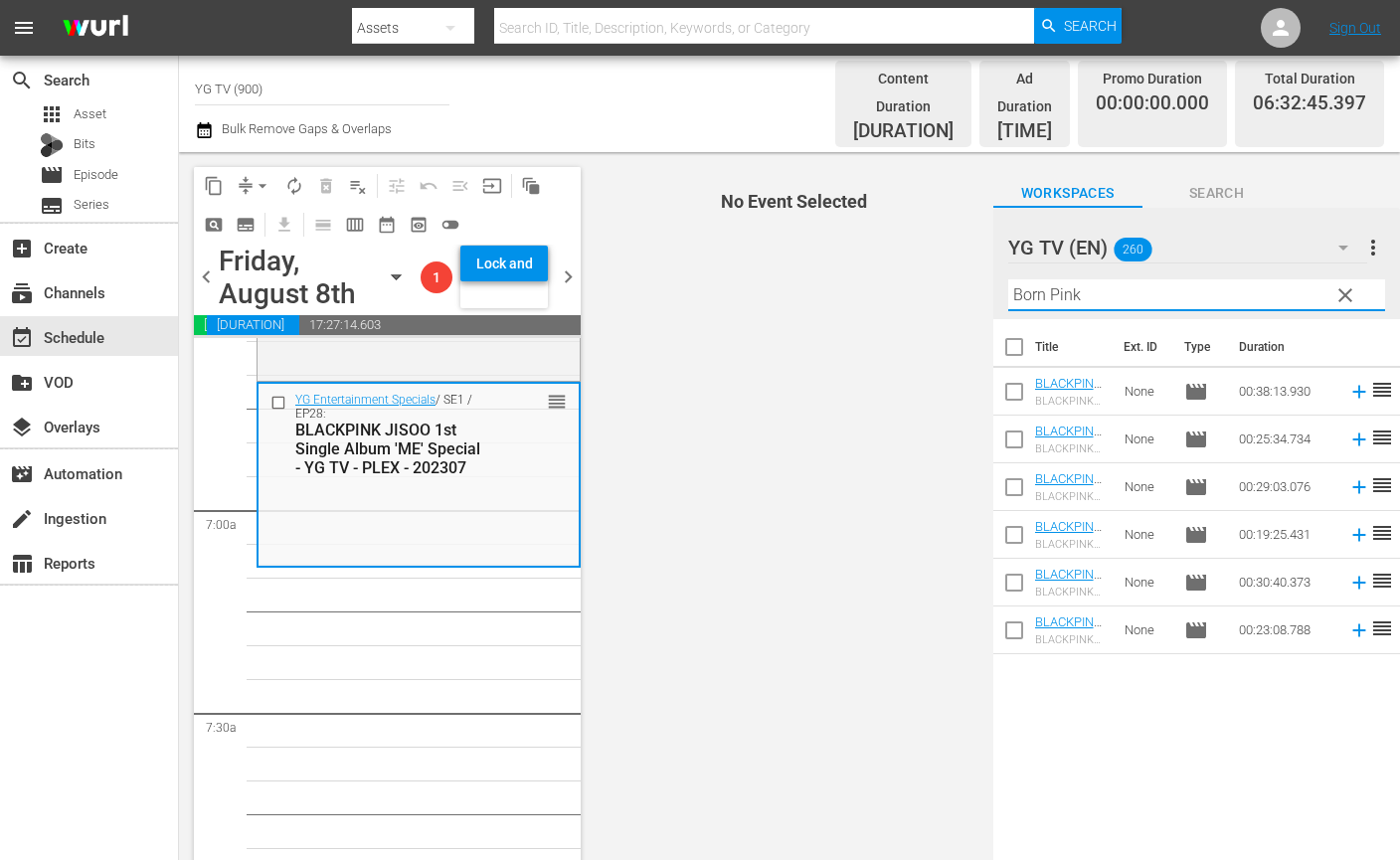 type on "Born Pink" 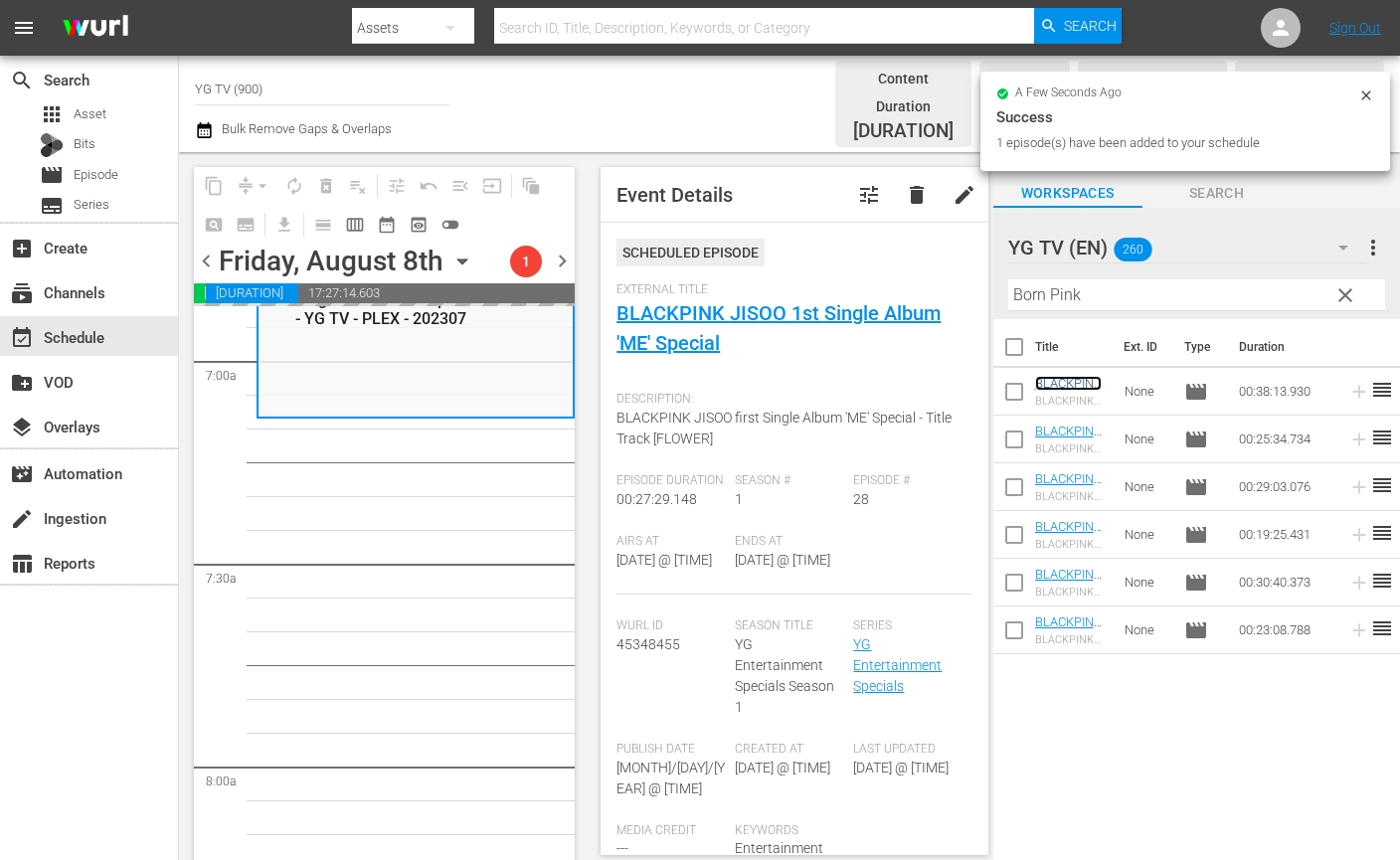 scroll, scrollTop: 2794, scrollLeft: 0, axis: vertical 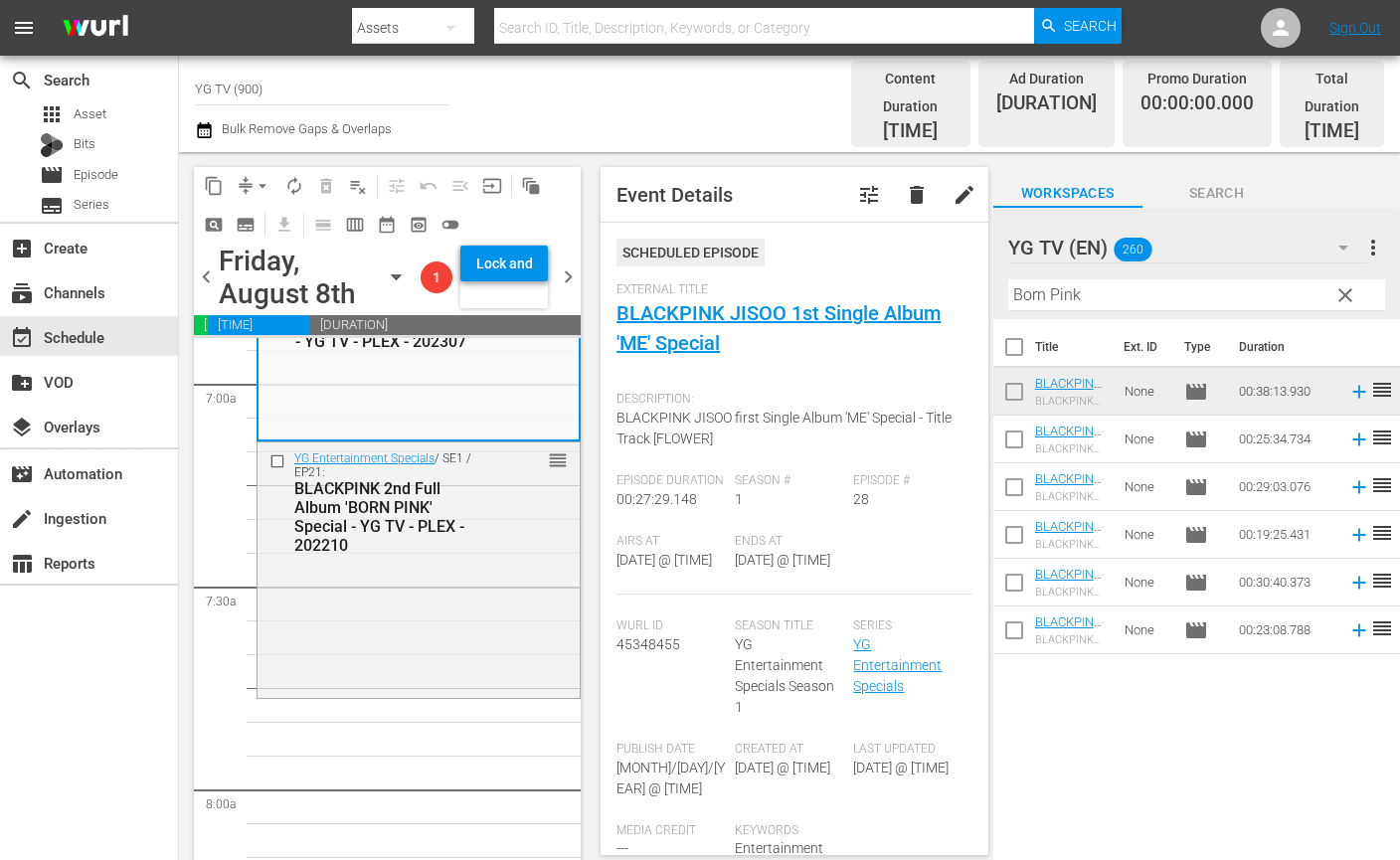 drag, startPoint x: 1071, startPoint y: 374, endPoint x: 402, endPoint y: 497, distance: 680.2132 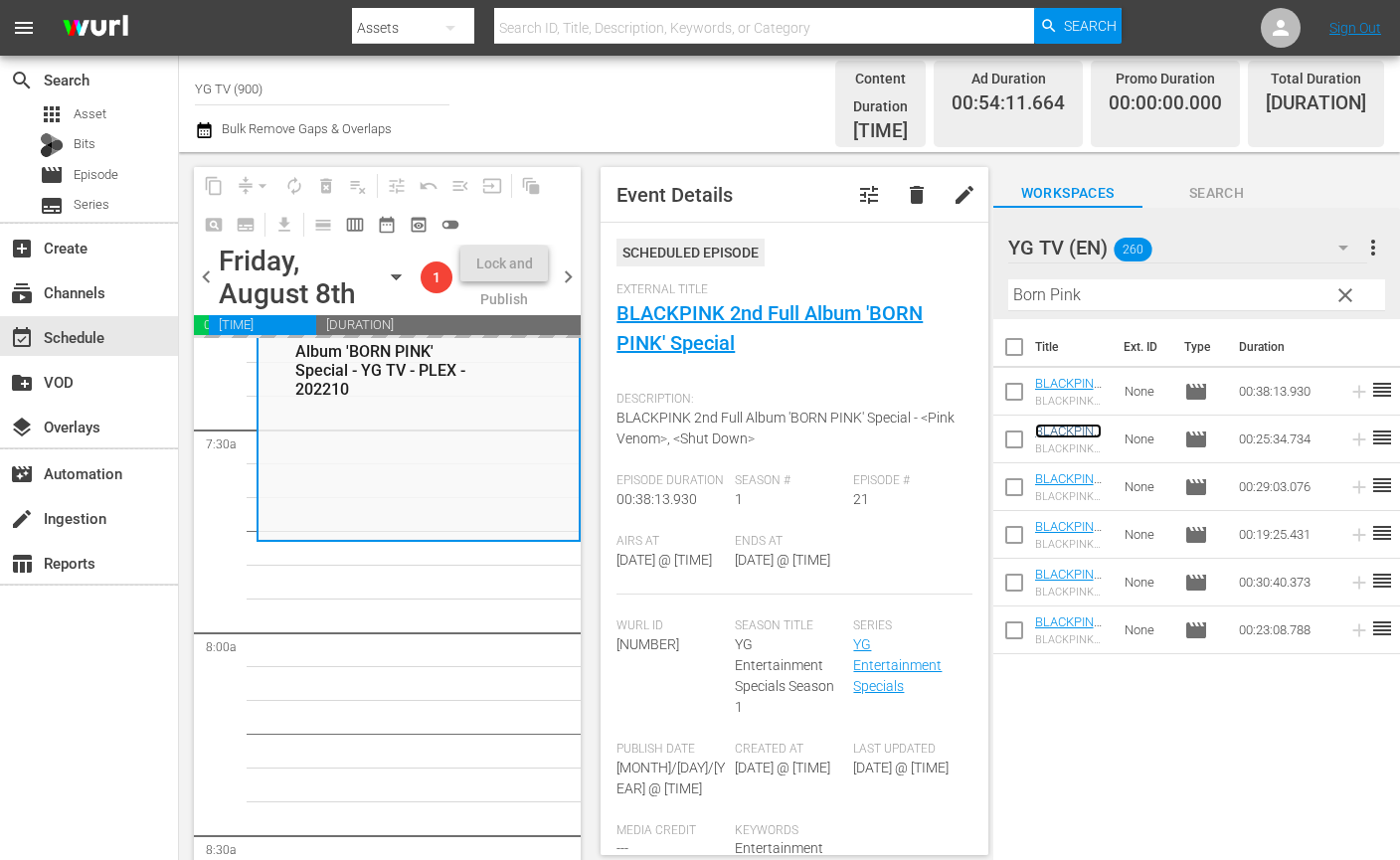 scroll, scrollTop: 3016, scrollLeft: 0, axis: vertical 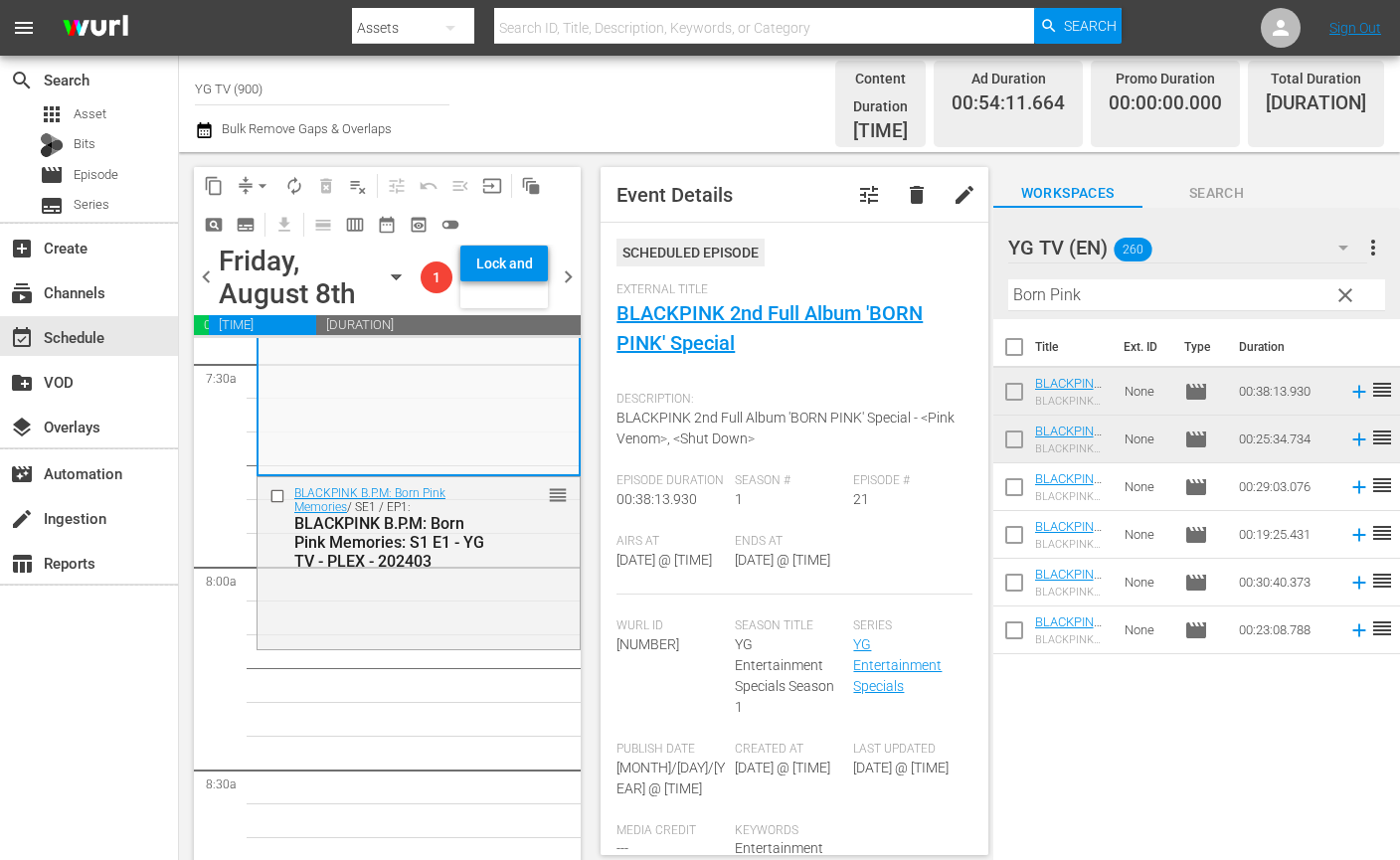 drag, startPoint x: 1158, startPoint y: 654, endPoint x: 1117, endPoint y: 615, distance: 56.58622 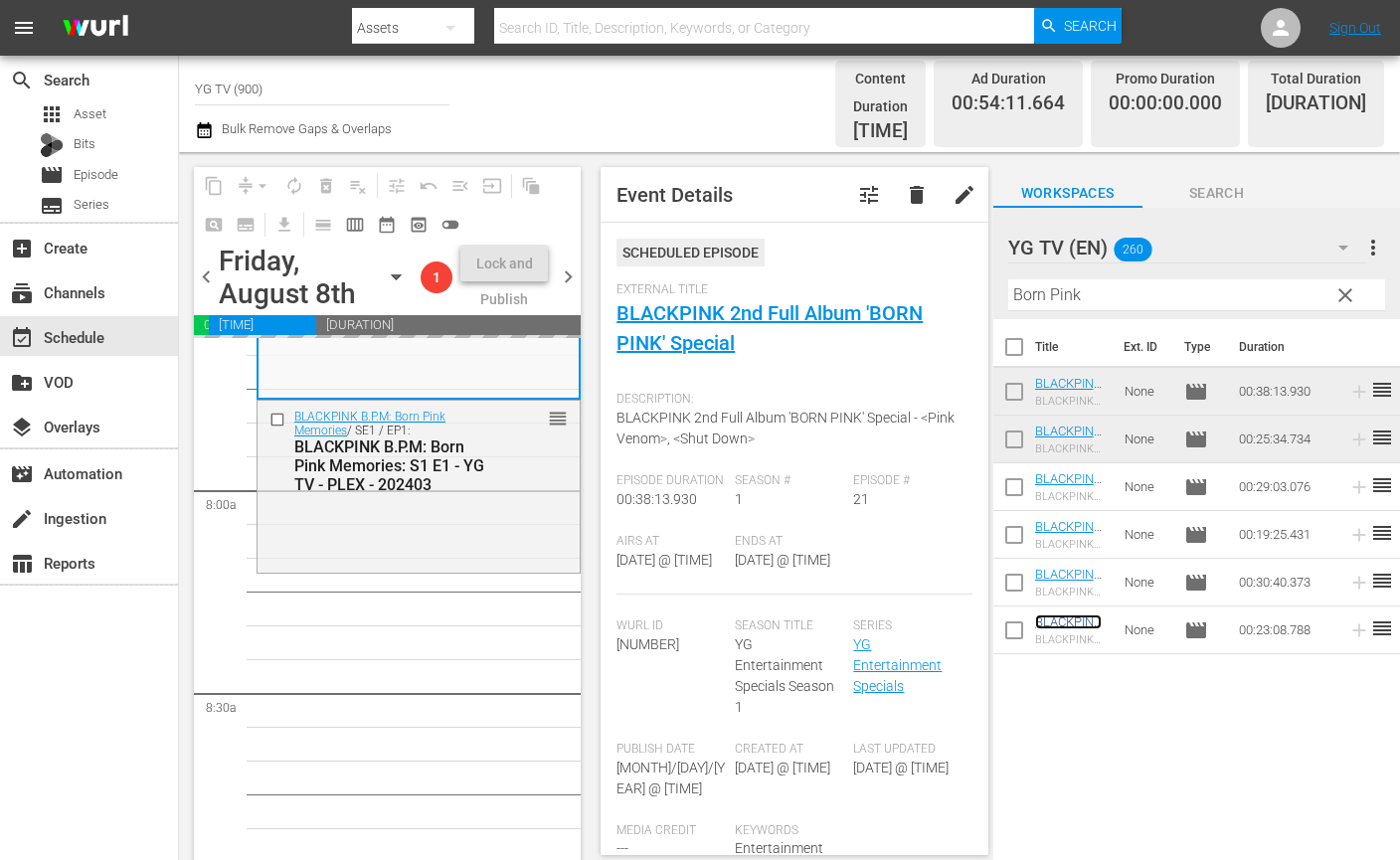scroll, scrollTop: 3097, scrollLeft: 0, axis: vertical 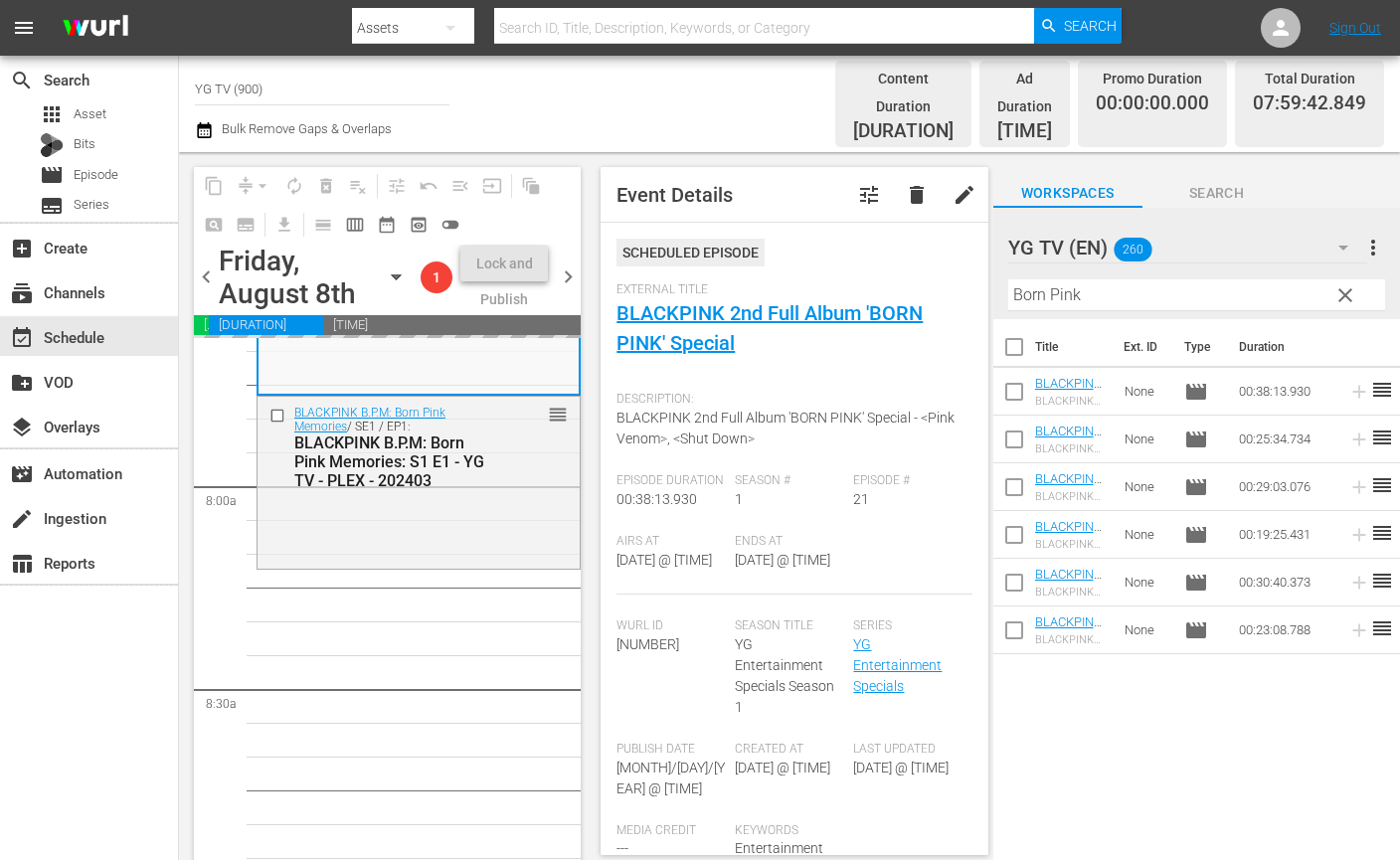 click on "YG MV Special  / SE1 / EP13:
BLACKPINK MV Special - YG TV - PLEX - [YEAR][MONTH] - re reorder JENNIE'S SOLO DIARY  / SE1 / EP1:
JENNIE'S SOLO DIARY - YG TV - PLEX - [YEAR][MONTH] reorder YG Entertainment Specials  / SE1 / EP13:
BLACKPINK LISA Single Album ‘LALISA’ Special Part.2 - YG TV - PLEX - [YEAR][MONTH] reorder YG Entertainment Specials  / SE1 / EP21:
BLACKPINK 2nd Full Album 'BORN PINK' Special - YG TV - PLEX - [YEAR][MONTH] reorder YG Entertainment Specials  / SE1 / EP28:
BLACKPINK JISOO 1st Single Album 'ME' Special - YG TV - PLEX - [YEAR][MONTH] reorder BLACKPINK B.P.M: Born Pink Memories  / SE1 / EP1:
BLACKPINK B.P.M: Born Pink Memories: S1 E1 - YG TV - PLEX - [YEAR][MONTH] reorder YG Entertainment Specials  / SE1 / EP1:
BLACKPINK Rosé Single Album 'R' Special - YG TV - PLEX - [YEAR][MONTH] reorder BLACKPINK Diaries  / SE1 / EP11:
BLACKPINK Diaries: S1 E11 - YG TV - PLEX - [YEAR][MONTH] reorder BLACKPINK Diaries  / SE1 / EP15:
BLACKPINK Diaries: S1 E15 - YG TV - PLEX - [YEAR][MONTH] reorder YG Entertainment Specials  / SE1 / EP17:" at bounding box center [419, 2109] 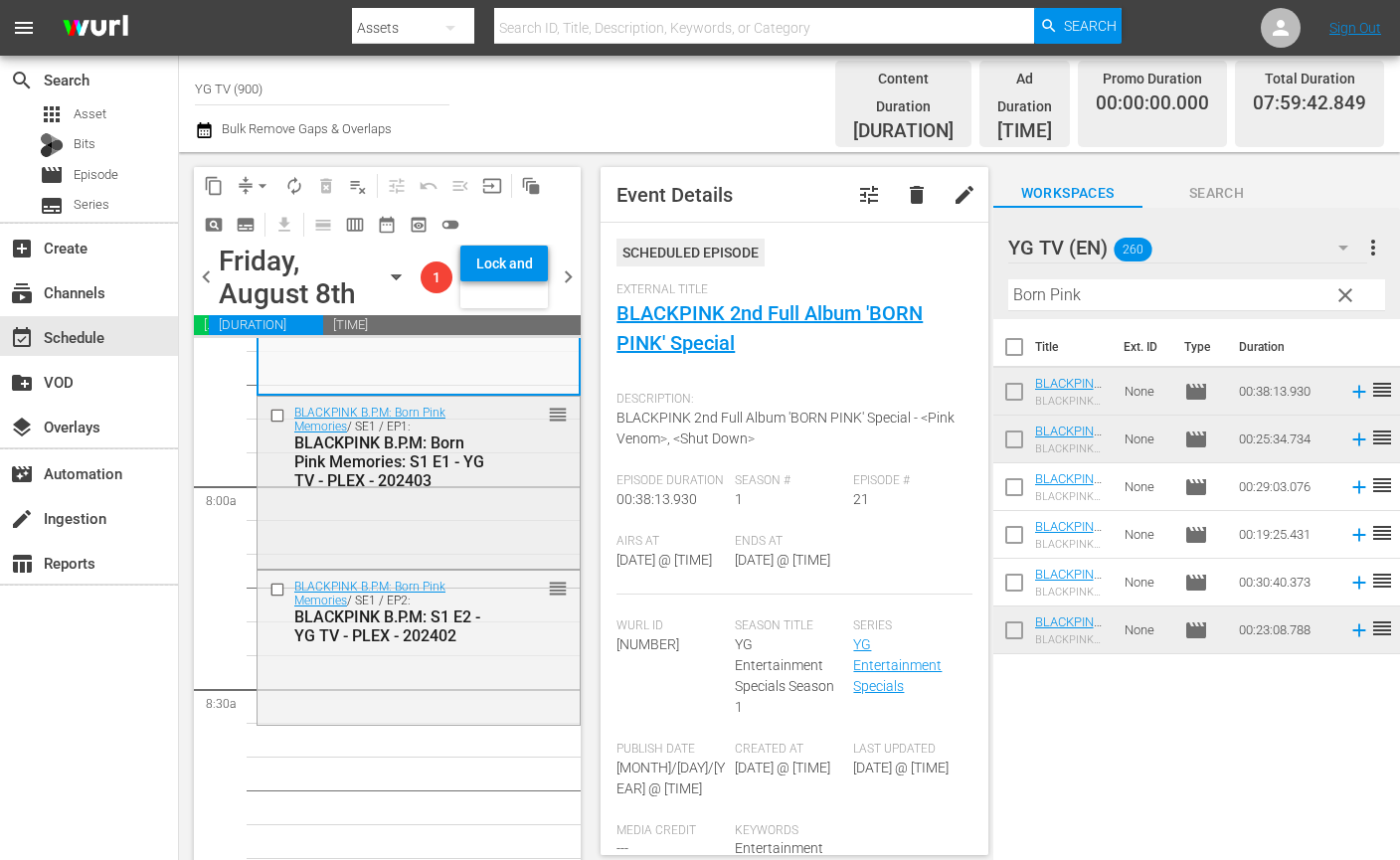 click on "BLACKPINK B.P.M: Born Pink Memories  / SE1 / EP1:
BLACKPINK B.P.M: Born Pink Memories: S1 E1 - YG TV - PLEX - [YEAR][MONTH] reorder" at bounding box center [419, 480] 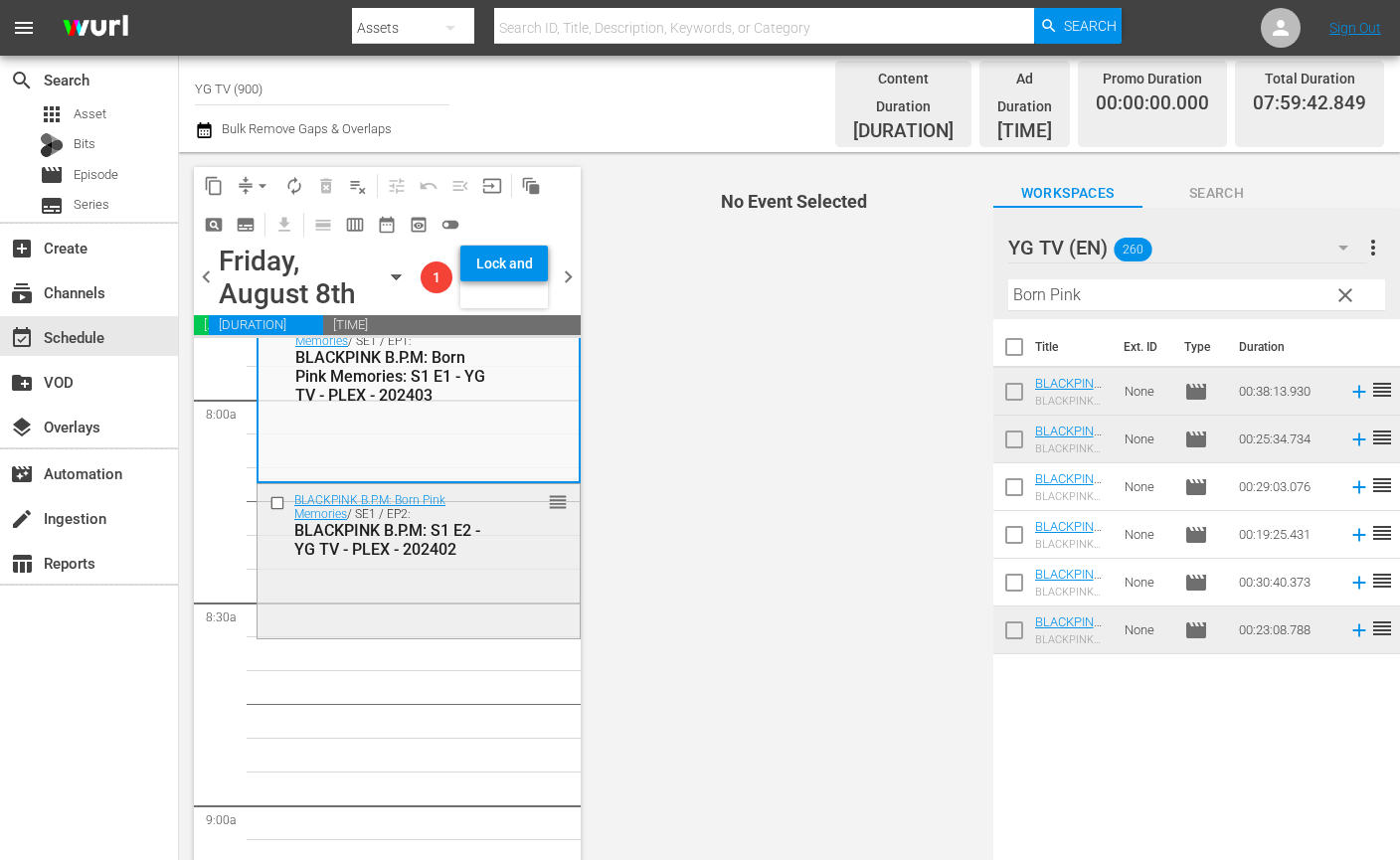 click on "BLACKPINK B.P.M: S1 E2 - YG TV - PLEX - 202402" at bounding box center (391, 540) 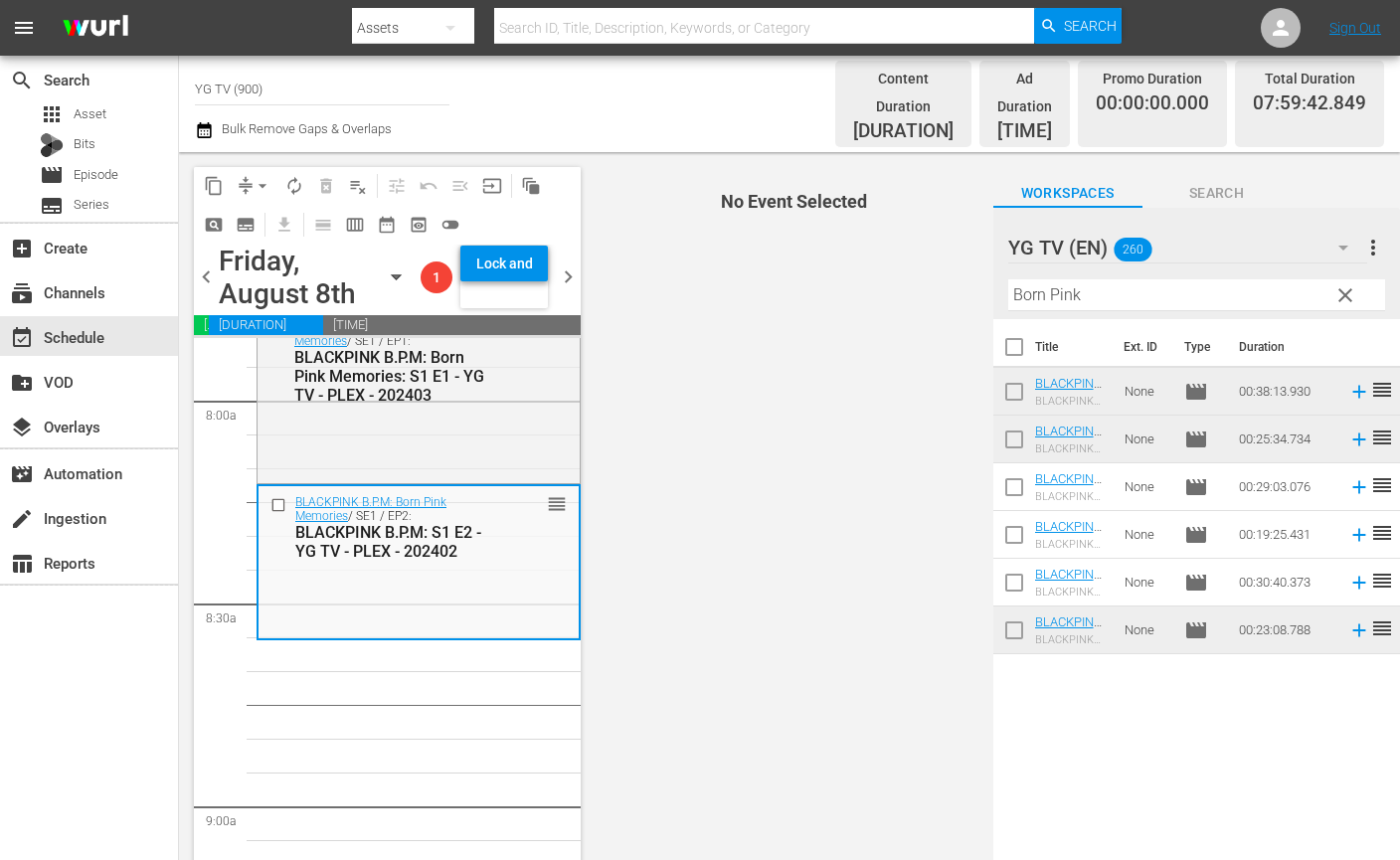scroll, scrollTop: 3206, scrollLeft: 0, axis: vertical 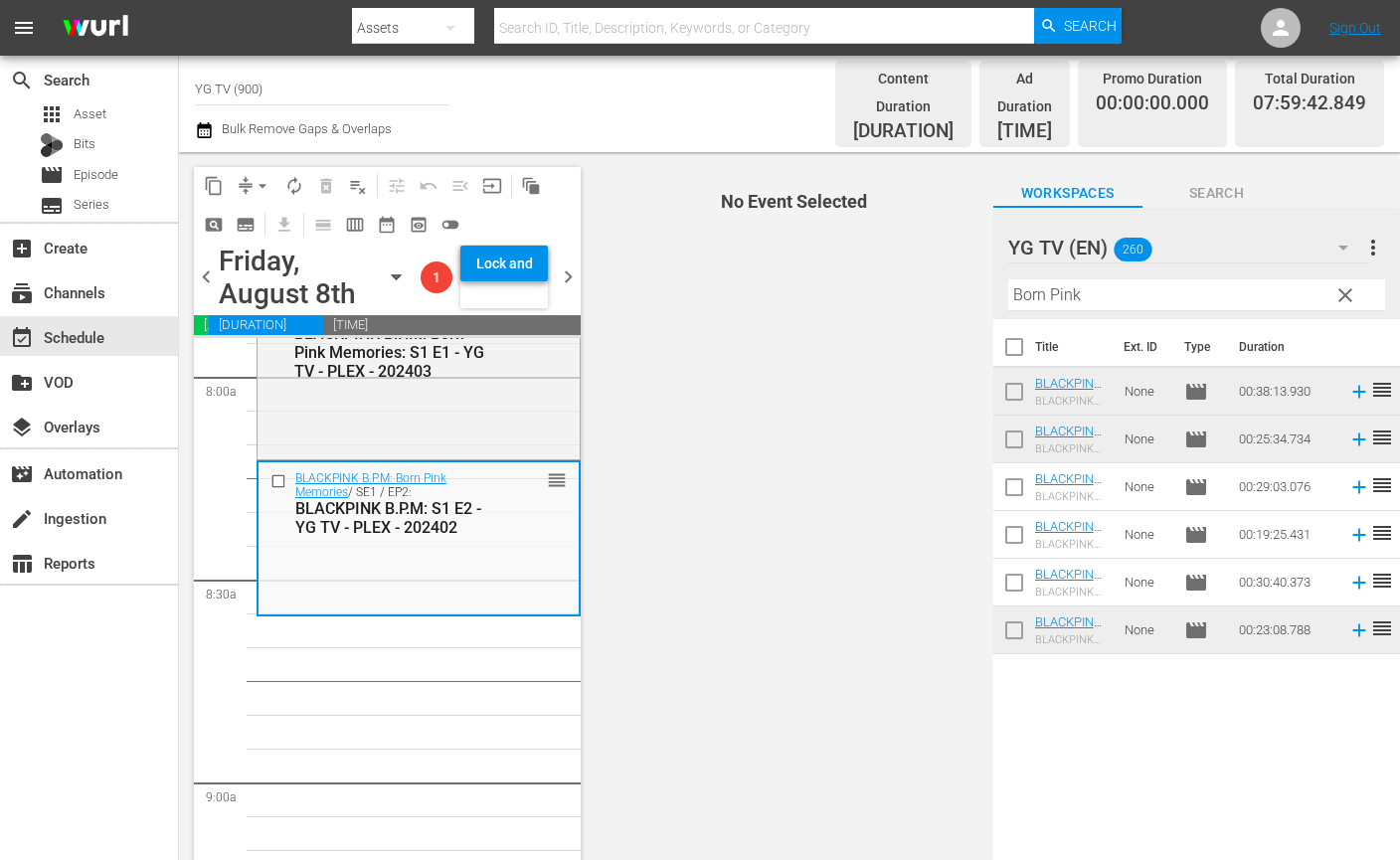 click at bounding box center (1014, 491) 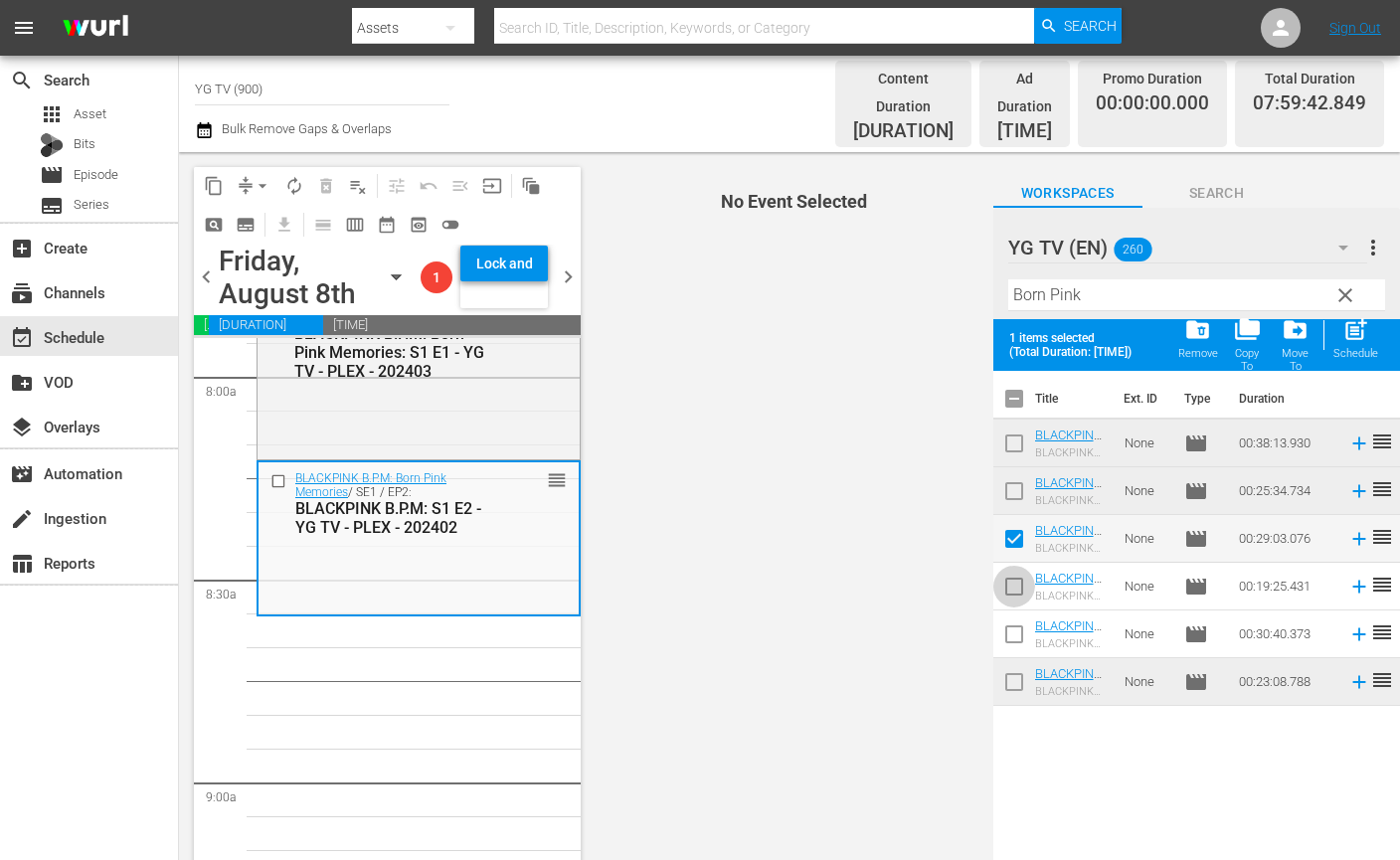 drag, startPoint x: 1010, startPoint y: 559, endPoint x: 1012, endPoint y: 590, distance: 31.06445 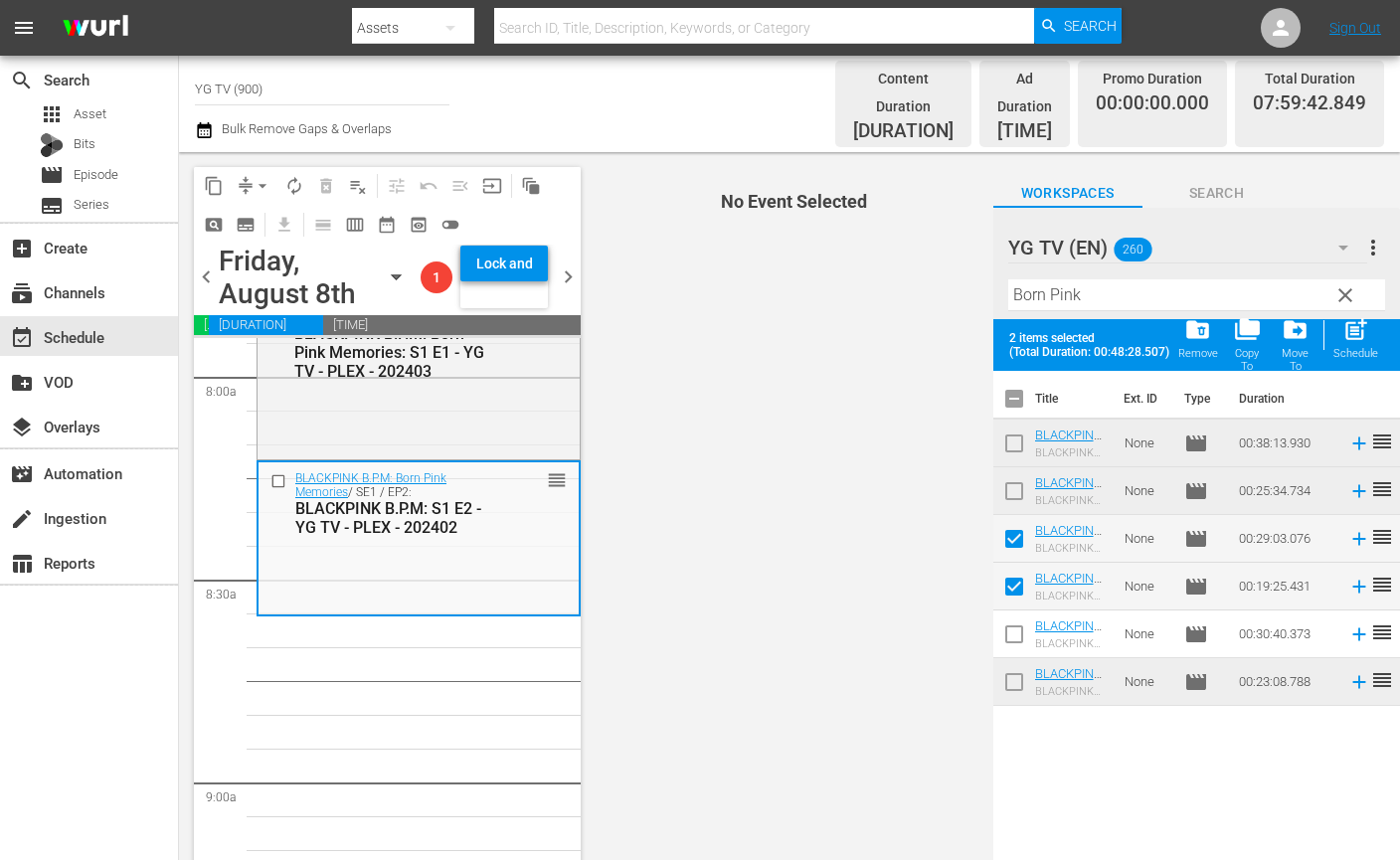 click at bounding box center (1014, 638) 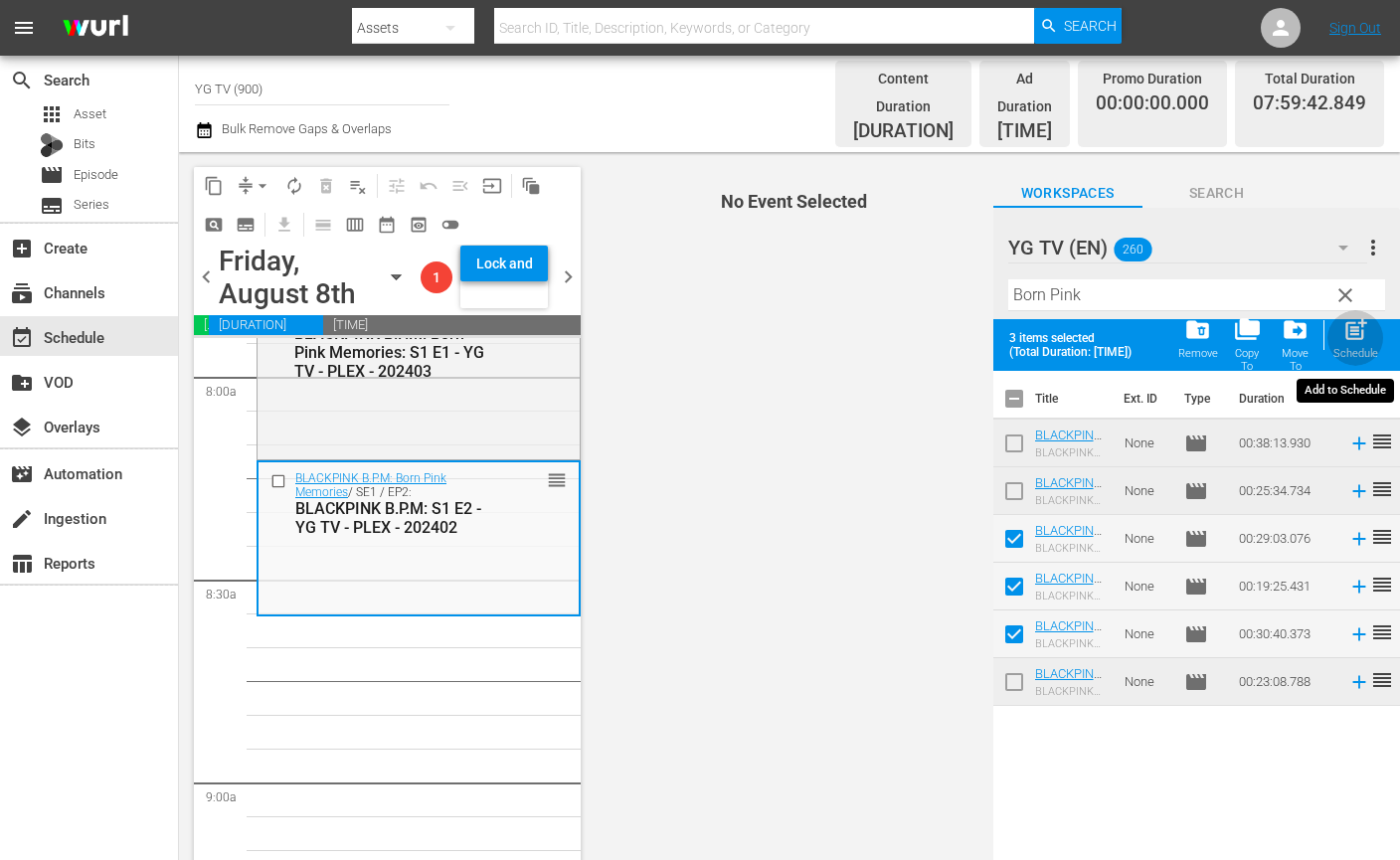 click on "Schedule" at bounding box center (1355, 353) 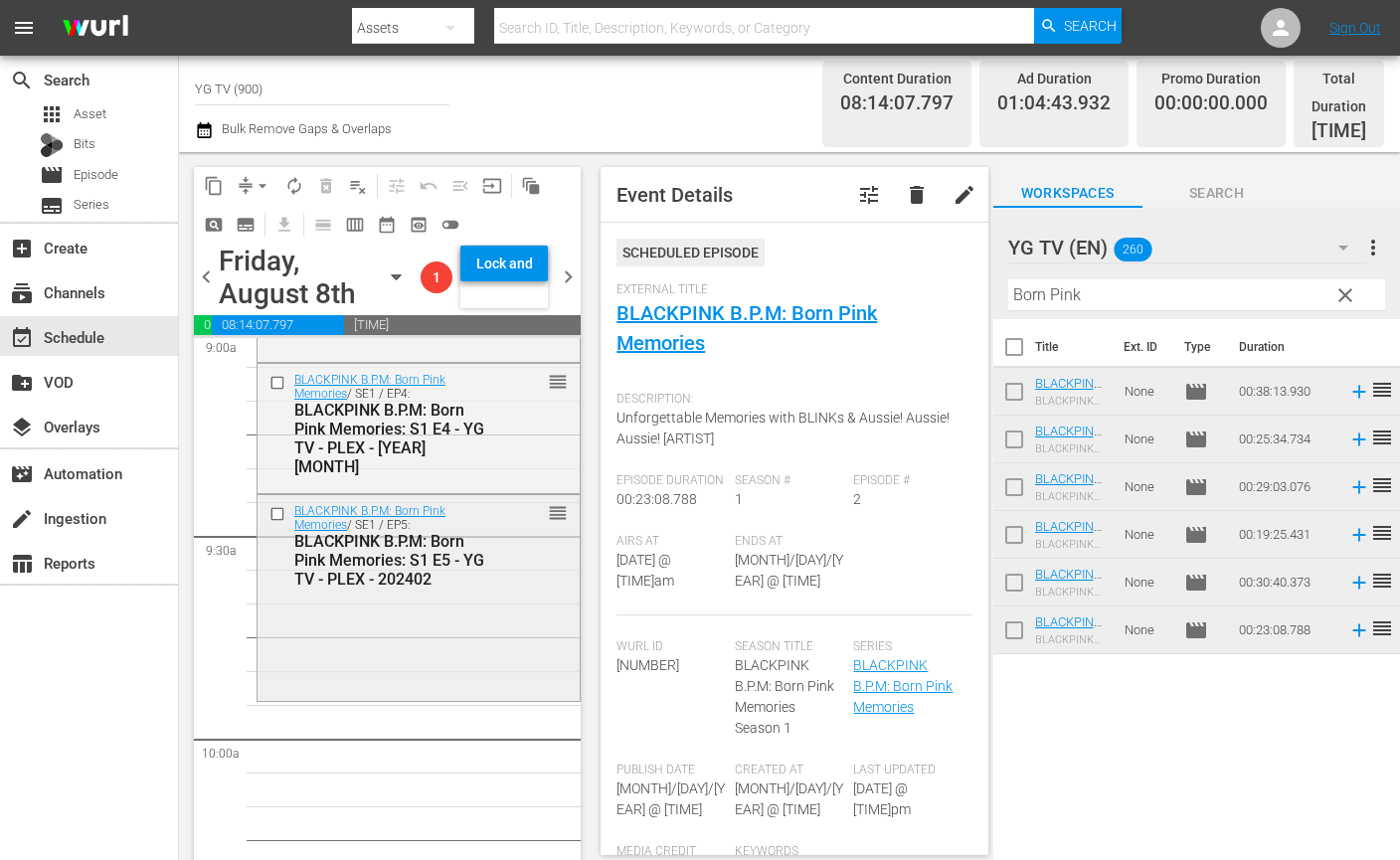 scroll, scrollTop: 3601, scrollLeft: 0, axis: vertical 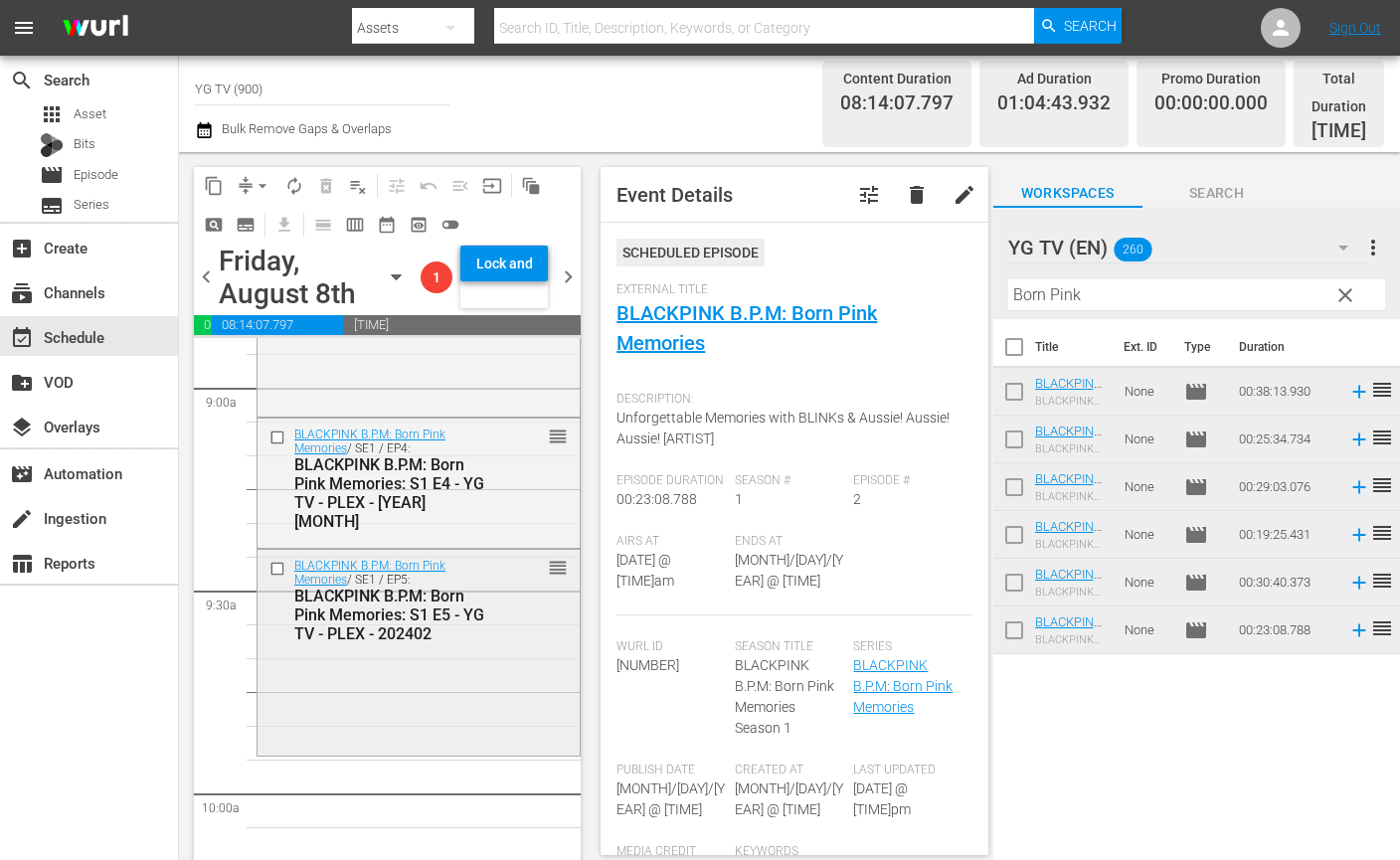 click on "BLACKPINK B.P.M: Born Pink Memories: S1 E5 - YG TV - PLEX - 202402" at bounding box center [391, 614] 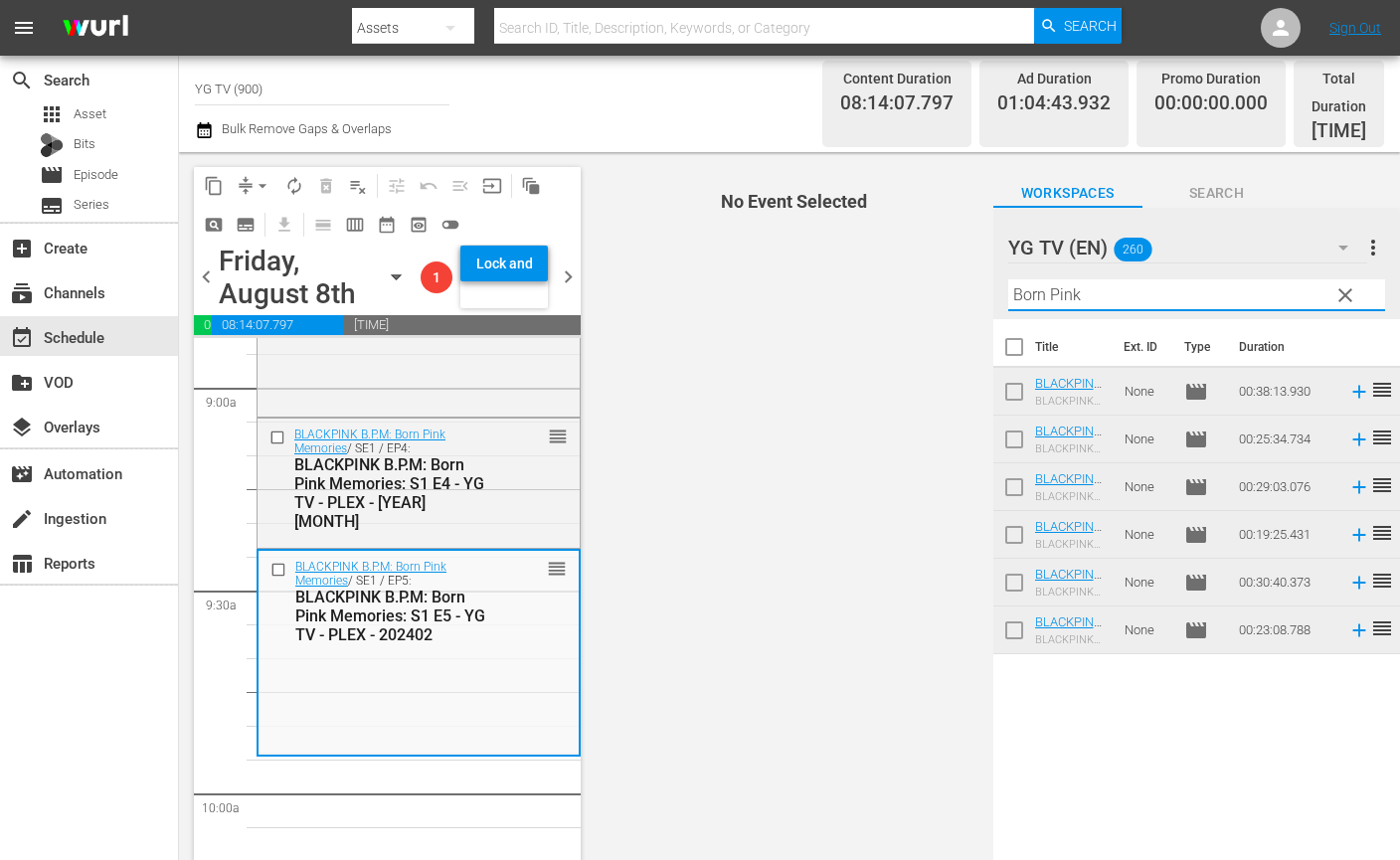 drag, startPoint x: 1010, startPoint y: 283, endPoint x: 712, endPoint y: 343, distance: 303.98026 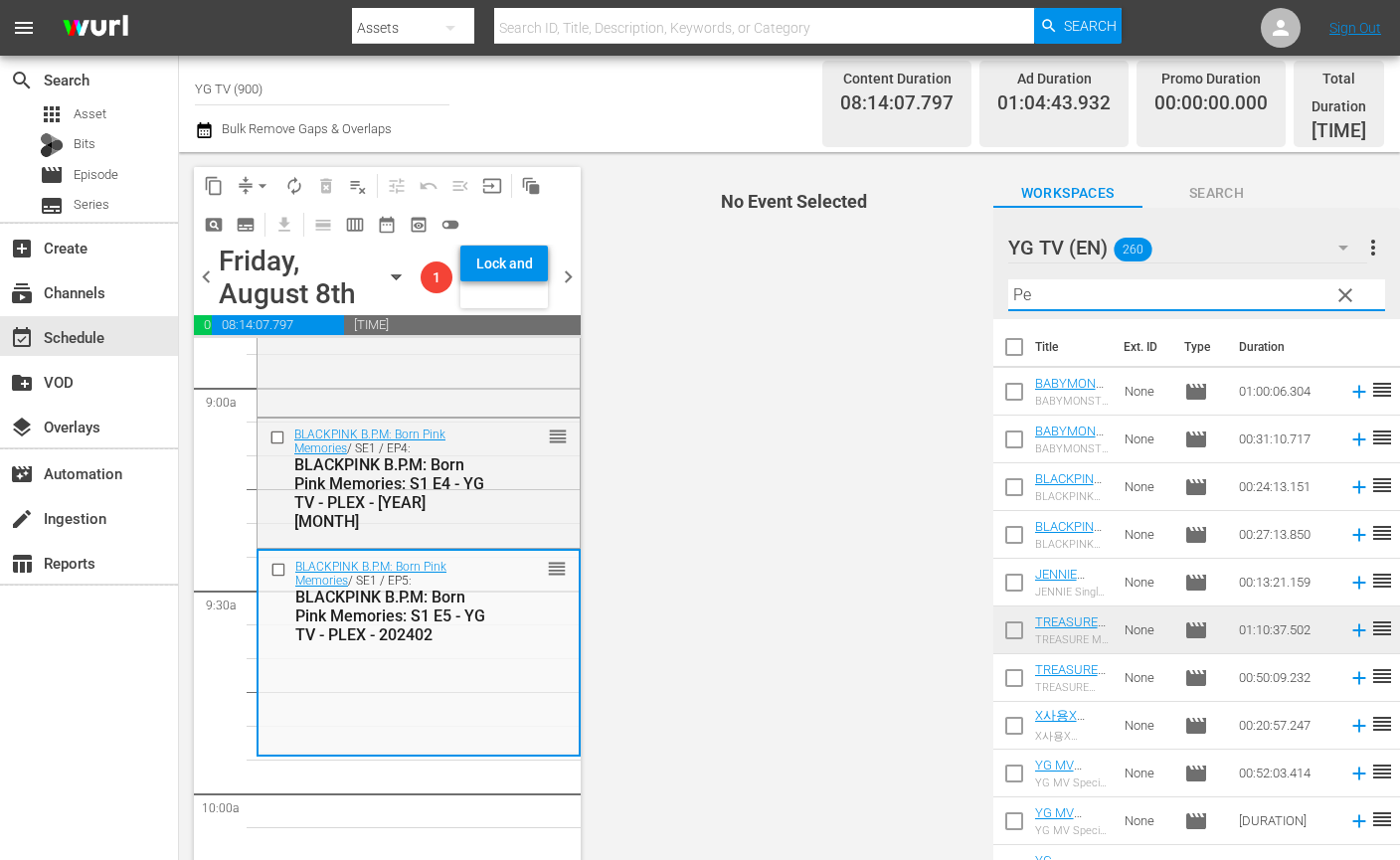 type on "P" 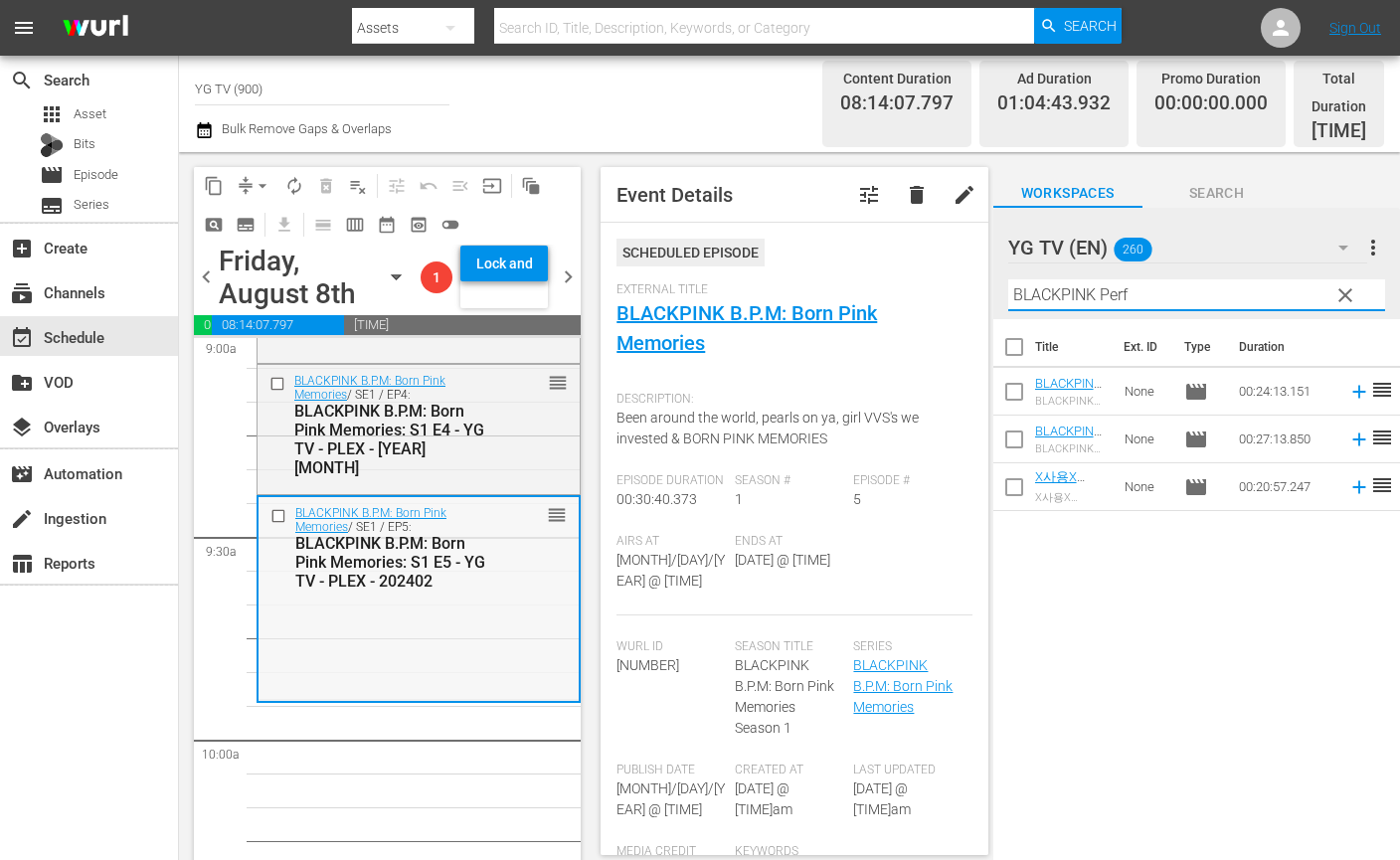 scroll, scrollTop: 3689, scrollLeft: 0, axis: vertical 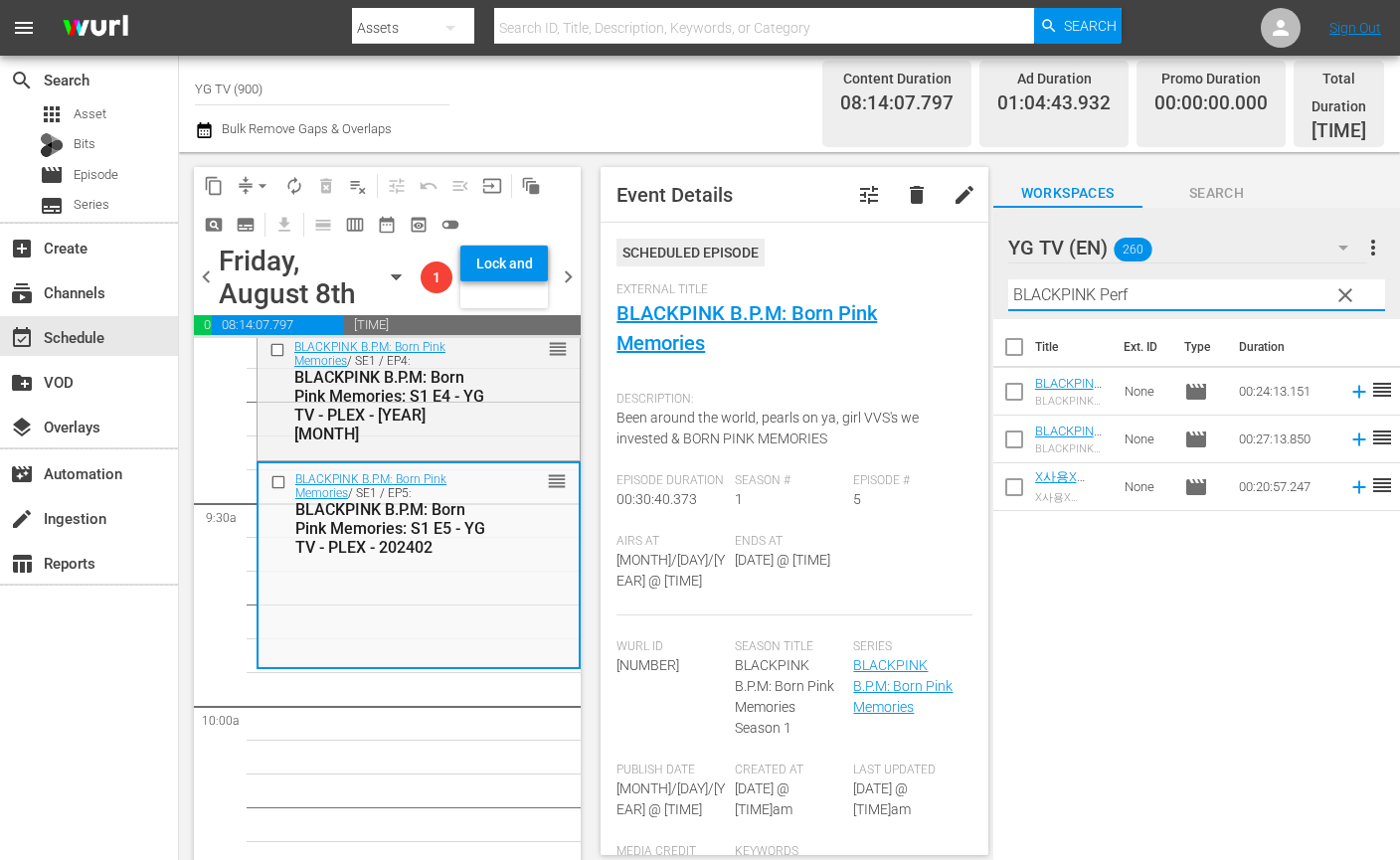 drag, startPoint x: 365, startPoint y: 705, endPoint x: 709, endPoint y: 608, distance: 357.41433 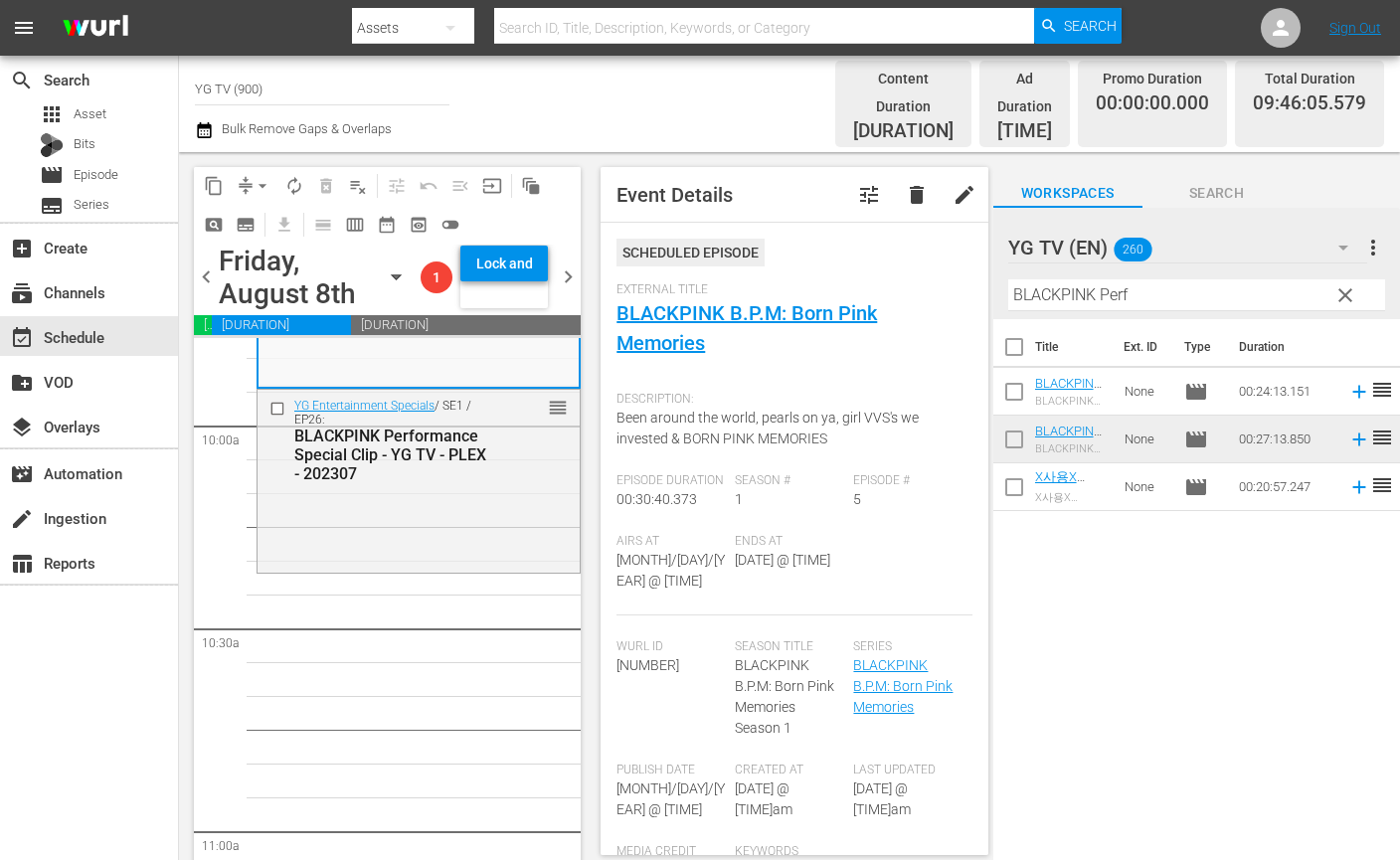 scroll, scrollTop: 3993, scrollLeft: 0, axis: vertical 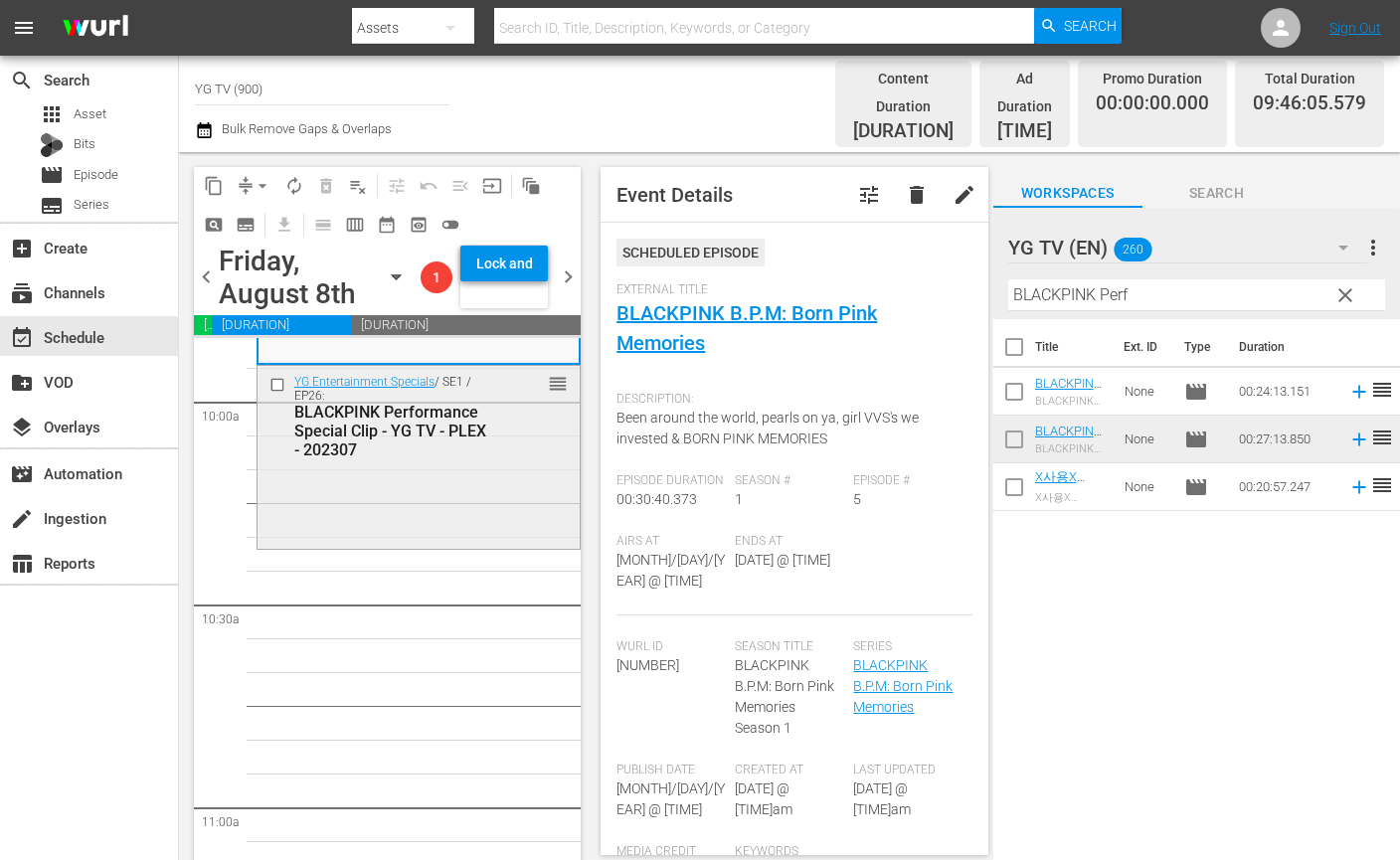 click on "YG Entertainment Specials  / SE1 / EP26:
BLACKPINK Performance Special Clip - YG TV - PLEX - [YEAR] reorder" at bounding box center (419, 454) 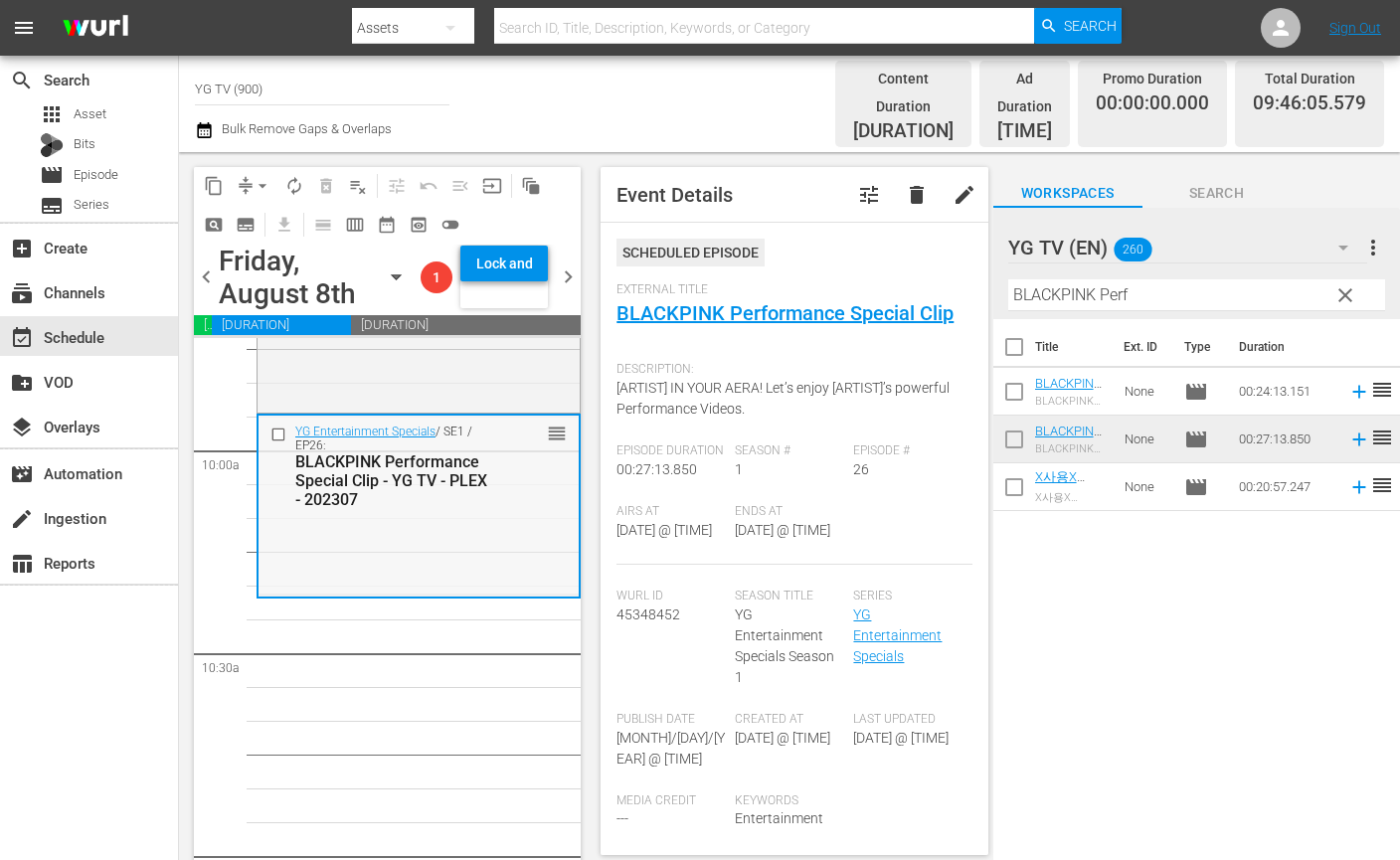 scroll, scrollTop: 3928, scrollLeft: 0, axis: vertical 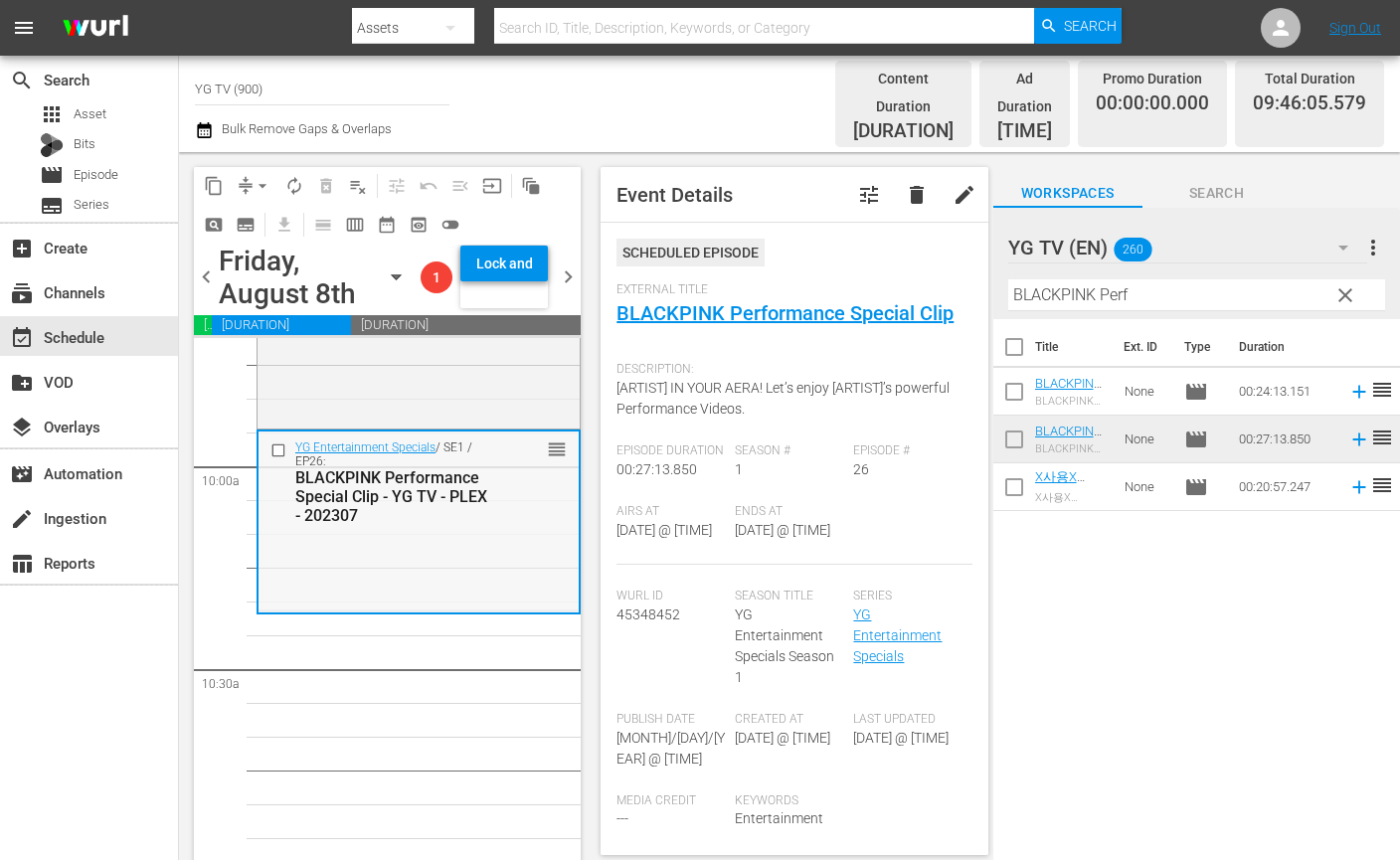 click on "YG Entertainment Specials  / SE1 / EP26:
BLACKPINK Performance Special Clip - YG TV - PLEX - [YEAR] reorder" at bounding box center [419, 520] 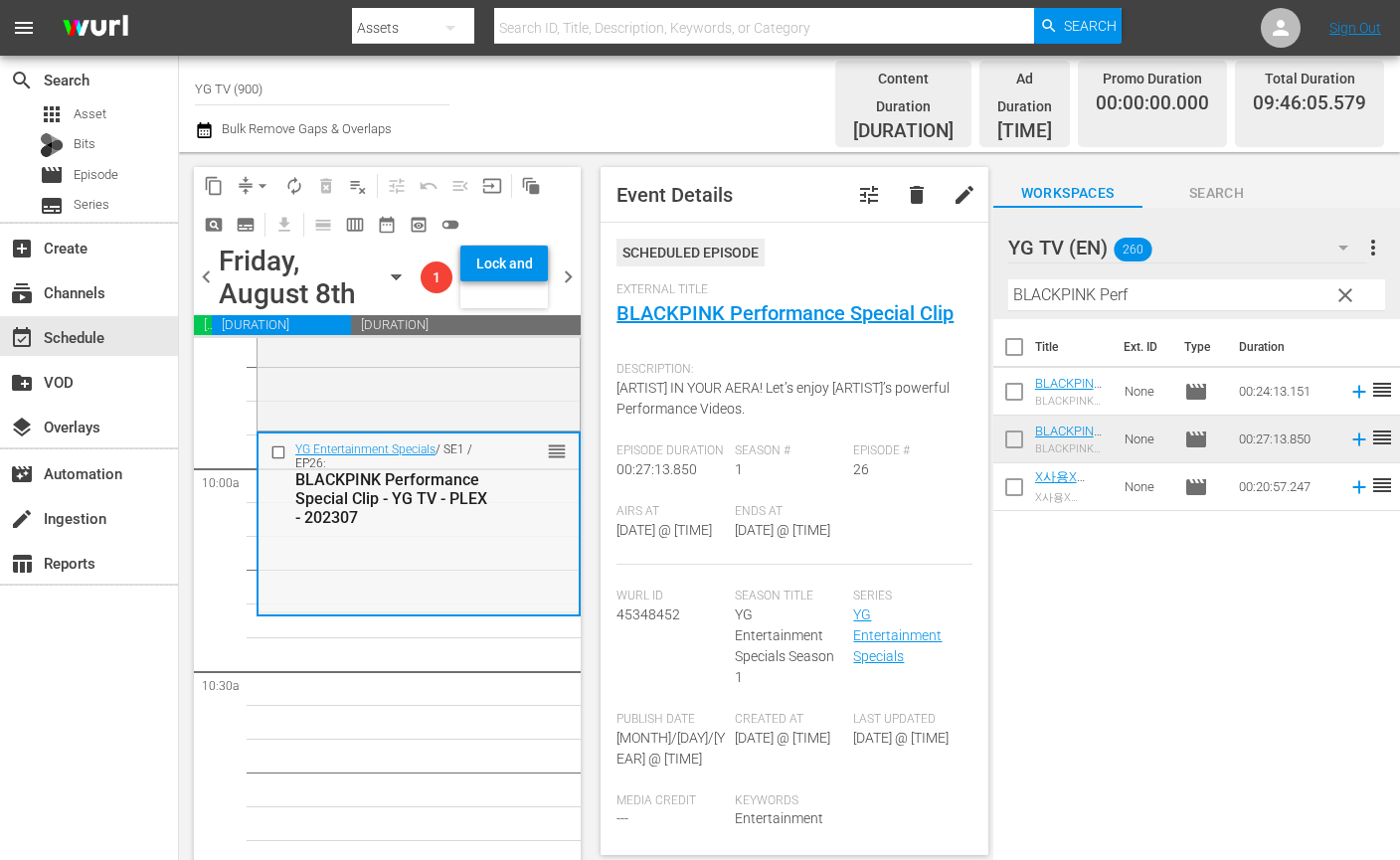 scroll, scrollTop: 3964, scrollLeft: 0, axis: vertical 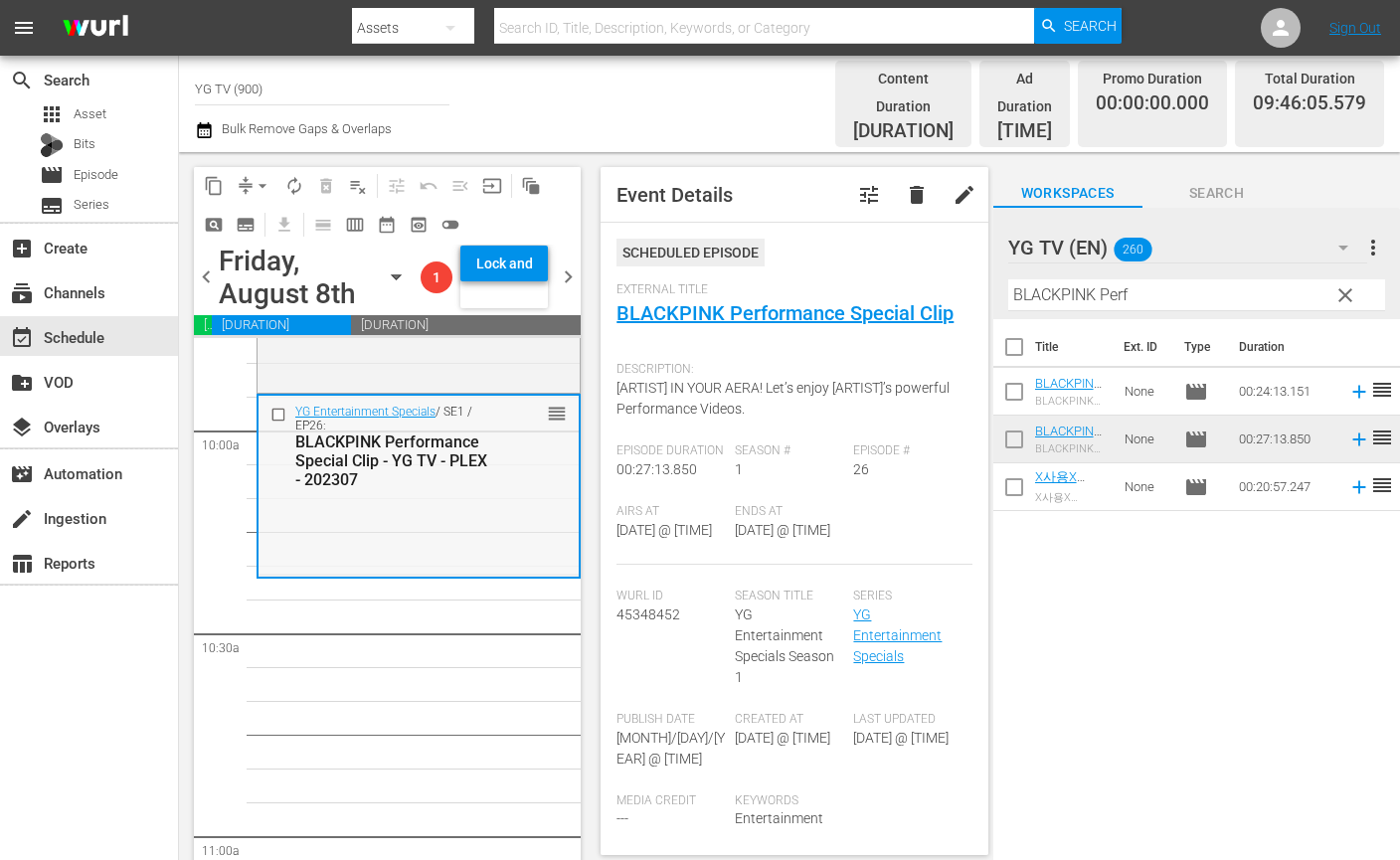click on "YG Entertainment Specials  / SE1 / EP26:
BLACKPINK Performance Special Clip - YG TV - PLEX - [YEAR] reorder" at bounding box center (419, 484) 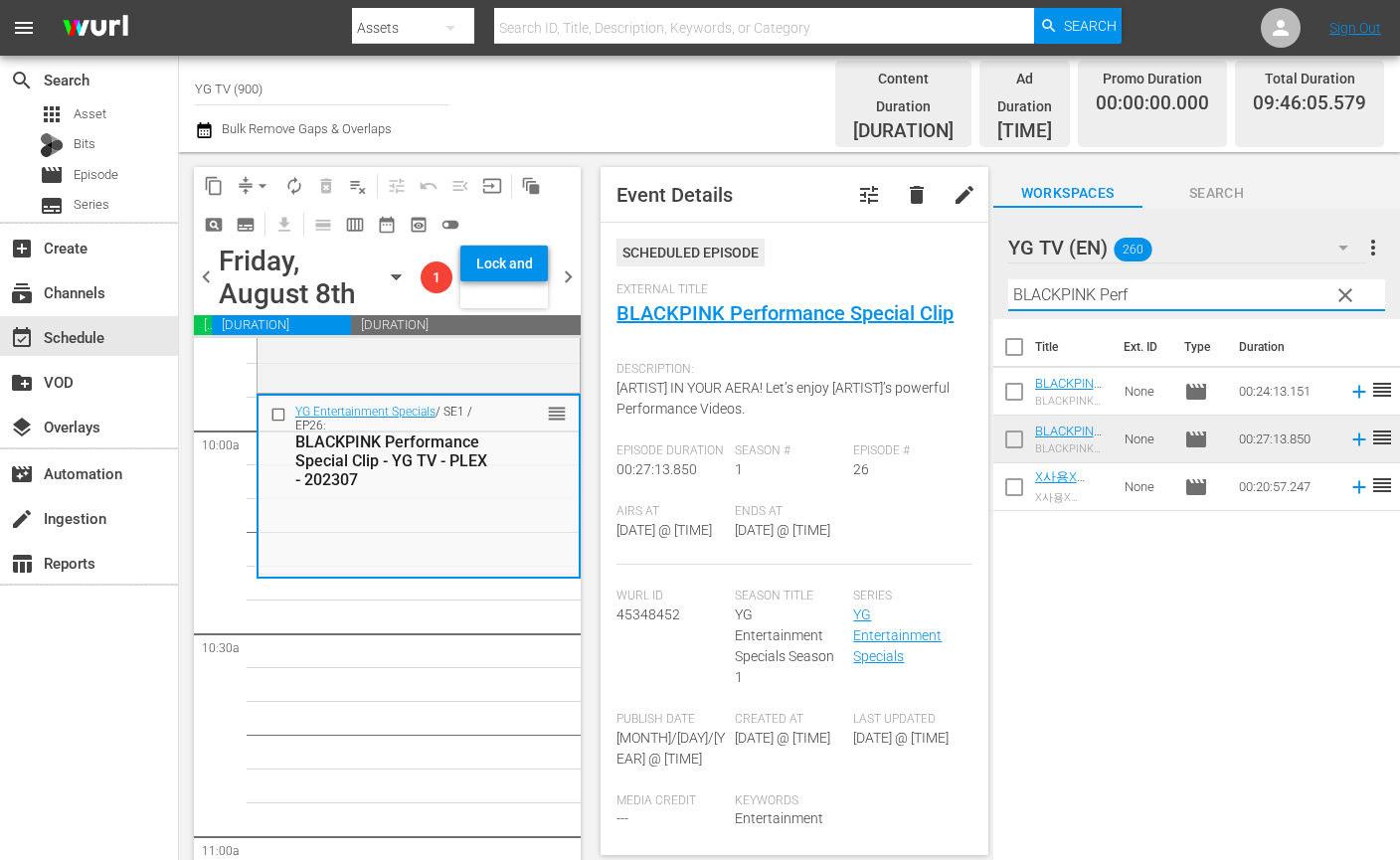 drag, startPoint x: 1072, startPoint y: 280, endPoint x: 765, endPoint y: 262, distance: 307.52723 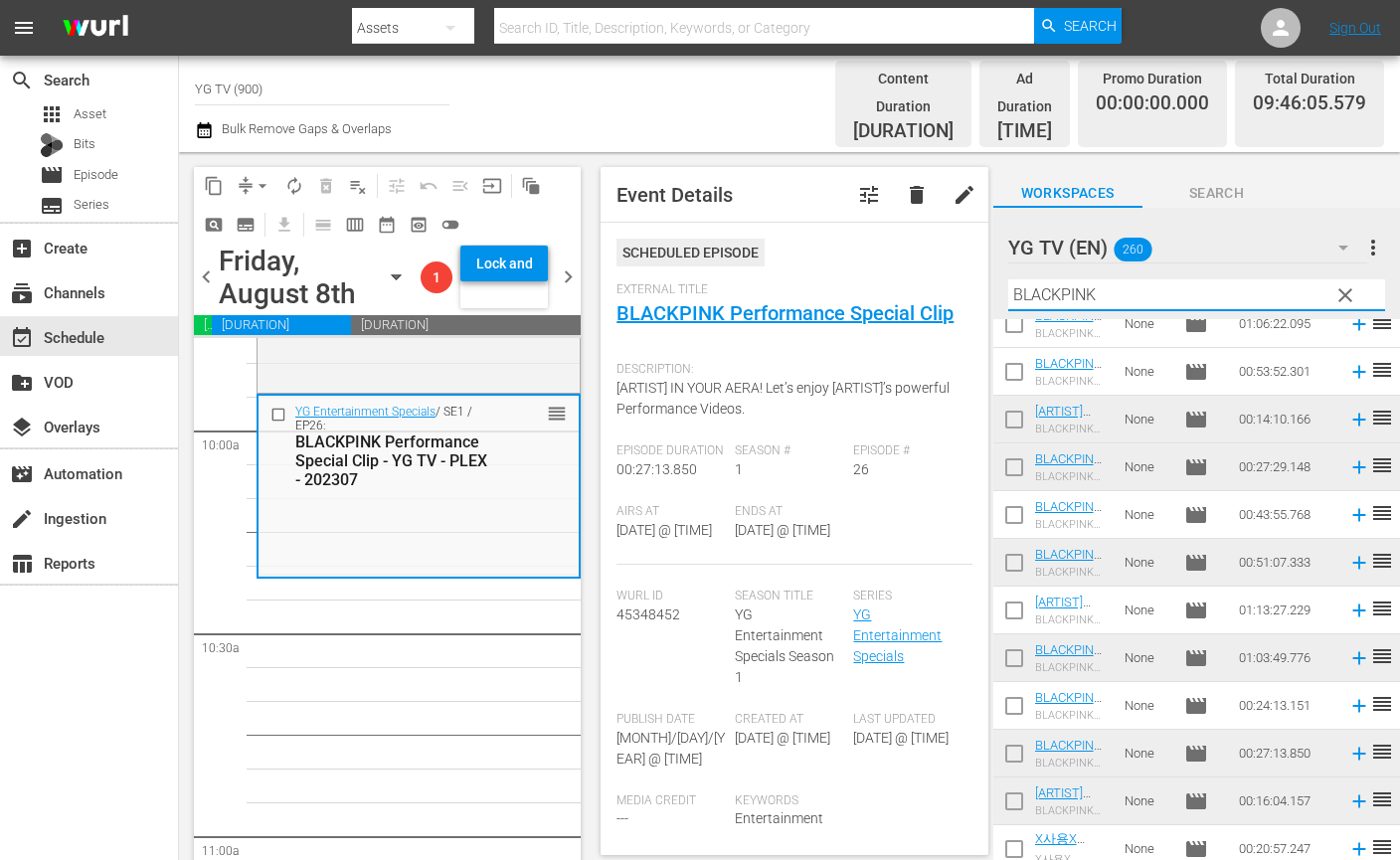 scroll, scrollTop: 755, scrollLeft: 0, axis: vertical 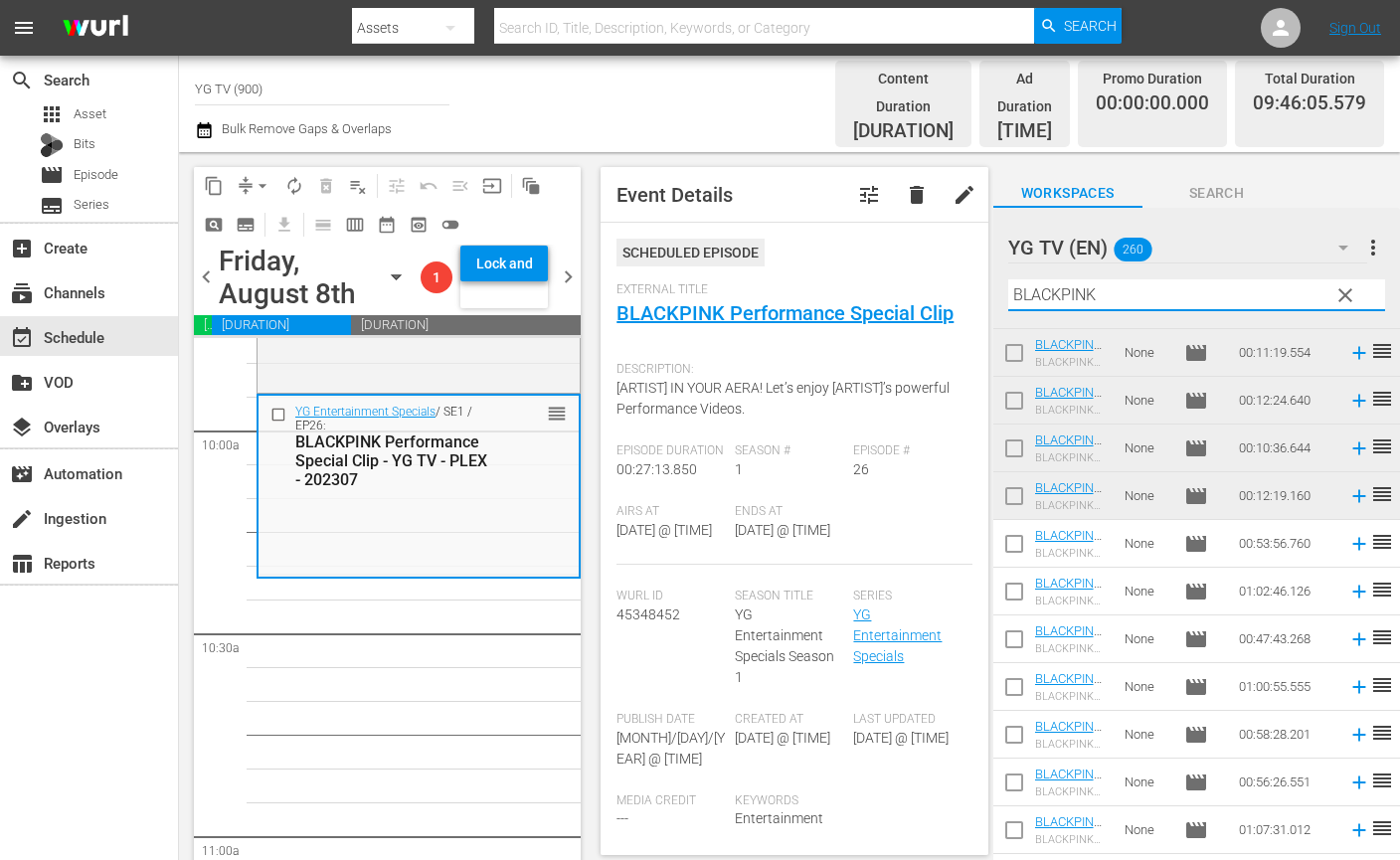 drag, startPoint x: 461, startPoint y: 646, endPoint x: 896, endPoint y: 582, distance: 439.68284 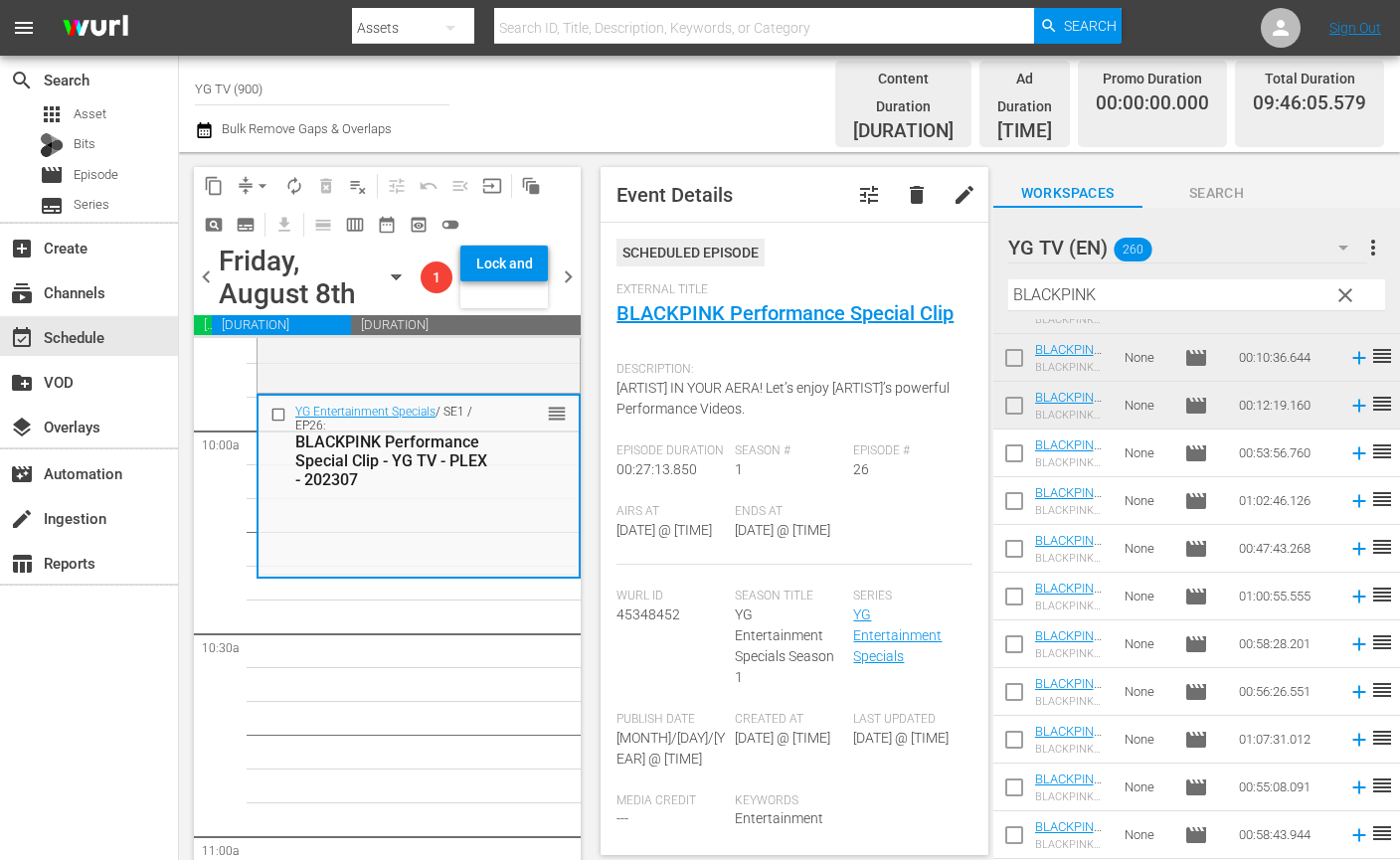 scroll, scrollTop: 799, scrollLeft: 0, axis: vertical 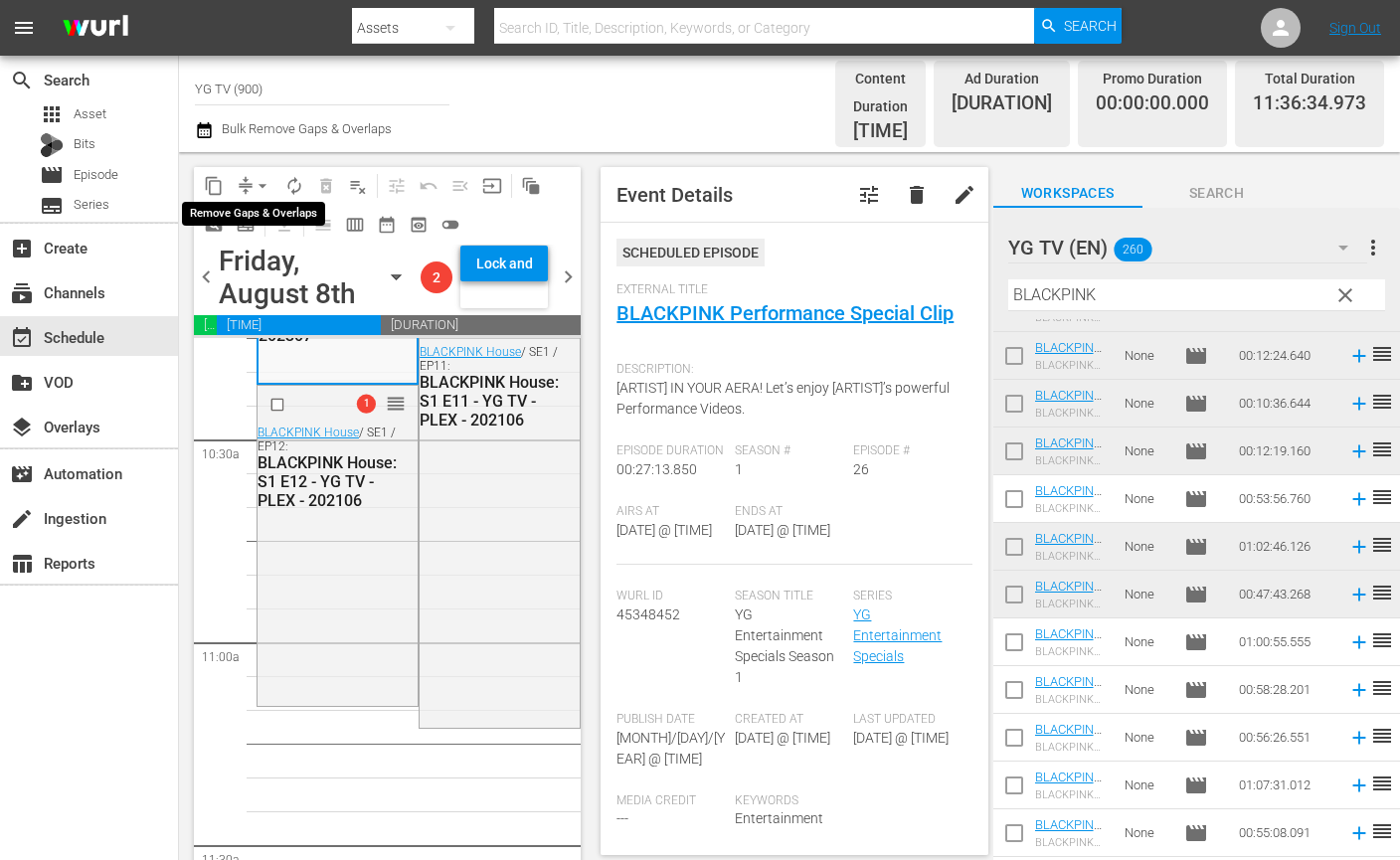 click on "arrow_drop_down" at bounding box center (262, 186) 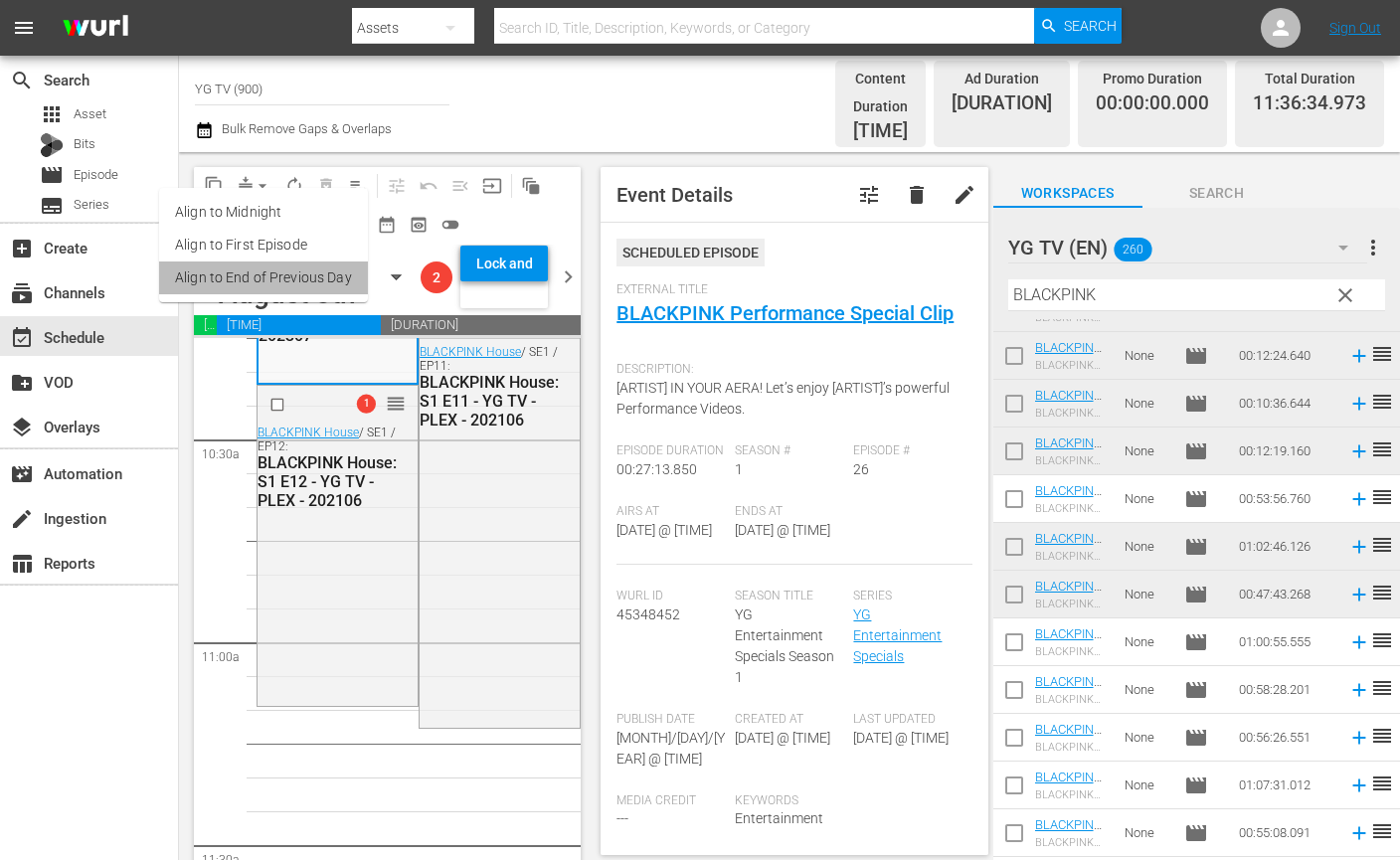 click on "Align to End of Previous Day" at bounding box center (263, 277) 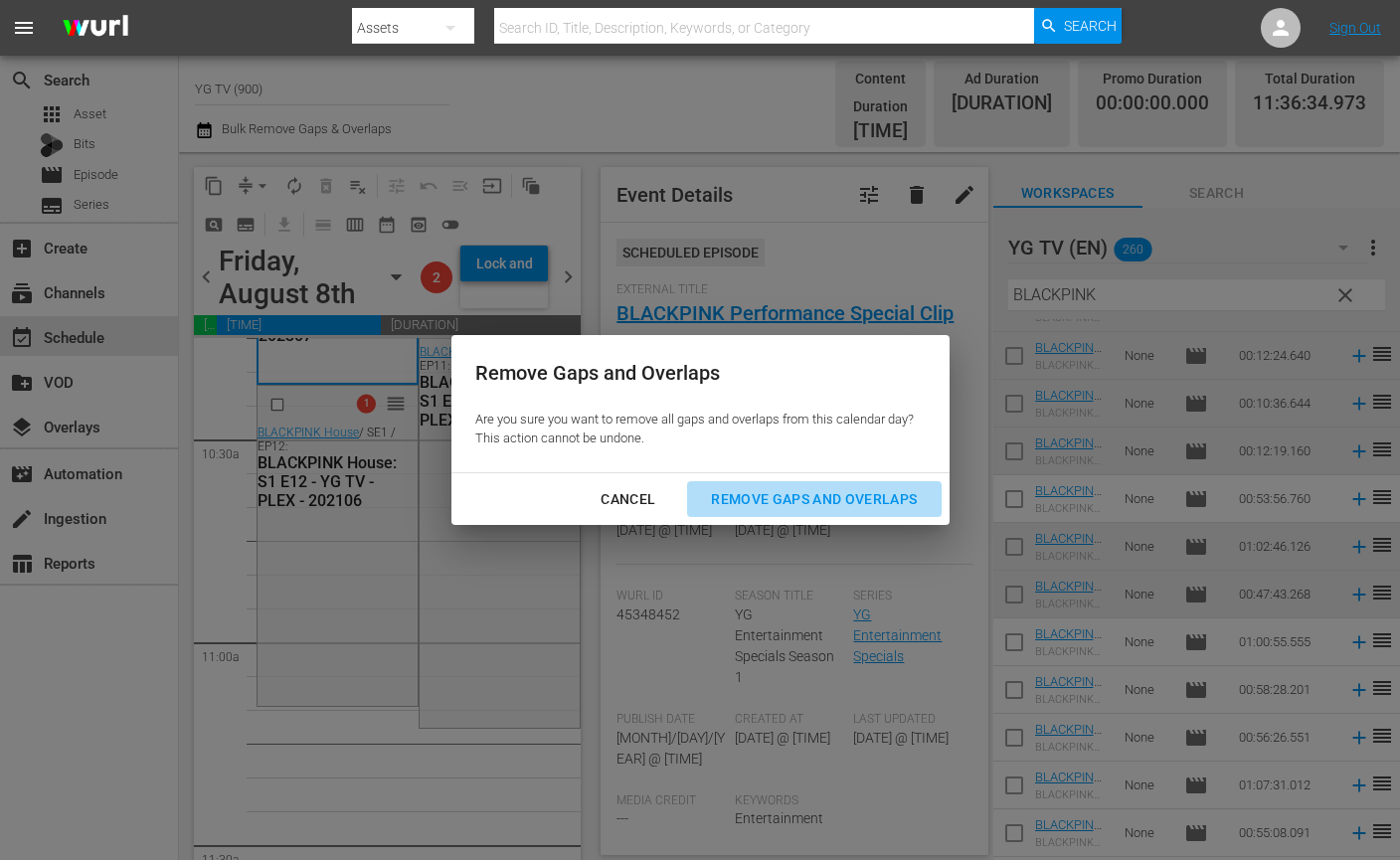 click on "Remove Gaps and Overlaps" at bounding box center (813, 499) 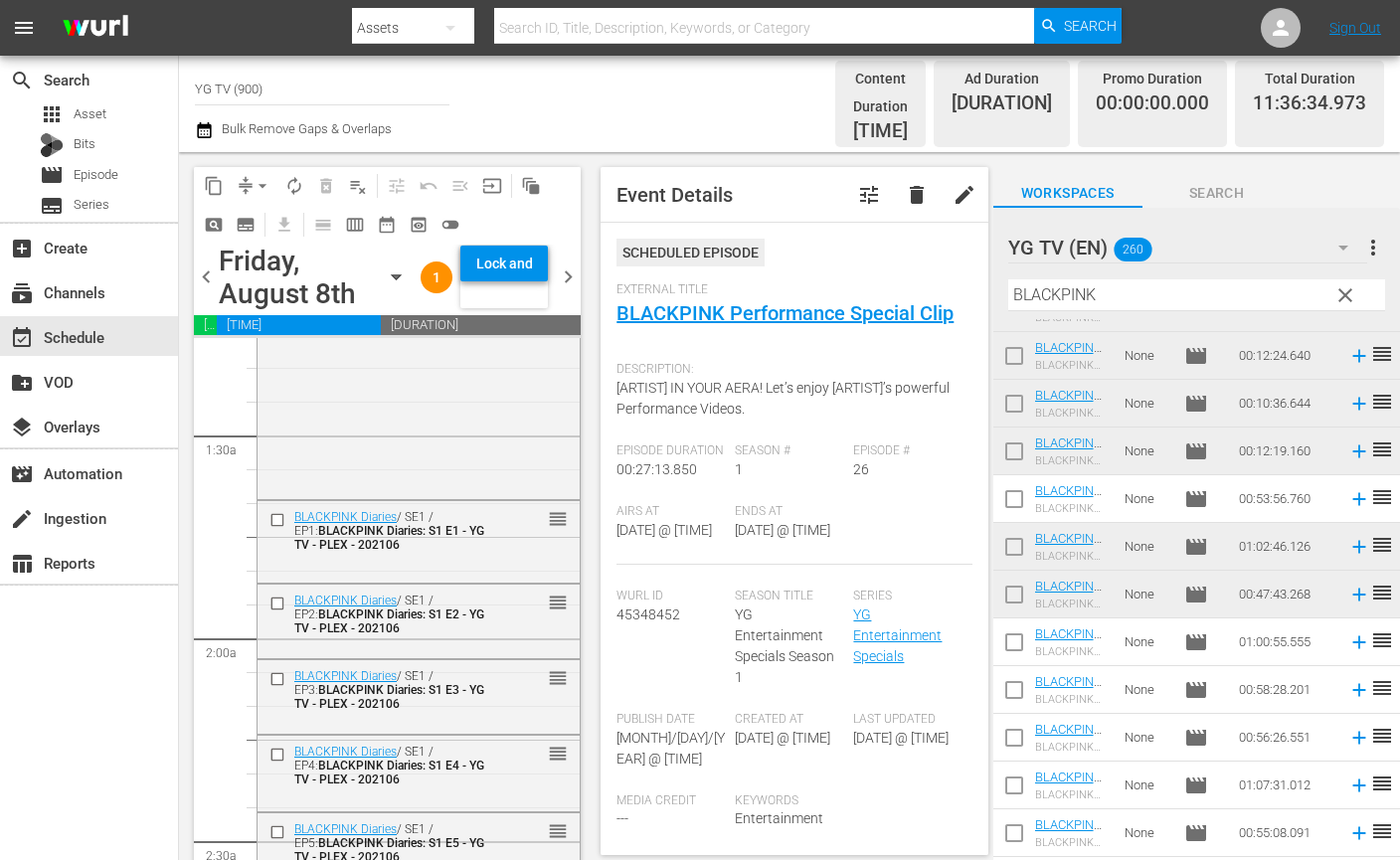 scroll, scrollTop: 0, scrollLeft: 0, axis: both 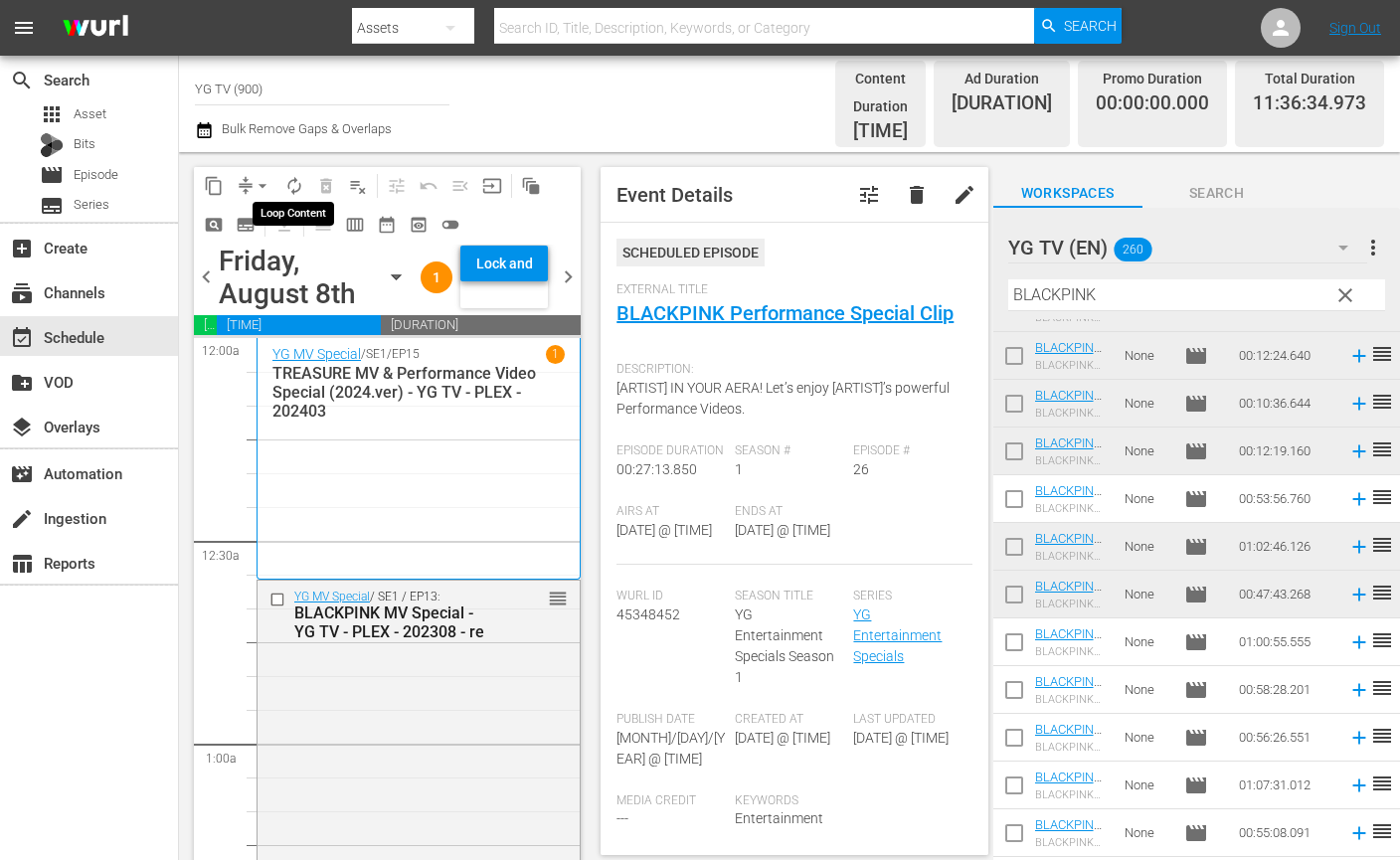click on "autorenew_outlined" at bounding box center (294, 186) 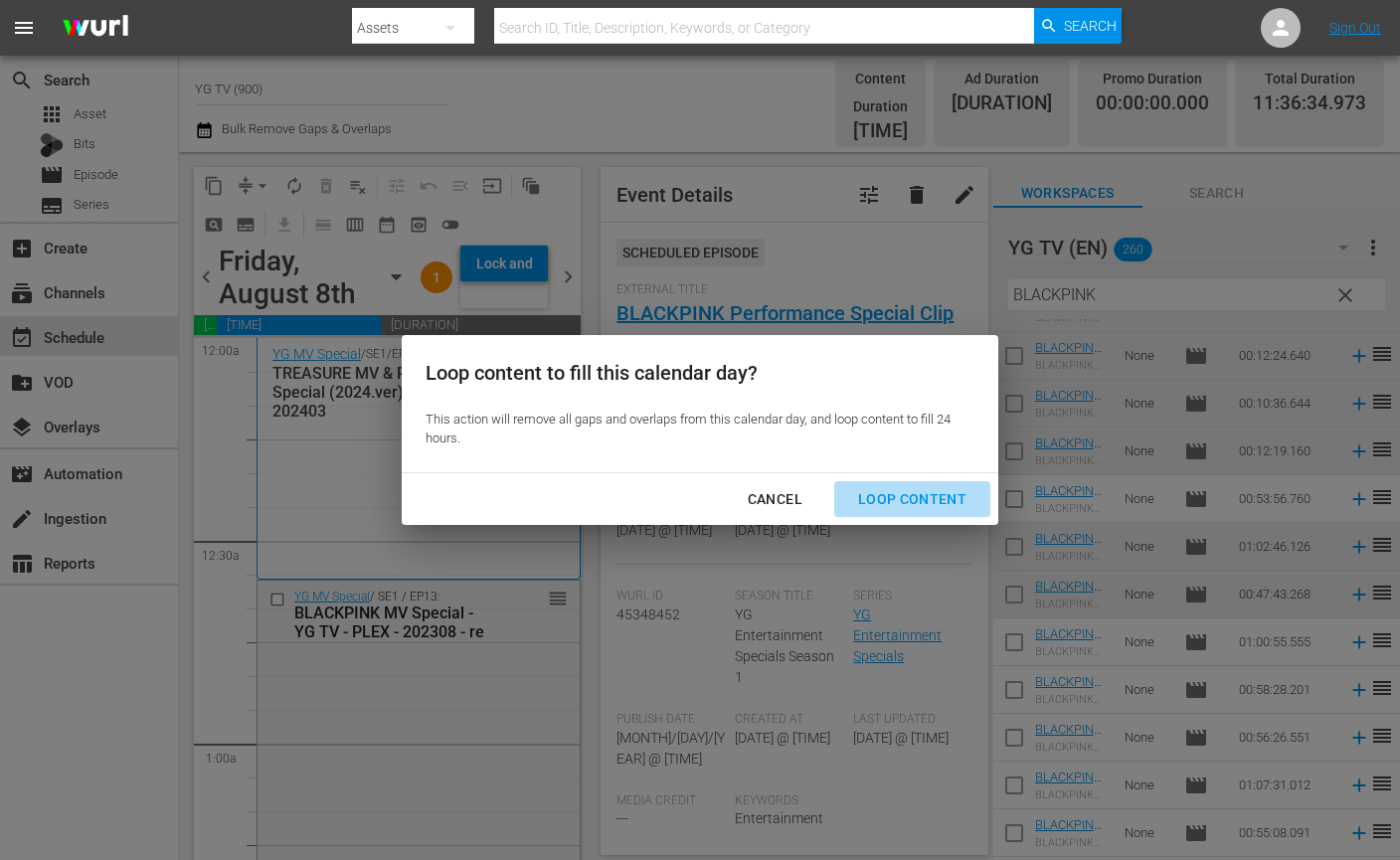 click on "Loop Content" at bounding box center [912, 499] 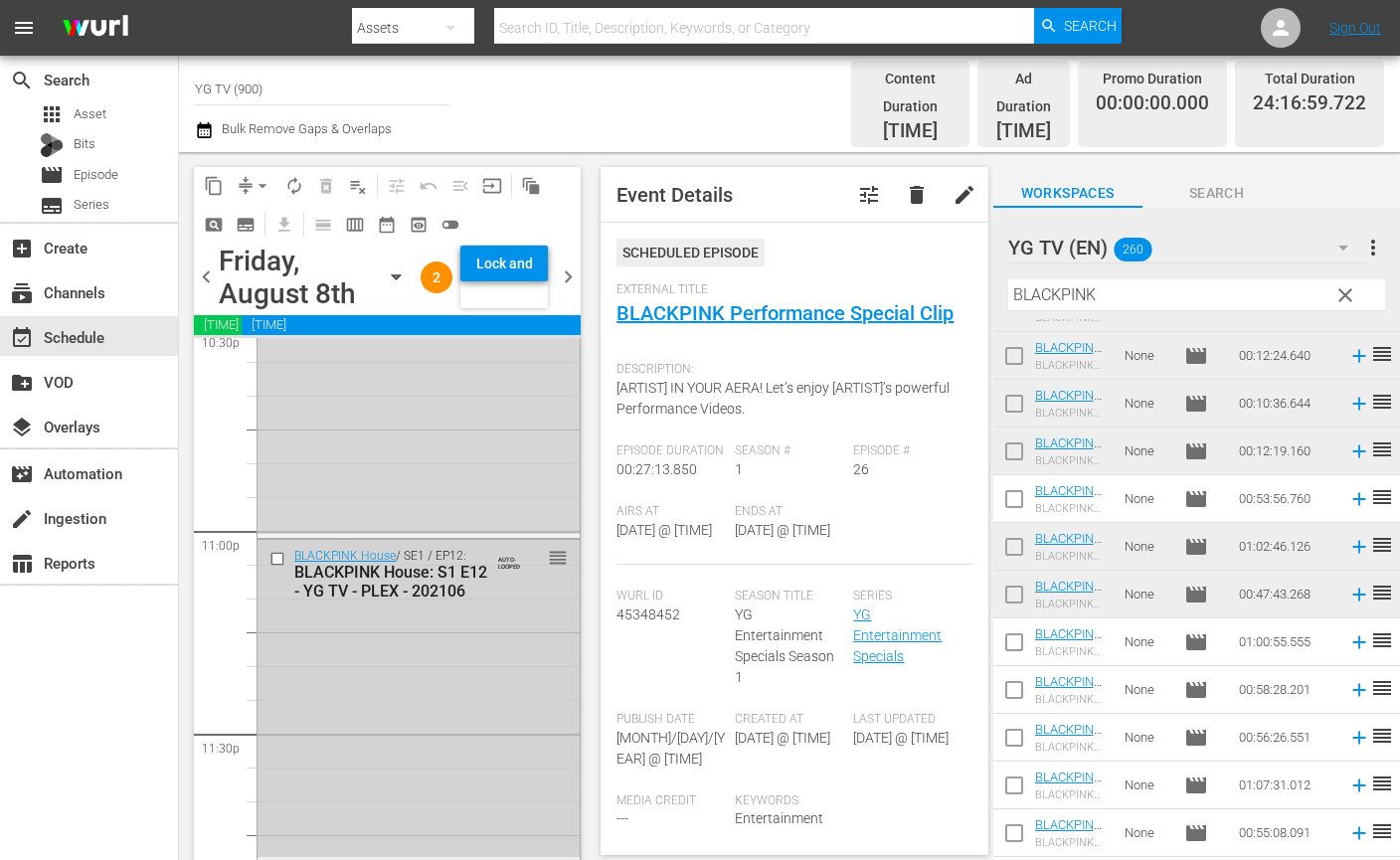 scroll, scrollTop: 9512, scrollLeft: 0, axis: vertical 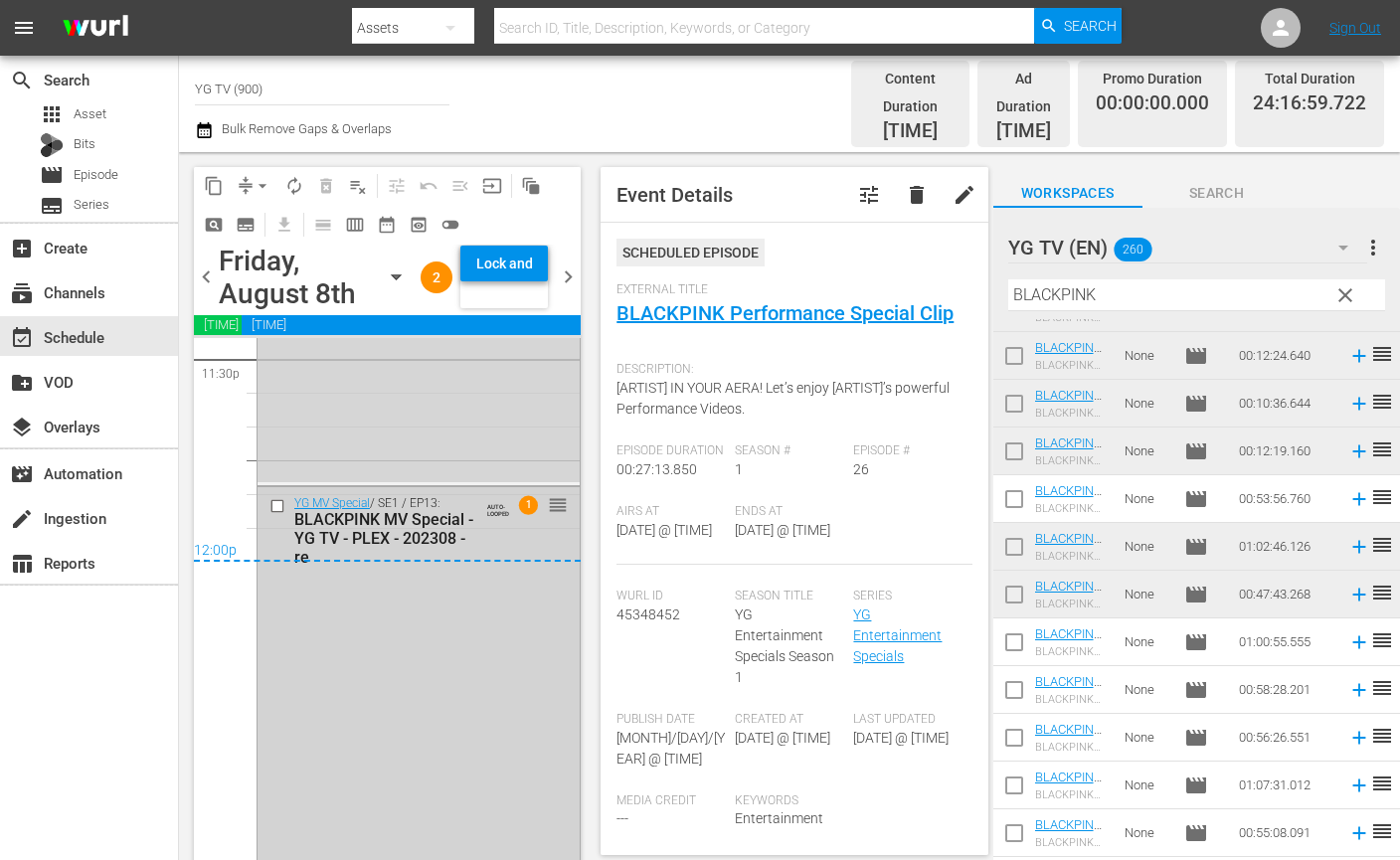 click on "YG MV Special  / SE1 / EP13:
BLACKPINK MV Special - YG TV - PLEX - [YEAR][MONTH] - re AUTO-LOOPED 1 reorder" at bounding box center (419, 700) 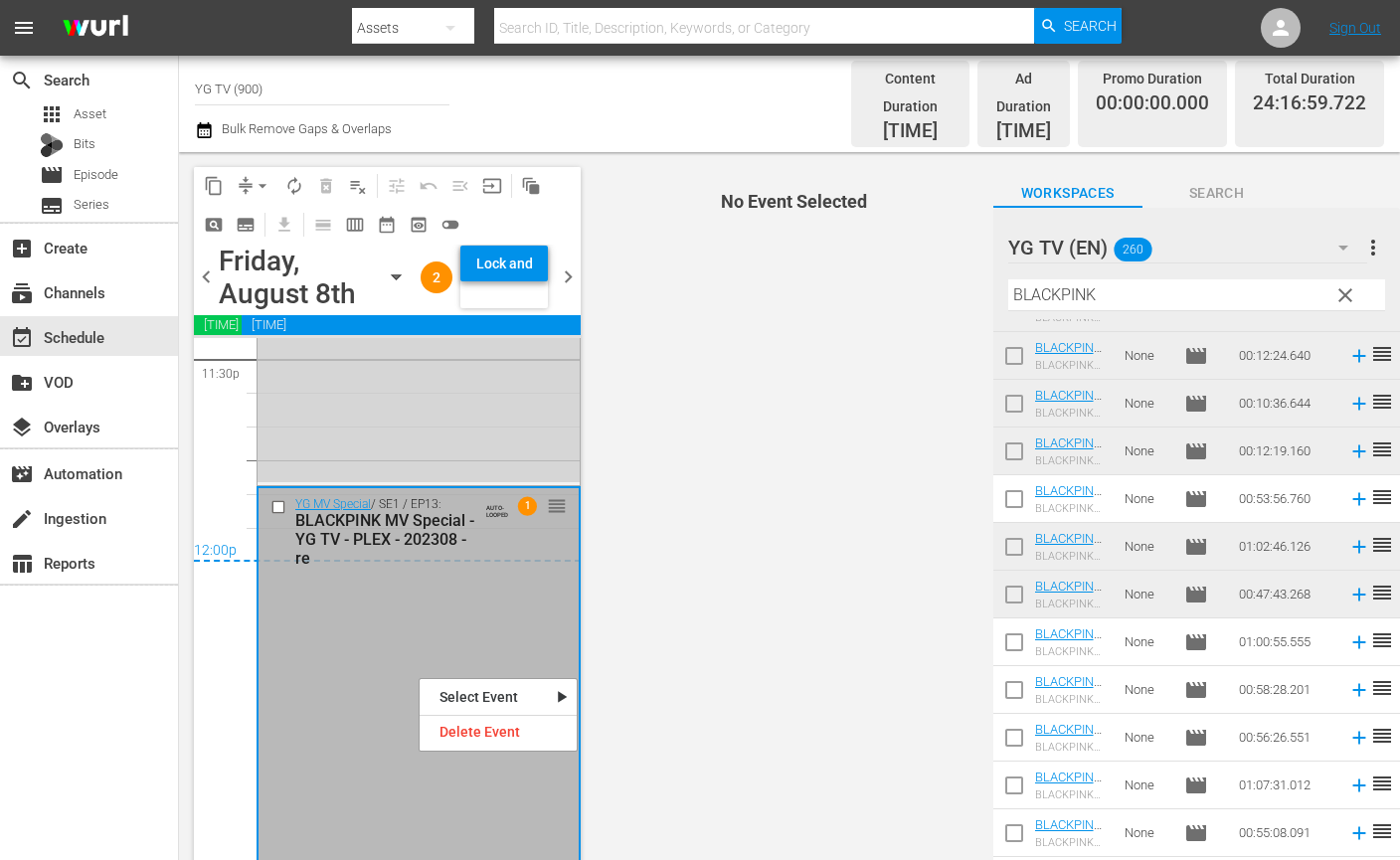 drag, startPoint x: 419, startPoint y: 677, endPoint x: 434, endPoint y: 736, distance: 60.876925 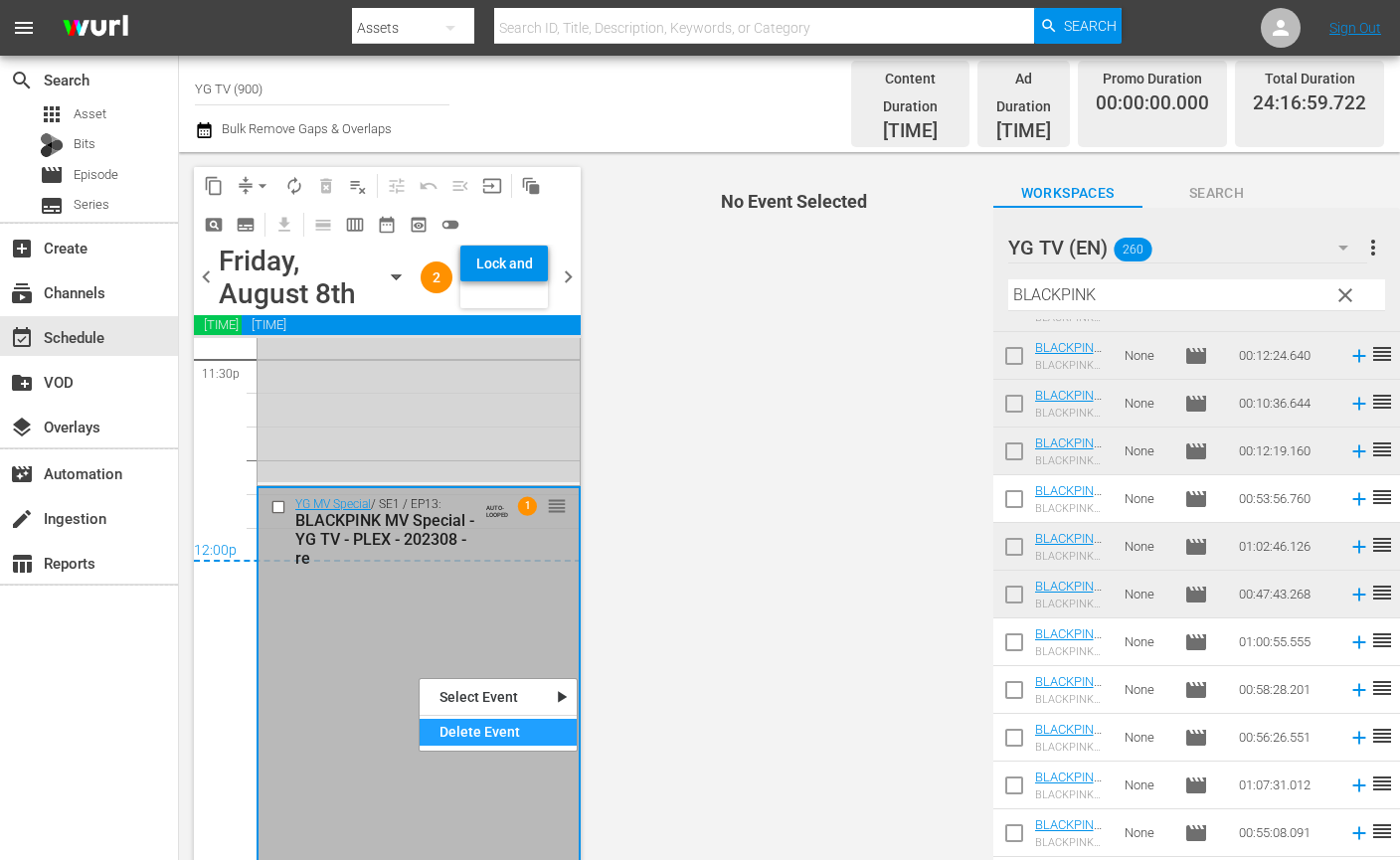 drag, startPoint x: 438, startPoint y: 742, endPoint x: 44, endPoint y: 701, distance: 396.1275 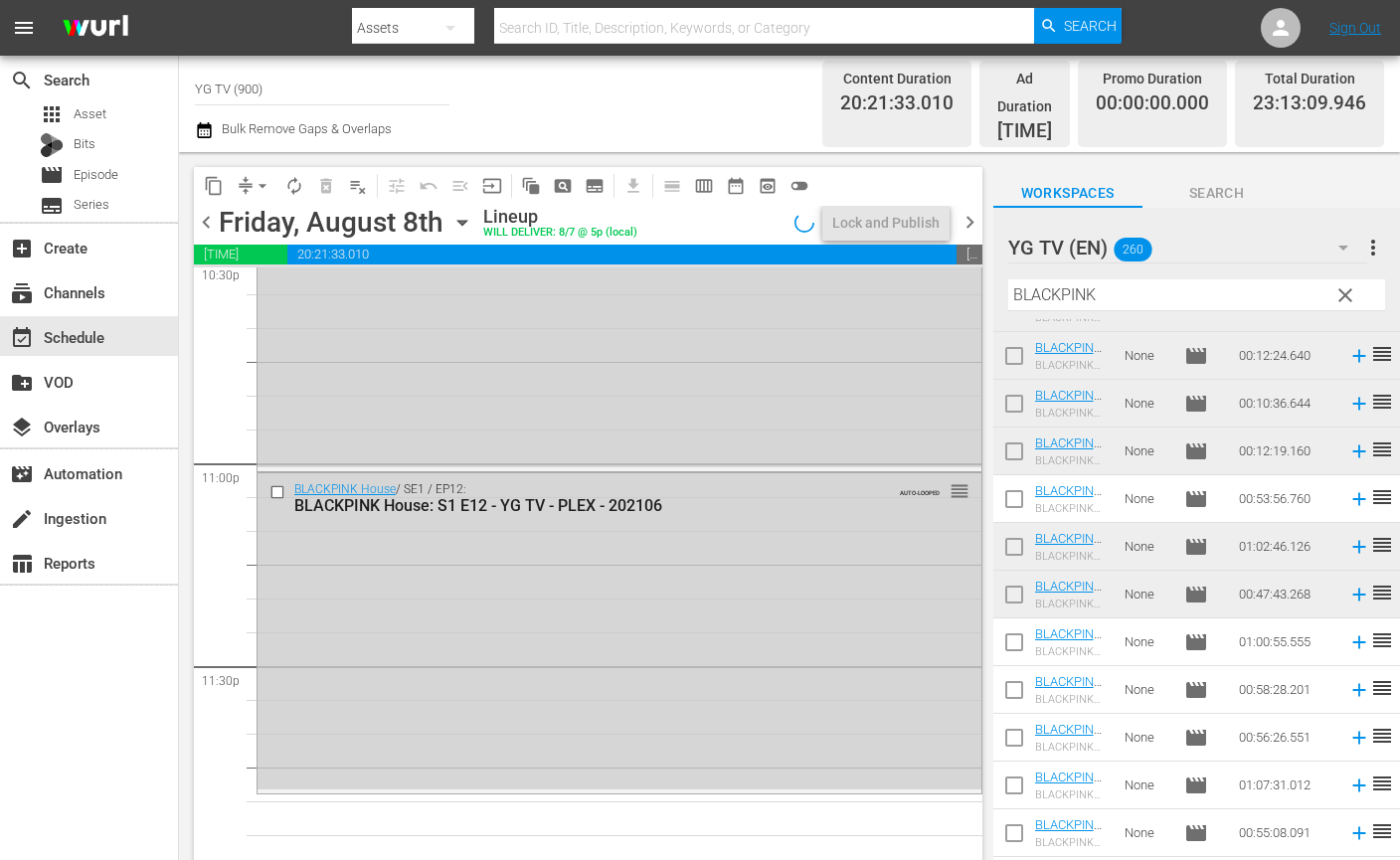 scroll, scrollTop: 9133, scrollLeft: 0, axis: vertical 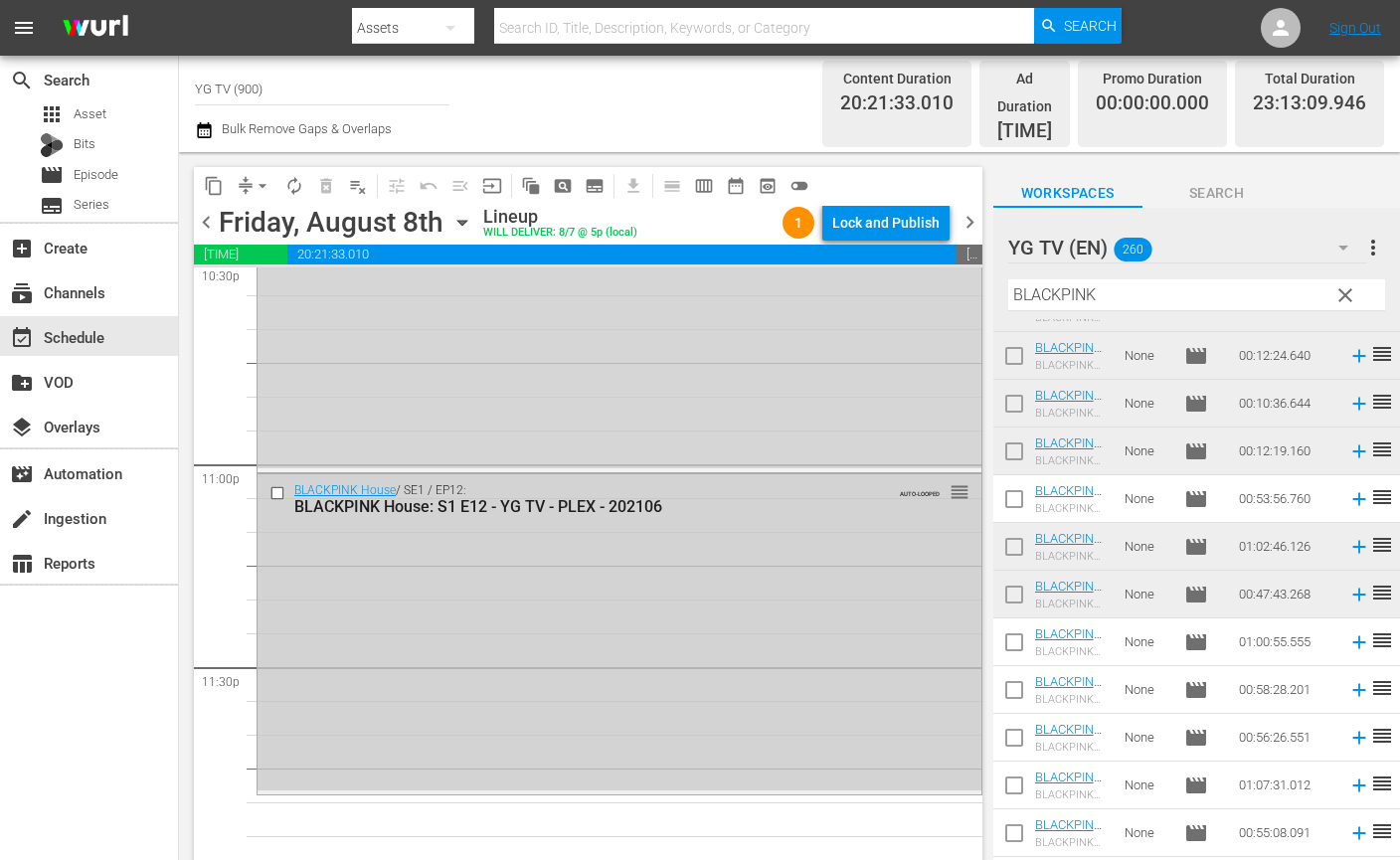 click on "BLACKPINK House  / SE1 / EP12:
BLACKPINK House: S1 E12 - YG TV - PLEX - [YEAR] AUTO-LOOPED reorder" at bounding box center (619, 632) 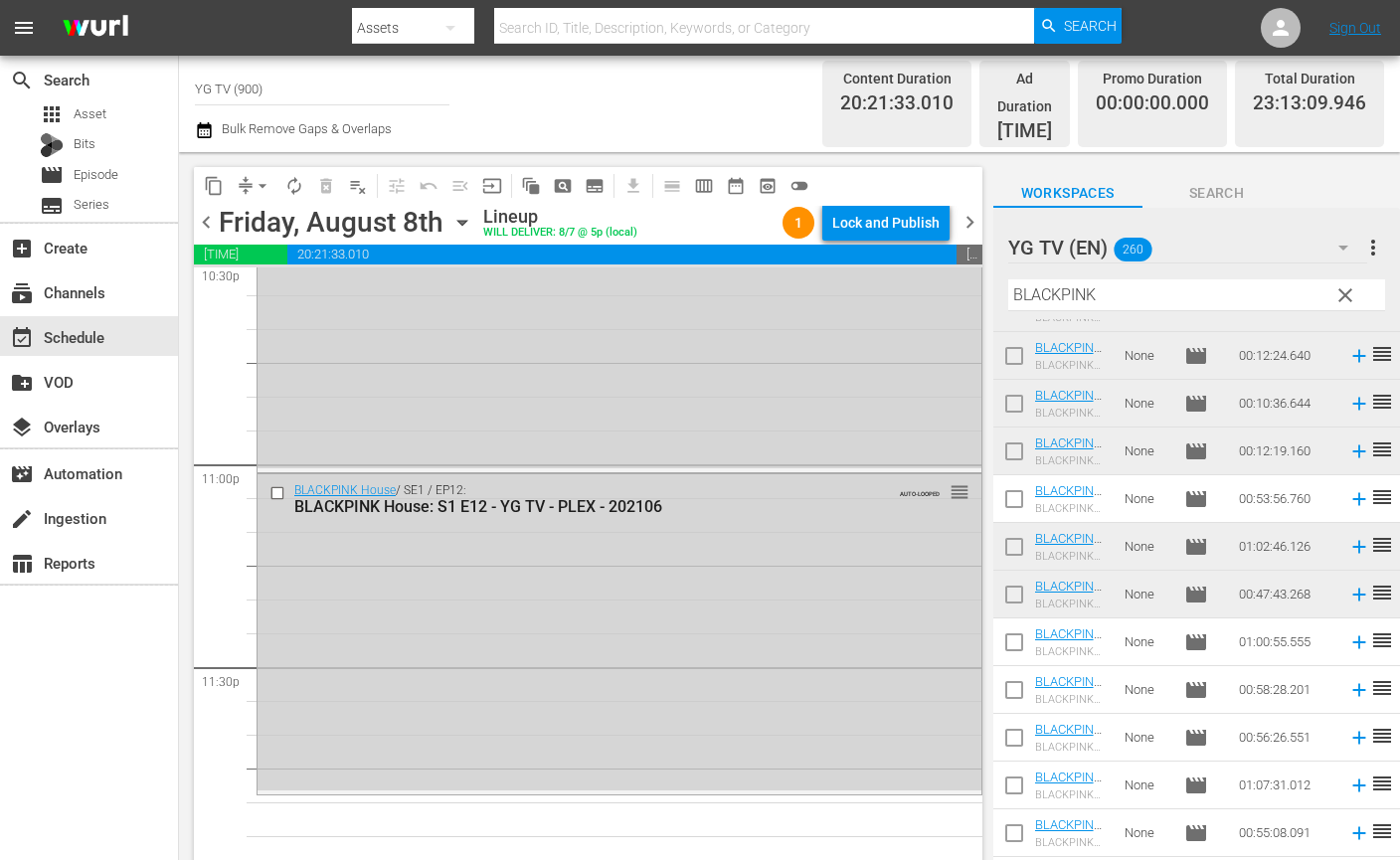 scroll, scrollTop: 9203, scrollLeft: 0, axis: vertical 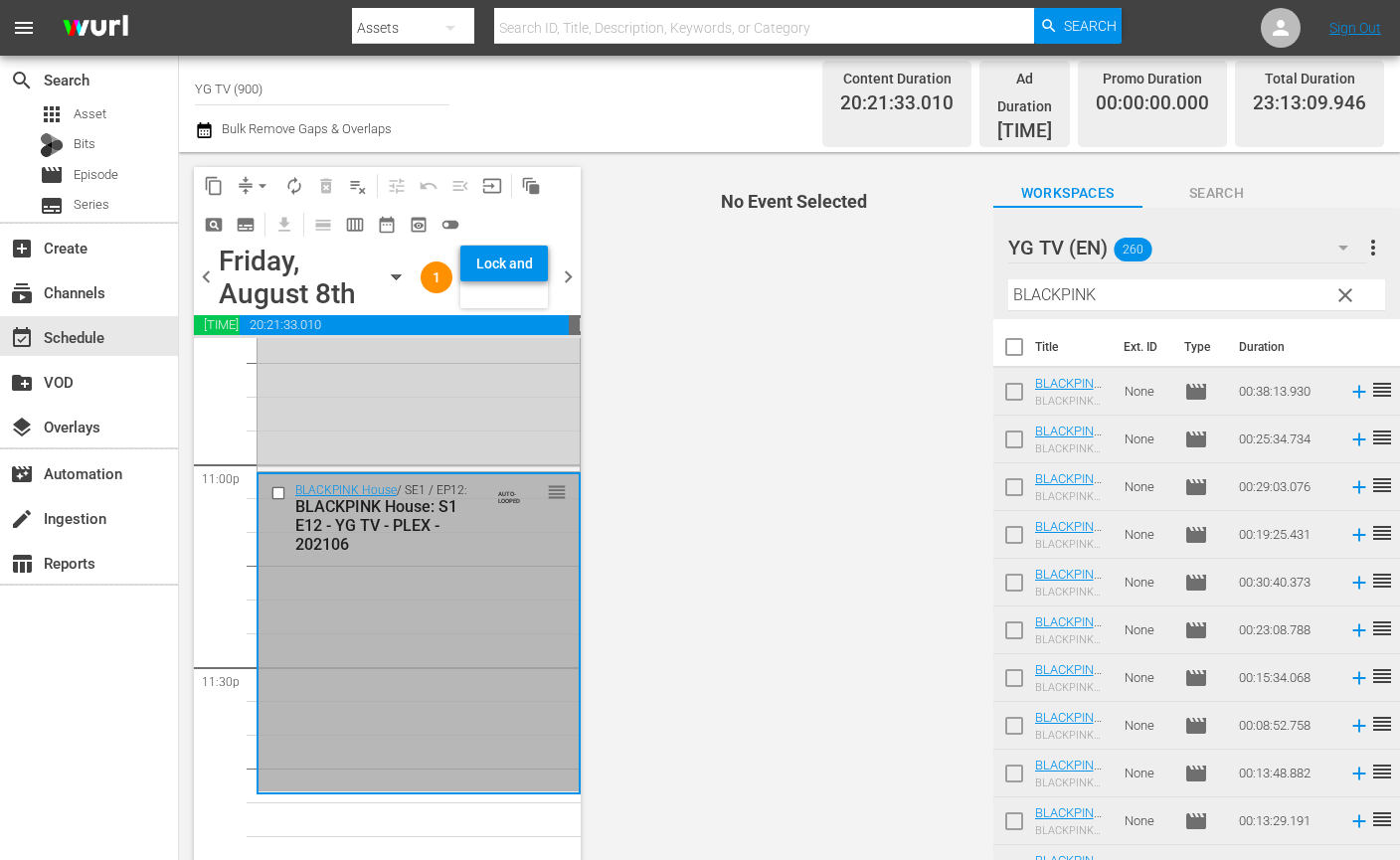 click on "BLACKPINK House  / SE1 / EP12:
BLACKPINK House: S1 E12 - YG TV - PLEX - [YEAR] AUTO-LOOPED reorder" at bounding box center [419, 632] 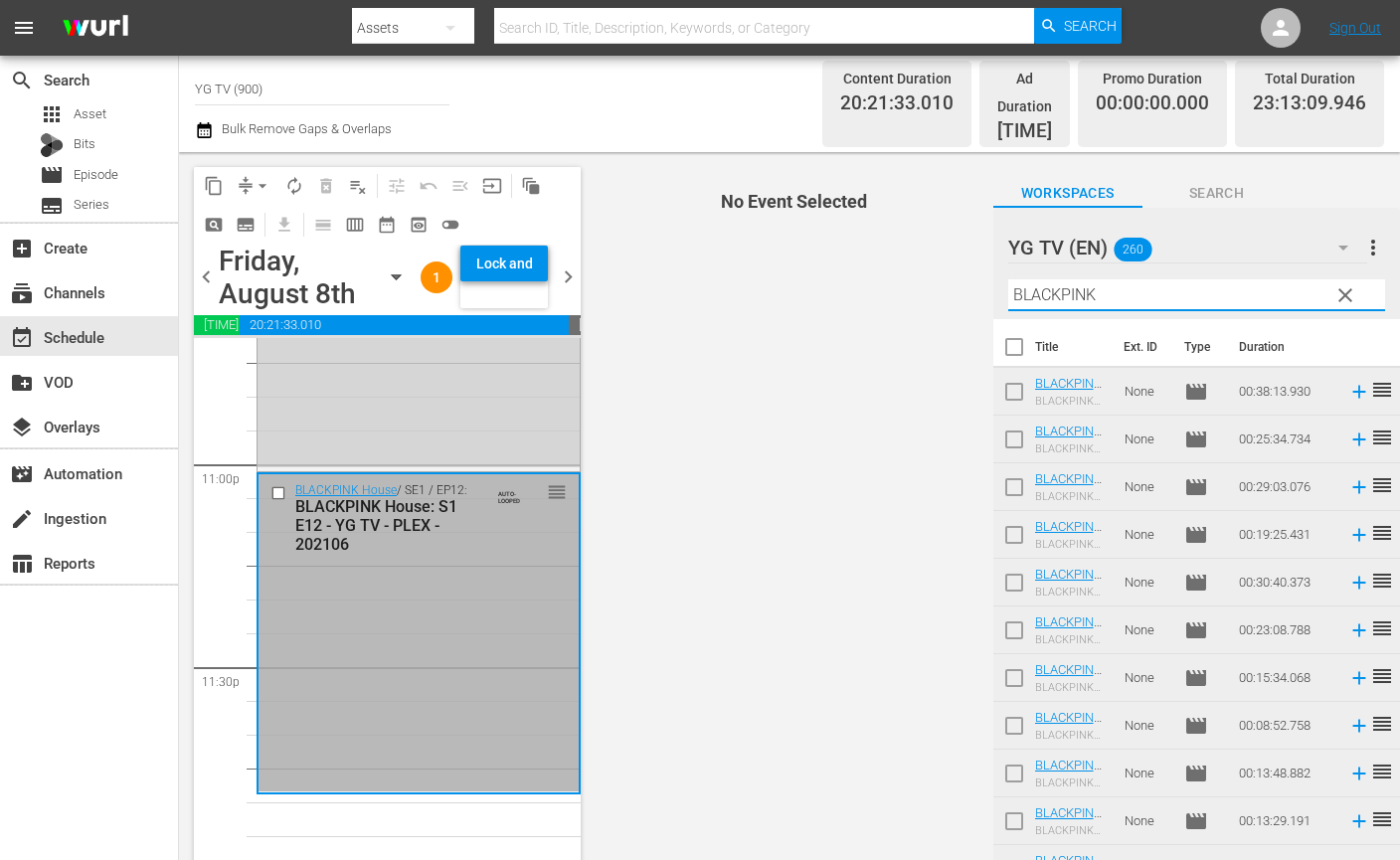 drag, startPoint x: 1039, startPoint y: 286, endPoint x: 919, endPoint y: 282, distance: 120.0666 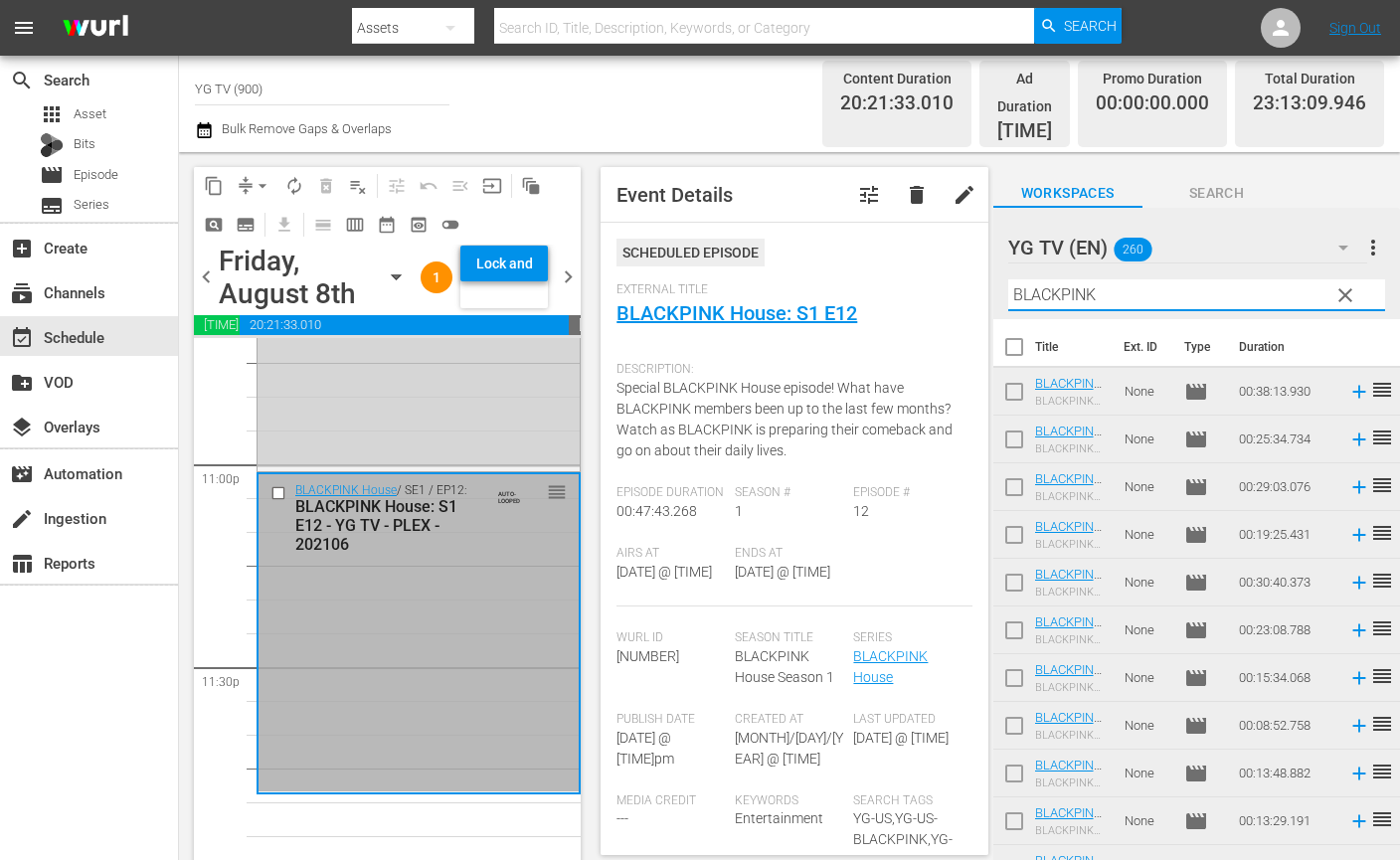 type on "ㅛ" 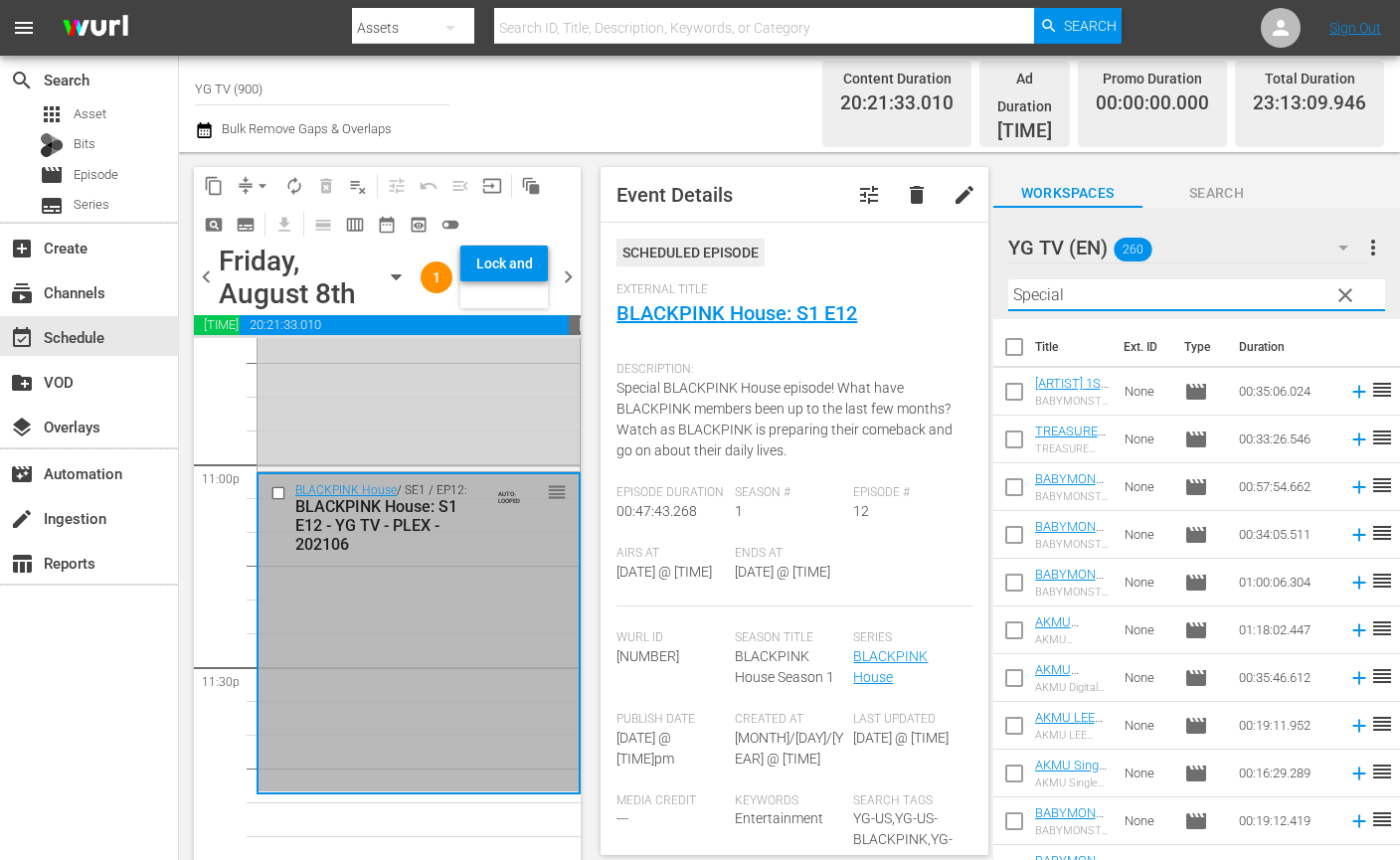 drag, startPoint x: 1156, startPoint y: 277, endPoint x: 984, endPoint y: 277, distance: 172 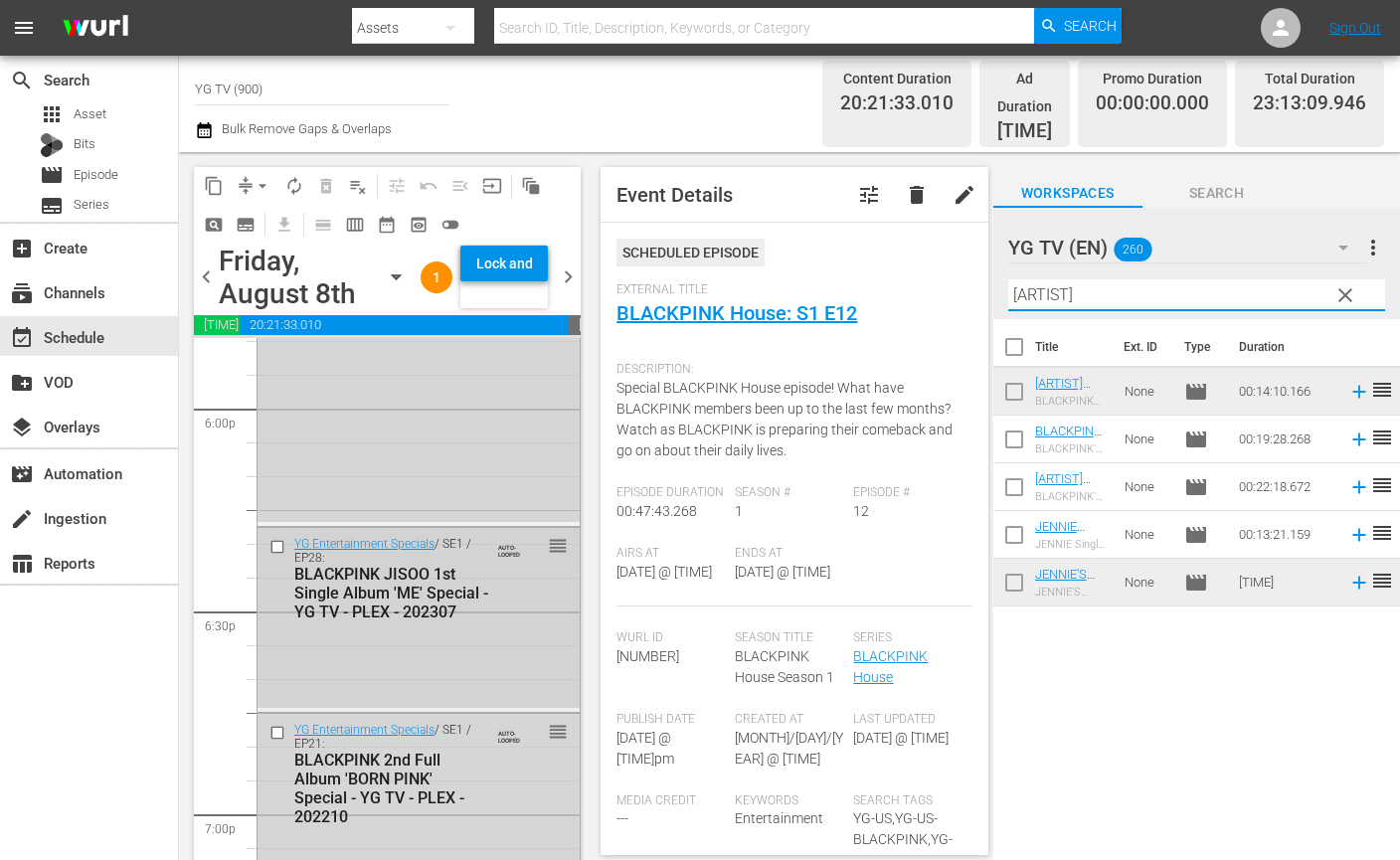 scroll, scrollTop: 7255, scrollLeft: 0, axis: vertical 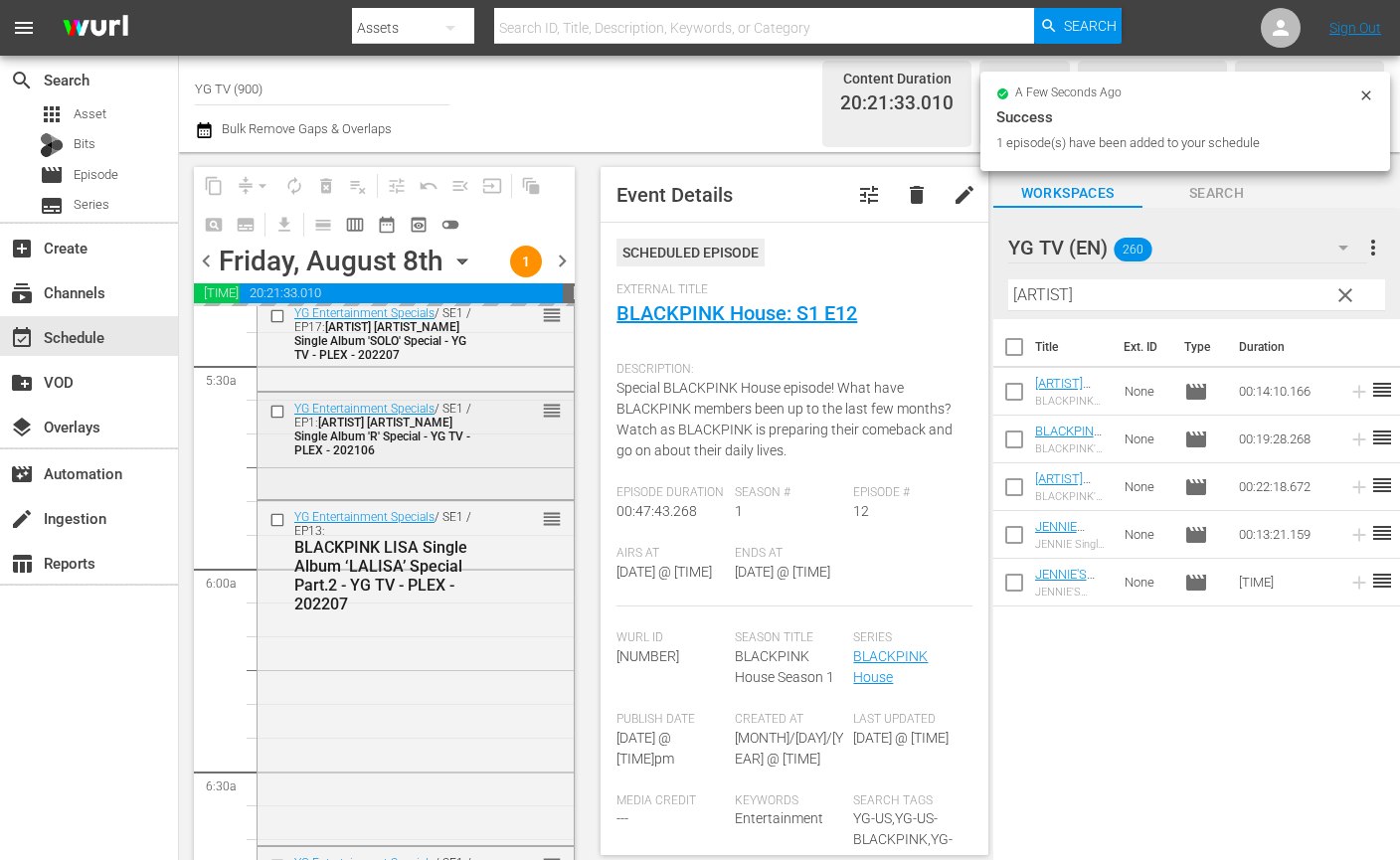 click on "YG Entertainment Specials  / SE1 / EP1:
[ARTIST] [ARTIST_NAME] Single Album 'R' Special - YG TV - PLEX - 202106 reorder" at bounding box center [416, 443] 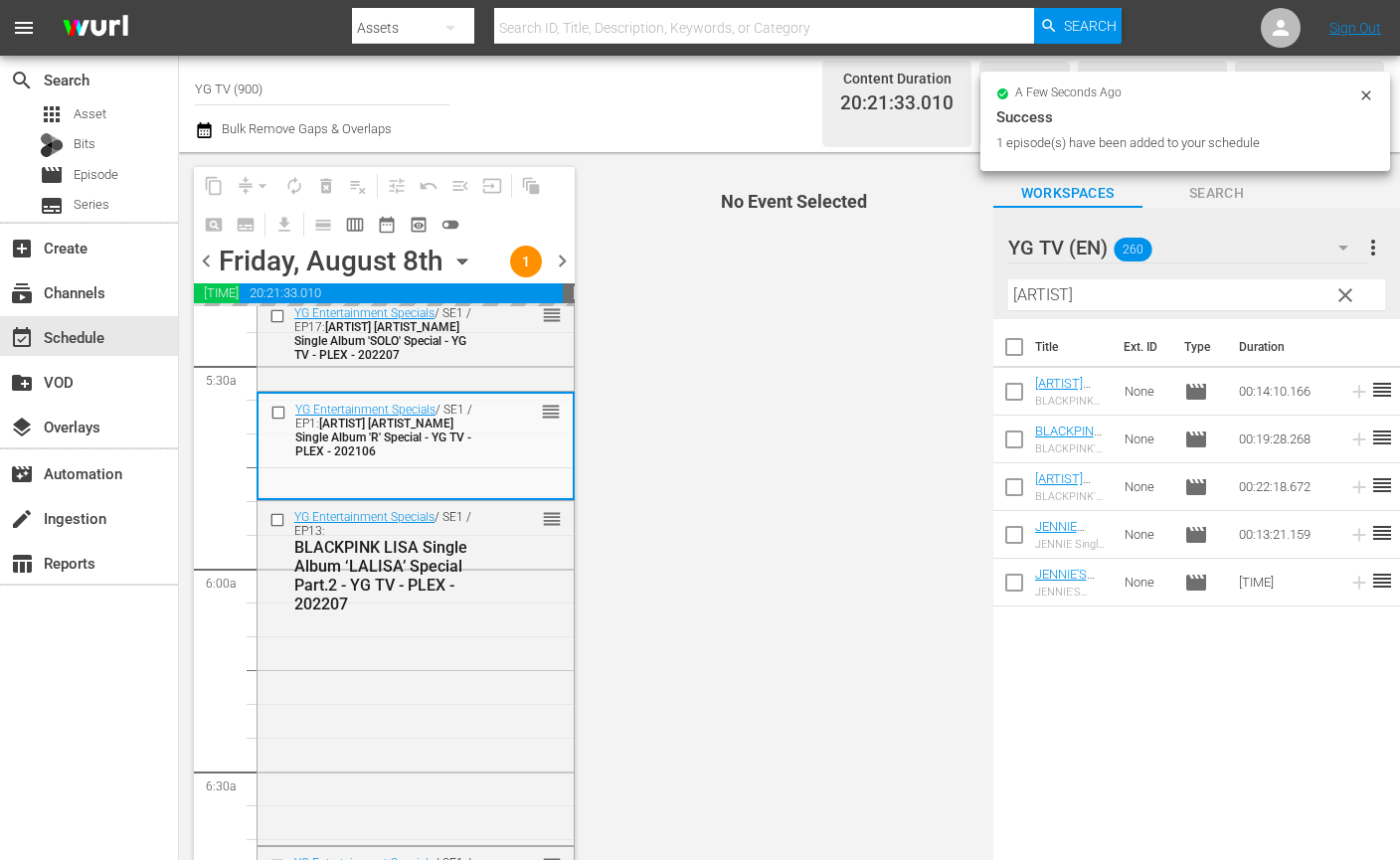scroll, scrollTop: 2163, scrollLeft: 0, axis: vertical 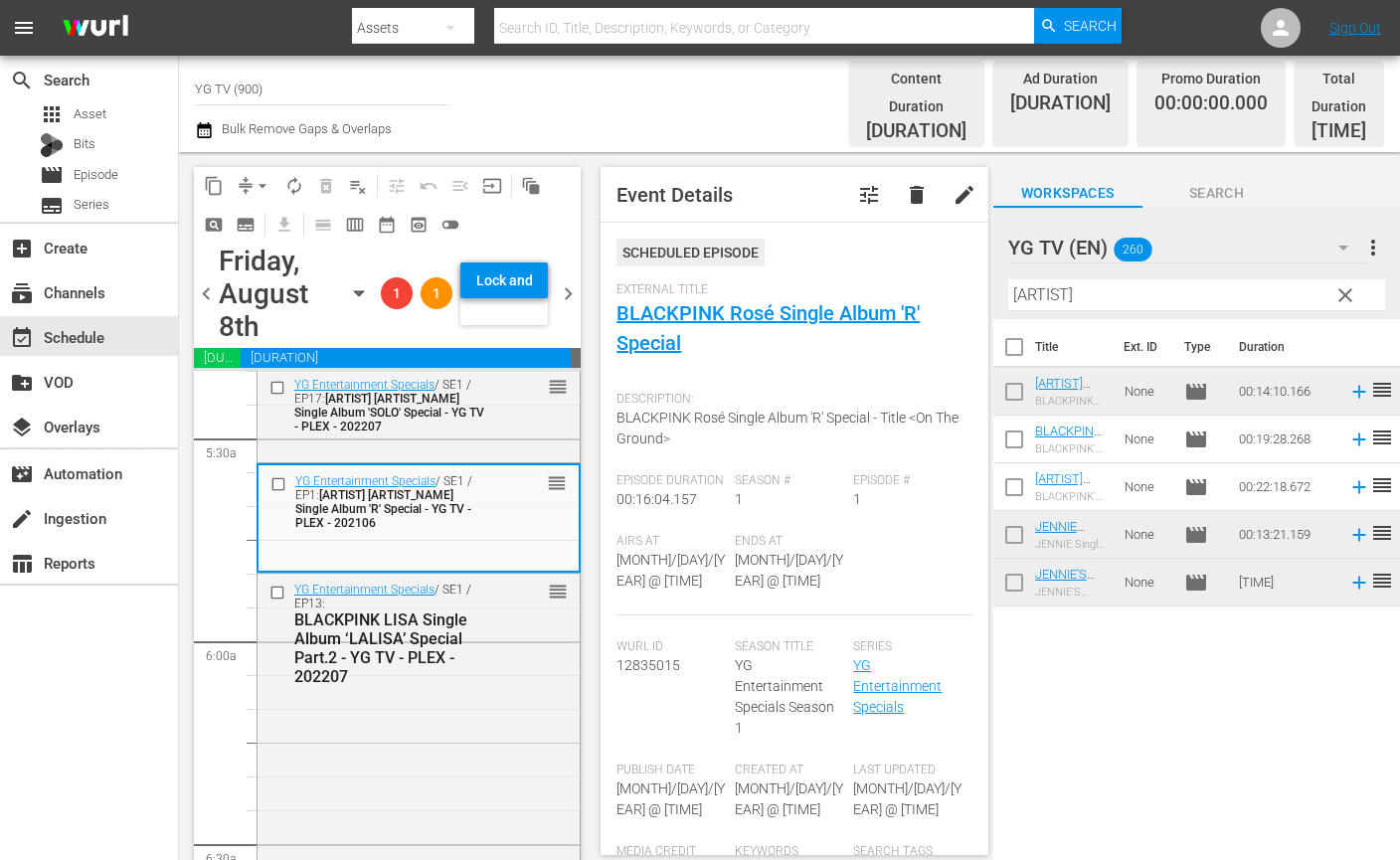 click on "Title Ext. ID Type Duration BLACKPINK JENNIE Single Album 'SOLO' Special - YG TV - PLEX - 202207 BLACKPINK JENNIE Single Album 'SOLO' Special None movie 00:14:10.166 reorder BLACKPINK'S FILM: S1 E1 - JENNIE - YG TV - PLEX - 202207 BLACKPINK'S FILM: S1 E1 - JENNIE None movie 00:19:28.268 reorder BLACKPINK'S FILM: S1 E2 - JENNIE - YG TV - PLEX - 202207 BLACKPINK'S FILM: S1 E2 - JENNIE None movie 00:22:18.672 reorder JENNIE Single ‘You & Me' Performance Special - YG TV - PLEX - 202402 JENNIE Single ‘You & Me' Performance Special None movie 00:13:21.159 reorder JENNIE'S SOLO DIARY - YG TV - PLEX - 202106 JENNIE'S SOLO DIARY None movie 01:03:20.354 reorder" at bounding box center (1196, 596) 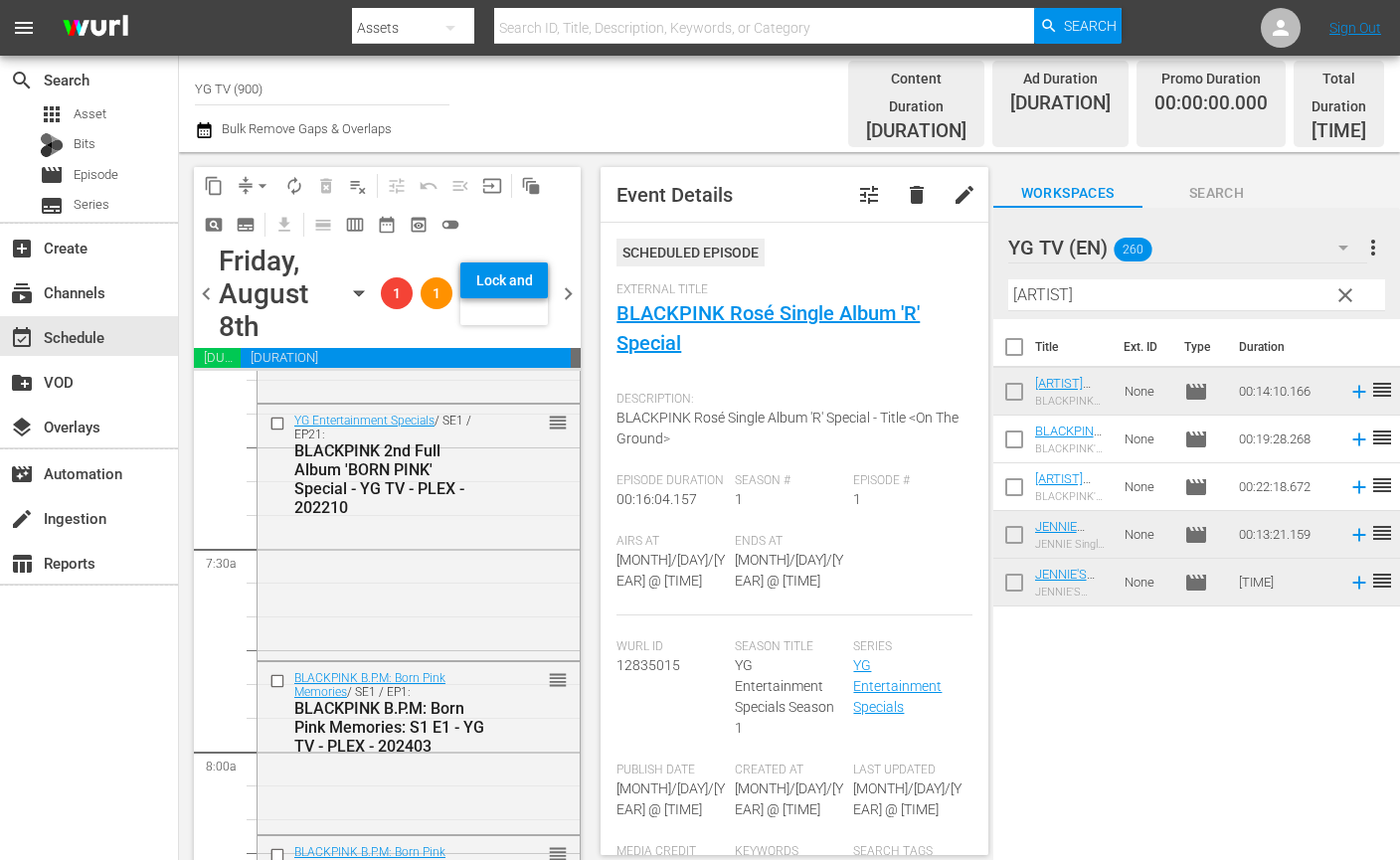 click on "YG Entertainment Specials  / SE1 / EP21:
BLACKPINK 2nd Full Album 'BORN PINK' Special - YG TV - PLEX - [YEAR] reorder" at bounding box center (419, 531) 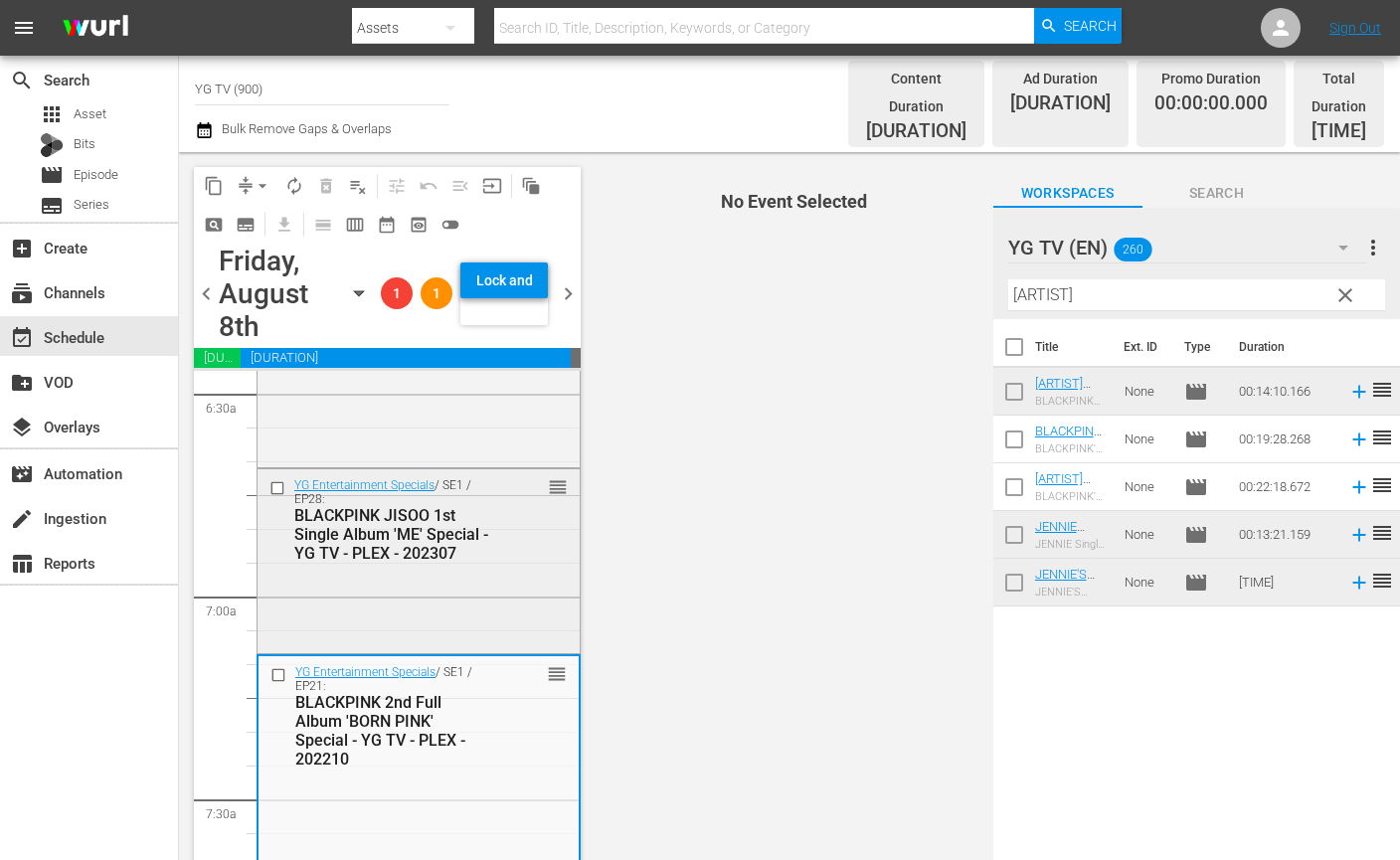 click on "BLACKPINK JISOO 1st Single Album 'ME' Special - YG TV - PLEX - 202307" at bounding box center (391, 534) 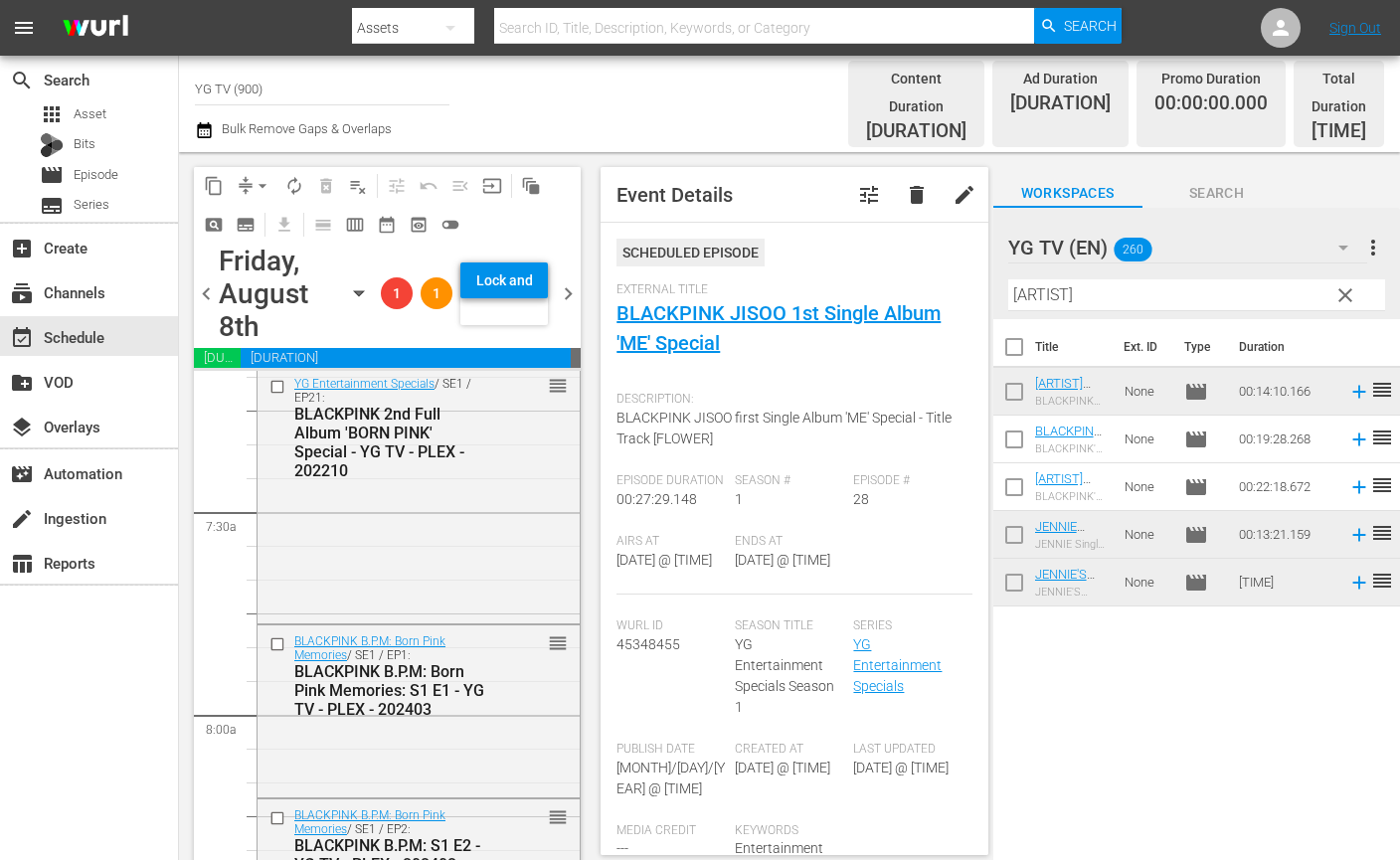 scroll, scrollTop: 2915, scrollLeft: 0, axis: vertical 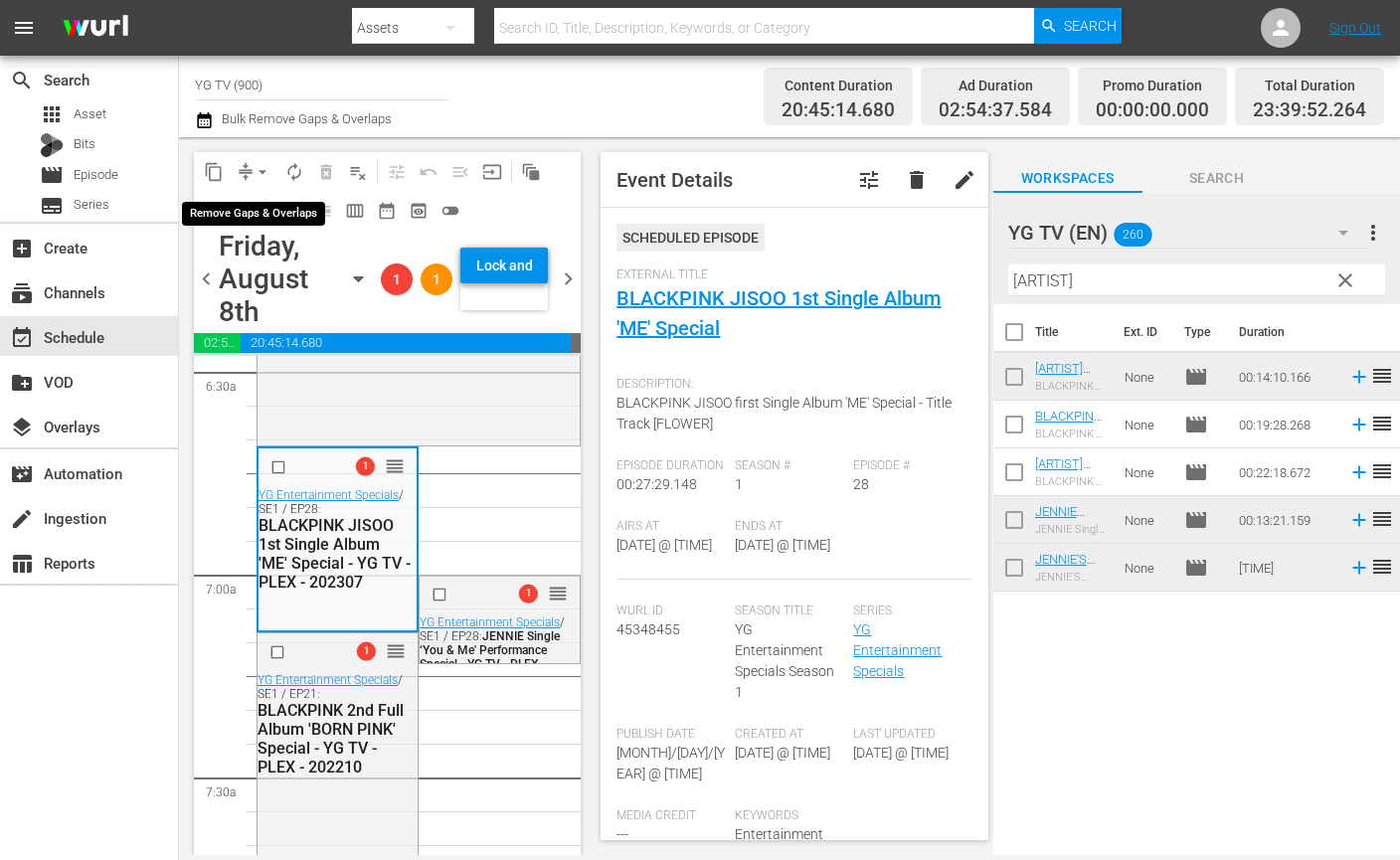 click on "arrow_drop_down" at bounding box center [262, 172] 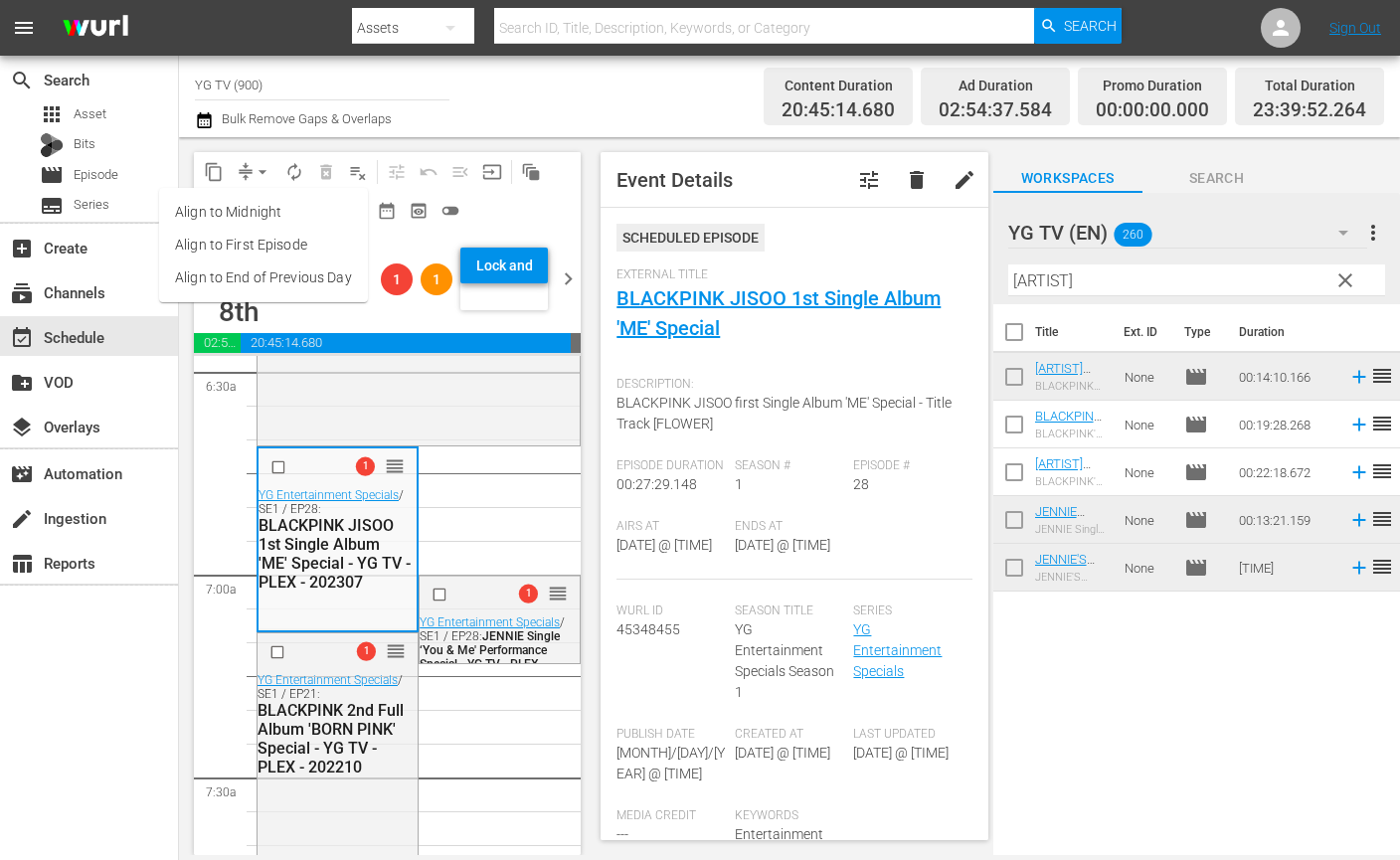 click on "Align to End of Previous Day" at bounding box center (263, 277) 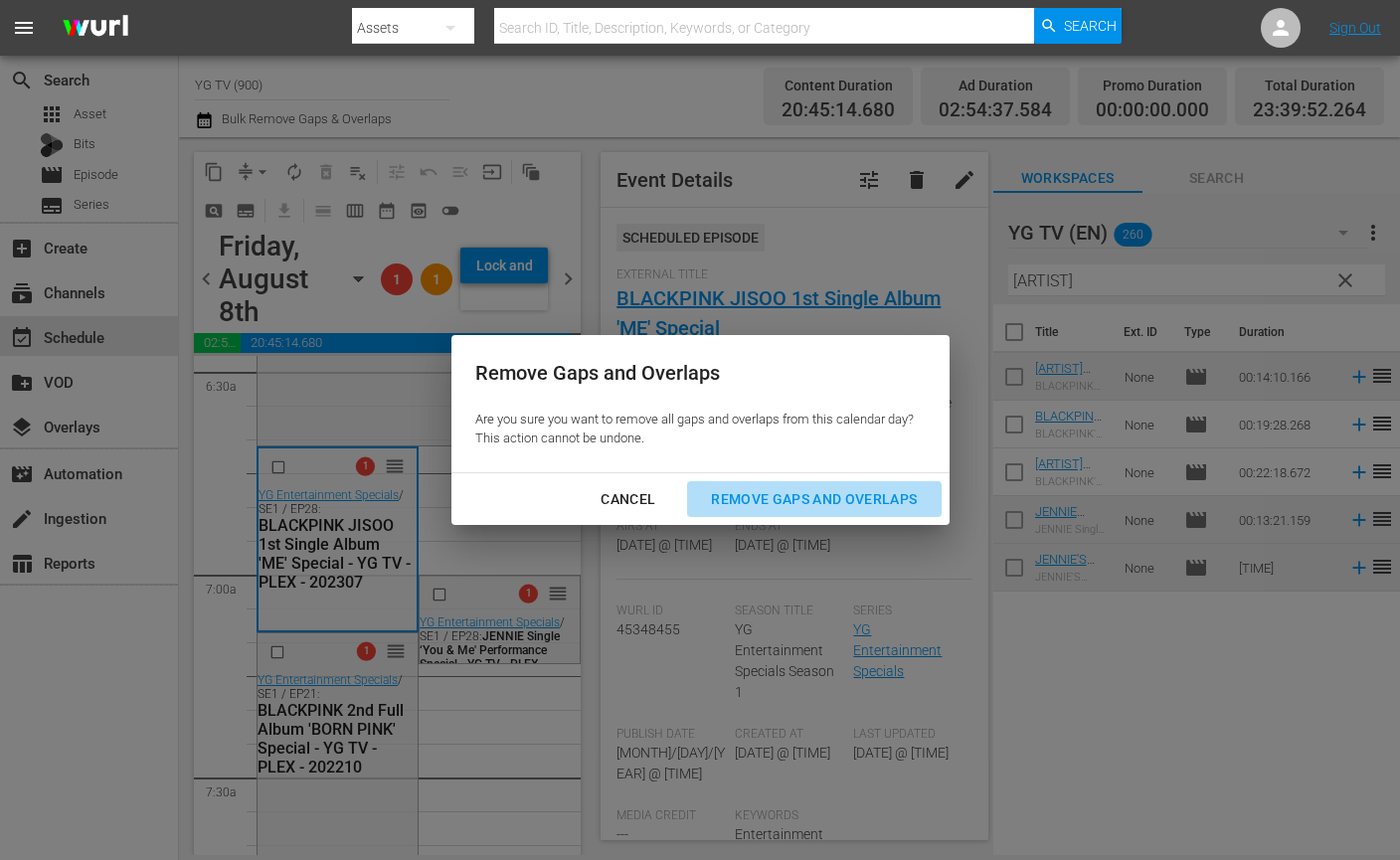 drag, startPoint x: 822, startPoint y: 498, endPoint x: 454, endPoint y: 507, distance: 368.11004 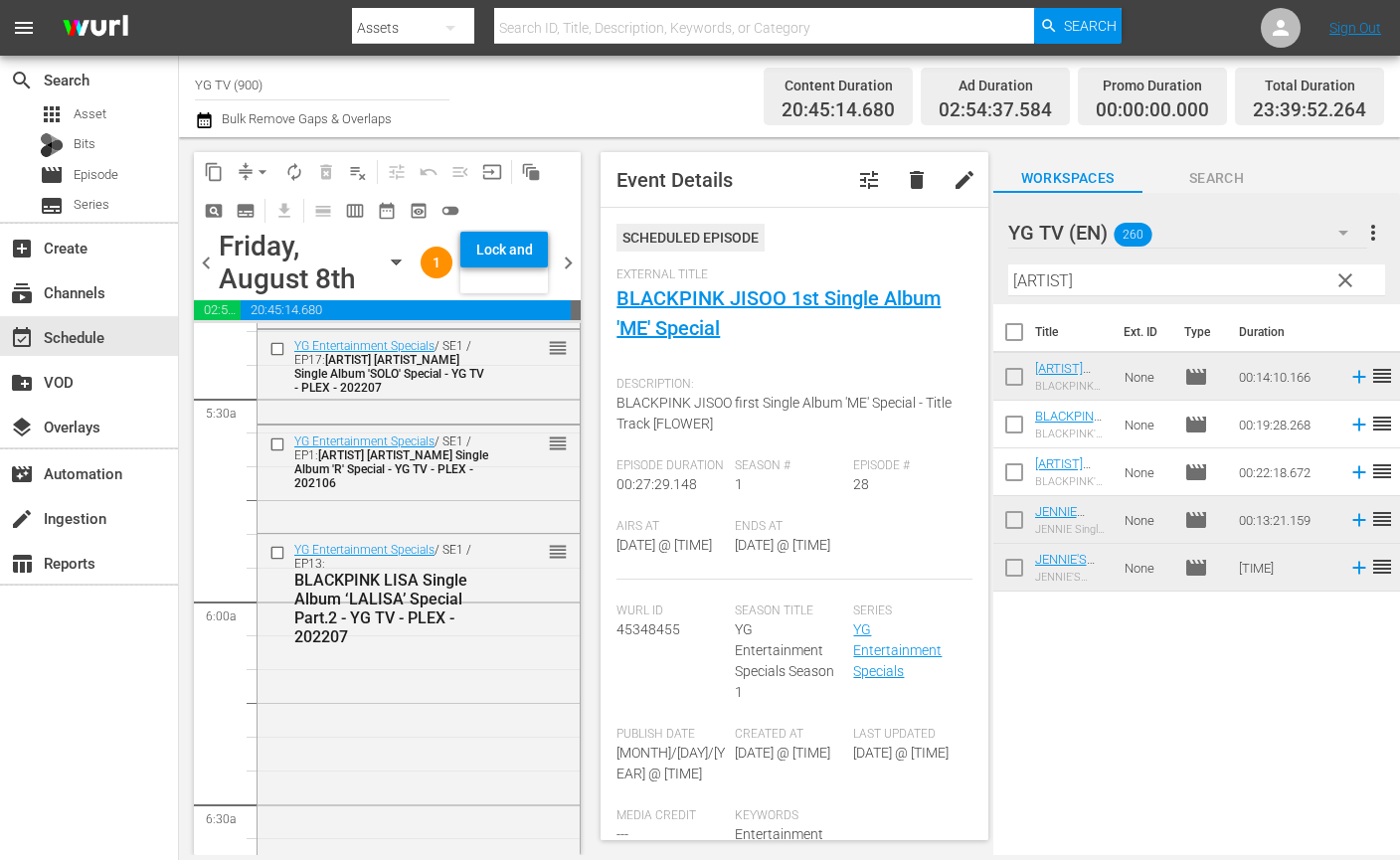 scroll, scrollTop: 0, scrollLeft: 0, axis: both 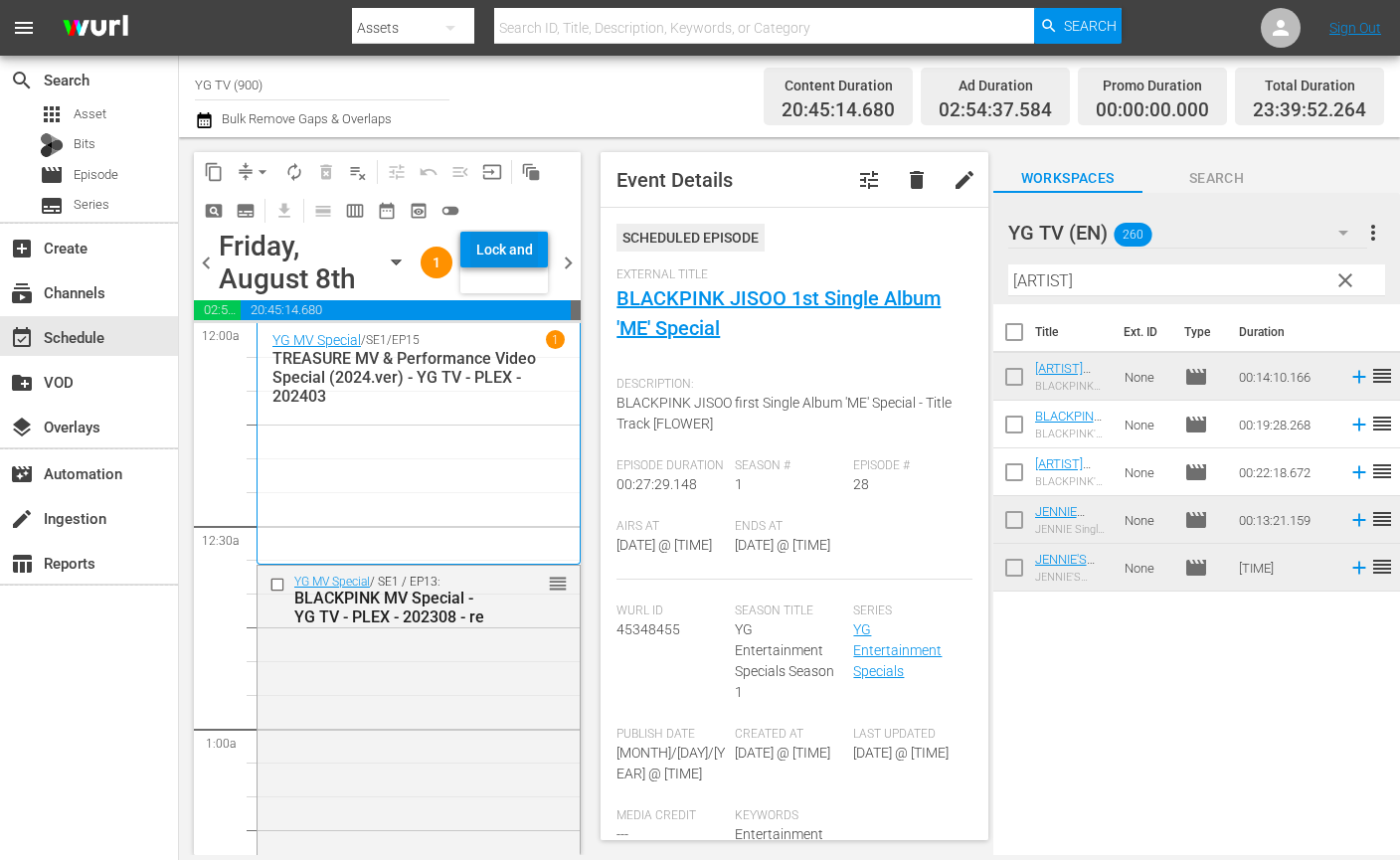 click on "Lock and Publish" at bounding box center (504, 250) 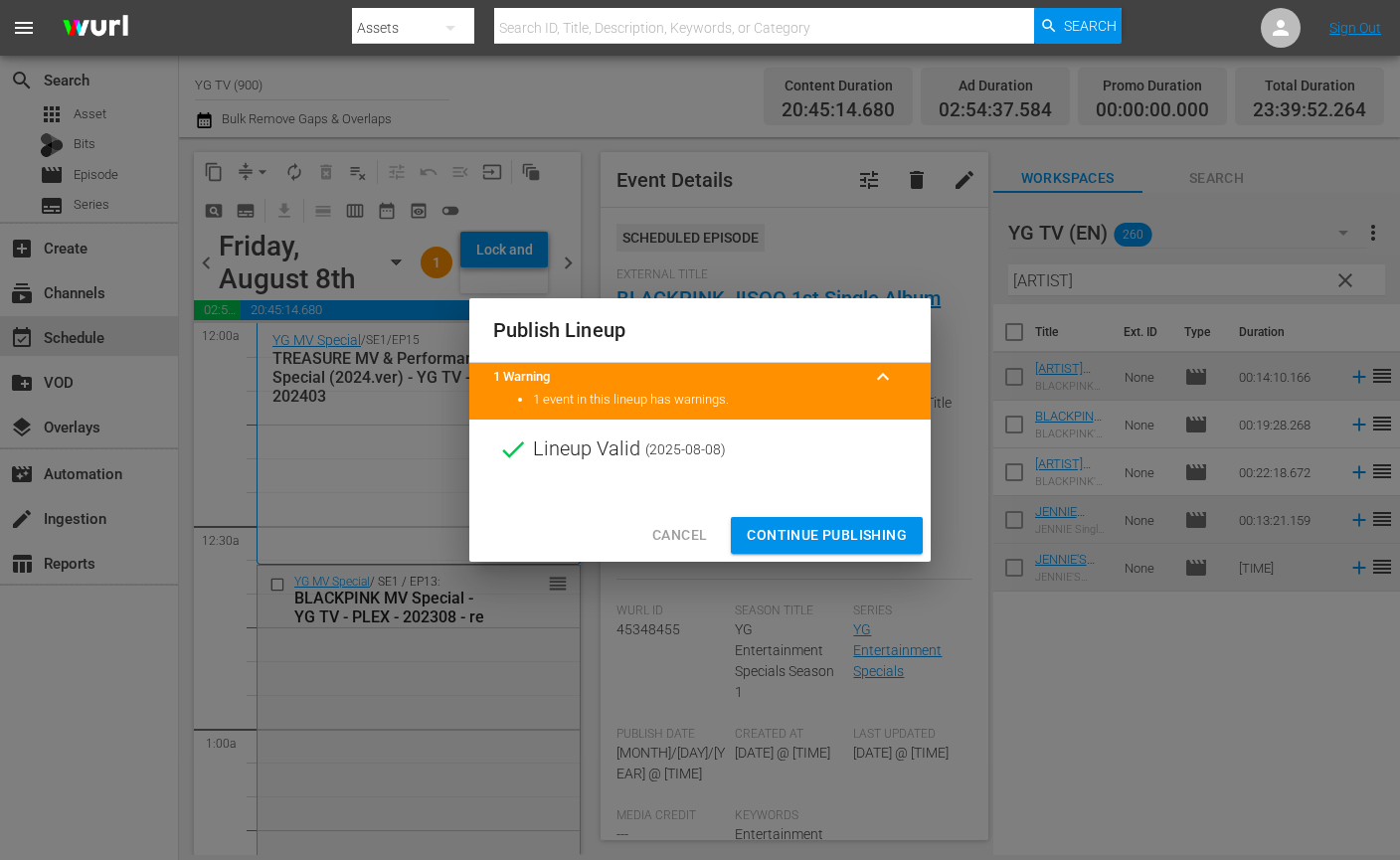 click on "Continue Publishing" at bounding box center [826, 535] 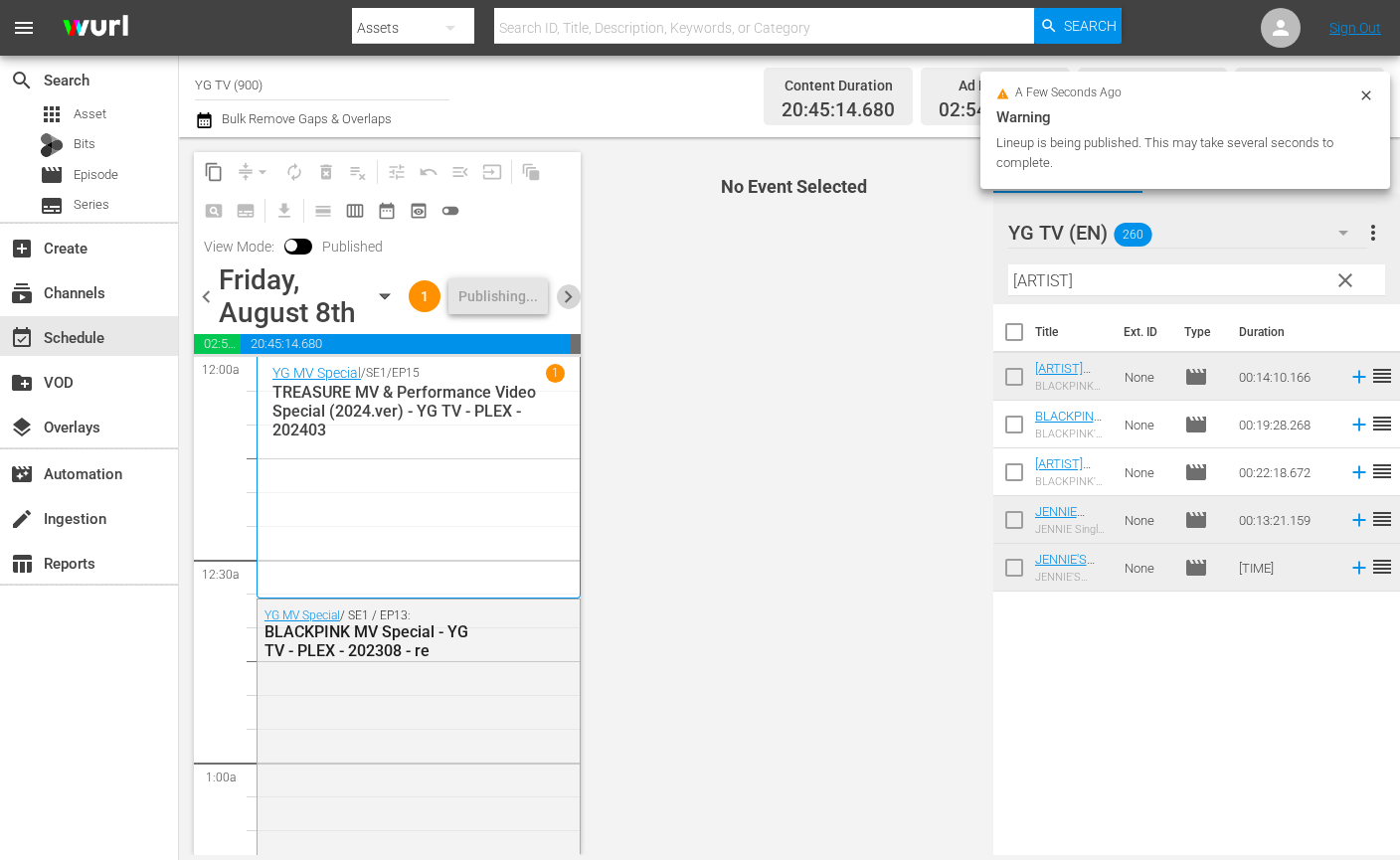 click on "chevron_right" at bounding box center (568, 296) 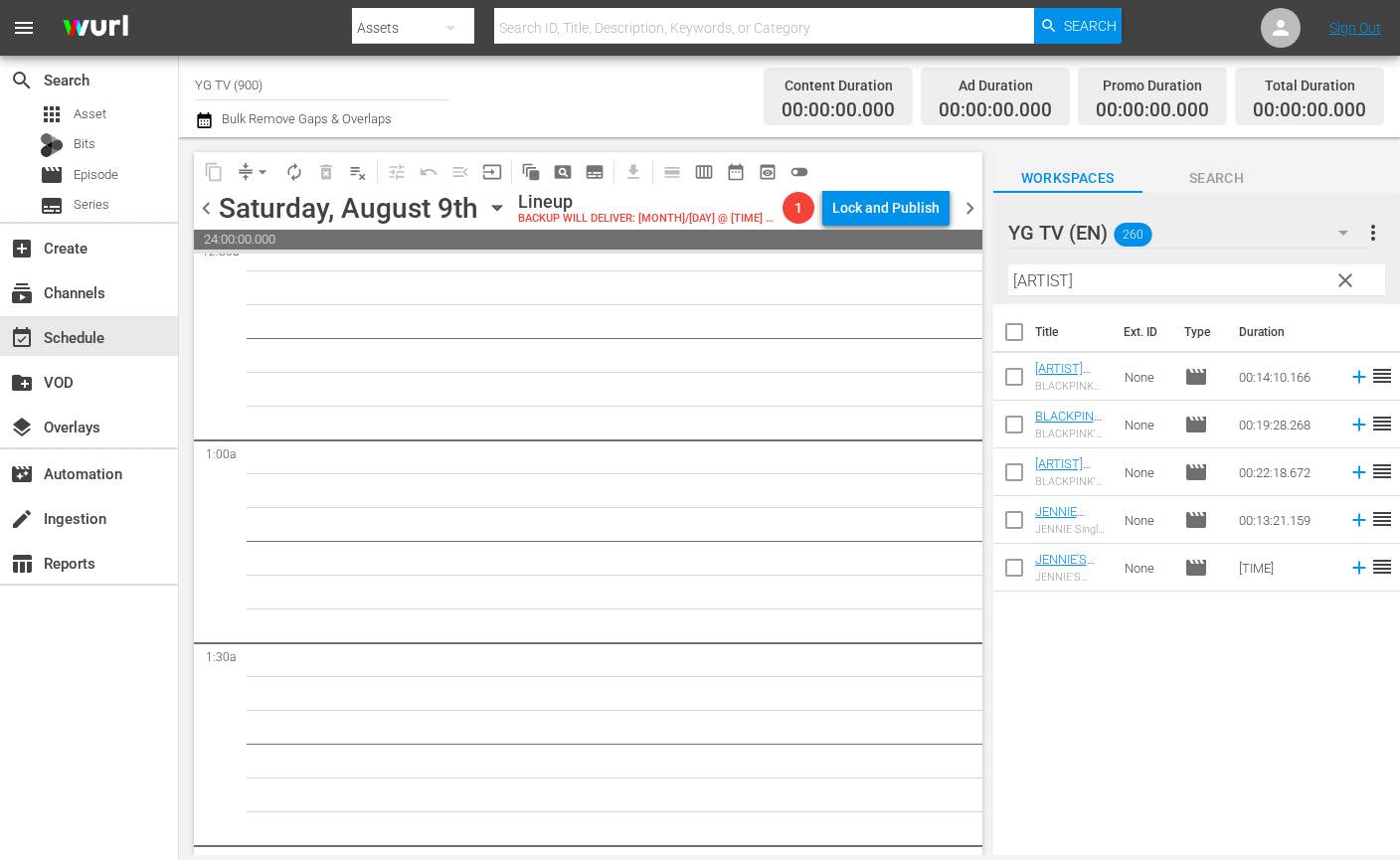 scroll, scrollTop: 0, scrollLeft: 0, axis: both 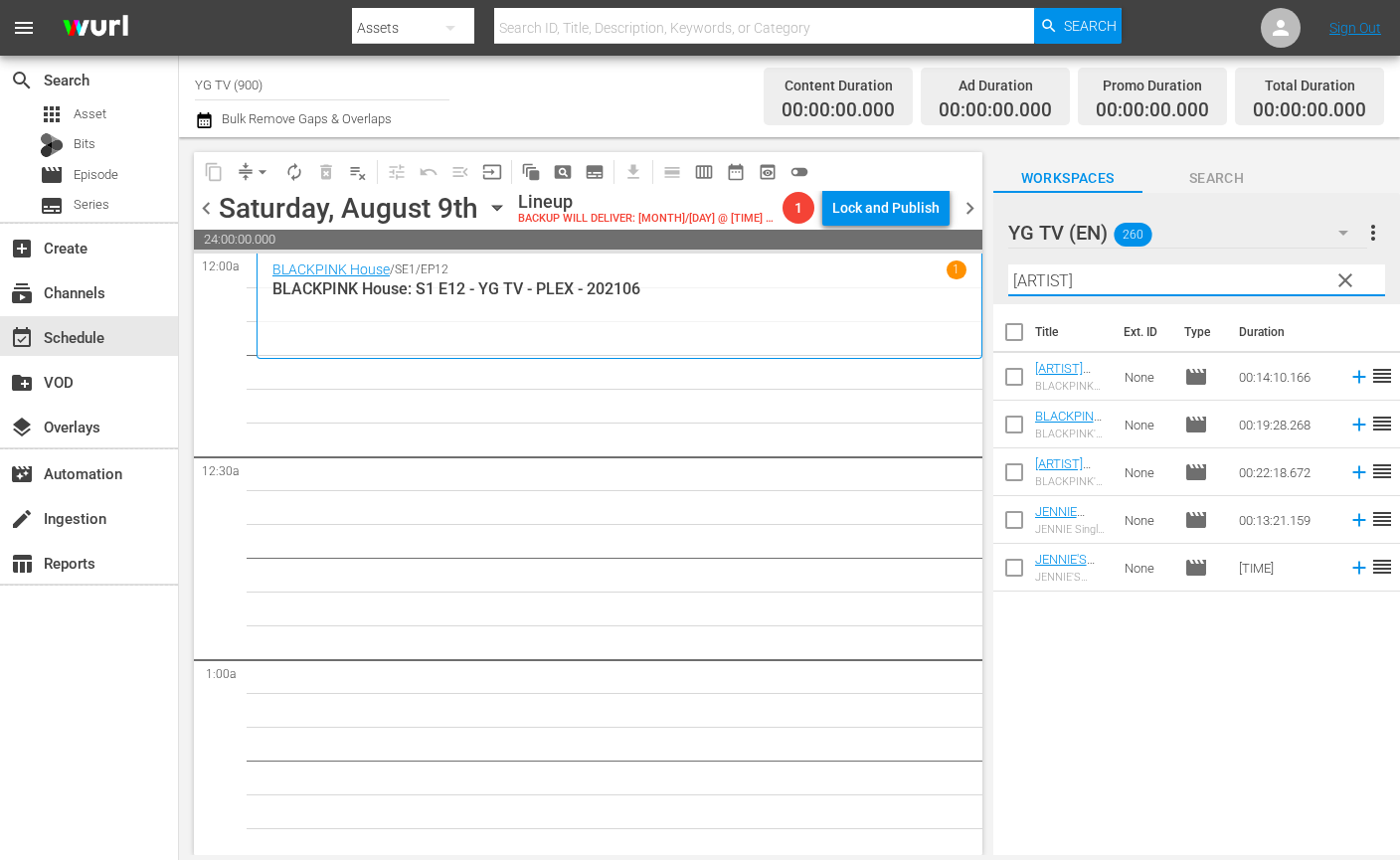 drag, startPoint x: 1204, startPoint y: 277, endPoint x: 807, endPoint y: 255, distance: 397.6091 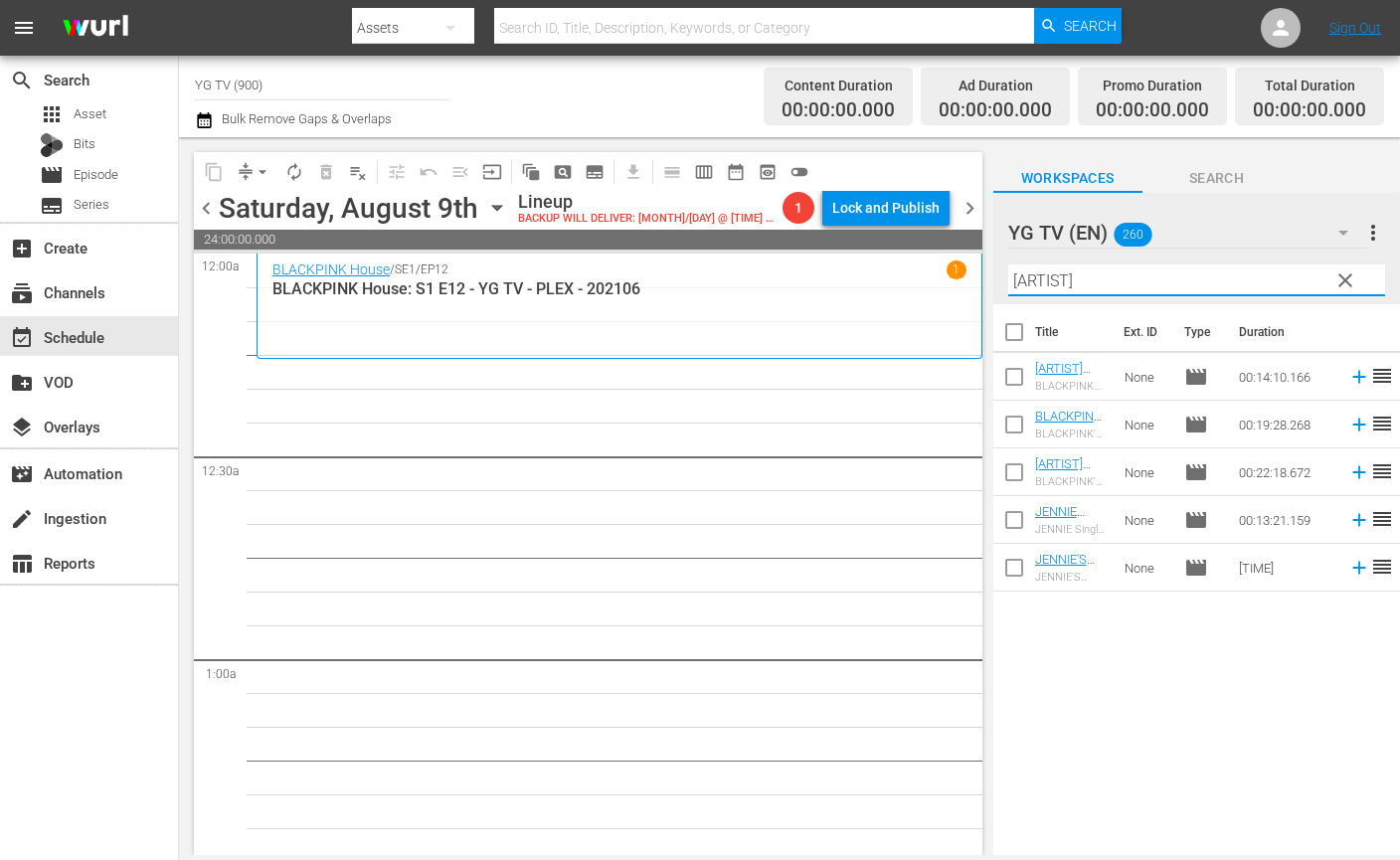 click on "[ARTIST]" at bounding box center (1196, 280) 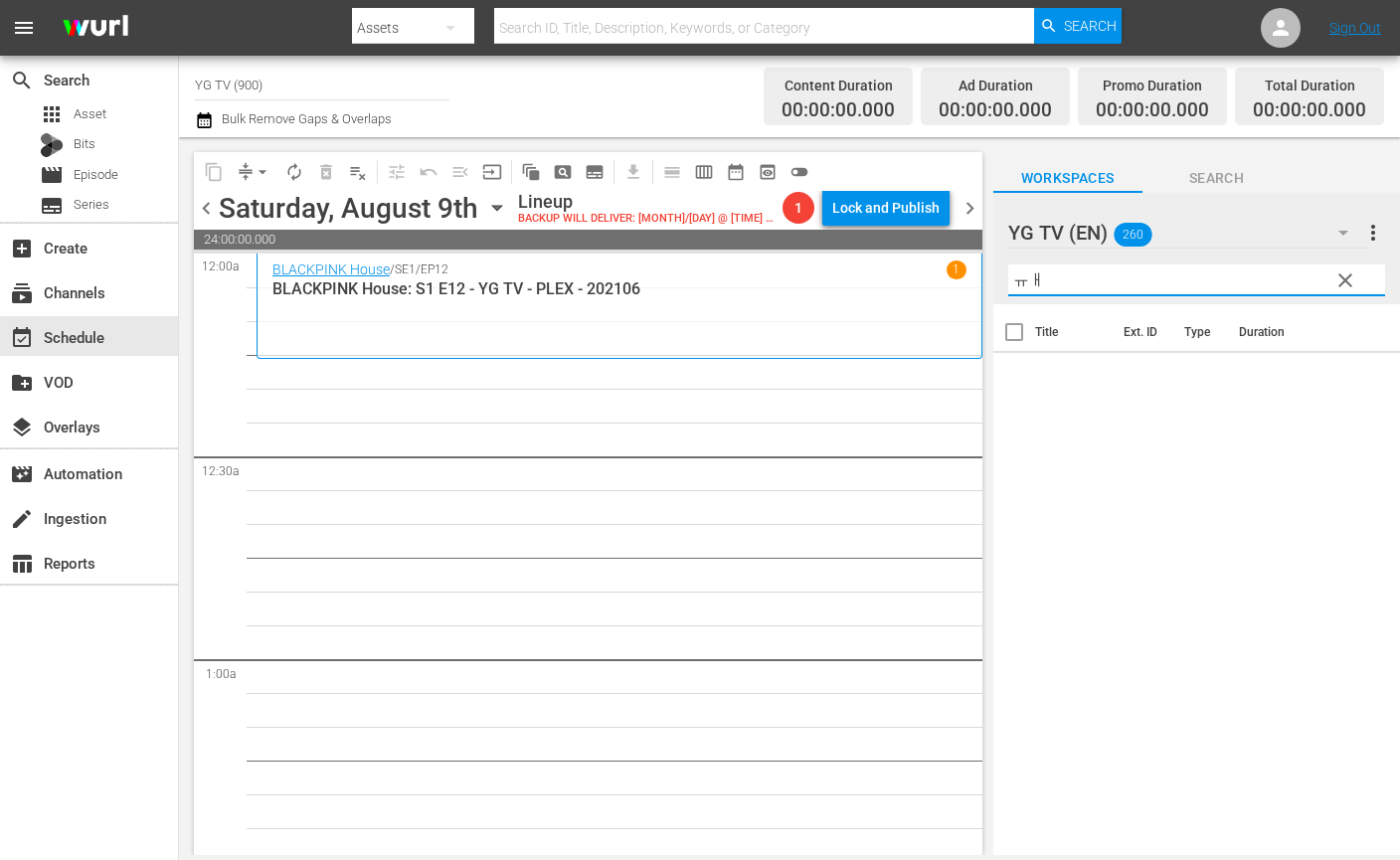 type on "ㅠ" 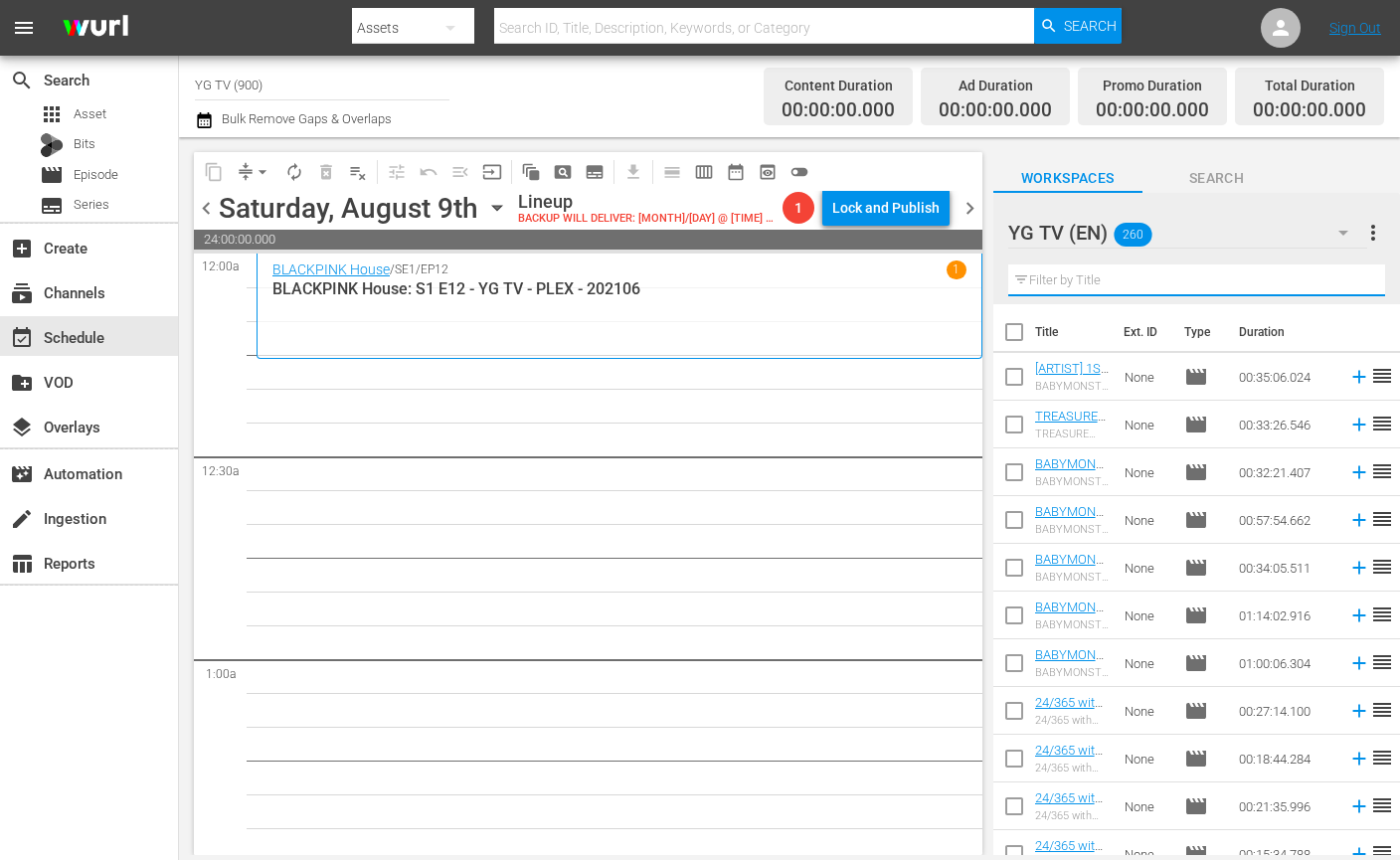 click on "9" at bounding box center (619, 5121) 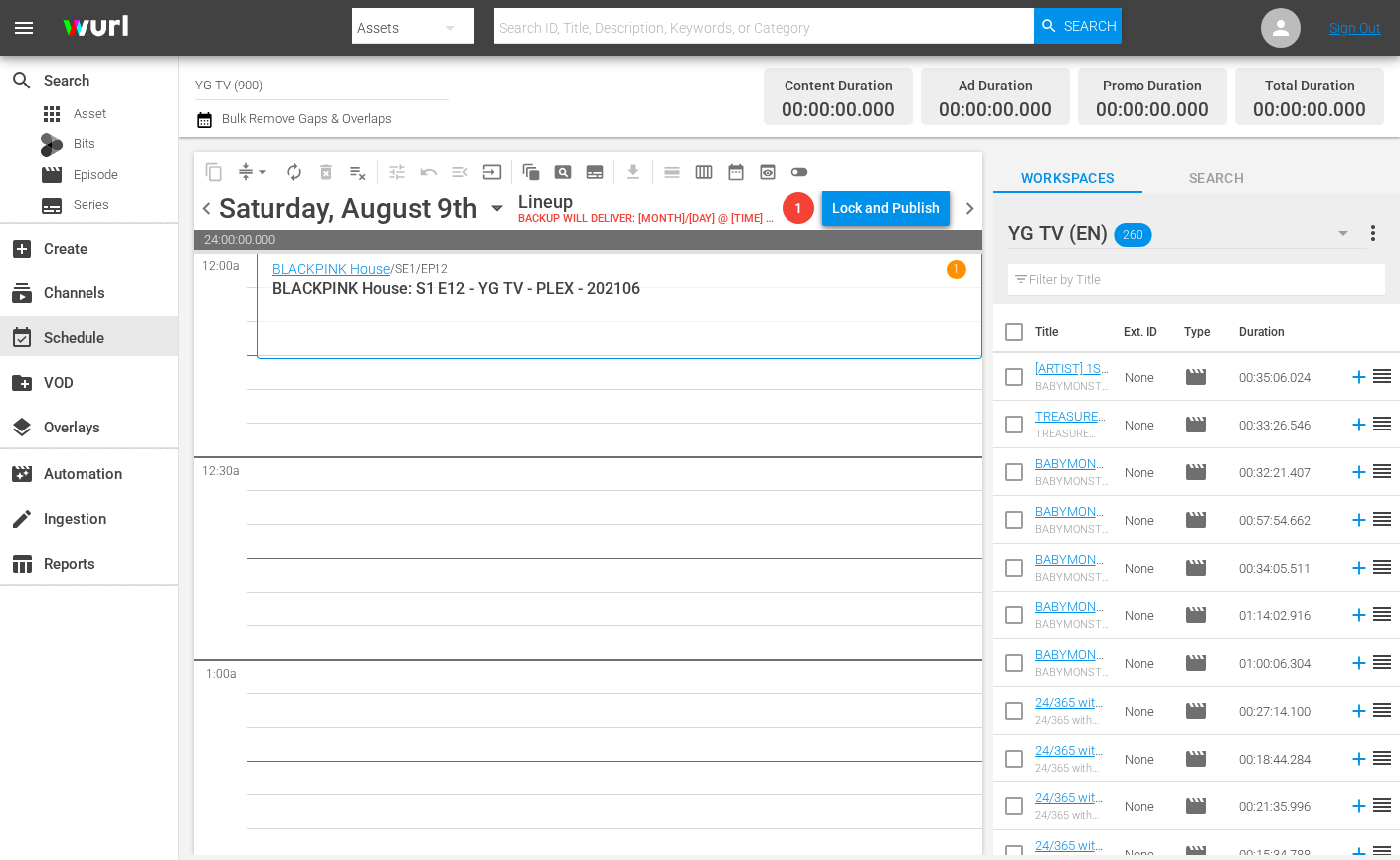 click at bounding box center (1196, 280) 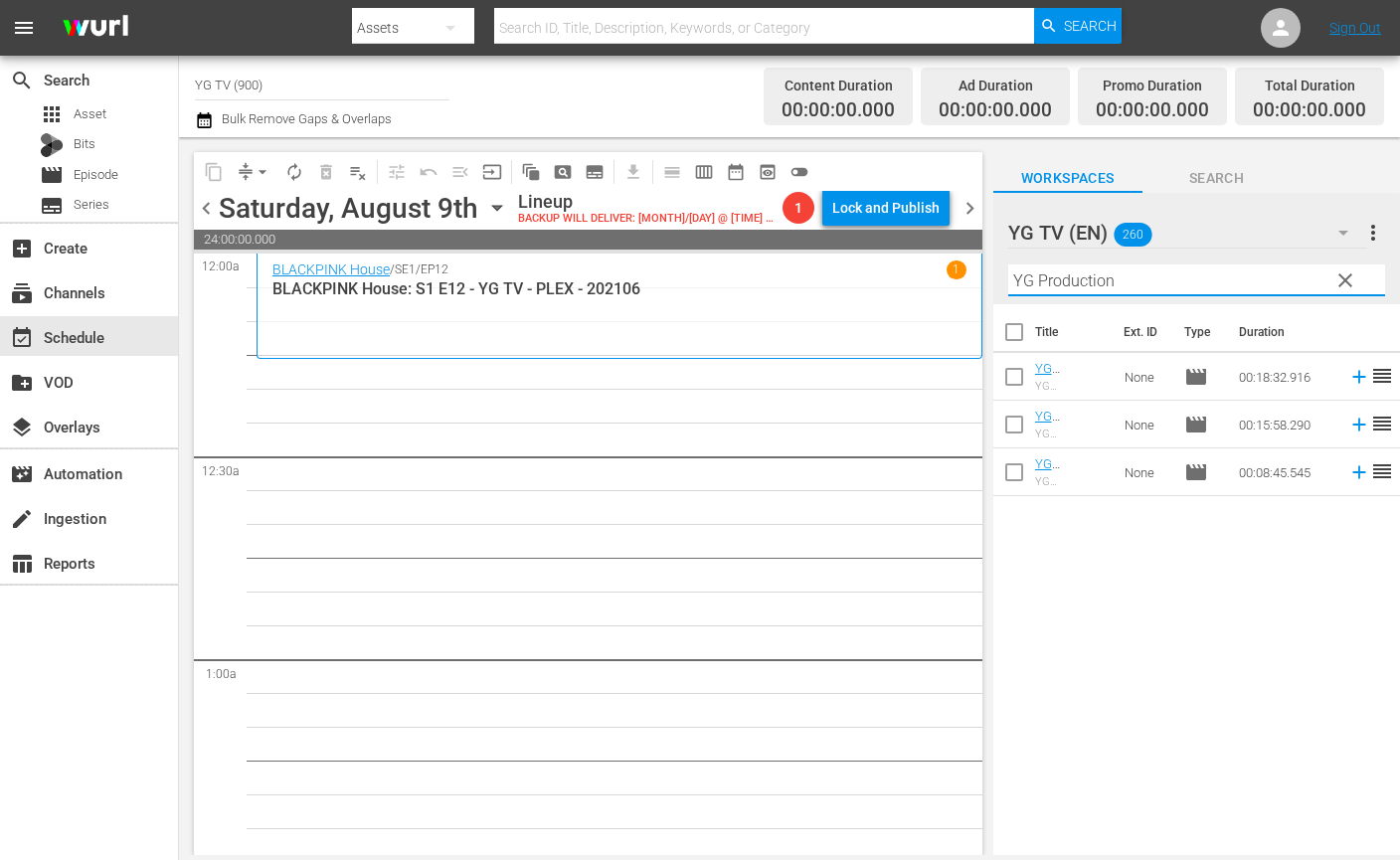 type on "YG Production" 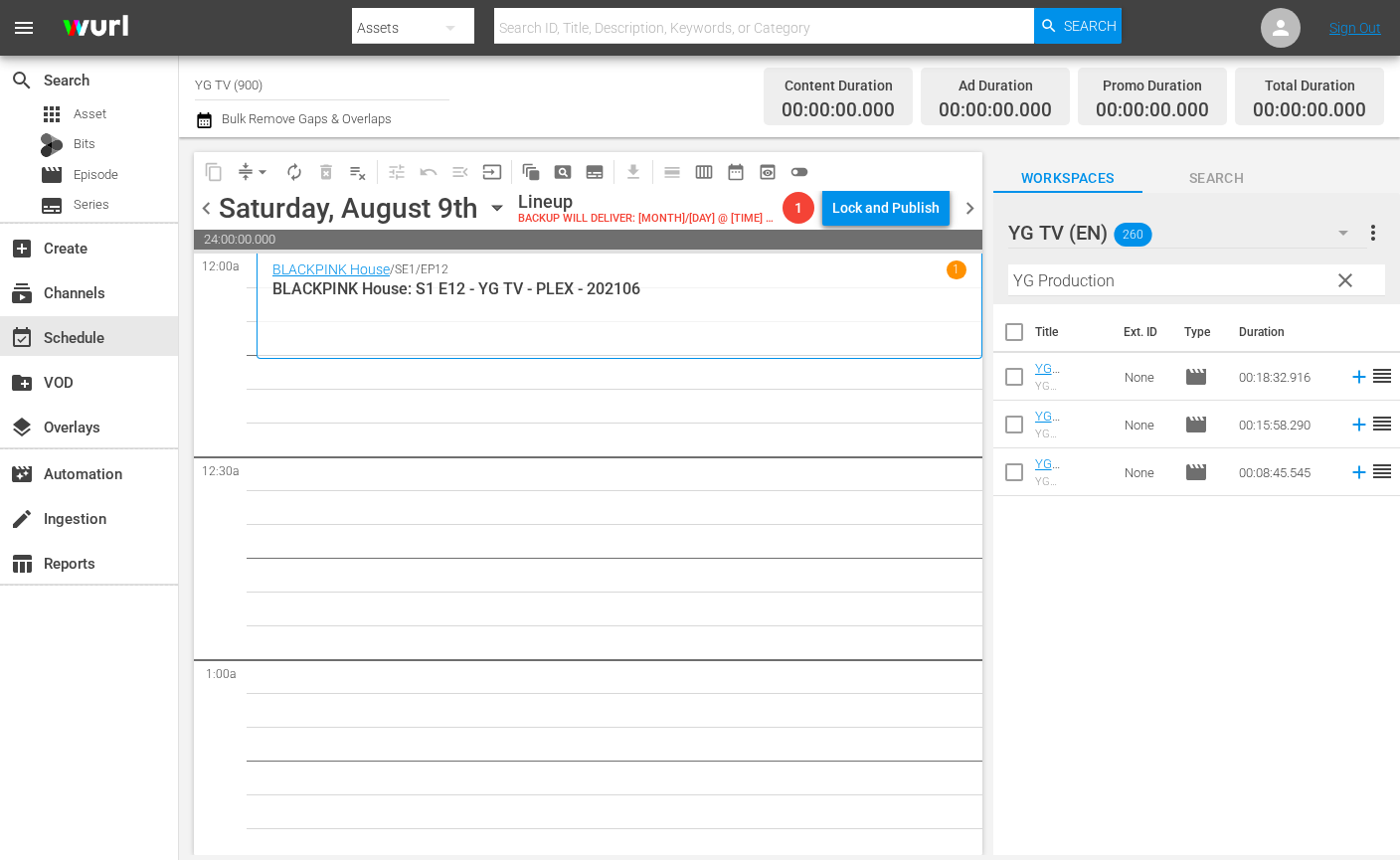 drag, startPoint x: 721, startPoint y: 471, endPoint x: 1199, endPoint y: 322, distance: 500.68453 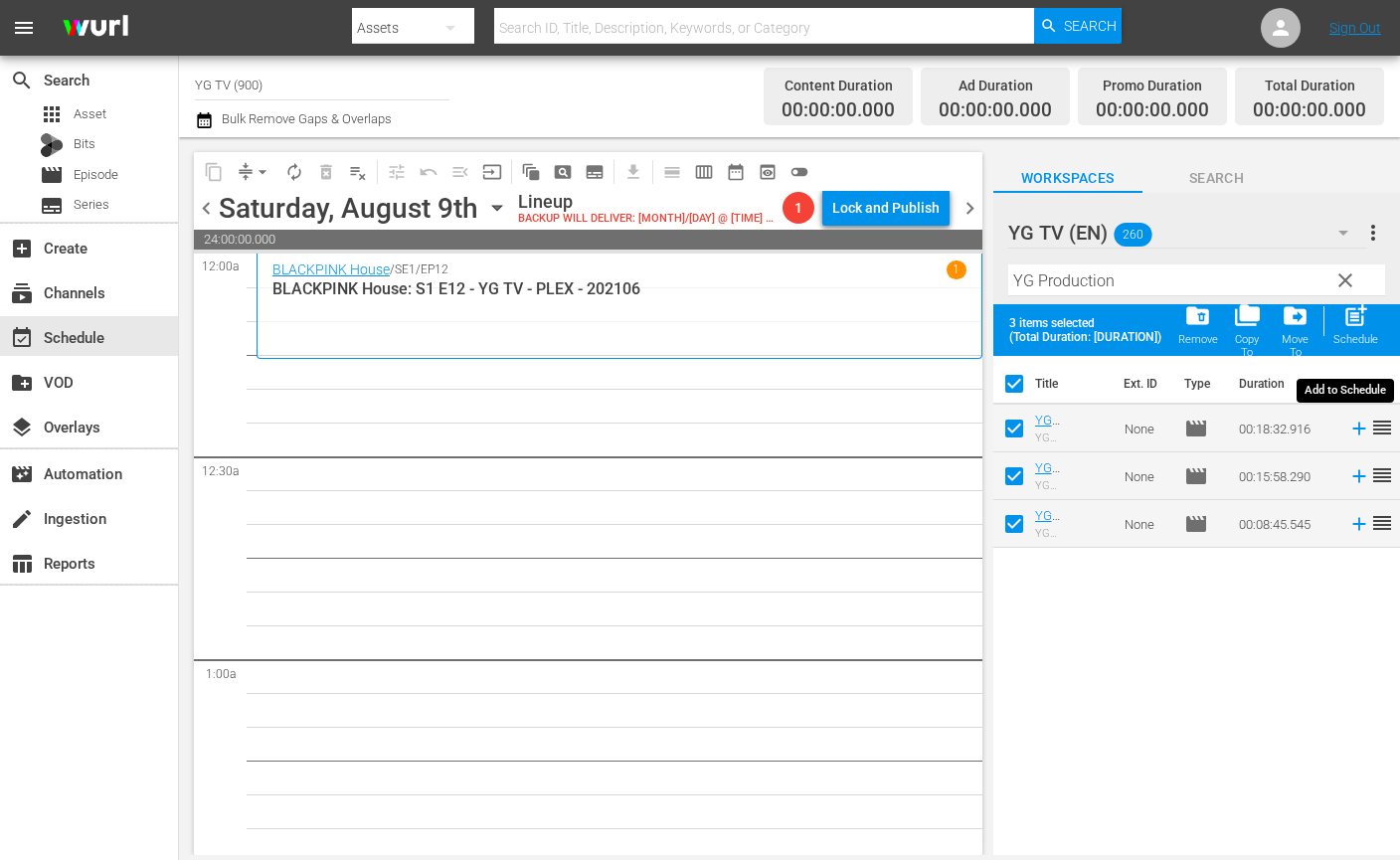 click on "post_add Schedule" at bounding box center (1355, 324) 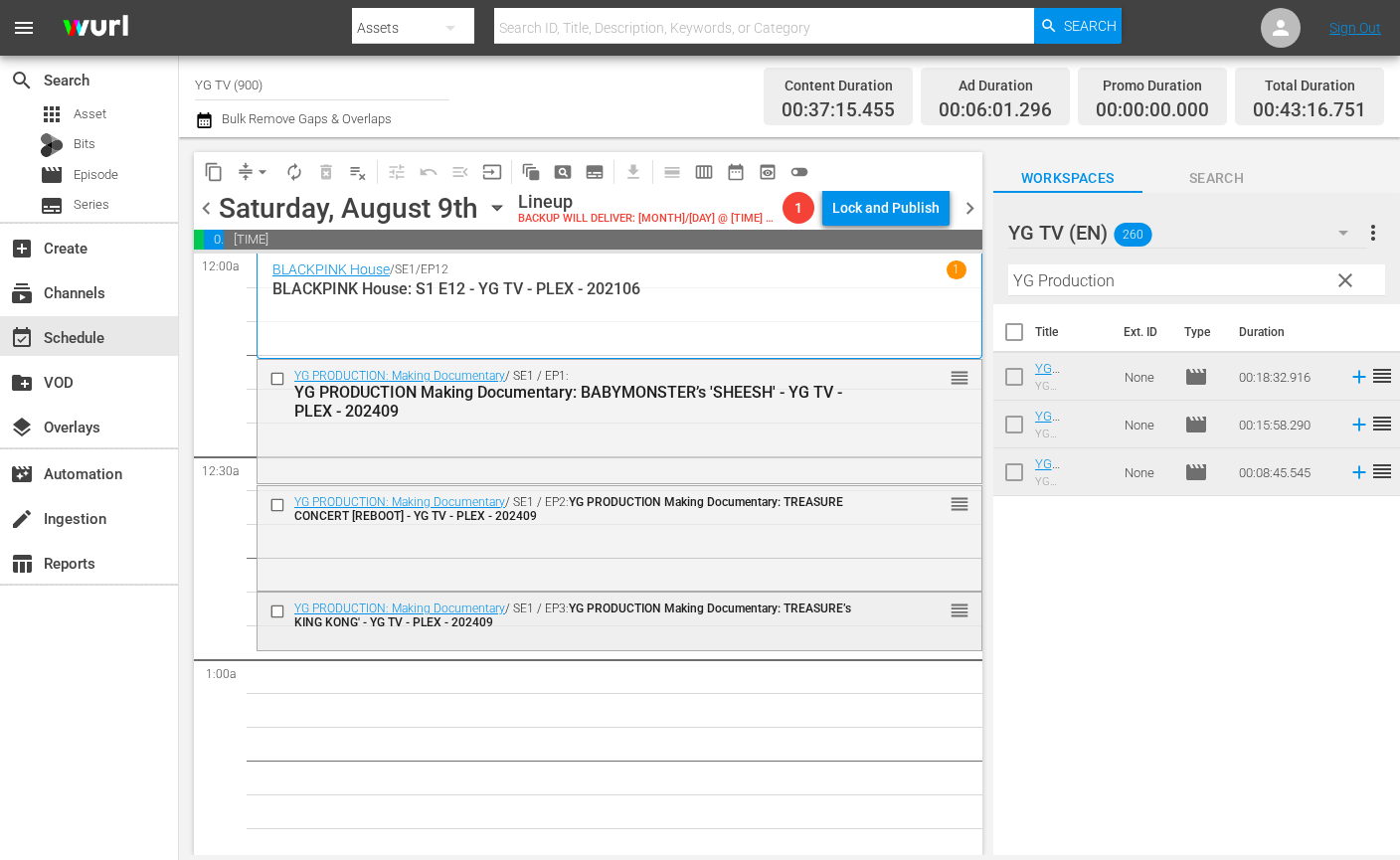 click on "YG PRODUCTION: Making Documentary  / SE1 / EP3:
YG PRODUCTION Making Documentary: TREASURE’s KING KONG' - YG TV - PLEX - [YEAR][MONTH] reorder" at bounding box center [619, 619] 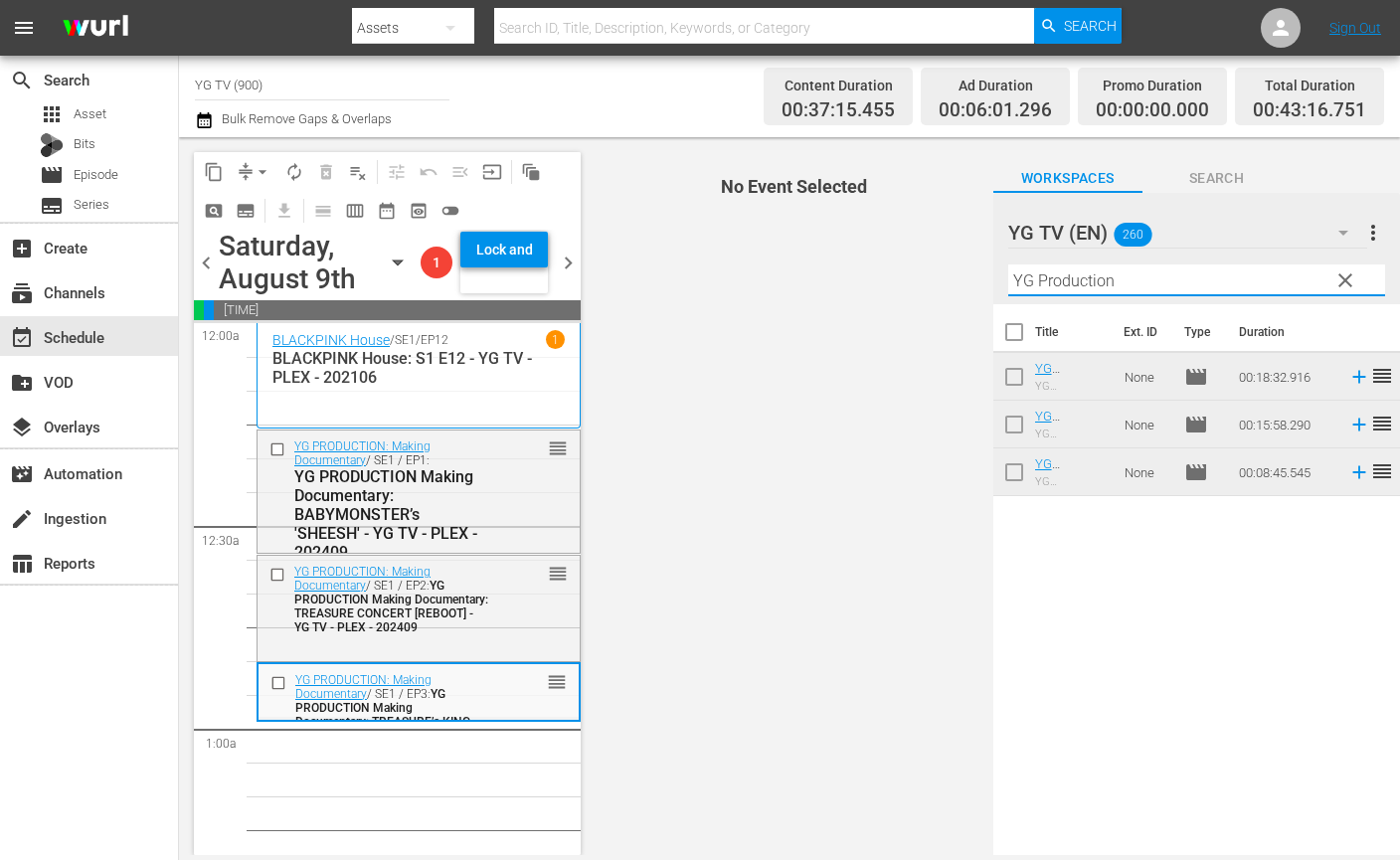 drag, startPoint x: 1107, startPoint y: 276, endPoint x: 956, endPoint y: 282, distance: 151.11916 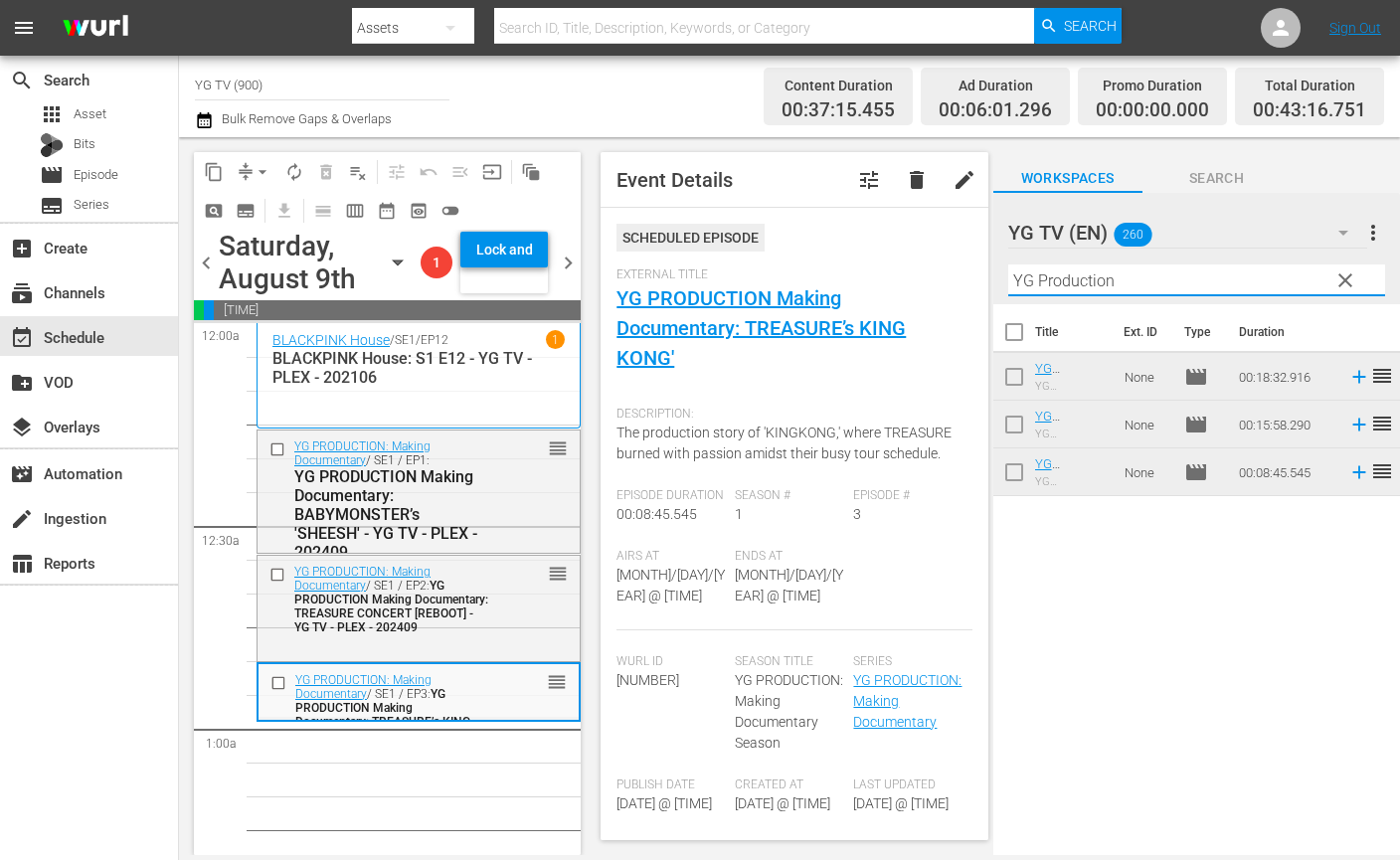 drag, startPoint x: 1121, startPoint y: 274, endPoint x: 921, endPoint y: 274, distance: 200 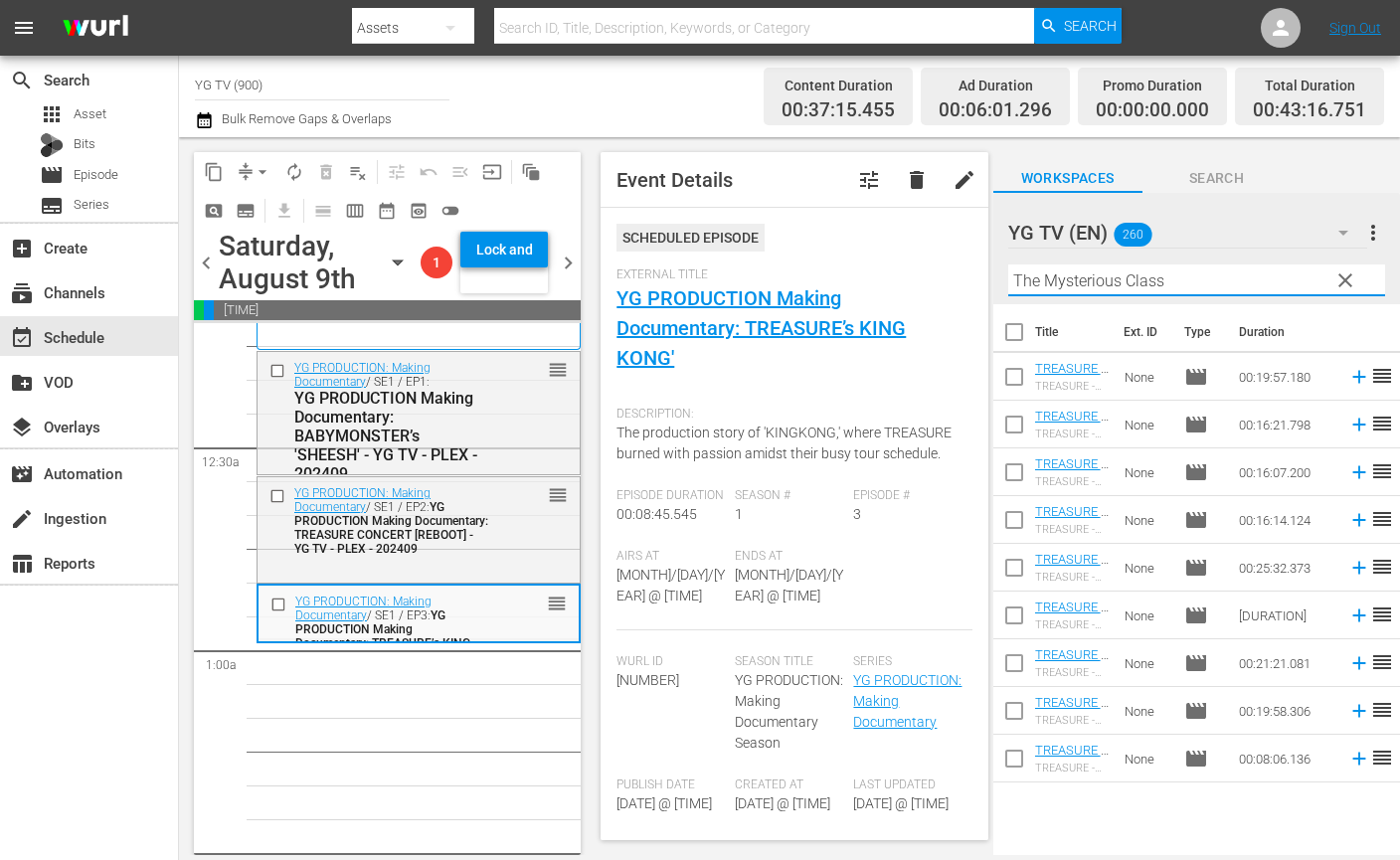 scroll, scrollTop: 90, scrollLeft: 0, axis: vertical 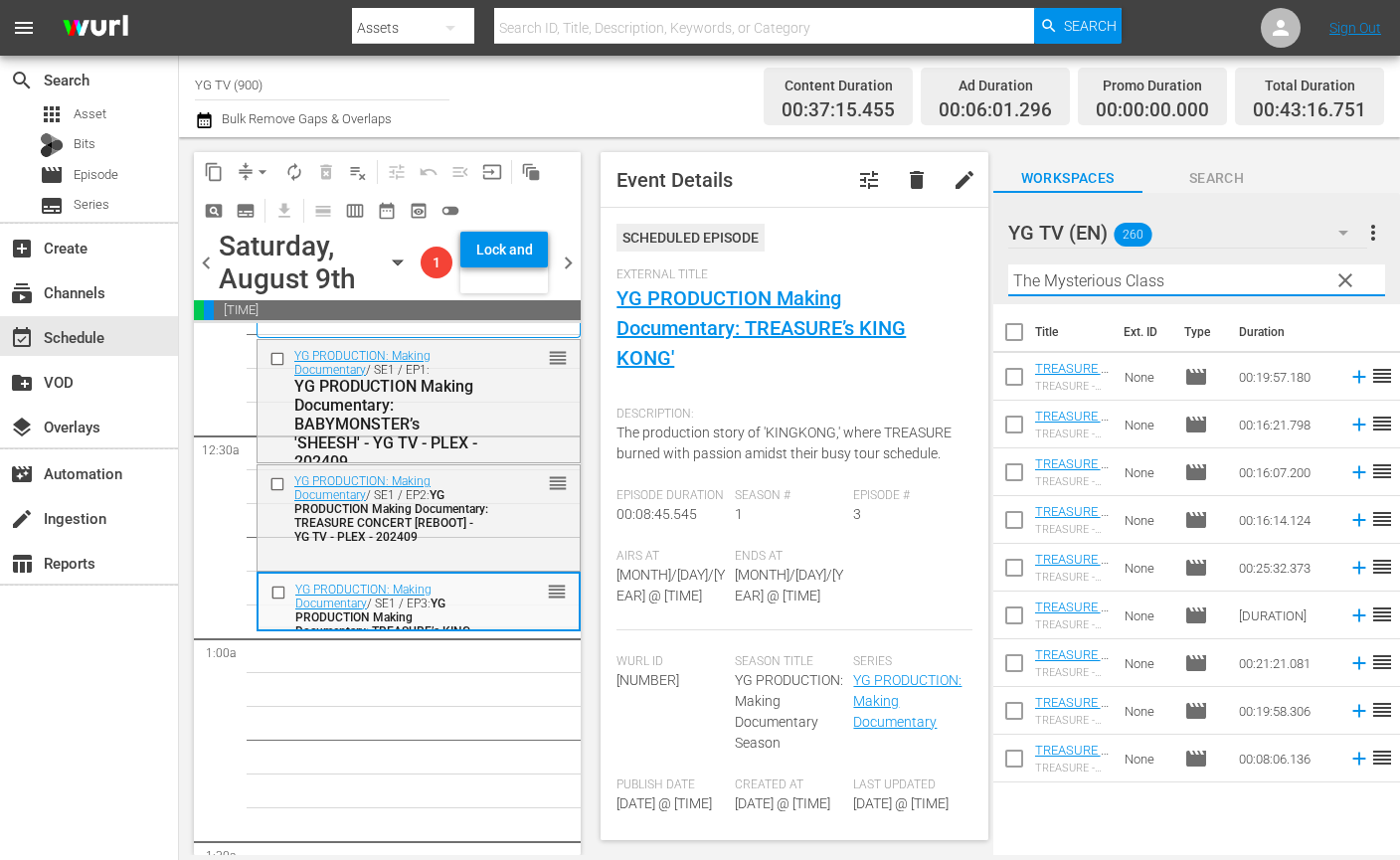 type on "The Mysterious Class" 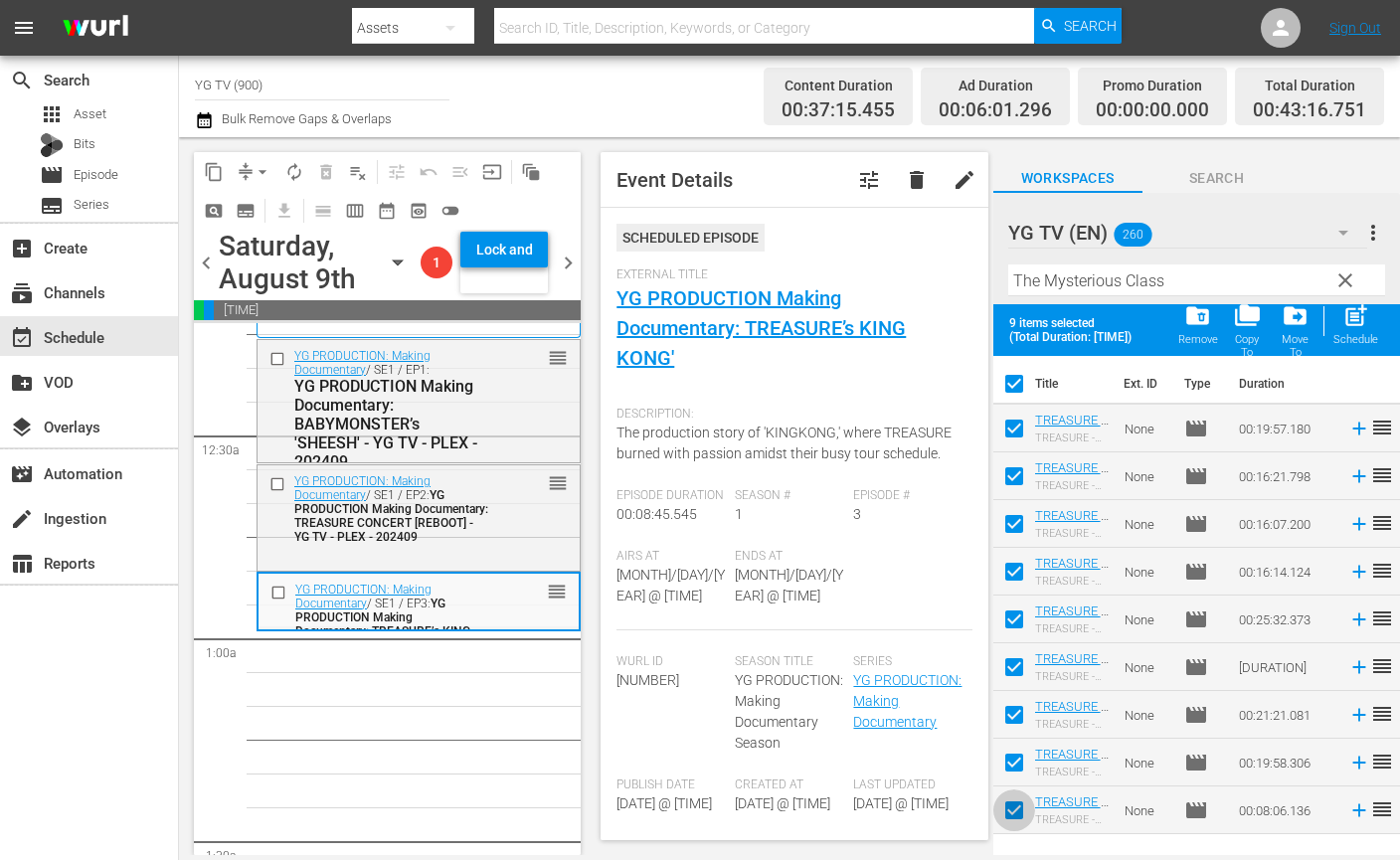 click at bounding box center [1014, 814] 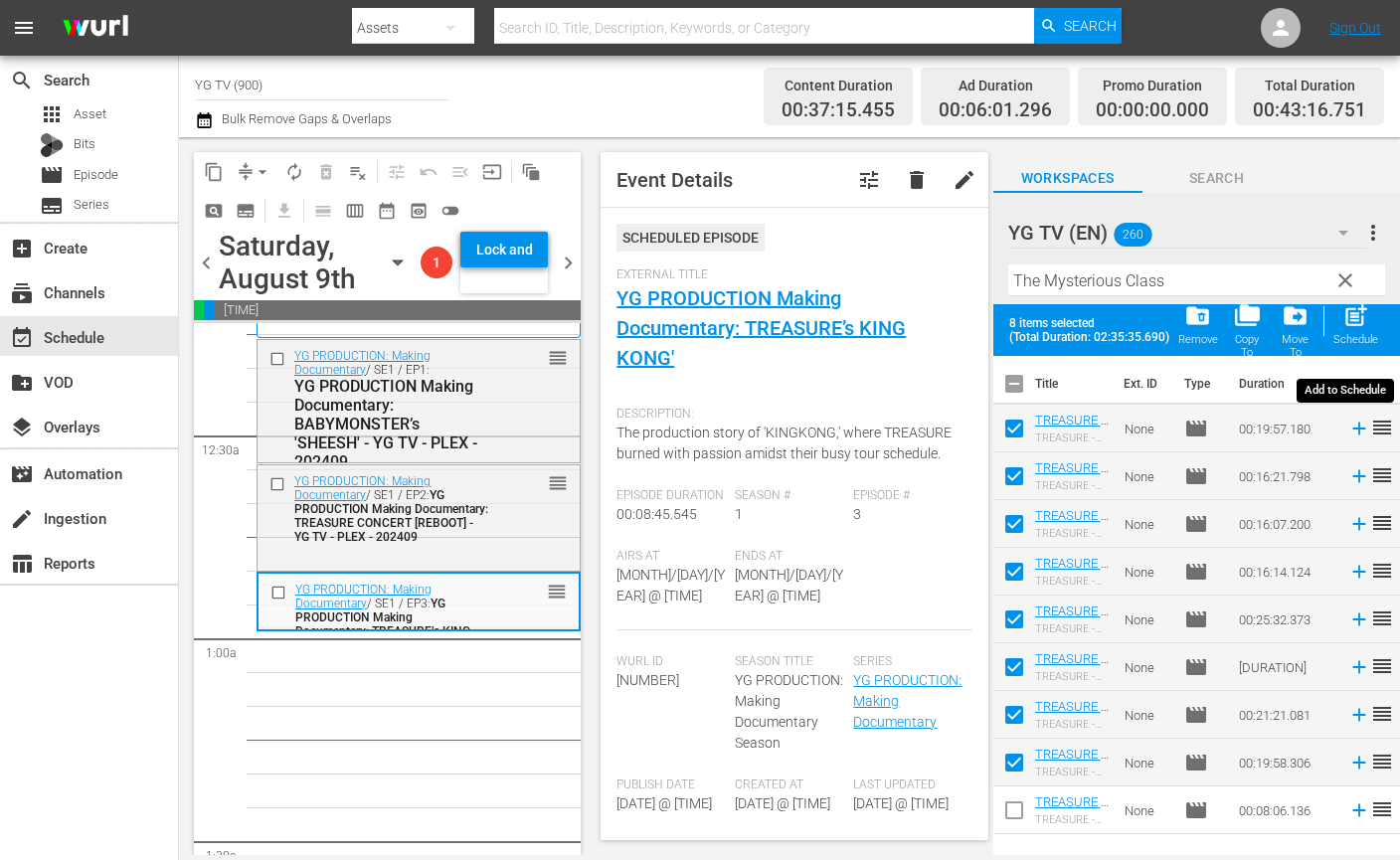 click on "post_add Schedule" at bounding box center (1355, 324) 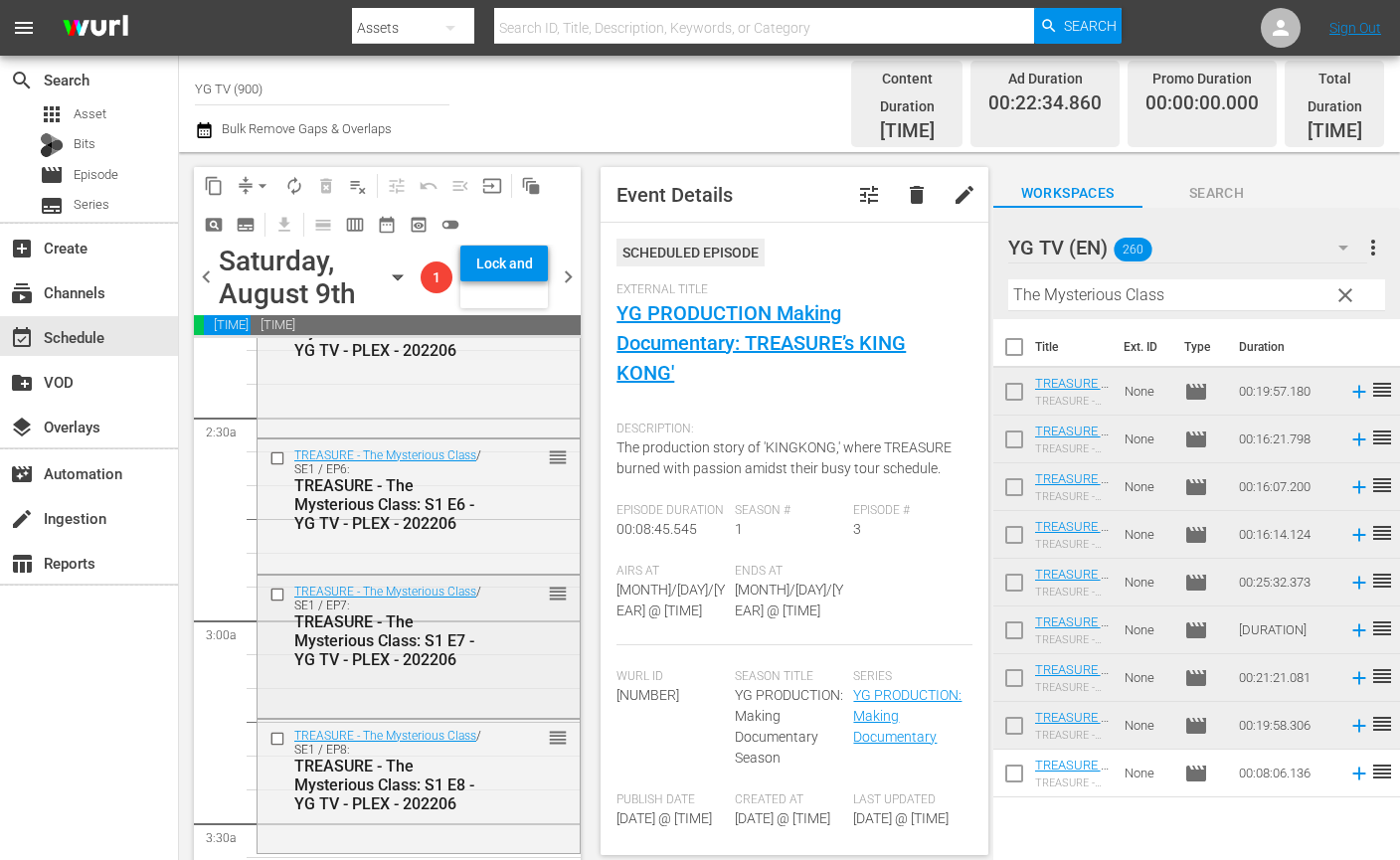 scroll, scrollTop: 1205, scrollLeft: 0, axis: vertical 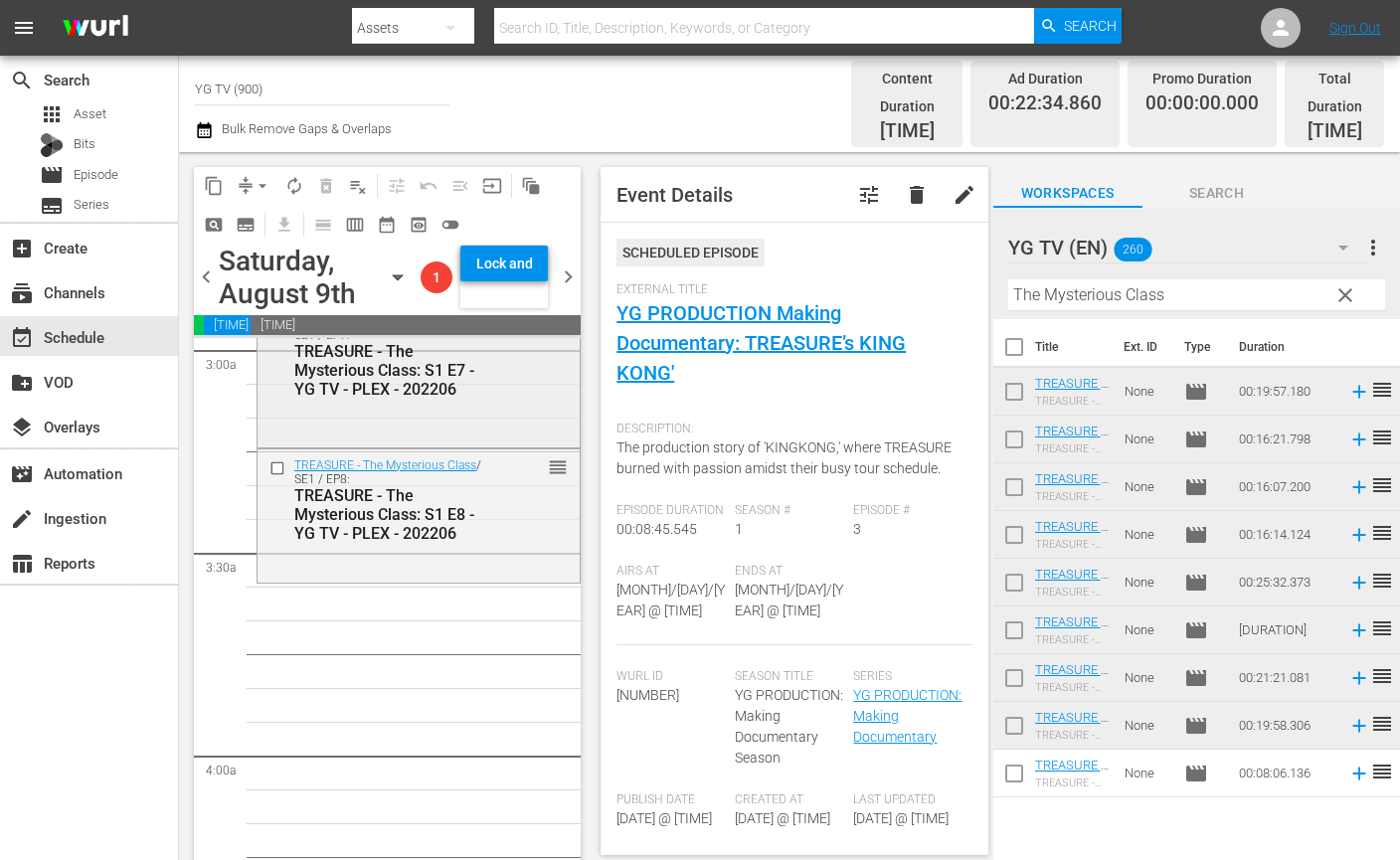 click on "TREASURE - The Mysterious Class  / SE1 / EP8:
TREASURE - The Mysterious Class: S1 E8 - YG TV - PLEX - [YEAR][MONTH] reorder" at bounding box center [419, 514] 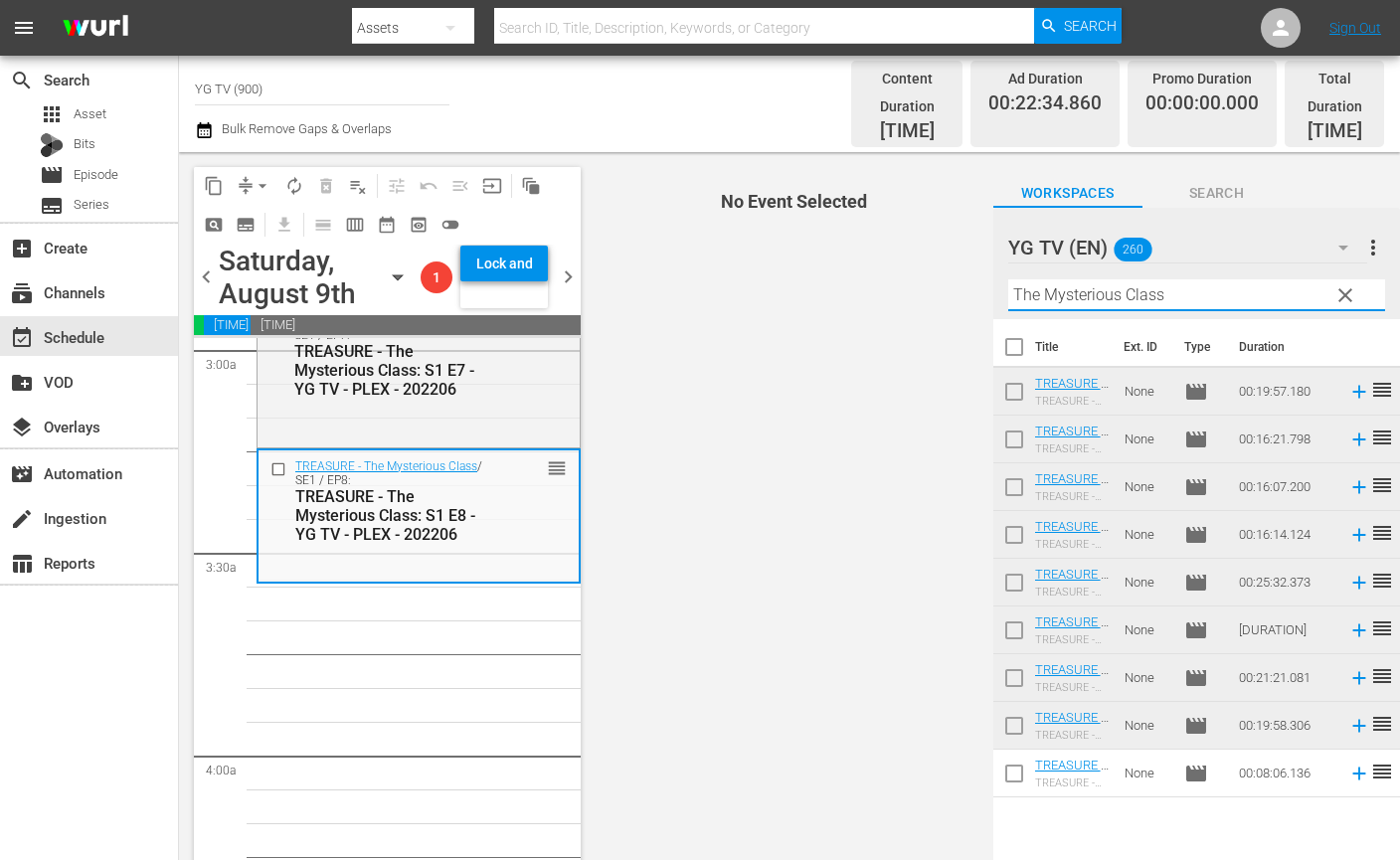 click on "The Mysterious Class" at bounding box center [1196, 295] 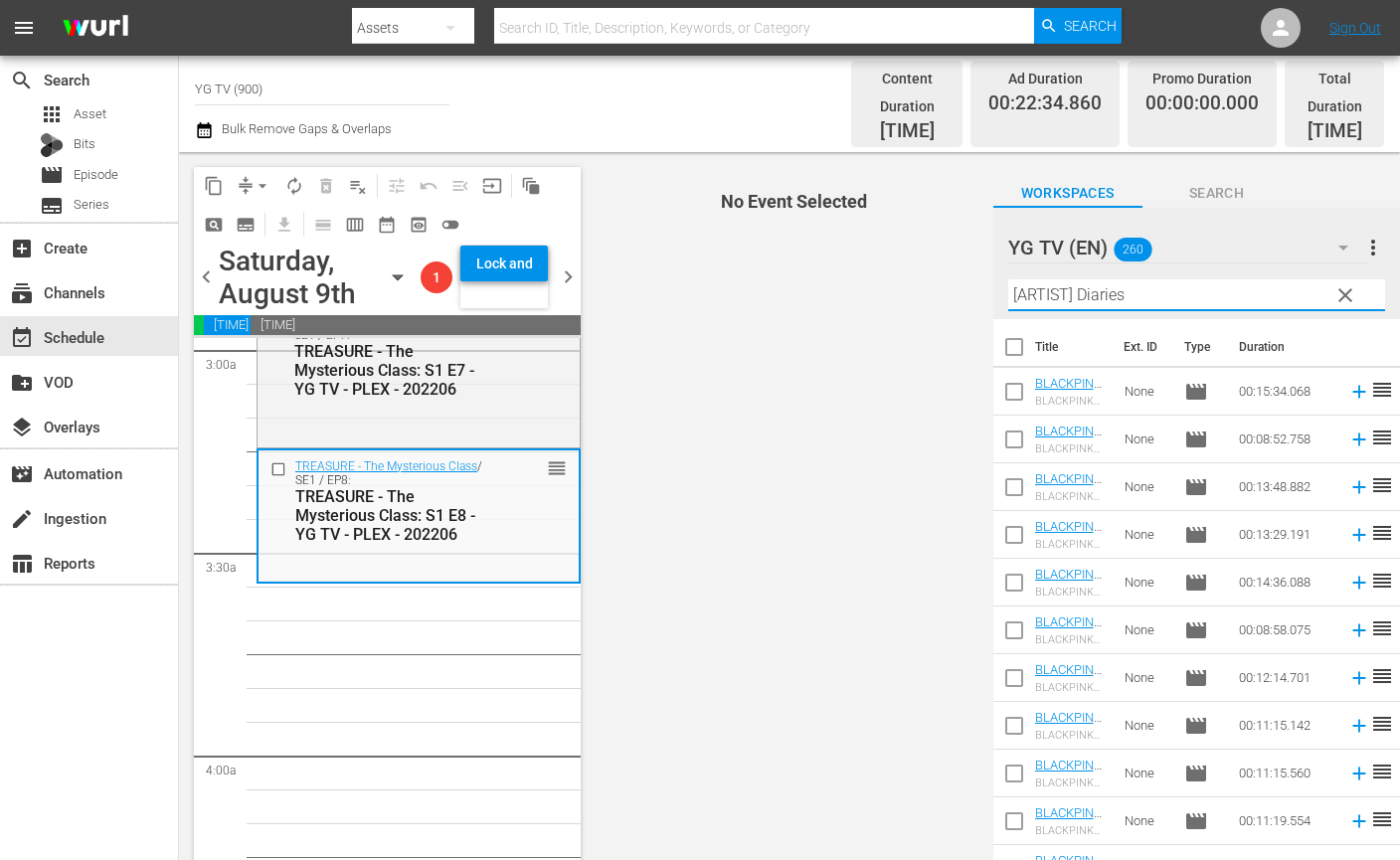 scroll, scrollTop: 115, scrollLeft: 0, axis: vertical 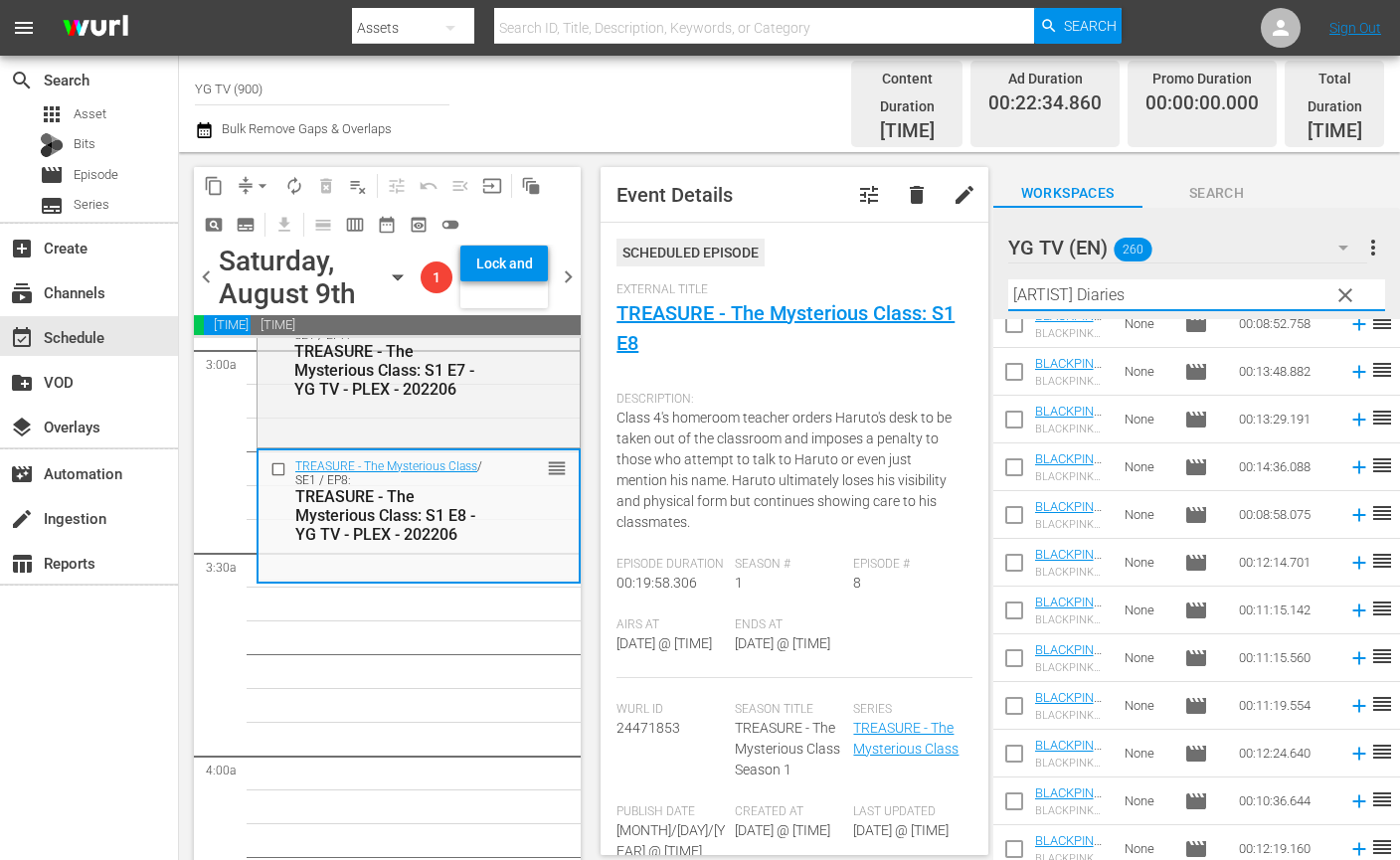 type on "[ARTIST] Diaries" 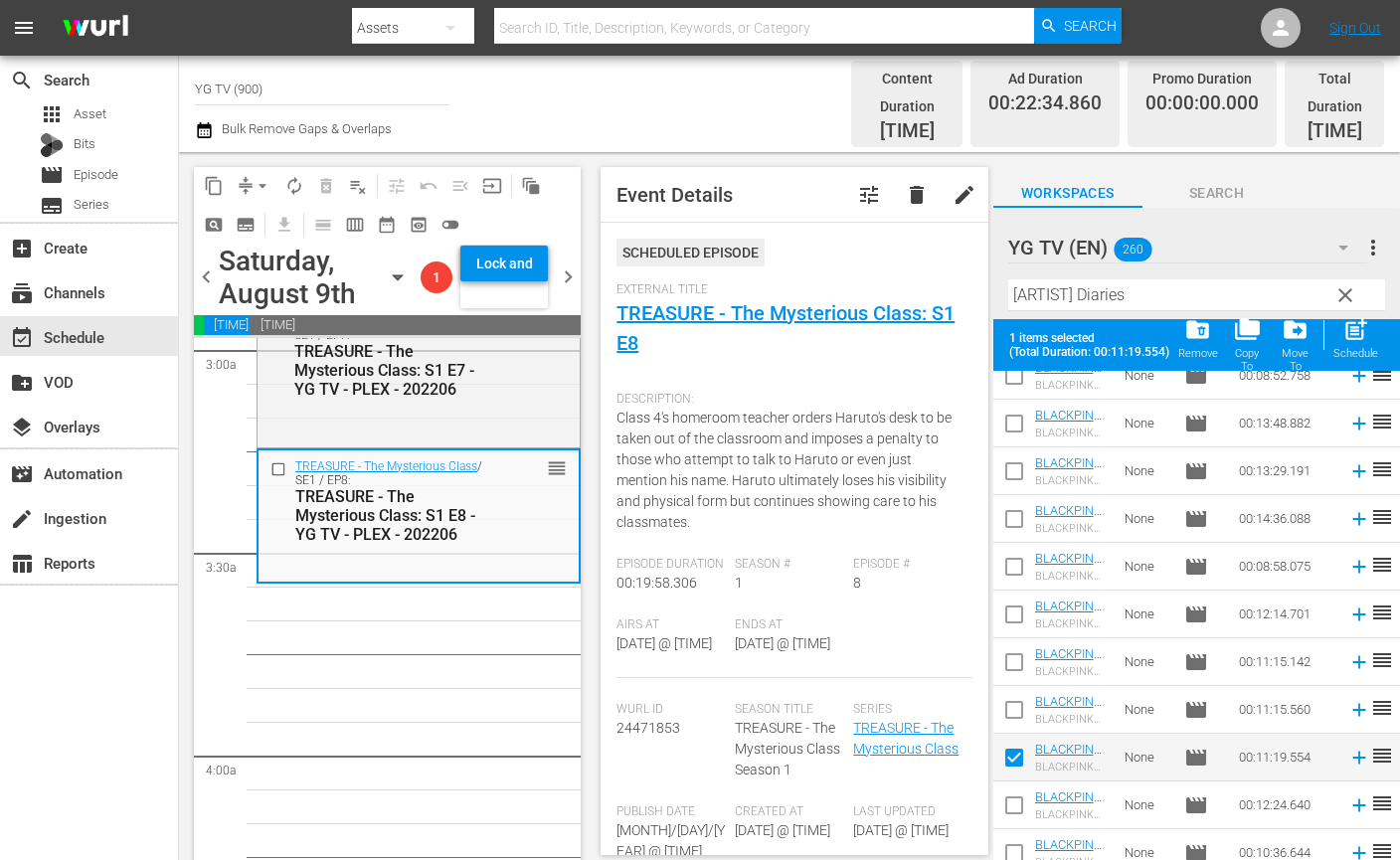 scroll, scrollTop: 167, scrollLeft: 0, axis: vertical 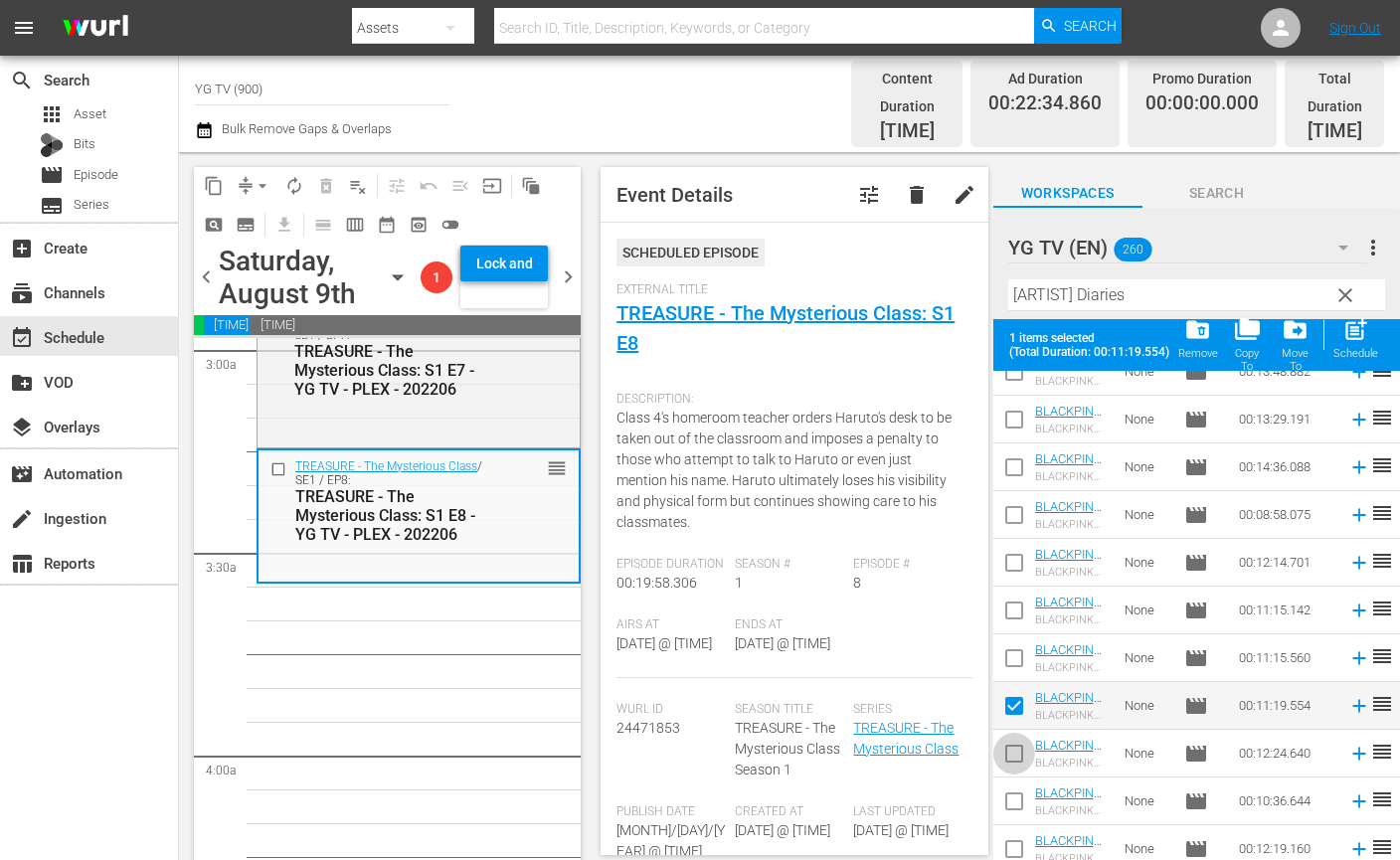 click at bounding box center [1014, 758] 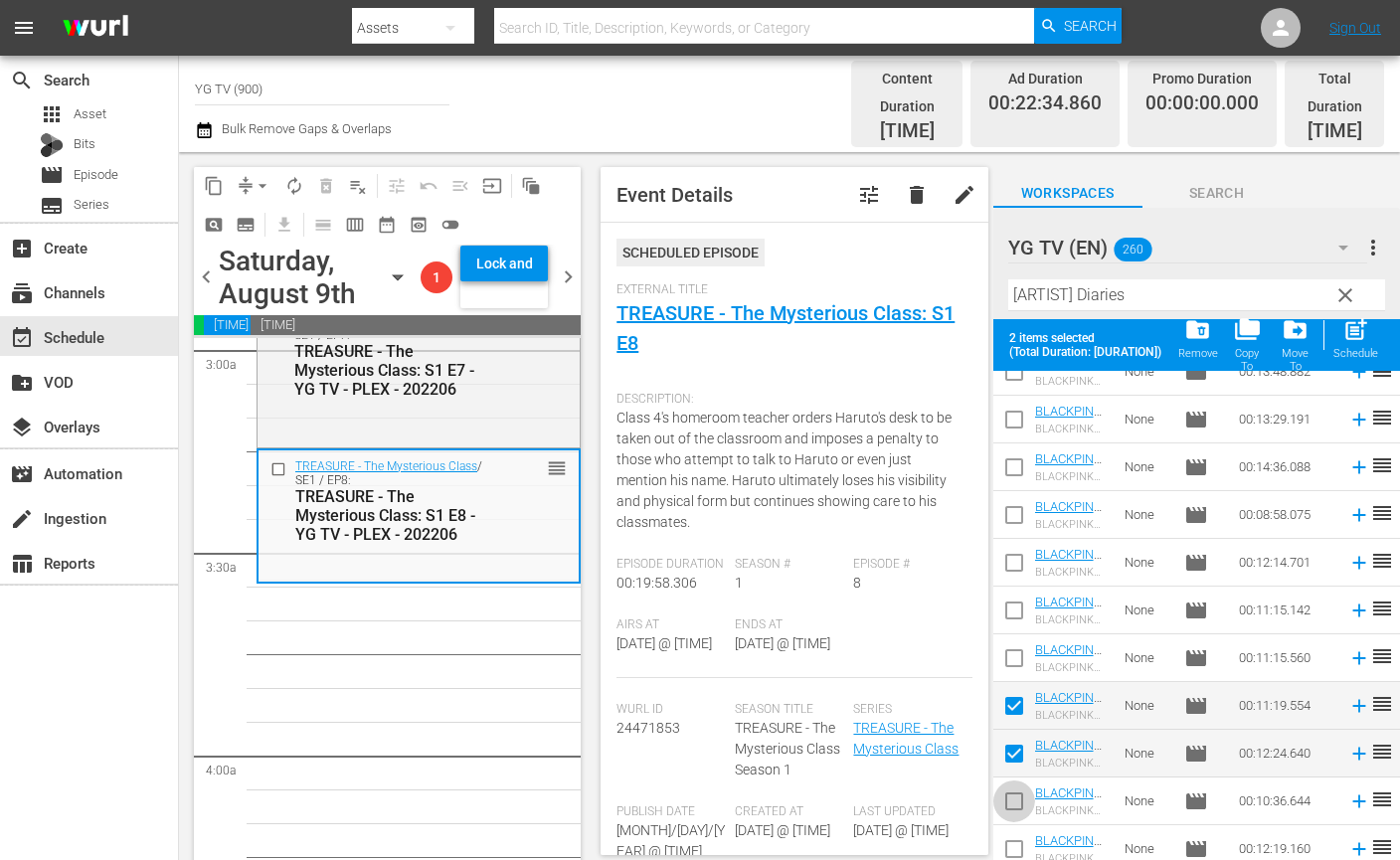 click at bounding box center [1014, 805] 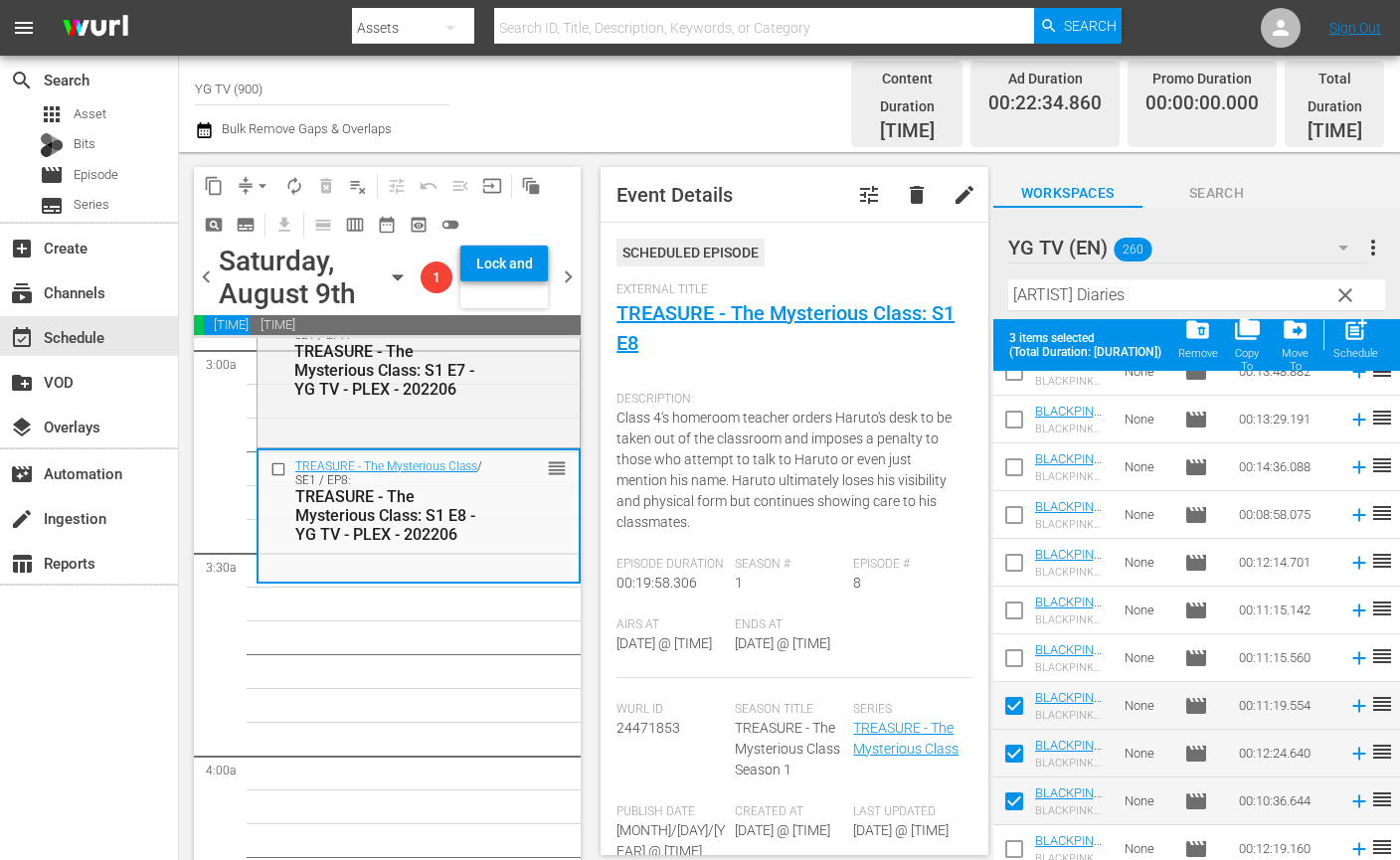 click at bounding box center [1014, 853] 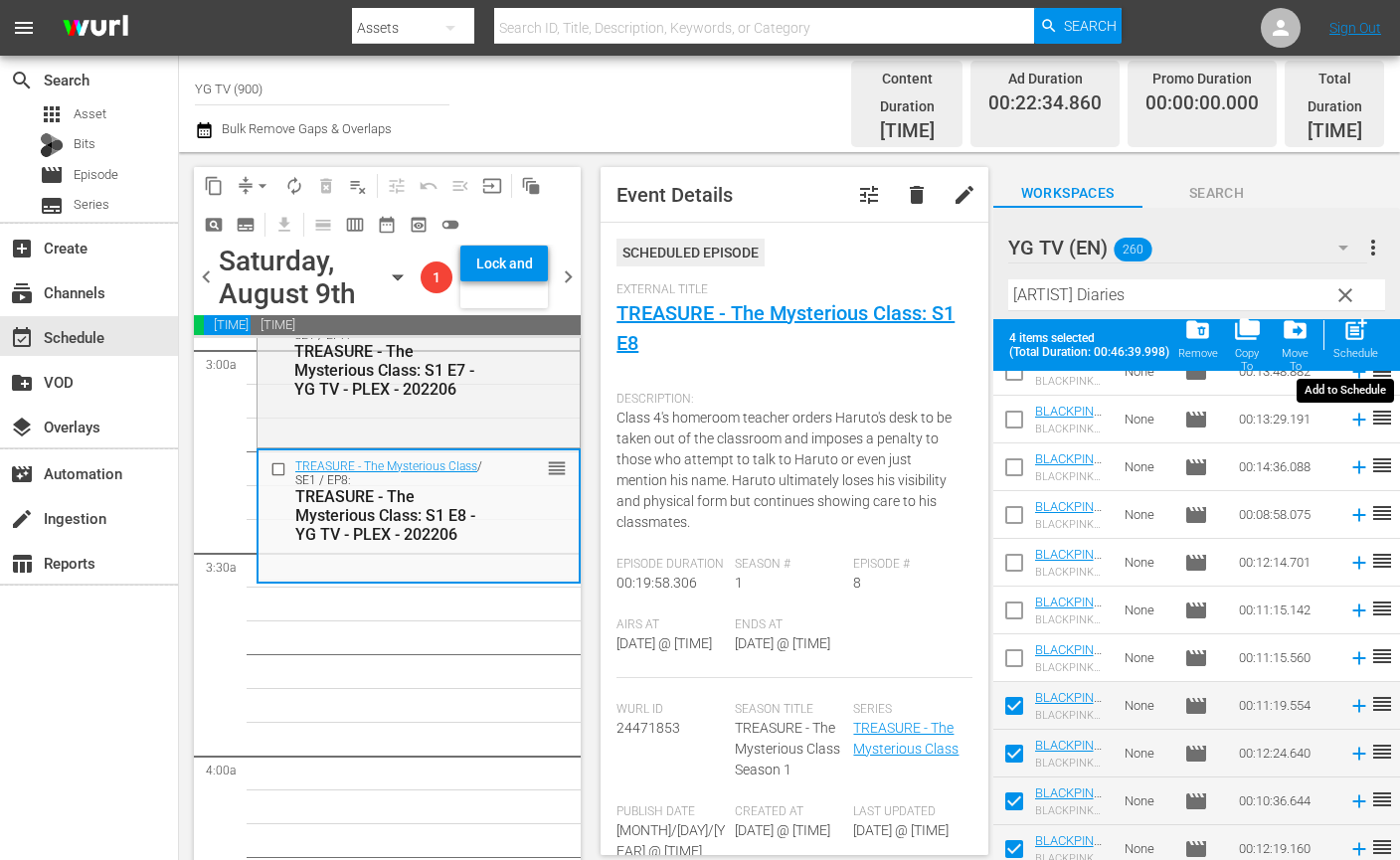 click on "Schedule" at bounding box center (1355, 353) 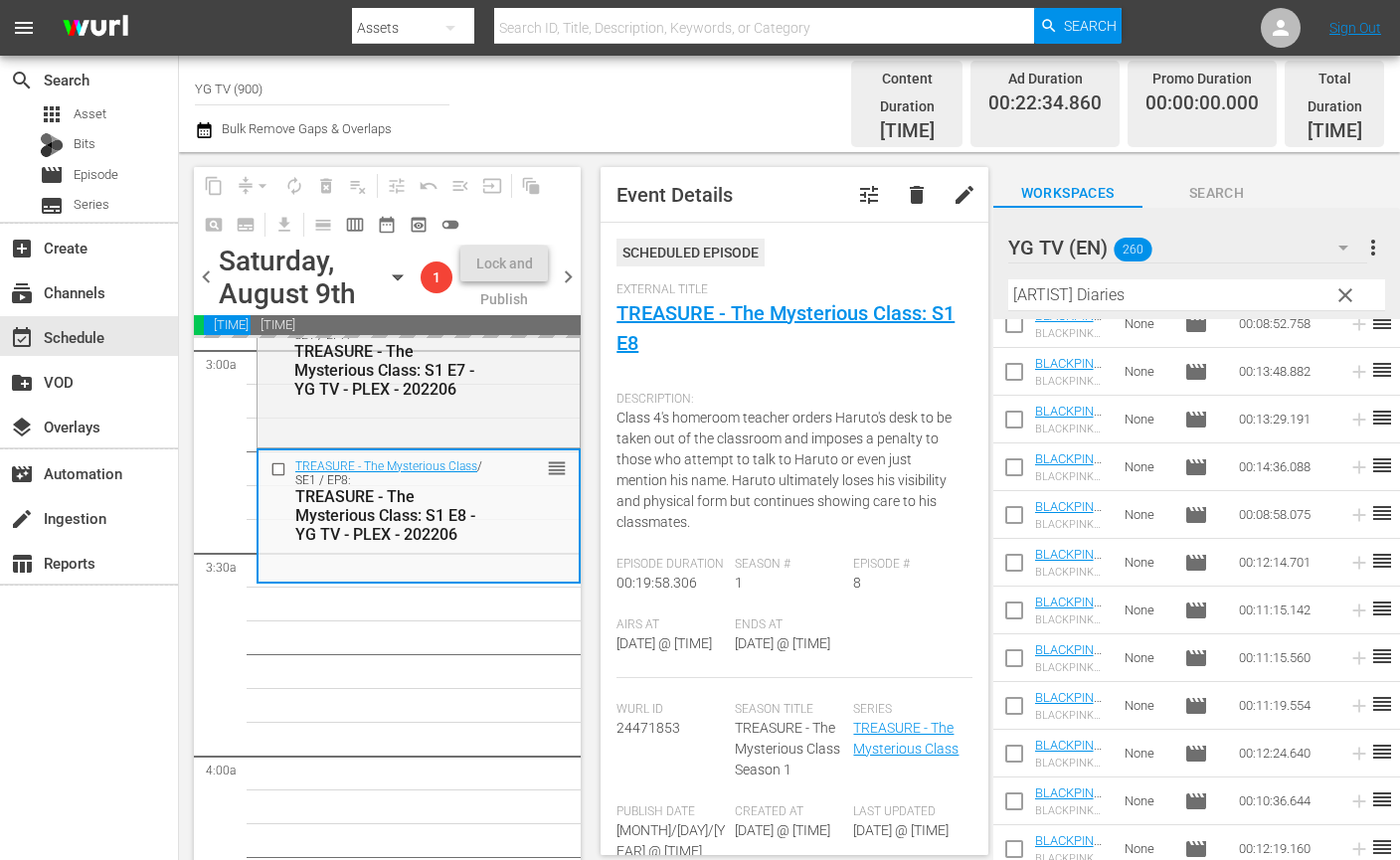 scroll, scrollTop: 0, scrollLeft: 0, axis: both 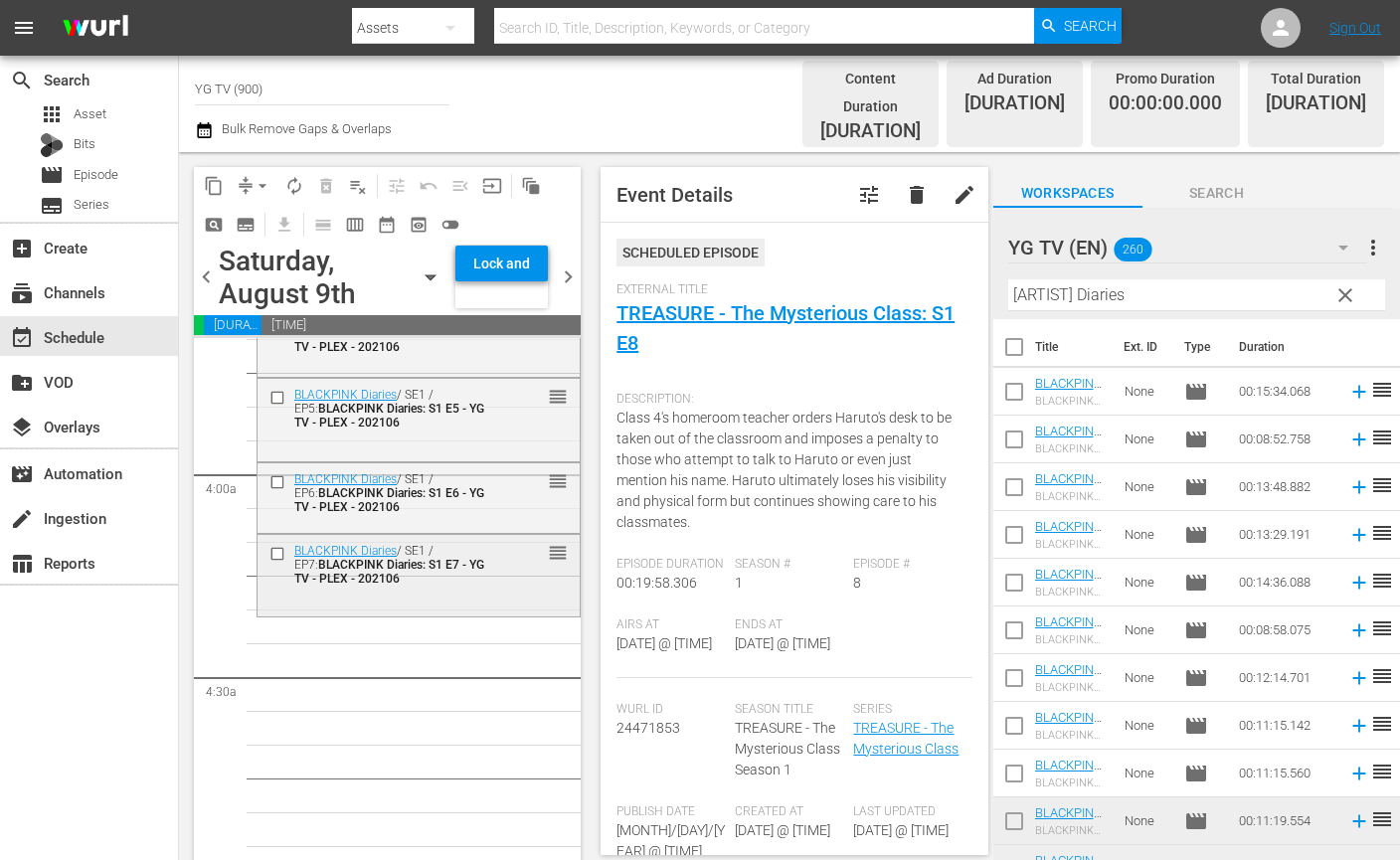 click on "[ARTIST] Diaries  / SE1 / EP7:
[ARTIST] Diaries: S1 E7 - YG TV - PLEX - 202106 reorder" at bounding box center (419, 564) 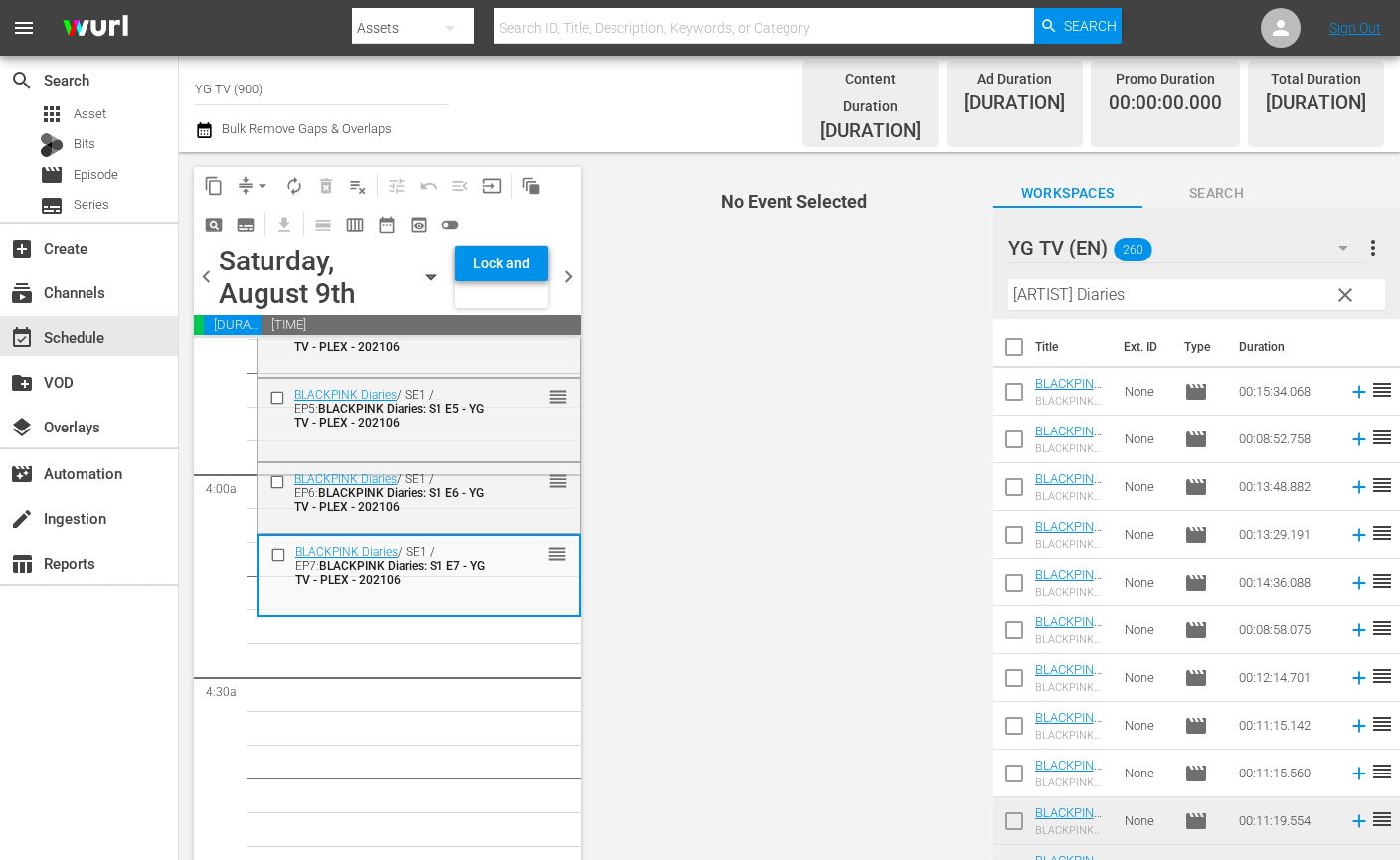 click at bounding box center (1014, 396) 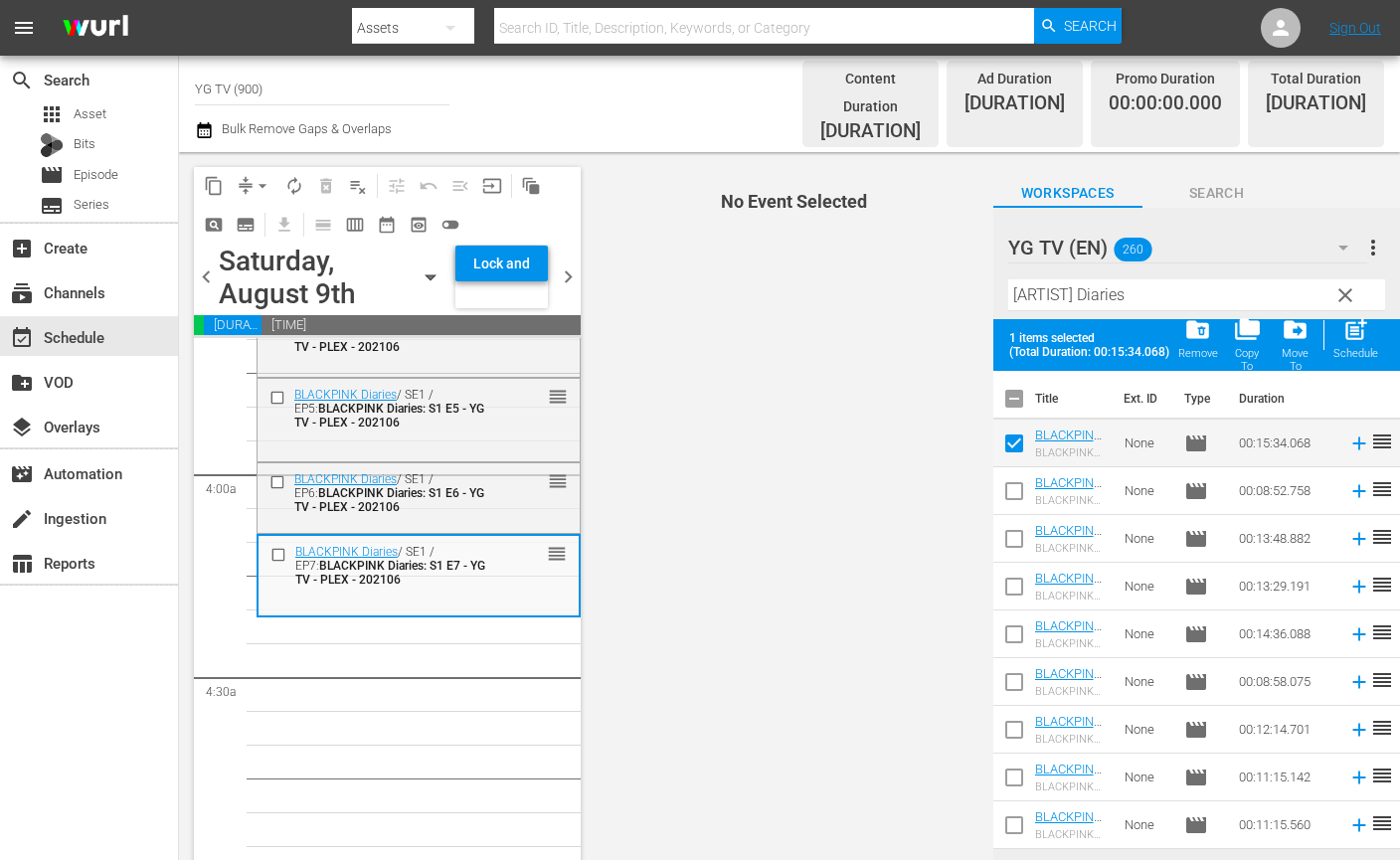 click at bounding box center [1014, 495] 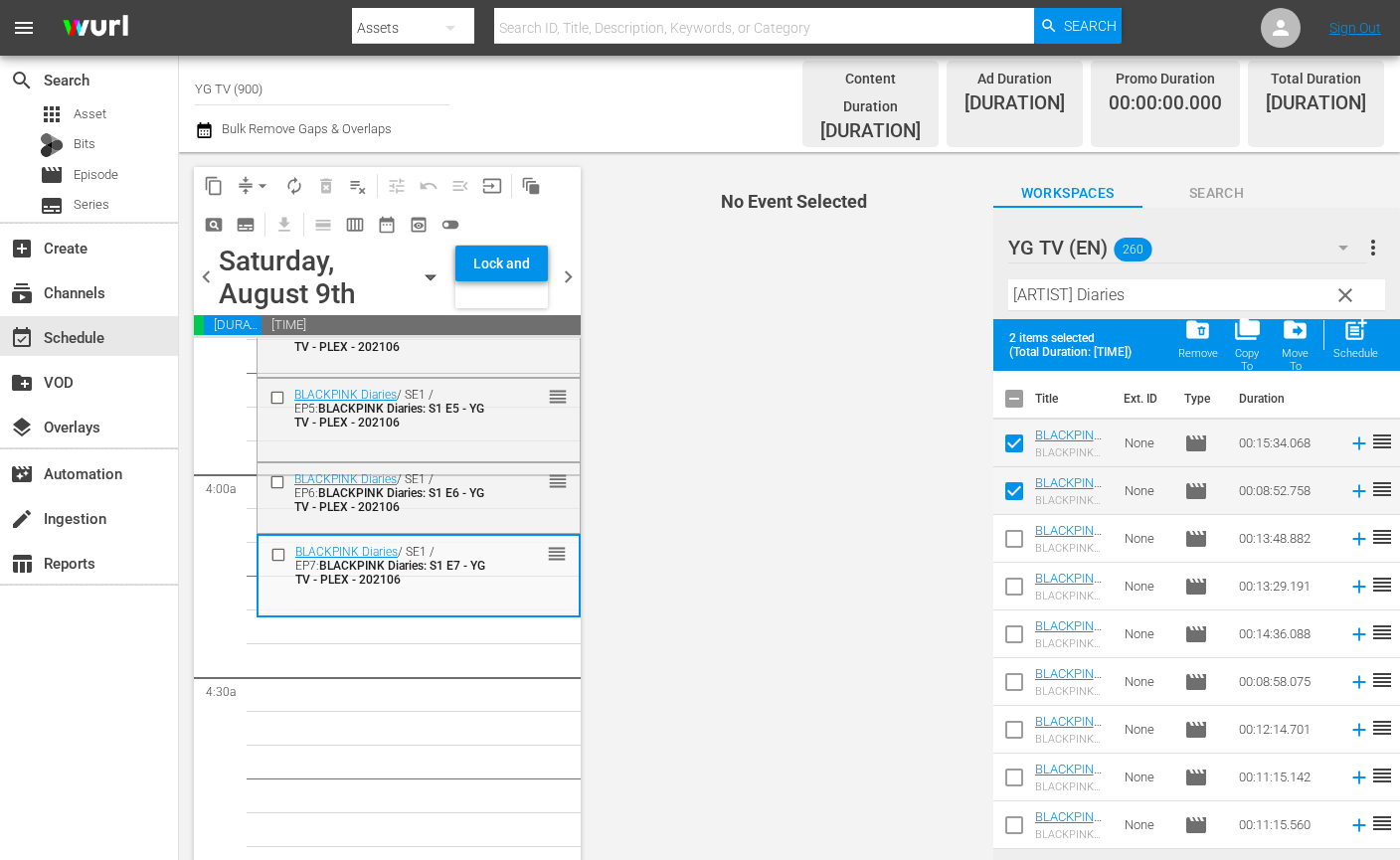 click at bounding box center (1014, 543) 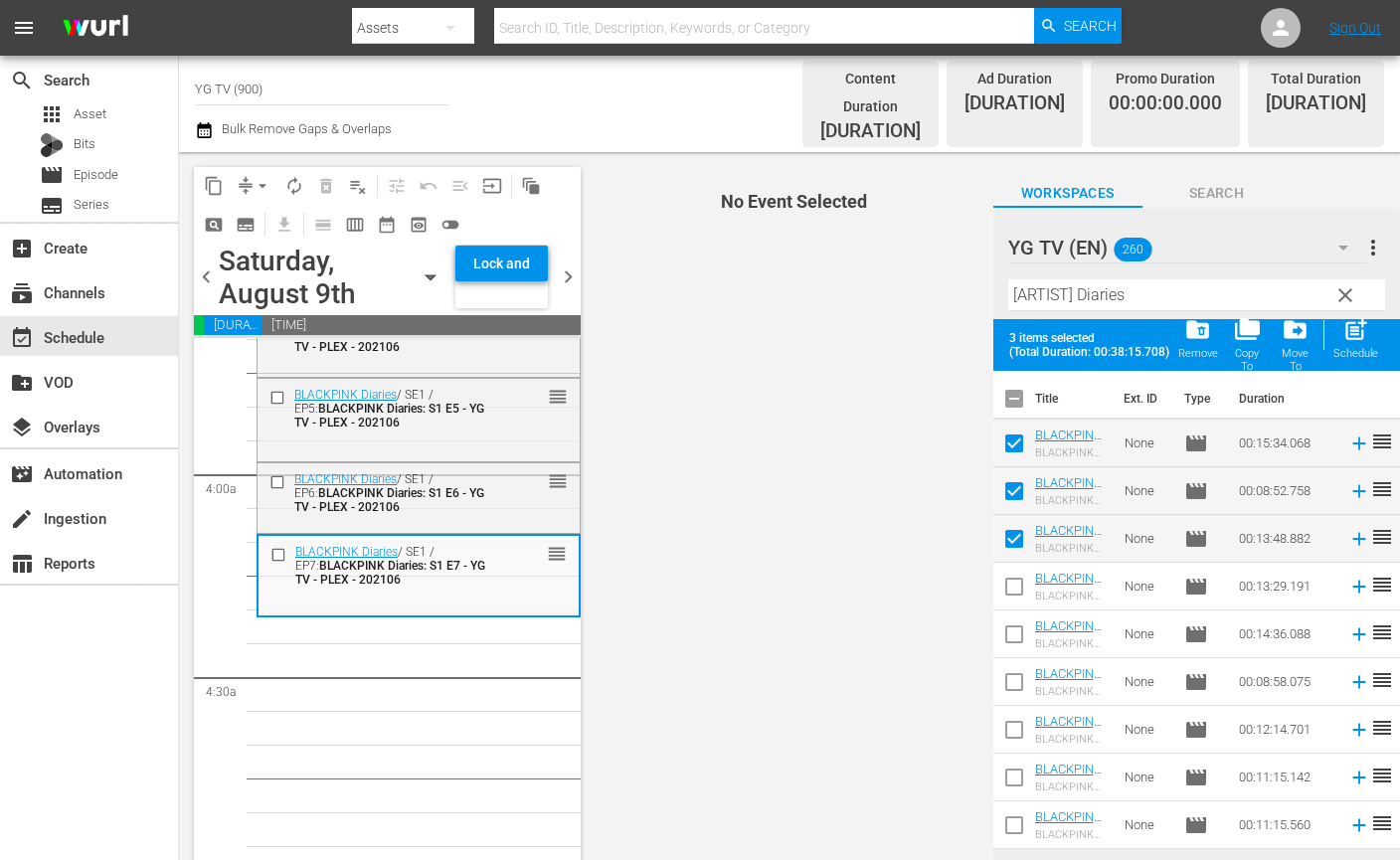 click at bounding box center [1014, 591] 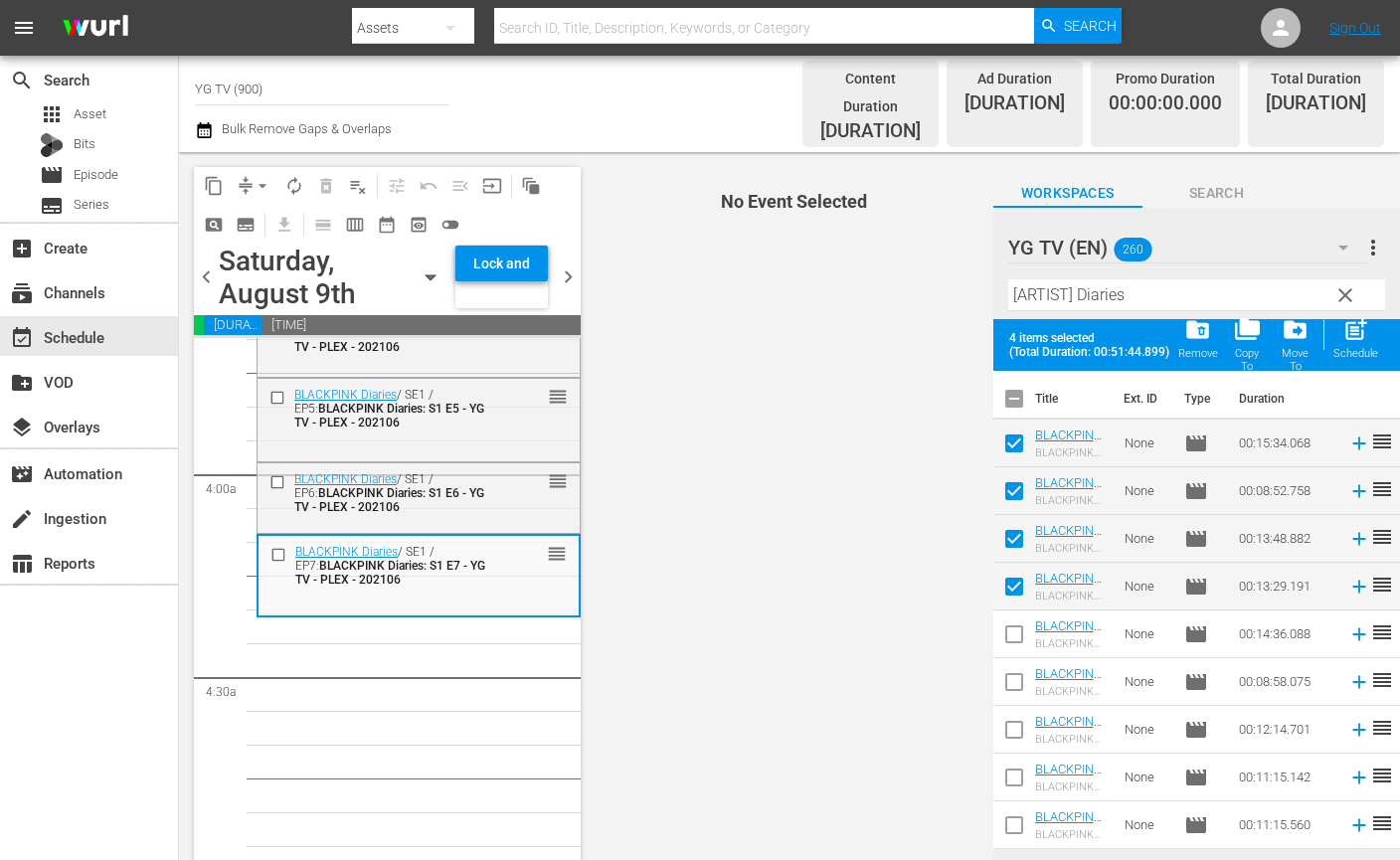click at bounding box center [1014, 634] 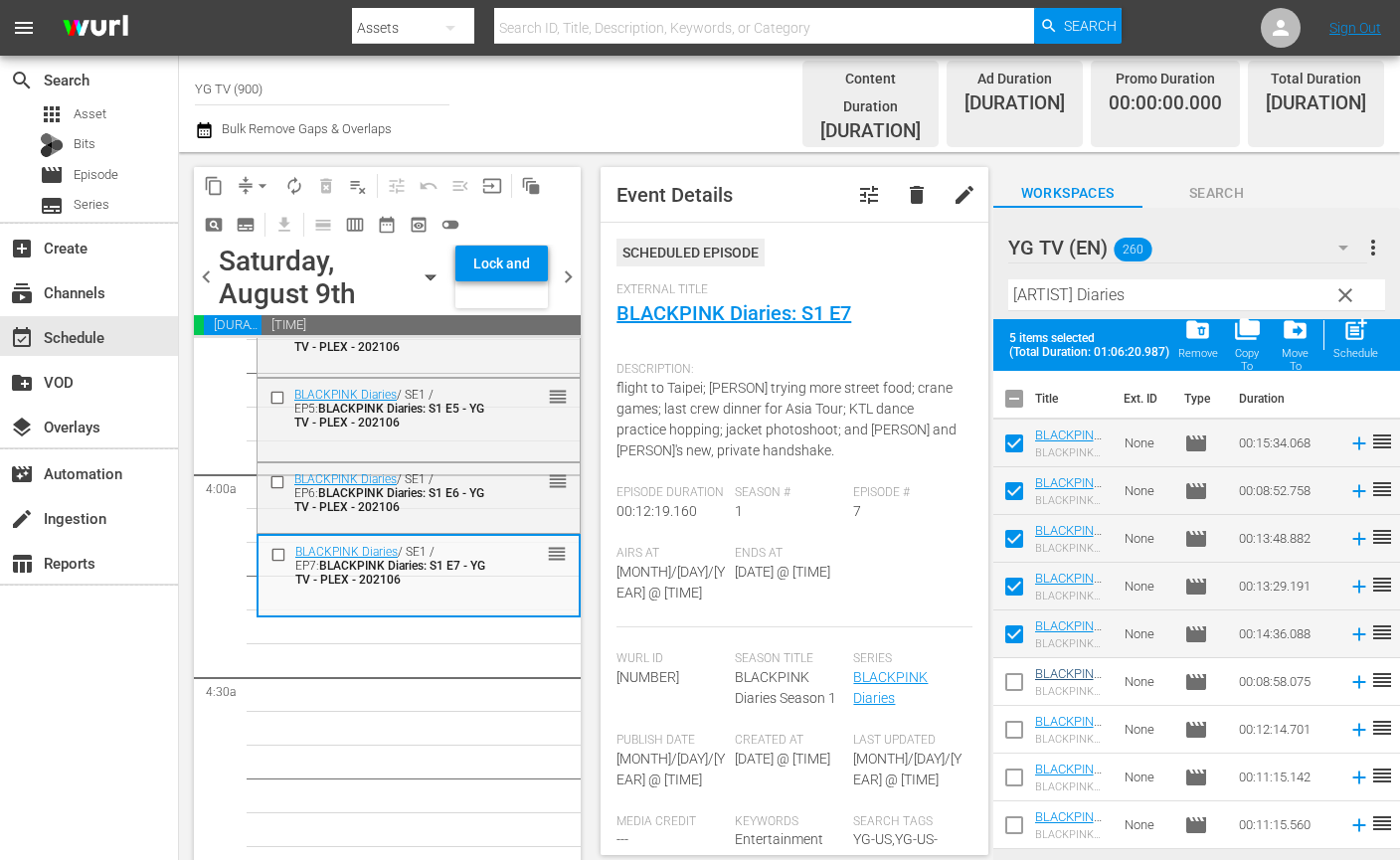 drag, startPoint x: 1016, startPoint y: 667, endPoint x: 1041, endPoint y: 653, distance: 28.653098 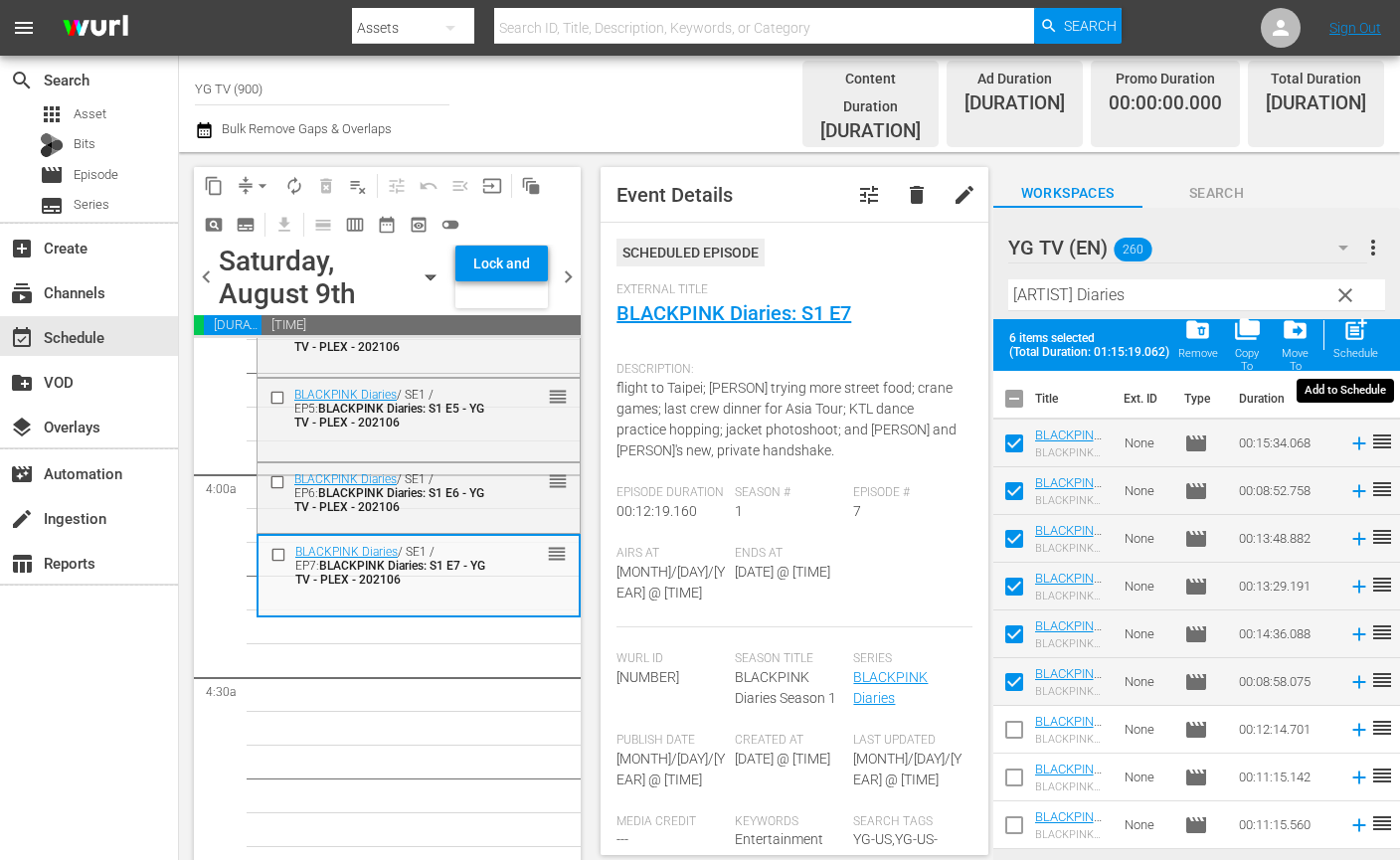 click on "post_add" at bounding box center [1355, 329] 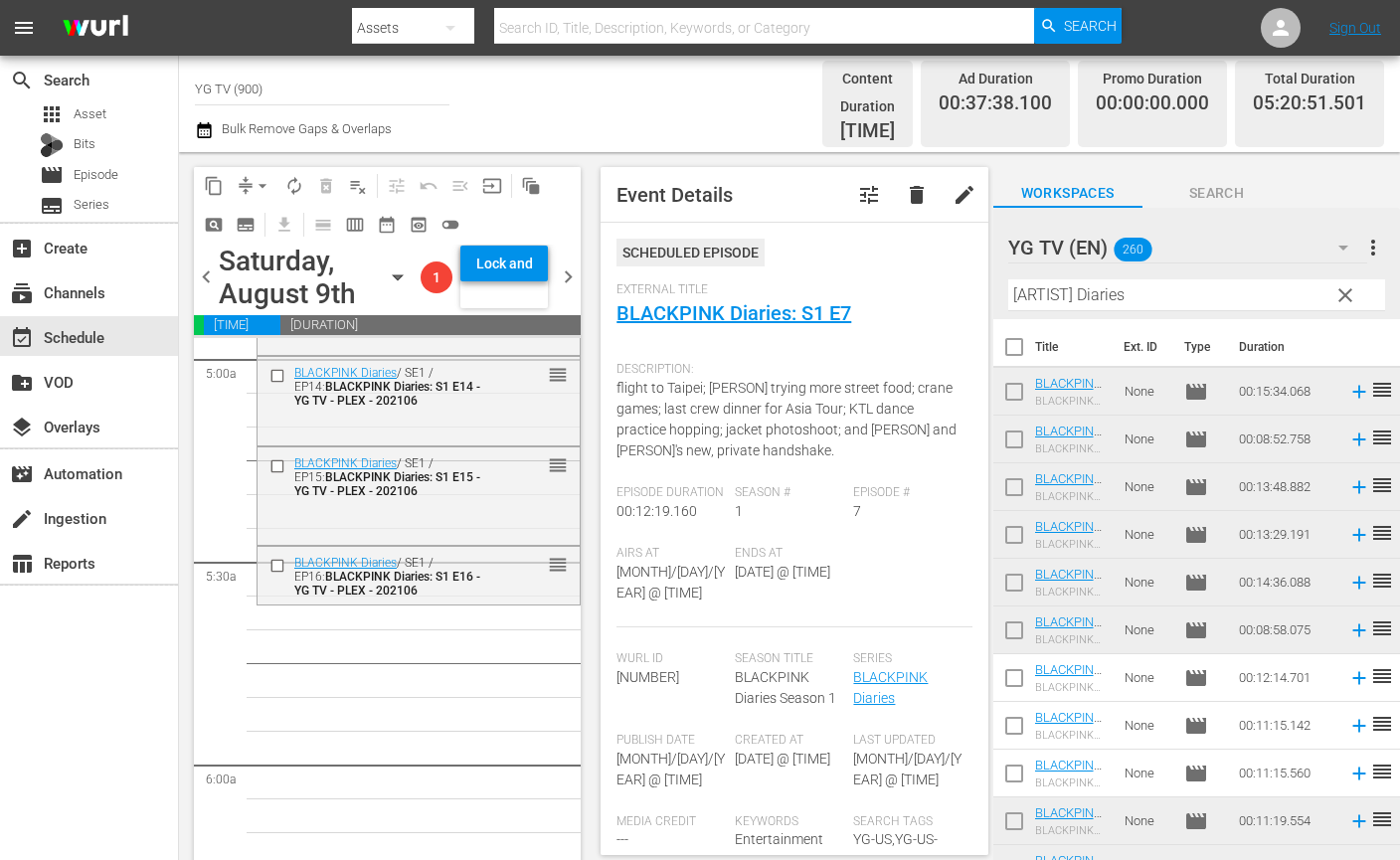 scroll, scrollTop: 2010, scrollLeft: 0, axis: vertical 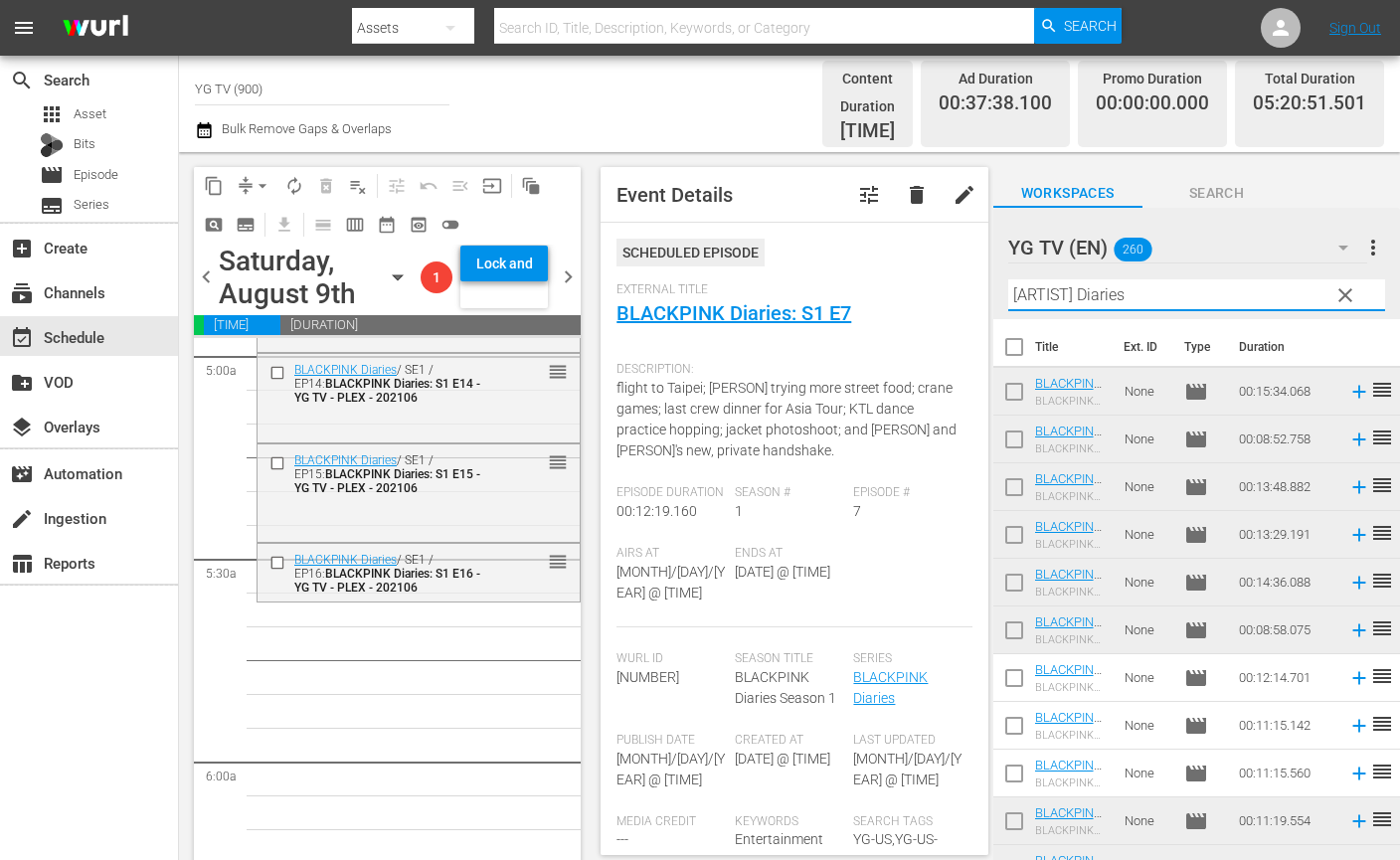 drag, startPoint x: 1151, startPoint y: 277, endPoint x: 919, endPoint y: 264, distance: 232.36394 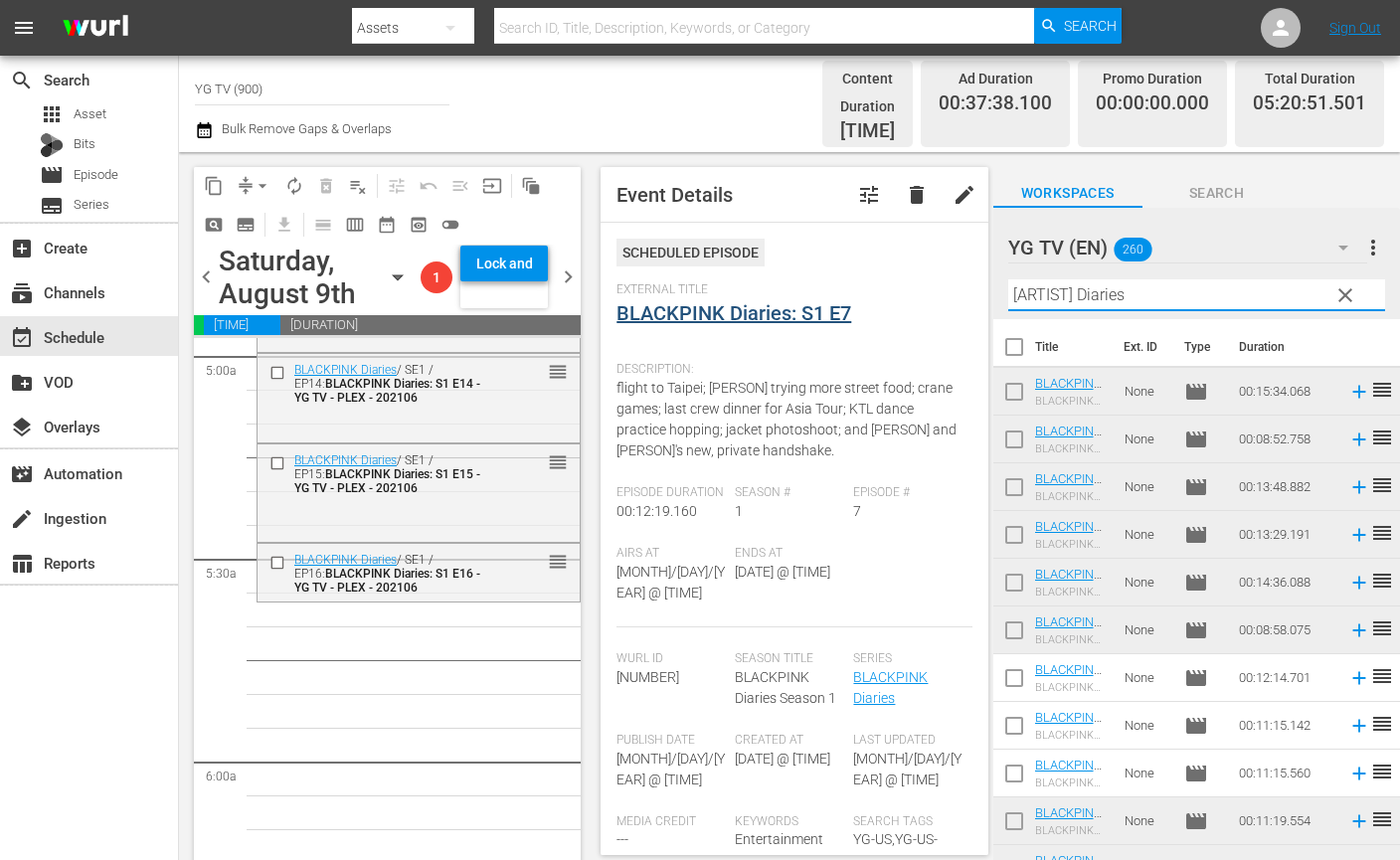 paste on "MV Special" 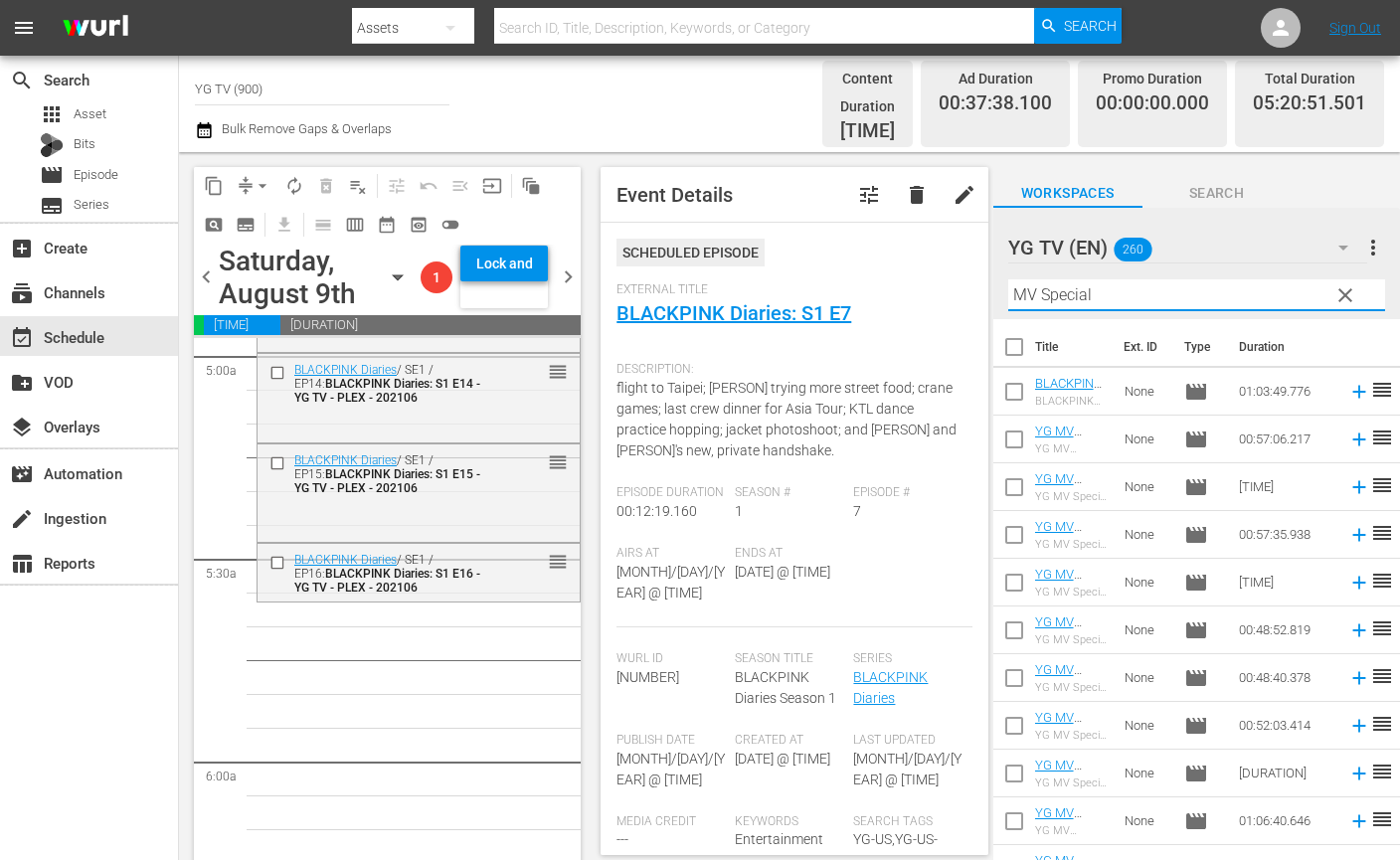 click on "[ARTIST] - The Mysterious Class  / SE1 / EP5:
[ARTIST] - The Mysterious Class: S1 E5 - YG TV - PLEX - 202206 reorder [ARTIST] - The Mysterious Class  / SE1 / EP7:
[ARTIST] - The Mysterious Class: S1 E7 - YG TV - PLEX - 202206 reorder [ARTIST] - The Mysterious Class  / SE1 / EP6:
[ARTIST] - The Mysterious Class: S1 E6 - YG TV - PLEX - 202206 reorder [ARTIST] - The Mysterious Class  / SE1 / EP8:
[ARTIST] - The Mysterious Class: S1 E8 - YG TV - PLEX - 202206 reorder [ARTIST] - The Mysterious Class  / SE1 / EP1:
YG PRODUCTION: Making Documentary  / SE1 / EP1:
YG PRODUCTION Making Documentary: BABYMONSTER’s 'SHEESH' - YG TV - PLEX - 202409 reorder [ARTIST] - The Mysterious Class  / SE1 / EP2:
[ARTIST] - The Mysterious Class: S1 E2 - YG TV - PLEX - 202206 reorder [ARTIST] - The Mysterious Class  / SE1 / EP4:
[ARTIST] - The Mysterious Class: S1 E4 - YG TV - PLEX - 202206 reorder [ARTIST] - The Mysterious Class  / SE1 / EP3:" at bounding box center (419, 3195) 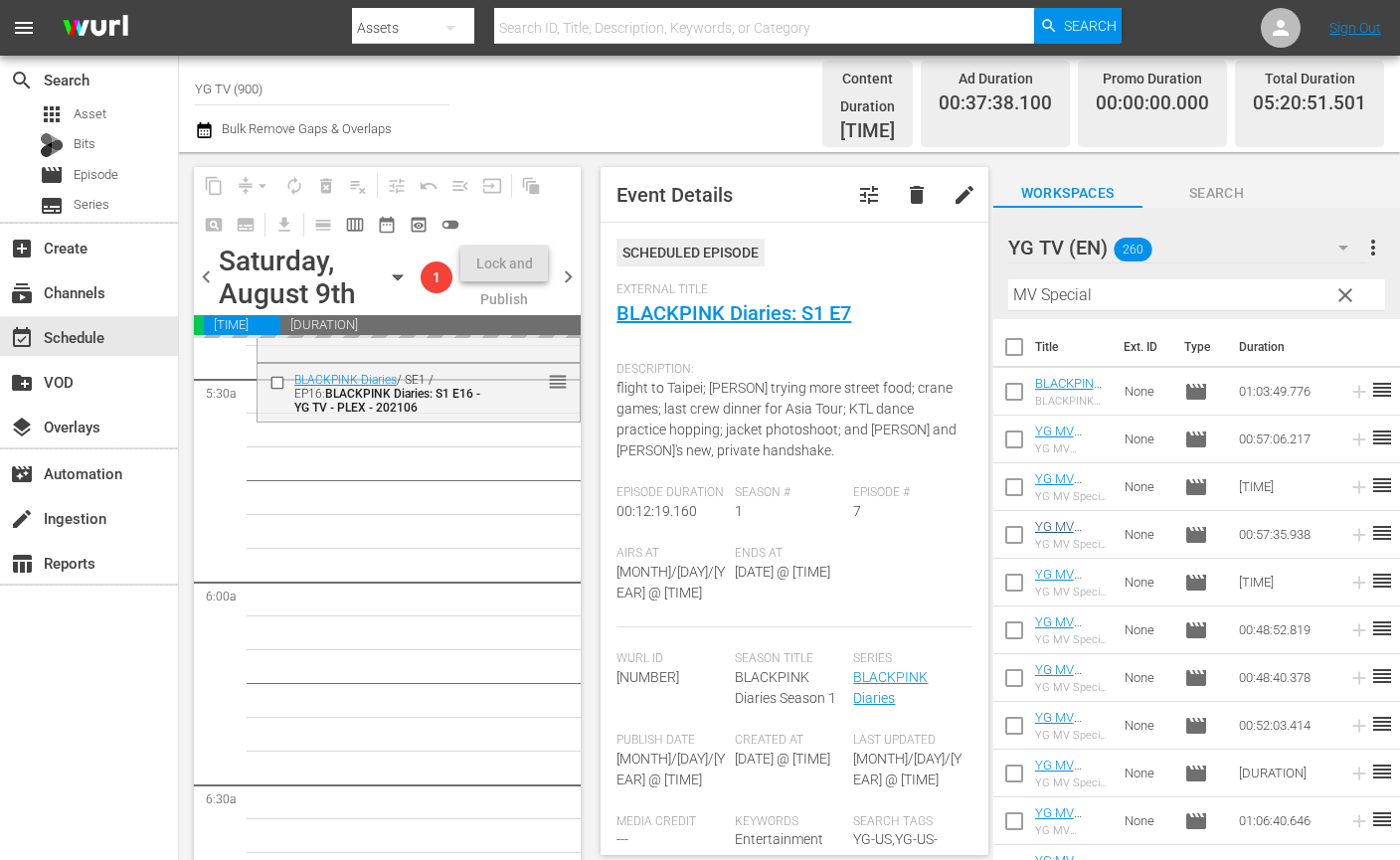 scroll, scrollTop: 2193, scrollLeft: 0, axis: vertical 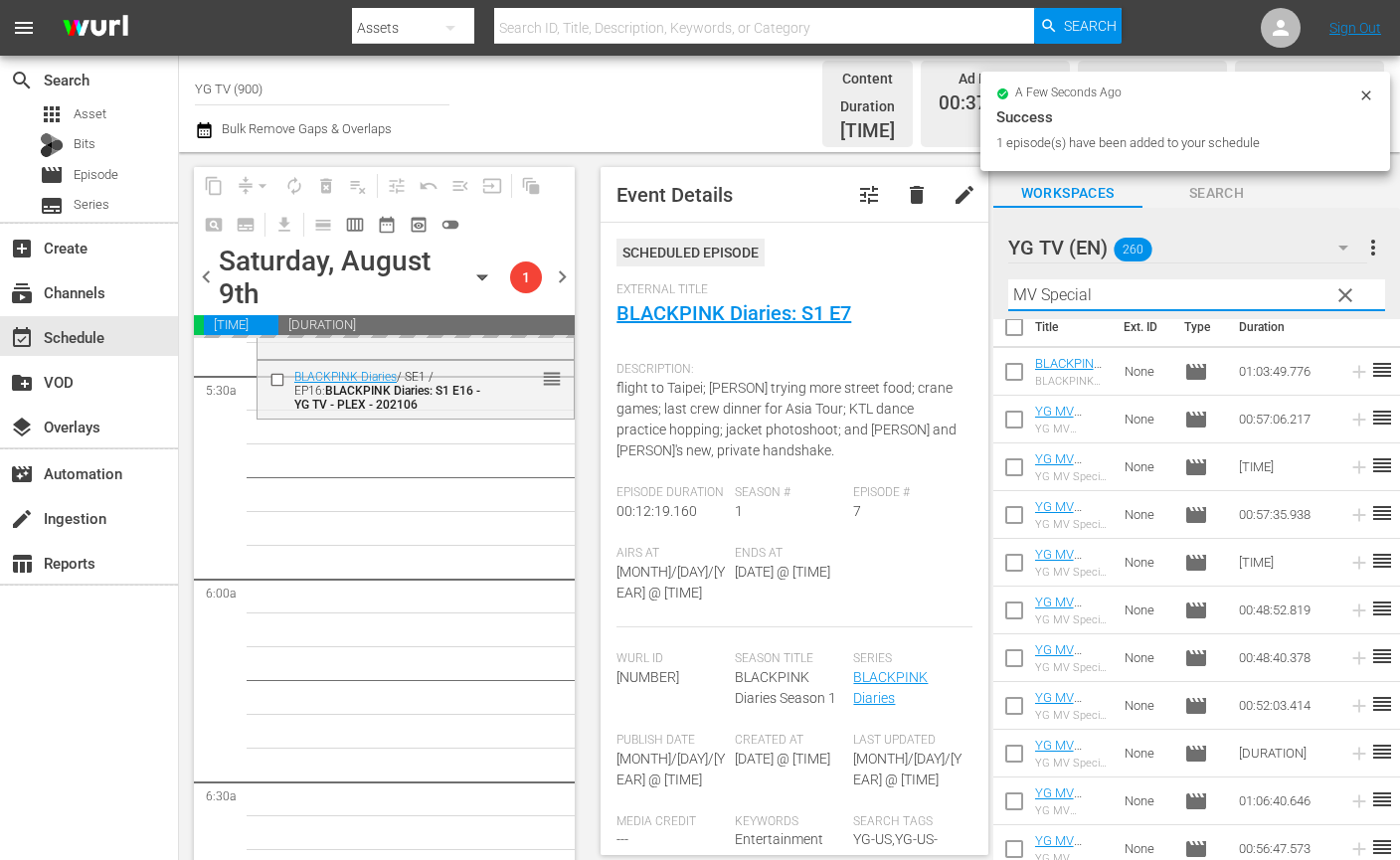 drag, startPoint x: 1118, startPoint y: 291, endPoint x: 1014, endPoint y: 265, distance: 107.200746 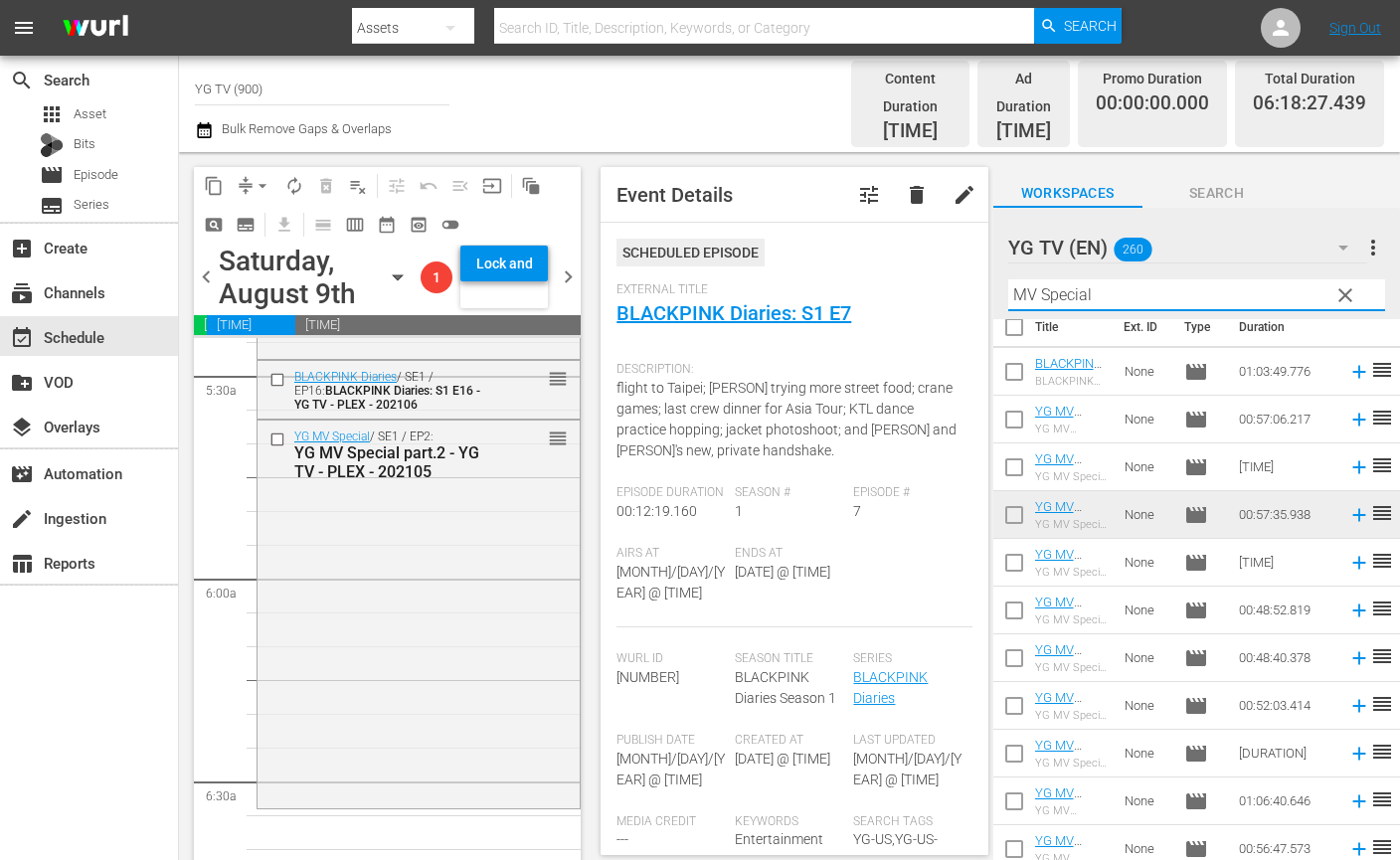 click on "MV Special" at bounding box center (1196, 295) 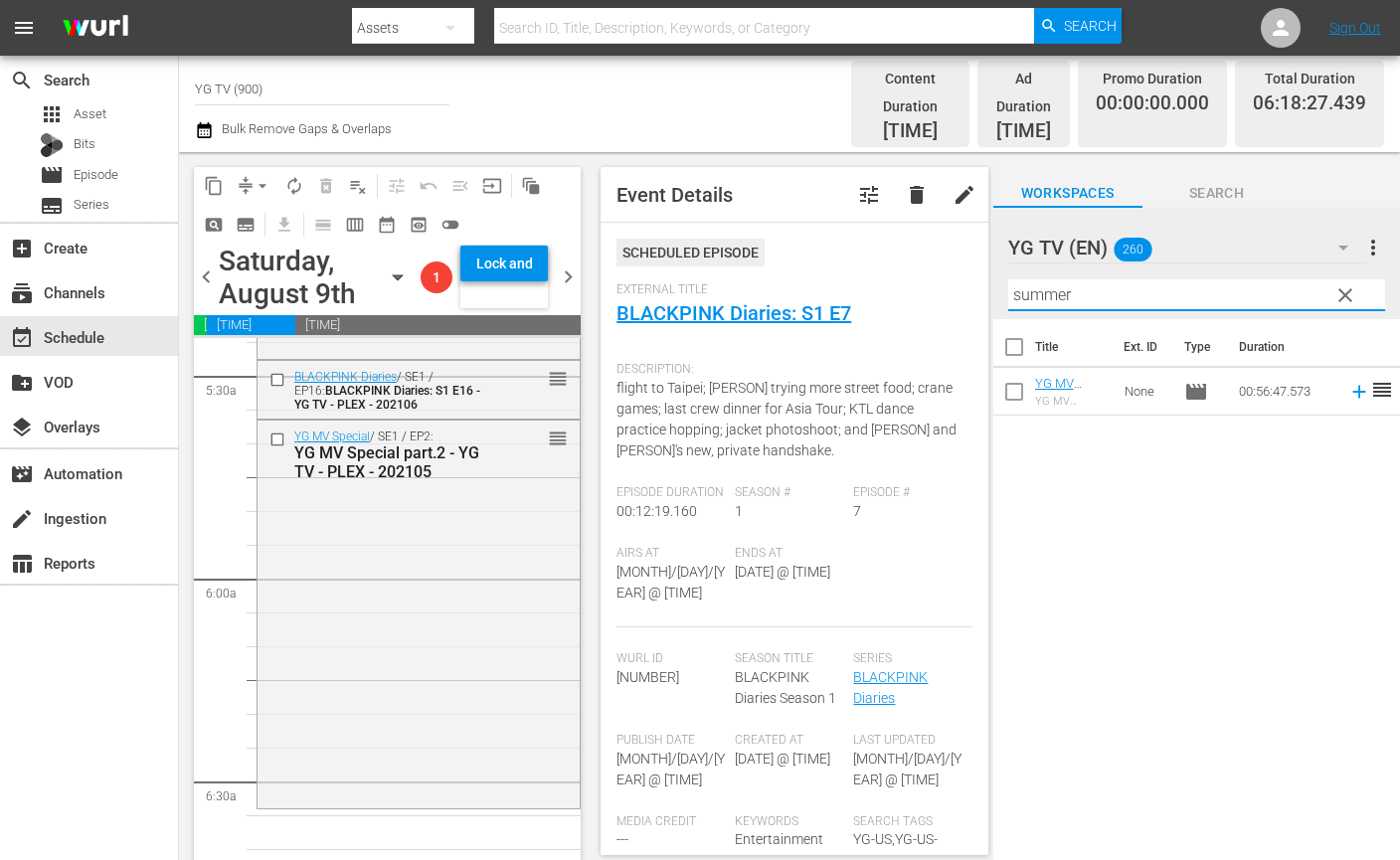 scroll, scrollTop: 0, scrollLeft: 0, axis: both 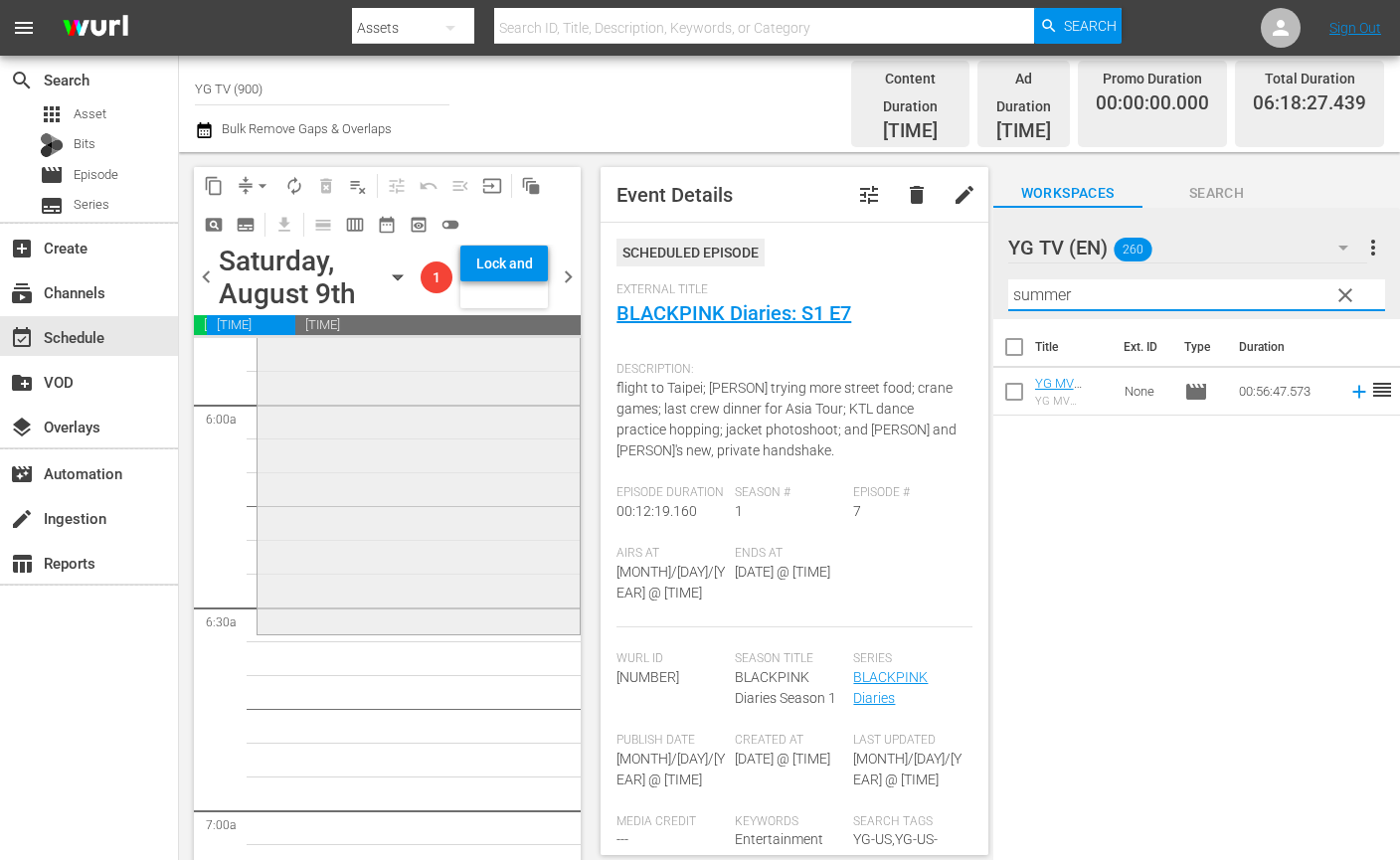 type on "summer" 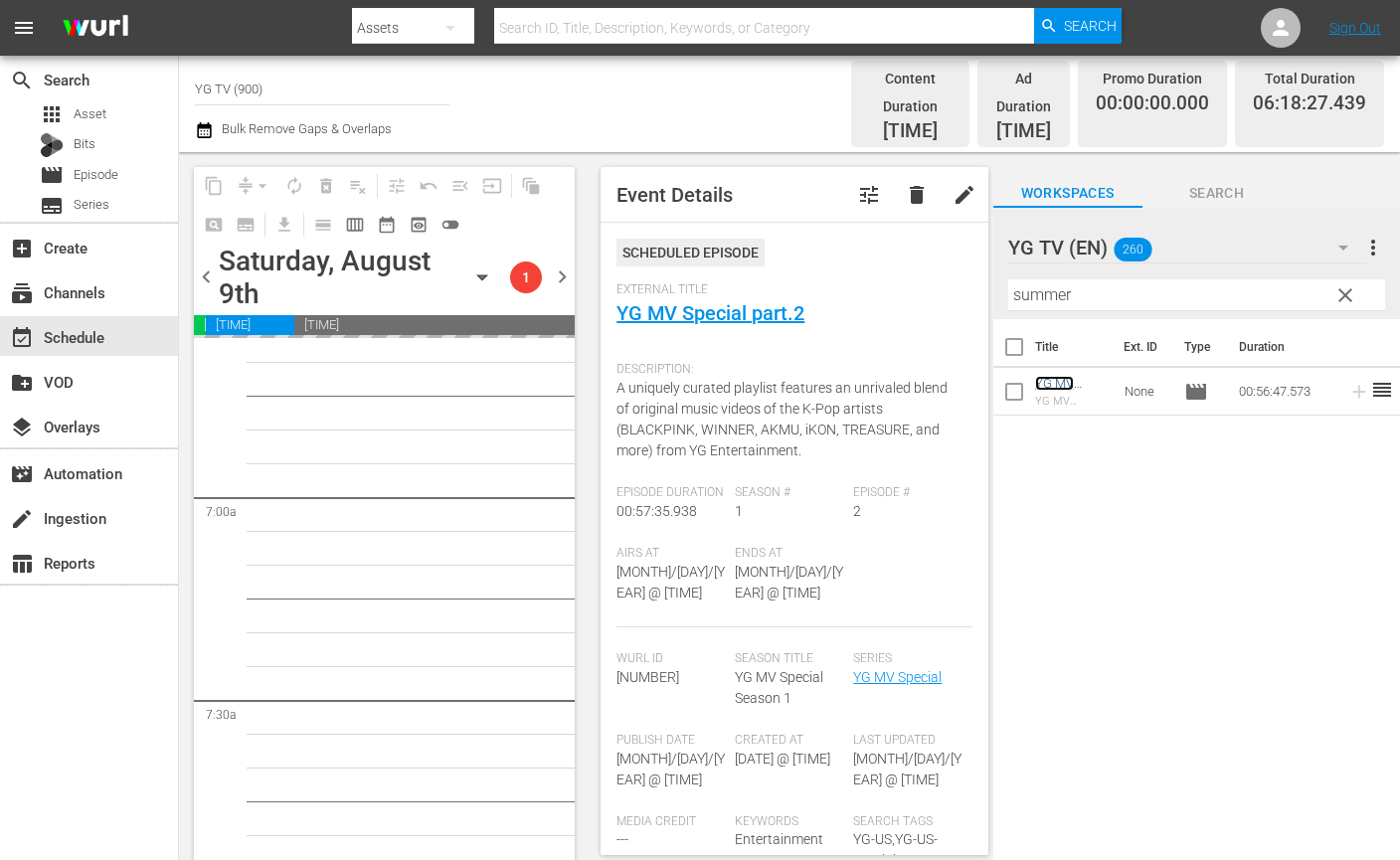 scroll, scrollTop: 2676, scrollLeft: 0, axis: vertical 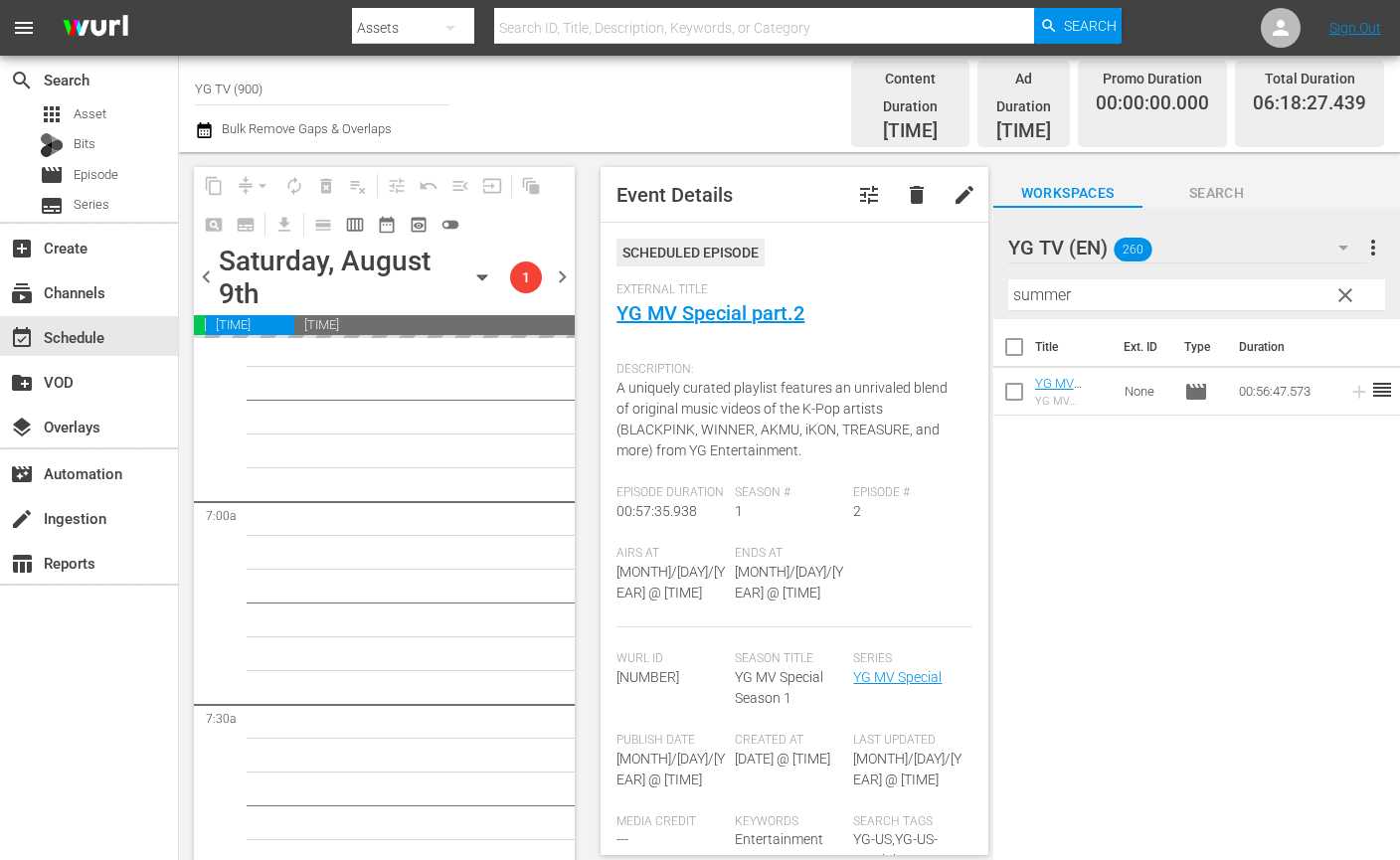 click on "YG MV Special  / SE1 / EP2:
YG MV Special part.2 - YG TV - PLEX - [YEAR][MONTH] reorder TREASURE - The Mysterious Class  / SE1 / EP5:
TREASURE - The Mysterious Class: S1 E5 - YG TV - PLEX - [YEAR][MONTH] reorder TREASURE - The Mysterious Class  / SE1 / EP7:
TREASURE - The Mysterious Class: S1 E7 - YG TV - PLEX - [YEAR][MONTH] reorder TREASURE - The Mysterious Class  / SE1 / EP6:
TREASURE - The Mysterious Class: S1 E6 - YG TV - PLEX - [YEAR][MONTH] reorder TREASURE - The Mysterious Class  / SE1 / EP8:
TREASURE - The Mysterious Class: S1 E8 - YG TV - PLEX - [YEAR][MONTH] reorder TREASURE - The Mysterious Class  / SE1 / EP1:
TREASURE - The Mysterious Class: S1 E1 - YG TV - PLEX - [YEAR][MONTH] reorder YG PRODUCTION: Making Documentary  / SE1 / EP1:
YG PRODUCTION Making Documentary: BABYMONSTER’s 'SHEESH' - YG TV - PLEX - [YEAR][MONTH] reorder TREASURE - The Mysterious Class  / SE1 / EP2:
TREASURE - The Mysterious Class: S1 E2 - YG TV - PLEX - [YEAR][MONTH] reorder TREASURE - The Mysterious Class  / SE1 / EP4:
reorder  / SE1 / EP3:
reorder" at bounding box center [416, 2529] 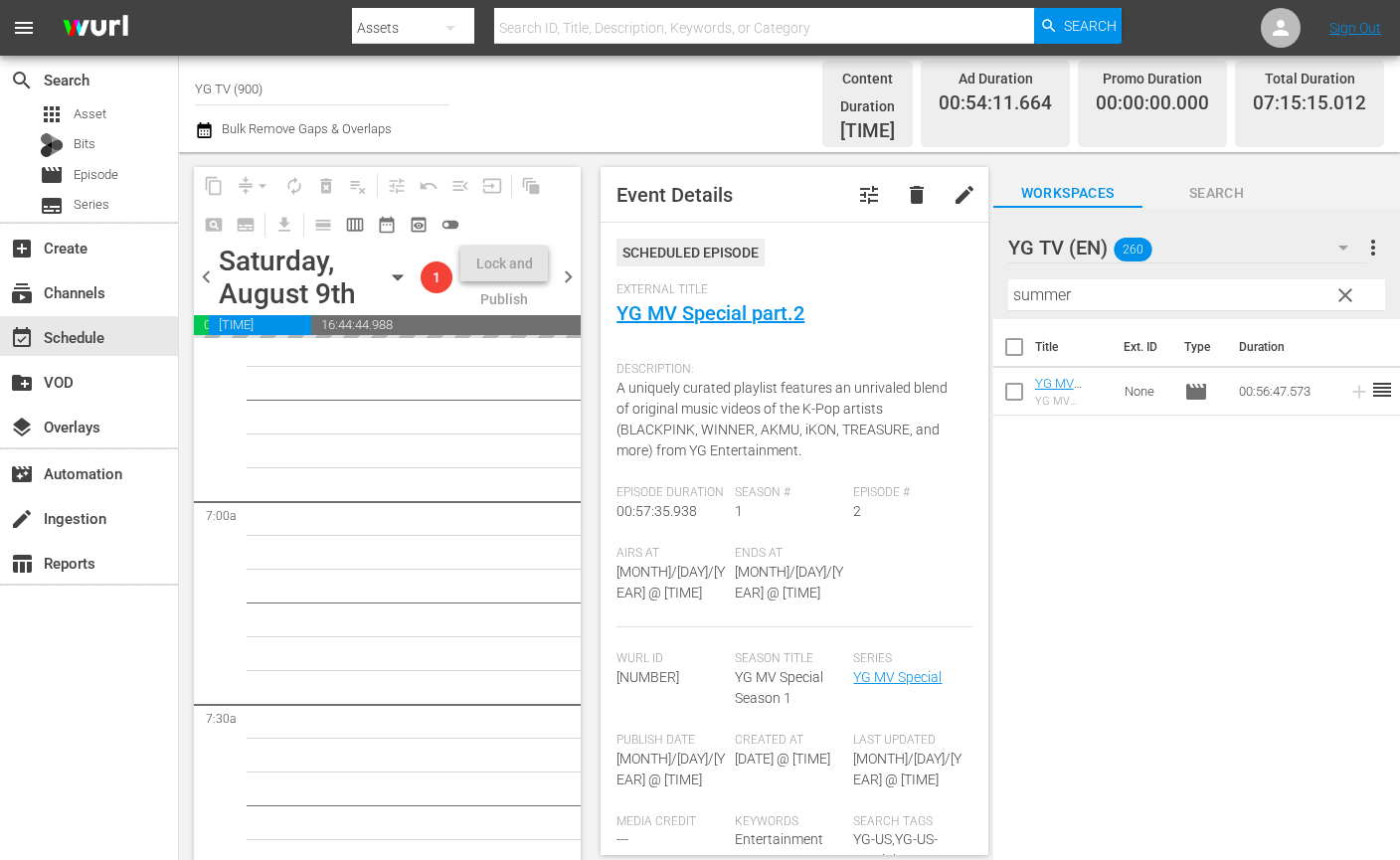 click on "clear" at bounding box center (1345, 295) 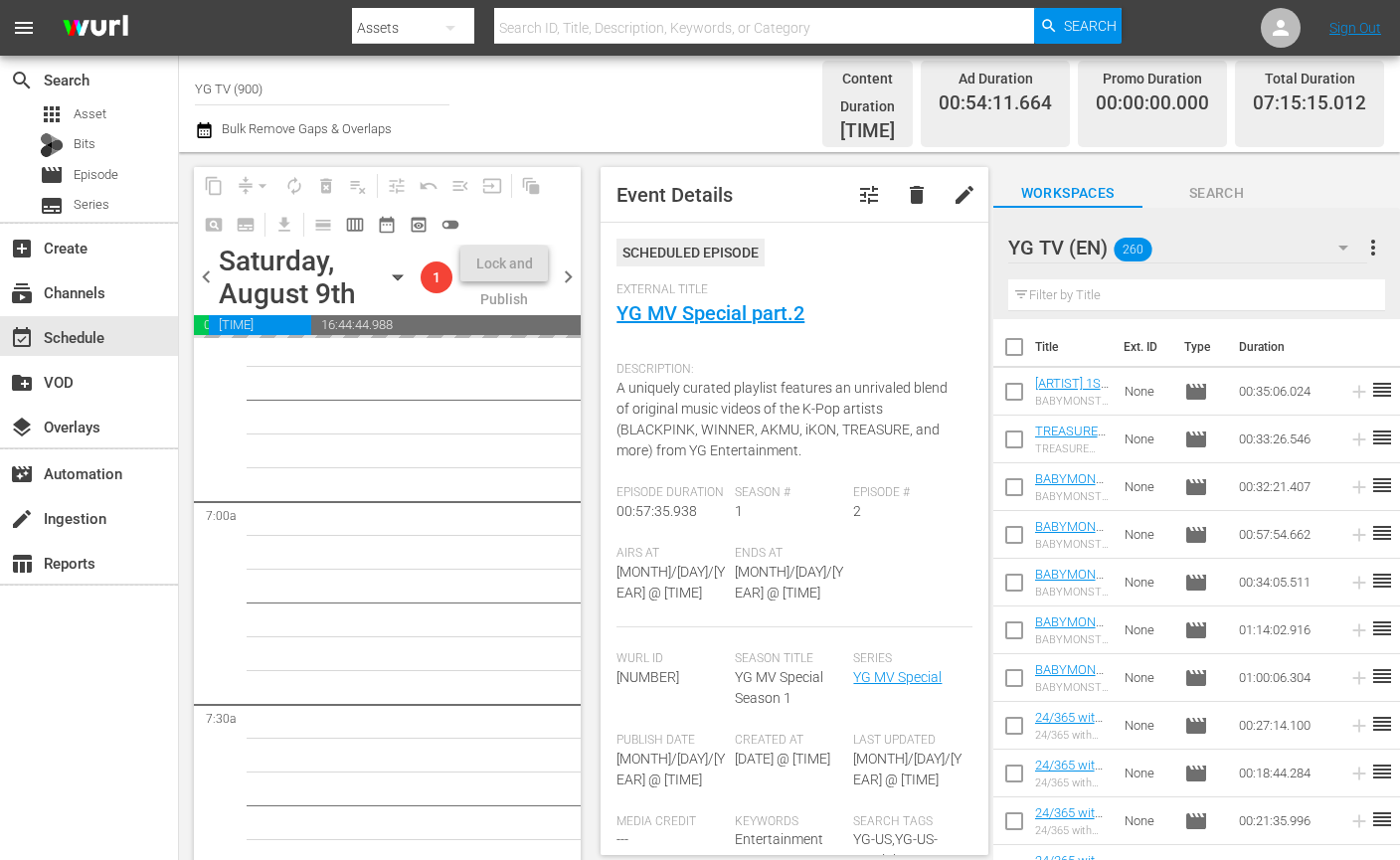 click at bounding box center [1196, 295] 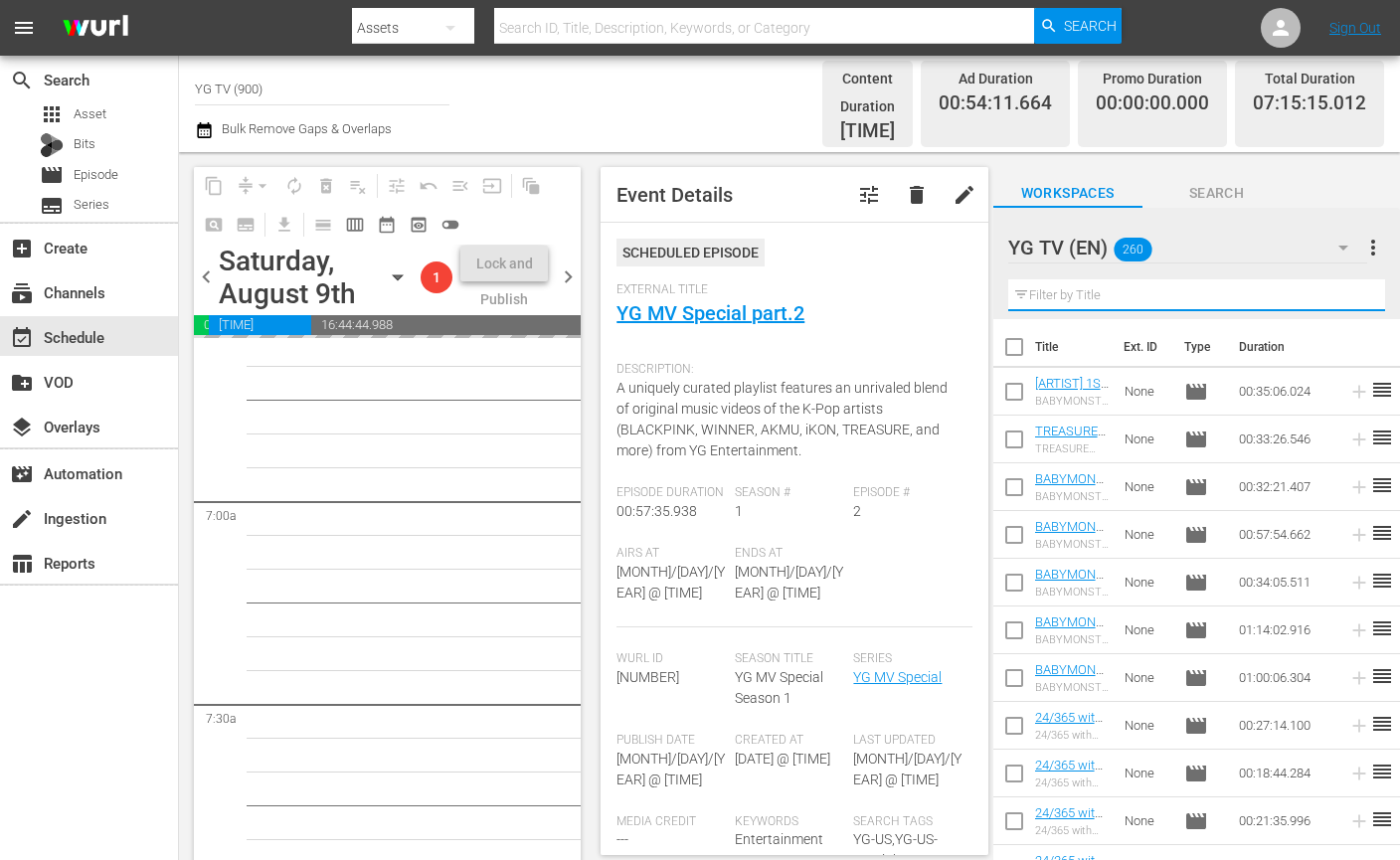click at bounding box center [1196, 295] 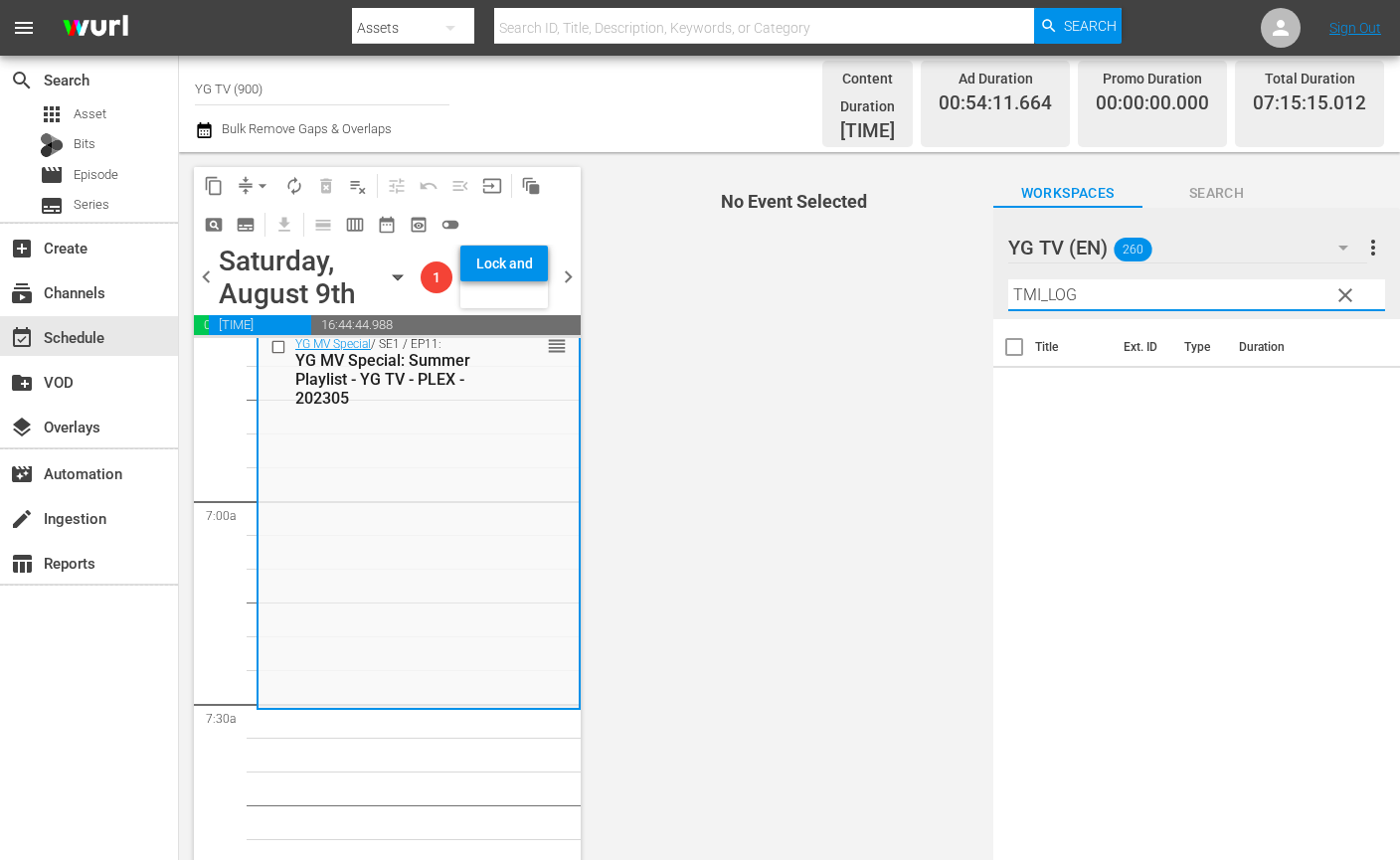 click on "TMI_LOG" at bounding box center (1196, 295) 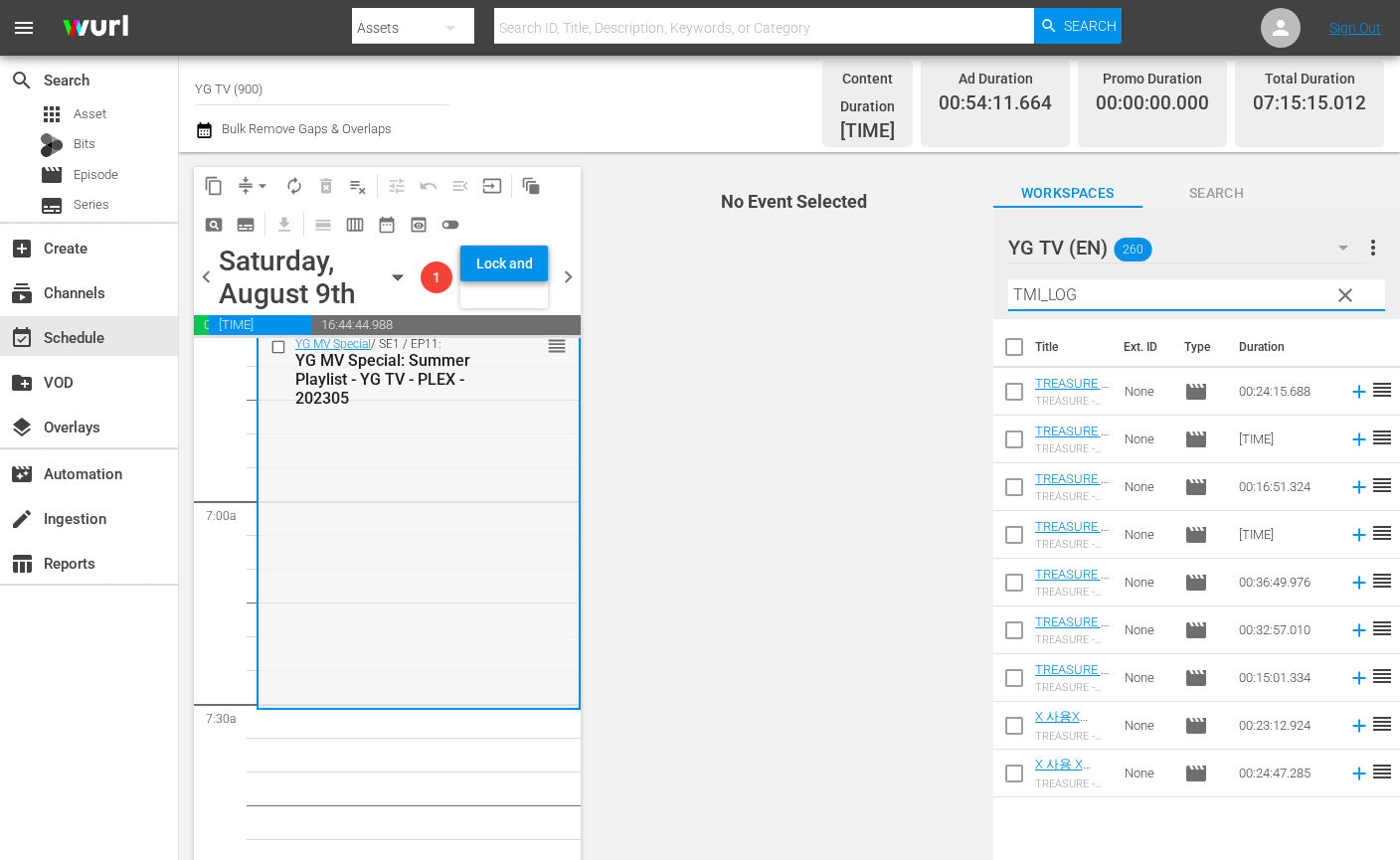 type on "TMI_LOG" 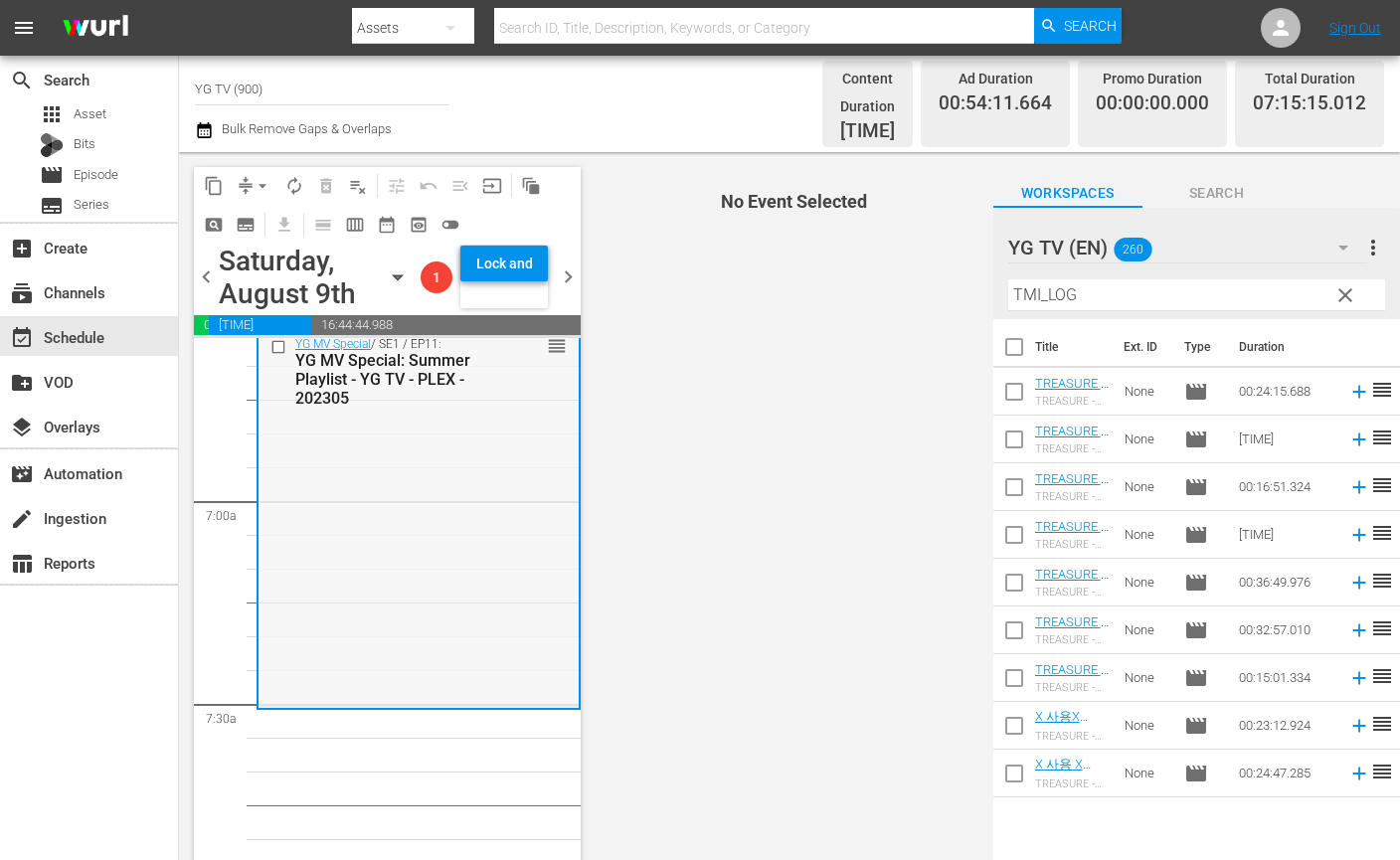 click on "YG MV Special  / SE1 / EP11:
YG MV Special: Summer Playlist - YG TV - PLEX - [YEAR][MONTH] reorder" at bounding box center [419, 517] 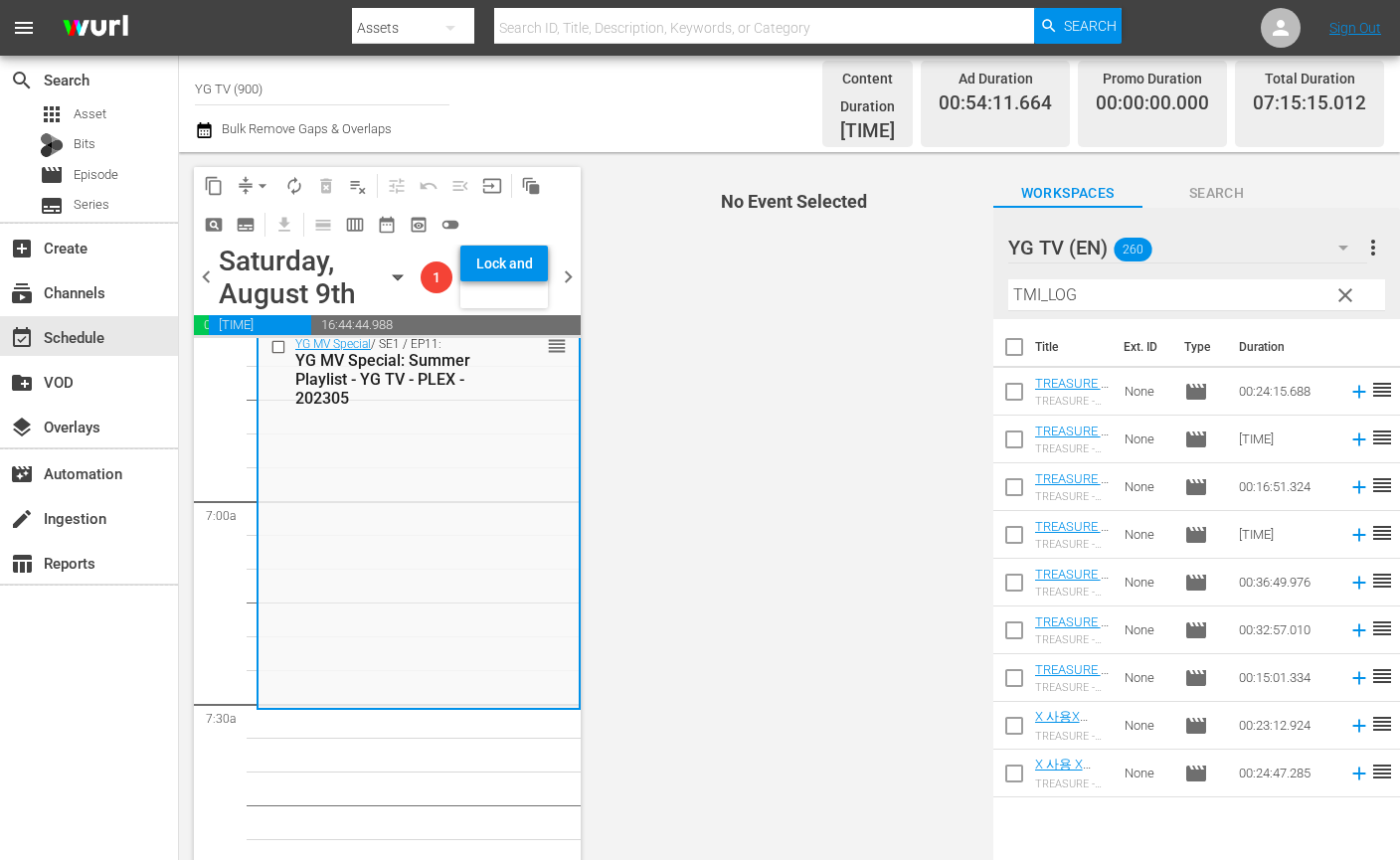 scroll, scrollTop: 2767, scrollLeft: 0, axis: vertical 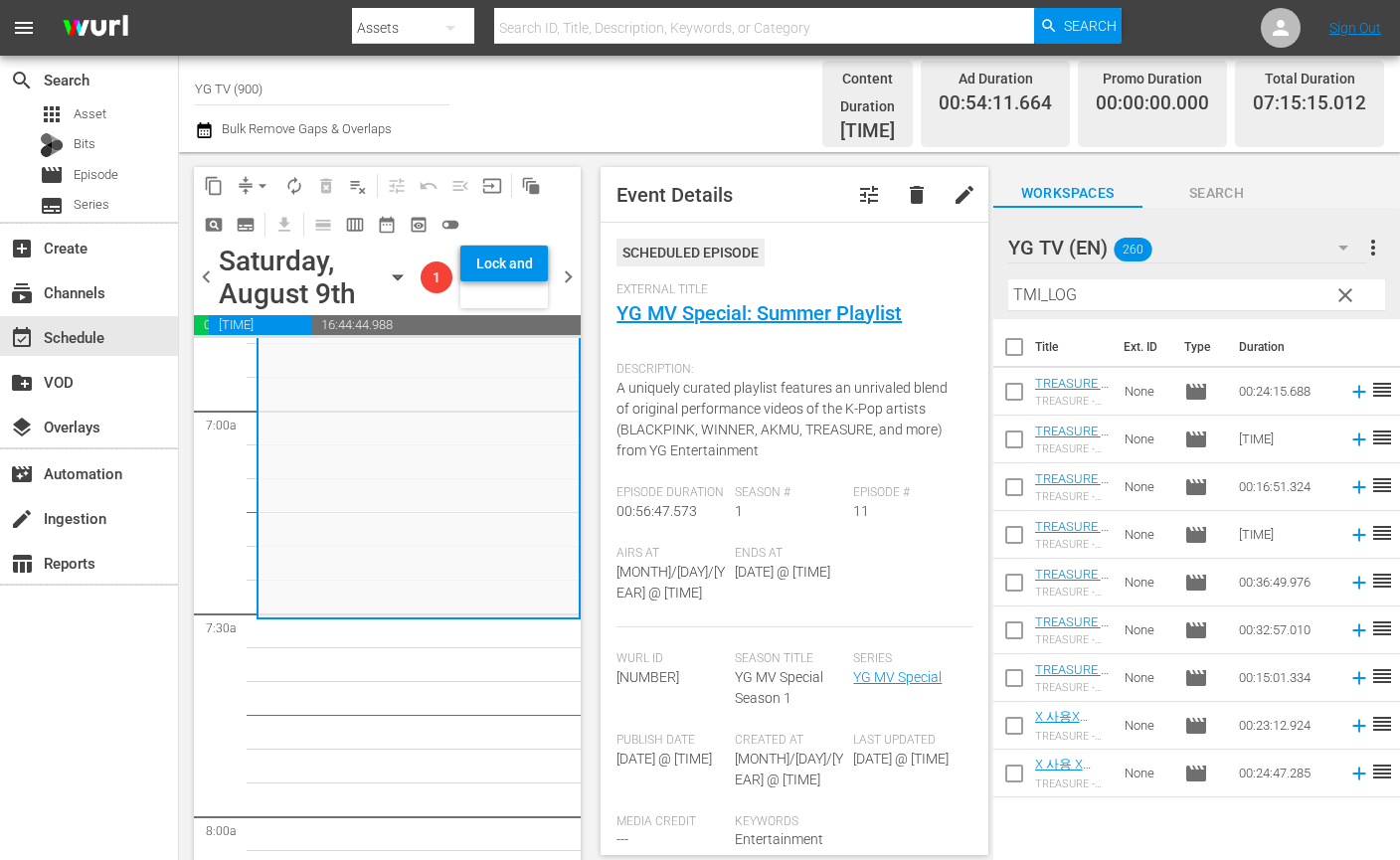 click at bounding box center [1014, 443] 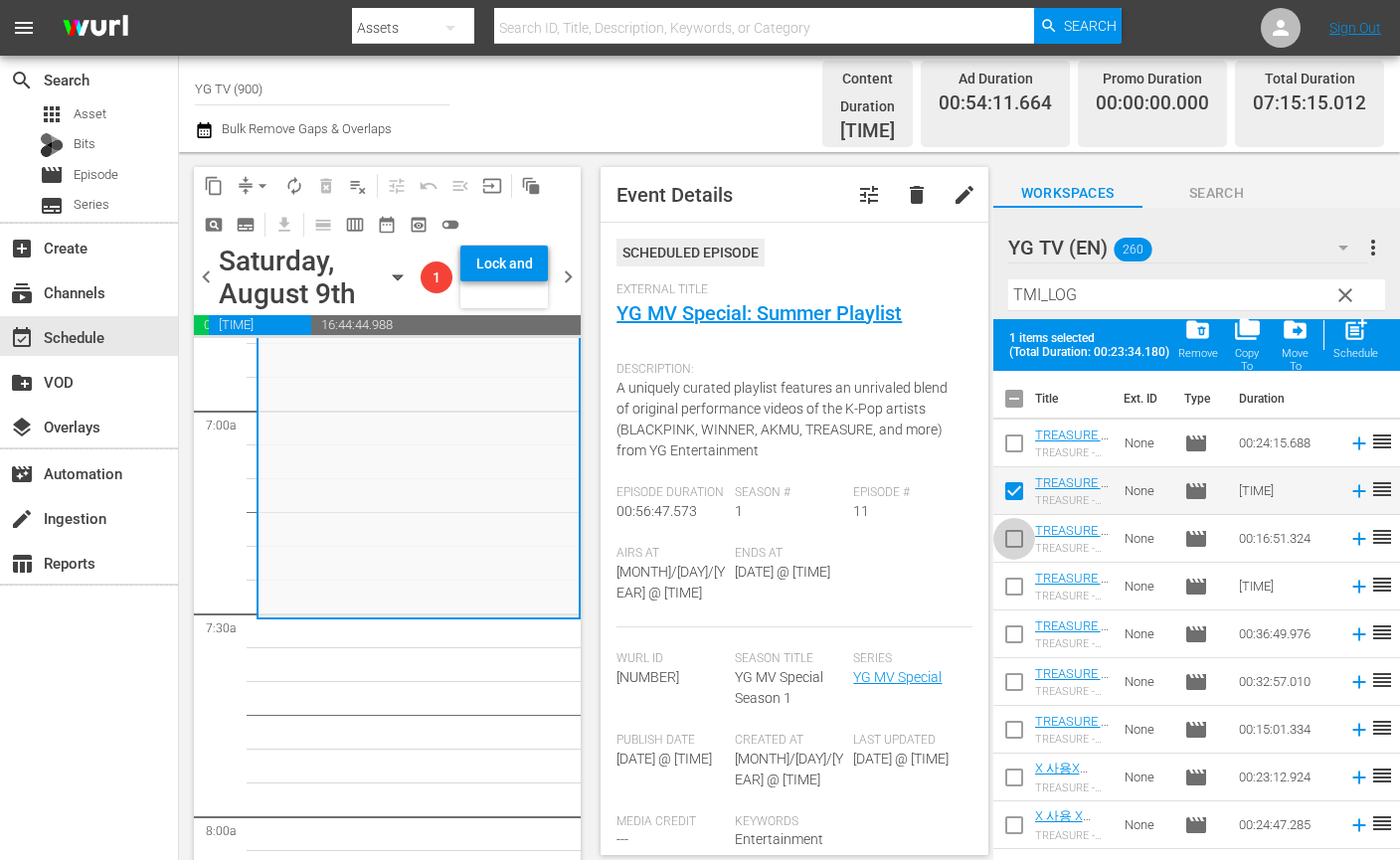 click at bounding box center (1014, 543) 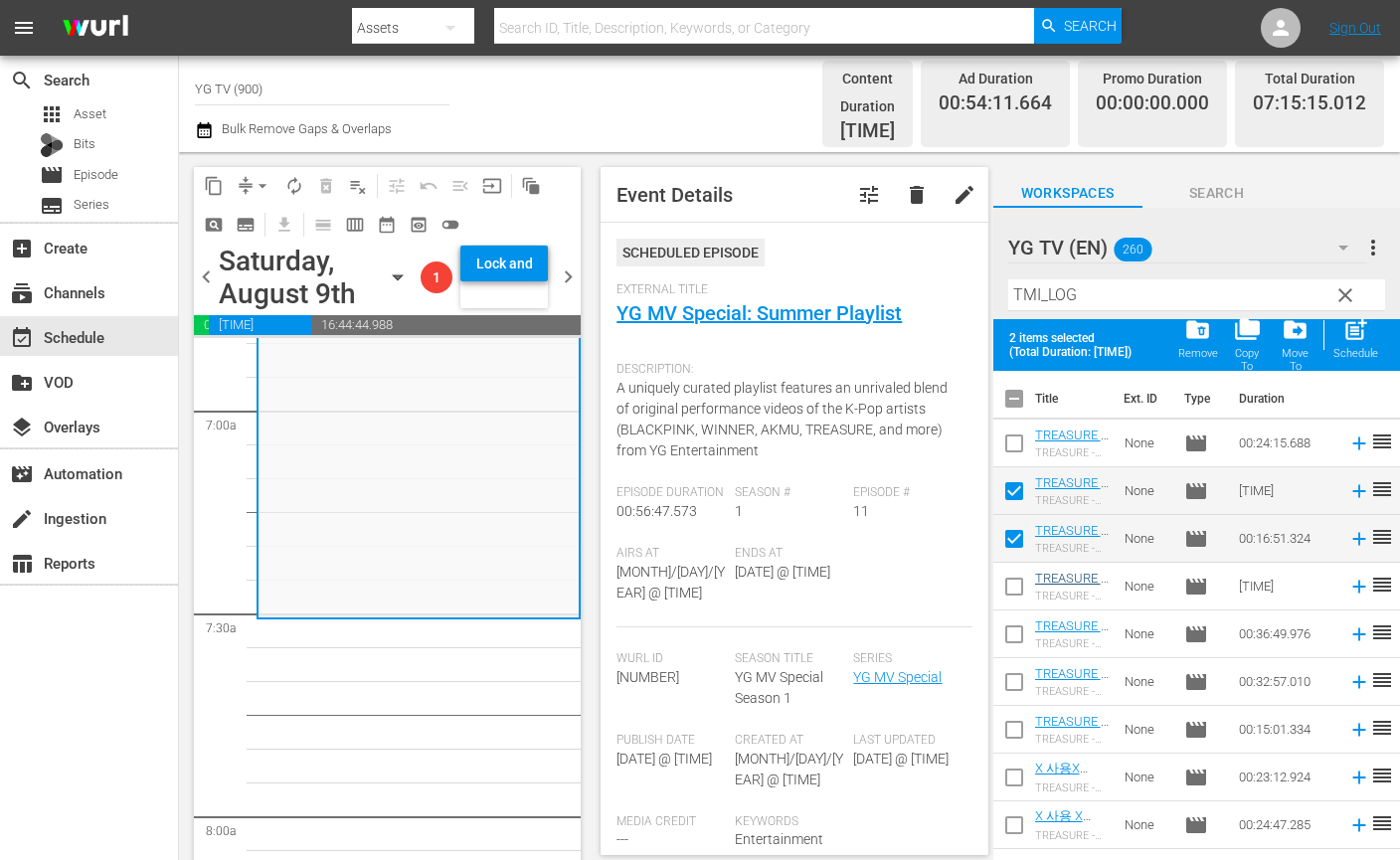 click at bounding box center (1014, 591) 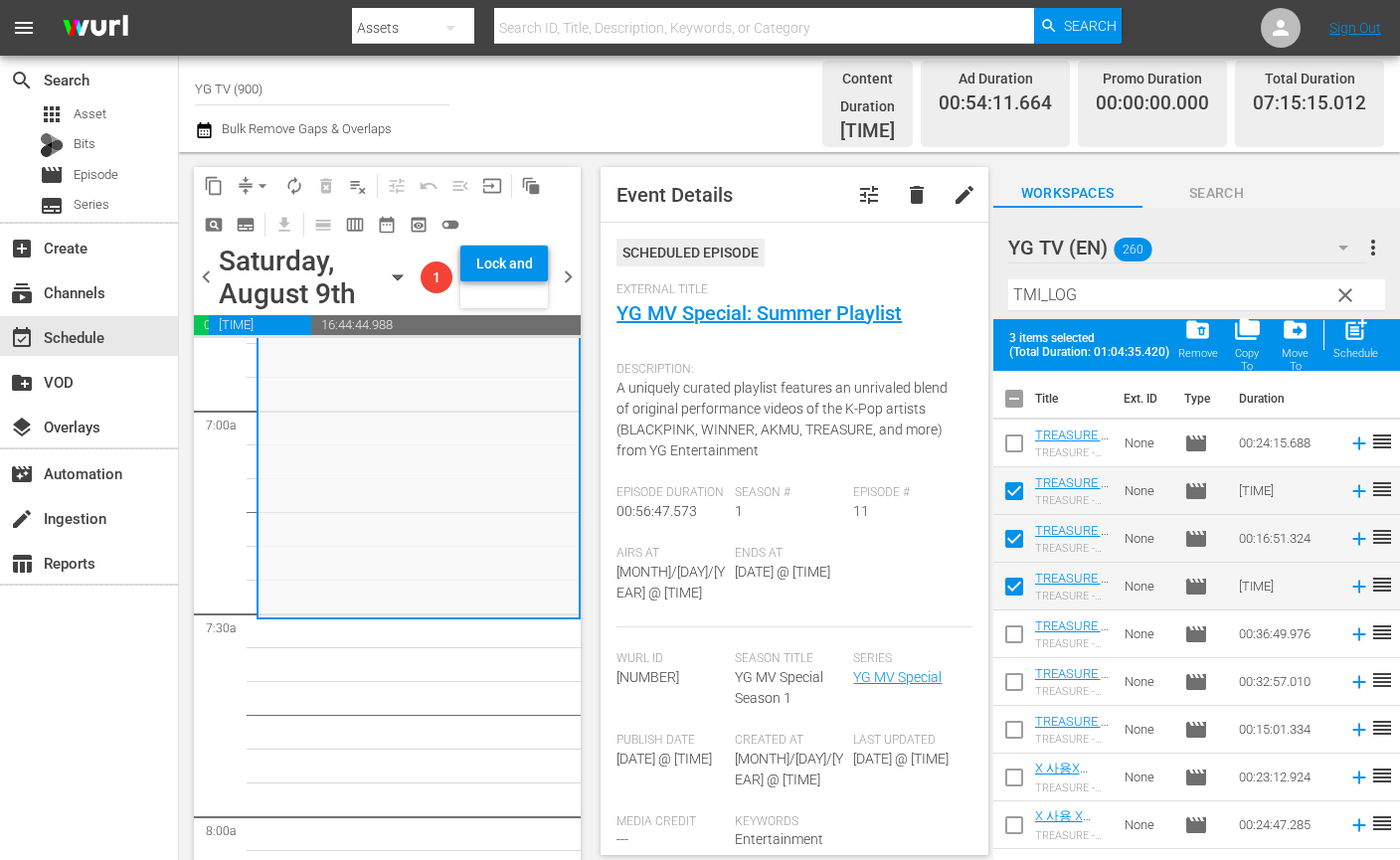 click on "post_add Schedule" at bounding box center [1355, 338] 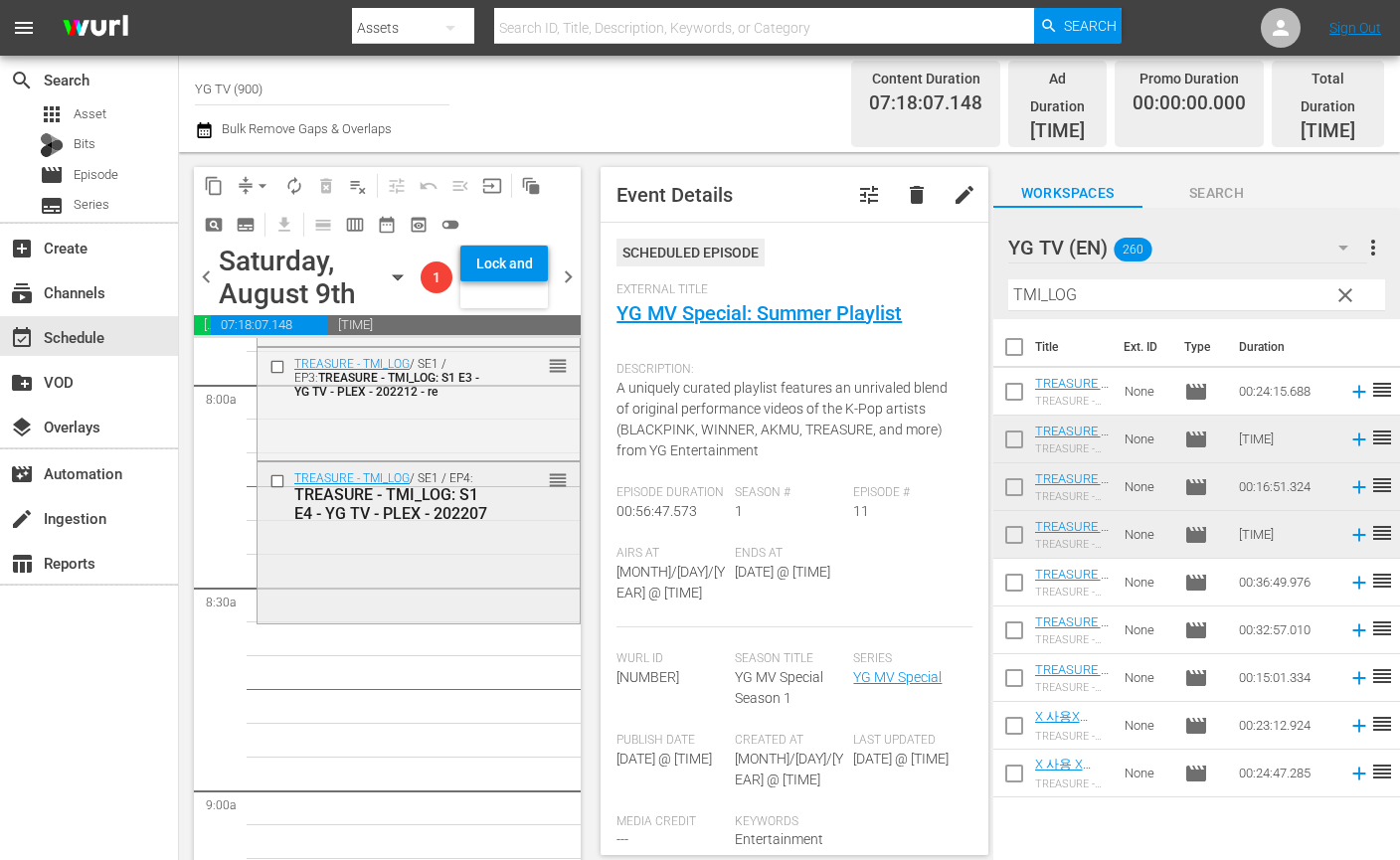 scroll, scrollTop: 3200, scrollLeft: 0, axis: vertical 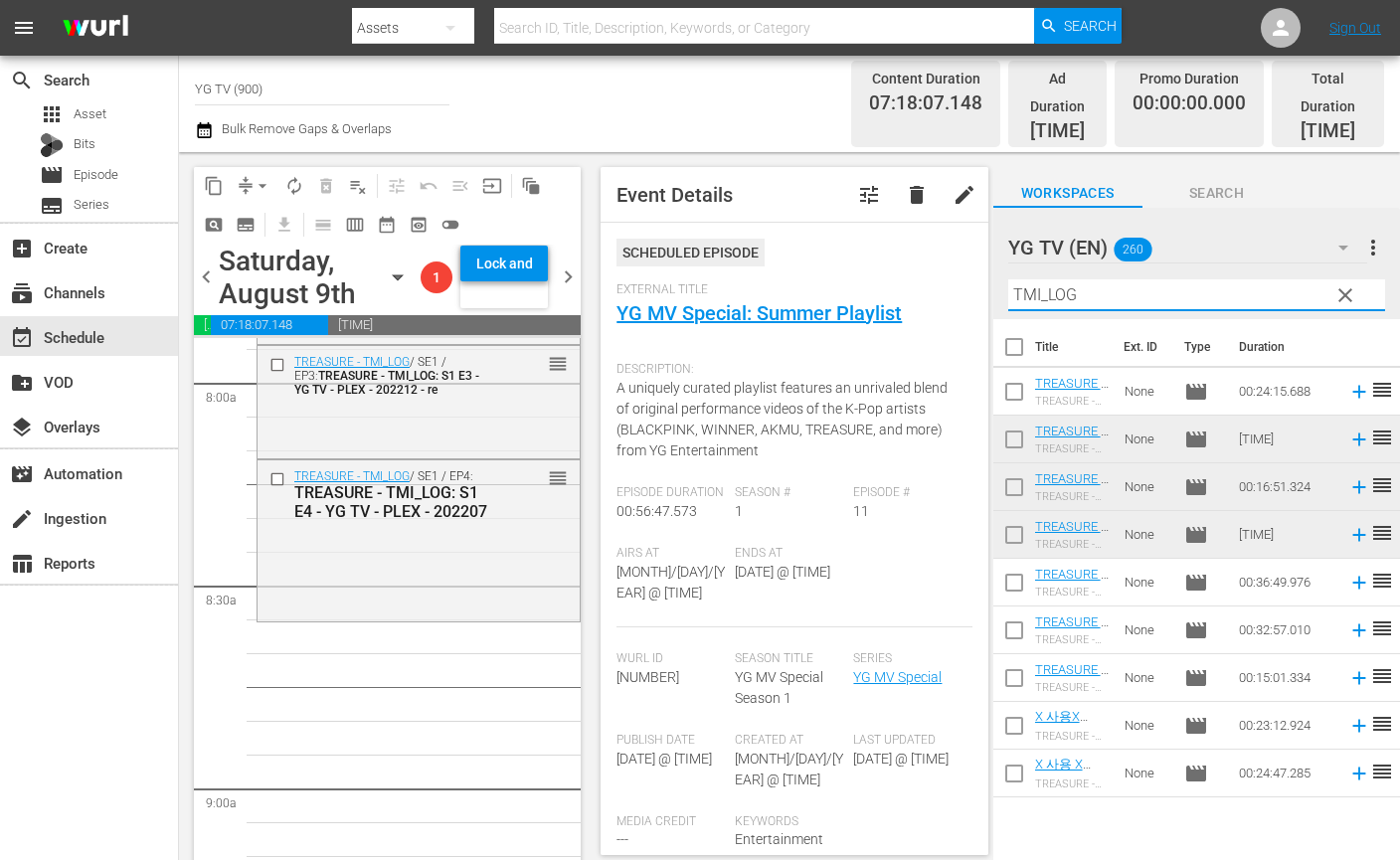 drag, startPoint x: 933, startPoint y: 257, endPoint x: 909, endPoint y: 256, distance: 24.020824 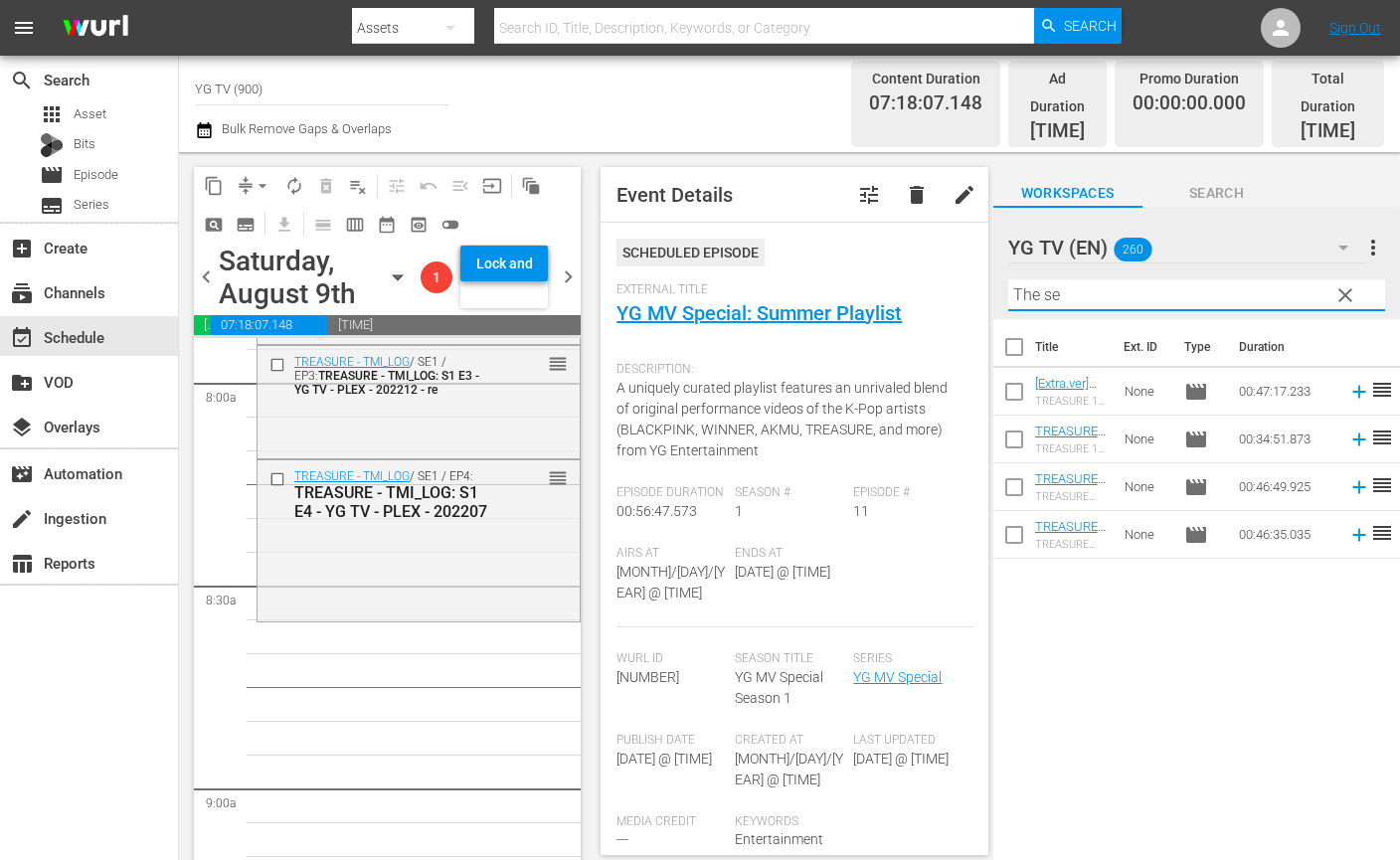 click on "Title Ext. ID Type Duration [Extra.ver] TREASURE 1st Mini Album 'THE SECOND STEP : CHAPTER ONE' Special - YG TV - PLEX - 202209 TREASURE 1st Mini Album 'THE SECOND STEP : CHAPTER ONE' Special None movie 00:47:17.233 reorder TREASURE 1st Mini Album 'THE SECOND STEP : CHAPTER ONE' Special - YG TV - PLEX - 202207 TREASURE 1st Mini Album 'THE SECOND STEP : CHAPTER ONE' Special None movie 00:34:51.873 reorder TREASURE 2nd Mini Album 'THE SECOND STEP : CHAPTER TWO' Special Part.1 - YG TV - PLEX - 202307 TREASURE 2nd Mini Album 'THE SECOND STEP : CHAPTER TWO' Special Part.1 None movie 00:46:49.925 reorder TREASURE 2nd Mini Album 'THE SECOND STEP : CHAPTER TWO' Special Part.2 - YG TV - PLEX - 202307 TREASURE 2nd Mini Album 'THE SECOND STEP : CHAPTER TWO' Special Part.2 None movie 00:46:35.035 reorder" at bounding box center [1196, 596] 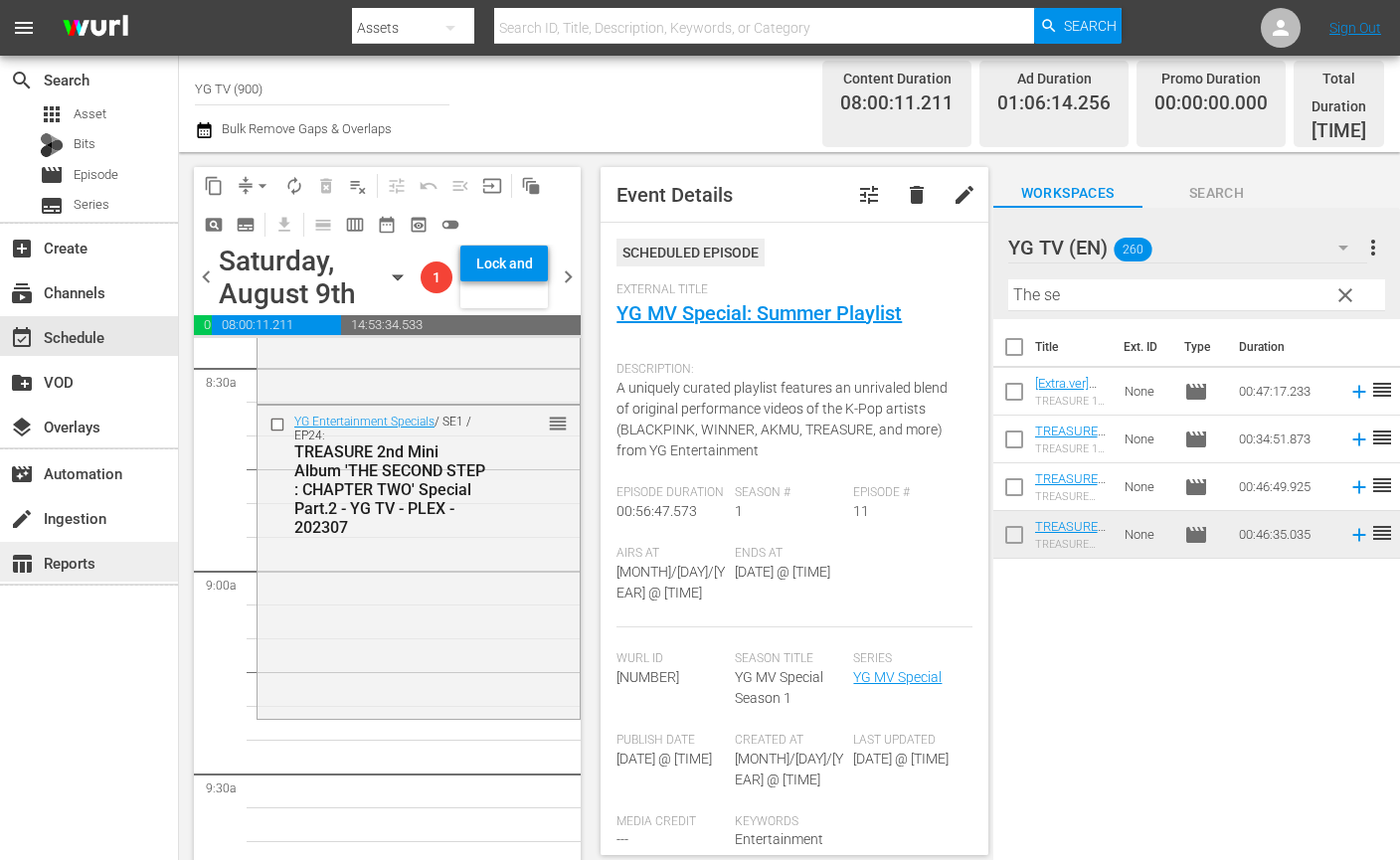 scroll, scrollTop: 3421, scrollLeft: 0, axis: vertical 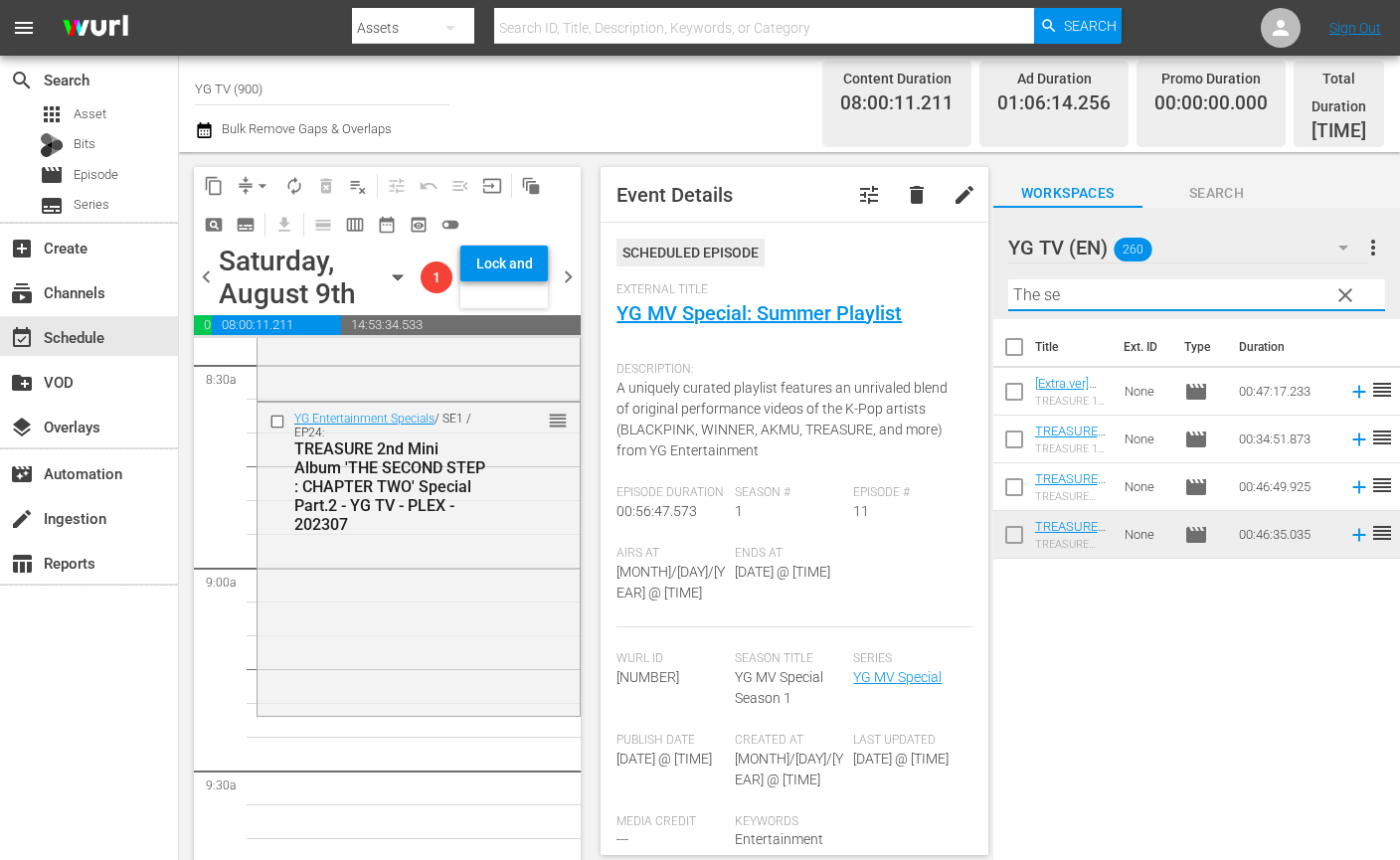drag, startPoint x: 1030, startPoint y: 274, endPoint x: 838, endPoint y: 277, distance: 192.02344 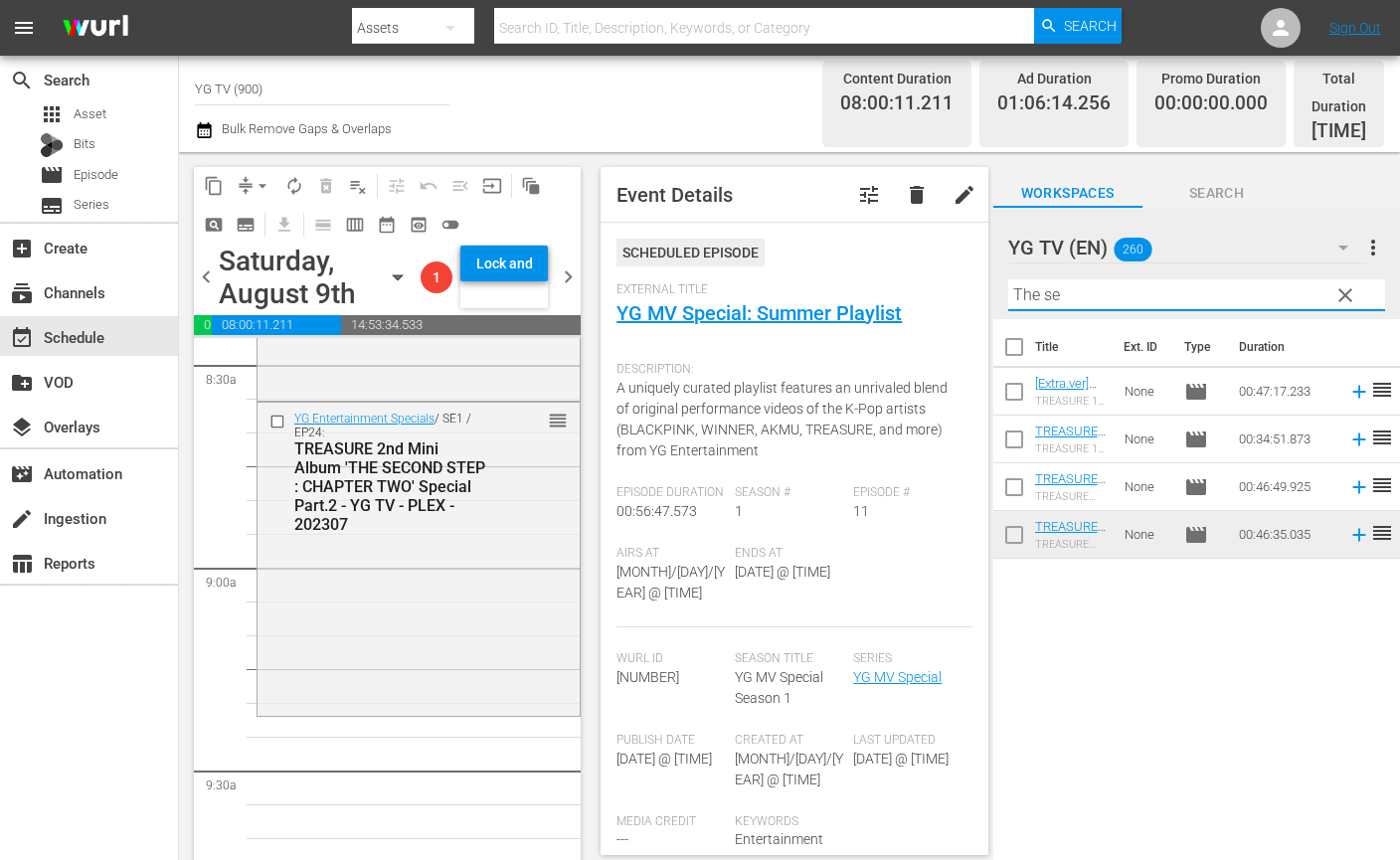 drag, startPoint x: 1069, startPoint y: 281, endPoint x: 802, endPoint y: 280, distance: 267.00187 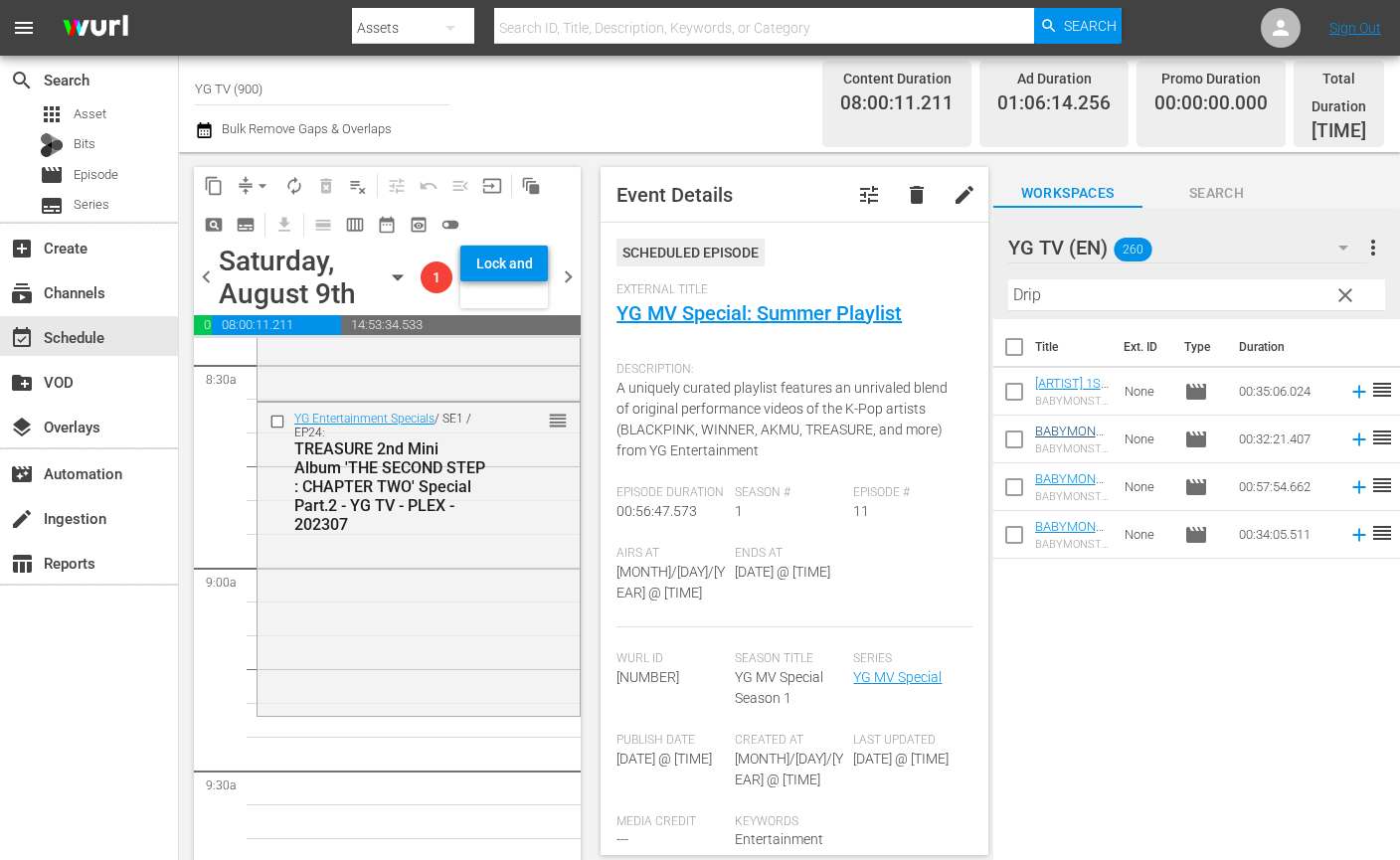 drag, startPoint x: 1138, startPoint y: 702, endPoint x: 1091, endPoint y: 416, distance: 289.8362 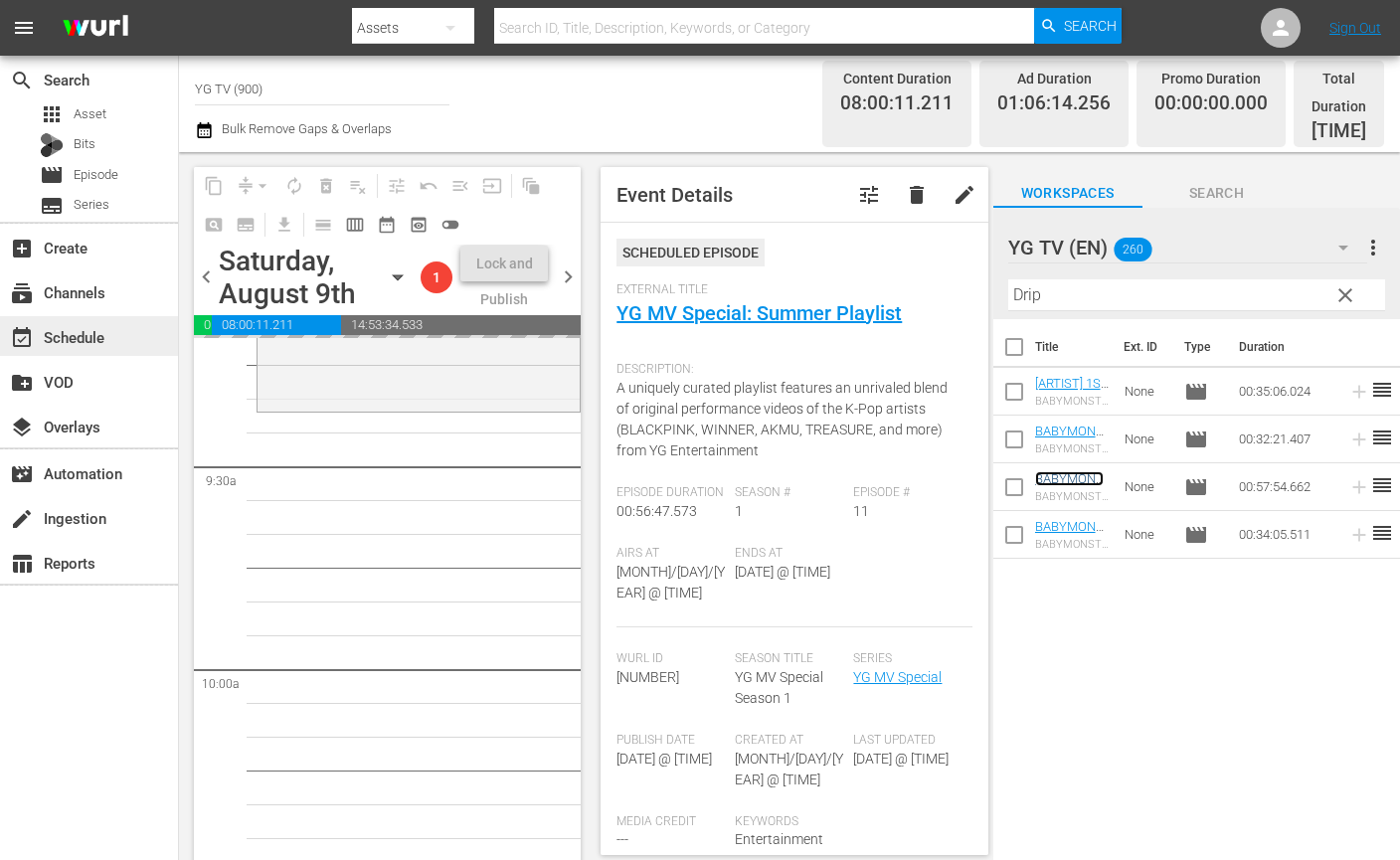scroll, scrollTop: 3727, scrollLeft: 0, axis: vertical 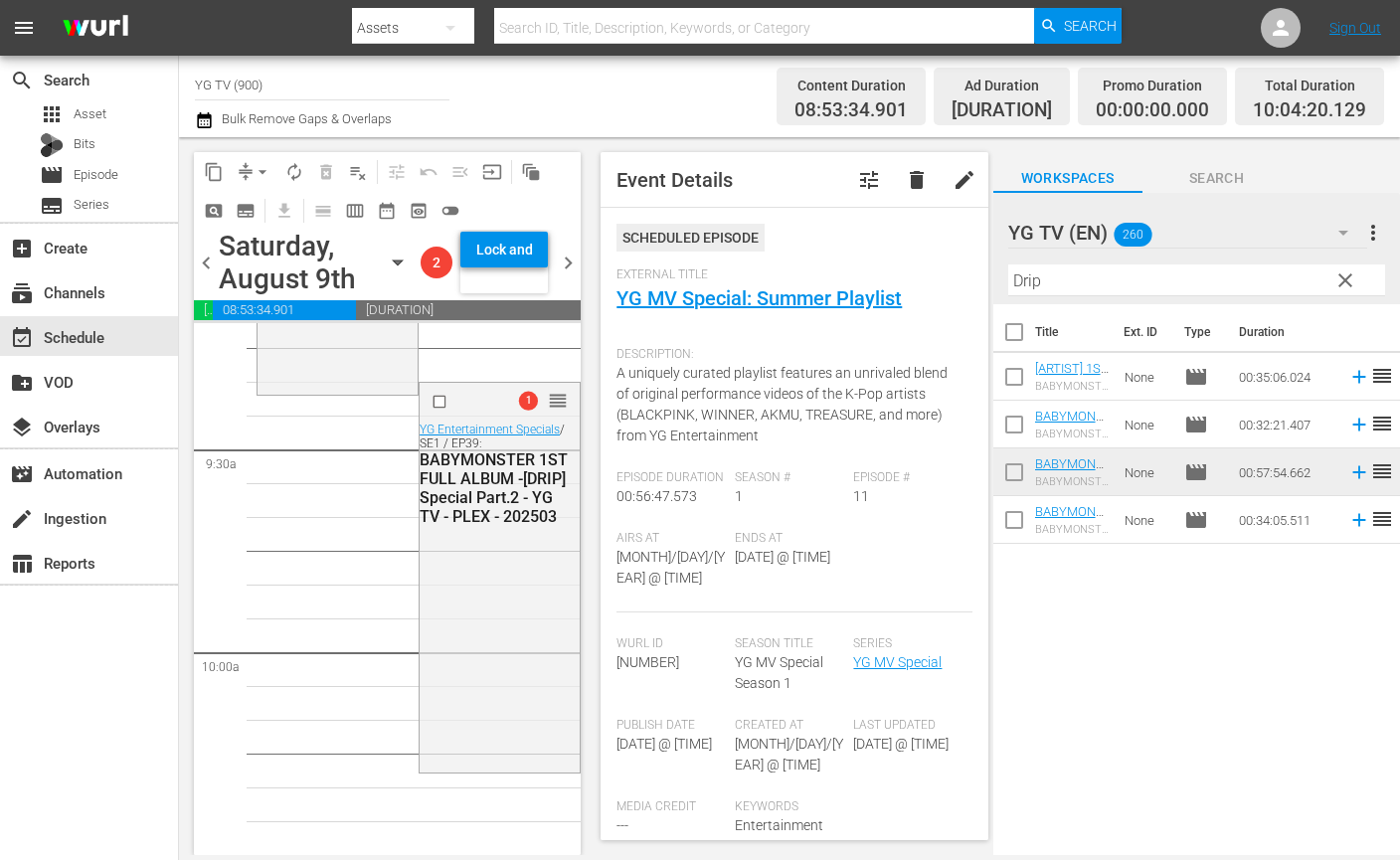 drag, startPoint x: 513, startPoint y: 671, endPoint x: 675, endPoint y: 545, distance: 205.23158 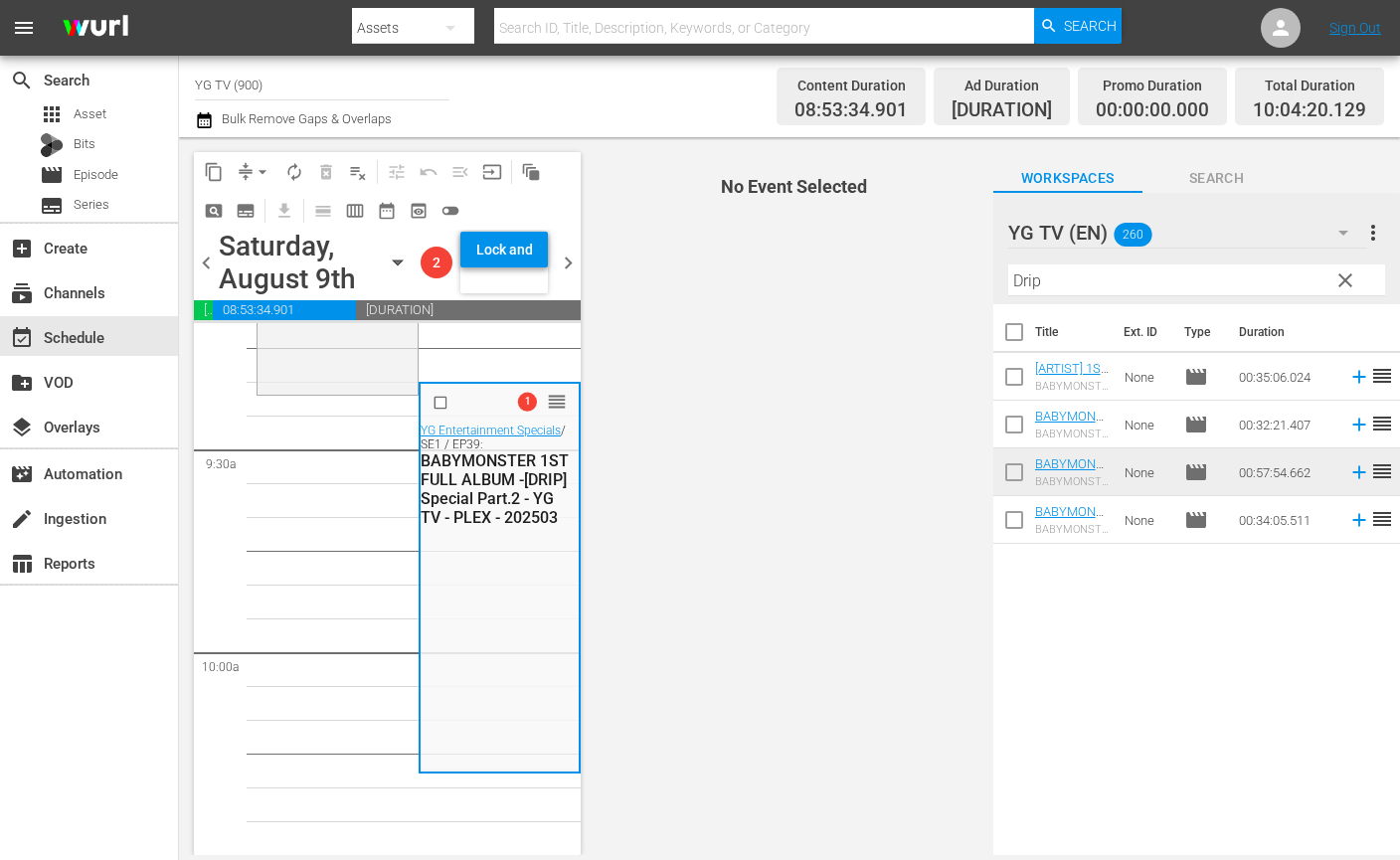 click on "Saturday, August 9th August 9th Lineup BACKUP WILL DELIVER: 8/8 @ 5p (local) 2 Lock and Publish" at bounding box center [789, 496] 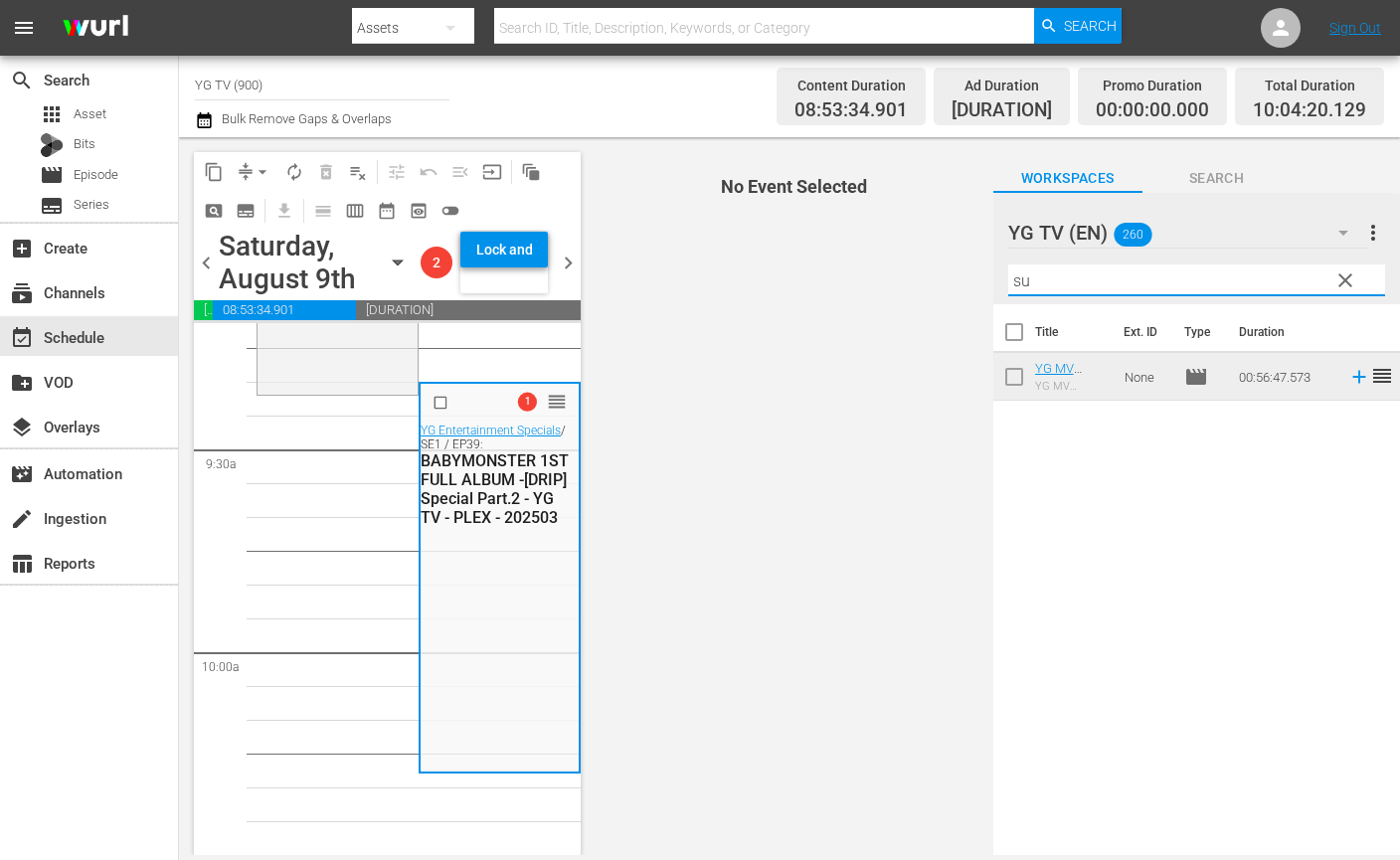 type on "s" 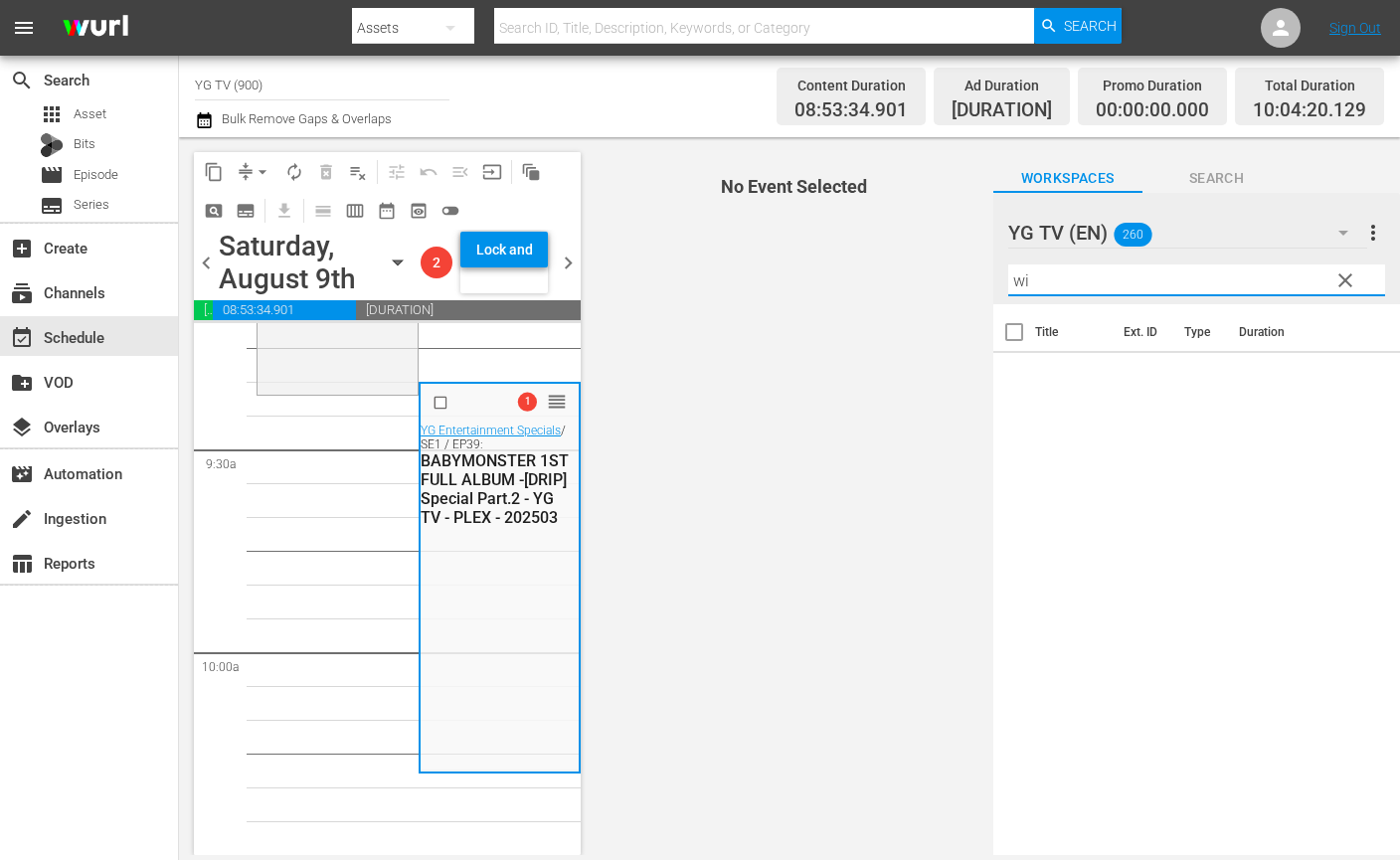 type on "w" 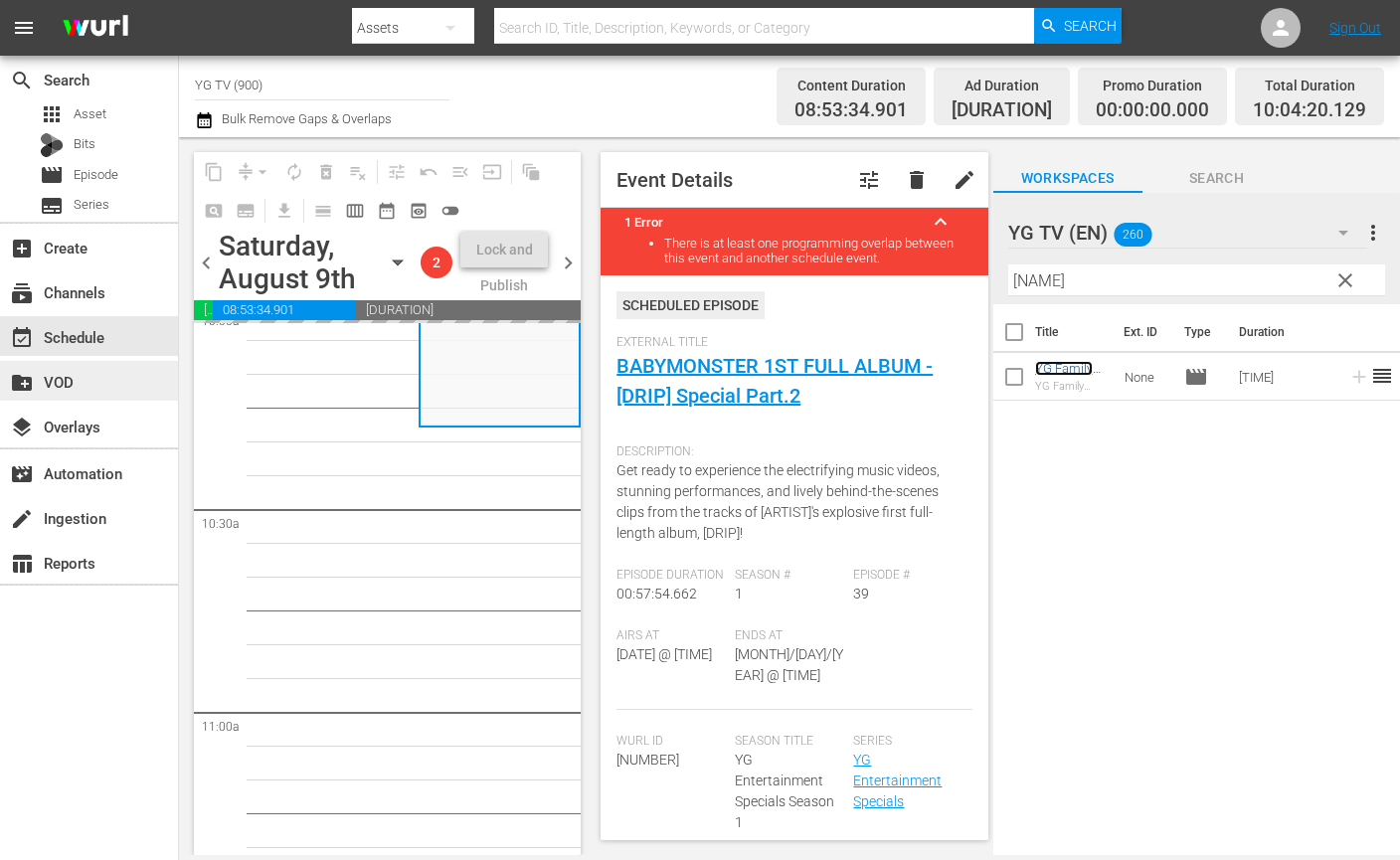 scroll, scrollTop: 4087, scrollLeft: 0, axis: vertical 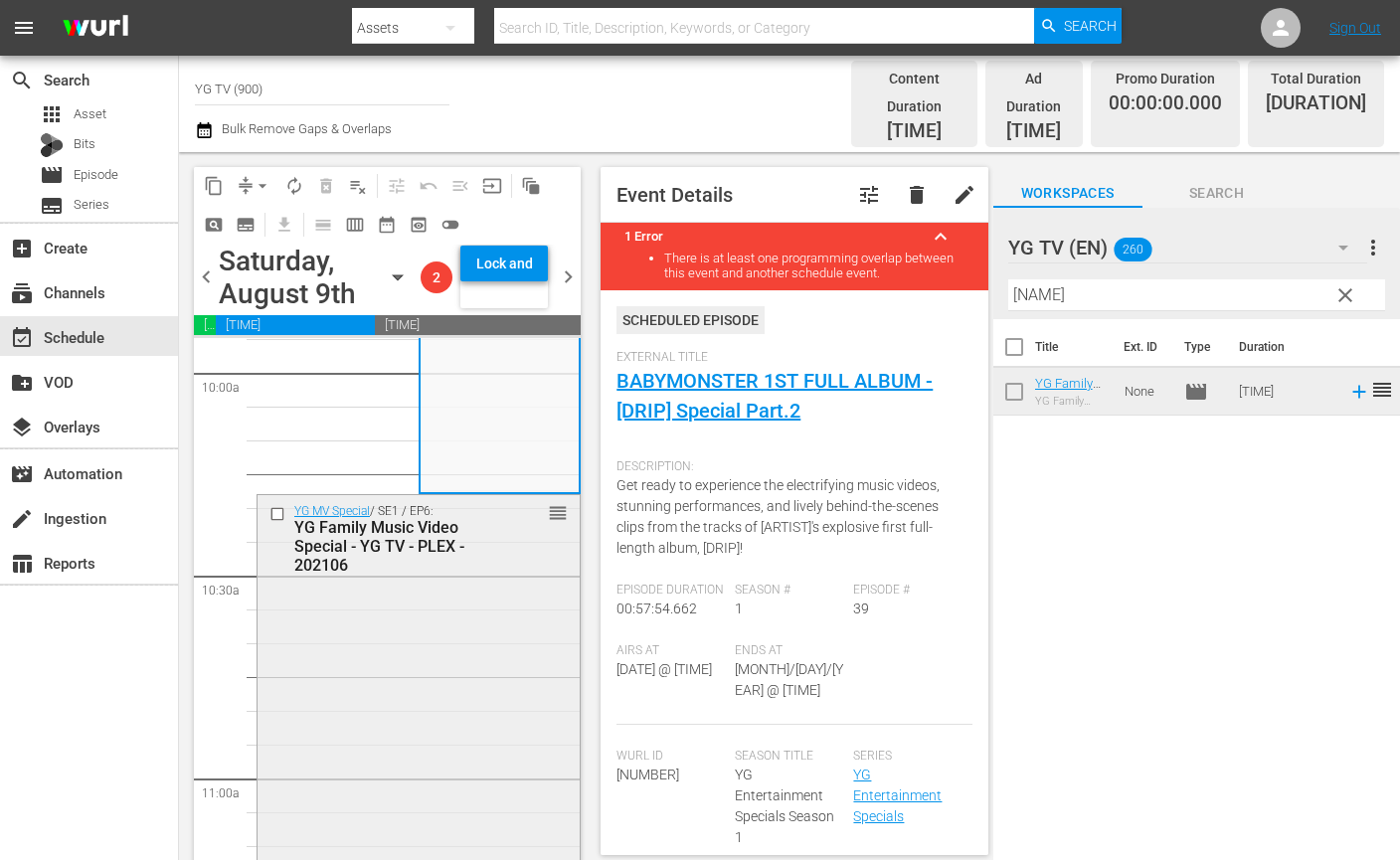 click on "YG MV Special  / SE1 / EP6:
YG Family Music Video Special - YG TV - PLEX - [YEAR] reorder" at bounding box center (419, 721) 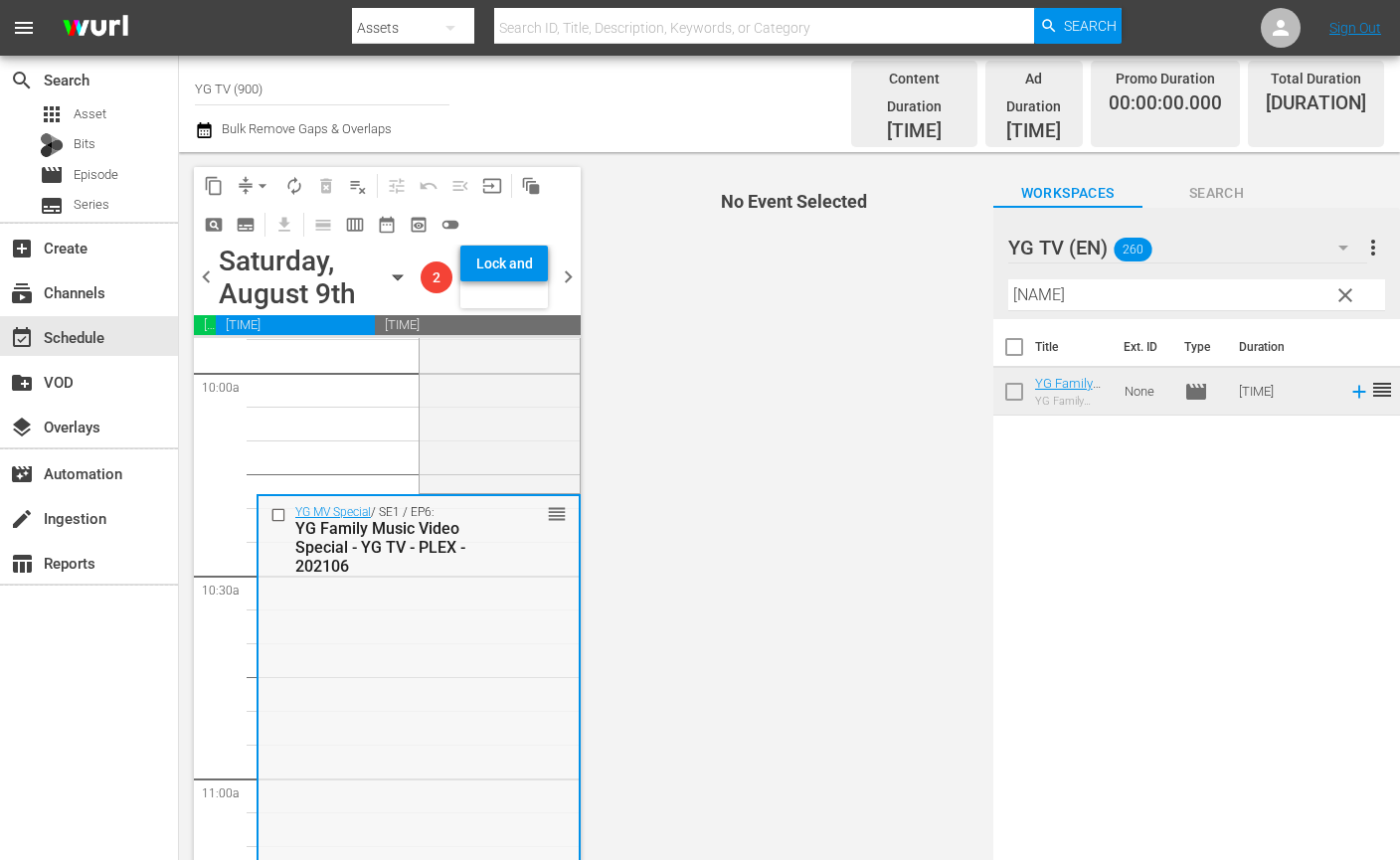 scroll, scrollTop: 4312, scrollLeft: 0, axis: vertical 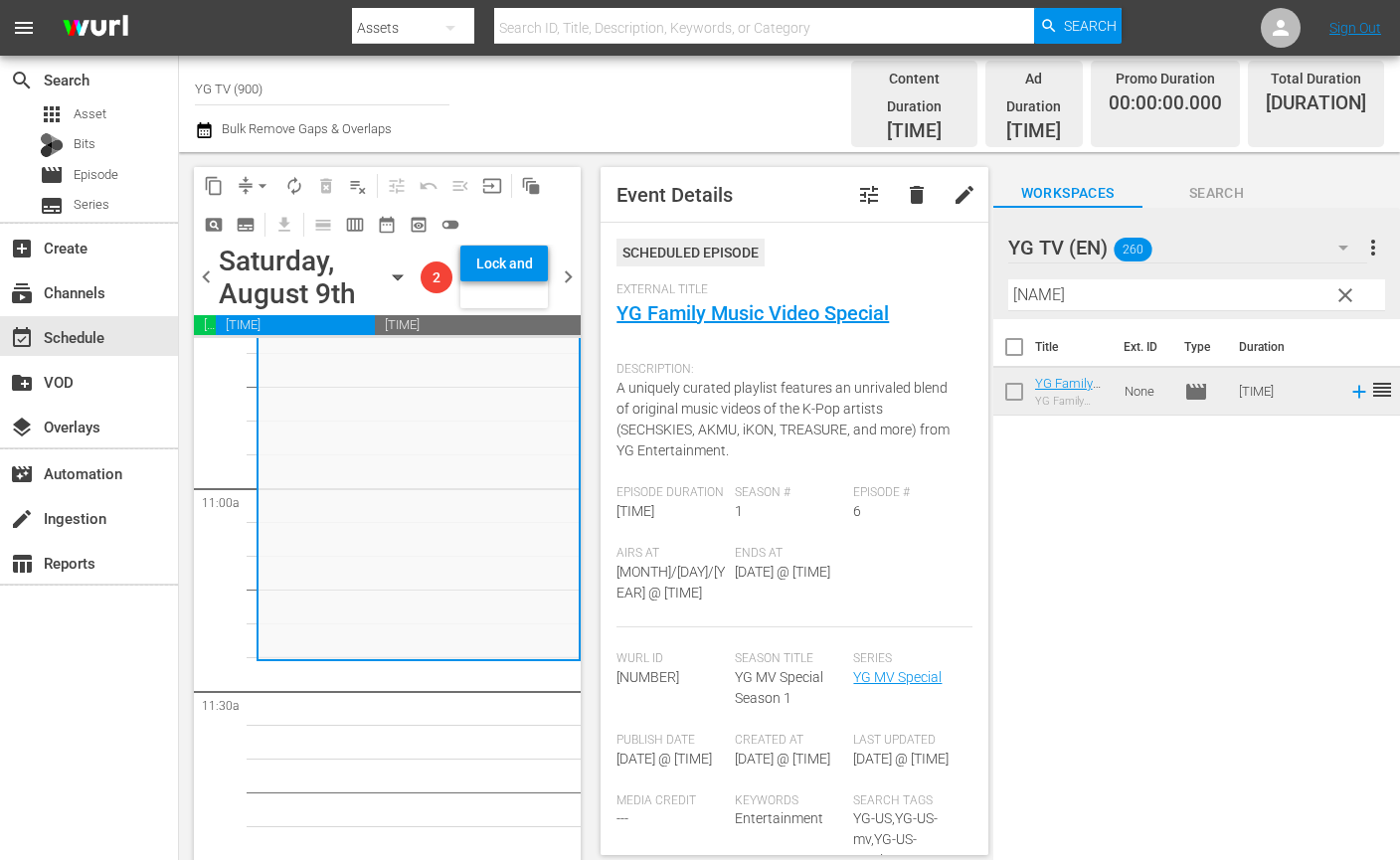 click on "YG MV Special  / SE1 / EP6:
YG Family Music Video Special - YG TV - PLEX - [YEAR][MONTH] reorder 1 reorder YG Entertainment Specials  / SE1 / EP39:
BABYMONSTER 1ST FULL ALBUM -[DRIP] Special Part.2 - YG TV - PLEX - [YEAR][MONTH] YG MV Special  / SE1 / EP2:
YG MV Special part.2 - YG TV - PLEX - [YEAR][MONTH] reorder YG MV Special  / SE1 / EP11:
YG MV Special: Summer Playlist - YG TV - PLEX - [YEAR][MONTH] reorder 1 reorder YG Entertainment Specials  / SE1 / EP24:
TREASURE 2nd Mini Album 'THE SECOND STEP : CHAPTER TWO' Special Part.2 - YG TV - PLEX - [YEAR][MONTH] TREASURE - The Mysterious Class  / SE1 / EP5:
TREASURE - The Mysterious Class: S1 E5 - YG TV - PLEX - [YEAR][MONTH] reorder TREASURE - TMI_LOG  / SE1 / EP4:
TREASURE - TMI_LOG: S1 E4 - YG TV - PLEX - [YEAR][MONTH] reorder TREASURE - TMI_LOG  / SE1 / EP2:
TREASURE - TMI_LOG: S1 E2 - YG TV - PLEX - [YEAR][MONTH] - re reorder TREASURE - The Mysterious Class  / SE1 / EP7:
TREASURE - The Mysterious Class: S1 E7 - YG TV - PLEX - [YEAR][MONTH] reorder TREASURE - The Mysterious Class  / SE1 / EP6:" at bounding box center [419, 894] 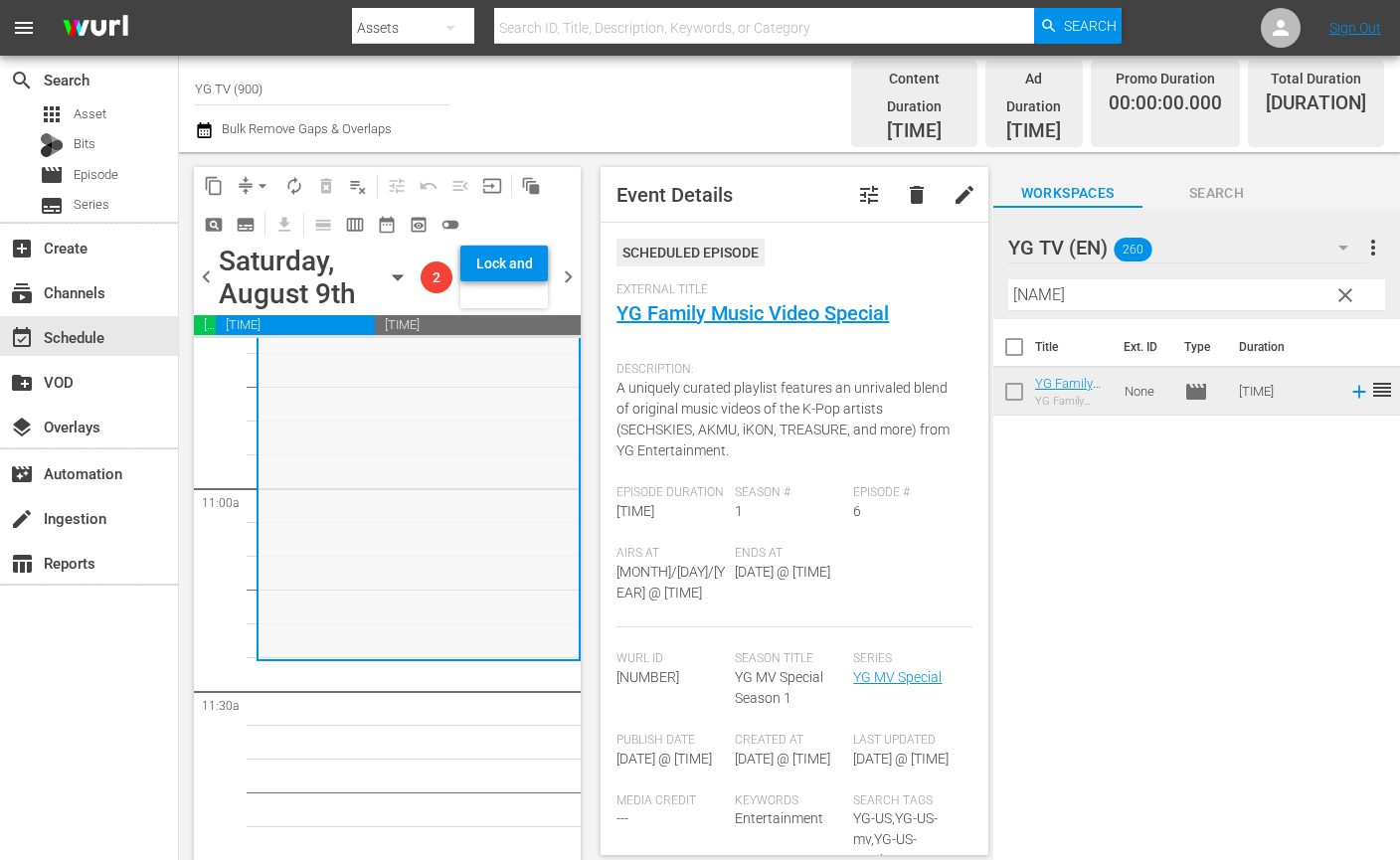 click on "YG MV Special  / SE1 / EP6:
YG Family Music Video Special - YG TV - PLEX - [YEAR] reorder" at bounding box center (419, 431) 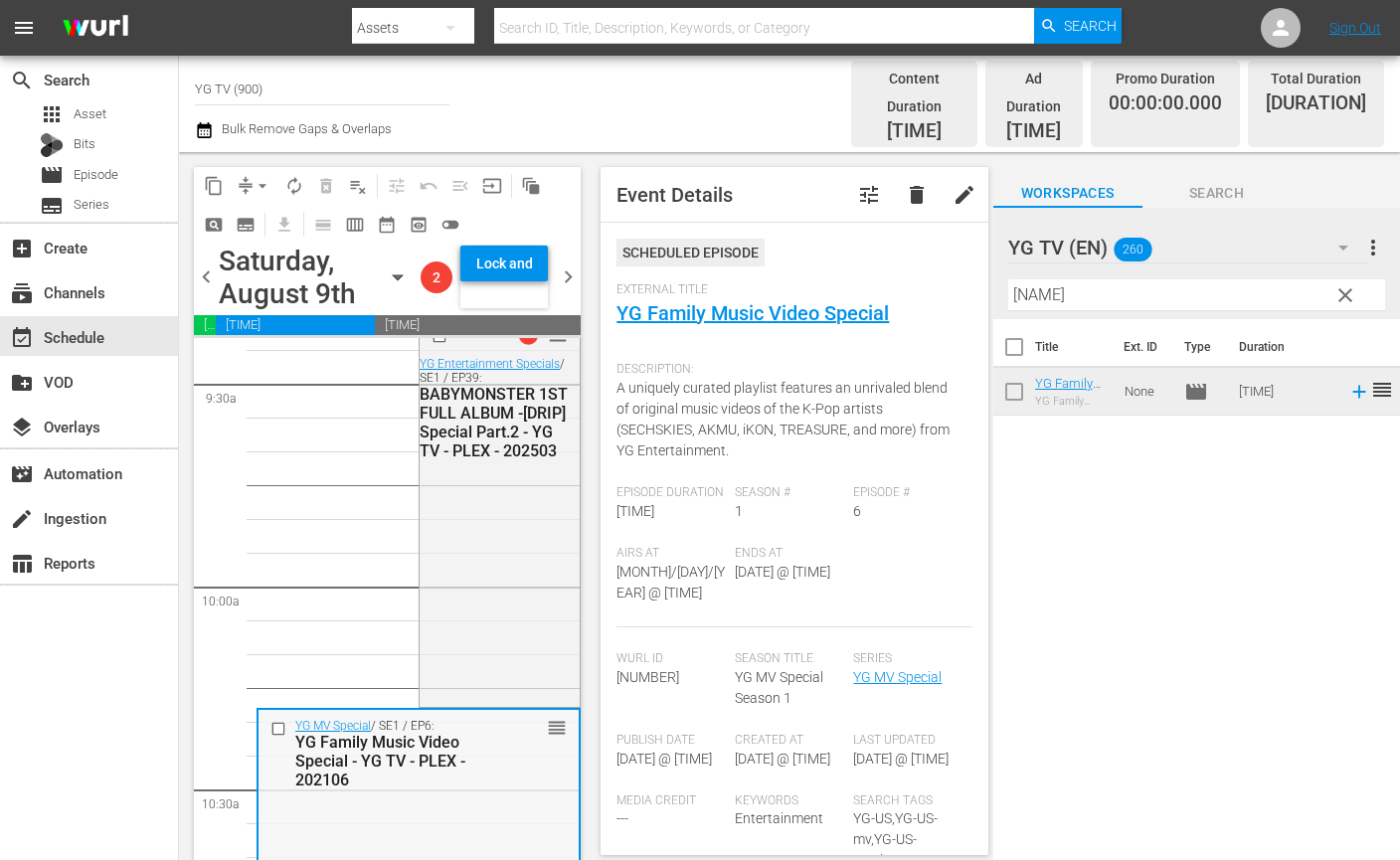 scroll, scrollTop: 3728, scrollLeft: 0, axis: vertical 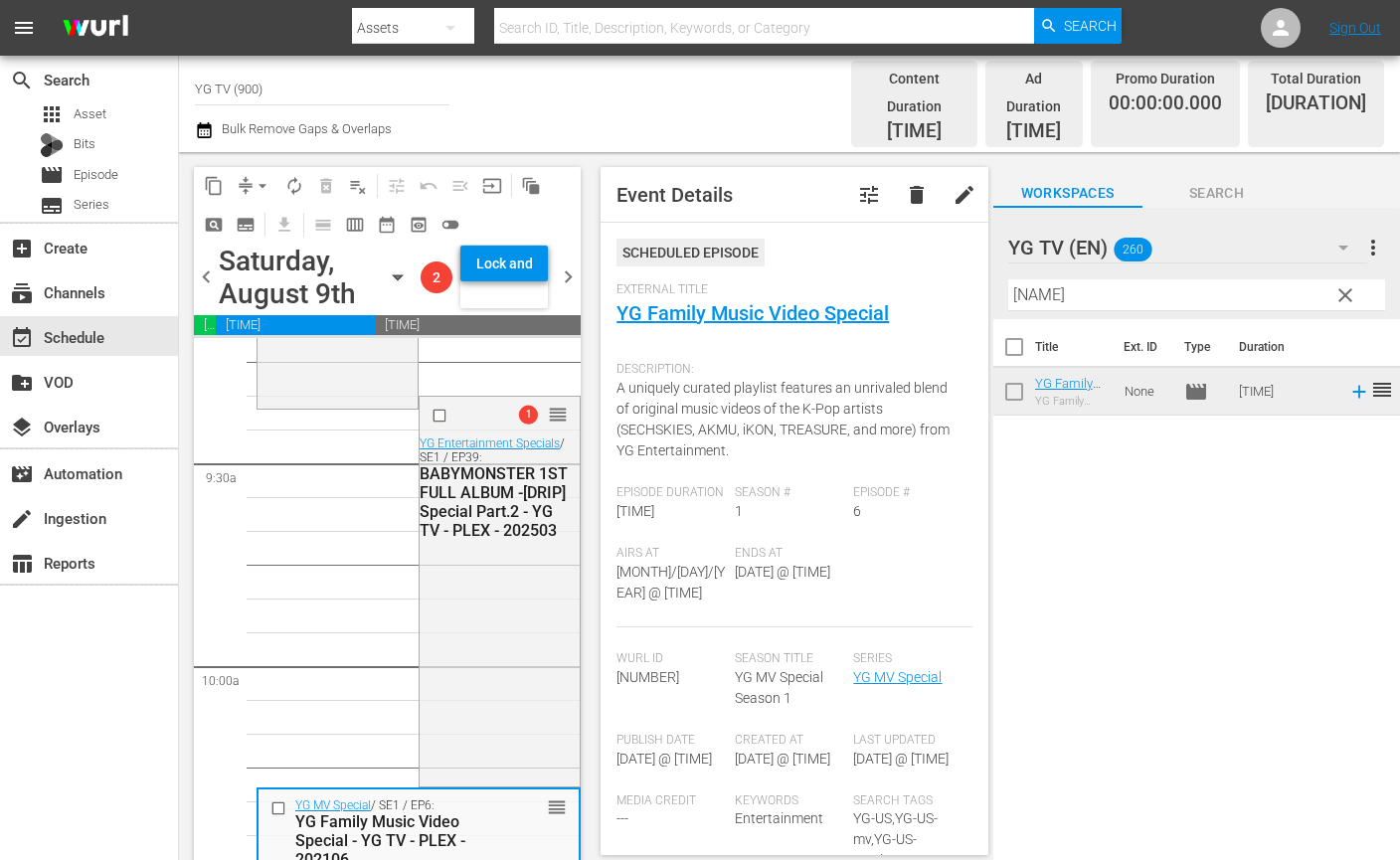 click on "[NAME]" at bounding box center (1196, 295) 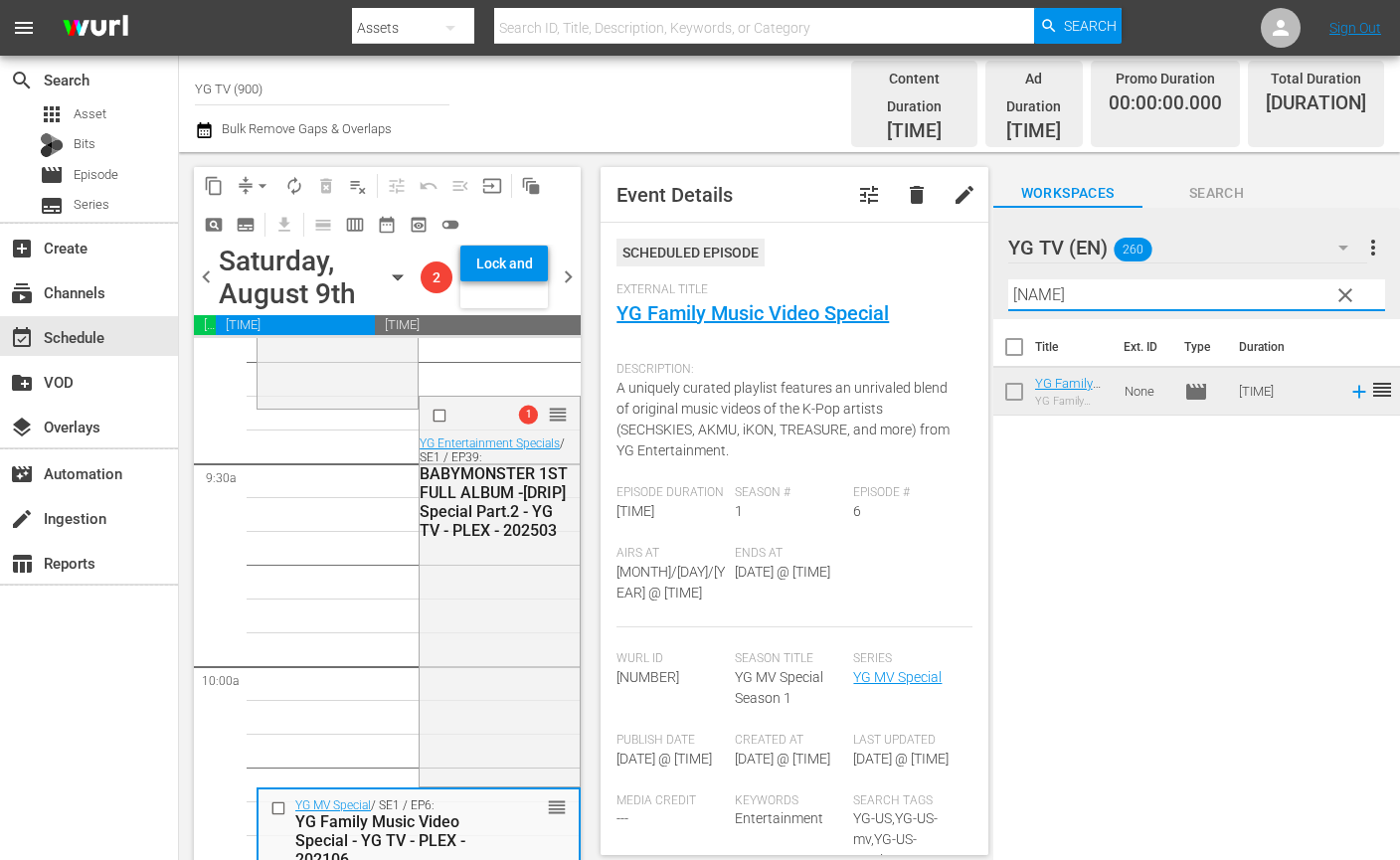 click on "[NAME]" at bounding box center (1196, 295) 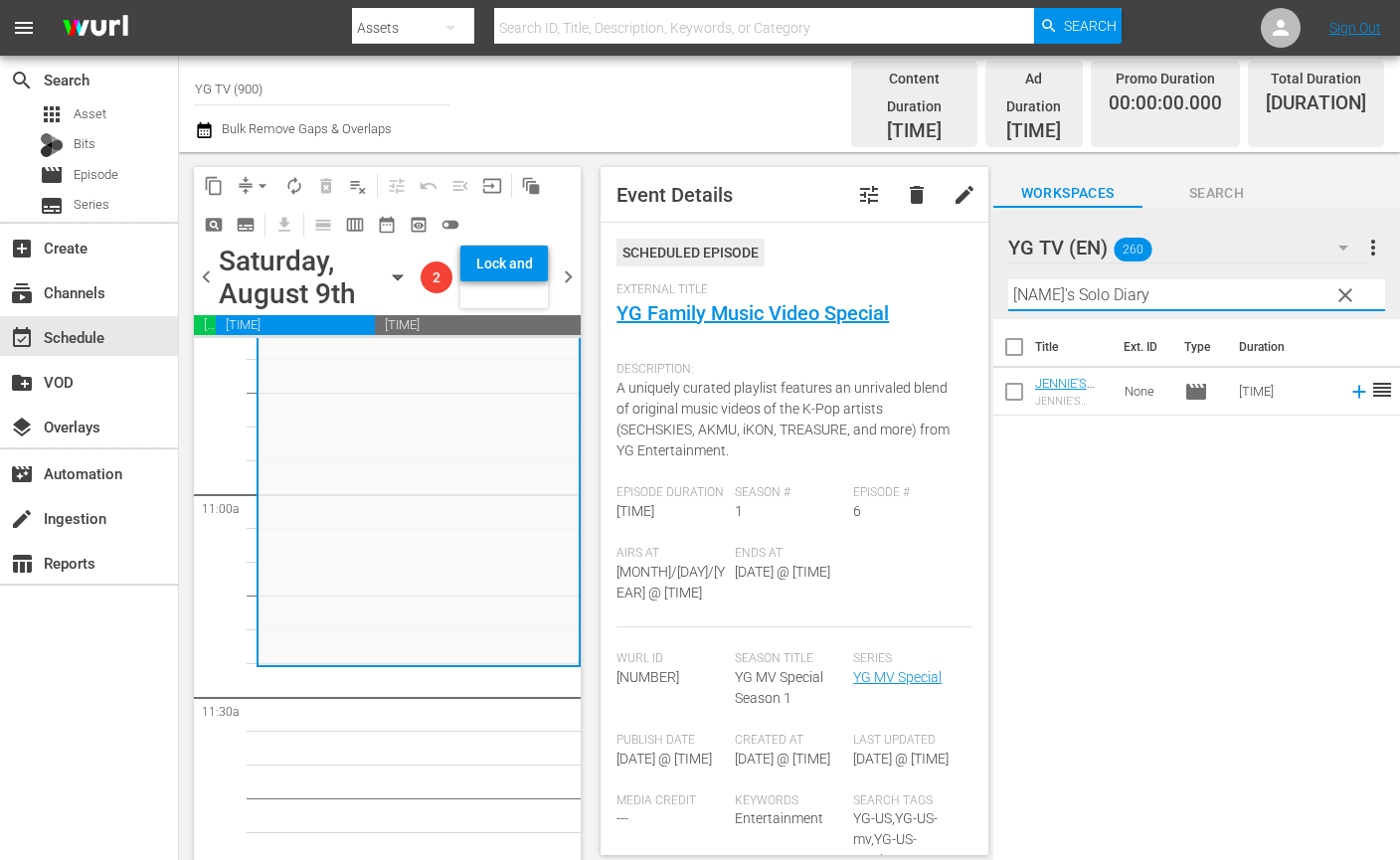 scroll, scrollTop: 4313, scrollLeft: 0, axis: vertical 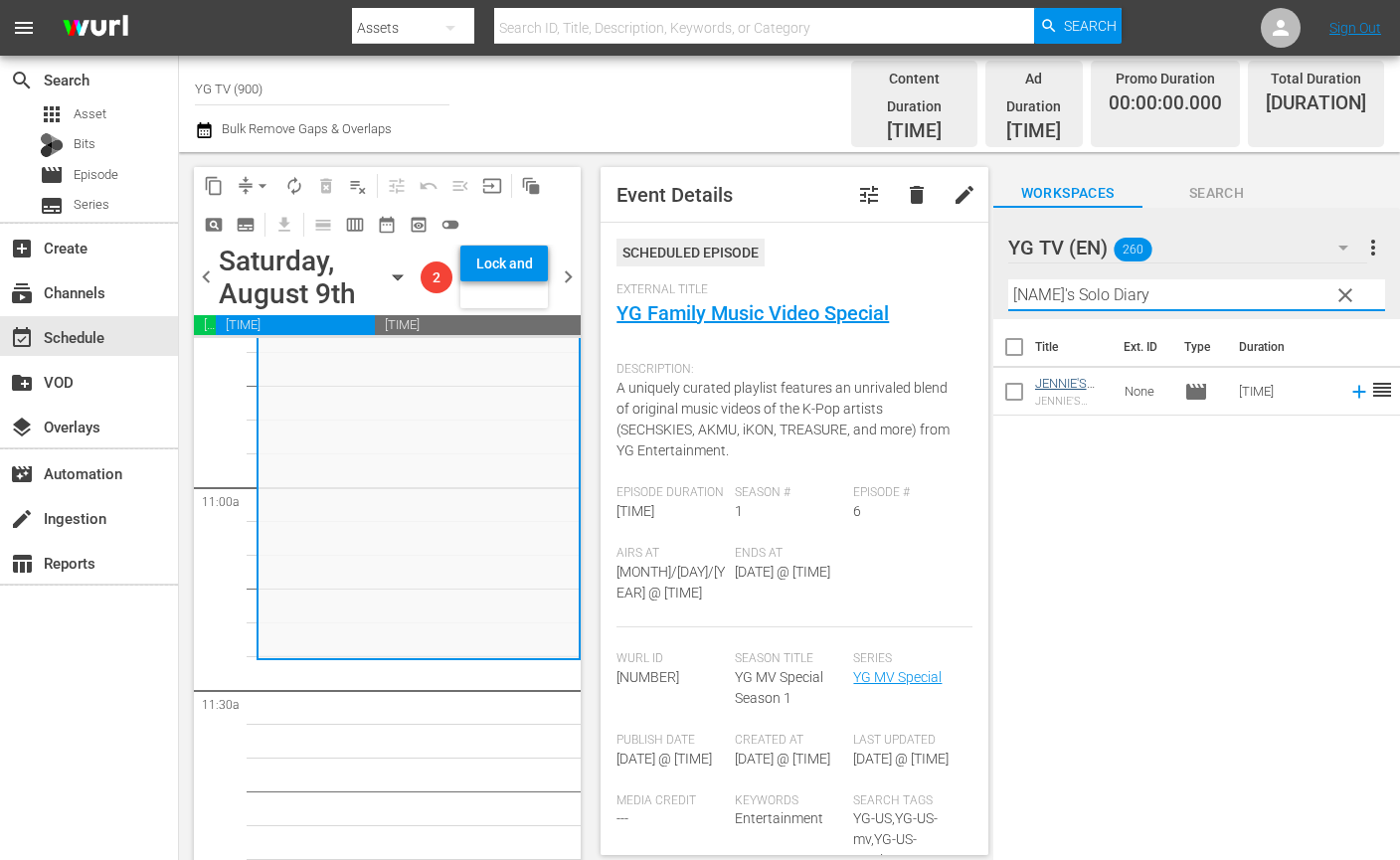 type on "[NAME]'s Solo Diary" 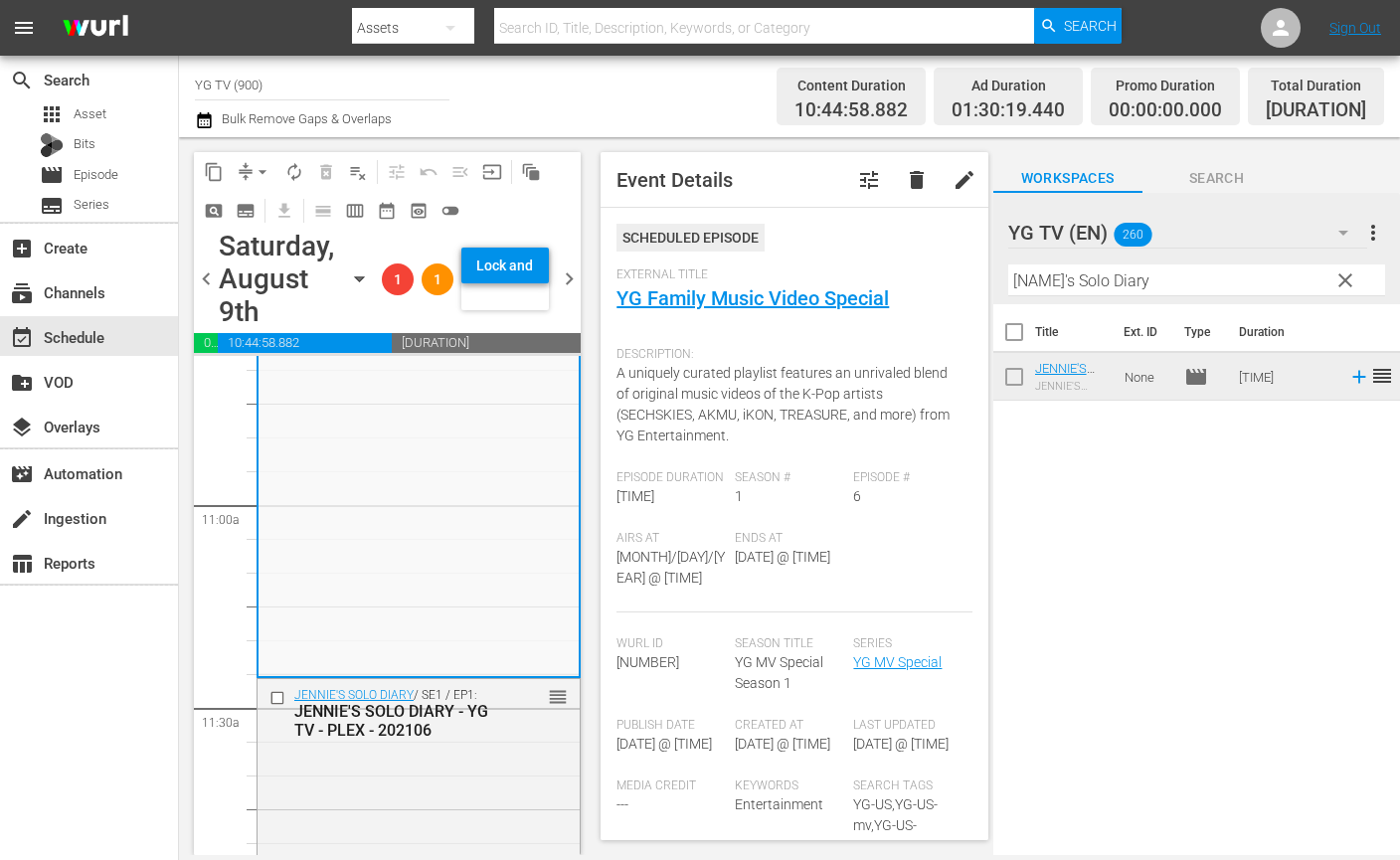 click on "arrow_drop_down" at bounding box center (262, 172) 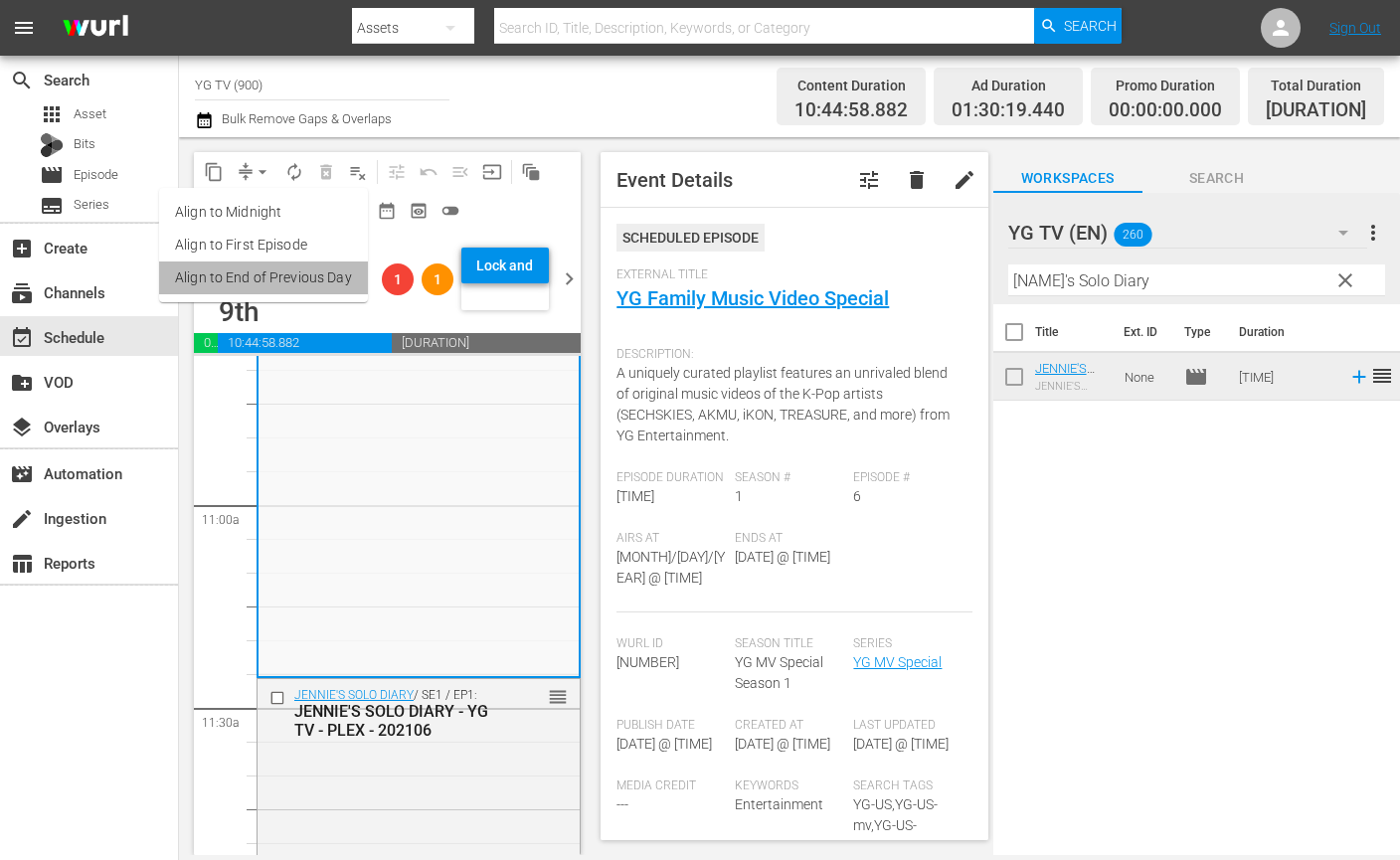 click on "Align to End of Previous Day" at bounding box center [263, 277] 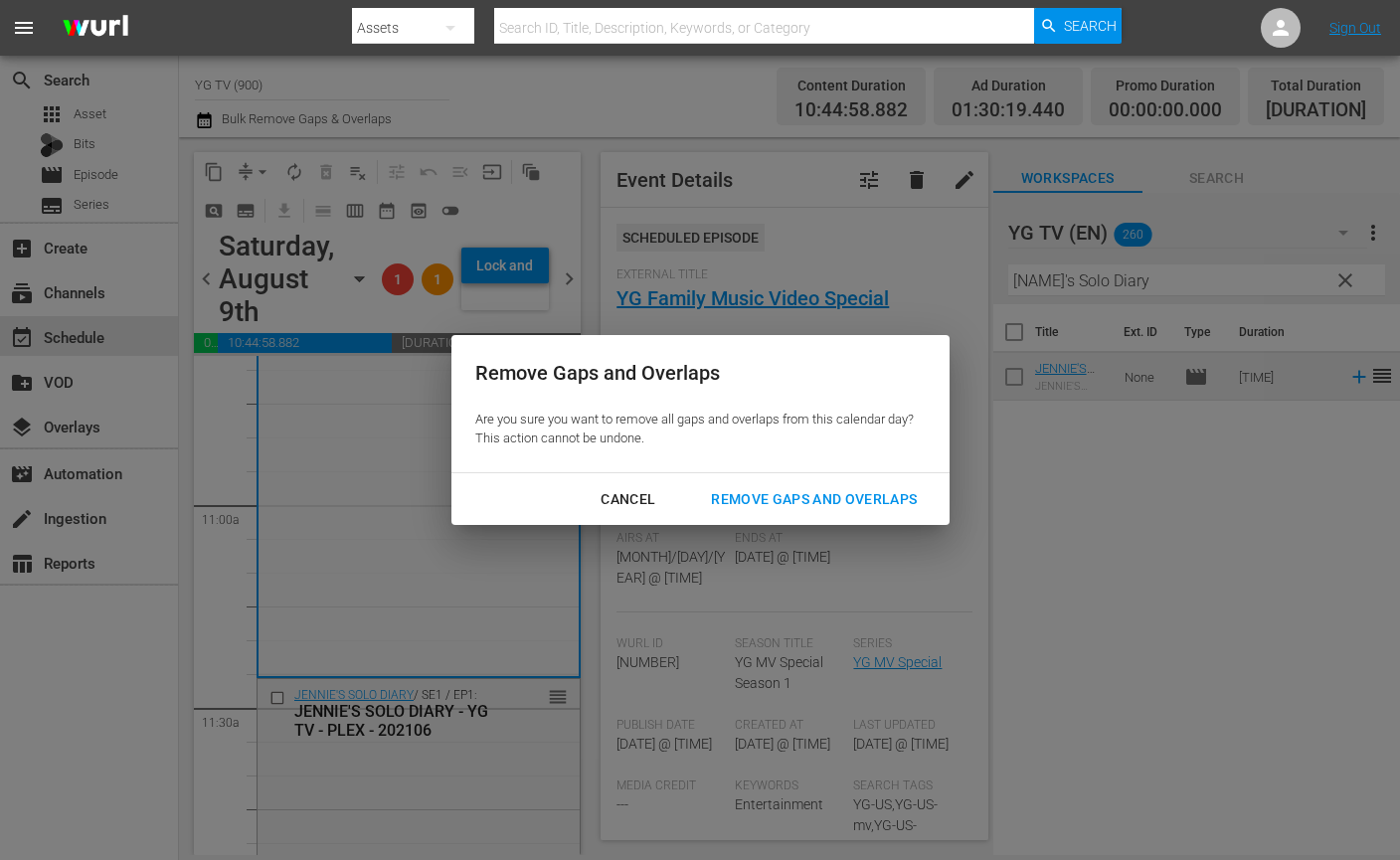 drag, startPoint x: 823, startPoint y: 489, endPoint x: 523, endPoint y: 500, distance: 300.2016 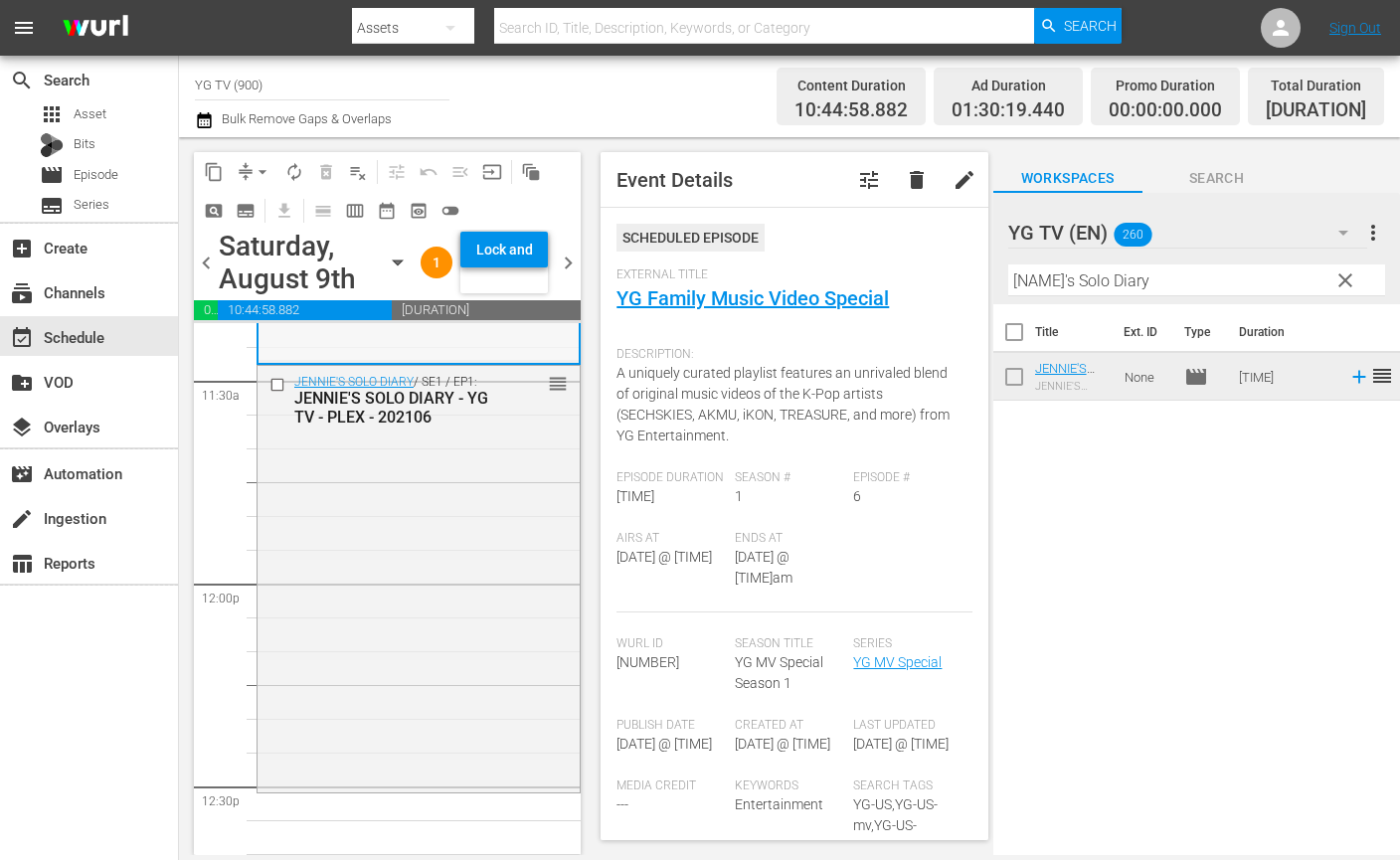 scroll, scrollTop: 4581, scrollLeft: 0, axis: vertical 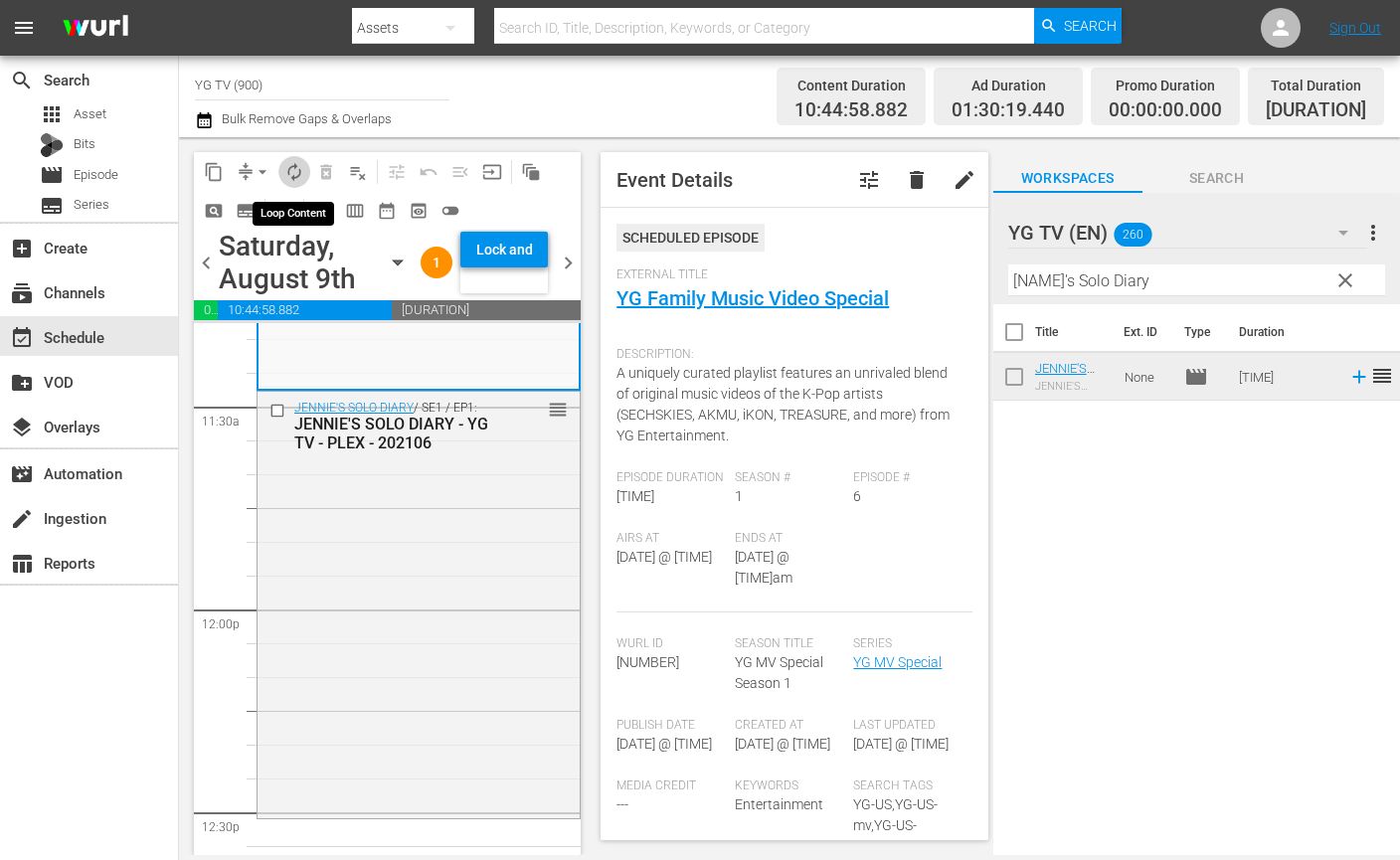 click on "autorenew_outlined" at bounding box center (294, 172) 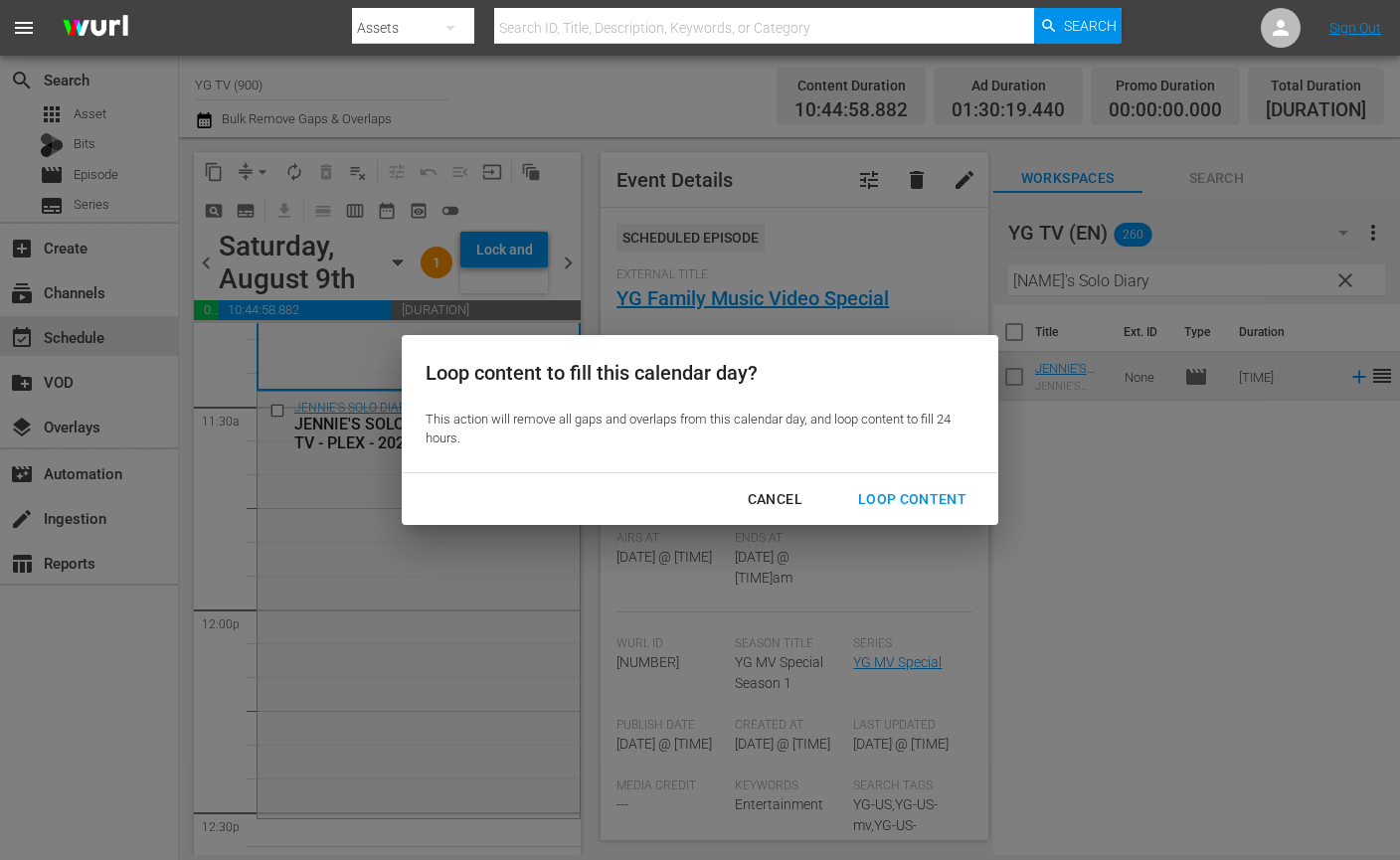 drag, startPoint x: 894, startPoint y: 503, endPoint x: 850, endPoint y: 527, distance: 50.119856 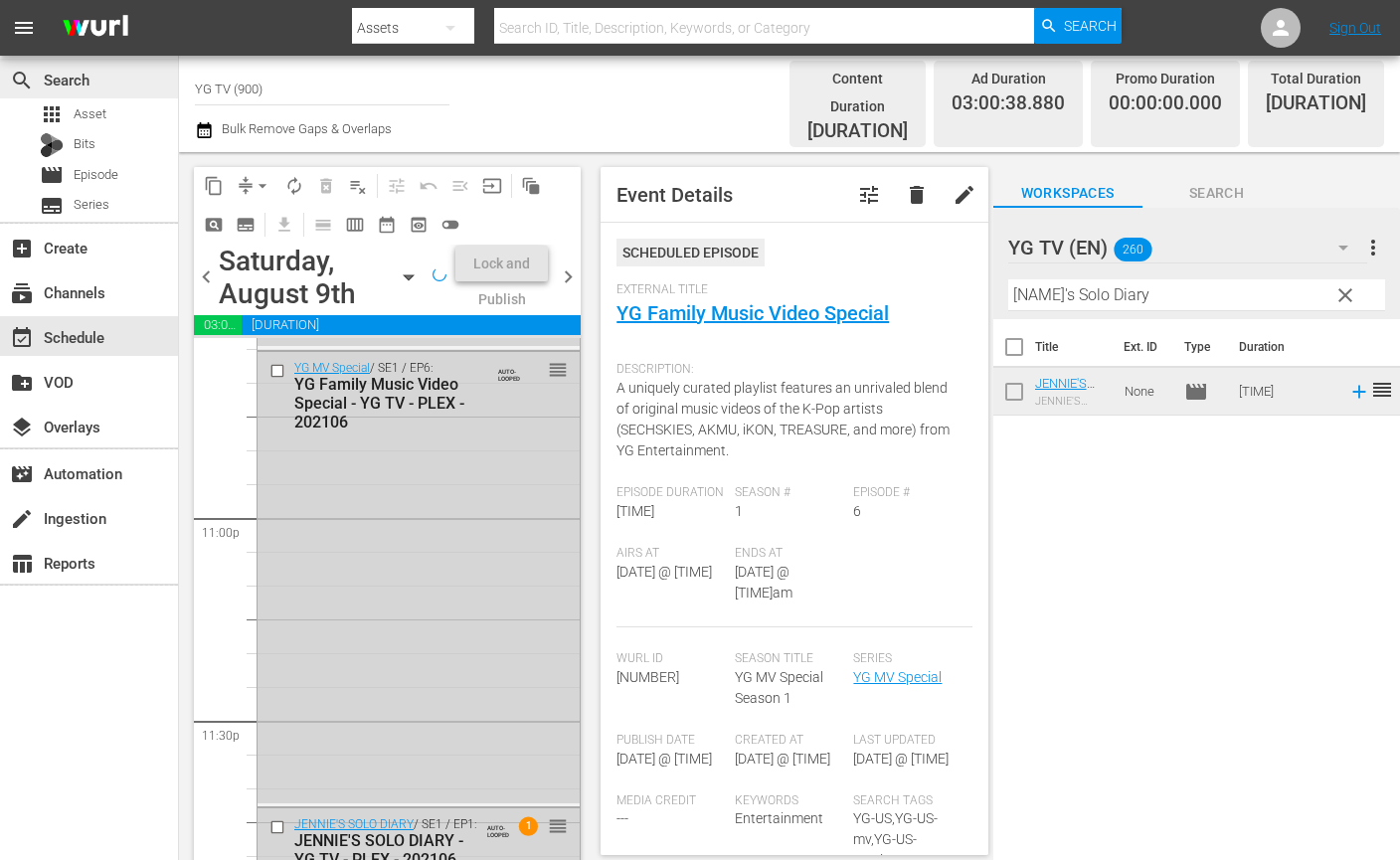 scroll, scrollTop: 9516, scrollLeft: 0, axis: vertical 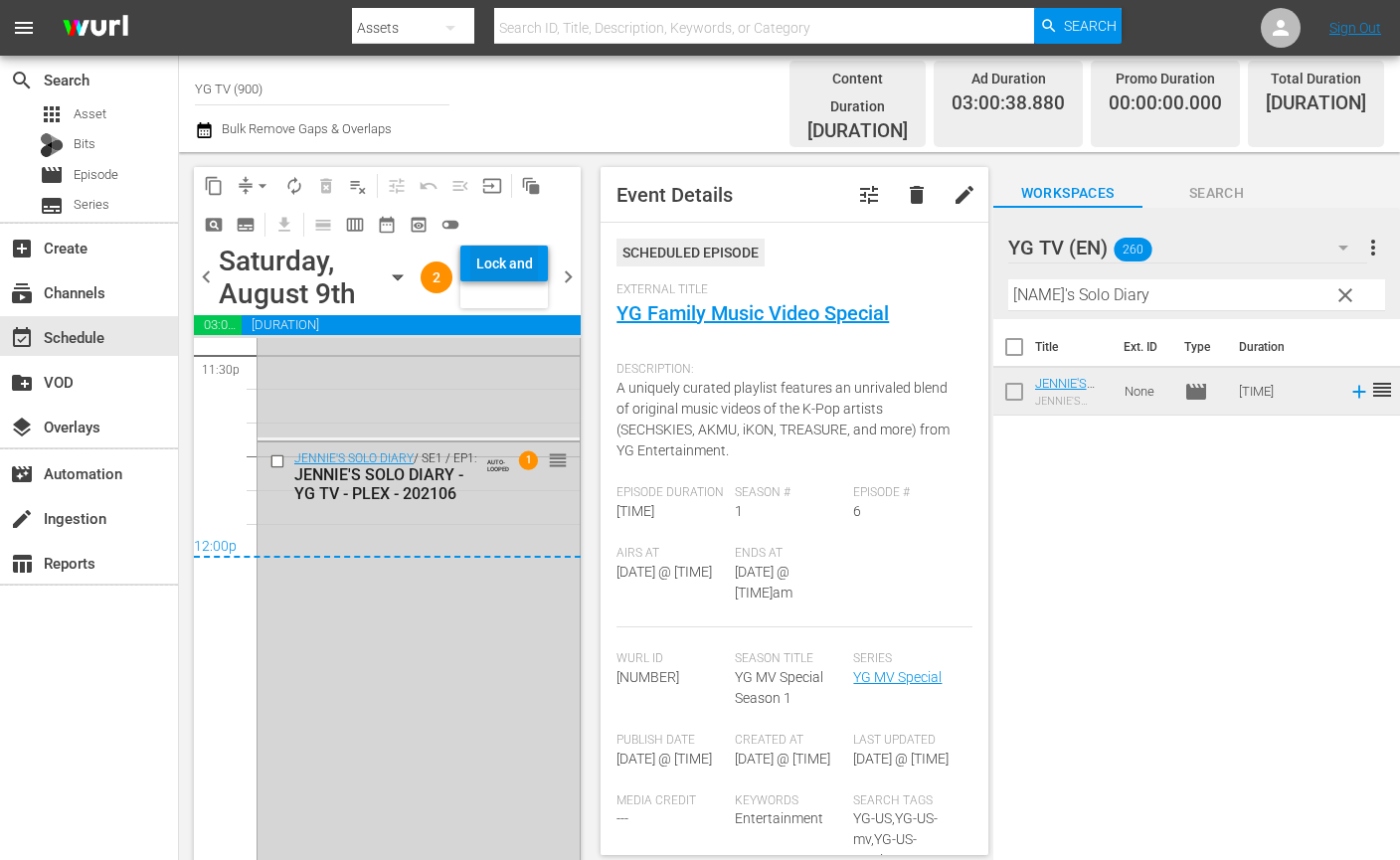 click on "Lock and Publish" at bounding box center (504, 263) 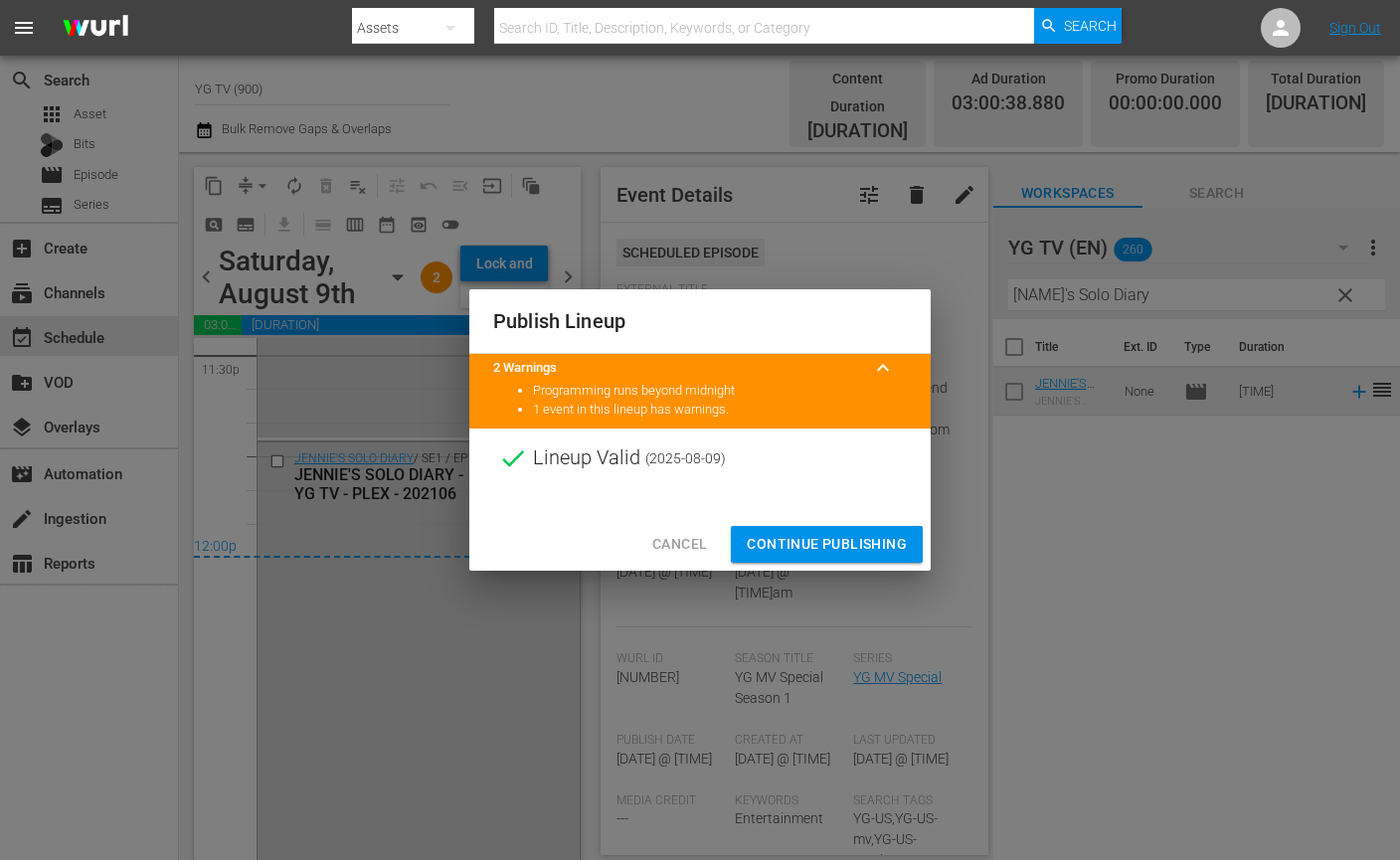 click at bounding box center [700, 503] 